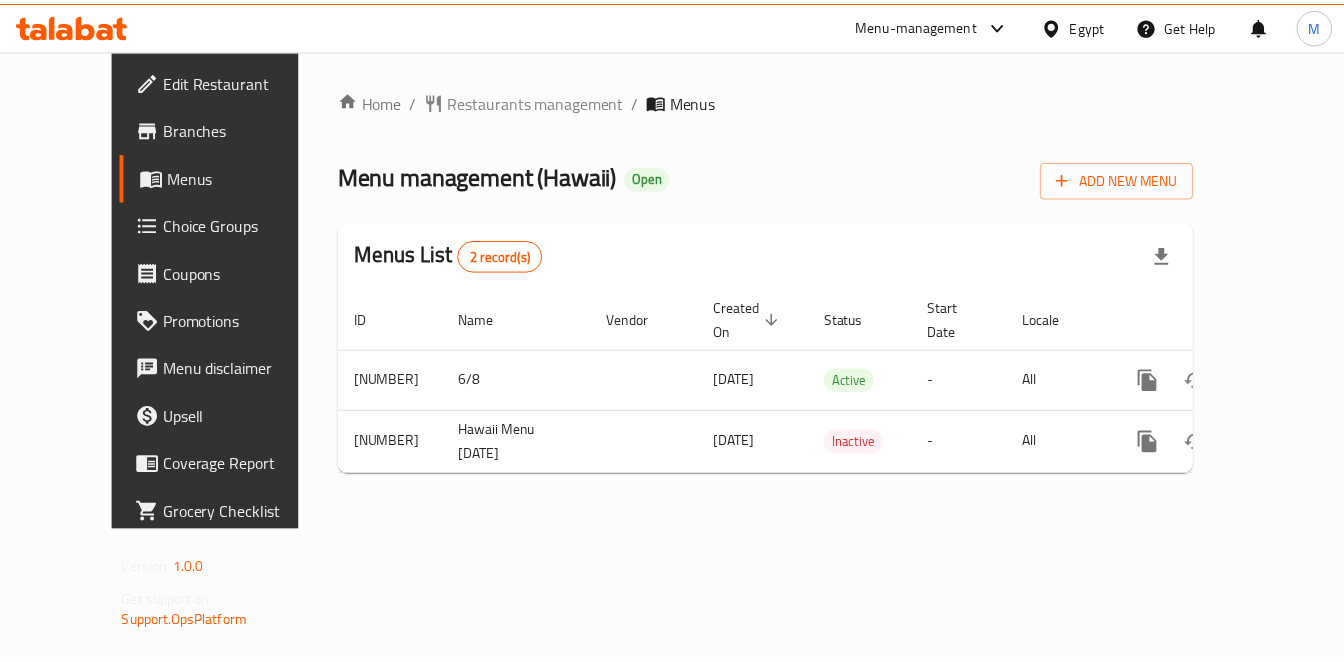 scroll, scrollTop: 0, scrollLeft: 0, axis: both 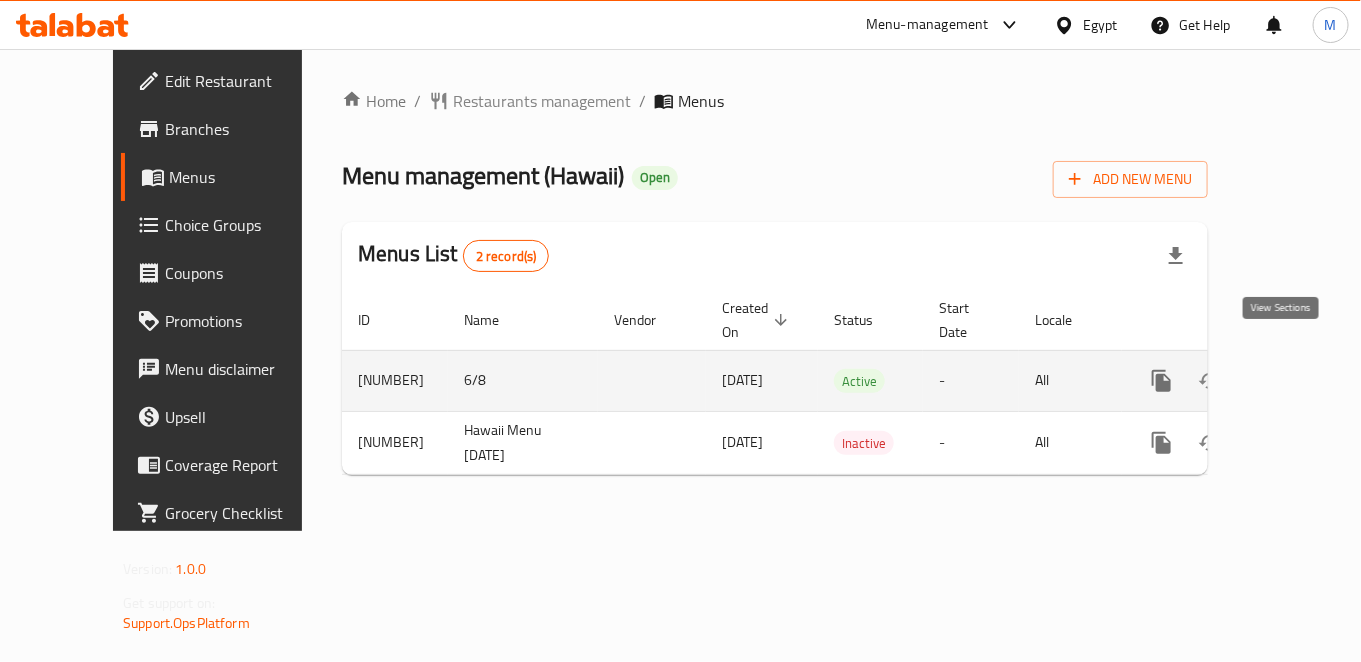 click 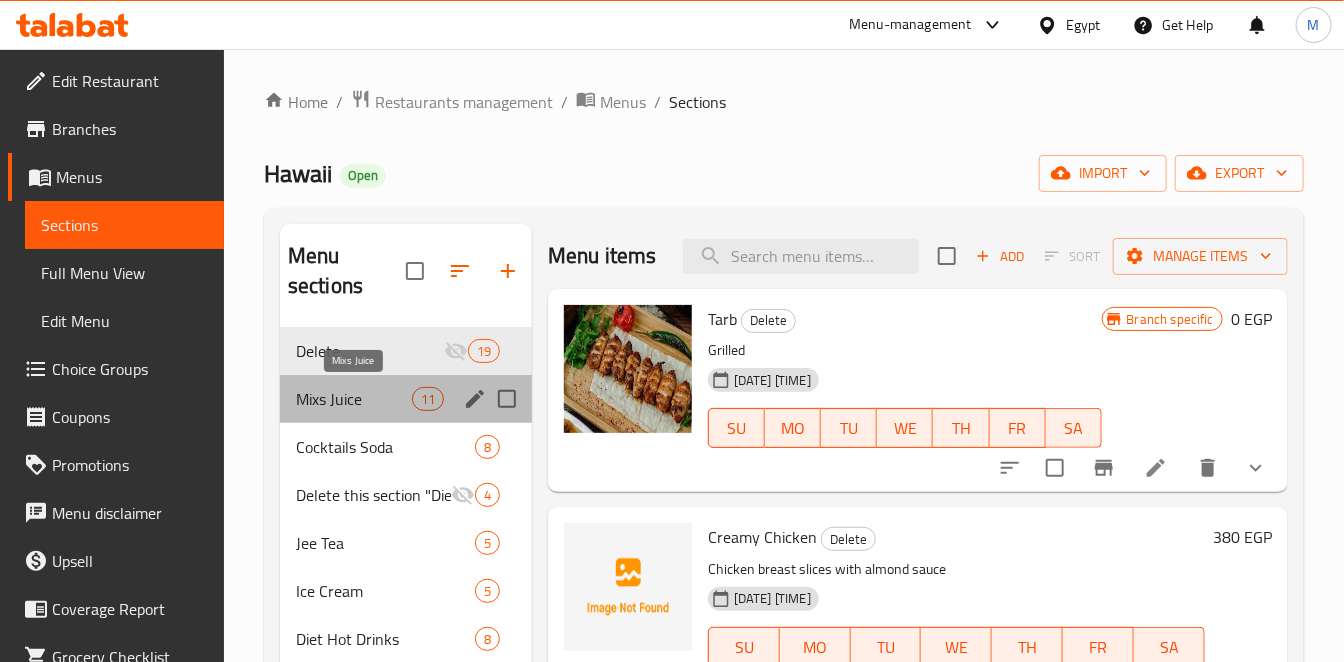 click on "Mixs Juice" at bounding box center [354, 399] 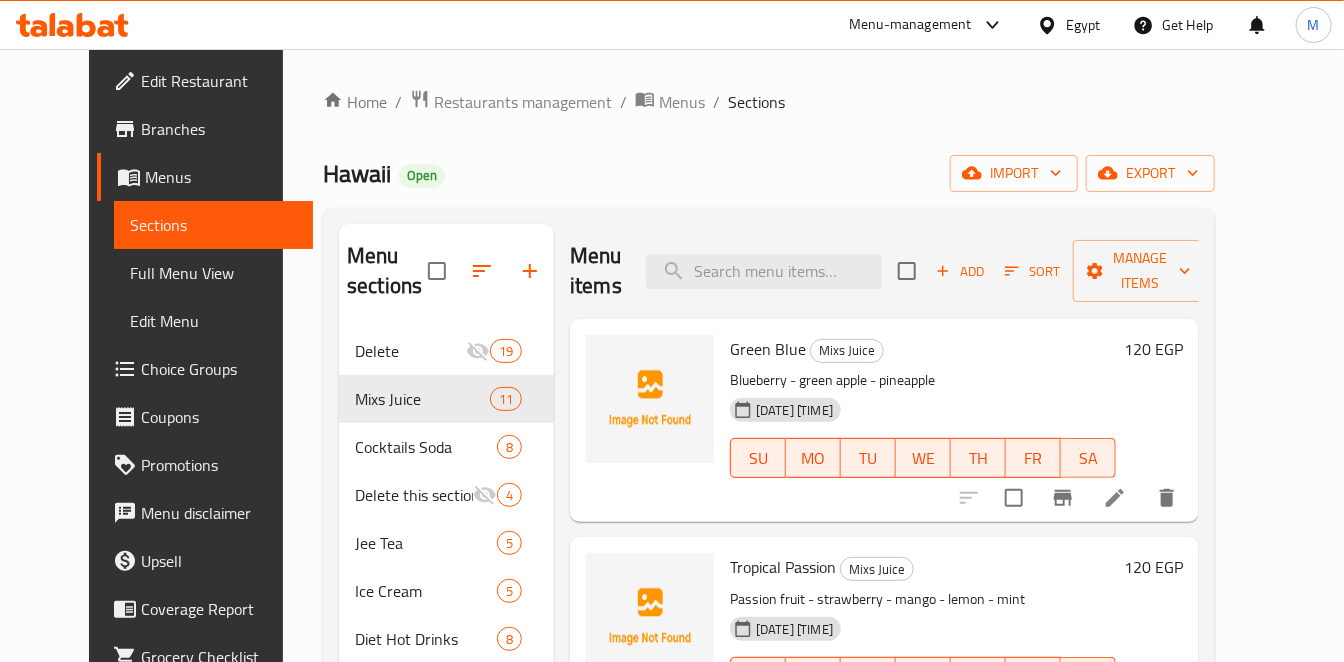 click on "[NUMBER] EGP" at bounding box center (1153, 349) 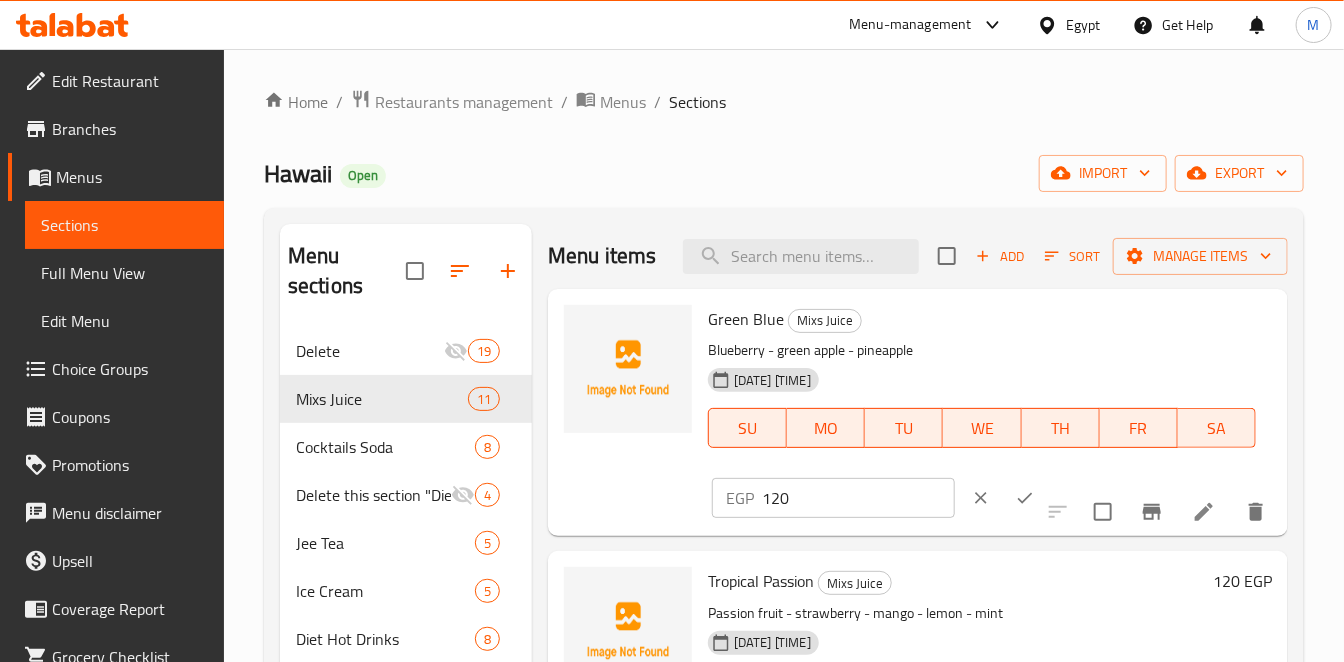 click on "120" at bounding box center [858, 498] 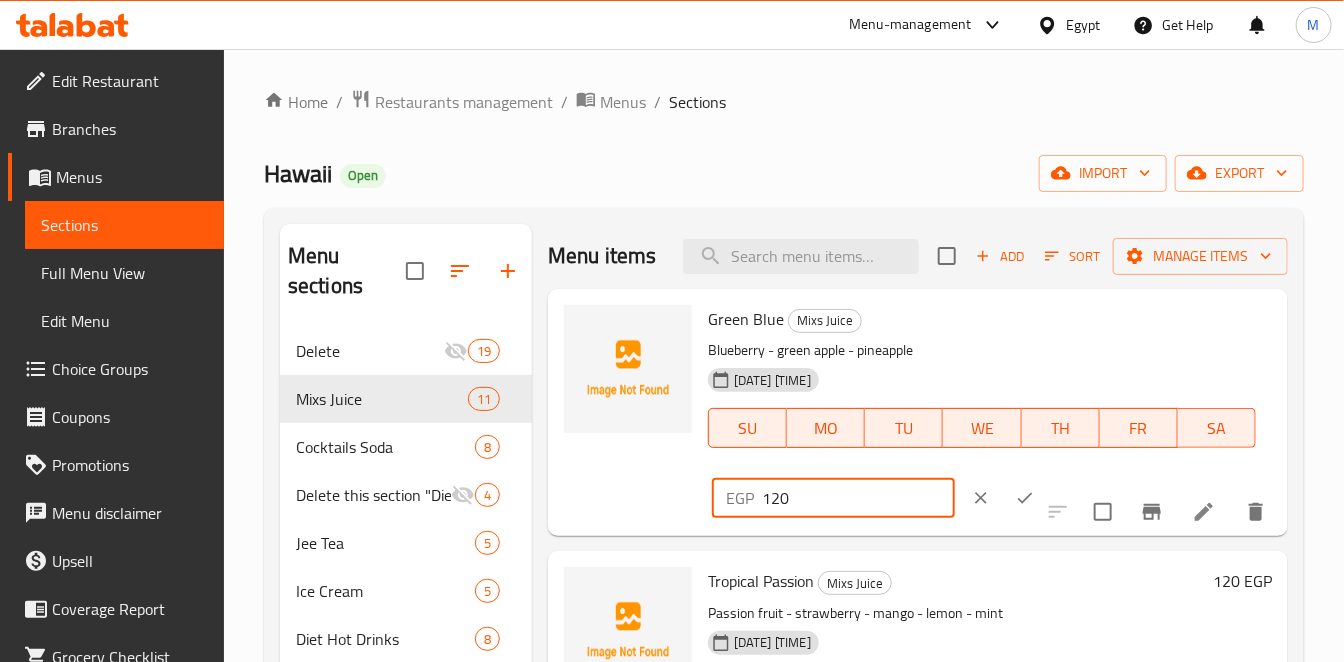 click on "120" at bounding box center (858, 498) 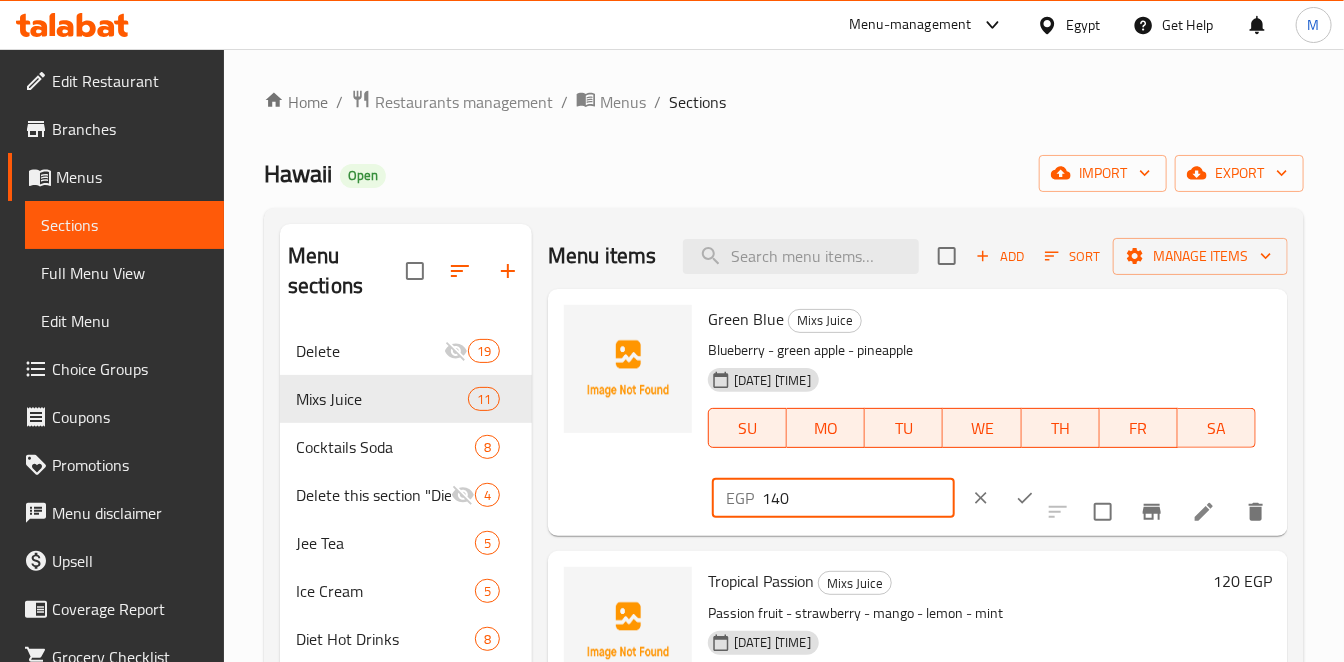 type on "140" 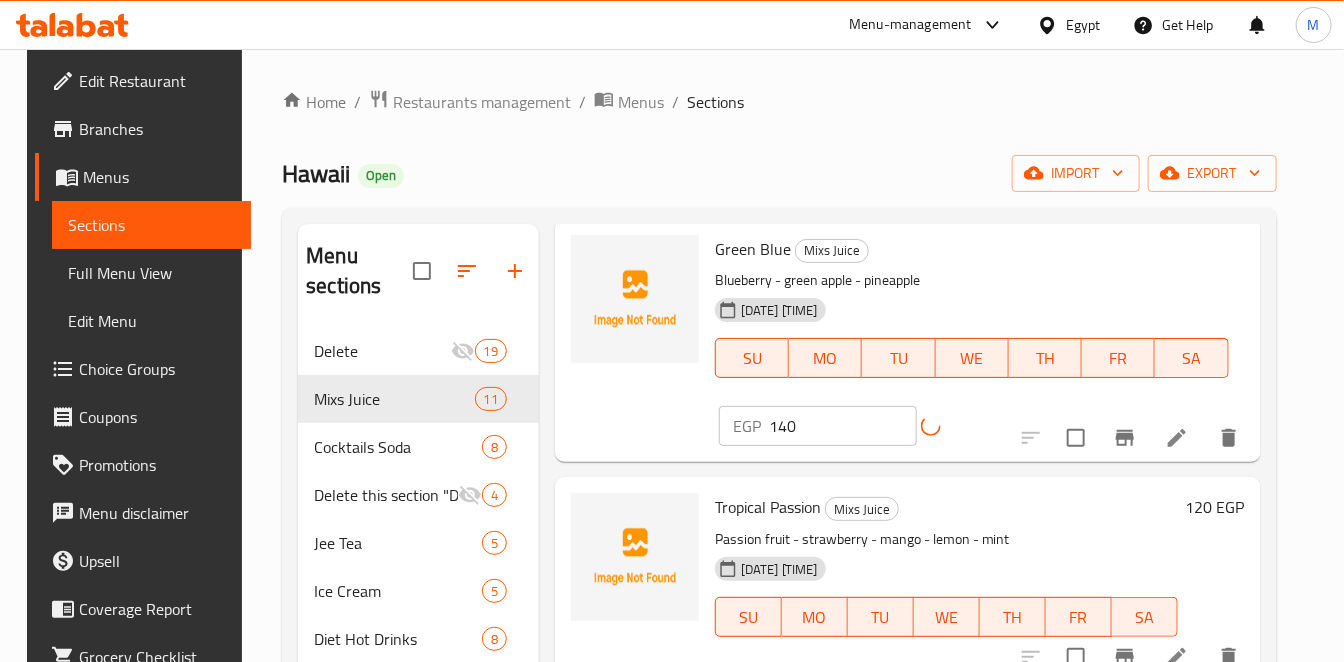 scroll, scrollTop: 111, scrollLeft: 0, axis: vertical 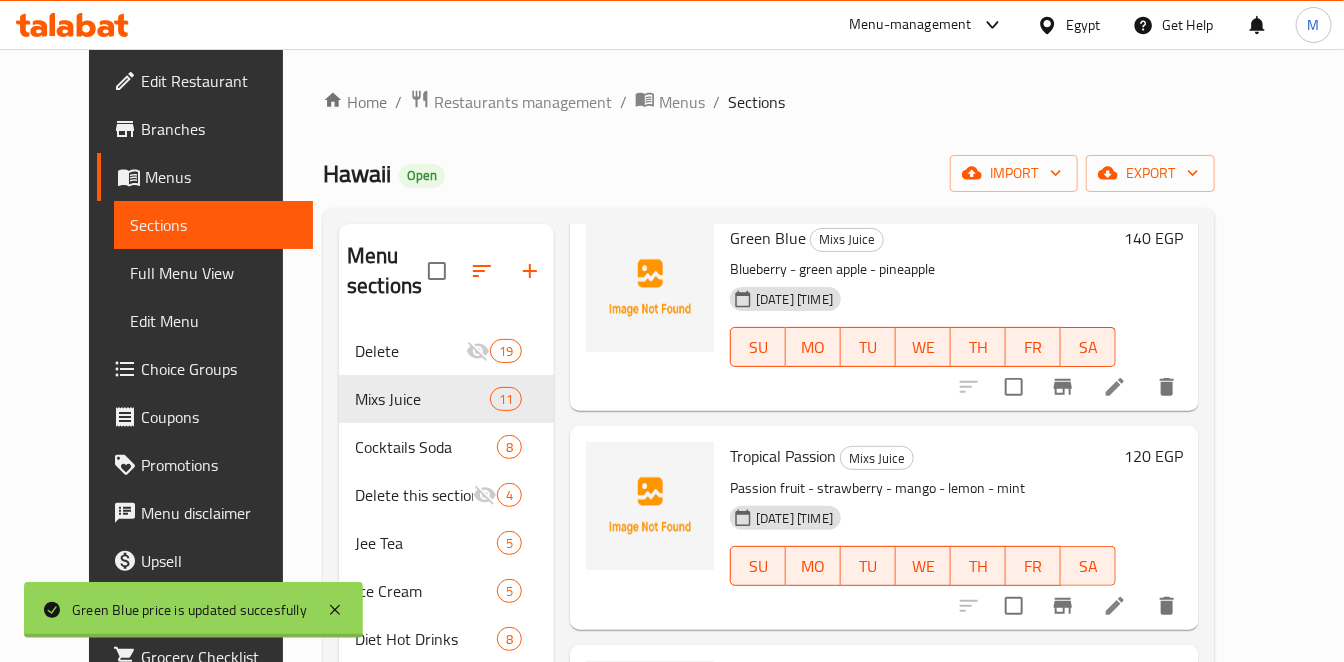 click on "[NUMBER] EGP" at bounding box center (1153, 456) 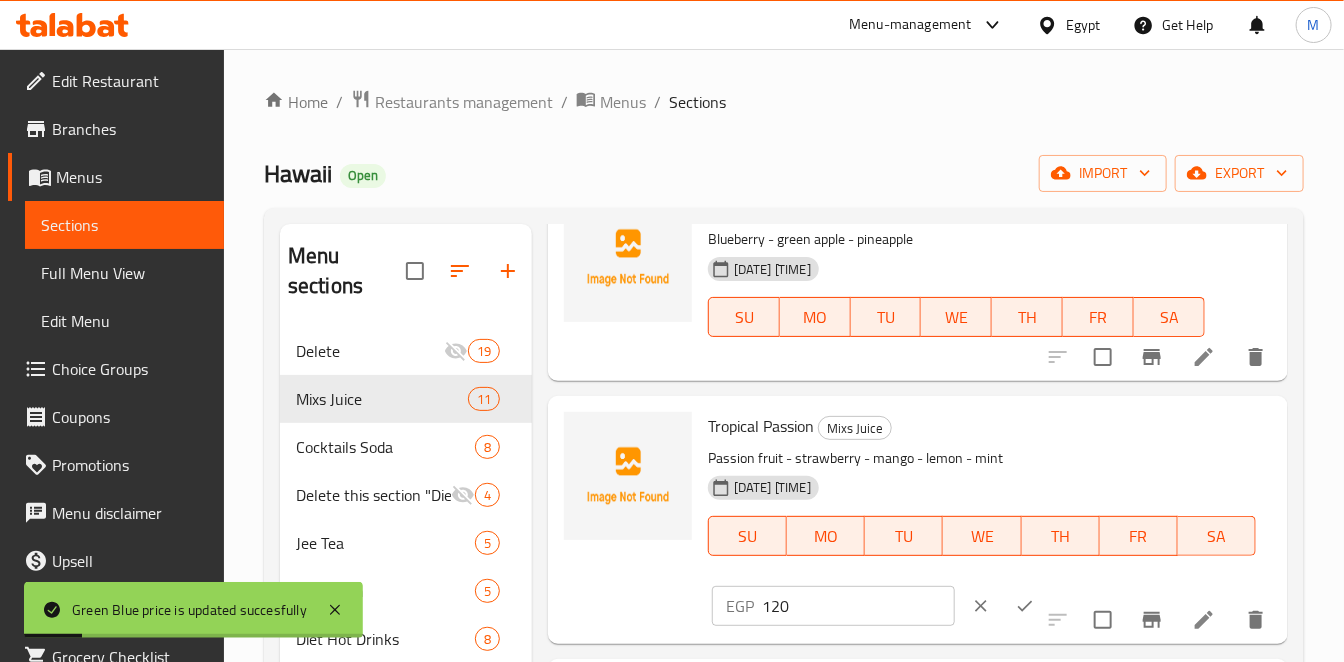 click on "120" at bounding box center (858, 606) 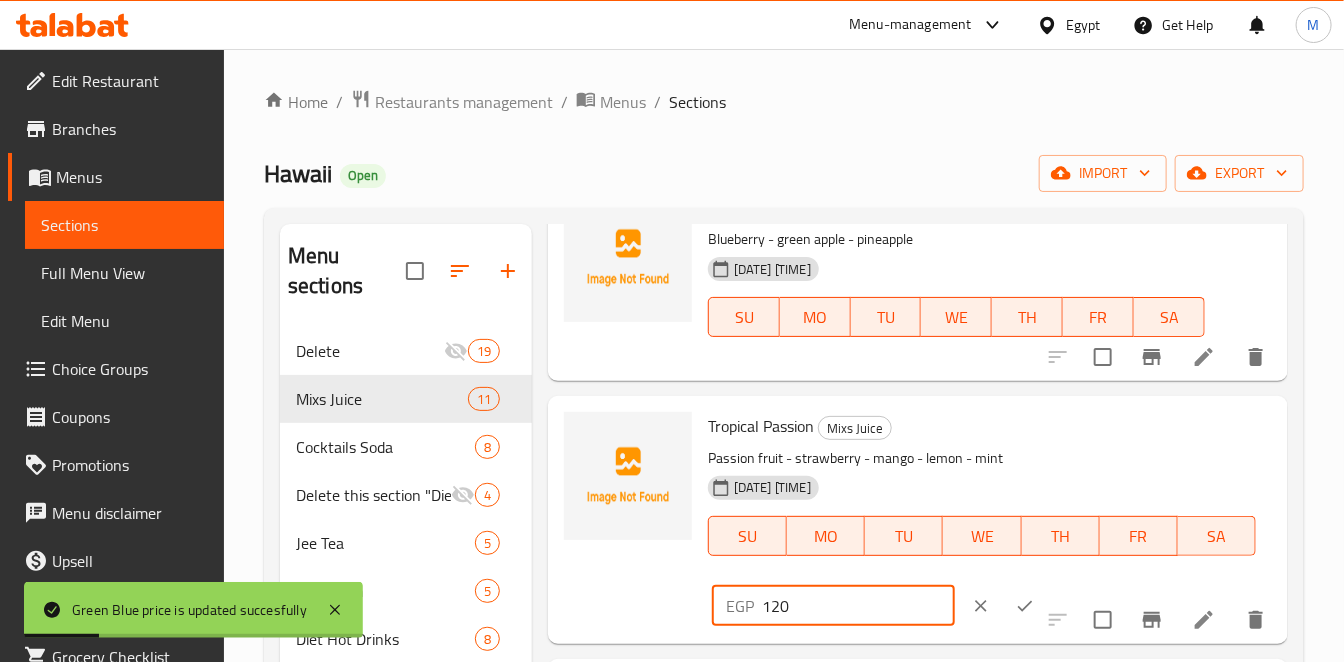 click on "120" at bounding box center (858, 606) 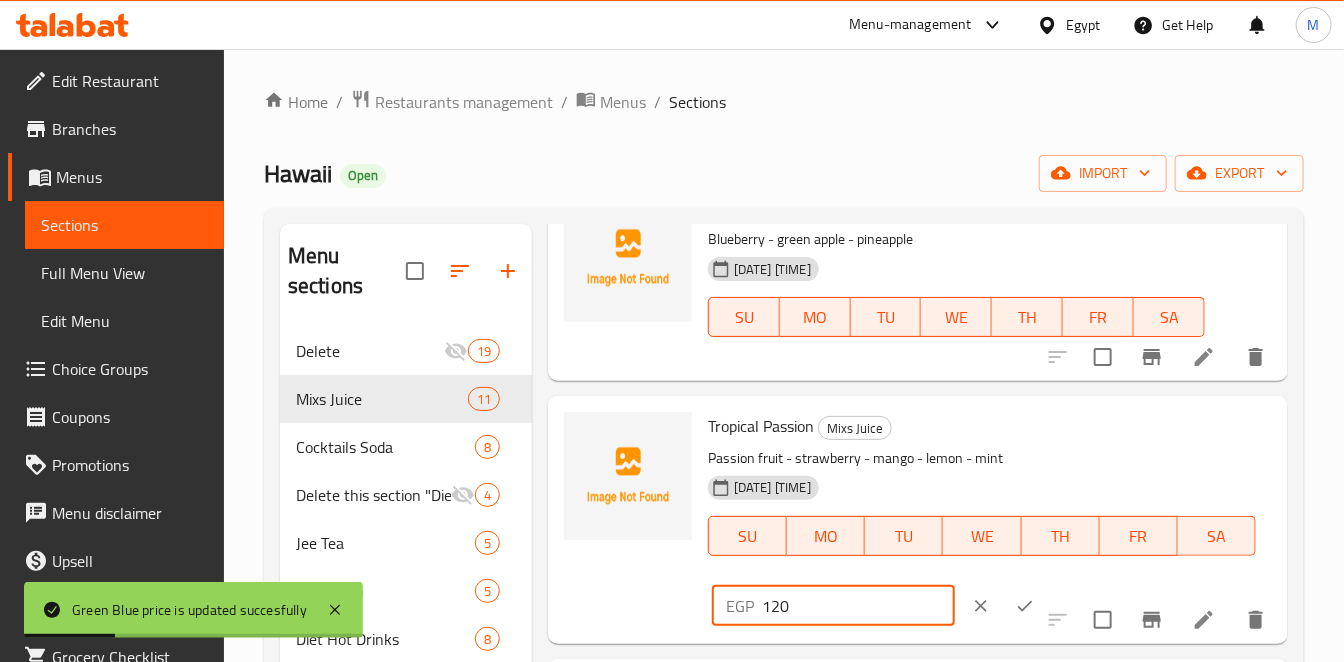 click on "120" at bounding box center [858, 606] 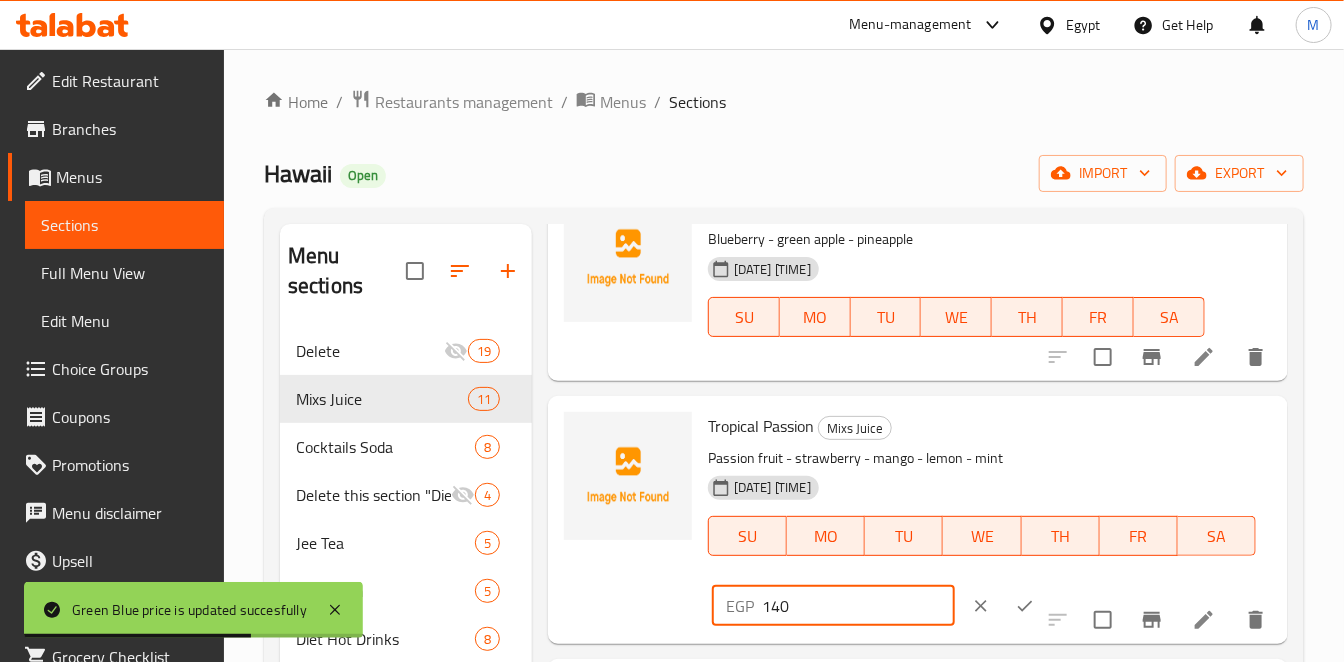 type on "140" 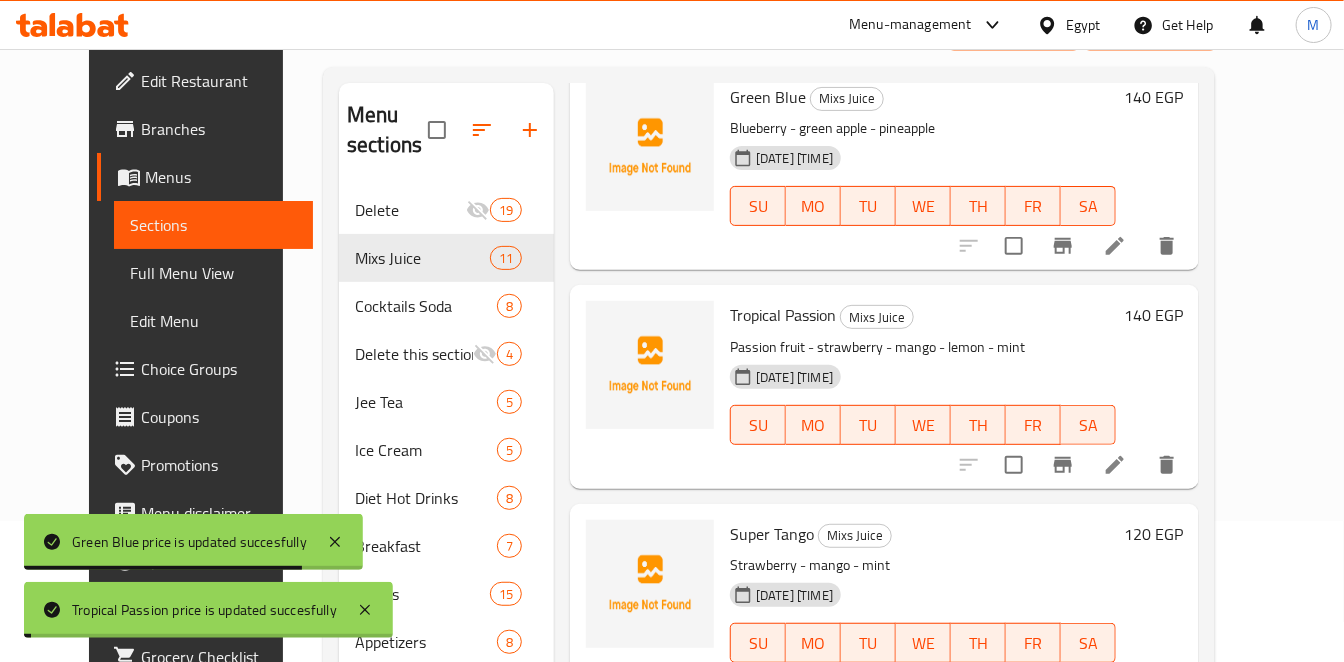scroll, scrollTop: 222, scrollLeft: 0, axis: vertical 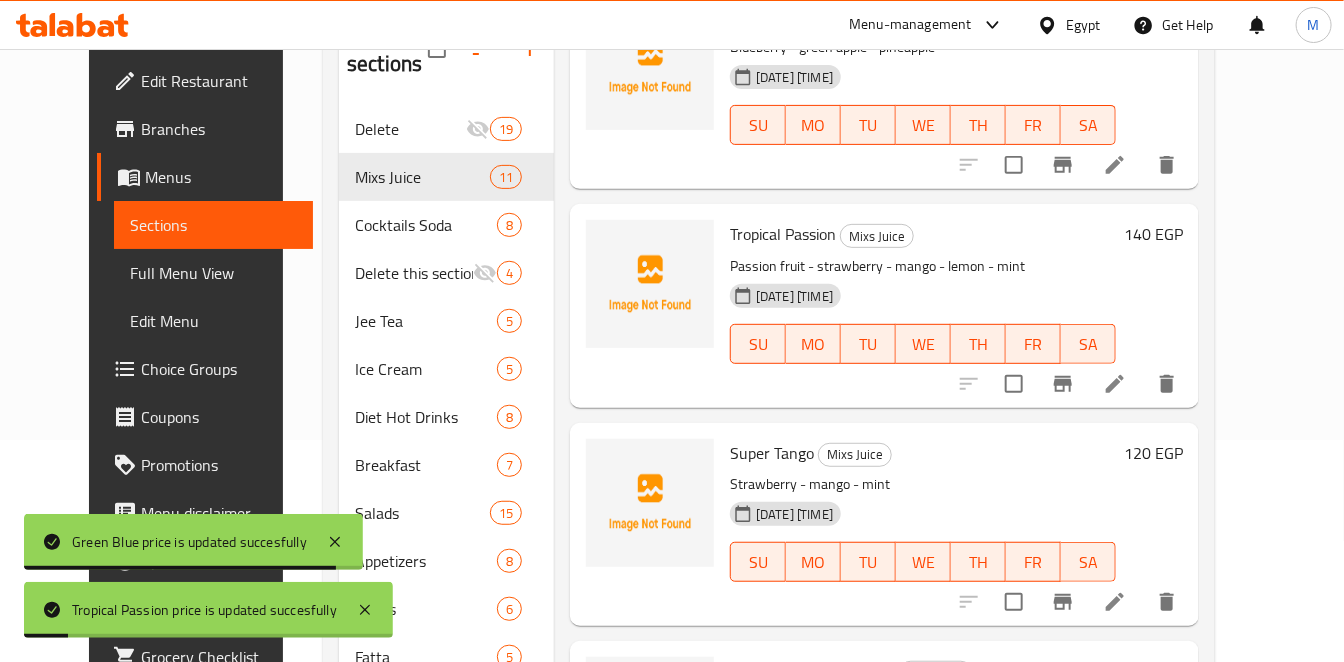 click on "[NUMBER] EGP" at bounding box center [1153, 453] 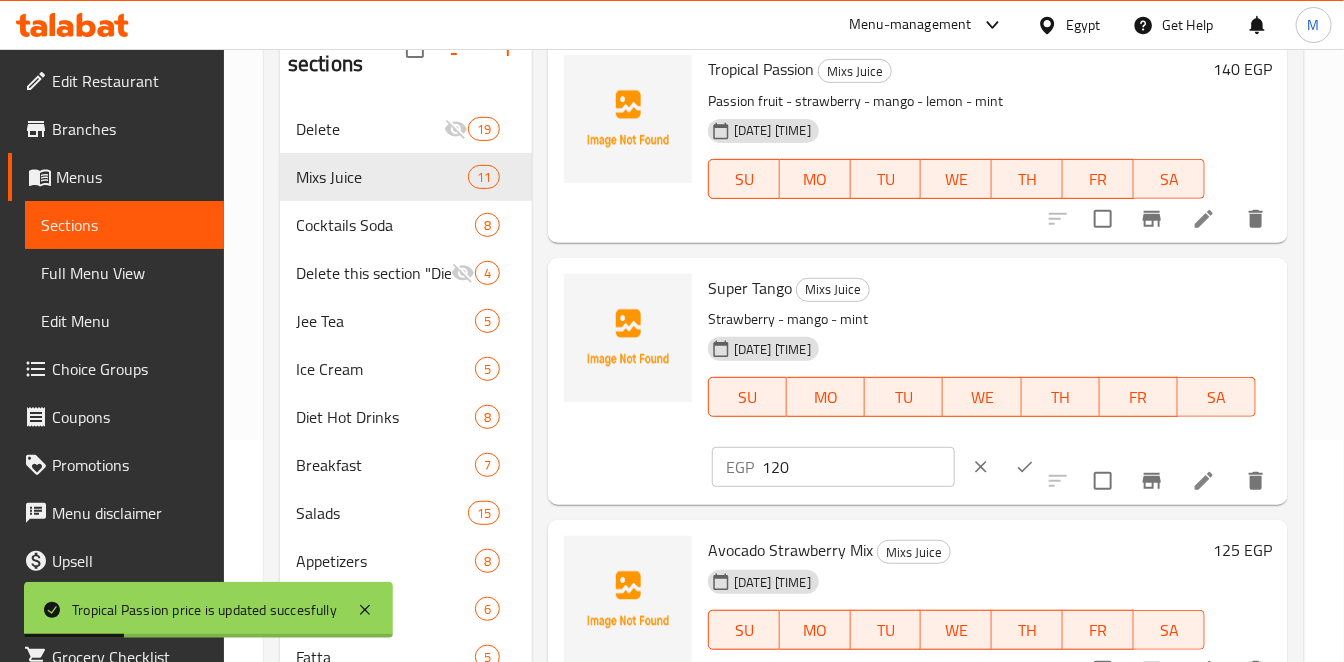 scroll, scrollTop: 333, scrollLeft: 0, axis: vertical 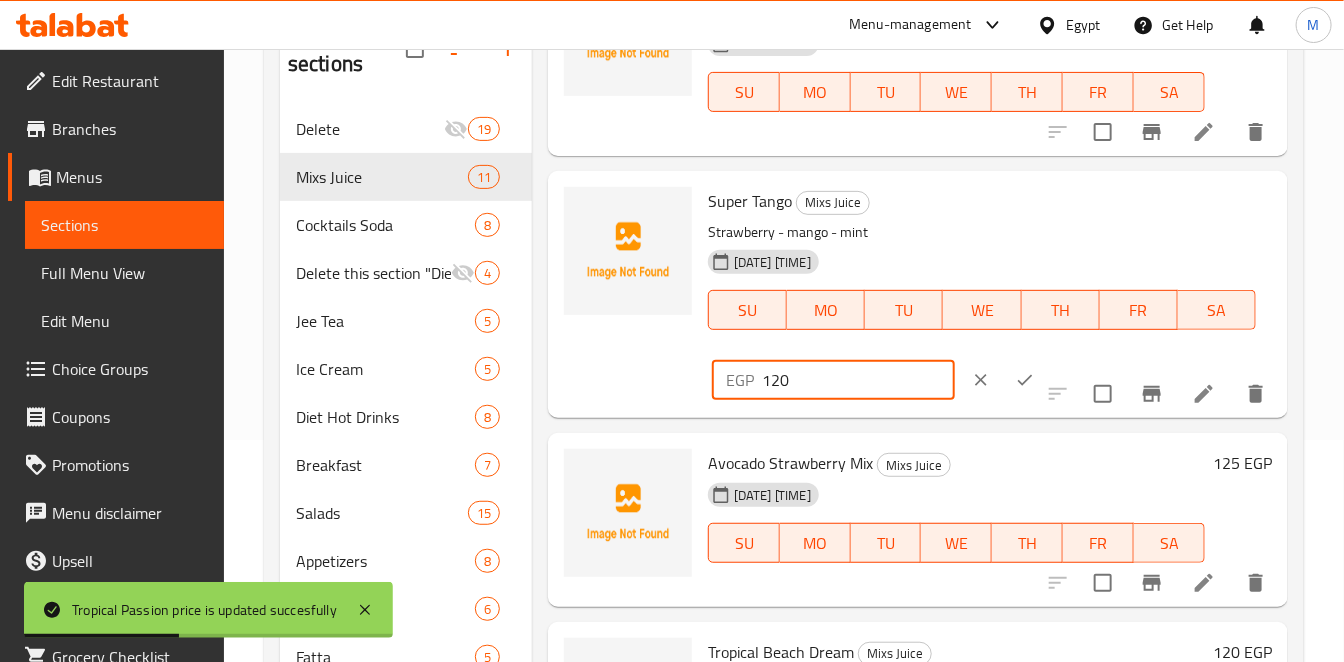 click on "120" at bounding box center [858, 380] 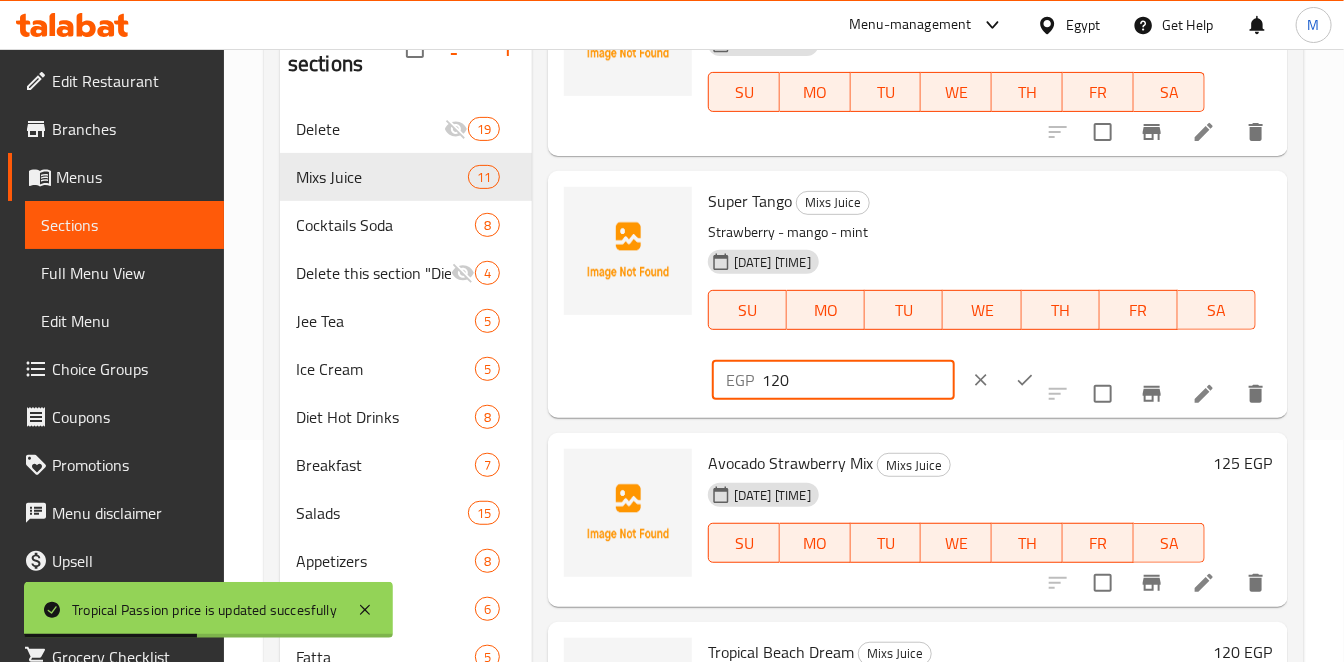 click on "120" at bounding box center [858, 380] 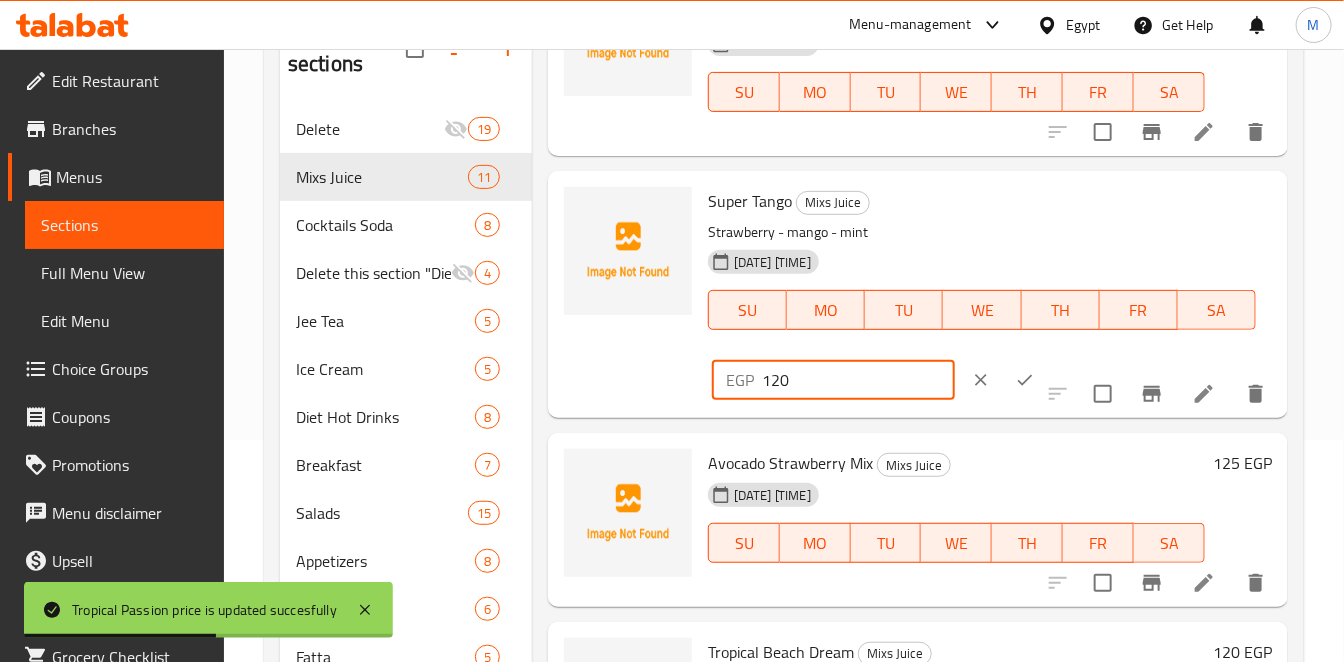 click on "120" at bounding box center [858, 380] 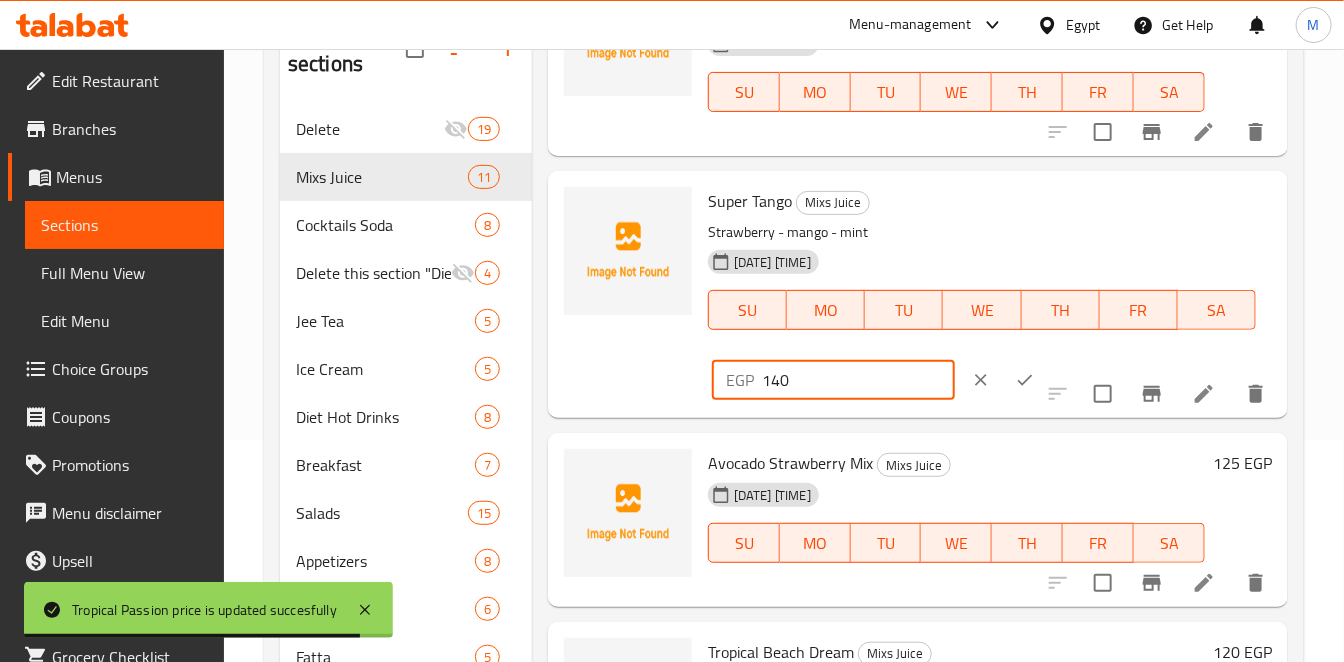 type on "140" 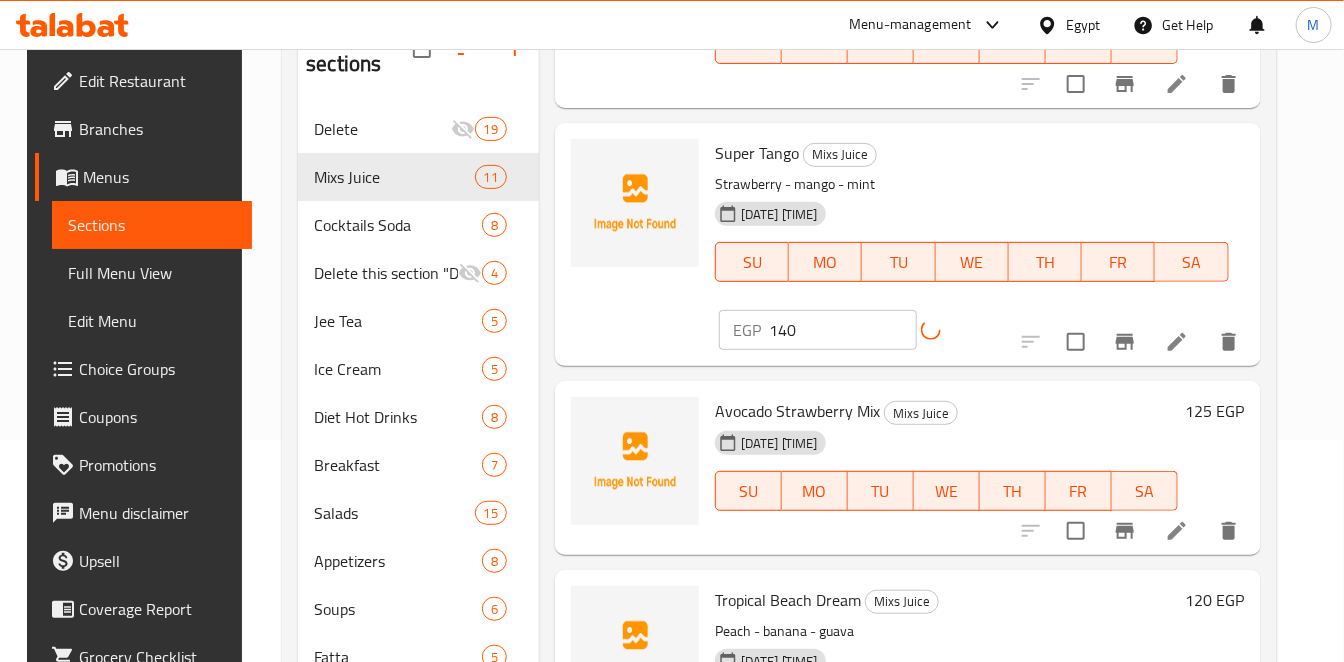 scroll, scrollTop: 444, scrollLeft: 0, axis: vertical 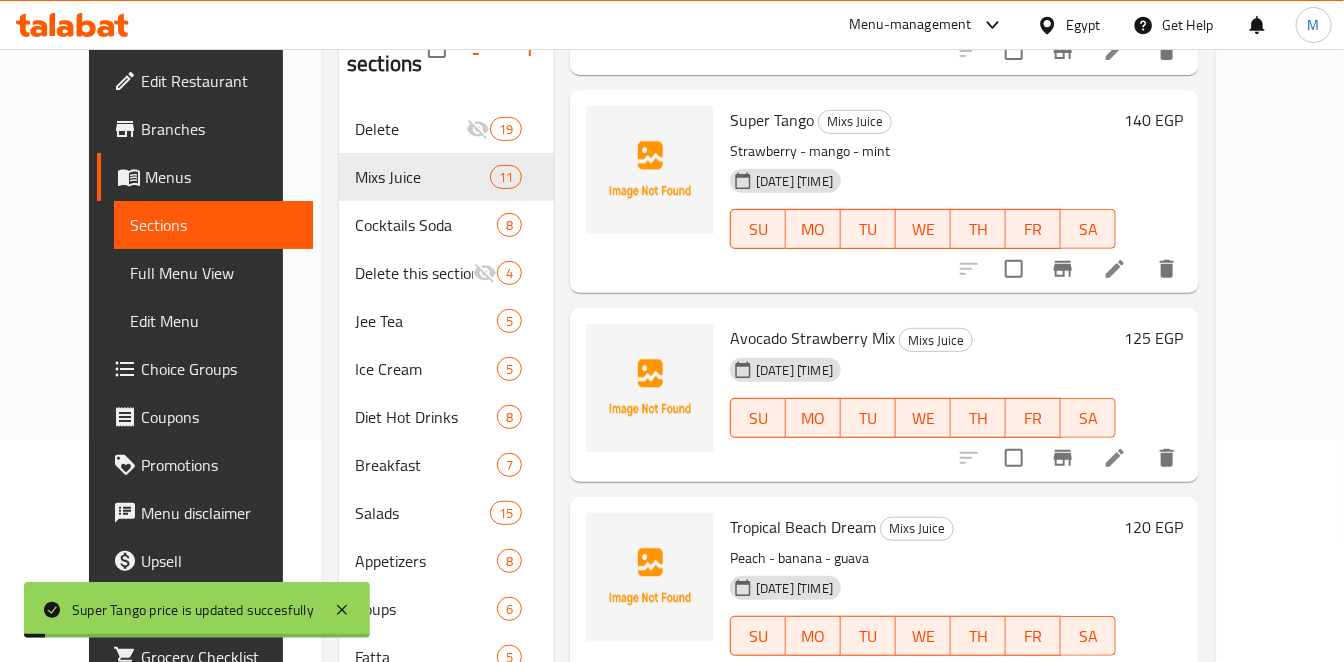 click on "125   EGP" at bounding box center [1153, 338] 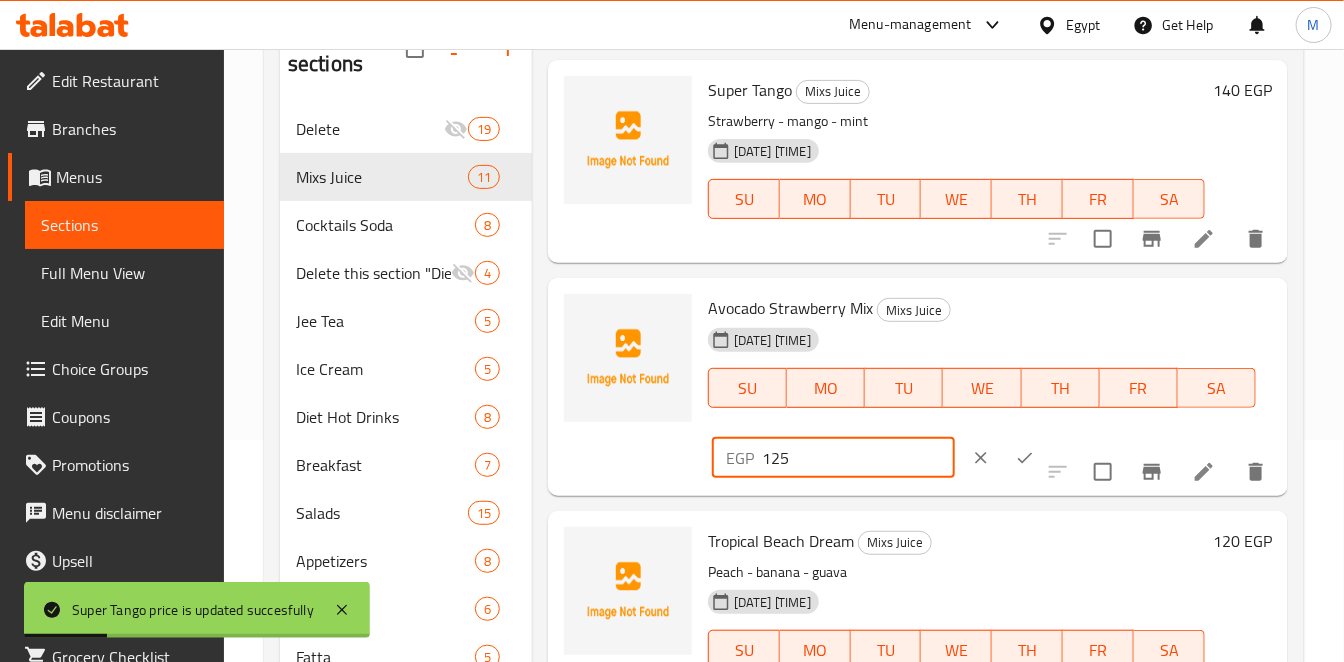 click on "125" at bounding box center [858, 458] 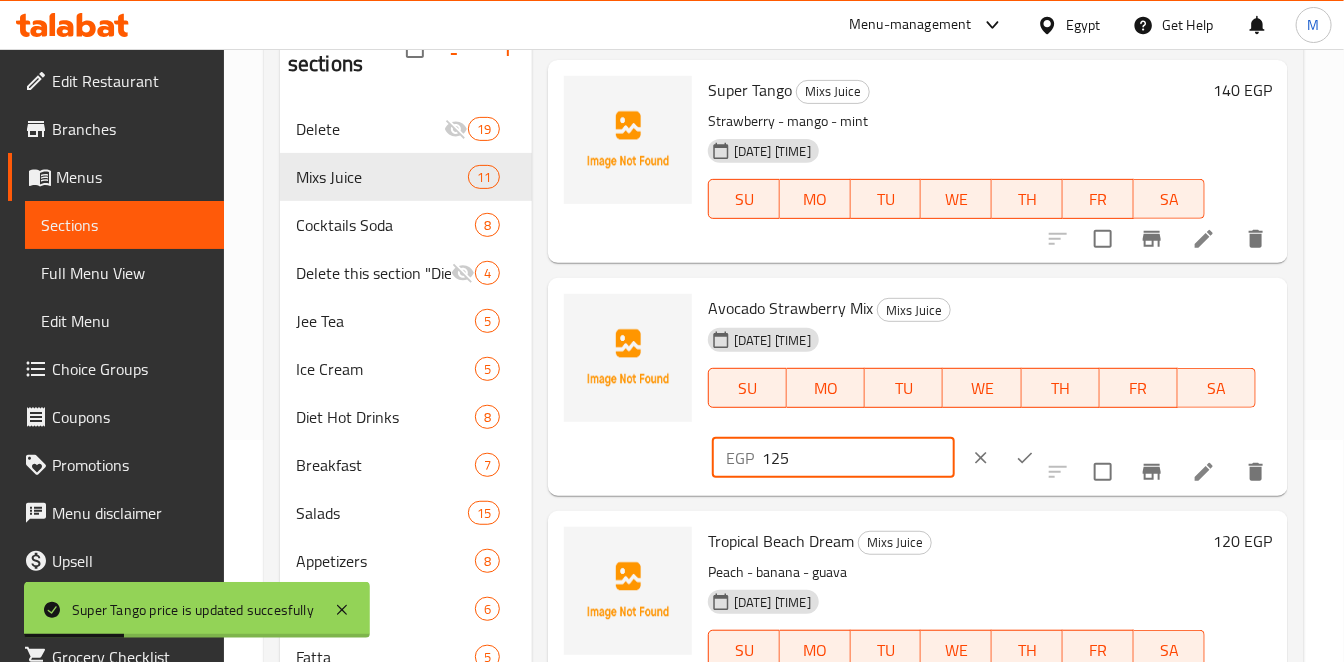 click on "125" at bounding box center (858, 458) 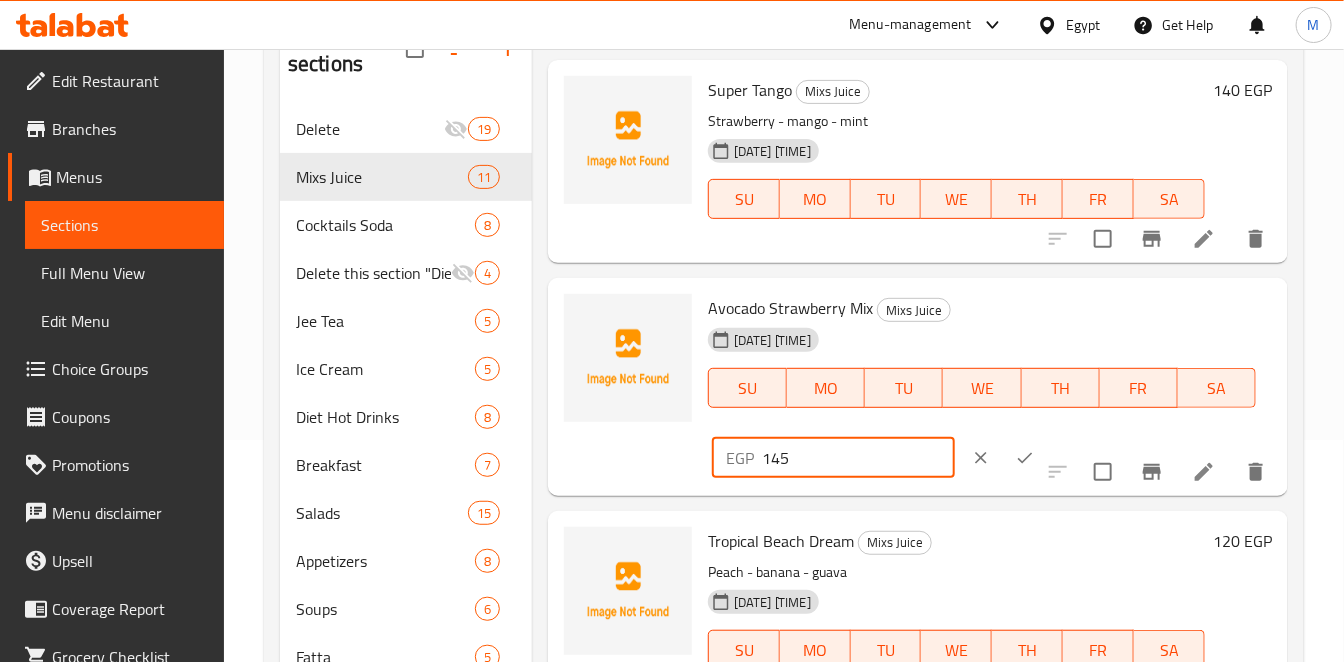 type on "145" 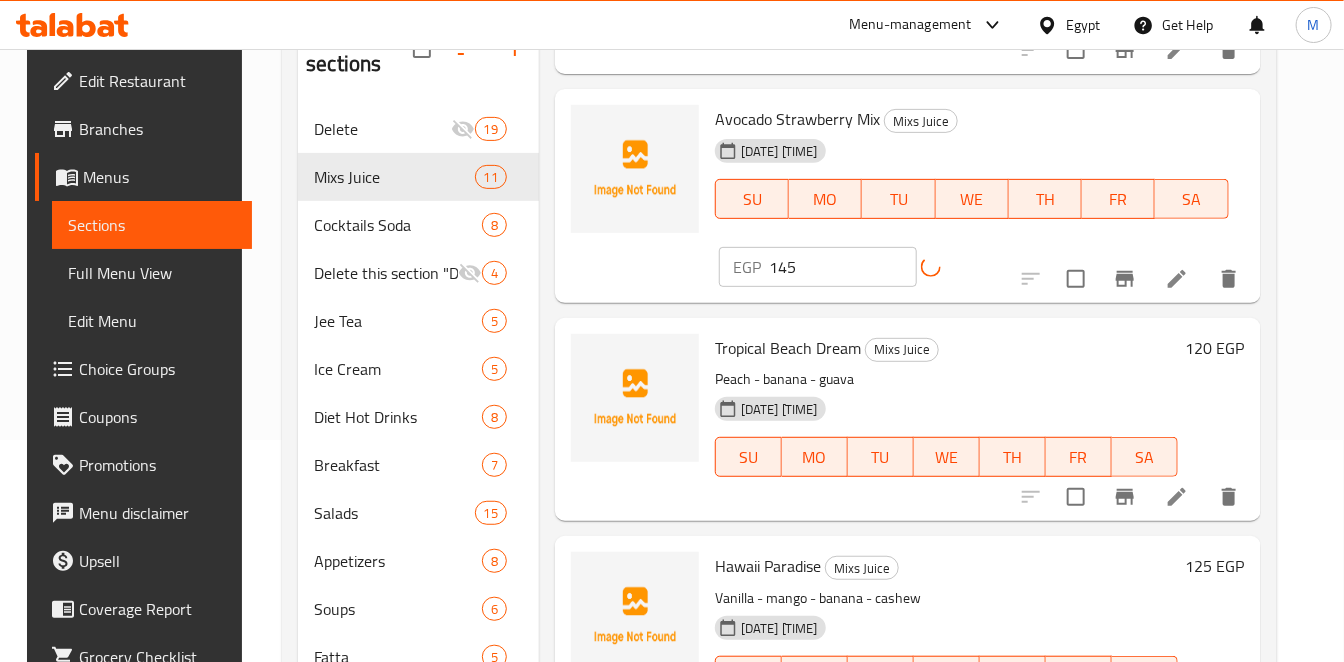 scroll, scrollTop: 680, scrollLeft: 0, axis: vertical 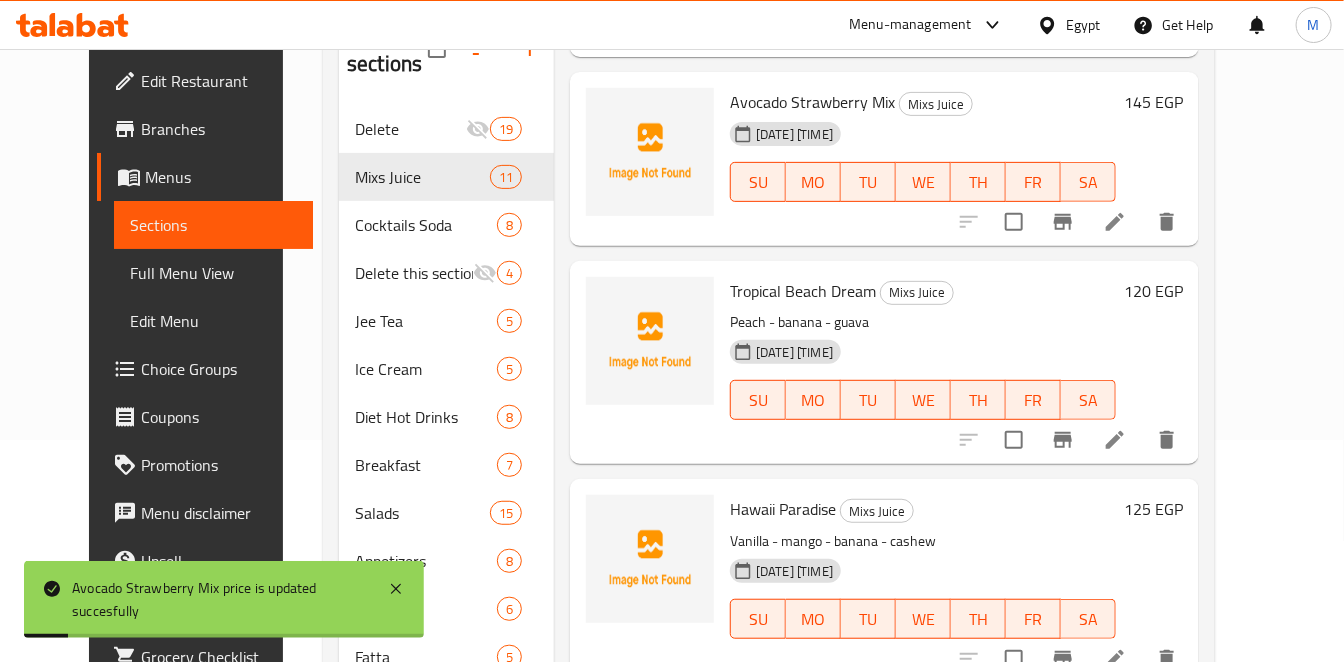 click on "[NUMBER] EGP" at bounding box center (1153, 291) 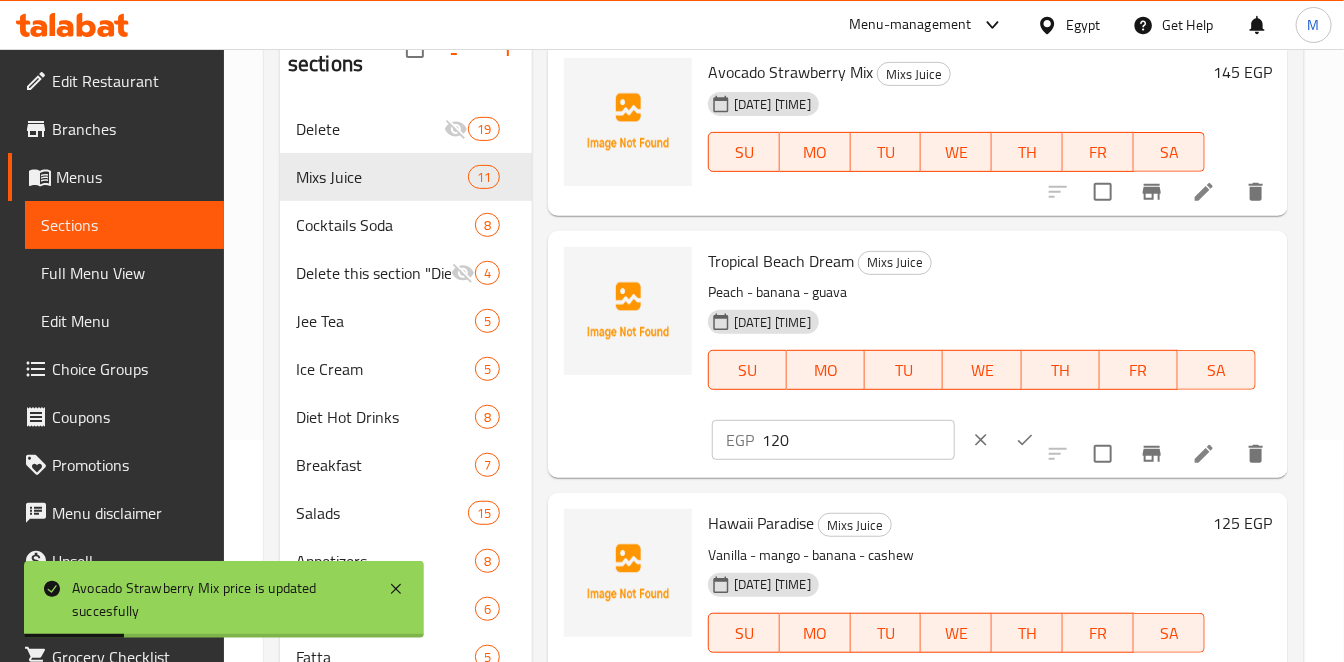 click on "120" at bounding box center (858, 440) 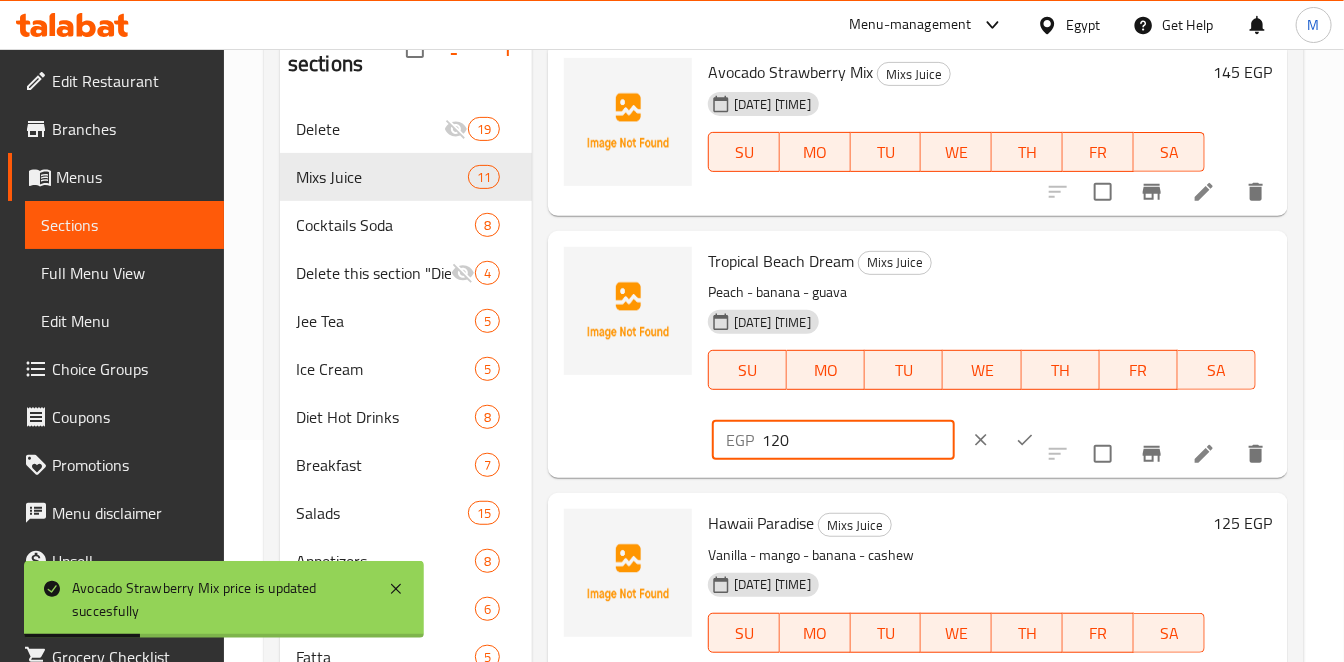 click on "120" at bounding box center (858, 440) 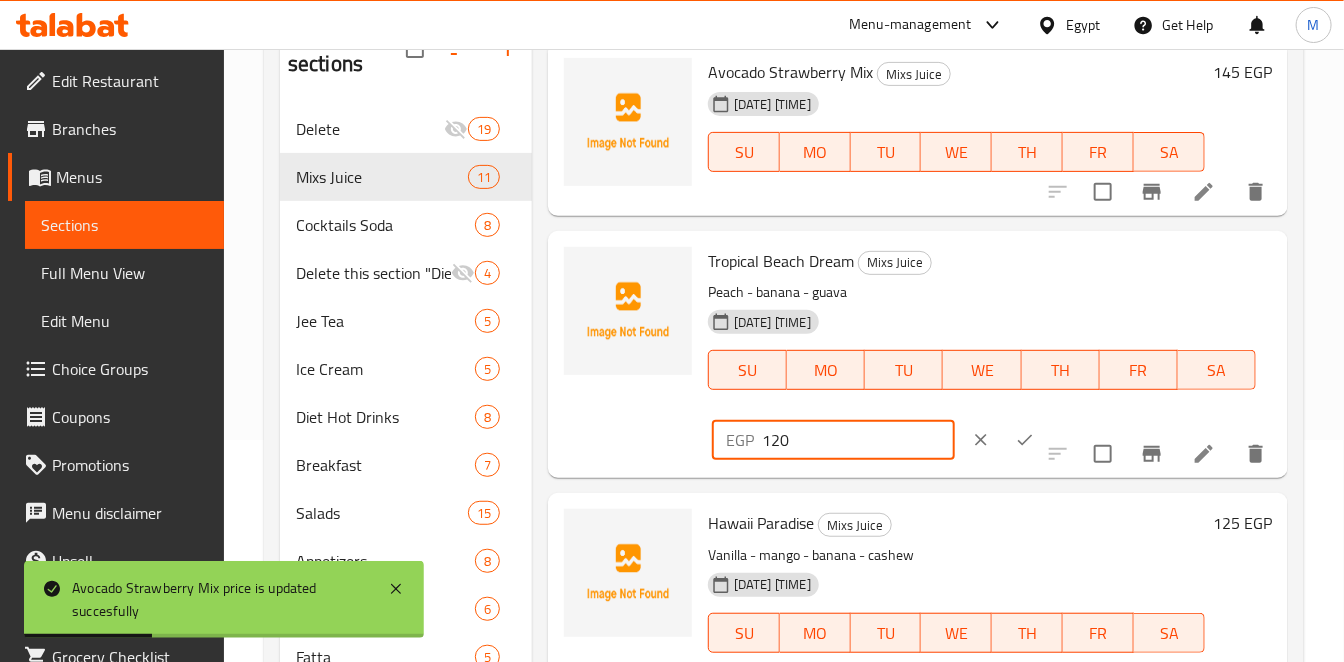 click on "120" at bounding box center [858, 440] 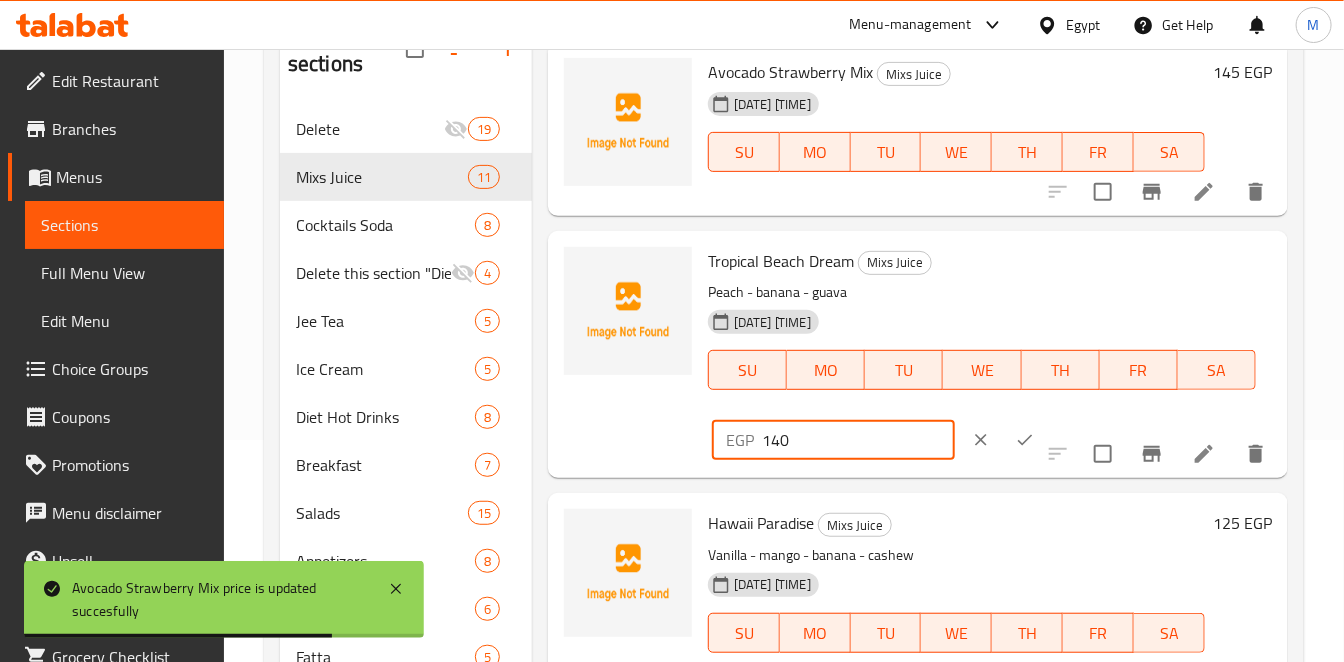 type on "140" 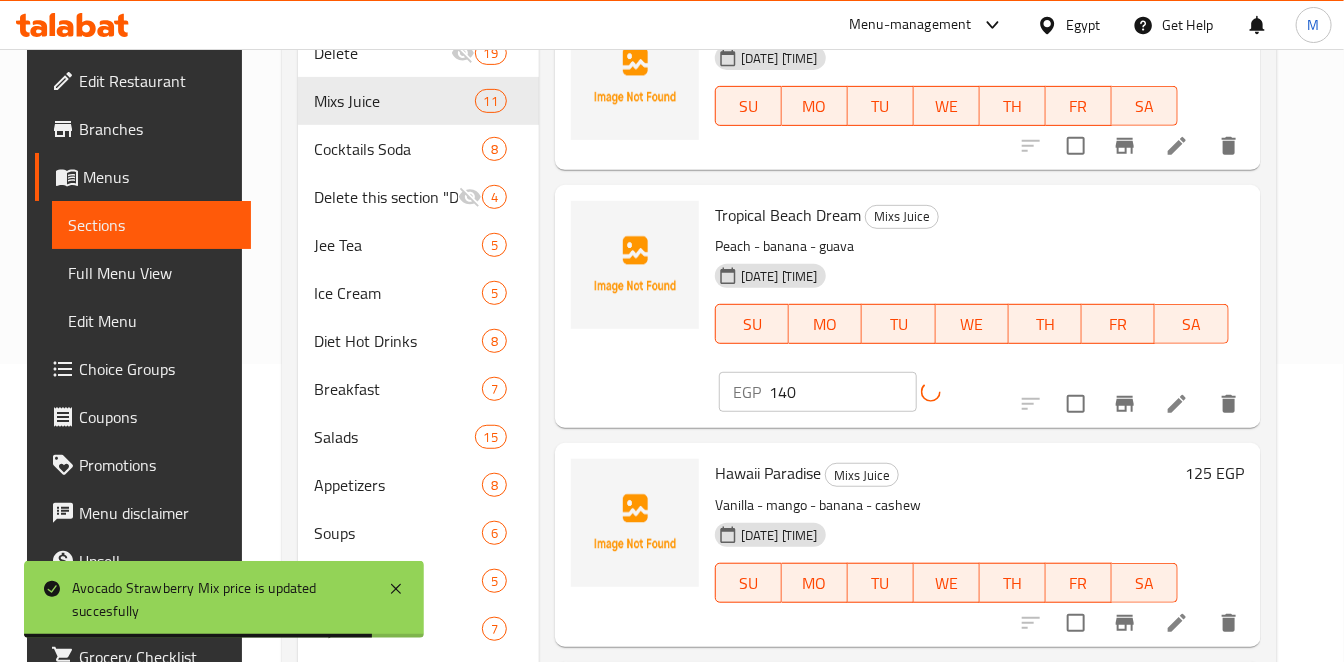 scroll, scrollTop: 333, scrollLeft: 0, axis: vertical 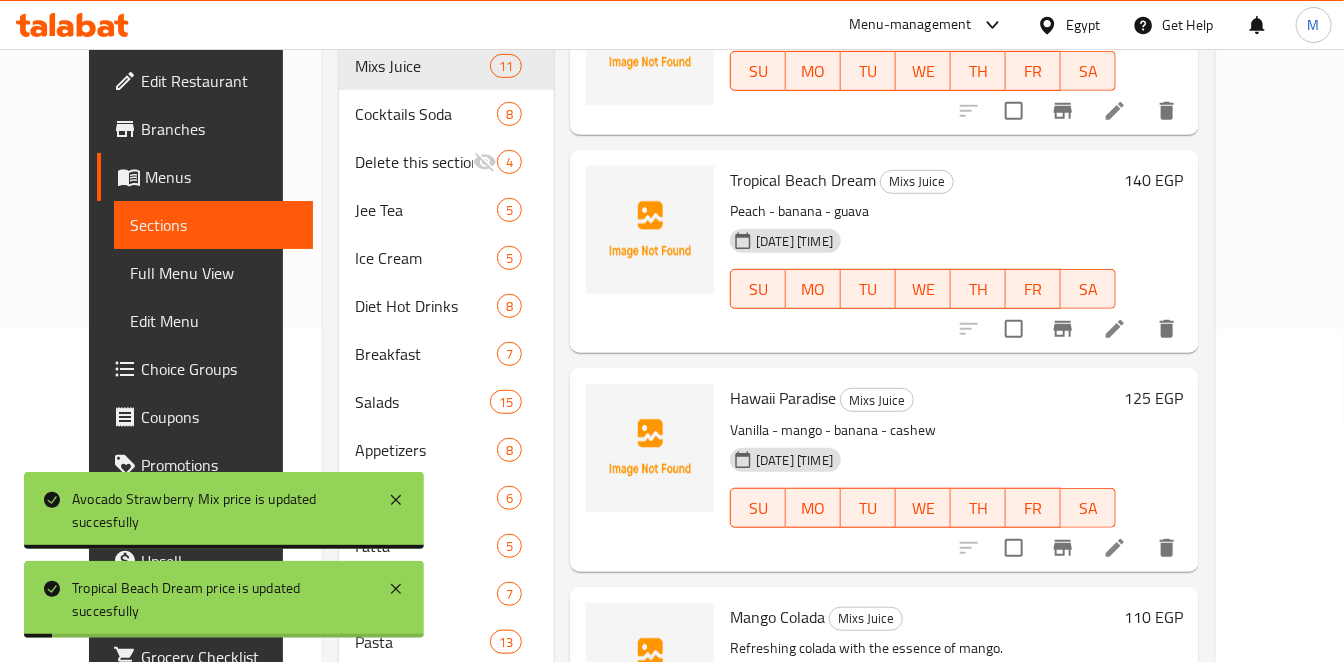 click on "125   EGP" at bounding box center (1153, 398) 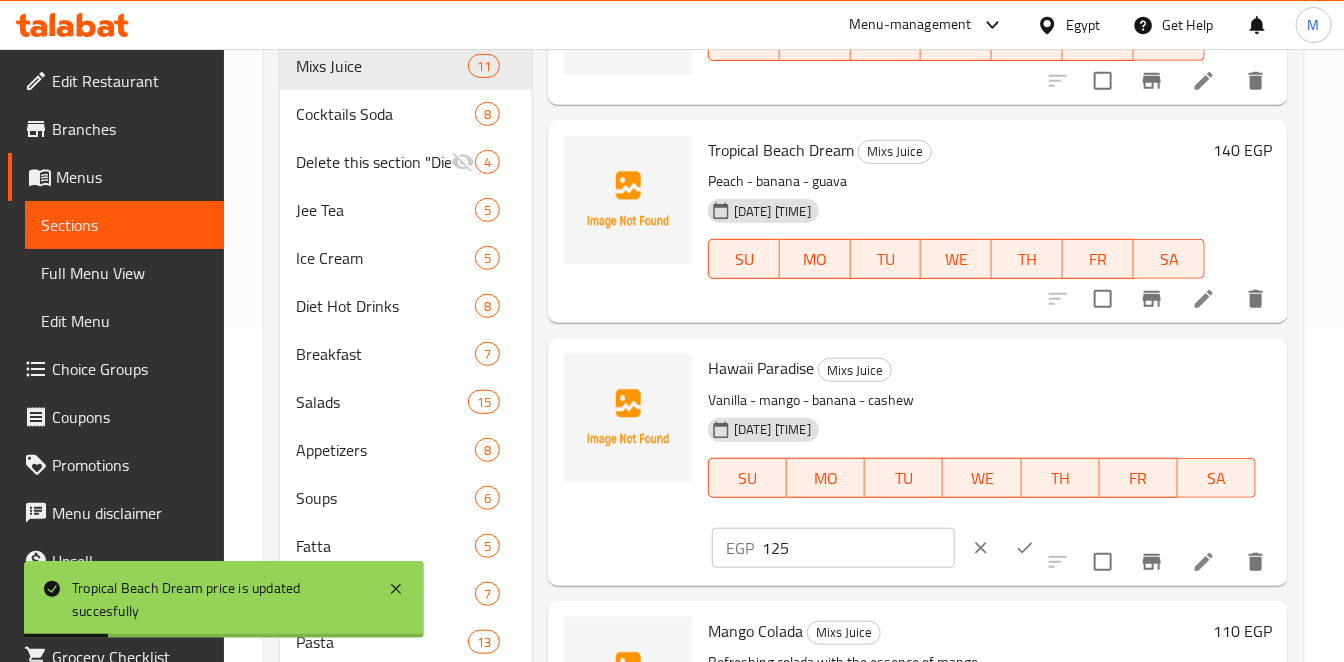 click on "125" at bounding box center (858, 548) 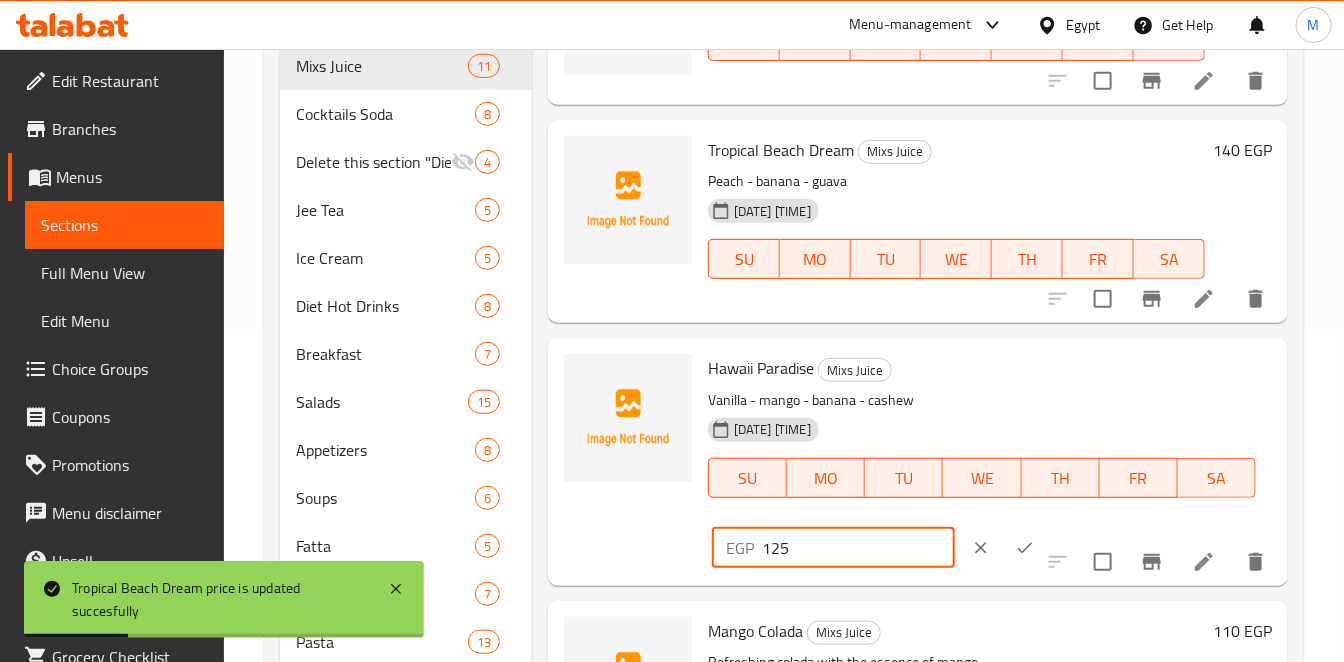 click on "125" at bounding box center (858, 548) 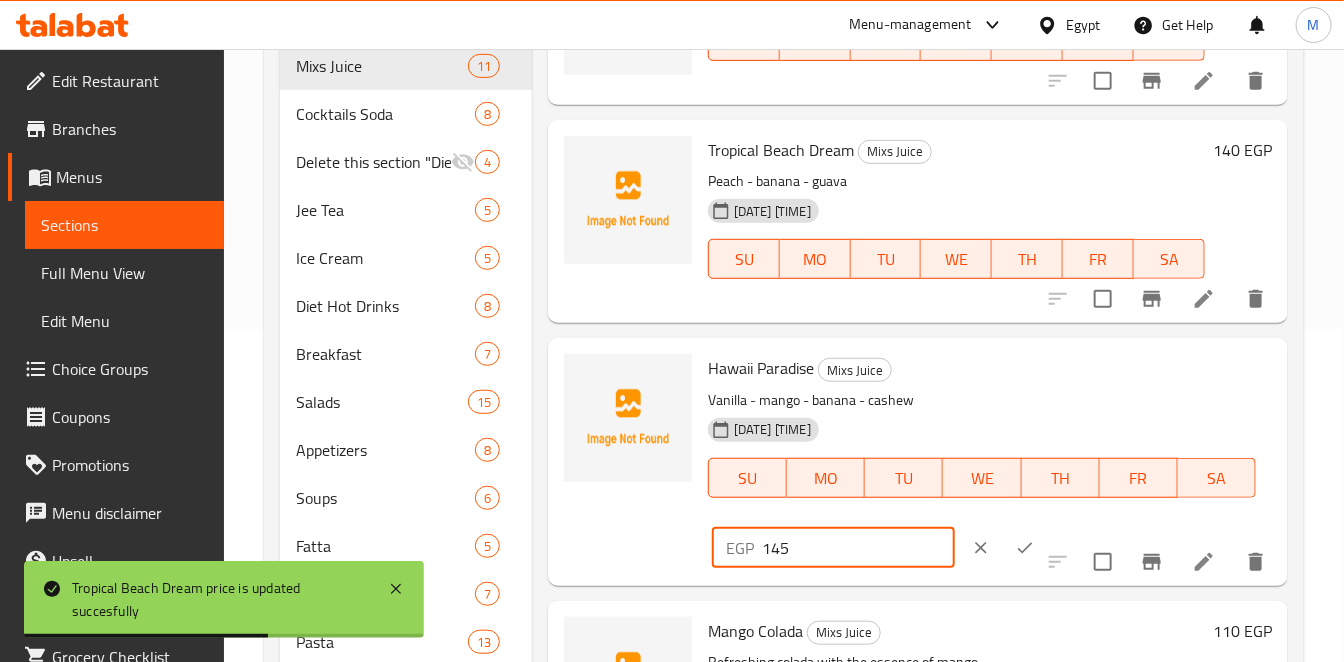 type on "145" 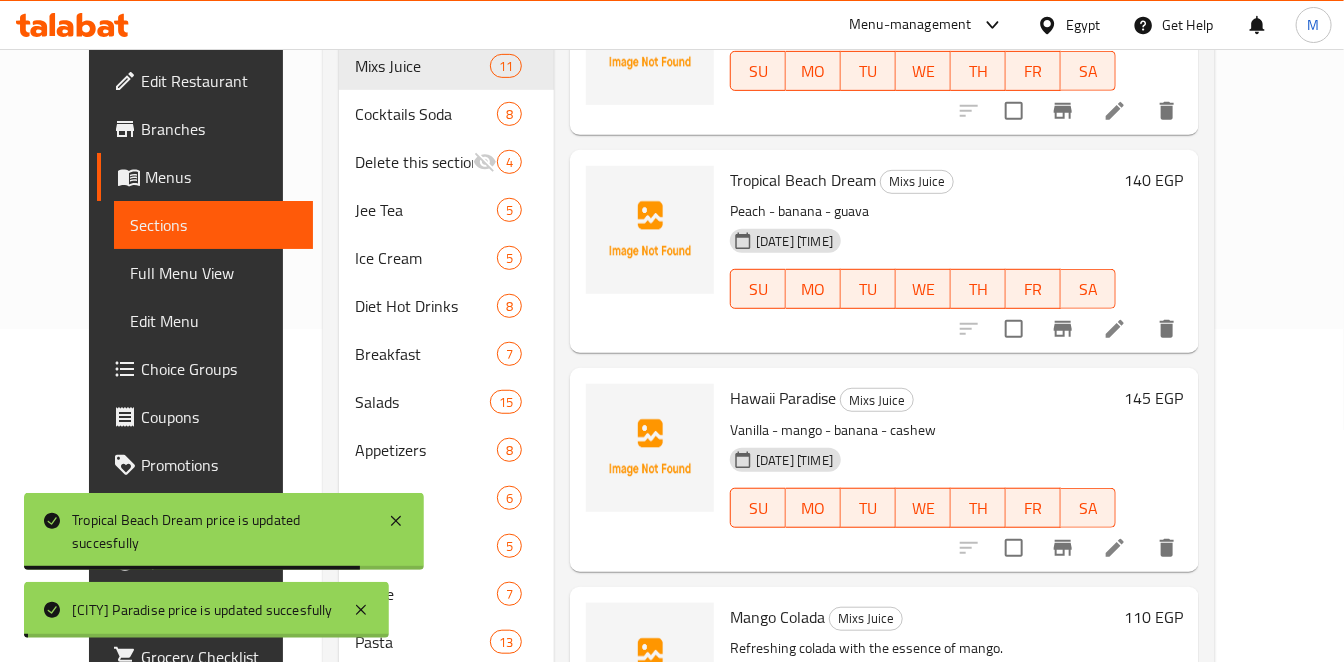 scroll, scrollTop: 555, scrollLeft: 0, axis: vertical 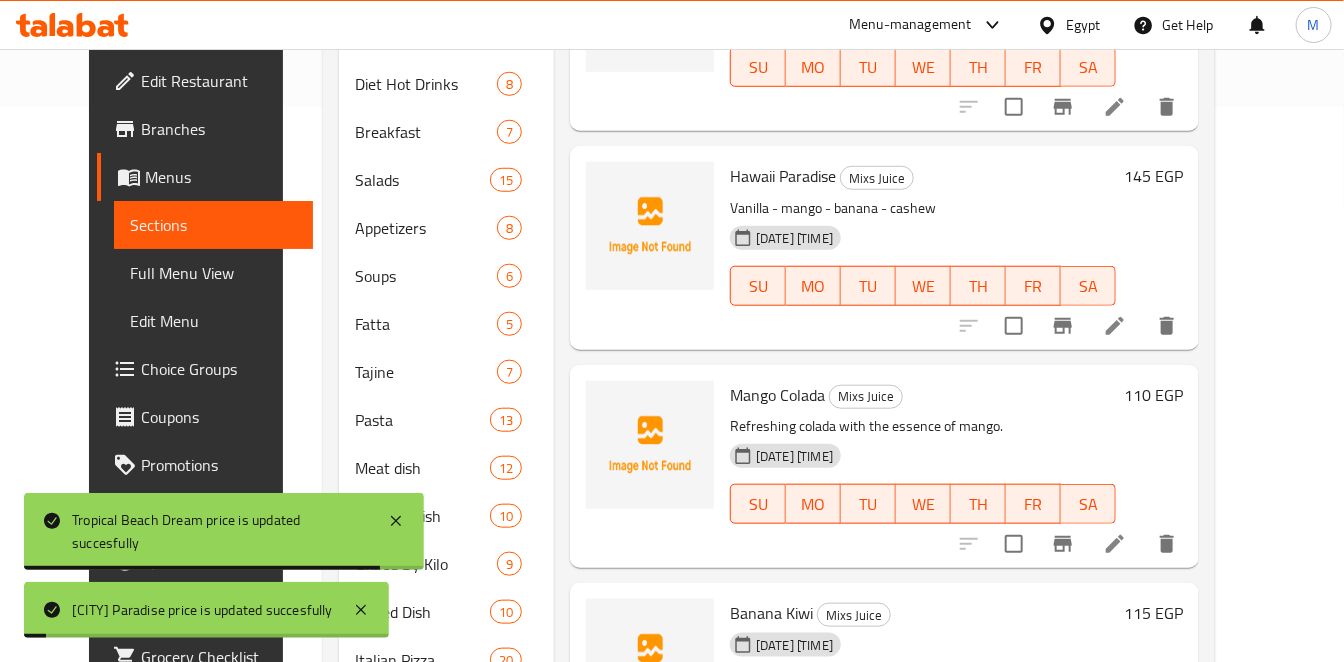 drag, startPoint x: 1212, startPoint y: 387, endPoint x: 1195, endPoint y: 386, distance: 17.029387 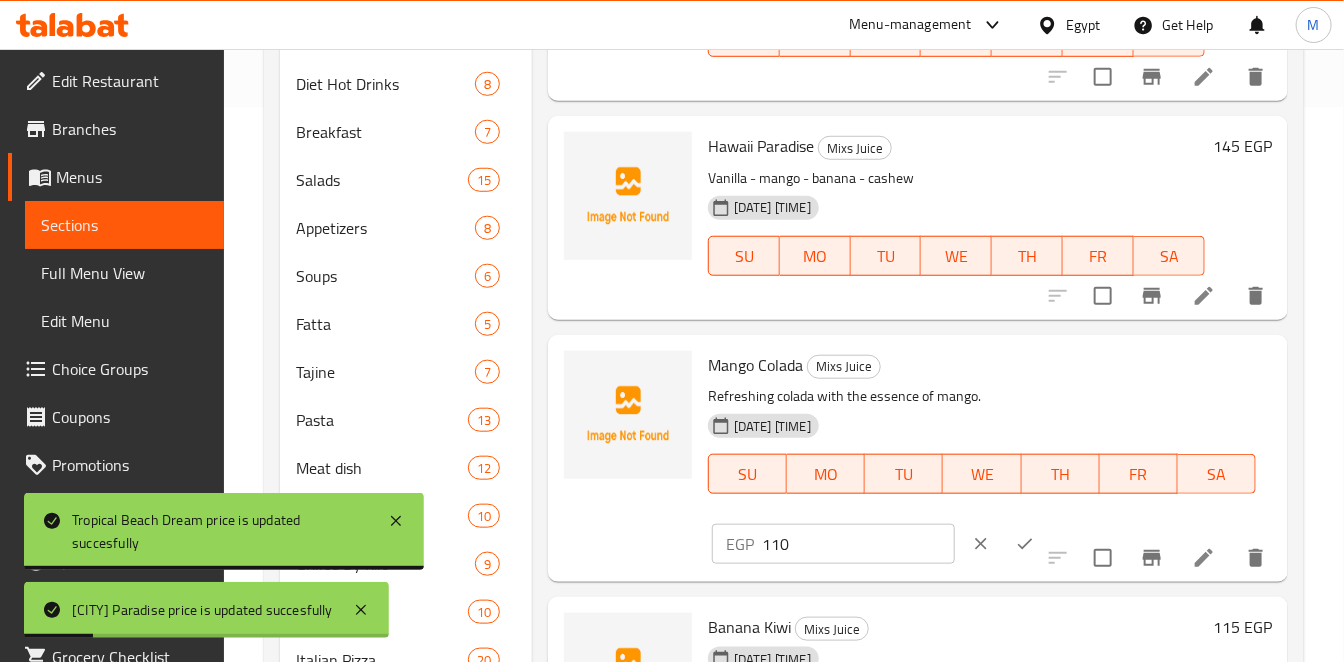 click on "110" at bounding box center (858, 544) 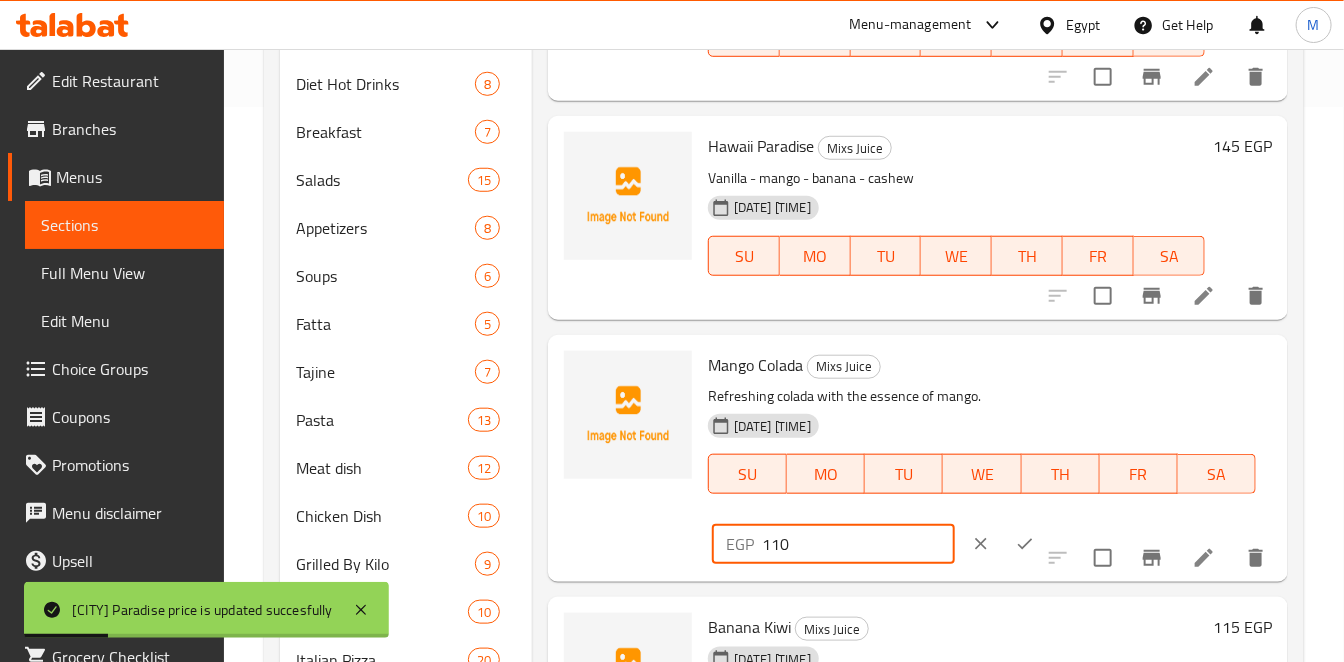 click on "110" at bounding box center [858, 544] 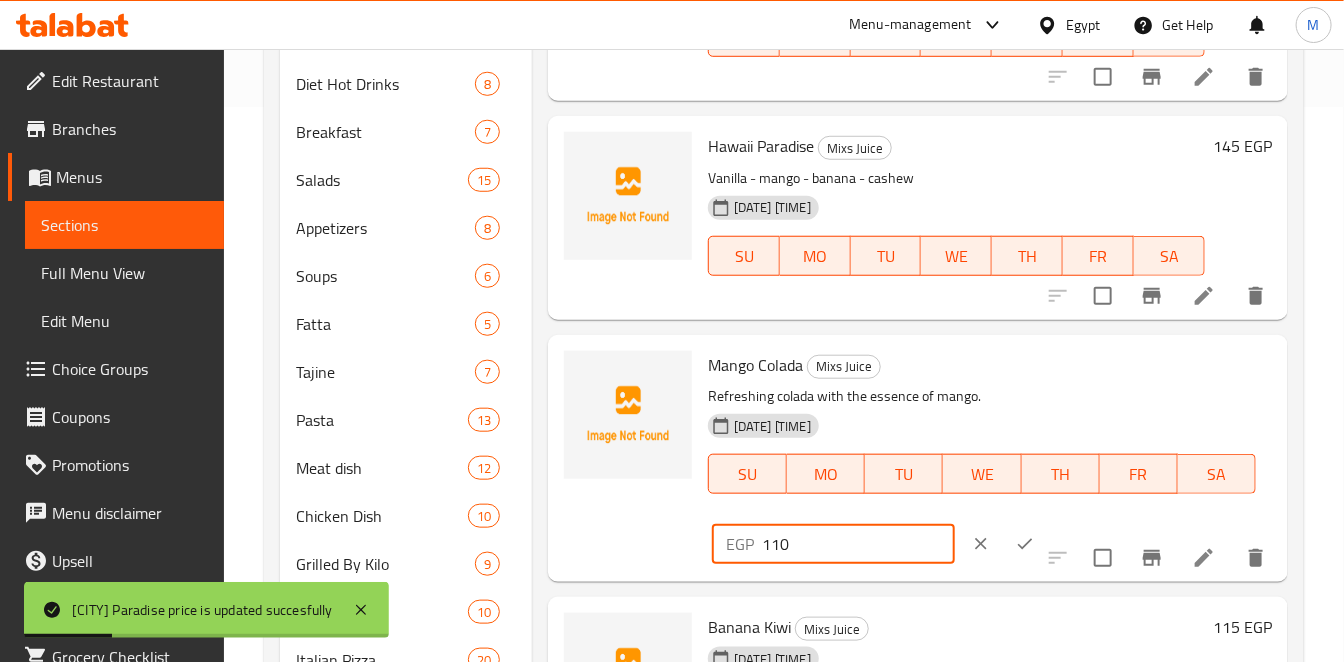 click on "110" at bounding box center (858, 544) 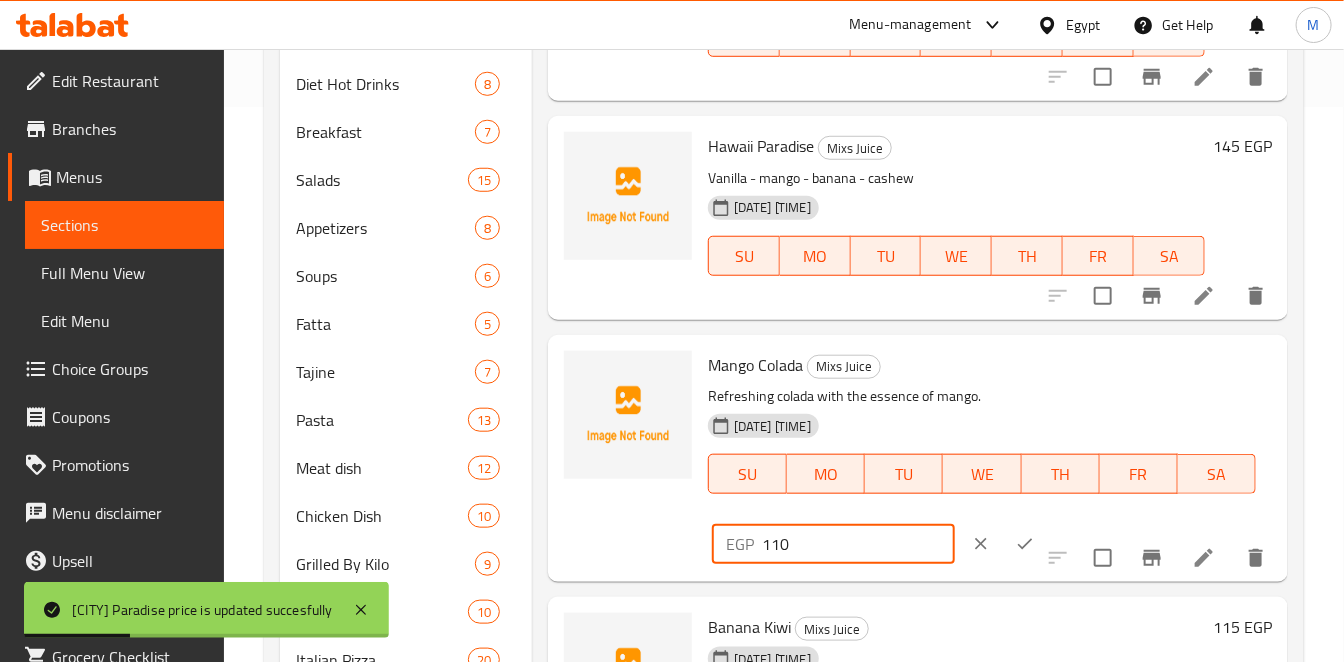 click on "110" at bounding box center [858, 544] 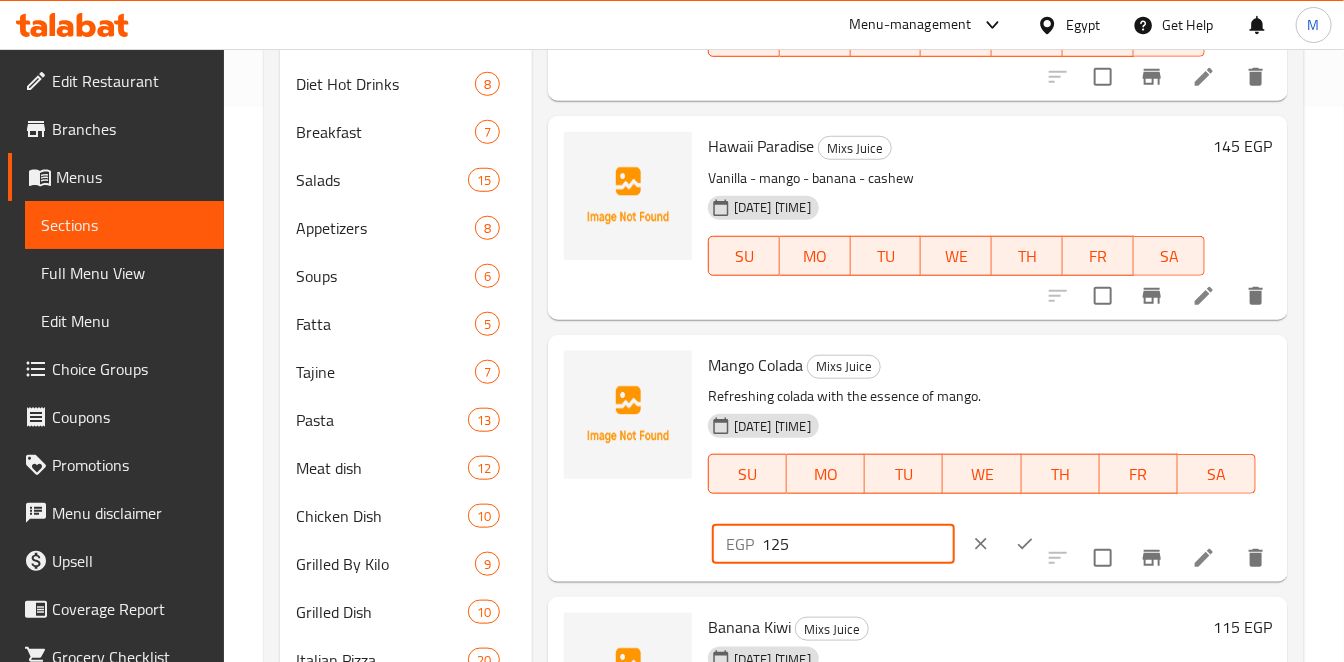 type on "125" 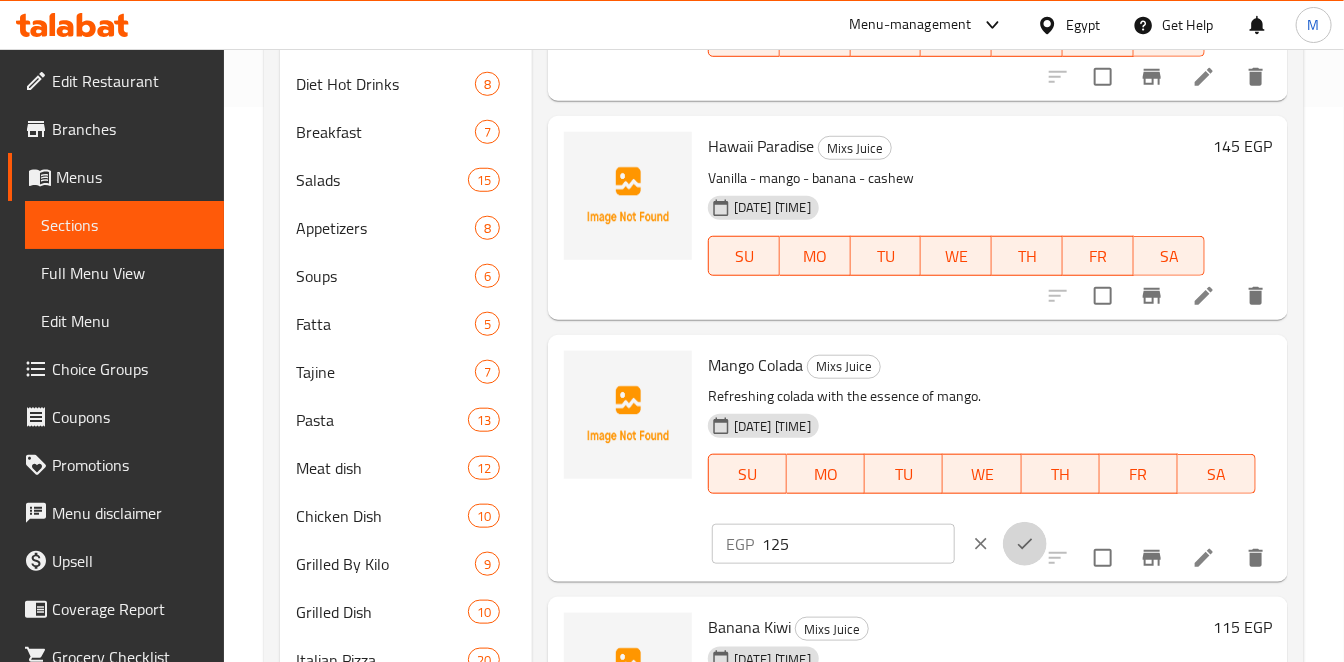 click 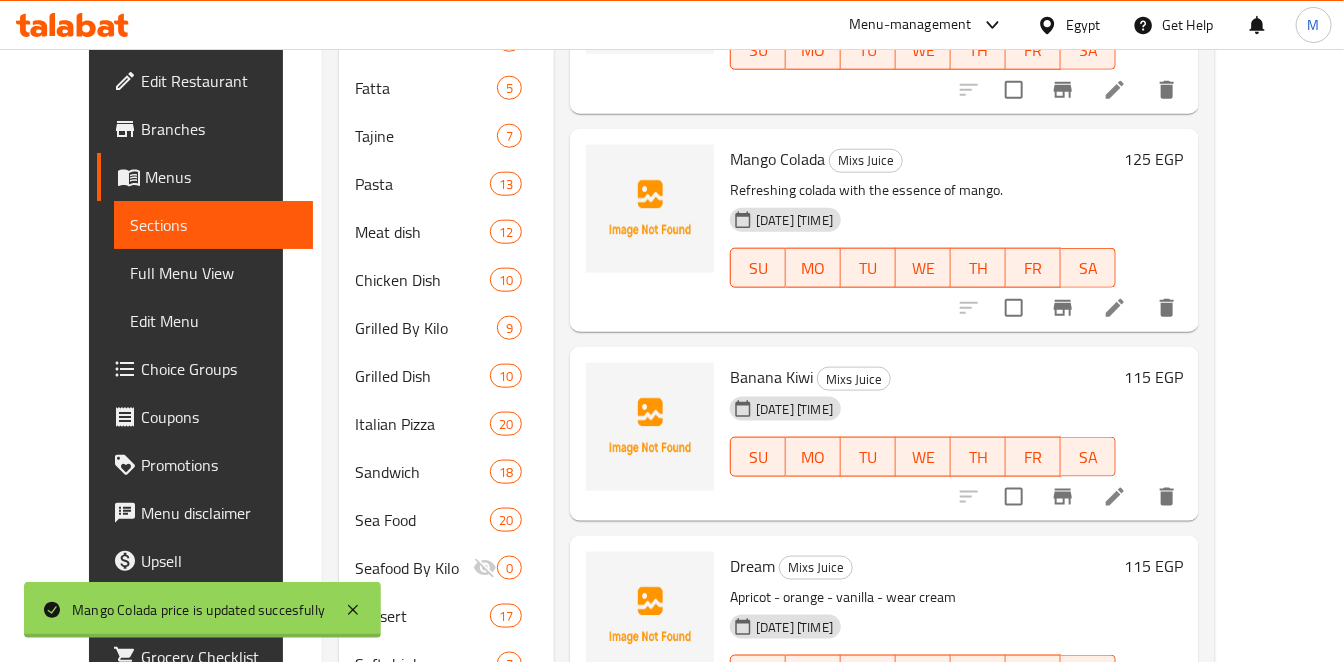 scroll, scrollTop: 888, scrollLeft: 0, axis: vertical 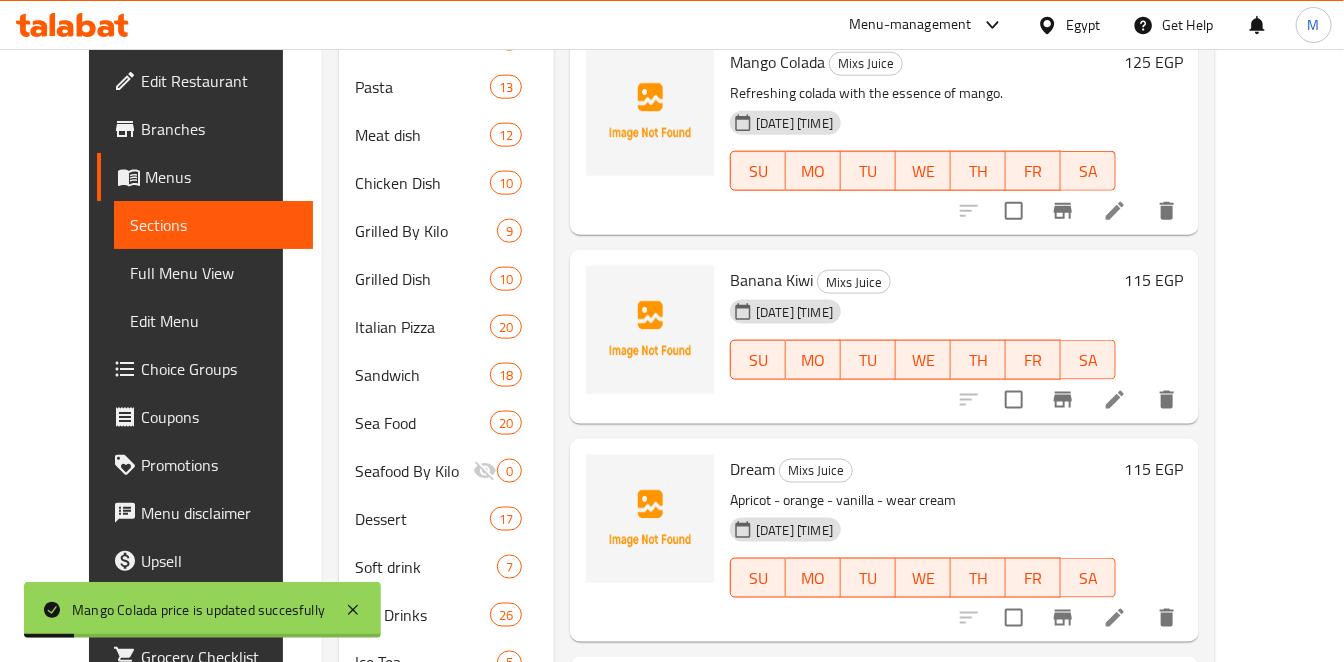 click on "115   EGP" at bounding box center (1153, 280) 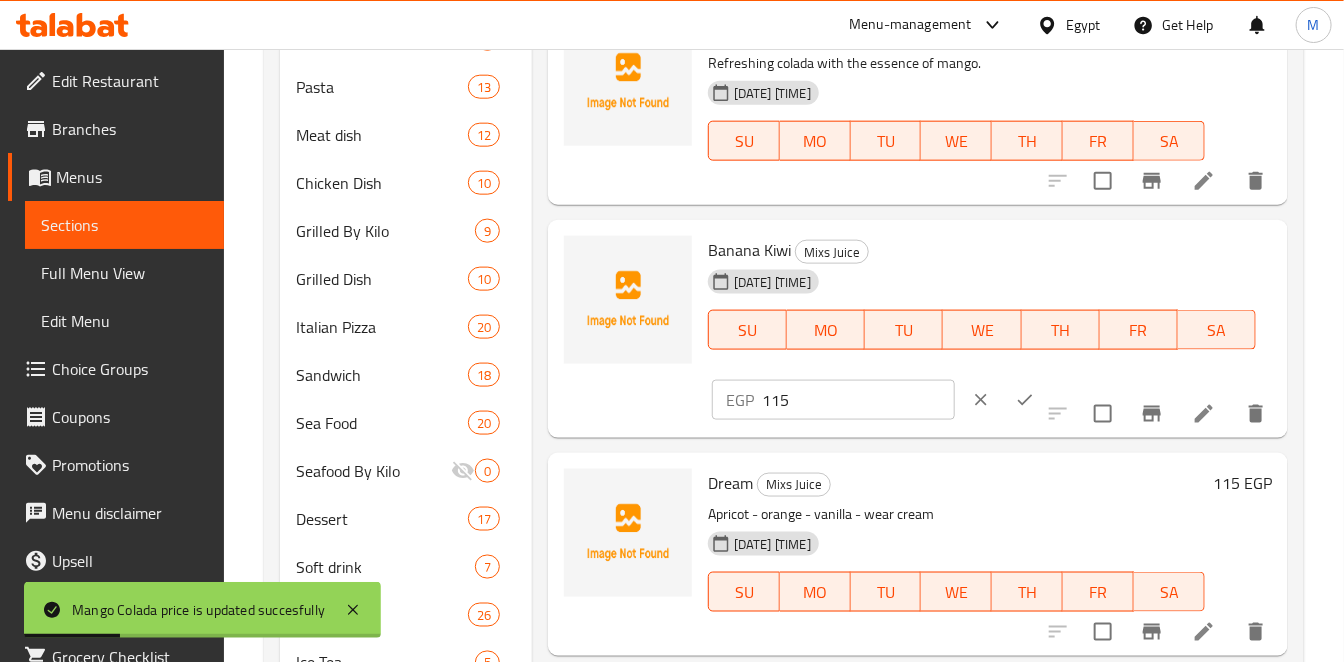 click on "115" at bounding box center [858, 400] 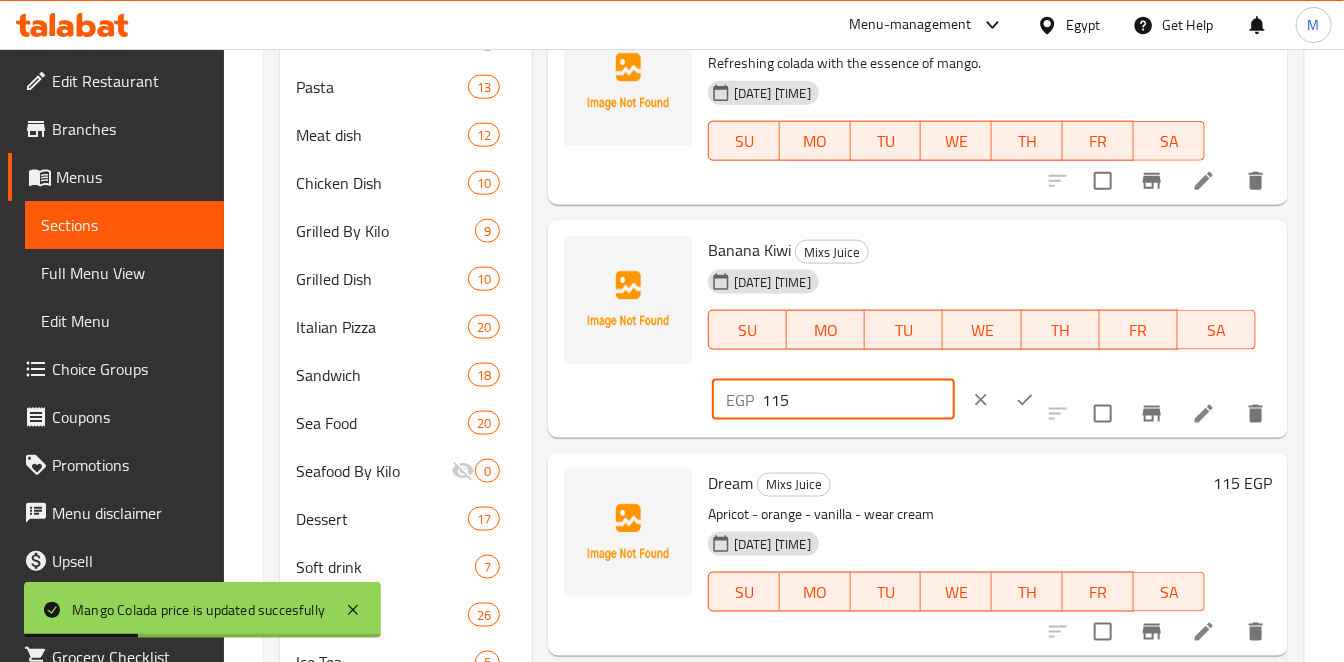 click on "115" at bounding box center (858, 400) 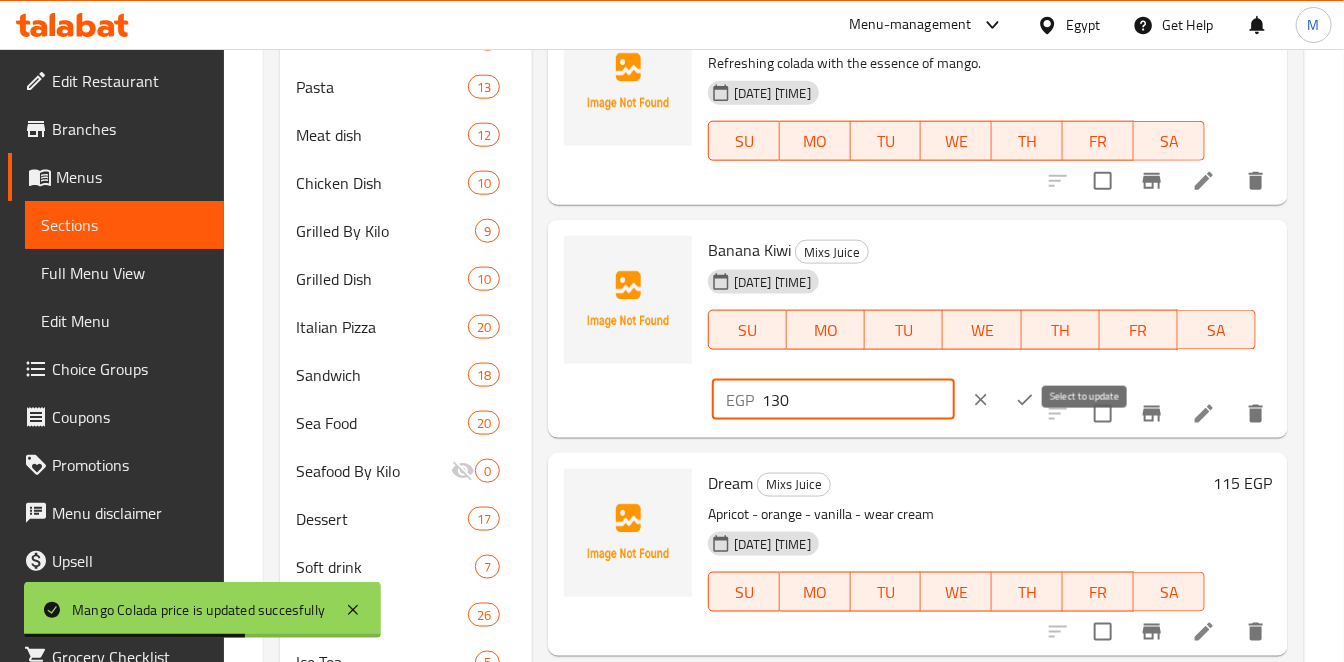 type on "130" 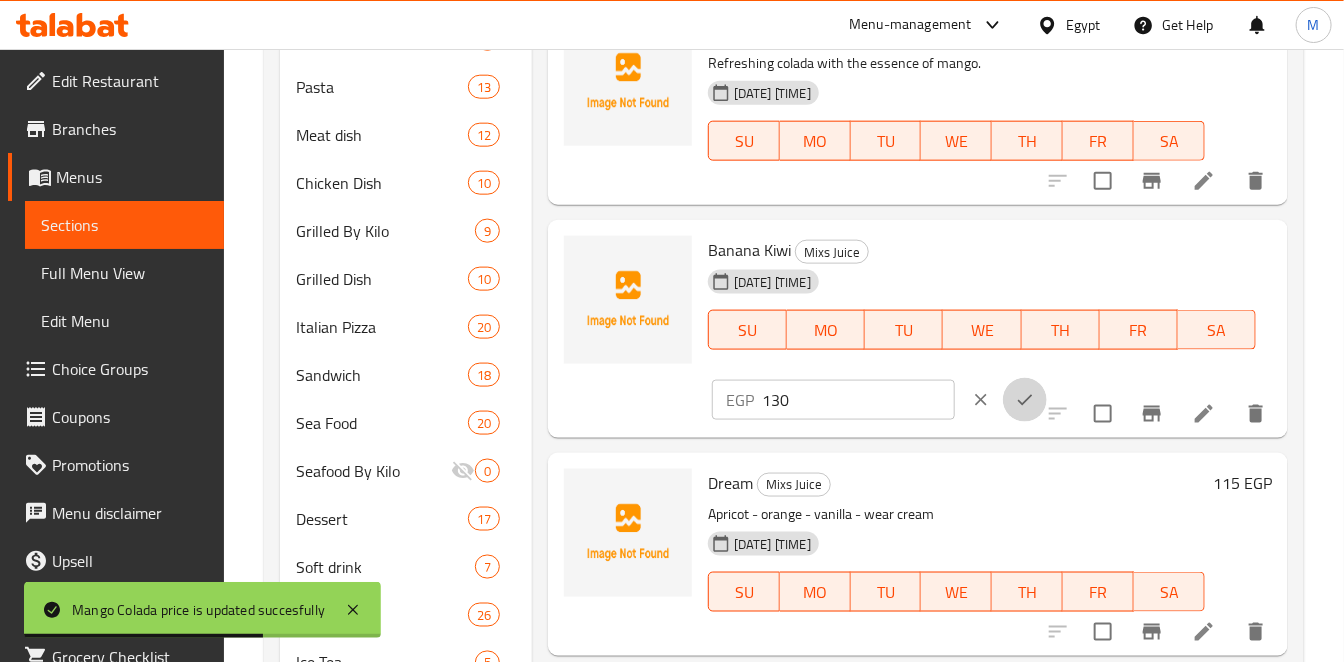 click 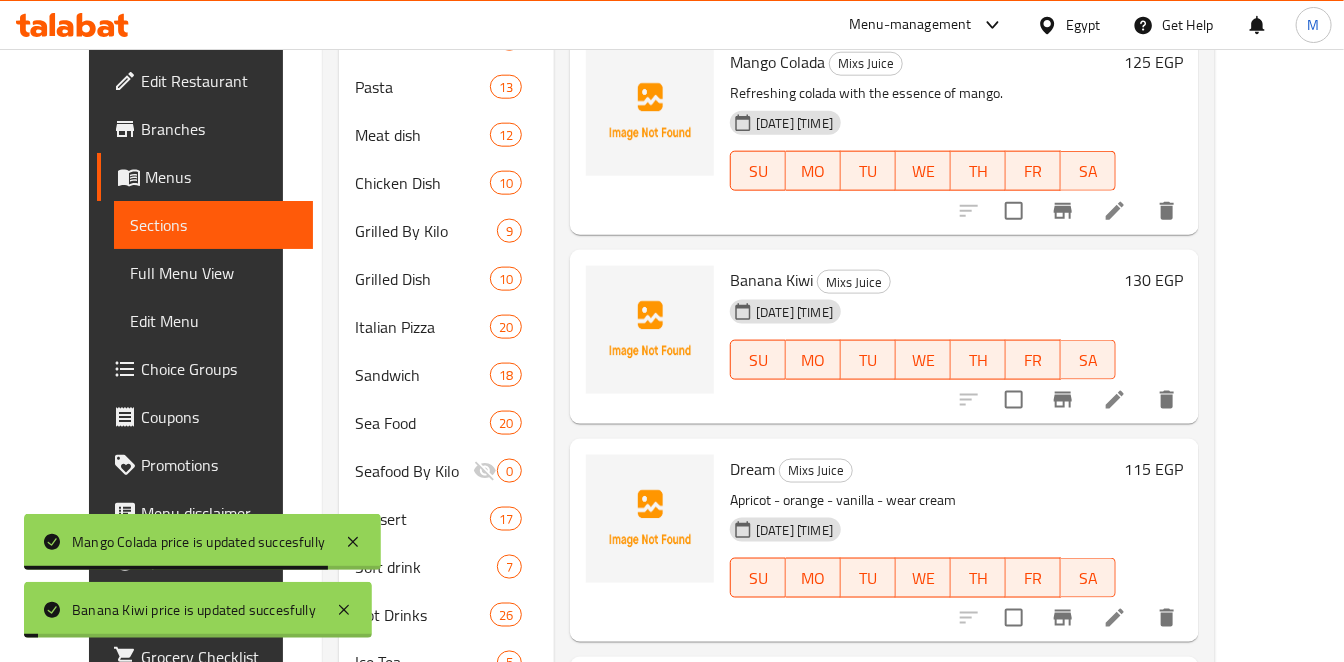 scroll, scrollTop: 1222, scrollLeft: 0, axis: vertical 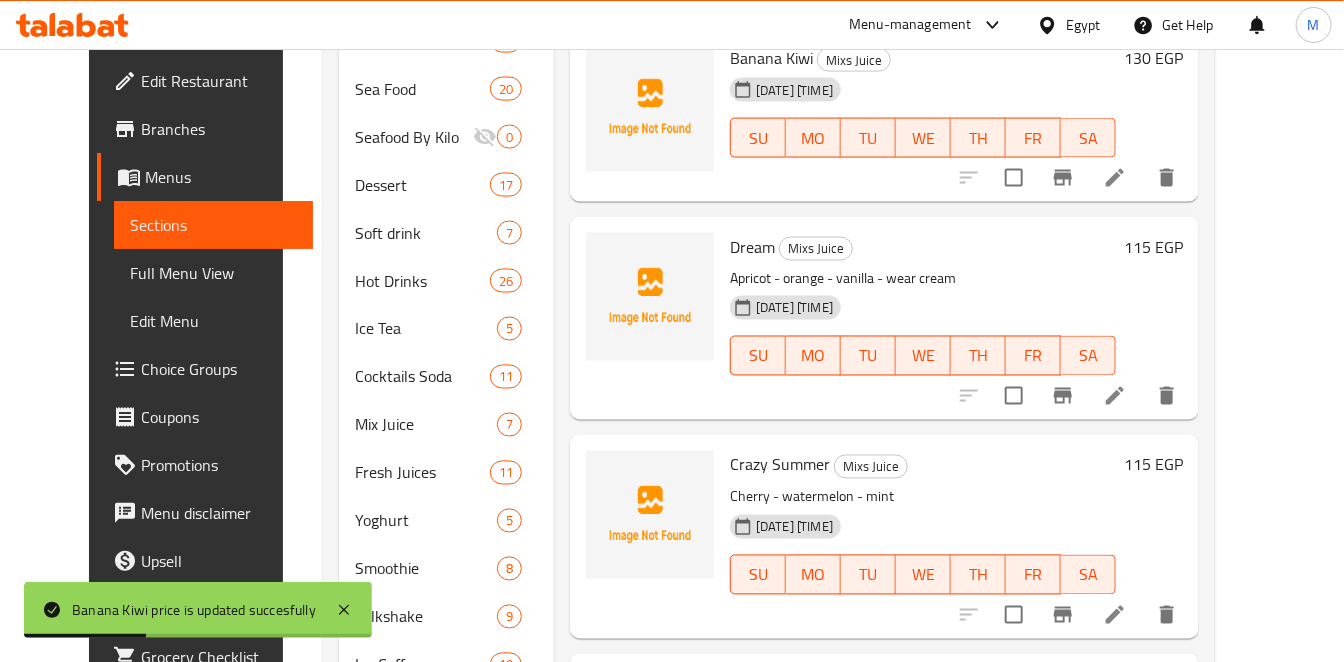 click on "115   EGP" at bounding box center (1153, 247) 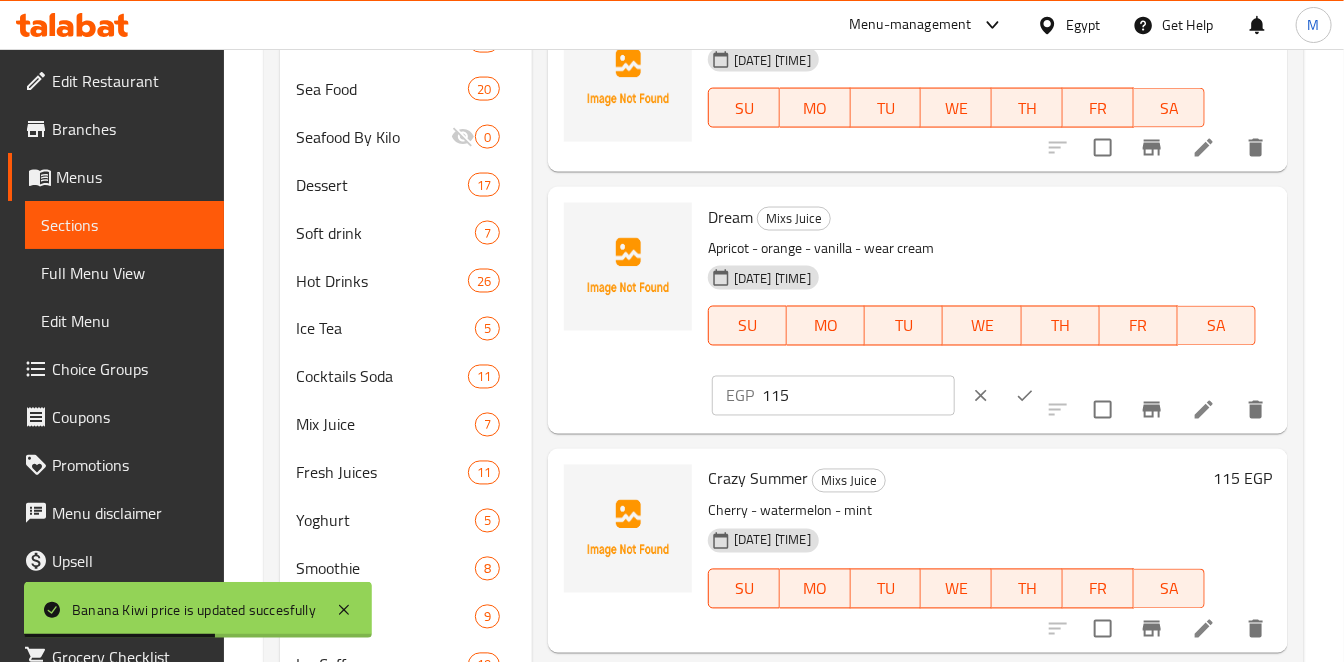 click on "115" at bounding box center [858, 396] 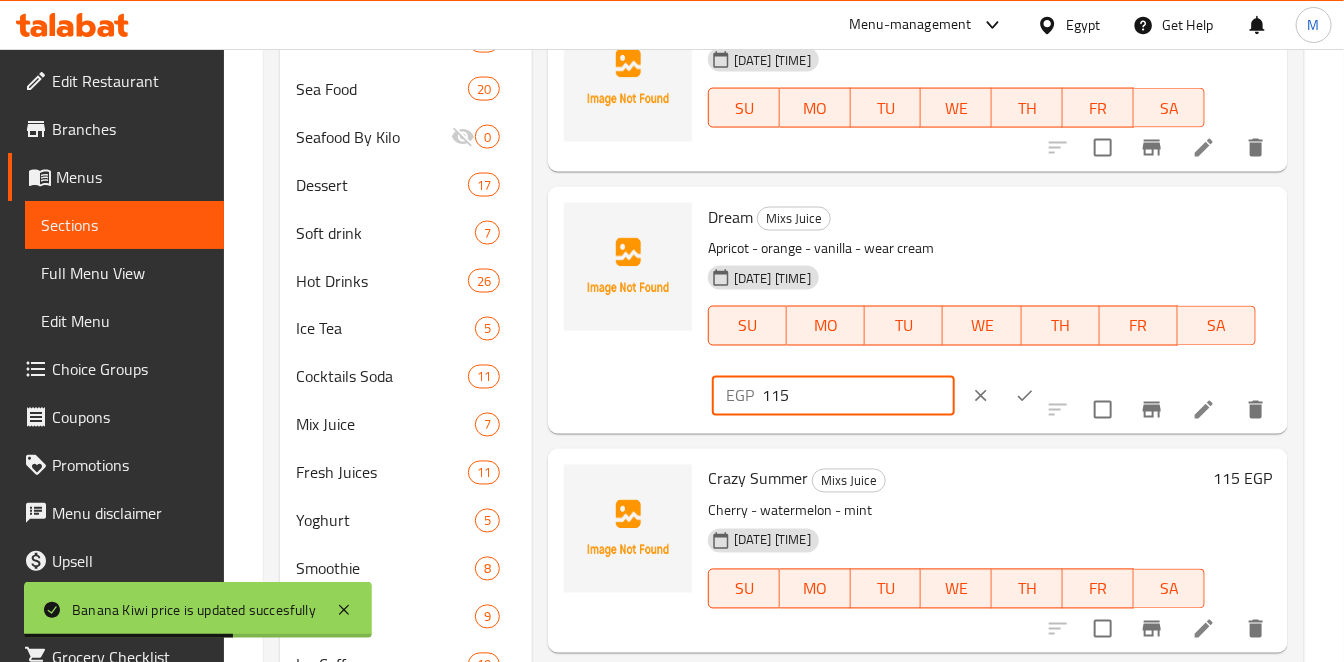 click on "115" at bounding box center [858, 396] 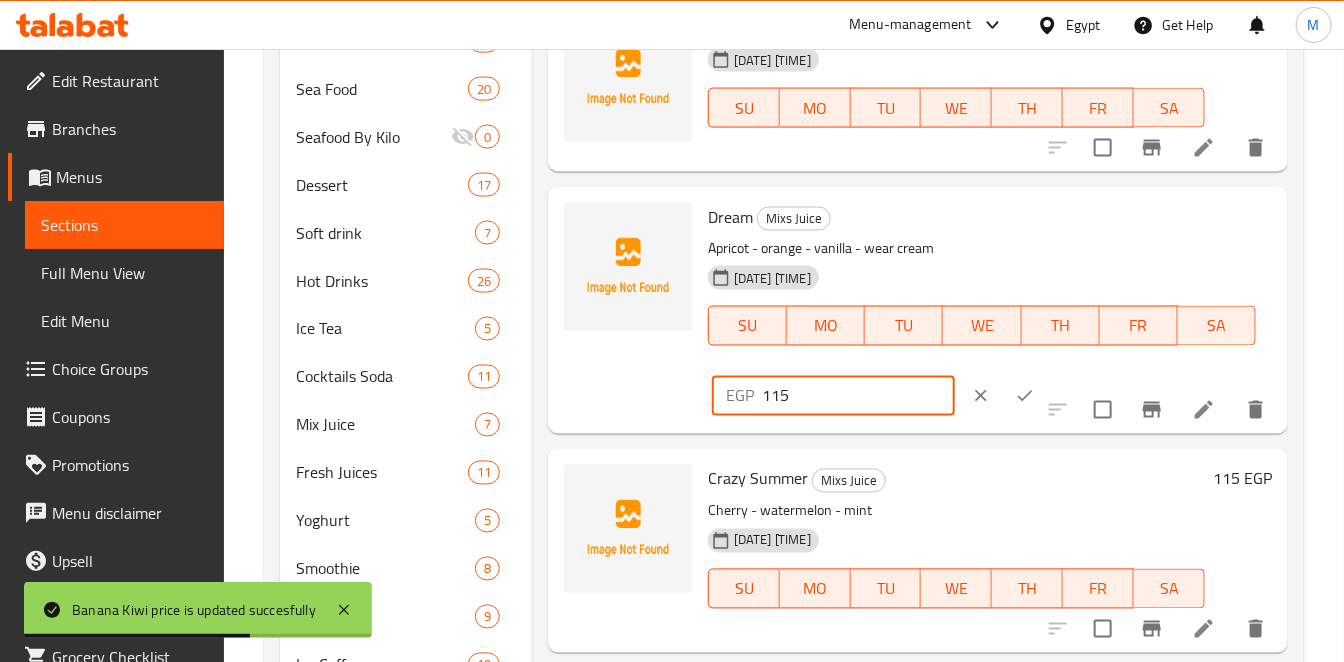 click on "115" at bounding box center (858, 396) 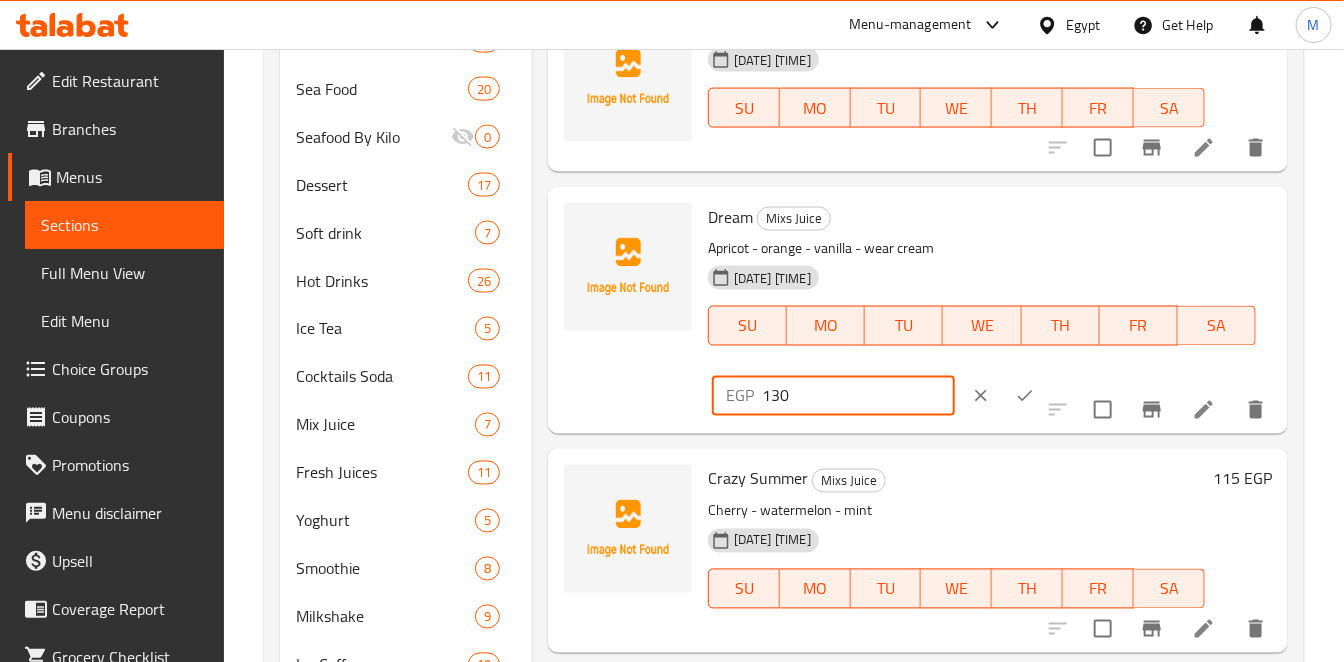 type on "130" 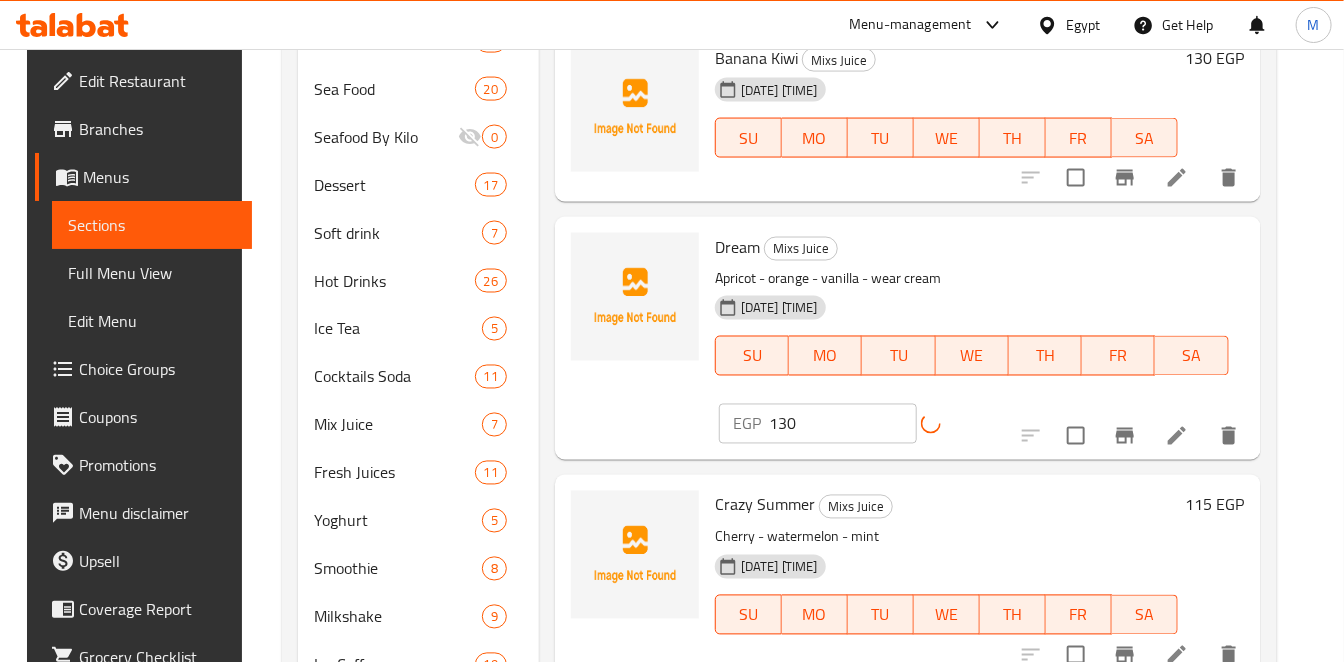 click on "115   EGP" at bounding box center [1215, 505] 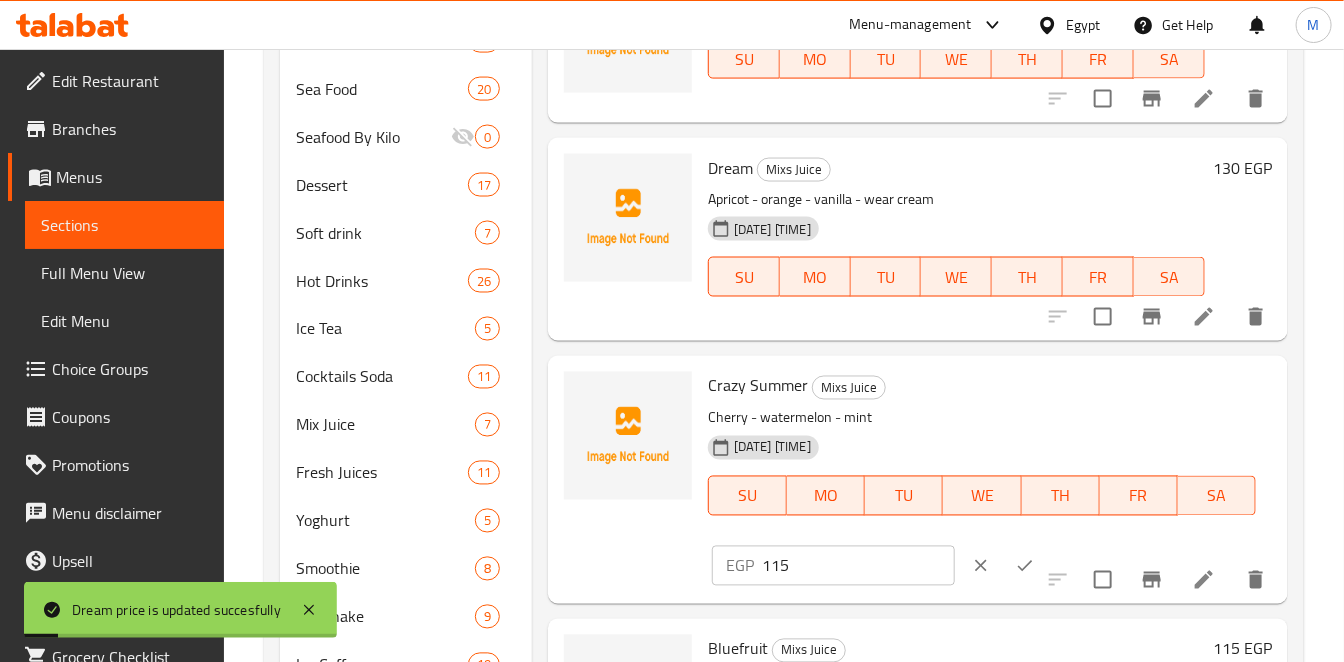 scroll, scrollTop: 680, scrollLeft: 0, axis: vertical 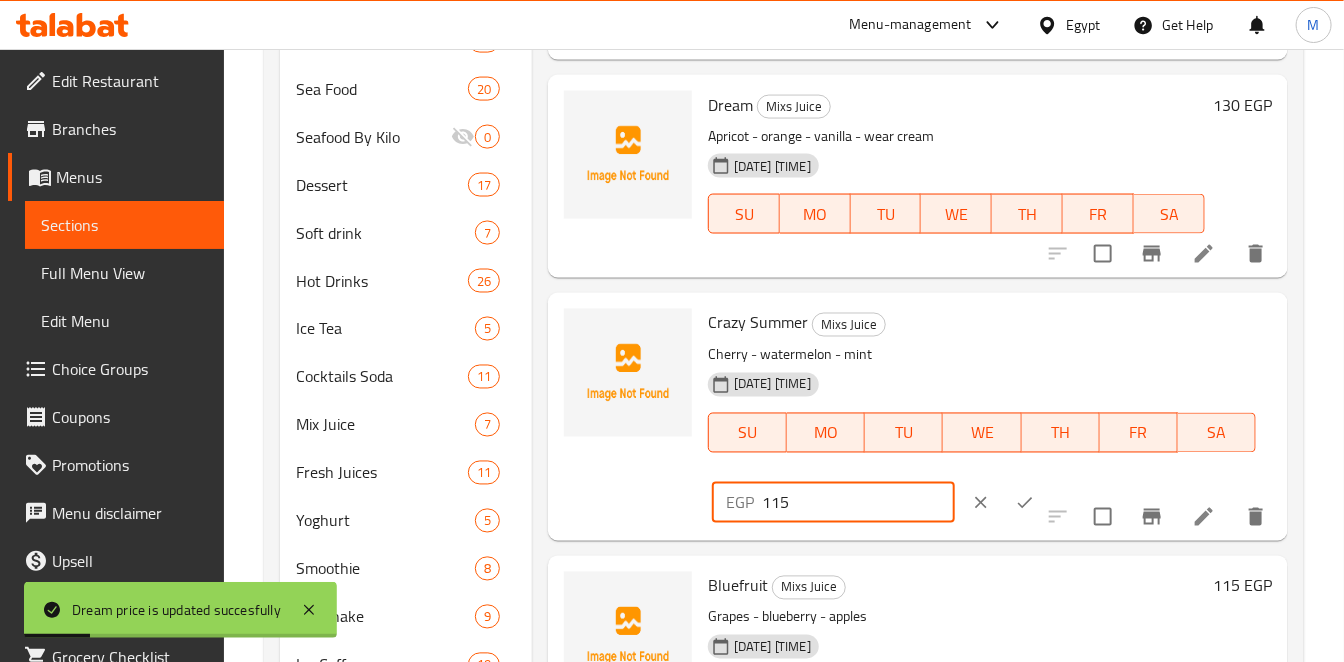 click on "115" at bounding box center (858, 503) 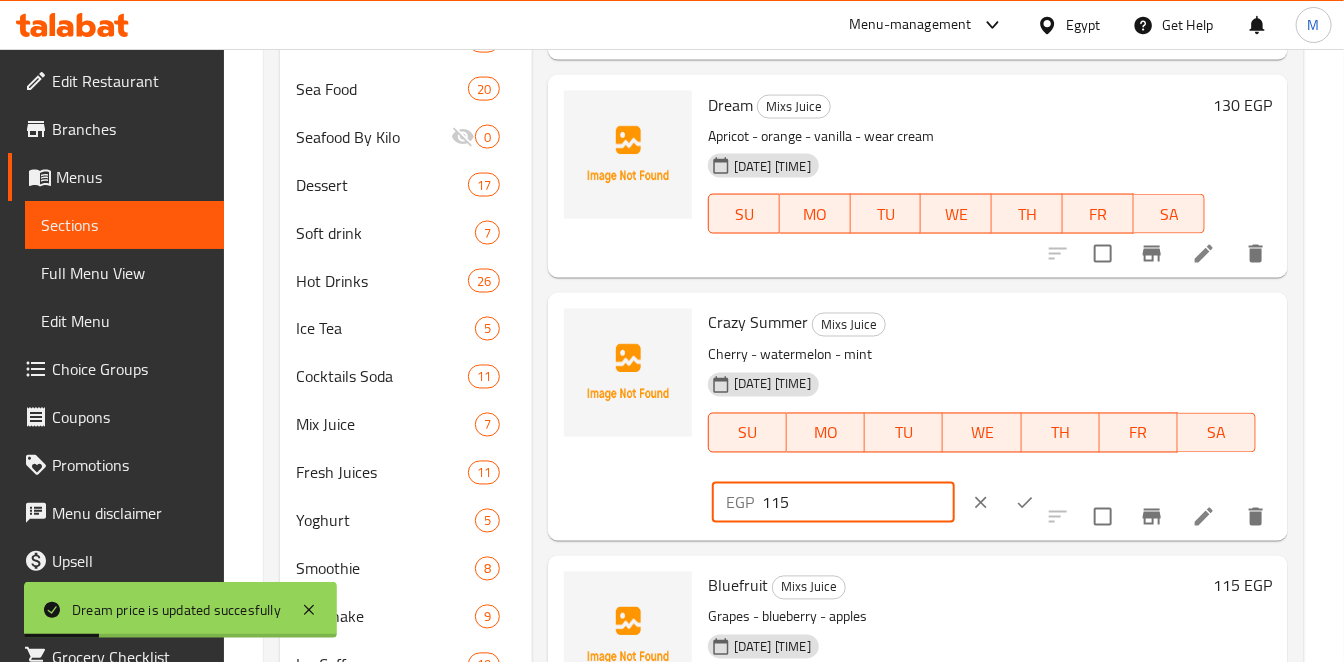 click on "115" at bounding box center (858, 503) 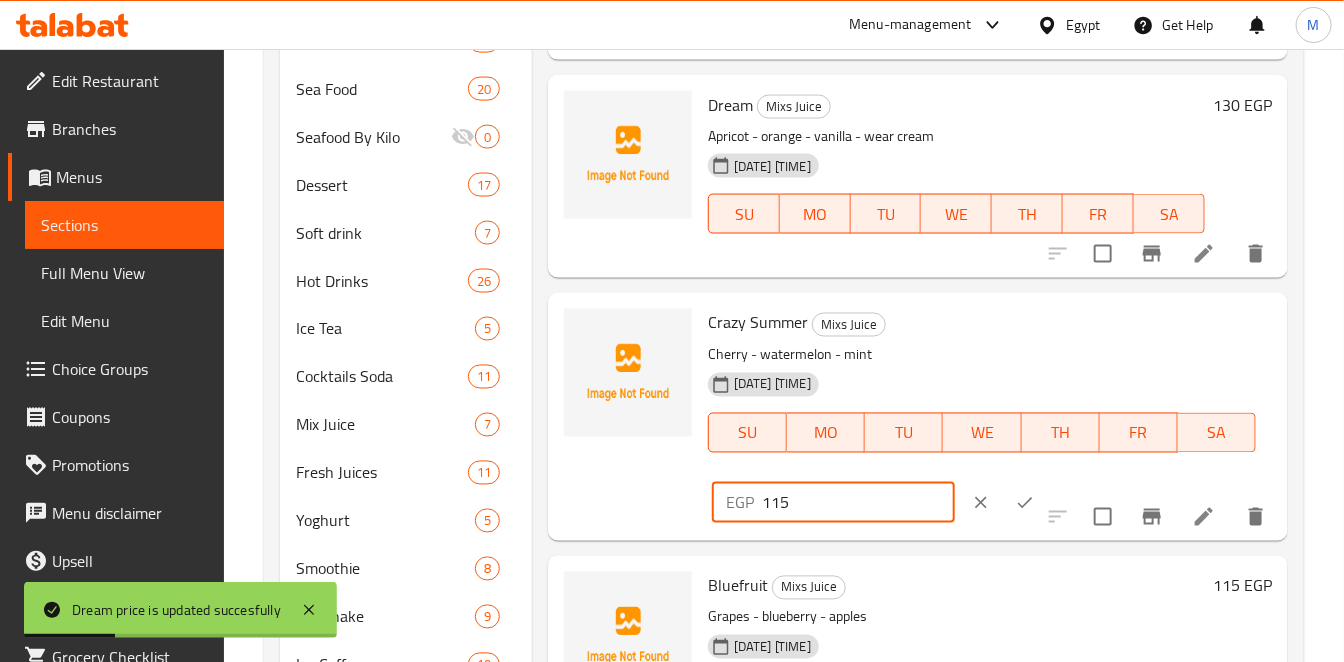 click on "115" at bounding box center (858, 503) 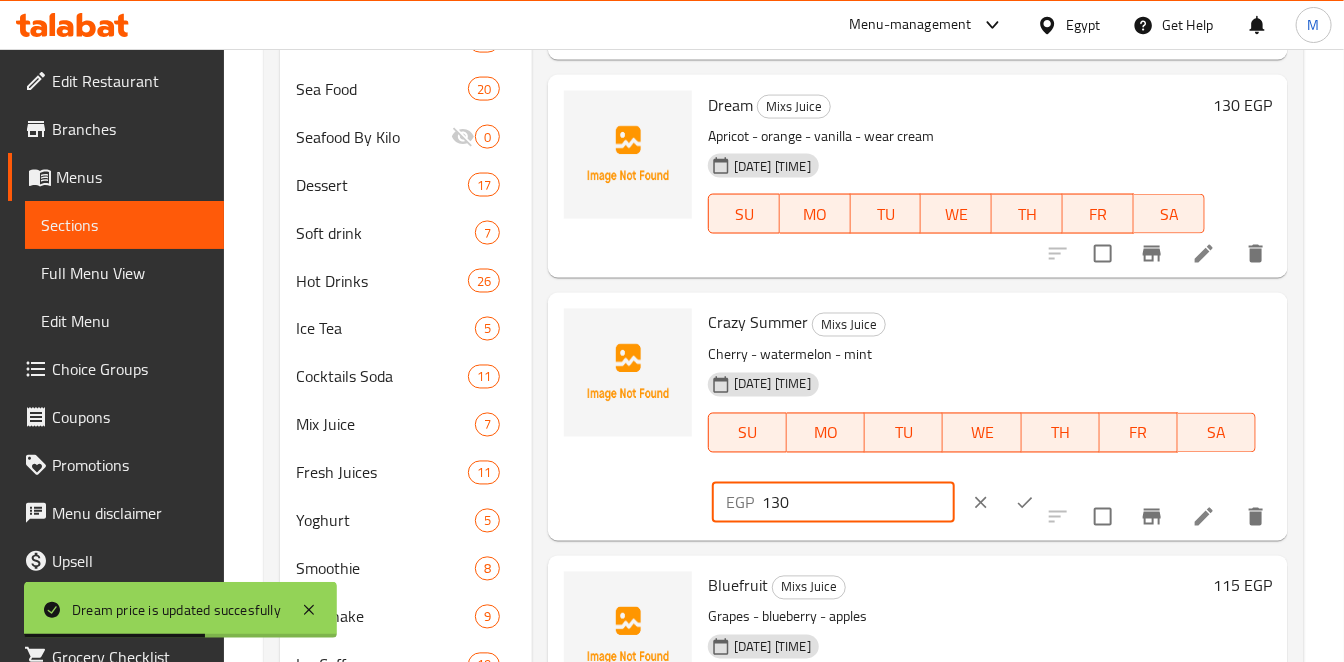 type on "130" 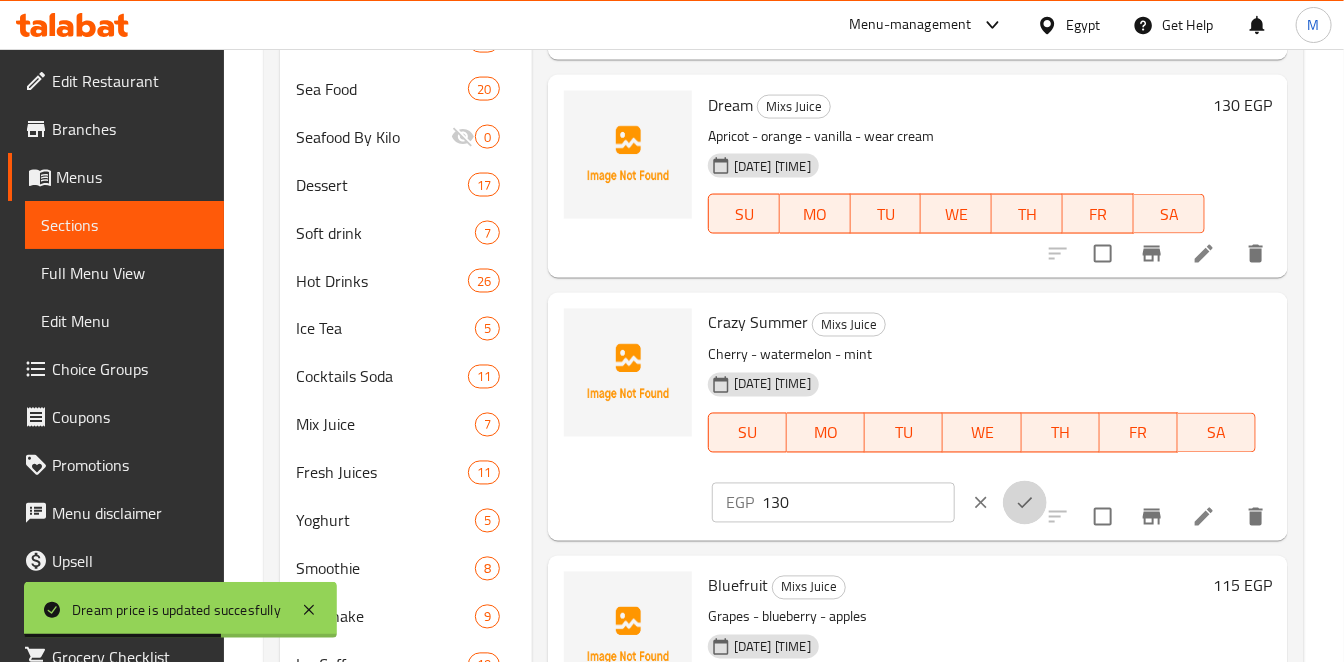 click 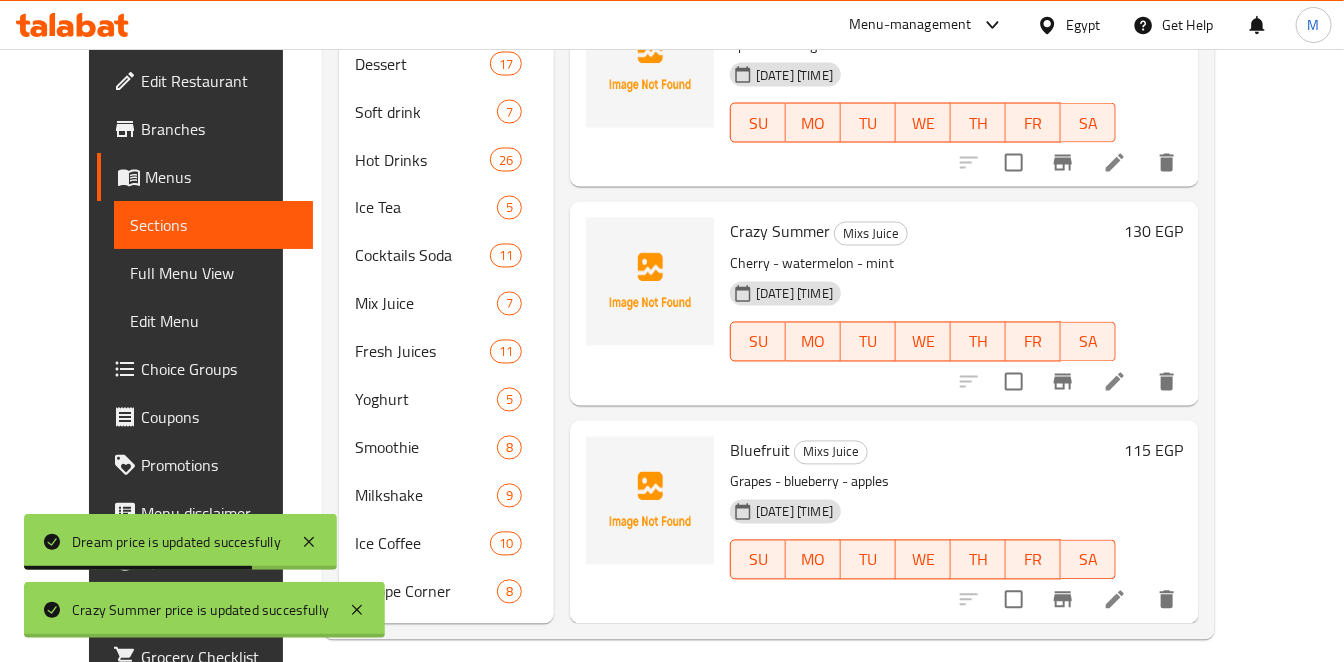 scroll, scrollTop: 1359, scrollLeft: 0, axis: vertical 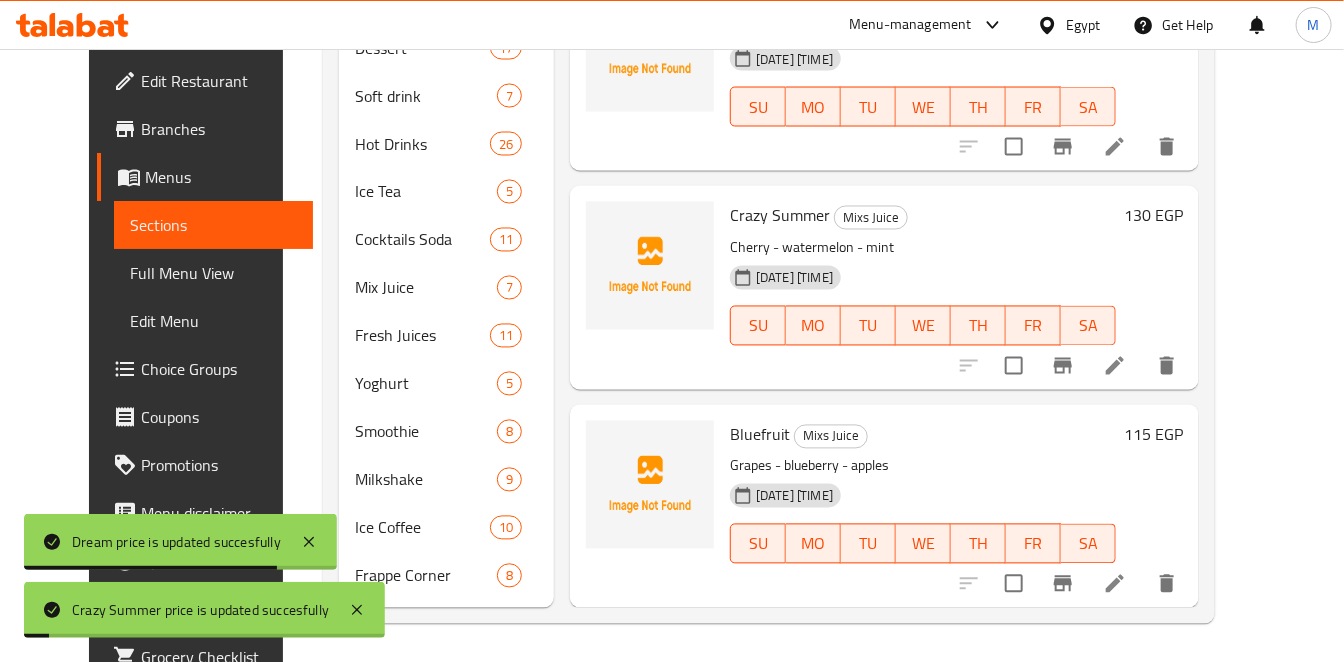 click on "115   EGP" at bounding box center (1153, 435) 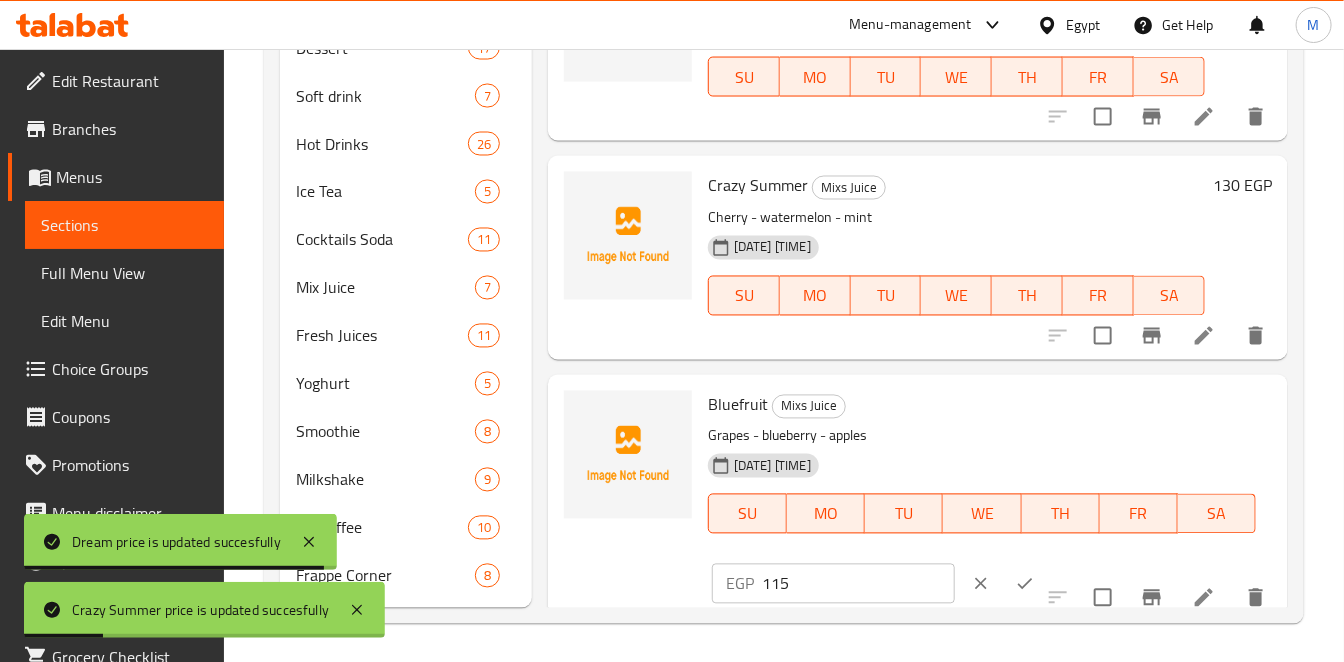 scroll, scrollTop: 724, scrollLeft: 0, axis: vertical 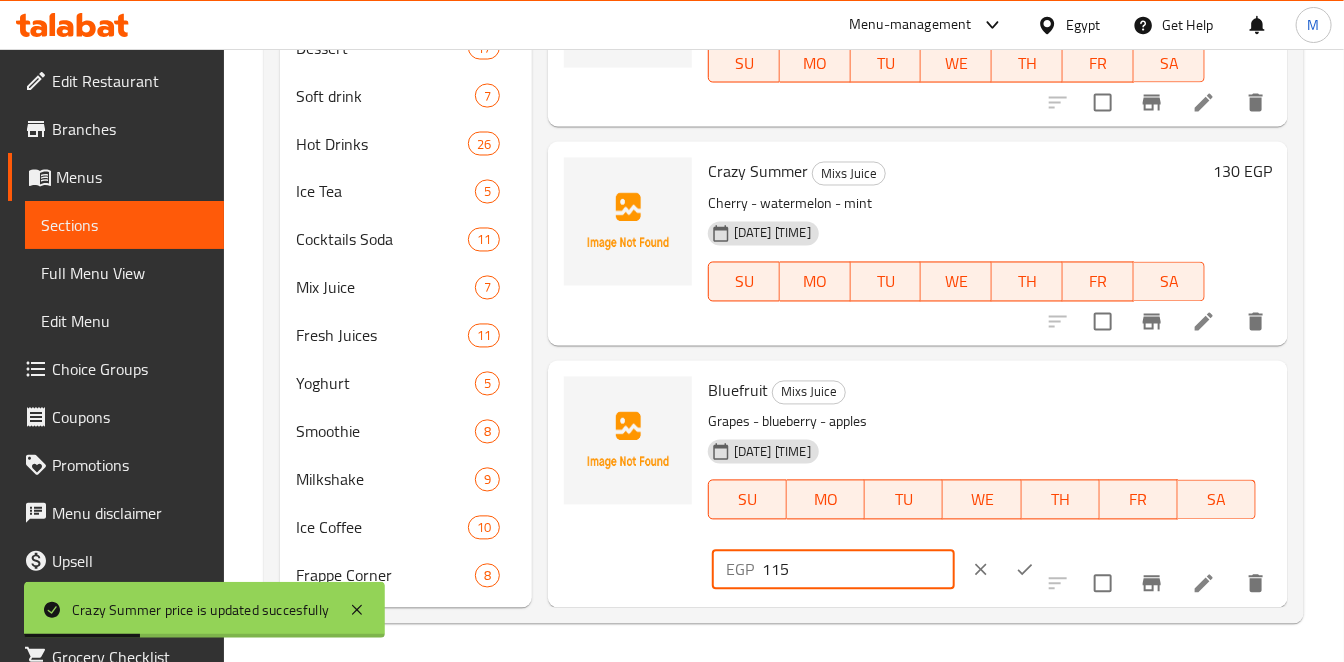 click on "115" at bounding box center [858, 570] 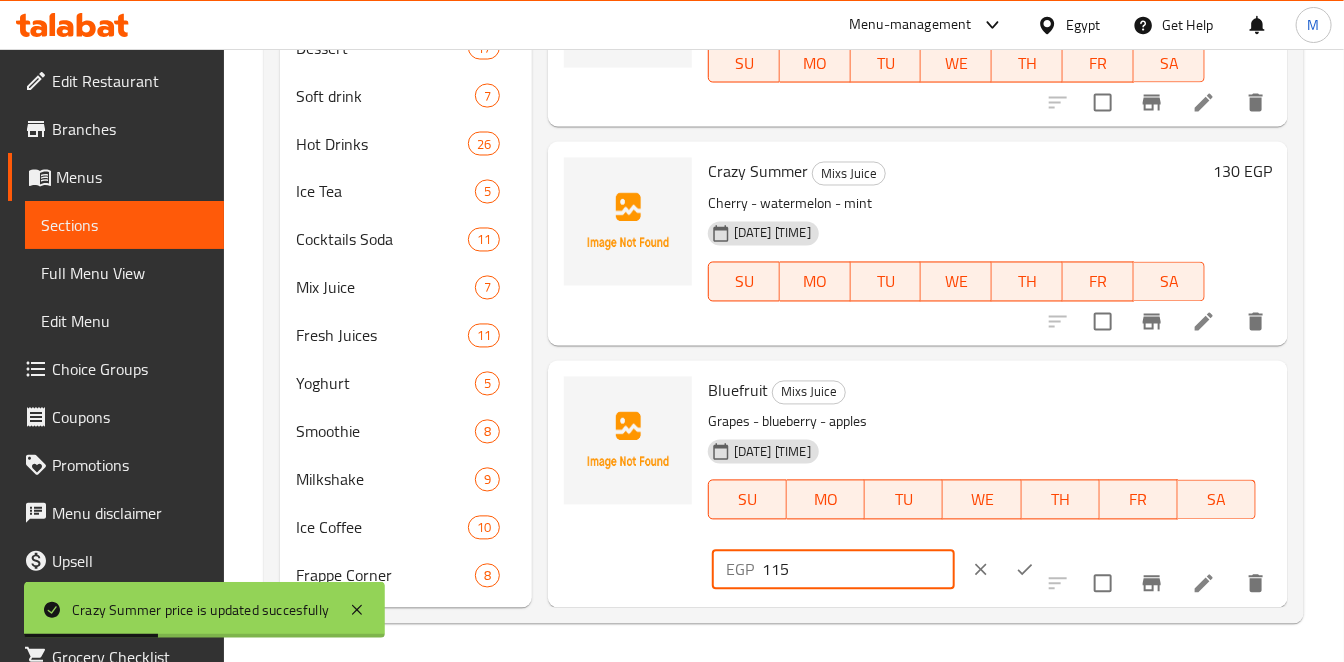 click on "115" at bounding box center (858, 570) 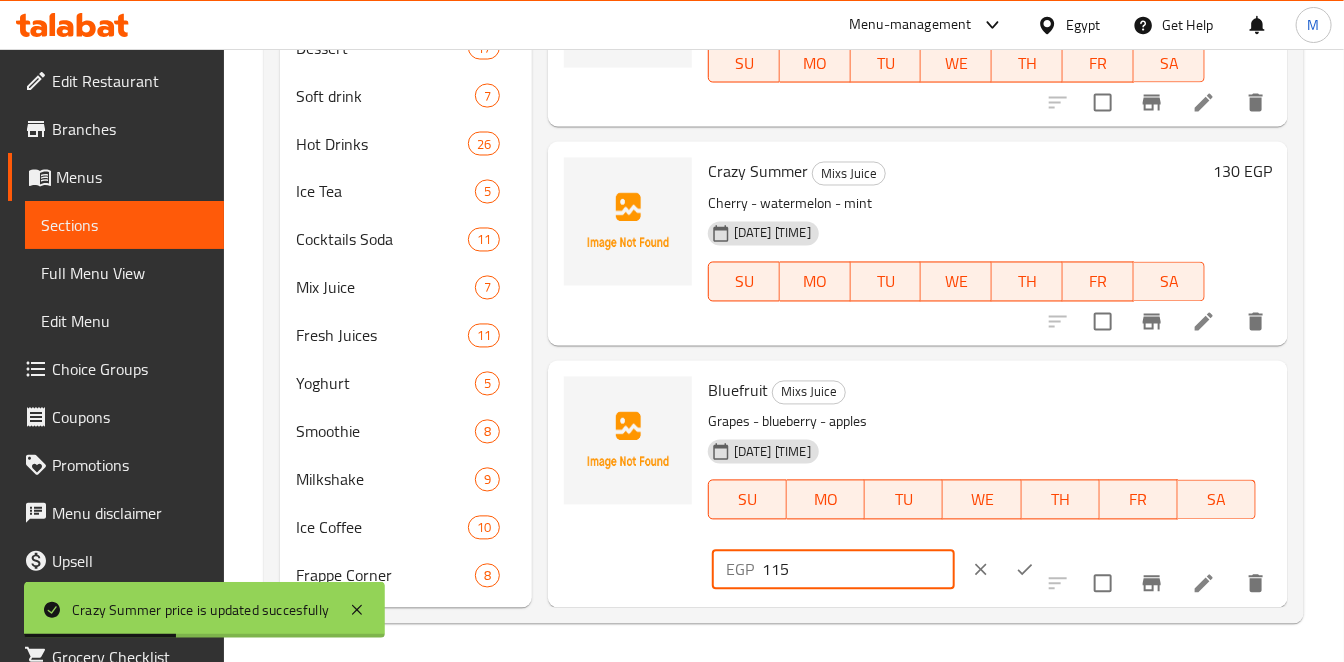 click on "115" at bounding box center [858, 570] 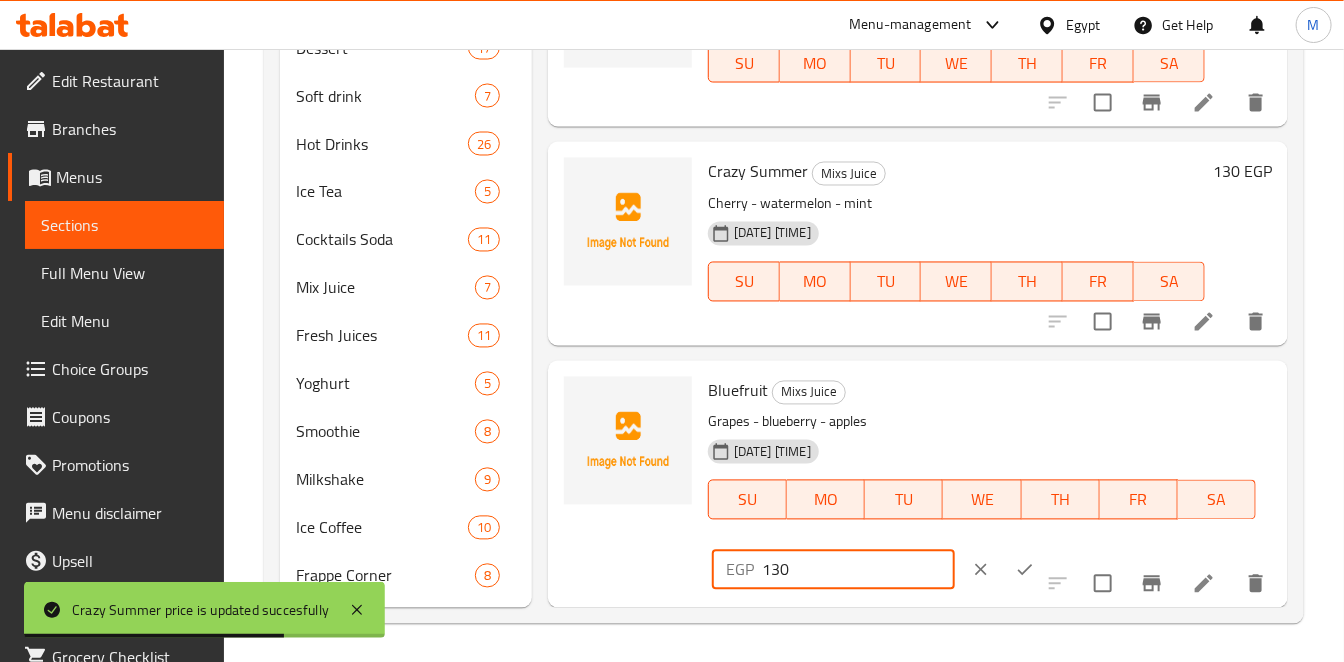 type on "130" 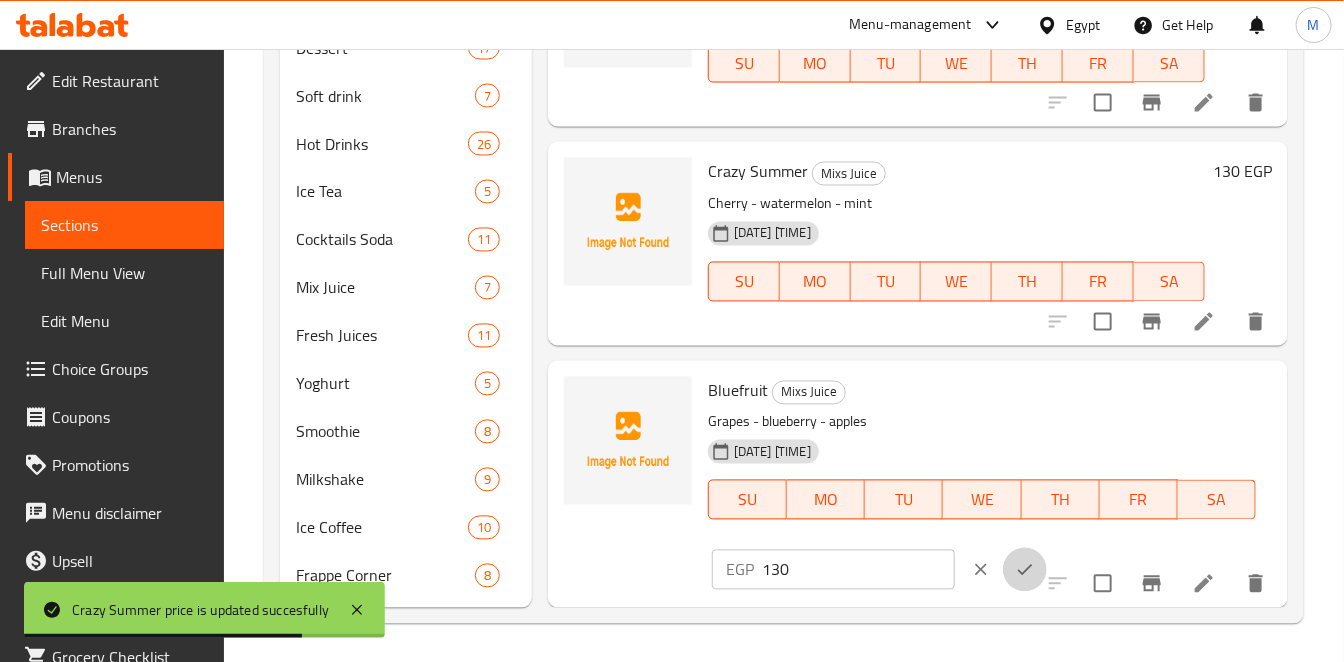 click 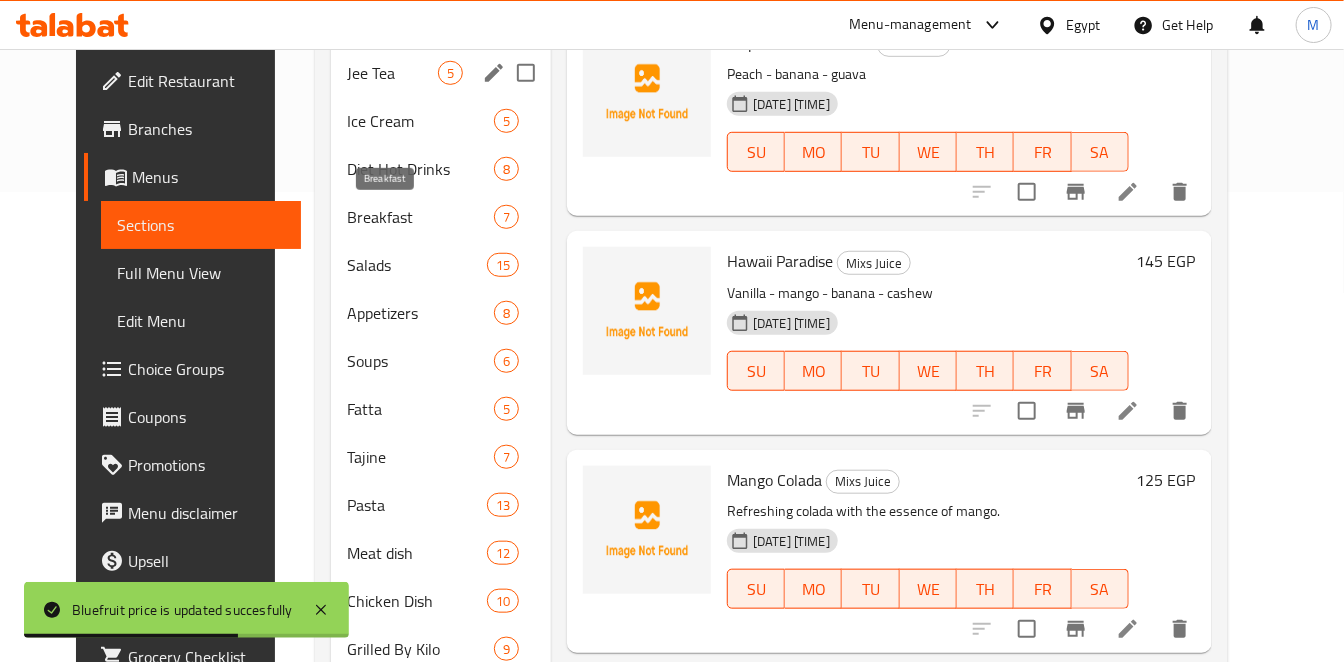 scroll, scrollTop: 25, scrollLeft: 0, axis: vertical 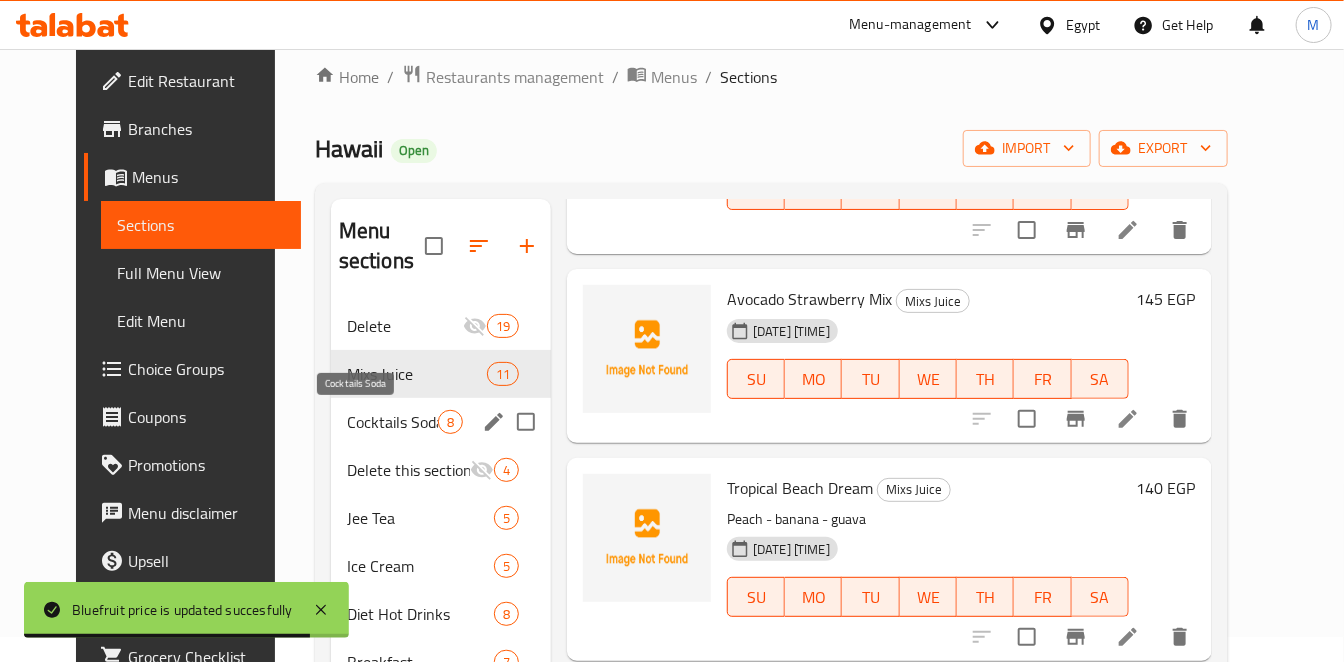 click on "Cocktails Soda" at bounding box center [392, 422] 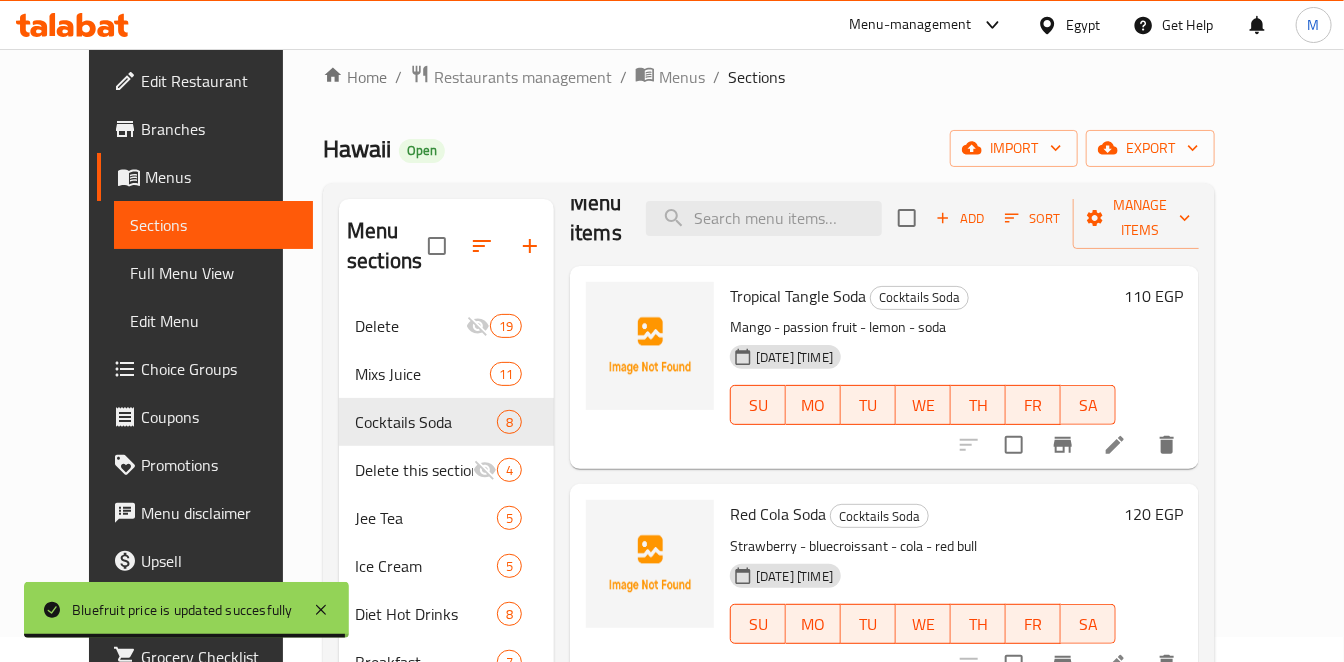 scroll, scrollTop: 0, scrollLeft: 0, axis: both 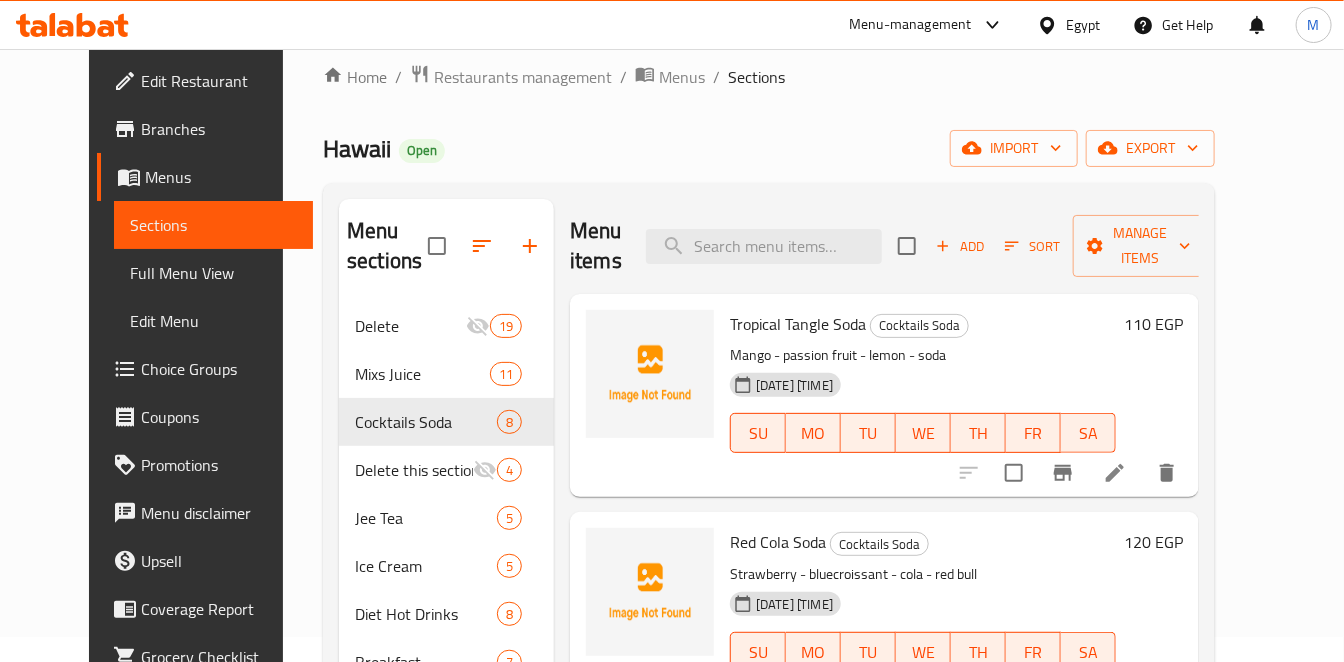 click on "110   EGP" at bounding box center (1153, 324) 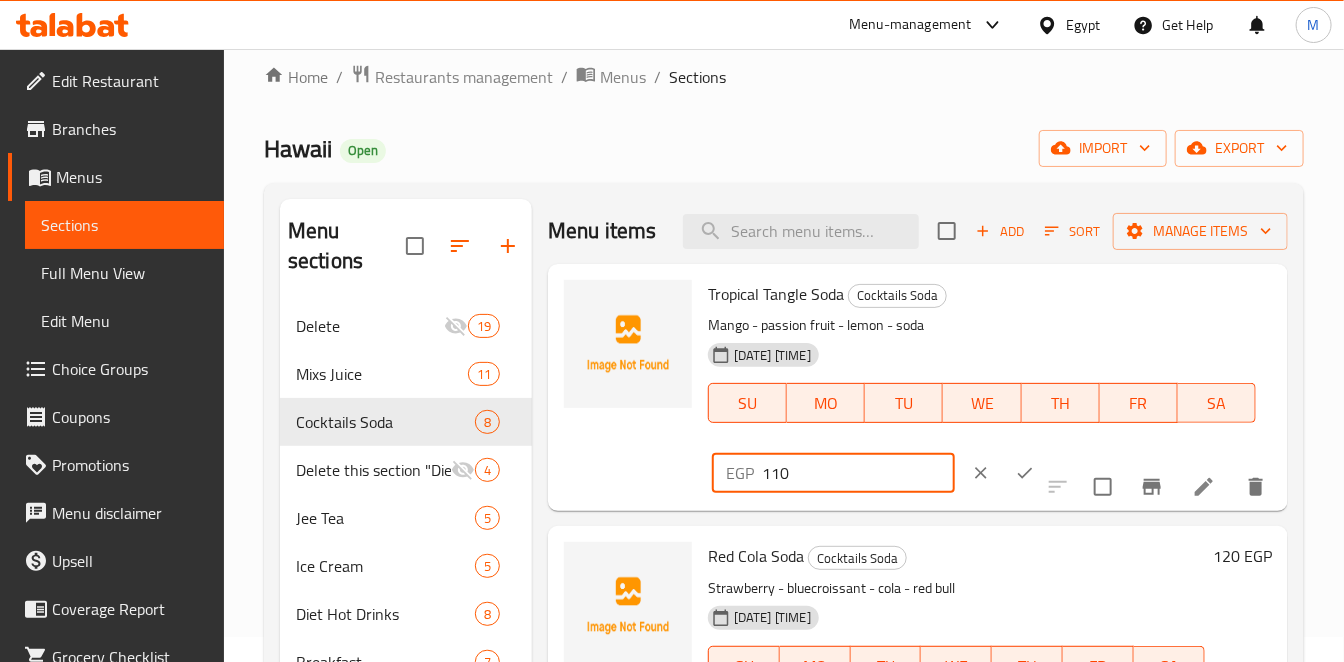 click on "110" at bounding box center [858, 473] 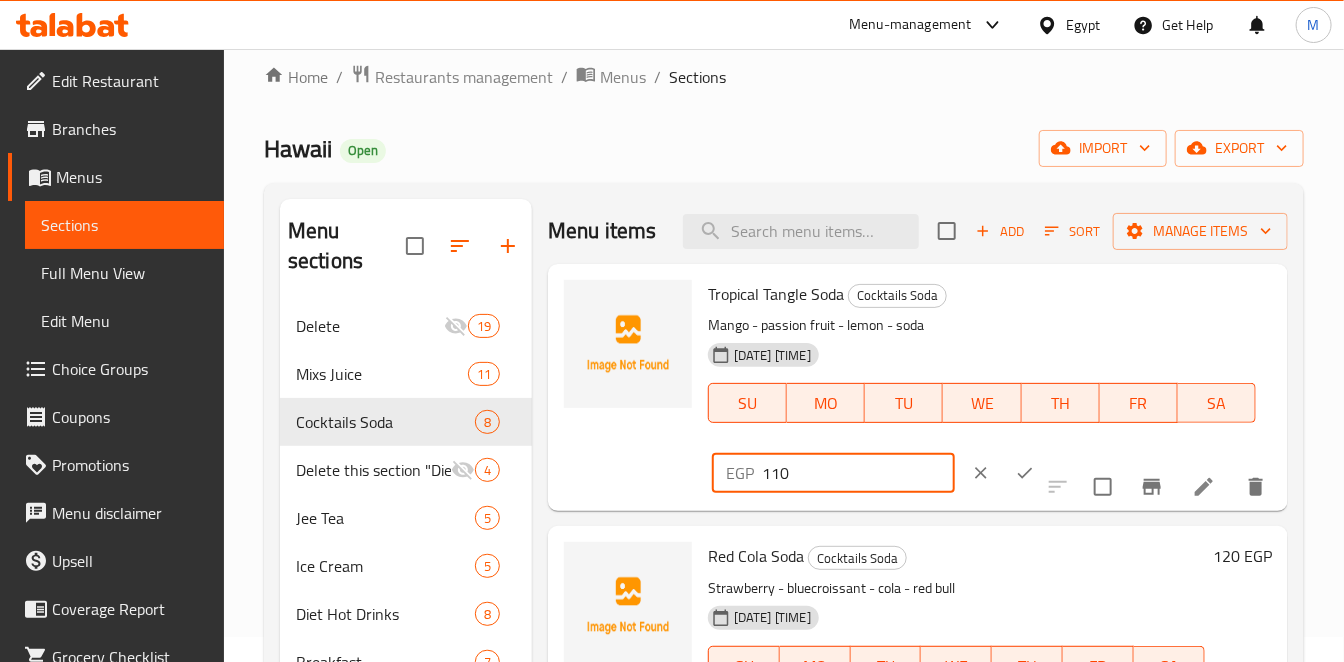 click on "110" at bounding box center [858, 473] 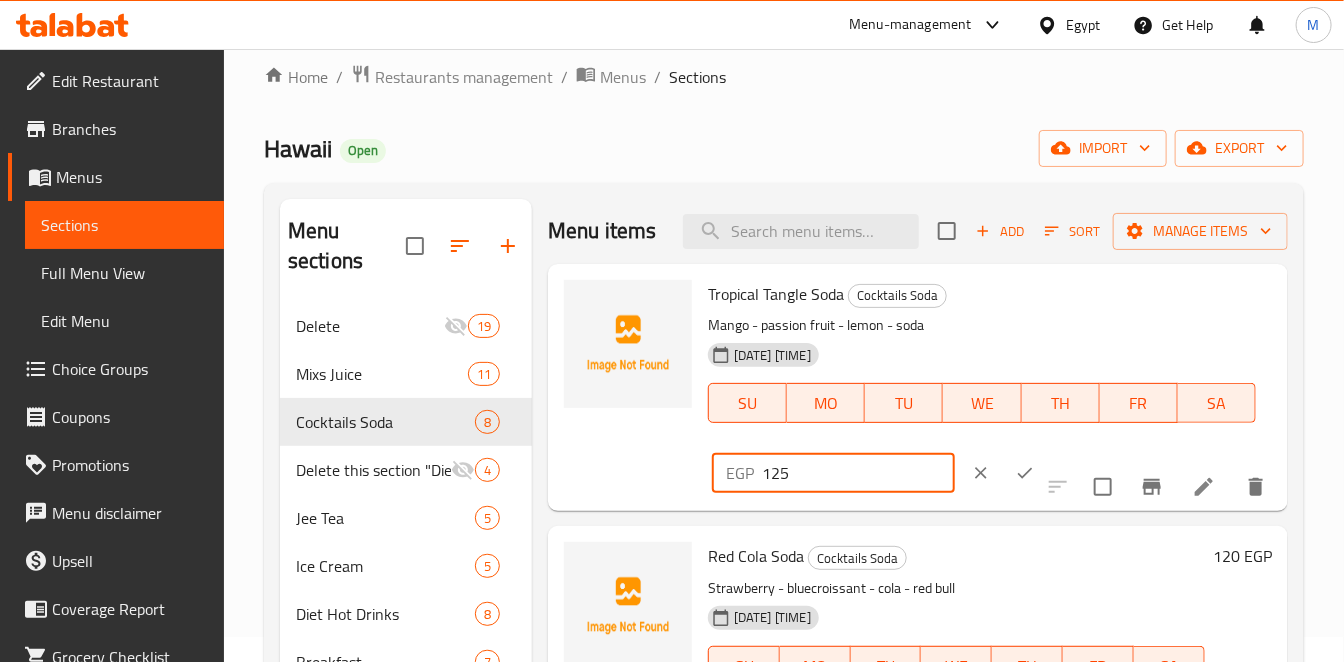 type on "125" 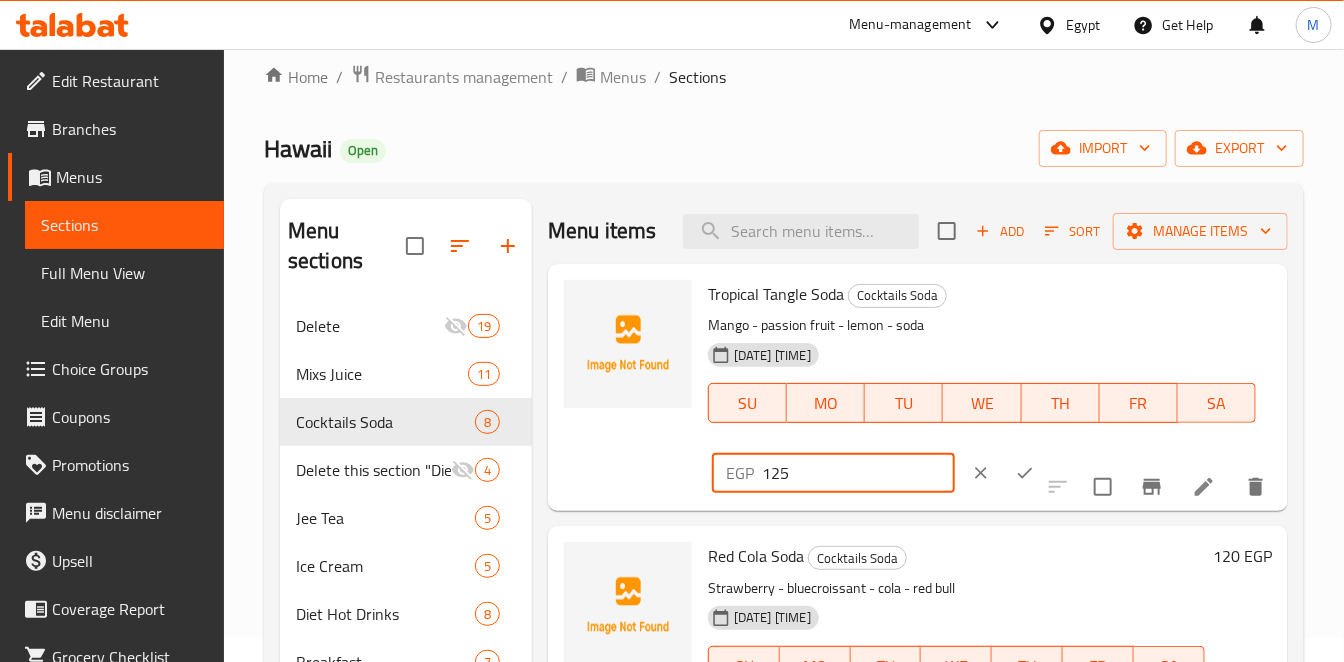 click 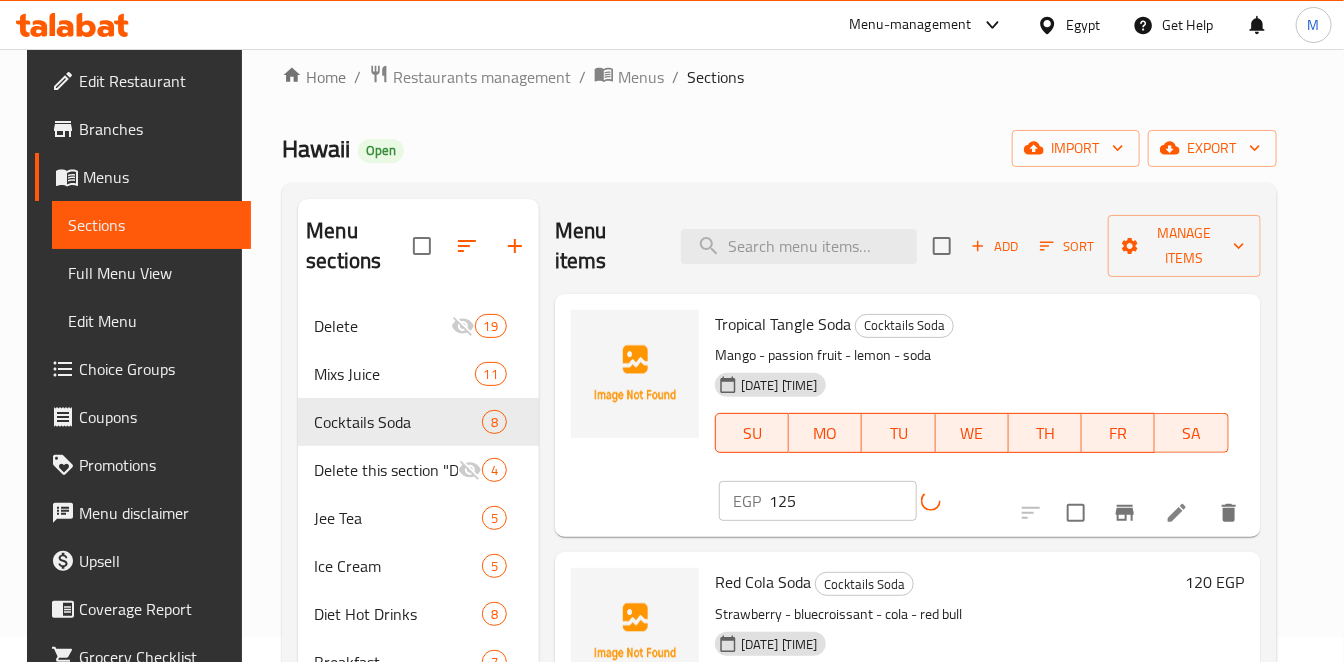 scroll, scrollTop: 84, scrollLeft: 0, axis: vertical 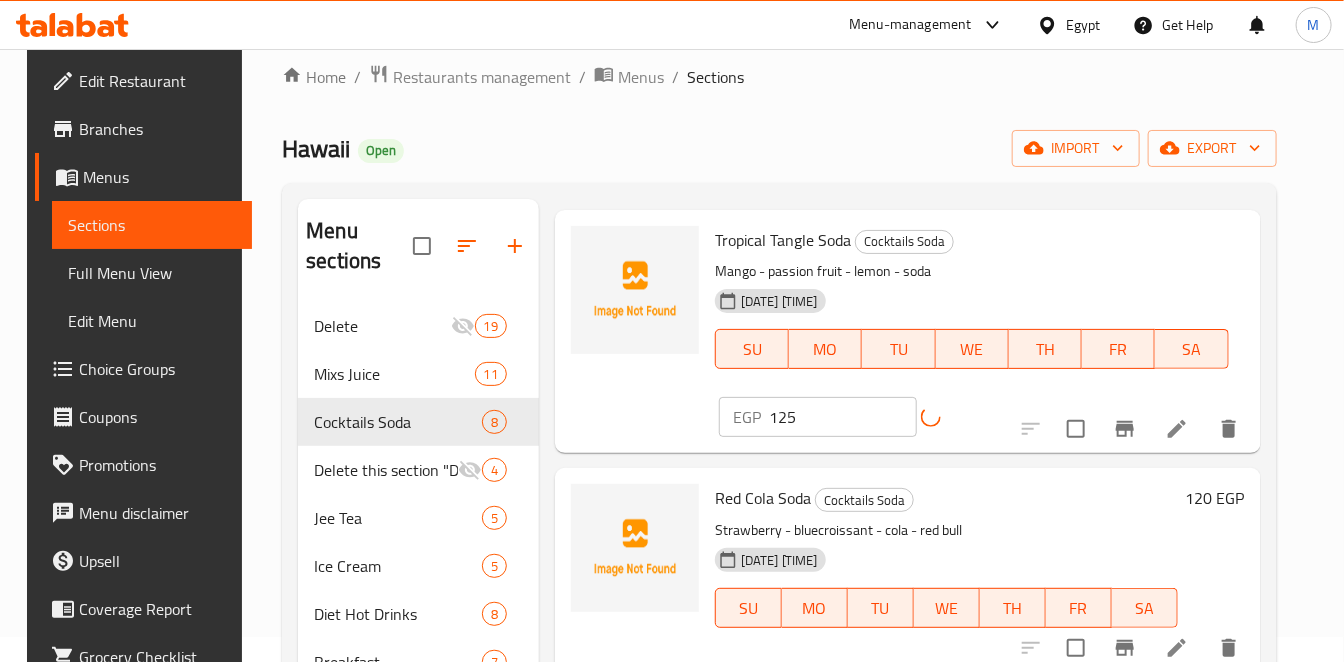click on "[NUMBER] EGP" at bounding box center (1215, 498) 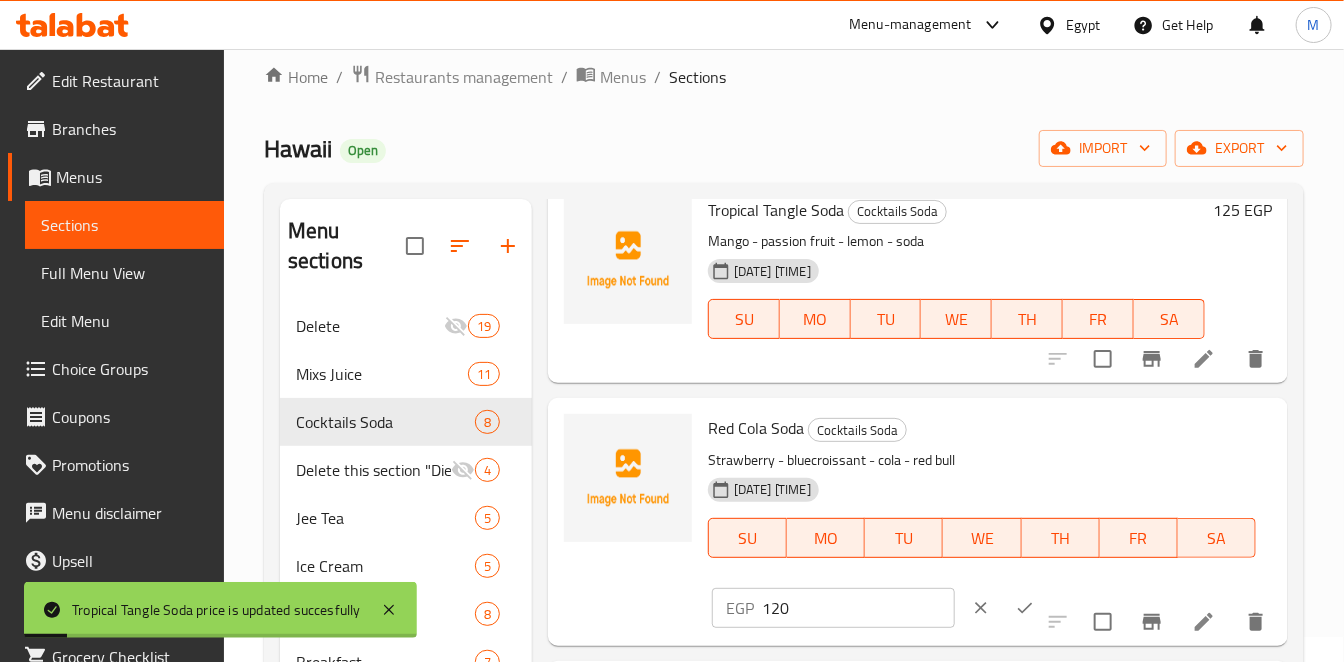 click on "EGP 120 ​" at bounding box center [894, 608] 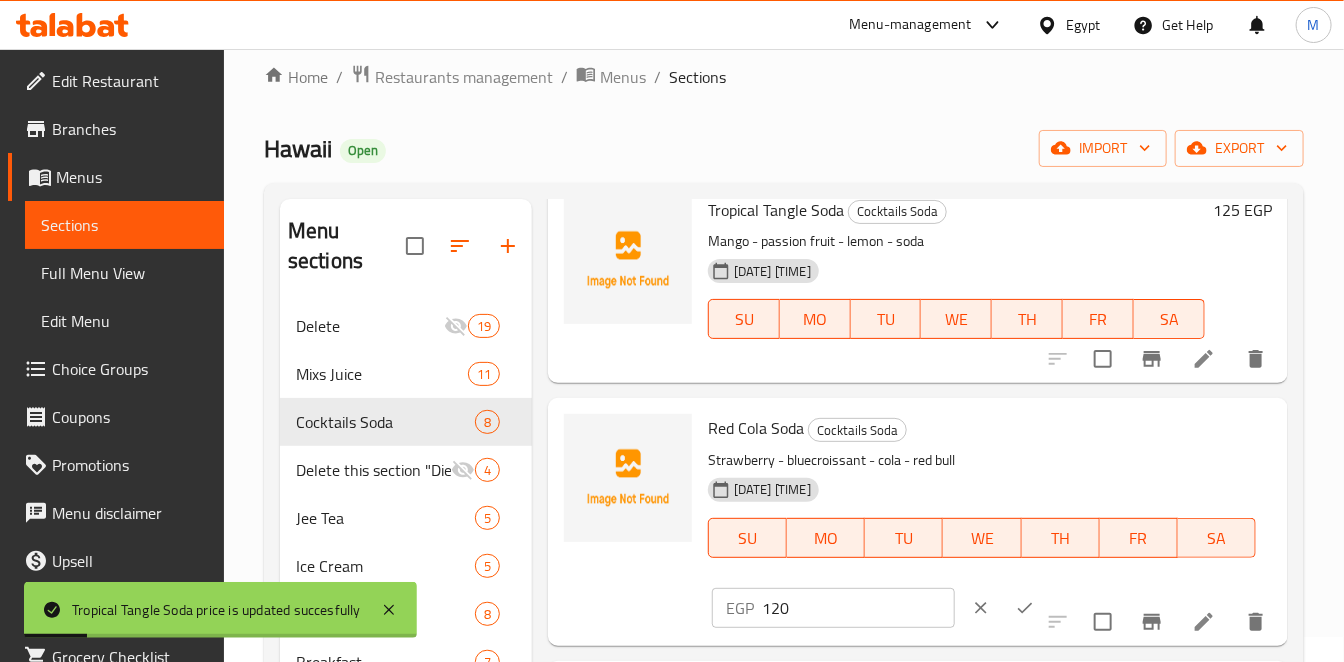 click on "120" at bounding box center (858, 608) 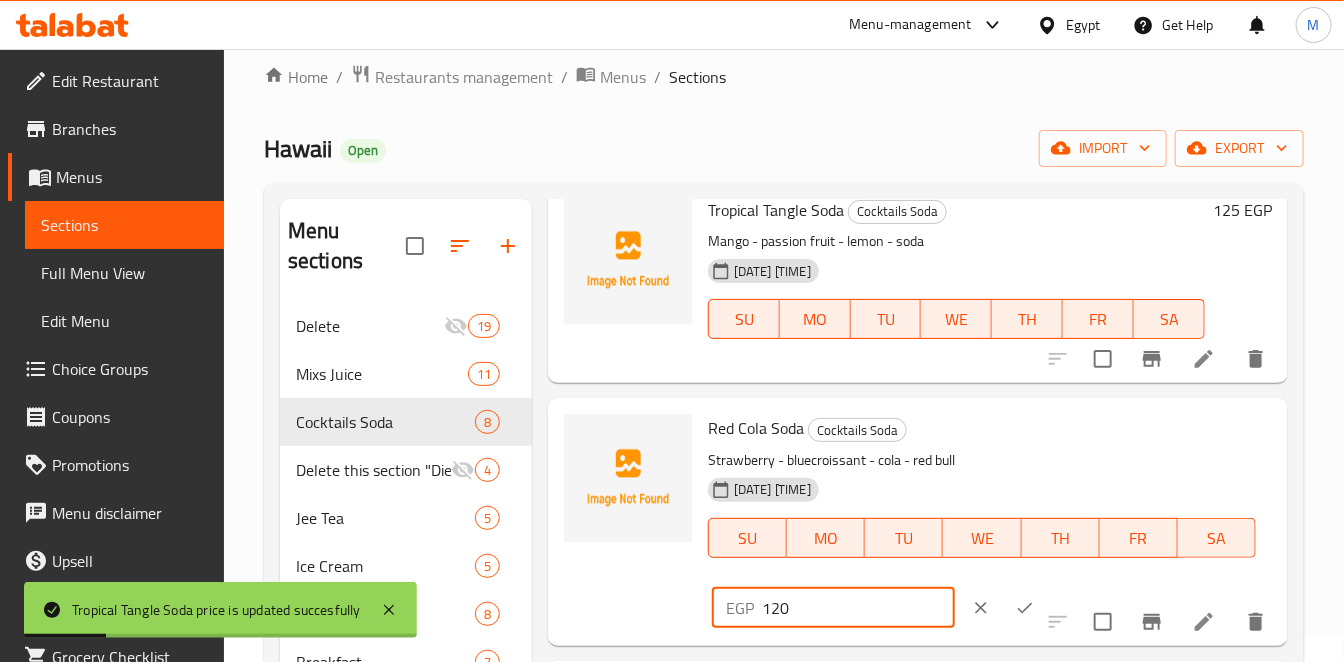 click on "120" at bounding box center (858, 608) 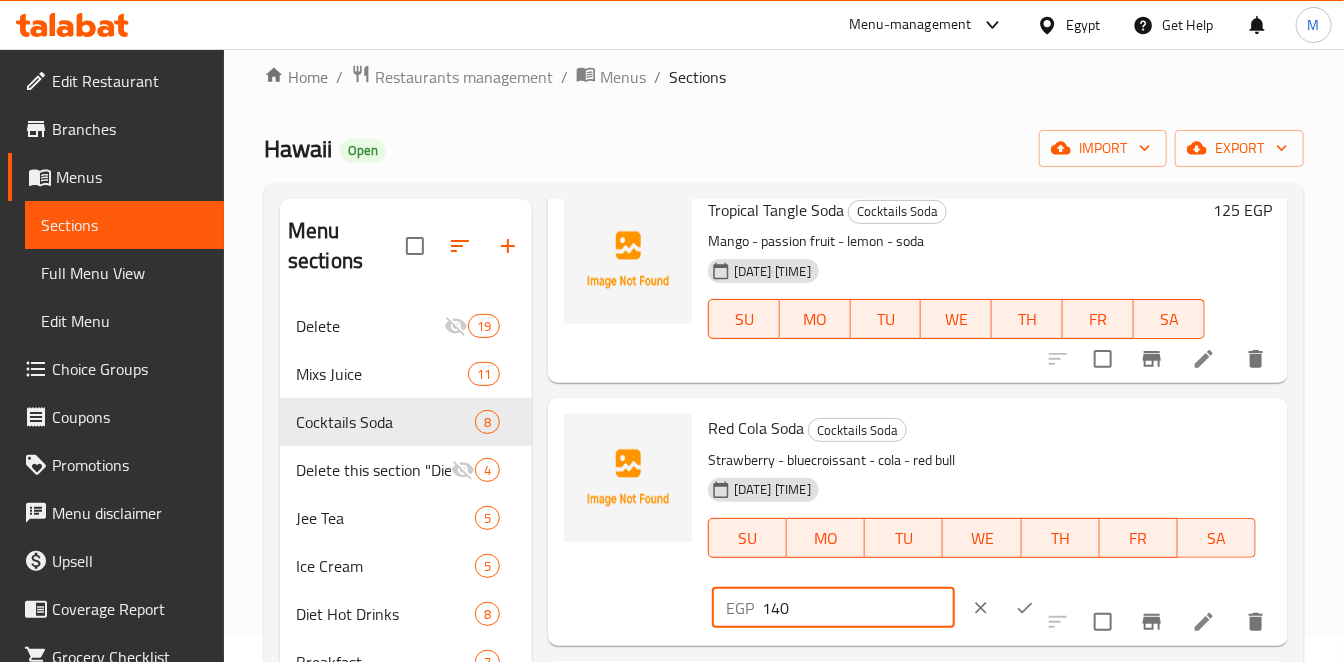 type on "140" 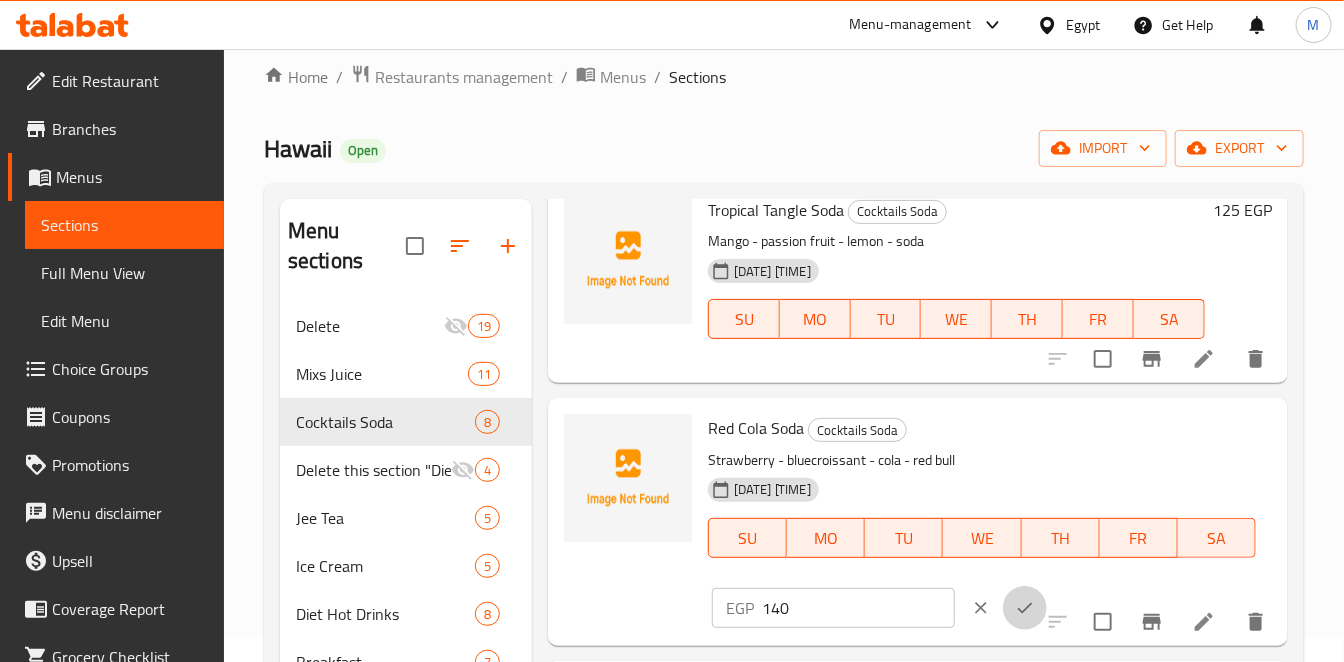 click 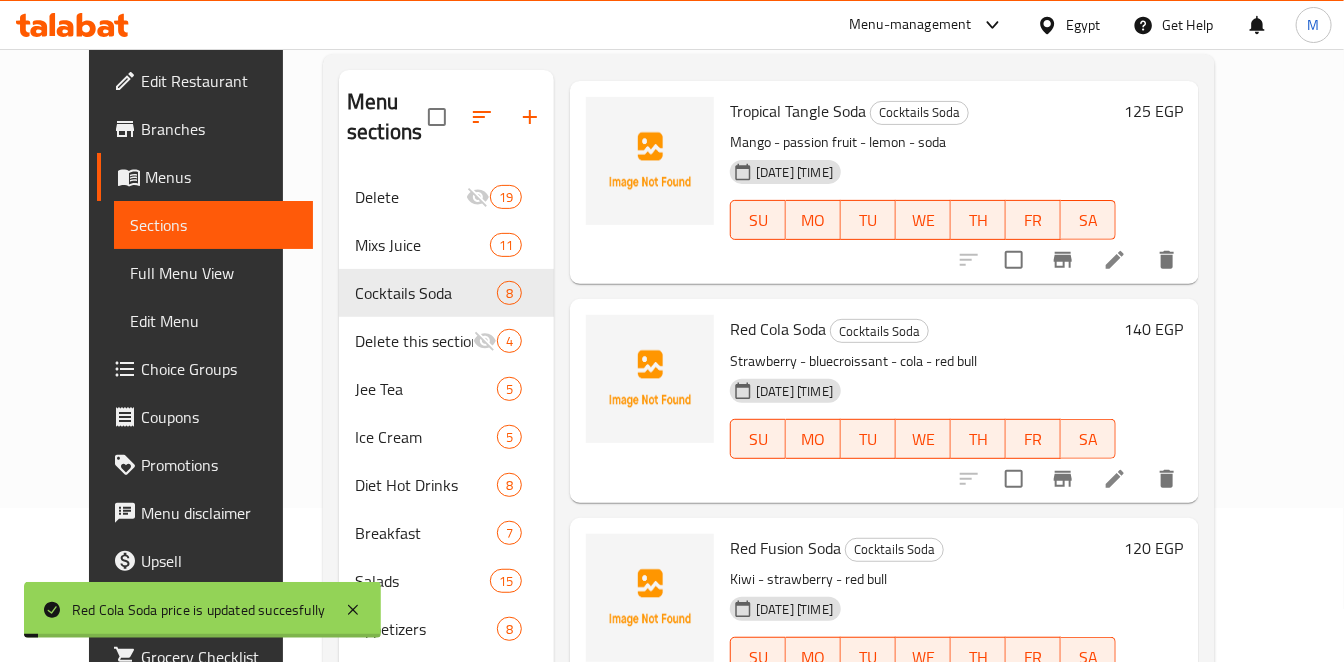 scroll, scrollTop: 248, scrollLeft: 0, axis: vertical 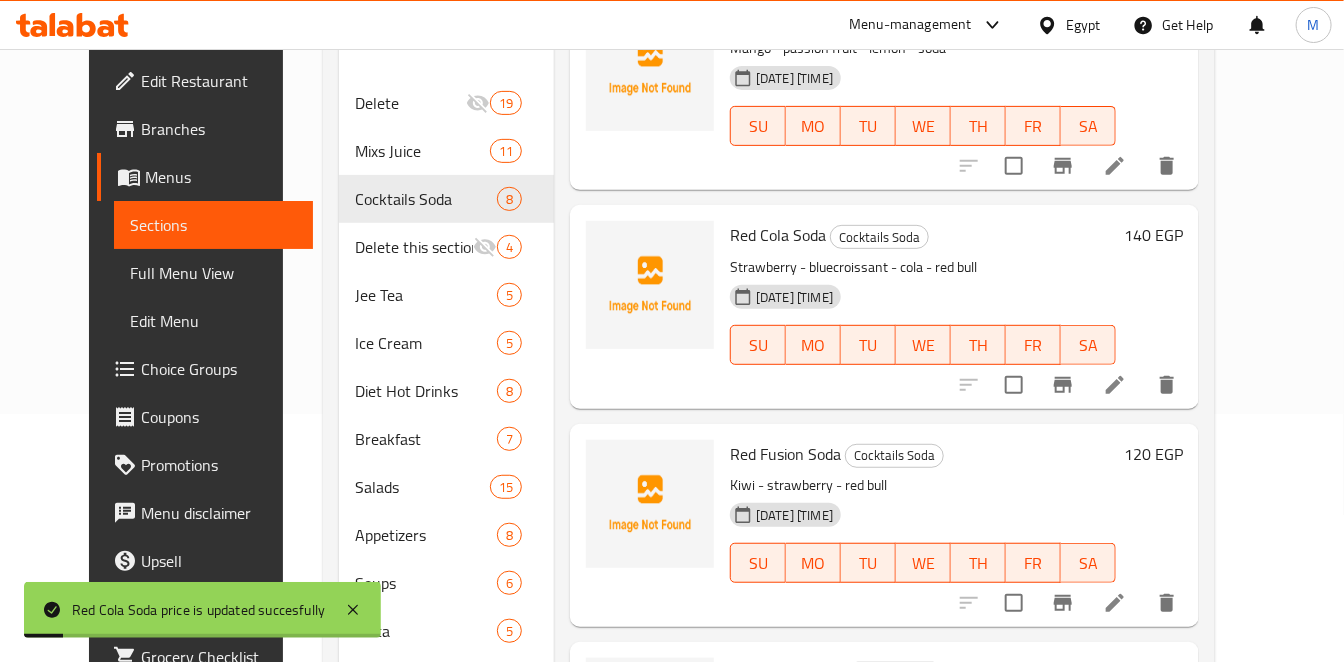 click on "[NUMBER] EGP" at bounding box center (1153, 454) 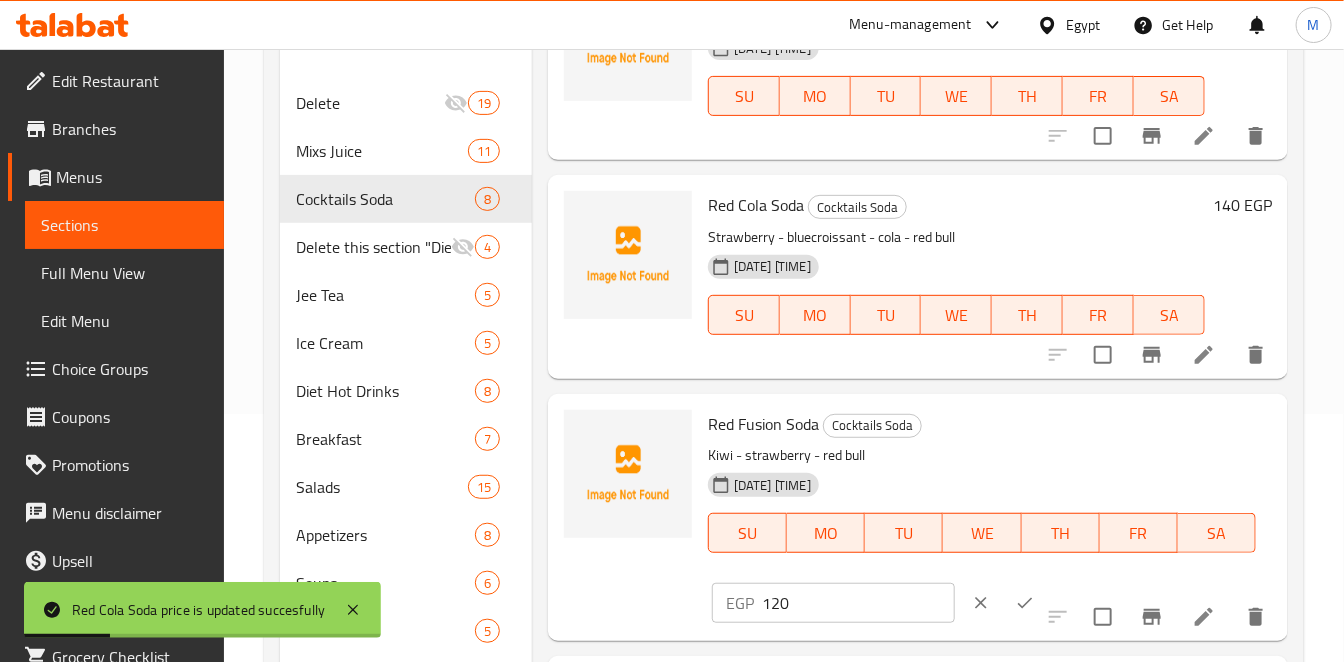 click on "120" at bounding box center [858, 603] 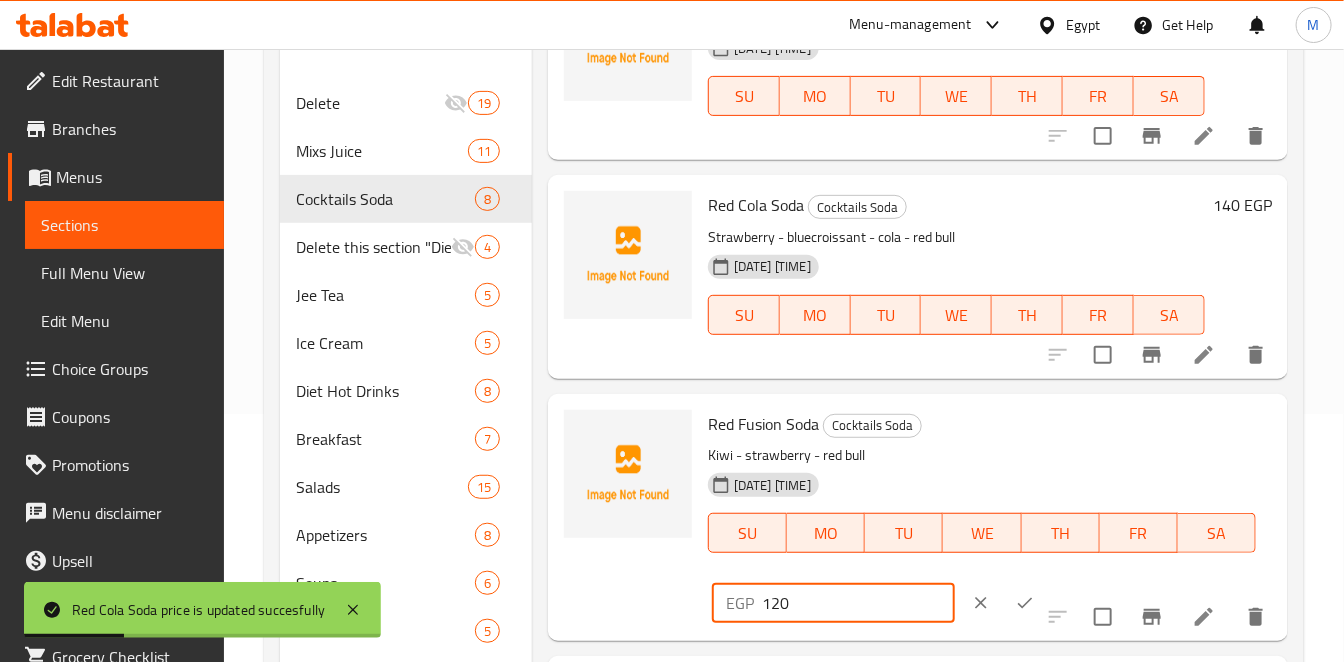 click on "120" at bounding box center (858, 603) 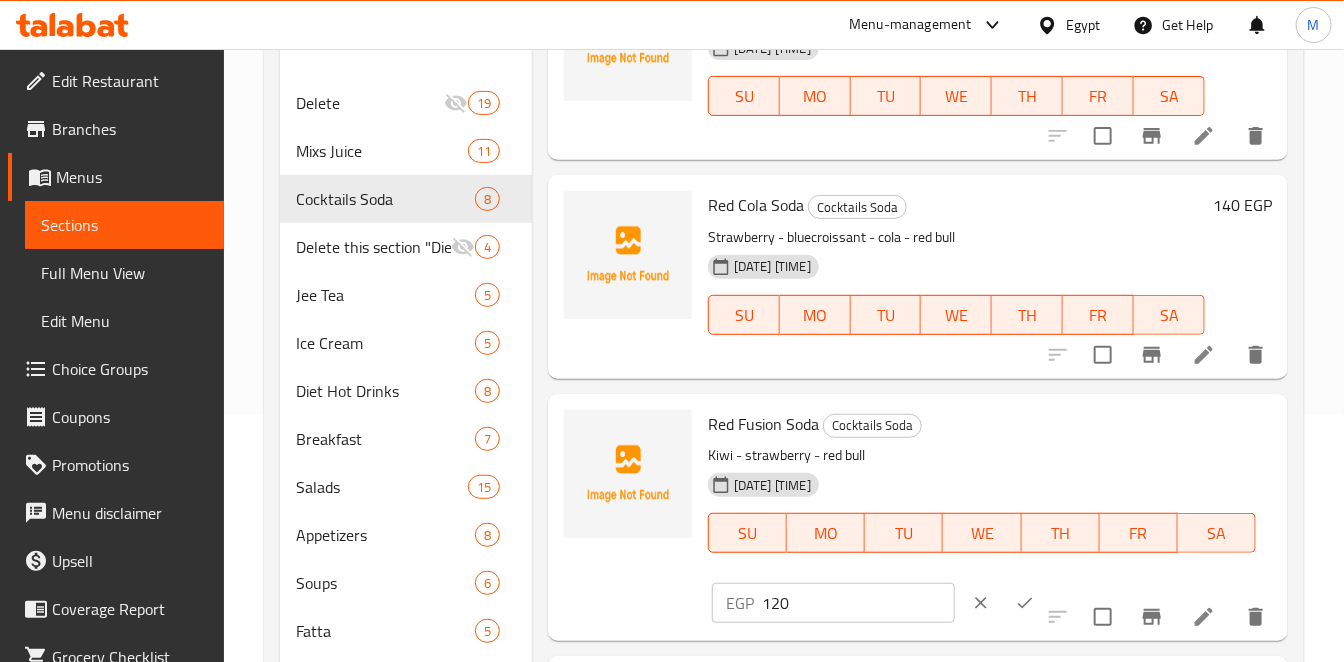 click on "Kiwi - strawberry - red bull" at bounding box center [982, 455] 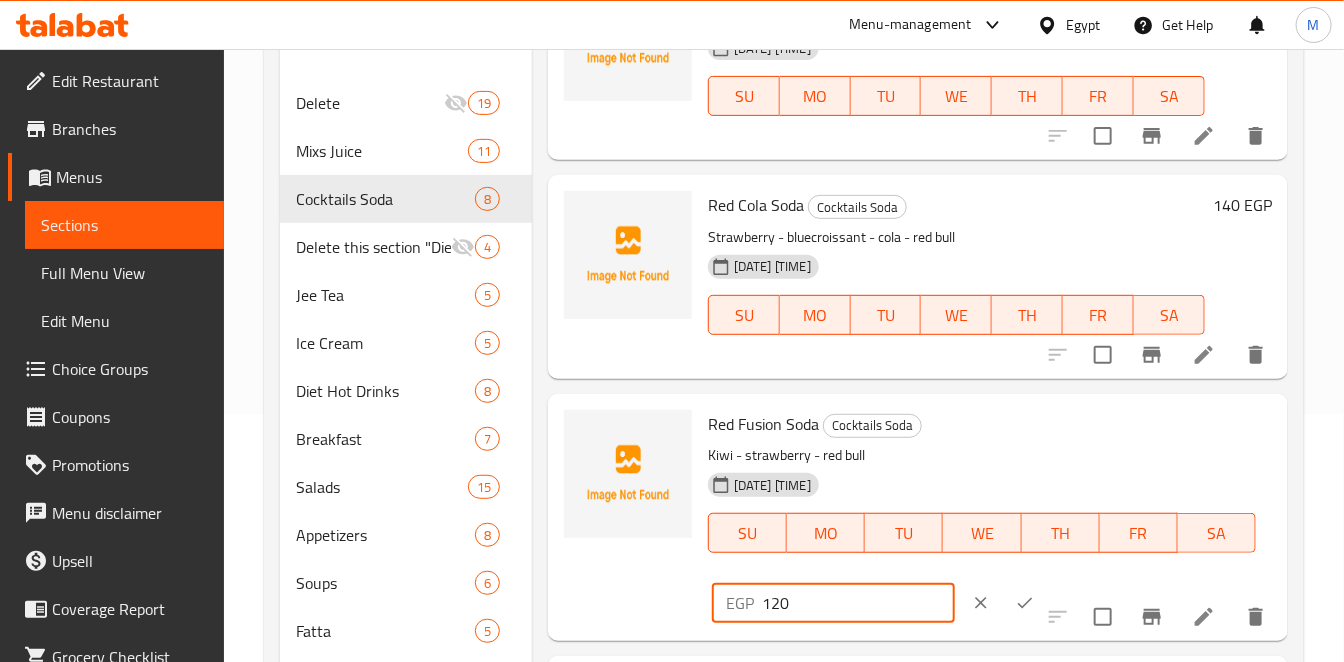 click on "120" at bounding box center [858, 603] 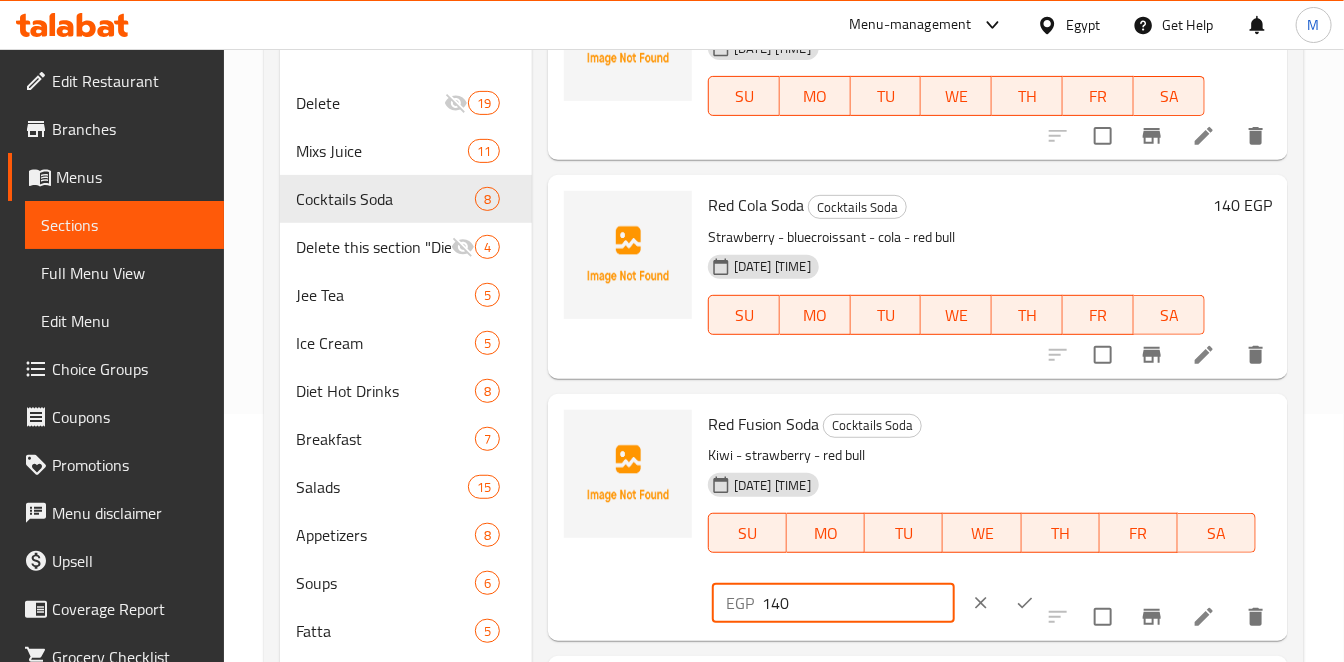type on "140" 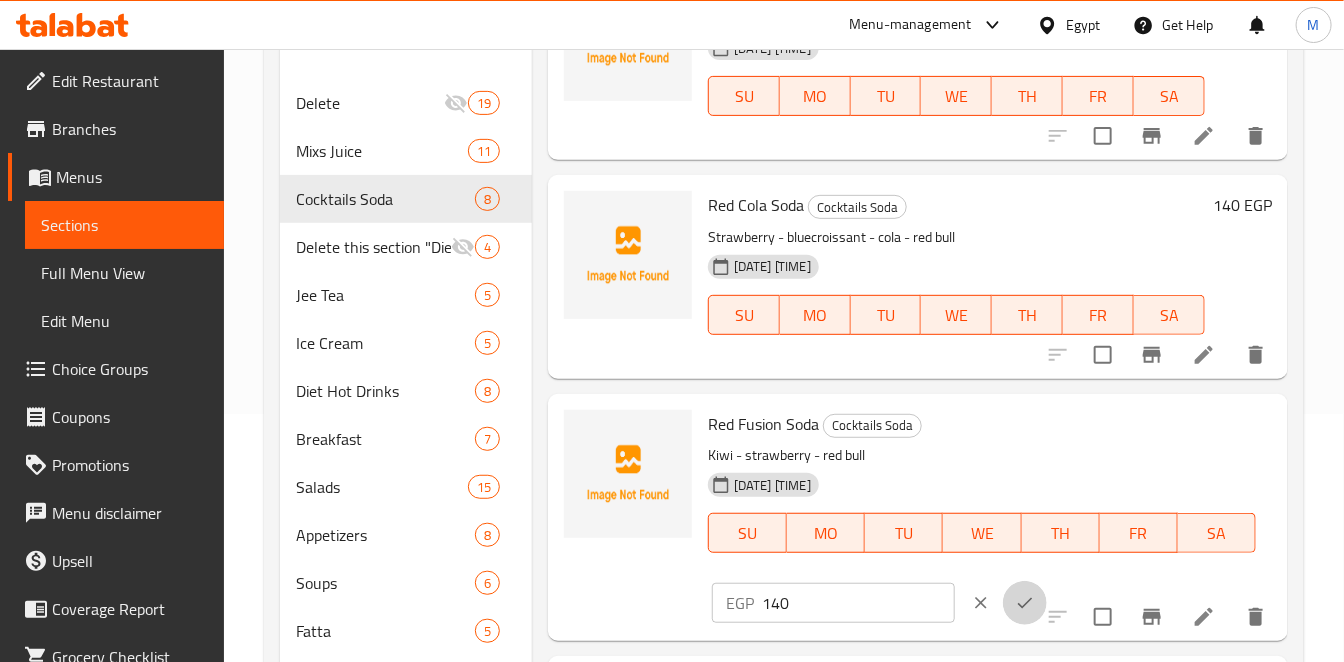 click at bounding box center [1025, 603] 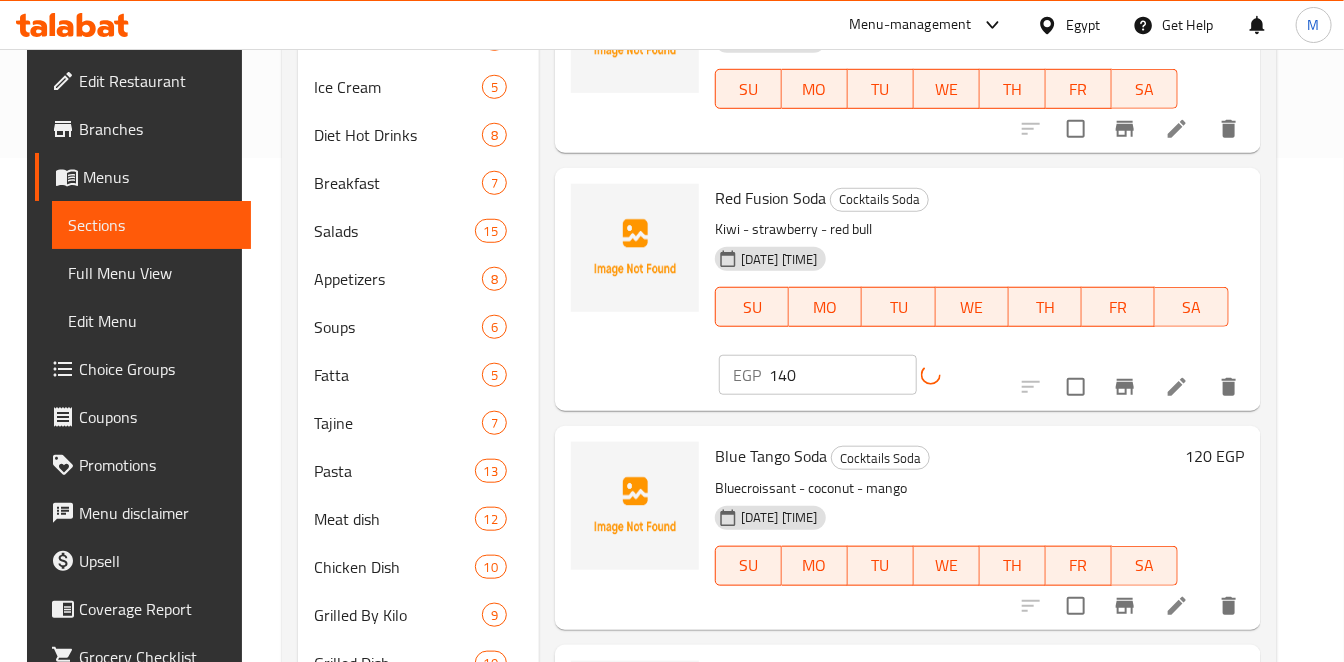 scroll, scrollTop: 581, scrollLeft: 0, axis: vertical 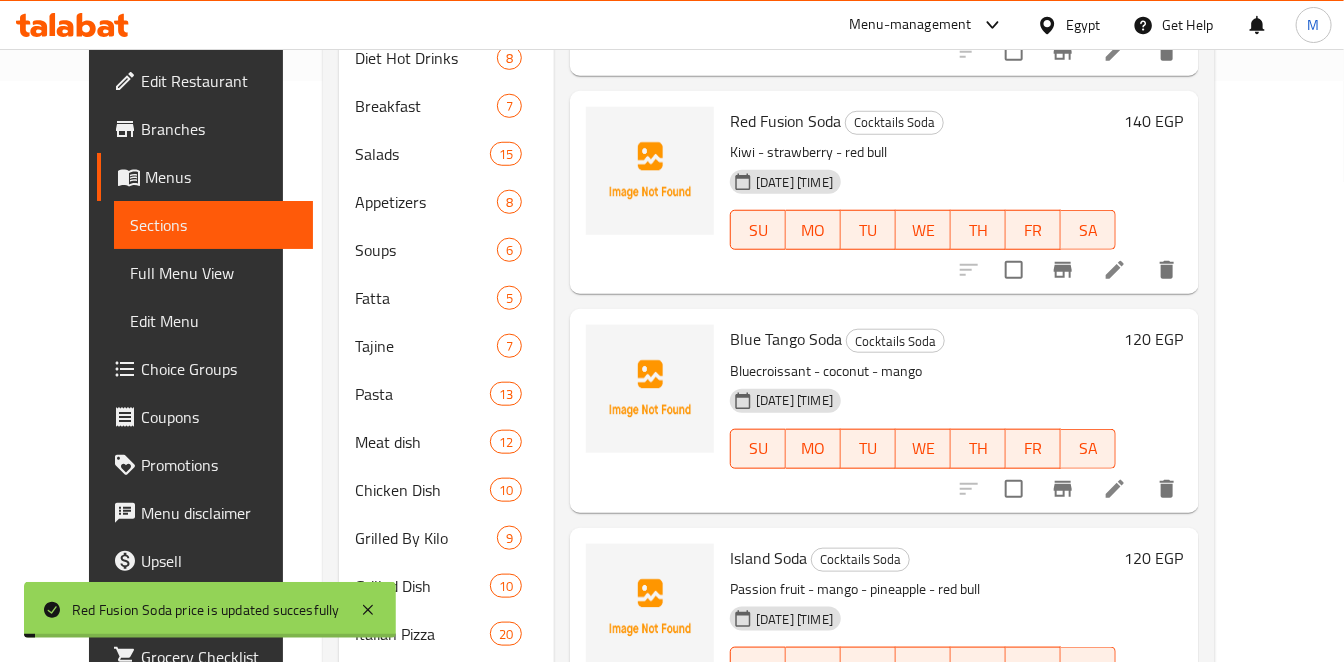 click on "[NUMBER] EGP" at bounding box center [1153, 339] 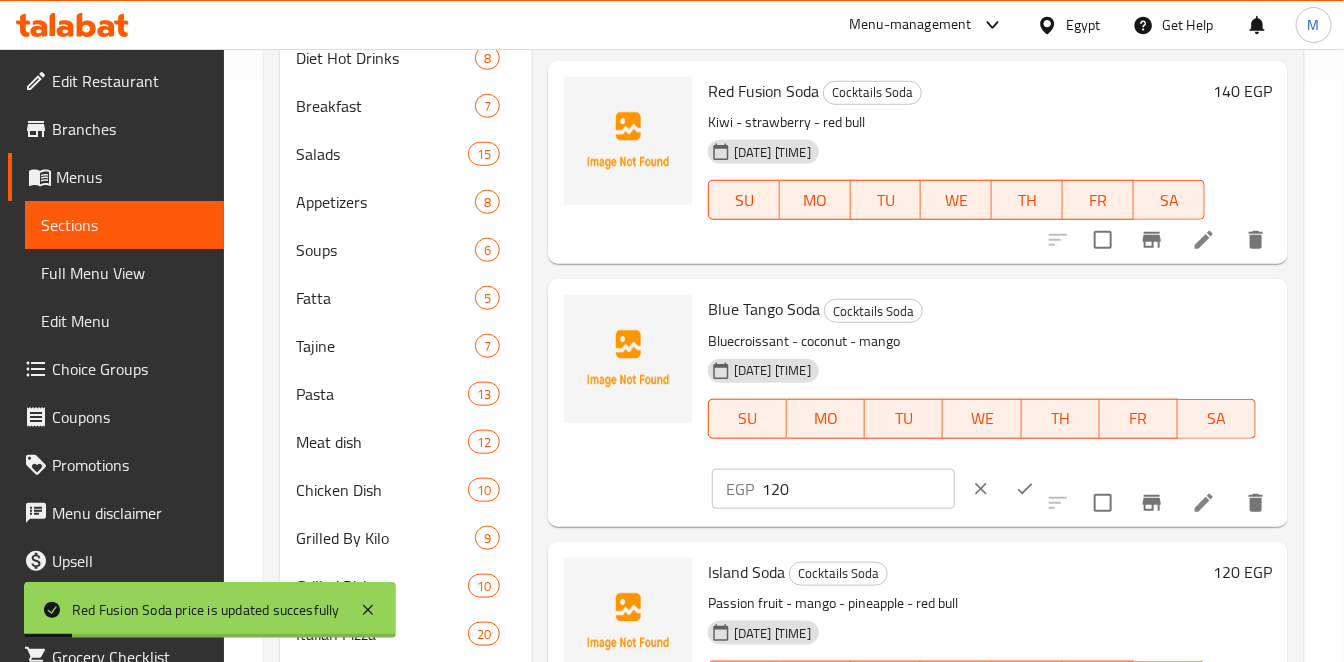 click on "120" at bounding box center [858, 489] 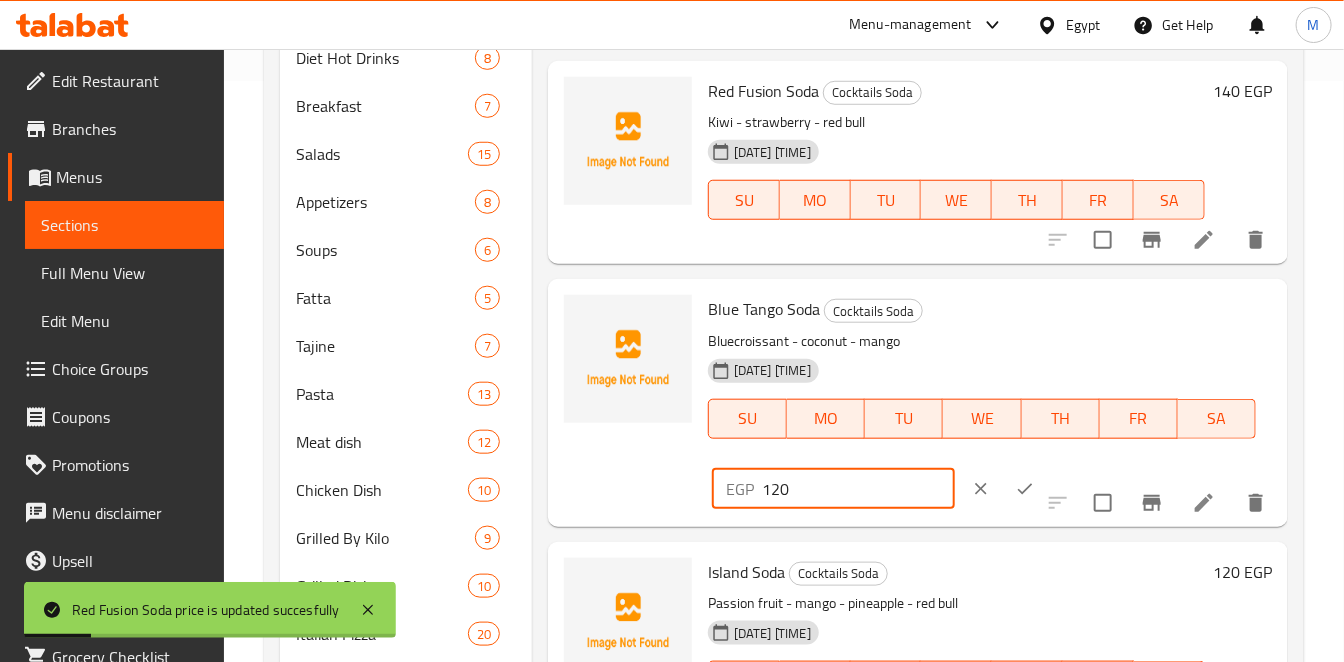 click on "120" at bounding box center [858, 489] 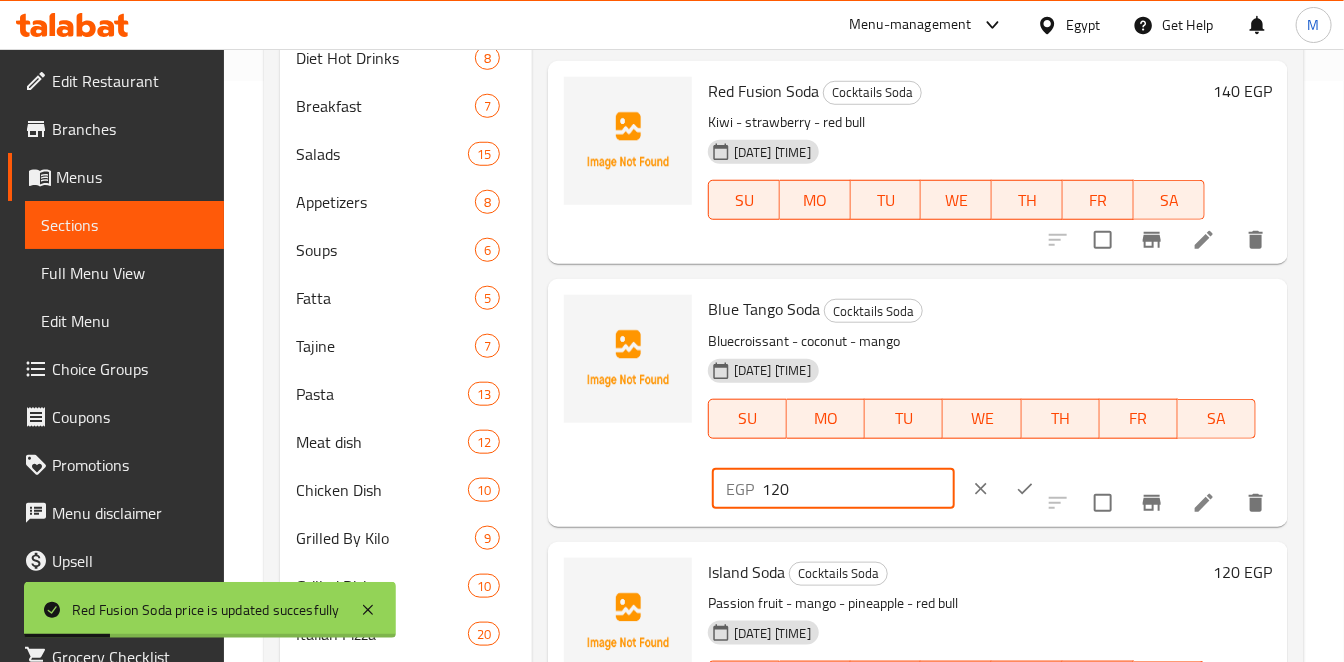 click on "120" at bounding box center [858, 489] 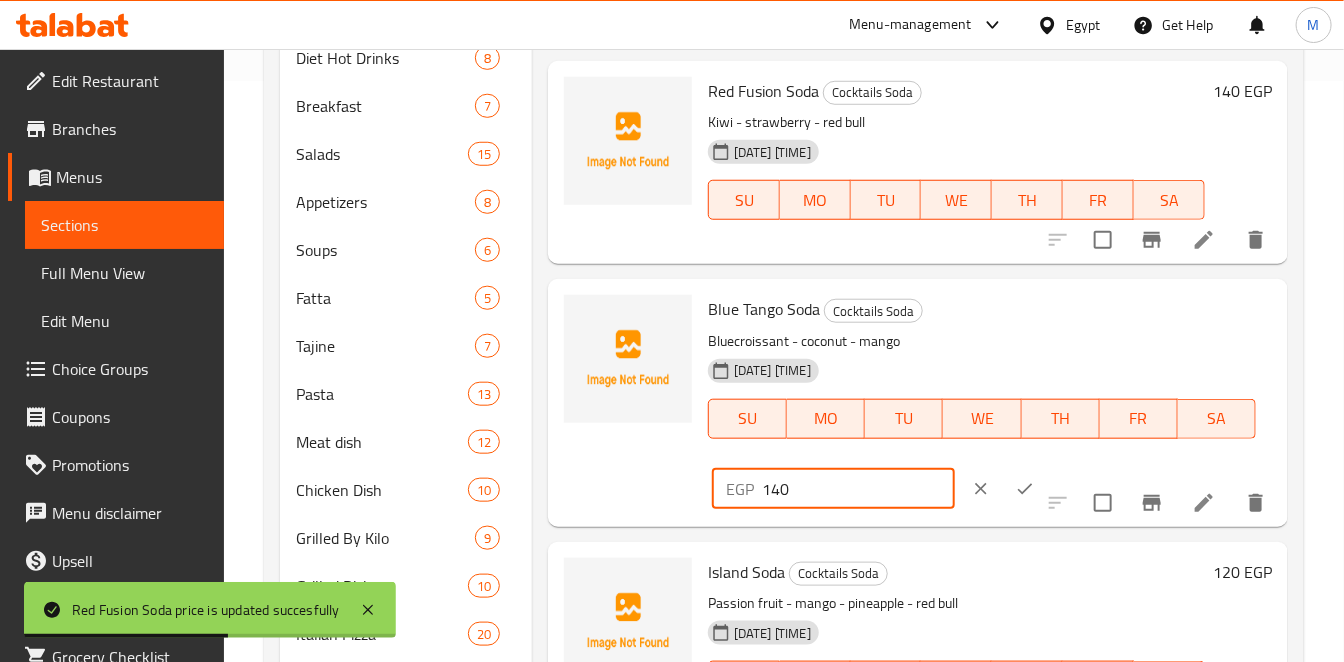 type on "140" 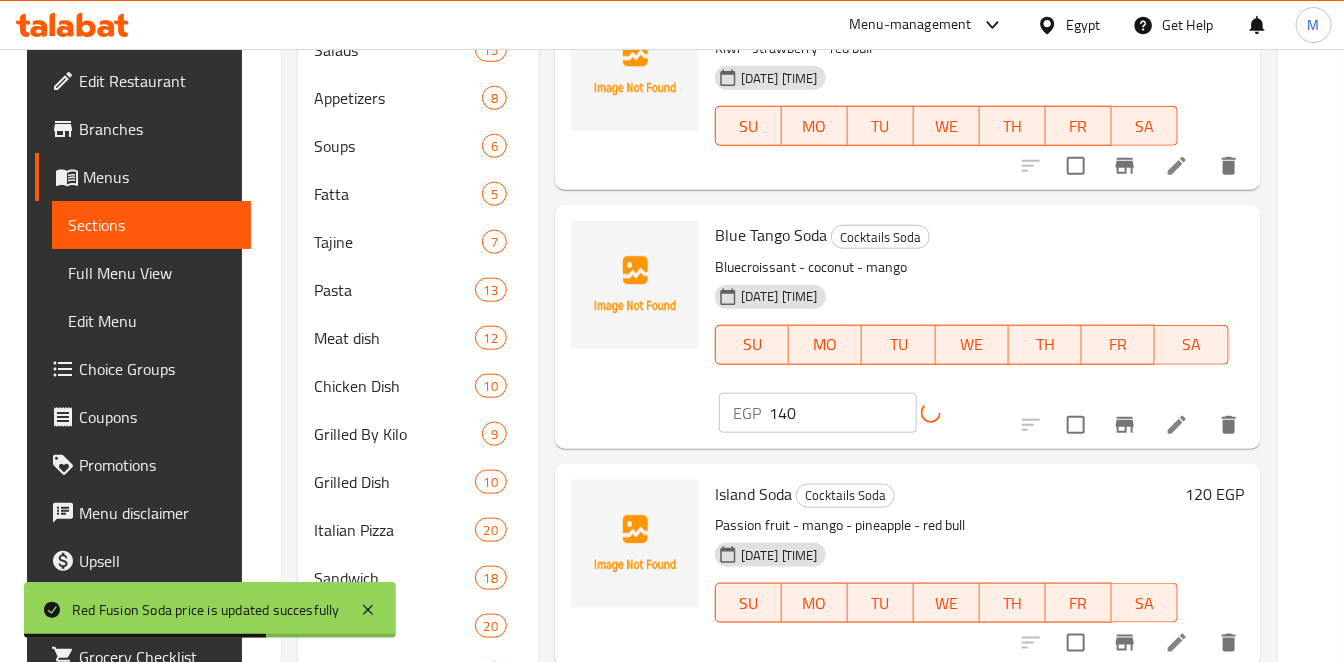scroll, scrollTop: 803, scrollLeft: 0, axis: vertical 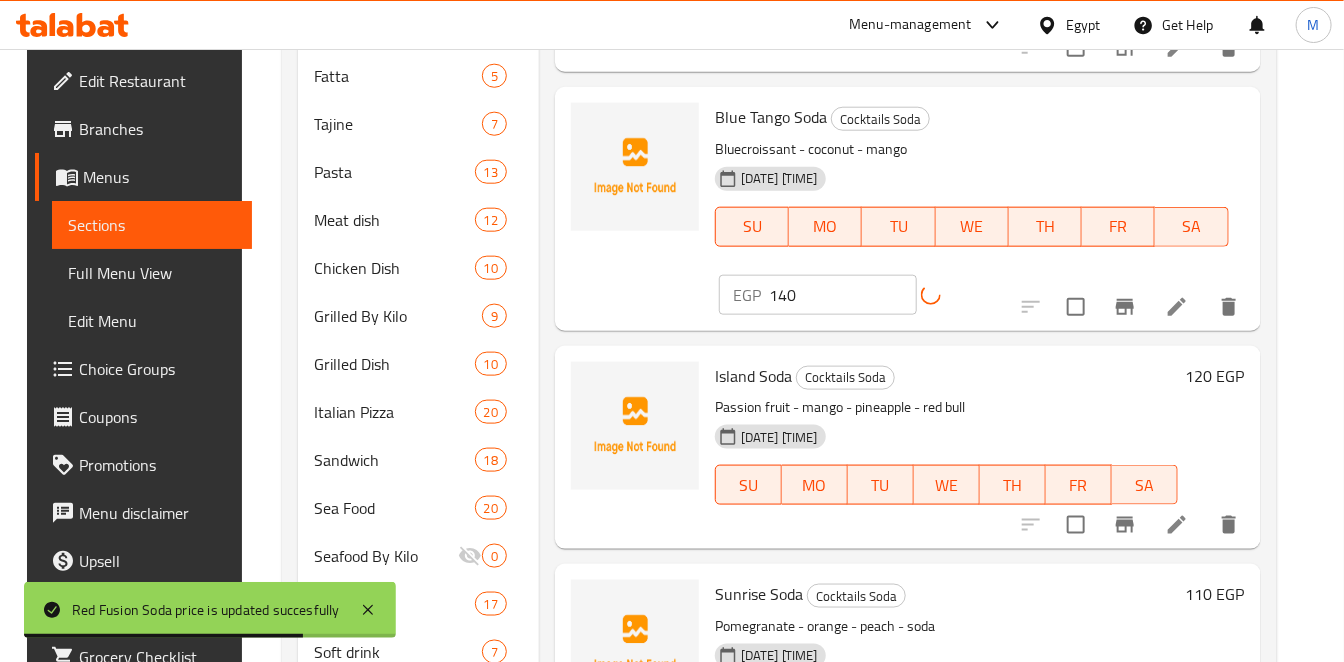 click on "[NUMBER] EGP" at bounding box center (1215, 376) 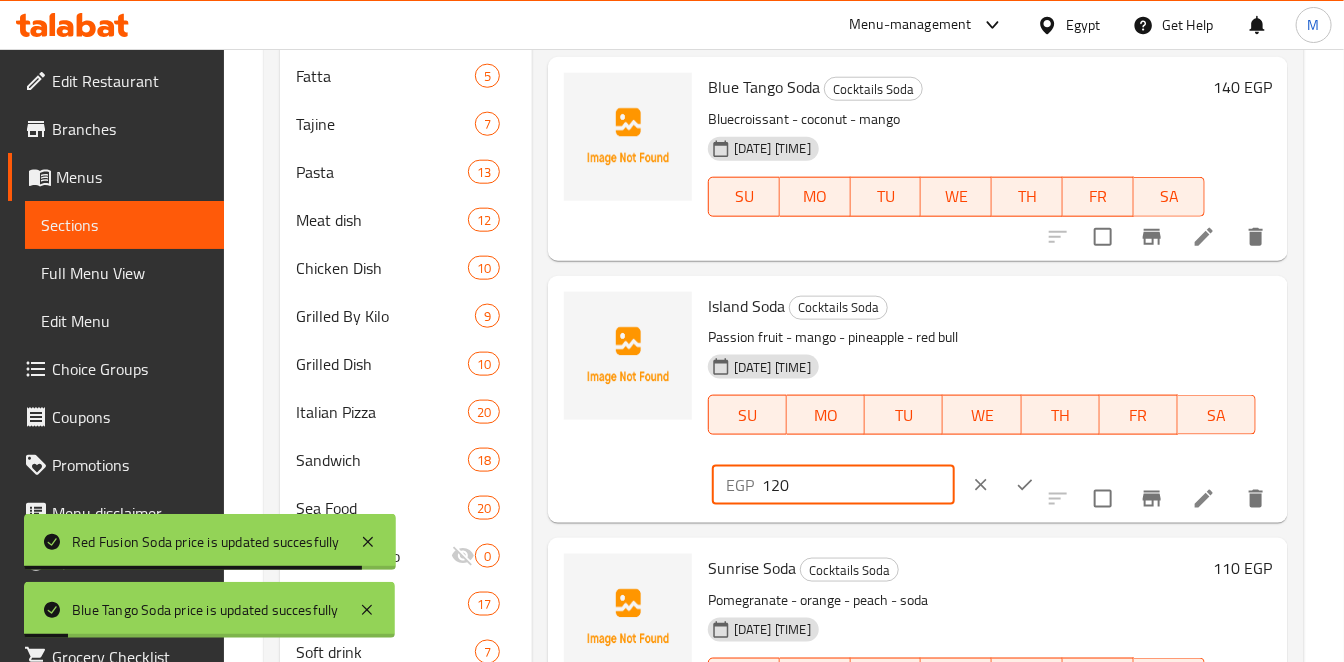 click on "120" at bounding box center [858, 485] 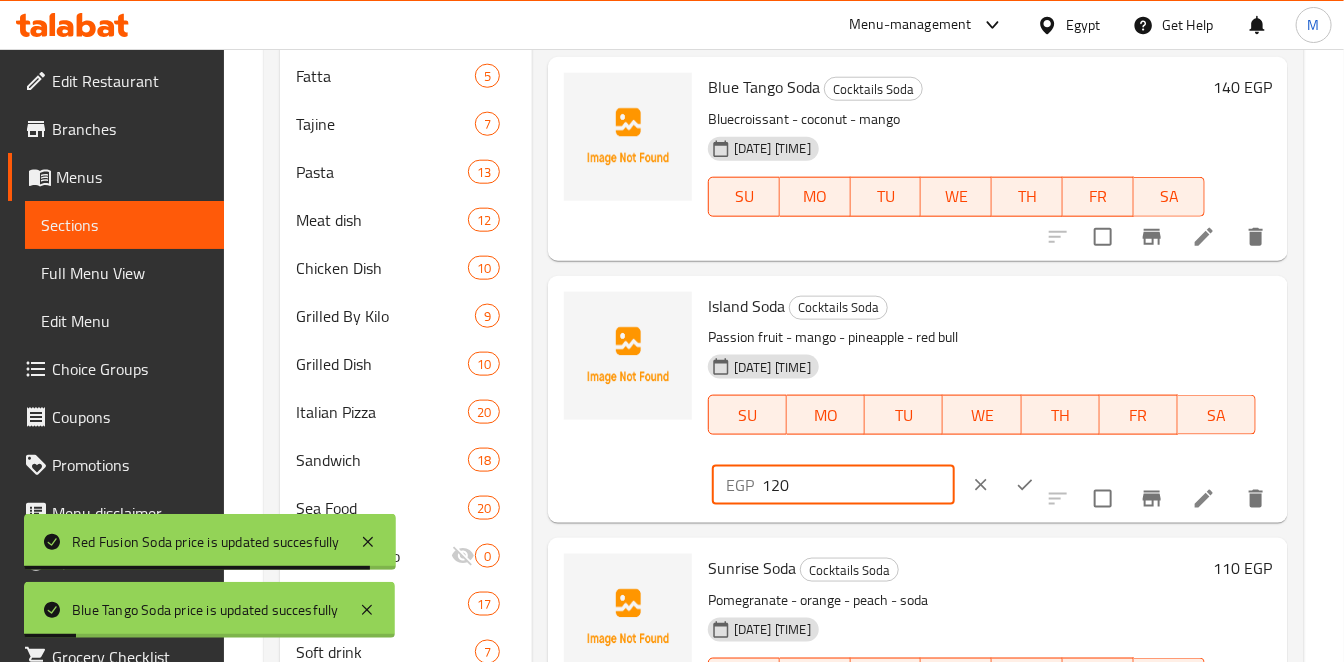 click on "120" at bounding box center [858, 485] 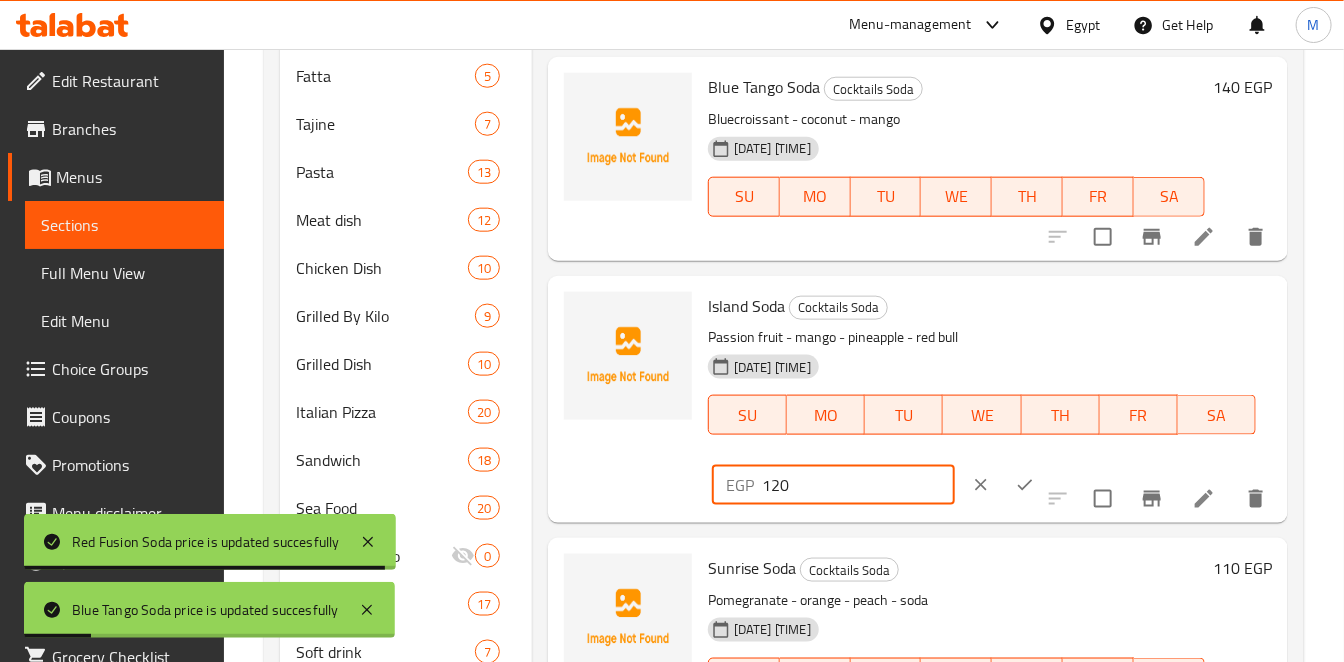 click on "120" at bounding box center [858, 485] 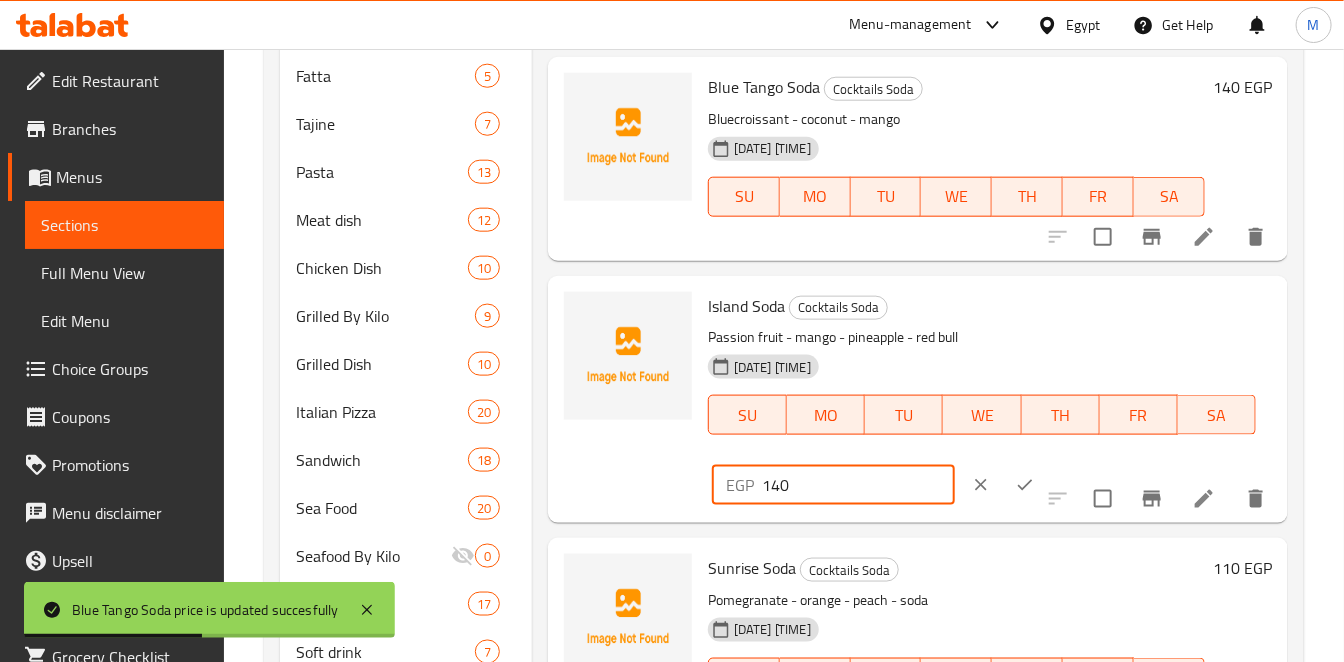 type on "140" 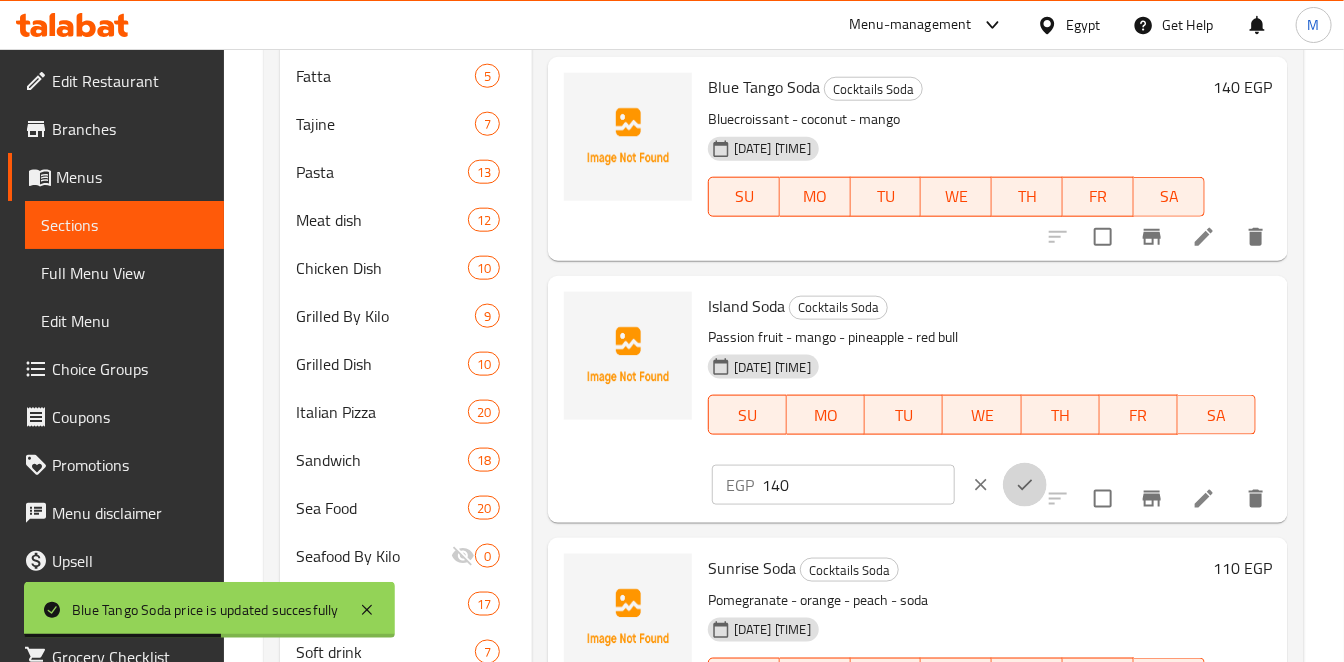click at bounding box center (1025, 485) 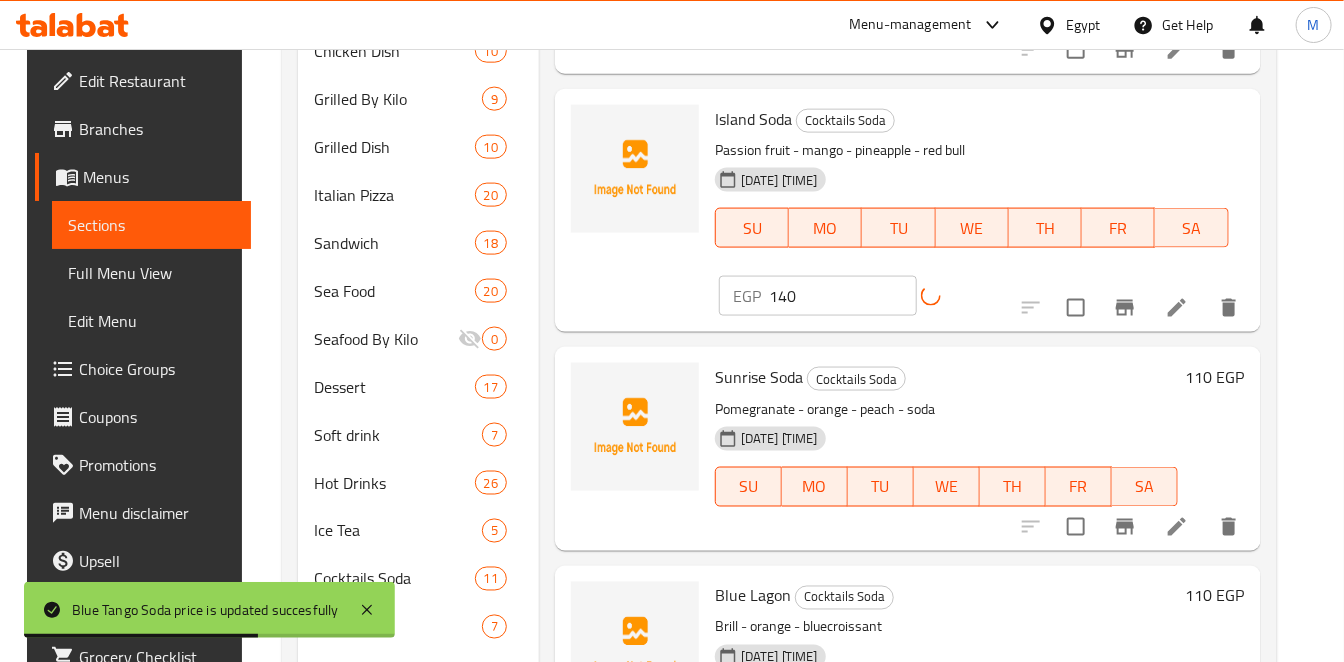 scroll, scrollTop: 1137, scrollLeft: 0, axis: vertical 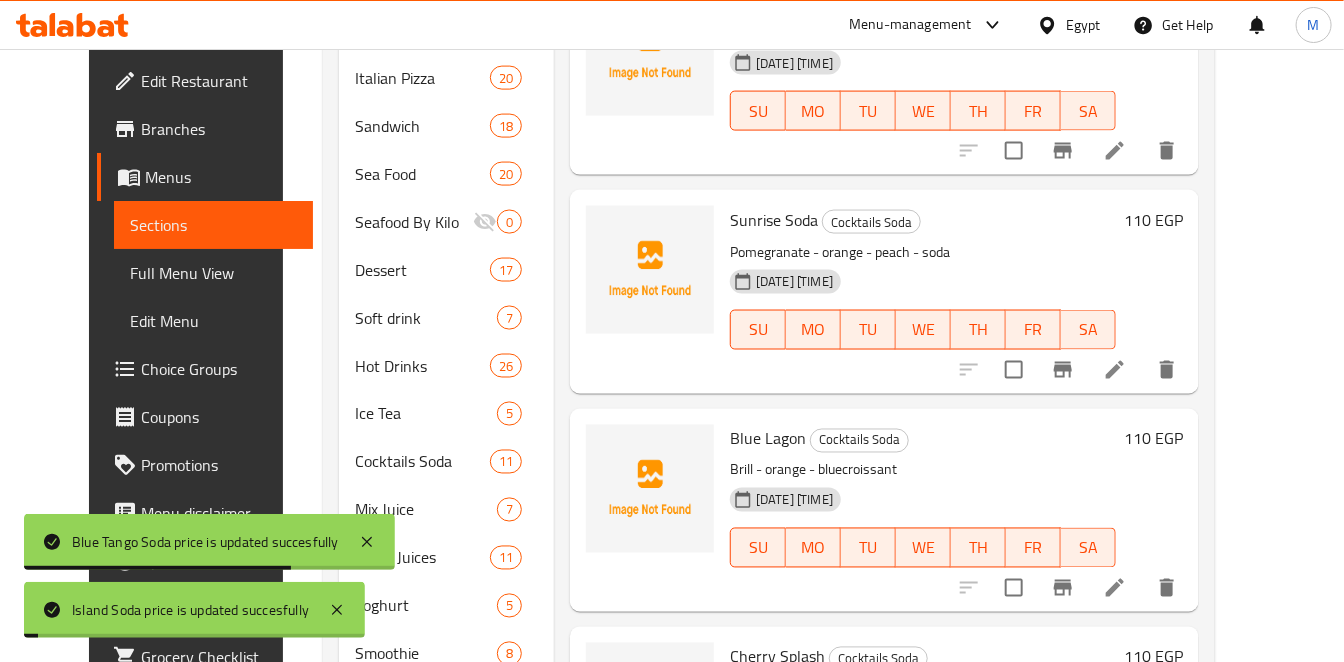click on "110   EGP" at bounding box center [1153, 220] 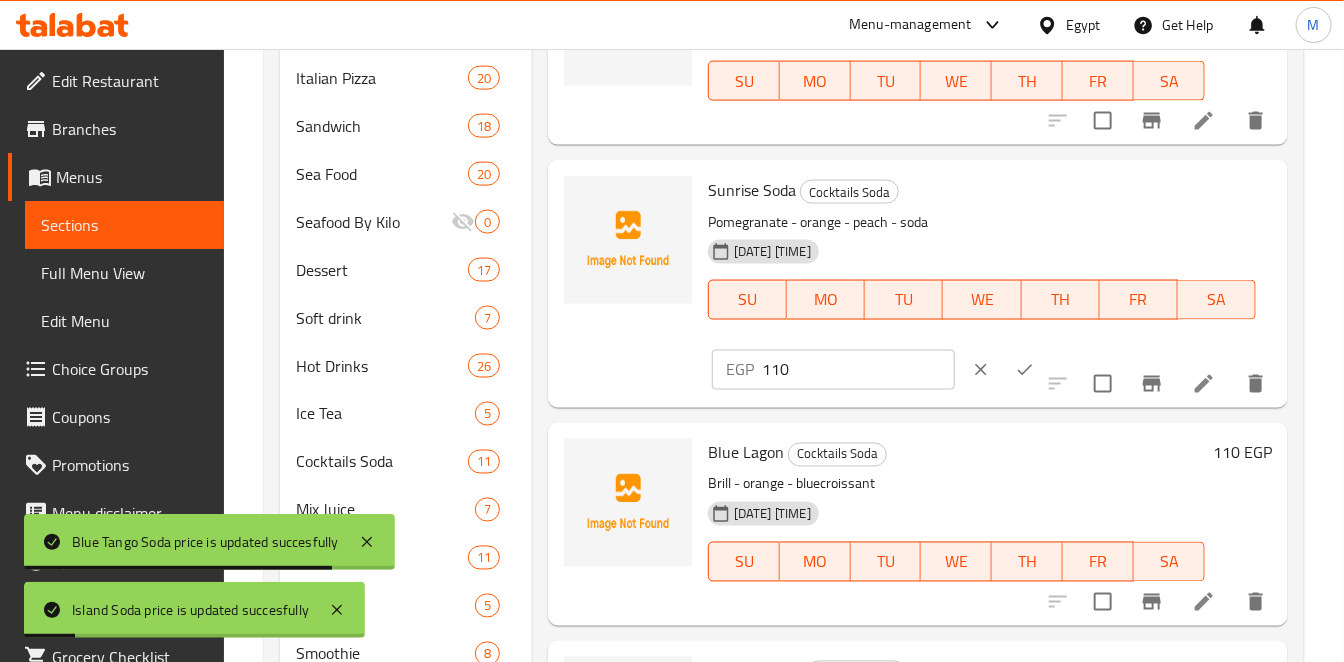 click on "110" at bounding box center (858, 370) 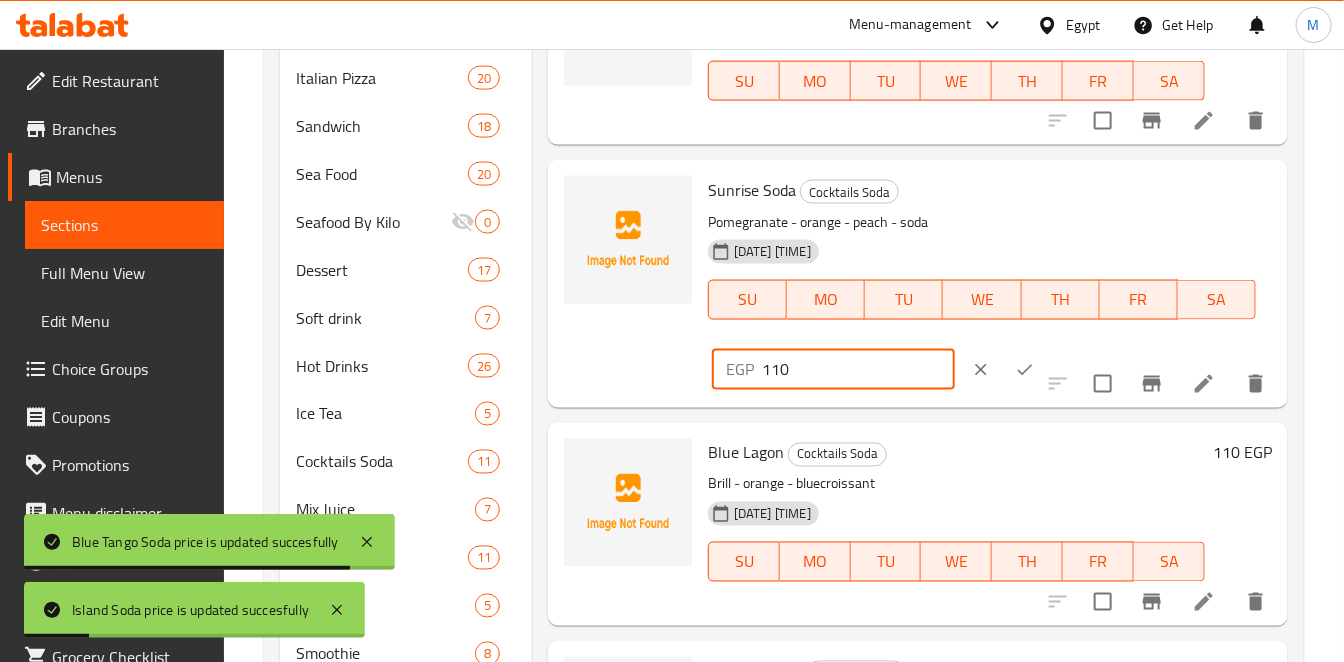 click on "110" at bounding box center [858, 370] 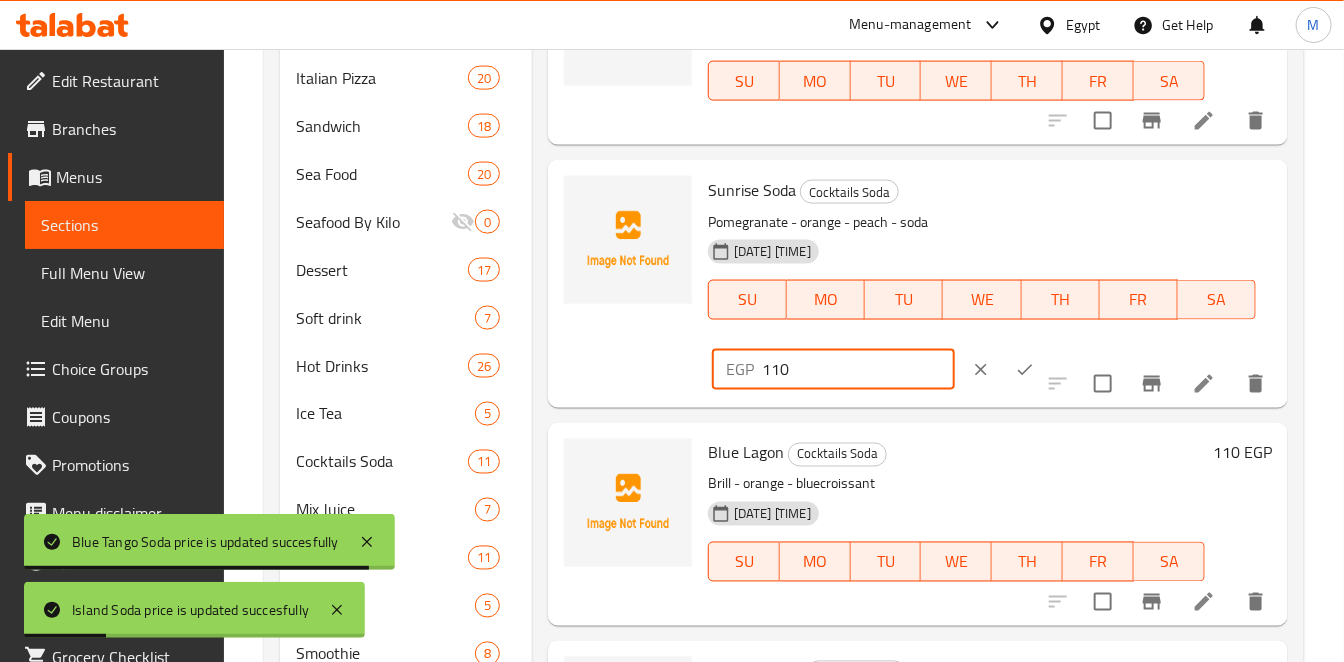 click on "110" at bounding box center (858, 370) 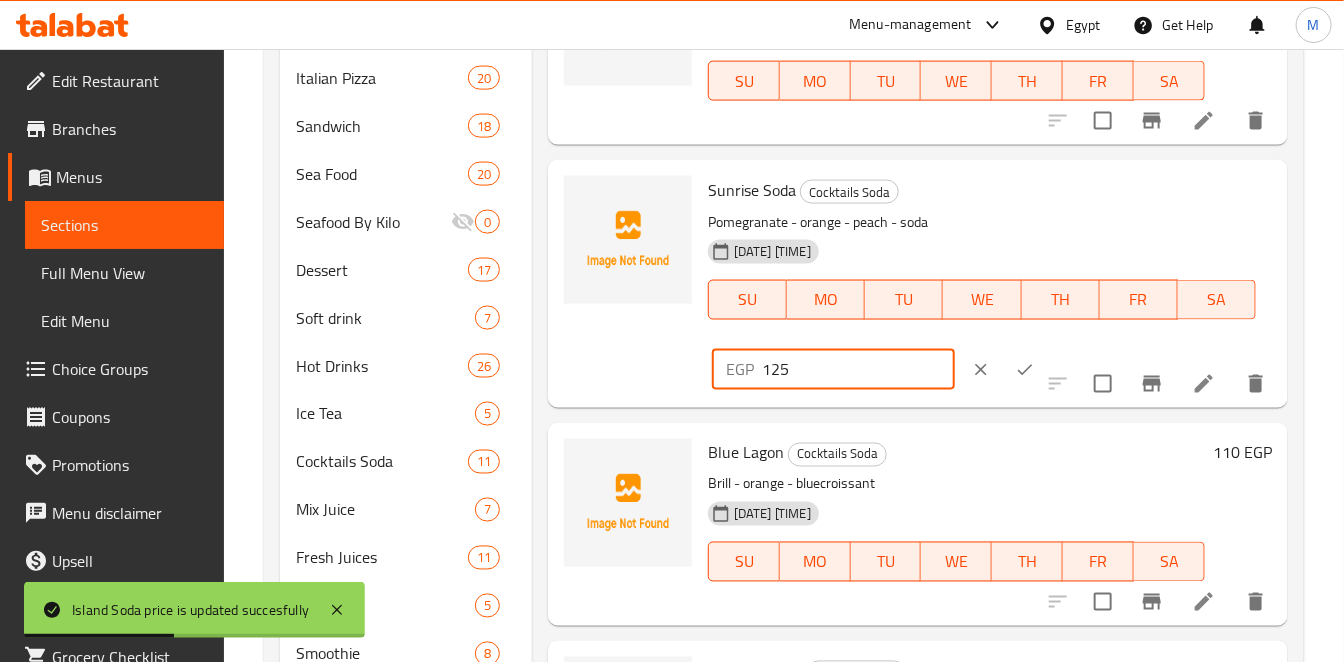type on "125" 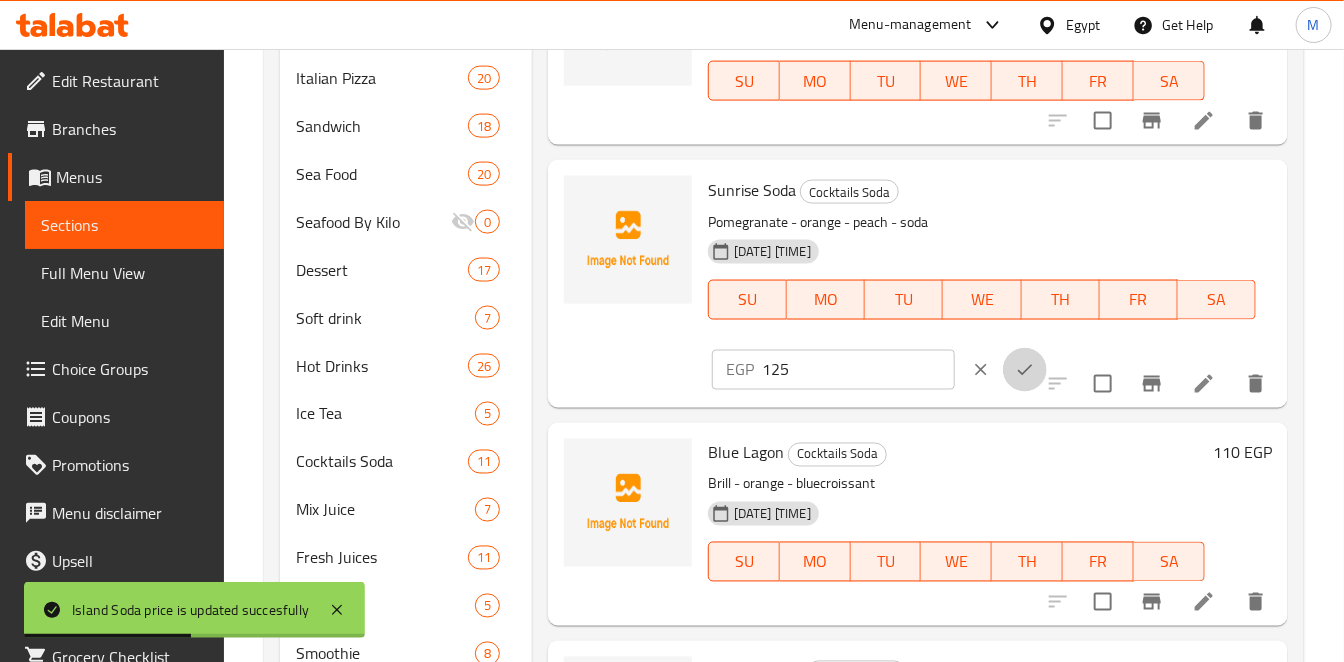 click 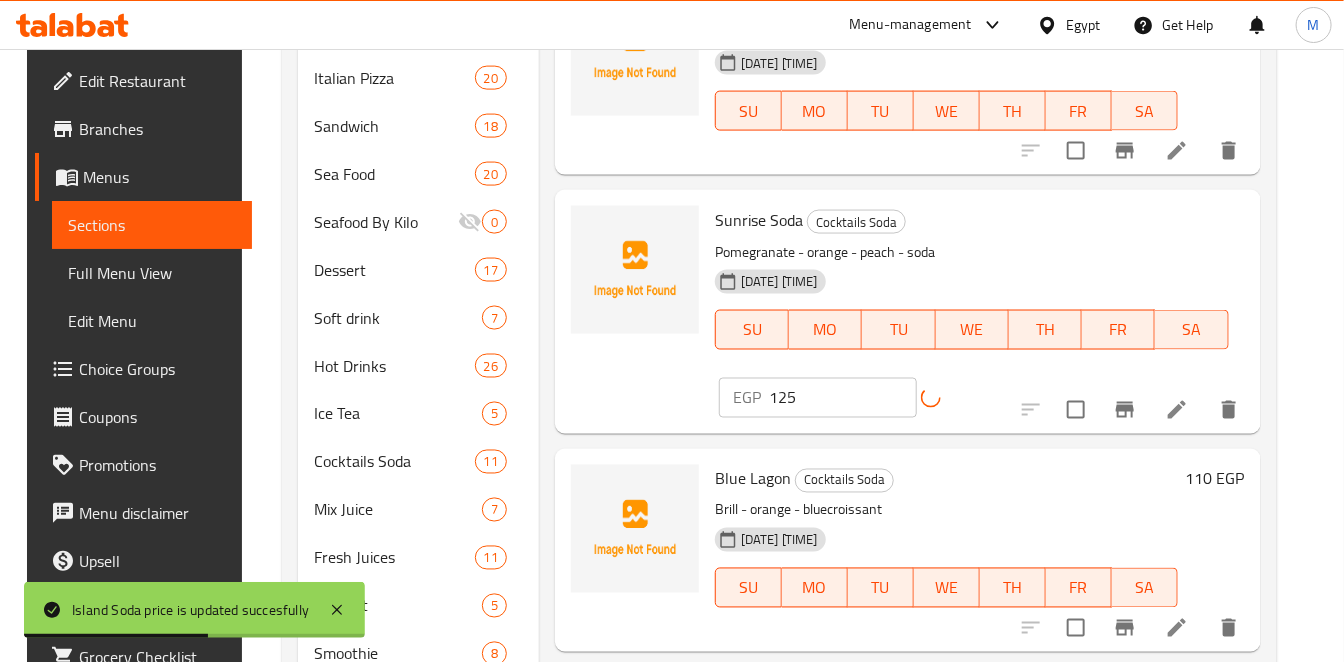 click on "110   EGP" at bounding box center (1215, 479) 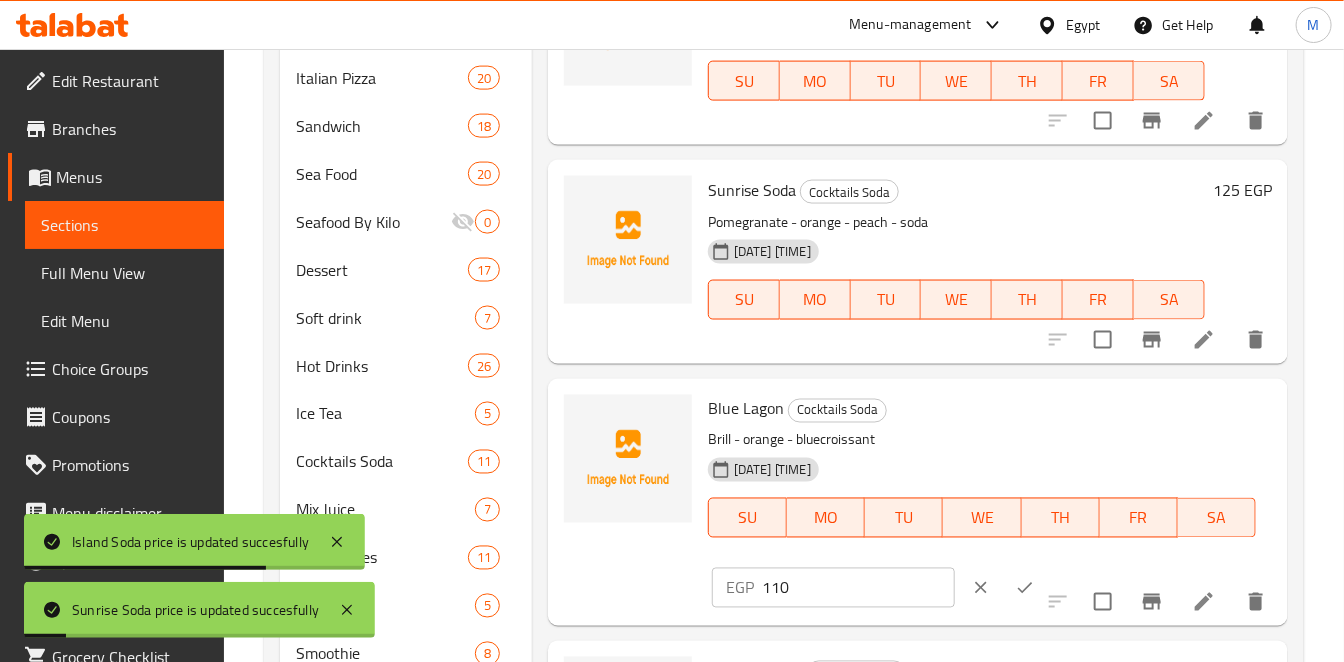 click on "110" at bounding box center [858, 588] 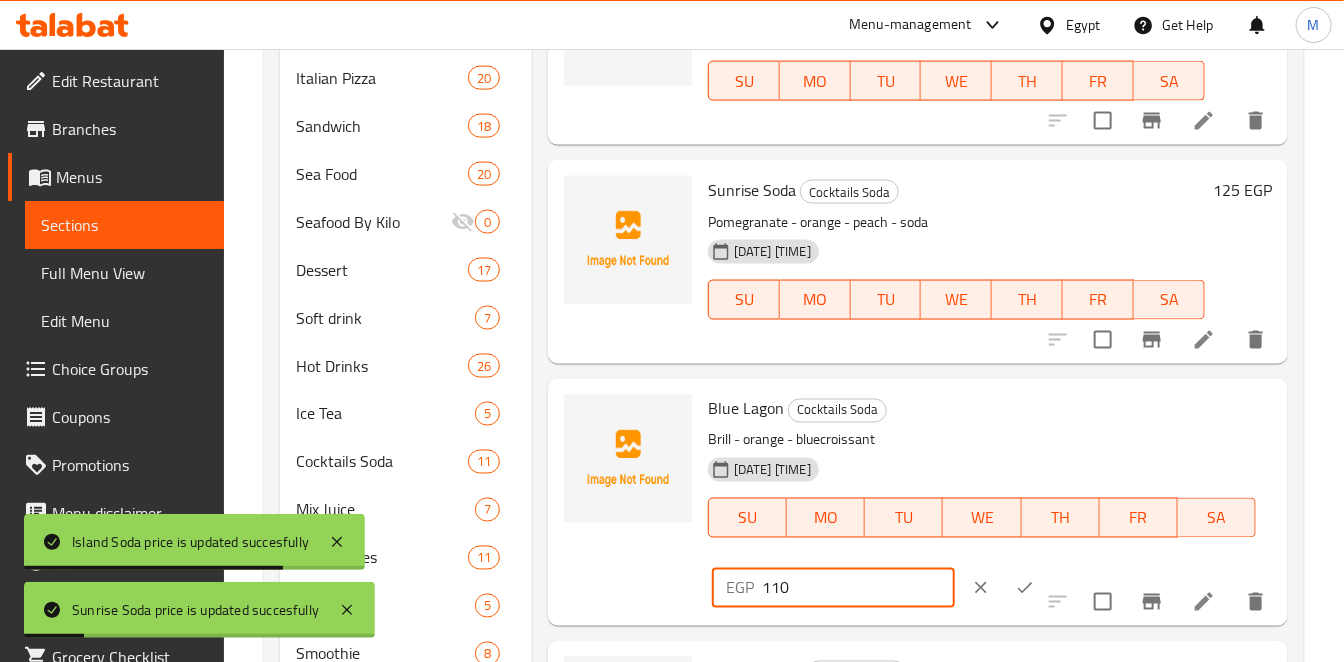 click on "110" at bounding box center (858, 588) 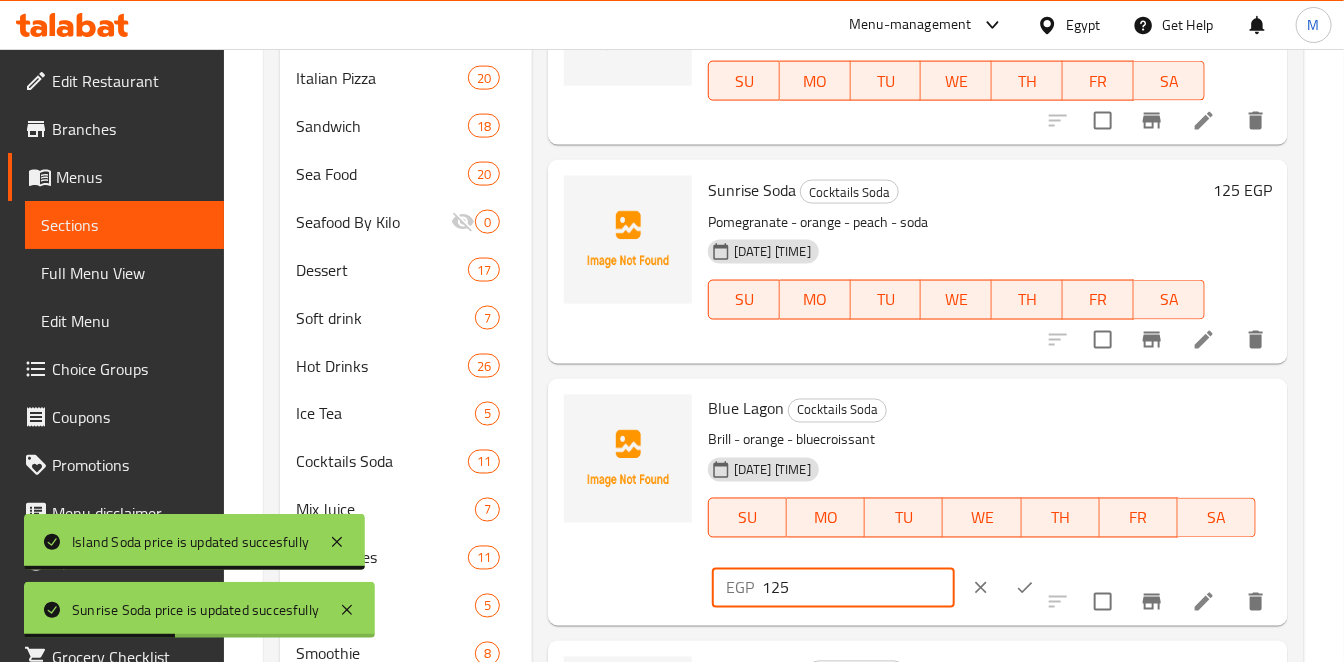 type on "125" 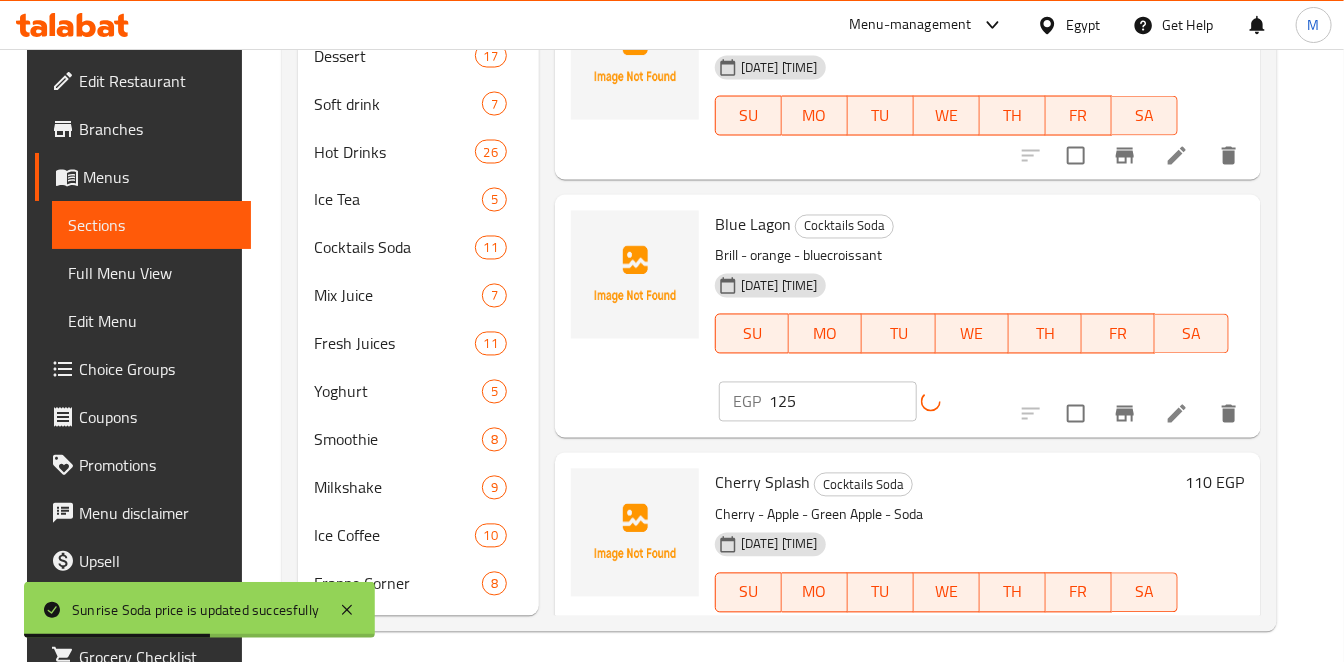 scroll, scrollTop: 1359, scrollLeft: 0, axis: vertical 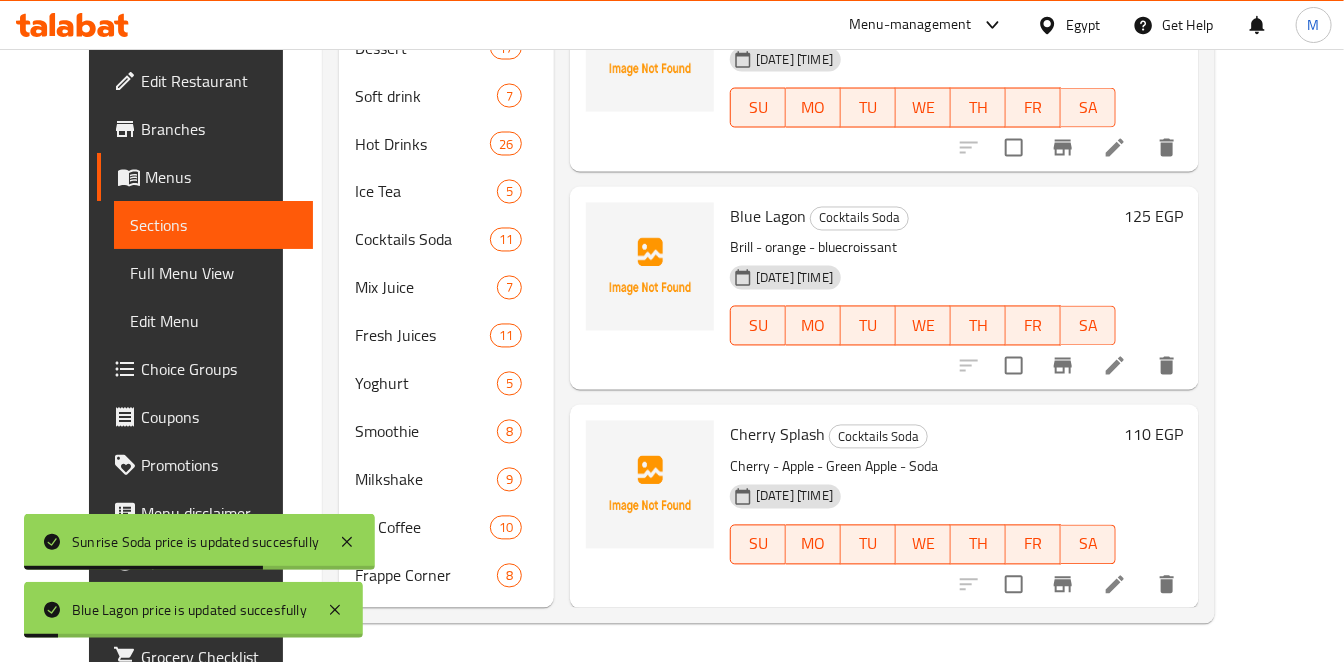click on "110   EGP" at bounding box center [1153, 435] 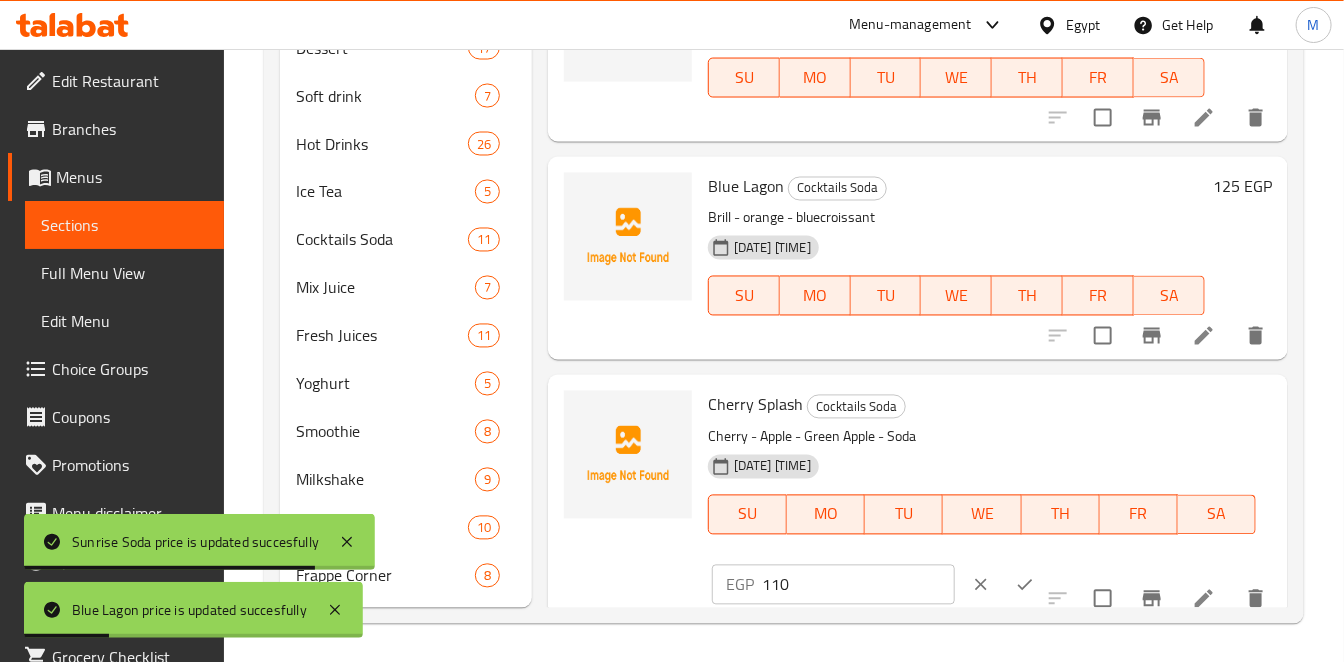 scroll, scrollTop: 128, scrollLeft: 0, axis: vertical 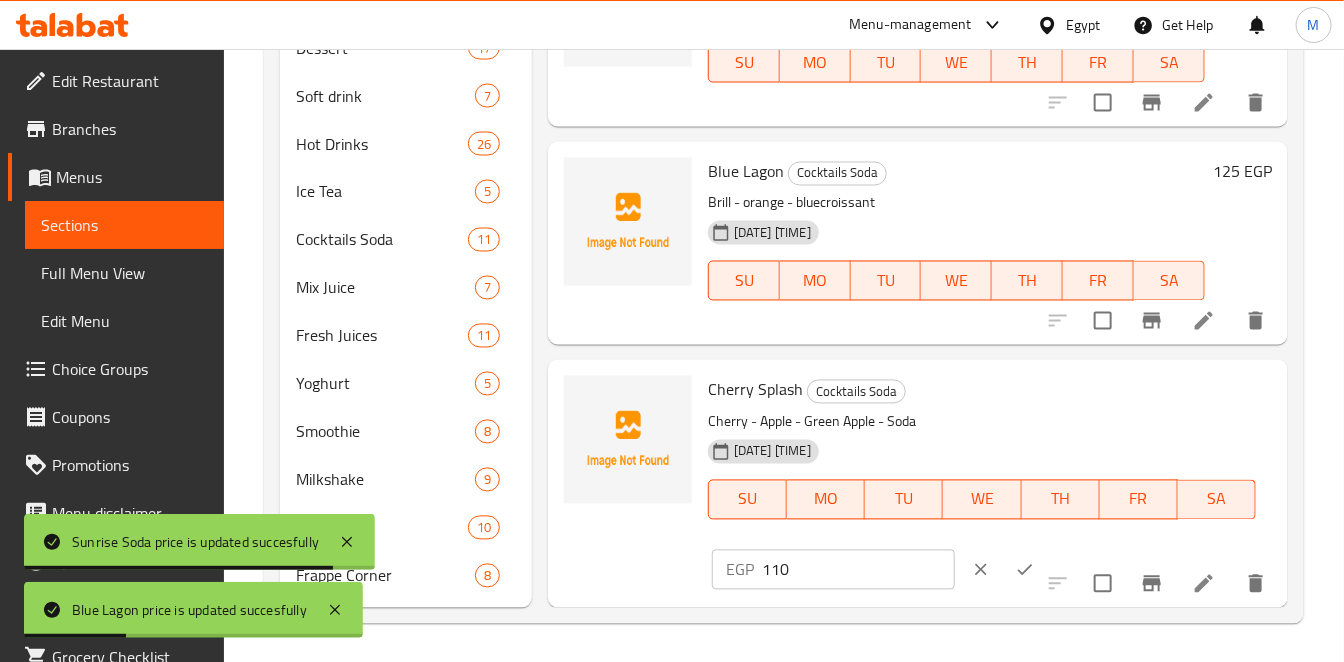 click on "110" at bounding box center (858, 570) 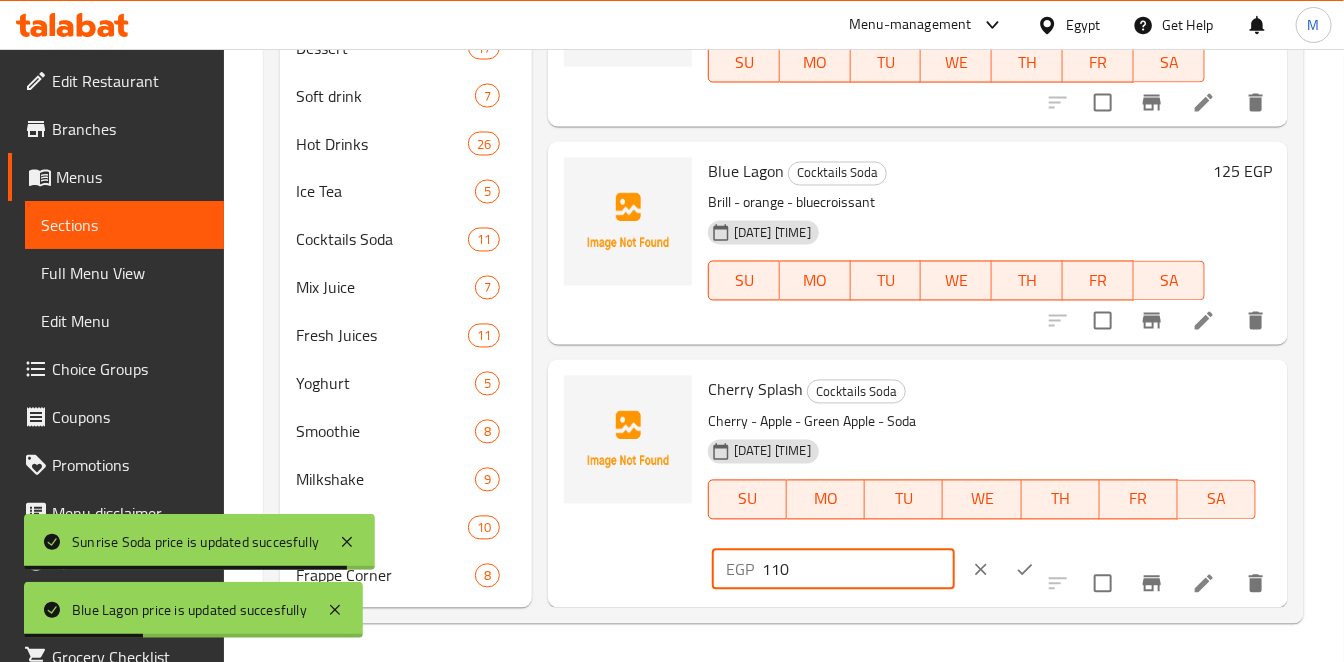click on "110" at bounding box center (858, 570) 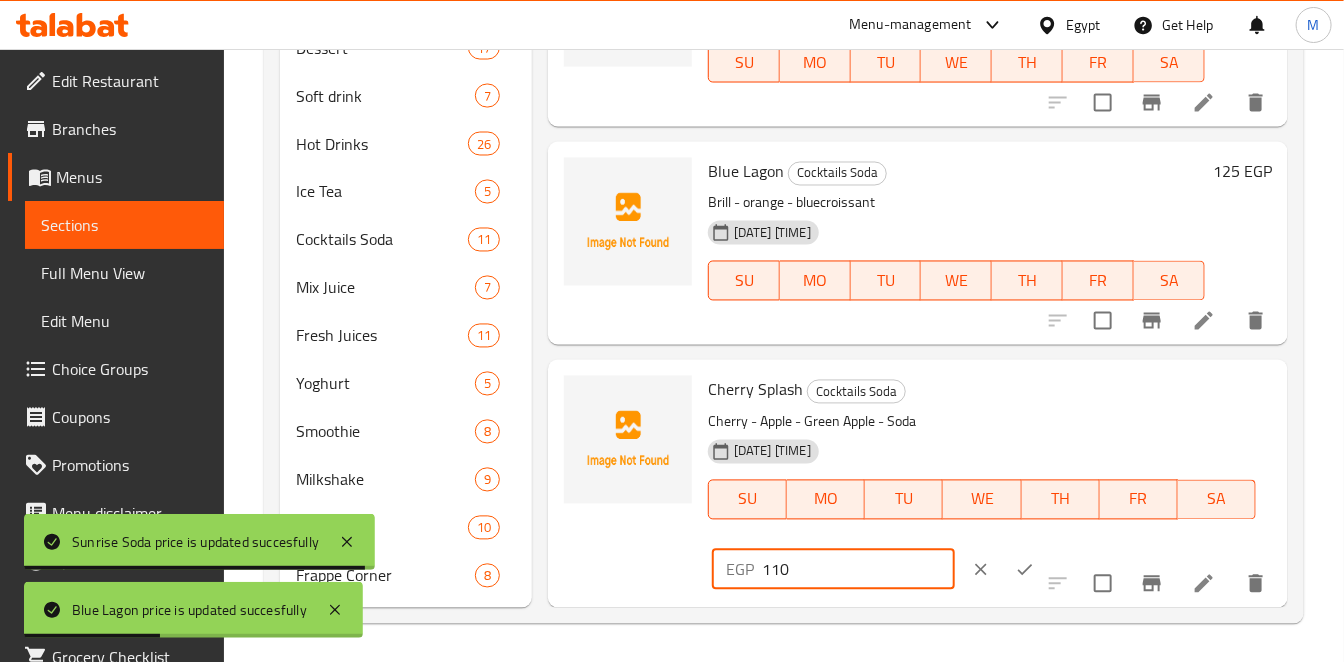 click on "110" at bounding box center (858, 570) 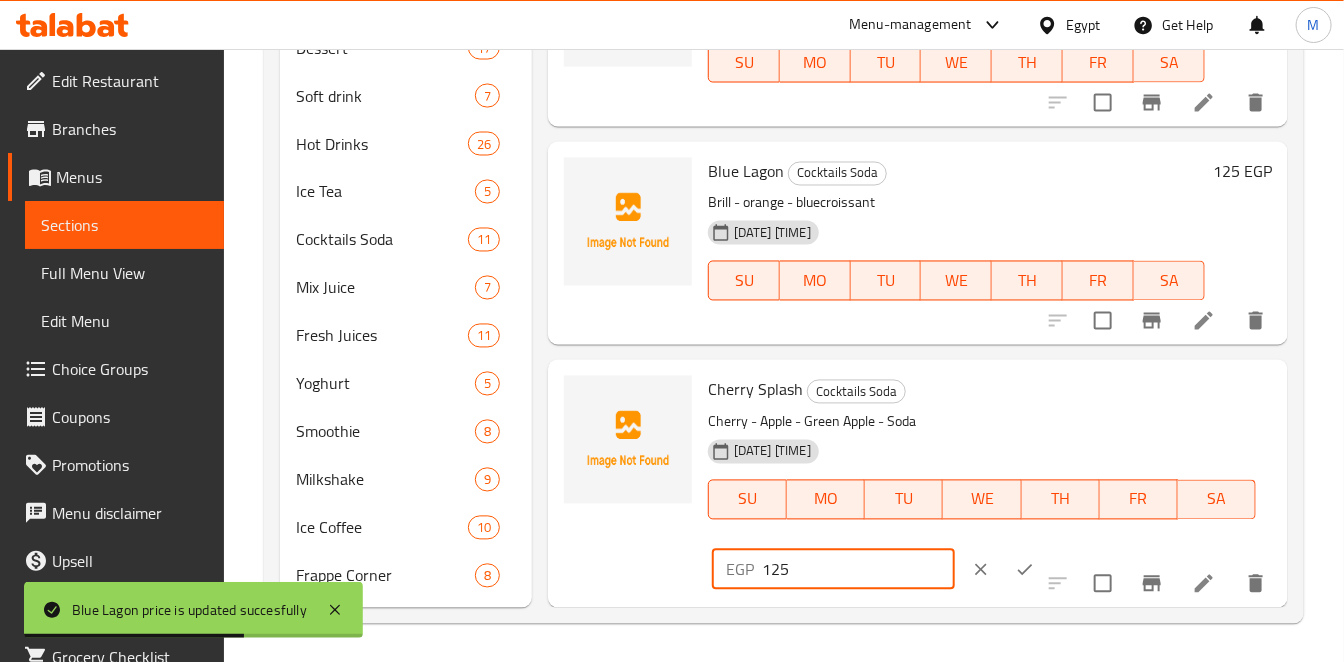 type on "125" 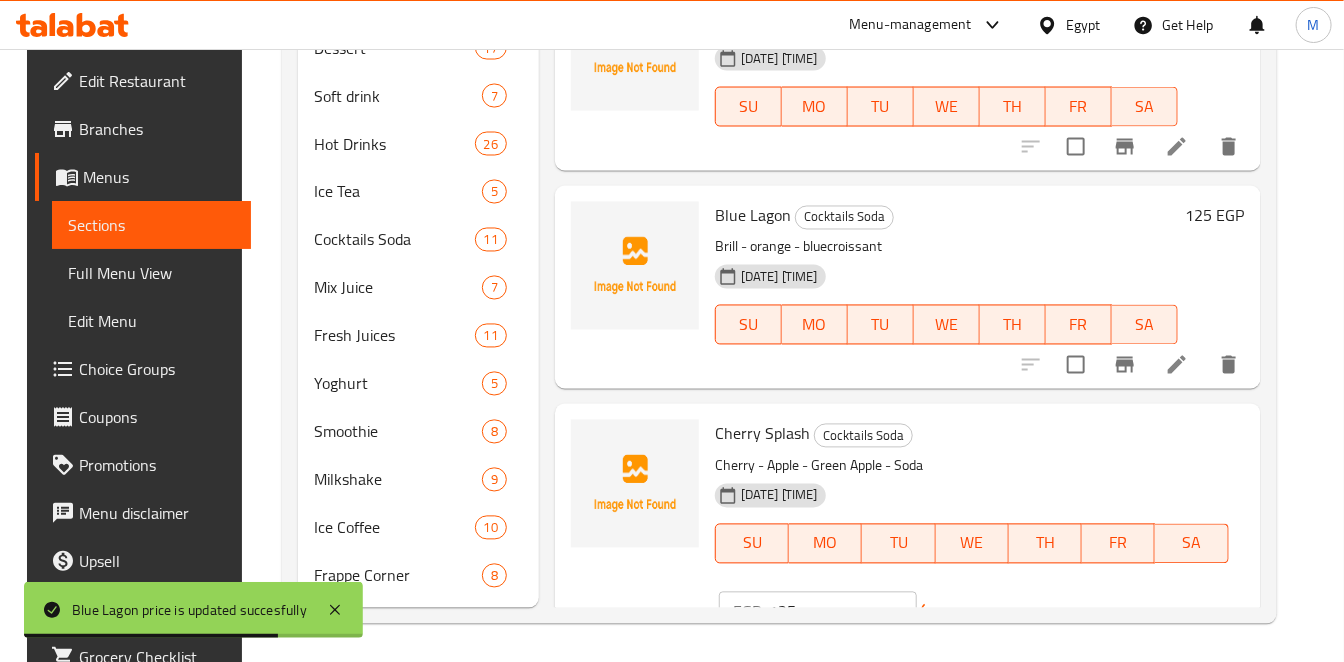 scroll, scrollTop: 84, scrollLeft: 0, axis: vertical 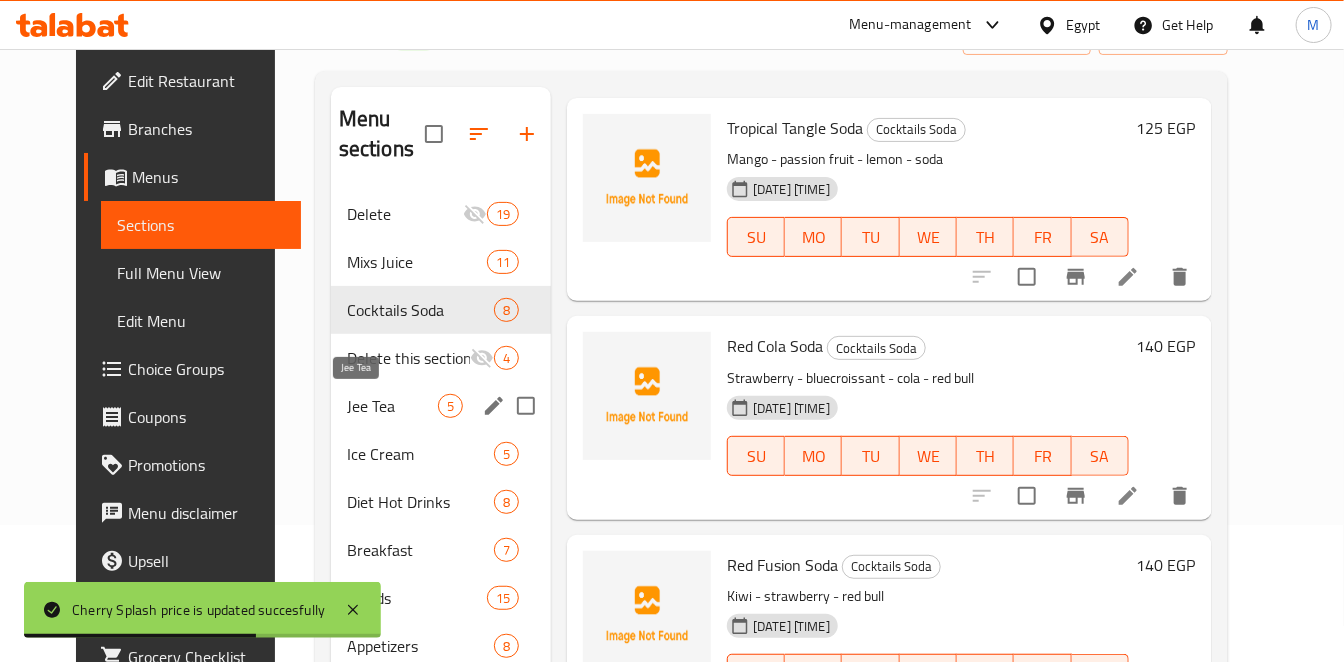 drag, startPoint x: 385, startPoint y: 406, endPoint x: 155, endPoint y: 371, distance: 232.6478 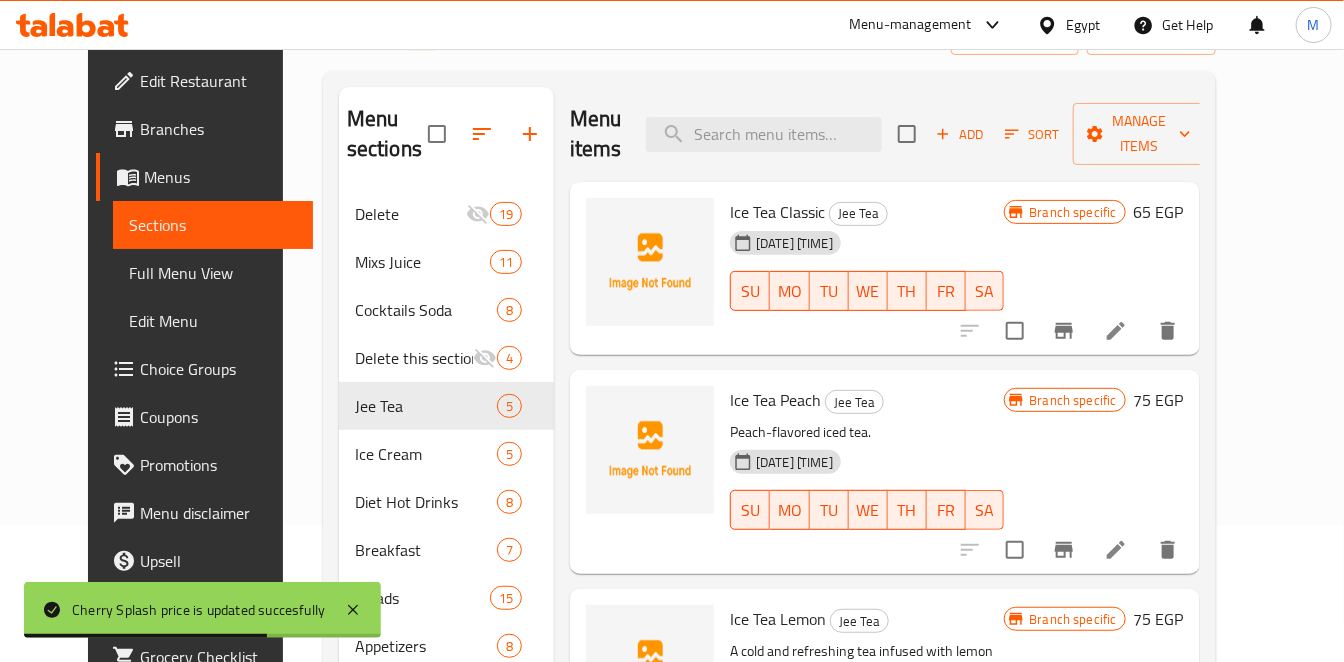 scroll, scrollTop: 0, scrollLeft: 0, axis: both 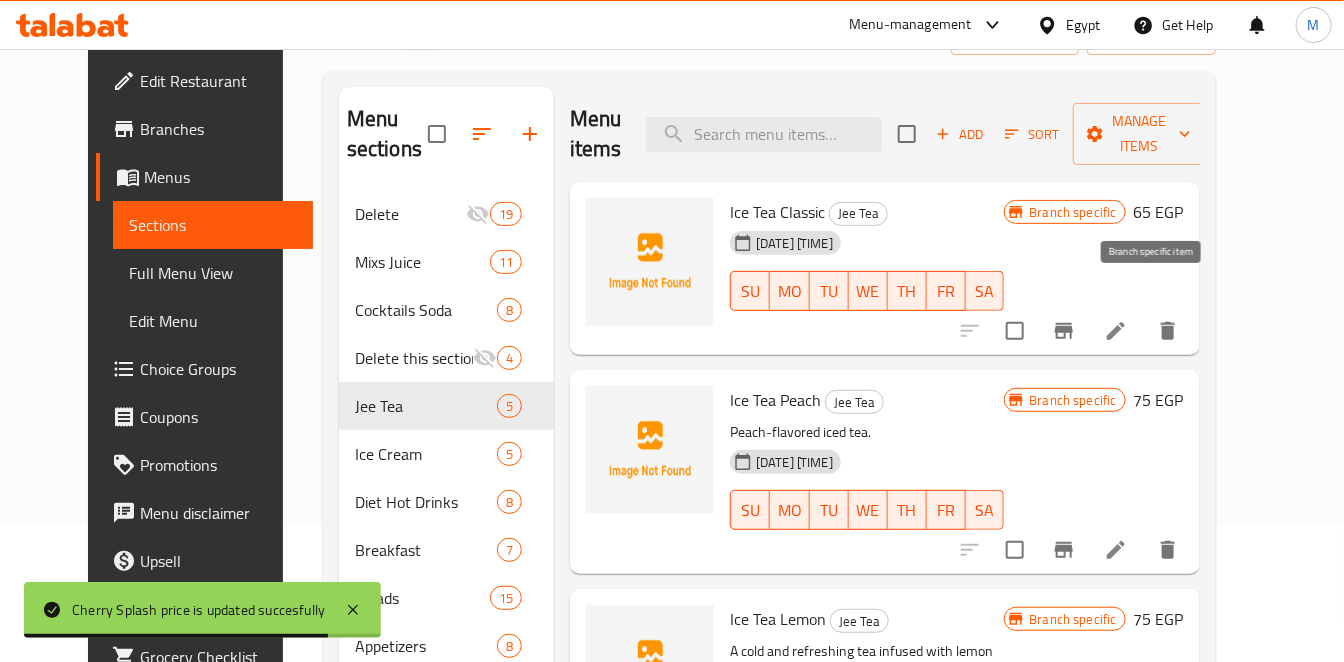 click 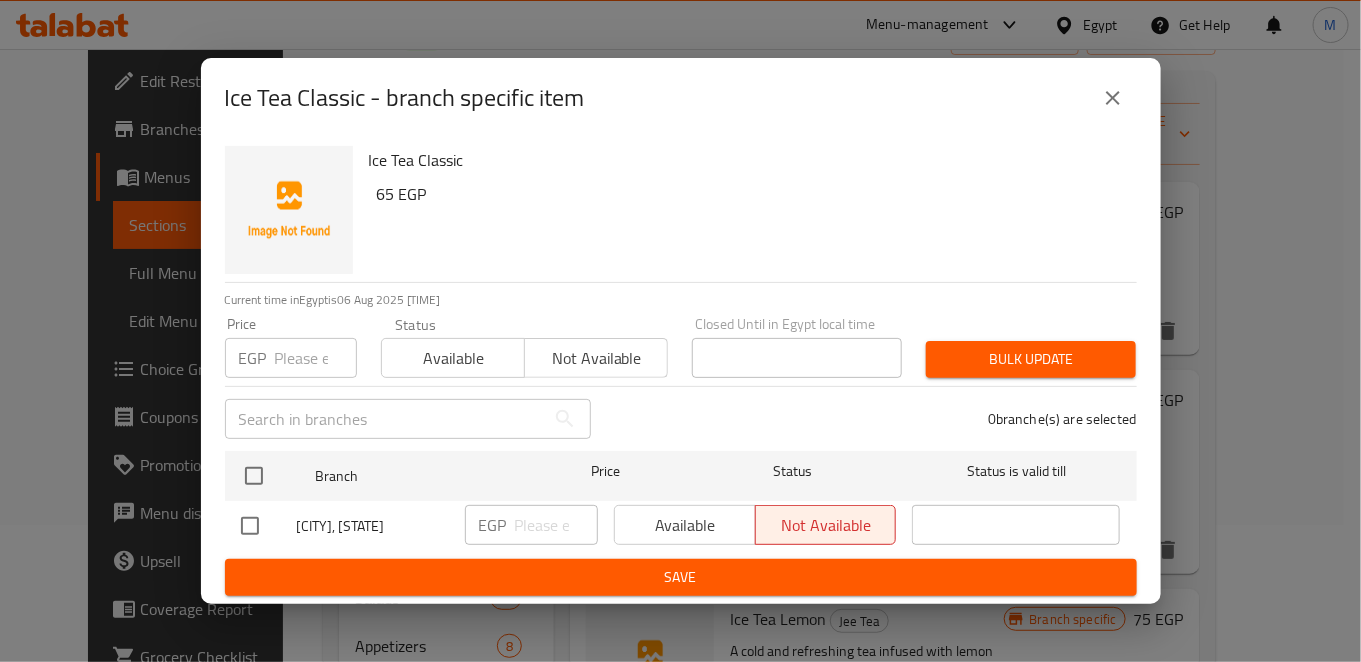 type 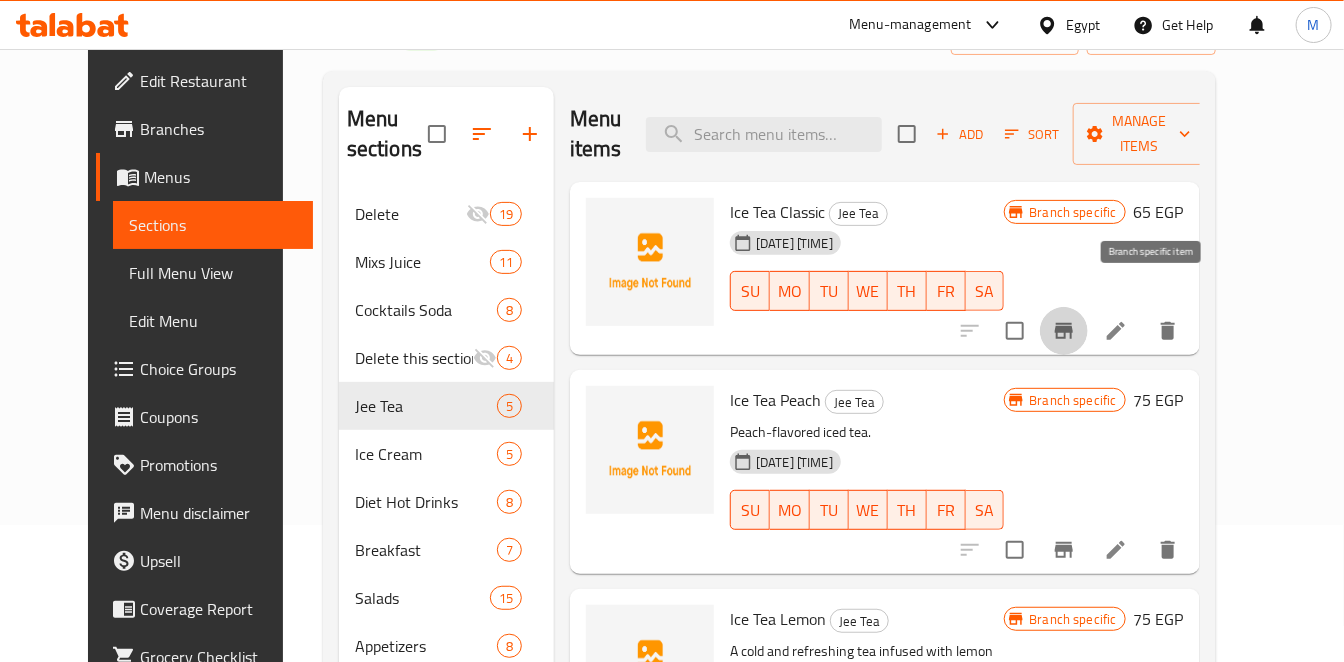 click 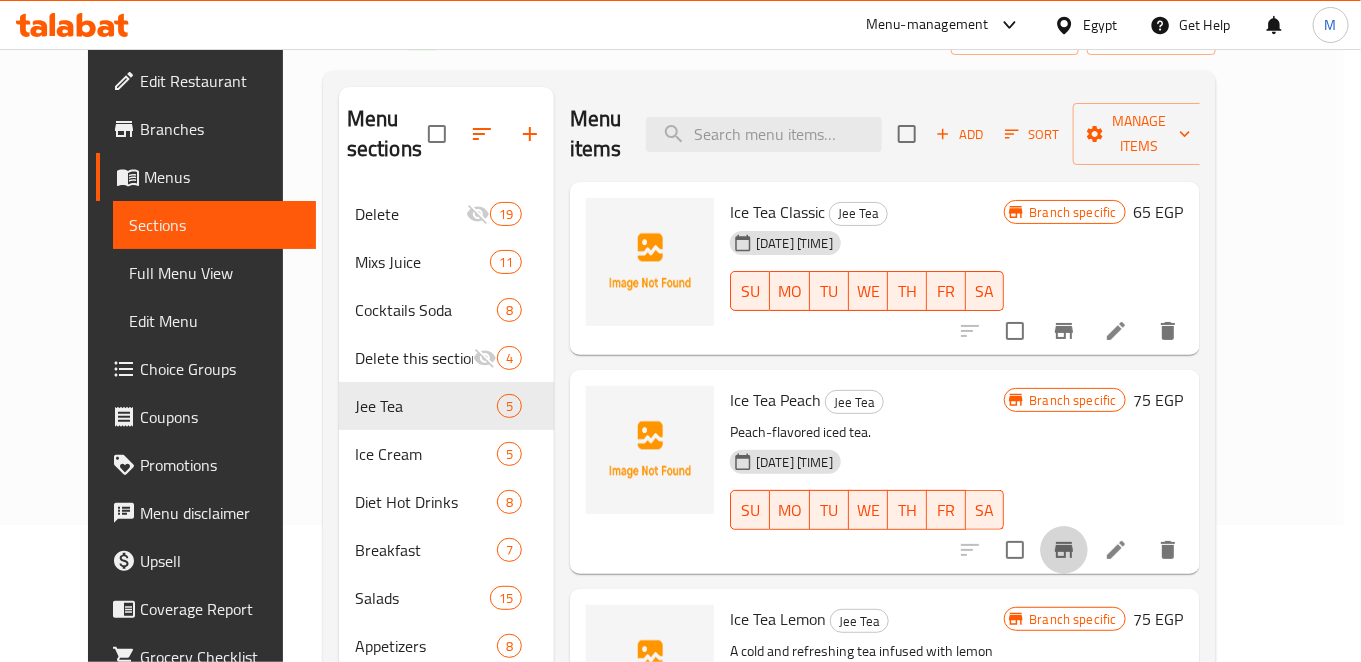 type 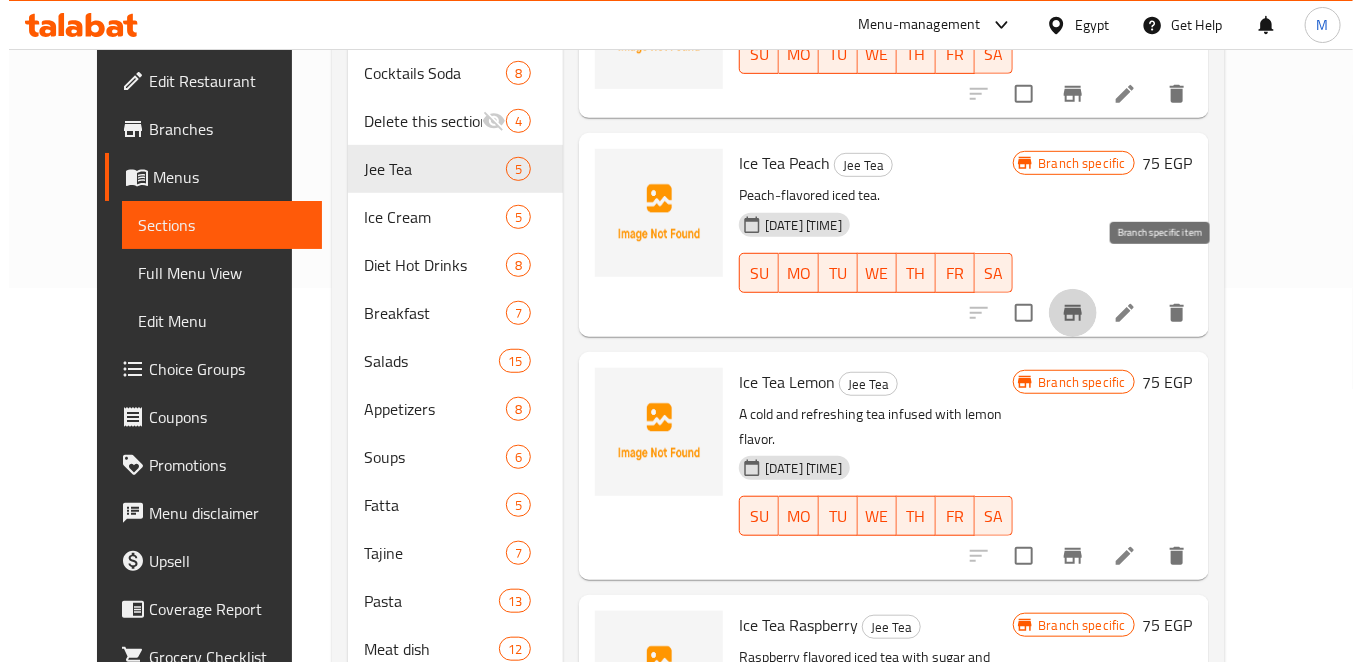 scroll, scrollTop: 470, scrollLeft: 0, axis: vertical 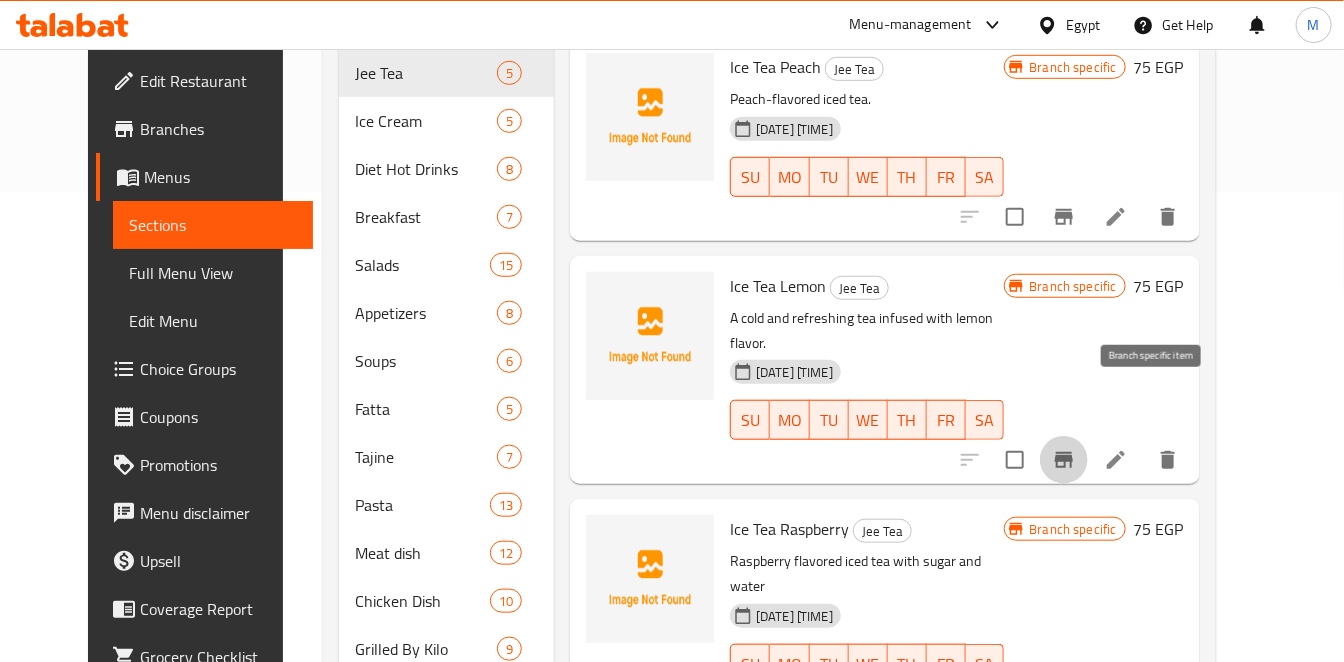 click at bounding box center (1064, 460) 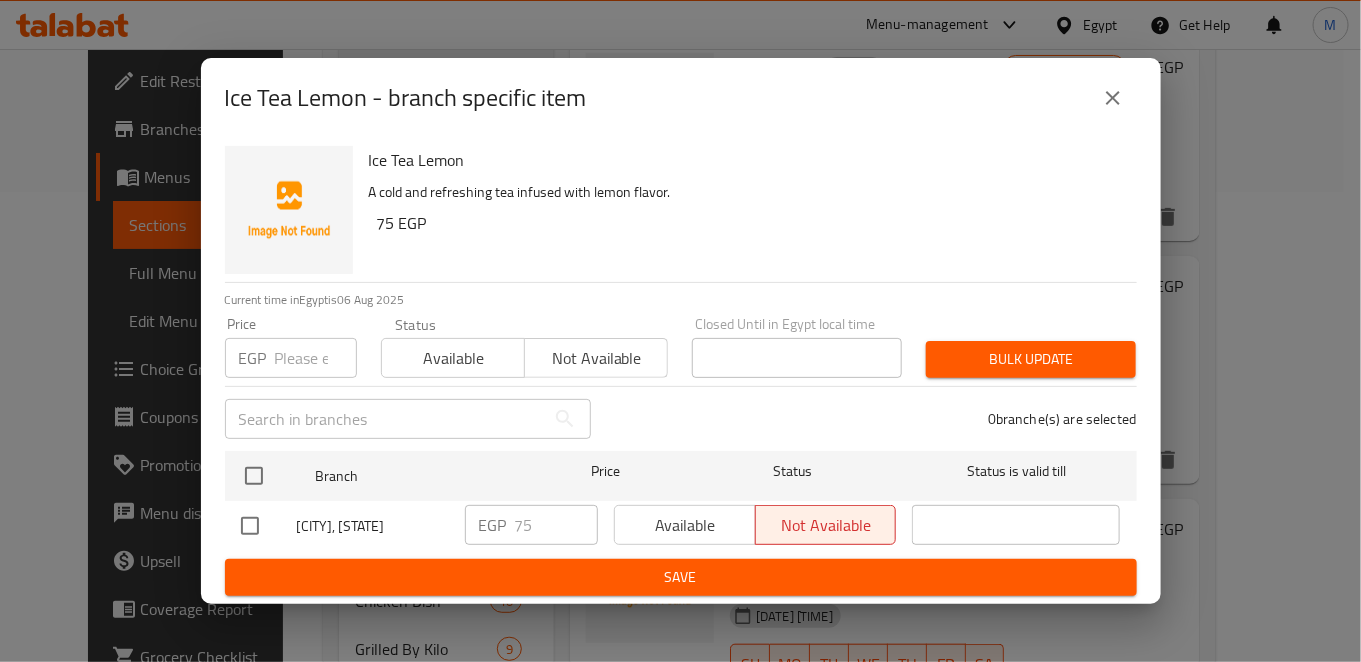 type 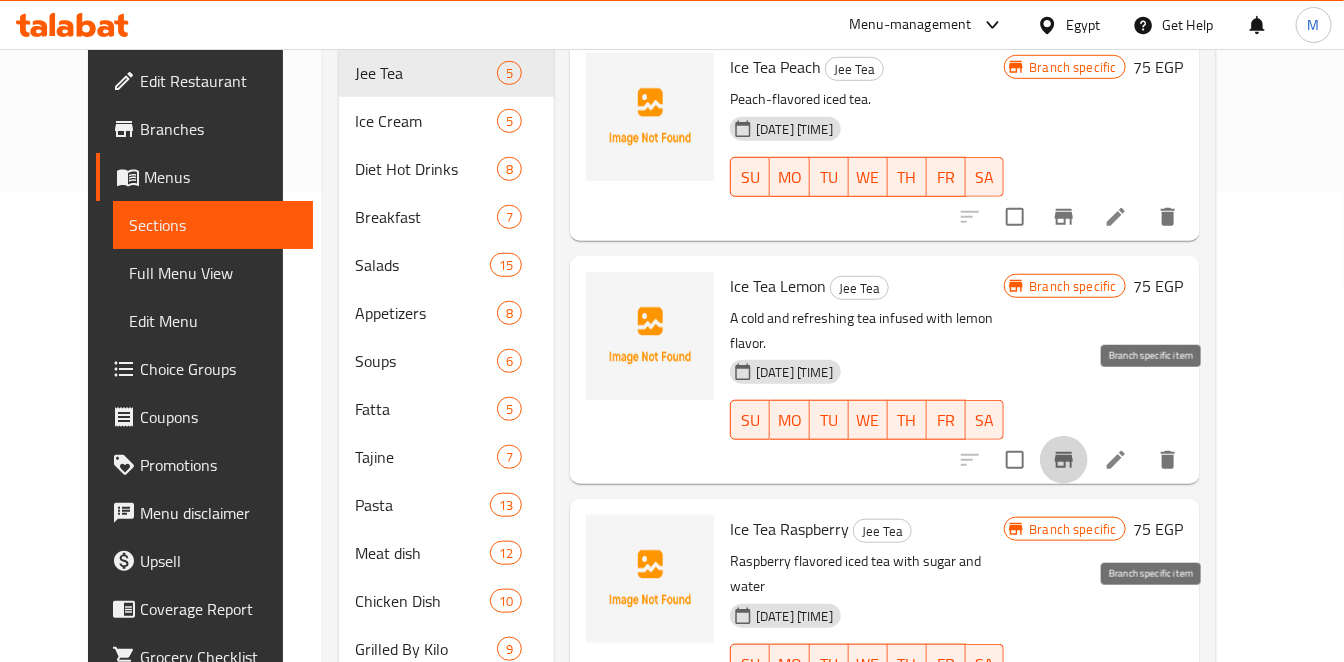 click 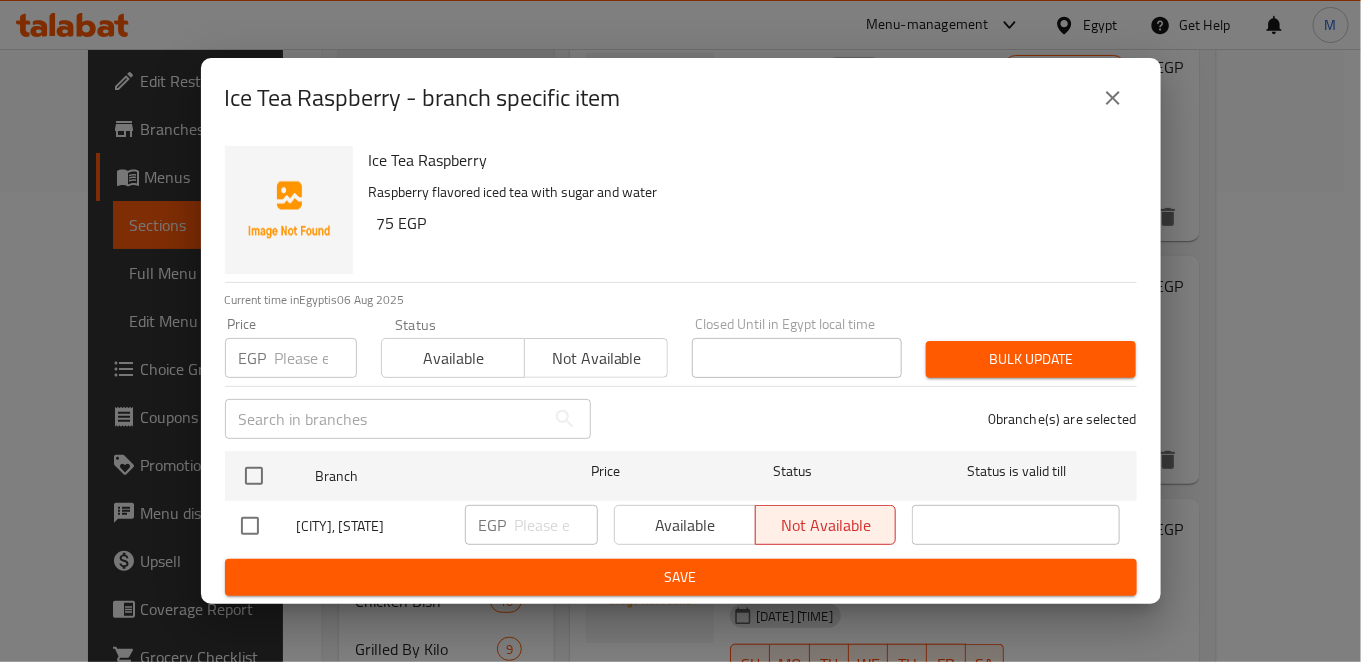 type 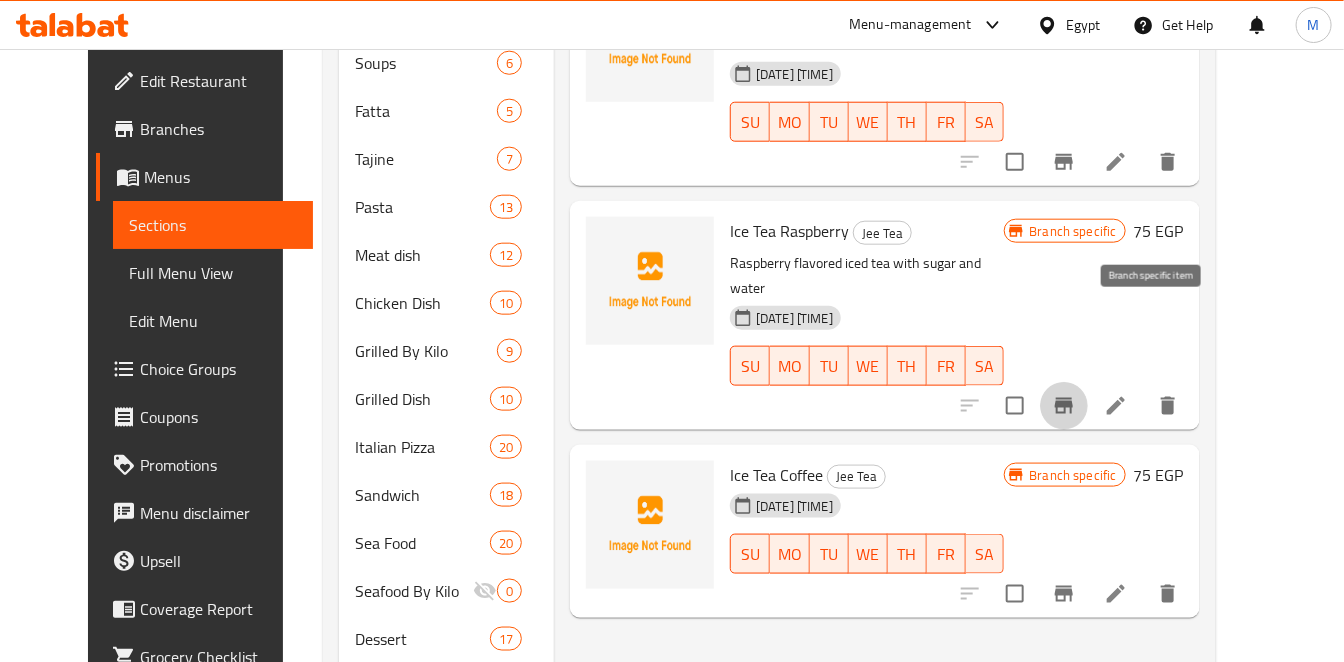 scroll, scrollTop: 803, scrollLeft: 0, axis: vertical 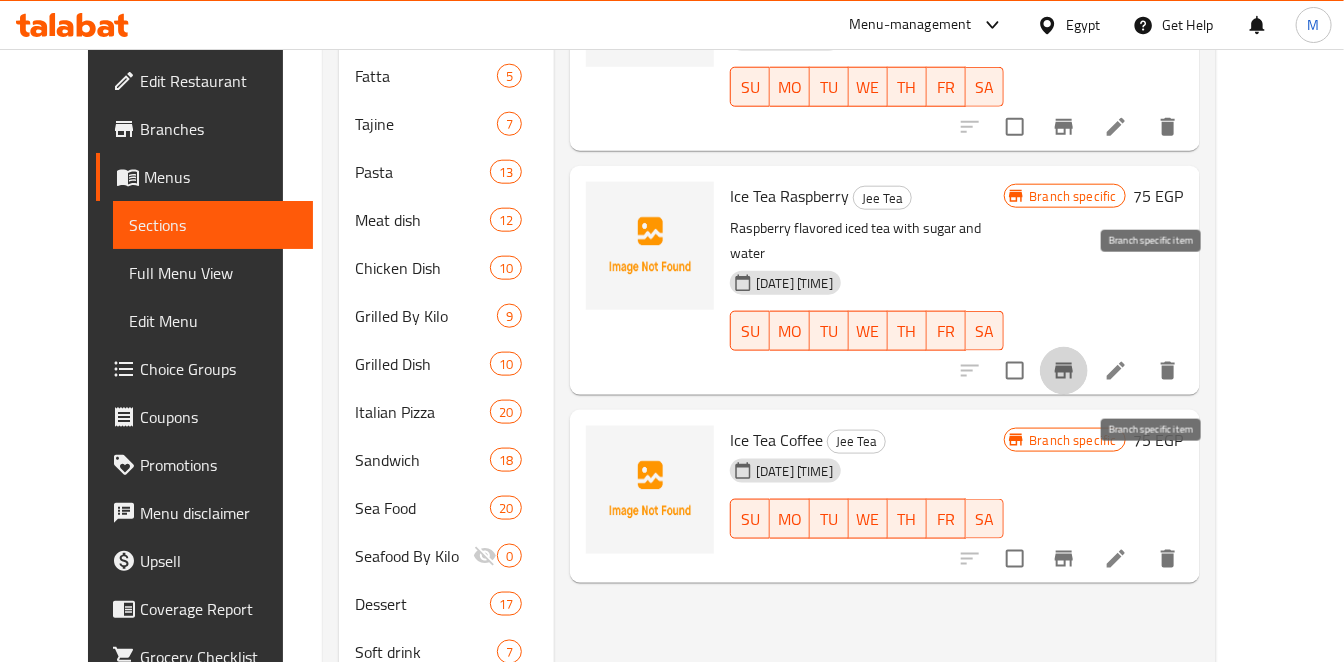 click 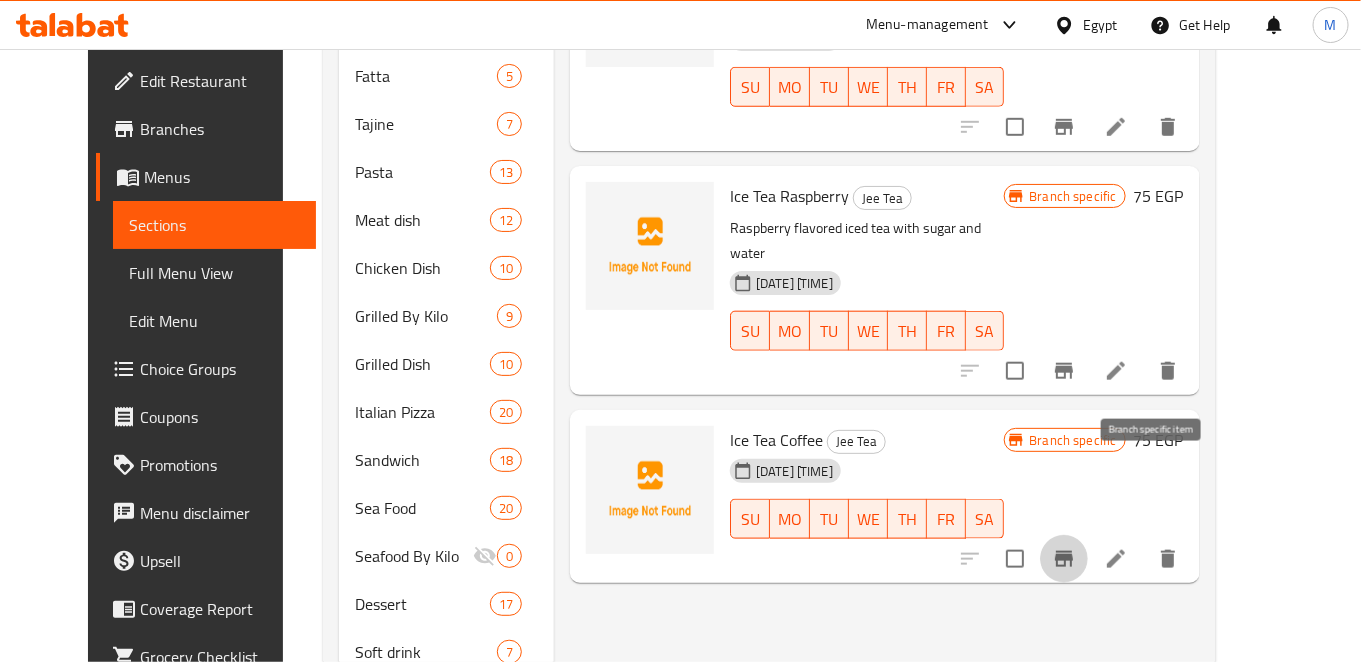type 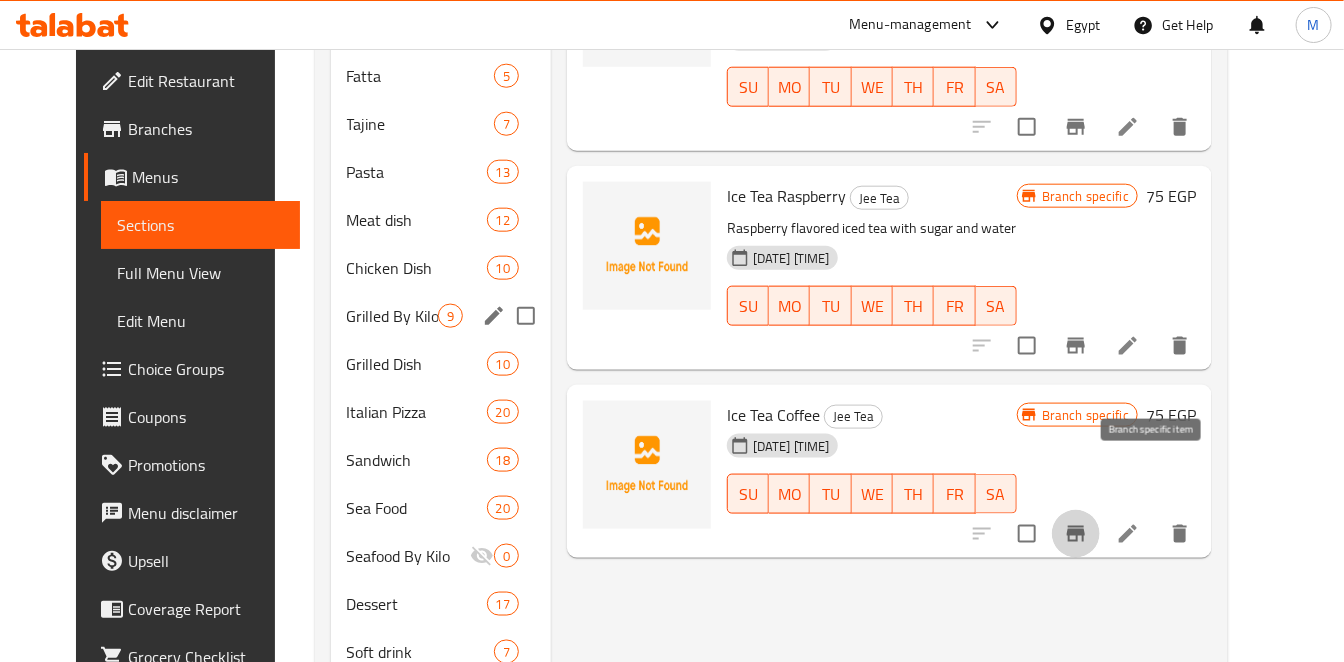 scroll, scrollTop: 359, scrollLeft: 0, axis: vertical 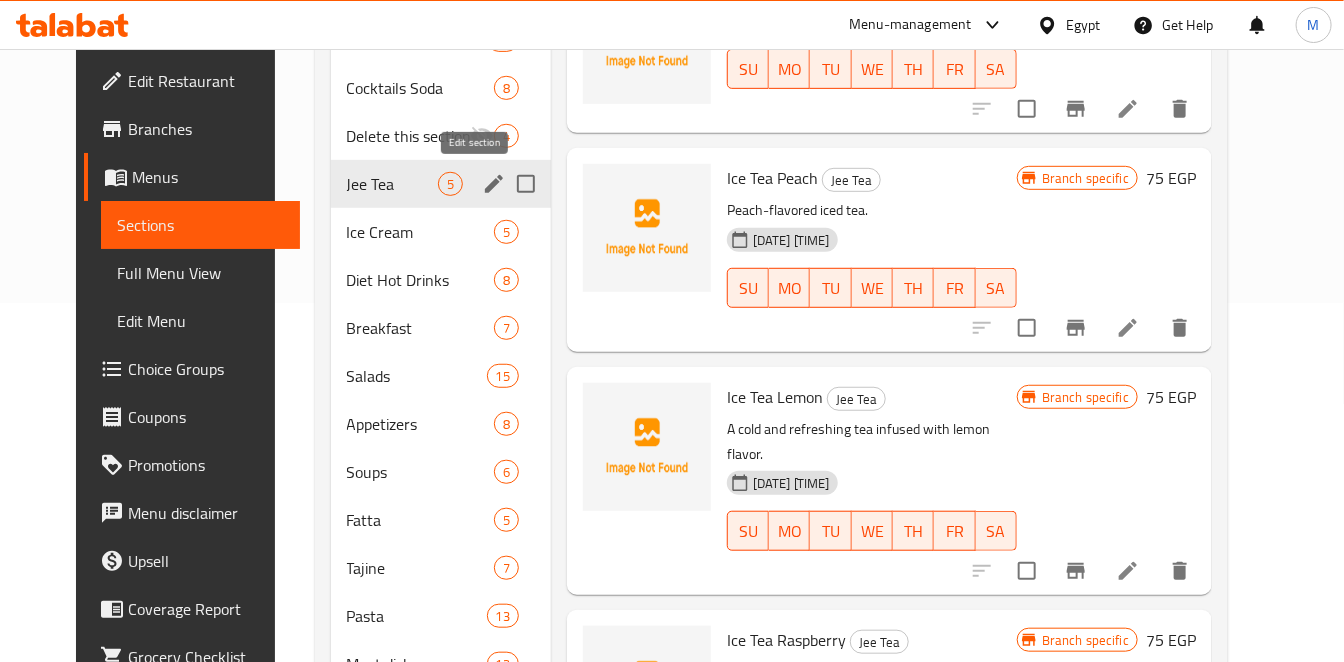click 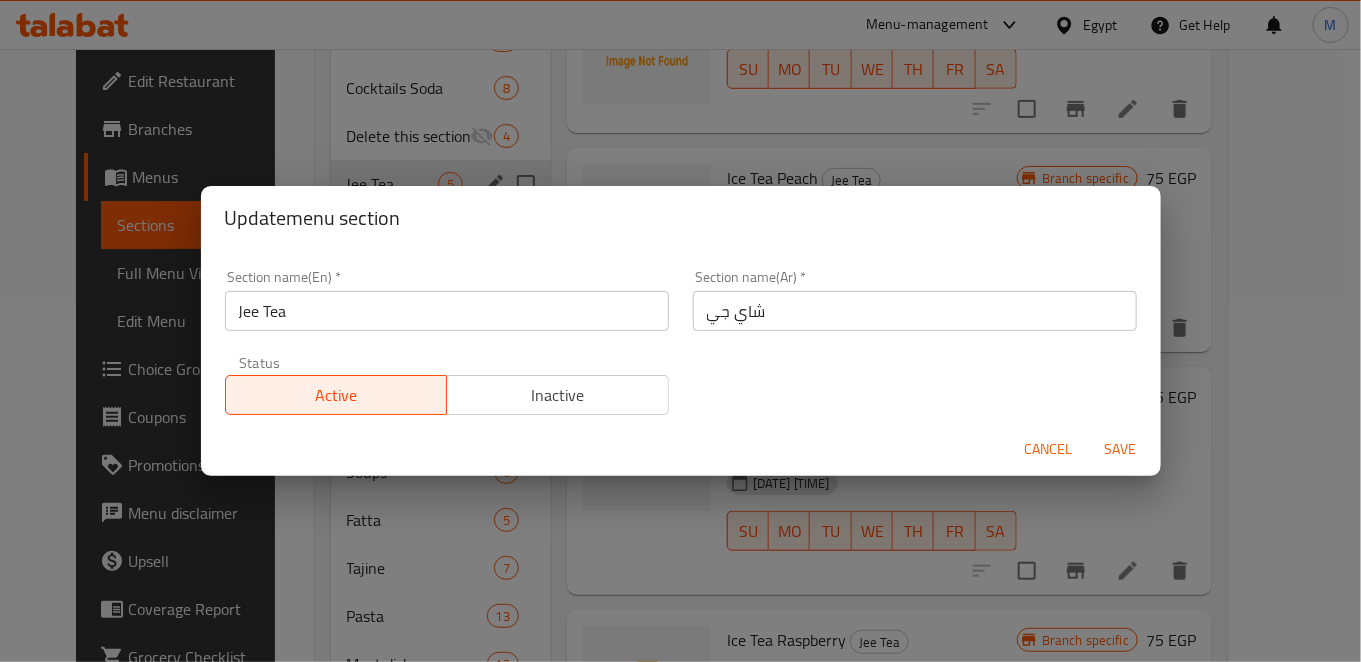 click on "Inactive" at bounding box center (557, 395) 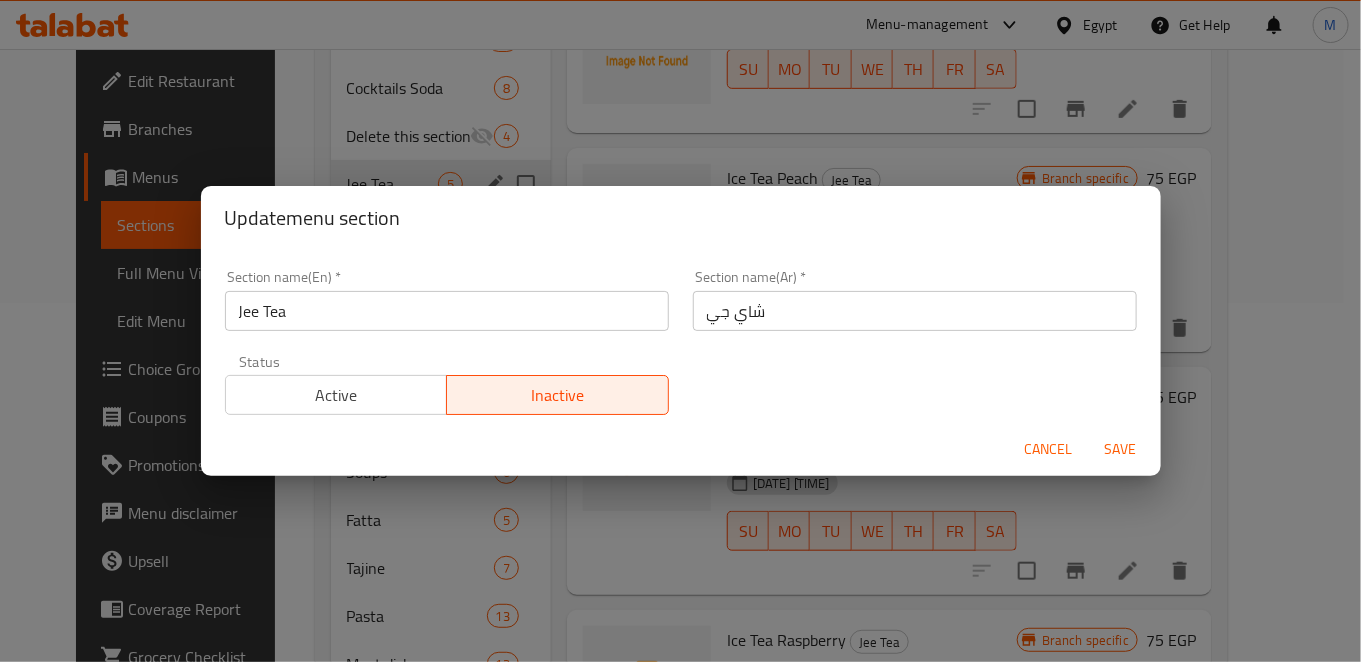 click on "Save" at bounding box center [1121, 449] 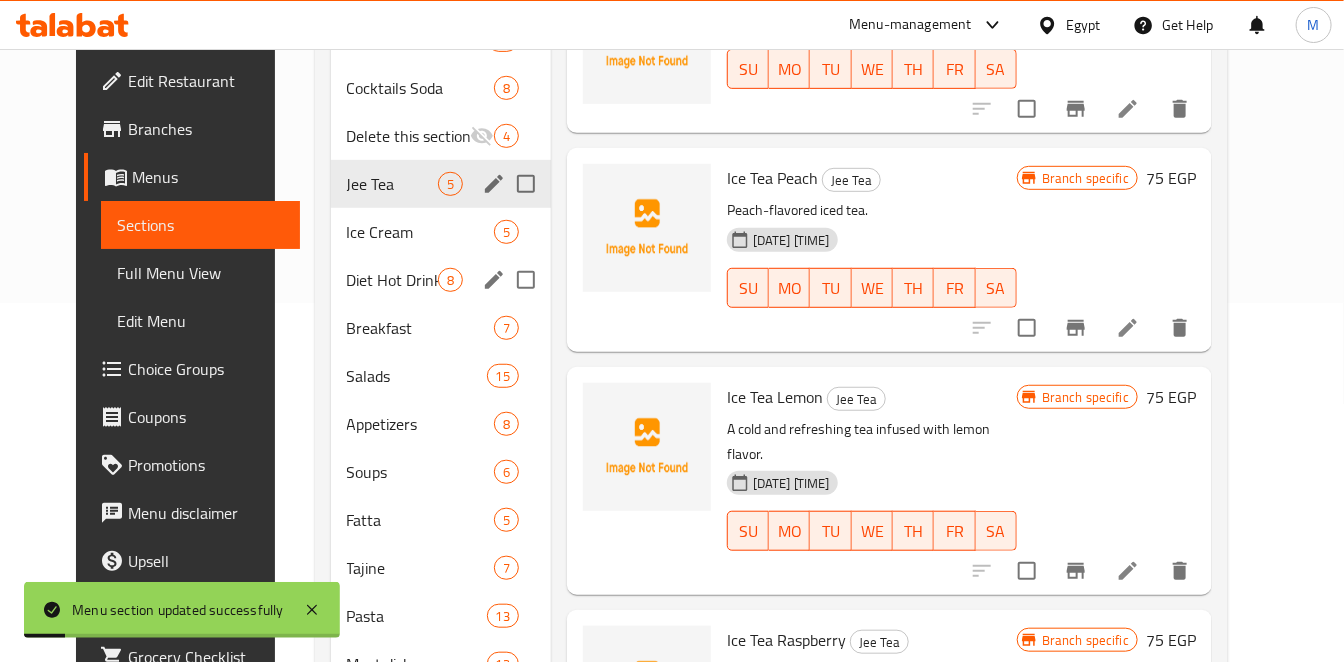 click on "Diet Hot Drinks 8" at bounding box center (441, 280) 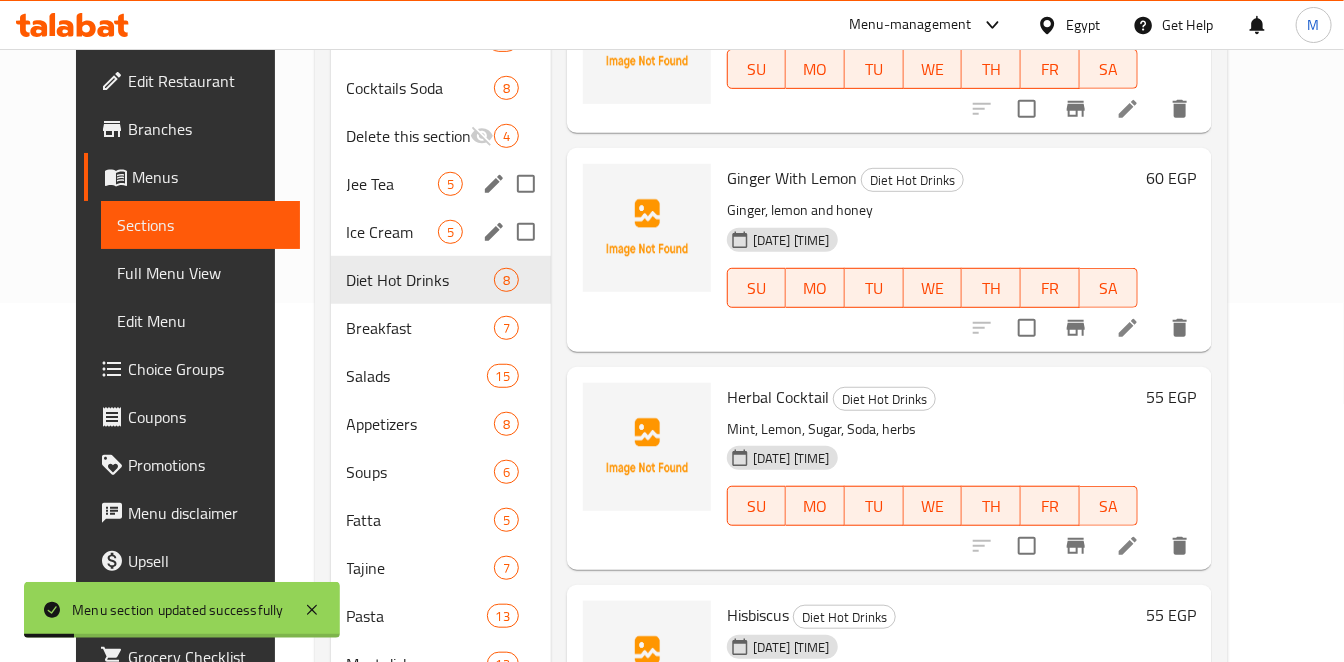 click on "Ice Cream 5" at bounding box center (441, 232) 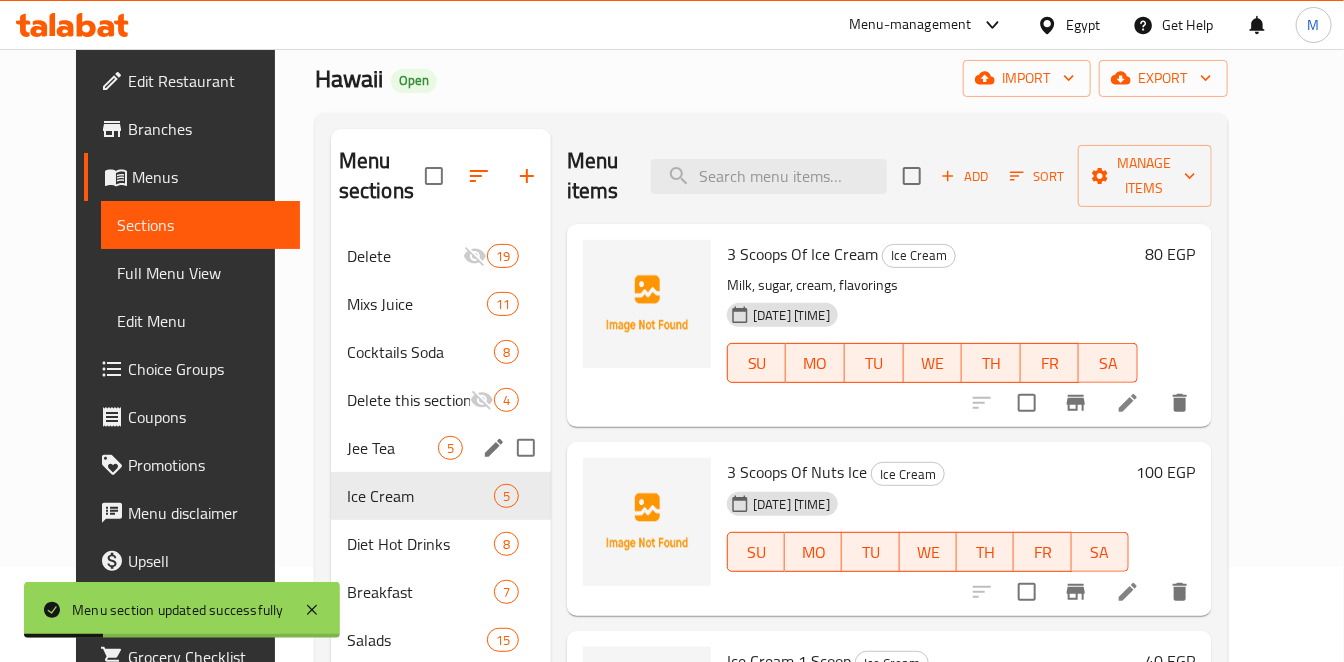 scroll, scrollTop: 25, scrollLeft: 0, axis: vertical 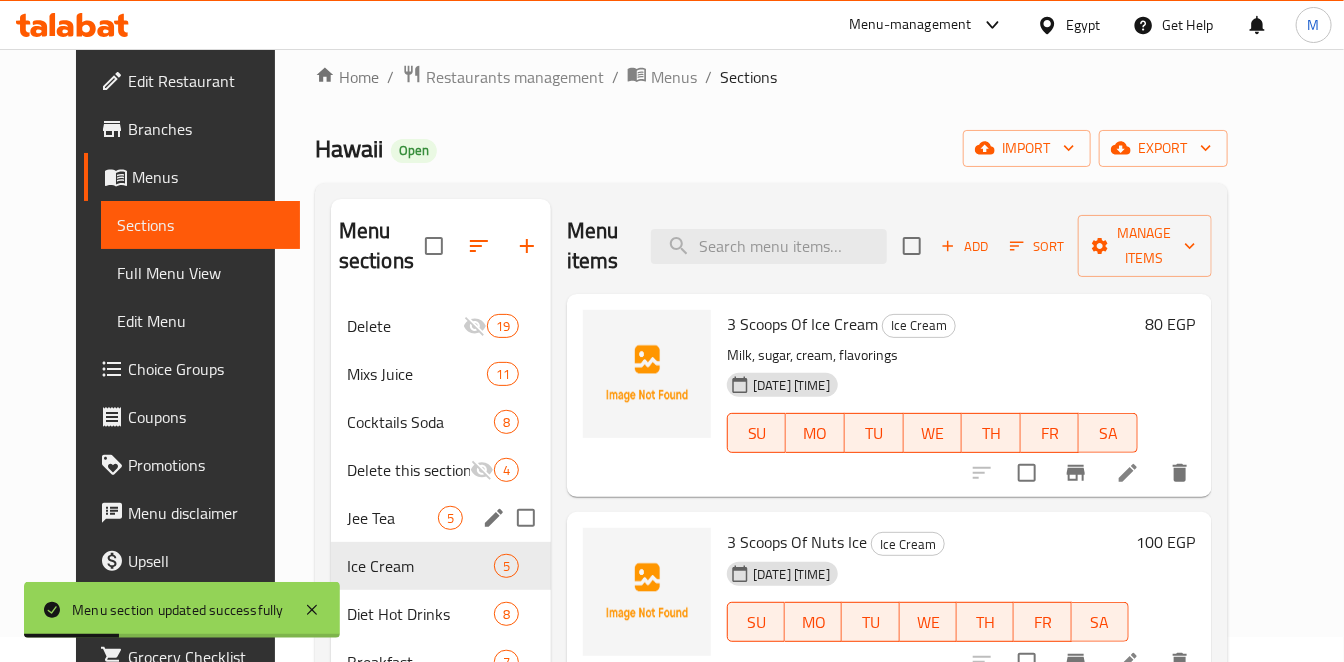 click on "80   EGP" at bounding box center (1171, 324) 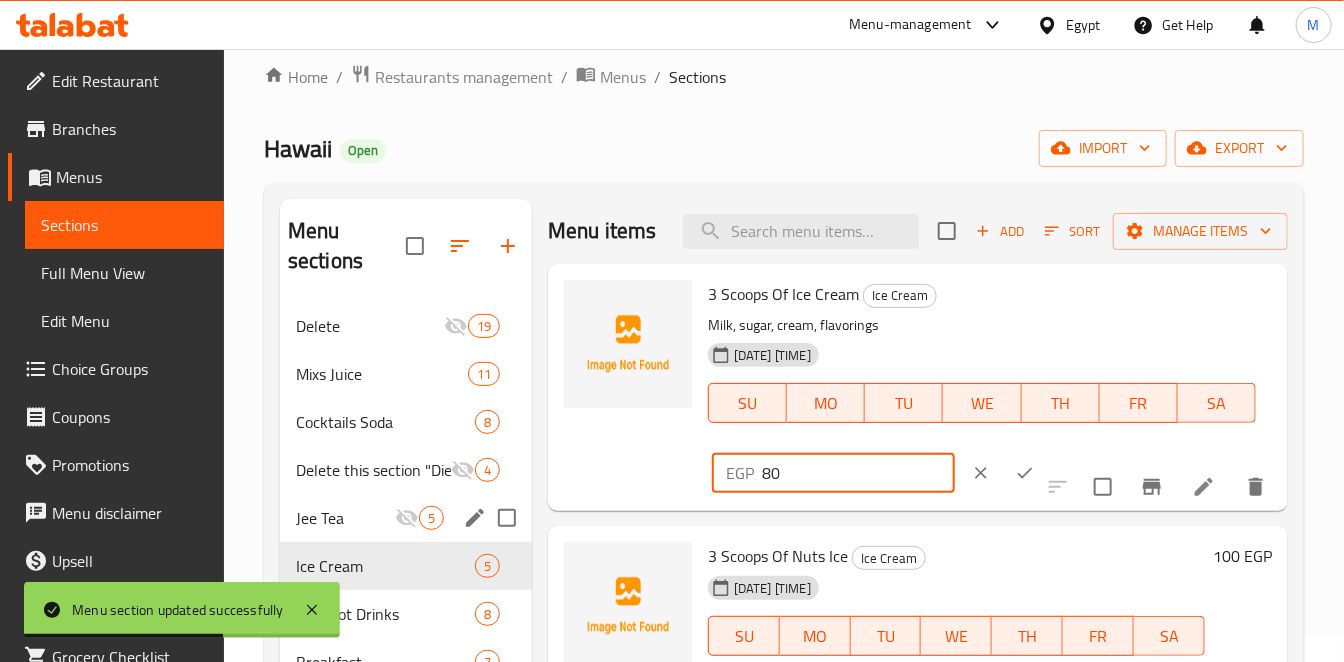 drag, startPoint x: 790, startPoint y: 462, endPoint x: 712, endPoint y: 471, distance: 78.51752 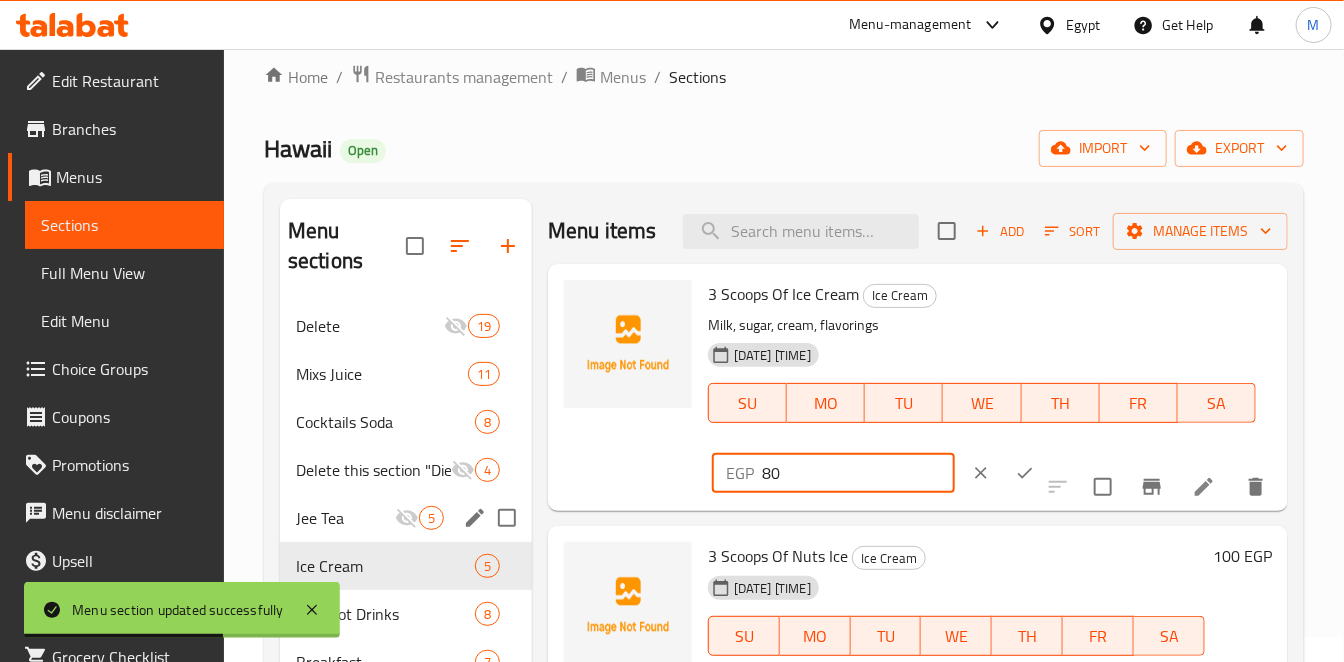 click on "EGP 80 ​" at bounding box center (833, 473) 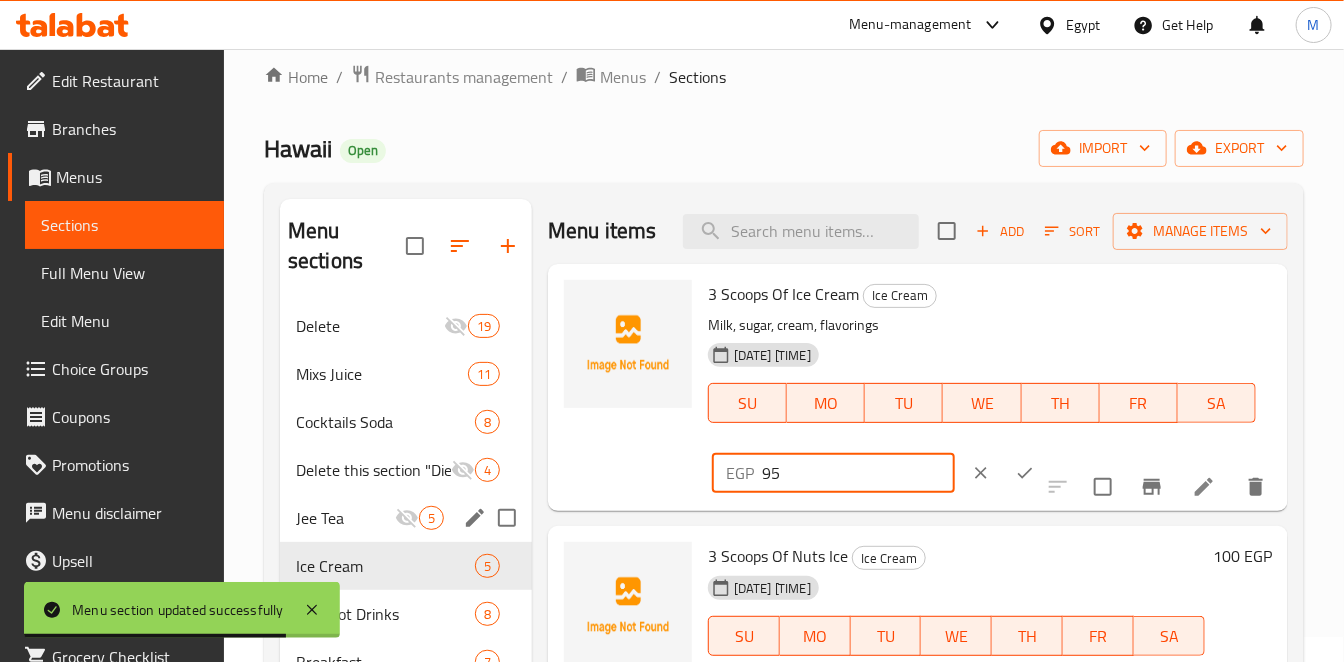type on "95" 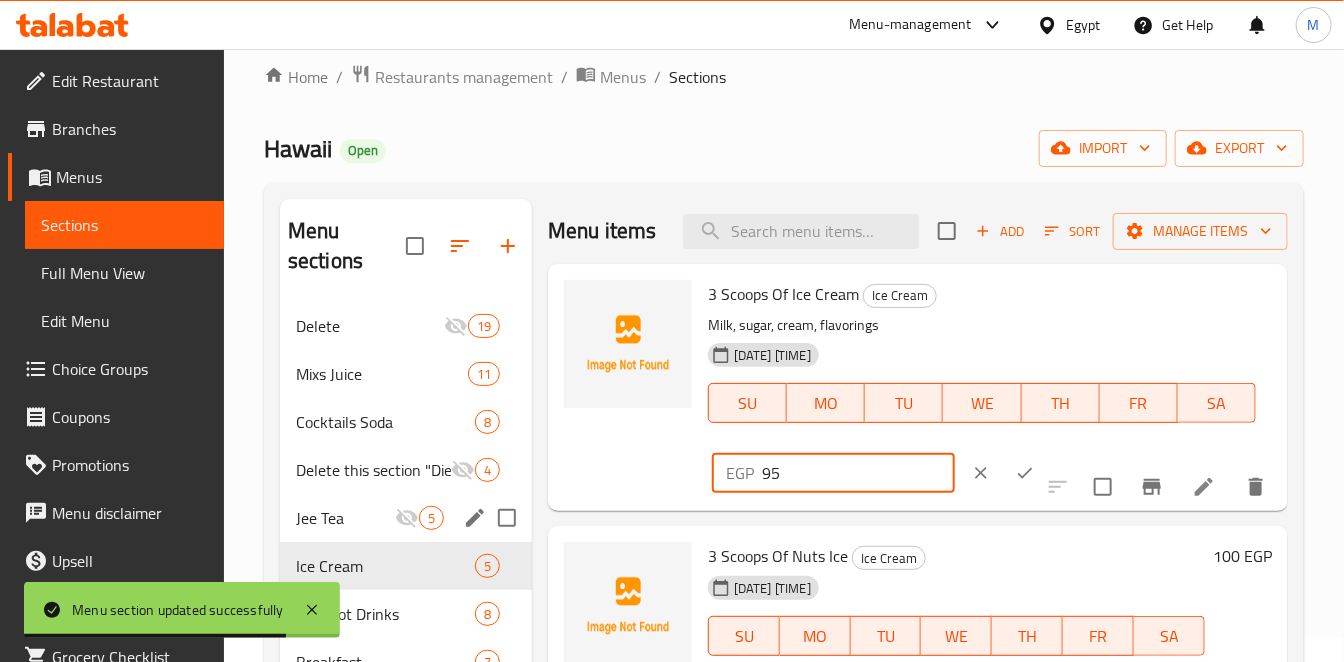 click 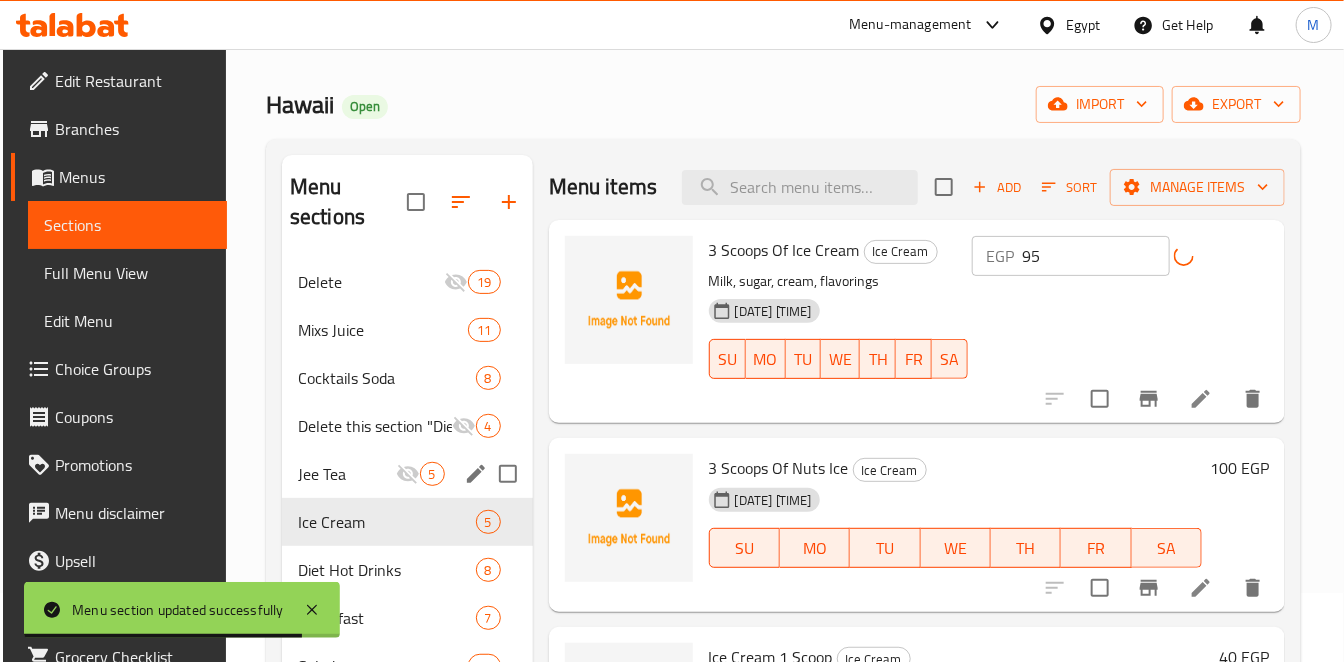 scroll, scrollTop: 137, scrollLeft: 0, axis: vertical 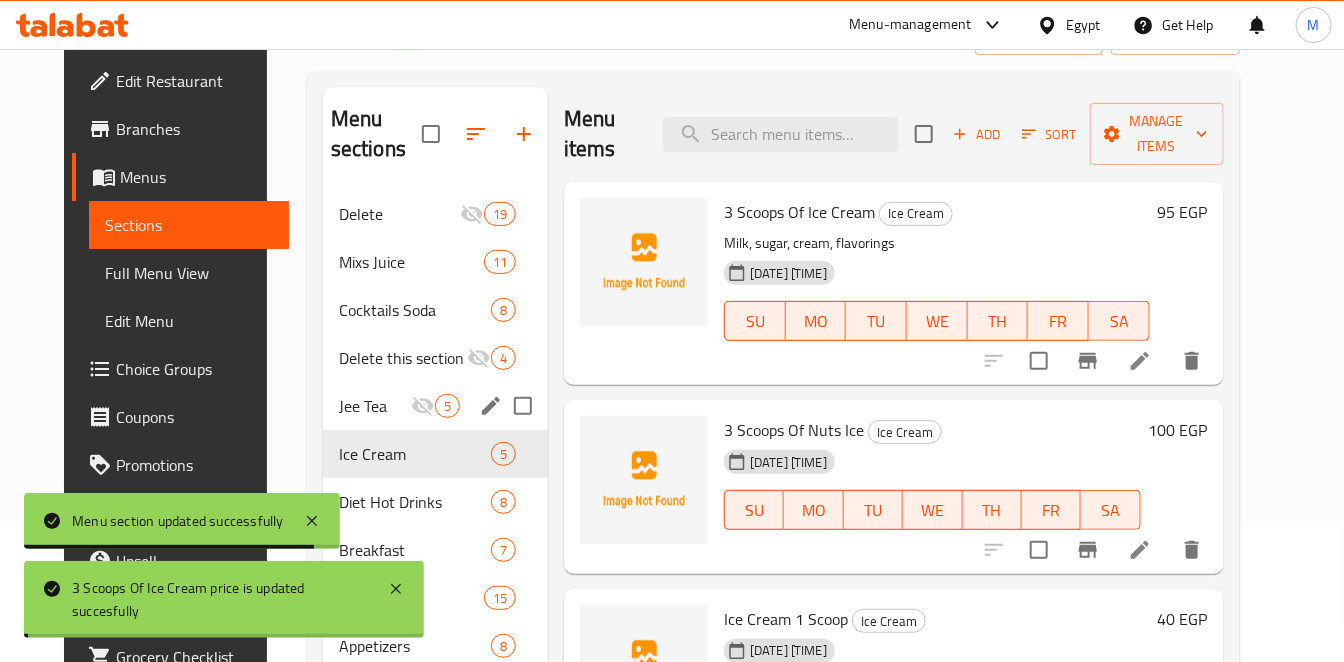 click on "100   EGP" at bounding box center [1178, 430] 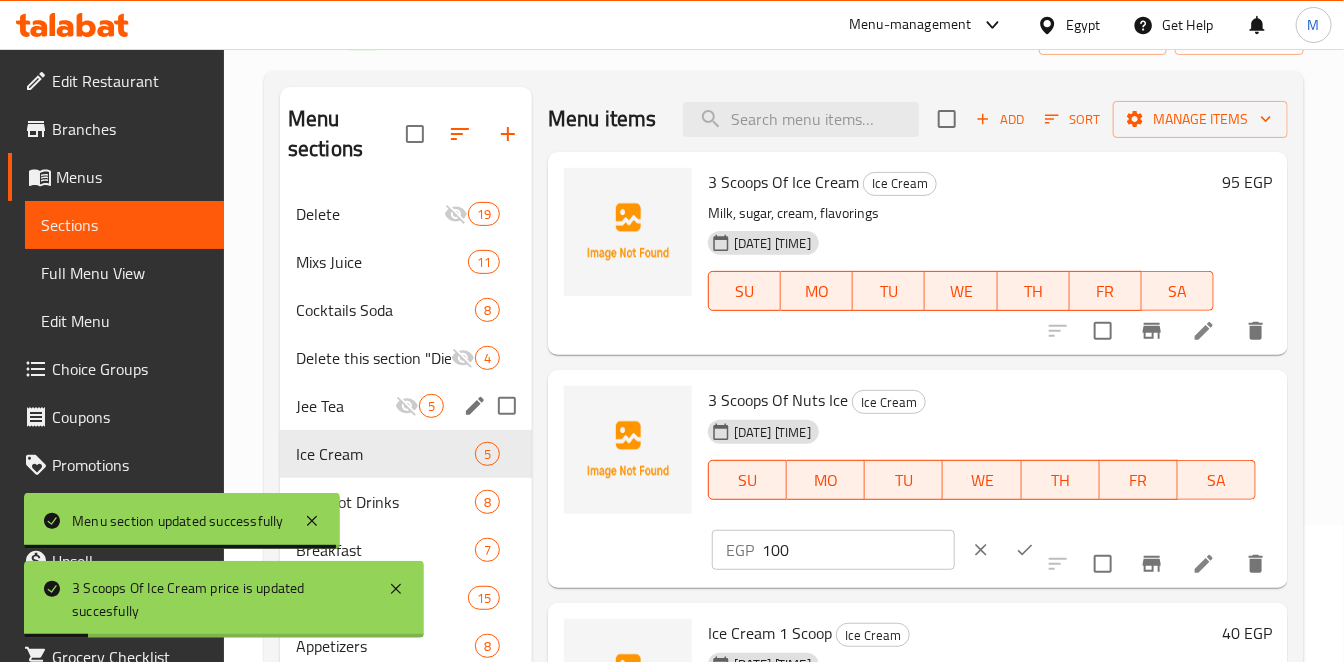 click on "100" at bounding box center (858, 550) 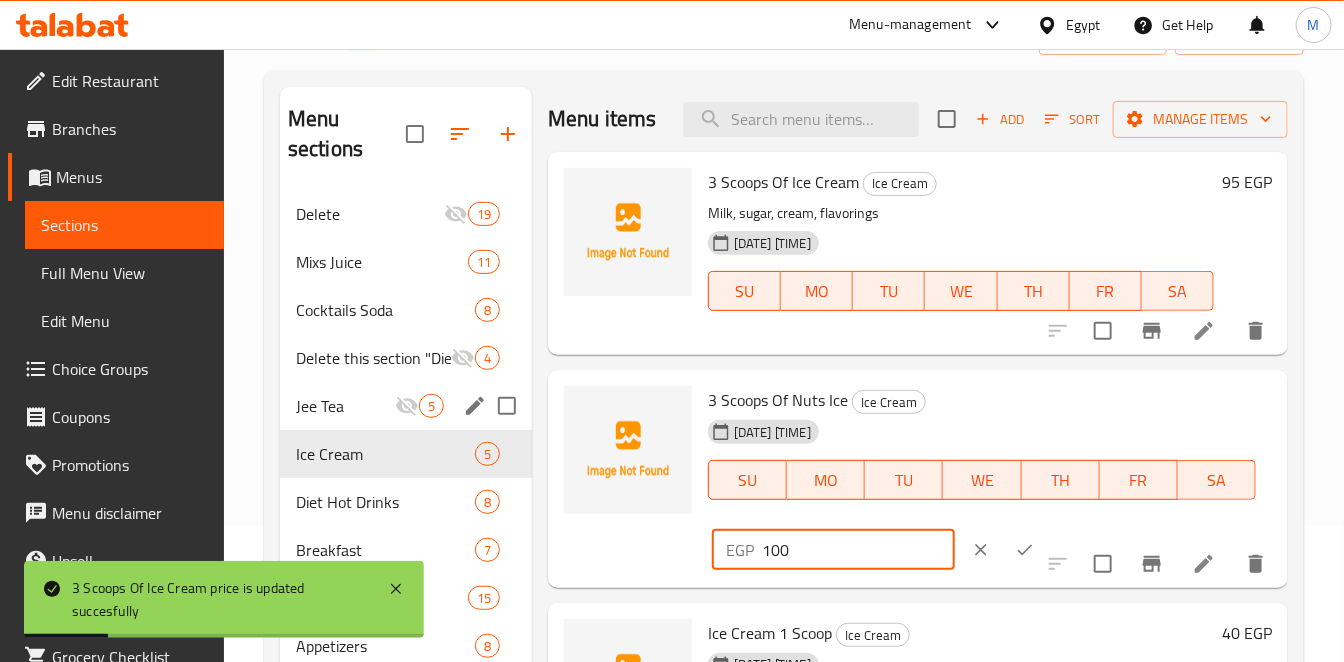 click on "100" at bounding box center (858, 550) 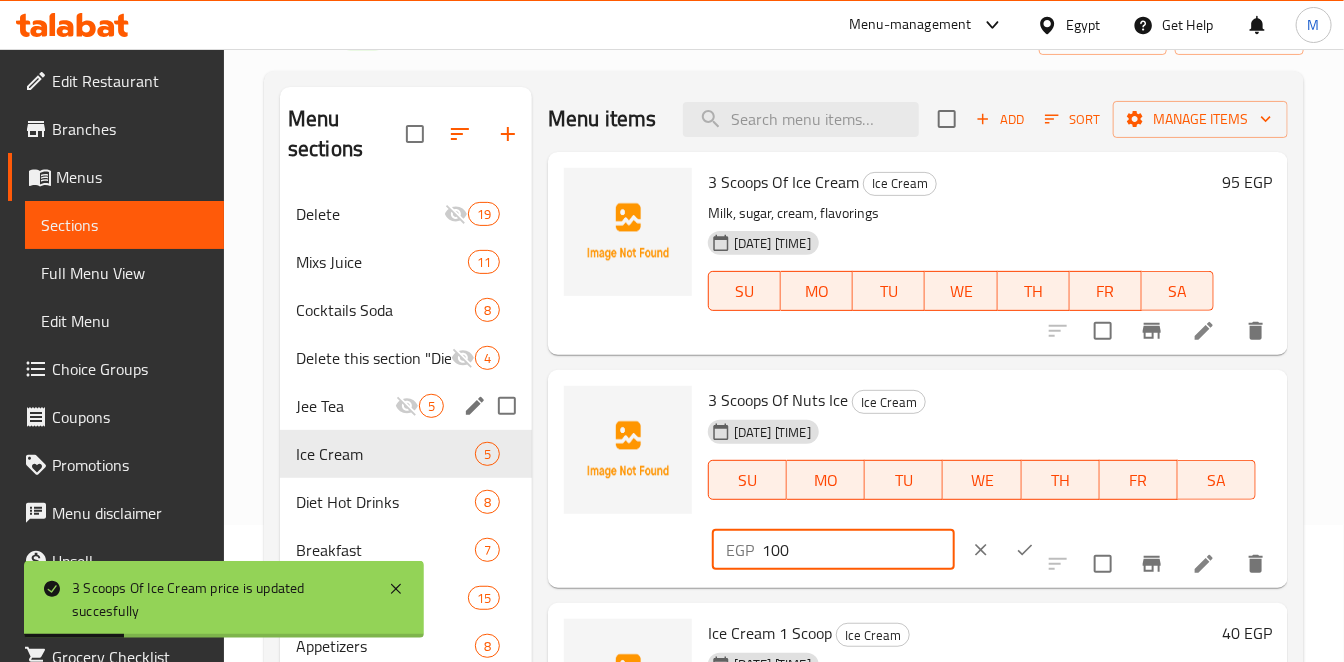 click on "100" at bounding box center [858, 550] 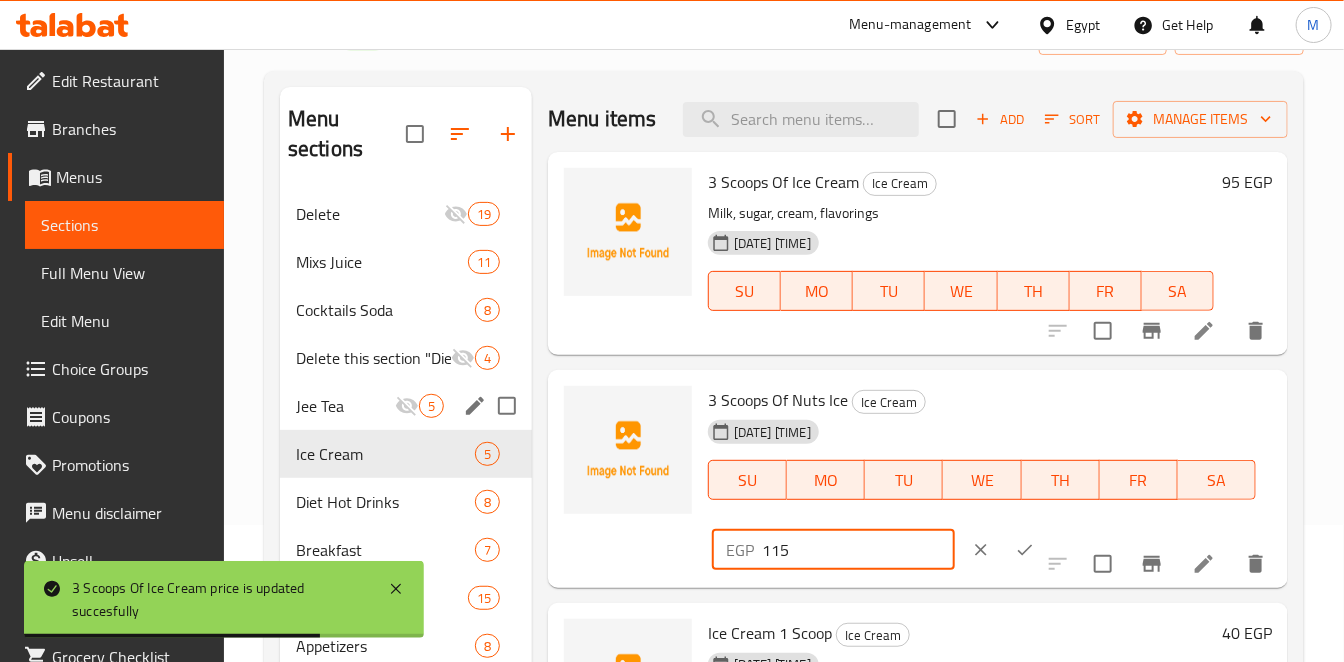 type on "115" 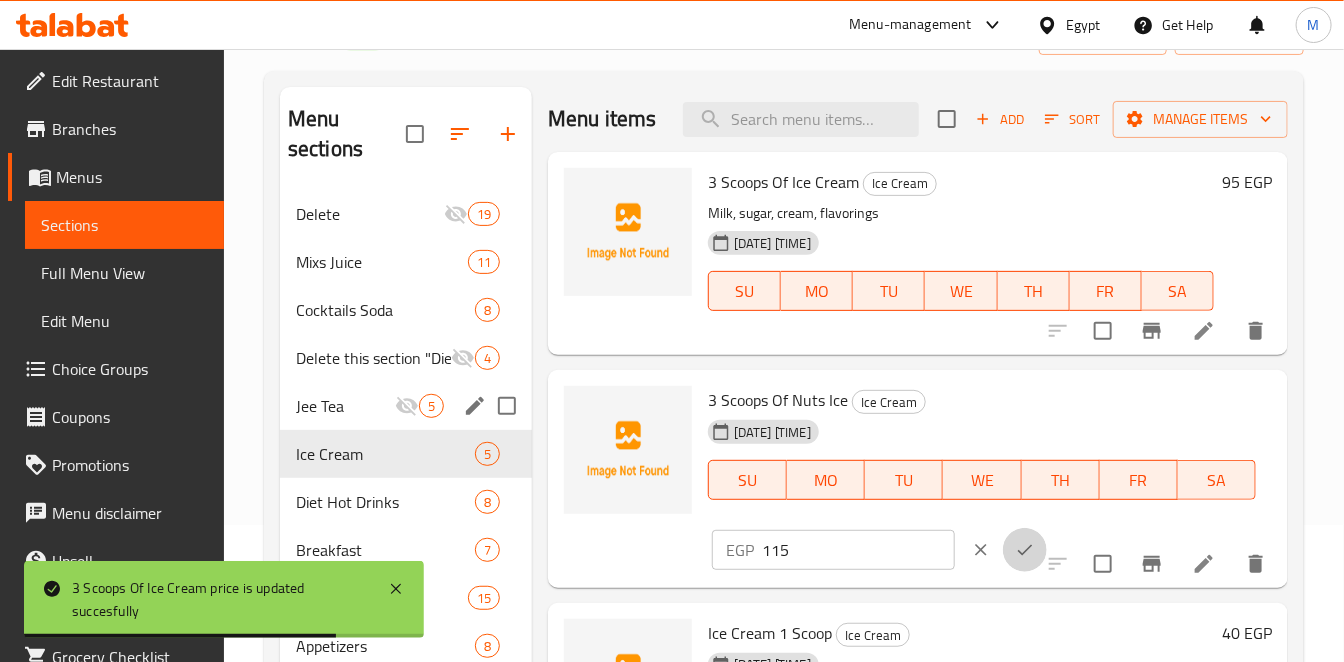 click 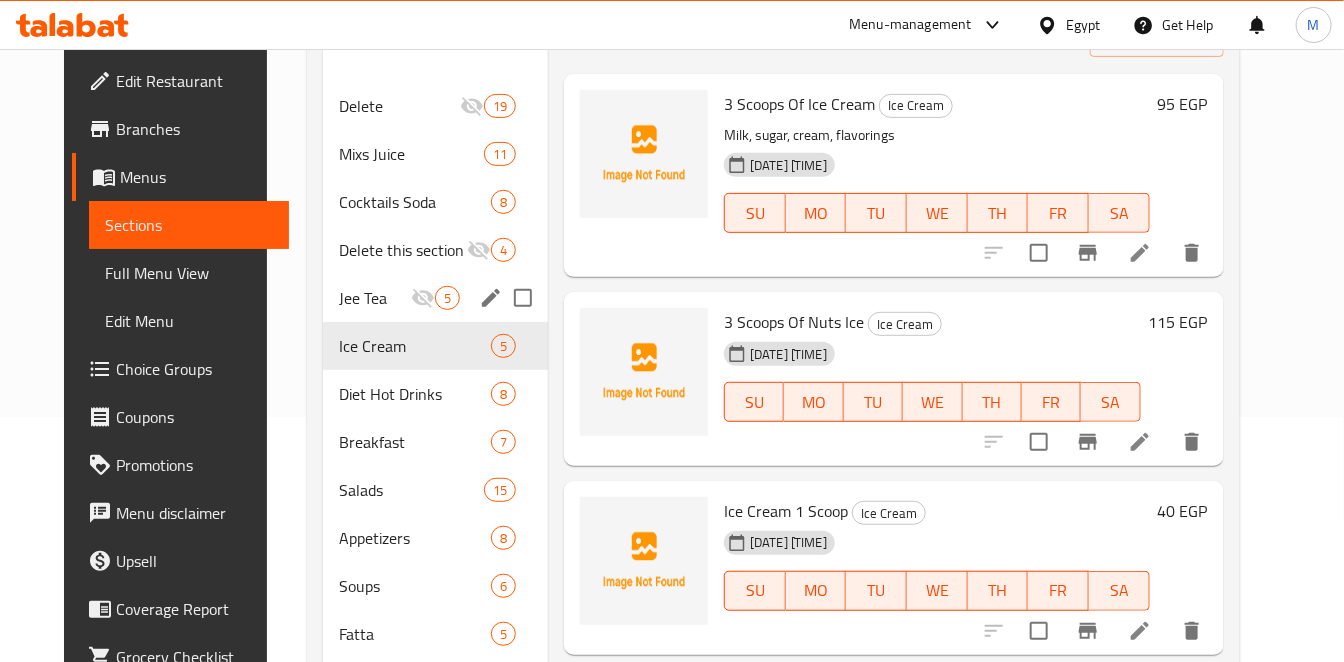 scroll, scrollTop: 248, scrollLeft: 0, axis: vertical 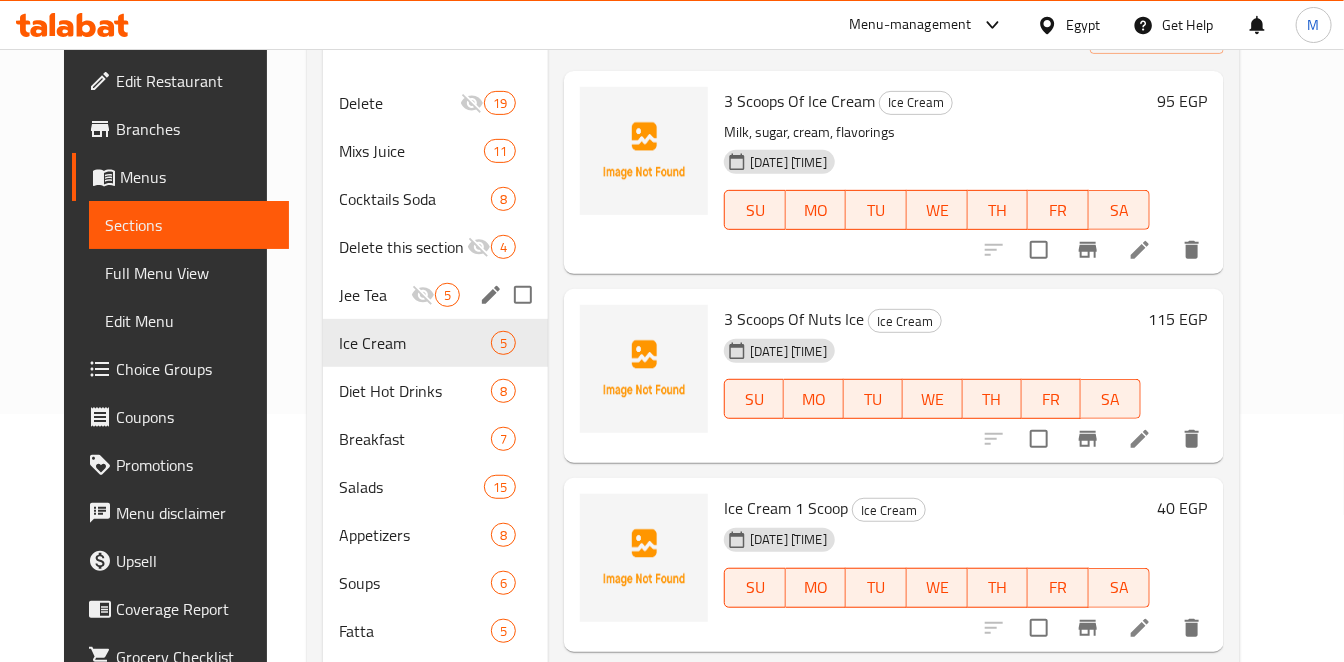 click on "40   EGP" at bounding box center [1183, 508] 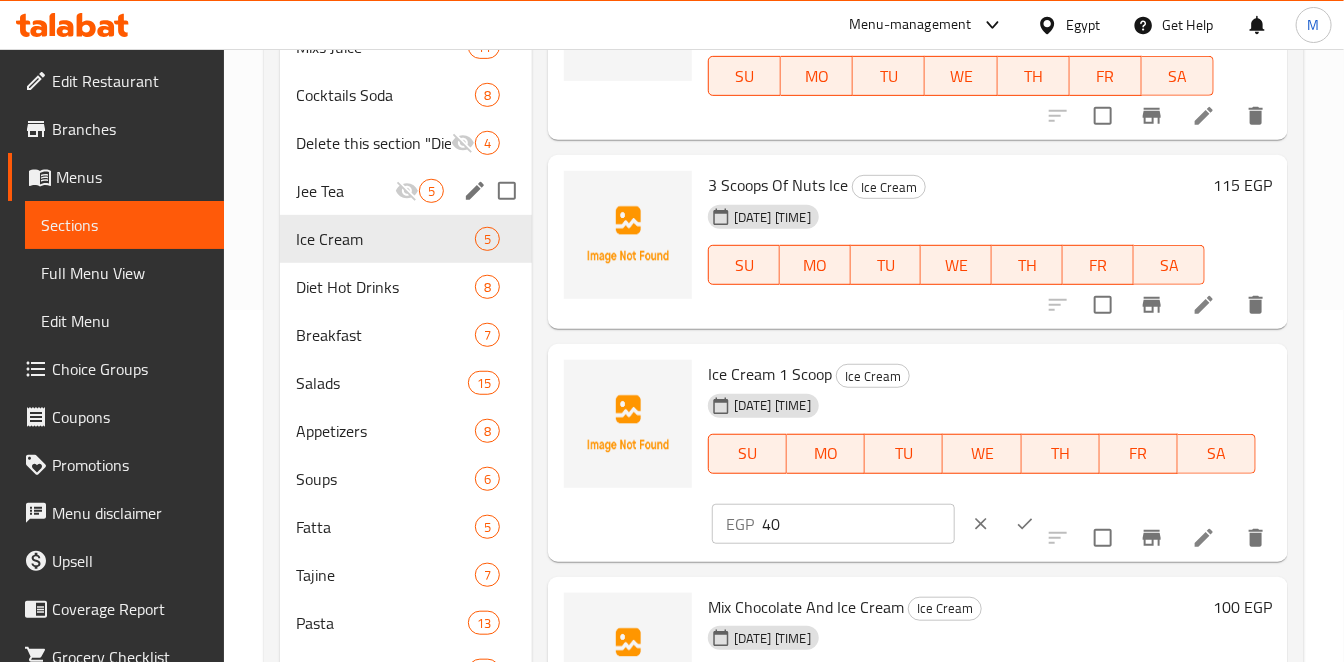 scroll, scrollTop: 359, scrollLeft: 0, axis: vertical 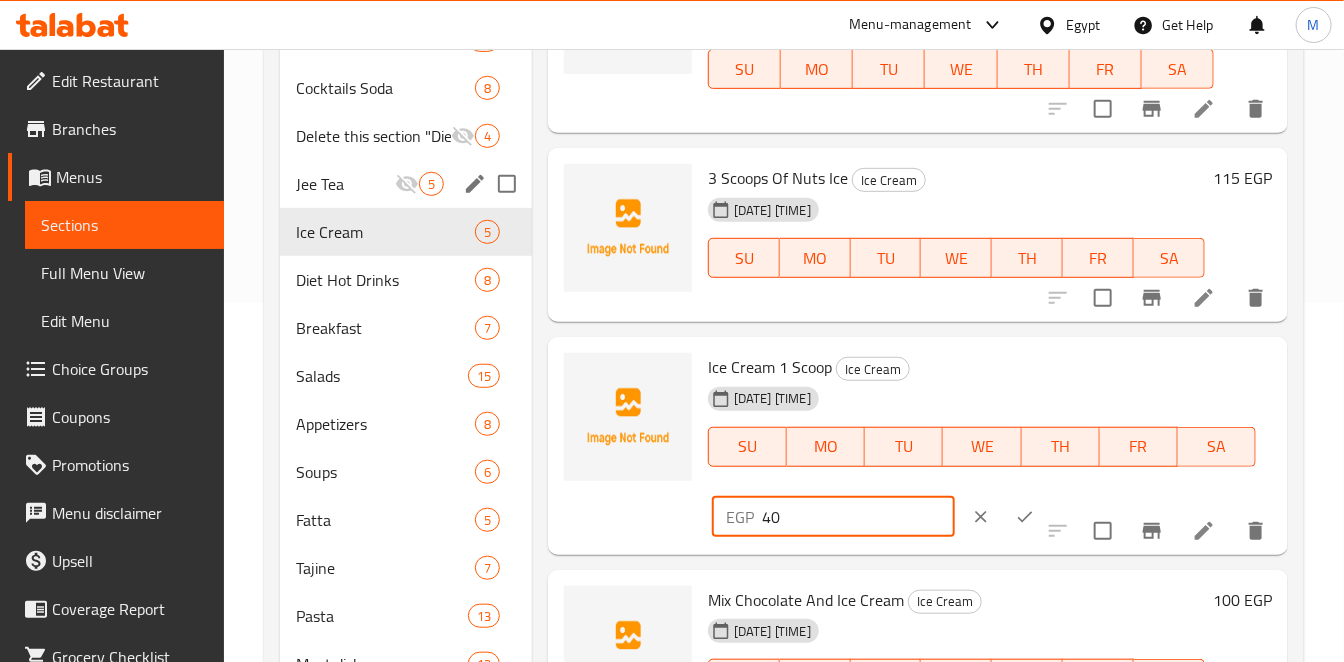 click on "40" at bounding box center [858, 517] 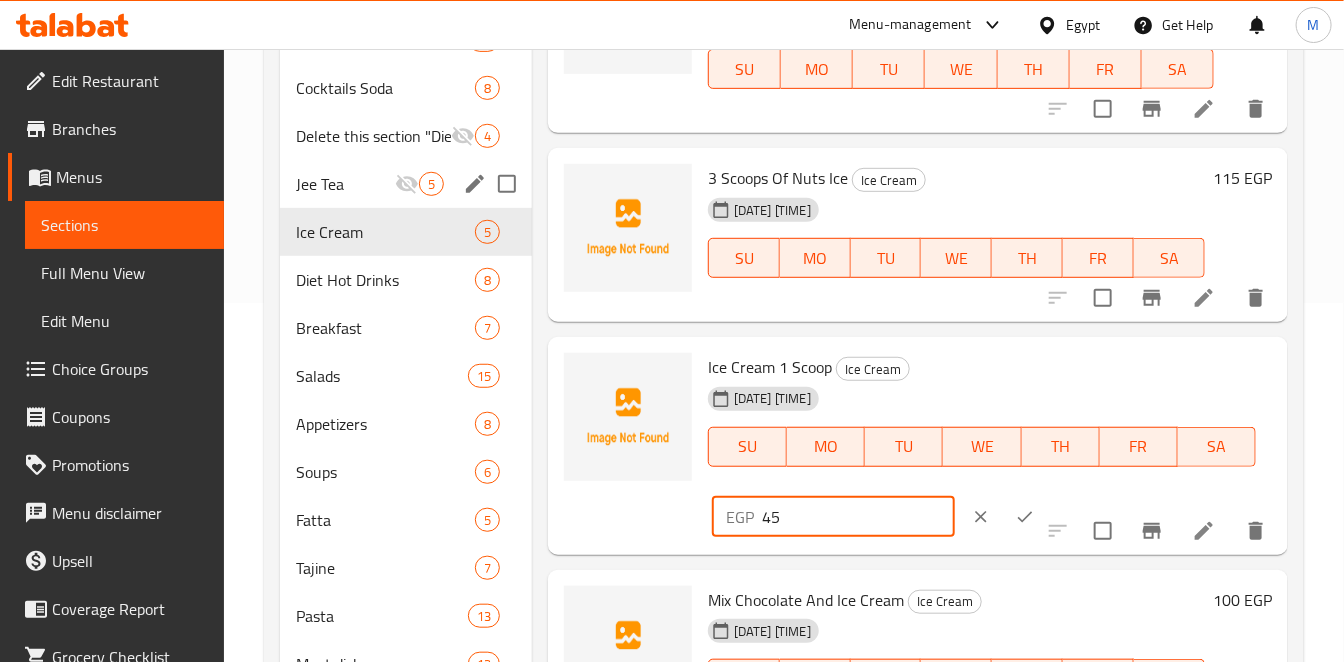type on "45" 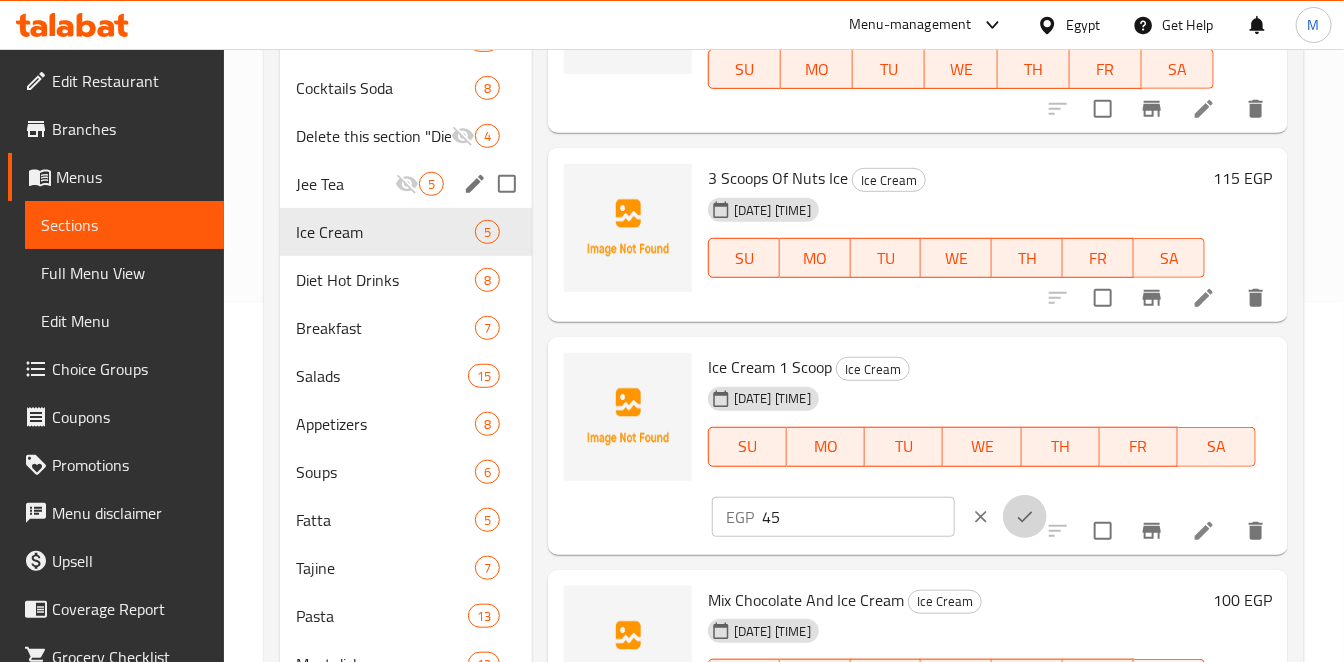 click 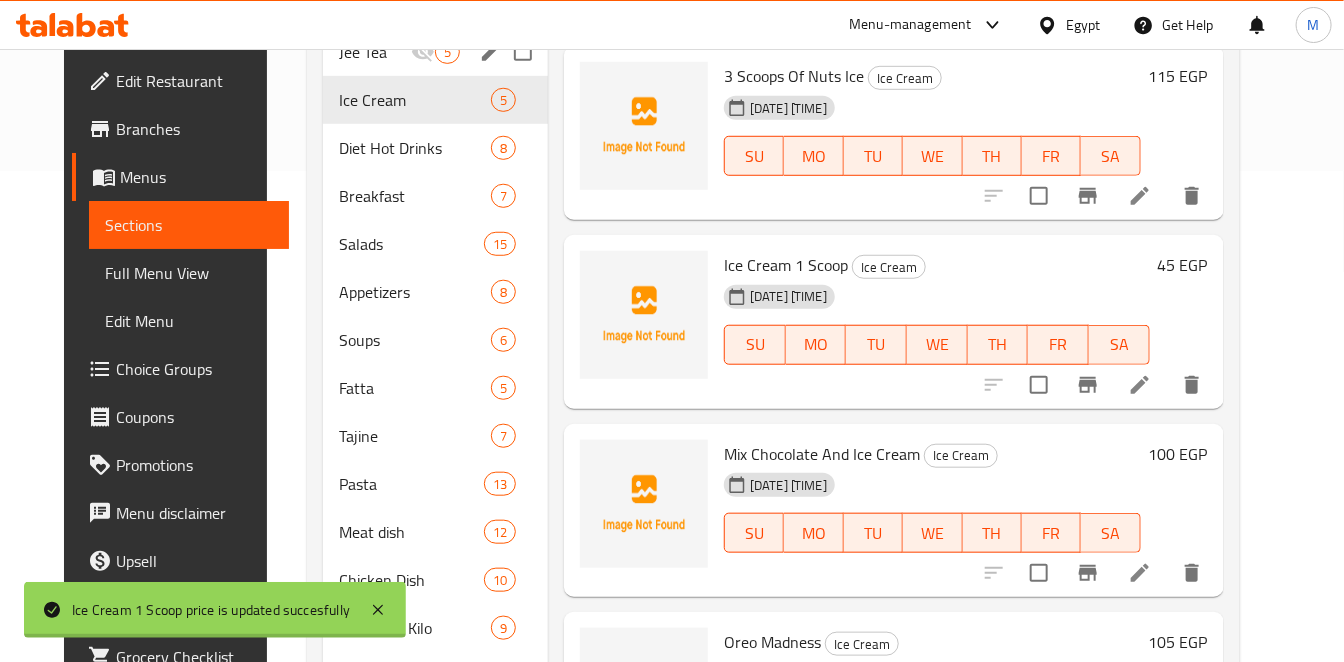 scroll, scrollTop: 581, scrollLeft: 0, axis: vertical 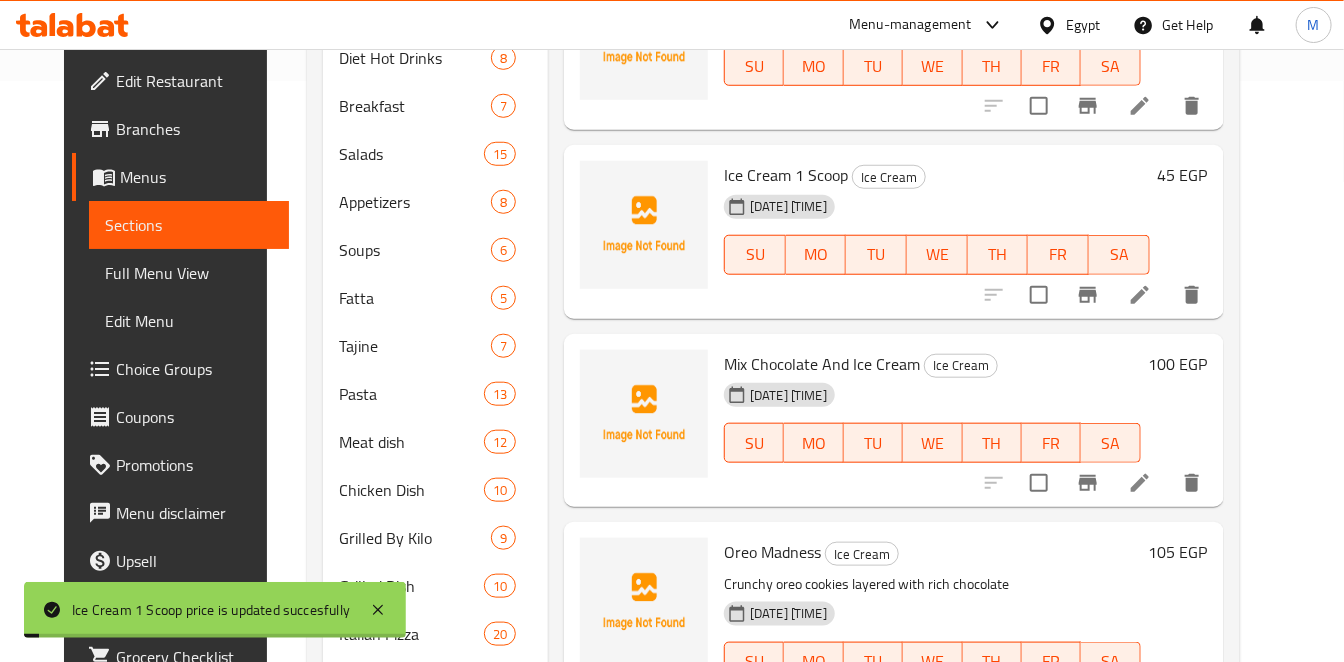click on "100   EGP" at bounding box center (1178, 364) 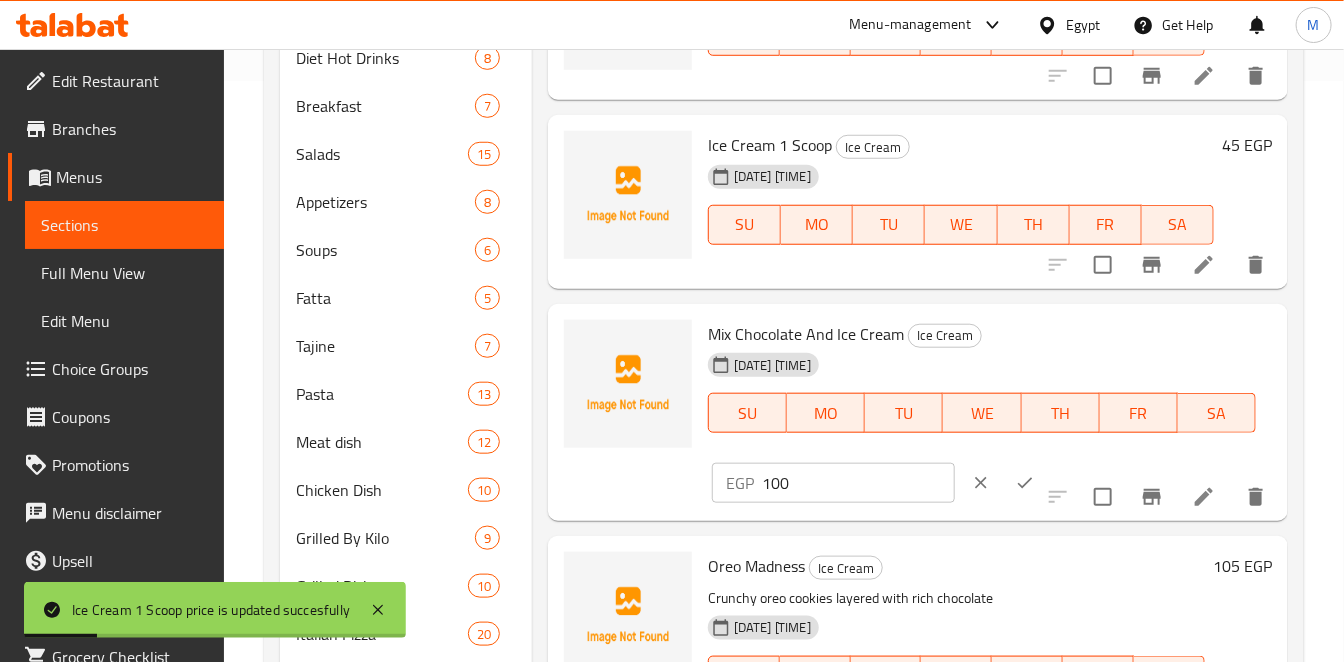 click on "100" at bounding box center (858, 483) 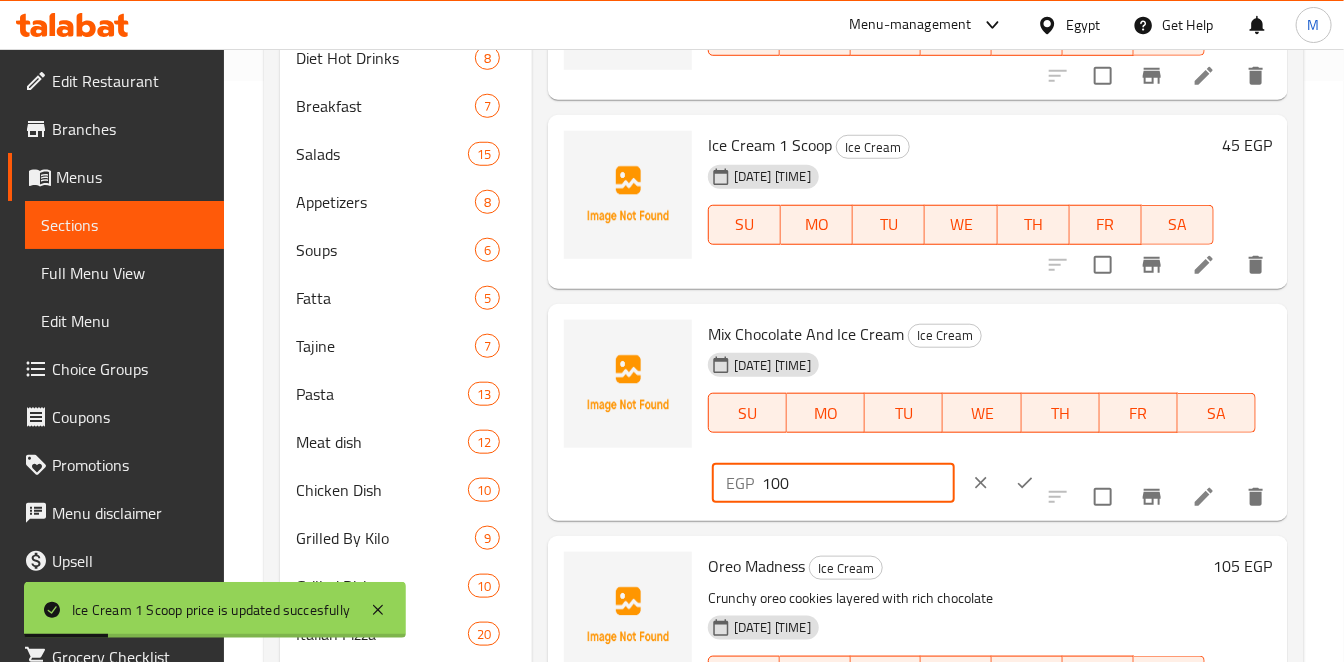 click on "100" at bounding box center (858, 483) 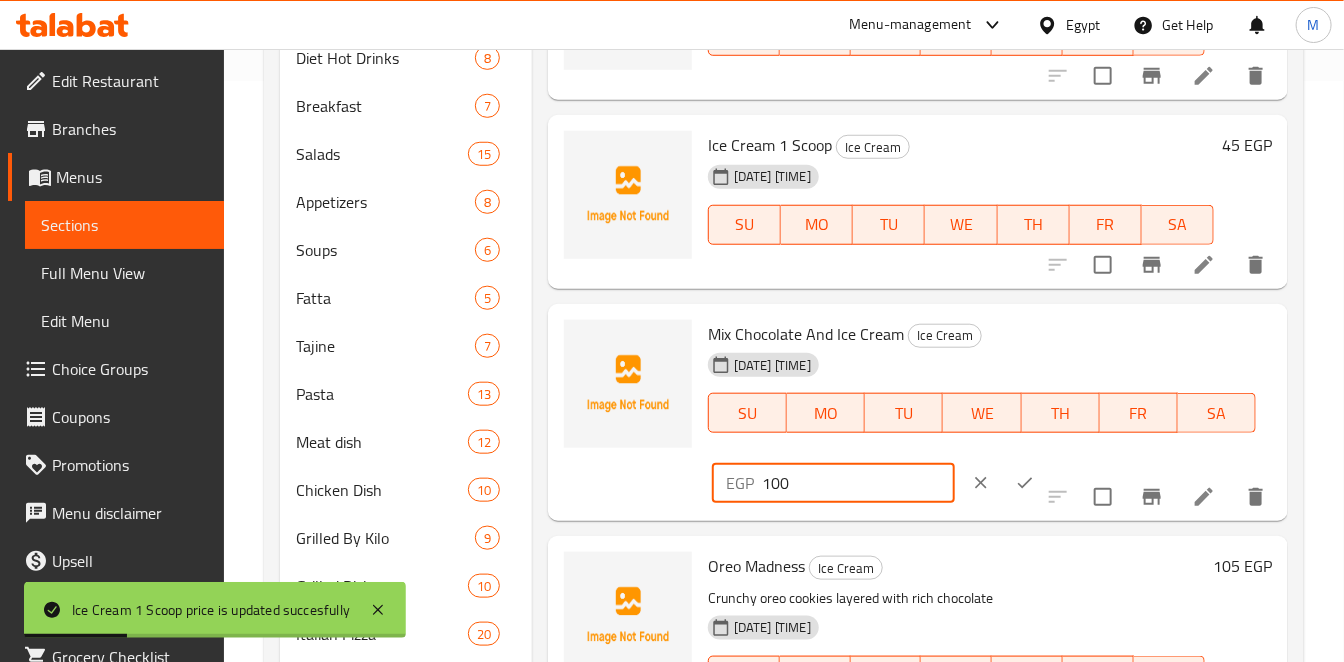 click on "100" at bounding box center [858, 483] 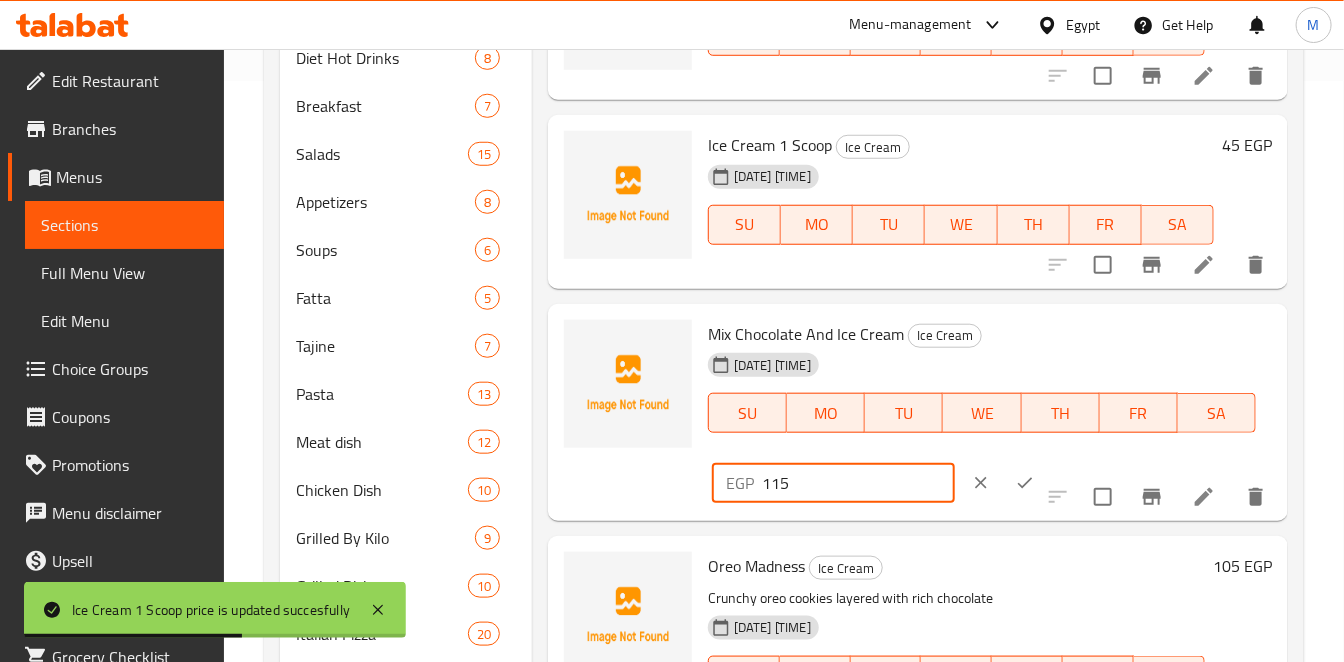 type on "115" 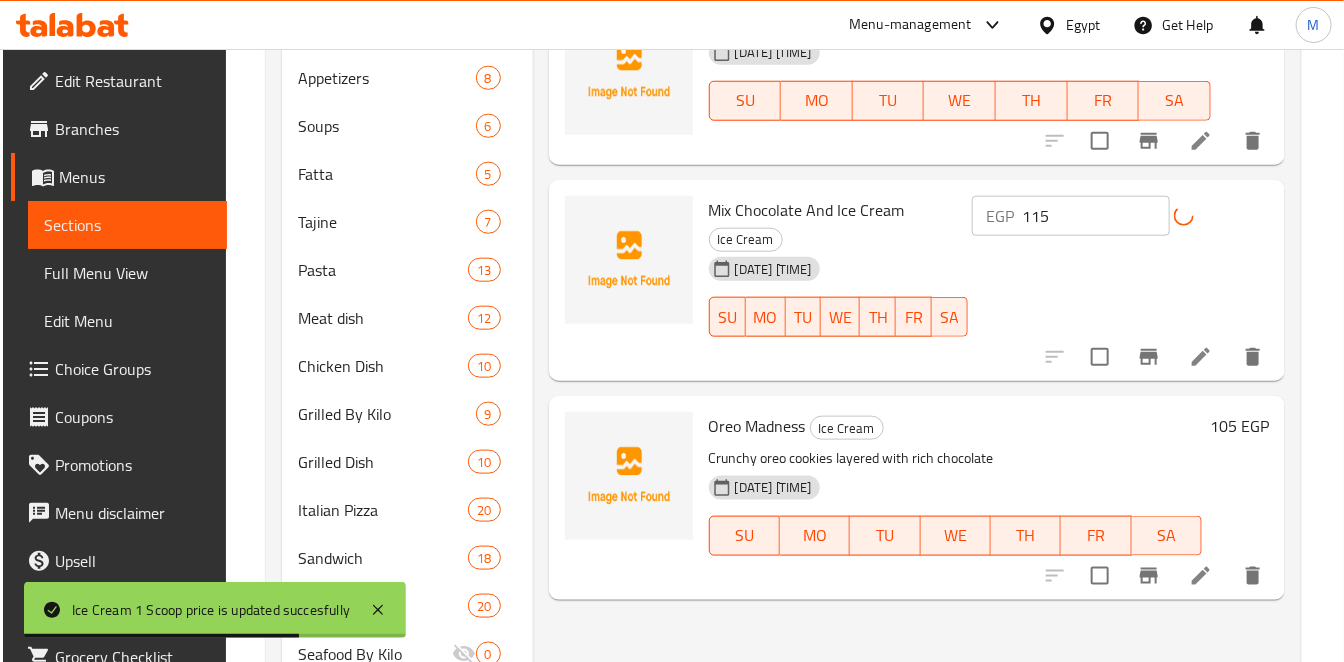 scroll, scrollTop: 803, scrollLeft: 0, axis: vertical 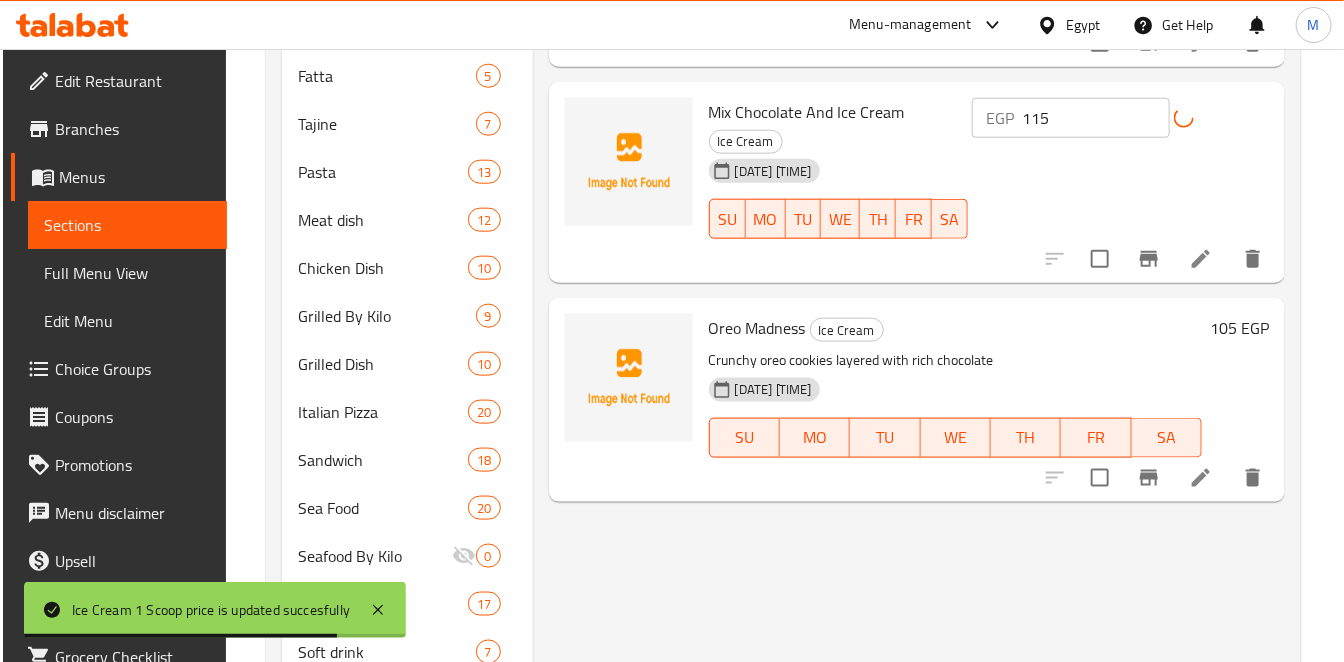 click on "105   EGP" at bounding box center [1239, 328] 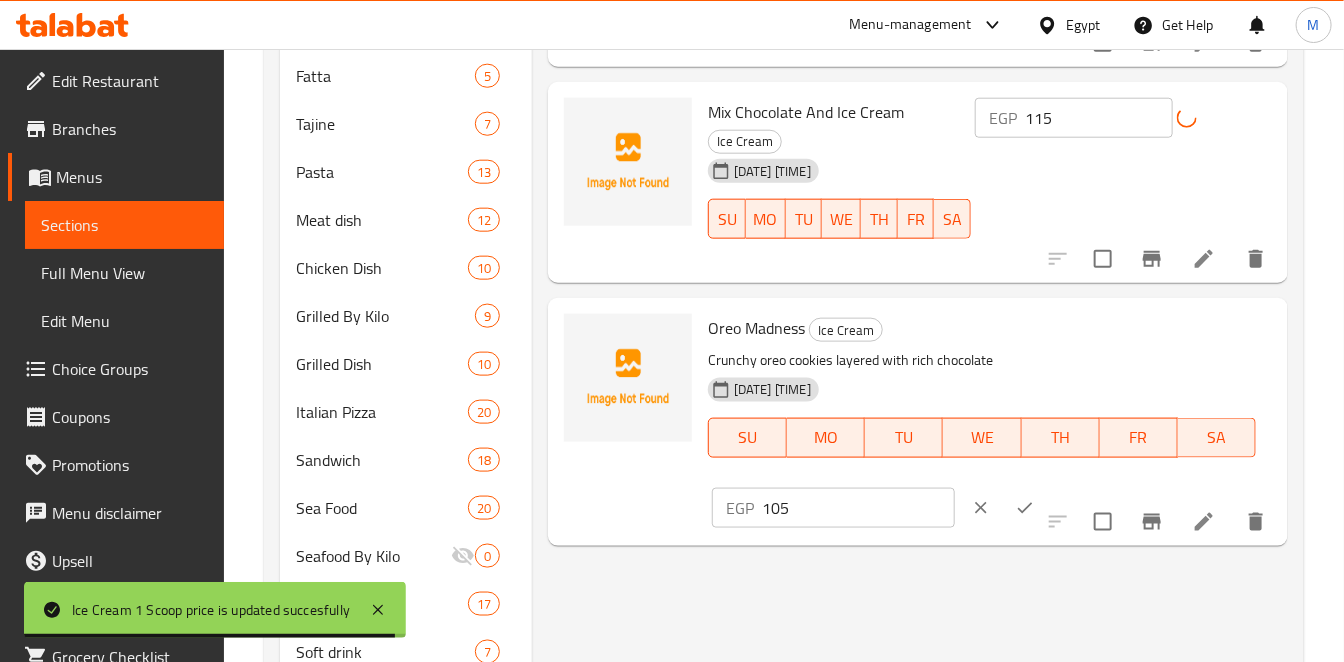 click on "105" at bounding box center [858, 508] 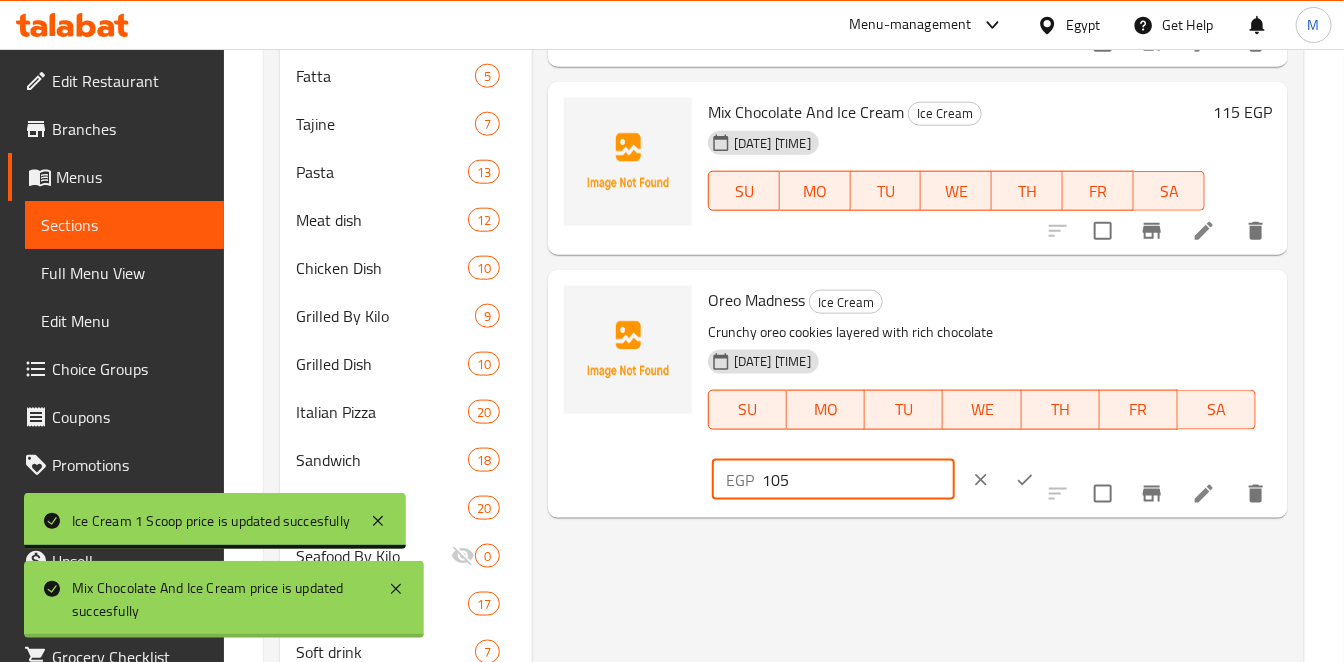 click on "105" at bounding box center [858, 480] 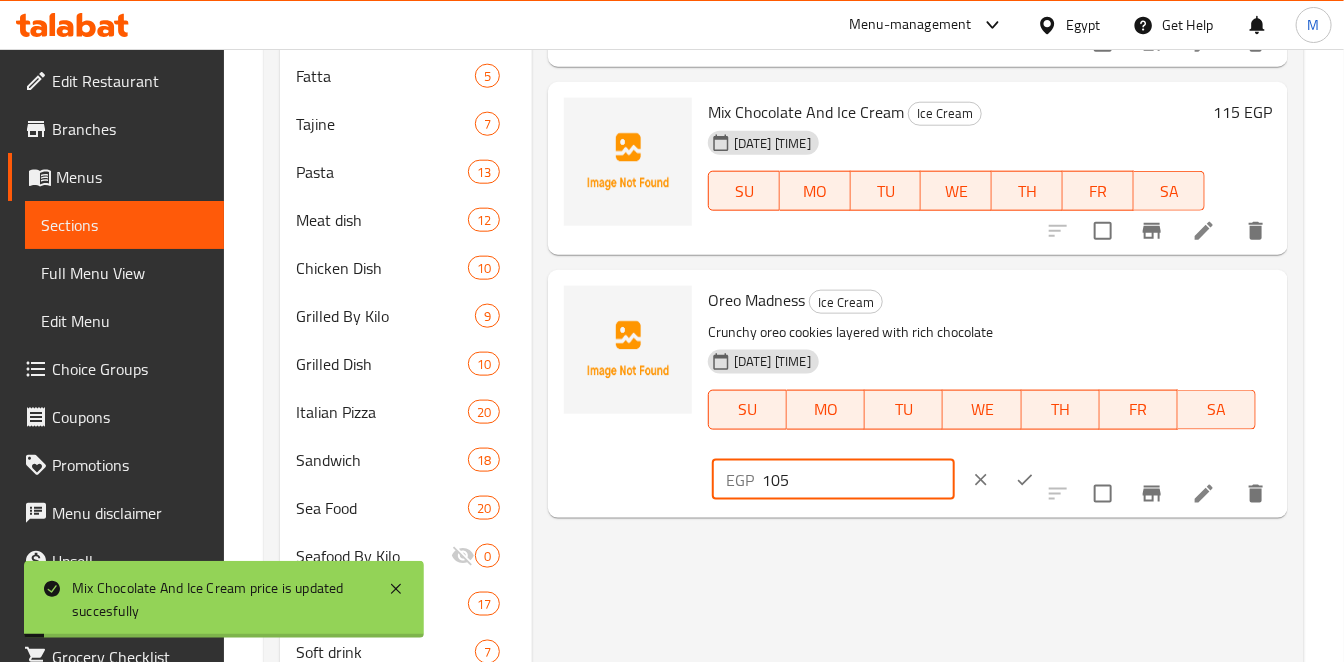 click on "105" at bounding box center (858, 480) 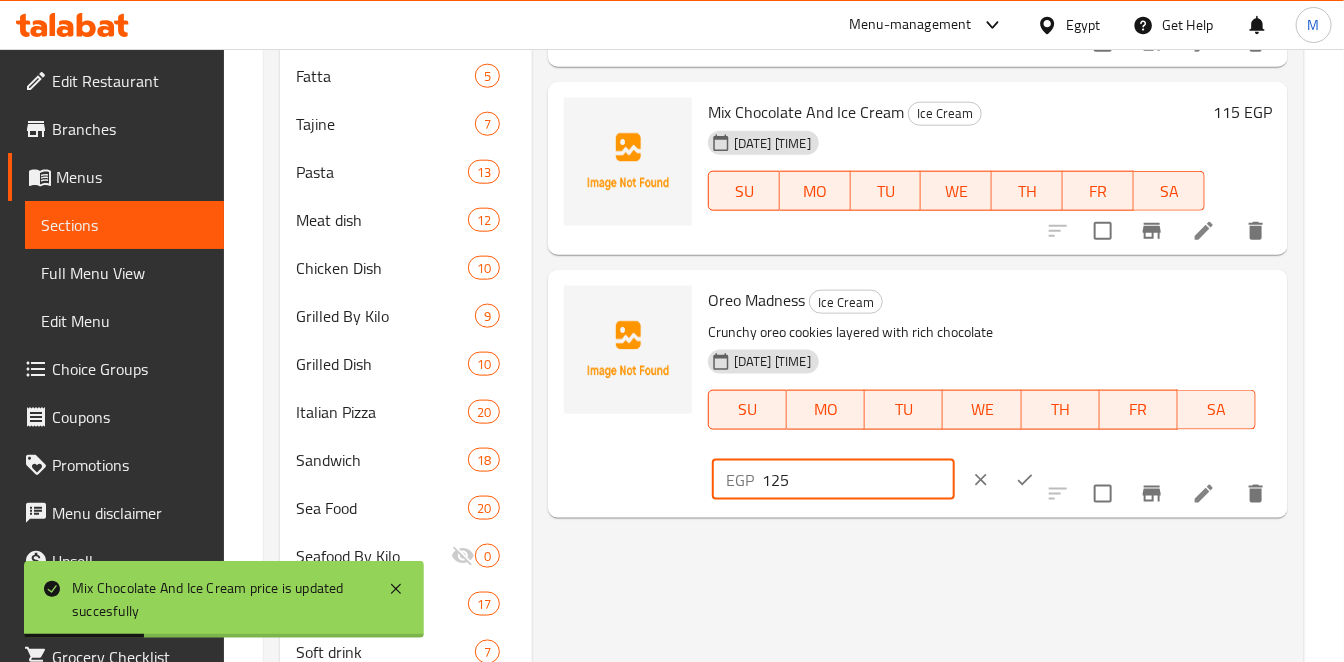 type on "125" 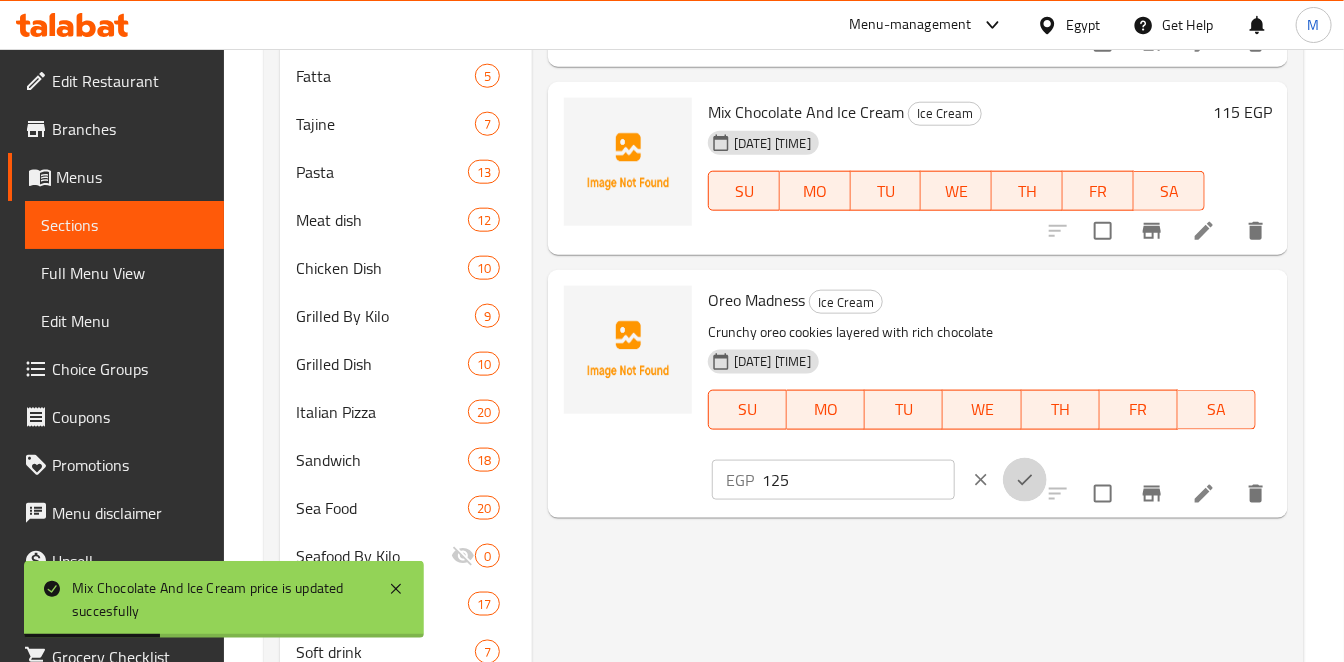 click at bounding box center [1025, 480] 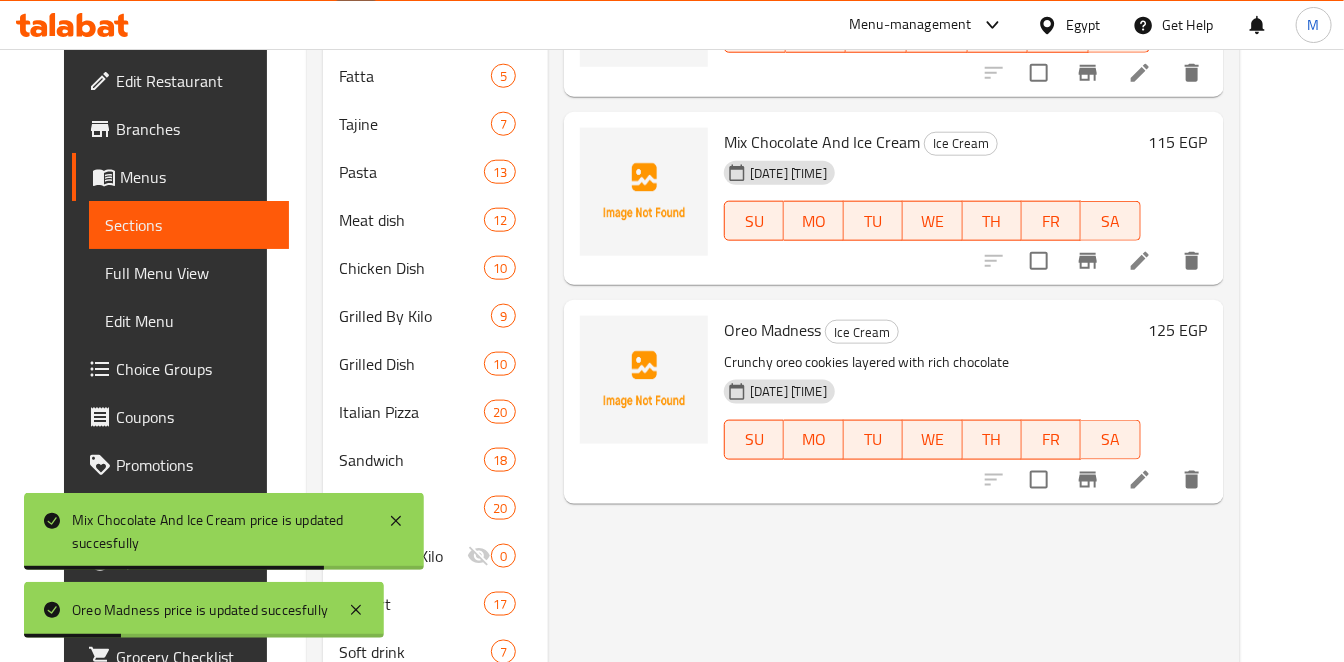 scroll, scrollTop: 470, scrollLeft: 0, axis: vertical 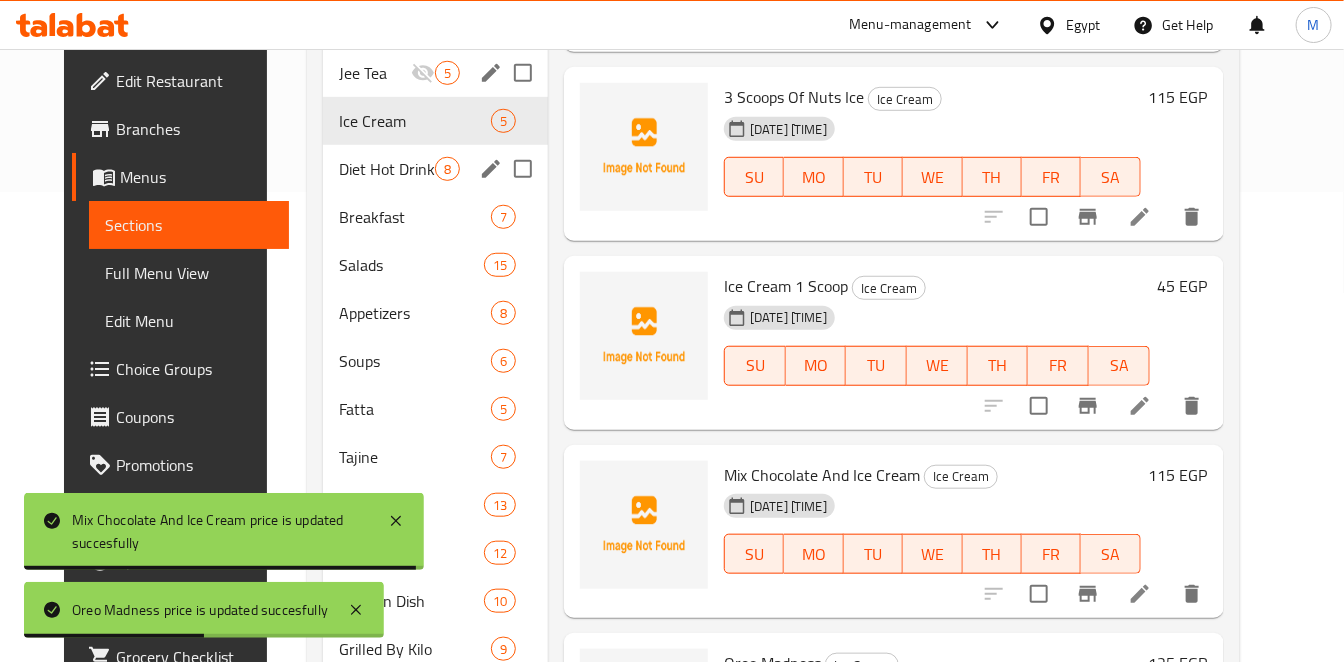 click on "Diet Hot Drinks 8" at bounding box center [435, 169] 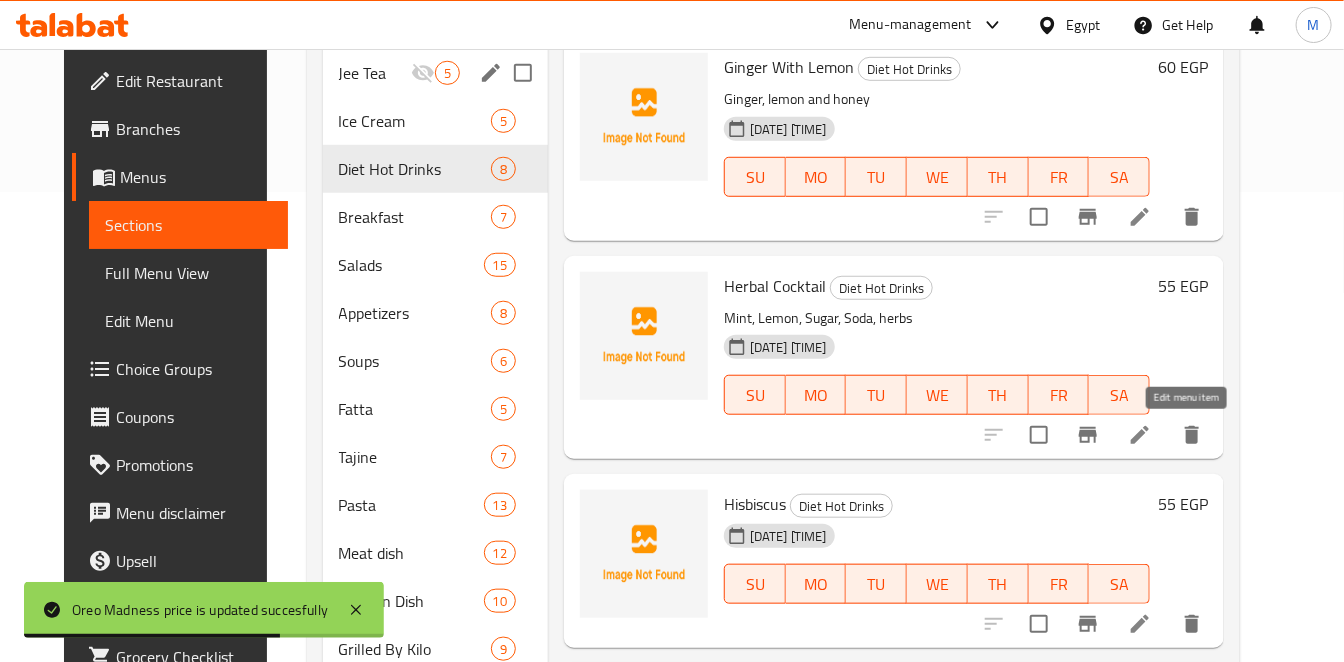 scroll, scrollTop: 0, scrollLeft: 0, axis: both 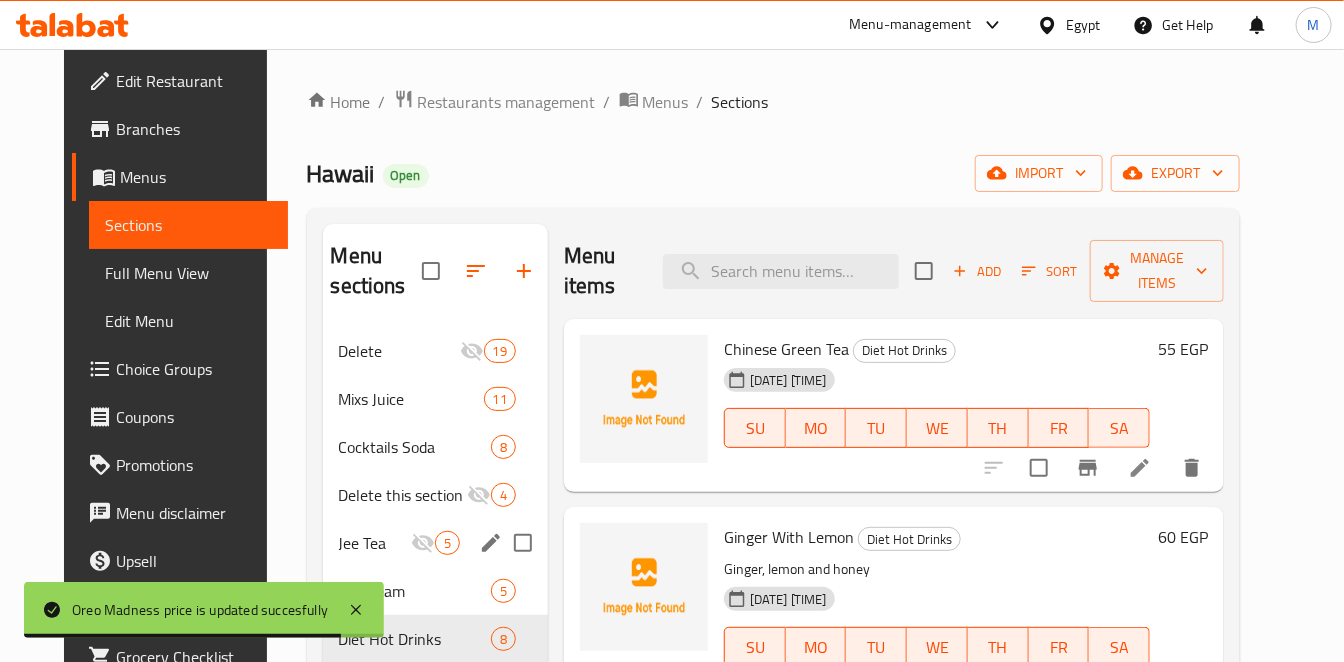 click on "55   EGP" at bounding box center [1183, 349] 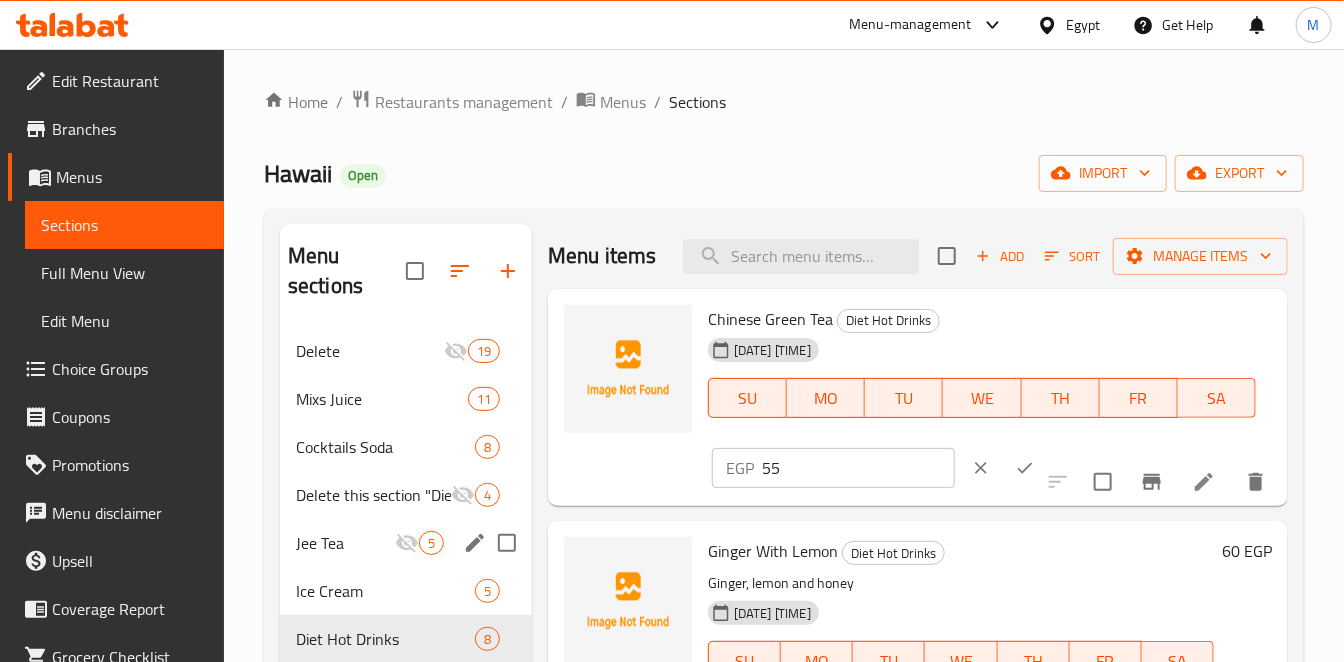 click on "55" at bounding box center [858, 468] 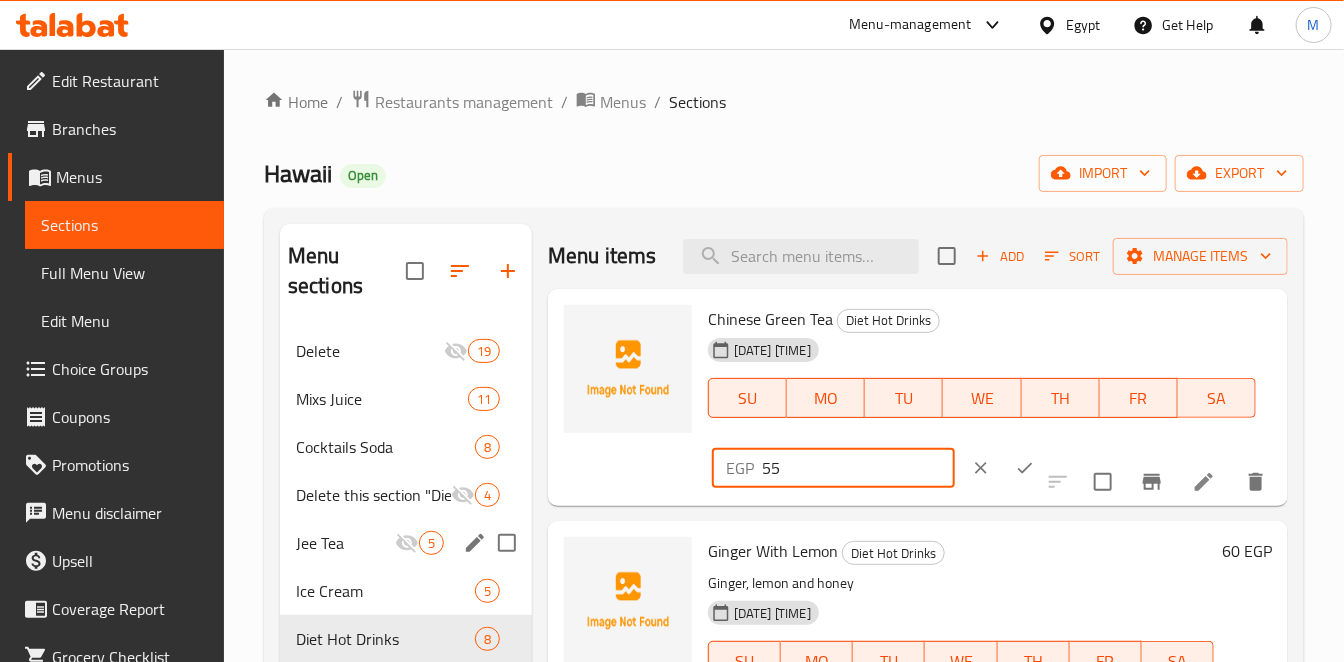 click on "55" at bounding box center [858, 468] 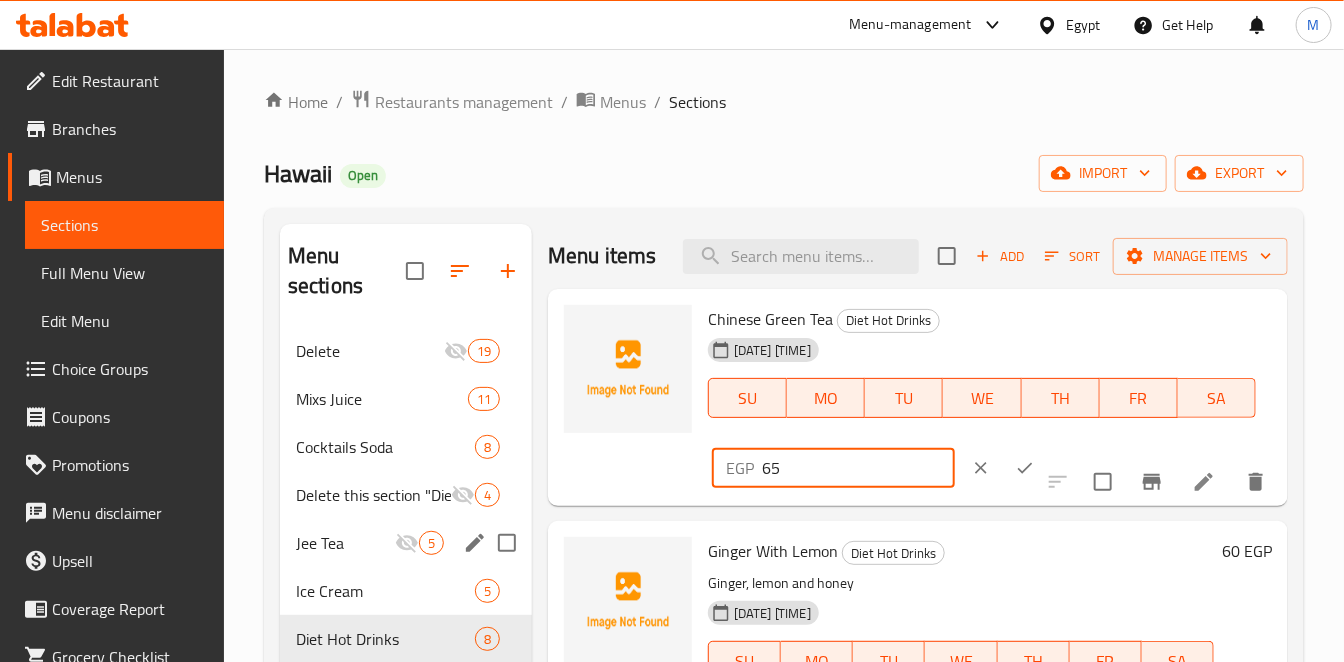 type on "65" 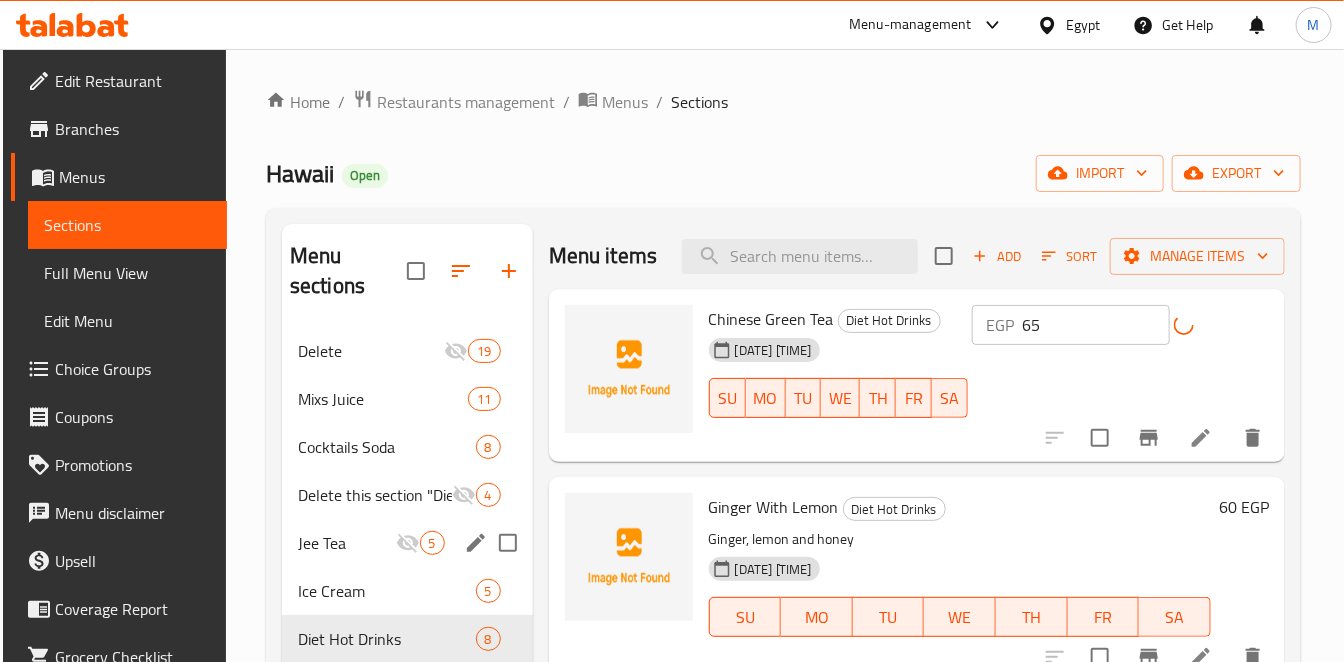 click on "60   EGP" at bounding box center (1244, 507) 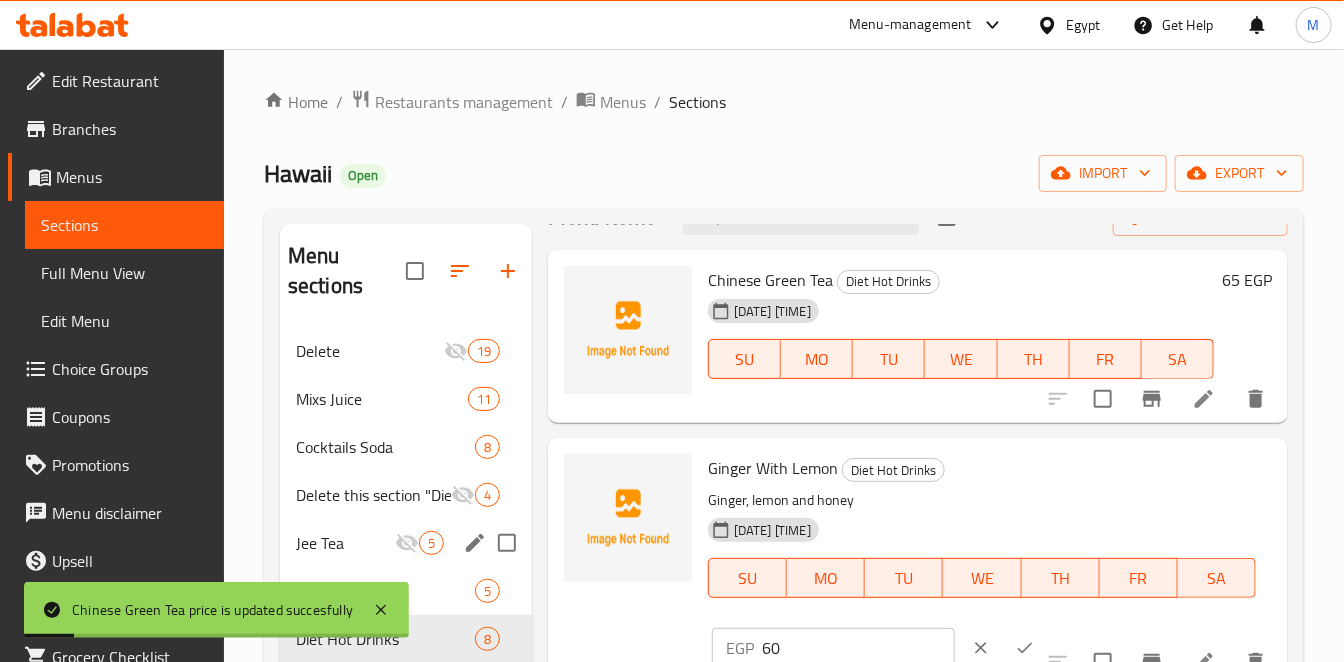 scroll, scrollTop: 68, scrollLeft: 0, axis: vertical 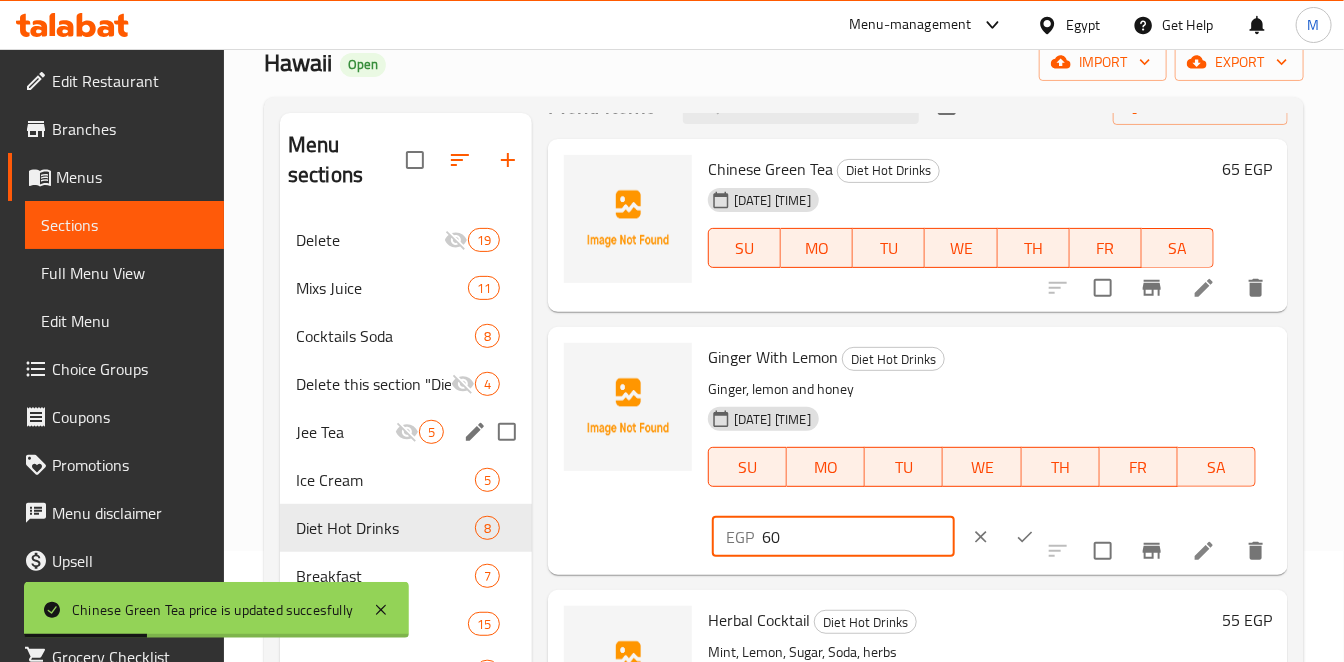 drag, startPoint x: 815, startPoint y: 554, endPoint x: 719, endPoint y: 557, distance: 96.04687 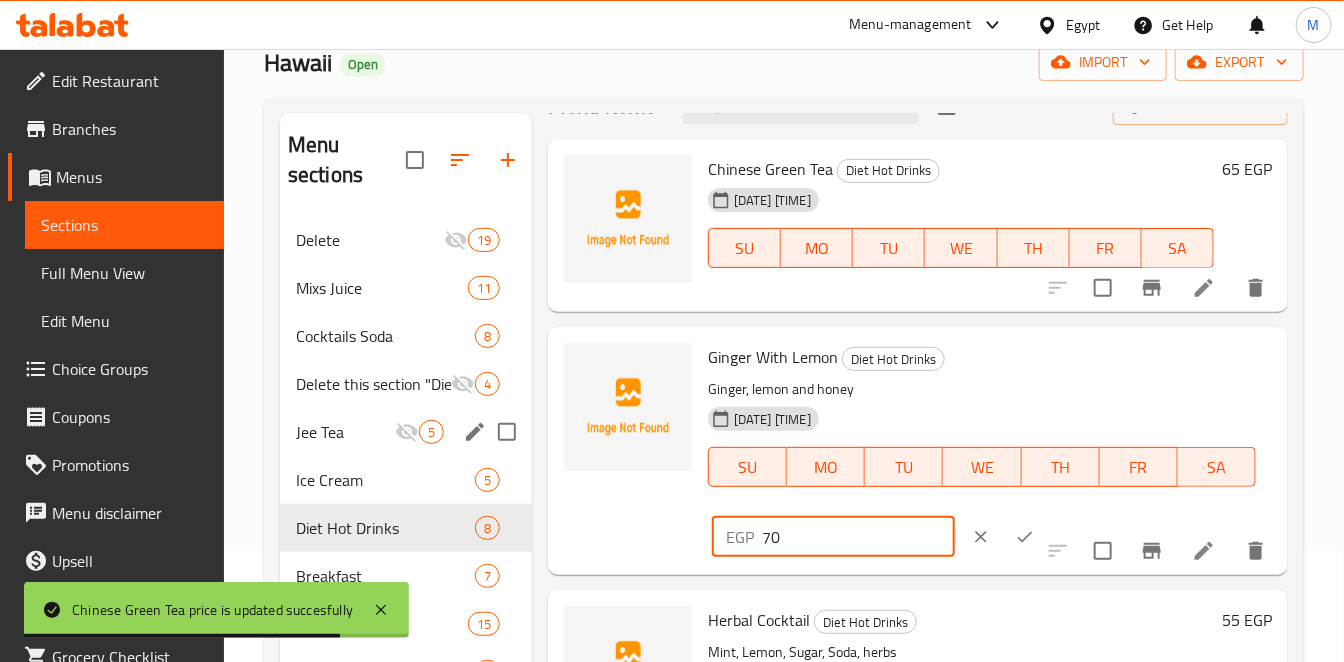 type on "70" 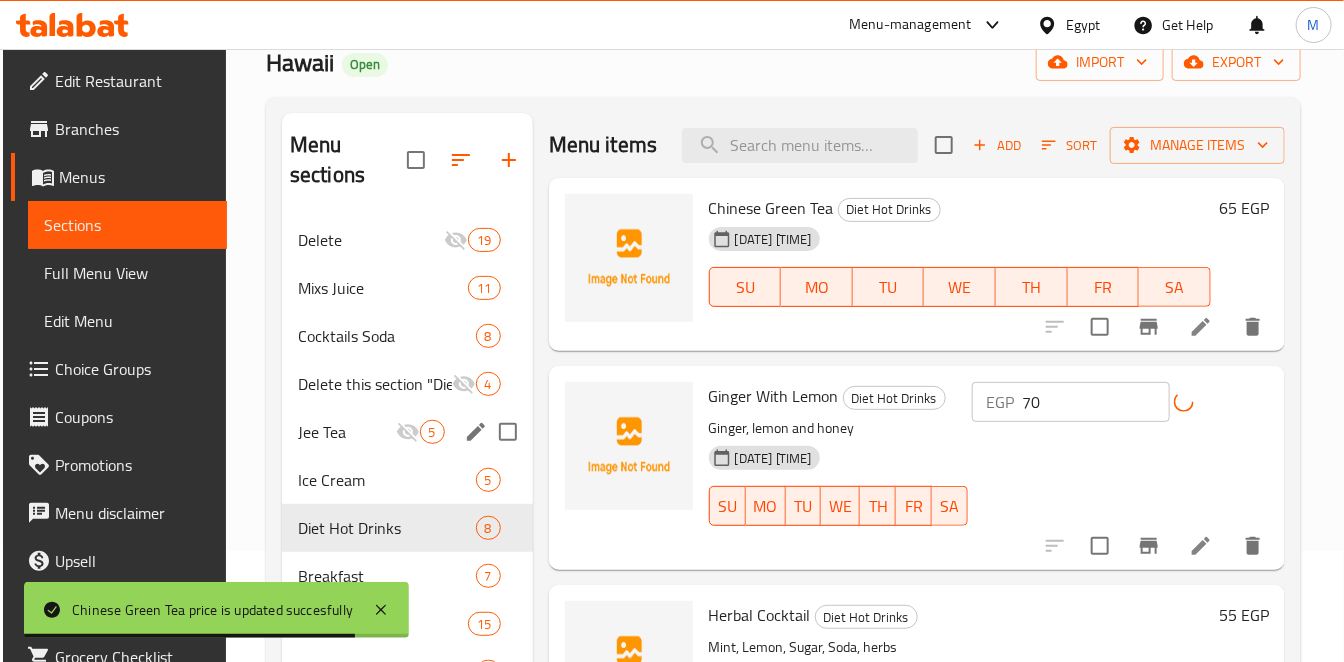 scroll, scrollTop: 25, scrollLeft: 0, axis: vertical 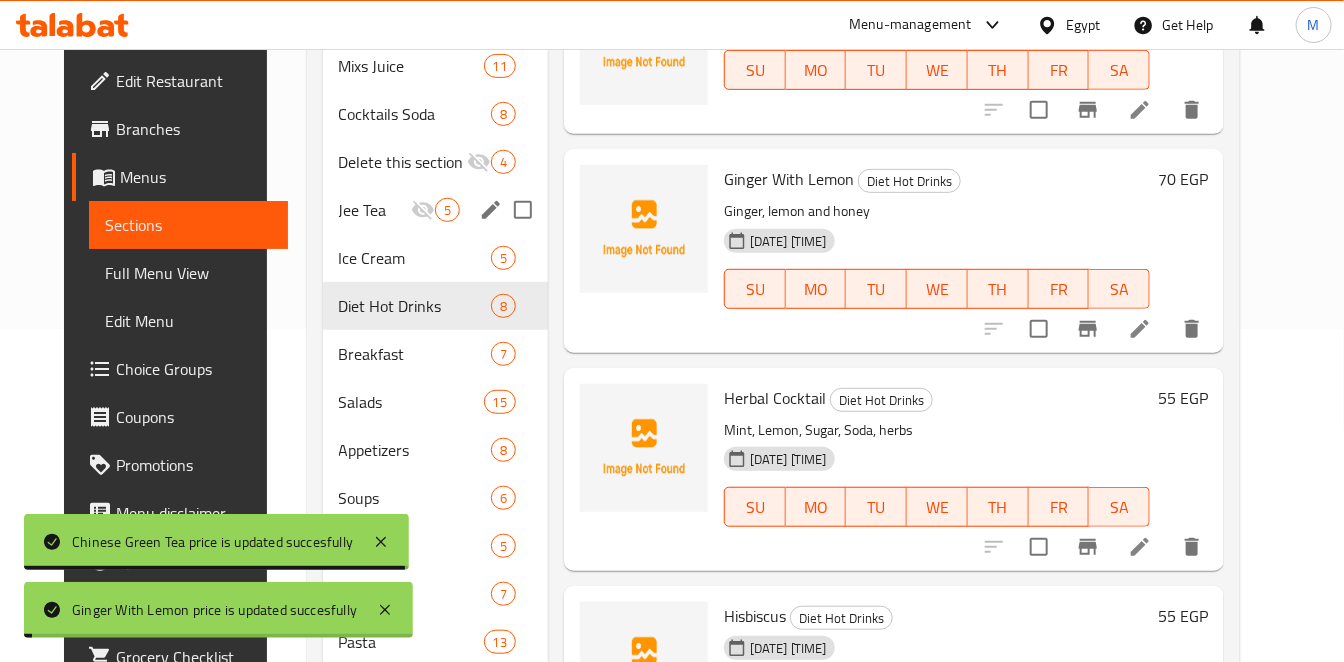 click on "55   EGP" at bounding box center [1183, 398] 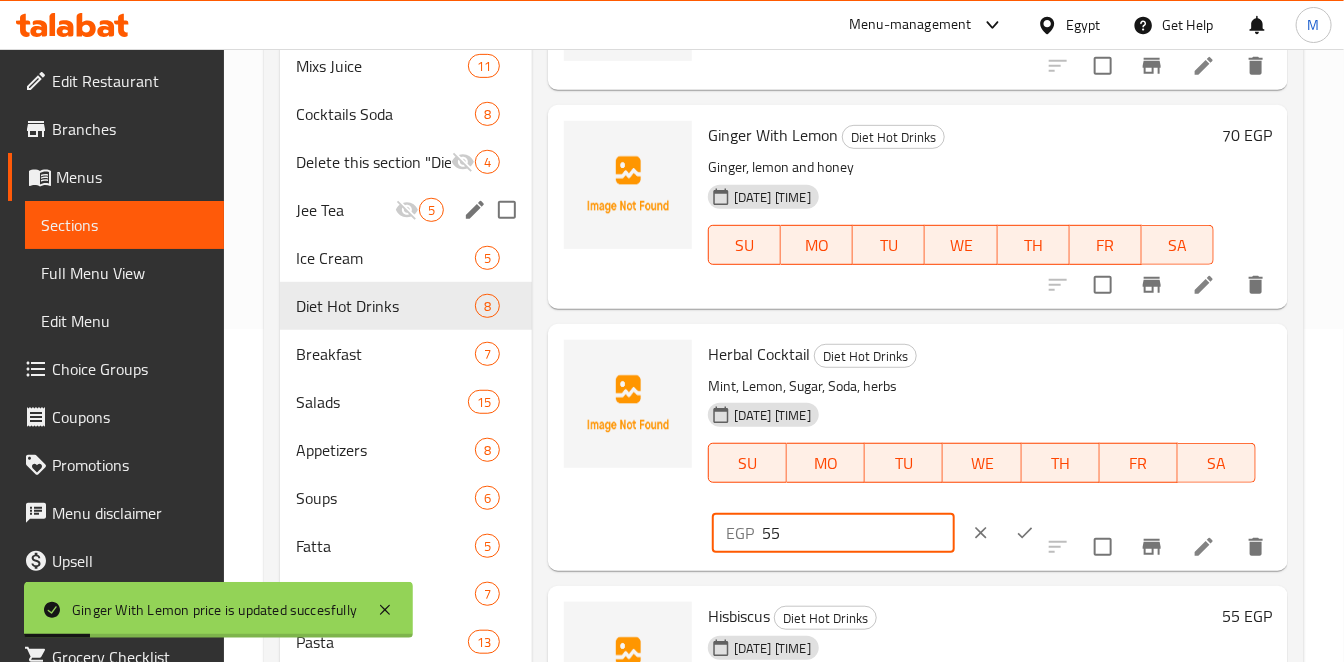 drag, startPoint x: 844, startPoint y: 540, endPoint x: 664, endPoint y: 542, distance: 180.01111 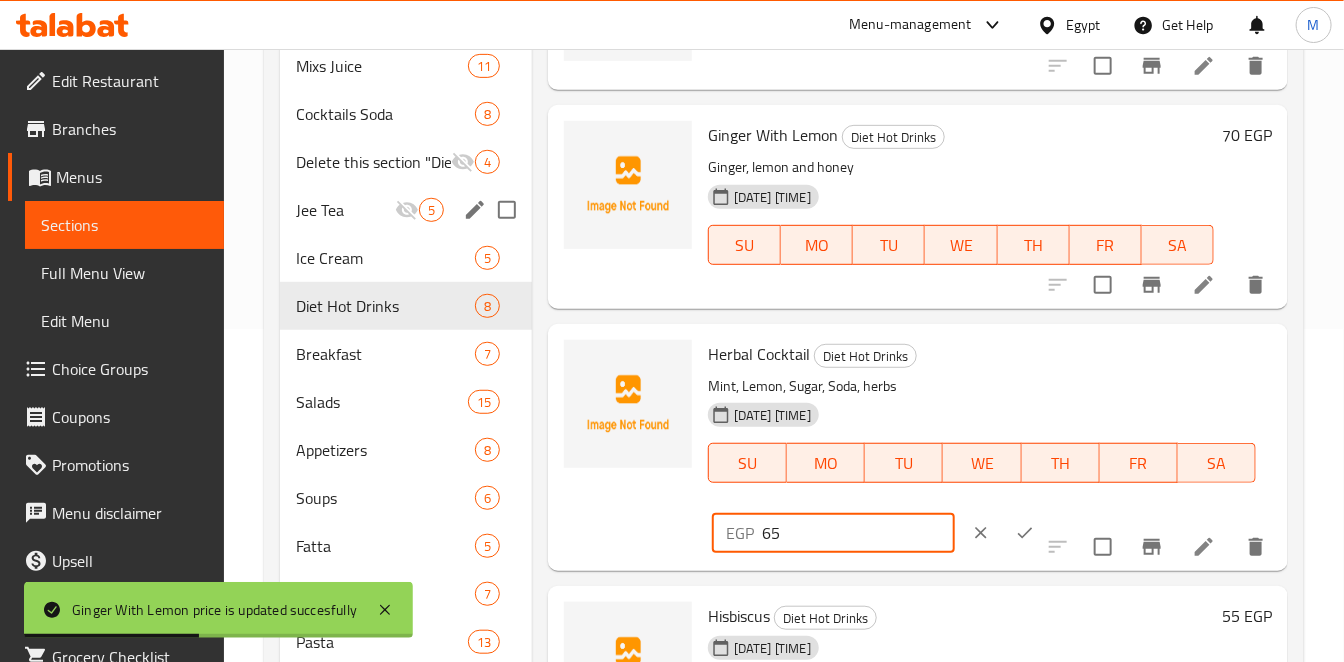 type on "65" 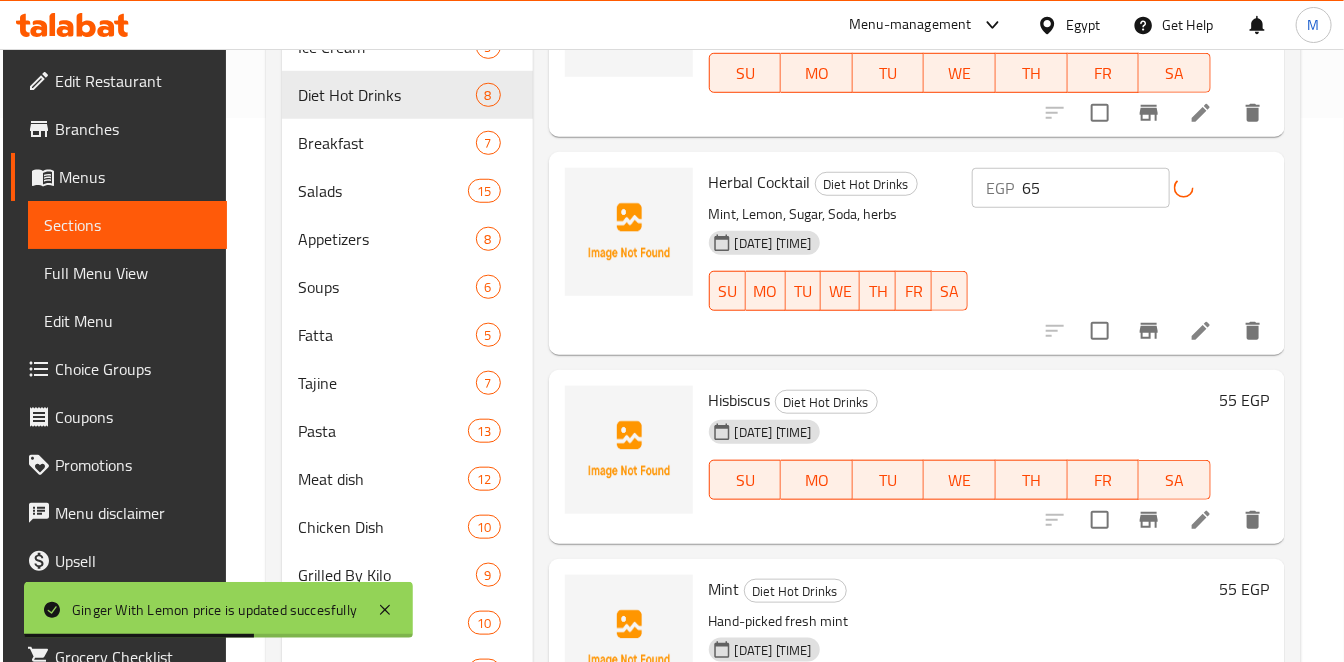 scroll, scrollTop: 555, scrollLeft: 0, axis: vertical 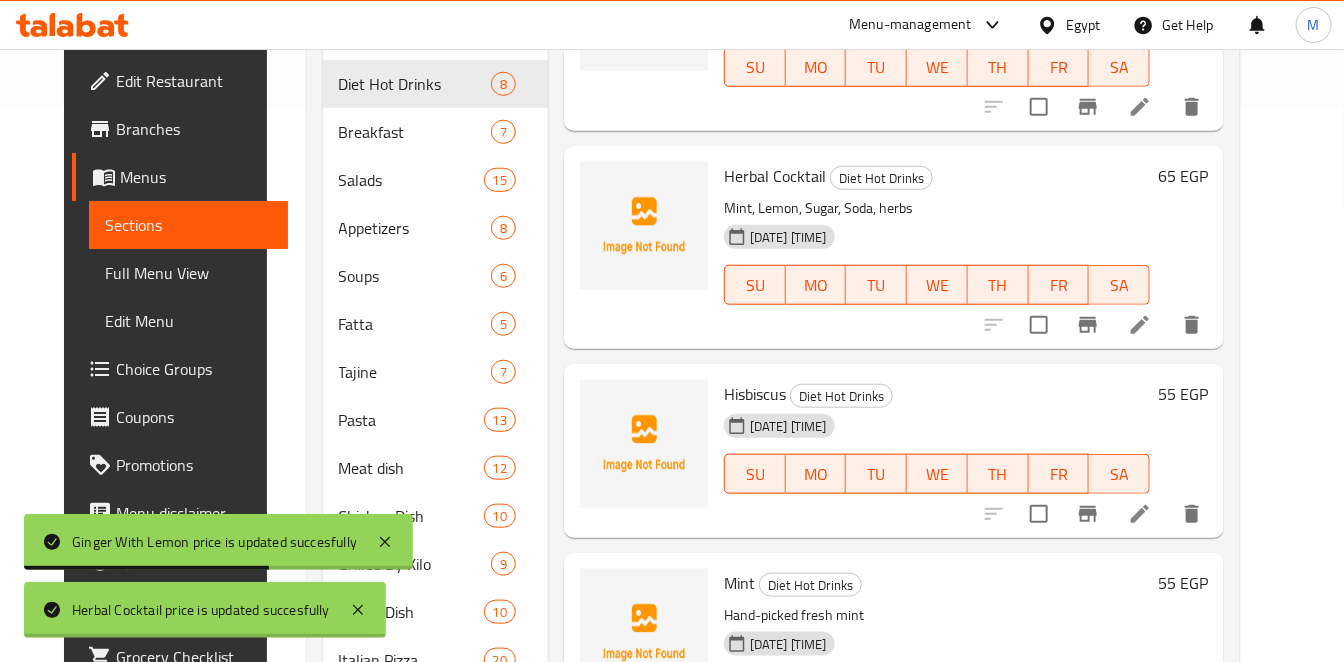 drag, startPoint x: 1224, startPoint y: 394, endPoint x: 1156, endPoint y: 396, distance: 68.0294 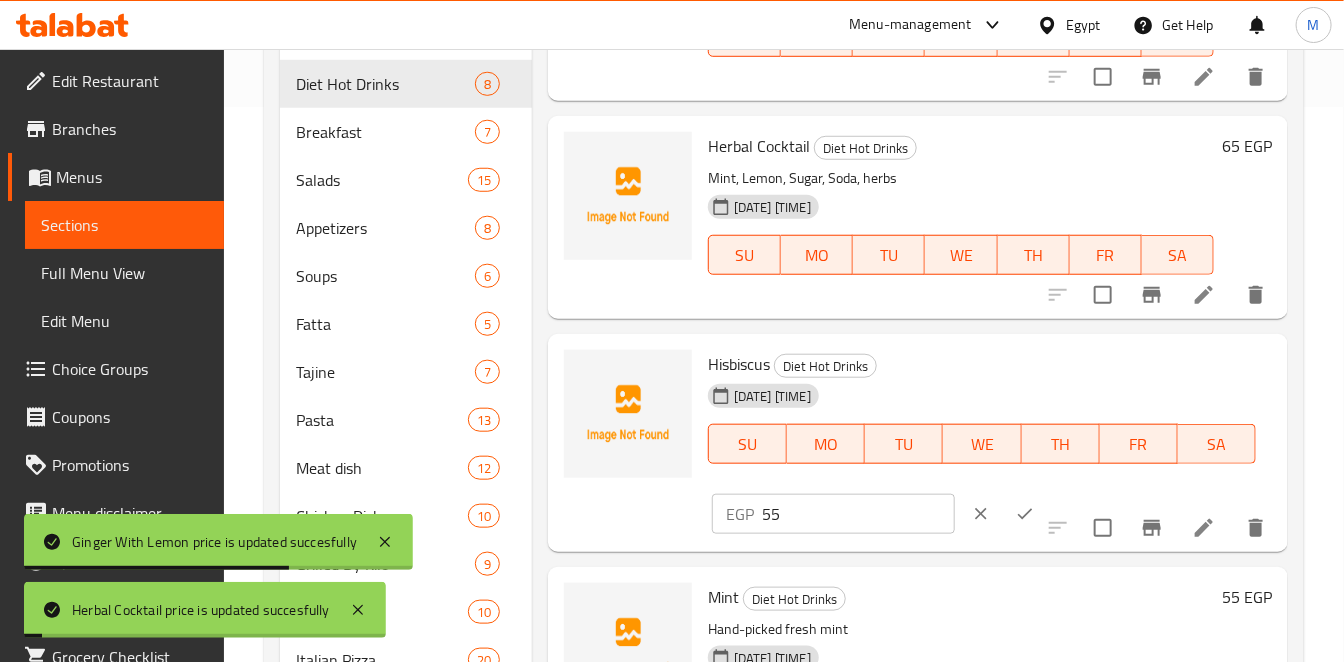 scroll, scrollTop: 68, scrollLeft: 0, axis: vertical 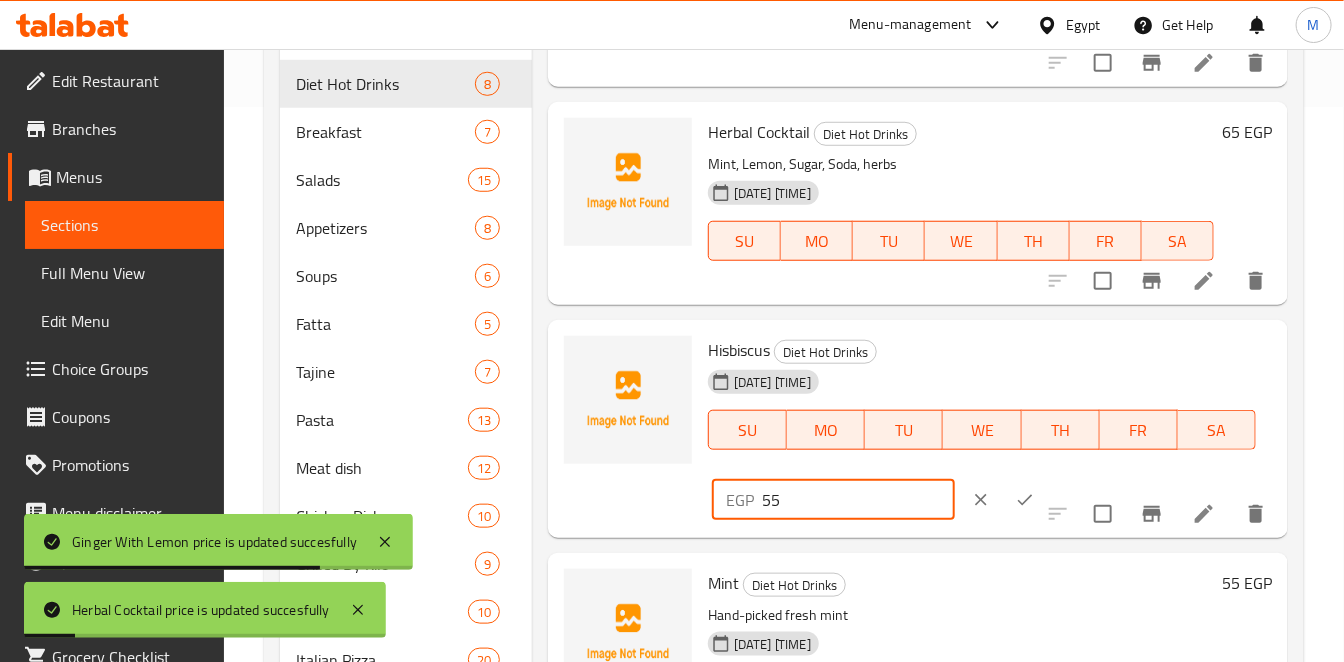 drag, startPoint x: 810, startPoint y: 493, endPoint x: 712, endPoint y: 508, distance: 99.14131 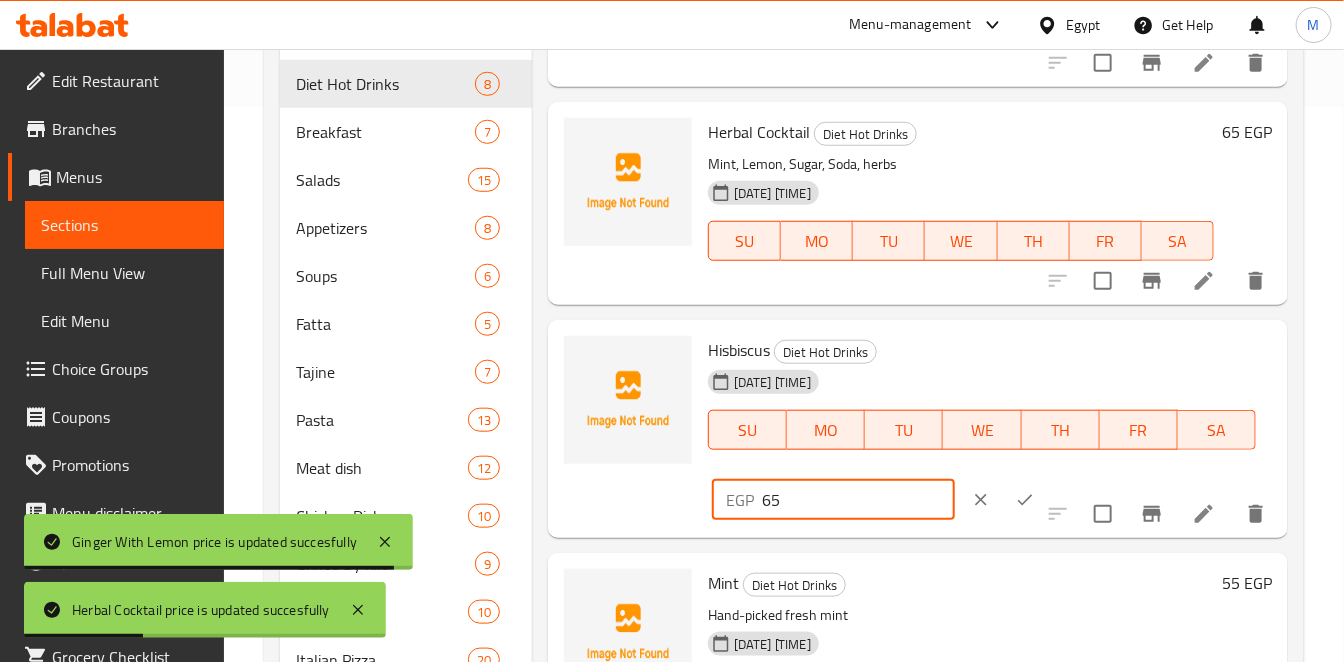 type on "65" 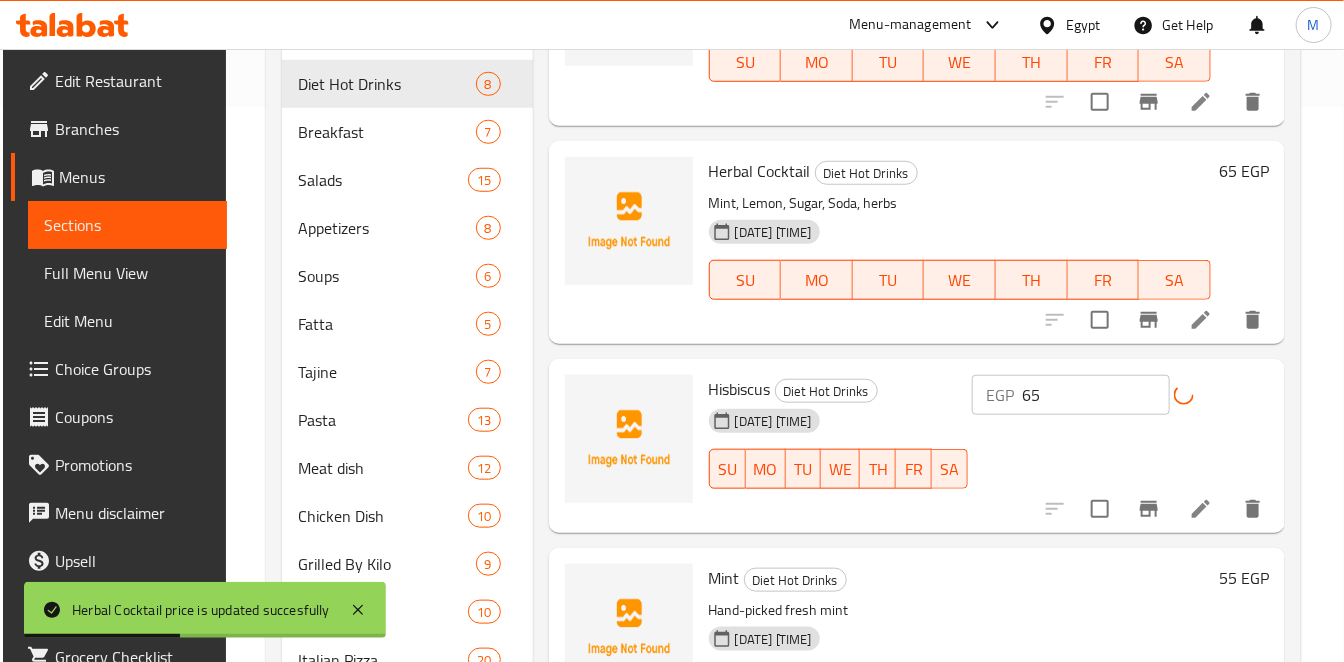 click on "55   EGP" at bounding box center (1244, 578) 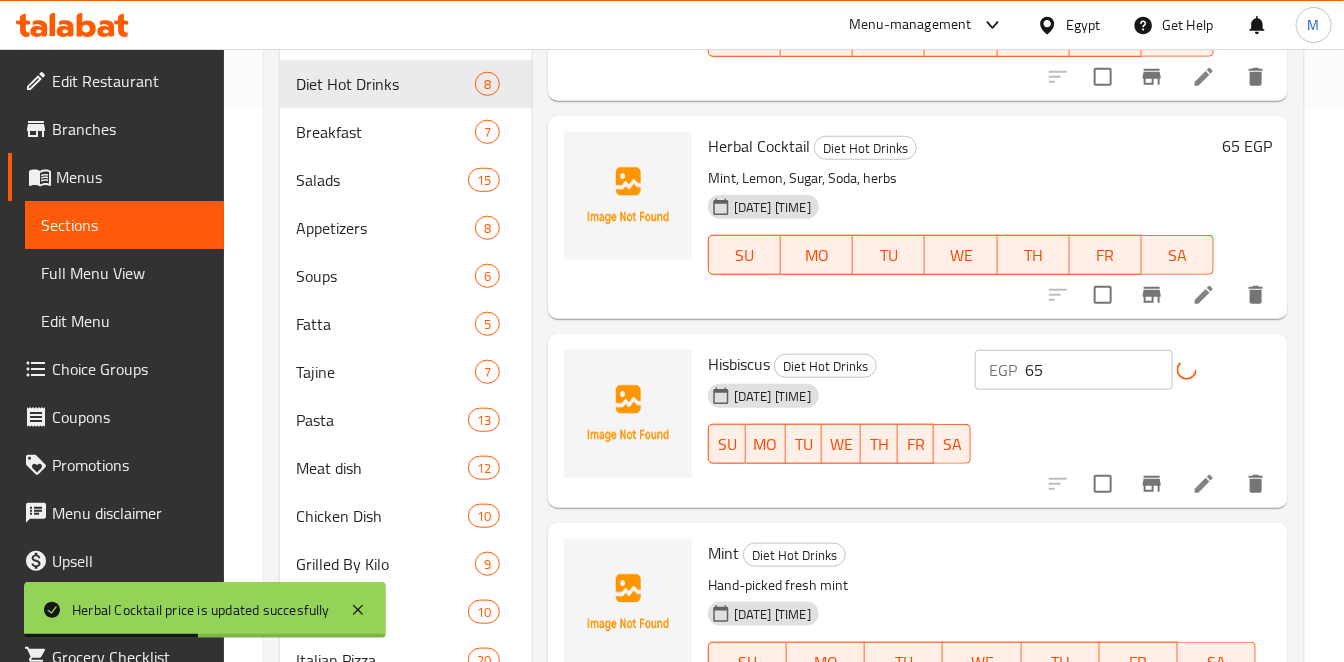 scroll, scrollTop: 68, scrollLeft: 0, axis: vertical 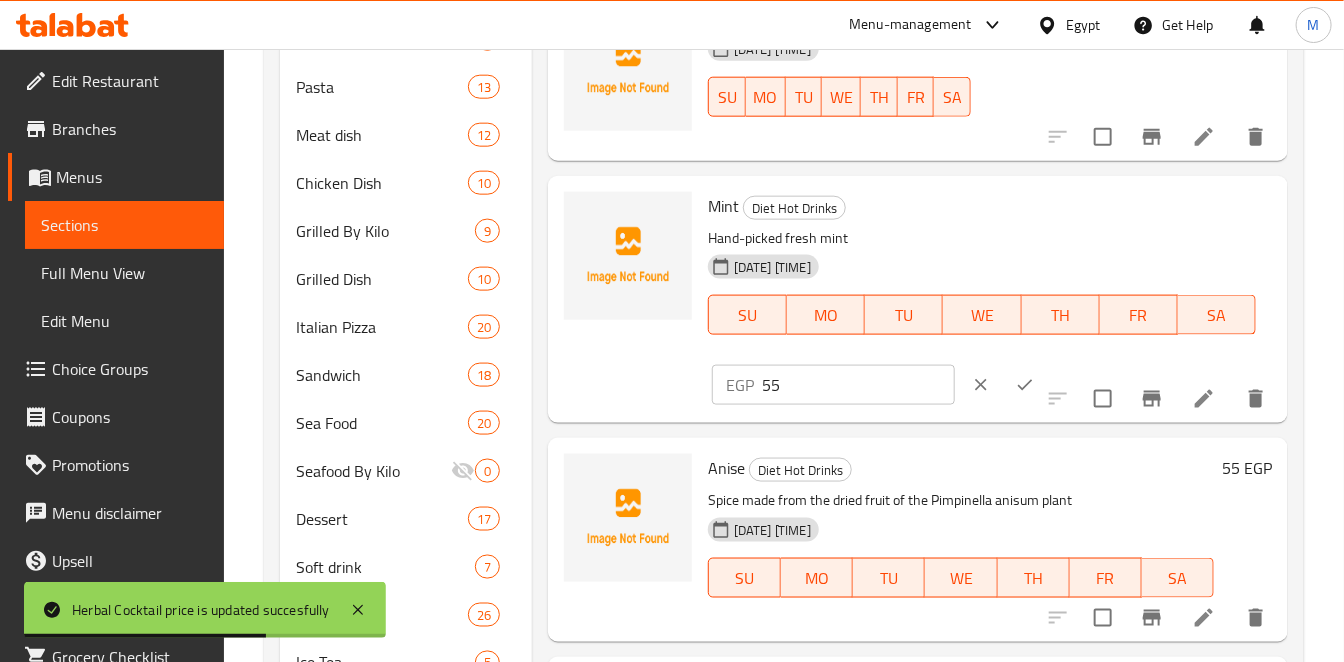 click on "EGP 55 ​" at bounding box center [833, 385] 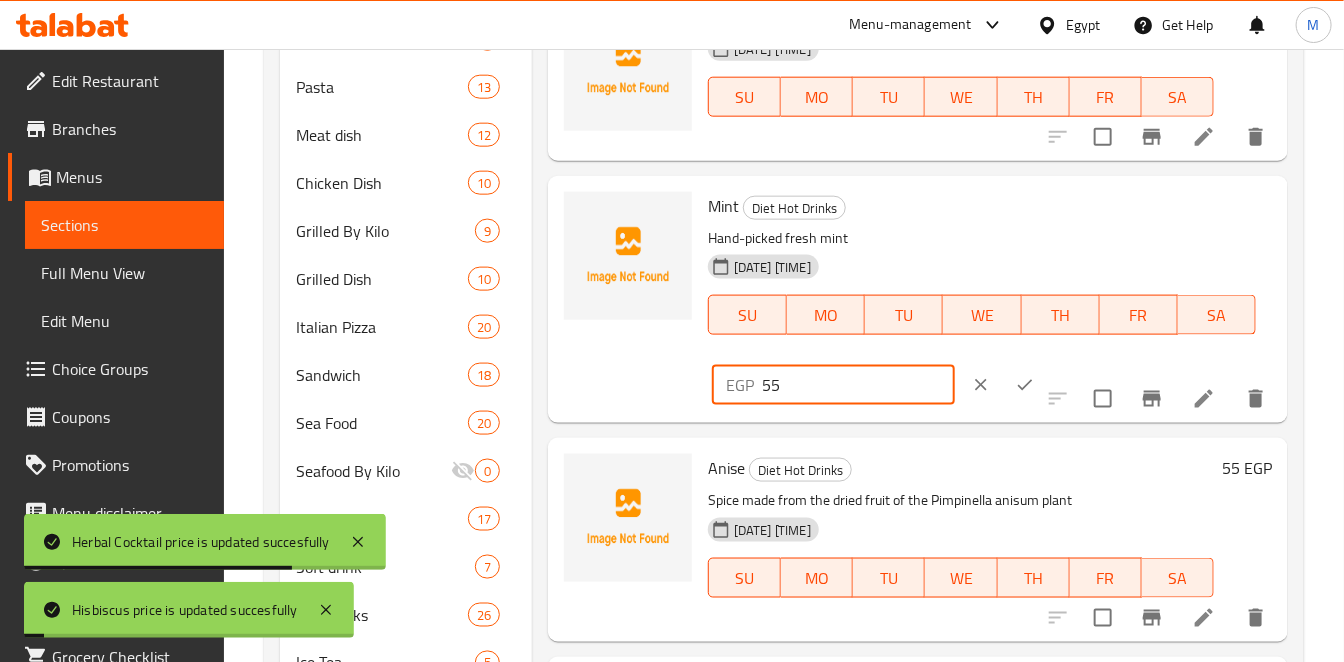 click on "55" at bounding box center (858, 385) 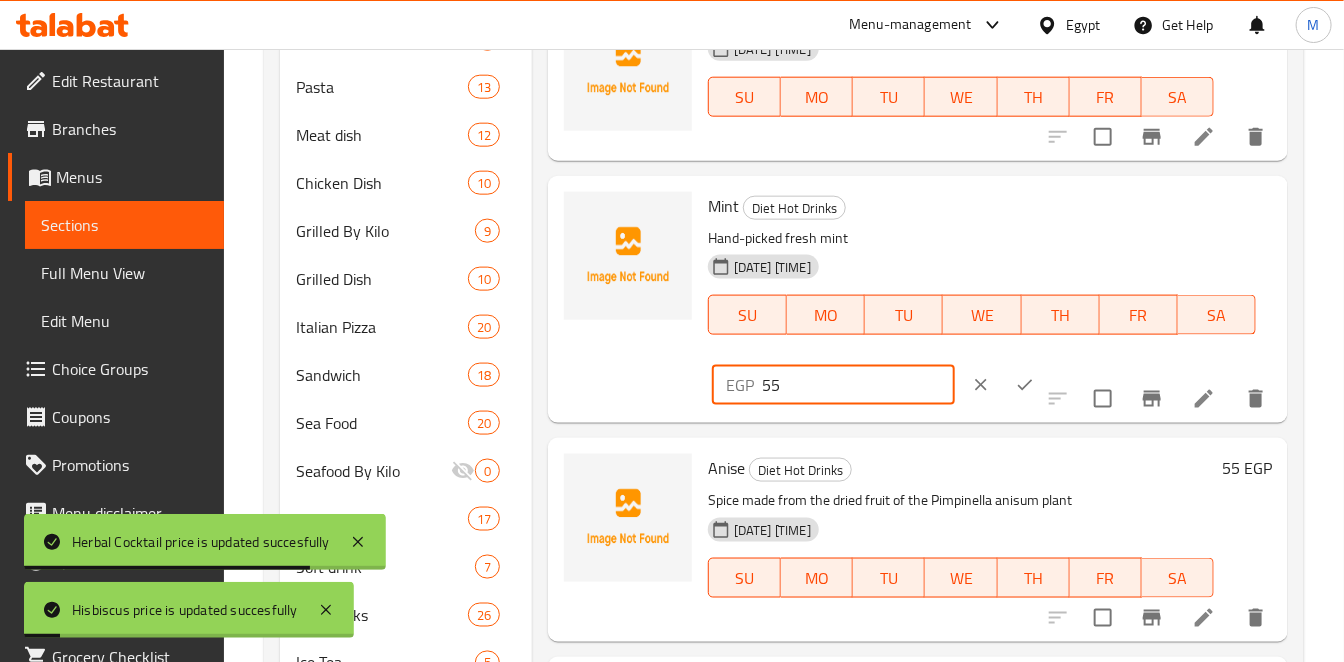 click on "55" at bounding box center [858, 385] 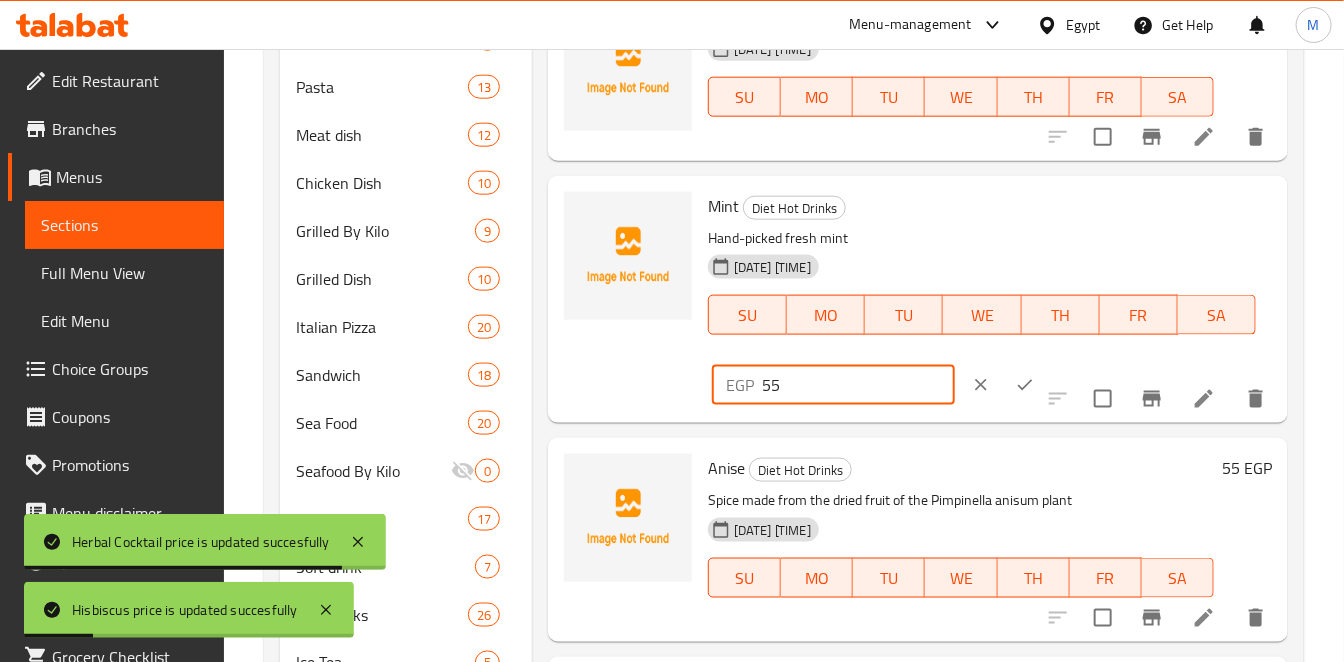 type on "6" 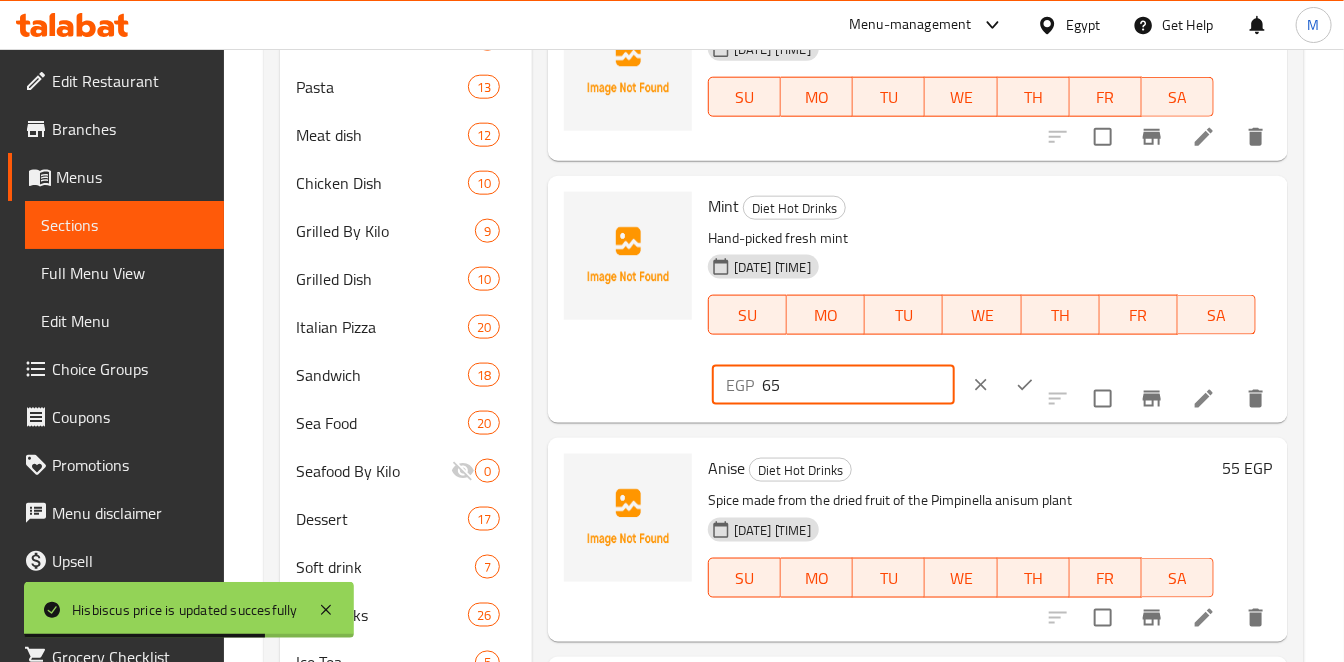 type on "65" 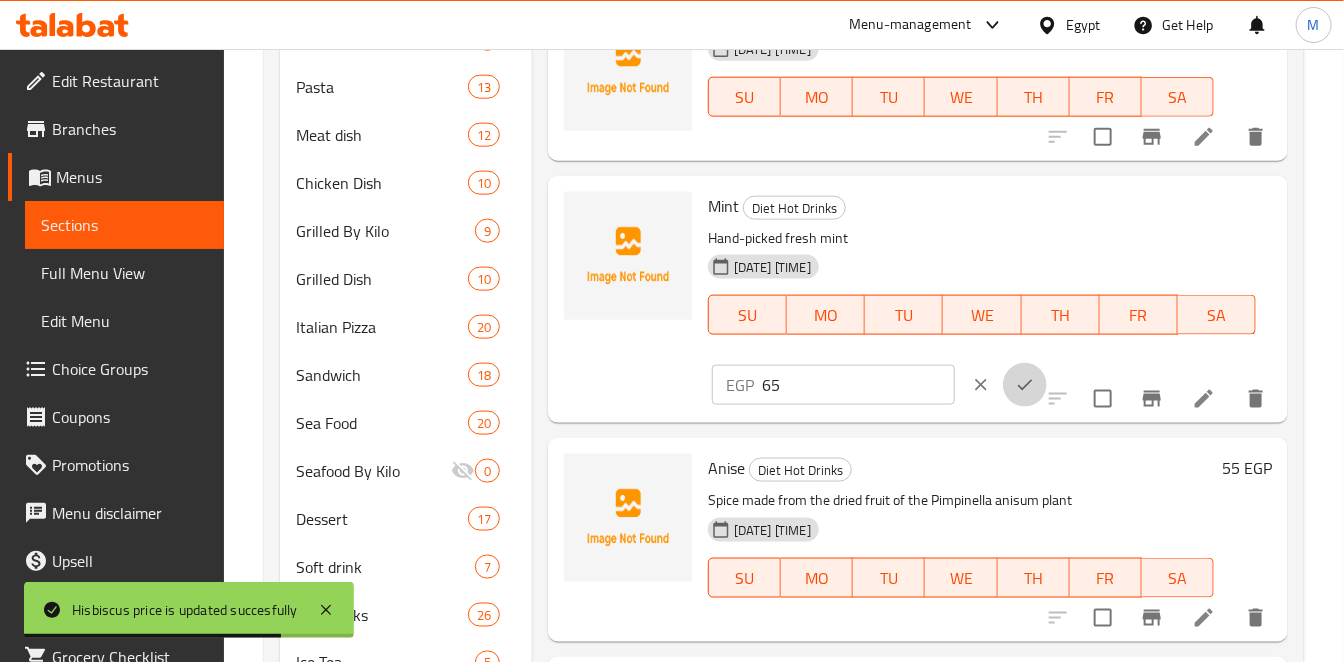 click 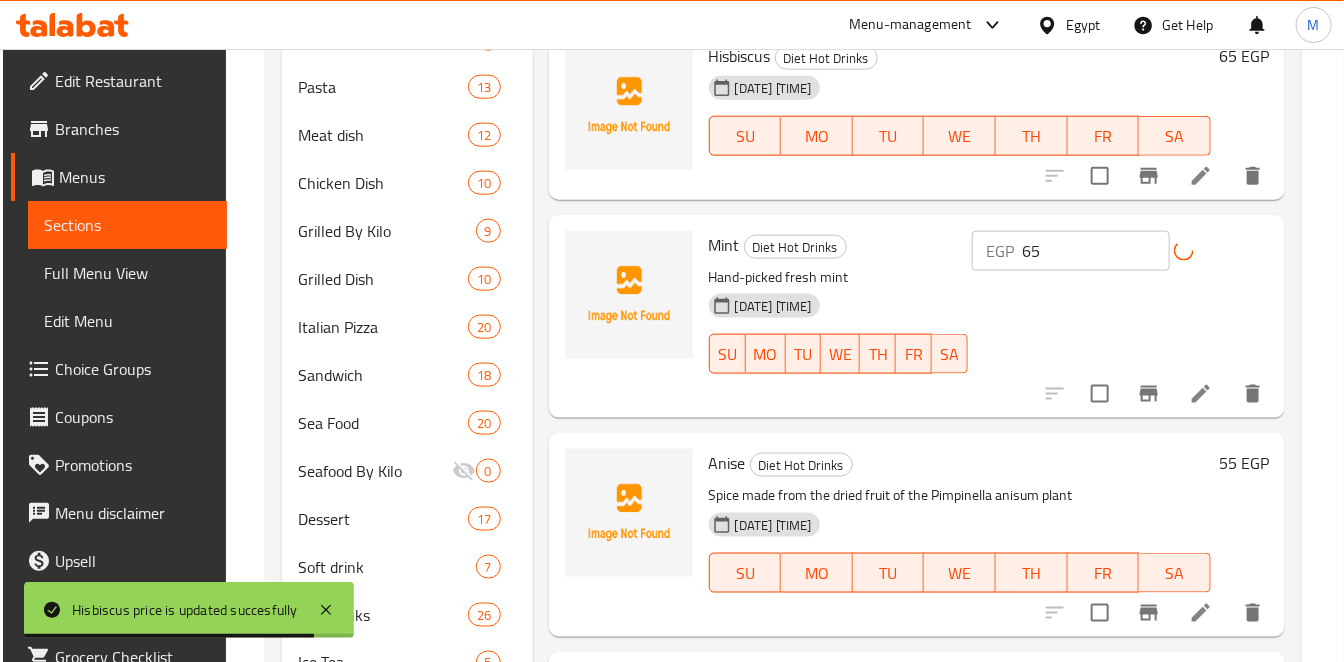 click on "55   EGP" at bounding box center [1244, 463] 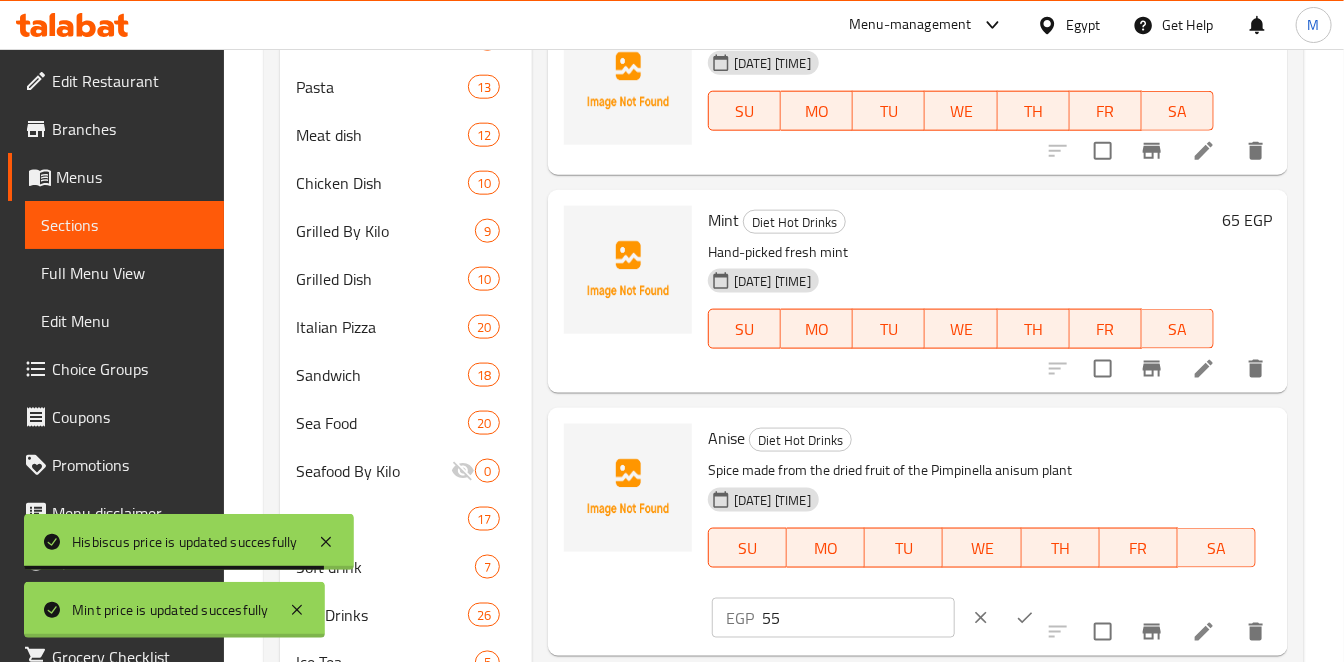 scroll, scrollTop: 68, scrollLeft: 0, axis: vertical 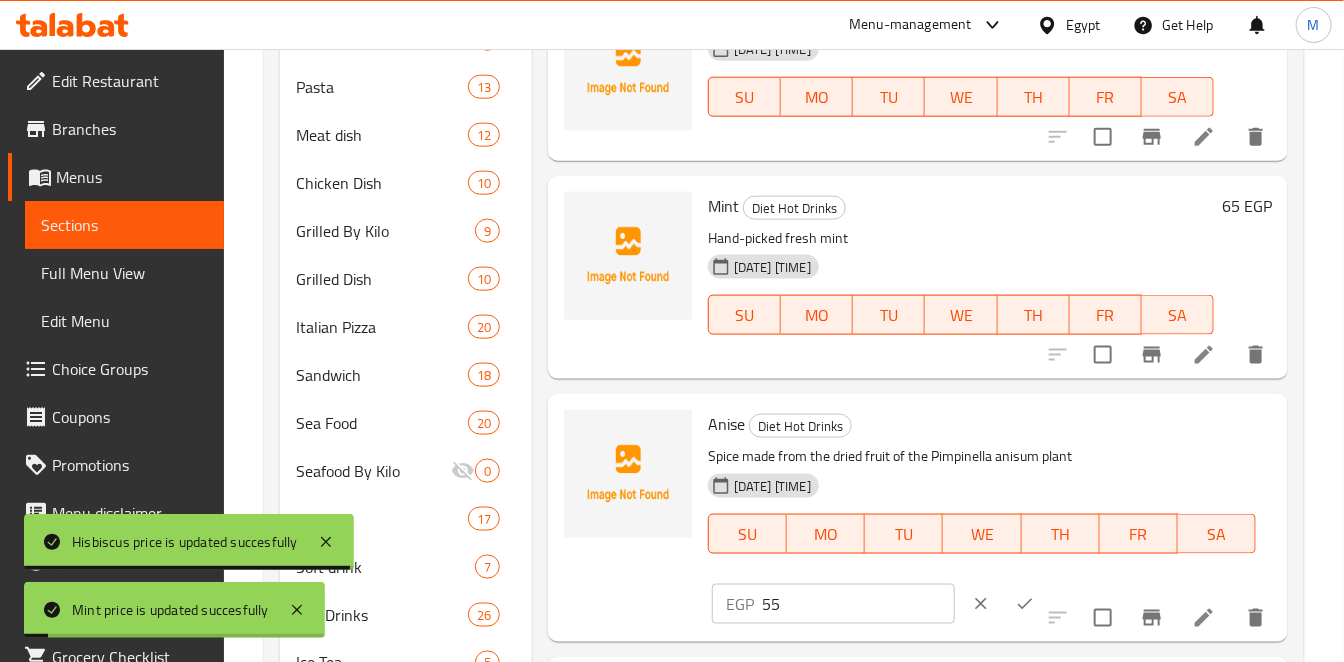 click on "55" at bounding box center (858, 604) 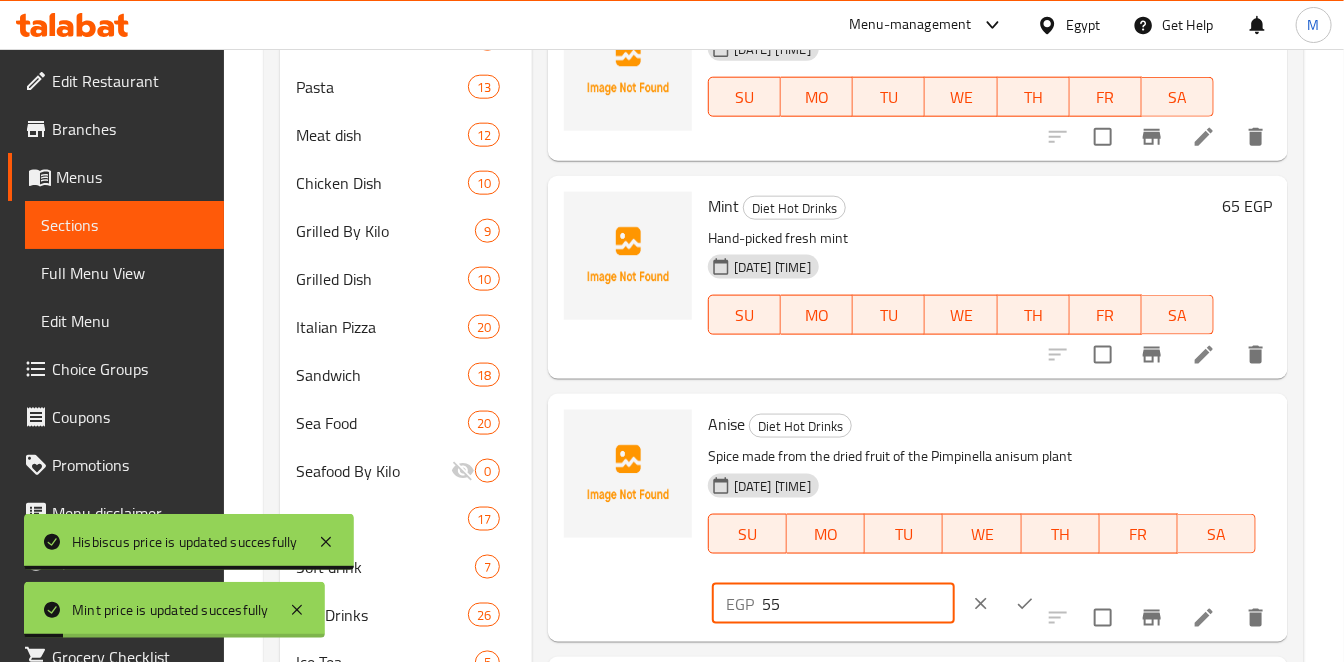 click on "55" at bounding box center (858, 604) 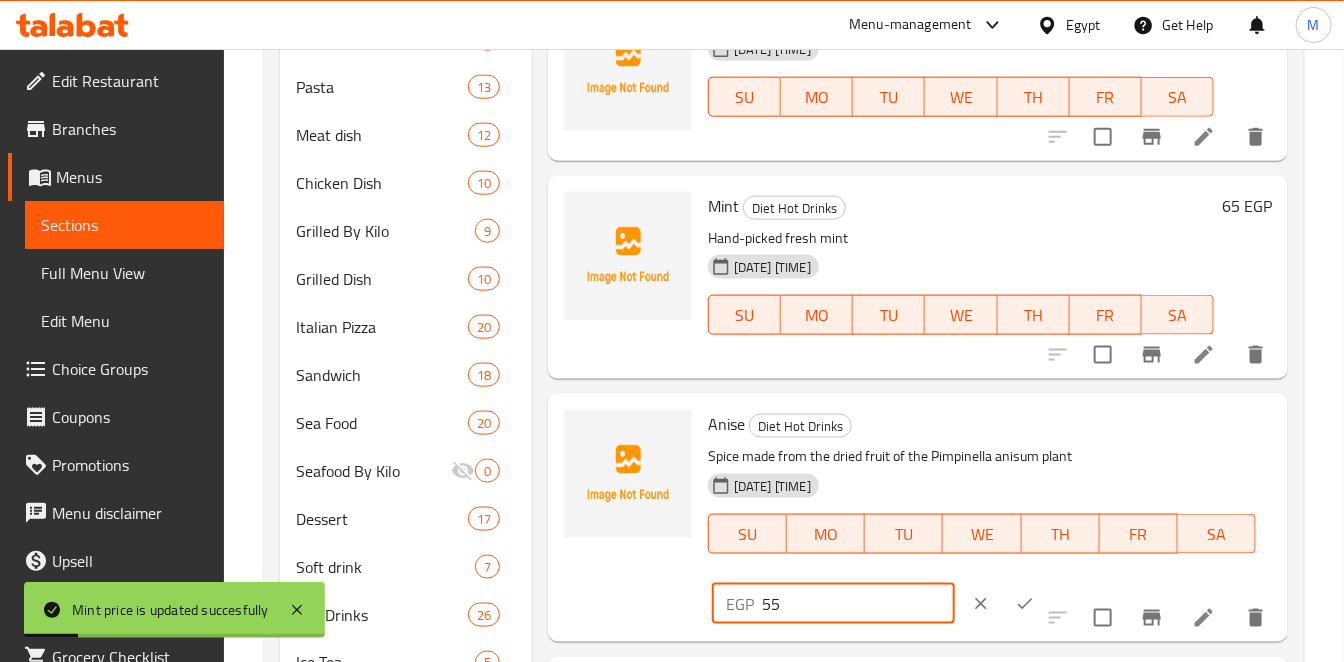 click on "55" at bounding box center [858, 604] 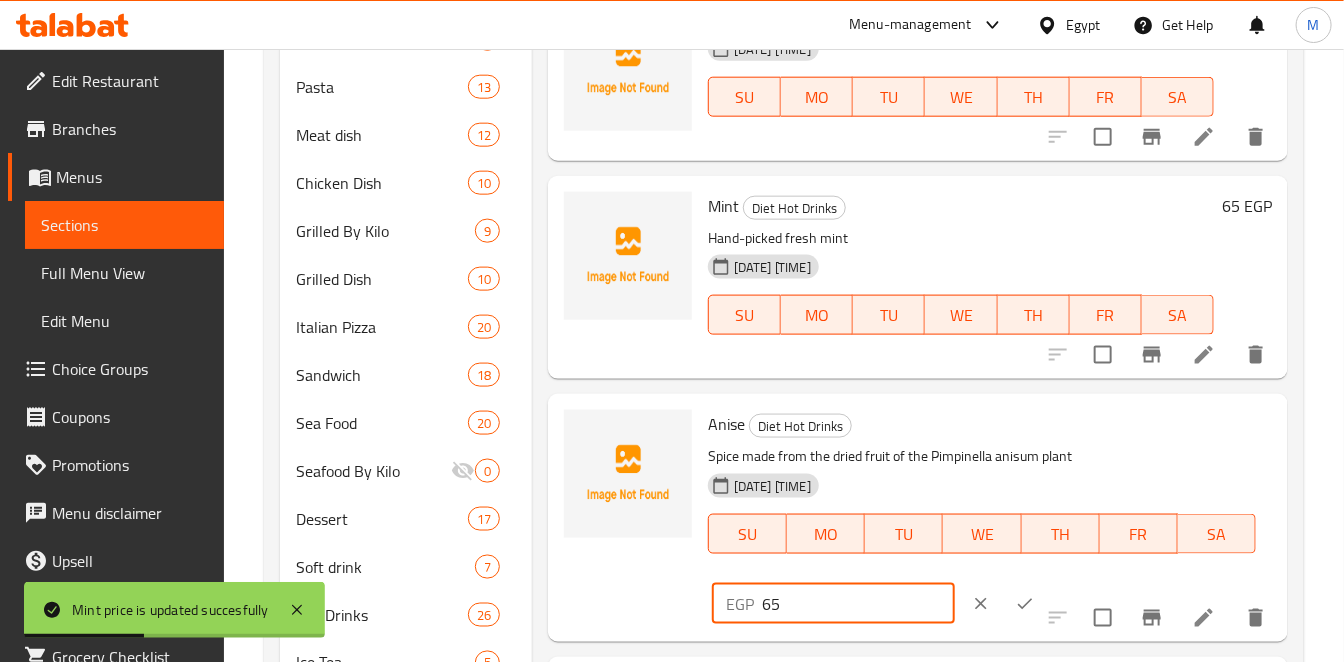 type on "65" 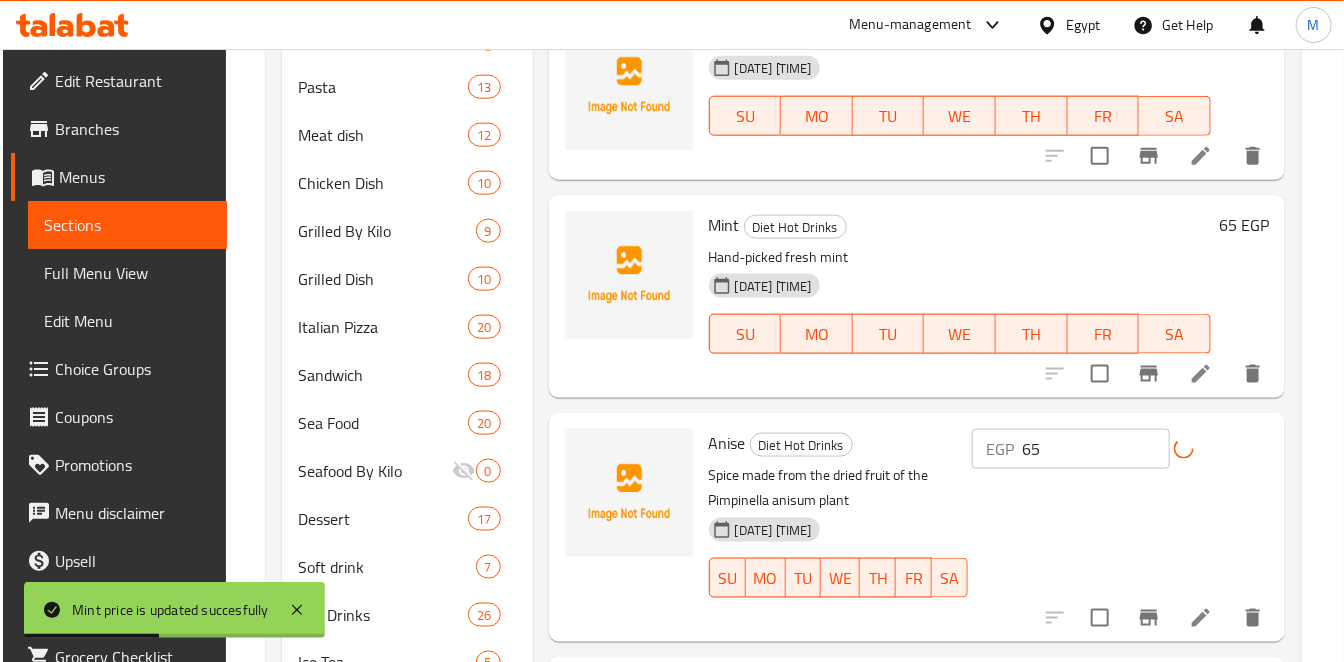 scroll, scrollTop: 50, scrollLeft: 0, axis: vertical 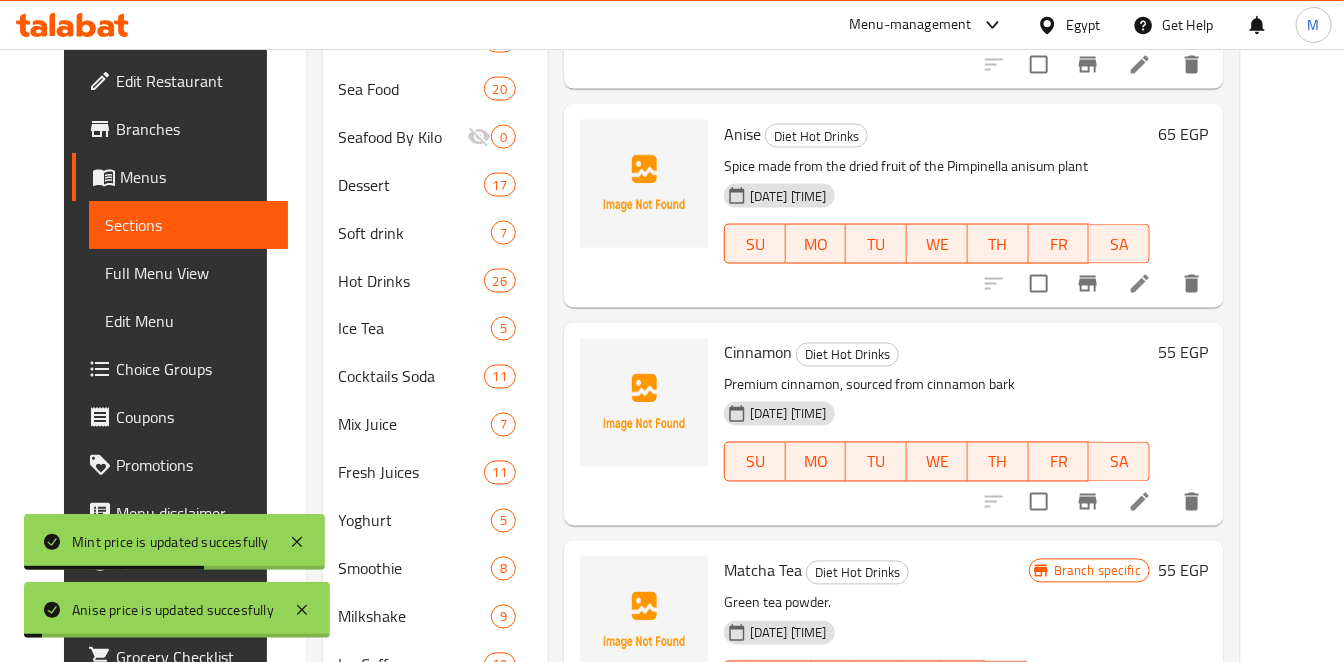 click on "55   EGP" at bounding box center [1183, 353] 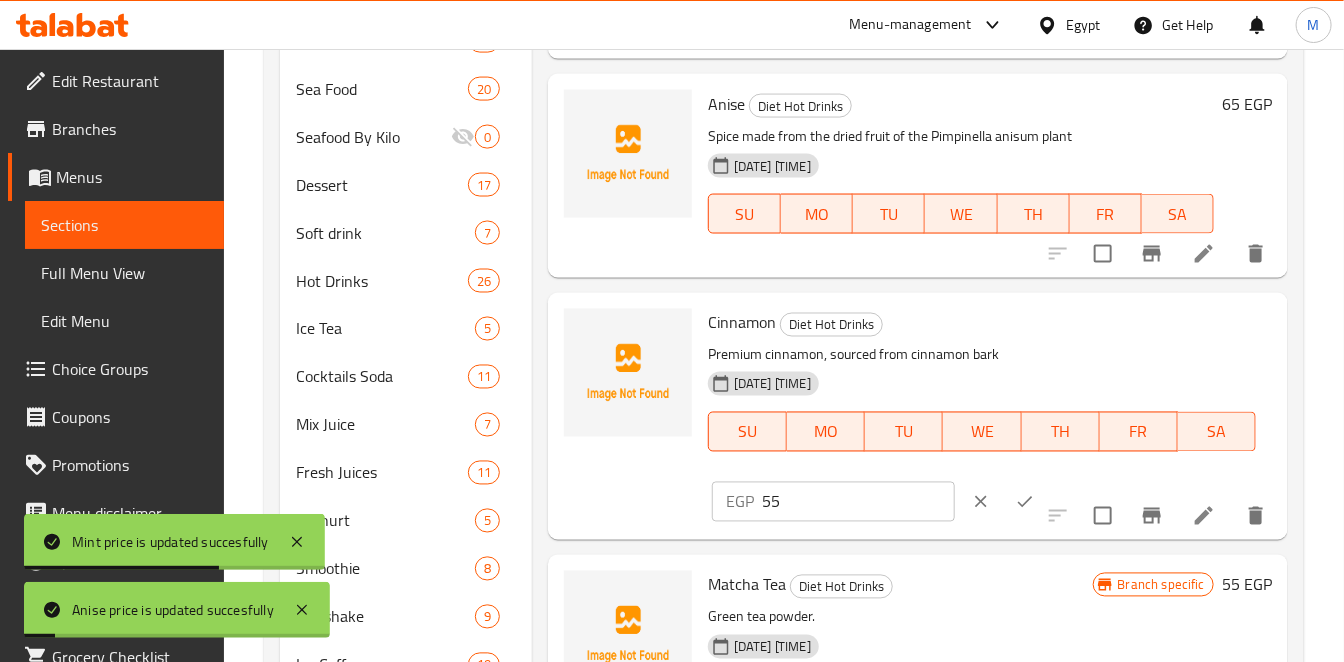 scroll, scrollTop: 68, scrollLeft: 0, axis: vertical 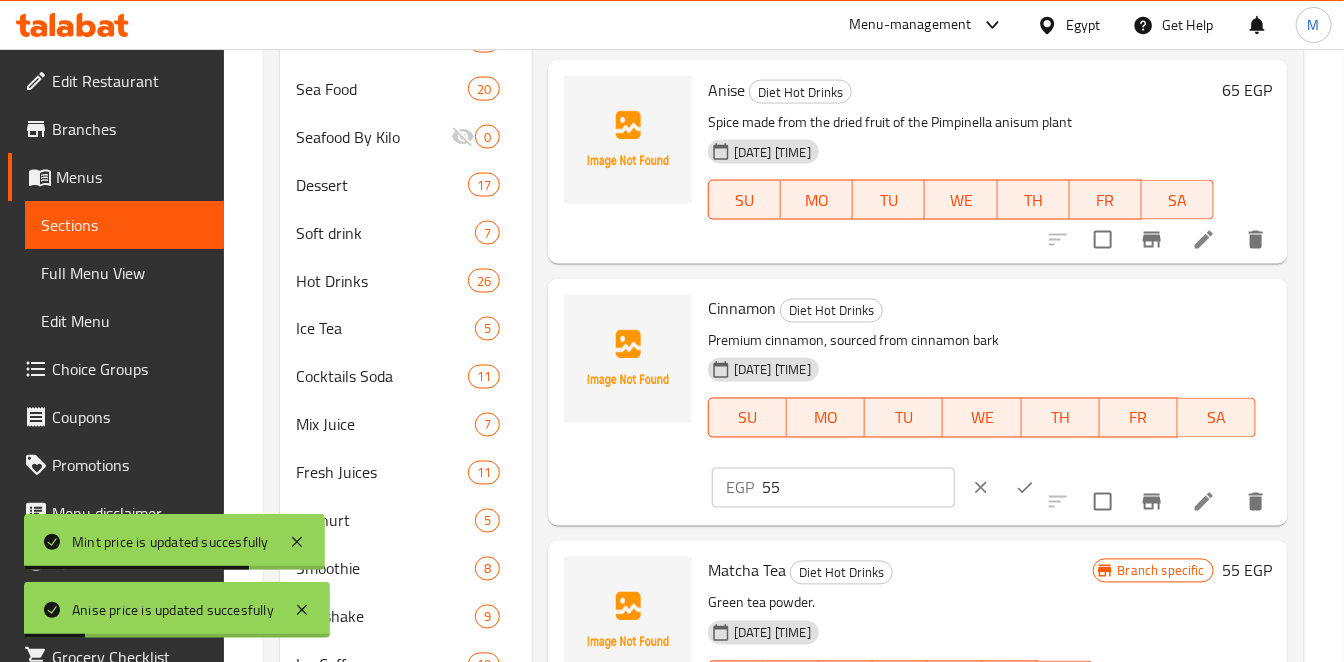 click on "55" at bounding box center [858, 488] 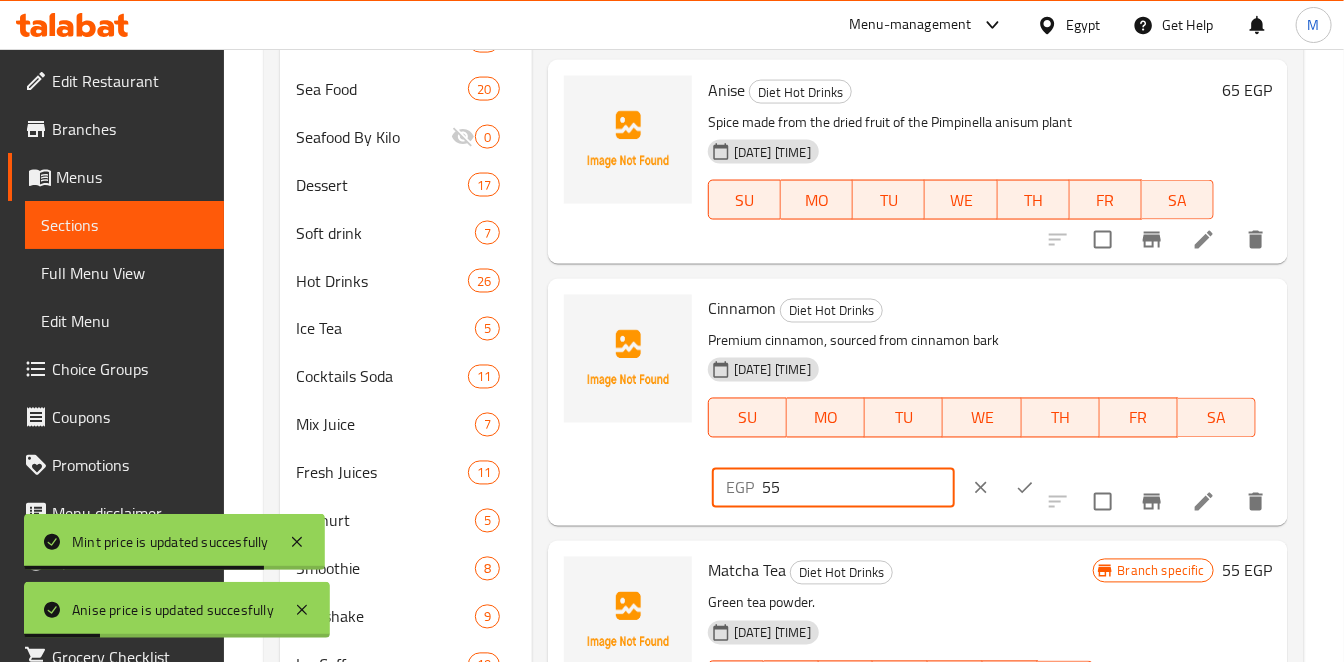 click on "55" at bounding box center (858, 488) 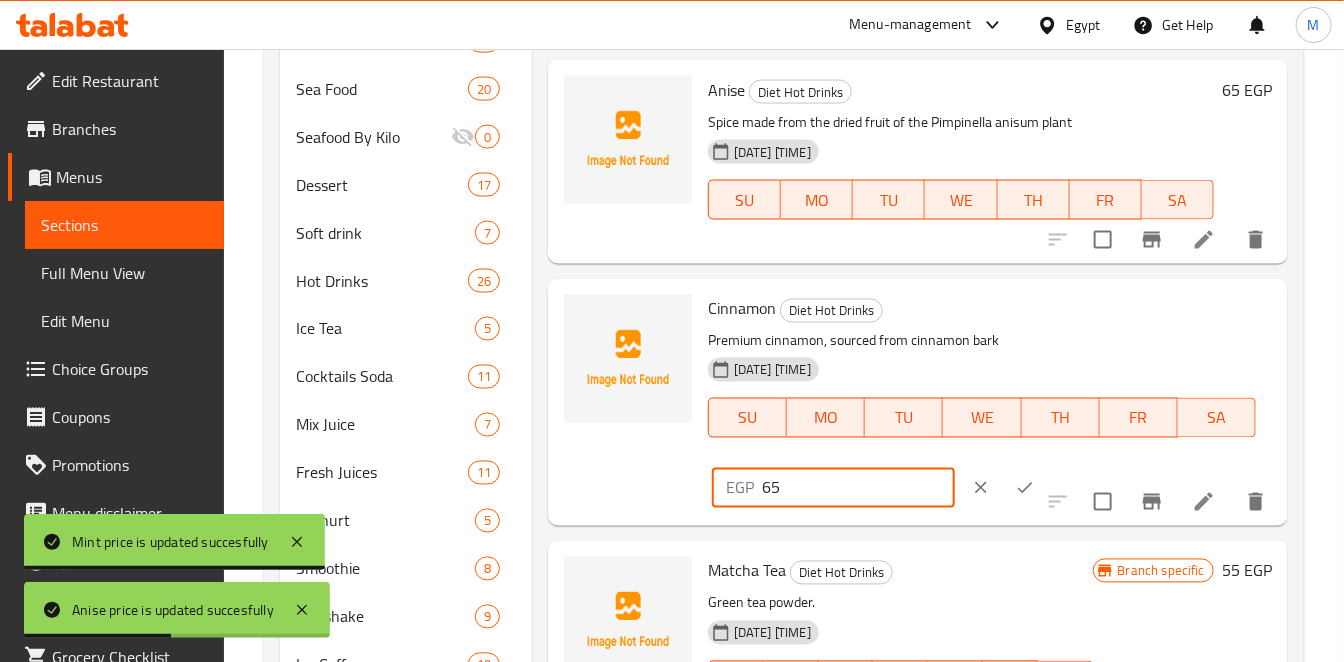 type on "65" 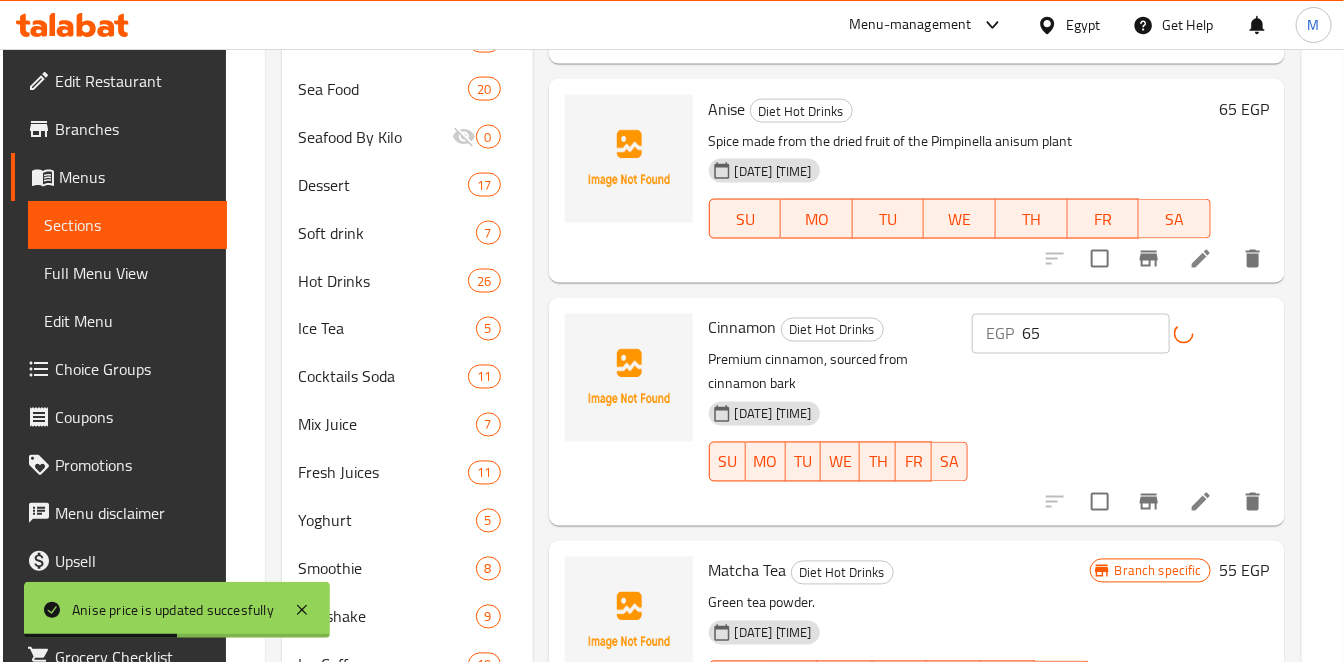 scroll, scrollTop: 50, scrollLeft: 0, axis: vertical 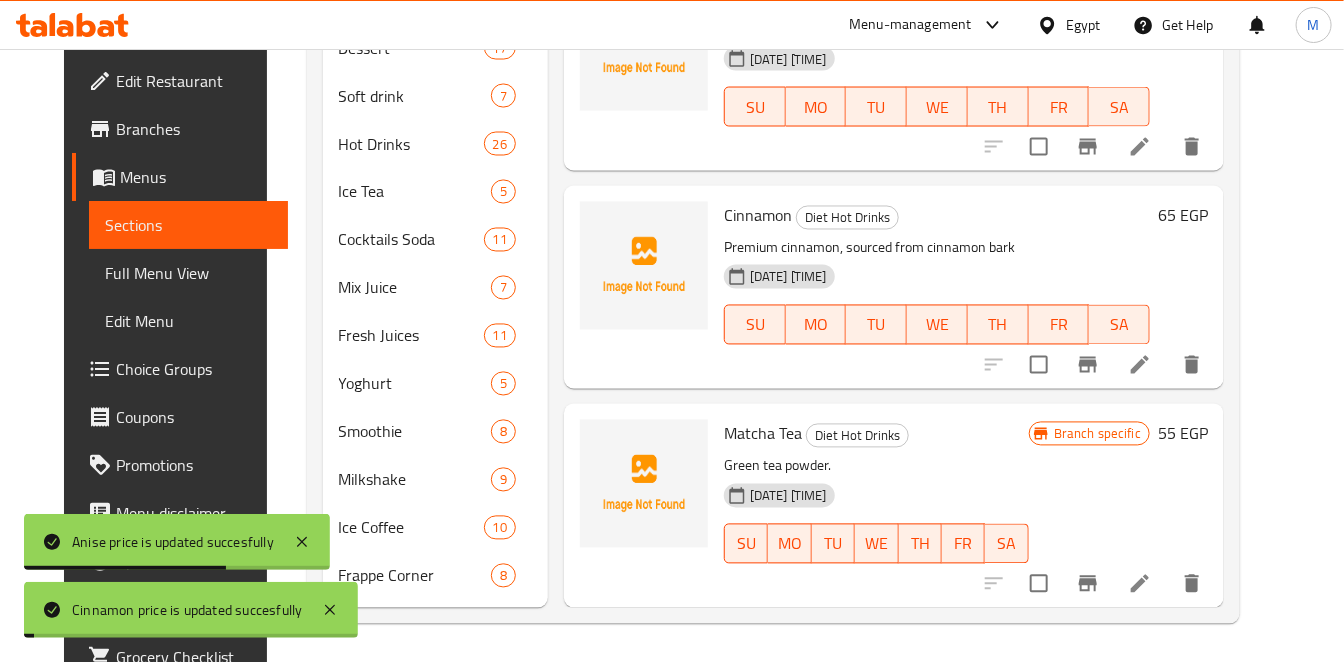 click on "55   EGP" at bounding box center [1183, 434] 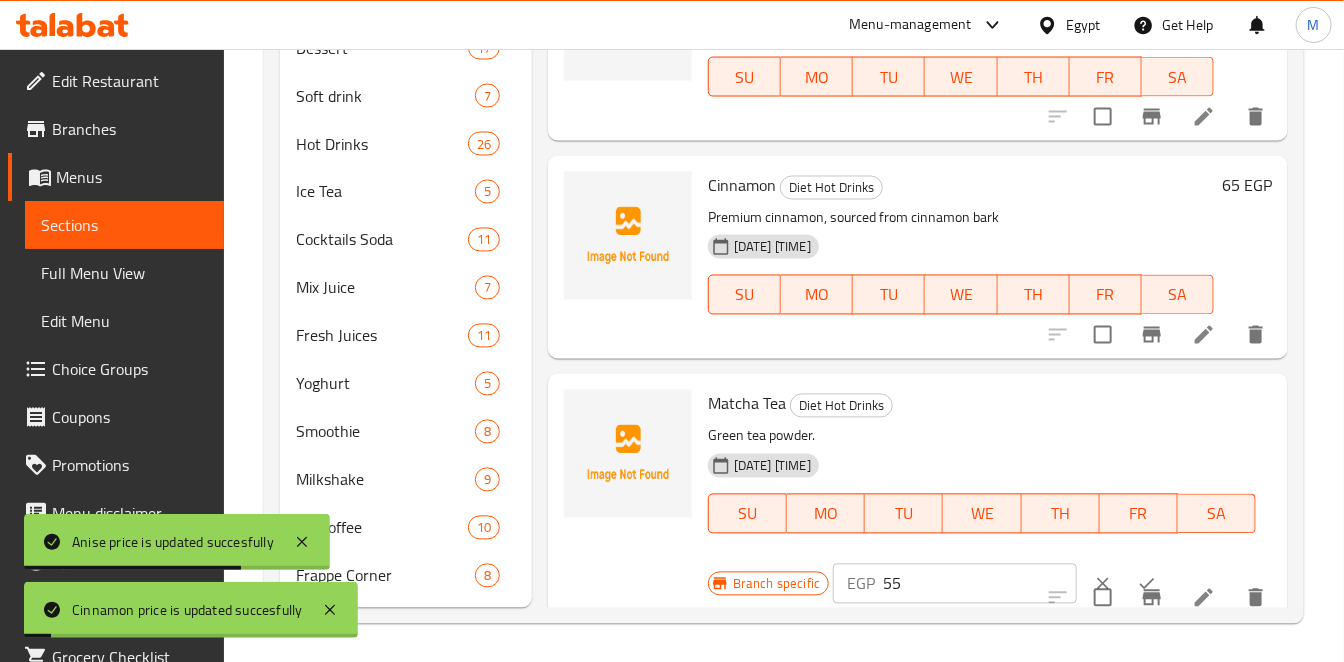 scroll, scrollTop: 68, scrollLeft: 0, axis: vertical 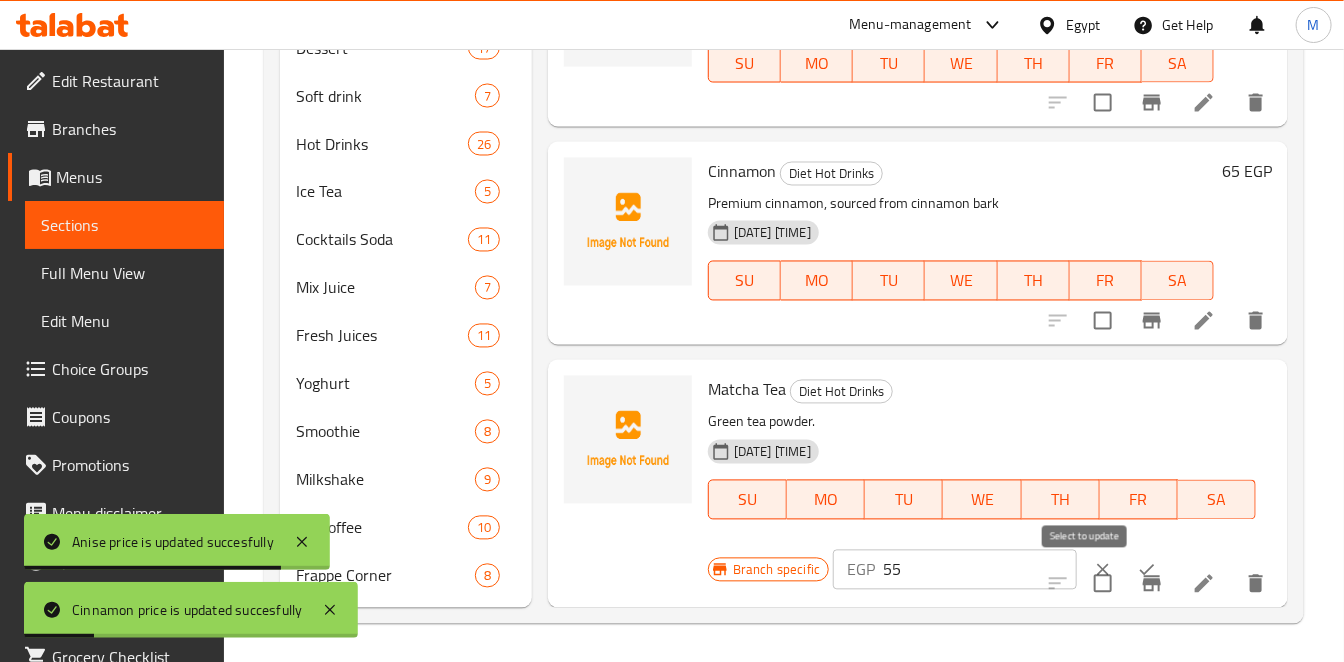 click at bounding box center [1103, 584] 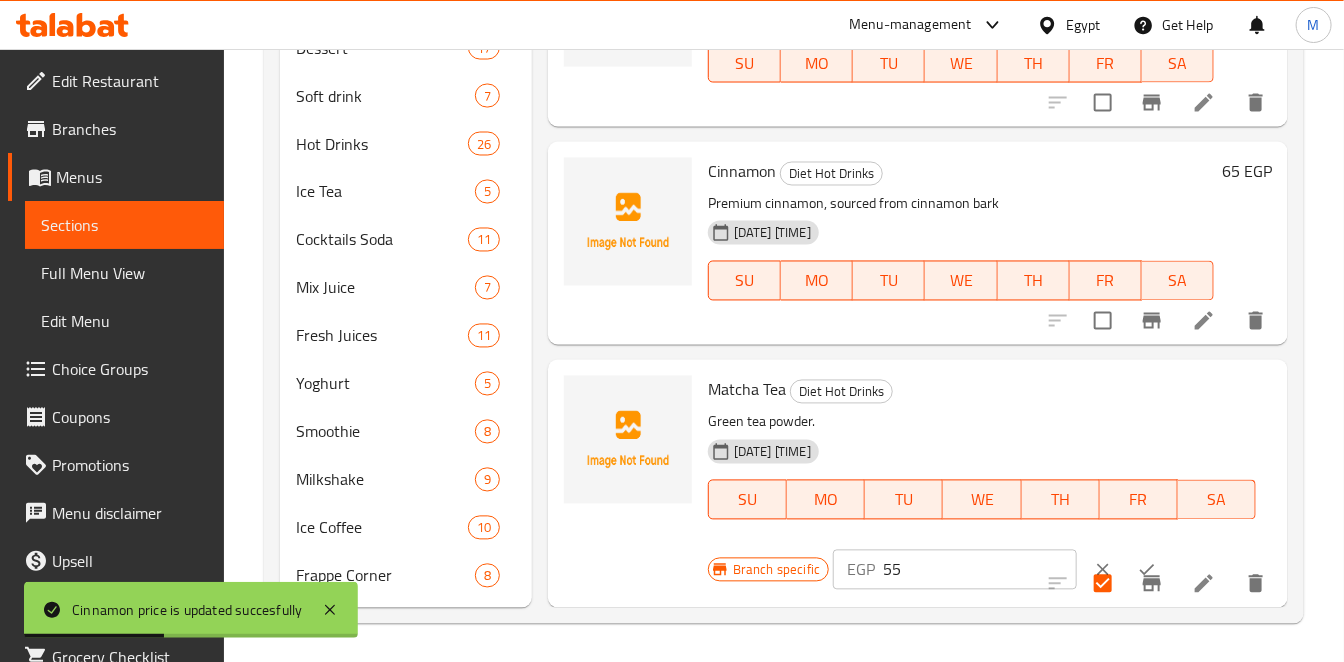 click at bounding box center [1103, 570] 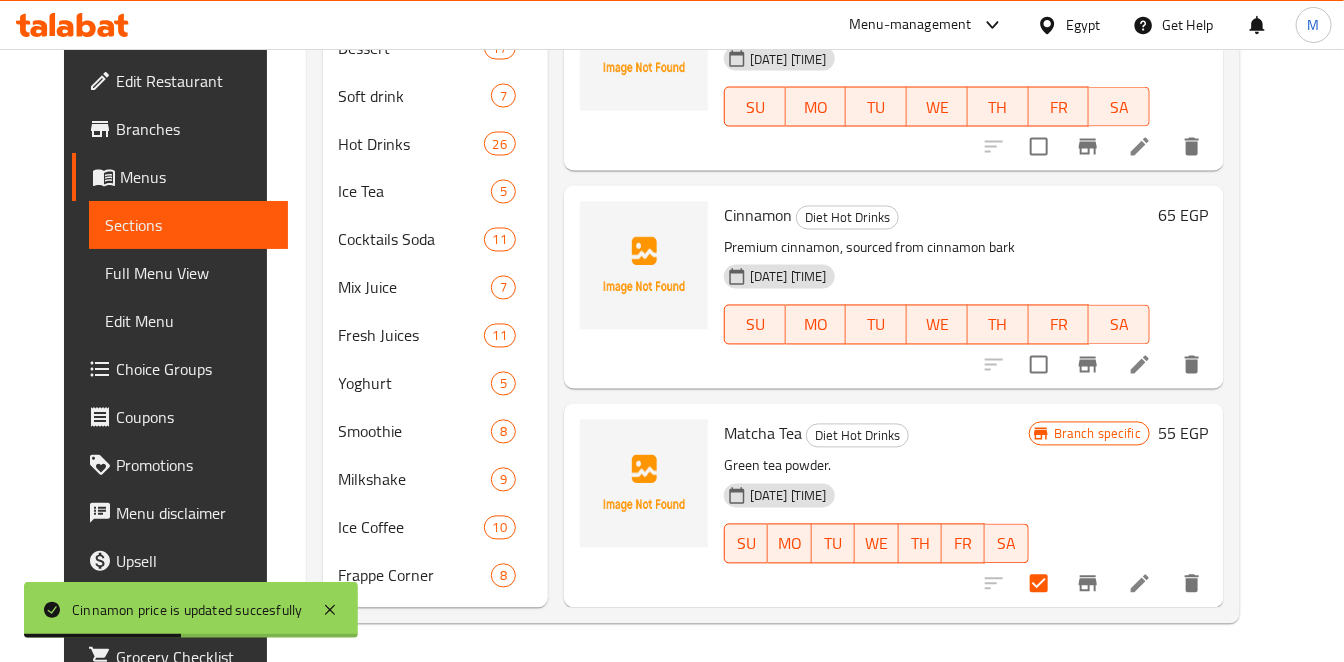 scroll, scrollTop: 25, scrollLeft: 0, axis: vertical 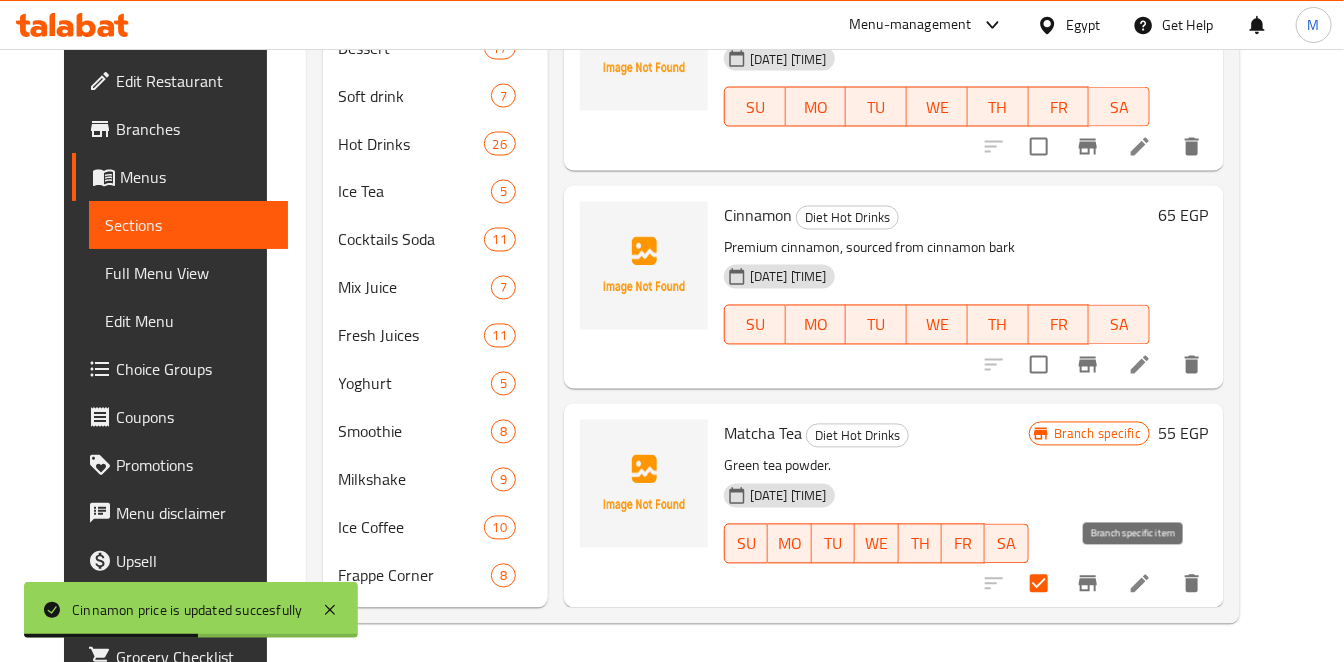 click 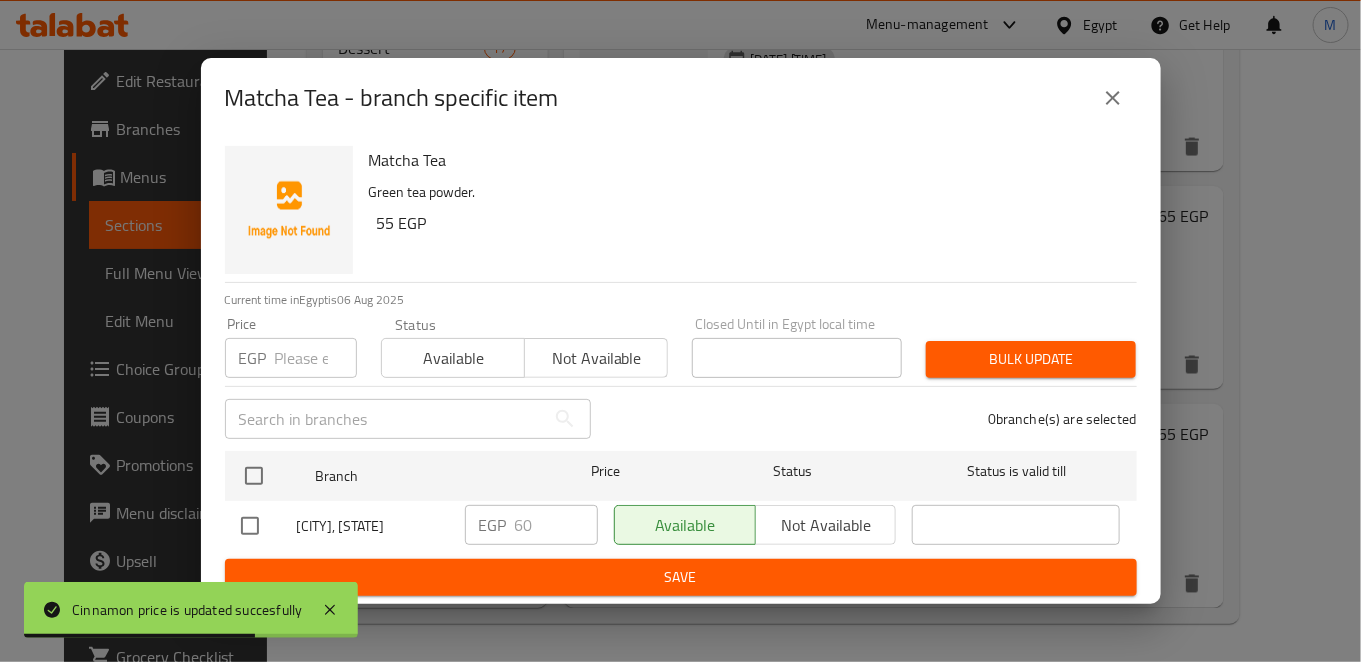 type 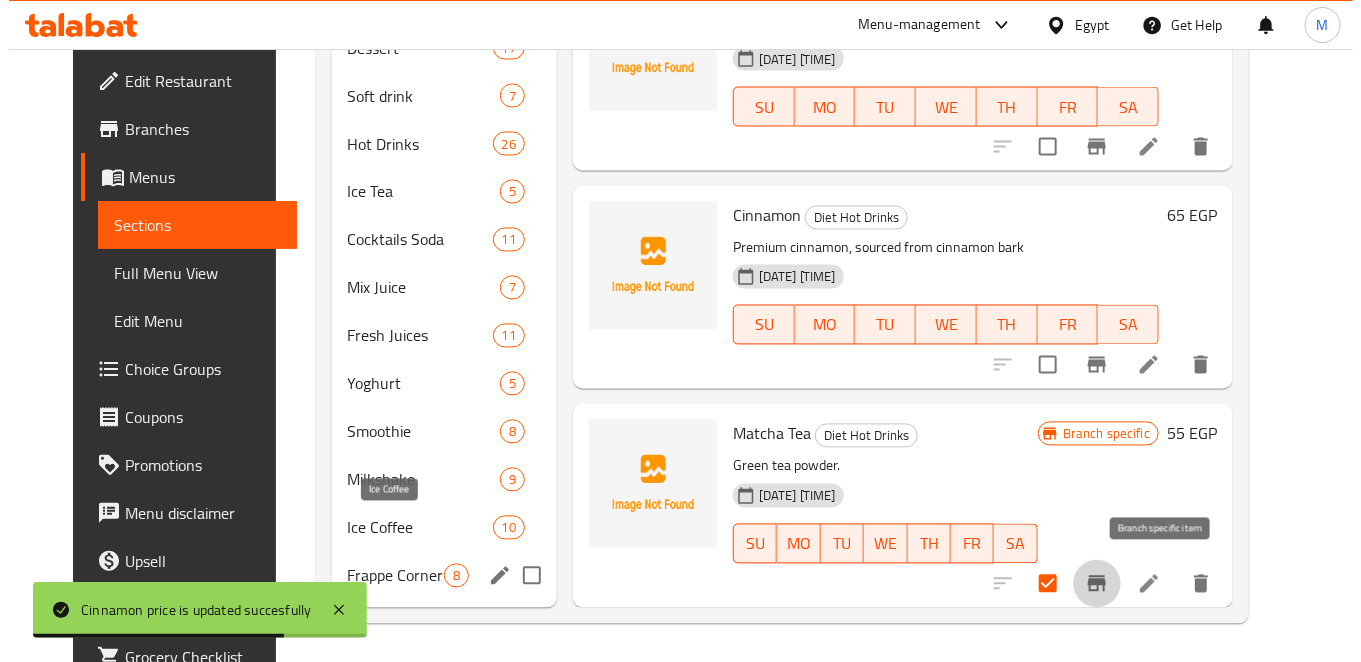 scroll, scrollTop: 0, scrollLeft: 0, axis: both 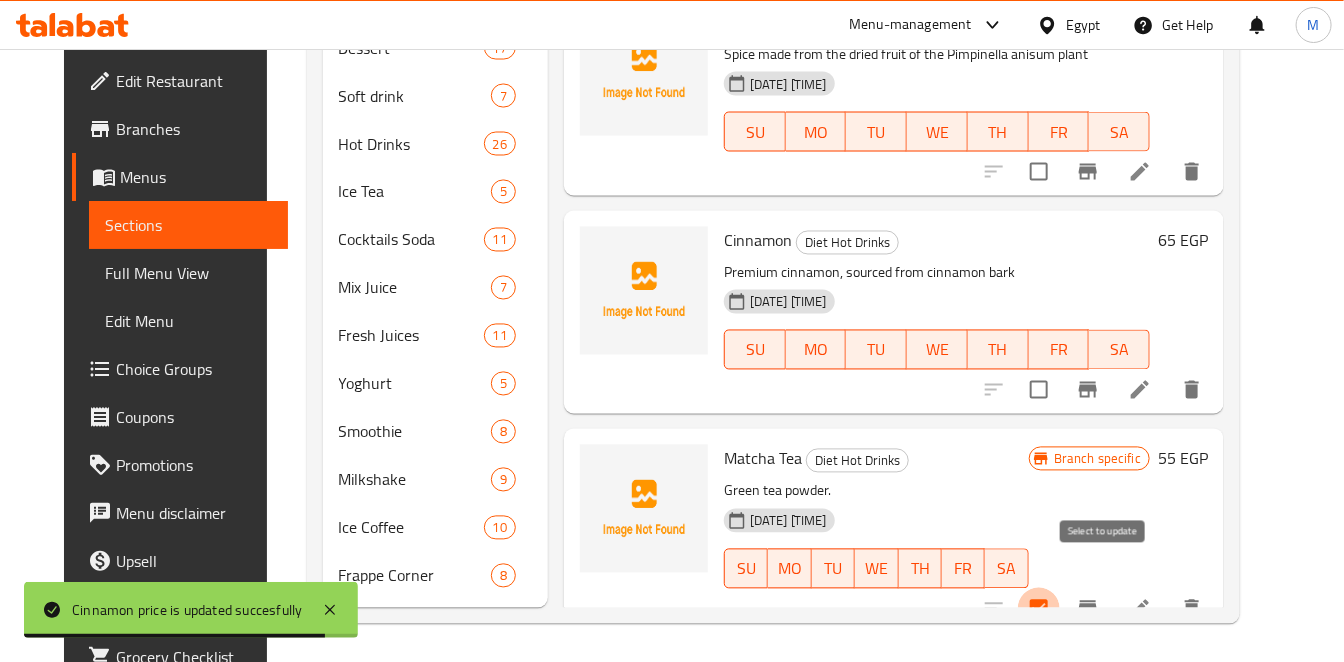 click at bounding box center (1039, 609) 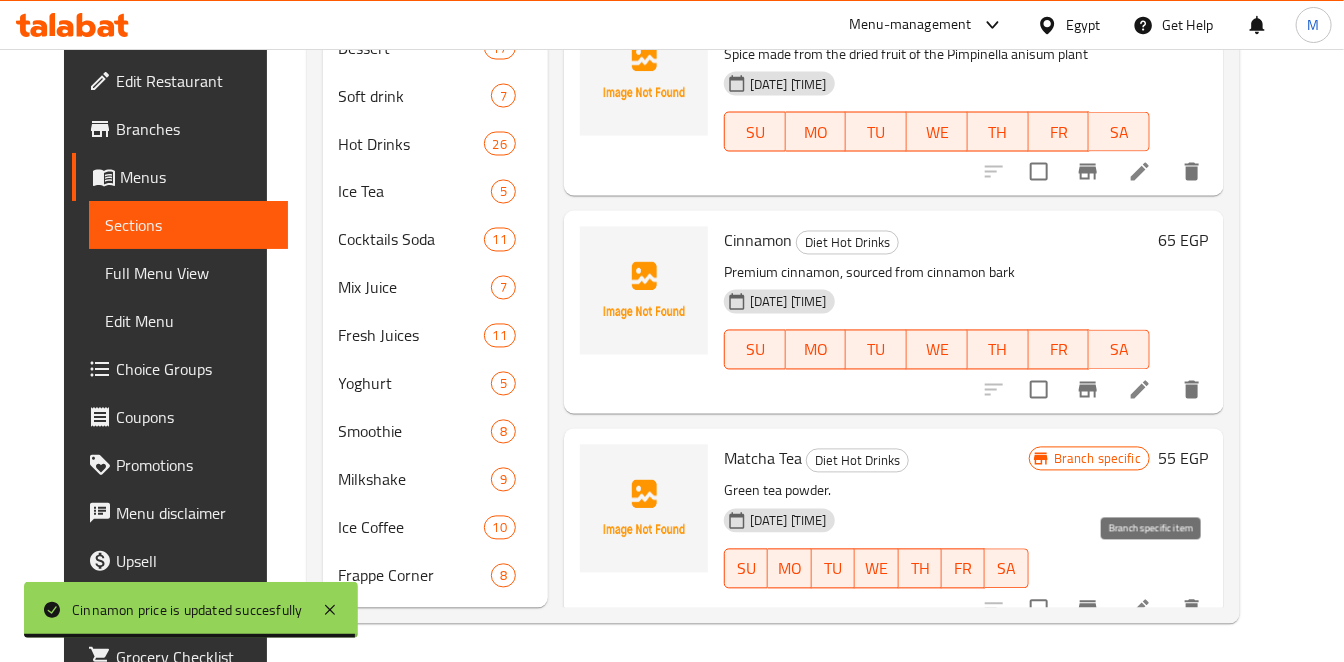 click 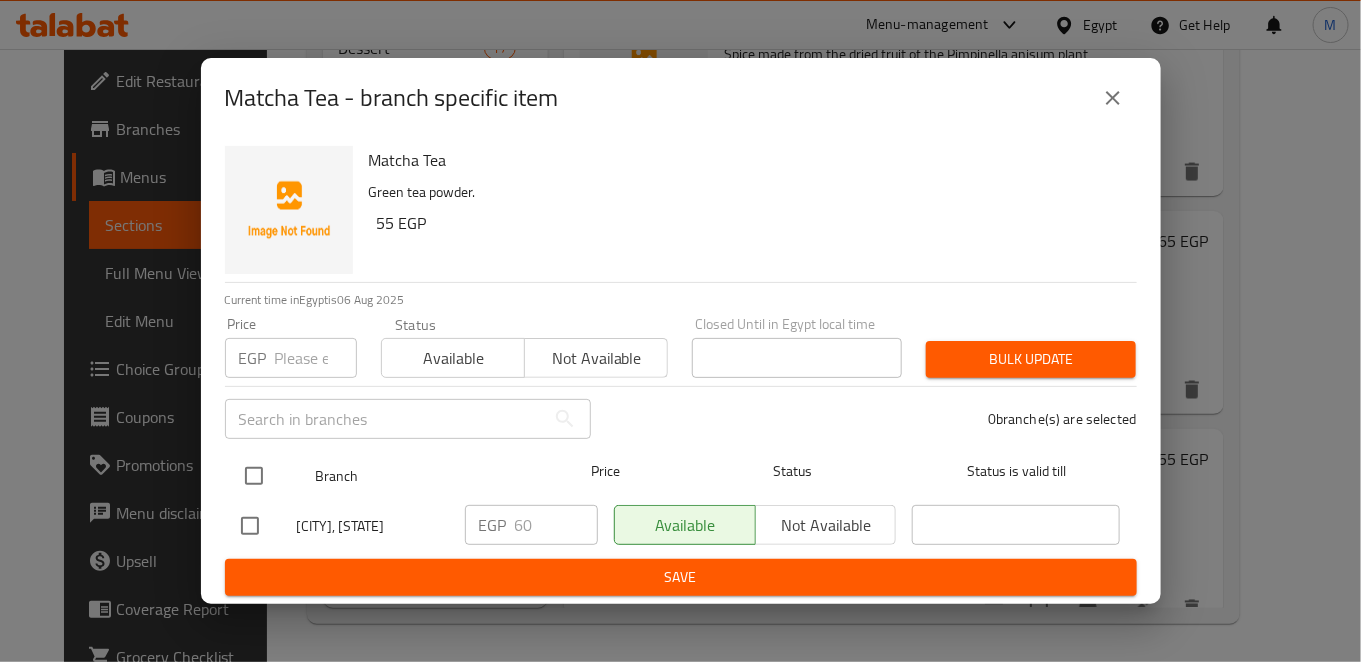 click at bounding box center [254, 476] 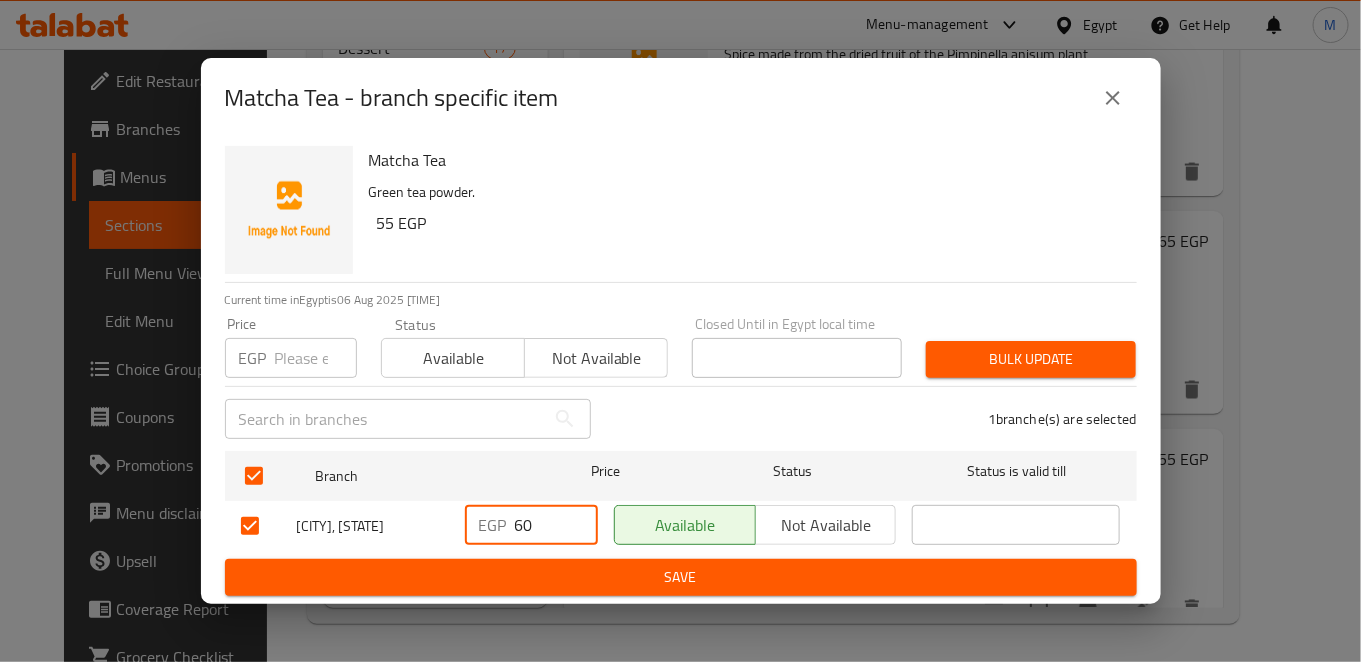 click on "60" at bounding box center [556, 525] 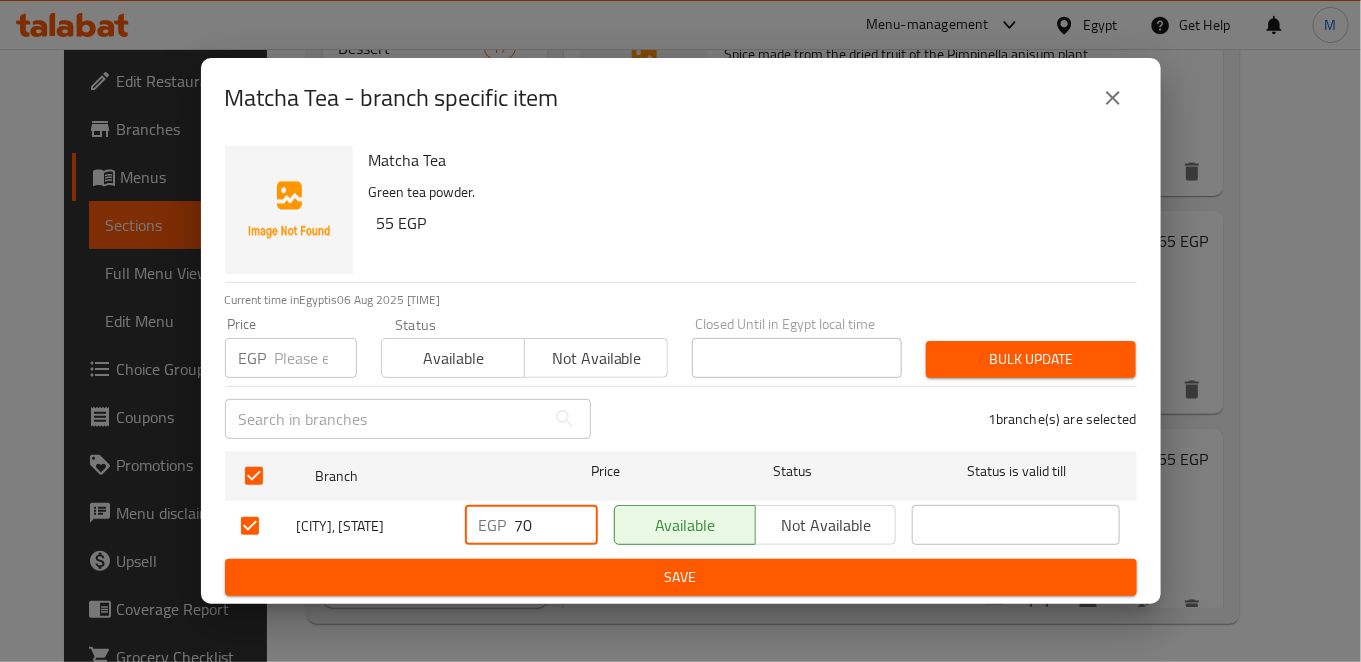 type on "70" 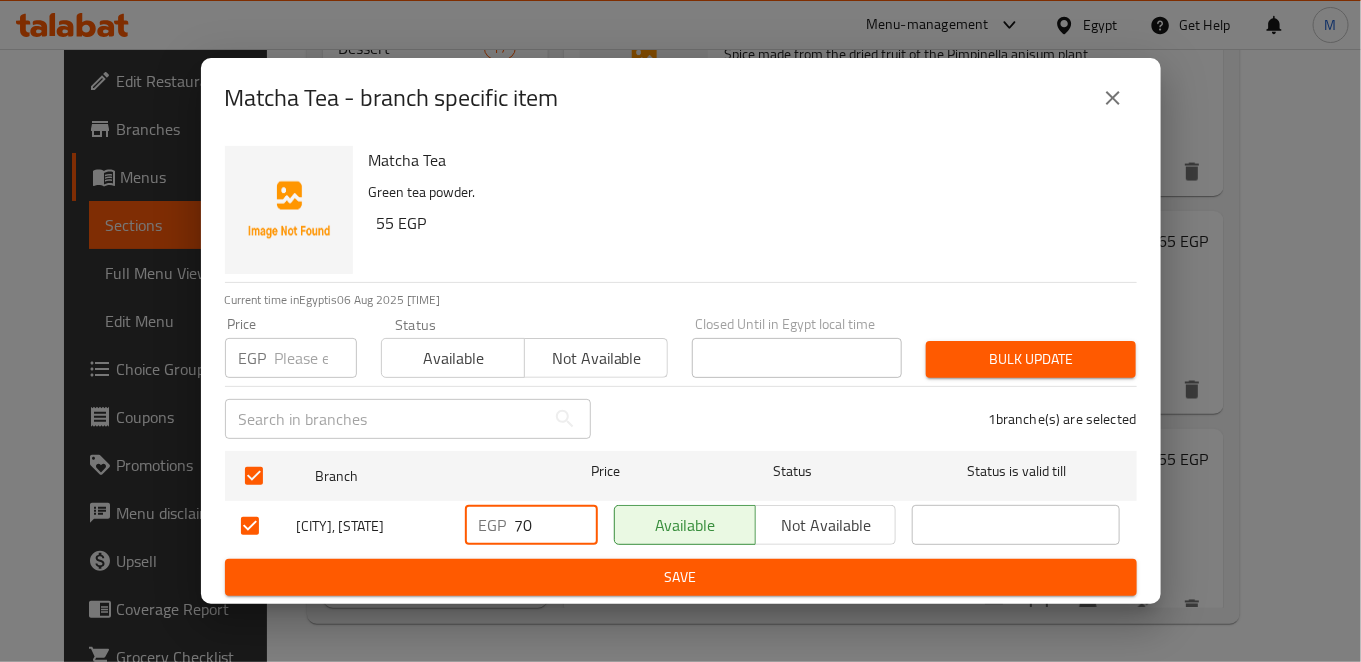 click on "Save" at bounding box center (681, 577) 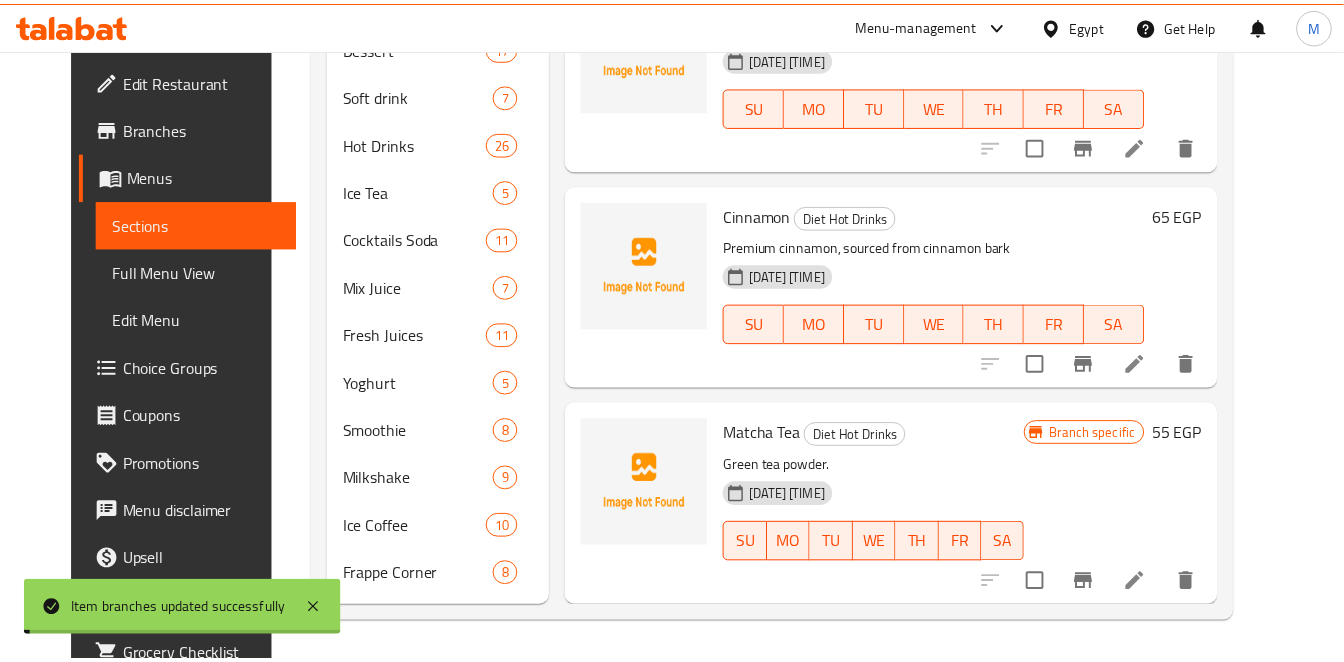 scroll, scrollTop: 0, scrollLeft: 0, axis: both 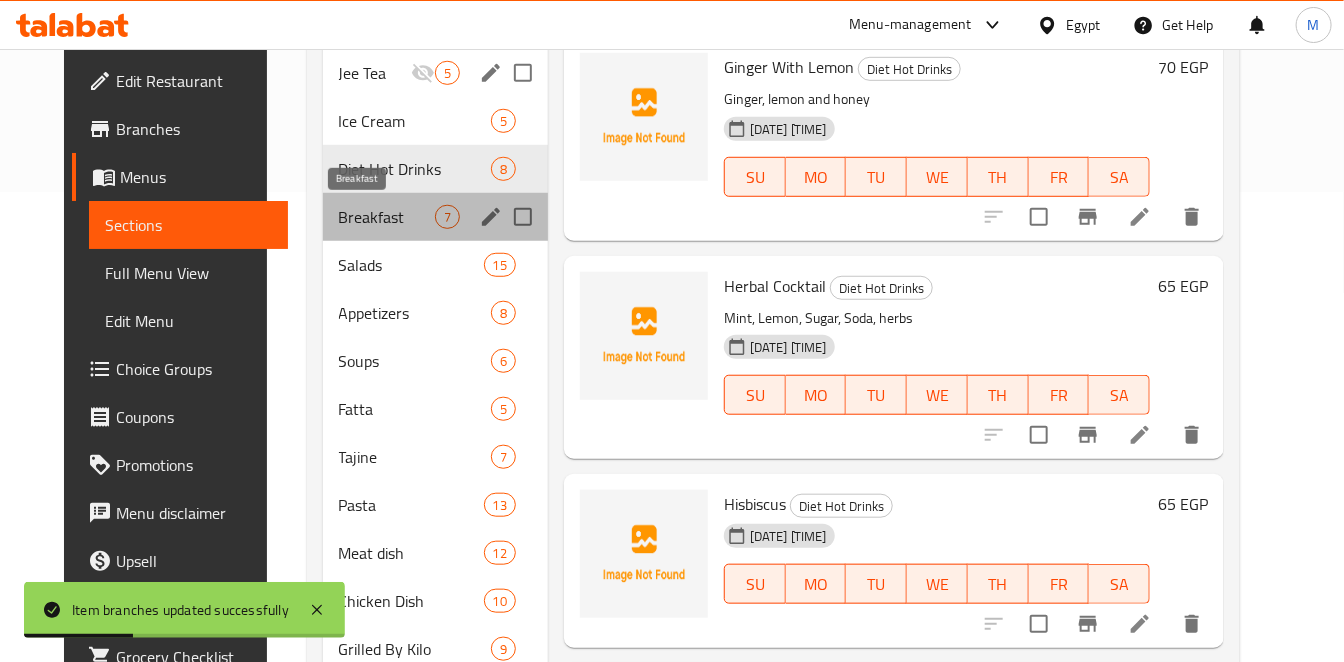 click on "Breakfast" at bounding box center (387, 217) 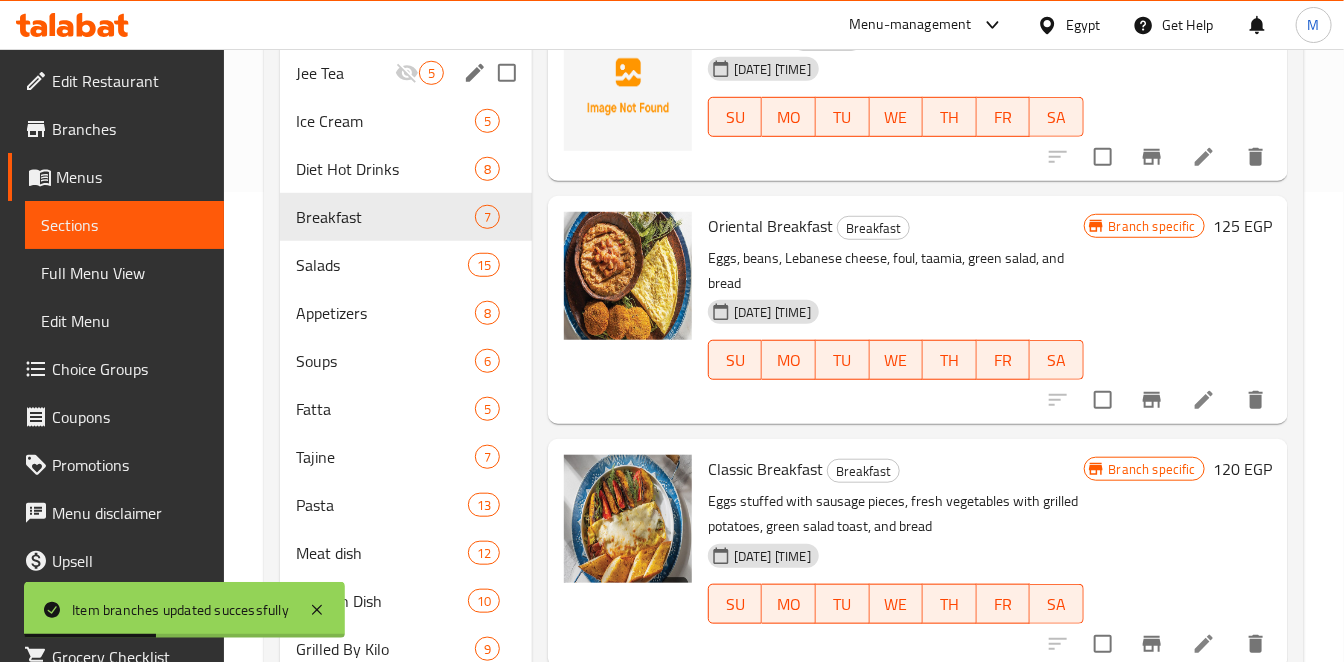 scroll, scrollTop: 0, scrollLeft: 0, axis: both 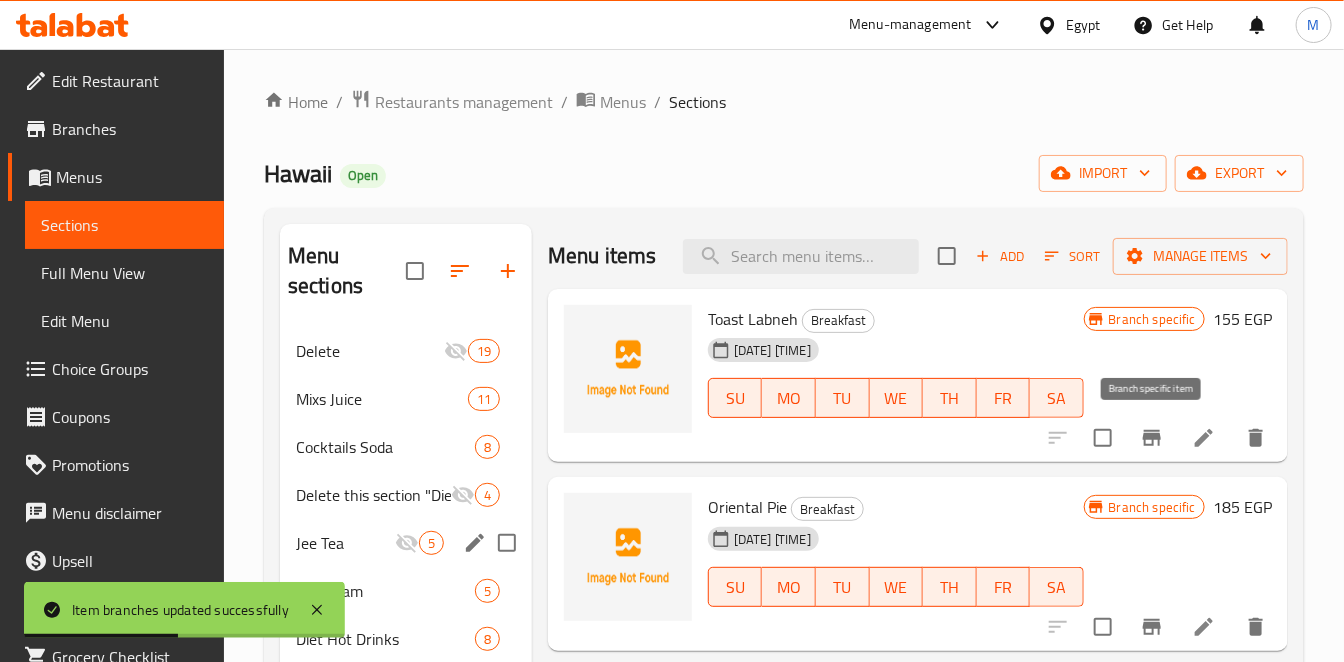 click 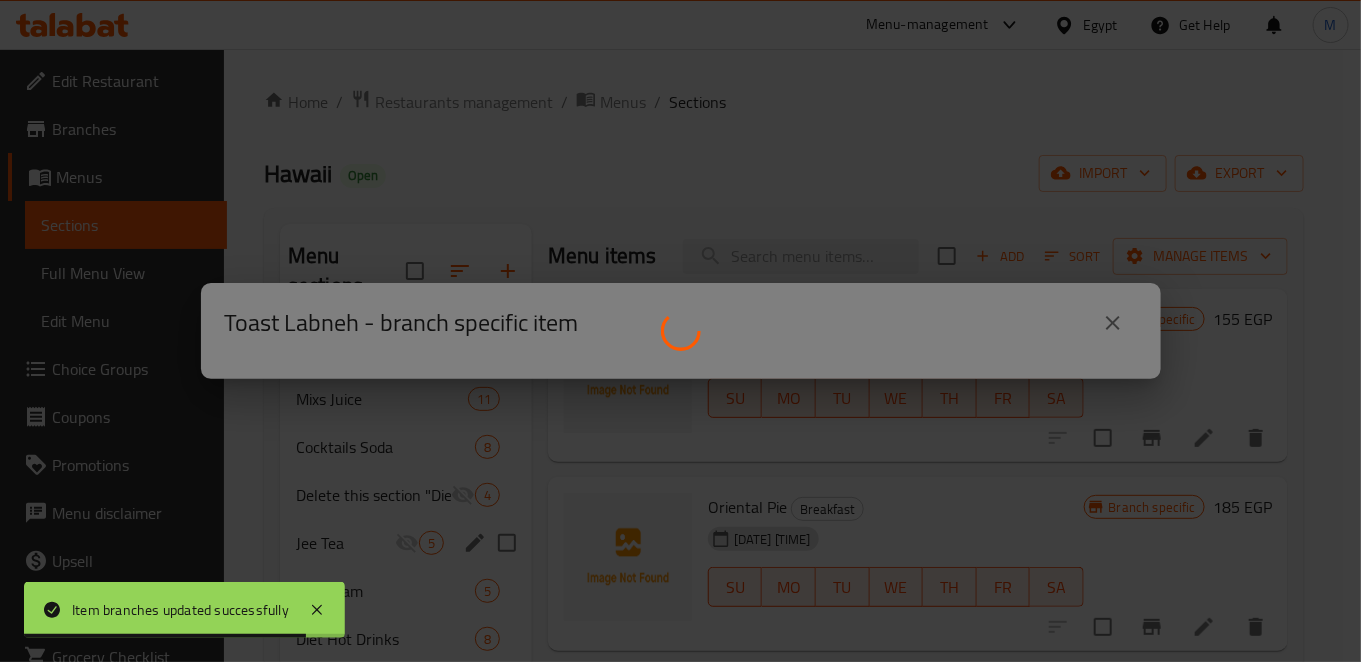 type 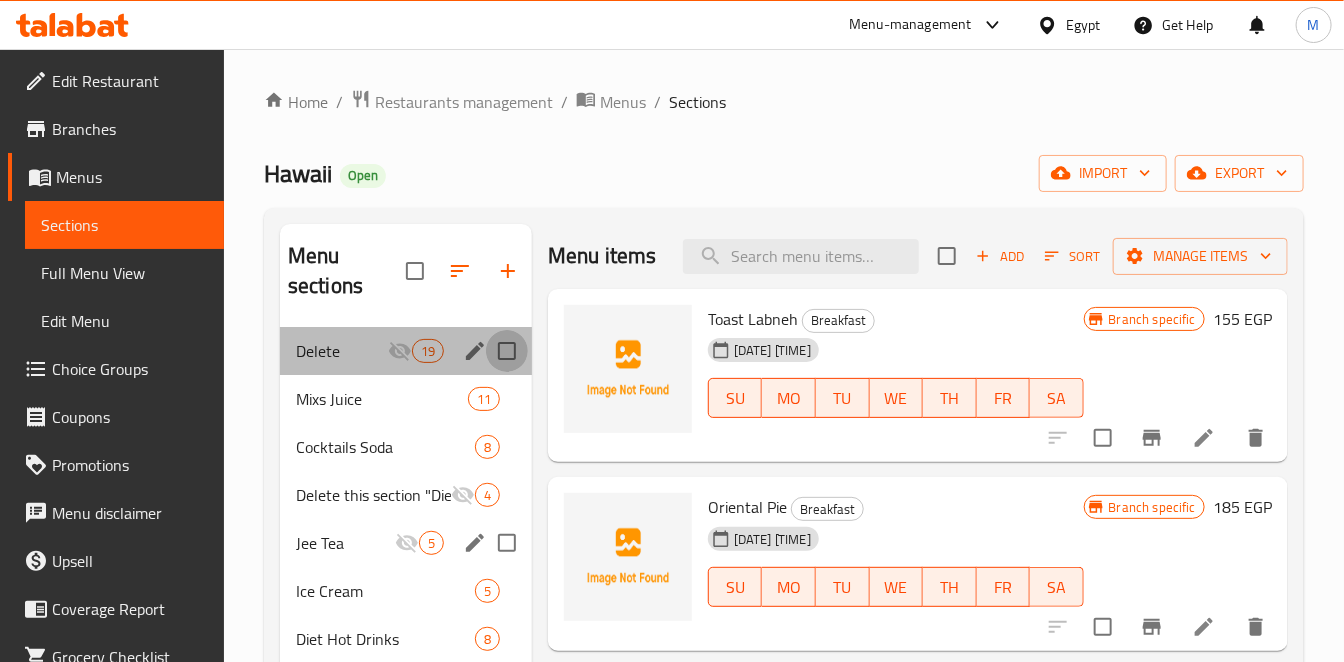 click at bounding box center (507, 351) 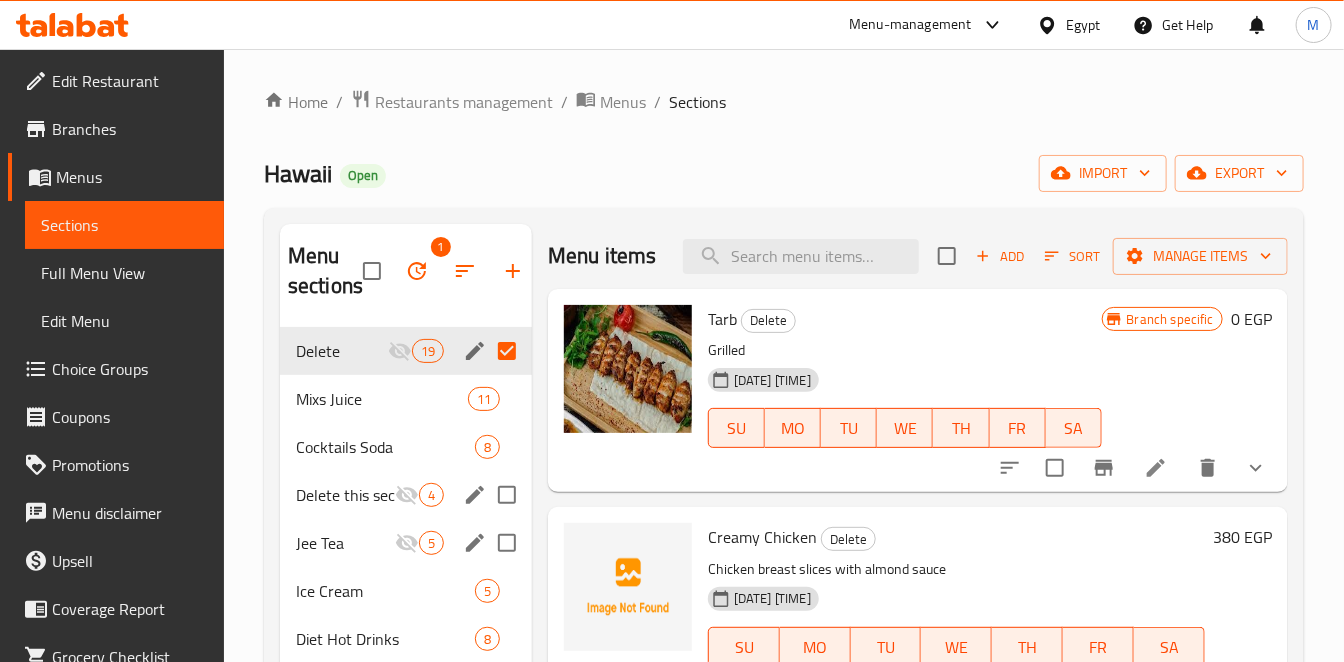 click at bounding box center [507, 495] 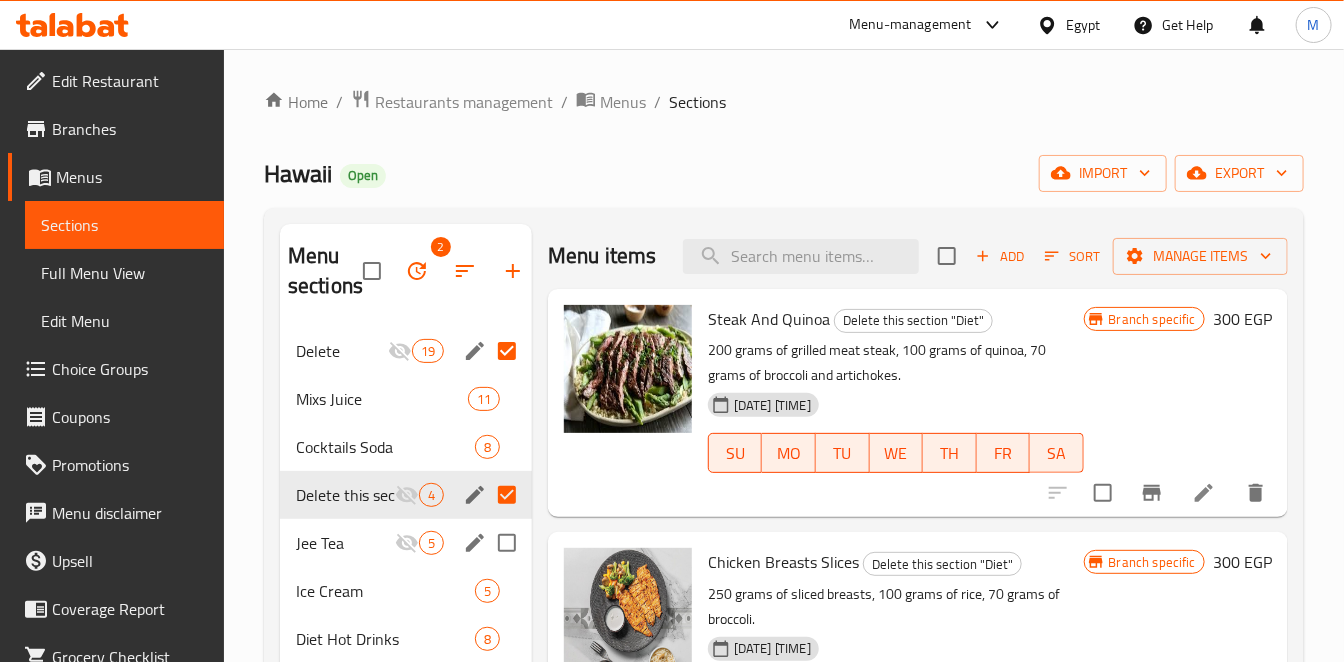 click at bounding box center [507, 543] 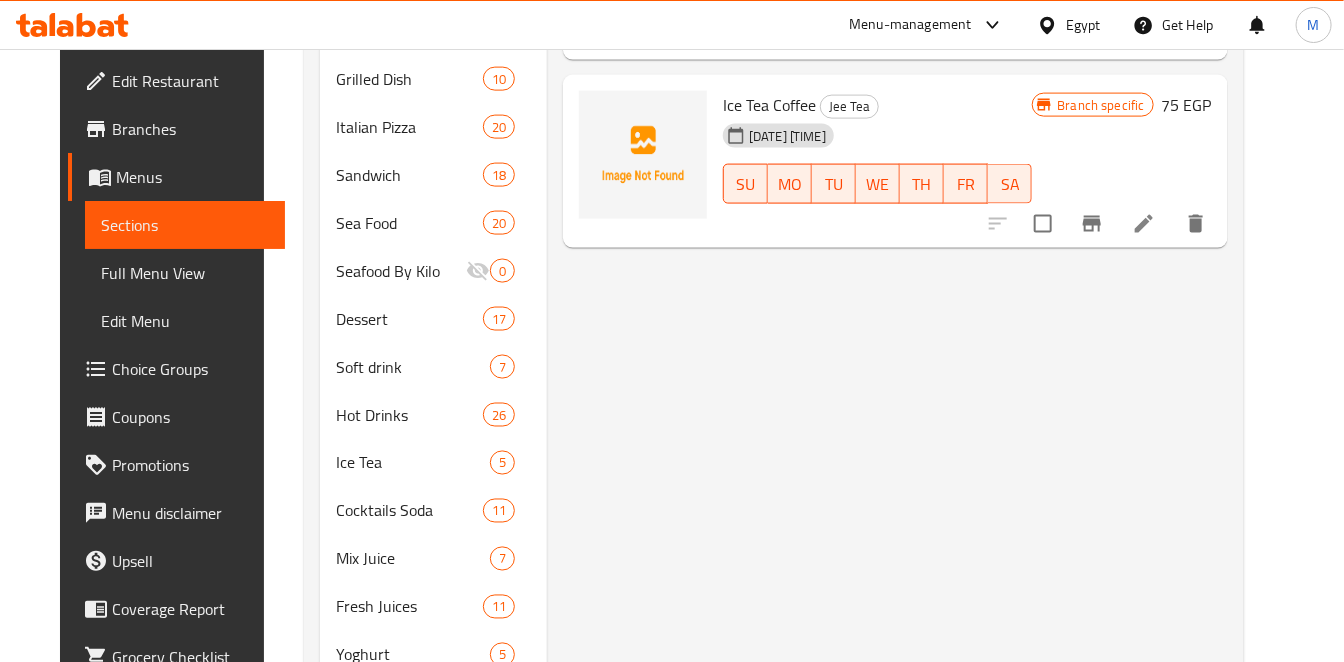 scroll, scrollTop: 1222, scrollLeft: 0, axis: vertical 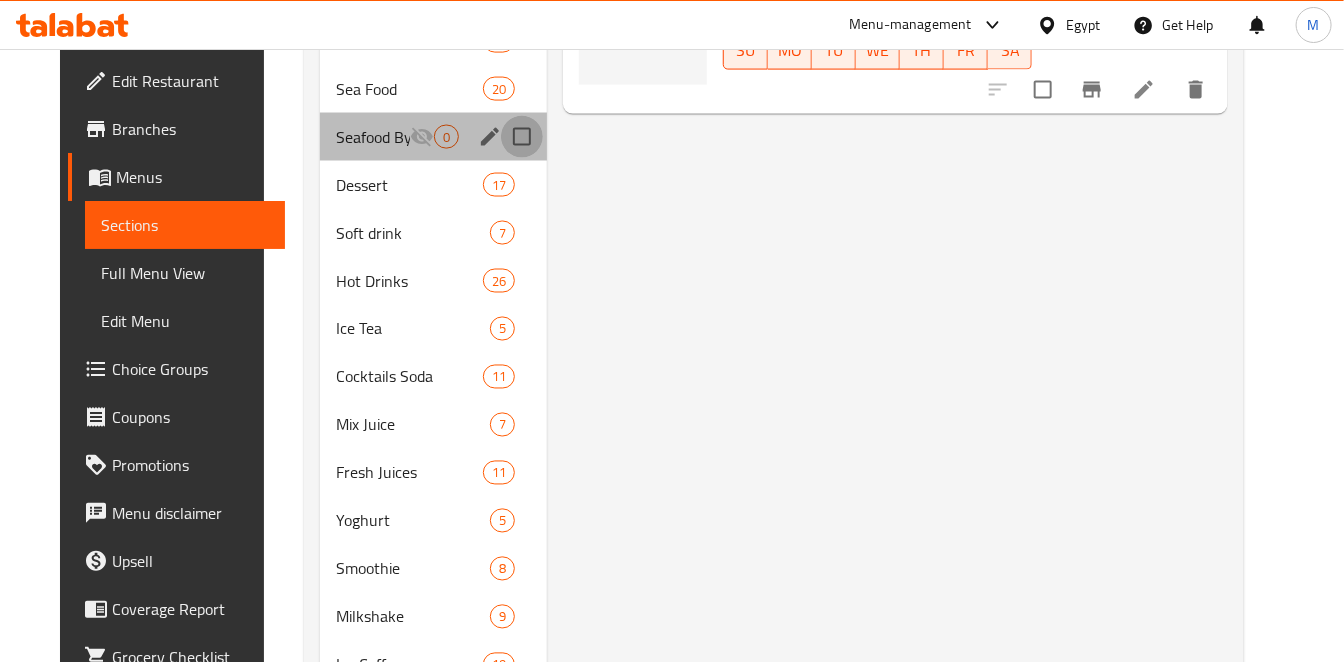 click at bounding box center (522, 137) 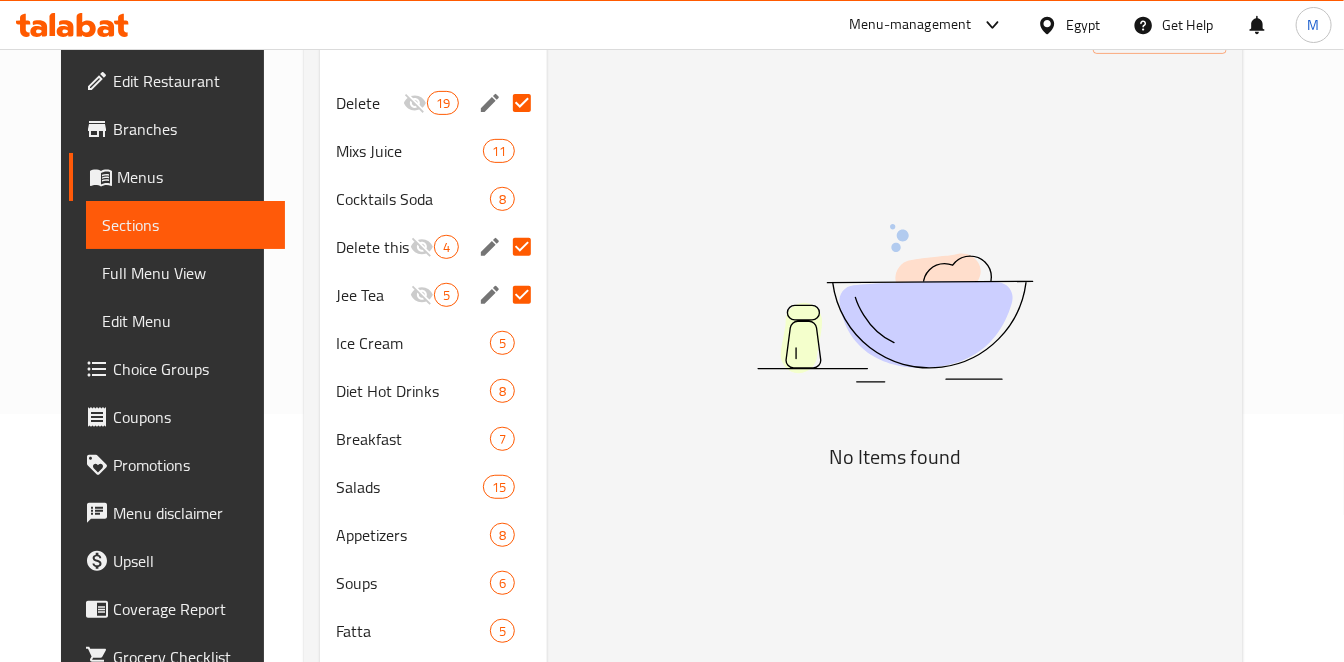 scroll, scrollTop: 0, scrollLeft: 0, axis: both 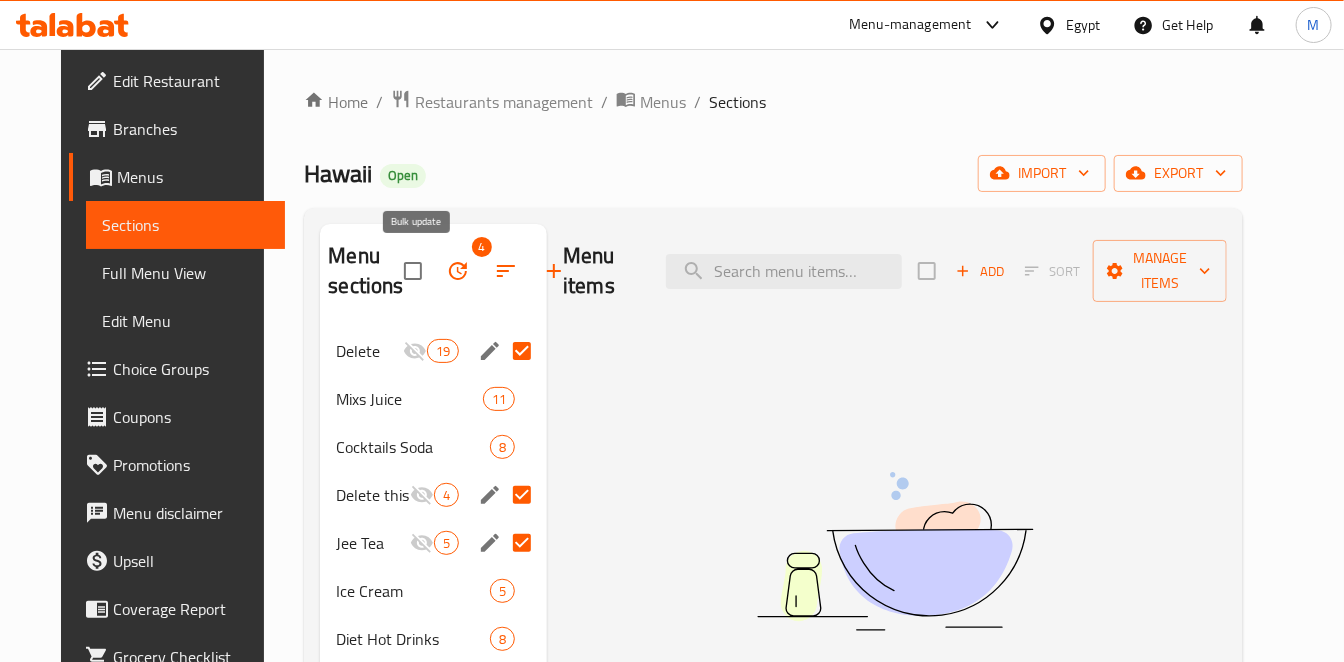 click at bounding box center [458, 271] 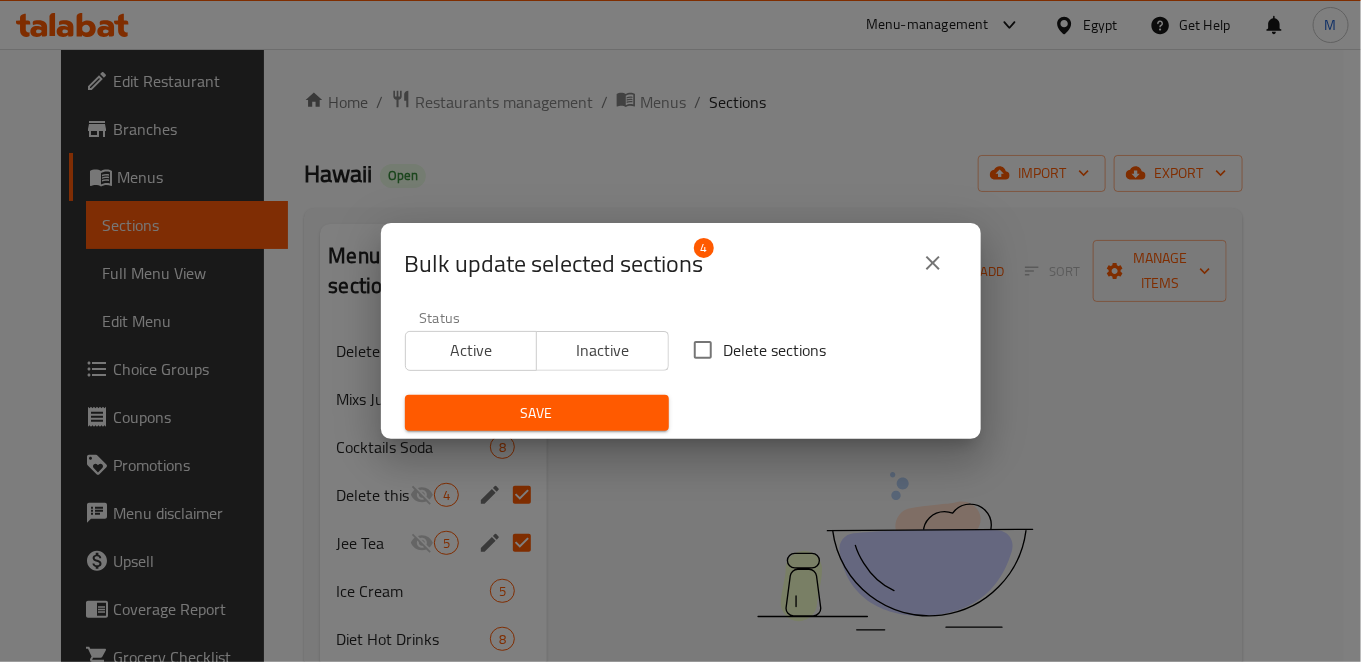 click on "Delete sections" at bounding box center (754, 350) 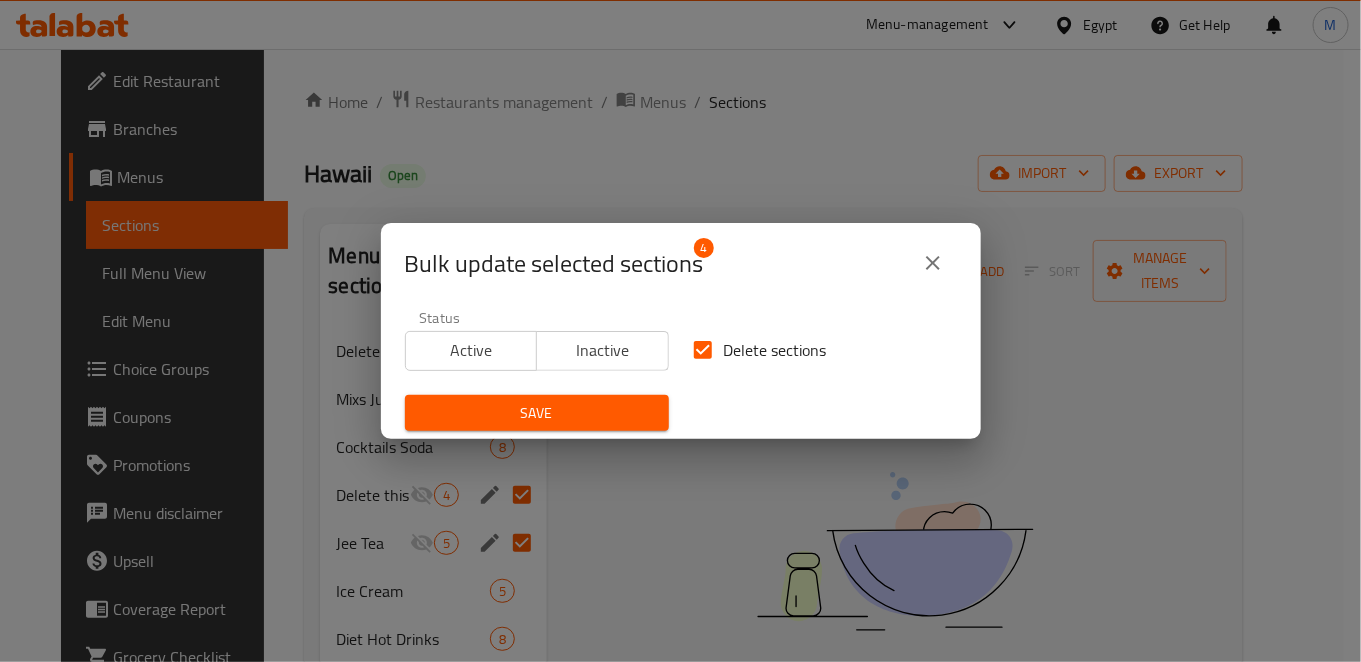 click on "Delete sections" at bounding box center (775, 350) 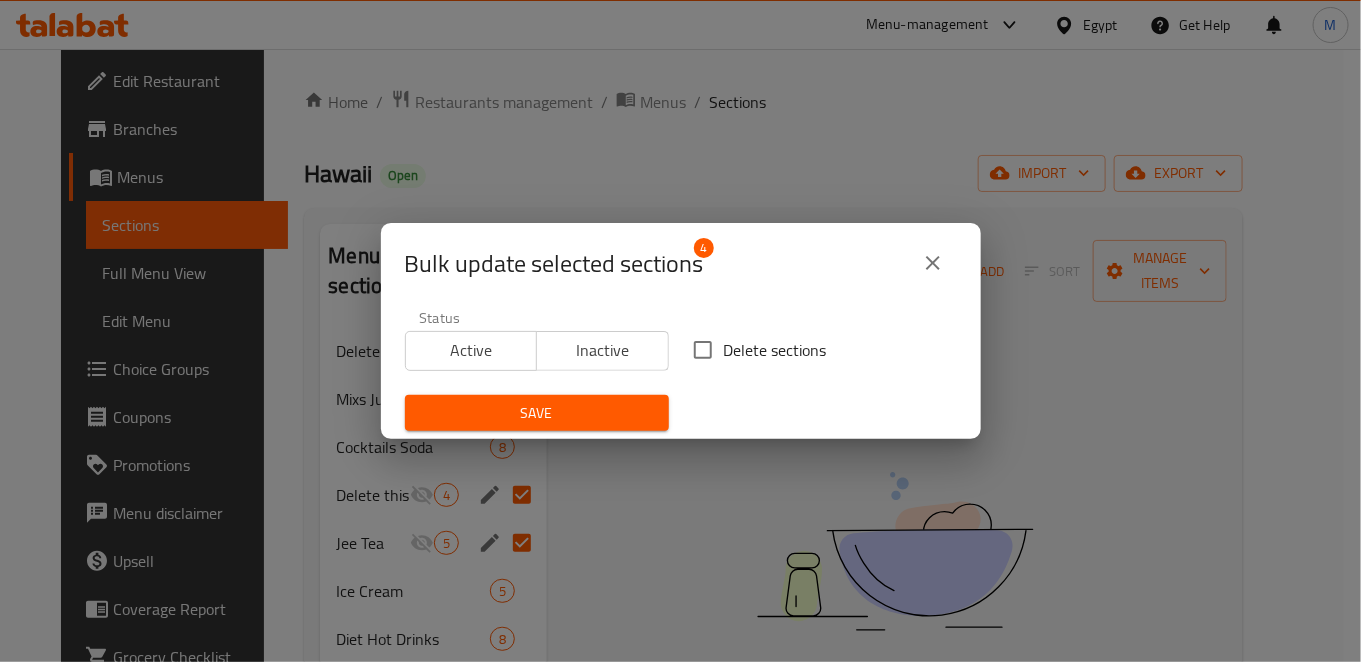 click on "Delete sections" at bounding box center (775, 350) 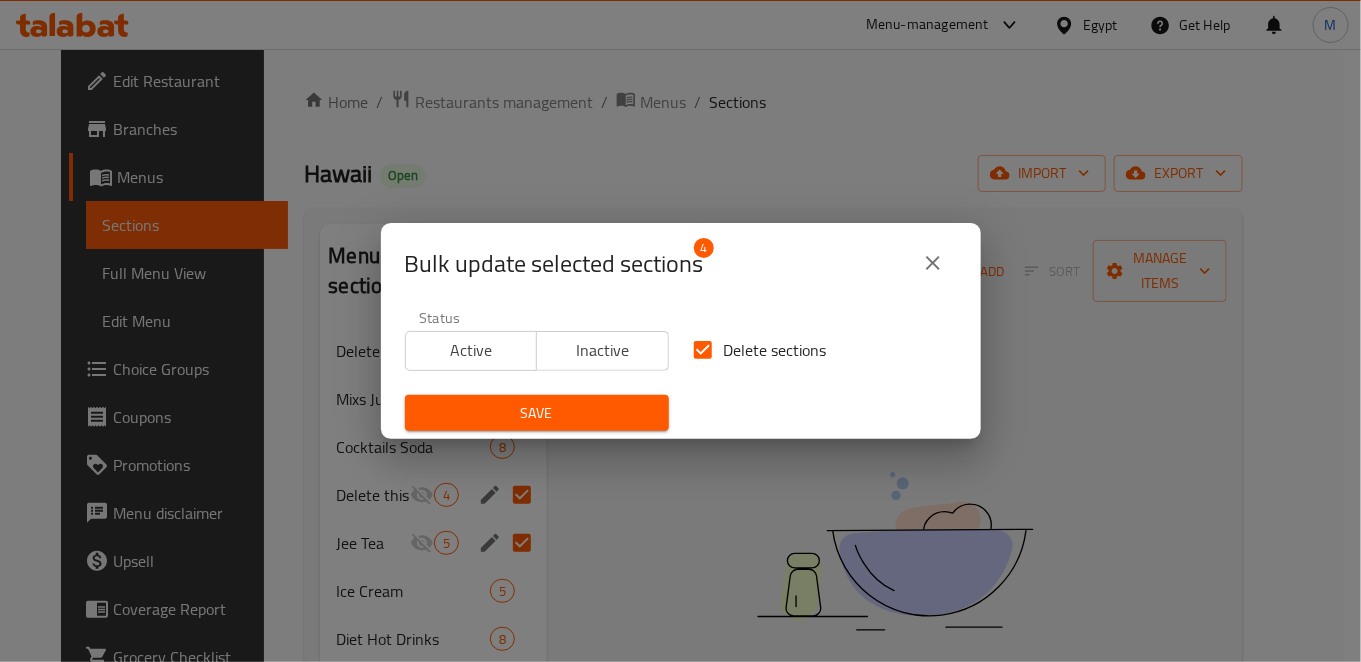 click on "Save" at bounding box center (537, 413) 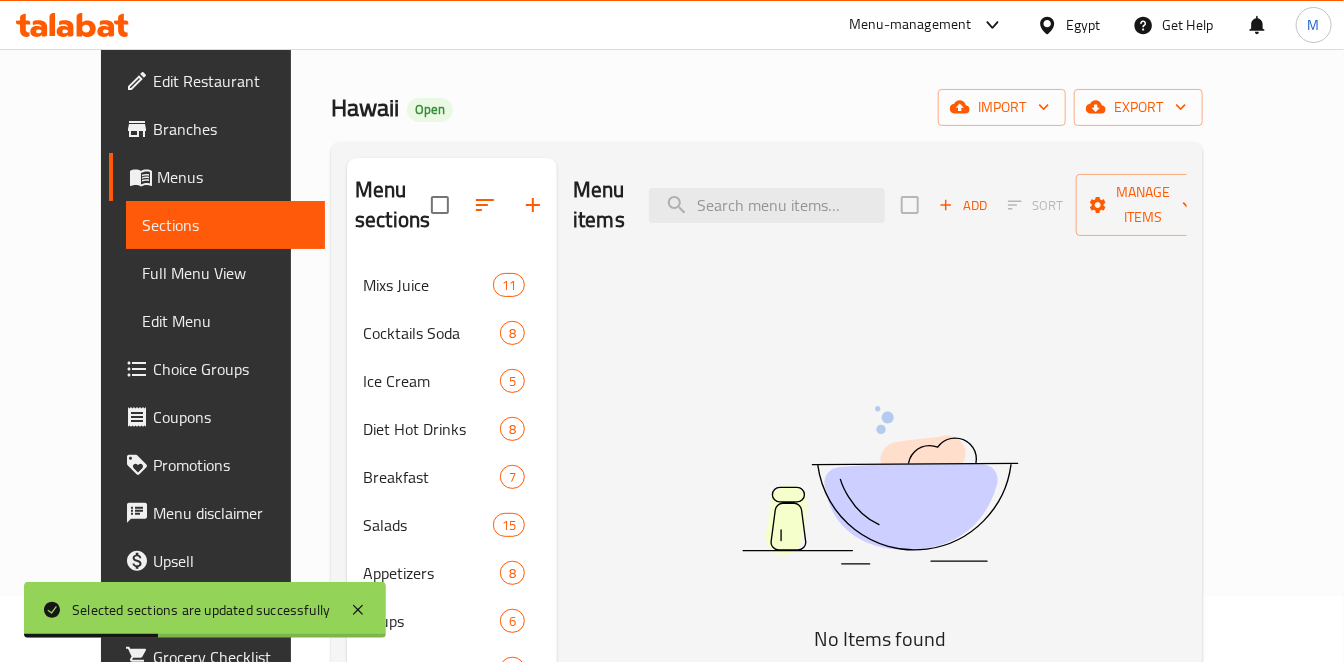 scroll, scrollTop: 0, scrollLeft: 0, axis: both 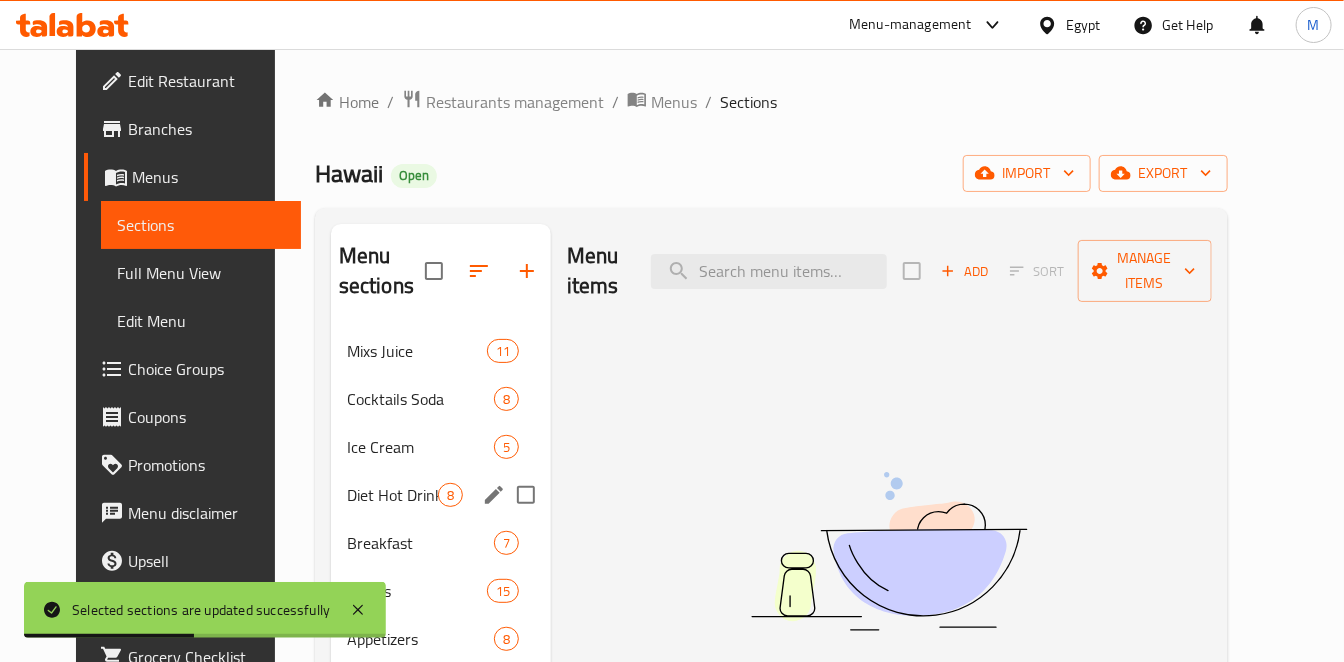 click on "Diet Hot Drinks 8" at bounding box center [441, 495] 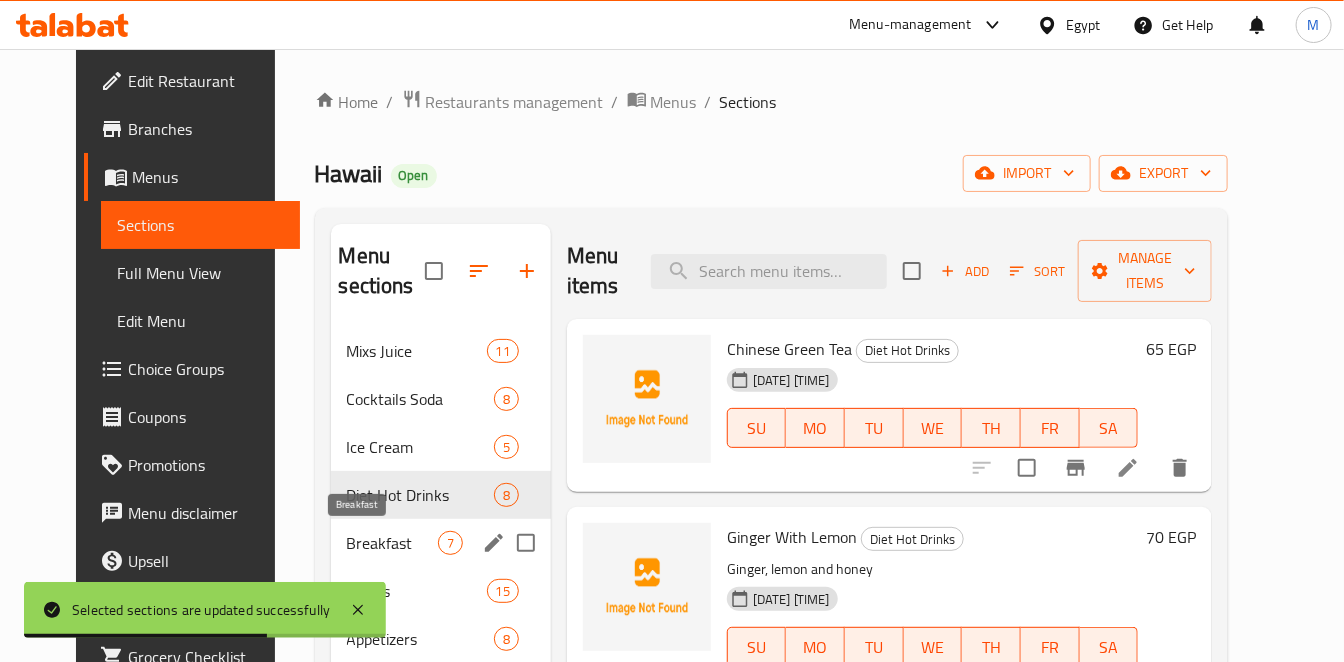 scroll, scrollTop: 111, scrollLeft: 0, axis: vertical 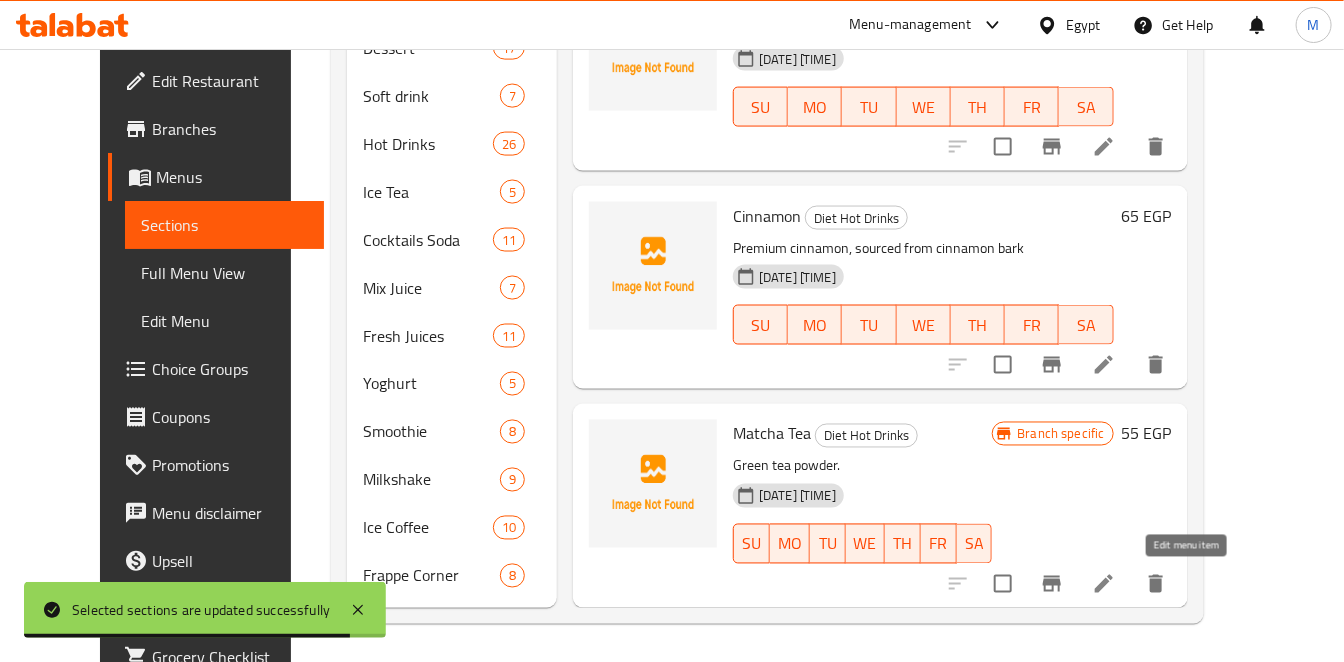 click 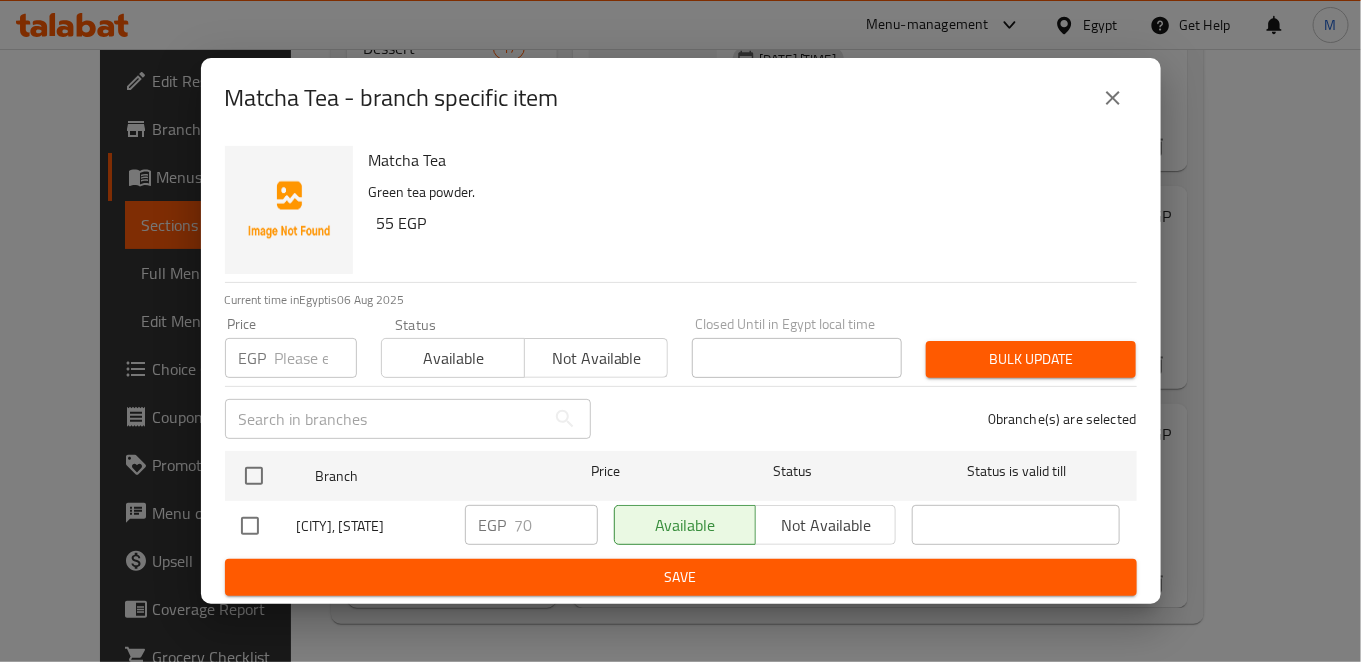 type 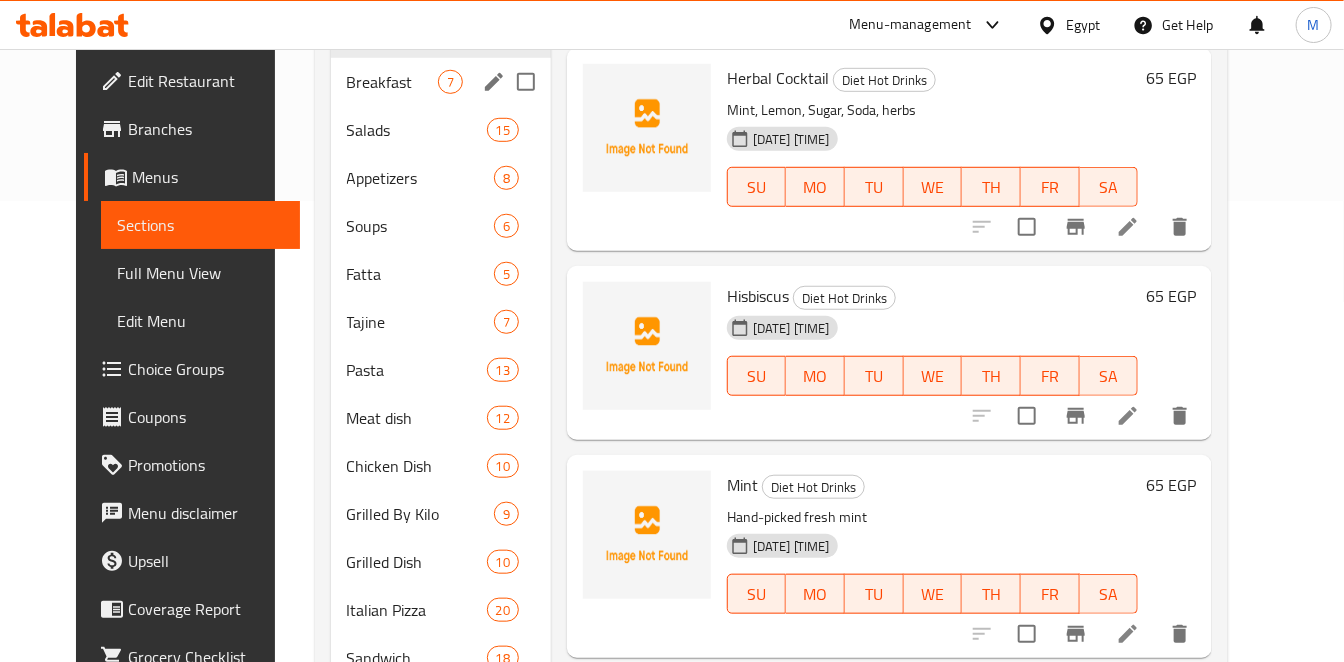 scroll, scrollTop: 278, scrollLeft: 0, axis: vertical 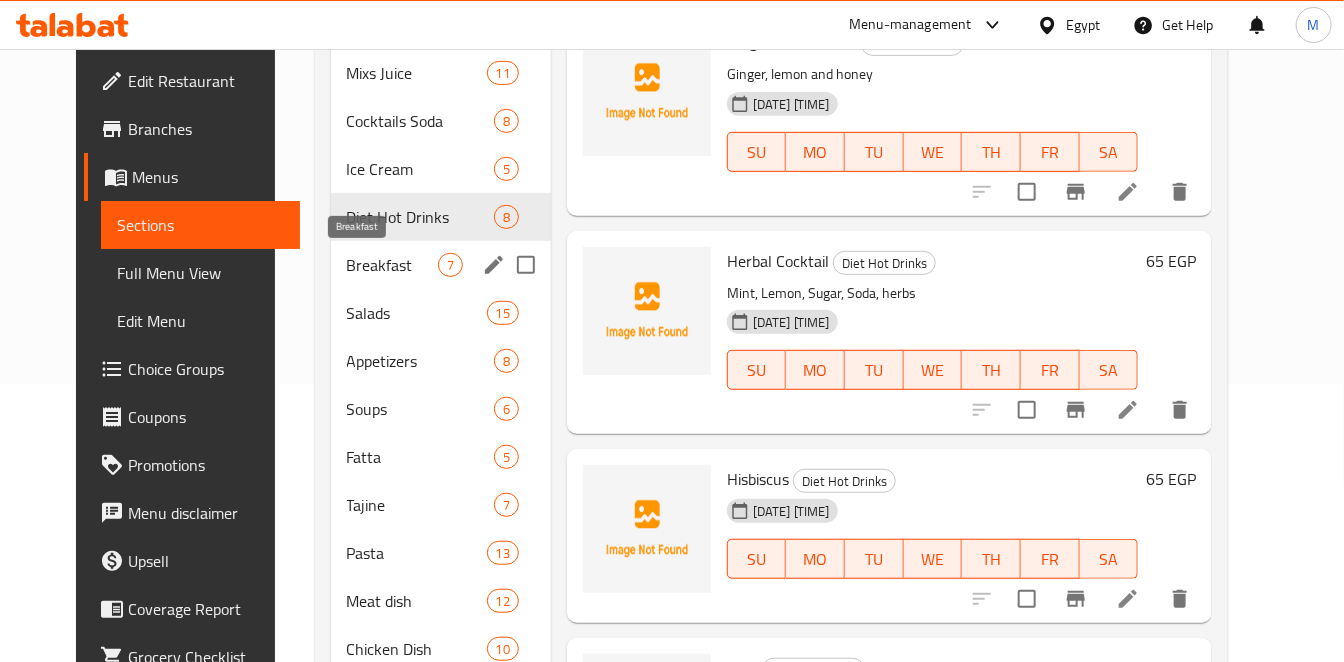 click on "Breakfast" at bounding box center (392, 265) 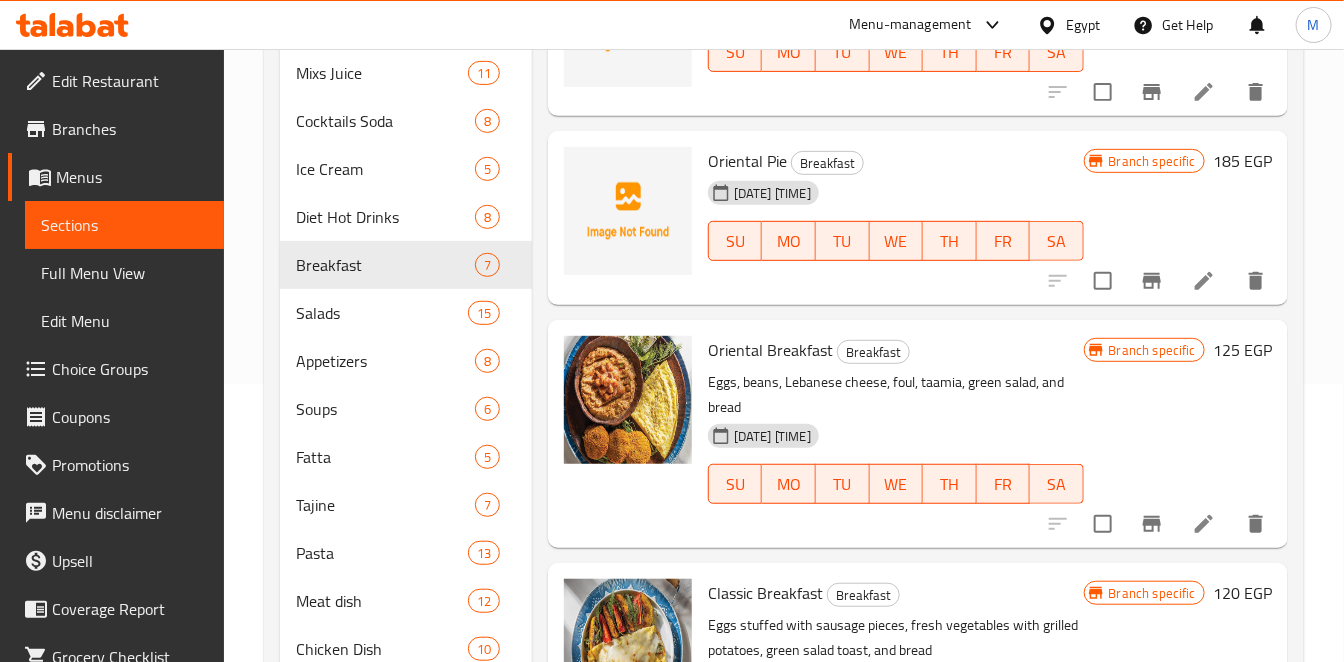 scroll, scrollTop: 0, scrollLeft: 0, axis: both 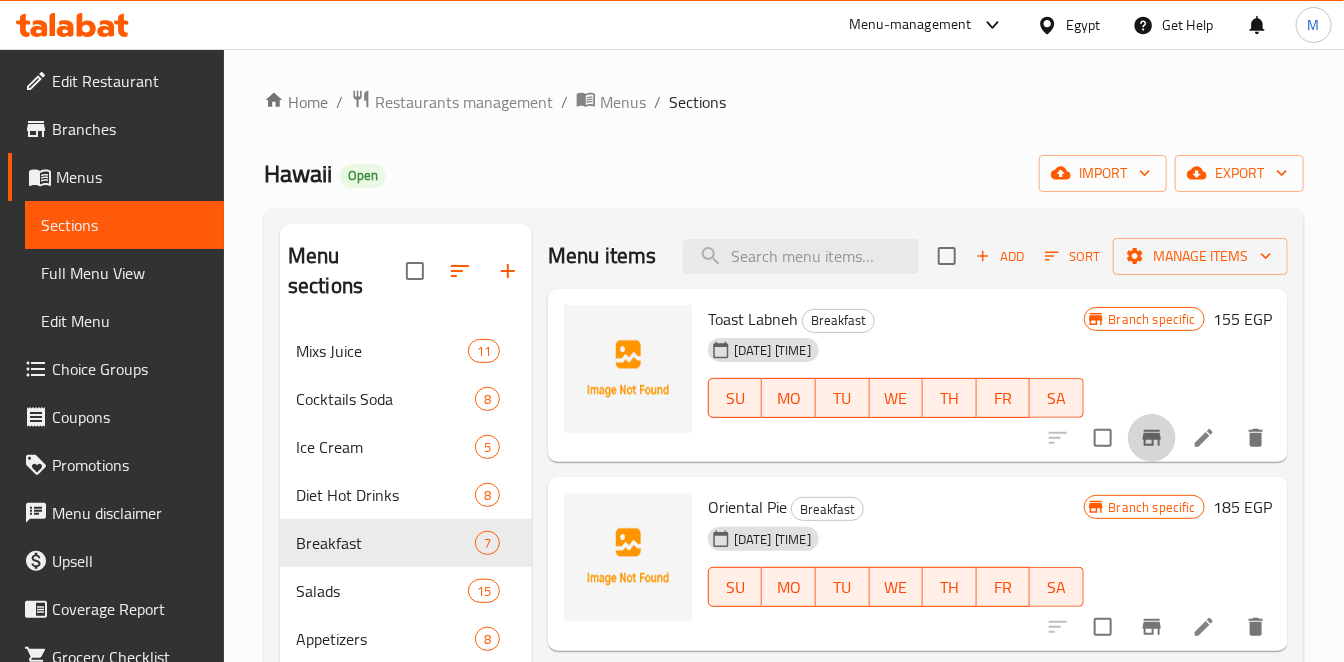 click at bounding box center [1152, 438] 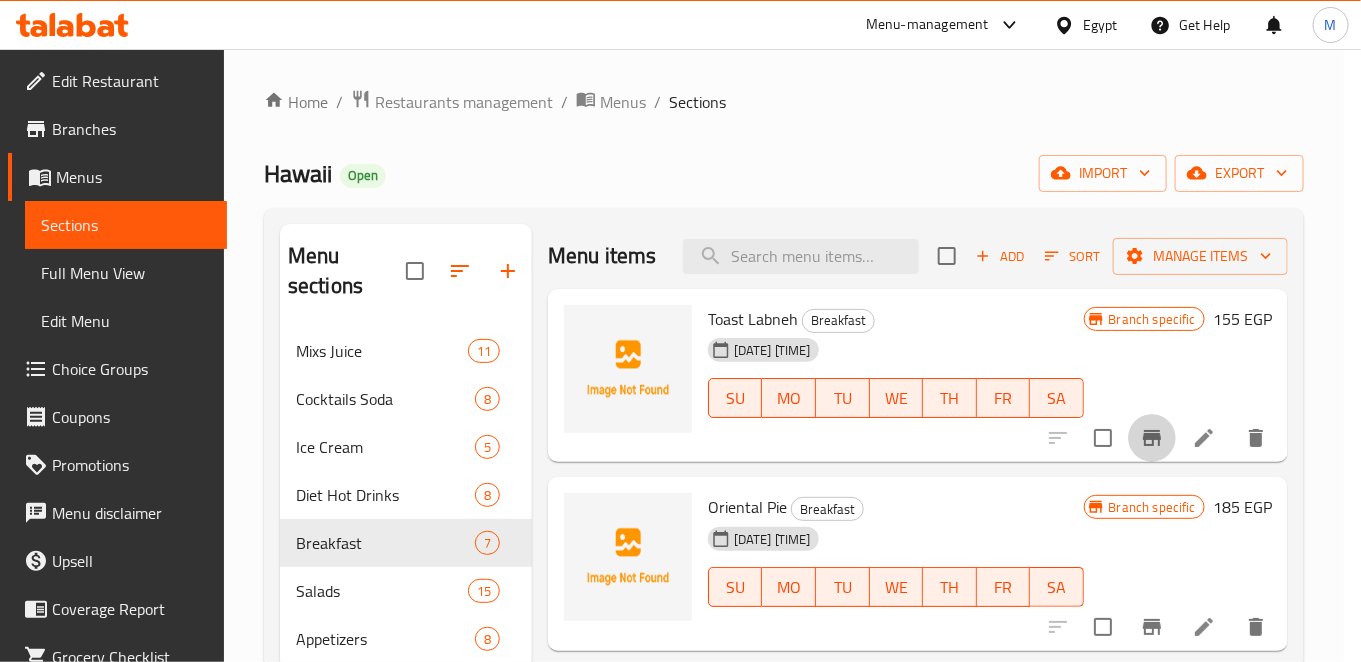 type 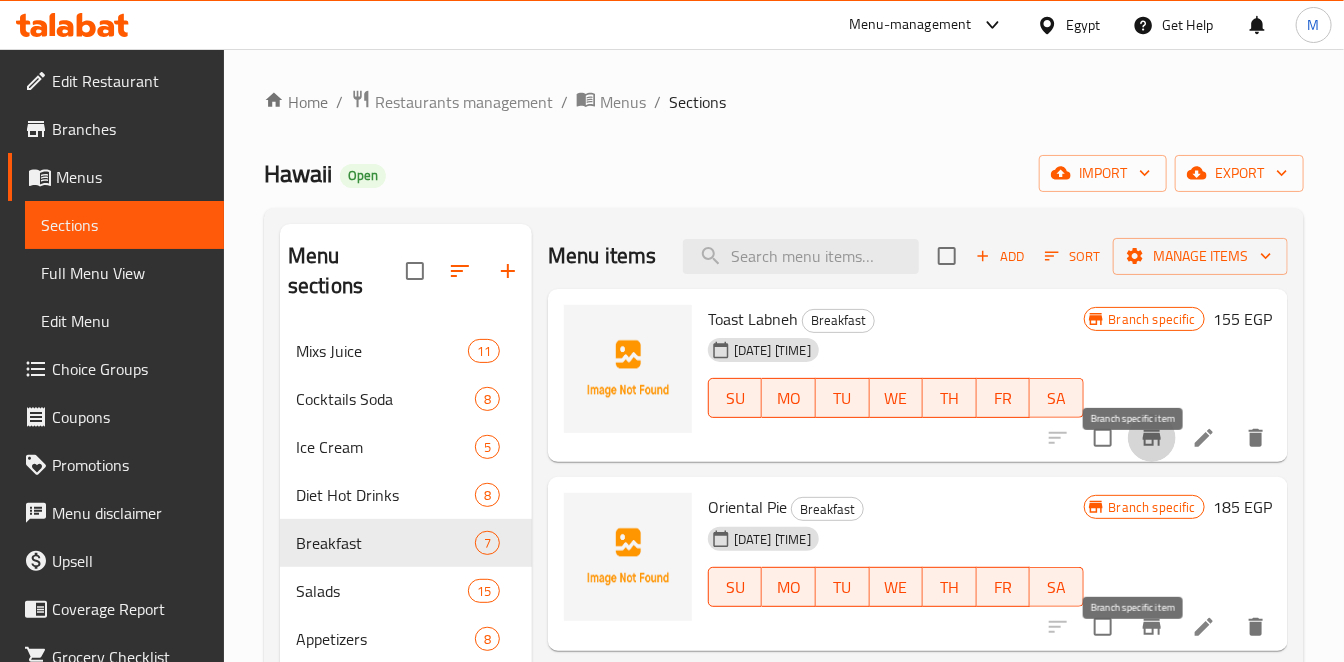 click 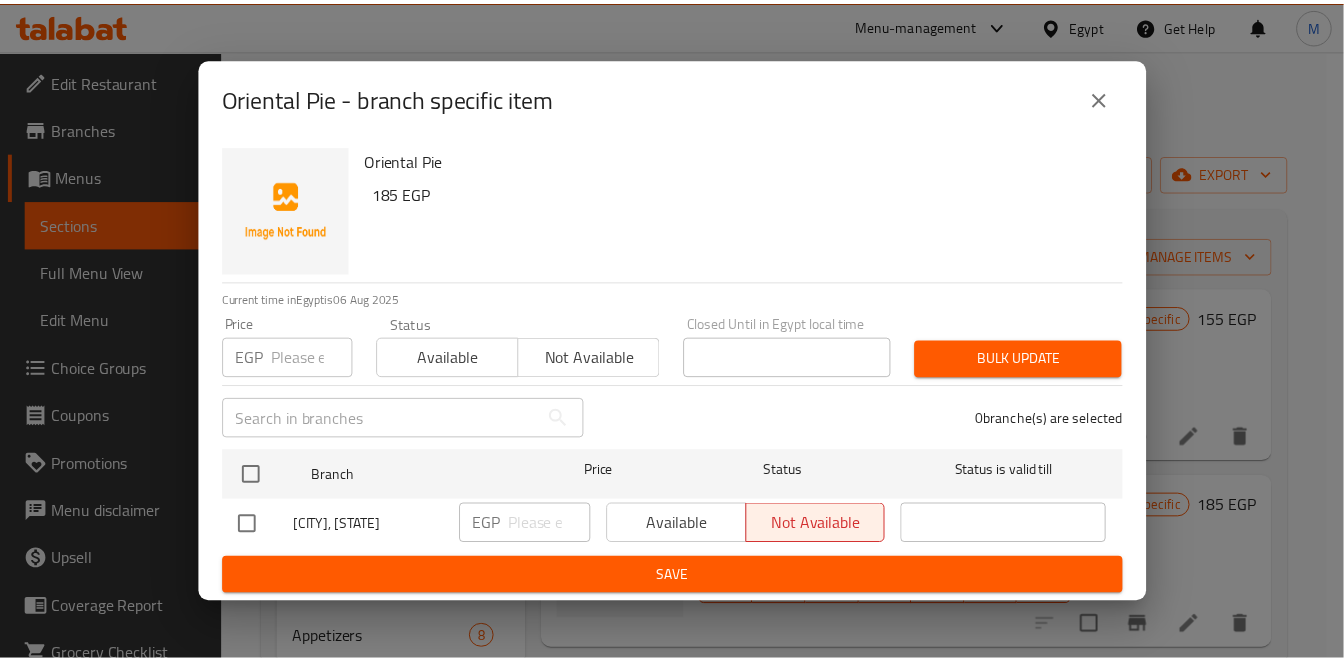 scroll, scrollTop: 18, scrollLeft: 0, axis: vertical 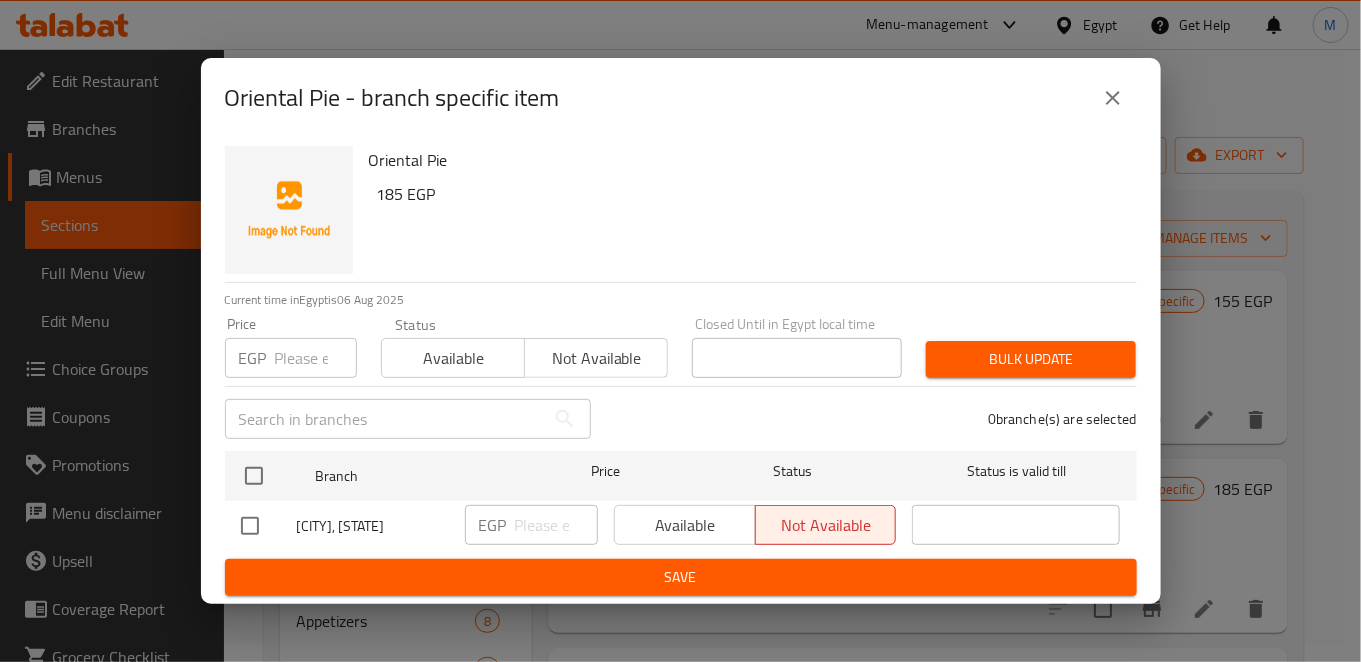type 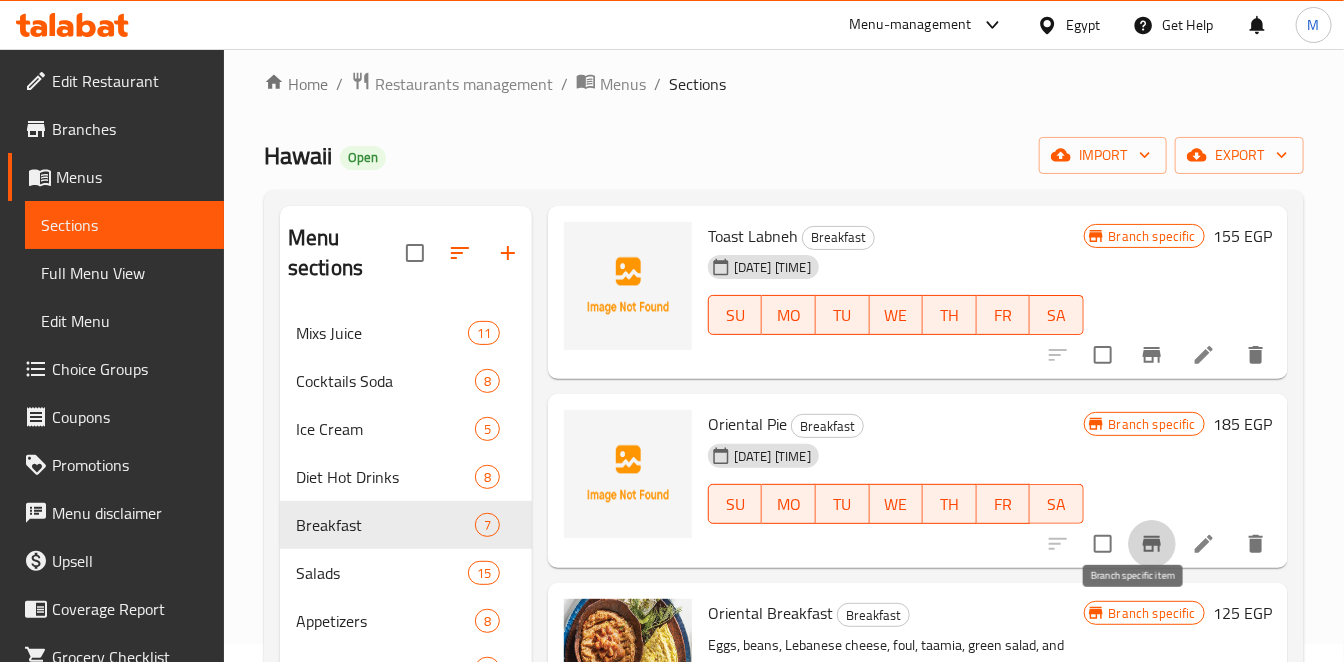 scroll, scrollTop: 98, scrollLeft: 0, axis: vertical 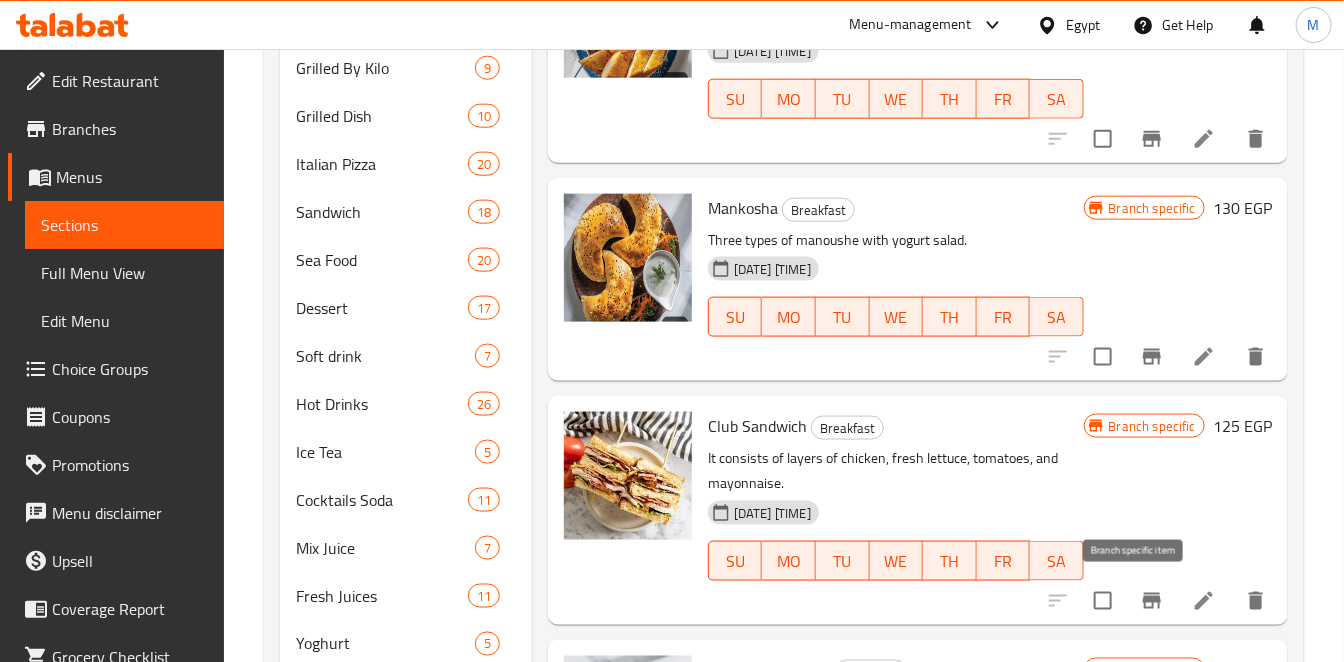 click 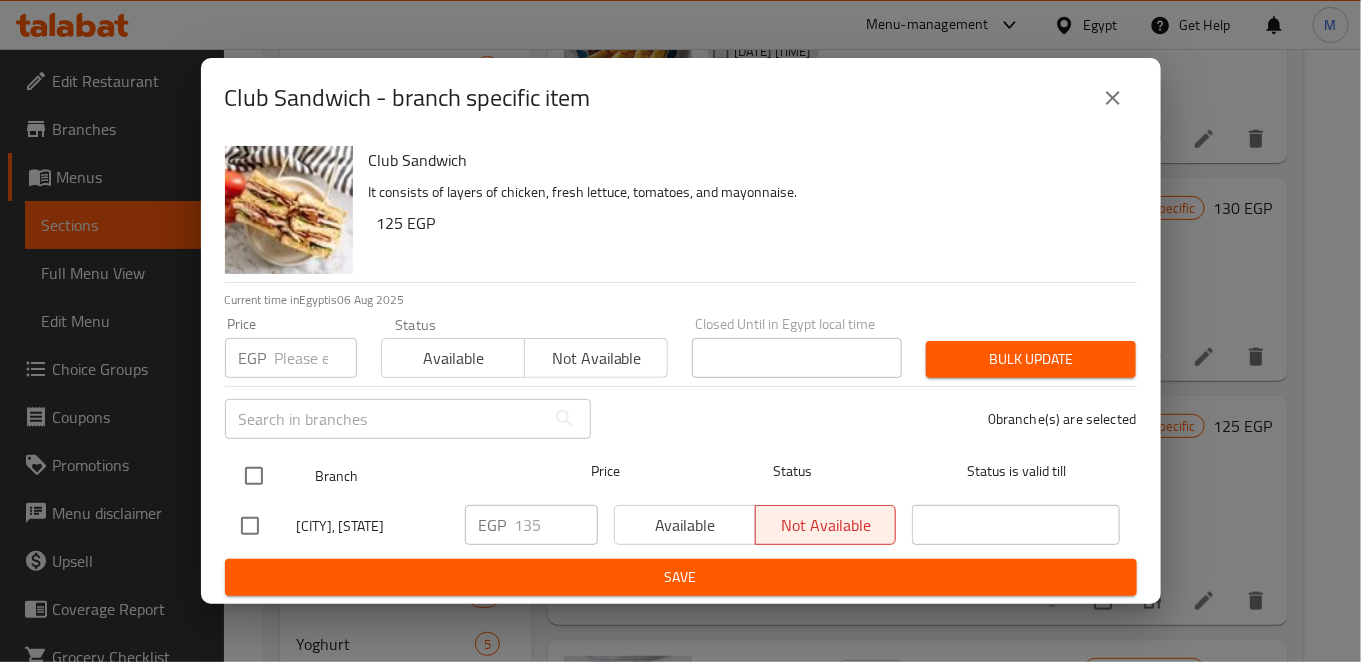 type 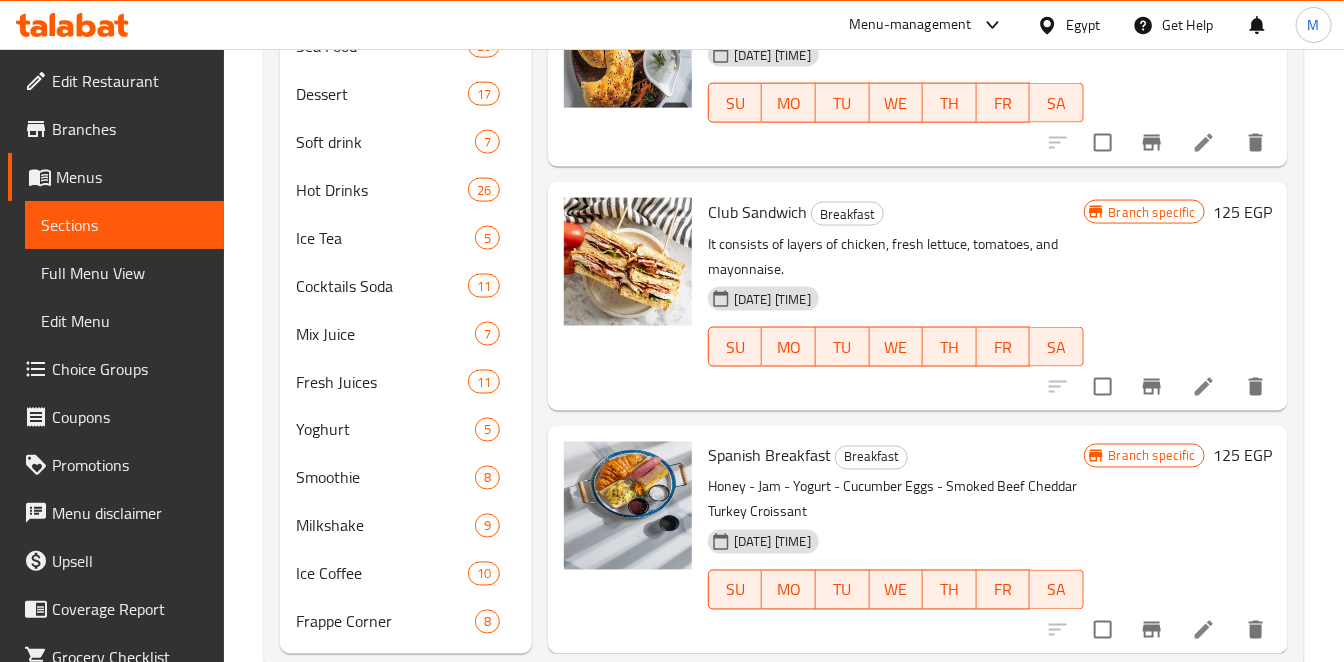 scroll, scrollTop: 1167, scrollLeft: 0, axis: vertical 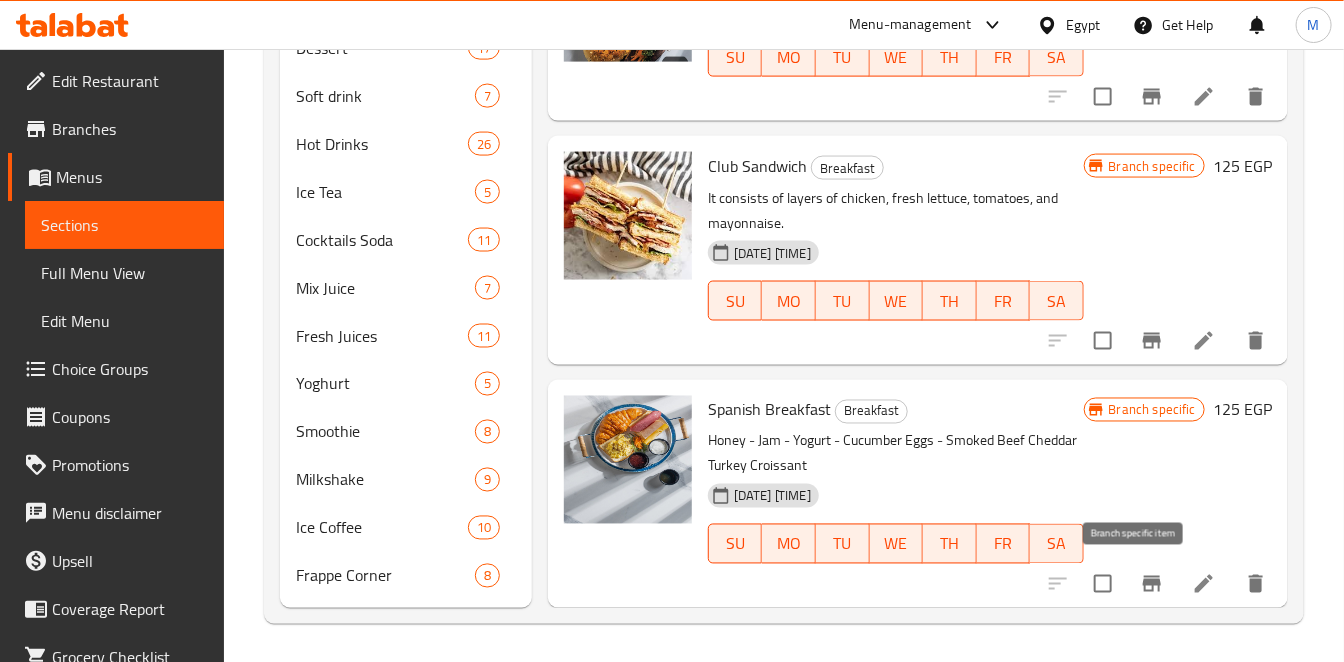click 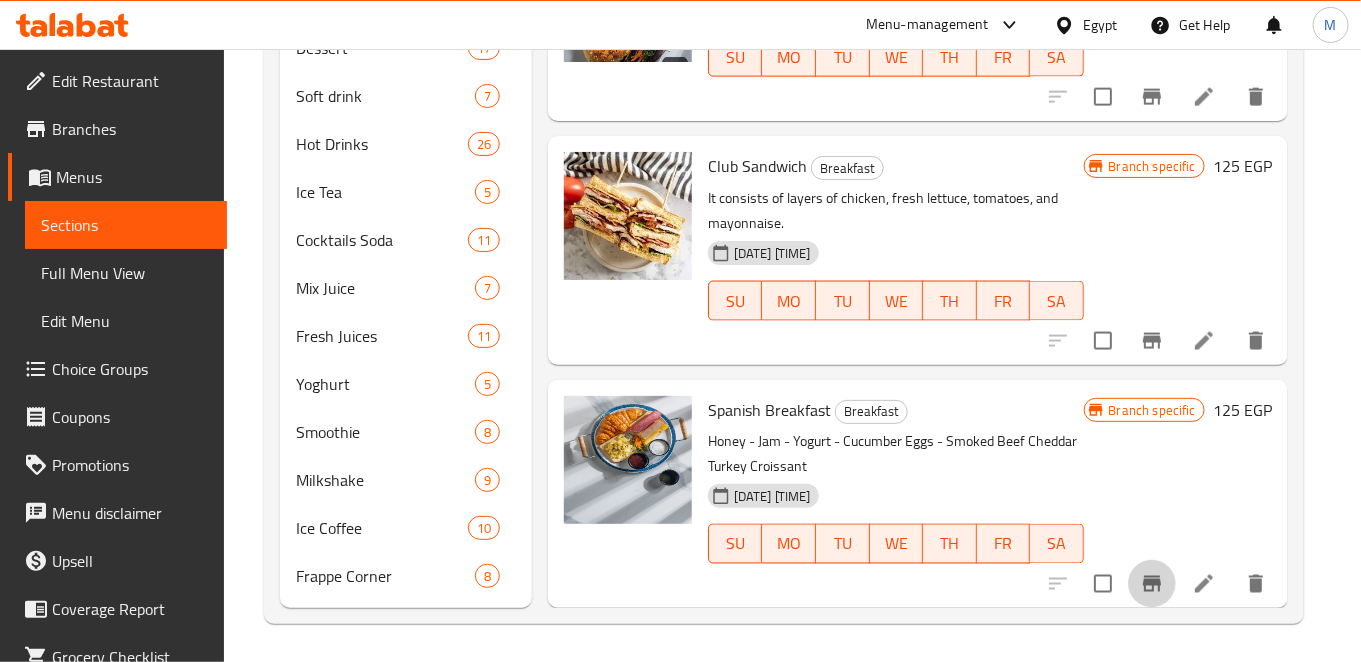 type 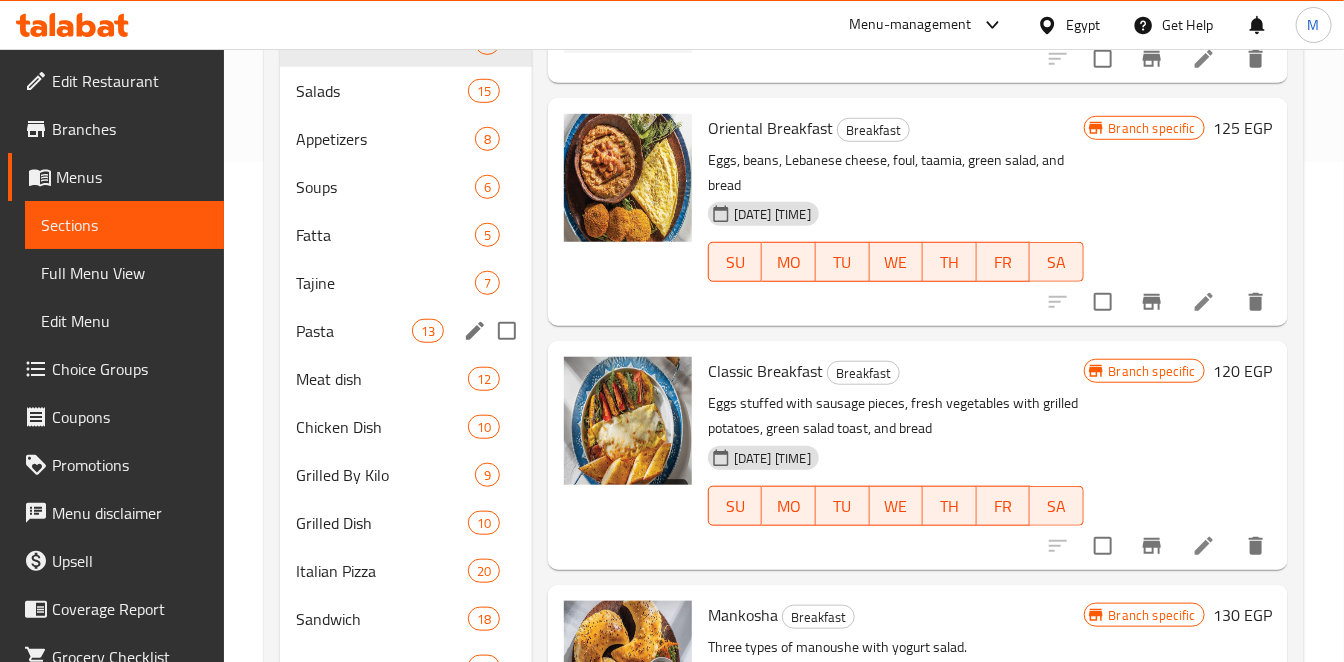 scroll, scrollTop: 56, scrollLeft: 0, axis: vertical 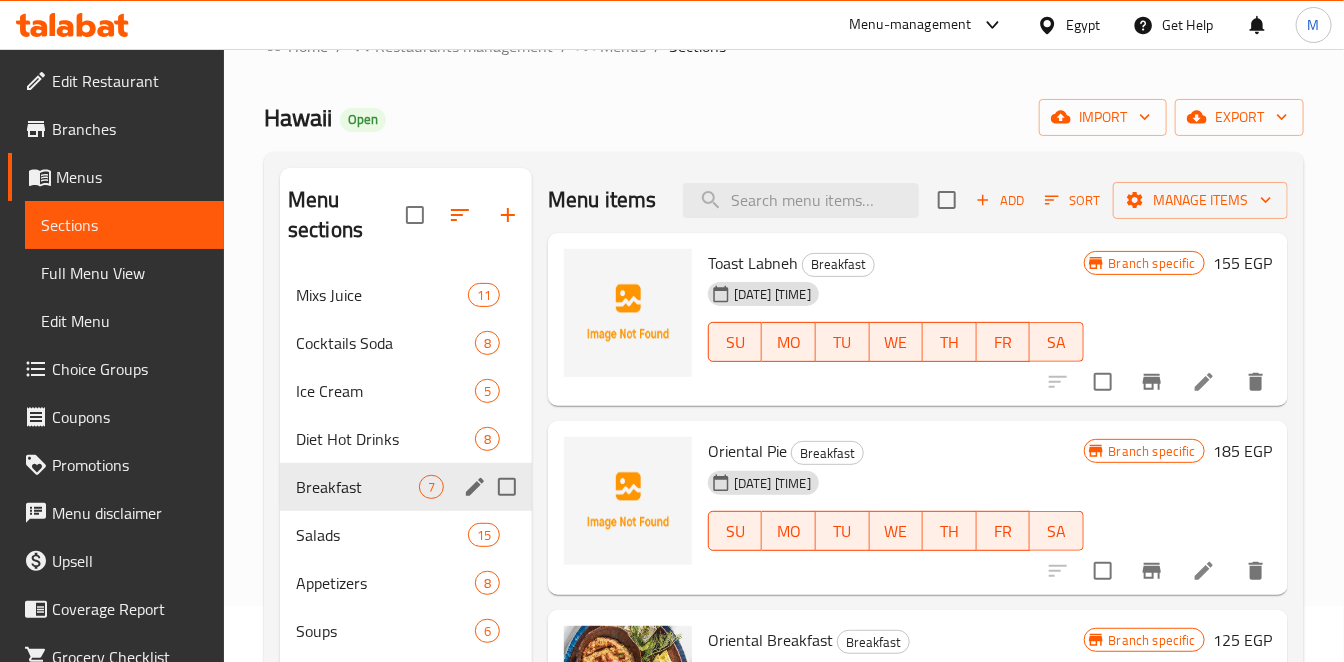 click at bounding box center (507, 487) 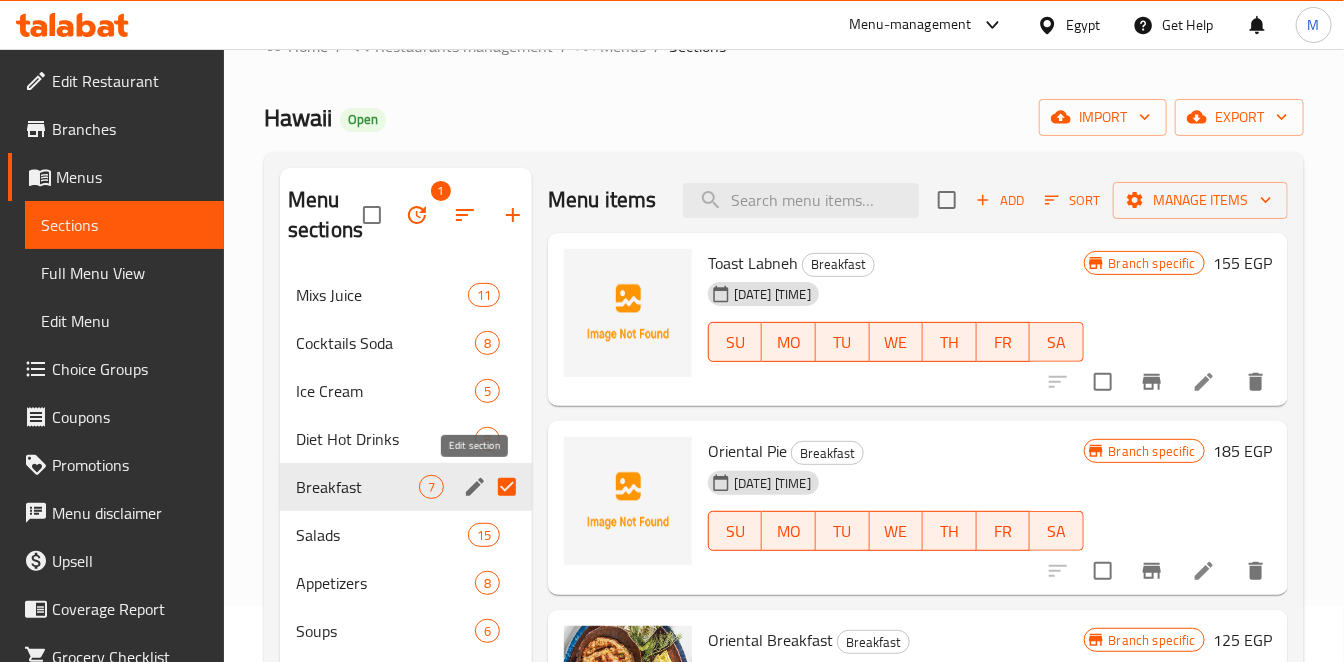 click 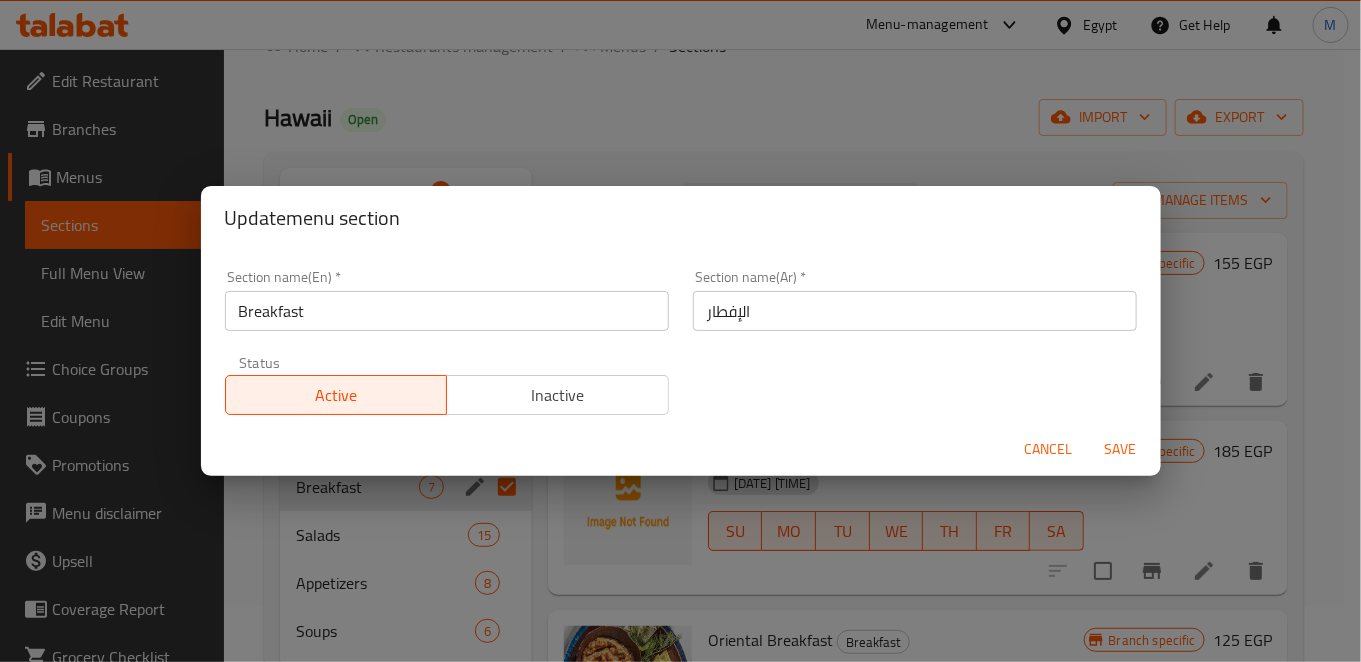 click on "Inactive" at bounding box center (558, 395) 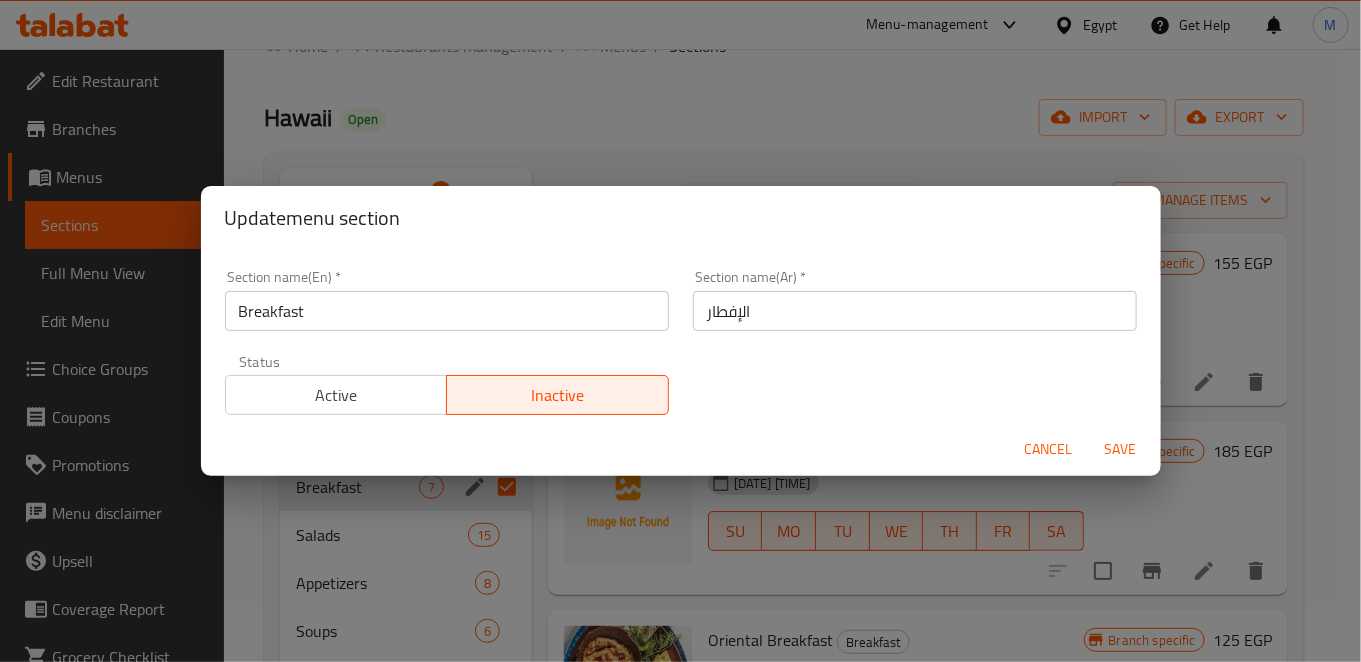 click on "Save" at bounding box center (1121, 449) 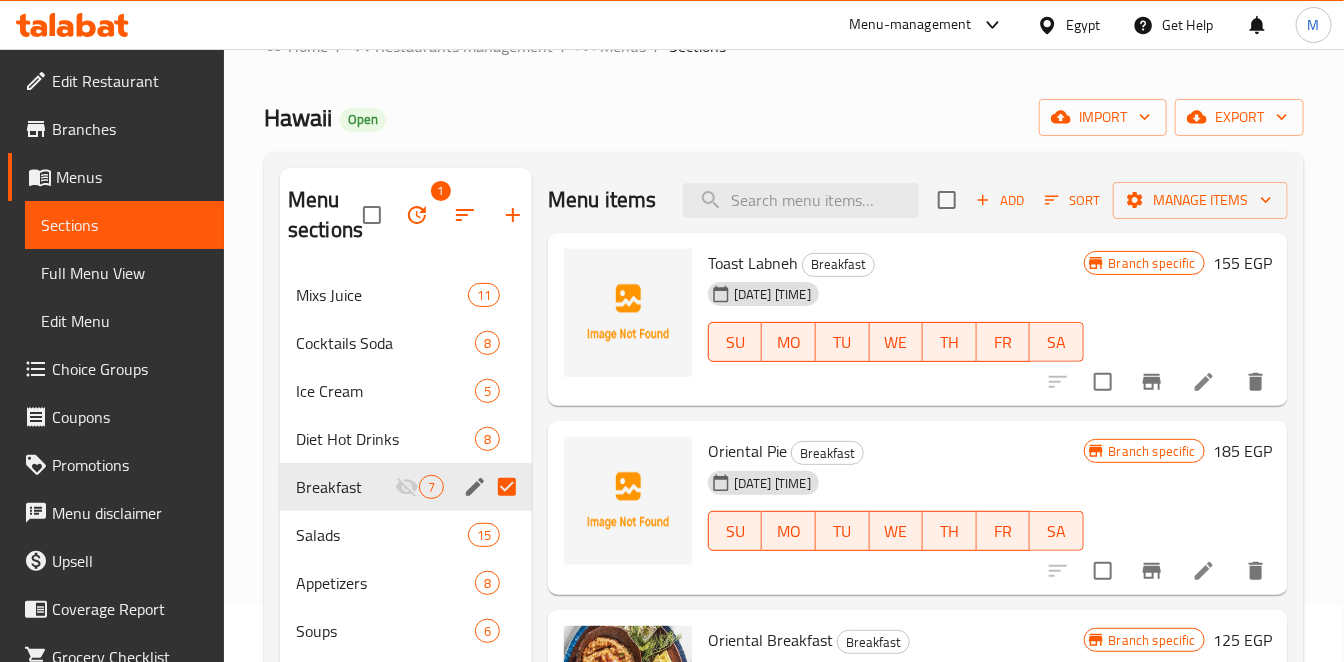 click on "Hawaii Open import export" at bounding box center [784, 117] 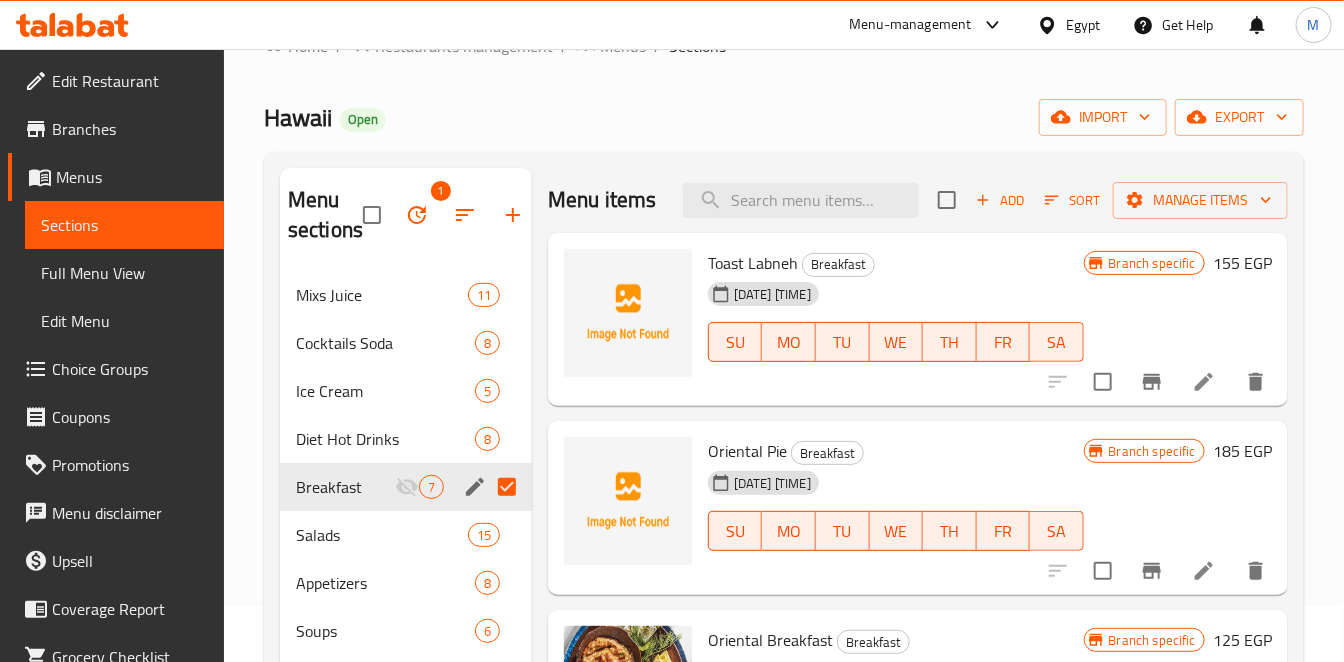 click at bounding box center [507, 487] 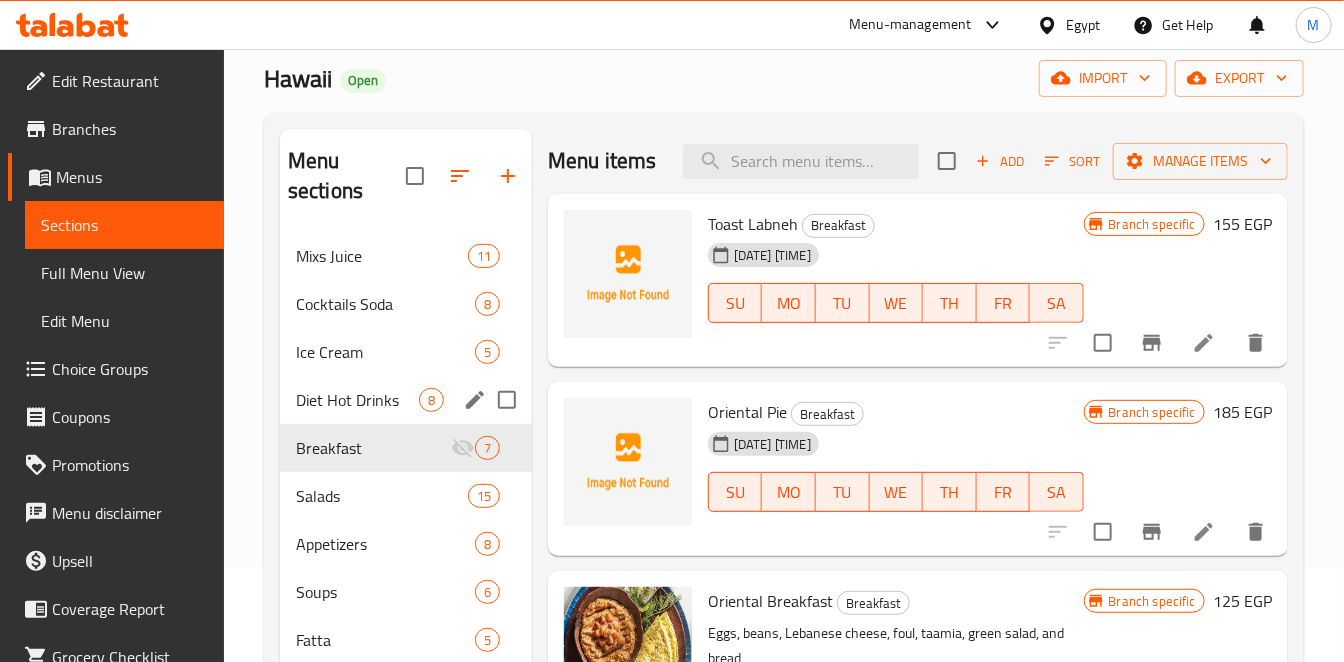 scroll, scrollTop: 222, scrollLeft: 0, axis: vertical 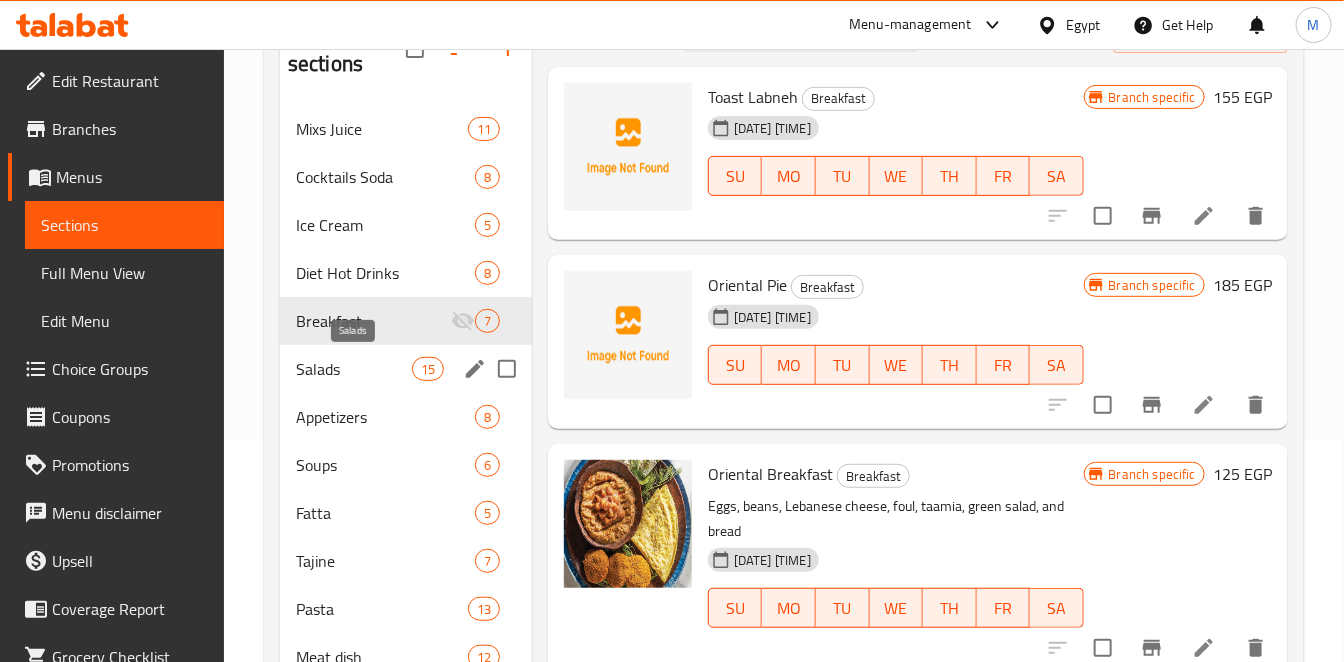 click on "Salads" at bounding box center (354, 369) 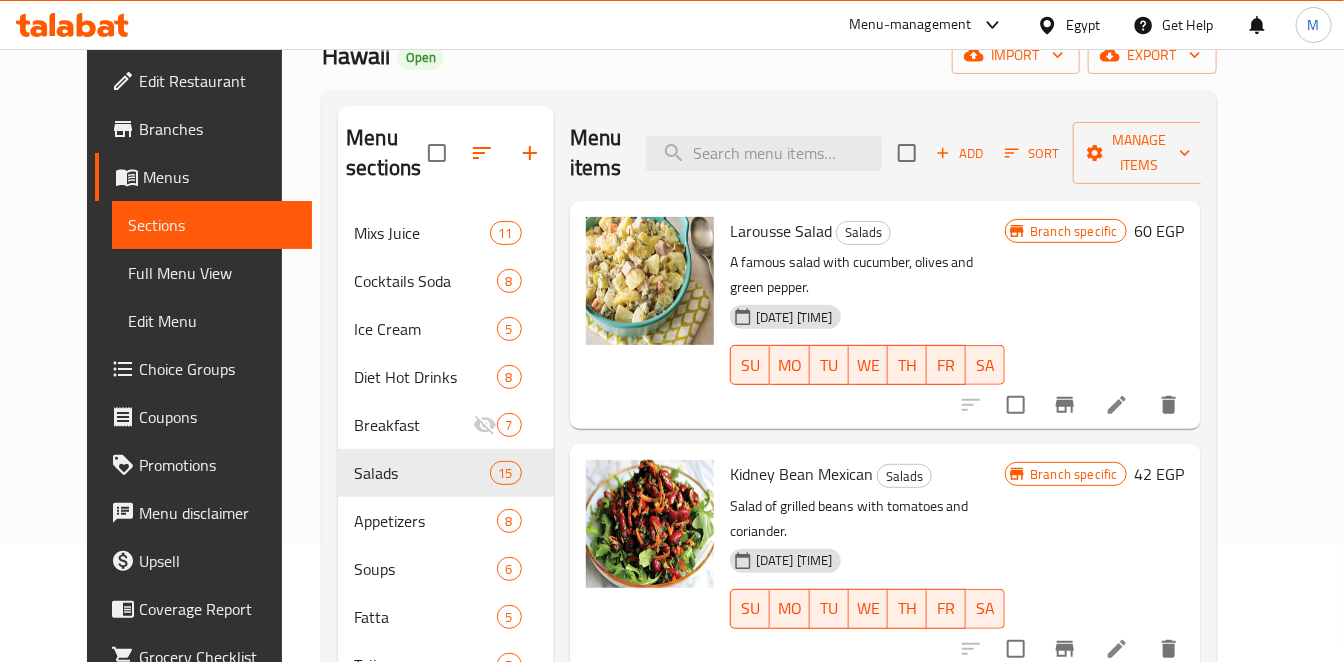 scroll, scrollTop: 0, scrollLeft: 0, axis: both 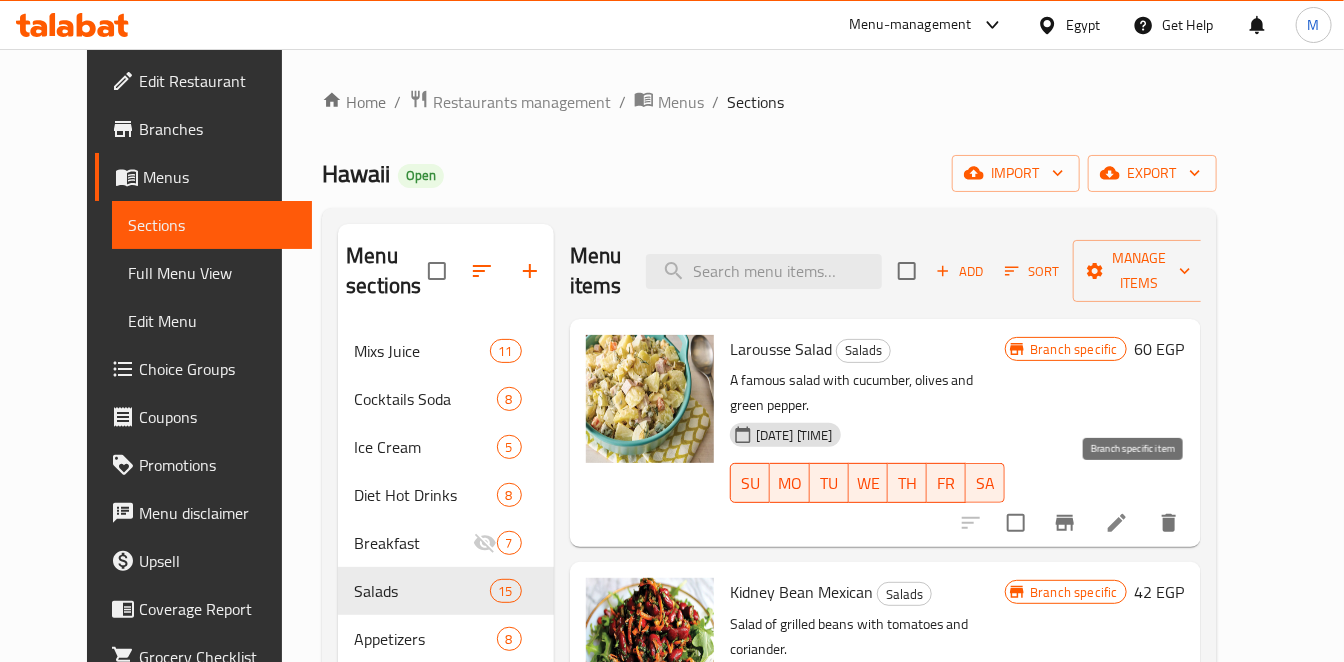click 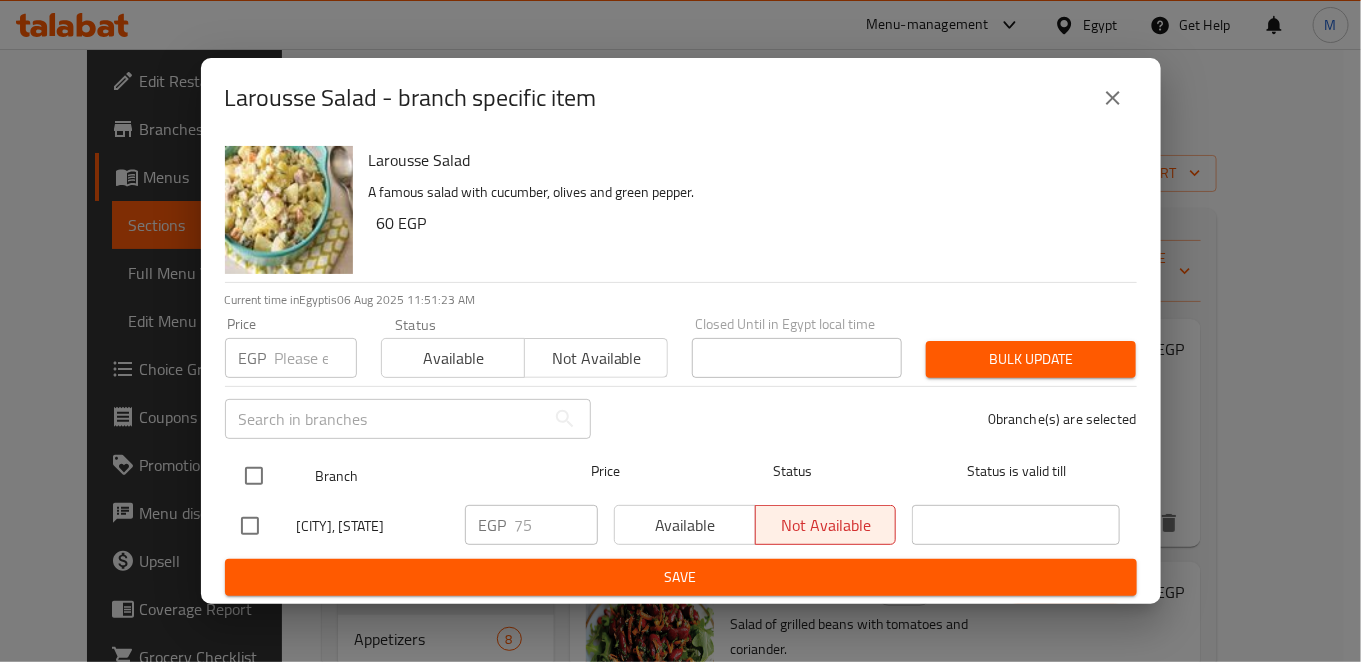 click at bounding box center [254, 476] 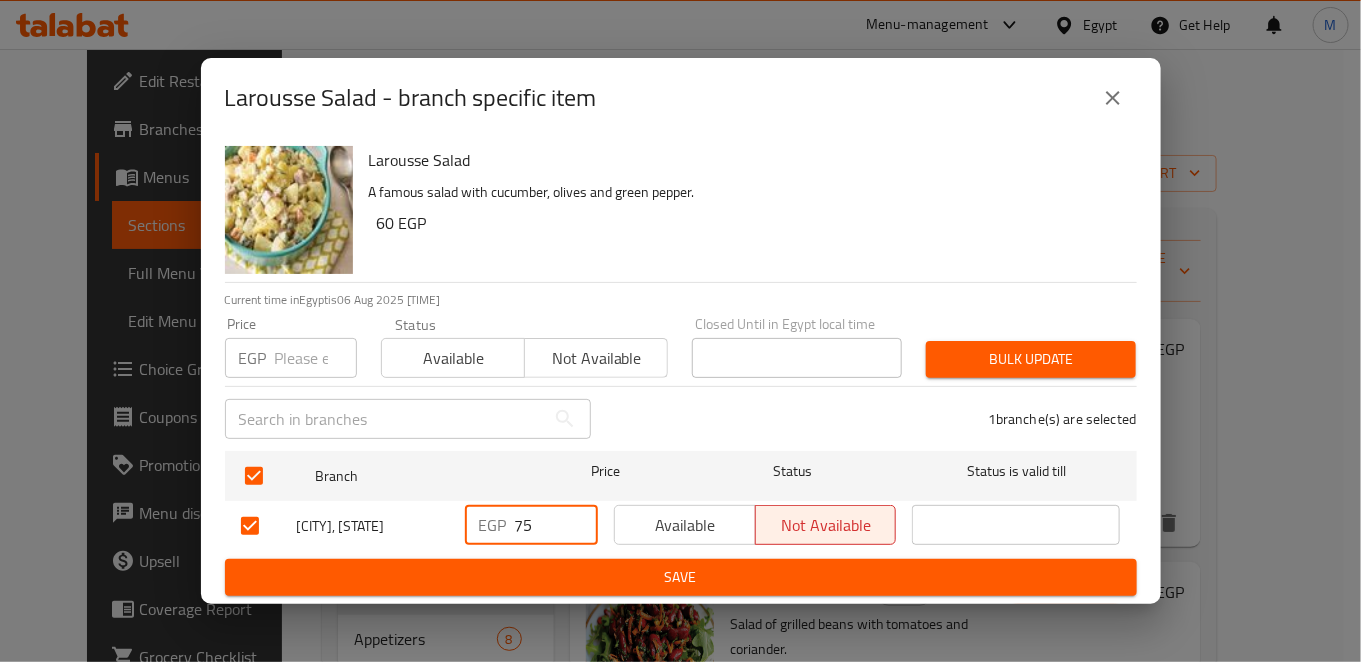 click on "75" at bounding box center (556, 525) 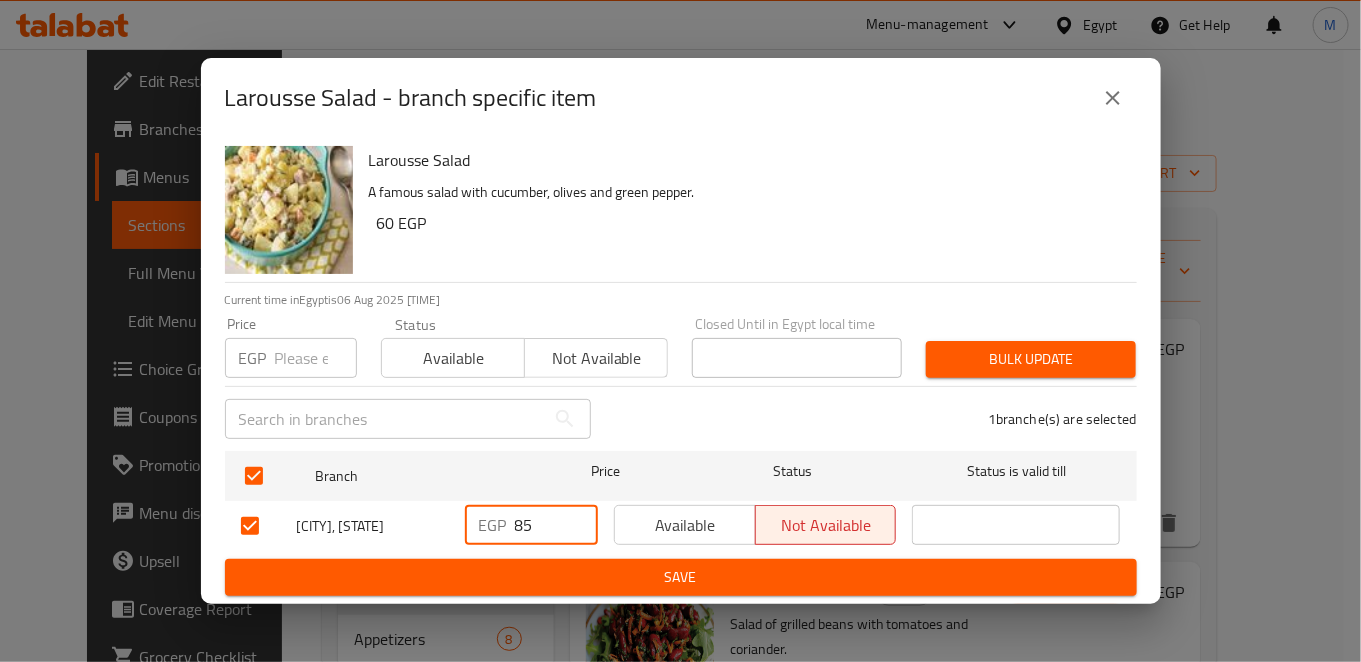 click on "85" at bounding box center [556, 525] 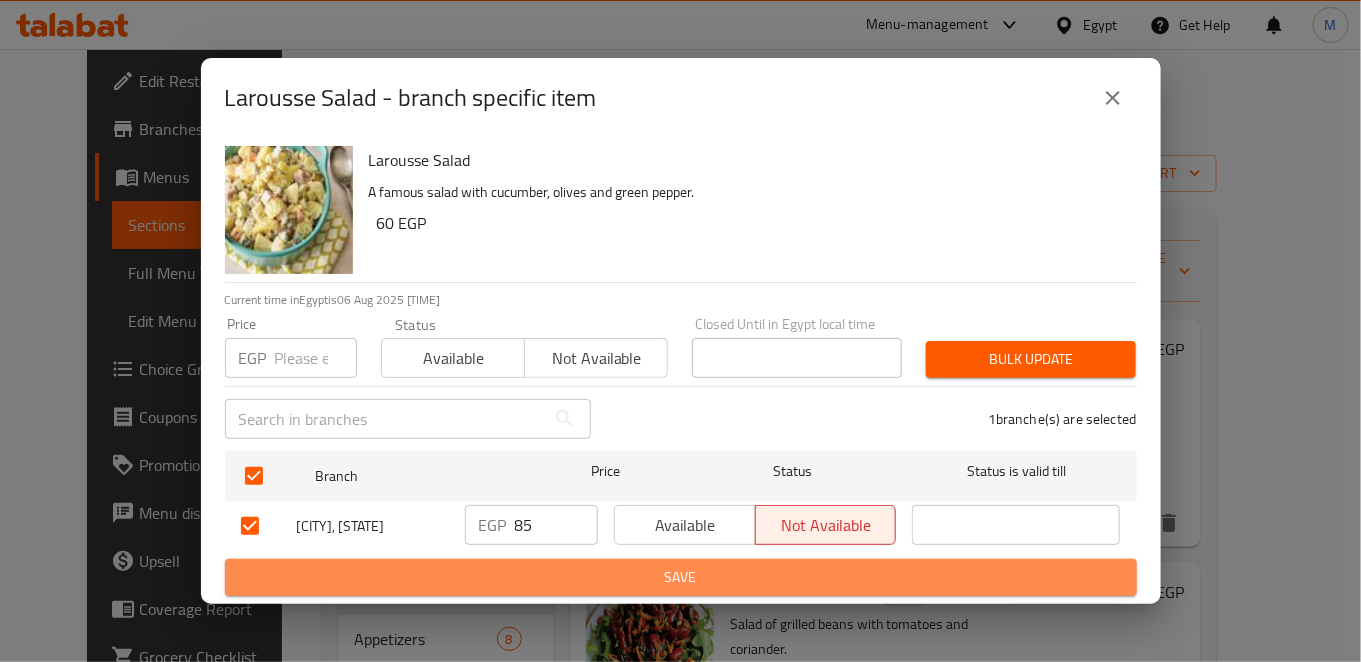 click on "Save" at bounding box center [681, 577] 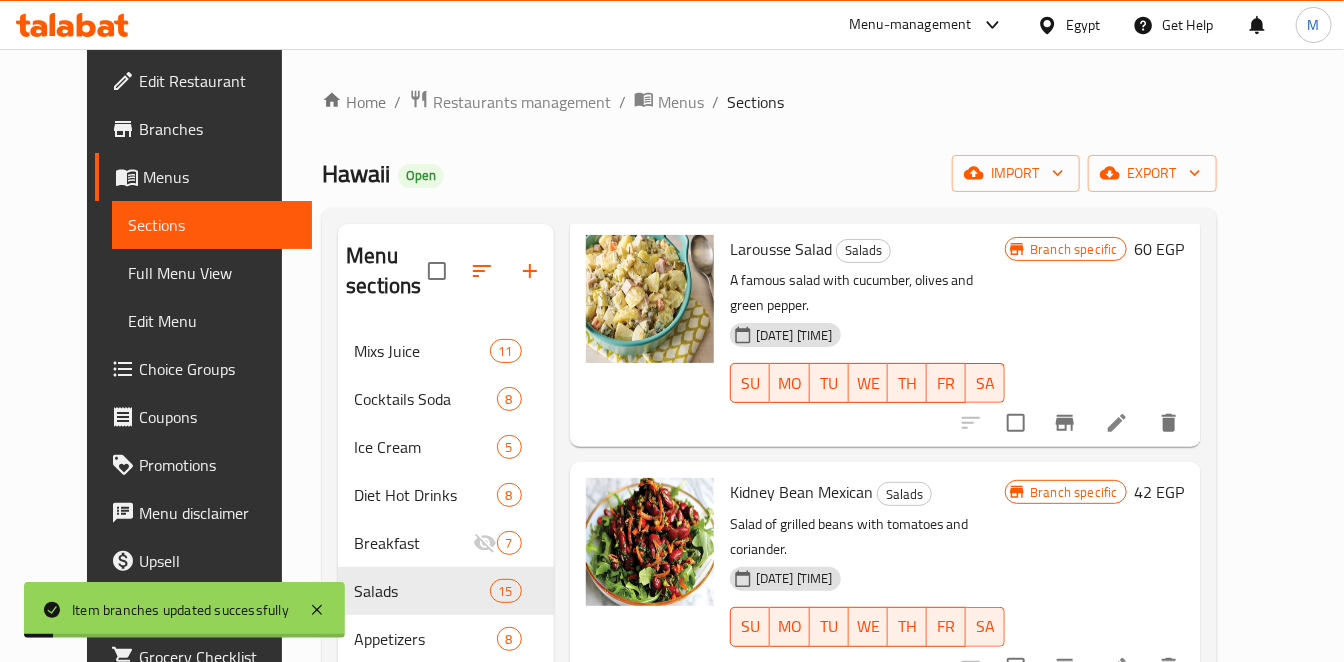 scroll, scrollTop: 111, scrollLeft: 0, axis: vertical 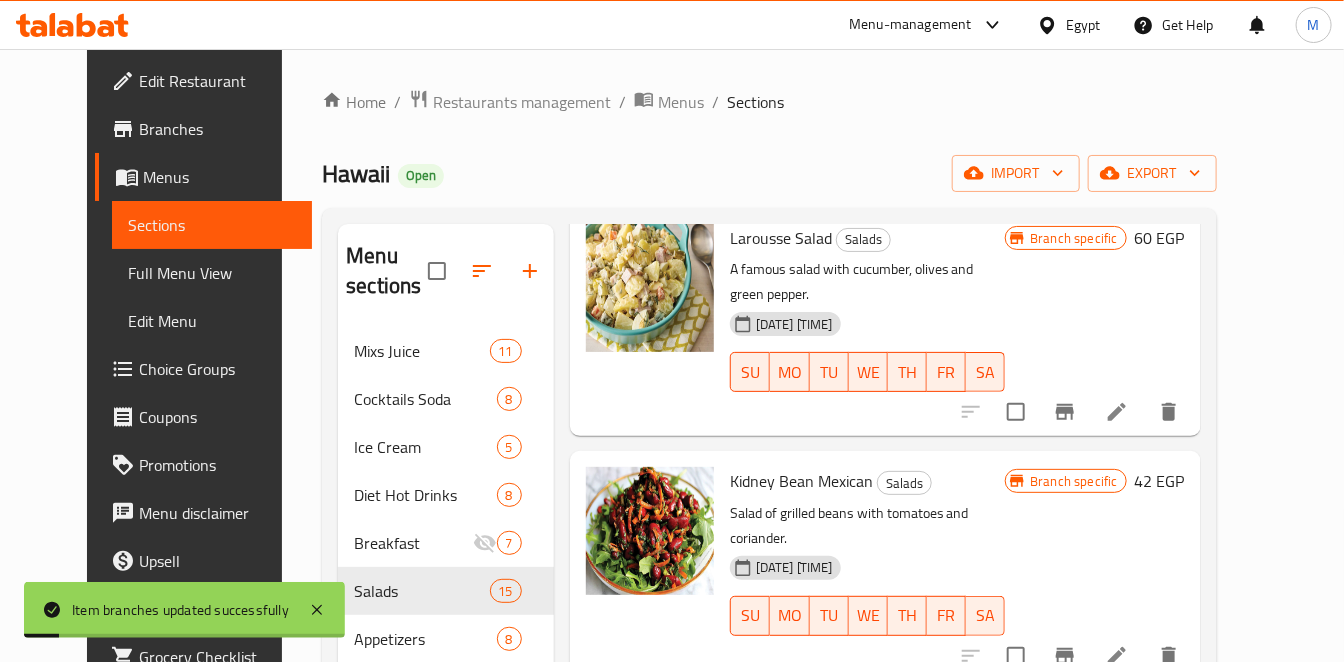 click 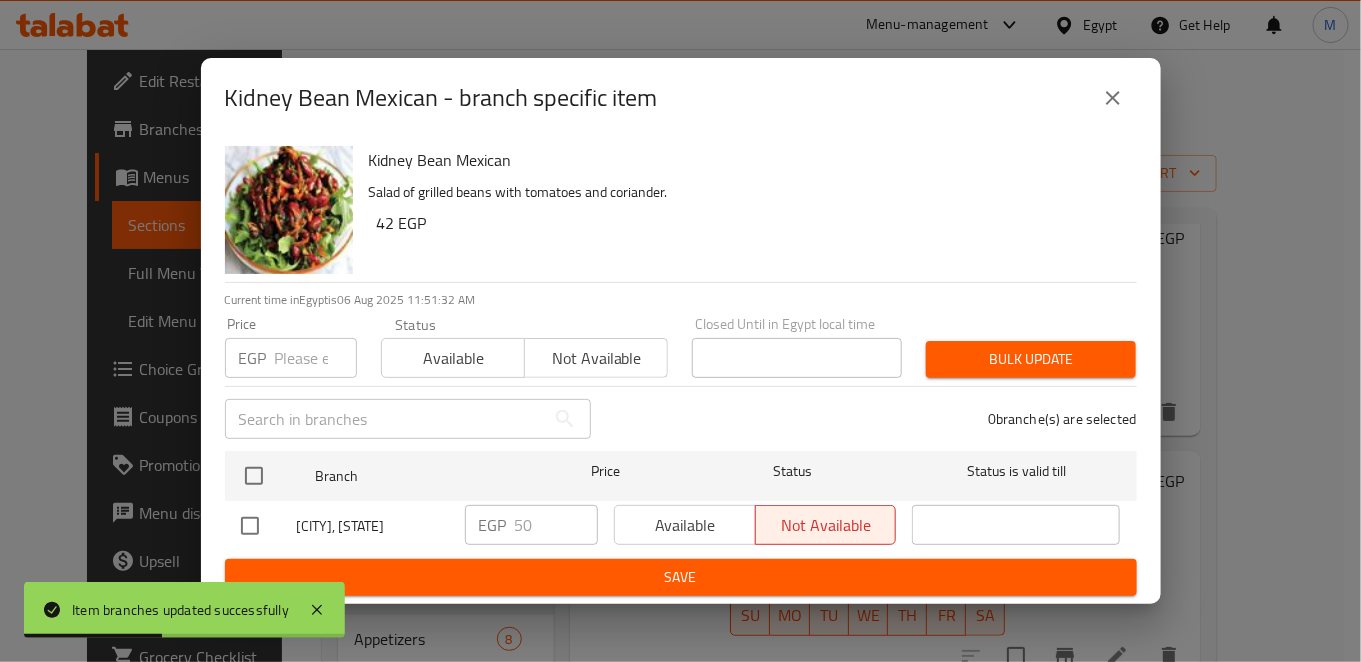type 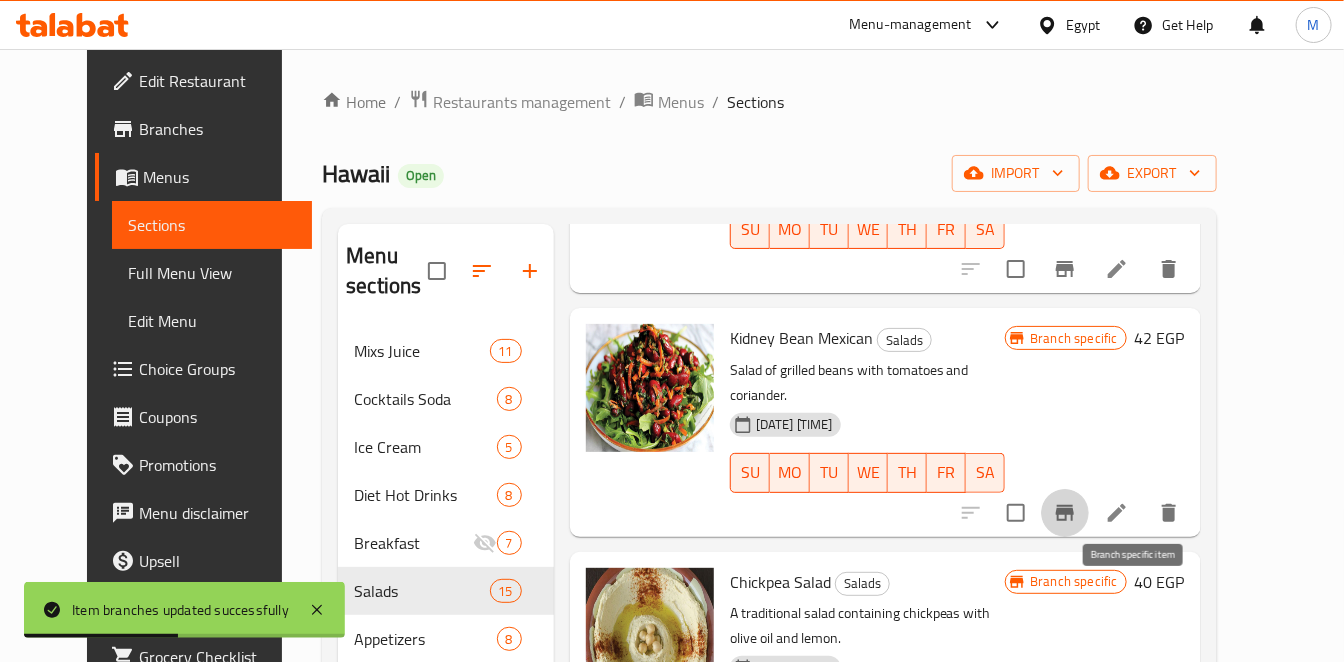 scroll, scrollTop: 444, scrollLeft: 0, axis: vertical 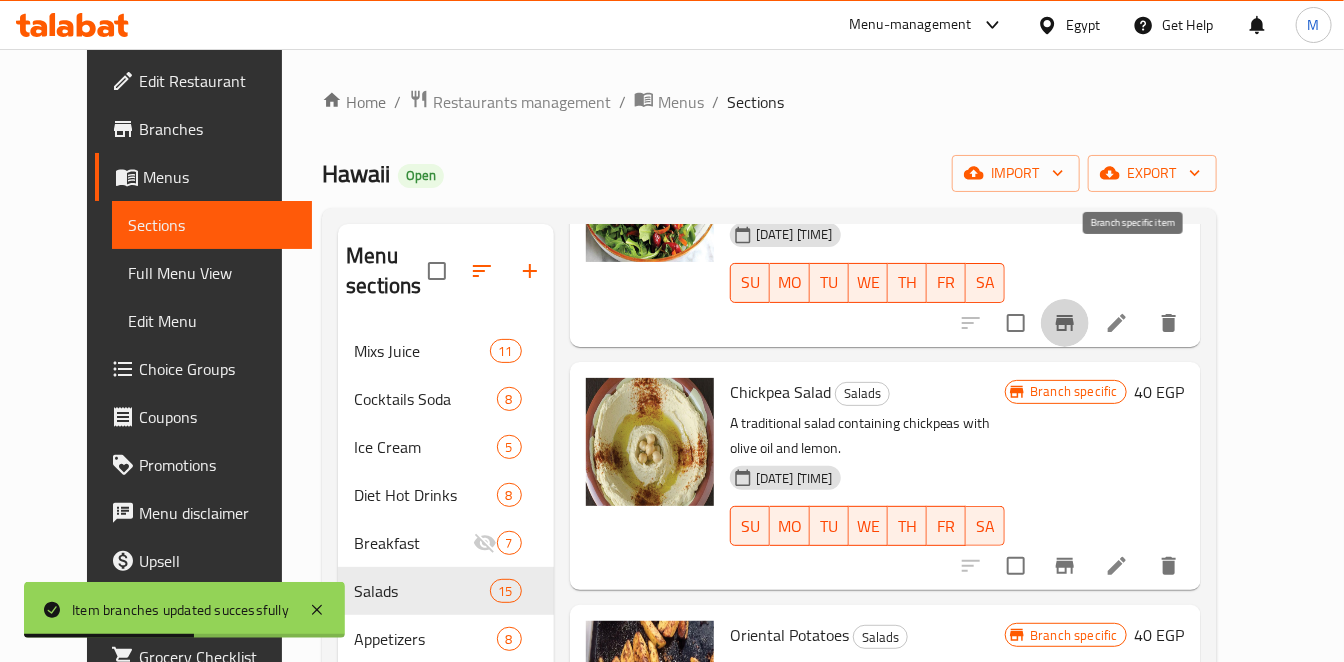 click 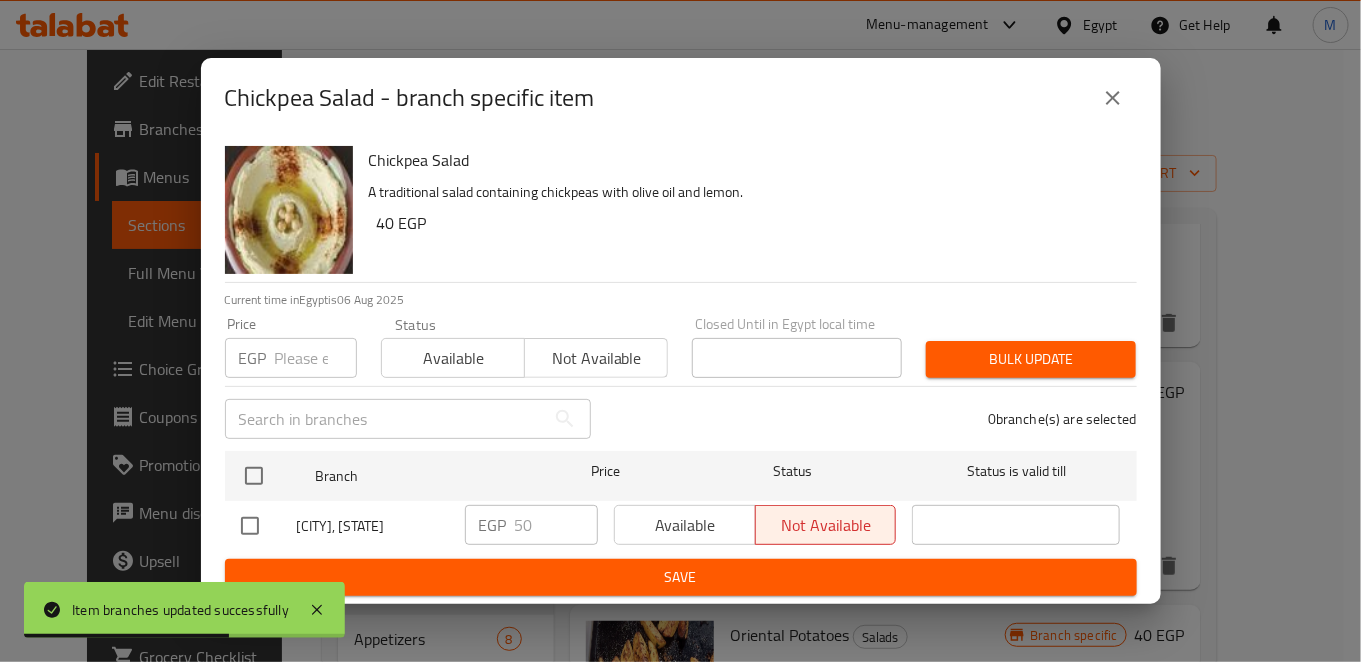type 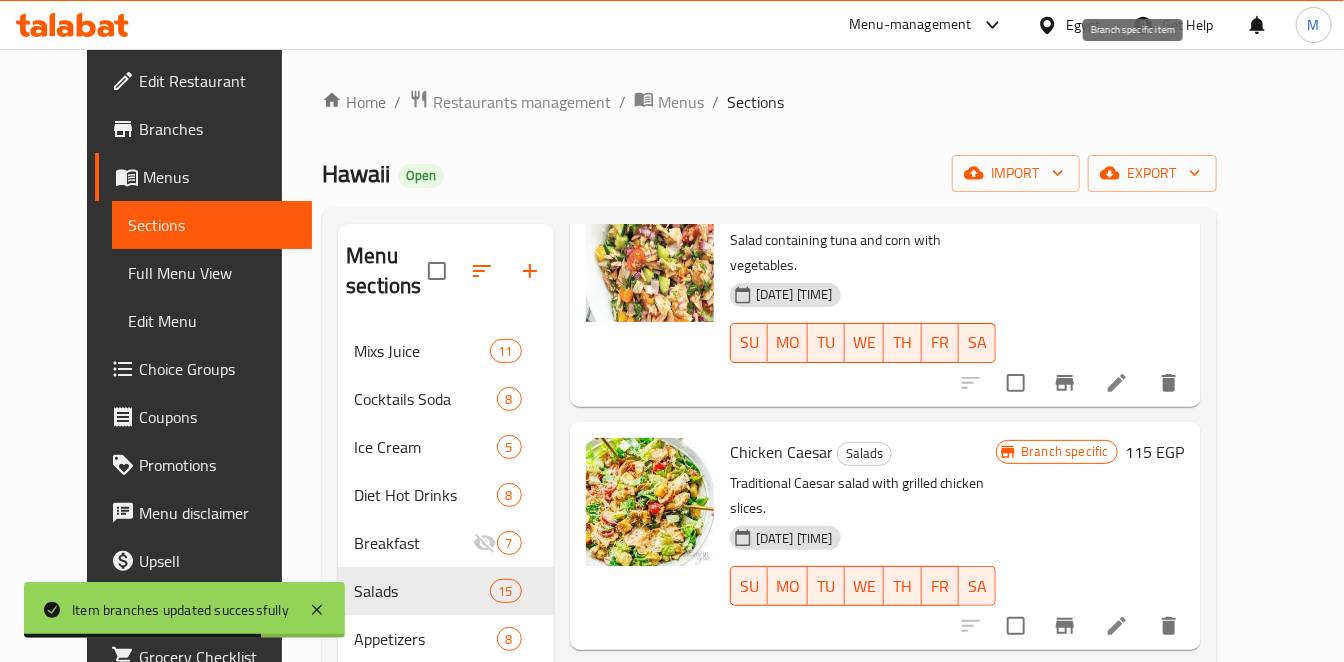 scroll, scrollTop: 1830, scrollLeft: 0, axis: vertical 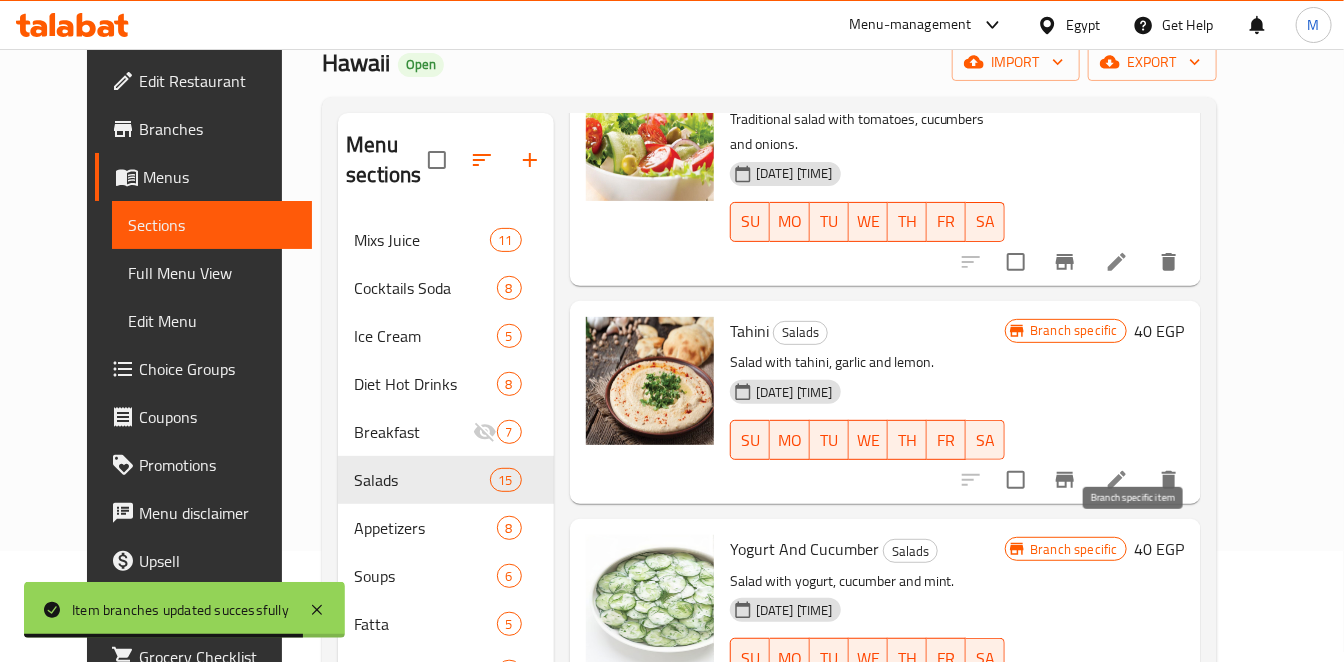 click at bounding box center [1065, 698] 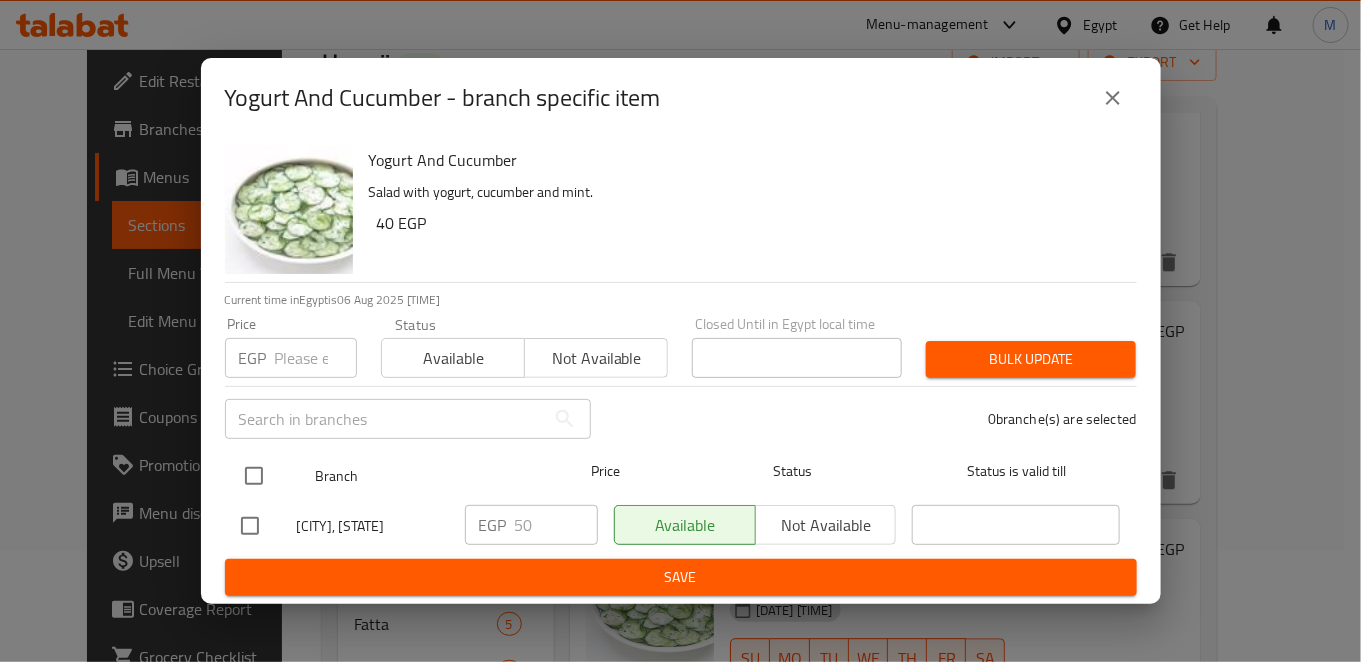 type 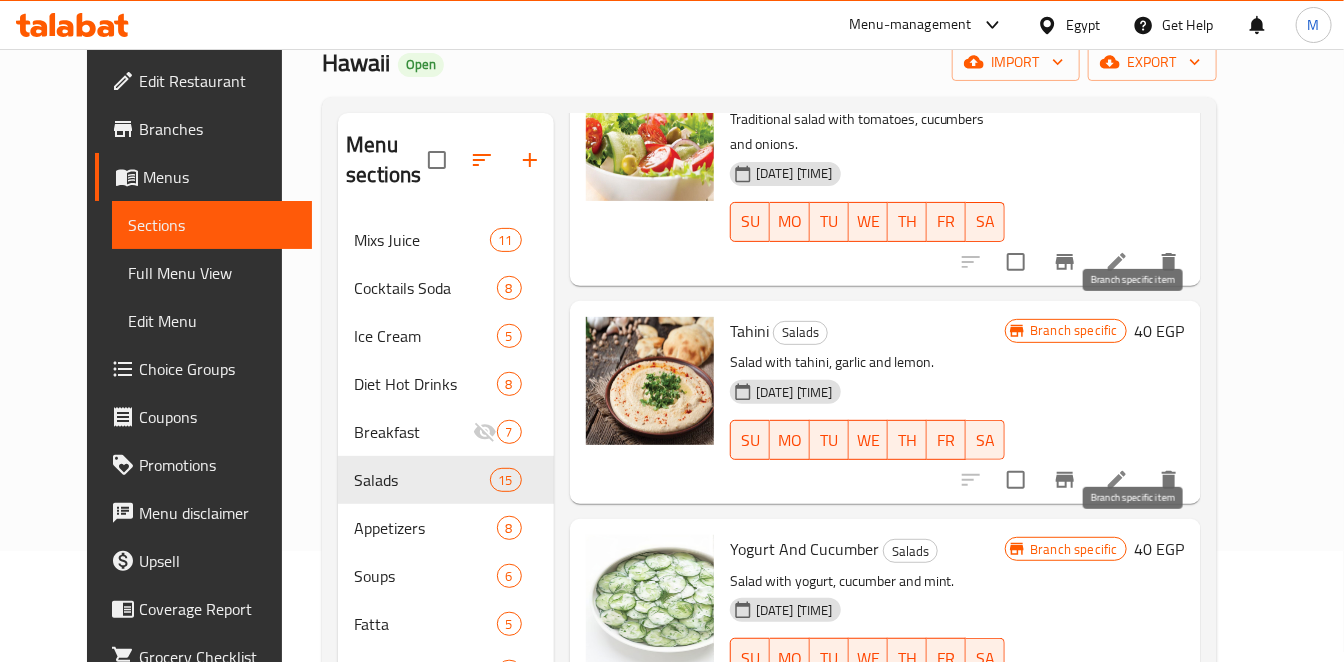 click 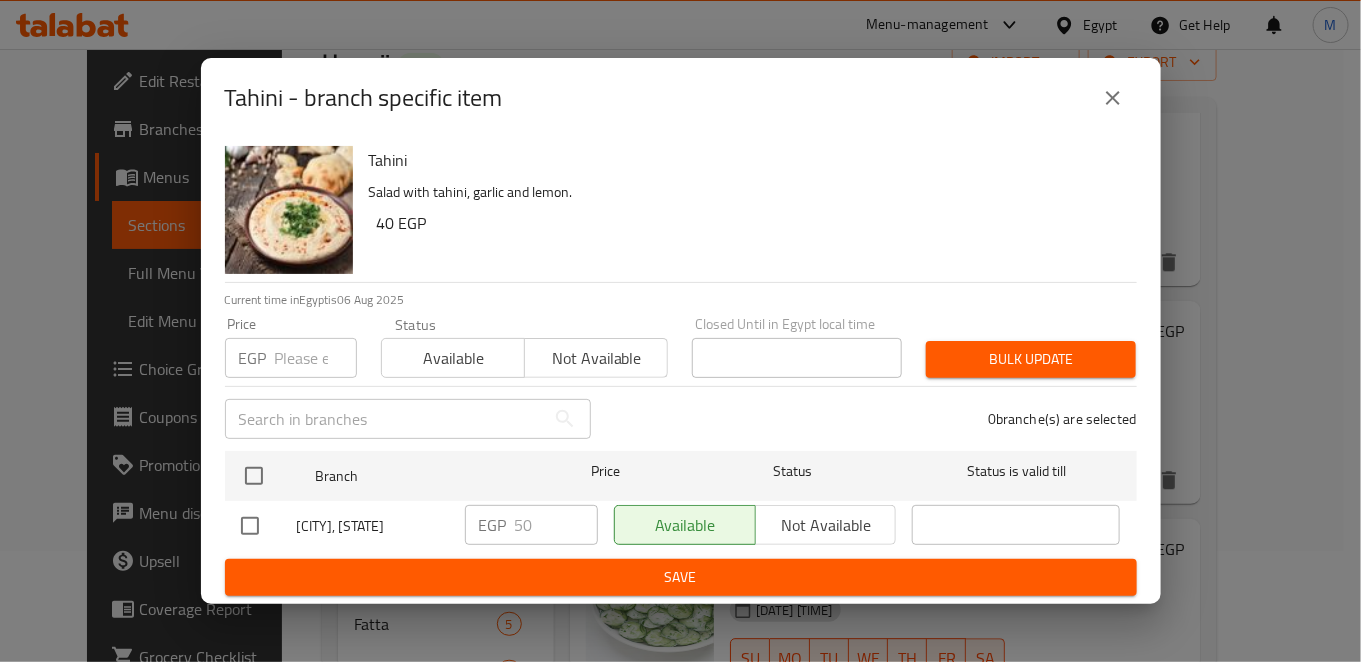 type 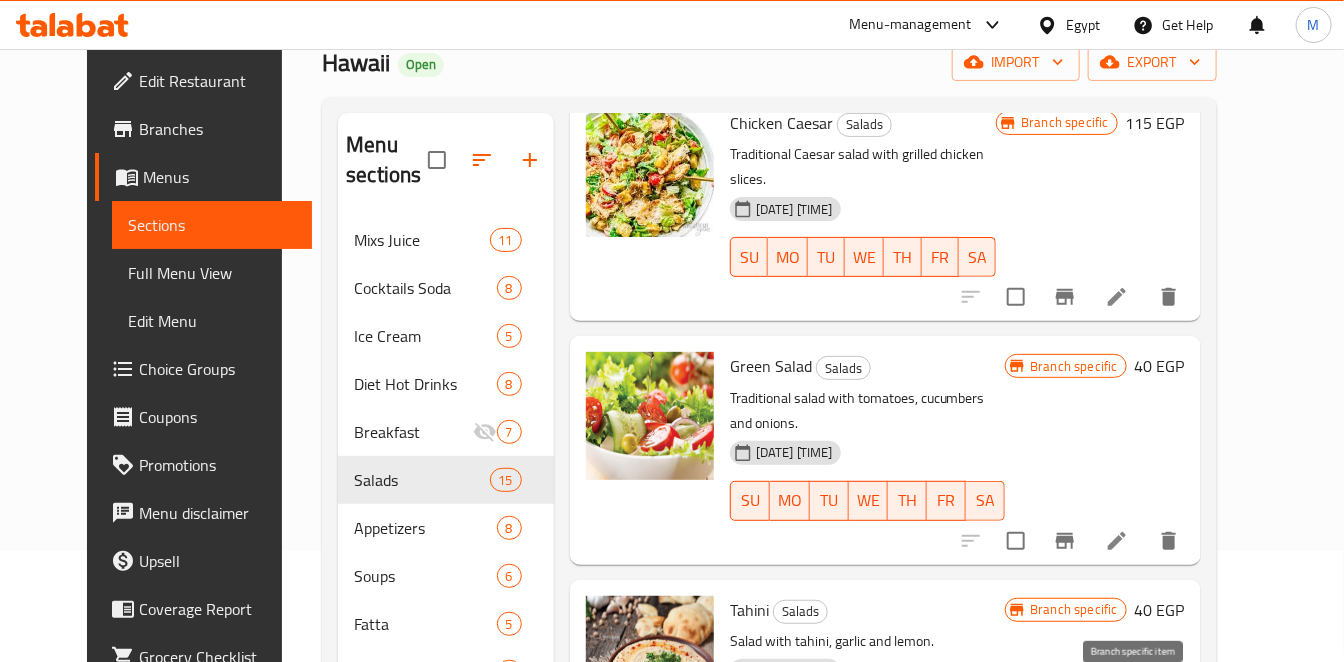scroll, scrollTop: 1385, scrollLeft: 0, axis: vertical 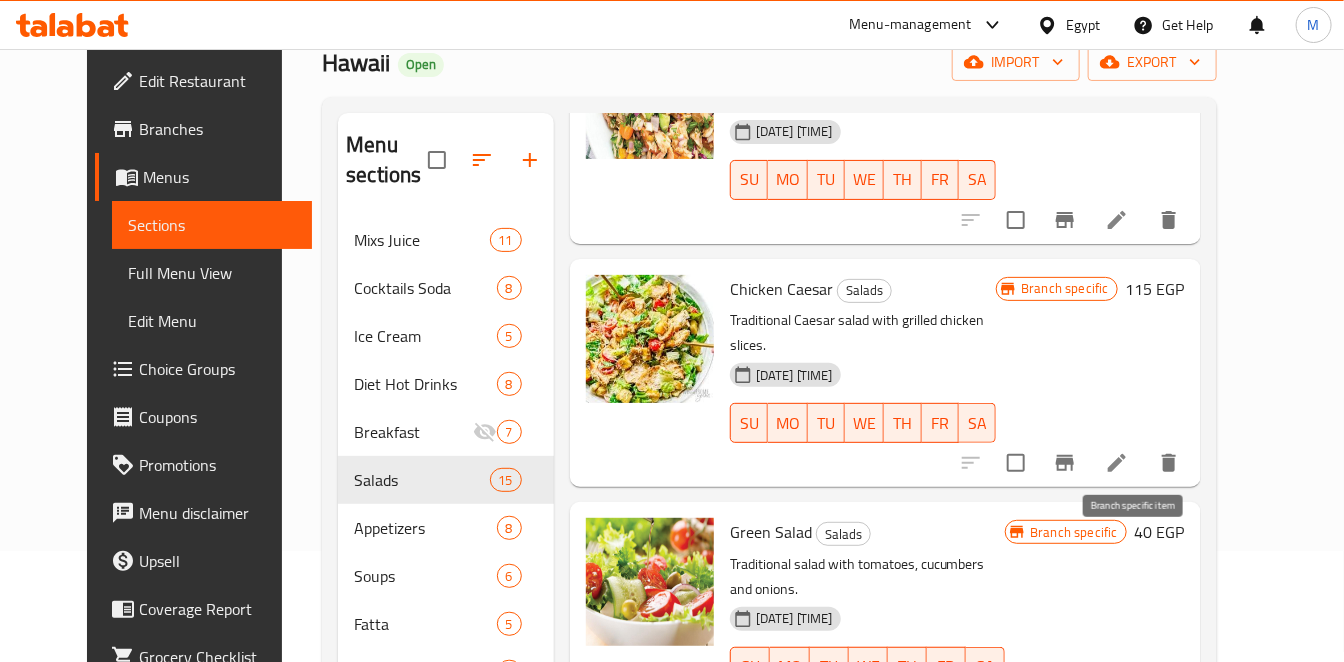 click at bounding box center (1065, 707) 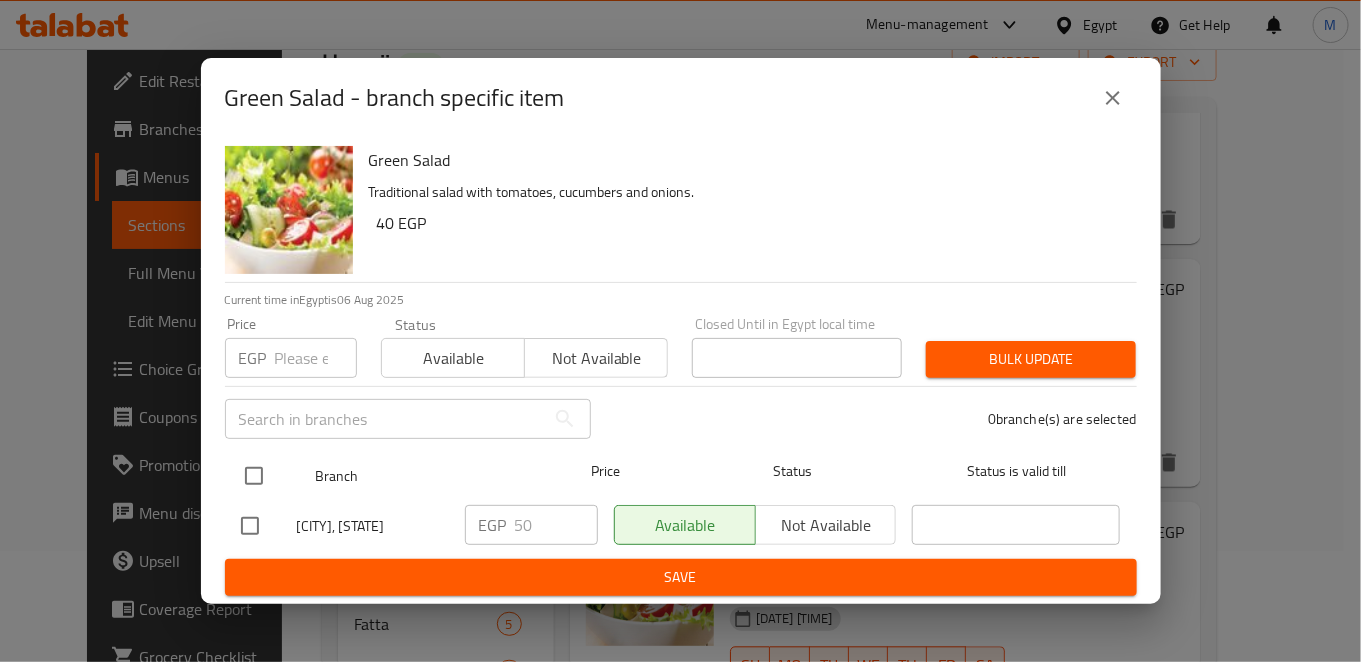 drag, startPoint x: 258, startPoint y: 466, endPoint x: 313, endPoint y: 485, distance: 58.189346 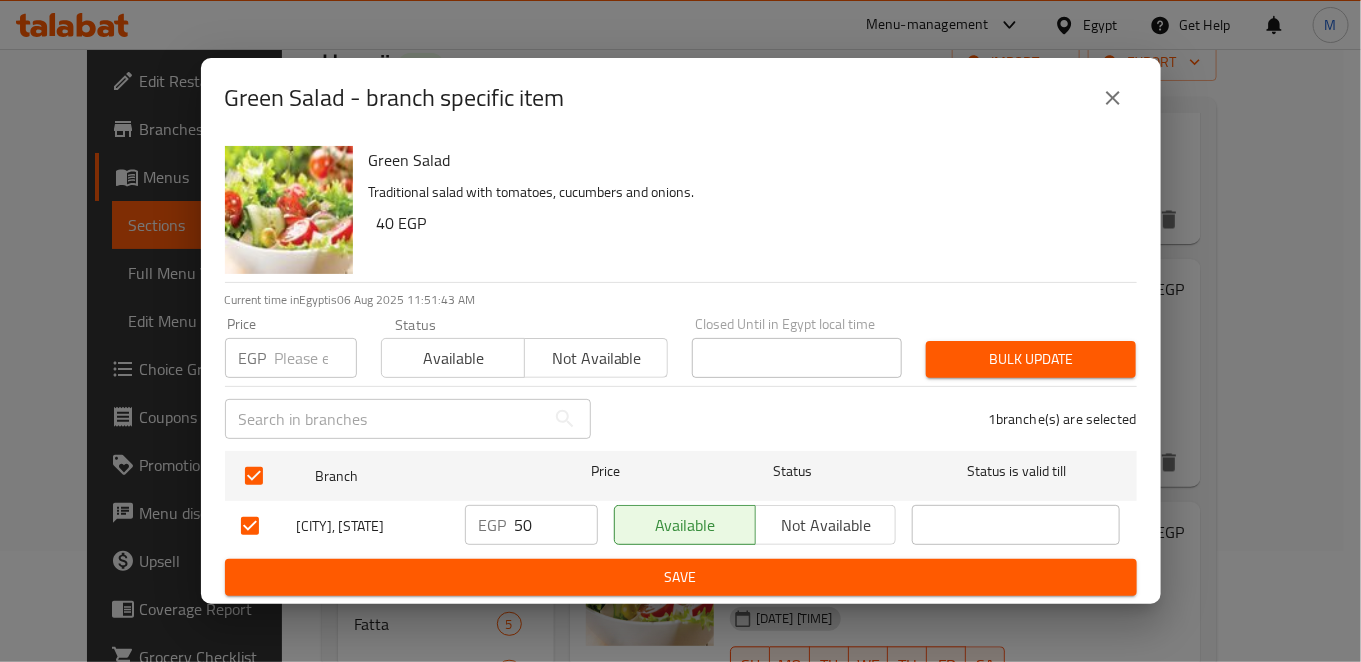 click on "50" at bounding box center [556, 525] 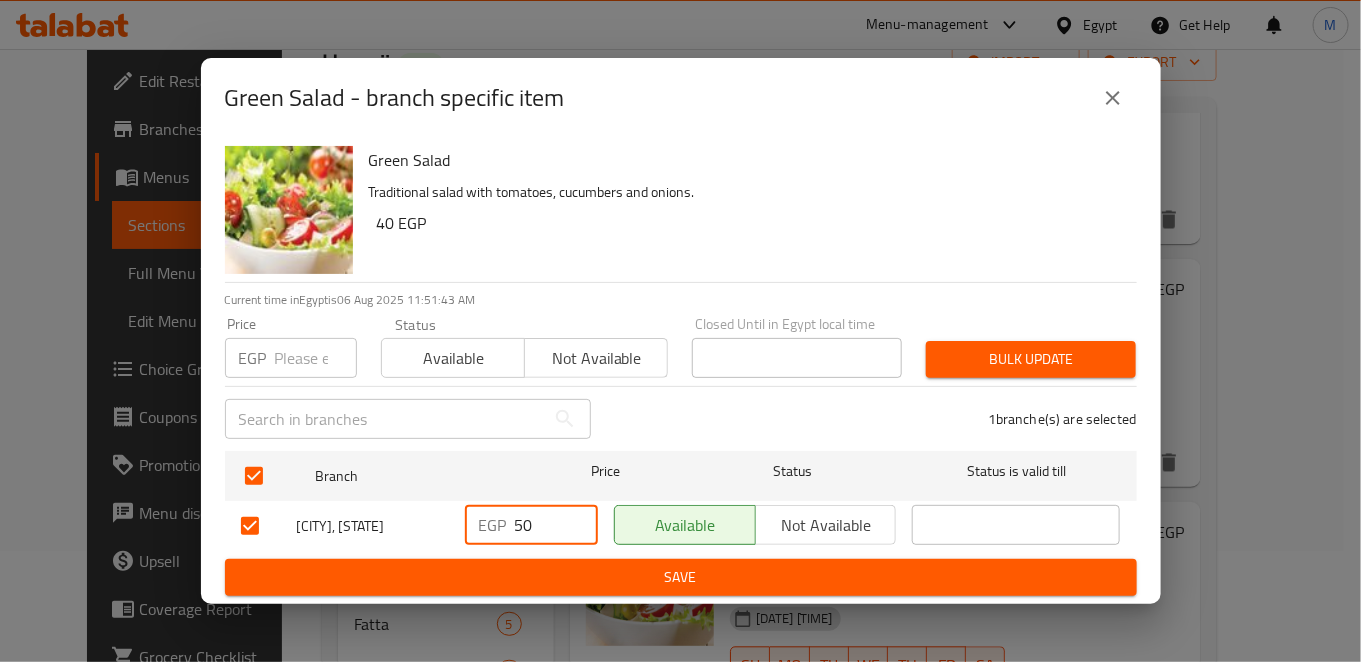 click on "50" at bounding box center (556, 525) 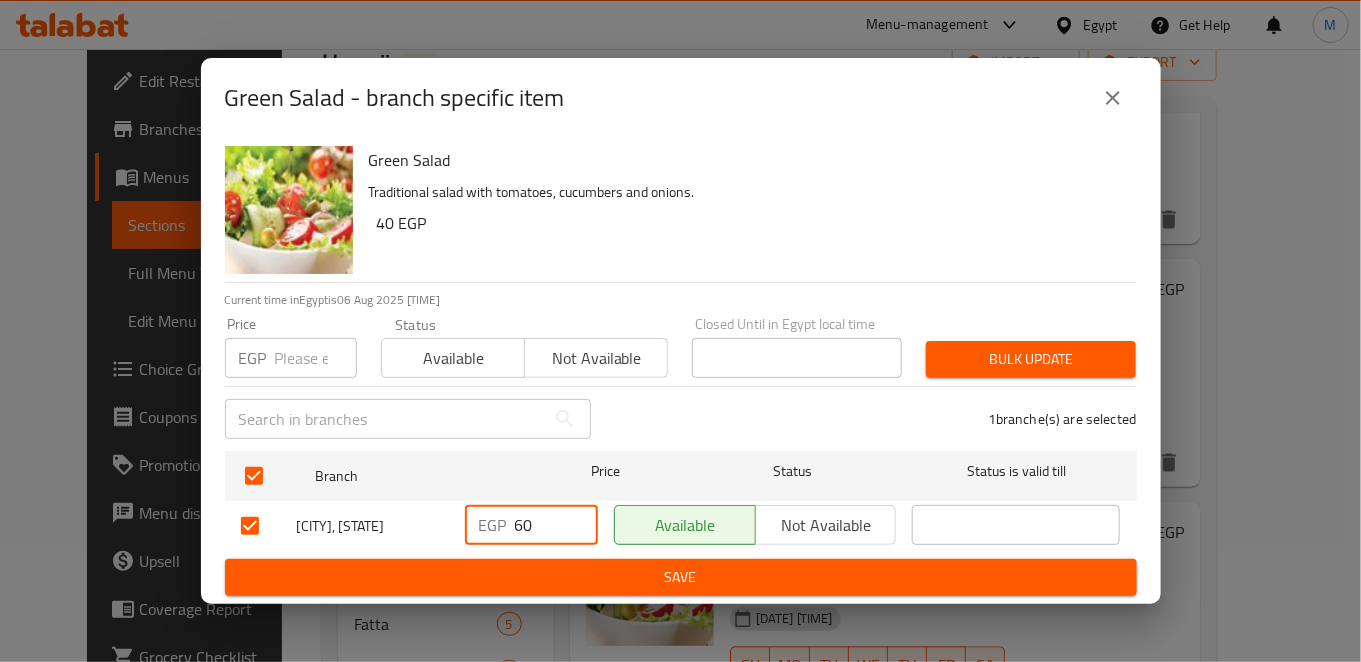 type on "60" 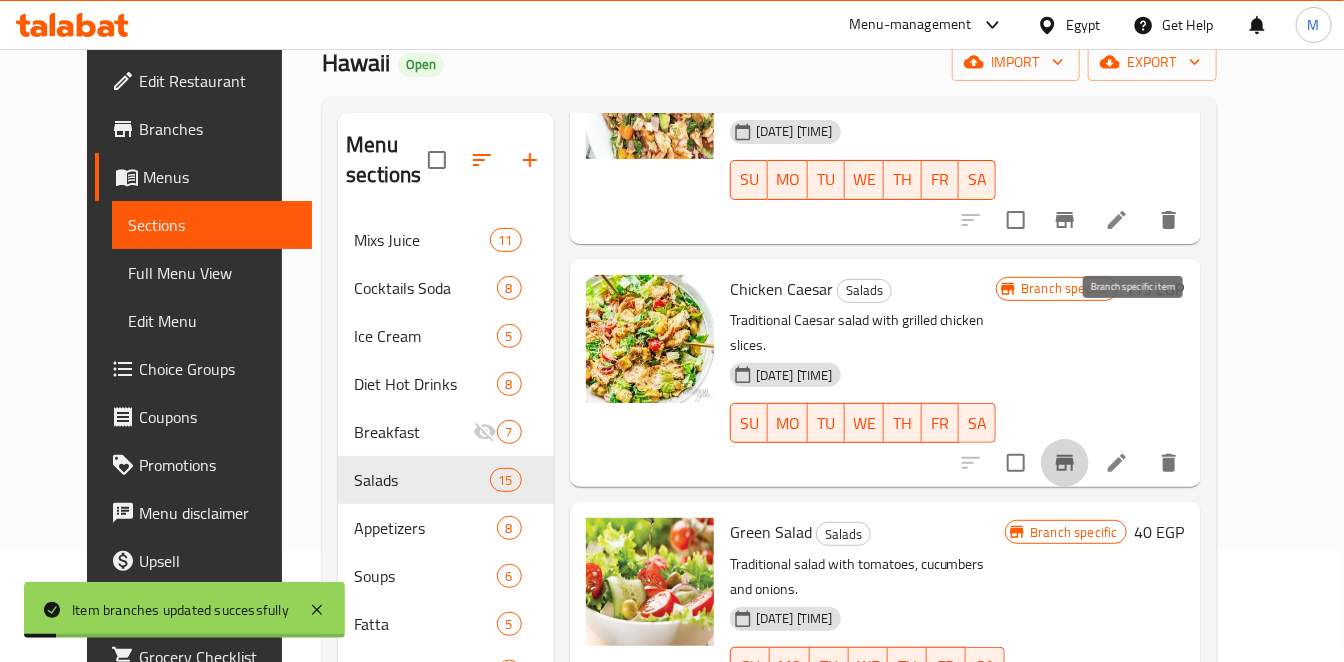 click at bounding box center (1065, 463) 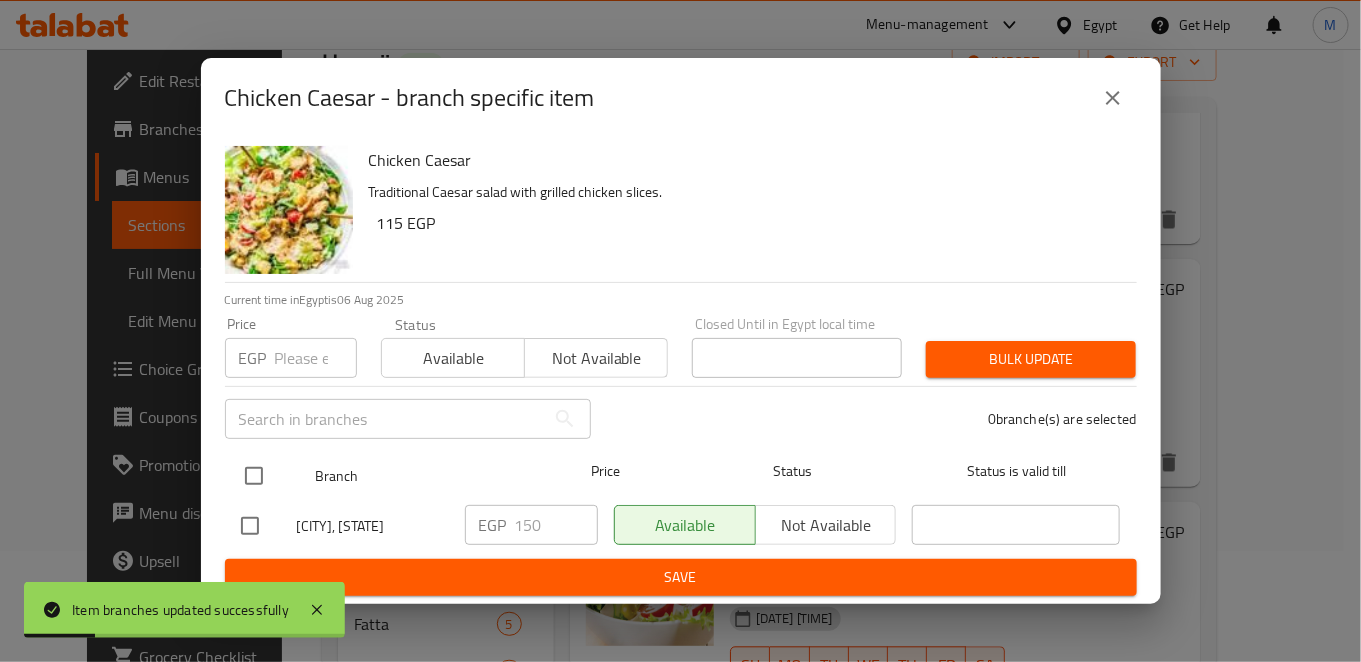 click on "Branch Price Status Status is valid till" at bounding box center [681, 476] 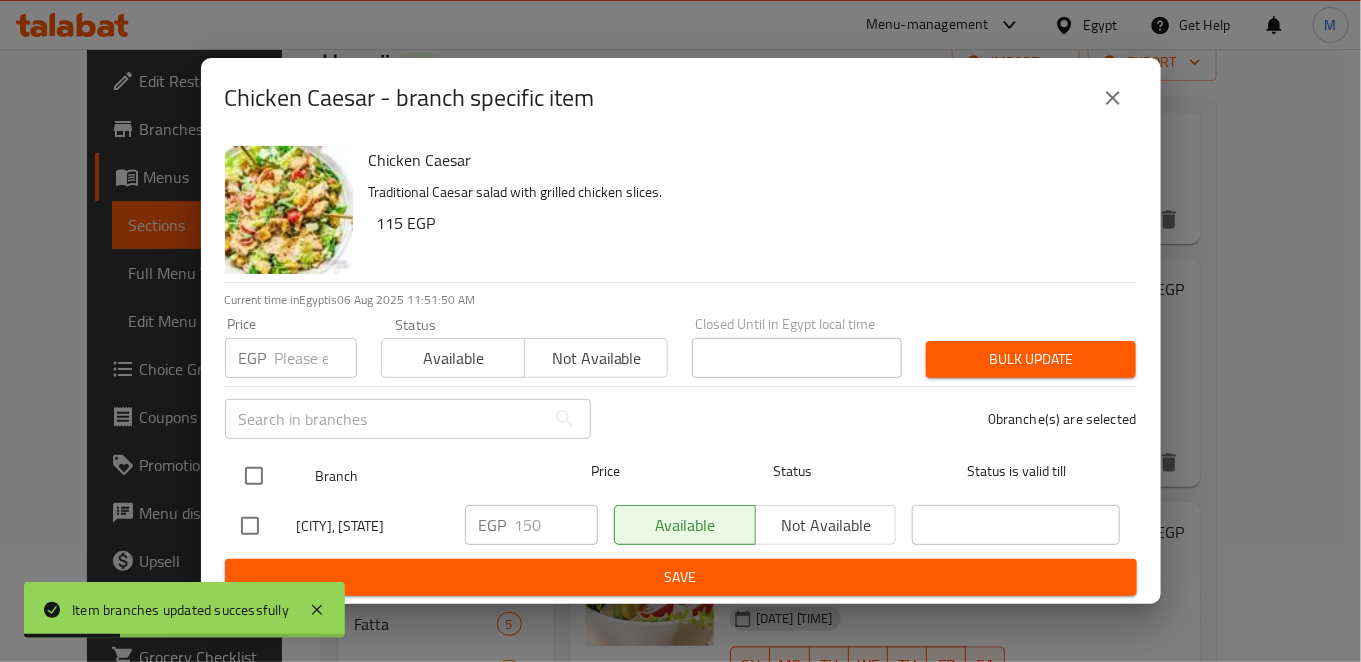 click at bounding box center (254, 476) 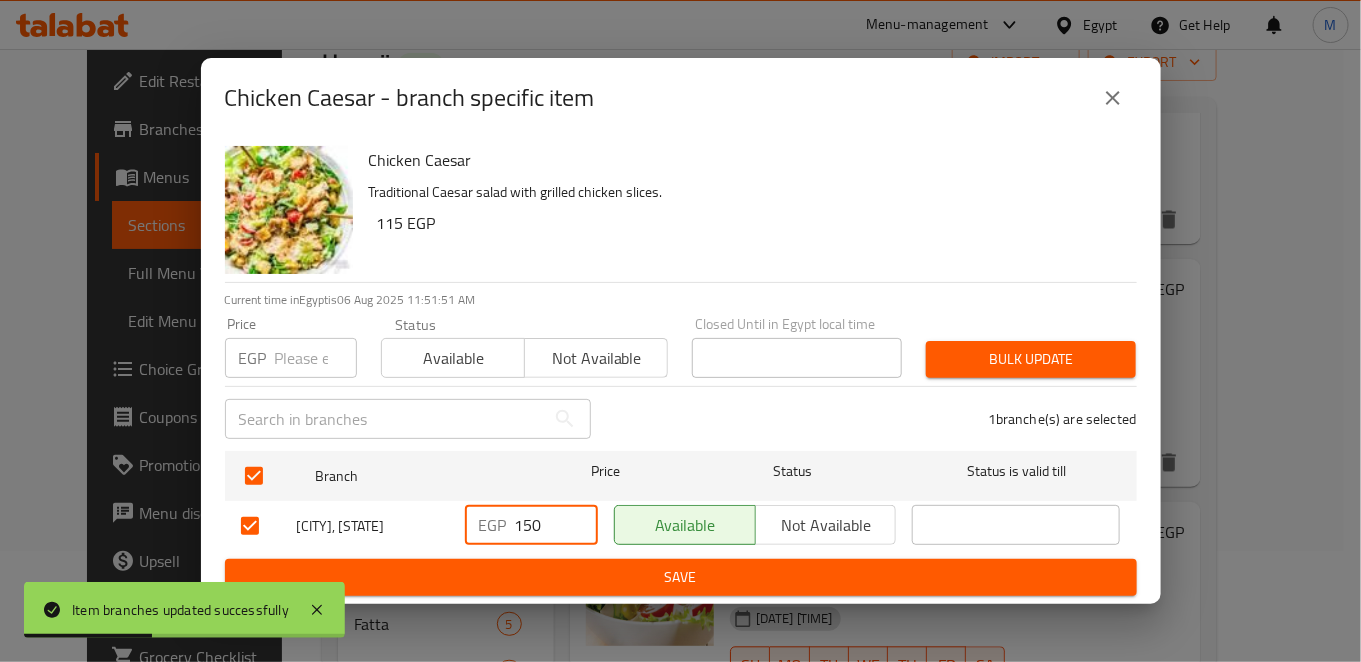 click on "150" at bounding box center (556, 525) 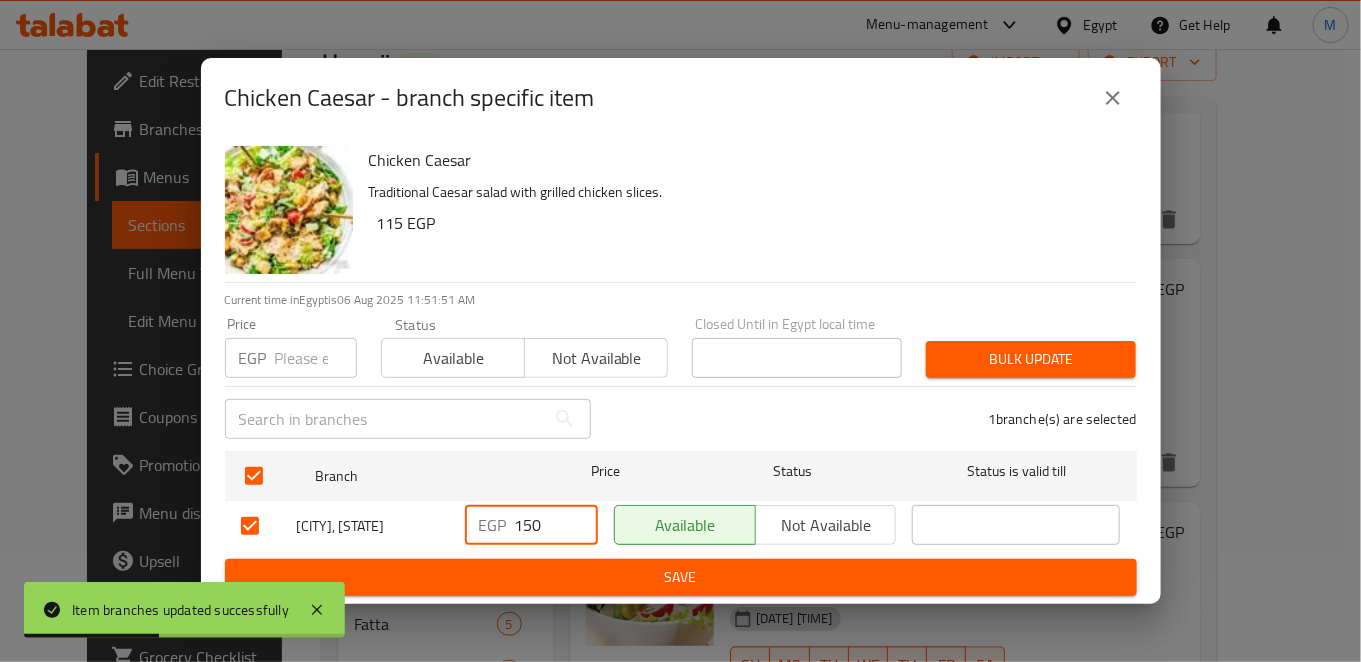 click on "150" at bounding box center (556, 525) 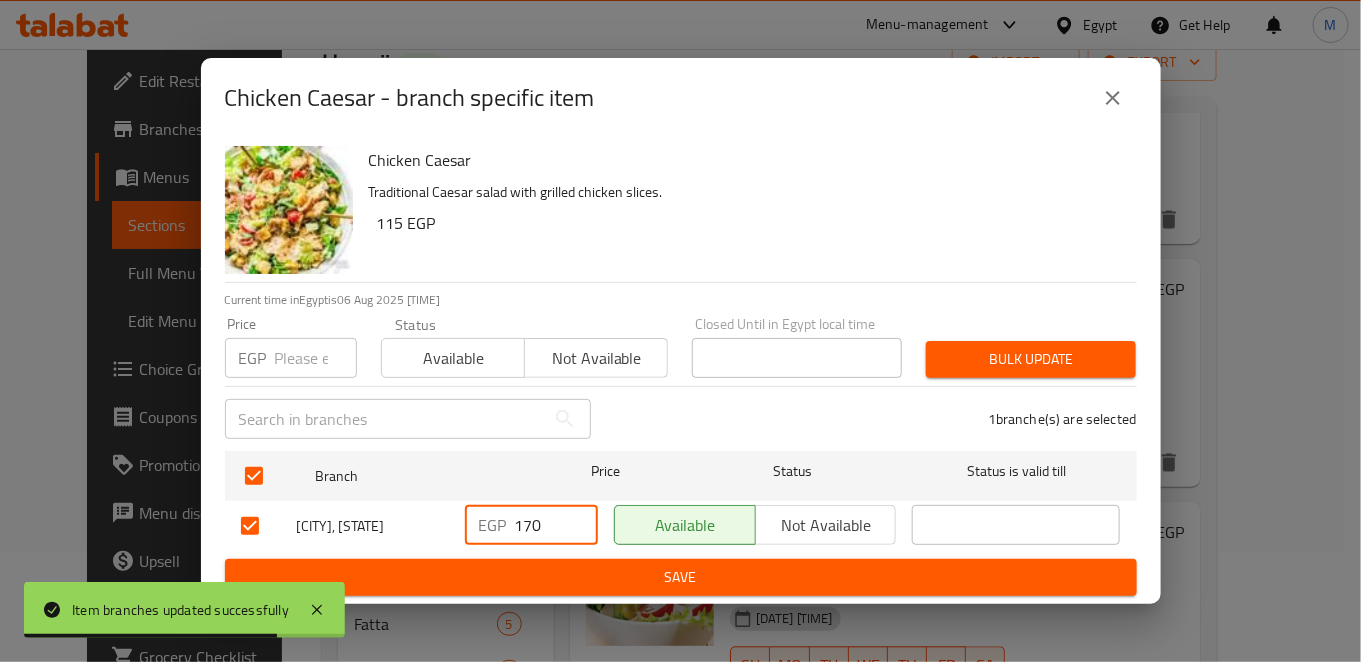 type on "170" 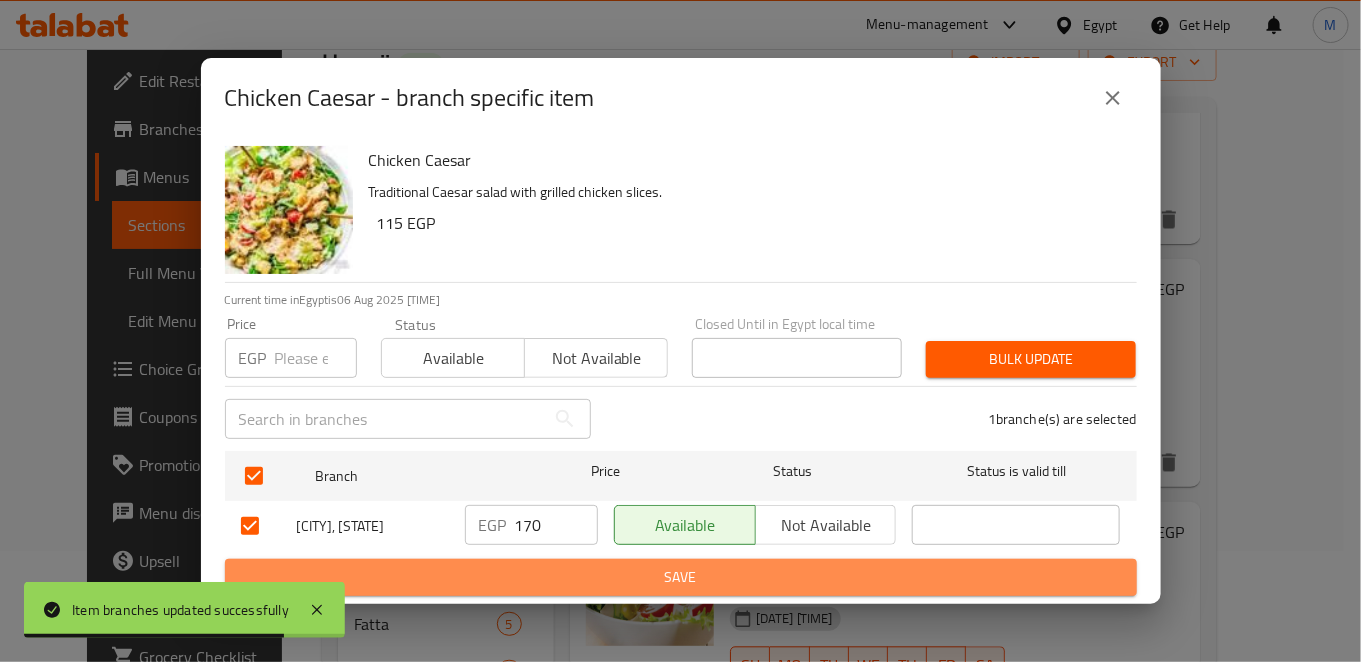 click on "Save" at bounding box center (681, 577) 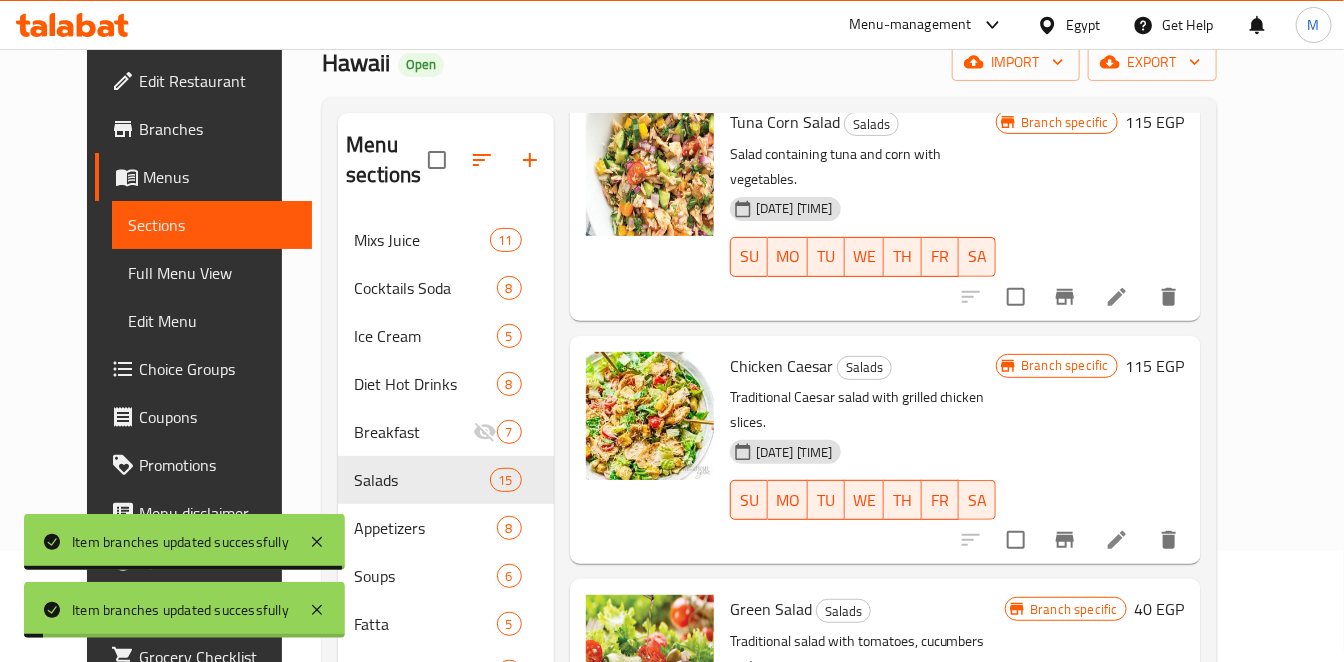 scroll, scrollTop: 1274, scrollLeft: 0, axis: vertical 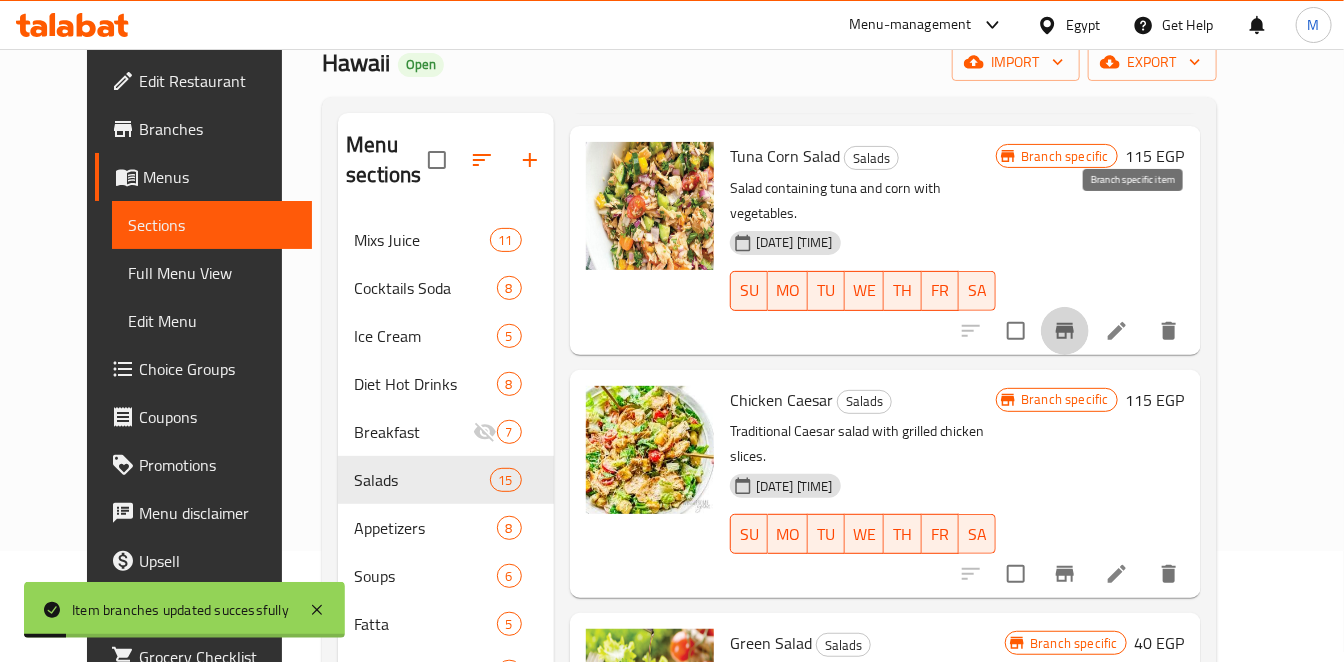click at bounding box center (1065, 331) 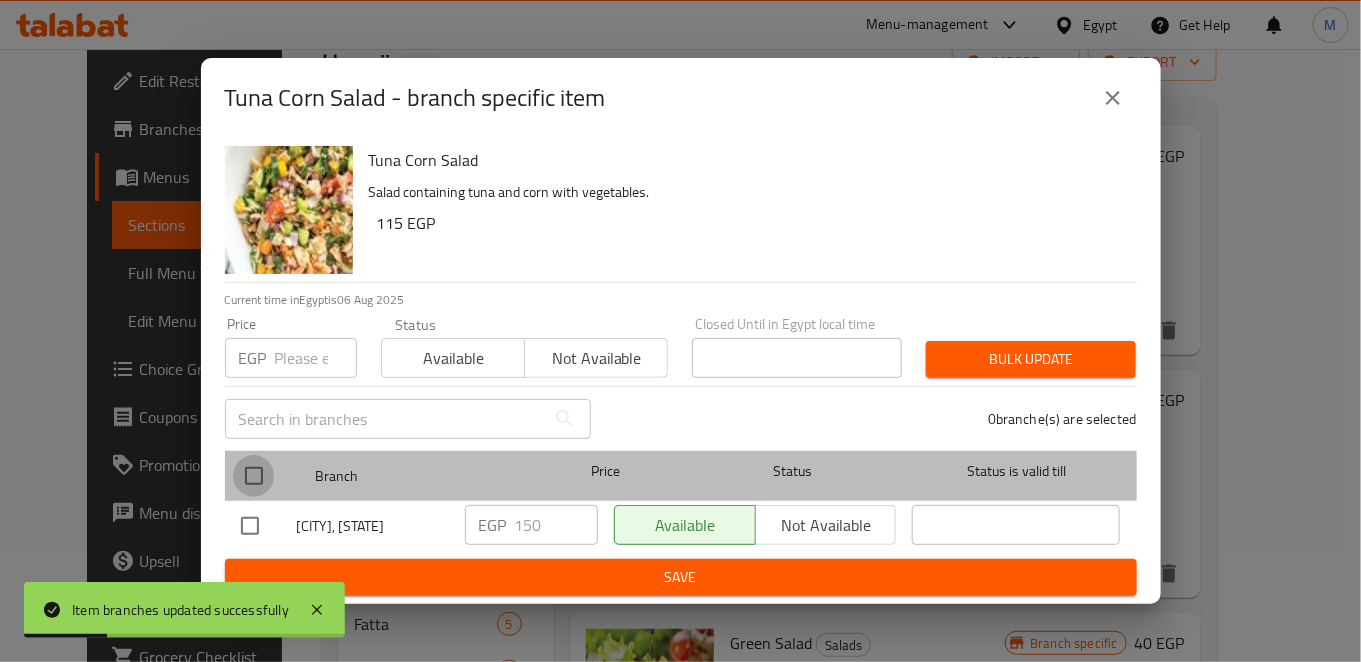 click at bounding box center (254, 476) 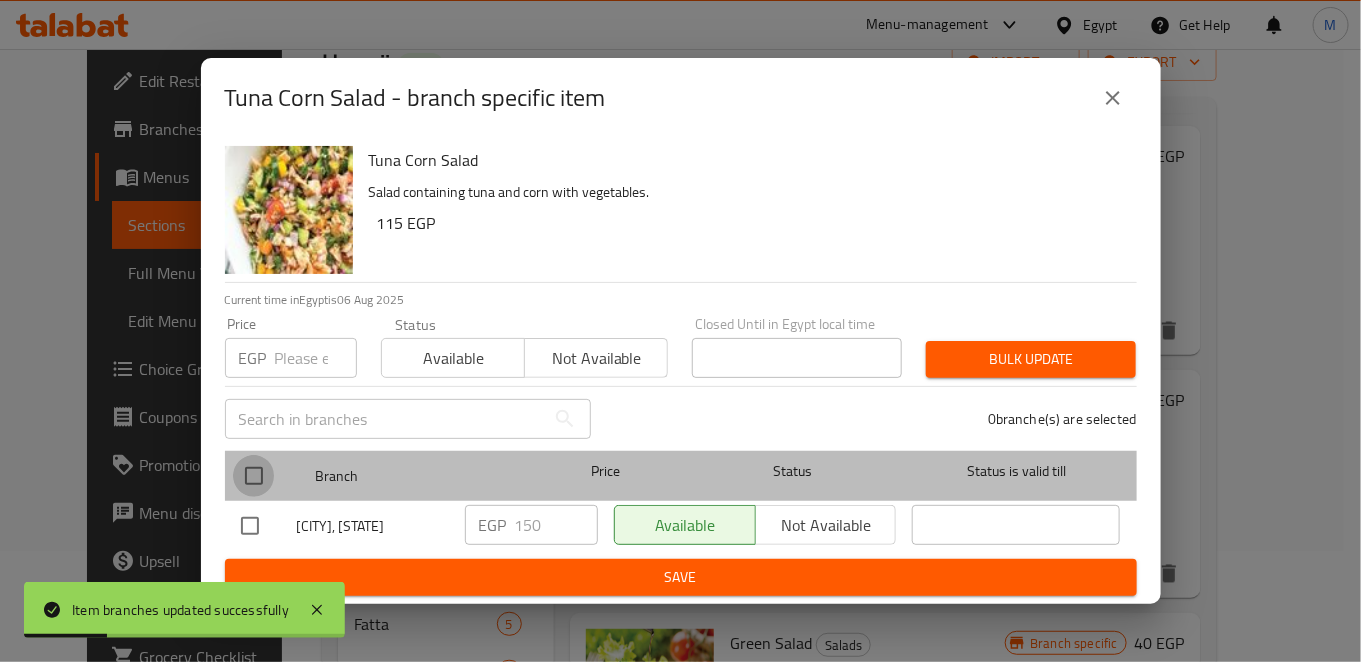 checkbox on "true" 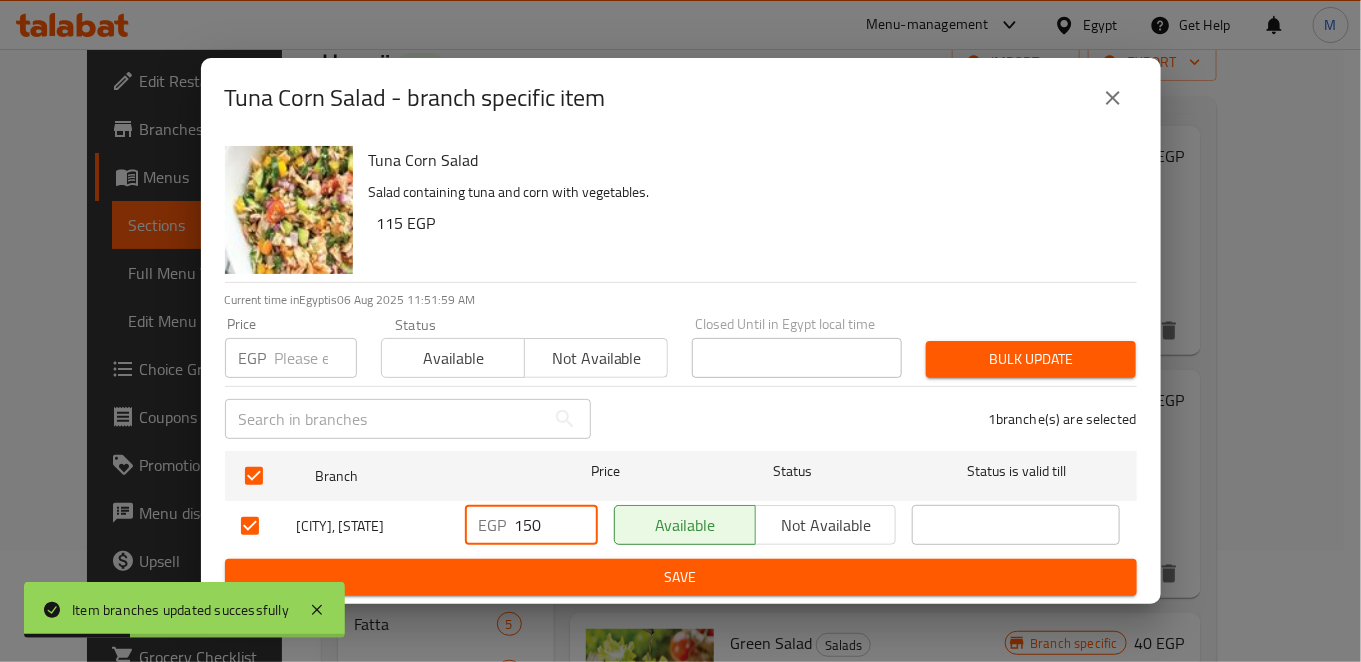 click on "150" at bounding box center (556, 525) 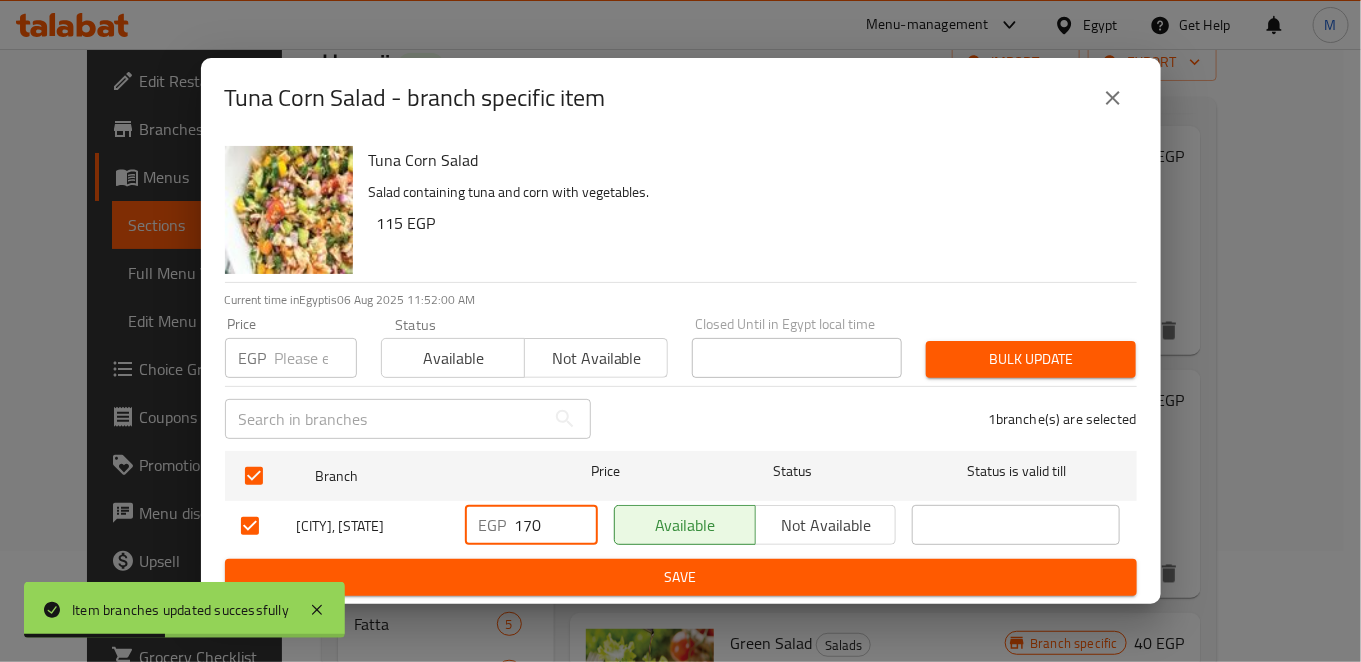 type on "170" 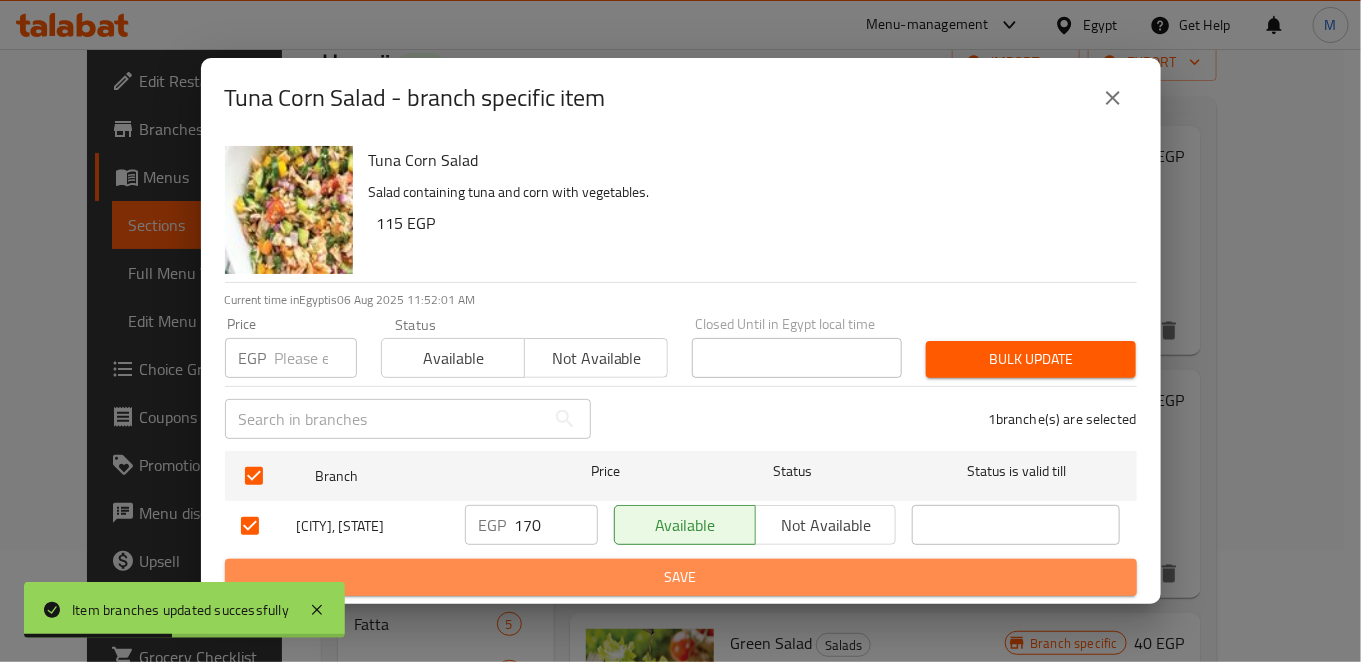 click on "Save" at bounding box center [681, 577] 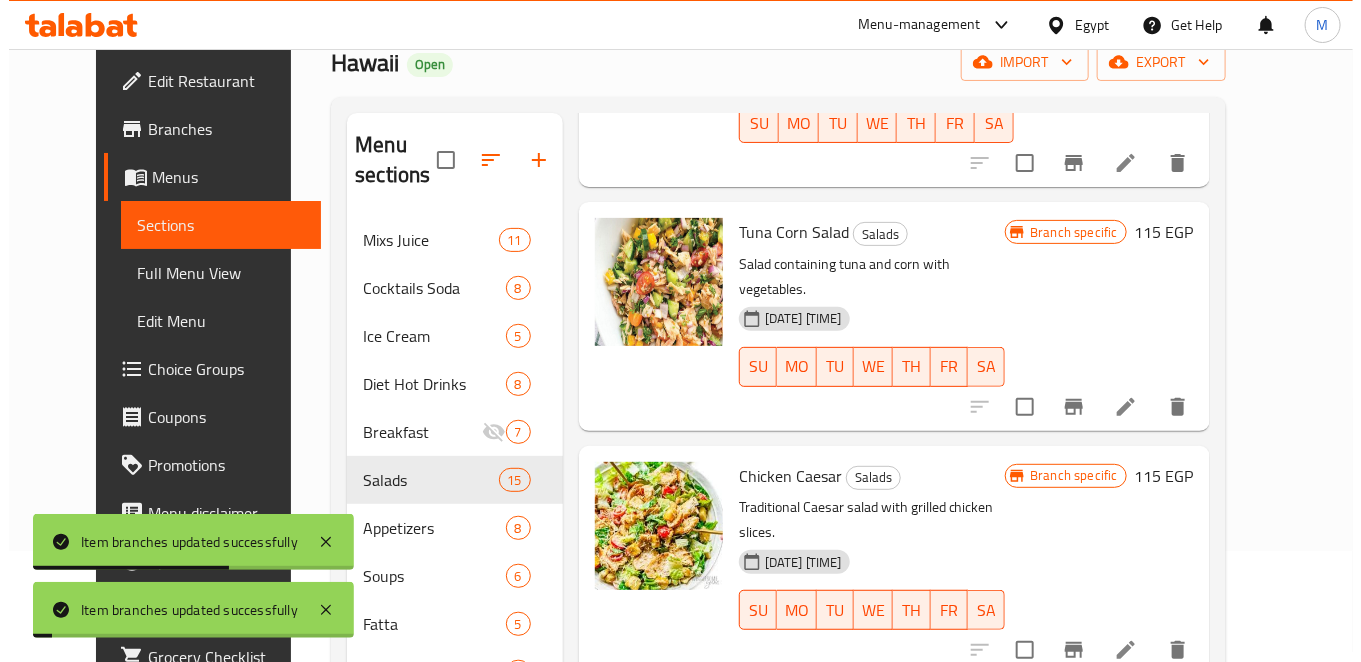 scroll, scrollTop: 1163, scrollLeft: 0, axis: vertical 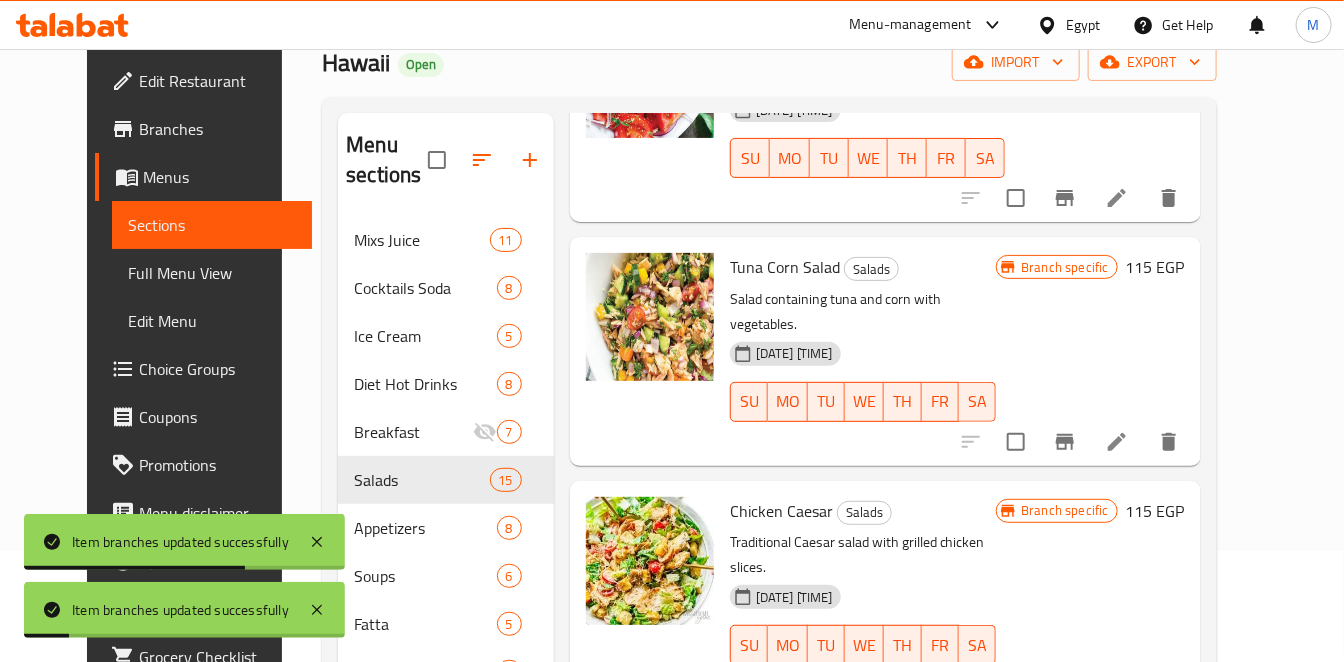click on "Menu sections Mixs Juice  11 Cocktails Soda 8 Ice Cream 5 Diet Hot Drinks 8 Breakfast 7 Salads 15 Appetizers 8 Soups 6 Fatta 5 Tajine 7 Pasta 13 Meat dish 12 Chicken Dish 10 Grilled By Kilo 9 Grilled Dish 10 Italian Pizza 20 Sandwich 18 Sea Food 20 Dessert 17 Soft drink 7 Hot Drinks 26 Ice Tea 5 Cocktails Soda 11 Mix Juice 7 Fresh Juices 11 Yoghurt 5 Smoothie 8 Milkshake 9 Ice Coffee 10 Frappe Corner 8 Menu items Add Sort Manage items Larousse Salad   Salads A famous salad with cucumber, olives and green pepper. [DATE] [TIME] SU MO TU WE TH FR SA Branch specific 60   EGP Kidney Bean Mexican   Salads Salad of grilled beans with tomatoes and coriander. [DATE] [TIME] SU MO TU WE TH FR SA Branch specific 42   EGP Chickpea Salad   Salads A traditional salad containing chickpeas with olive oil and lemon. [DATE] [TIME] SU MO TU WE TH FR SA Branch specific 40   EGP Oriental Potatoes   Salads Potato salad with parsley and garlic. [DATE] [TIME] SU MO TU WE TH FR SA Branch specific 40   EGP   SU" at bounding box center [769, 888] 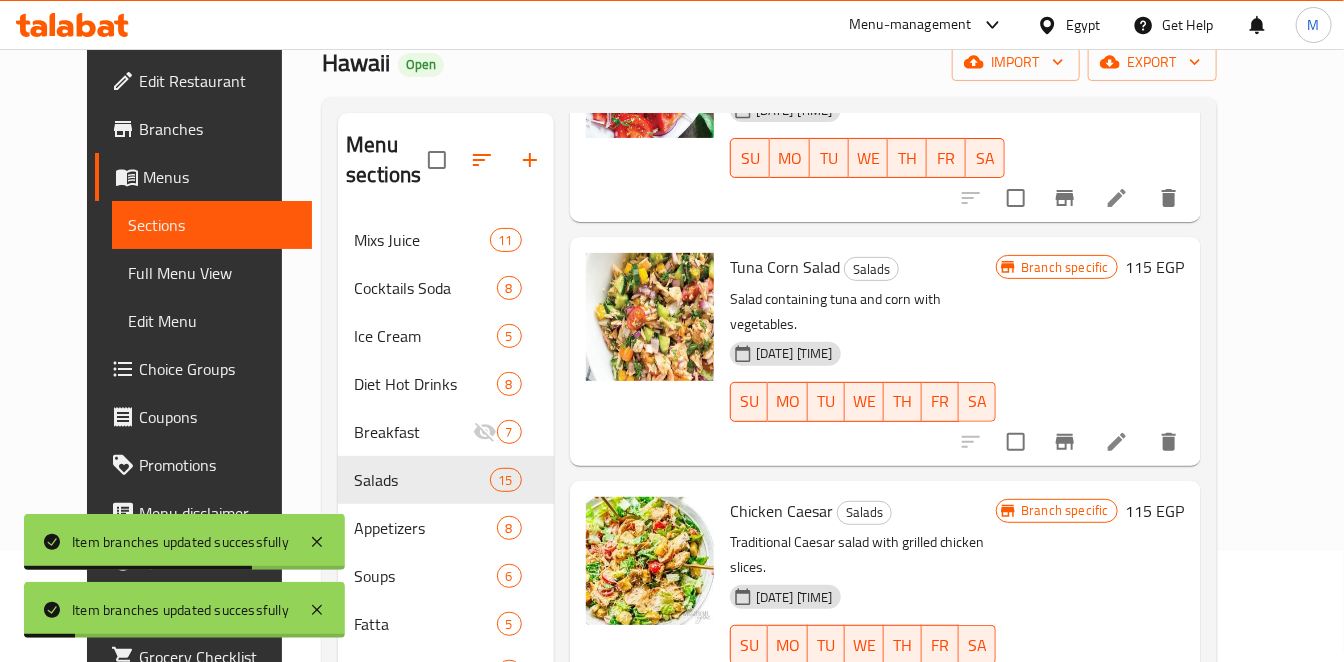 click 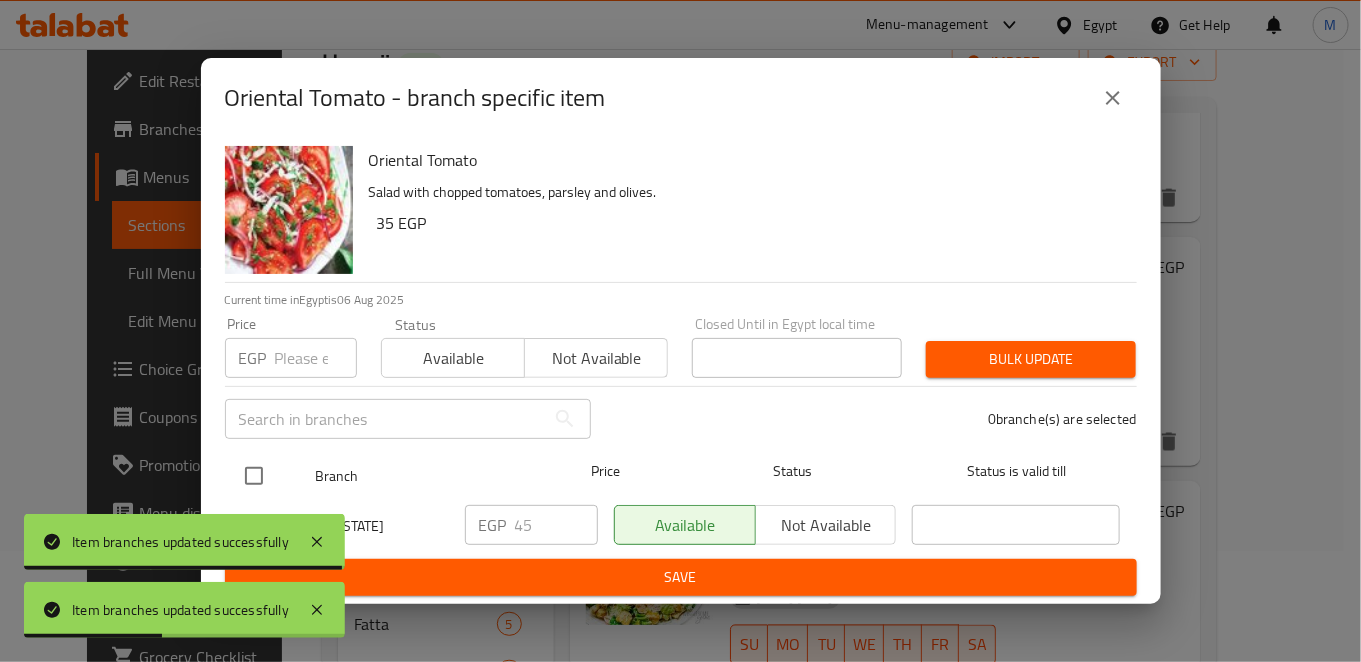 click at bounding box center [254, 476] 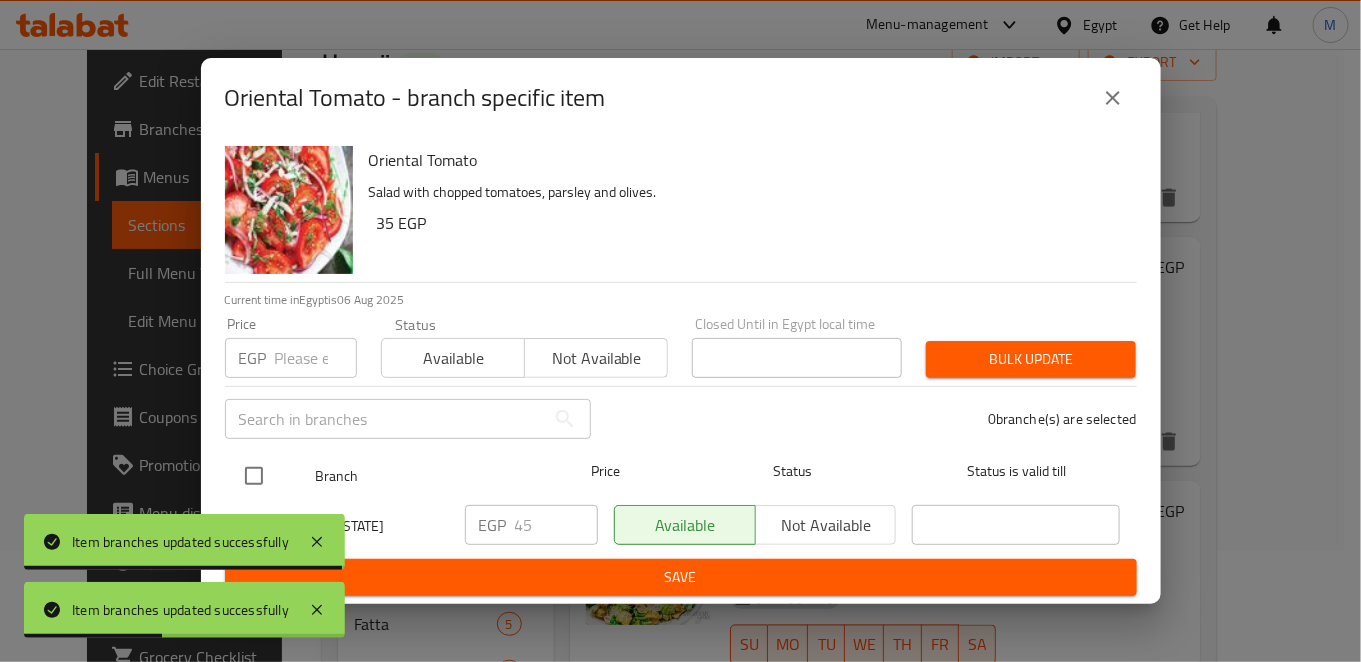 checkbox on "true" 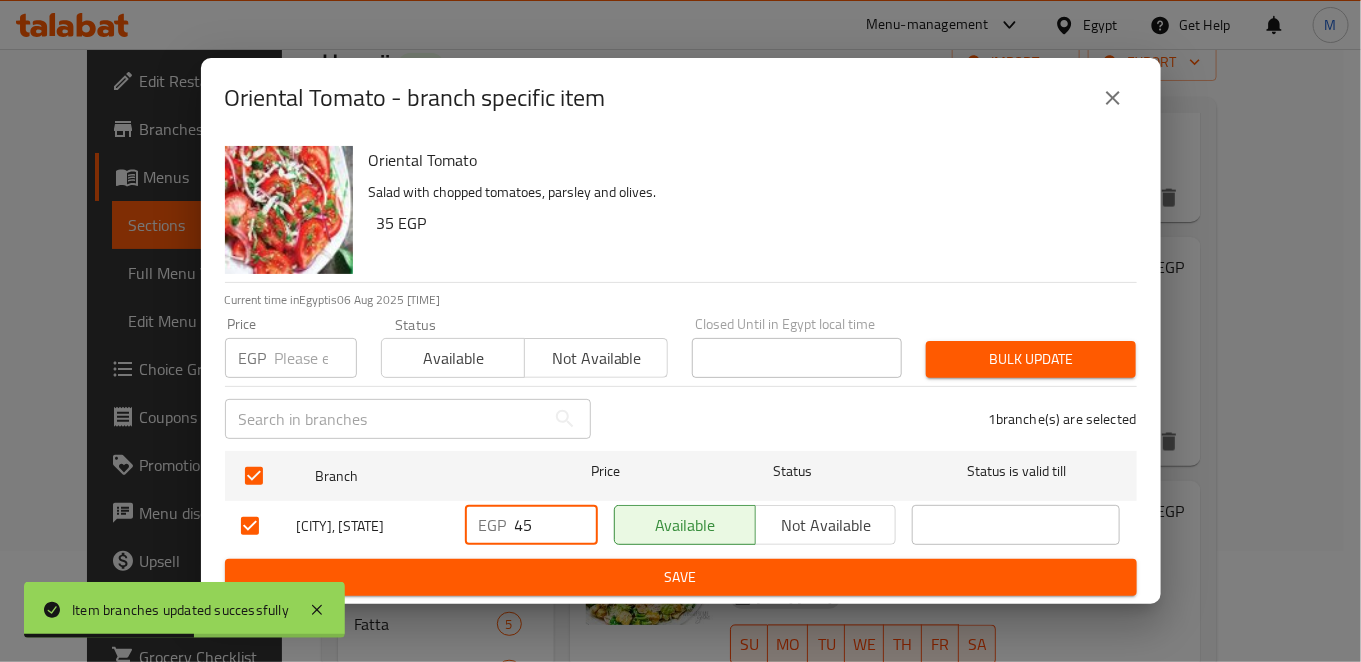 drag, startPoint x: 529, startPoint y: 525, endPoint x: 480, endPoint y: 527, distance: 49.0408 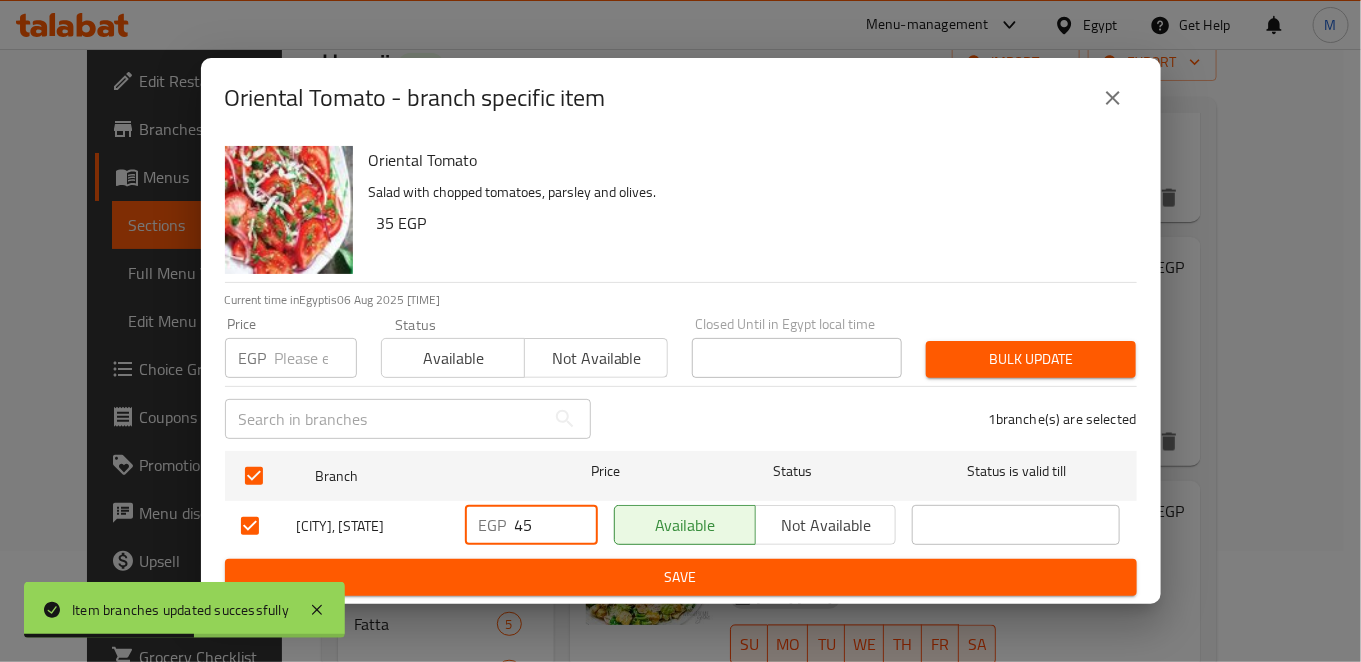 click on "EGP 45 ​" at bounding box center (531, 525) 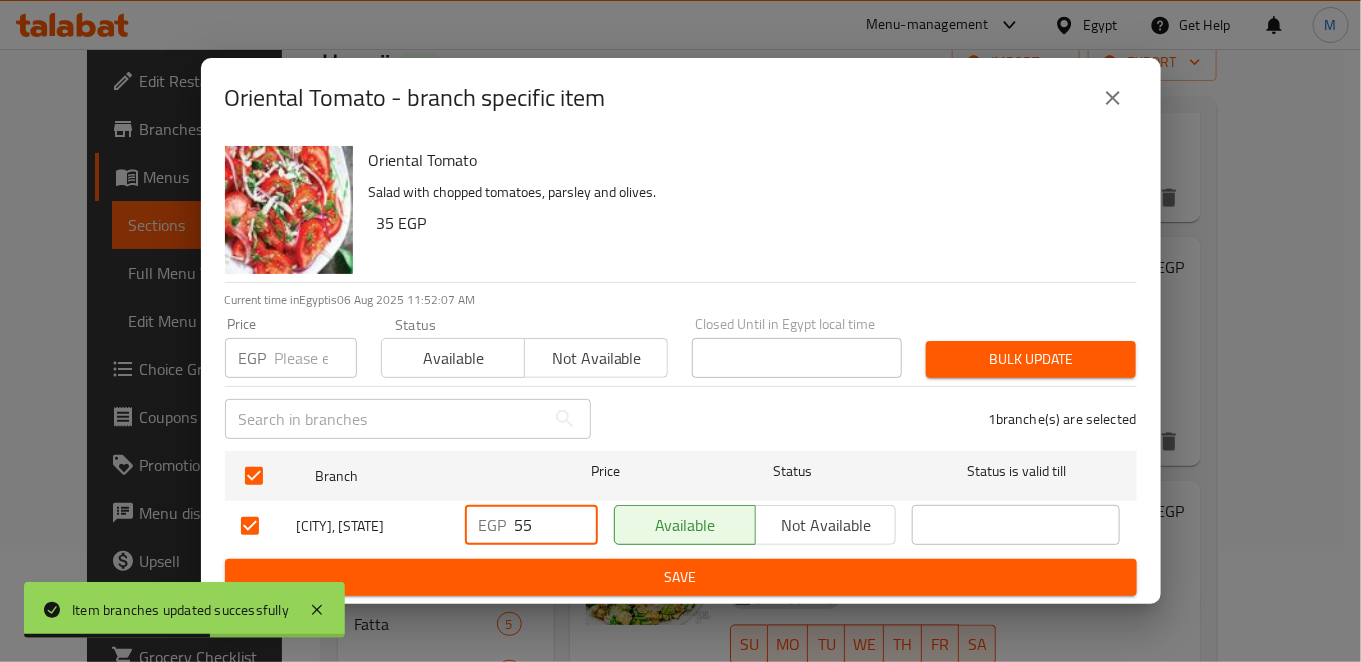 type on "55" 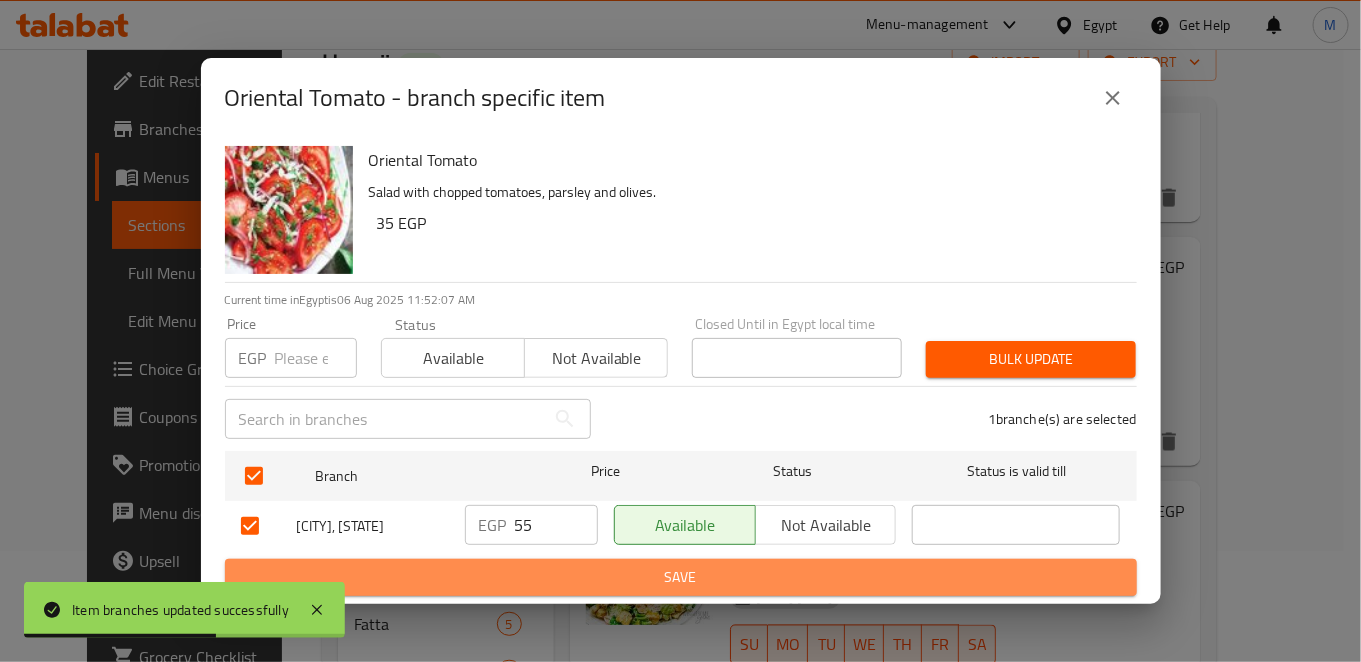 click on "Save" at bounding box center (681, 577) 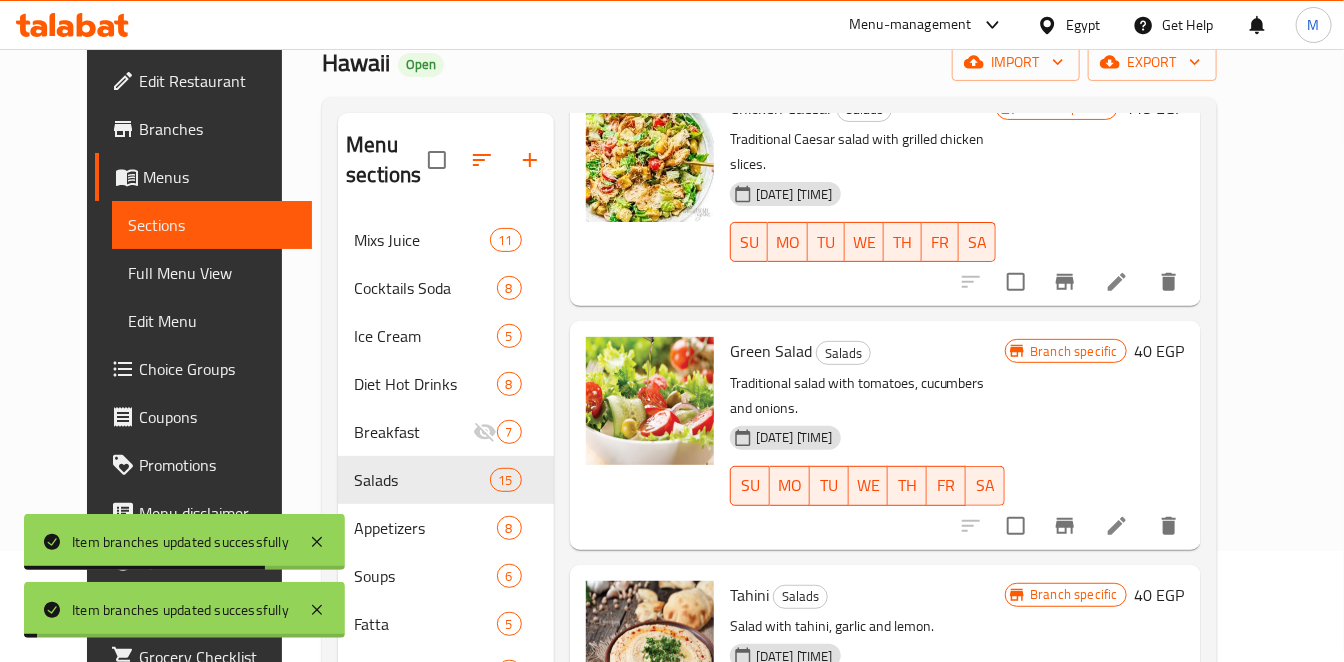 scroll, scrollTop: 1593, scrollLeft: 0, axis: vertical 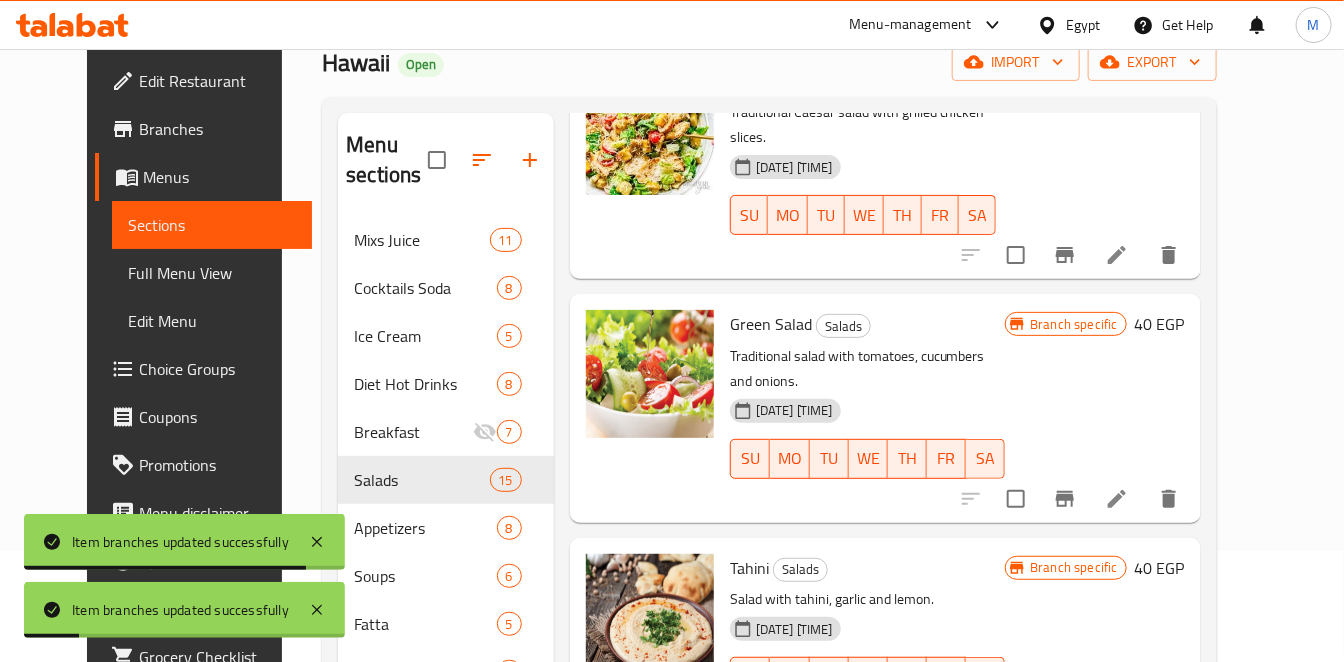 click 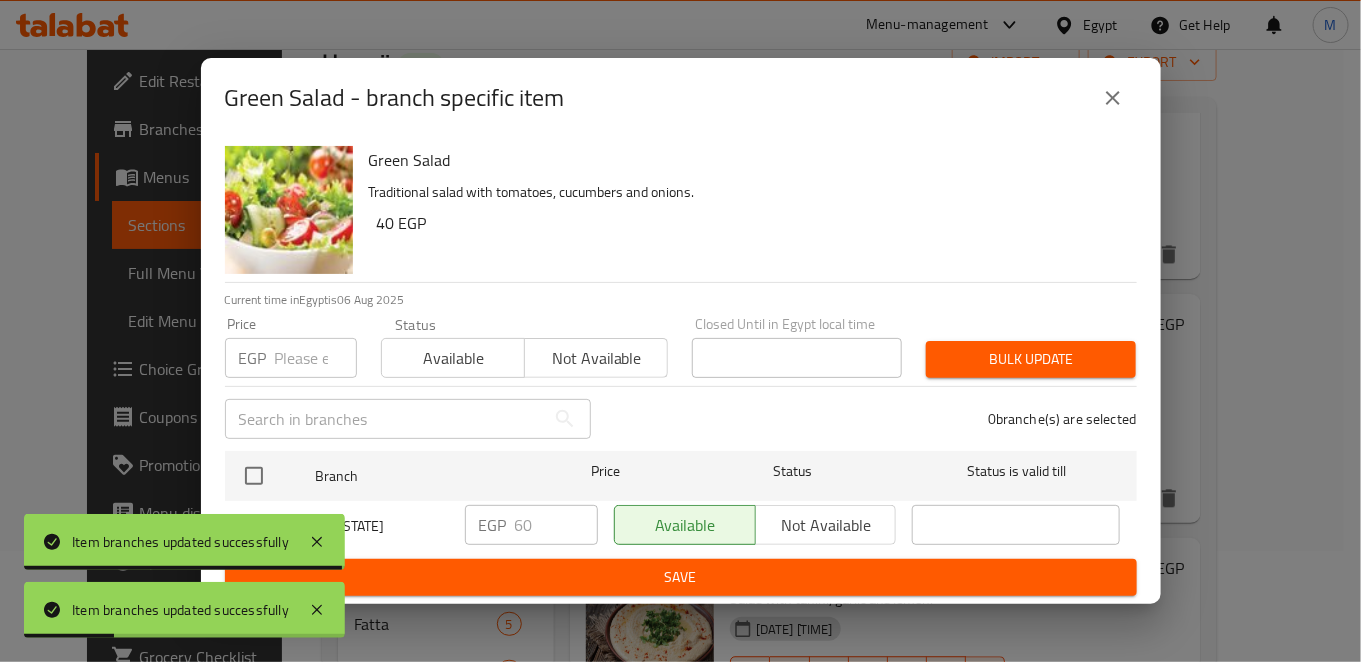 type 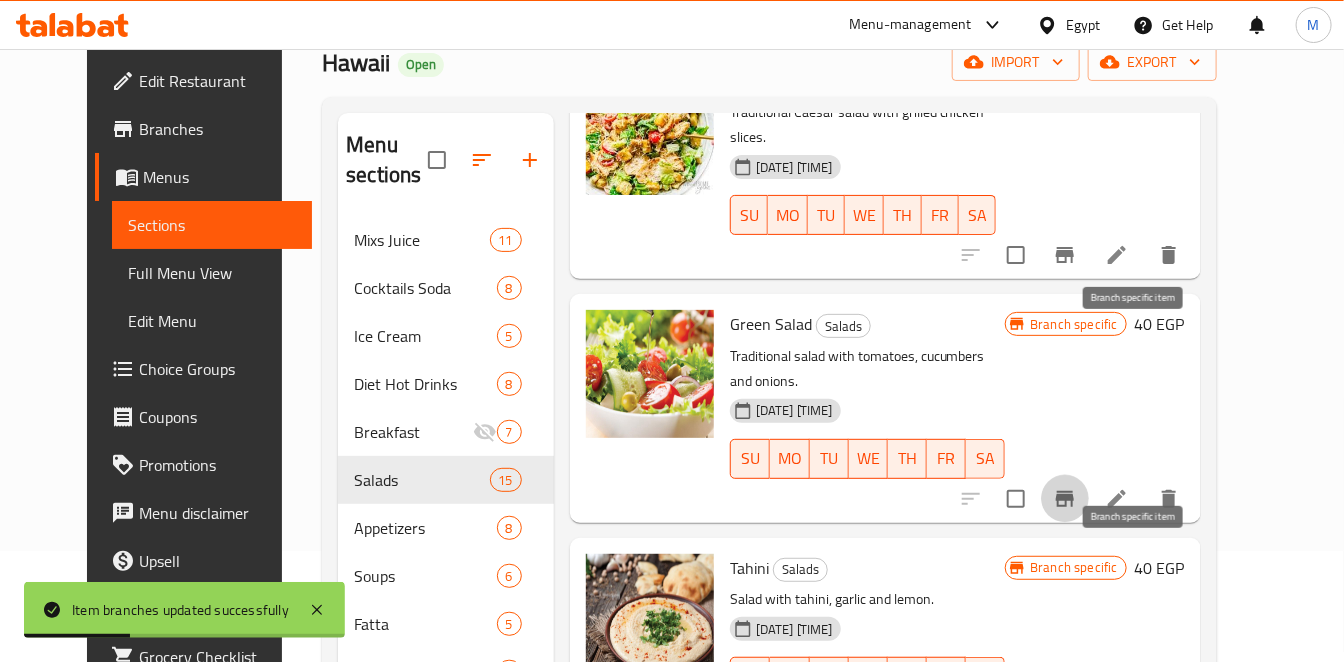 click 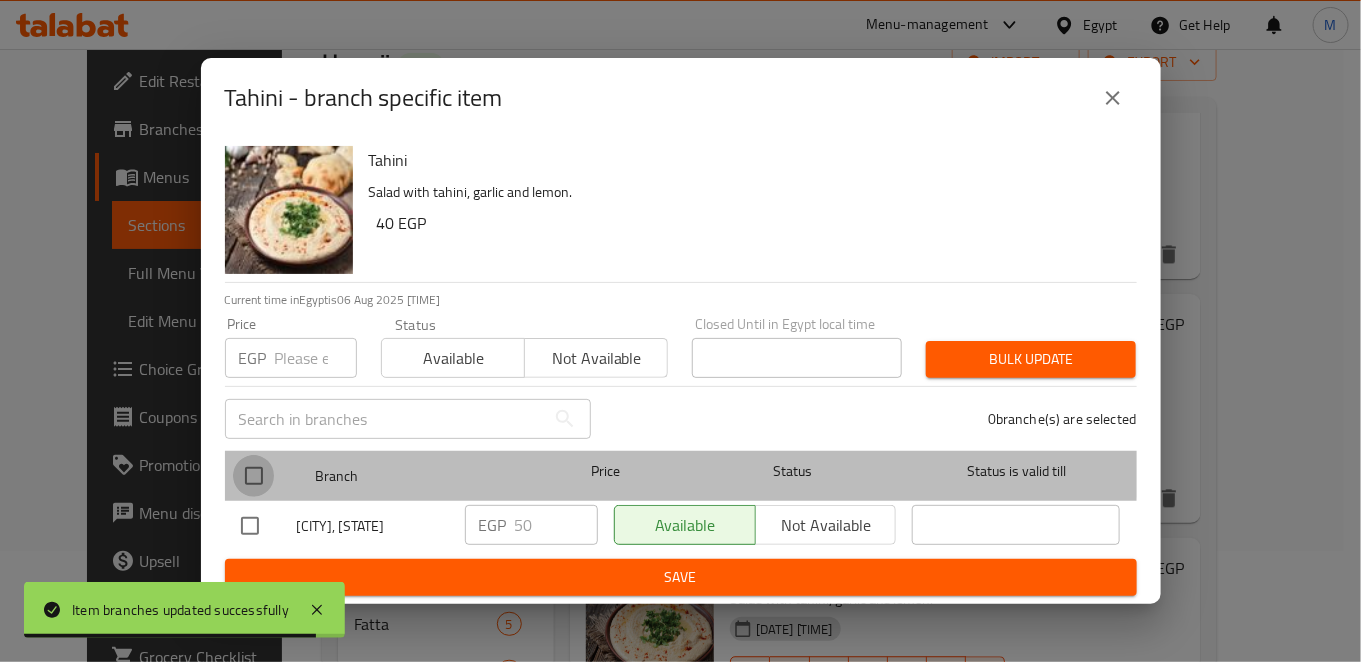 click at bounding box center (254, 476) 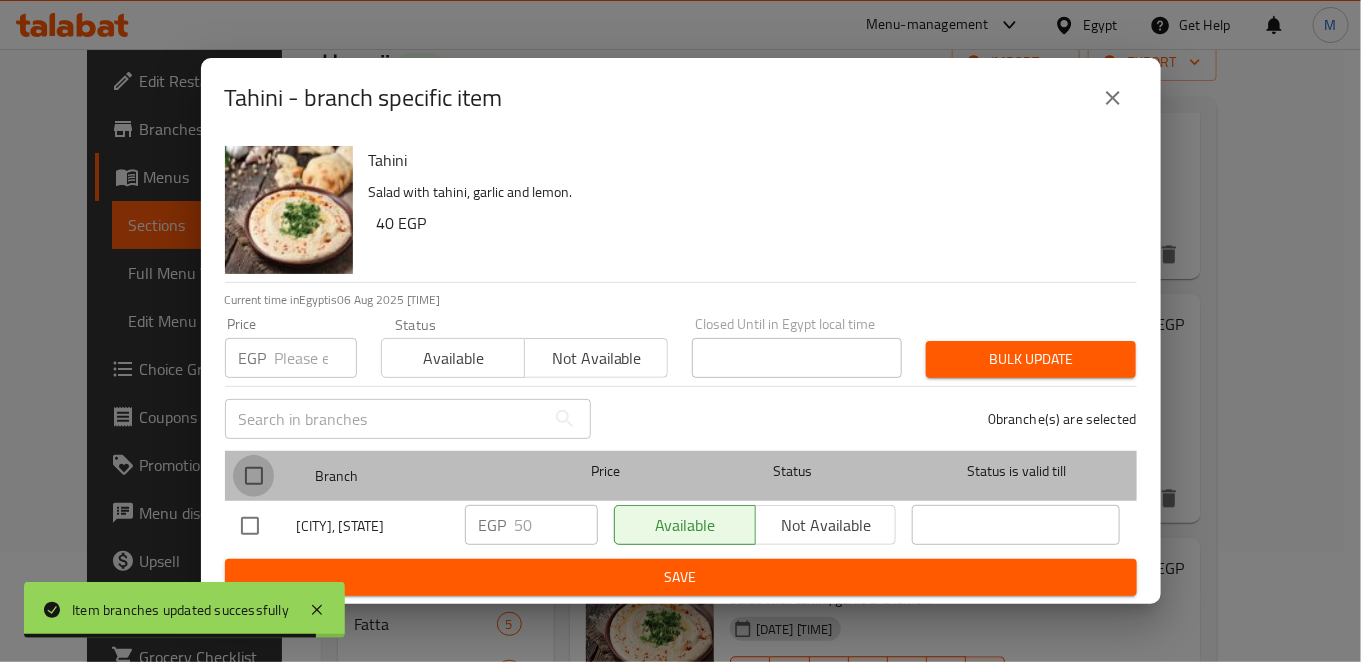 checkbox on "true" 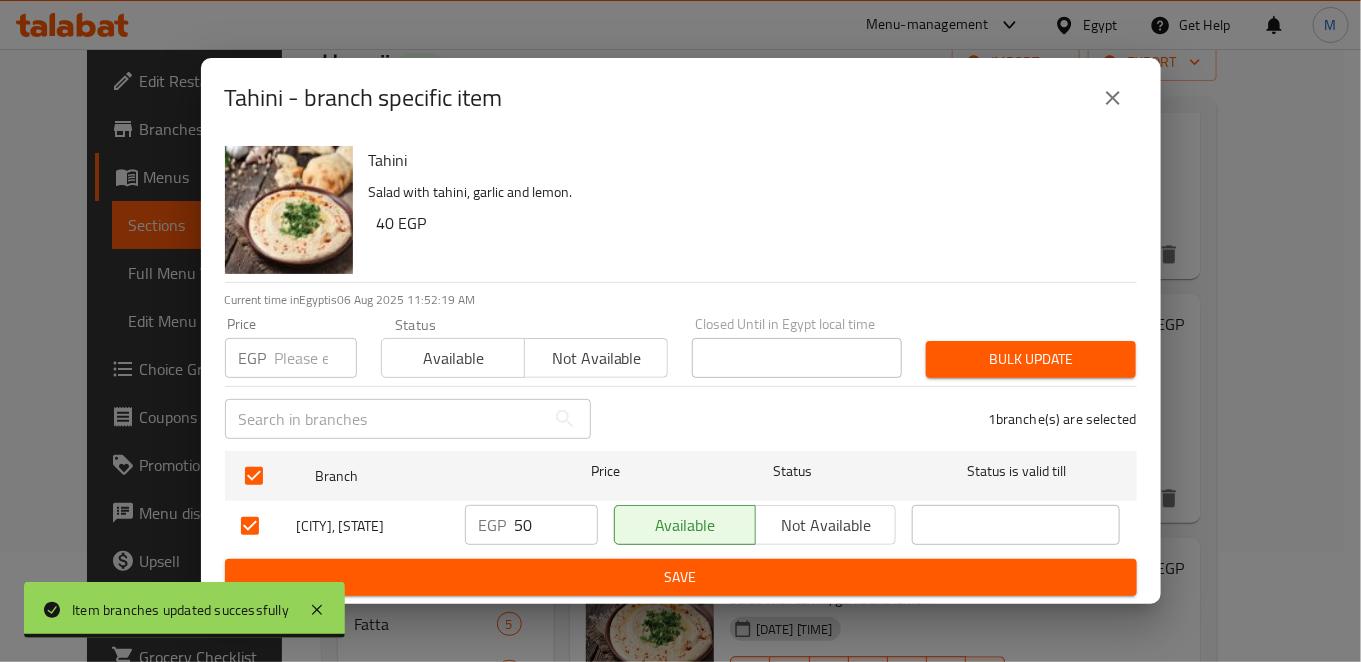 click on "50" at bounding box center (556, 525) 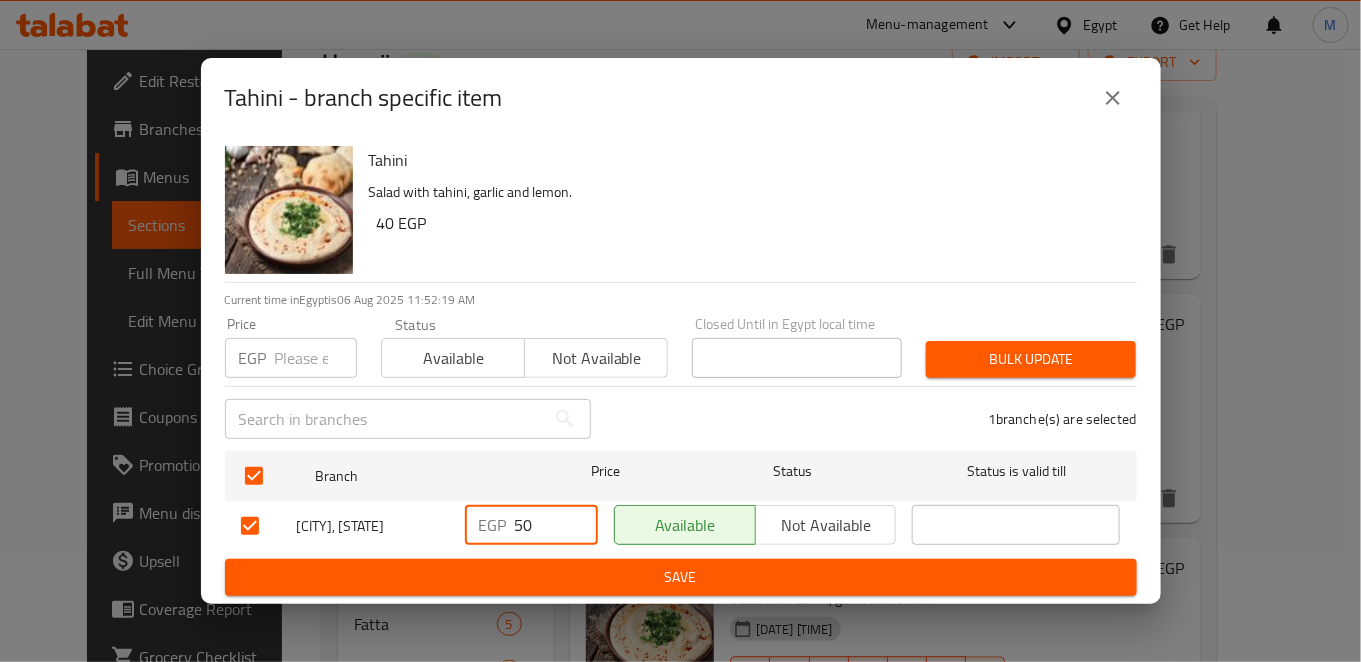 click on "50" at bounding box center [556, 525] 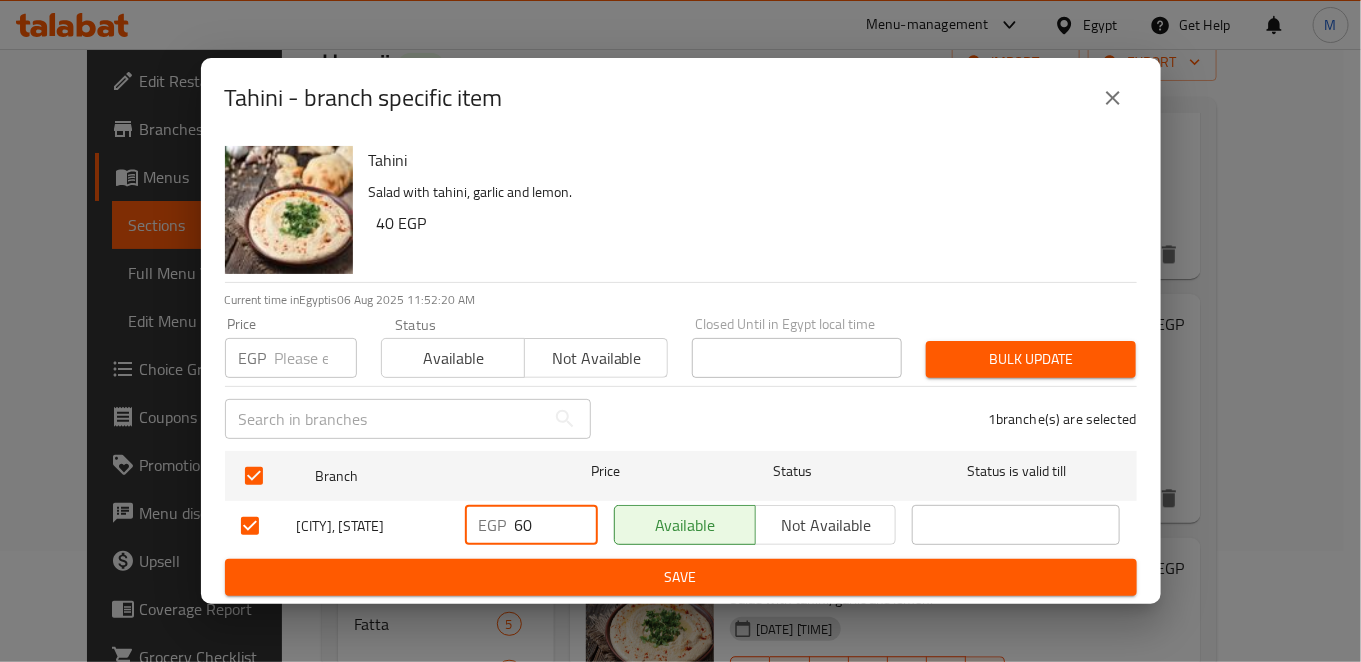 type on "60" 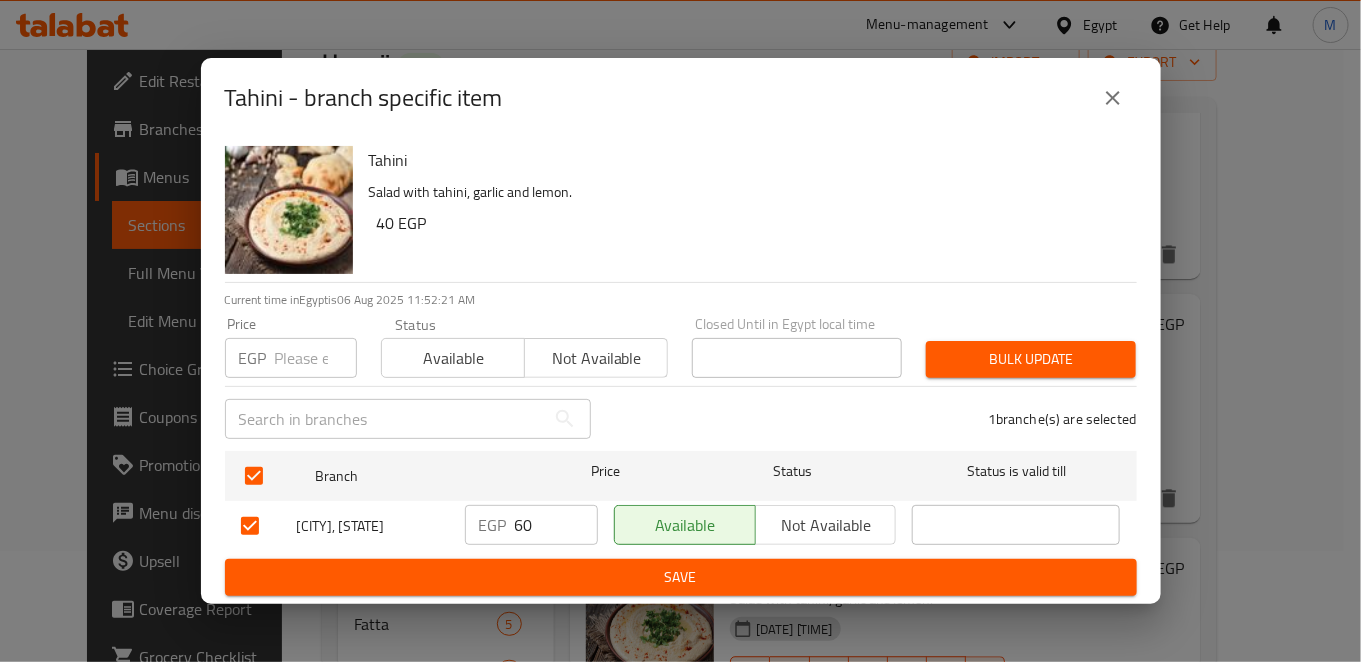click on "Save" at bounding box center (681, 577) 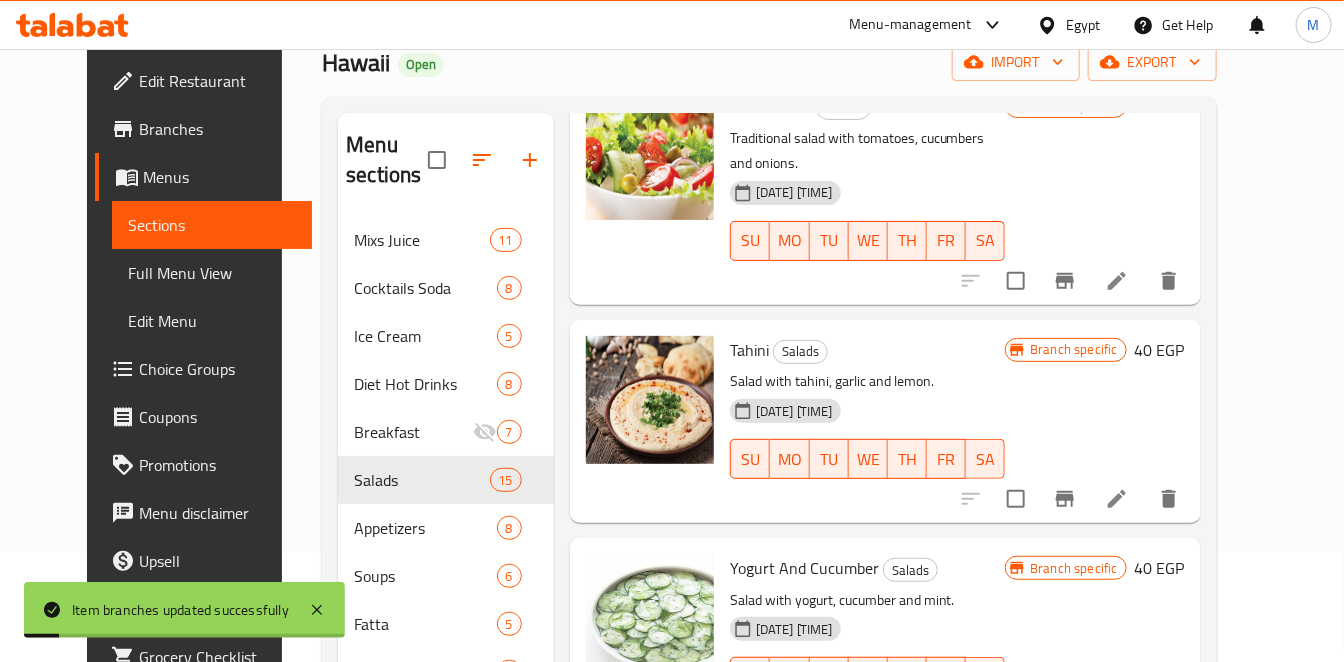 scroll, scrollTop: 1830, scrollLeft: 0, axis: vertical 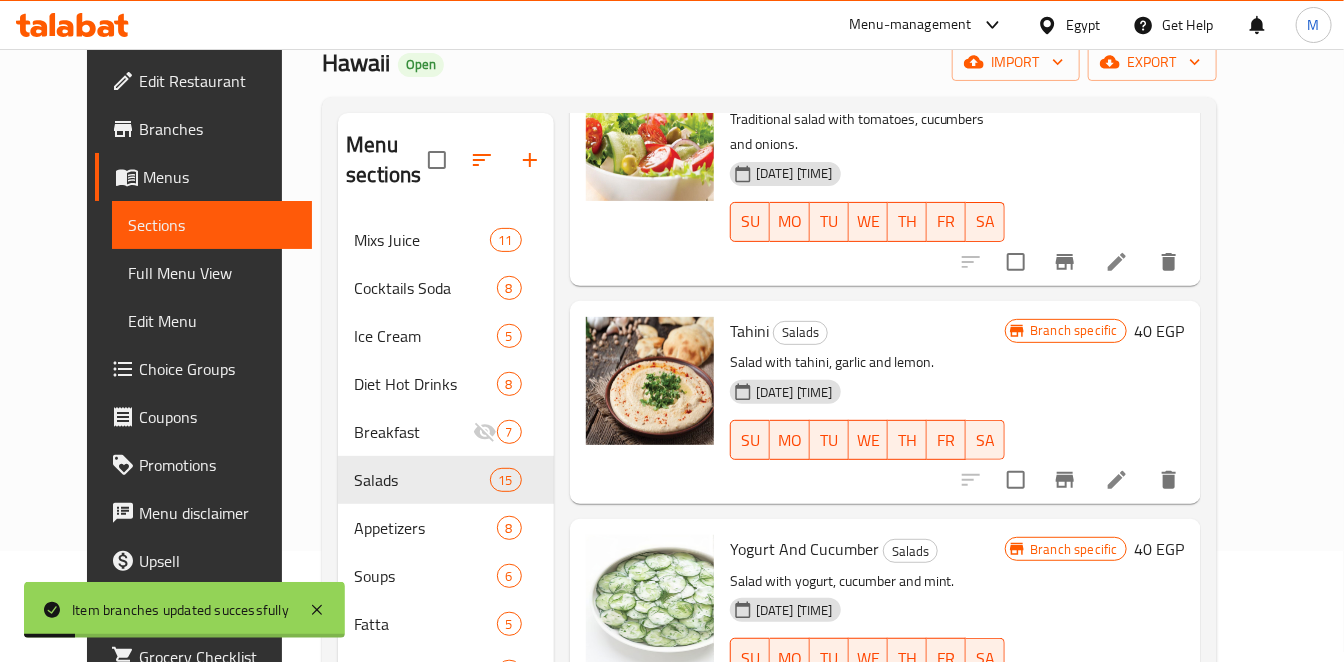 click 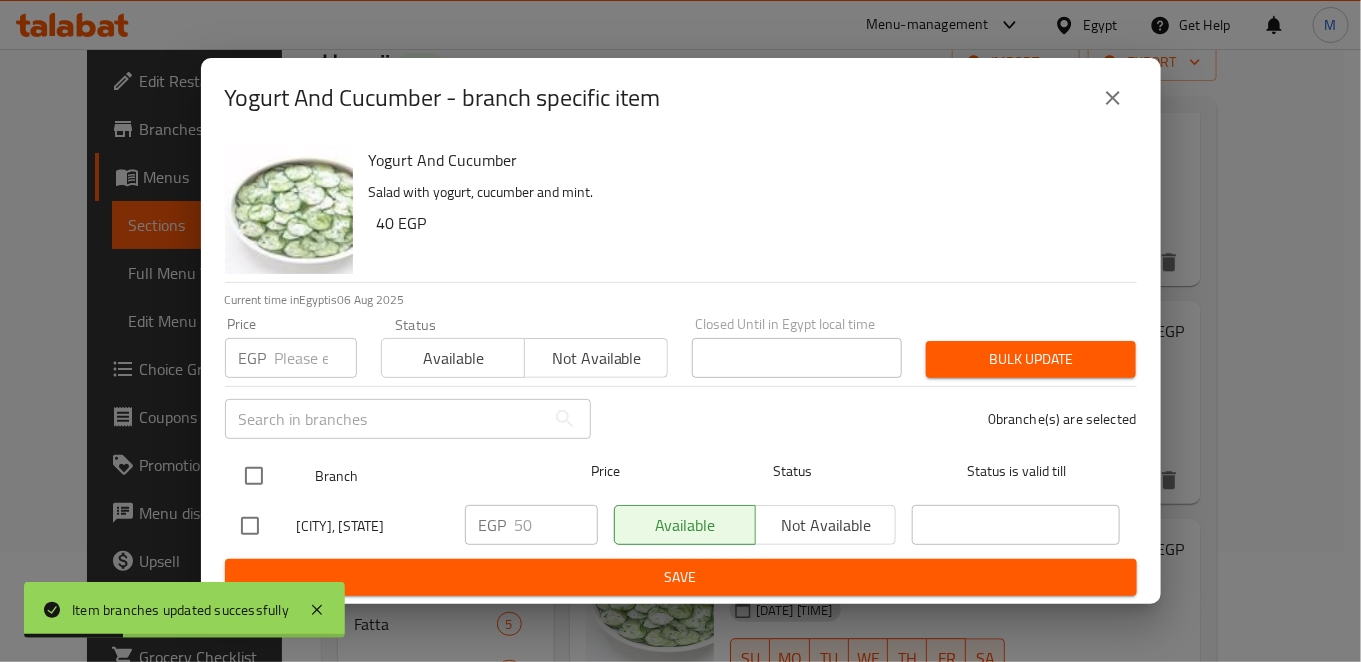 click at bounding box center (254, 476) 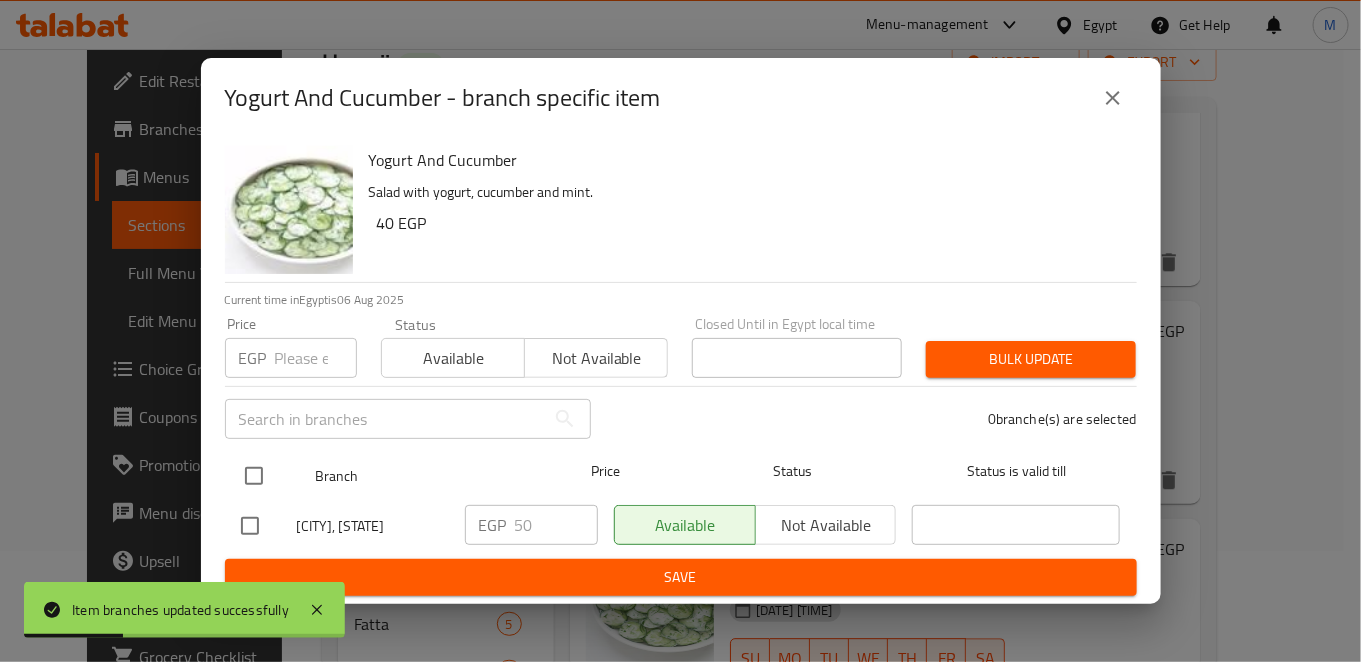 checkbox on "true" 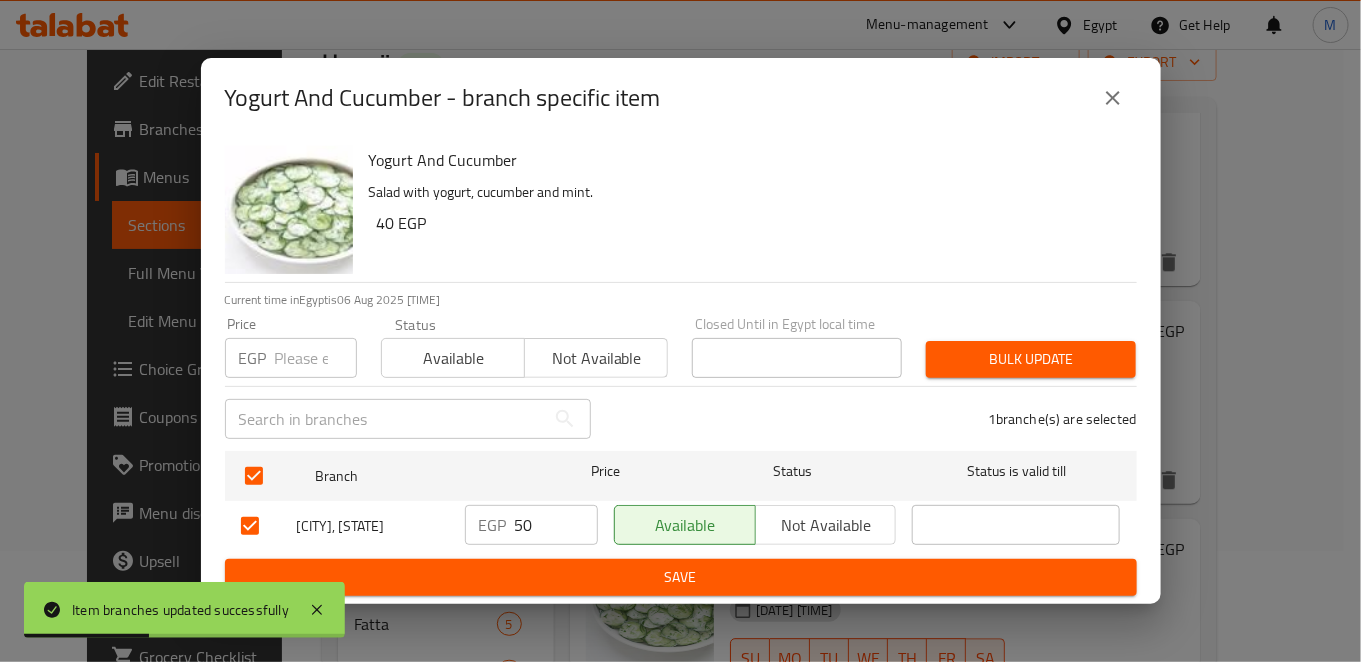 click on "50" at bounding box center (556, 525) 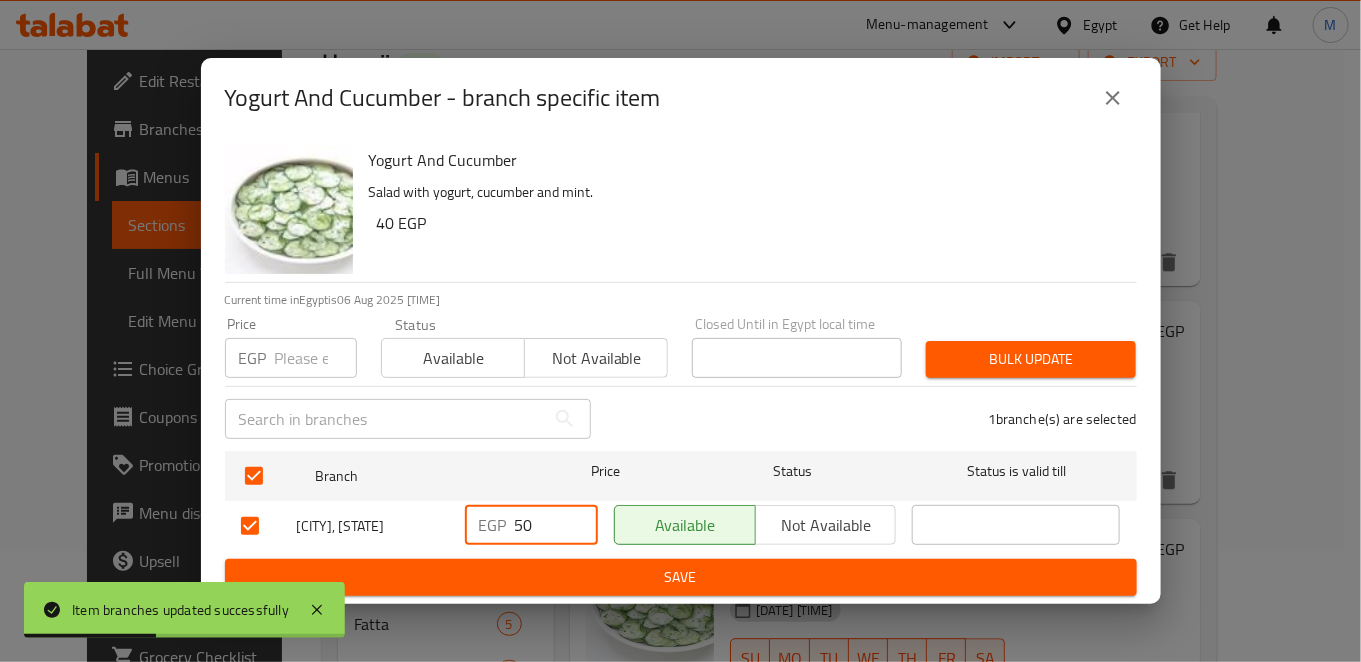 click on "50" at bounding box center [556, 525] 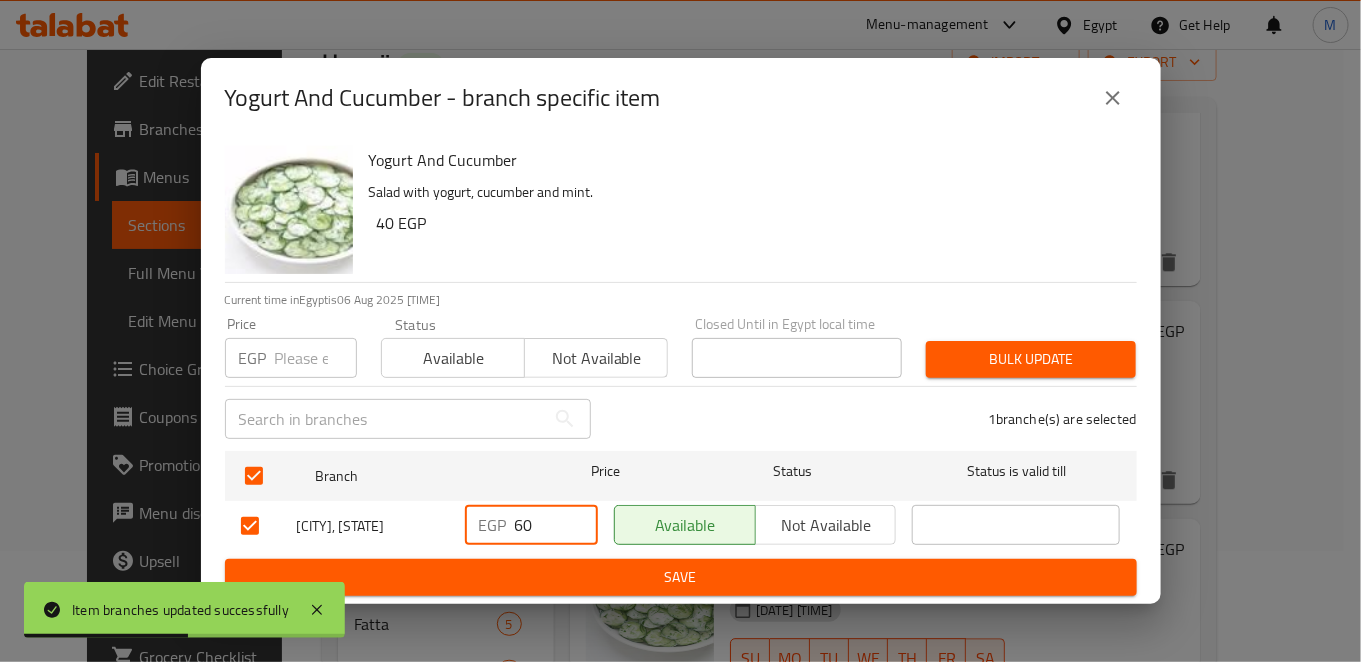 type on "60" 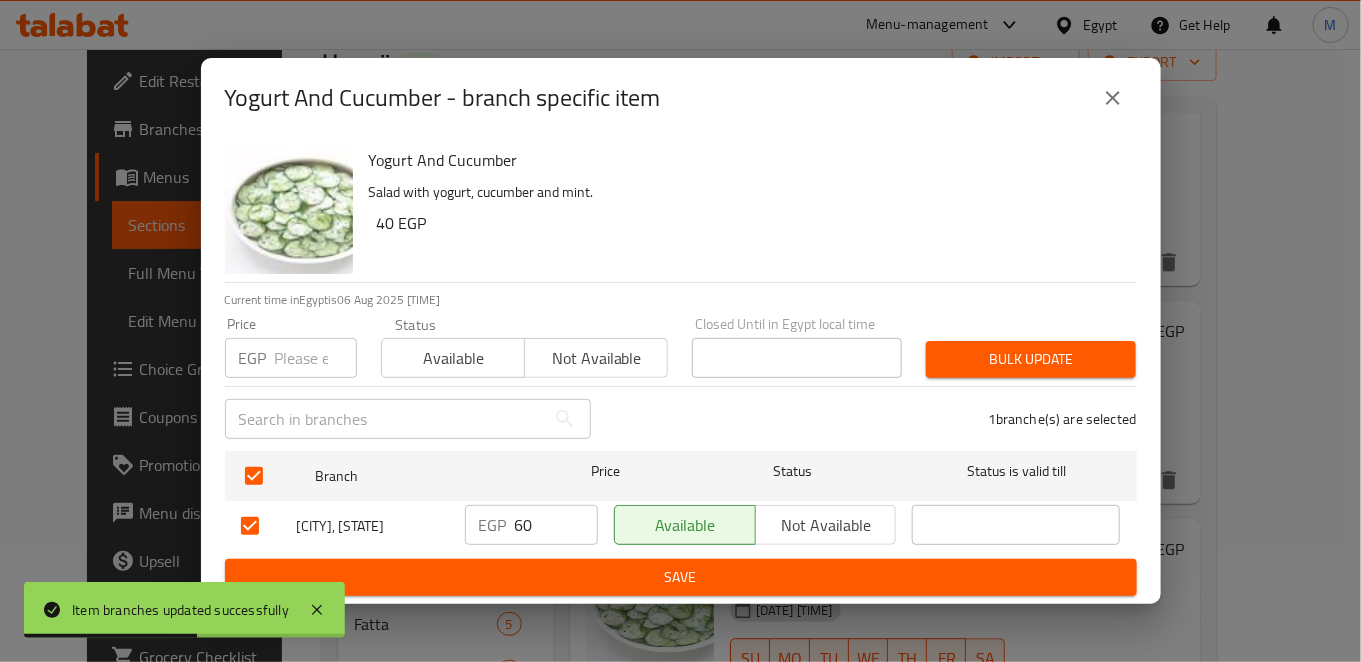 click on "EGP 60 ​" at bounding box center (531, 526) 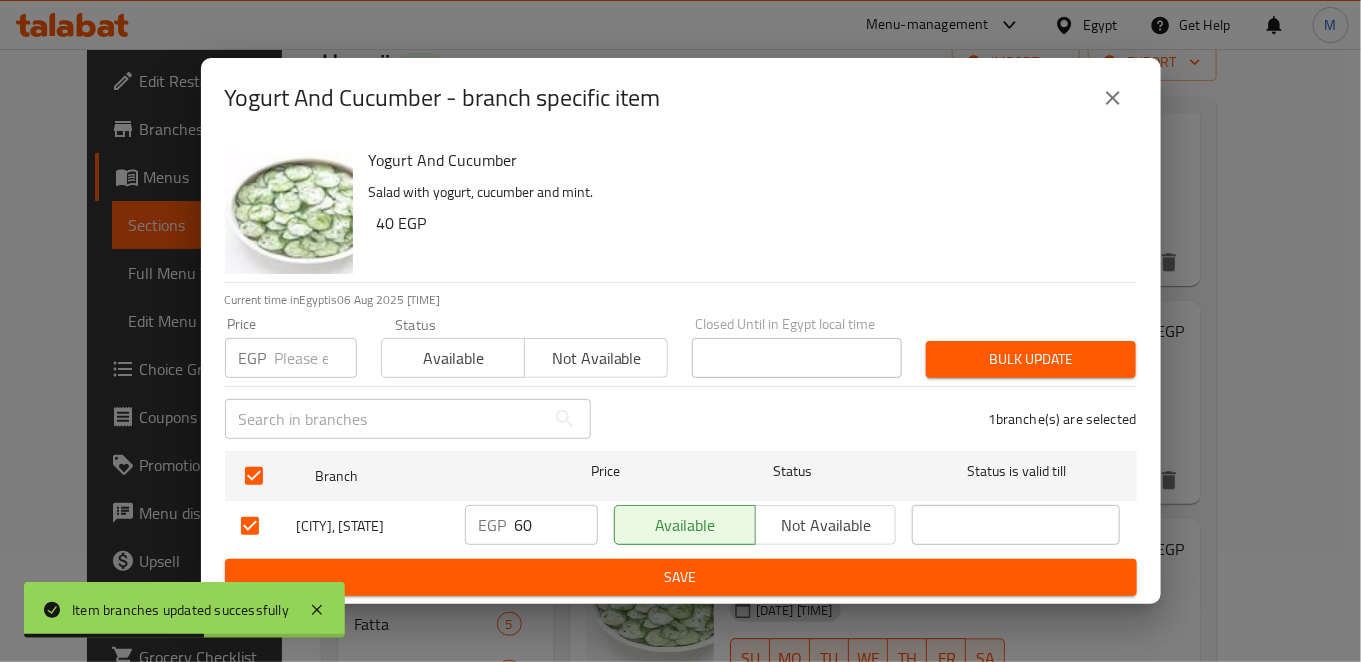 click on "Save" at bounding box center [681, 577] 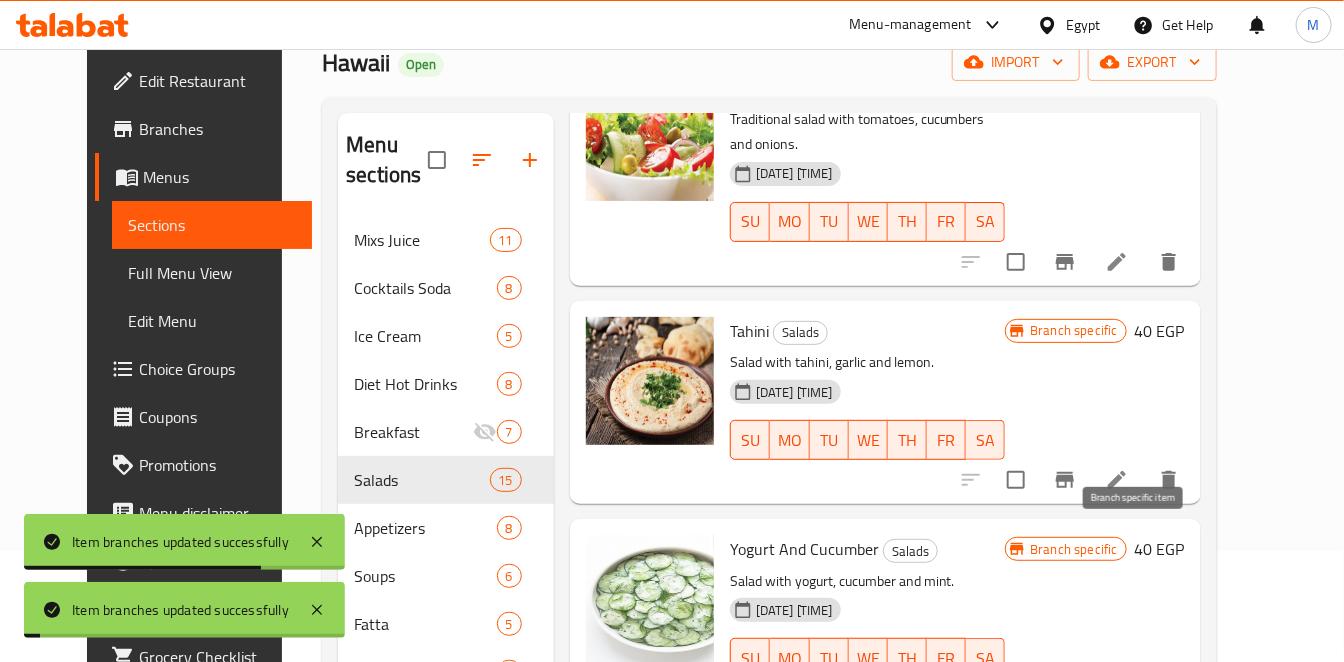 click at bounding box center [1065, 698] 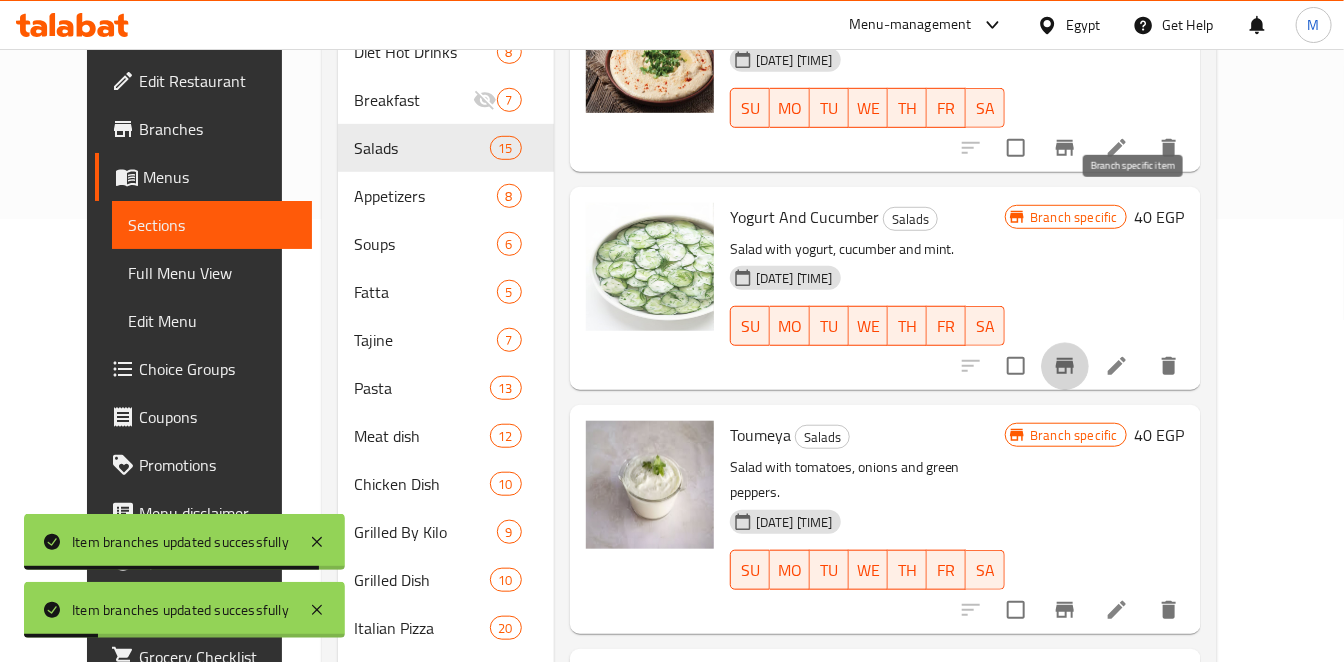 scroll, scrollTop: 444, scrollLeft: 0, axis: vertical 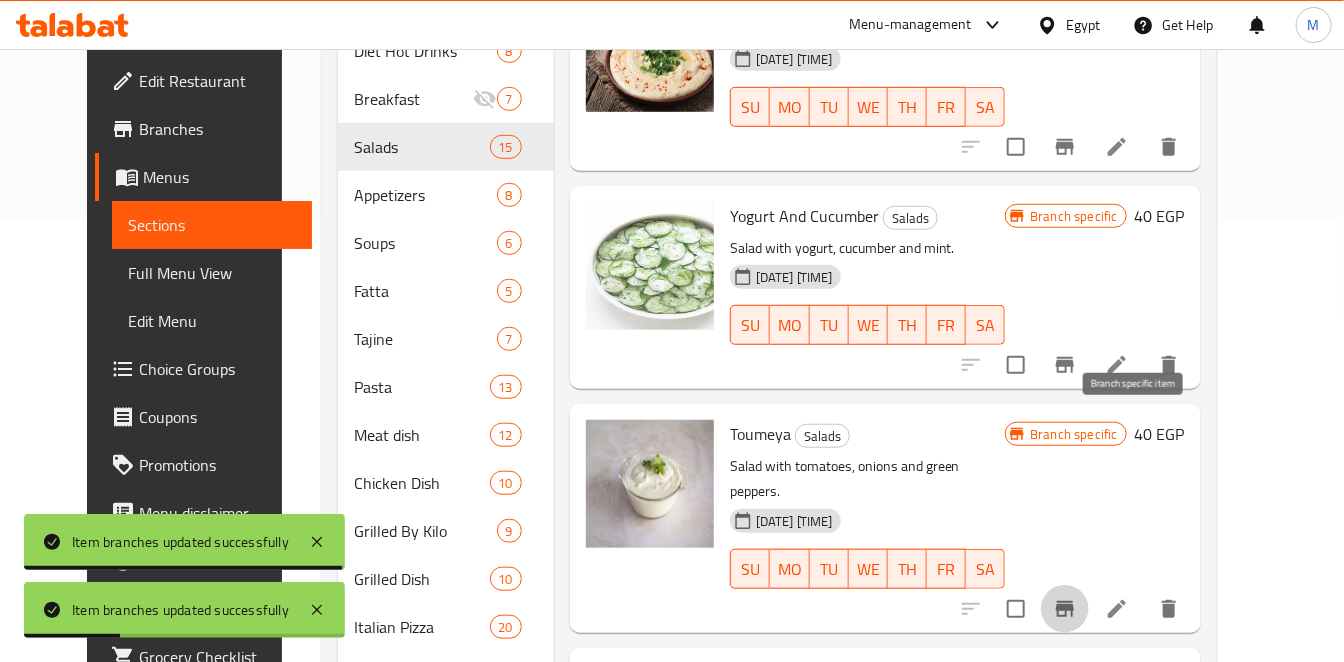 click 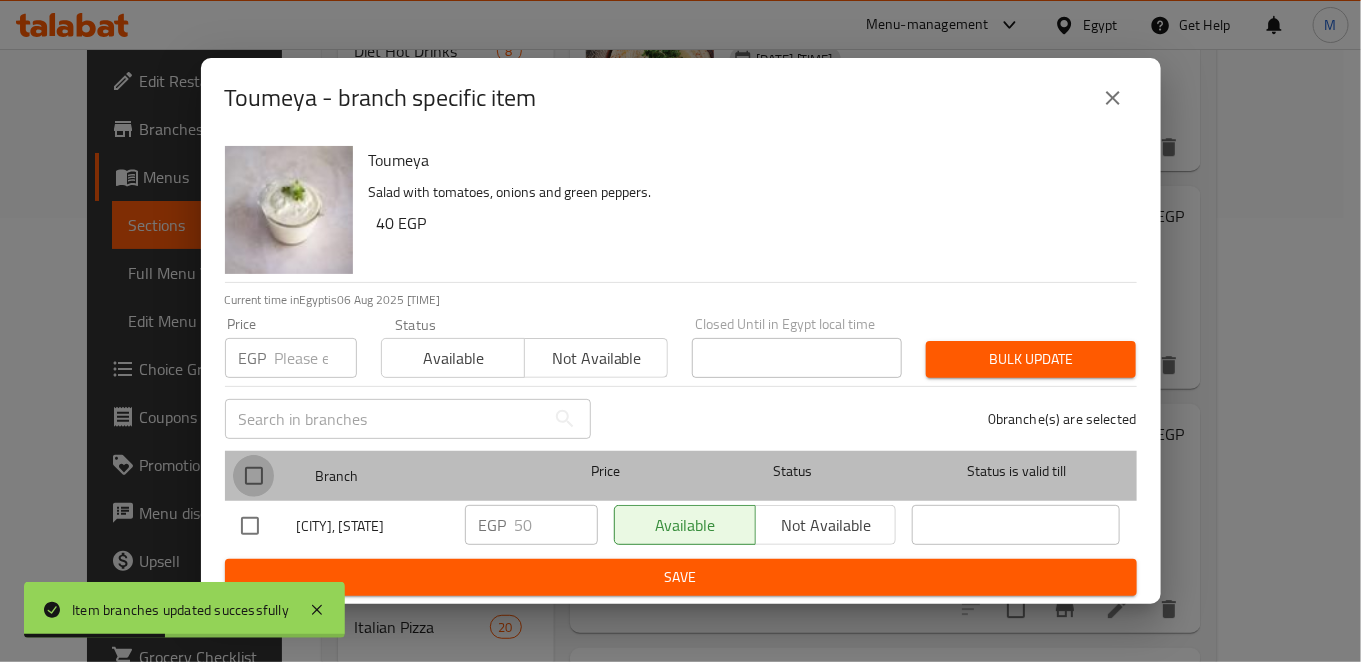 click at bounding box center [254, 476] 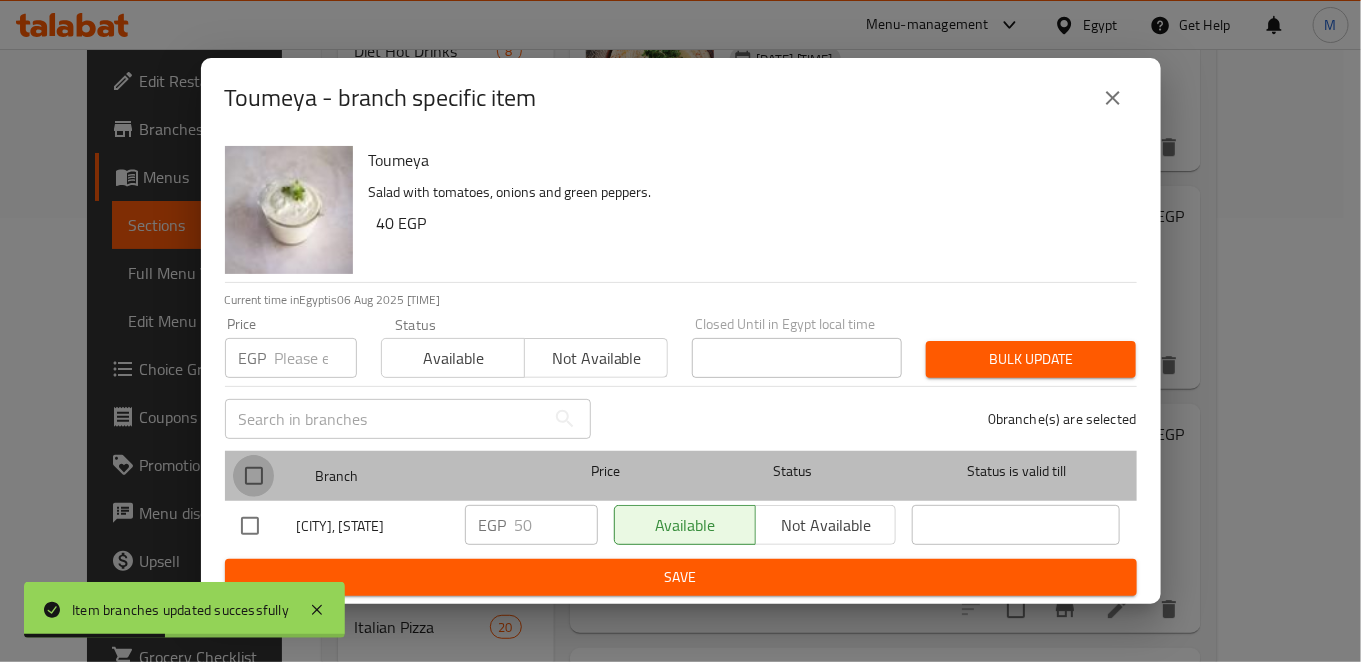 checkbox on "true" 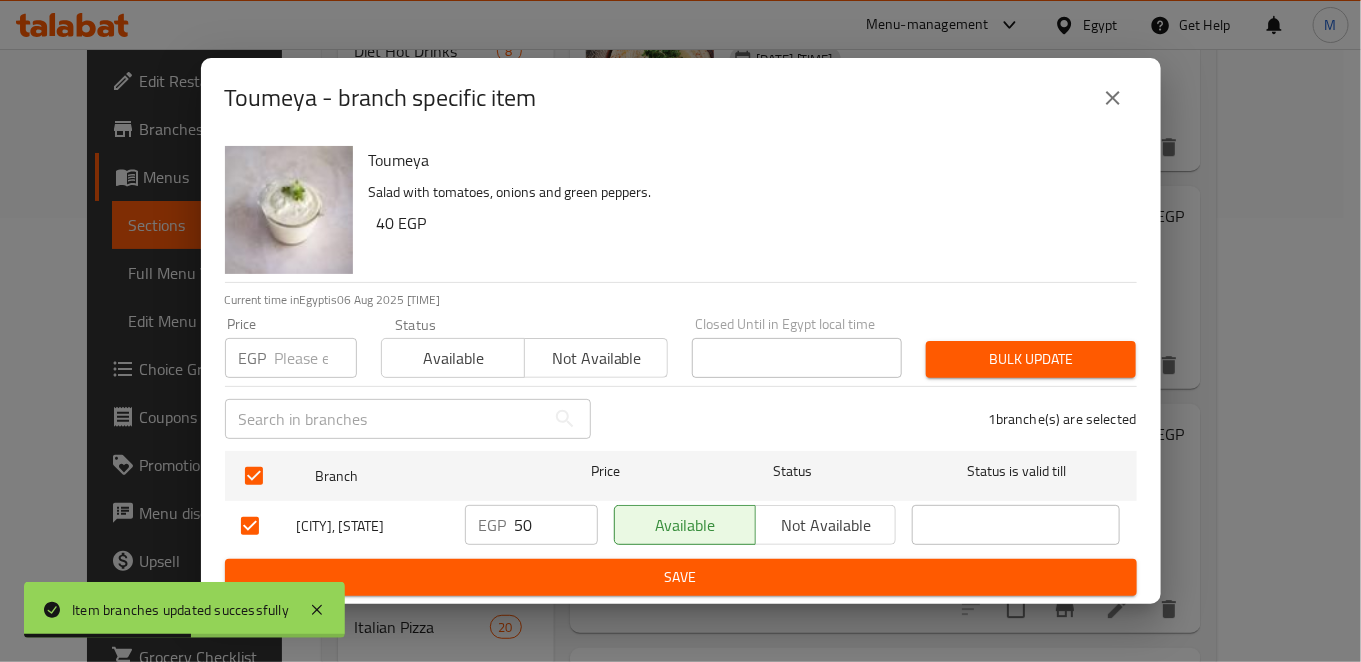 click on "50" at bounding box center (556, 525) 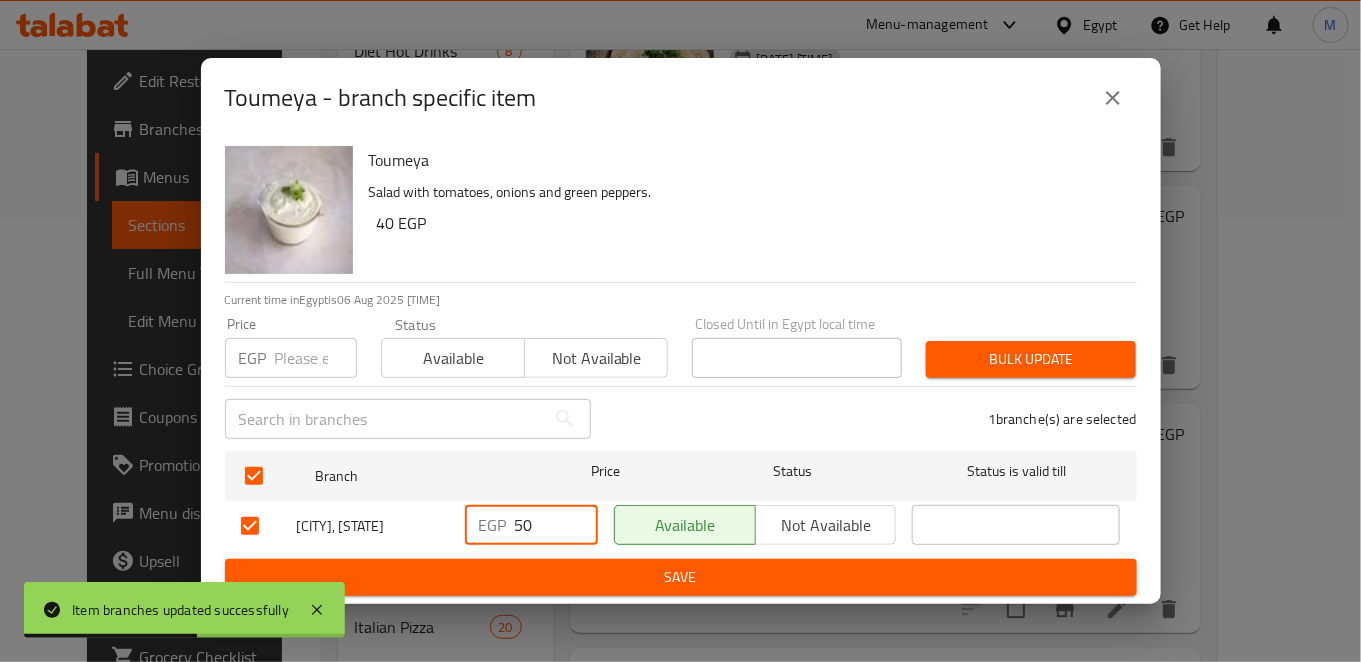 click on "50" at bounding box center (556, 525) 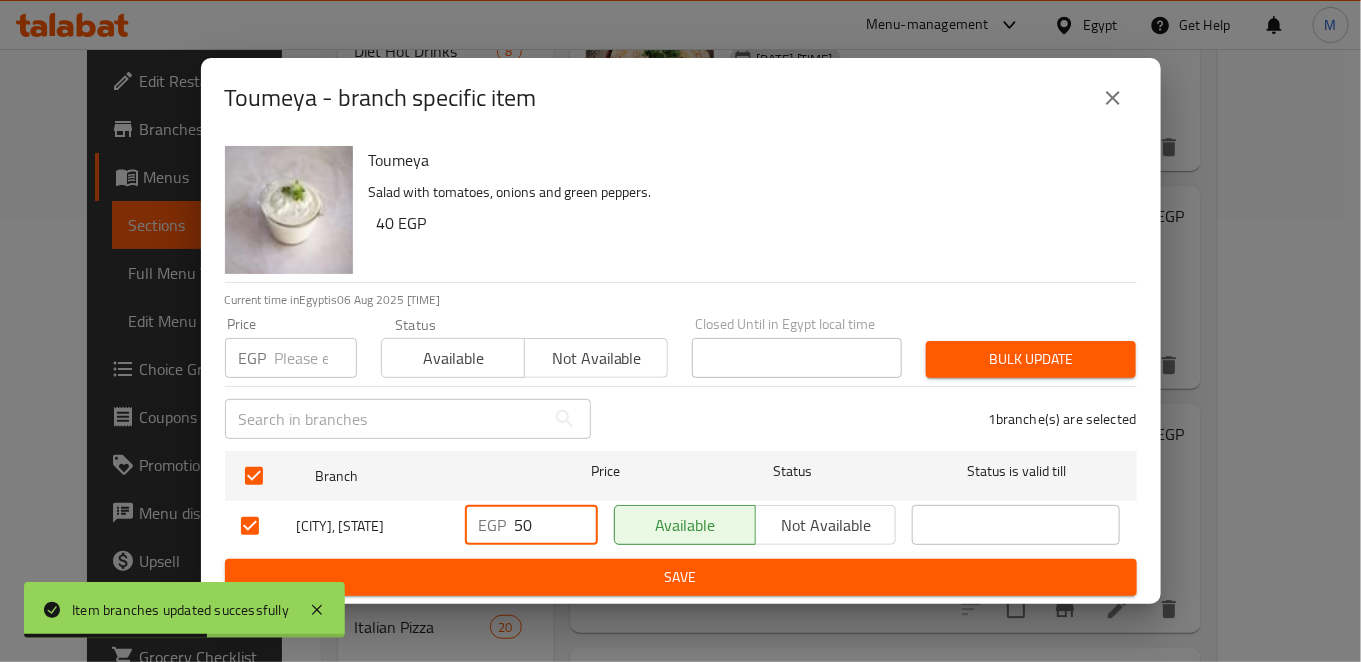 click on "50" at bounding box center (556, 525) 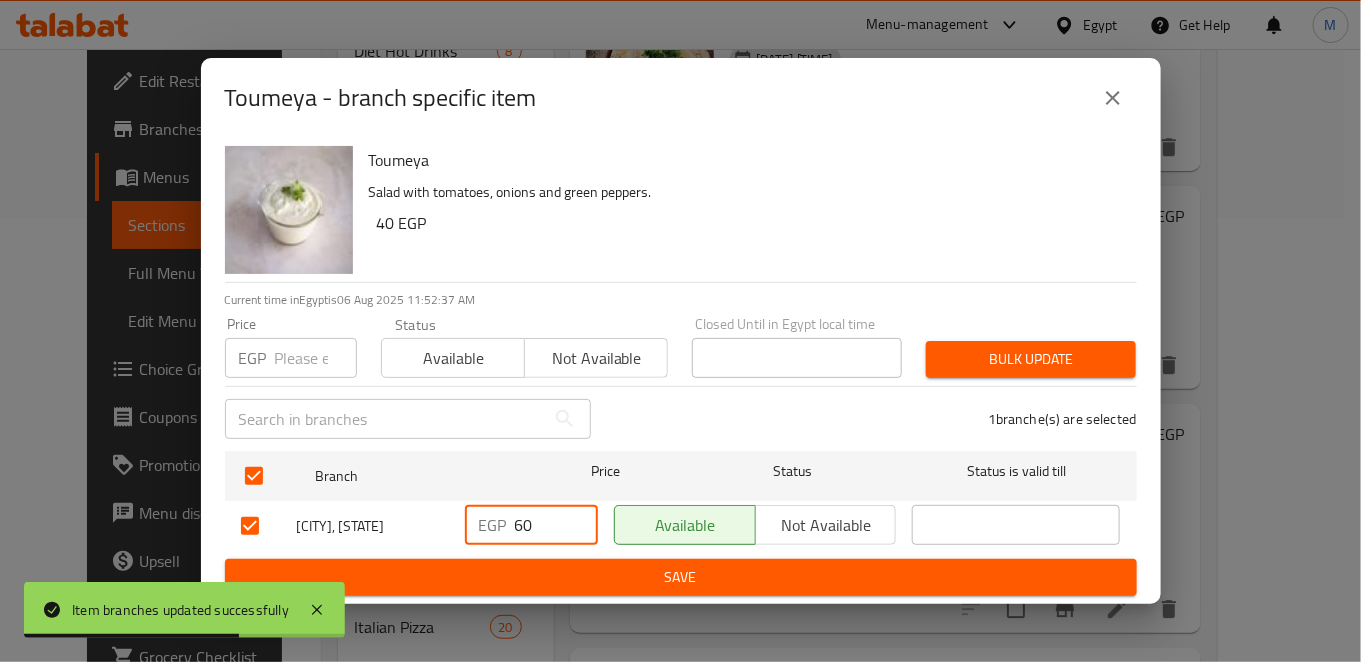 type on "60" 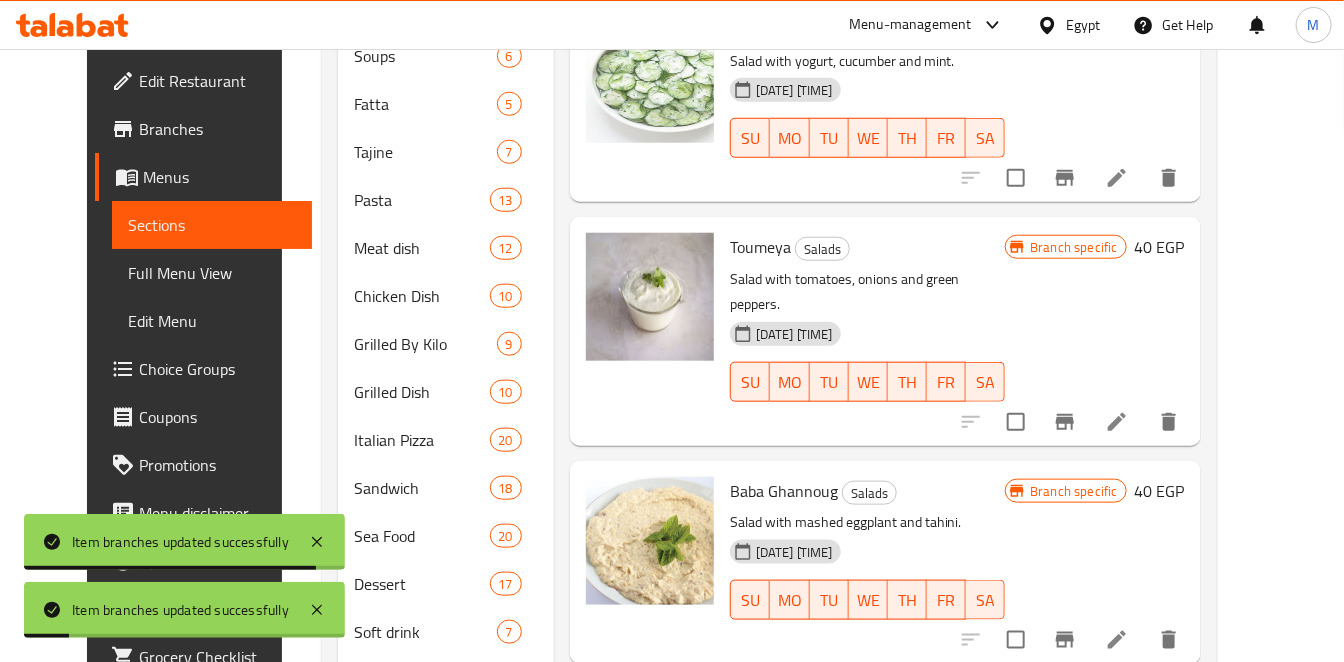 scroll, scrollTop: 666, scrollLeft: 0, axis: vertical 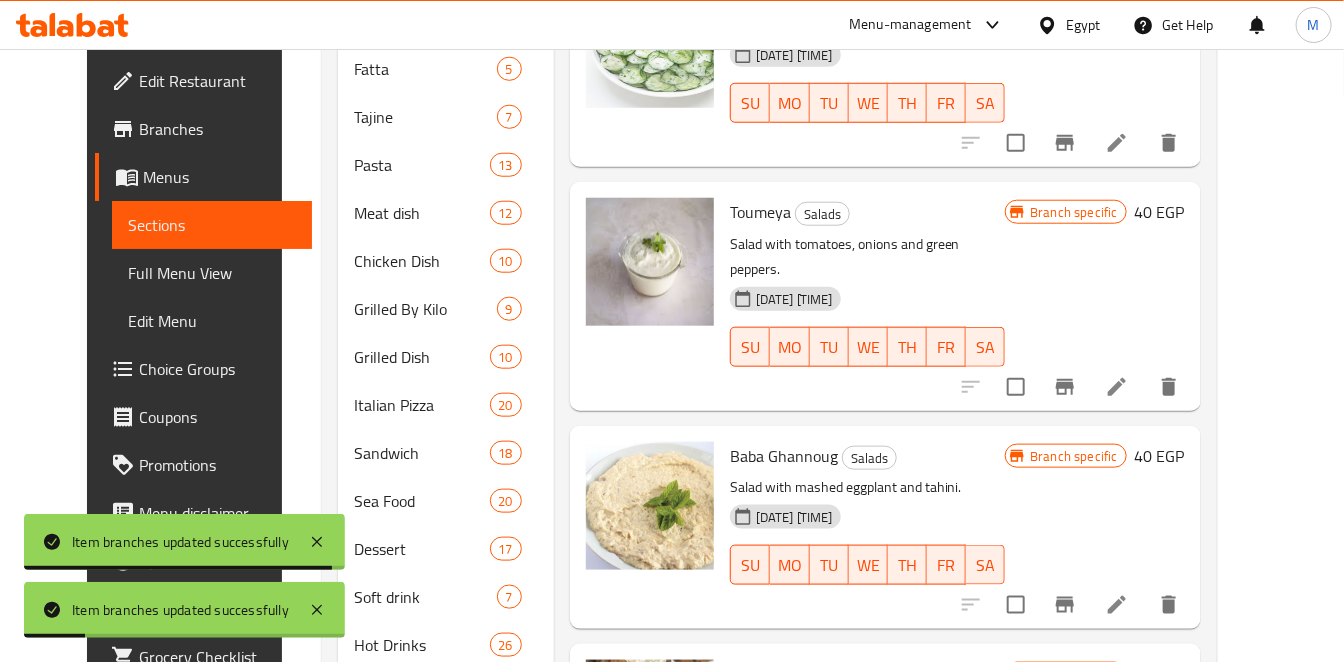 click 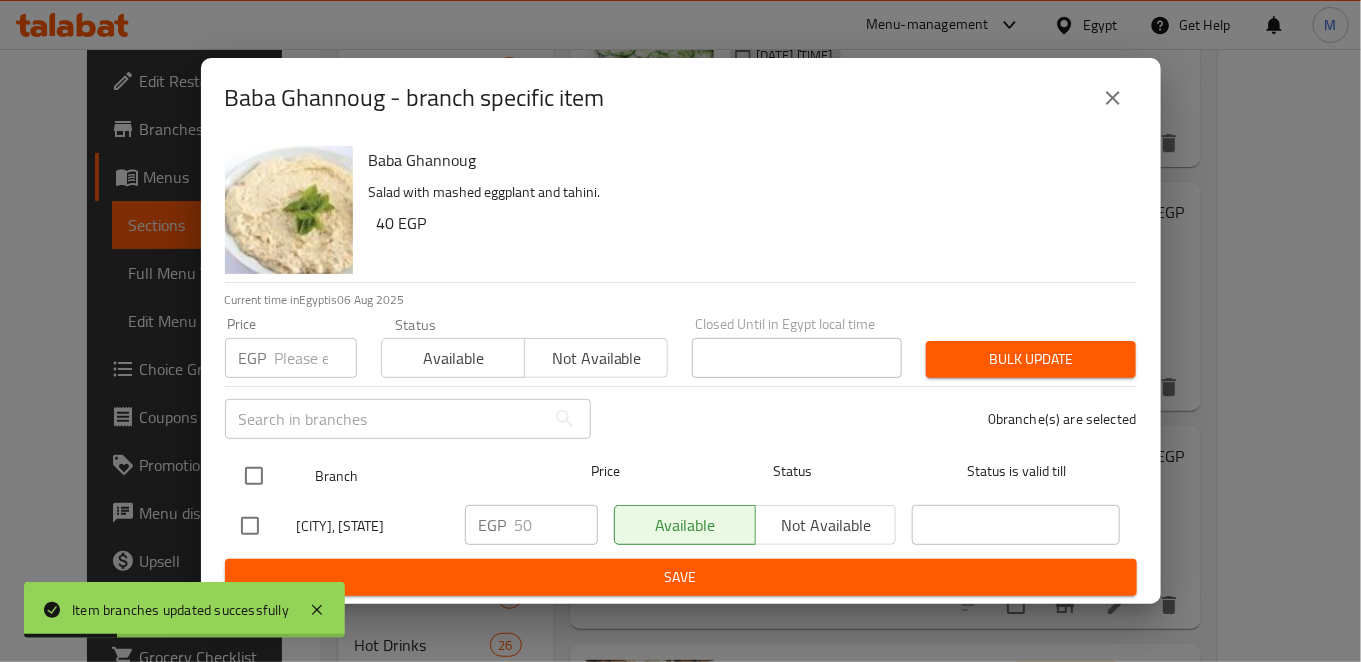 click at bounding box center (254, 476) 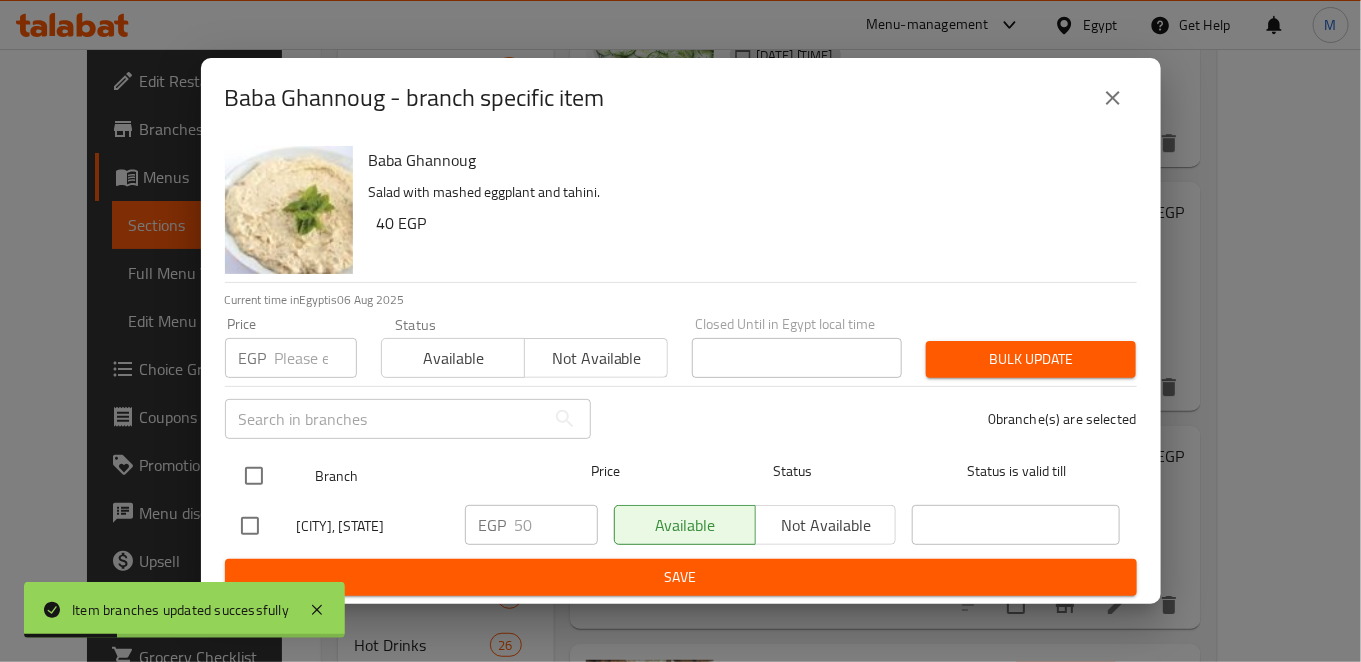 checkbox on "true" 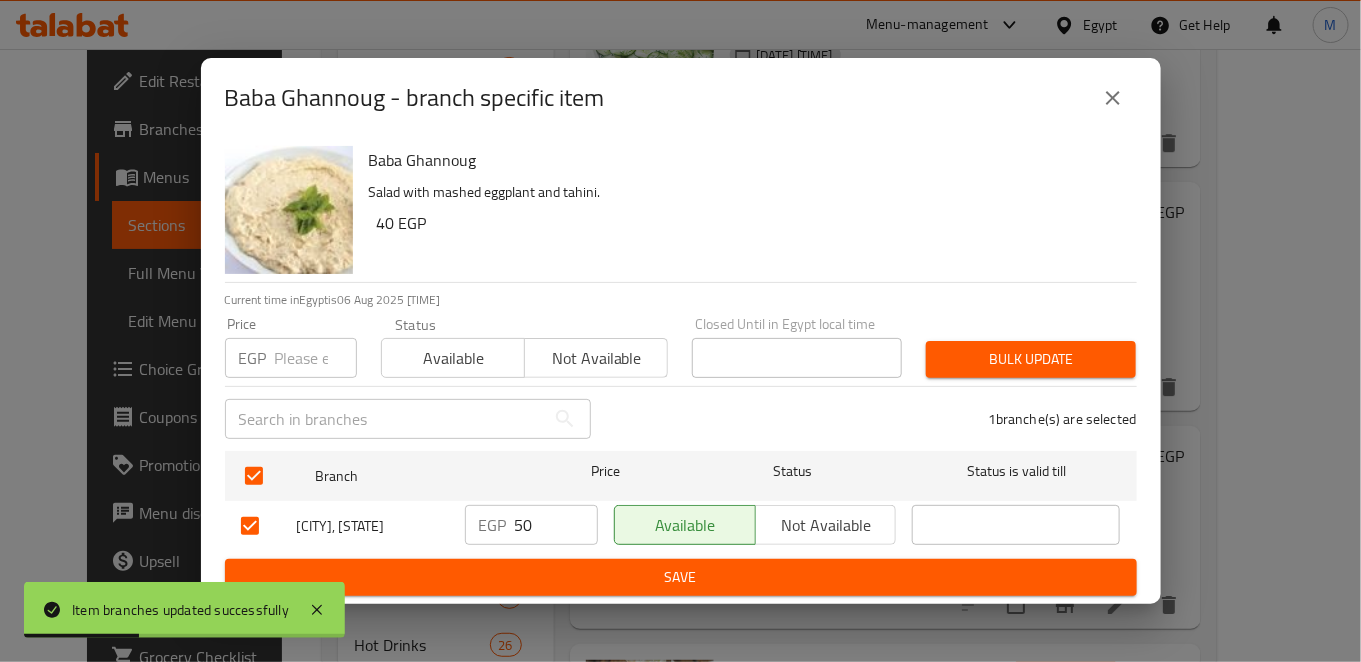 click on "50" at bounding box center [556, 525] 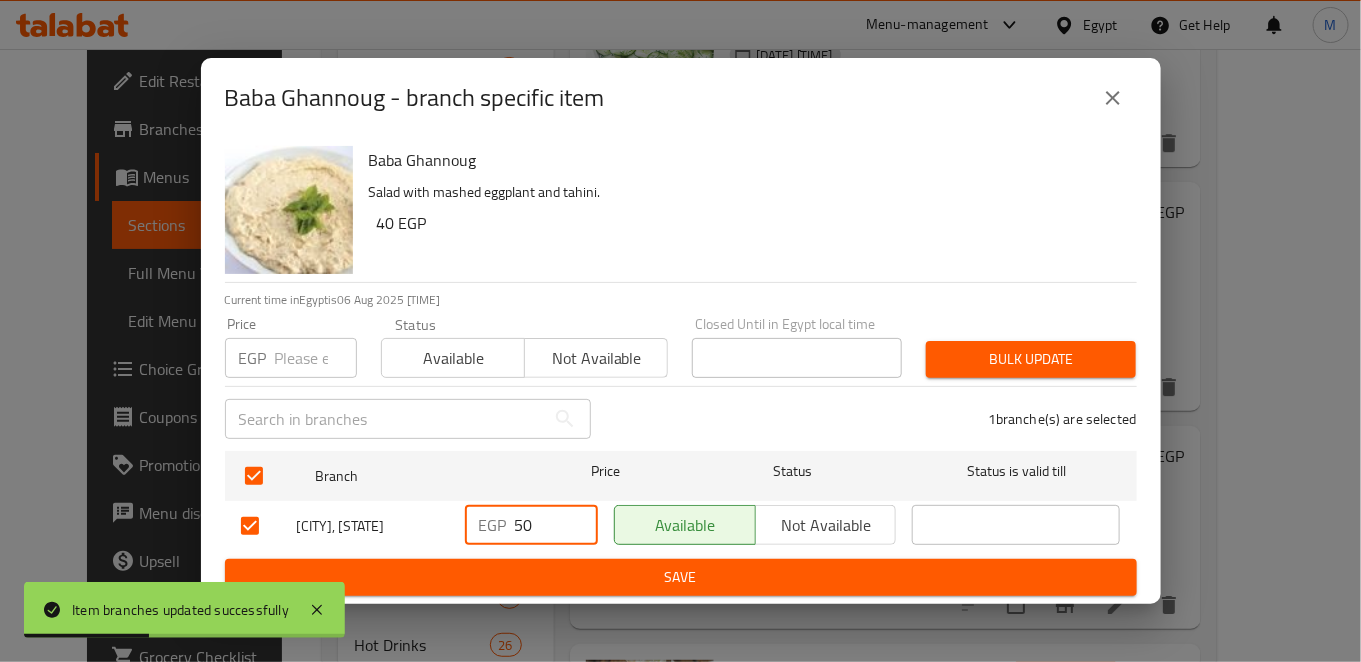 click on "50" at bounding box center [556, 525] 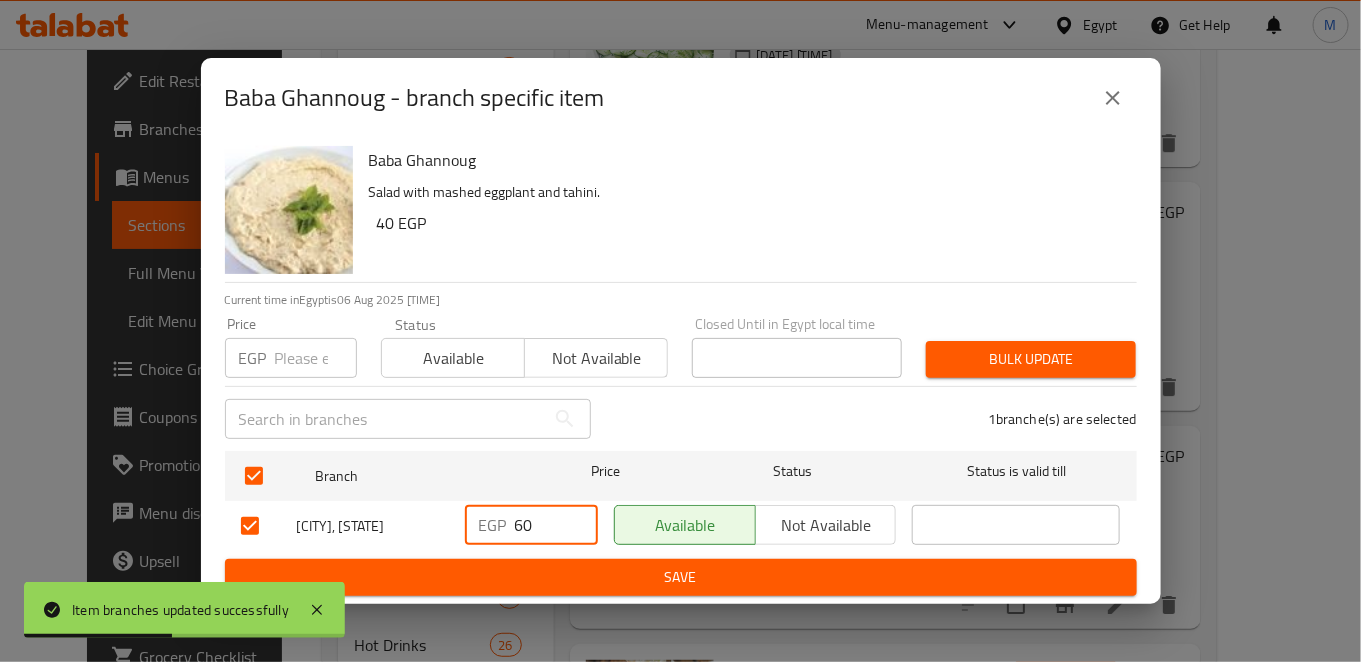 type on "60" 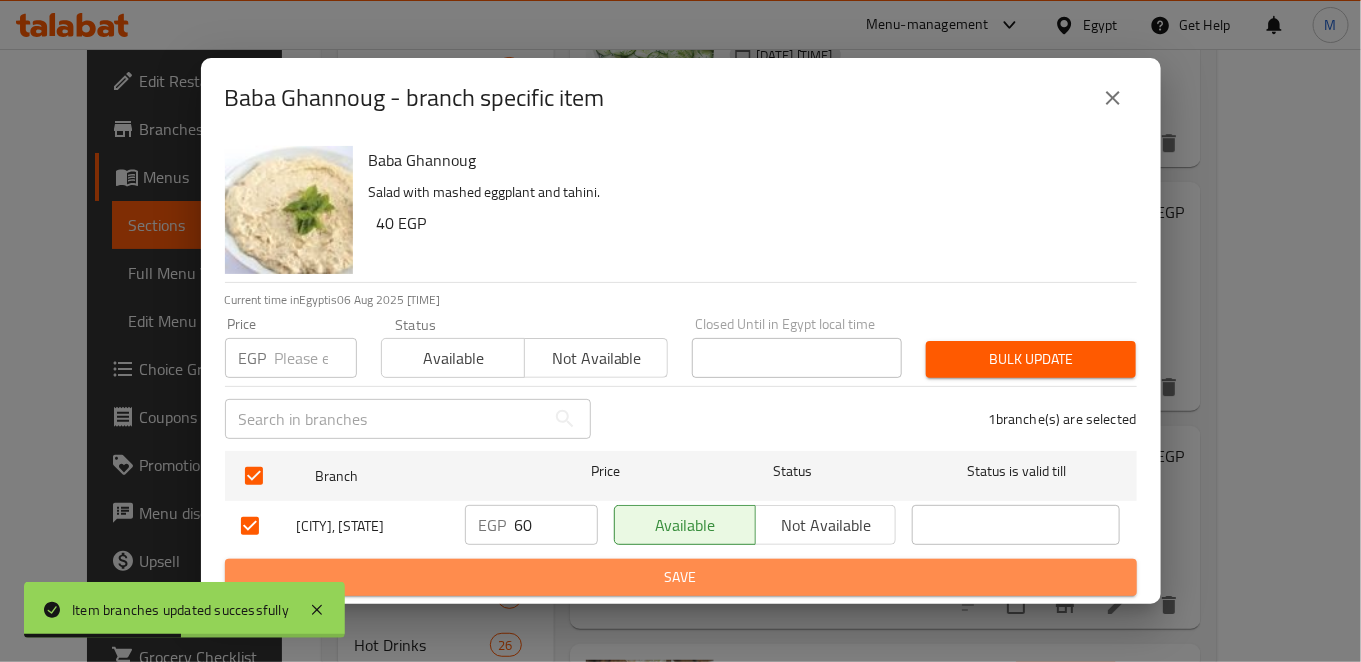 click on "Save" at bounding box center [681, 577] 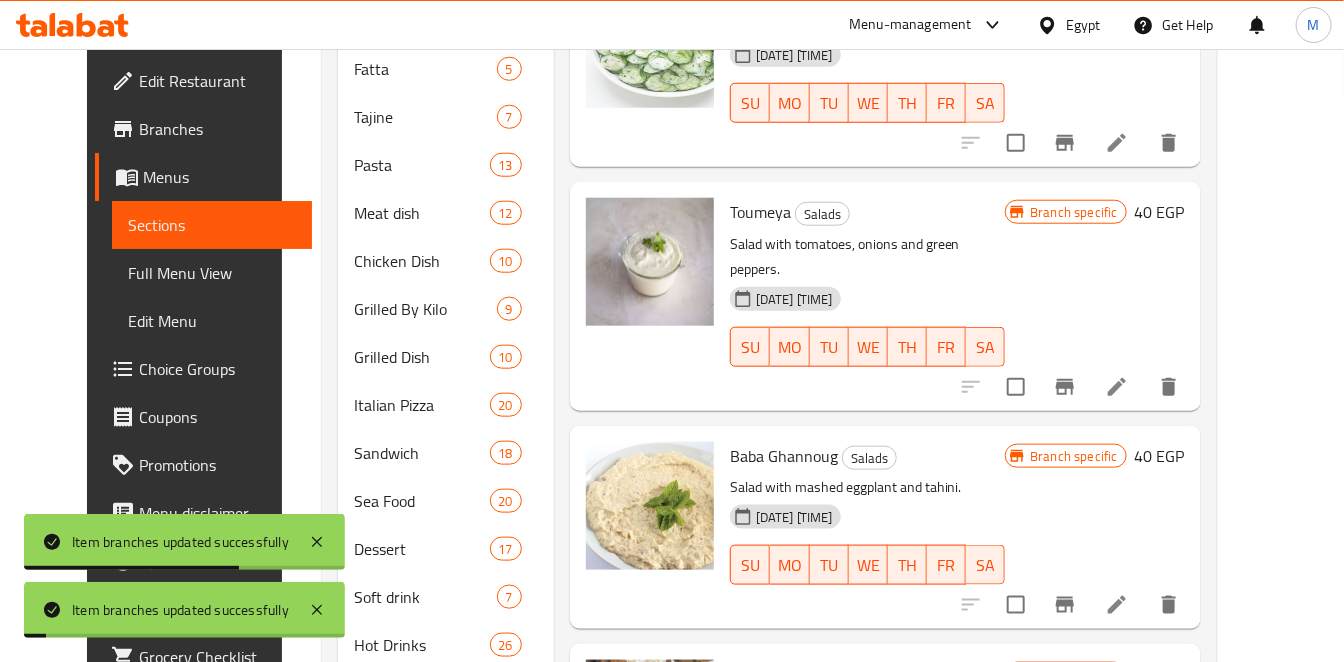 scroll, scrollTop: 1000, scrollLeft: 0, axis: vertical 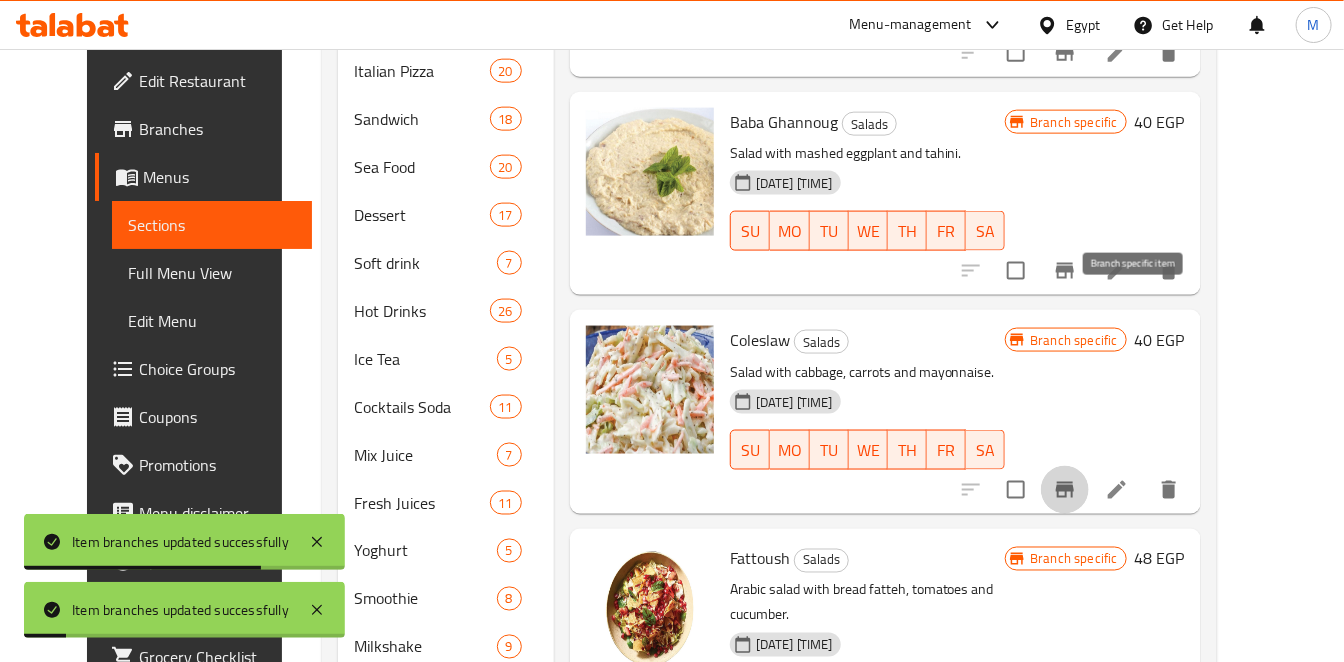 click 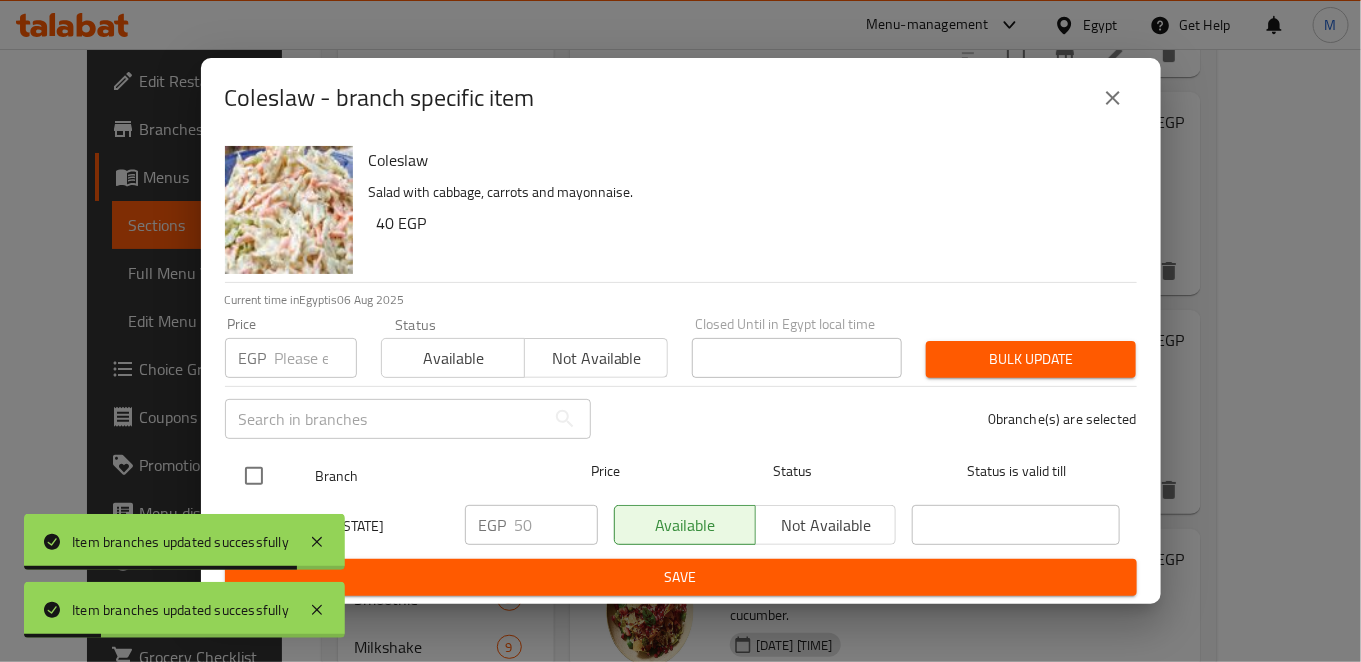 click at bounding box center (254, 476) 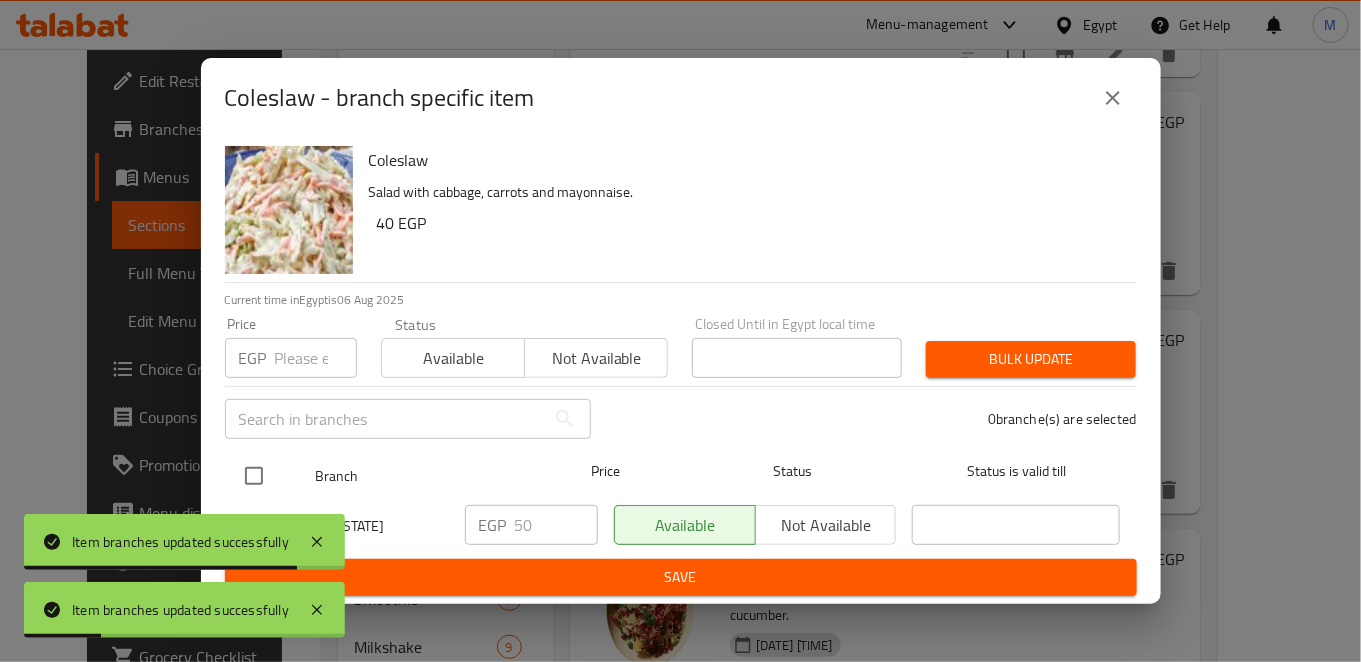 checkbox on "true" 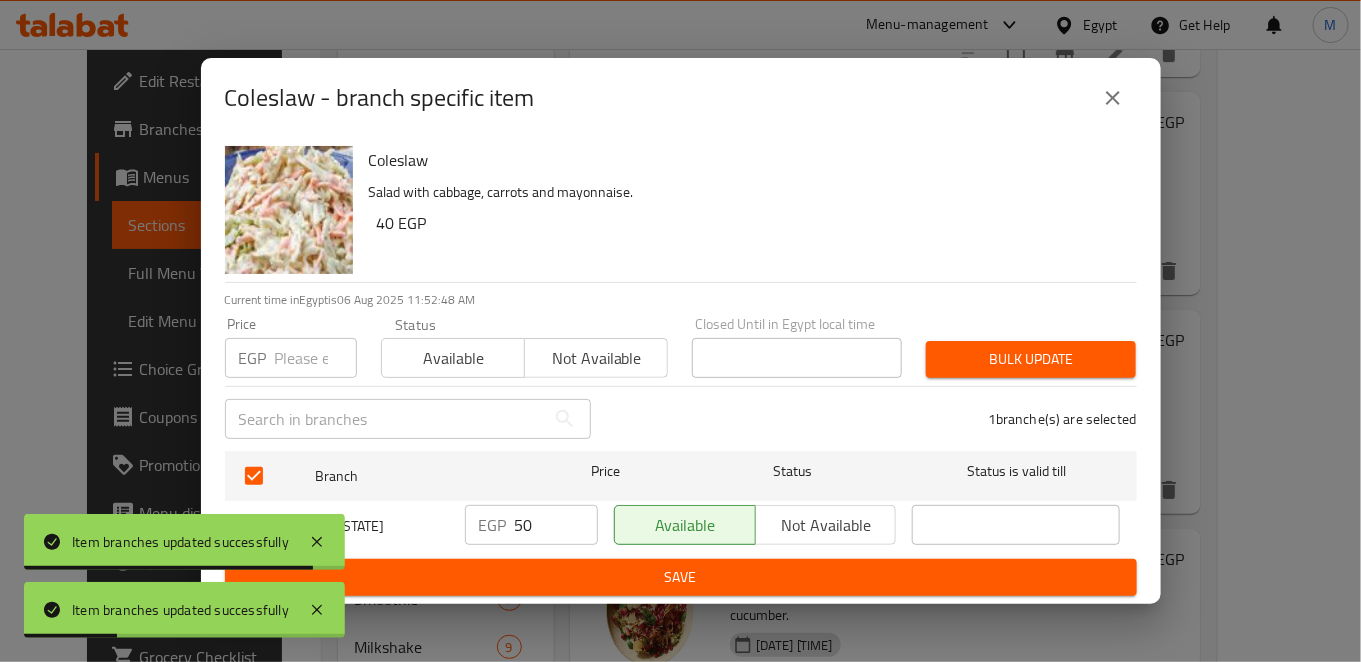 click on "50" at bounding box center [556, 525] 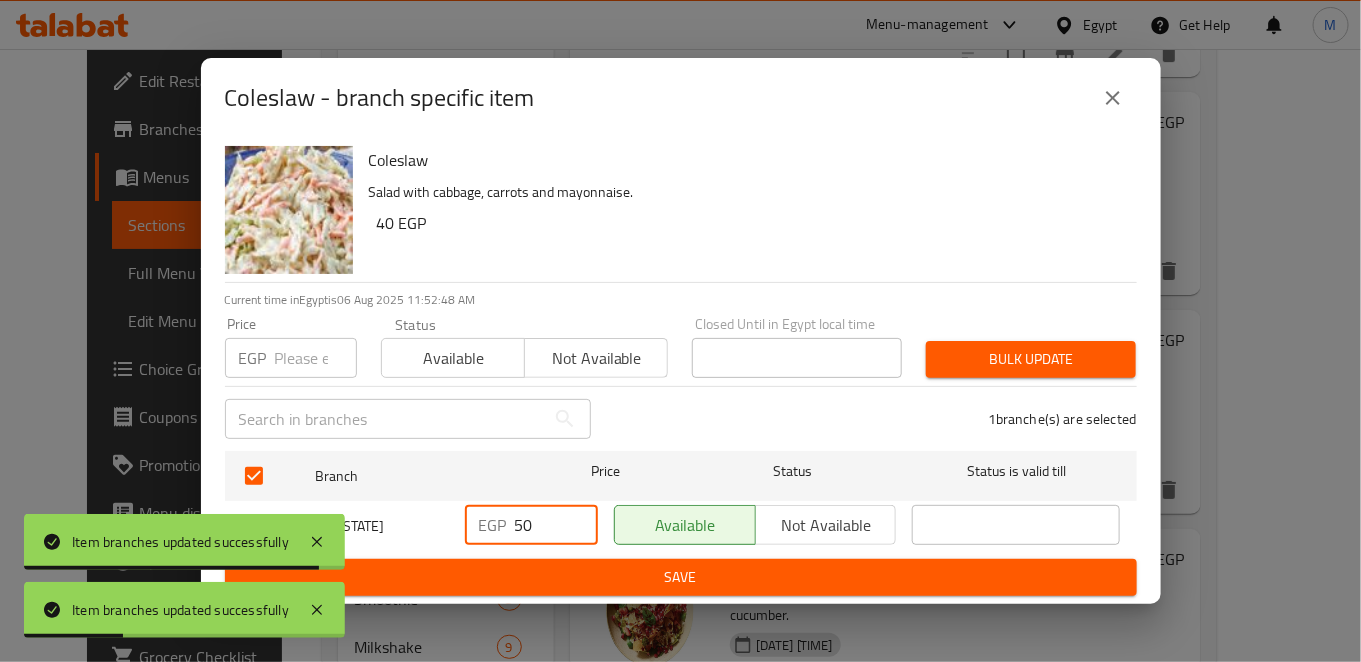 click on "50" at bounding box center [556, 525] 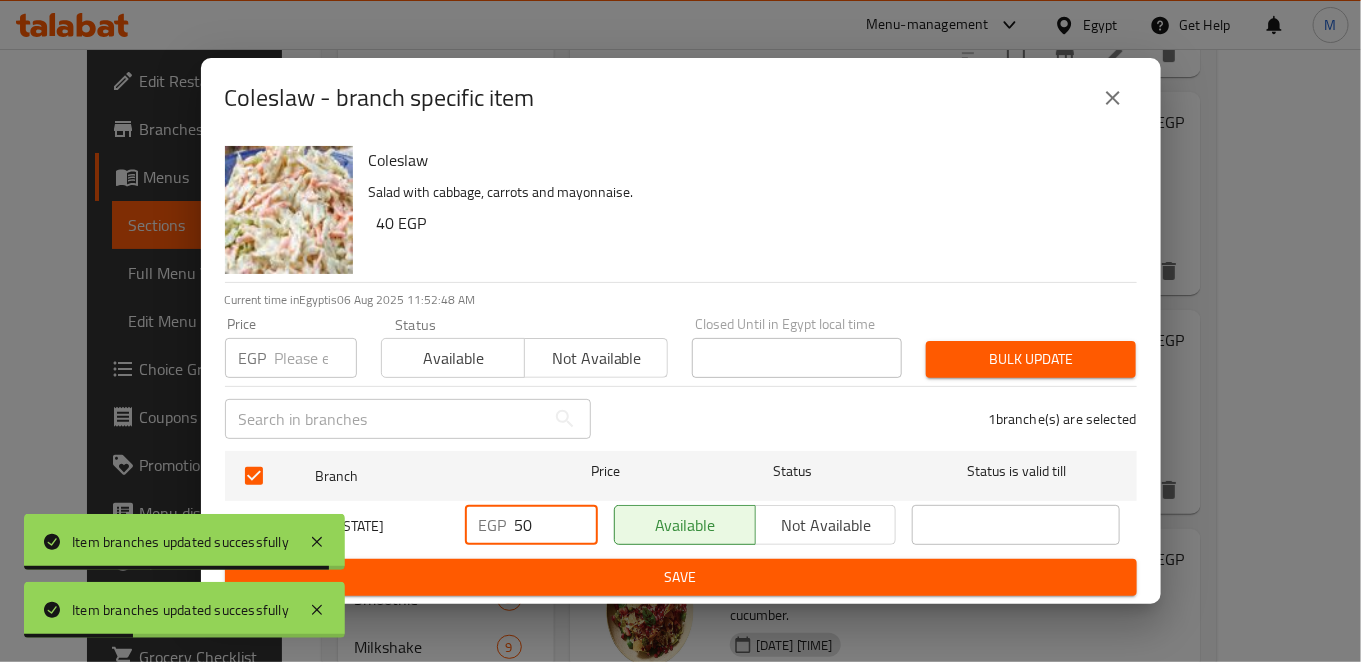 click on "50" at bounding box center (556, 525) 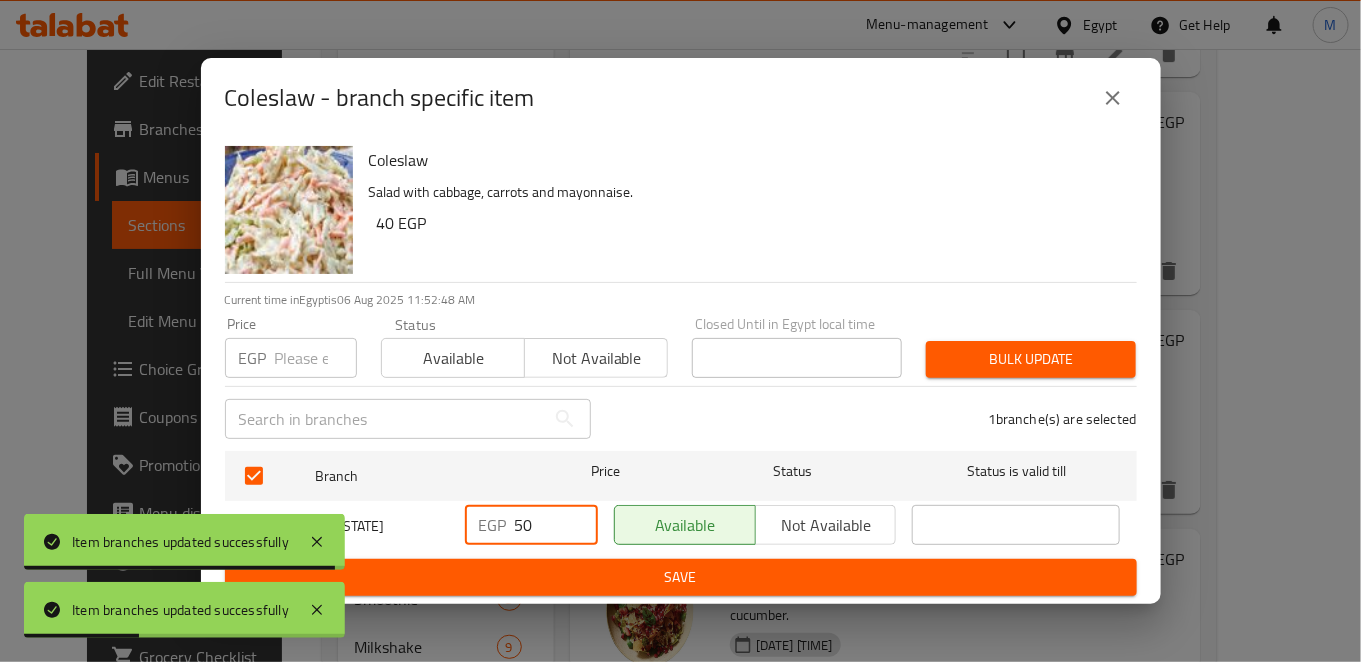 click on "50" at bounding box center [556, 525] 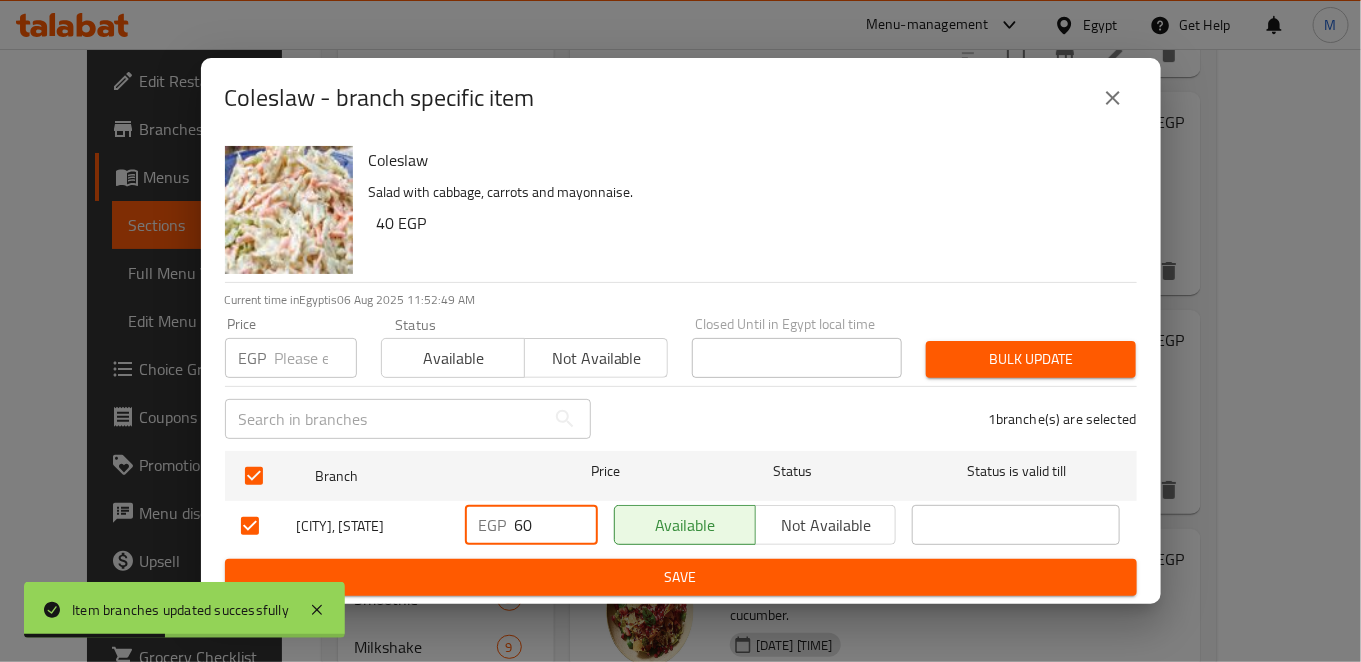 type on "60" 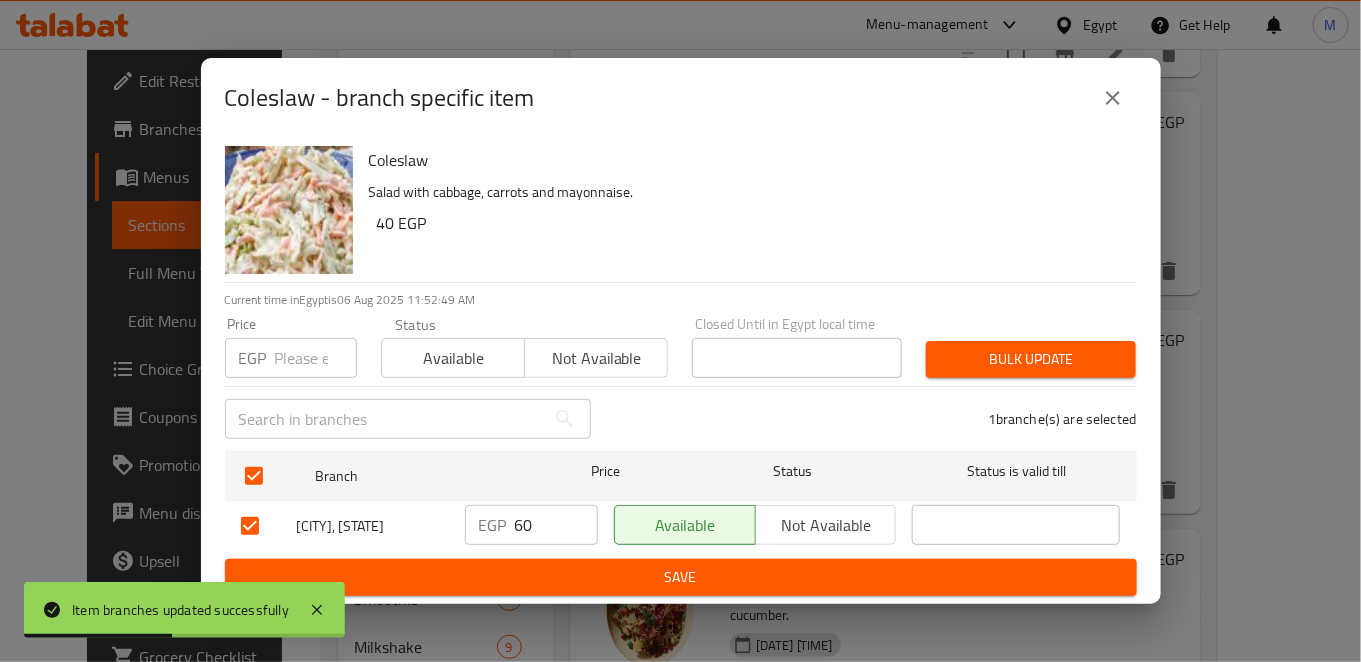 click on "Branch Price Status Status is valid till [CITY], [STATE] EGP 60 ​ Available Not available ​" at bounding box center (681, 501) 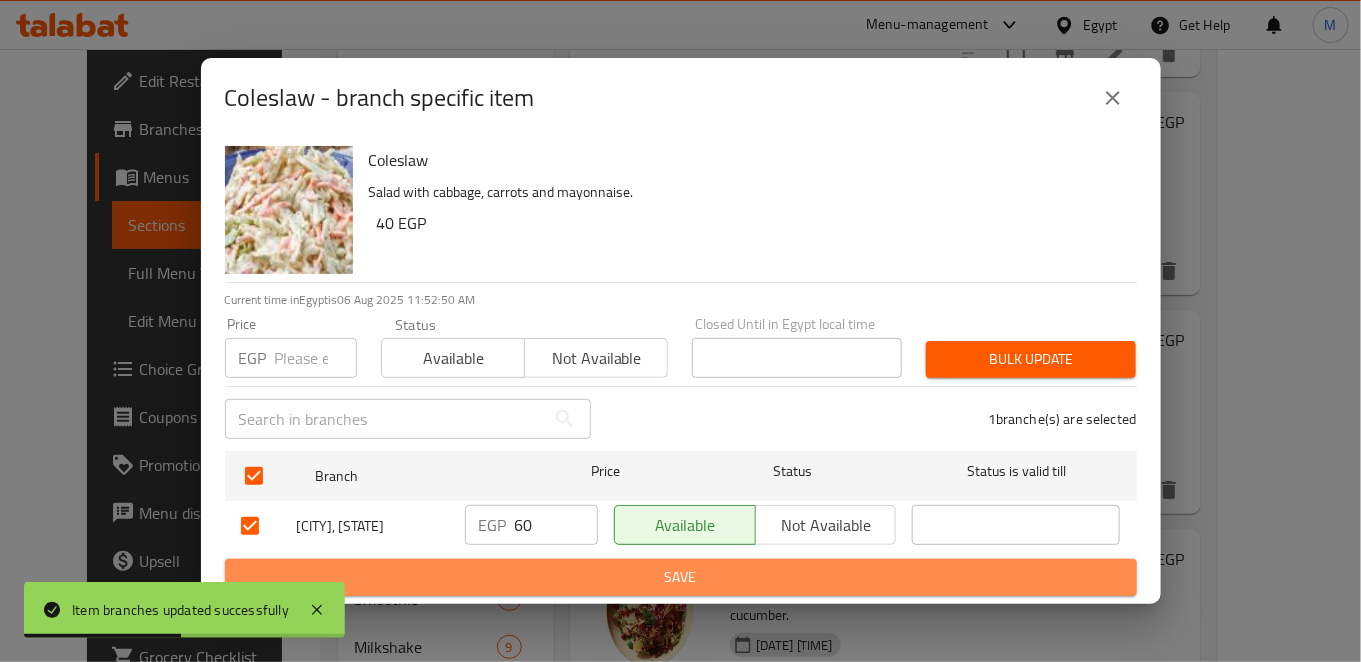 click on "Save" at bounding box center [681, 577] 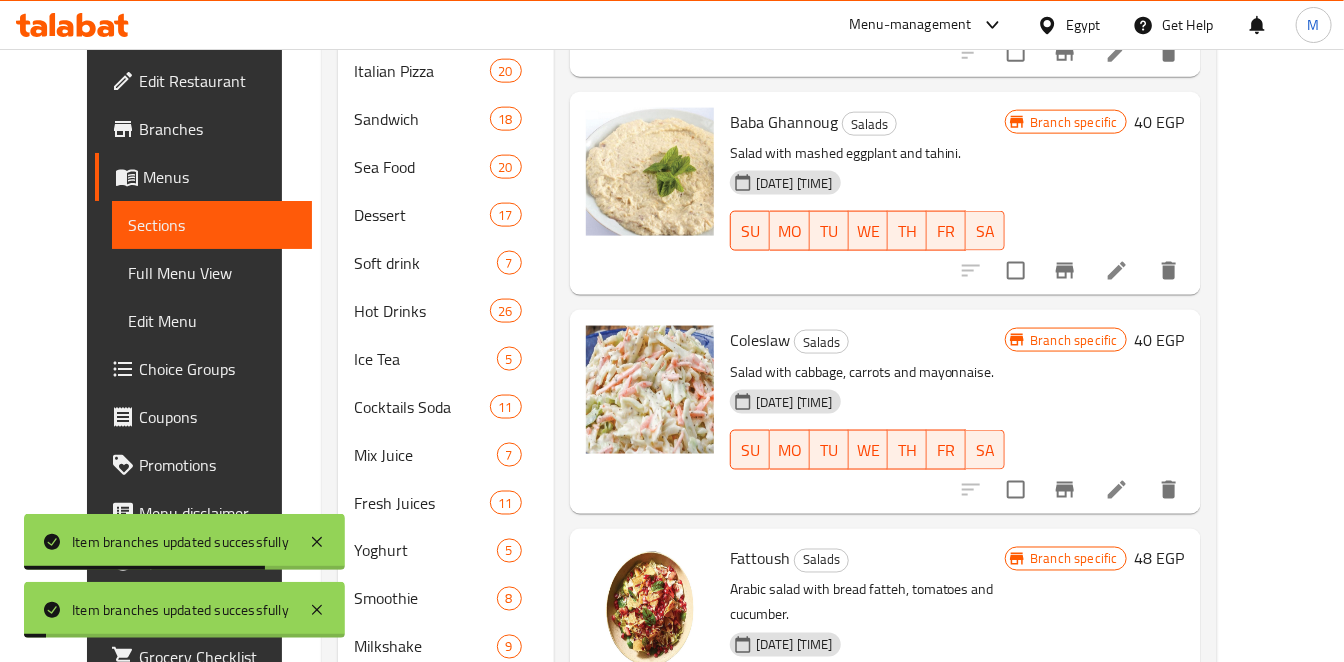 click 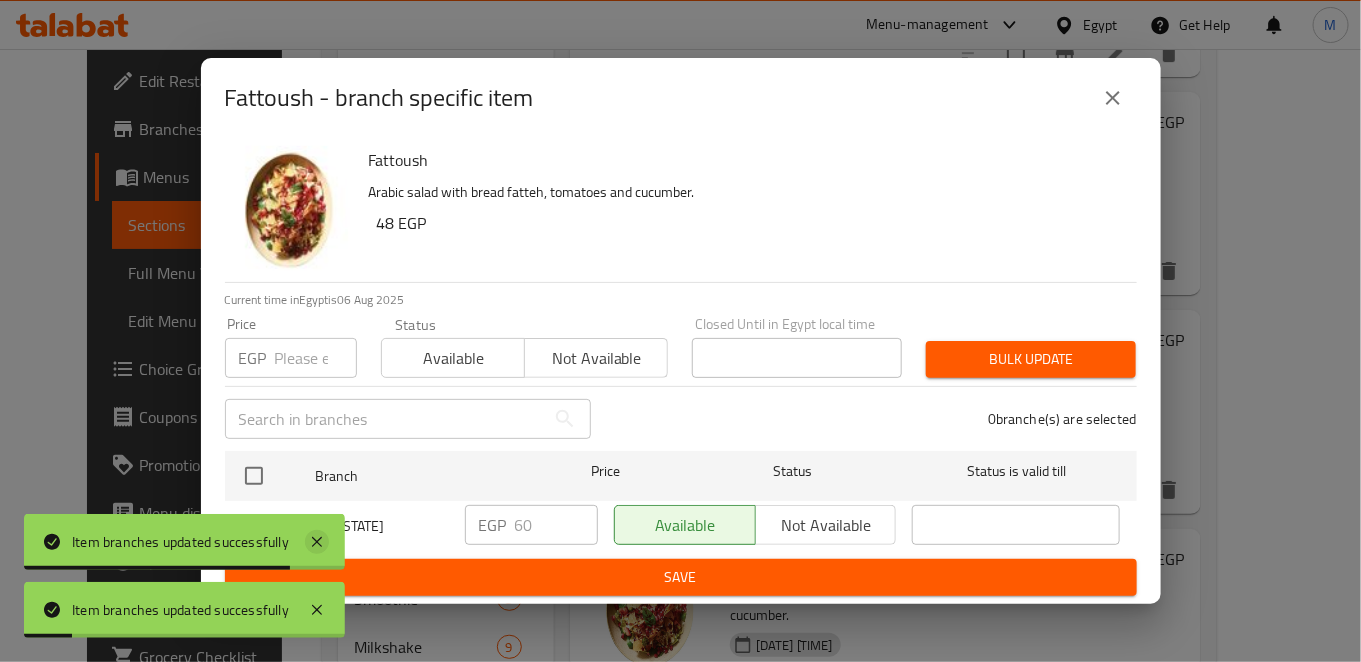 click 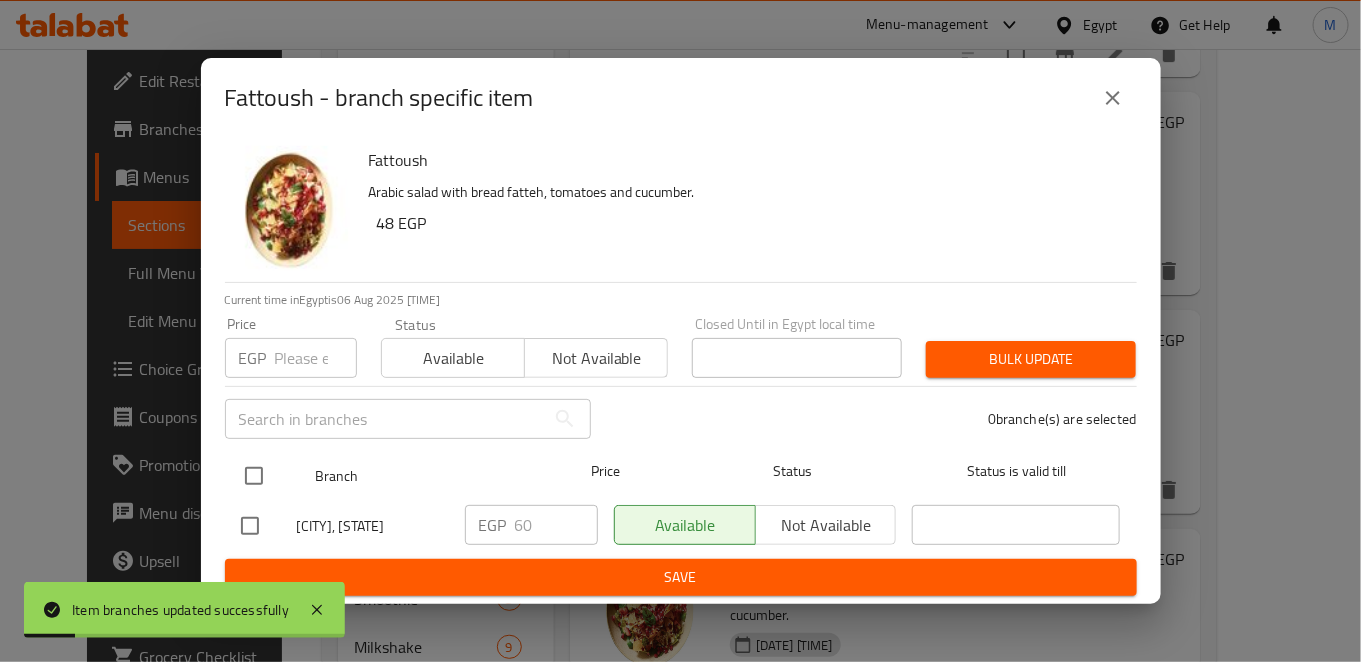 click at bounding box center (254, 476) 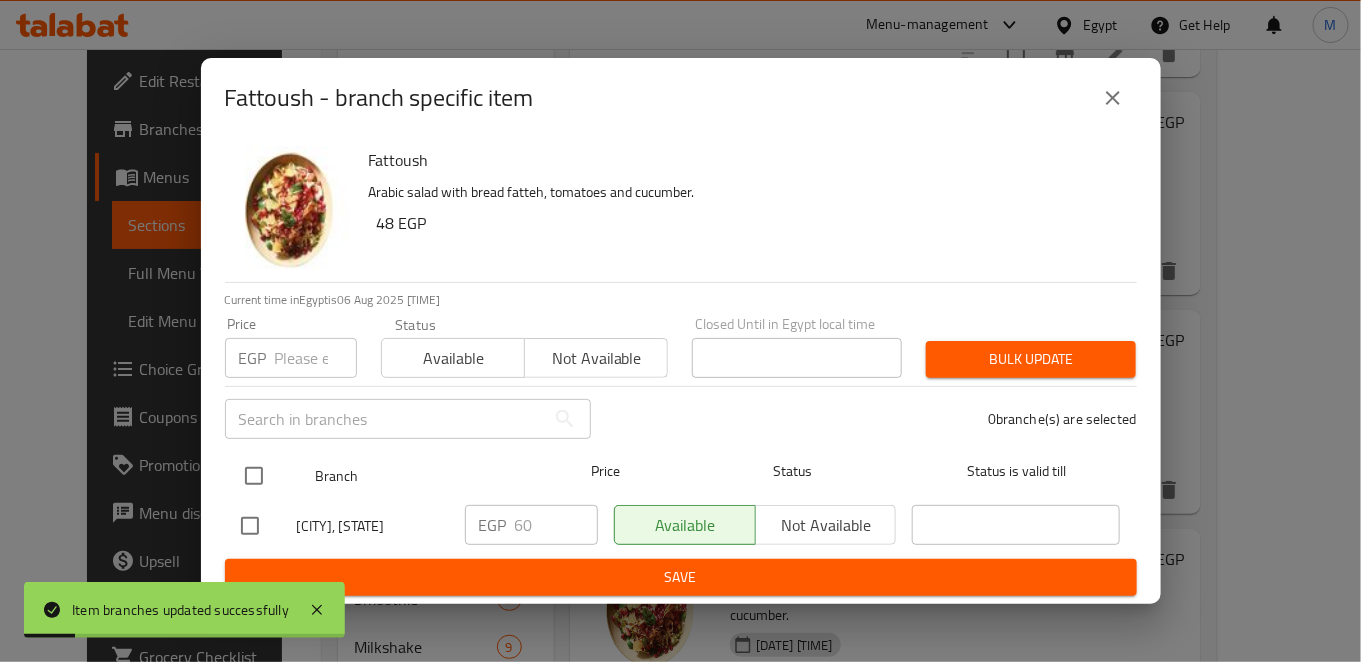 checkbox on "true" 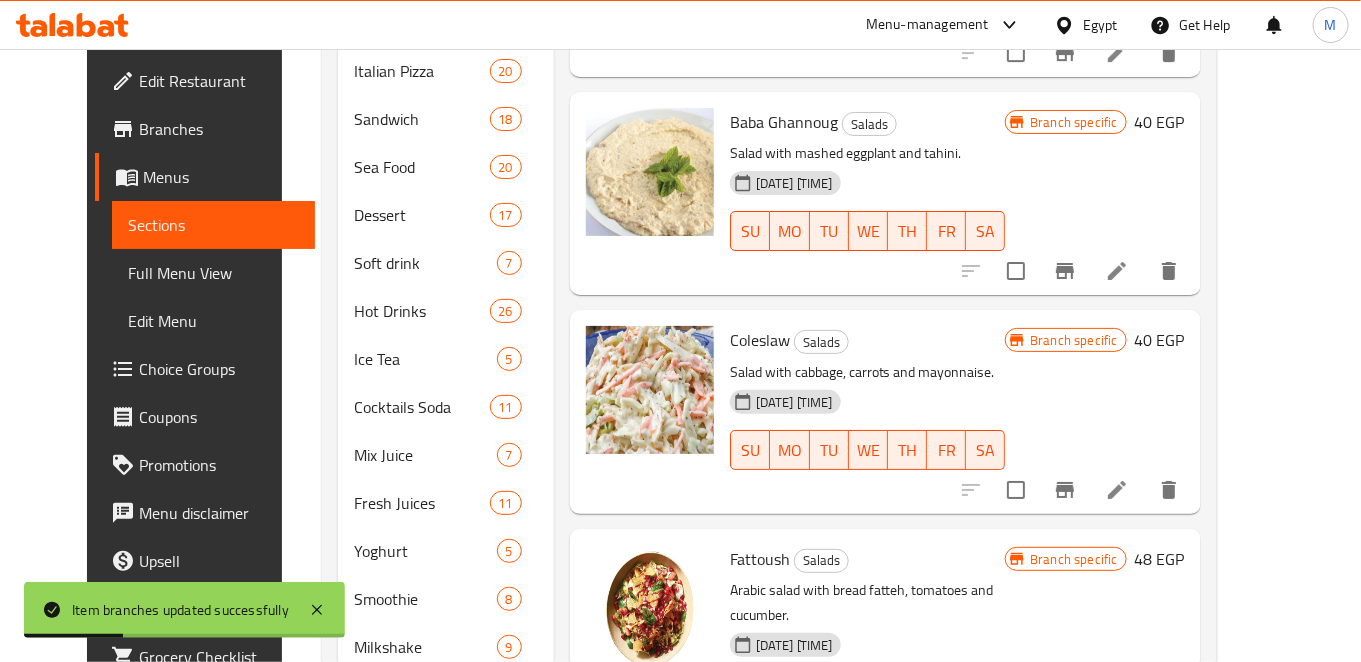 type 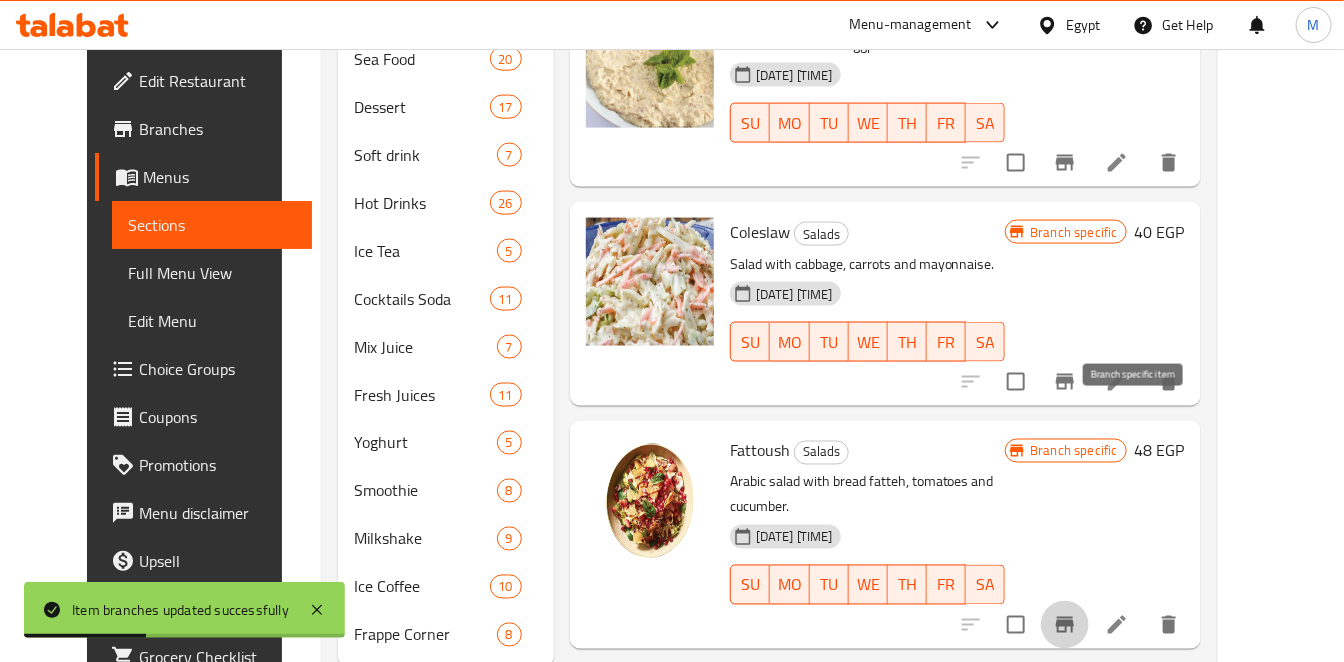 scroll, scrollTop: 1167, scrollLeft: 0, axis: vertical 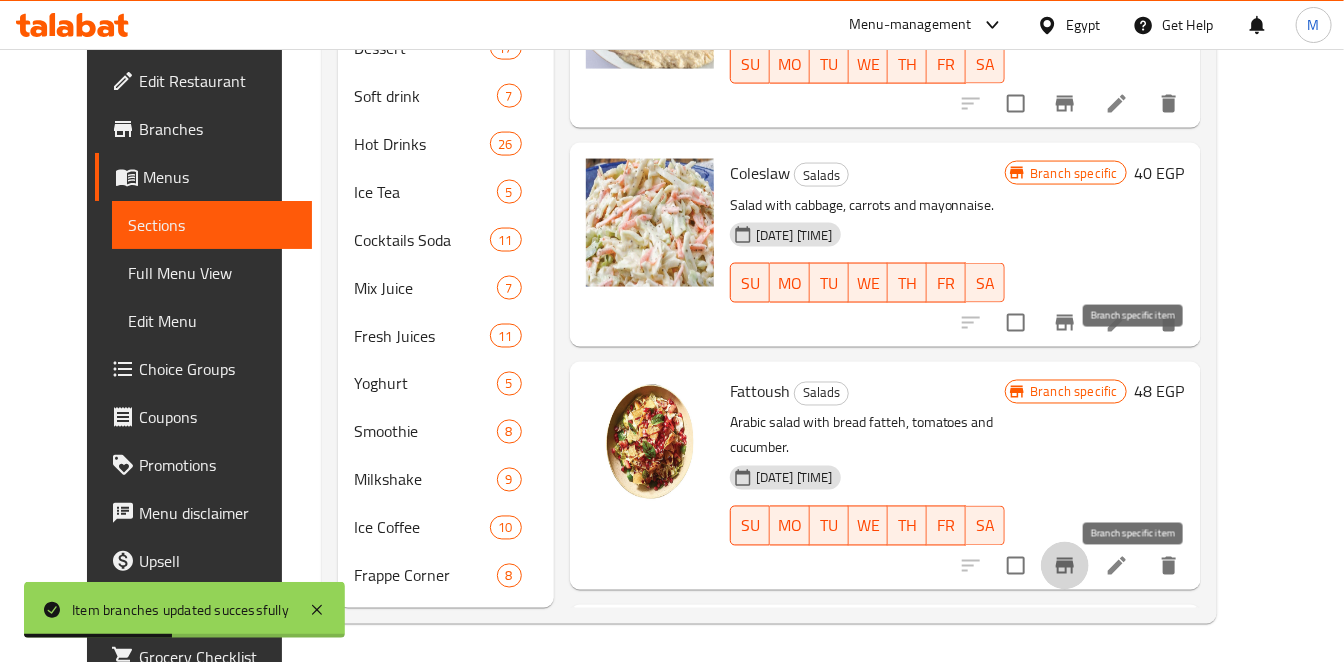 click 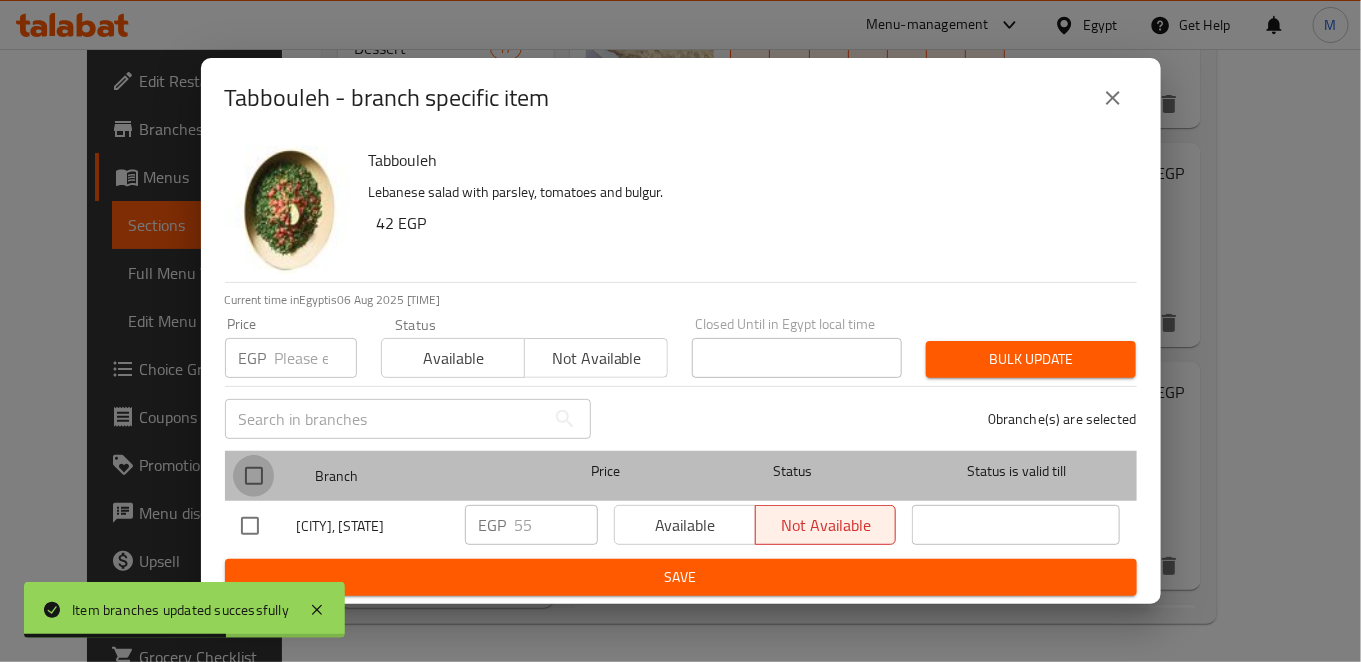 click at bounding box center (254, 476) 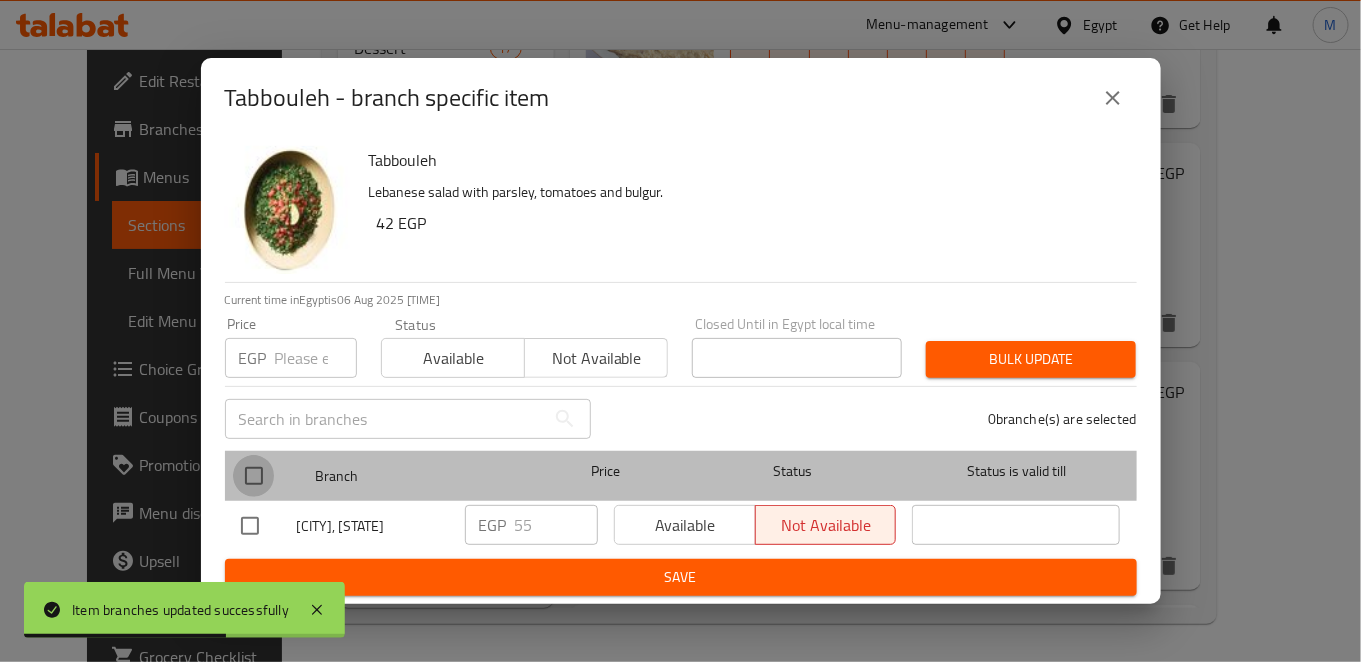 checkbox on "true" 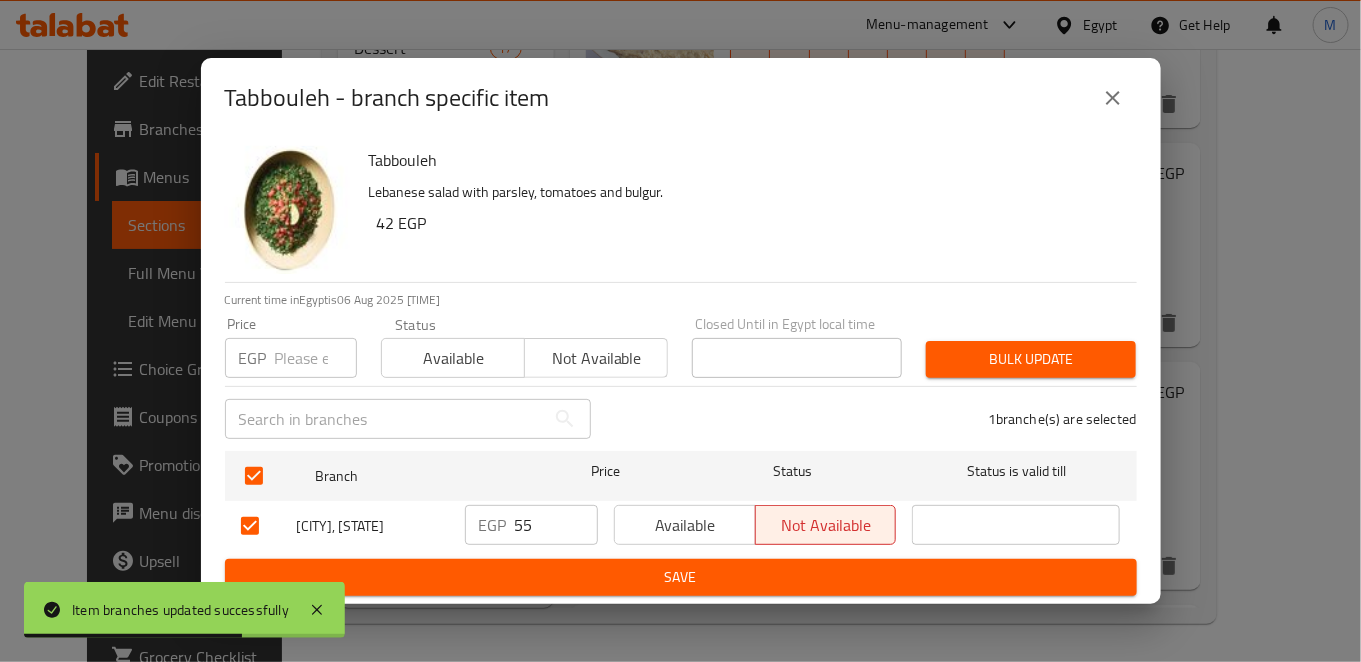 click on "55" at bounding box center [556, 525] 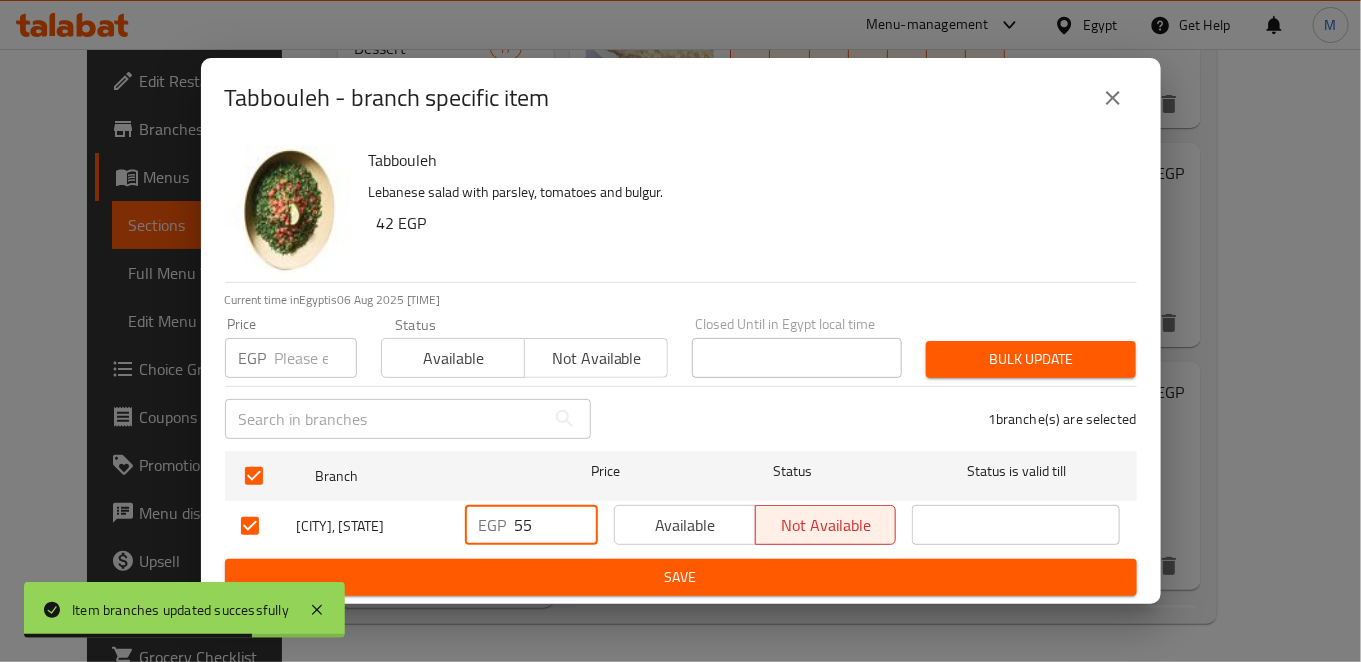 click on "55" at bounding box center [556, 525] 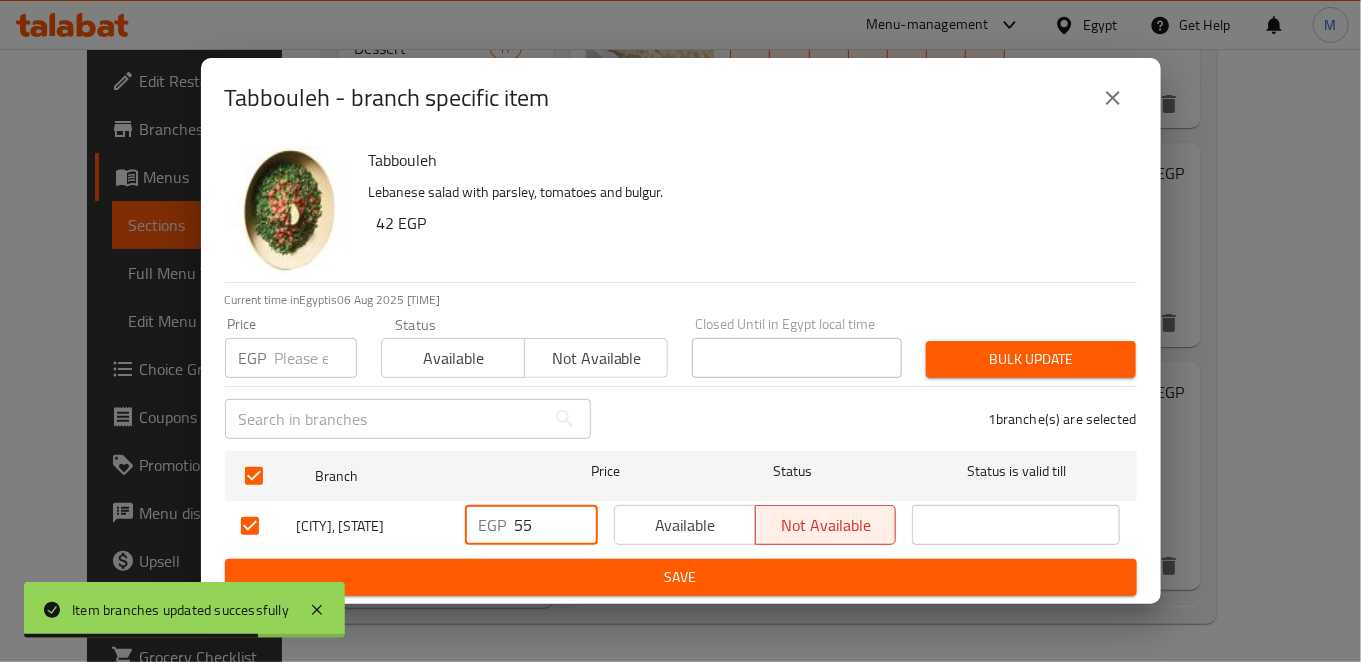 click on "55" at bounding box center [556, 525] 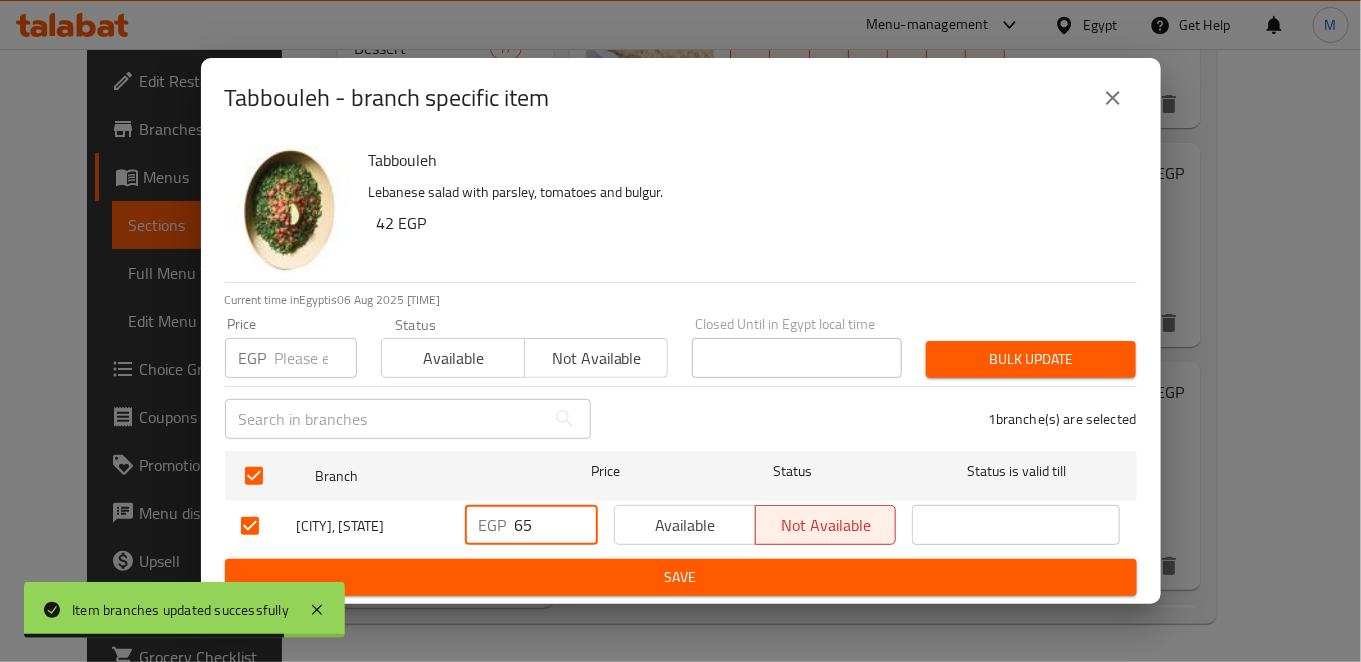 type on "65" 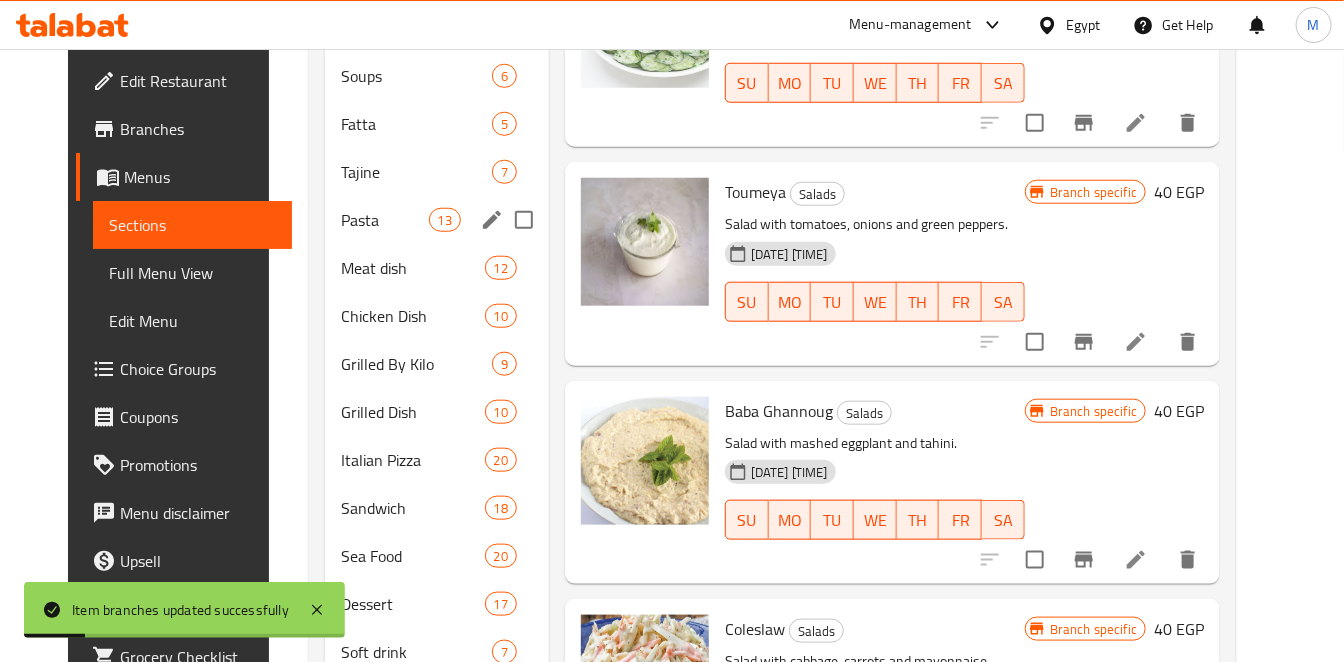 scroll, scrollTop: 389, scrollLeft: 0, axis: vertical 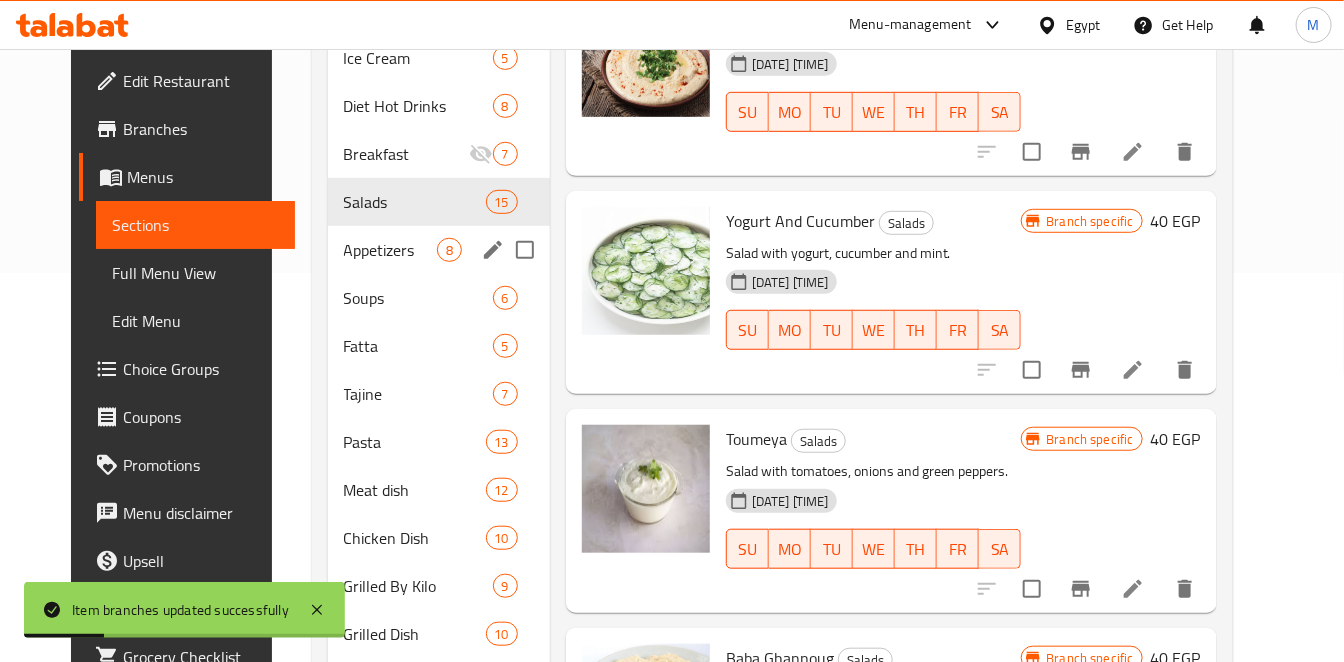 click on "Appetizers" at bounding box center (390, 250) 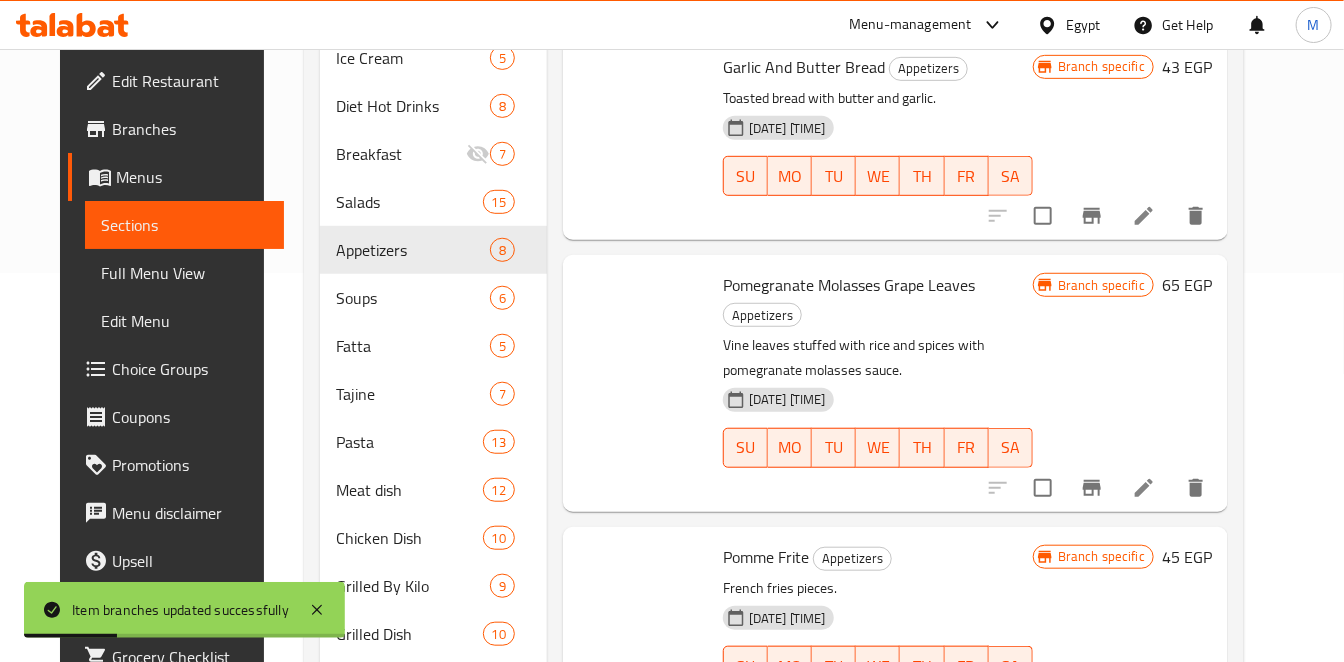 scroll, scrollTop: 301, scrollLeft: 0, axis: vertical 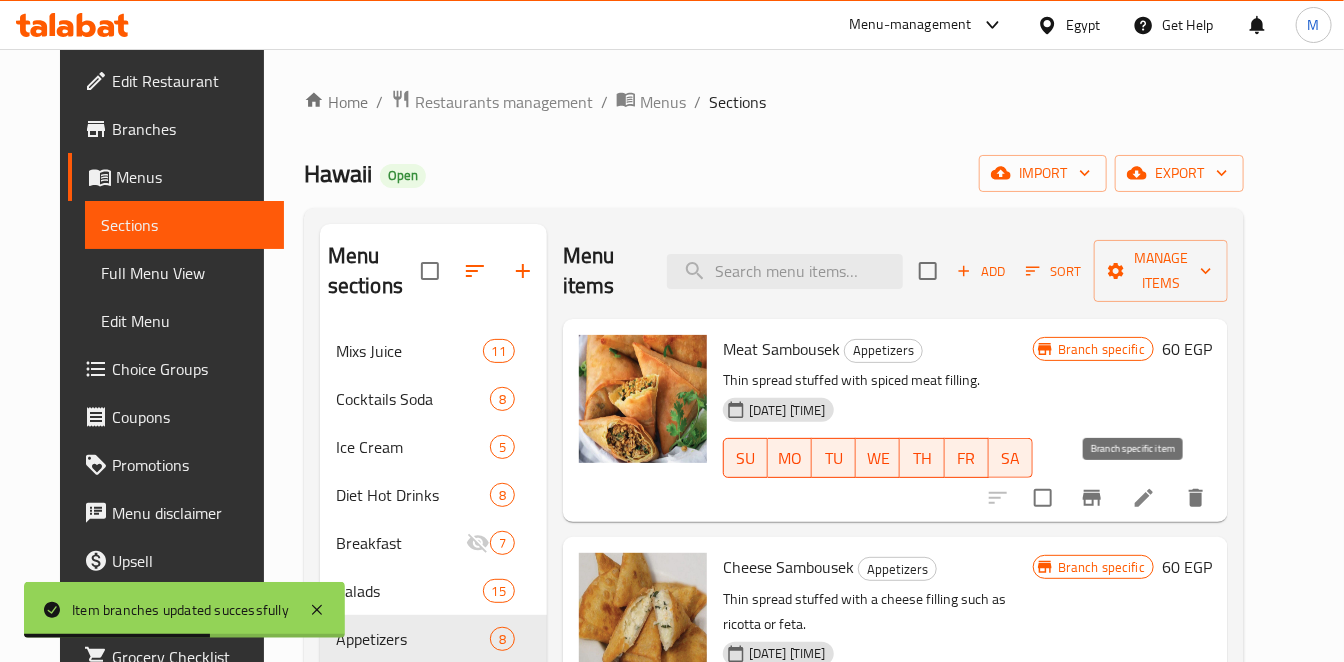 click 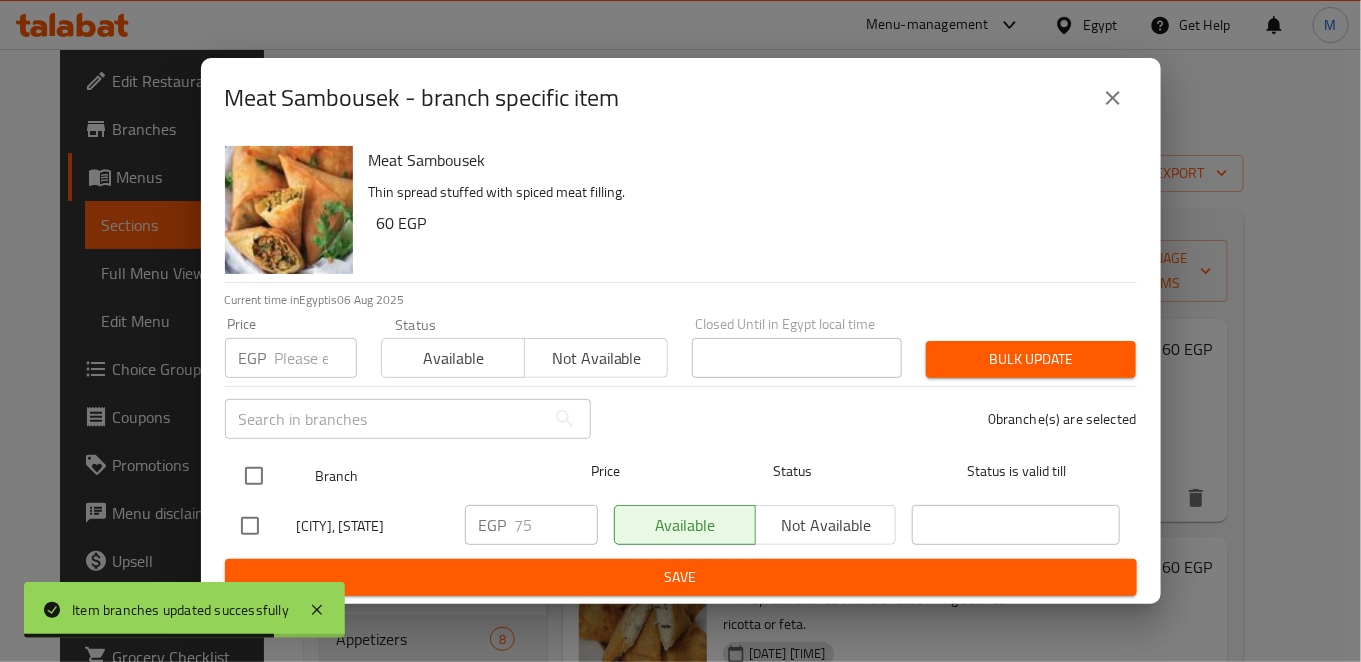 click at bounding box center [254, 476] 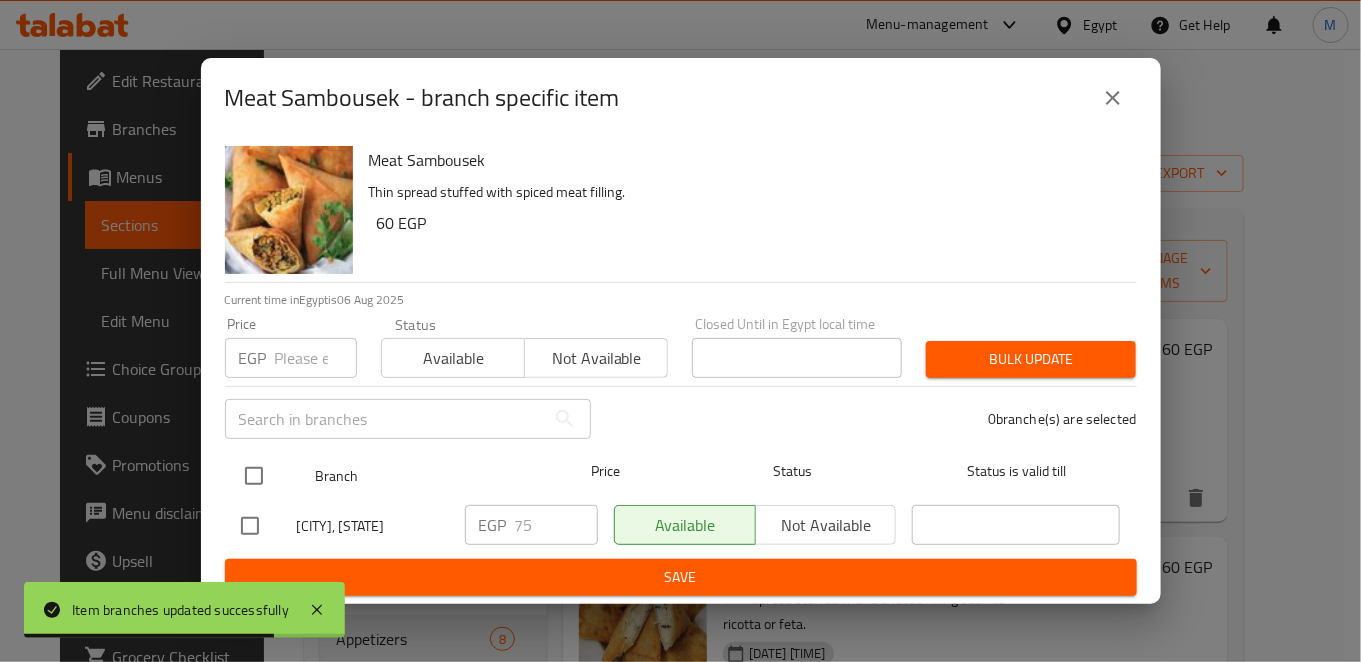 checkbox on "true" 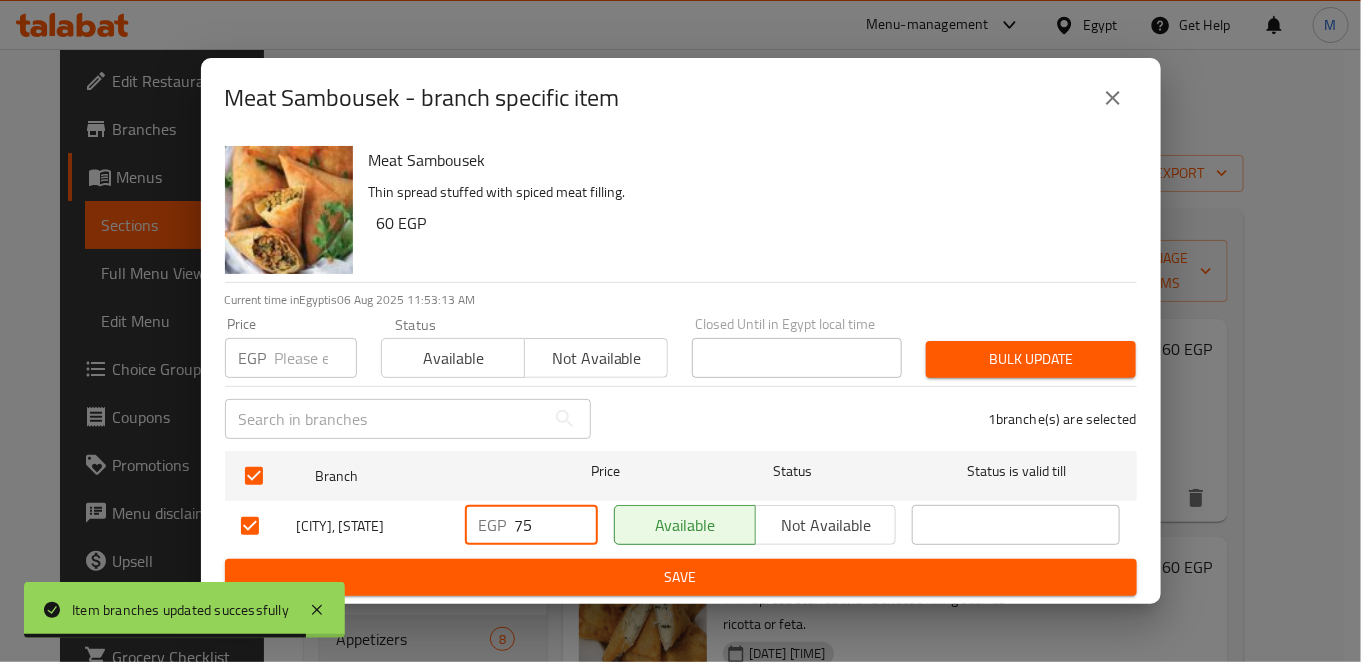 drag, startPoint x: 535, startPoint y: 520, endPoint x: 497, endPoint y: 534, distance: 40.496914 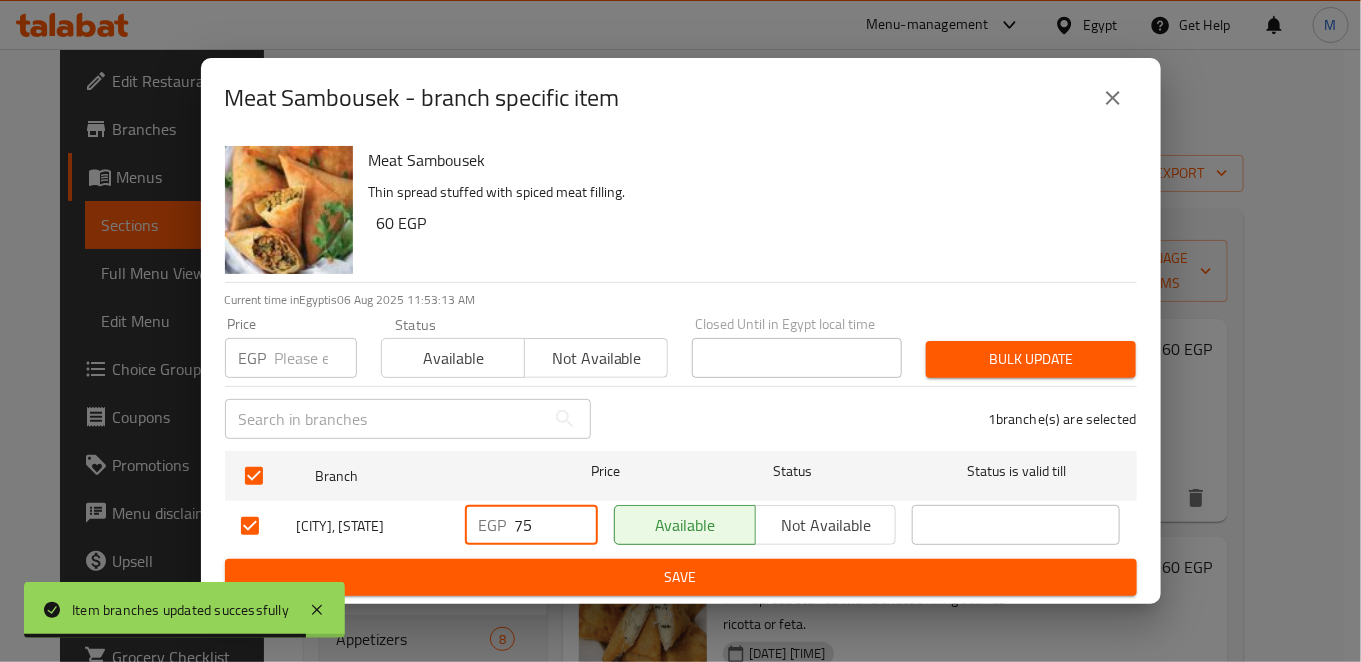 click on "EGP 75 ​" at bounding box center (531, 525) 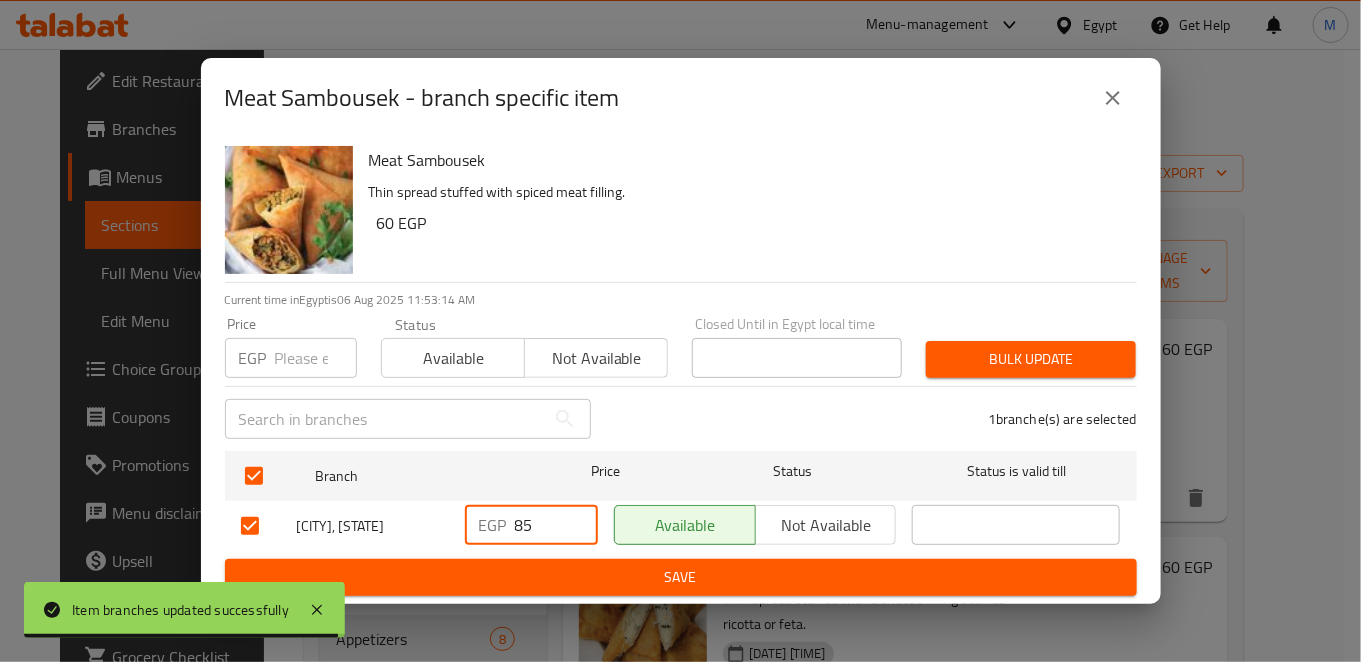 type on "85" 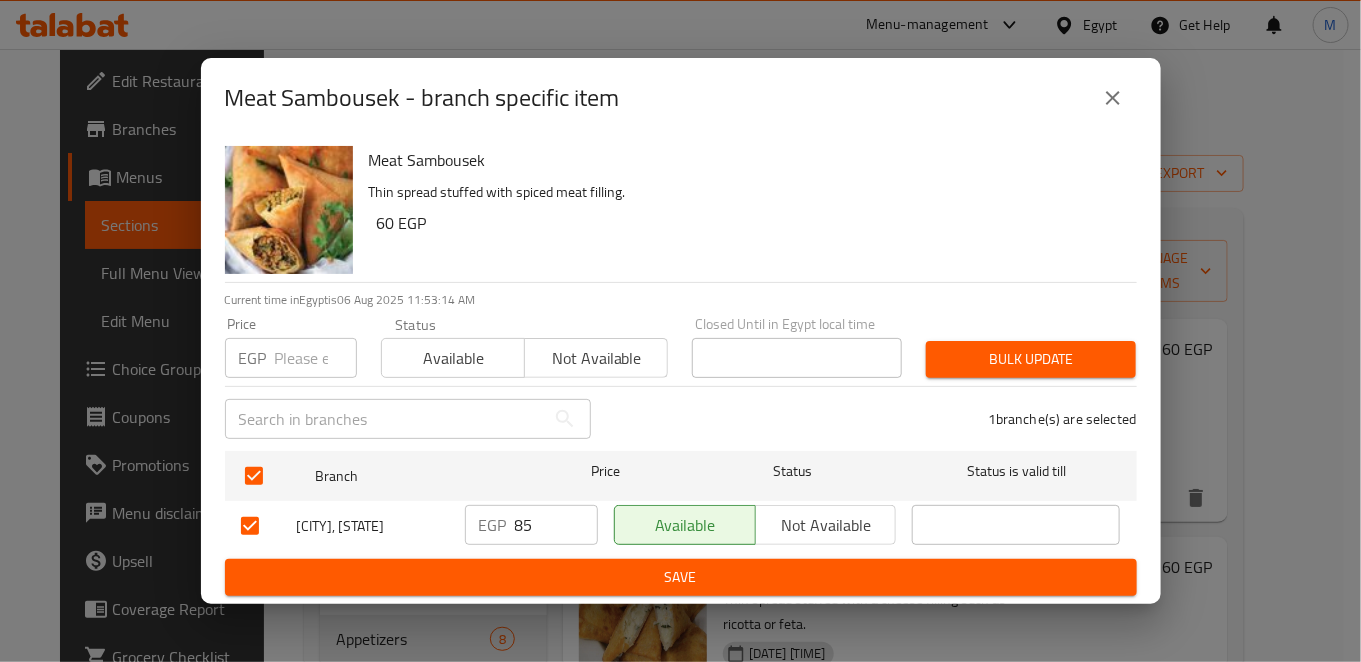 click on "Save" at bounding box center (681, 577) 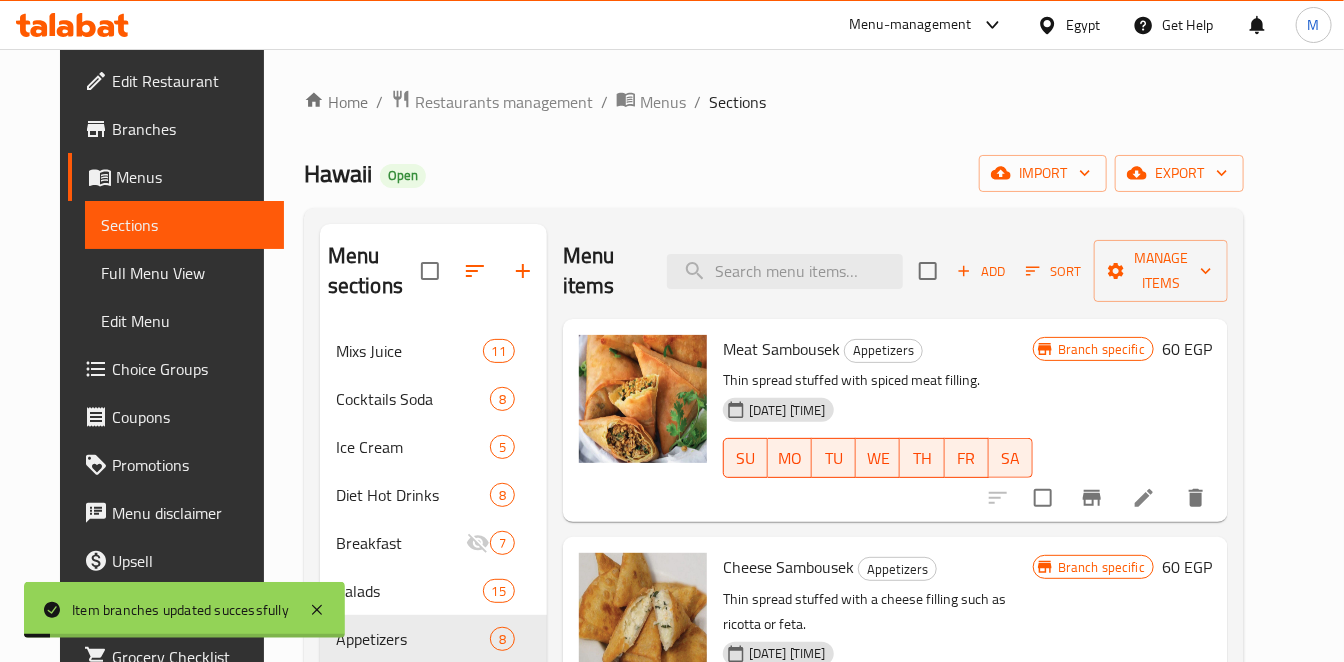 scroll, scrollTop: 222, scrollLeft: 0, axis: vertical 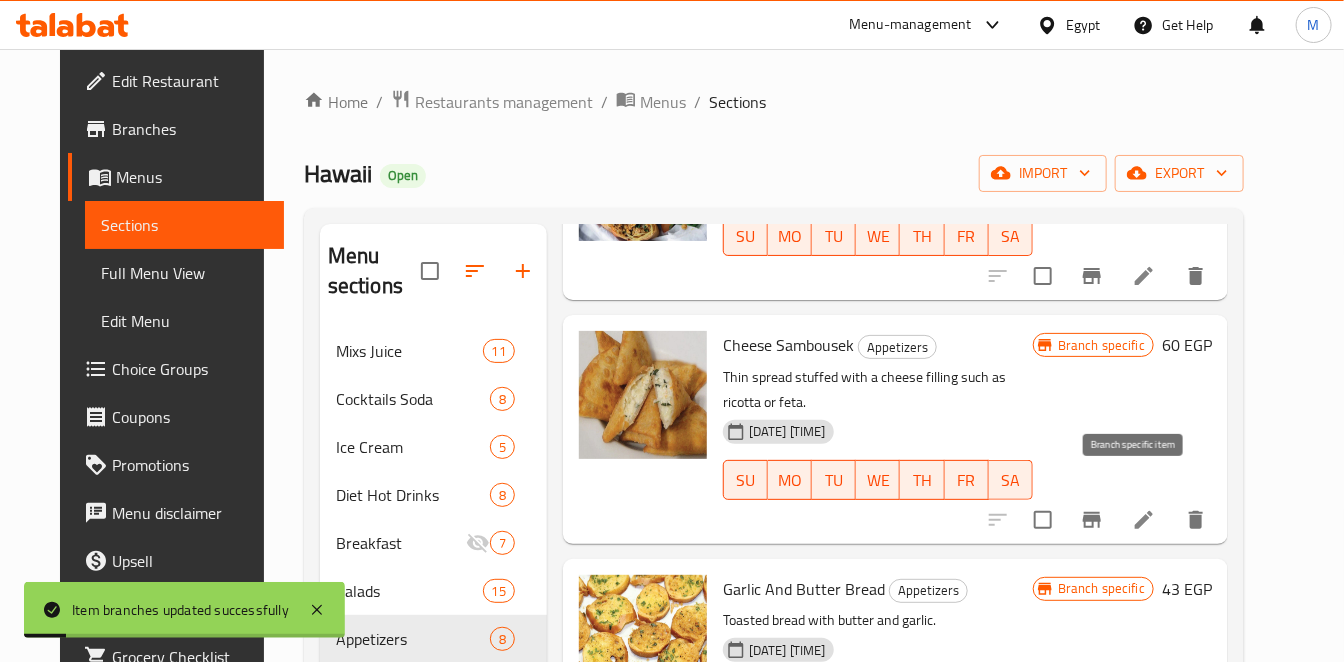 click 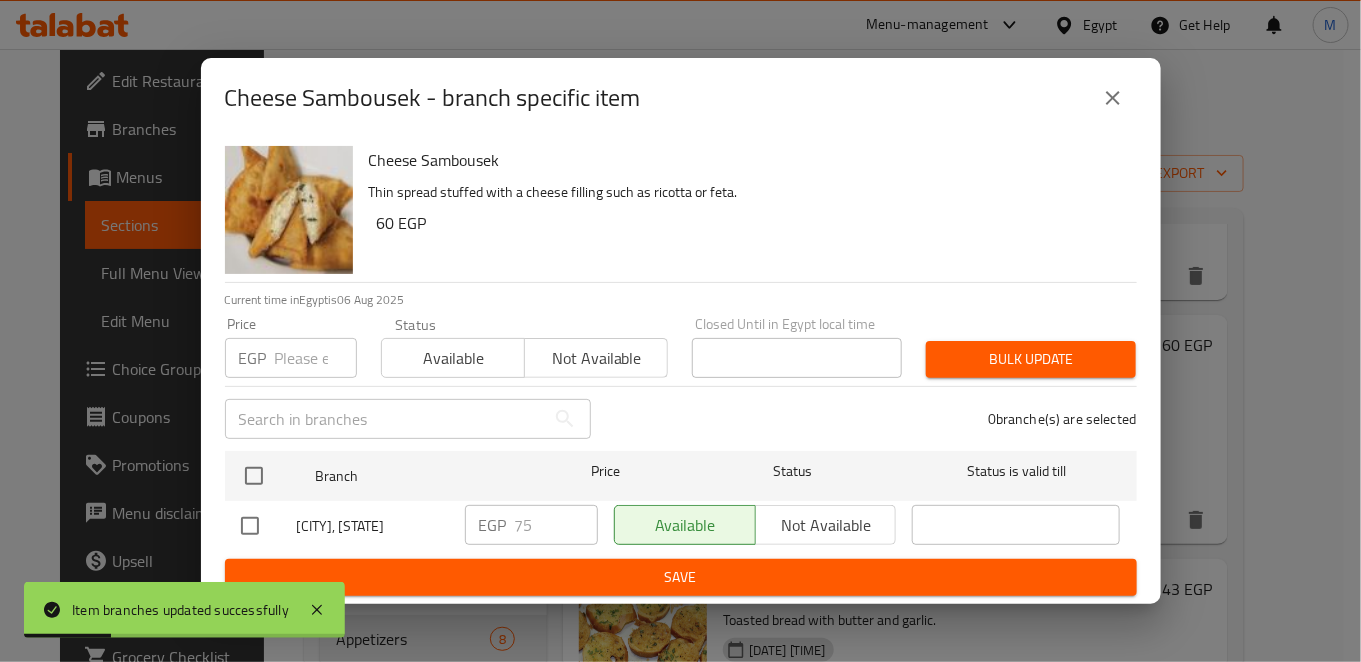 click at bounding box center [250, 526] 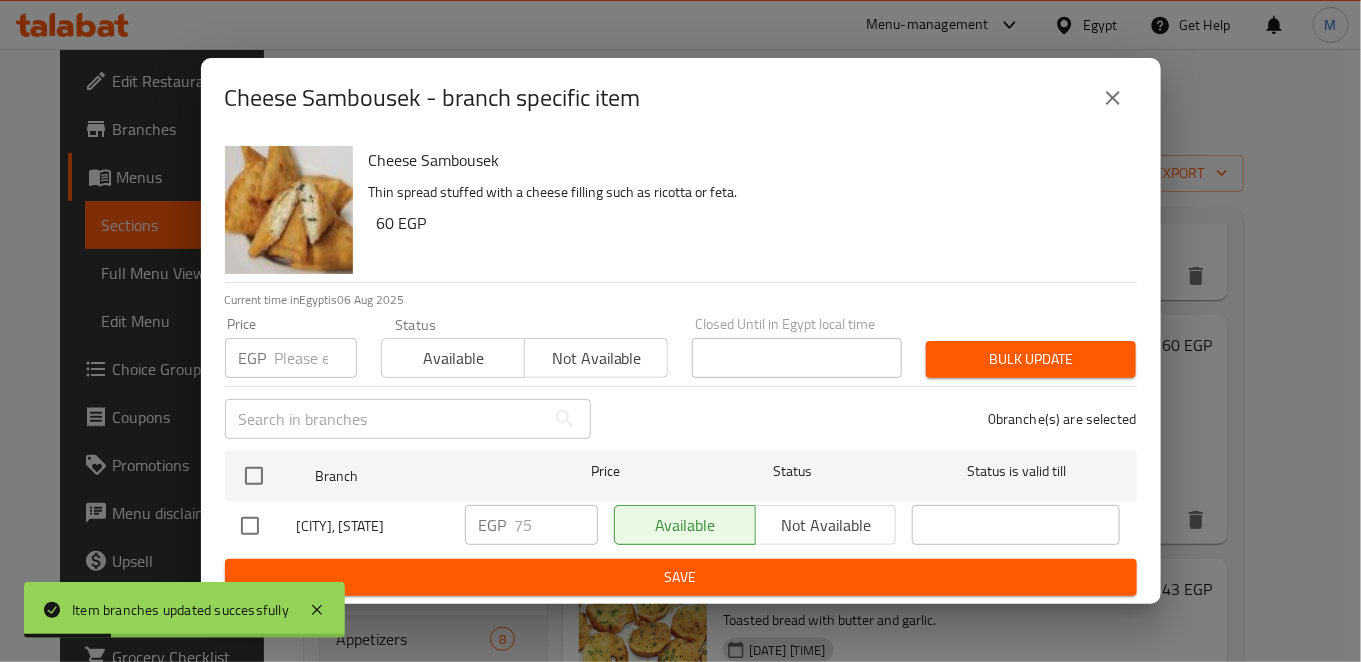 checkbox on "true" 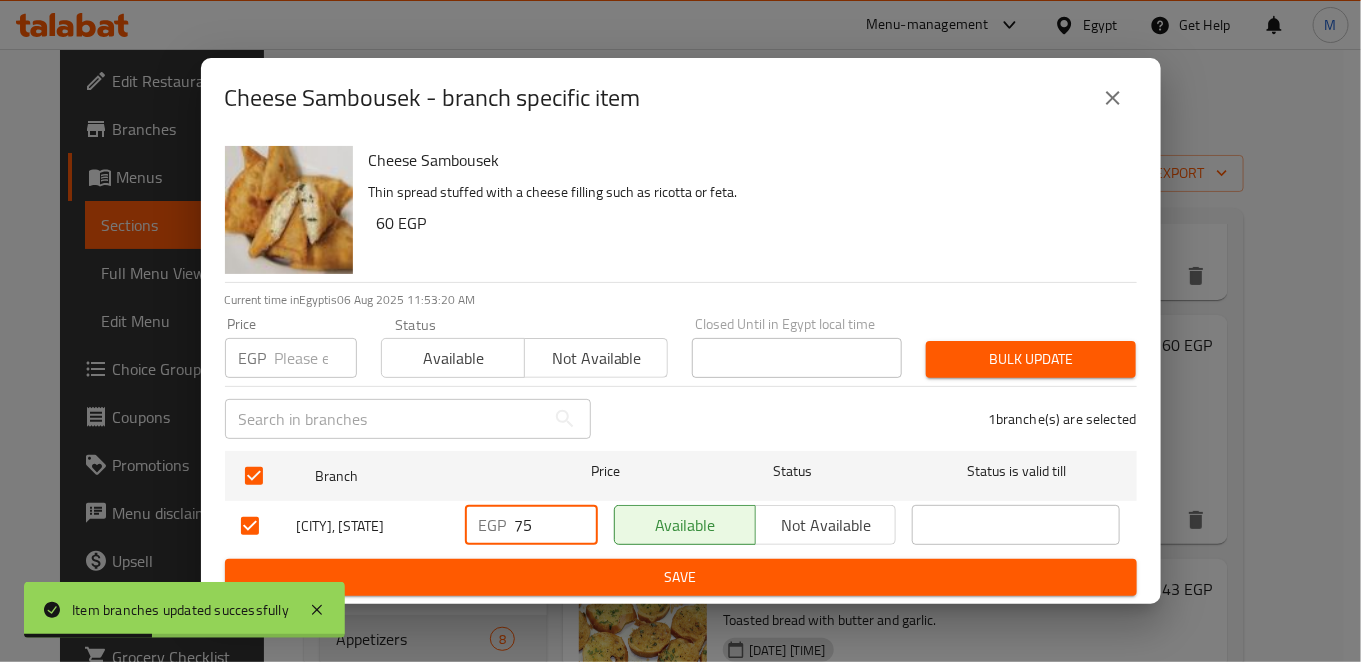 drag, startPoint x: 532, startPoint y: 528, endPoint x: 504, endPoint y: 542, distance: 31.304953 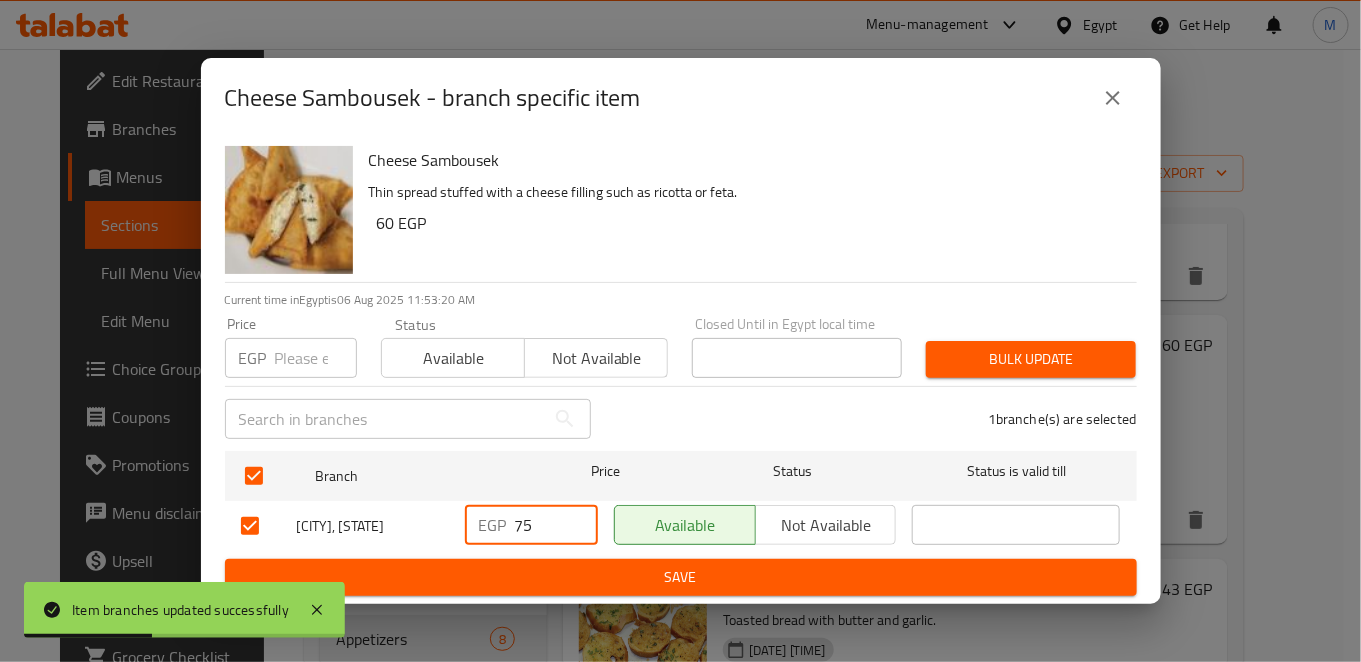 click on "EGP 75 ​" at bounding box center [531, 525] 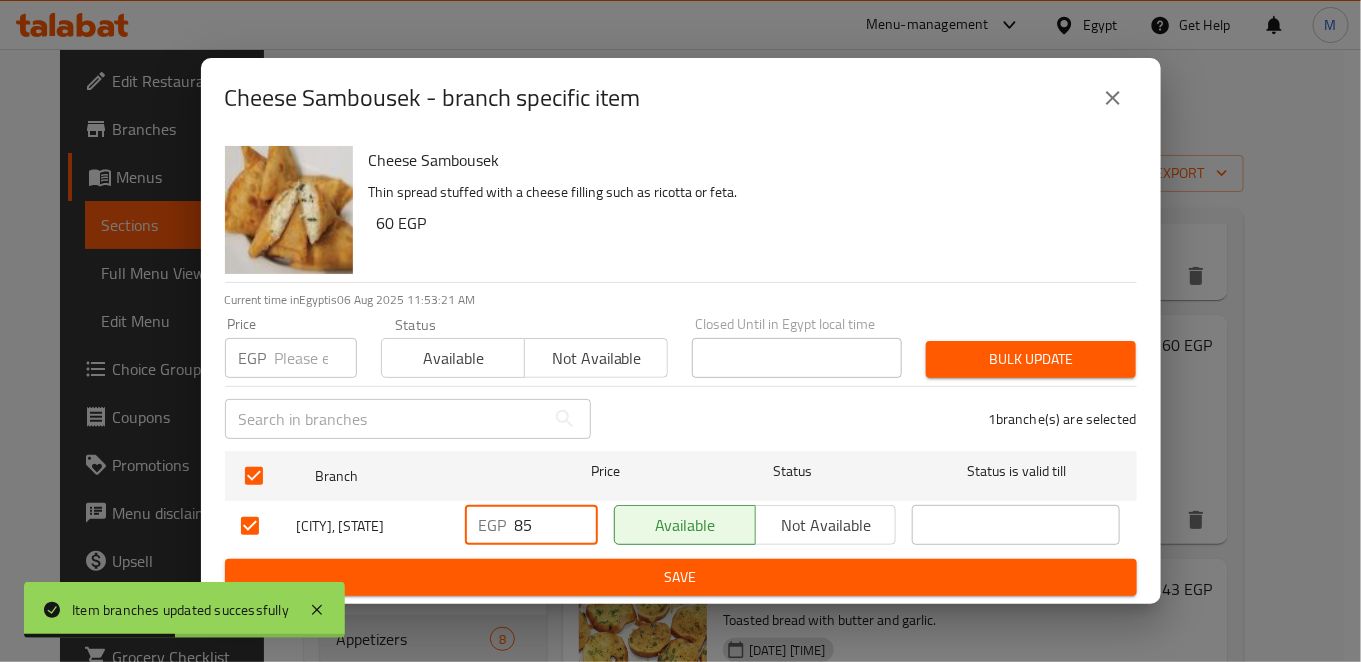 type on "85" 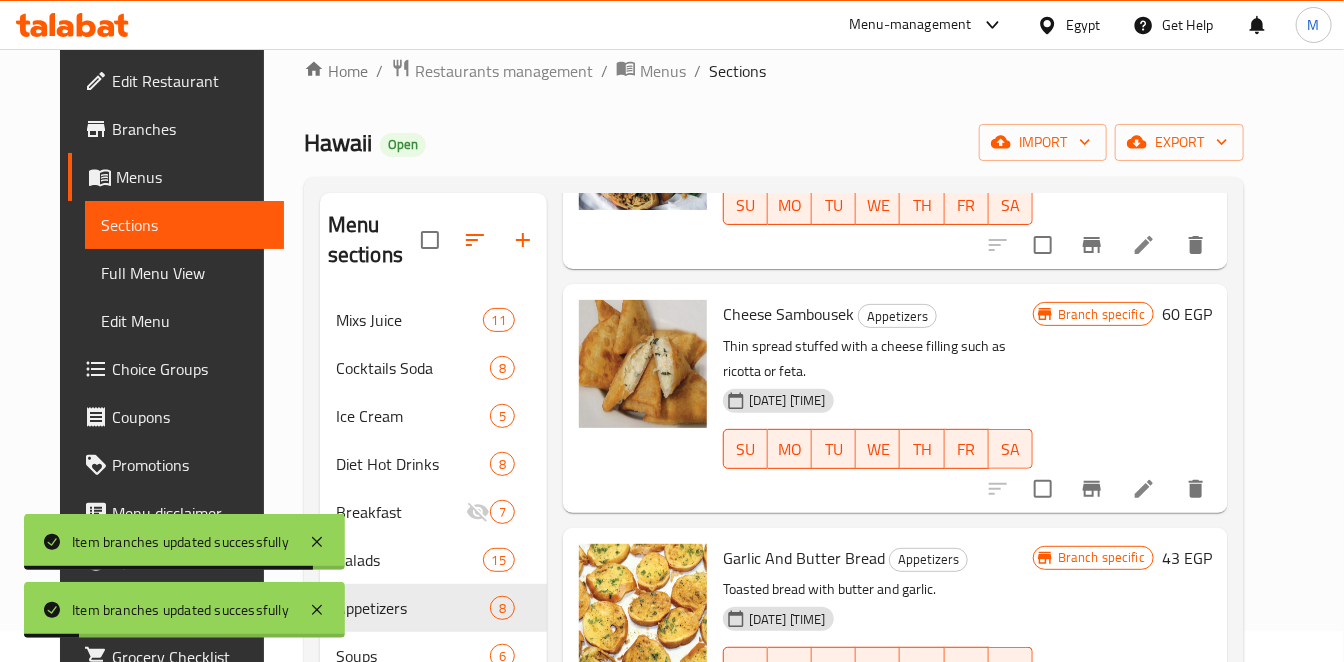 scroll, scrollTop: 0, scrollLeft: 0, axis: both 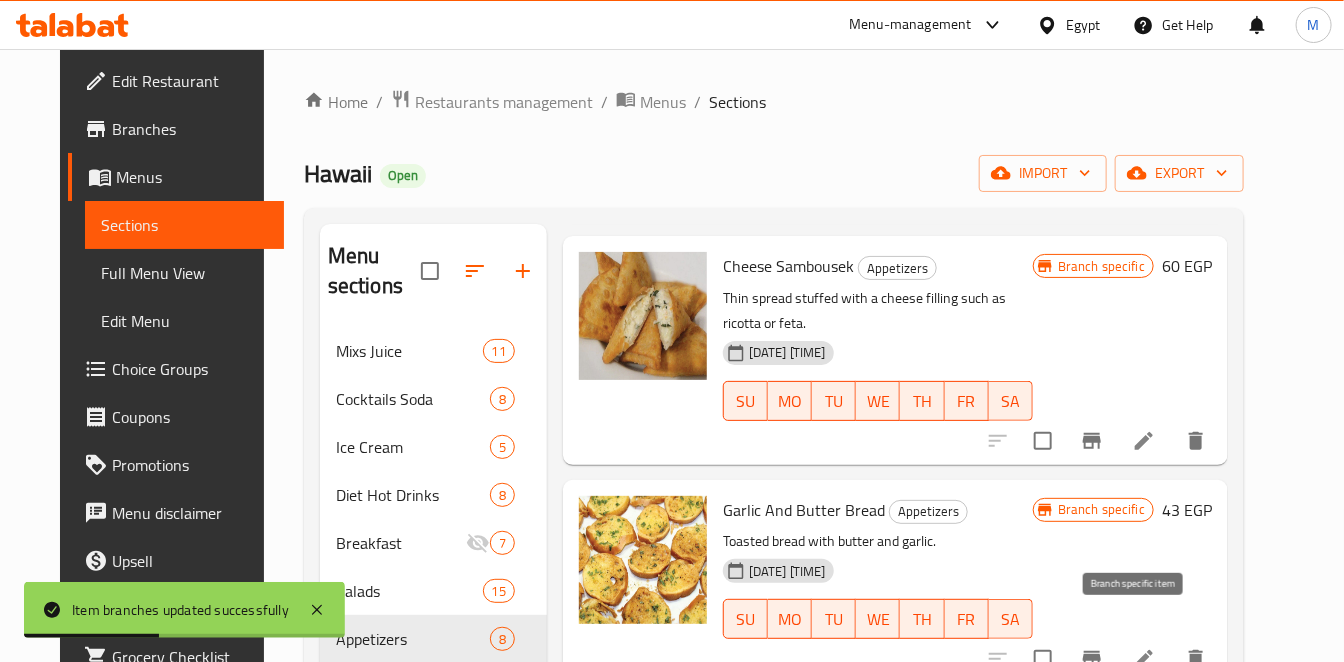 click at bounding box center (1092, 659) 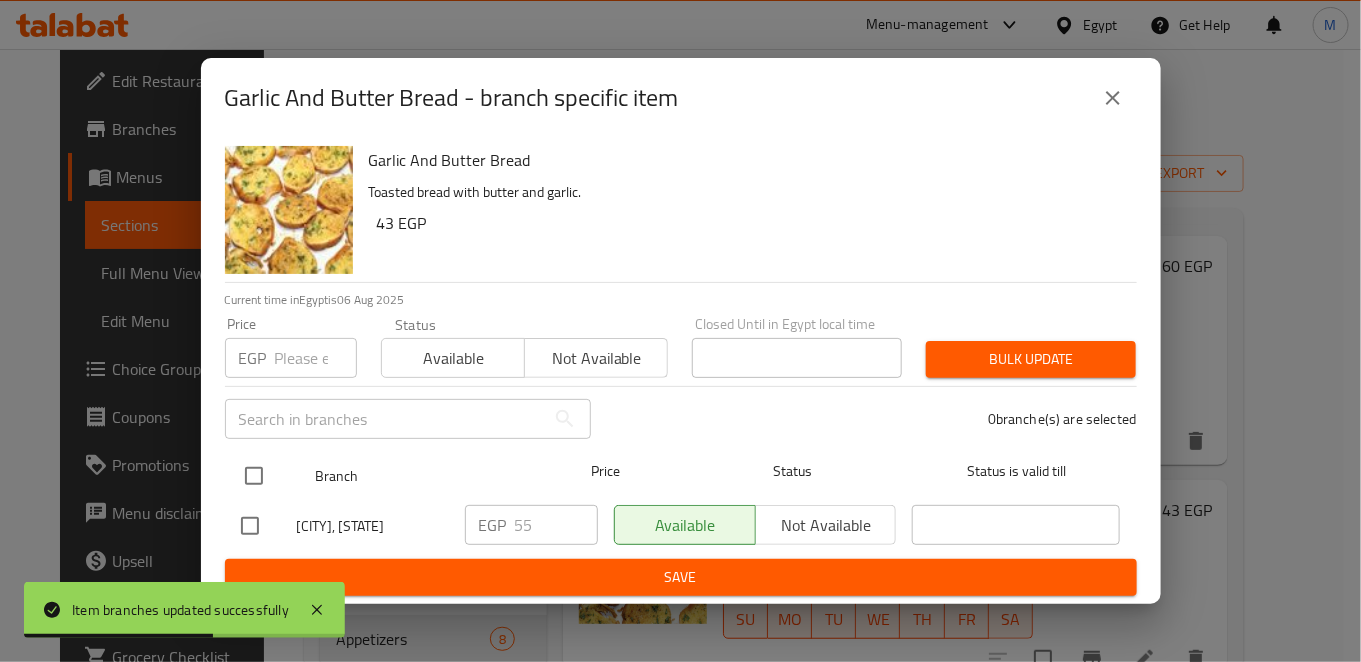 click at bounding box center [254, 476] 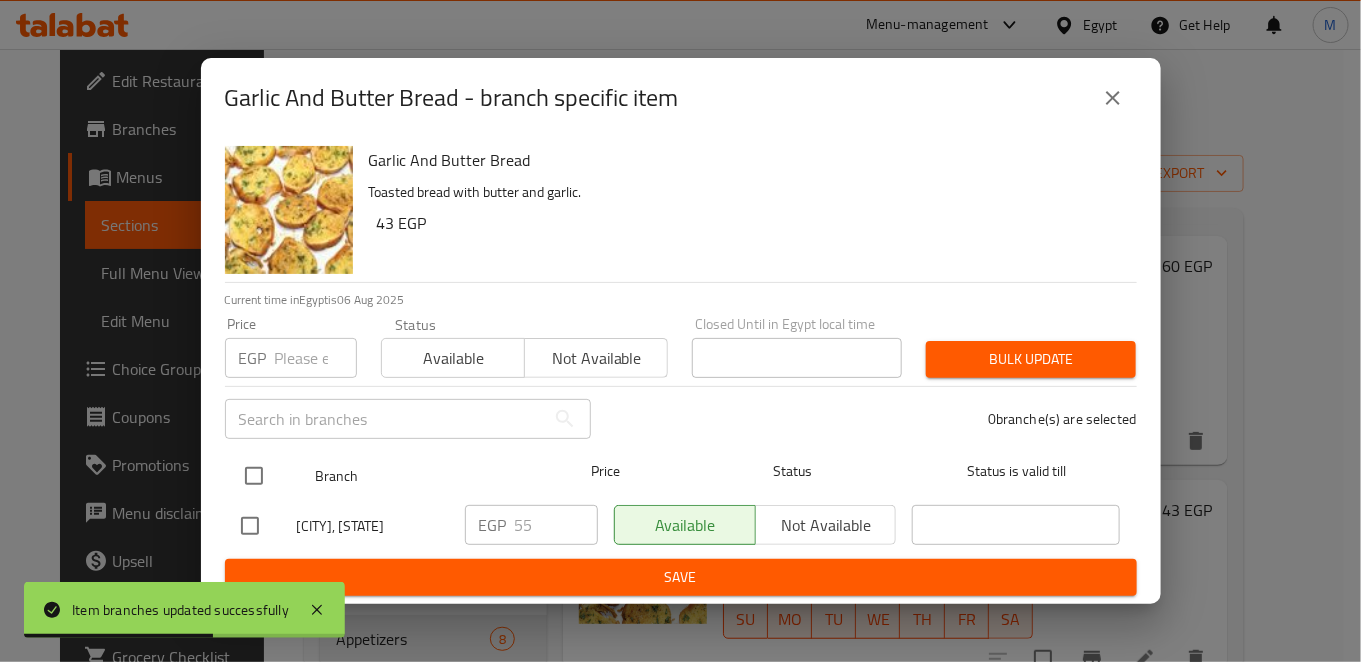 checkbox on "true" 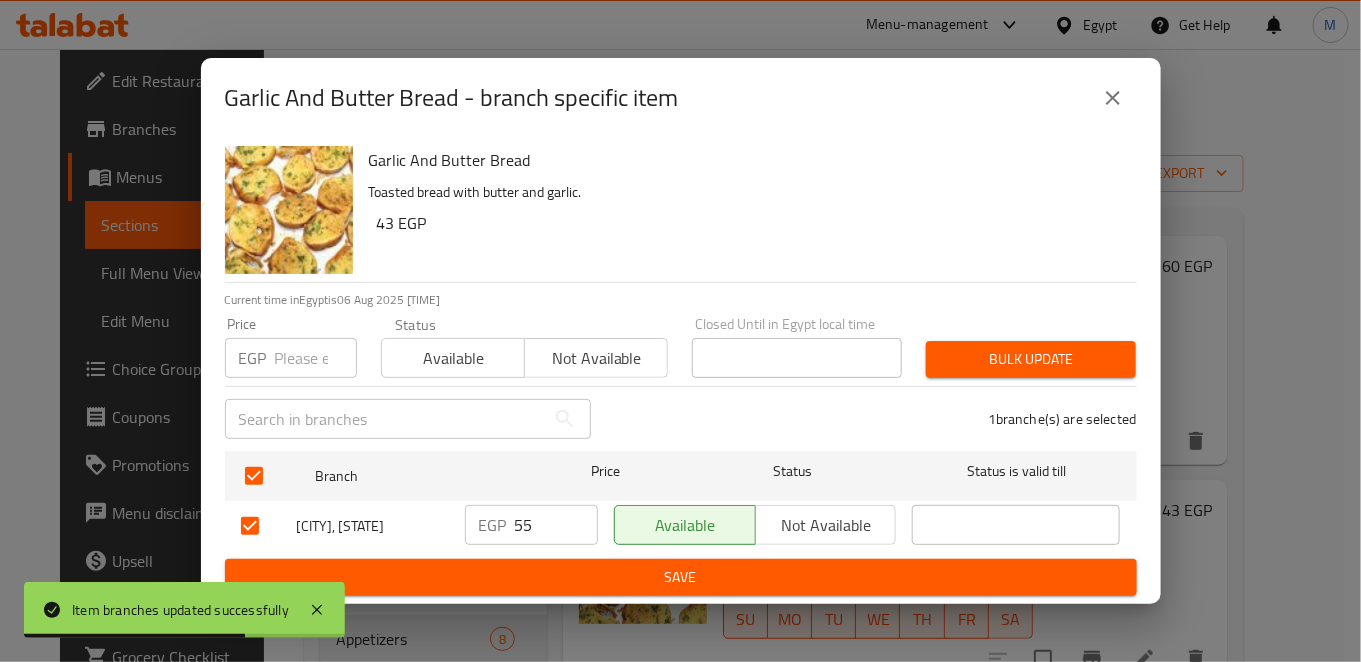 click on "EGP" at bounding box center (493, 525) 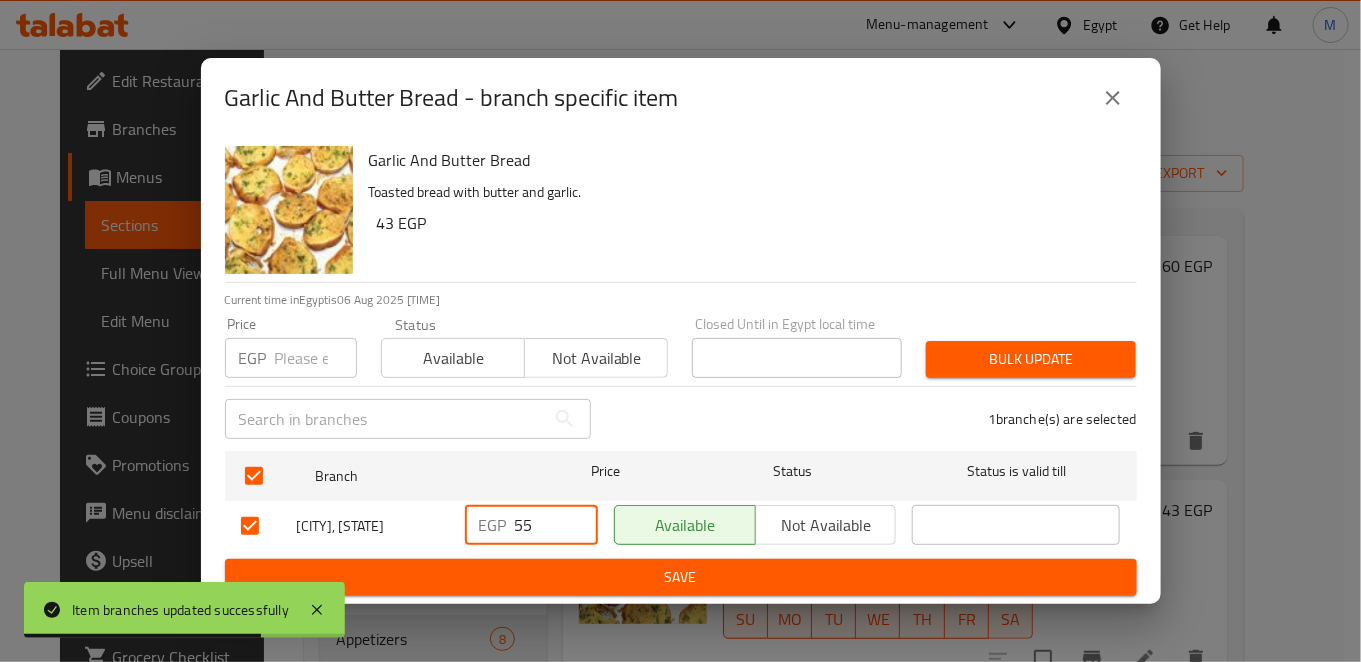 click on "55" at bounding box center (556, 525) 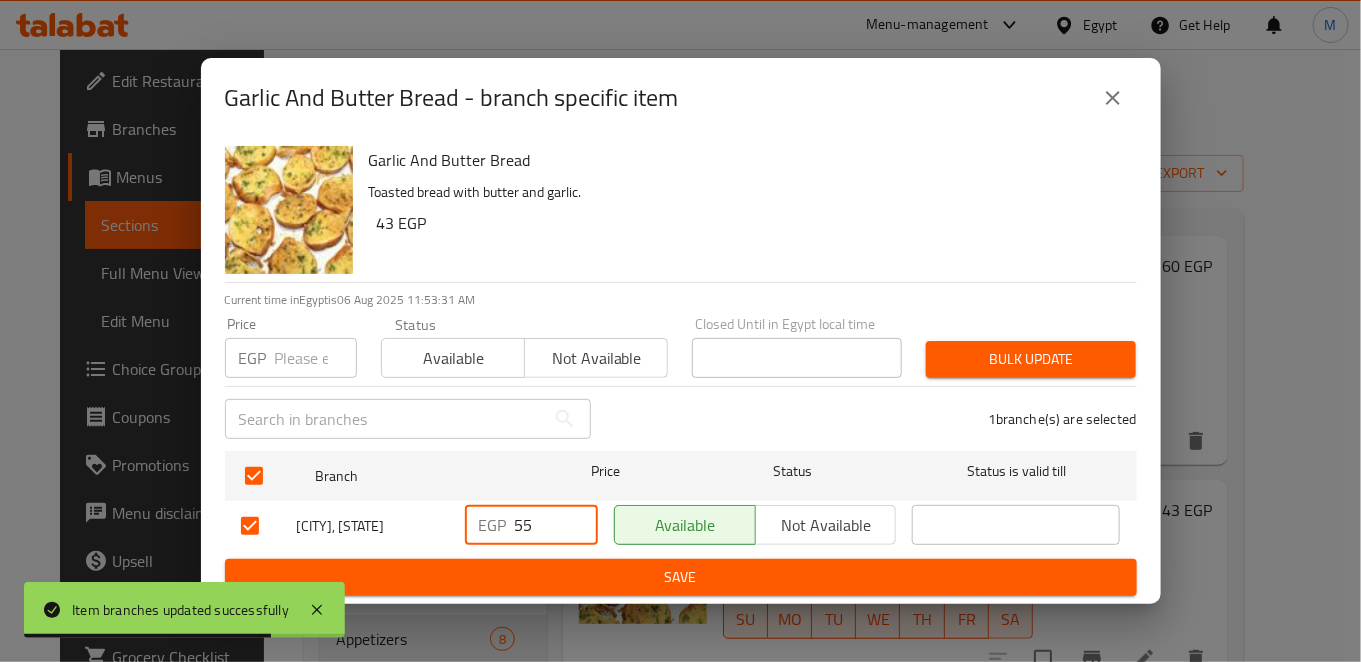 click on "55" at bounding box center (556, 525) 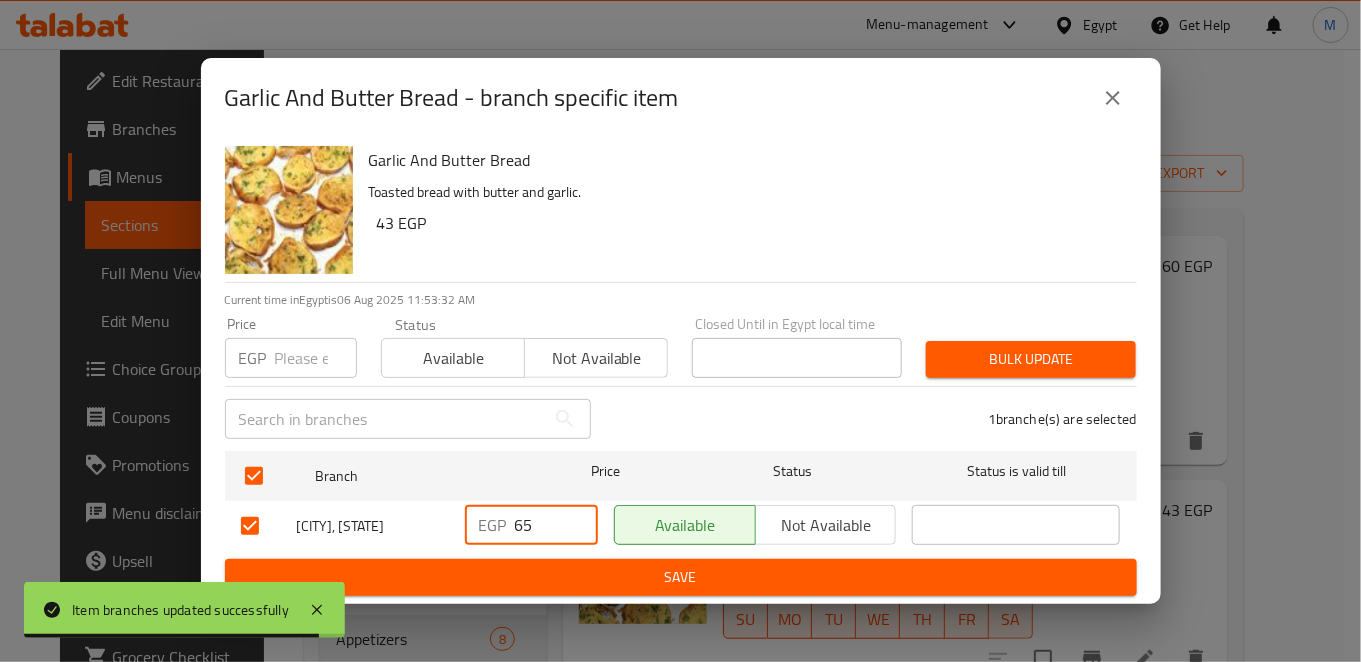 type on "65" 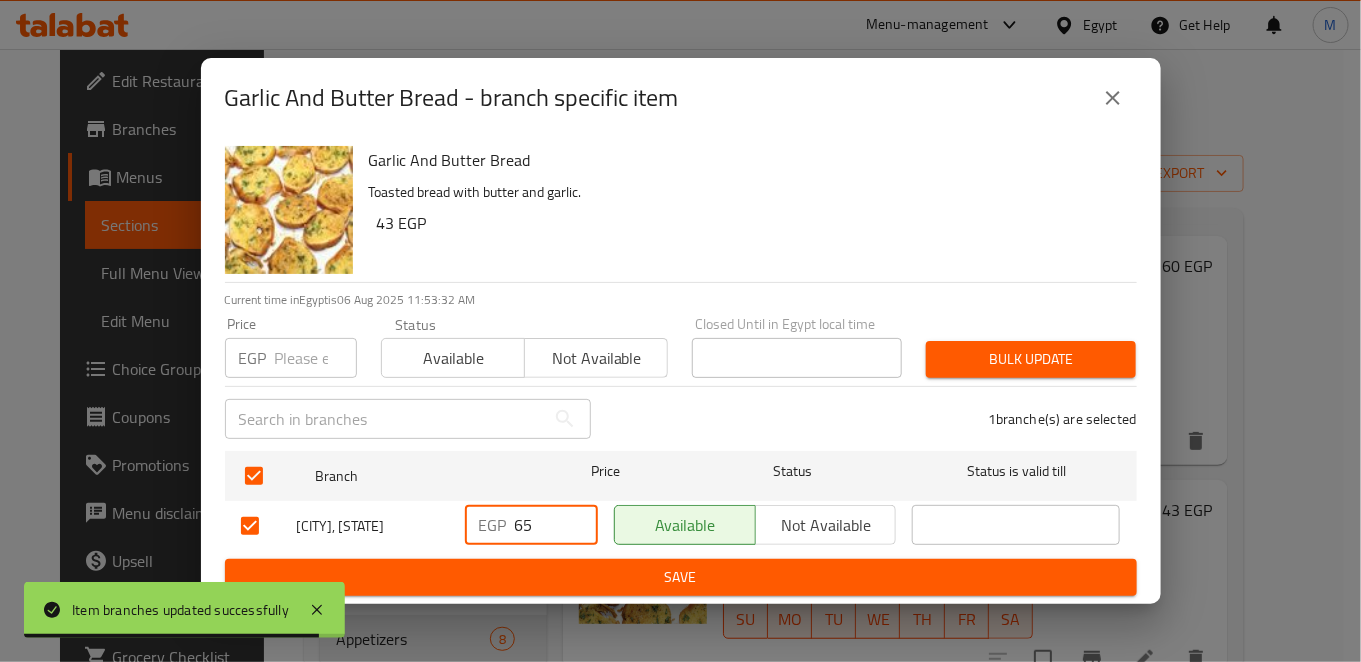 click on "Save" at bounding box center (681, 577) 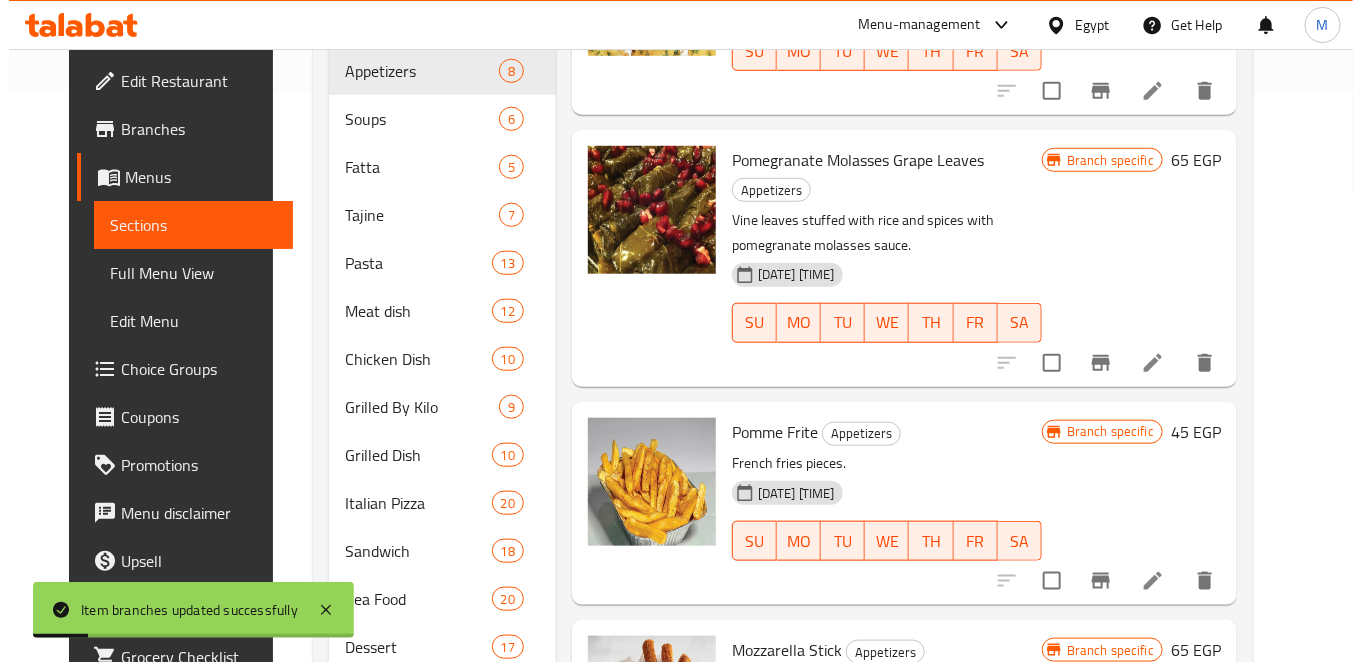 scroll, scrollTop: 572, scrollLeft: 0, axis: vertical 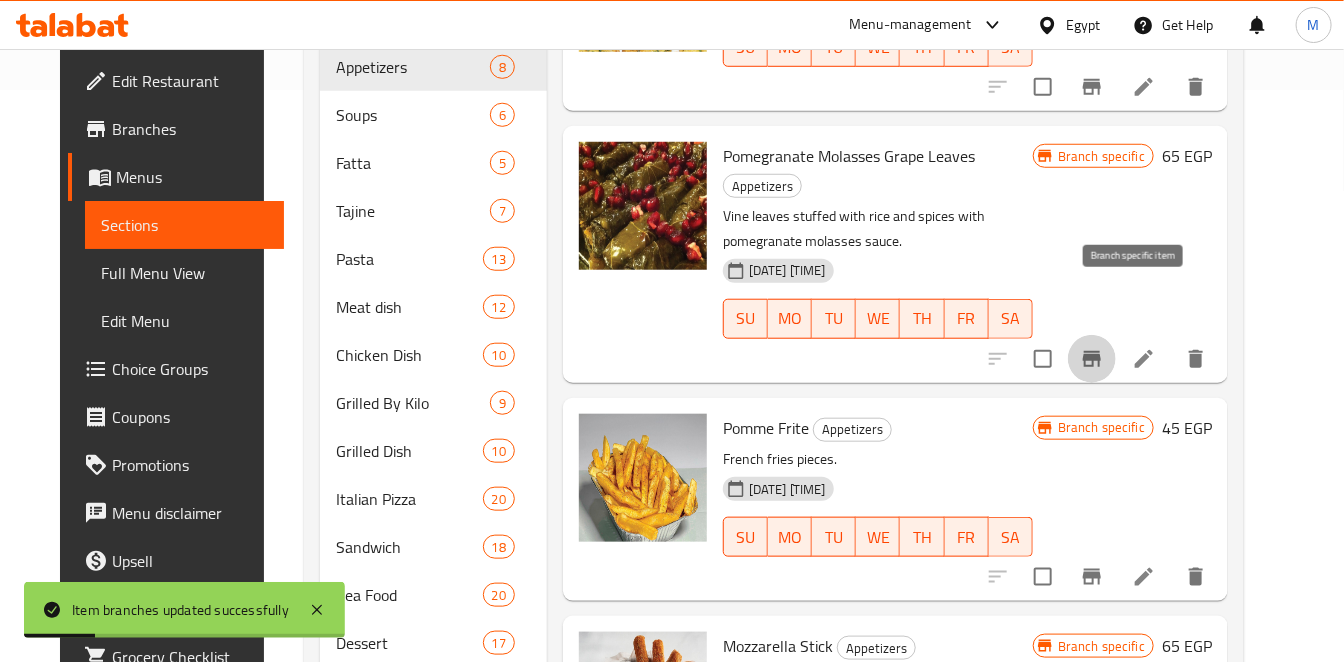 click 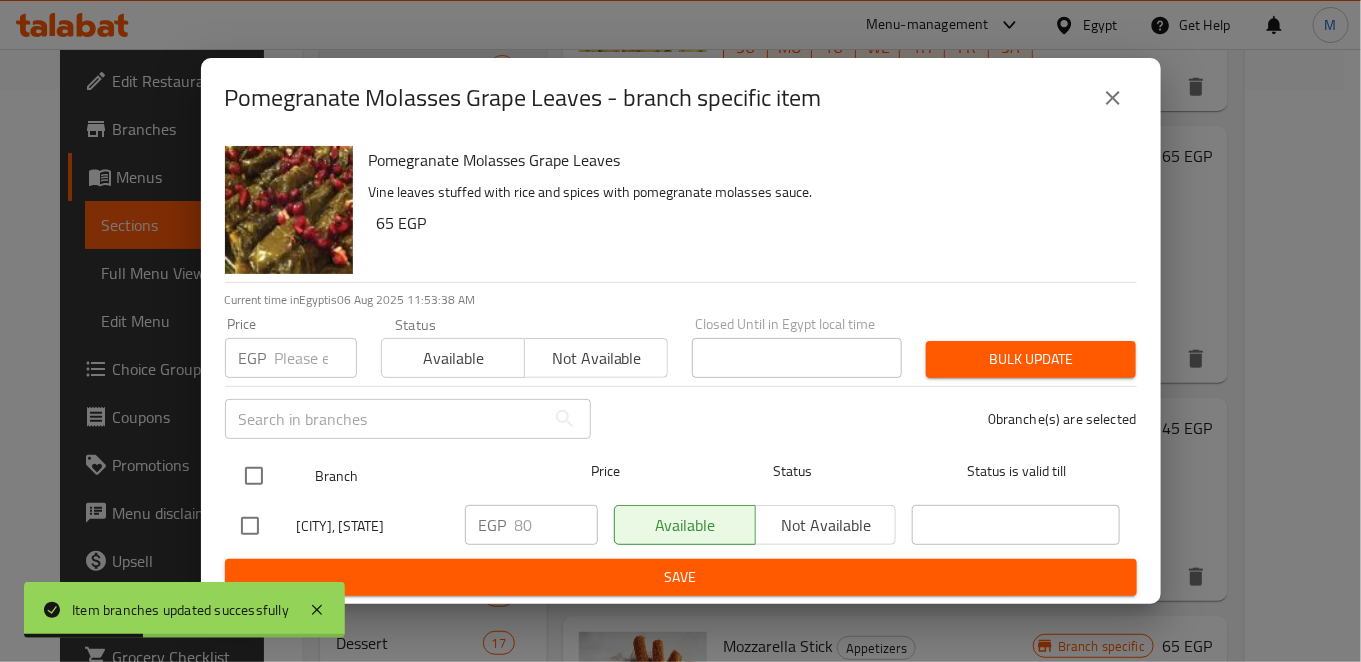 drag, startPoint x: 245, startPoint y: 474, endPoint x: 451, endPoint y: 525, distance: 212.21922 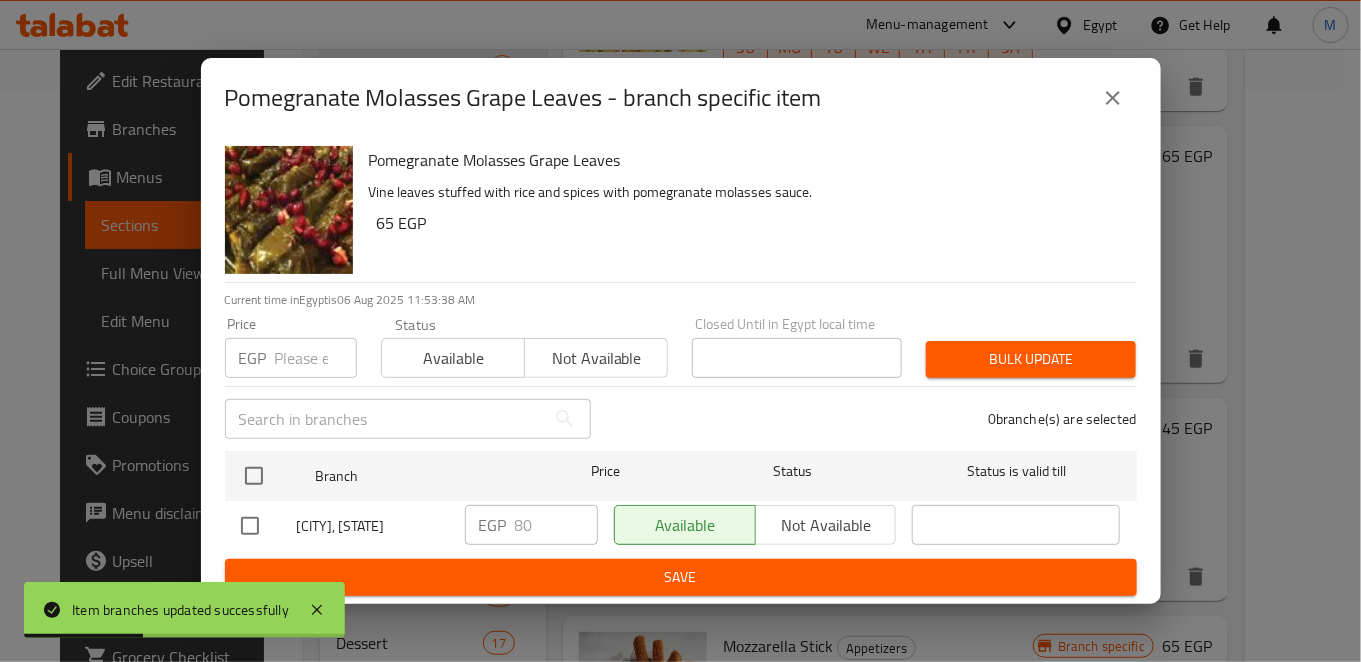 click at bounding box center [254, 476] 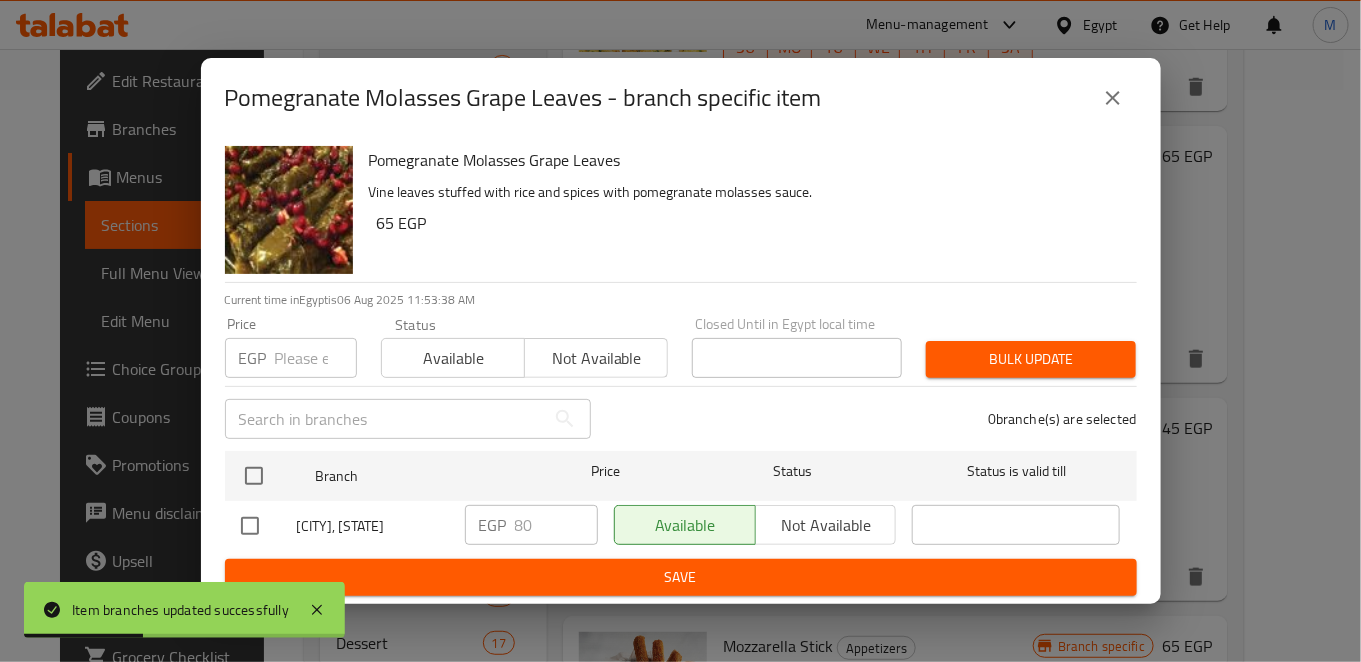 checkbox on "true" 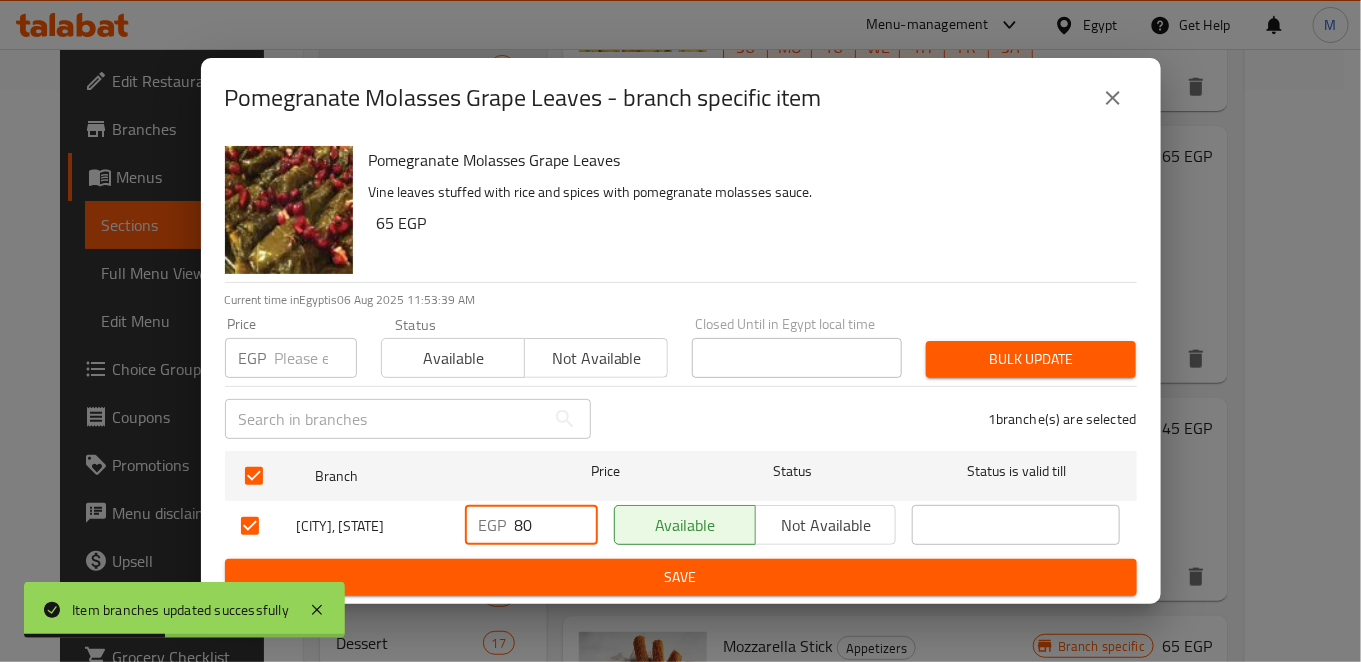 drag, startPoint x: 547, startPoint y: 538, endPoint x: 430, endPoint y: 509, distance: 120.54045 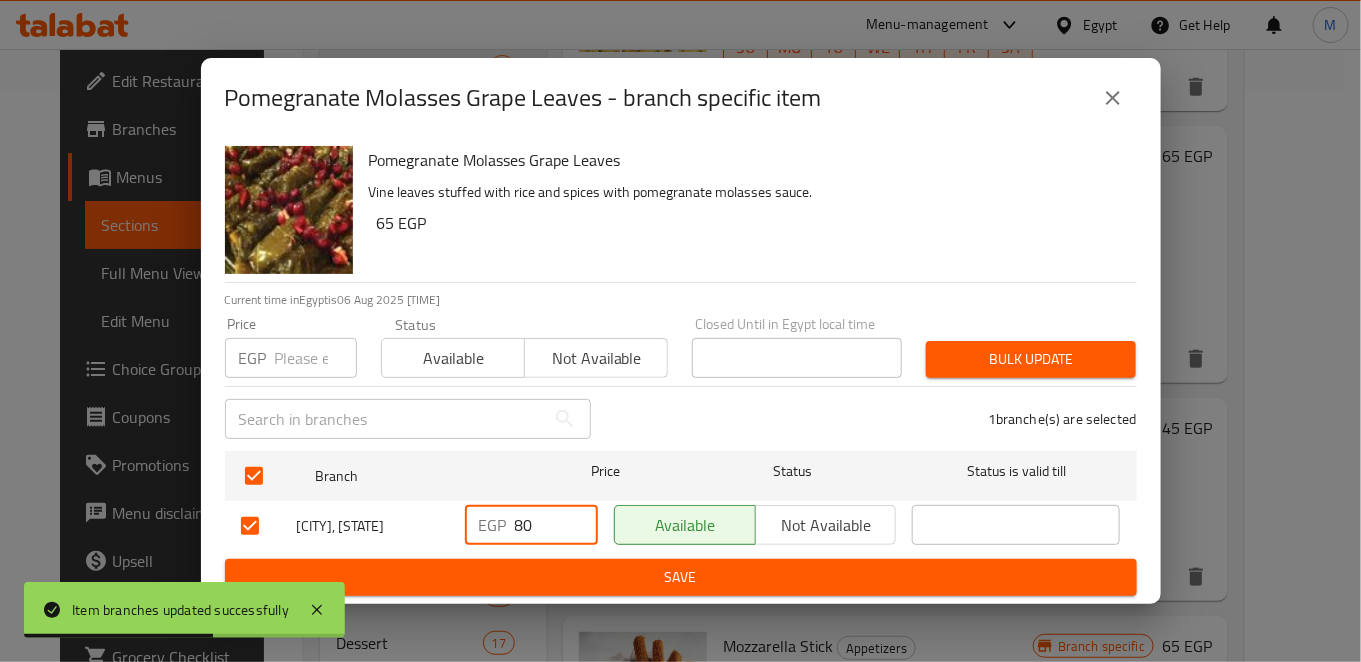 type on "8" 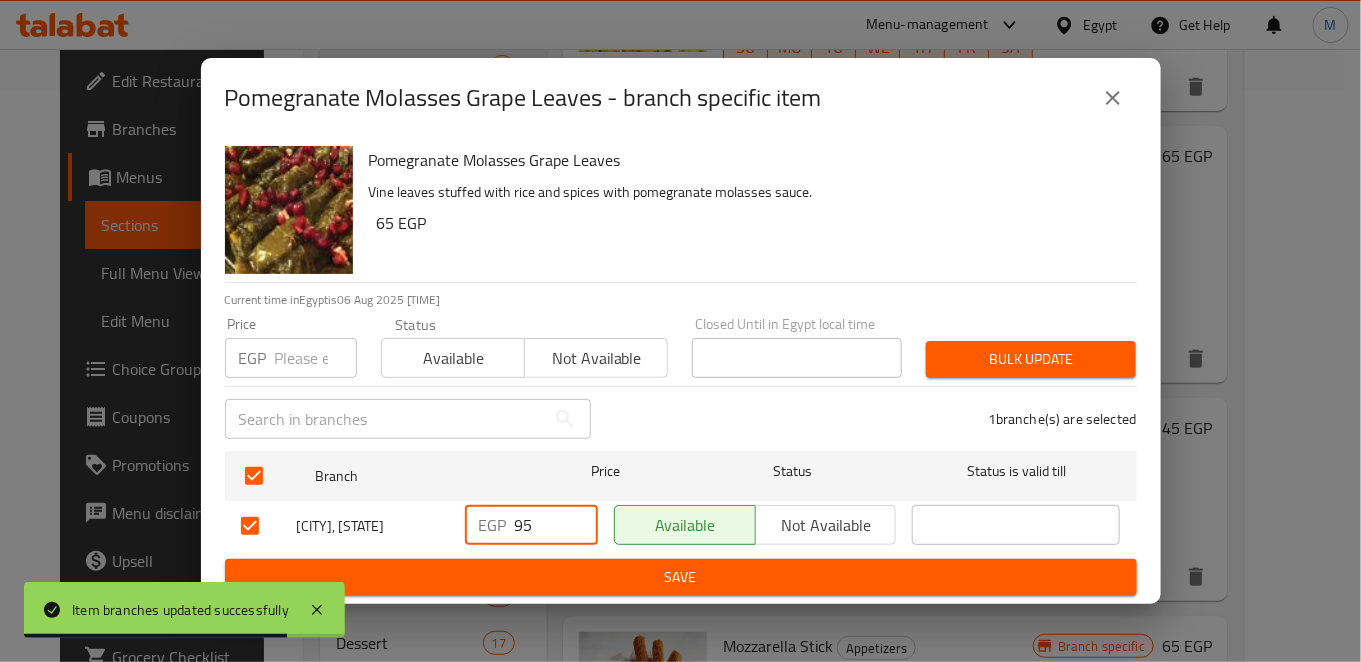 type on "95" 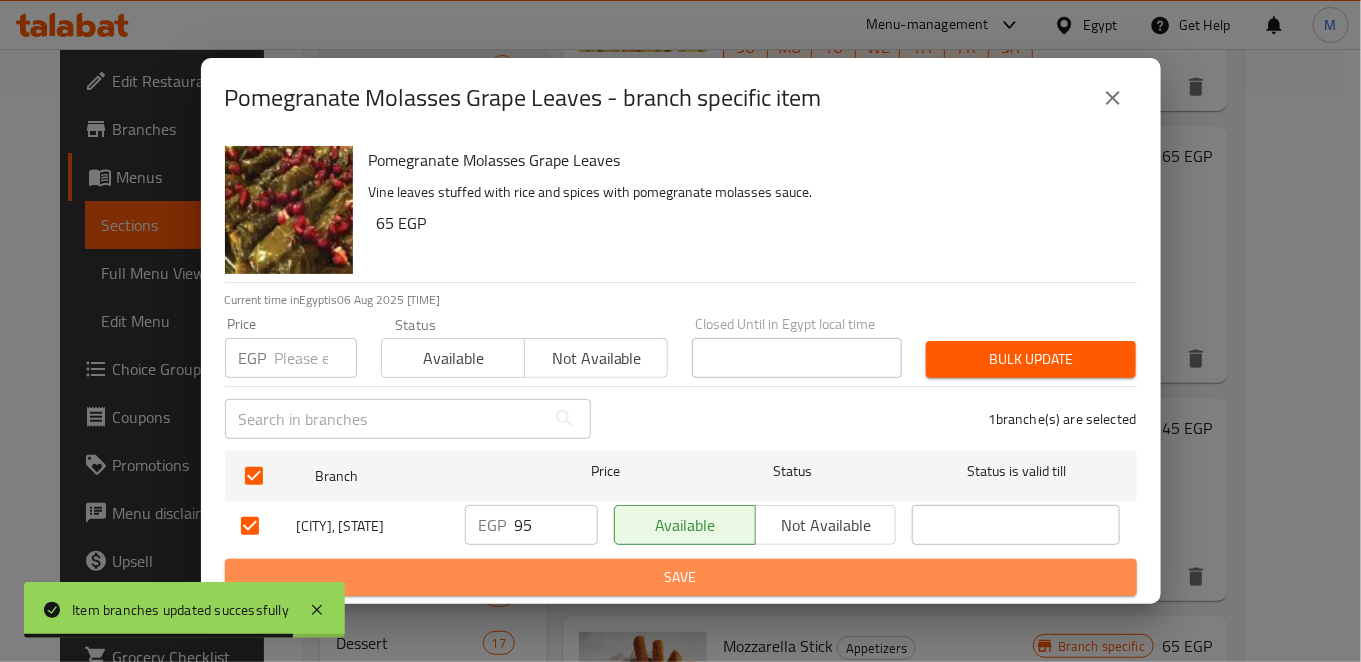 click on "Save" at bounding box center (681, 577) 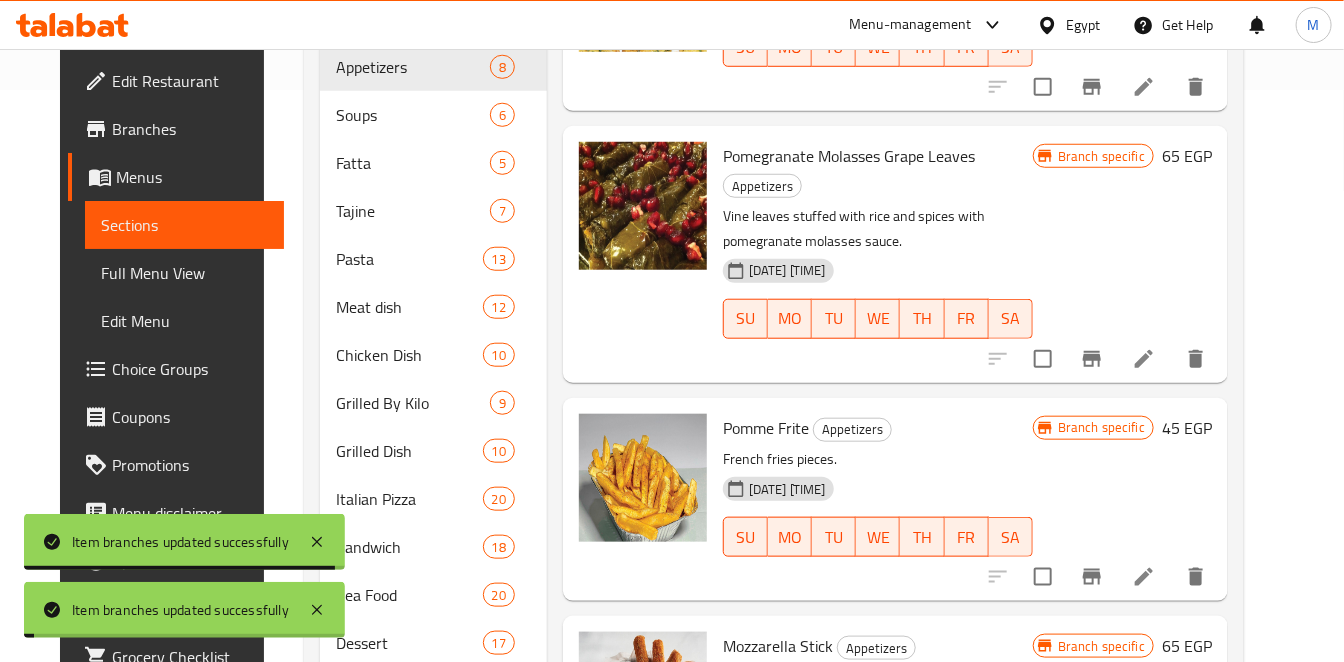 click 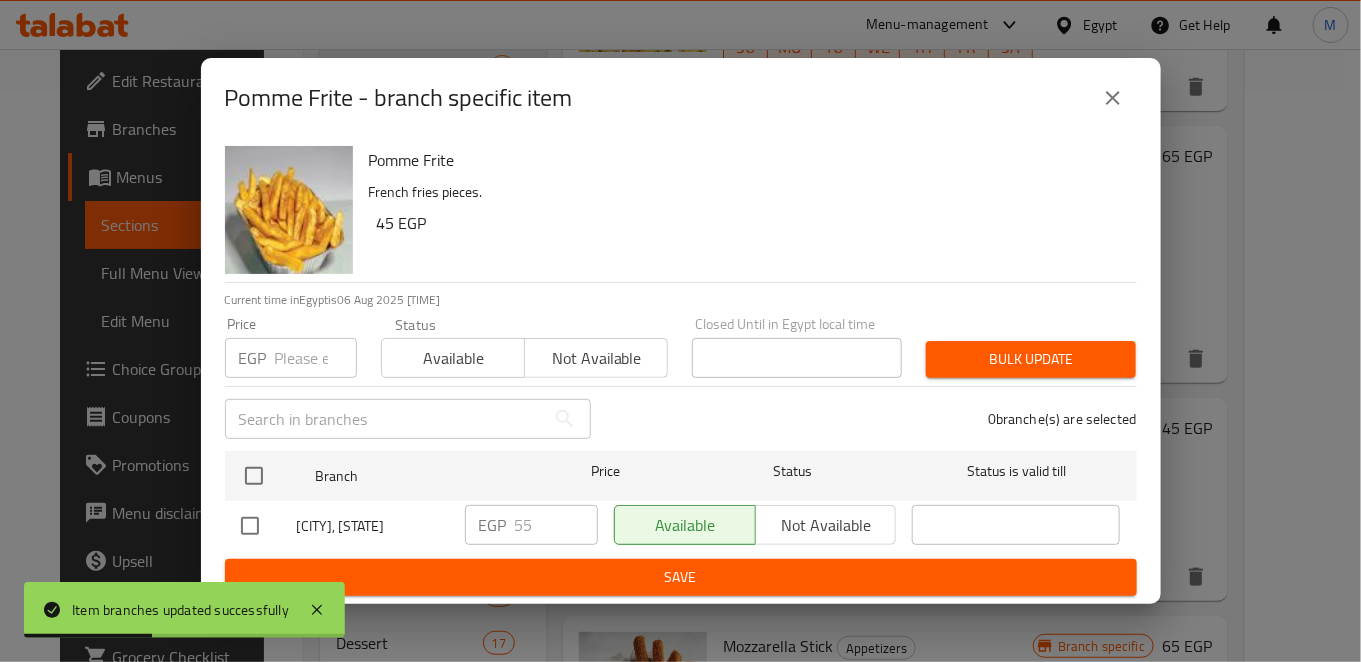 type 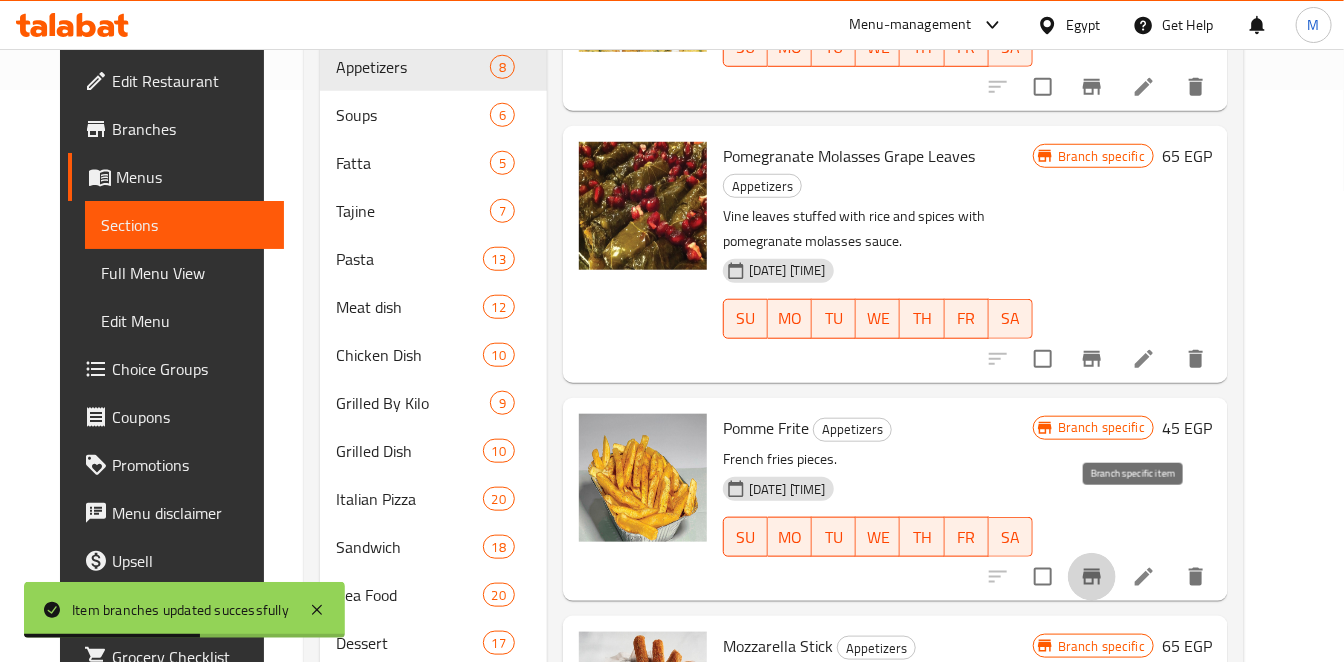 click 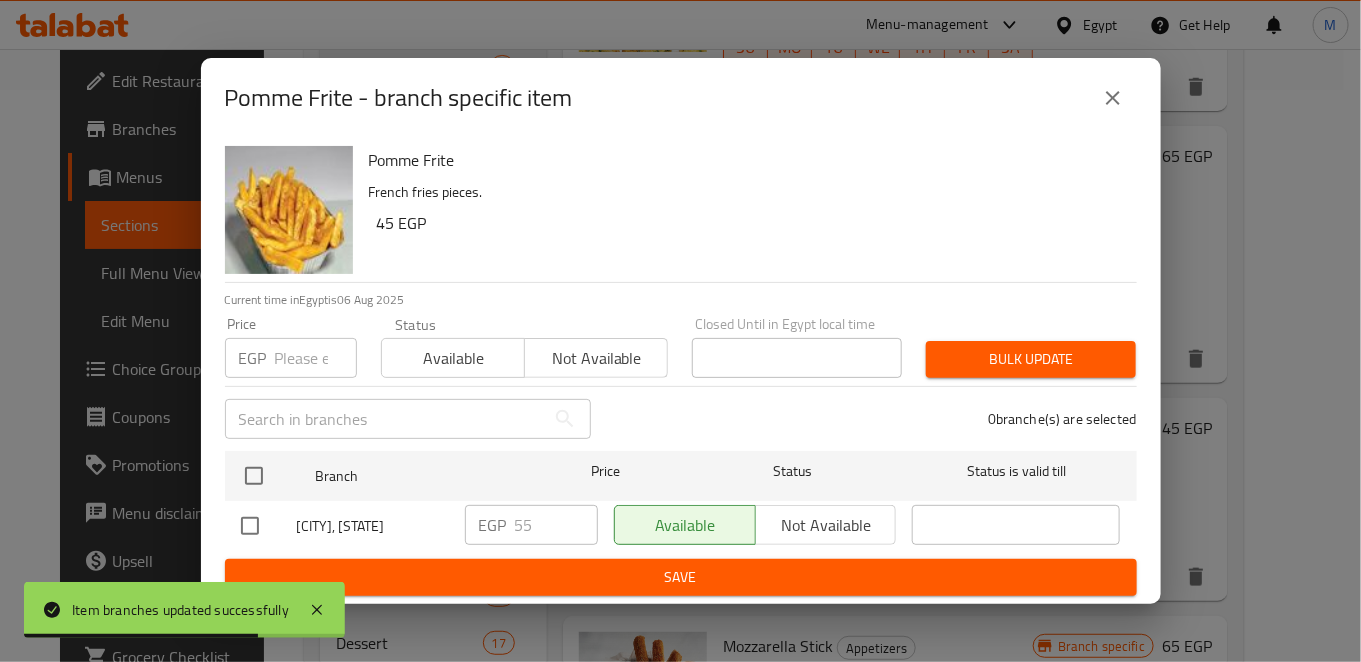 click at bounding box center [254, 476] 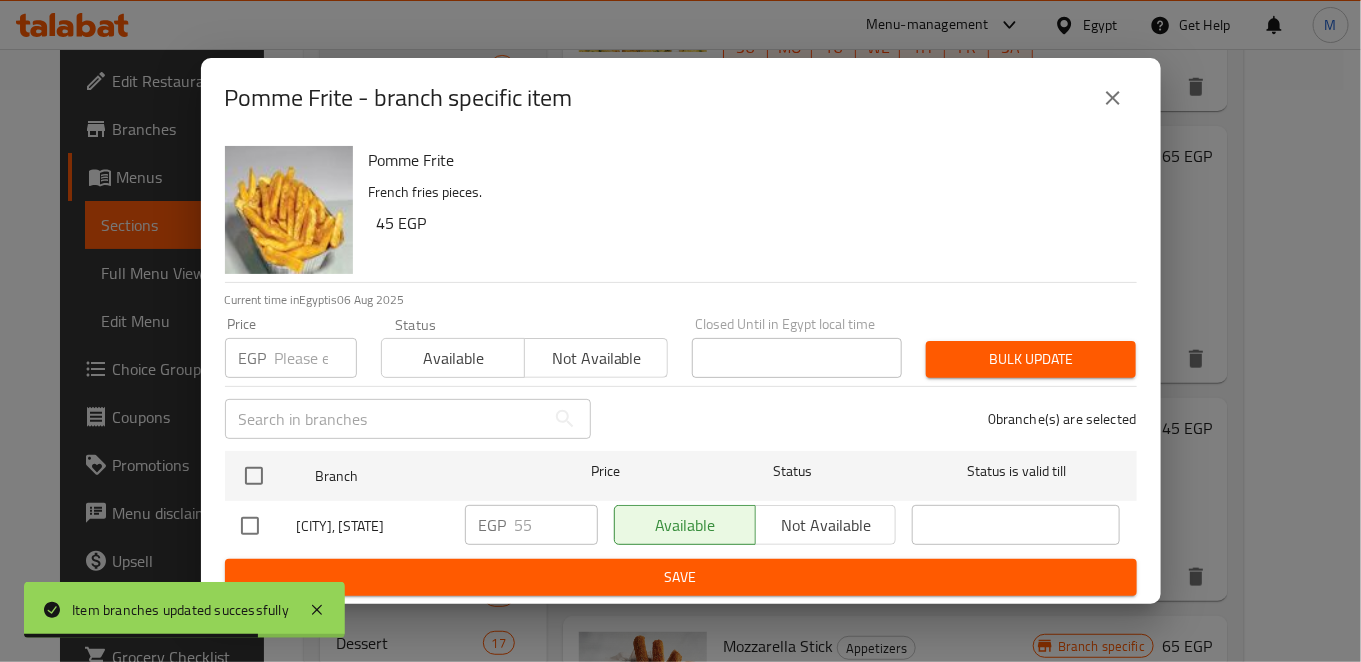 checkbox on "true" 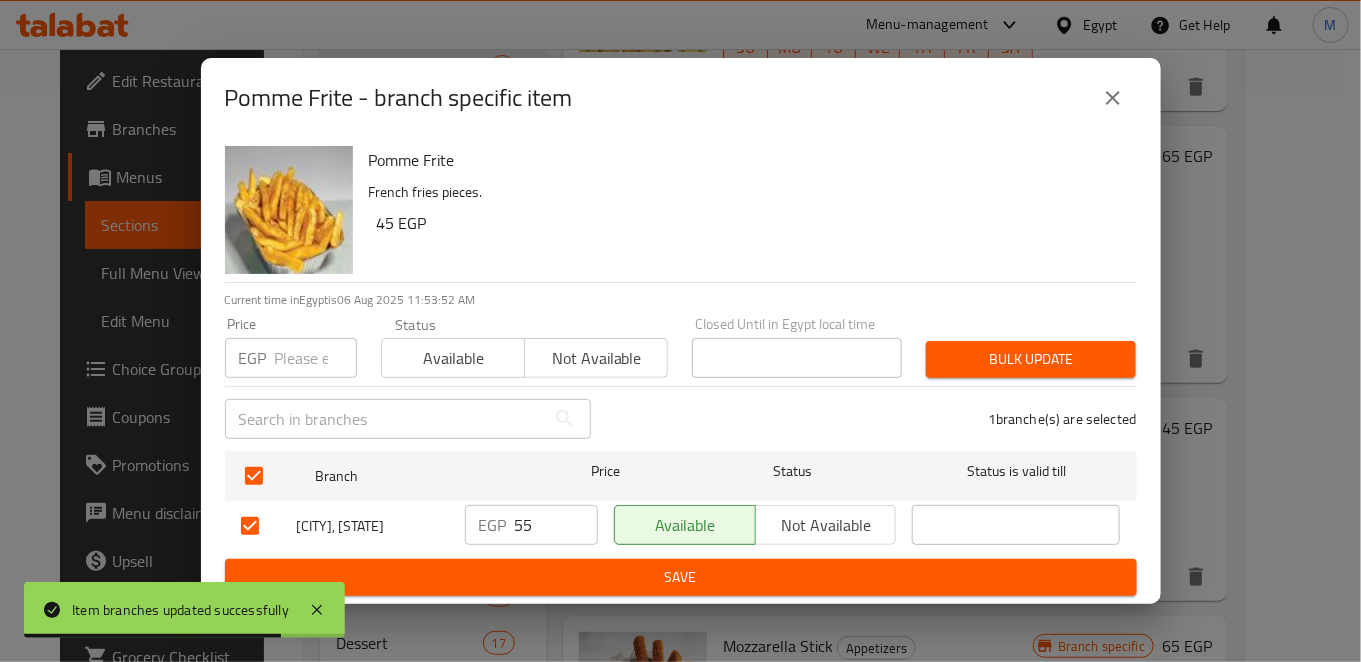 click on "EGP 55 ​" at bounding box center [531, 525] 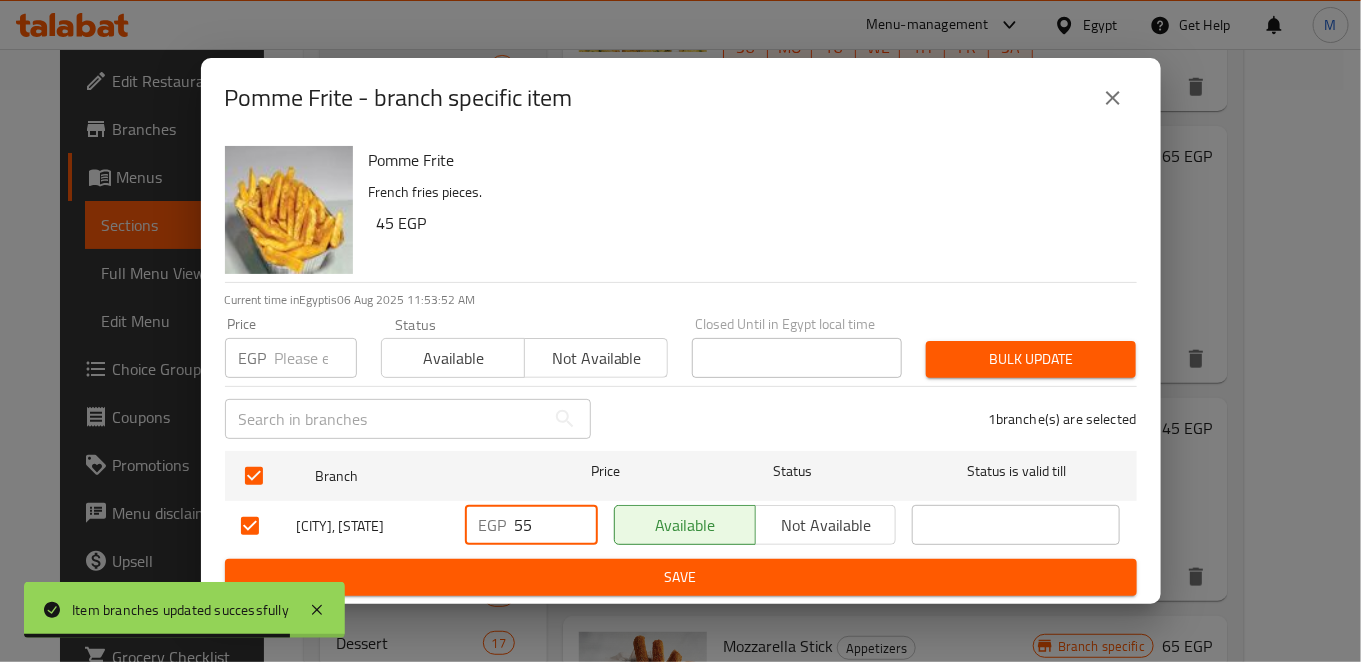 click on "55" at bounding box center [556, 525] 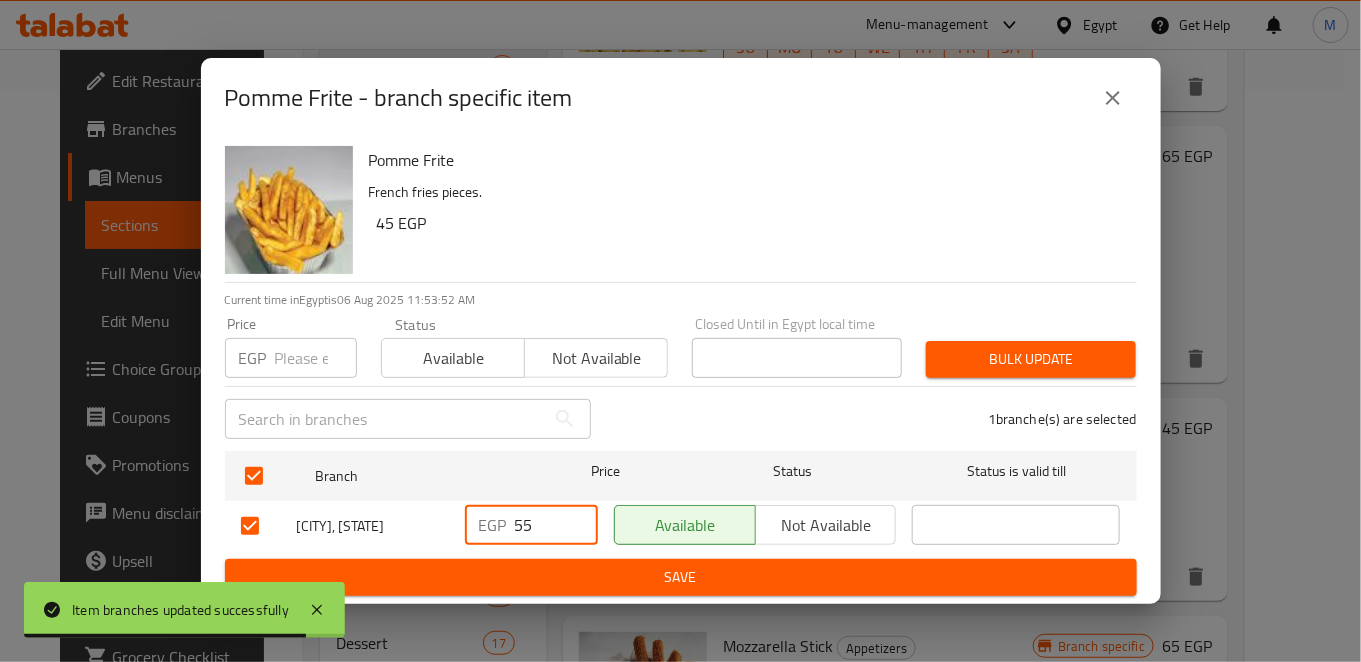 click on "55" at bounding box center [556, 525] 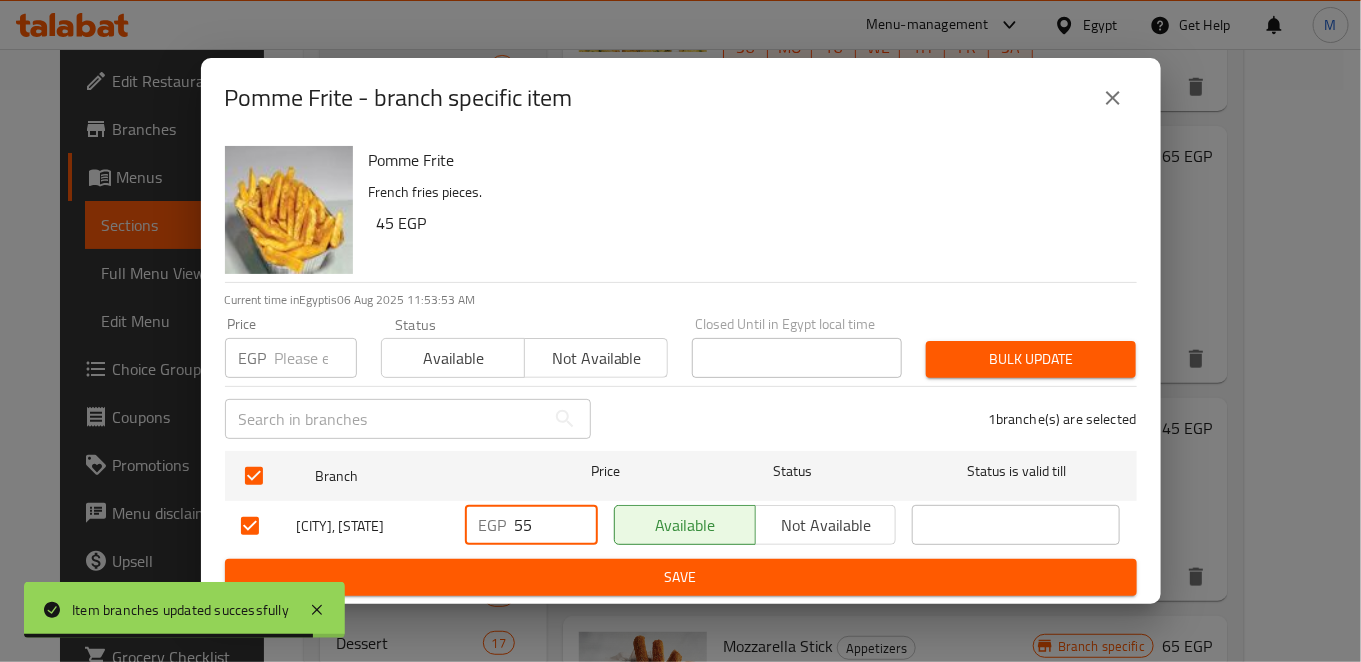 click on "55" at bounding box center (556, 525) 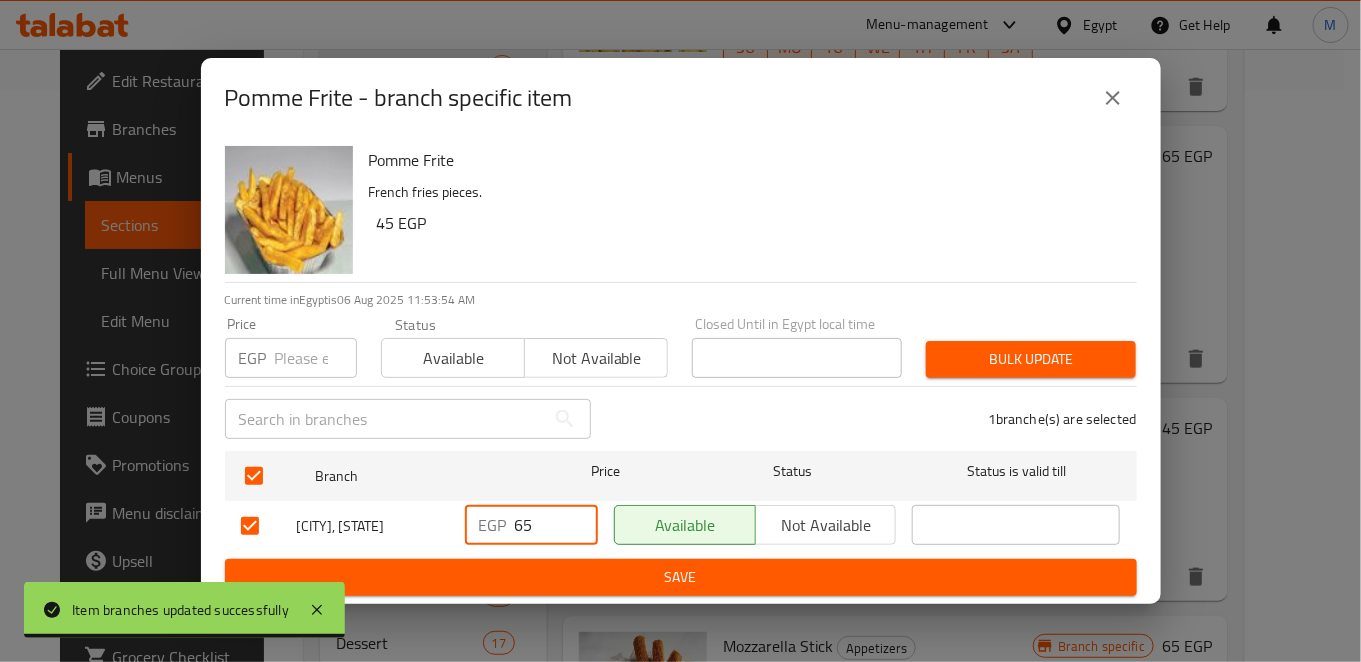 type on "65" 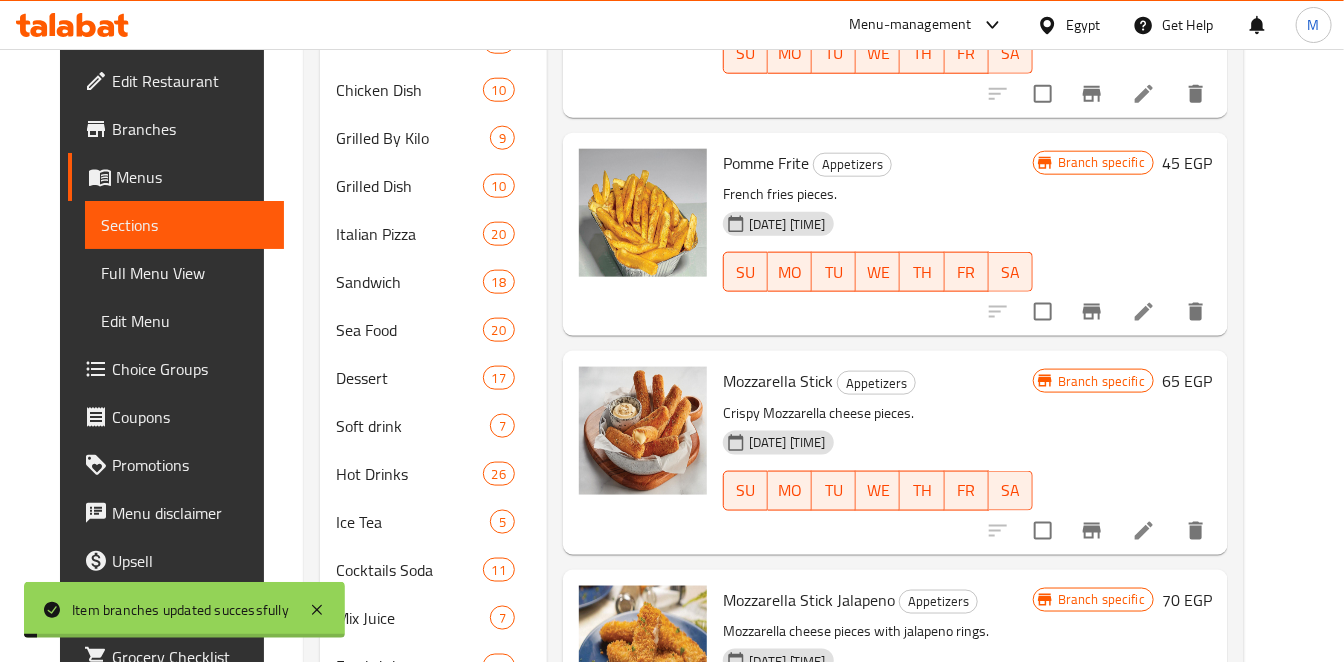 click on "Branch specific 65 EGP" at bounding box center [1122, 452] 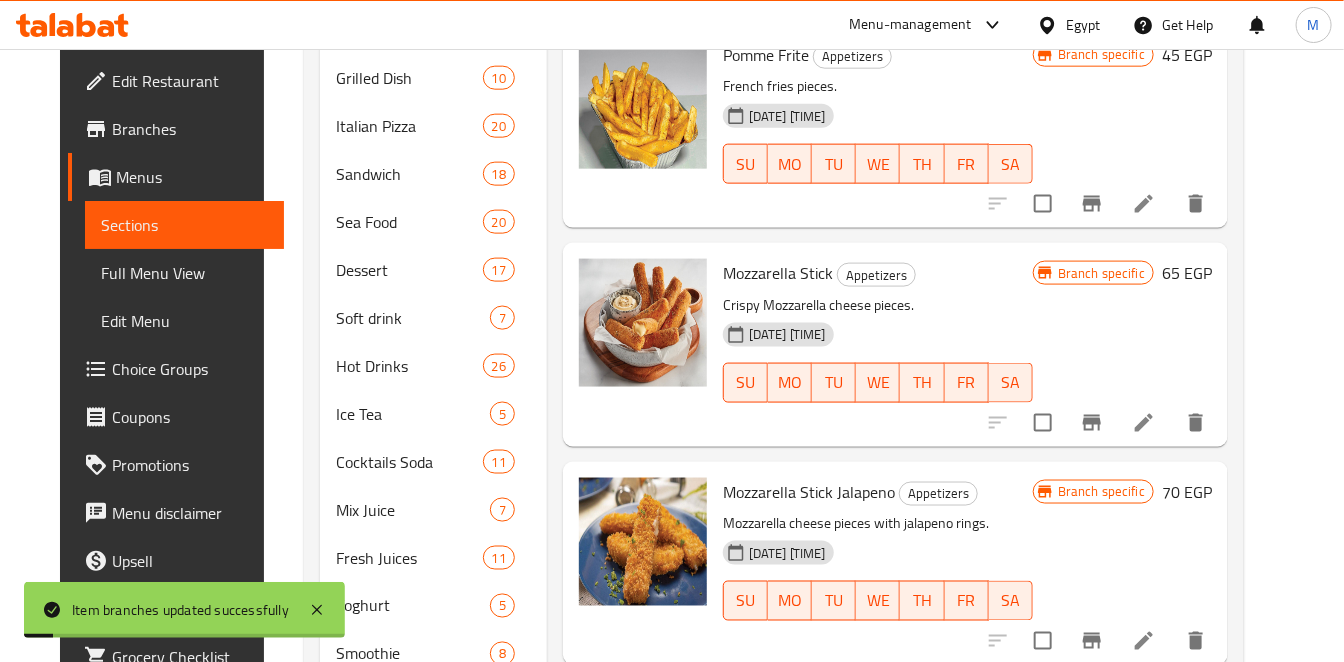 scroll, scrollTop: 1059, scrollLeft: 0, axis: vertical 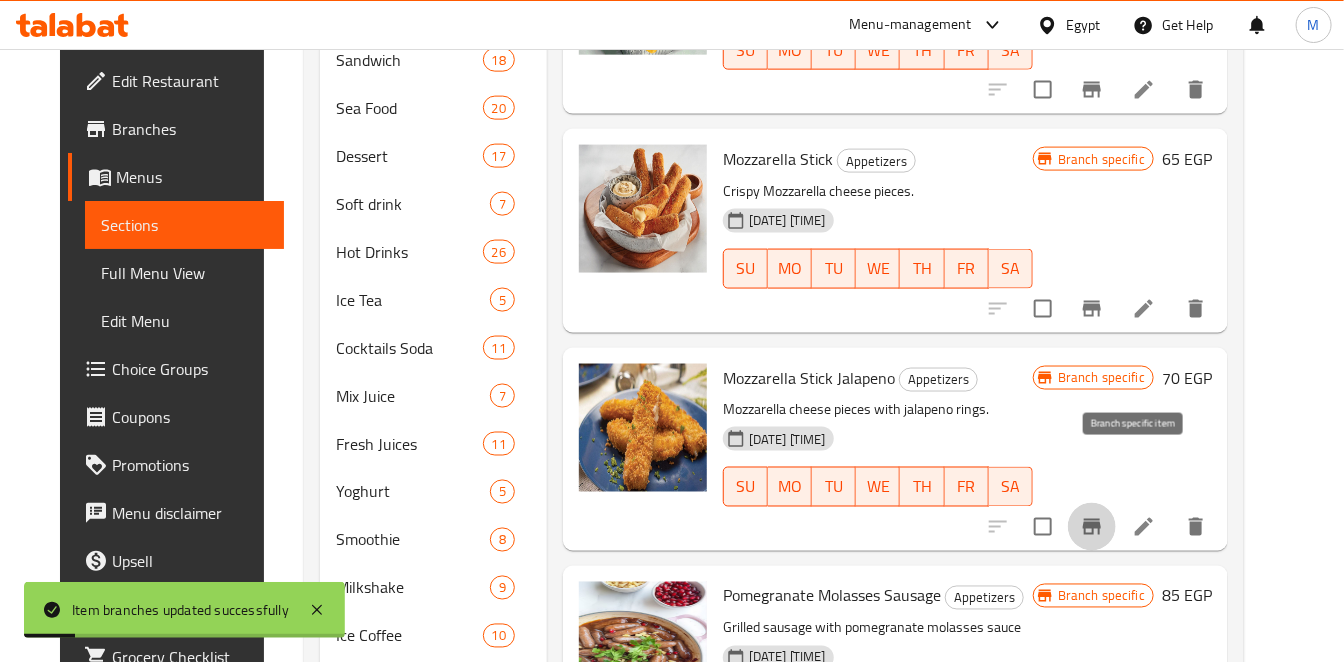 click 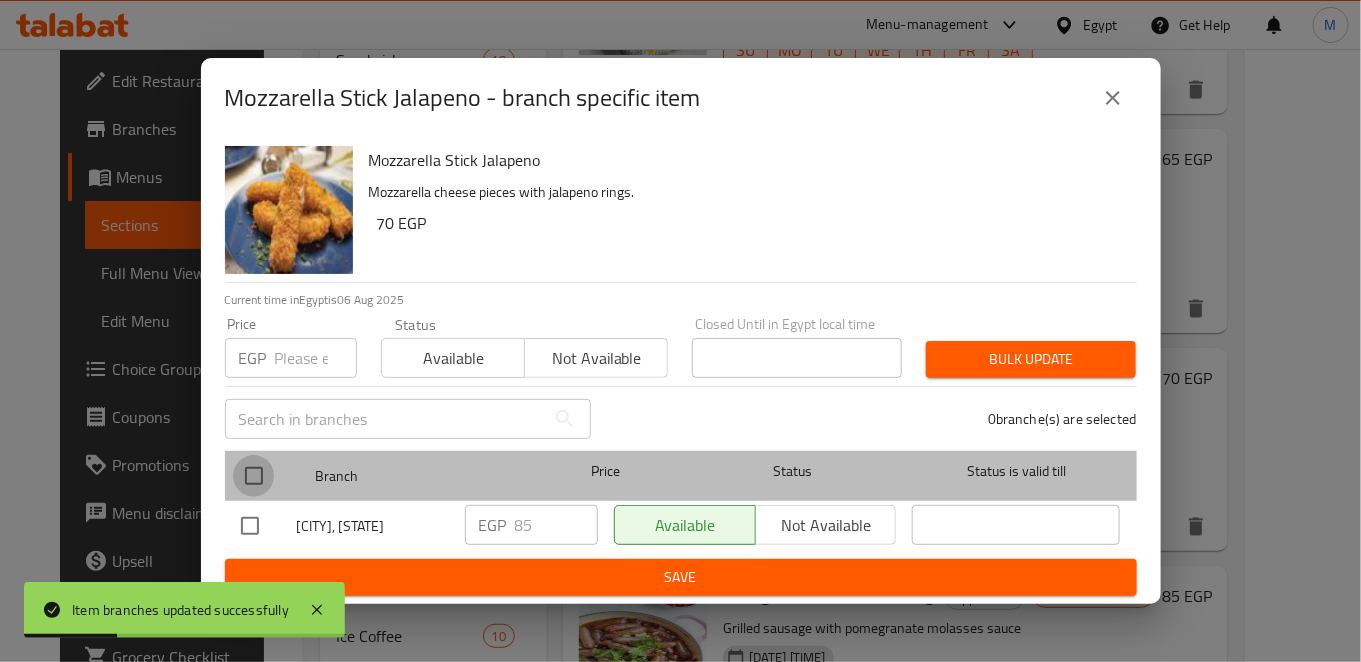 click at bounding box center (254, 476) 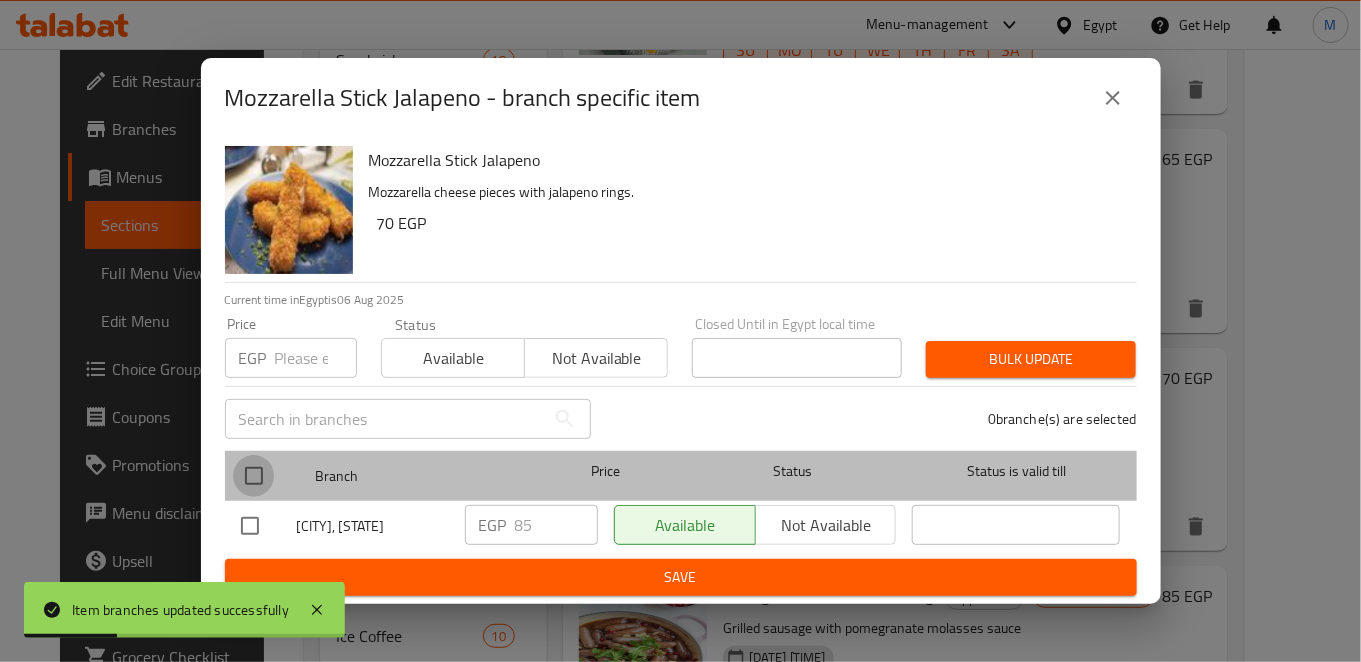 checkbox on "true" 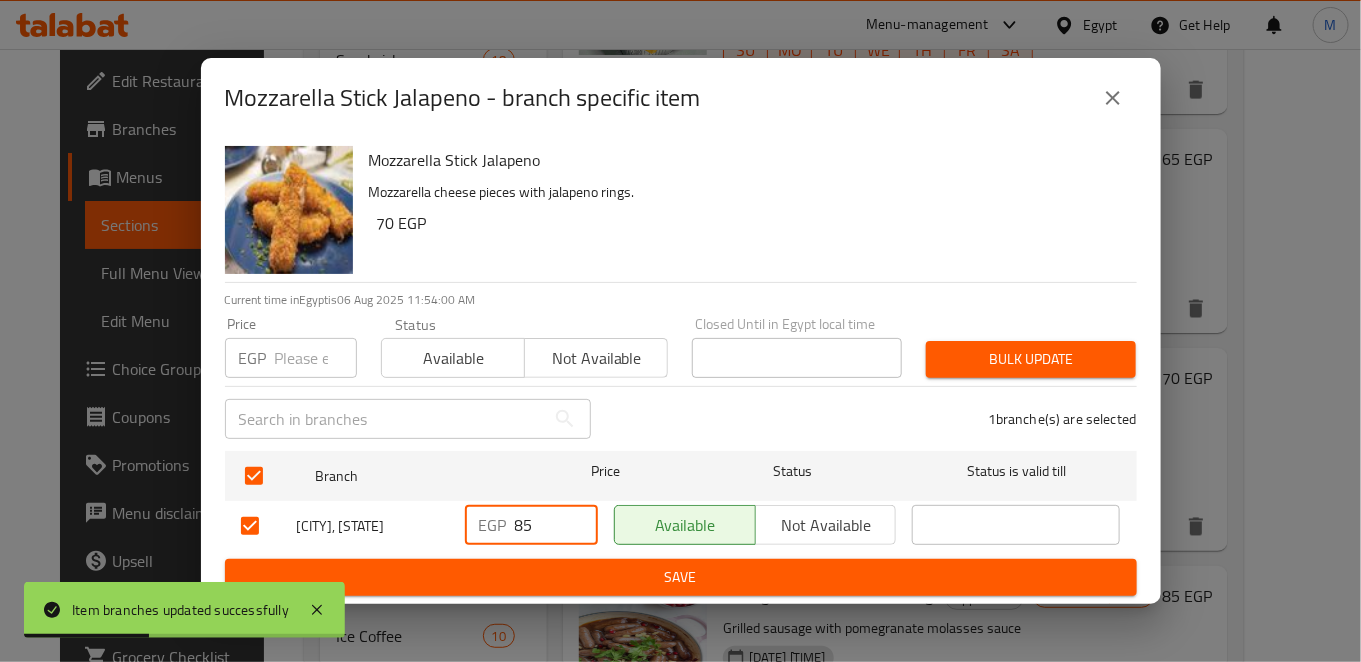 drag, startPoint x: 555, startPoint y: 530, endPoint x: 396, endPoint y: 522, distance: 159.20113 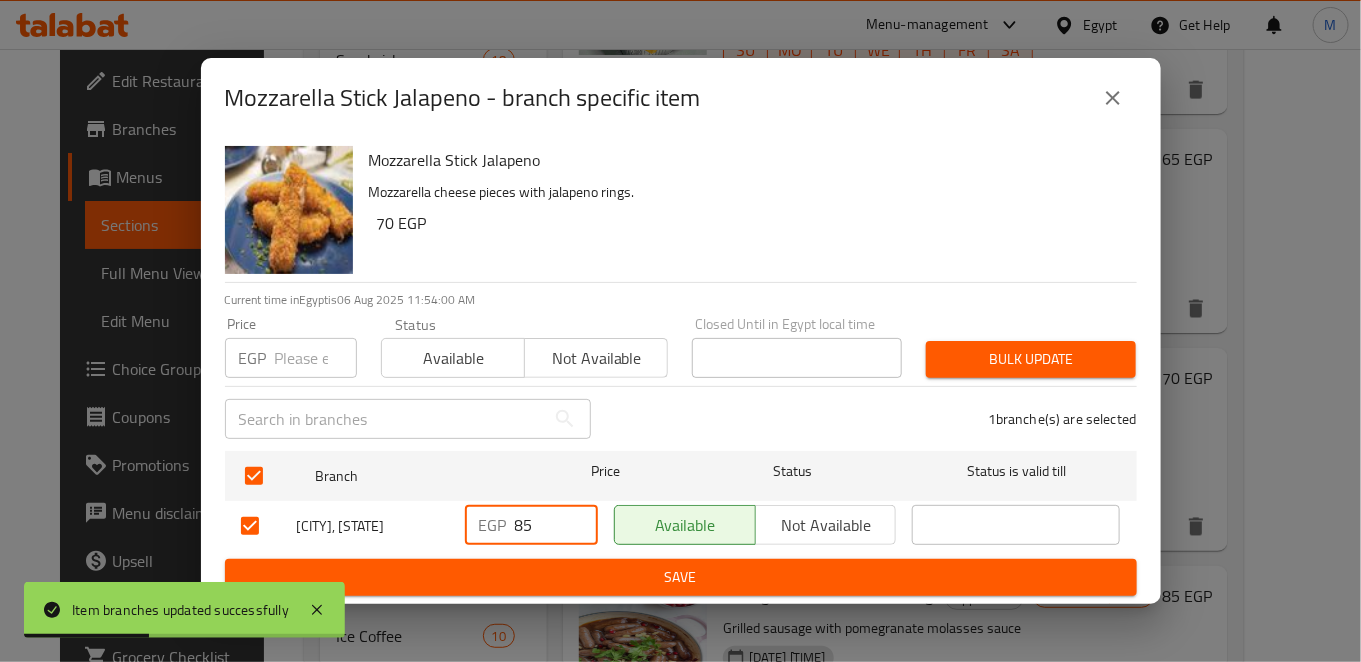 click on "Hawaii, El Lesan EGP 85 Available Not available" at bounding box center [681, 526] 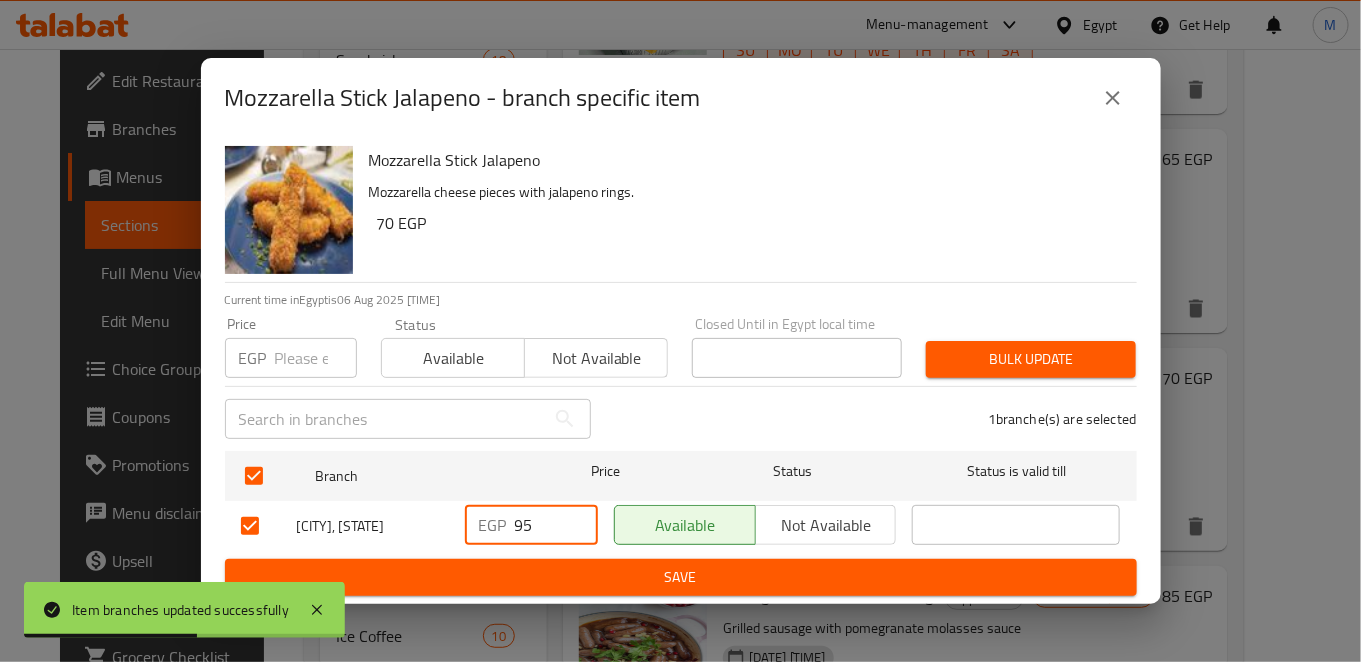 type on "95" 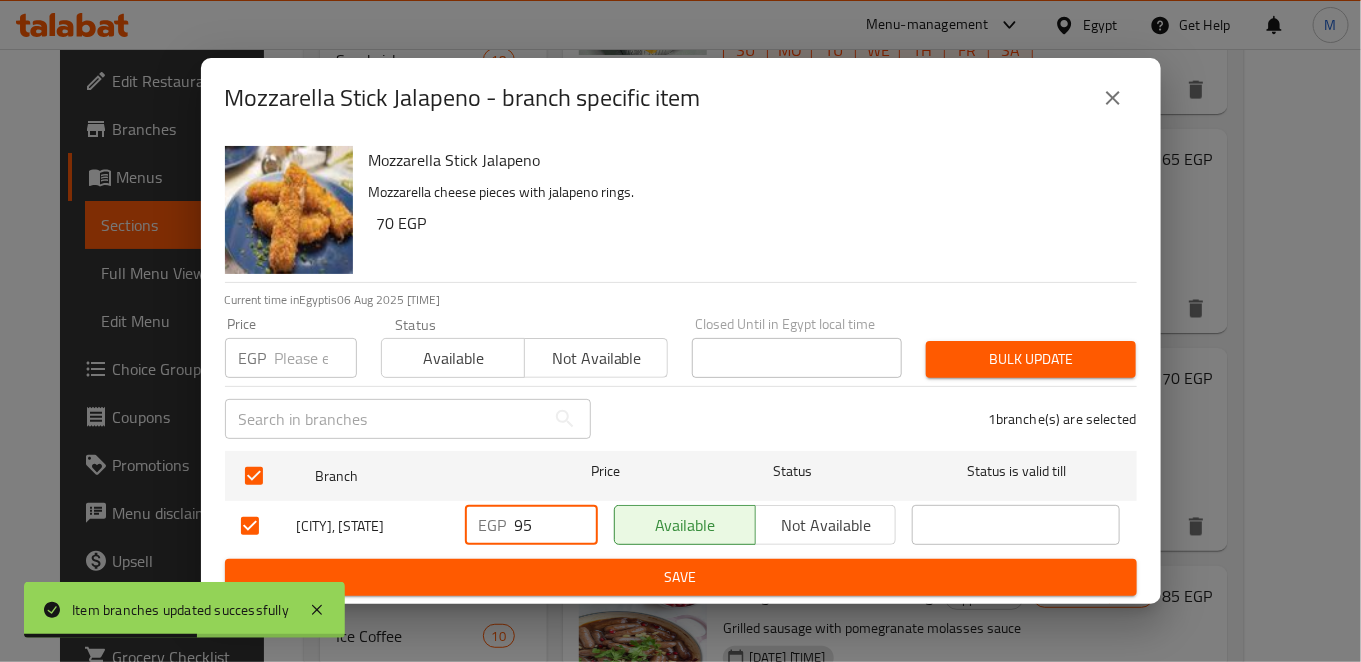 click on "Save" at bounding box center [681, 577] 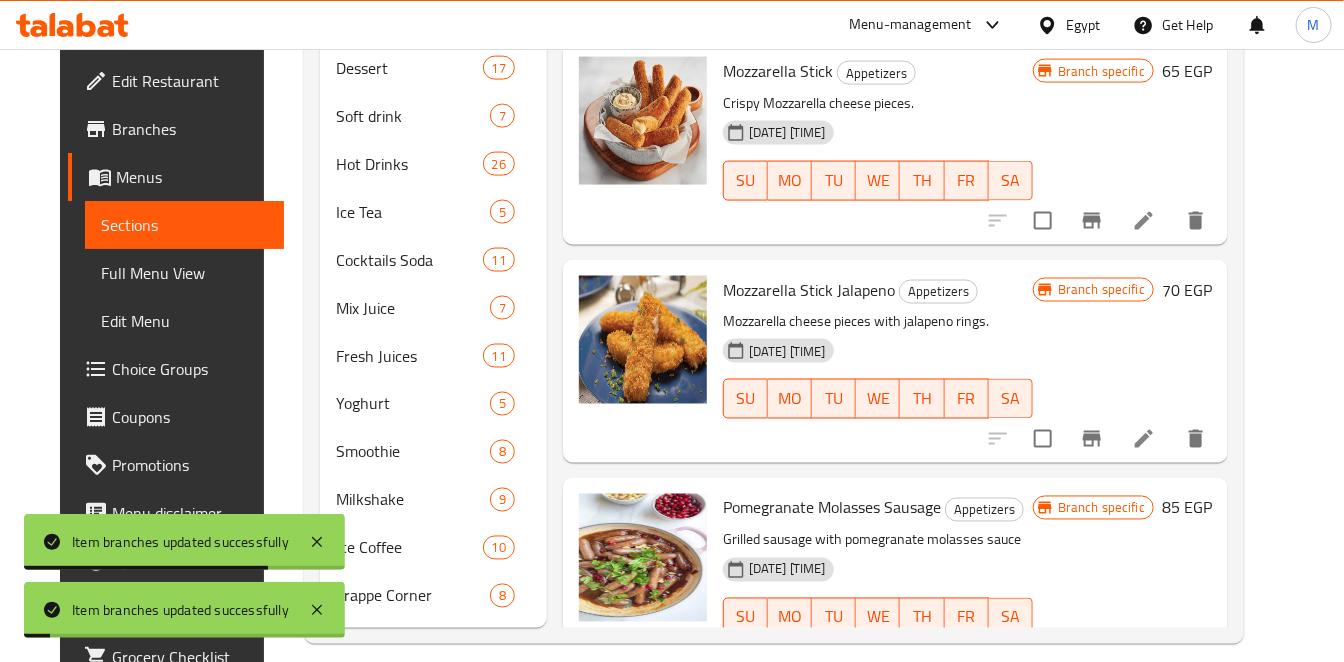 scroll, scrollTop: 1167, scrollLeft: 0, axis: vertical 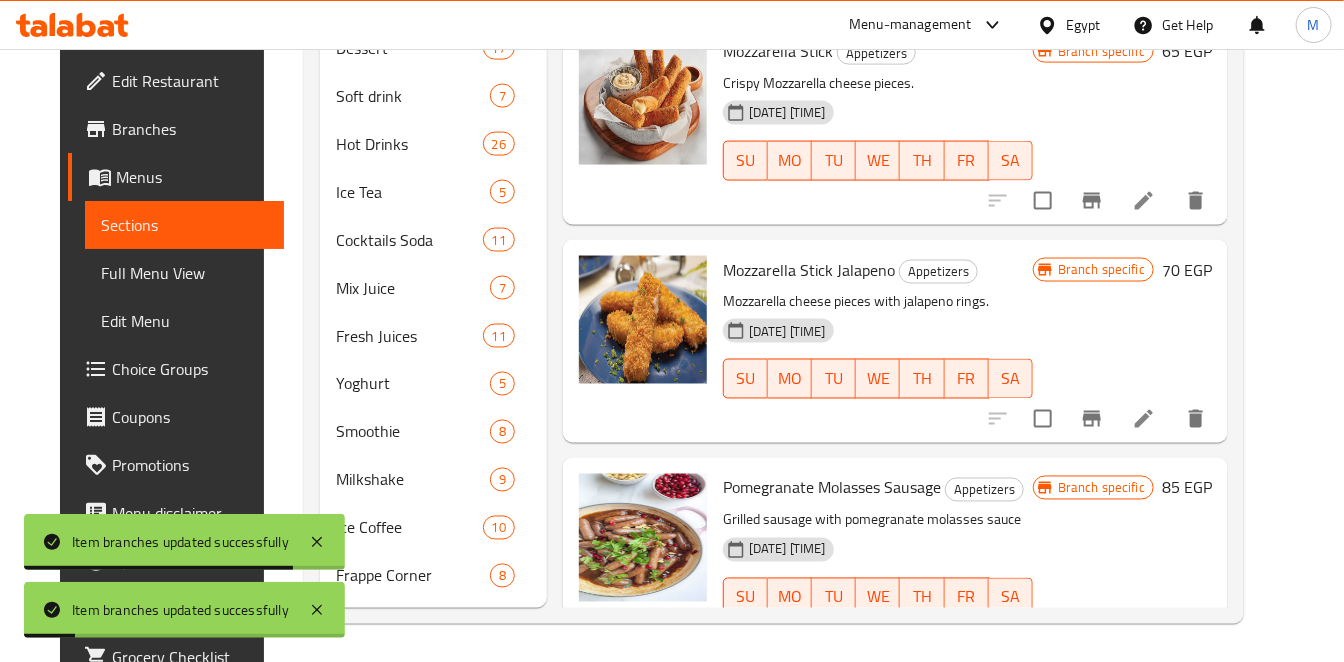 click 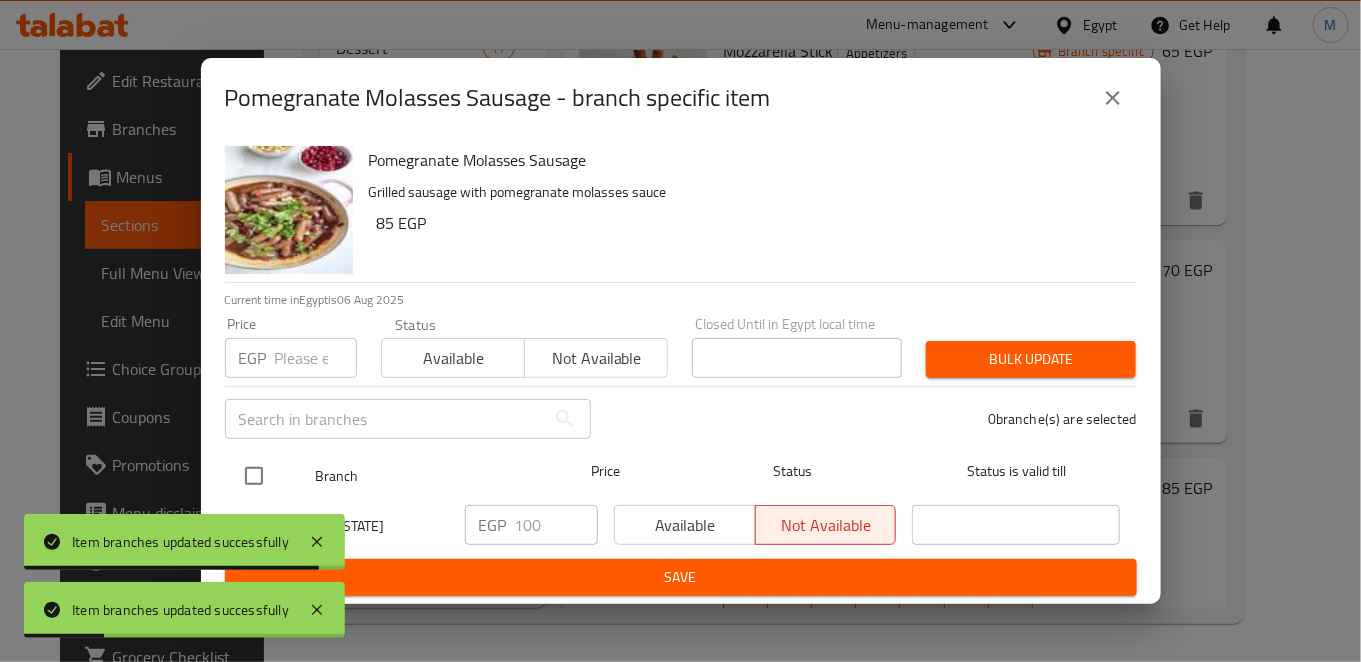 click at bounding box center [254, 476] 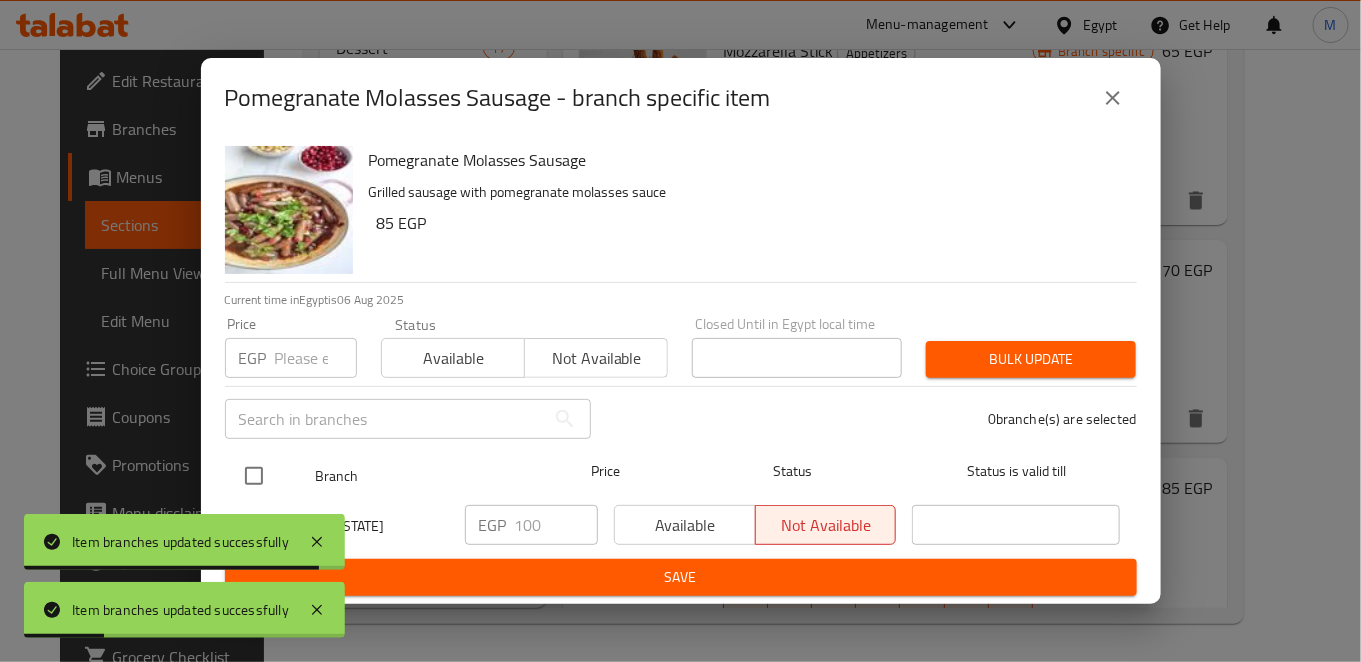 checkbox on "true" 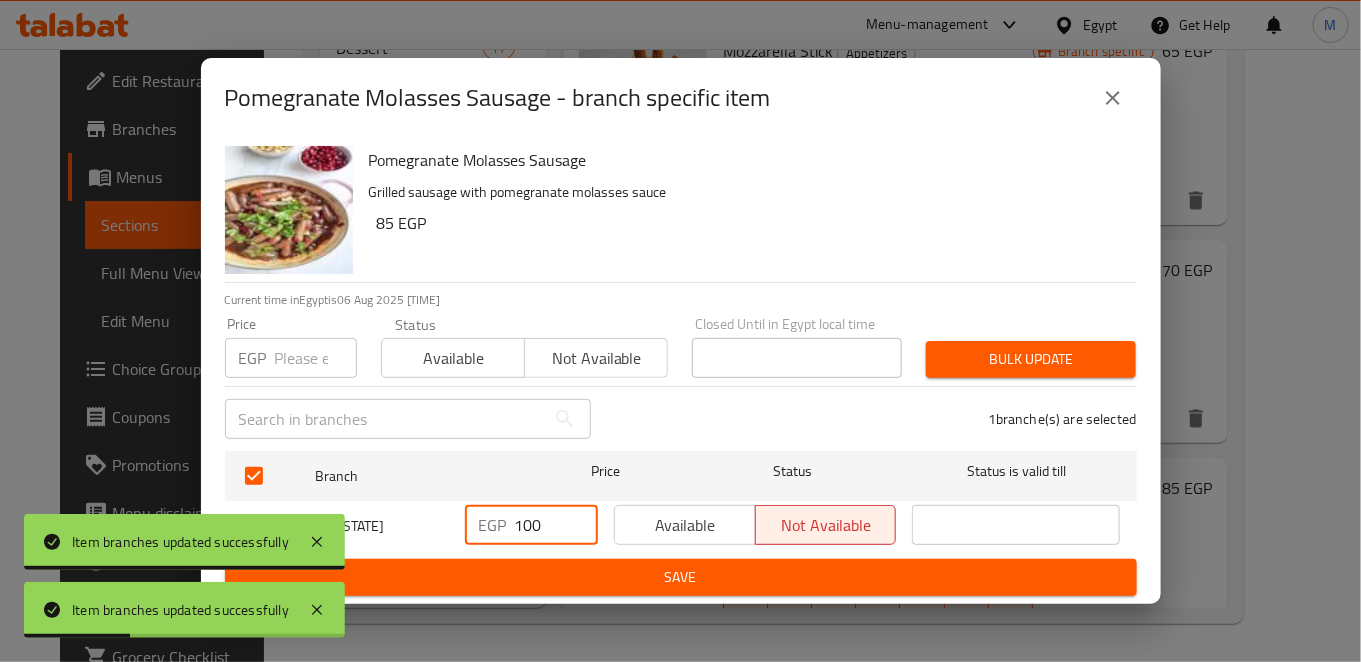 click on "100" at bounding box center [556, 525] 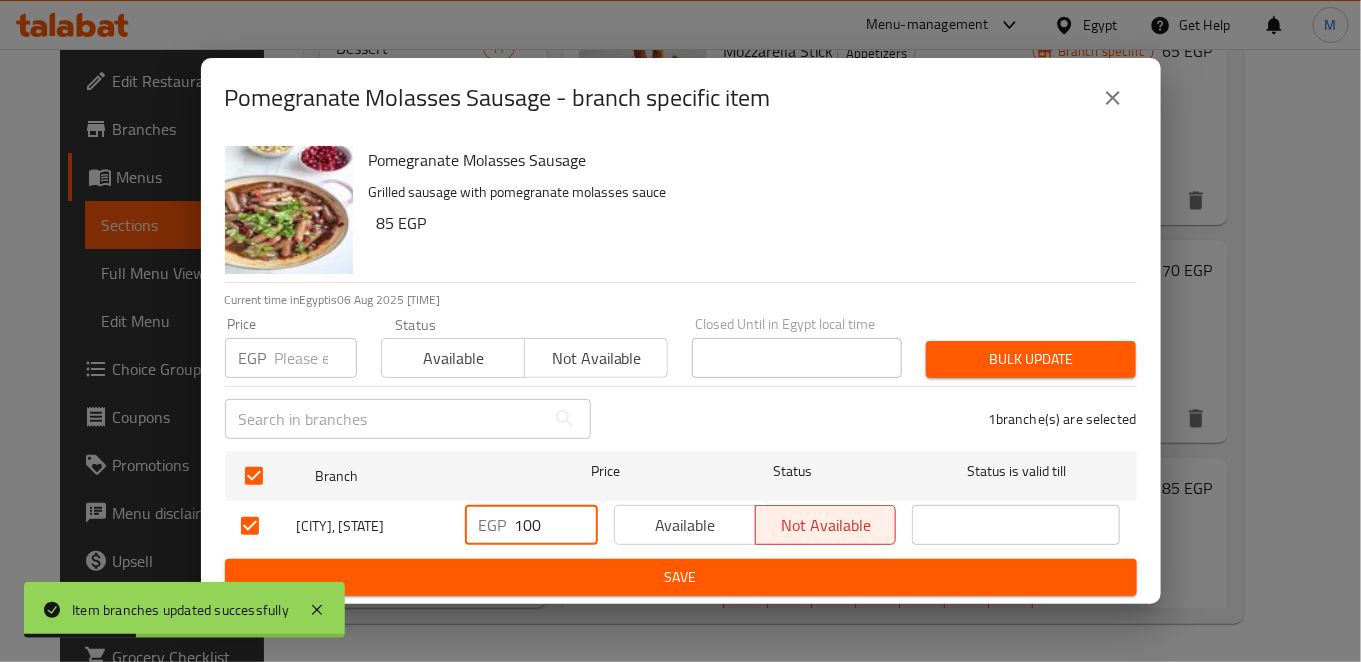 click on "100" at bounding box center (556, 525) 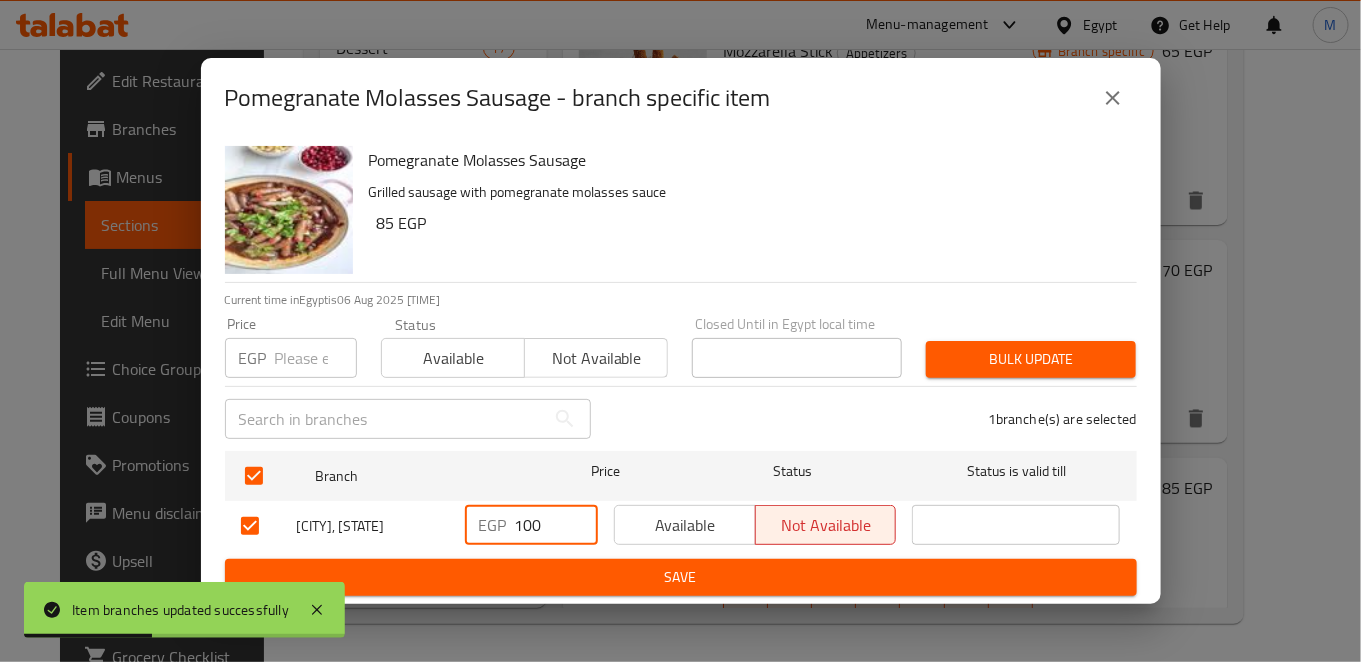 click on "100" at bounding box center [556, 525] 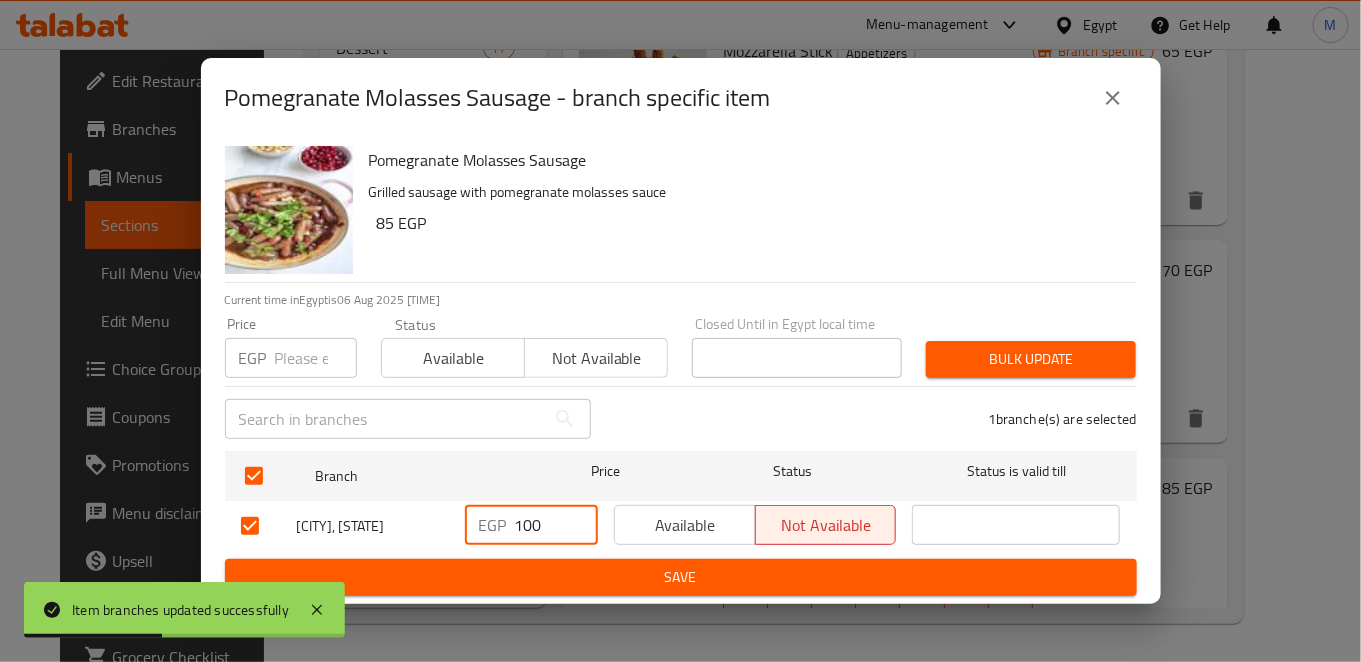 click on "100" at bounding box center (556, 525) 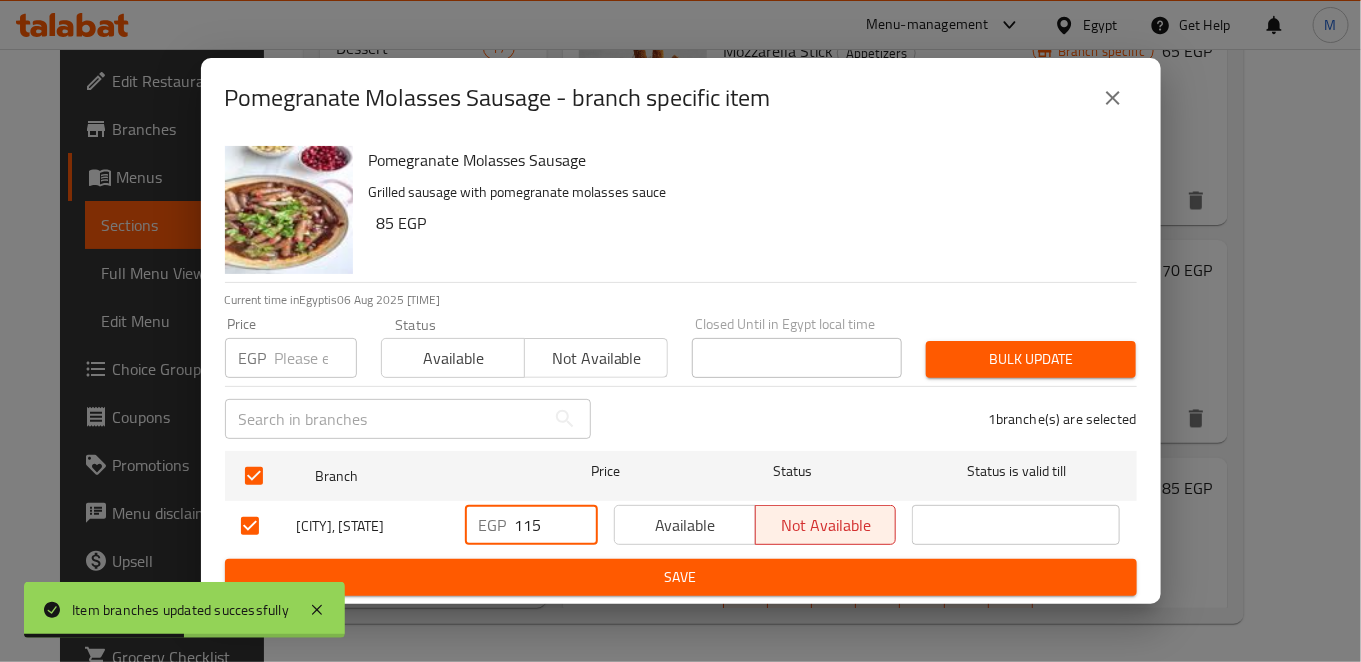 type on "115" 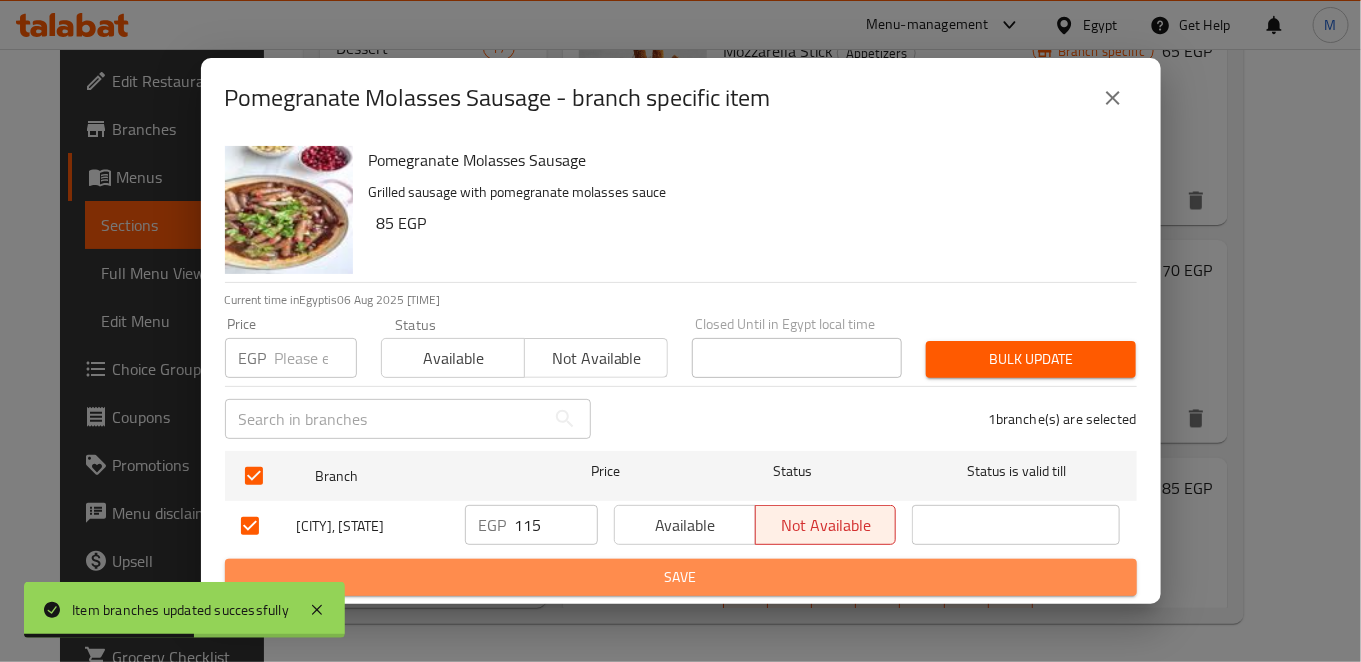 click on "Save" at bounding box center [681, 577] 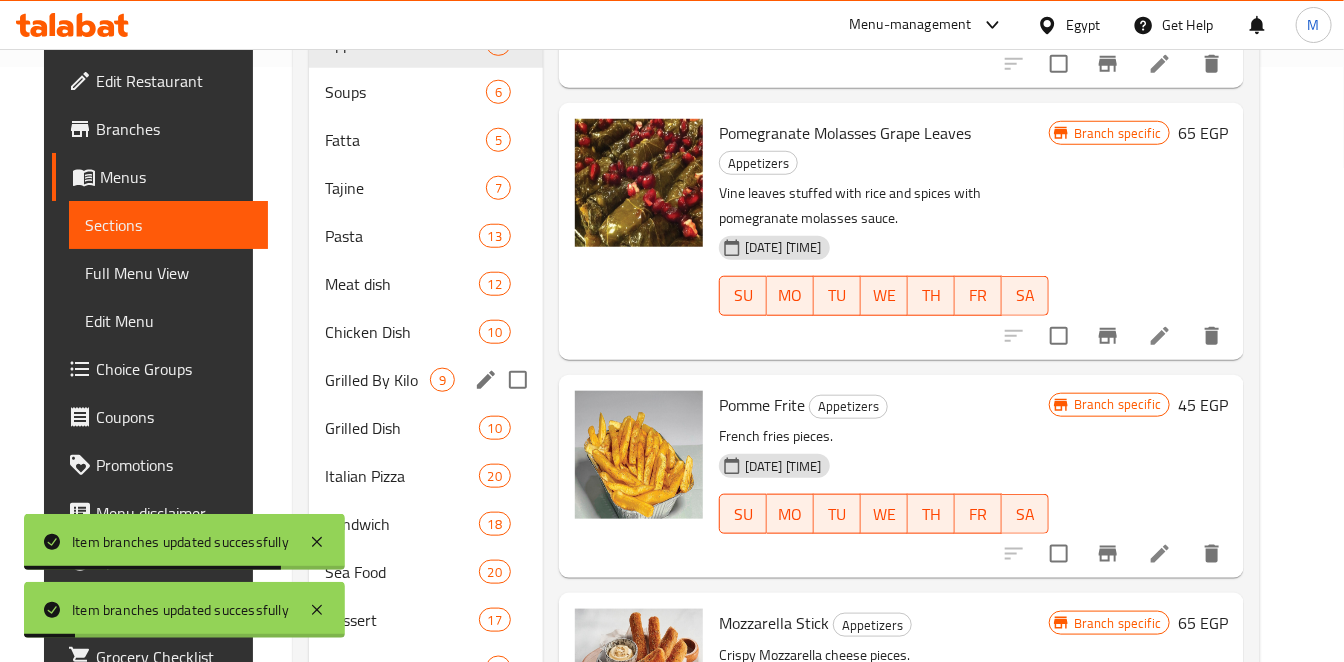 scroll, scrollTop: 389, scrollLeft: 0, axis: vertical 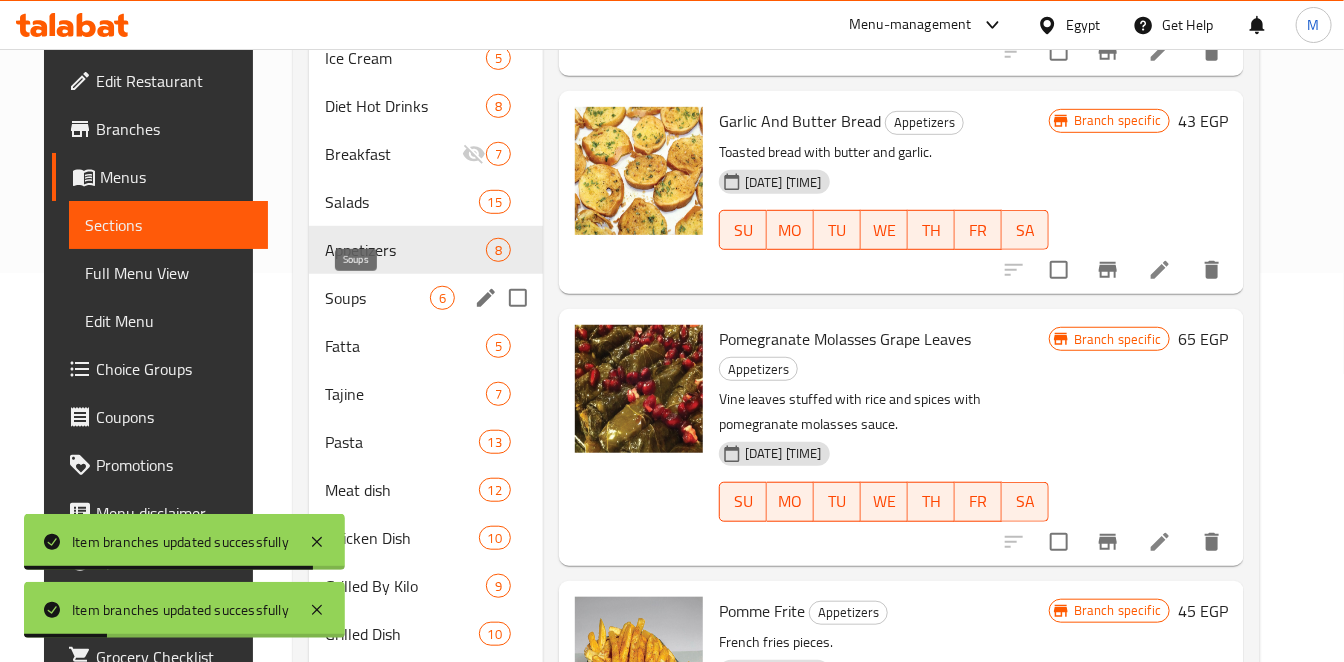 click on "Soups" at bounding box center [377, 298] 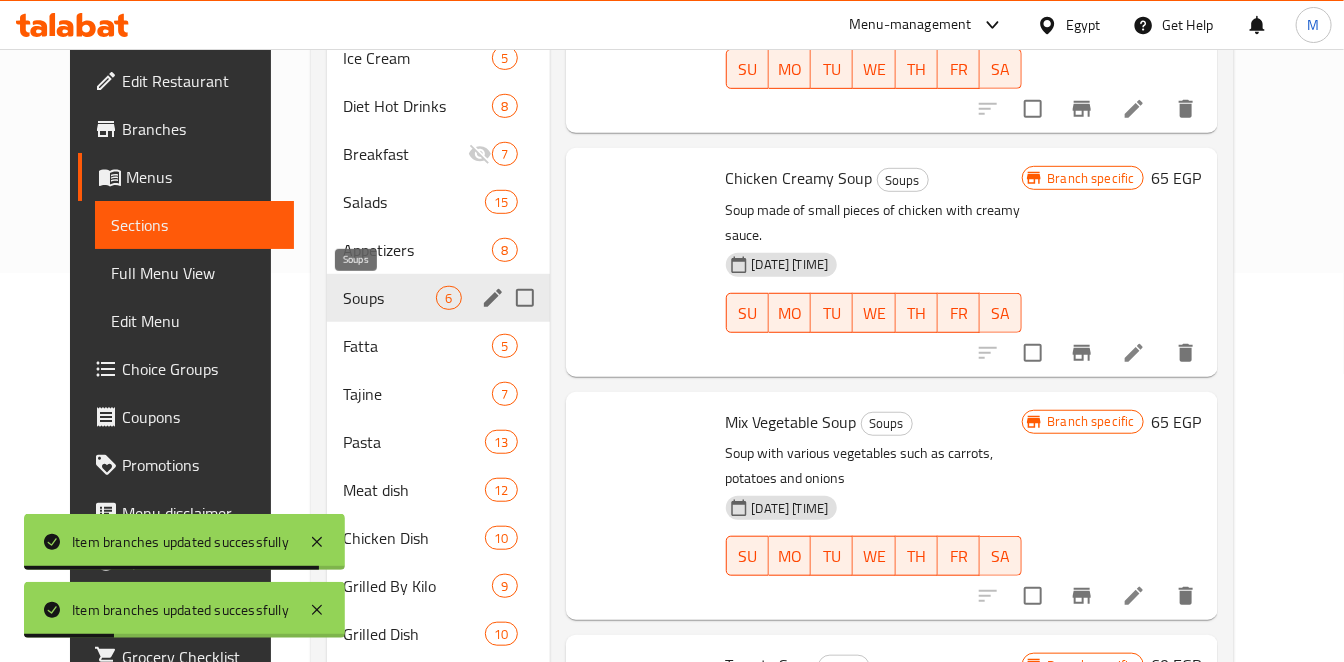 scroll, scrollTop: 0, scrollLeft: 0, axis: both 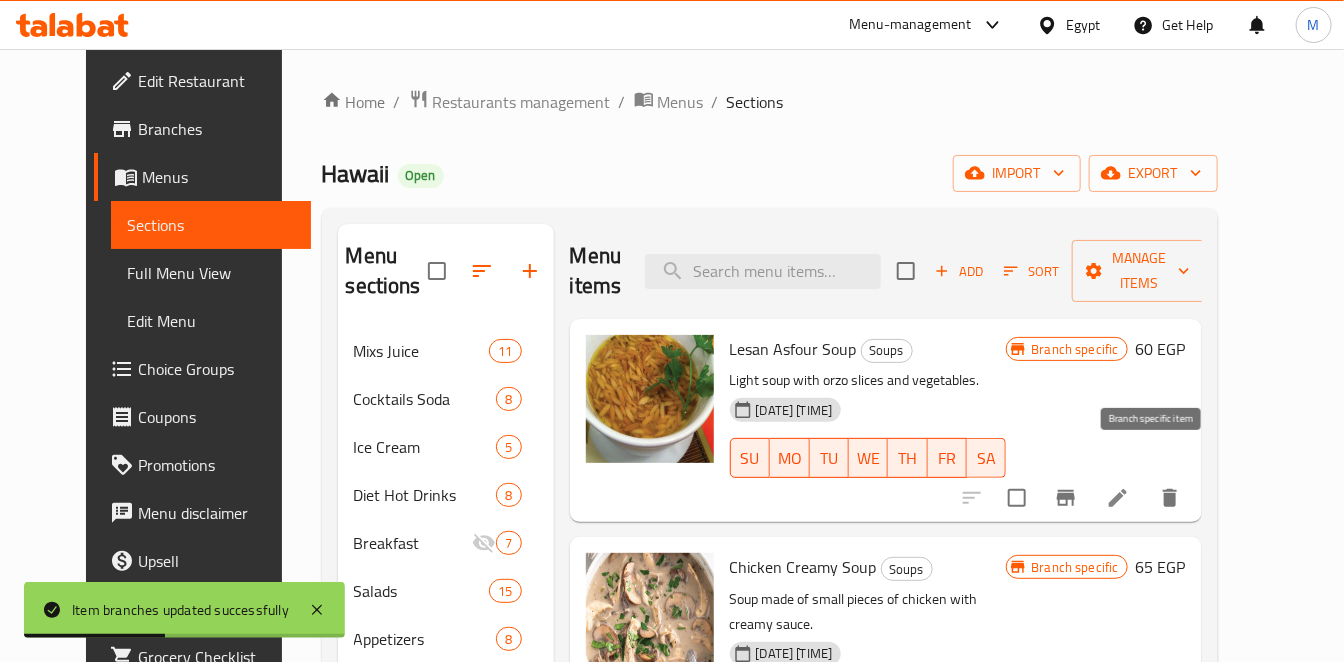 click 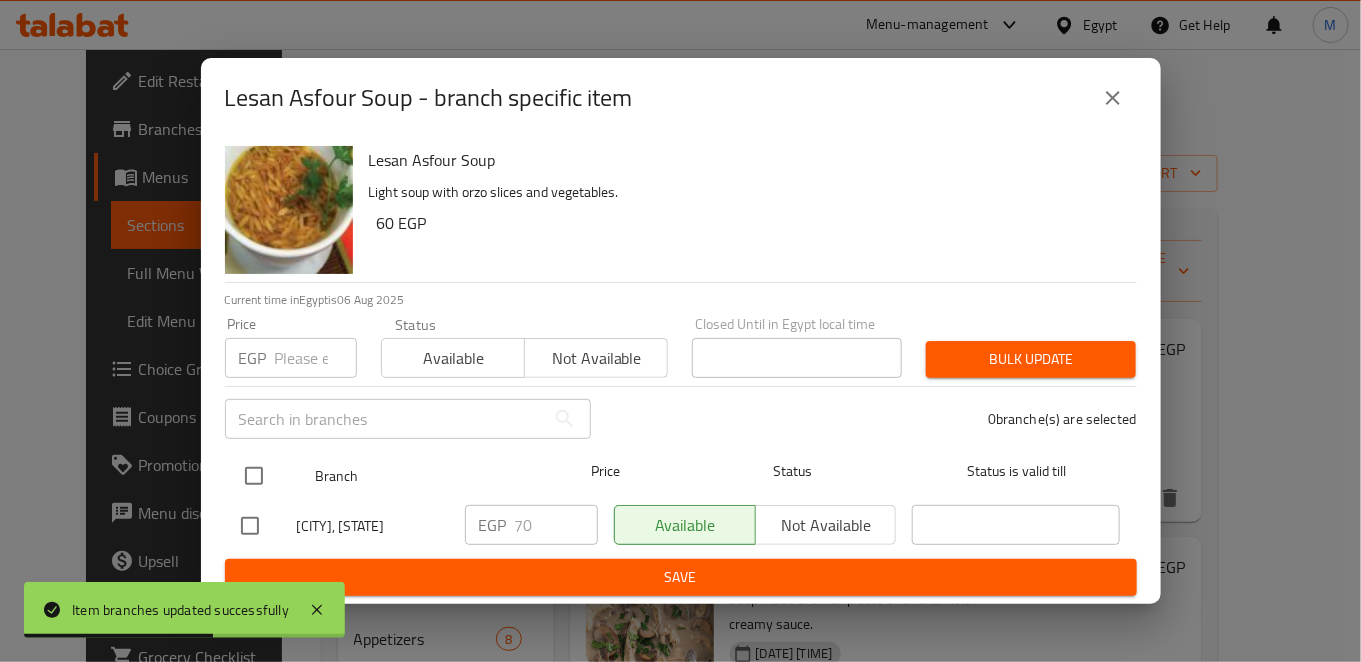 click at bounding box center (254, 476) 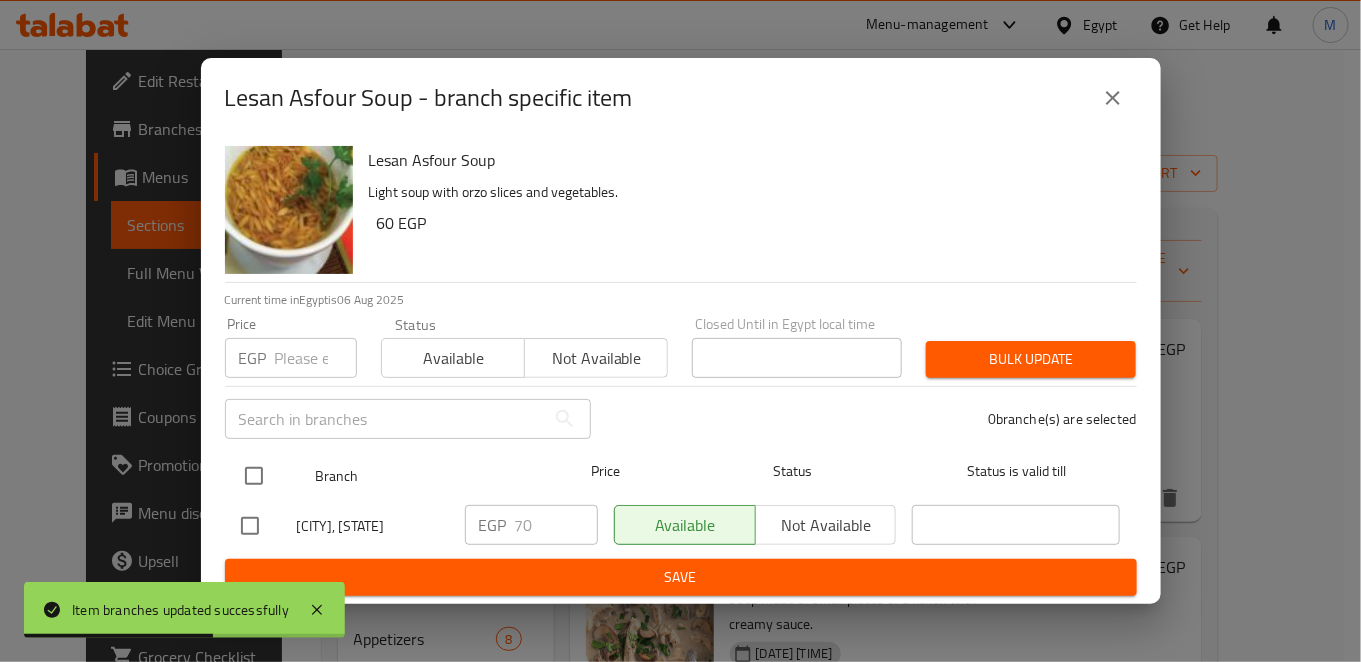 checkbox on "true" 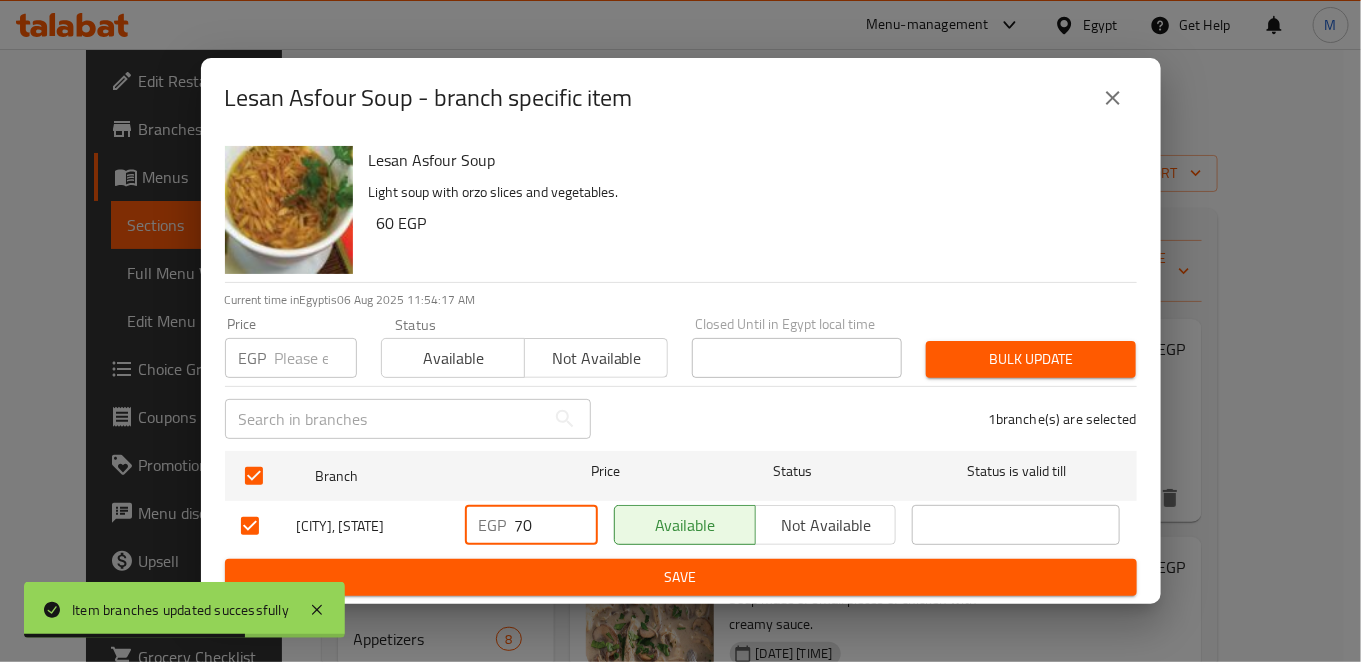 click on "70" at bounding box center (556, 525) 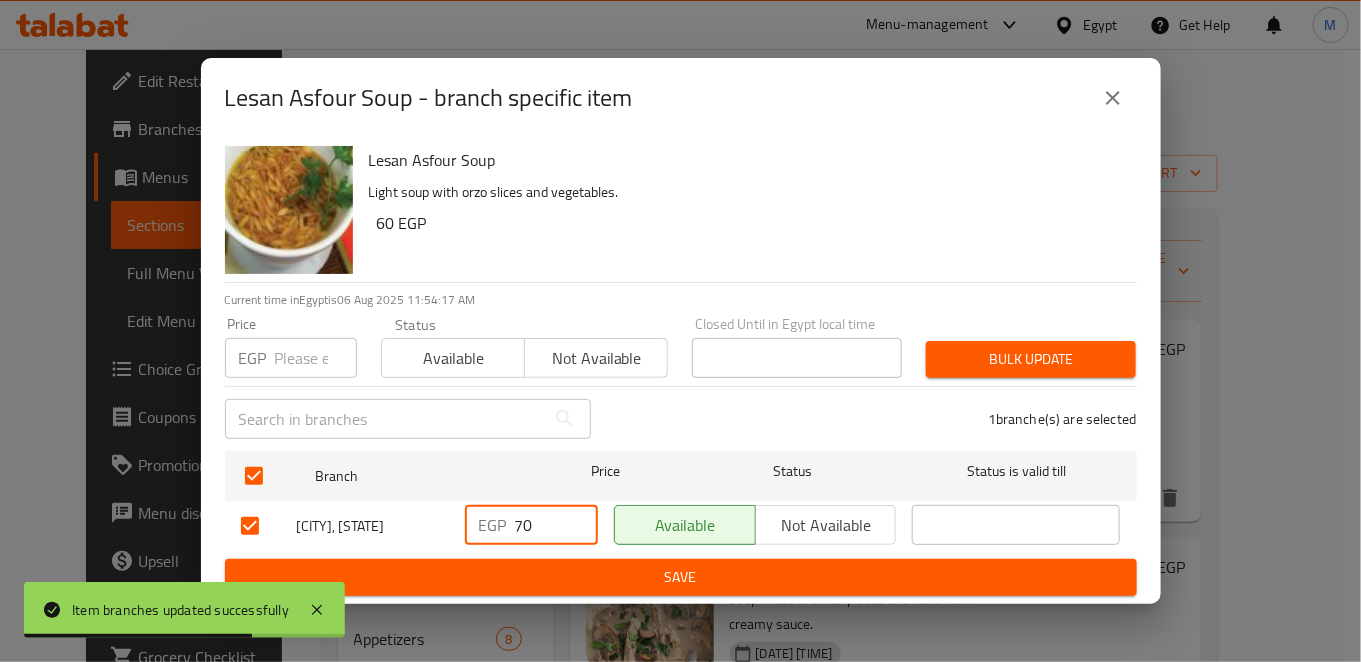 click on "70" at bounding box center [556, 525] 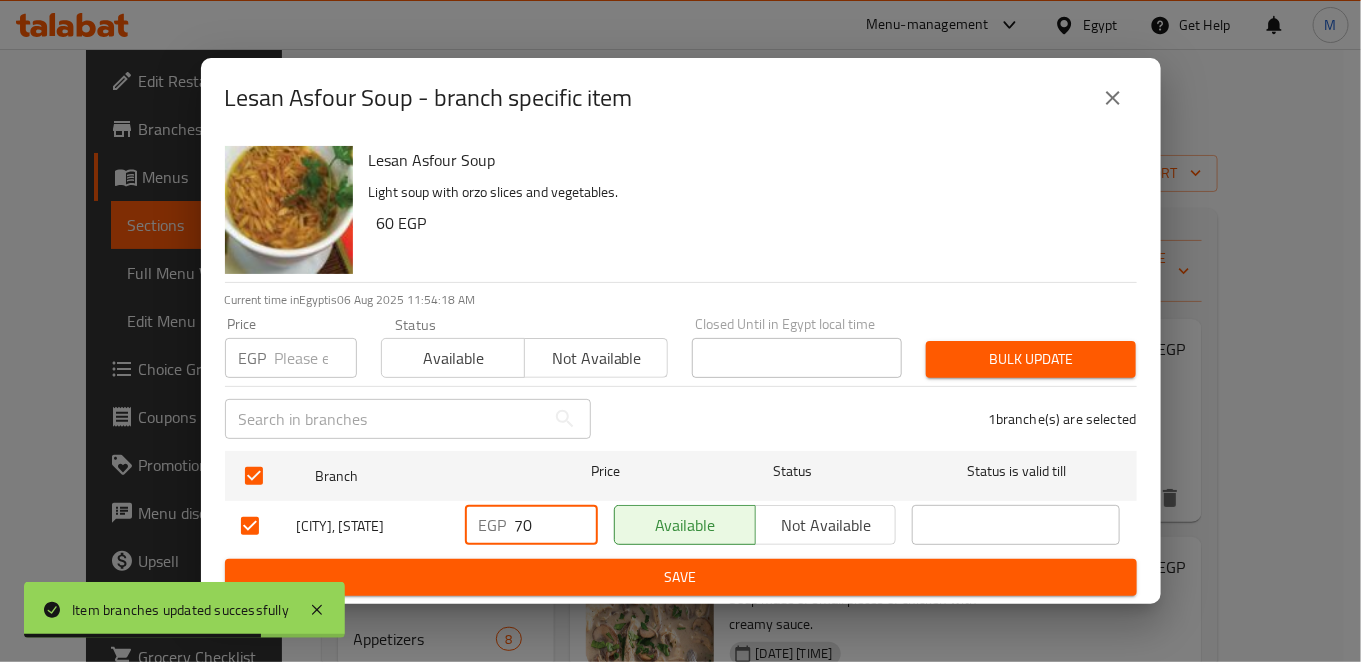 click on "70" at bounding box center [556, 525] 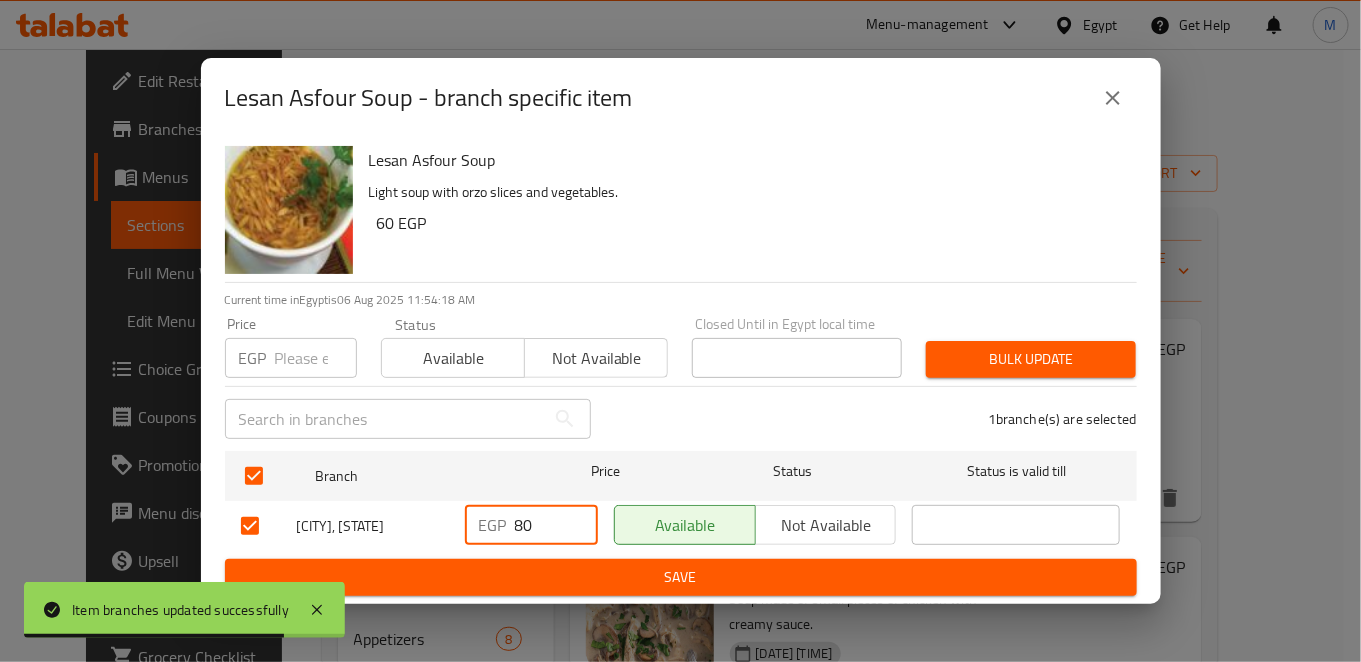 type on "80" 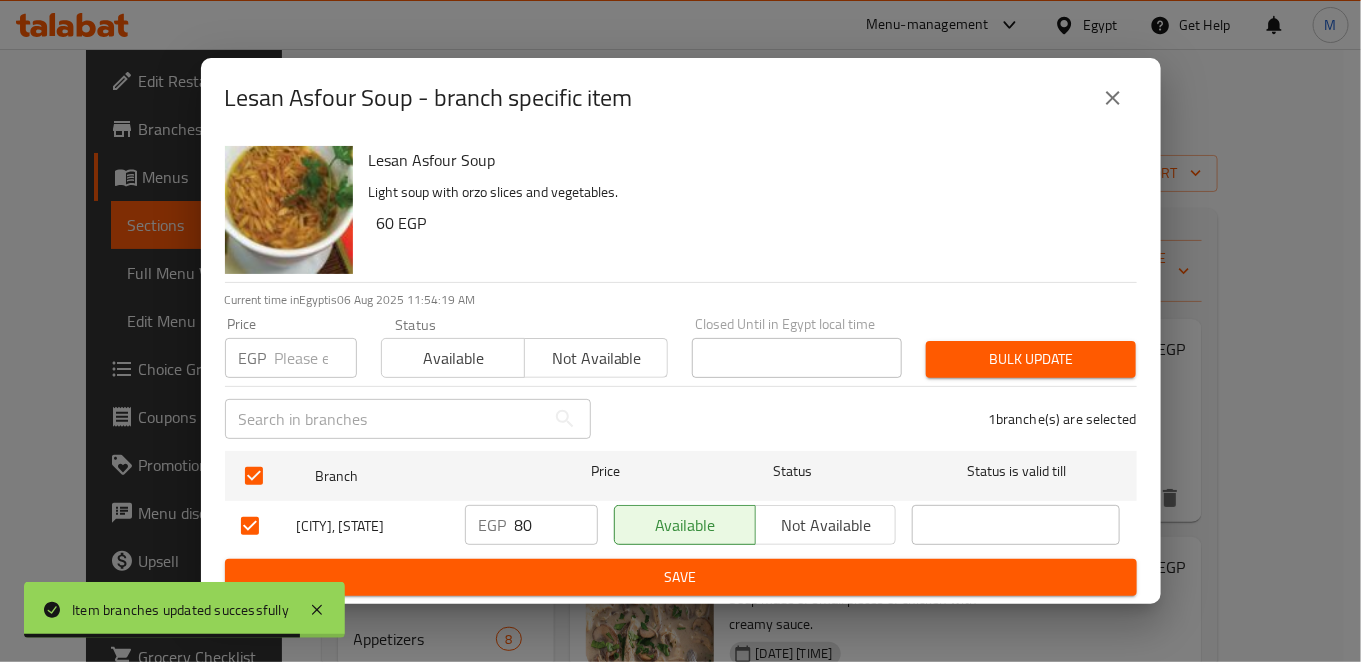 drag, startPoint x: 563, startPoint y: 574, endPoint x: 690, endPoint y: 579, distance: 127.09839 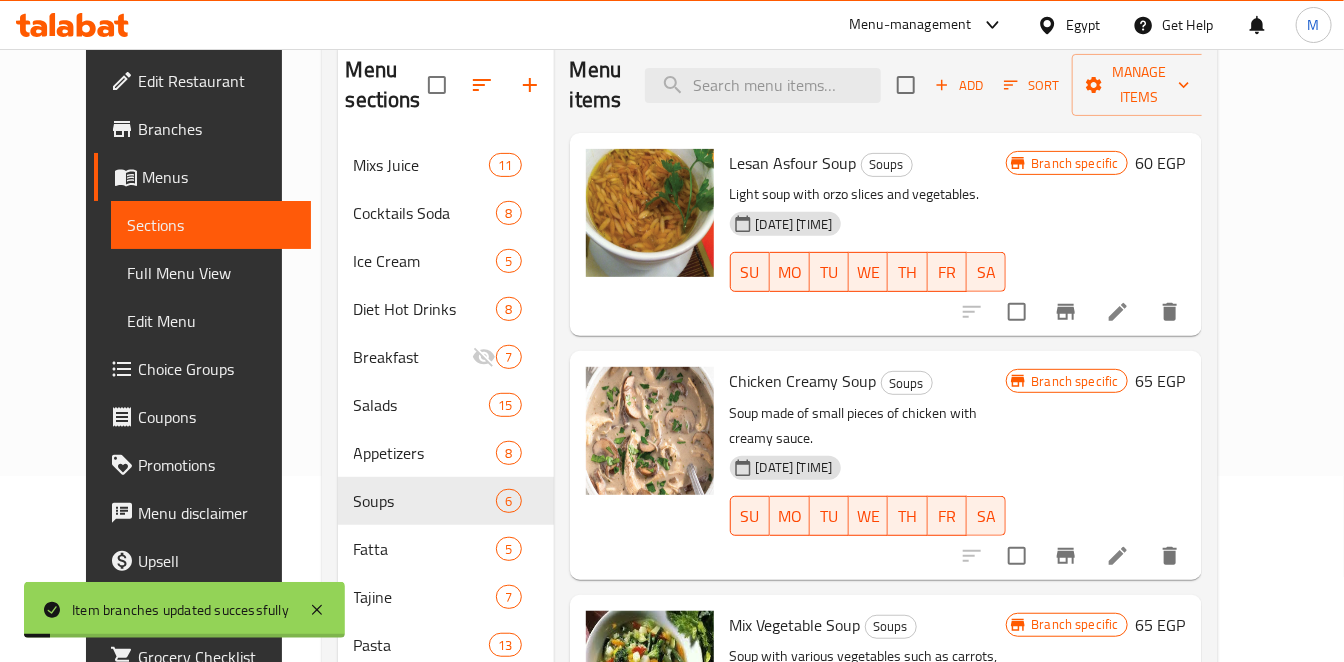 scroll, scrollTop: 333, scrollLeft: 0, axis: vertical 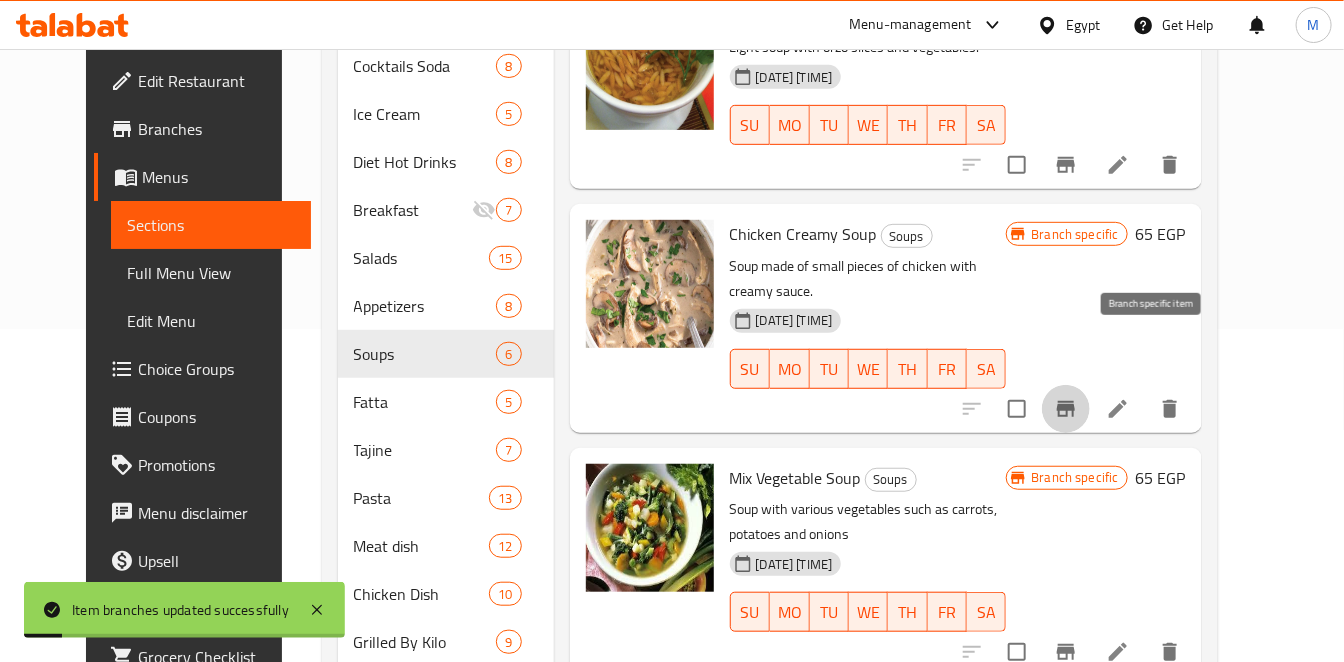 click 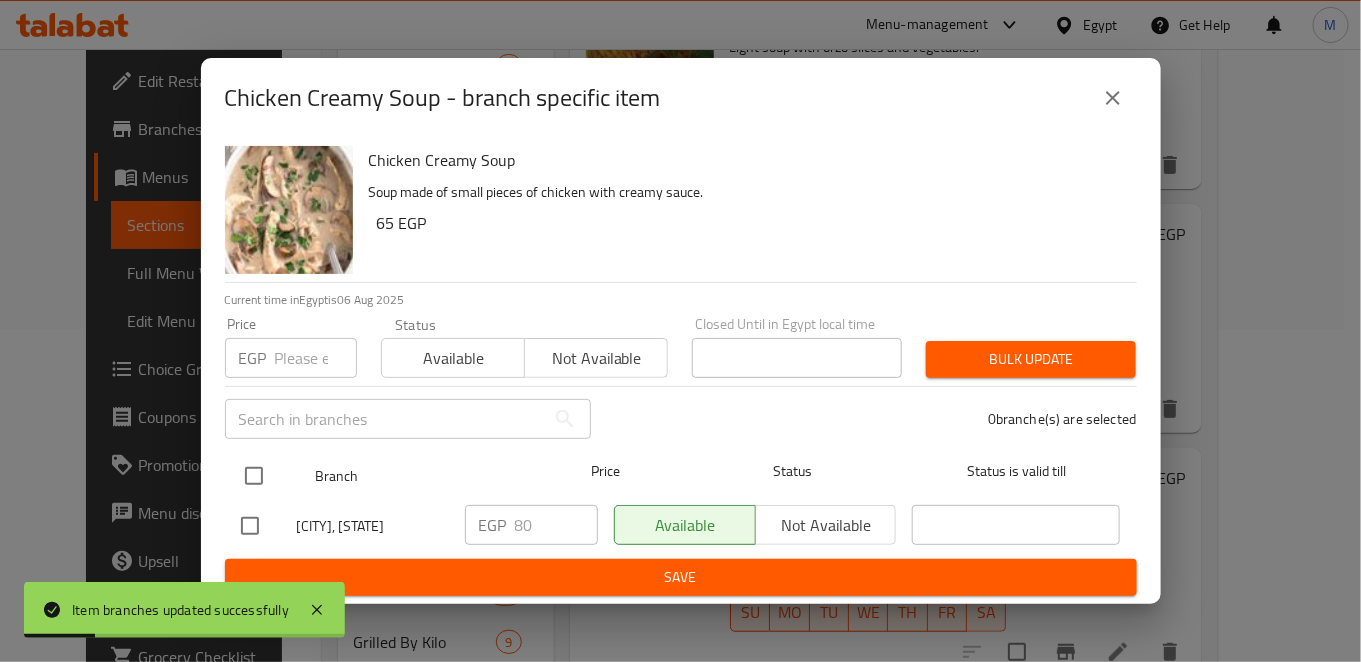 click at bounding box center [254, 476] 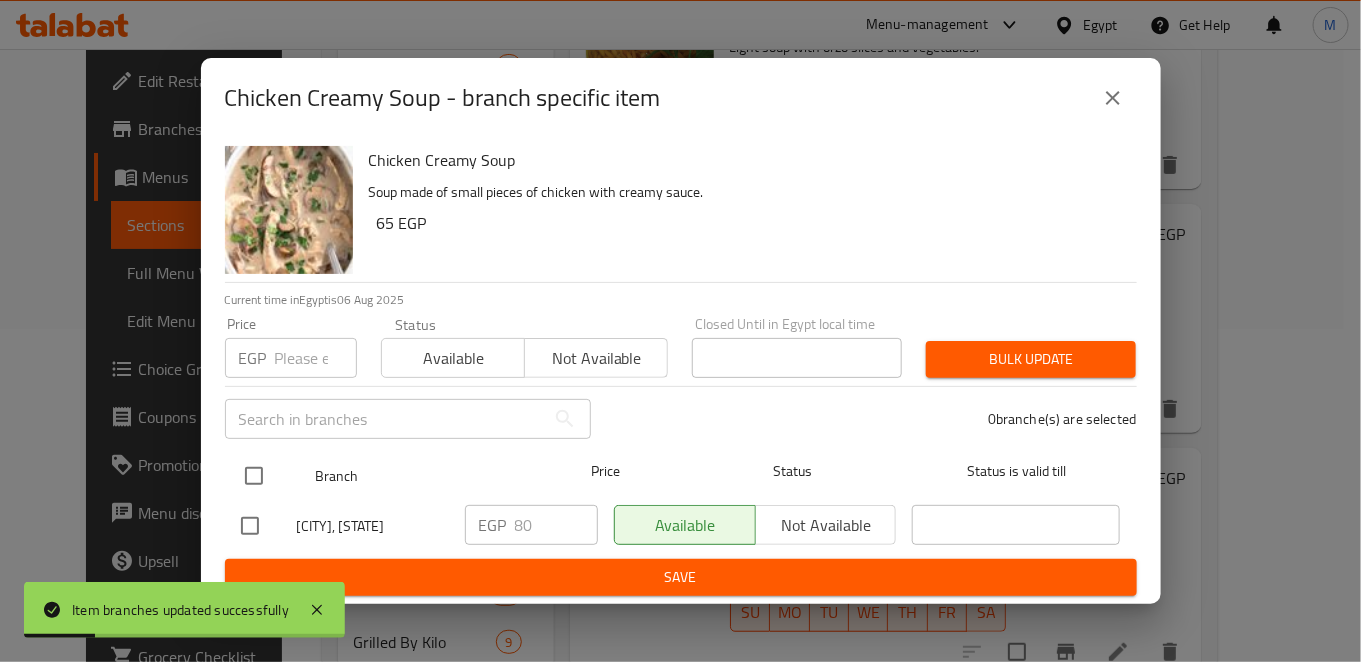 checkbox on "true" 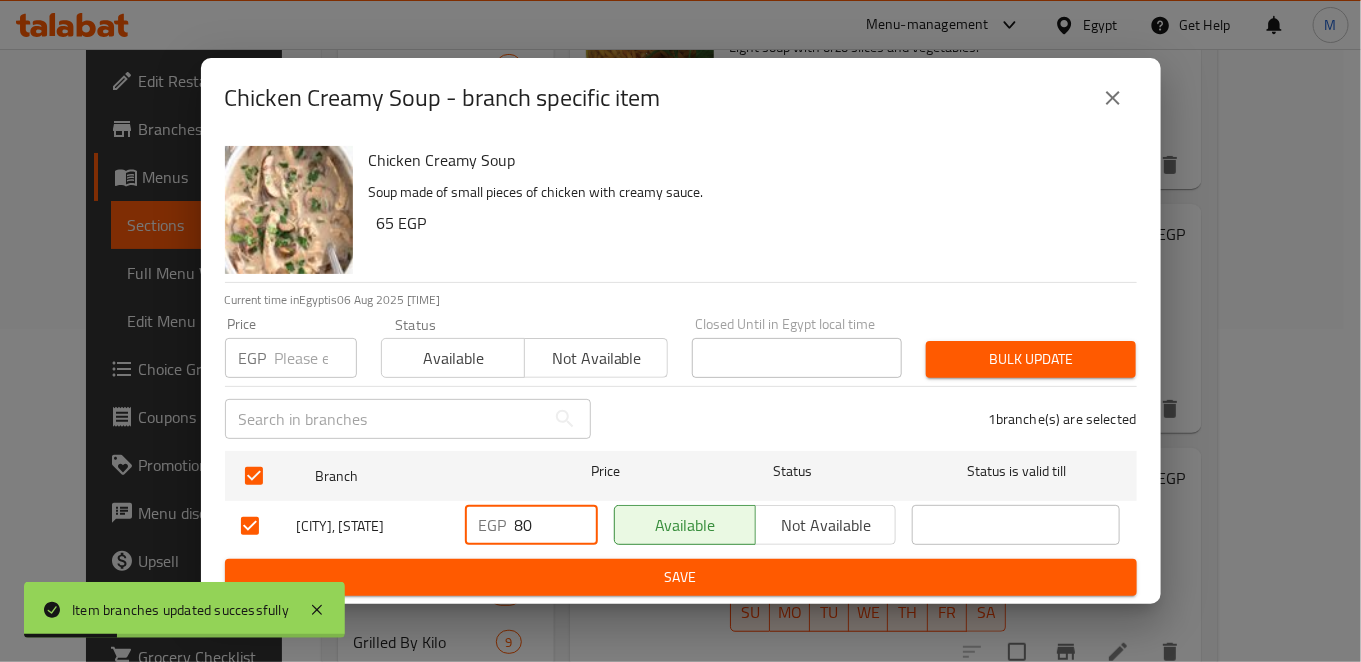 click on "80" at bounding box center (556, 525) 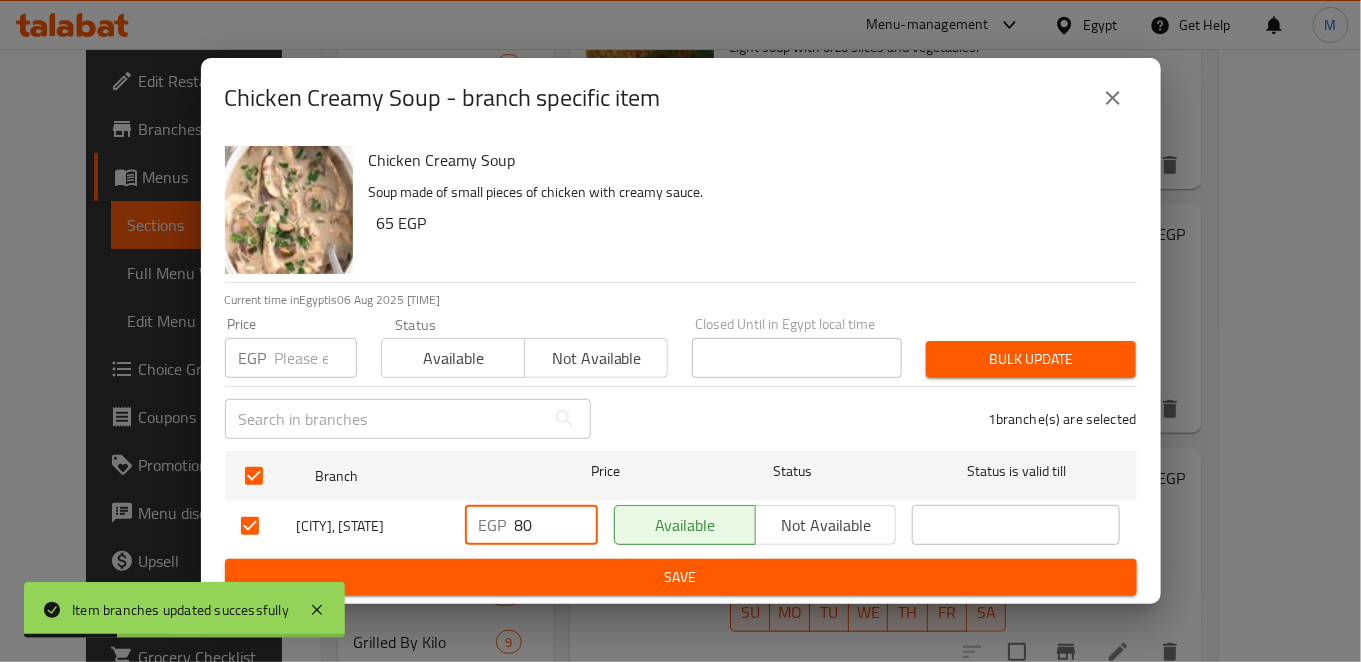 click on "80" at bounding box center (556, 525) 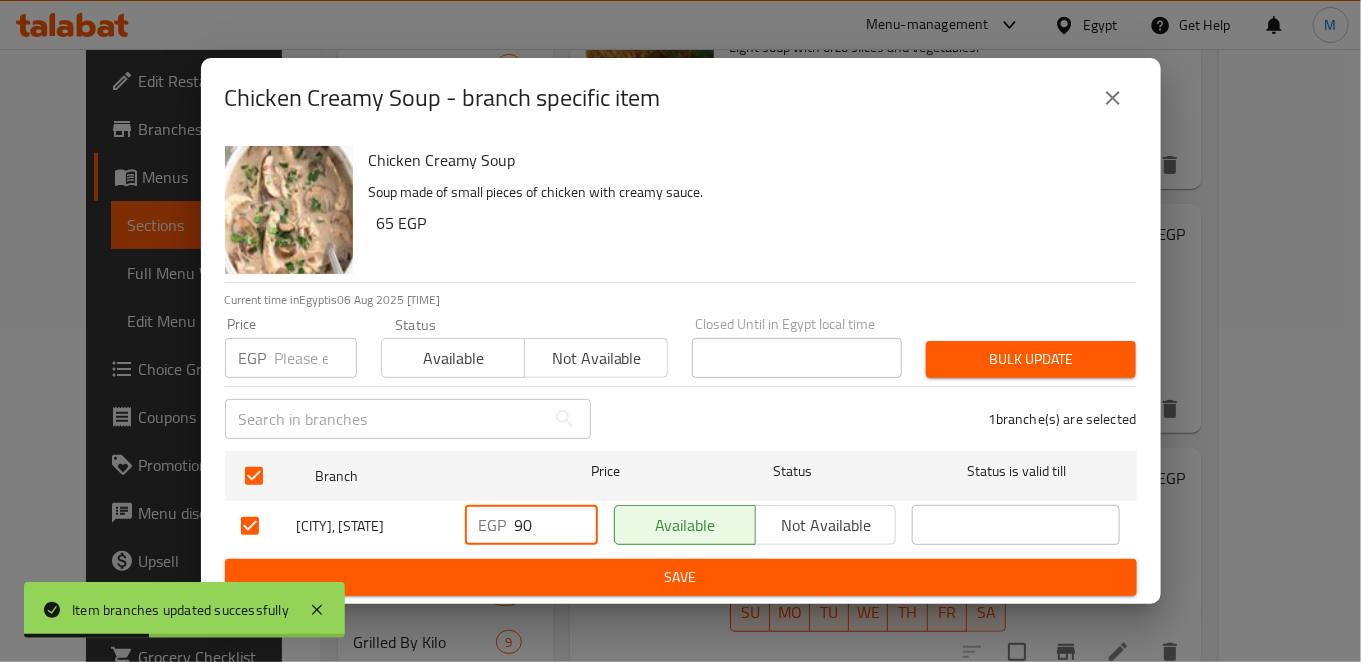 type on "90" 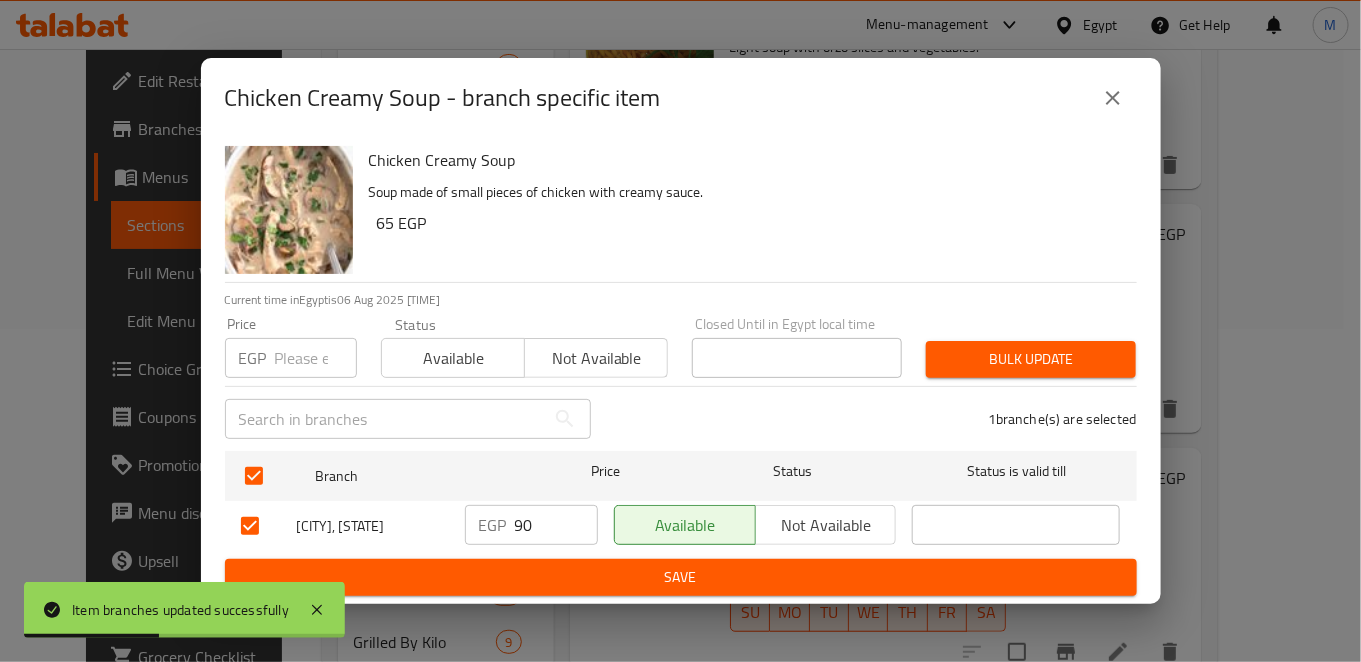 drag, startPoint x: 546, startPoint y: 570, endPoint x: 527, endPoint y: 563, distance: 20.248457 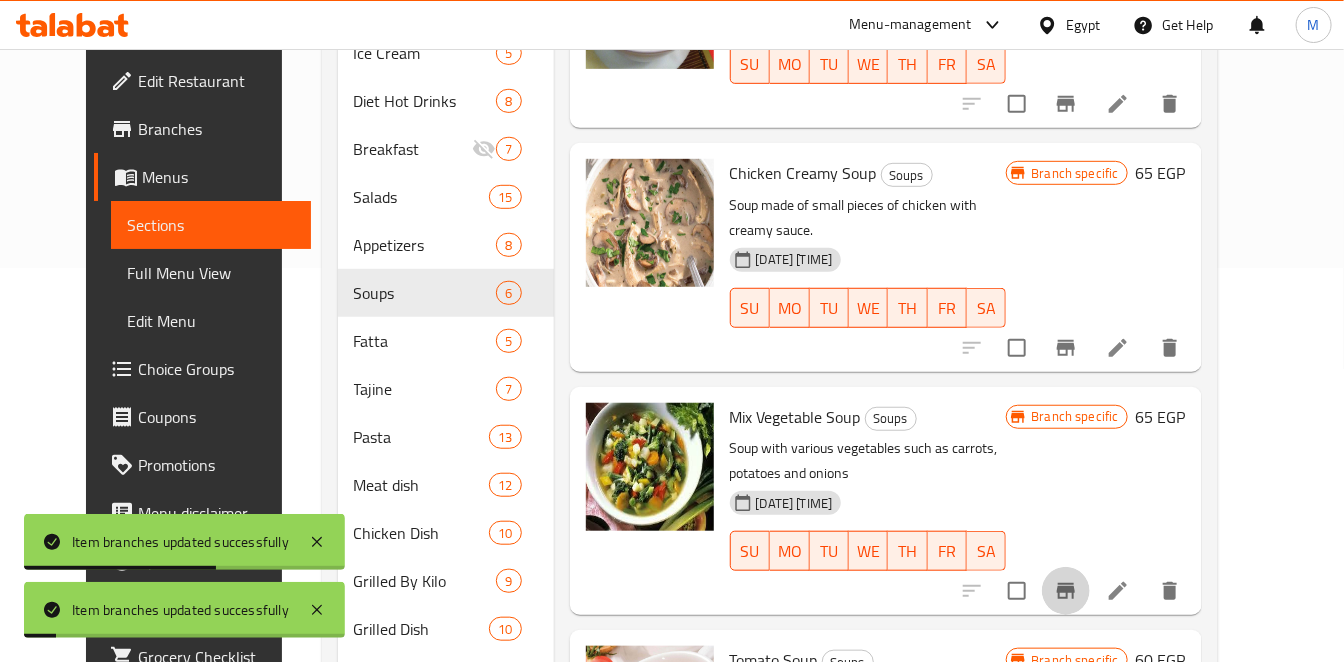 scroll, scrollTop: 444, scrollLeft: 0, axis: vertical 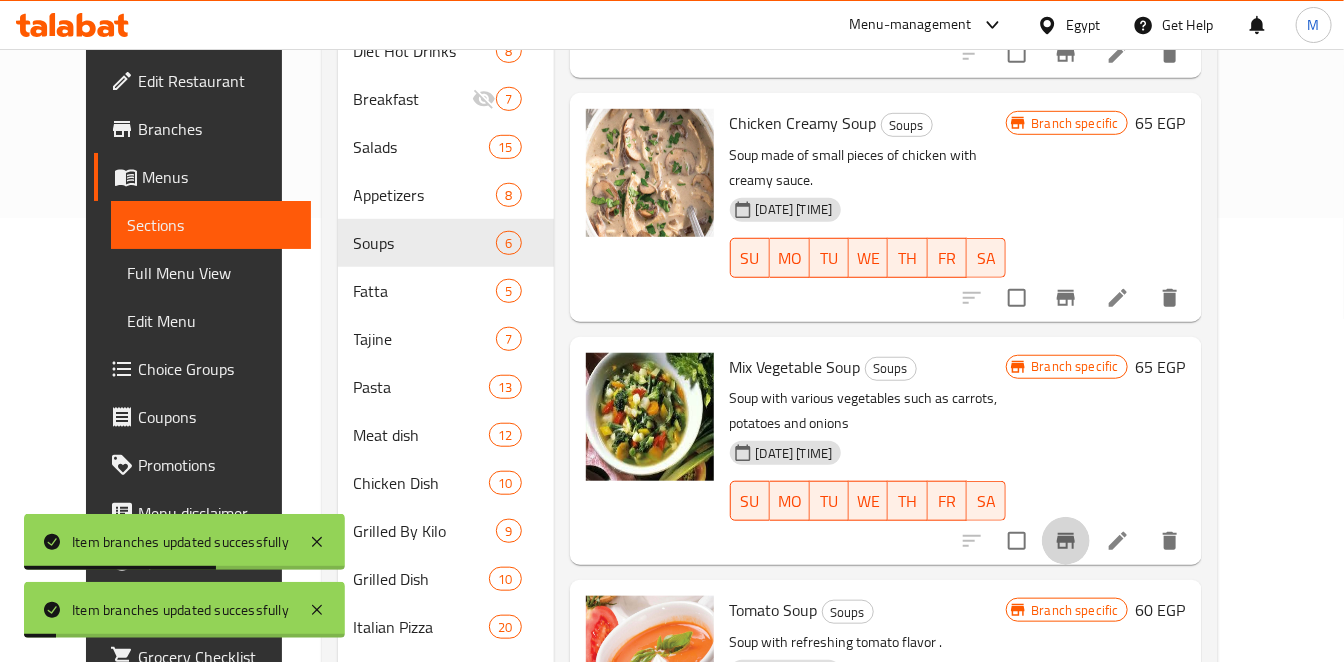click 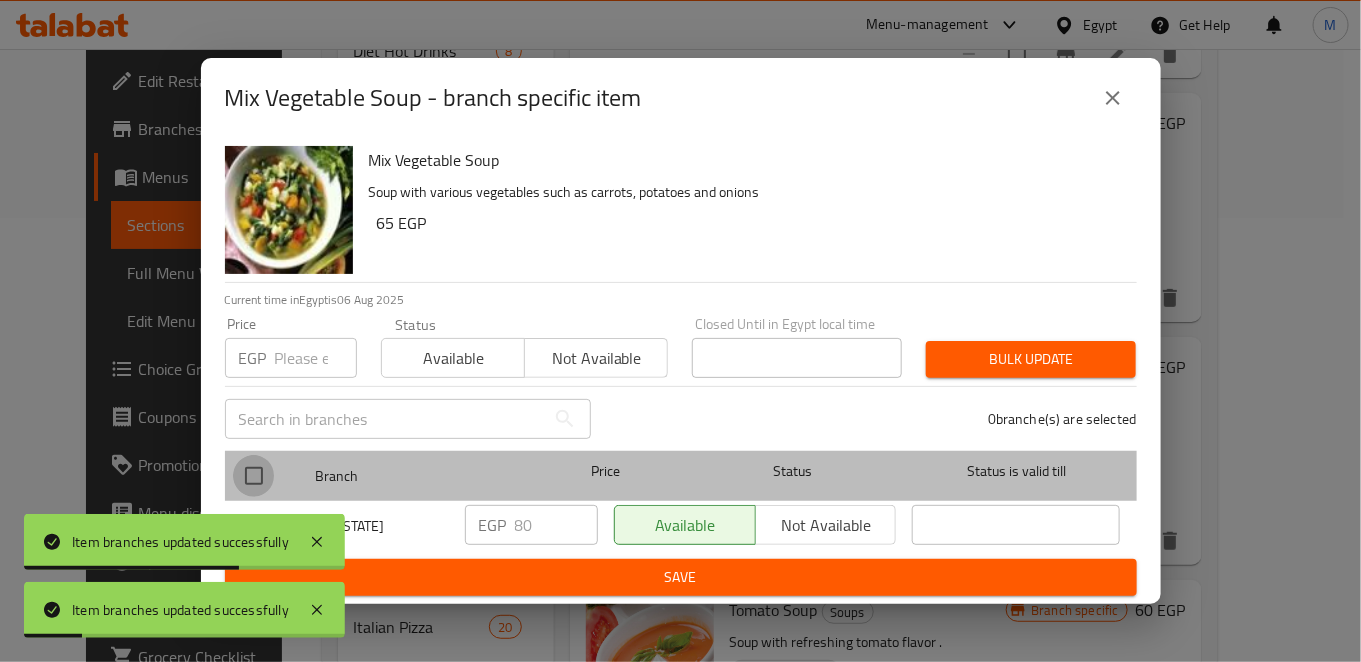 click at bounding box center [254, 476] 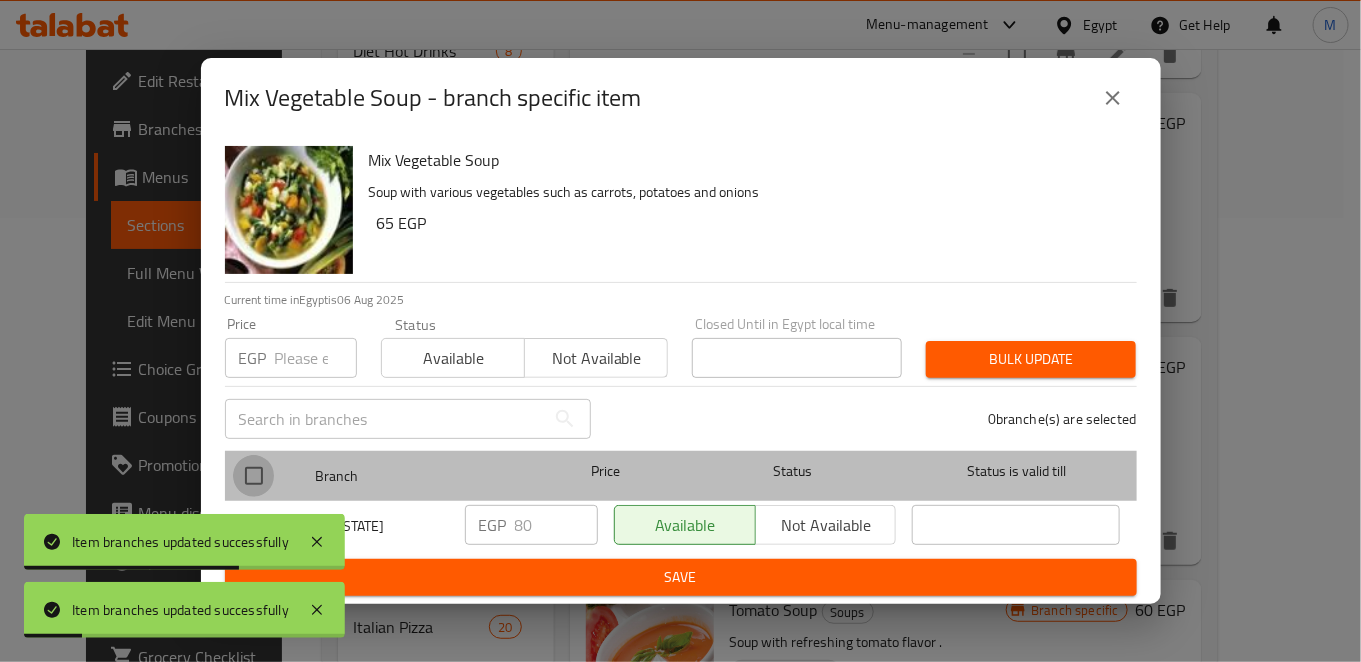 checkbox on "true" 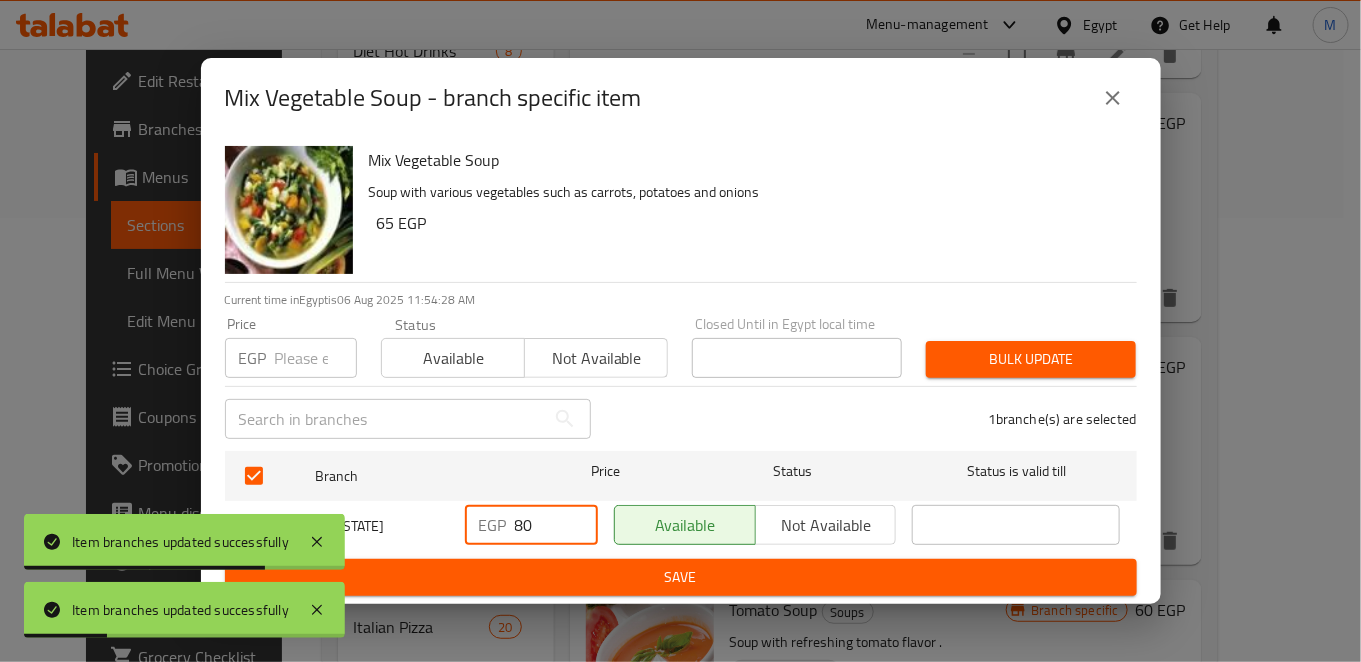 click on "80" at bounding box center [556, 525] 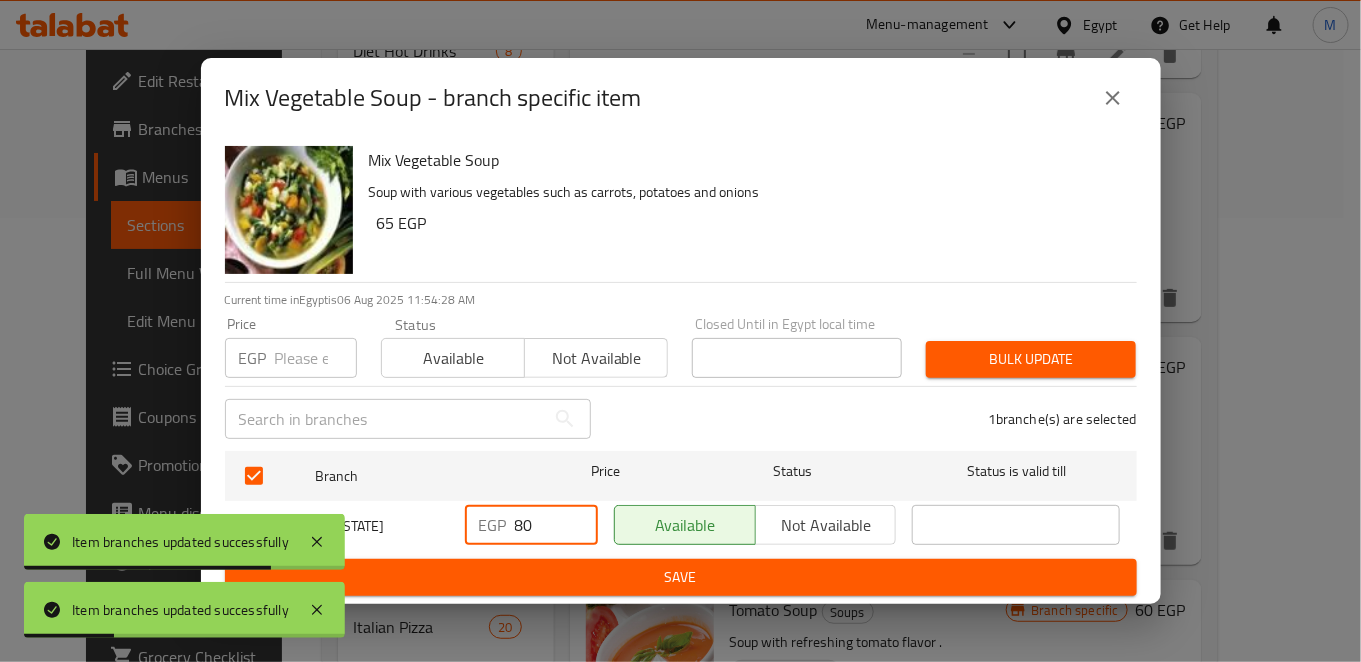 click on "80" at bounding box center [556, 525] 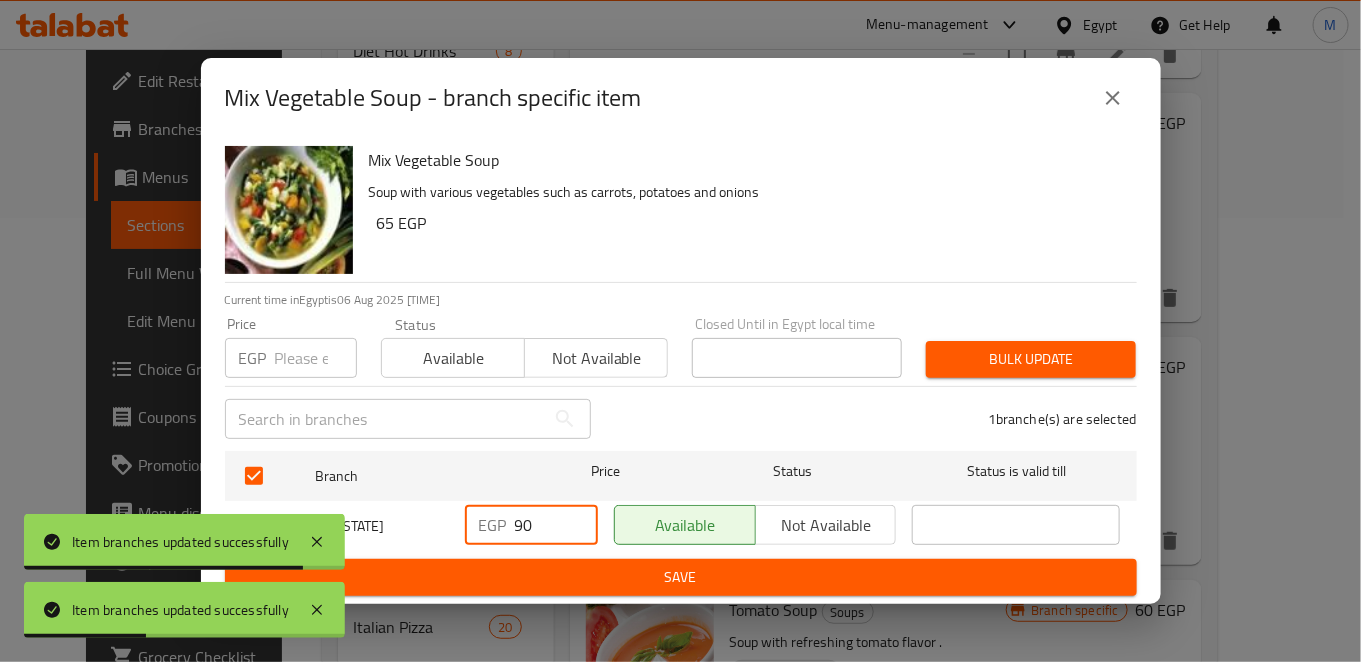 type on "90" 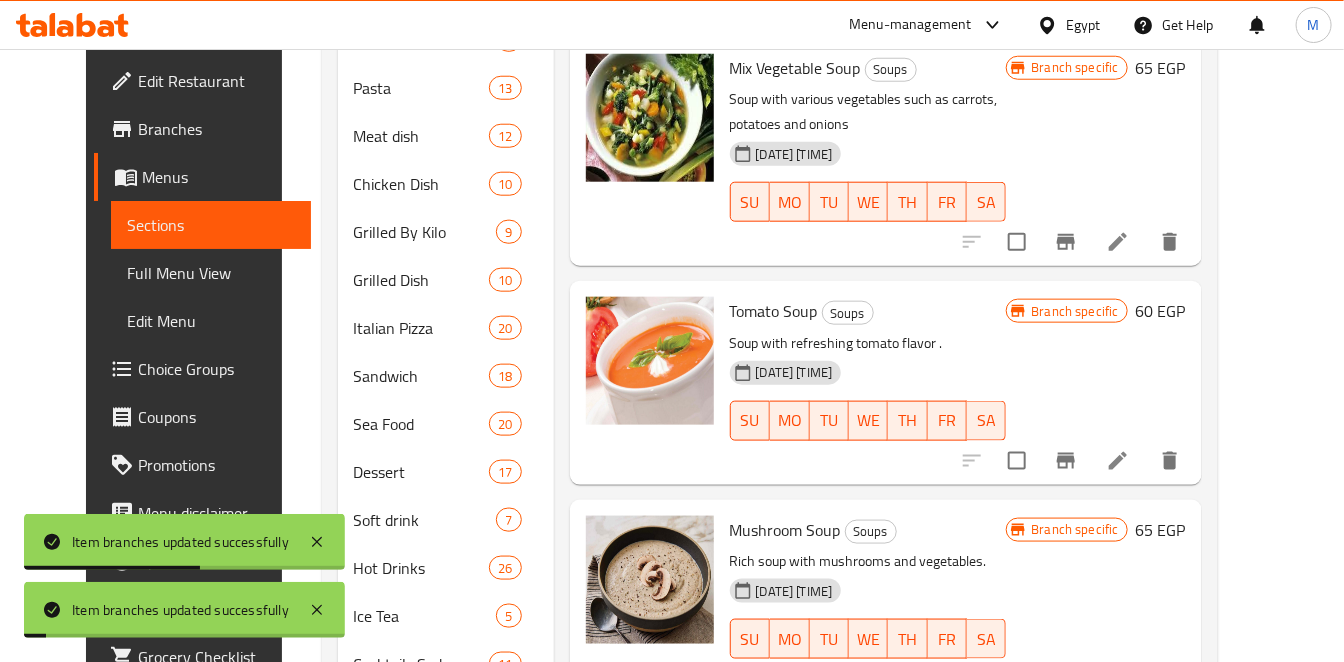 scroll, scrollTop: 777, scrollLeft: 0, axis: vertical 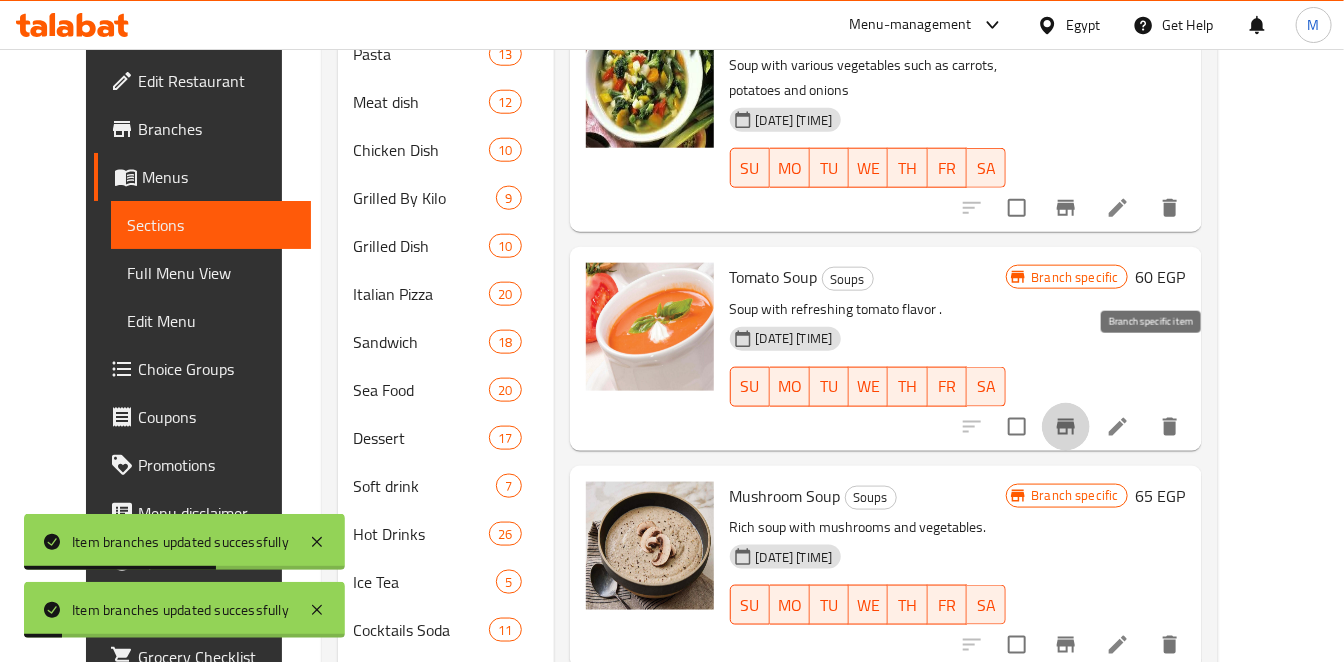 click at bounding box center (1066, 427) 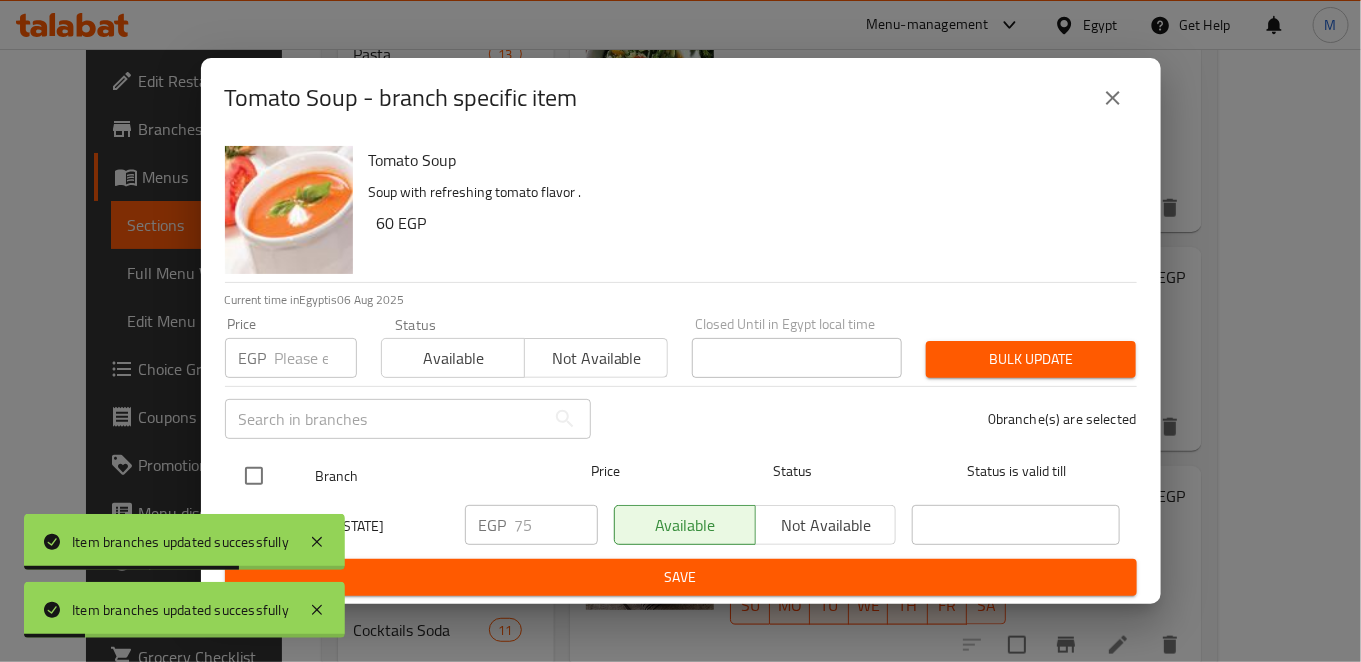 click at bounding box center [254, 476] 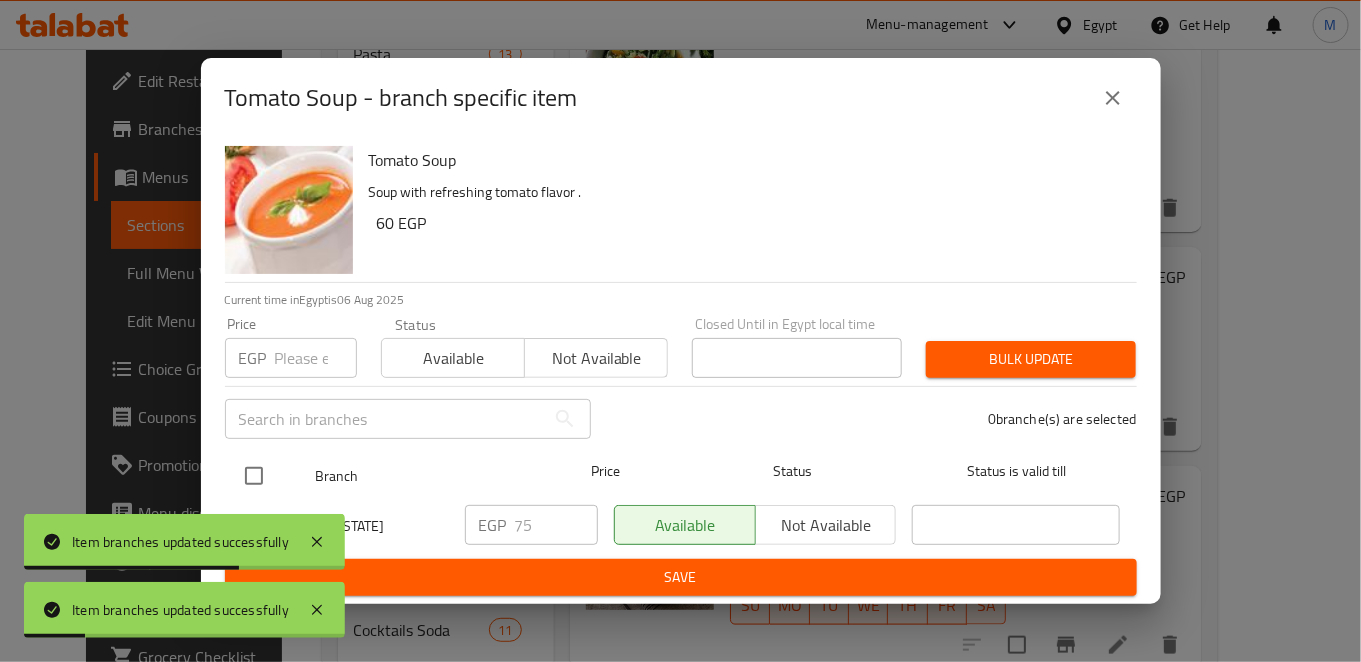 checkbox on "true" 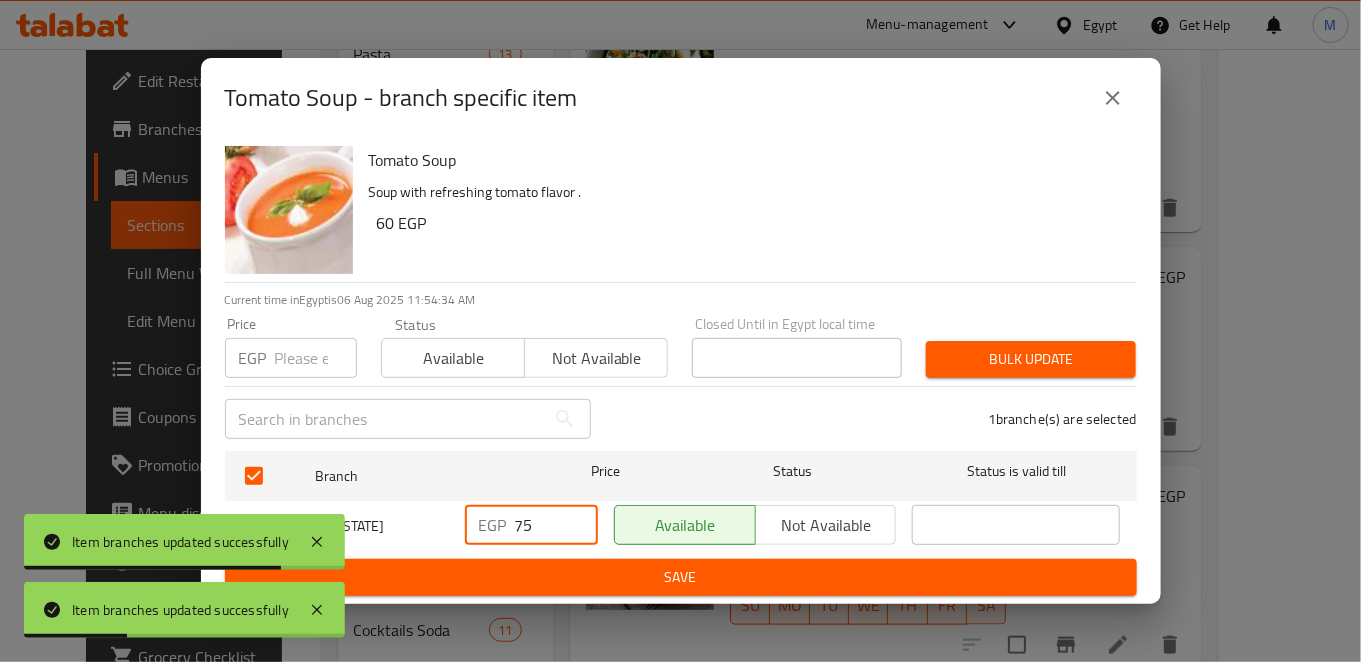 click on "75" at bounding box center (556, 525) 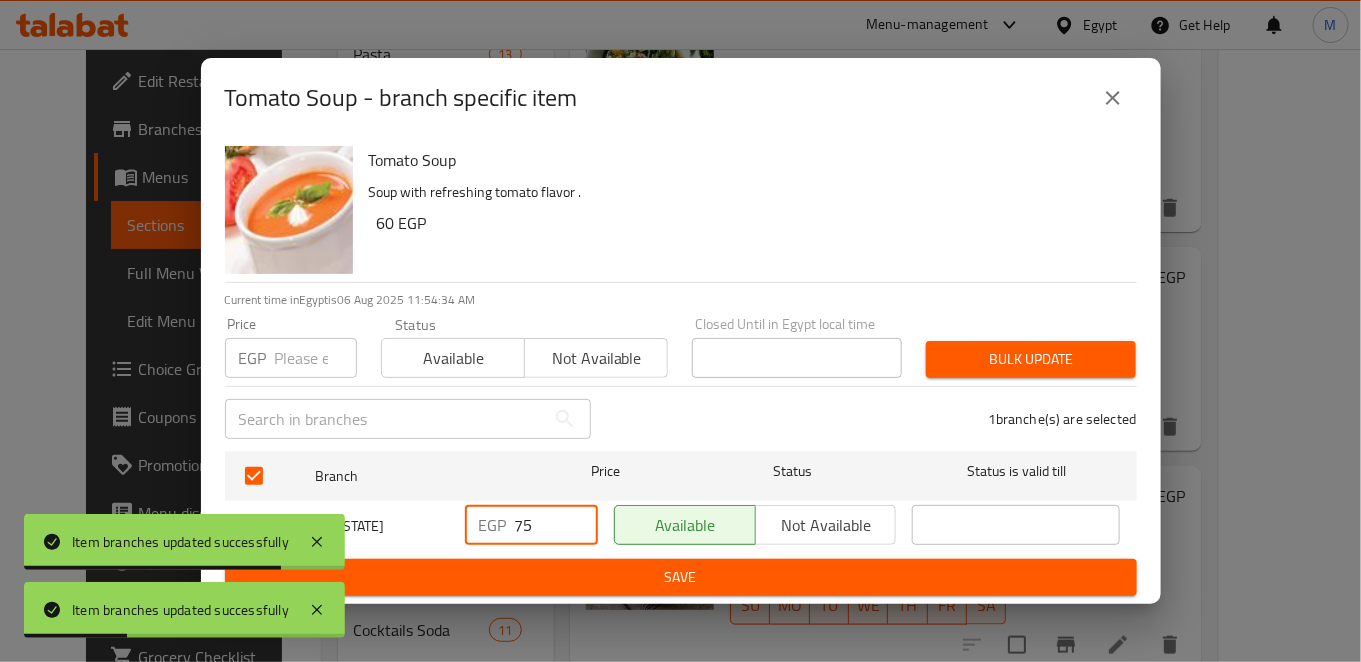 click on "75" at bounding box center [556, 525] 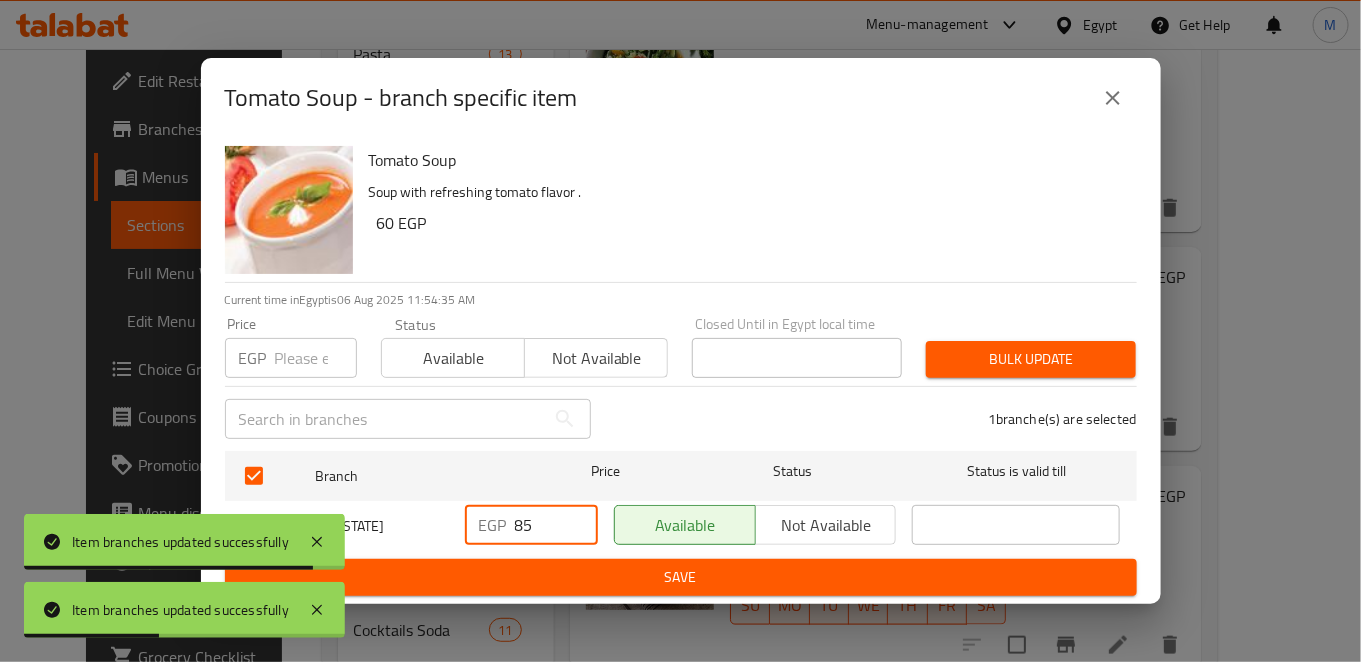 type on "85" 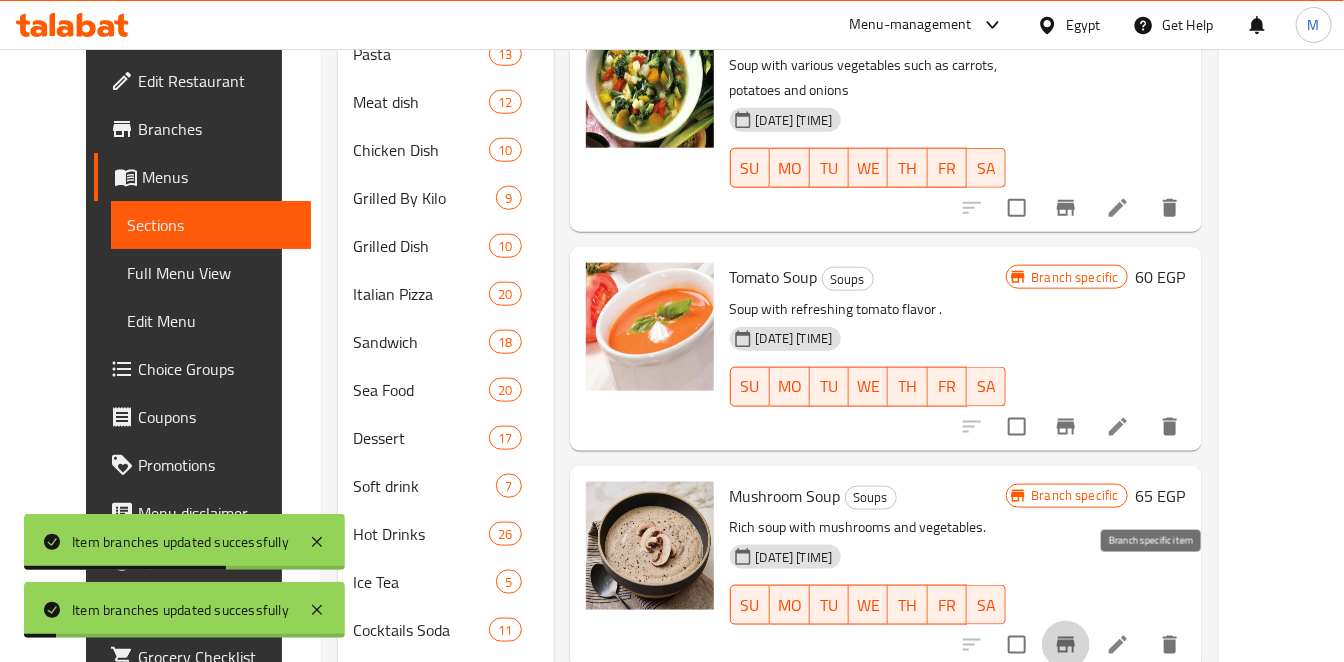 click 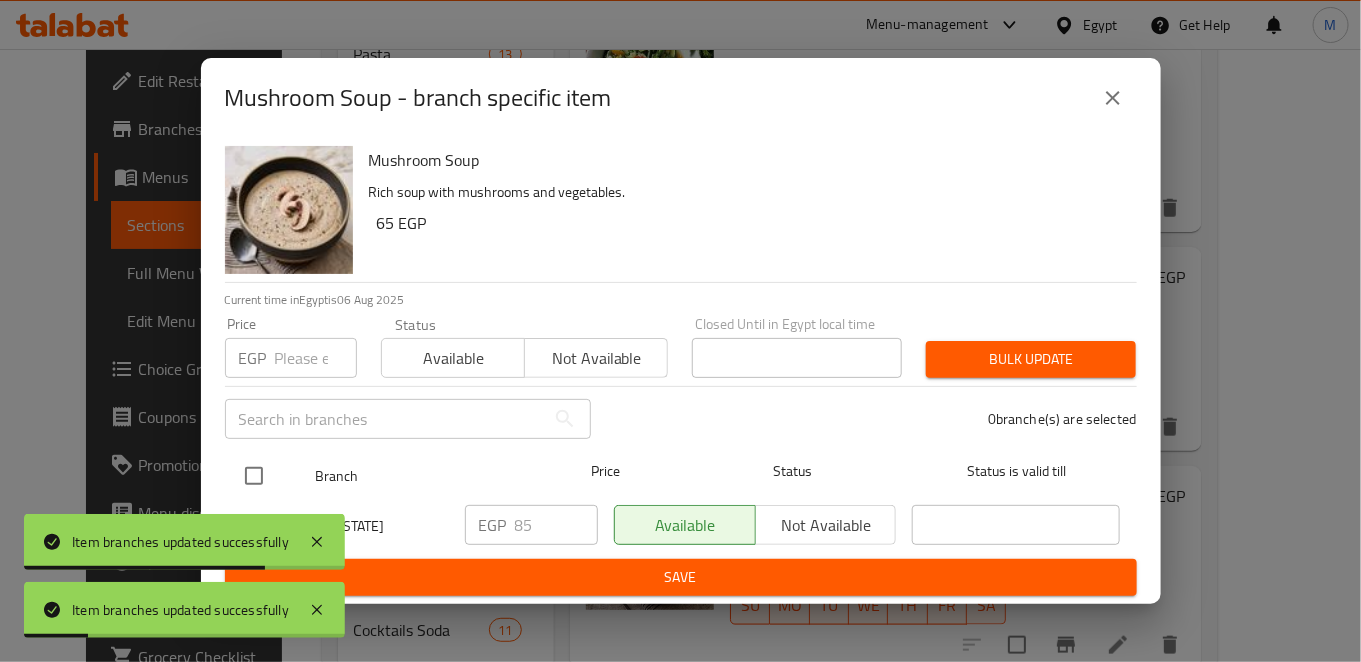 click at bounding box center [254, 476] 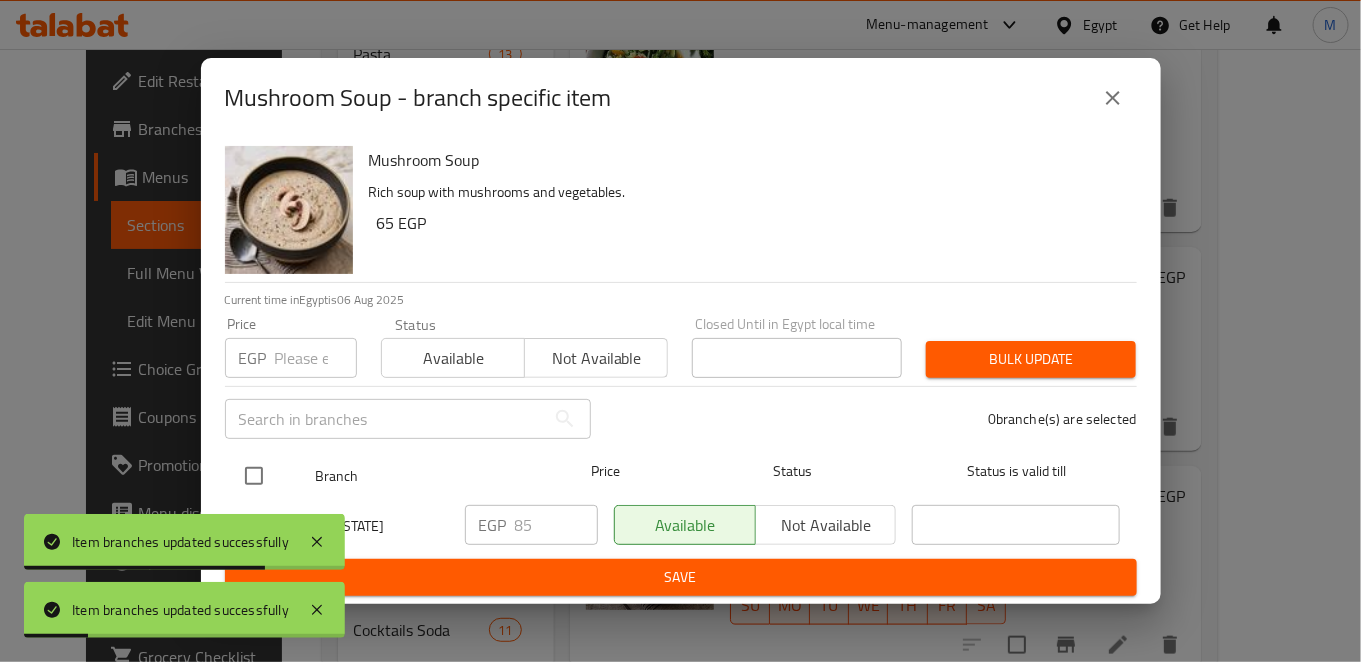 checkbox on "true" 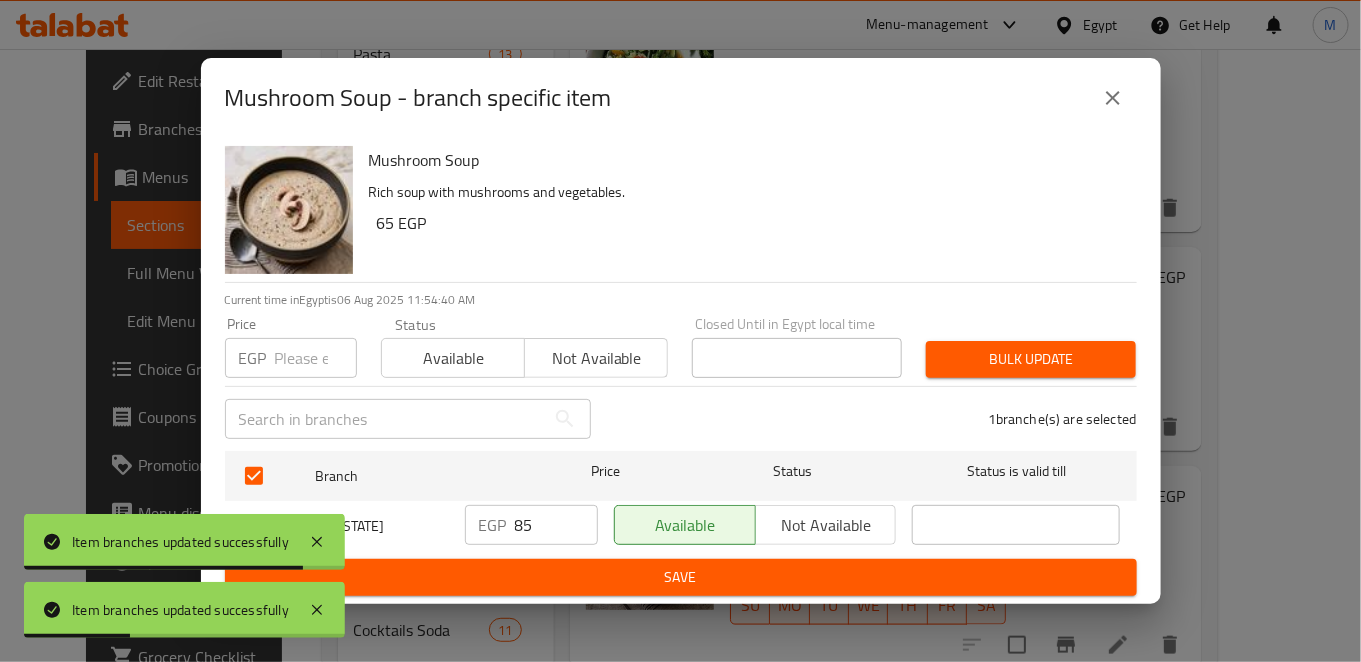 type 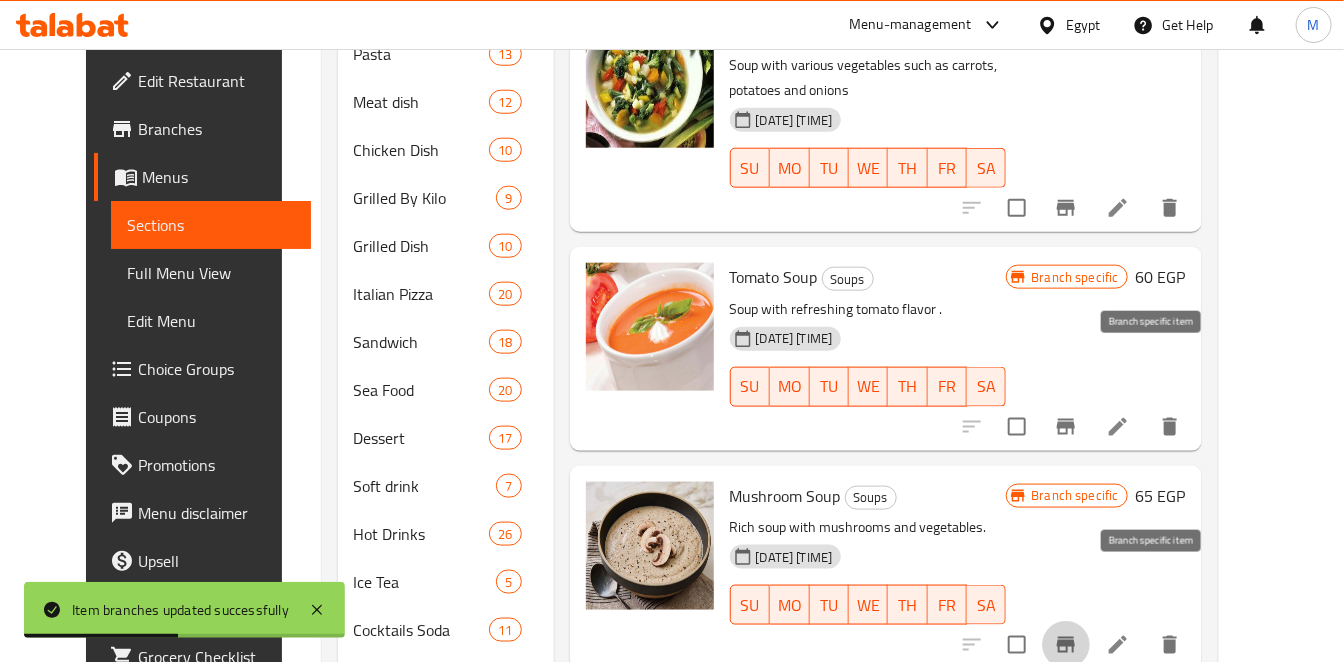 click 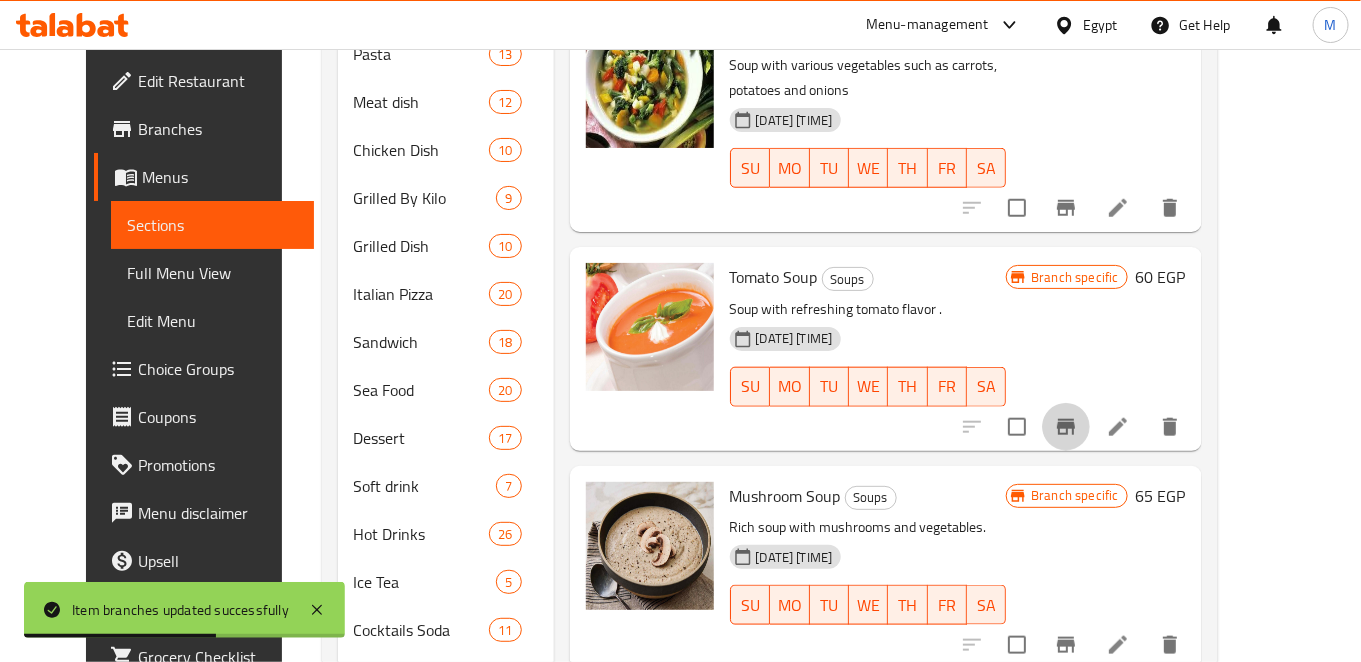 type 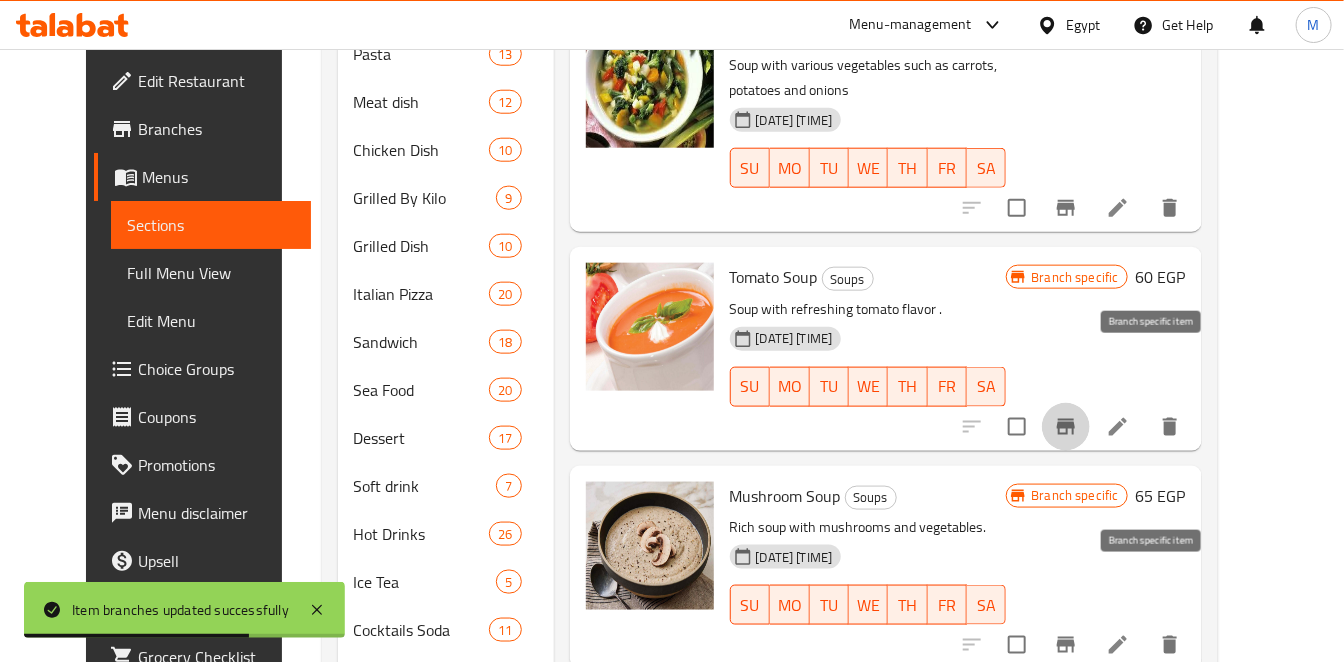 click 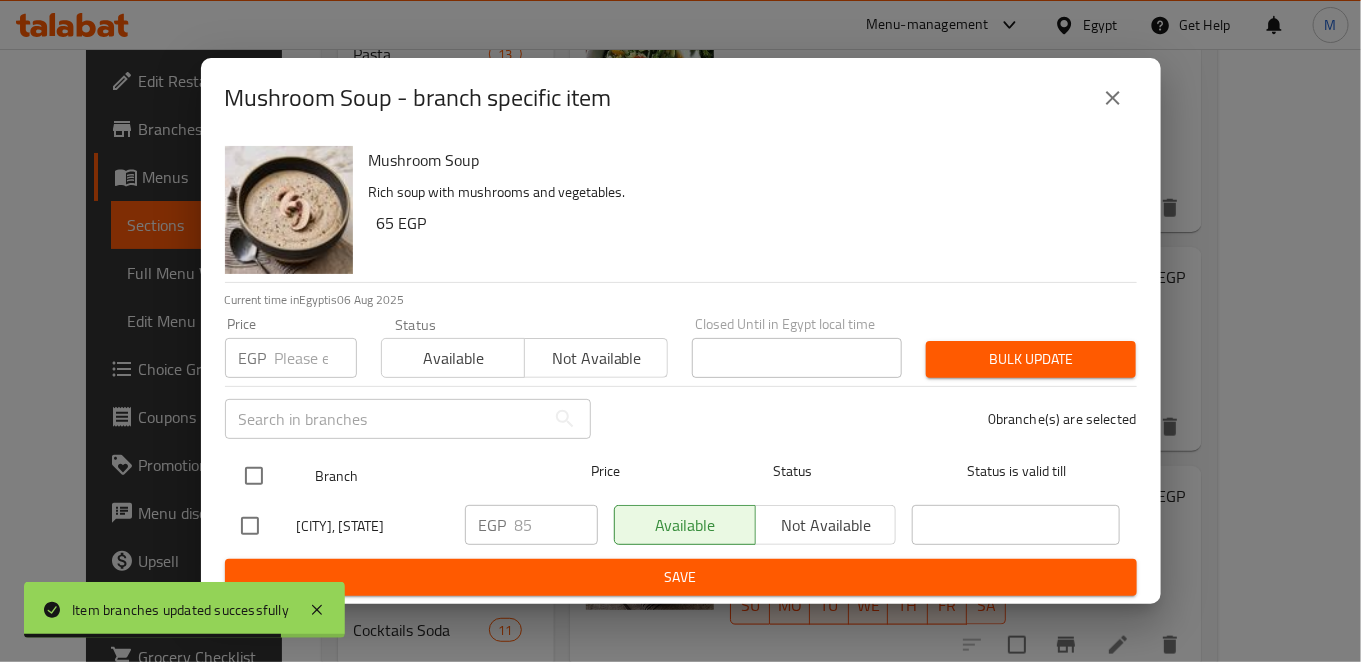 click at bounding box center [254, 476] 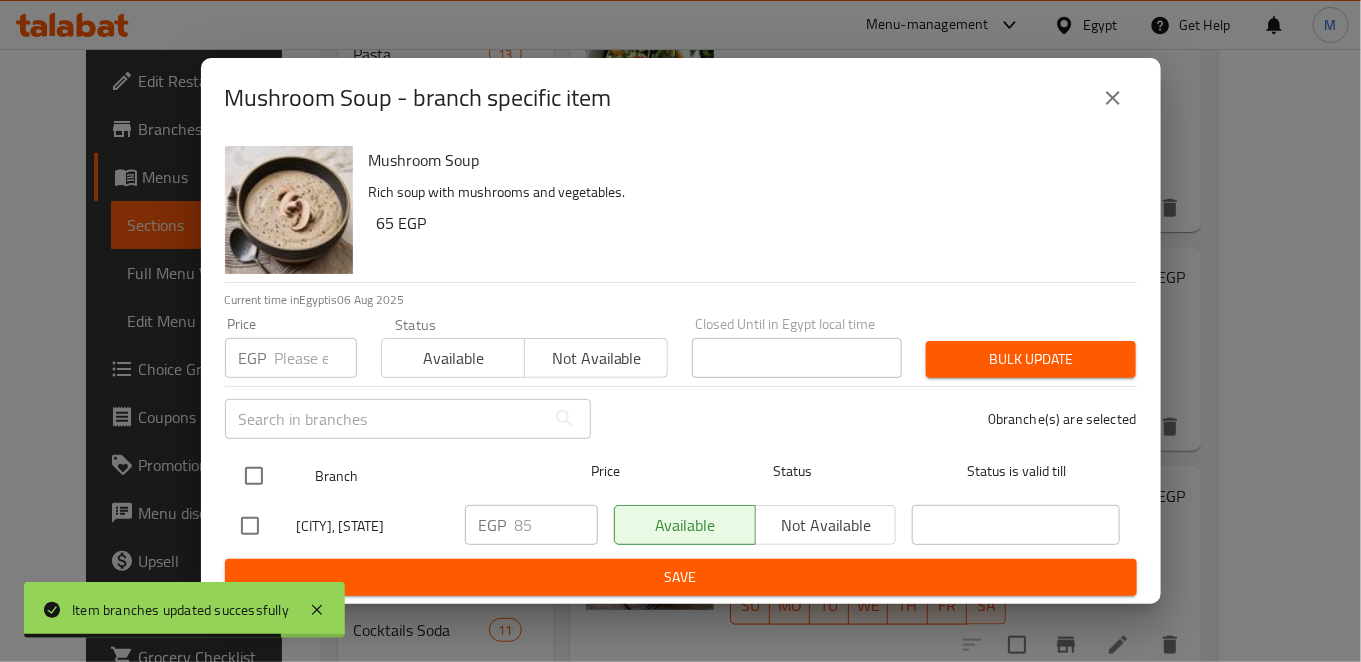 checkbox on "true" 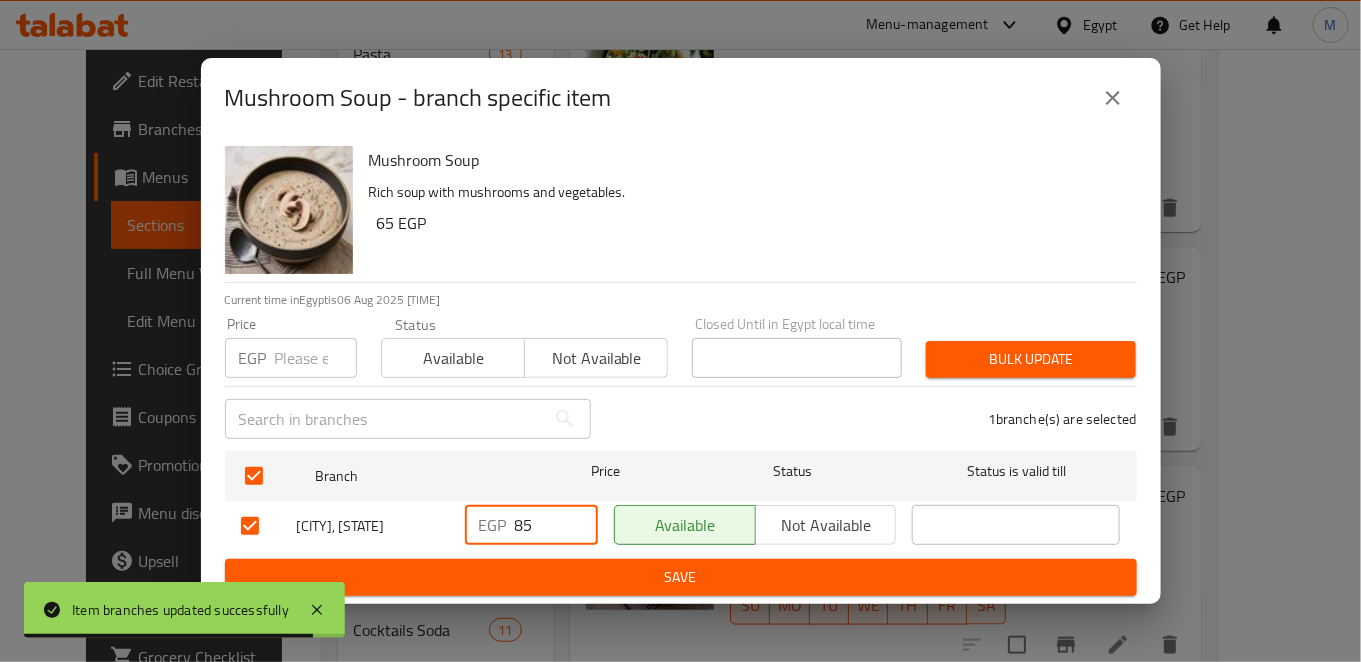 drag, startPoint x: 533, startPoint y: 525, endPoint x: 422, endPoint y: 526, distance: 111.0045 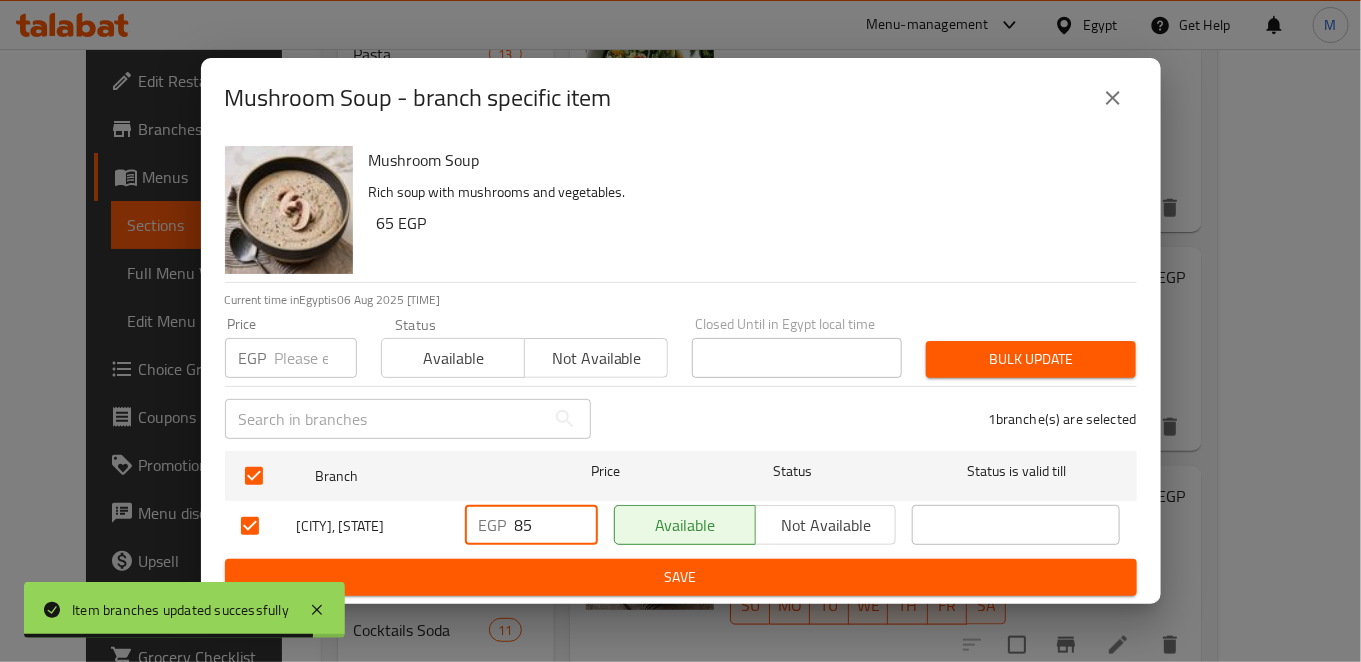 click on "Hawaii, El Lesan EGP 85 Available Not available" at bounding box center (681, 526) 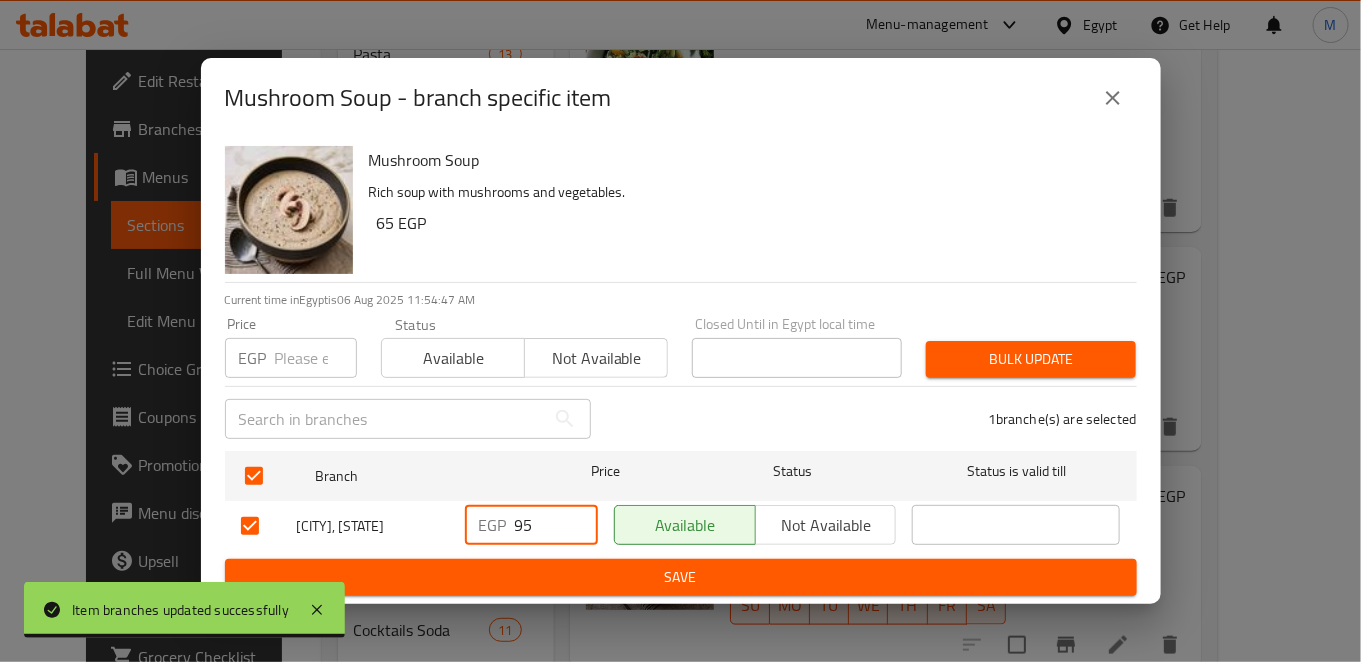 type on "95" 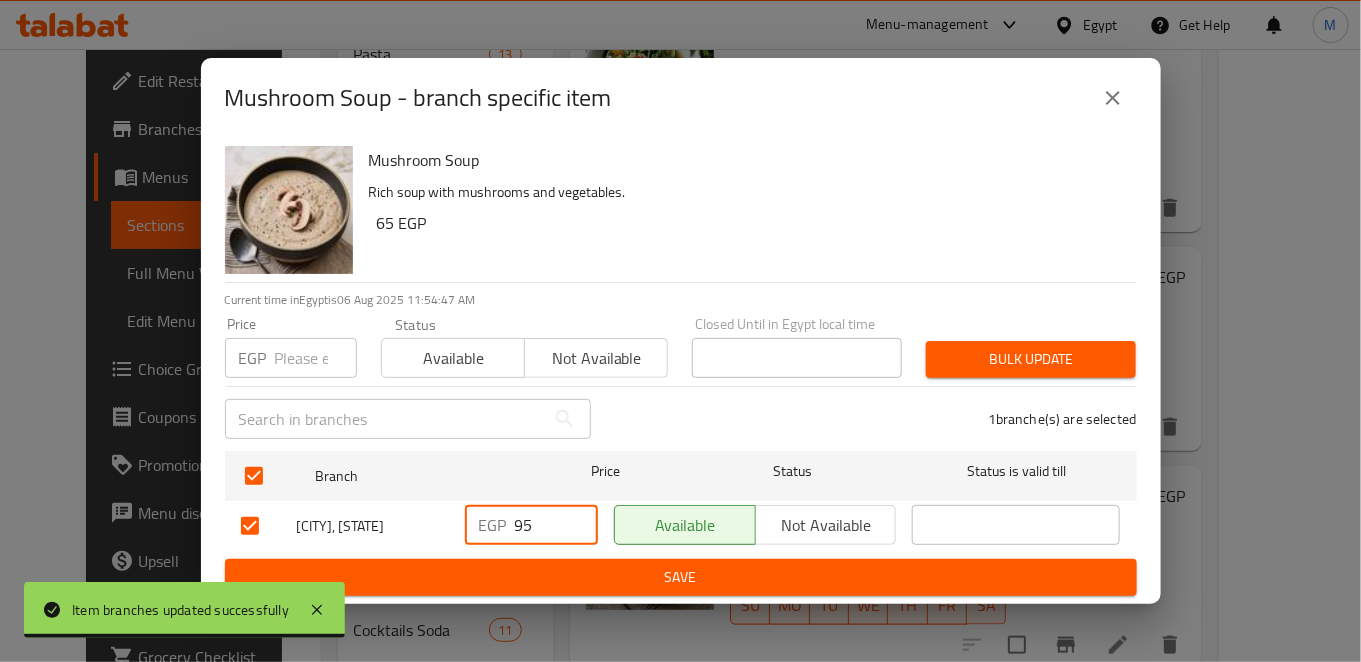 click on "Save" at bounding box center (681, 577) 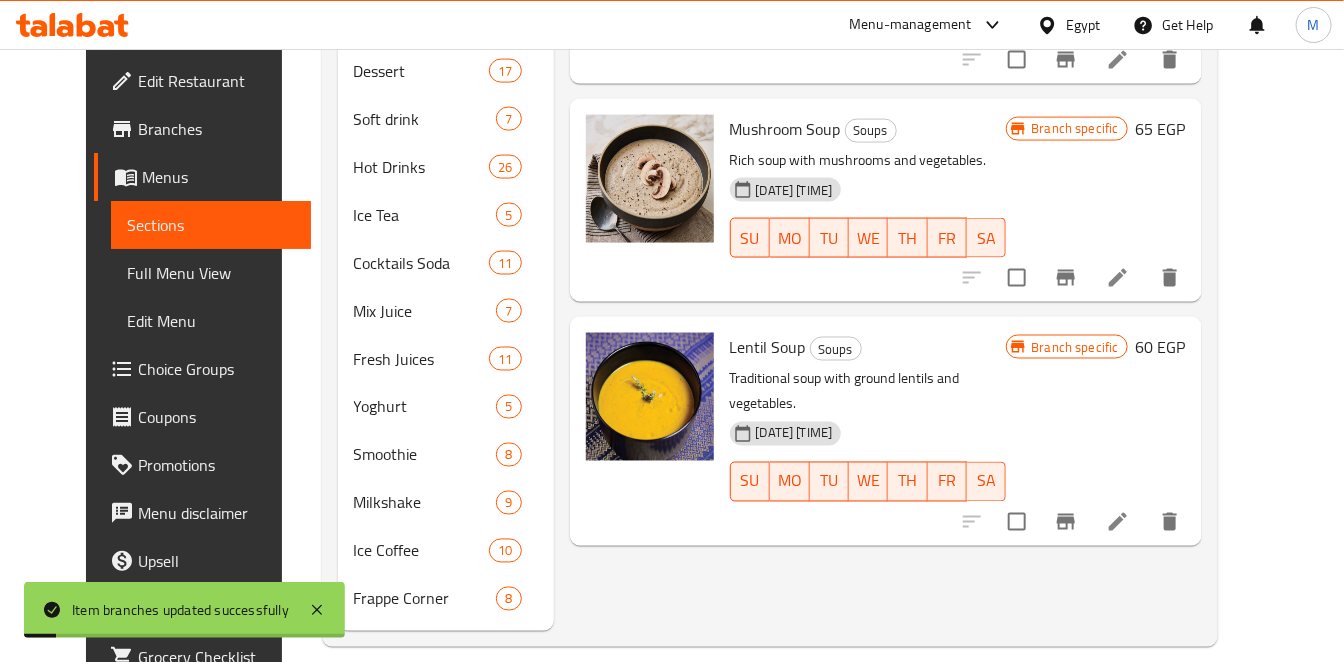 scroll, scrollTop: 1167, scrollLeft: 0, axis: vertical 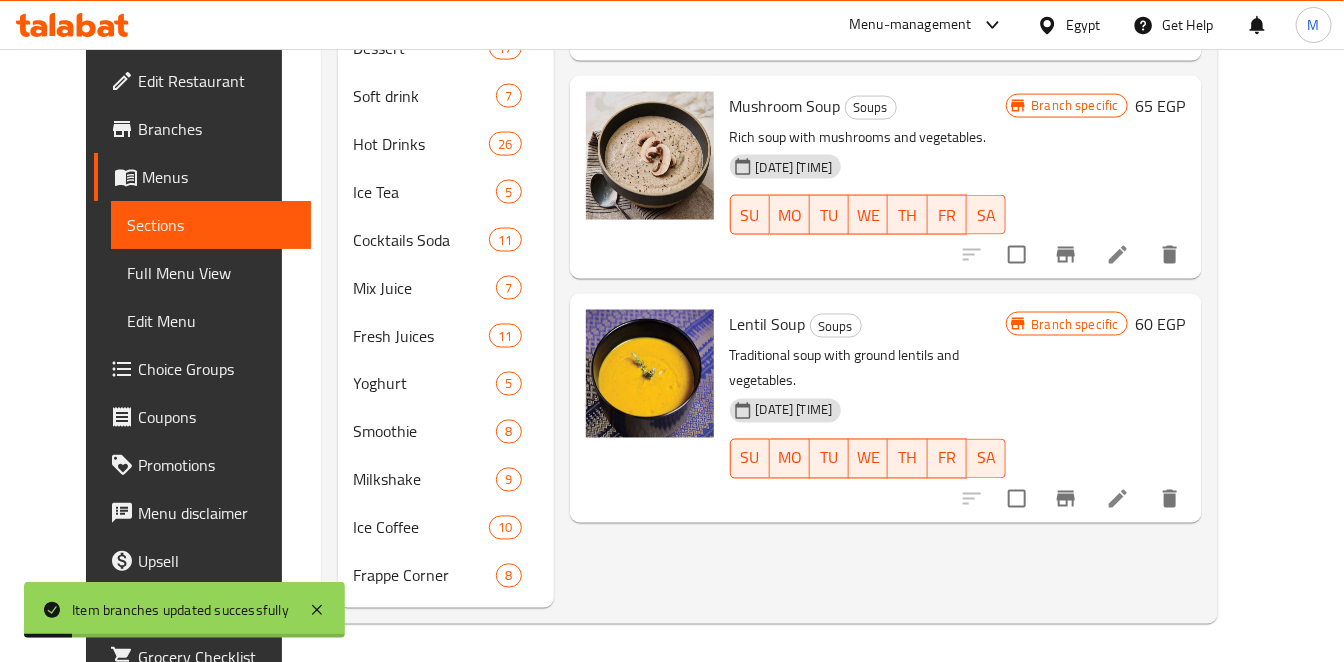 click 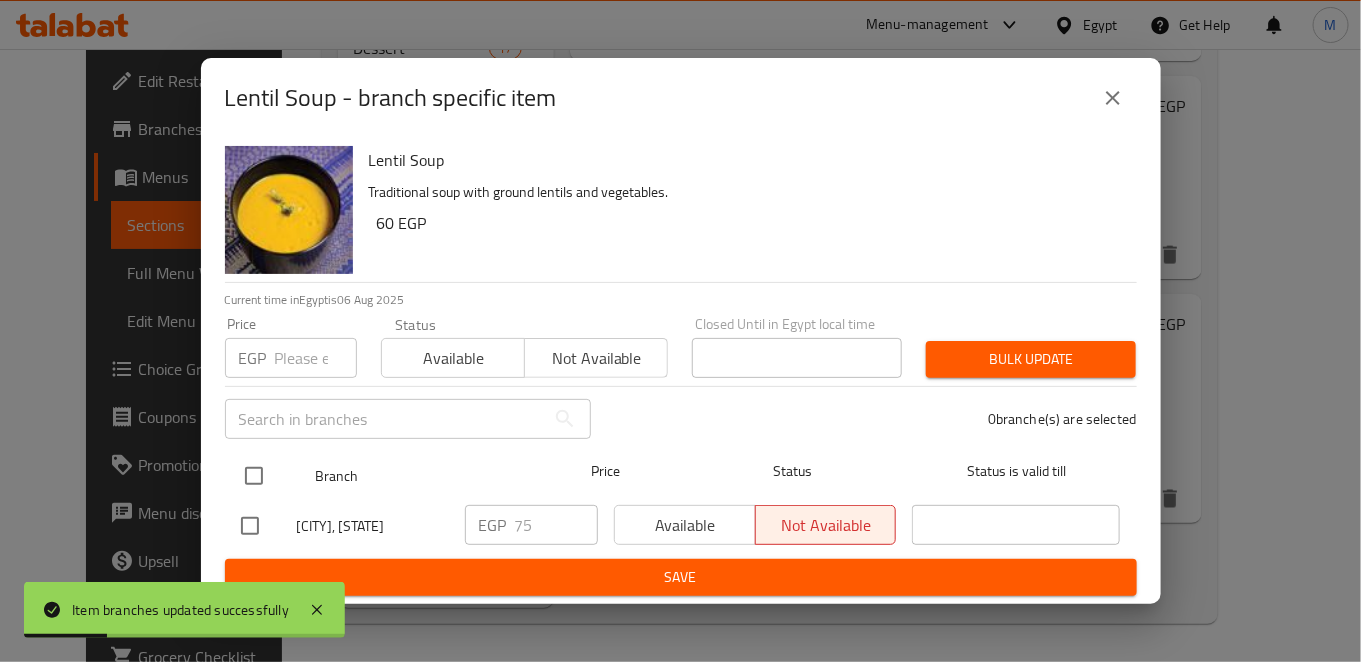 click at bounding box center (254, 476) 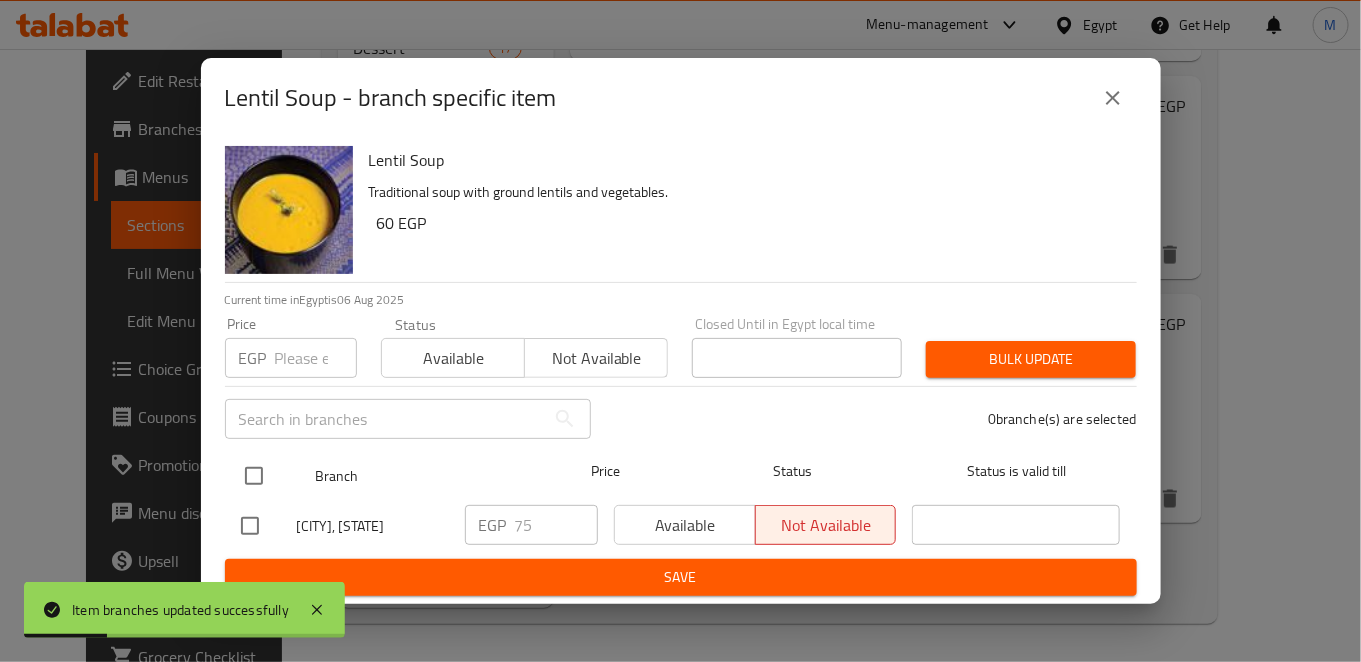 checkbox on "true" 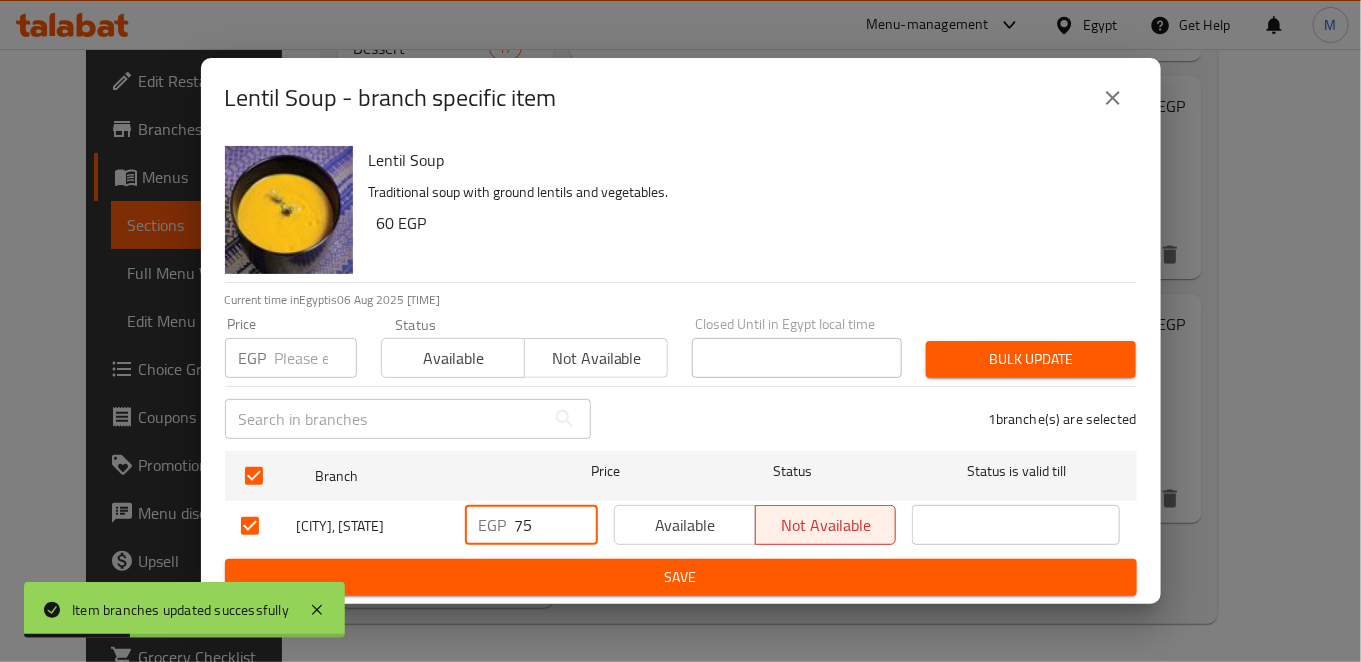 drag, startPoint x: 538, startPoint y: 517, endPoint x: 471, endPoint y: 512, distance: 67.18631 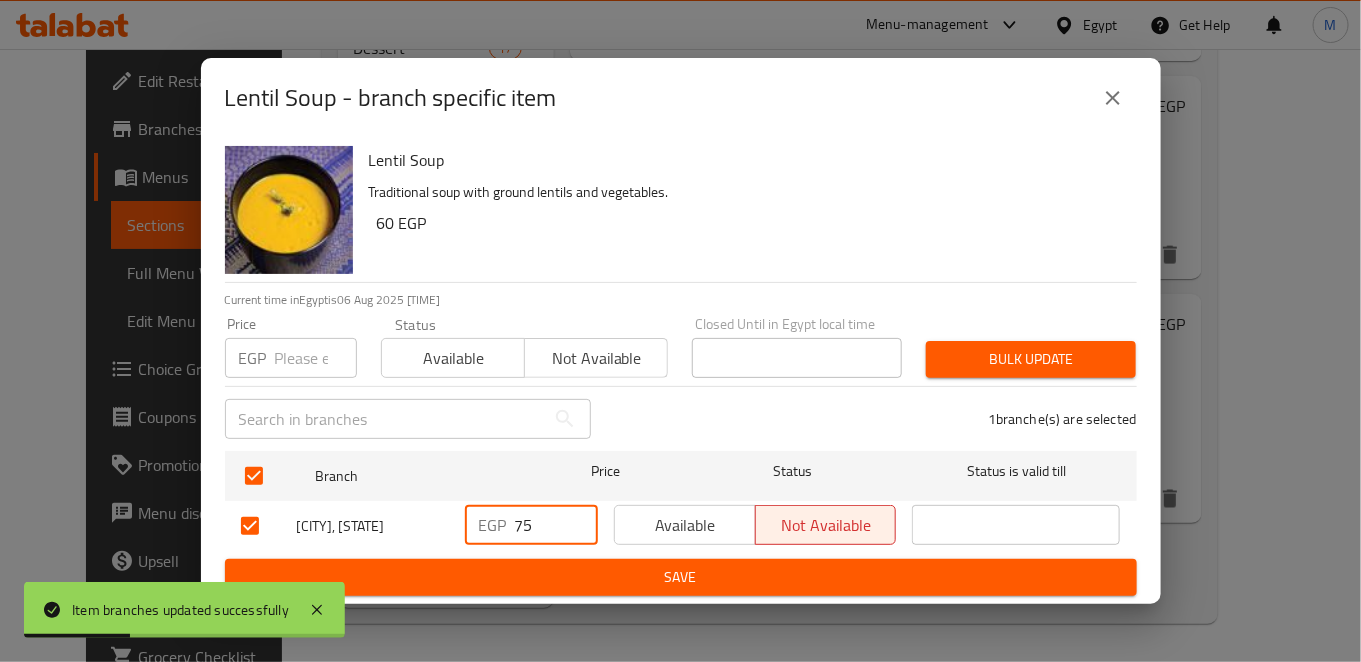 click on "EGP 75 ​" at bounding box center (531, 525) 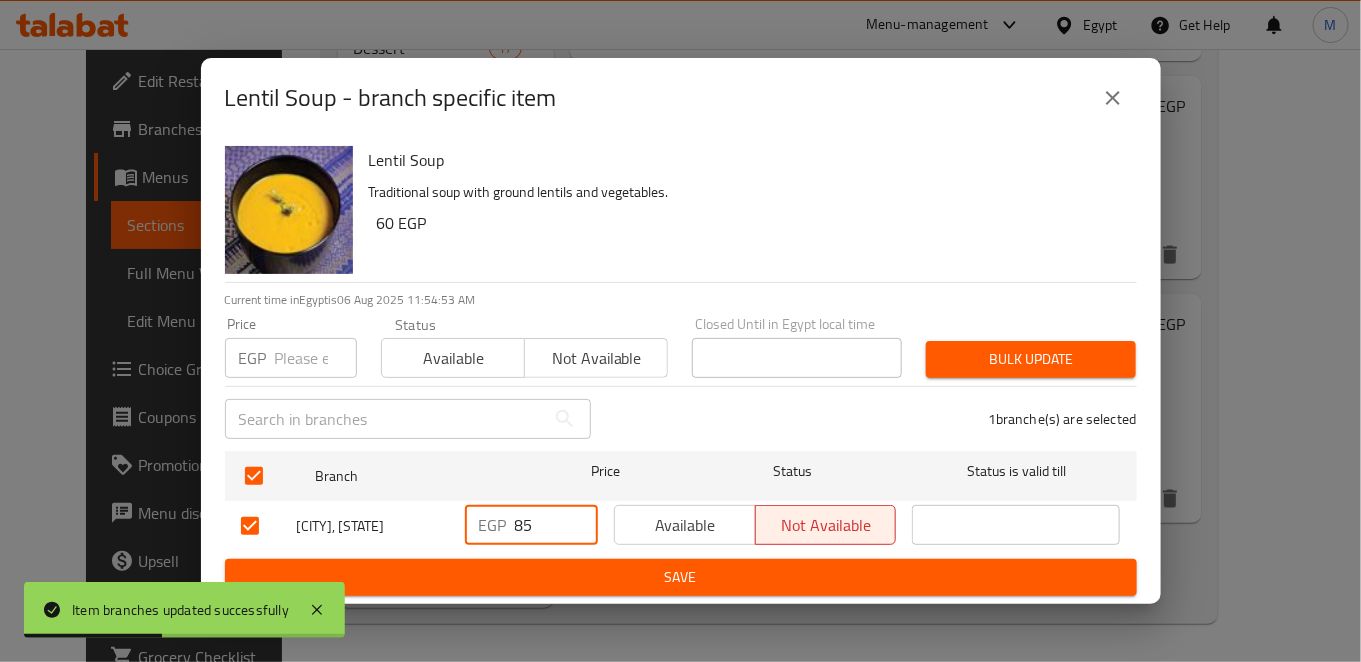 type on "85" 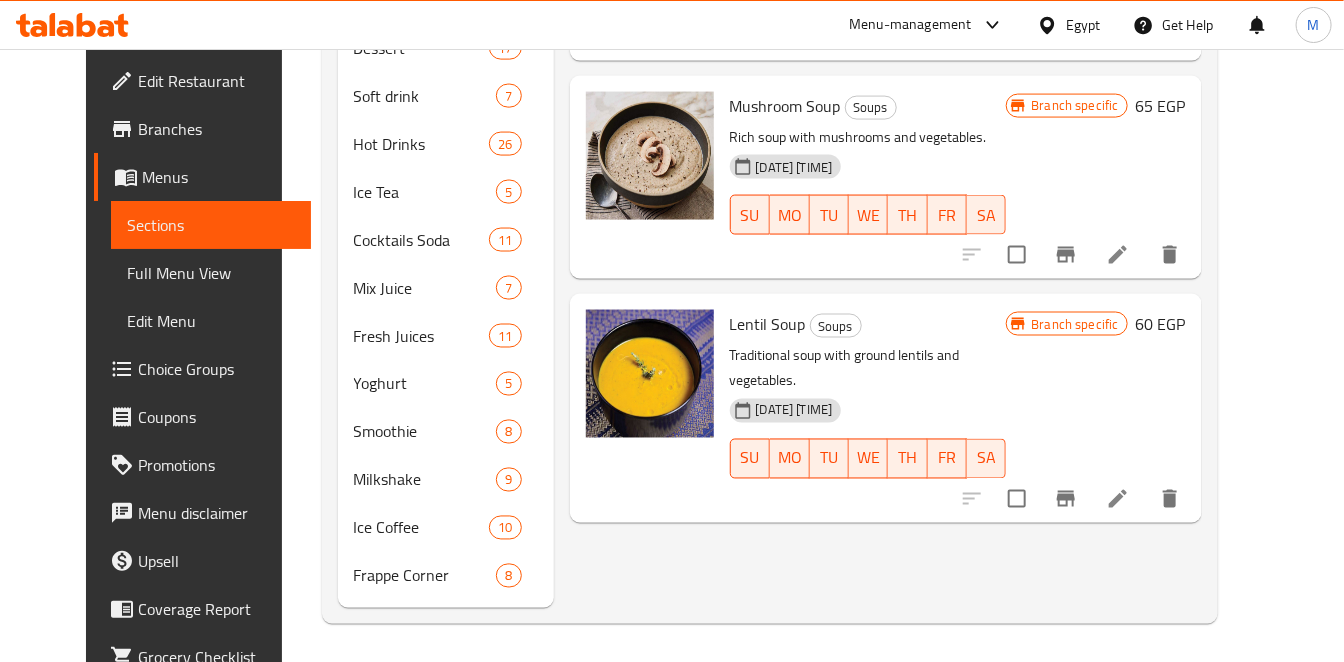 click on "Menu items Add Sort Manage items Lesan Asfour Soup Soups Light soup with orzo slices and vegetables. 06-08-2024 05:03 PM SU MO TU WE TH FR SA Branch specific 60 EGP Chicken Creamy Soup Soups Soup made of small pieces of chicken with creamy sauce. 06-08-2024 05:03 PM SU MO TU WE TH FR SA Branch specific 65 EGP Mix Vegetable Soup Soups Soup with various vegetables such as carrots, potatoes and onions 06-08-2024 05:03 PM SU MO TU WE TH FR SA Branch specific 65 EGP Tomato Soup Soups Soup with refreshing tomato flavor . 06-08-2024 05:03 PM SU MO TU WE TH FR SA Branch specific 60 EGP Mushroom Soup Soups Rich soup with mushrooms and vegetables. 06-08-2024 05:03 PM SU MO TU WE TH FR SA Branch specific 65 EGP Lentil Soup Soups Traditional soup with ground lentils and vegetables. 06-08-2024 05:03 PM SU MO TU WE TH FR SA Branch specific 60 EGP" at bounding box center [878, -168] 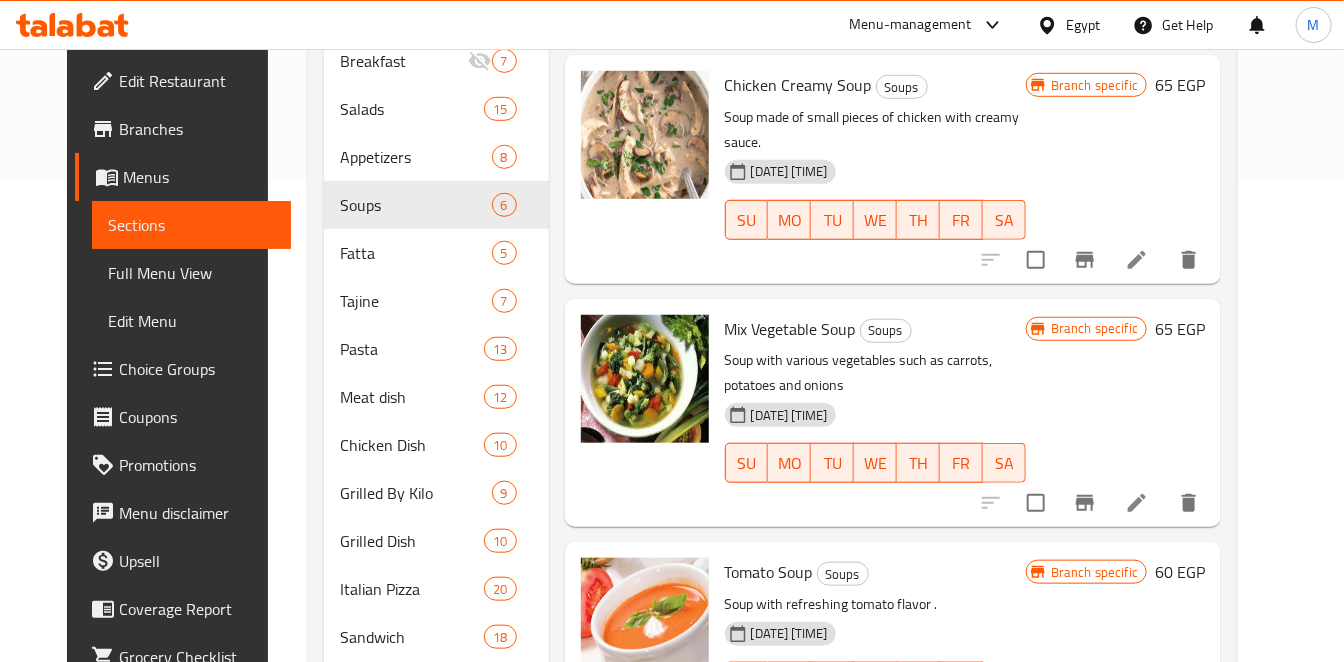 scroll, scrollTop: 278, scrollLeft: 0, axis: vertical 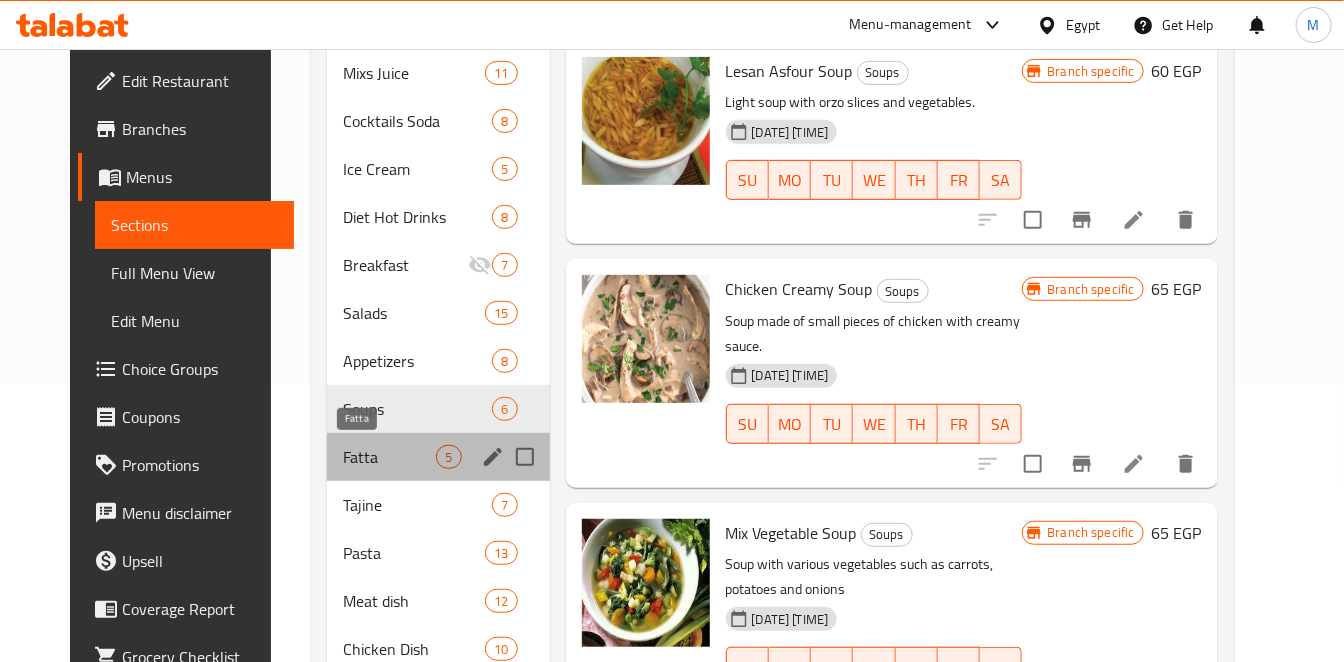 click on "Fatta" at bounding box center [390, 457] 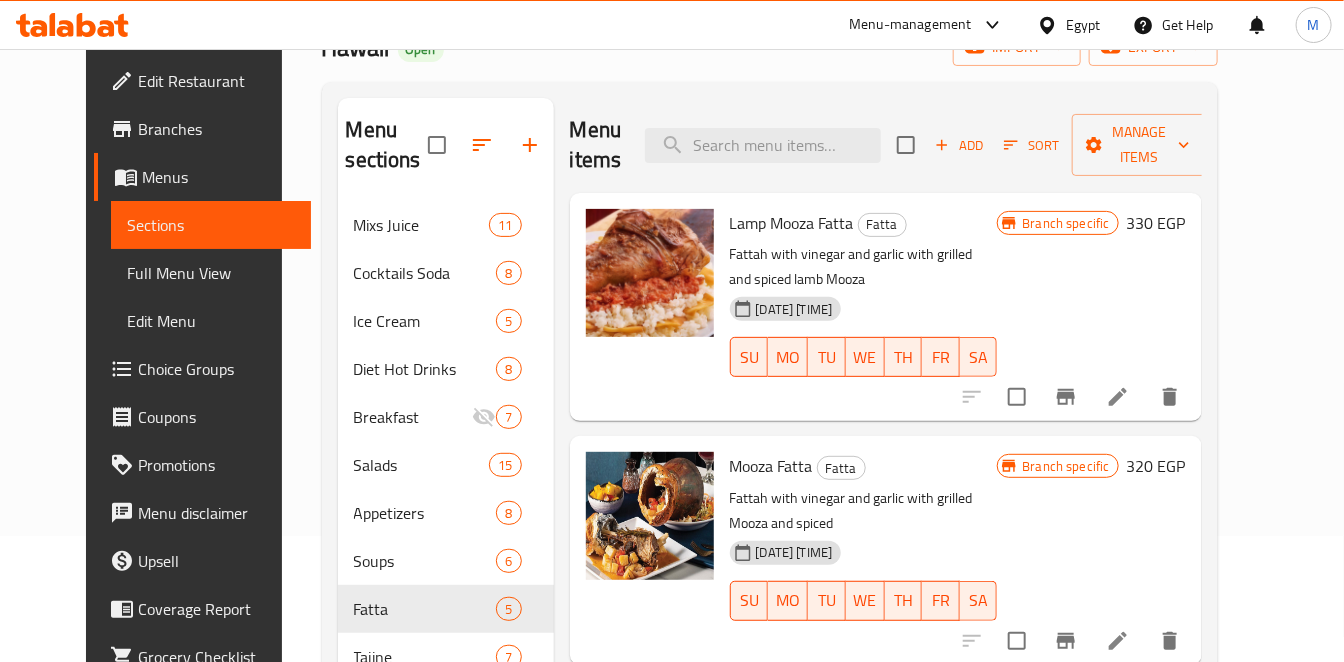 scroll, scrollTop: 0, scrollLeft: 0, axis: both 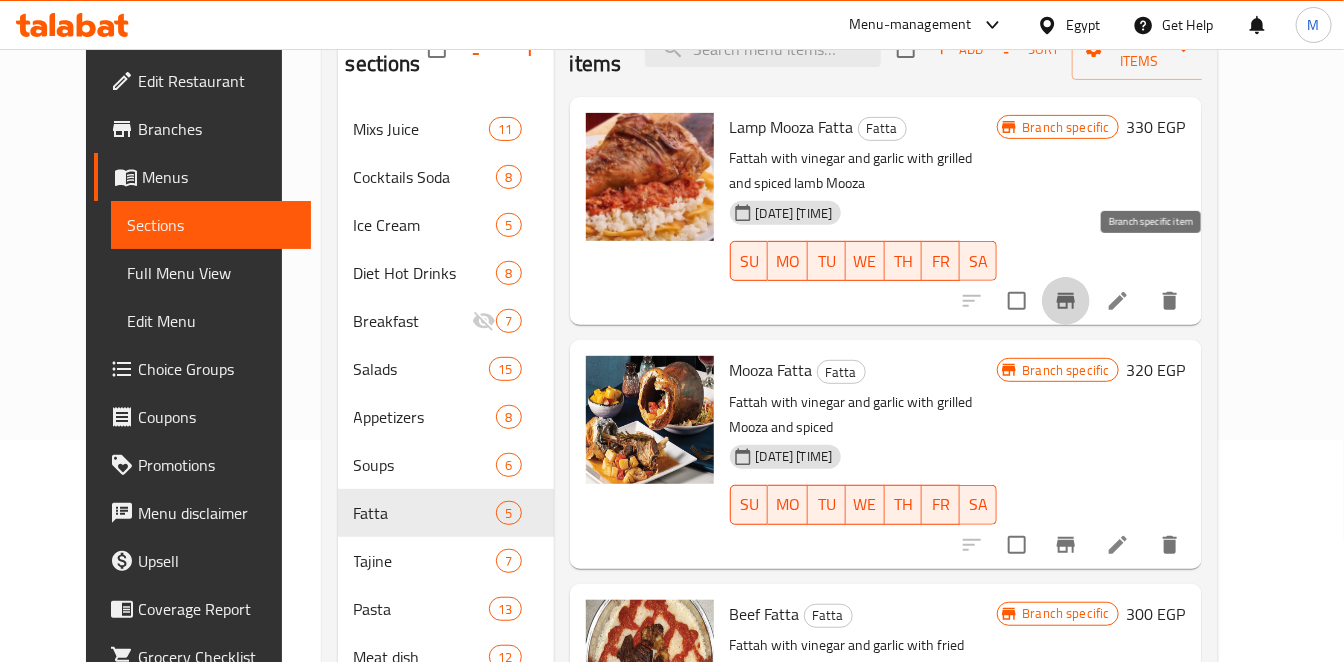 click 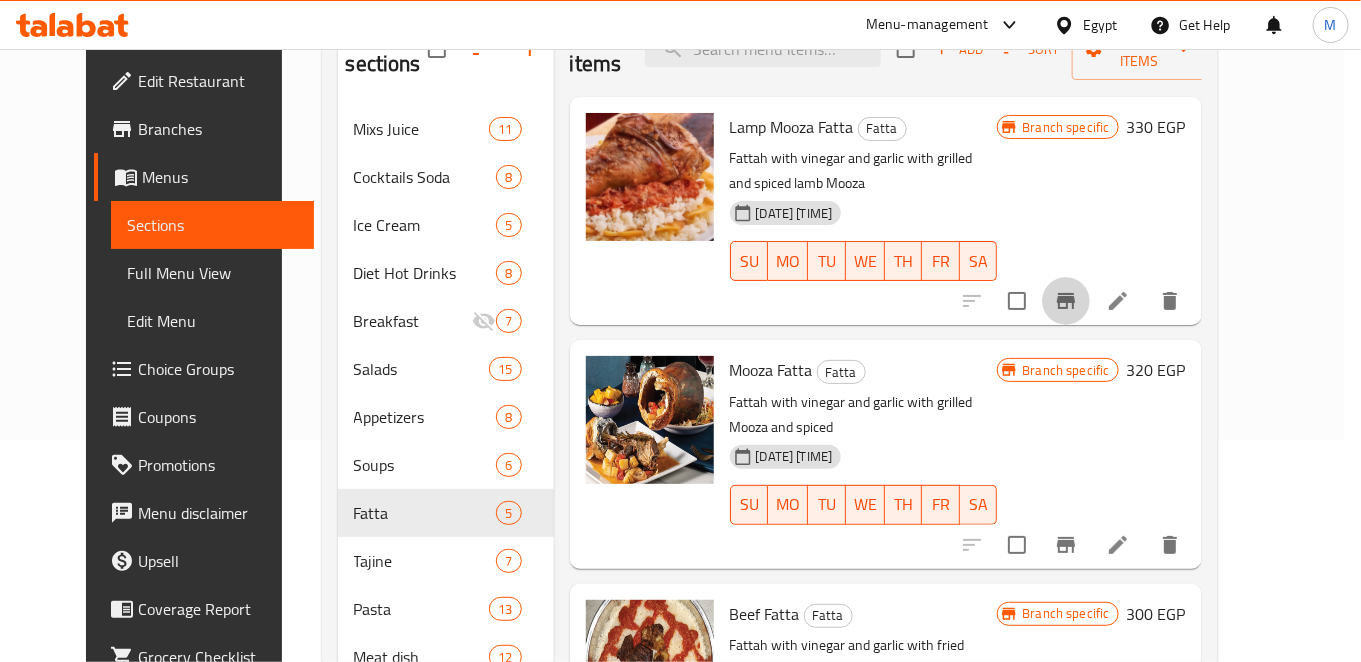 type 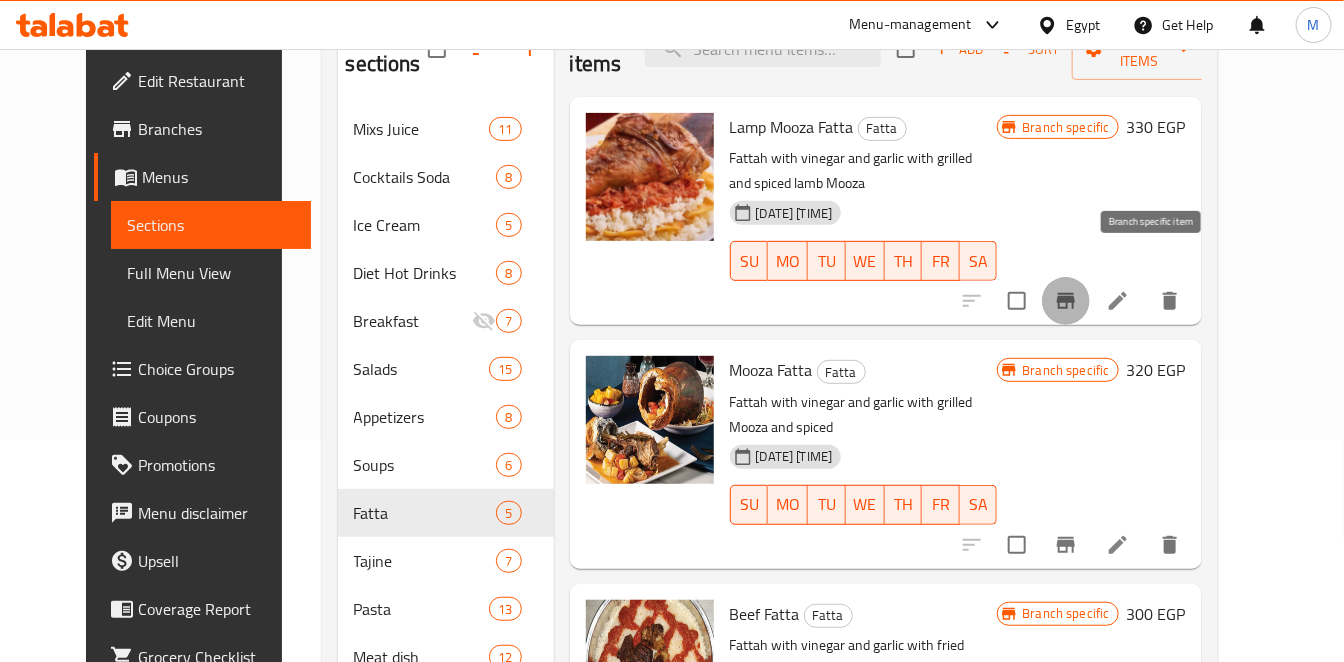 click 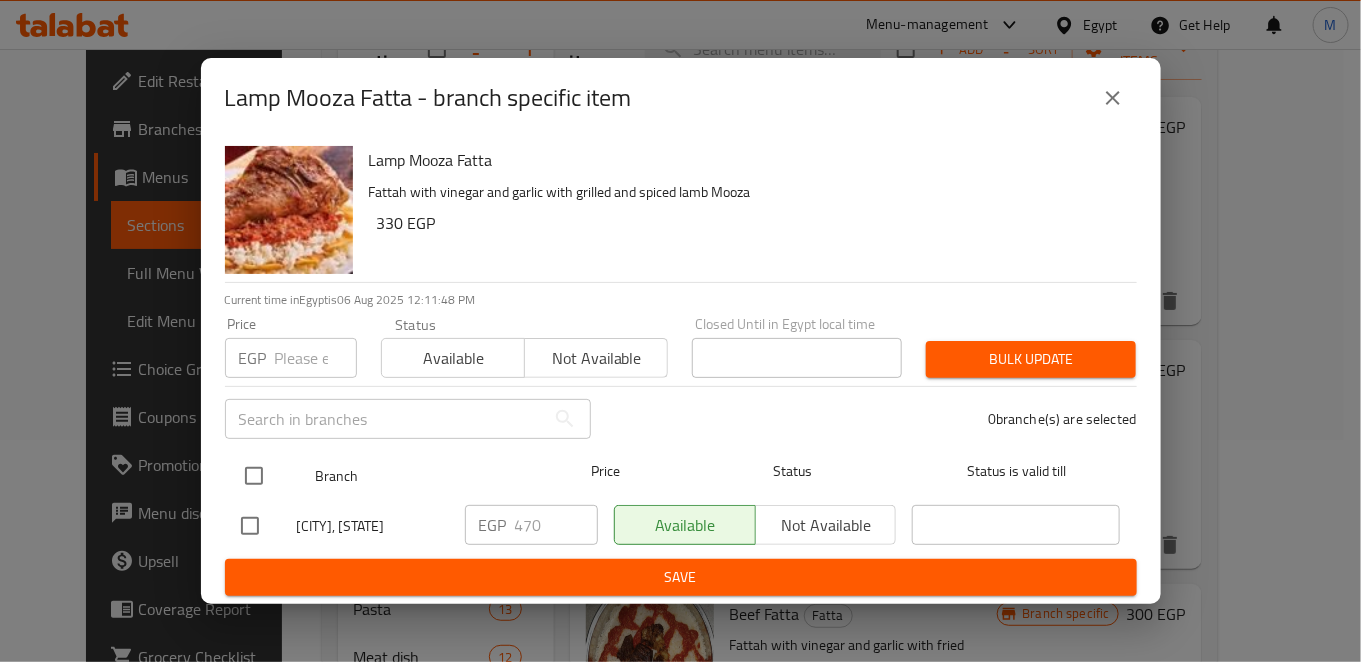 click at bounding box center [254, 476] 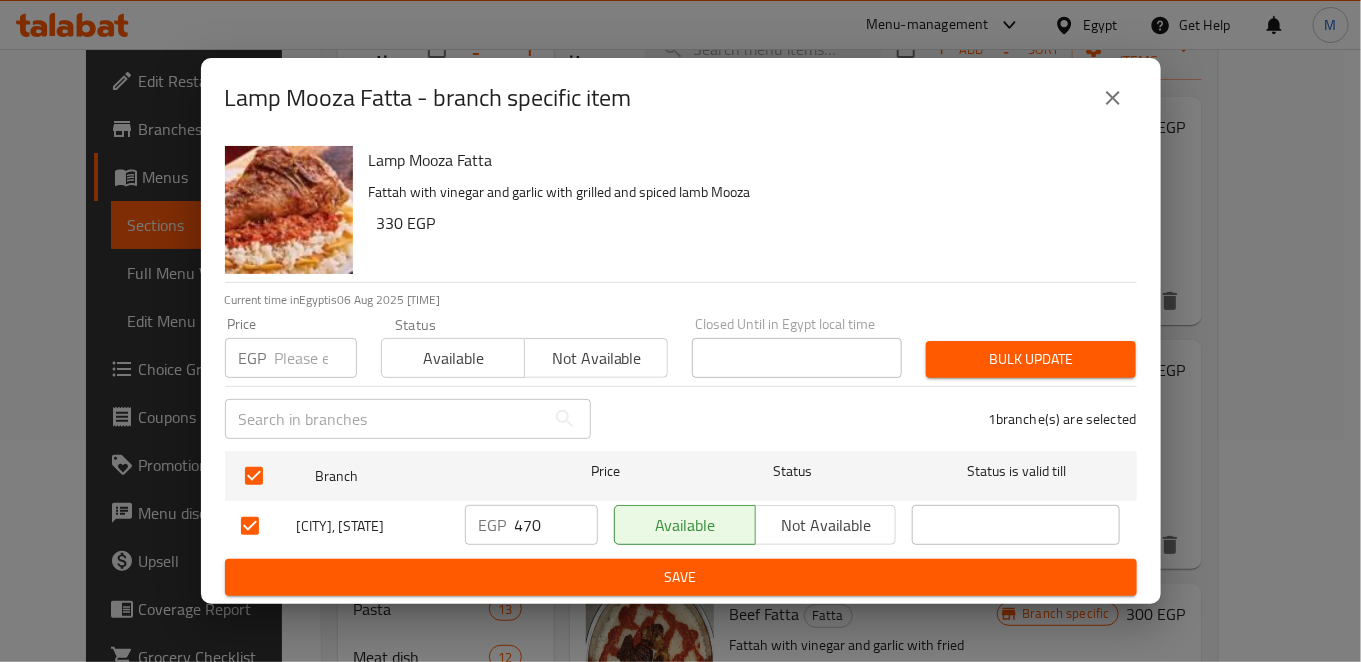 drag, startPoint x: 903, startPoint y: 154, endPoint x: 877, endPoint y: 171, distance: 31.06445 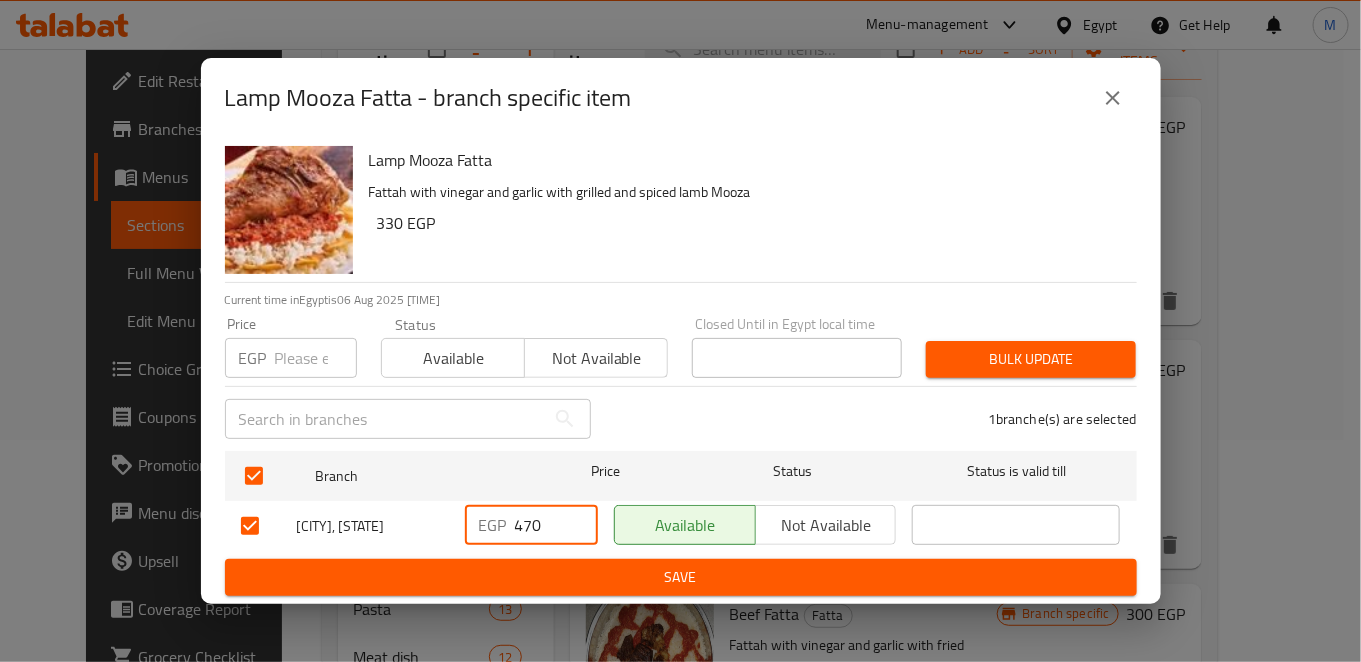 click on "470" at bounding box center [556, 525] 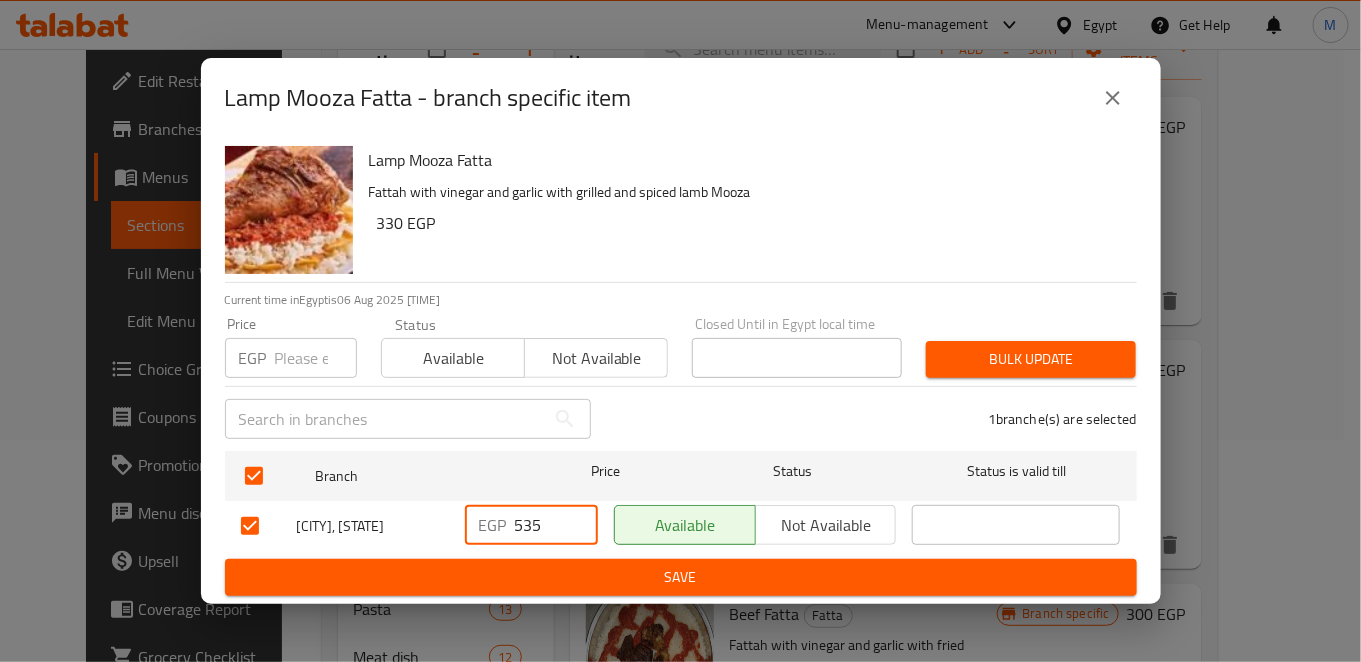 type on "535" 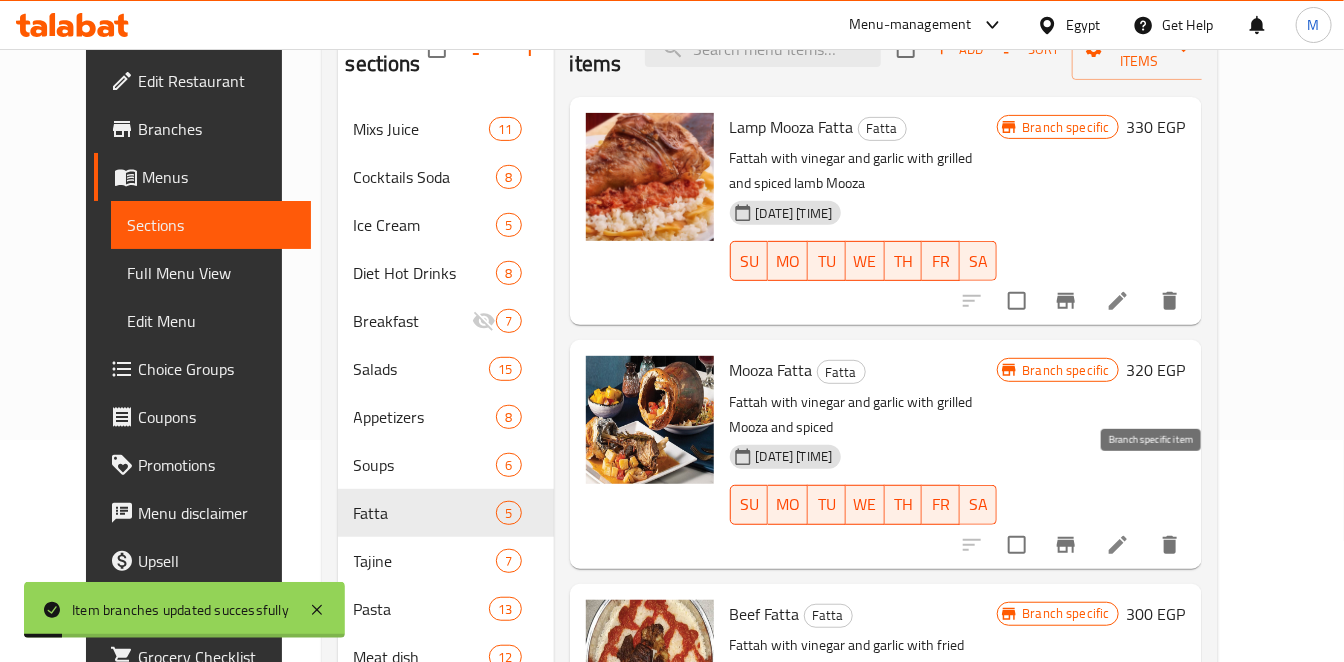 click 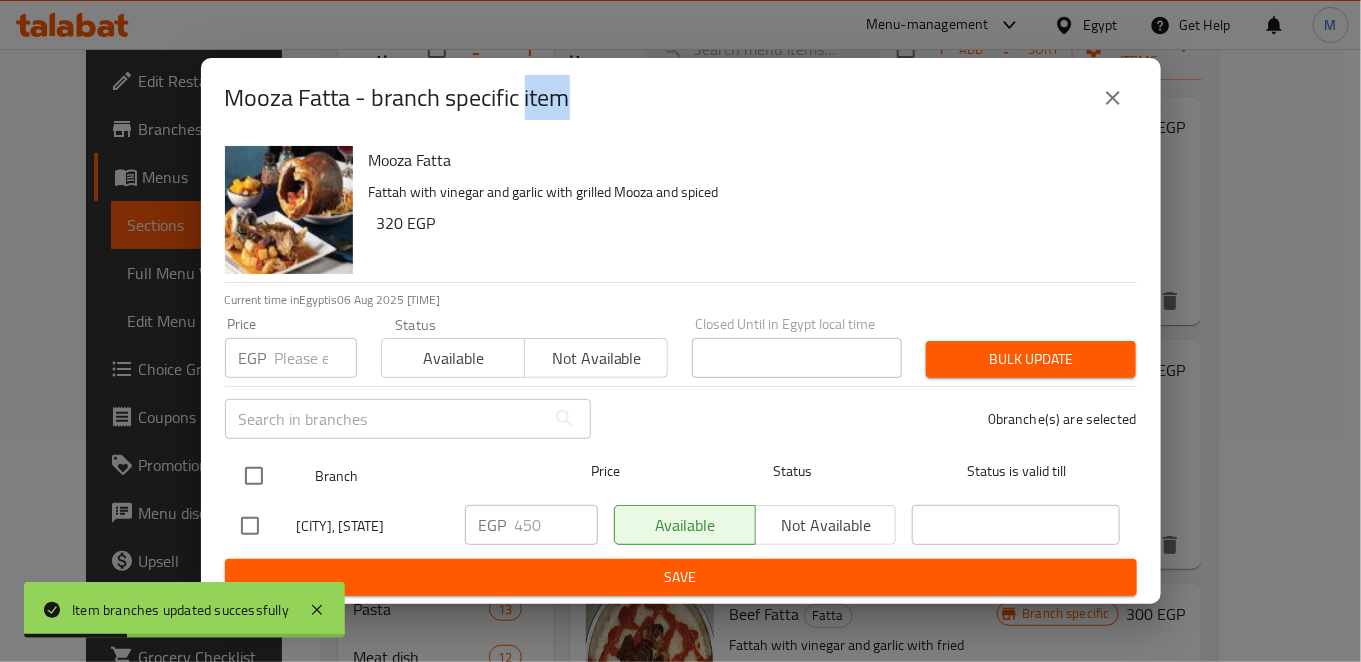 click at bounding box center [254, 476] 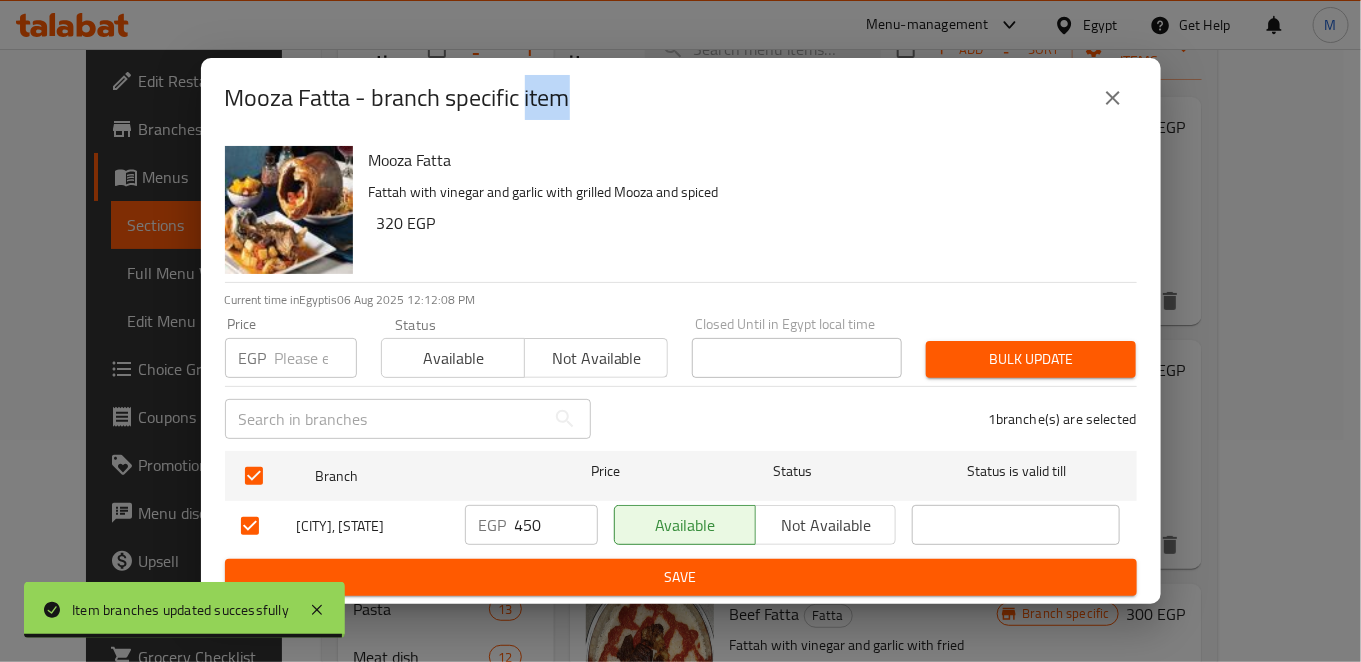 click on "Mooza Fatta - branch specific item" at bounding box center (681, 98) 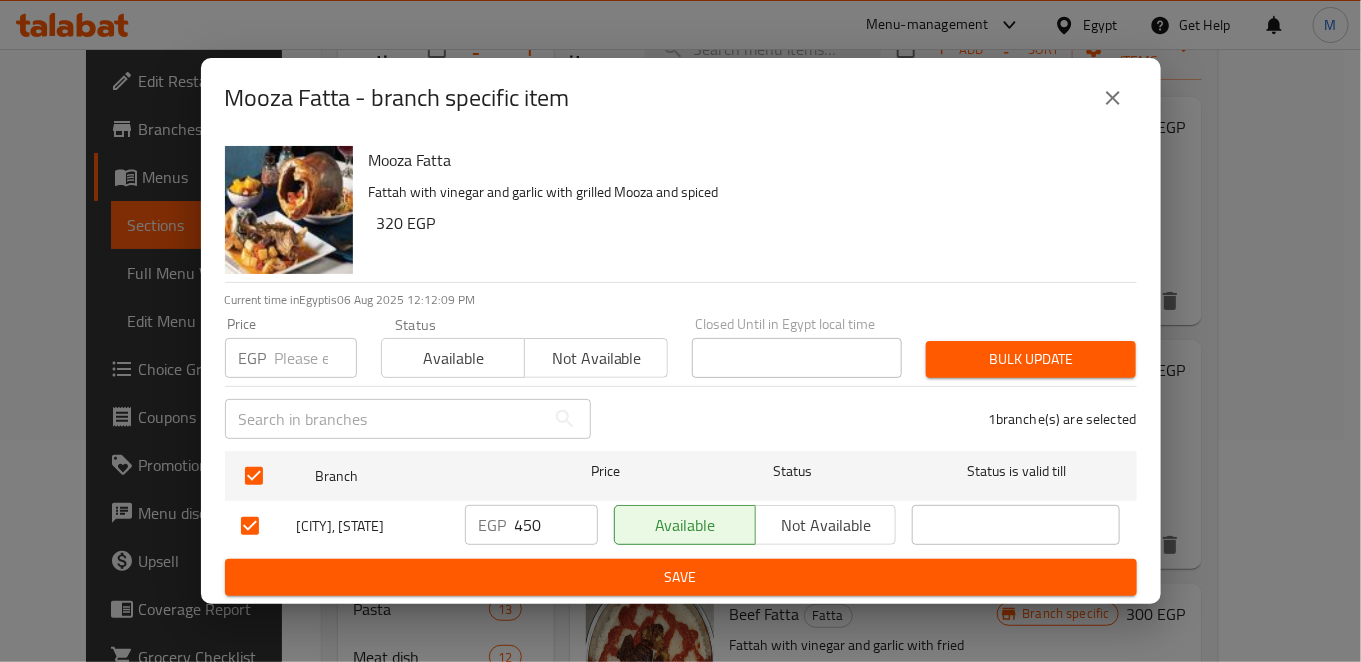 click on "450" at bounding box center (556, 525) 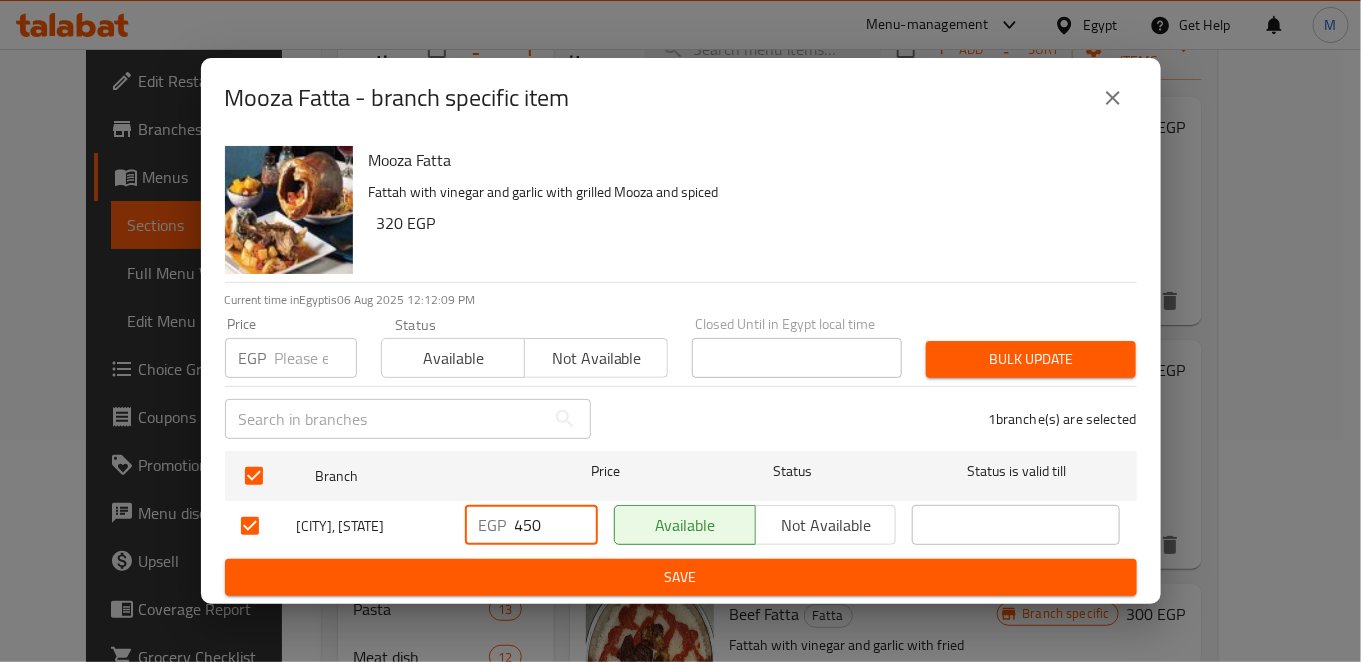 click on "450" at bounding box center (556, 525) 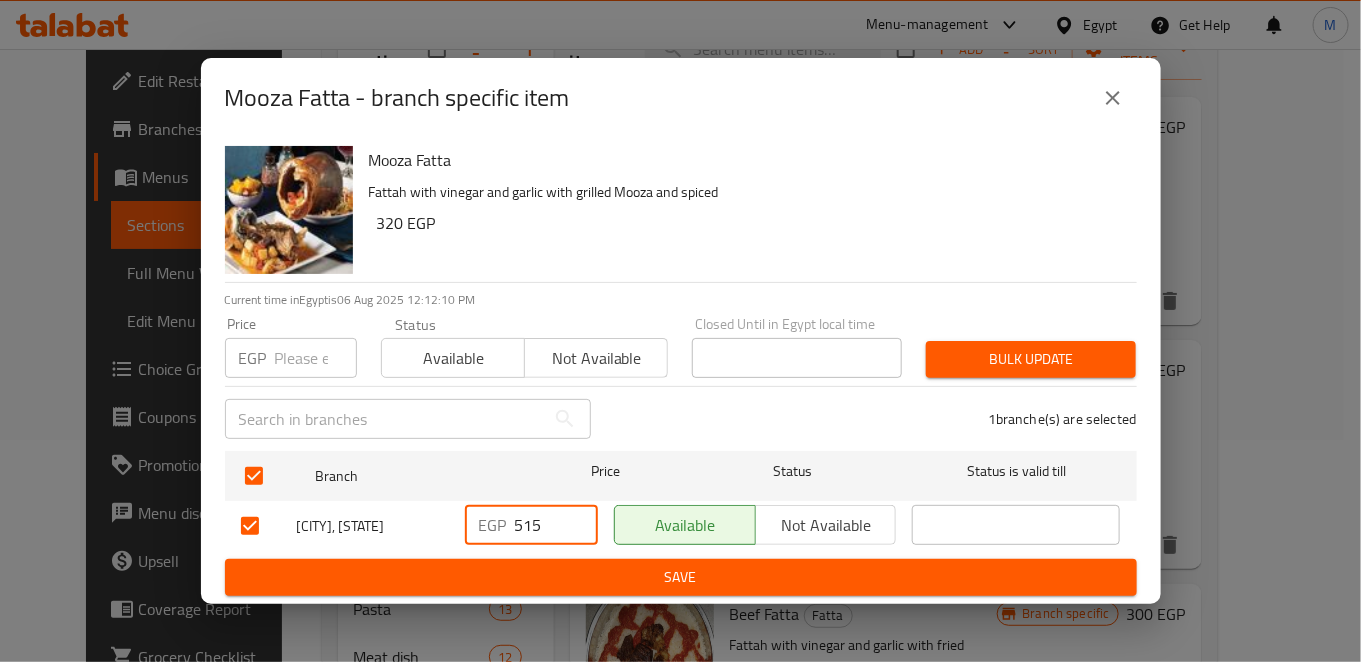 drag, startPoint x: 529, startPoint y: 511, endPoint x: 602, endPoint y: 597, distance: 112.805145 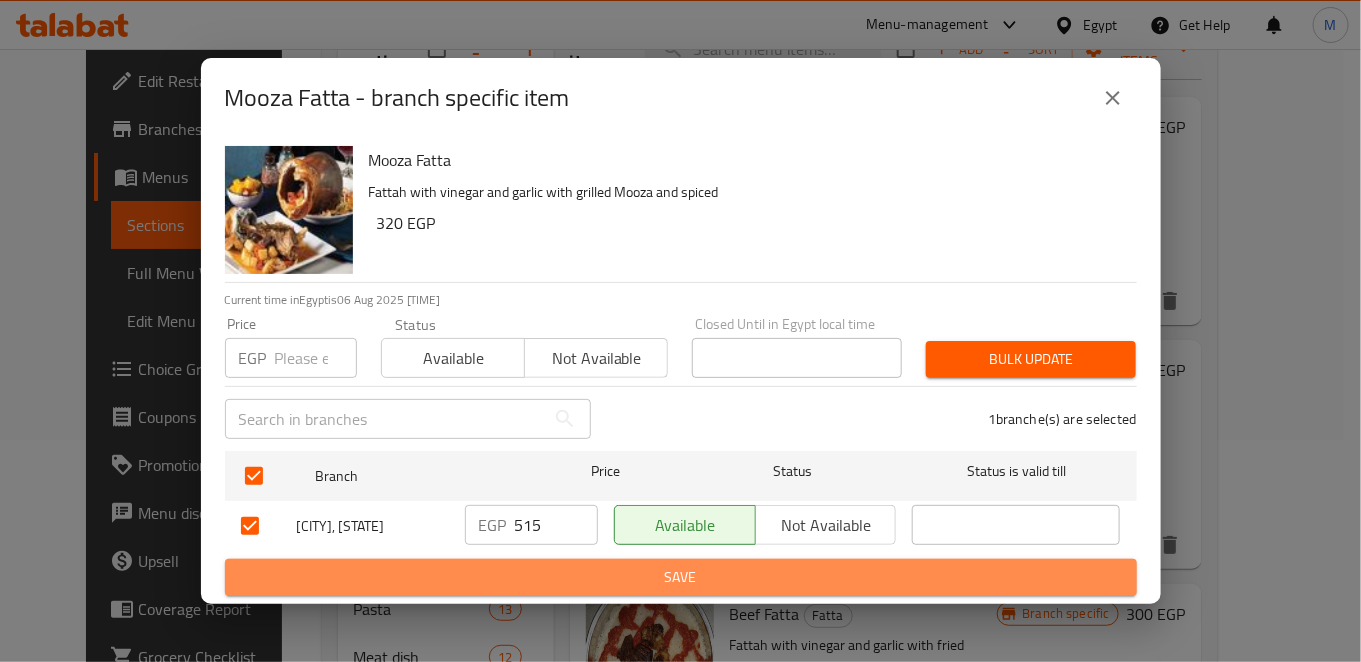 click on "Save" at bounding box center (681, 577) 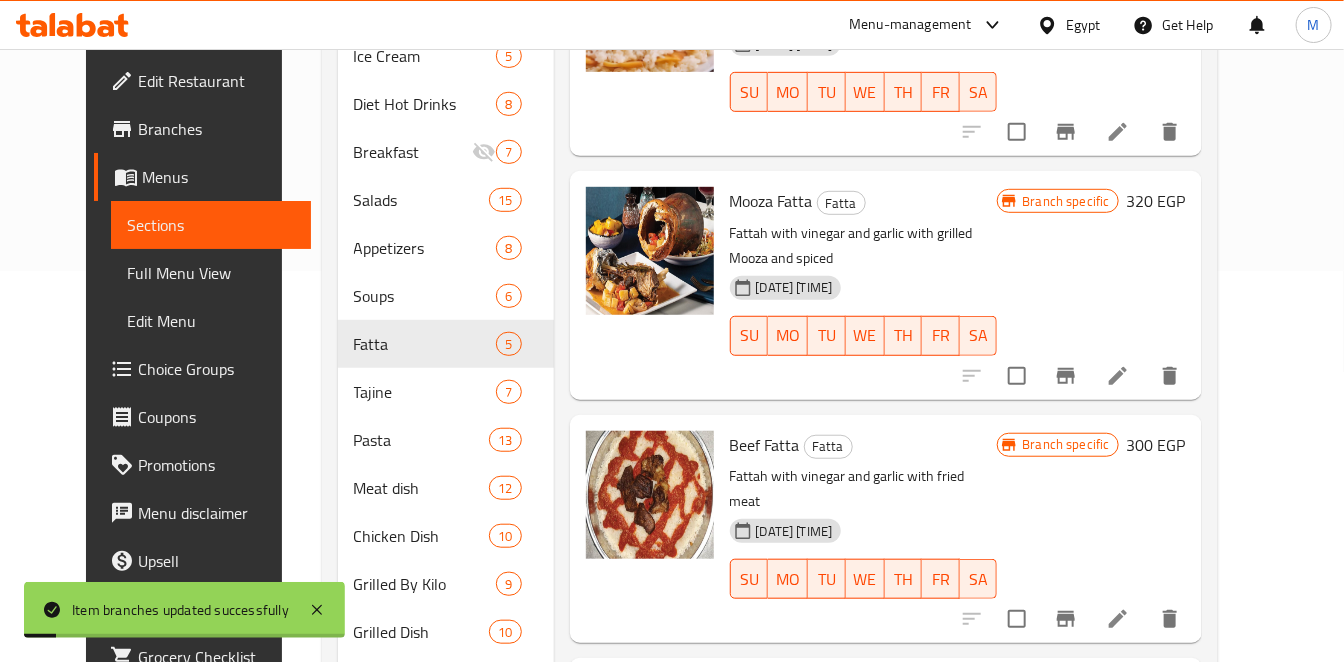 scroll, scrollTop: 444, scrollLeft: 0, axis: vertical 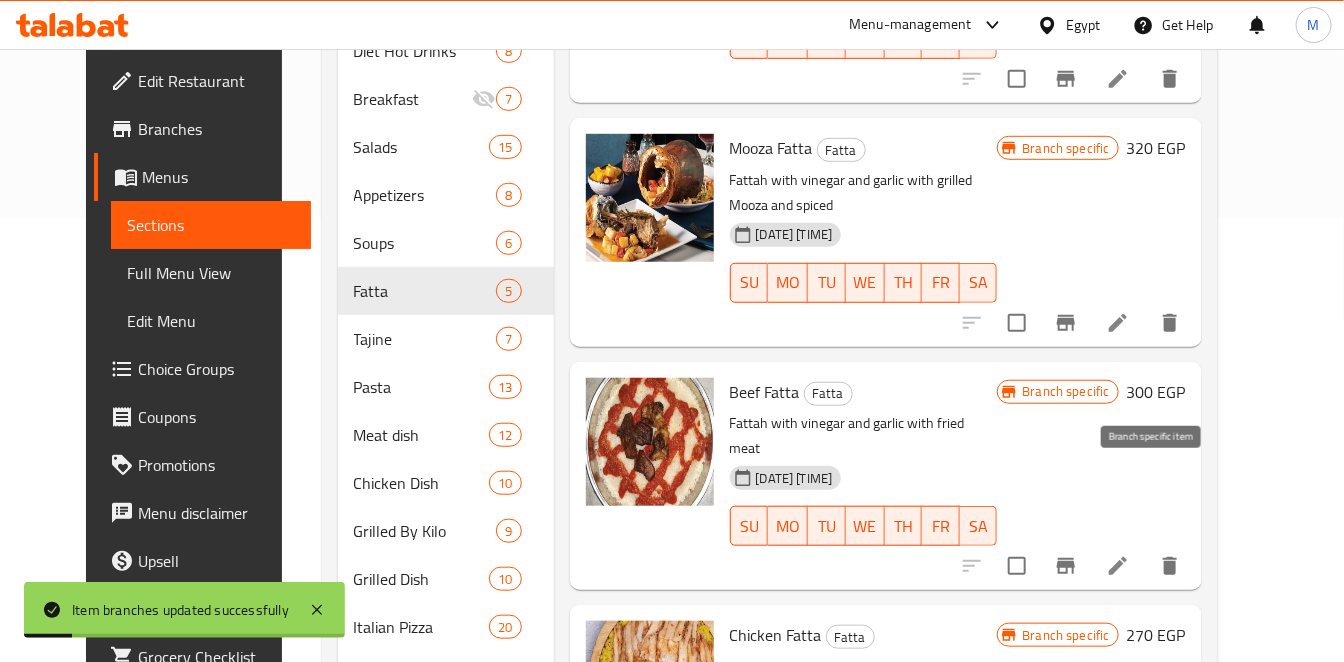 click 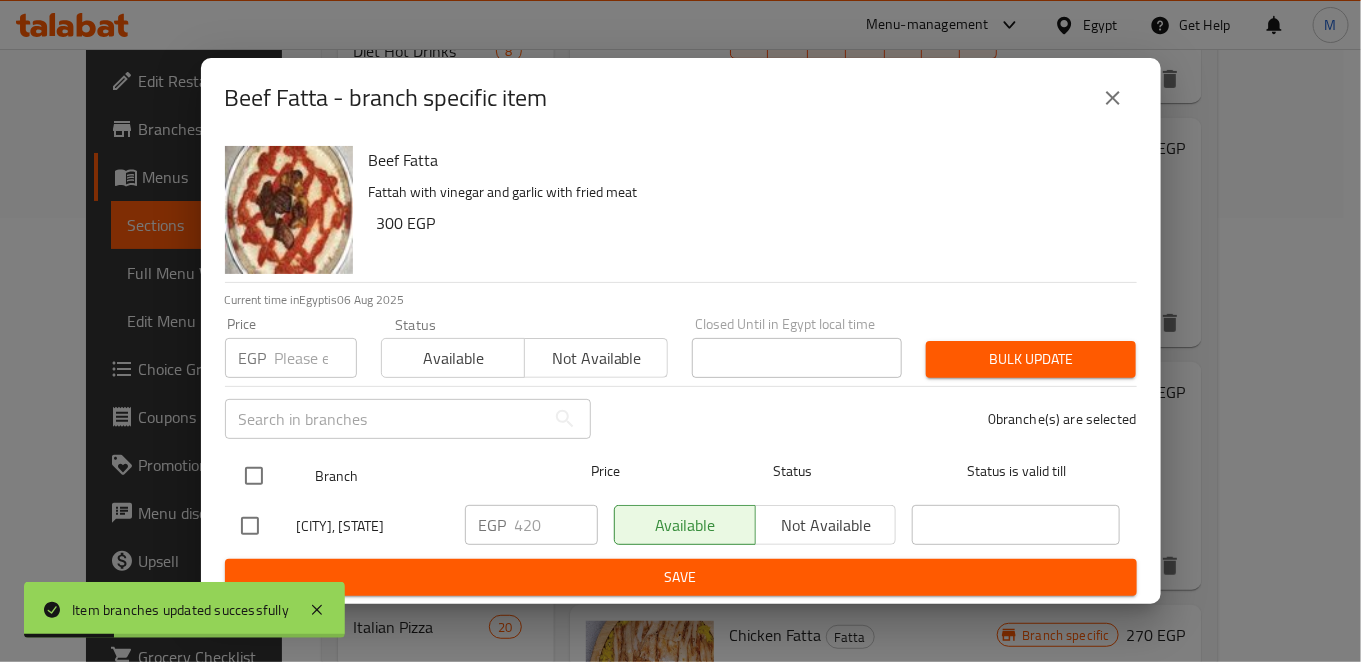 click at bounding box center [254, 476] 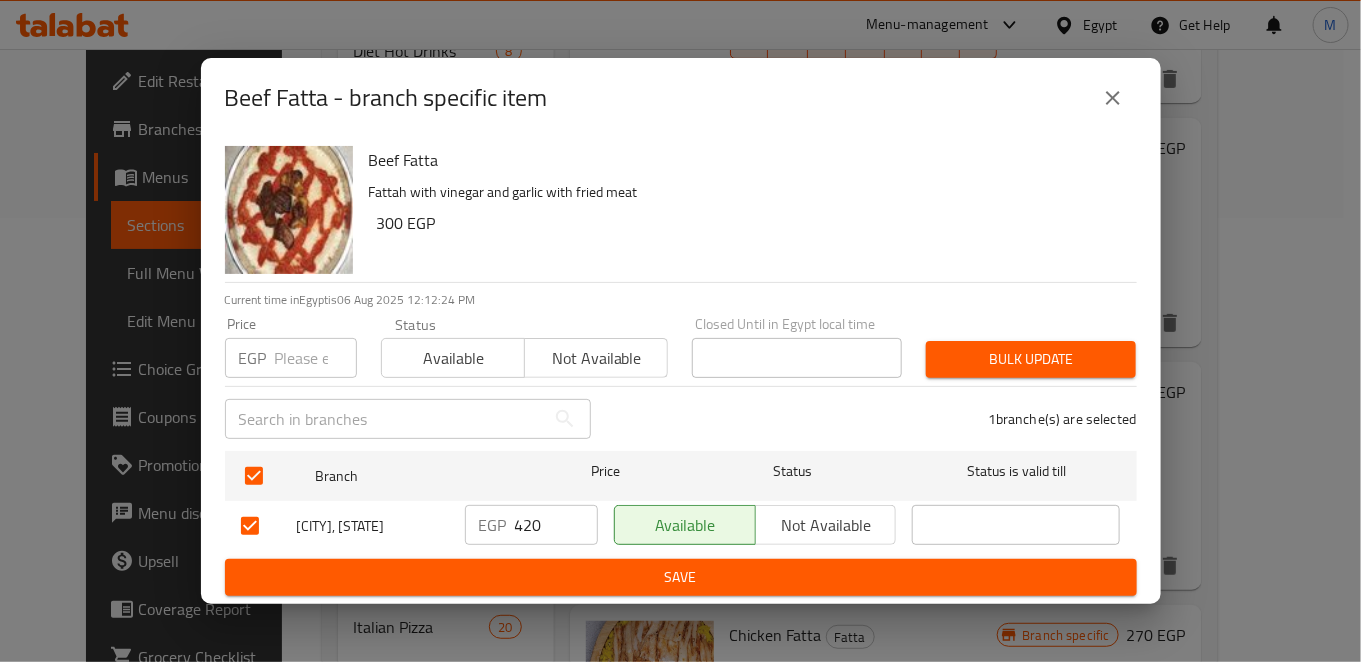 click on "300   EGP" at bounding box center (749, 223) 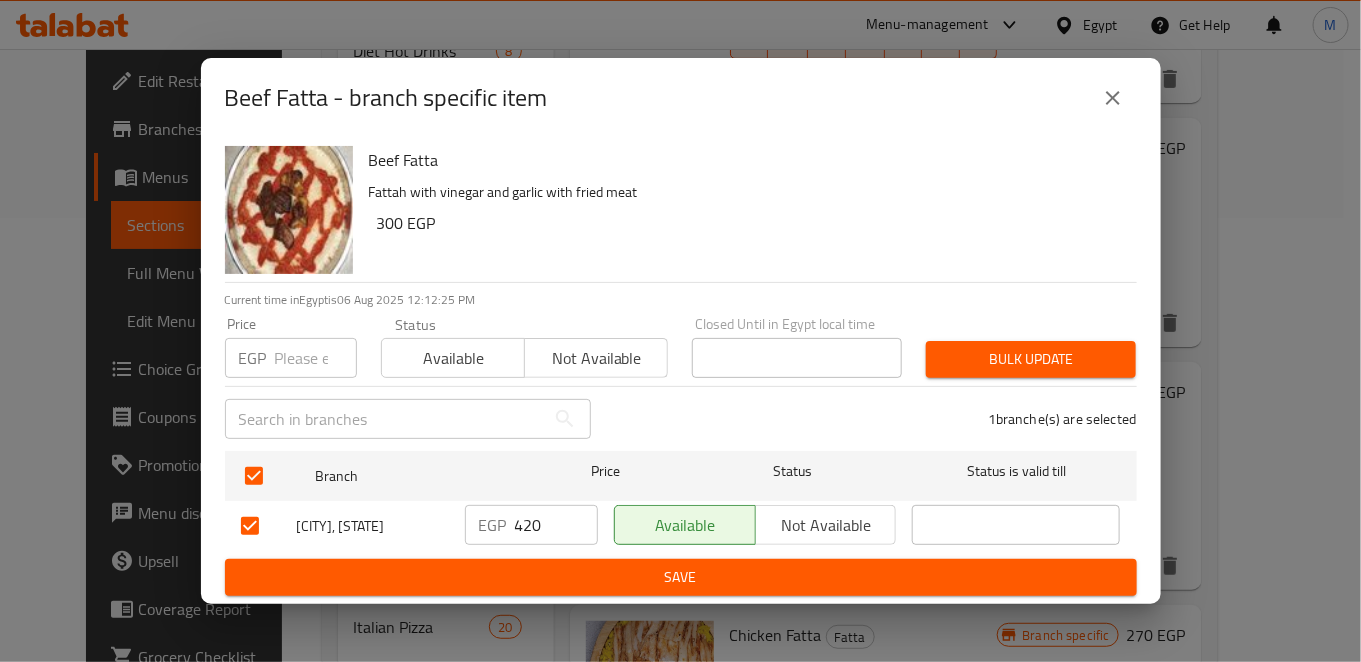 click on "420" at bounding box center (556, 525) 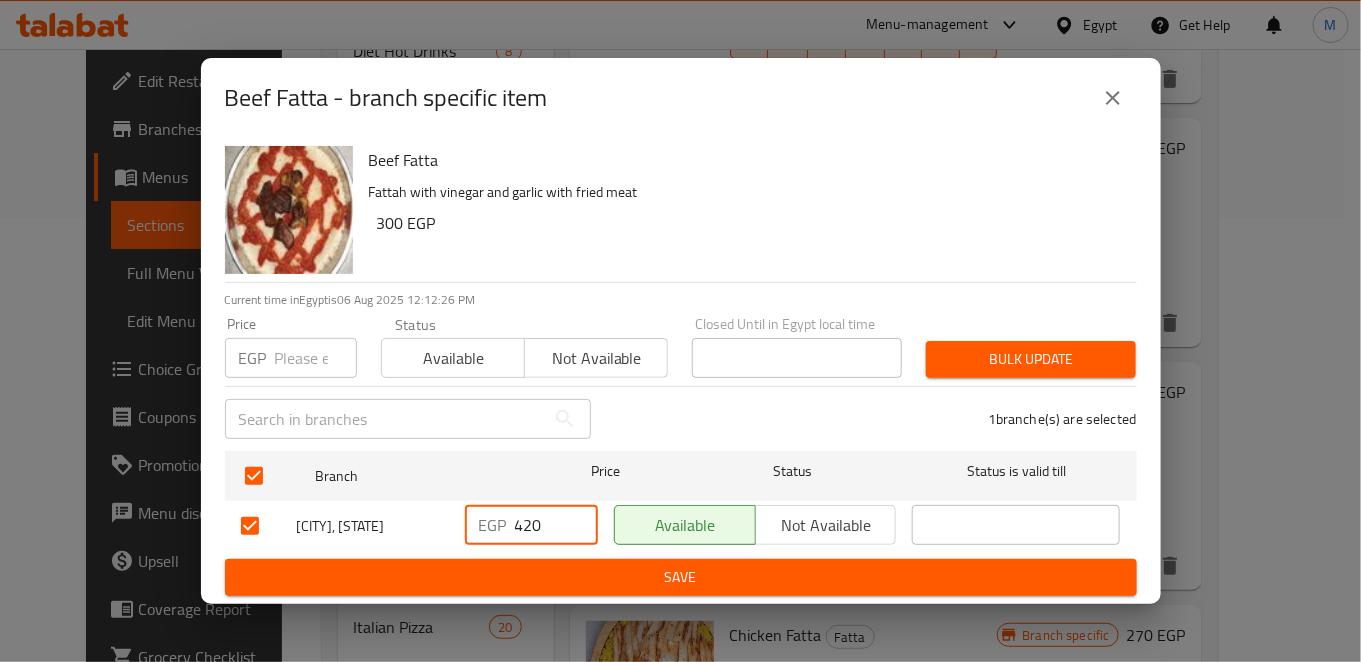 click on "420" at bounding box center (556, 525) 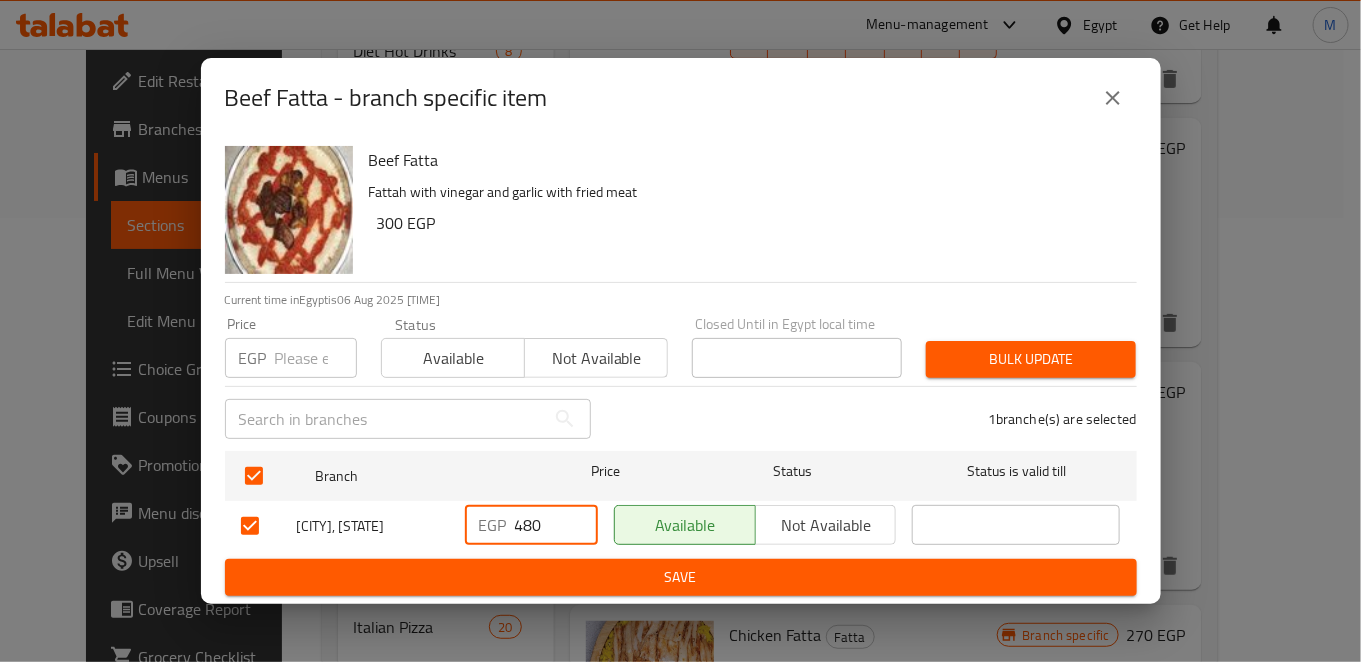 type on "480" 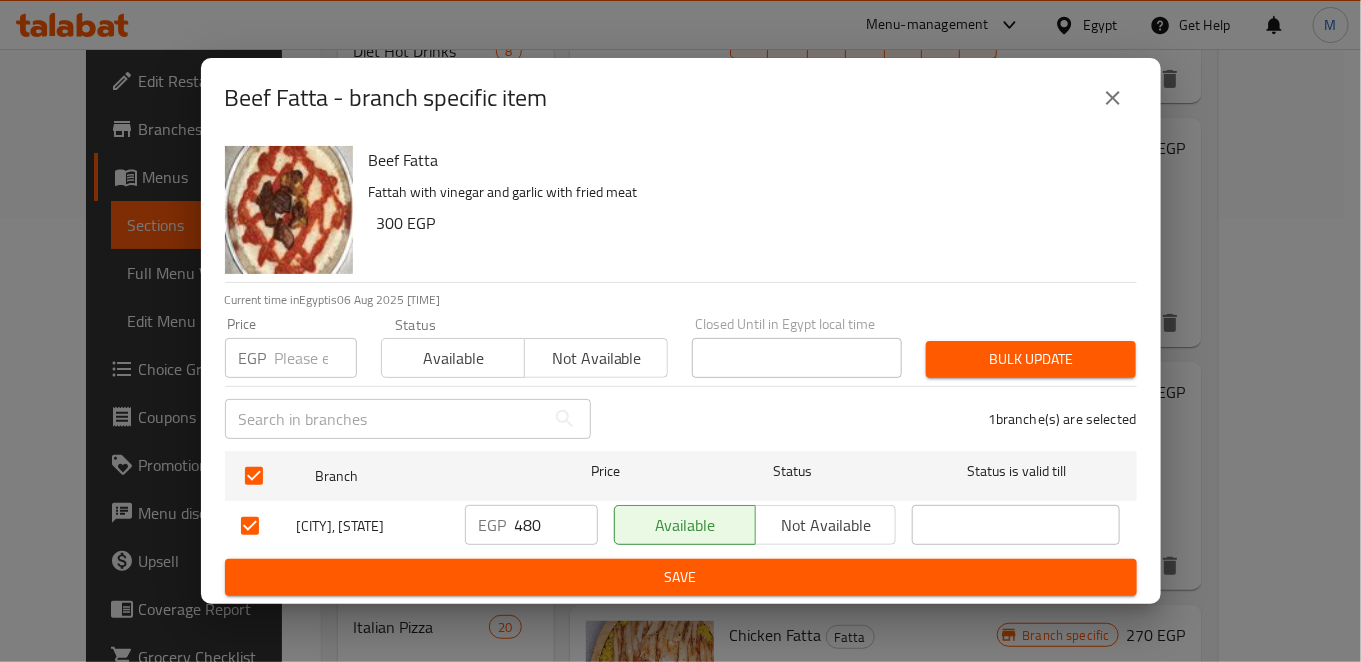 click on "EGP 480 ​" at bounding box center (531, 526) 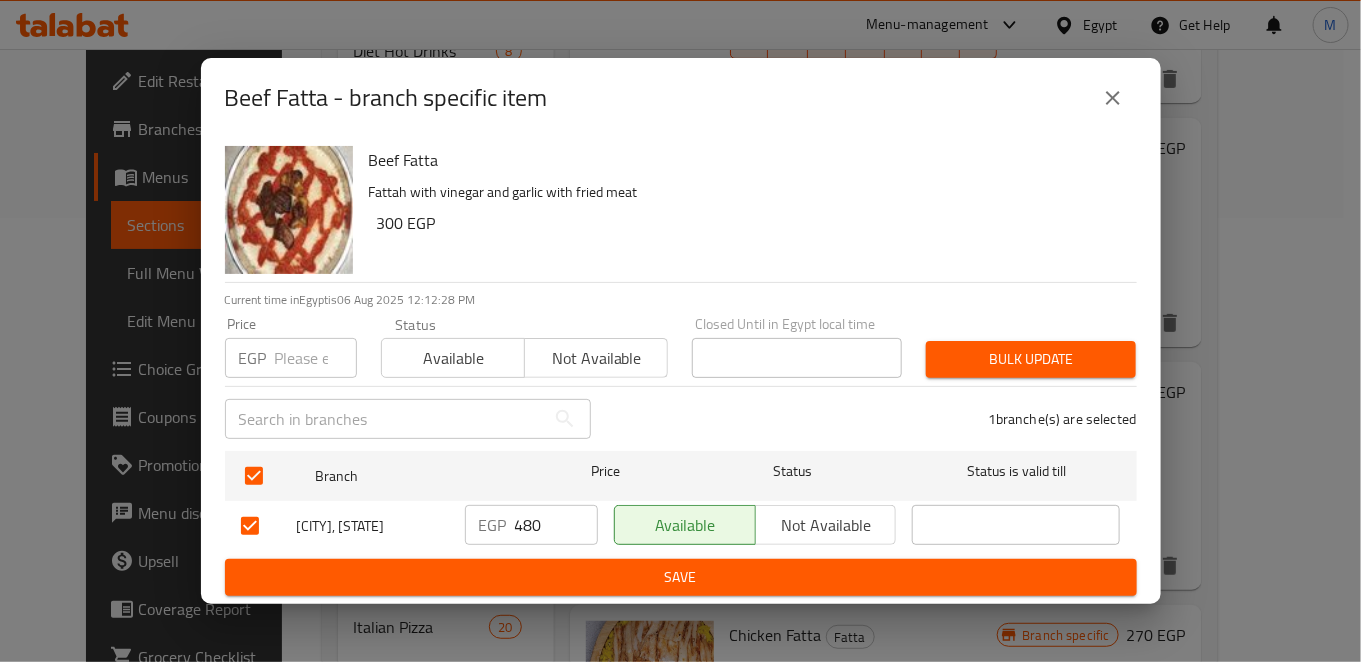 click on "Save" at bounding box center [681, 577] 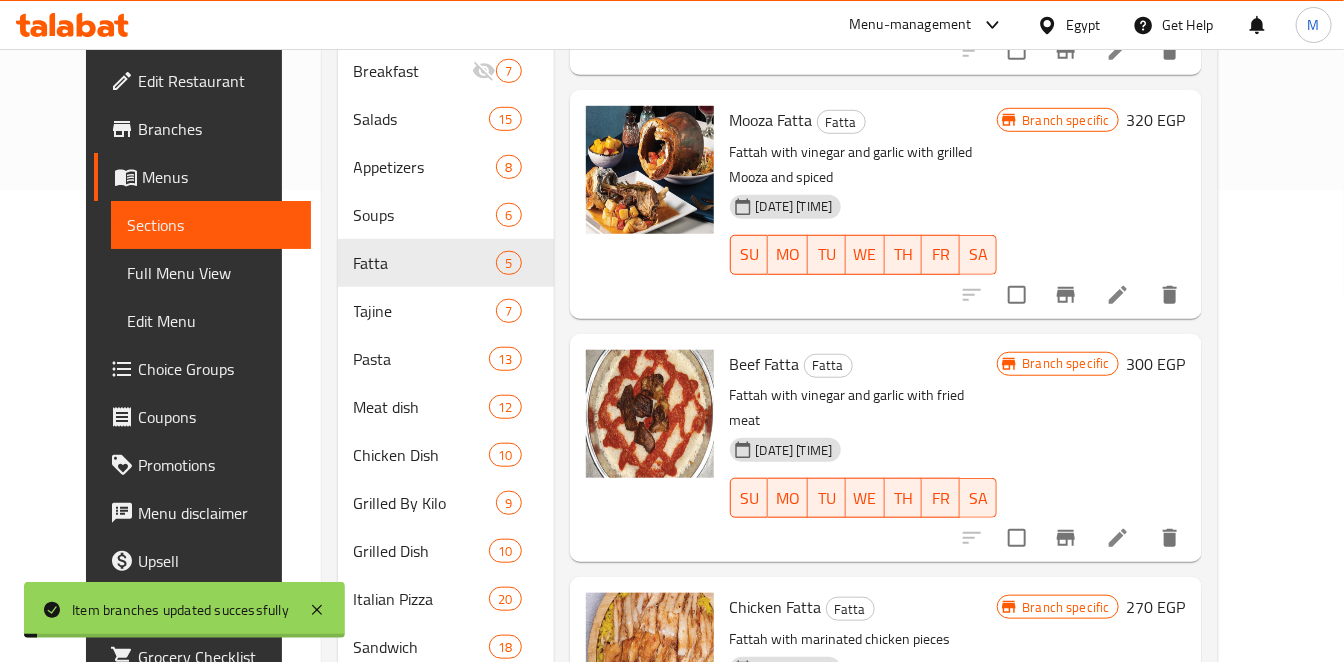 scroll, scrollTop: 666, scrollLeft: 0, axis: vertical 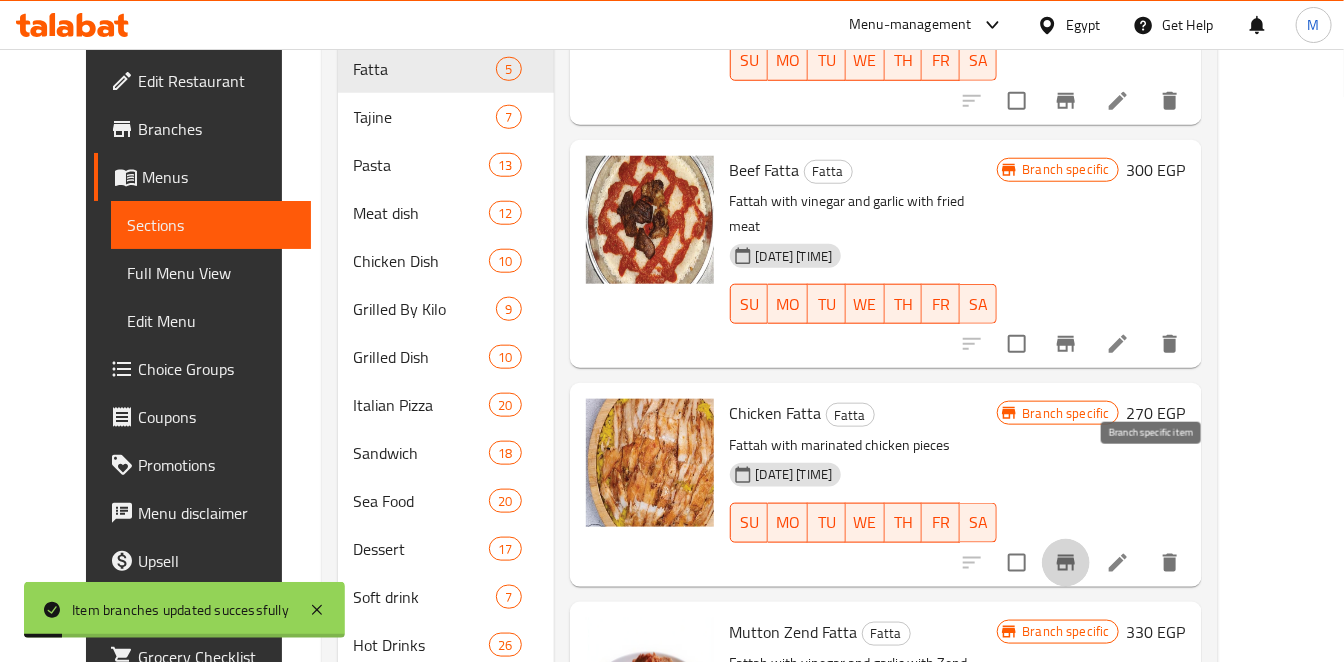 click 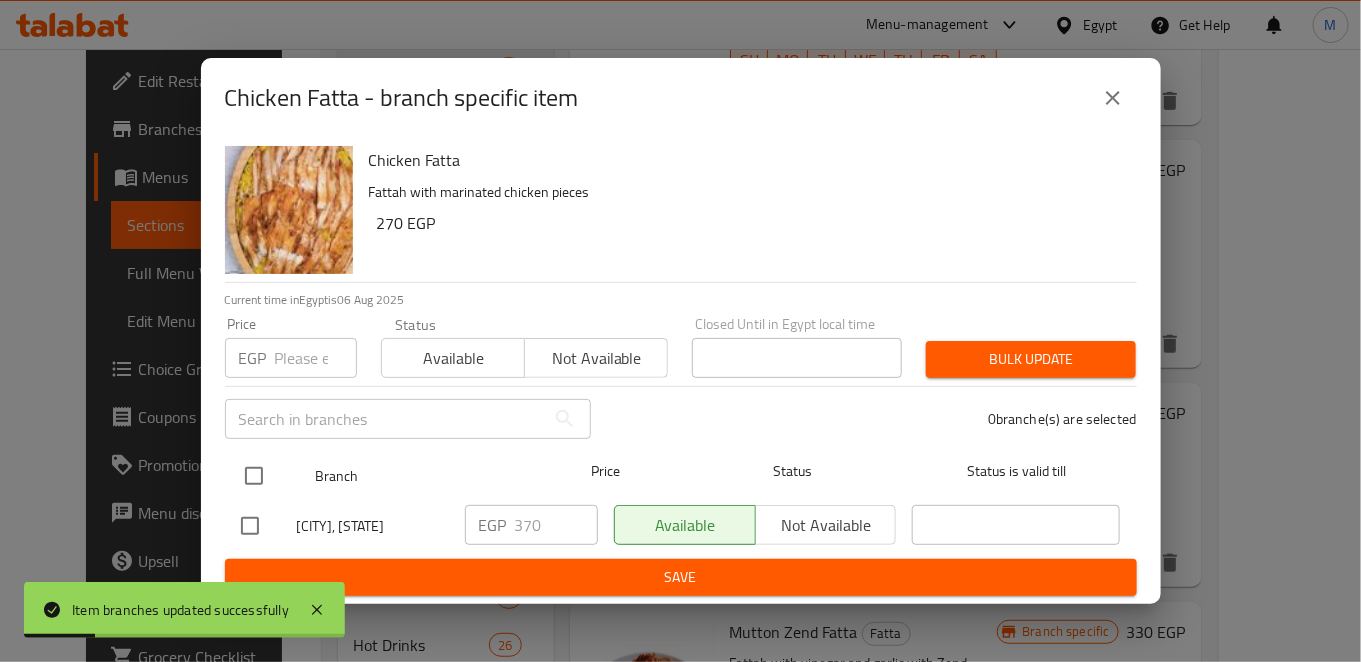 click at bounding box center (254, 476) 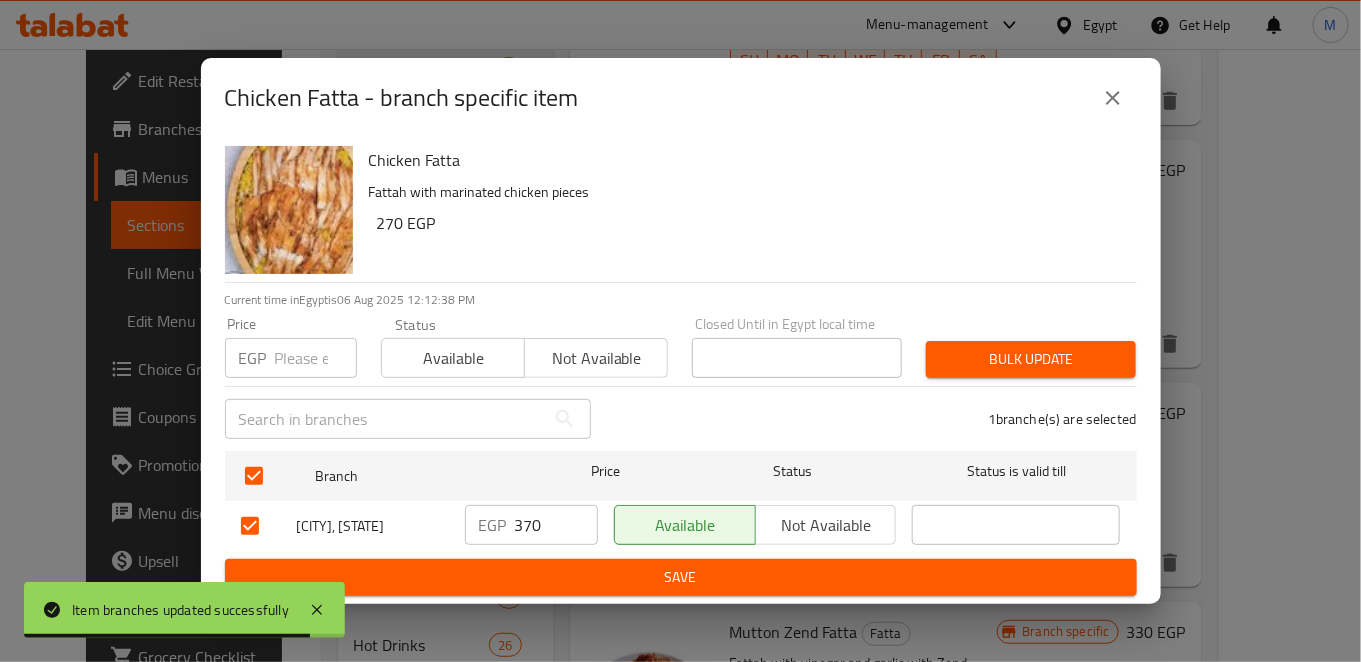 click on "Chicken Fatta" at bounding box center [745, 160] 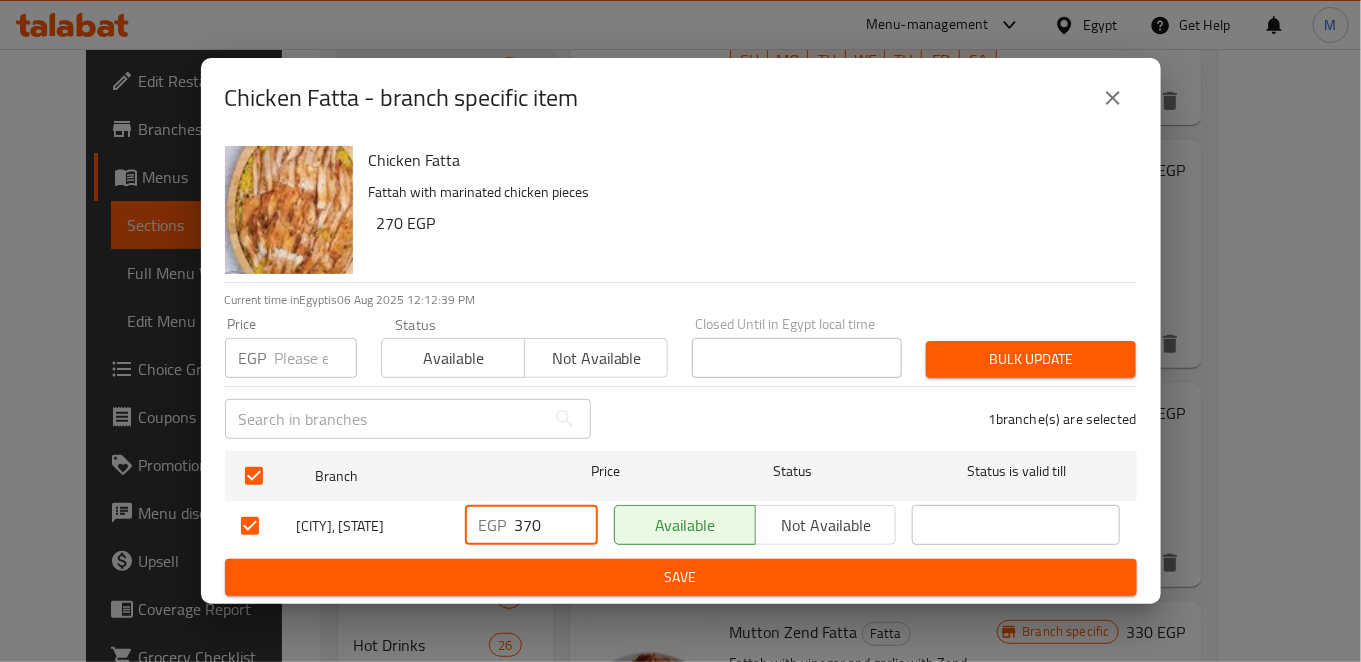 click on "370" at bounding box center [556, 525] 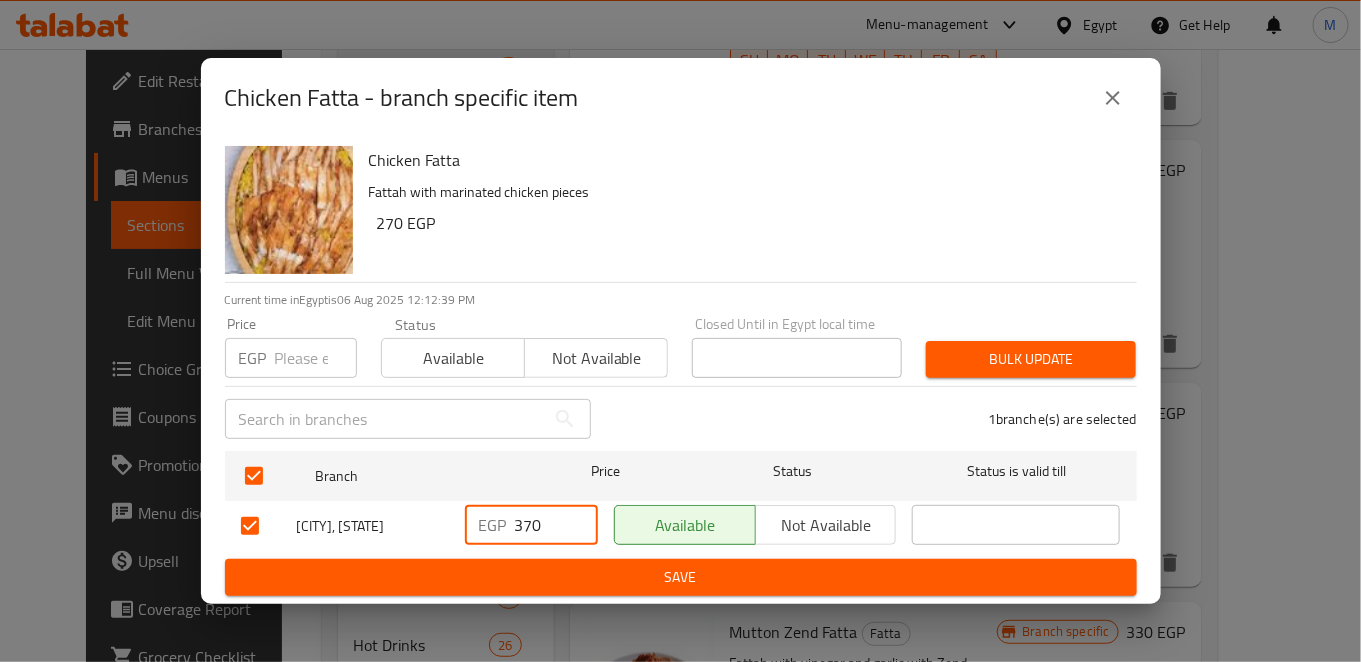 click on "370" at bounding box center (556, 525) 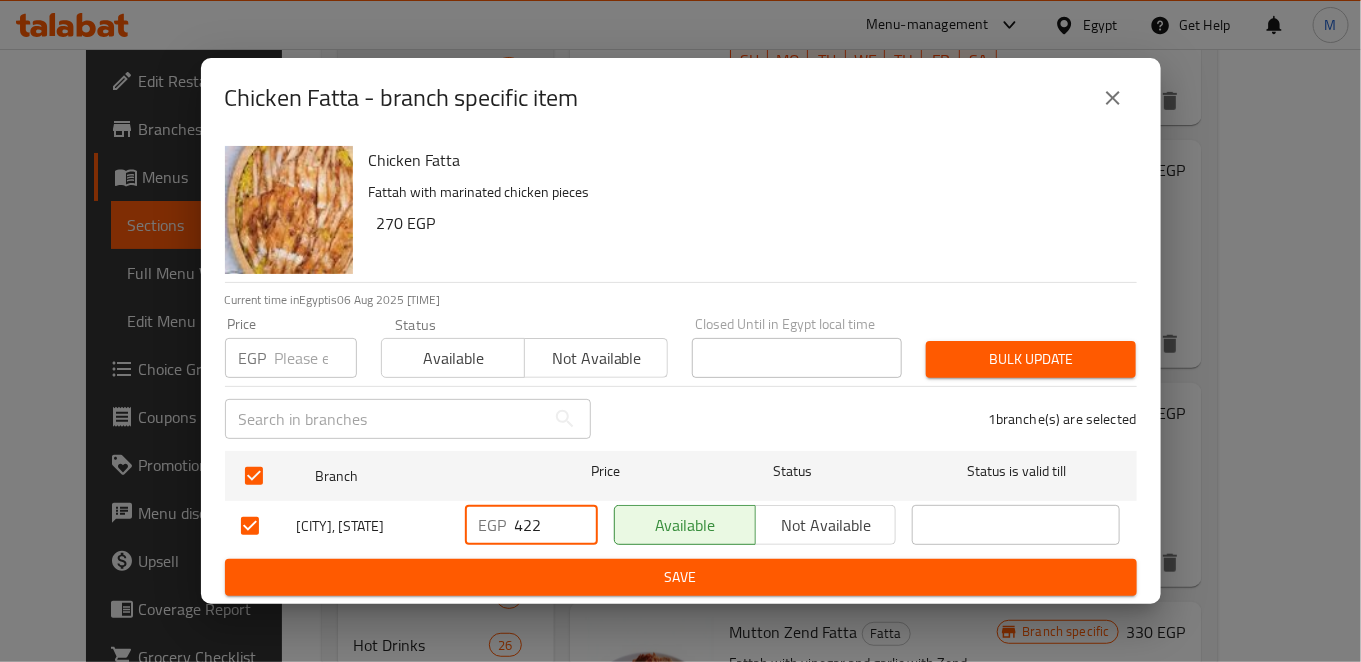type on "422" 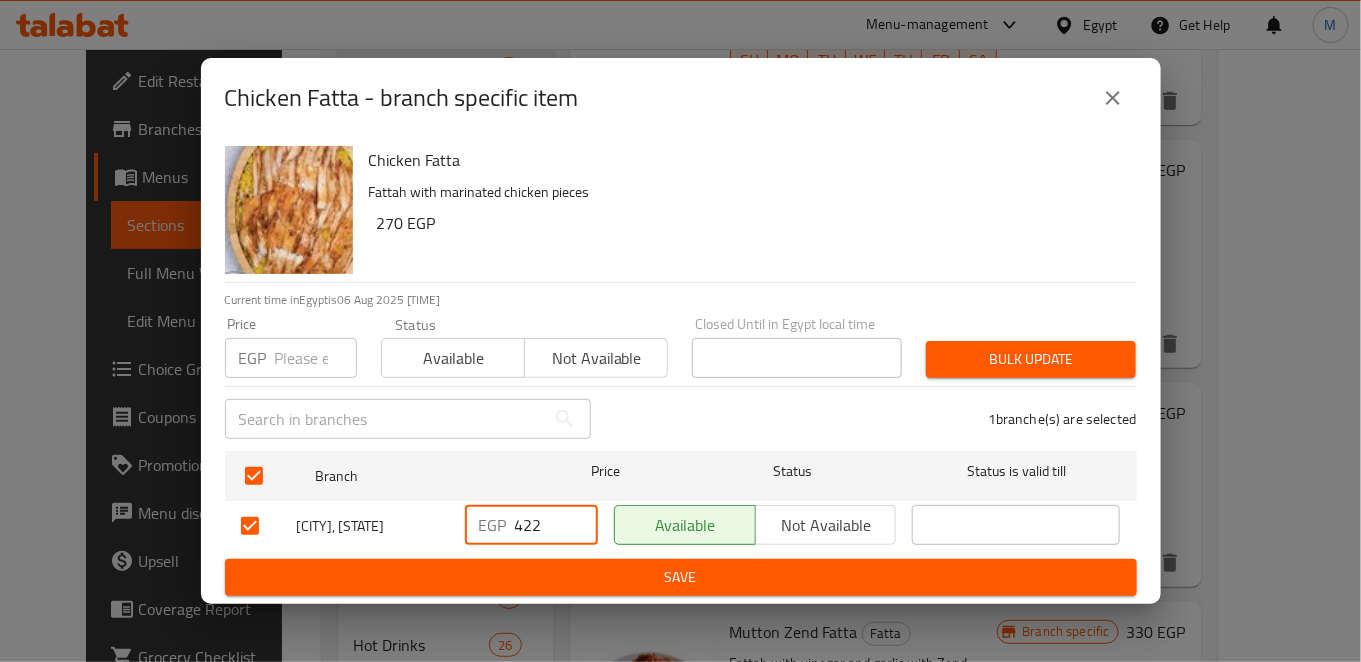 click on "Branch Price Status Status is valid till Hawaii, El Lesan EGP 422 Available Not available" at bounding box center [681, 501] 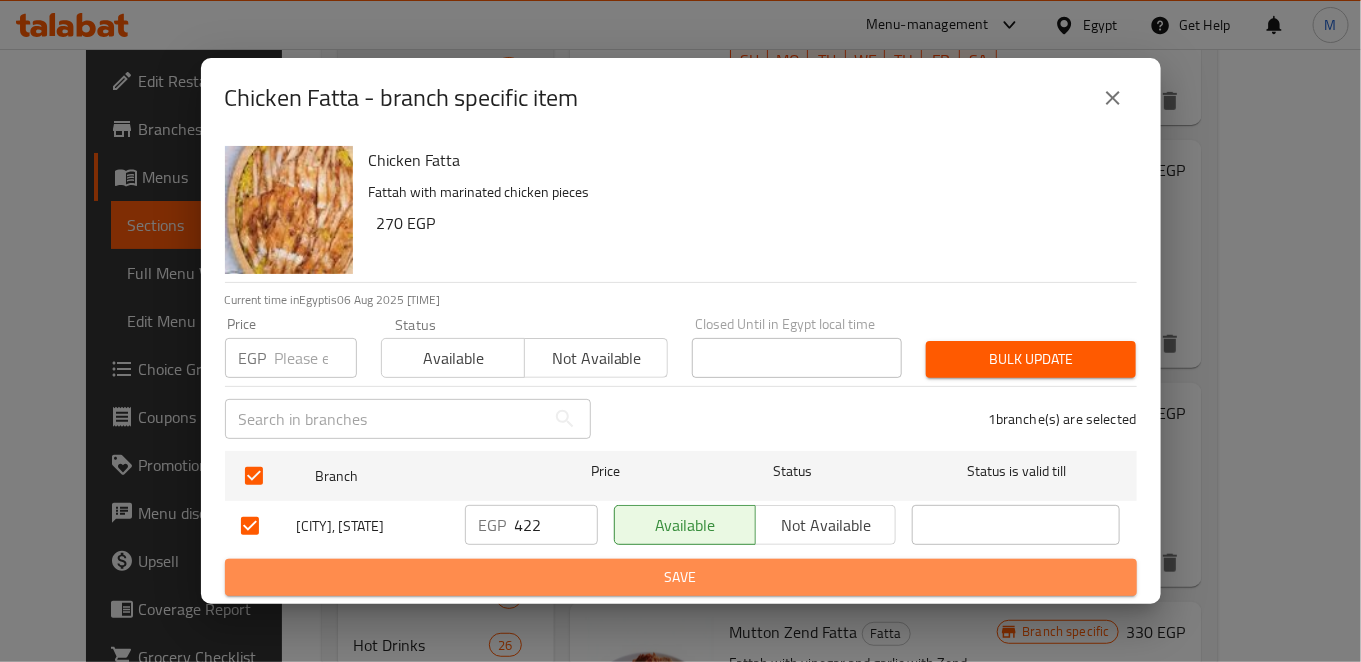 click on "Save" at bounding box center (681, 577) 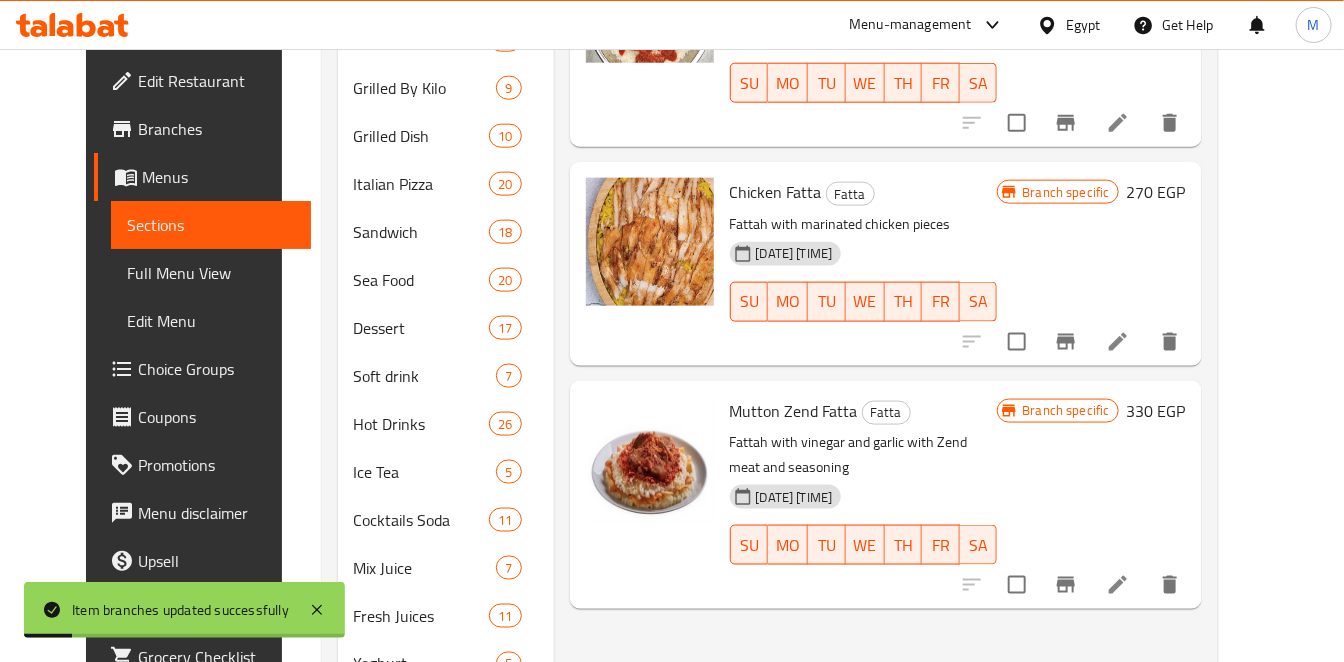 scroll, scrollTop: 888, scrollLeft: 0, axis: vertical 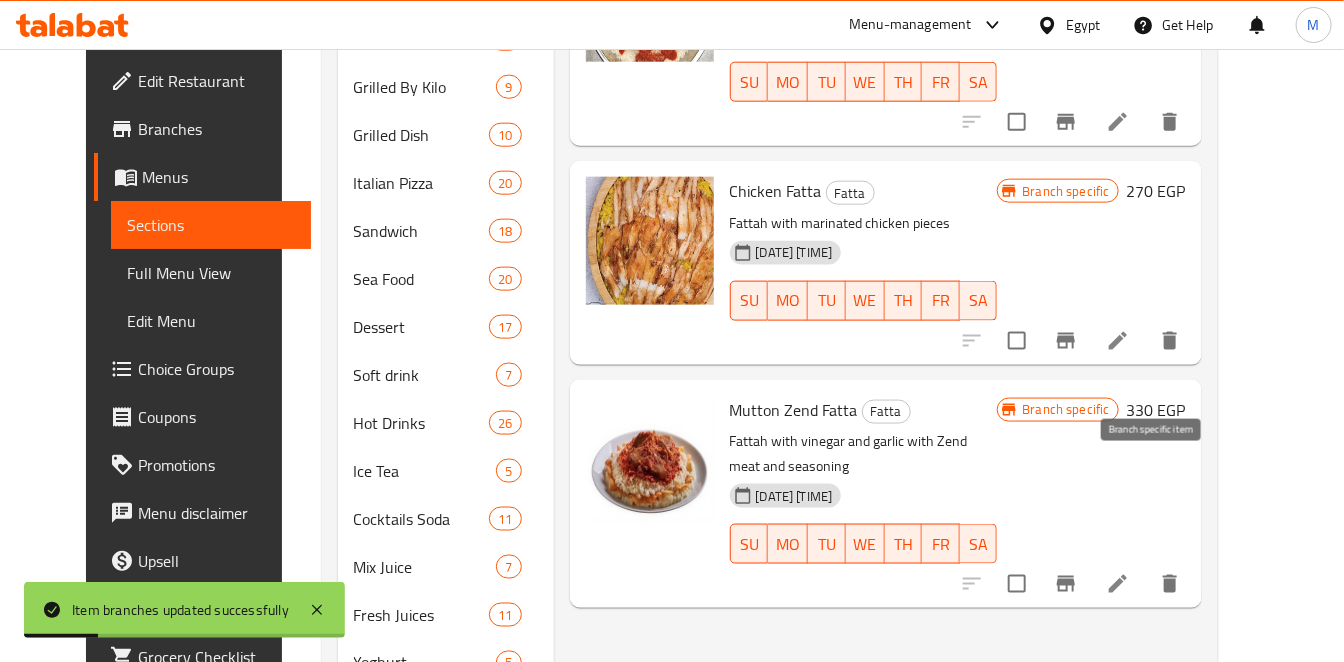 click 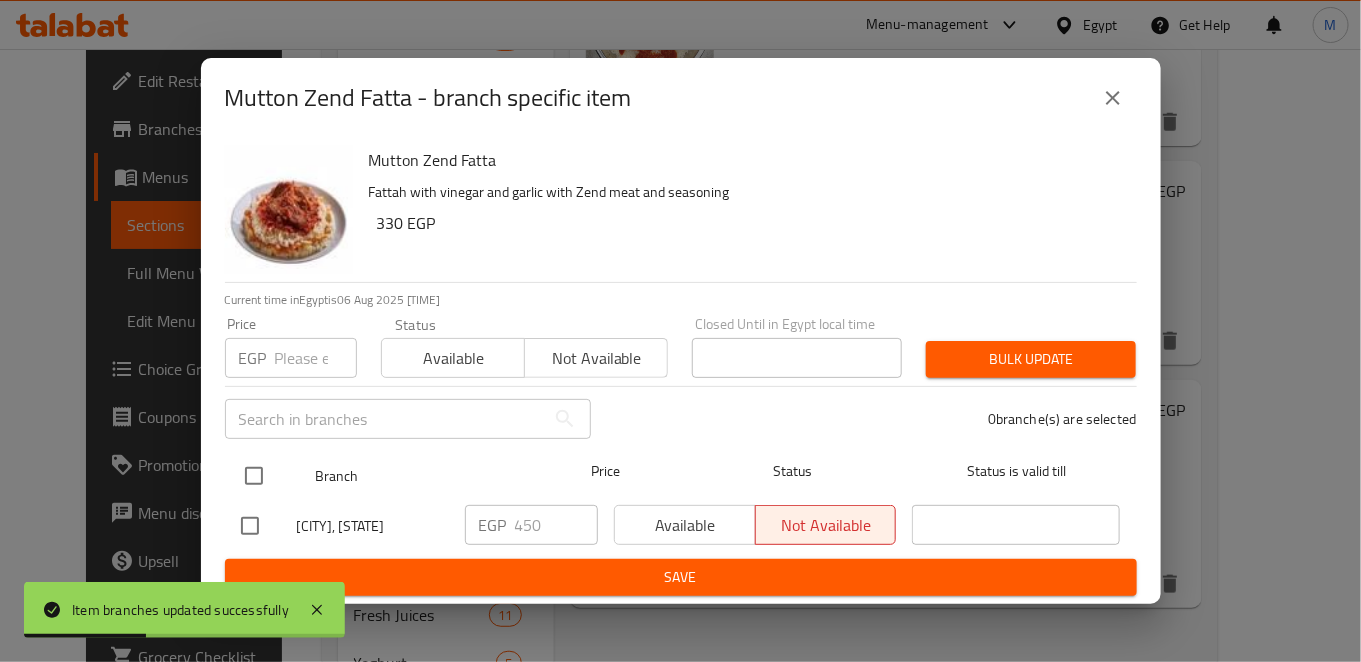 click at bounding box center [254, 476] 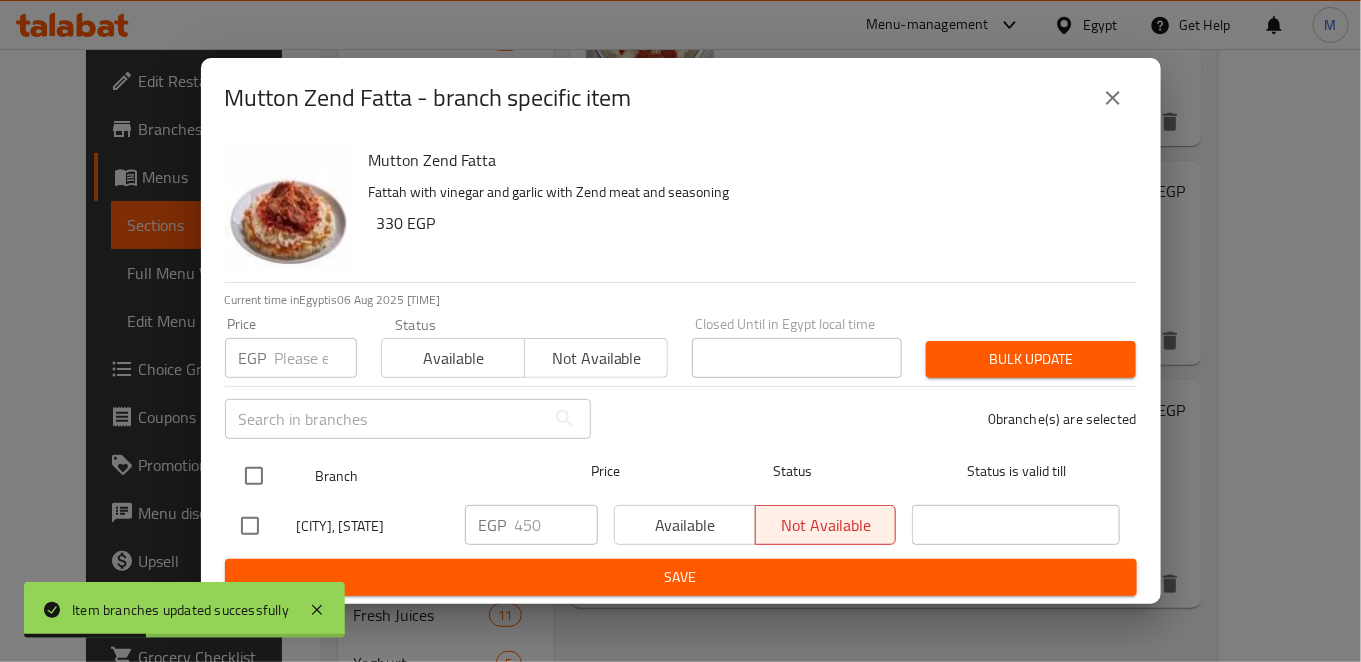 checkbox on "true" 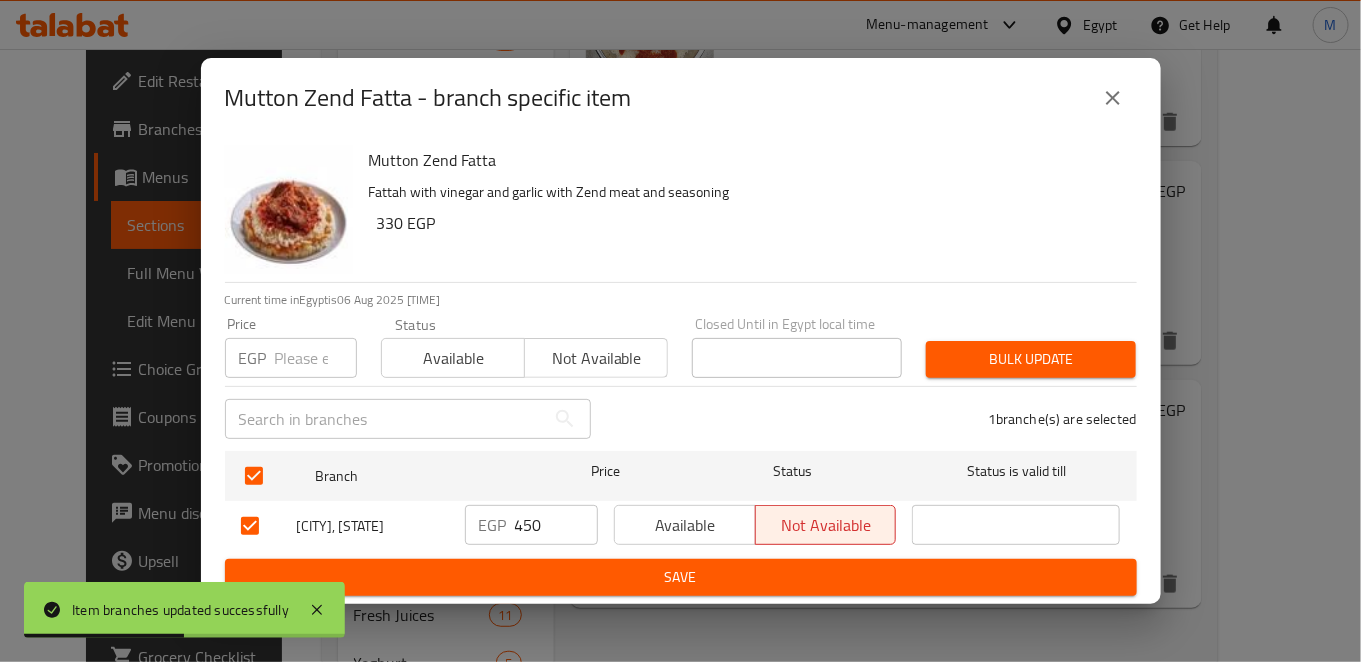 click on "450" at bounding box center (556, 525) 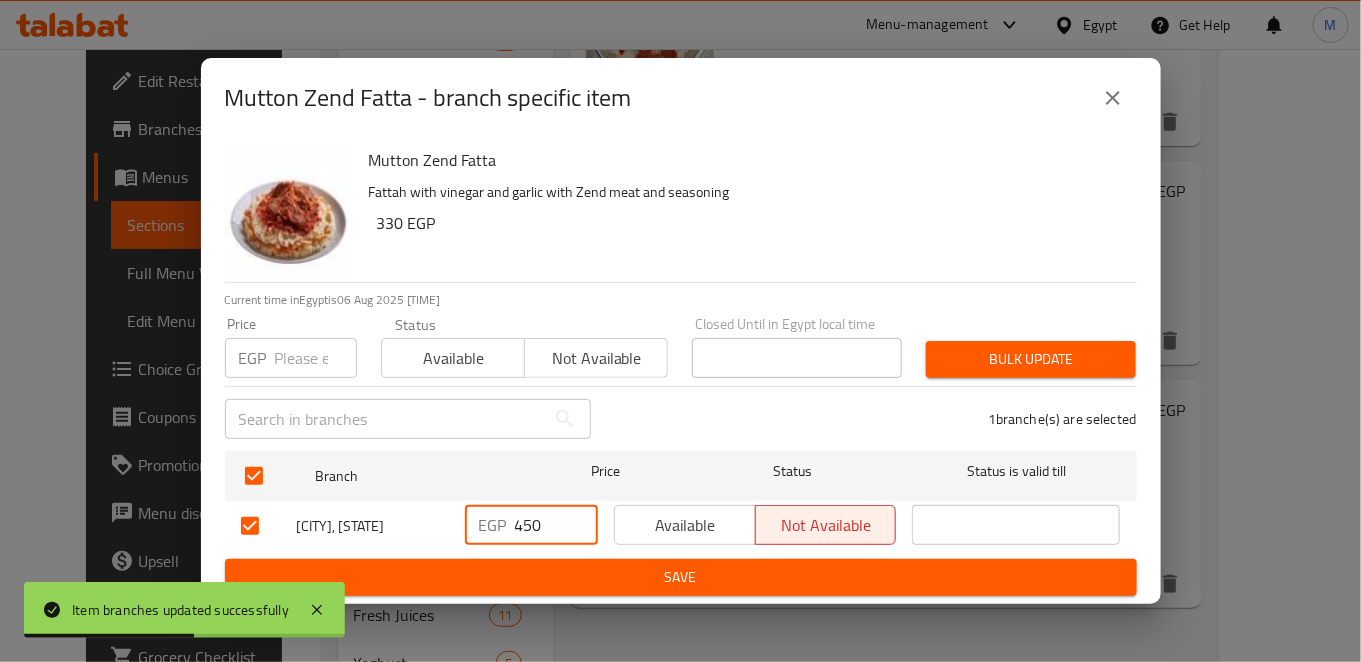 click on "450" at bounding box center [556, 525] 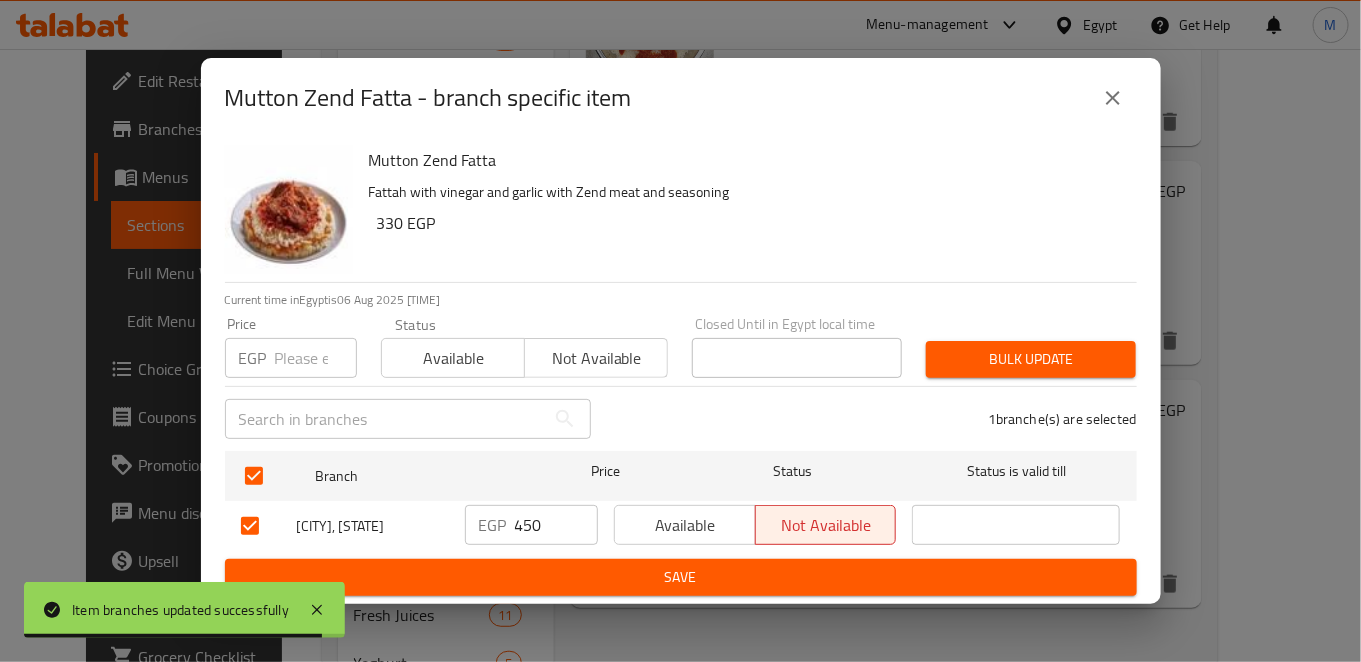drag, startPoint x: 1062, startPoint y: 166, endPoint x: 738, endPoint y: 345, distance: 370.15808 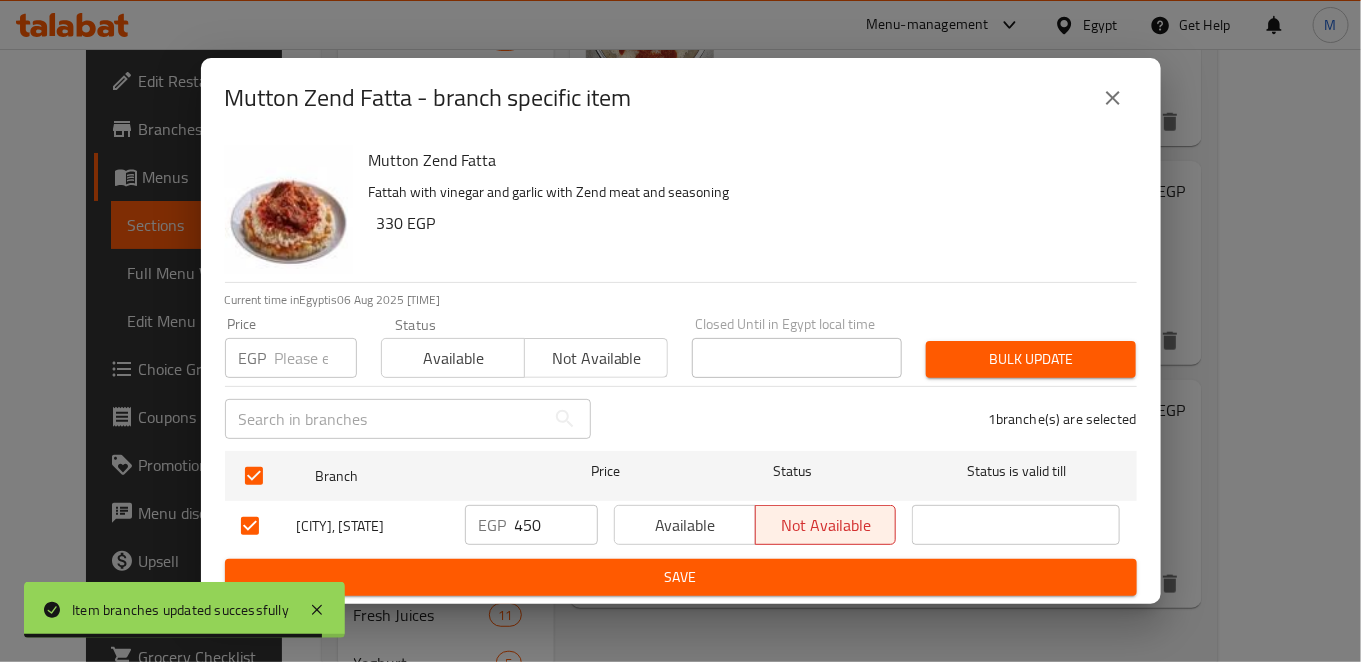 click on "Mutton Zend Fatta" at bounding box center [745, 160] 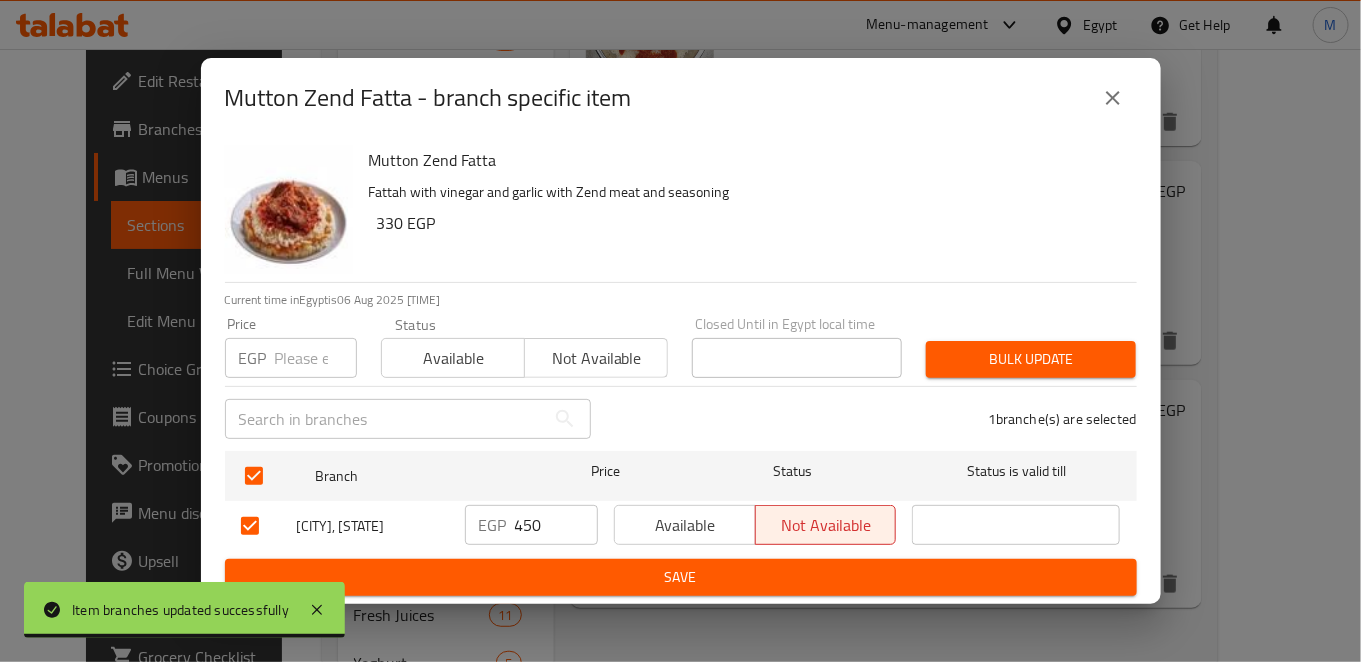 click on "450" at bounding box center (556, 525) 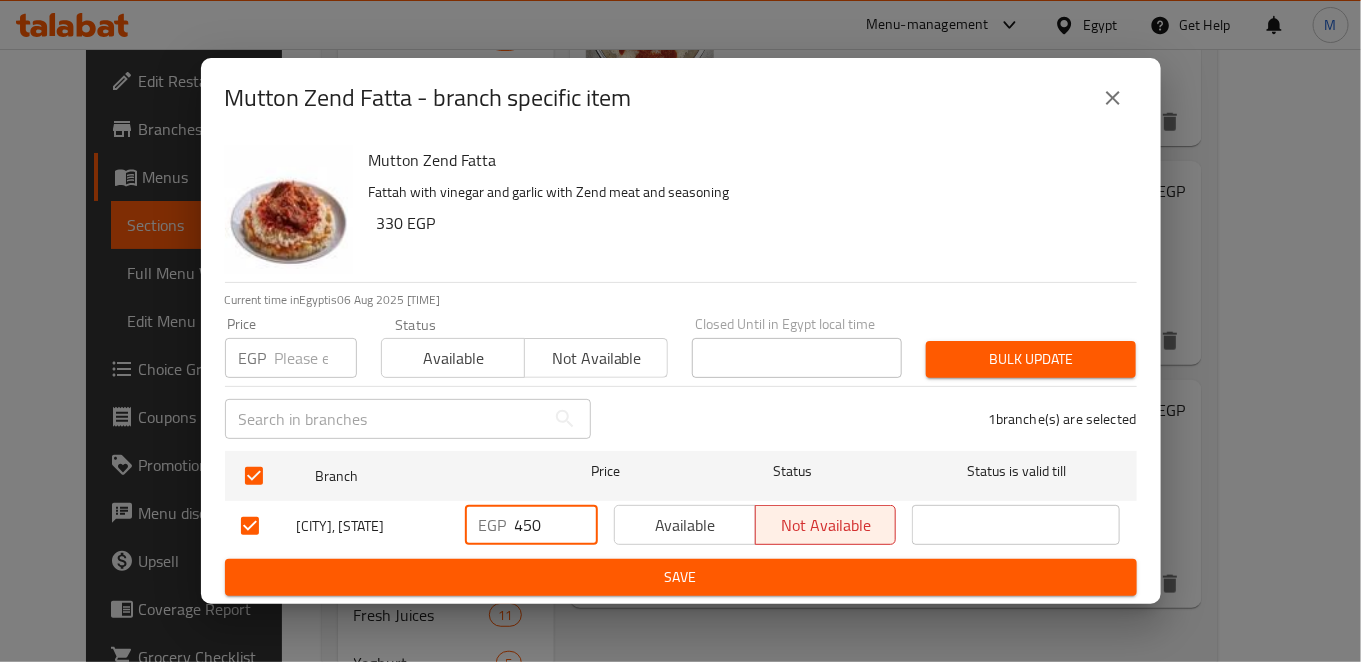 click on "450" at bounding box center [556, 525] 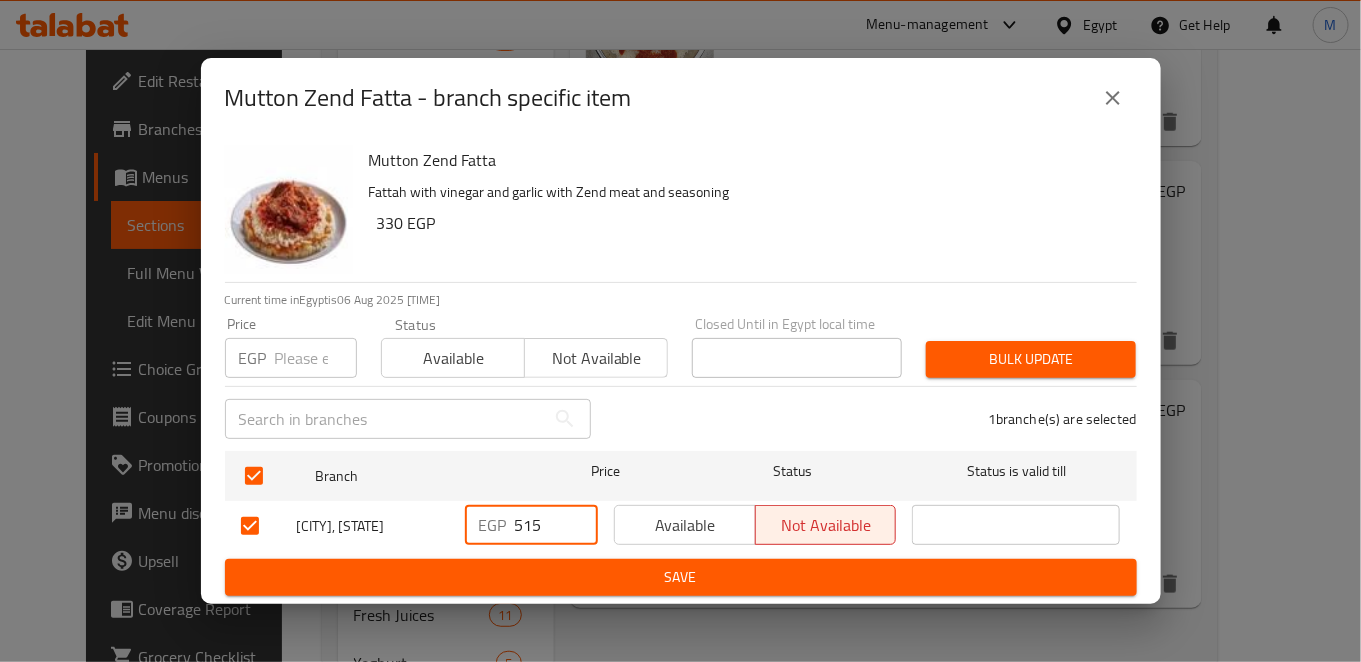 type on "515" 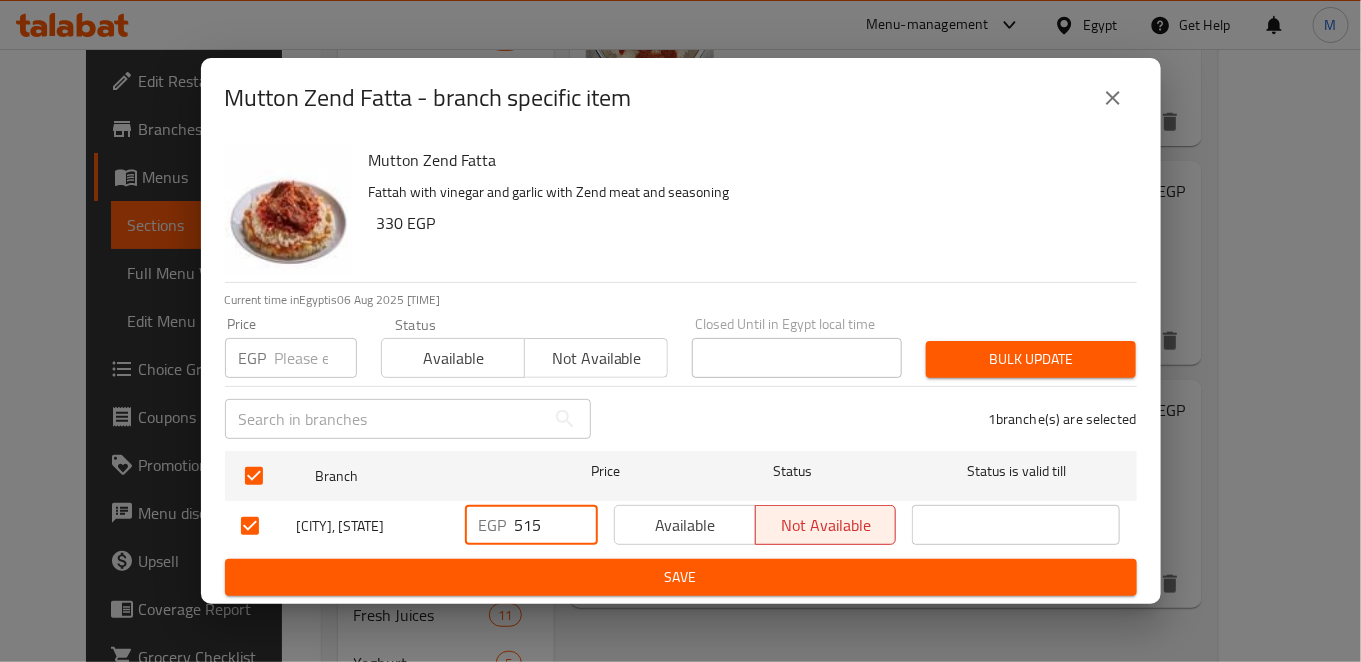 click on "Save" at bounding box center (681, 577) 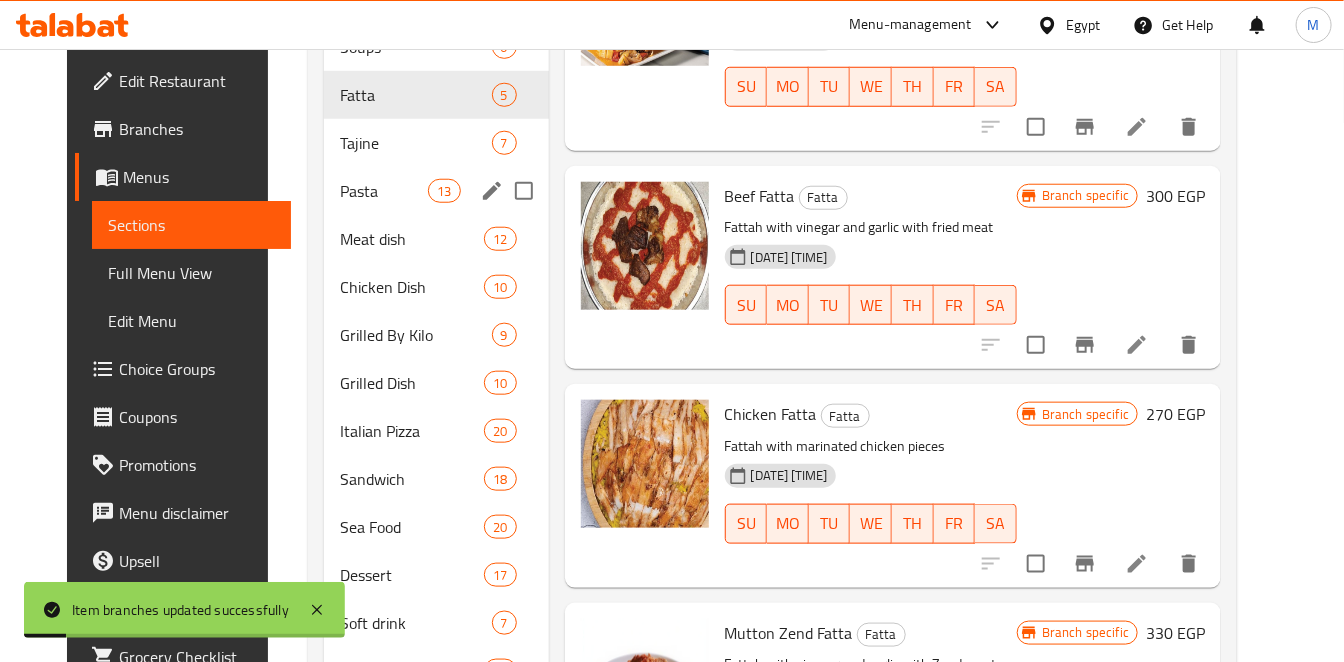 scroll, scrollTop: 555, scrollLeft: 0, axis: vertical 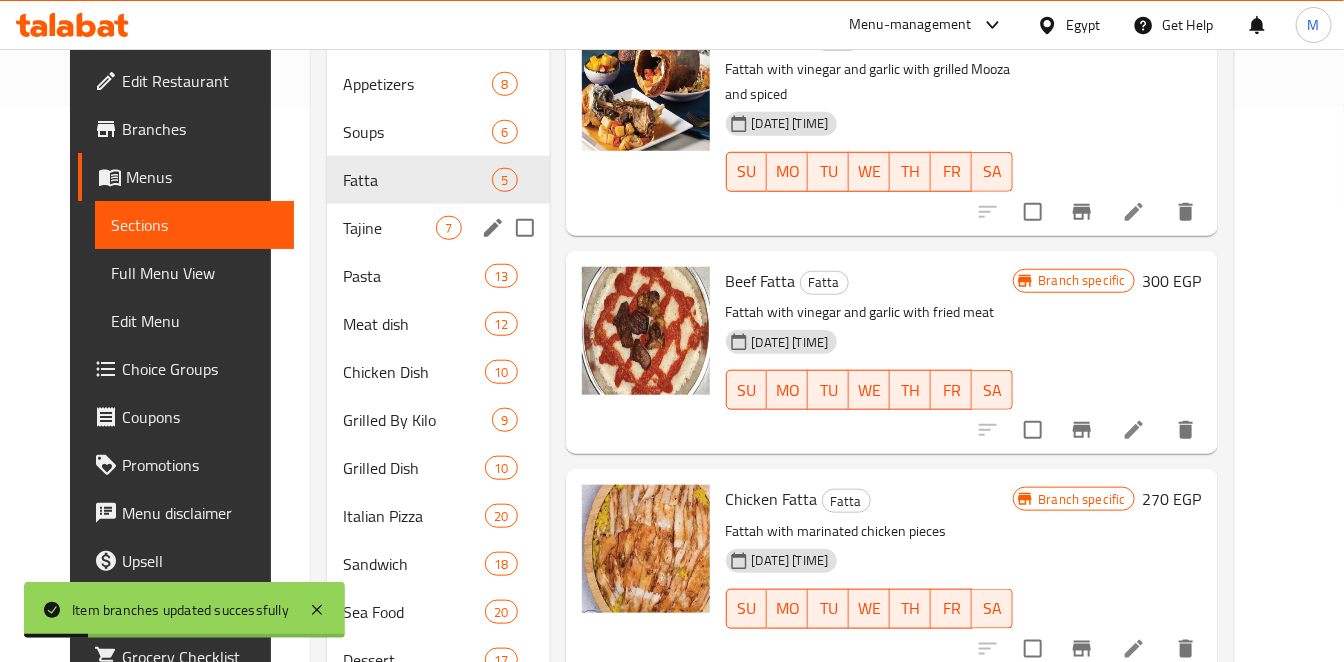 click on "Tajine 7" at bounding box center (438, 228) 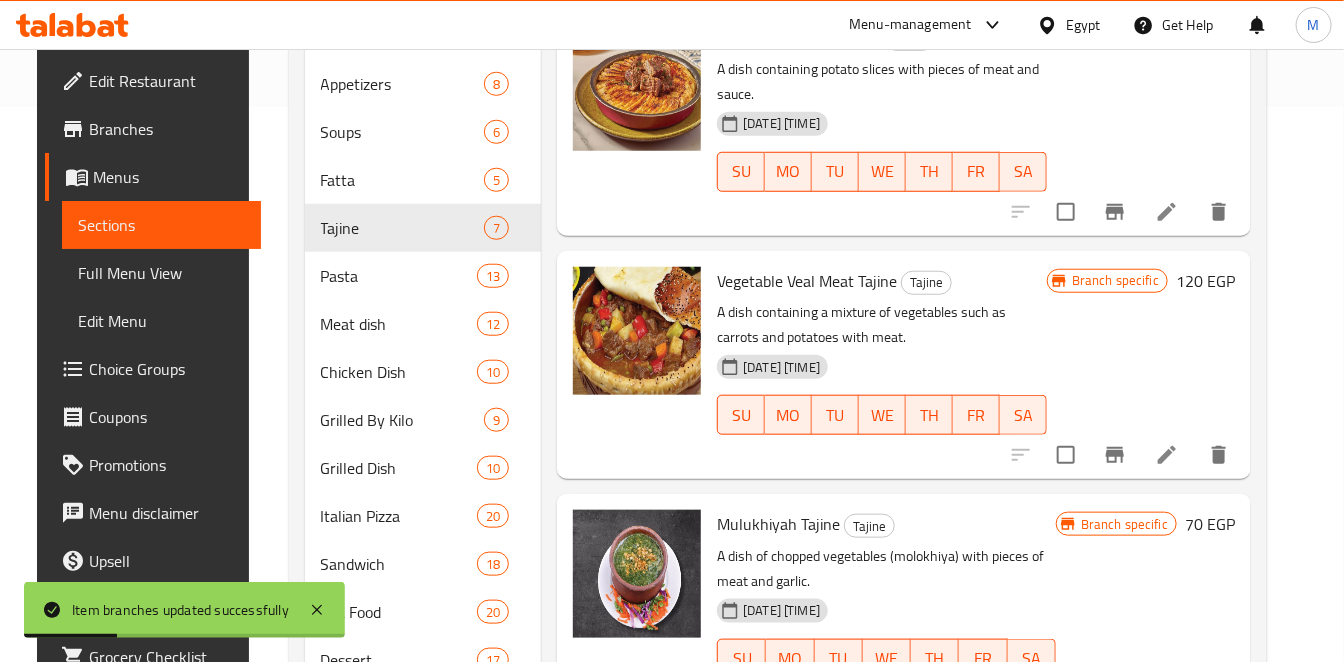 scroll, scrollTop: 111, scrollLeft: 0, axis: vertical 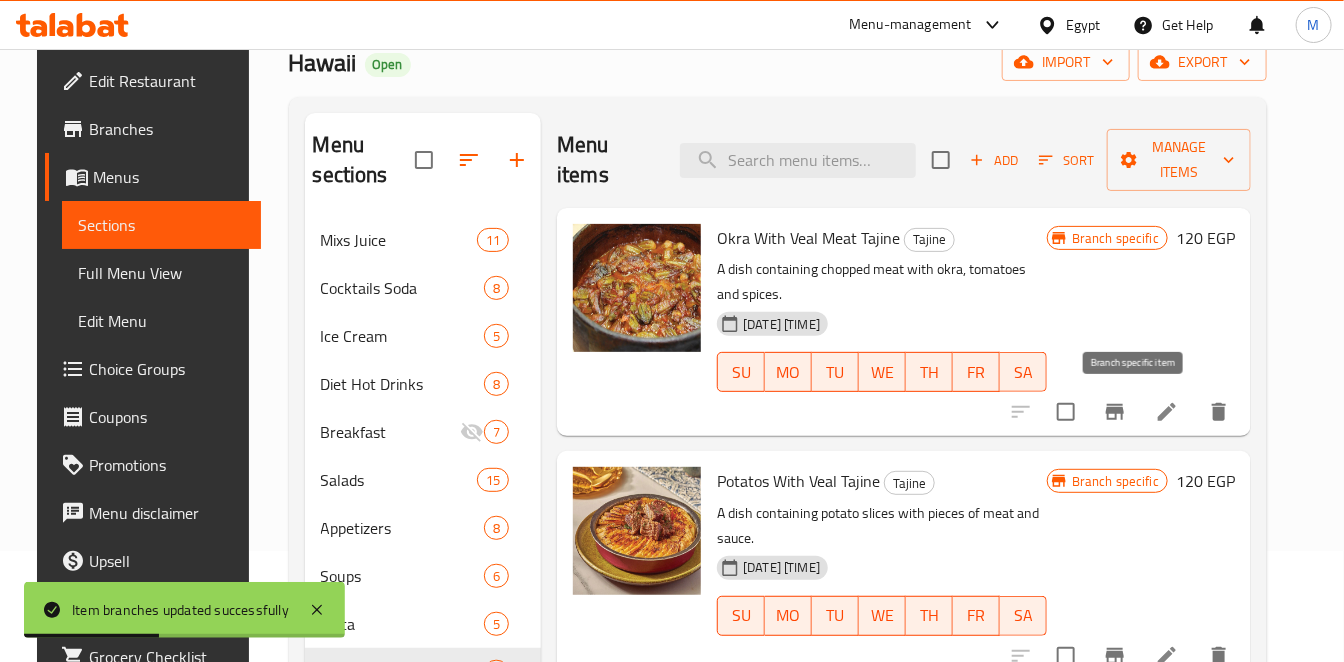 click 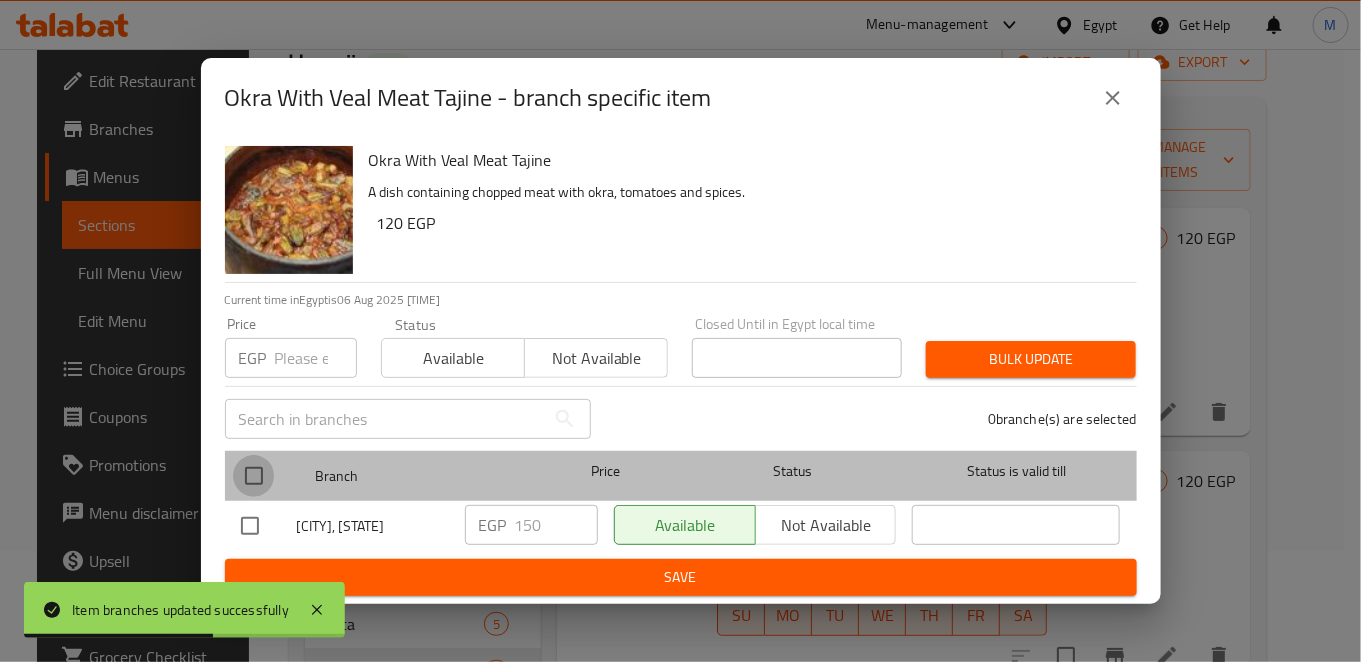 click at bounding box center (254, 476) 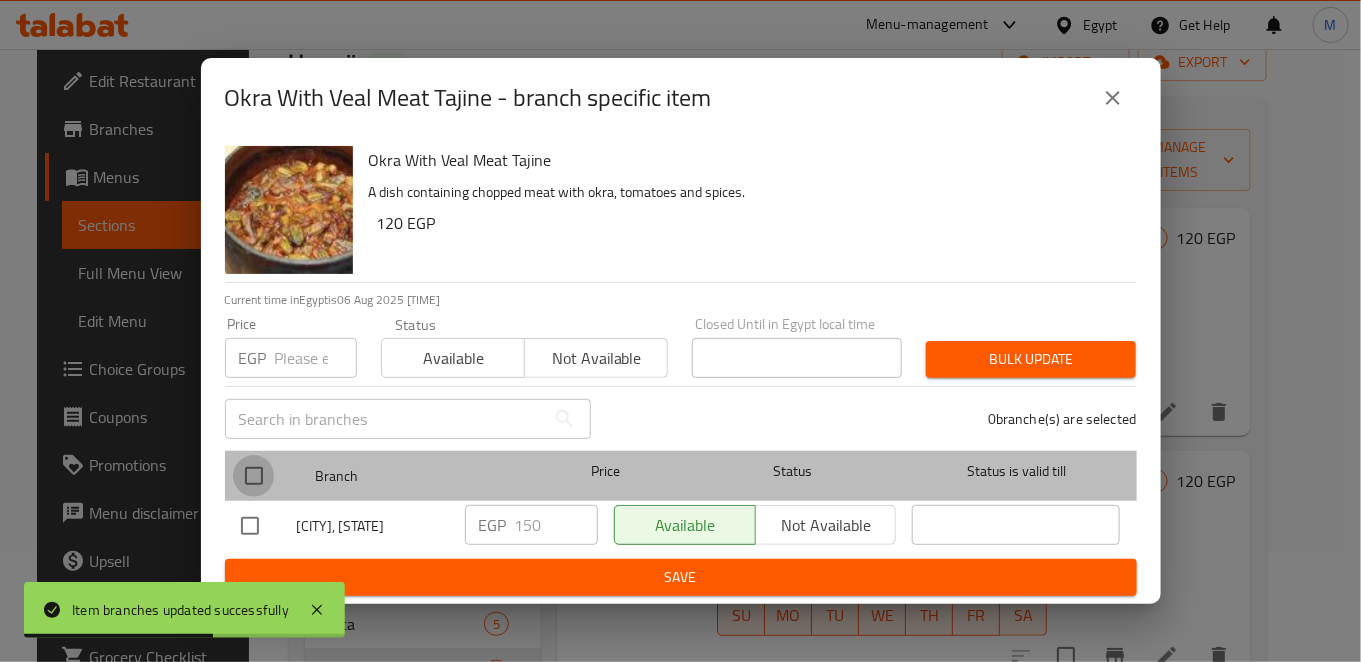 checkbox on "true" 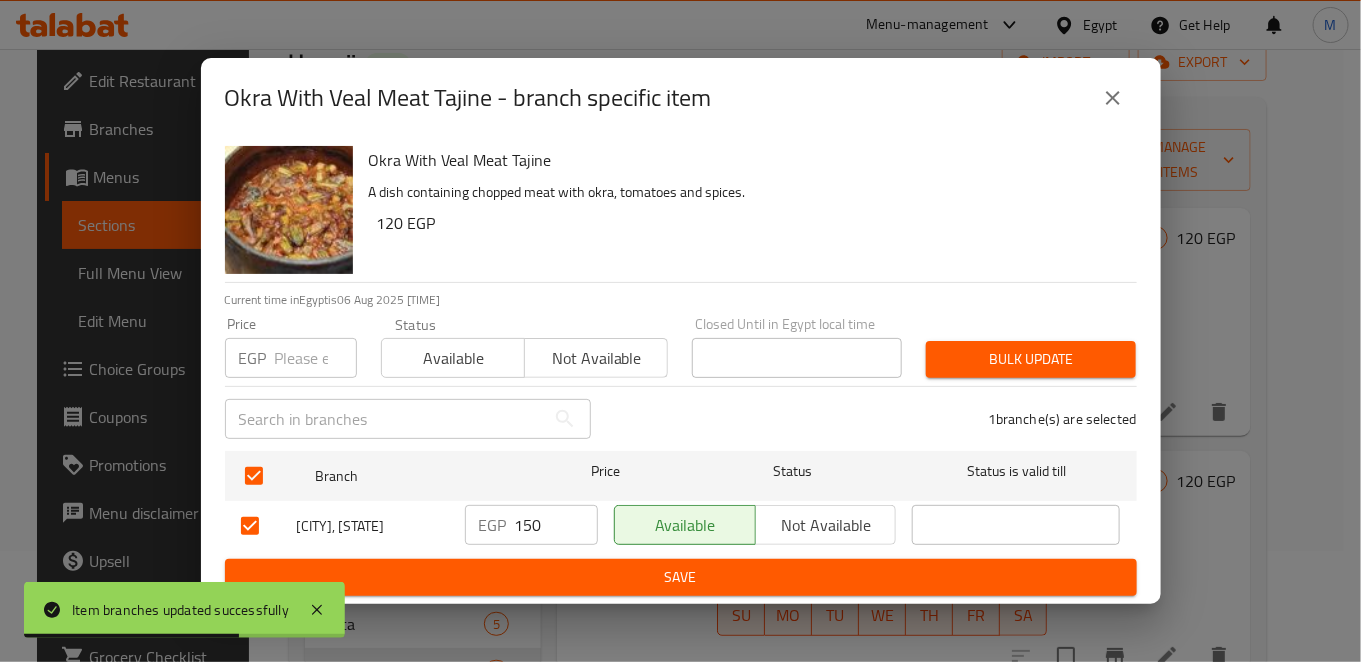 click on "150" at bounding box center [556, 525] 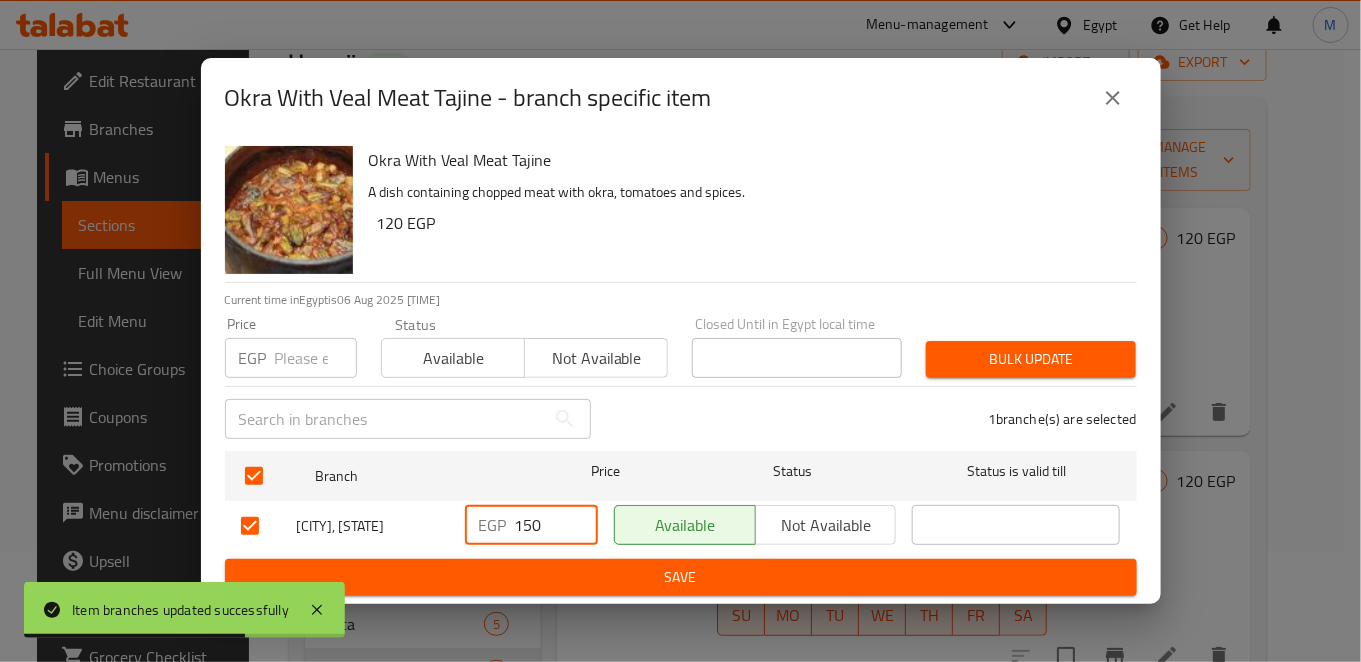 click on "150" at bounding box center (556, 525) 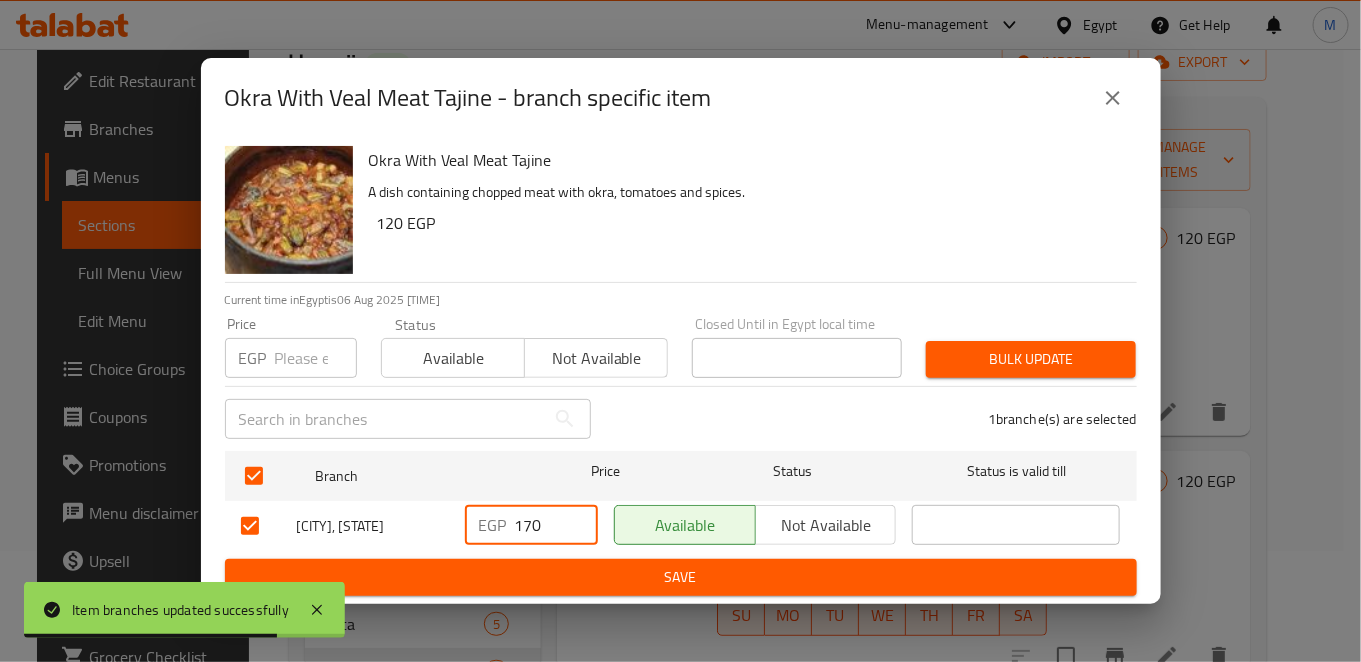 type on "170" 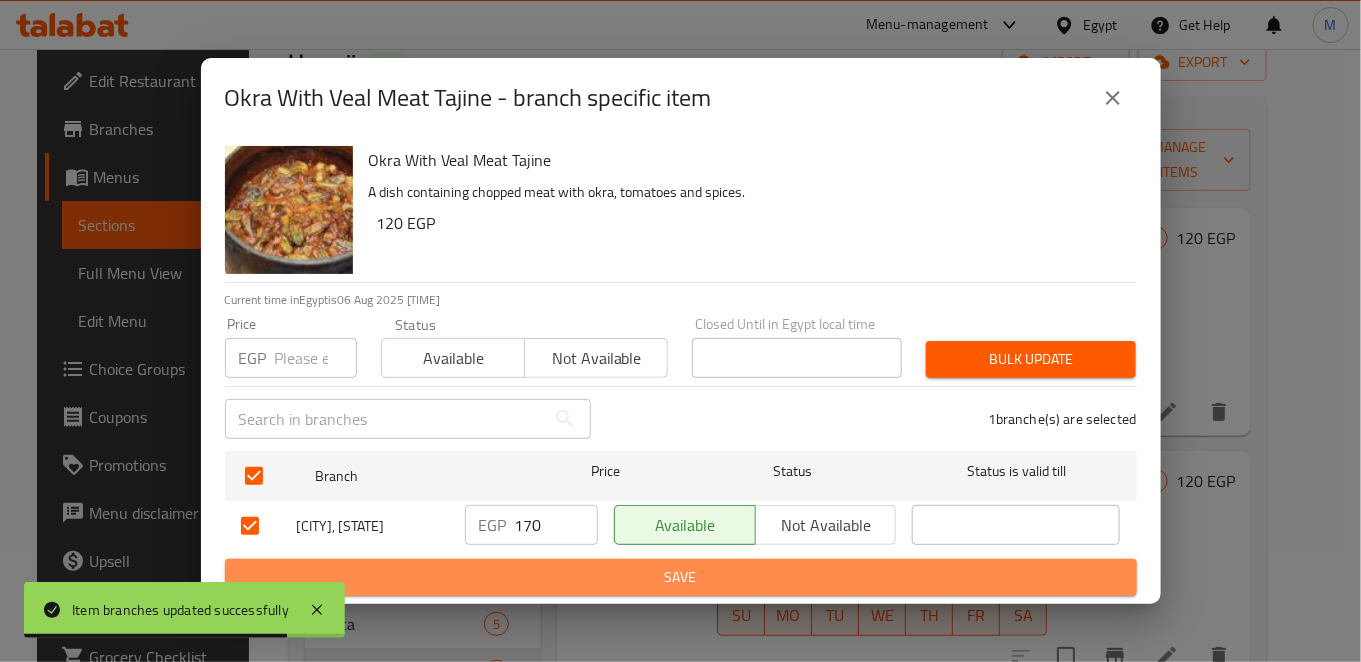 click on "Save" at bounding box center [681, 577] 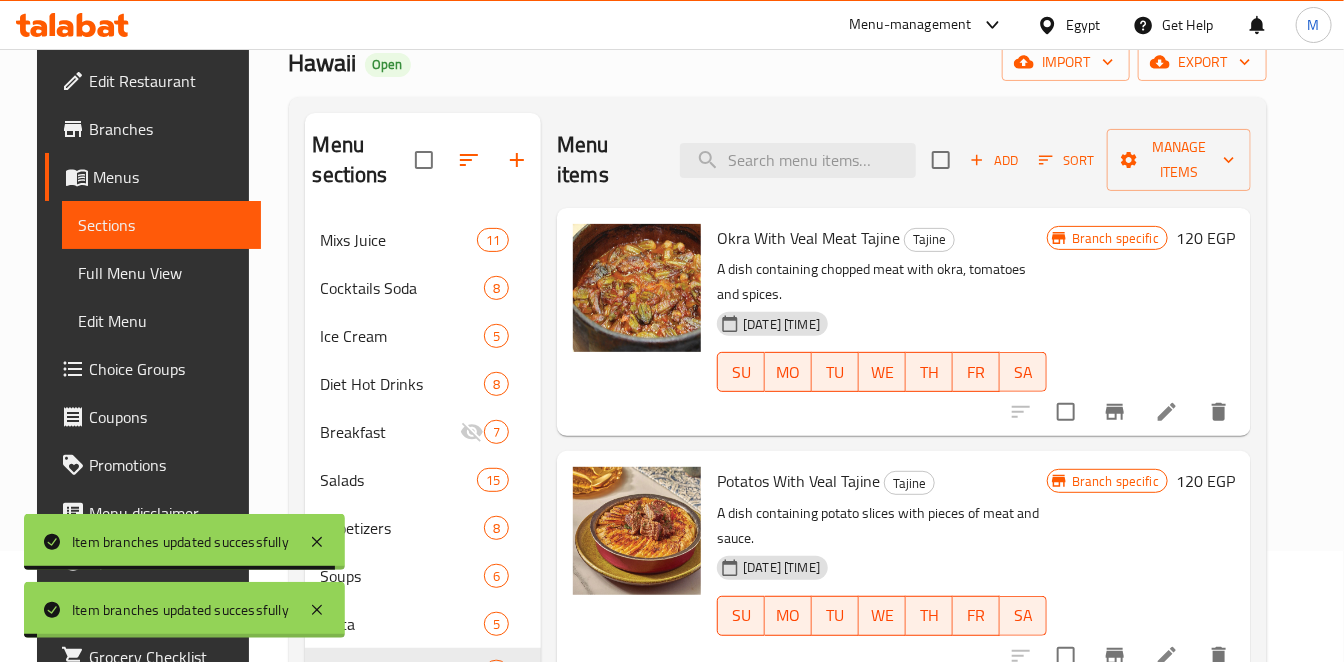 scroll, scrollTop: 111, scrollLeft: 0, axis: vertical 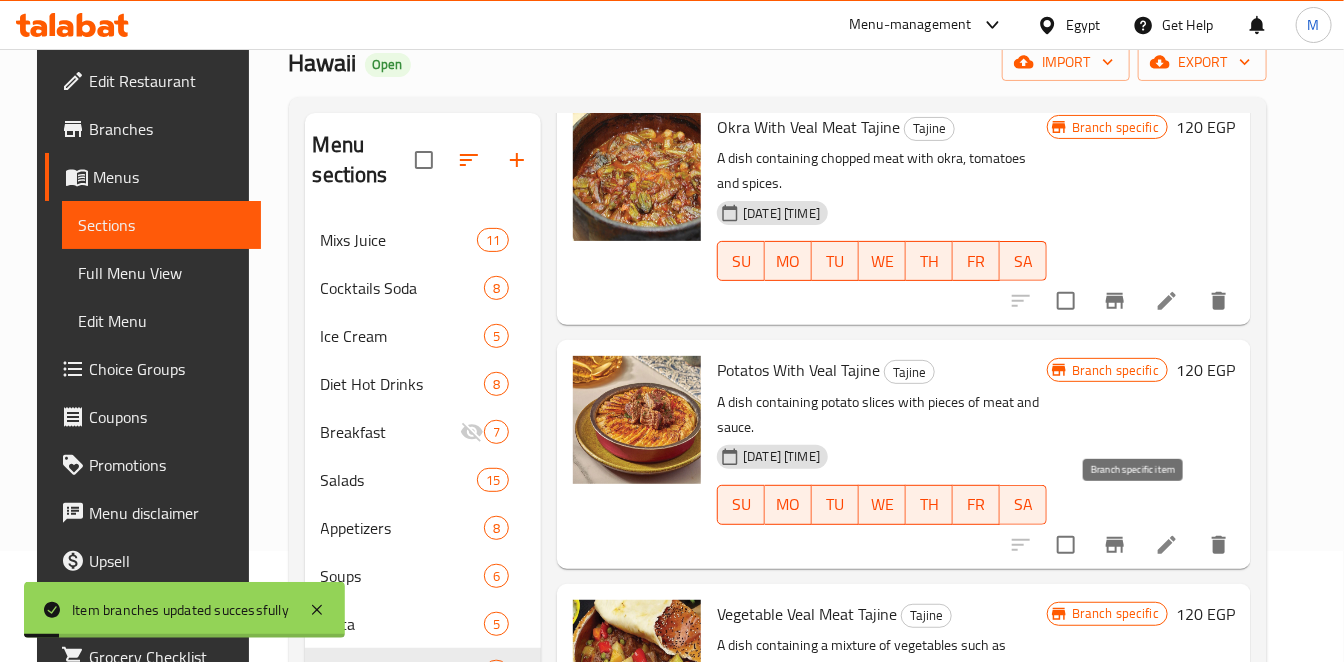 click 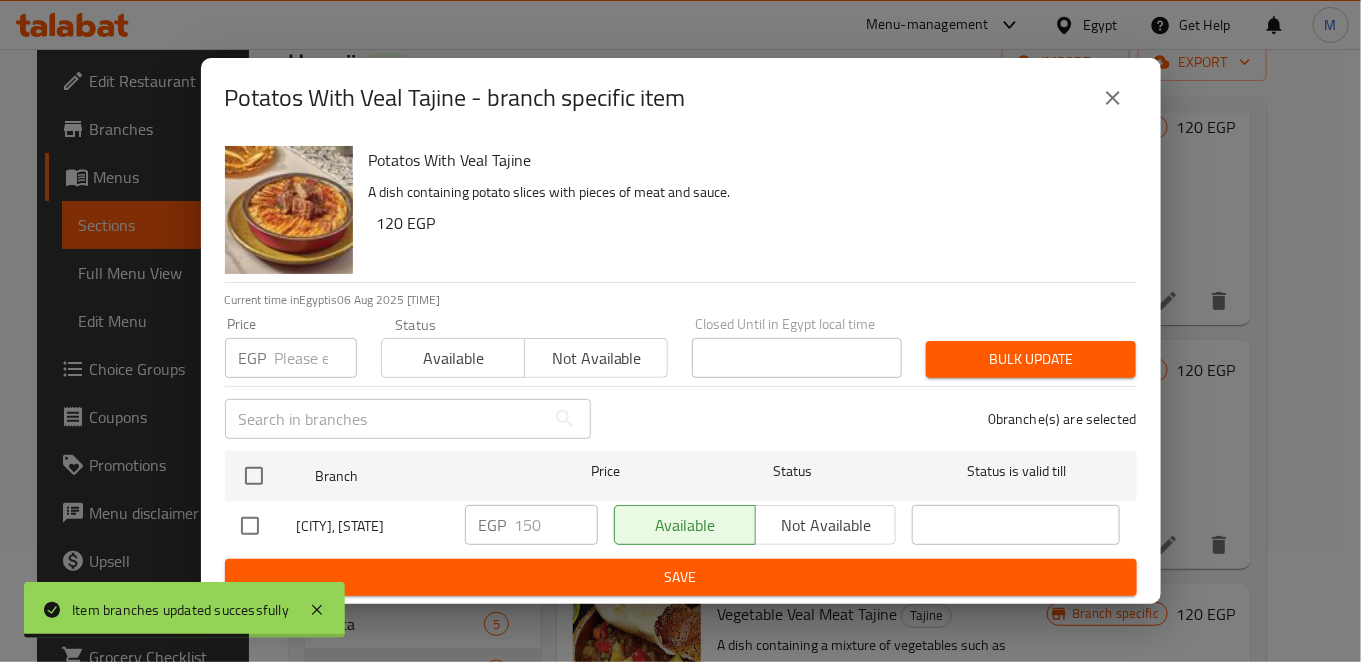 click on "​" at bounding box center [408, 419] 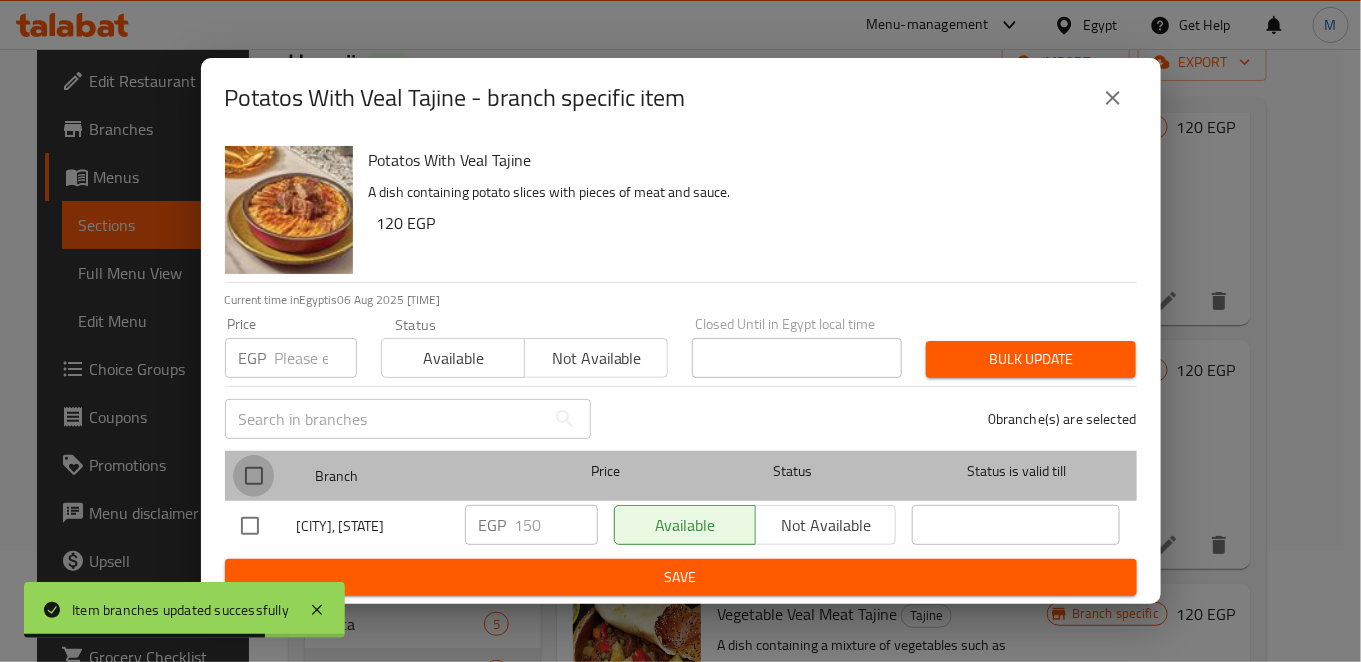 click at bounding box center (254, 476) 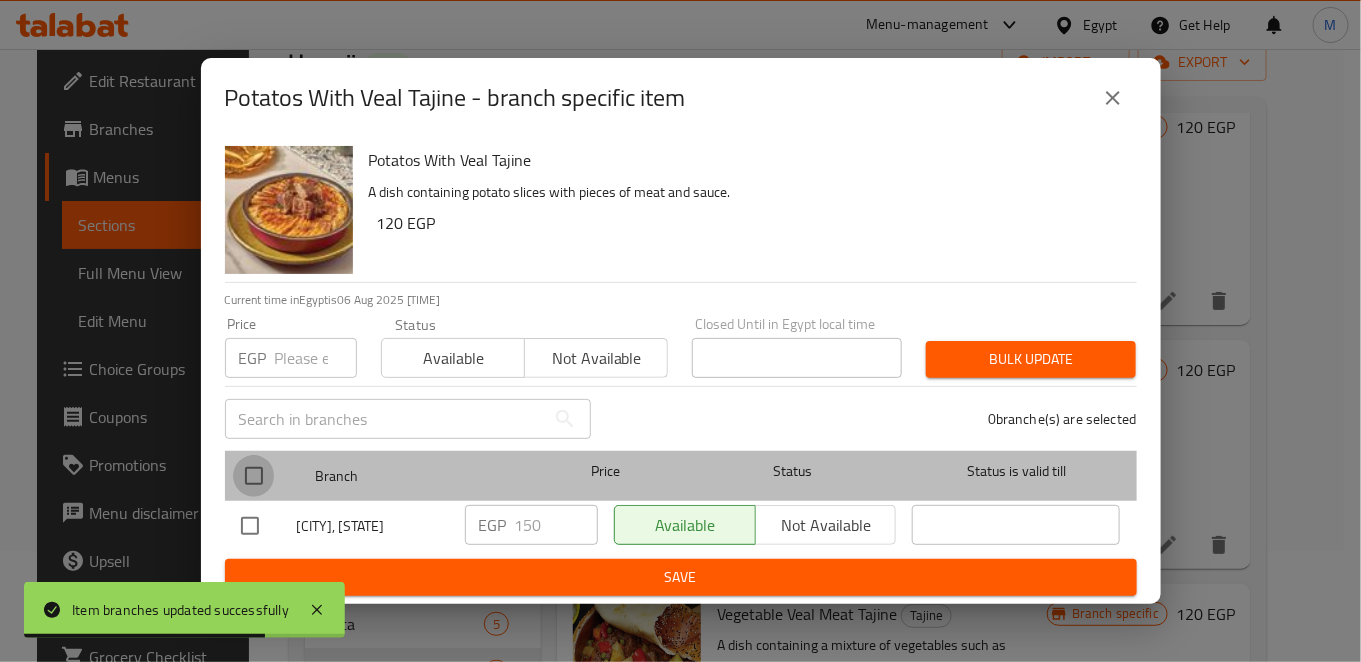 checkbox on "true" 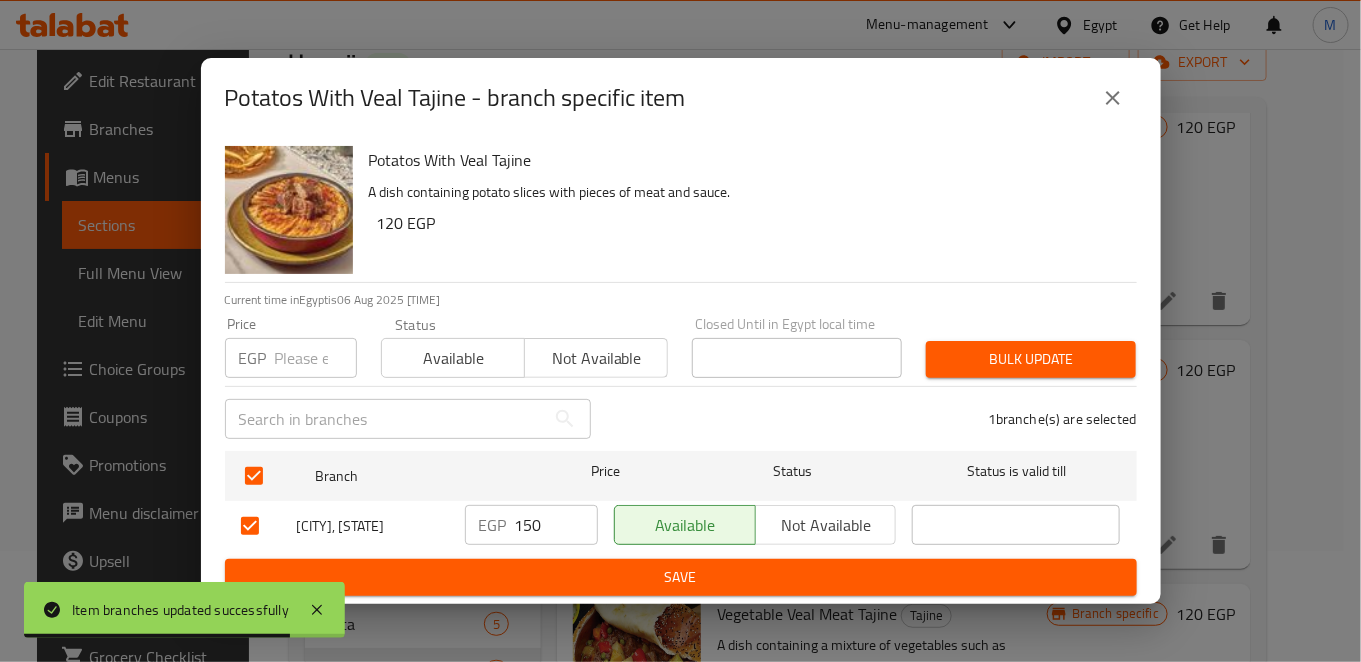click on "150" at bounding box center (556, 525) 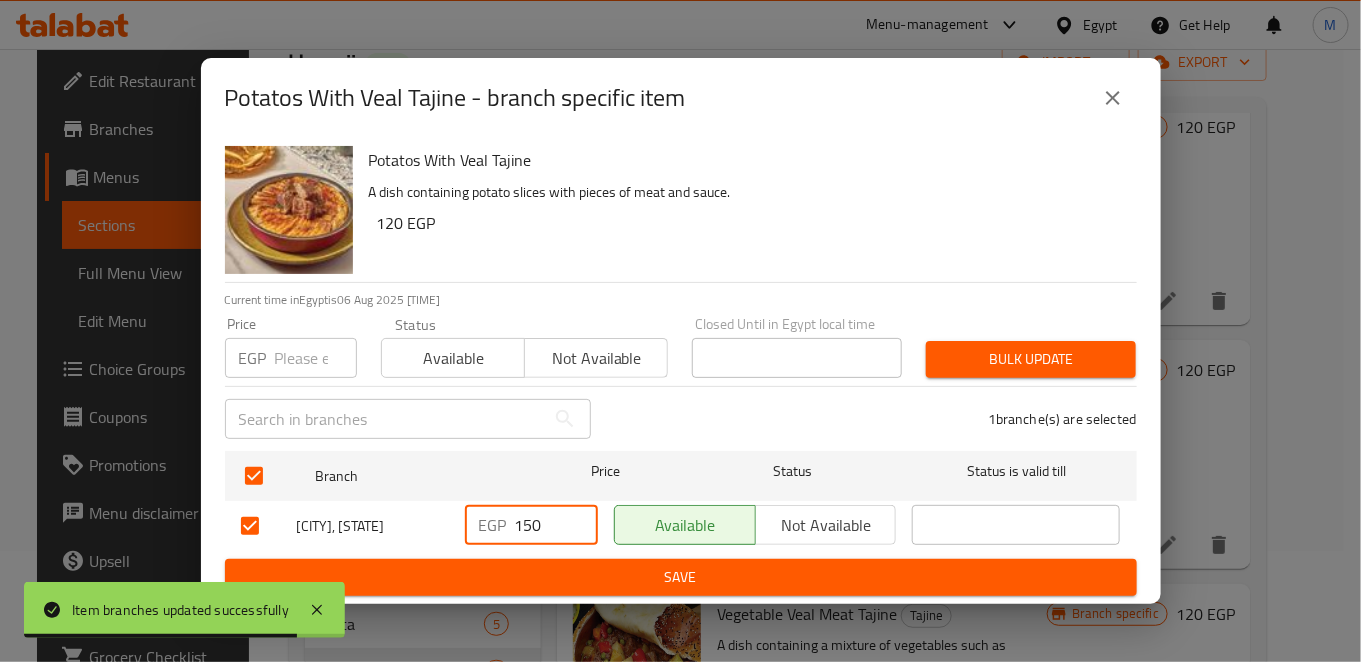 click on "150" at bounding box center (556, 525) 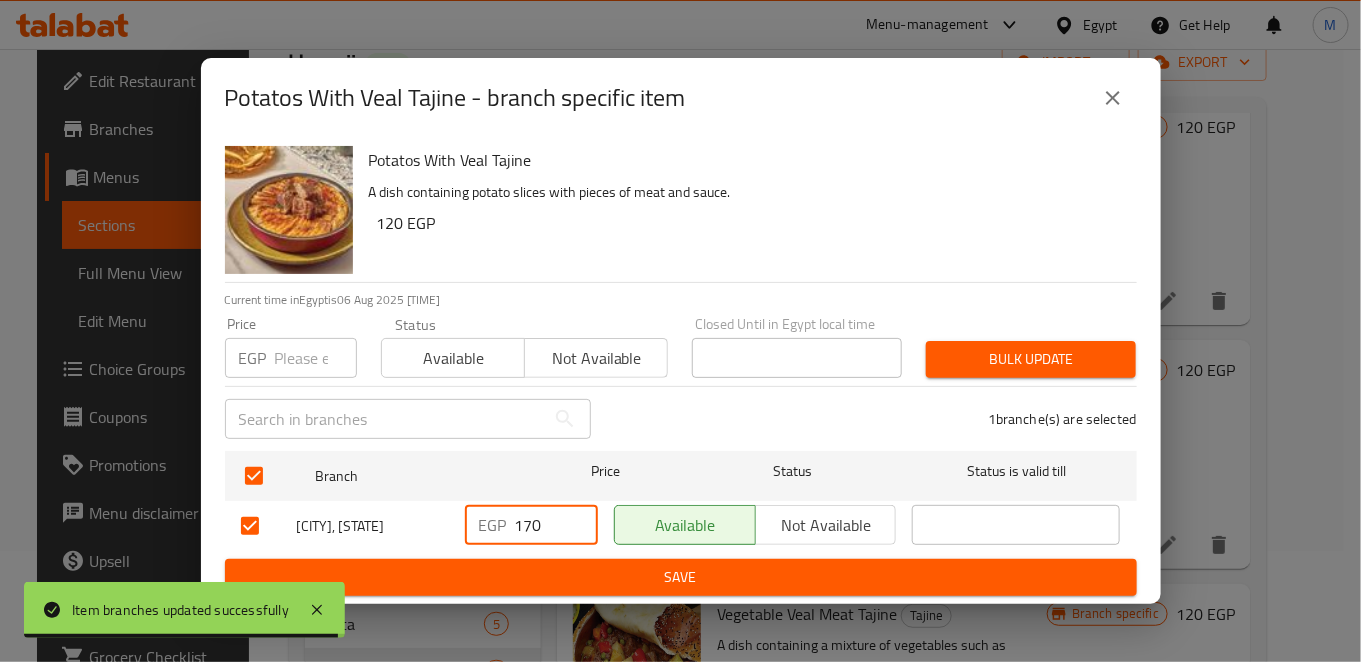 type on "170" 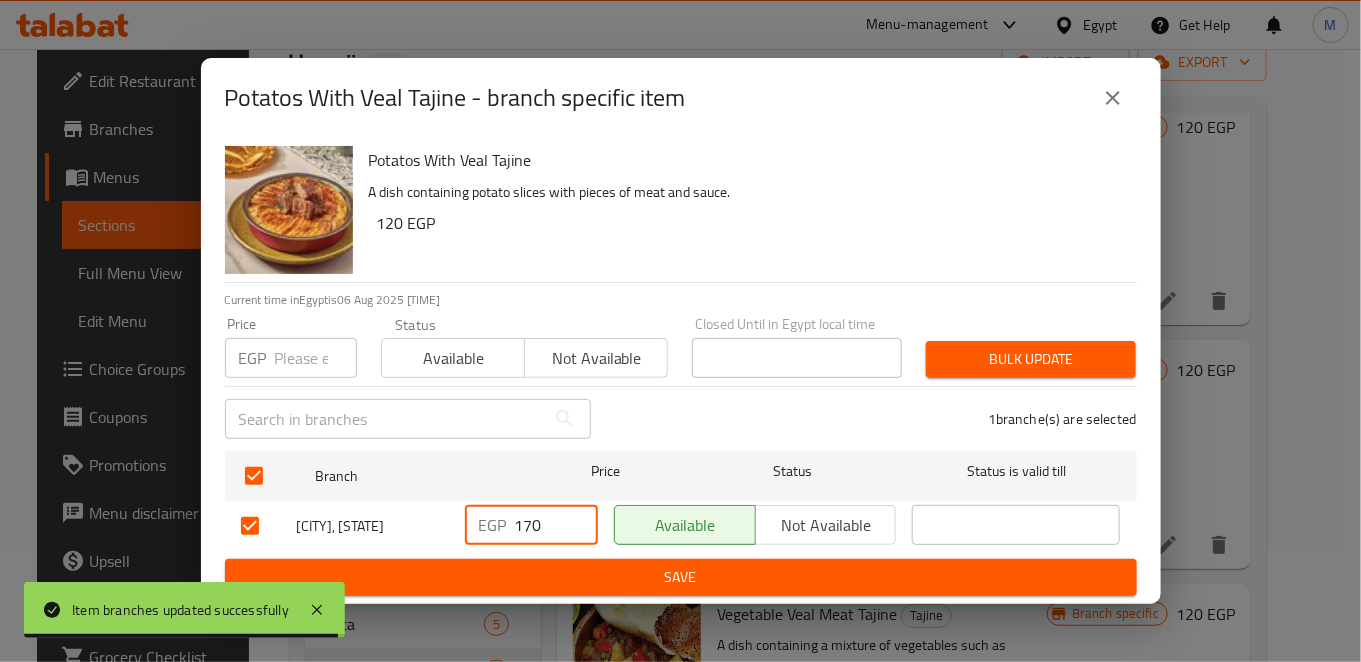 click on "Save" at bounding box center [681, 577] 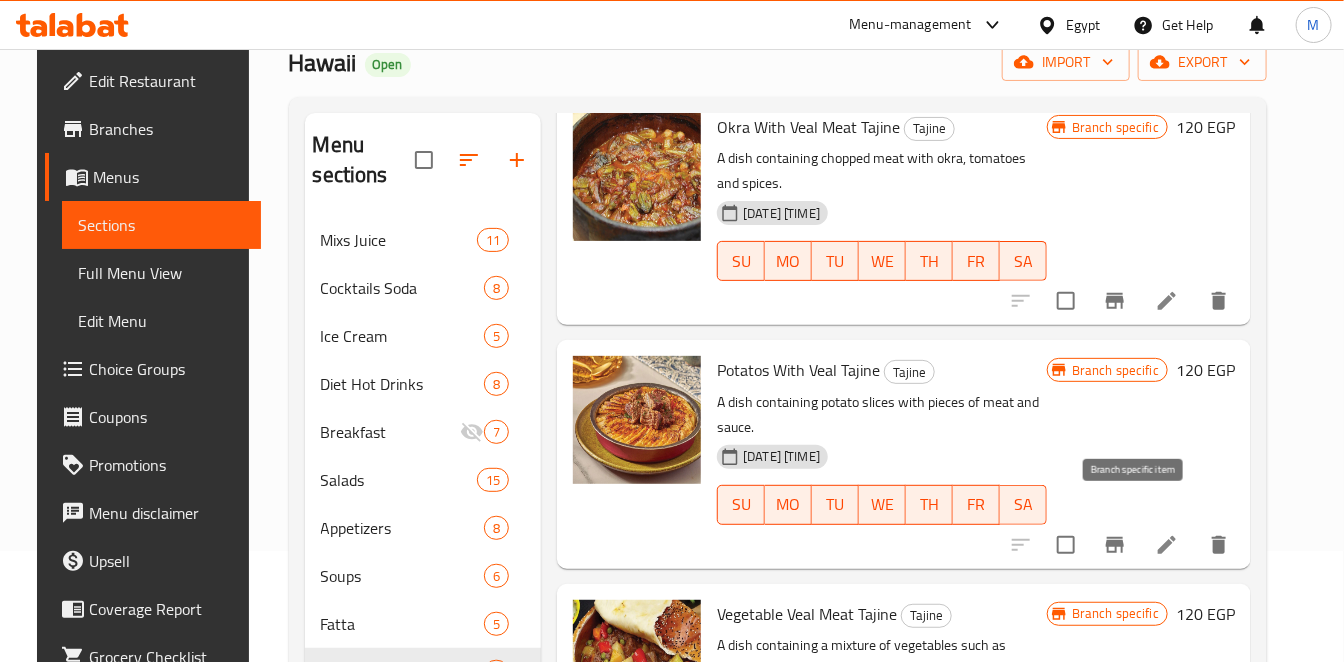 click 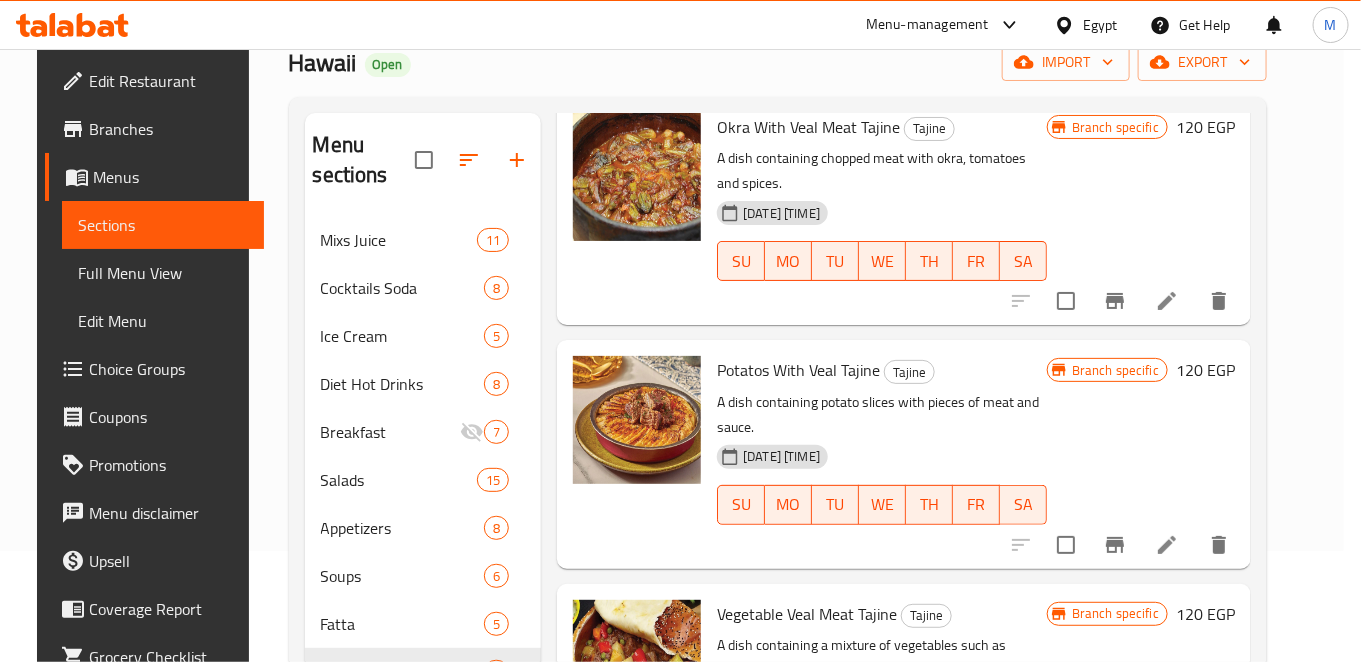 type 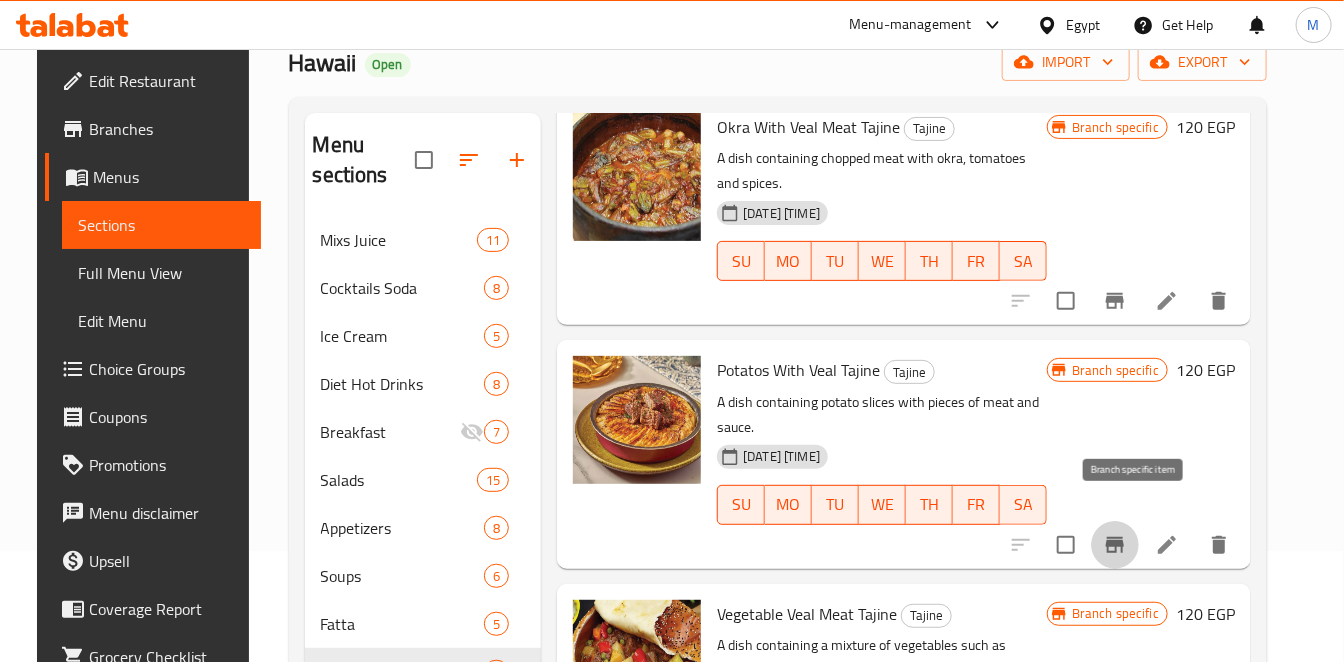 scroll, scrollTop: 182, scrollLeft: 0, axis: vertical 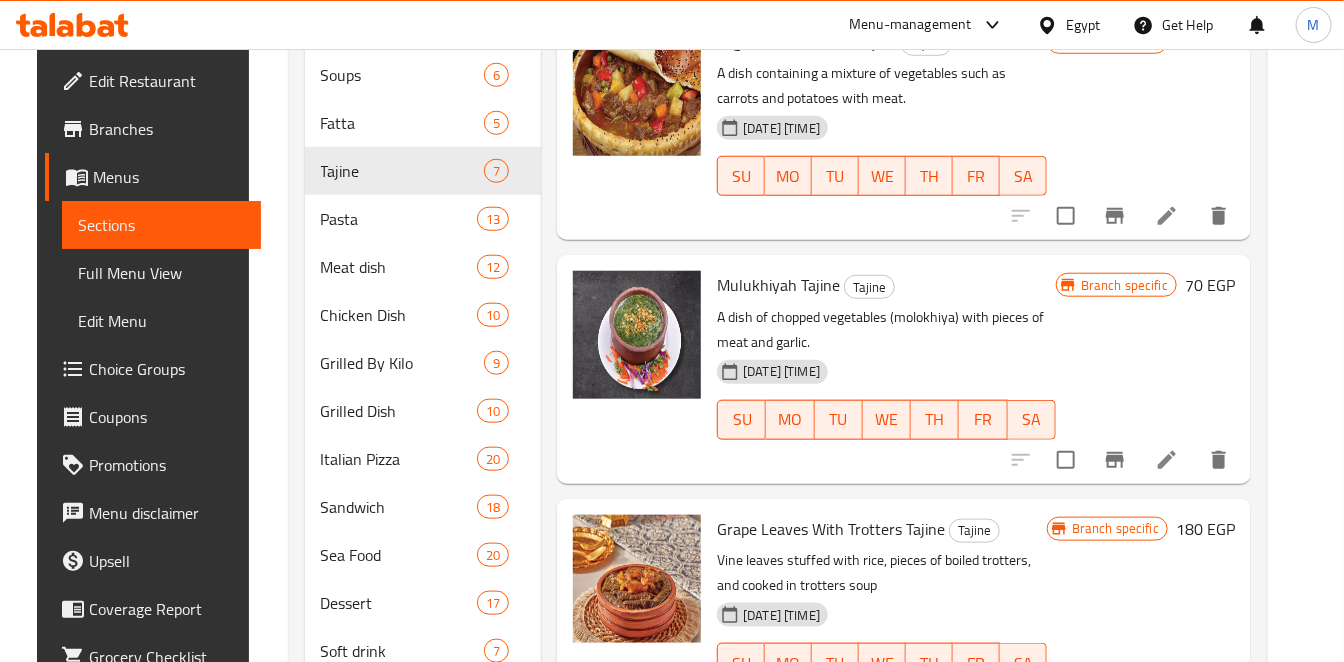 click 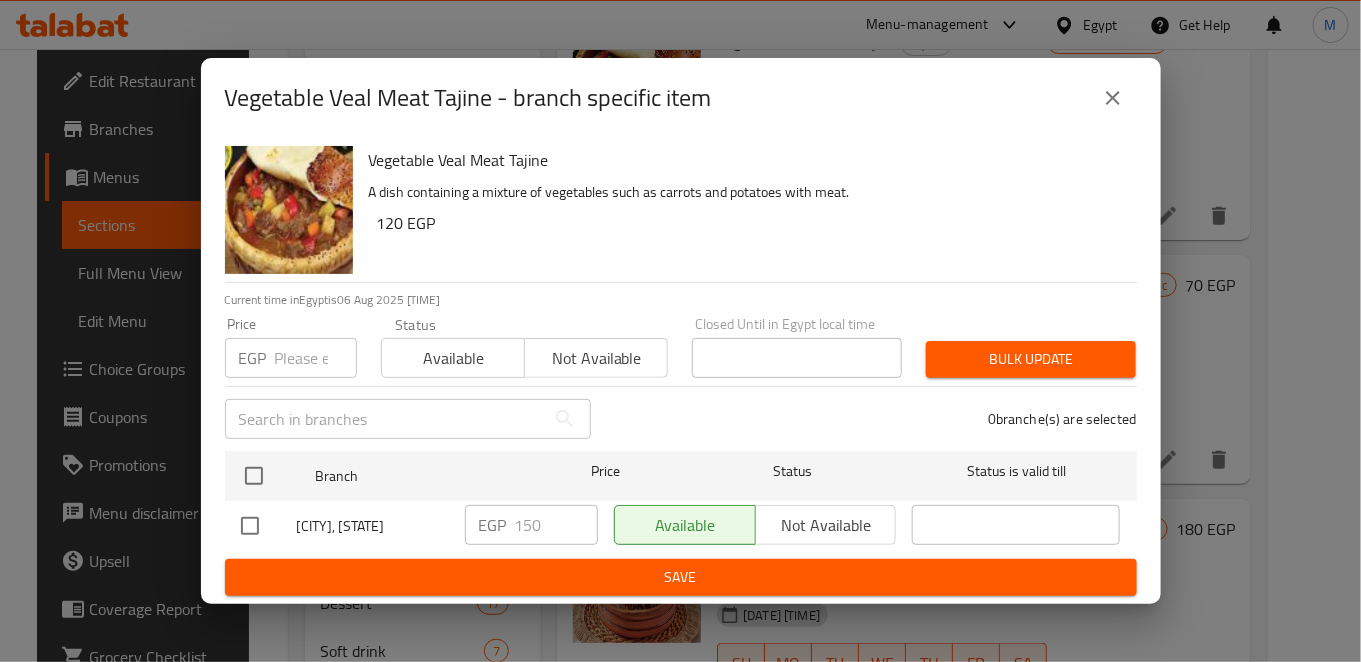 drag, startPoint x: 246, startPoint y: 486, endPoint x: 463, endPoint y: 498, distance: 217.33154 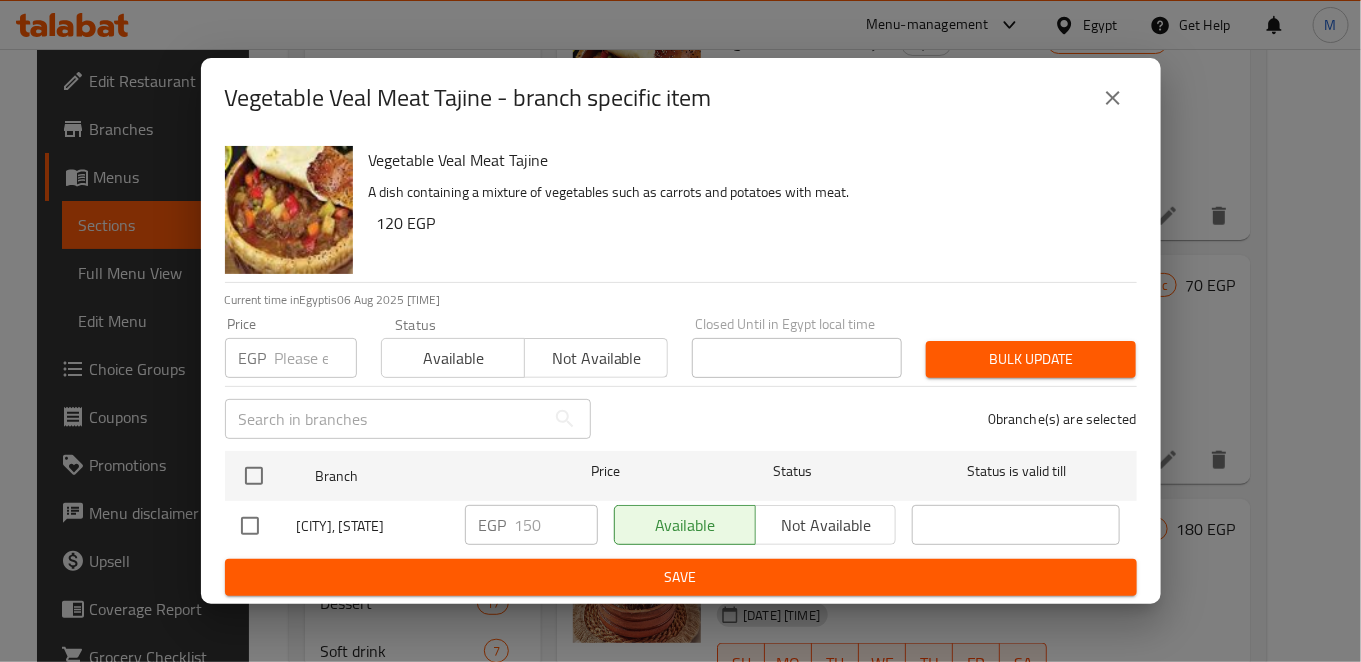 click at bounding box center (254, 476) 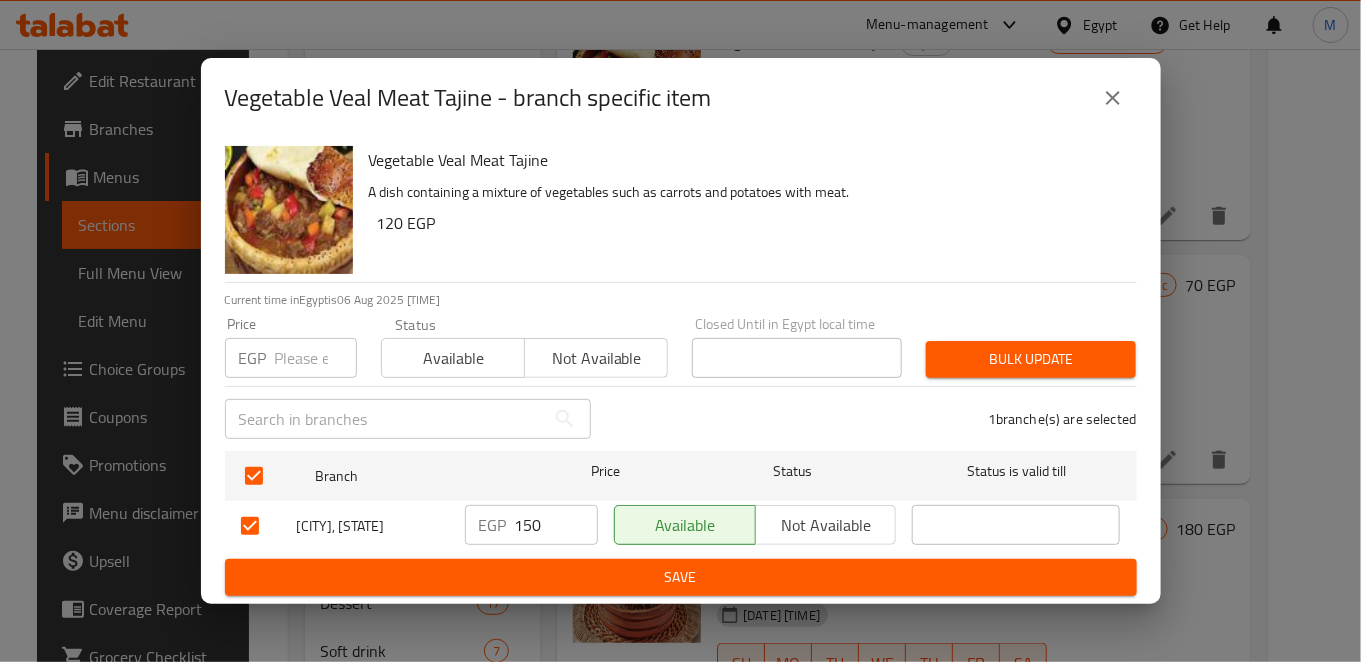 click on "150" at bounding box center (556, 525) 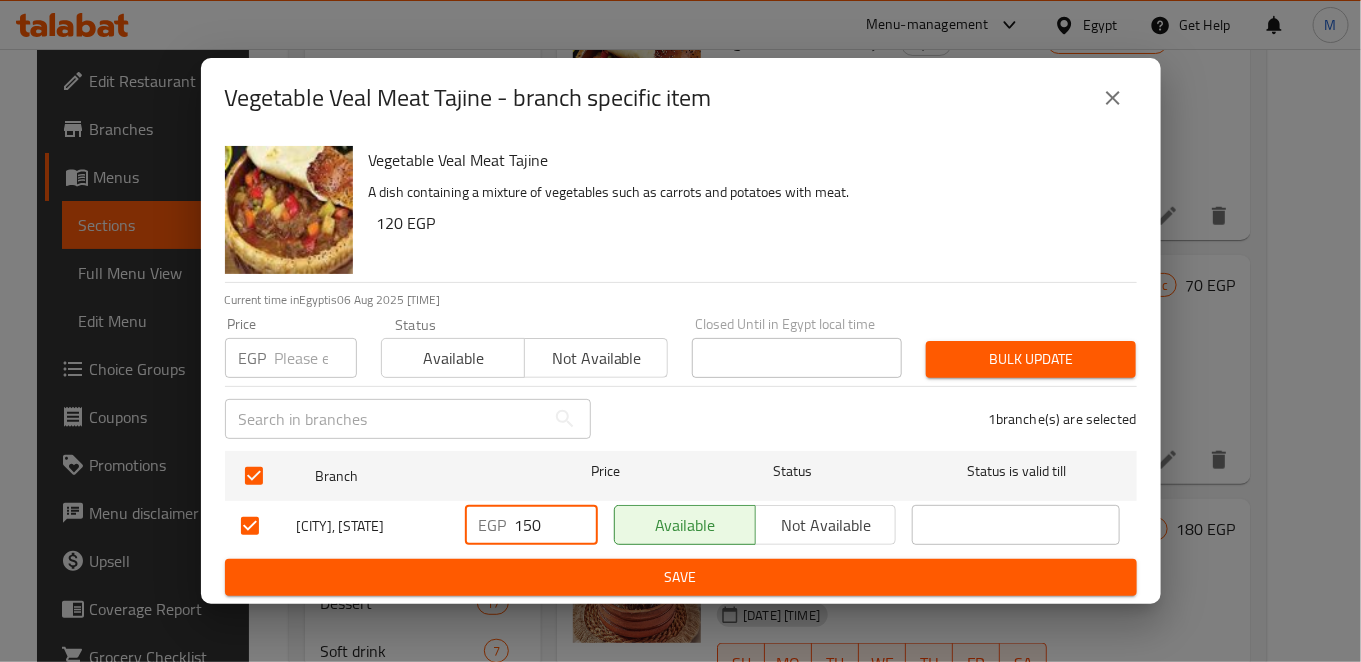 click on "150" at bounding box center [556, 525] 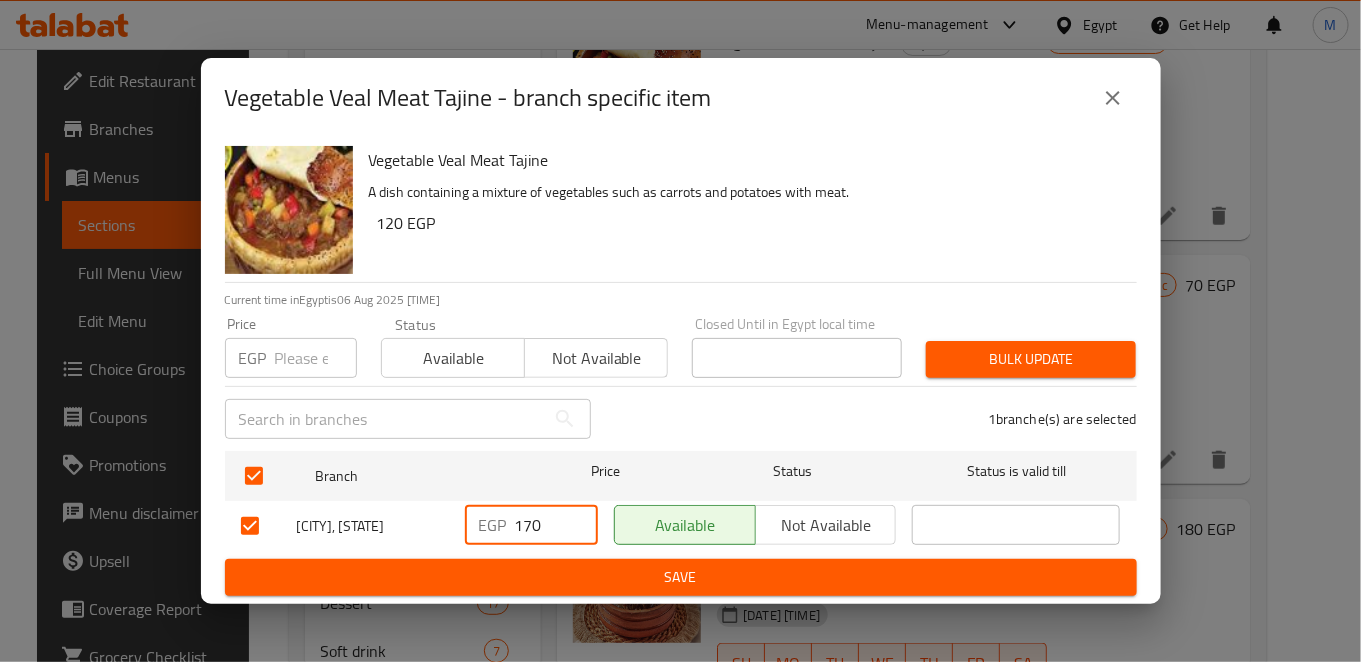 type on "170" 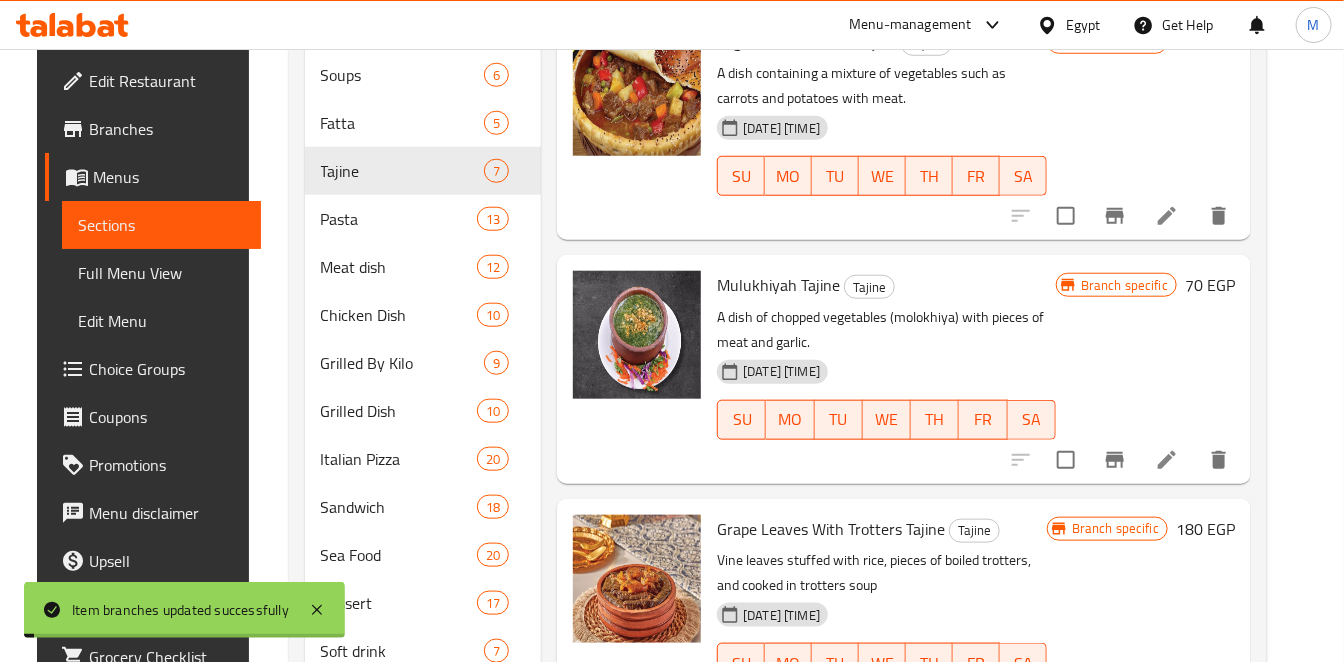 click at bounding box center (1115, 460) 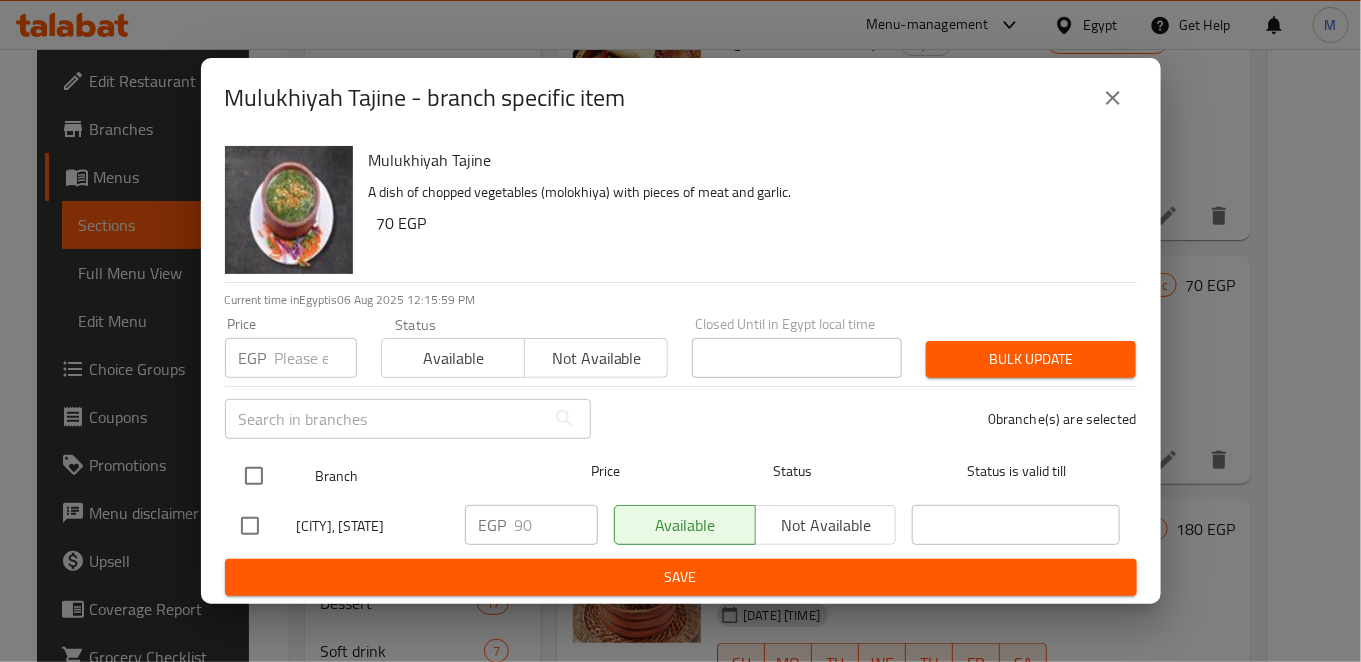 click at bounding box center (254, 476) 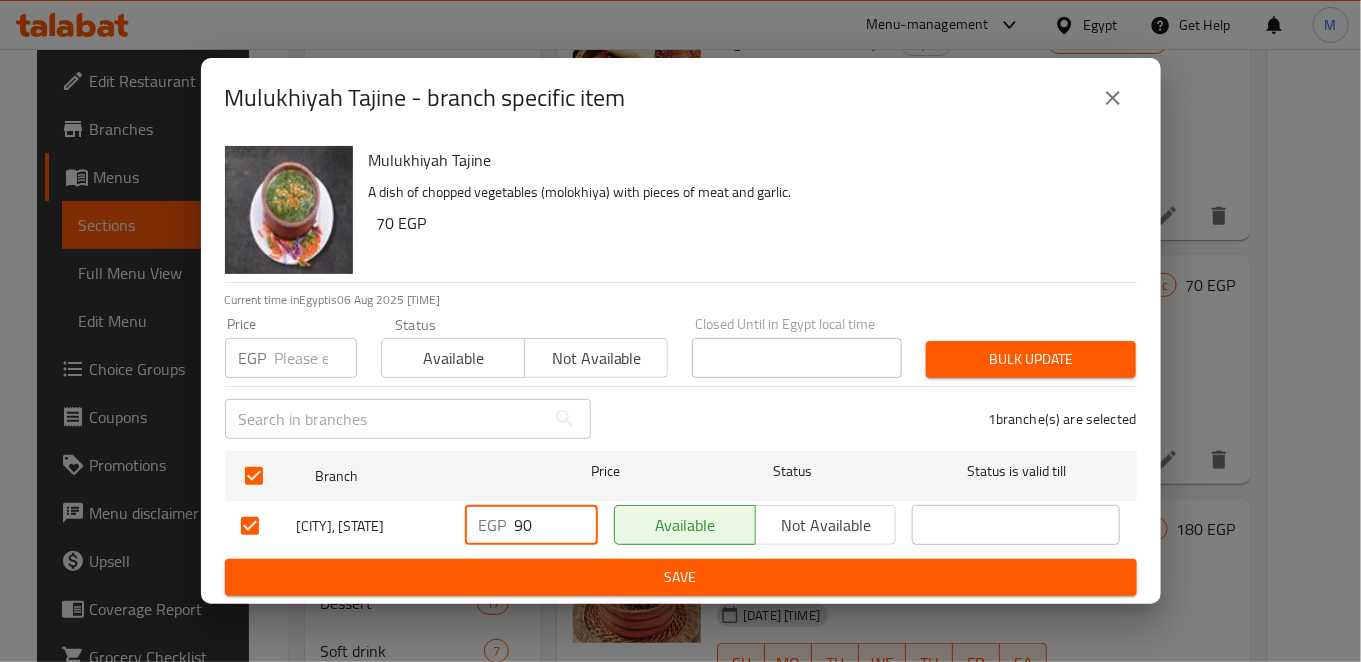 click on "90" at bounding box center [556, 525] 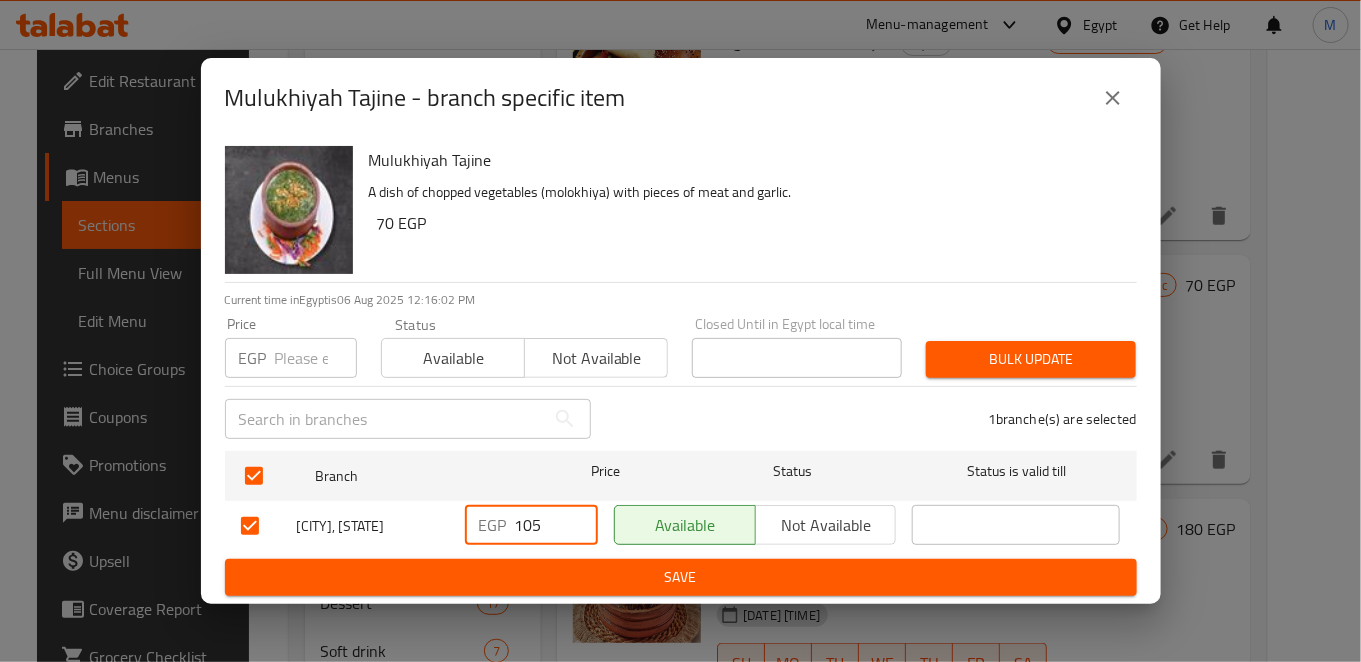 type on "105" 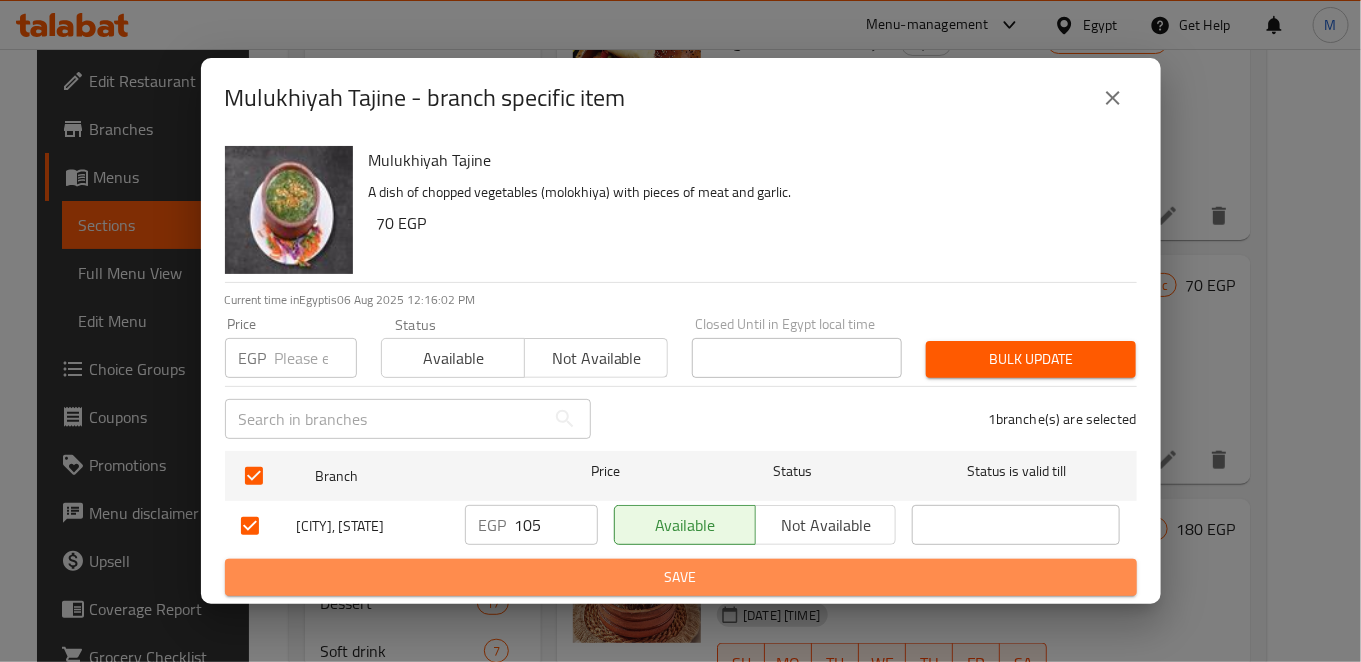 click on "Save" at bounding box center [681, 577] 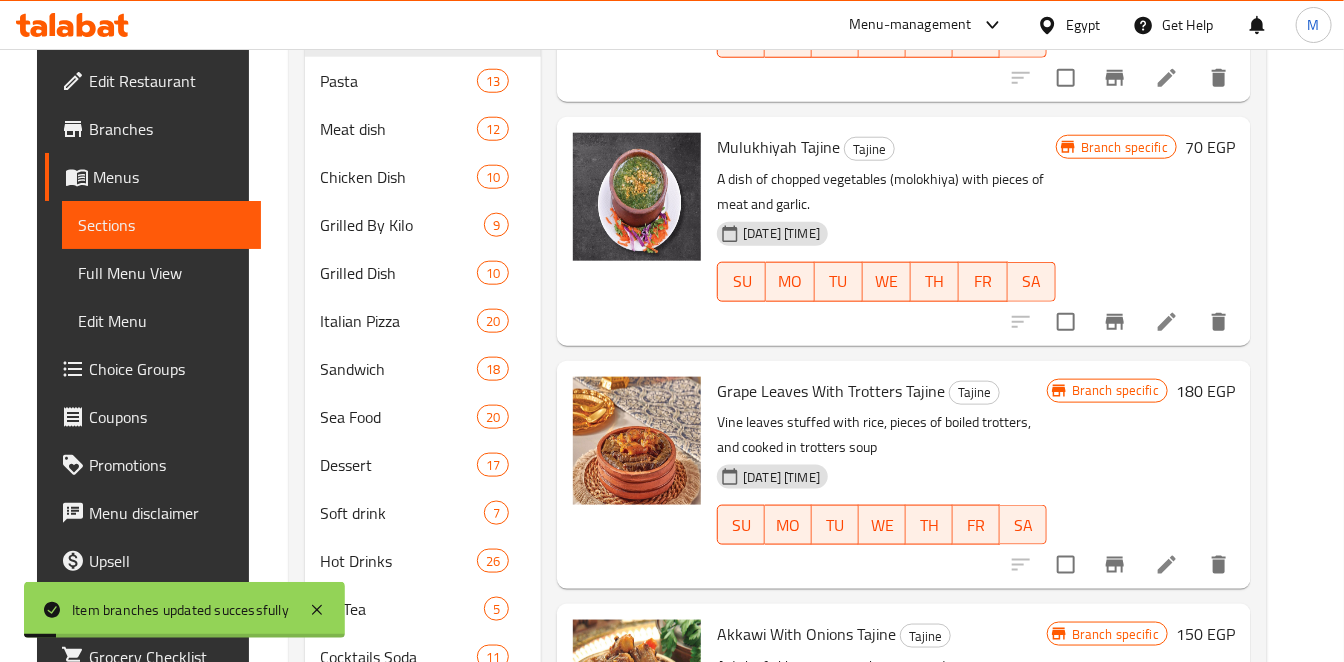 scroll, scrollTop: 834, scrollLeft: 0, axis: vertical 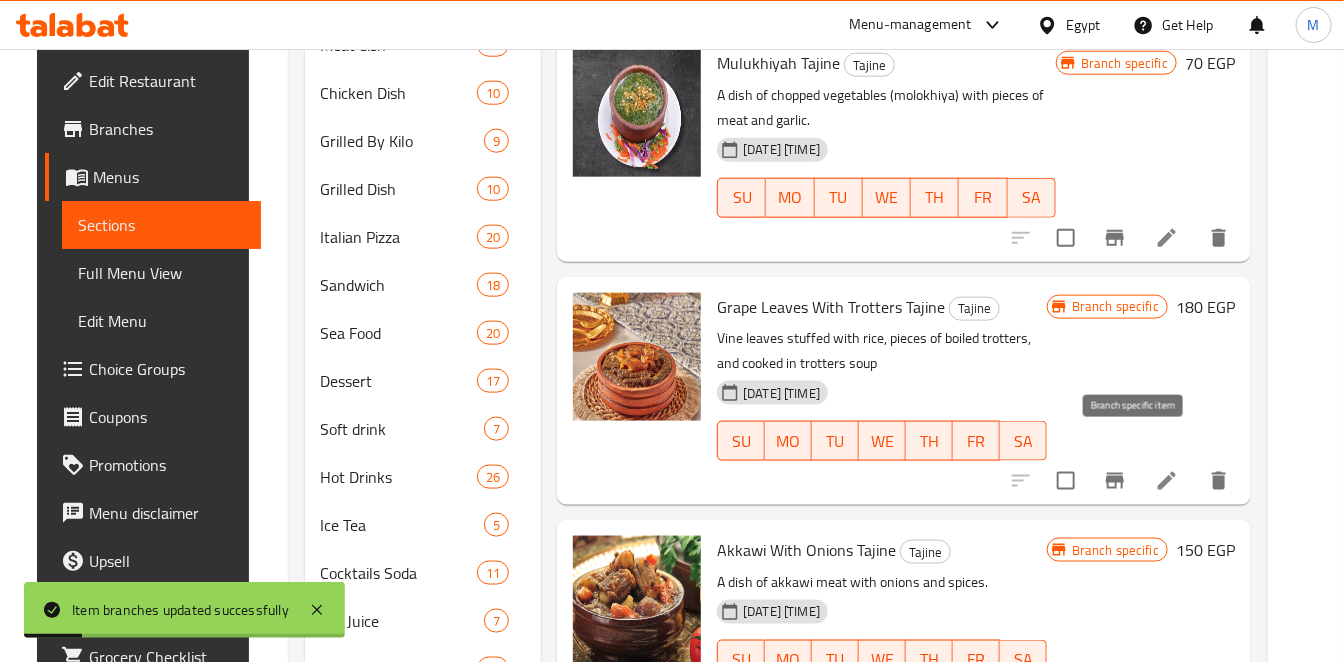 click 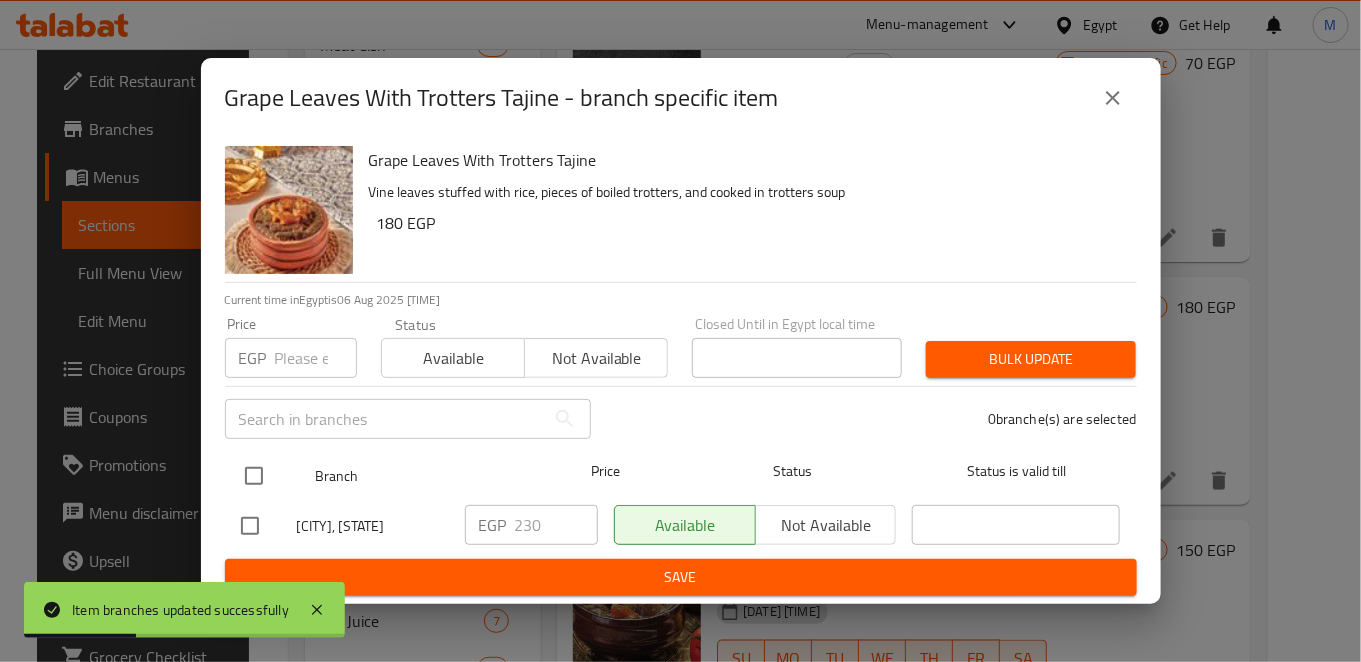 click at bounding box center [254, 476] 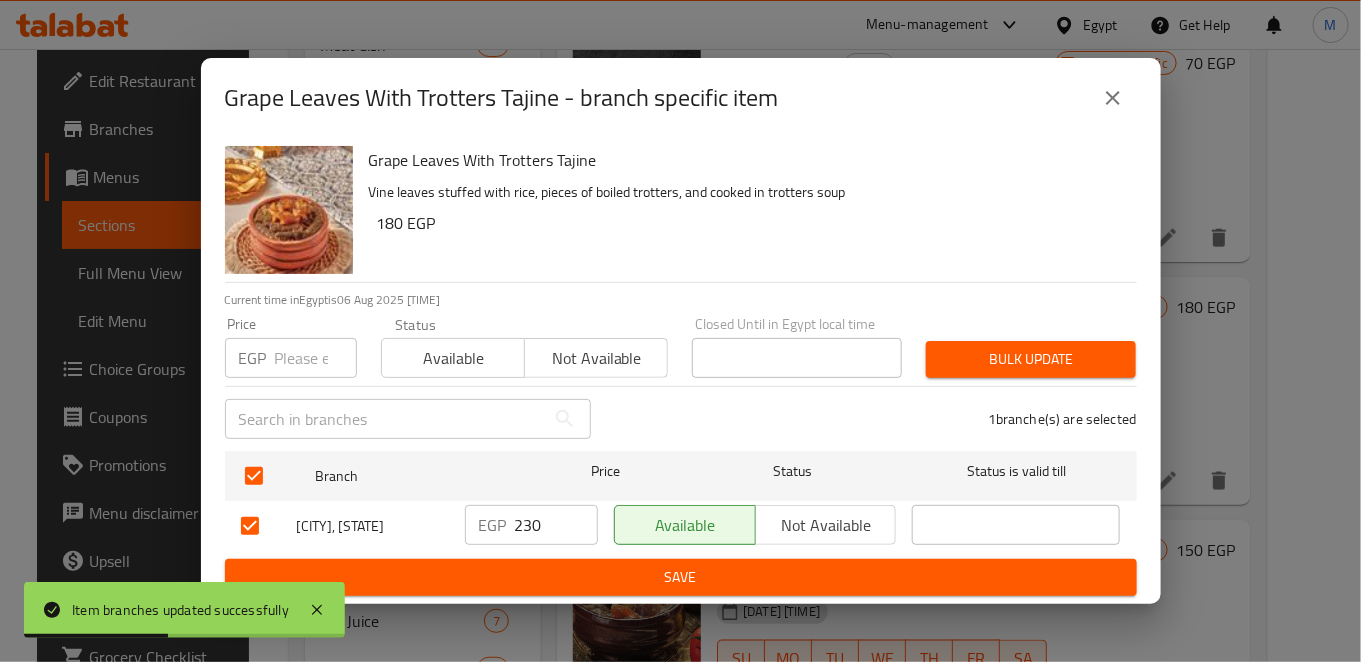 click on "230" at bounding box center [556, 525] 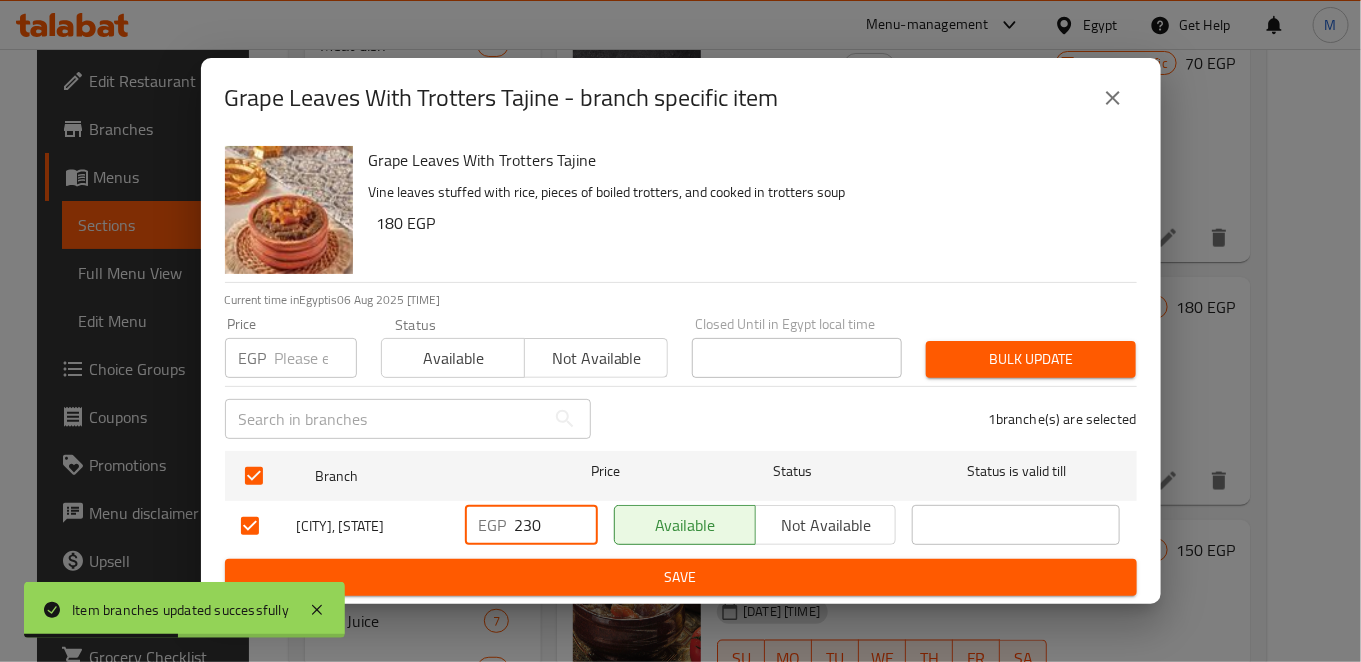 click on "230" at bounding box center [556, 525] 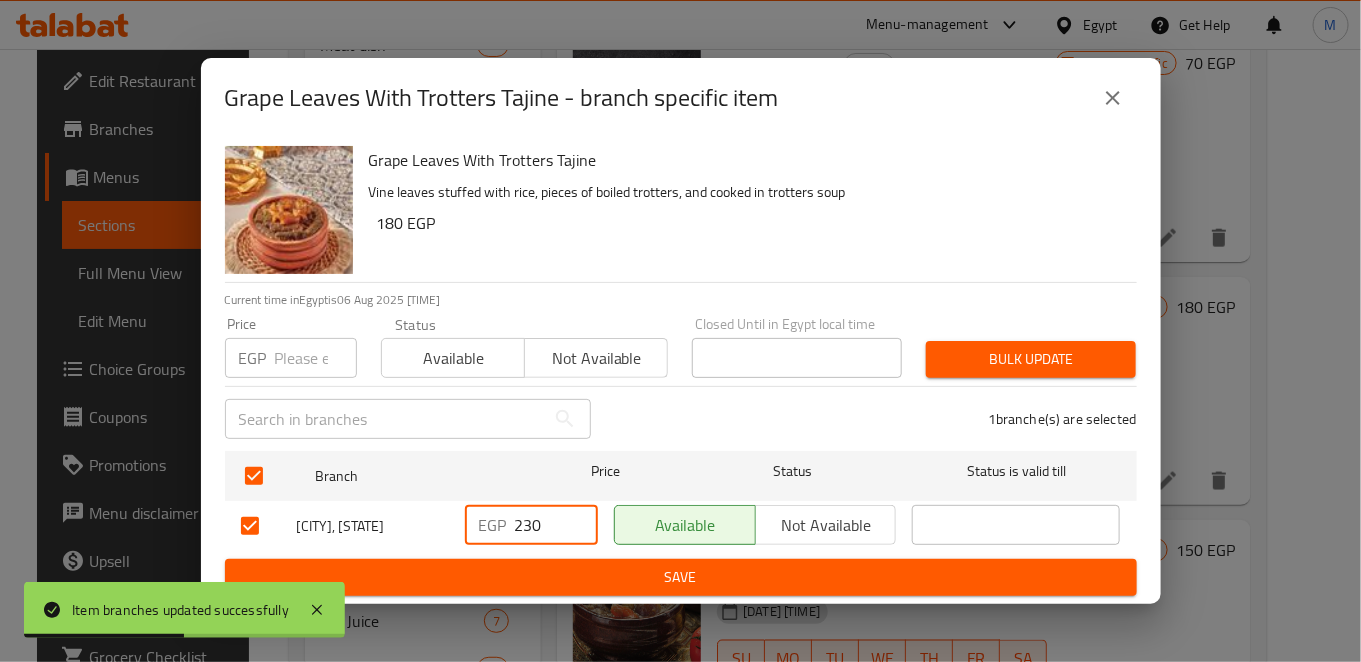 click on "230" at bounding box center [556, 525] 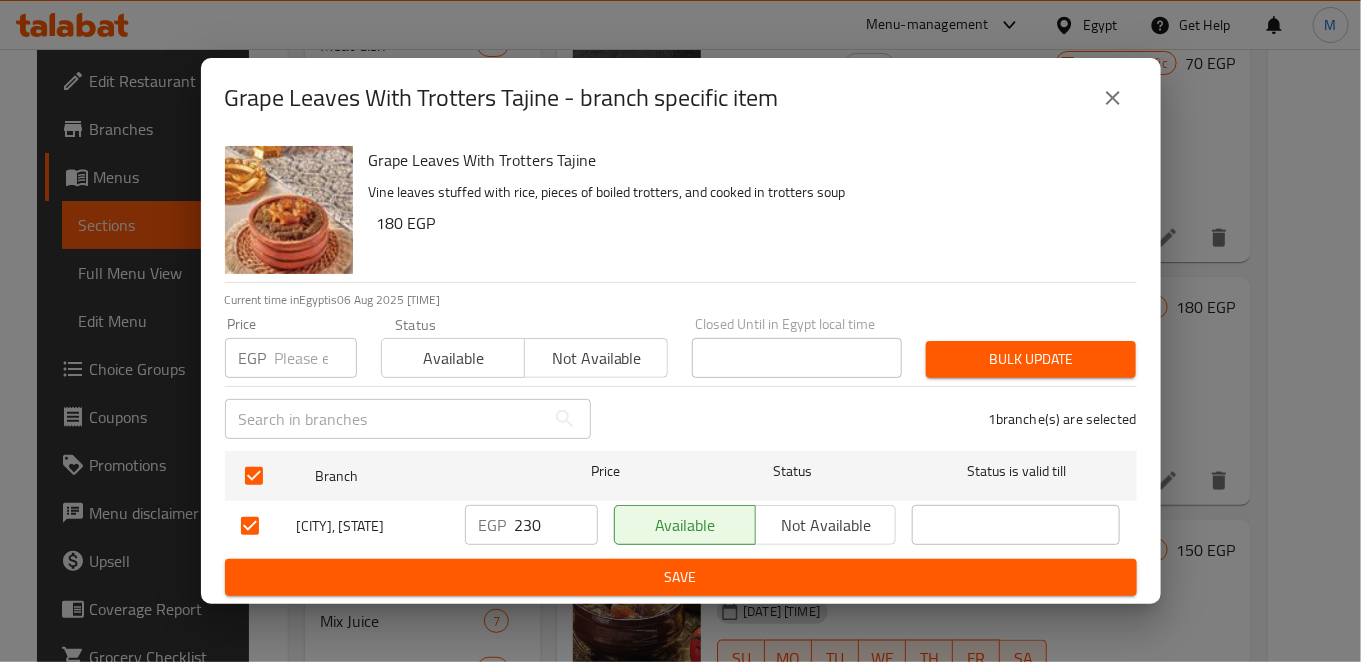 click on "Grape Leaves With Trotters Tajine - branch specific item" at bounding box center (681, 98) 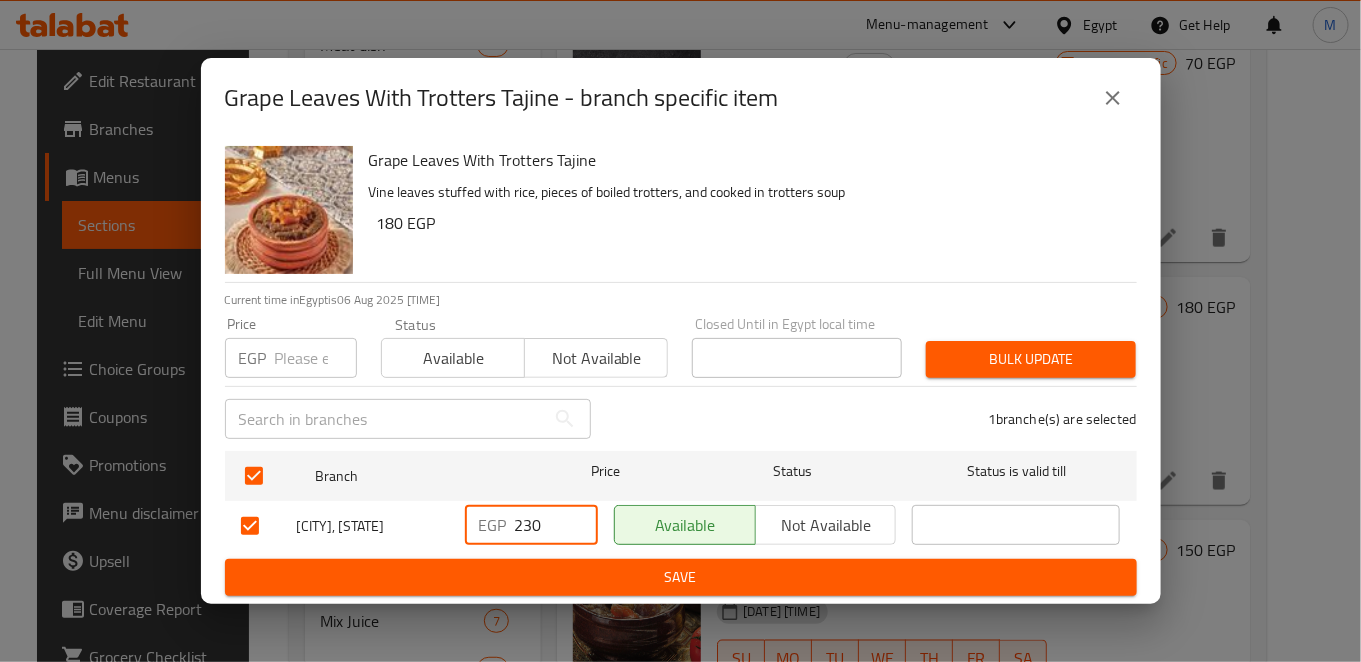 click on "230" at bounding box center [556, 525] 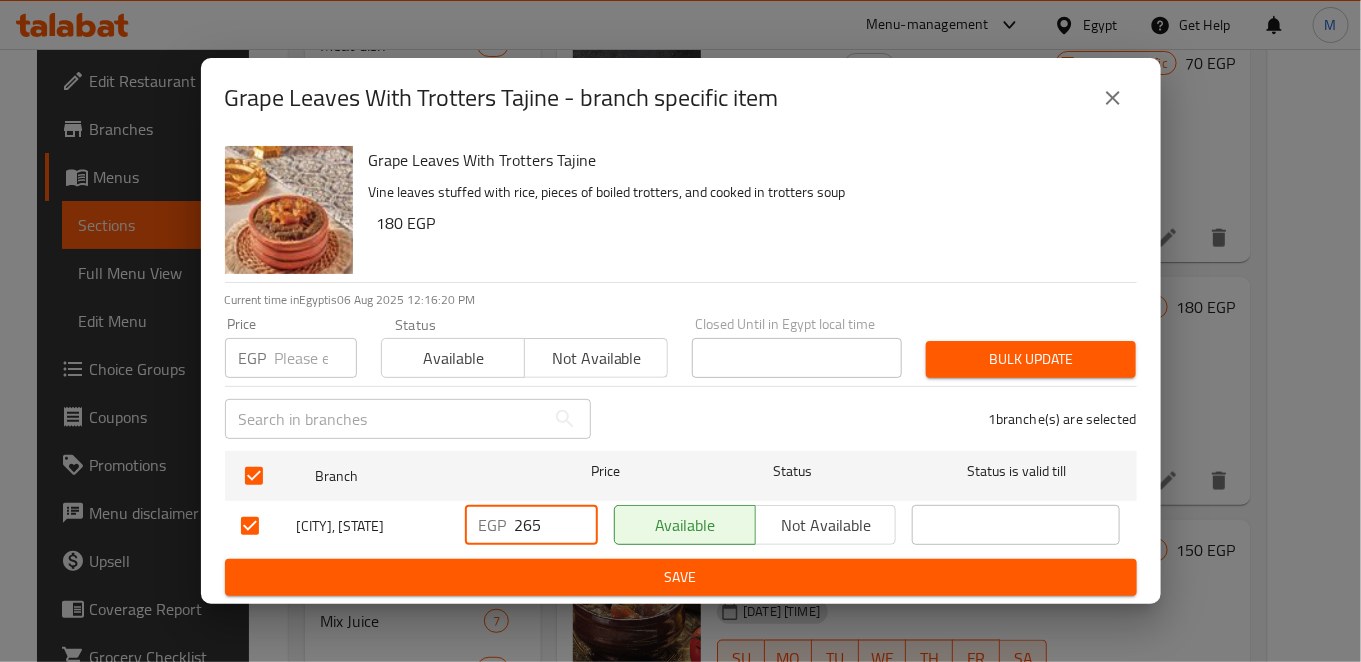 type on "265" 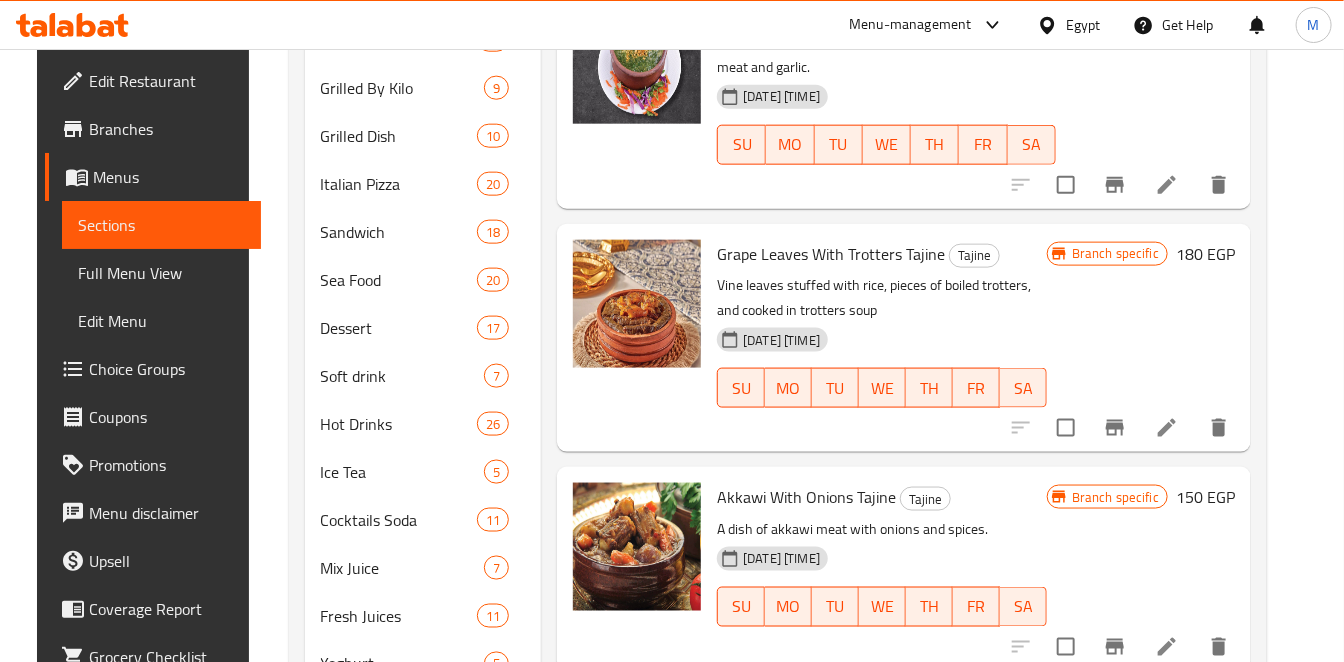 scroll, scrollTop: 1057, scrollLeft: 0, axis: vertical 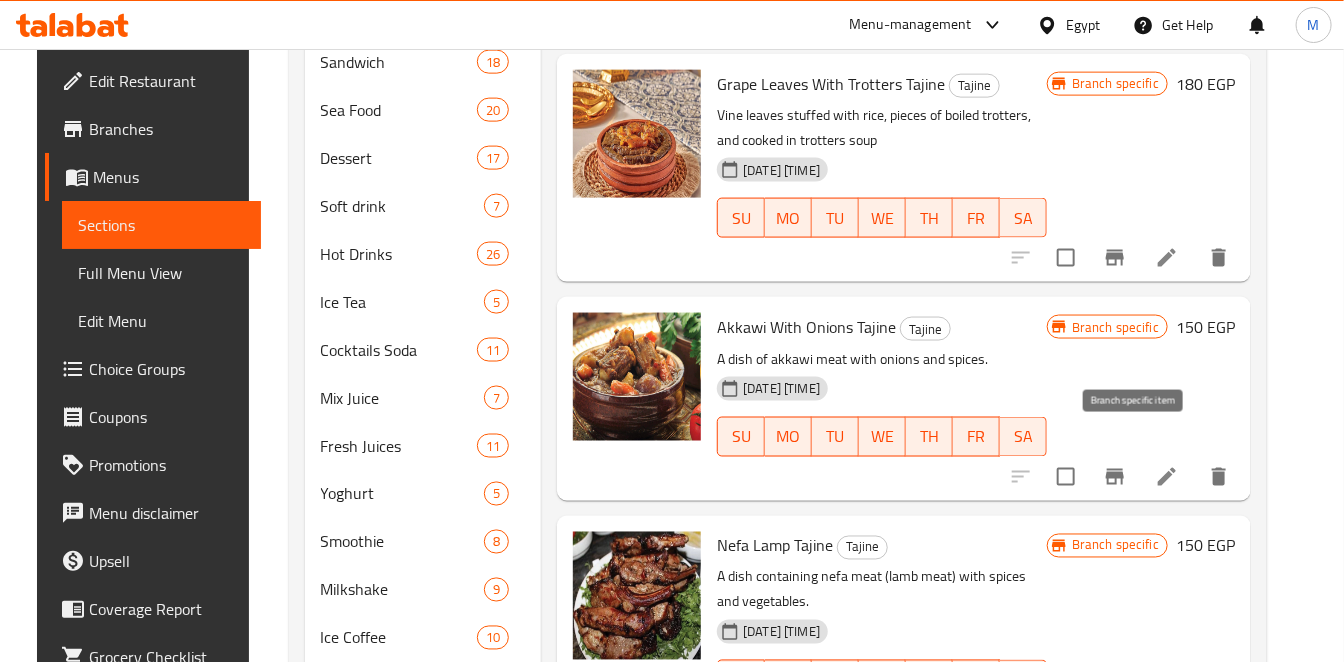 click 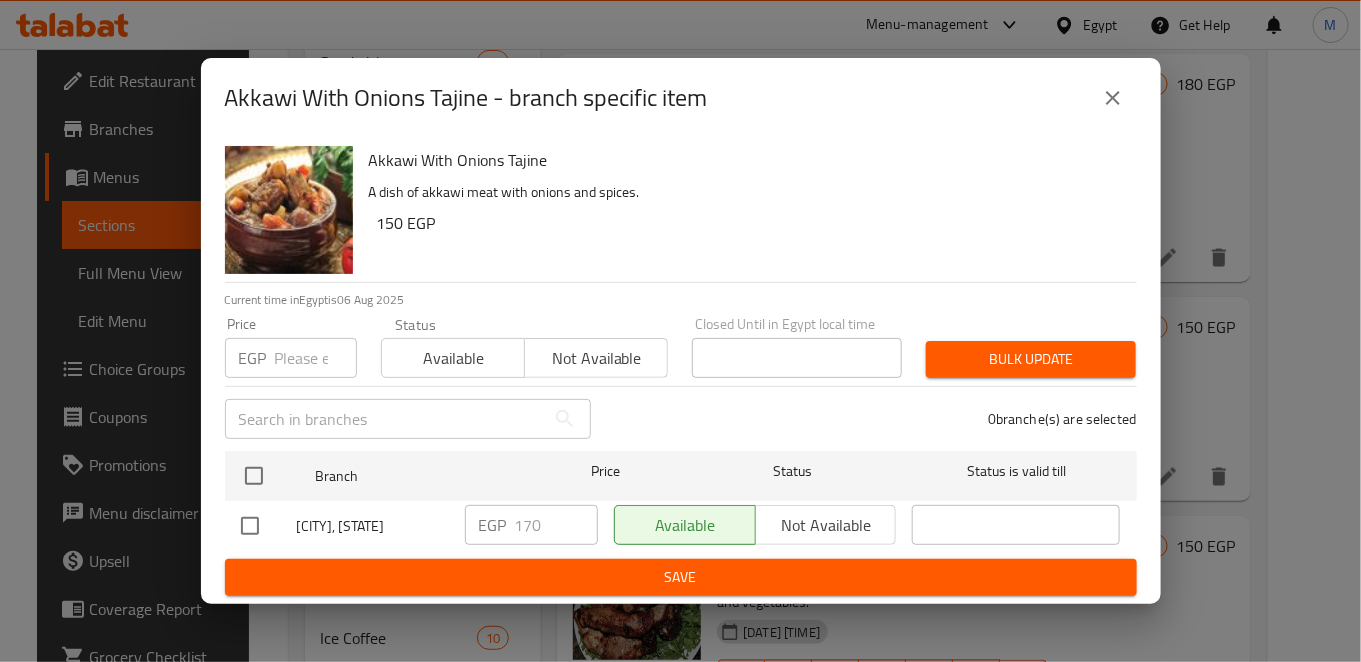 type 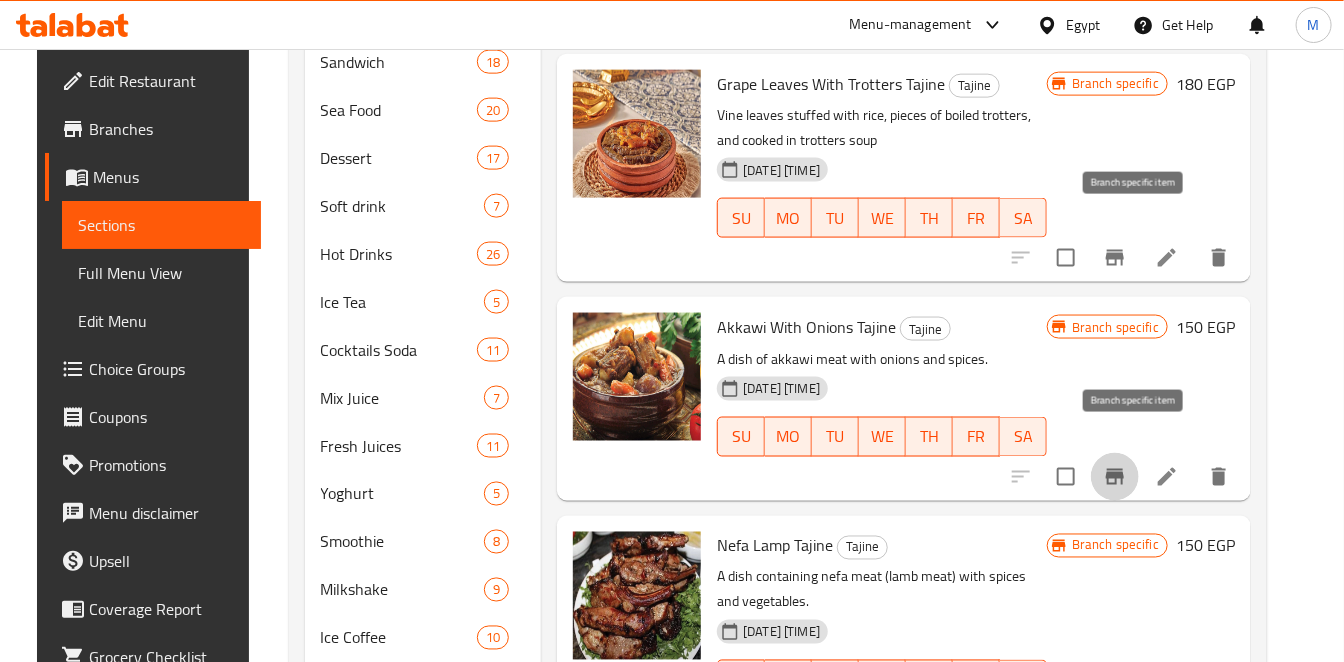 click at bounding box center [1115, 258] 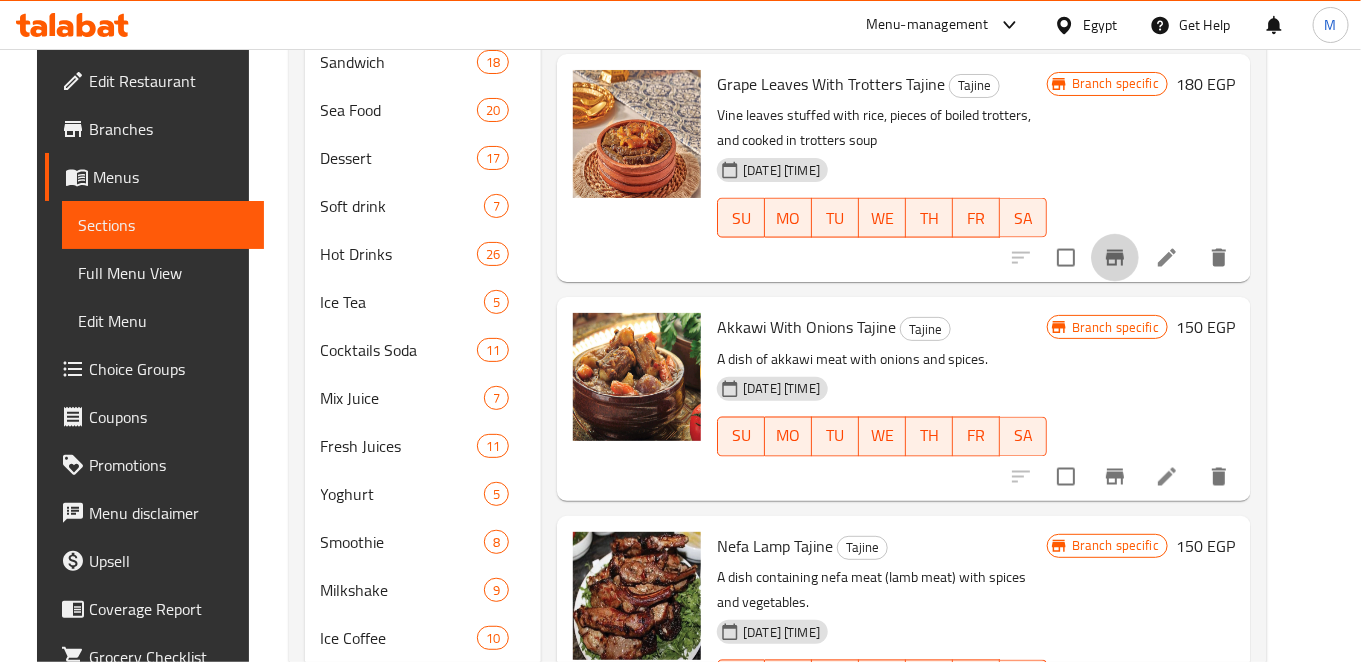 type 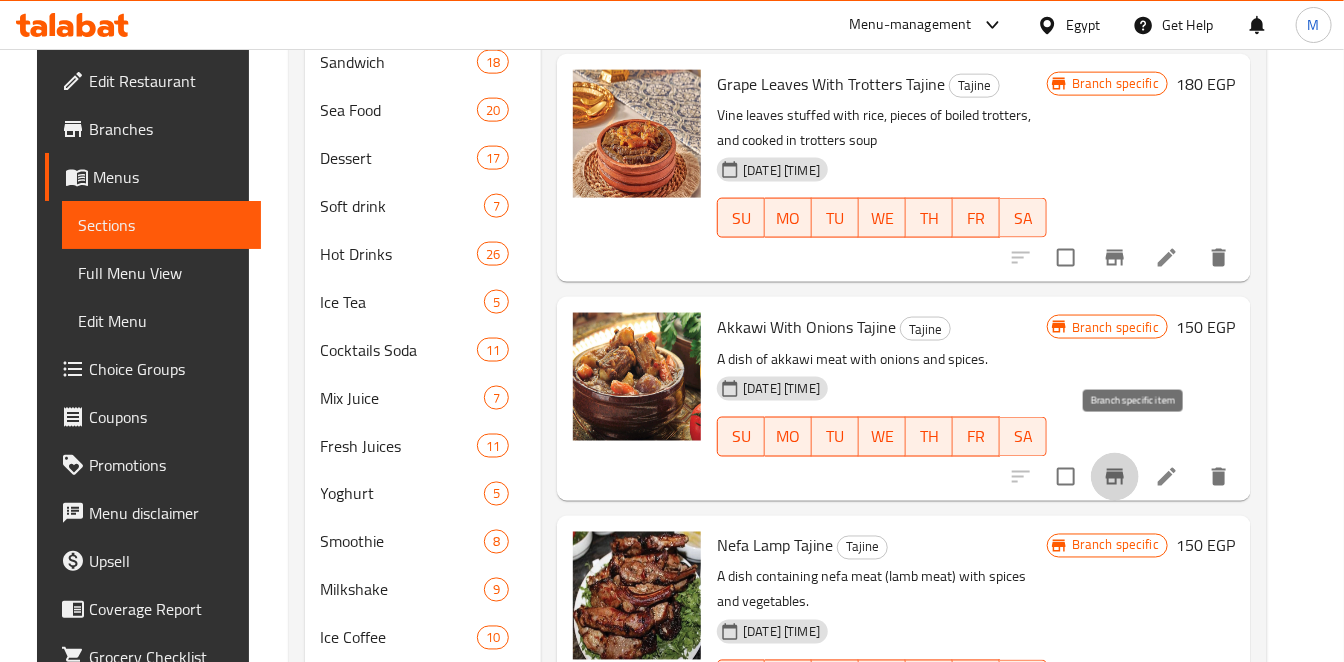 click 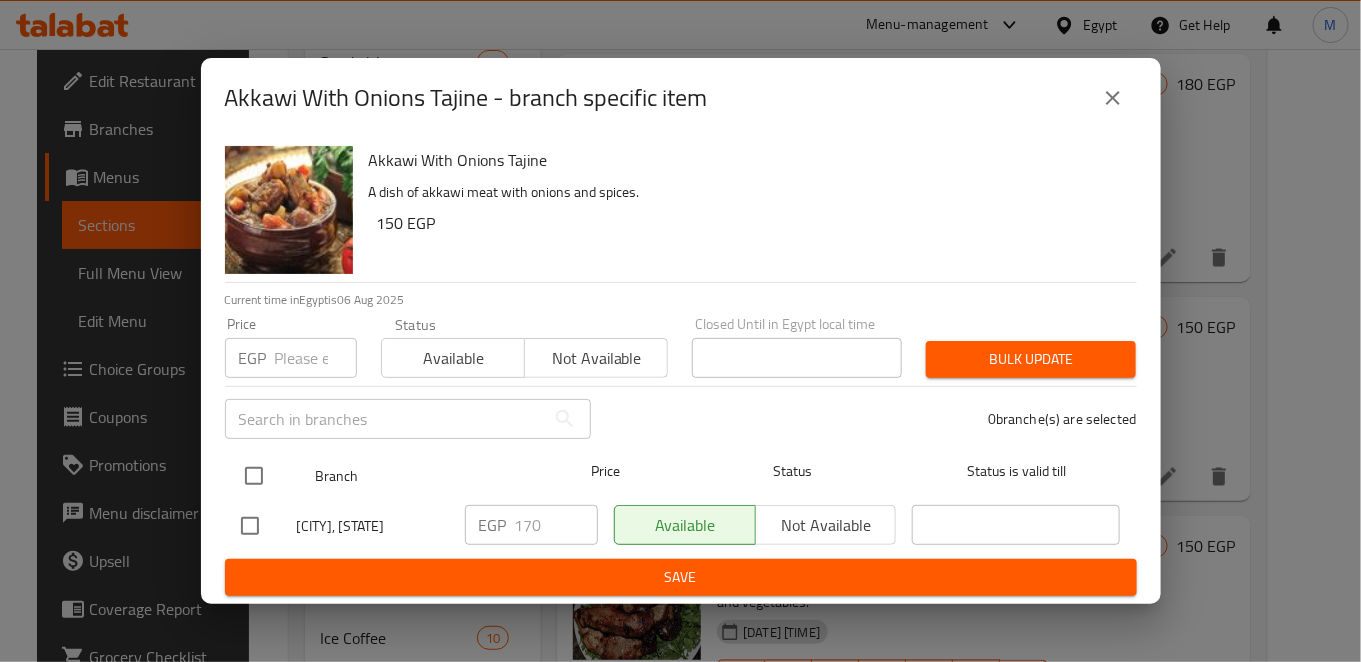 click at bounding box center [254, 476] 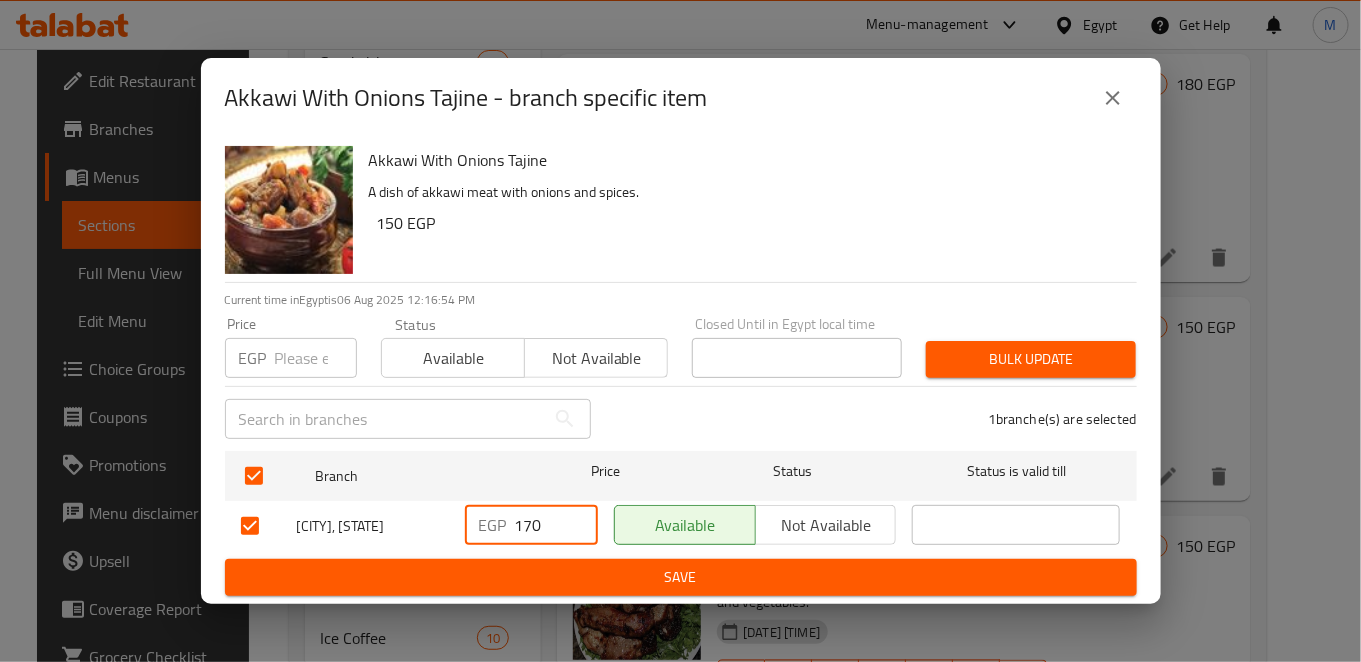 click on "170" at bounding box center [556, 525] 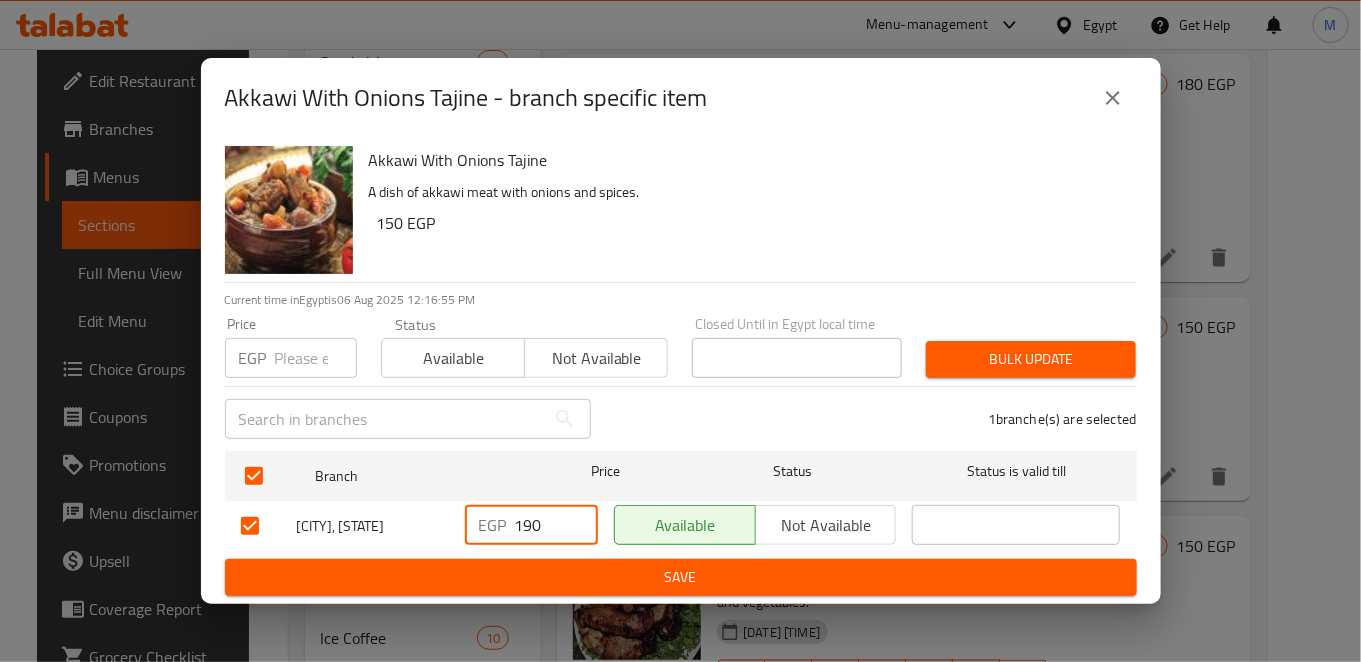type on "190" 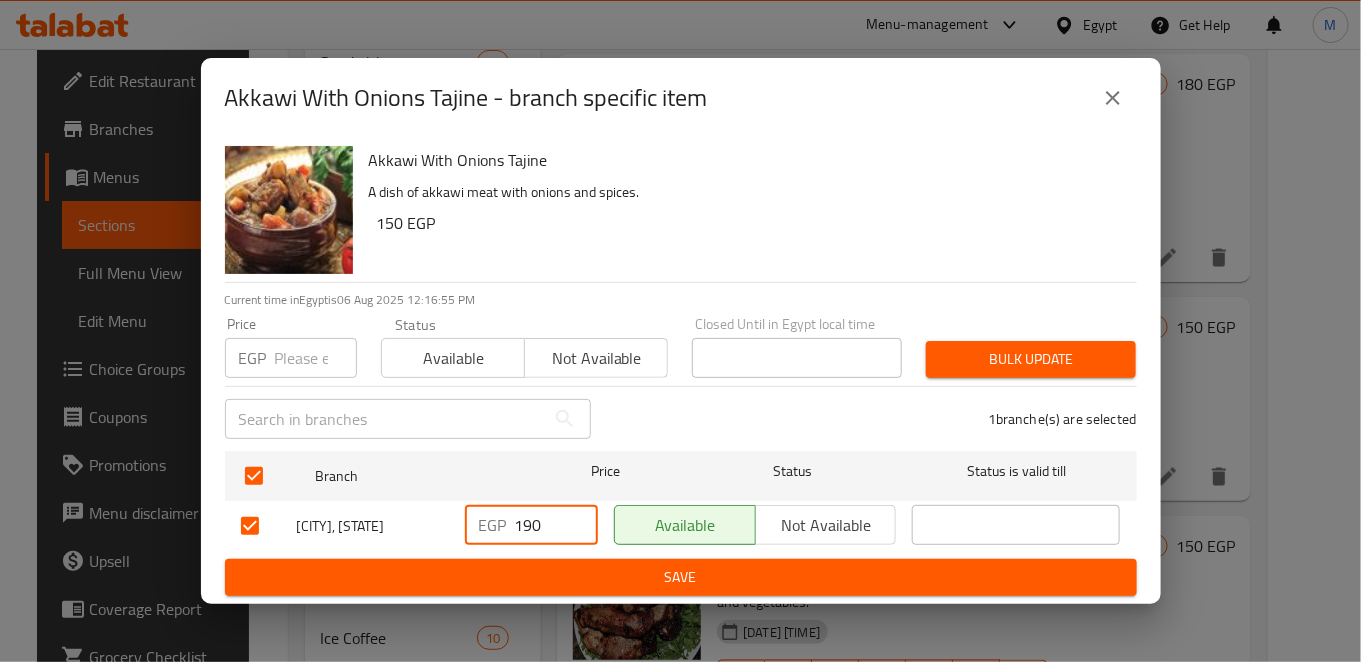 click on "Save" at bounding box center (681, 577) 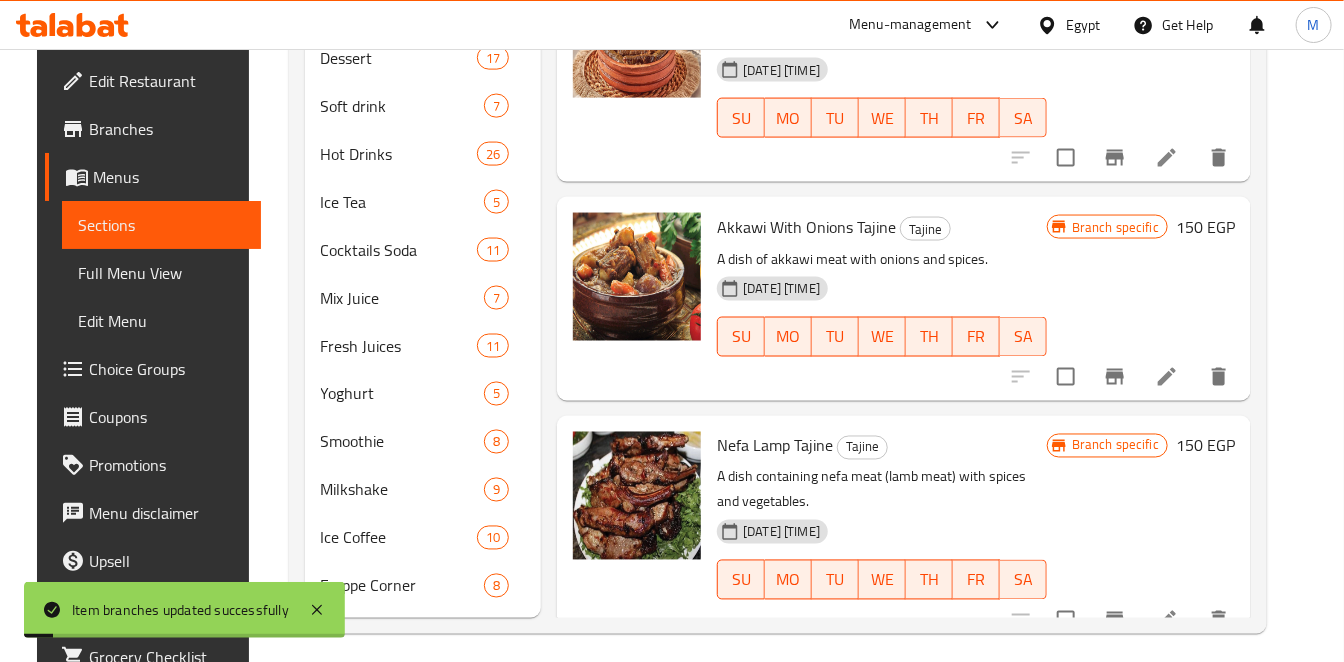 scroll, scrollTop: 1167, scrollLeft: 0, axis: vertical 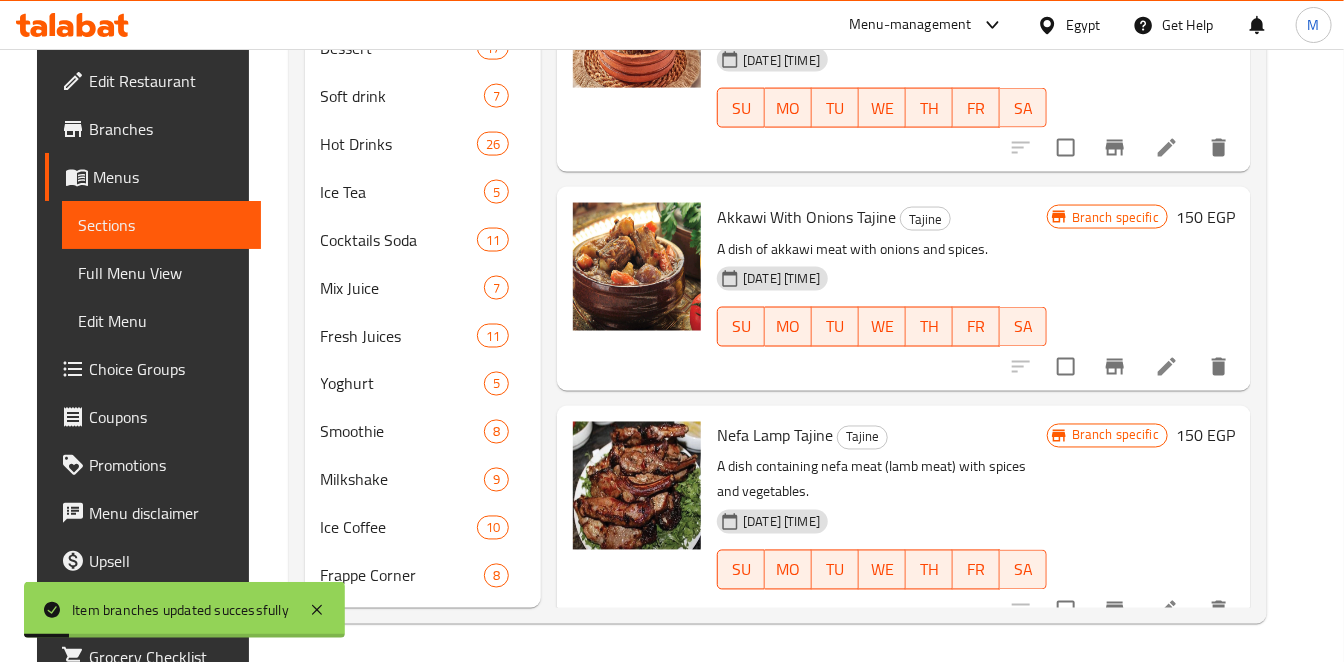 click 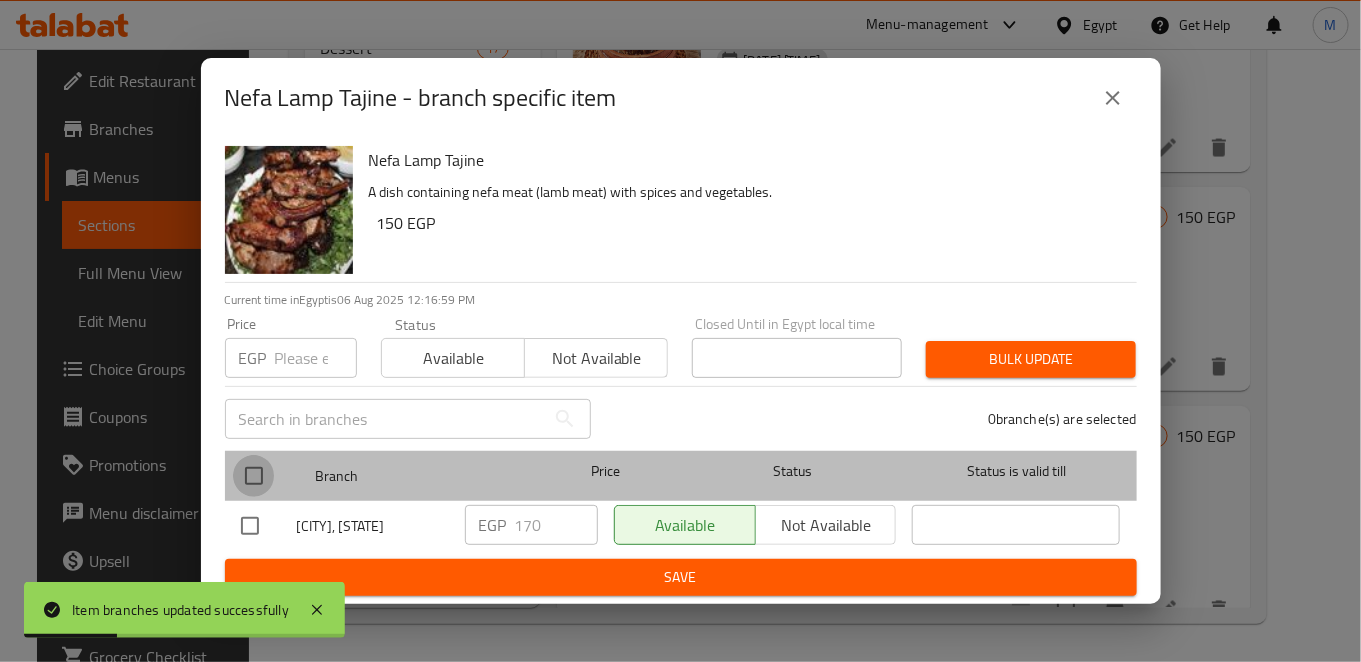 click at bounding box center (254, 476) 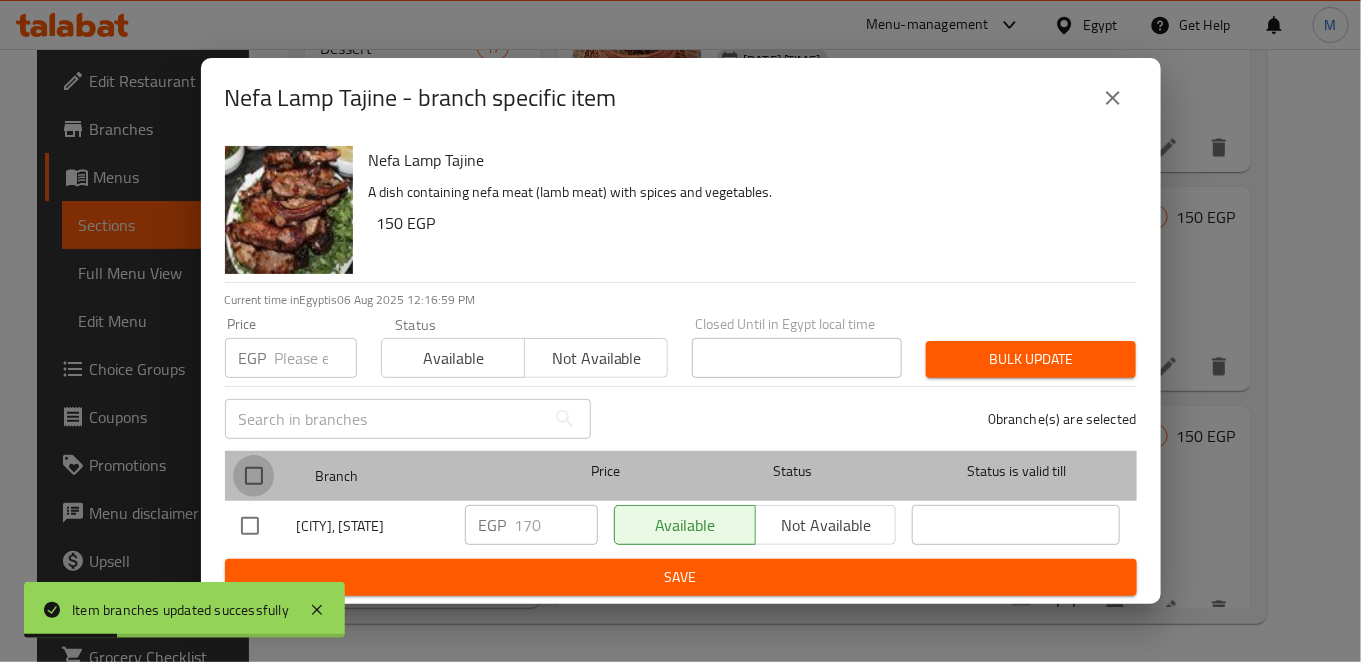 checkbox on "true" 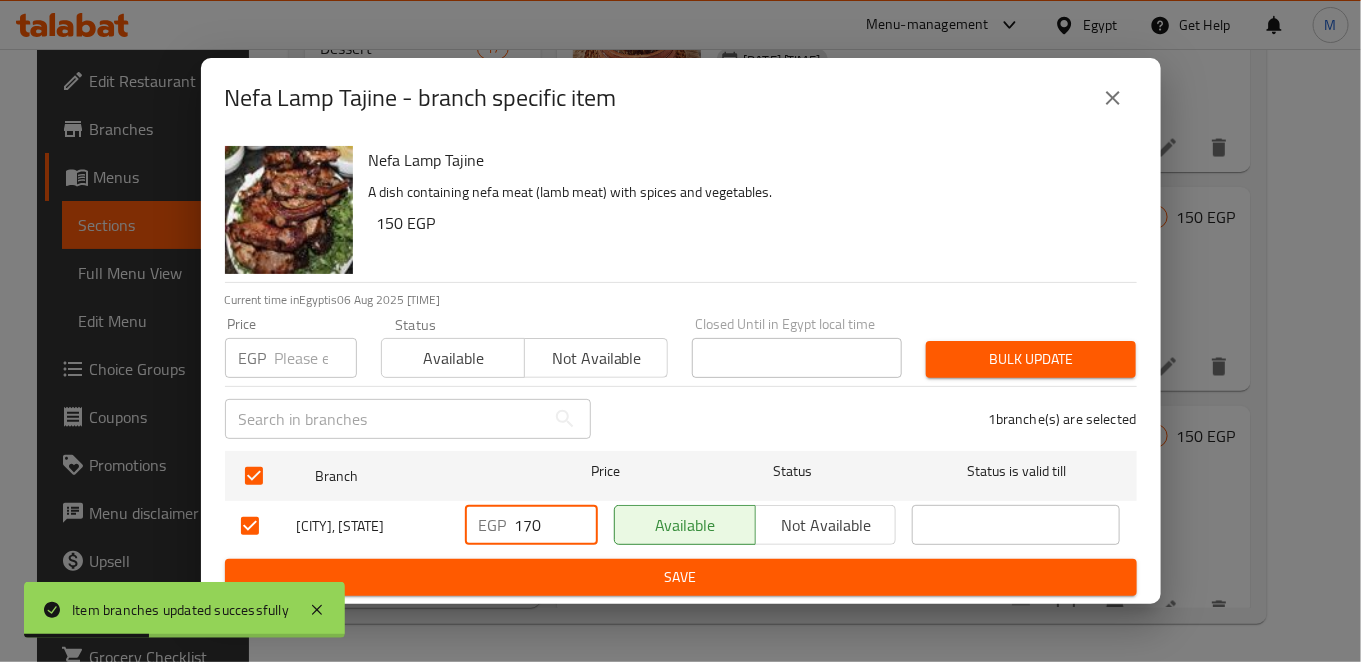 click on "170" at bounding box center (556, 525) 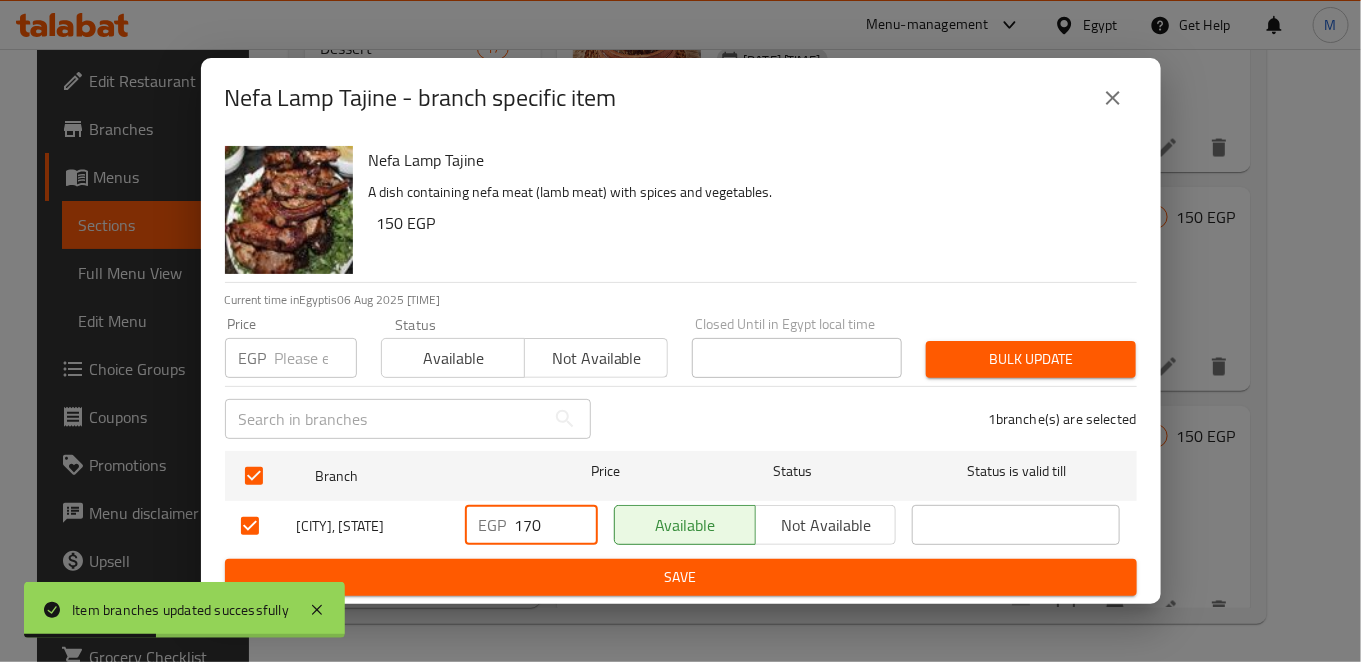 click on "170" at bounding box center [556, 525] 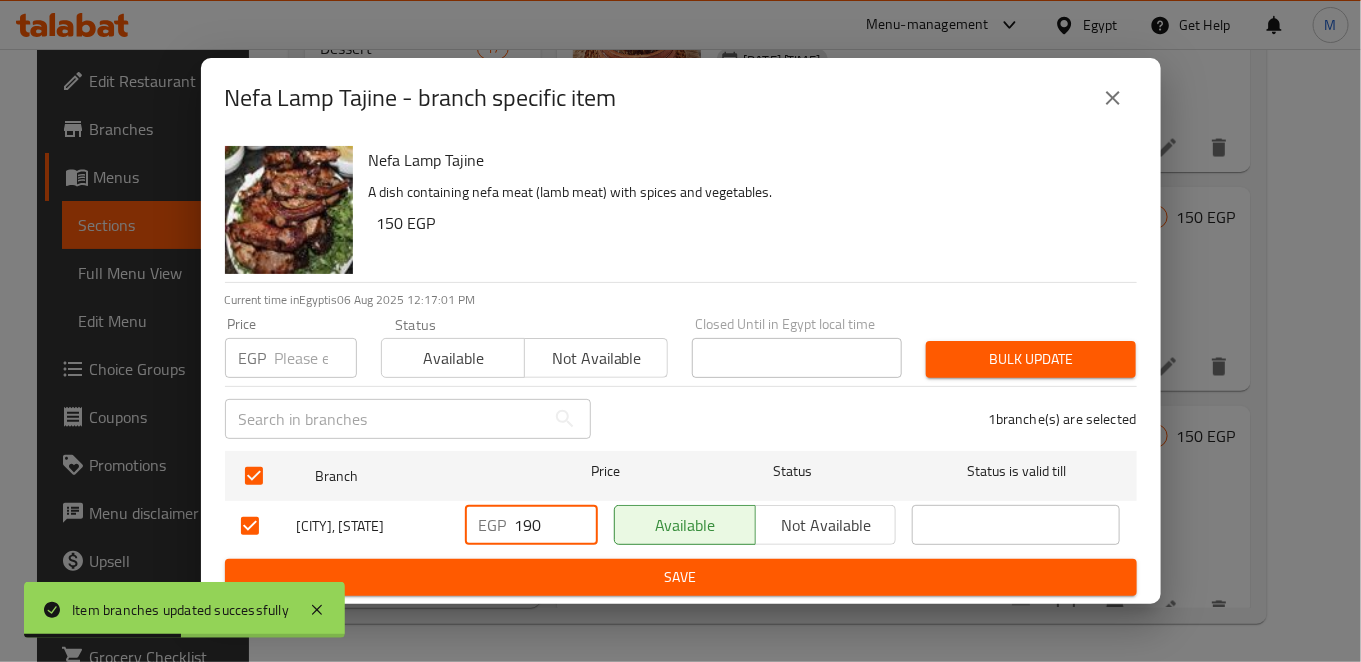 type on "190" 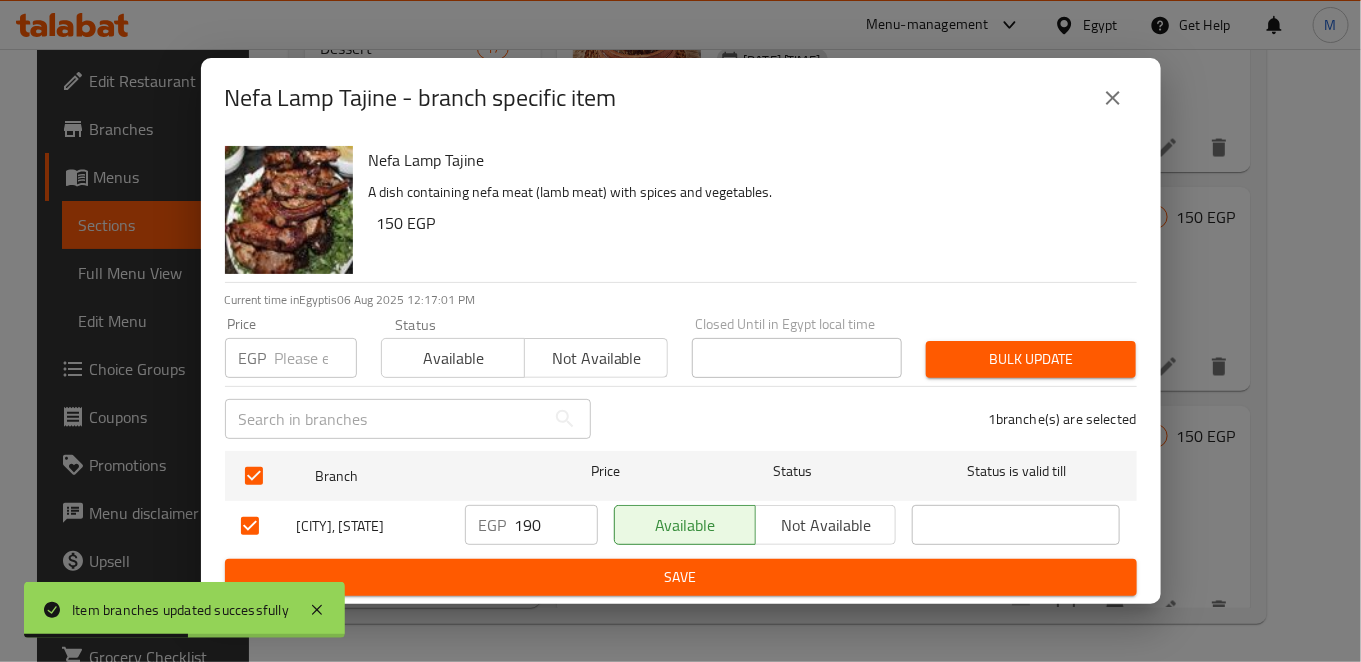 click on "EGP 190 ​" at bounding box center (531, 526) 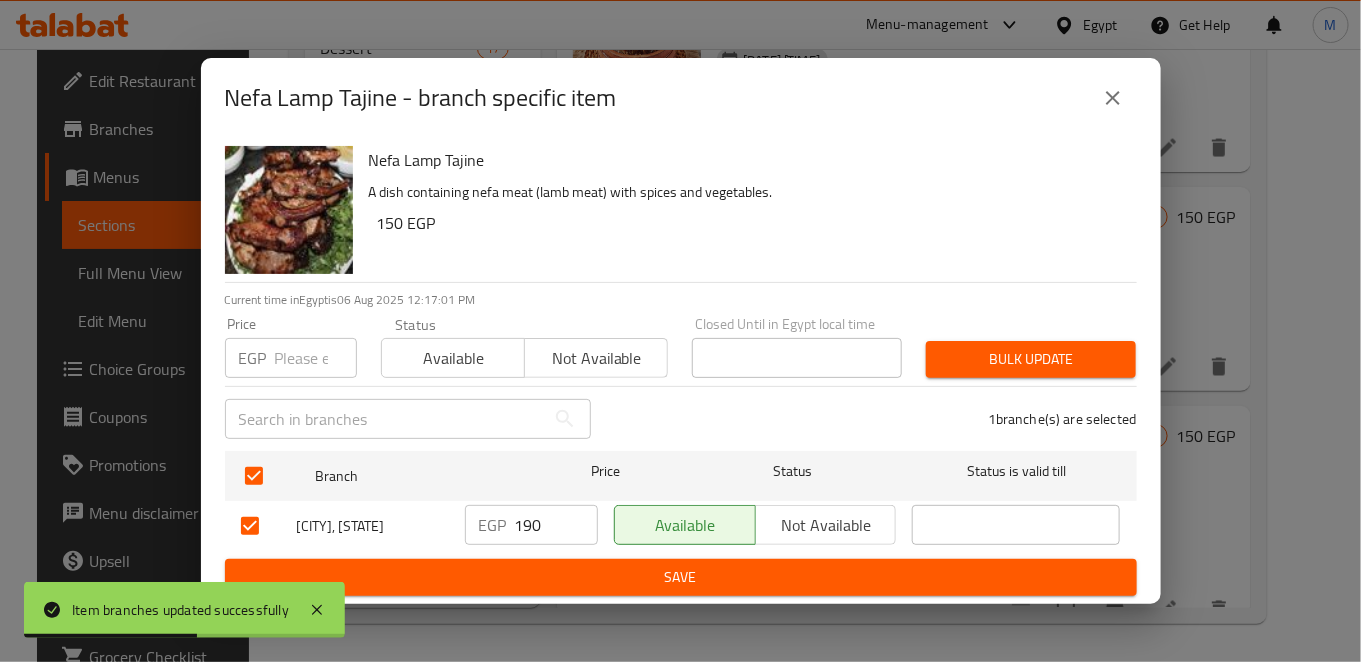 click on "Branch Price Status Status is valid till Hawaii, El Lesan EGP 190 ​ Available Not available ​" at bounding box center [681, 501] 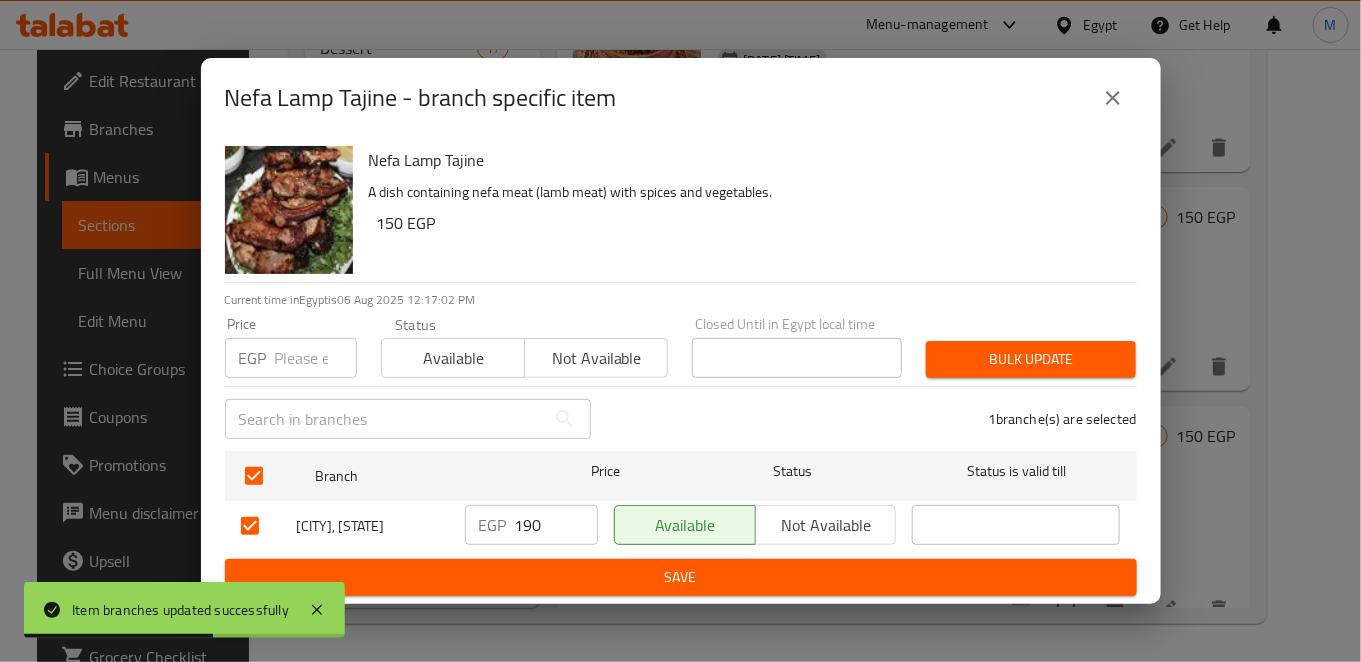 click on "Save" at bounding box center [681, 577] 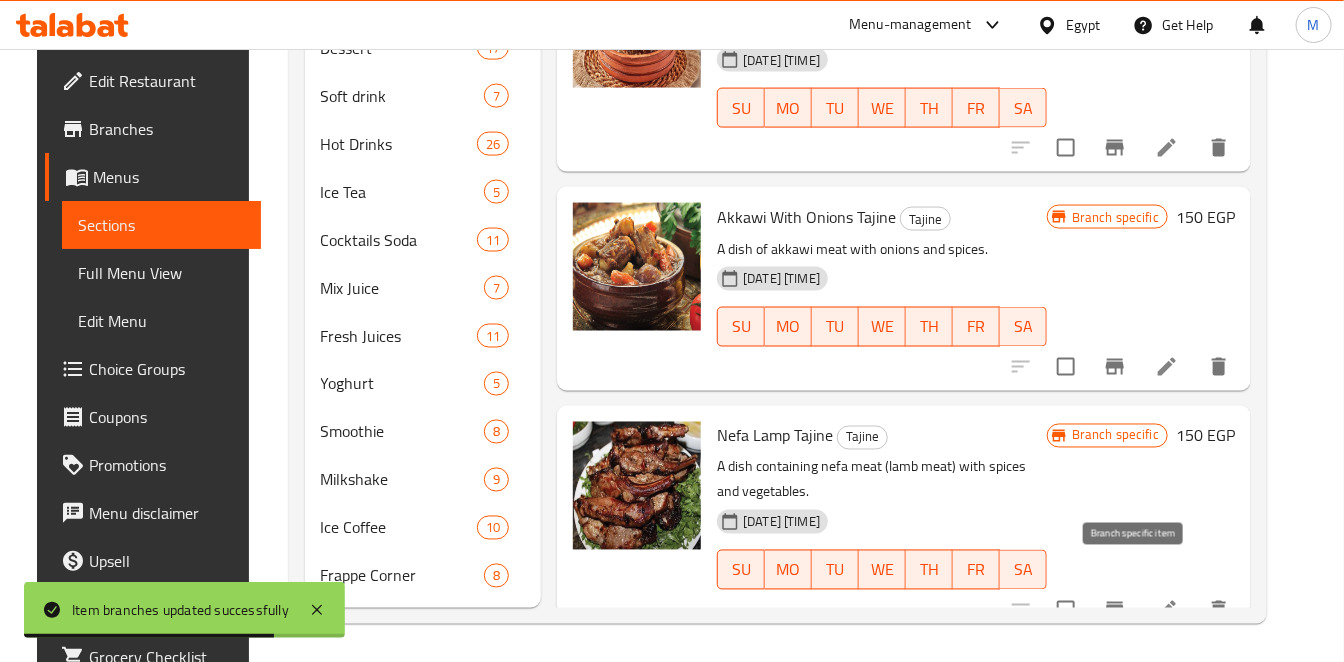 click 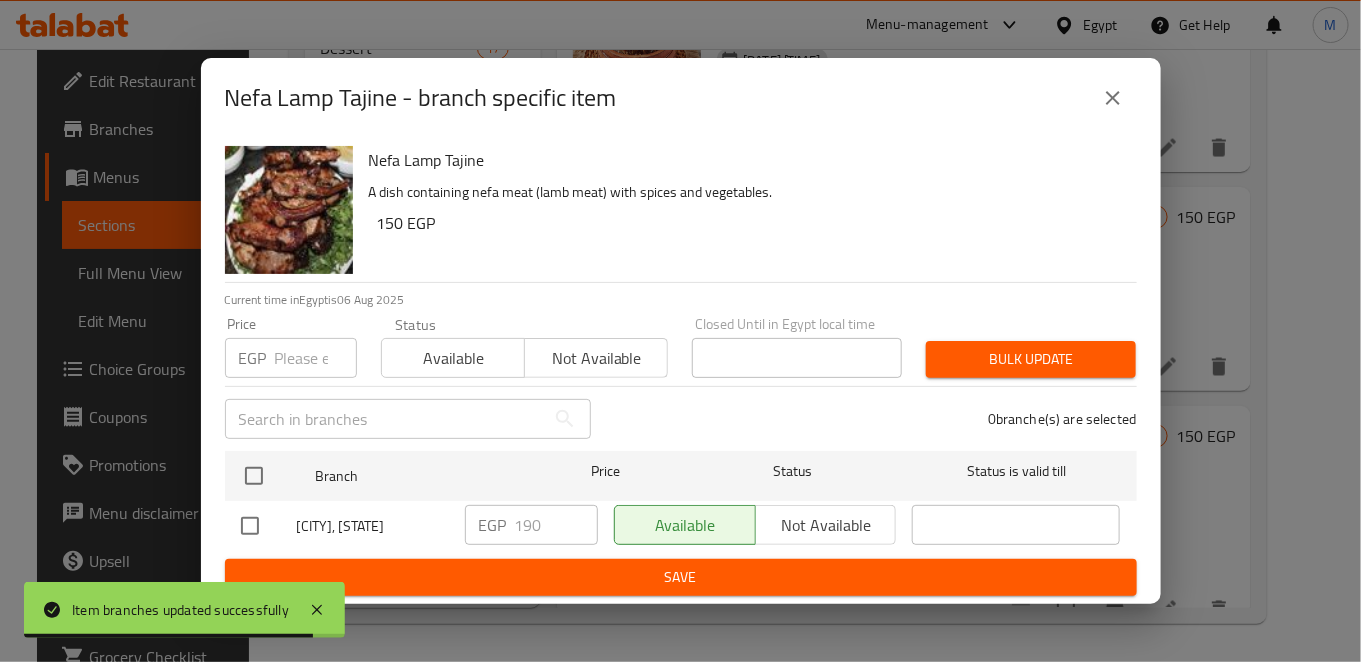 type 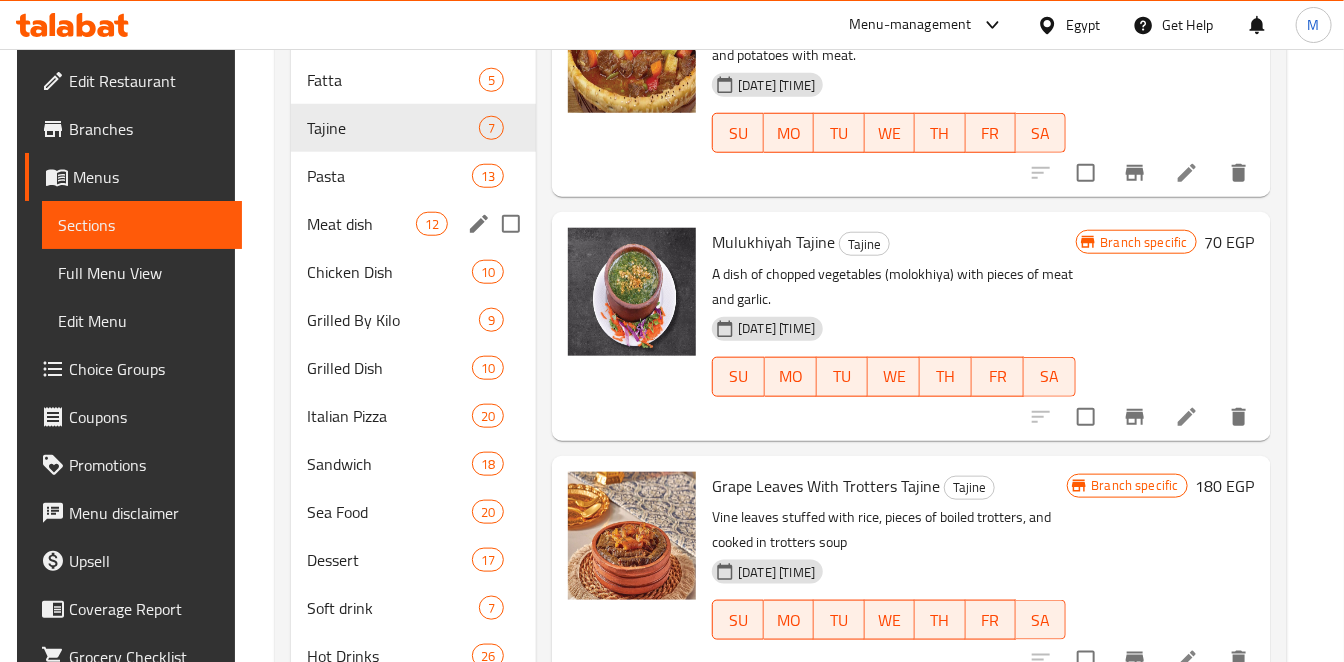 scroll, scrollTop: 611, scrollLeft: 0, axis: vertical 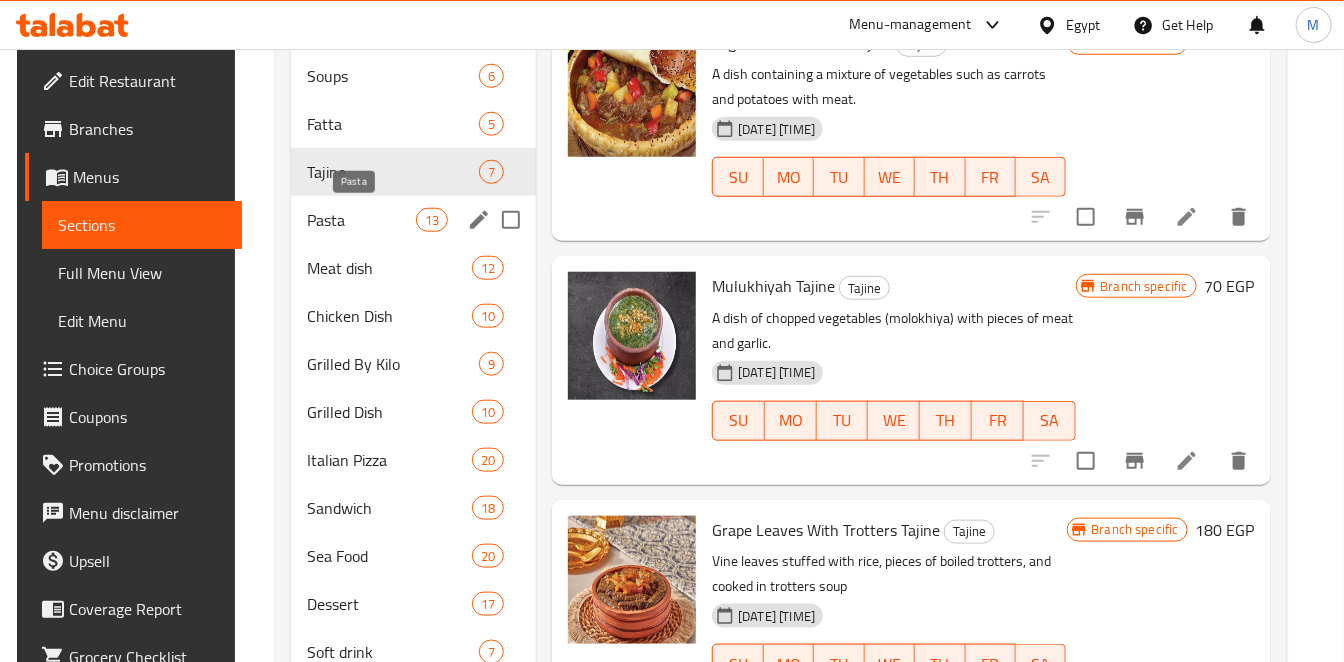 click on "Pasta" at bounding box center [361, 220] 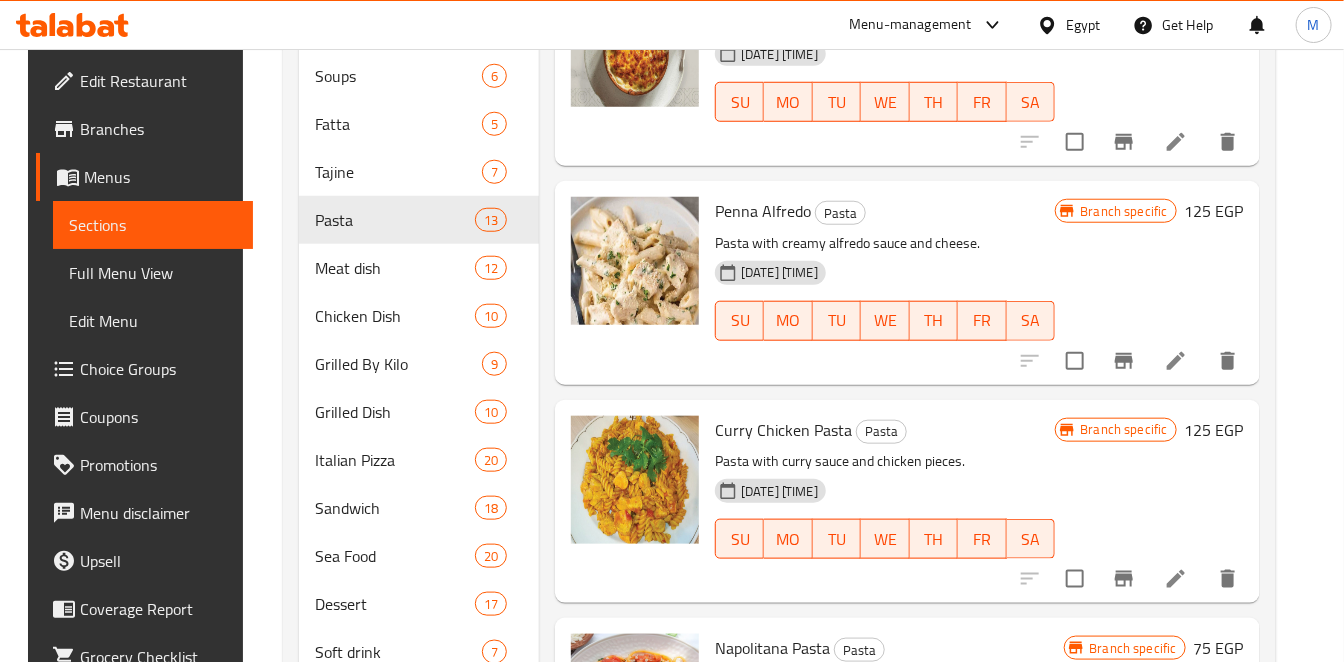 scroll, scrollTop: 0, scrollLeft: 0, axis: both 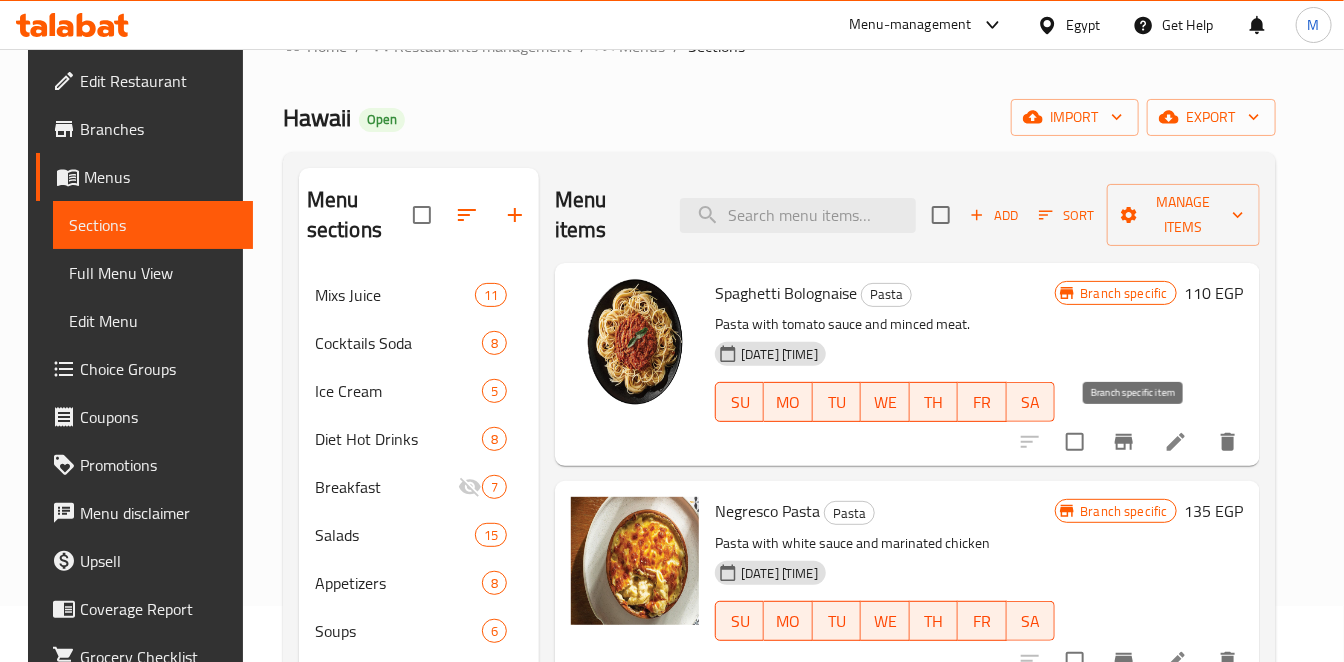 click 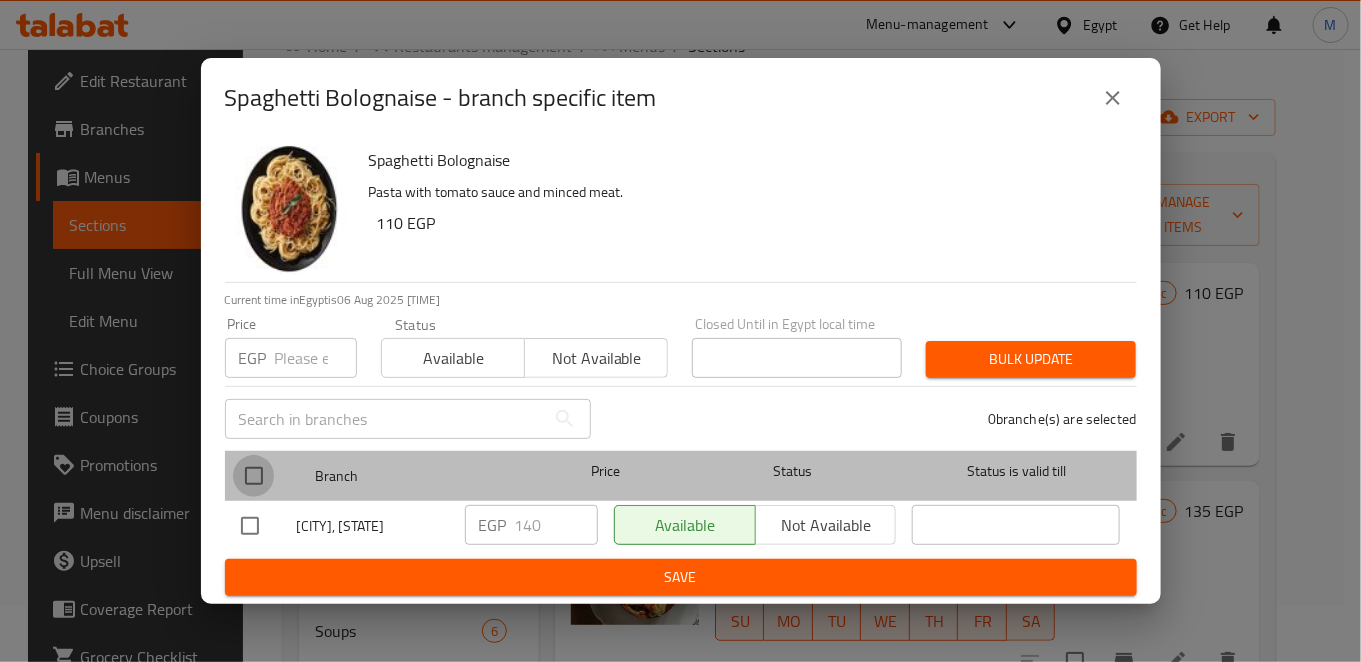 click at bounding box center [254, 476] 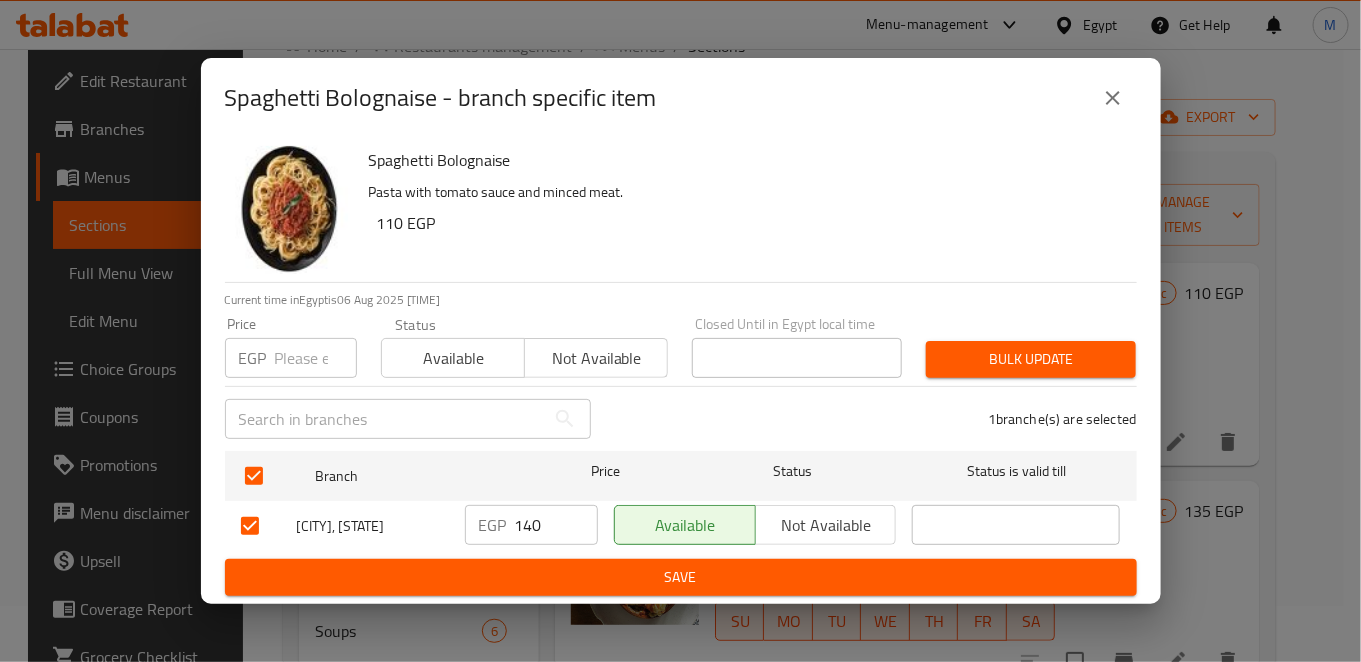 click on "140" at bounding box center [556, 525] 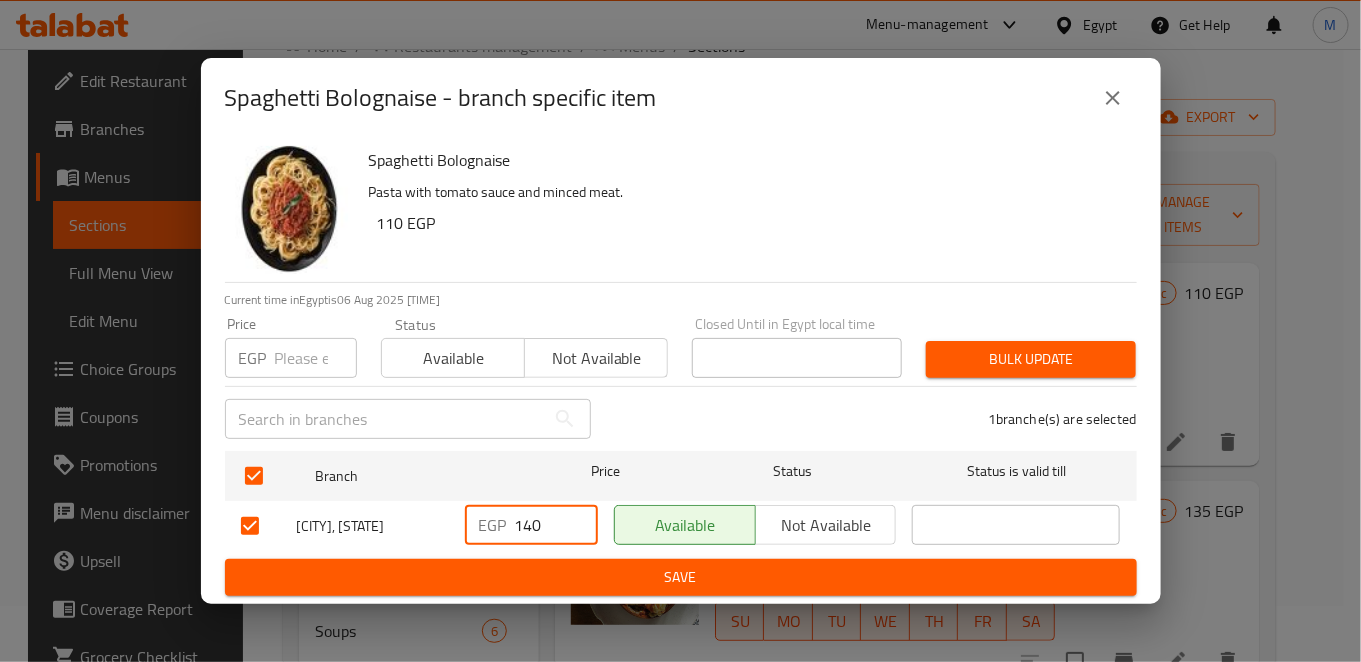click on "140" at bounding box center (556, 525) 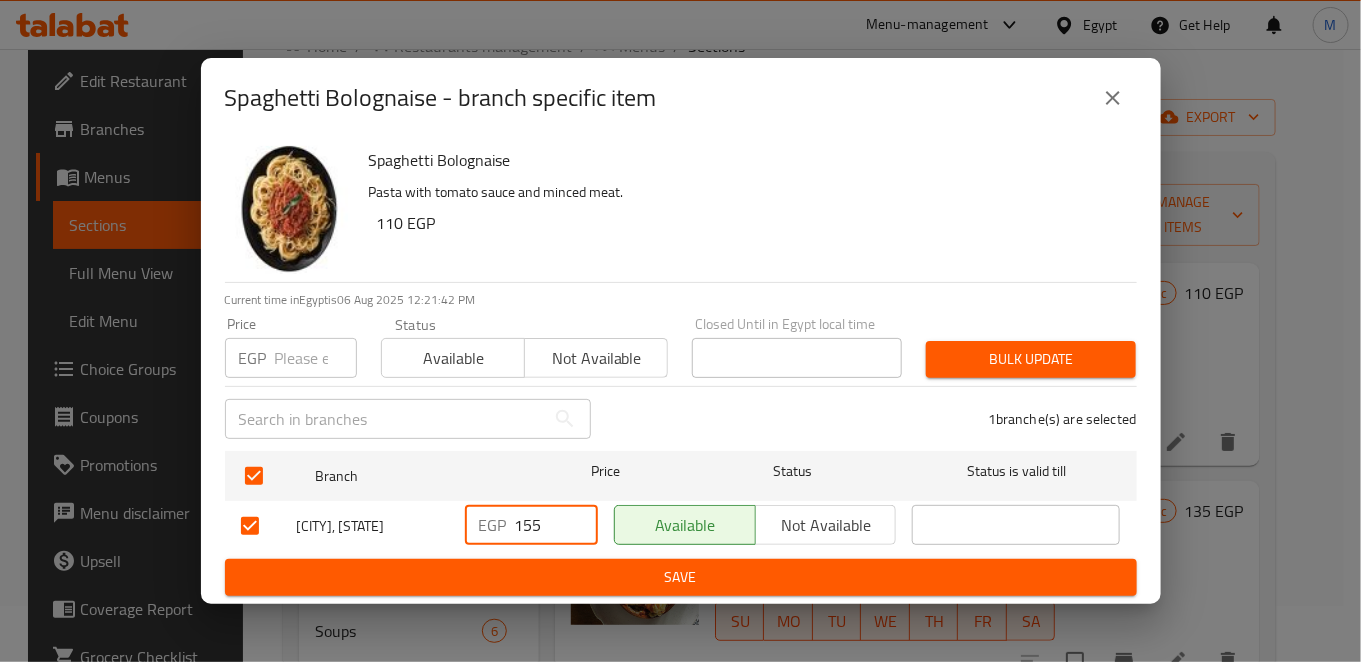type on "155" 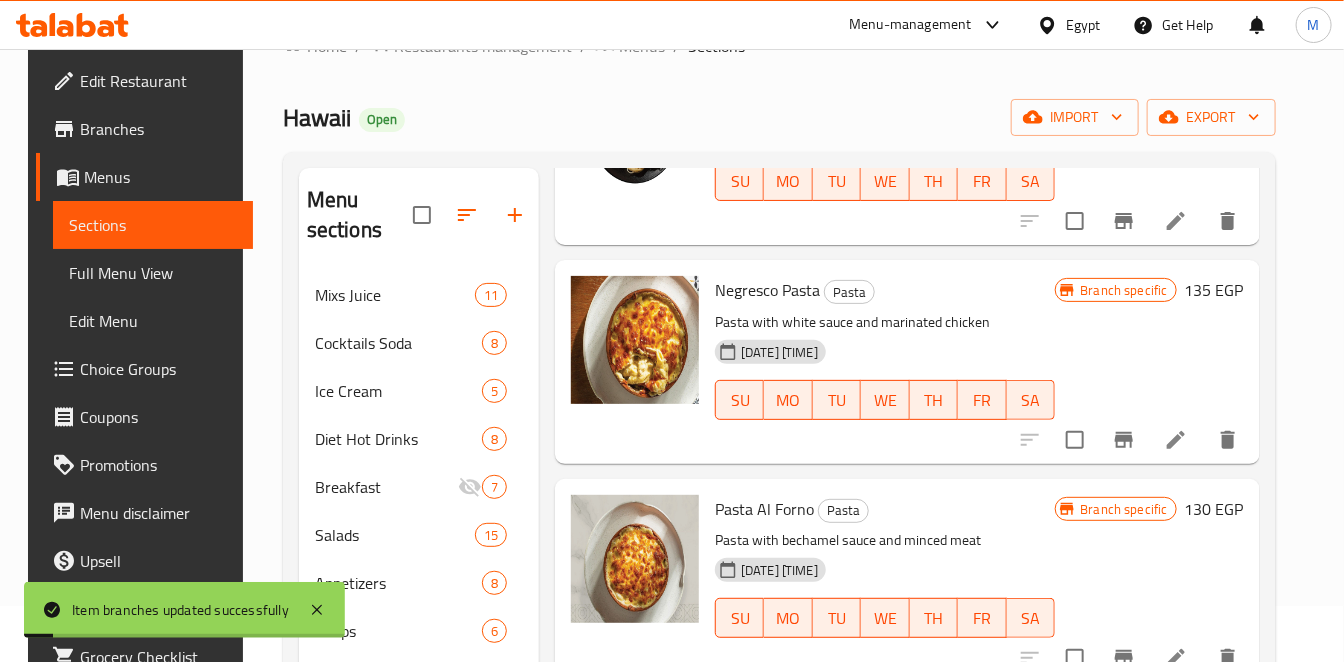 scroll, scrollTop: 222, scrollLeft: 0, axis: vertical 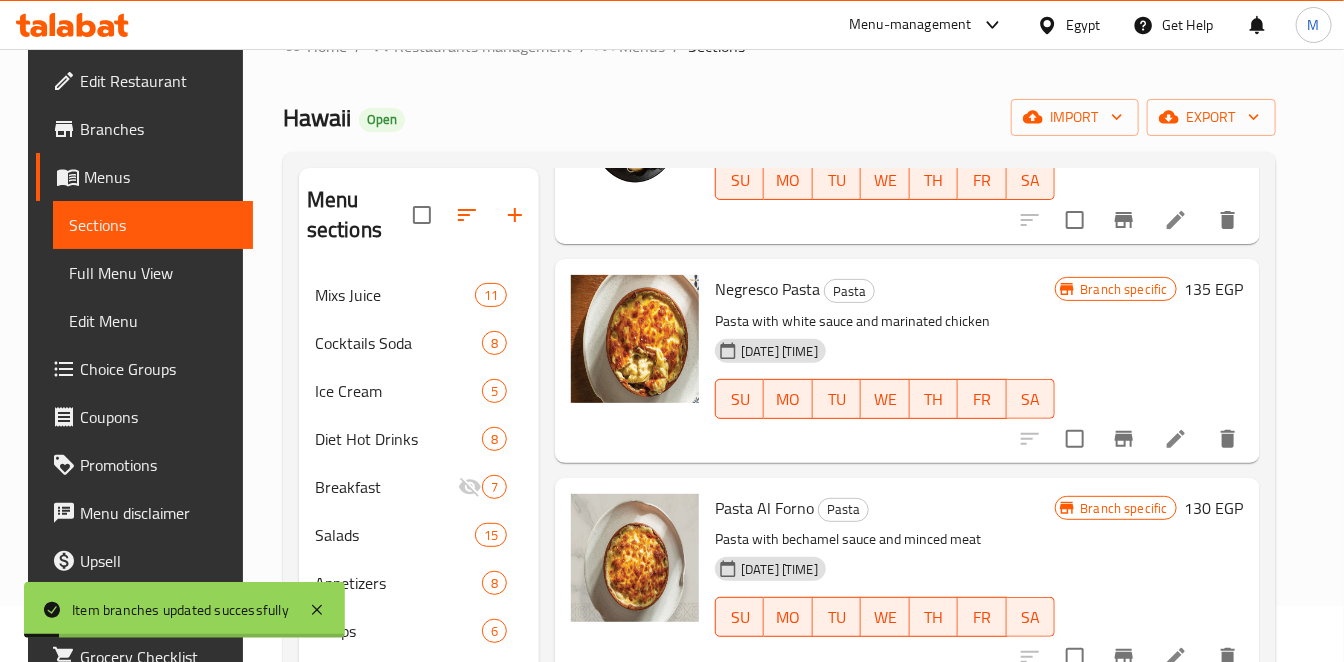 click 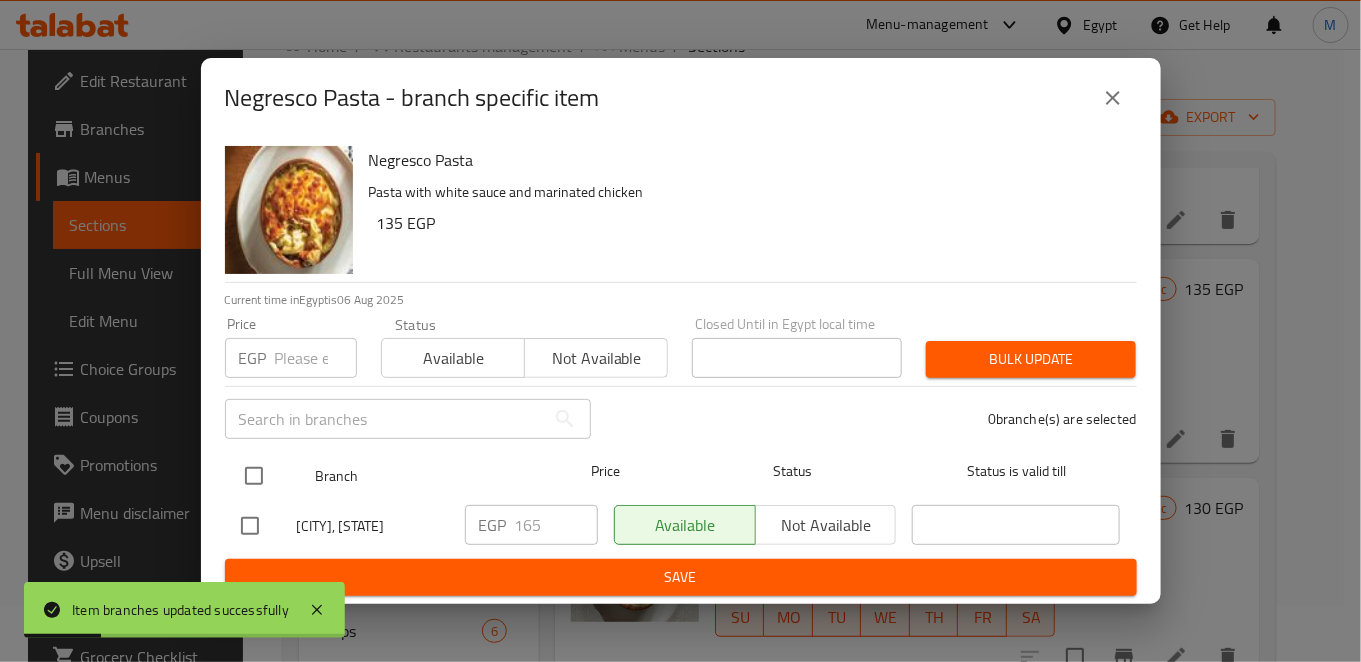 drag, startPoint x: 247, startPoint y: 481, endPoint x: 283, endPoint y: 496, distance: 39 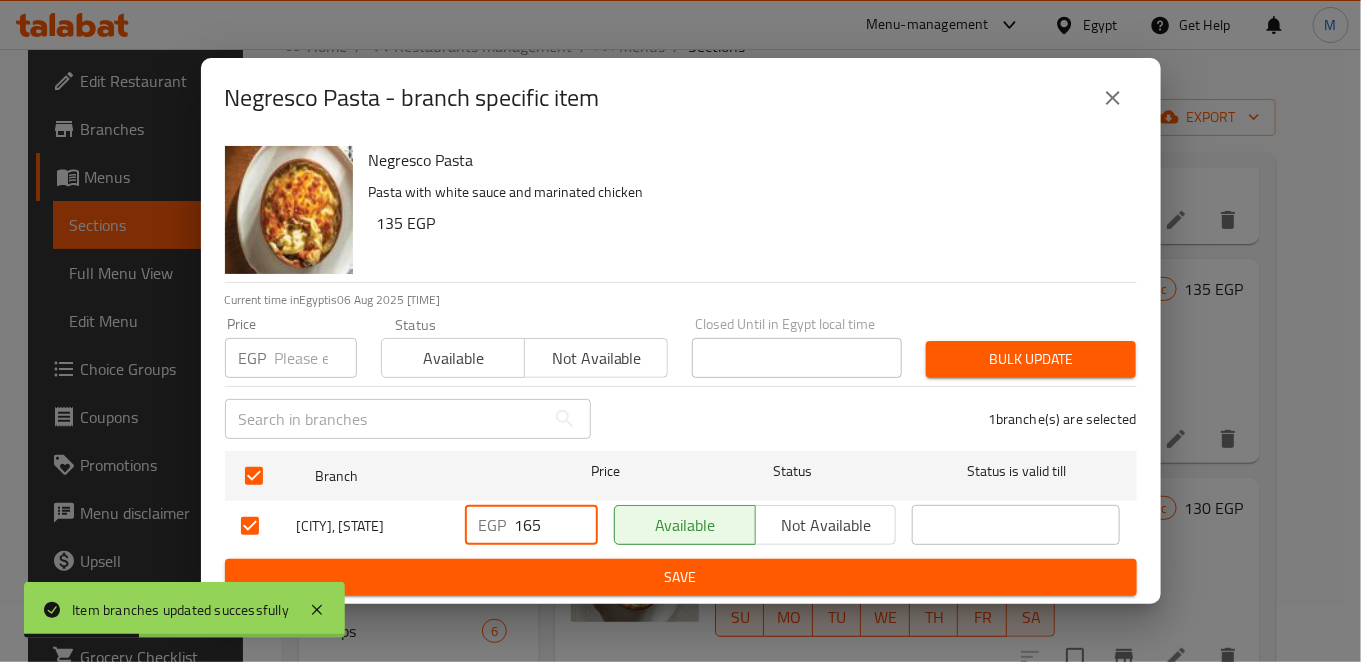 click on "165" at bounding box center [556, 525] 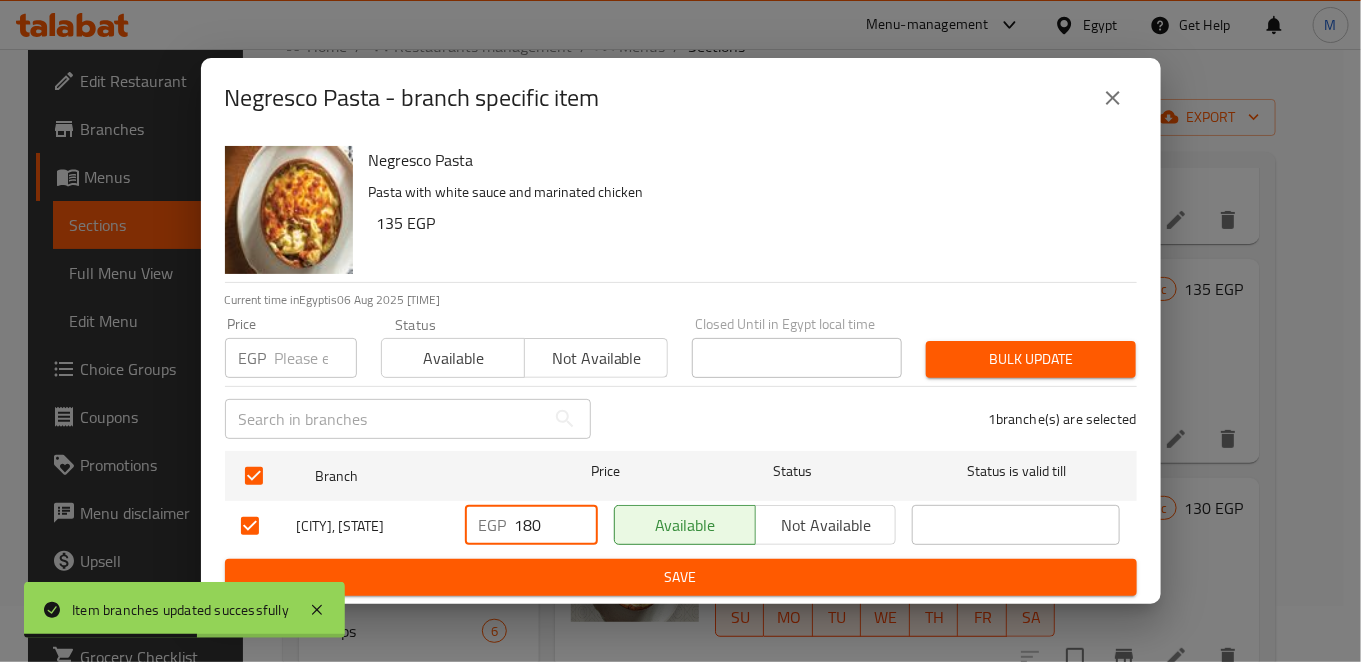 type on "180" 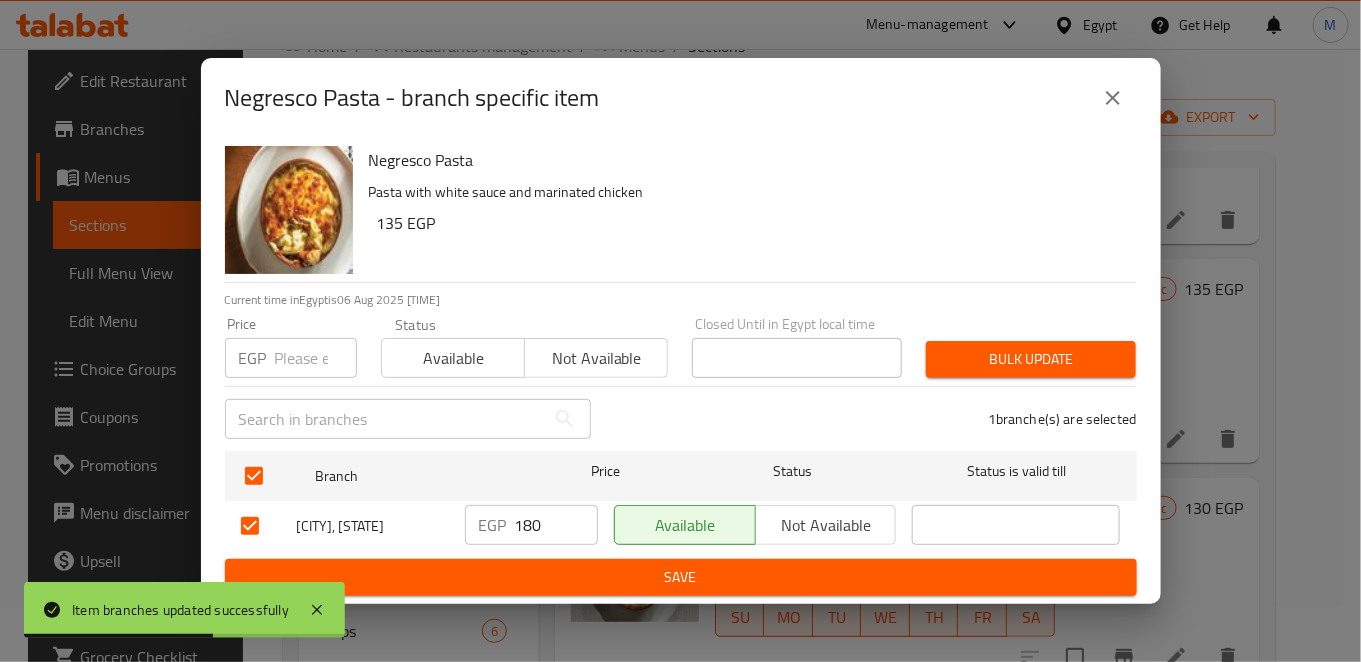 click on "Negresco Pasta Pasta with white sauce and marinated chicken [NUMBER] EGP Current time in Egypt is 06 Aug 2025 [TIME] Price EGP Price Status Available Not available Closed Until in Egypt local time Closed Until in Egypt local time Bulk update [NUMBER] branche(s) are selected Branch Price Status Status is valid till Hawaii, [CITY], [STATE] EGP [NUMBER] Available Not available Save" at bounding box center (681, 371) 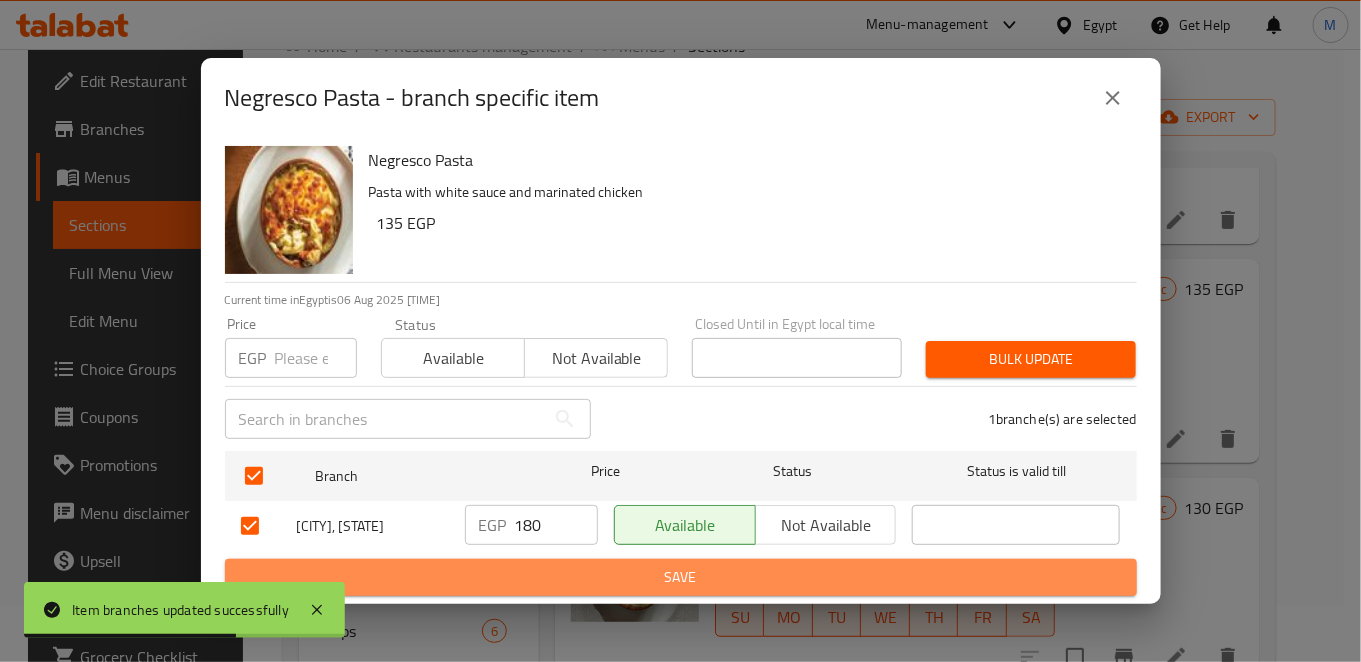 click on "Save" at bounding box center [681, 577] 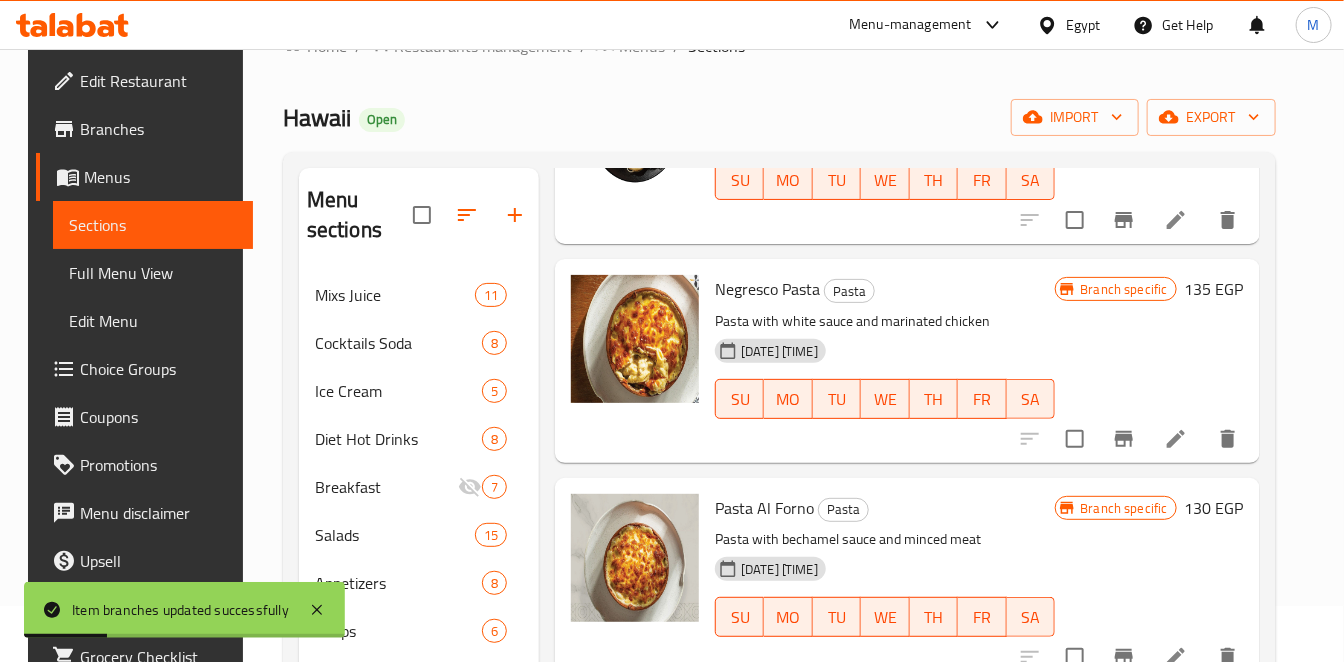 scroll, scrollTop: 333, scrollLeft: 0, axis: vertical 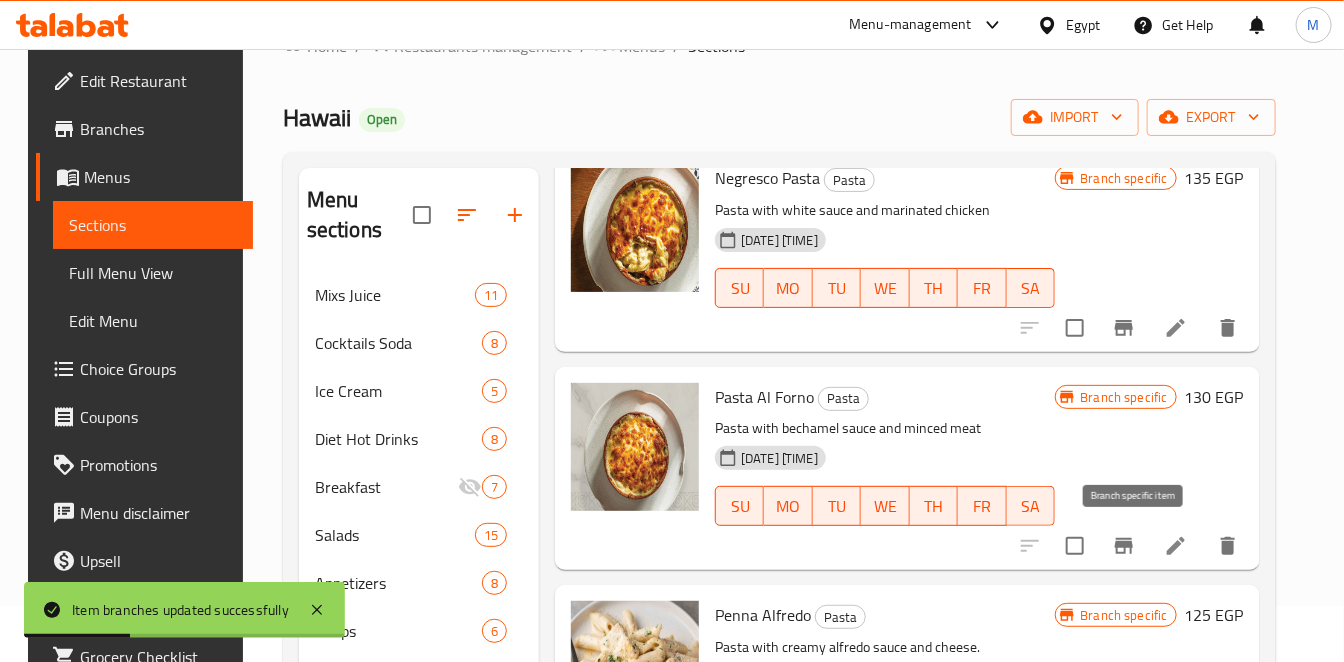 click 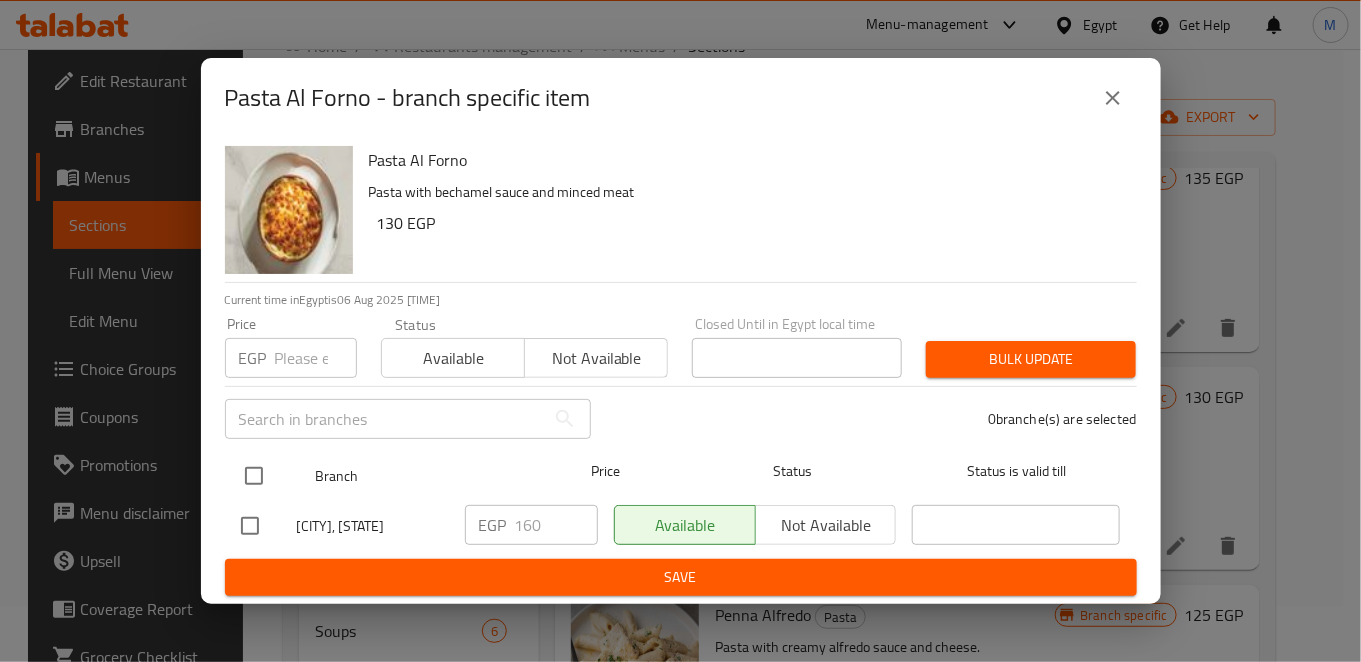 drag, startPoint x: 259, startPoint y: 467, endPoint x: 345, endPoint y: 448, distance: 88.07383 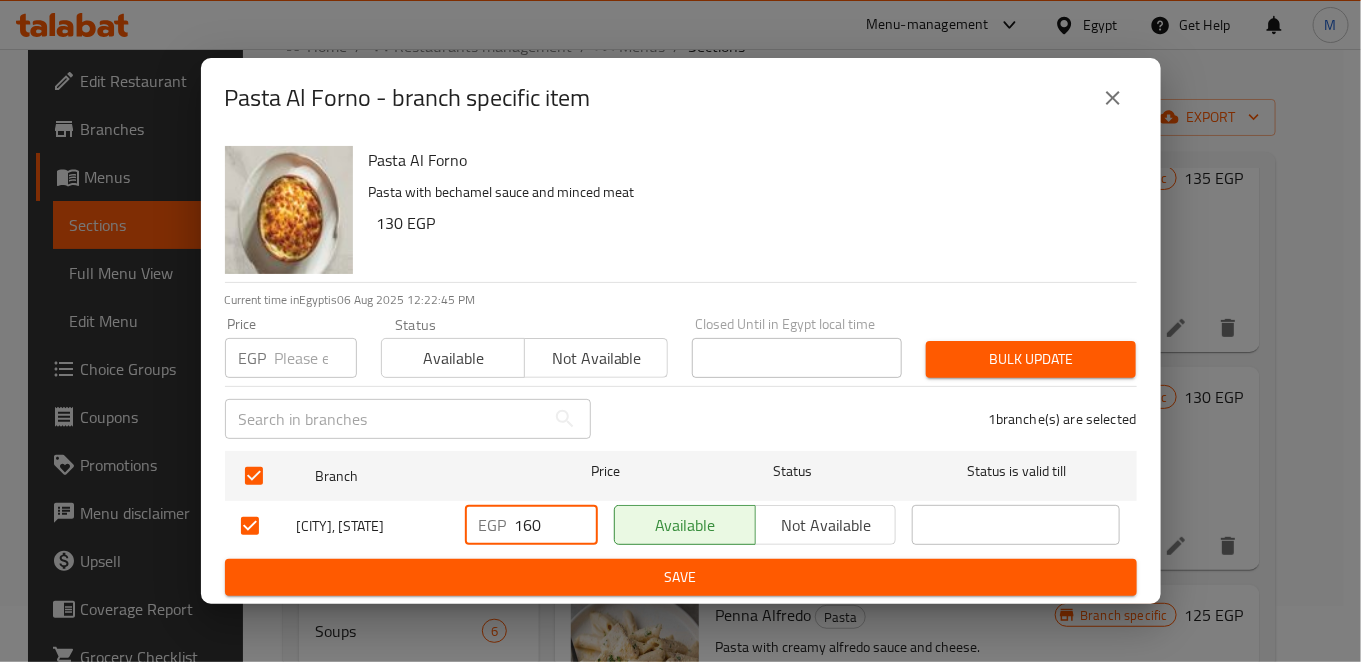 click on "160" at bounding box center (556, 525) 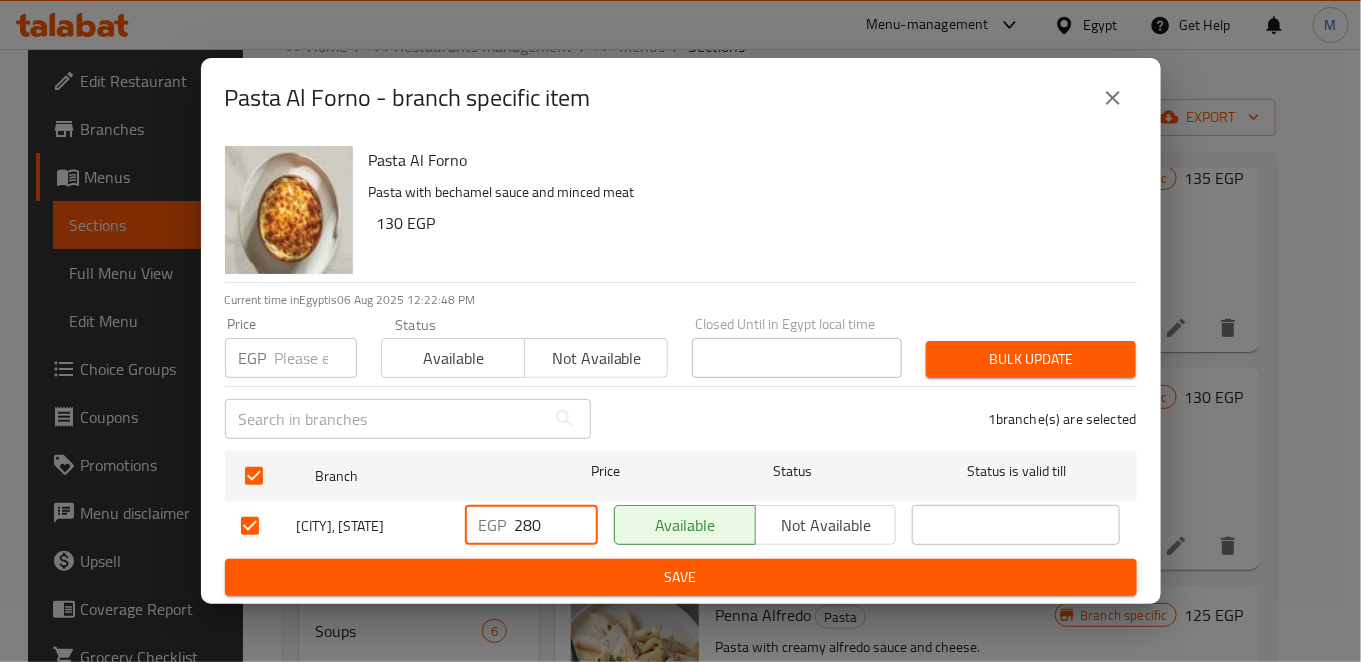 click on "280" at bounding box center (556, 525) 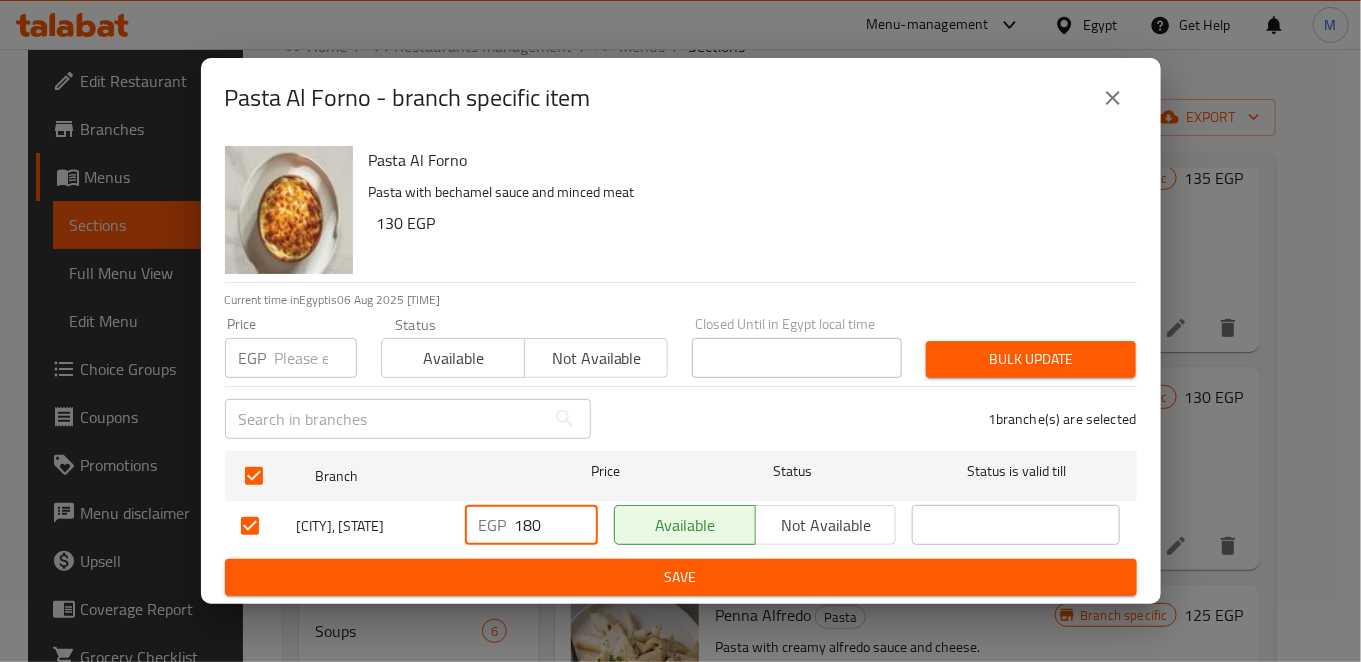 type on "180" 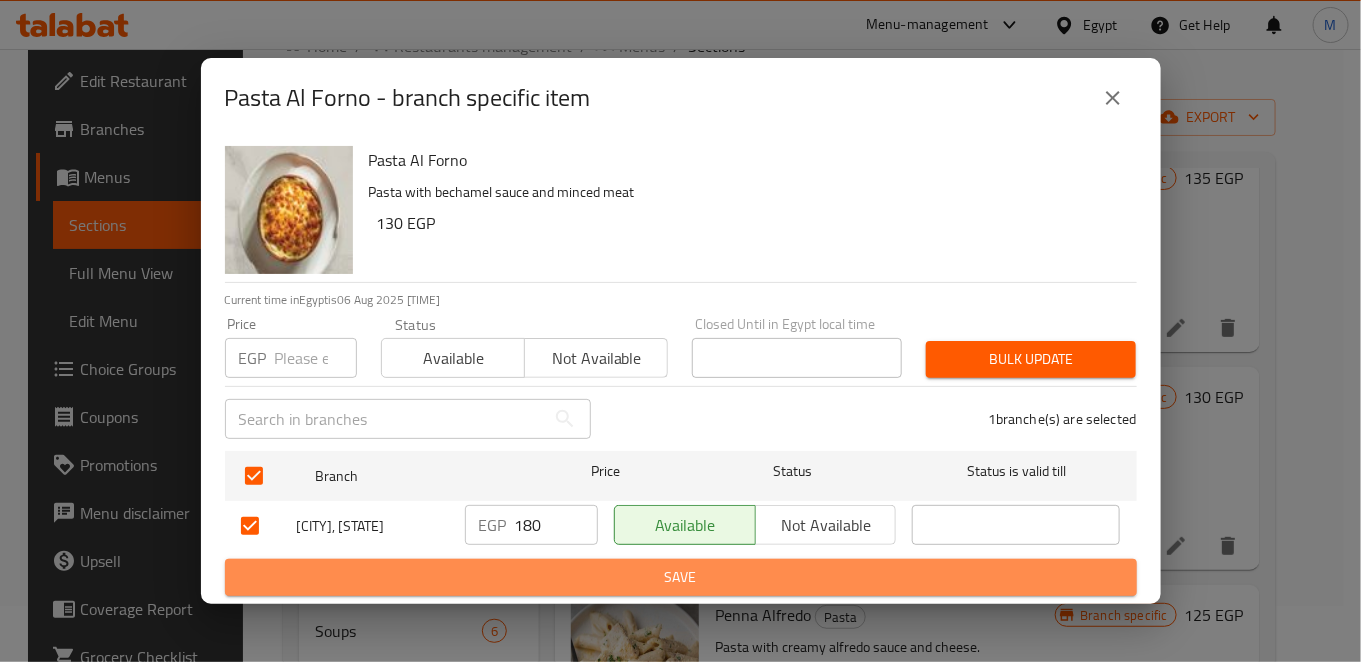 click on "Save" at bounding box center (681, 577) 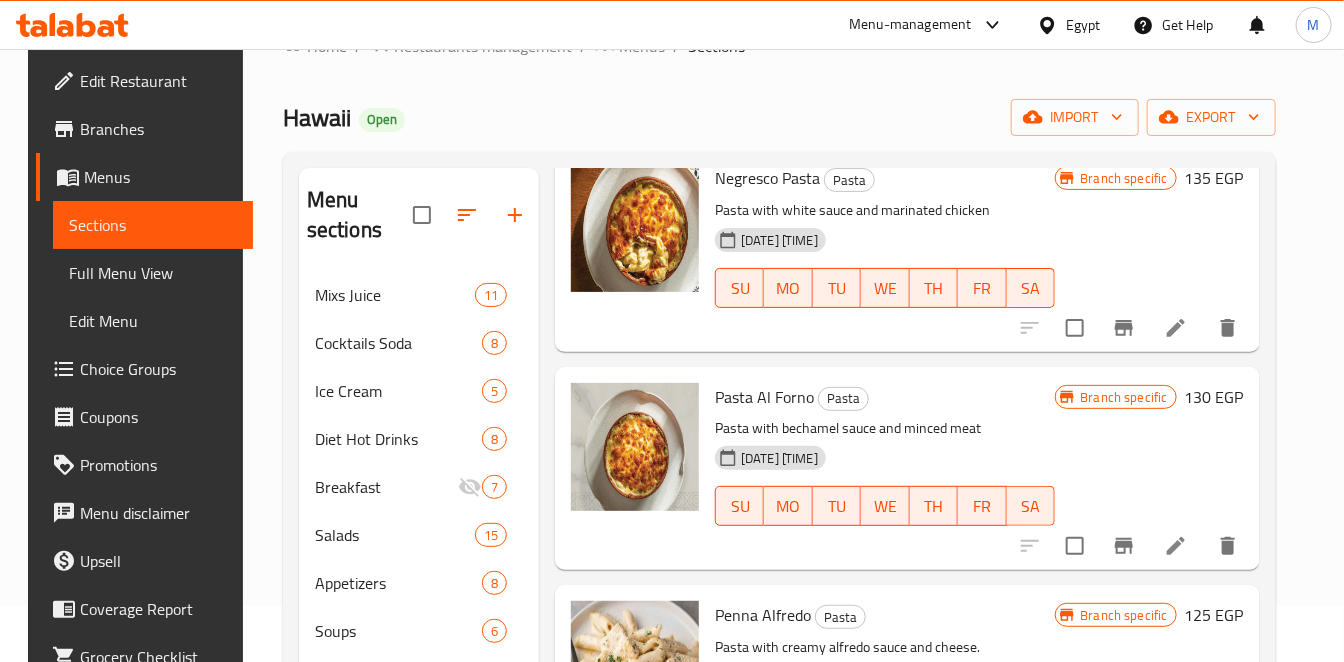 click 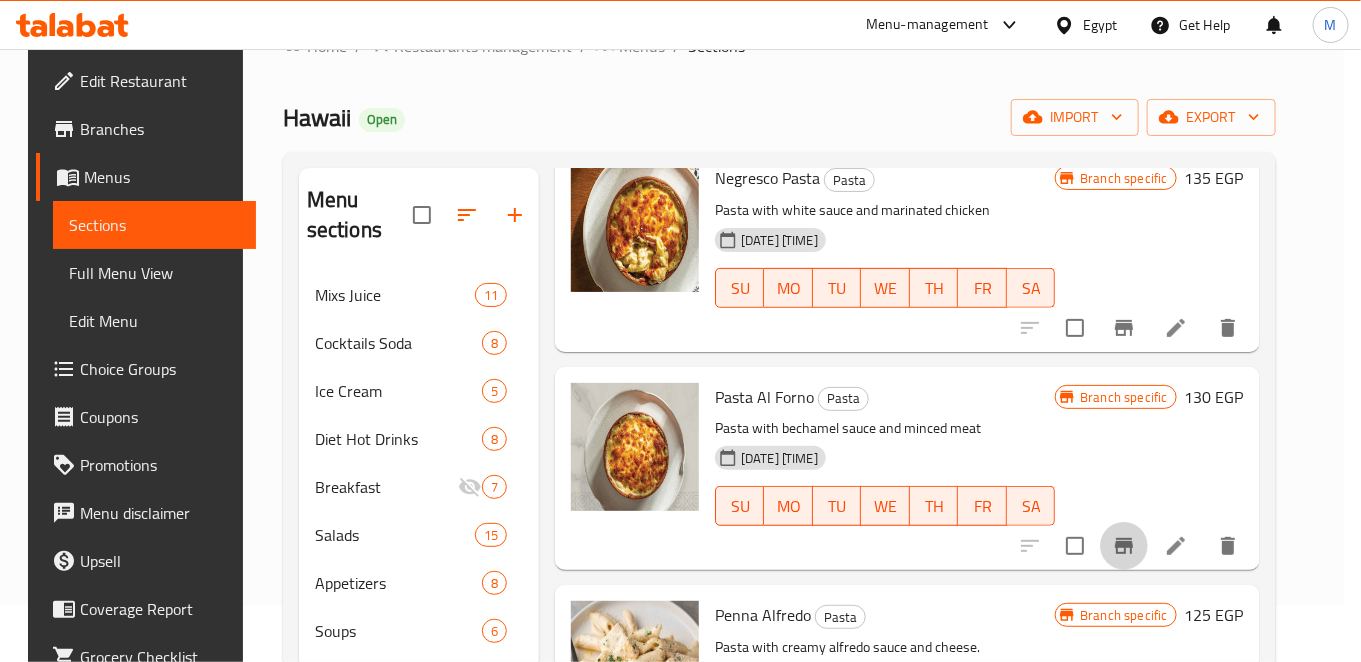 type 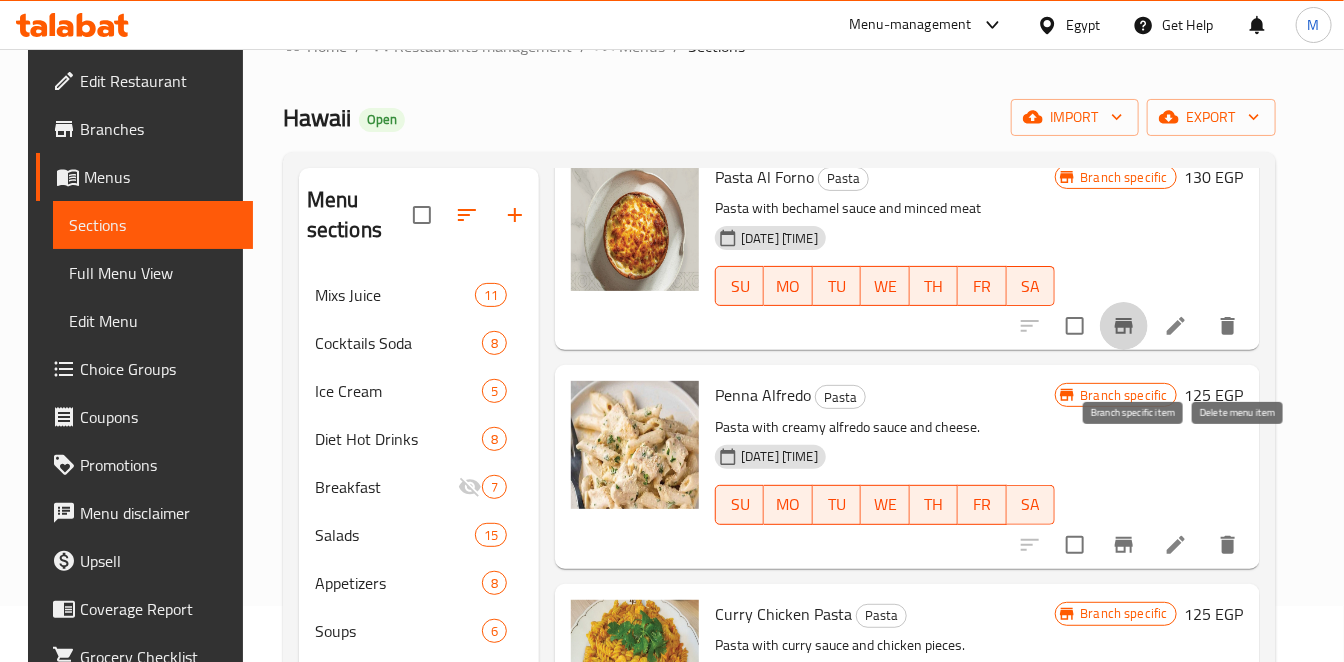 scroll, scrollTop: 555, scrollLeft: 0, axis: vertical 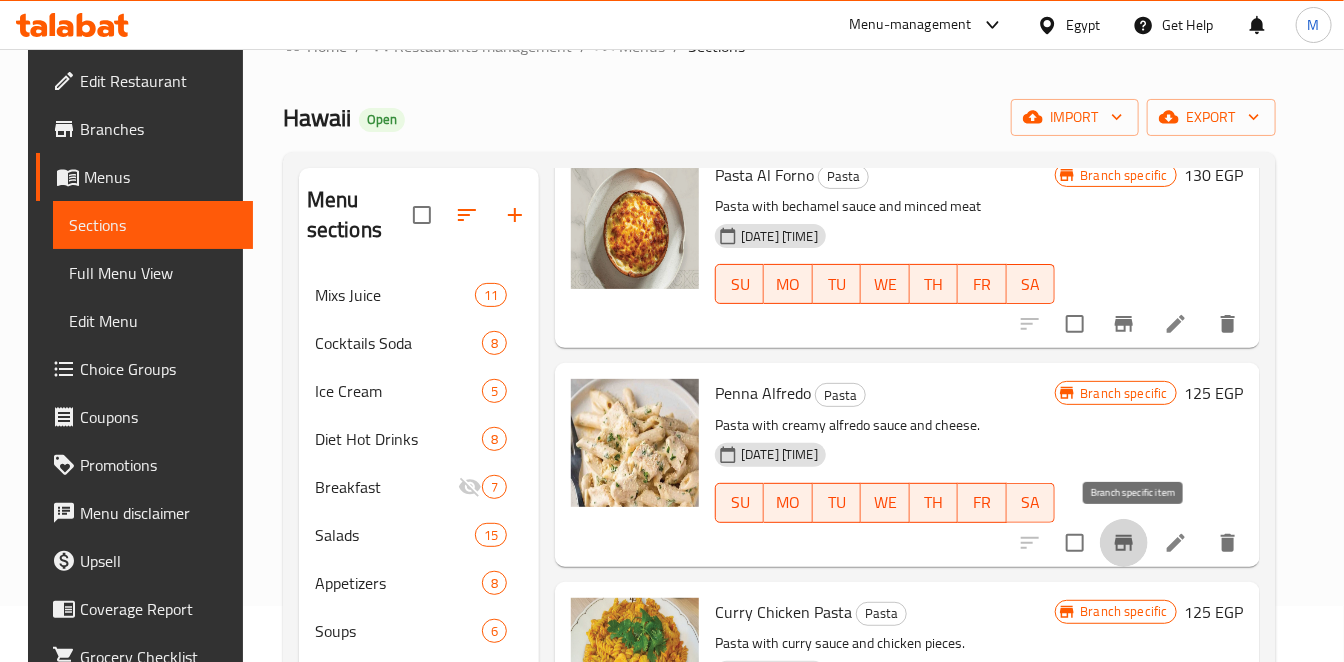 click 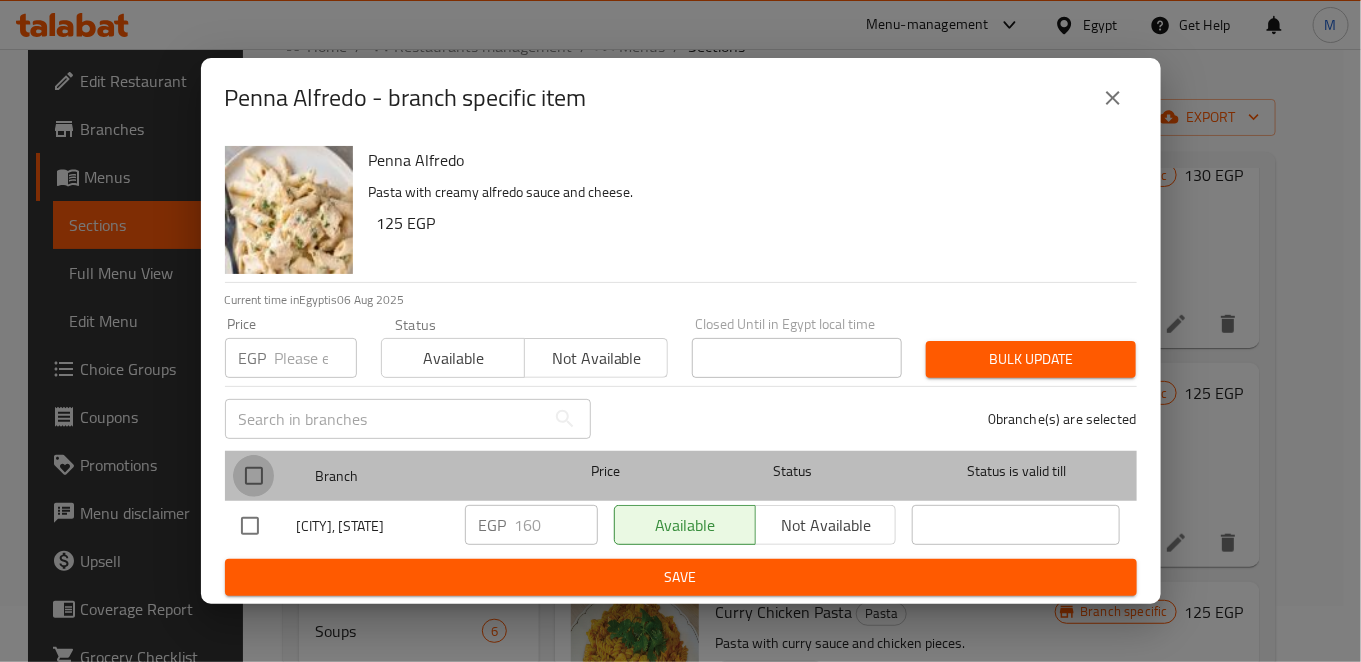 click at bounding box center (254, 476) 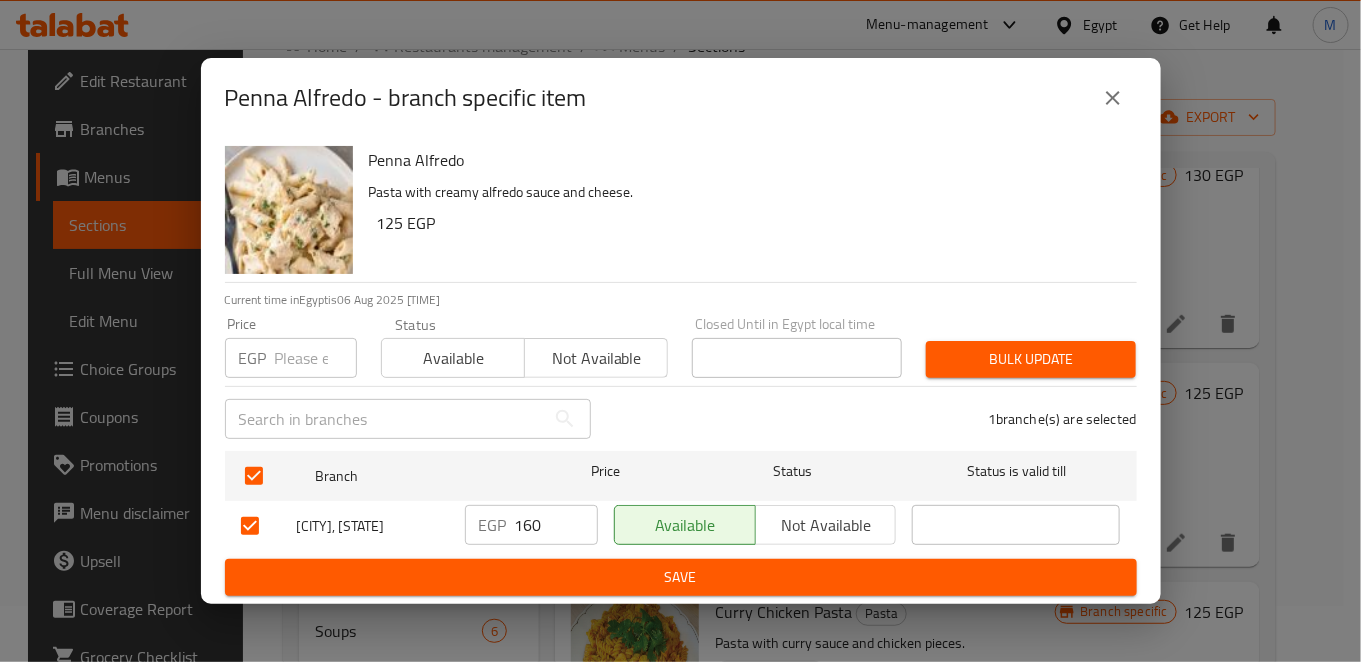 click on "160" at bounding box center (556, 525) 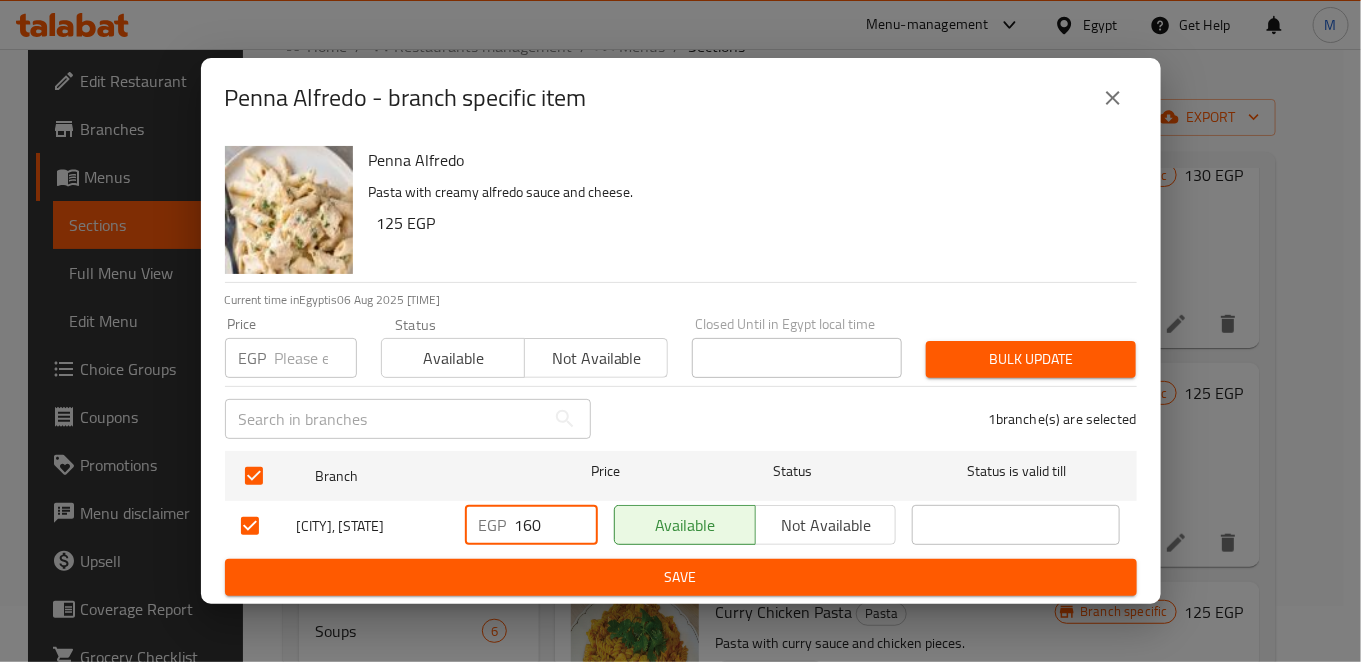 click on "160" at bounding box center [556, 525] 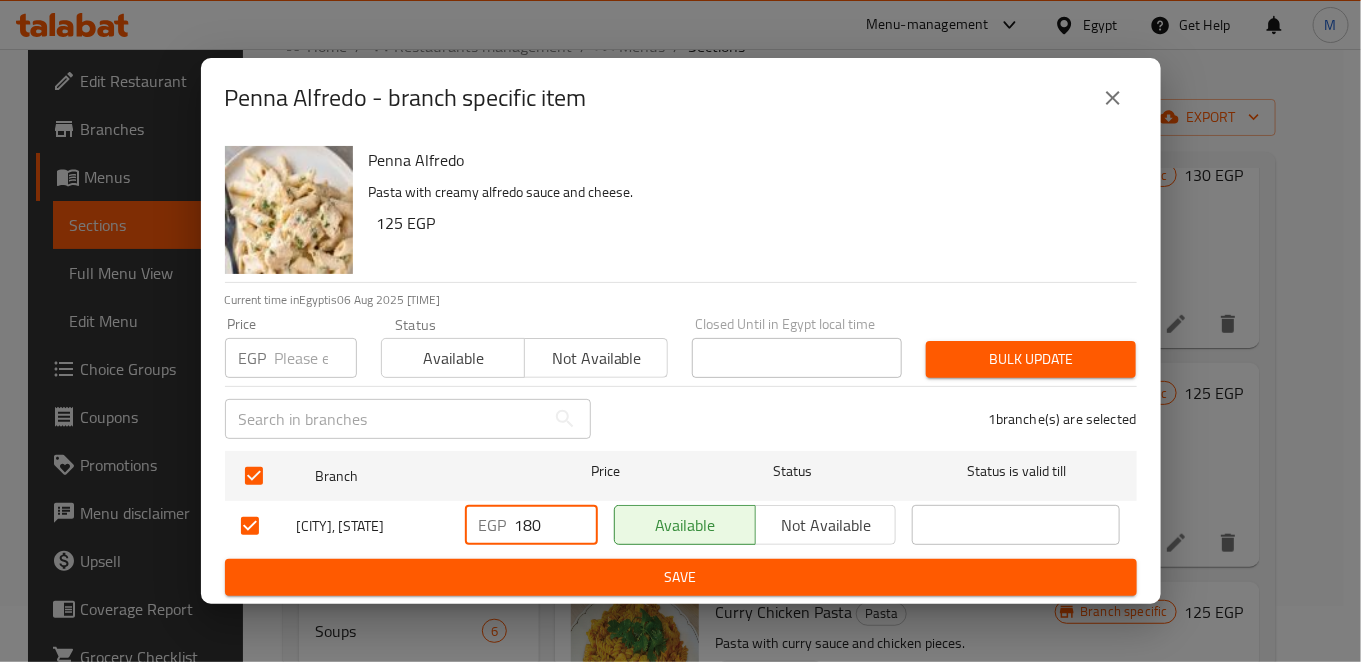 type on "180" 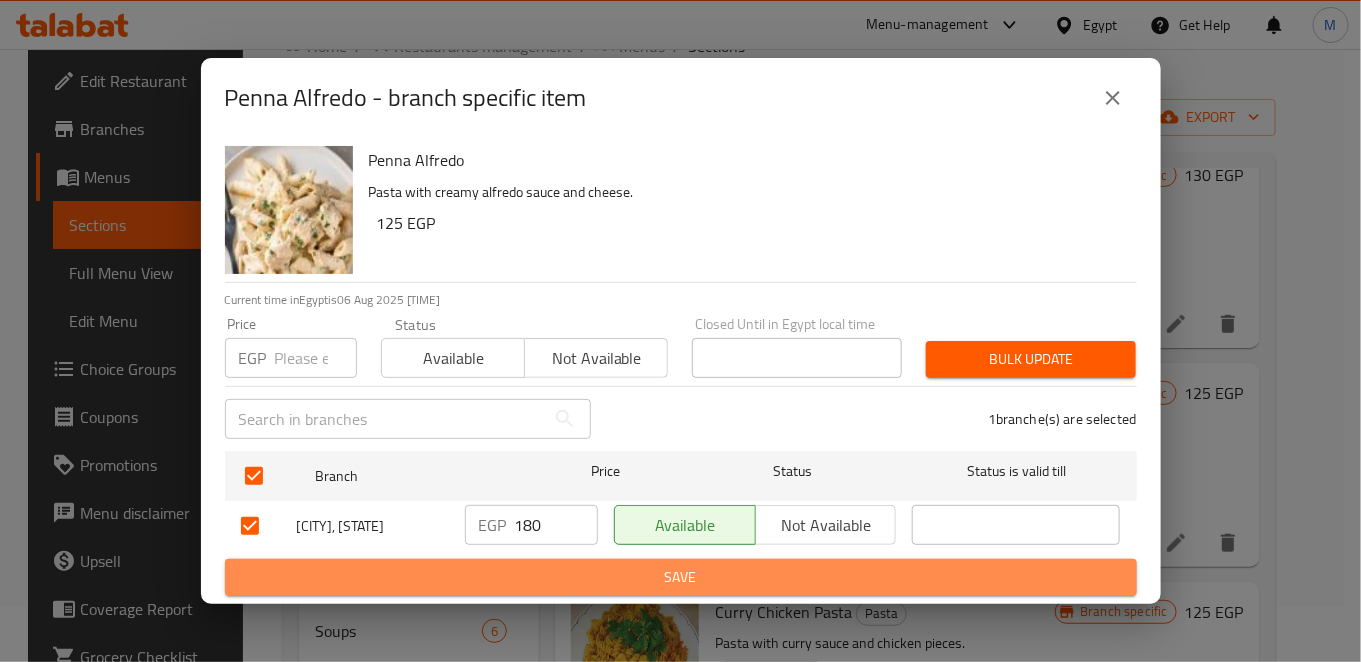 click on "Save" at bounding box center (681, 577) 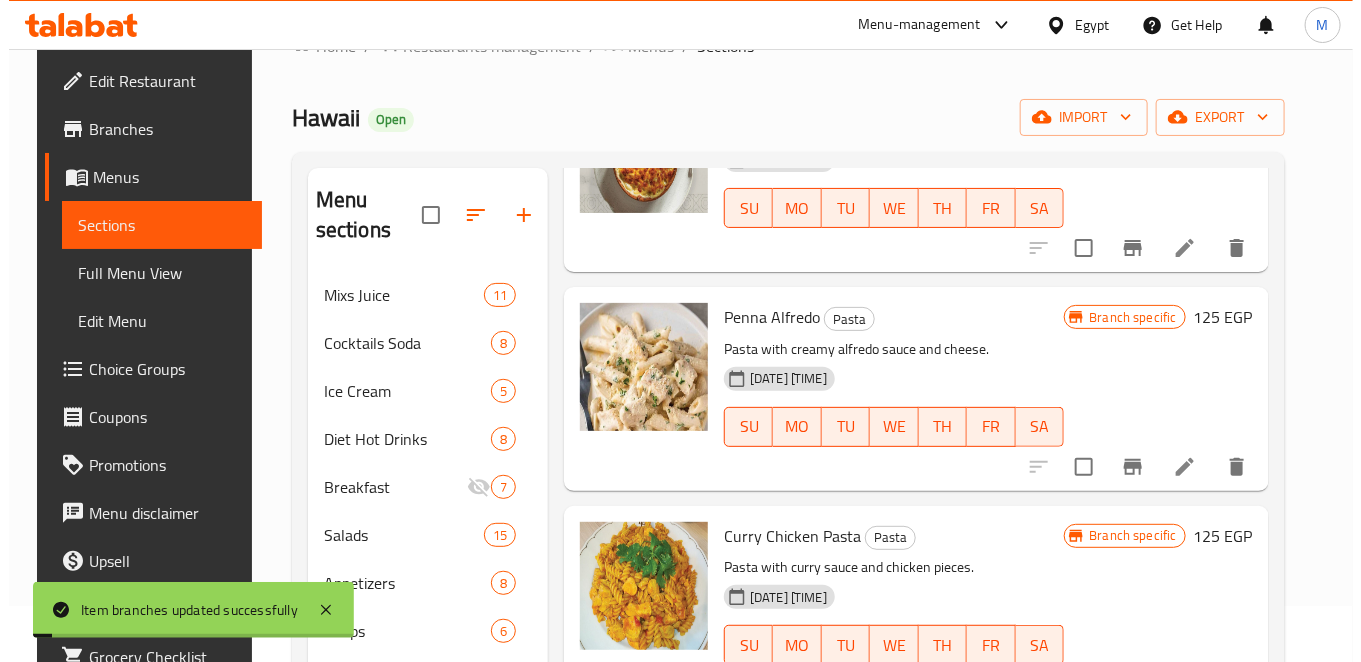 scroll, scrollTop: 666, scrollLeft: 0, axis: vertical 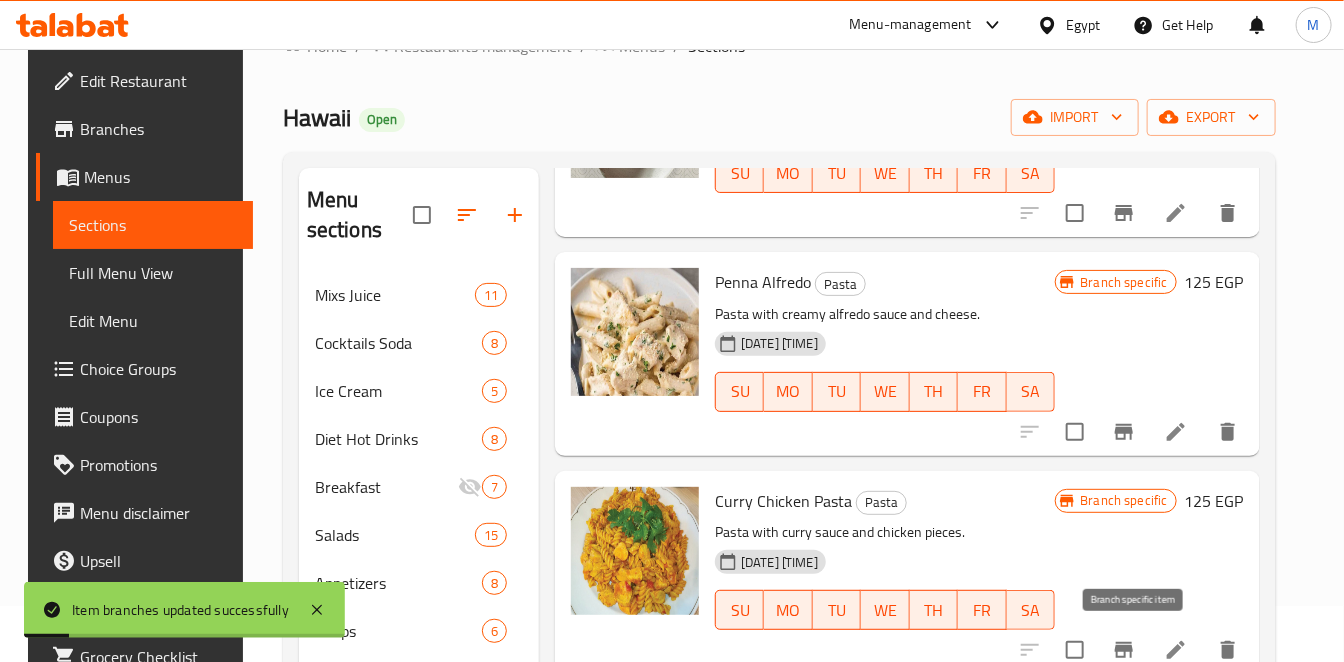 click 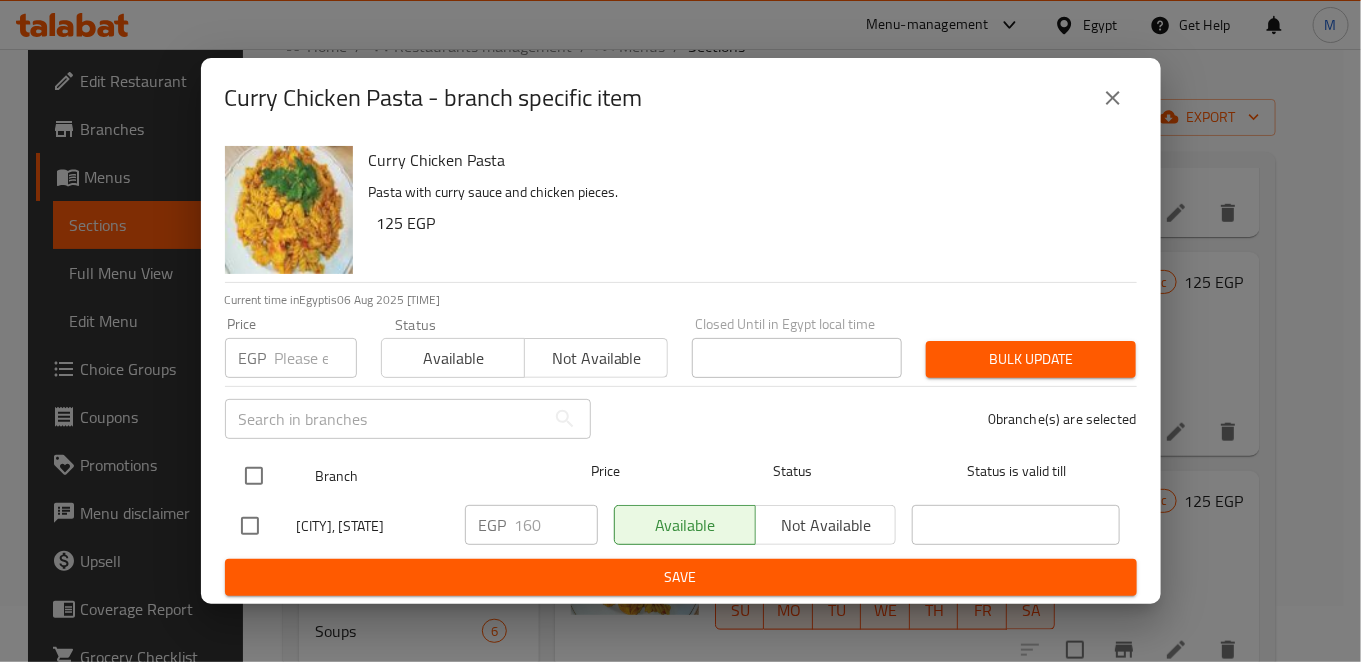 click at bounding box center [254, 476] 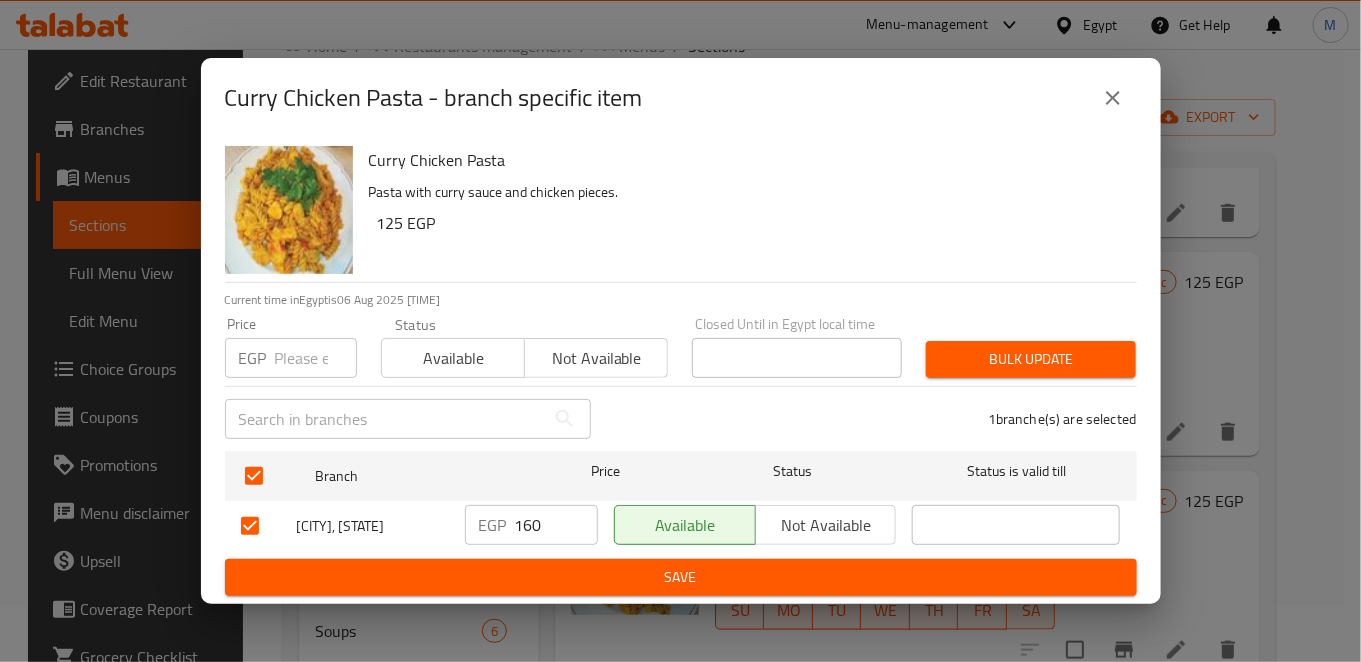 click on "160" at bounding box center (556, 525) 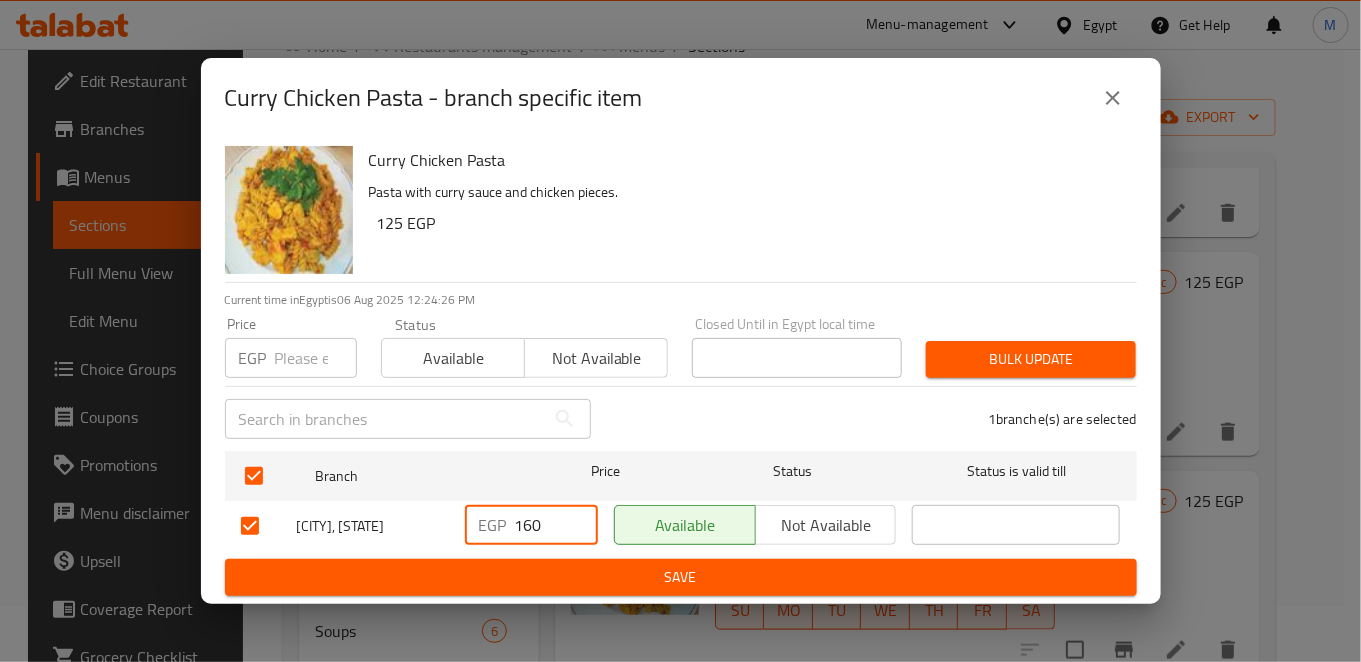 click on "160" at bounding box center (556, 525) 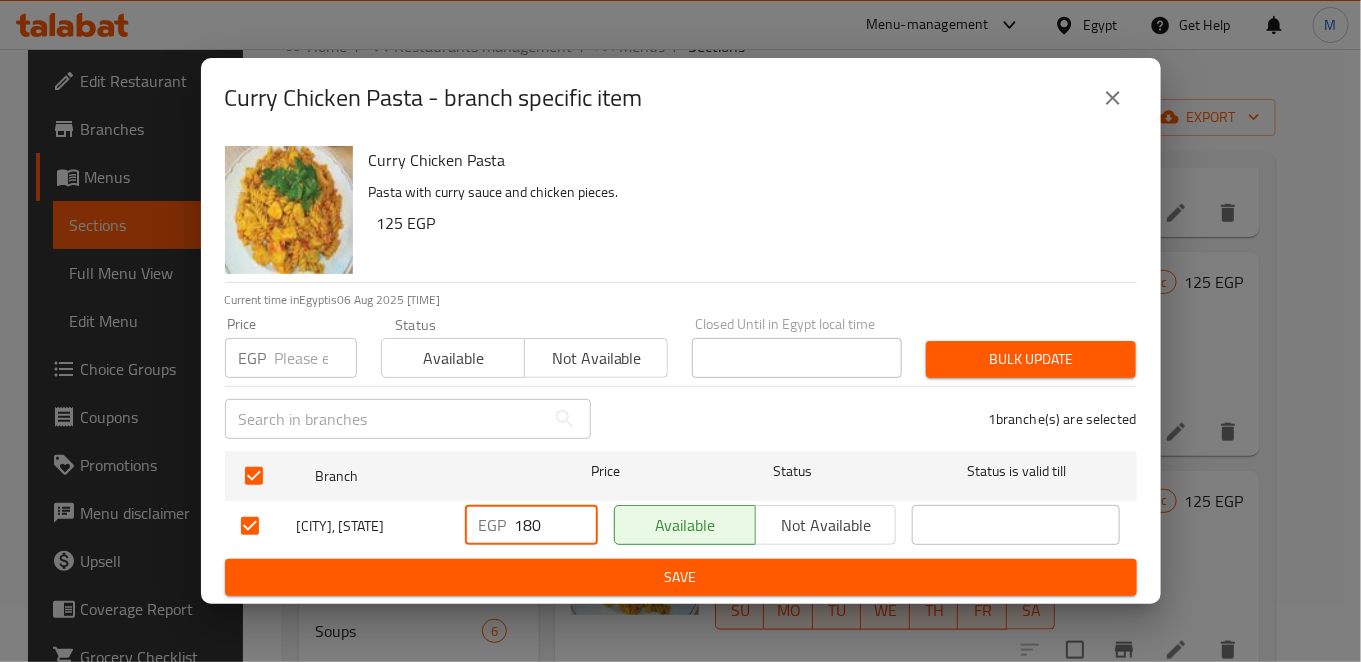 type on "180" 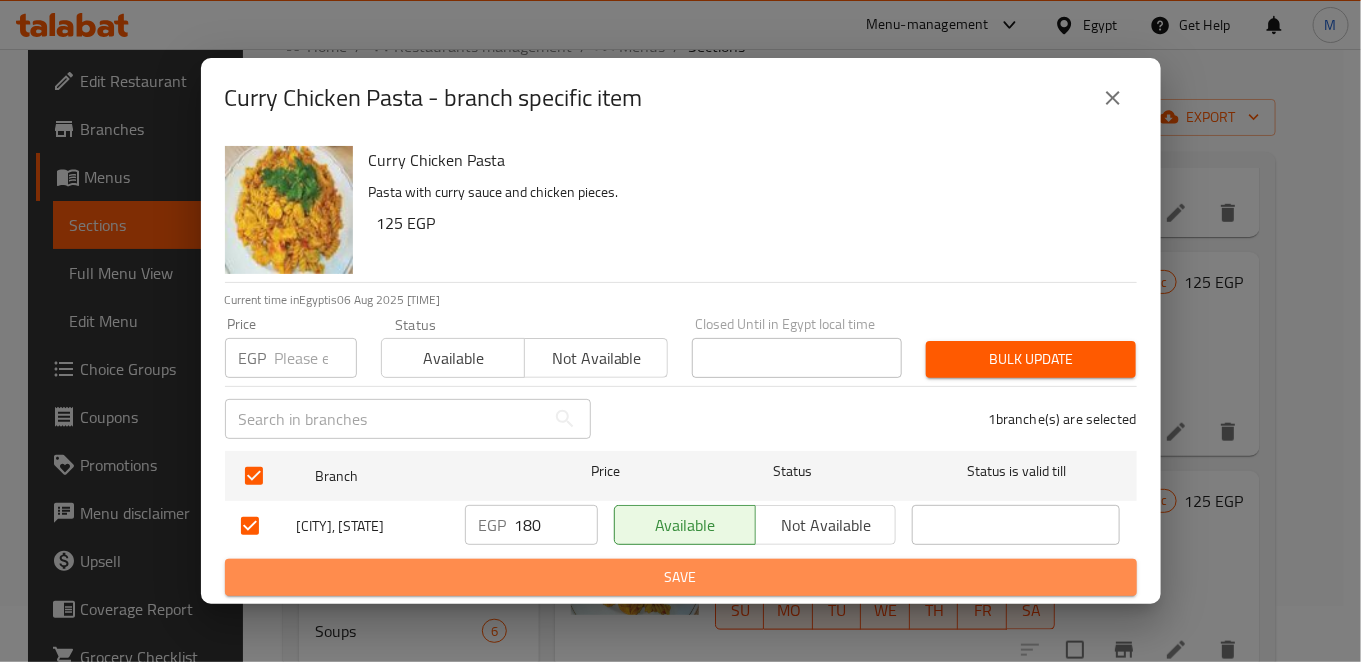 click on "Save" at bounding box center (681, 577) 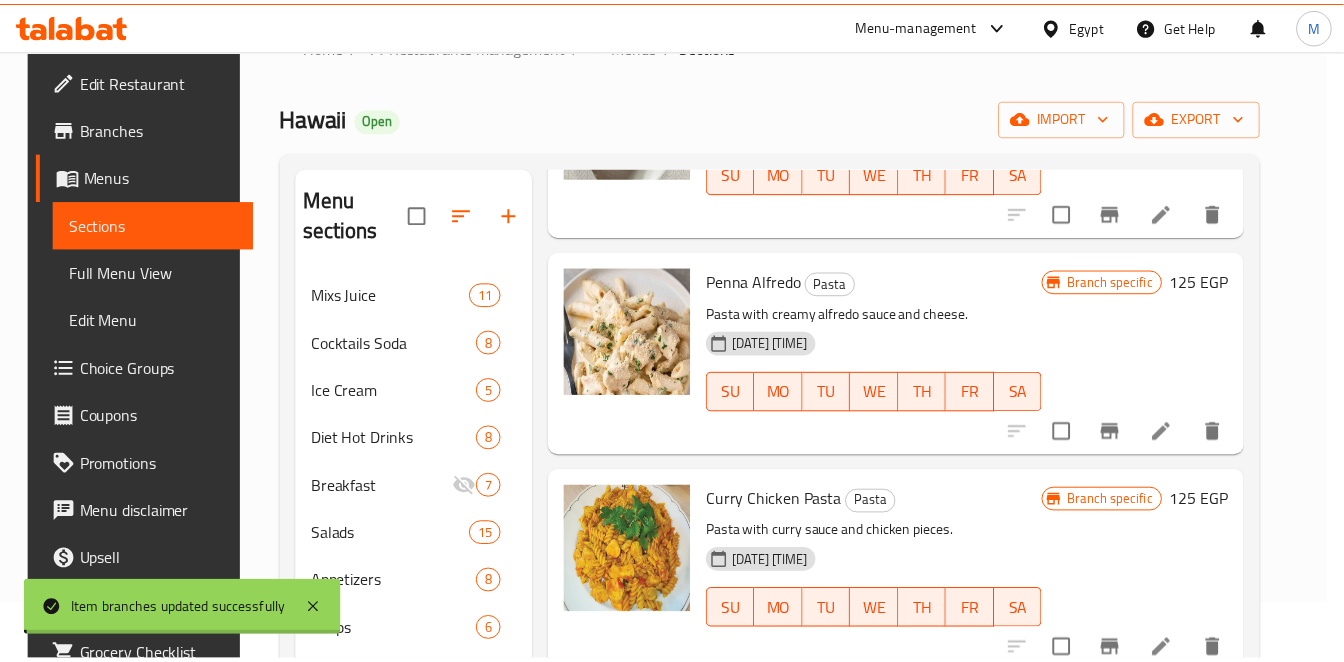 scroll, scrollTop: 66, scrollLeft: 0, axis: vertical 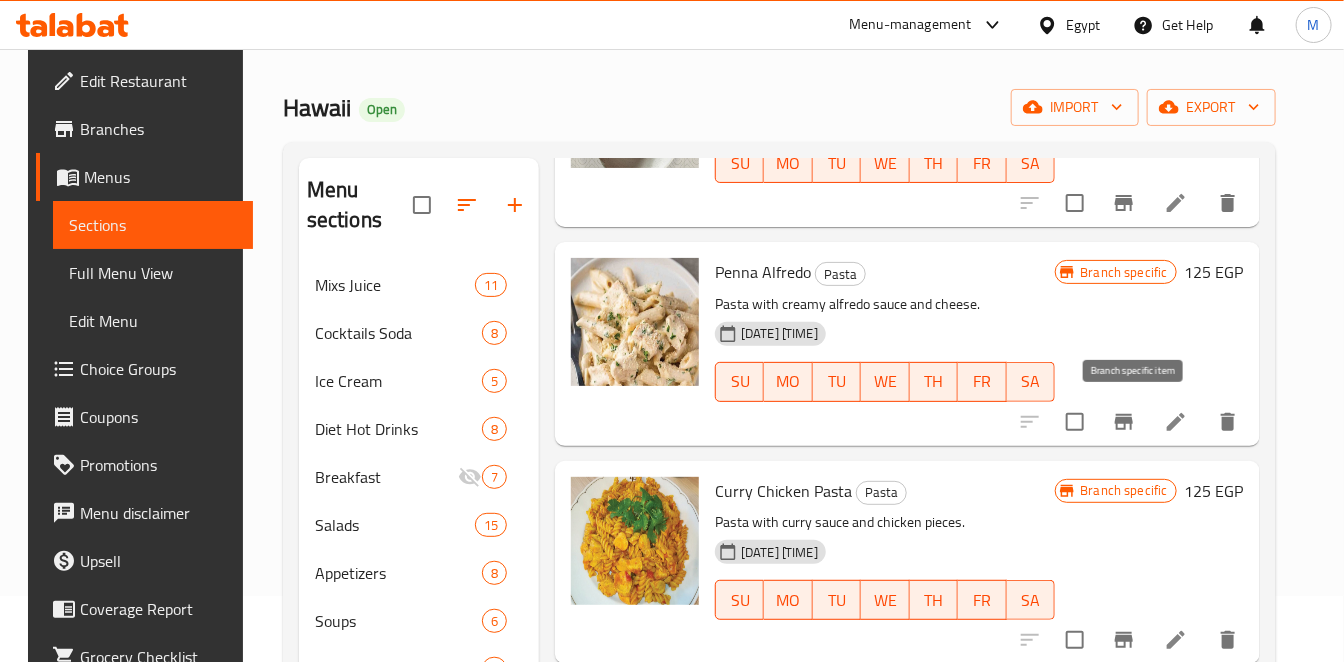 click at bounding box center [1124, 422] 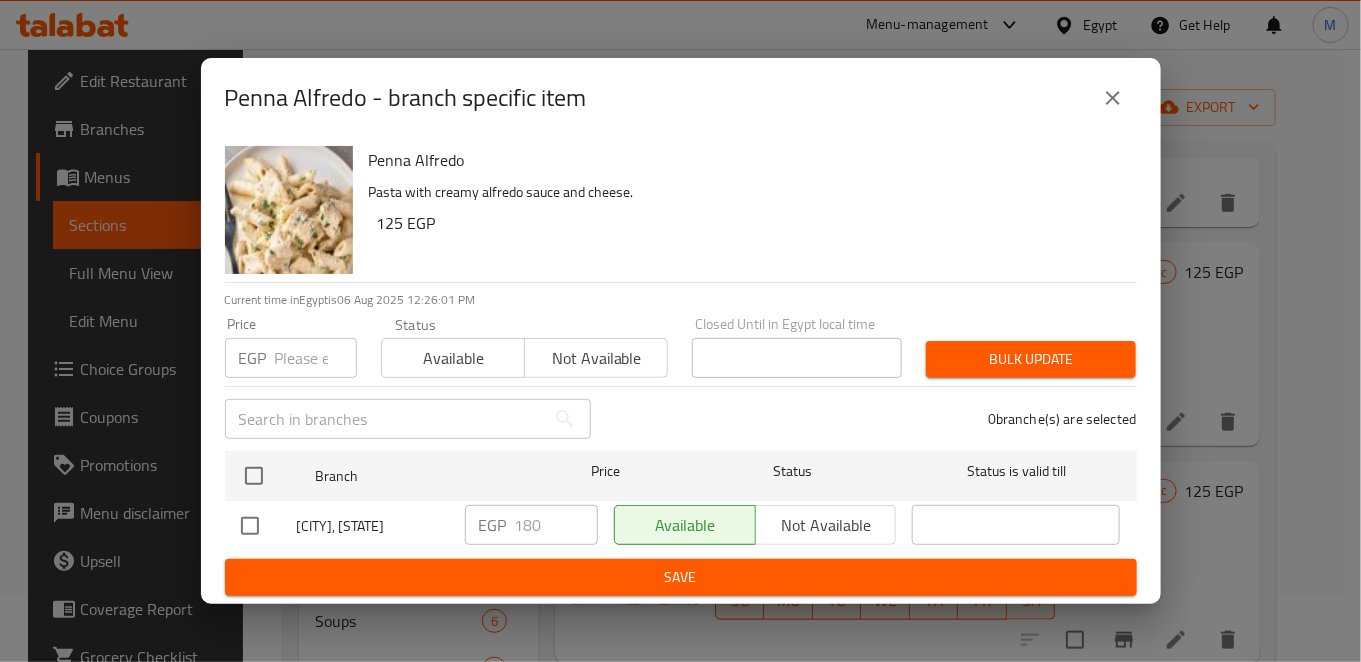 click 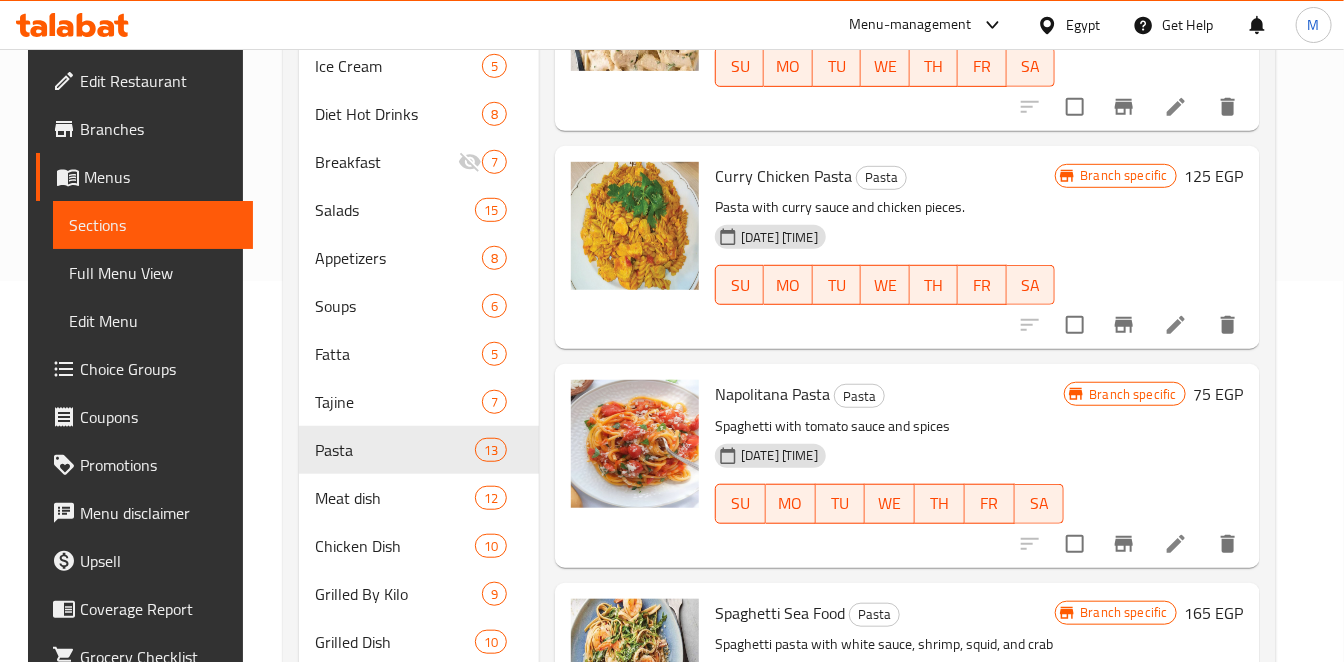 scroll, scrollTop: 461, scrollLeft: 0, axis: vertical 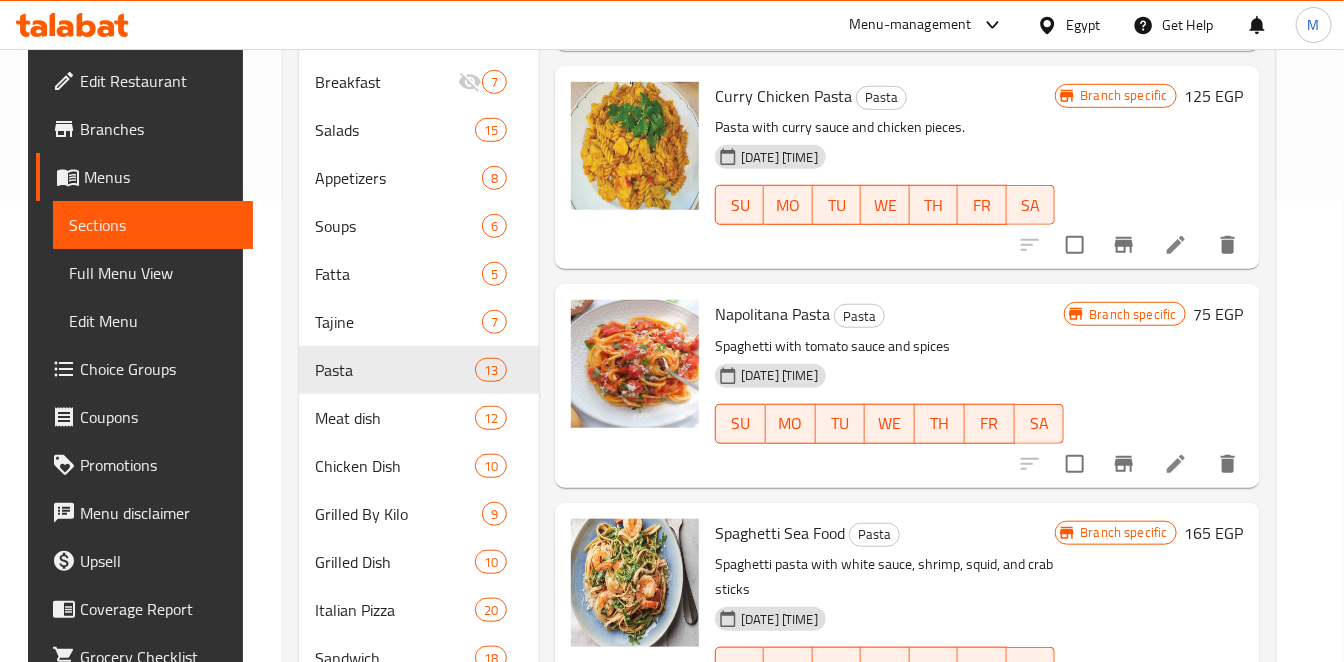 click at bounding box center [1124, 245] 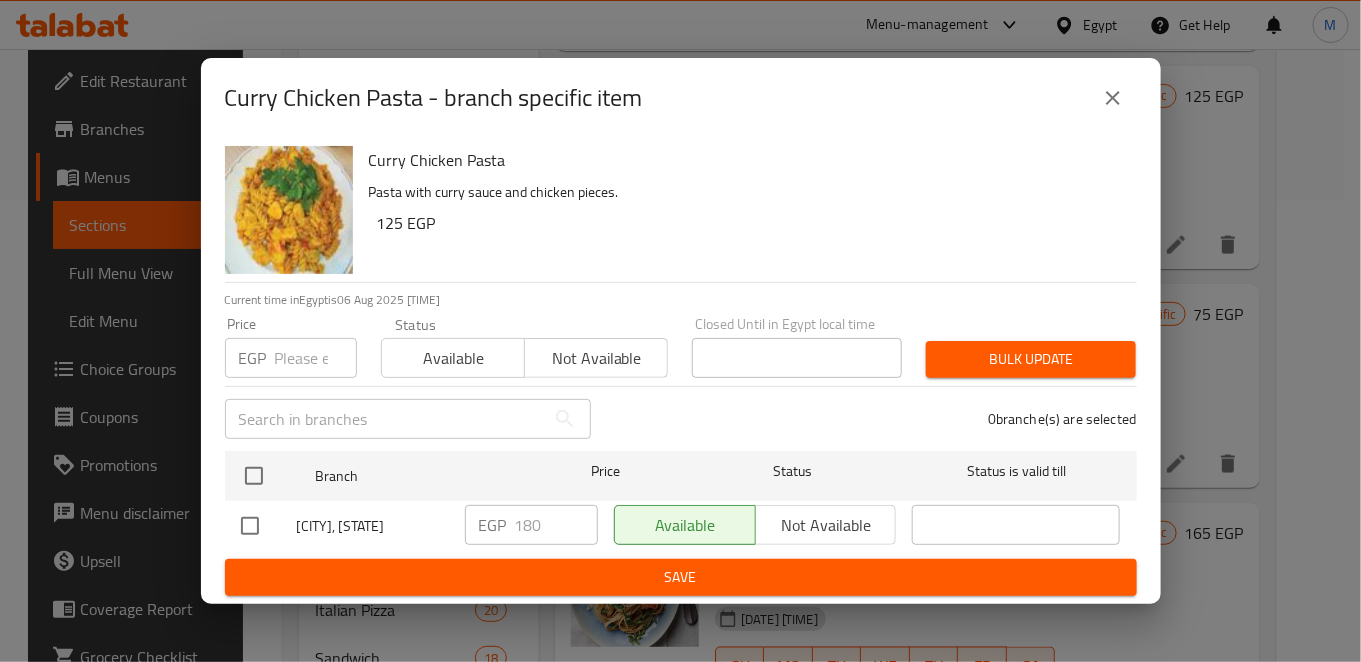 click 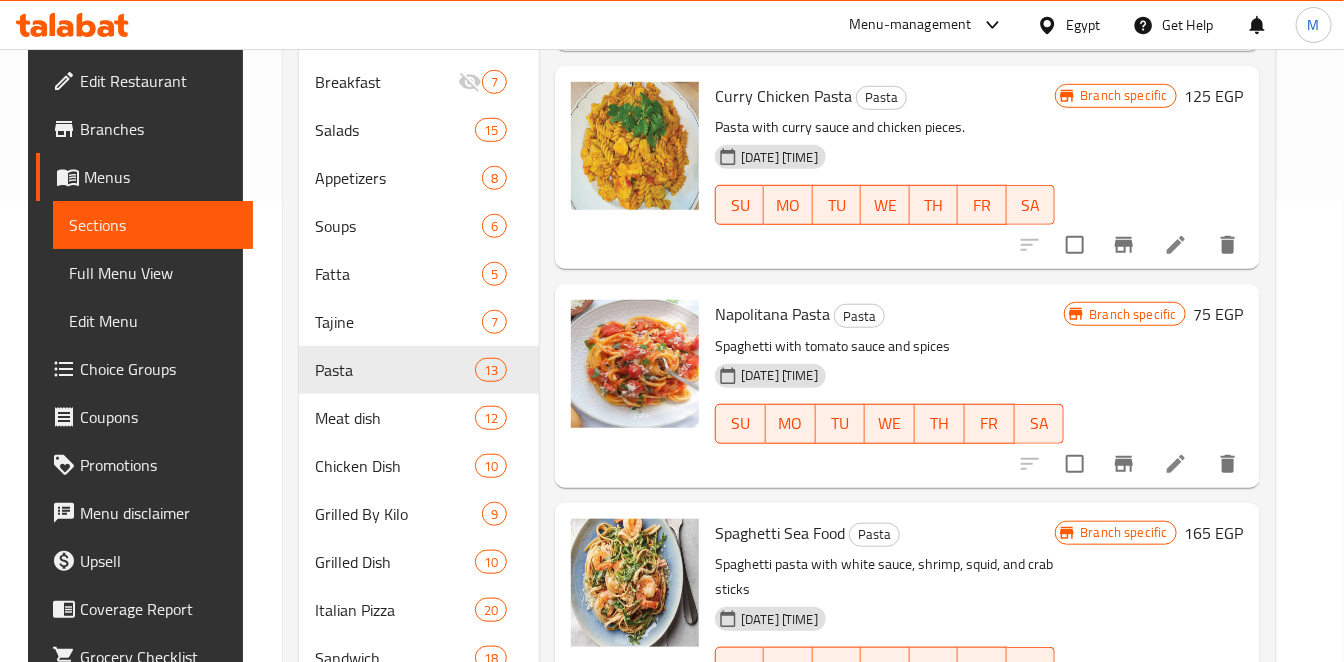 click 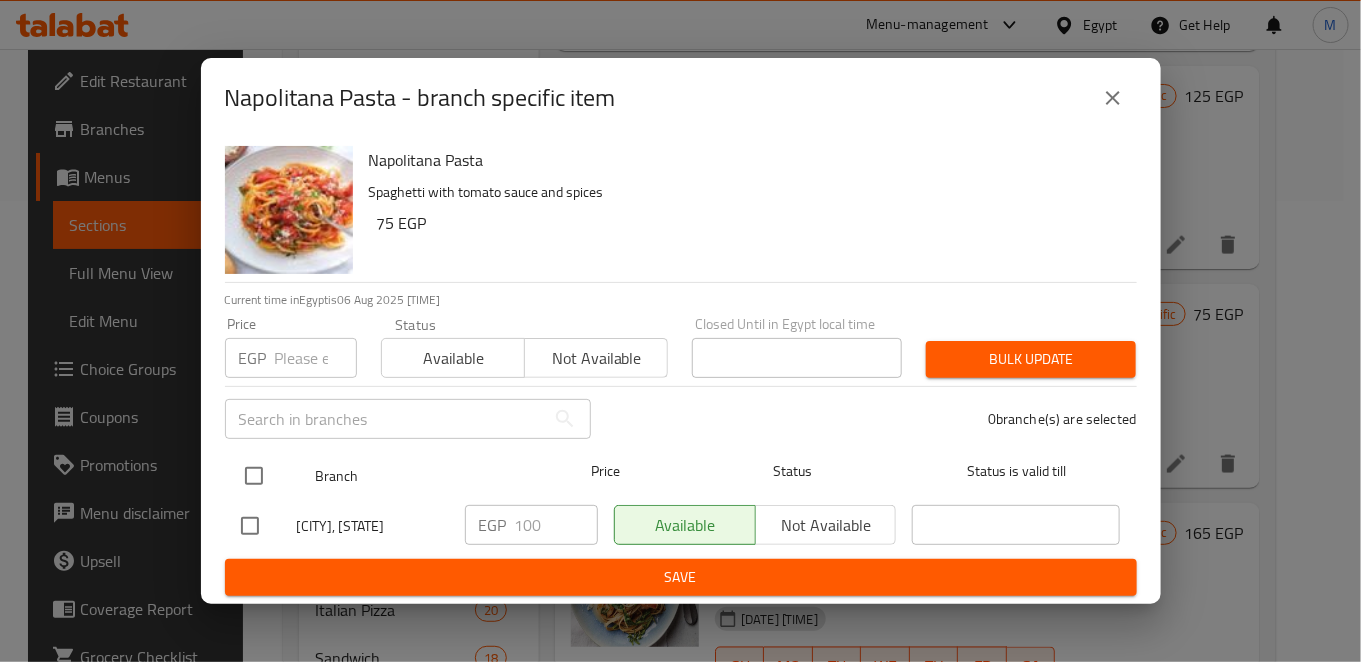 click at bounding box center [254, 476] 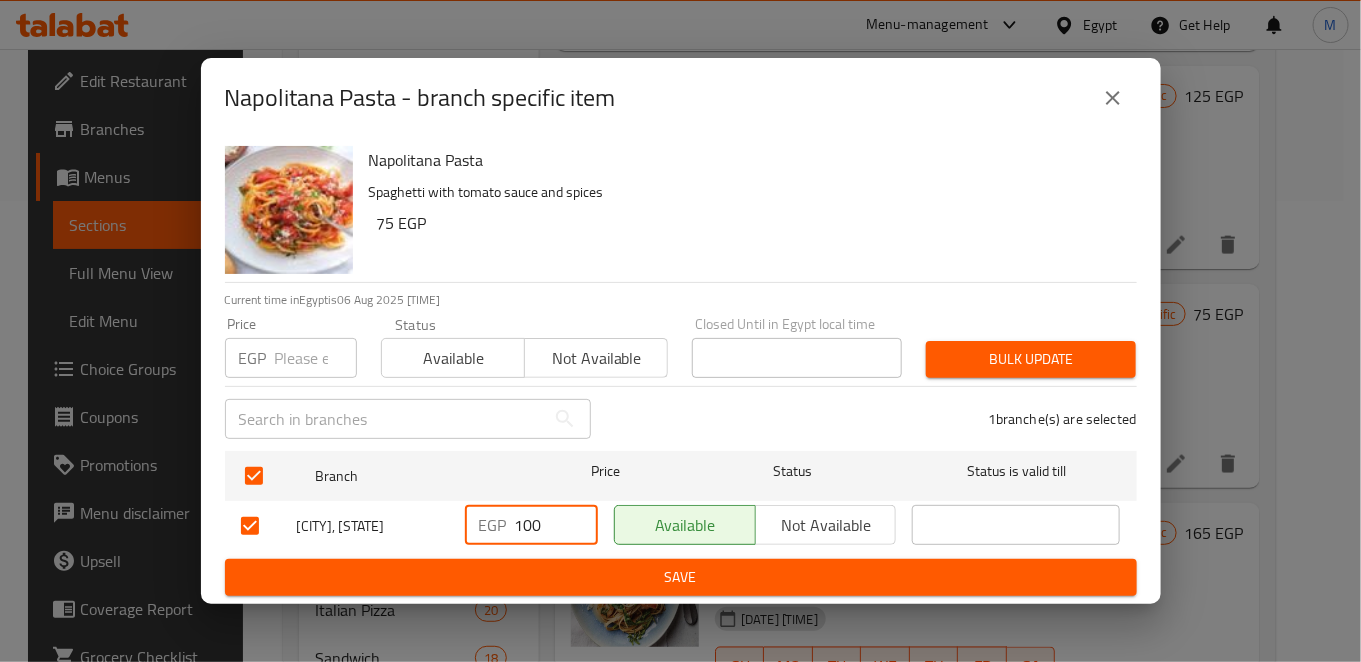 click on "100" at bounding box center [556, 525] 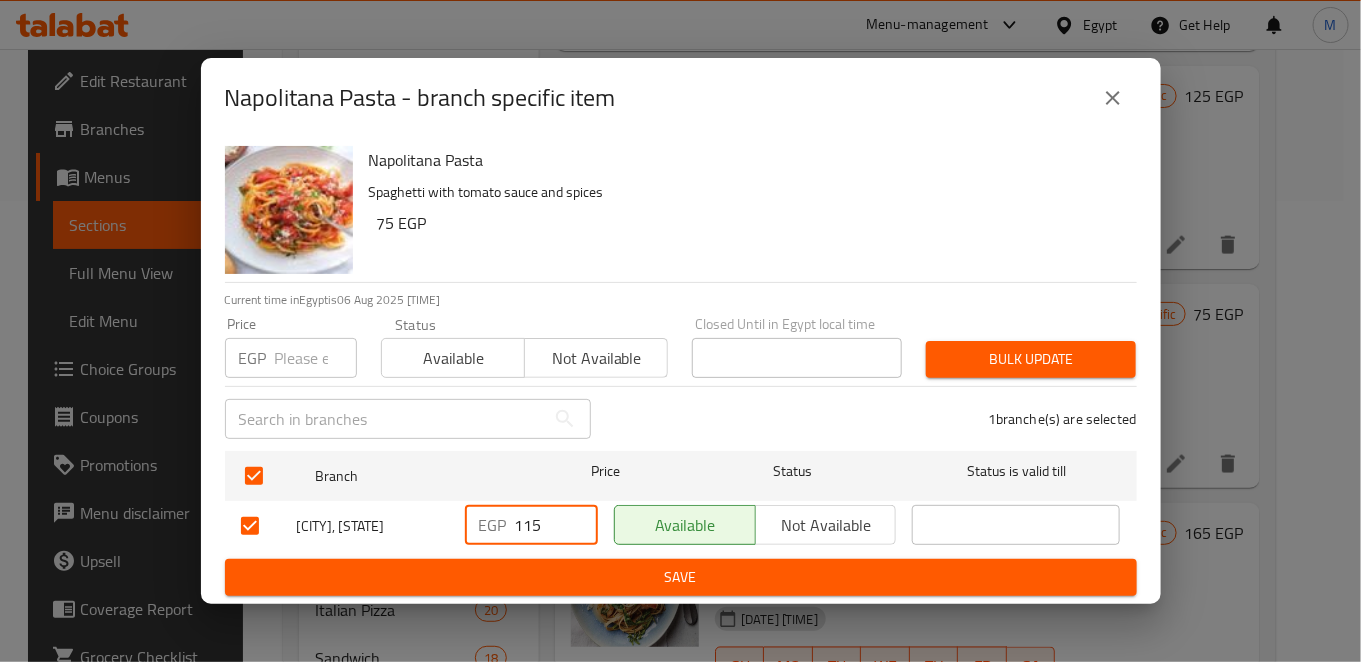 type 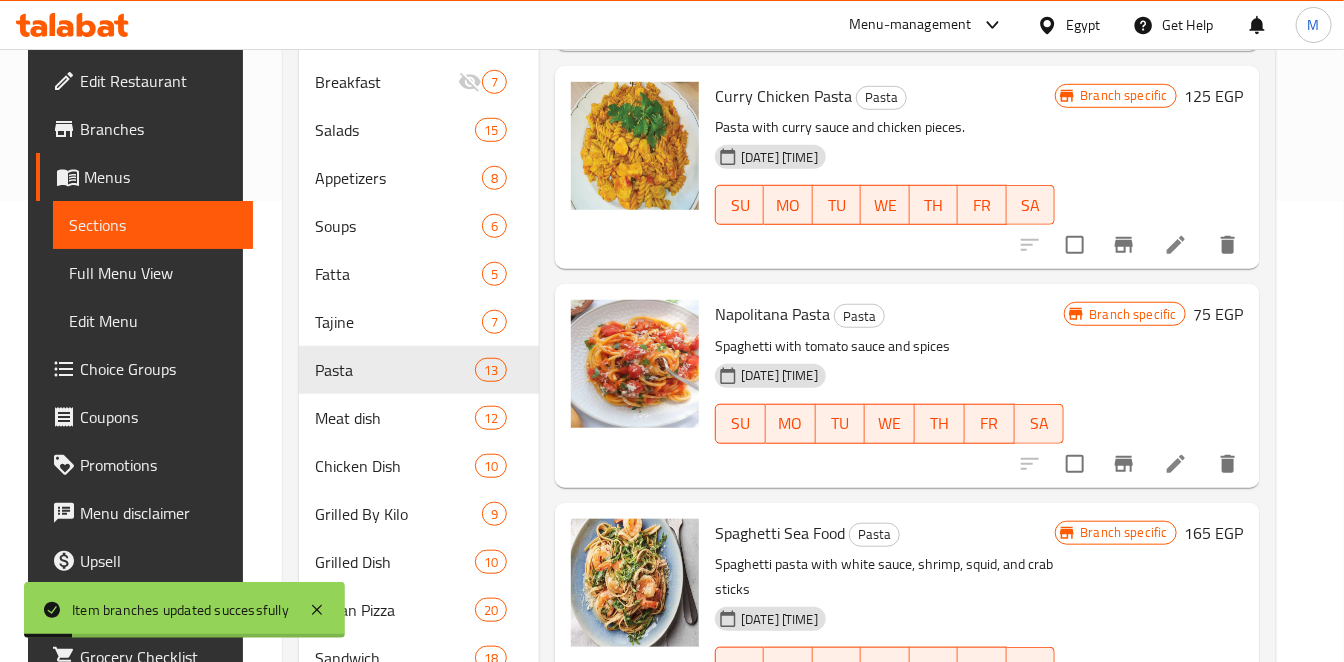 scroll, scrollTop: 572, scrollLeft: 0, axis: vertical 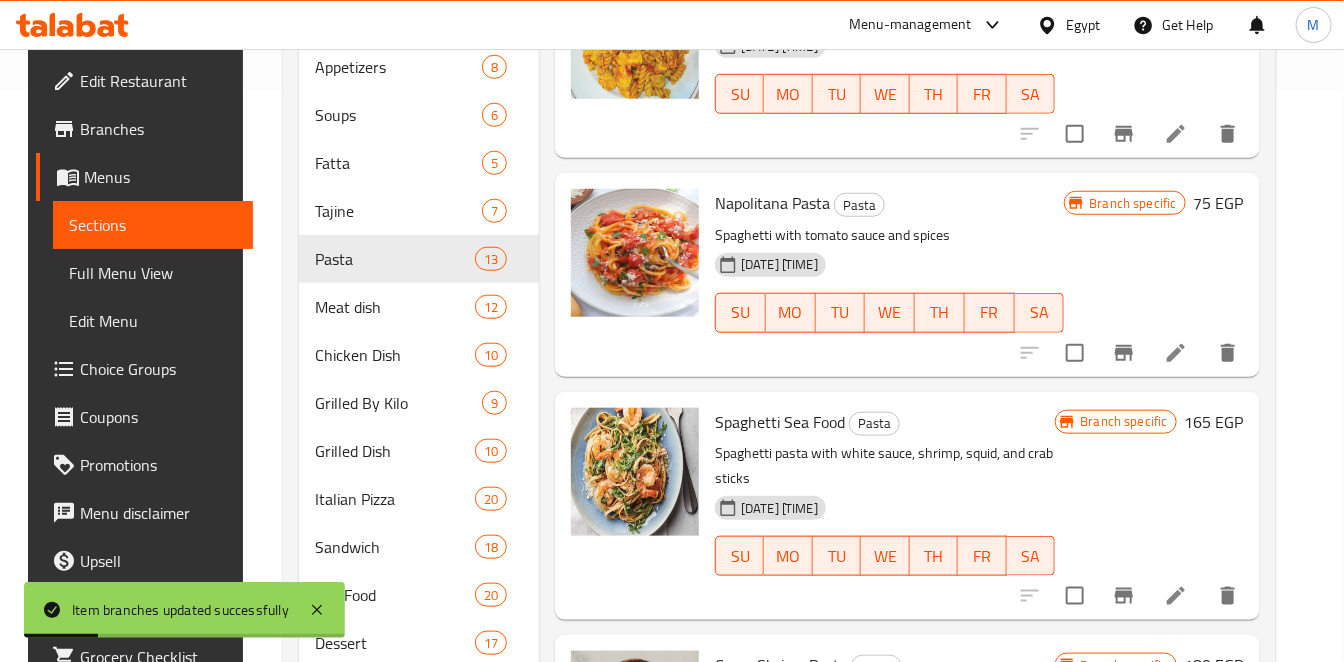 click 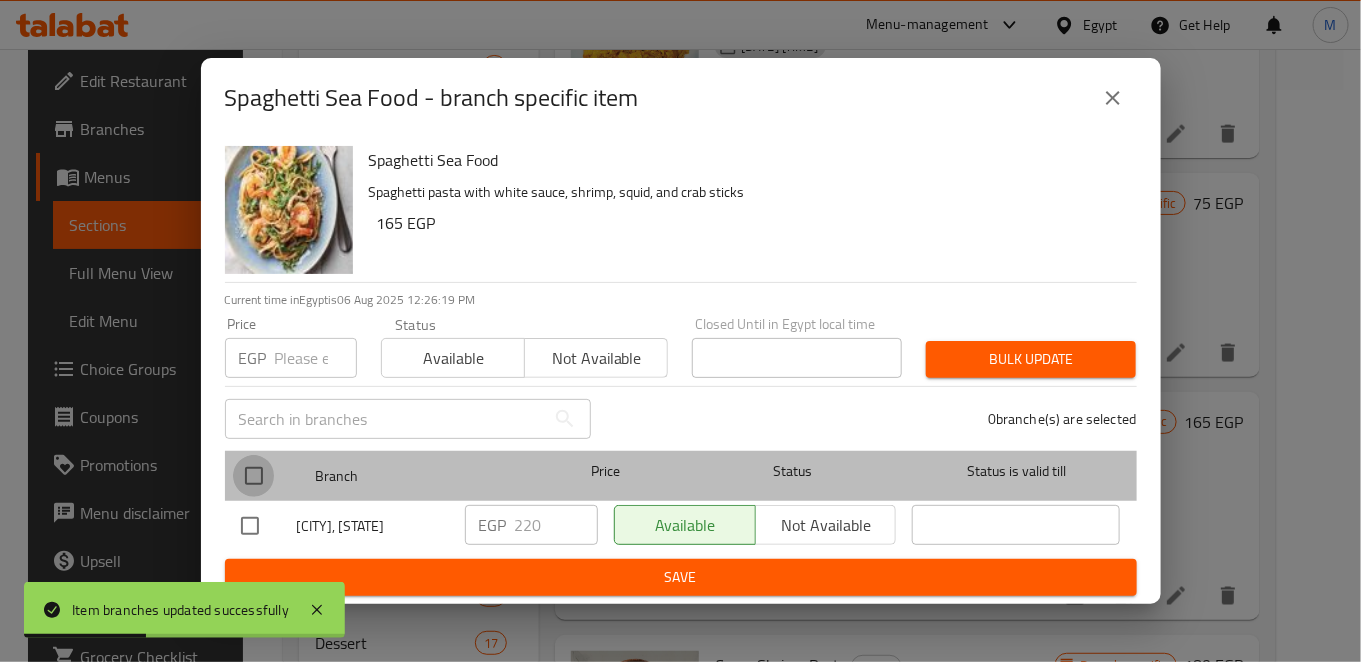 click at bounding box center [254, 476] 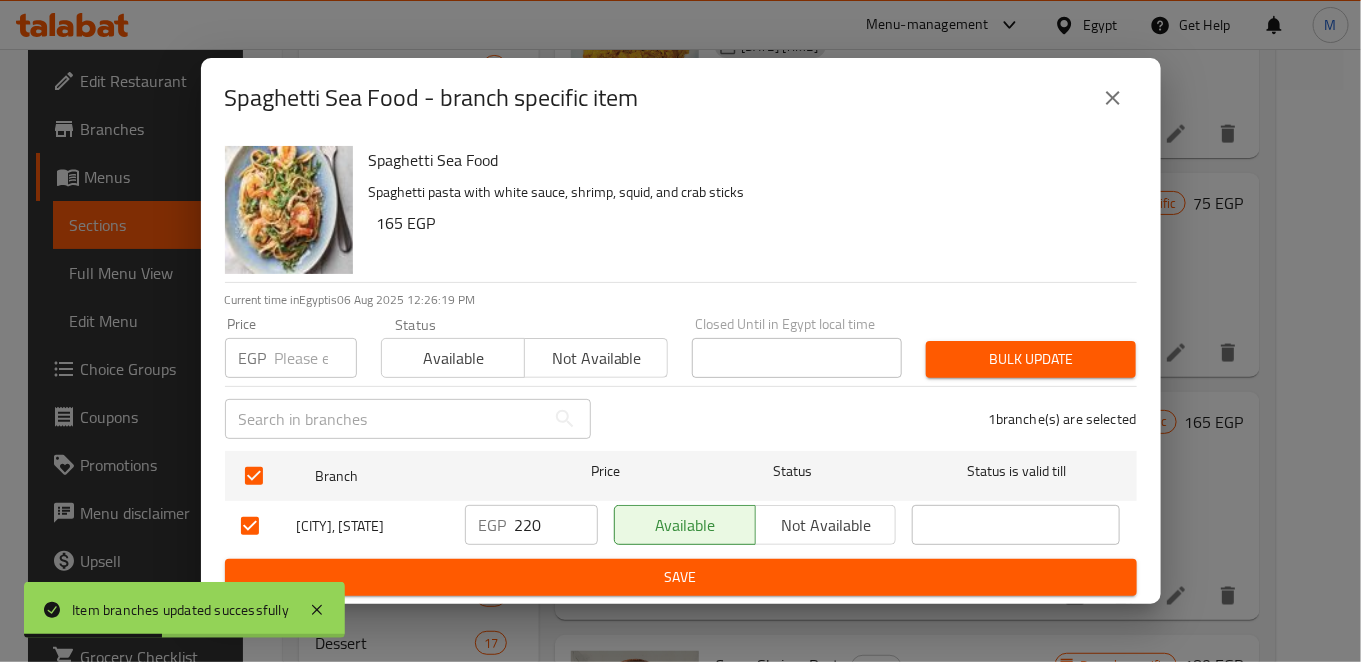 click on "220" at bounding box center [556, 525] 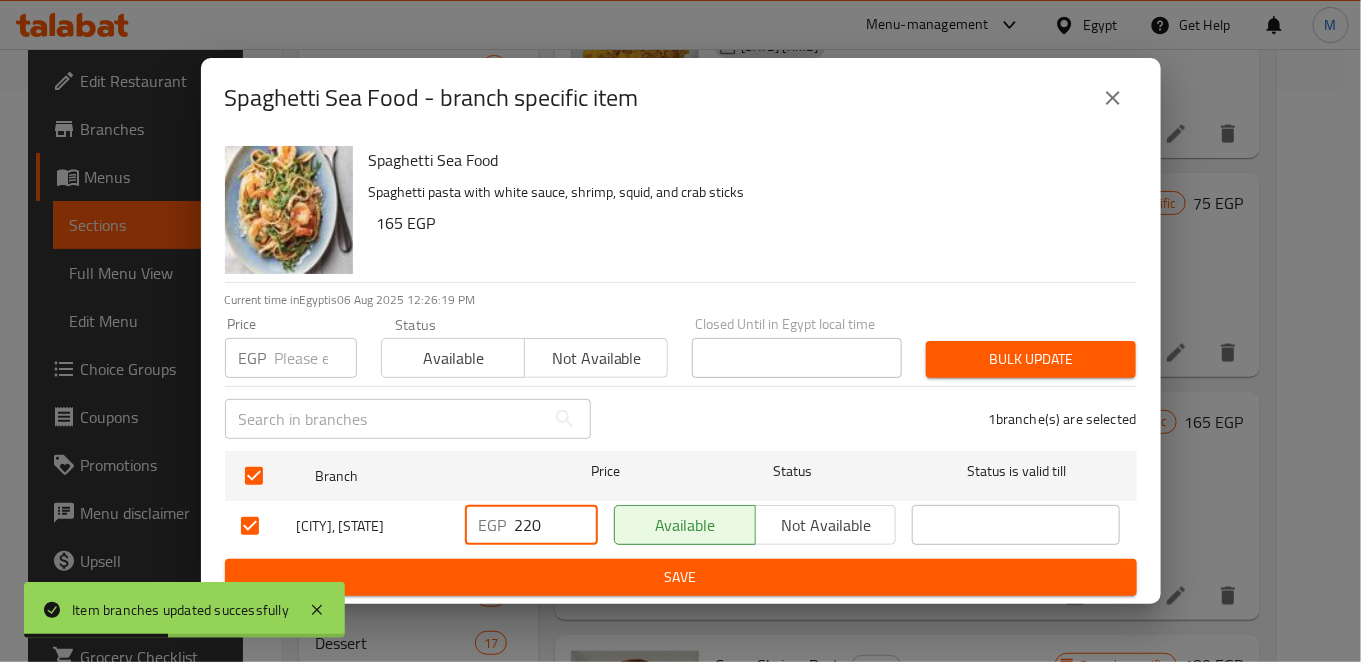 click on "220" at bounding box center (556, 525) 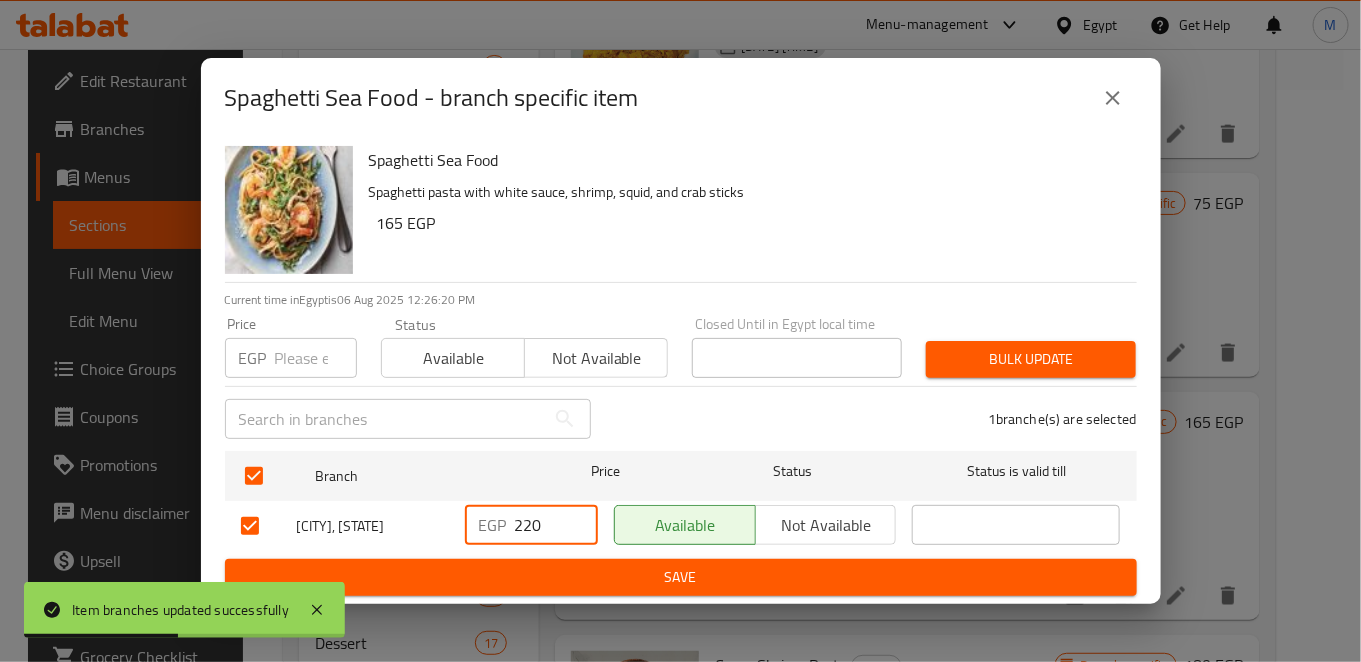 click on "220" at bounding box center [556, 525] 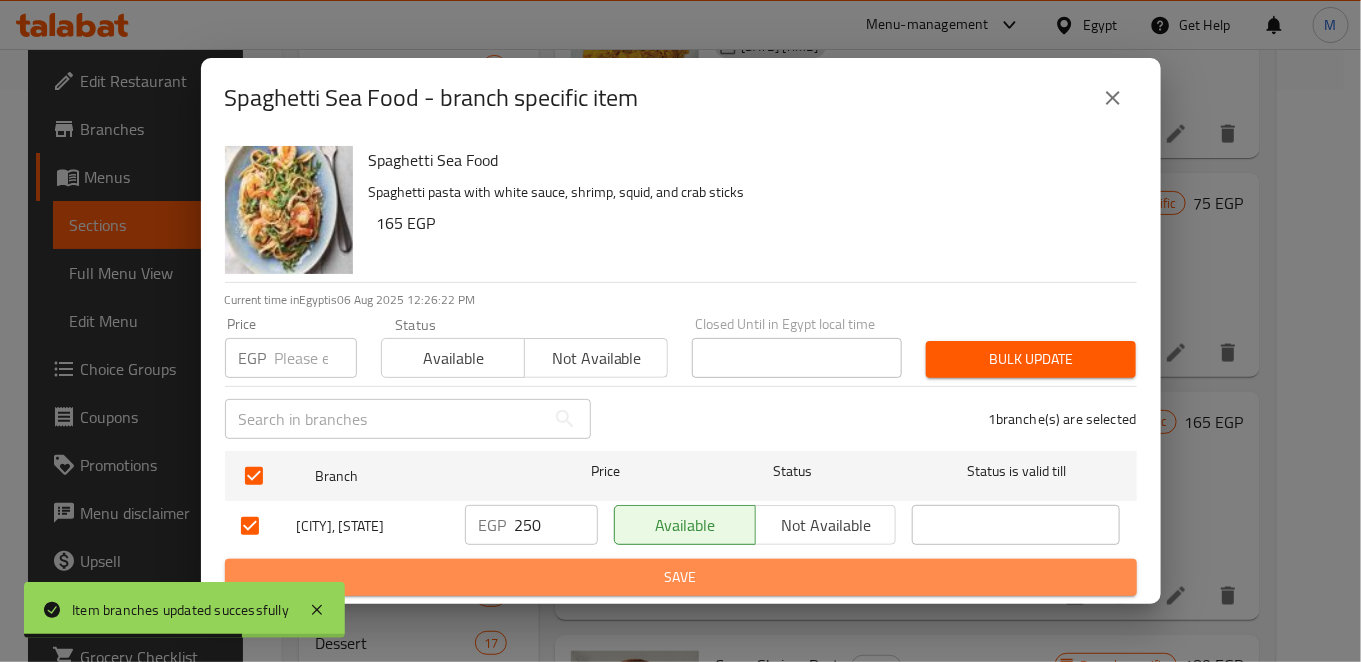 click on "Save" at bounding box center (681, 577) 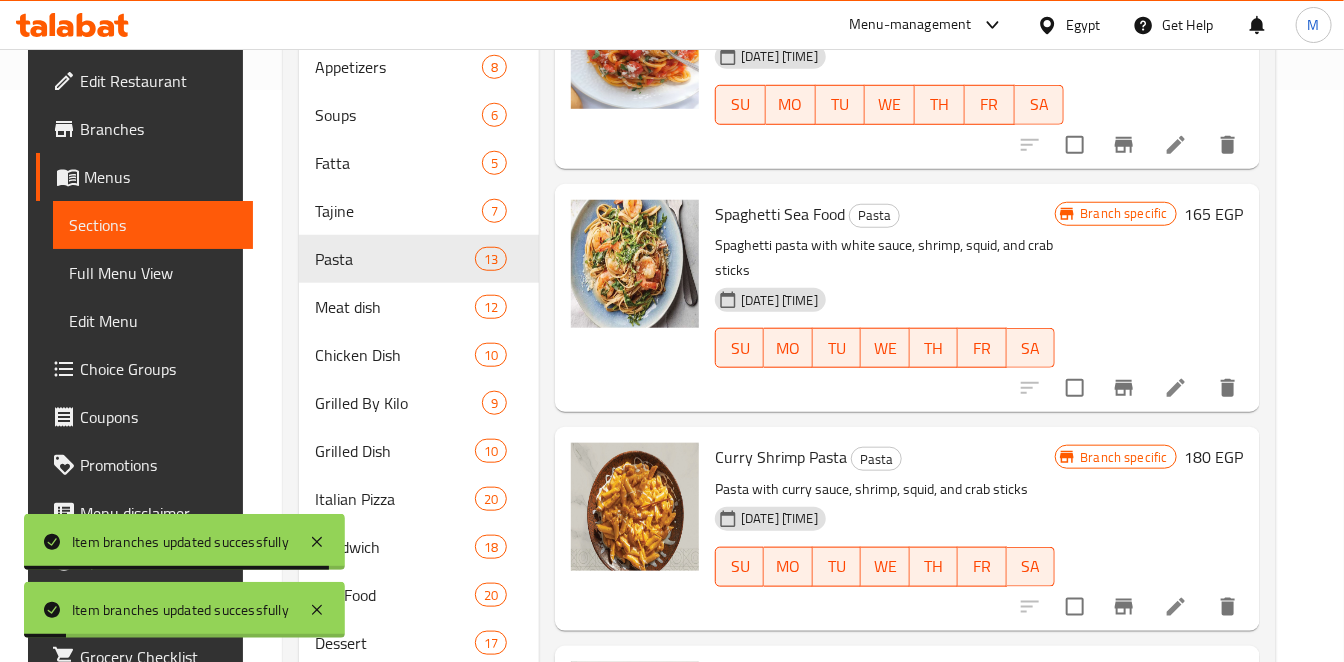 scroll, scrollTop: 888, scrollLeft: 0, axis: vertical 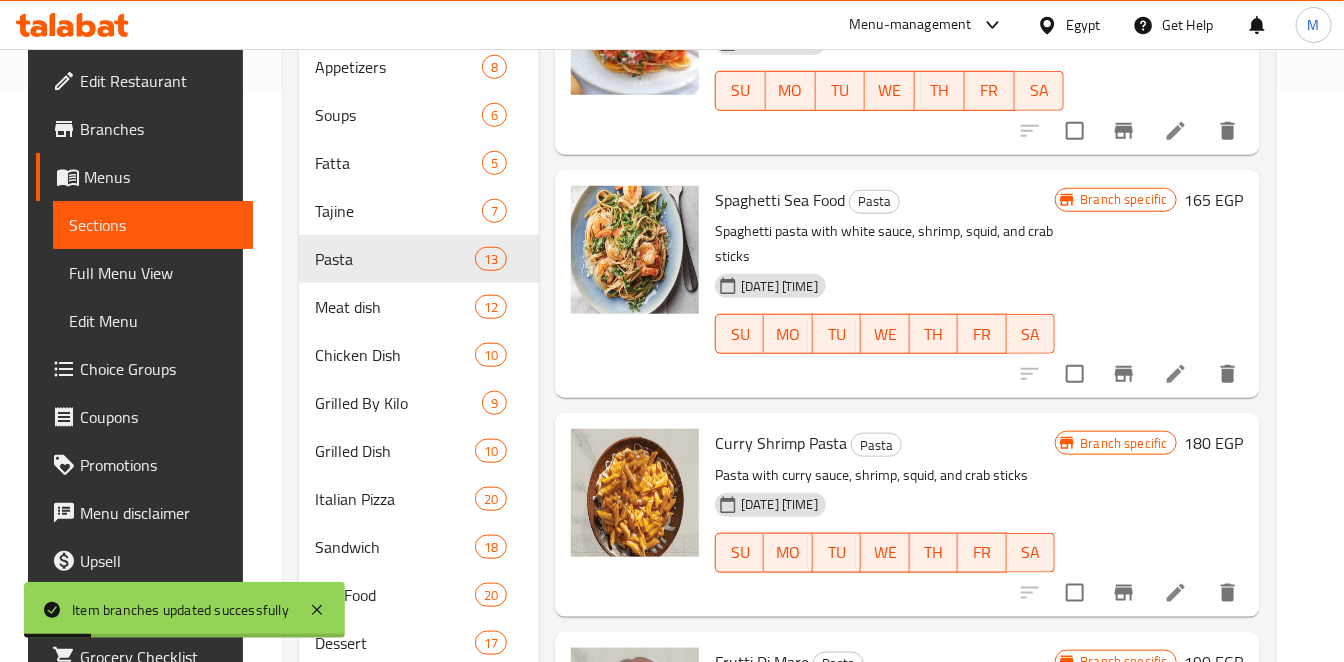 click at bounding box center (1124, 593) 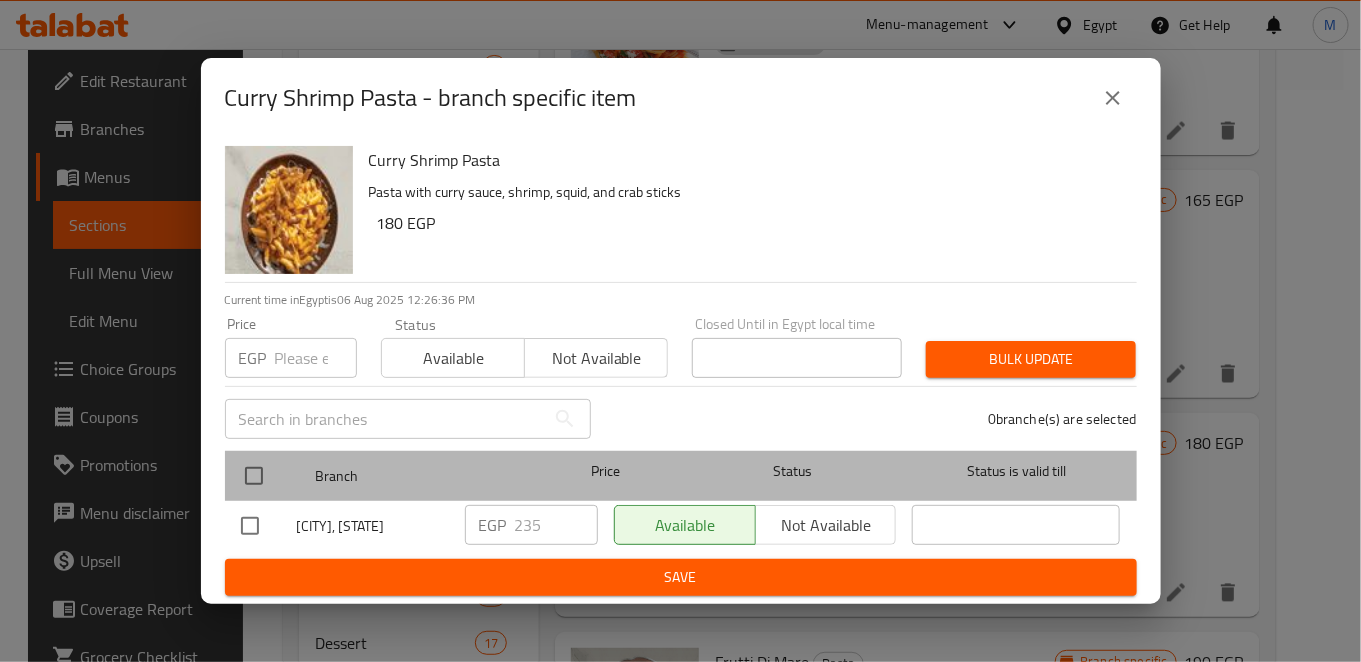 click at bounding box center [270, 476] 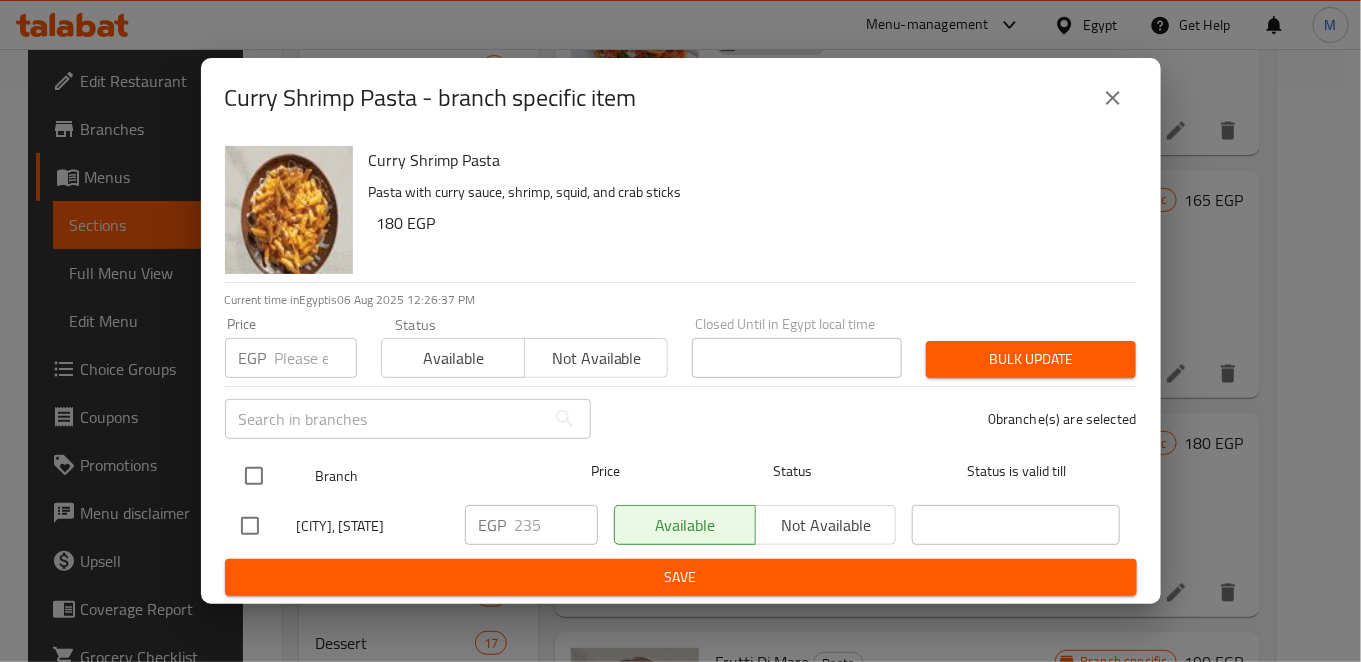 click at bounding box center (254, 476) 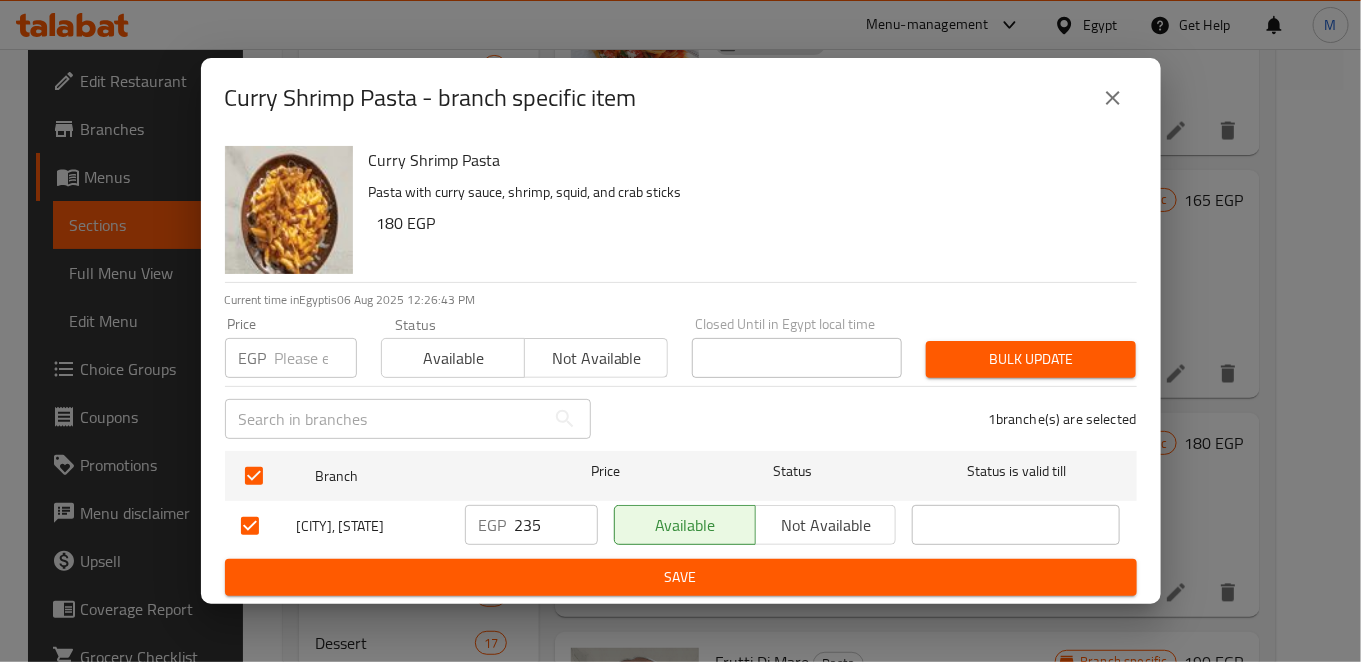 click on "Curry Shrimp Pasta Pasta with curry sauce, shrimp, squid, and crab sticks 180   EGP" at bounding box center [745, 210] 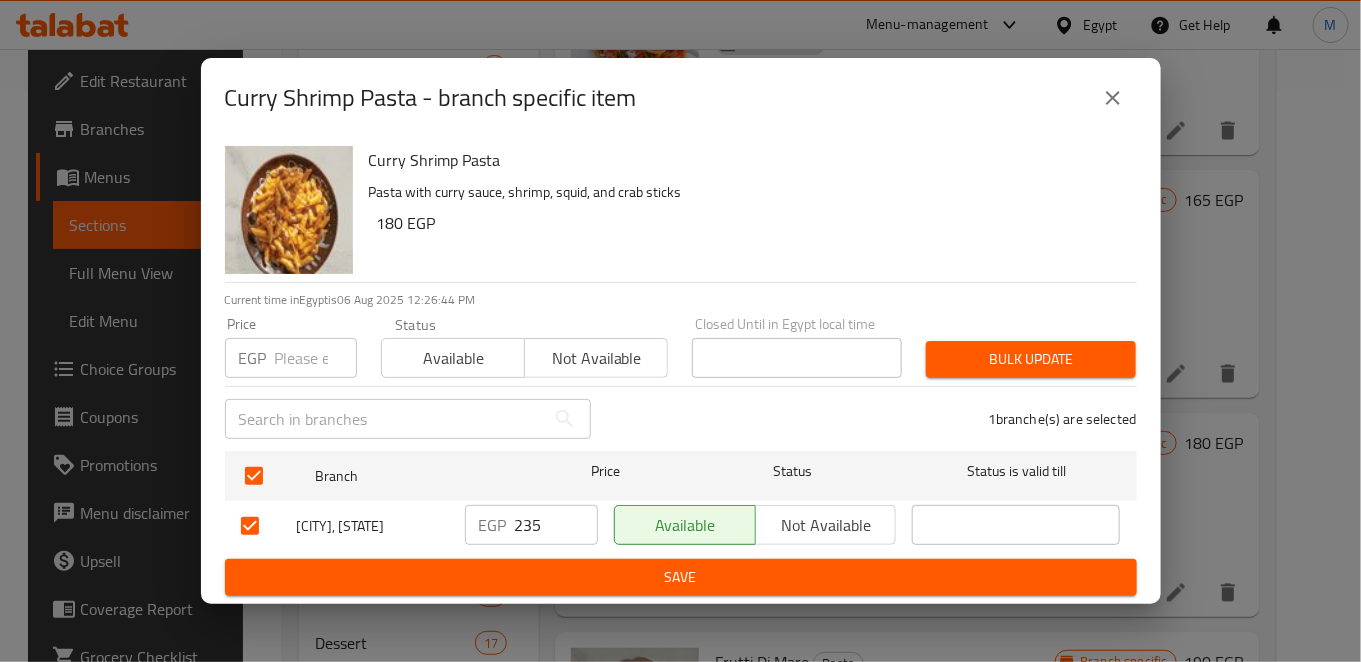 click on "235" at bounding box center [556, 525] 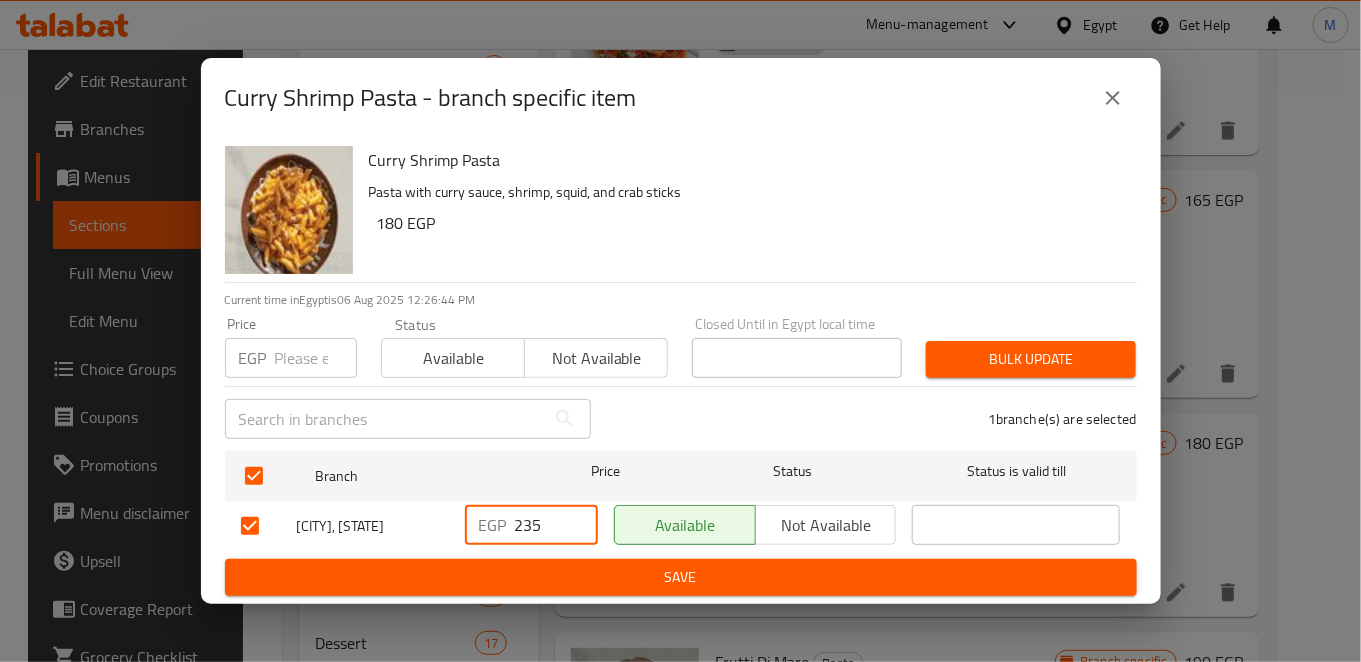 click on "235" at bounding box center (556, 525) 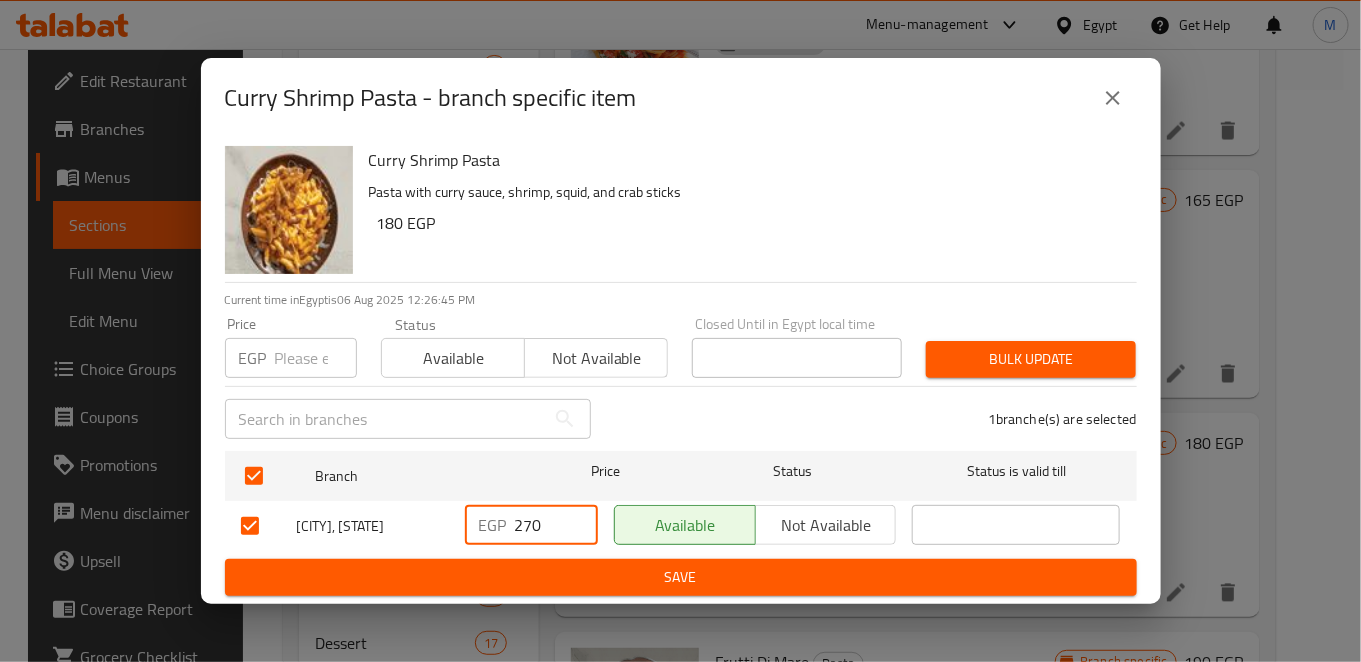 click on "Save" at bounding box center (681, 577) 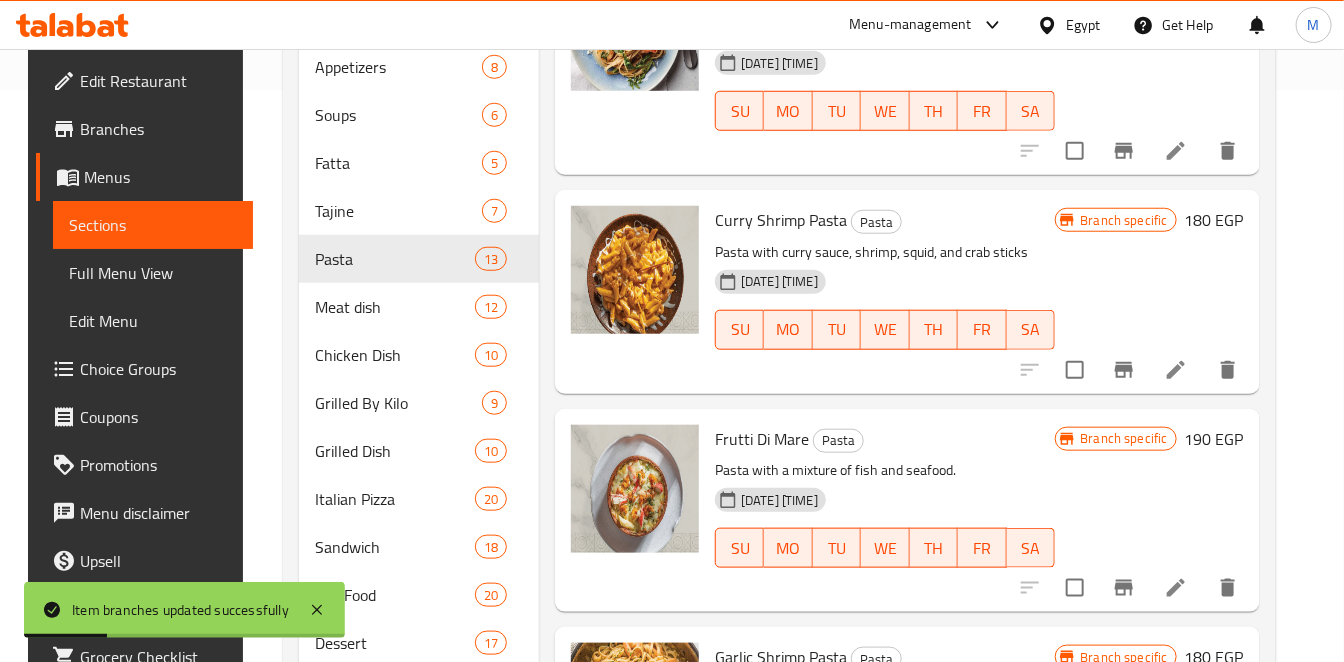 scroll, scrollTop: 1222, scrollLeft: 0, axis: vertical 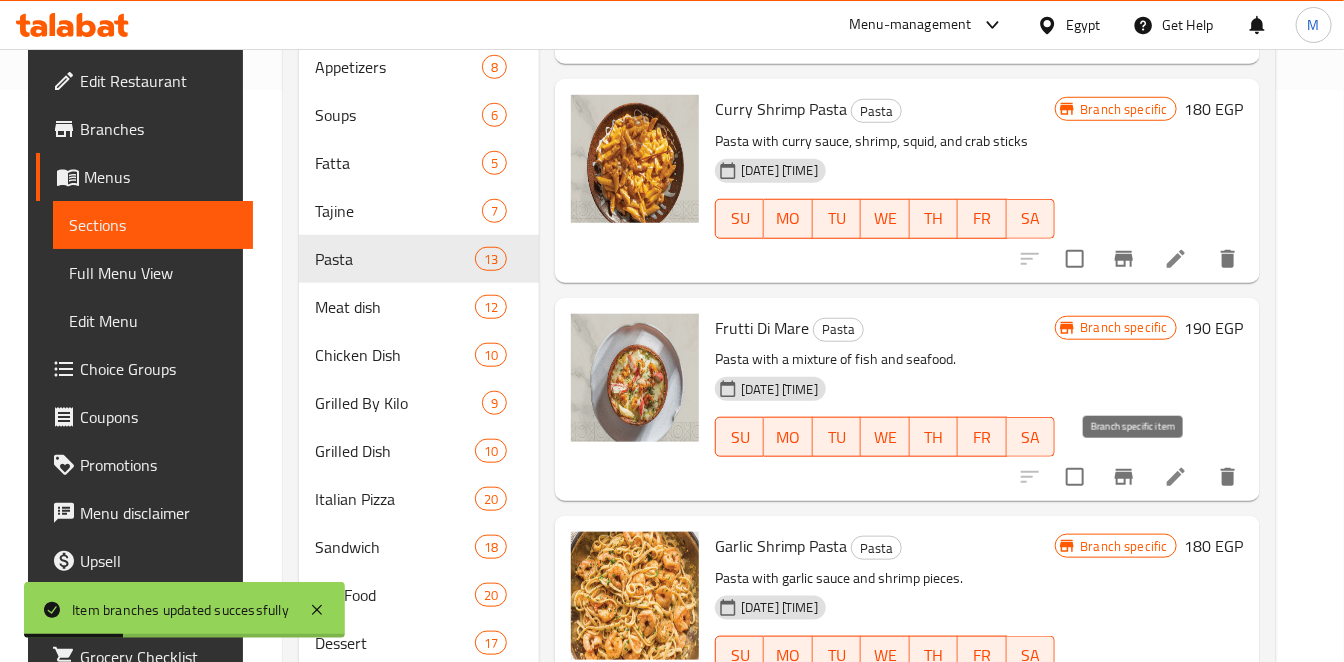 click 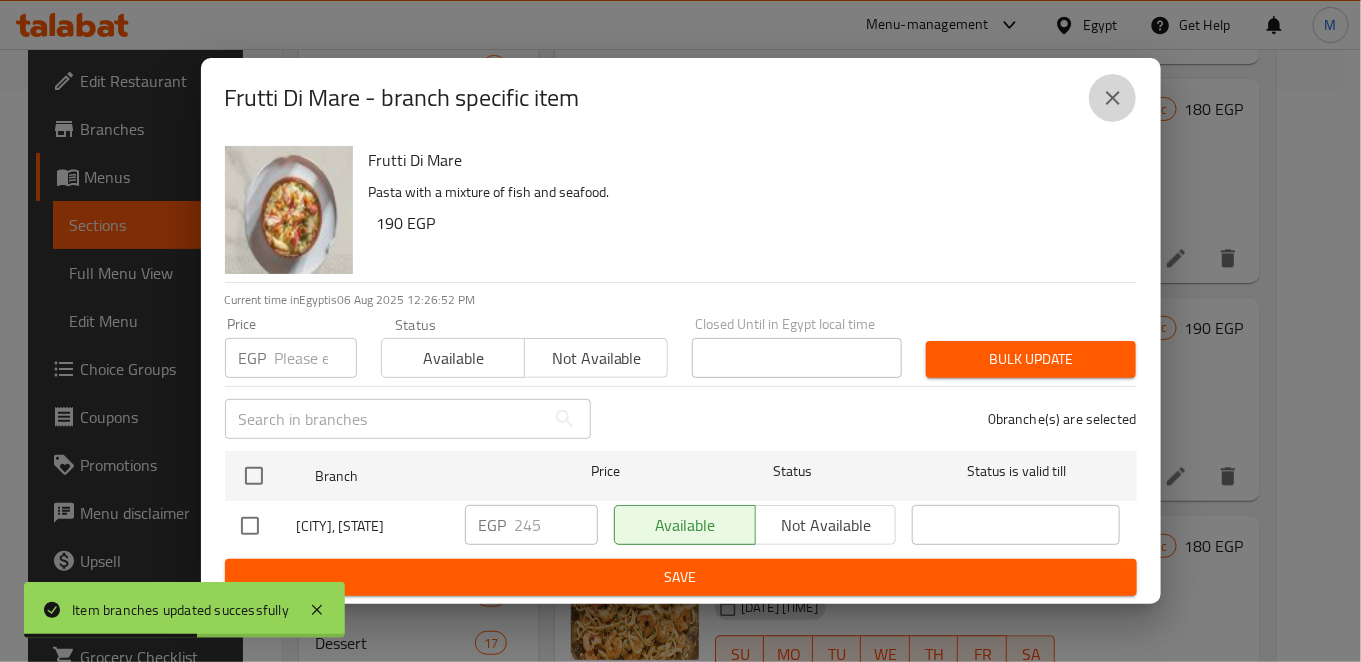 click 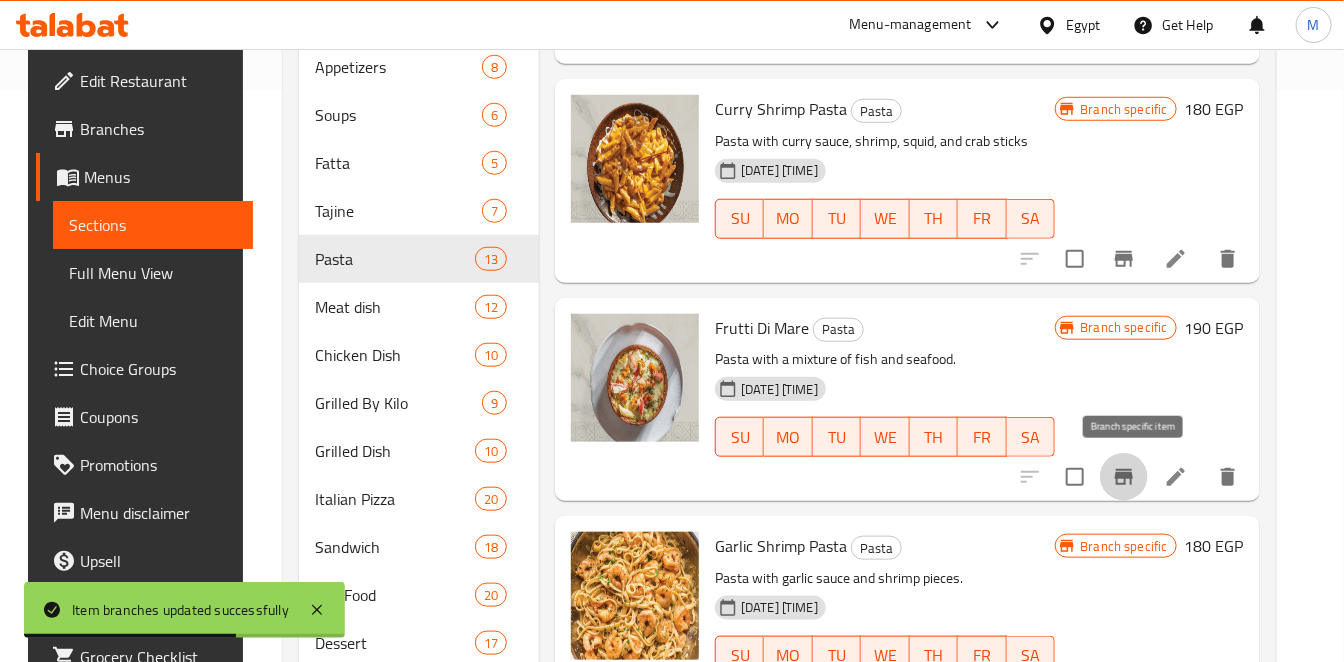 click 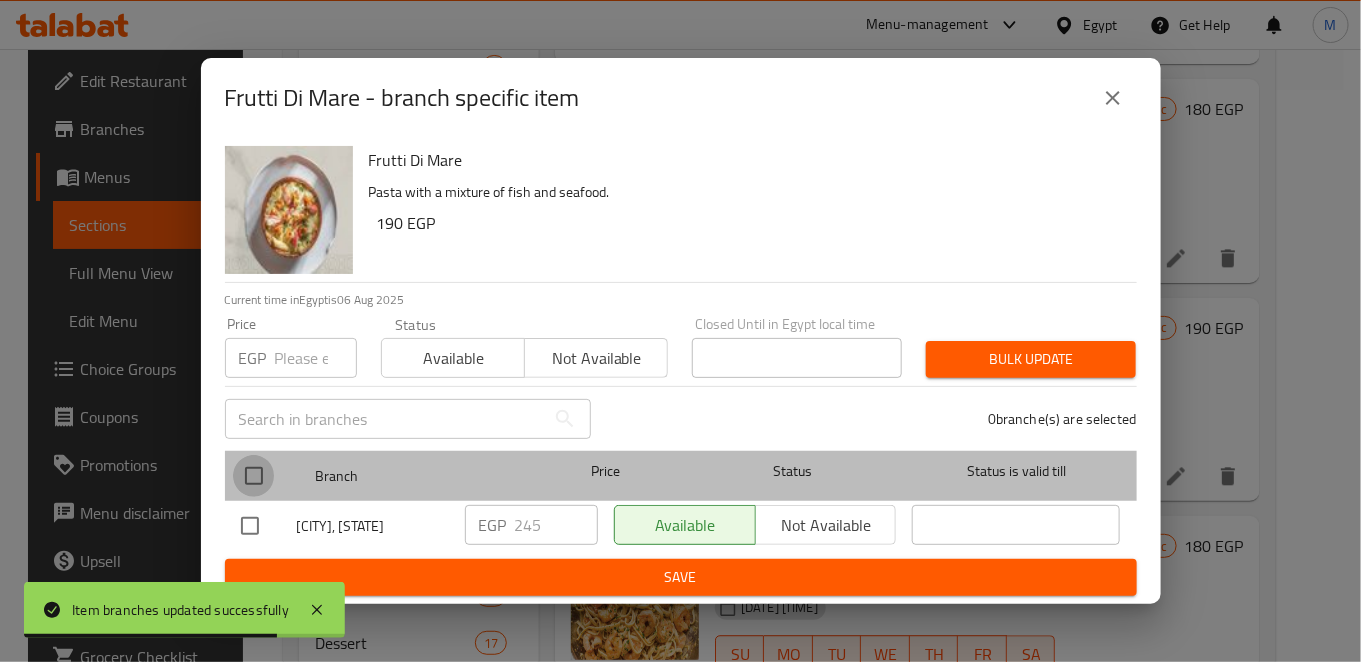 click at bounding box center (254, 476) 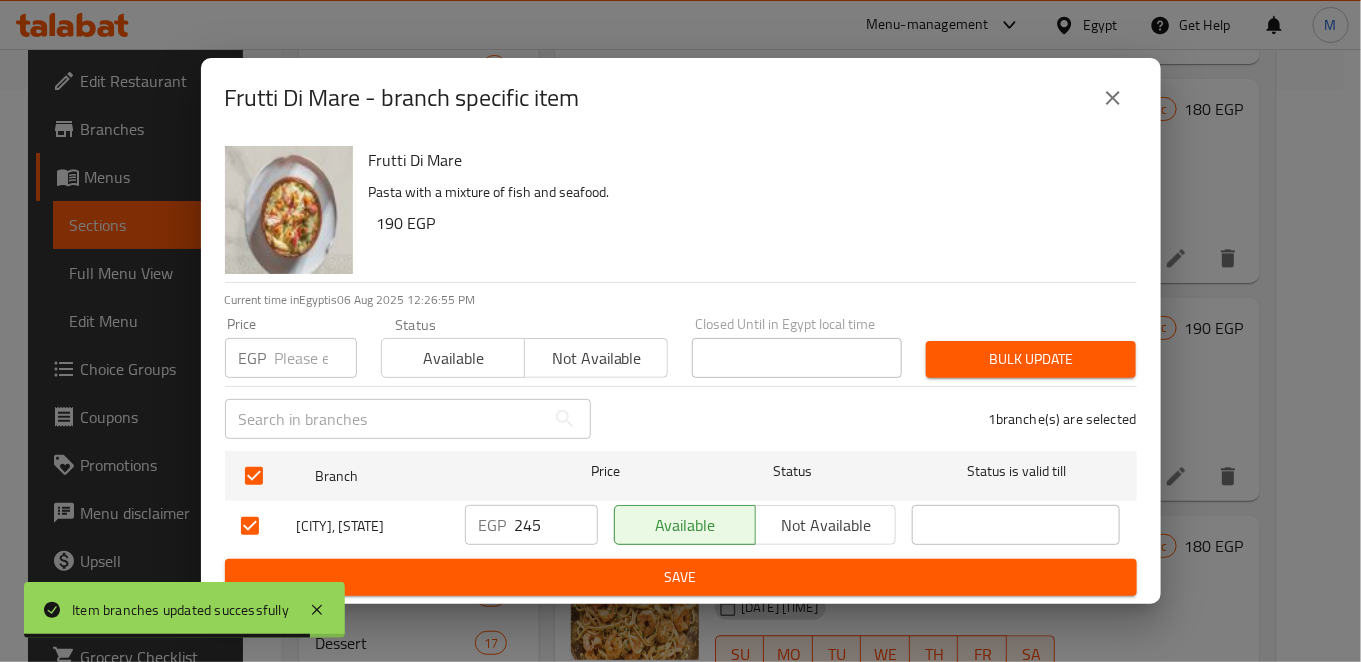 click on "245" at bounding box center [556, 525] 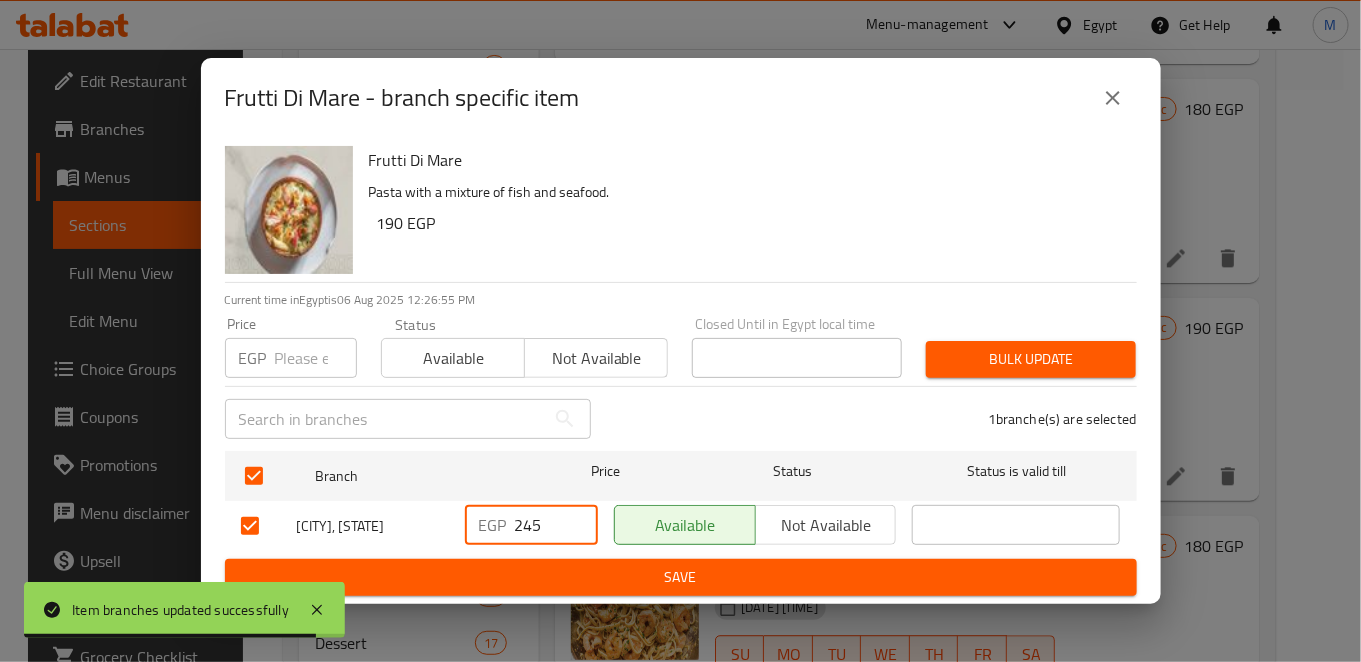 click on "245" at bounding box center [556, 525] 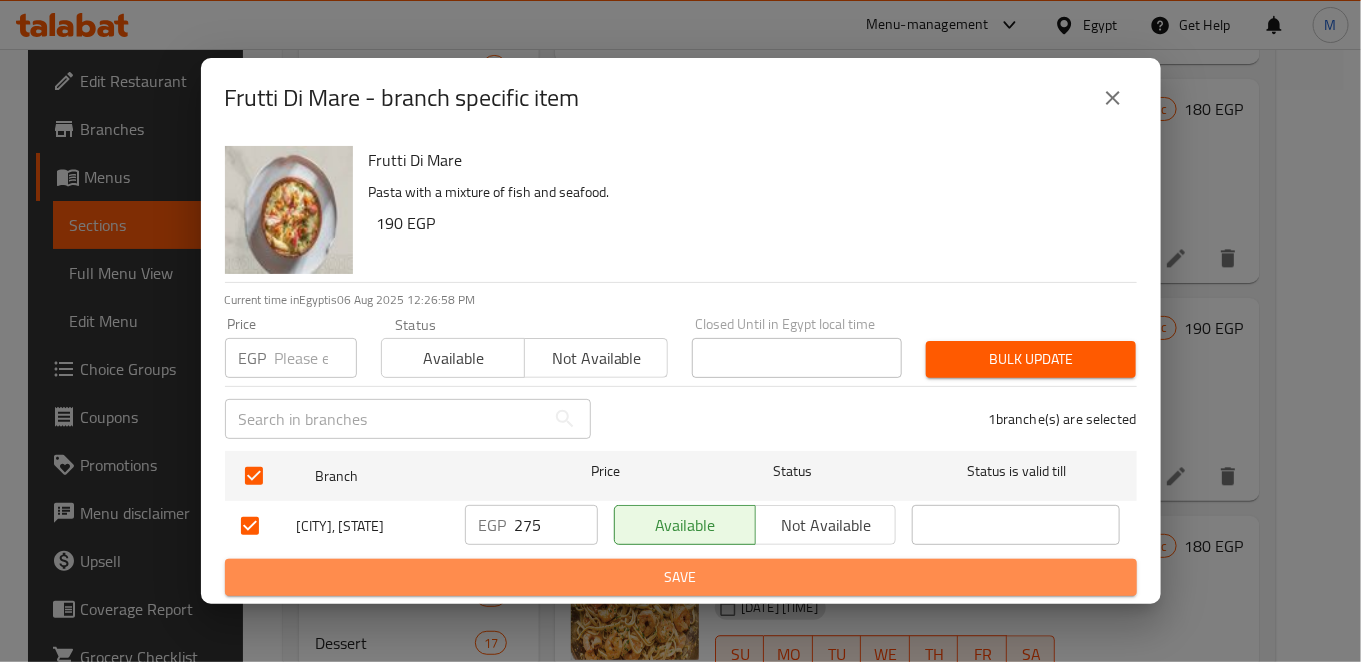 click on "Save" at bounding box center [681, 577] 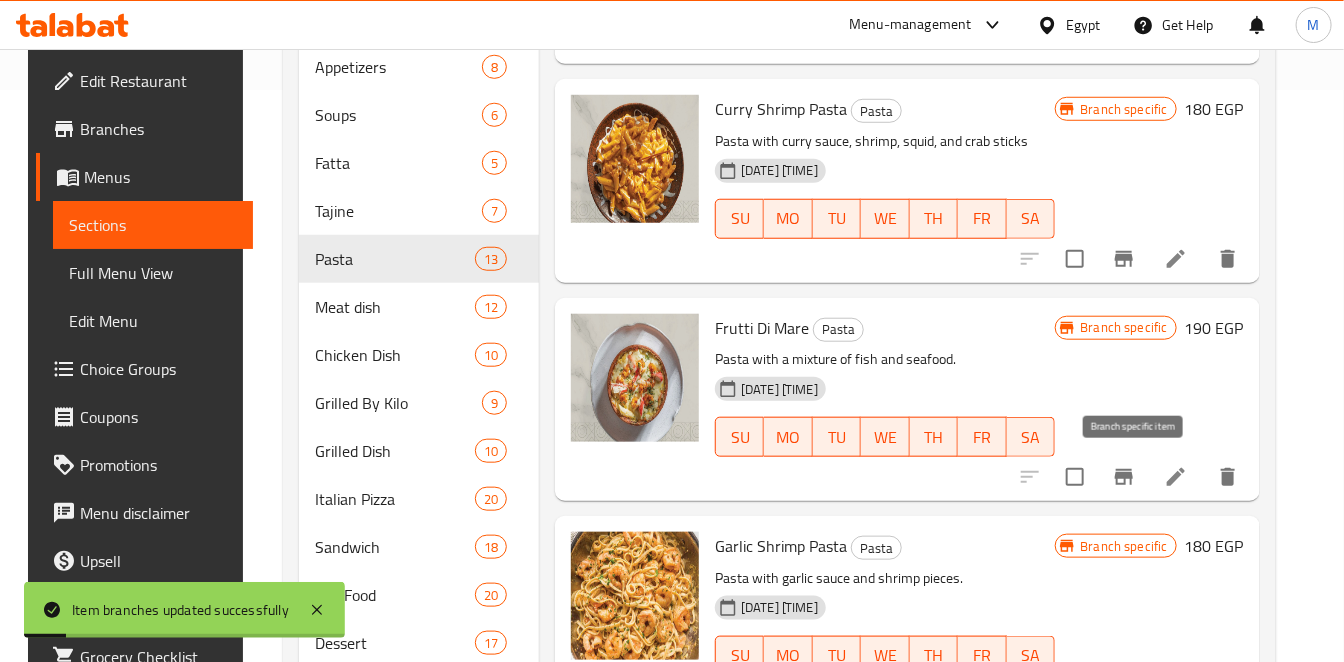 click 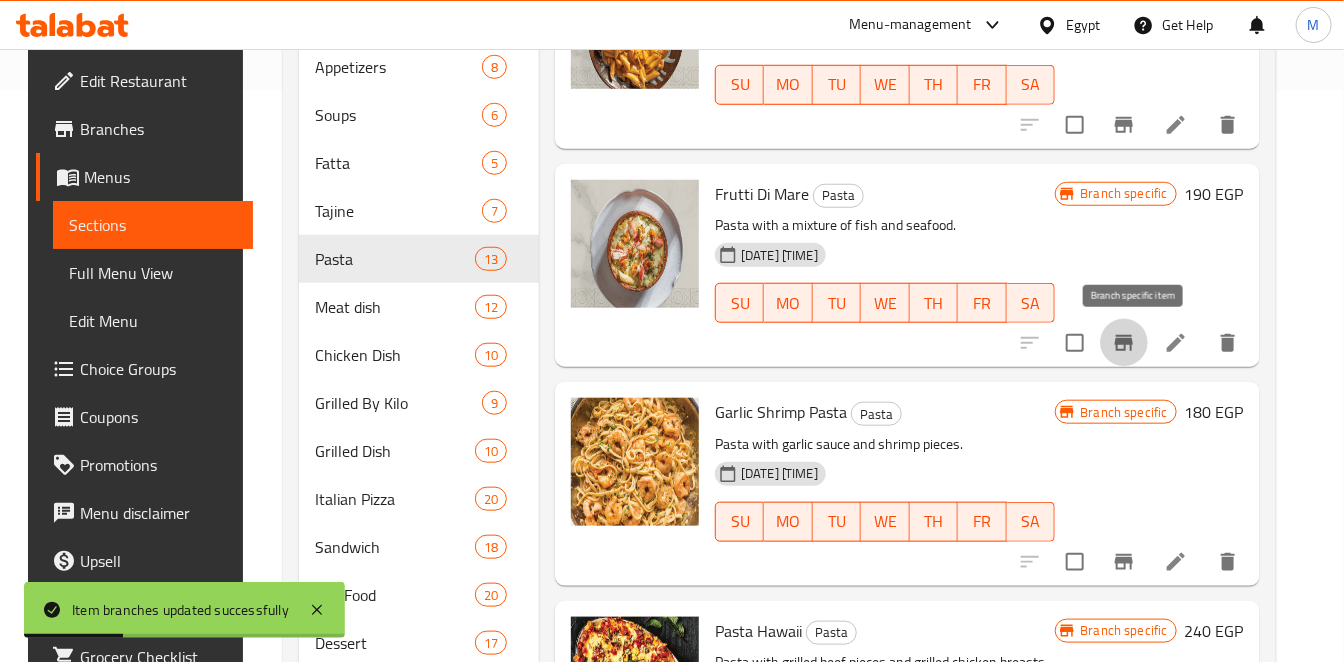 scroll, scrollTop: 1358, scrollLeft: 0, axis: vertical 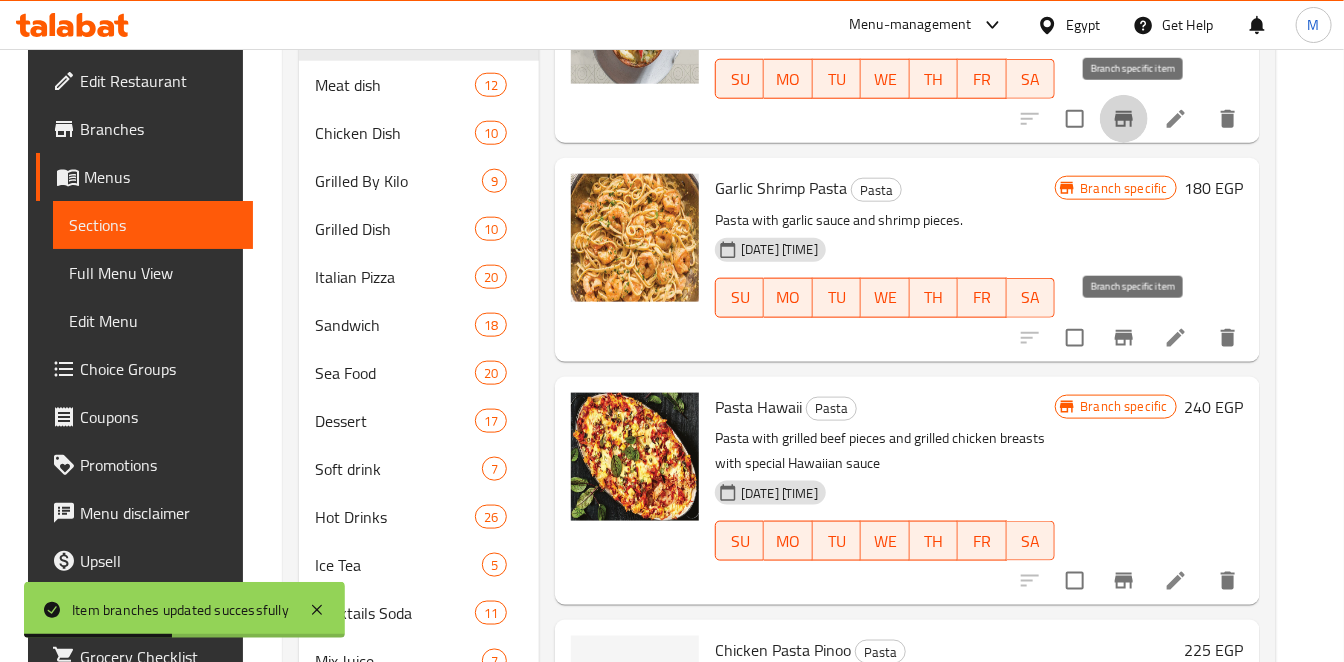 click 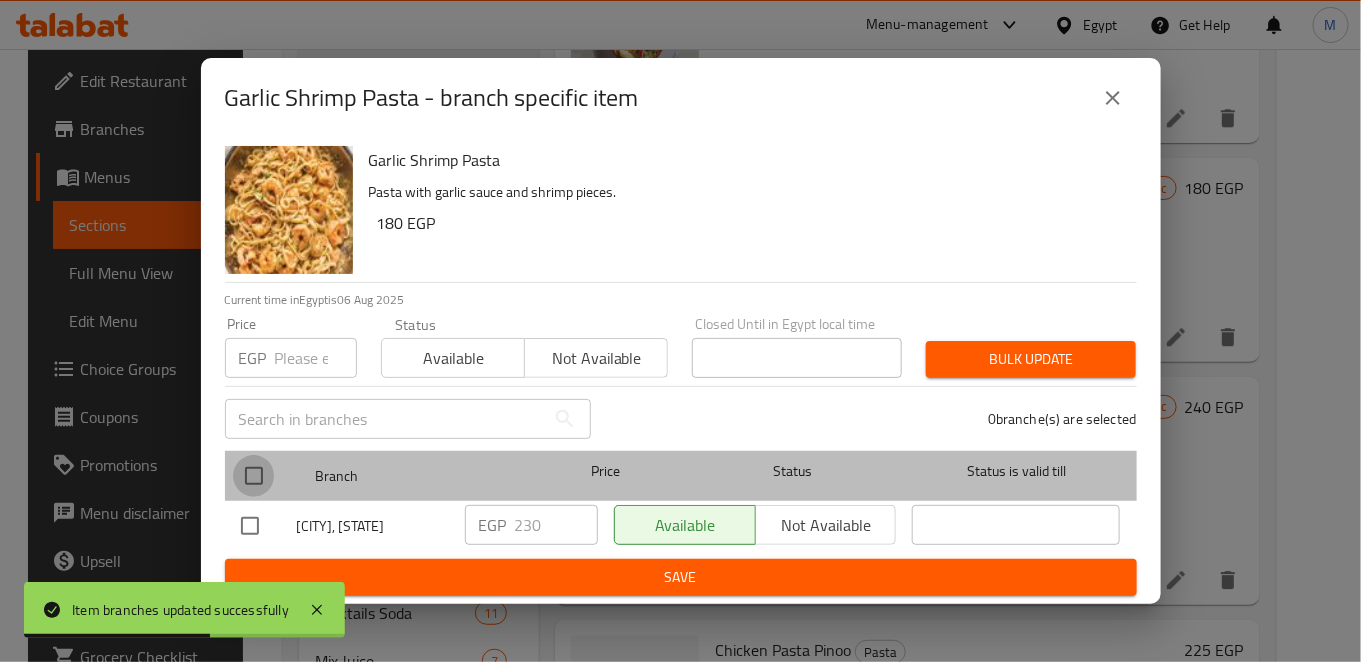 click at bounding box center [254, 476] 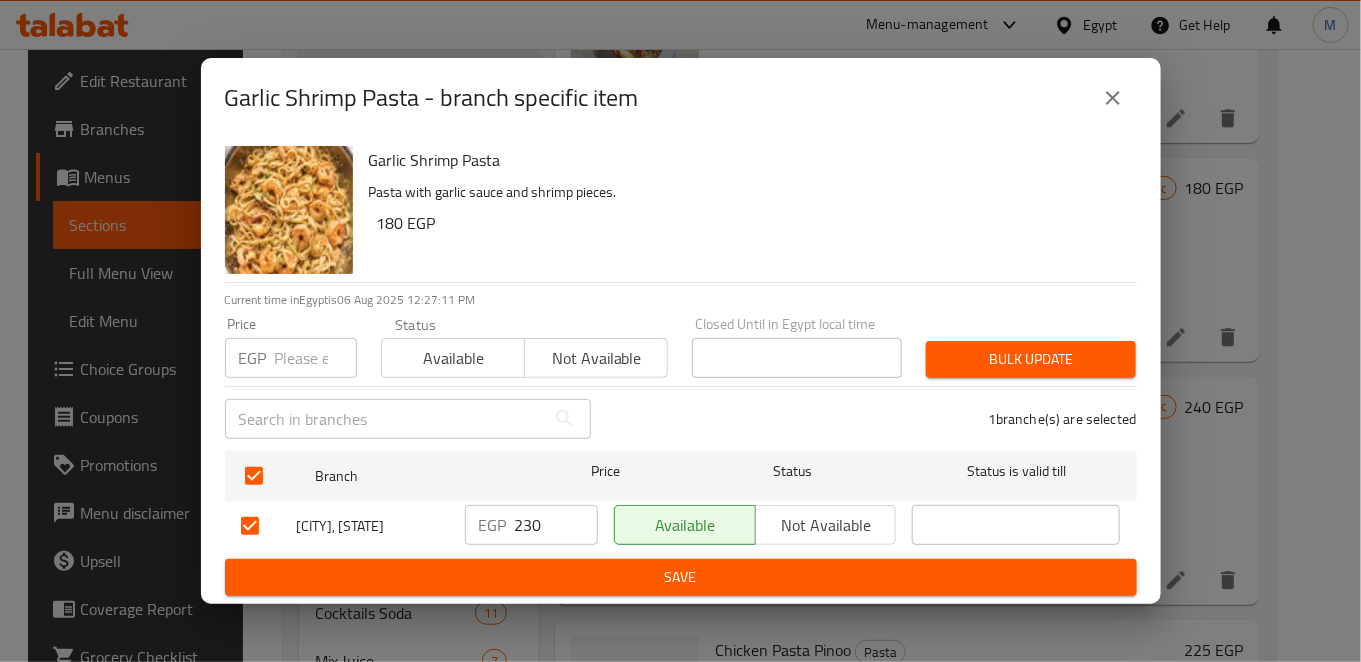 drag, startPoint x: 917, startPoint y: 171, endPoint x: 731, endPoint y: 376, distance: 276.805 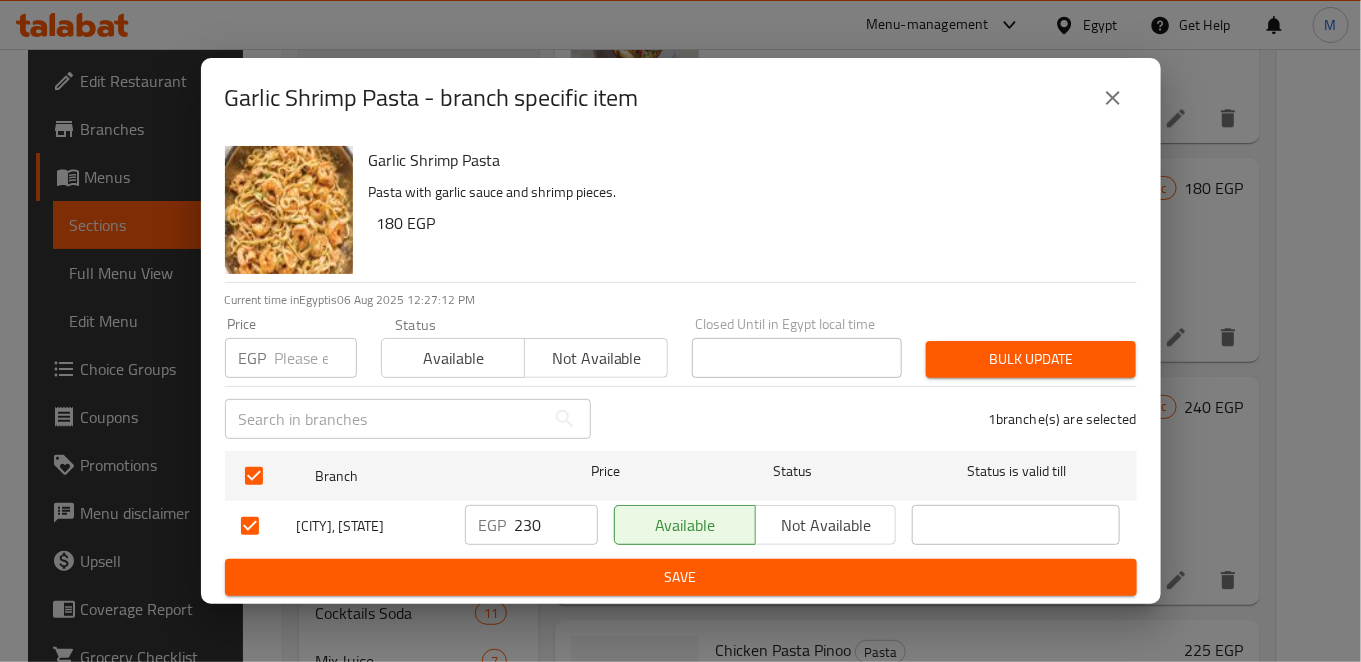 click on "EGP [NUMBER]" at bounding box center [531, 525] 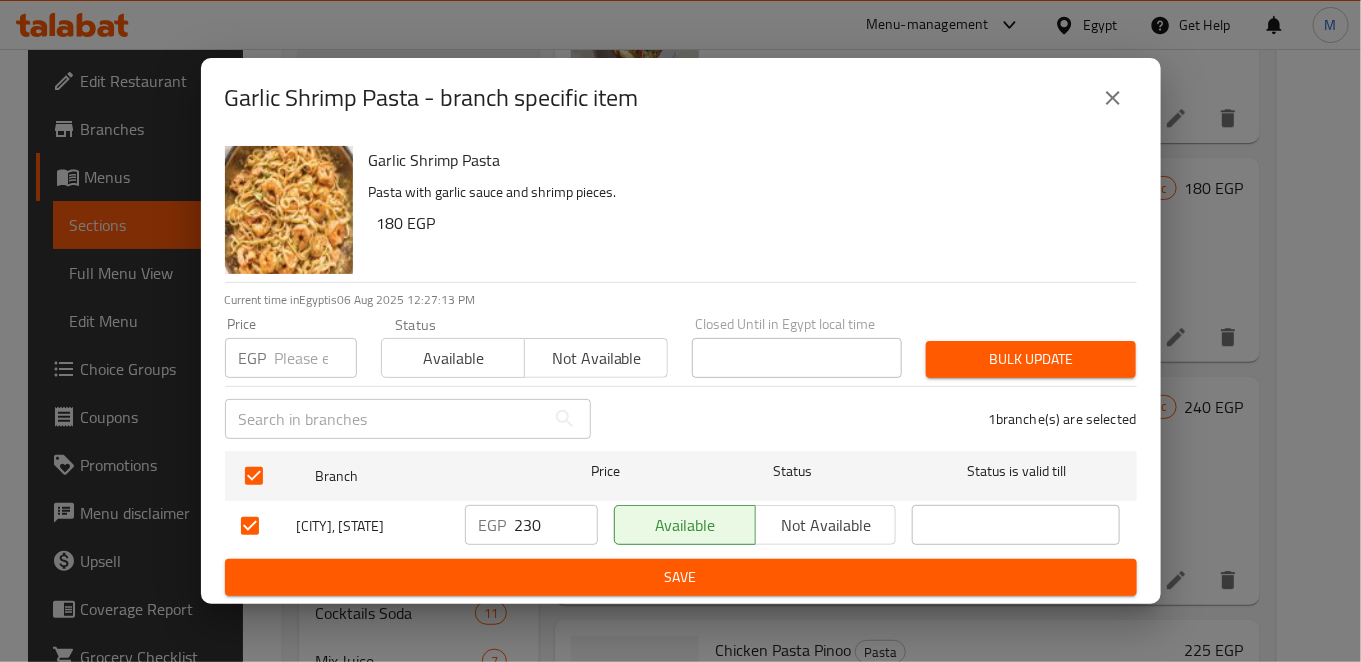 click on "EGP [NUMBER]" at bounding box center (531, 525) 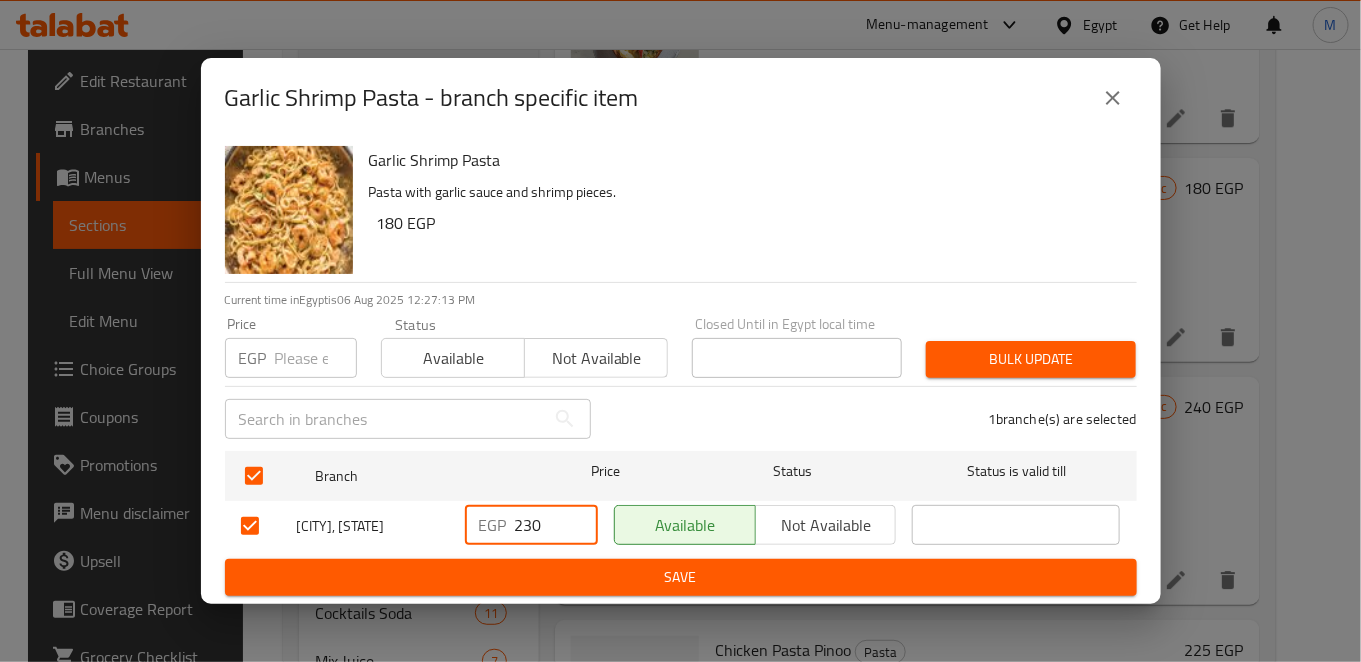 click on "230" at bounding box center [556, 525] 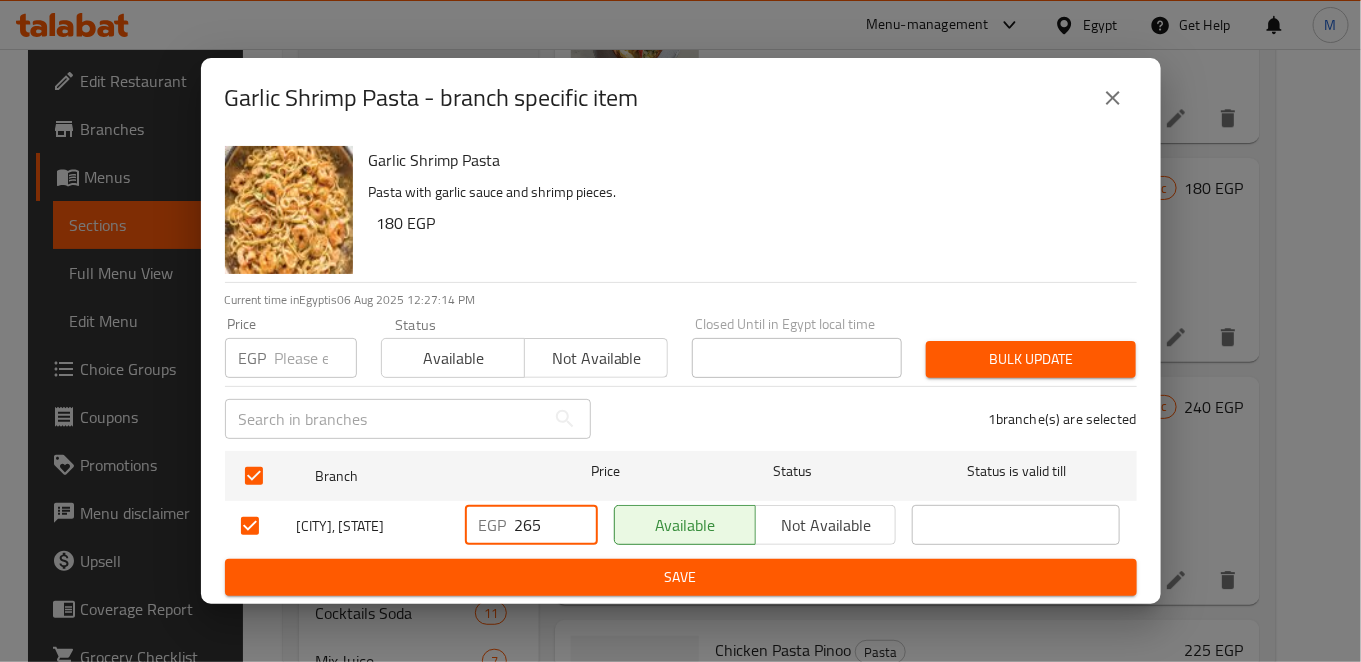 click on "Save" at bounding box center [681, 577] 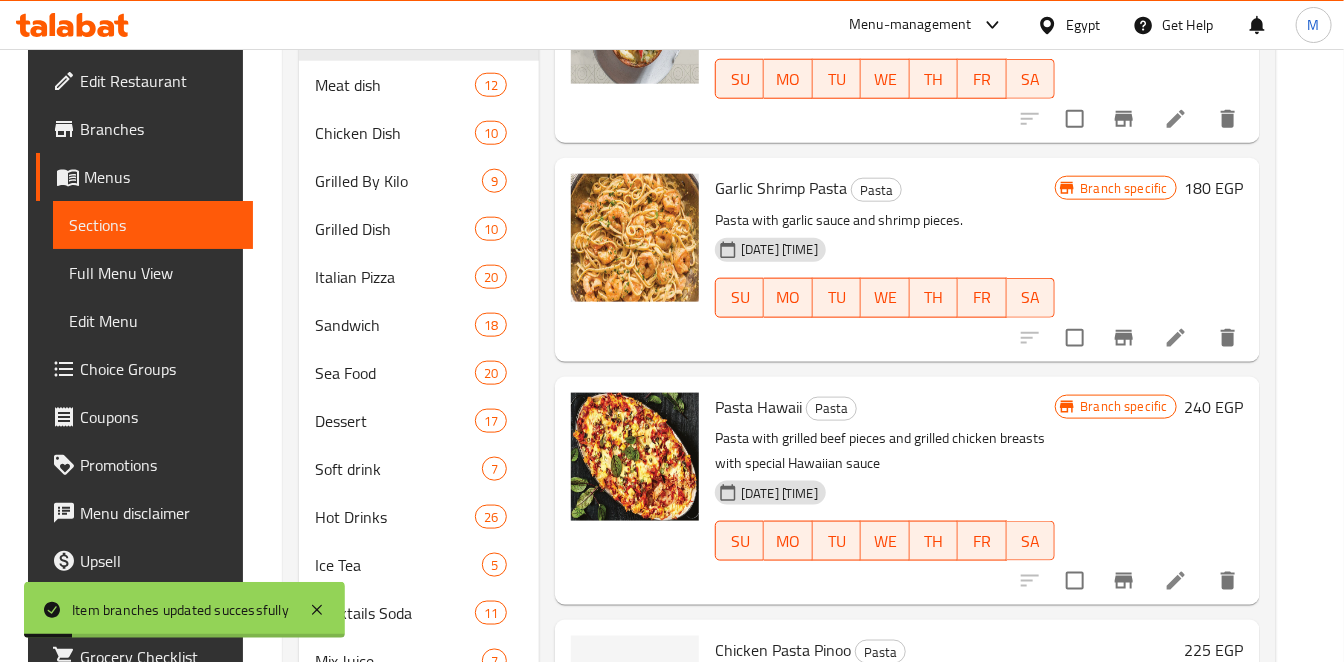 click 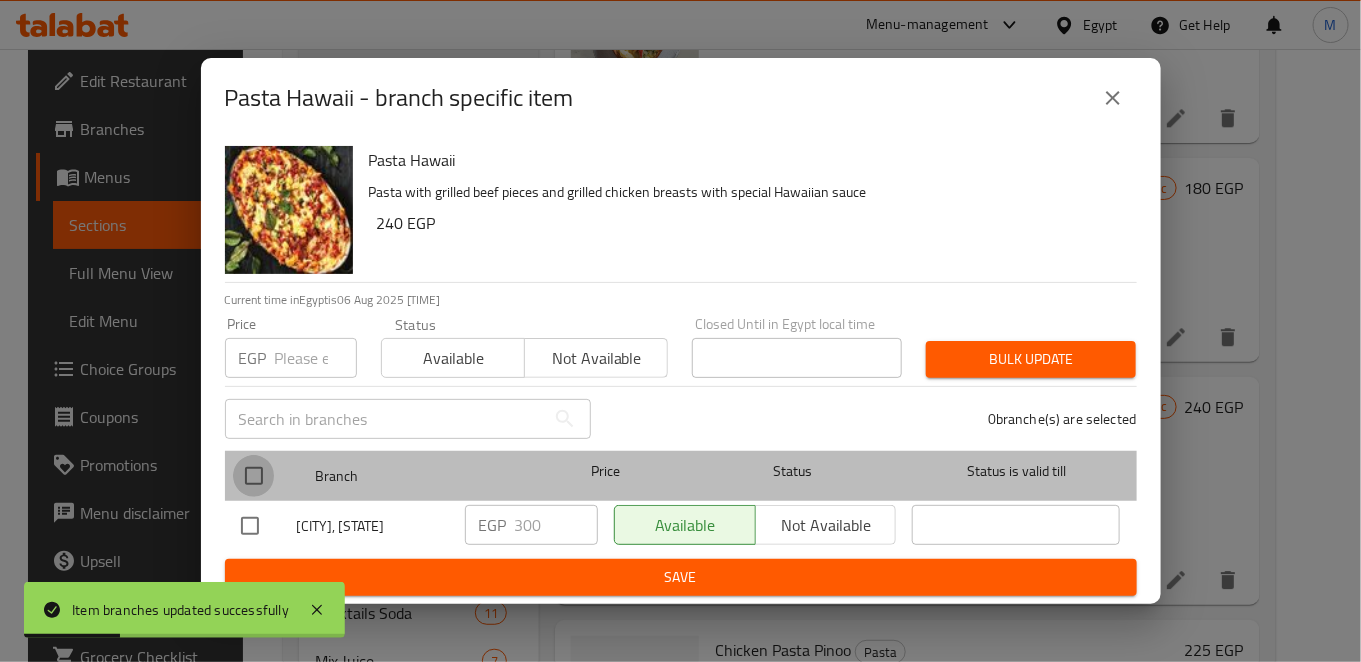 click at bounding box center (254, 476) 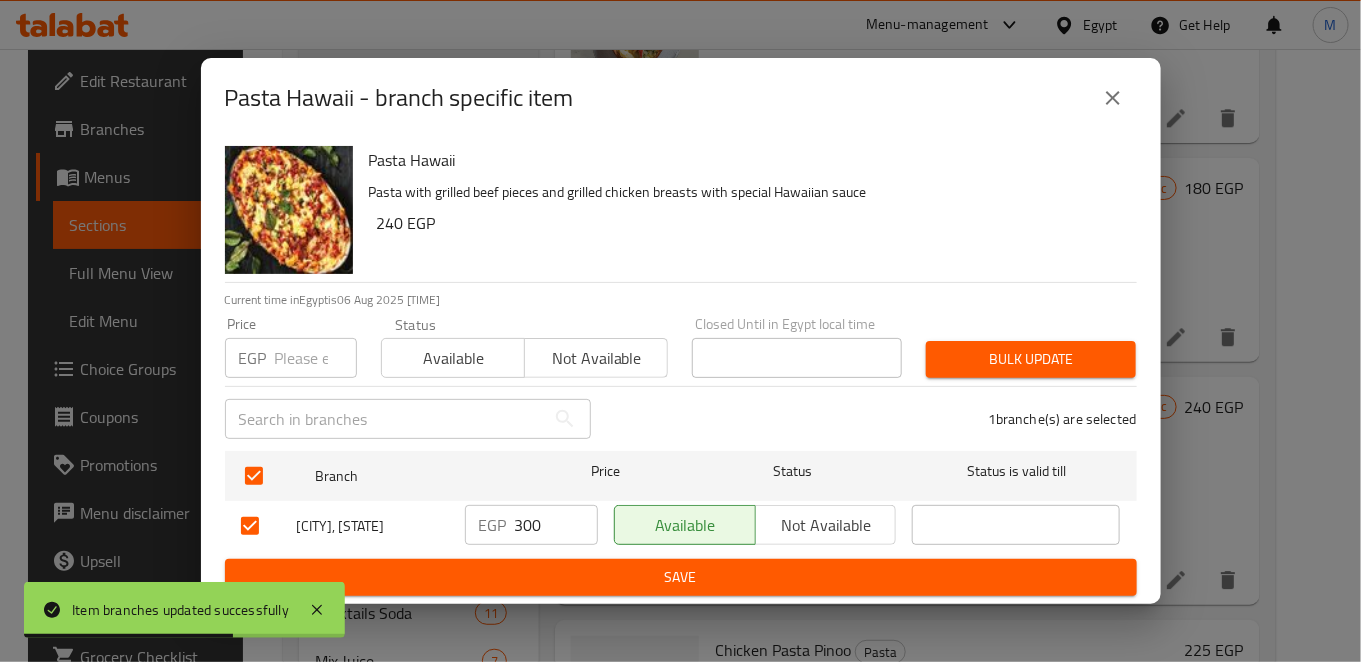 click on "Pasta Hawaii Pasta with grilled beef pieces and grilled chicken breasts with special Hawaiian sauce 240 EGP" at bounding box center [745, 210] 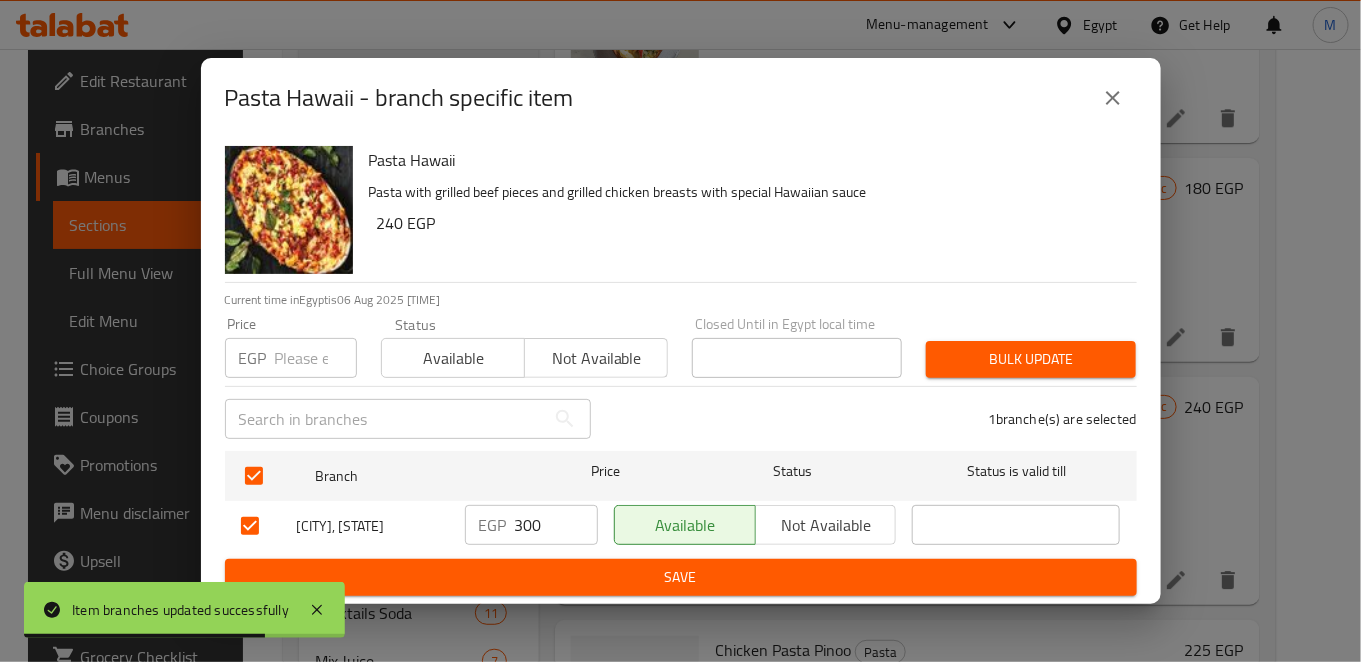 click on "300" at bounding box center (556, 525) 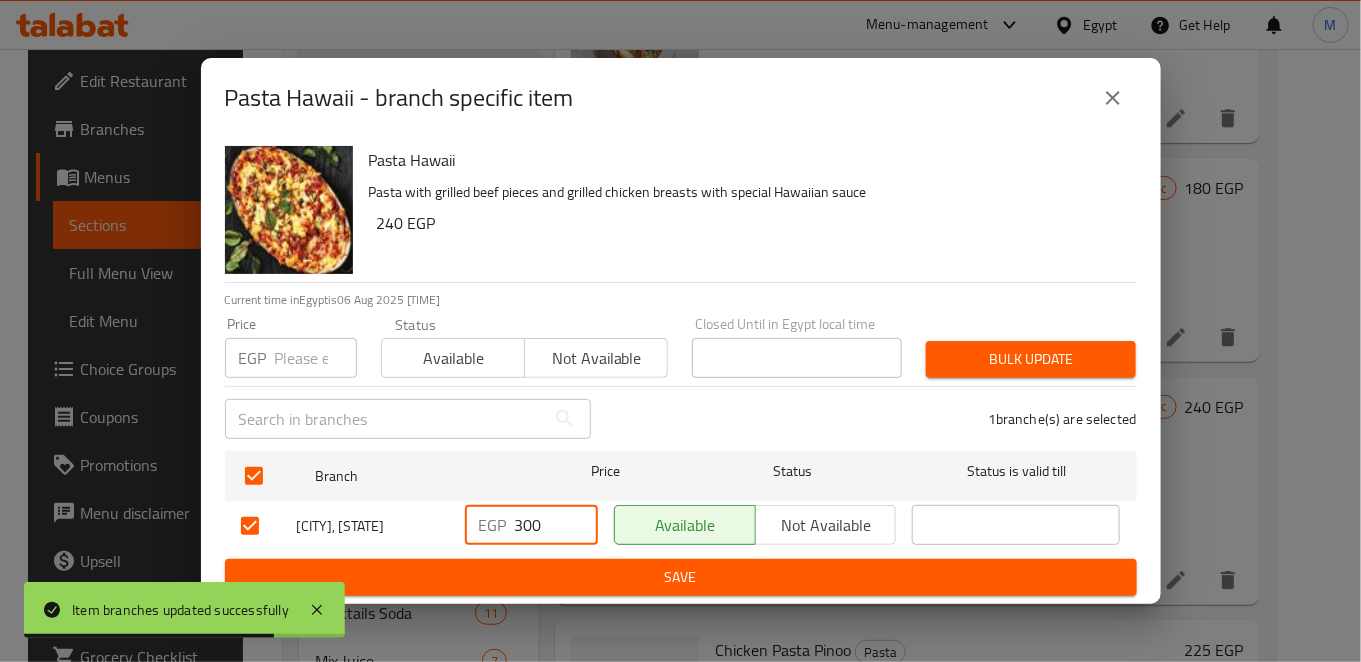 click on "300" at bounding box center [556, 525] 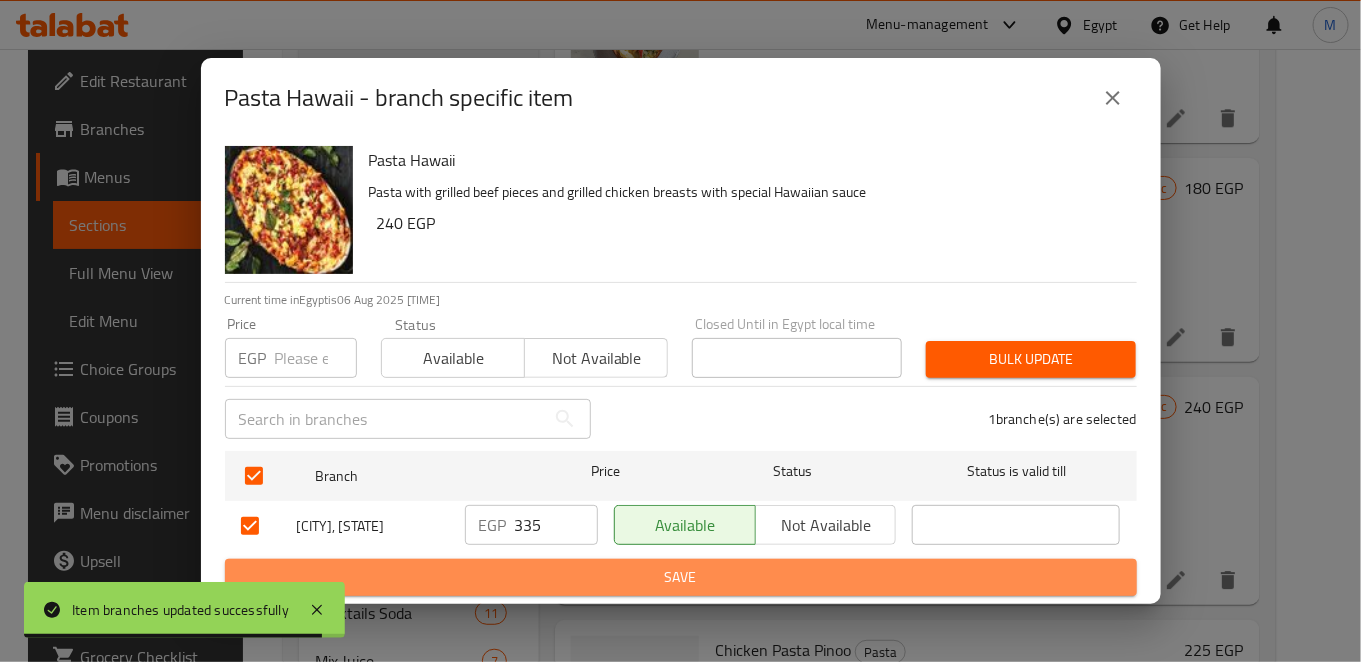 click on "Save" at bounding box center (681, 577) 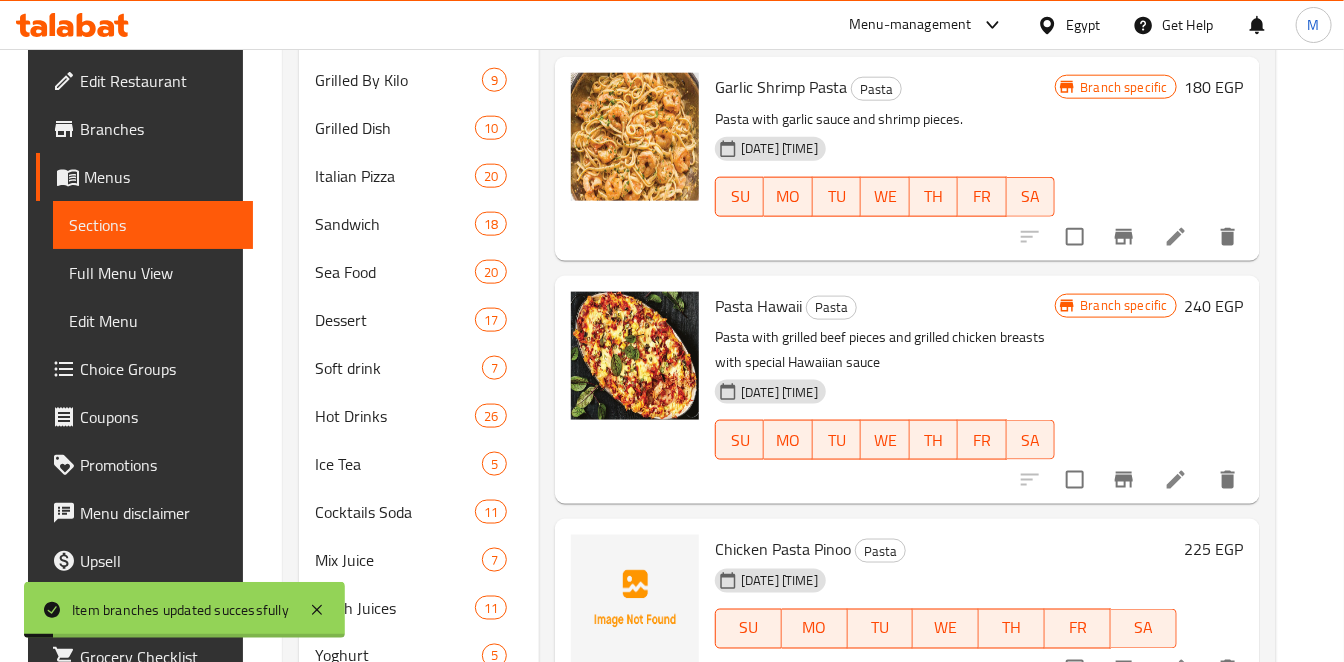 scroll, scrollTop: 905, scrollLeft: 0, axis: vertical 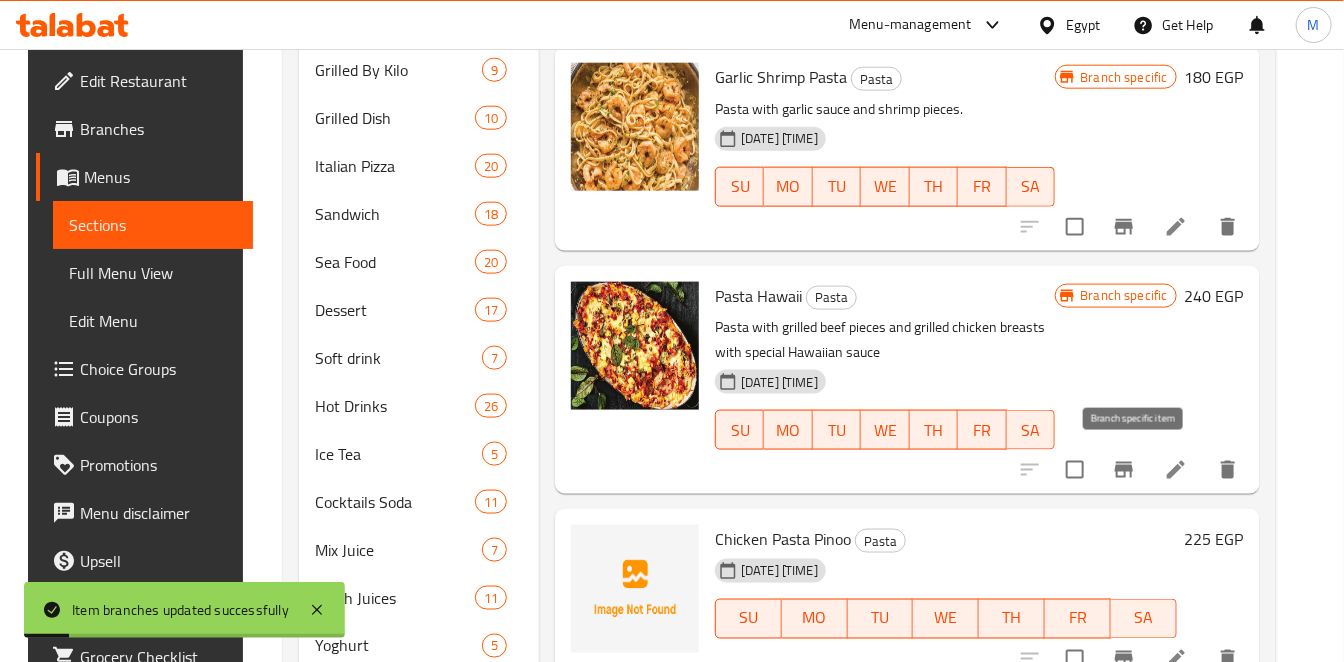 click 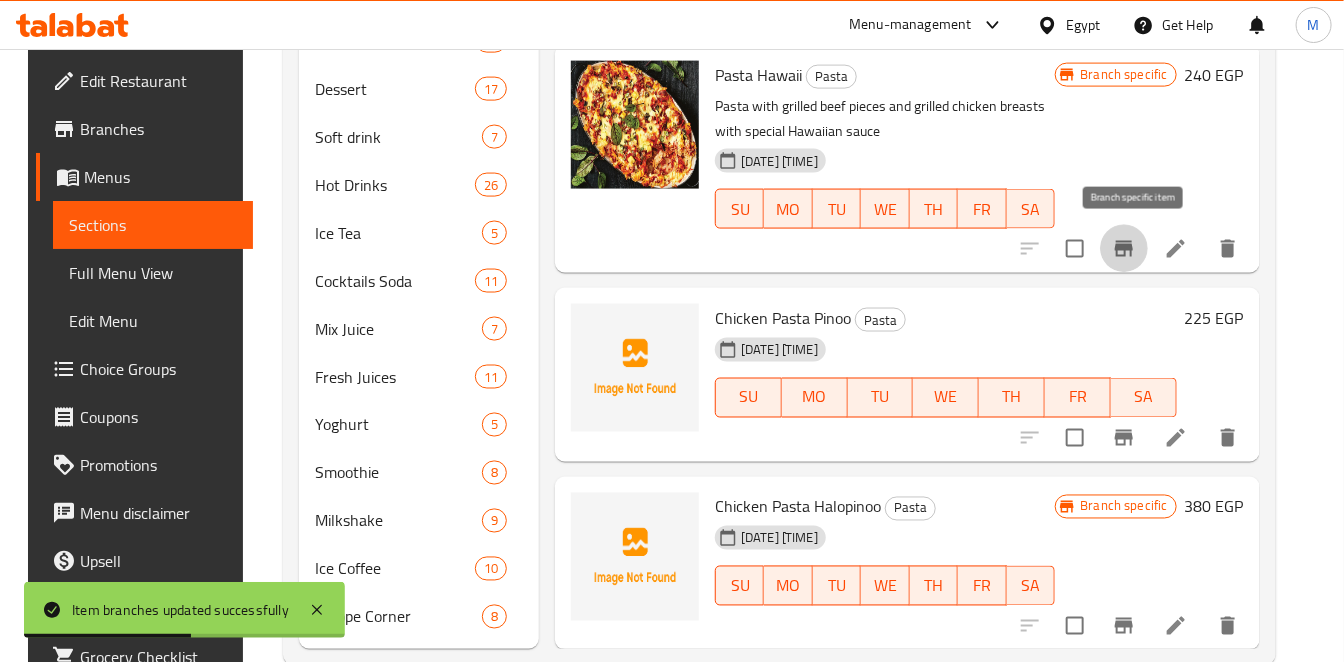 scroll, scrollTop: 1128, scrollLeft: 0, axis: vertical 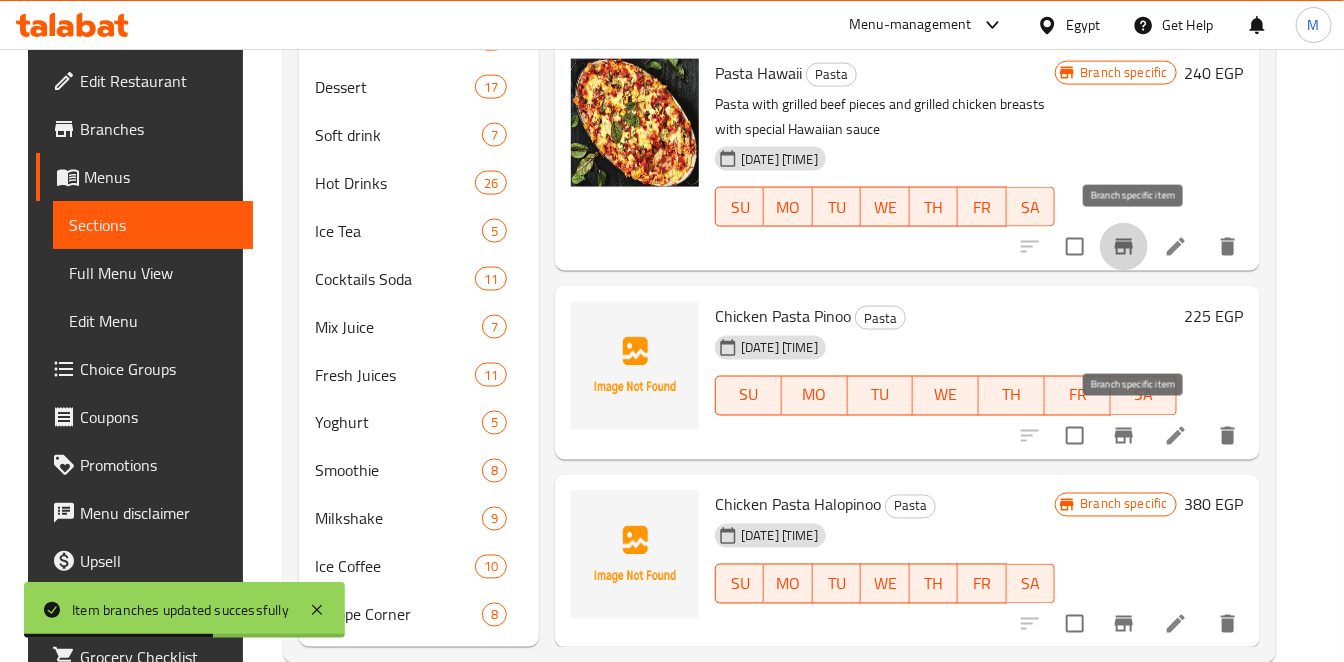click 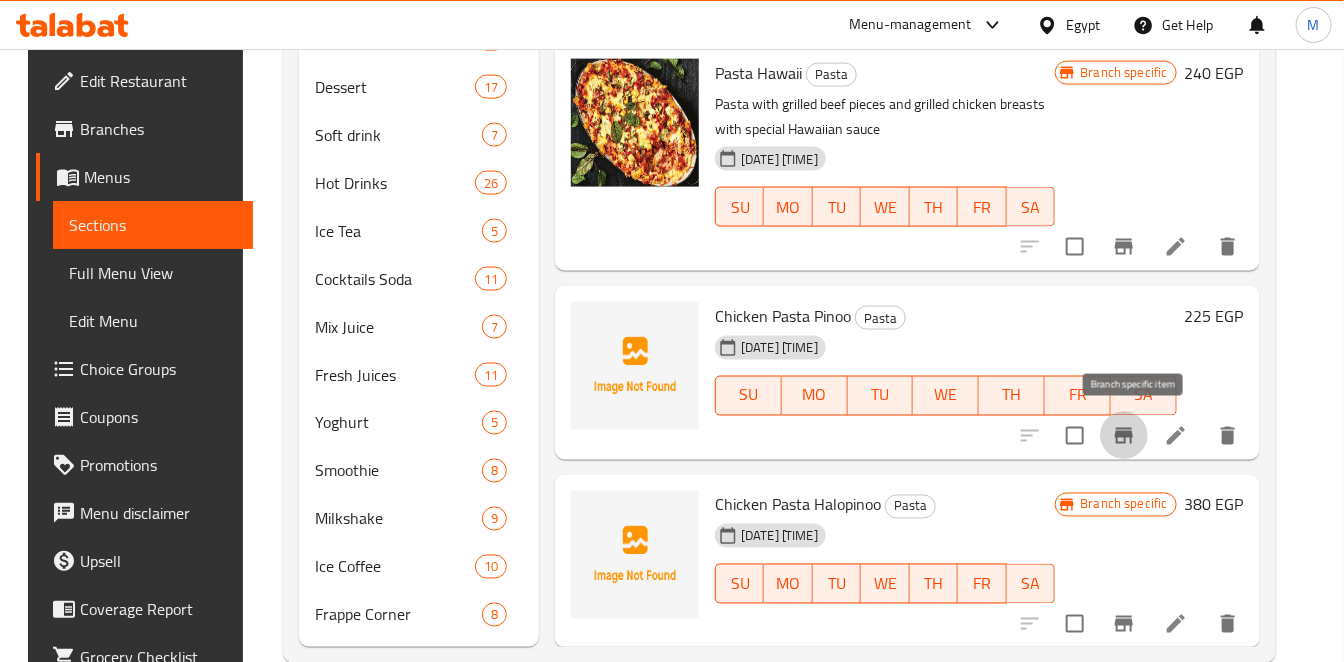 click on "250 EGP" at bounding box center [1214, 316] 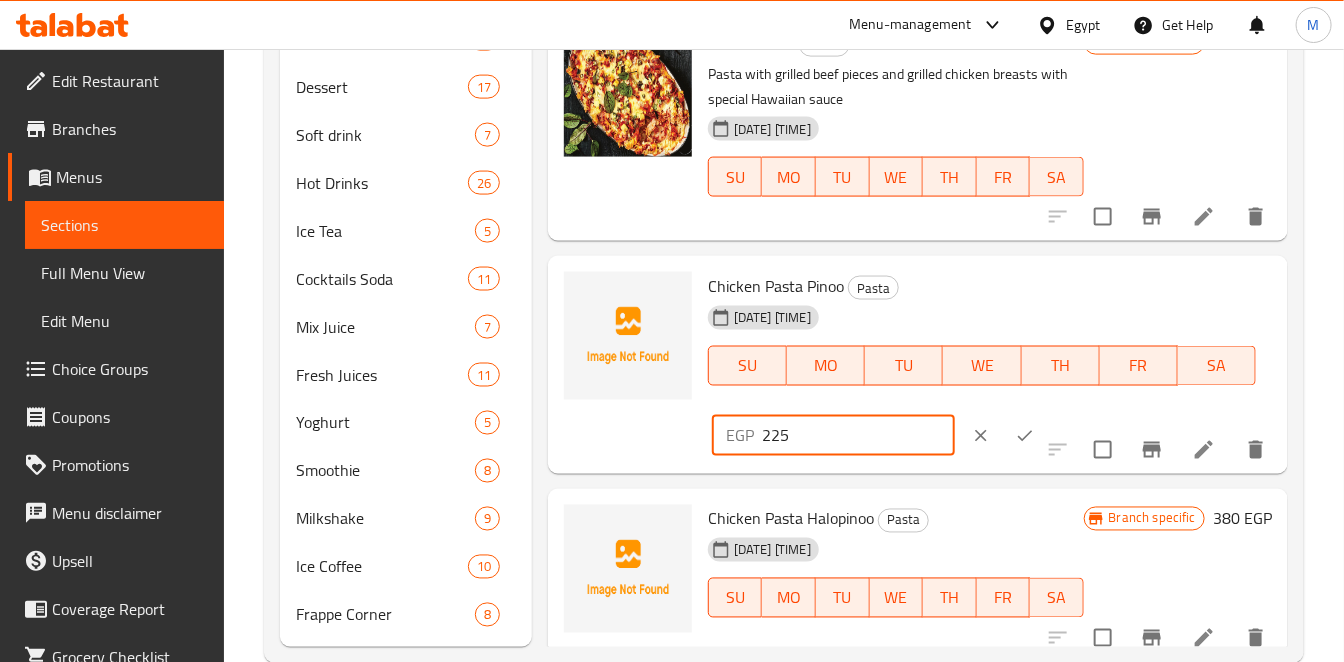 click on "225" at bounding box center [858, 436] 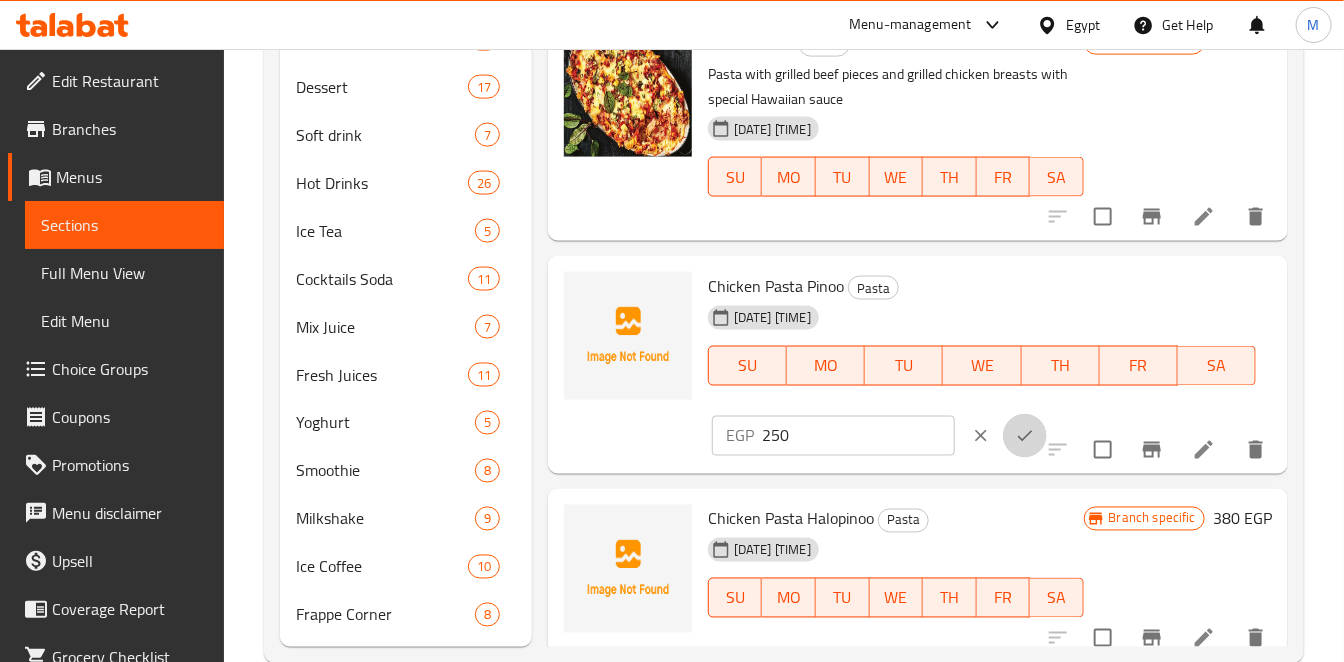 click at bounding box center [1025, 436] 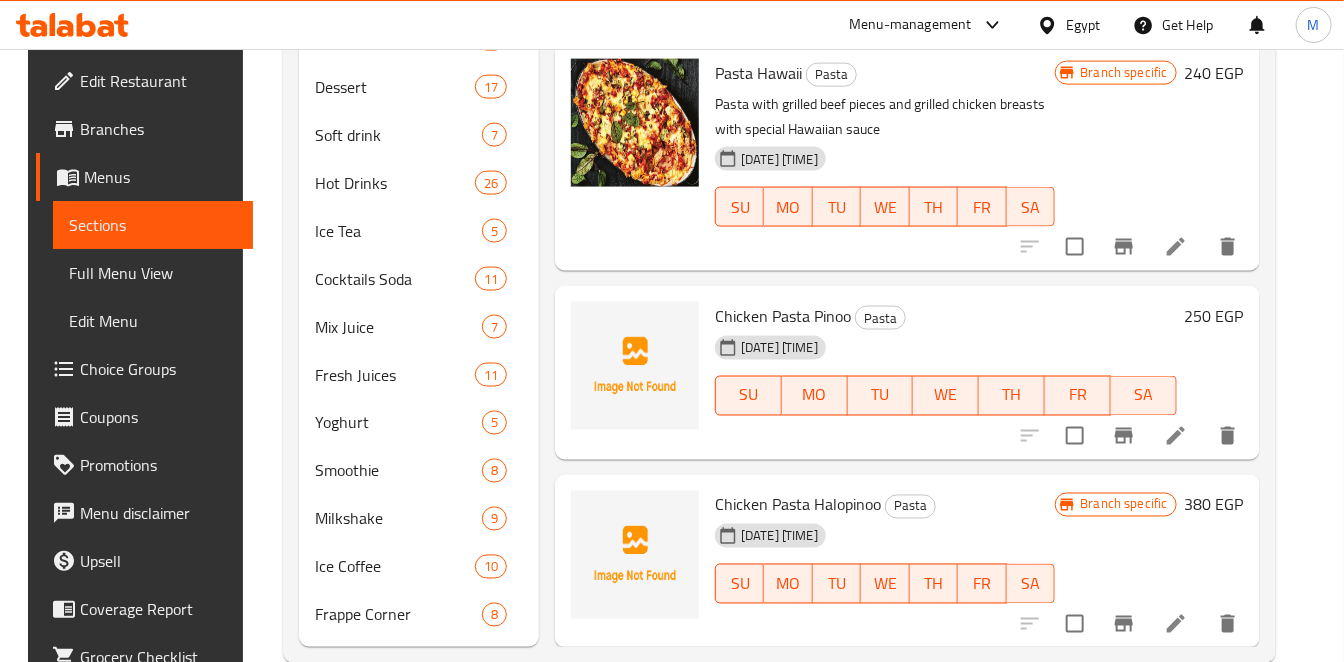 drag, startPoint x: 1055, startPoint y: 321, endPoint x: 1078, endPoint y: 340, distance: 29.832869 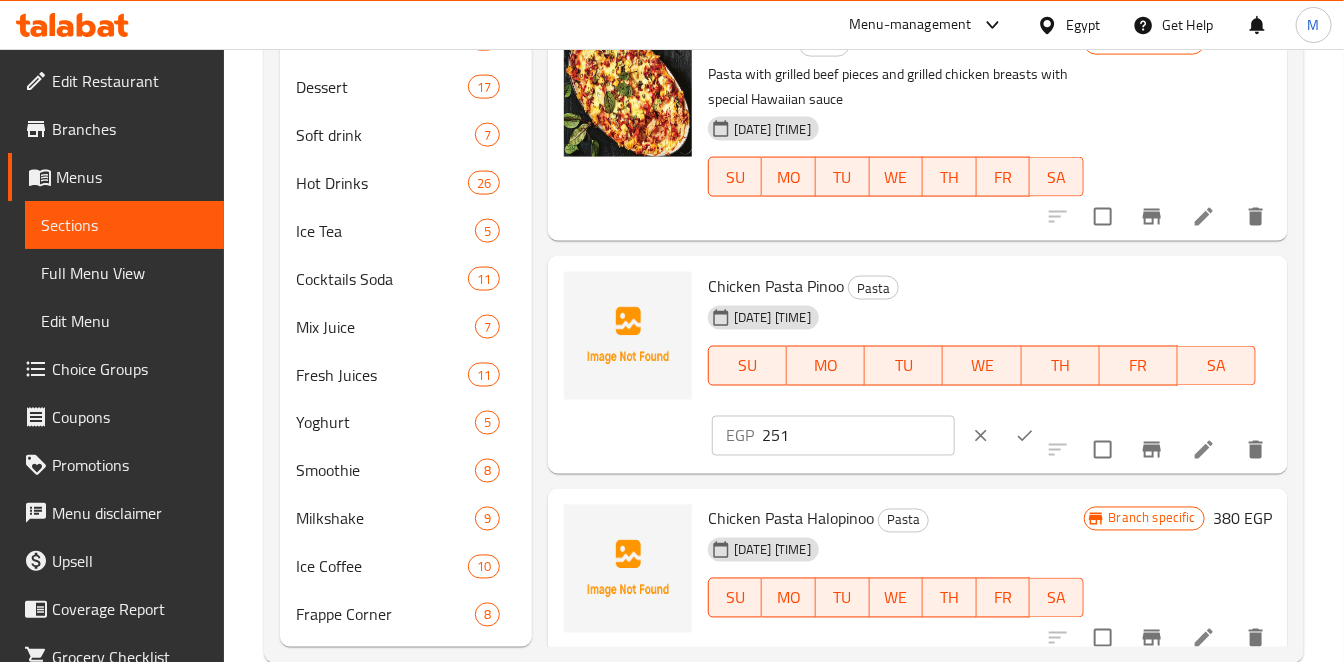 click on "251" at bounding box center (858, 436) 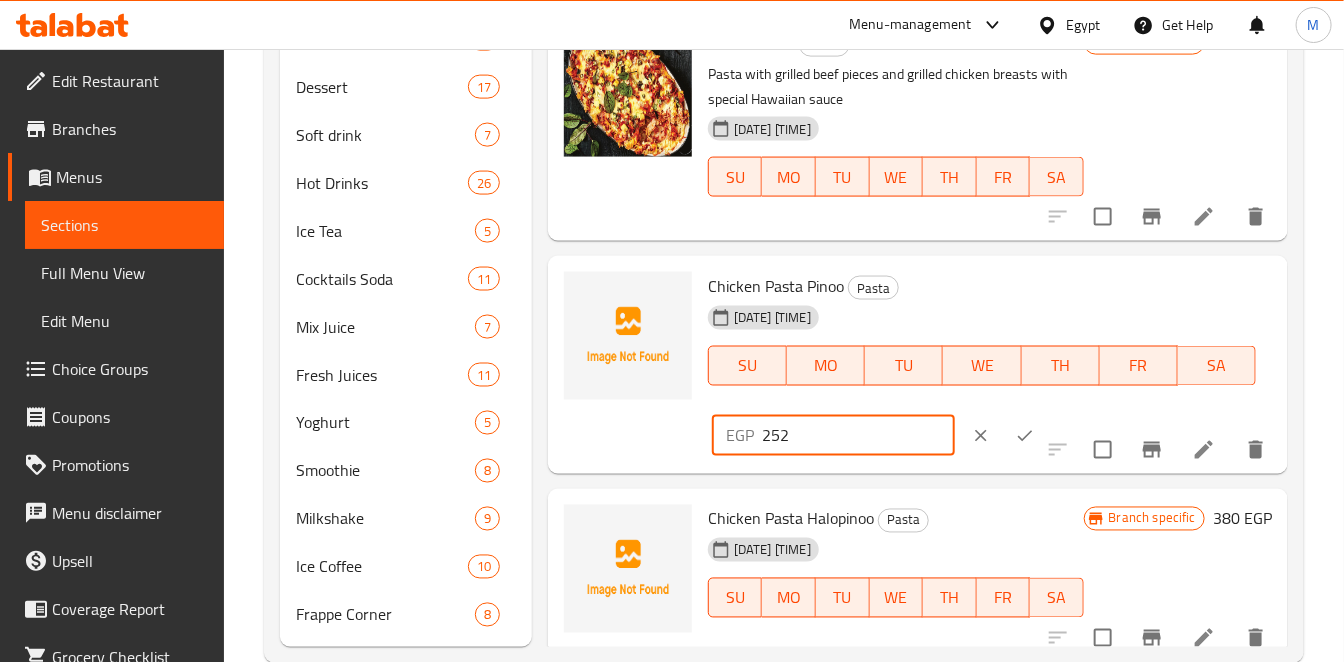 click on "252" at bounding box center (858, 436) 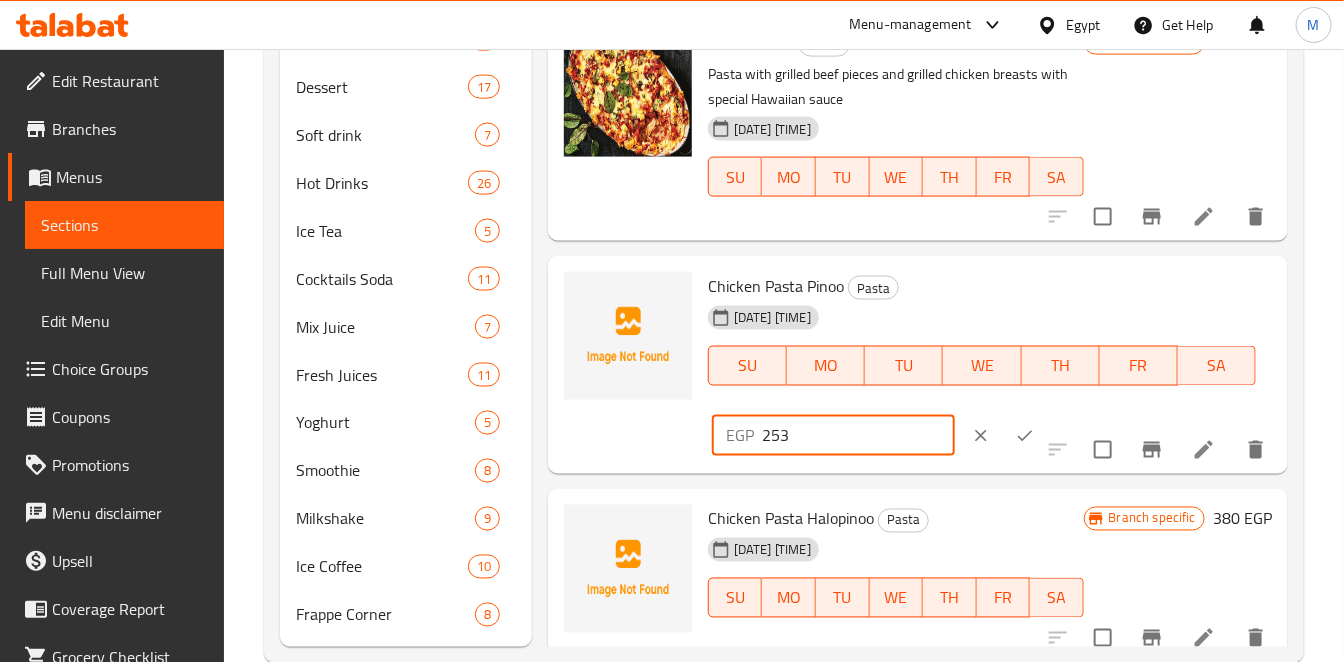 click on "253" at bounding box center (858, 436) 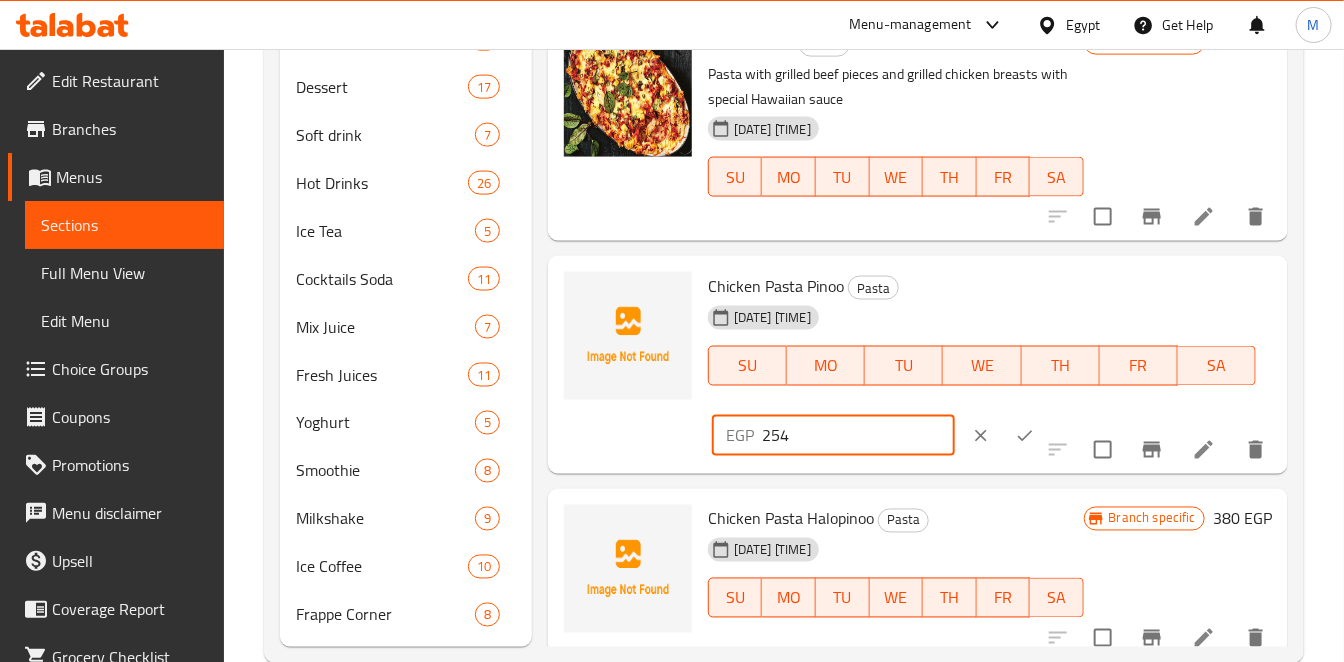 click on "254" at bounding box center [858, 436] 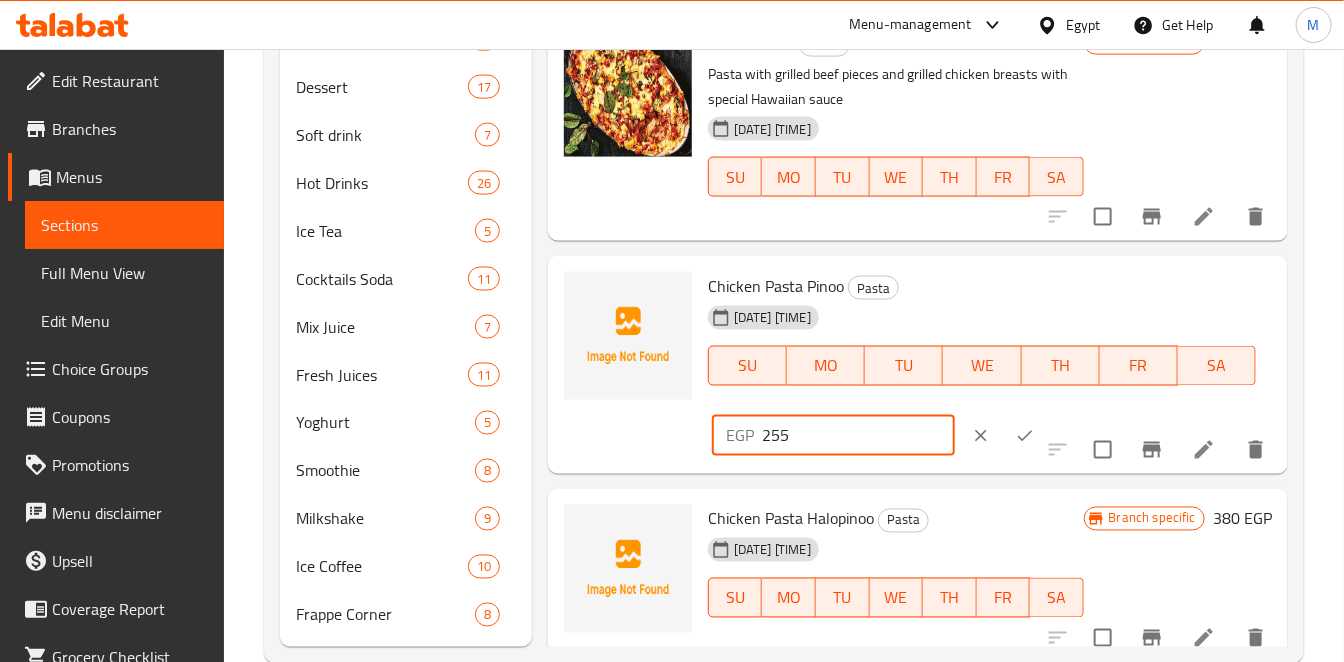 click on "255" at bounding box center [858, 436] 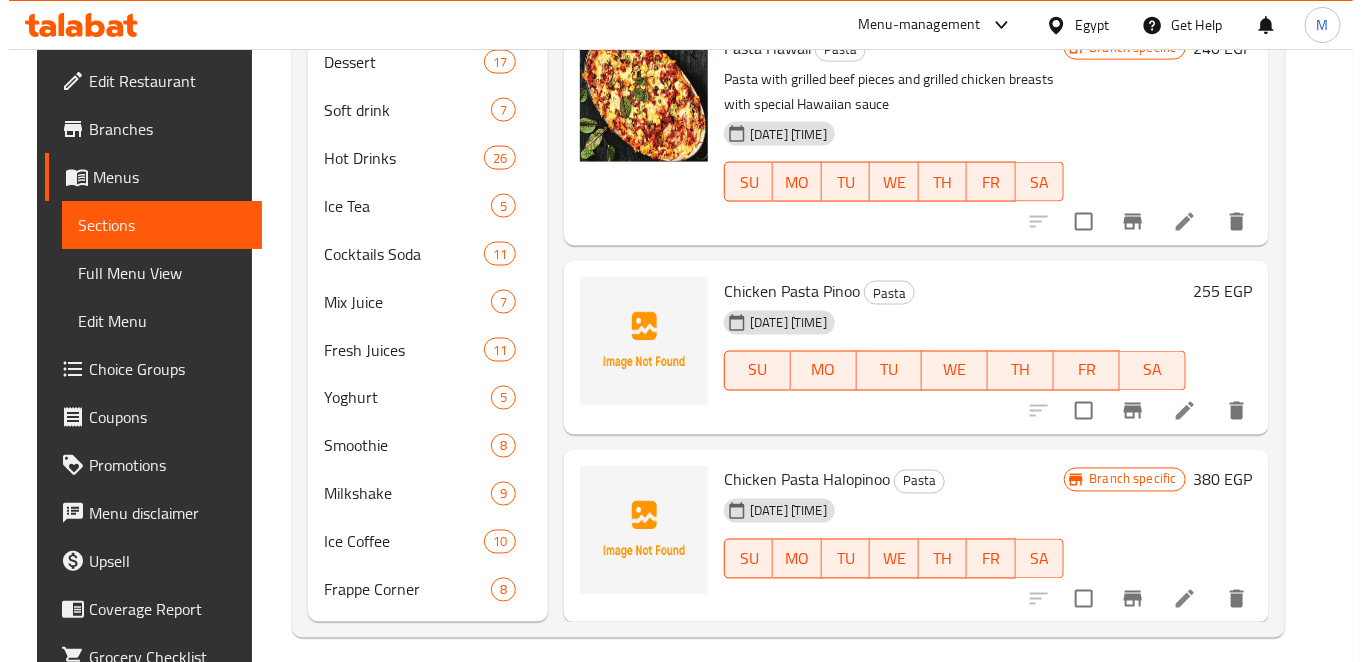 scroll, scrollTop: 1167, scrollLeft: 0, axis: vertical 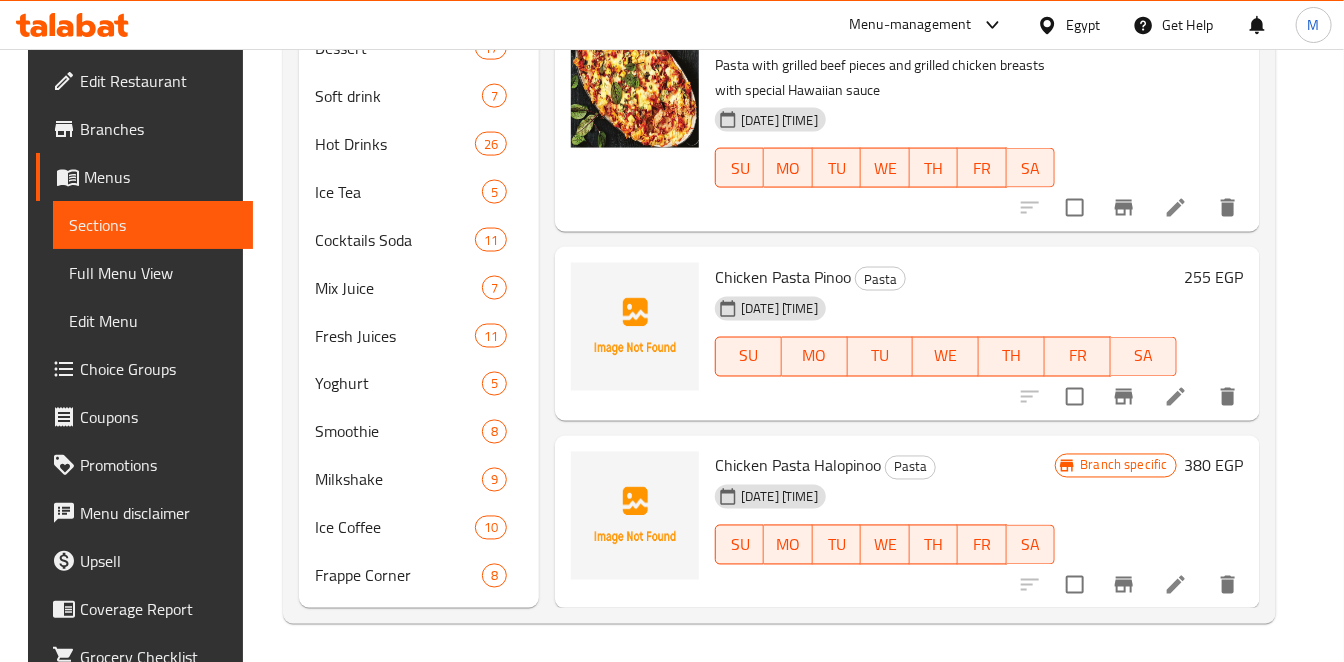 click 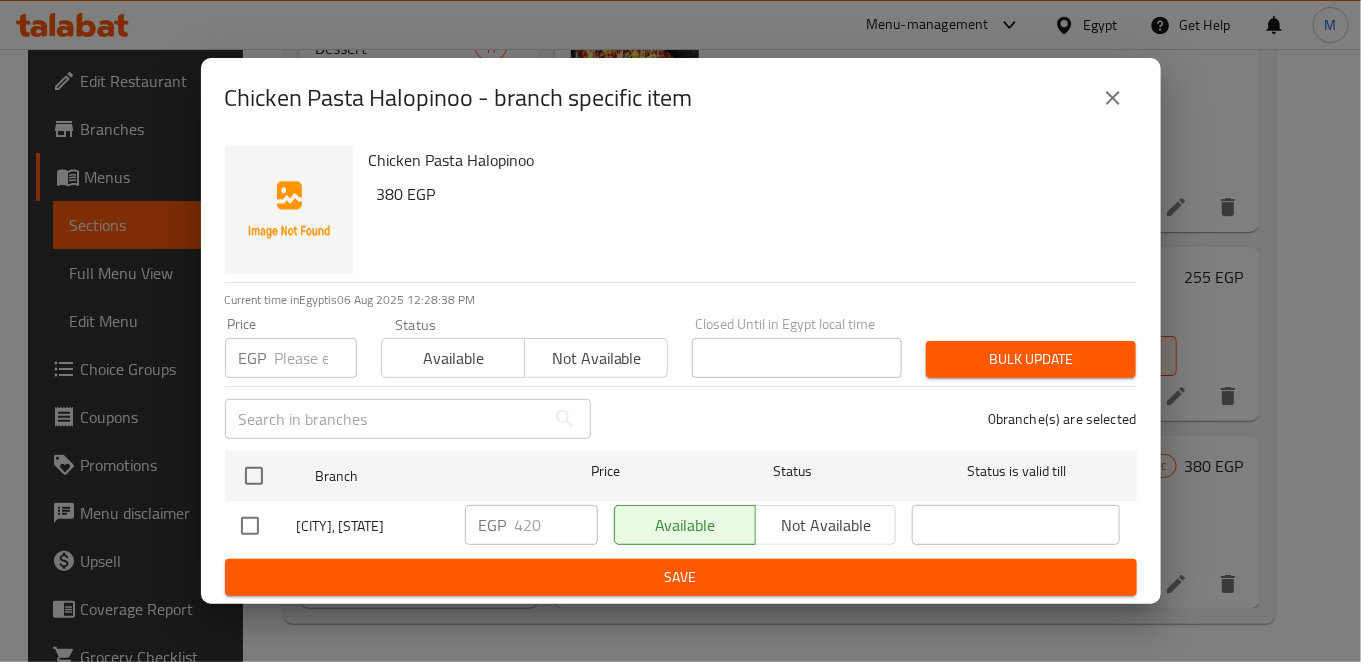 click on "[CITY], [STATE]" at bounding box center (345, 526) 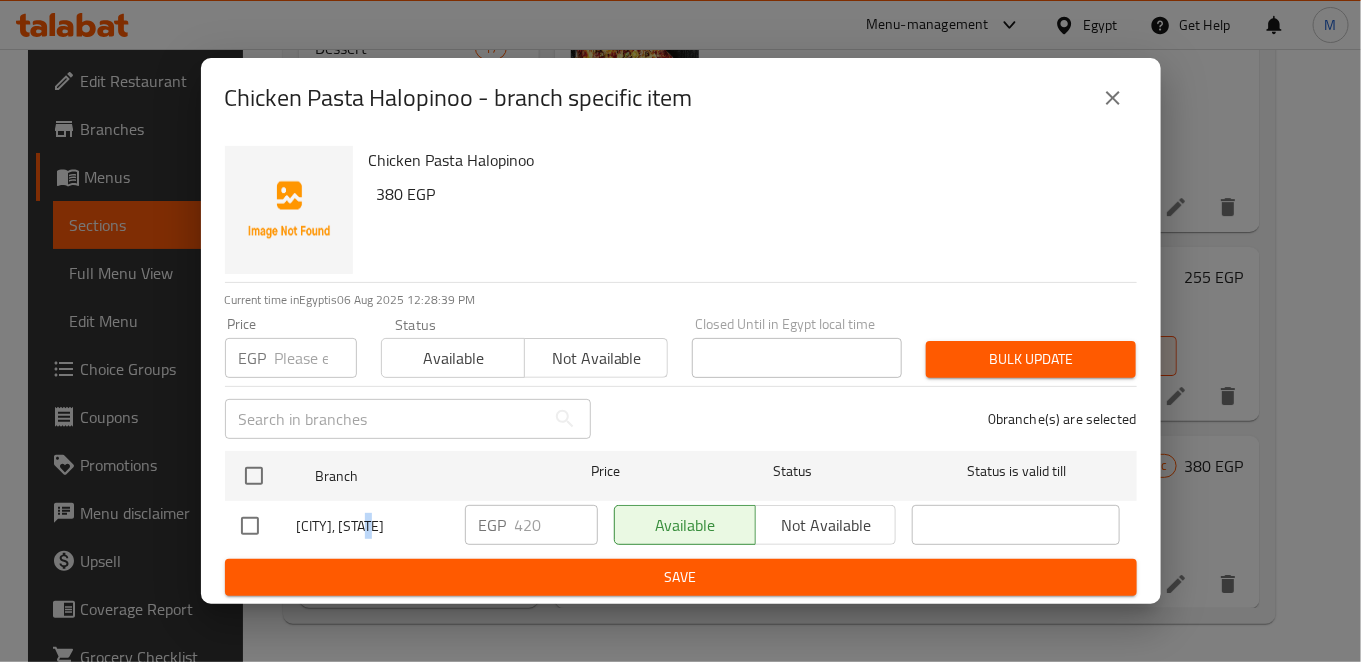 drag, startPoint x: 364, startPoint y: 497, endPoint x: 302, endPoint y: 533, distance: 71.693794 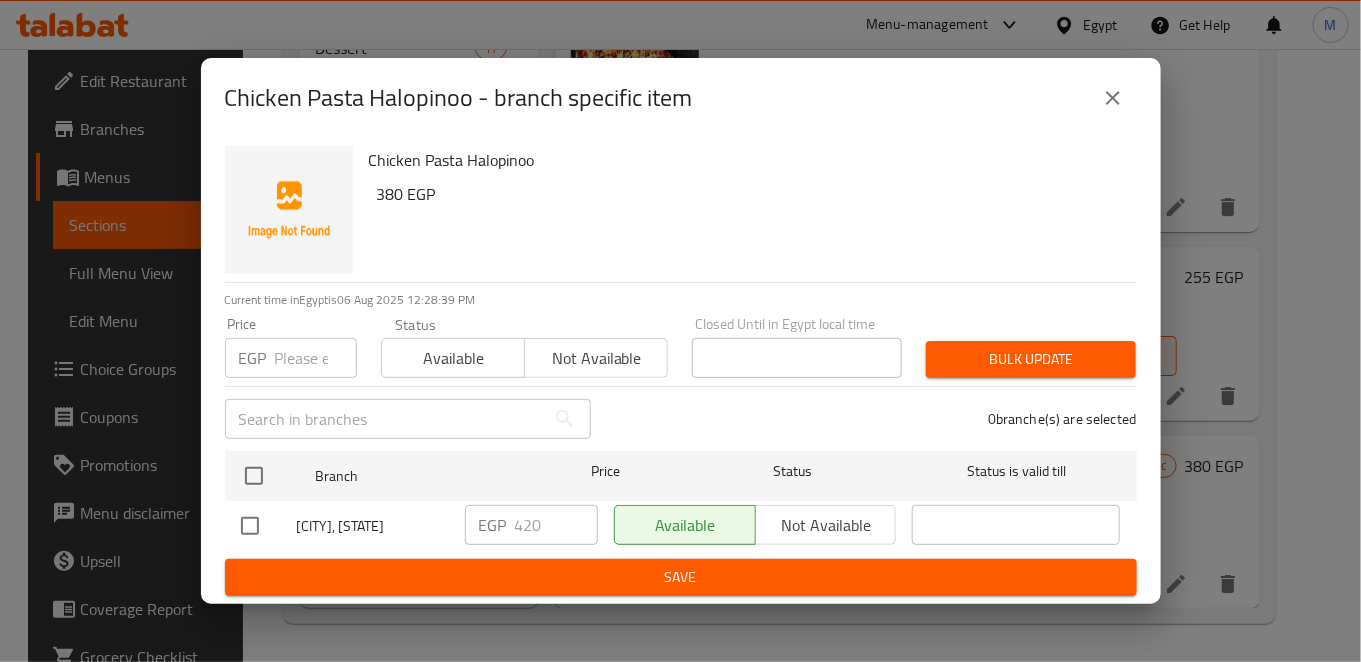 click at bounding box center [250, 526] 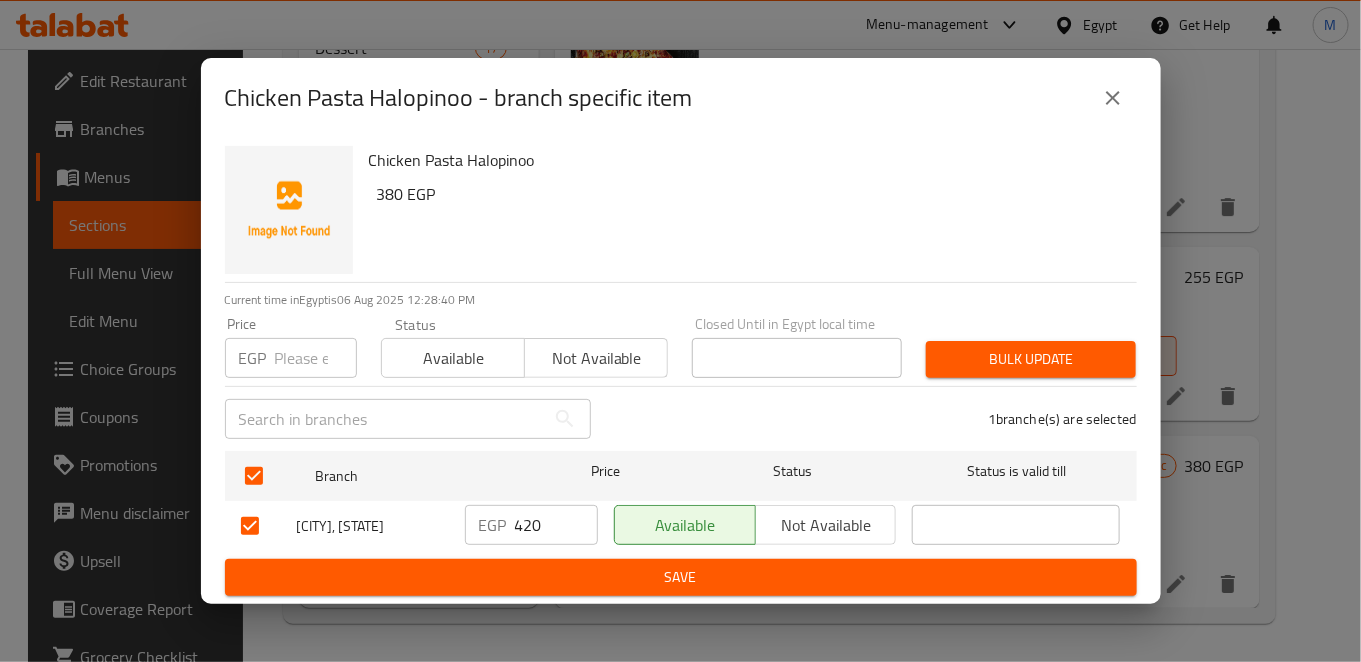 click on "420" at bounding box center (556, 525) 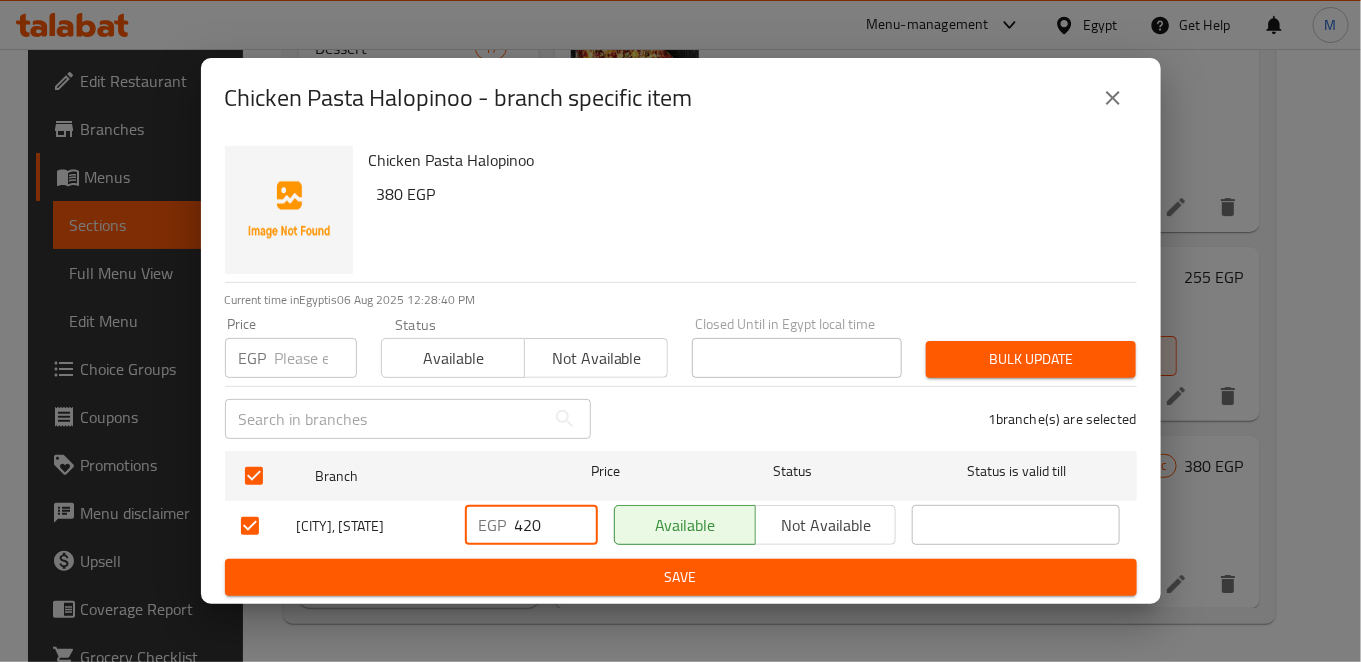 click on "420" at bounding box center [556, 525] 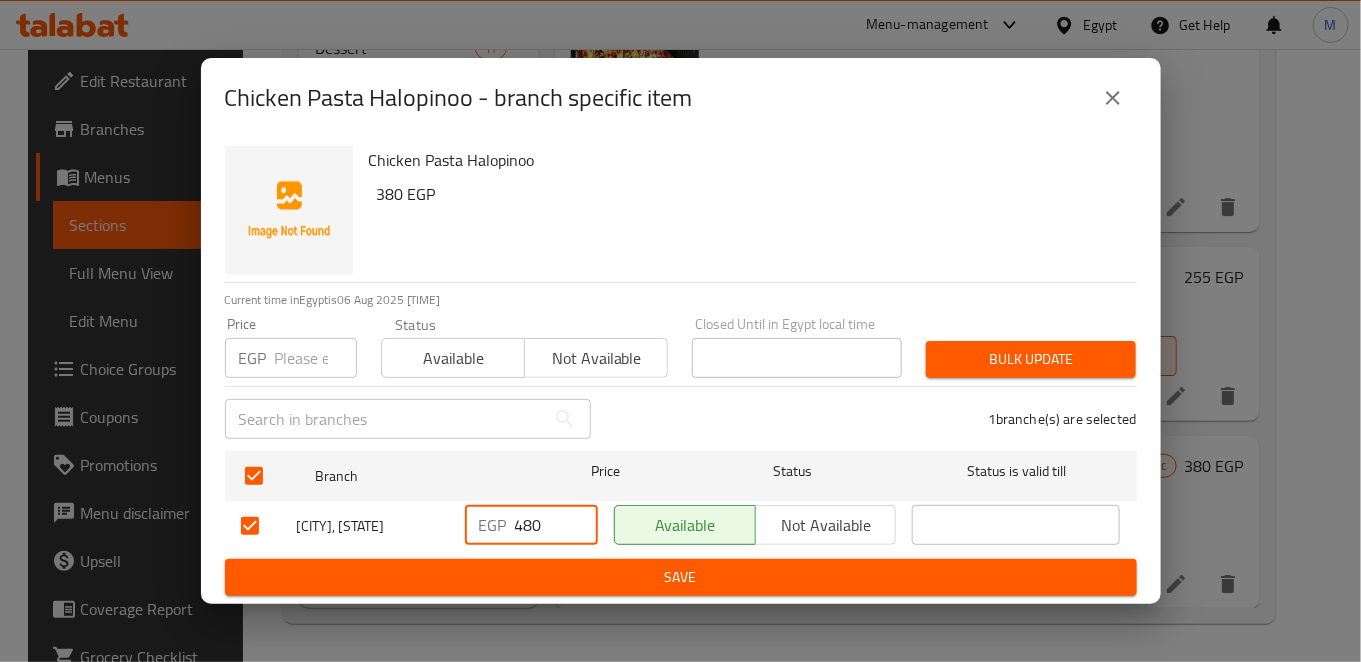 click on "Save" at bounding box center [681, 577] 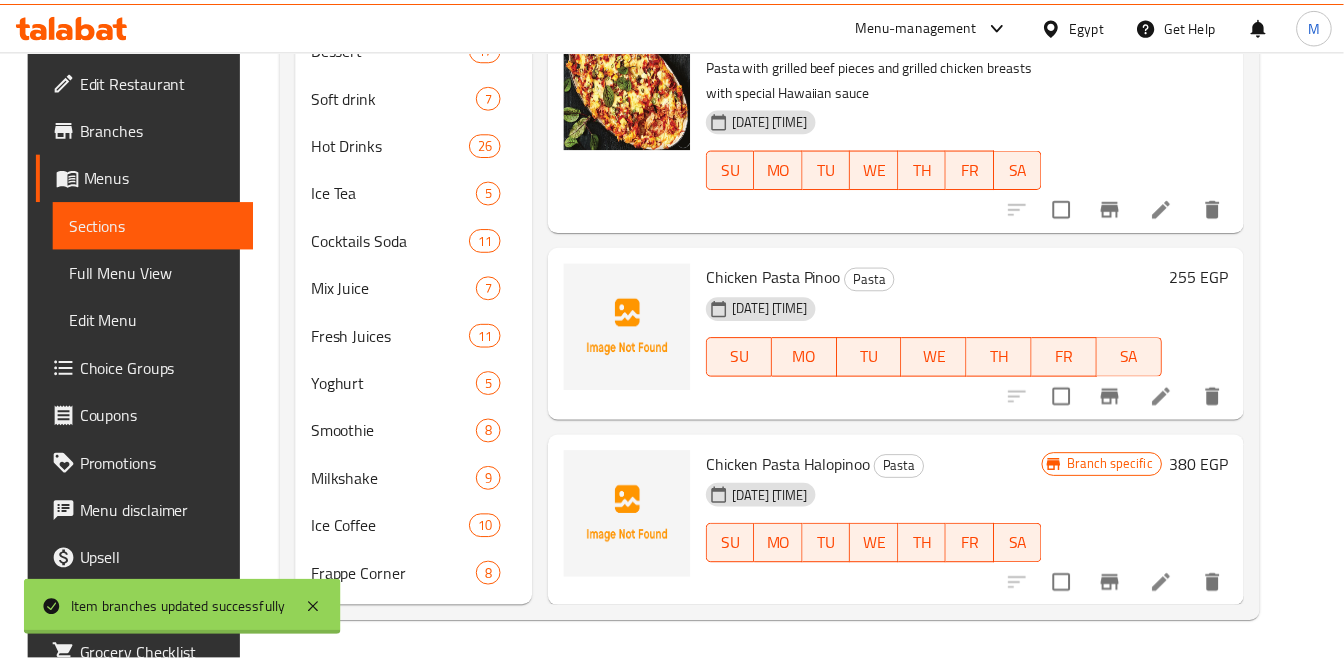 scroll, scrollTop: 1359, scrollLeft: 0, axis: vertical 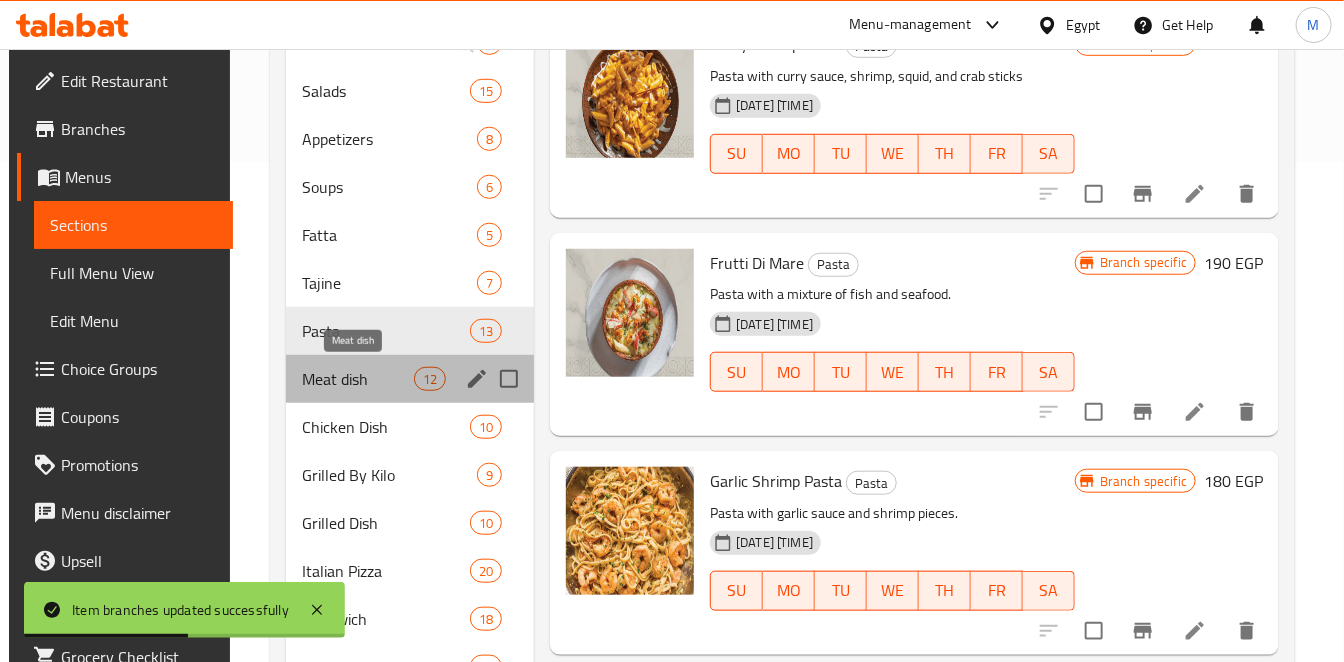 click on "Meat dish" at bounding box center [358, 379] 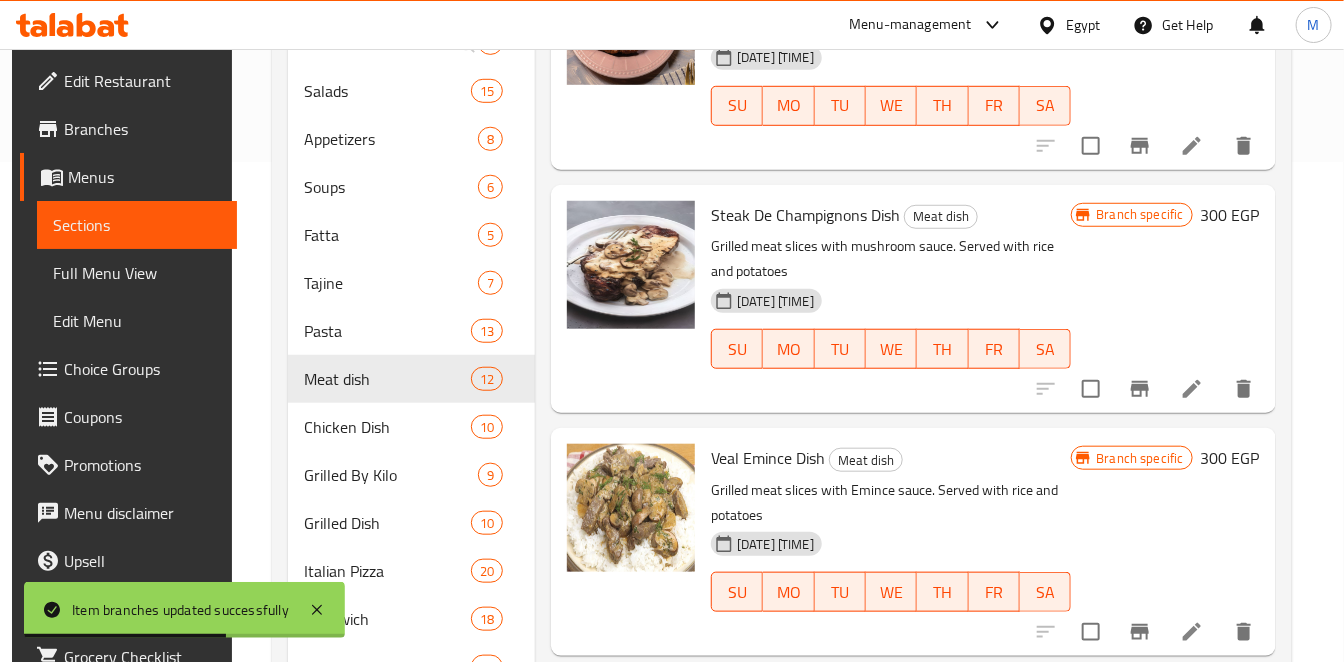 scroll, scrollTop: 118, scrollLeft: 0, axis: vertical 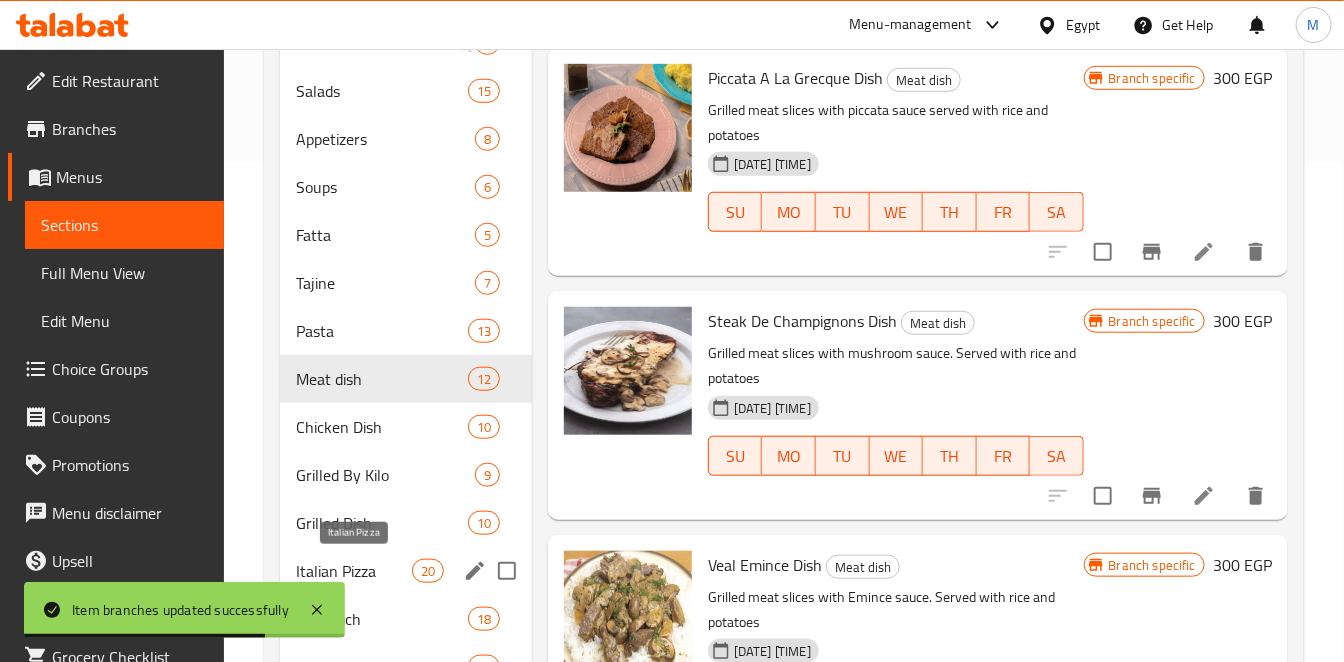 click on "Italian Pizza" at bounding box center (354, 571) 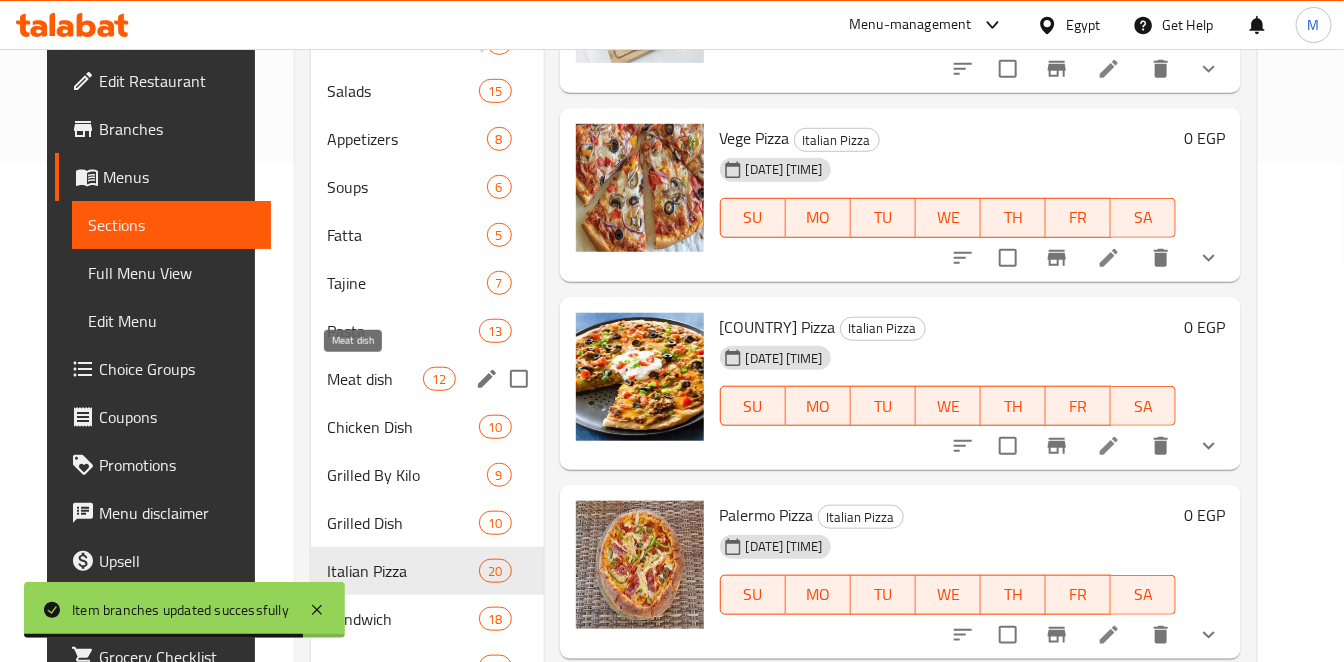 click on "Meat dish" at bounding box center [375, 379] 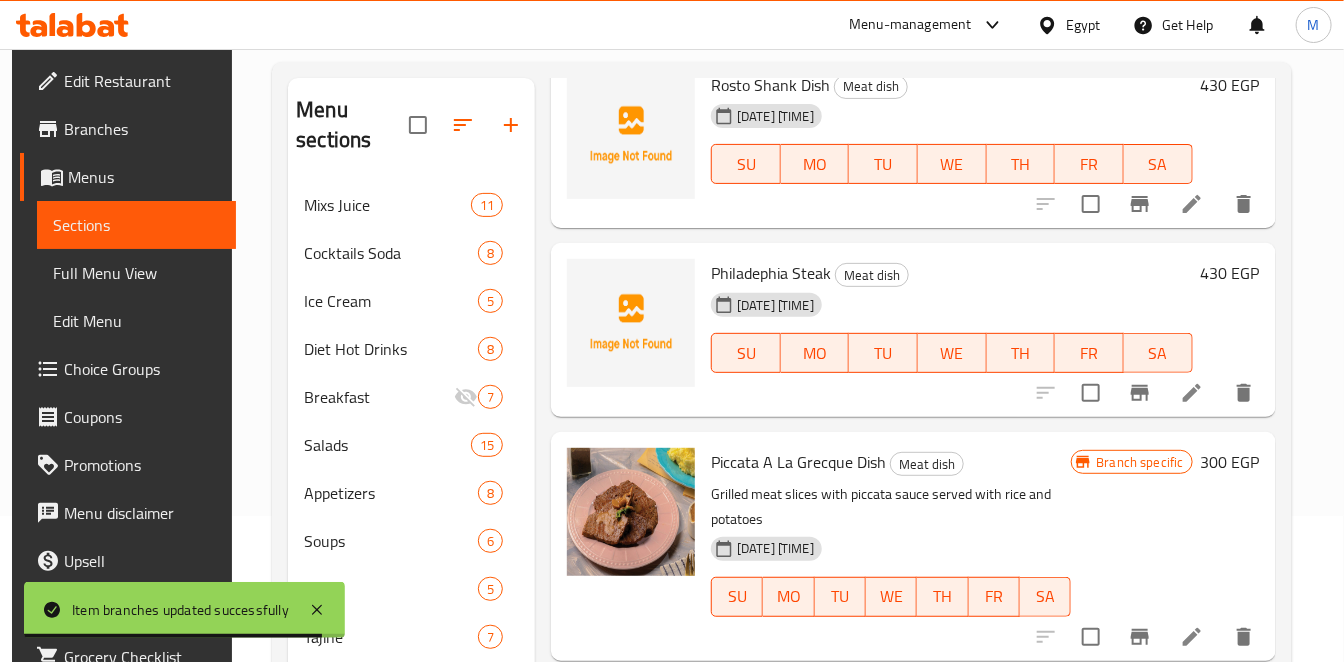 scroll, scrollTop: 0, scrollLeft: 0, axis: both 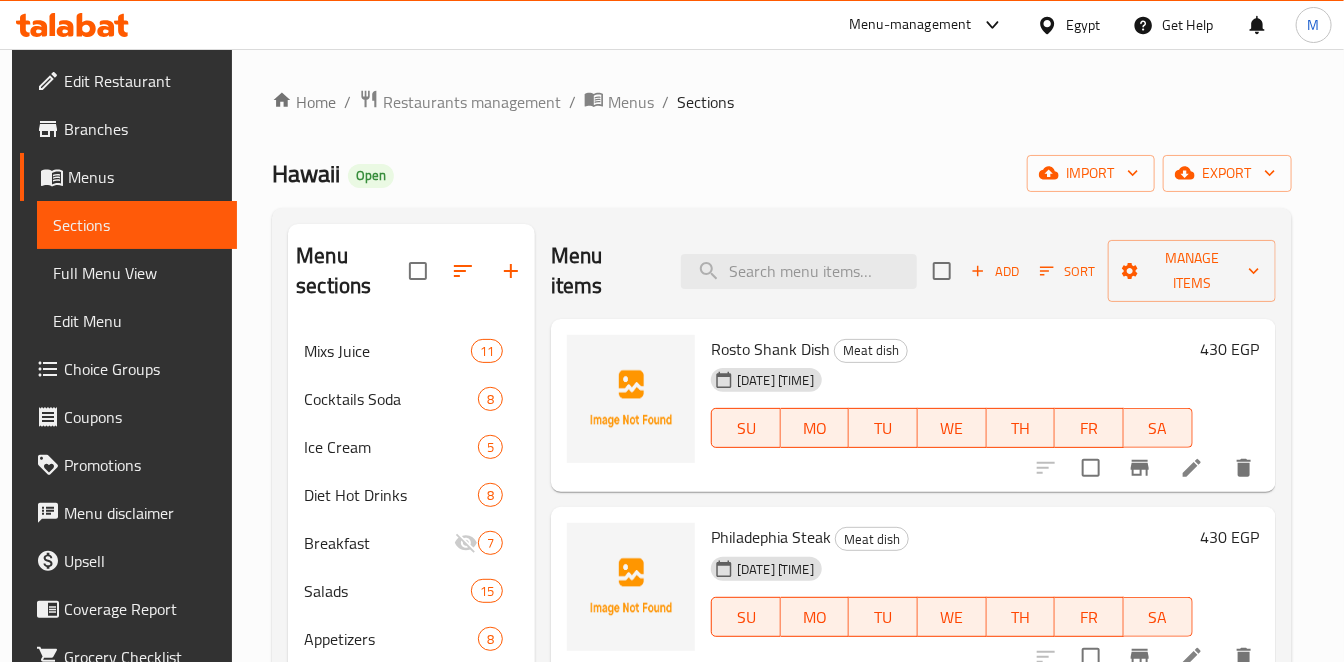 click on "430   EGP" at bounding box center (1230, 349) 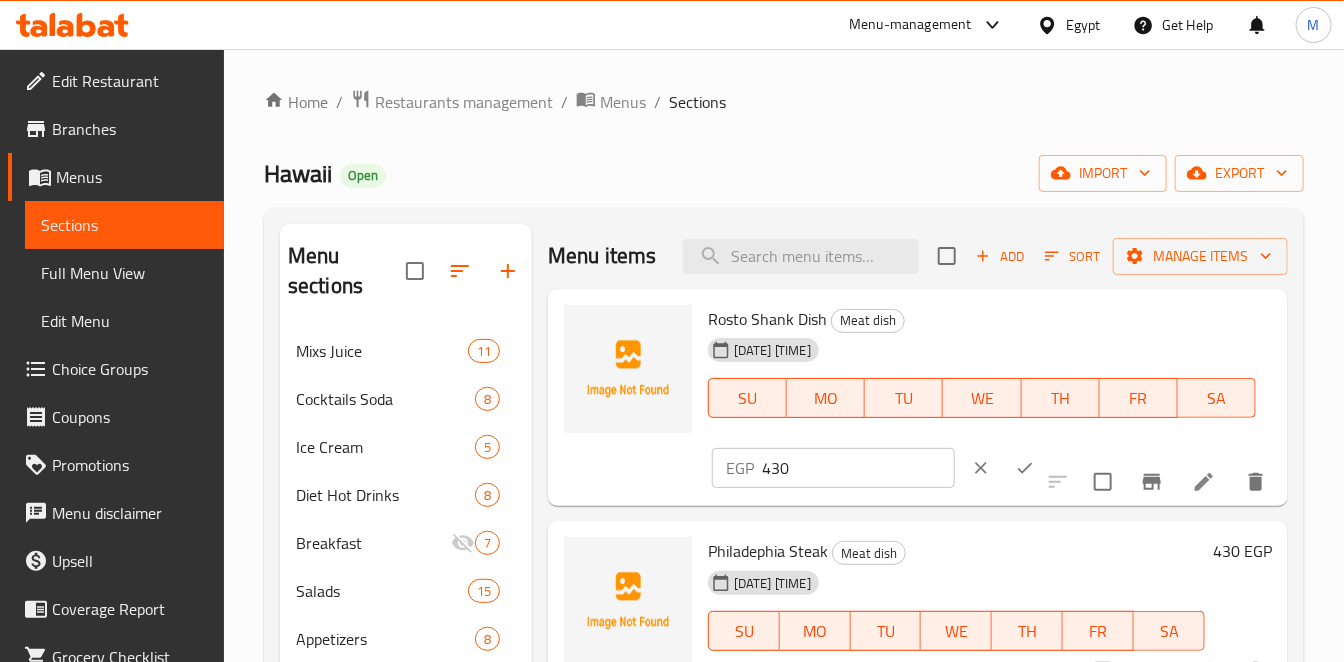 click on "Rosto Shank Dish Meat dish [DATE] [TIME] SU MO TU WE TH FR SA EGP 430" at bounding box center [918, 398] 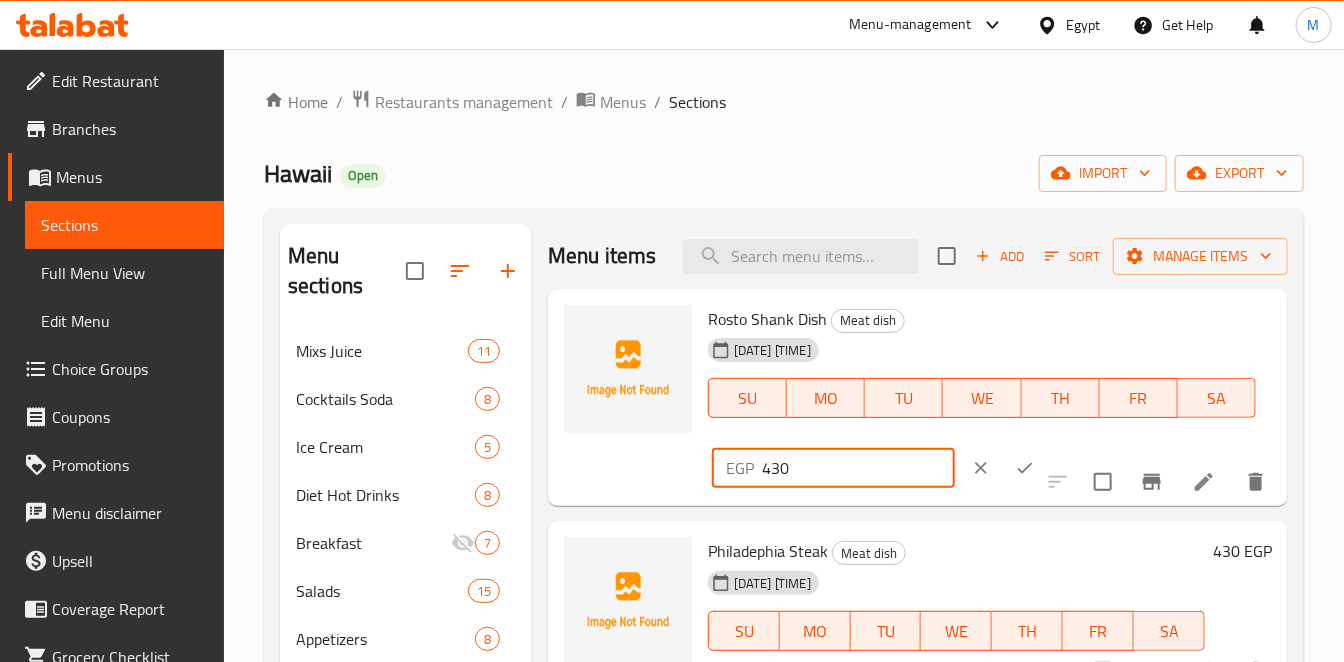 click on "430" at bounding box center [858, 468] 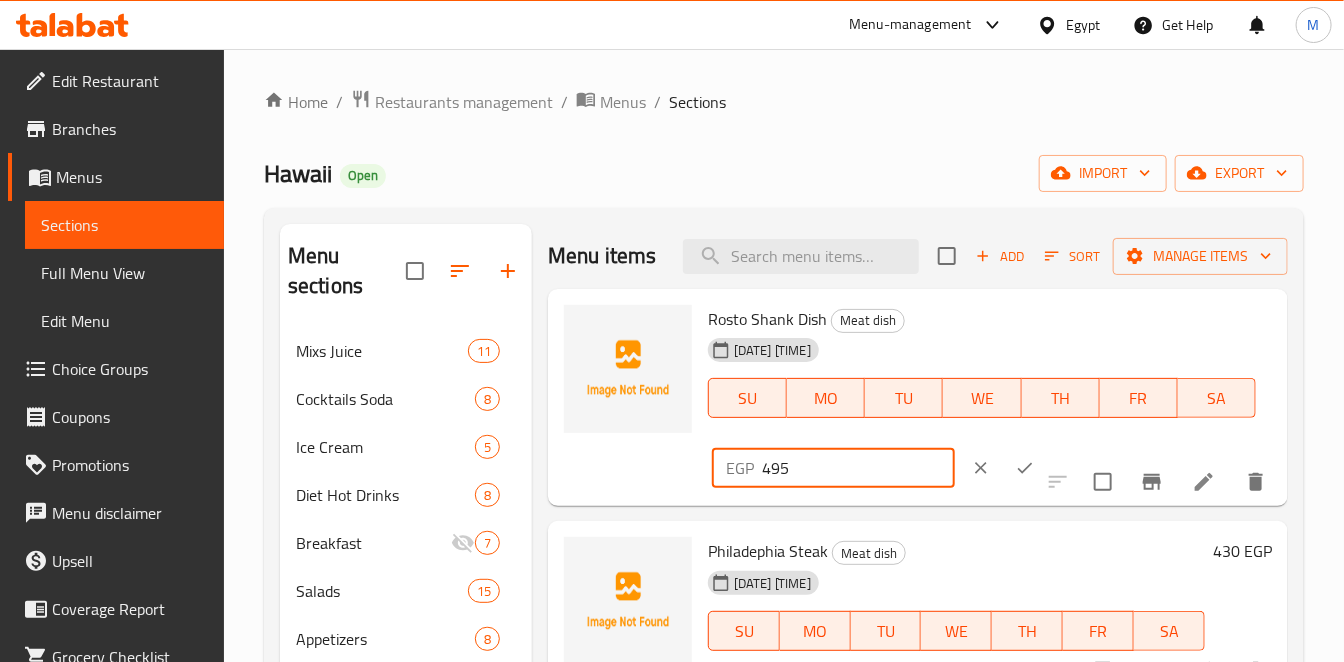 click 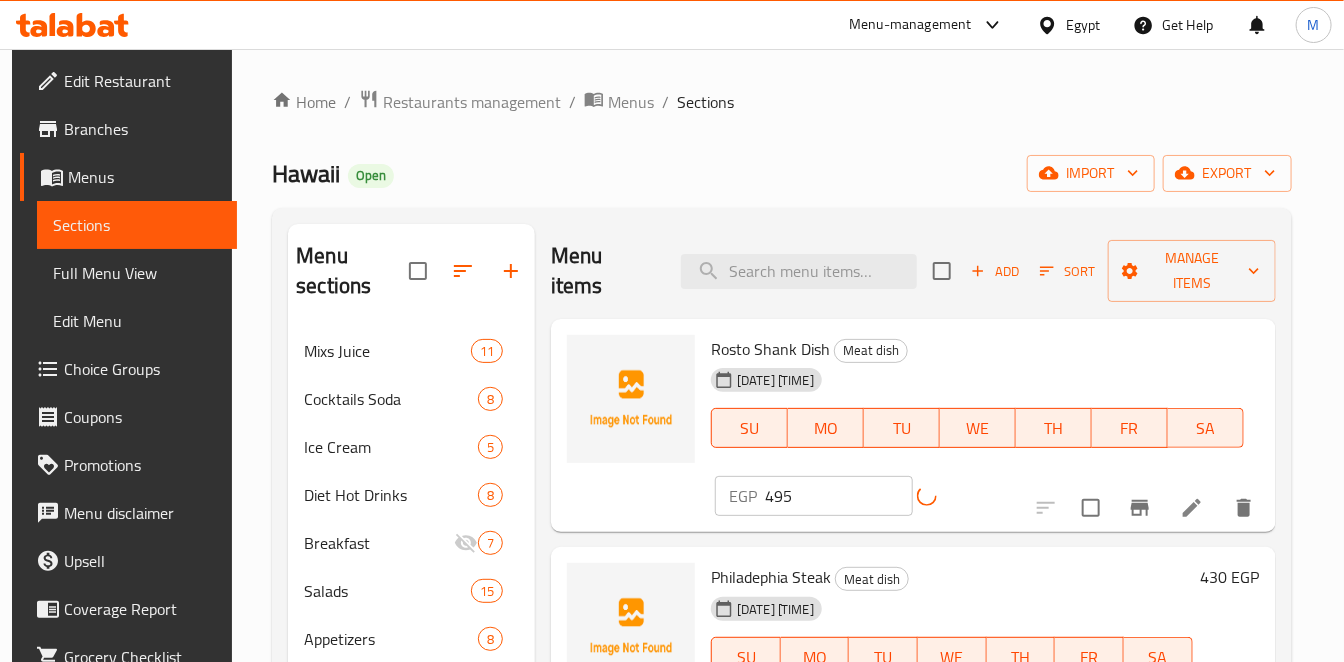 click on "430   EGP" at bounding box center [1230, 577] 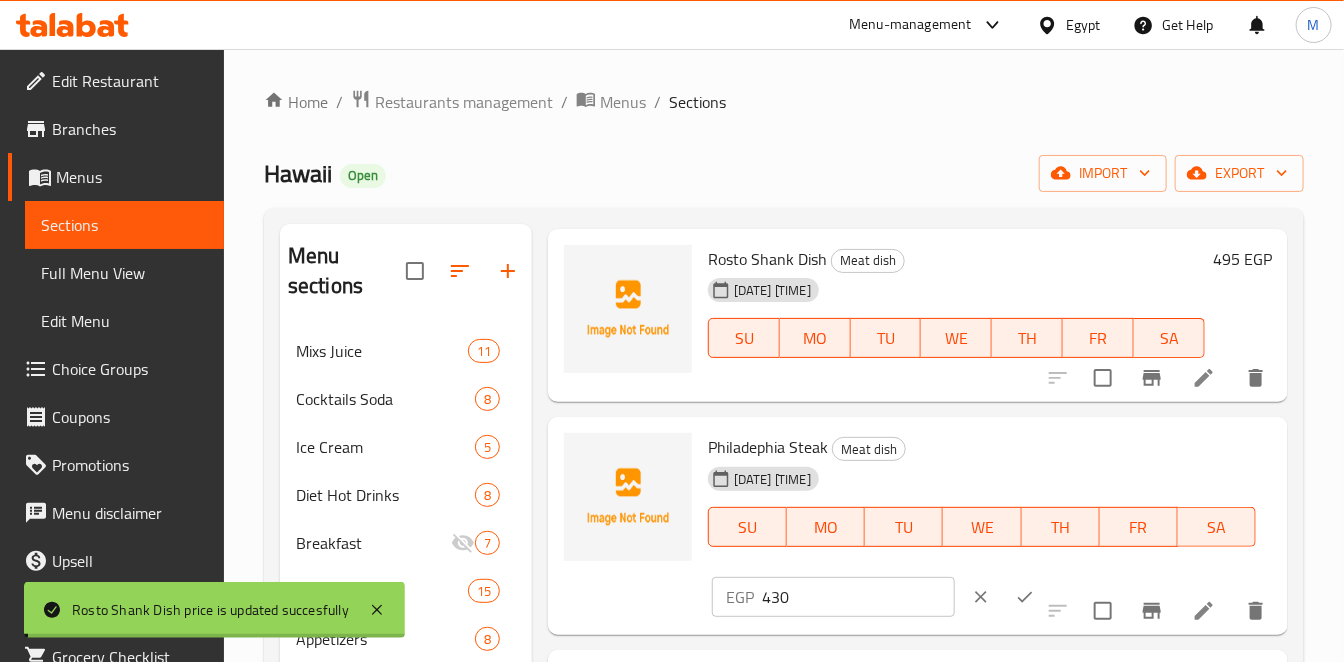 scroll, scrollTop: 111, scrollLeft: 0, axis: vertical 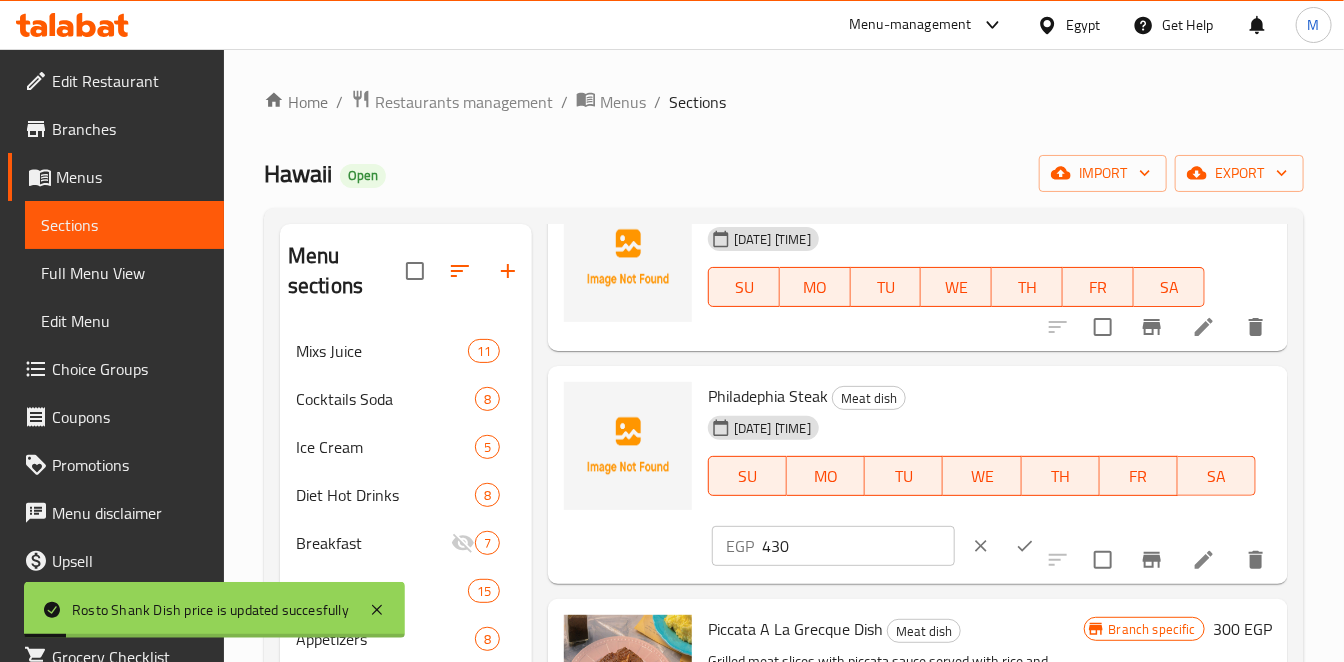 click on "430" at bounding box center (858, 546) 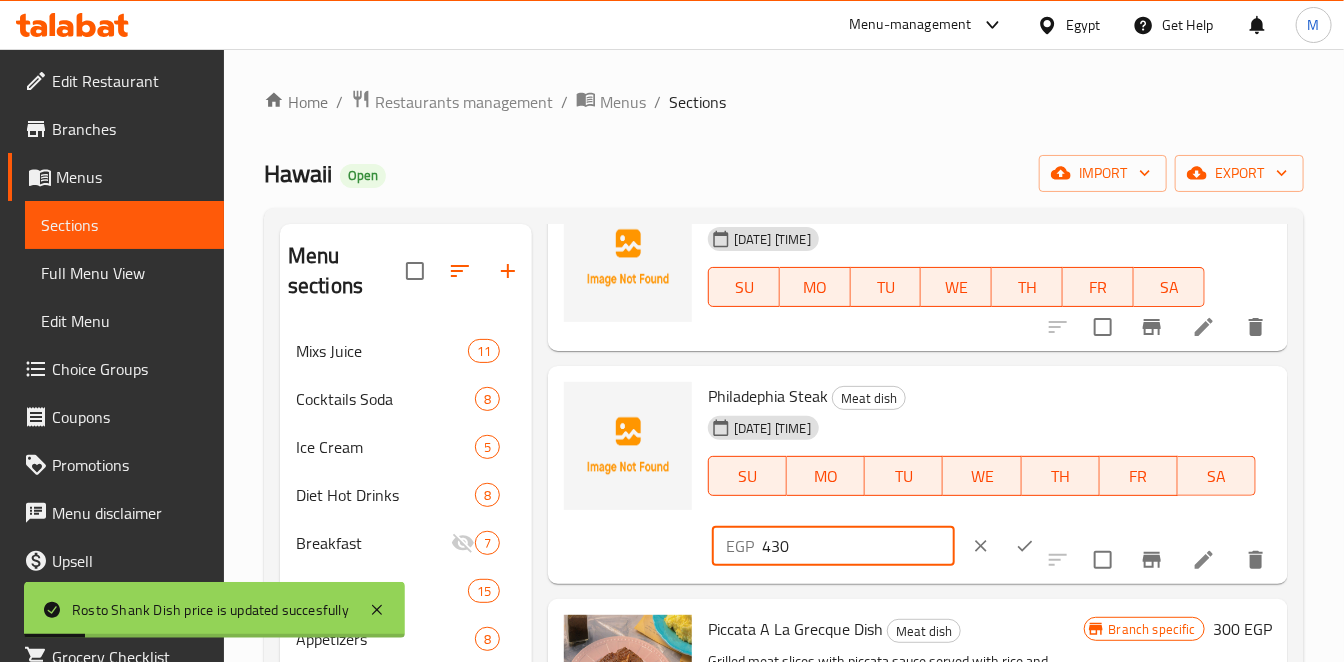 click on "430" at bounding box center (858, 546) 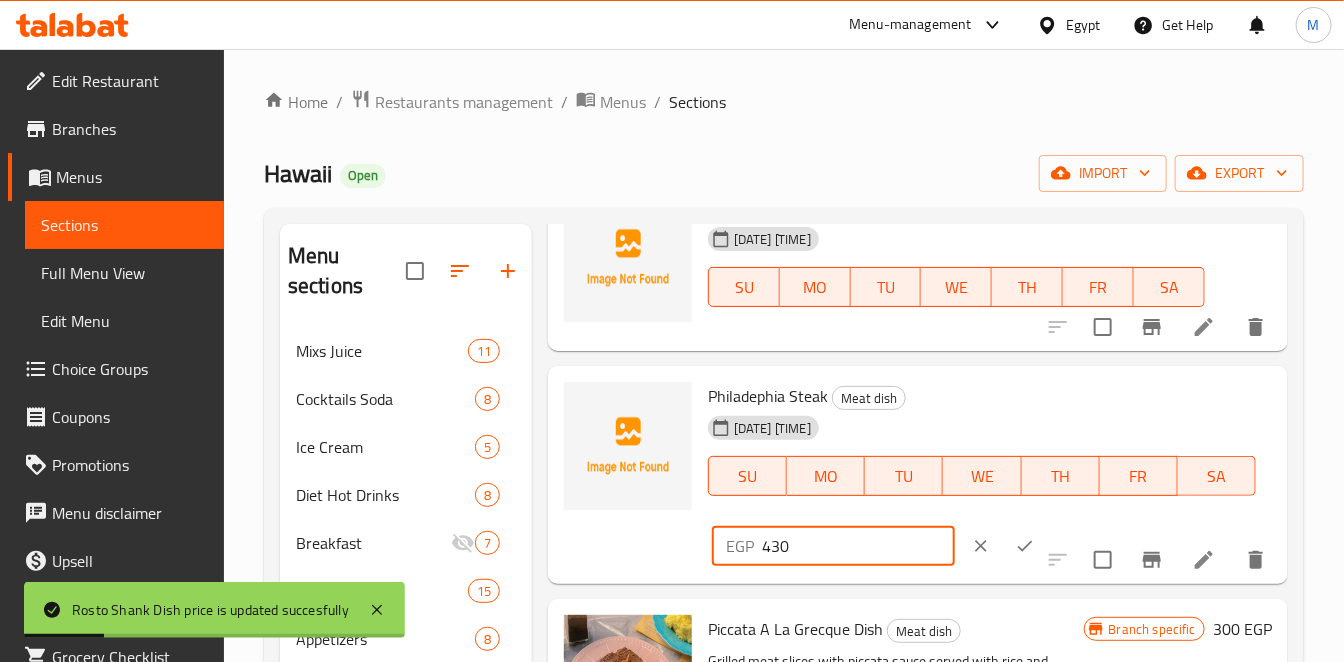 click on "430" at bounding box center (858, 546) 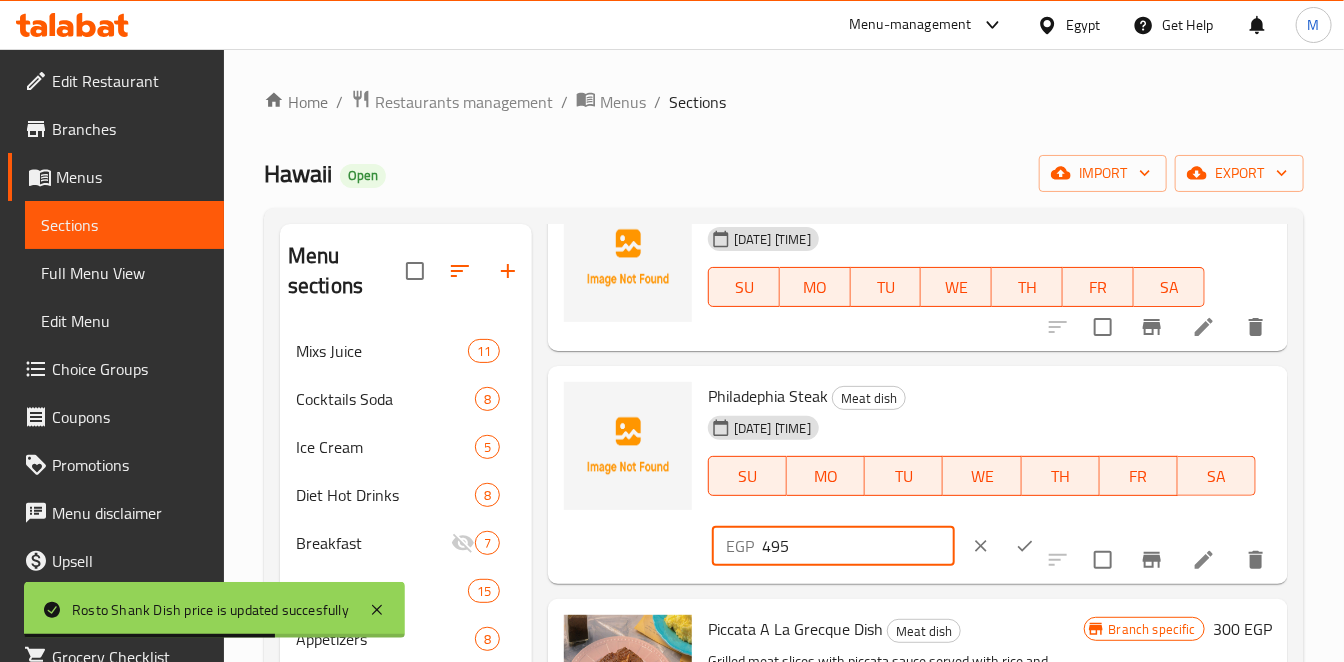 click 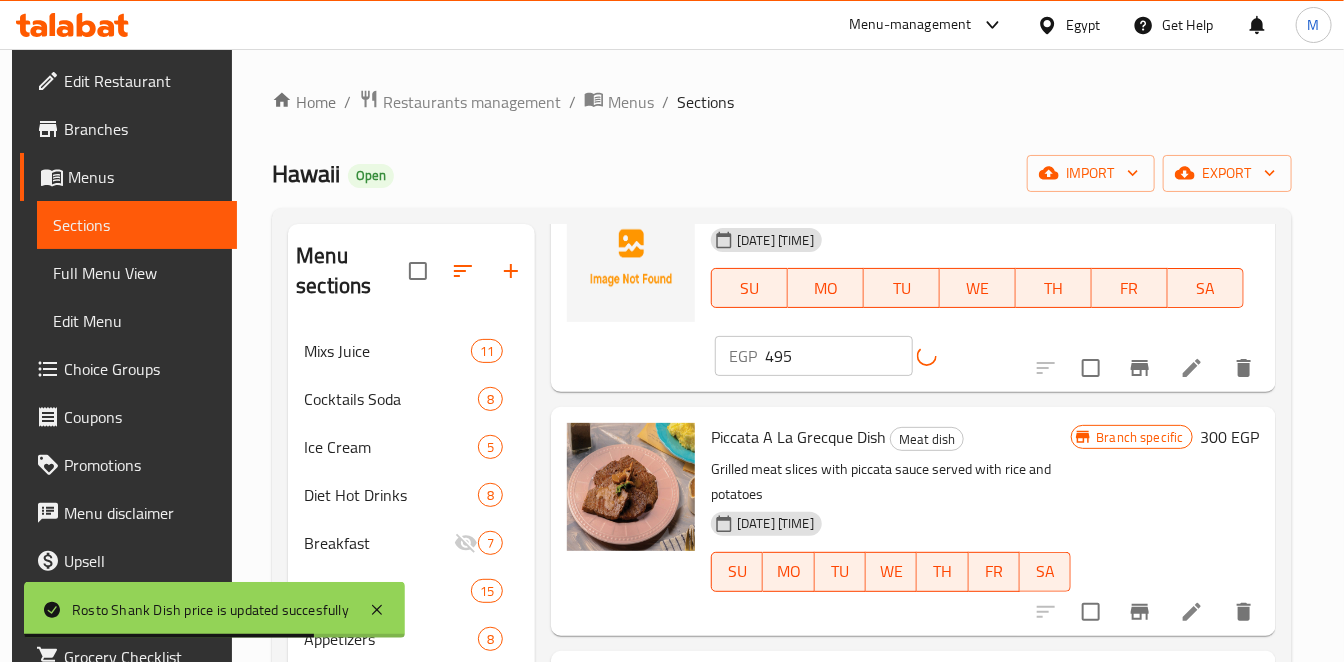 scroll, scrollTop: 333, scrollLeft: 0, axis: vertical 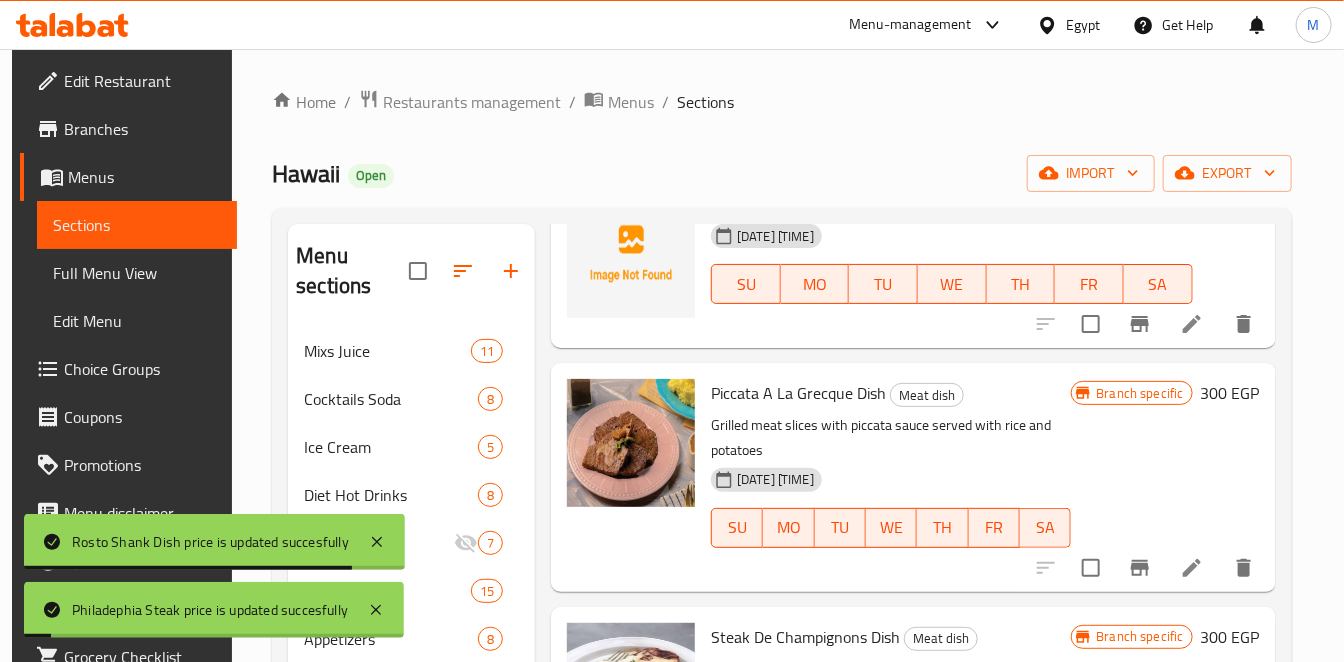 click at bounding box center [1140, 568] 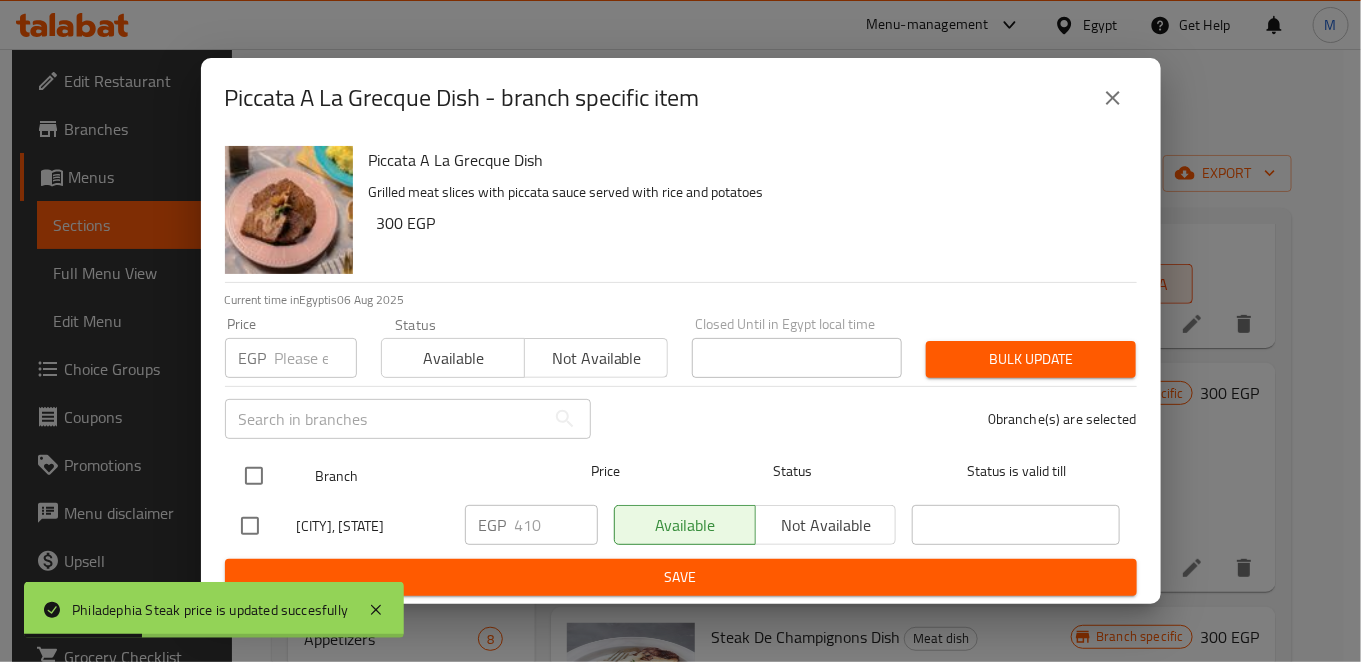 click at bounding box center (254, 476) 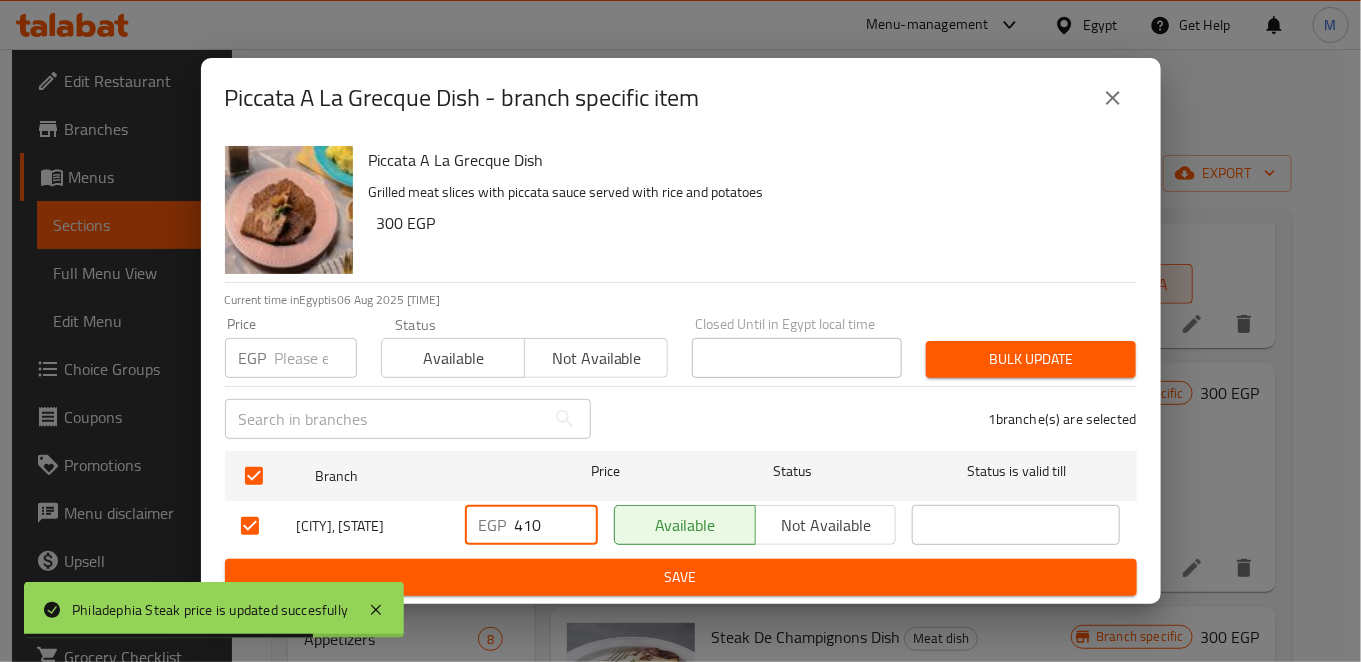 click on "410" at bounding box center [556, 525] 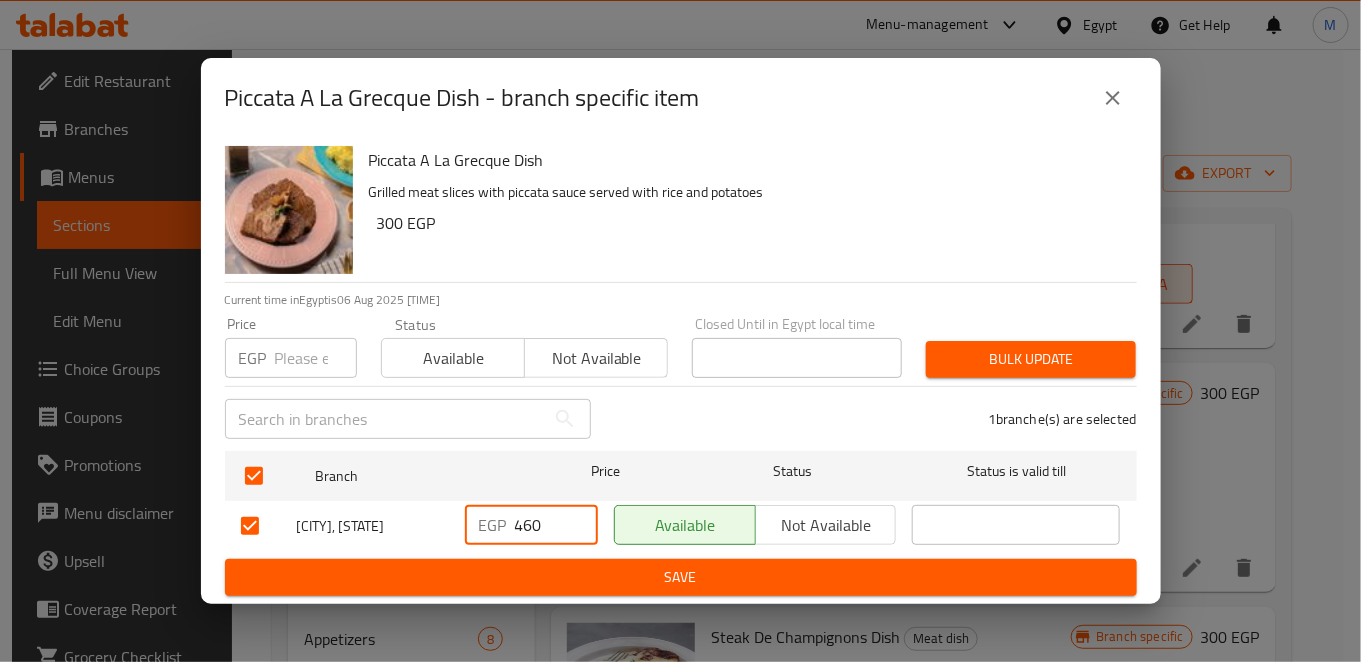 click on "Save" at bounding box center (681, 577) 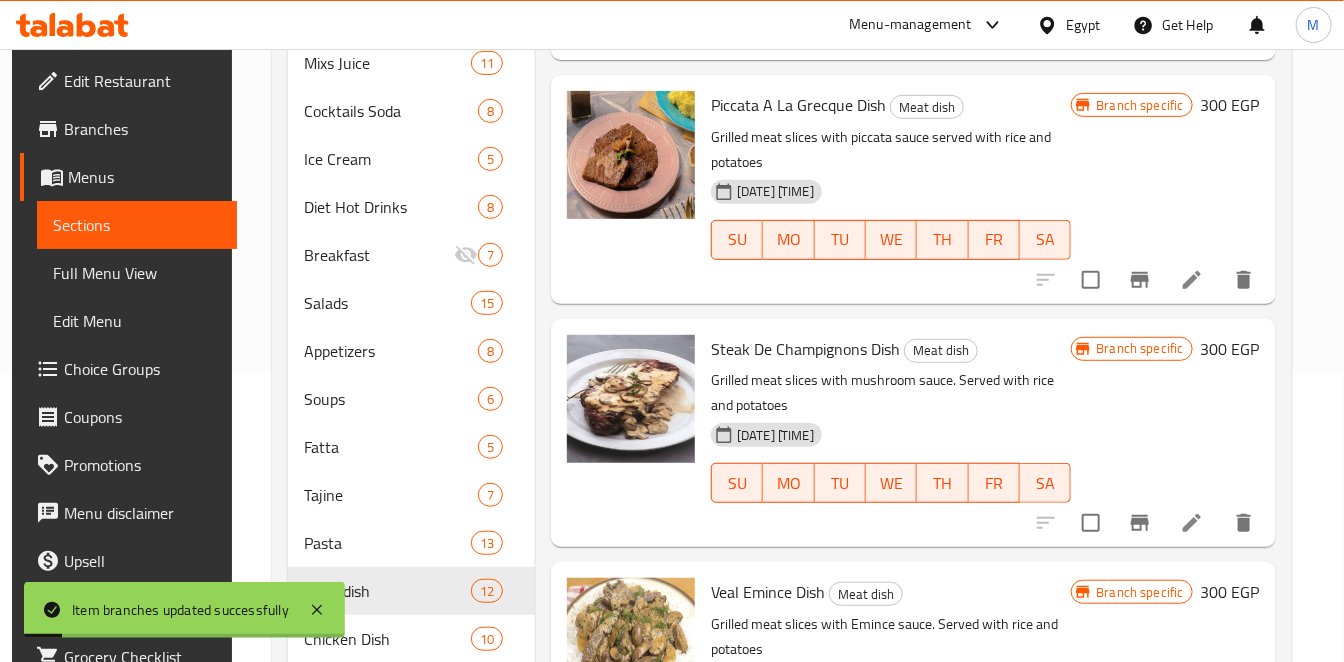 scroll, scrollTop: 414, scrollLeft: 0, axis: vertical 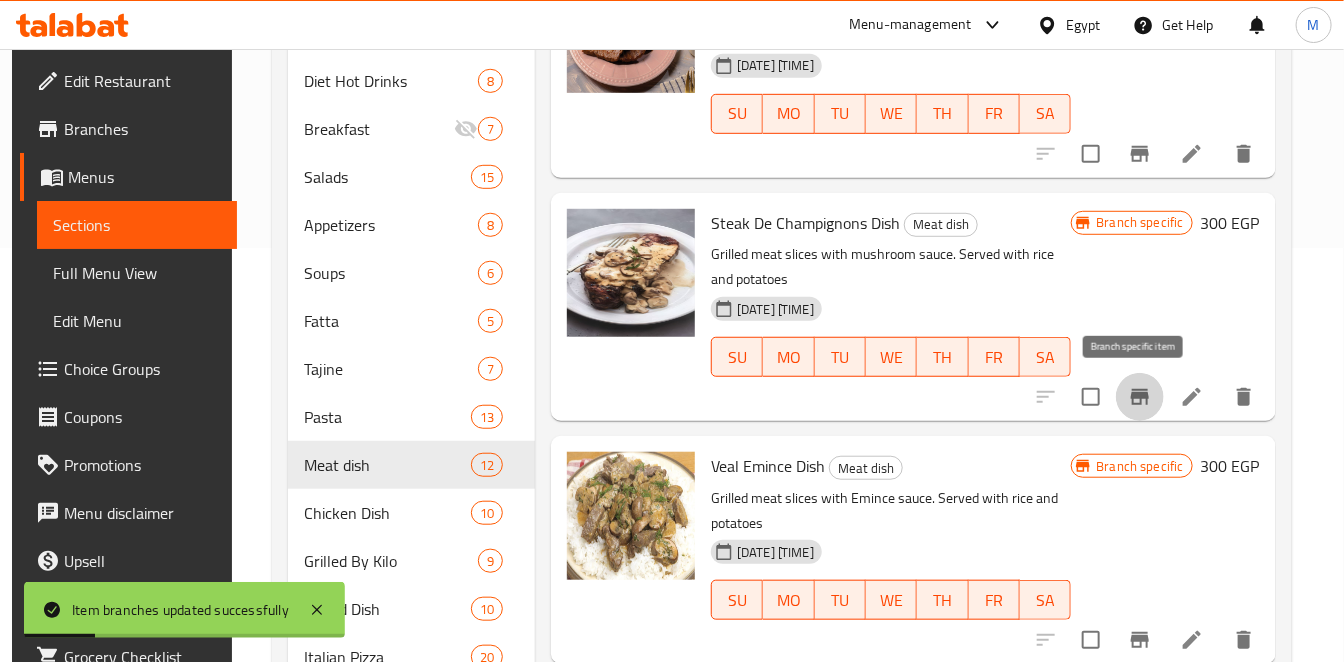 click 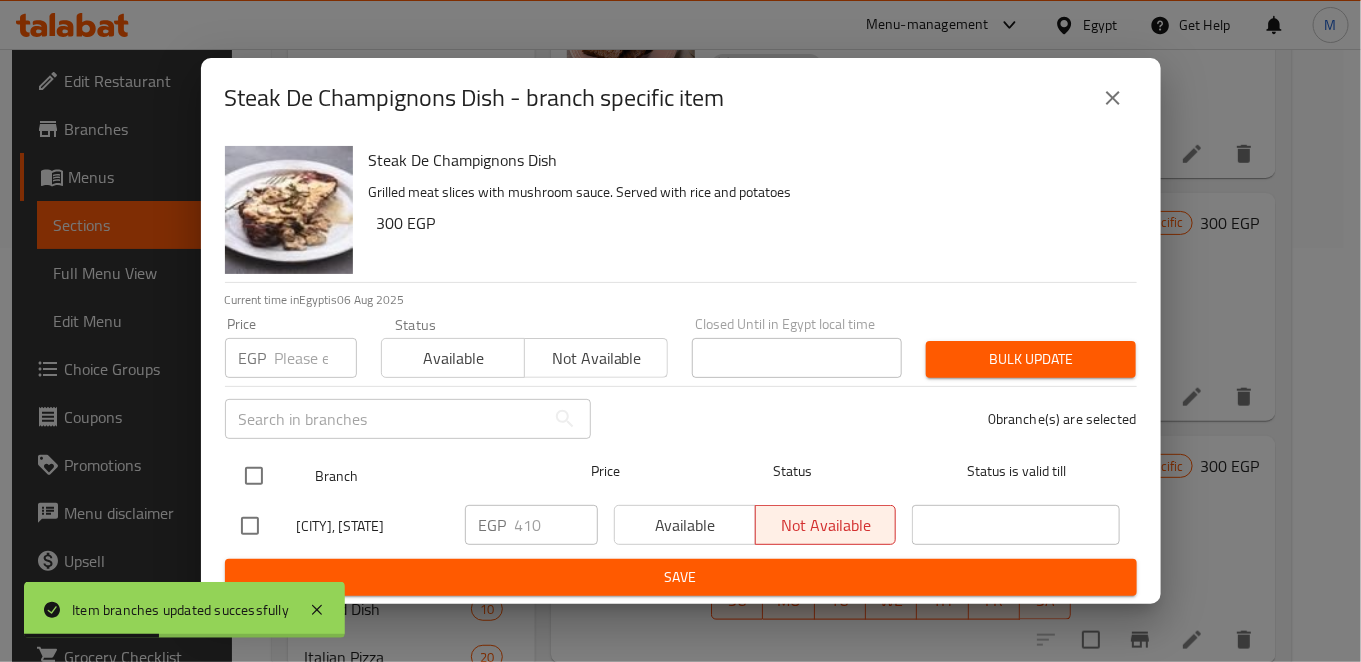 click at bounding box center [254, 476] 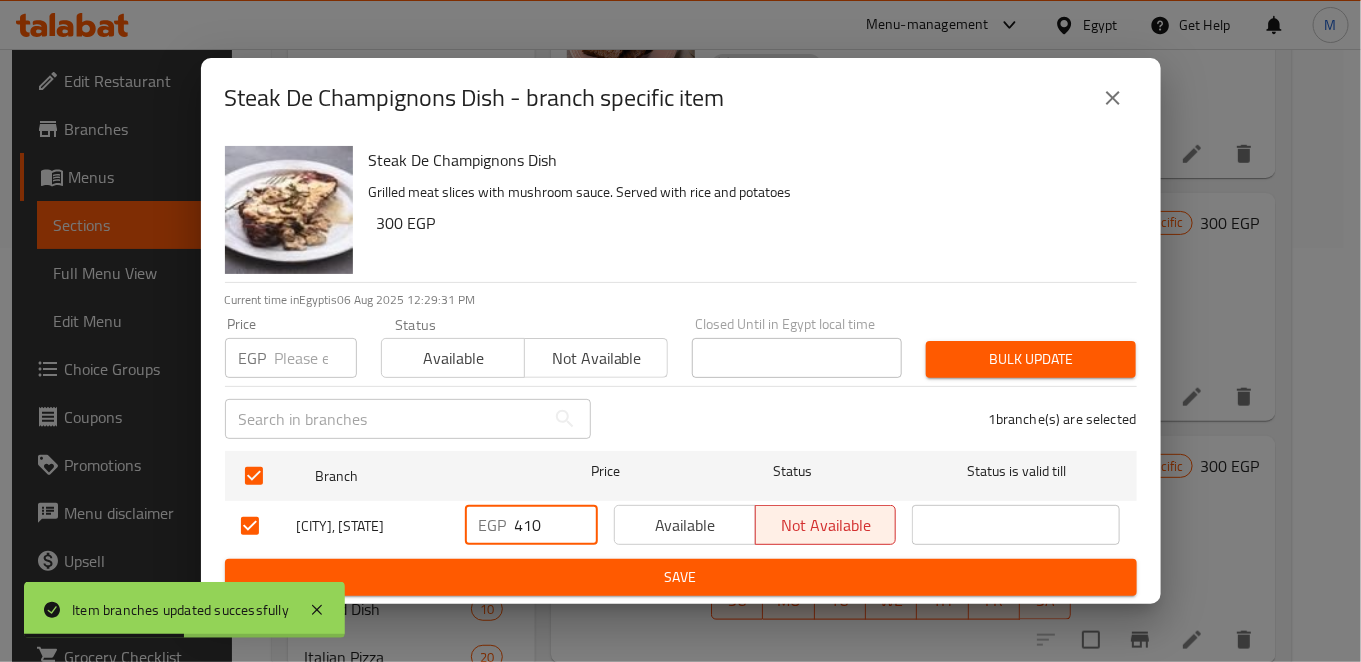 click on "410" at bounding box center (556, 525) 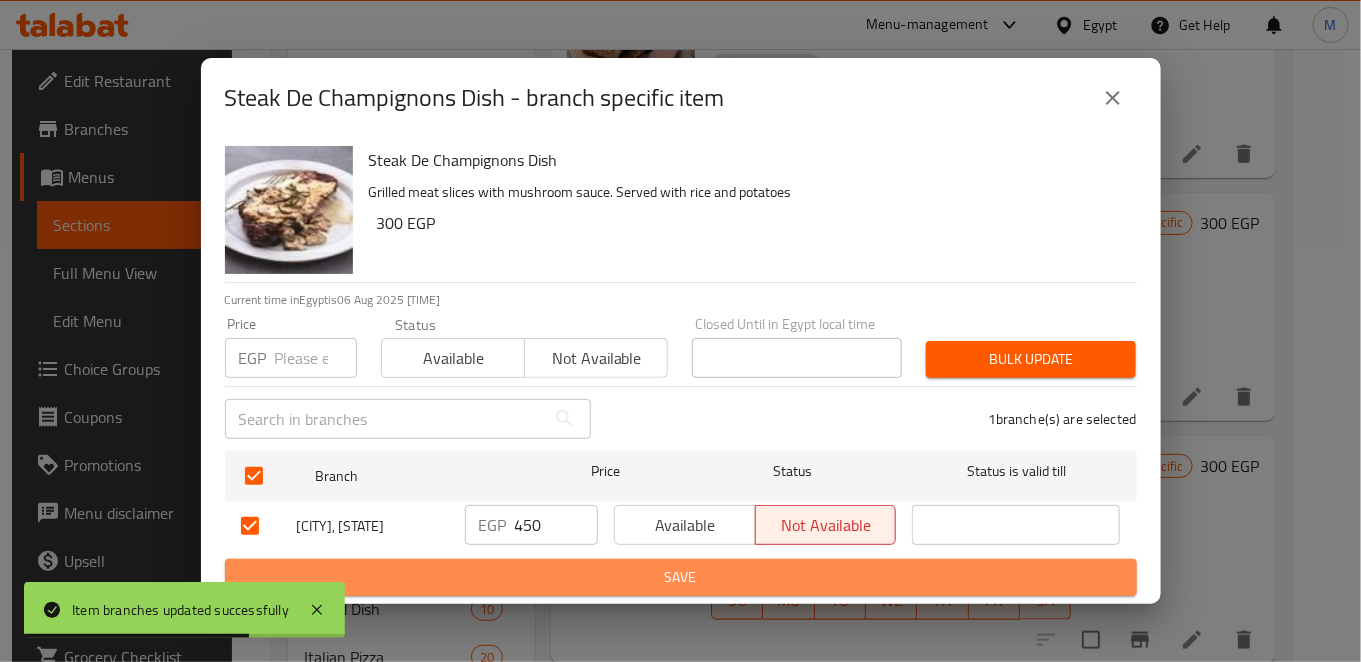 click on "Save" at bounding box center (681, 577) 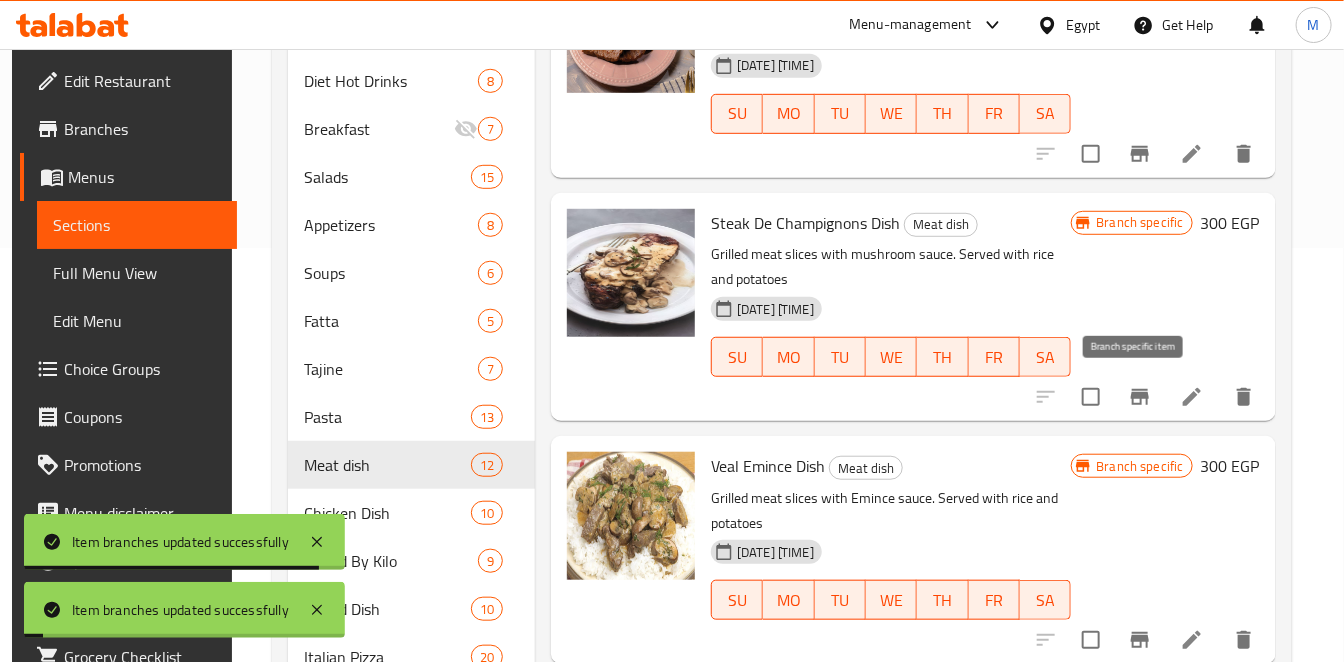 click 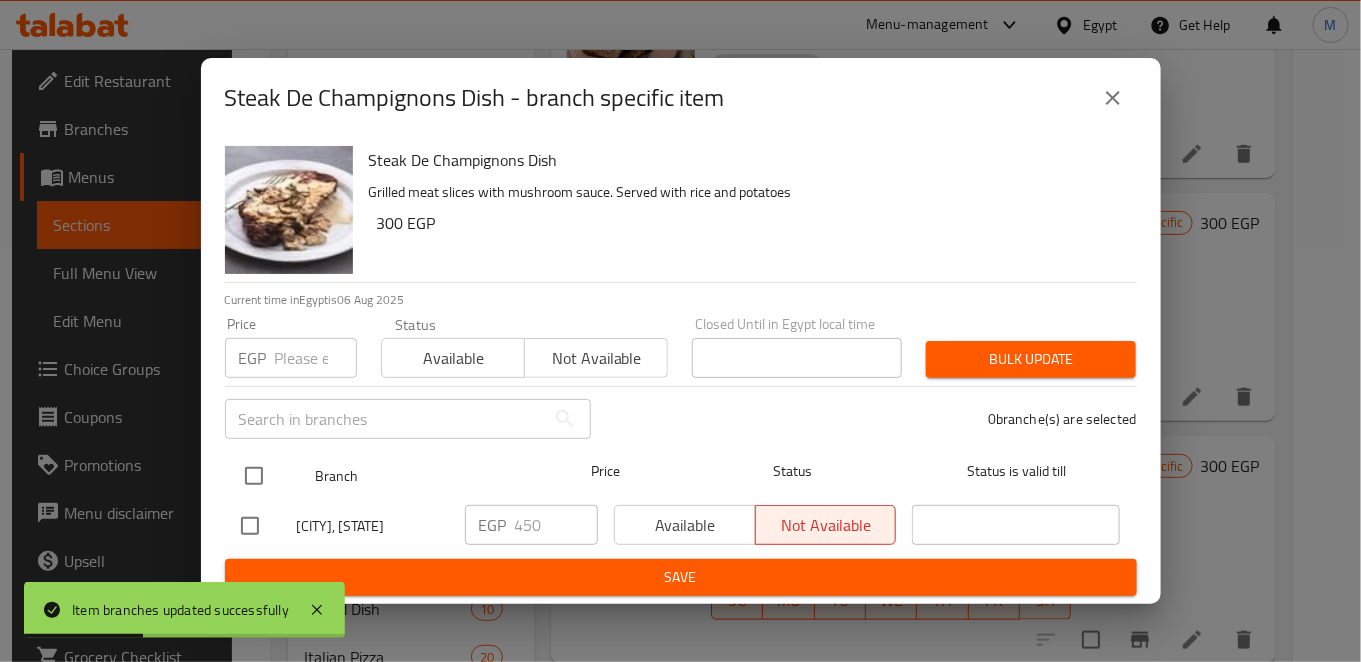 click at bounding box center (254, 476) 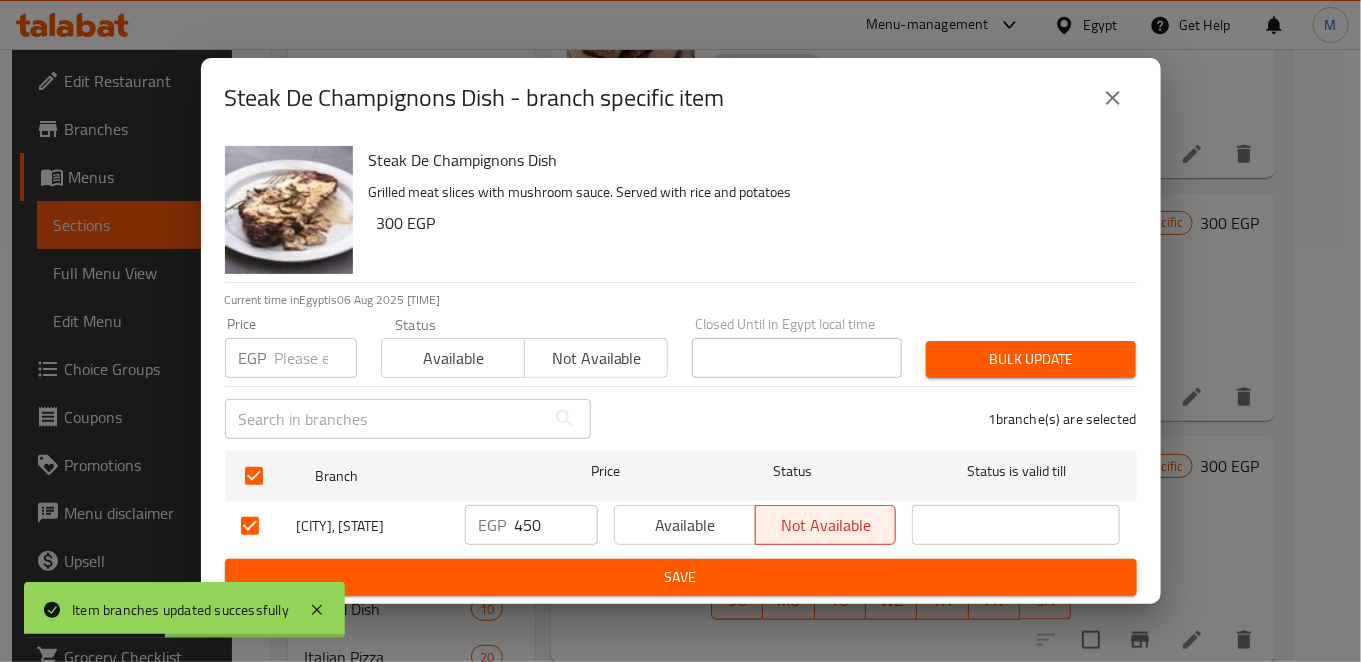 click on "450" at bounding box center (556, 525) 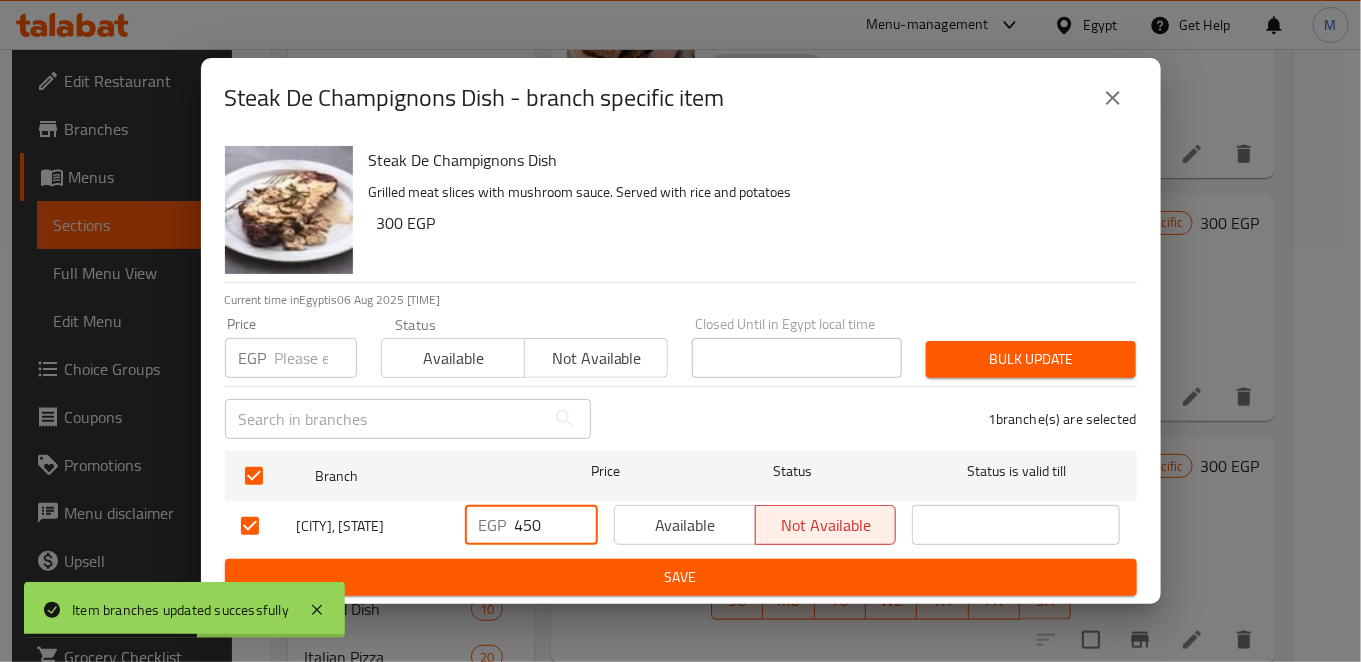 click on "450" at bounding box center [556, 525] 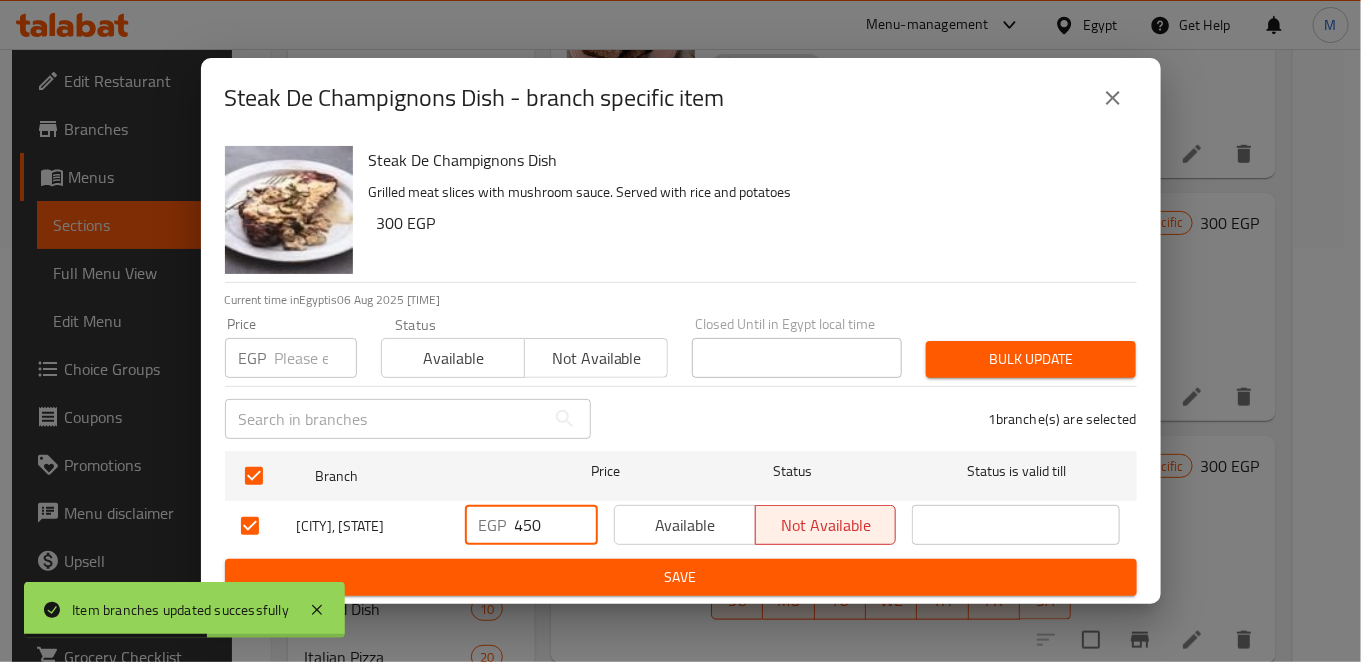 click on "450" at bounding box center (556, 525) 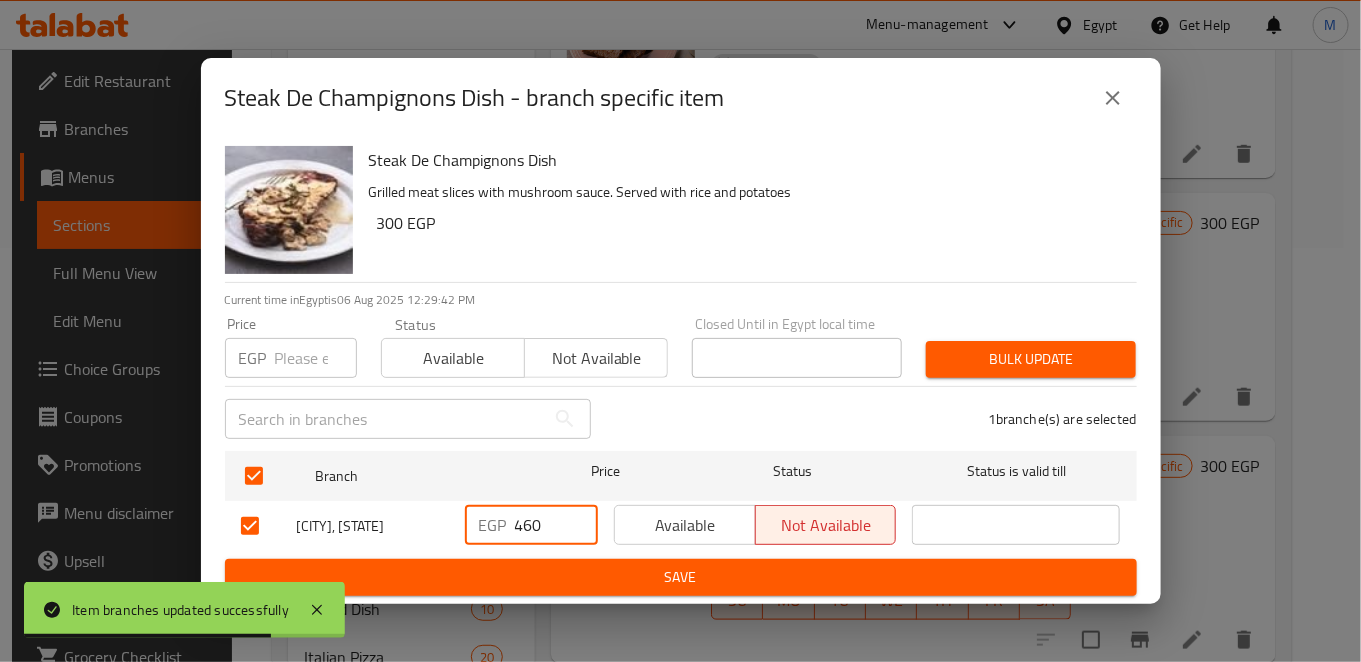 click on "Save" at bounding box center [681, 577] 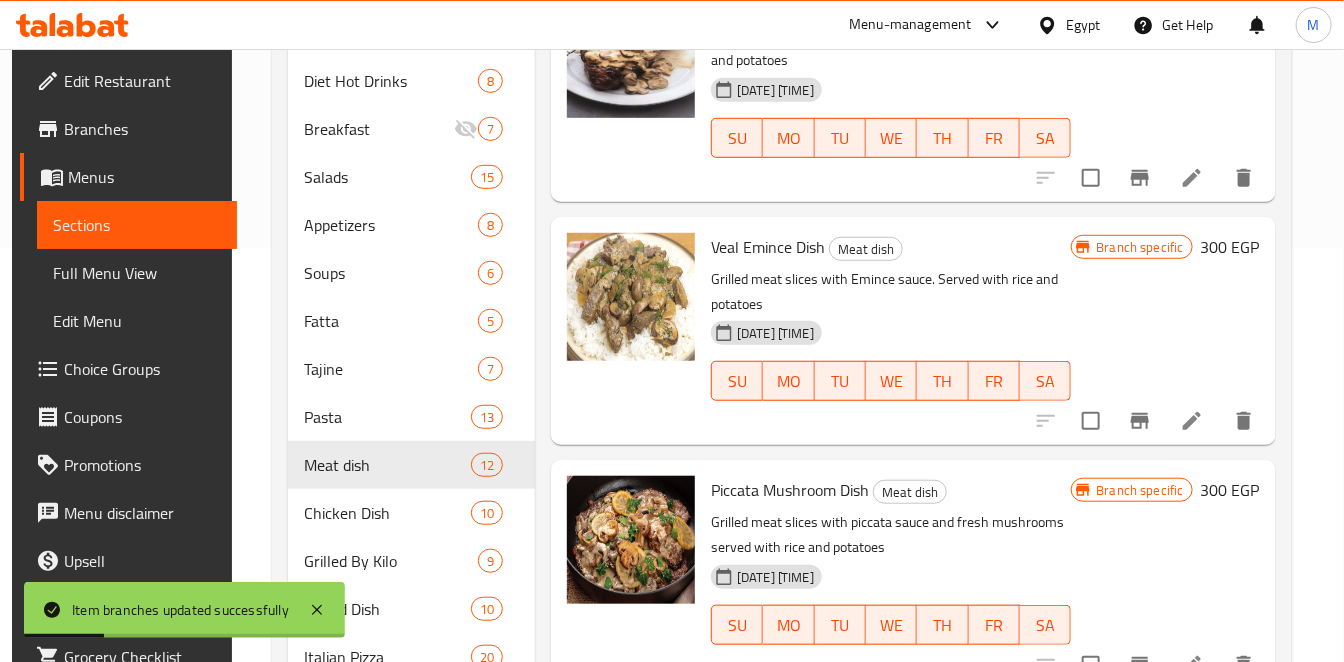 scroll, scrollTop: 555, scrollLeft: 0, axis: vertical 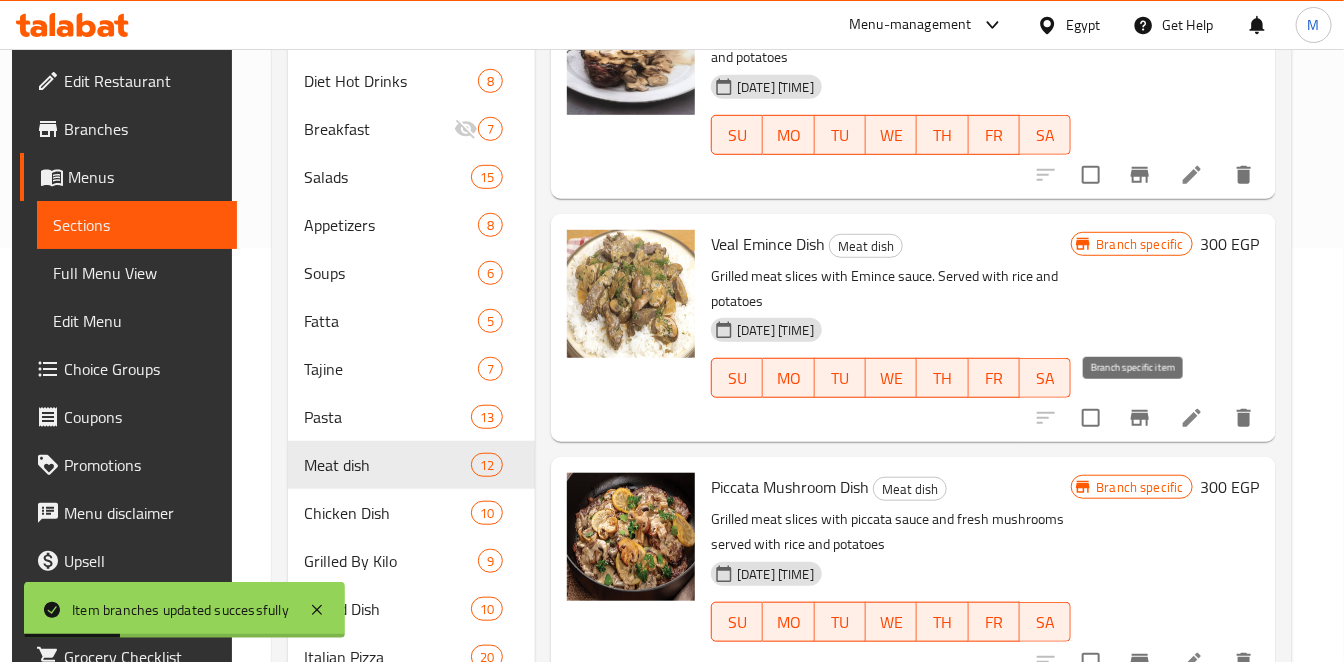click 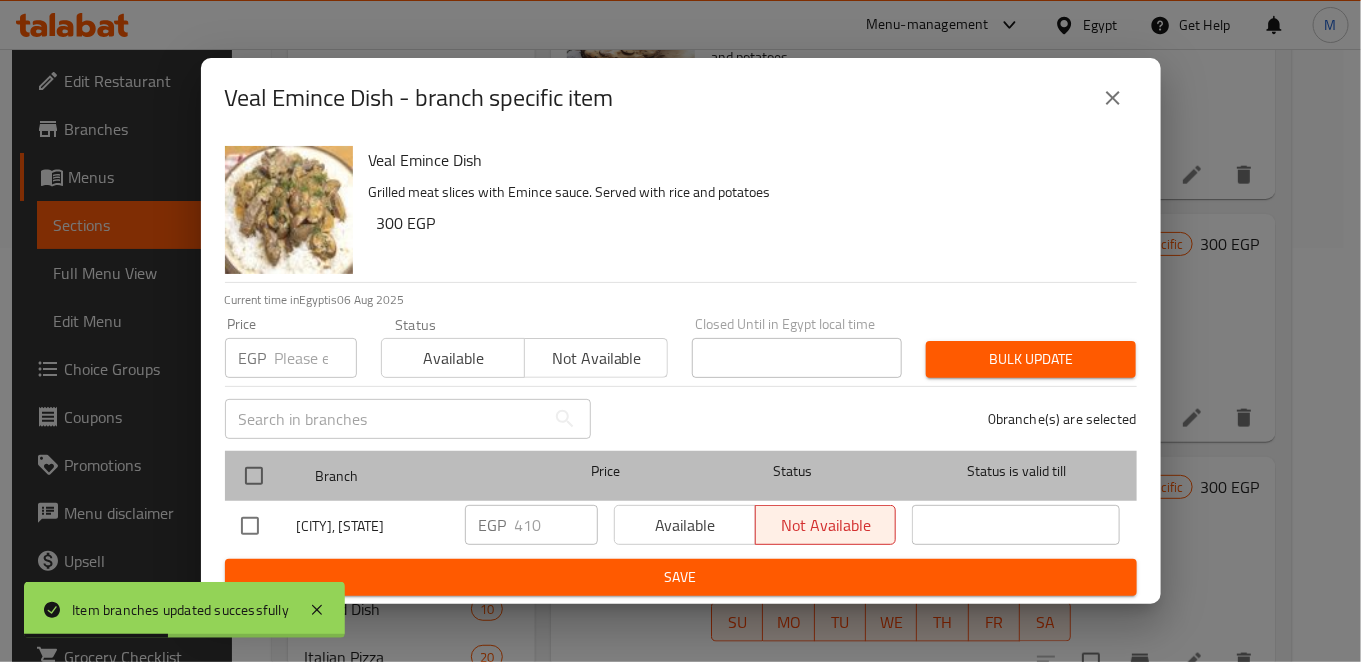 click at bounding box center [270, 476] 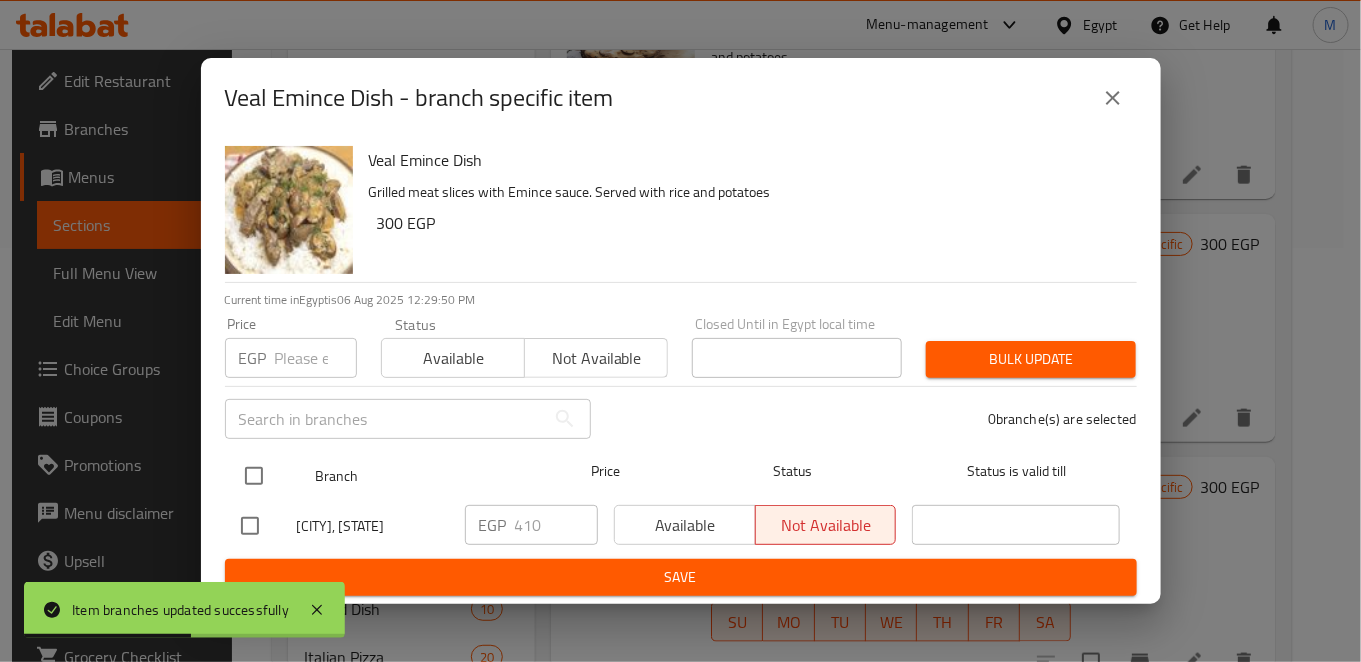 drag, startPoint x: 247, startPoint y: 476, endPoint x: 281, endPoint y: 484, distance: 34.928497 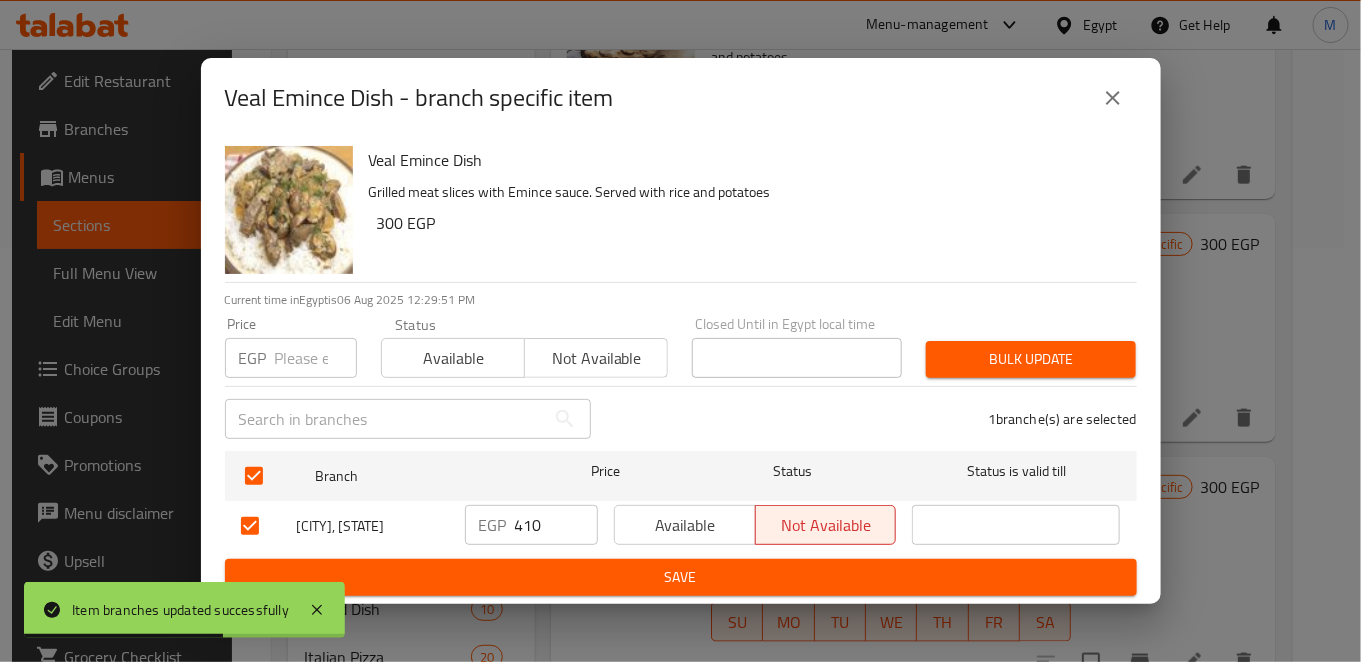 click on "410" at bounding box center [556, 525] 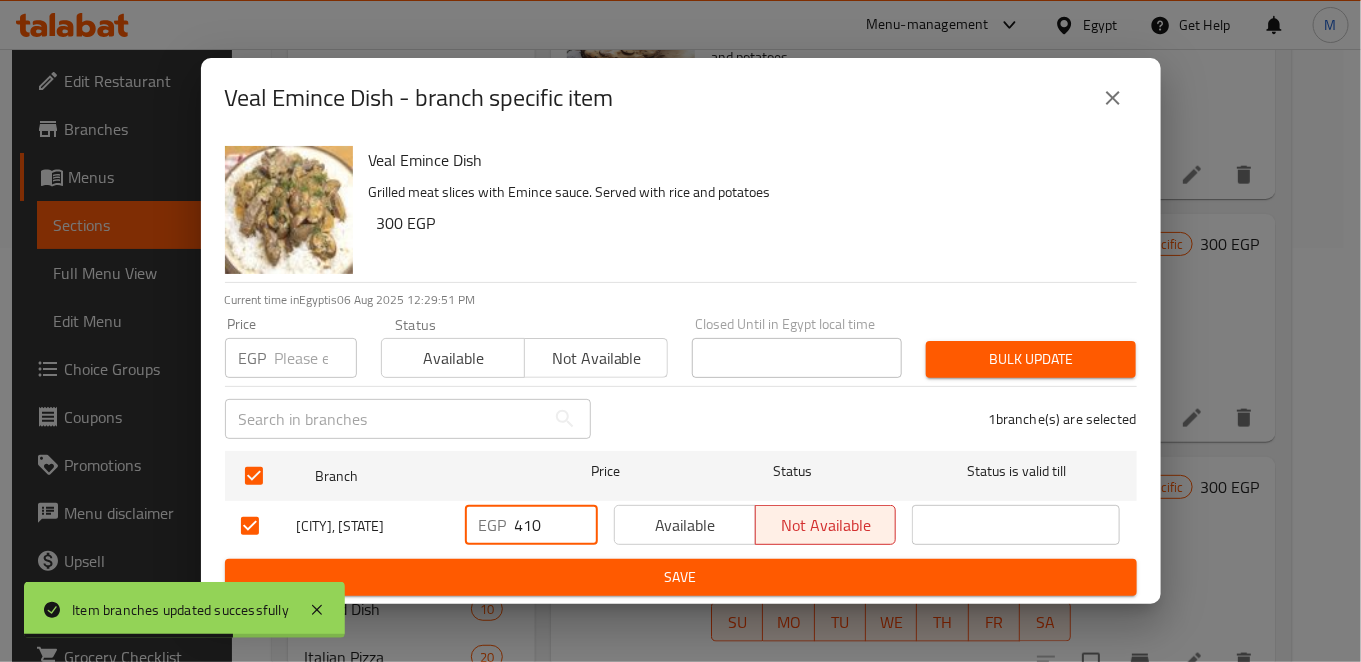 click on "410" at bounding box center (556, 525) 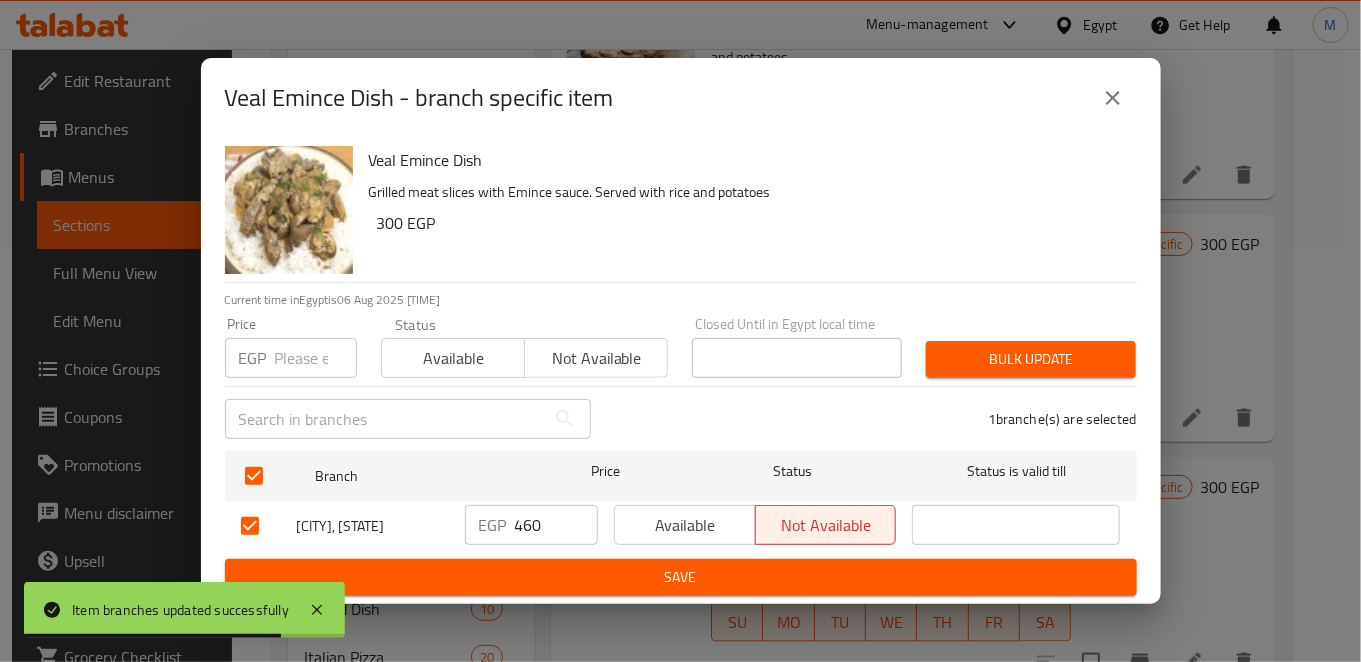 click on "Branch Price Status Status is valid till Hawaii, [CITY], [STATE] EGP [NUMBER] Available Not available" at bounding box center [681, 501] 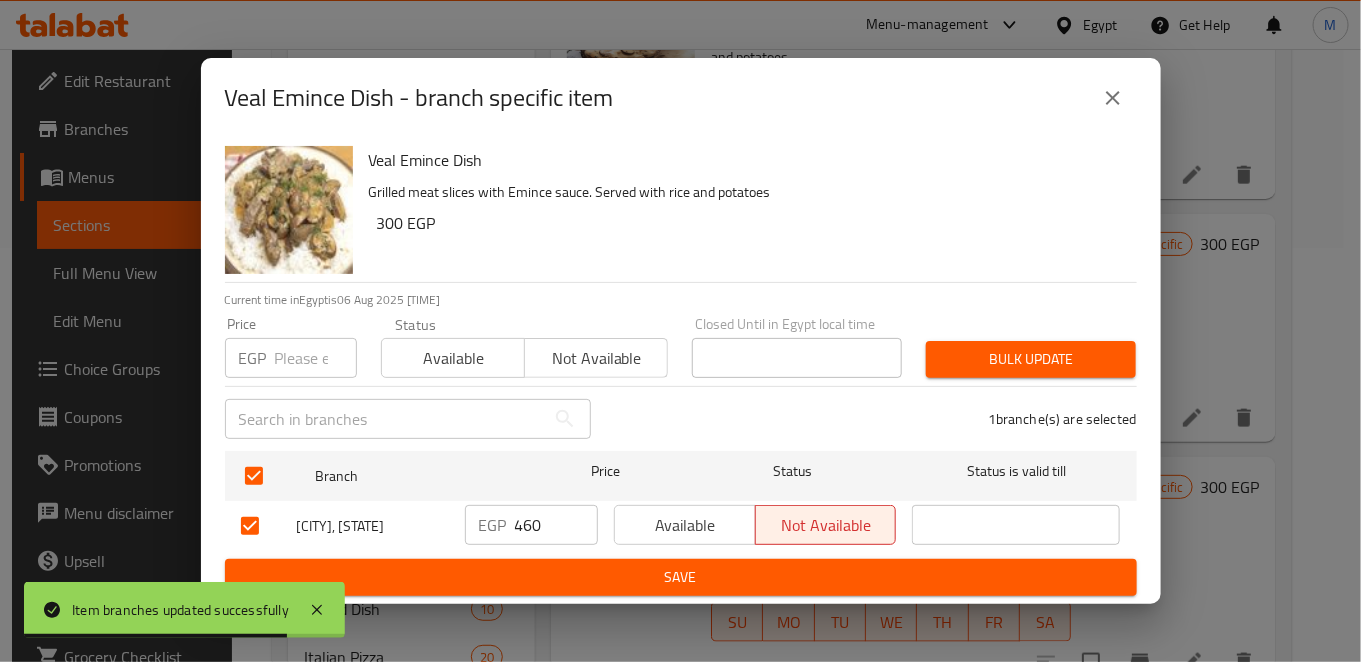 click on "Save" at bounding box center (681, 577) 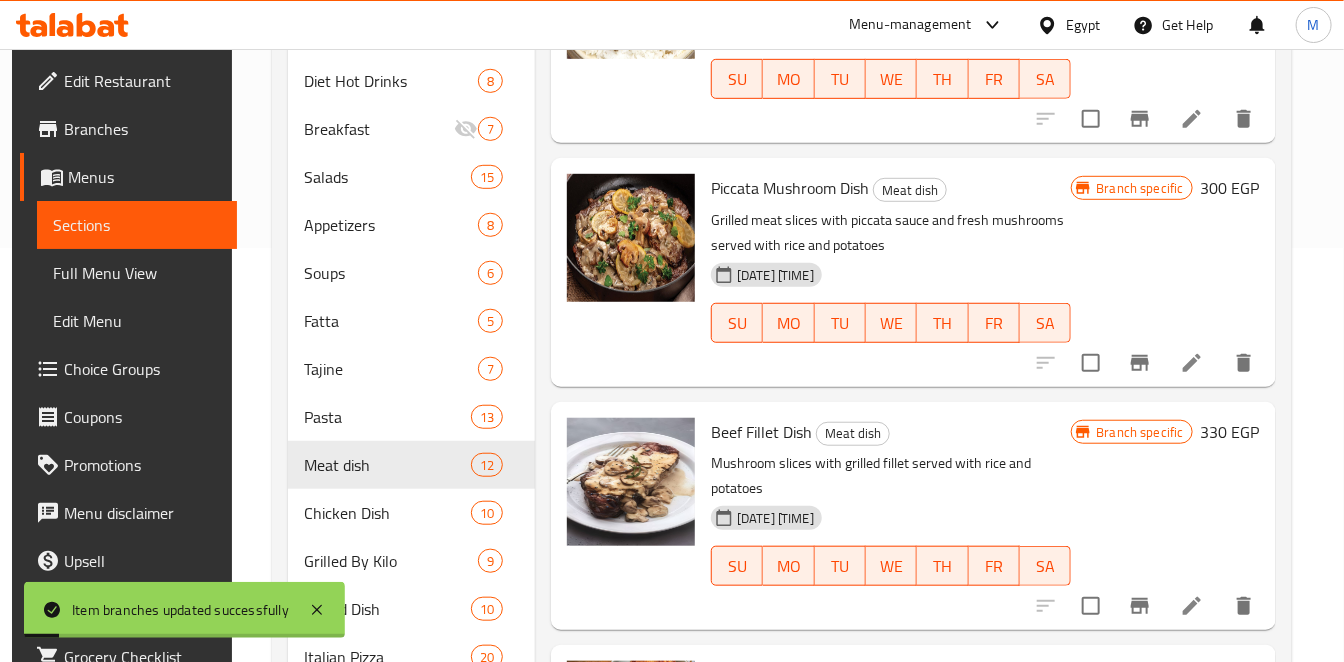 scroll, scrollTop: 888, scrollLeft: 0, axis: vertical 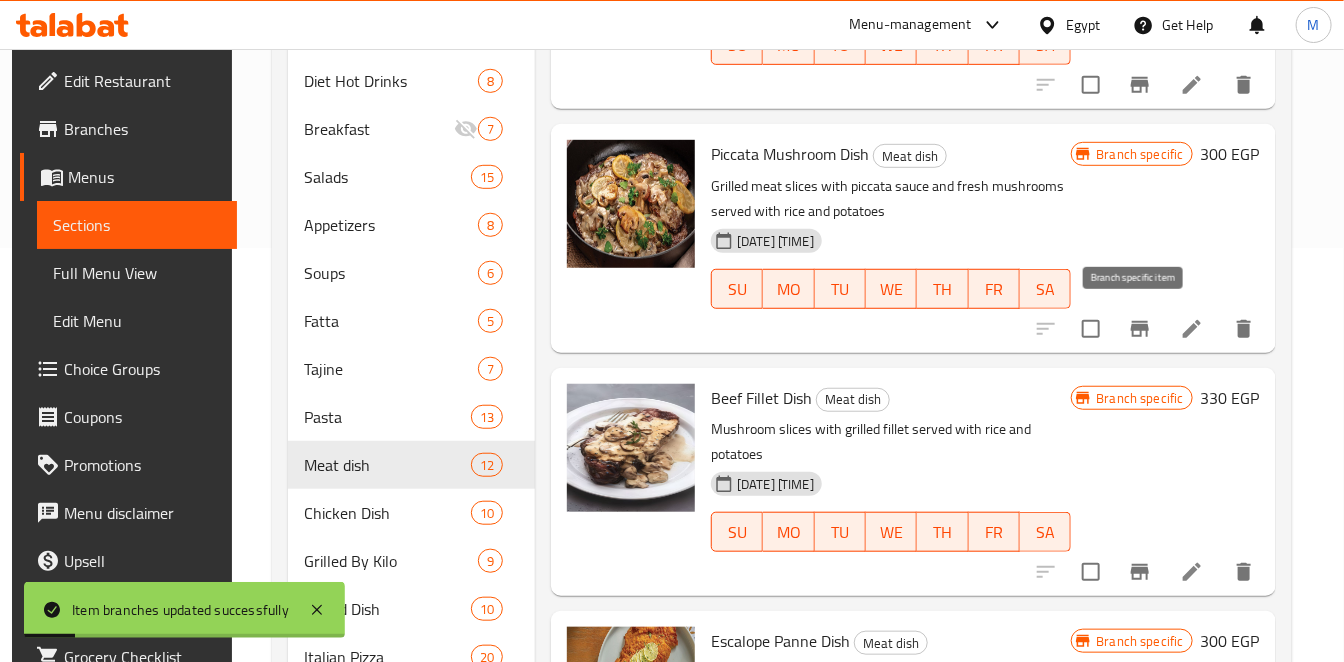 click 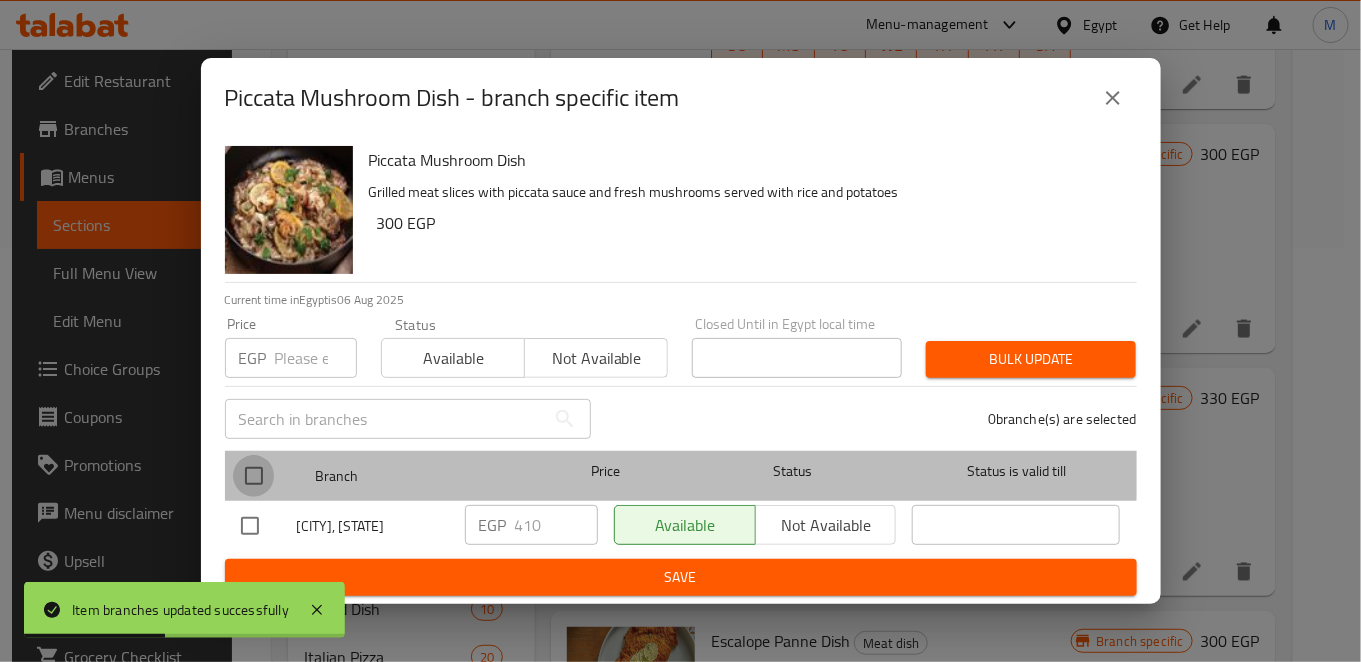 click at bounding box center (254, 476) 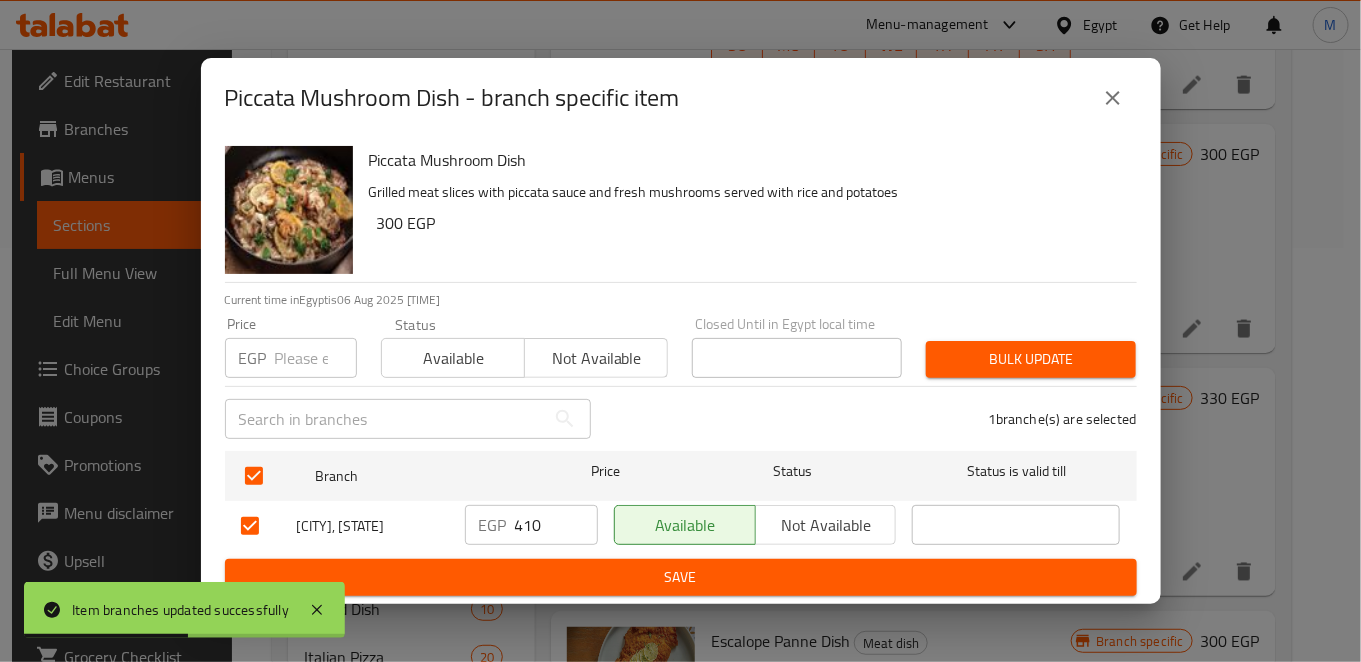 click on "410" at bounding box center (556, 525) 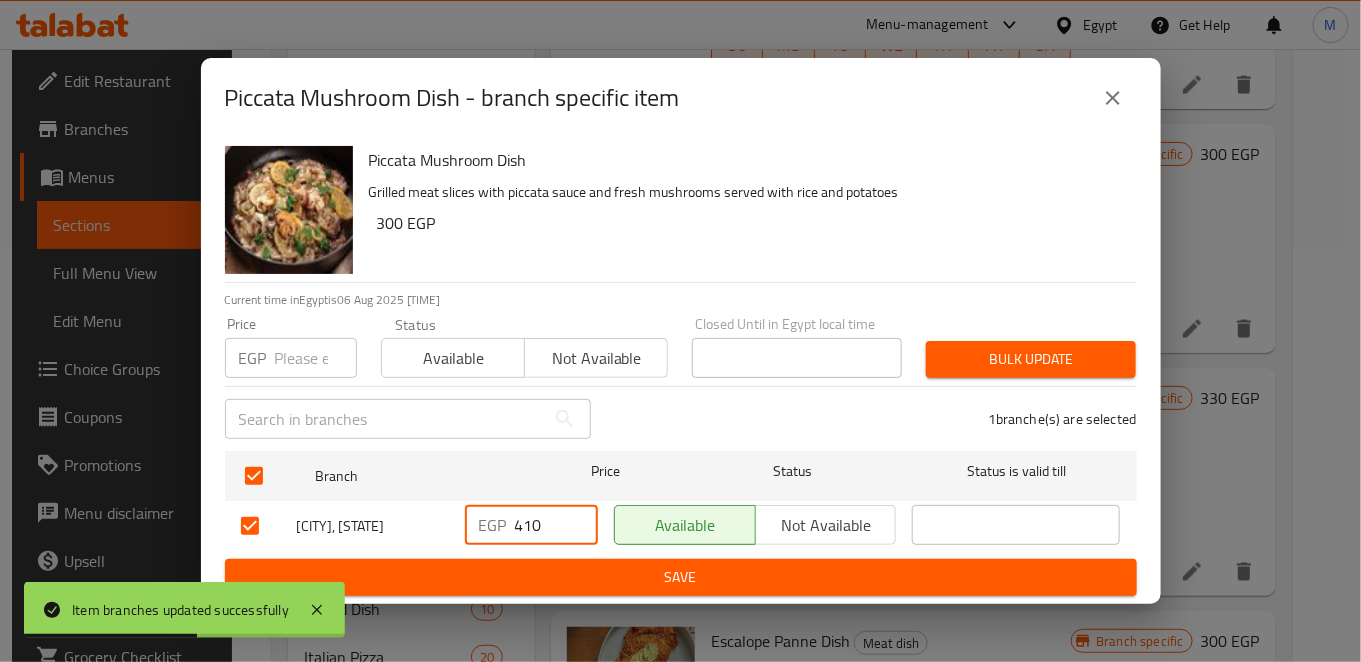 click on "410" at bounding box center [556, 525] 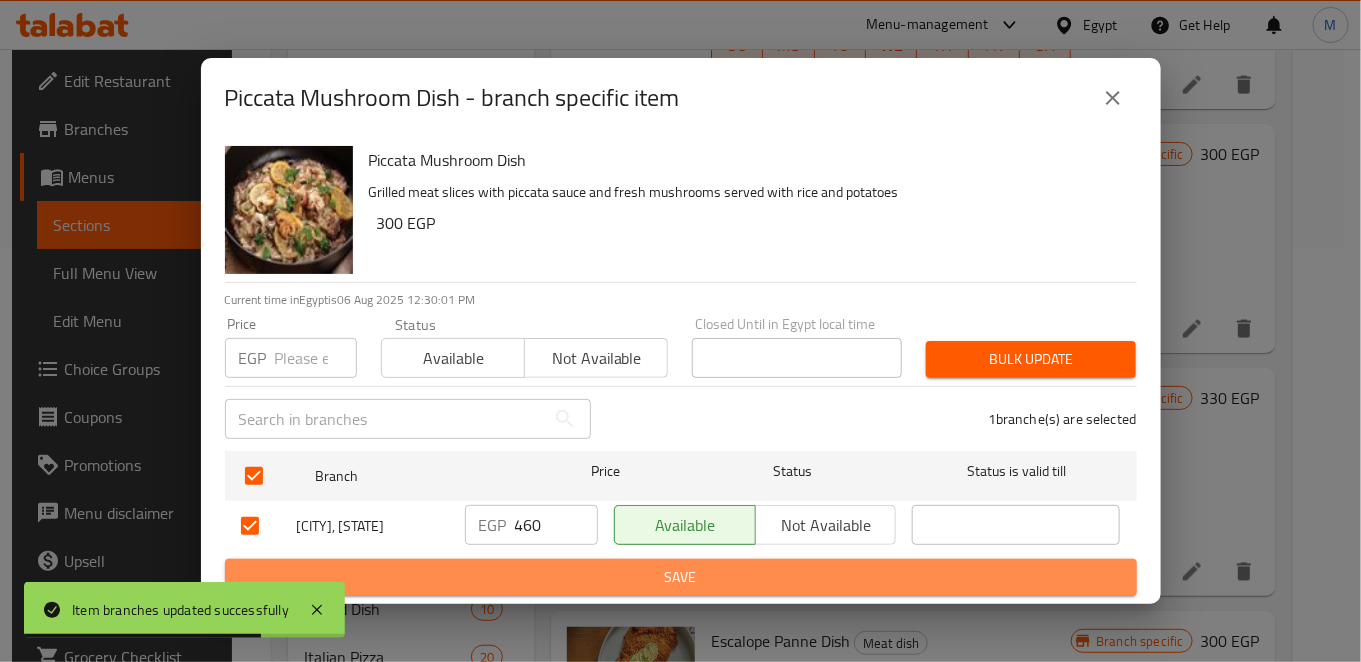 click on "Save" at bounding box center (681, 577) 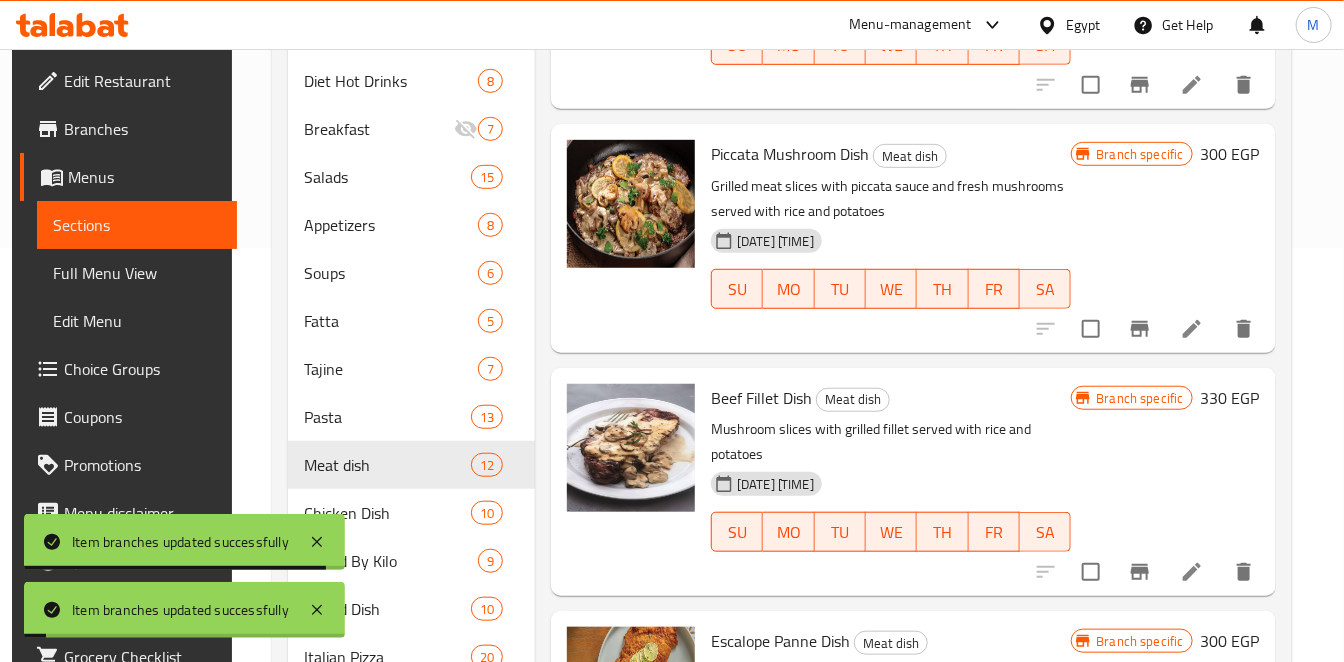 scroll, scrollTop: 1000, scrollLeft: 0, axis: vertical 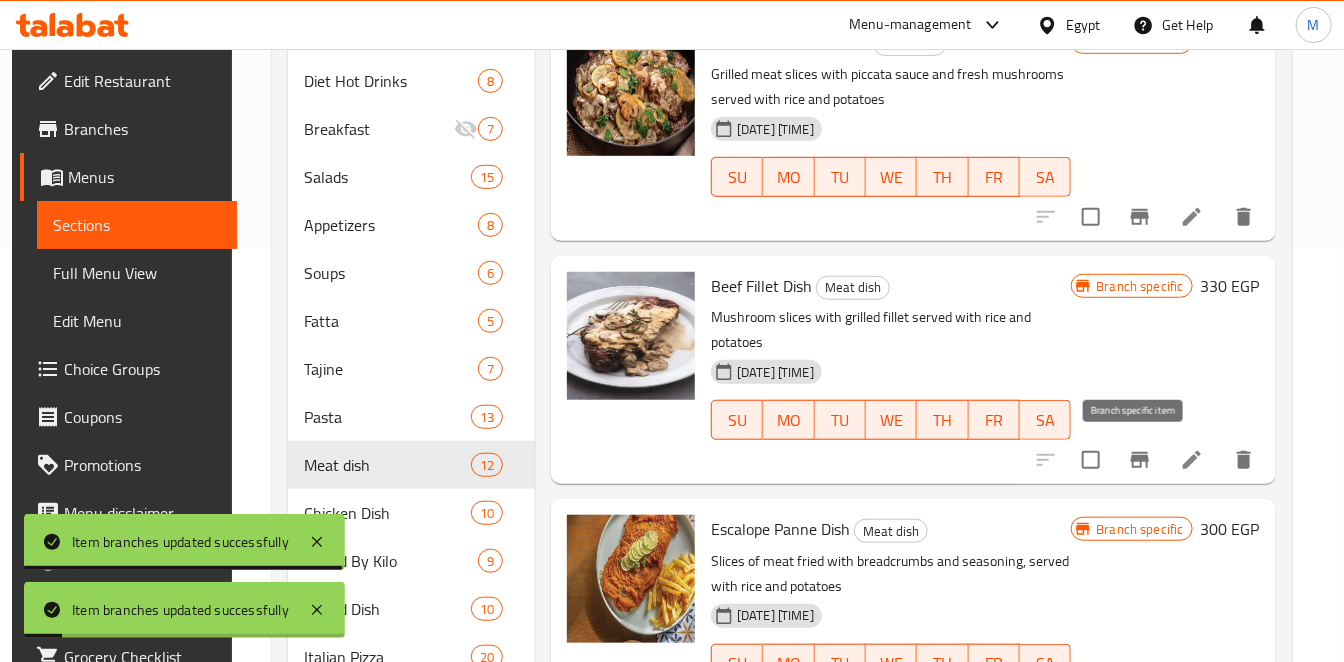click 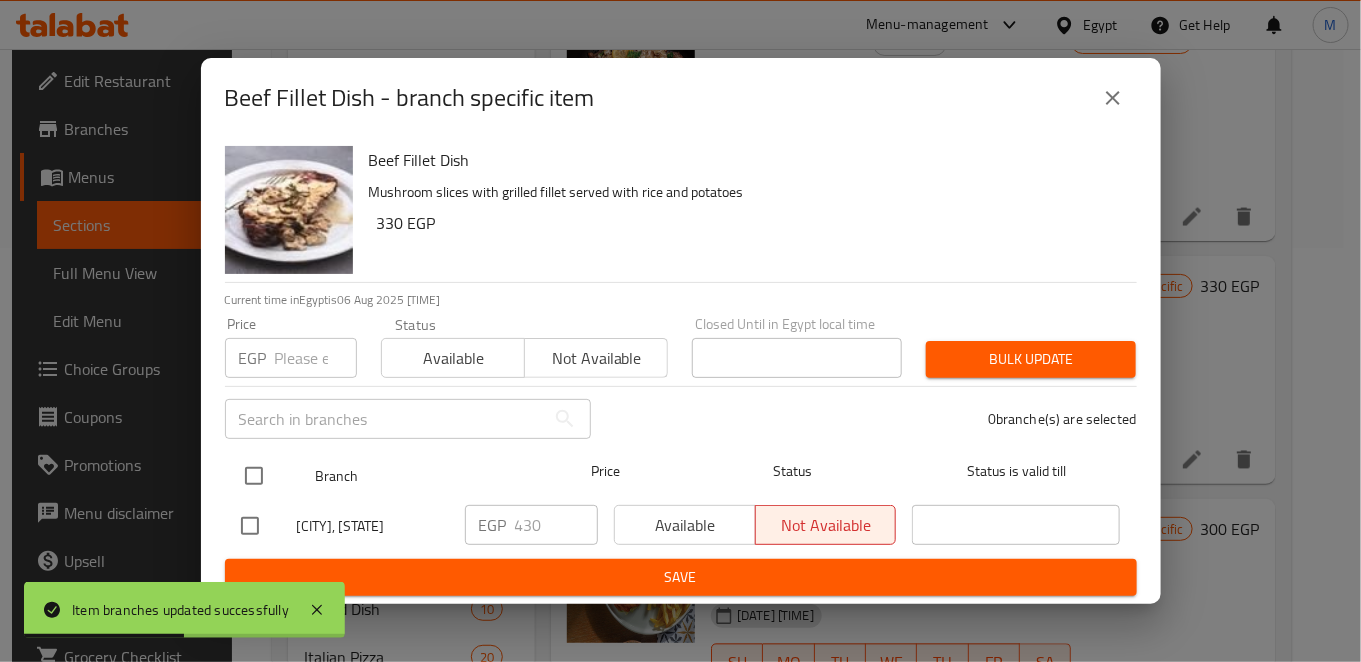 click at bounding box center (254, 476) 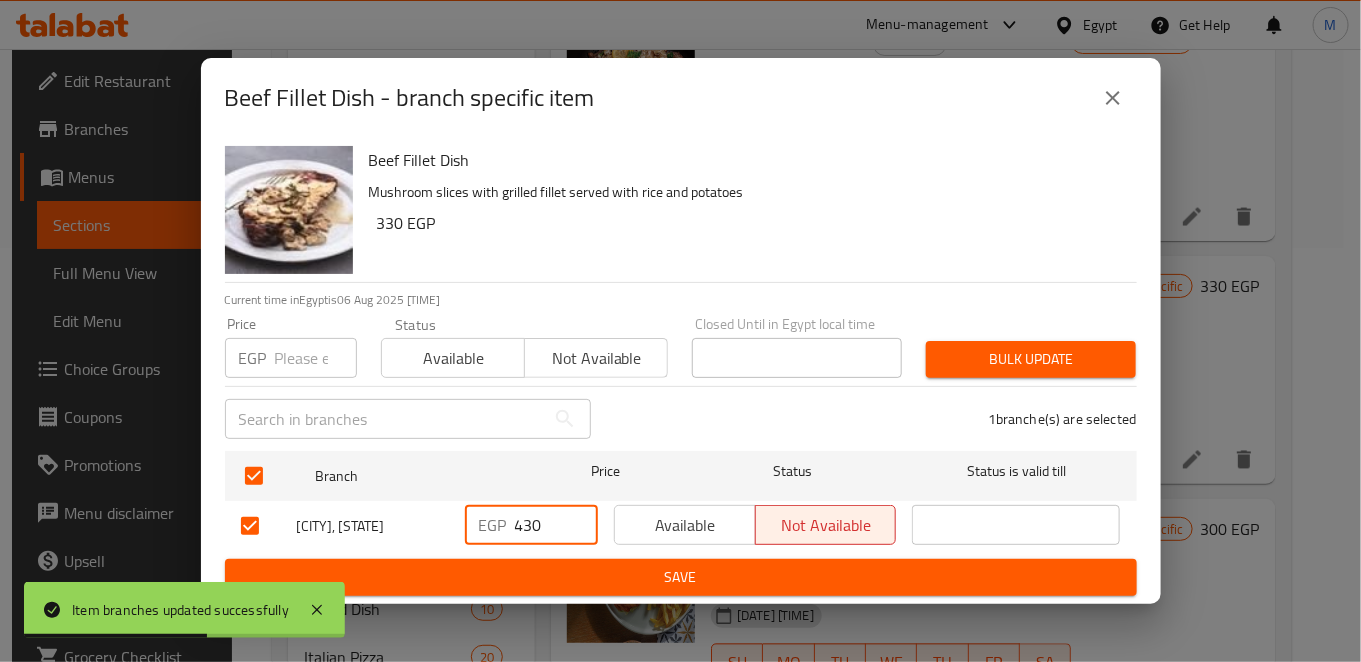 click on "430" at bounding box center (556, 525) 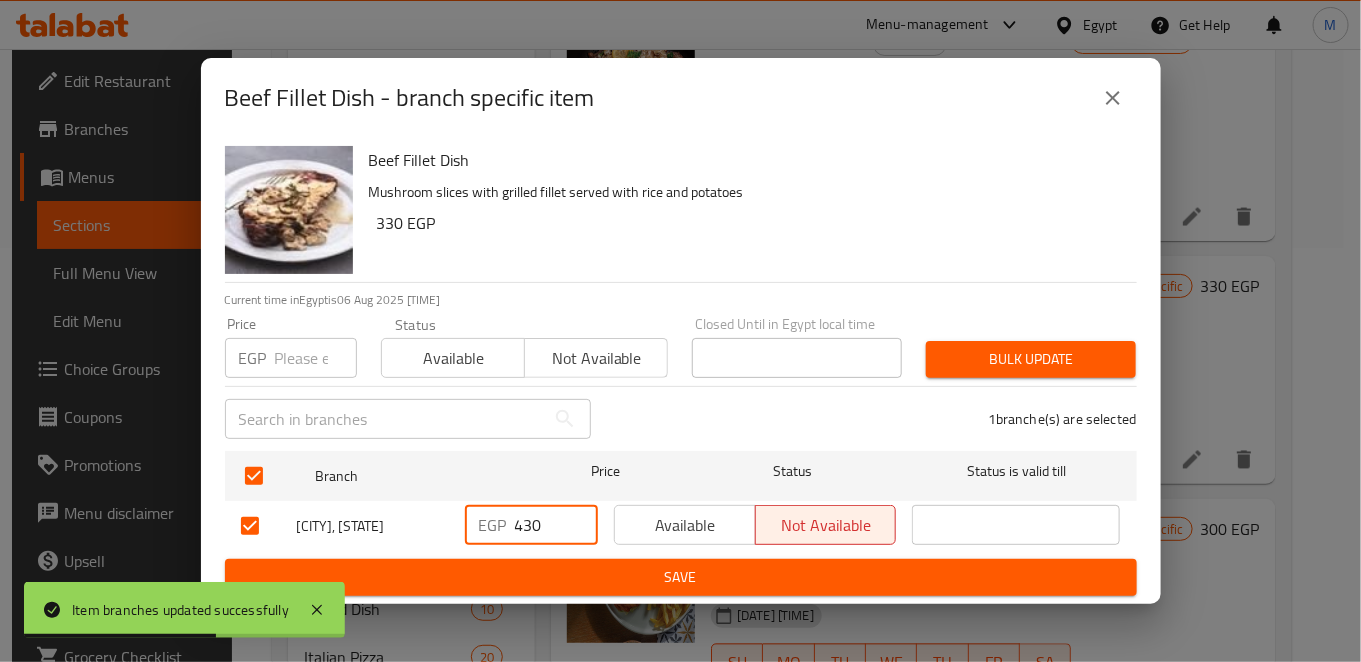 click on "430" at bounding box center [556, 525] 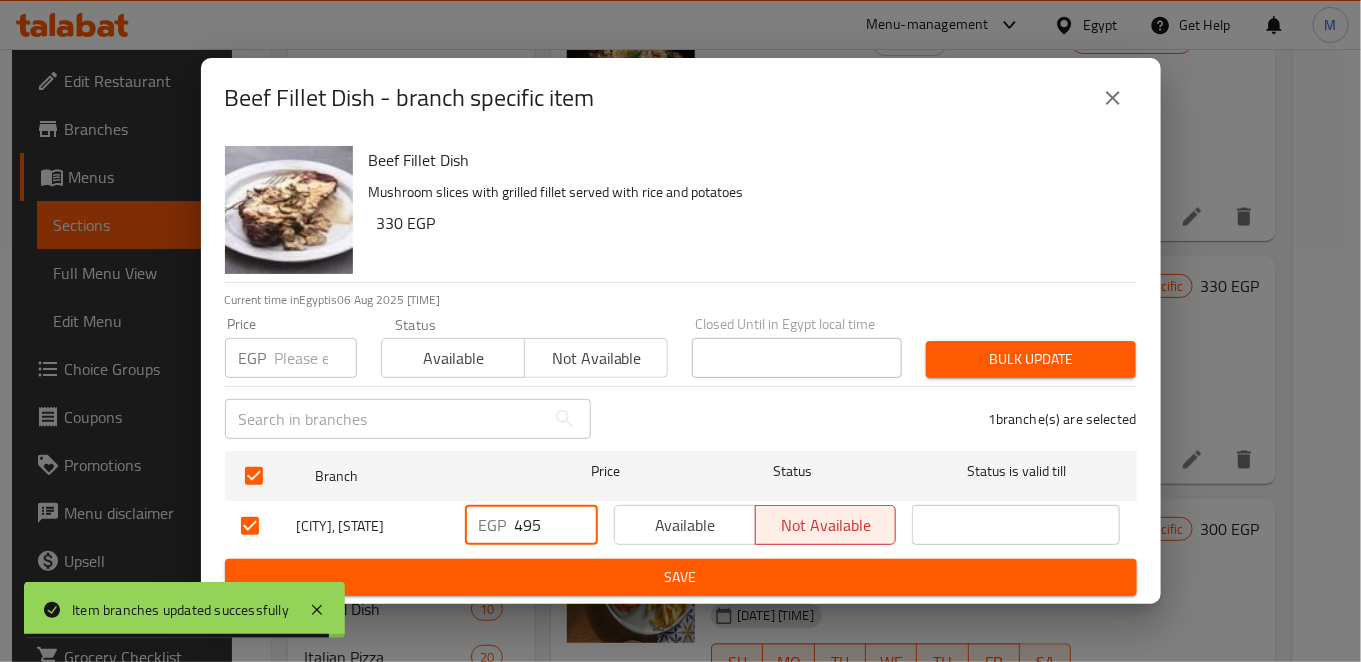 click on "Save" at bounding box center [681, 577] 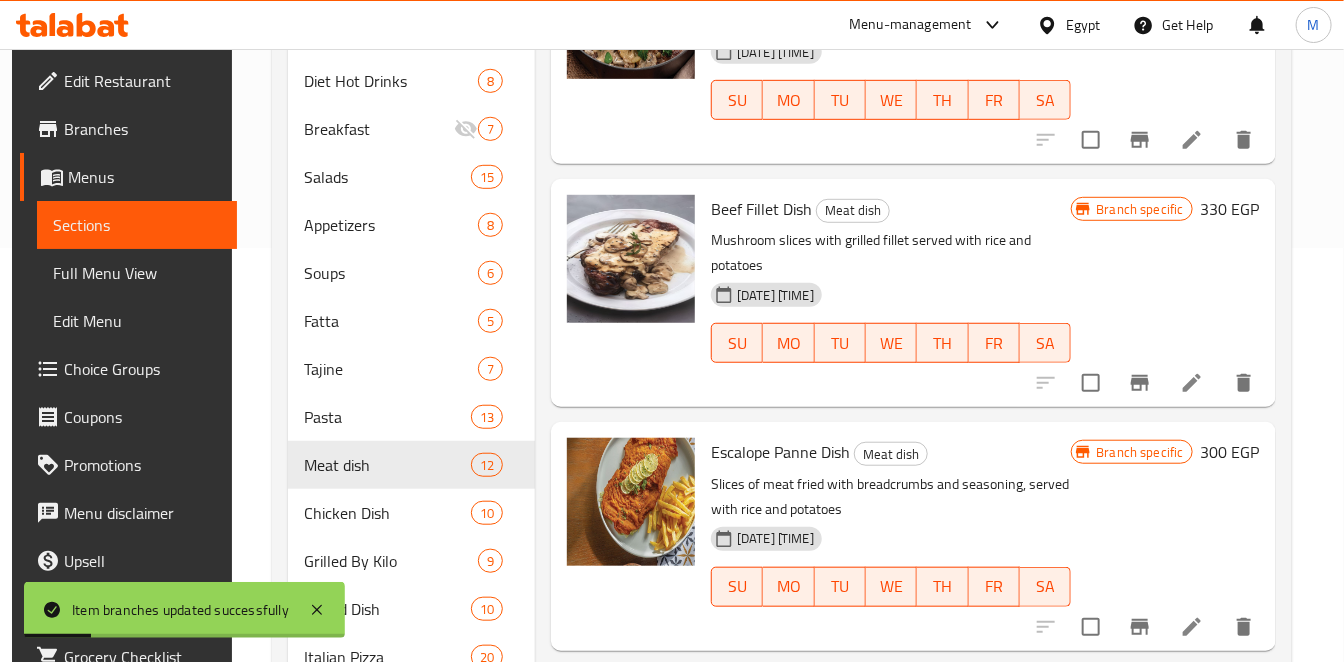scroll, scrollTop: 1111, scrollLeft: 0, axis: vertical 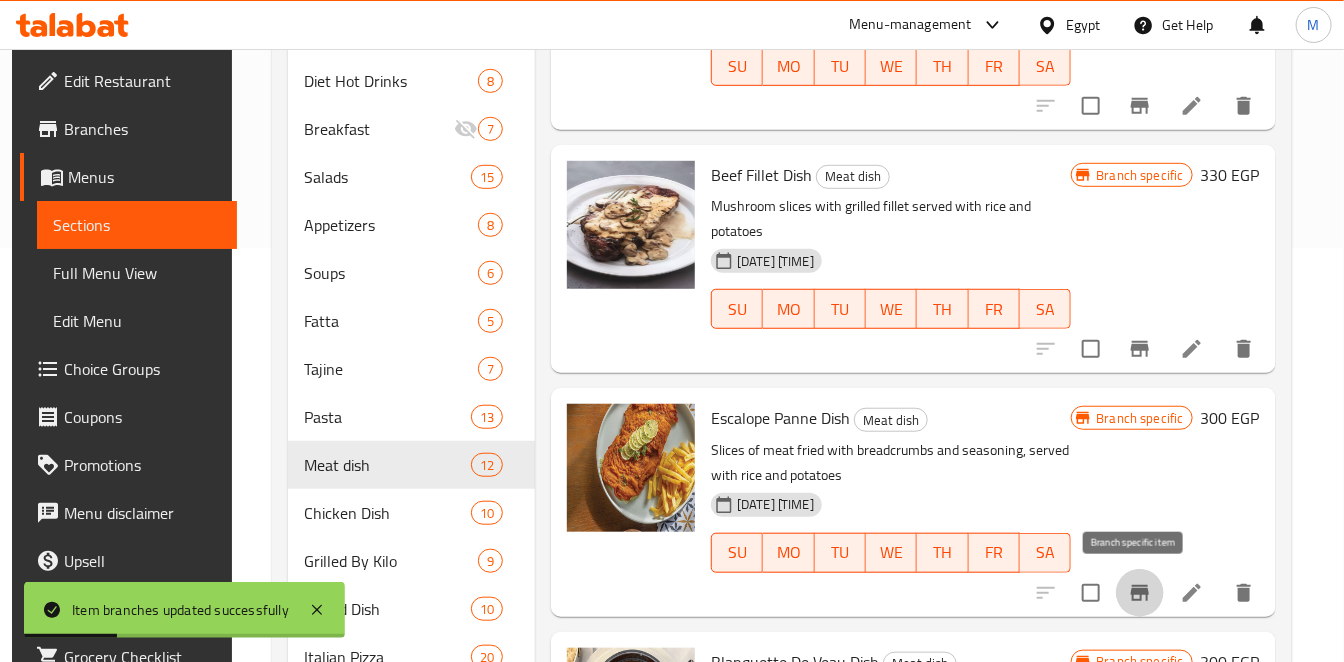click at bounding box center (1140, 593) 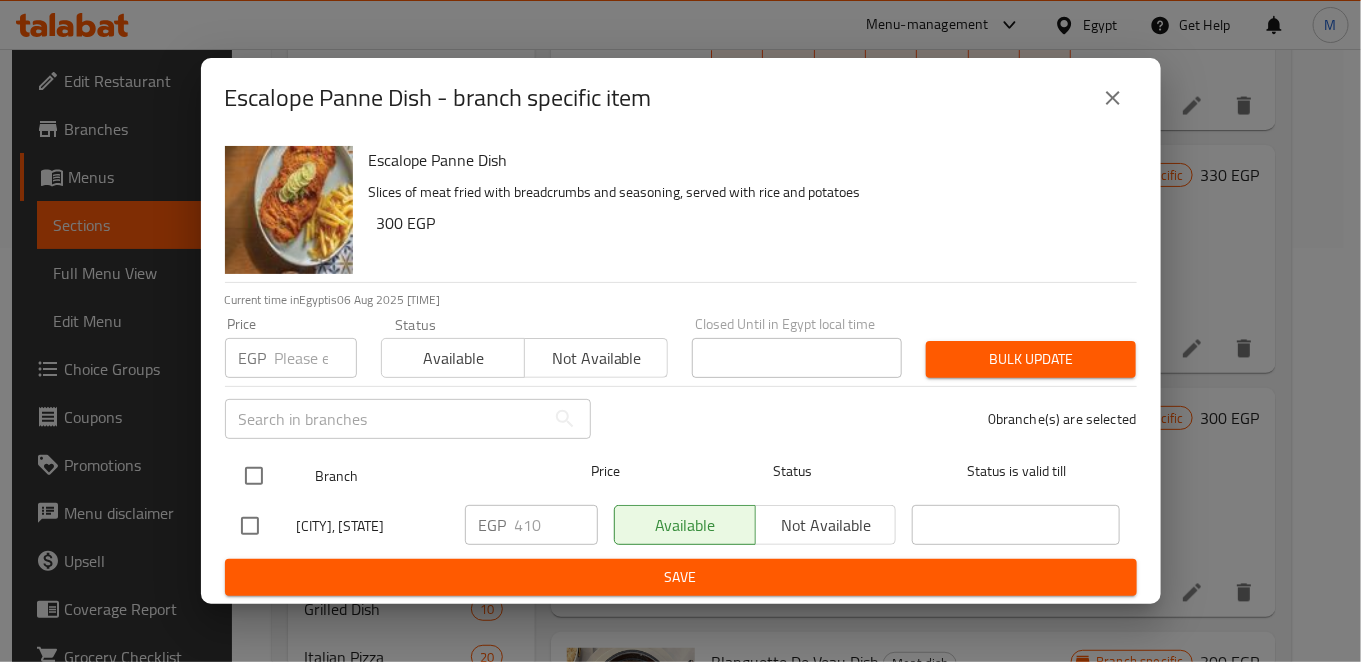 click at bounding box center [254, 476] 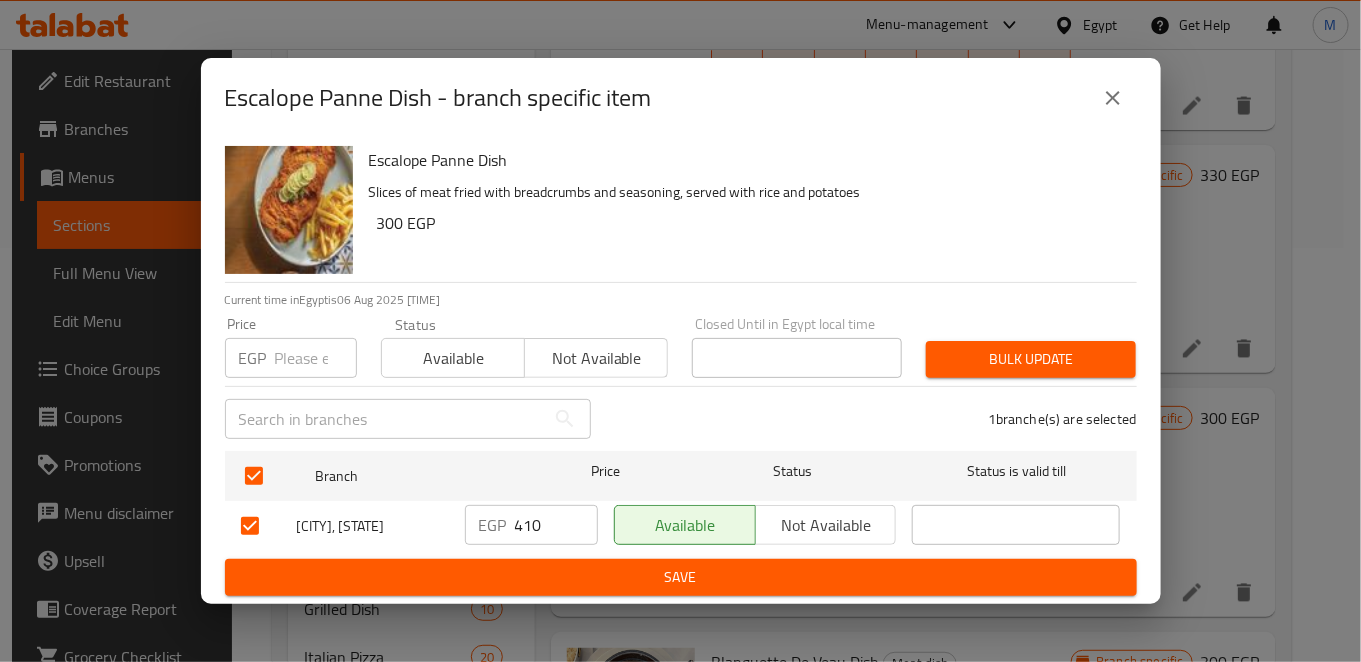 click on "410" at bounding box center [556, 525] 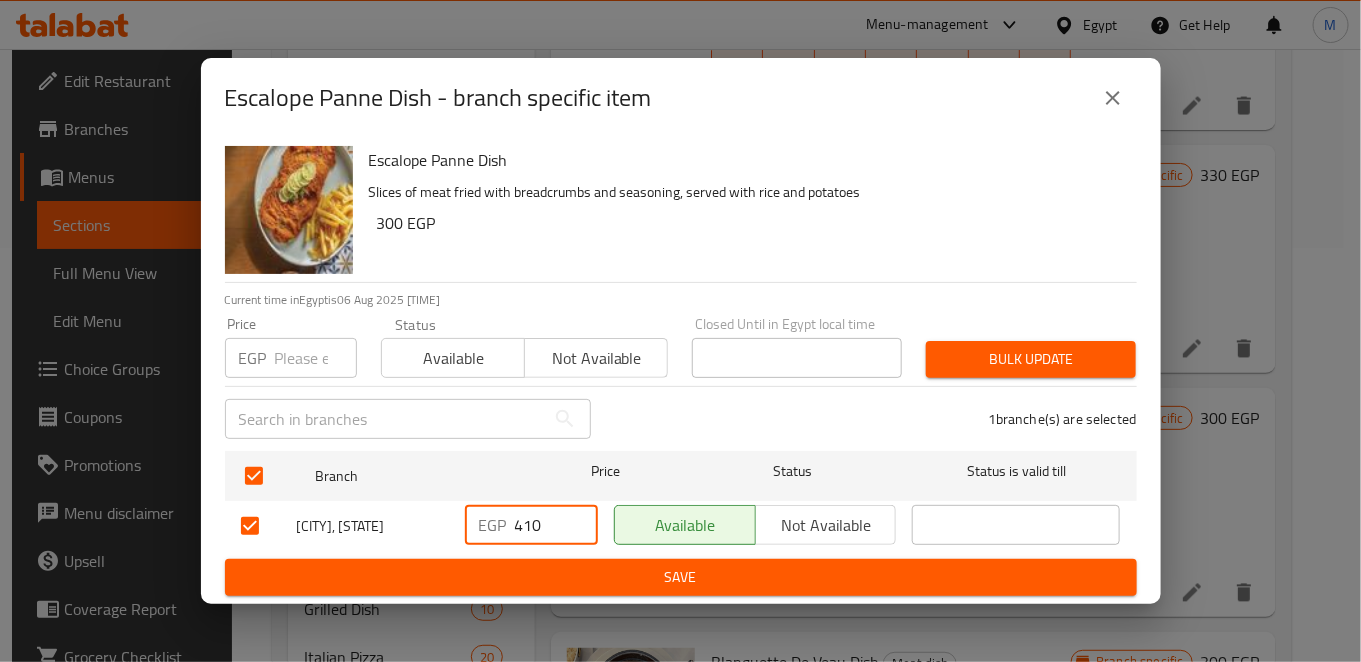 click on "410" at bounding box center [556, 525] 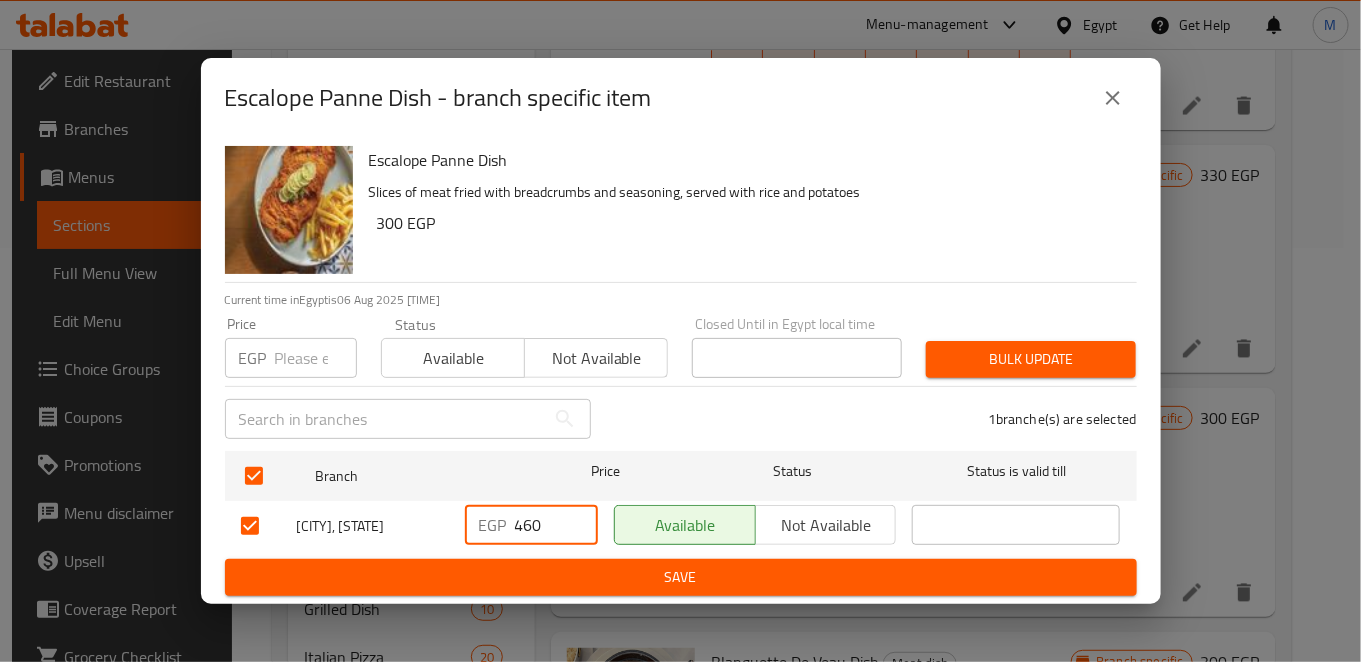 click on "Save" at bounding box center (681, 577) 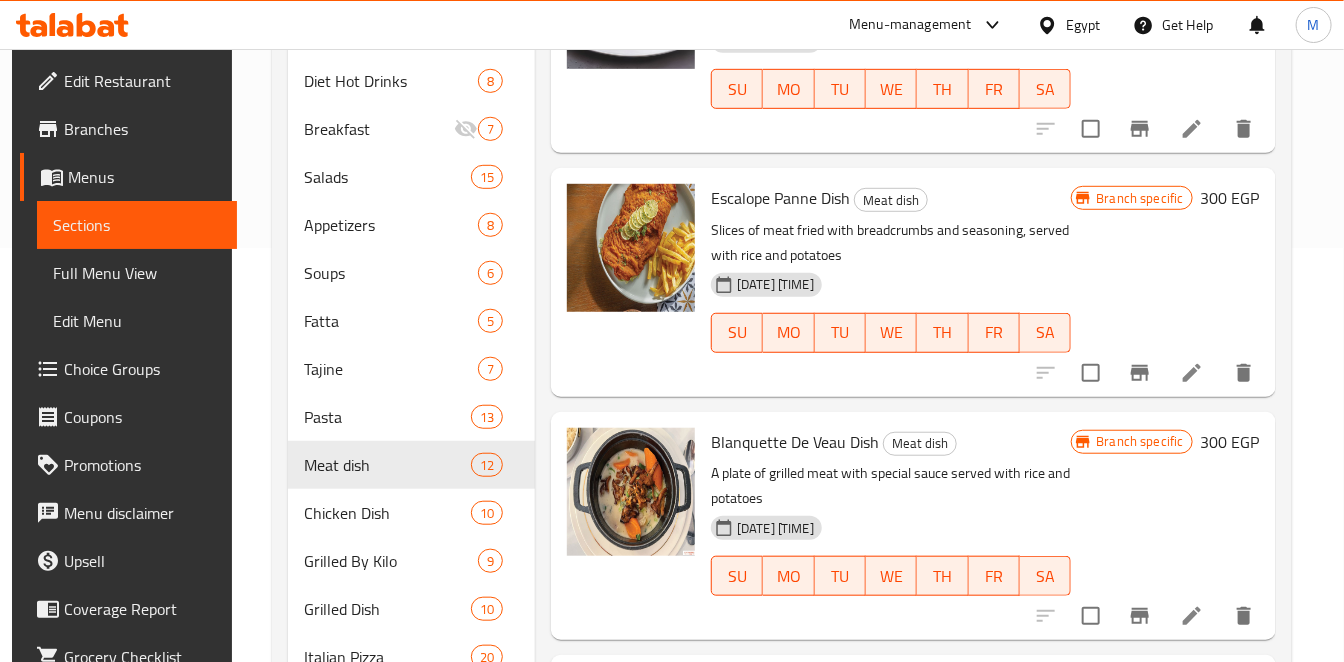 scroll, scrollTop: 1333, scrollLeft: 0, axis: vertical 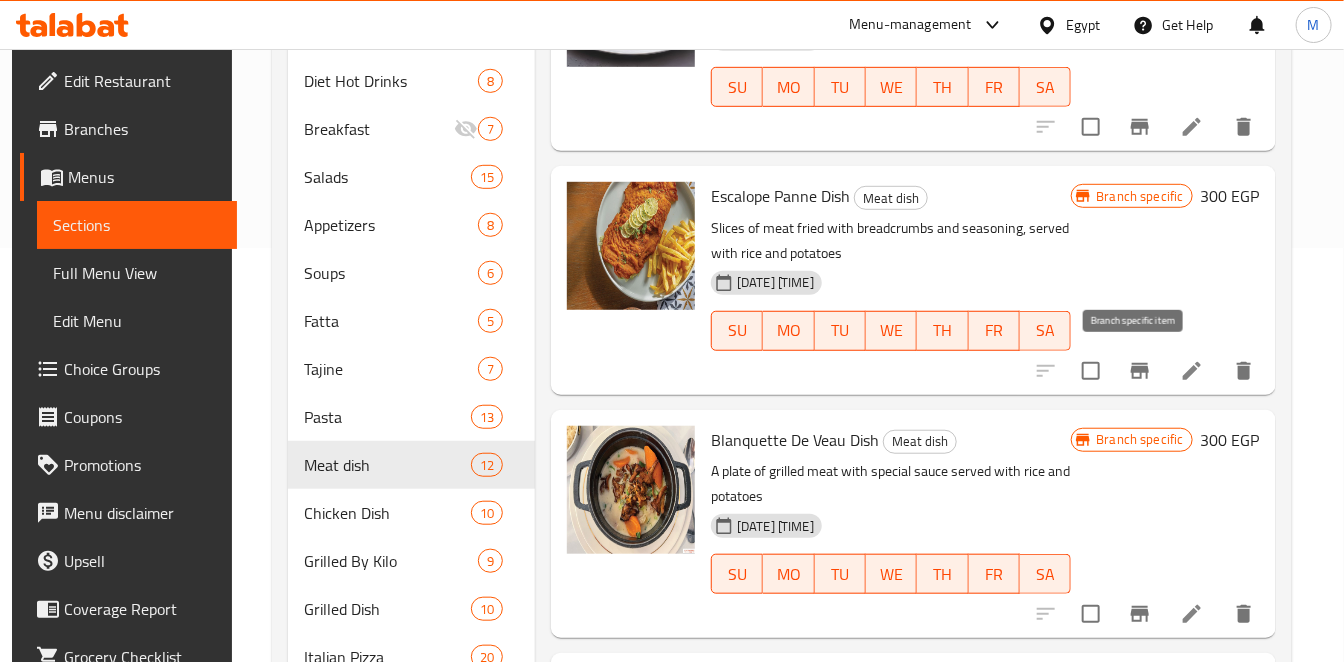 click 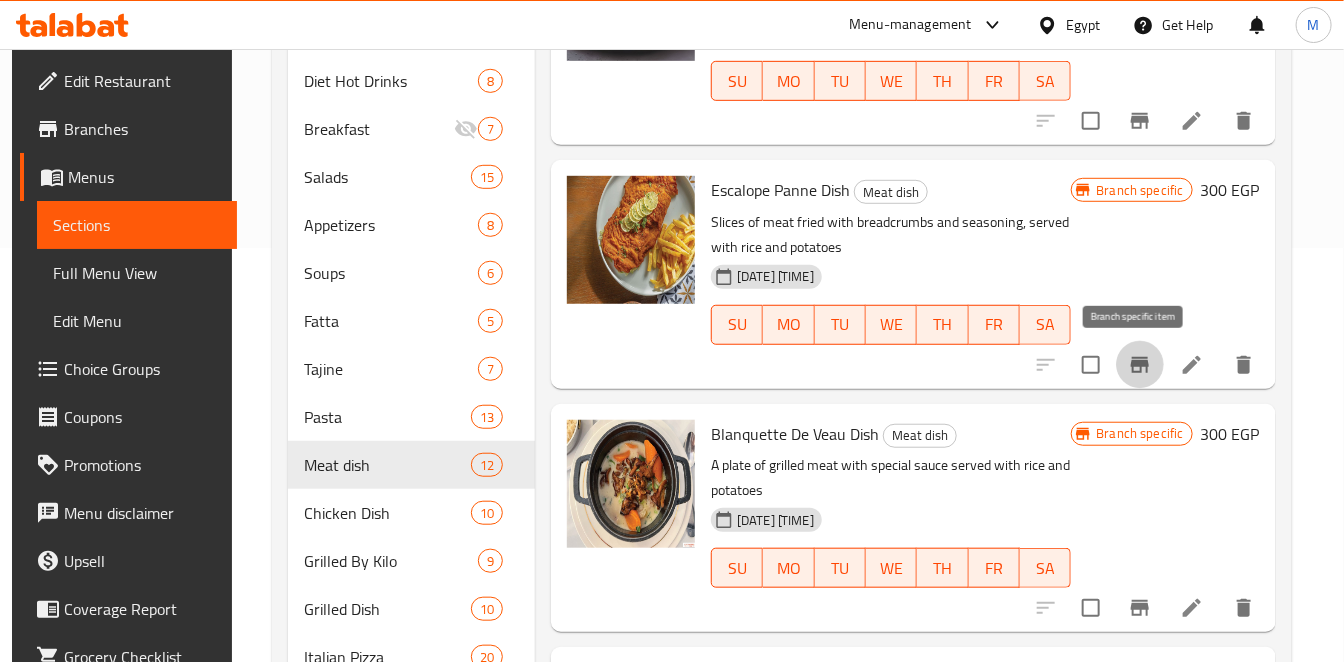 scroll, scrollTop: 1340, scrollLeft: 0, axis: vertical 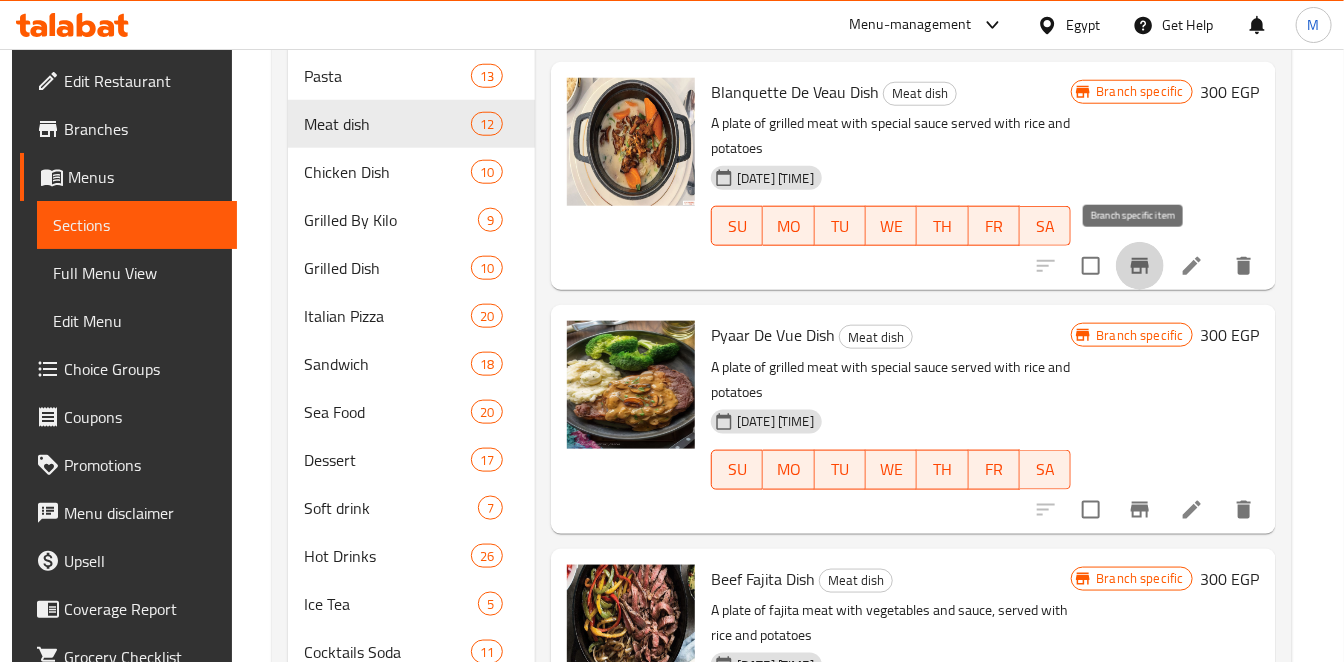 click at bounding box center [1140, 266] 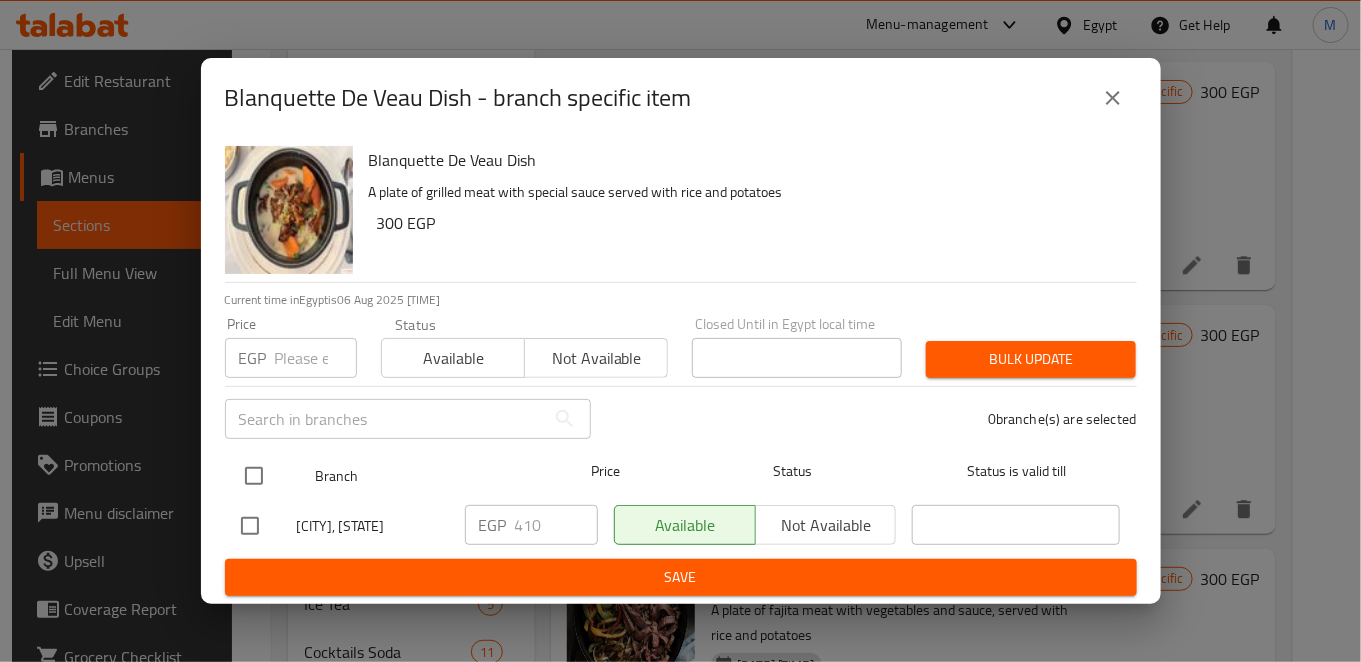 click at bounding box center [254, 476] 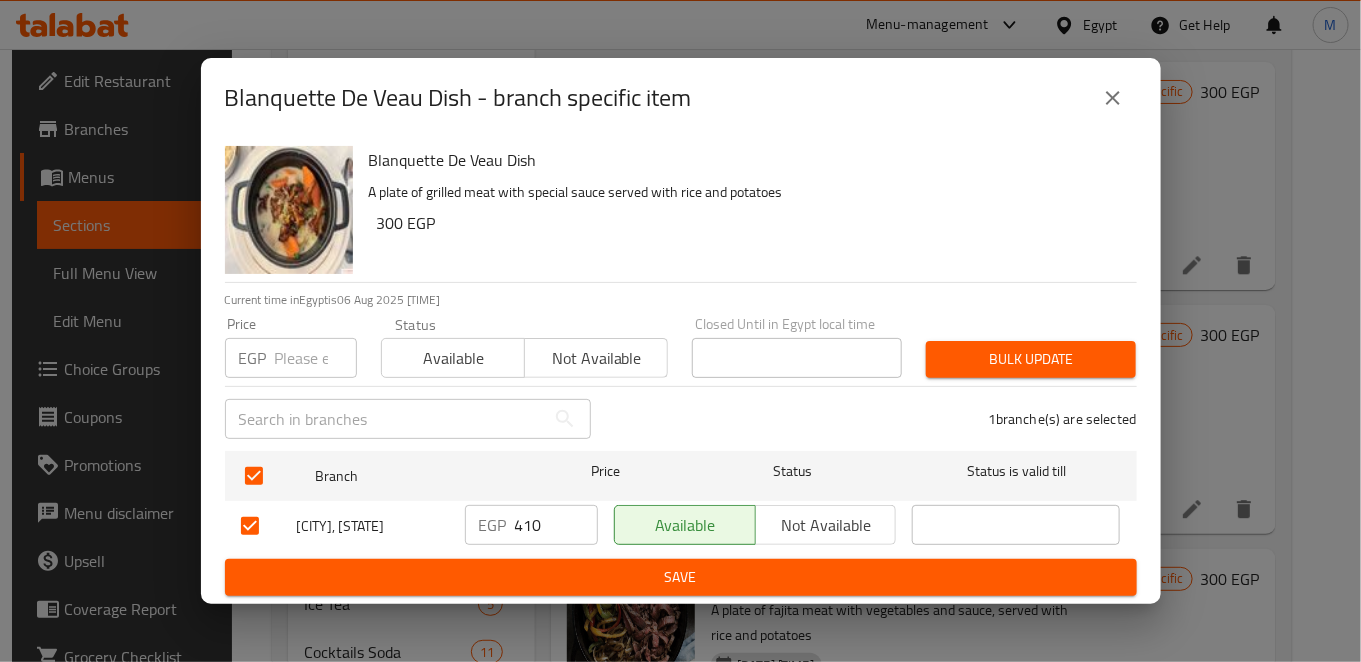 click on "410" at bounding box center (556, 525) 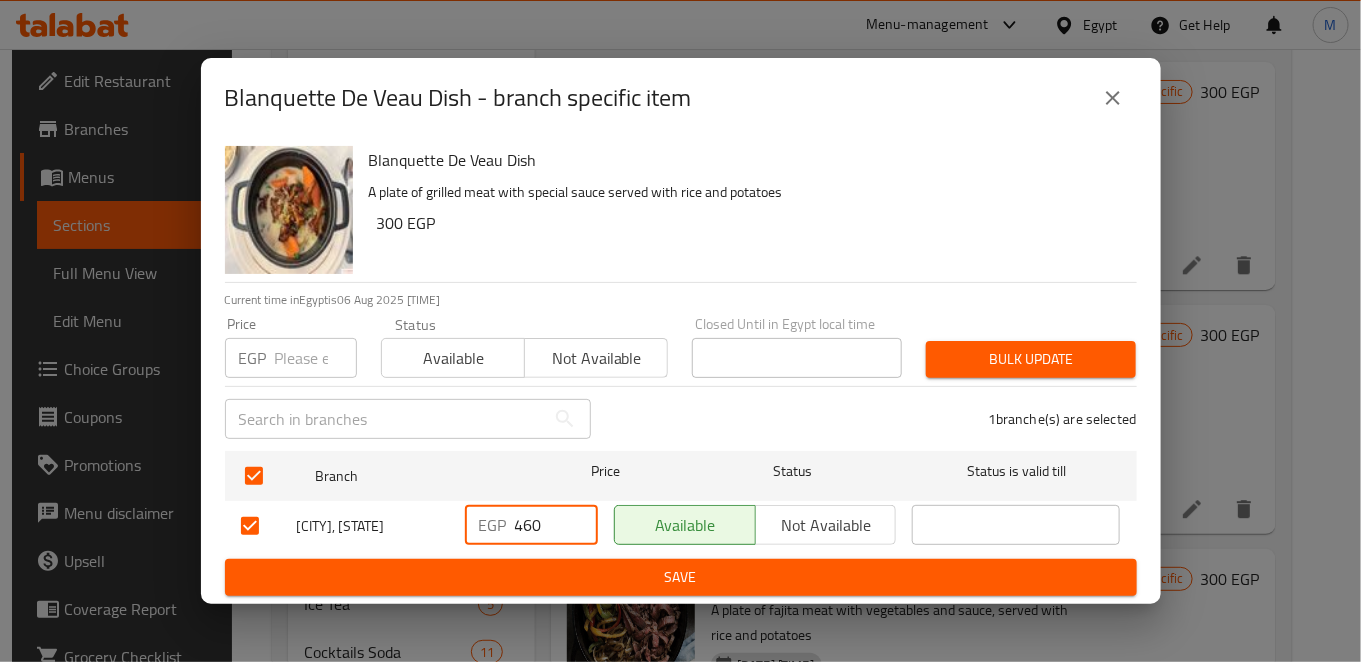 click on "Save" at bounding box center (681, 577) 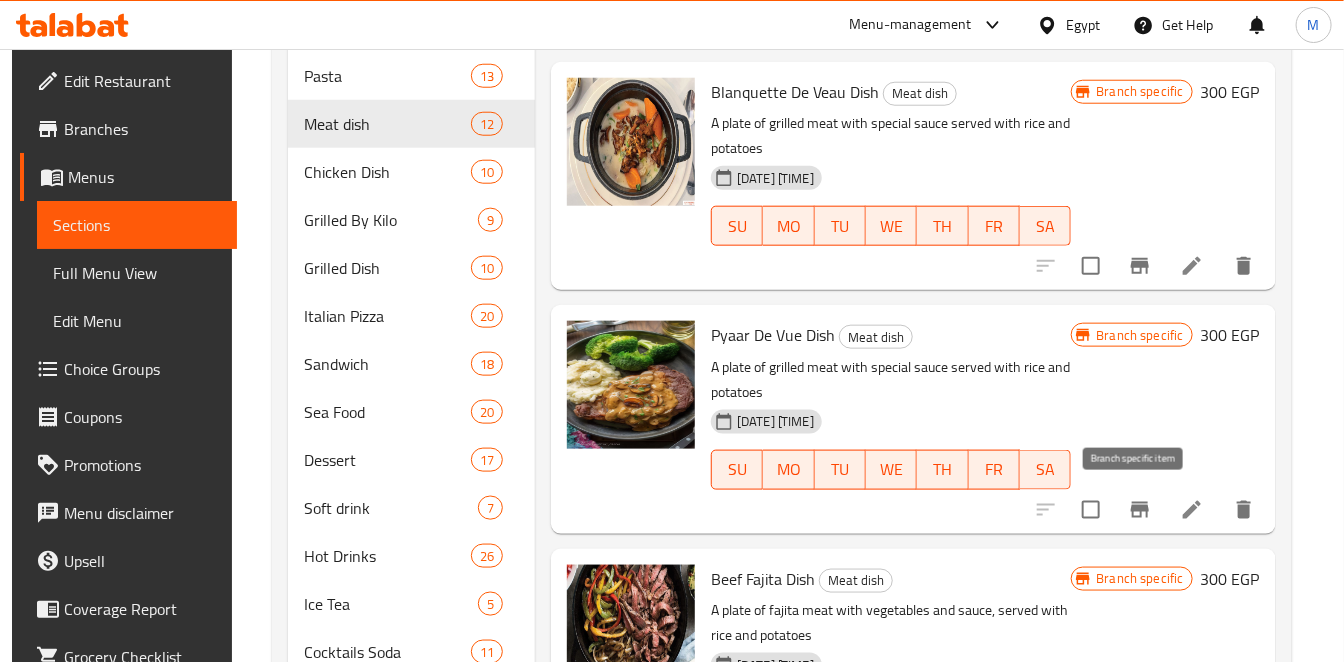 click at bounding box center (1140, 510) 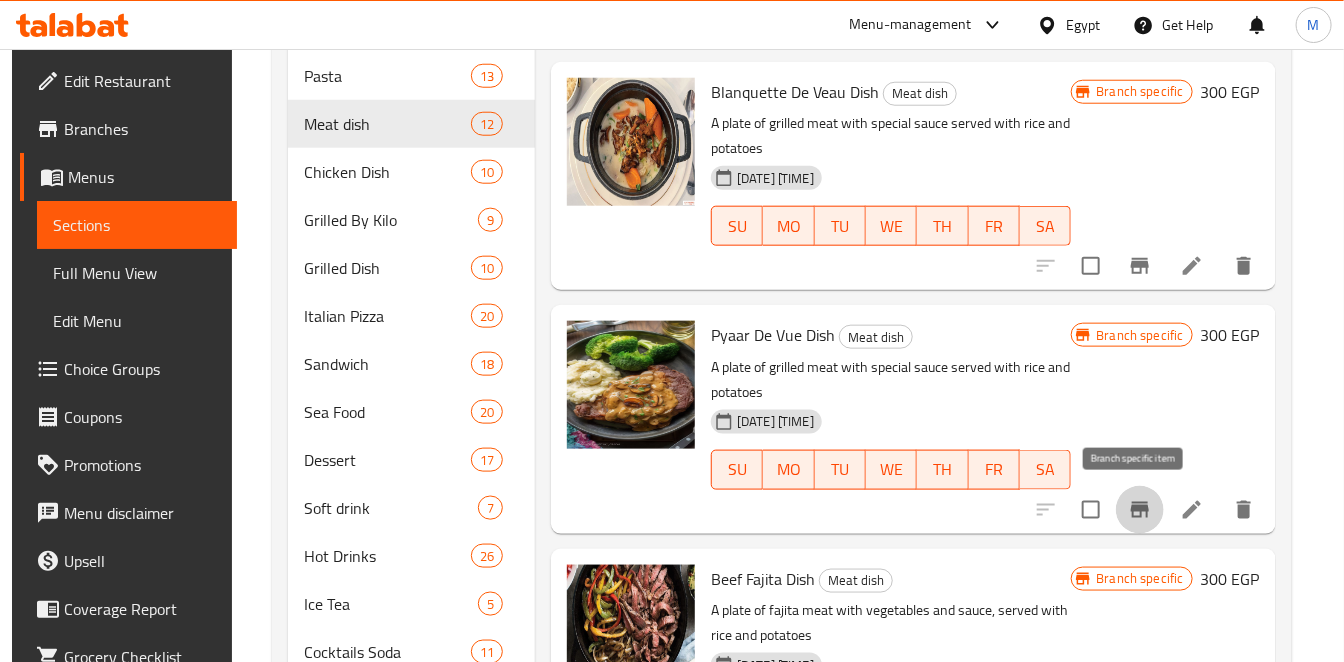 click 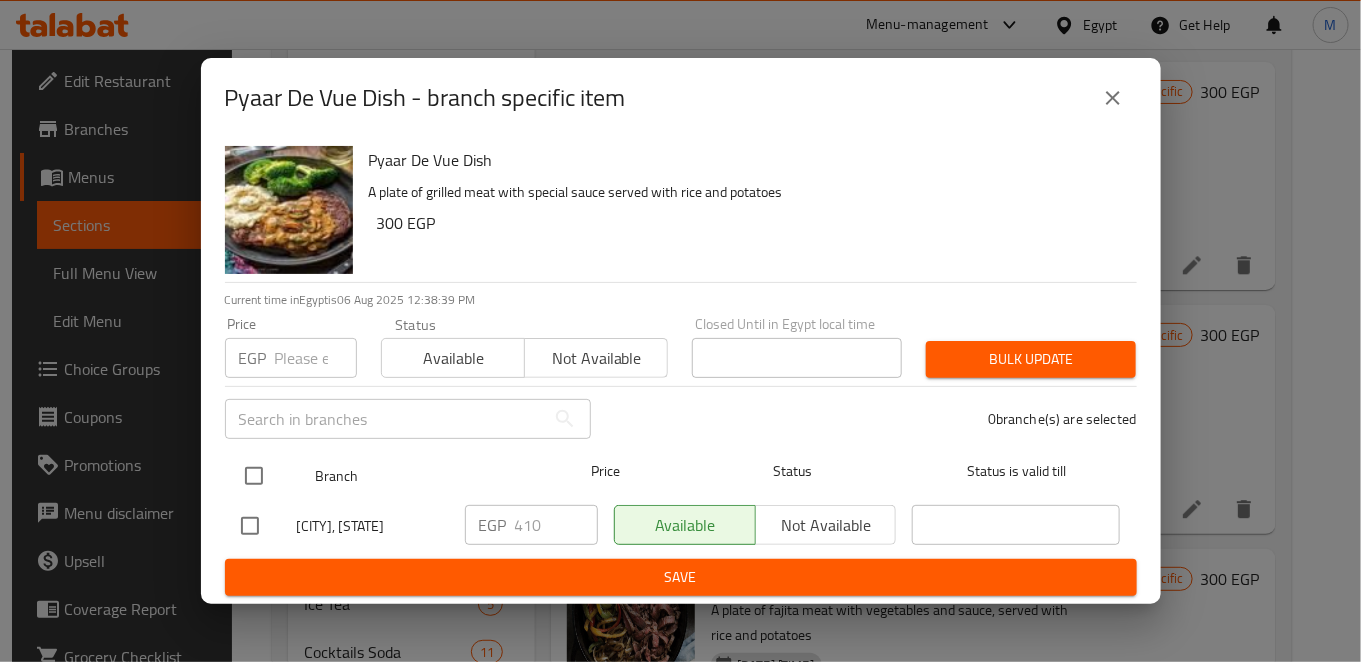 click at bounding box center [254, 476] 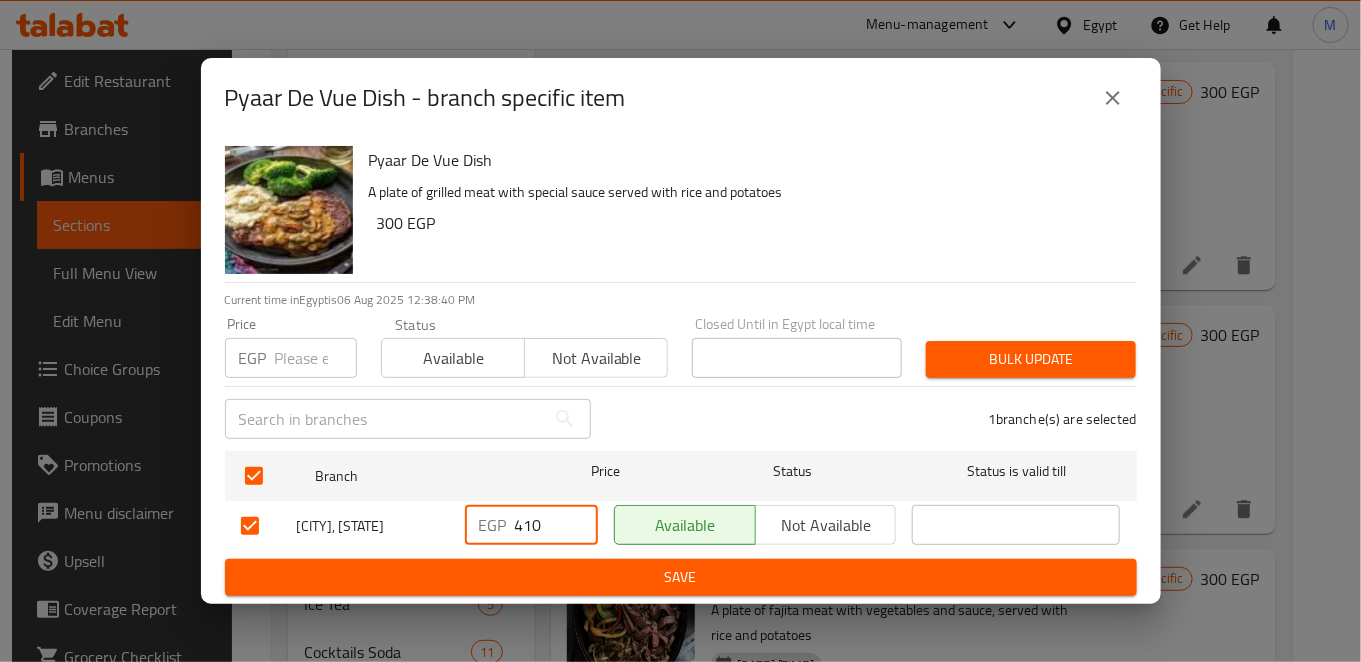 click on "410" at bounding box center [556, 525] 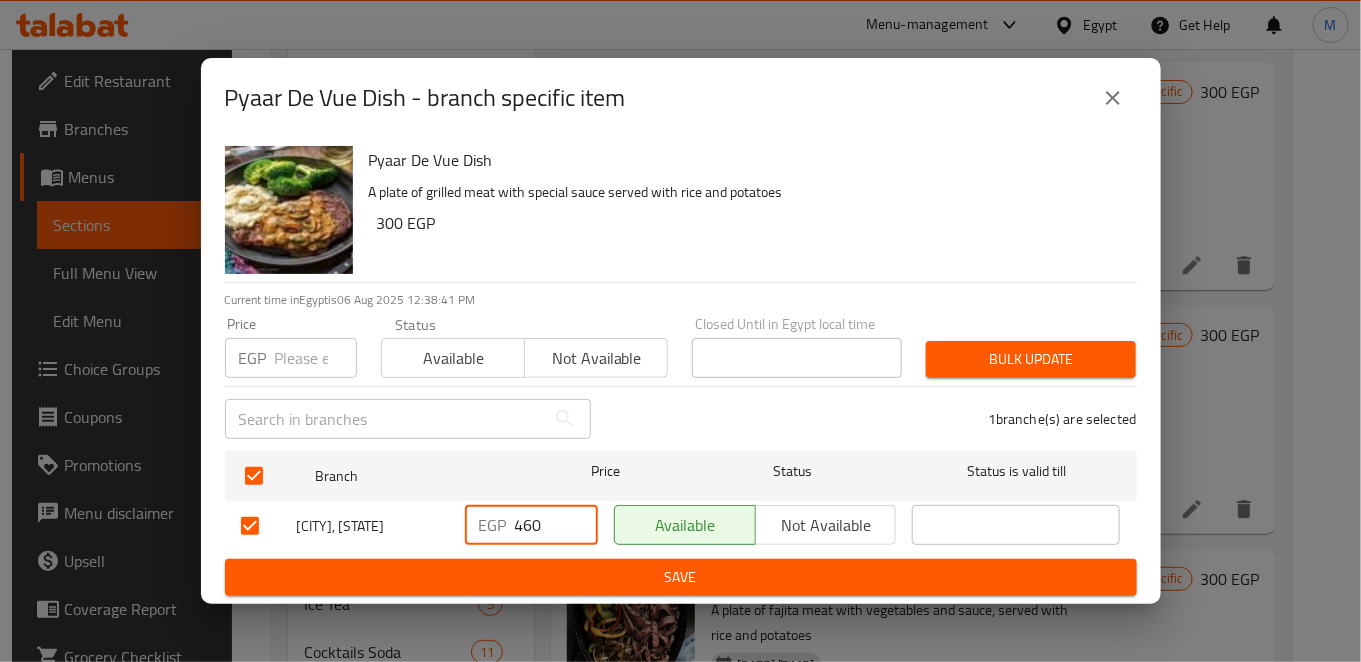 click on "Save" at bounding box center [681, 577] 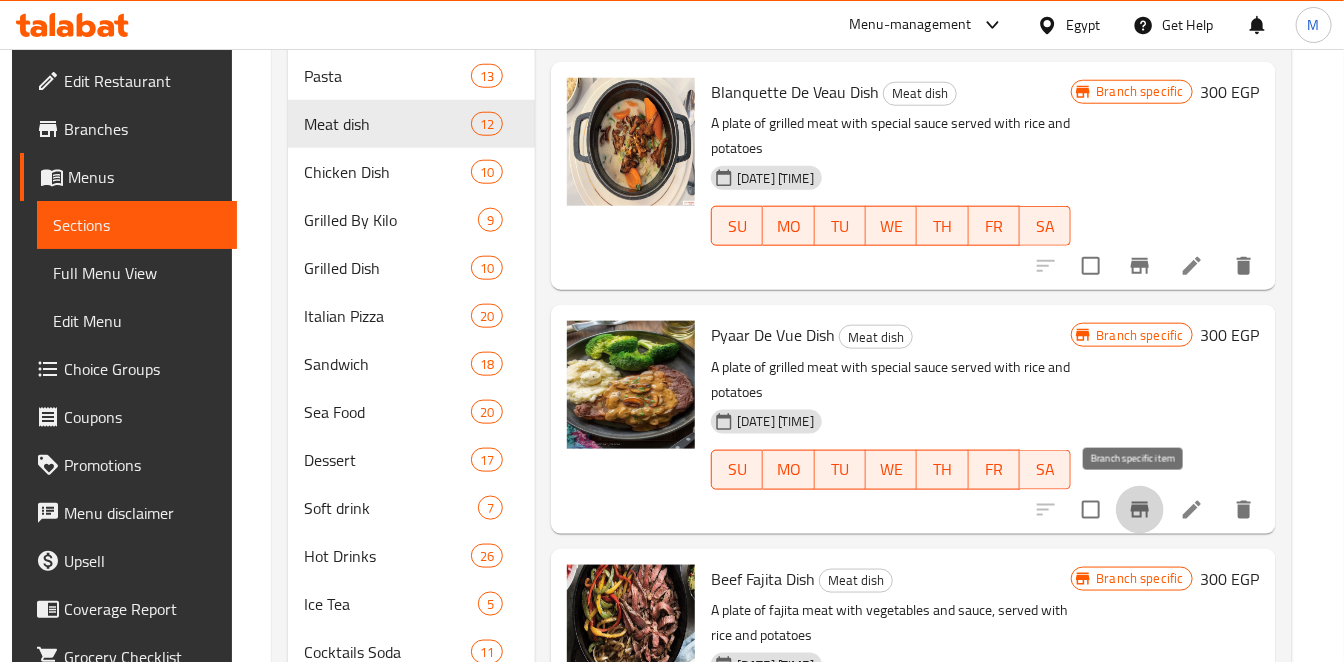 click at bounding box center (1140, 510) 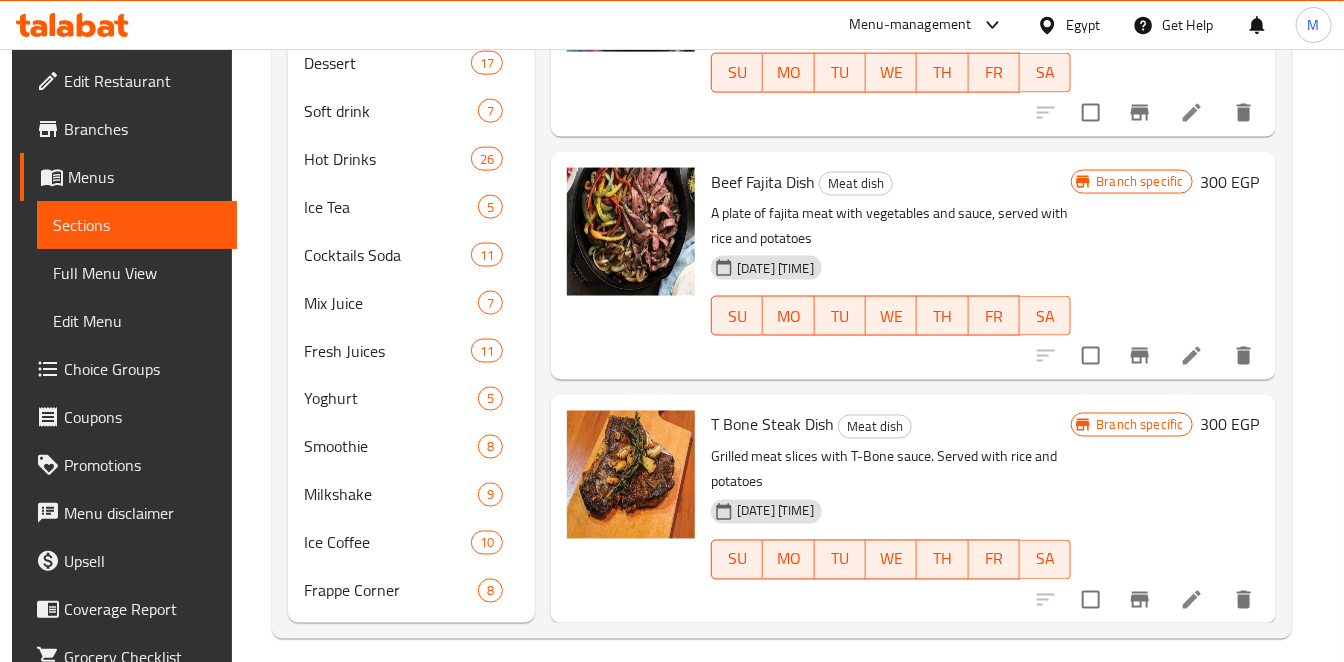 scroll, scrollTop: 1167, scrollLeft: 0, axis: vertical 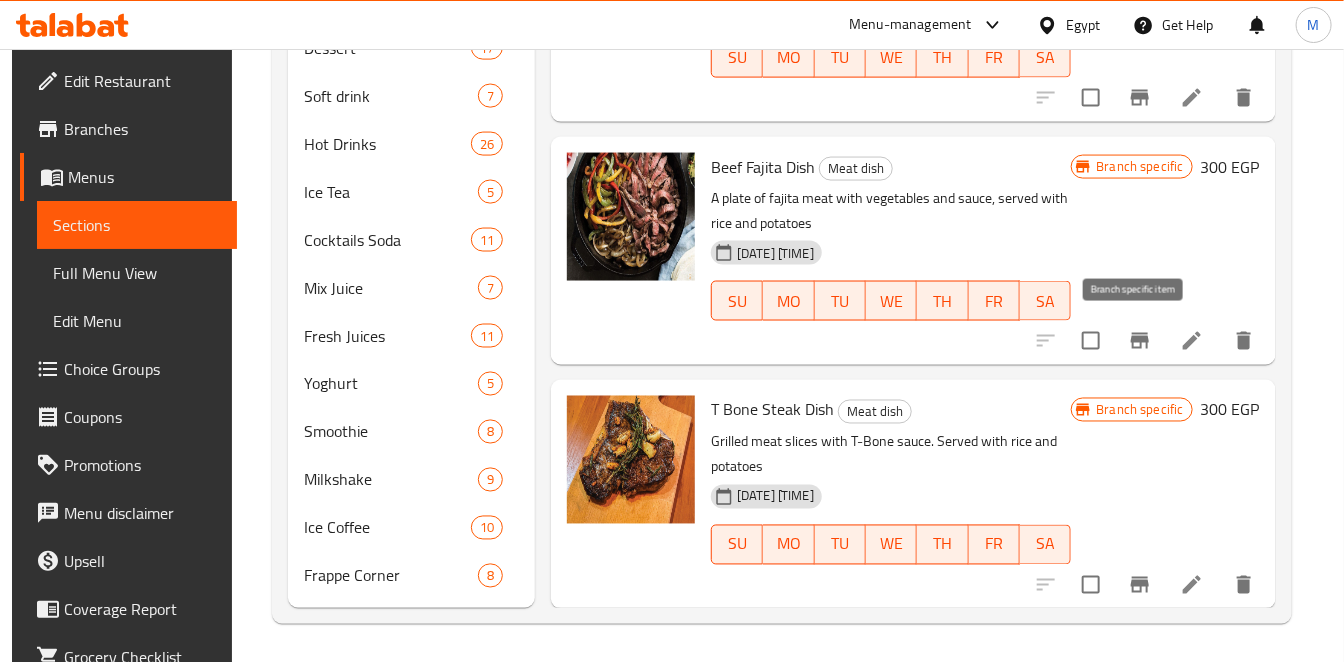 click 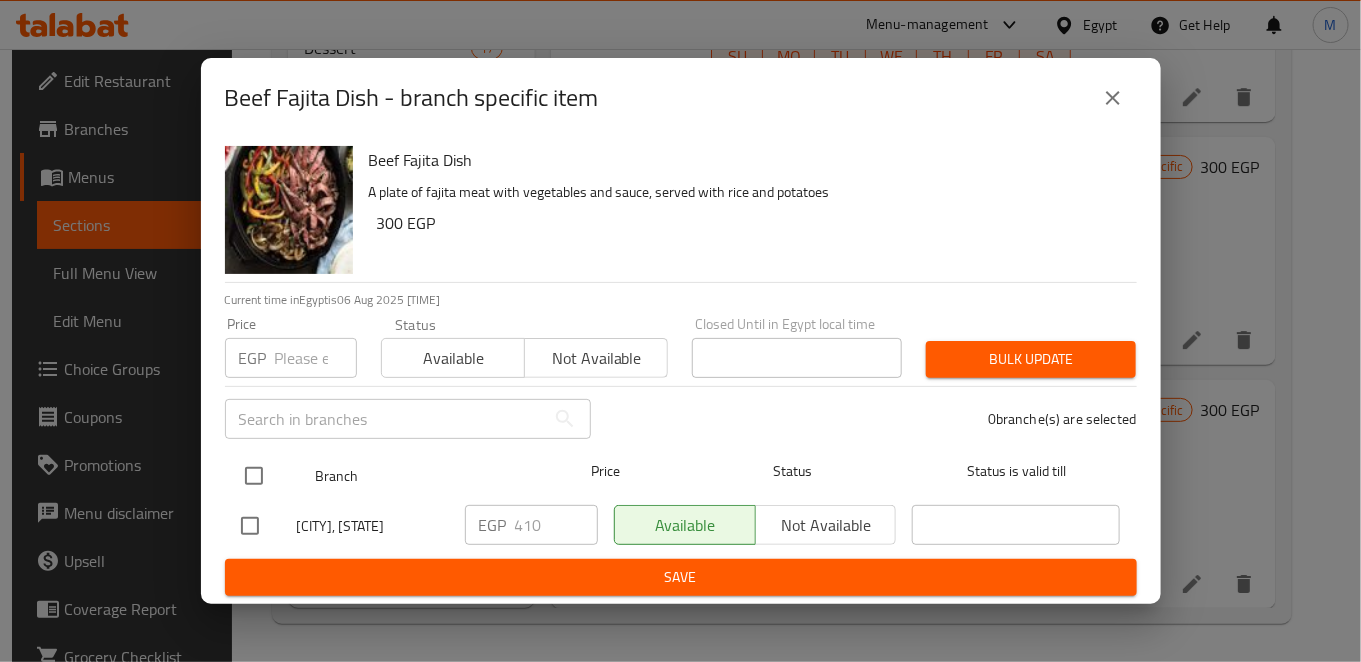 click at bounding box center [254, 476] 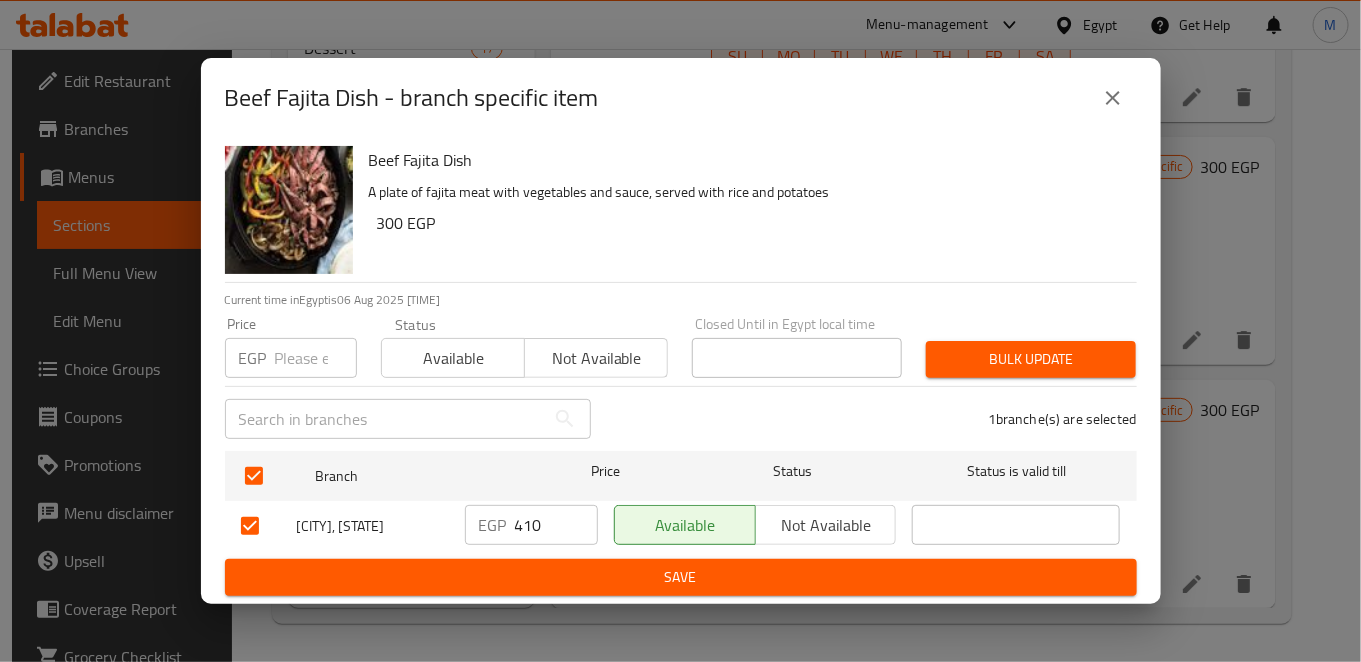 click on "410" at bounding box center [556, 525] 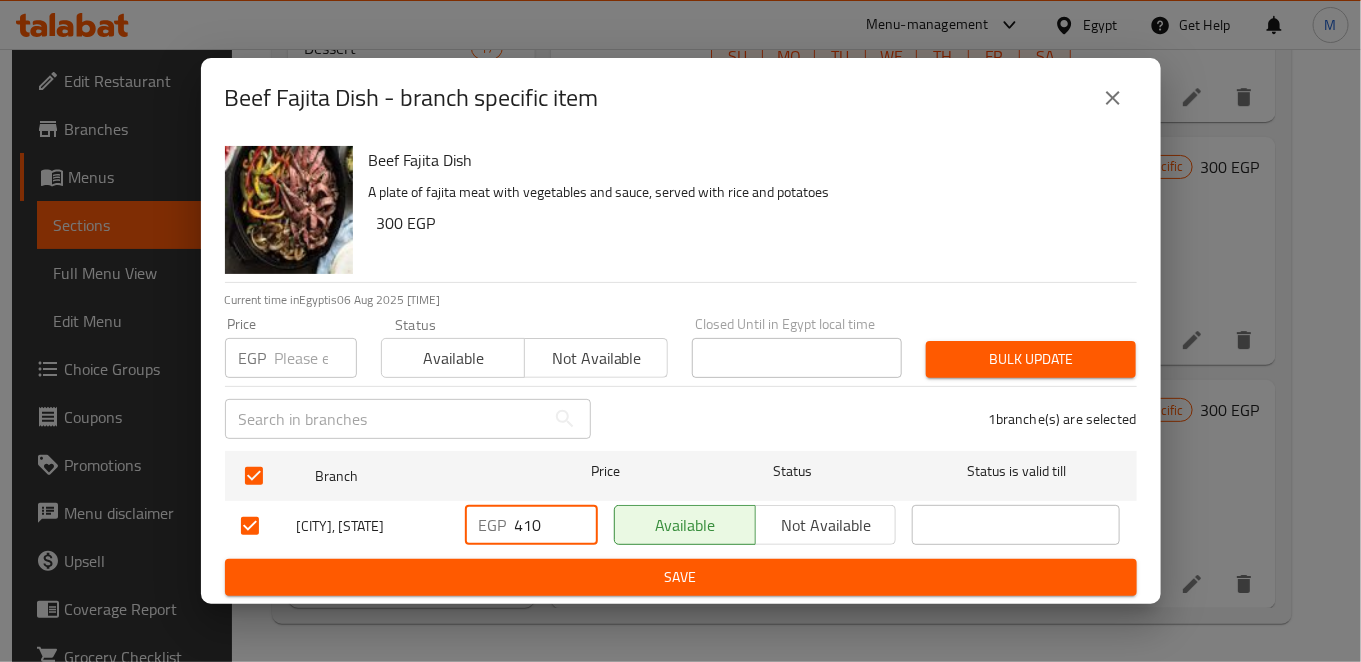 click on "410" at bounding box center [556, 525] 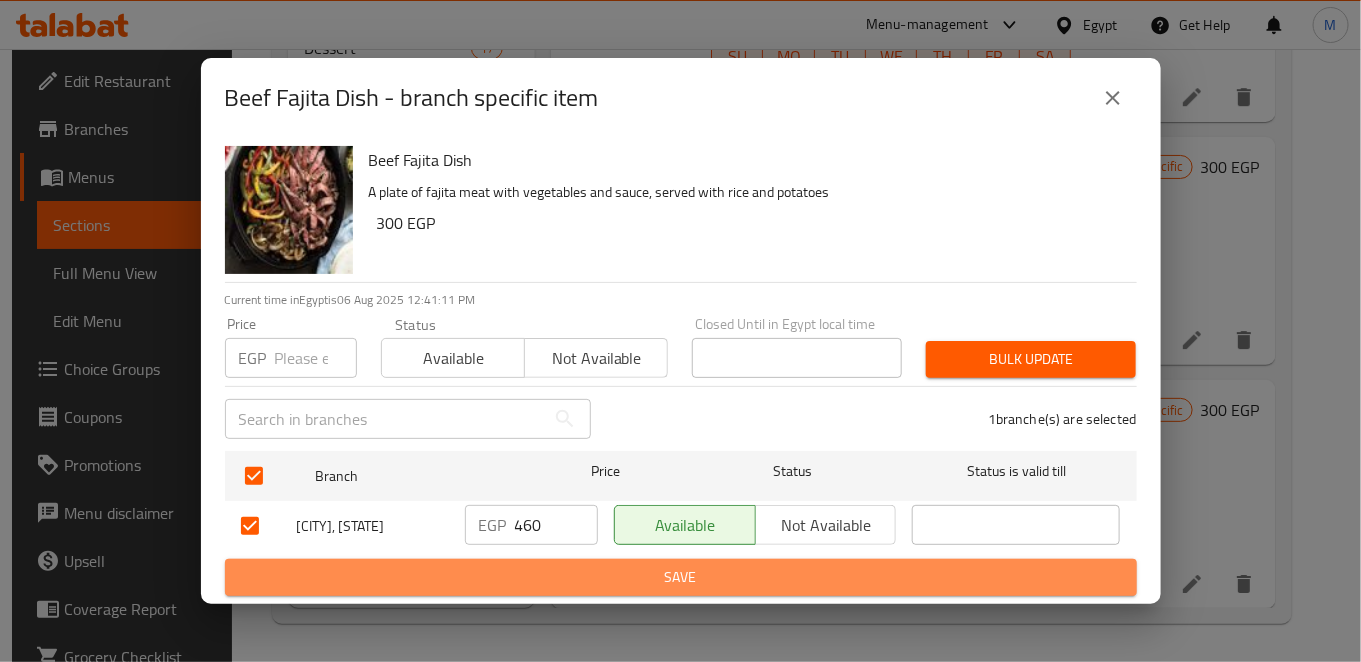 click on "Save" at bounding box center [681, 577] 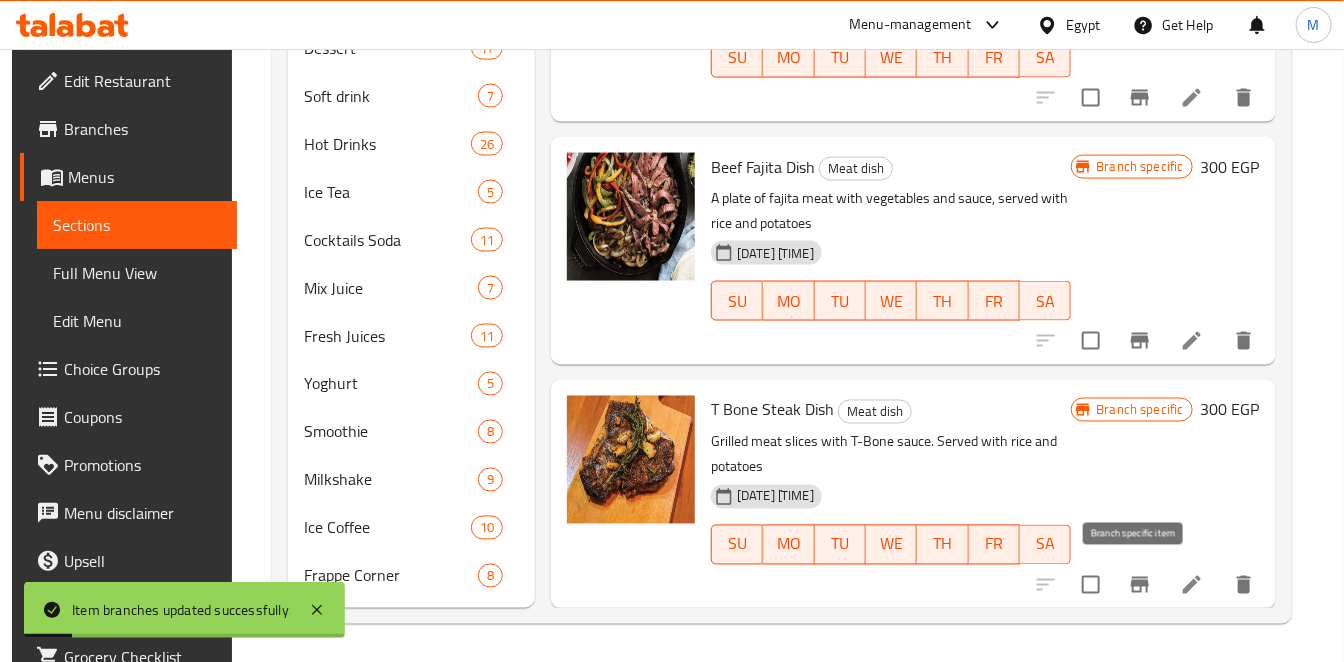 click at bounding box center (1140, 585) 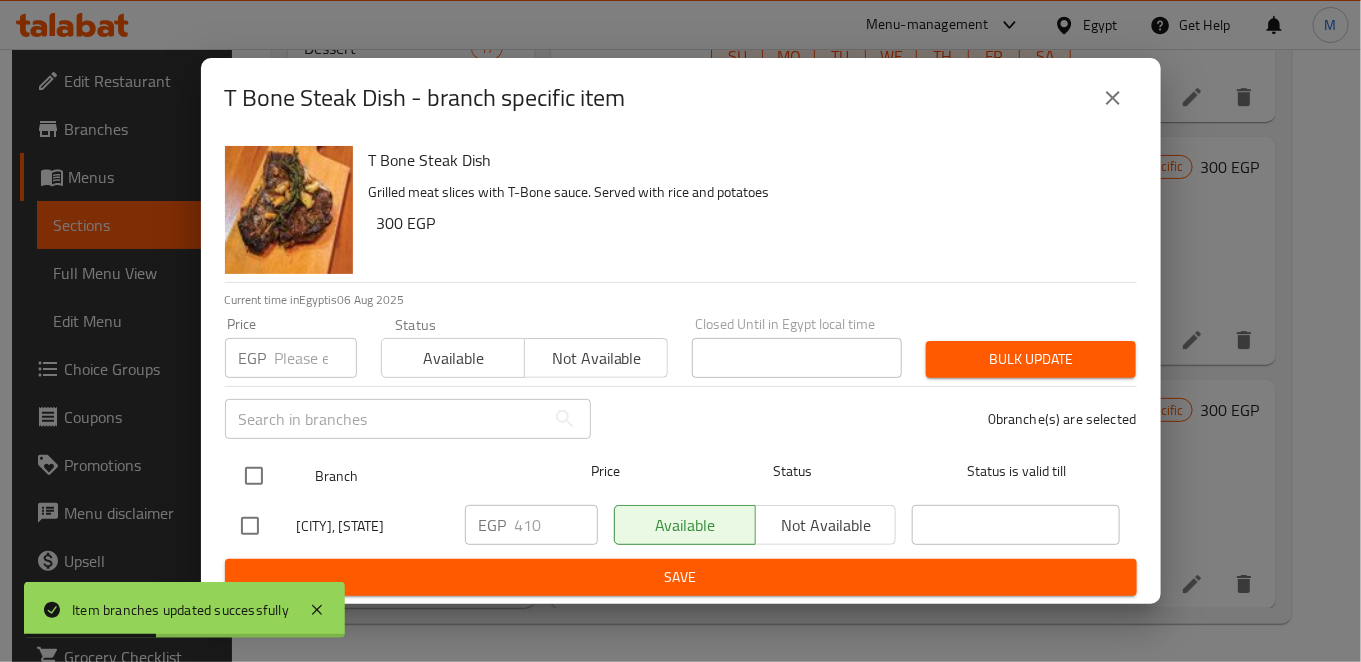 click at bounding box center (254, 476) 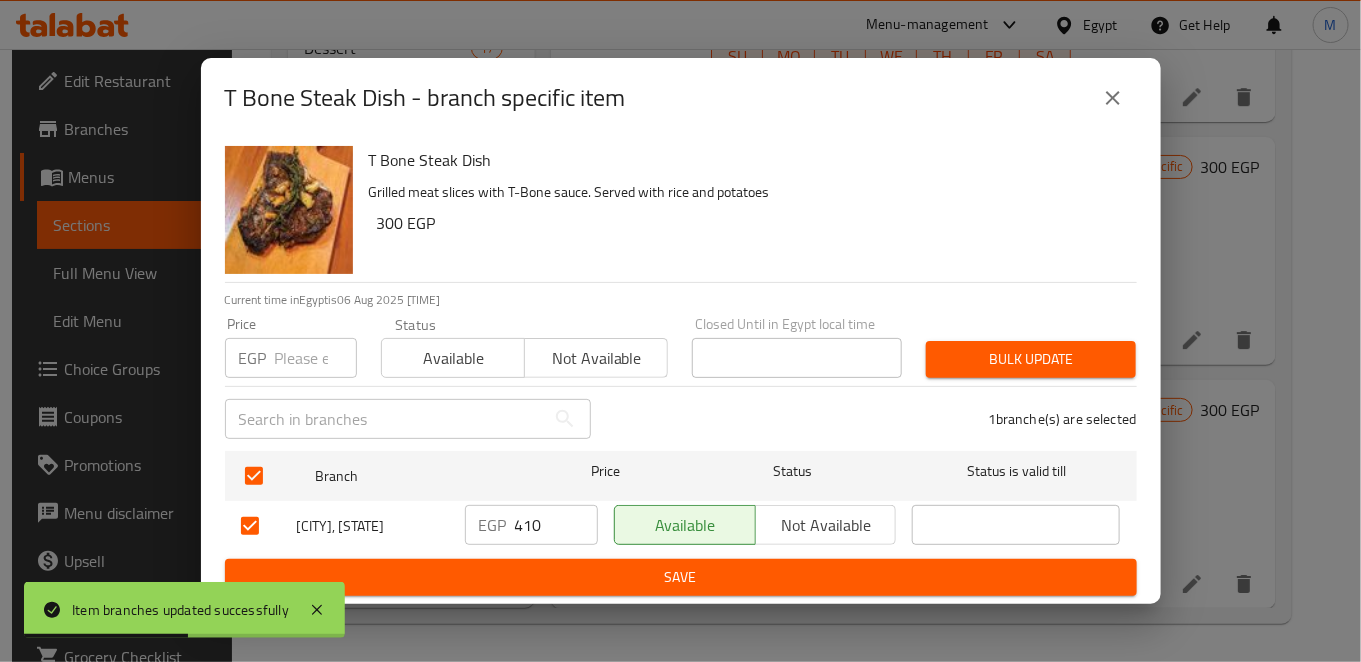 click on "410" at bounding box center [556, 525] 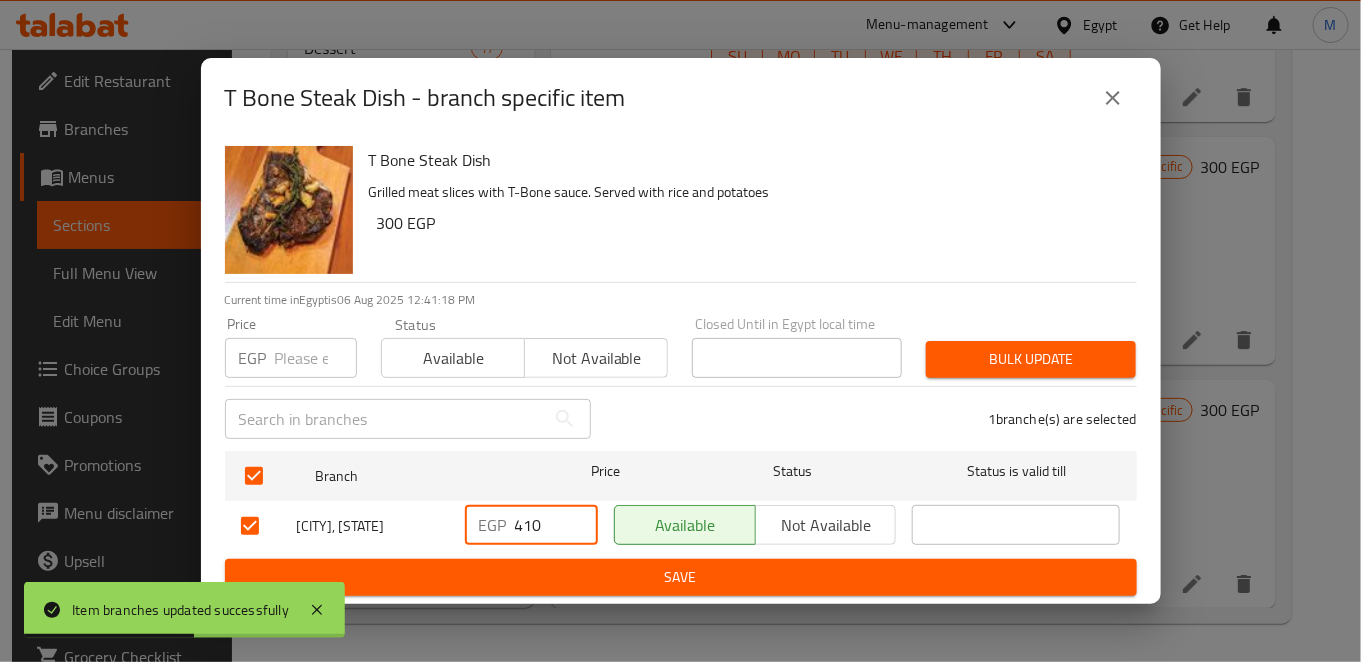 click on "410" at bounding box center [556, 525] 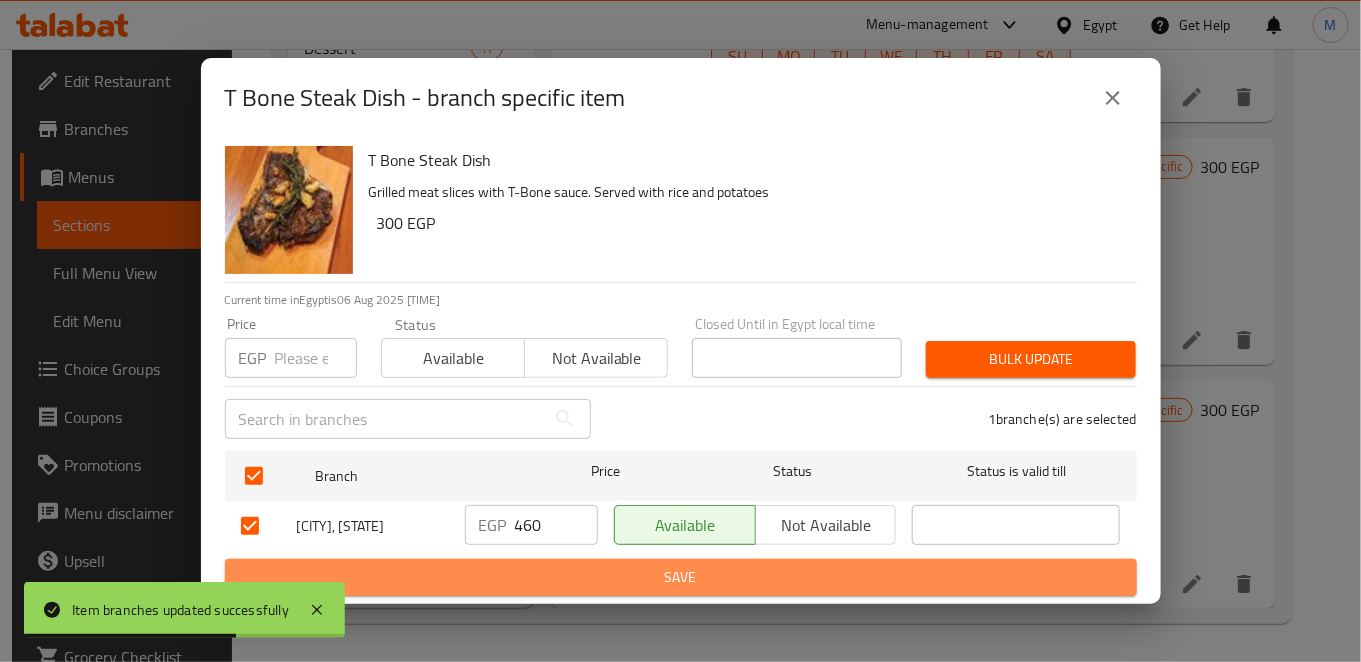 click on "Save" at bounding box center [681, 577] 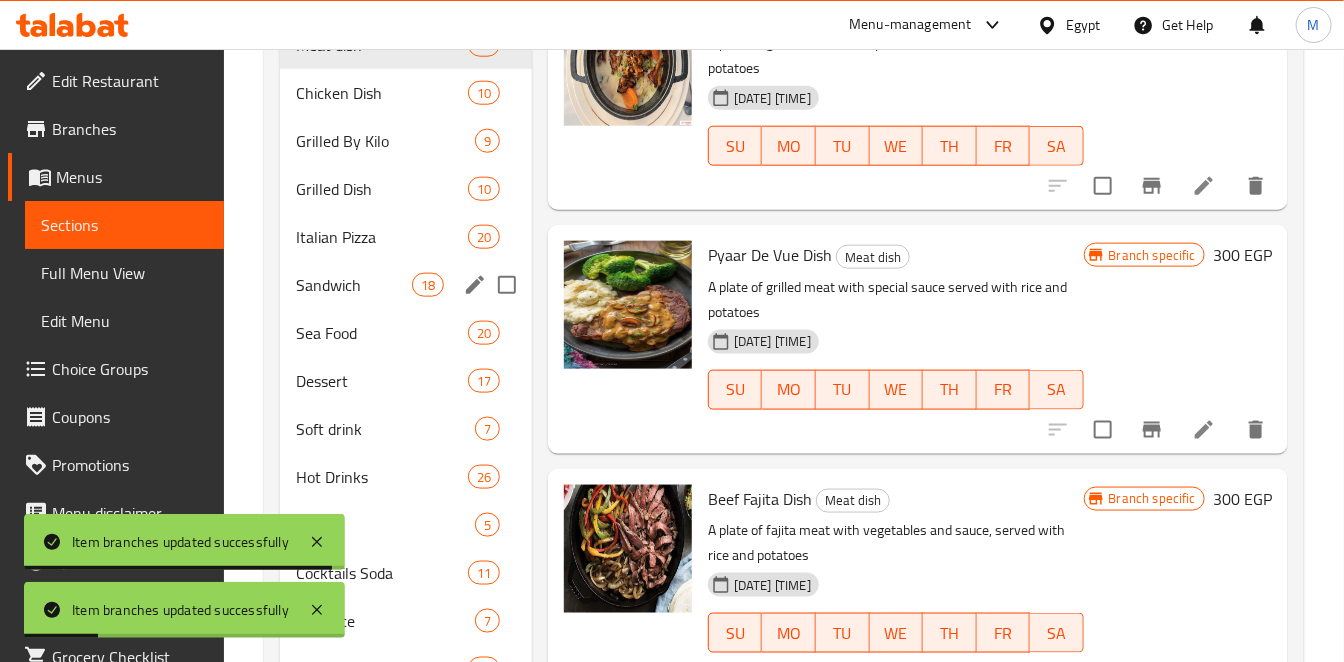 scroll, scrollTop: 389, scrollLeft: 0, axis: vertical 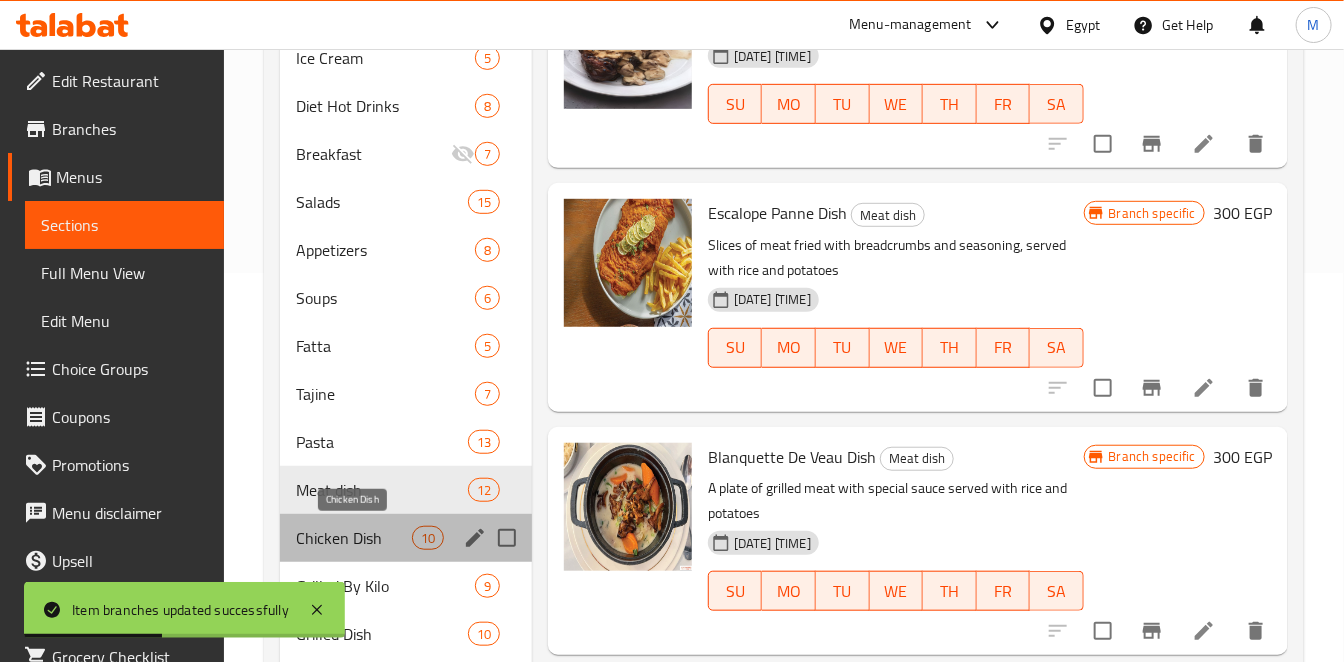 click on "Chicken Dish" at bounding box center [354, 538] 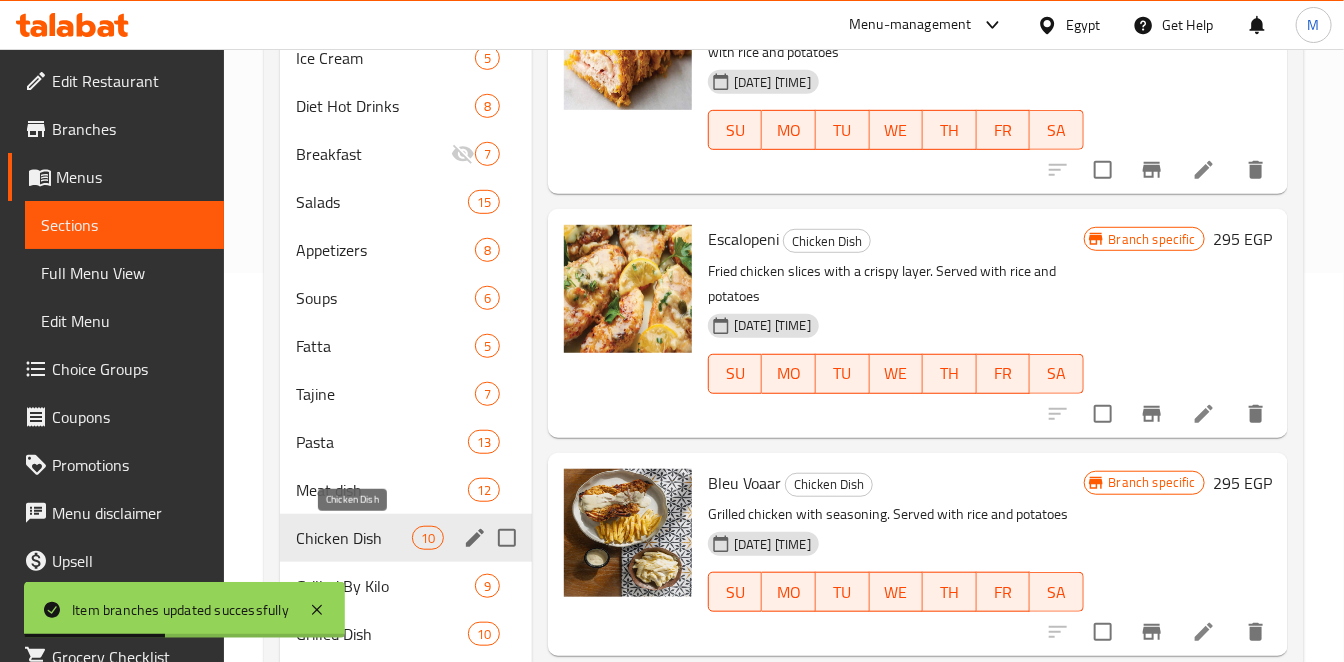 scroll, scrollTop: 938, scrollLeft: 0, axis: vertical 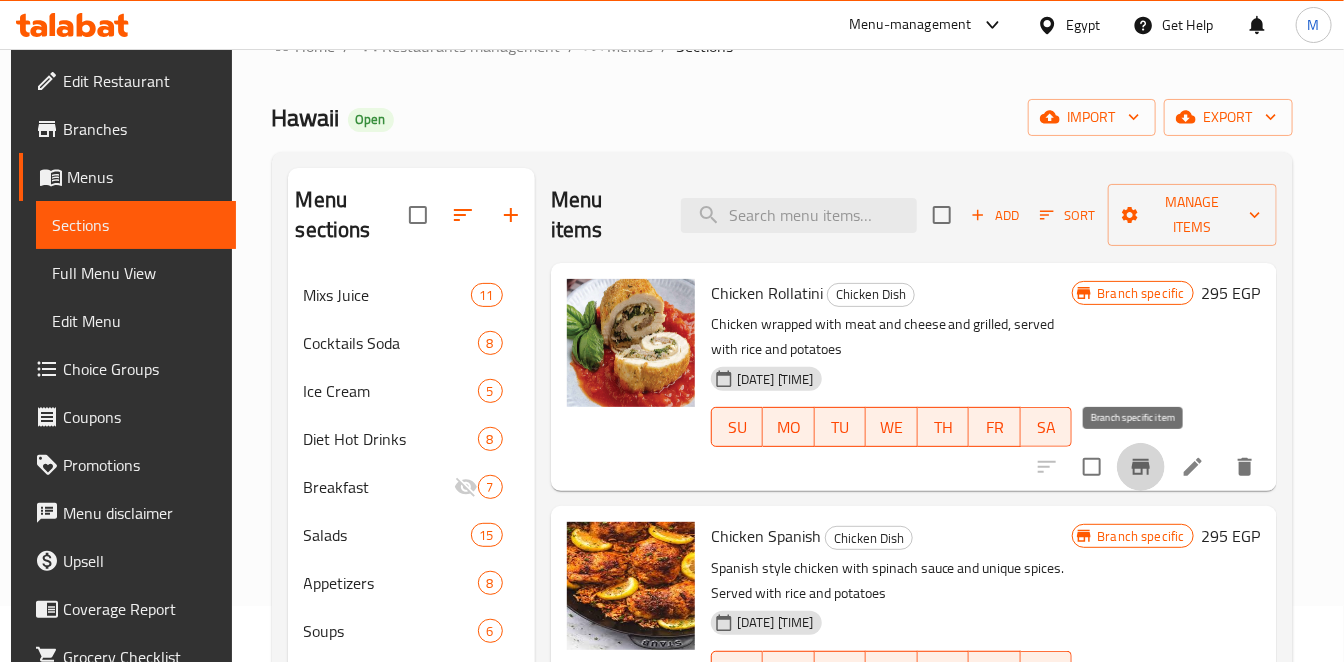 click at bounding box center (1141, 467) 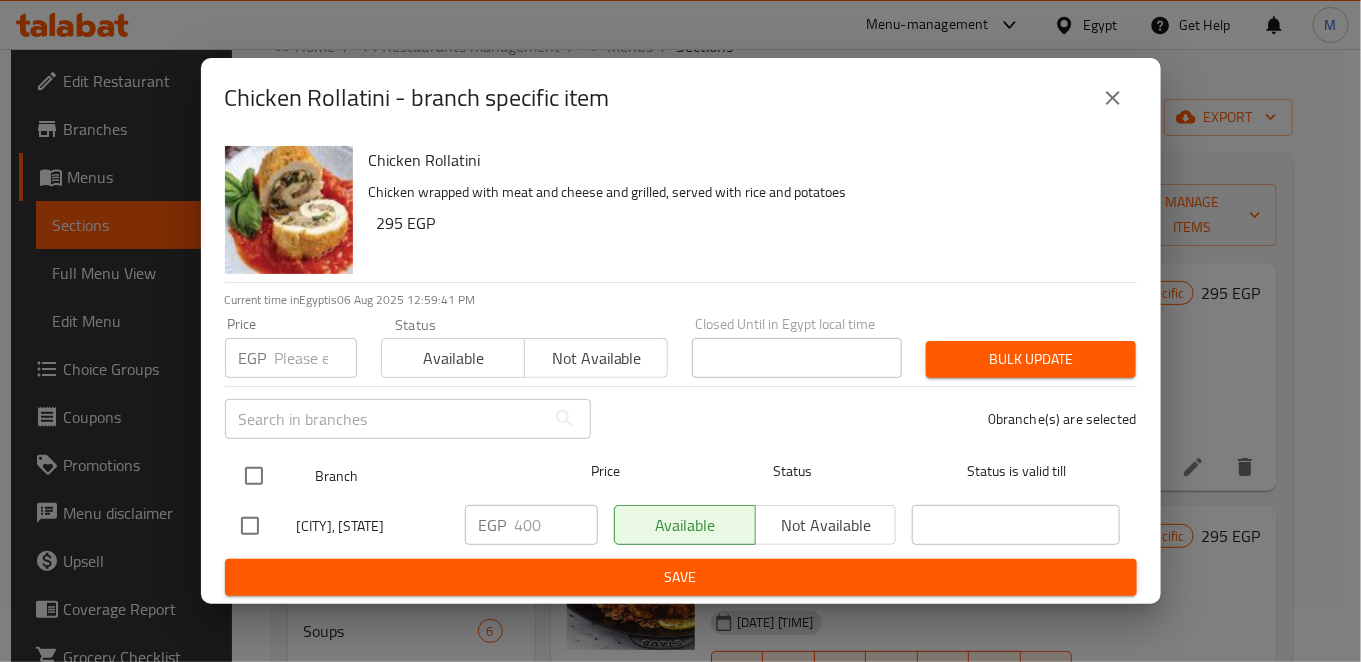 click at bounding box center [254, 476] 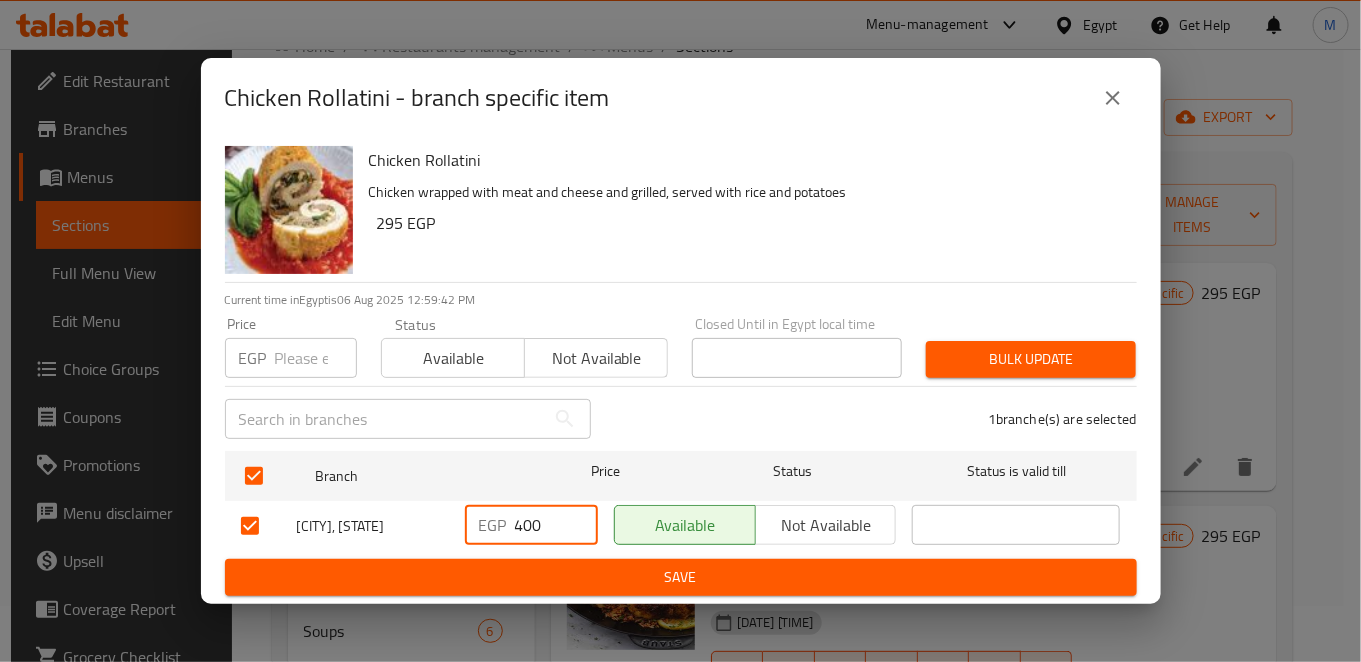 click on "400" at bounding box center (556, 525) 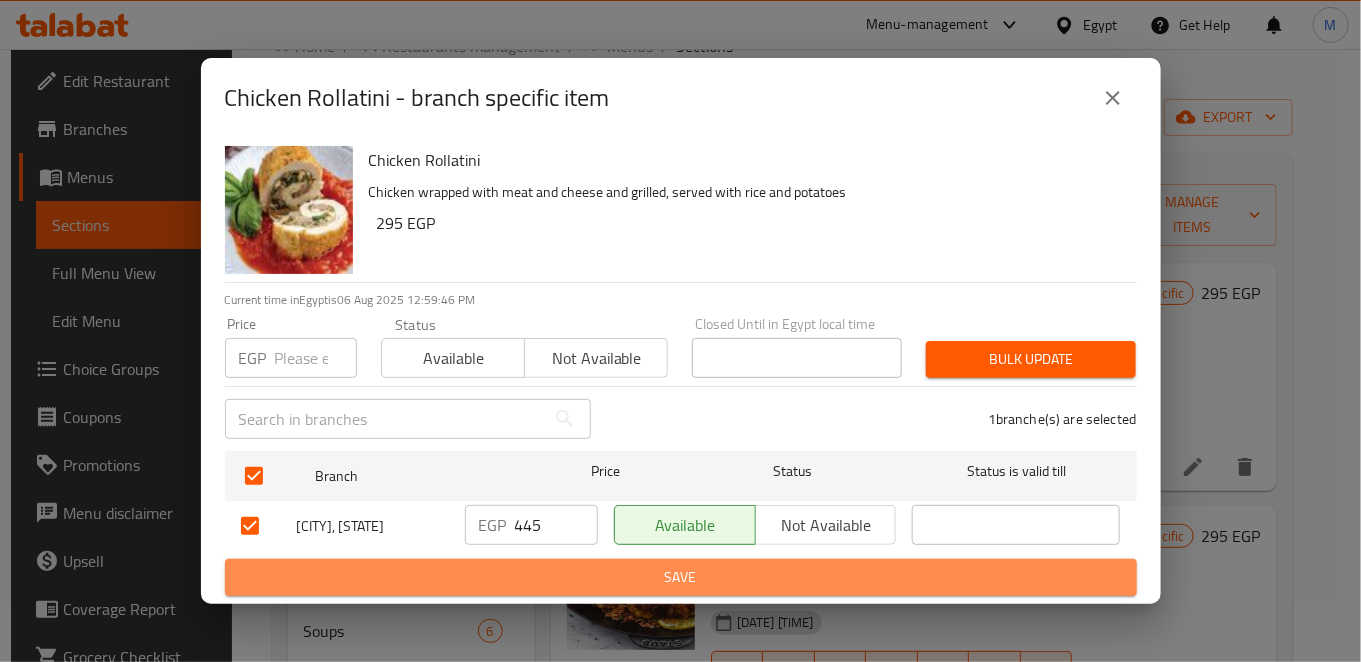 click on "Save" at bounding box center (681, 577) 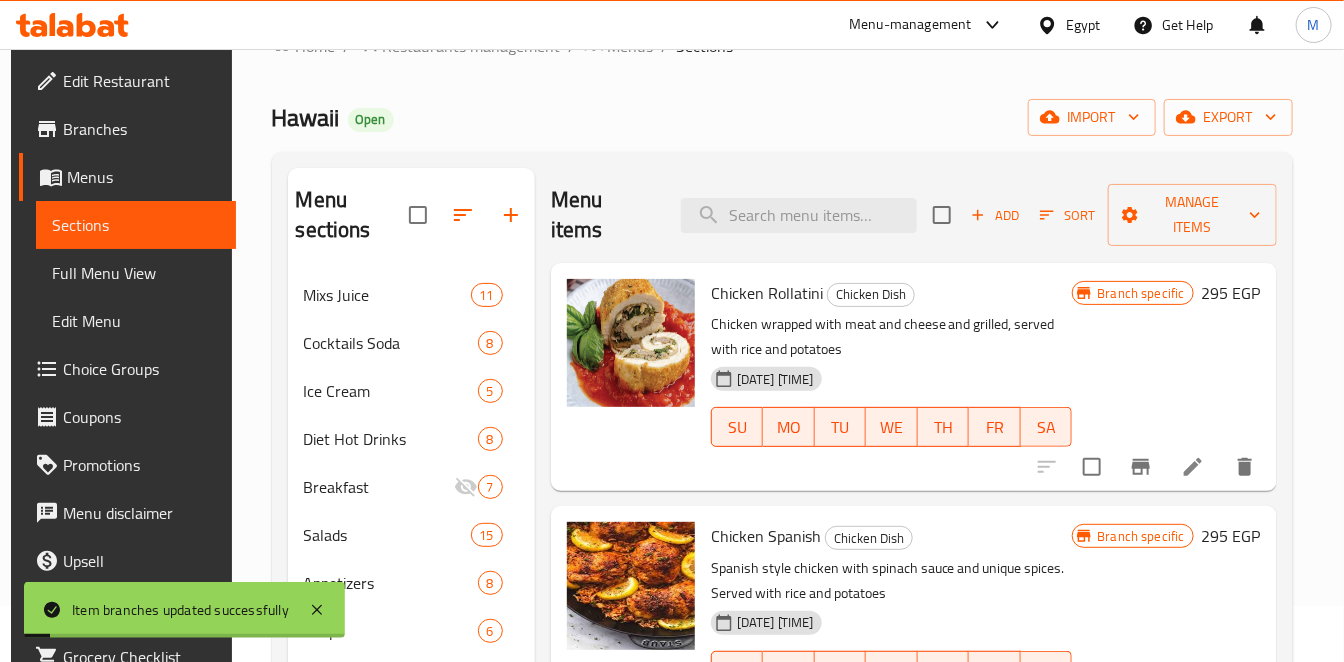 scroll, scrollTop: 111, scrollLeft: 0, axis: vertical 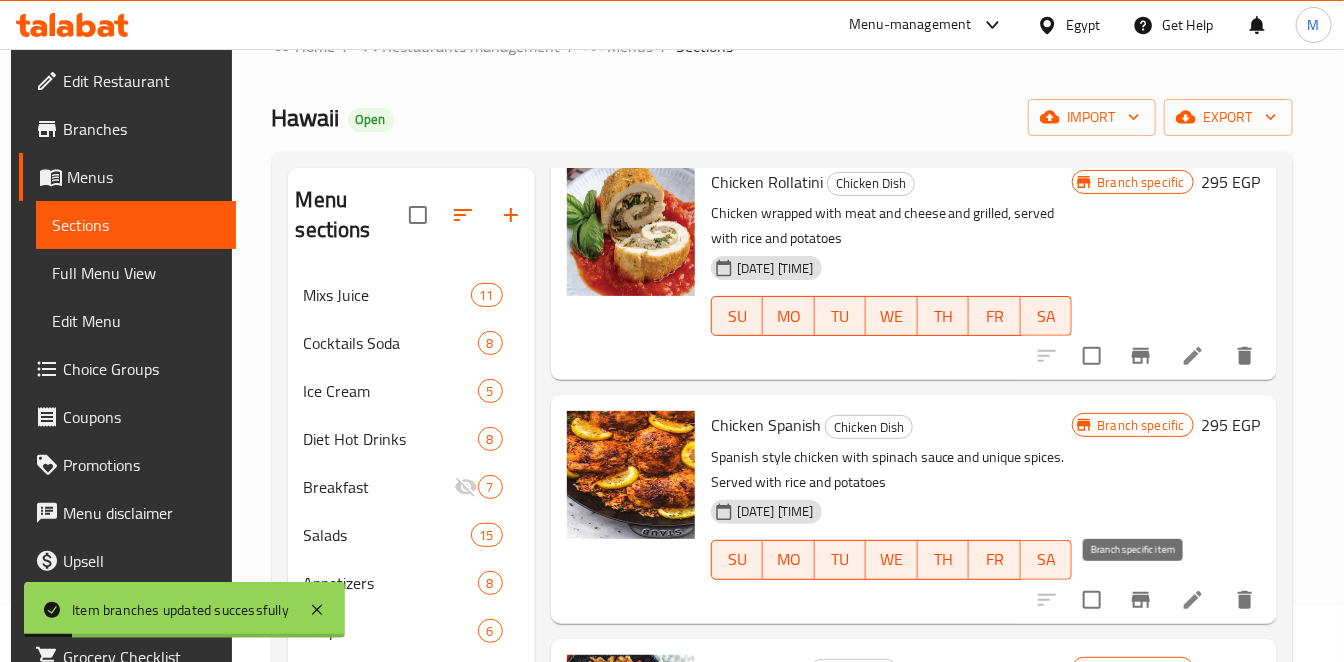 click 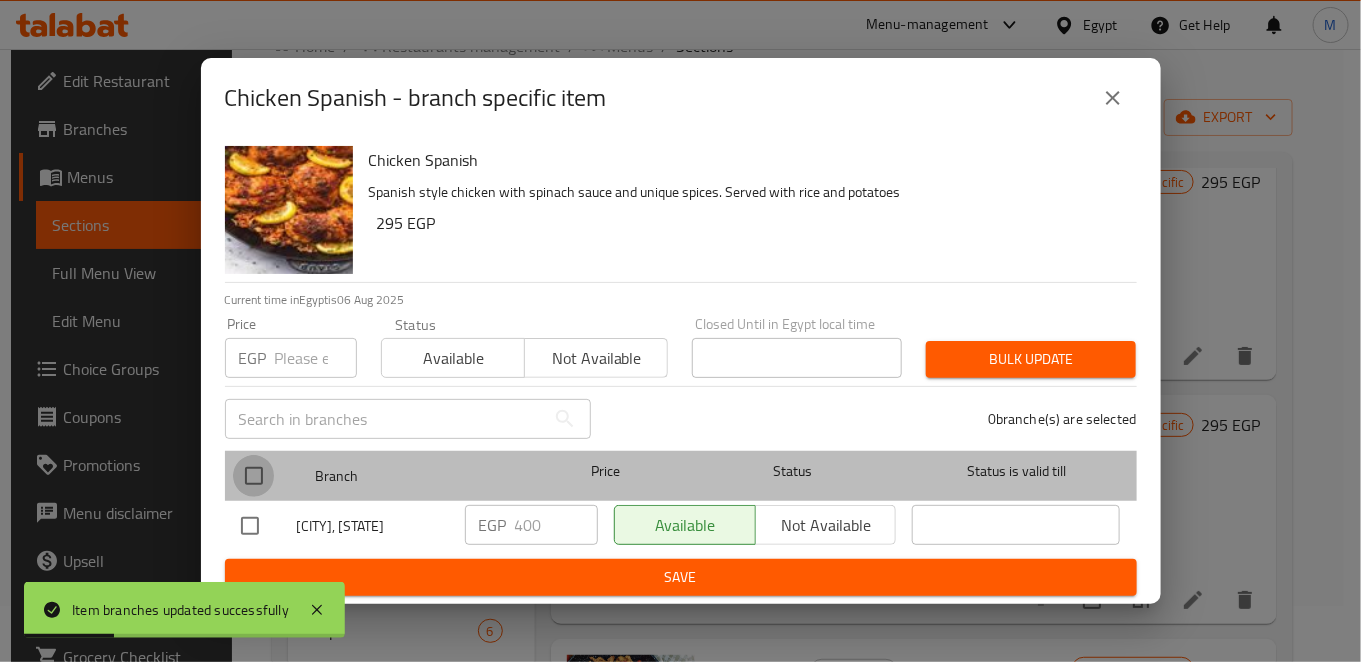click at bounding box center (254, 476) 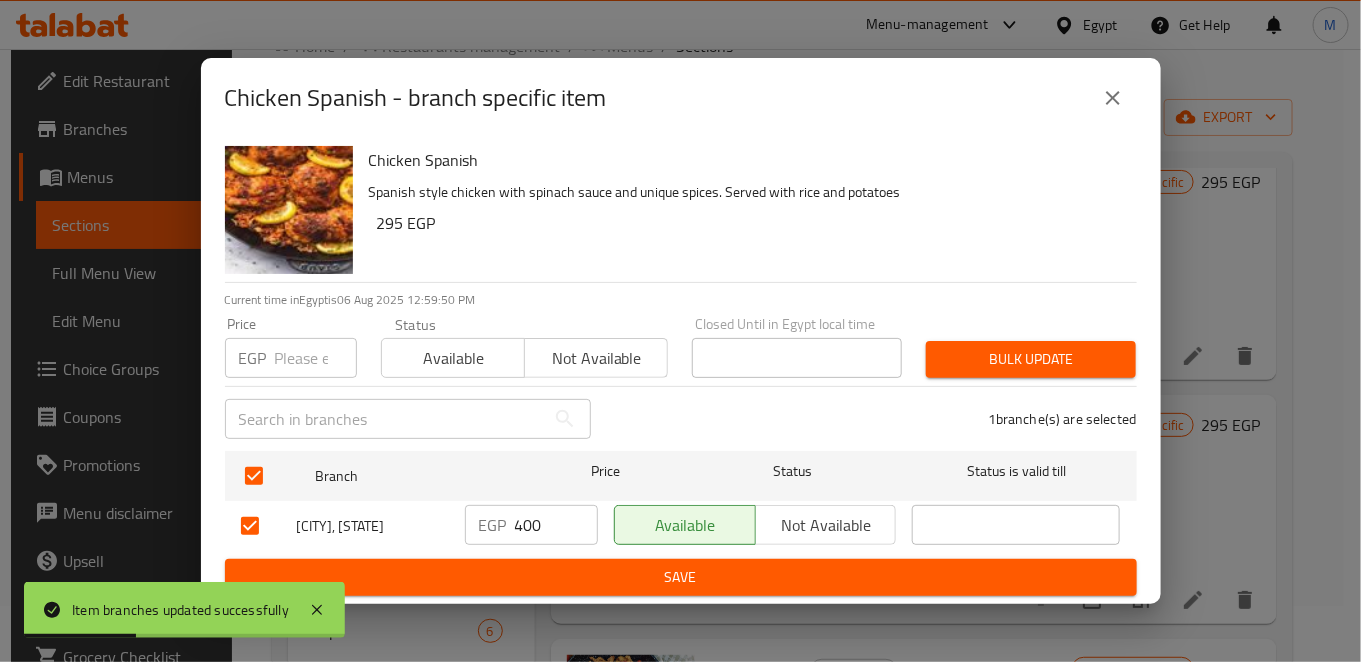 click on "400" at bounding box center (556, 525) 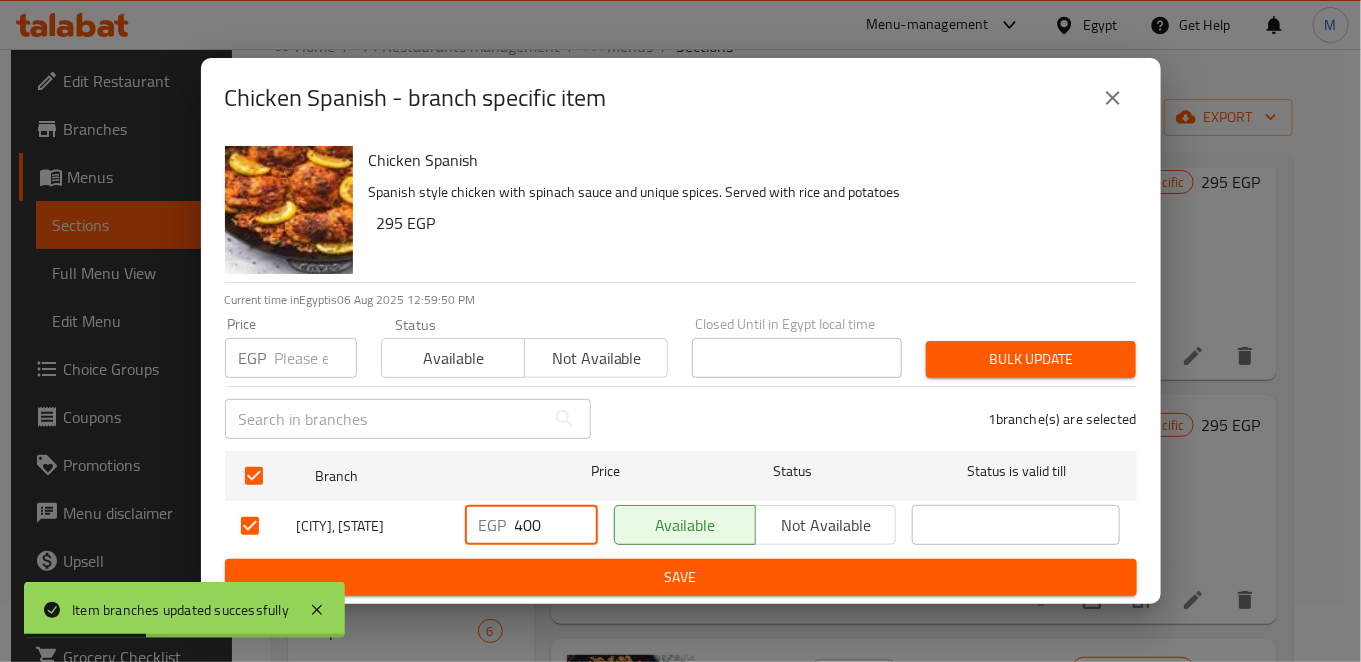 click on "400" at bounding box center [556, 525] 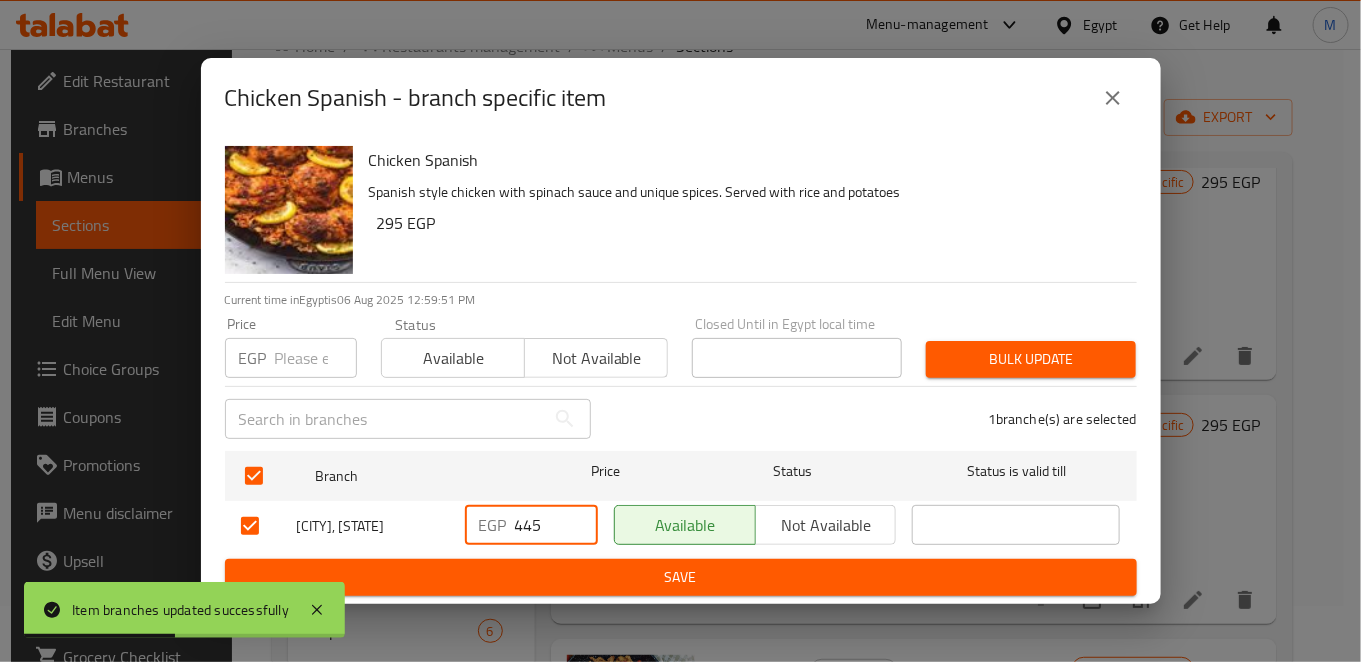 click on "Save" at bounding box center [681, 577] 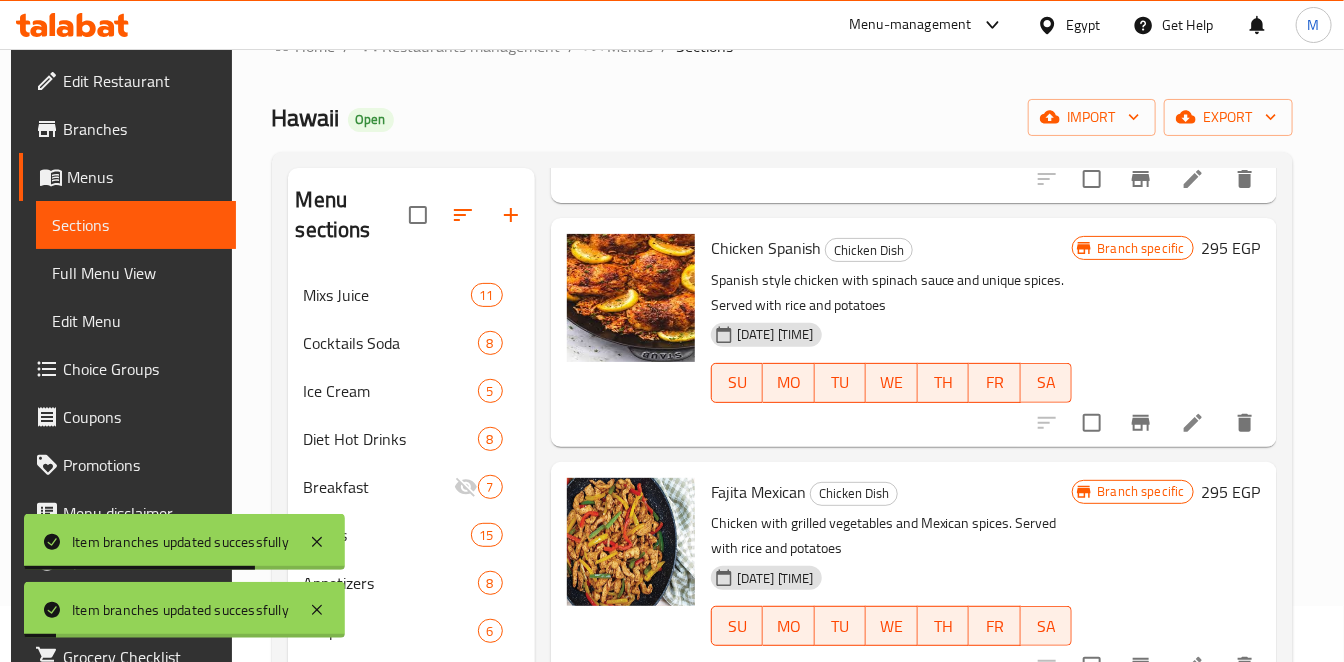 scroll, scrollTop: 333, scrollLeft: 0, axis: vertical 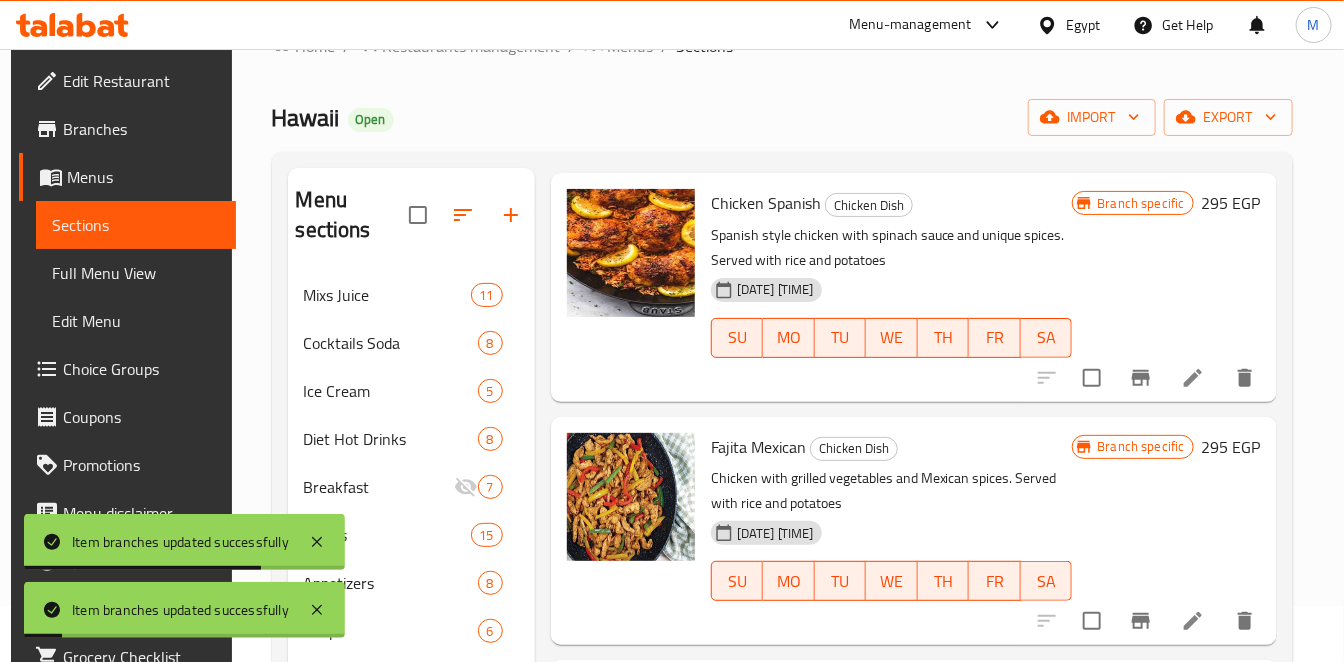 click 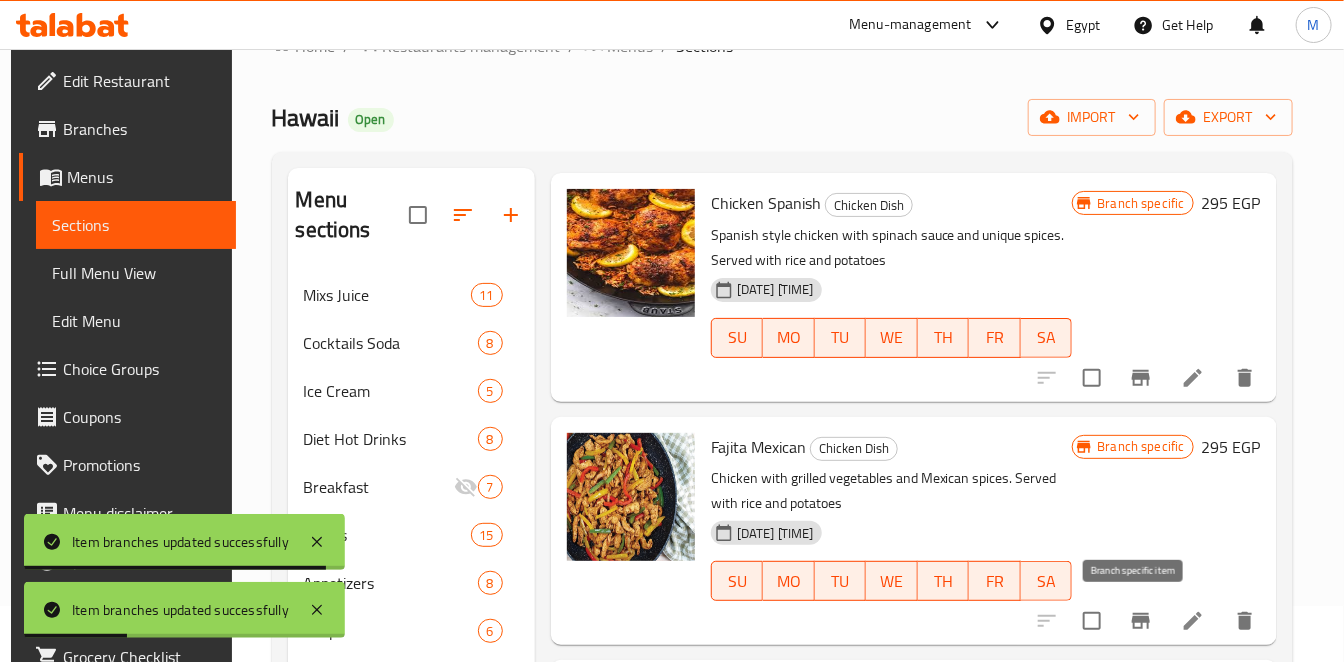 click at bounding box center (1141, 621) 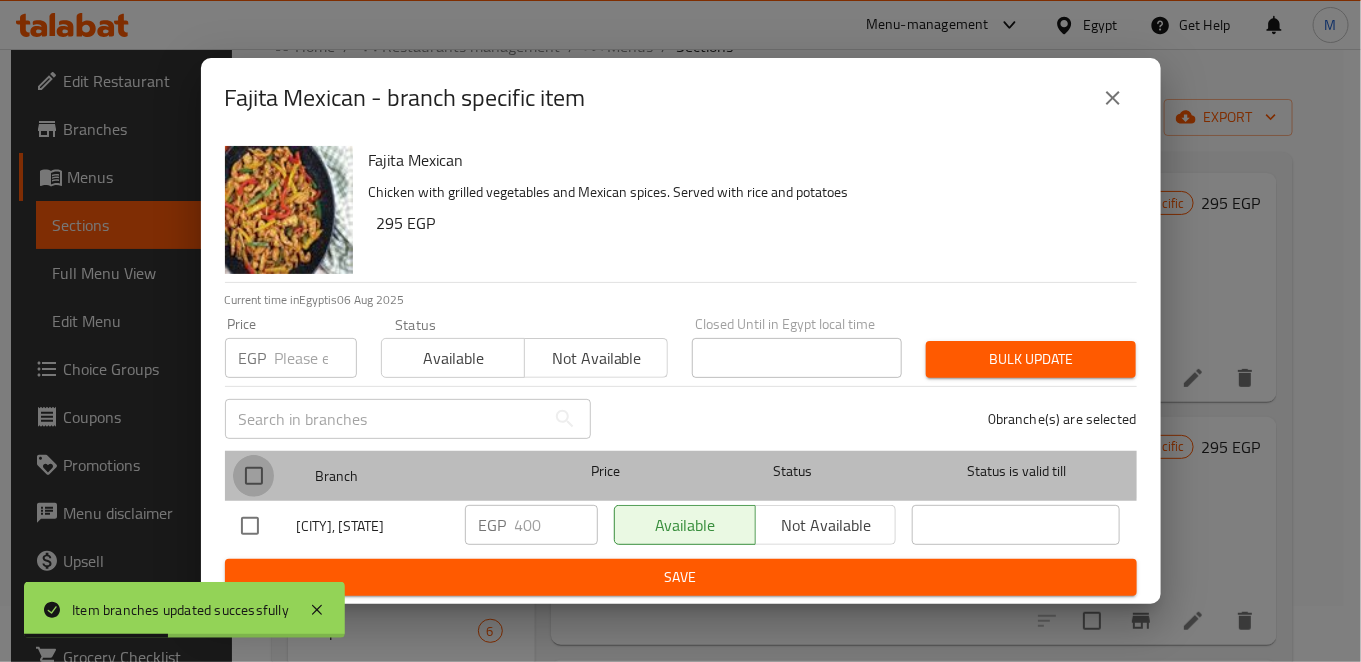 click at bounding box center [254, 476] 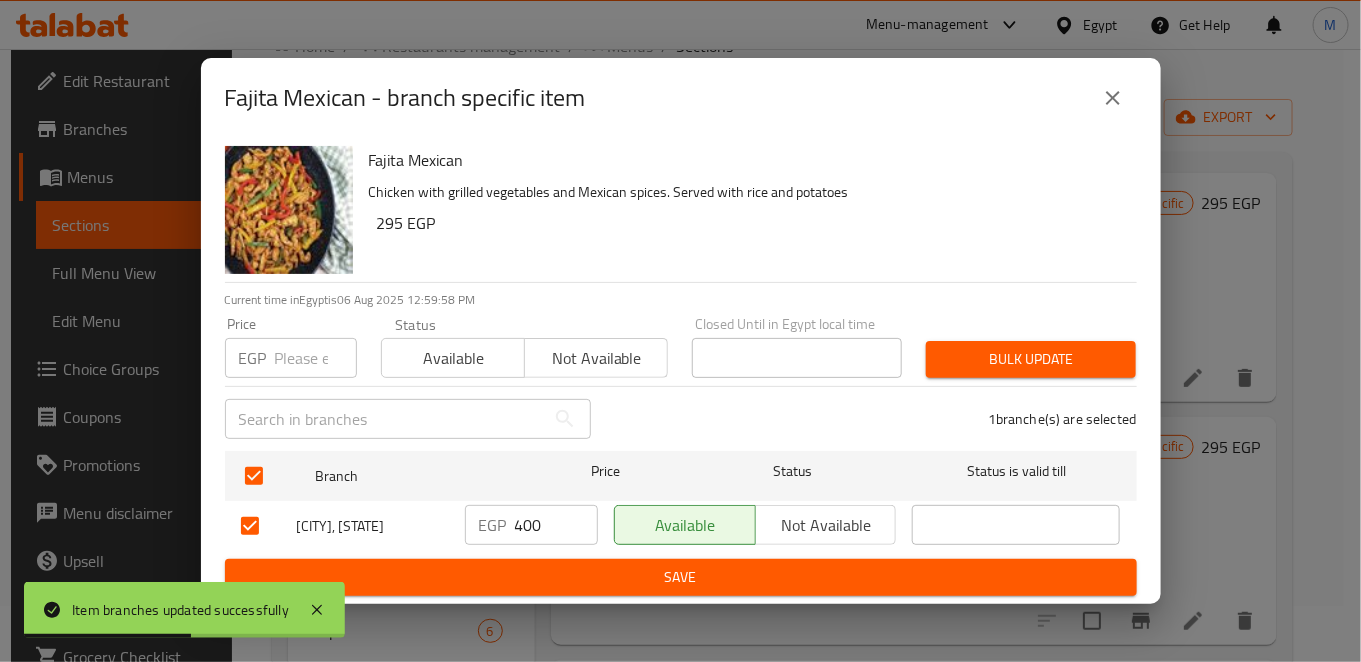 click on "400" at bounding box center (556, 525) 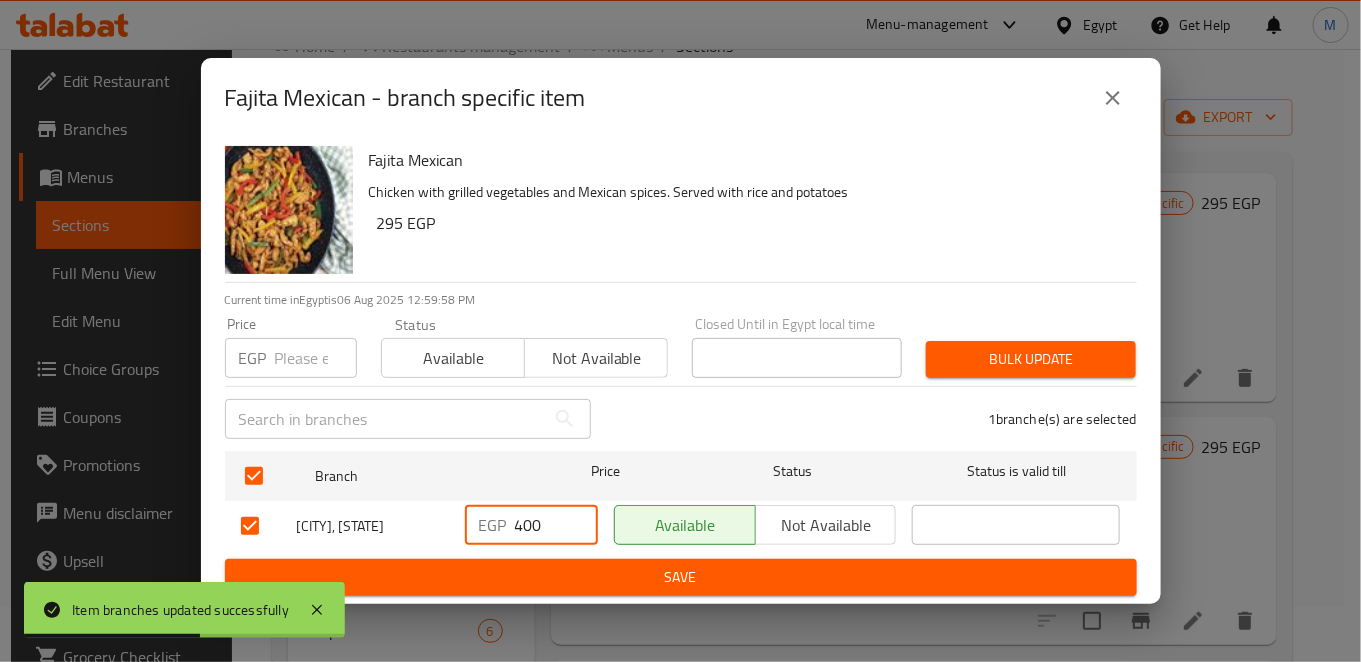 click on "400" at bounding box center [556, 525] 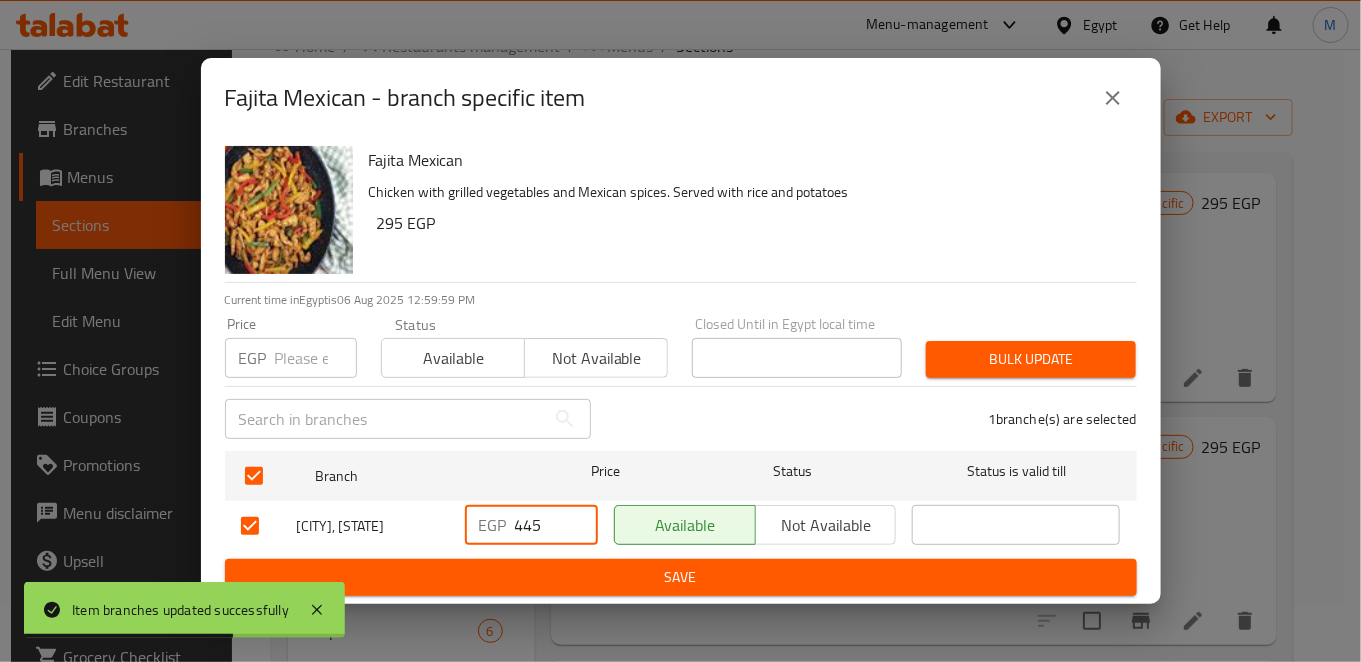 click on "Save" at bounding box center (681, 577) 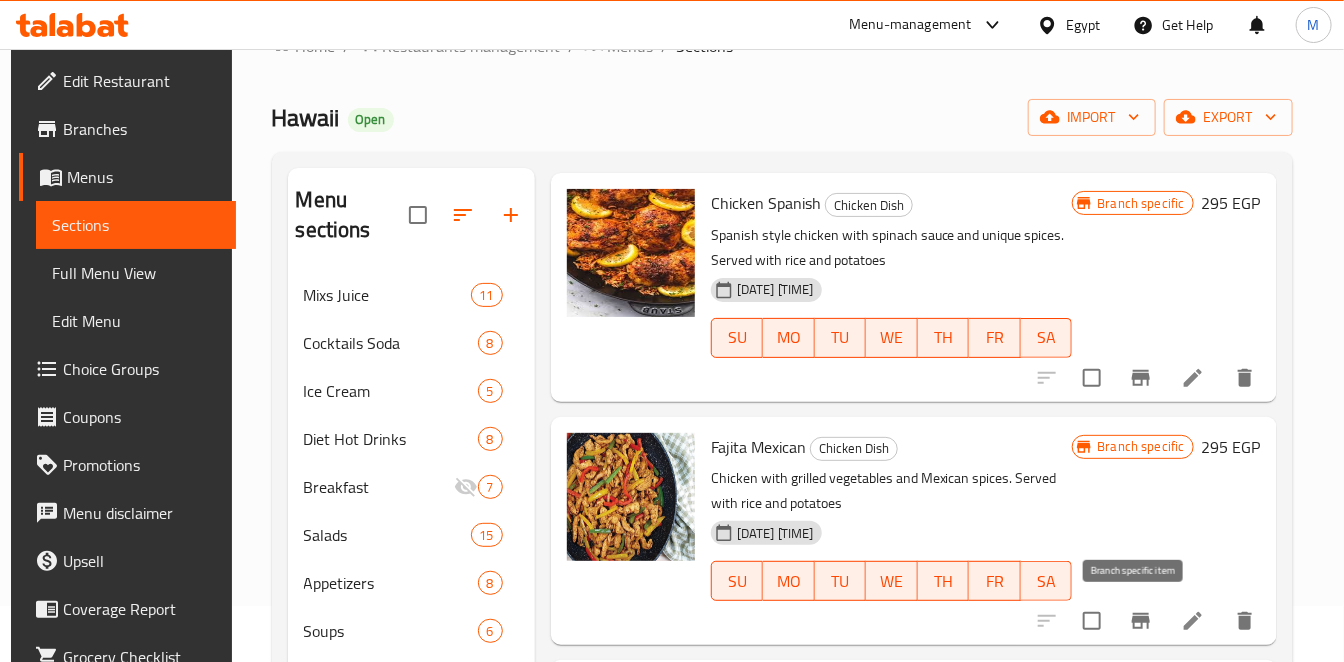 click 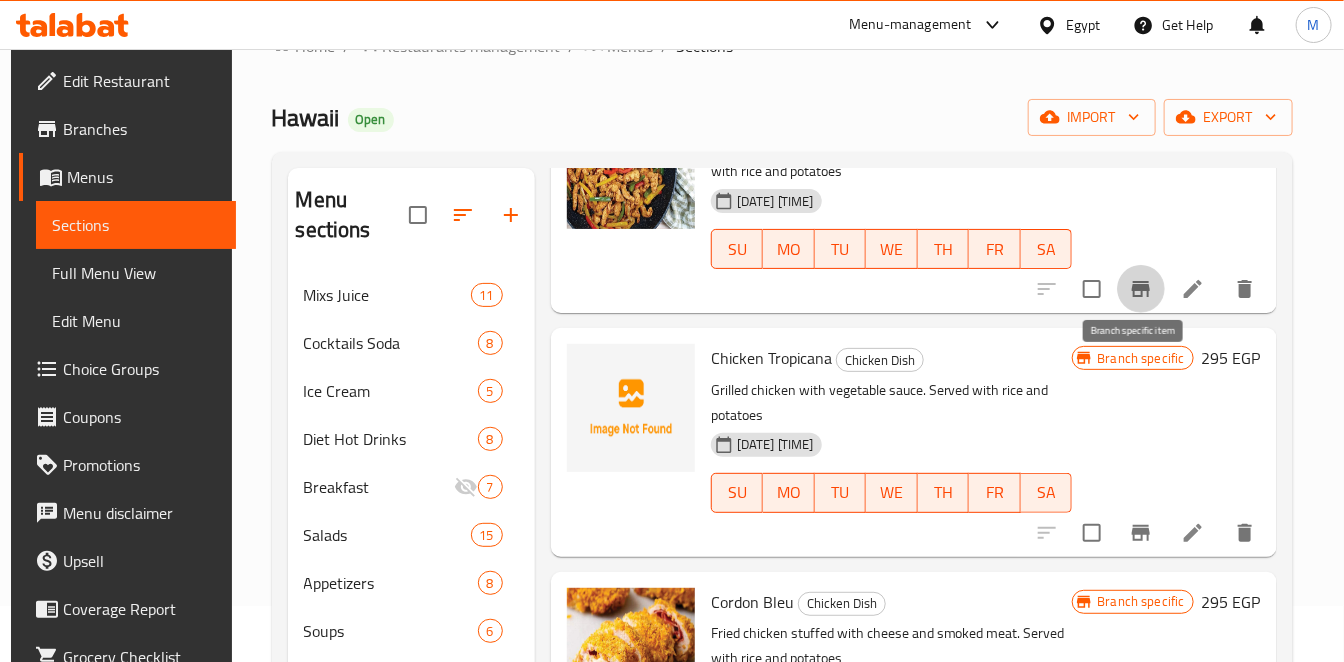 scroll, scrollTop: 666, scrollLeft: 0, axis: vertical 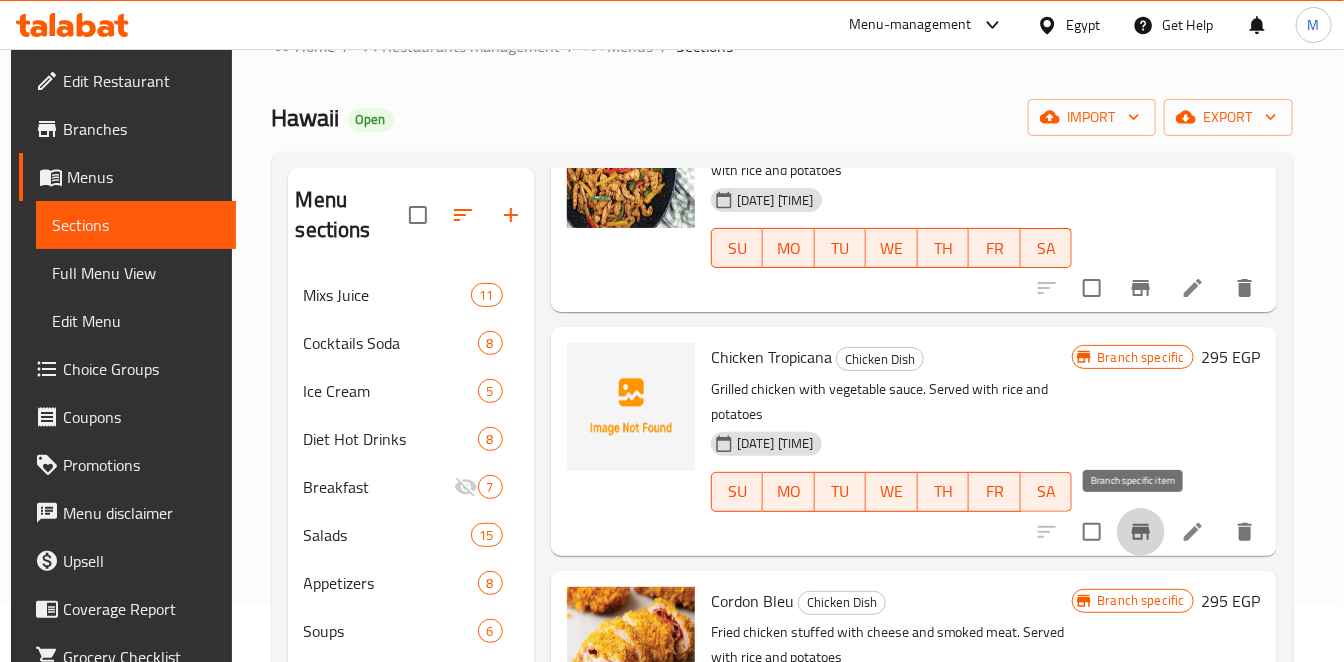 click 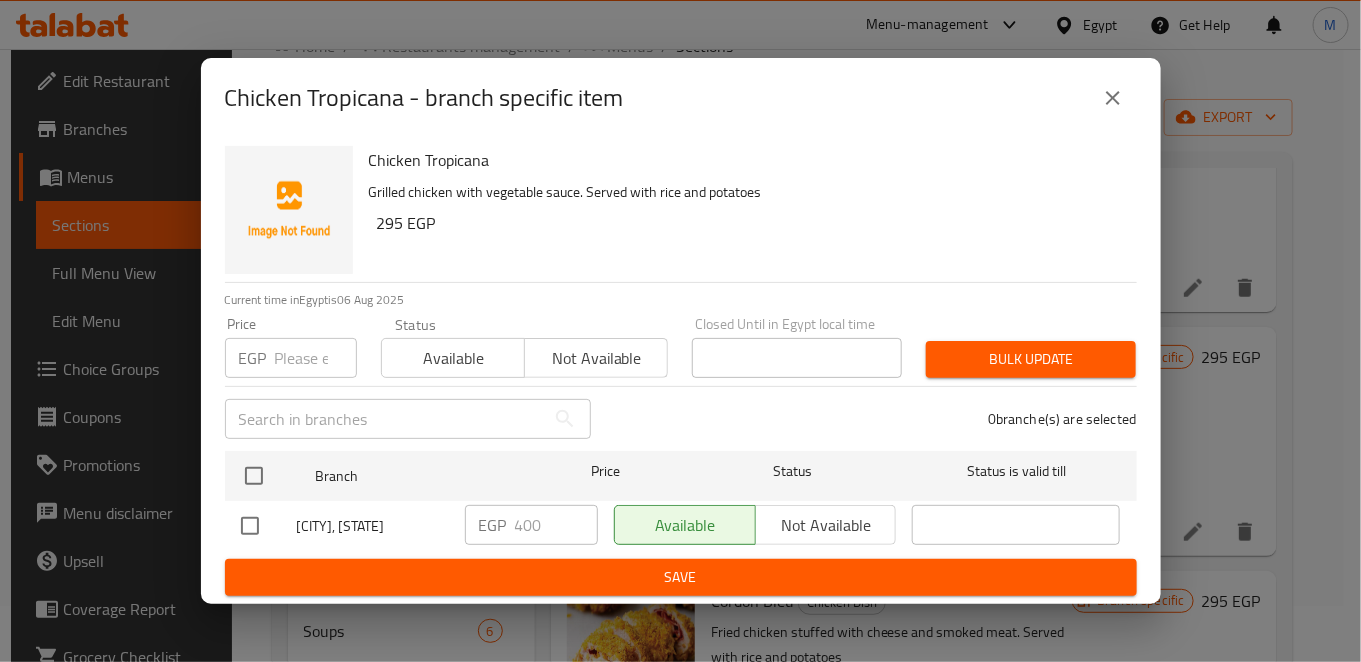 click on "[CITY], [STATE]" at bounding box center (345, 526) 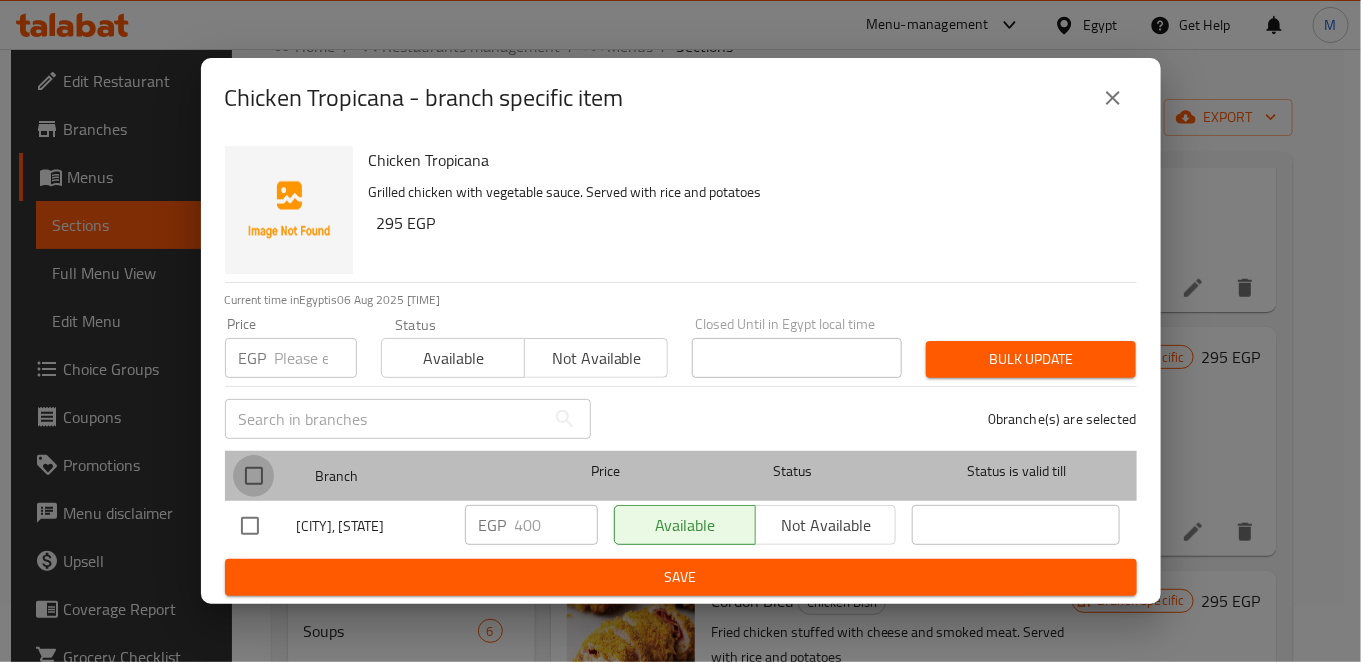 click at bounding box center (254, 476) 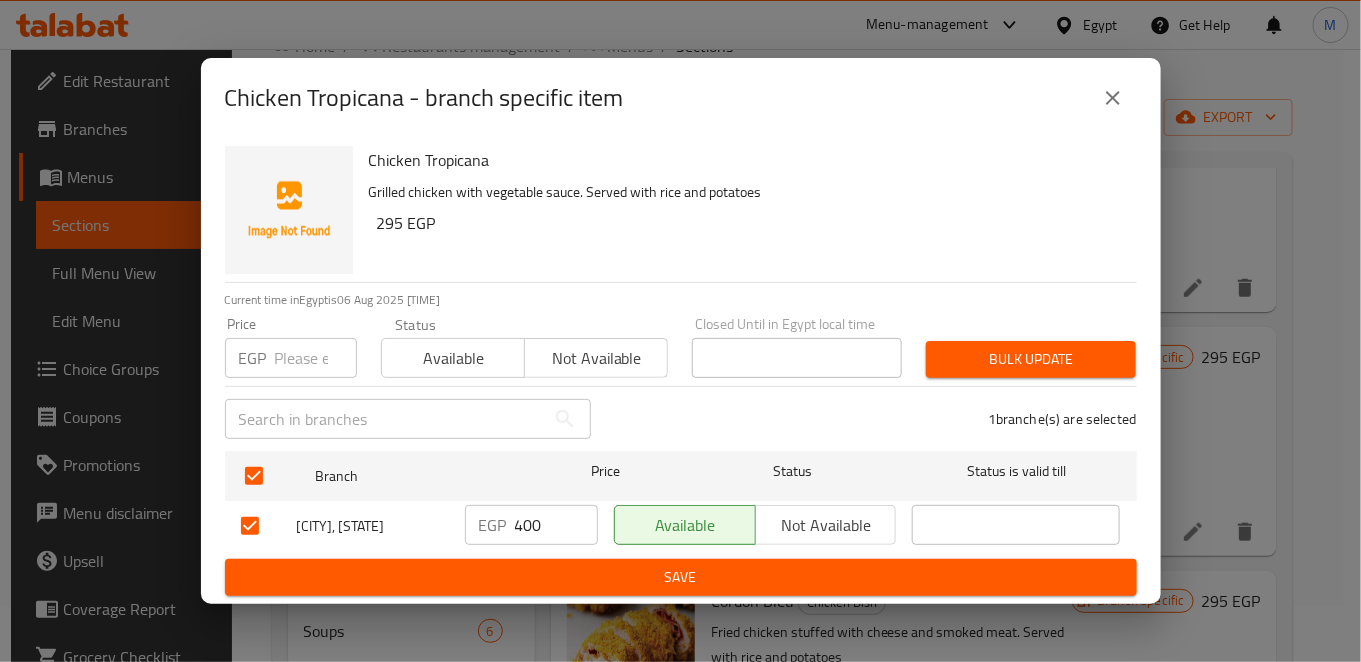 click on "400" at bounding box center [556, 525] 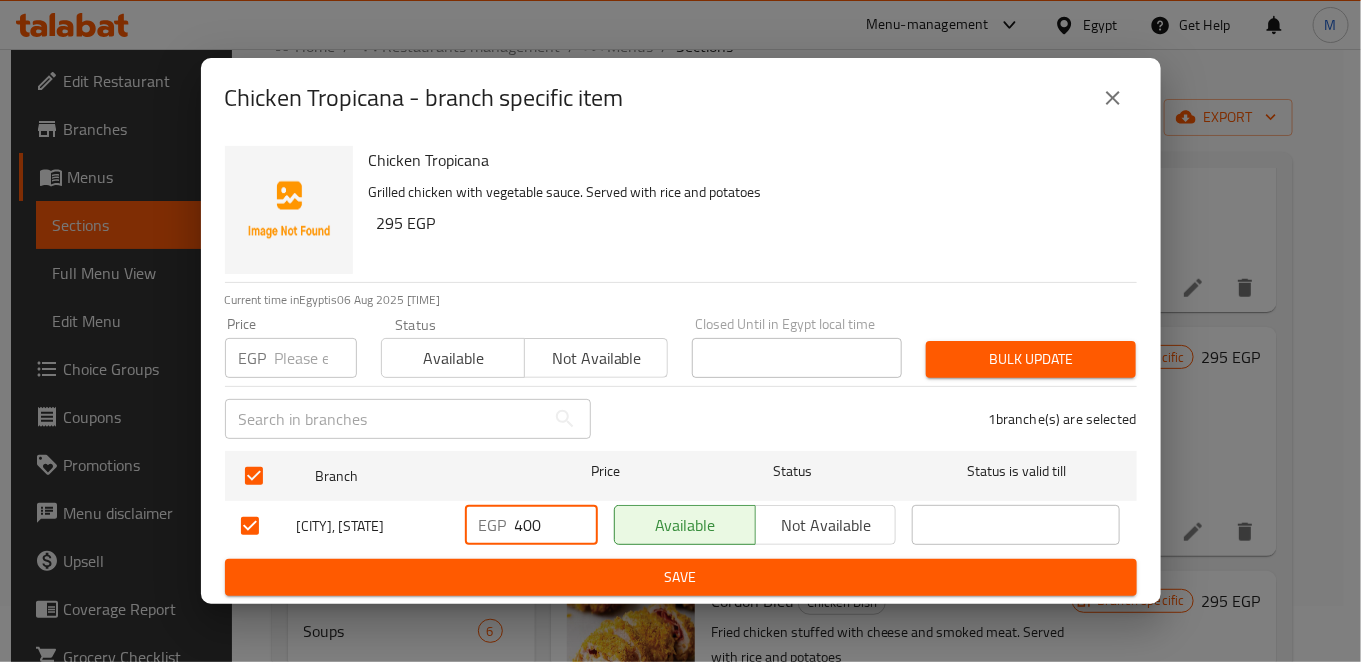 click on "400" at bounding box center (556, 525) 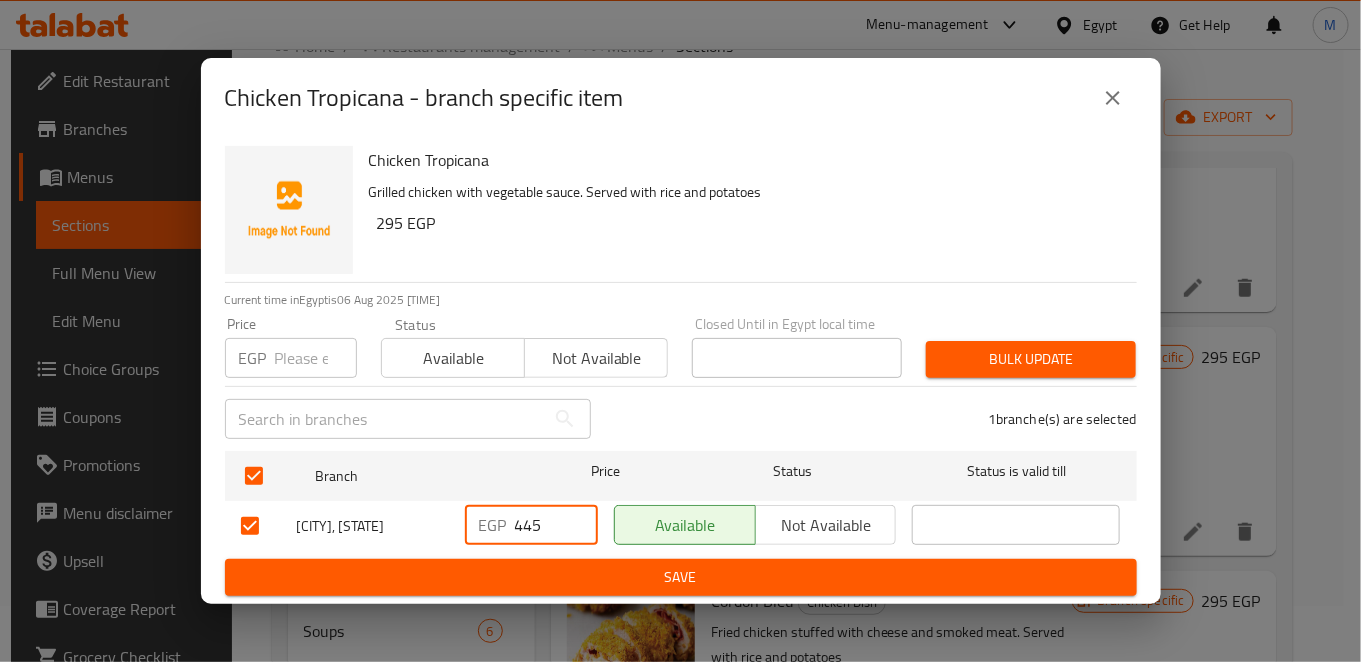 click on "Save" at bounding box center (681, 577) 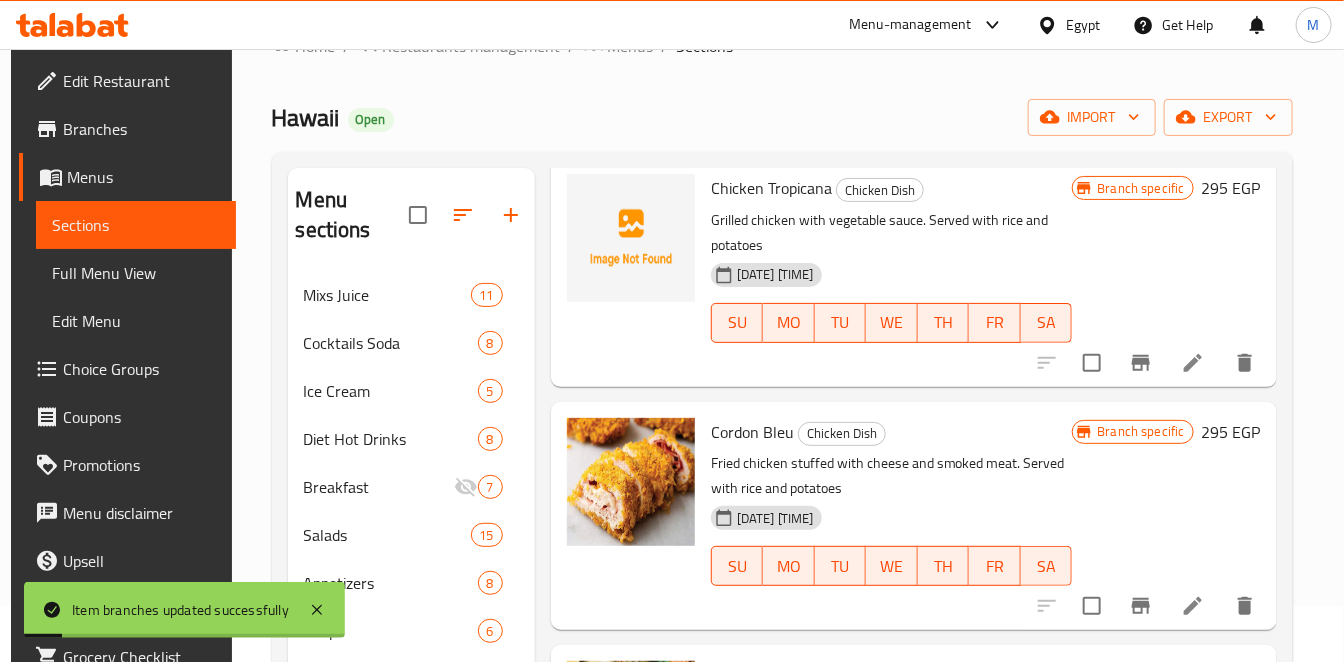 scroll, scrollTop: 888, scrollLeft: 0, axis: vertical 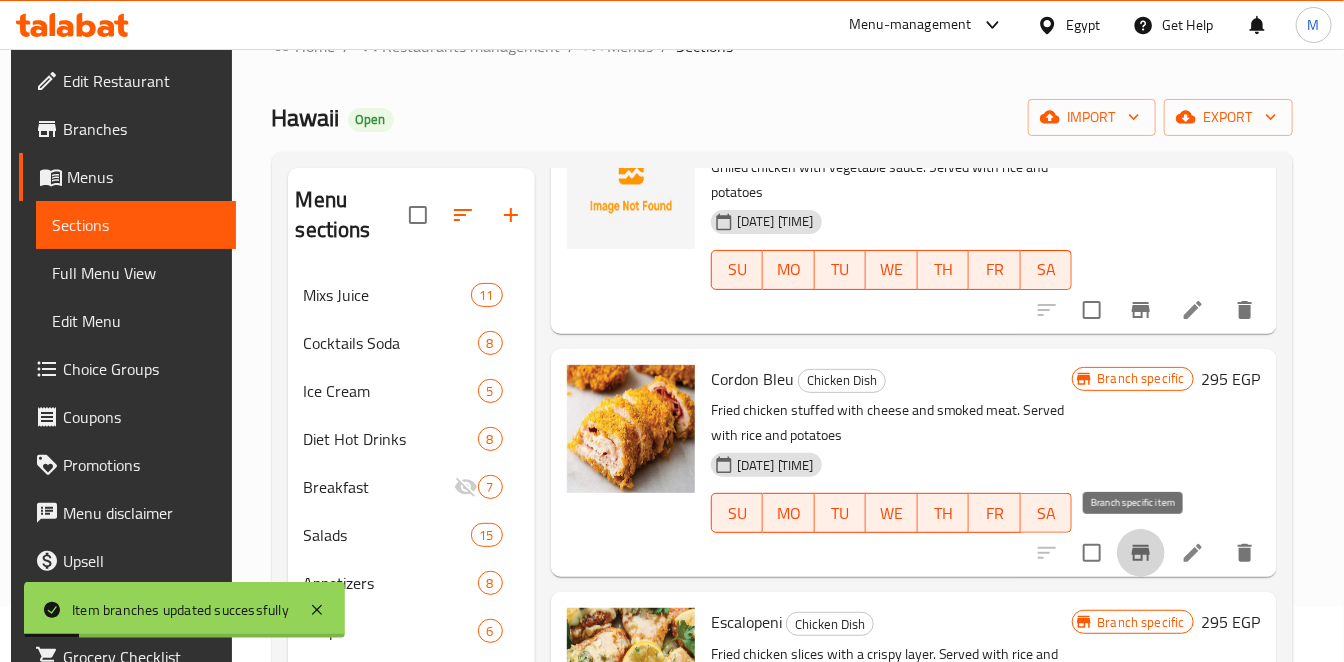 click 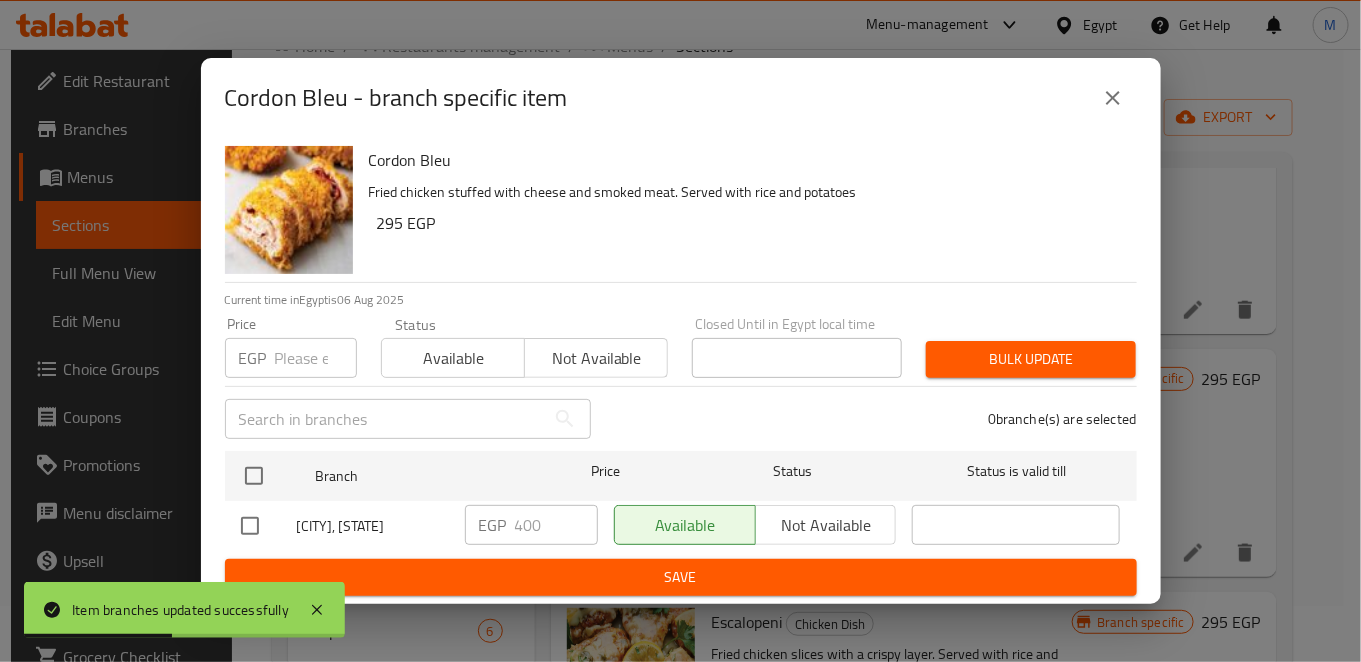 click on "[CITY], [STATE]" at bounding box center (345, 526) 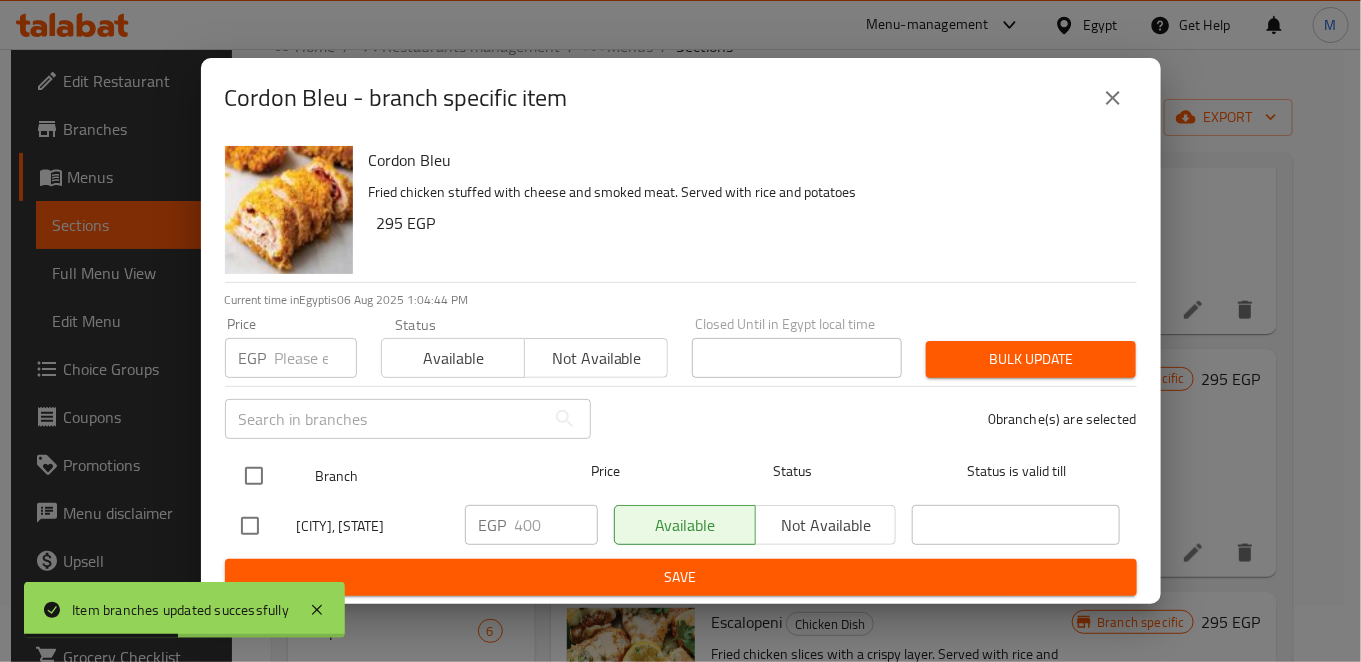 click at bounding box center [254, 476] 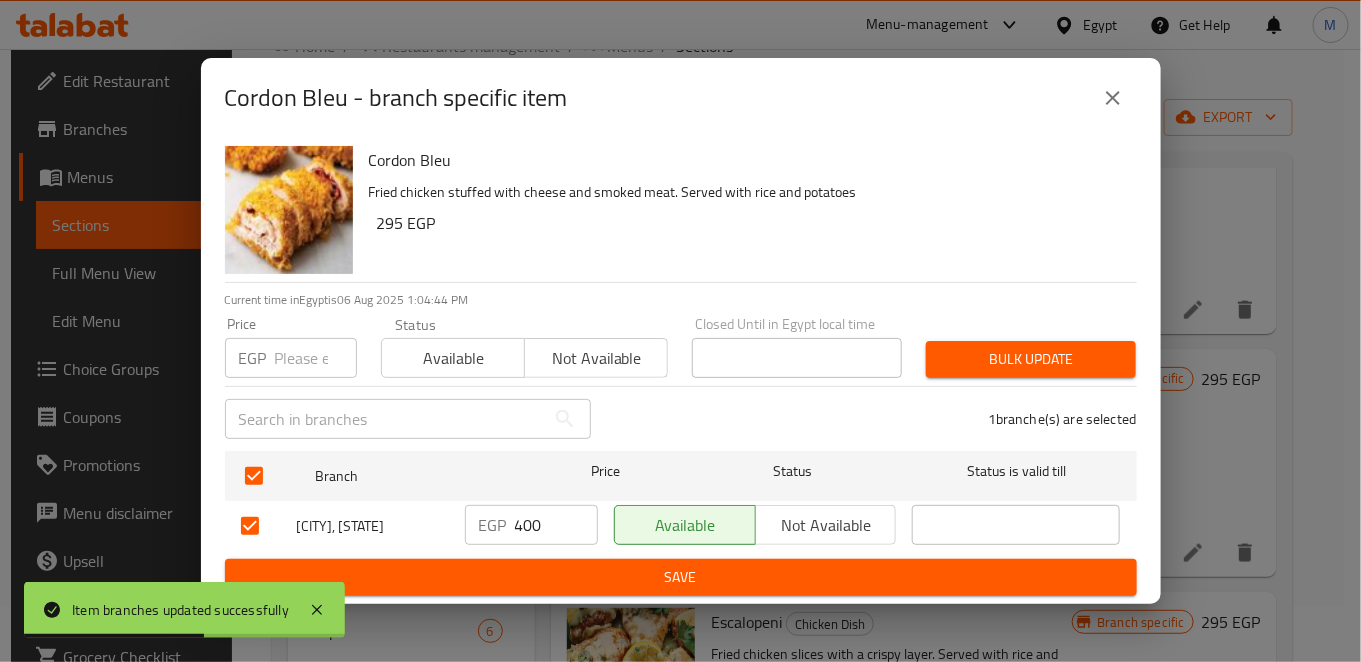 click on "400" at bounding box center [556, 525] 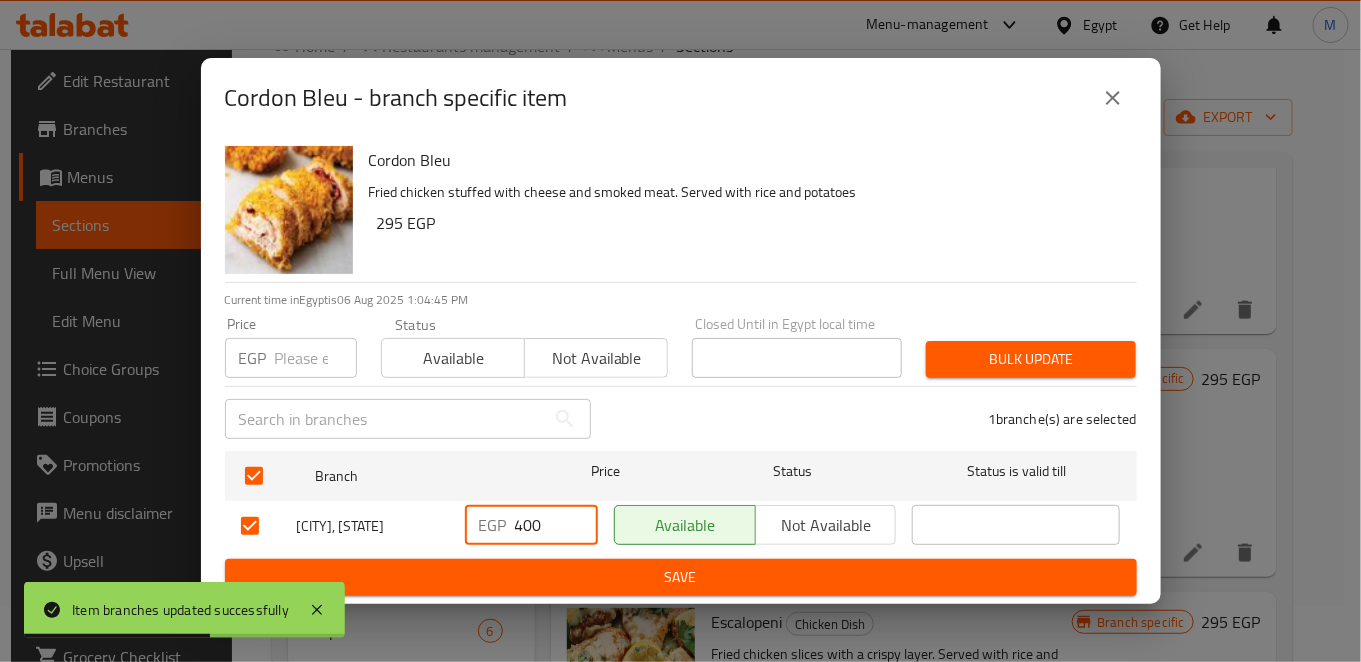 click on "400" at bounding box center [556, 525] 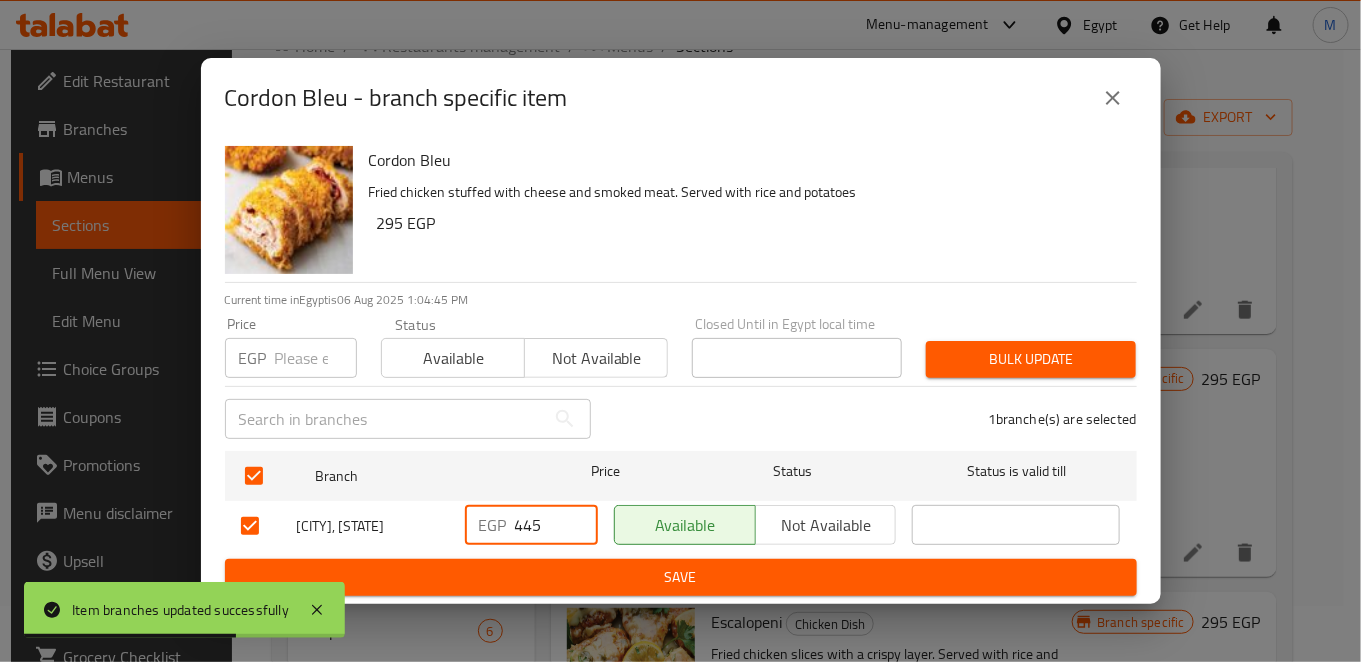click on "Branch Price Status Status is valid till Hawaii, [CITY], [STATE] EGP [NUMBER] Available Not available Closed Until in Egypt local time Closed Until in Egypt local time Bulk update [NUMBER] branche(s) are selected Branch Price Status Status is valid till Hawaii, [CITY], [STATE] EGP [NUMBER] Available Not available Save" at bounding box center (681, 501) 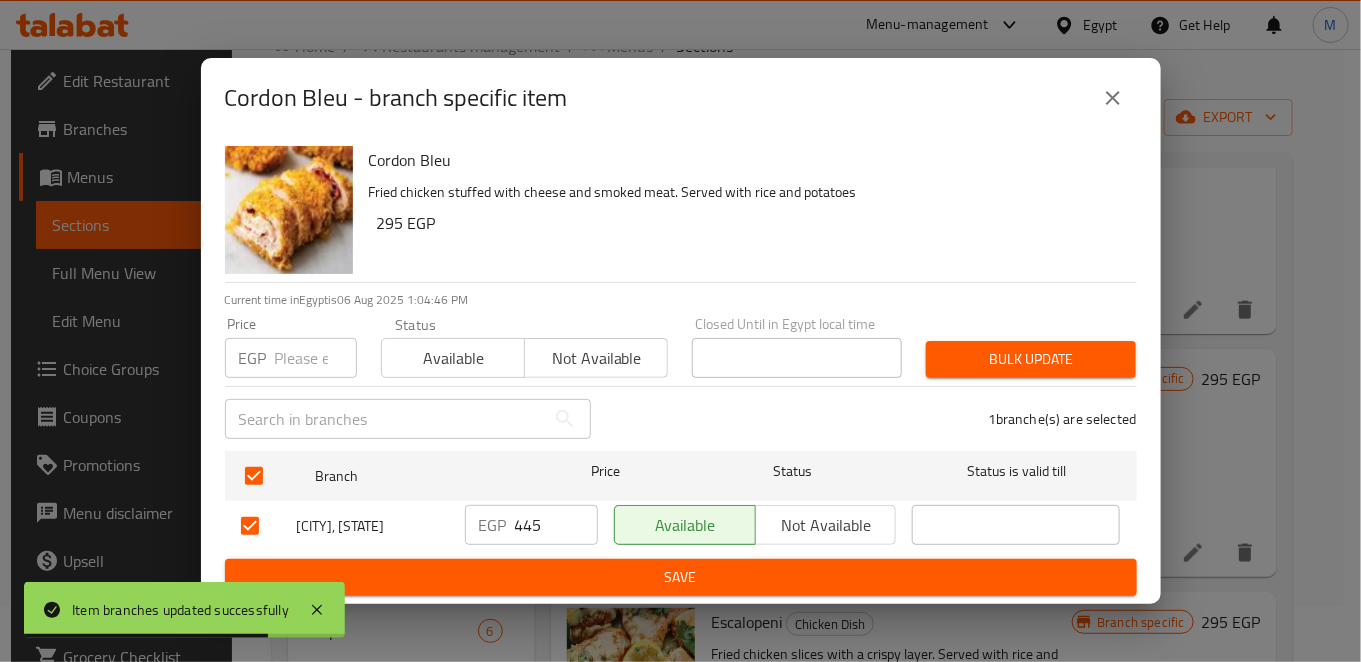 click on "Cordon Bleu Fried chicken stuffed with cheese and smoked meat. Served with rice and potatoes [NUMBER] EGP Current time in Egypt is 06 Aug 2025 [TIME] Price EGP Price Status Available Not available Closed Until in Egypt local time Closed Until in Egypt local time Bulk update [NUMBER] branche(s) are selected Branch Price Status Status is valid till Hawaii, [CITY], [STATE] EGP [NUMBER] Available Not available Save" at bounding box center (681, 371) 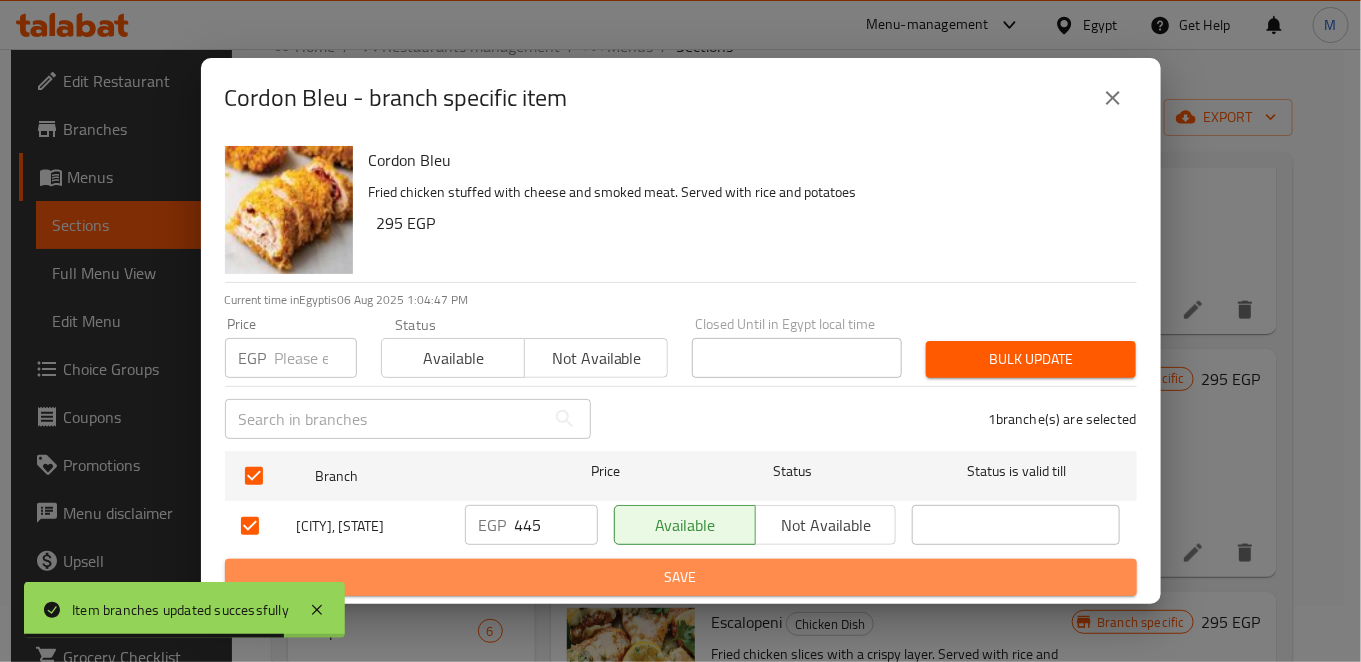 click on "Save" at bounding box center [681, 577] 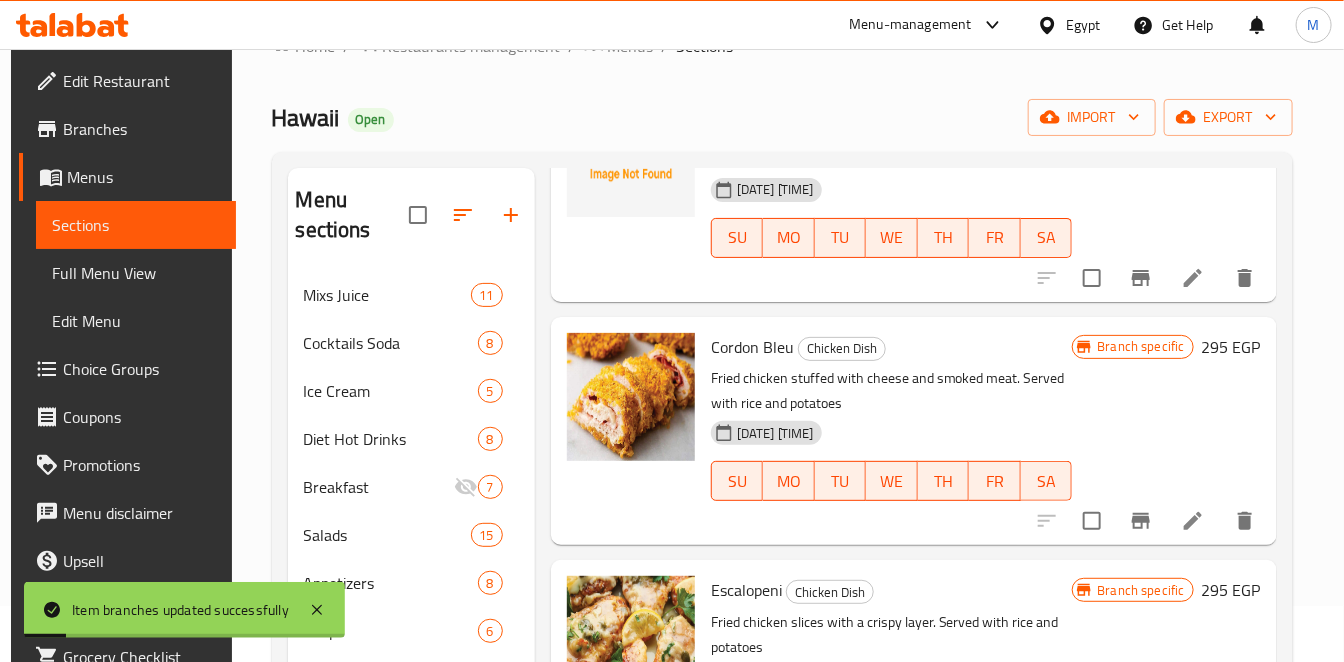 scroll, scrollTop: 938, scrollLeft: 0, axis: vertical 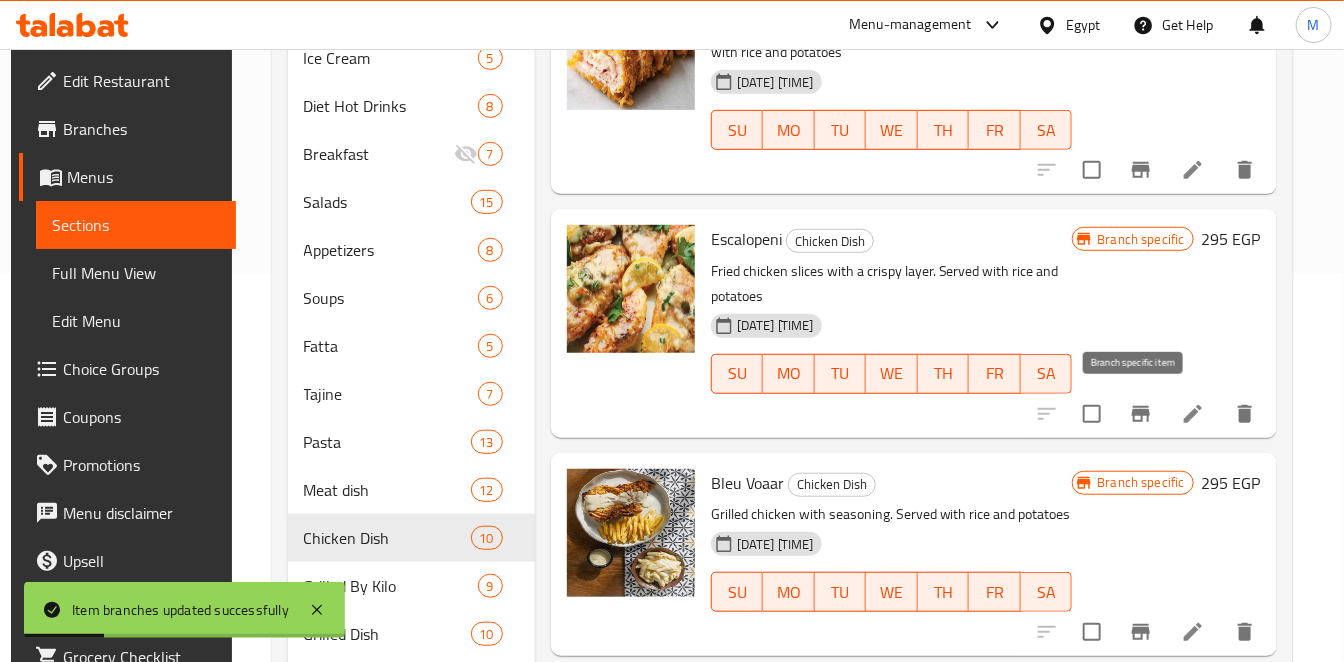 click at bounding box center [1141, 414] 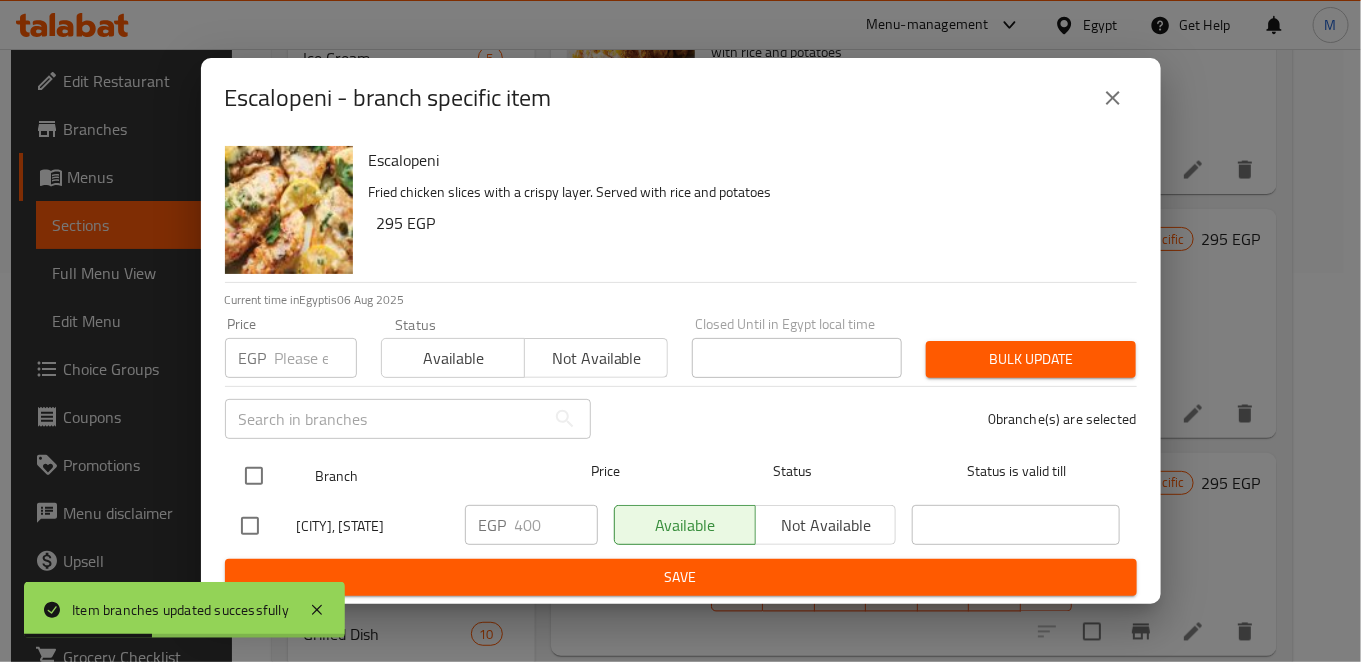 click at bounding box center [254, 476] 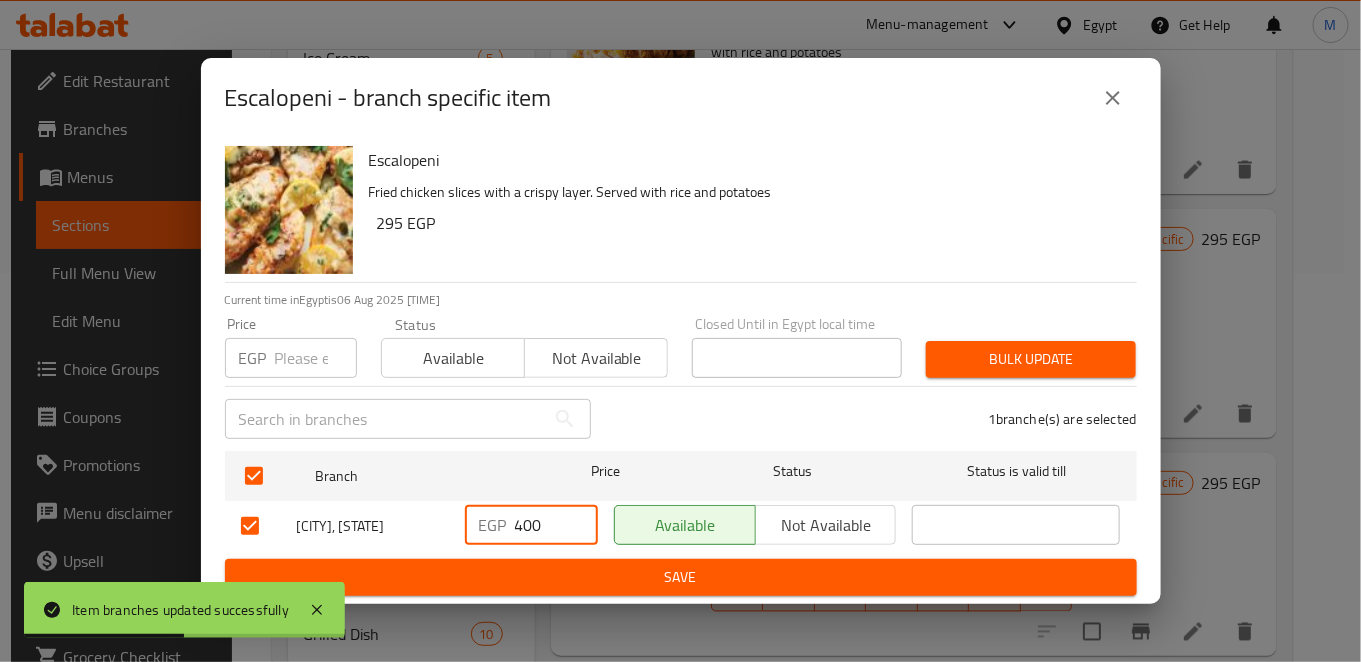 click on "400" at bounding box center (556, 525) 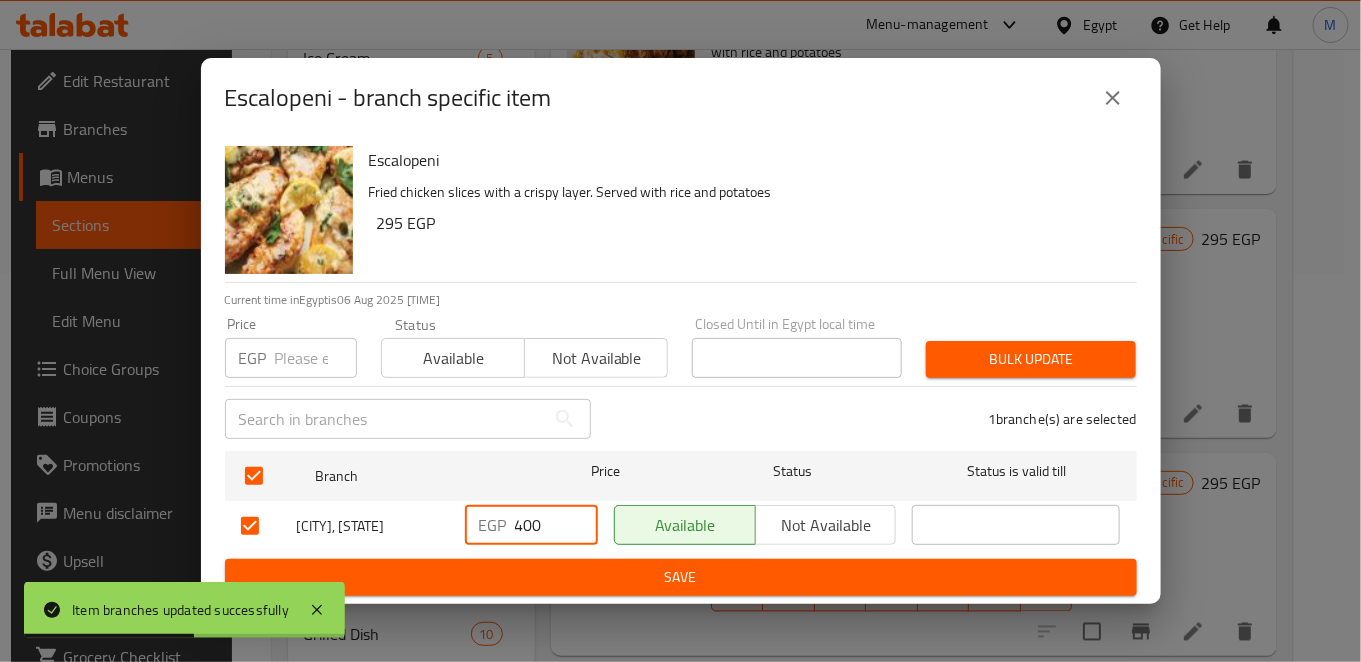 click on "400" at bounding box center (556, 525) 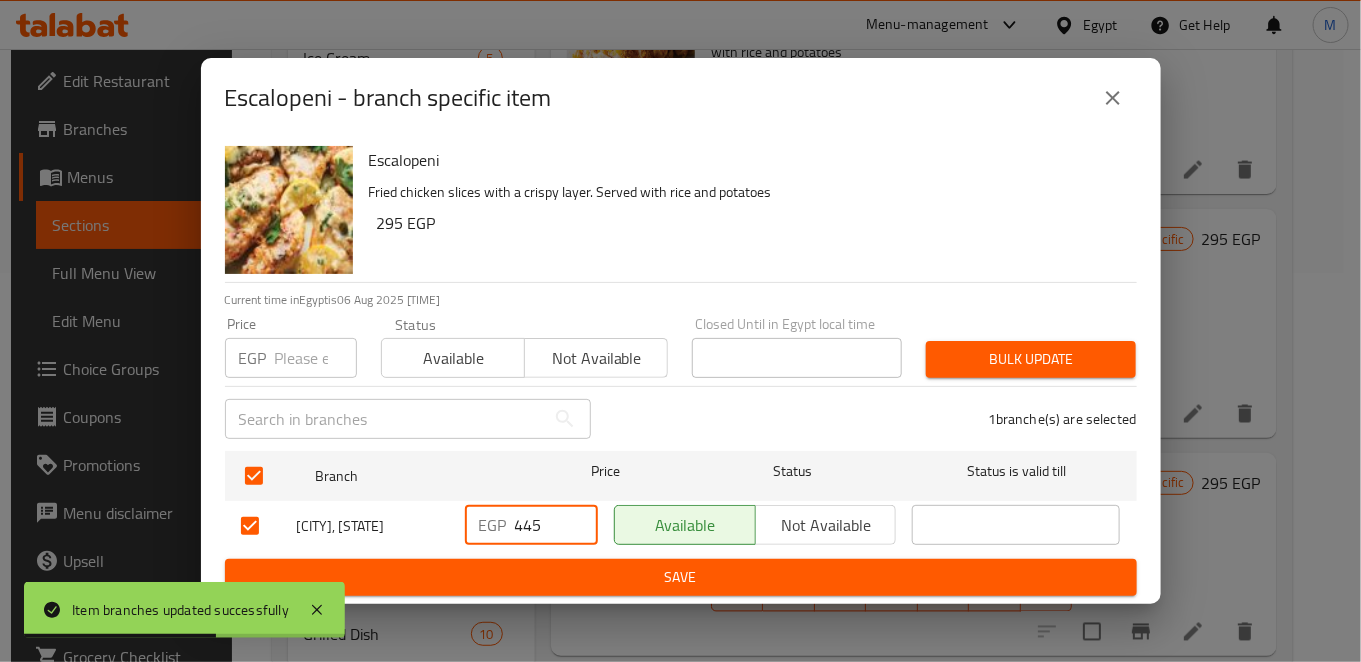 click on "EGP 445 ​" at bounding box center [531, 526] 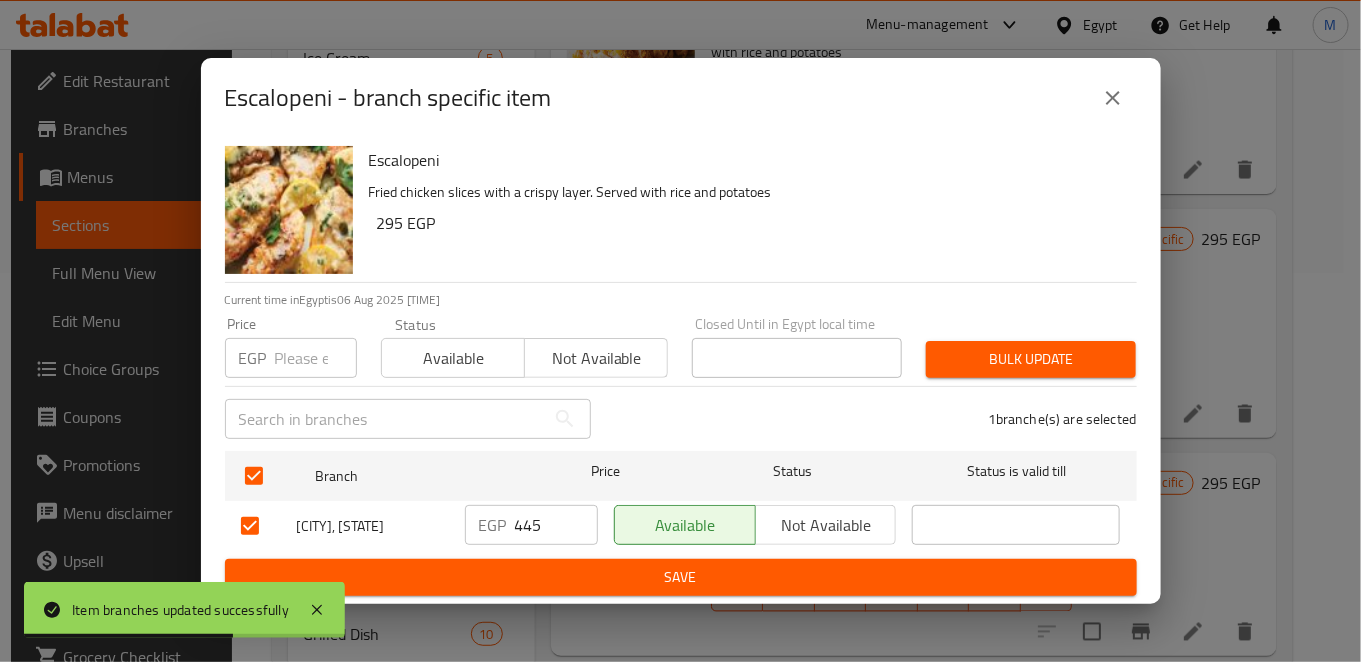 click on "Save" at bounding box center (681, 577) 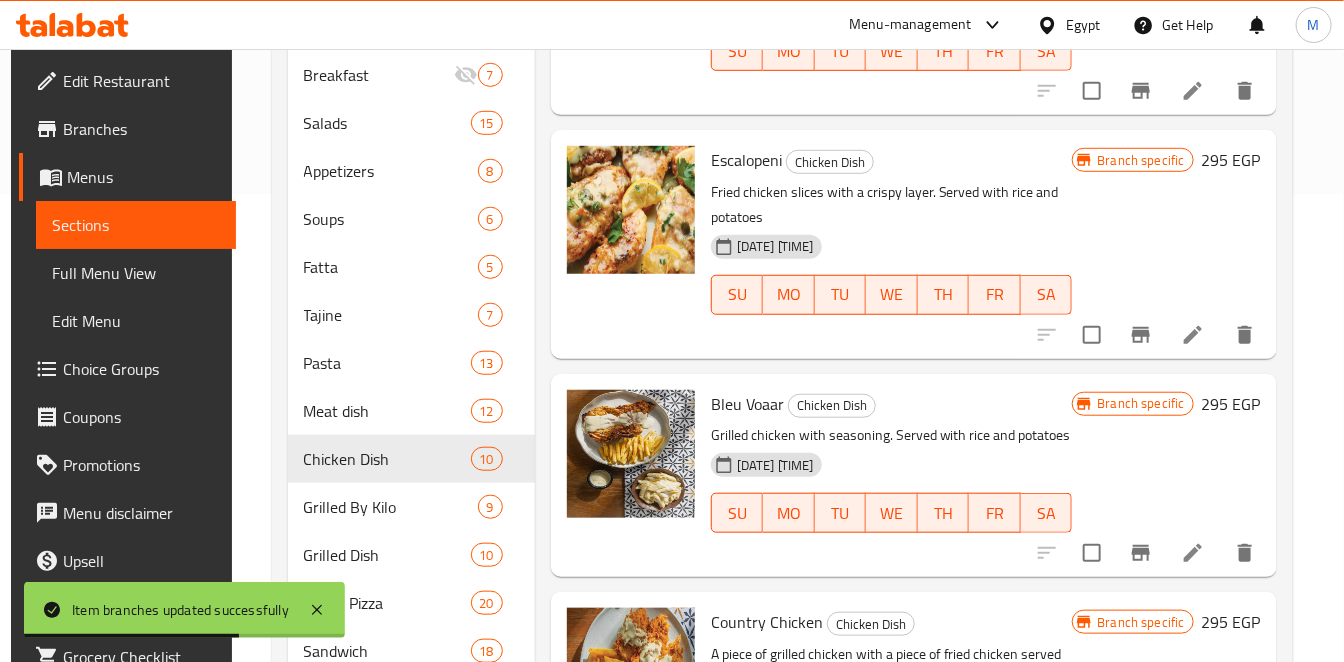 scroll, scrollTop: 500, scrollLeft: 0, axis: vertical 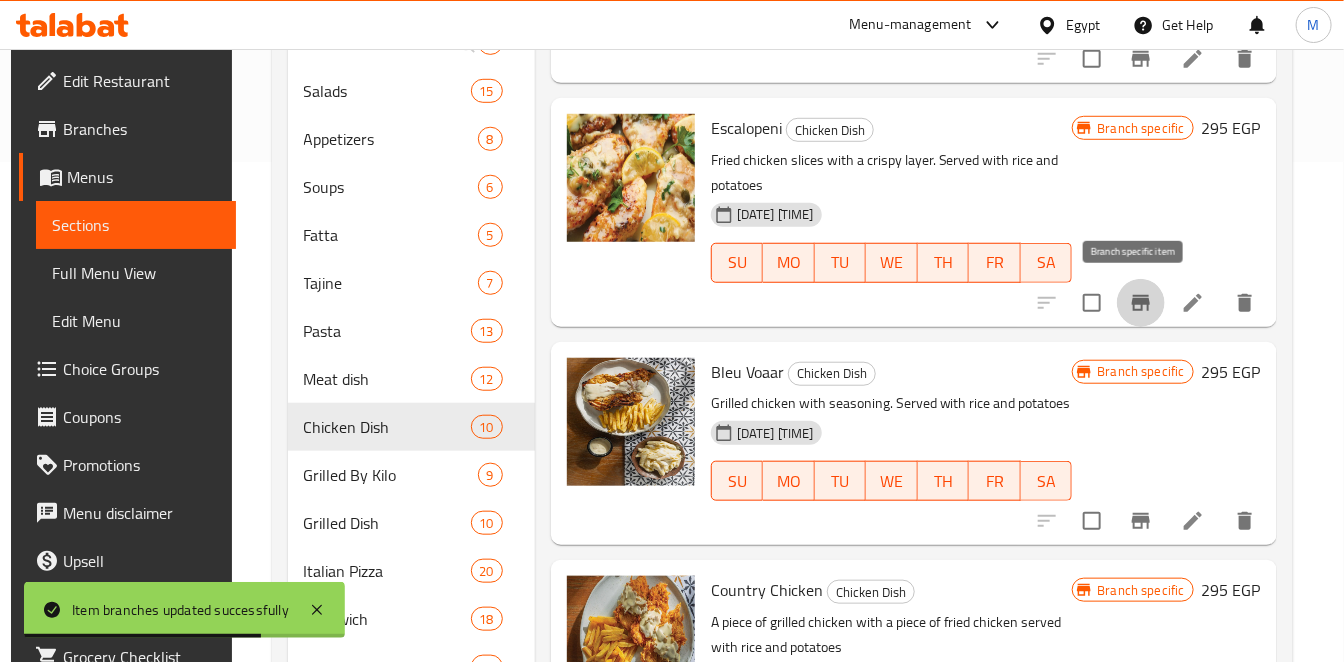 click at bounding box center (1141, 303) 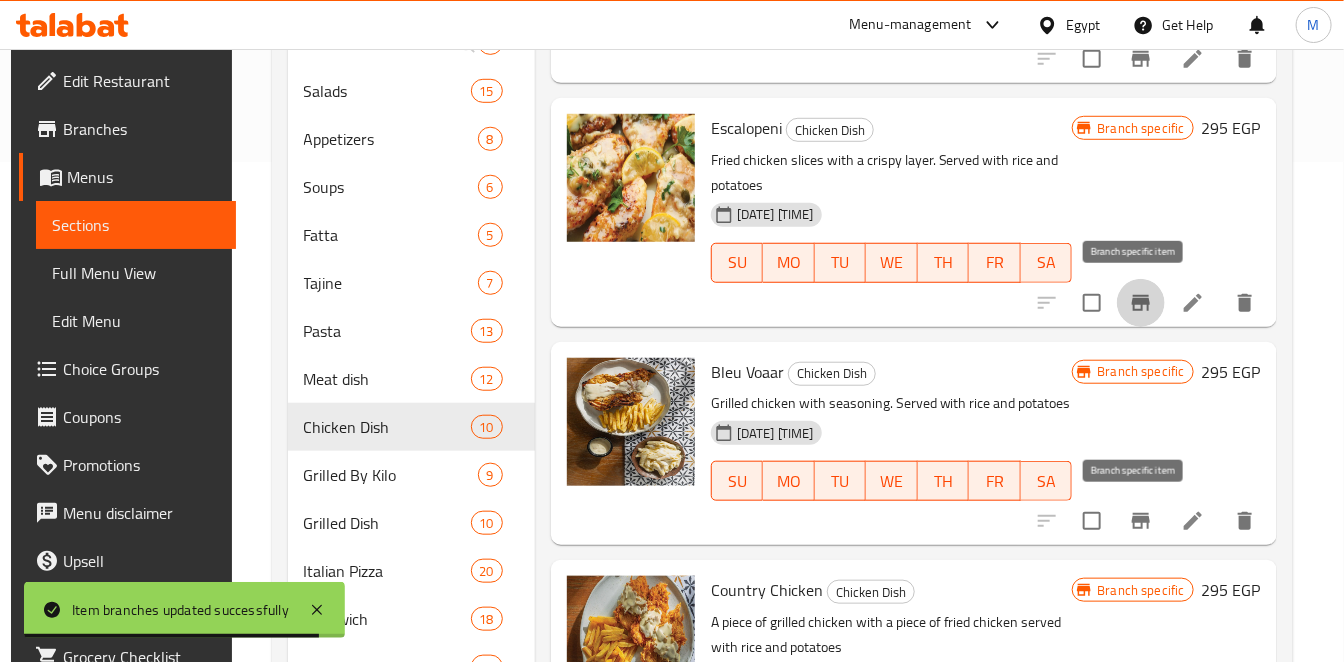 click 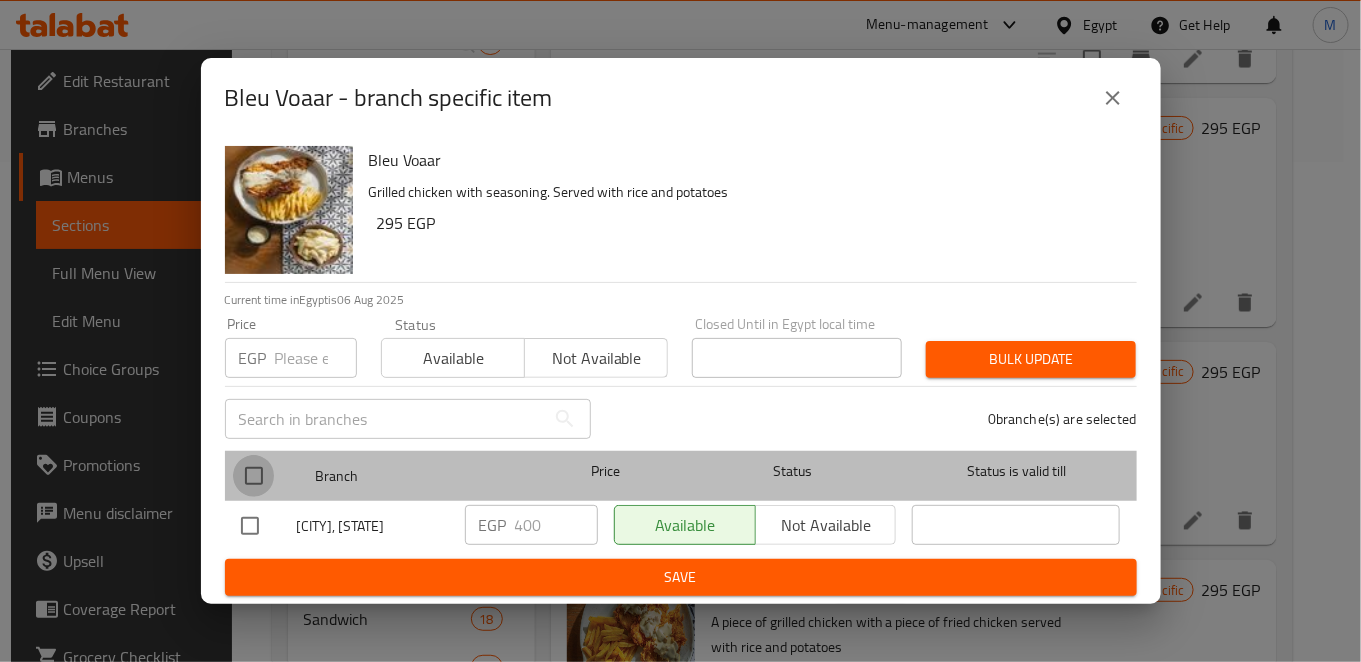 click at bounding box center [254, 476] 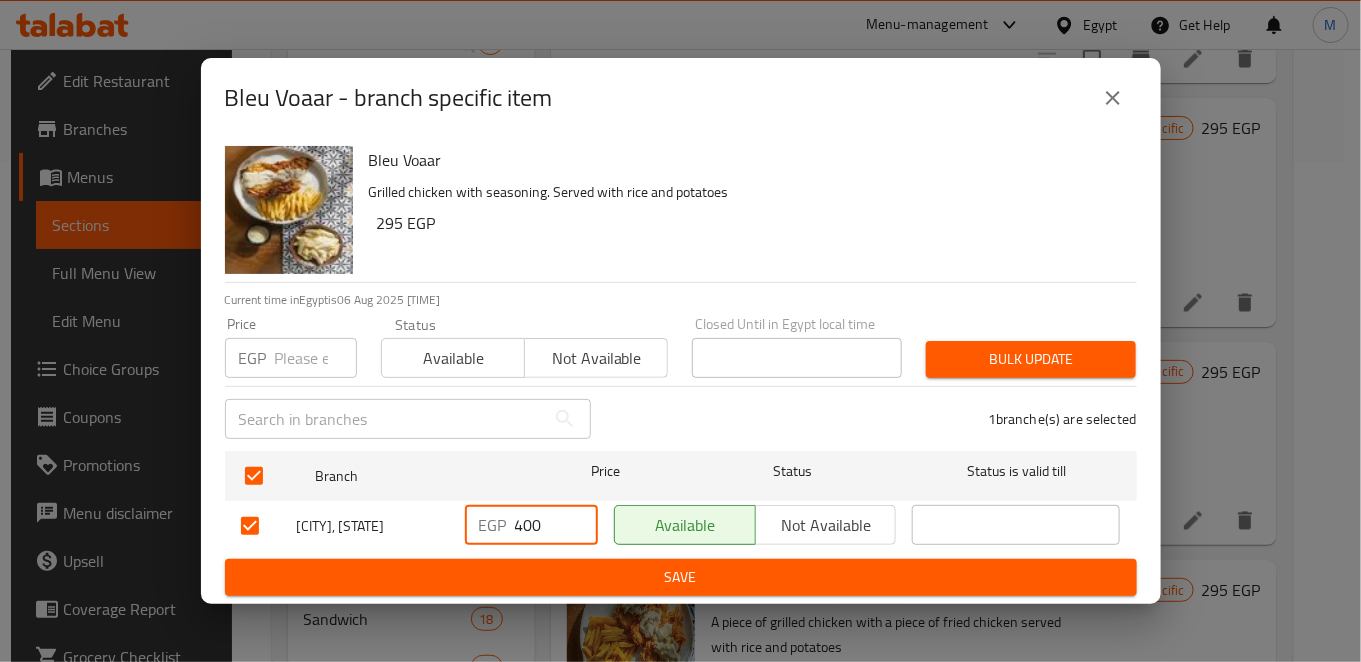 click on "400" at bounding box center (556, 525) 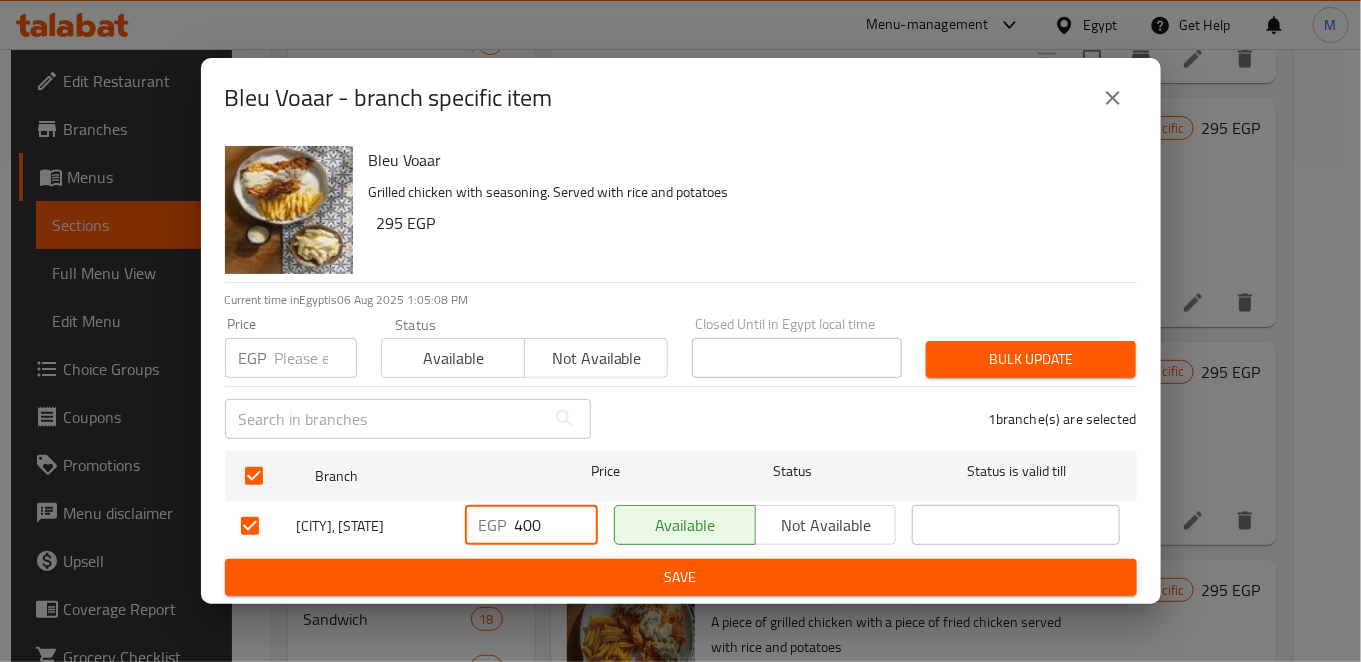 click on "400" at bounding box center [556, 525] 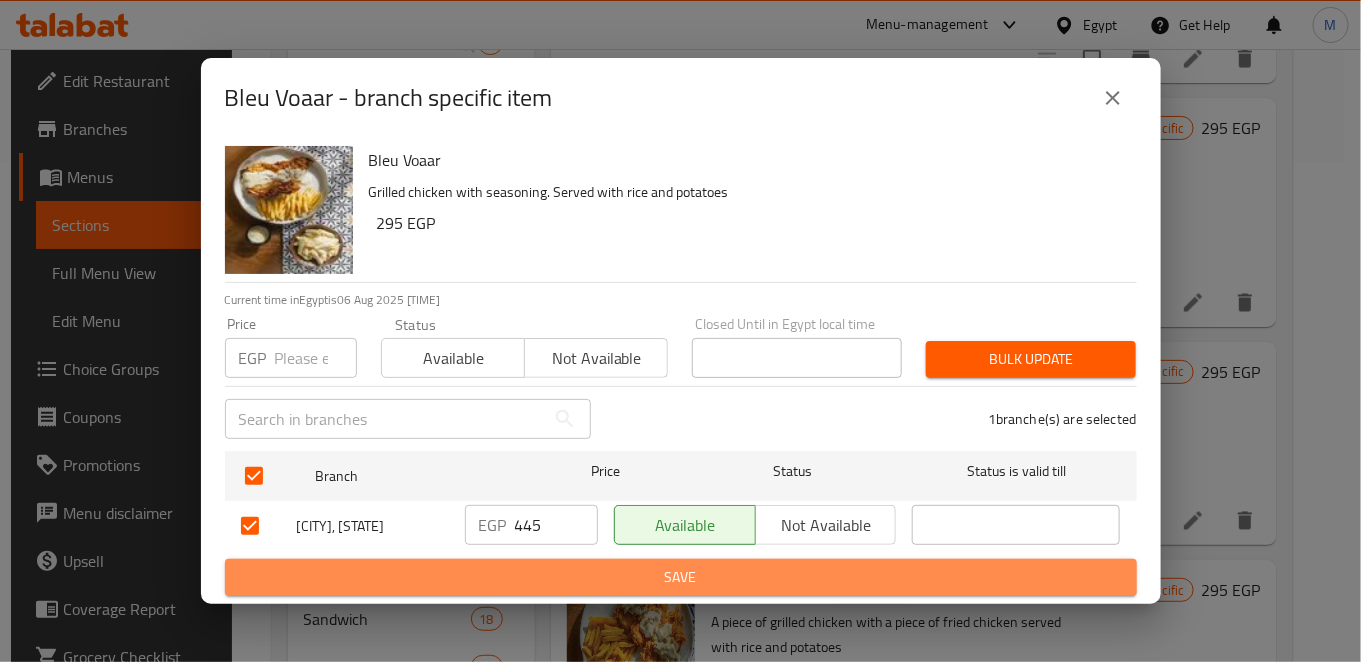 click on "Save" at bounding box center (681, 577) 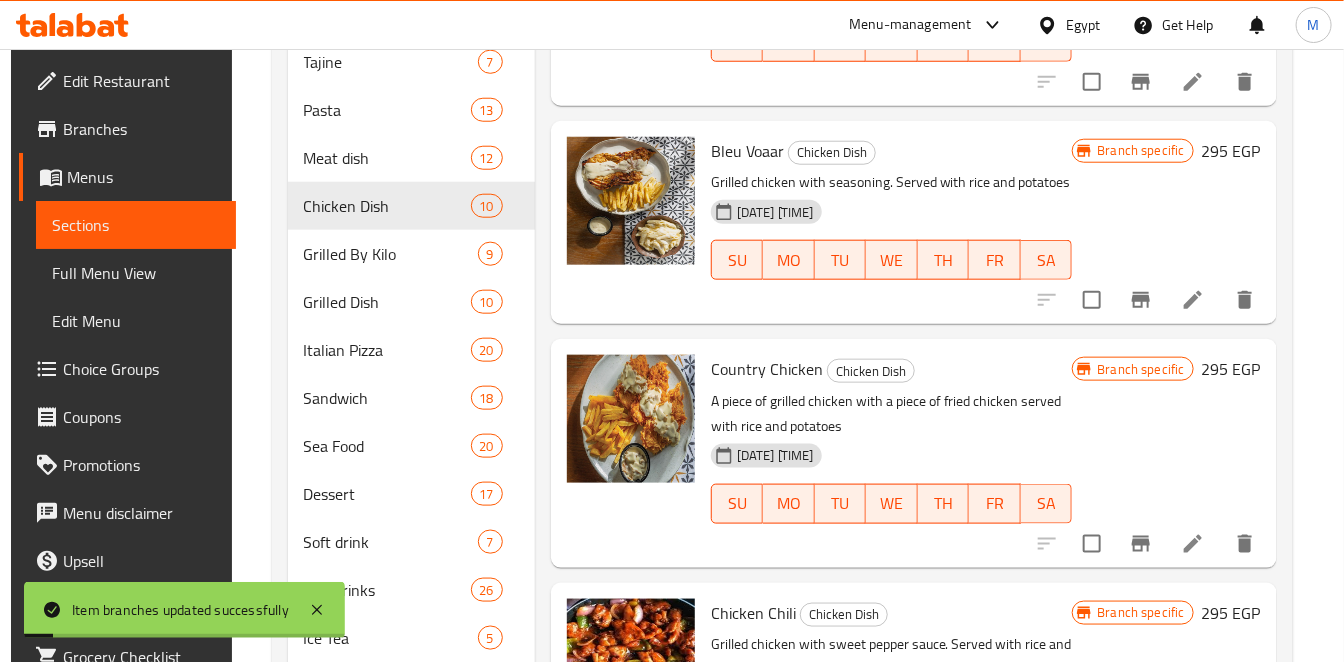 scroll, scrollTop: 722, scrollLeft: 0, axis: vertical 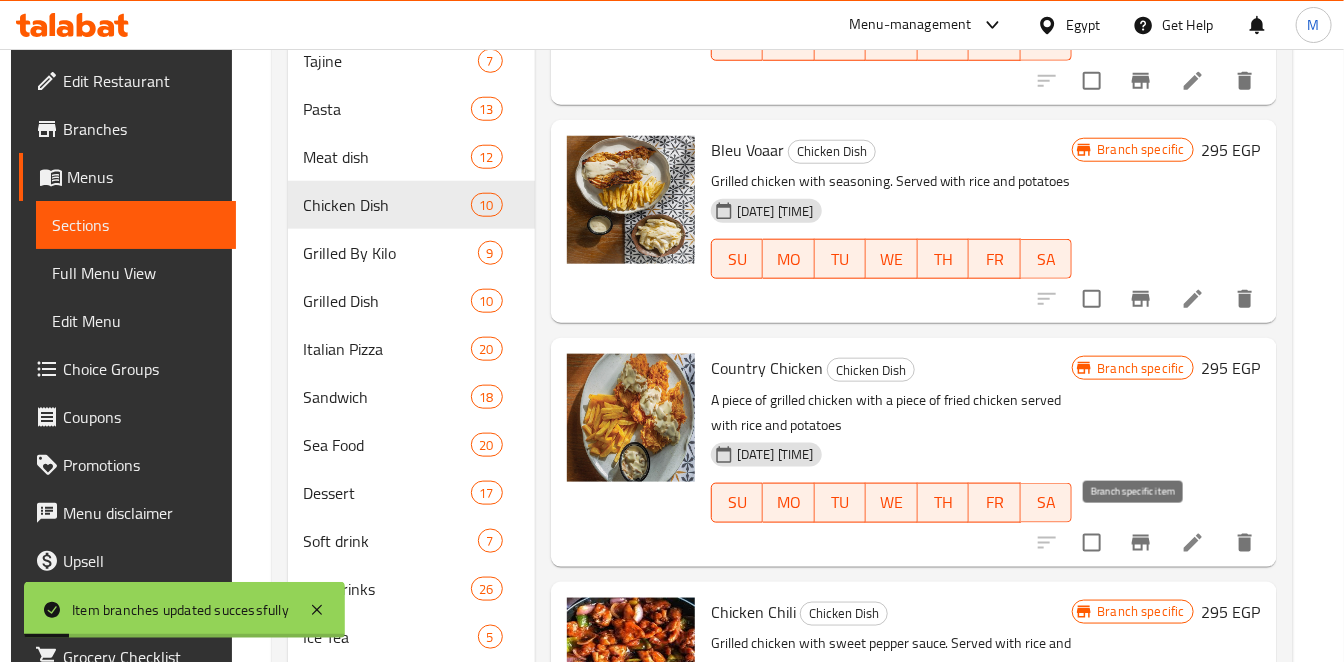 click 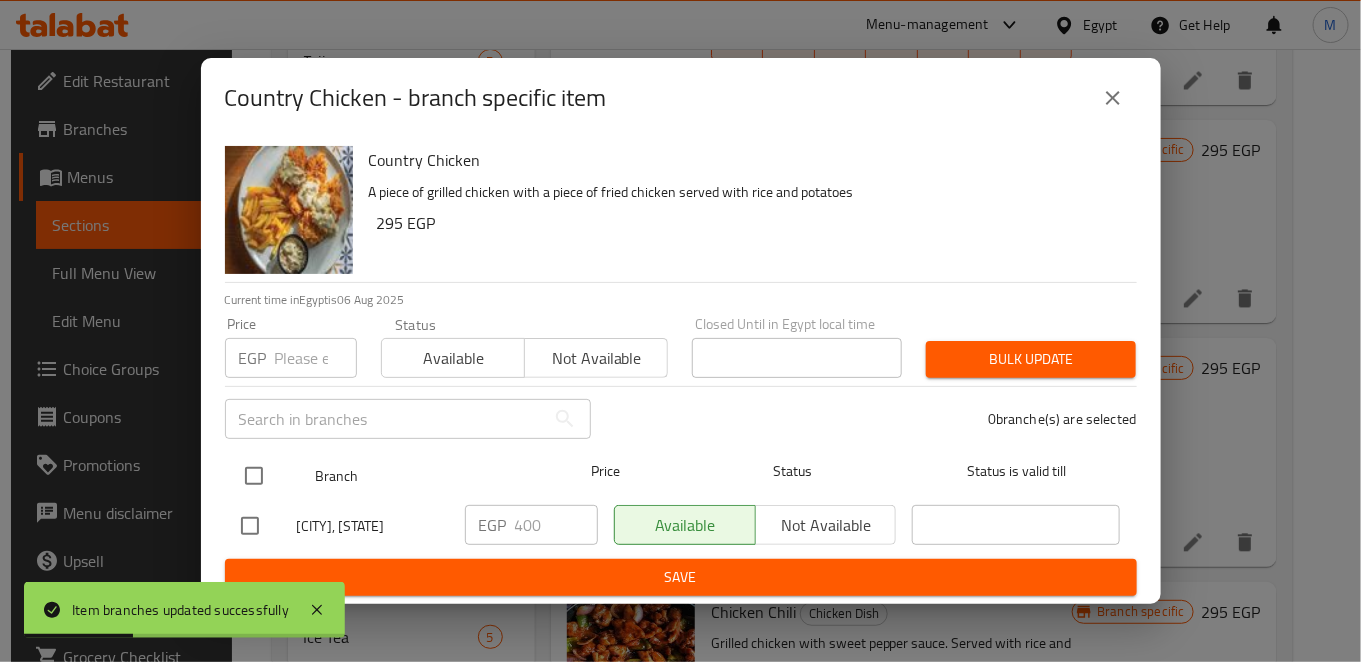 click at bounding box center (254, 476) 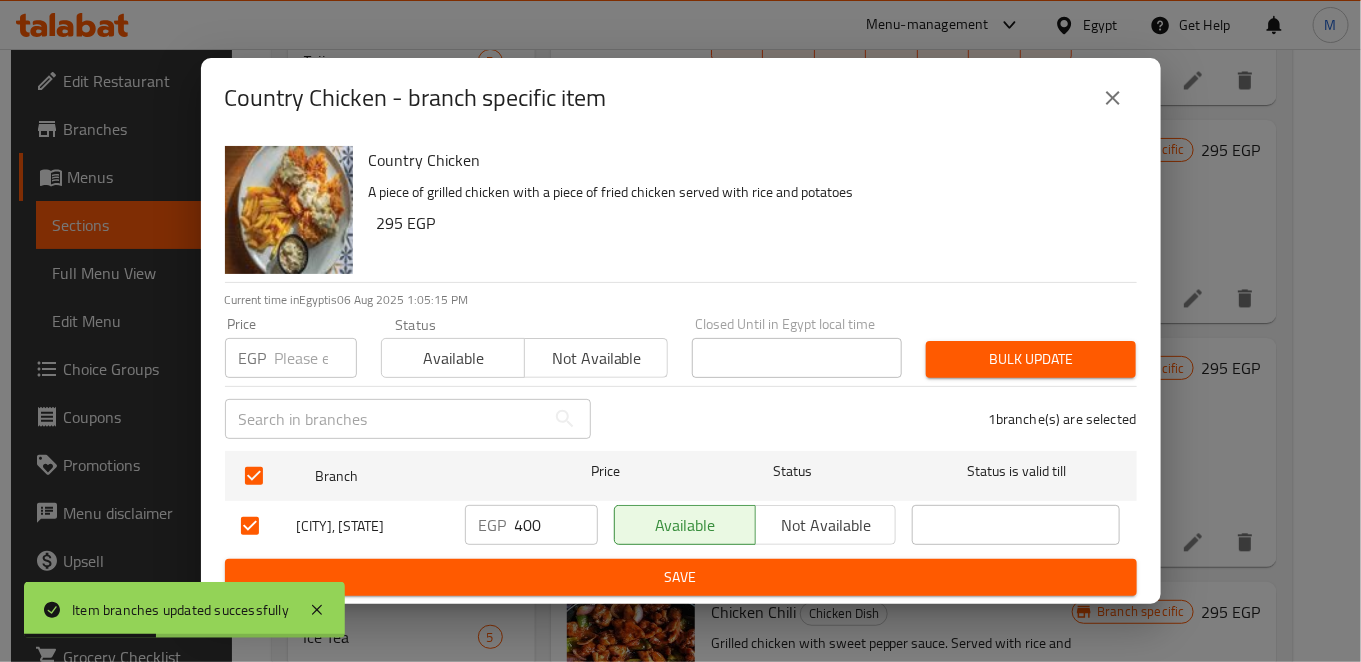 click on "400" at bounding box center (556, 525) 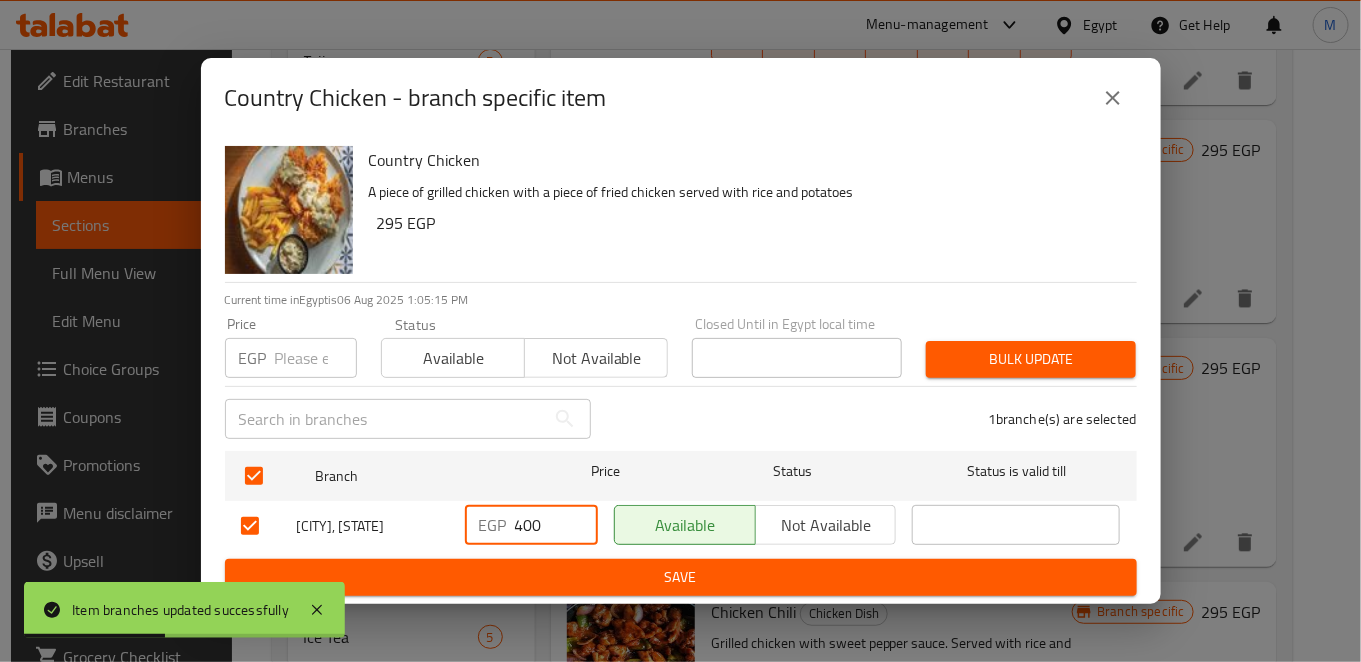 click on "400" at bounding box center (556, 525) 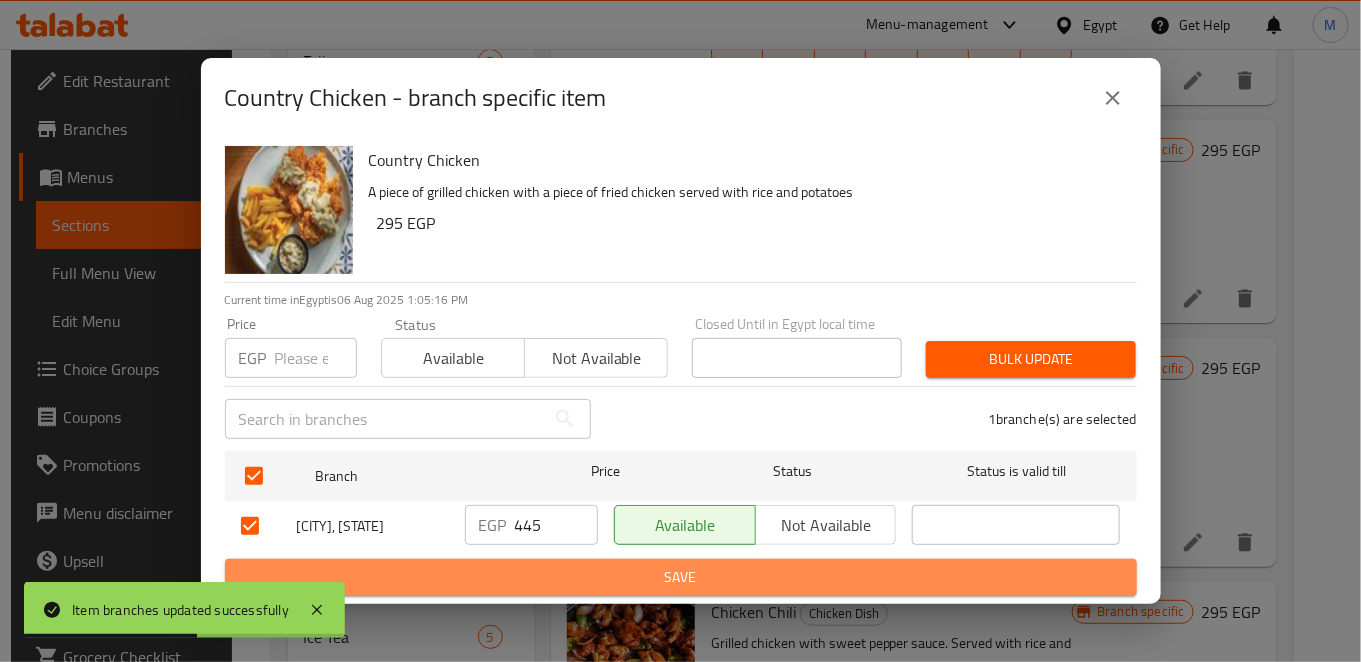 click on "Save" at bounding box center (681, 577) 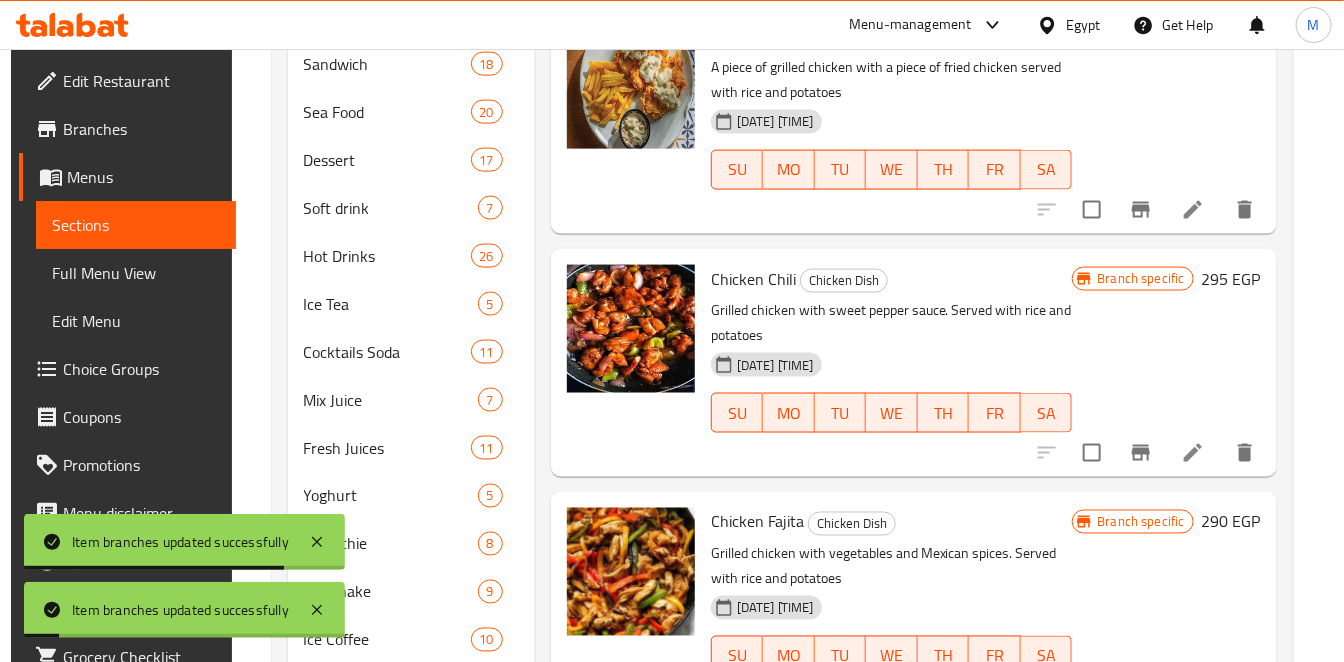 scroll, scrollTop: 1056, scrollLeft: 0, axis: vertical 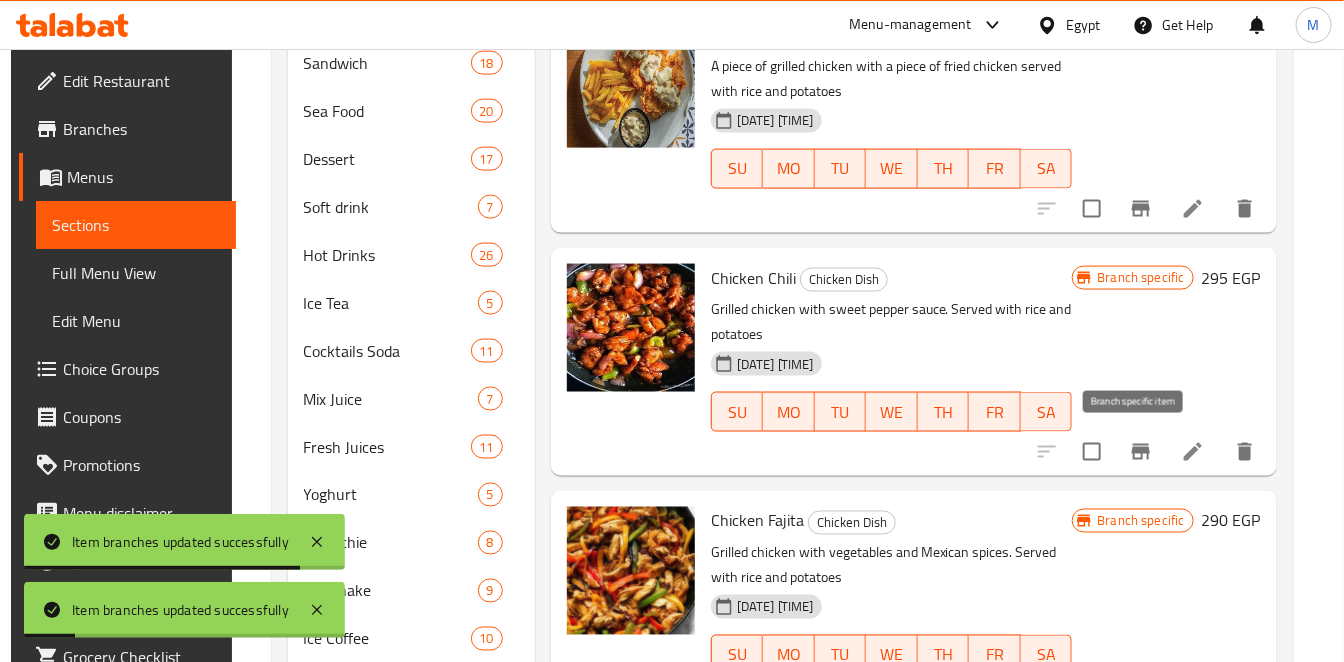 click 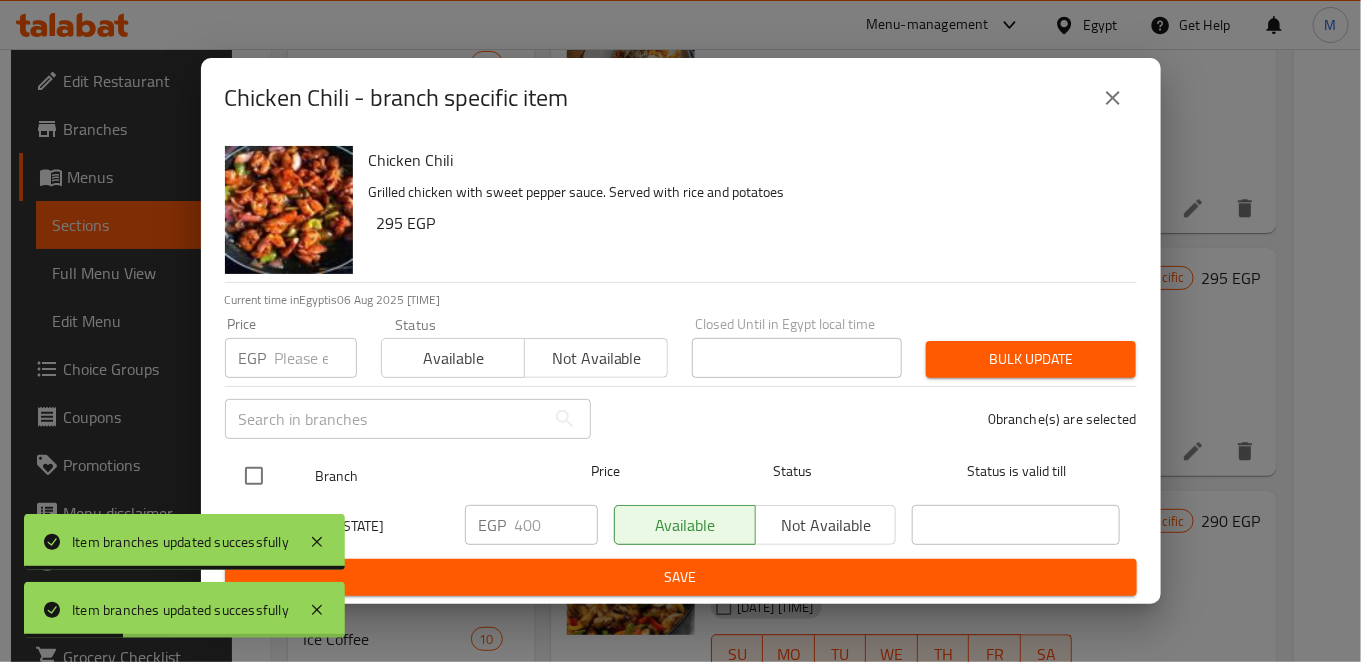 click at bounding box center [254, 476] 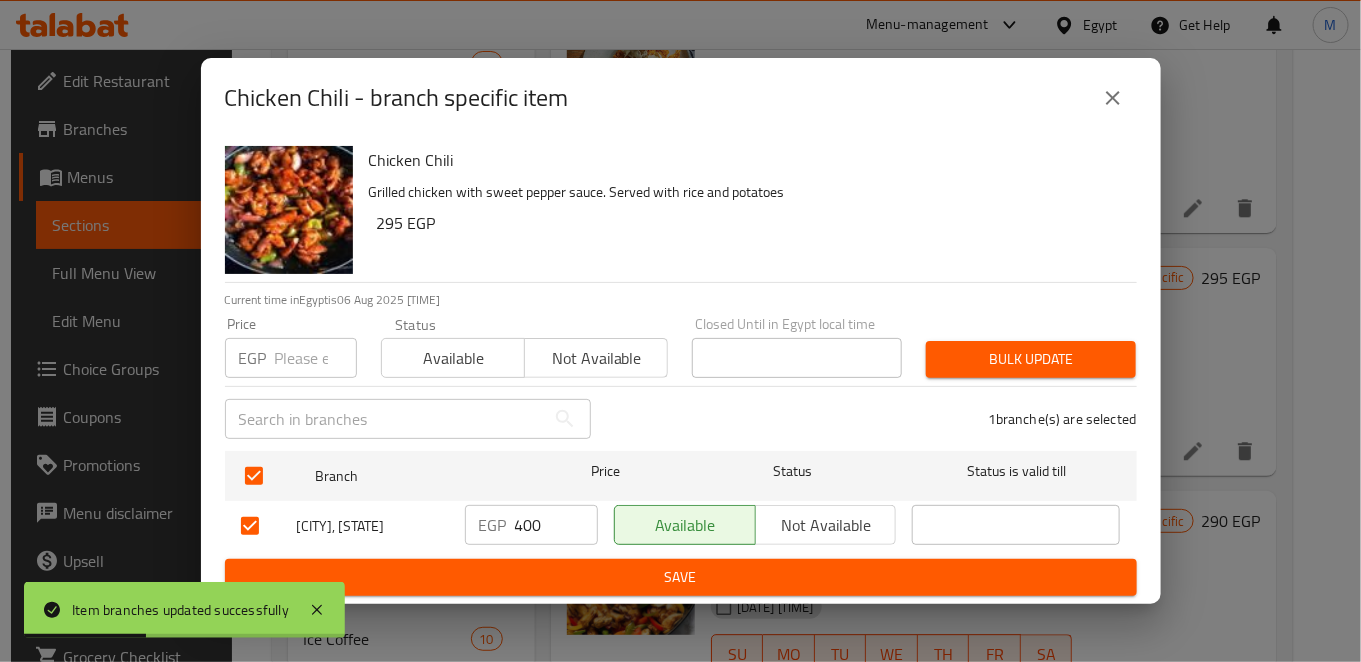 click on "EGP 400 ​" at bounding box center (531, 525) 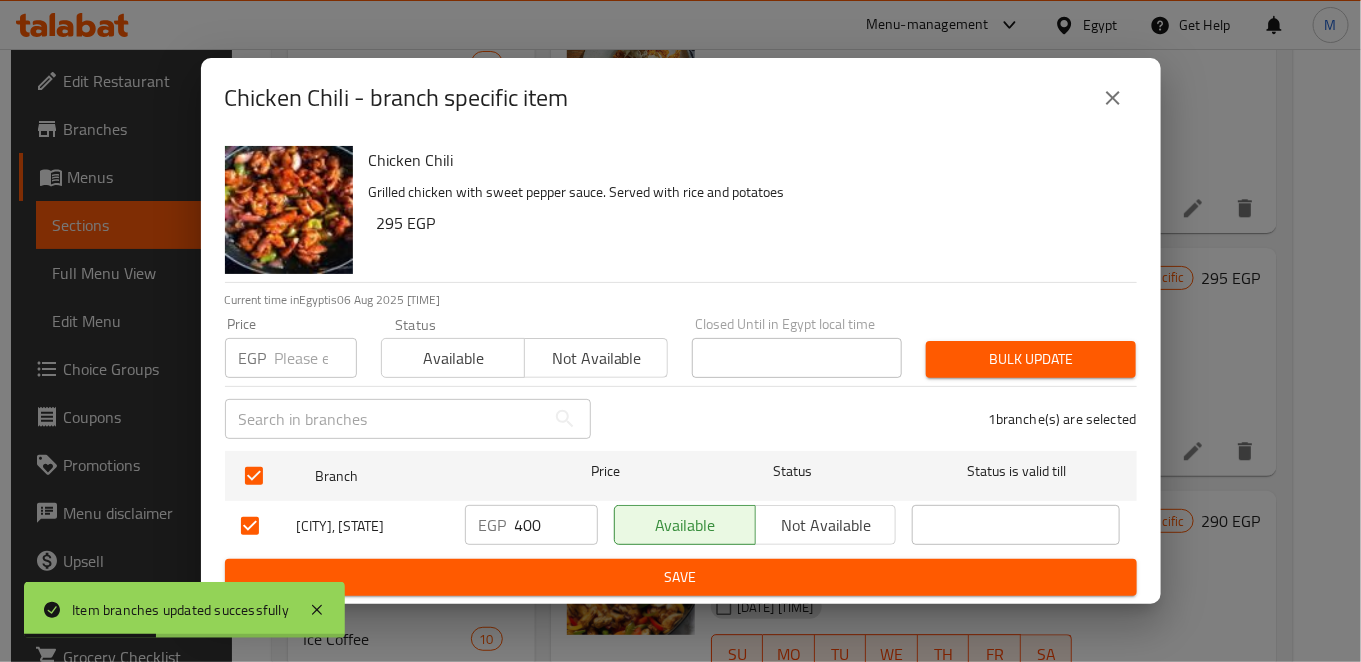click on "EGP 400 ​" at bounding box center (531, 525) 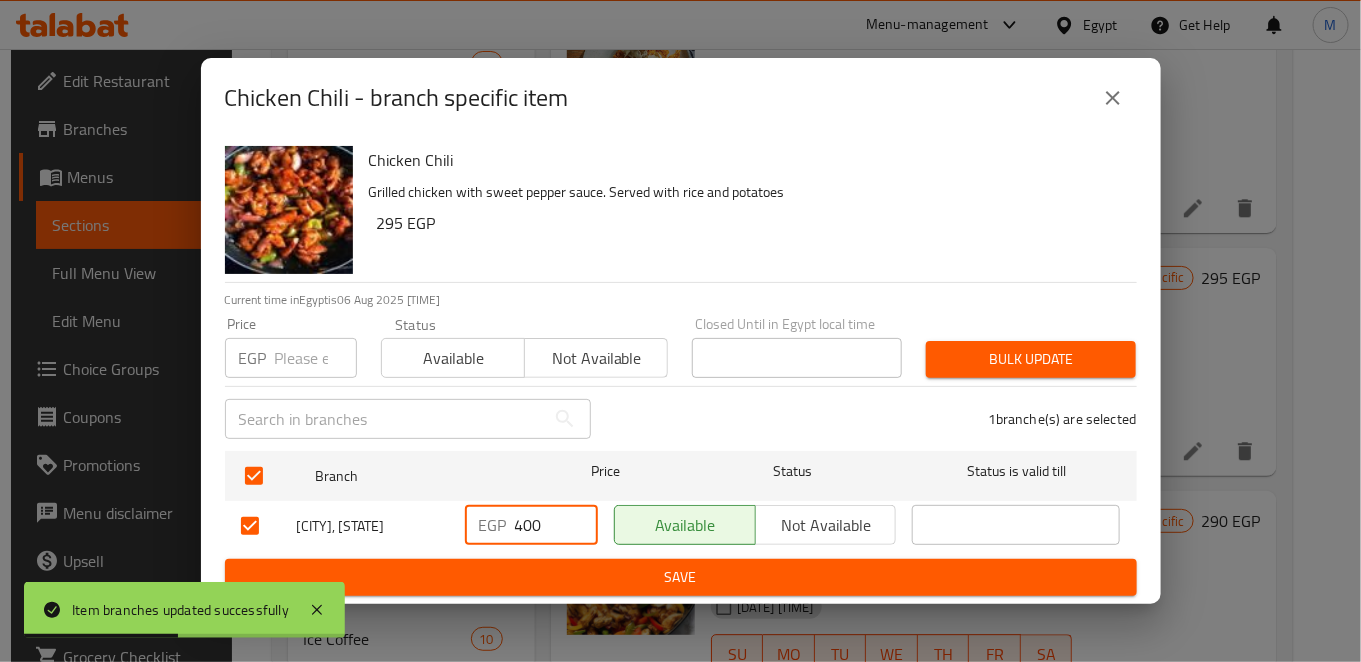 click on "400" at bounding box center (556, 525) 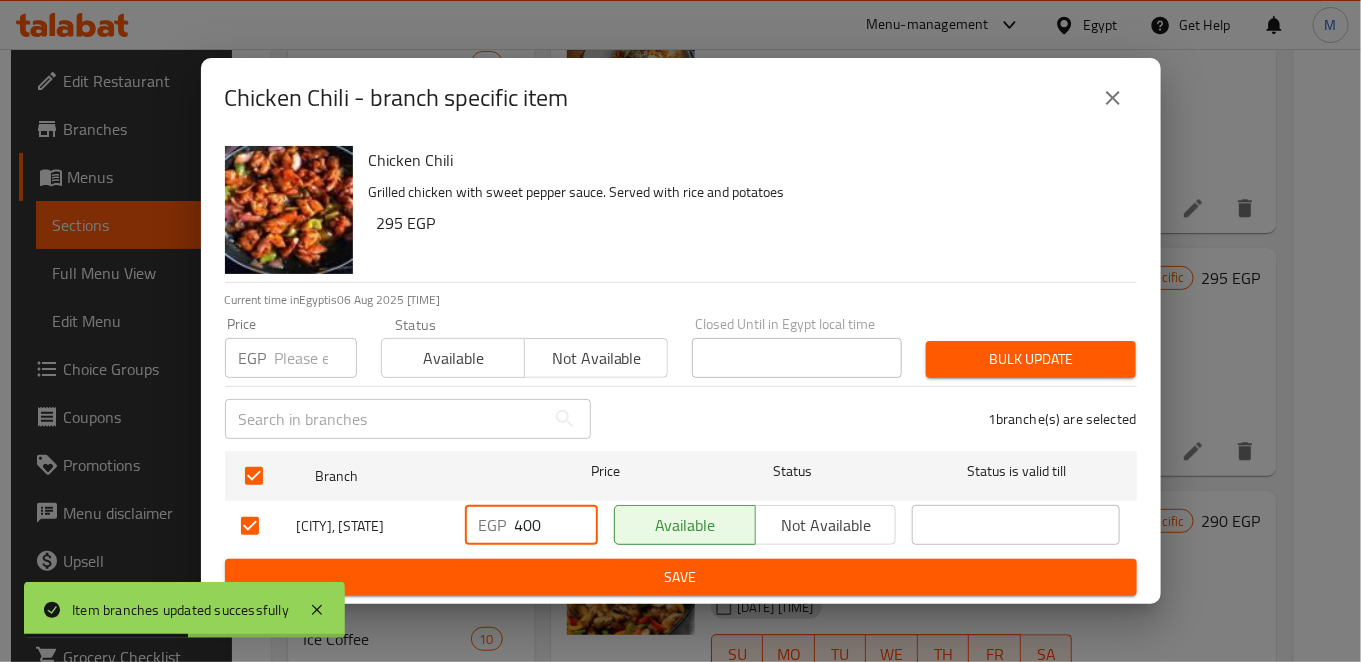 click on "400" at bounding box center (556, 525) 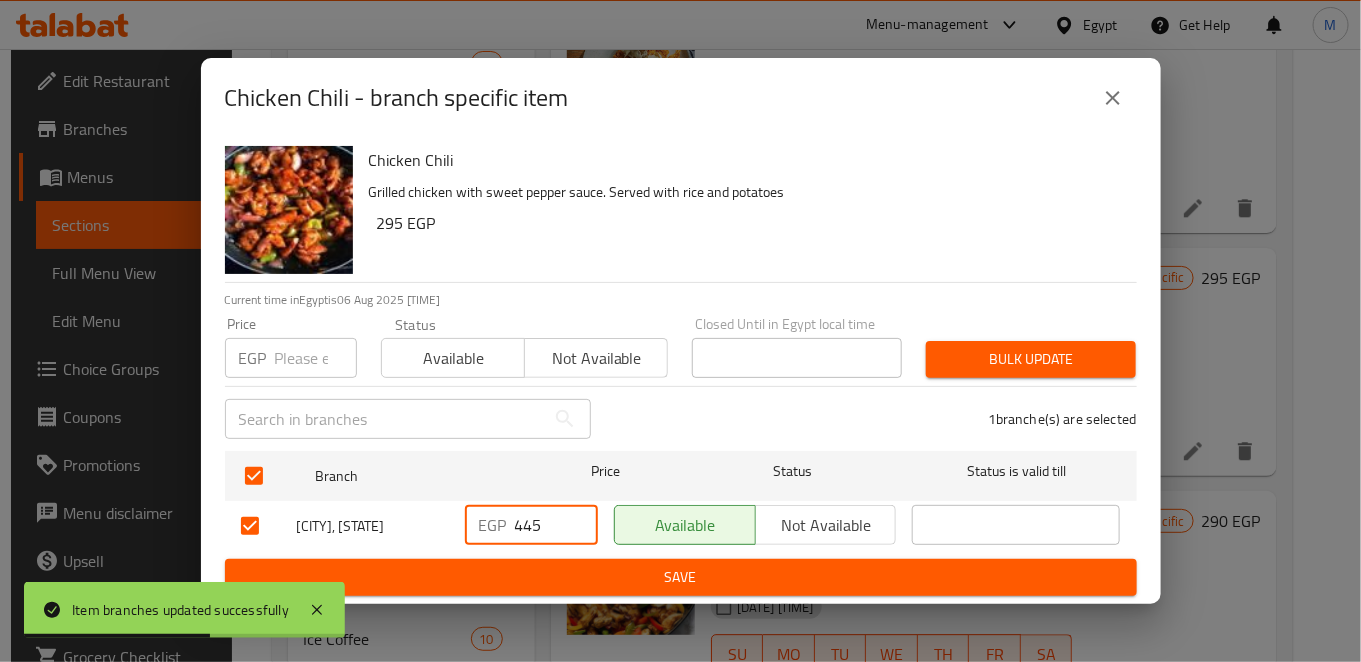 click on "Save" at bounding box center [681, 577] 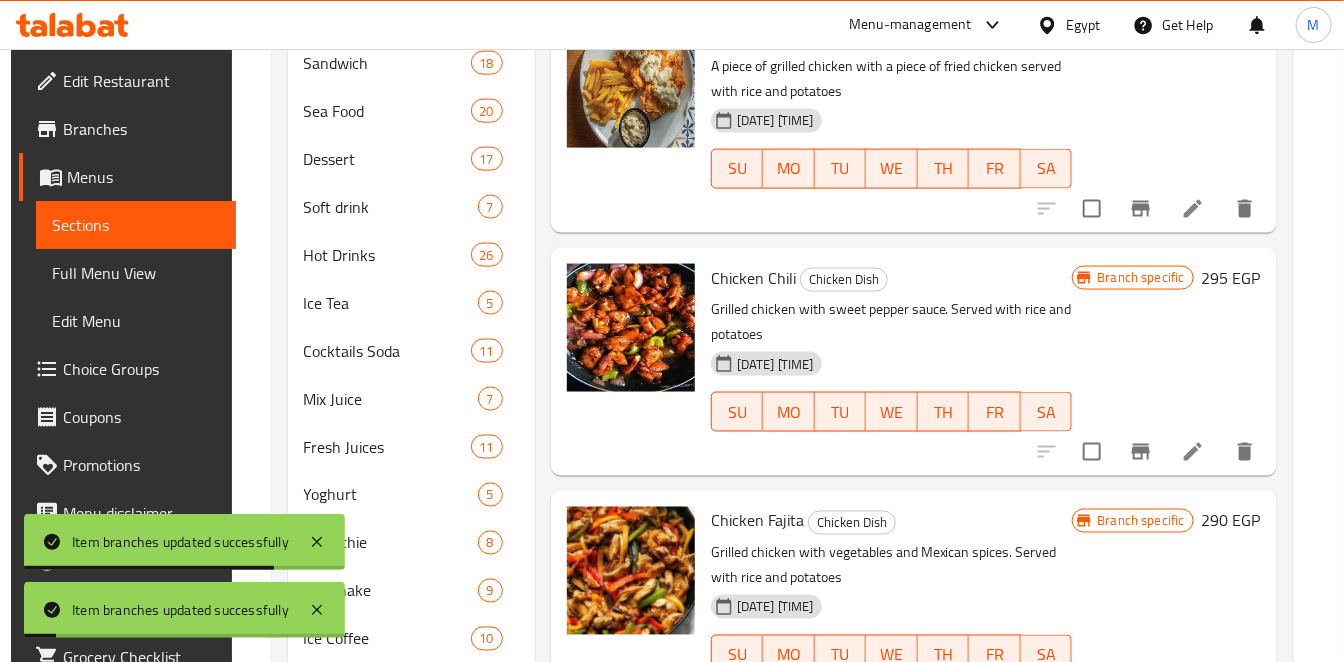 scroll, scrollTop: 1167, scrollLeft: 0, axis: vertical 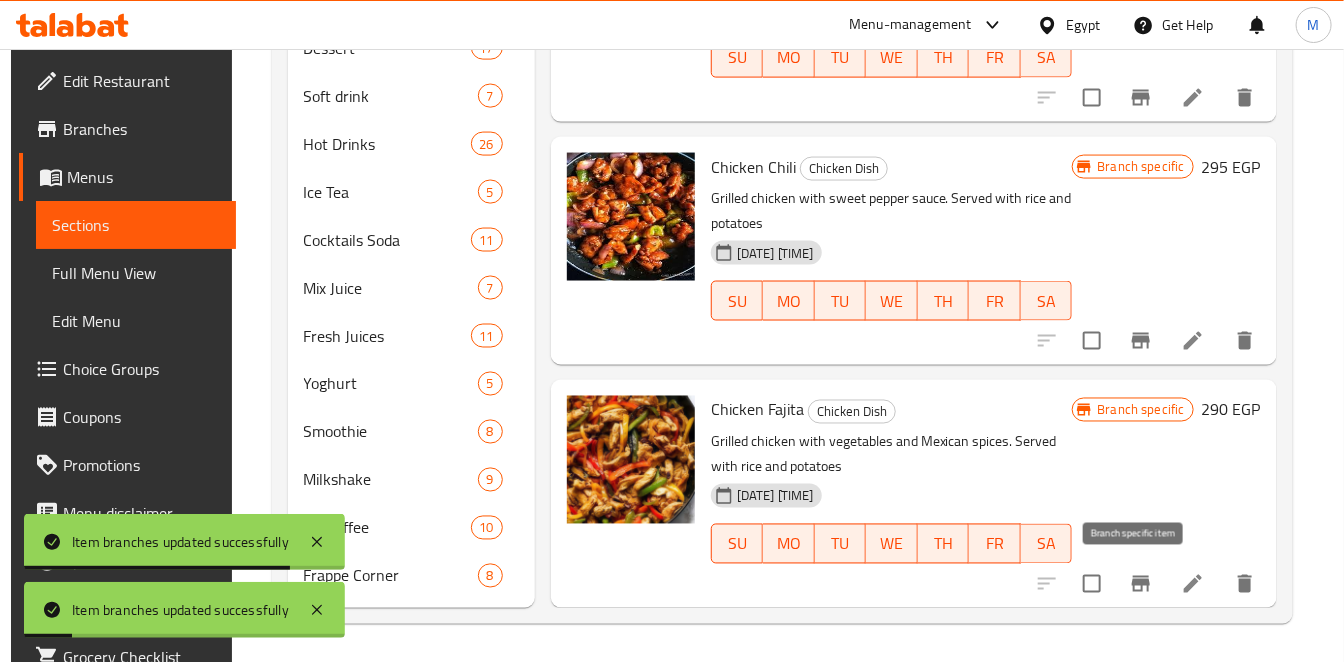 click 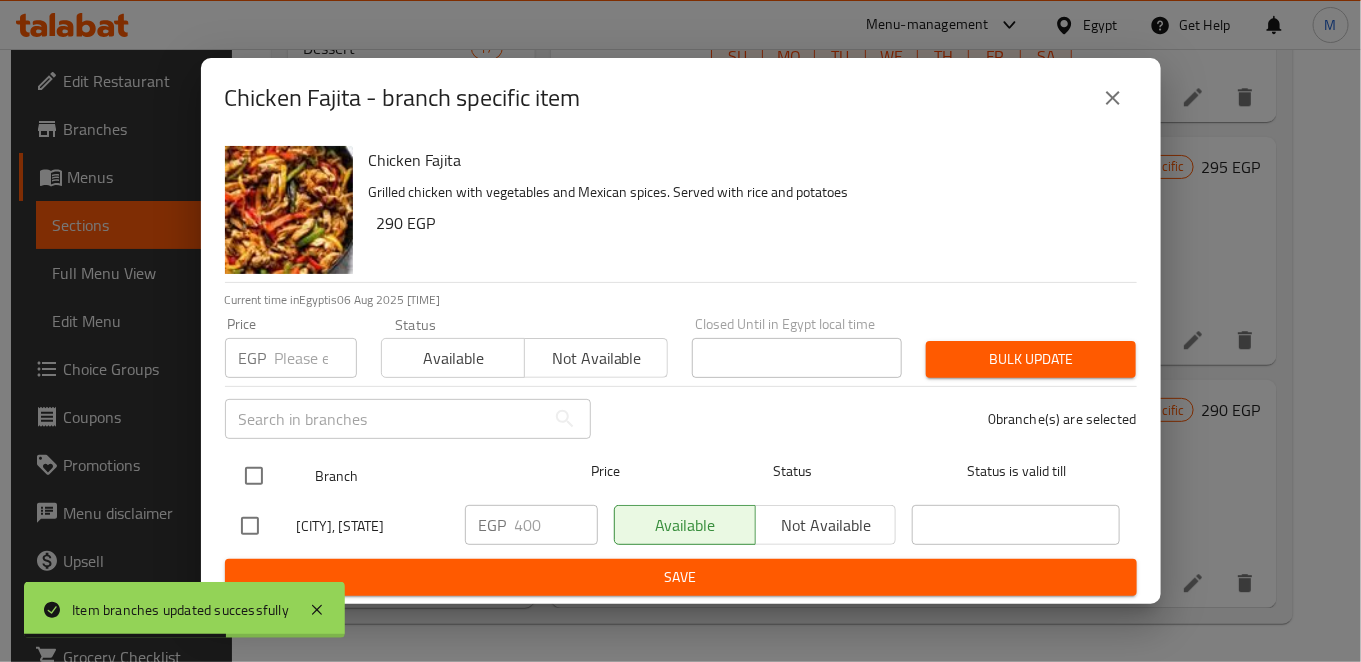 click at bounding box center [254, 476] 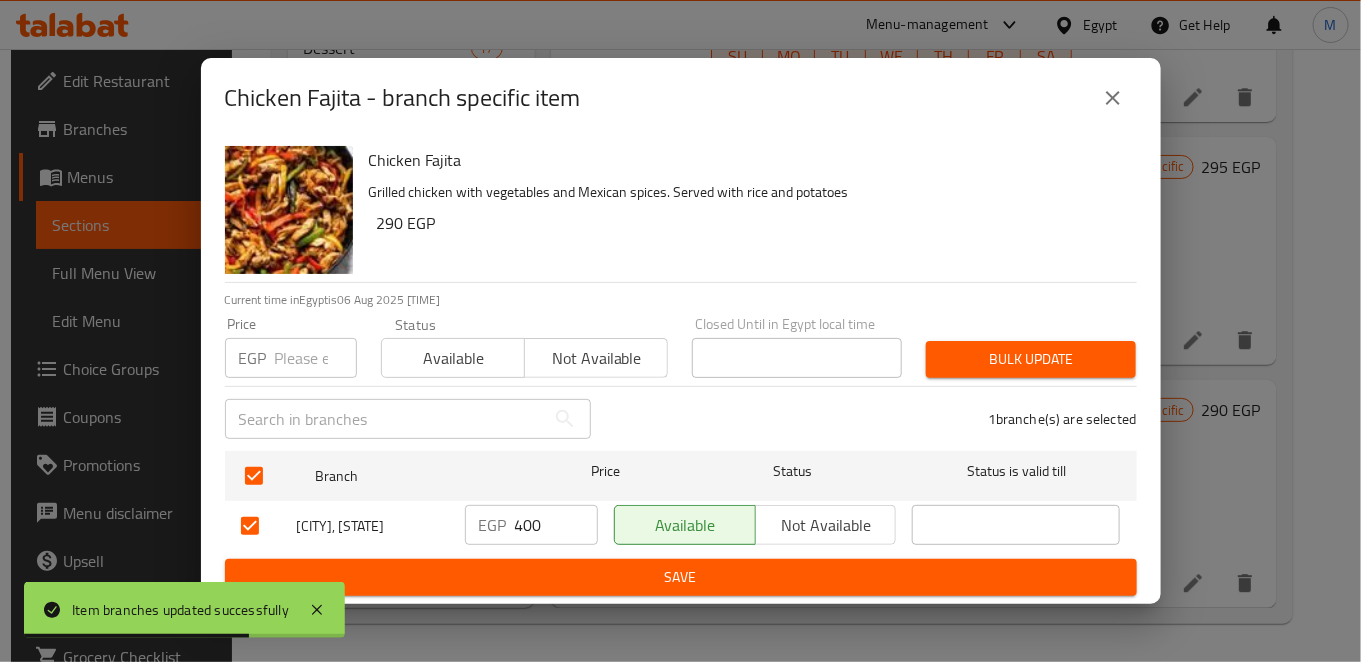 click on "400" at bounding box center [556, 525] 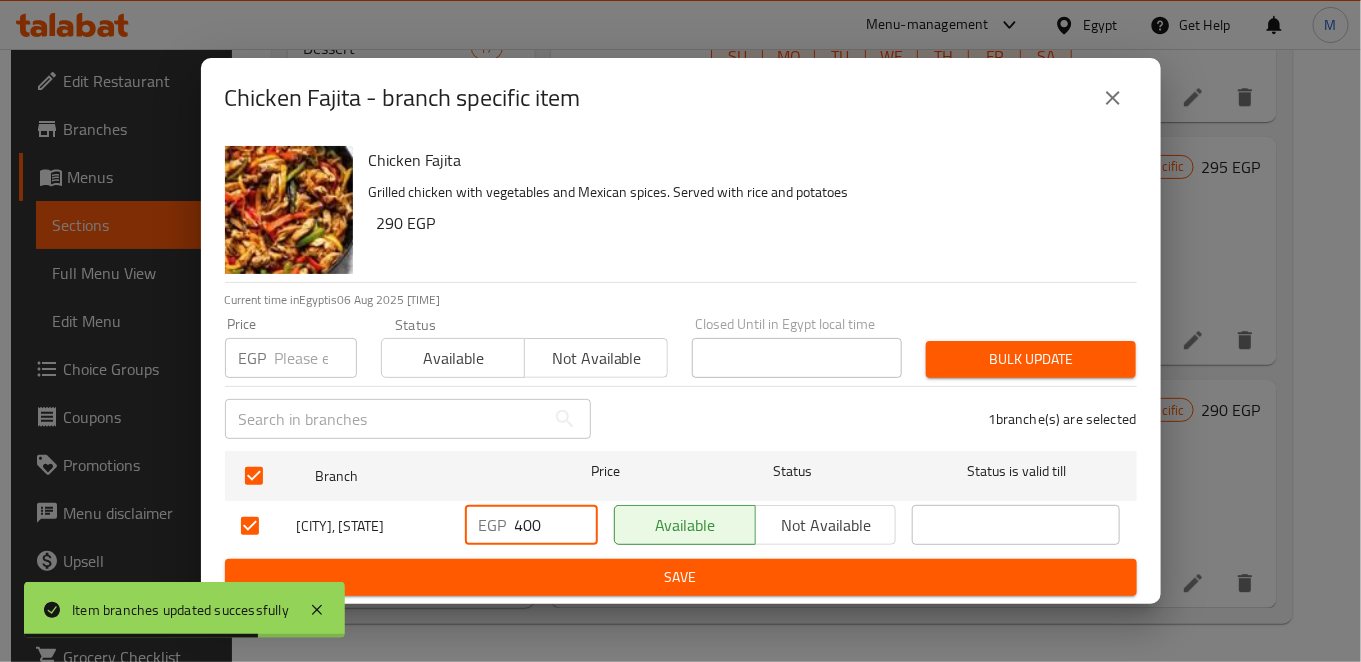 click on "400" at bounding box center (556, 525) 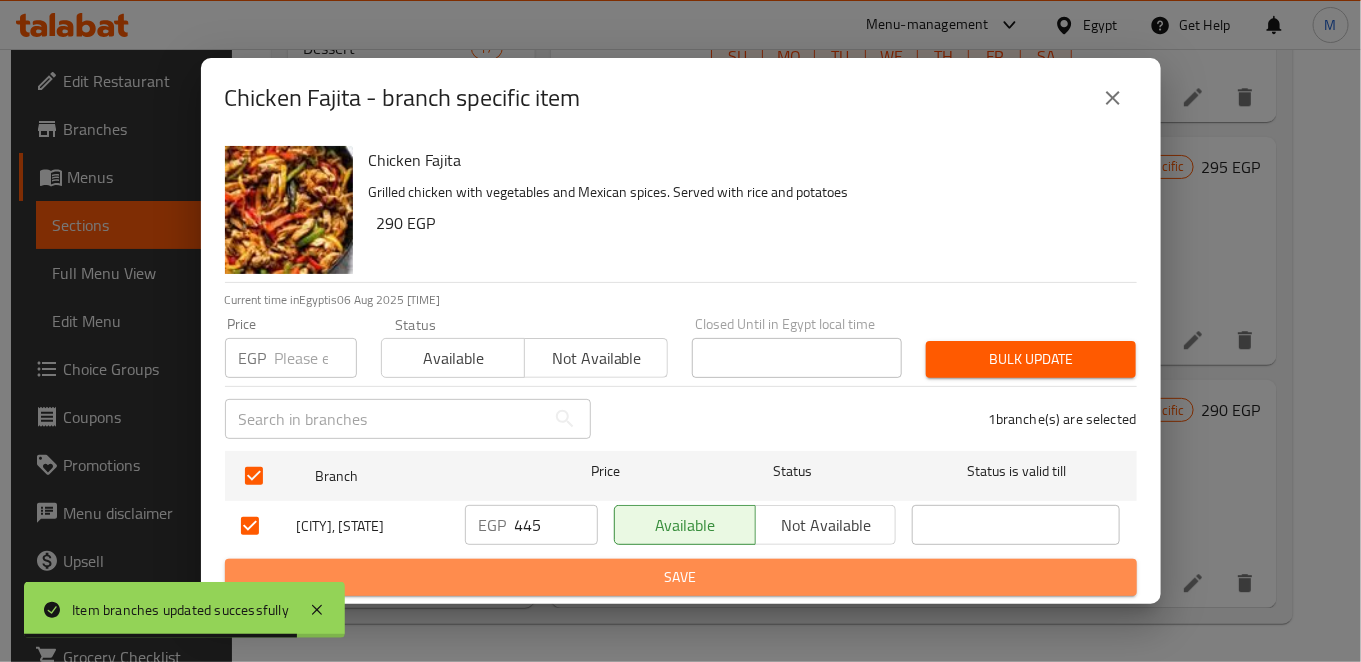 click on "Save" at bounding box center [681, 577] 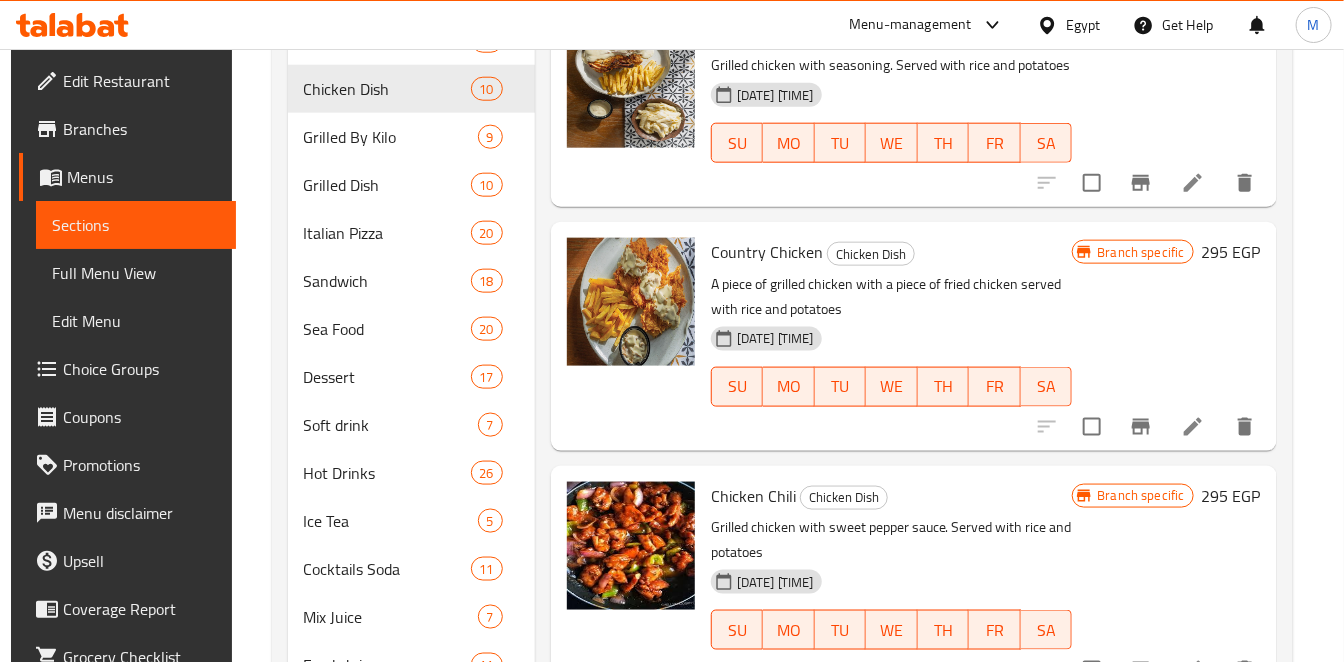 scroll, scrollTop: 834, scrollLeft: 0, axis: vertical 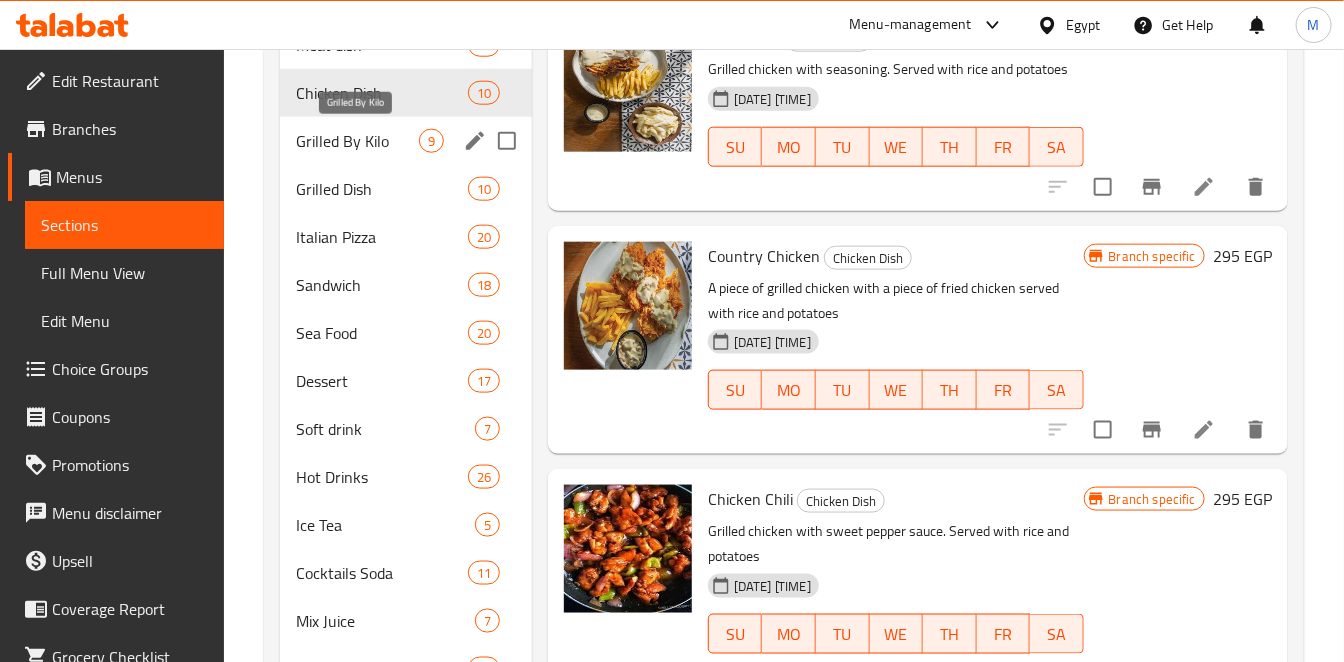 click on "Grilled By Kilo" at bounding box center [357, 141] 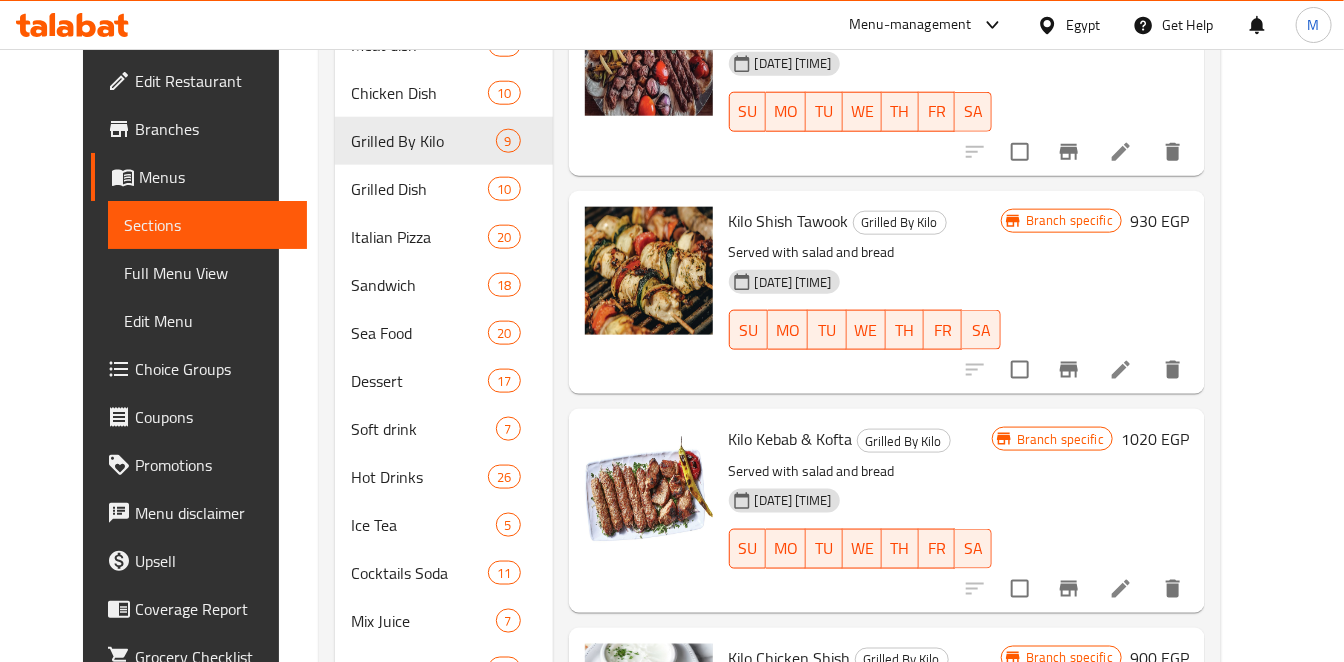 scroll, scrollTop: 0, scrollLeft: 0, axis: both 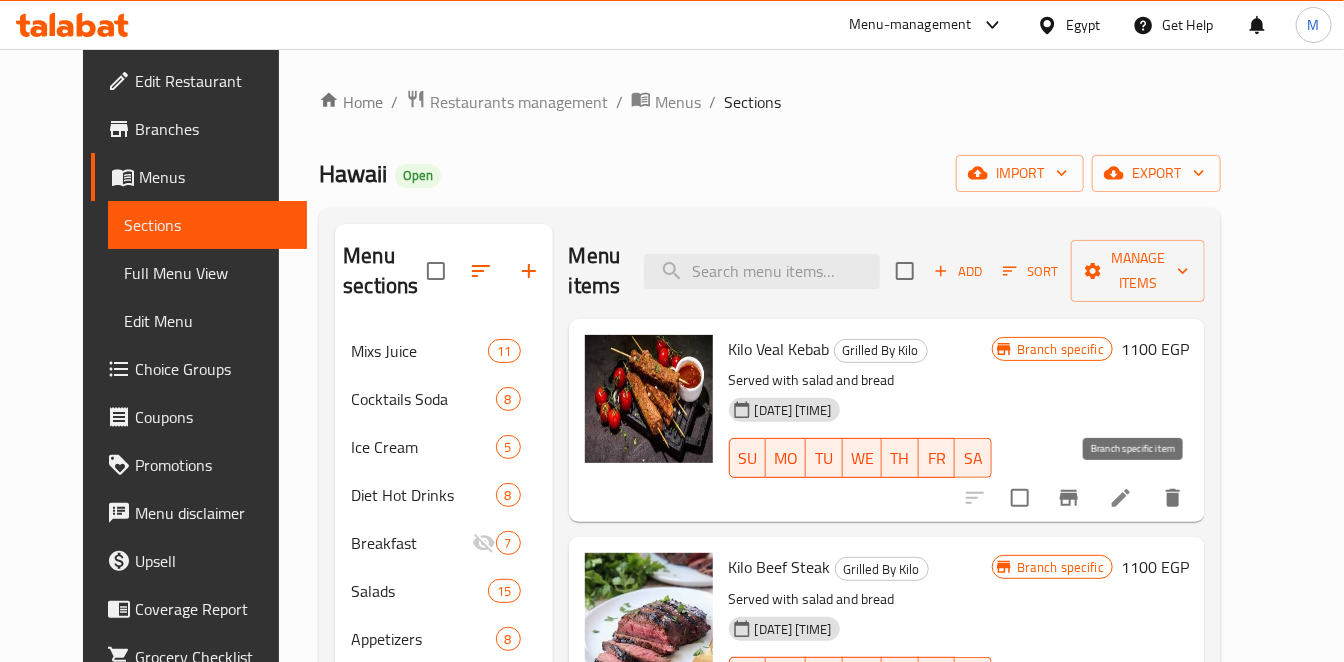click 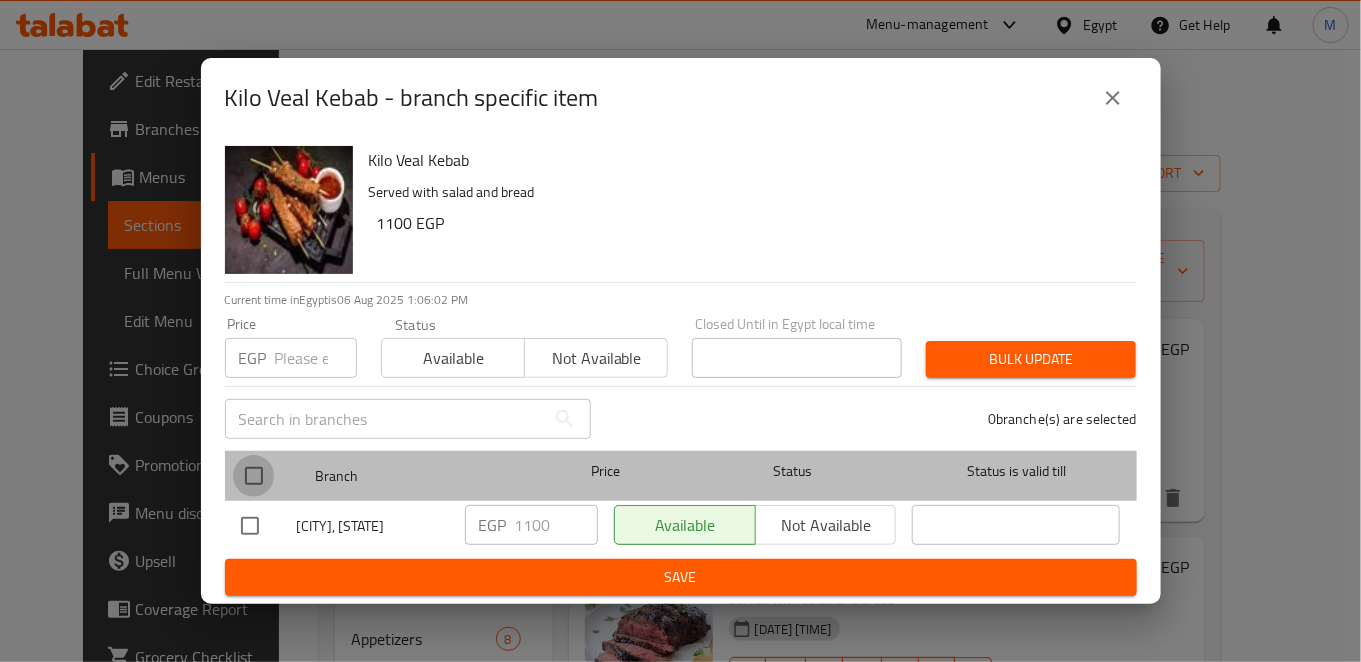 click at bounding box center (254, 476) 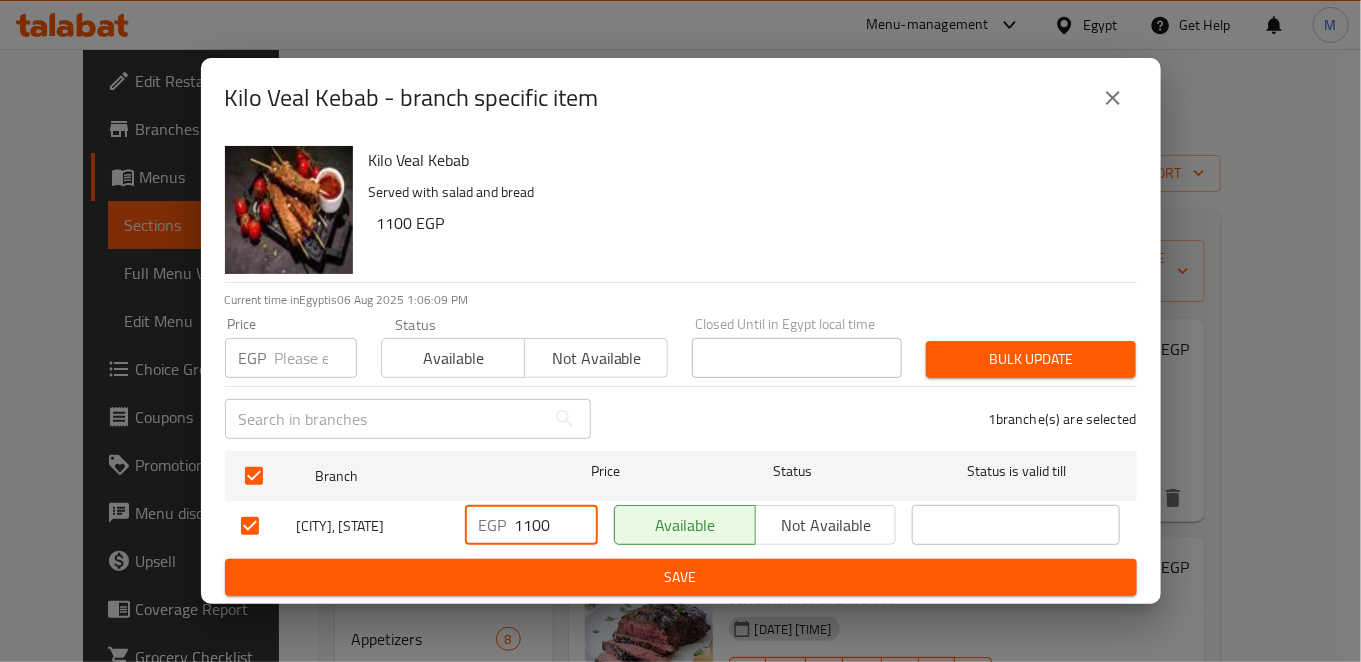 click on "1100" at bounding box center [556, 525] 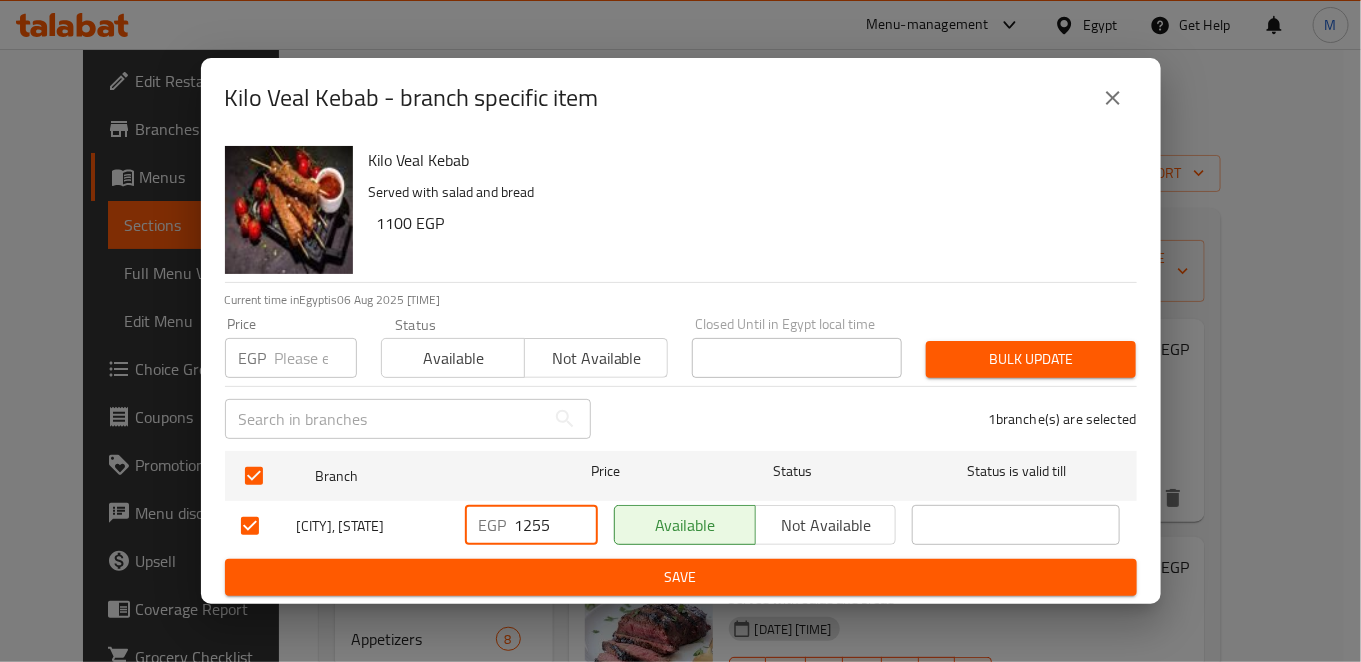 click on "Save" at bounding box center (681, 577) 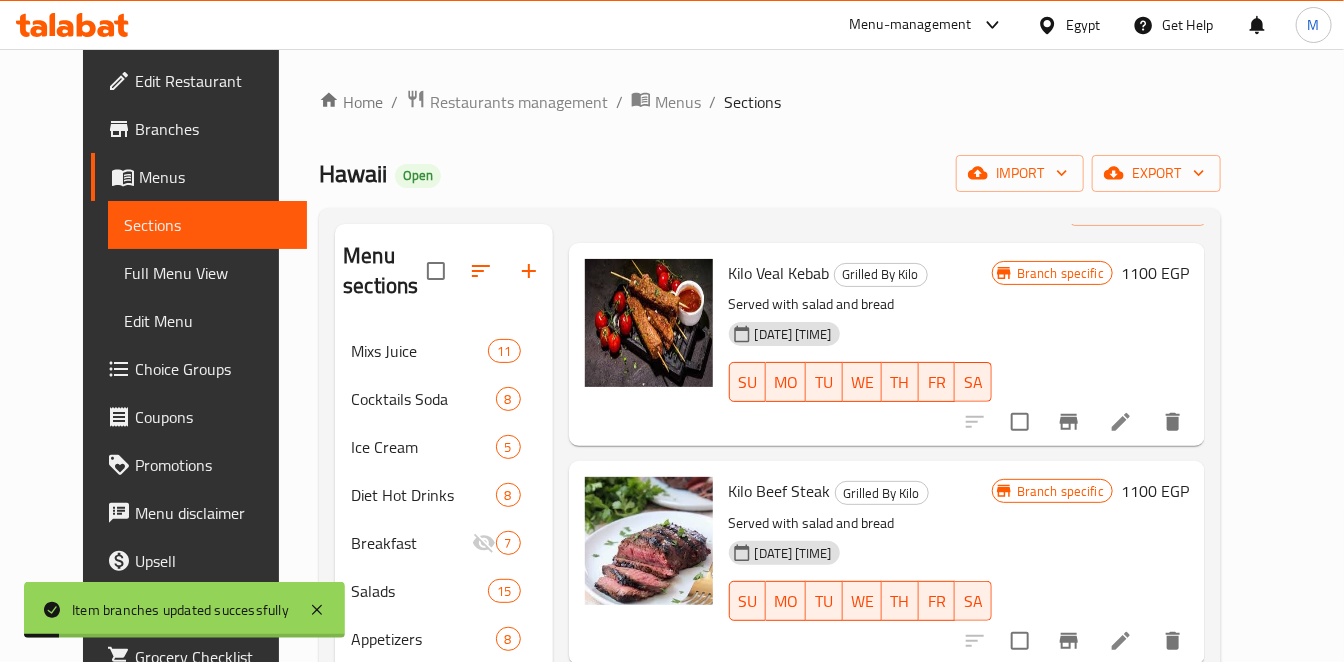 scroll, scrollTop: 111, scrollLeft: 0, axis: vertical 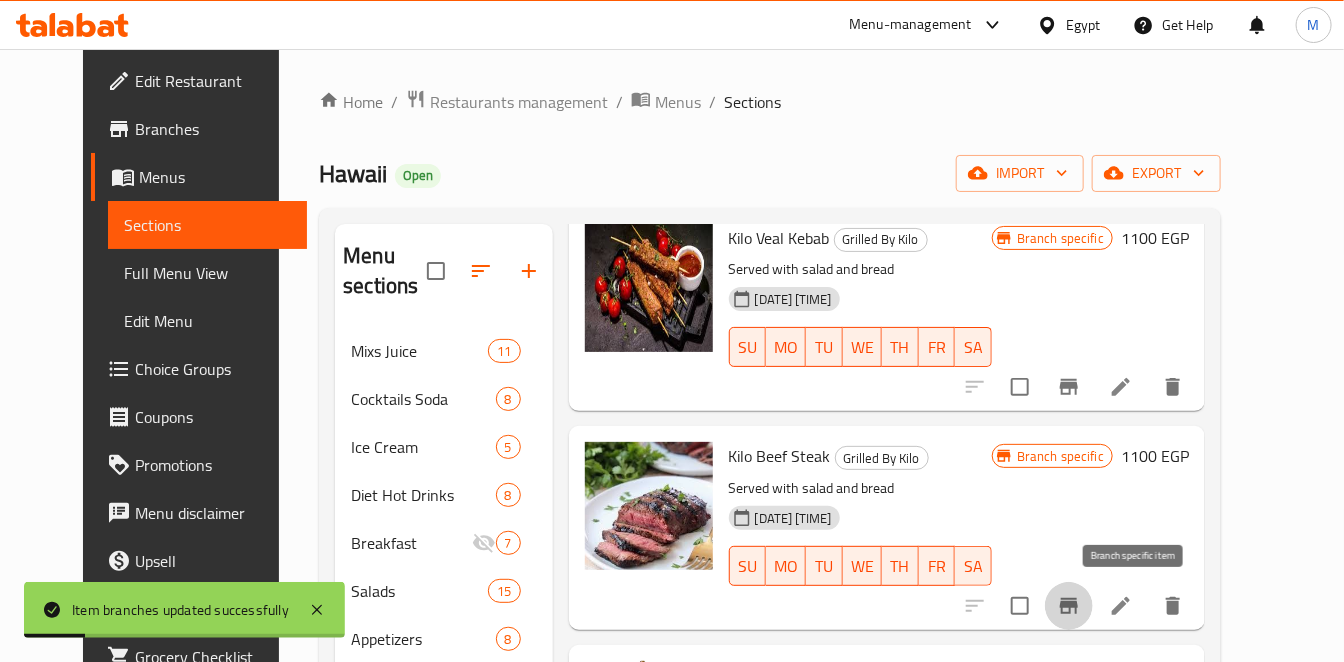click 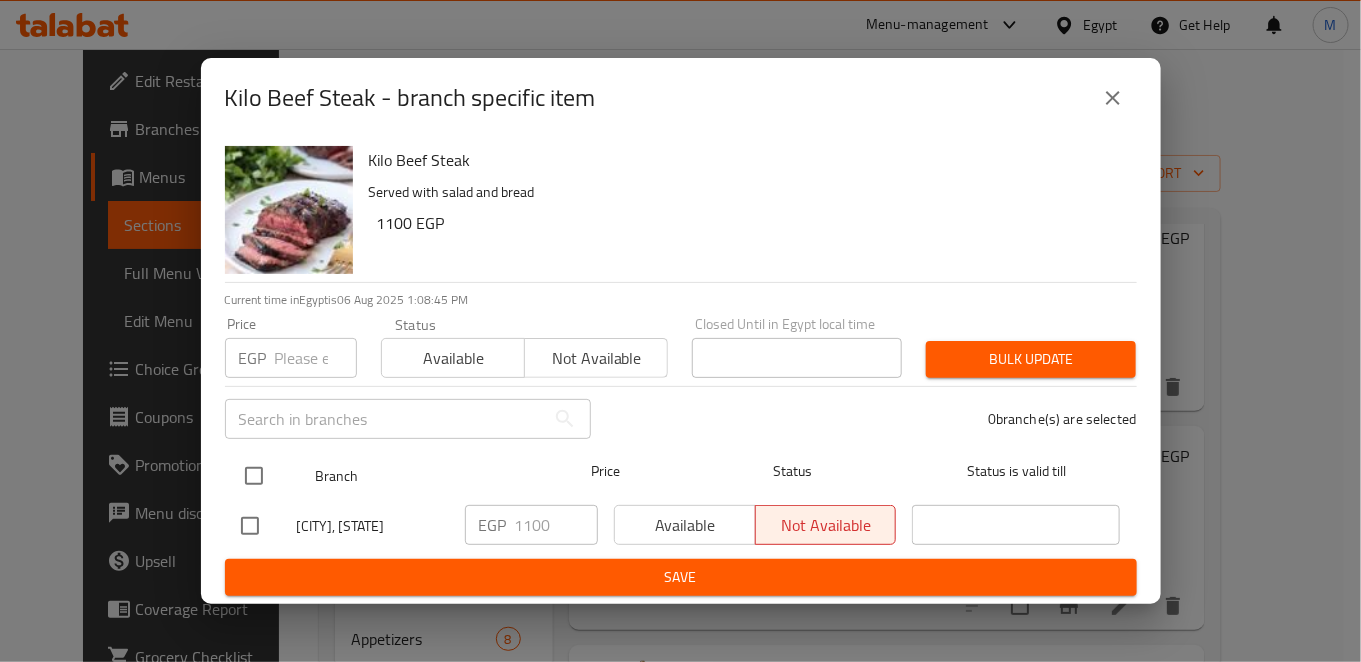click at bounding box center [254, 476] 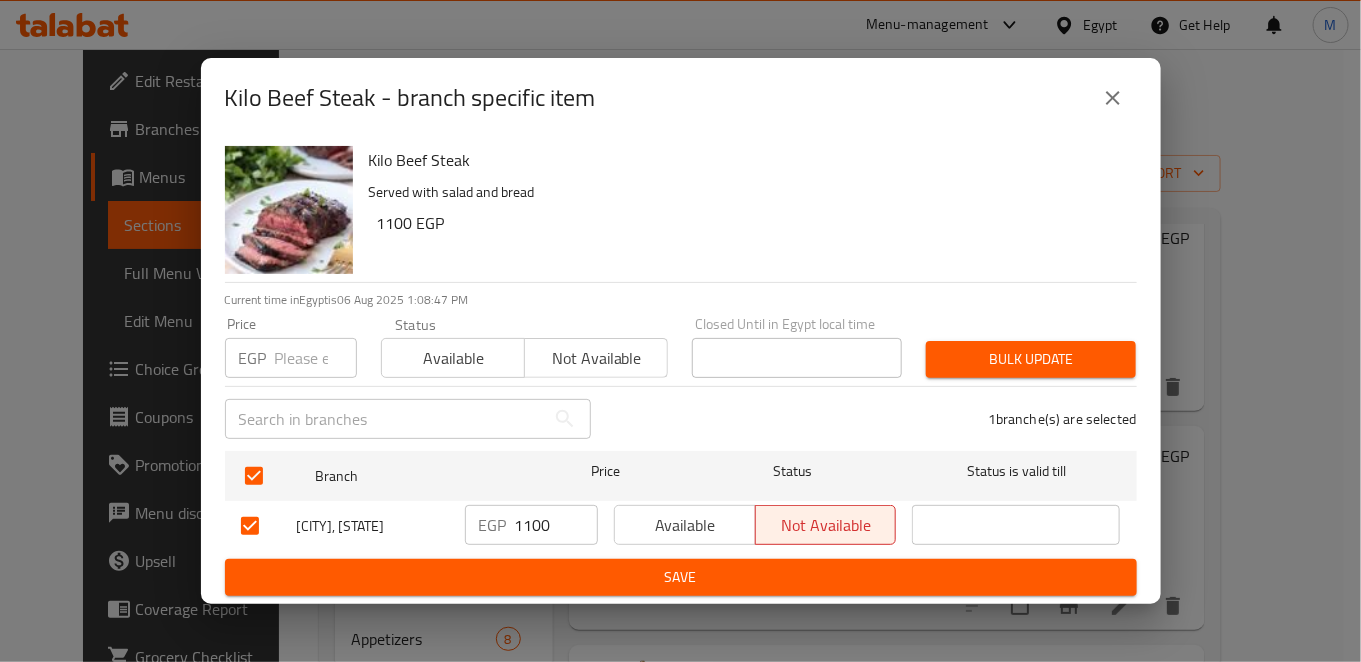 click on "1100" at bounding box center (556, 525) 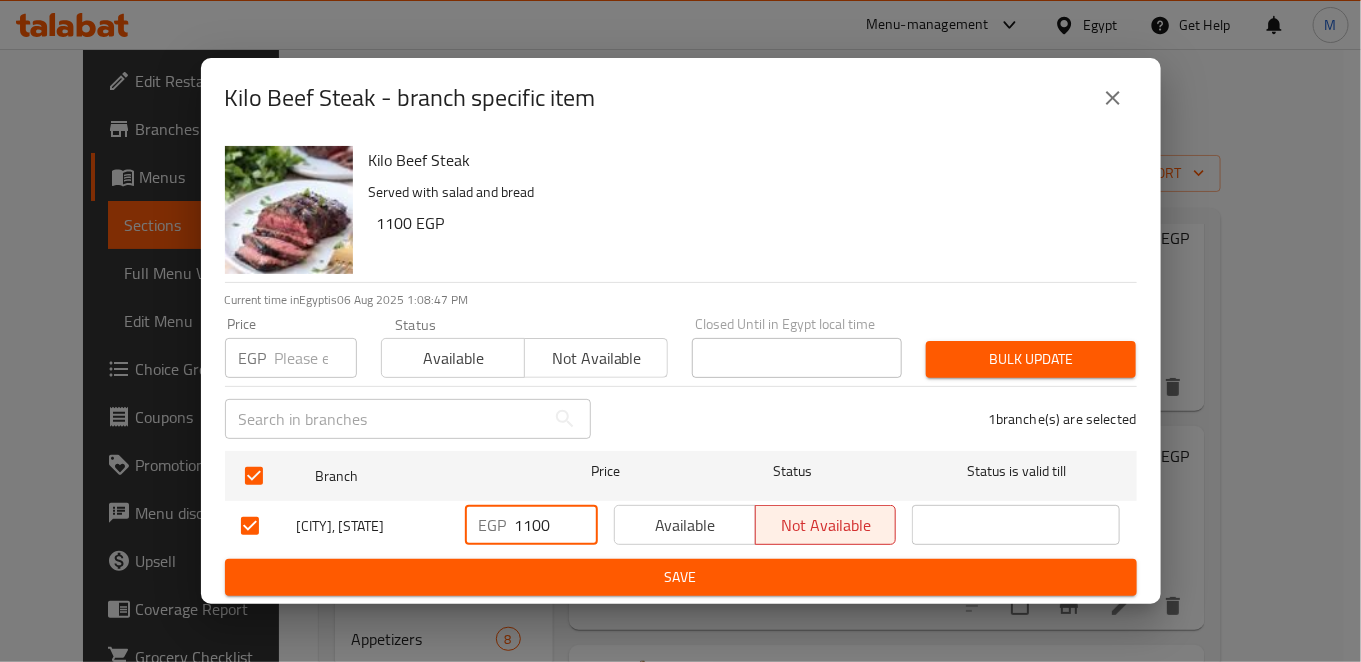 click on "1100" at bounding box center (556, 525) 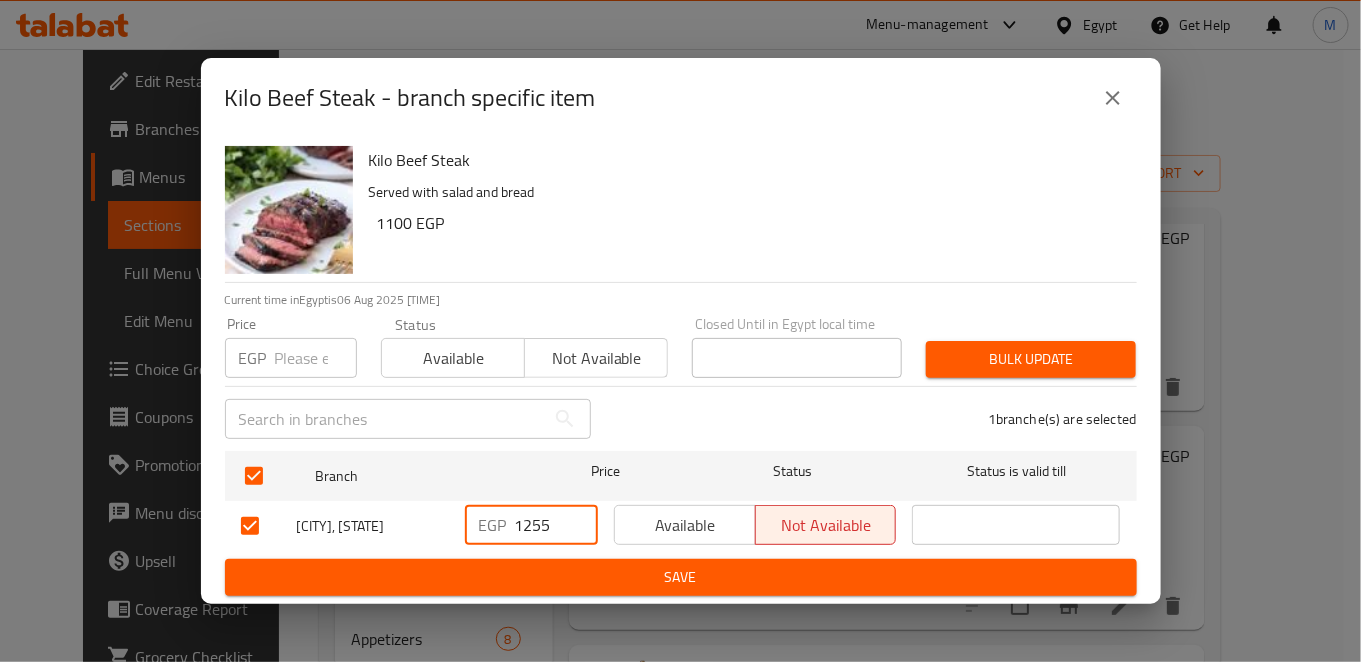 click on "Save" at bounding box center (681, 577) 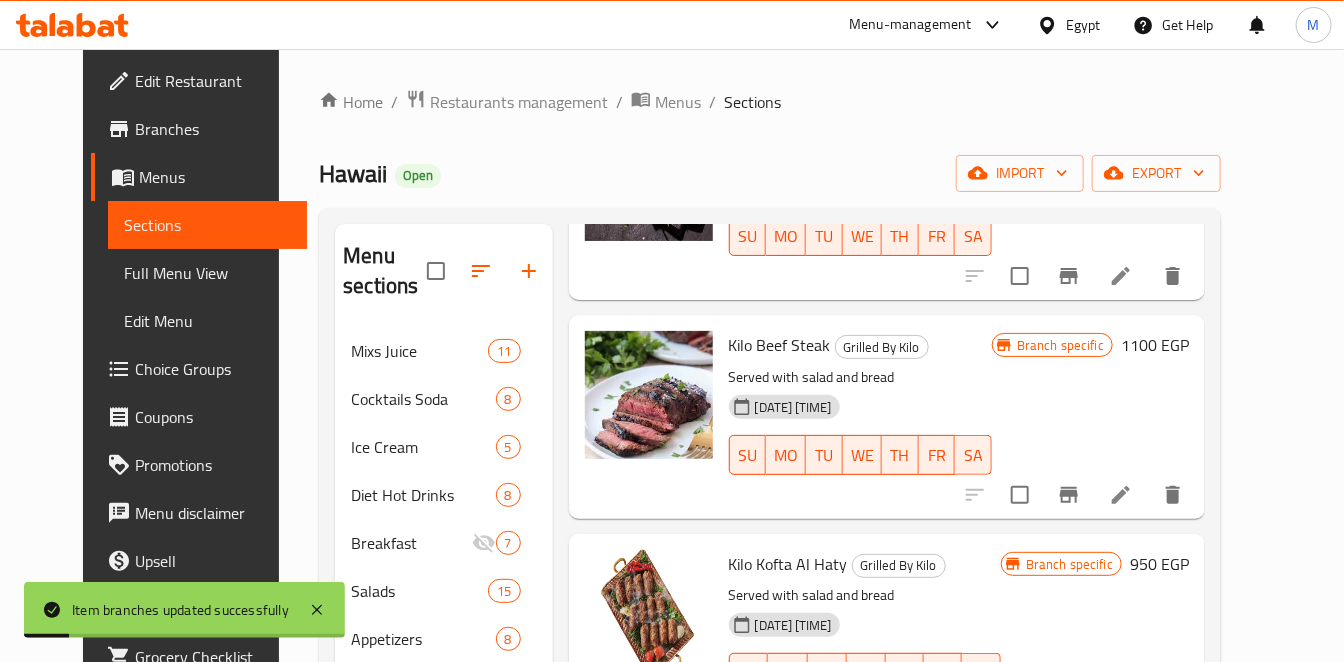 scroll, scrollTop: 0, scrollLeft: 0, axis: both 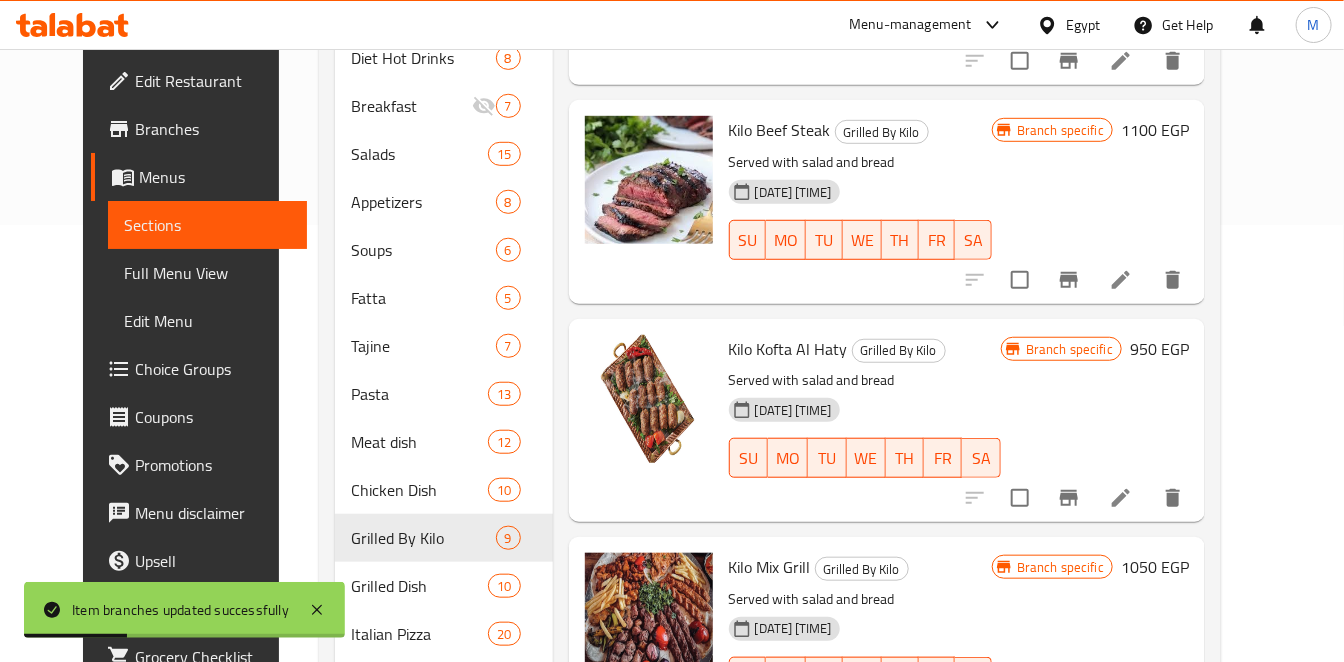 click 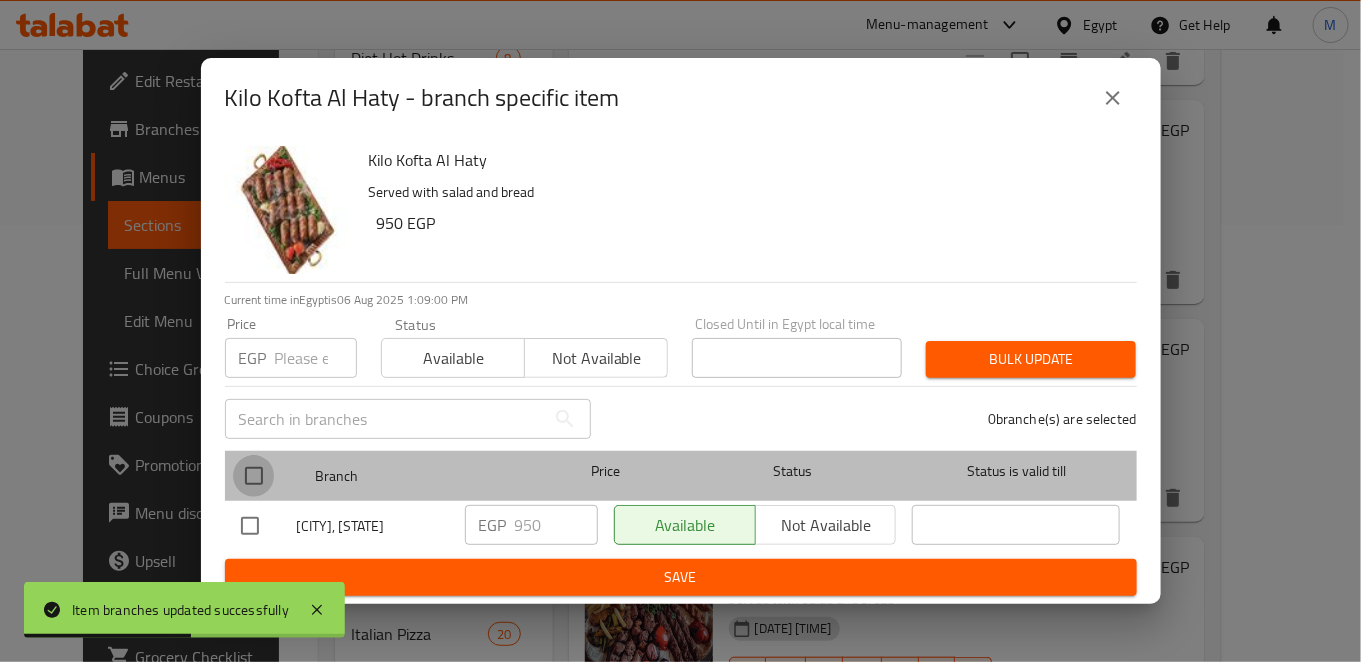 click at bounding box center (254, 476) 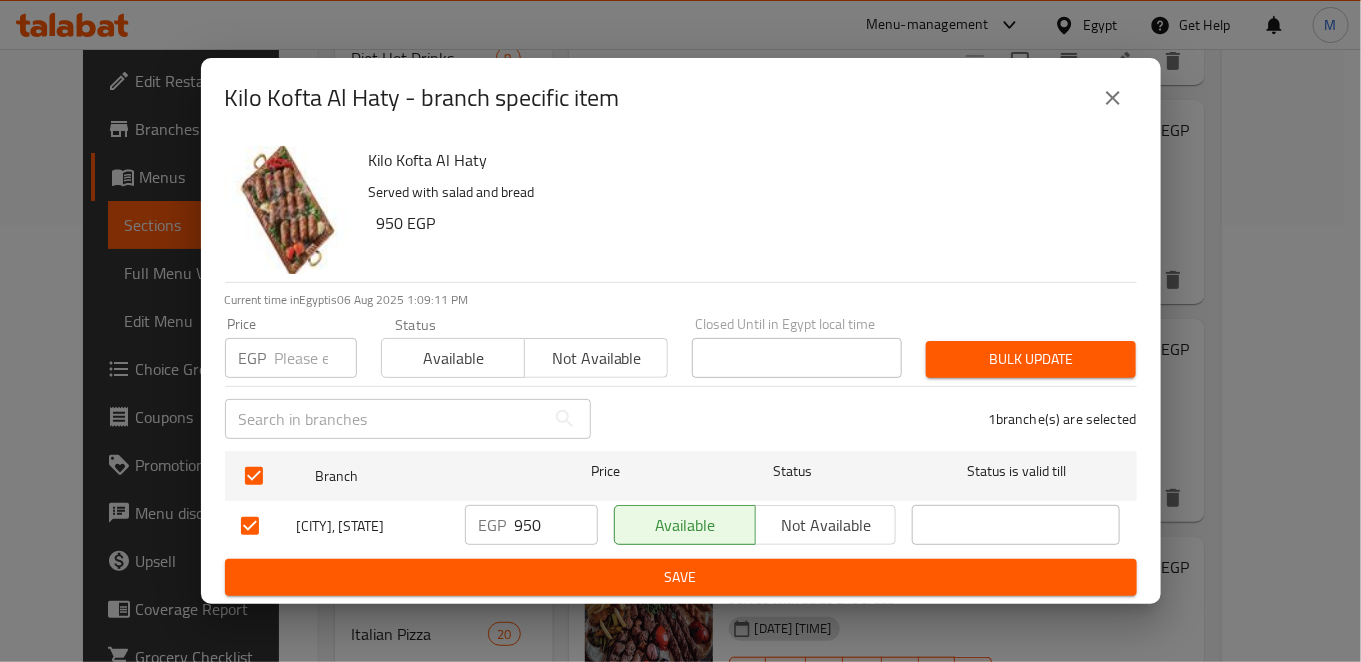 click on "950" at bounding box center [556, 525] 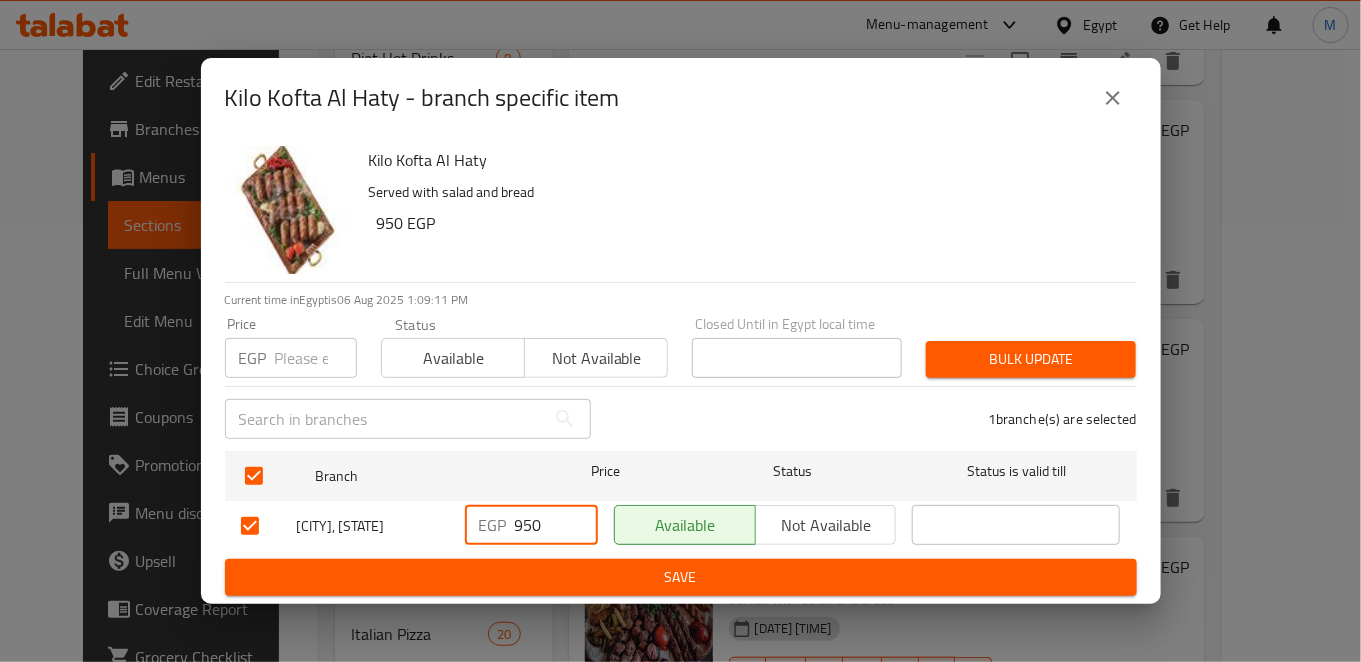 click on "950" at bounding box center (556, 525) 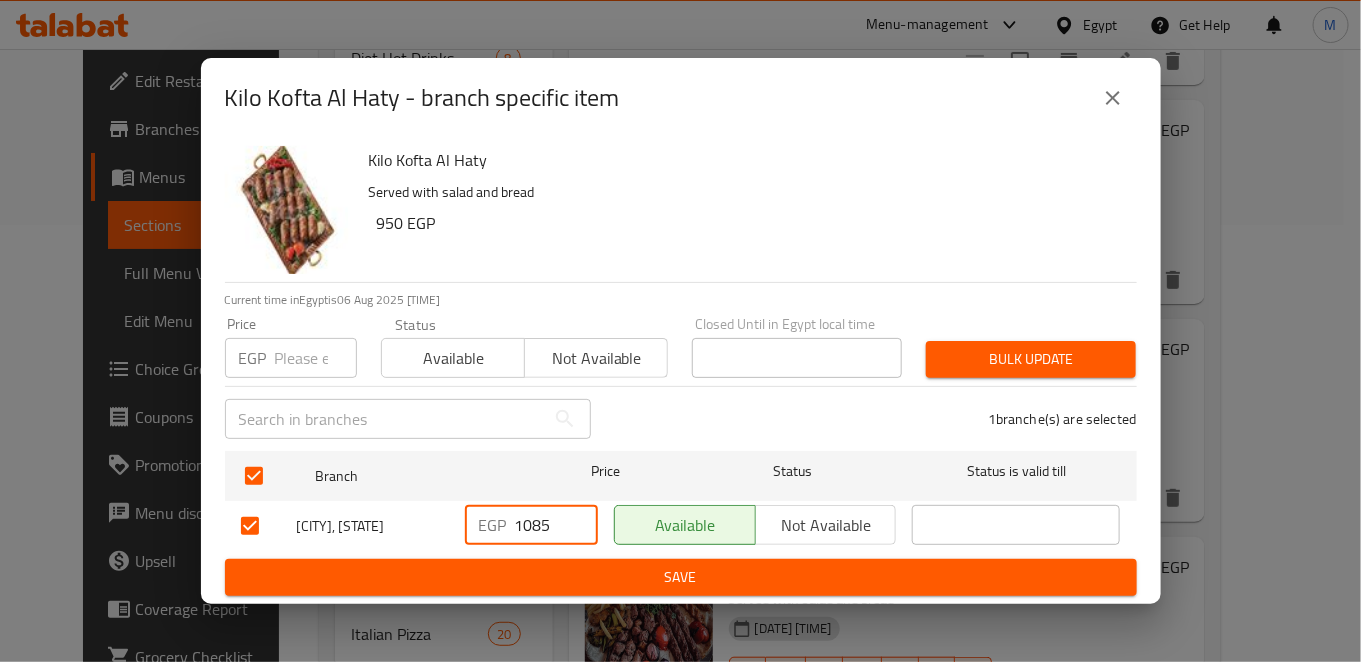 click on "Save" at bounding box center (681, 577) 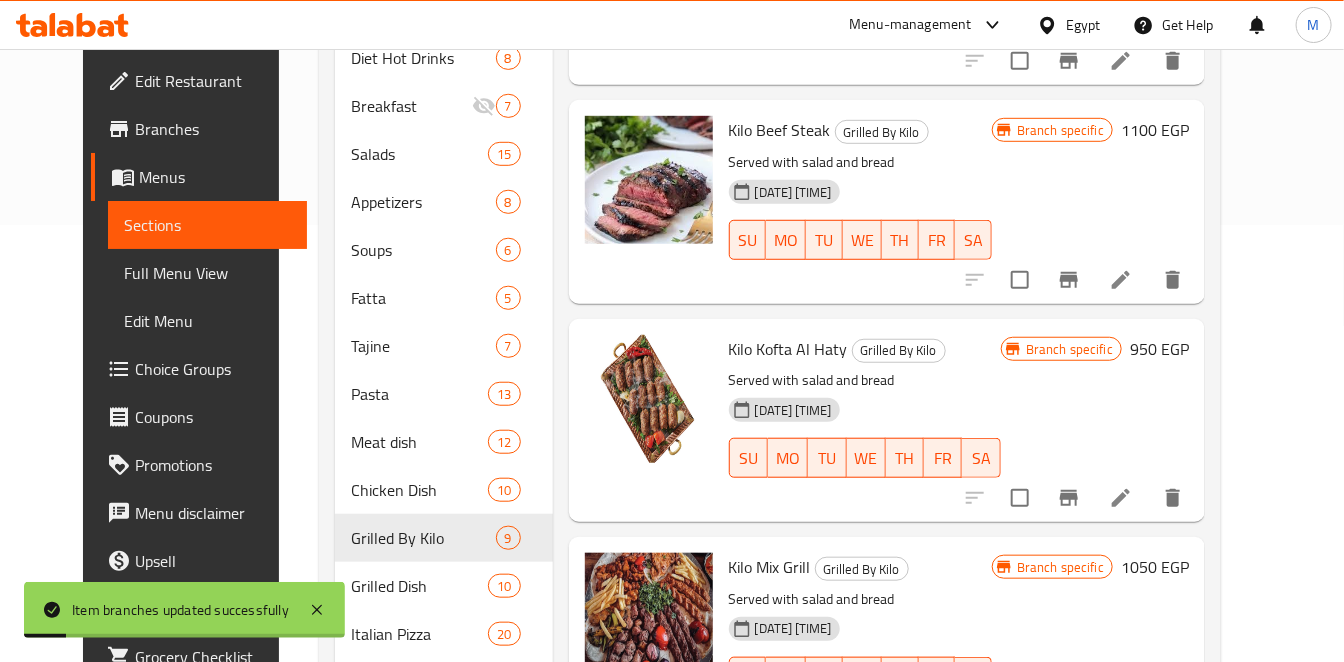 scroll, scrollTop: 222, scrollLeft: 0, axis: vertical 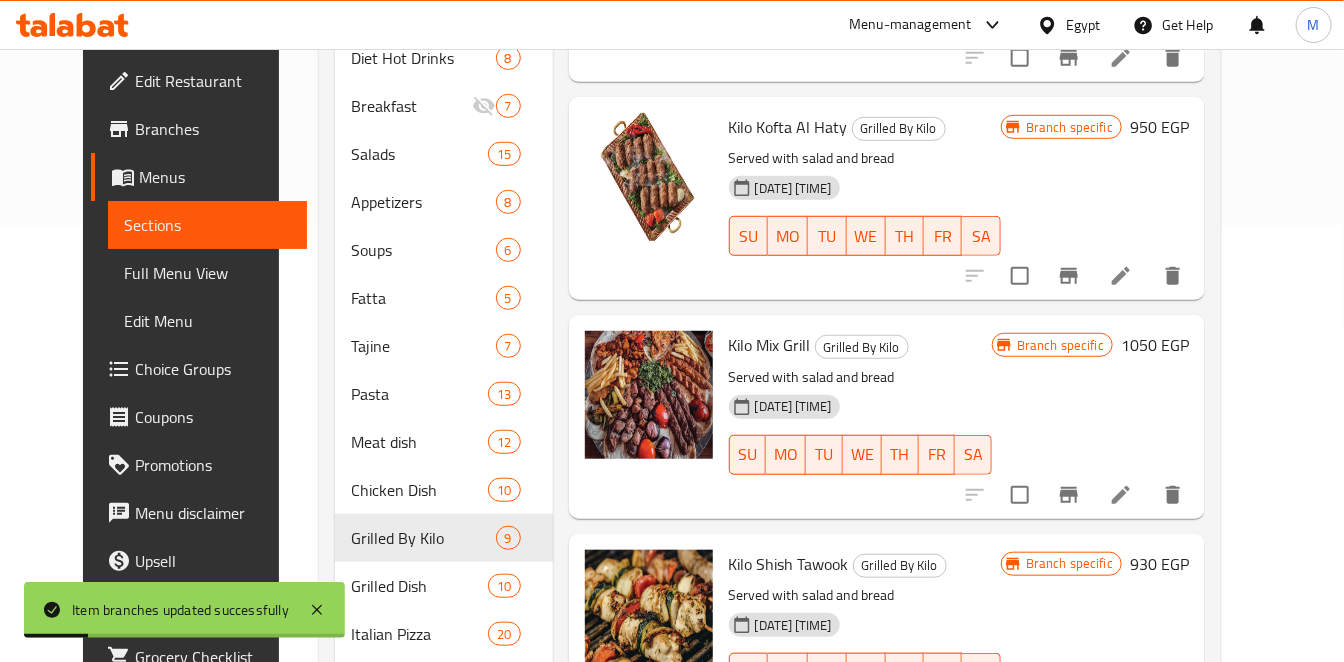 click 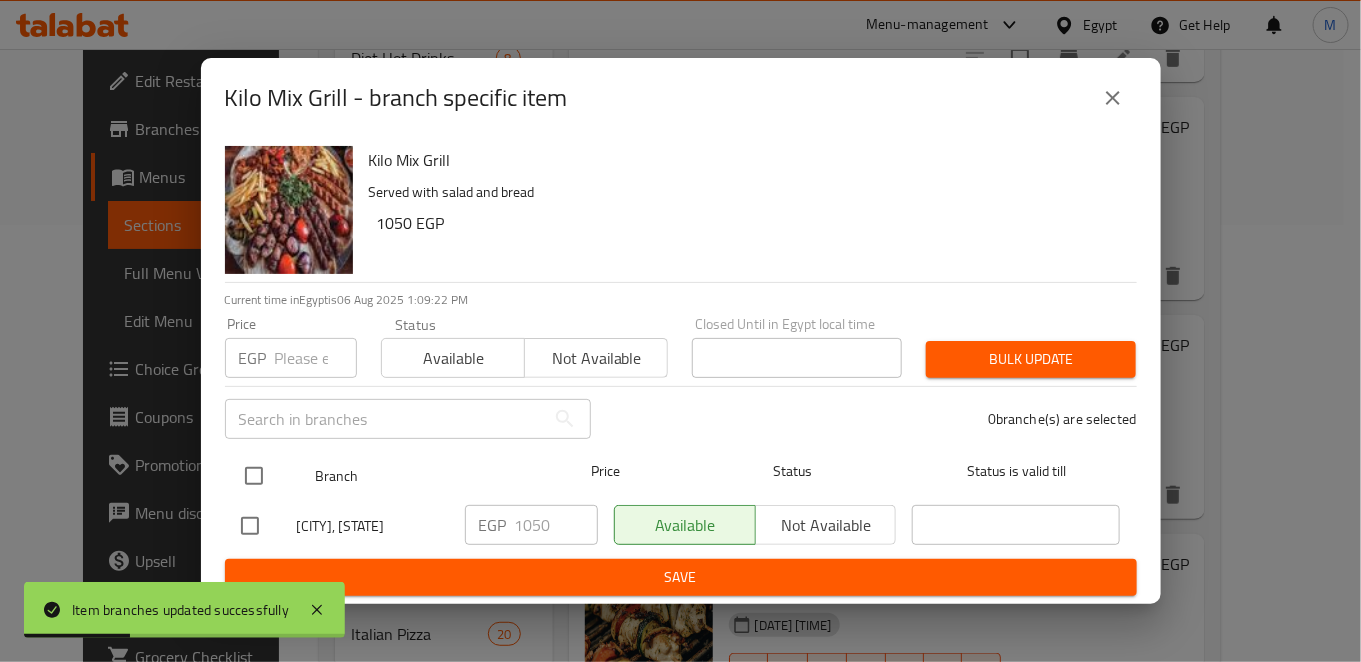 click at bounding box center (254, 476) 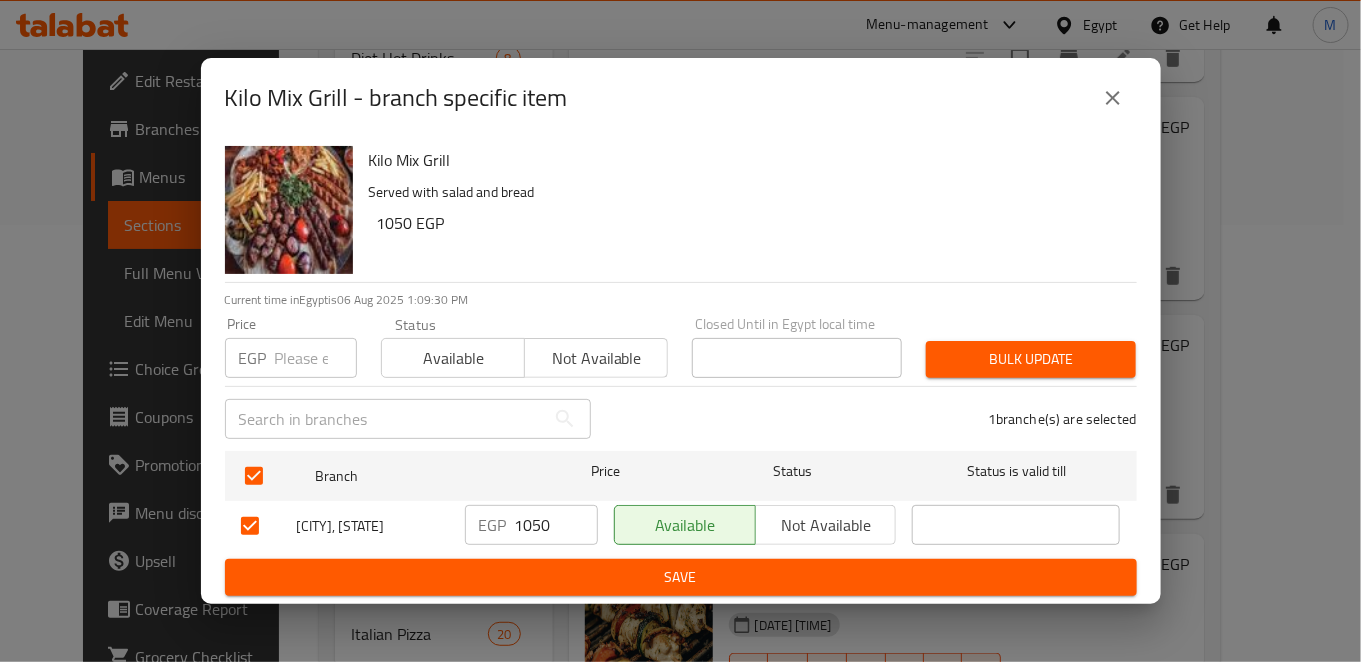 click on "1050" at bounding box center [556, 525] 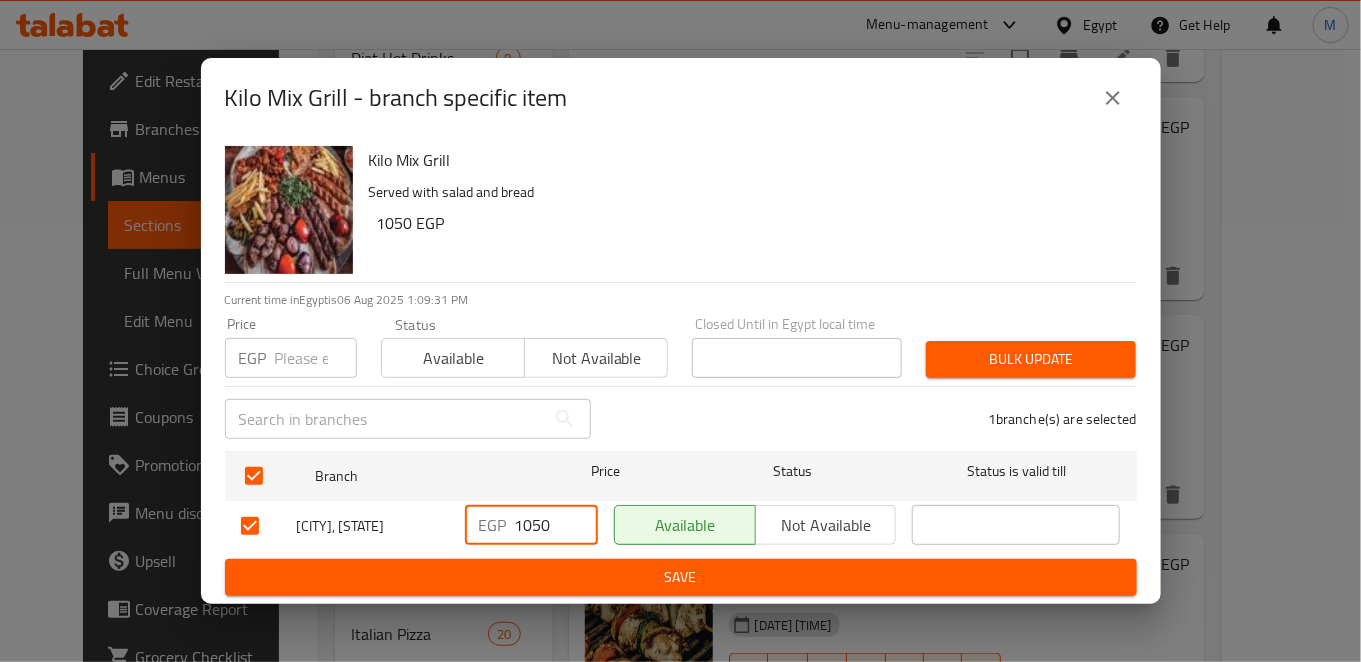 click on "1050" at bounding box center (556, 525) 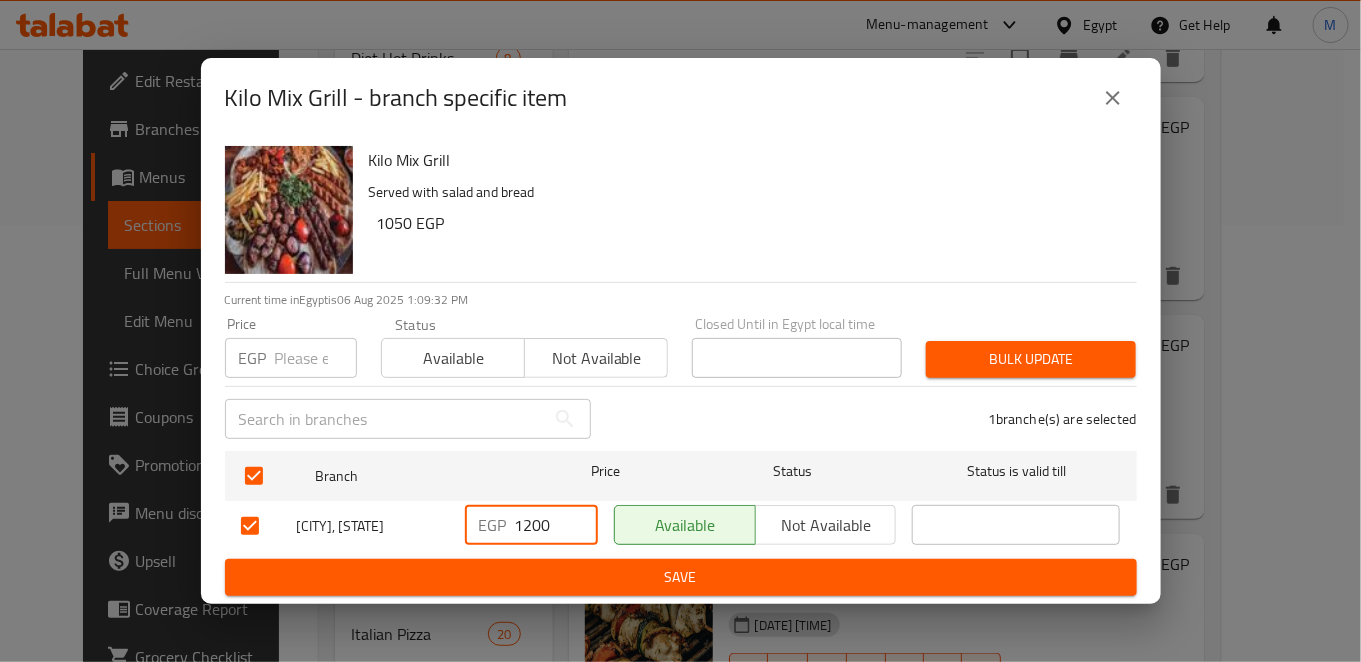 drag, startPoint x: 604, startPoint y: 570, endPoint x: 610, endPoint y: 584, distance: 15.231546 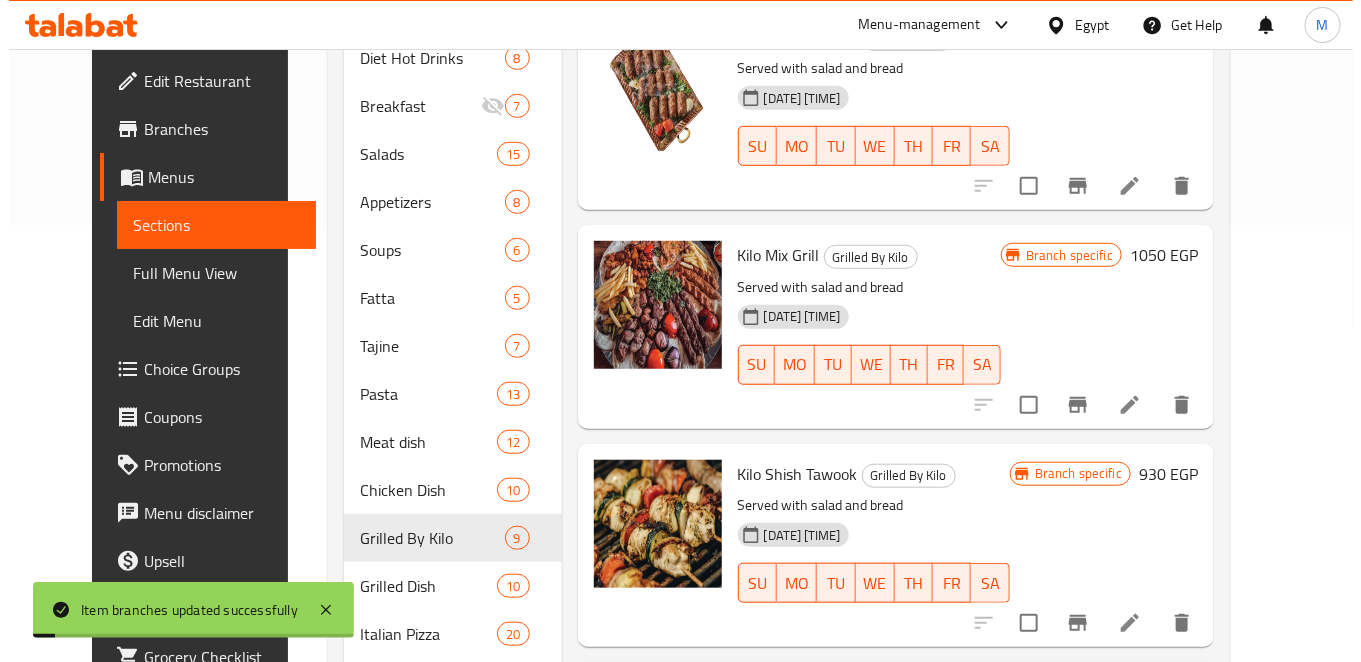 scroll, scrollTop: 333, scrollLeft: 0, axis: vertical 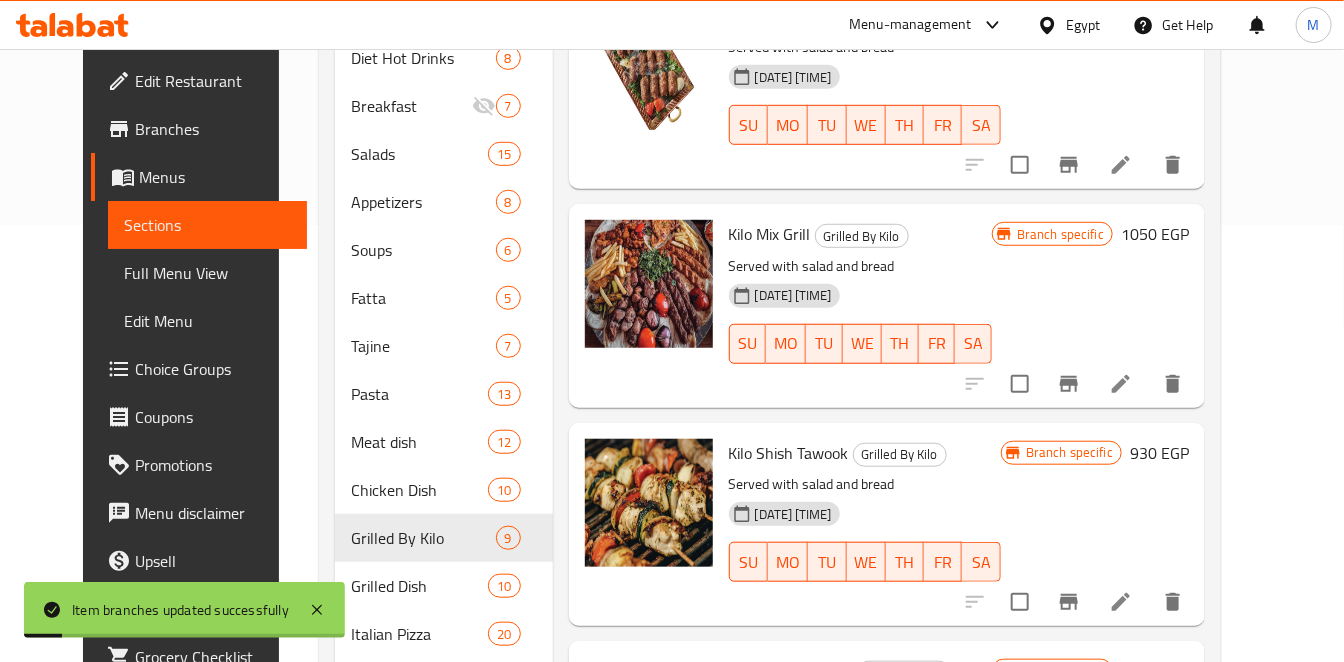 click 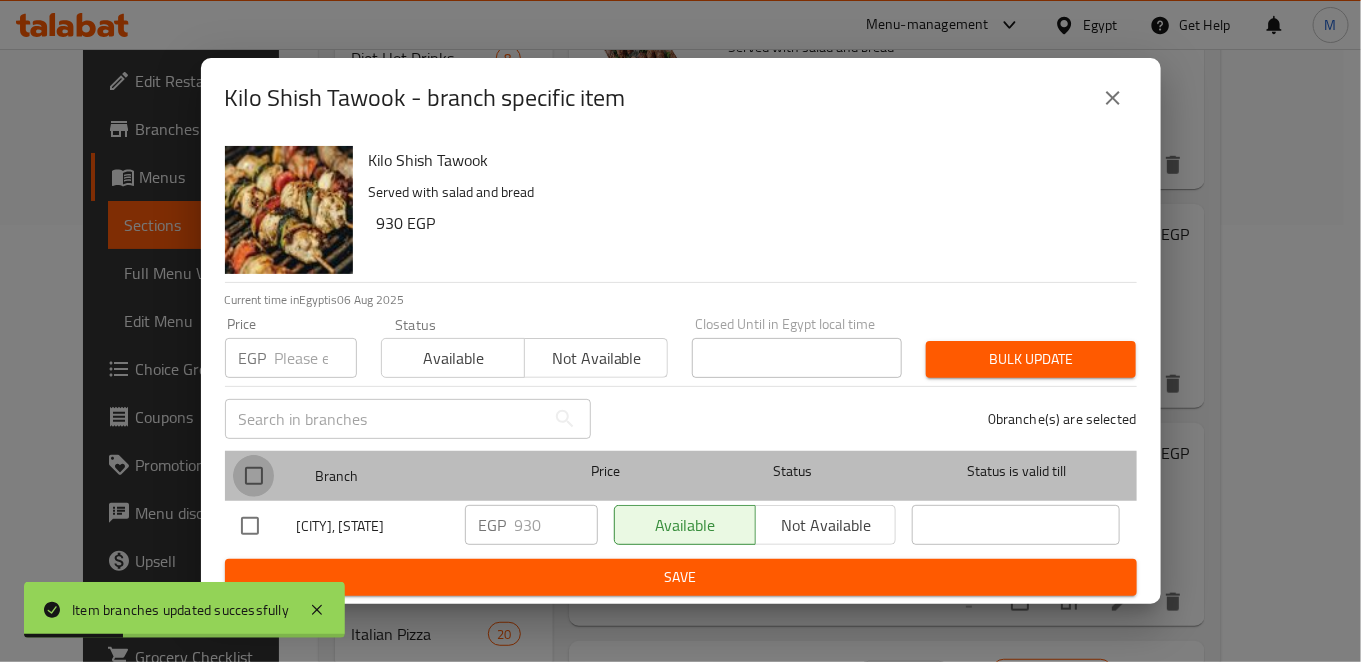 click at bounding box center [254, 476] 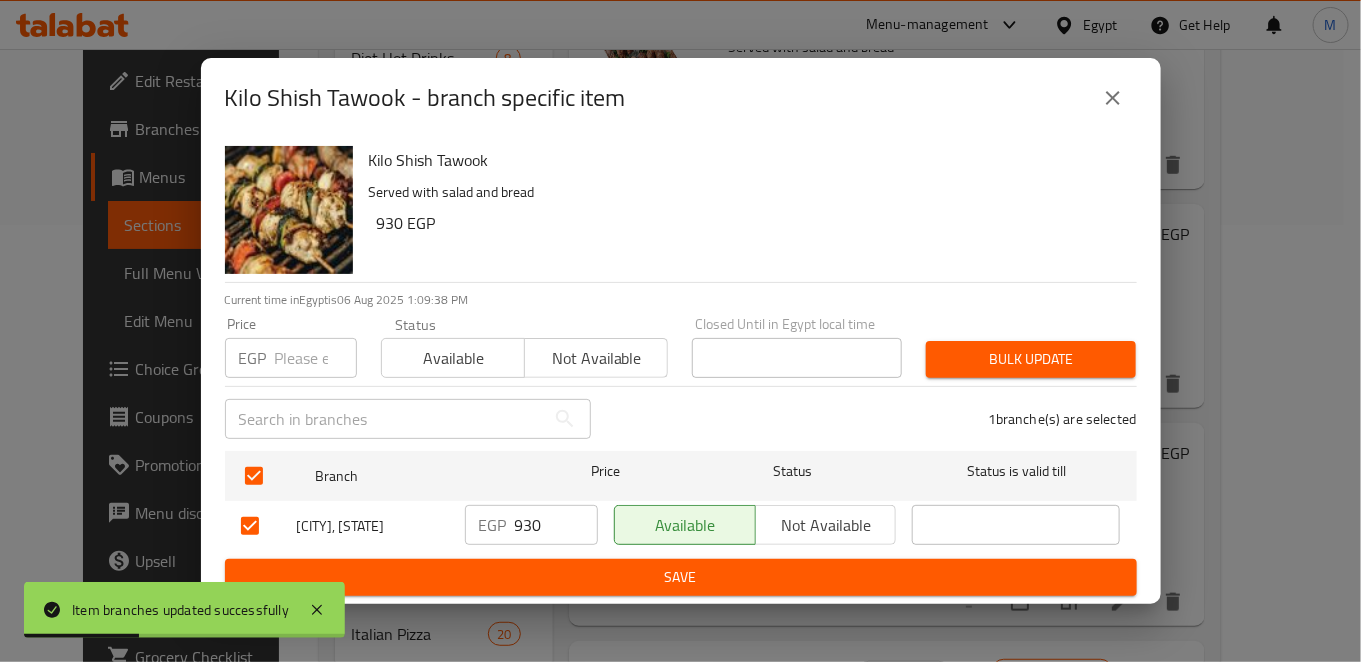 click at bounding box center (316, 358) 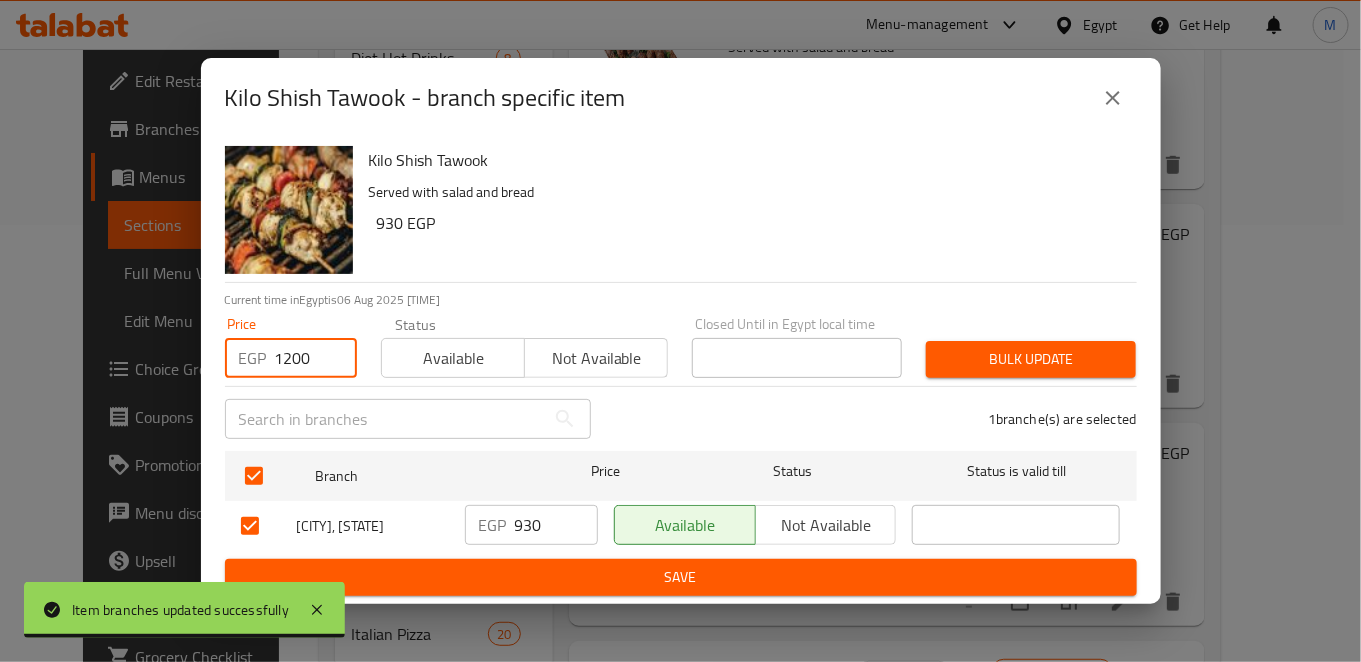 click on "Bulk update" at bounding box center [1031, 359] 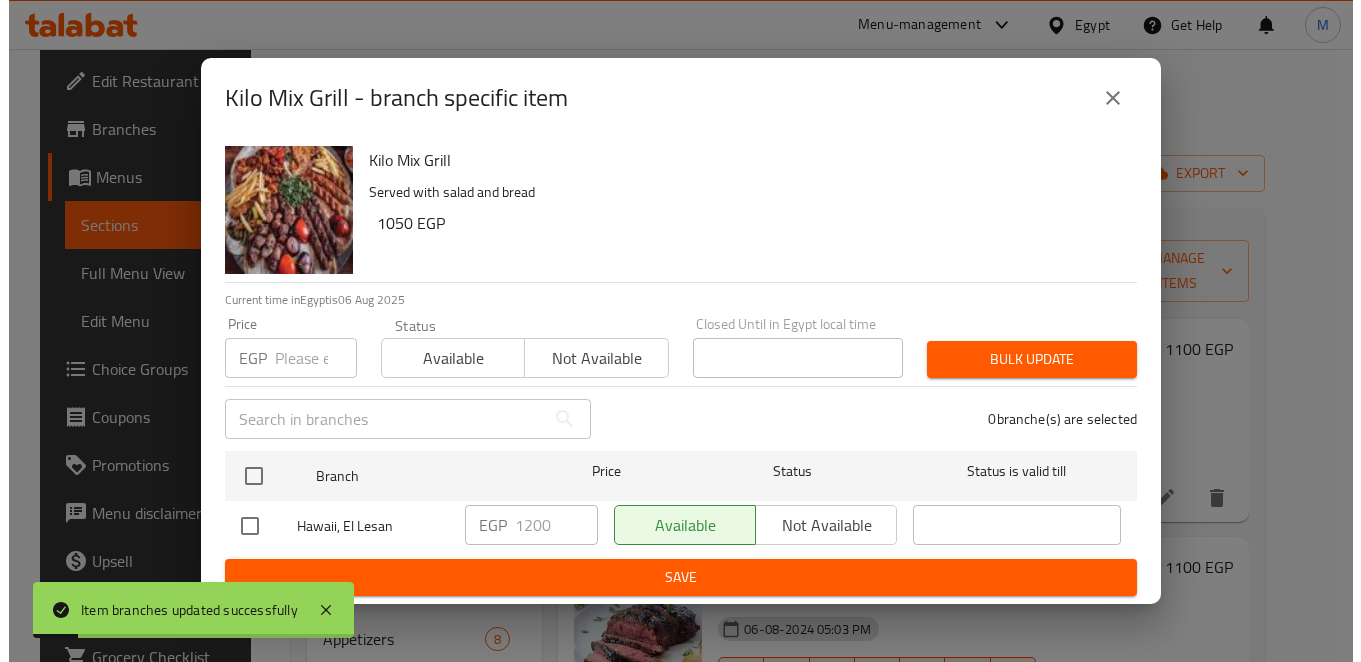 scroll, scrollTop: 437, scrollLeft: 0, axis: vertical 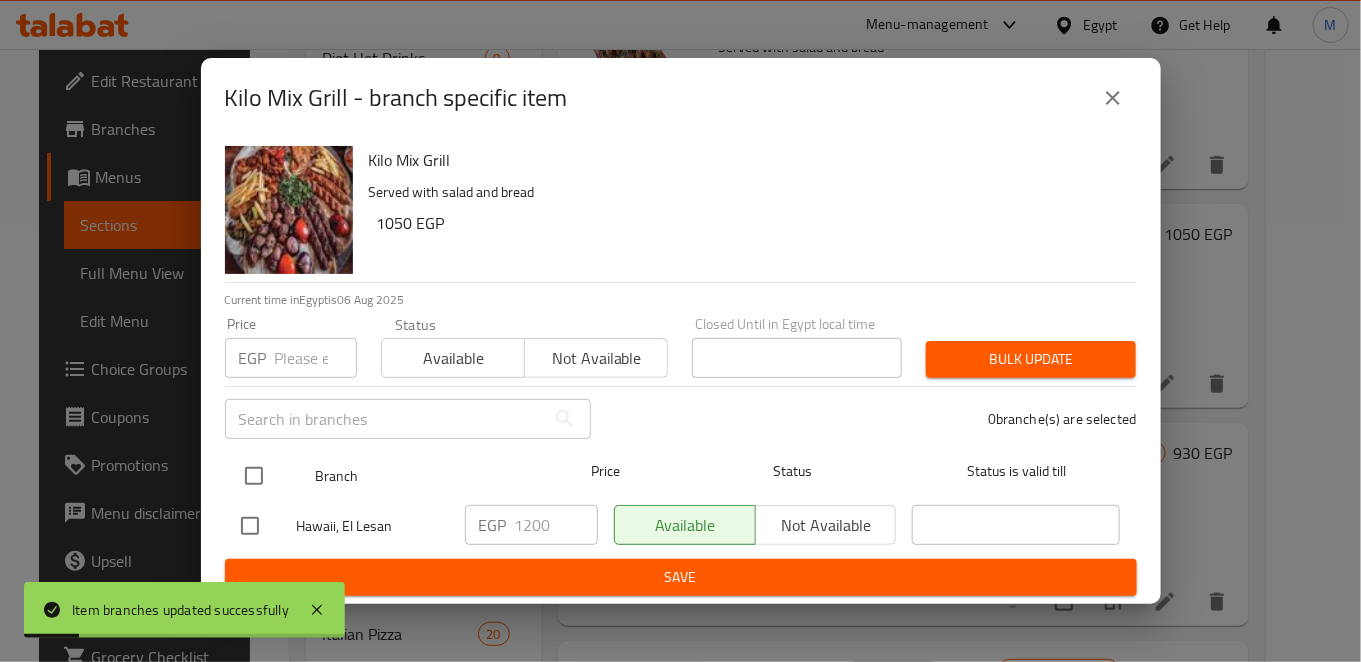 type 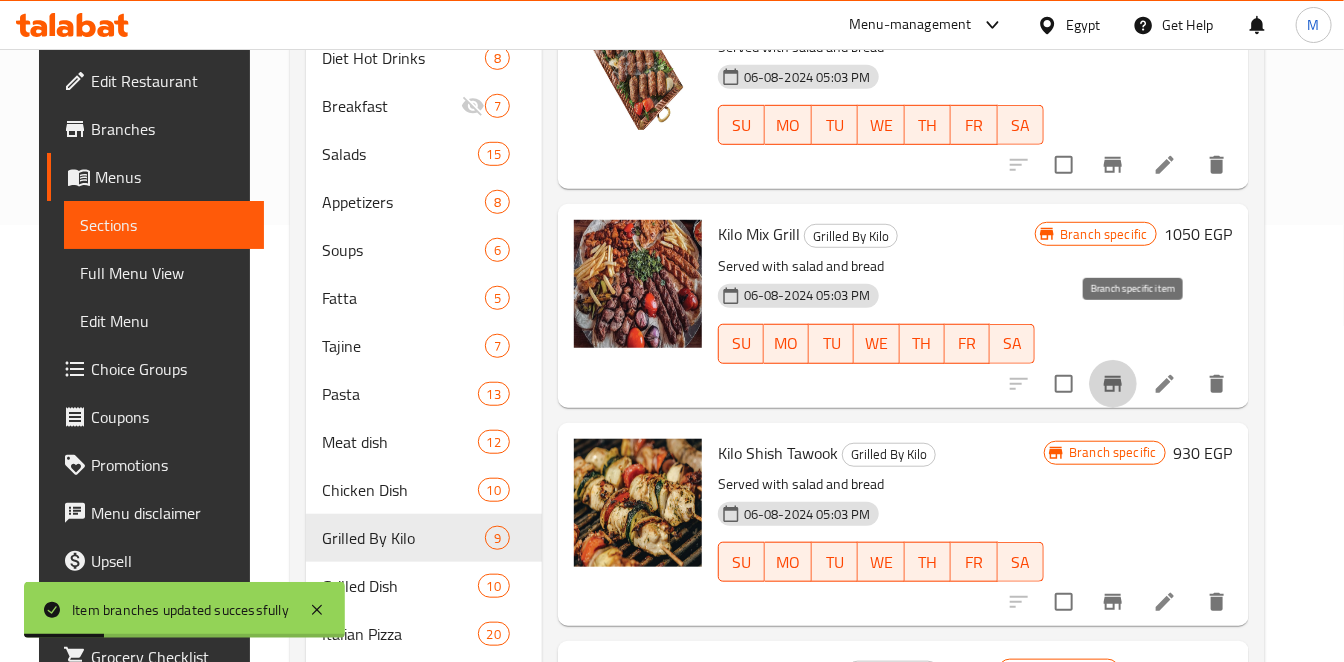 scroll, scrollTop: 494, scrollLeft: 0, axis: vertical 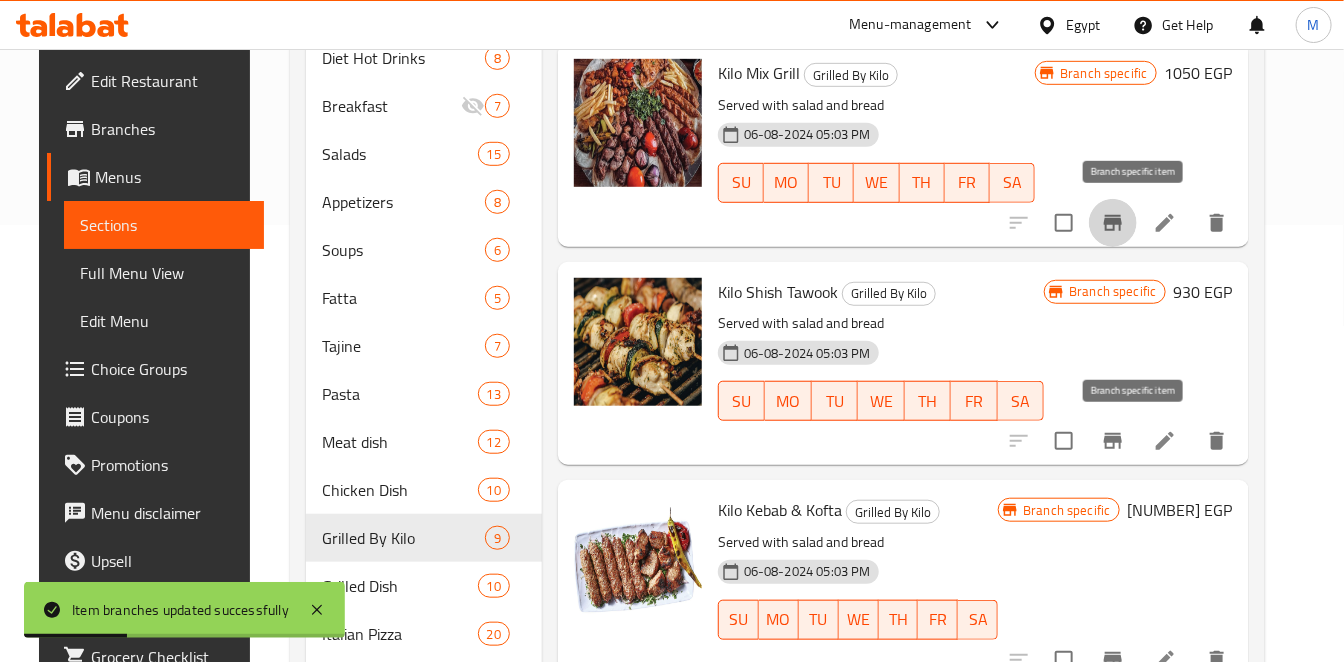 click 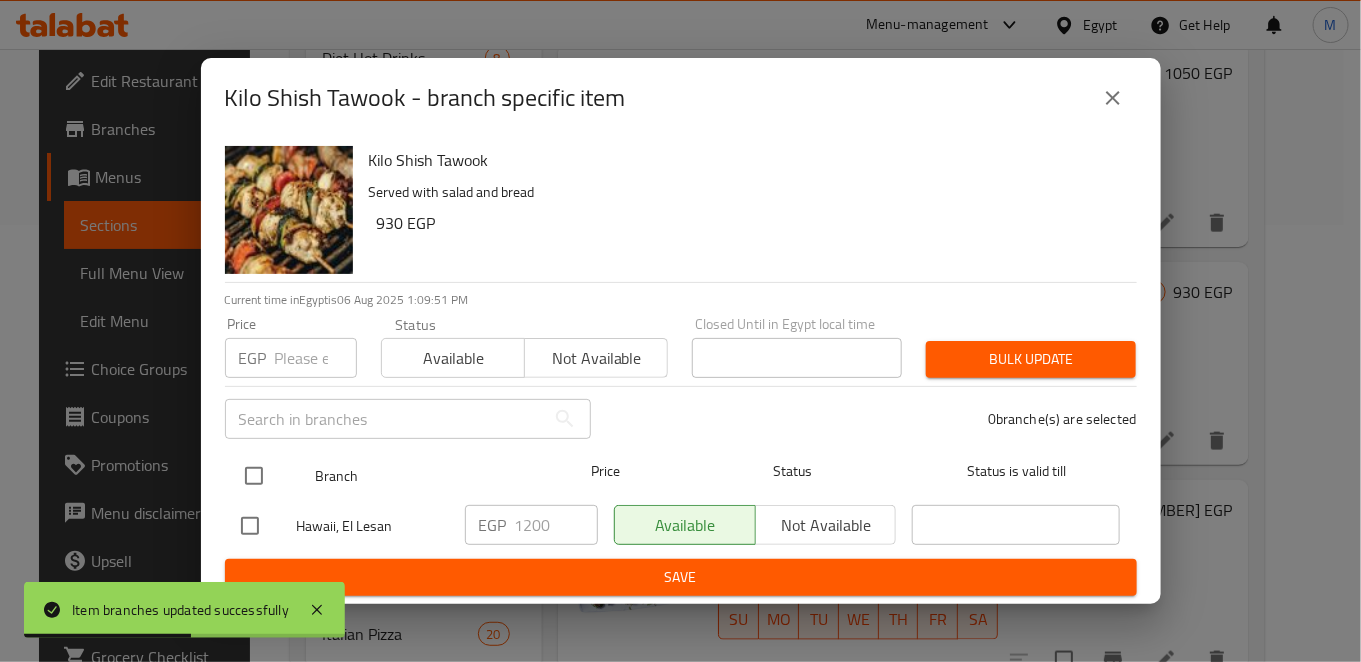 click at bounding box center [254, 476] 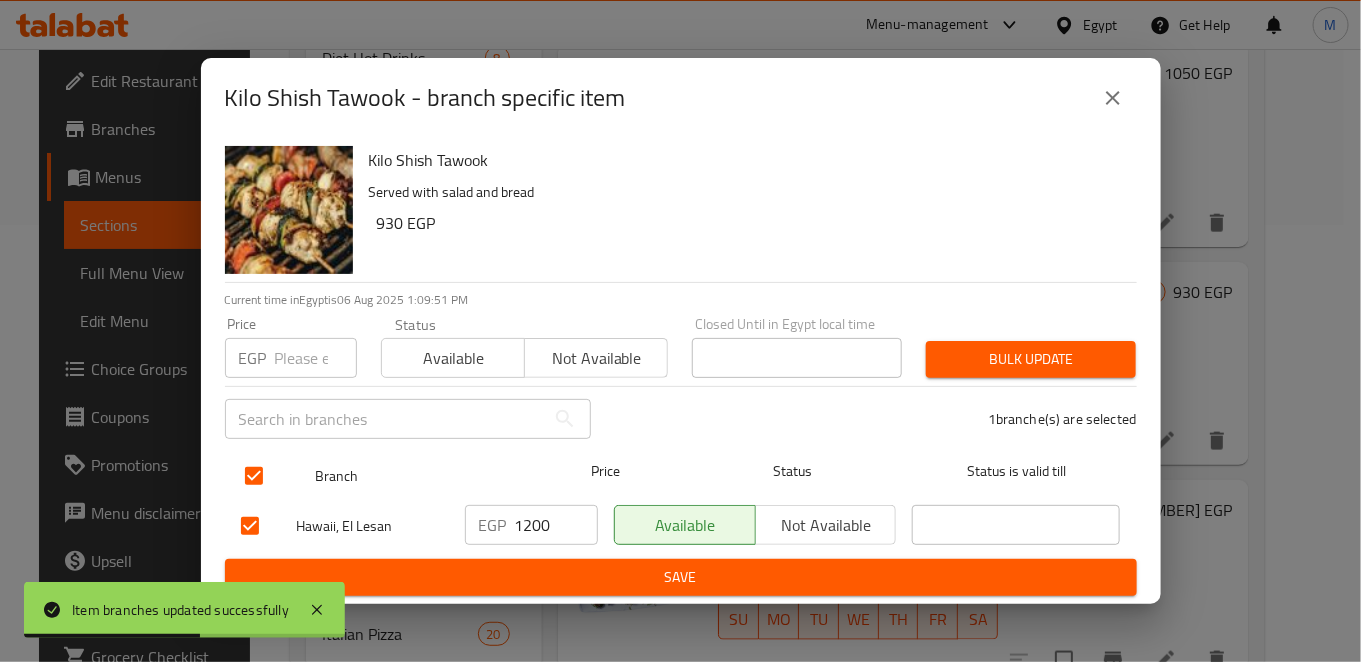 checkbox on "true" 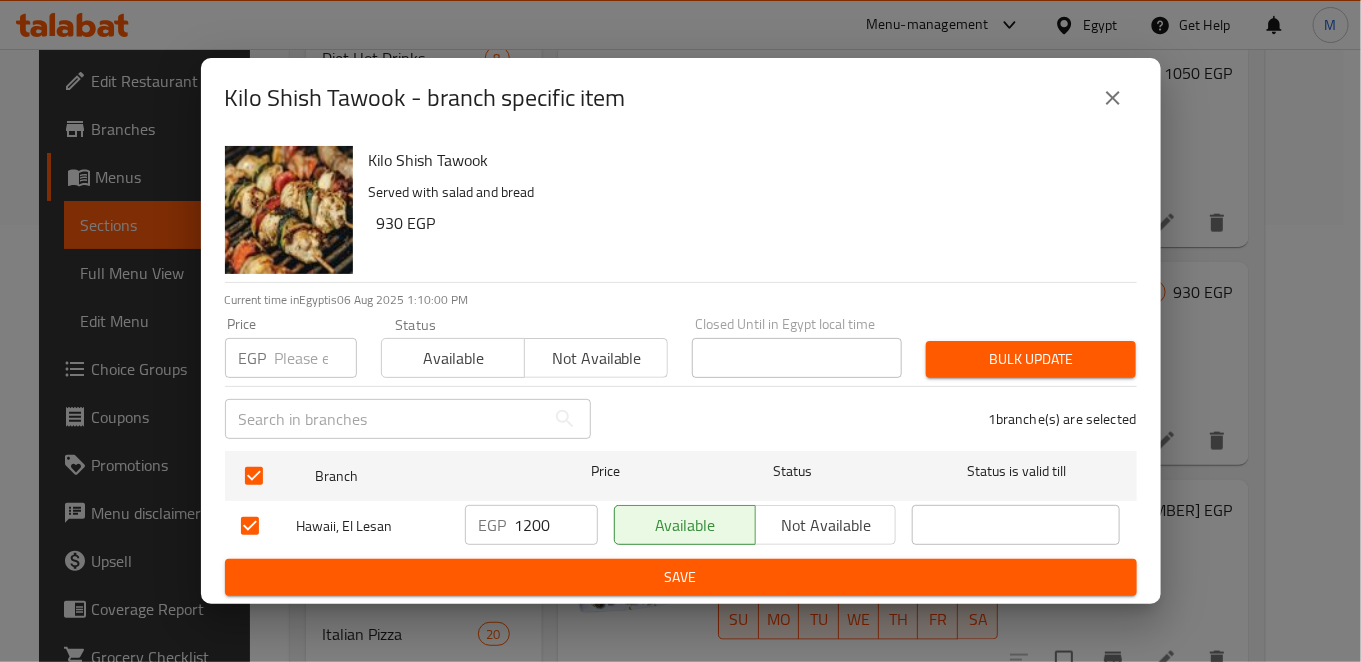 click on "1200" at bounding box center [556, 525] 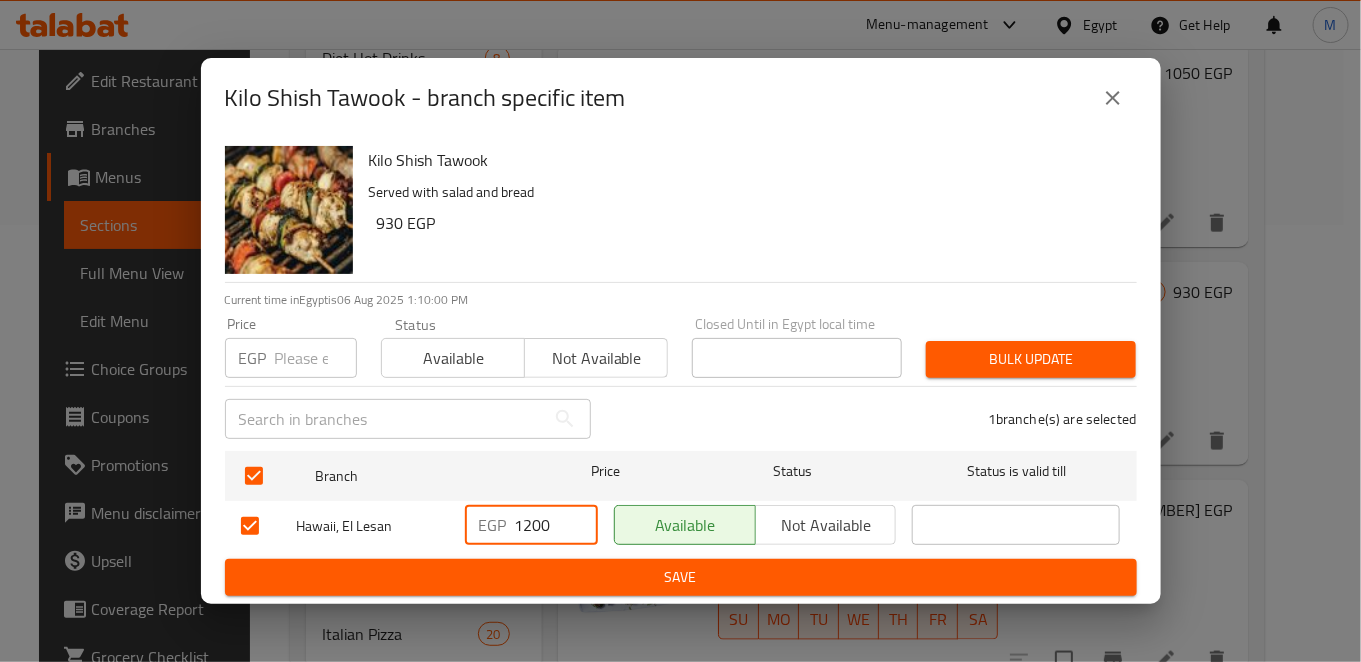 click on "1200" at bounding box center [556, 525] 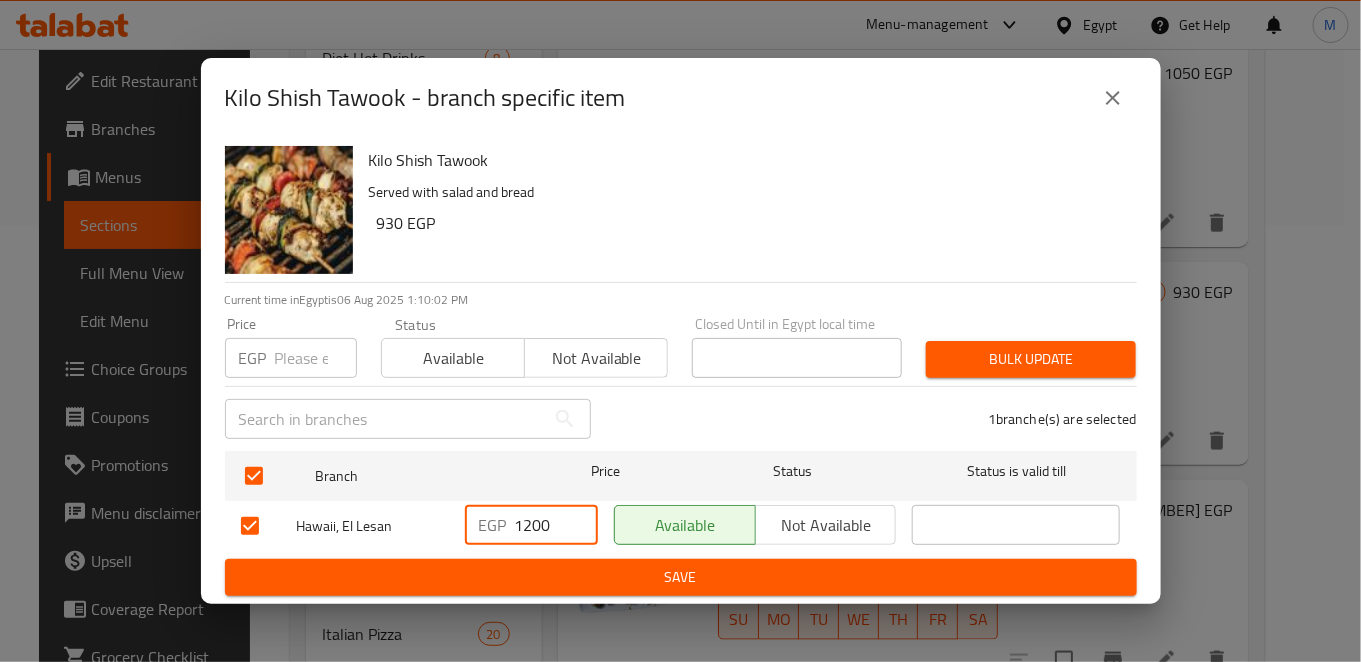 type on "1370" 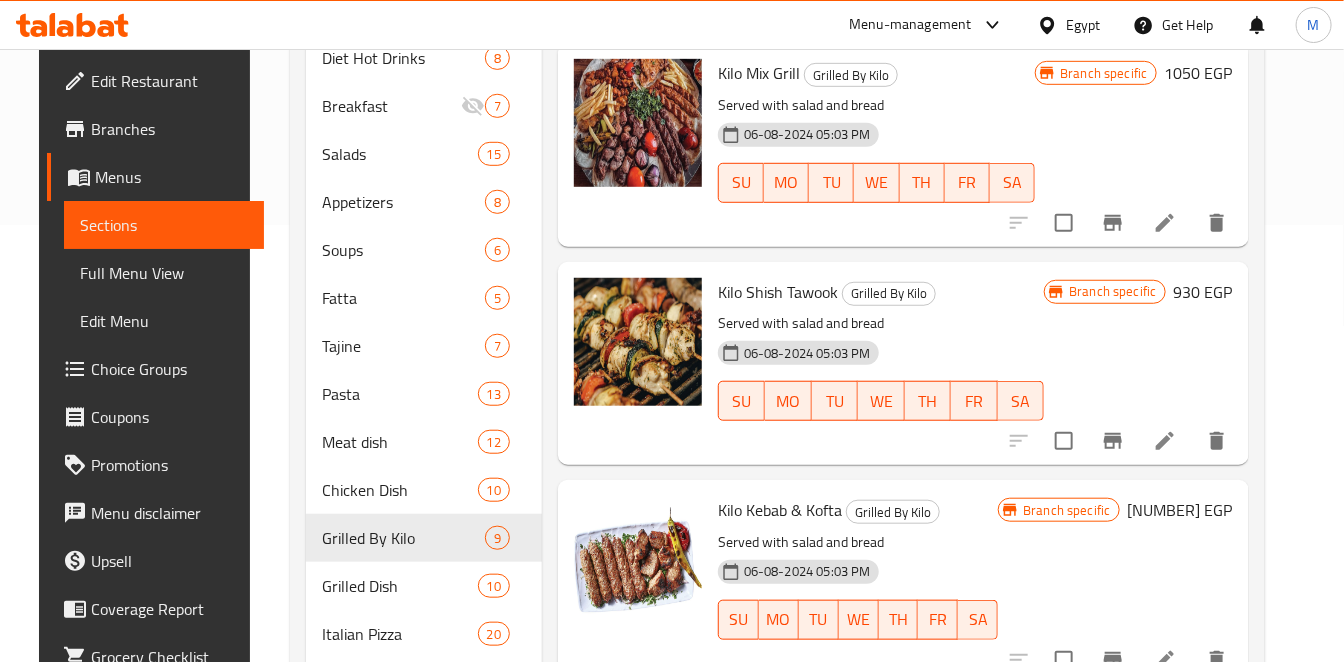 click 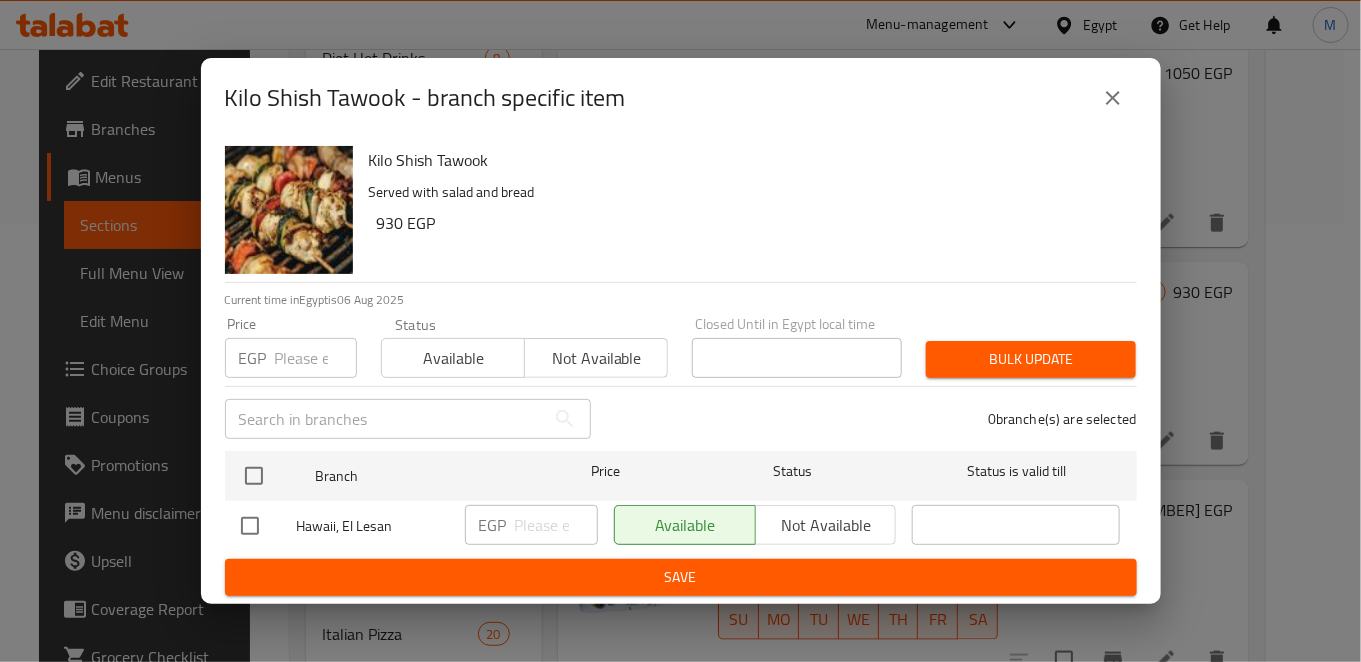 type 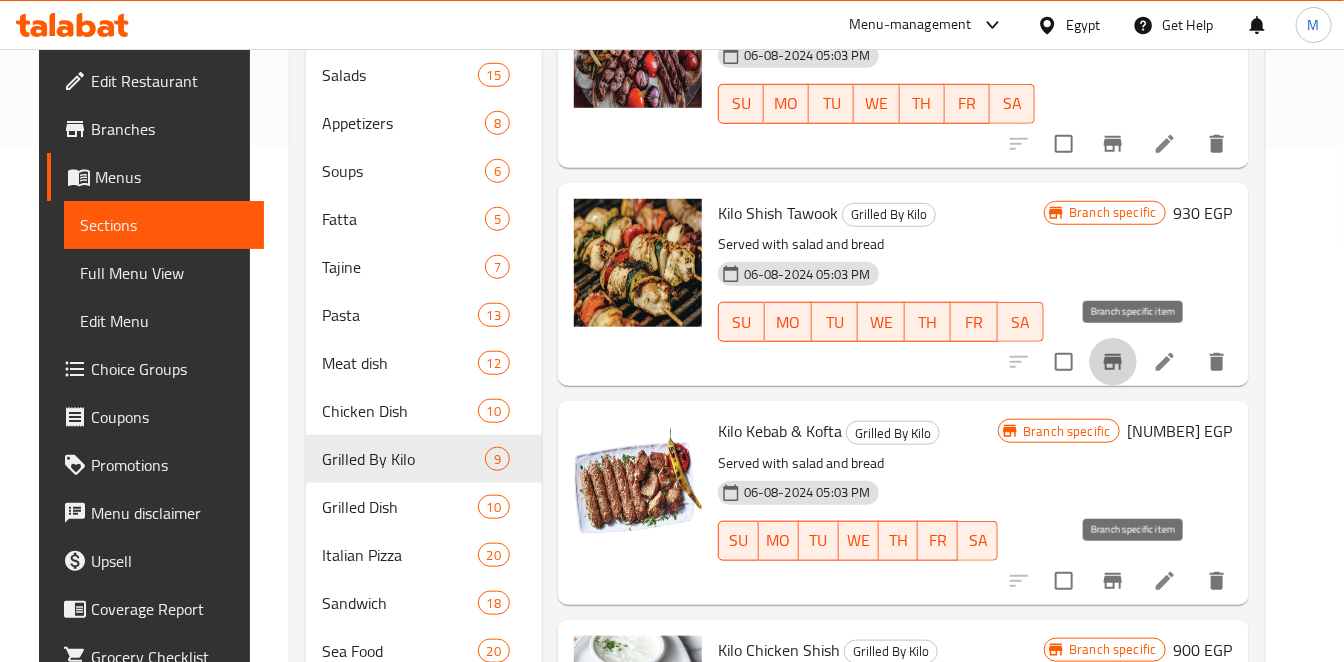 scroll, scrollTop: 659, scrollLeft: 0, axis: vertical 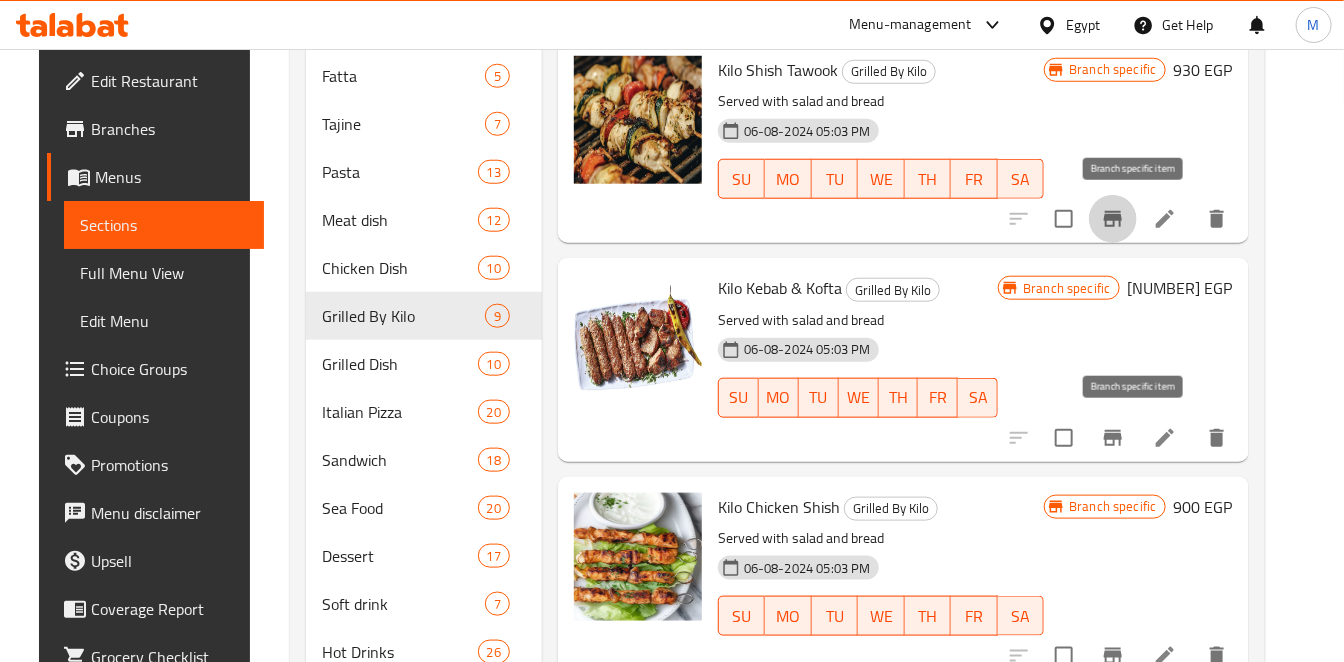 click 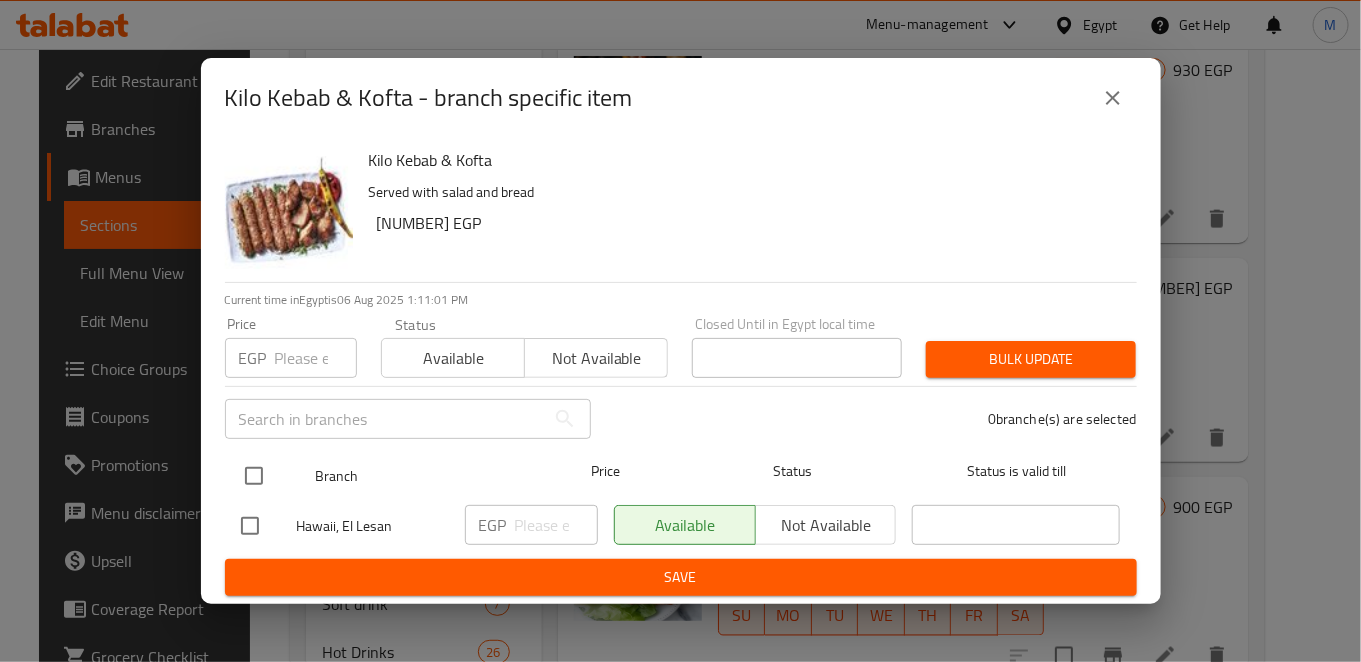 click at bounding box center [254, 476] 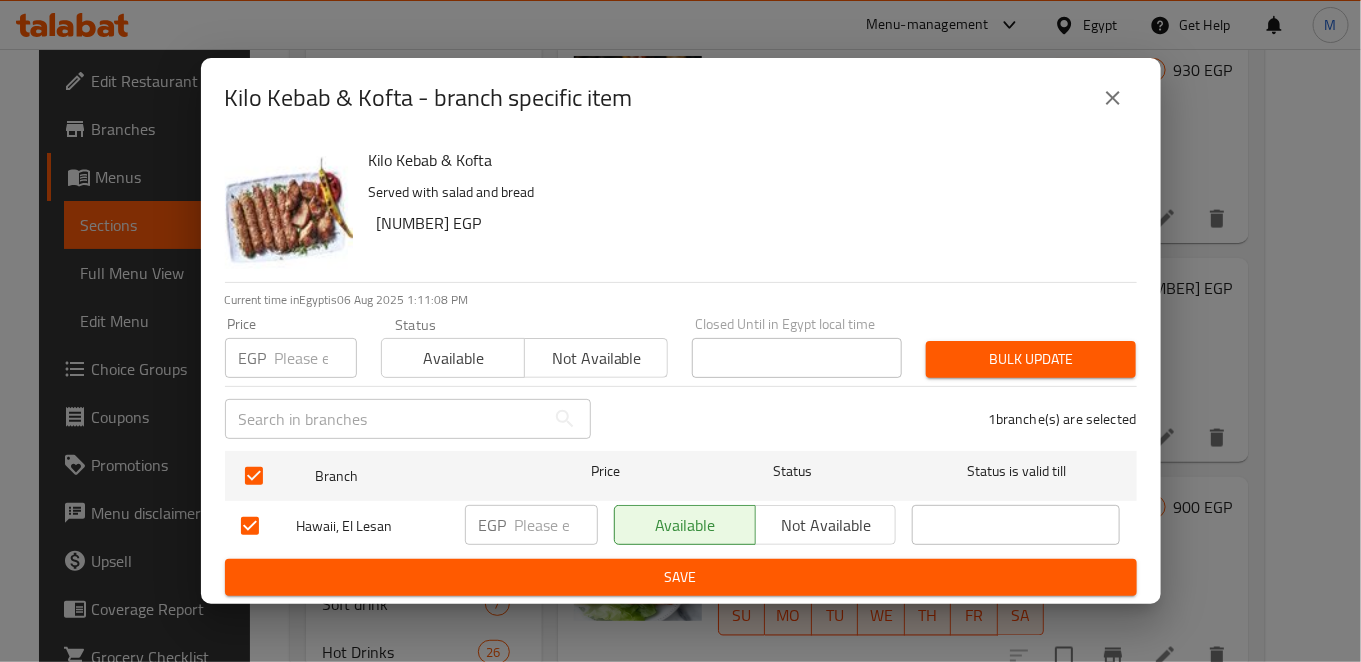 click on "1020" at bounding box center [556, 525] 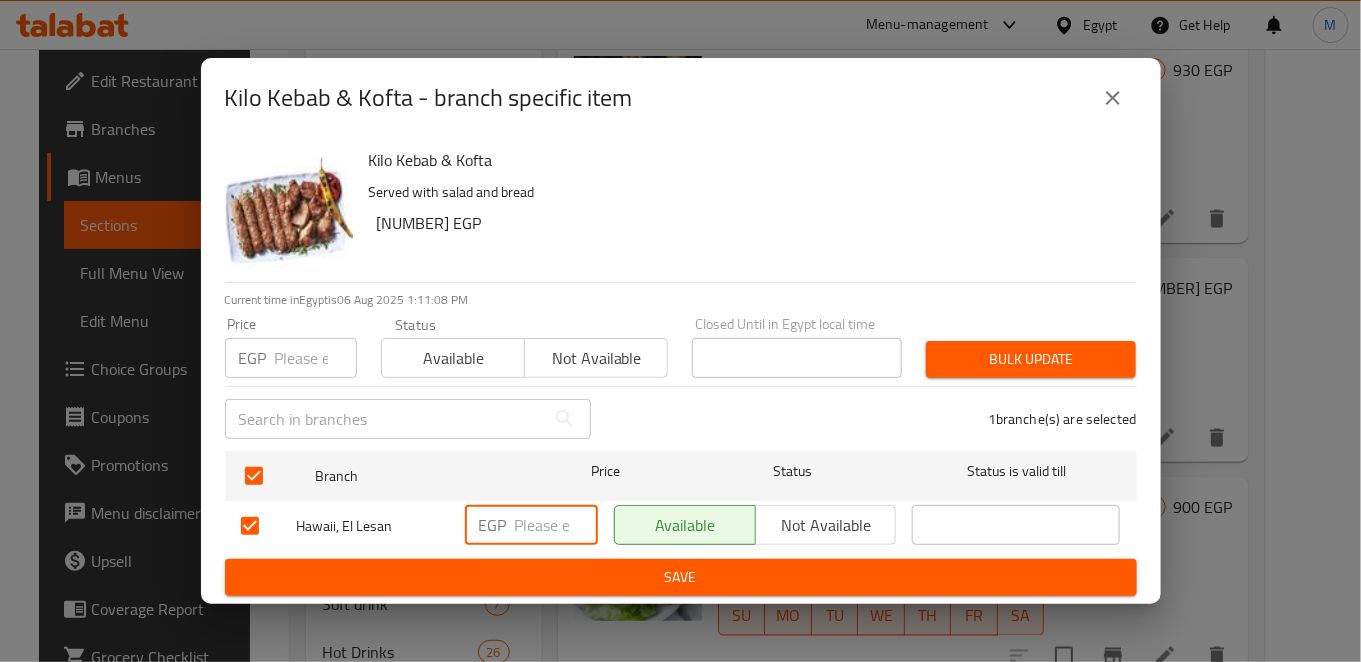 click on "1020" at bounding box center (556, 525) 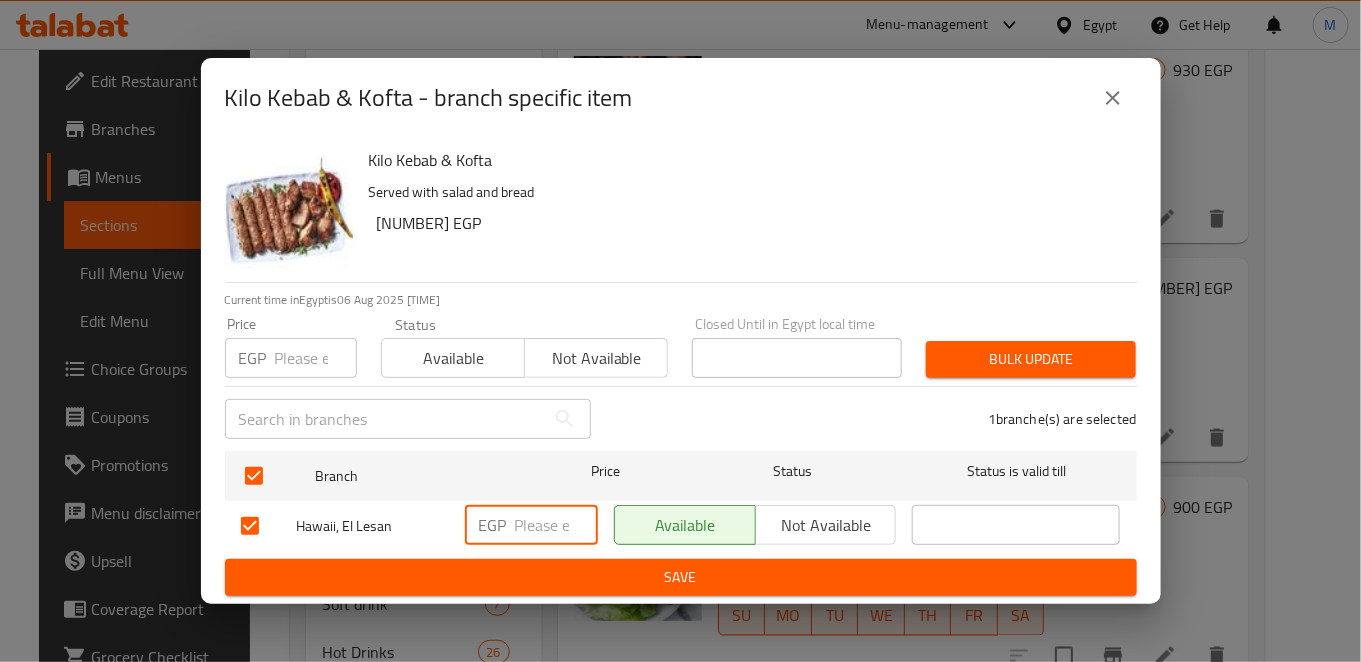 type on "1165" 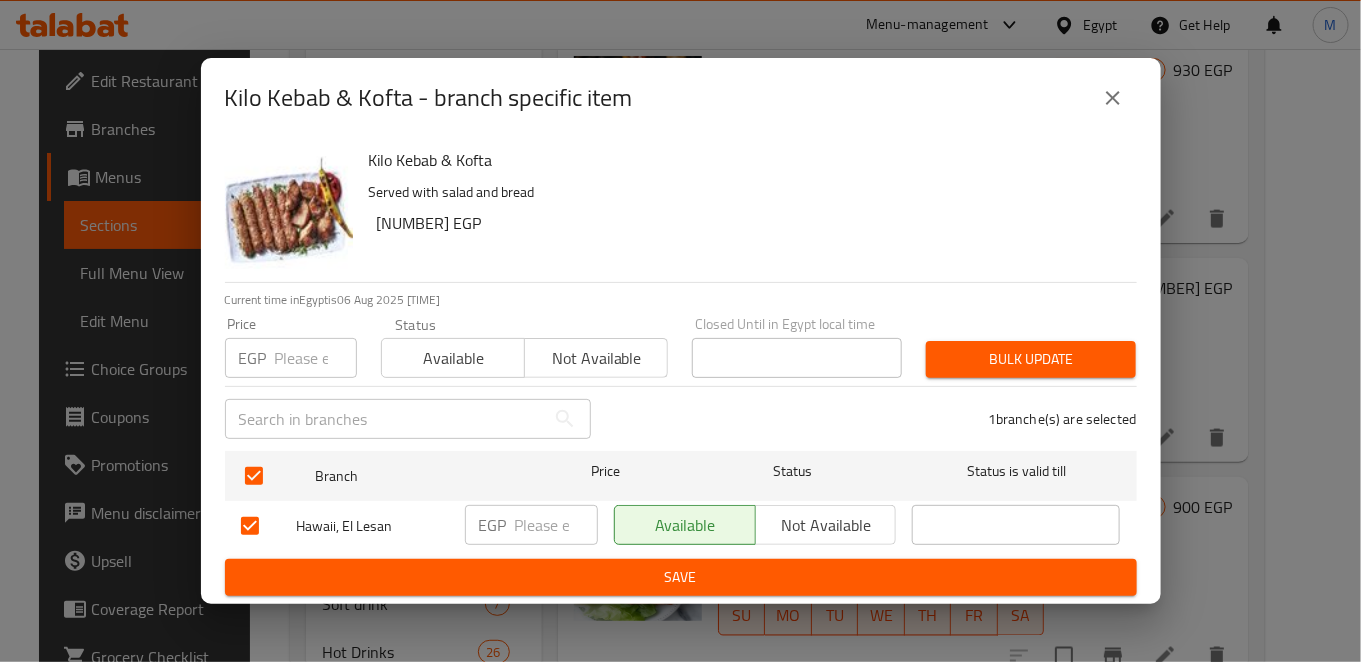 click on "Save" at bounding box center [681, 577] 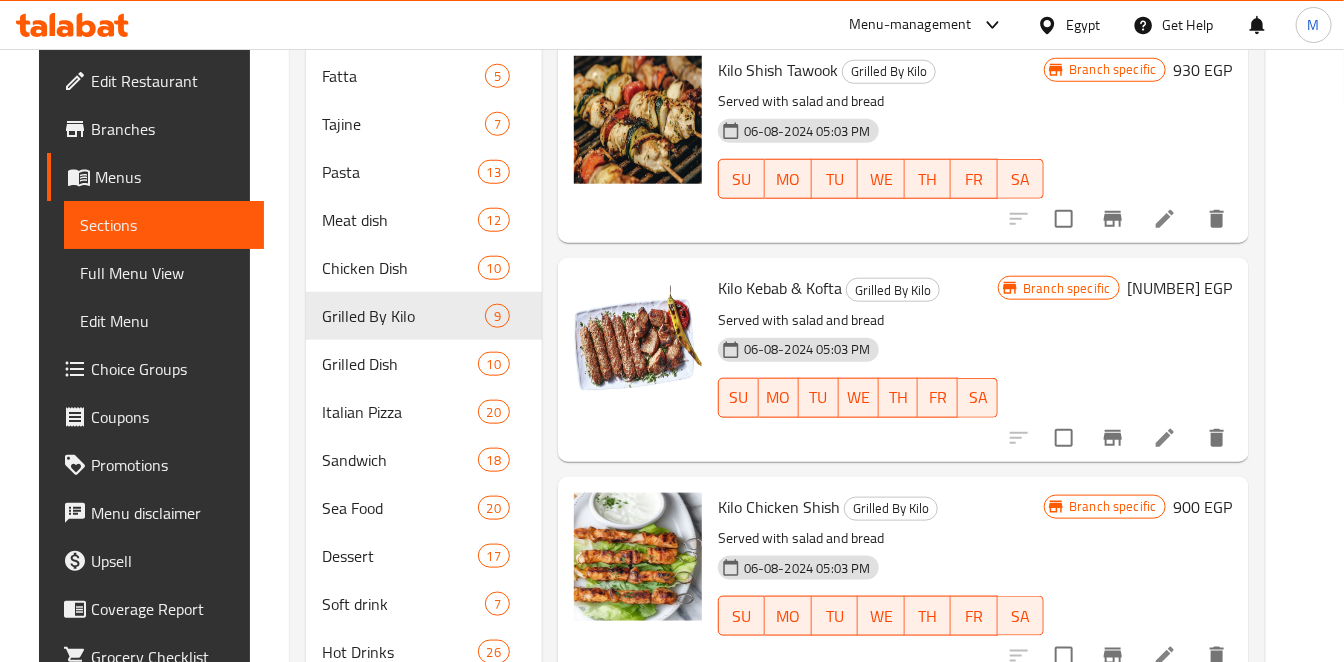 scroll, scrollTop: 881, scrollLeft: 0, axis: vertical 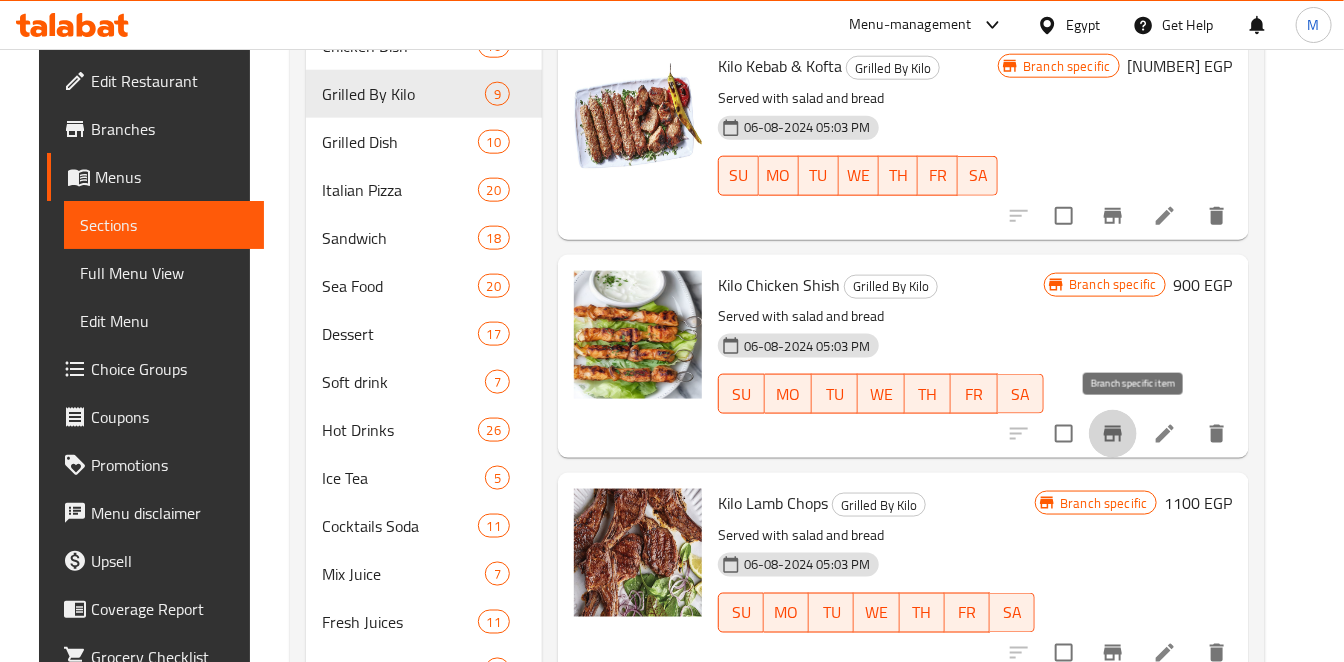click 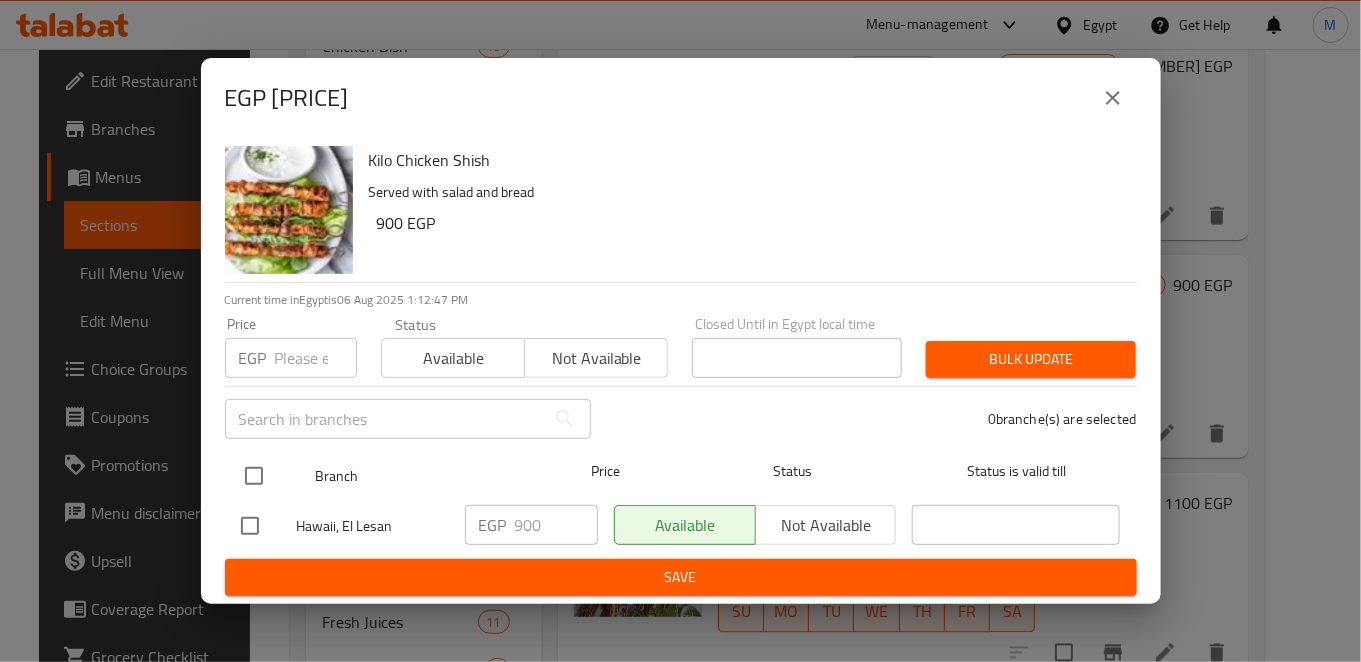 click at bounding box center [254, 476] 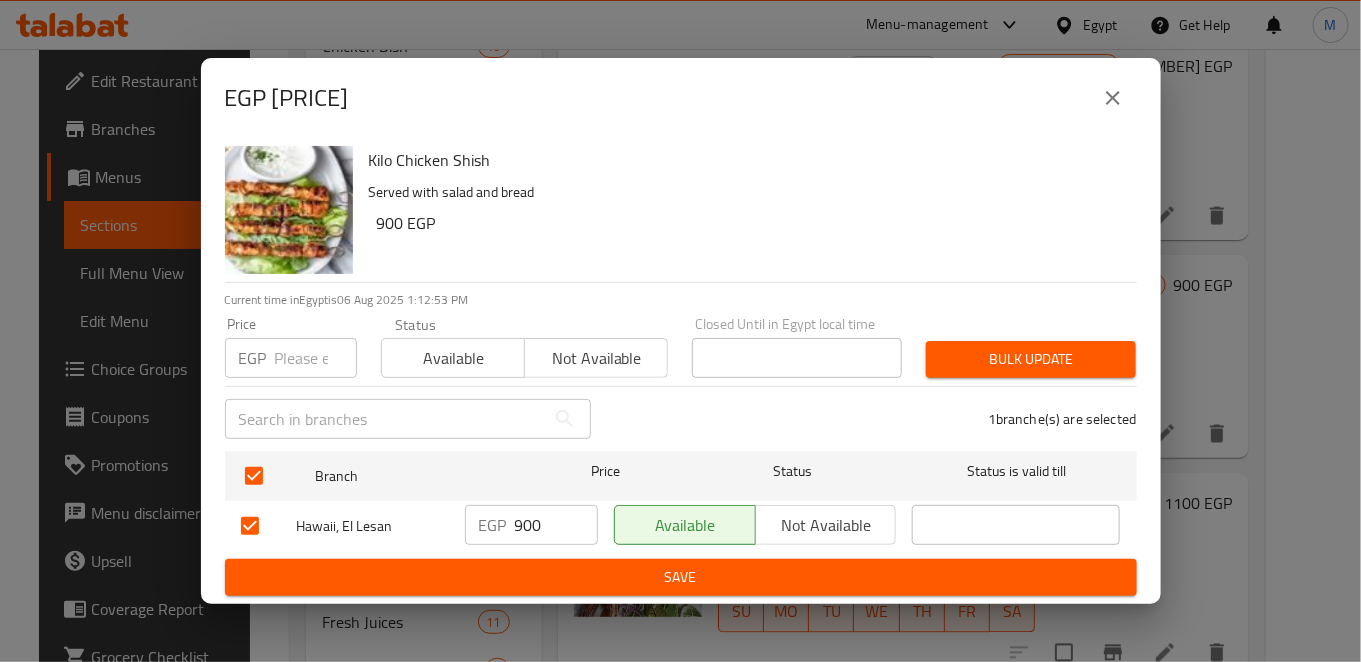 click on "900" at bounding box center (556, 525) 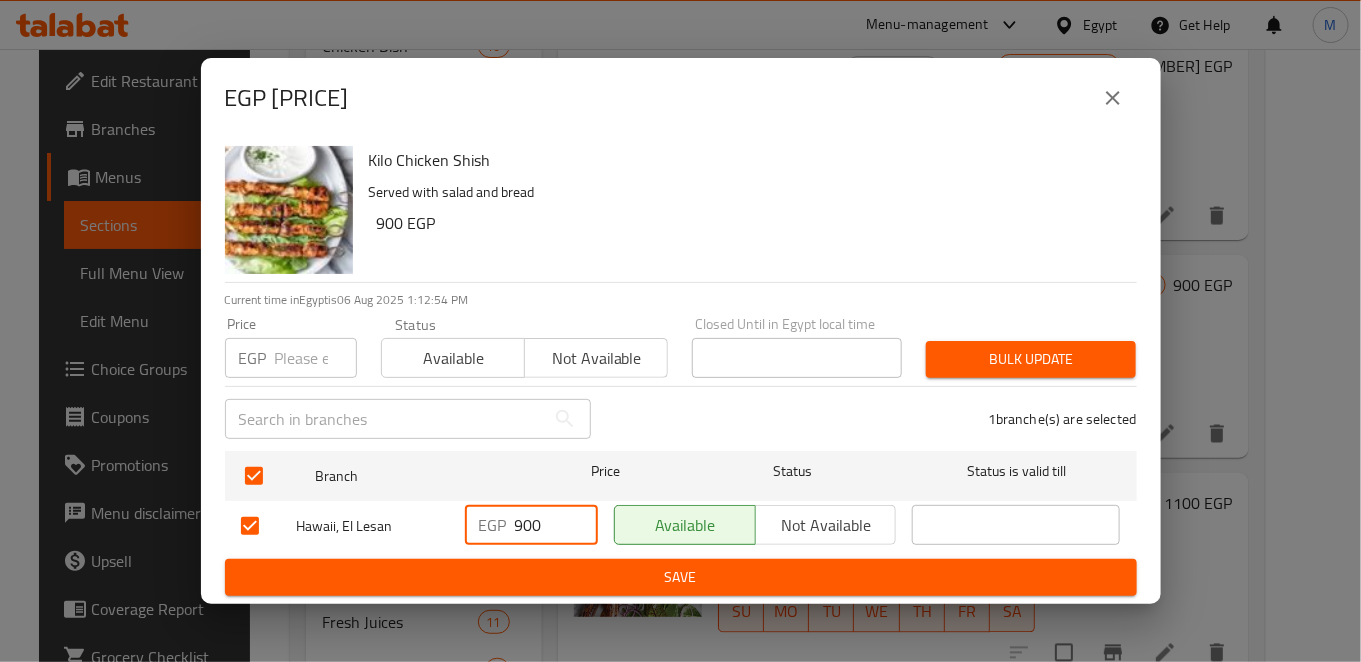 click on "900" at bounding box center (556, 525) 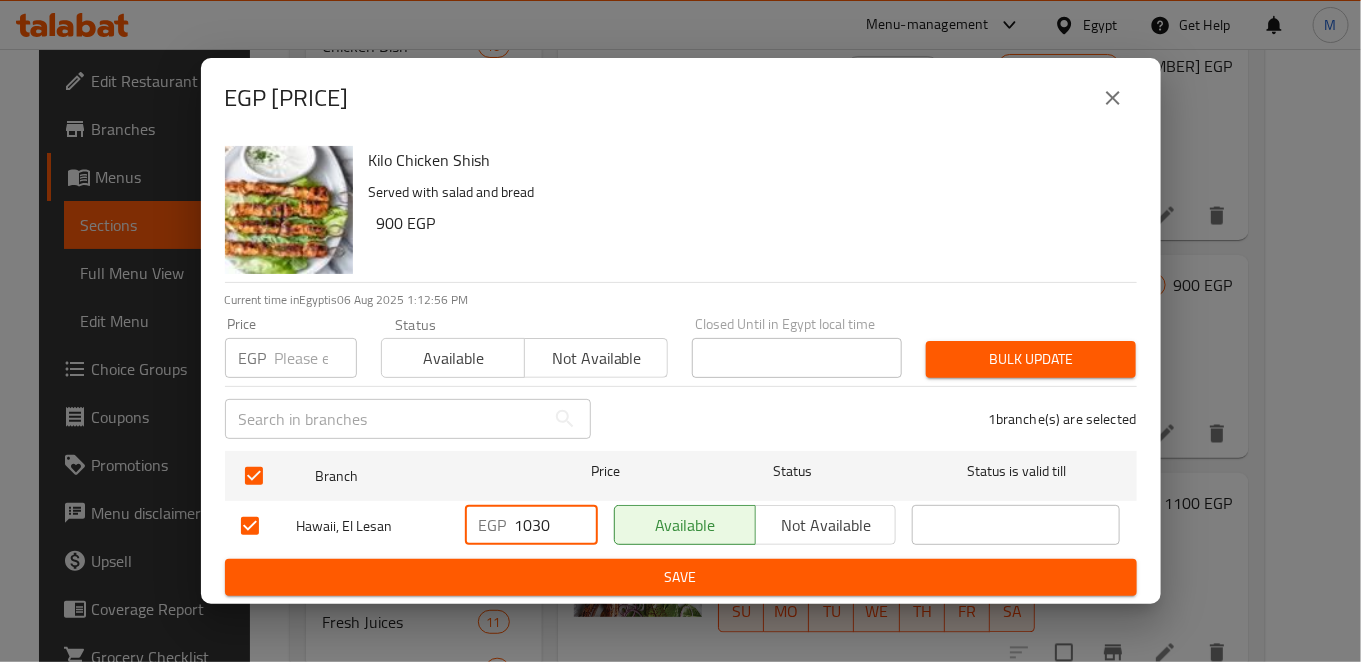 type on "1030" 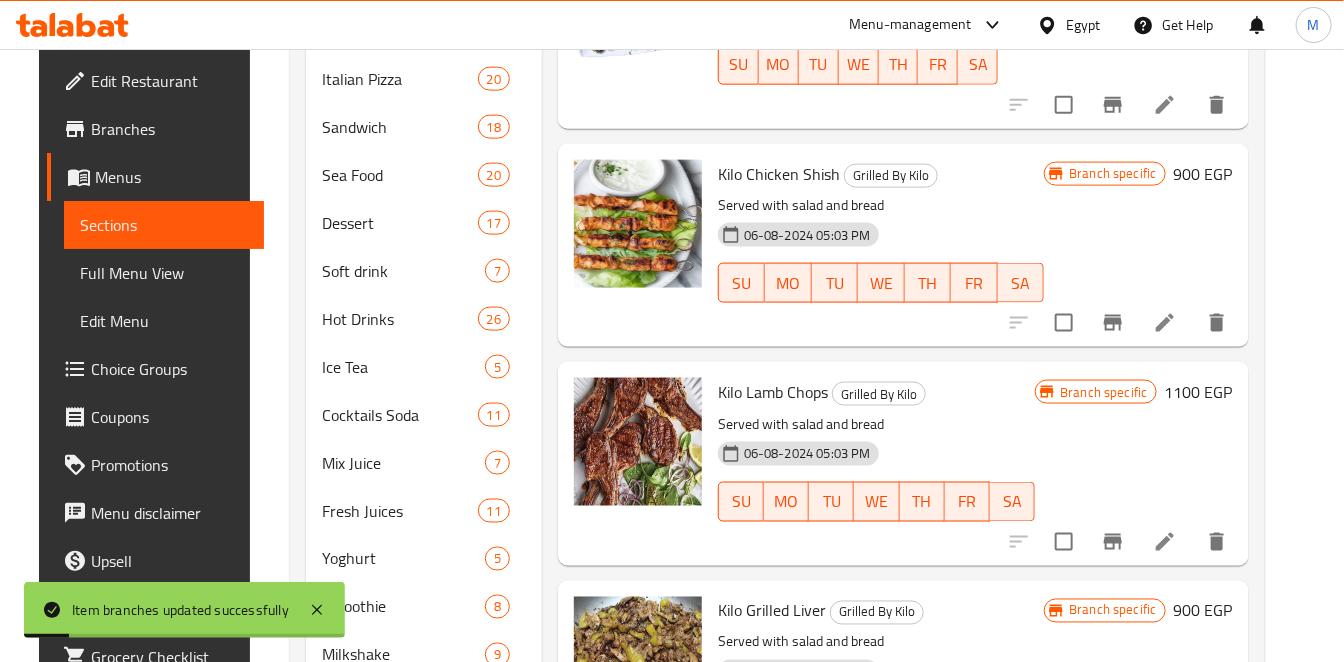 scroll, scrollTop: 1103, scrollLeft: 0, axis: vertical 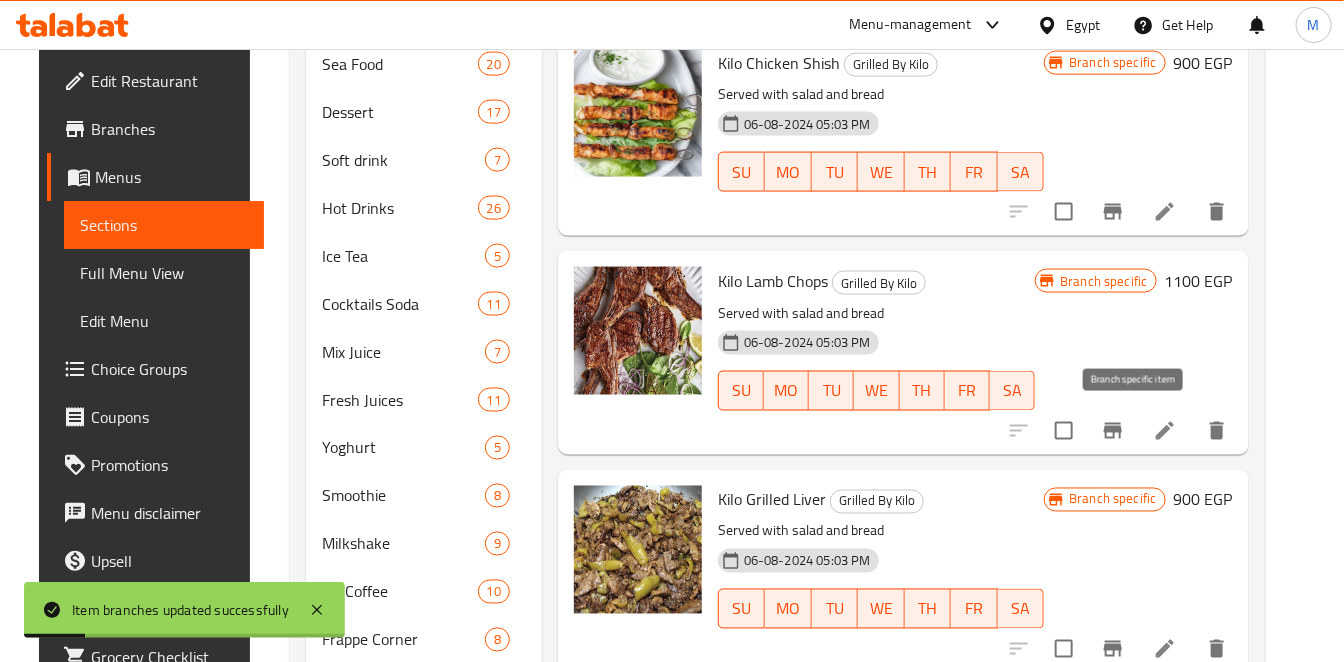click 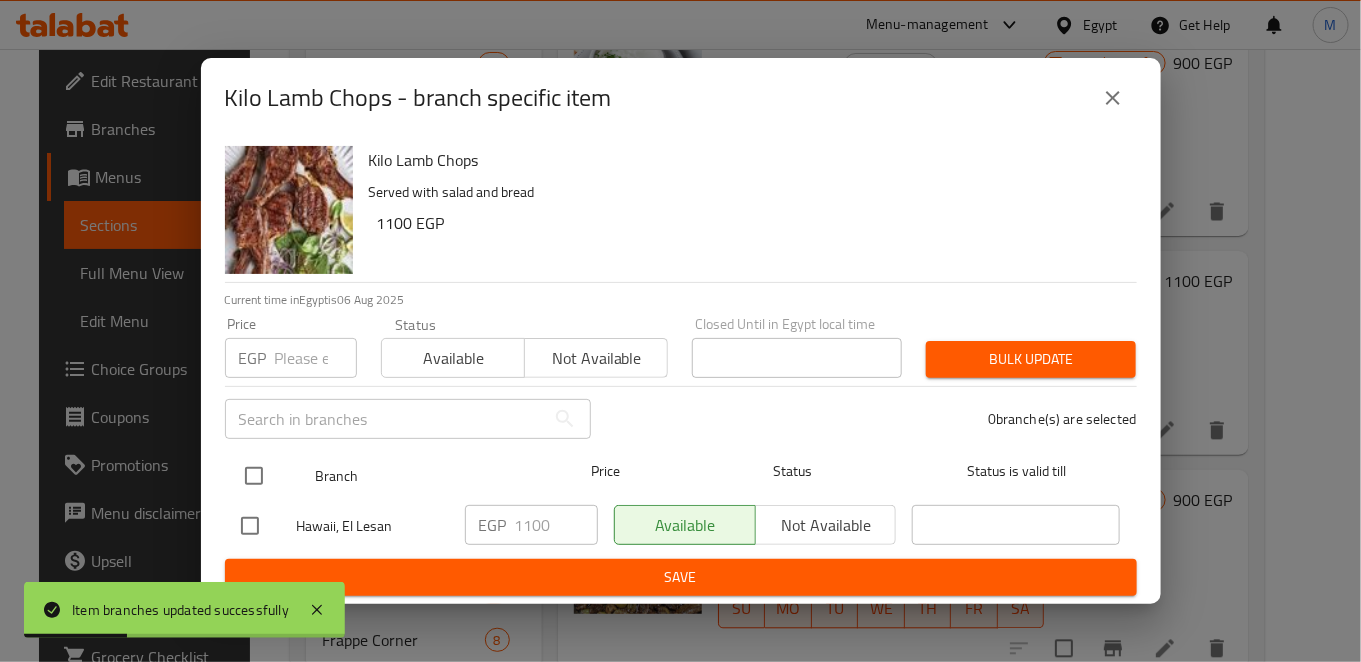 click at bounding box center (254, 476) 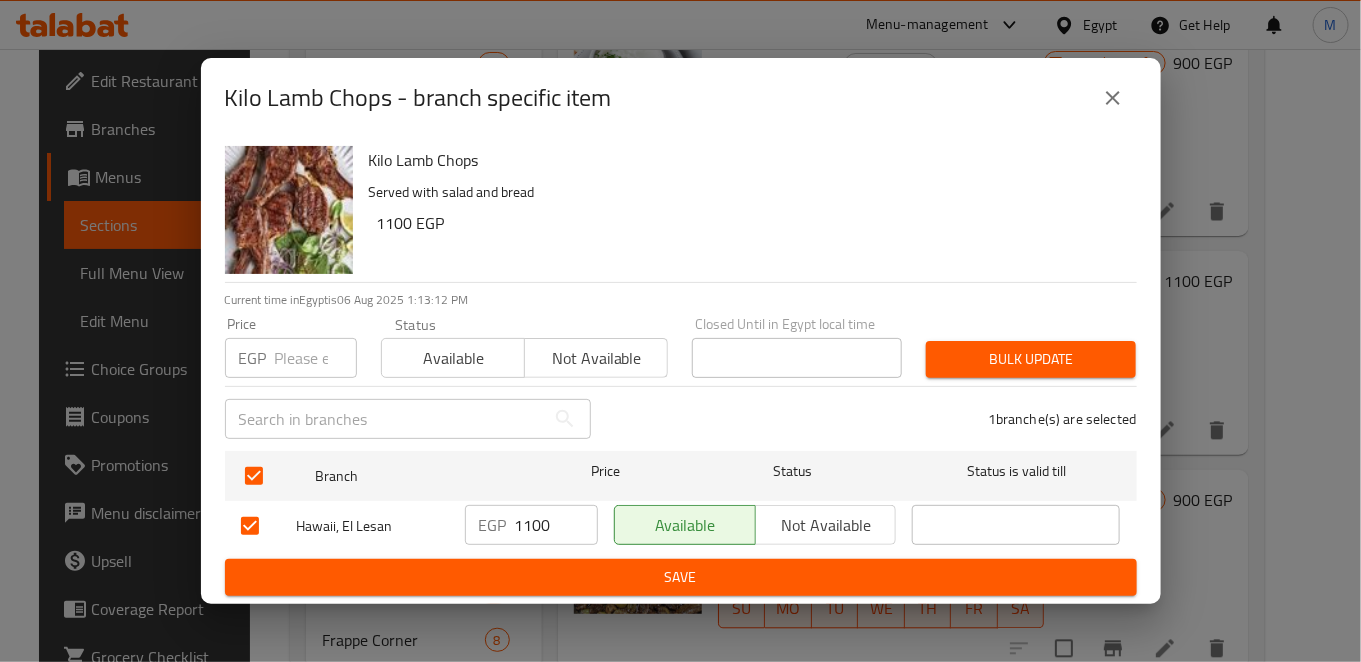 drag, startPoint x: 501, startPoint y: 522, endPoint x: 520, endPoint y: 524, distance: 19.104973 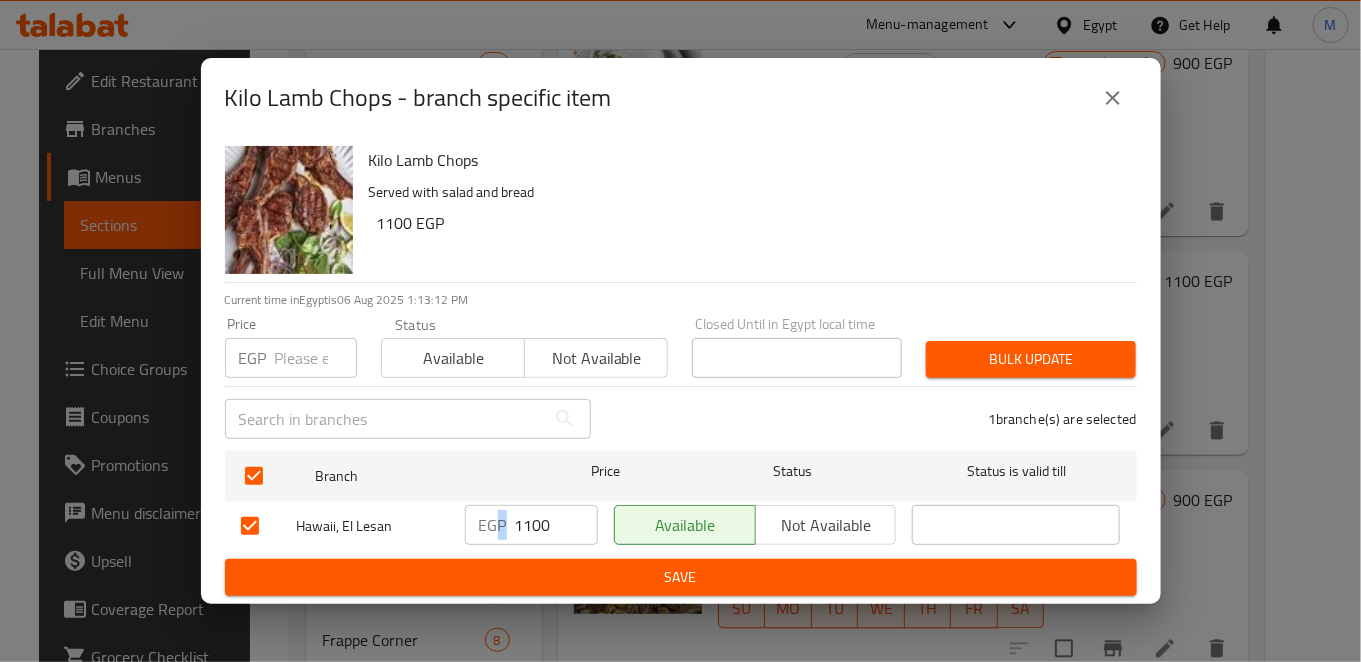 click on "1100" at bounding box center [556, 525] 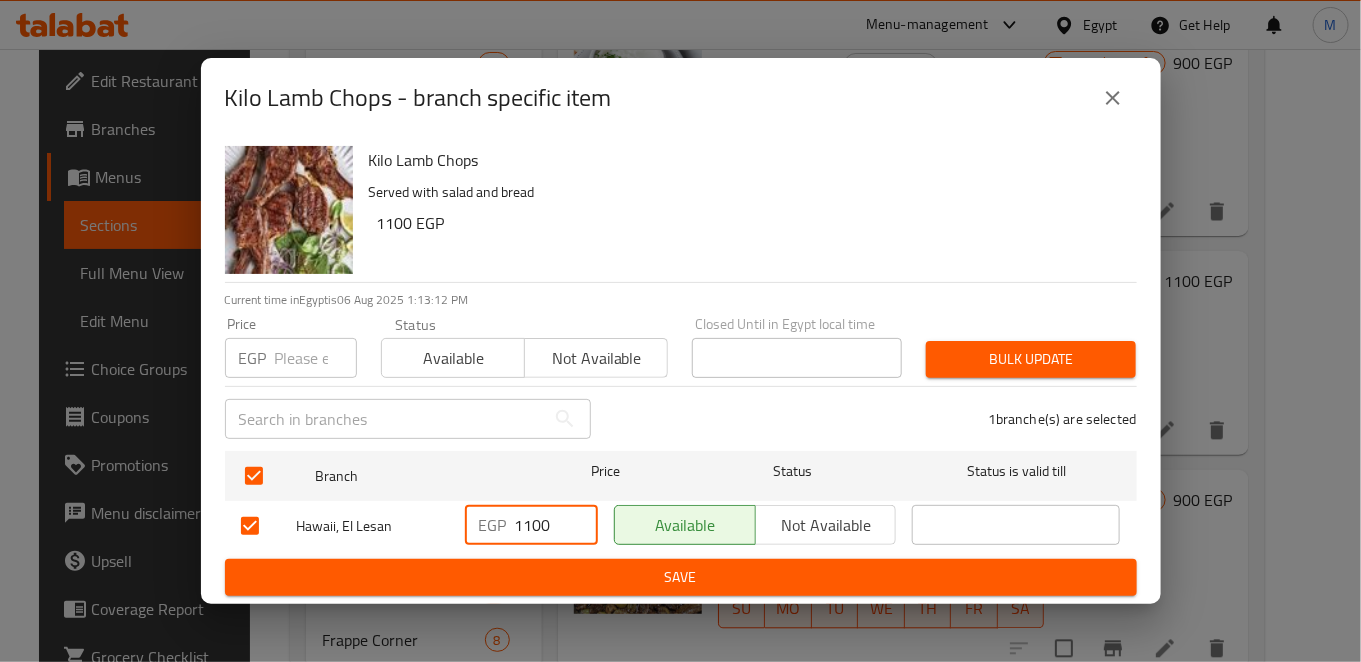 click on "1100" at bounding box center [556, 525] 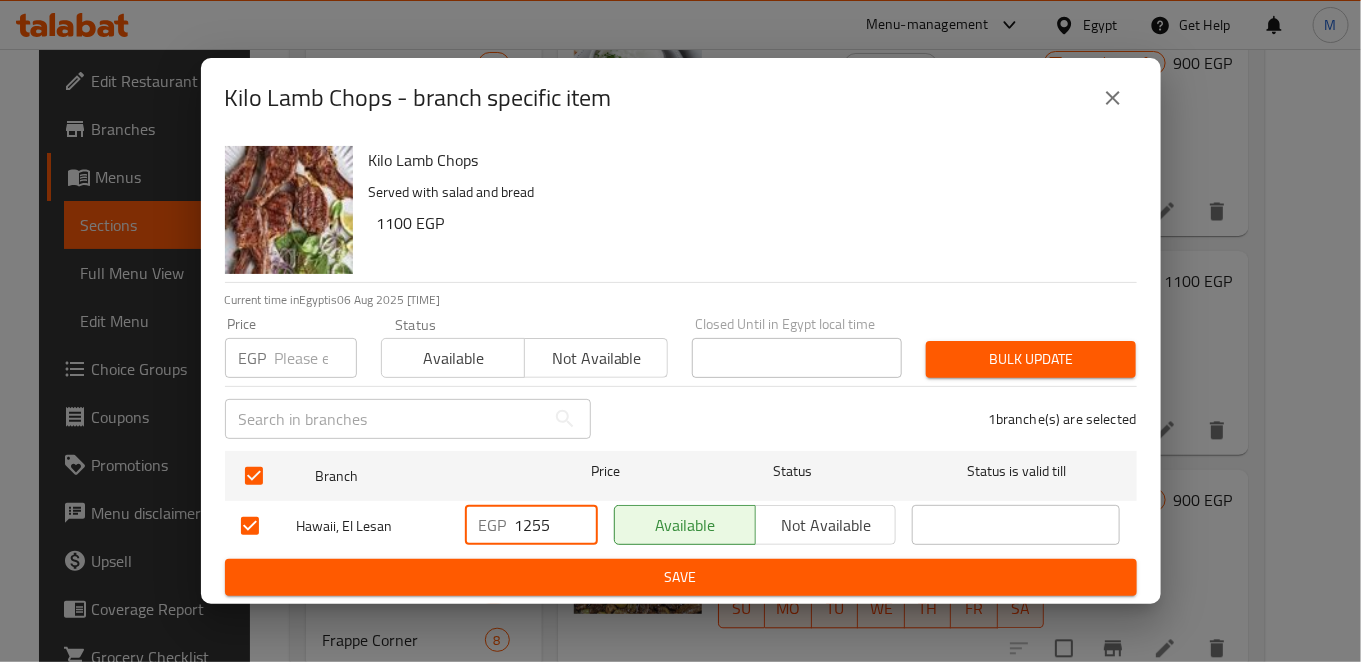 type on "1255" 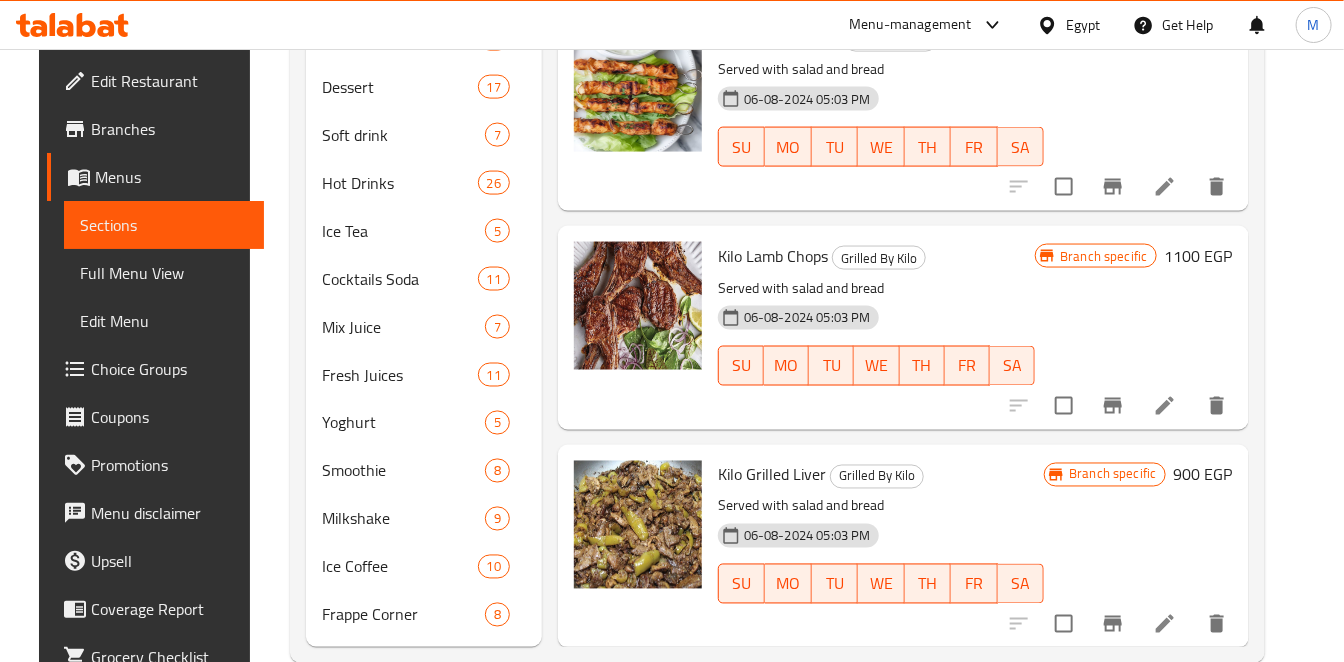 scroll, scrollTop: 1167, scrollLeft: 0, axis: vertical 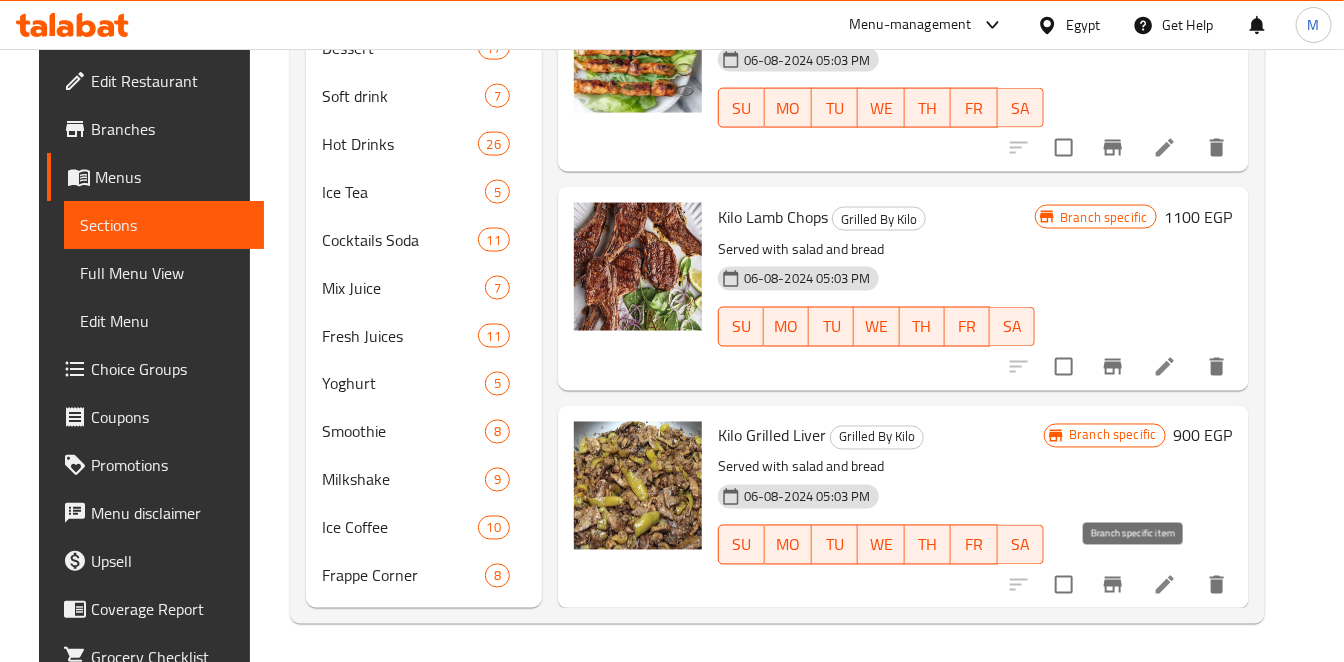 click 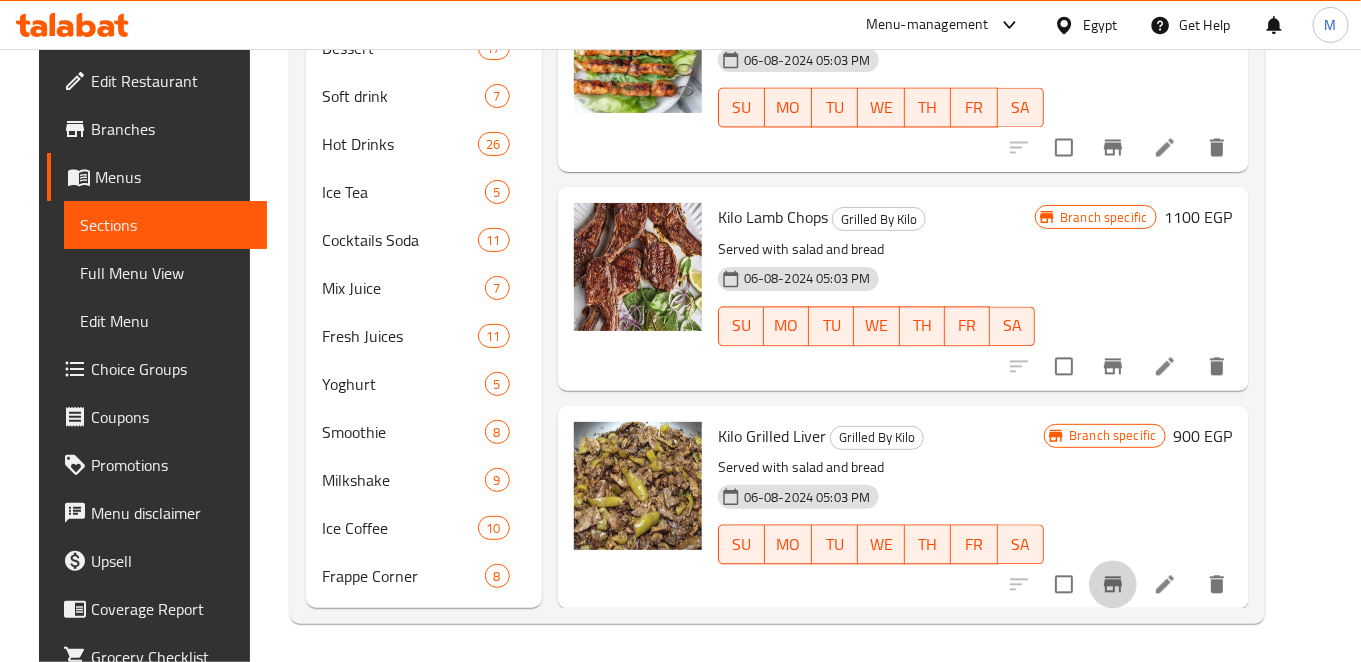 type 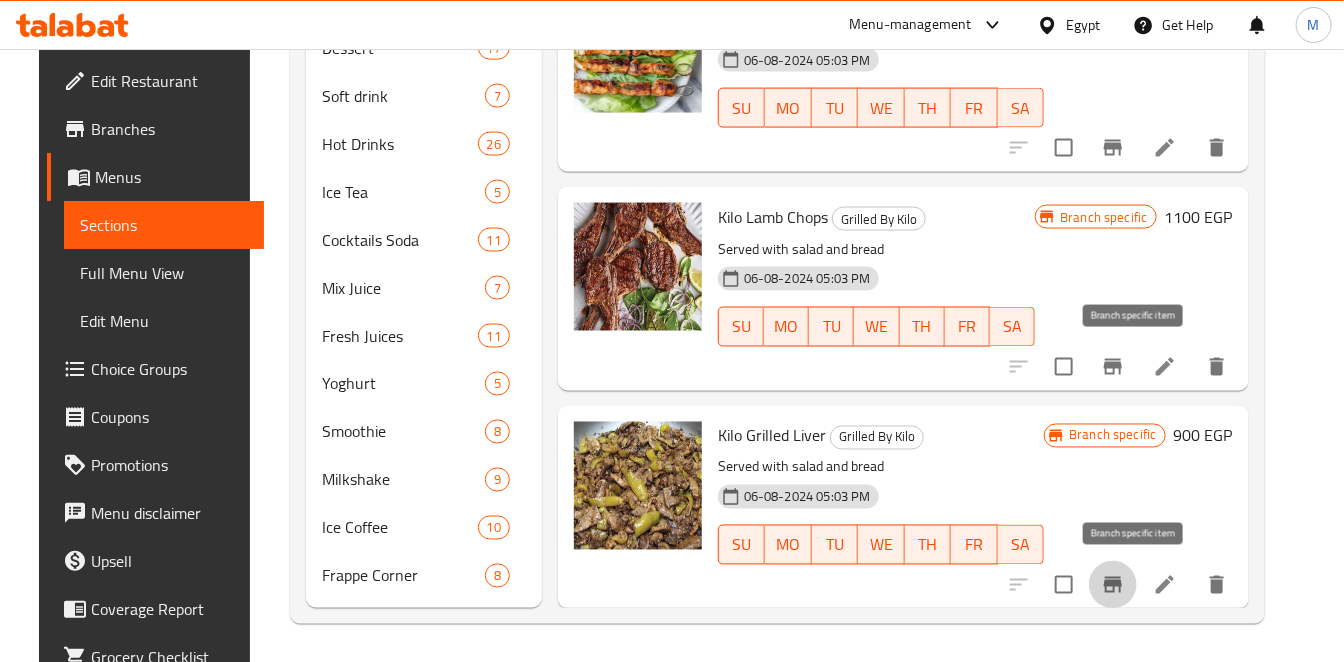 click at bounding box center (1113, 367) 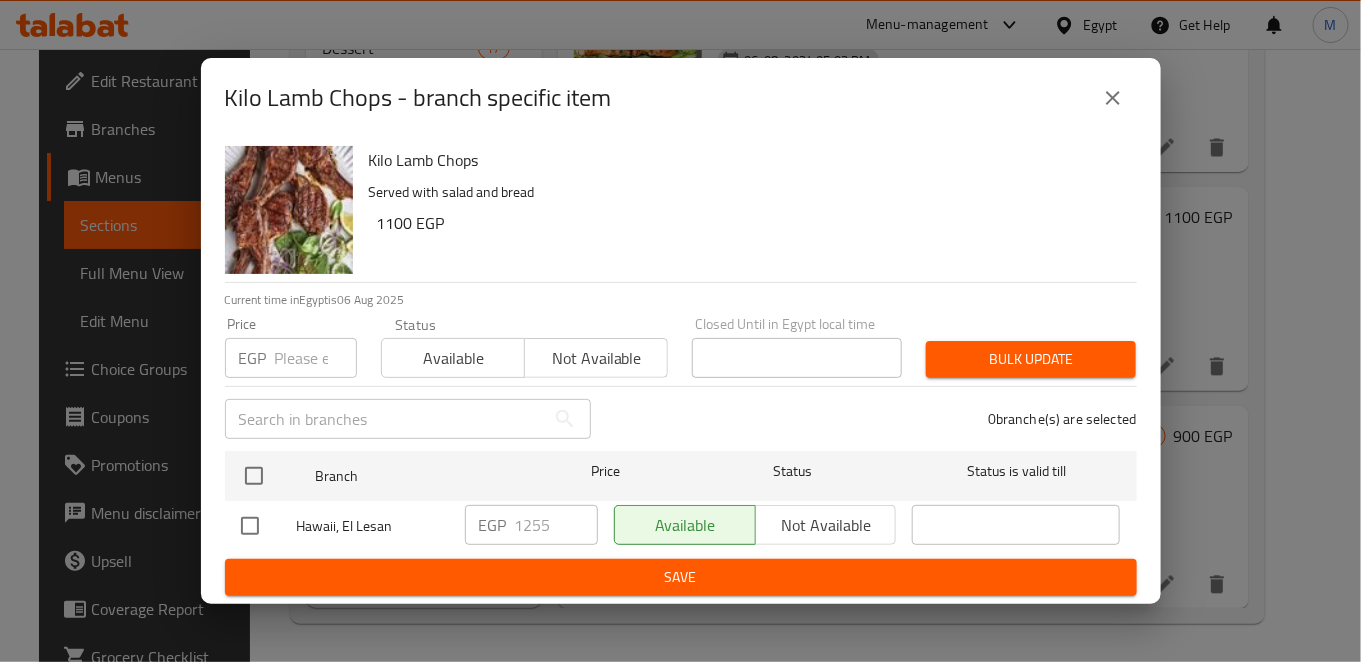 type 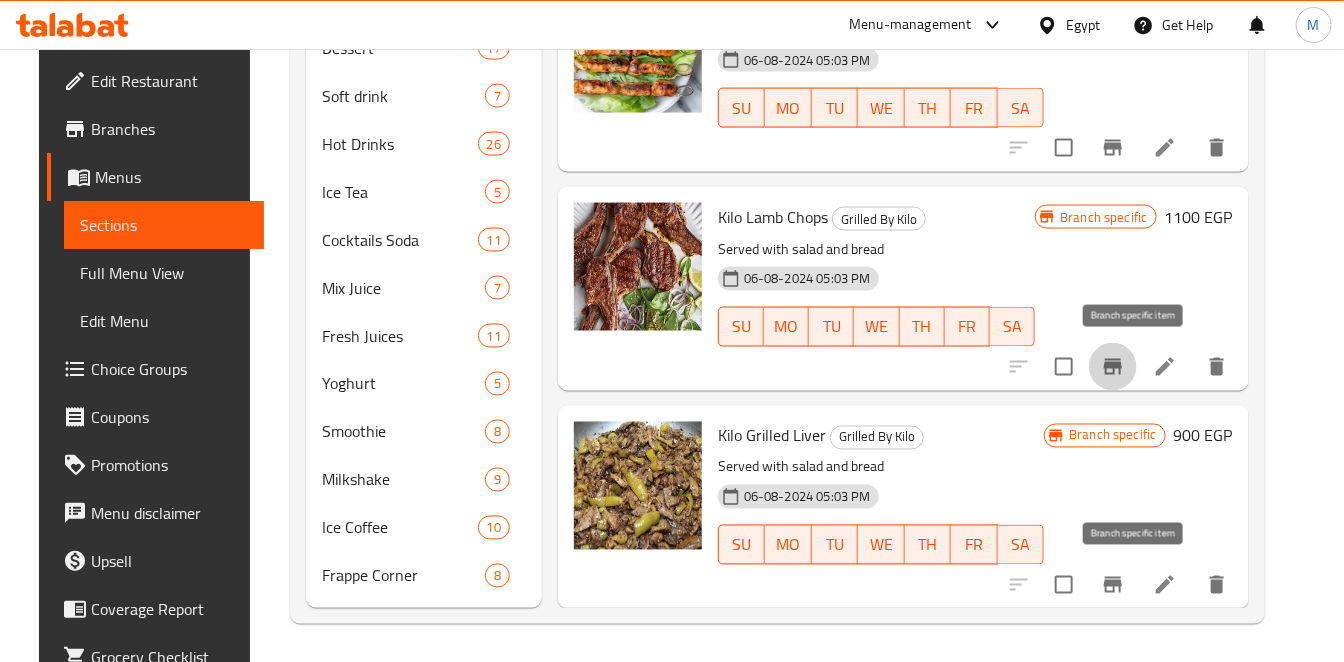click 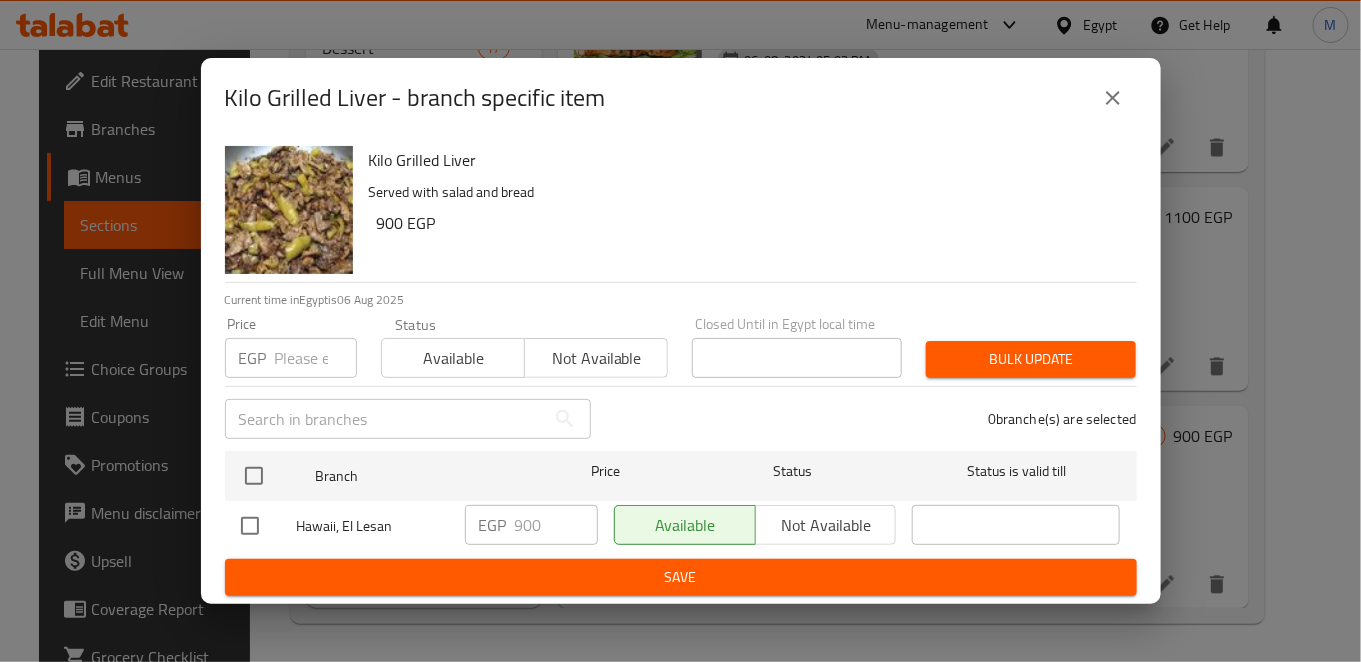 click at bounding box center [250, 526] 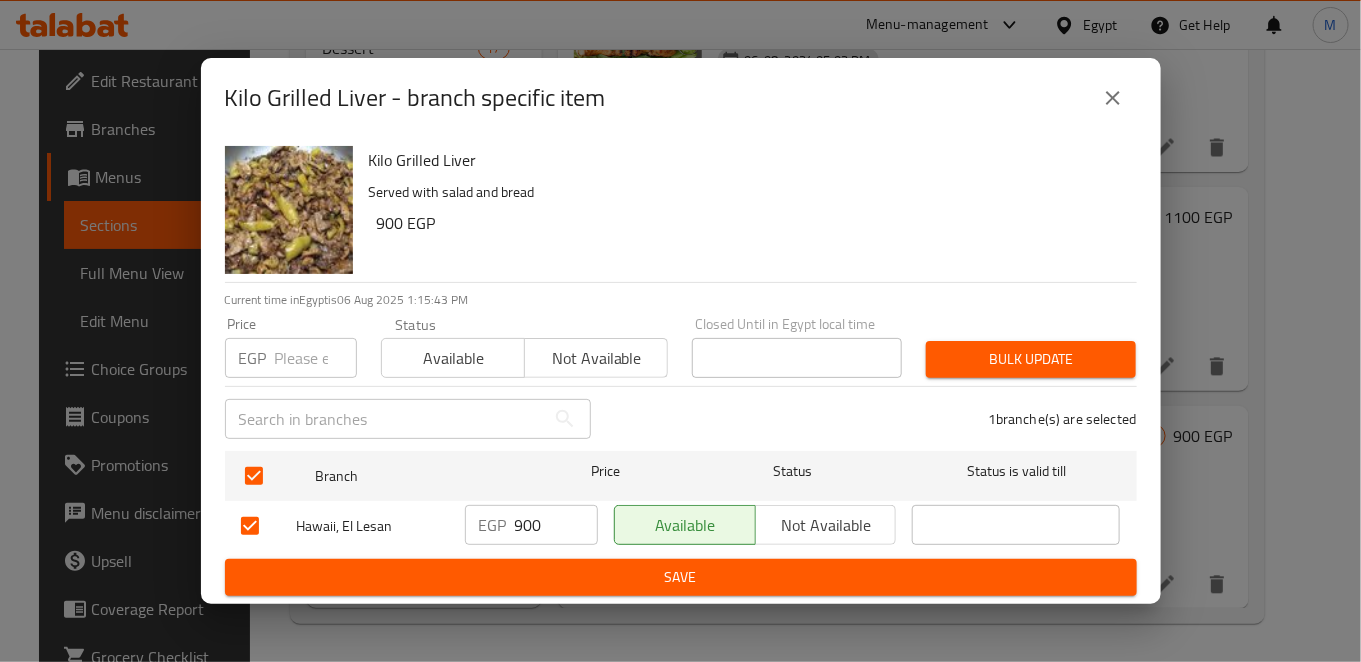 click on "EGP 900 ​" at bounding box center [531, 525] 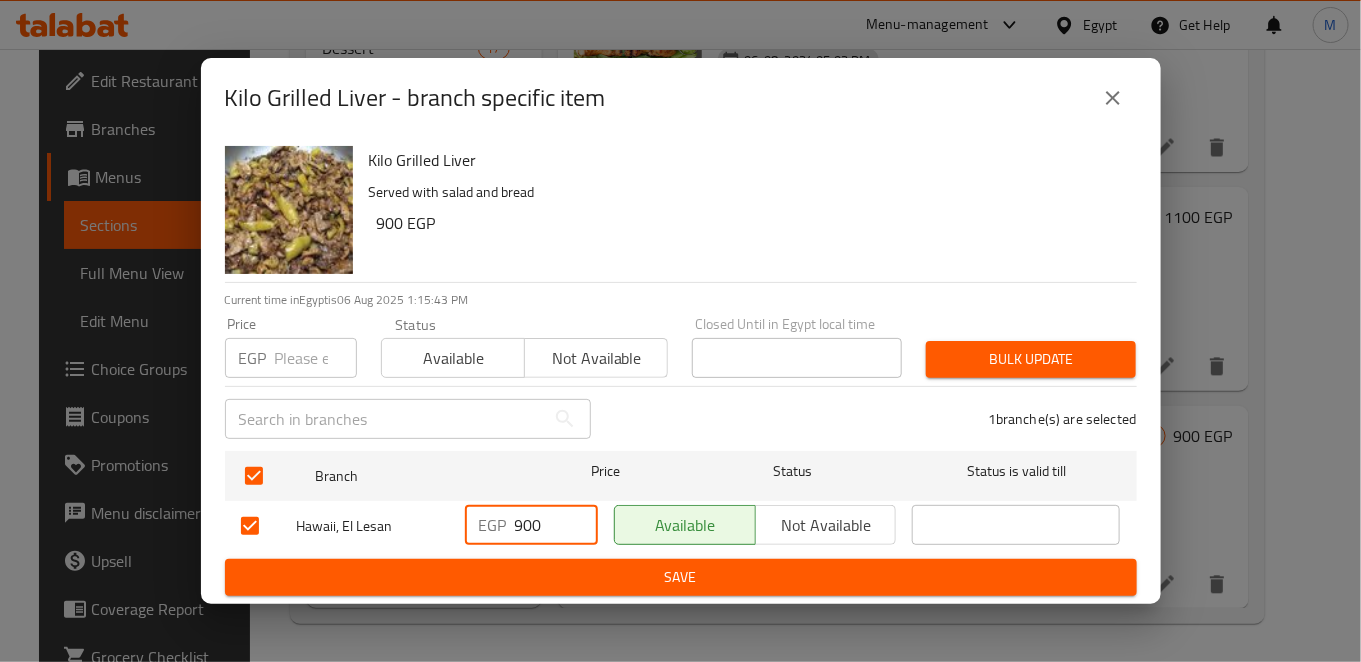 click on "EGP 900 ​" at bounding box center (531, 525) 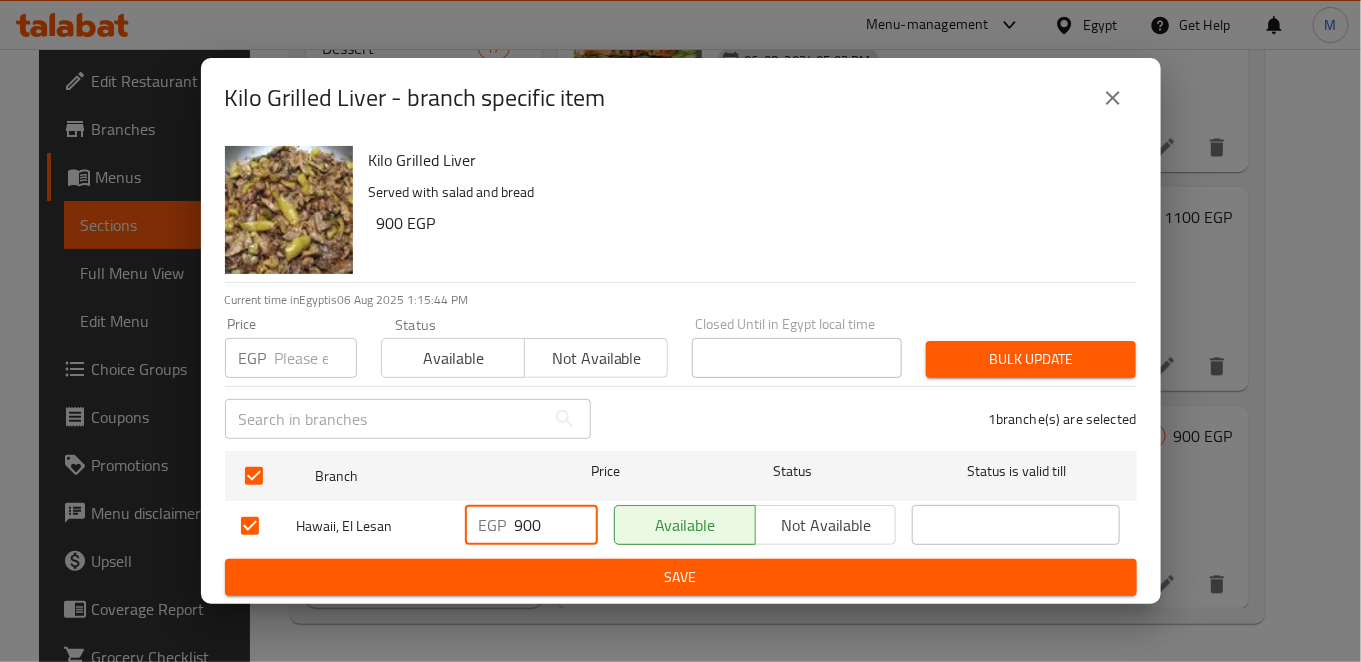 click on "900" at bounding box center (556, 525) 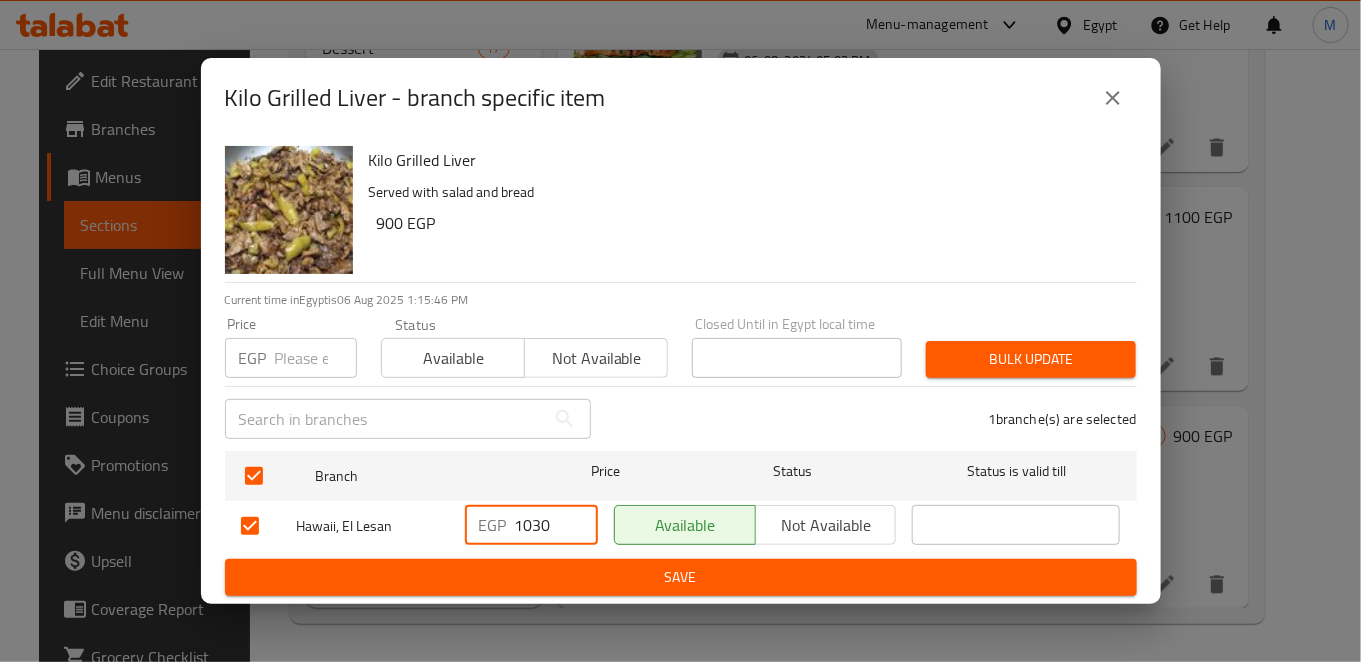 type on "1030" 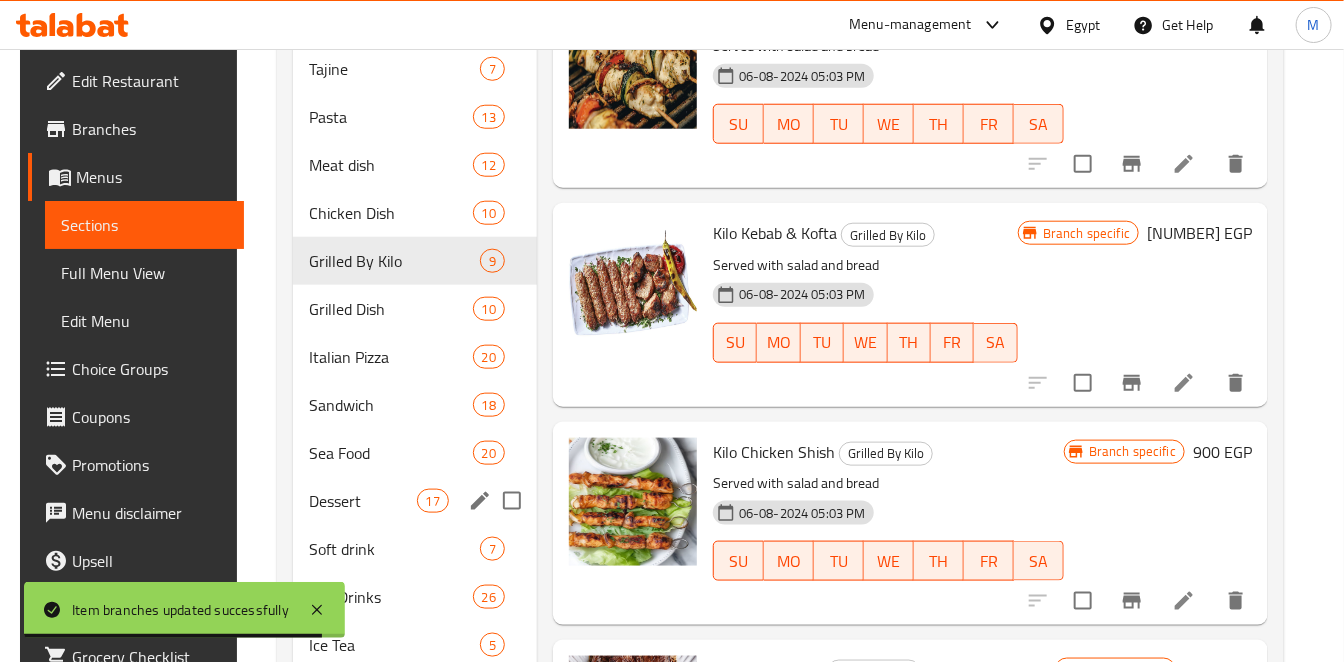 scroll, scrollTop: 611, scrollLeft: 0, axis: vertical 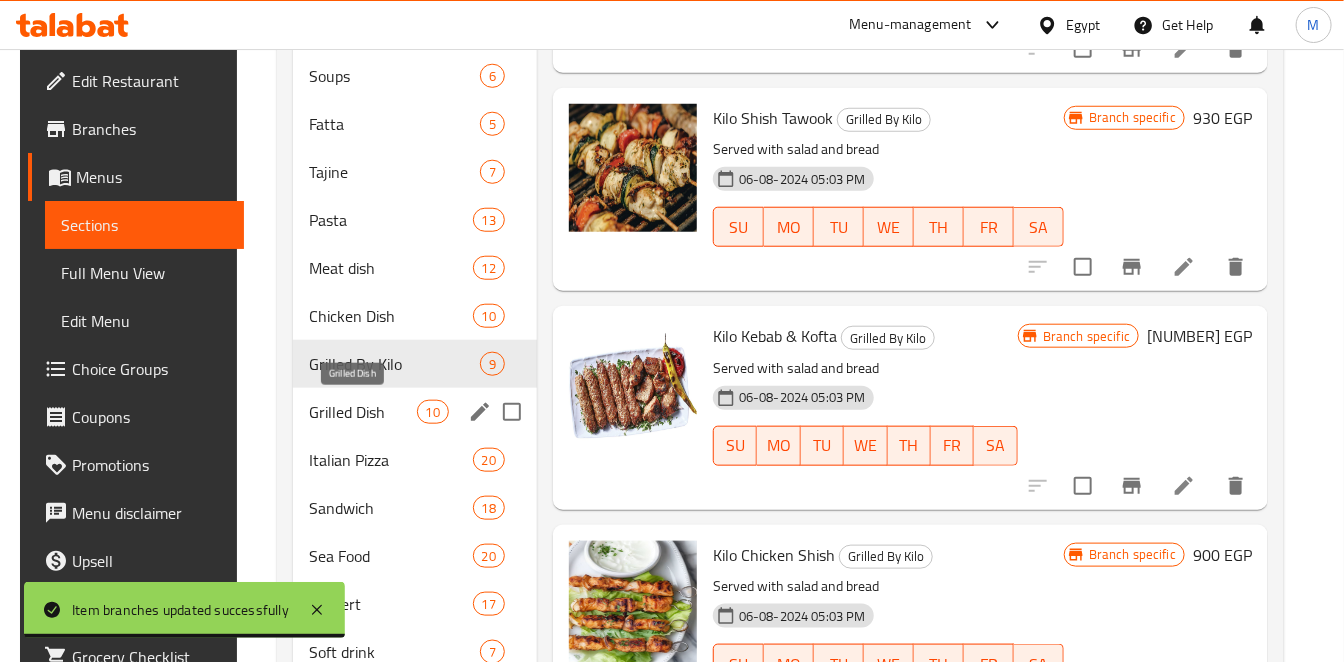 click on "Grilled Dish" at bounding box center (362, 412) 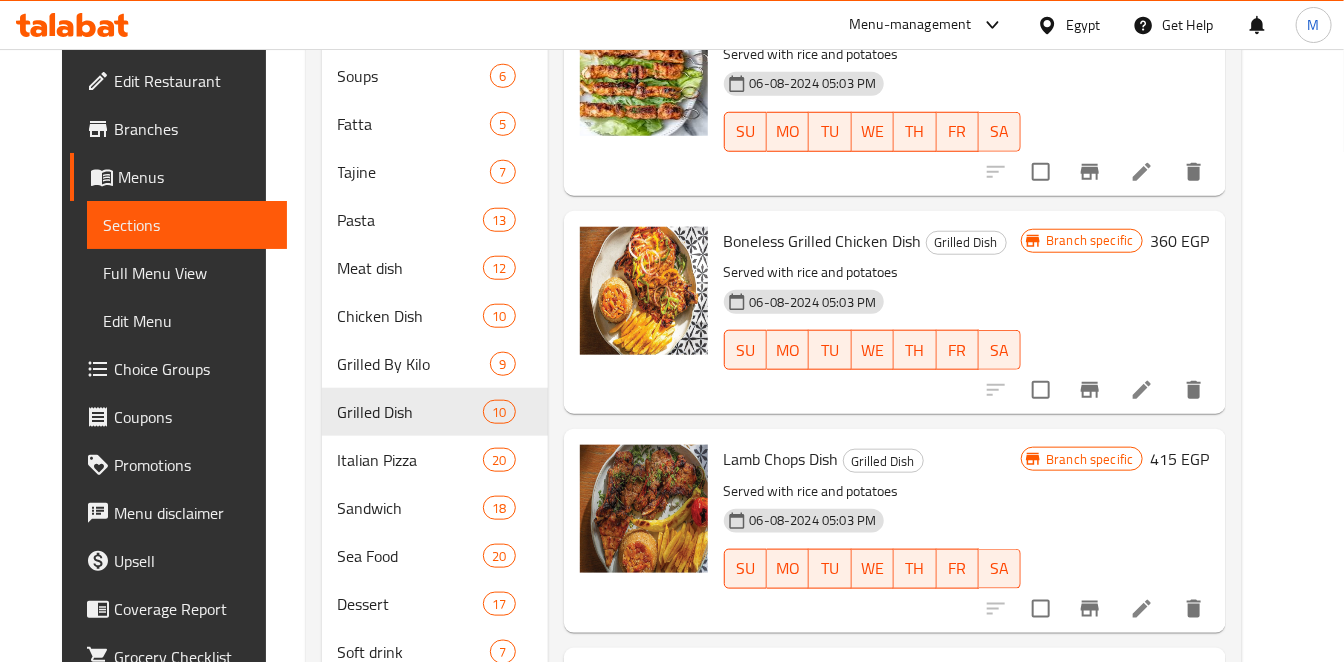 scroll, scrollTop: 0, scrollLeft: 0, axis: both 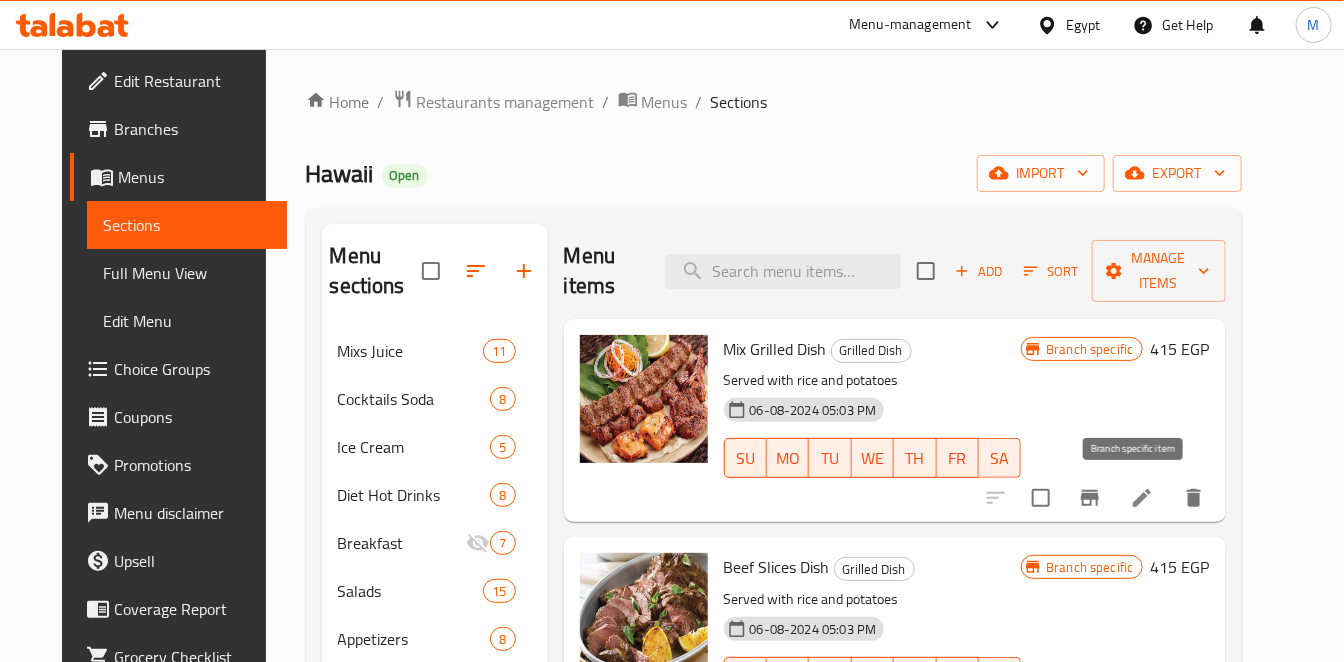 click at bounding box center [1090, 498] 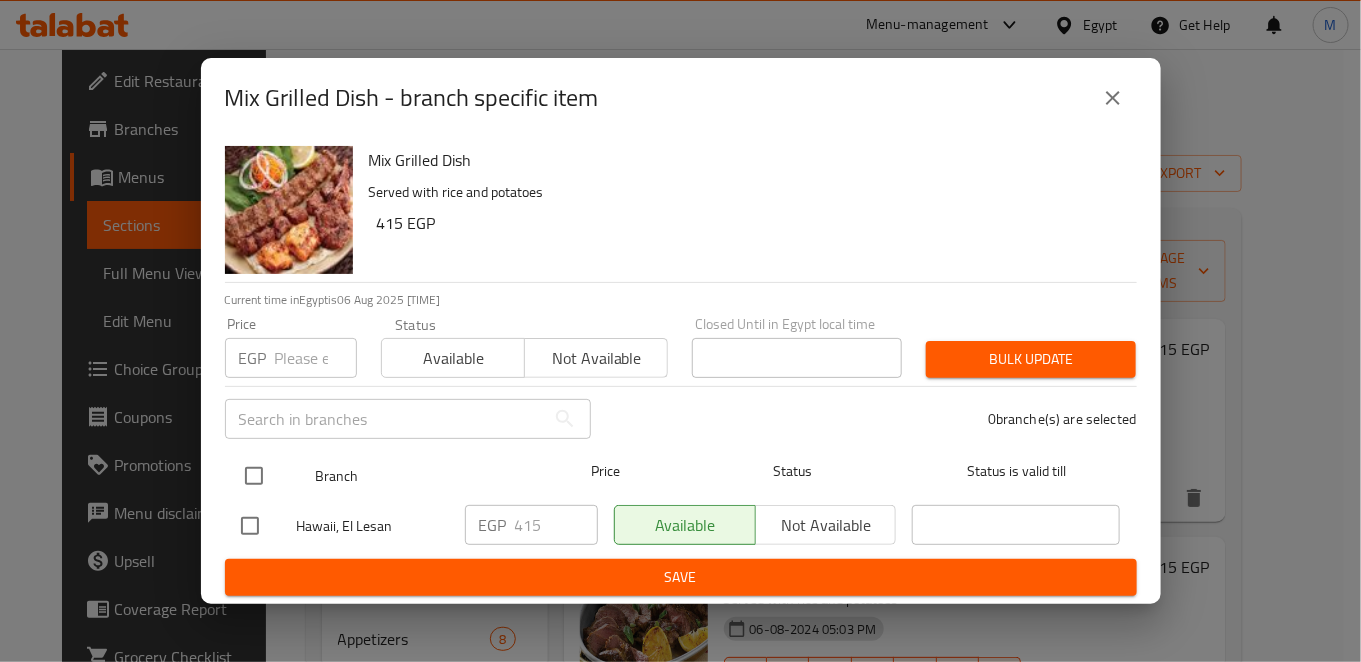 click at bounding box center [254, 476] 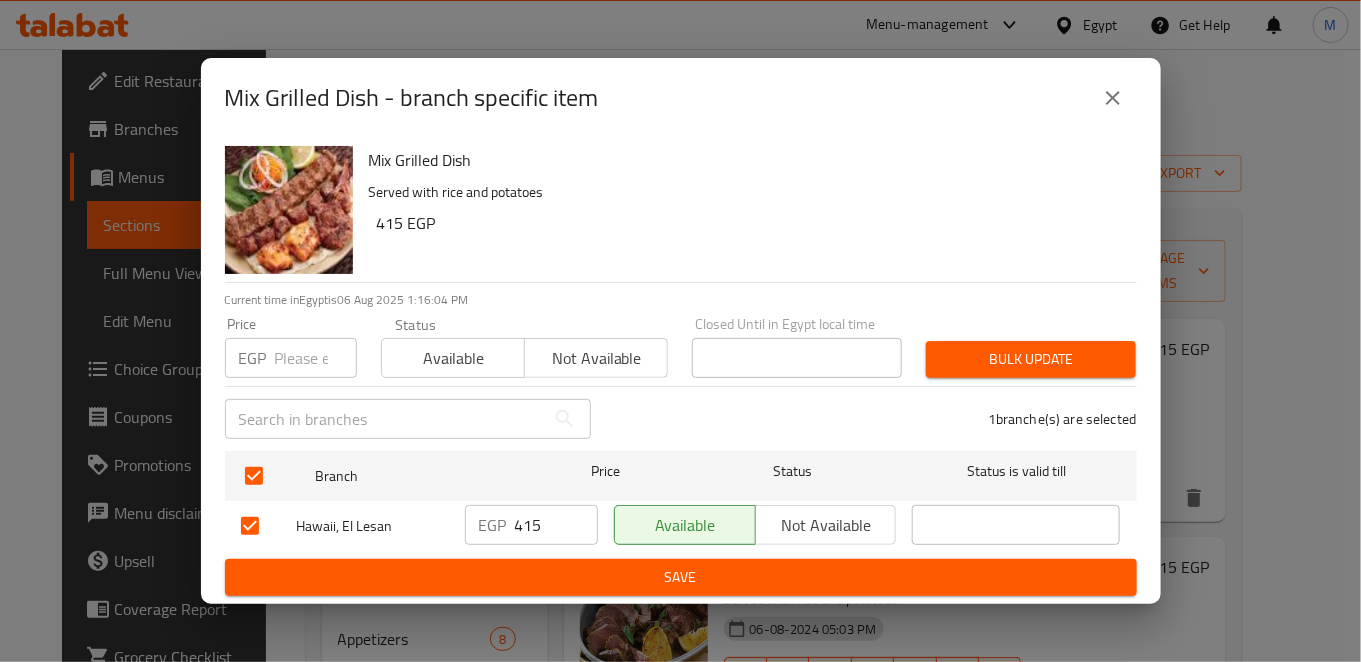 click on "415" at bounding box center [556, 525] 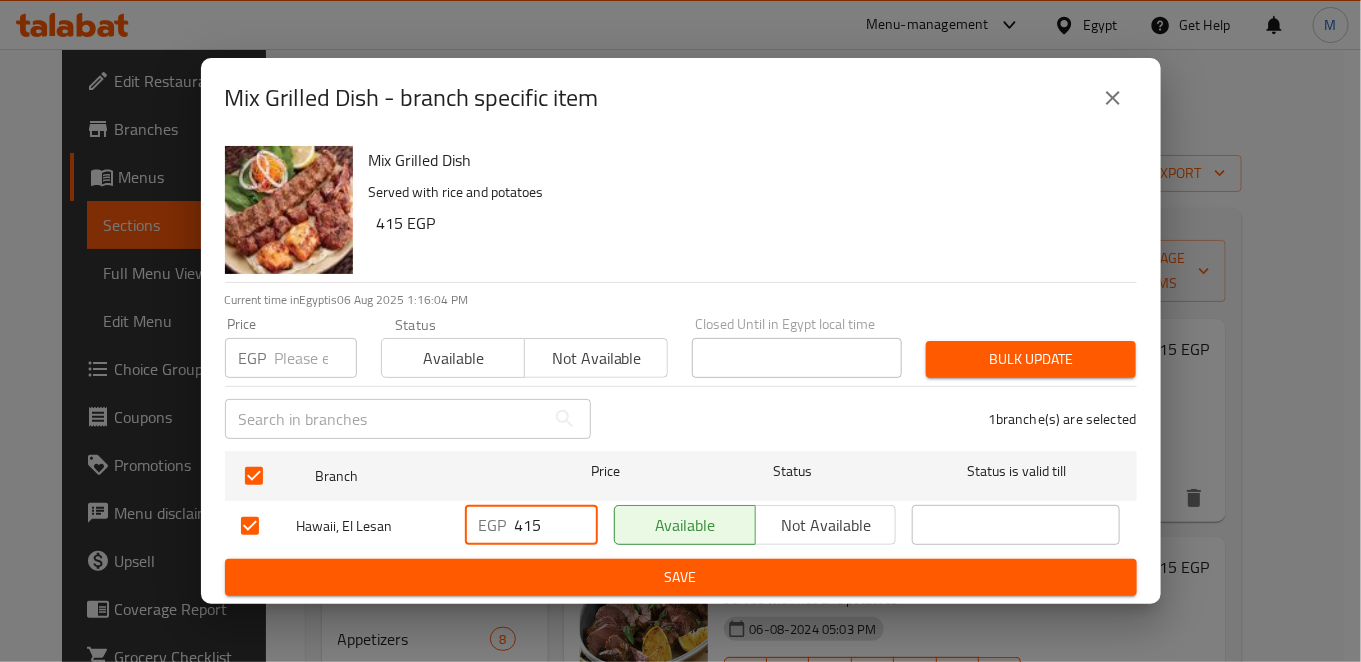 click on "415" at bounding box center [556, 525] 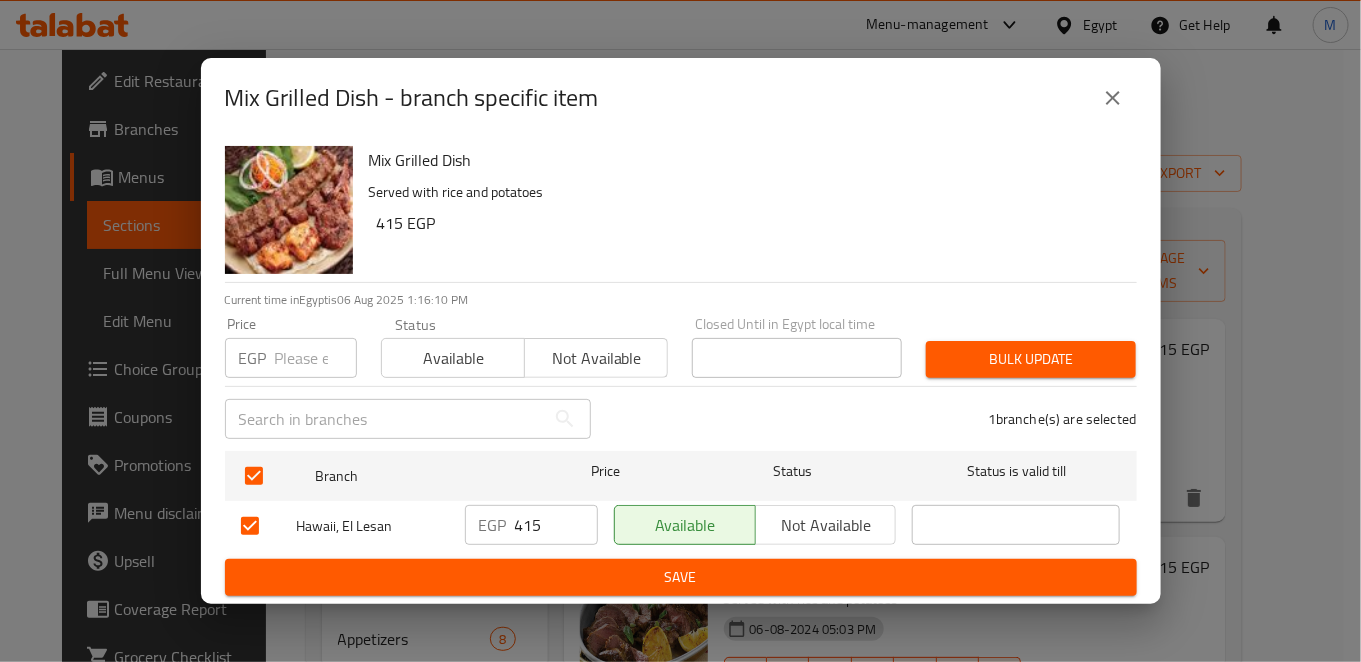 click on "415" at bounding box center (556, 525) 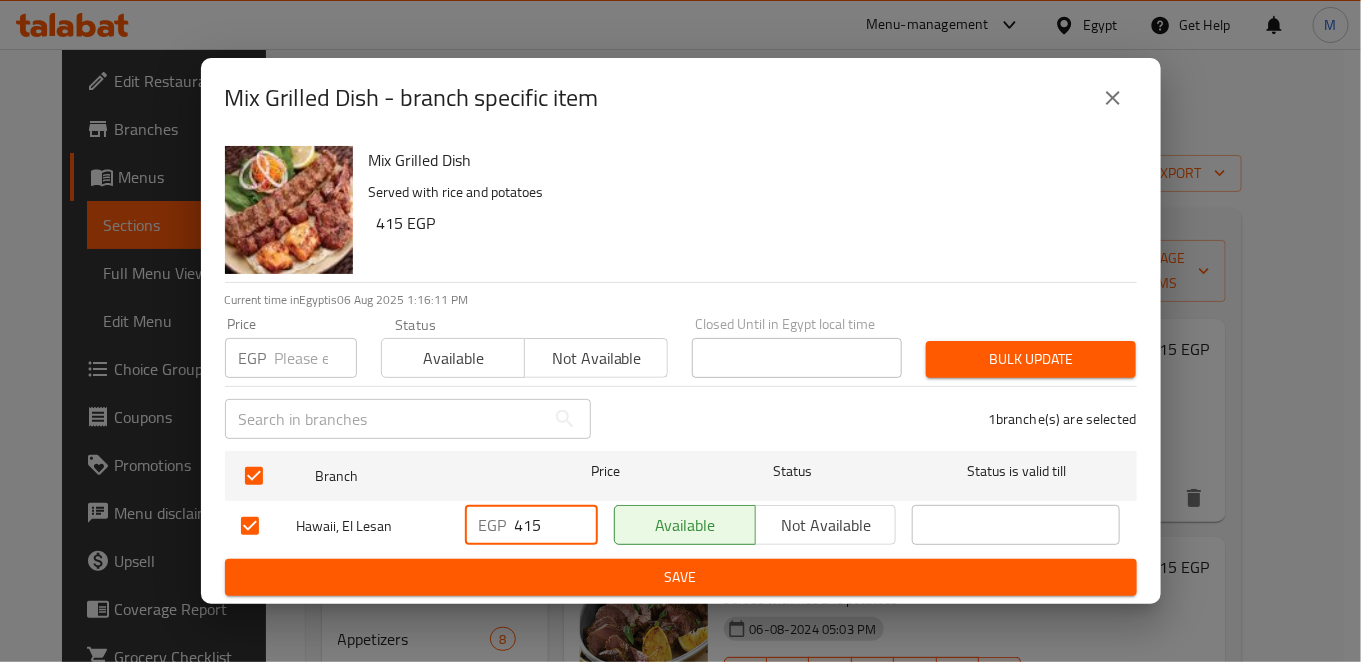 click on "415" at bounding box center [556, 525] 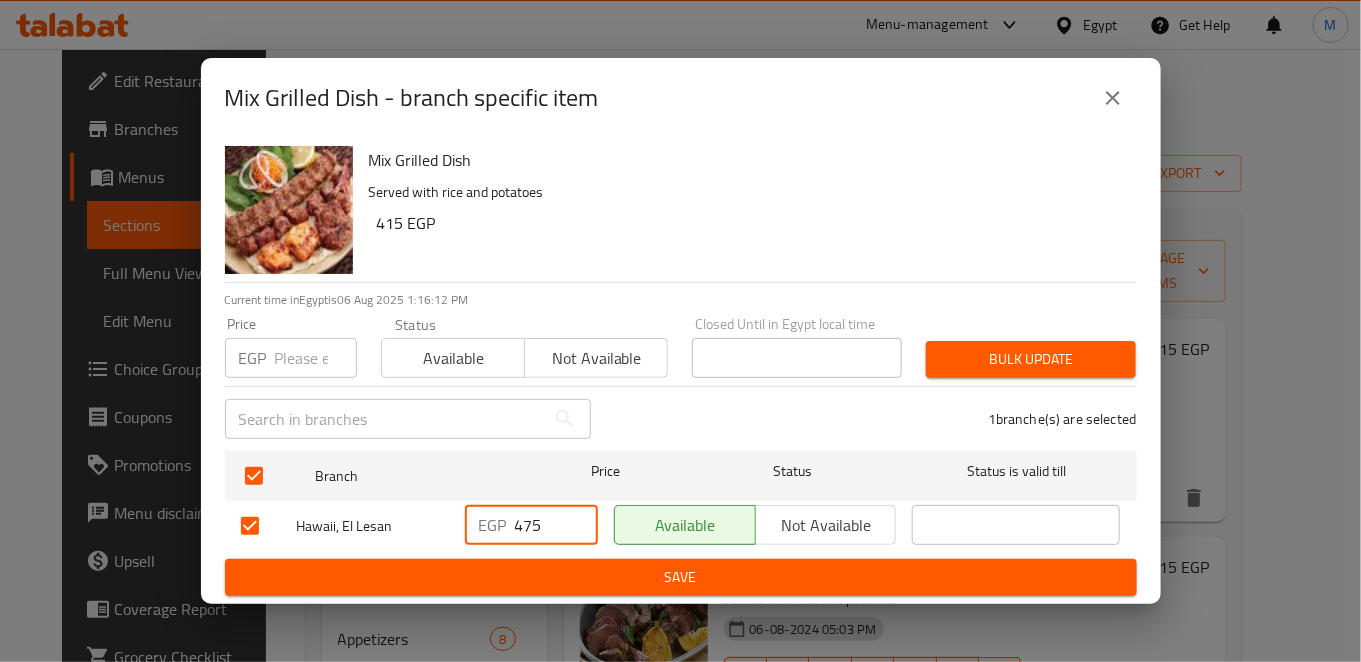 type on "475" 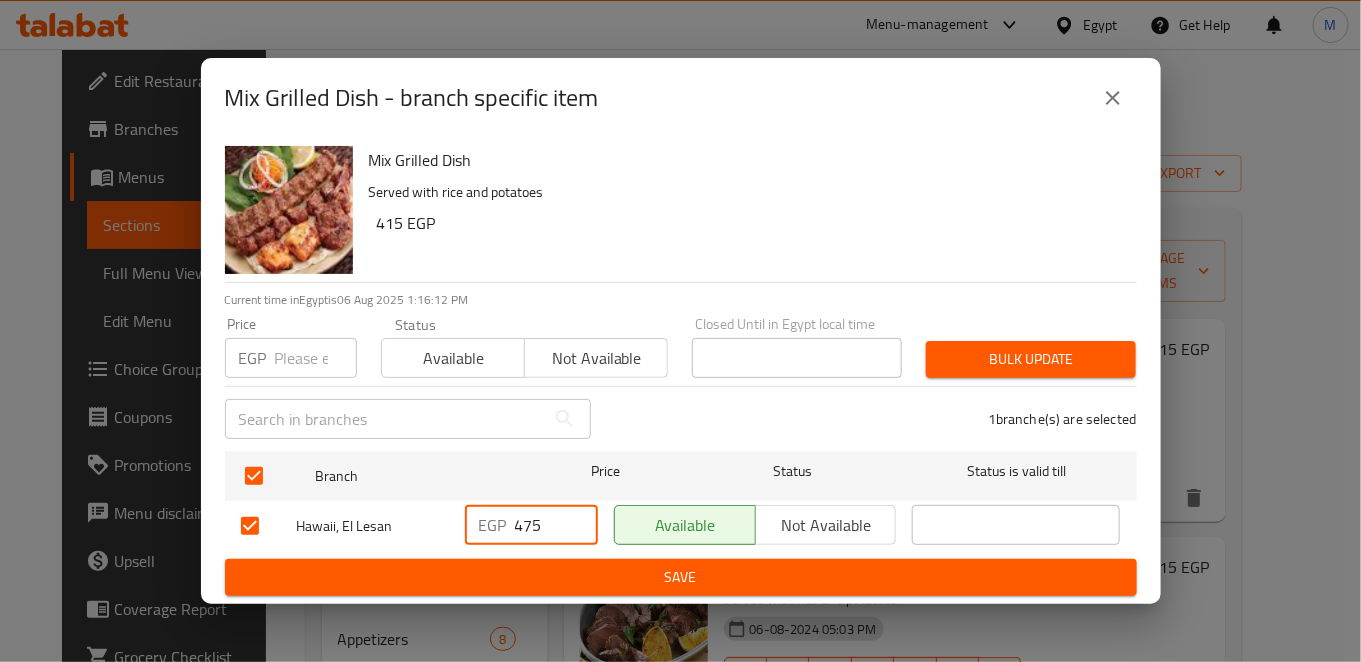 click on "Save" at bounding box center (681, 577) 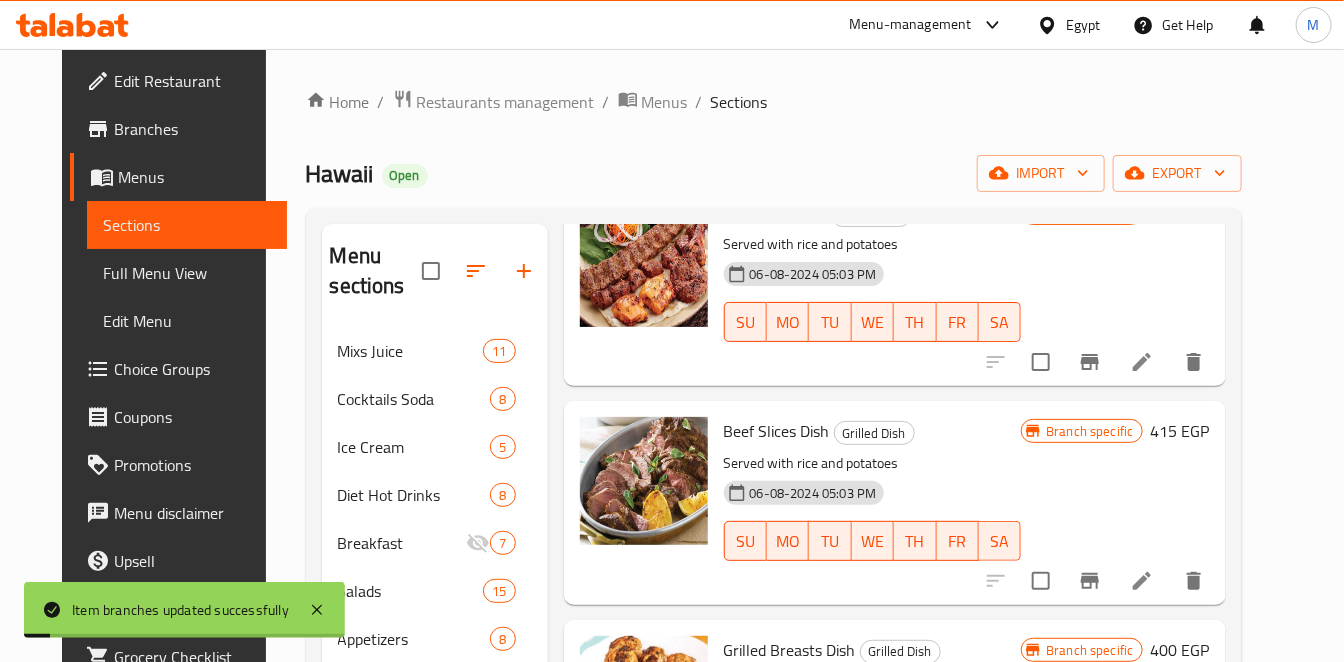 scroll, scrollTop: 222, scrollLeft: 0, axis: vertical 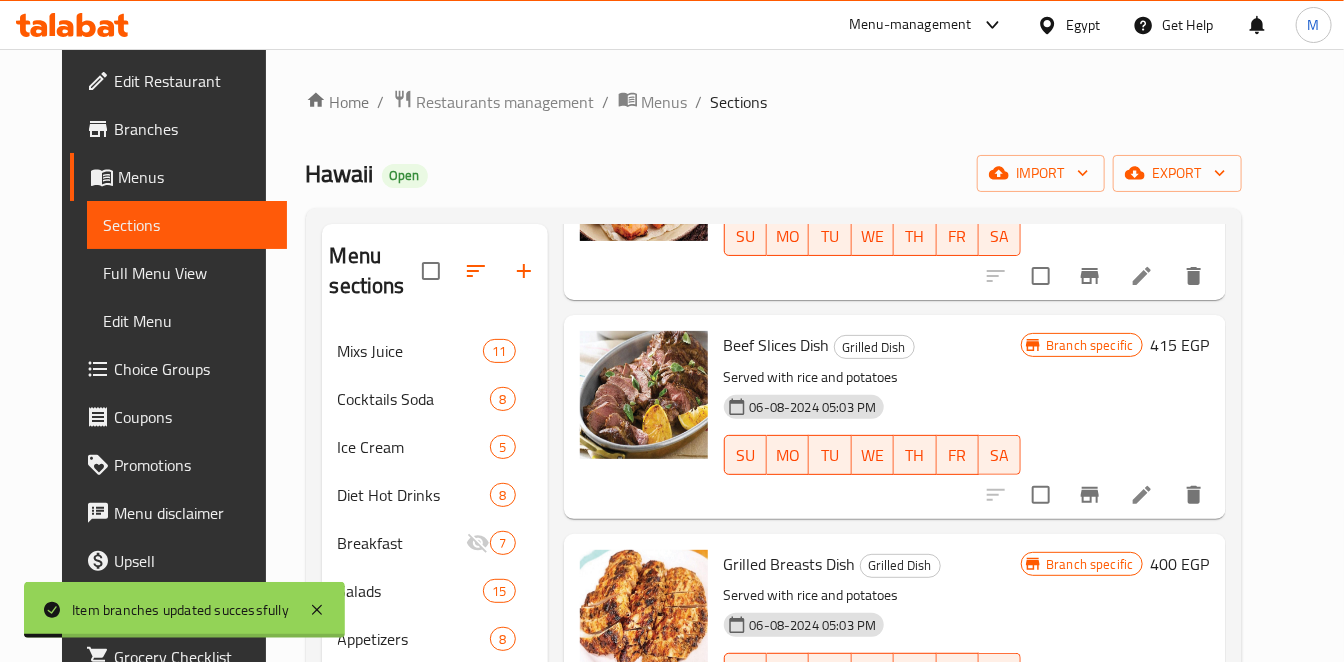 click 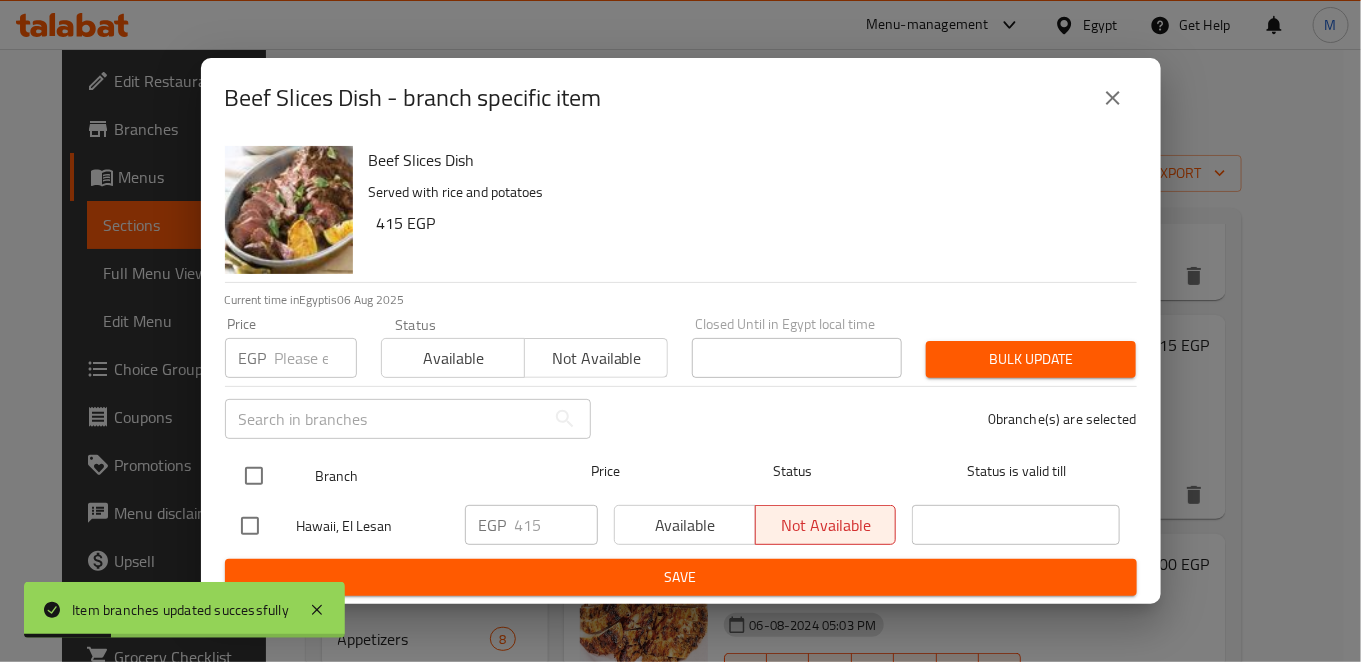 click at bounding box center (254, 476) 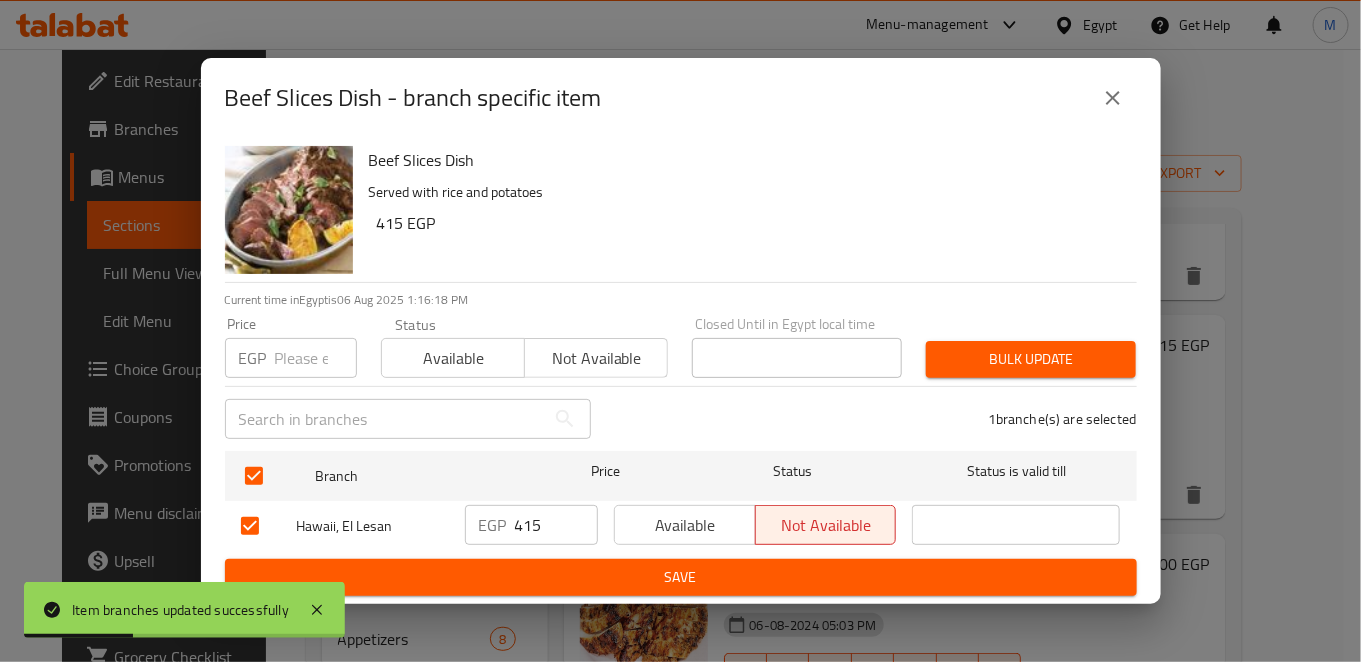 click on "415" at bounding box center [556, 525] 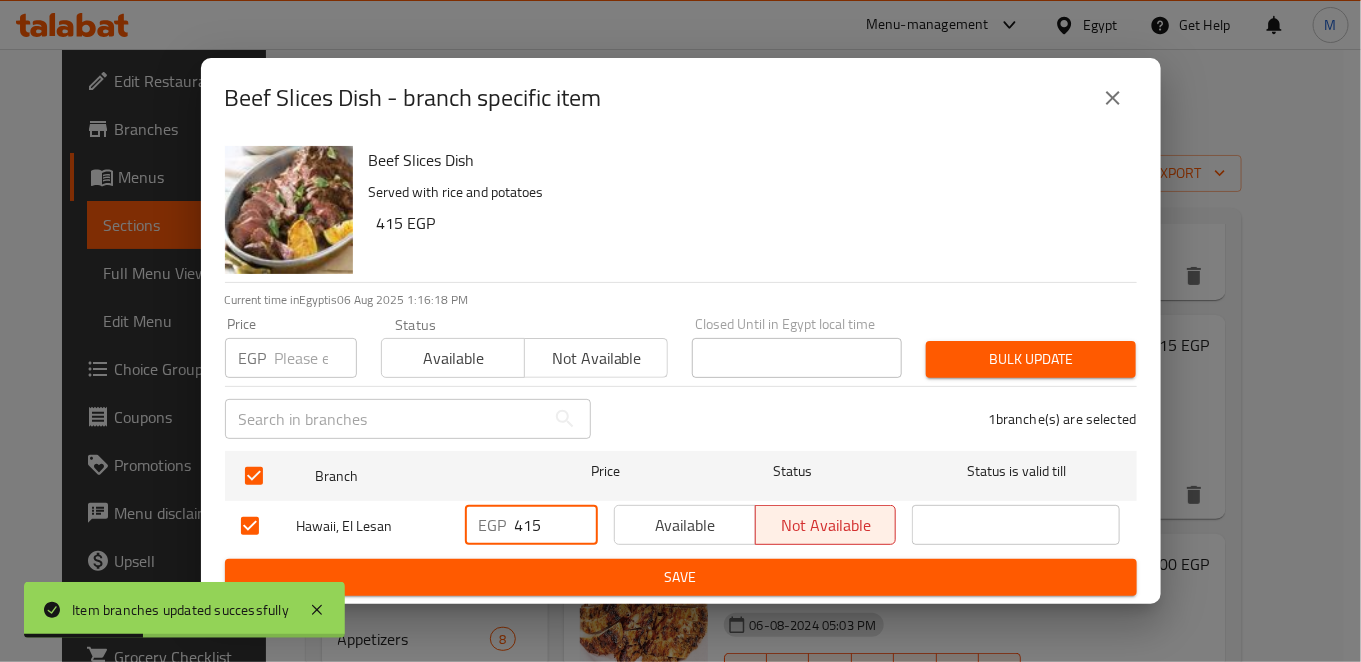 click on "415" at bounding box center [556, 525] 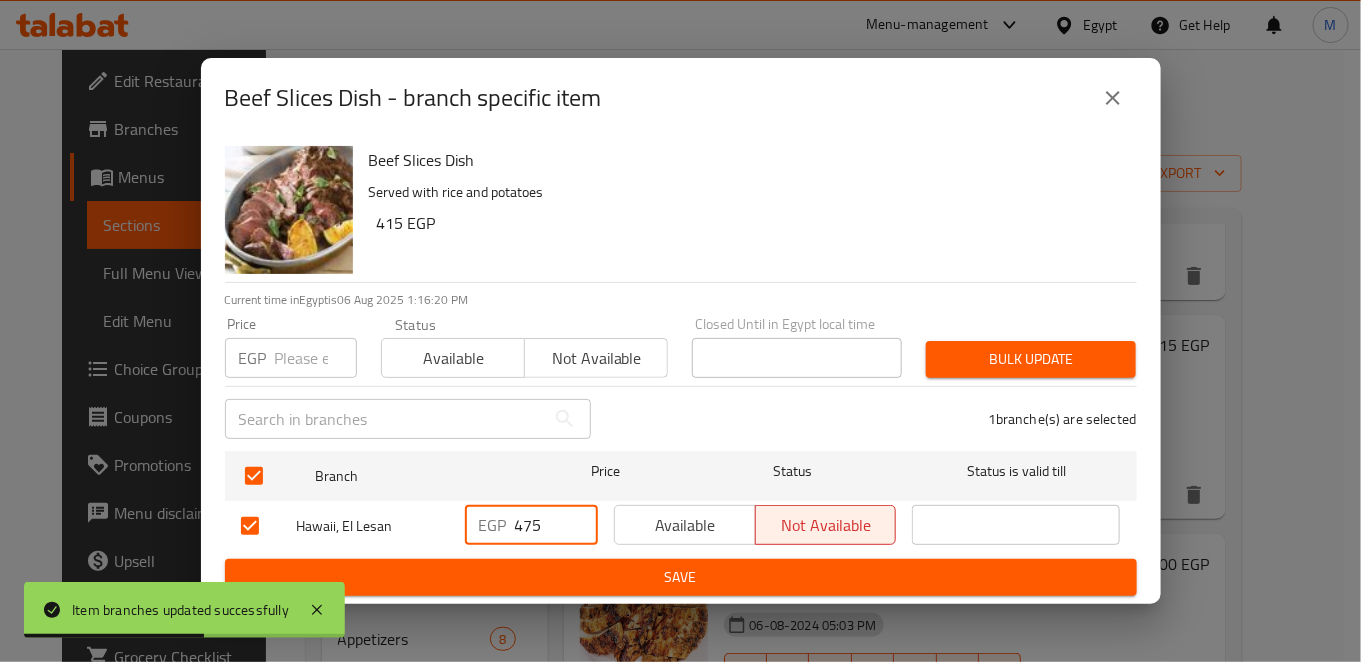 type on "475" 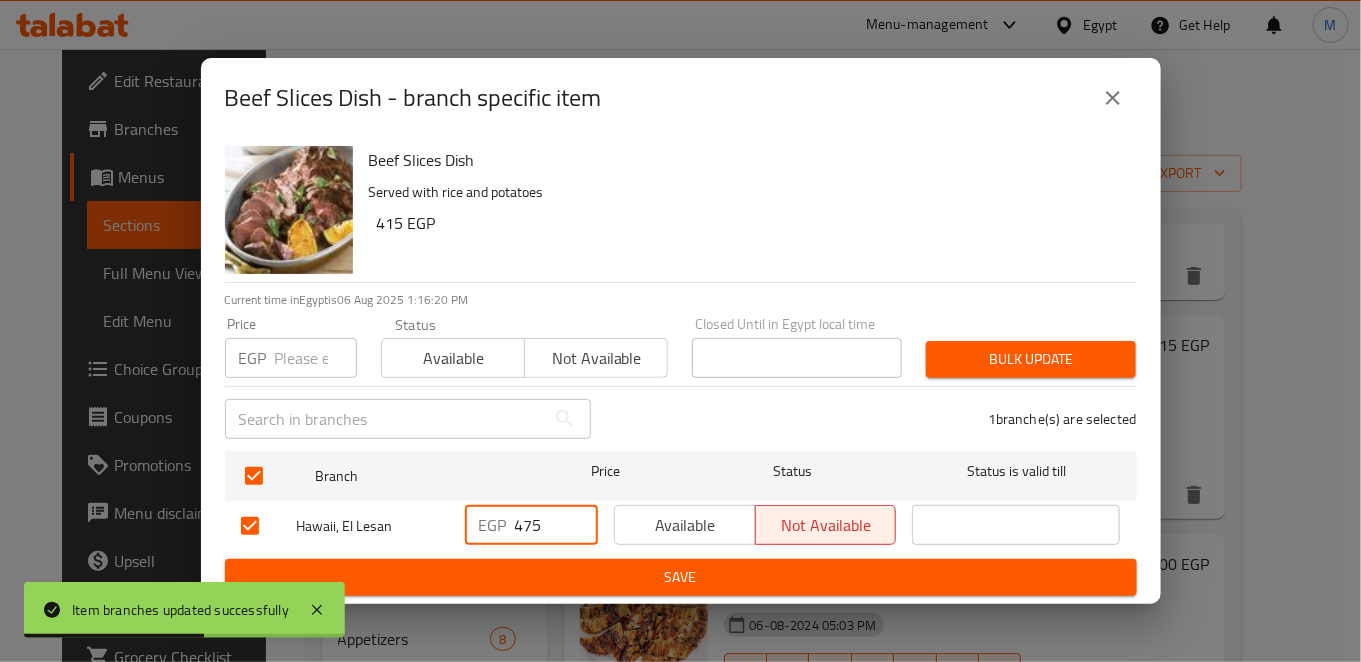 click on "Save" at bounding box center [681, 577] 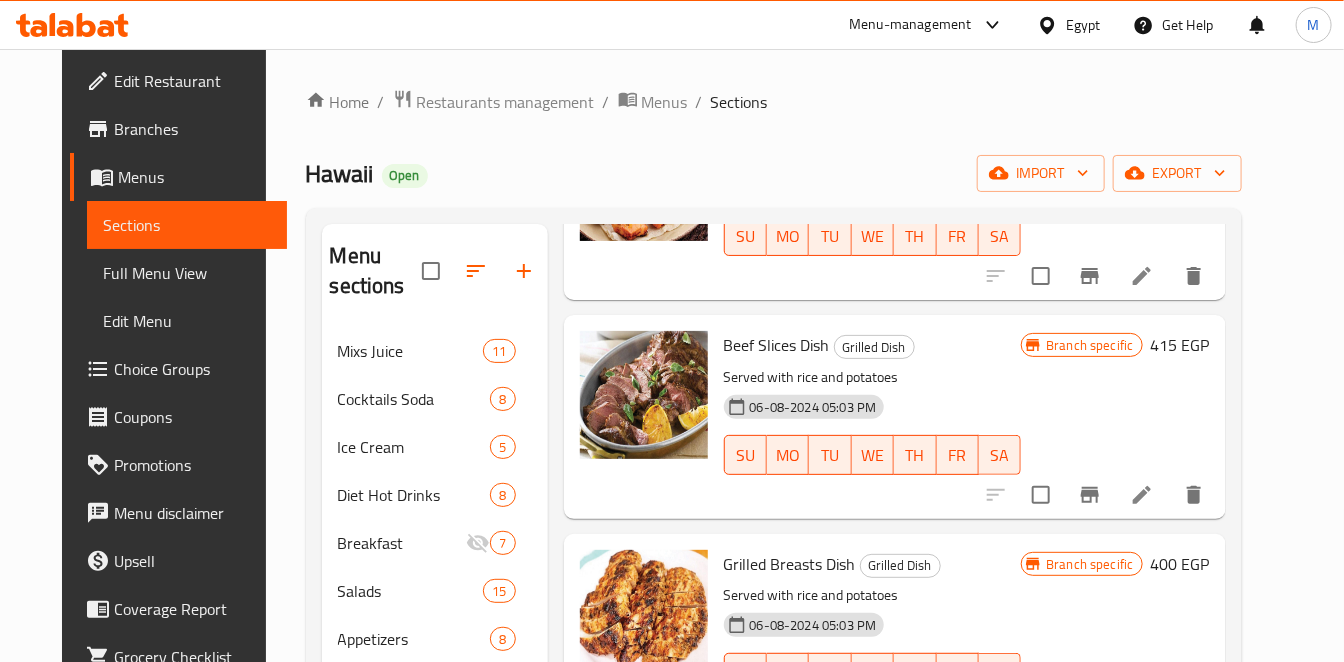click 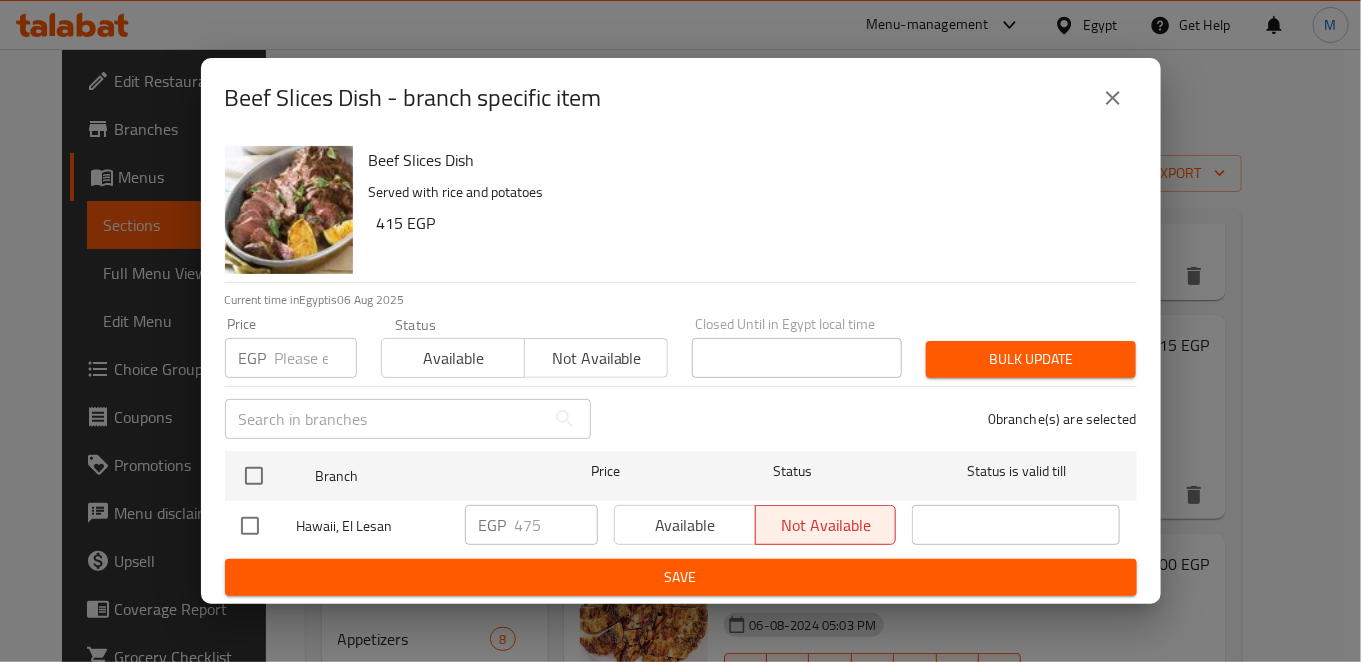 type 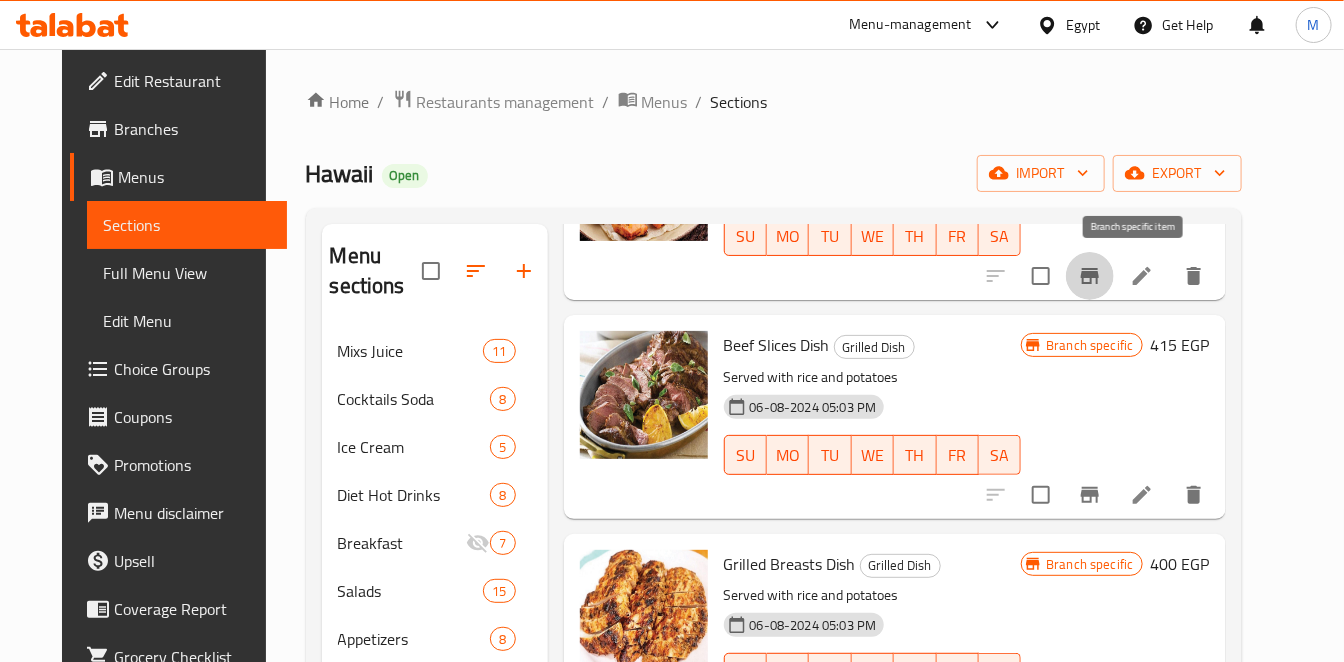 click at bounding box center [1090, 276] 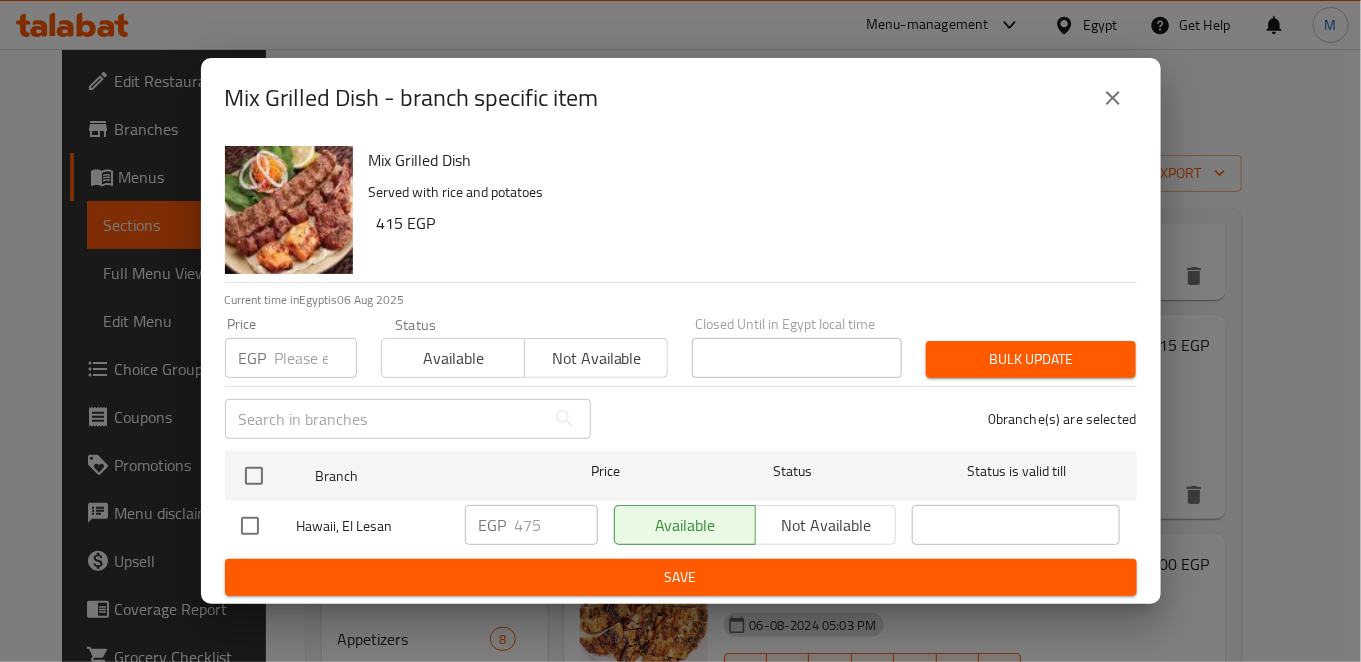 type 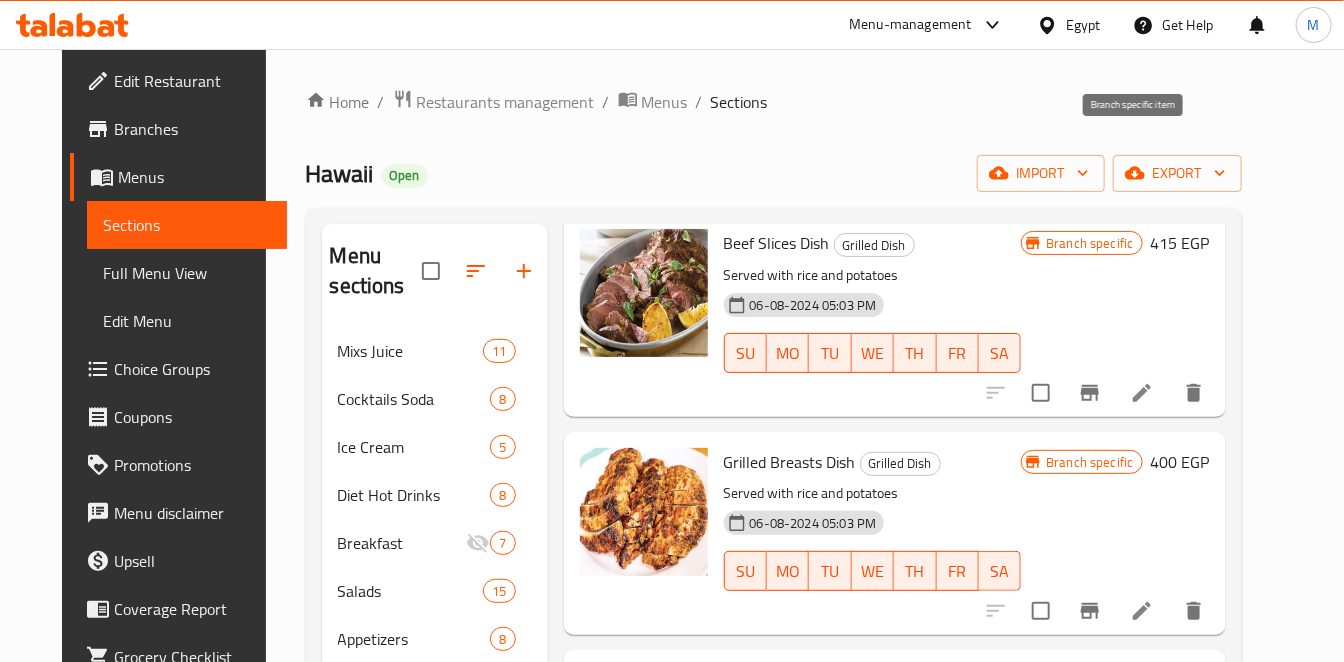 scroll, scrollTop: 444, scrollLeft: 0, axis: vertical 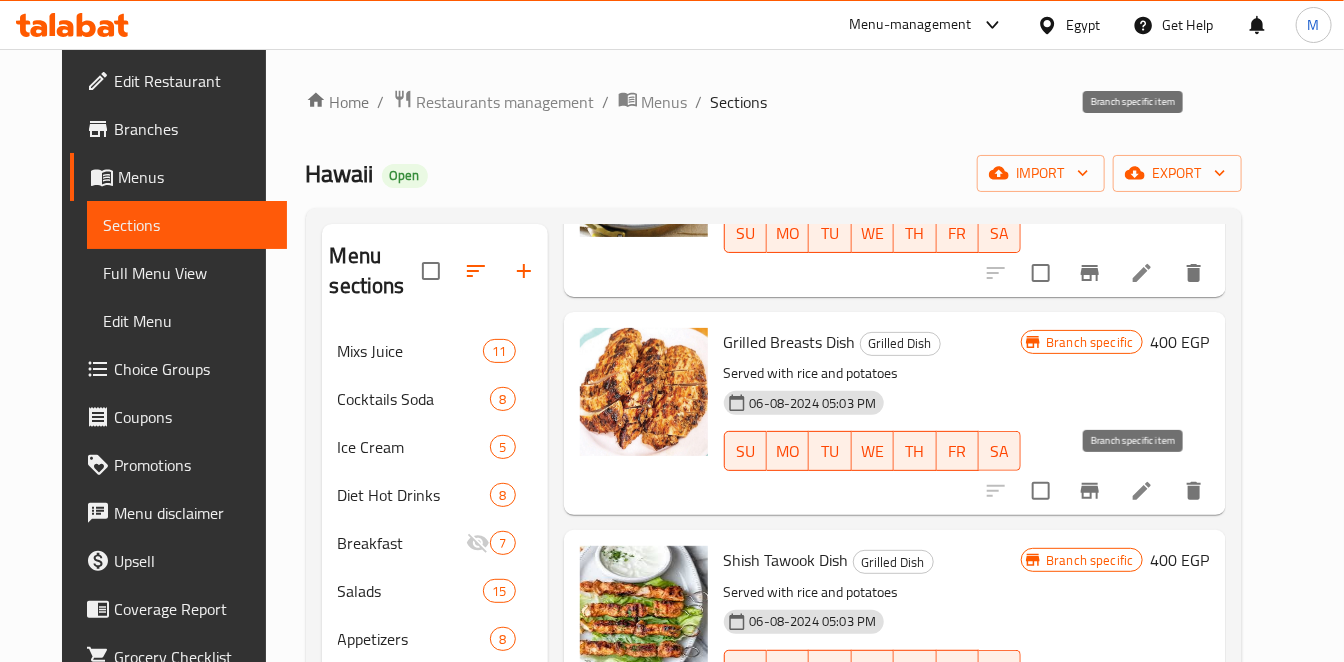 click 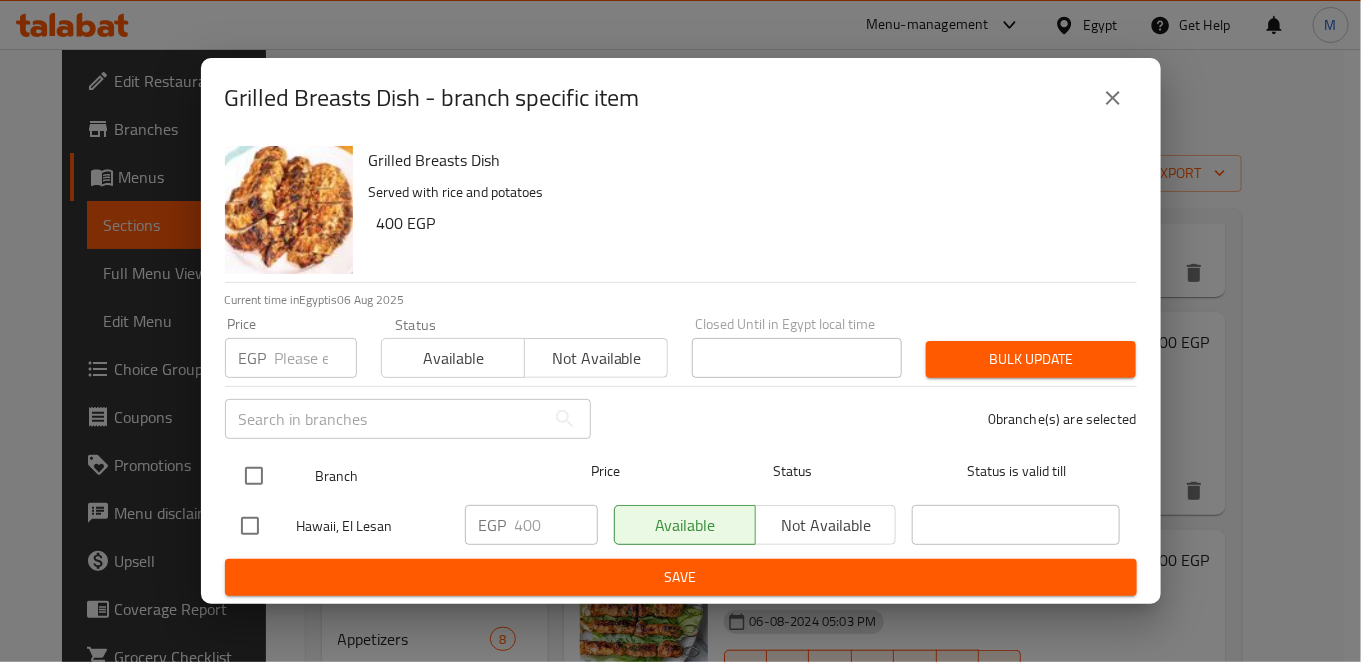 click at bounding box center [254, 476] 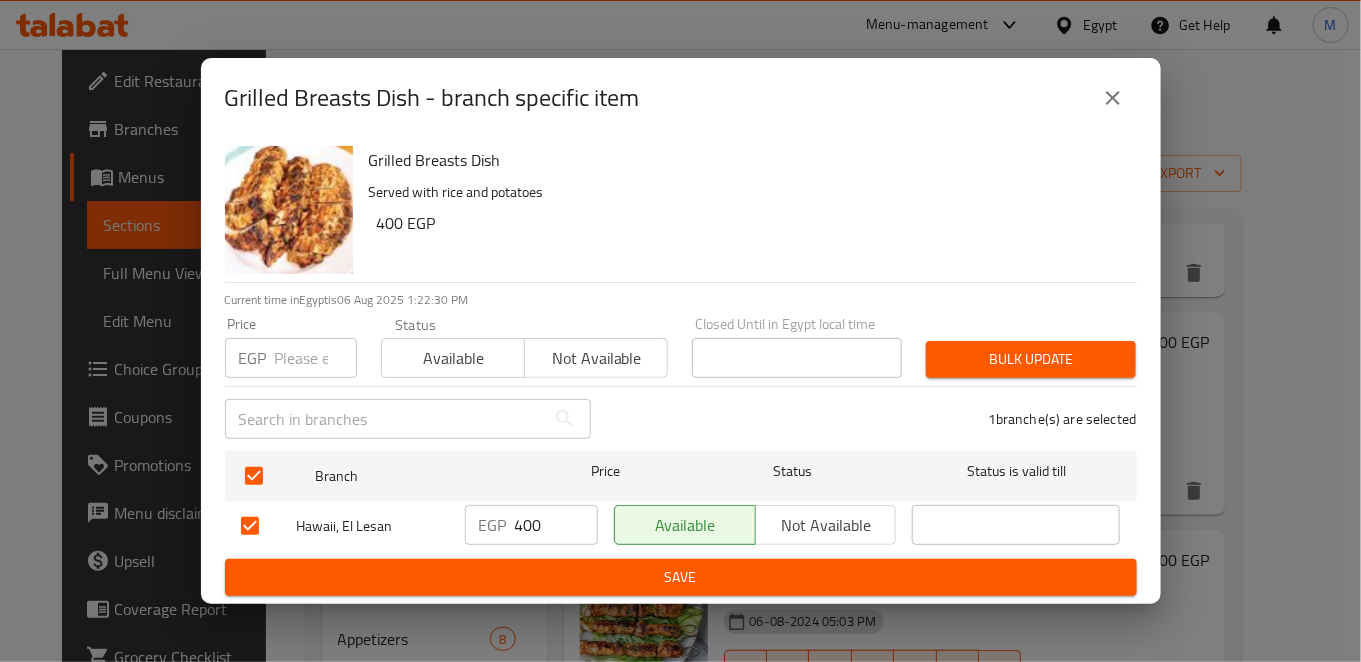 click on "400" at bounding box center [556, 525] 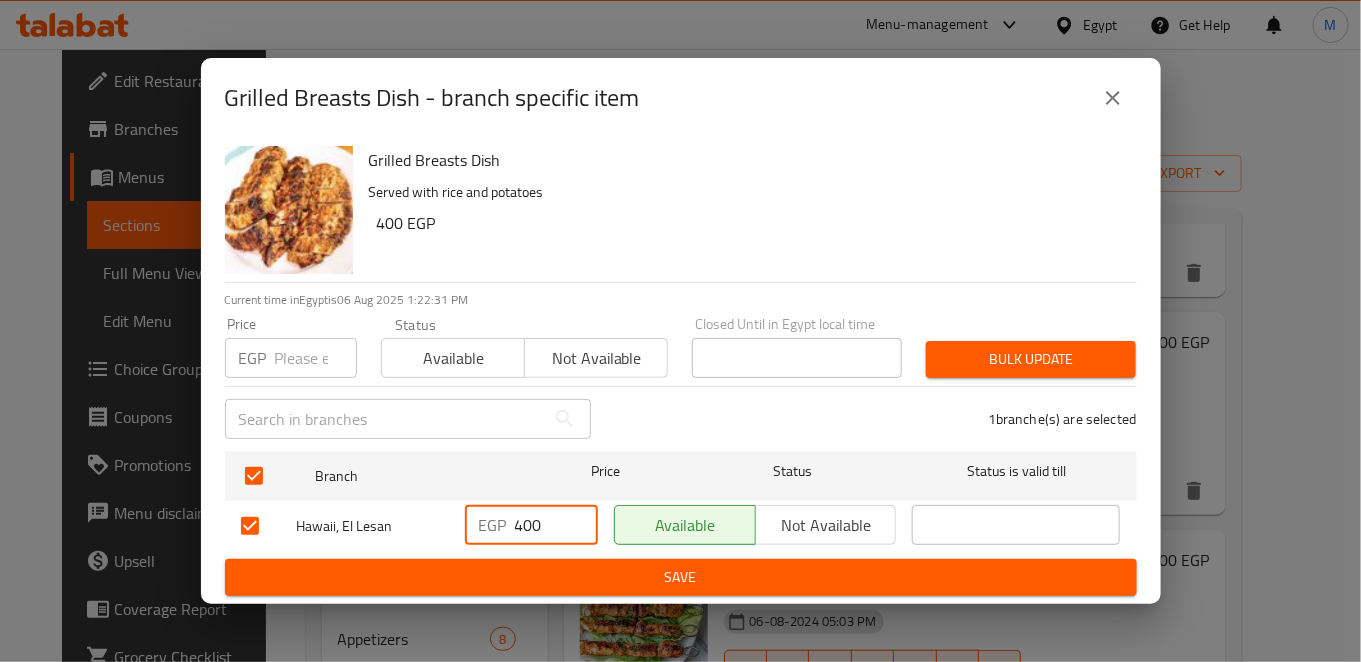 click on "400" at bounding box center [556, 525] 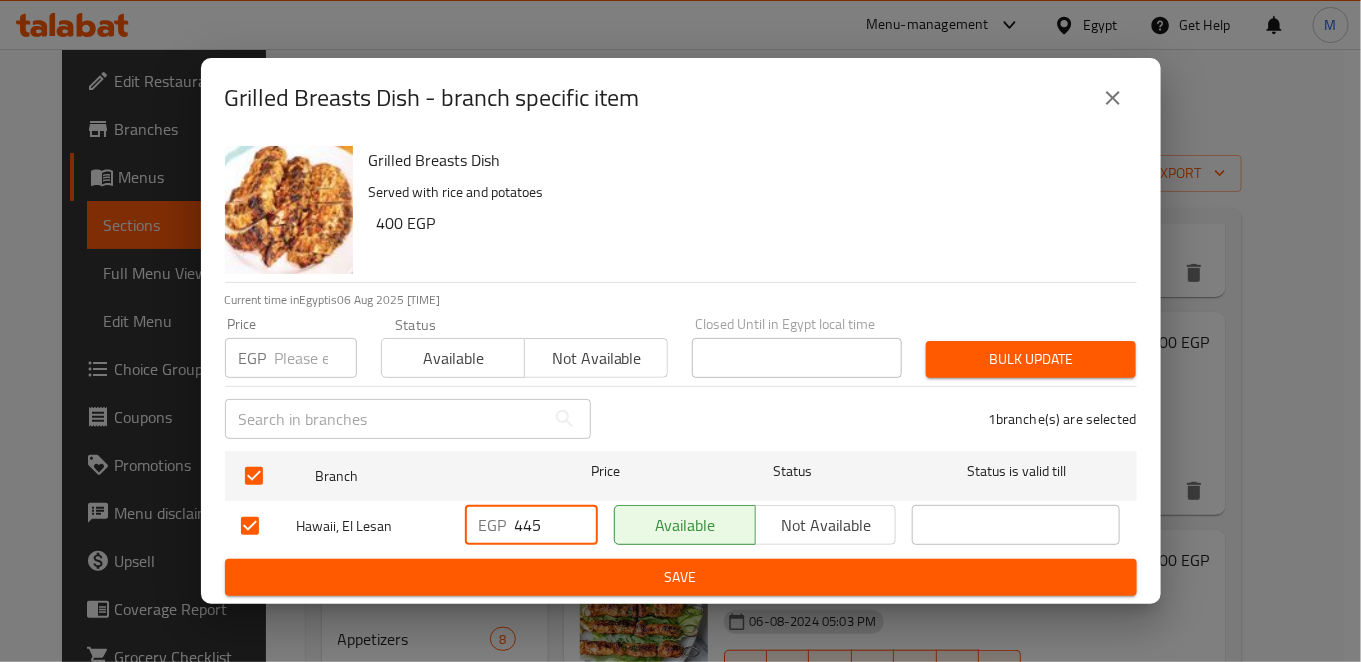 type on "445" 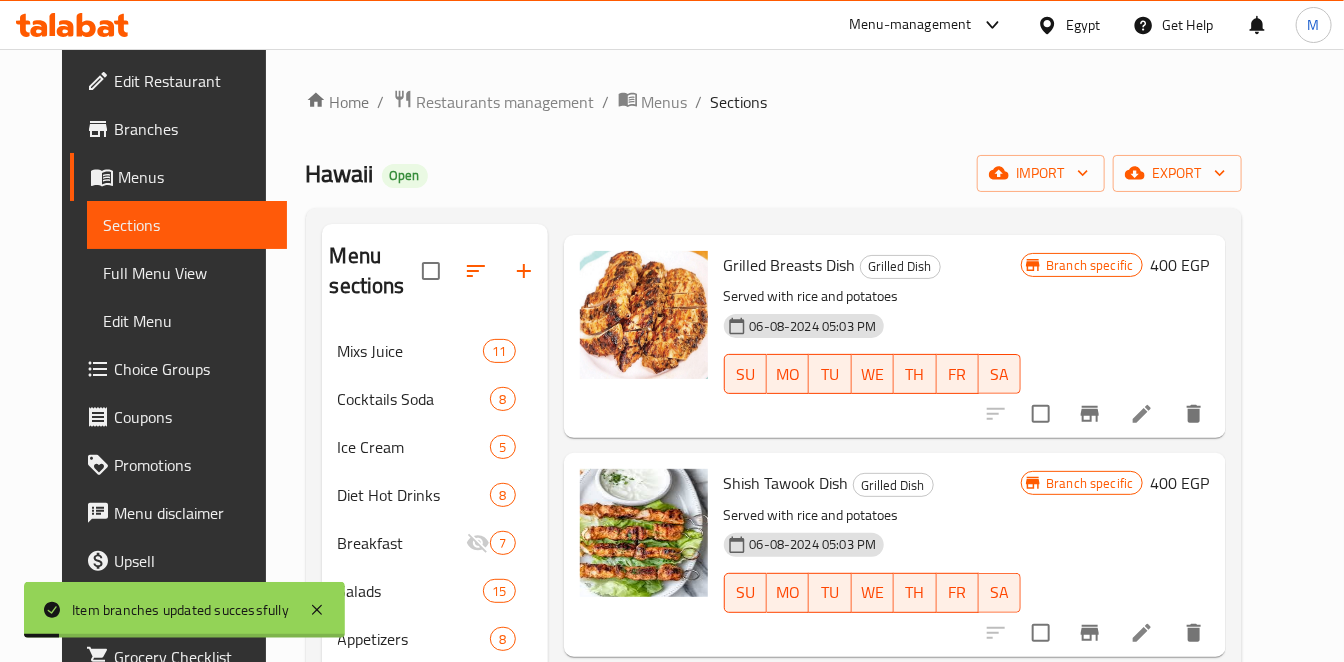 scroll, scrollTop: 555, scrollLeft: 0, axis: vertical 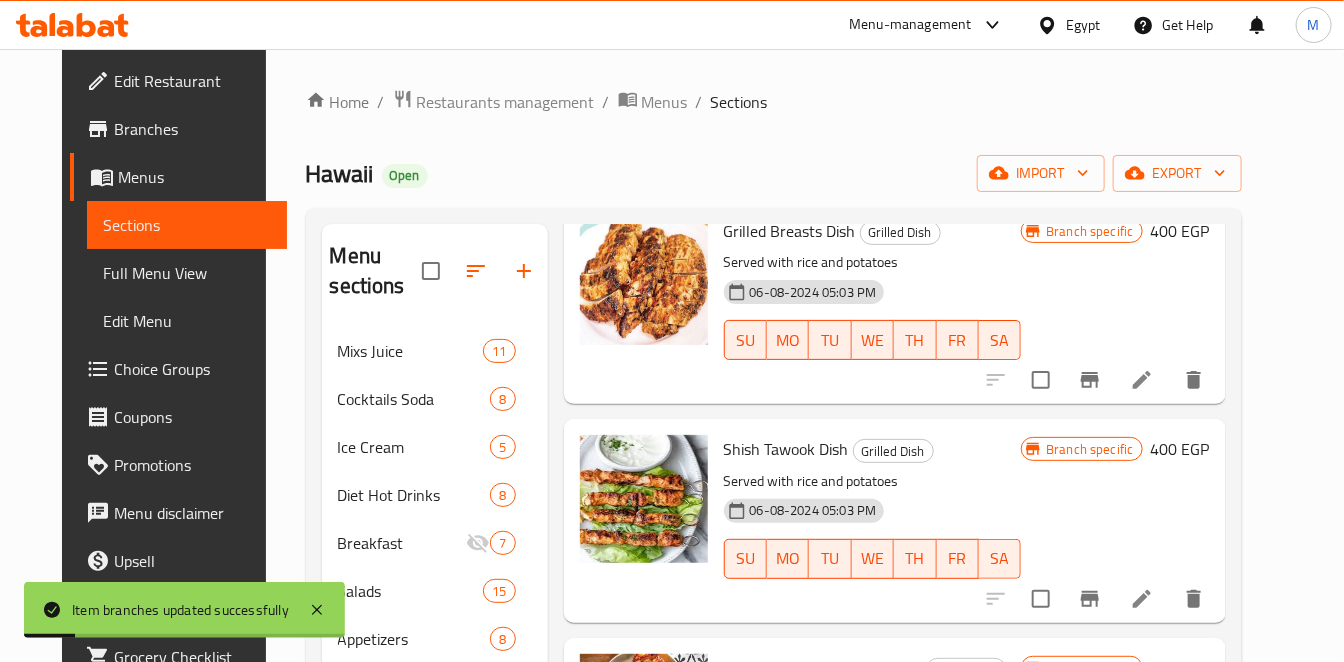 click 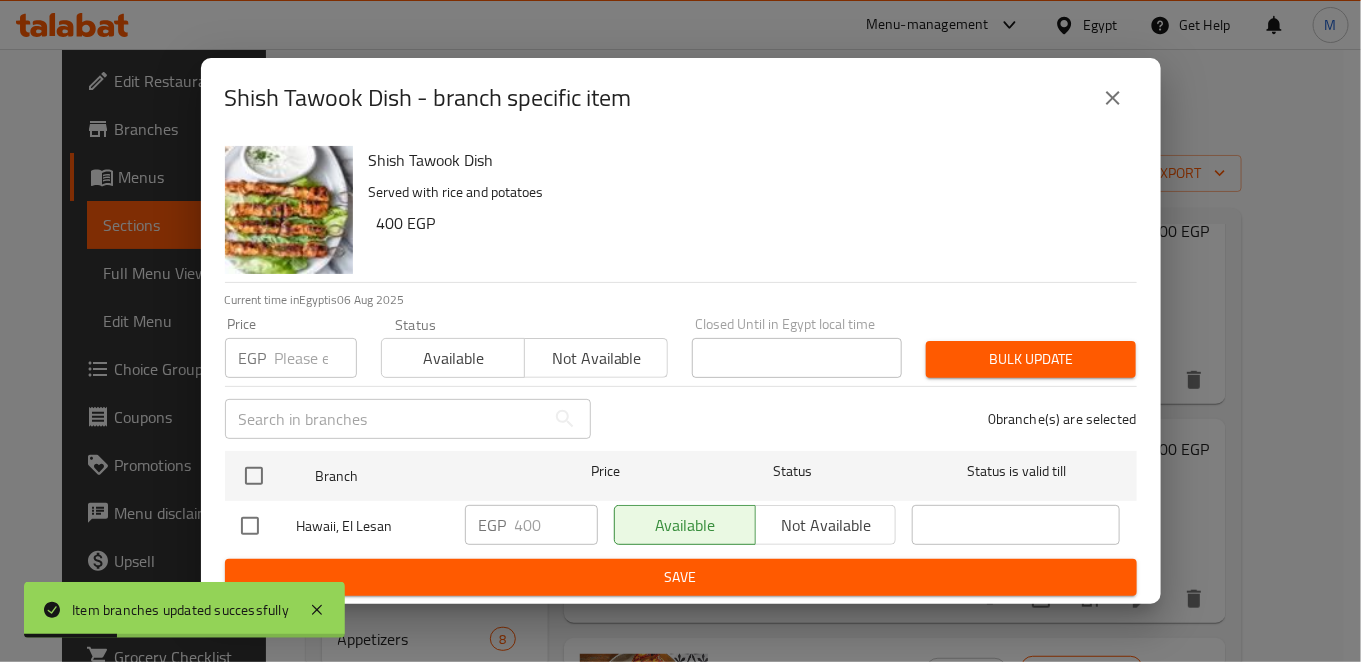 click at bounding box center (250, 526) 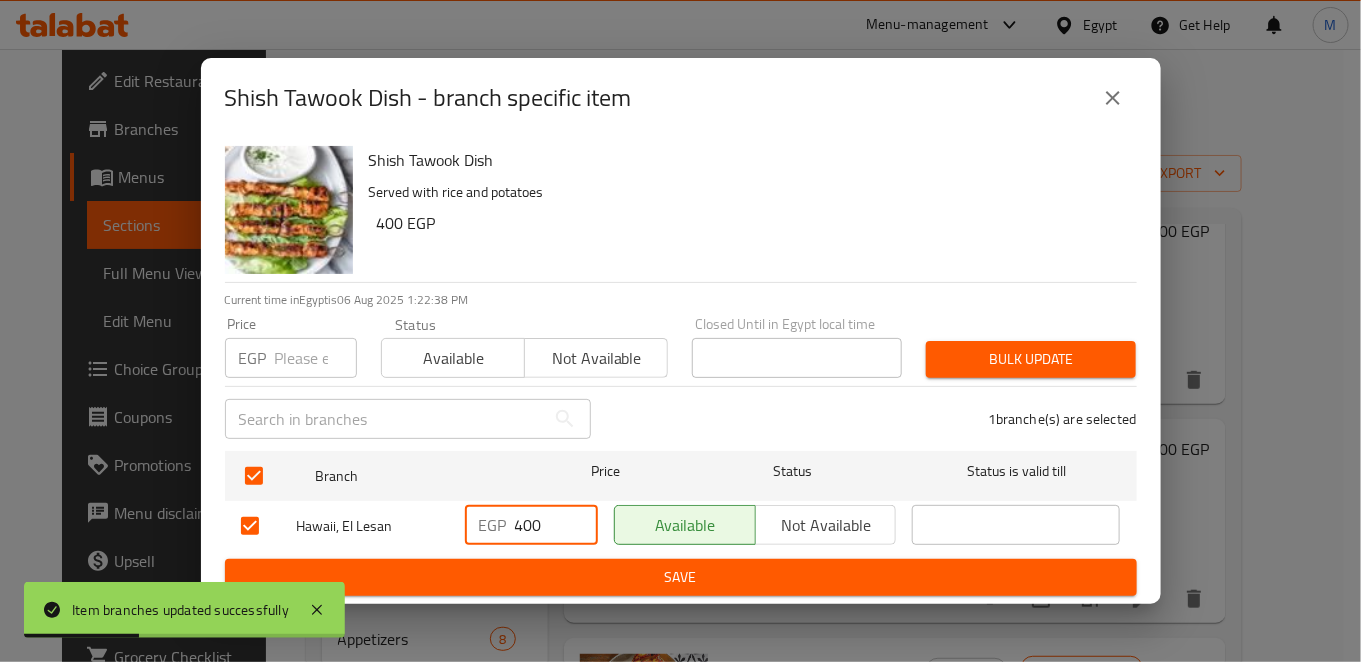 click on "400" at bounding box center (556, 525) 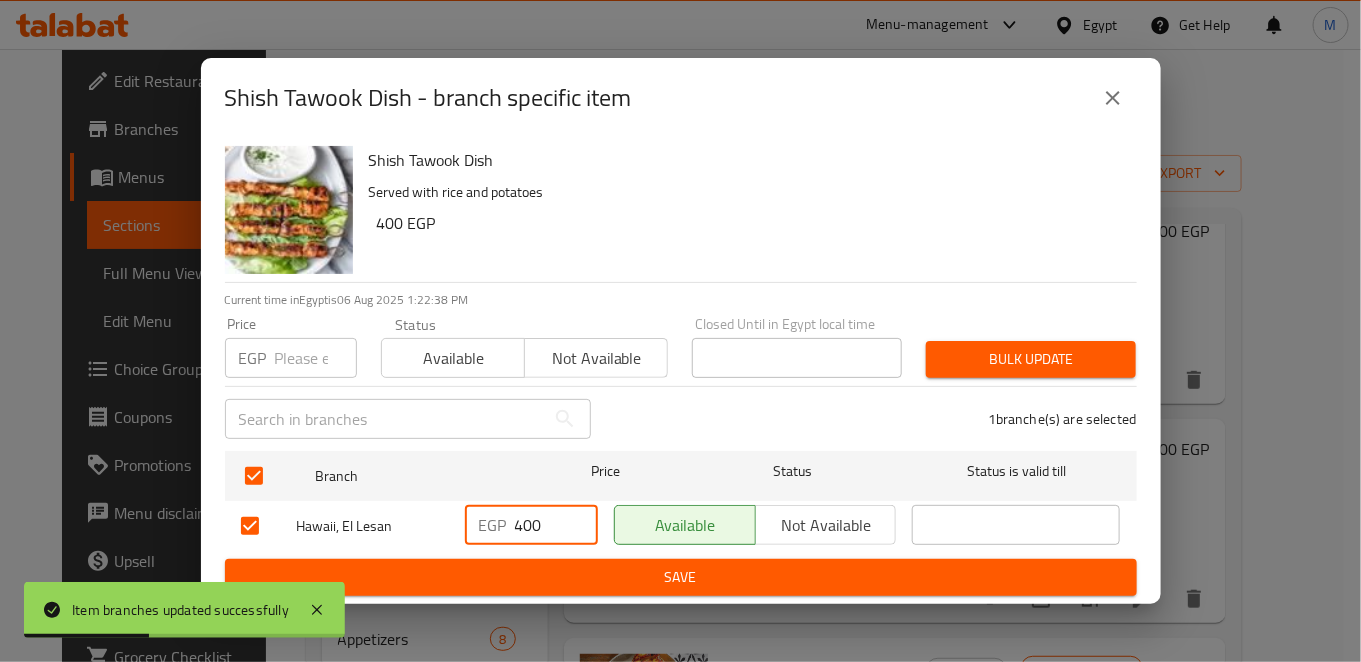 click on "400" at bounding box center (556, 525) 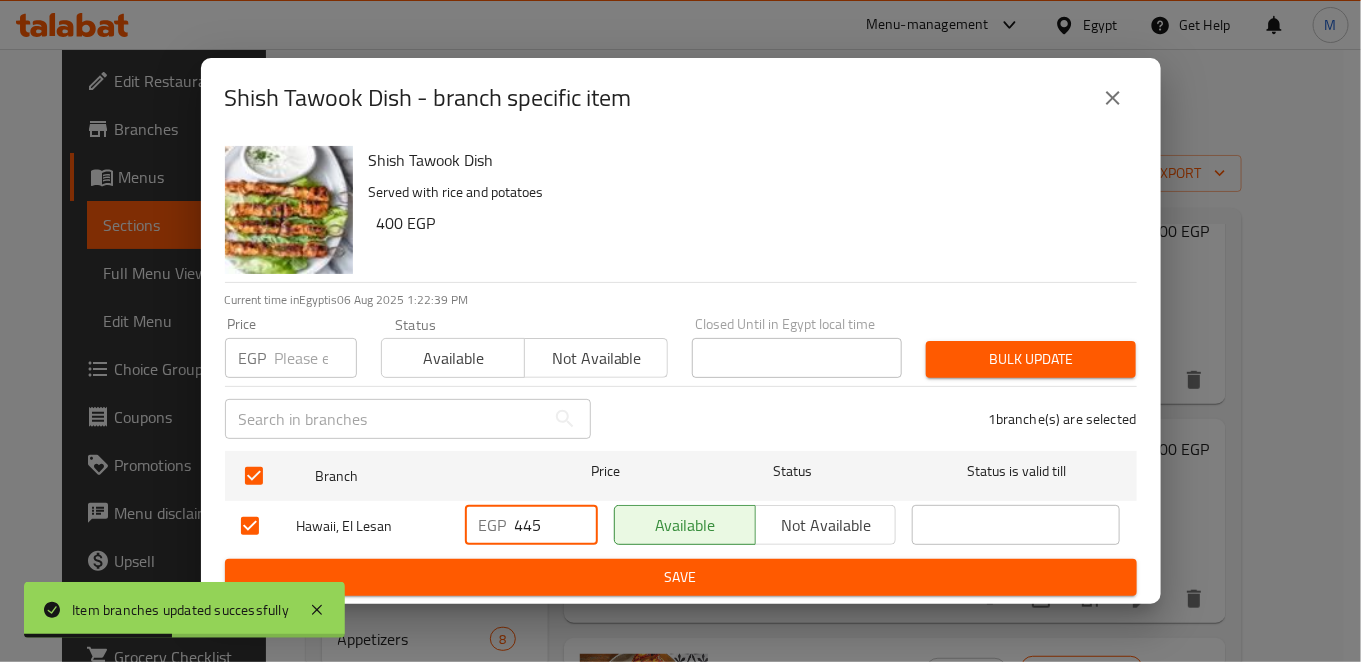 type on "445" 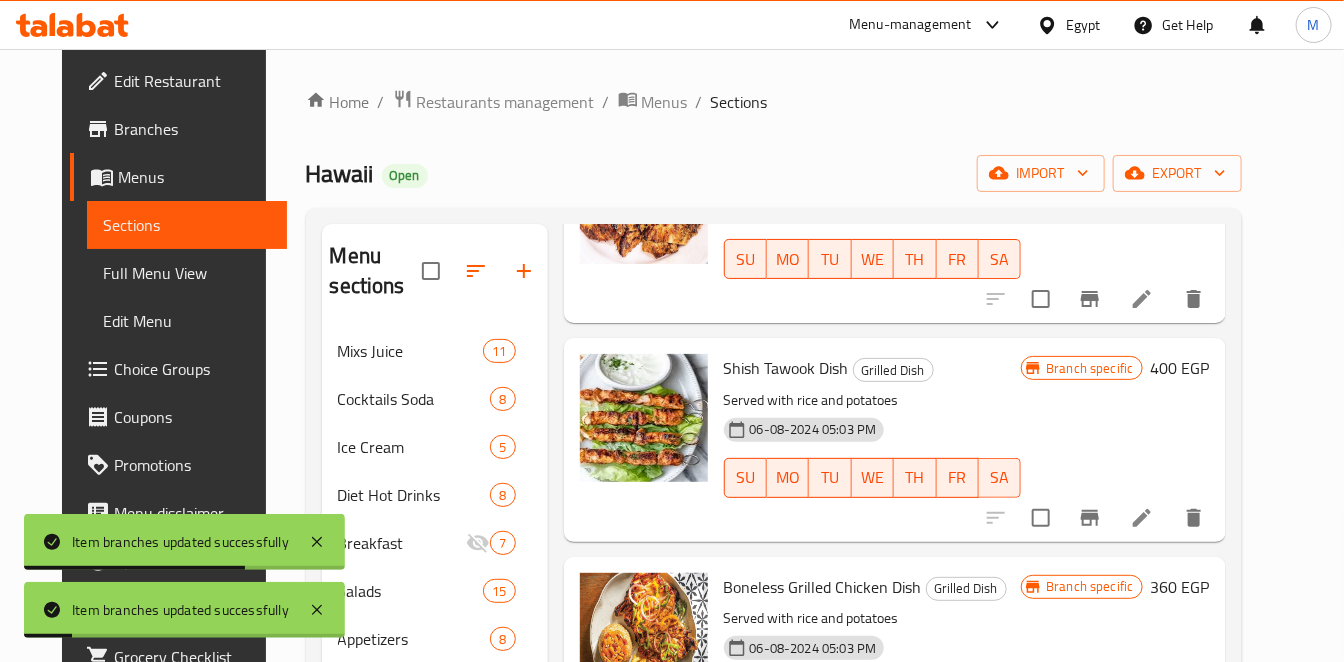 scroll, scrollTop: 713, scrollLeft: 0, axis: vertical 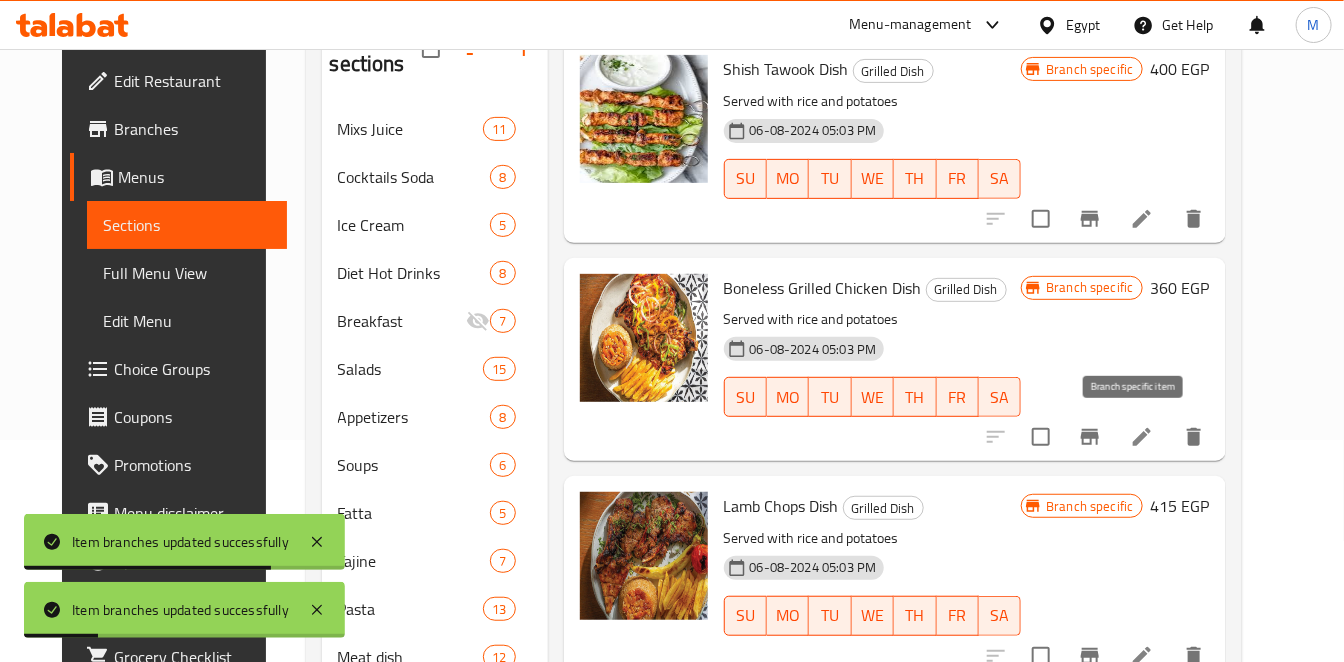 click 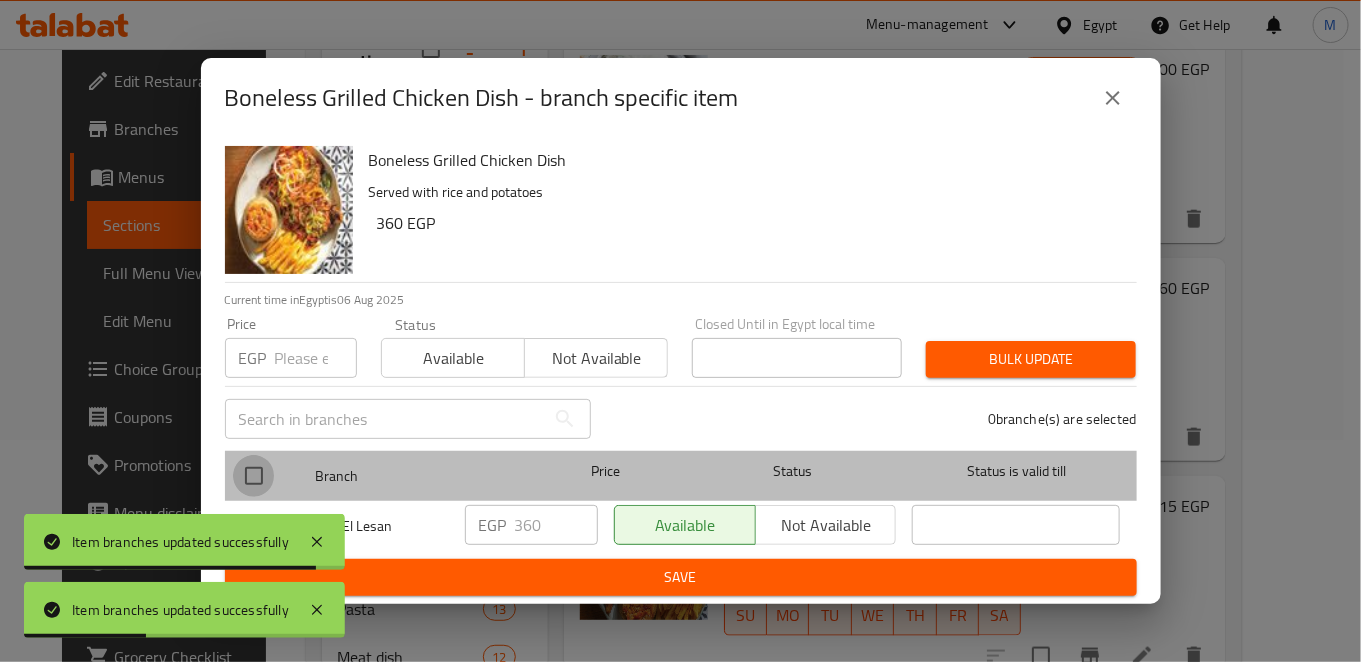 click at bounding box center [254, 476] 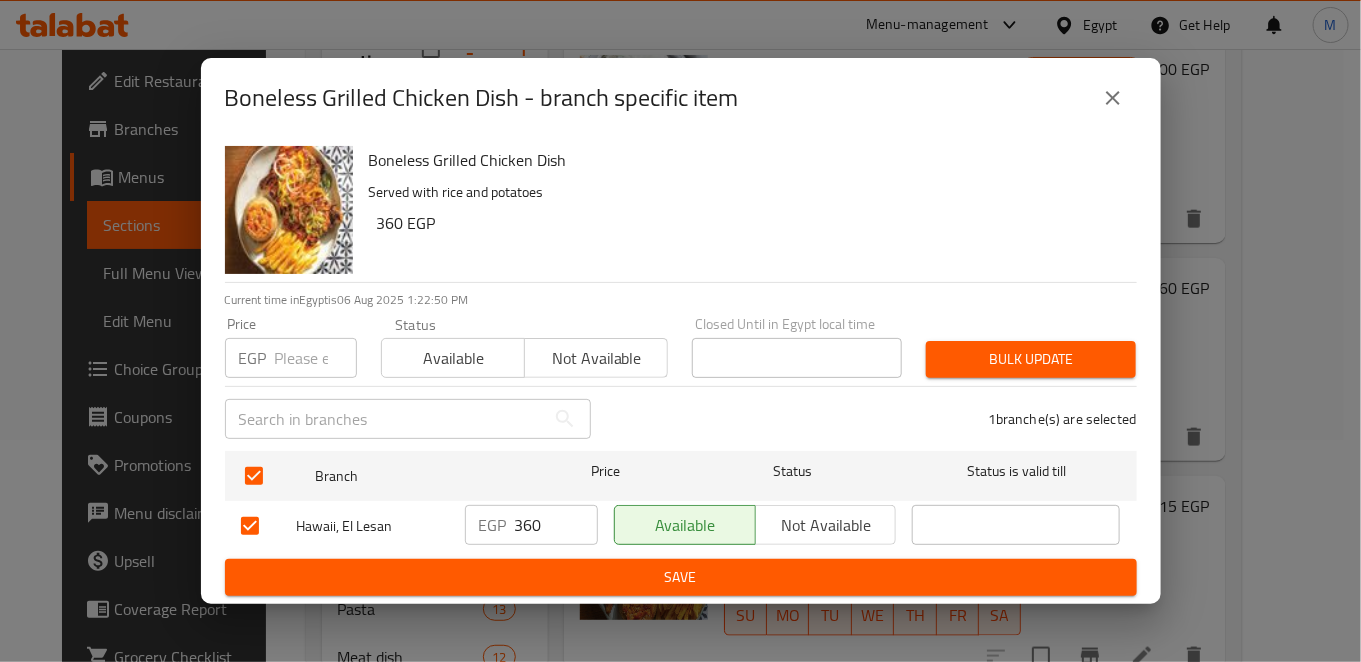 click on "360" at bounding box center [556, 525] 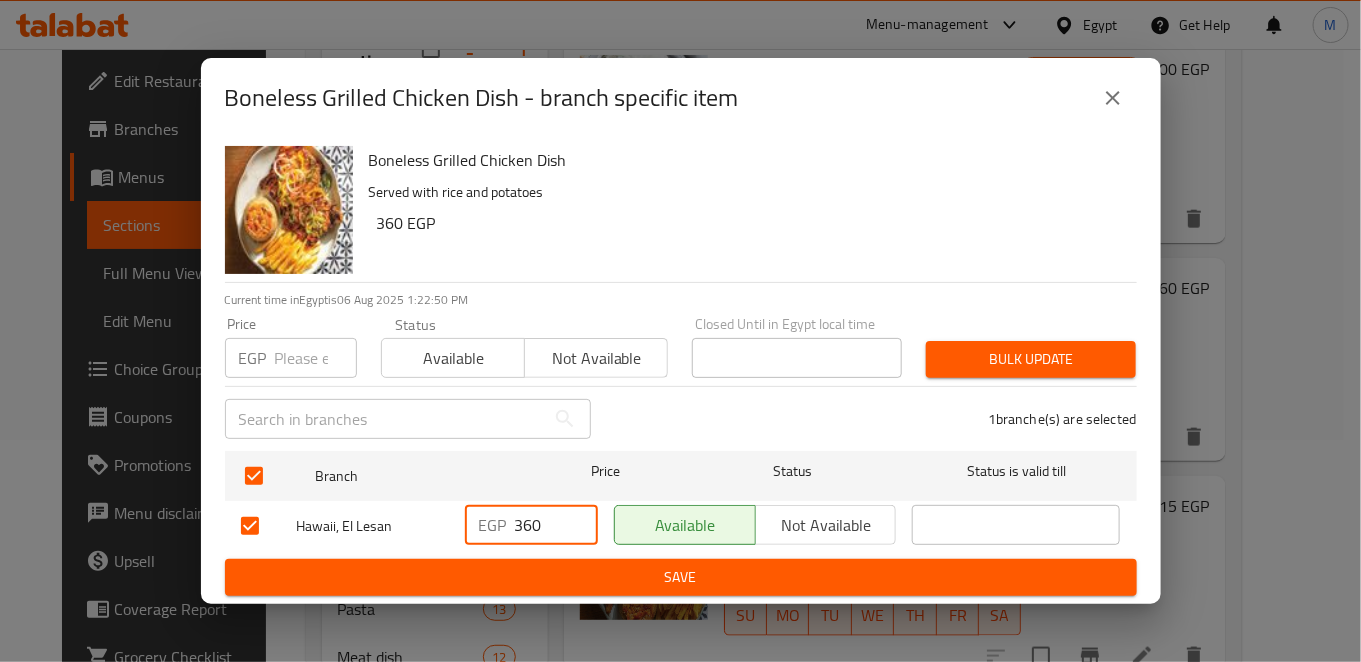 click on "360" at bounding box center [556, 525] 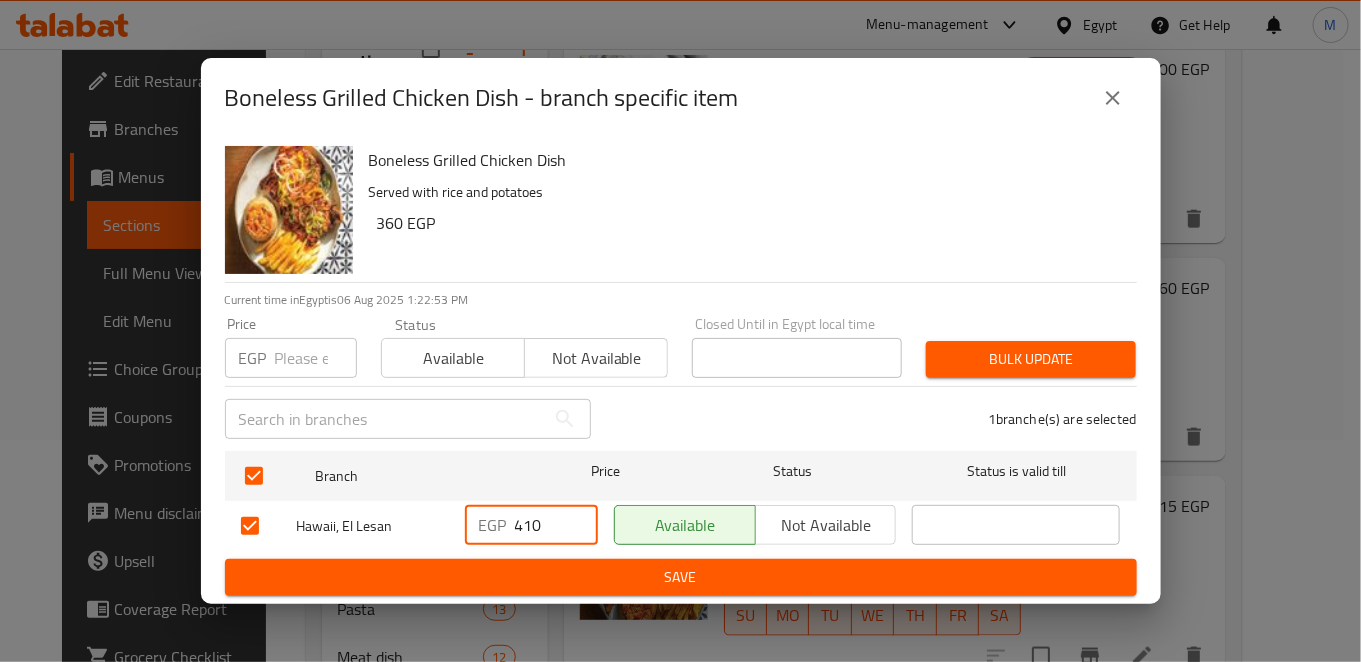 type on "410" 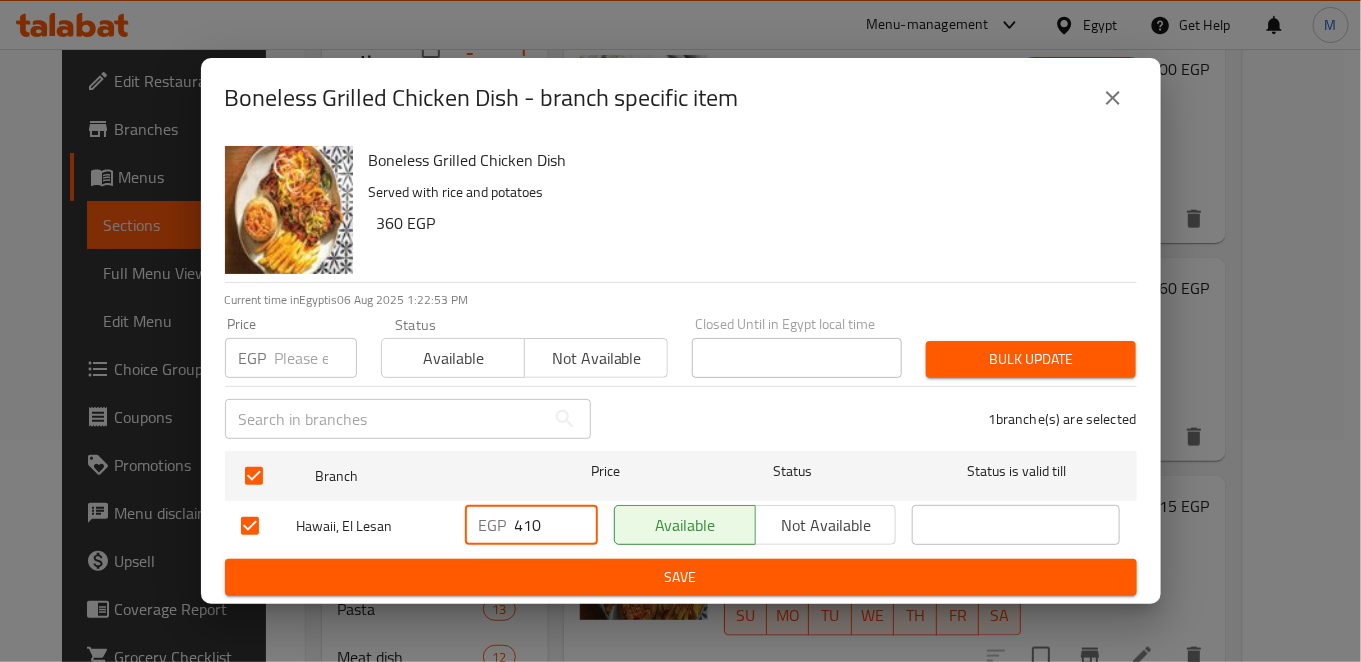 drag, startPoint x: 595, startPoint y: 554, endPoint x: 601, endPoint y: 563, distance: 10.816654 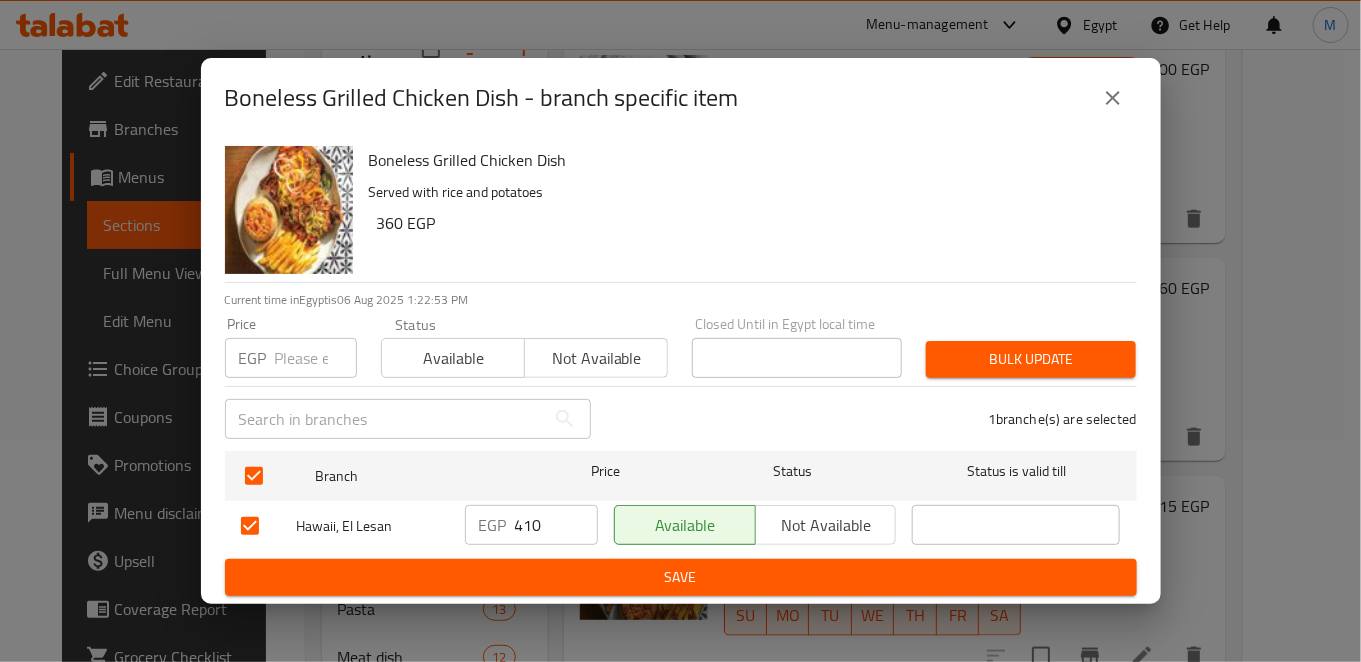 drag, startPoint x: 601, startPoint y: 563, endPoint x: 604, endPoint y: 573, distance: 10.440307 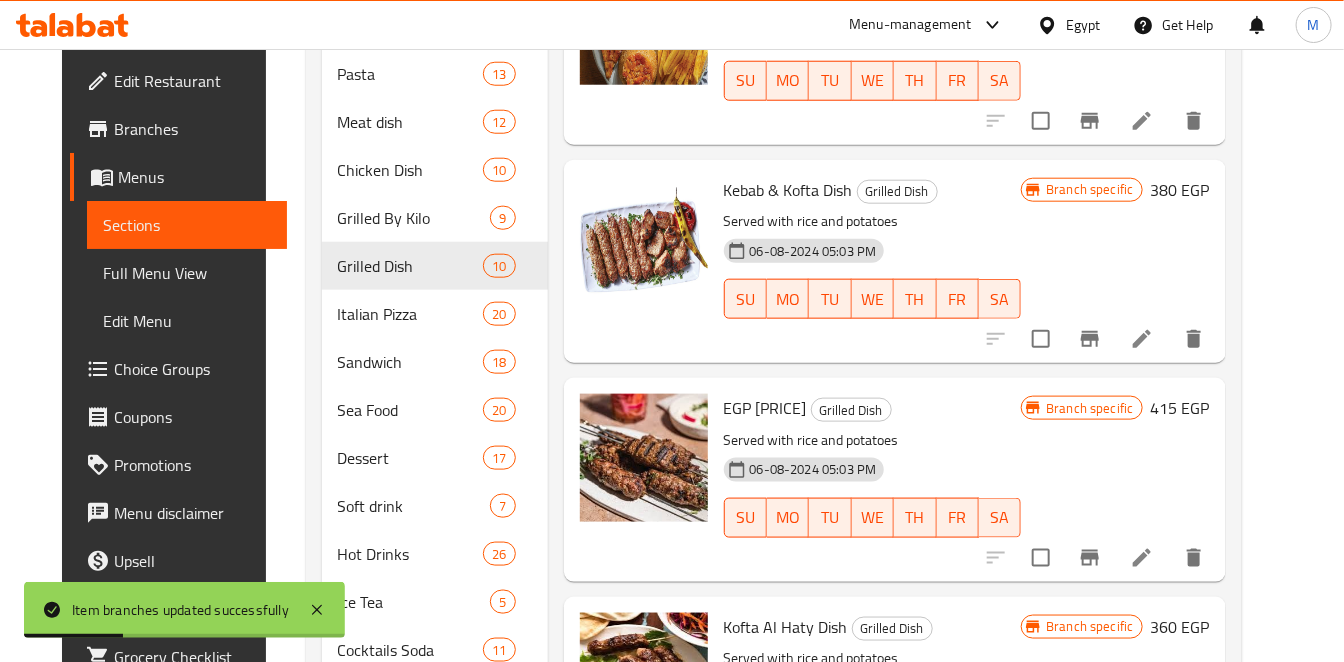scroll, scrollTop: 685, scrollLeft: 0, axis: vertical 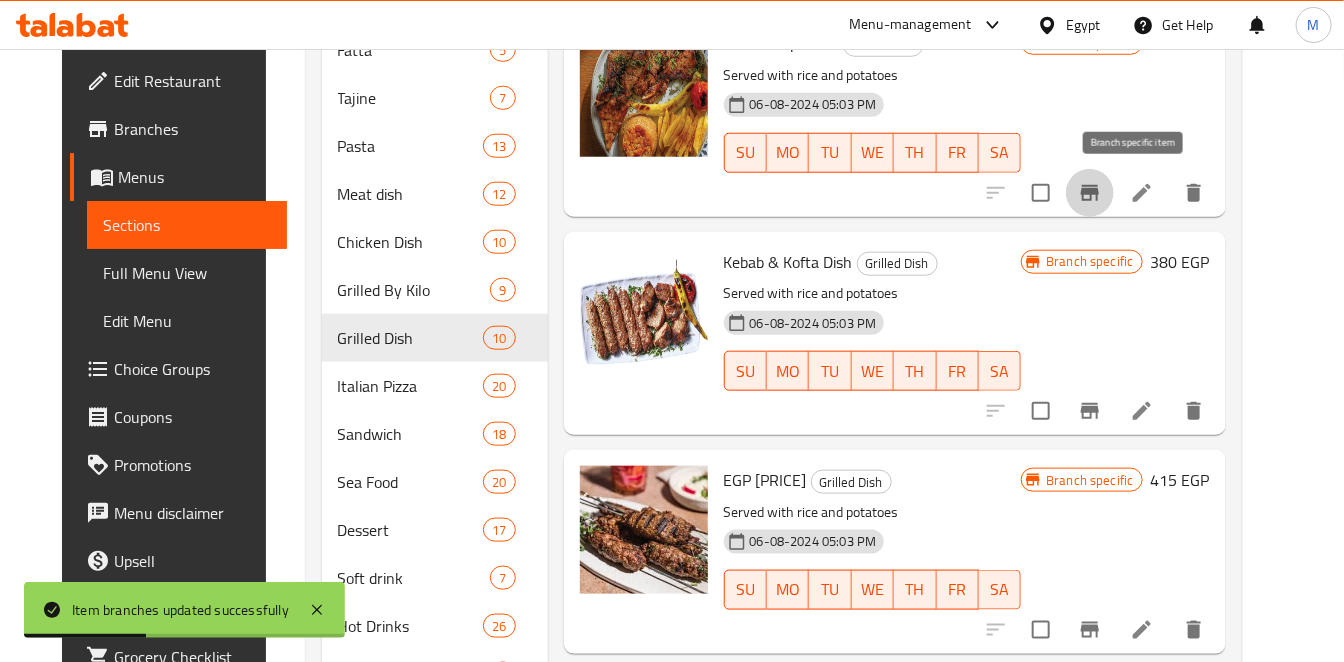 click 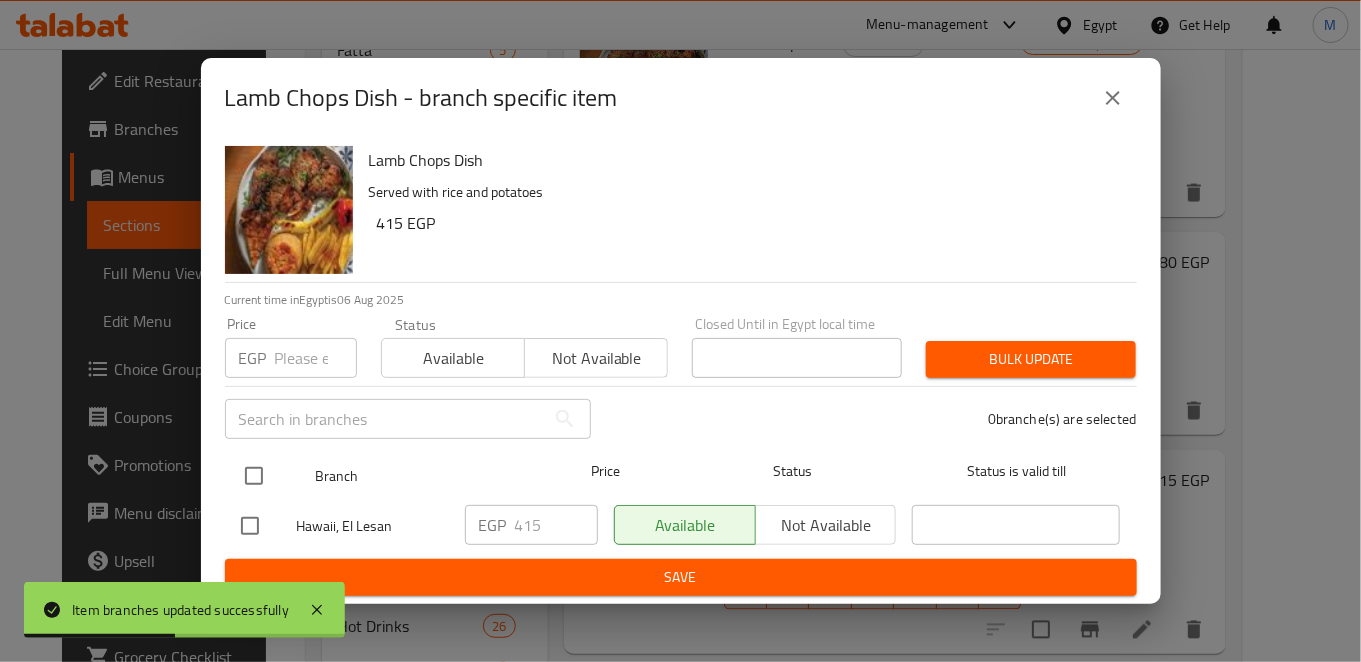 type 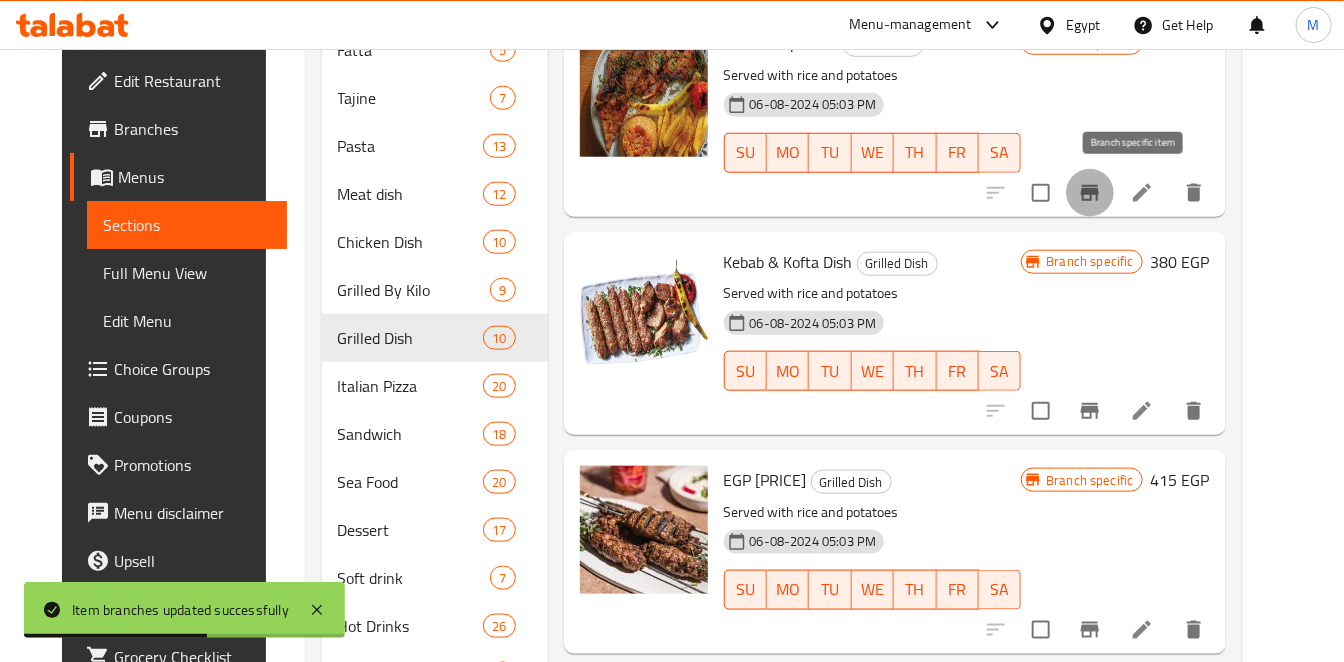 click 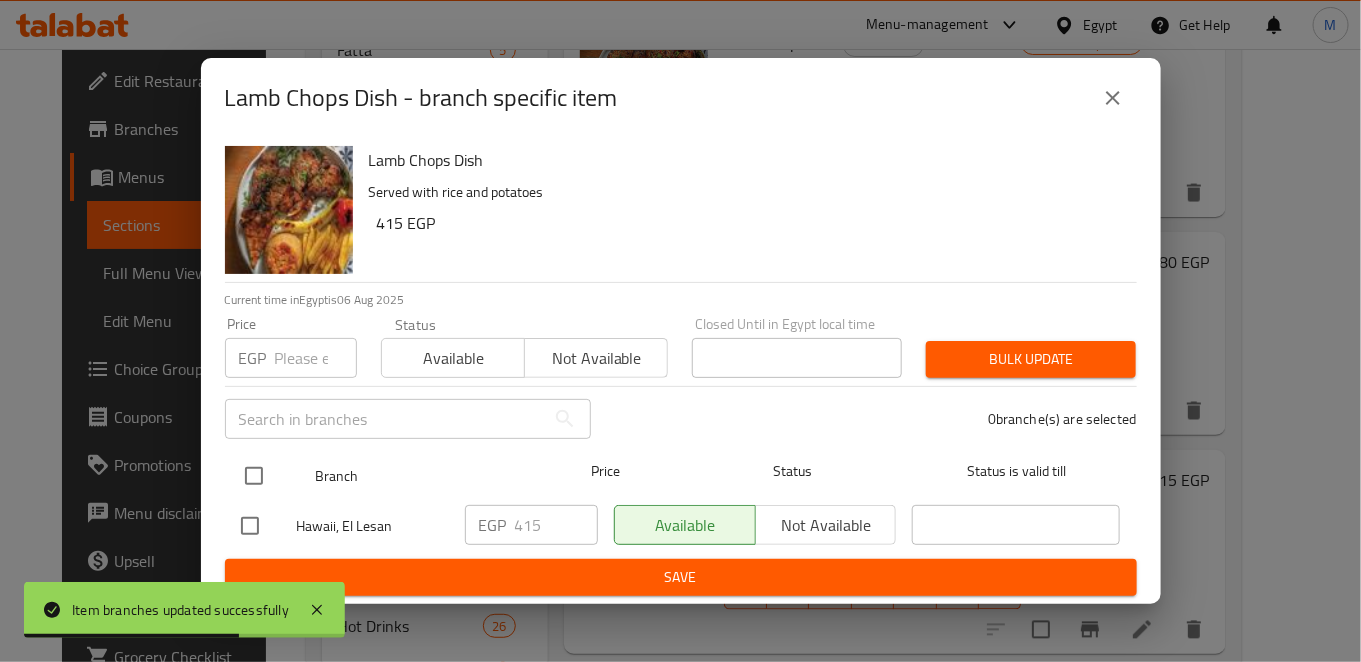 click at bounding box center [254, 476] 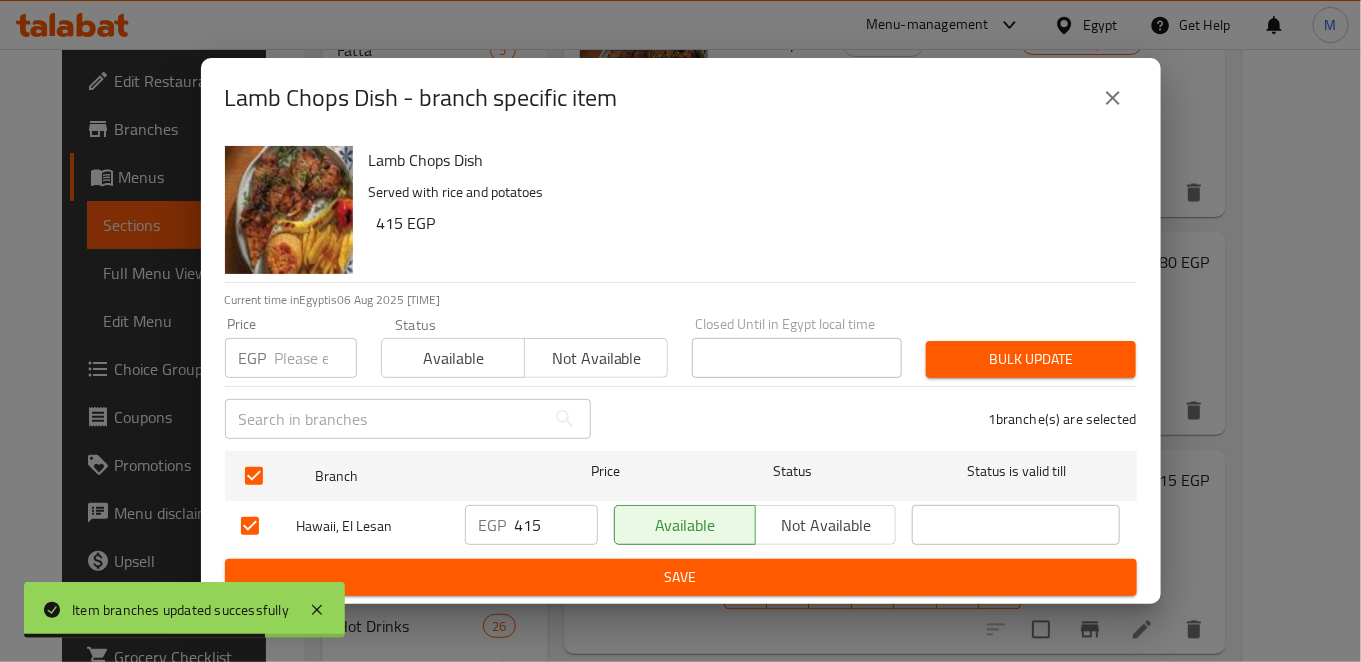 click on "415" at bounding box center [556, 525] 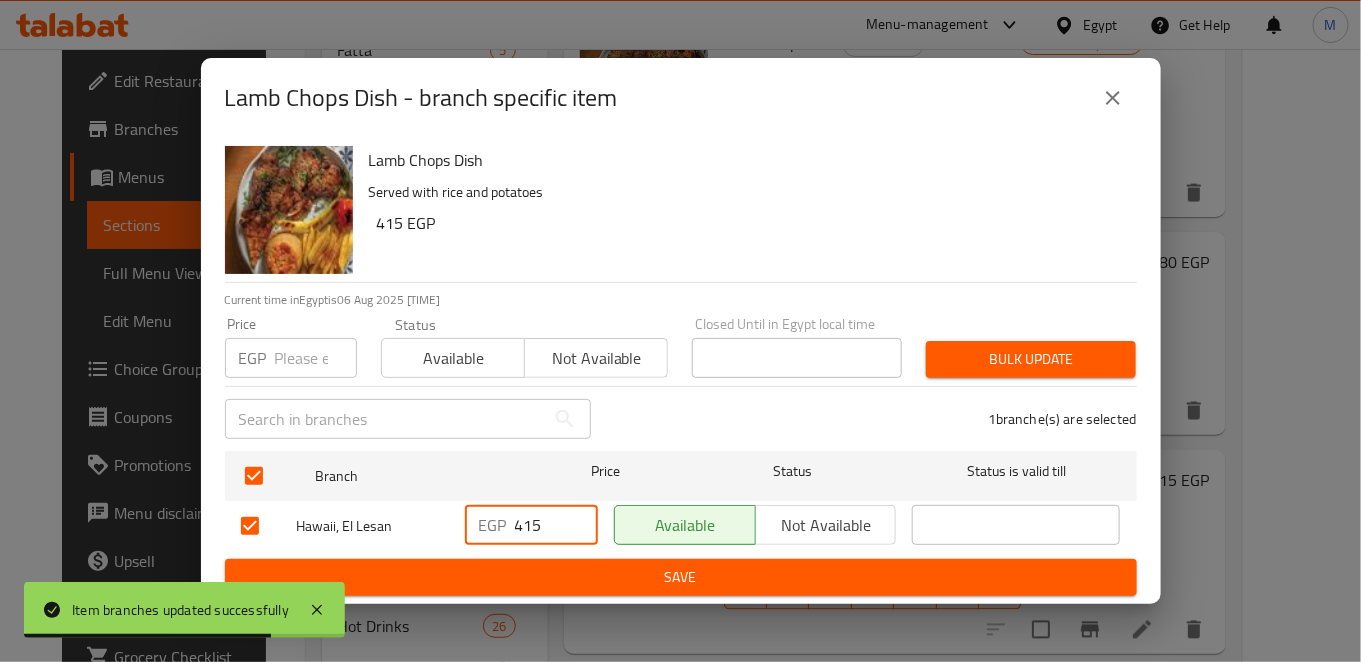 click on "415" at bounding box center (556, 525) 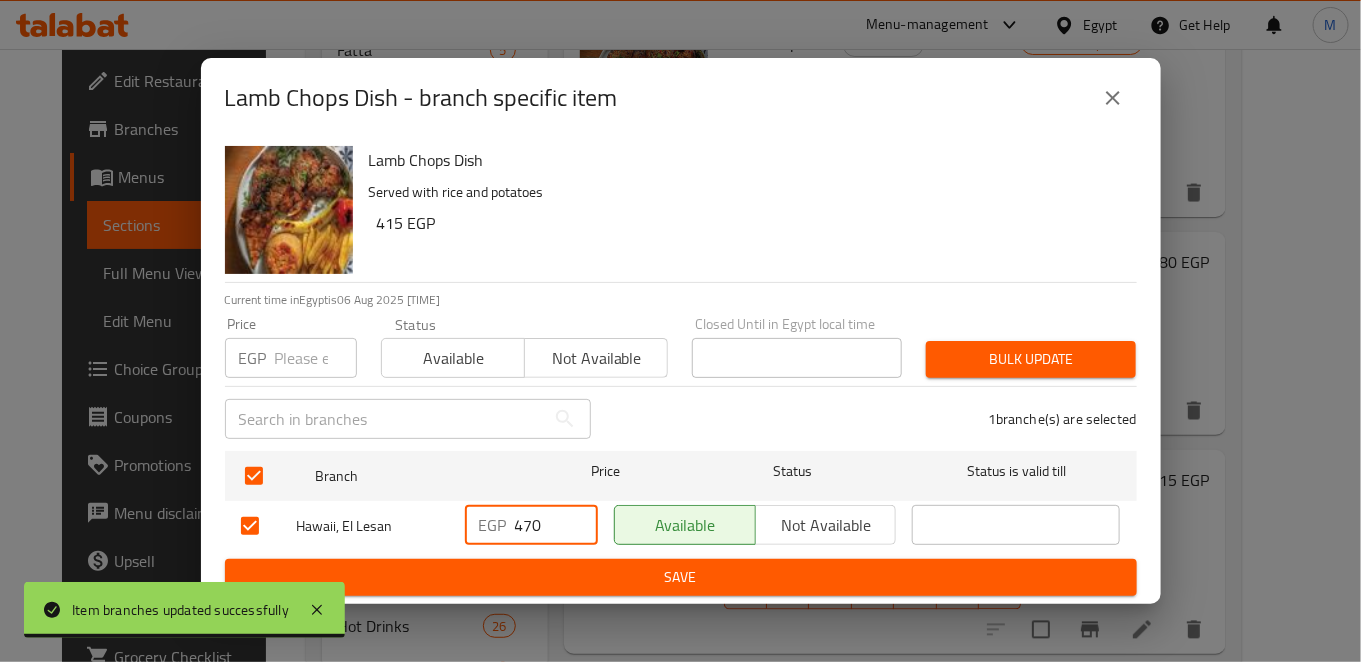 type on "470" 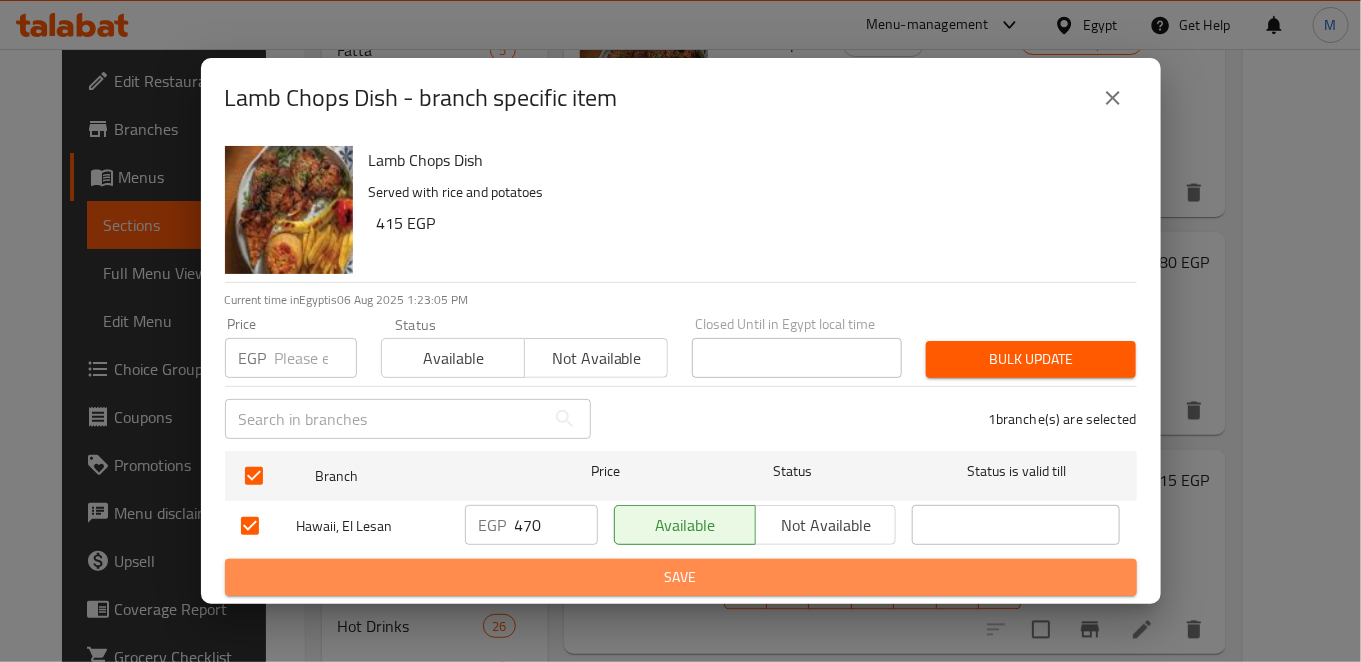 click on "Save" at bounding box center (681, 577) 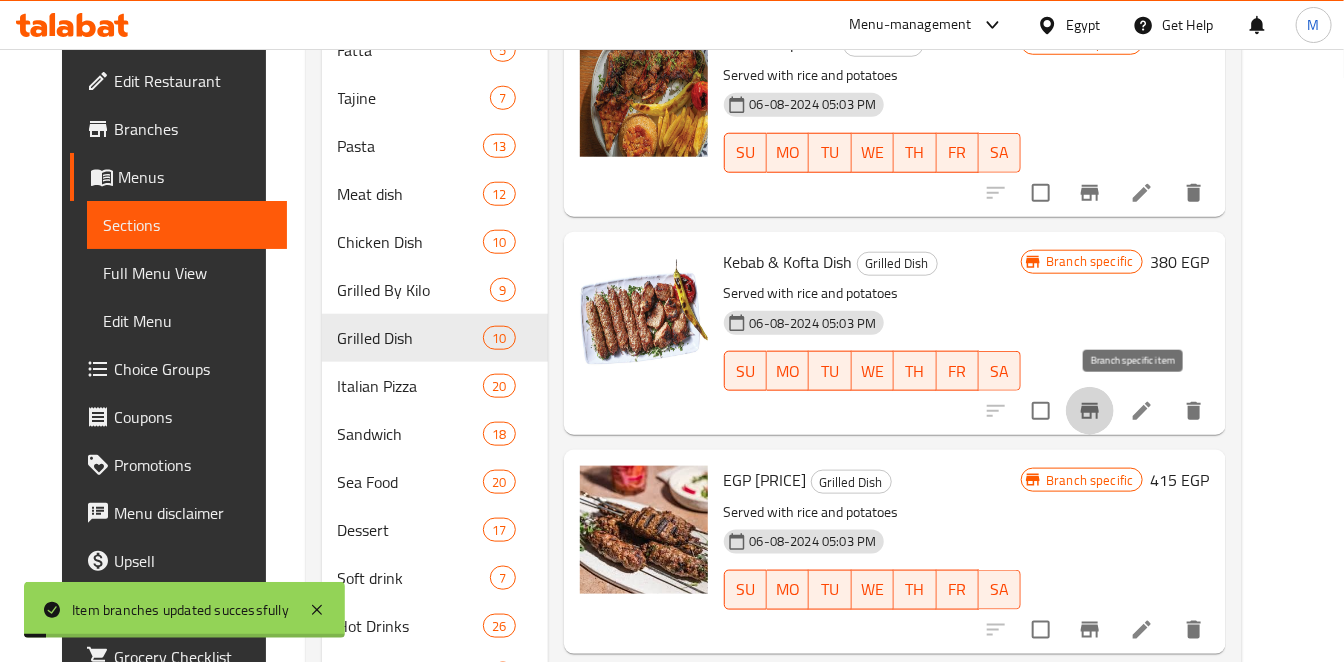 click at bounding box center [1090, 411] 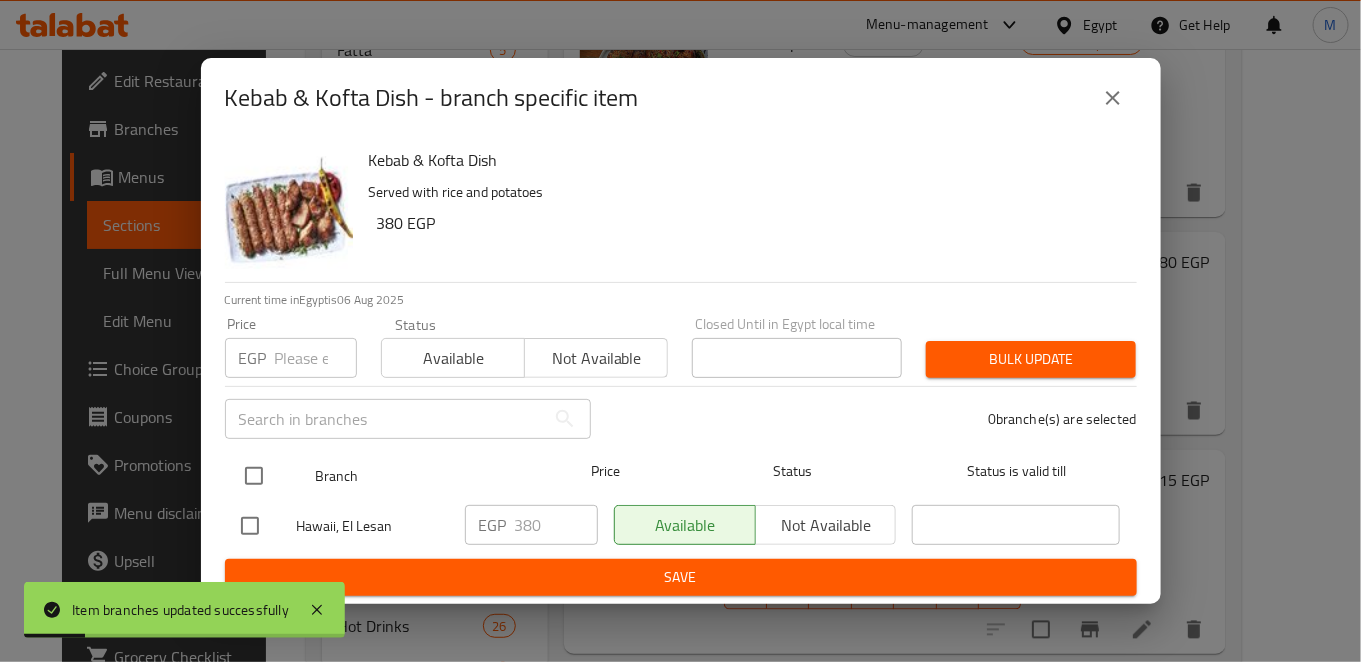 click at bounding box center (254, 476) 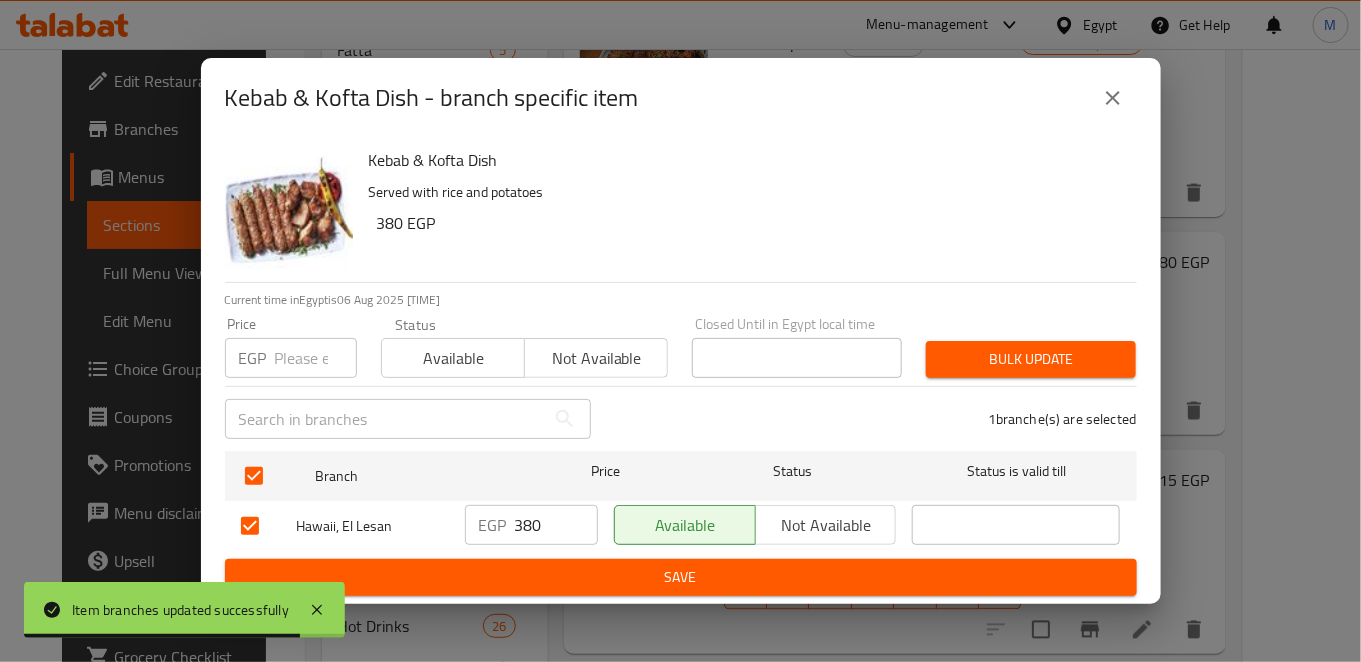 click on "380" at bounding box center (556, 525) 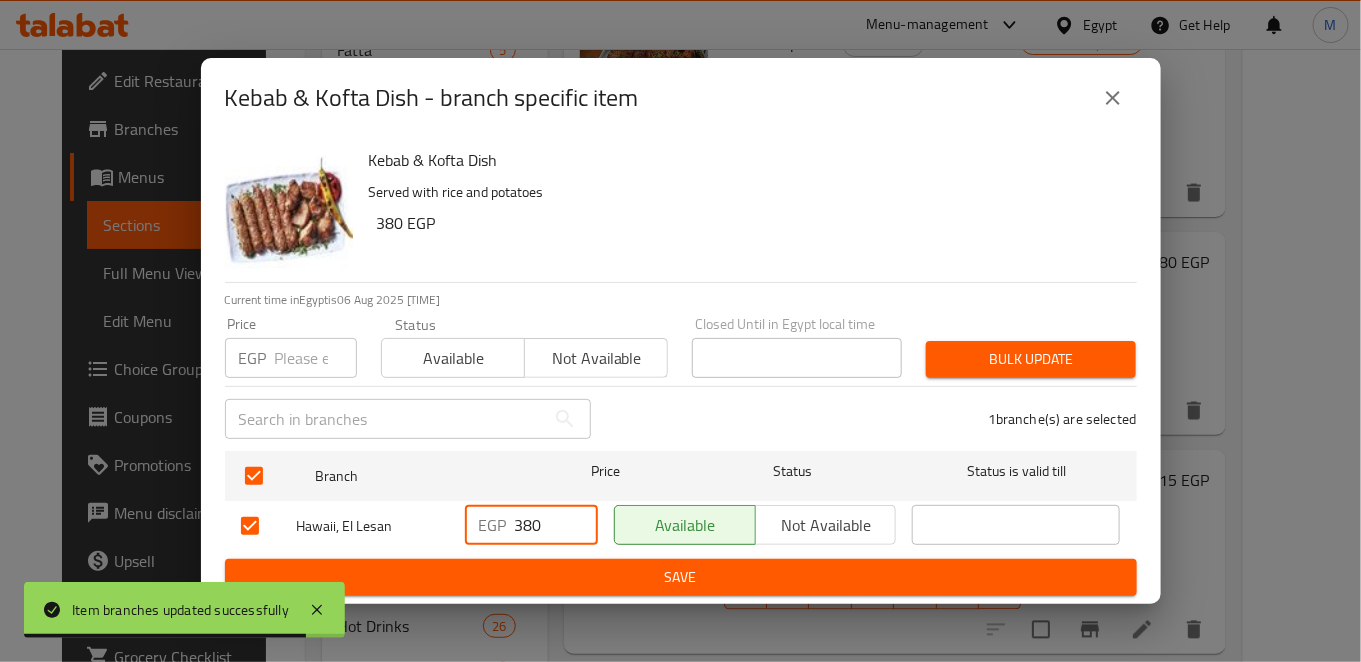 click on "380" at bounding box center [556, 525] 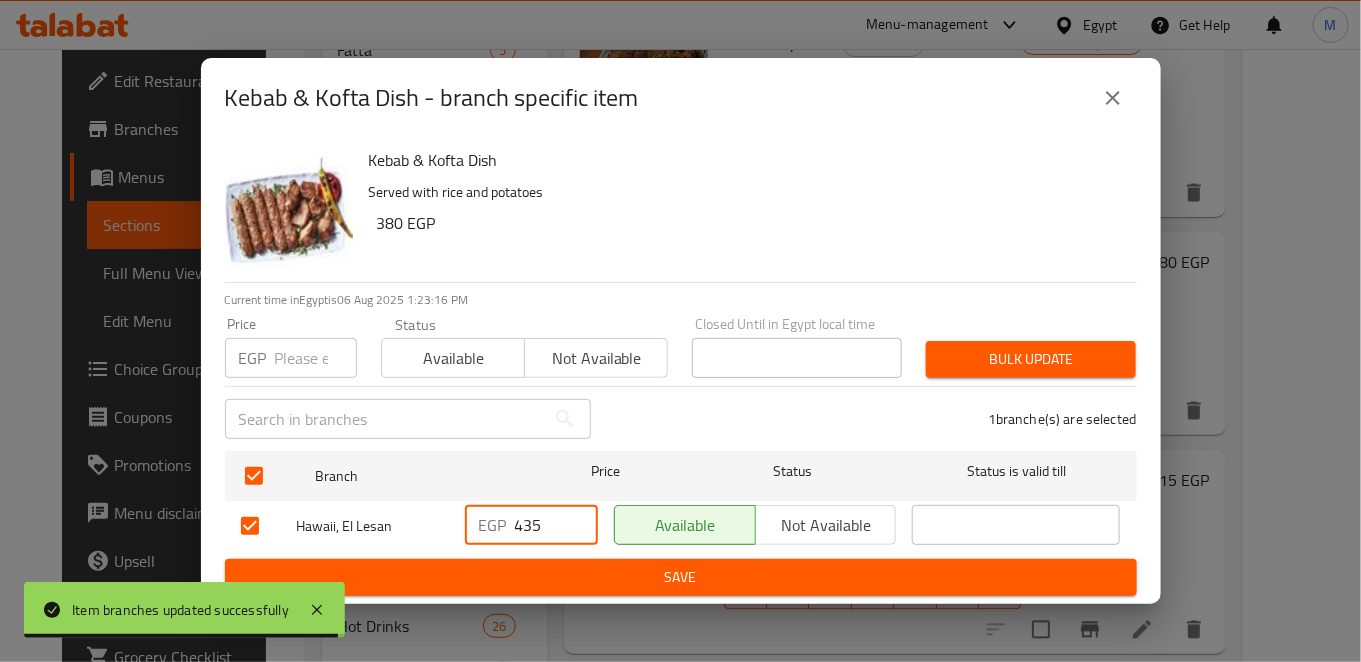 drag, startPoint x: 544, startPoint y: 539, endPoint x: 547, endPoint y: 553, distance: 14.3178215 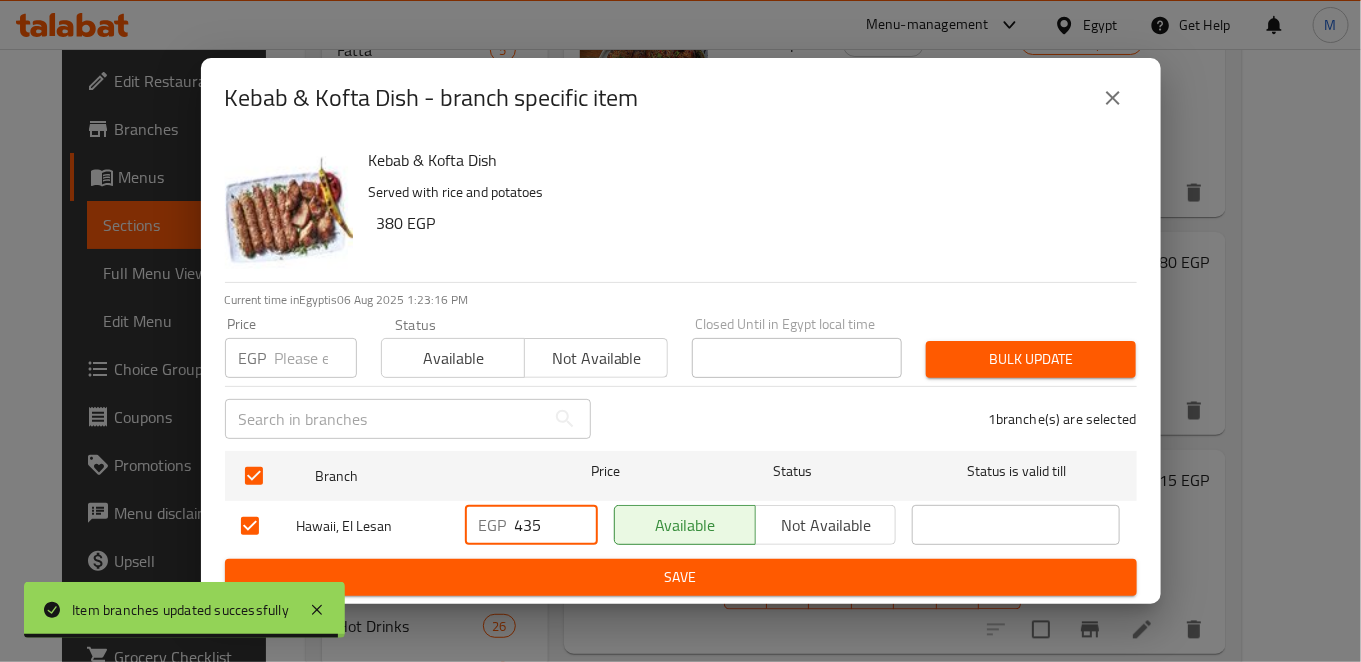 click on "435" at bounding box center [556, 525] 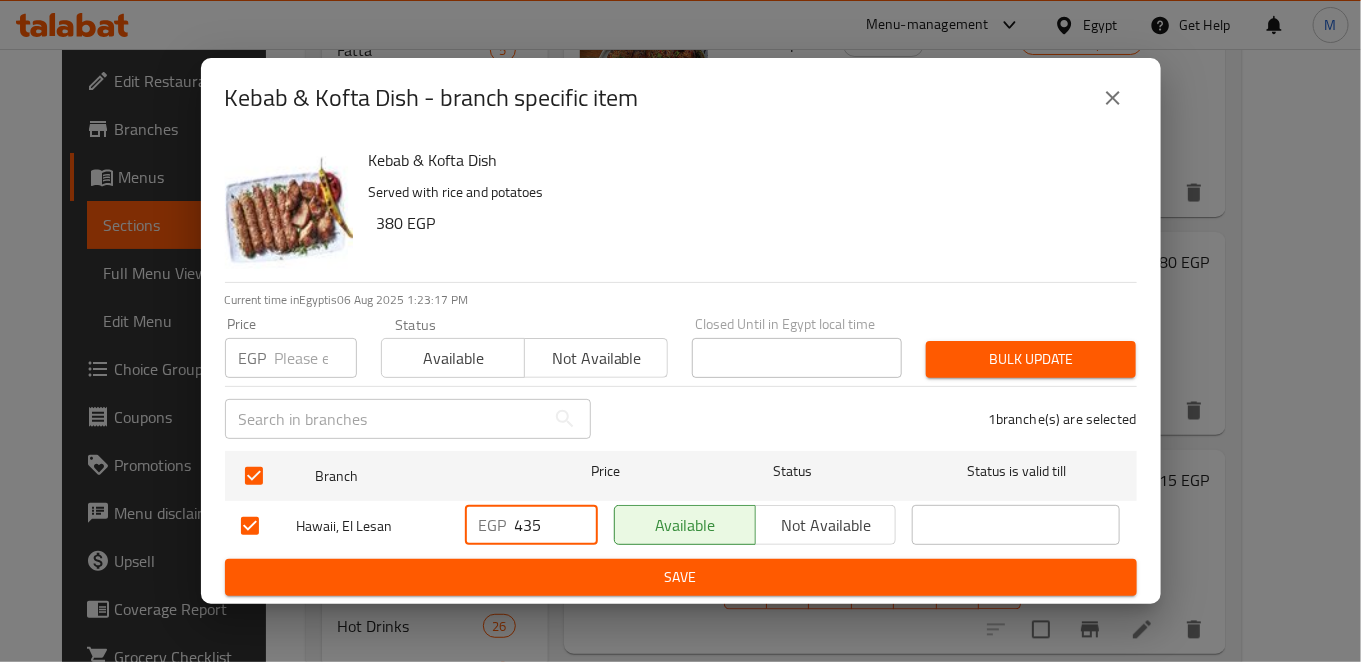 type on "435" 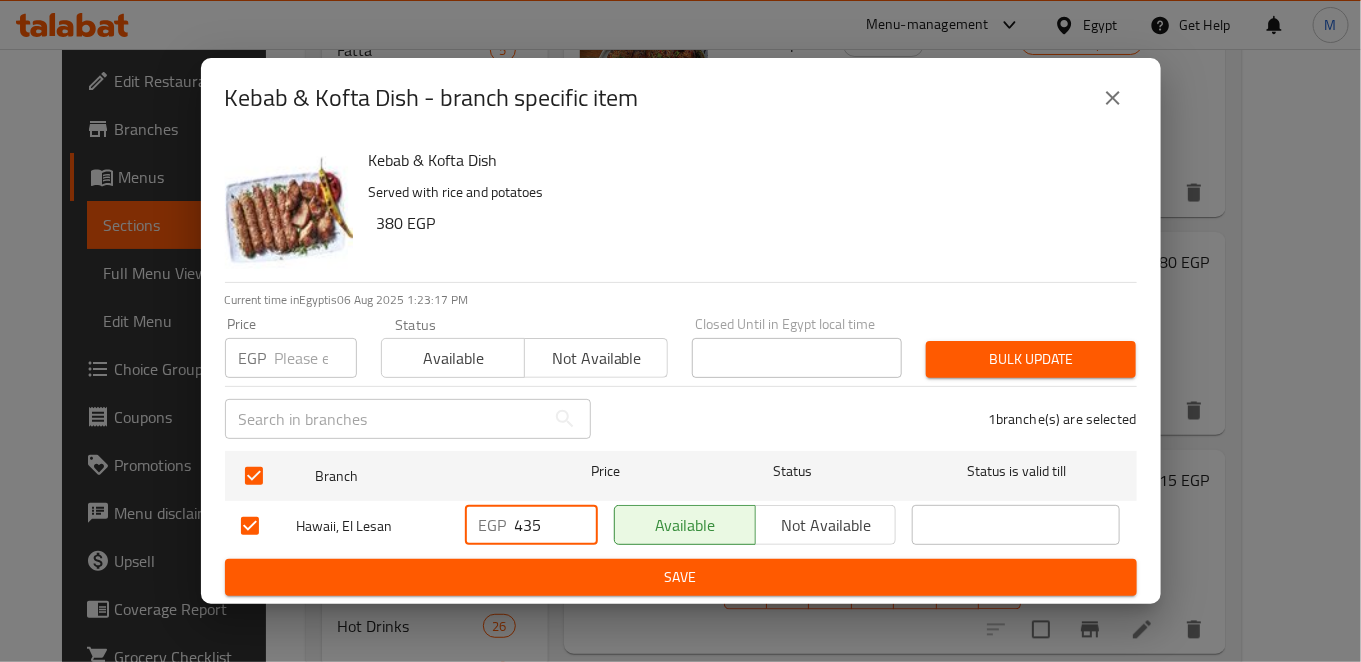 click on "EGP 435 ​" at bounding box center [531, 526] 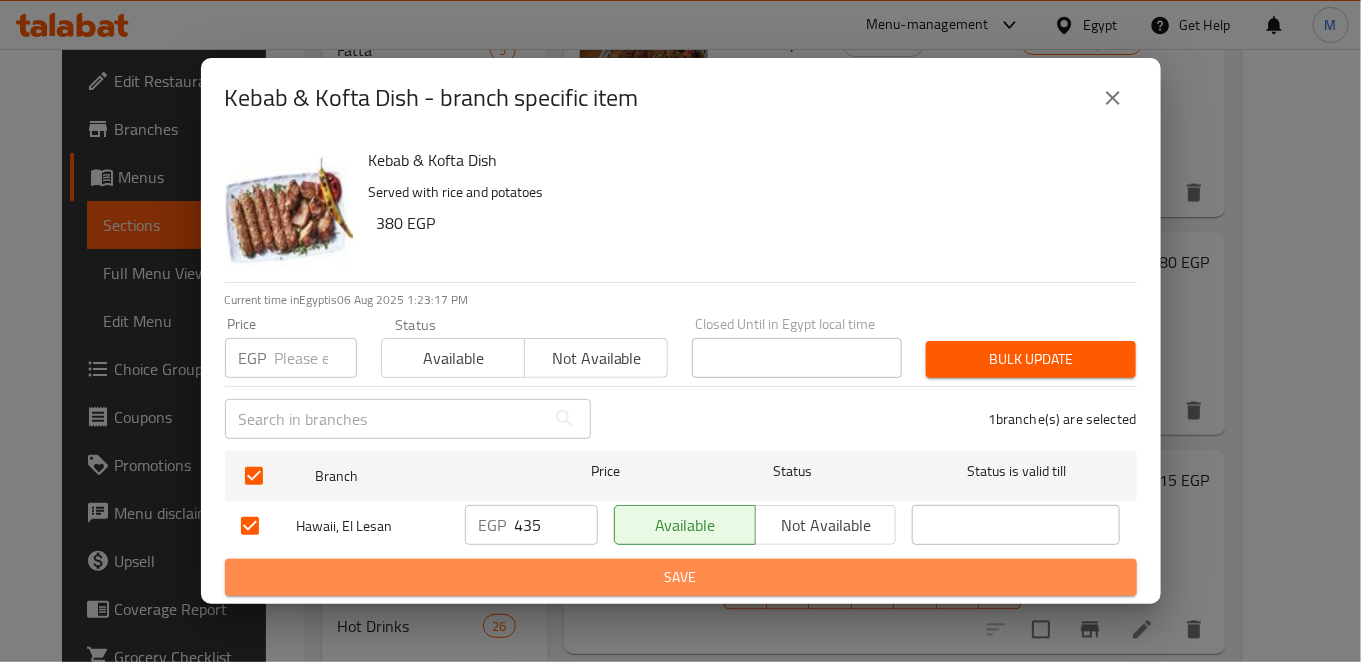 click on "Save" at bounding box center (681, 577) 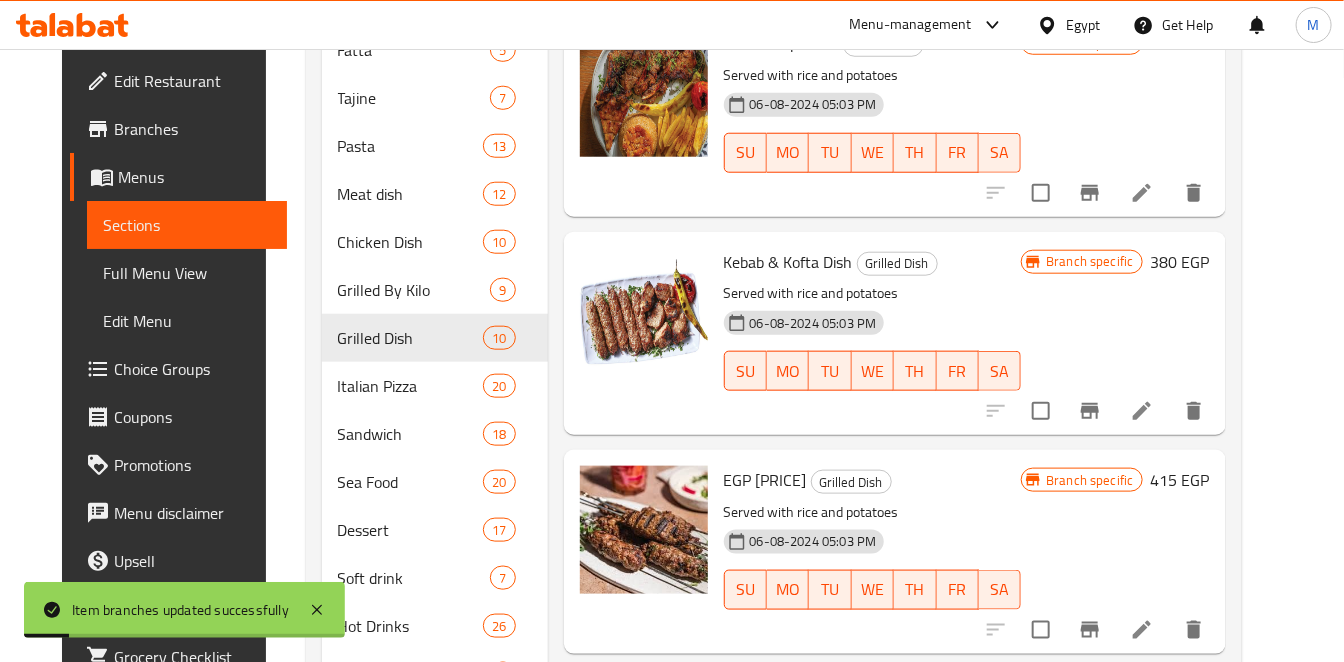 click at bounding box center (1090, 630) 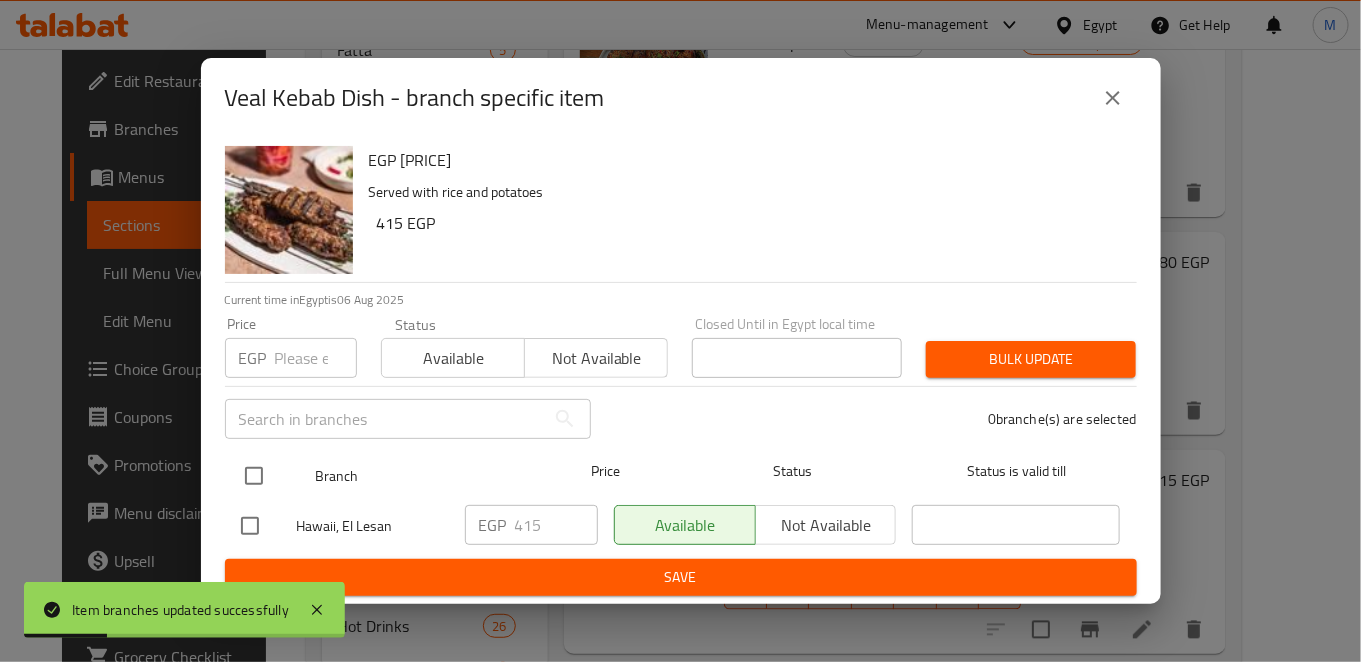 click at bounding box center (254, 476) 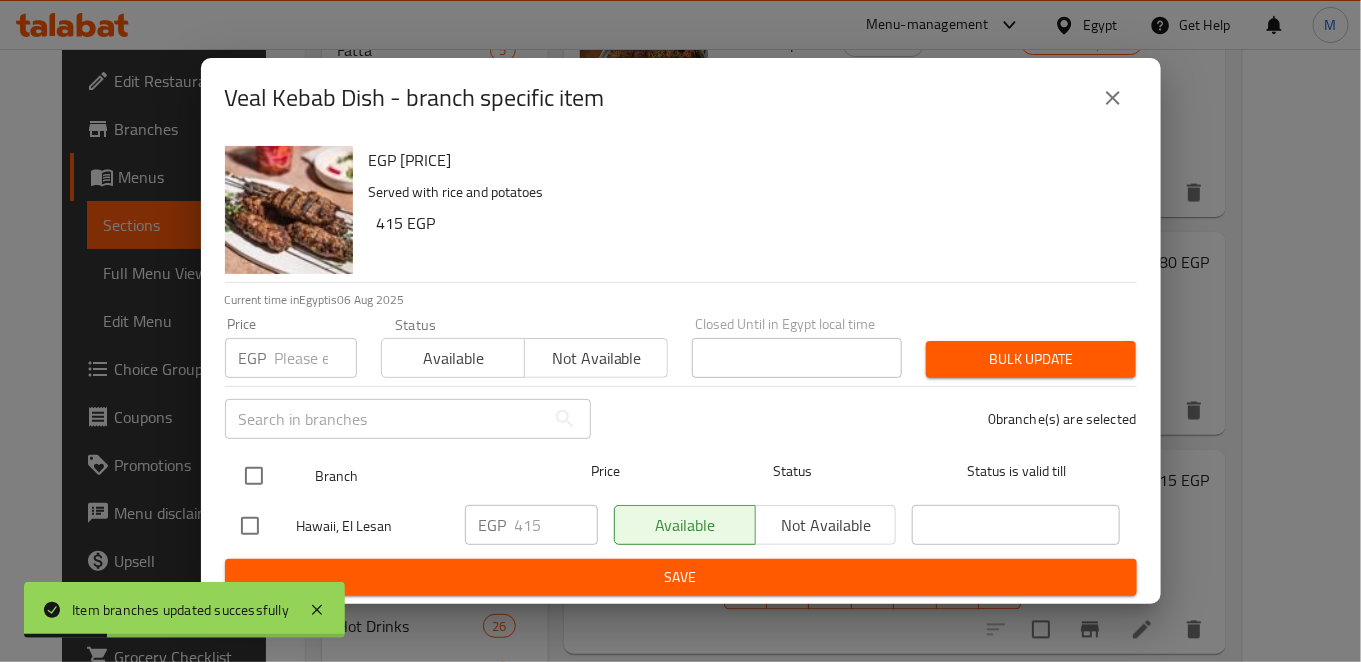checkbox on "true" 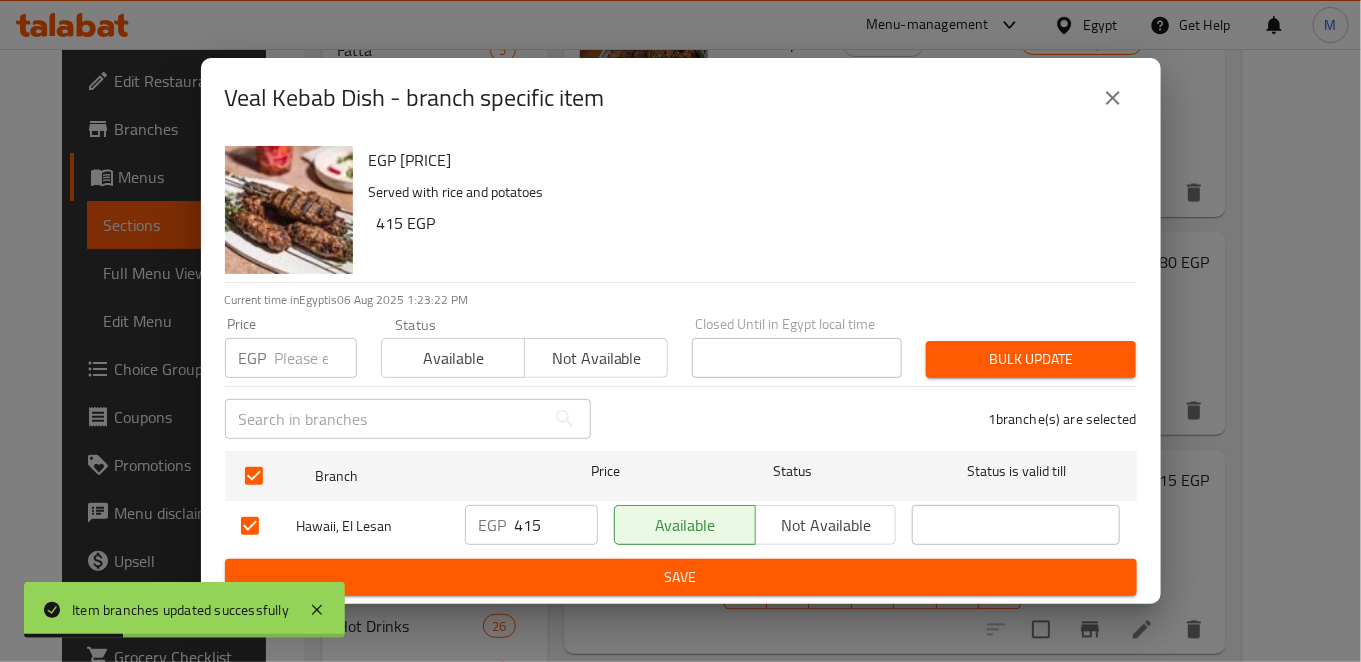 click on "415" at bounding box center [556, 525] 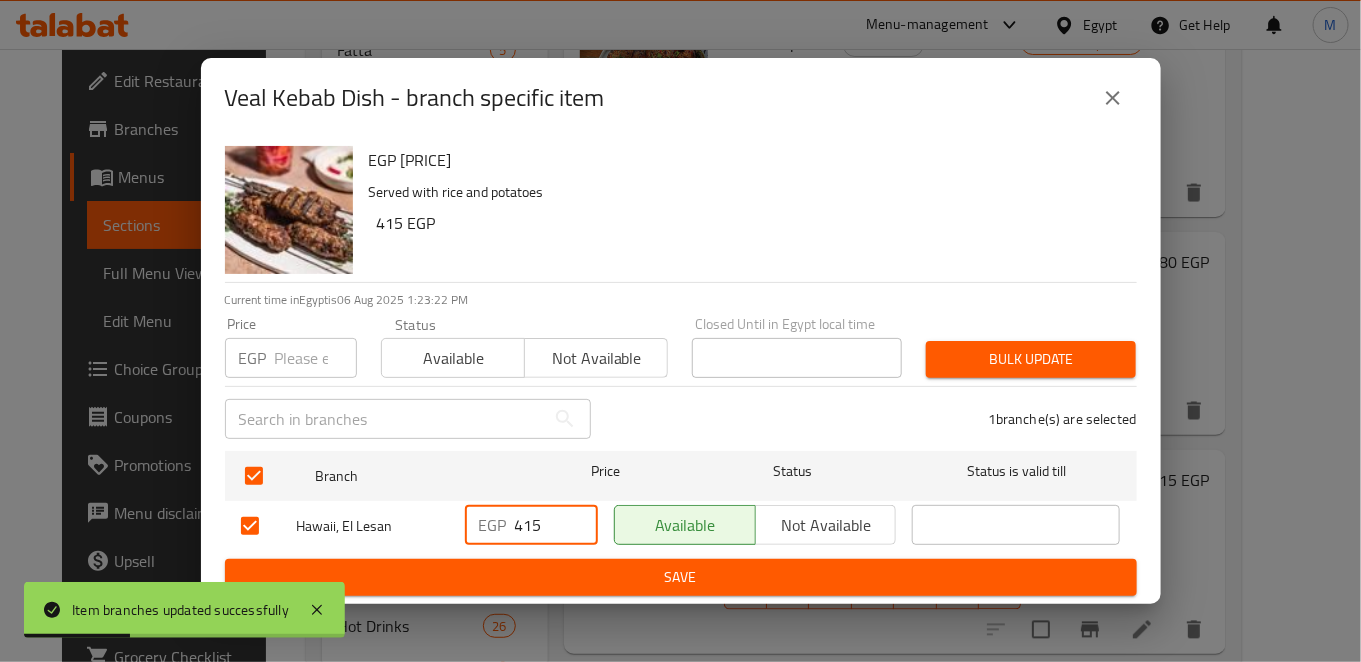 click on "415" at bounding box center (556, 525) 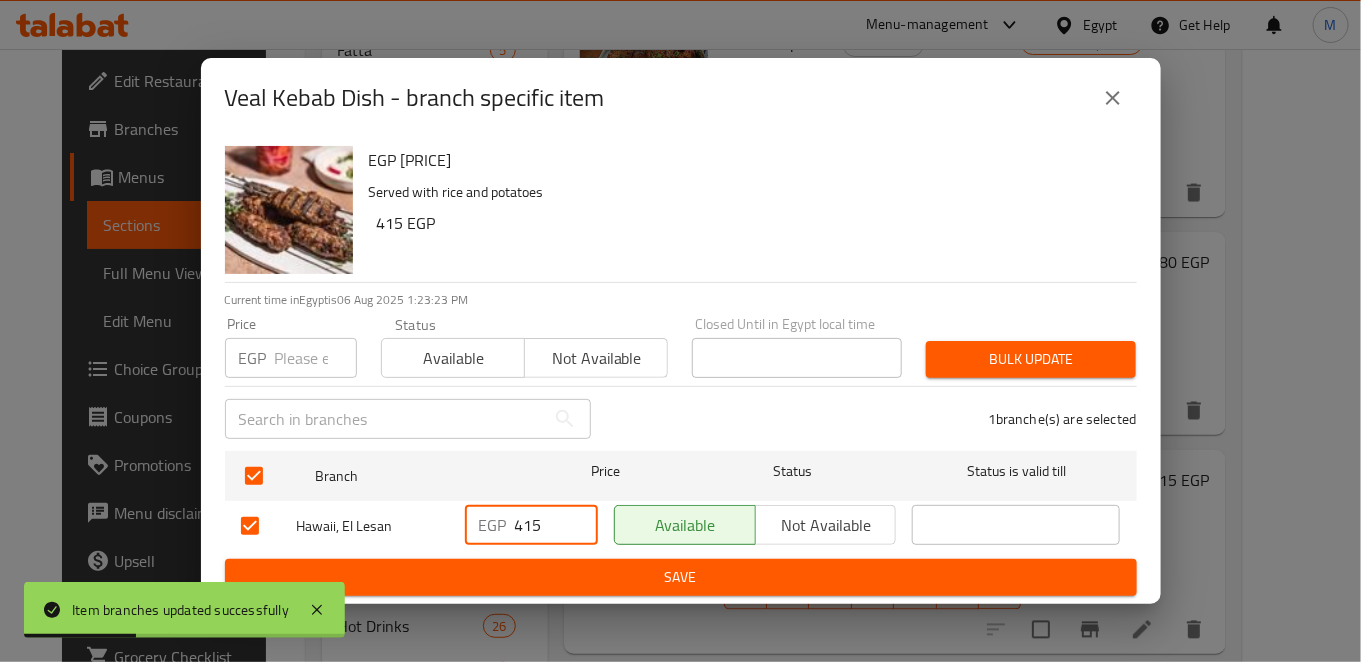 click on "415" at bounding box center (556, 525) 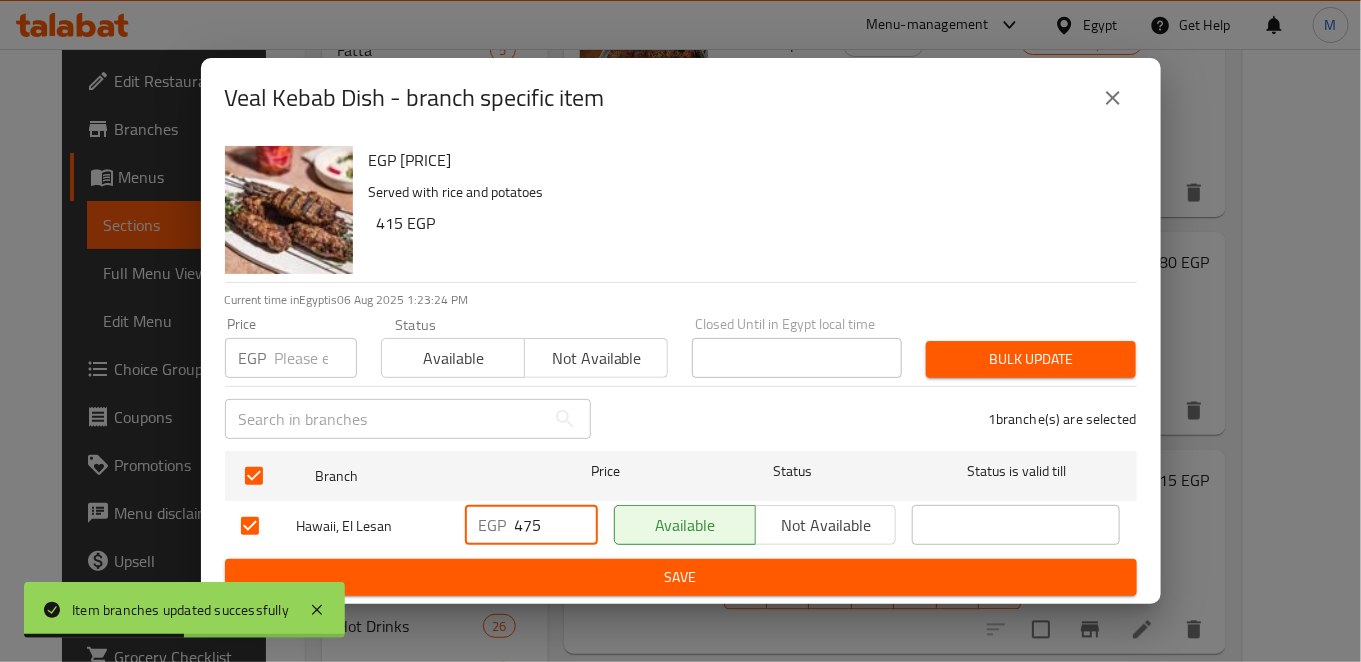 type on "475" 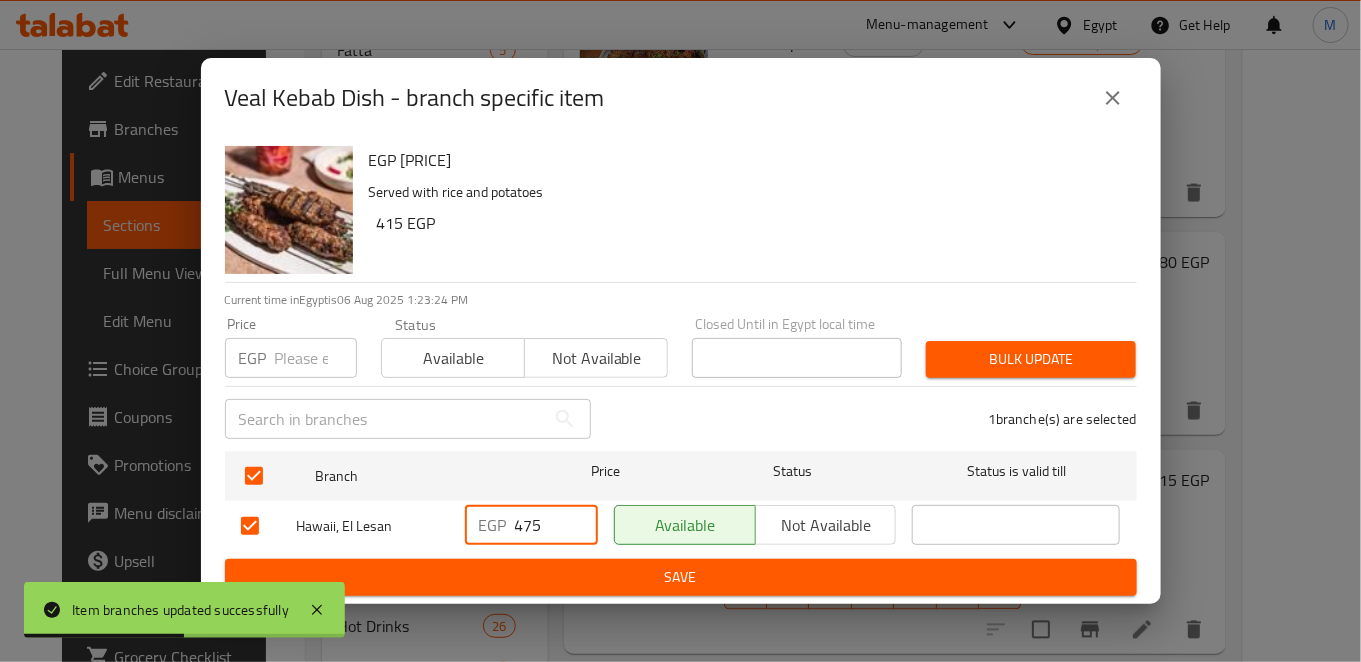 click on "Save" at bounding box center (681, 577) 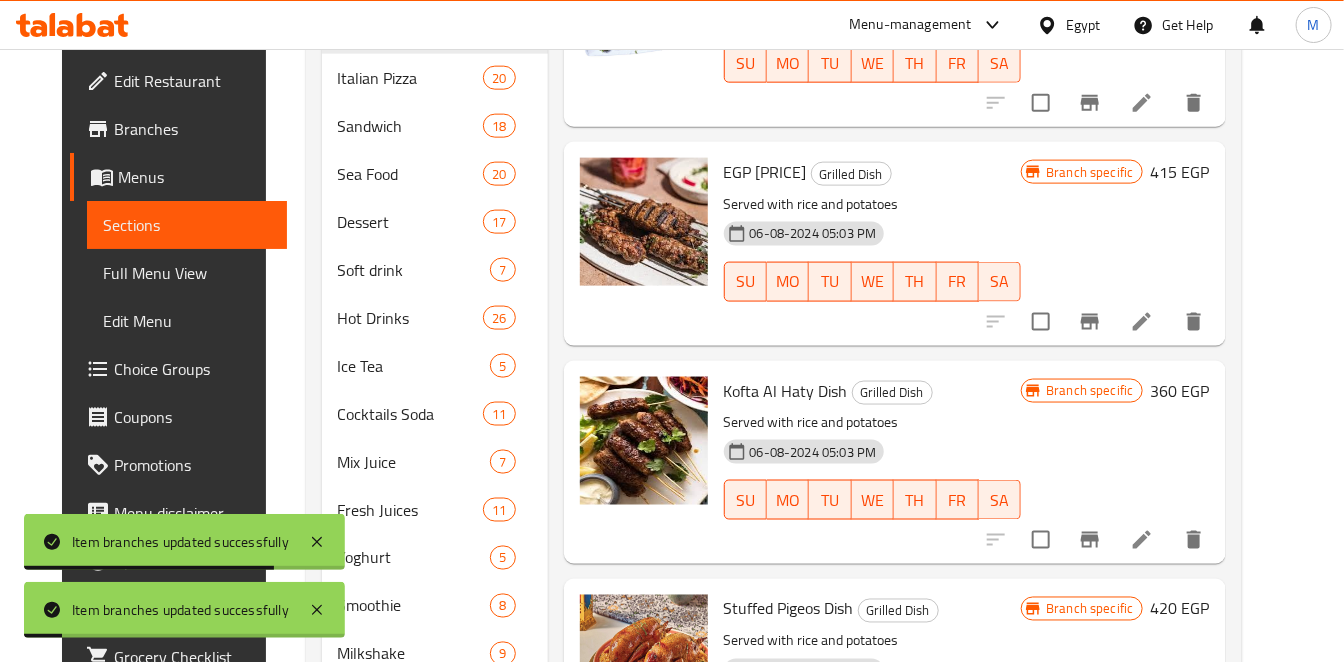 scroll, scrollTop: 1130, scrollLeft: 0, axis: vertical 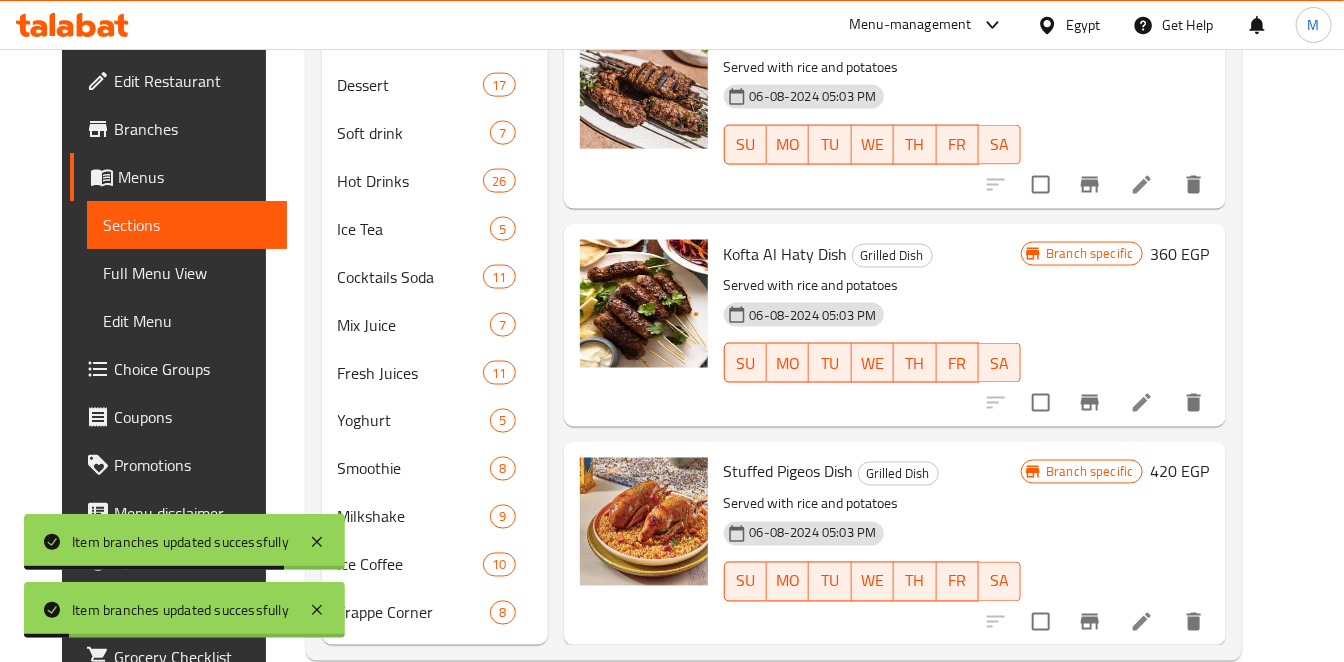 click 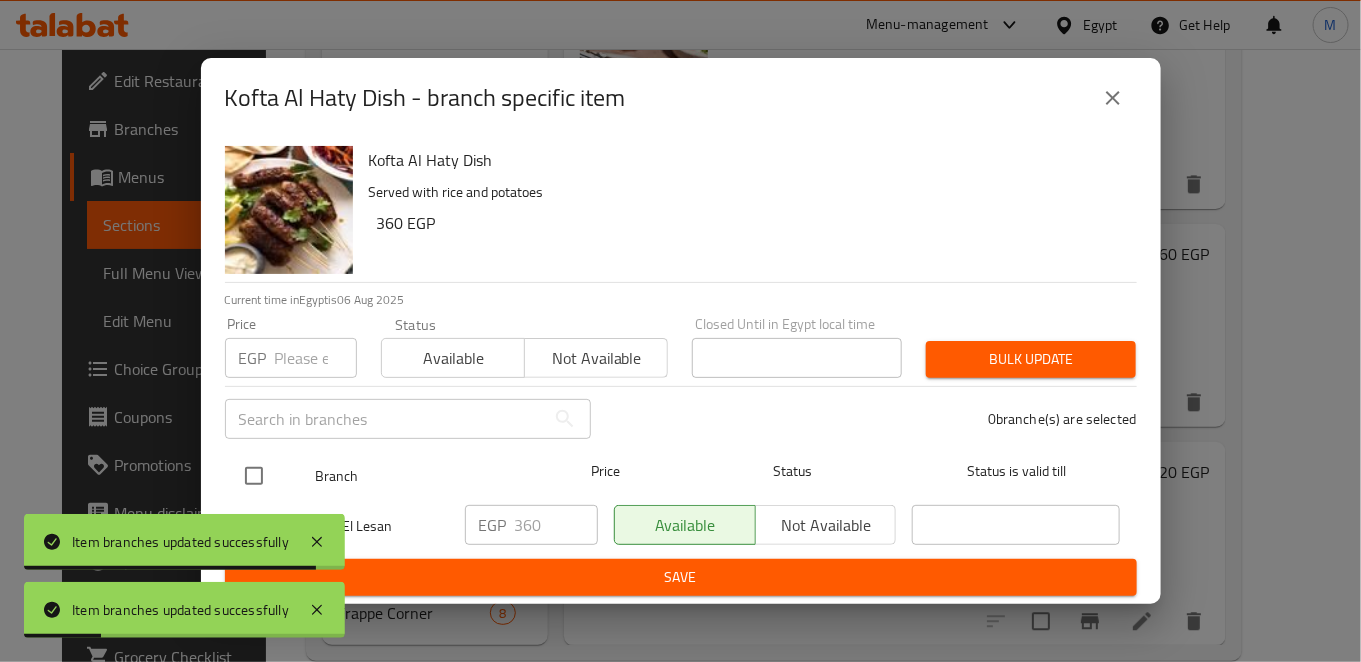 click at bounding box center [254, 476] 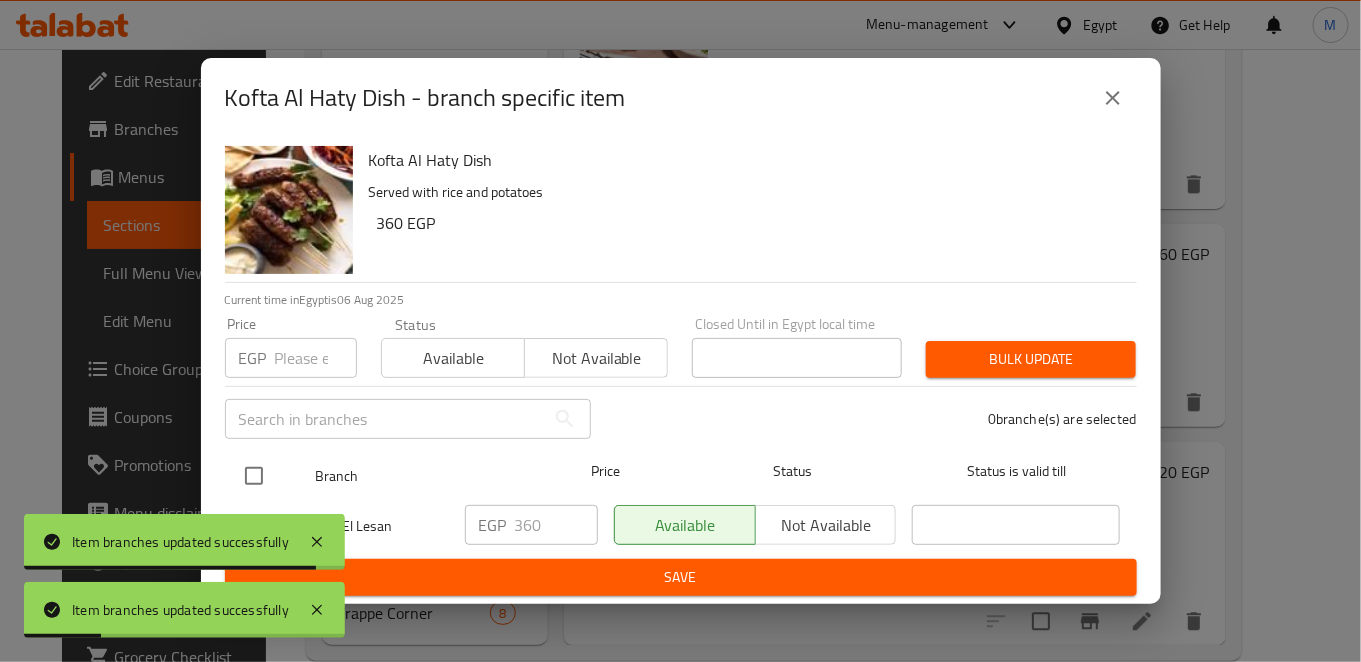checkbox on "true" 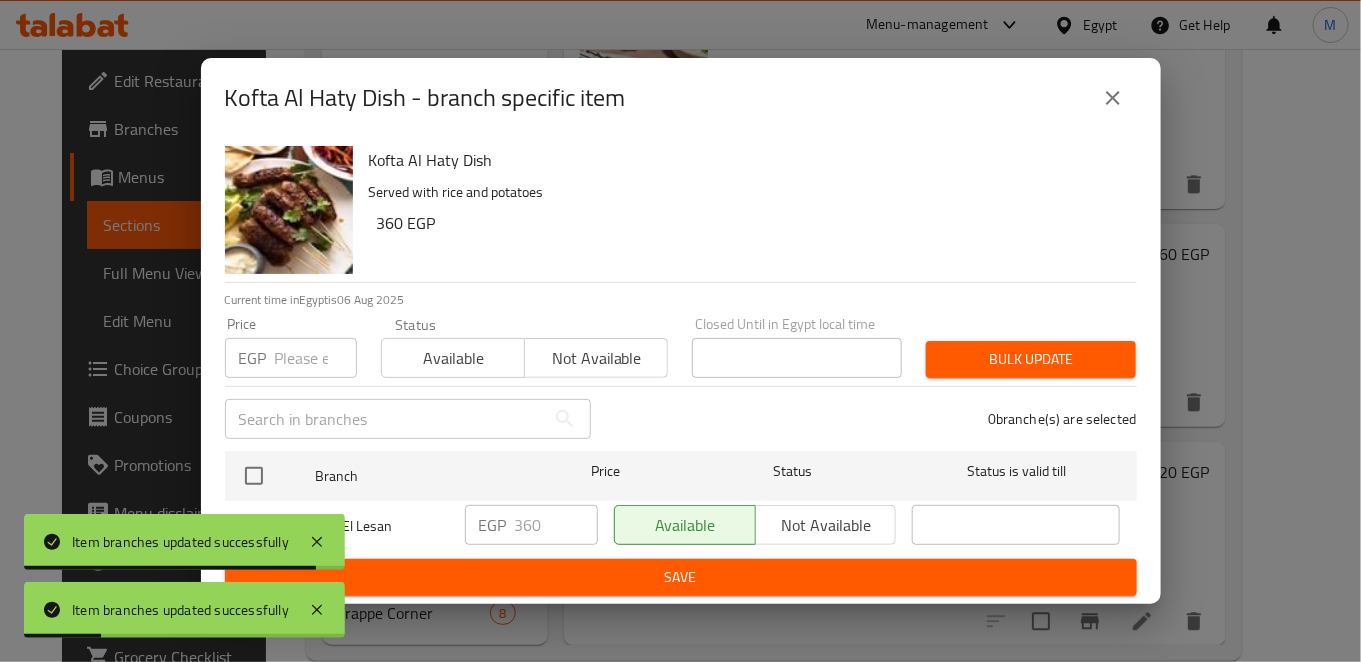 checkbox on "true" 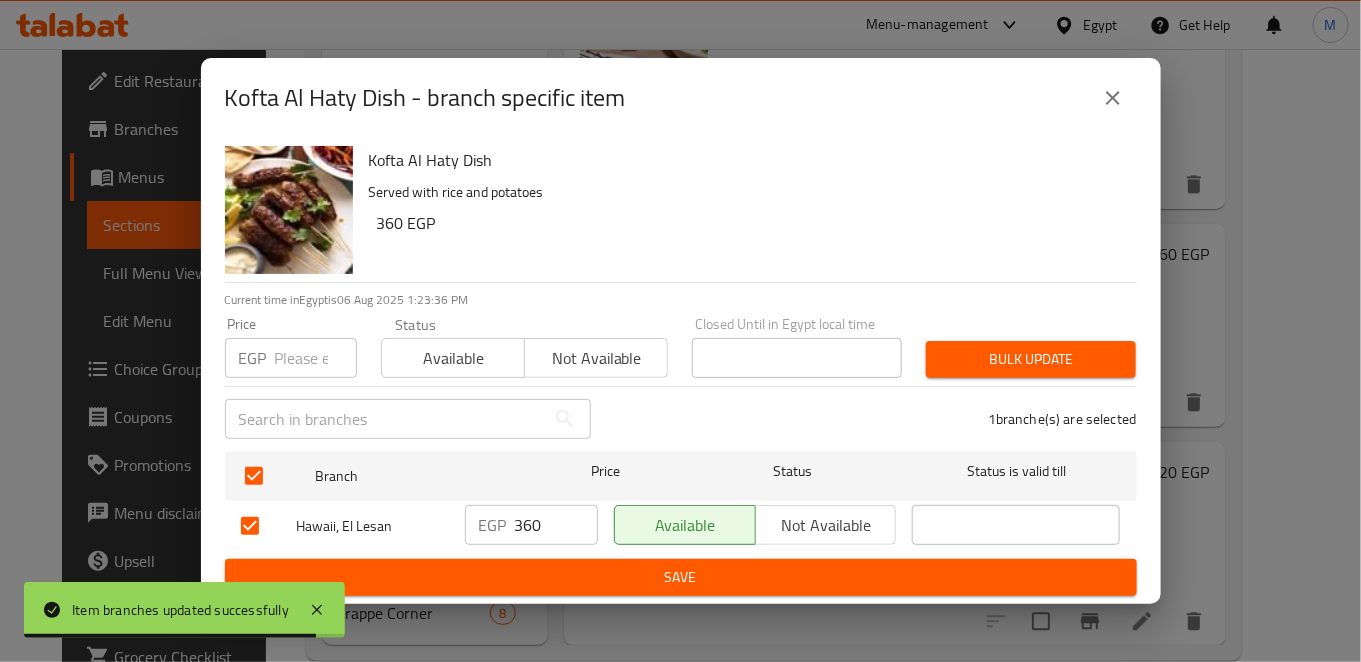 click on "360   EGP" at bounding box center [749, 223] 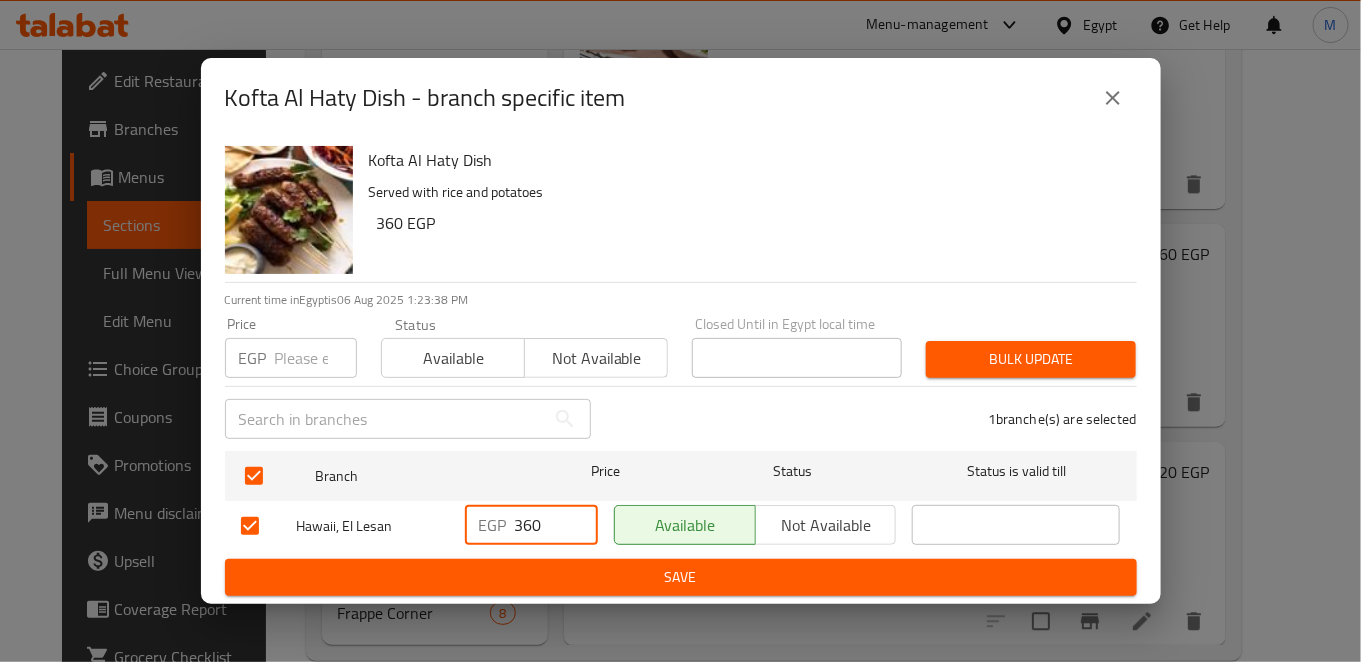 click on "360" at bounding box center [556, 525] 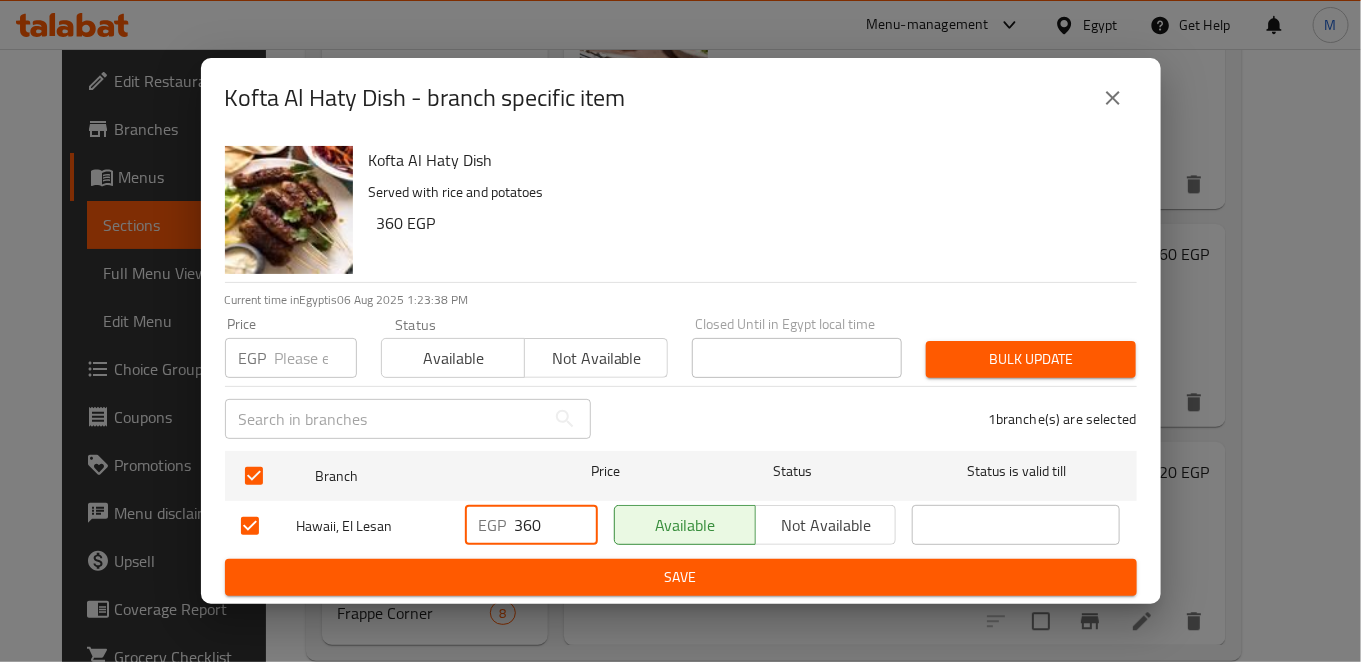 click on "360" at bounding box center (556, 525) 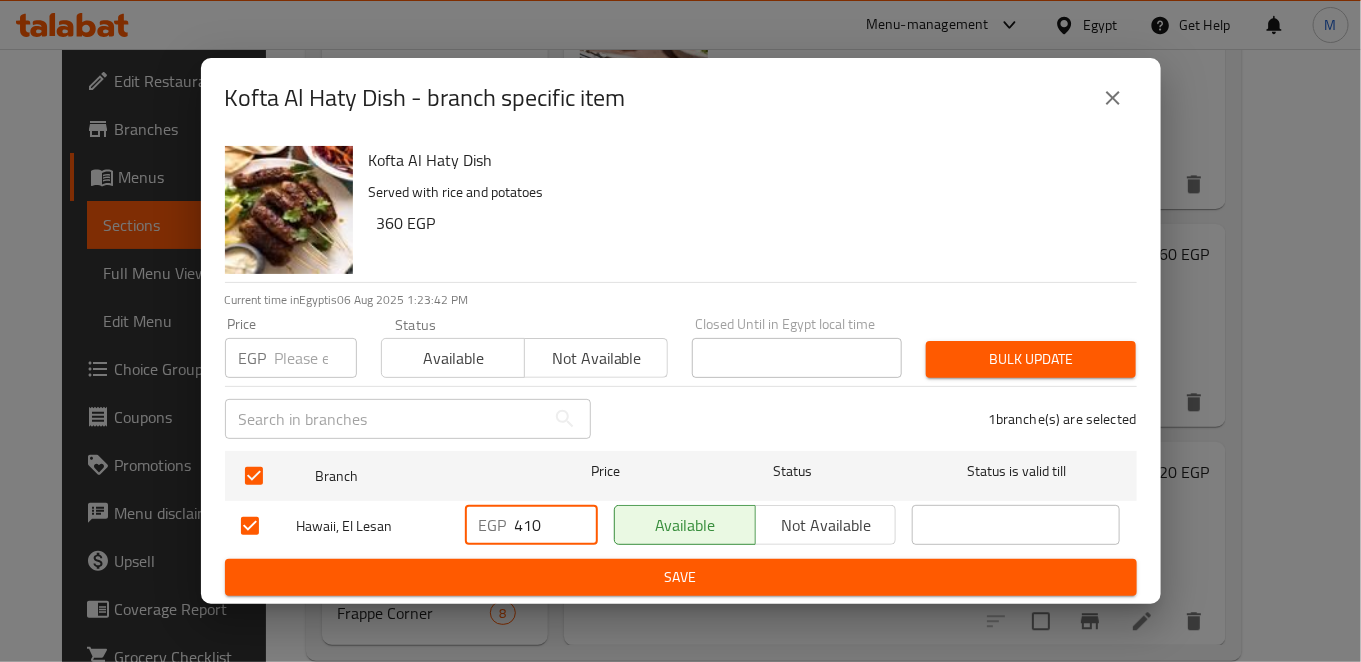 type on "410" 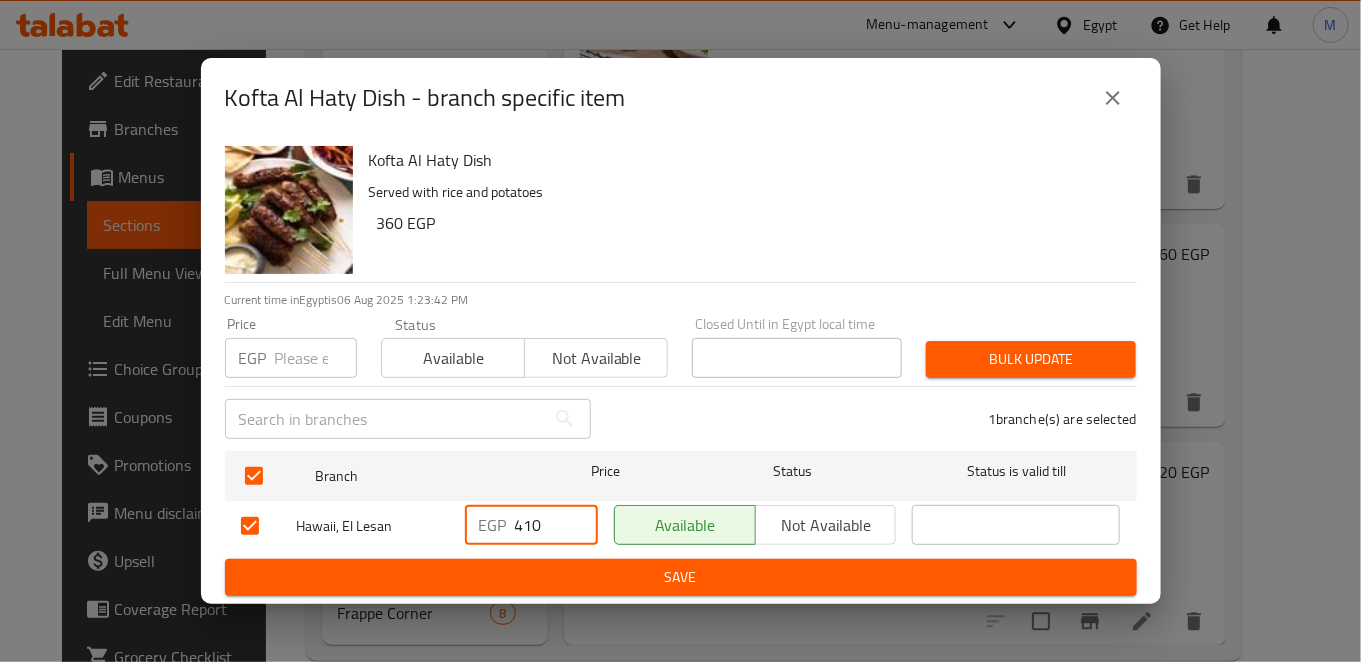 click on "Save" at bounding box center [681, 577] 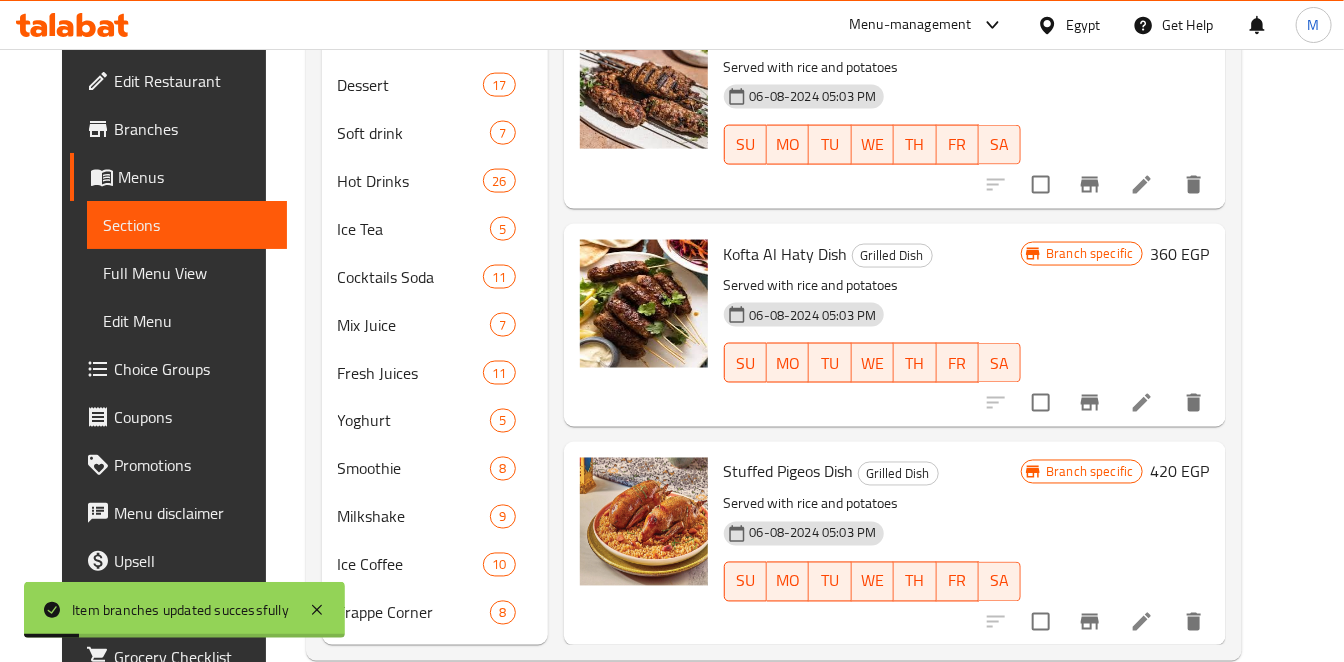 scroll, scrollTop: 1167, scrollLeft: 0, axis: vertical 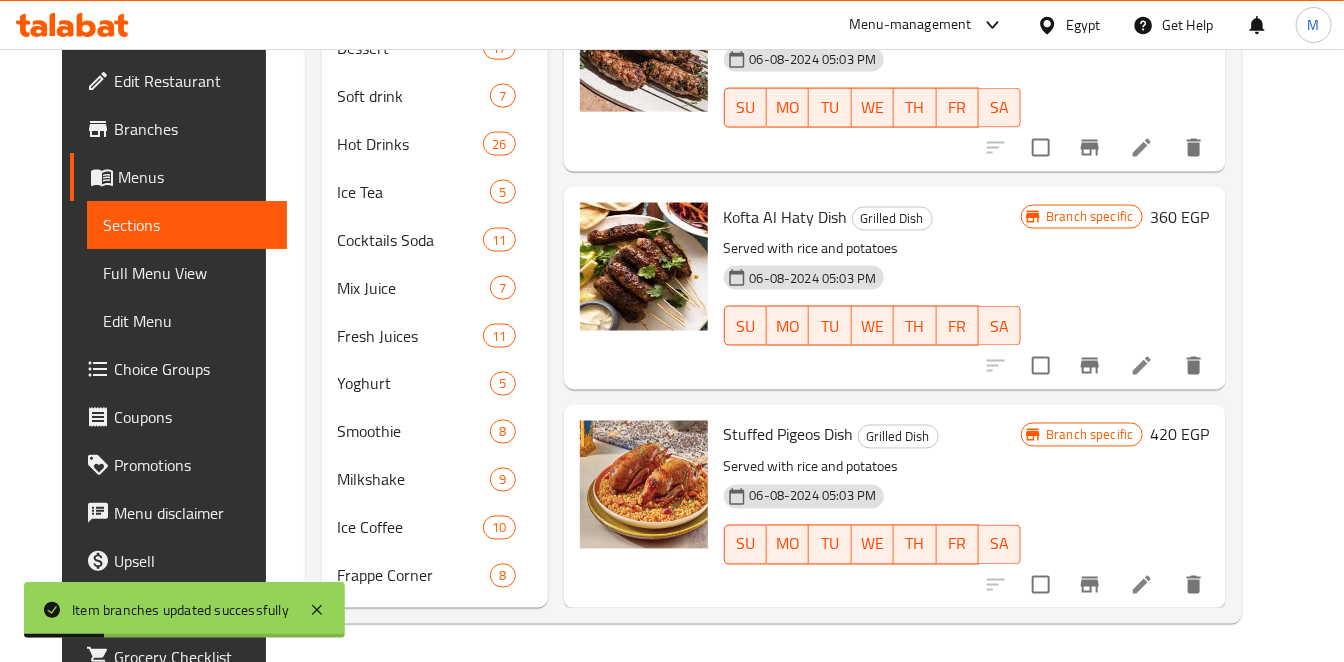 click at bounding box center (1090, 585) 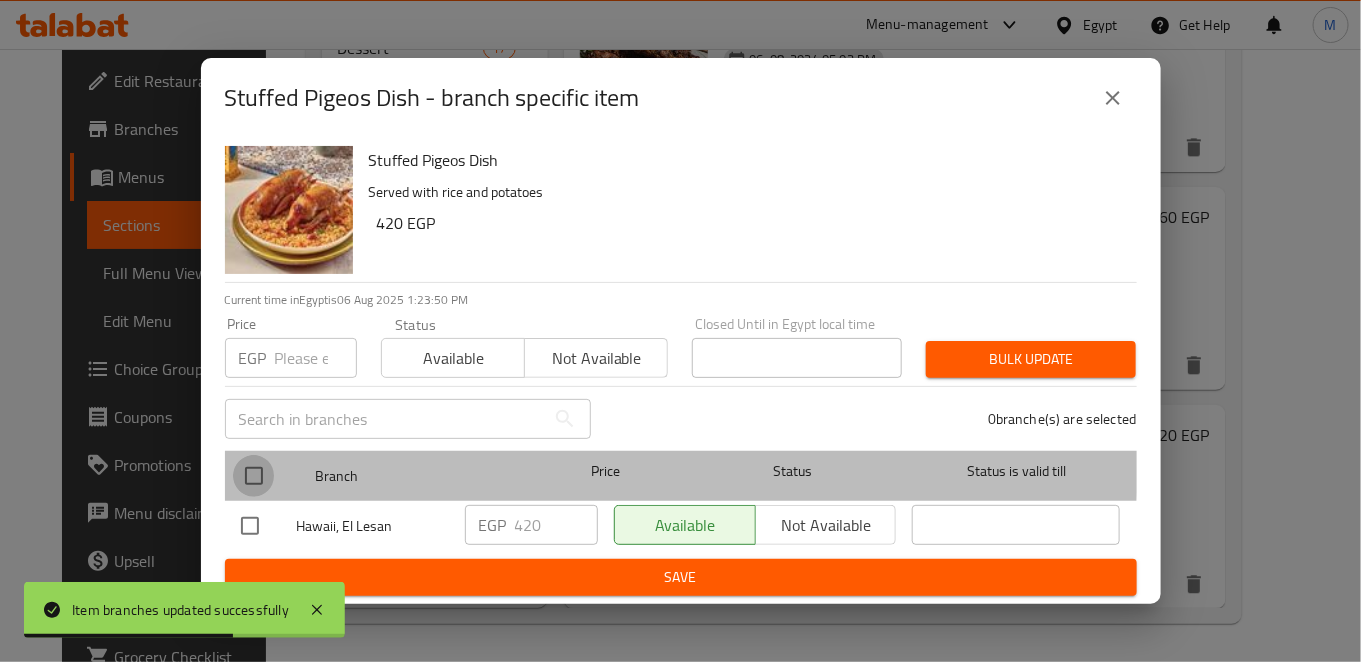 click at bounding box center [254, 476] 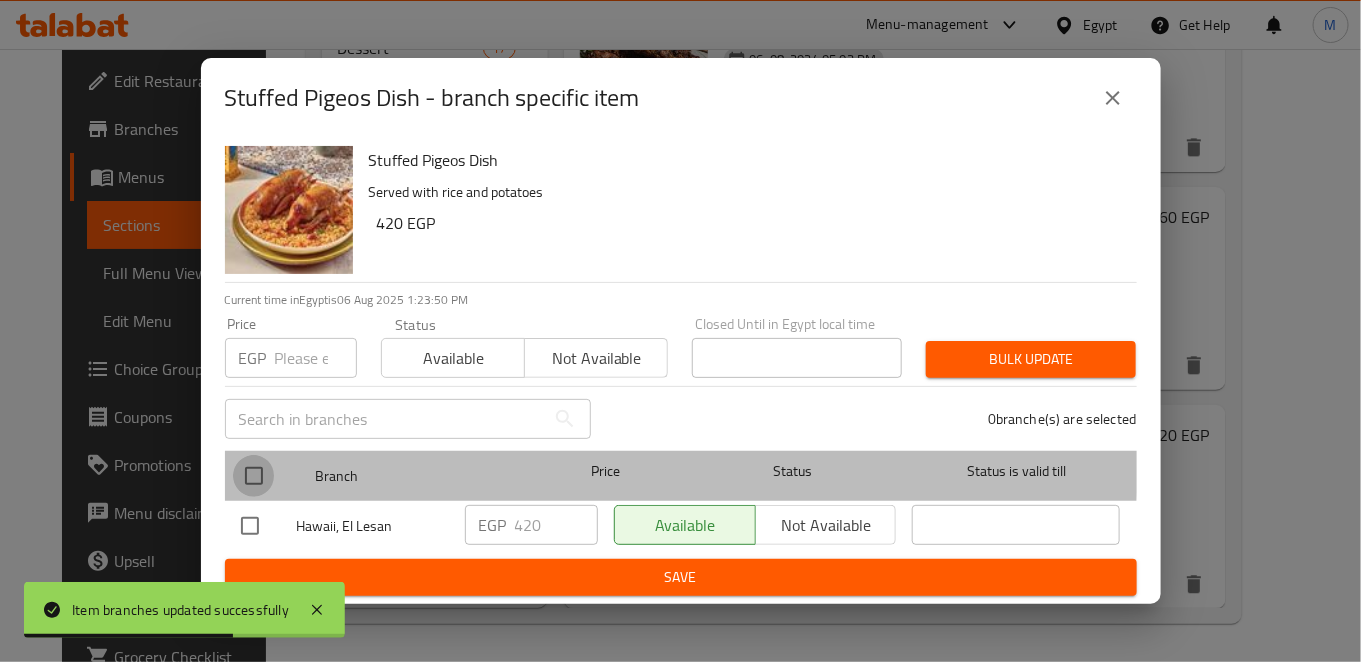 checkbox on "true" 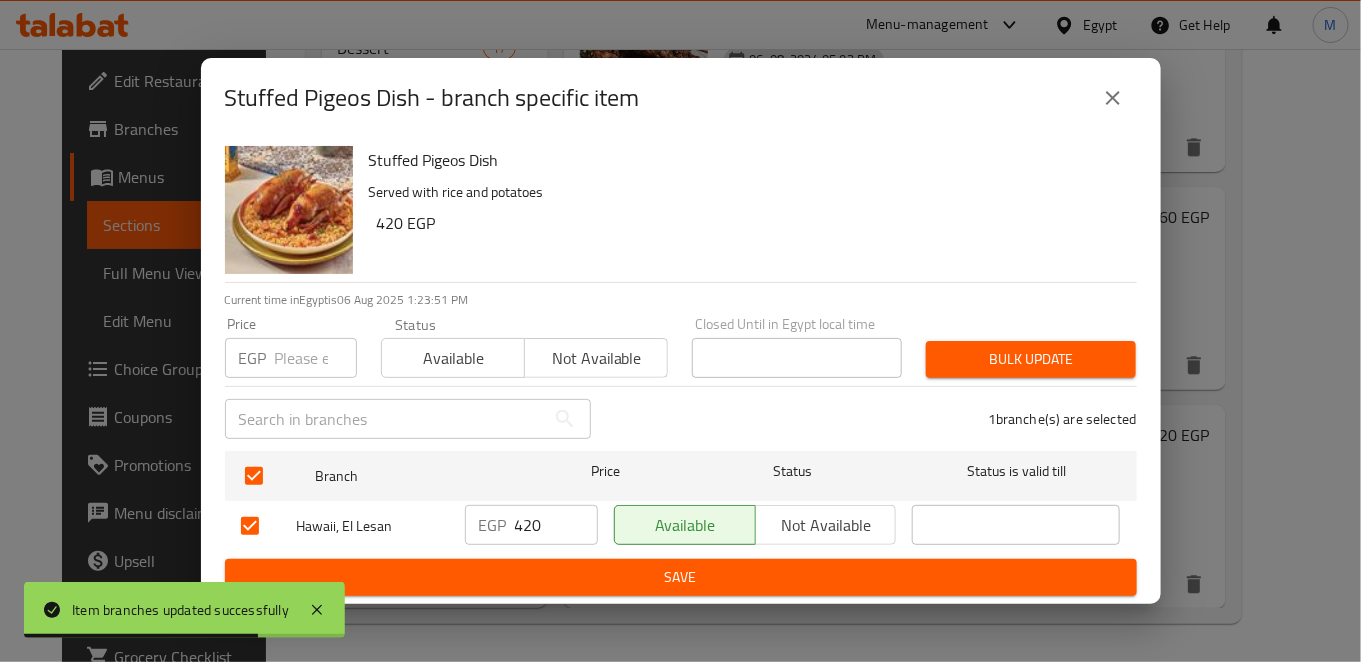 click on "420" at bounding box center (556, 525) 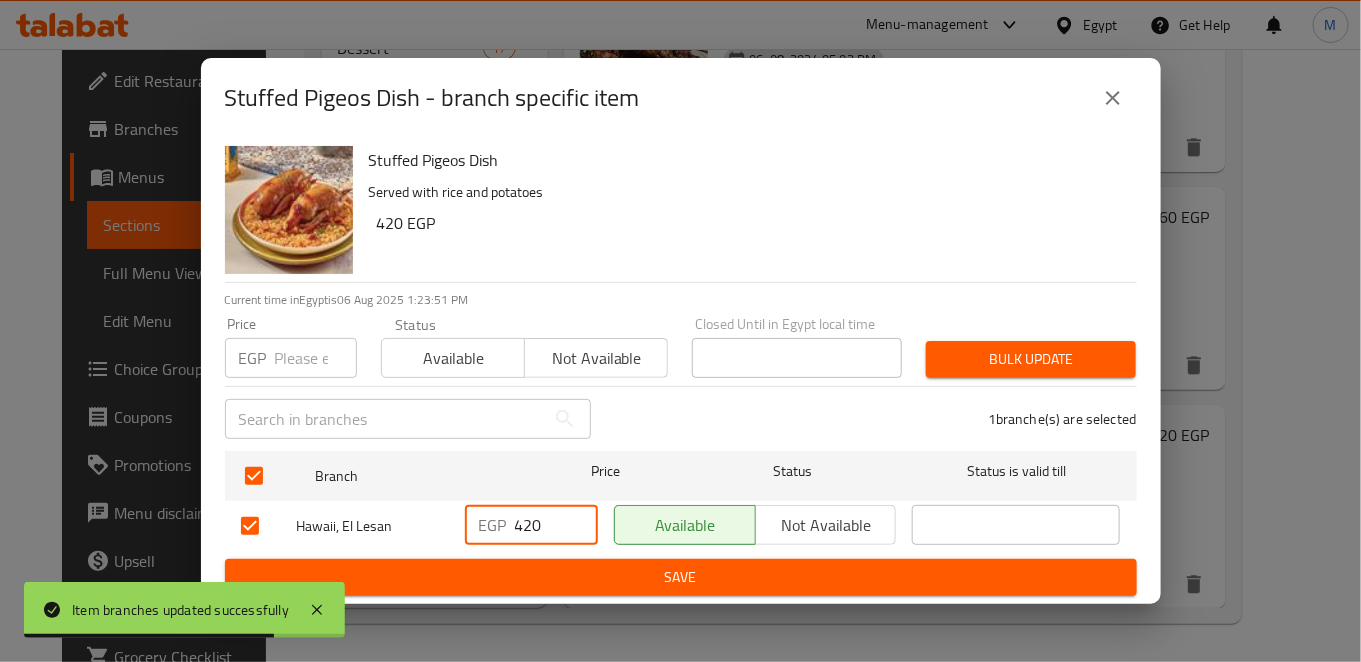 click on "420" at bounding box center (556, 525) 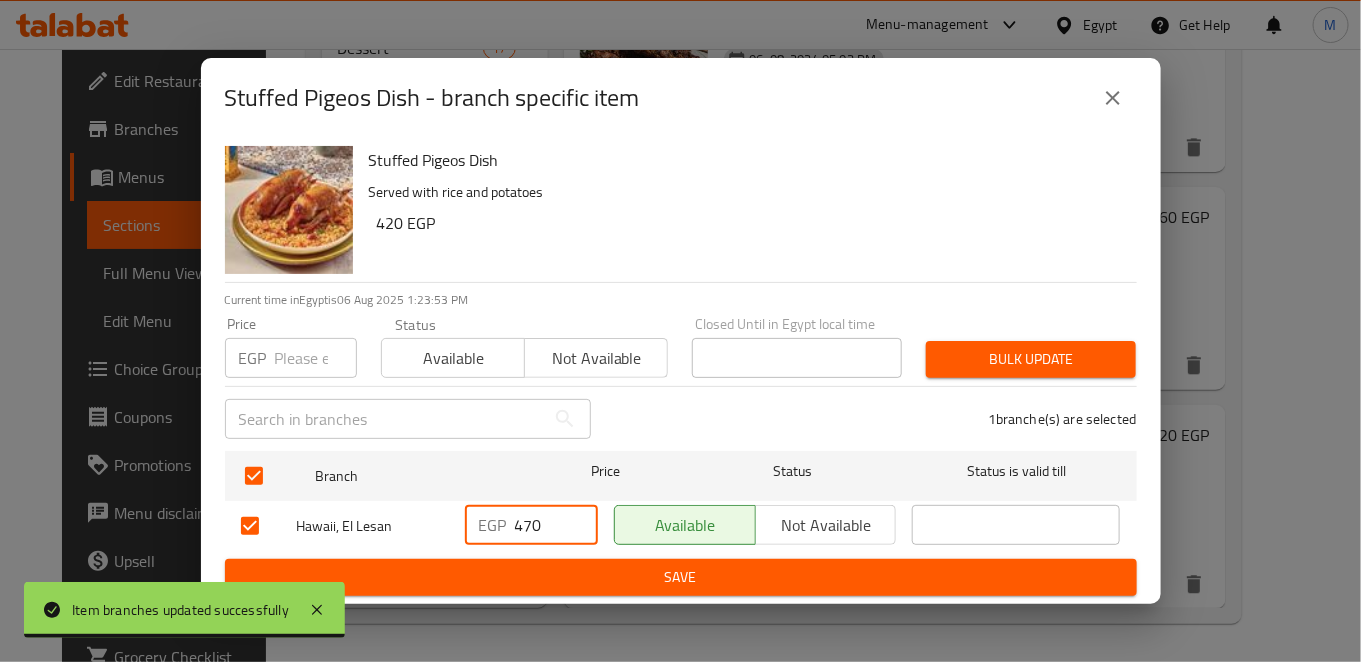 type on "470" 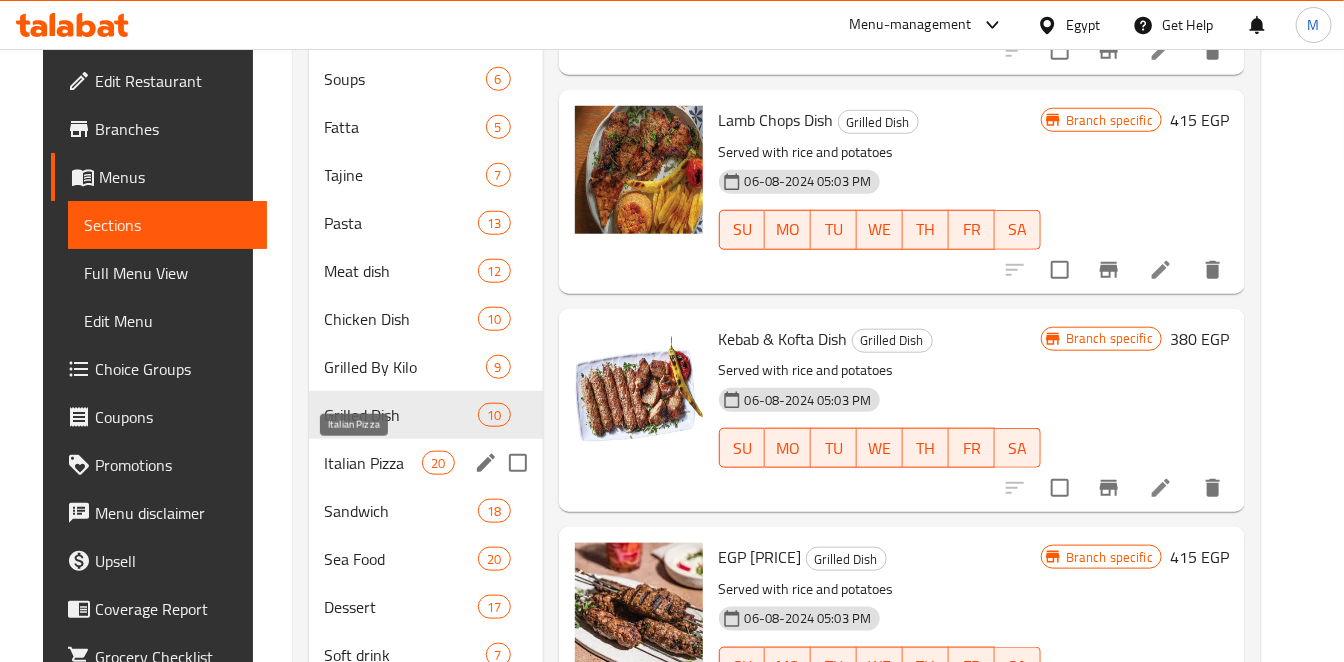 scroll, scrollTop: 611, scrollLeft: 0, axis: vertical 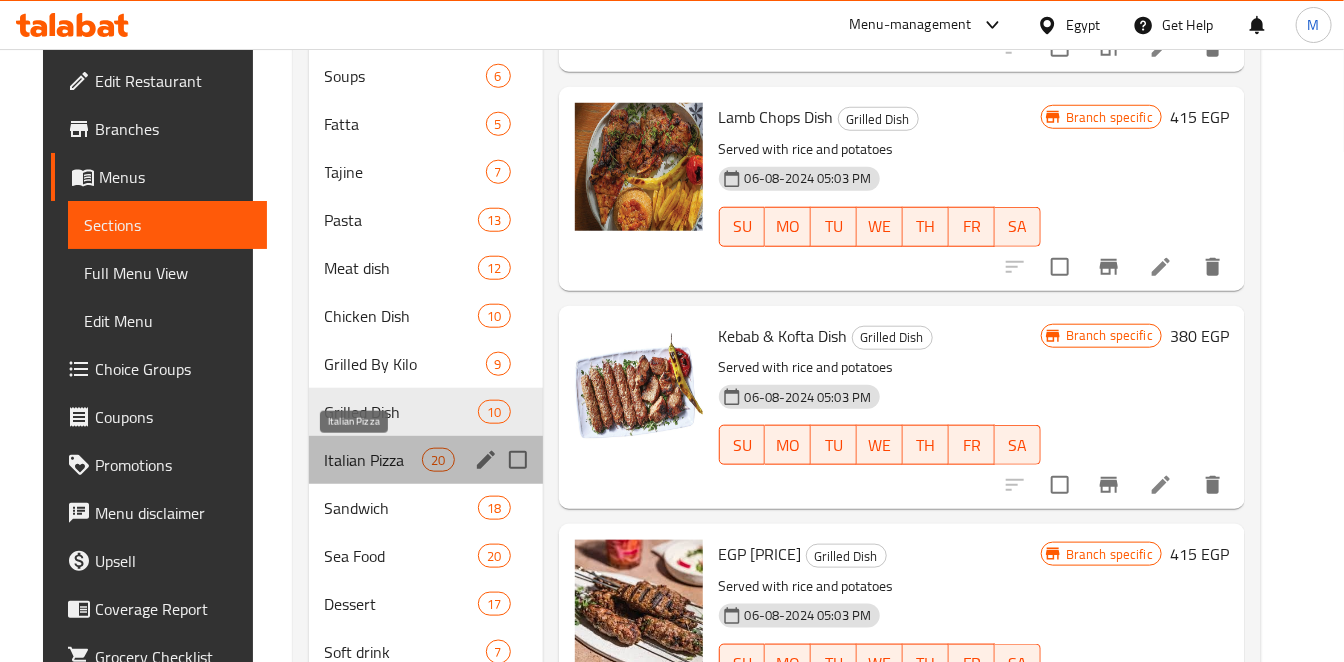 click on "Italian Pizza" at bounding box center [374, 460] 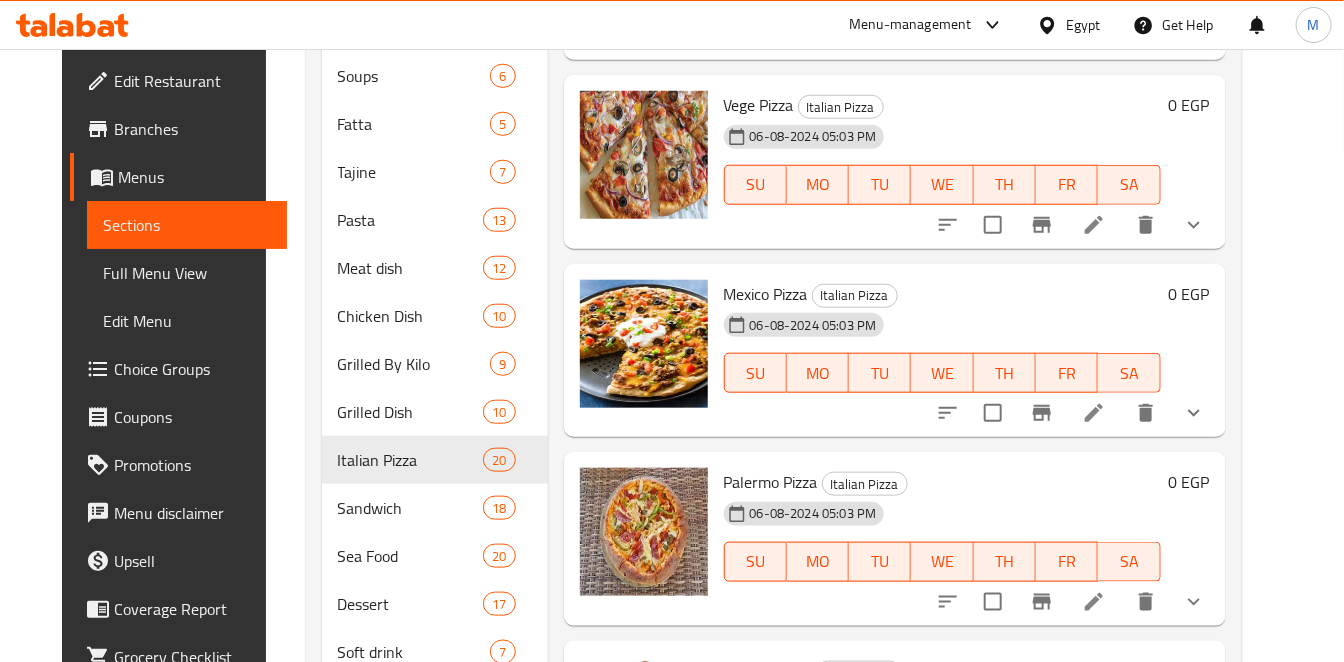 scroll, scrollTop: 0, scrollLeft: 0, axis: both 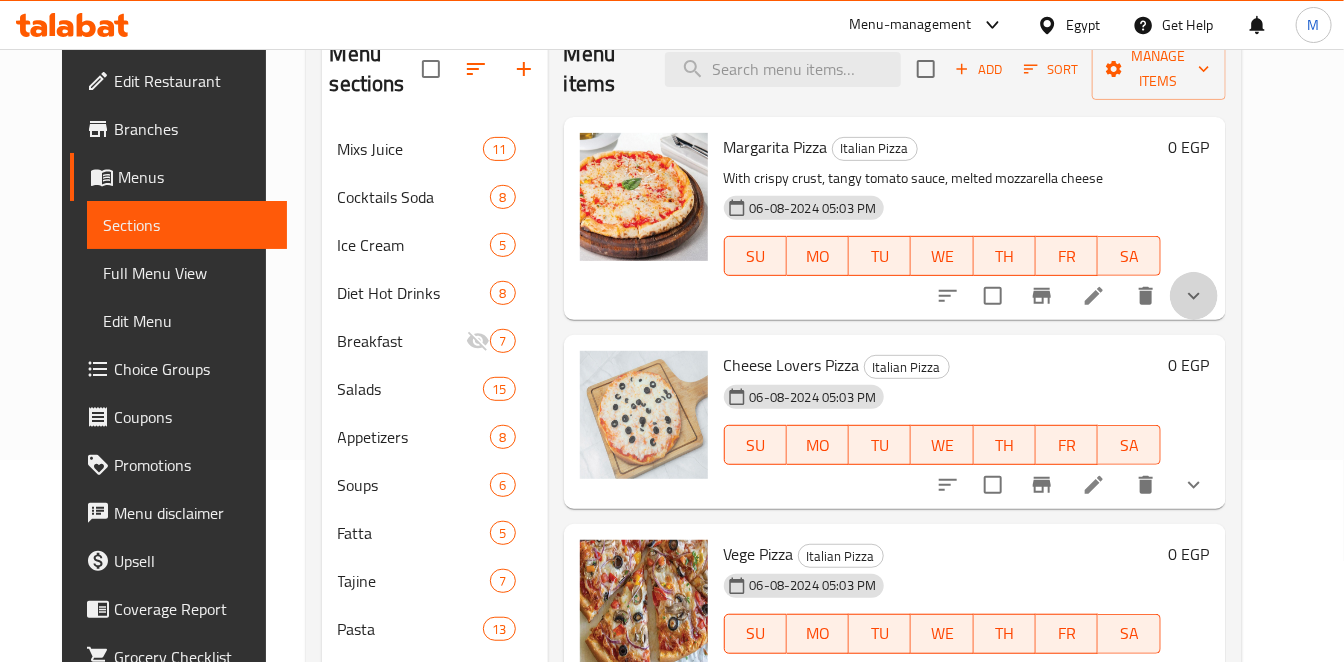 click at bounding box center [1194, 296] 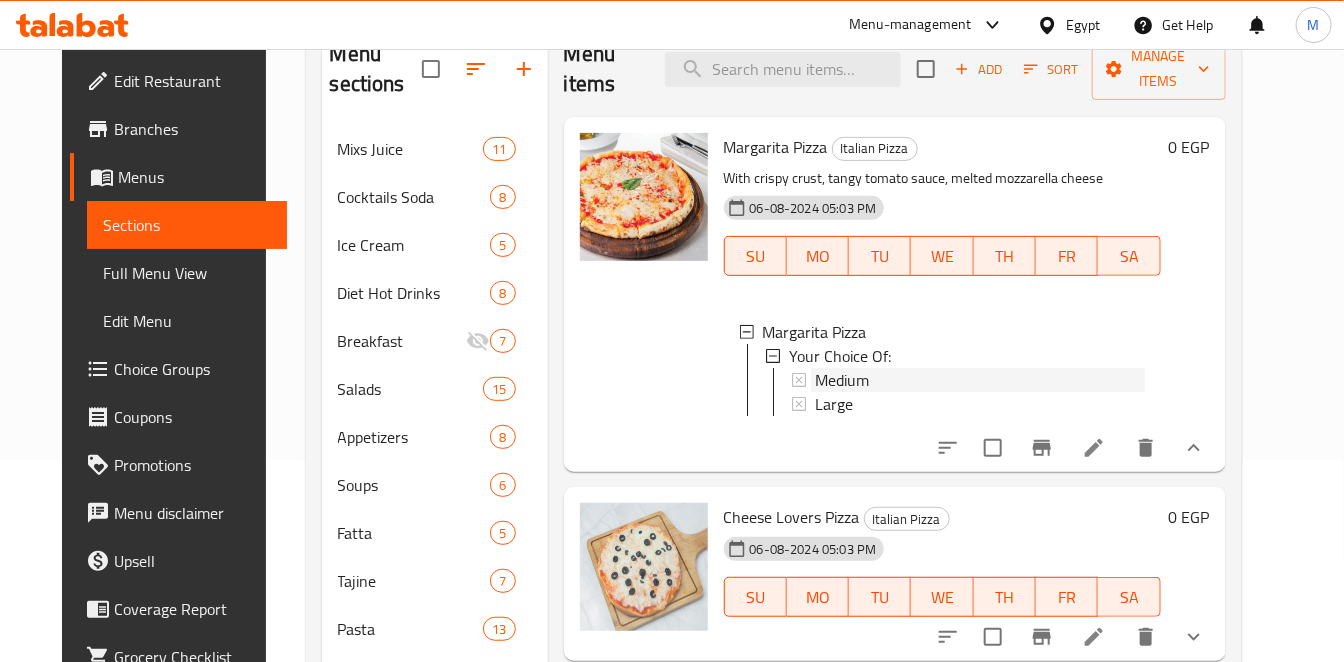 click on "Medium" at bounding box center [842, 380] 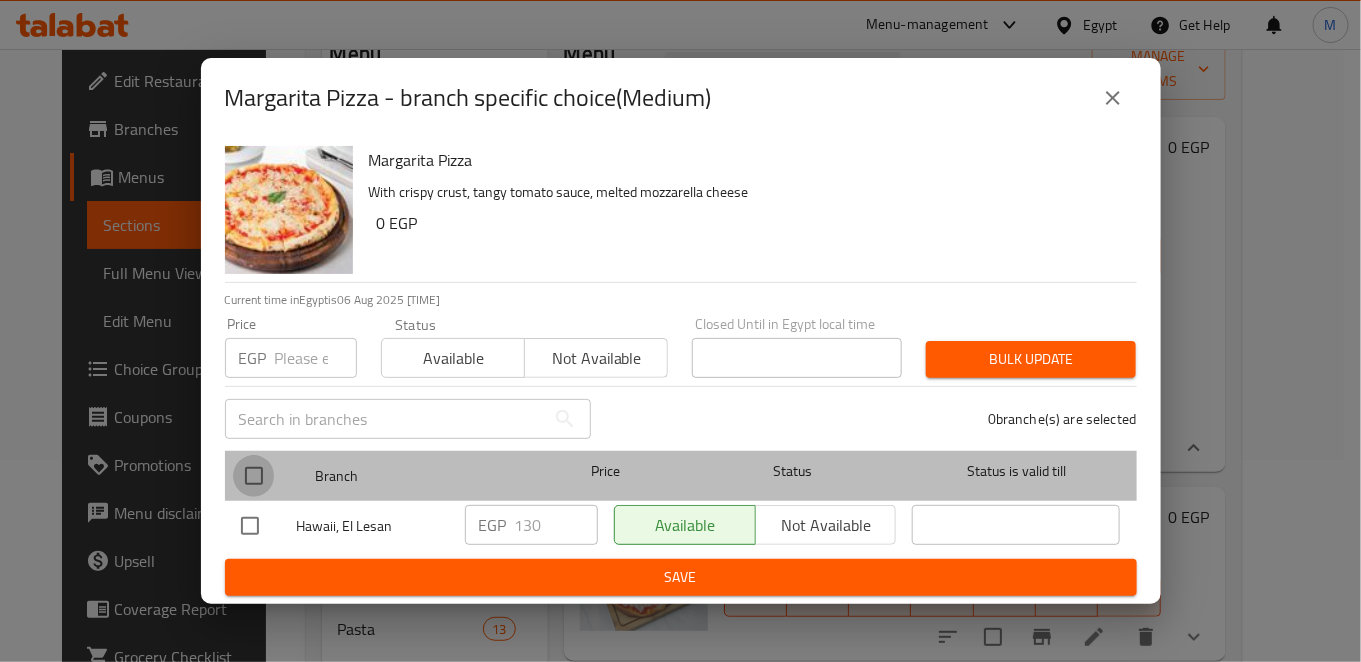 click at bounding box center [254, 476] 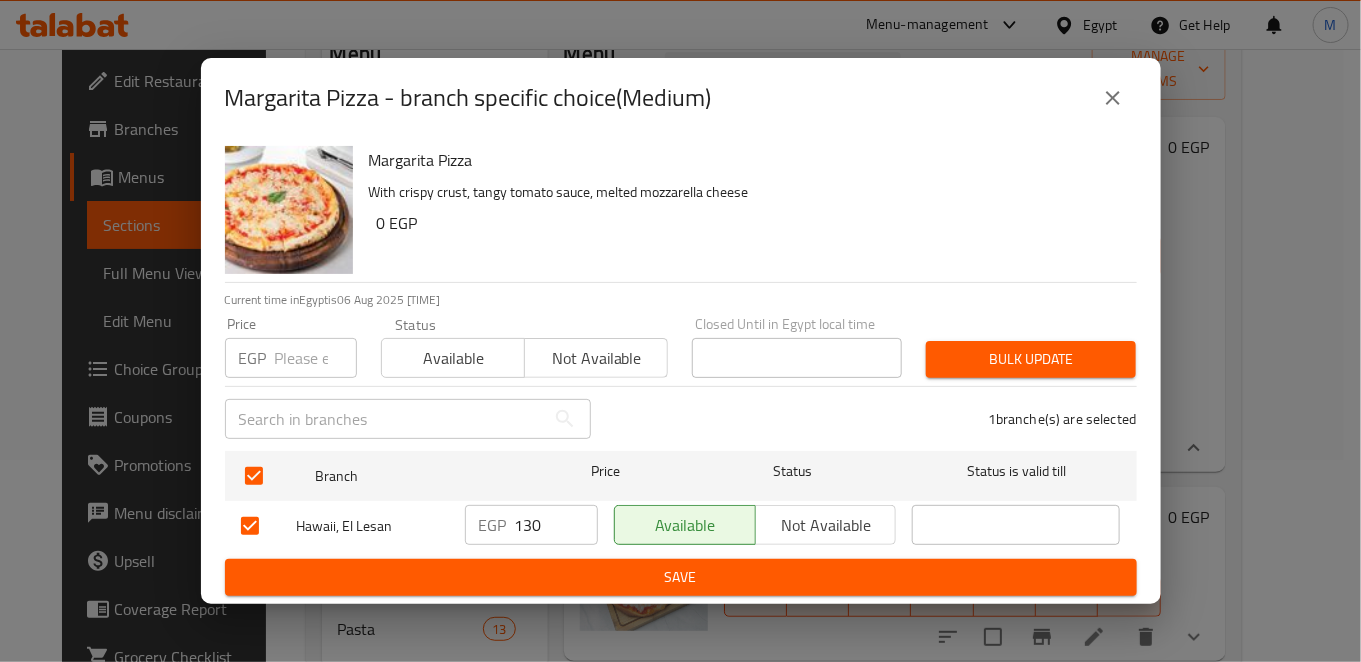 click on "130" at bounding box center (556, 525) 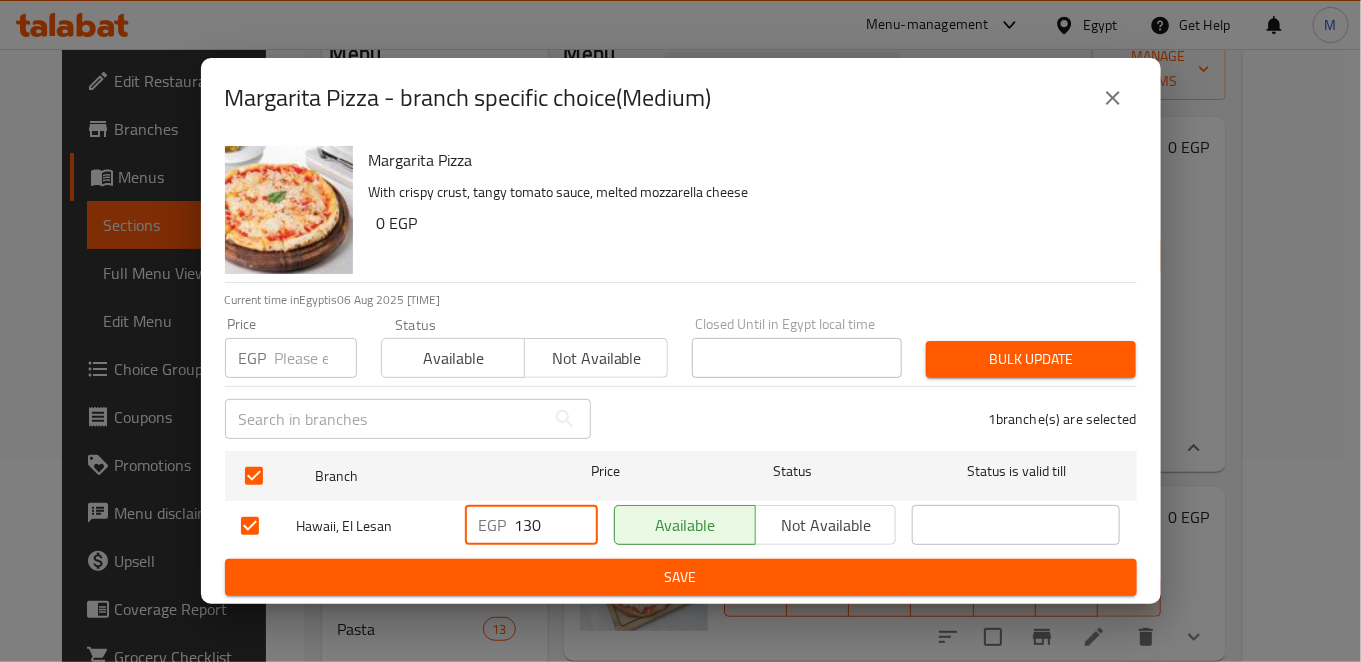 click on "130" at bounding box center (556, 525) 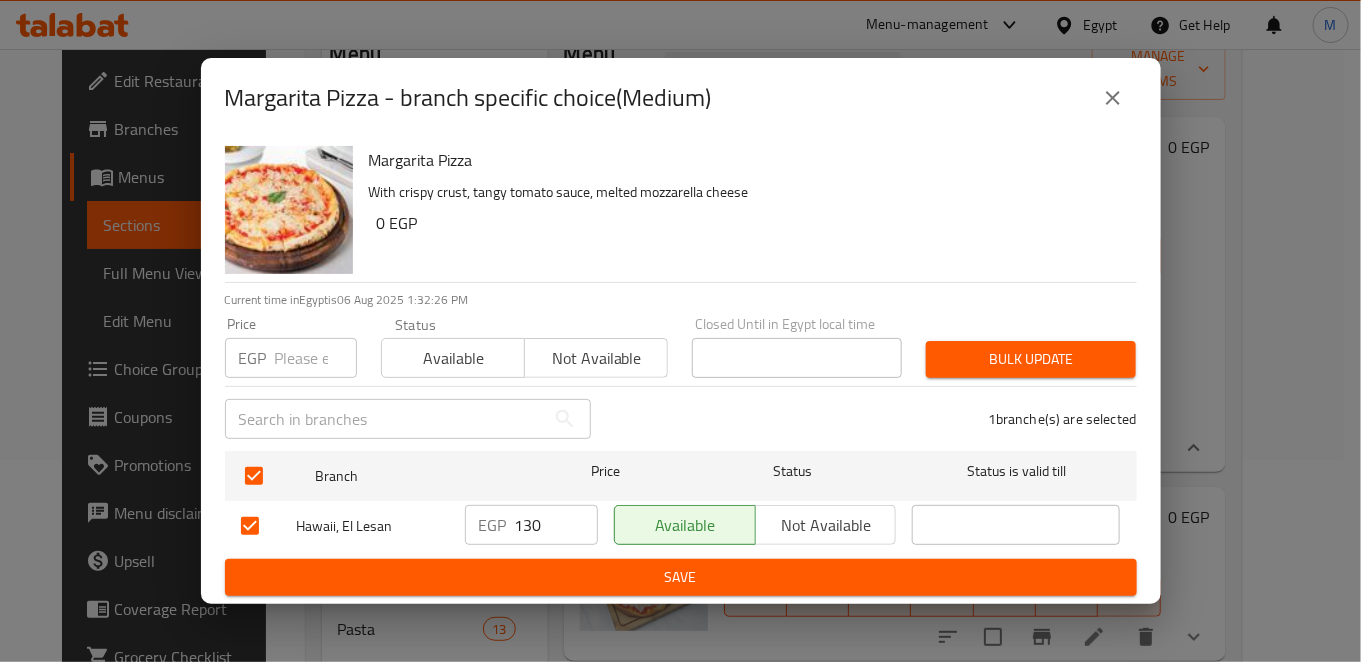 click on "130" at bounding box center (556, 525) 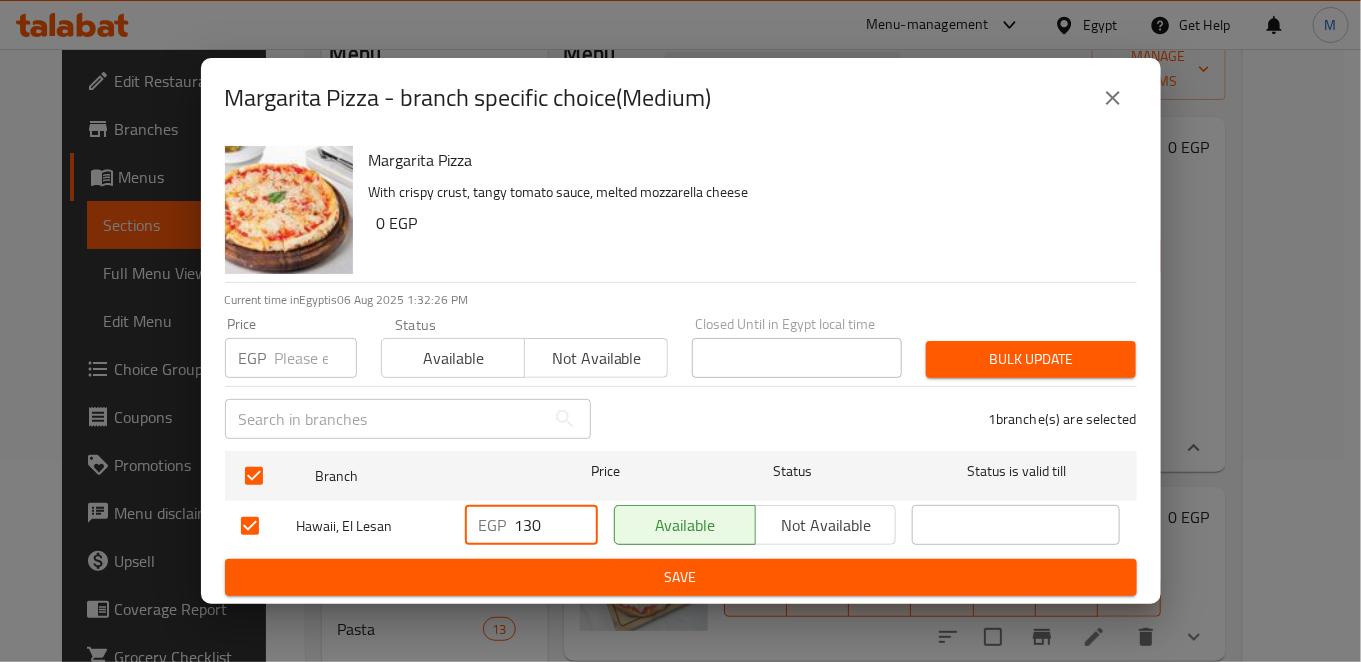click on "130" at bounding box center (556, 525) 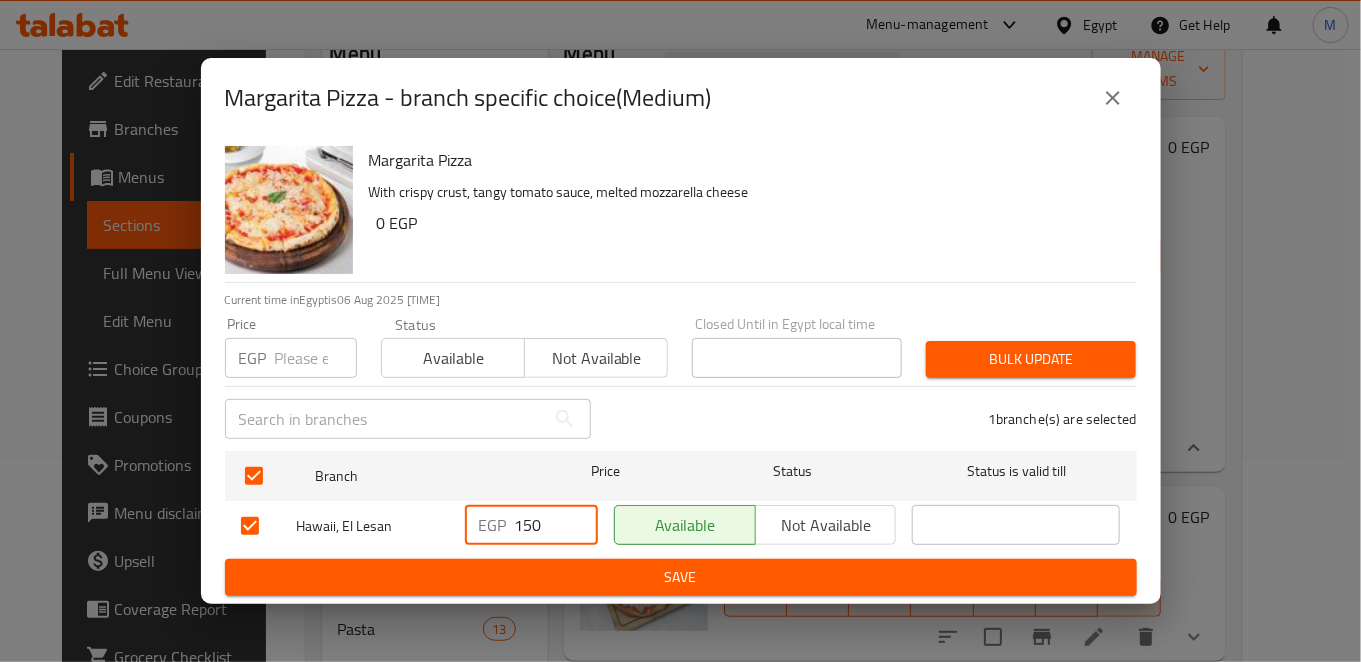 type on "150" 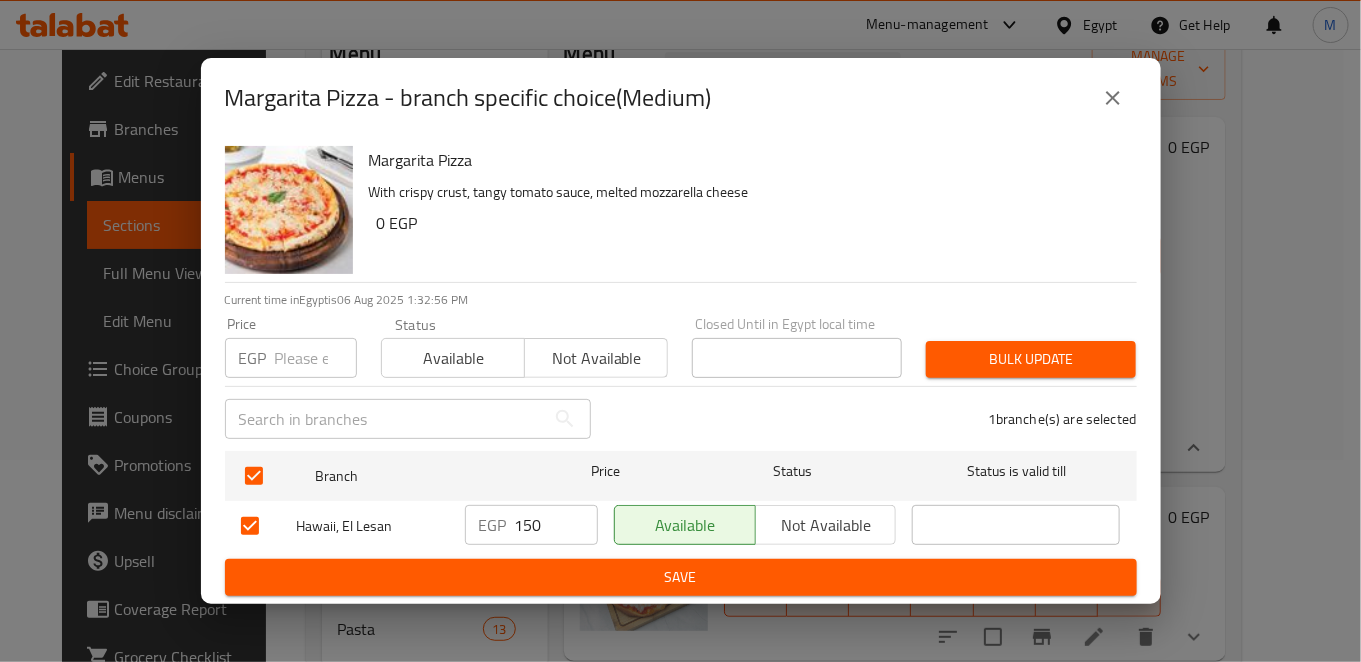 click on "Save" at bounding box center [681, 577] 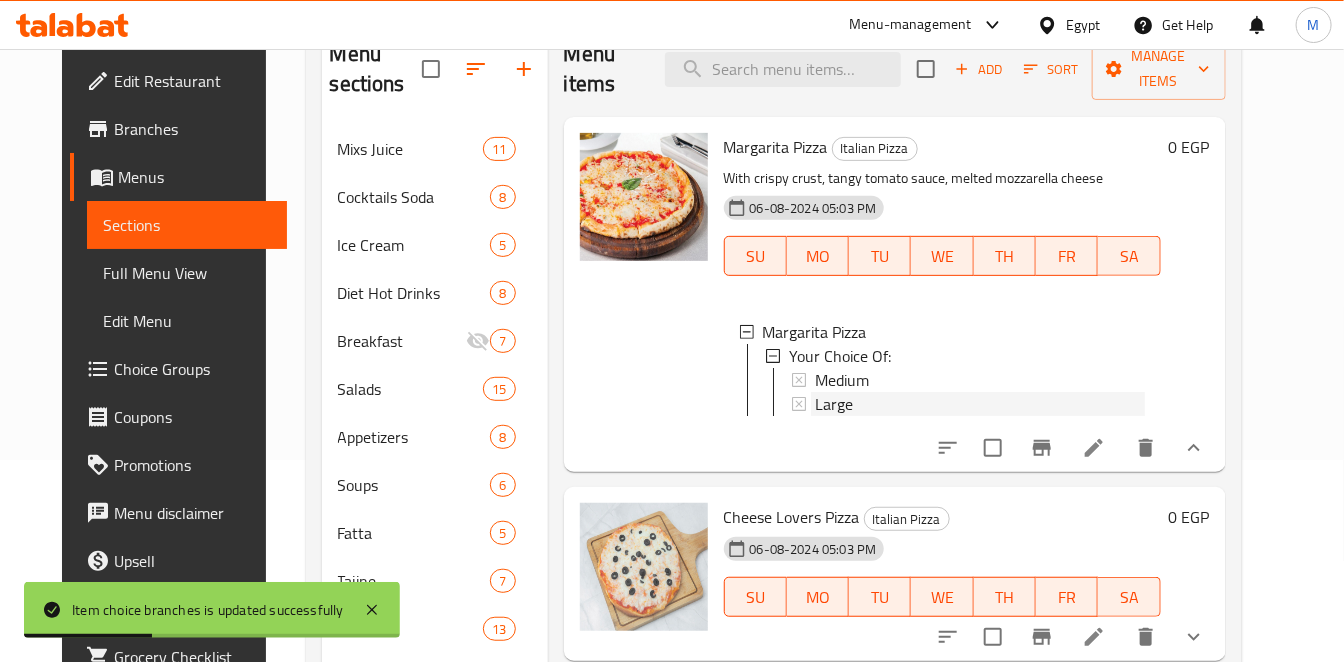 click on "Large" at bounding box center (834, 404) 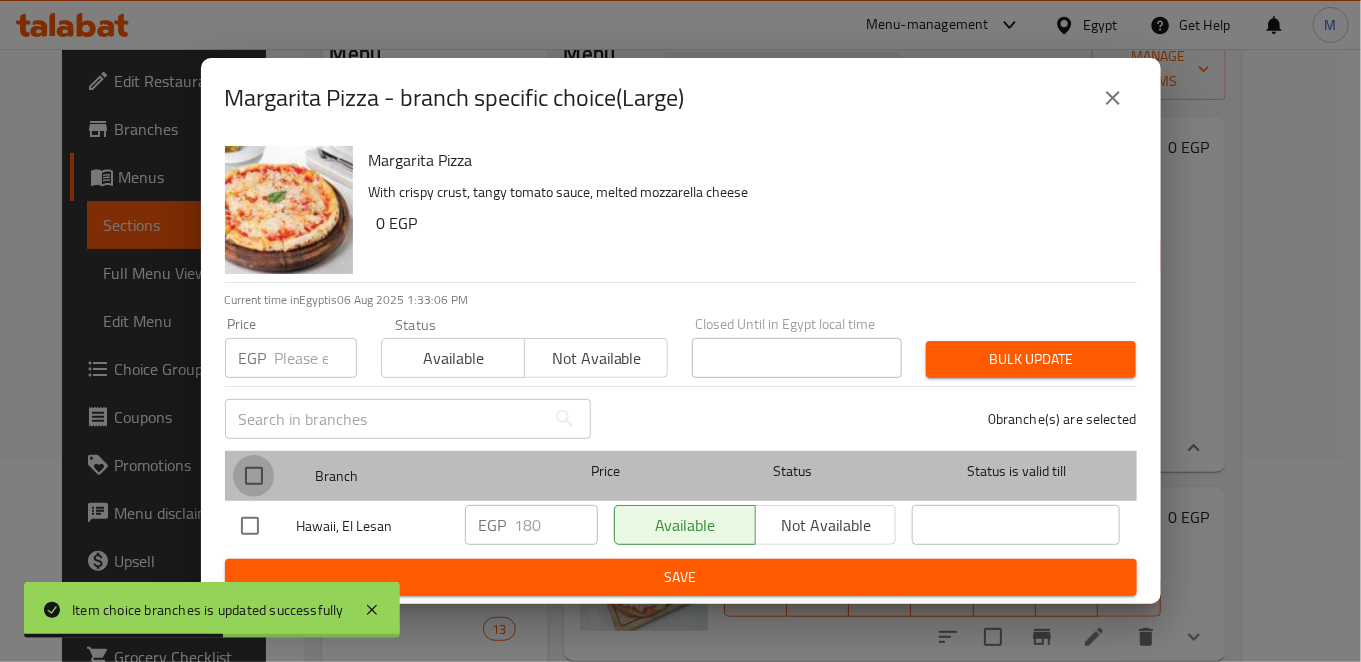 click at bounding box center [254, 476] 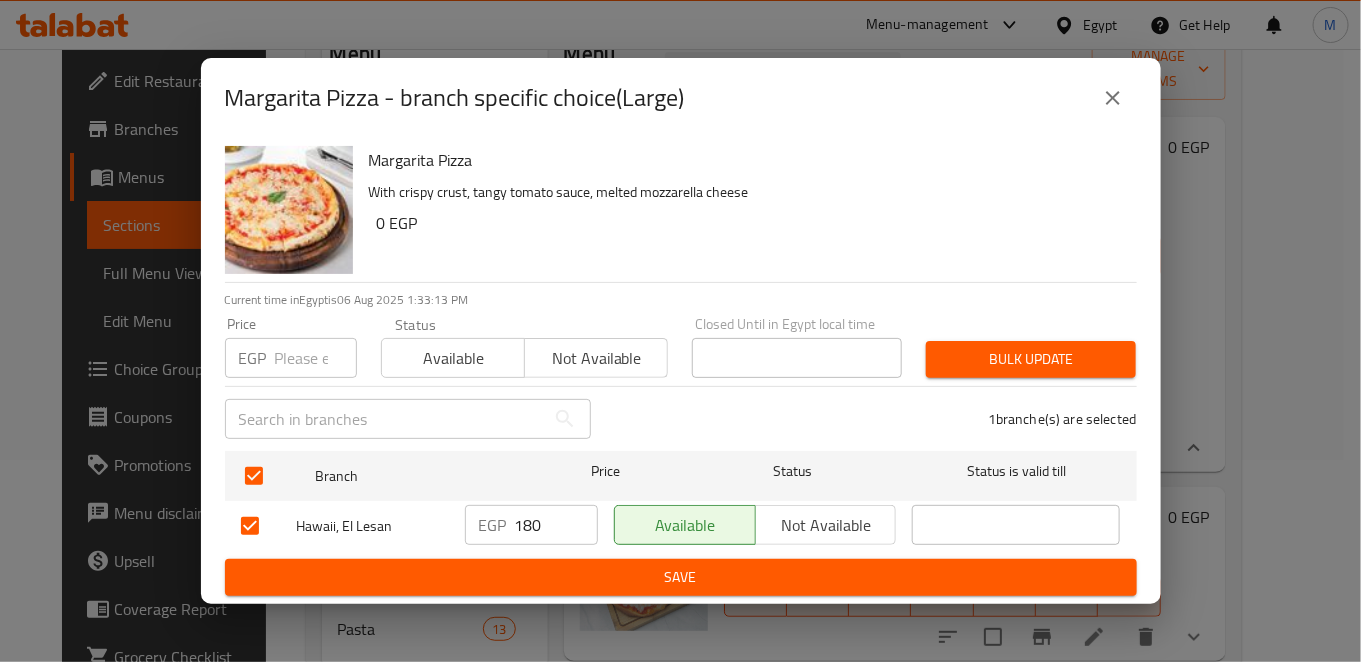 click on "180" at bounding box center (556, 525) 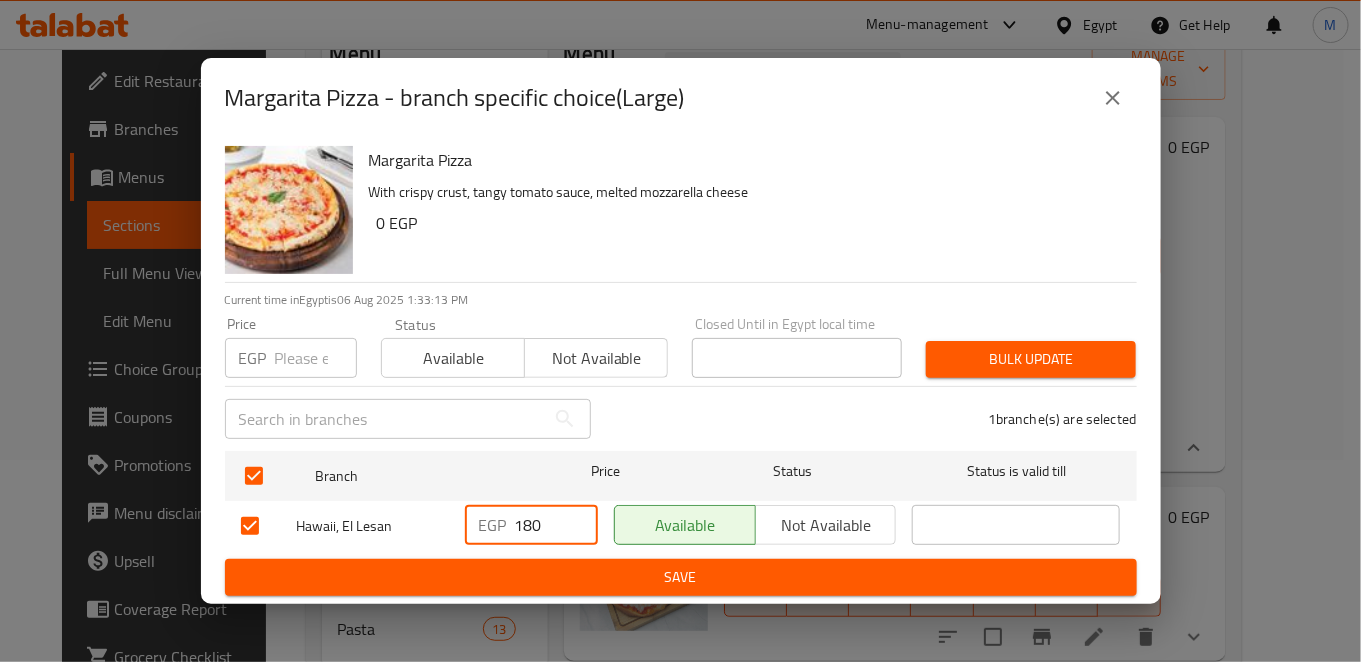click on "180" at bounding box center (556, 525) 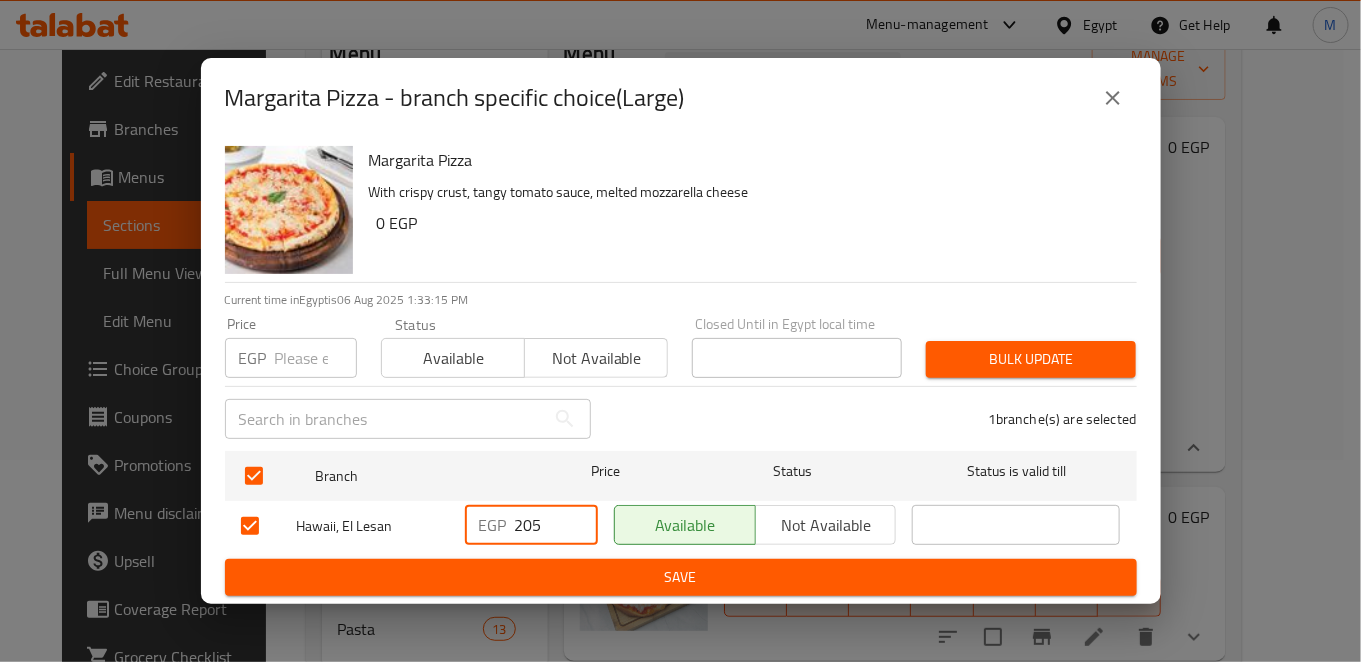 type on "205" 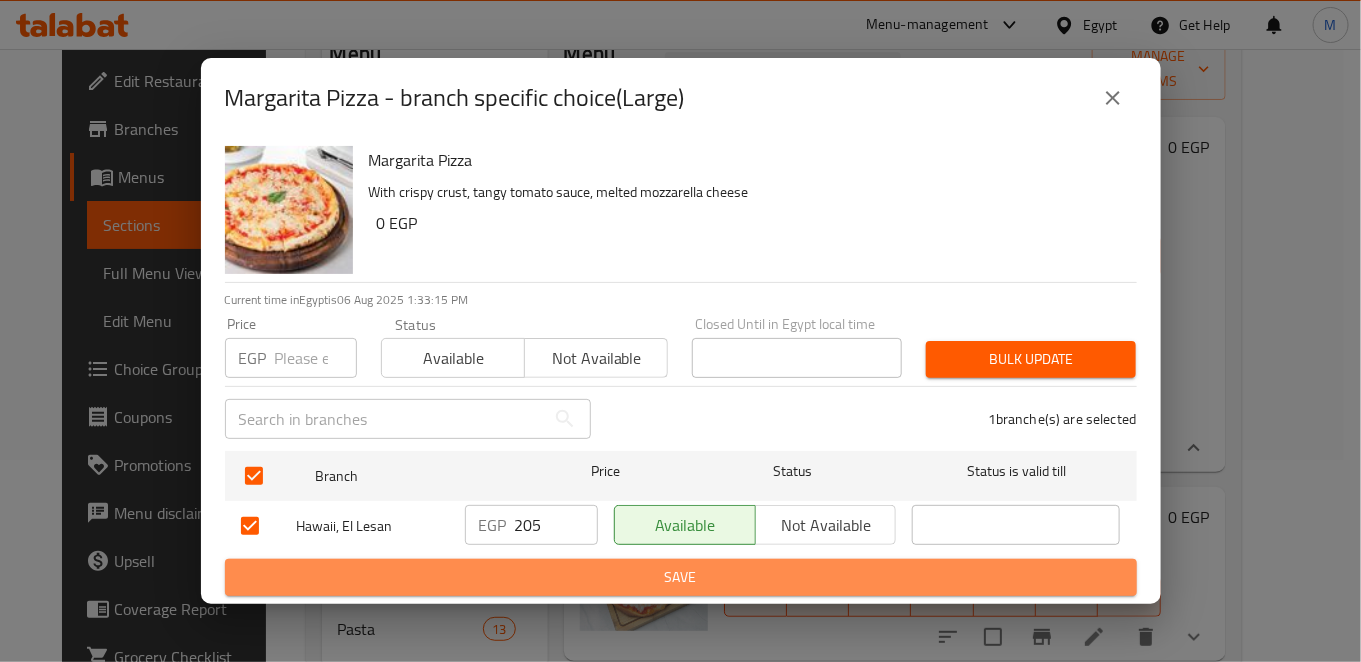 click on "Save" at bounding box center [681, 577] 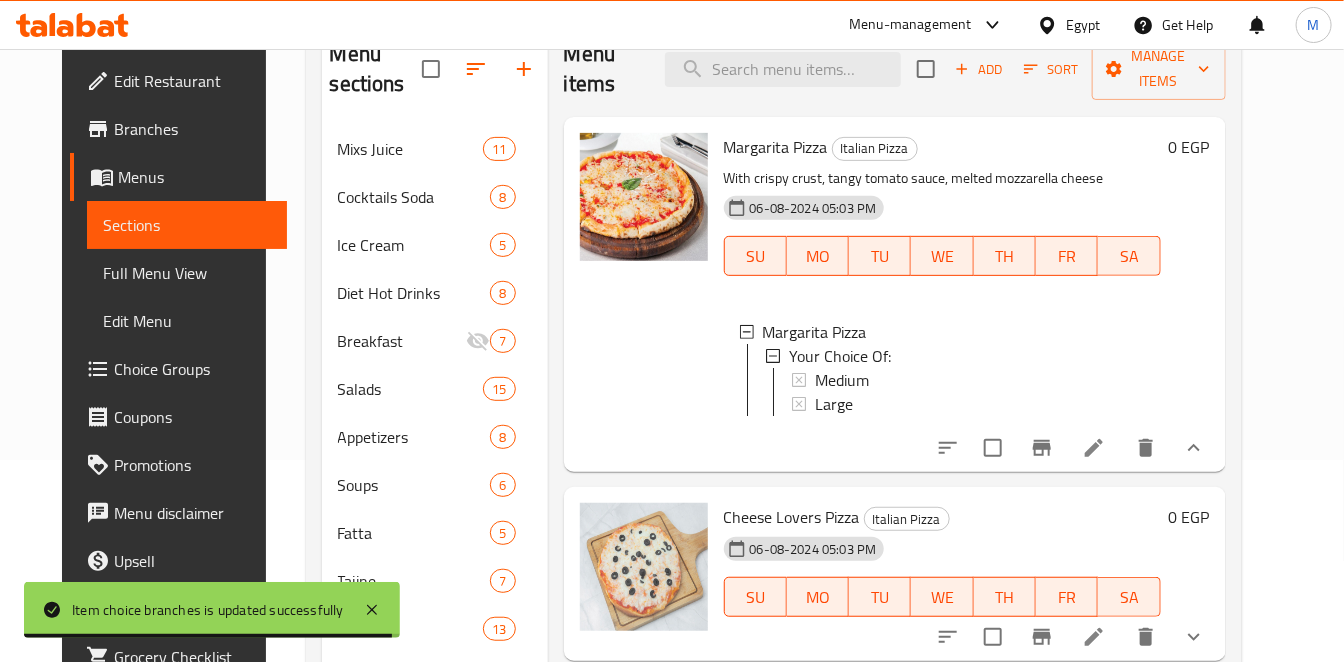 click at bounding box center (1194, 448) 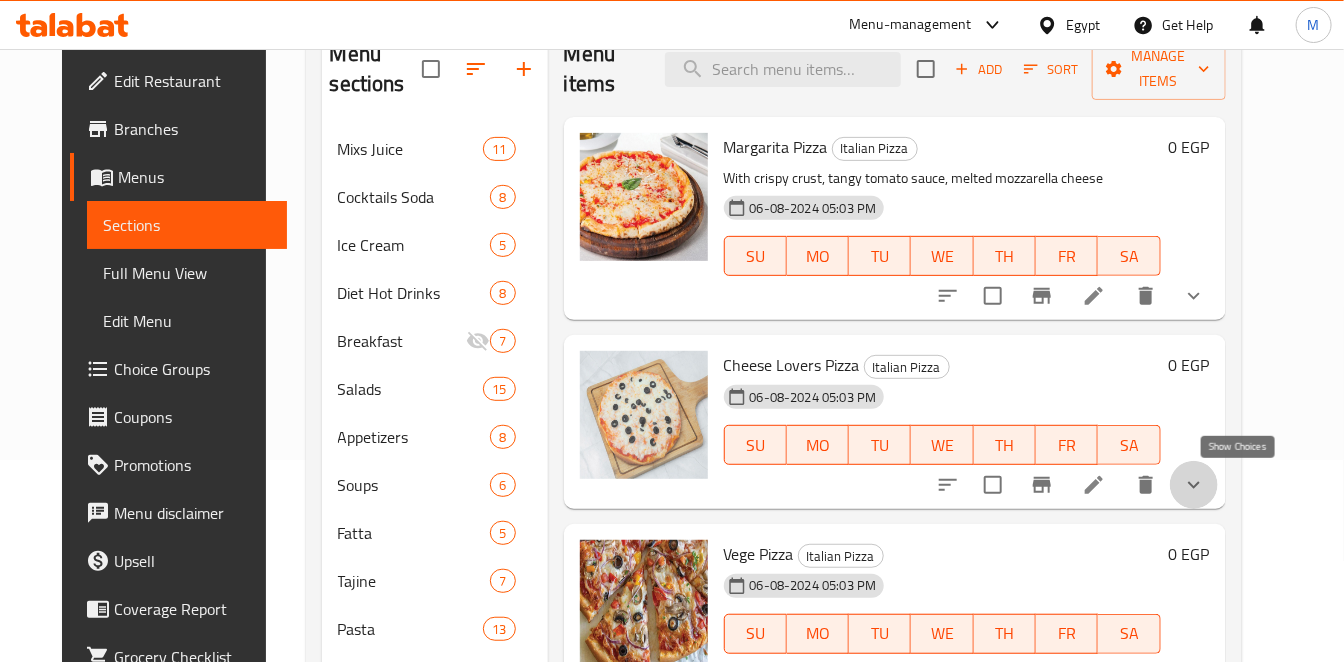 click 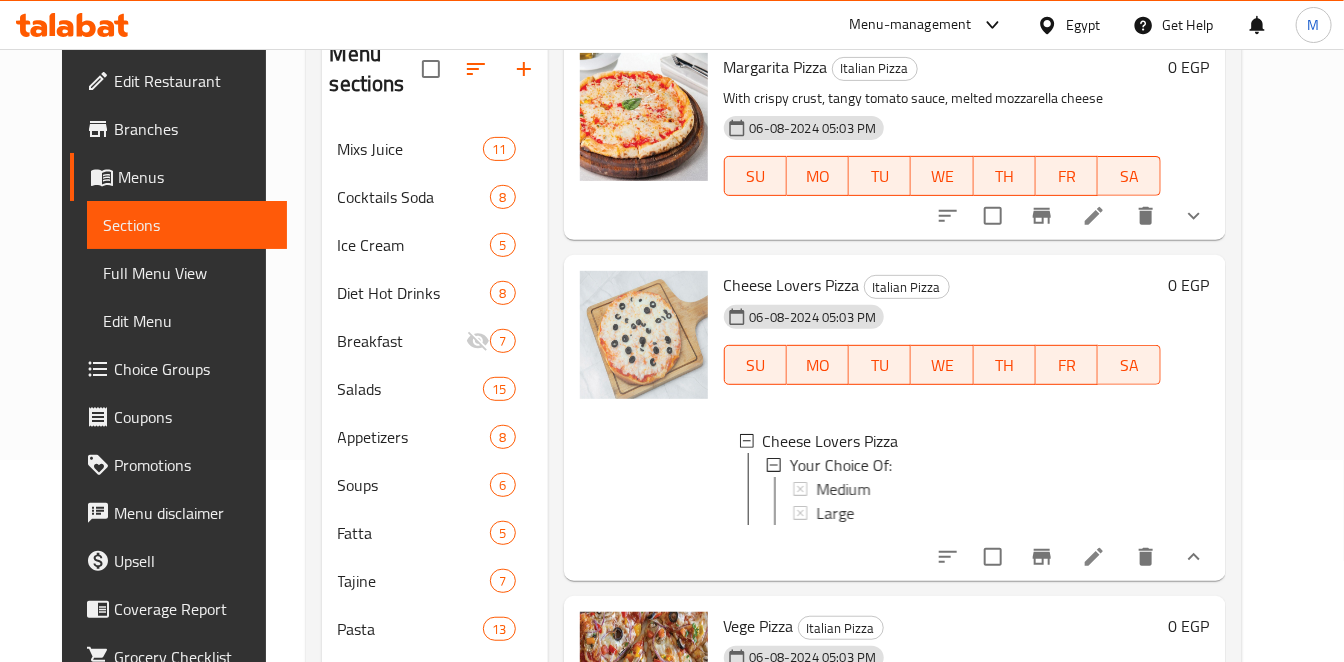 scroll, scrollTop: 111, scrollLeft: 0, axis: vertical 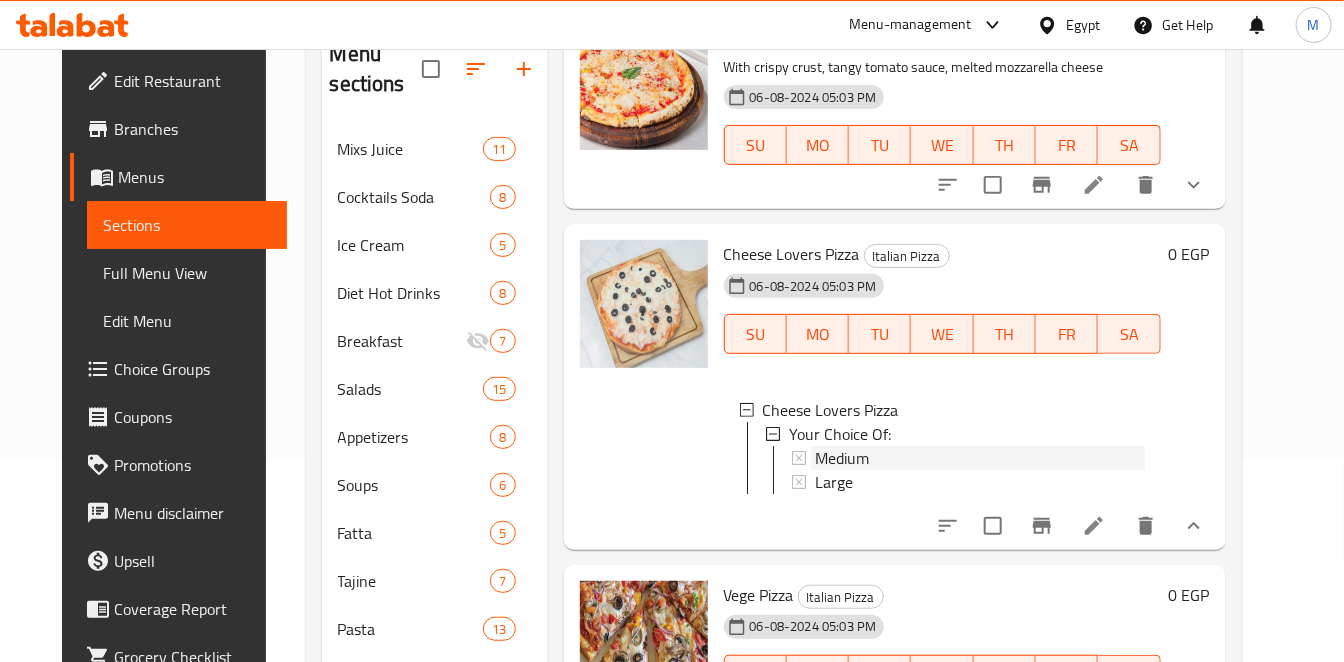 click on "Medium" at bounding box center [980, 458] 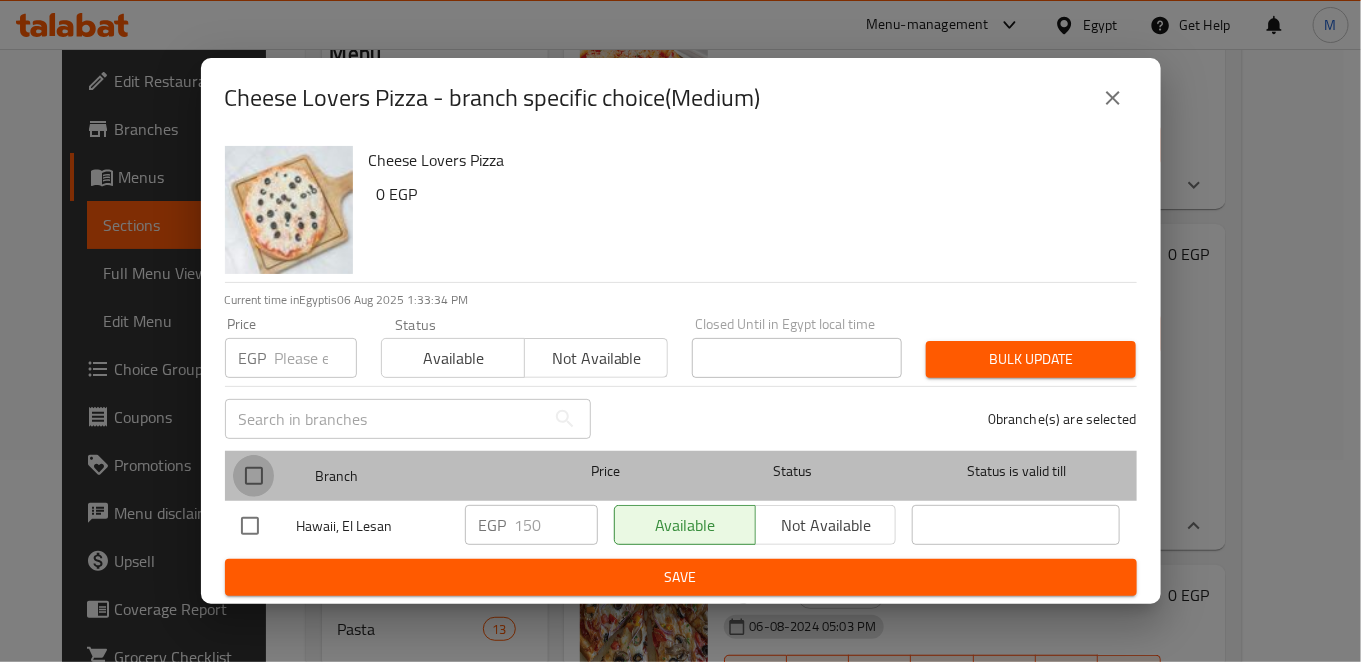 click at bounding box center (254, 476) 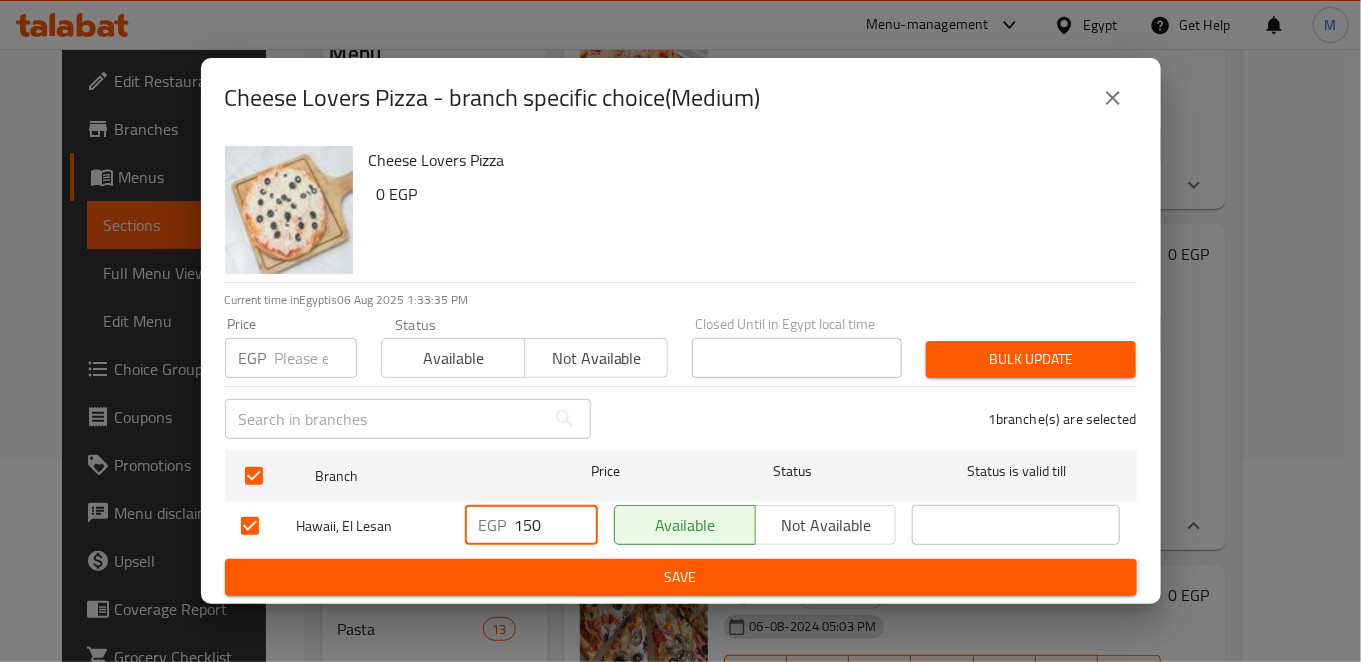 click on "150" at bounding box center [556, 525] 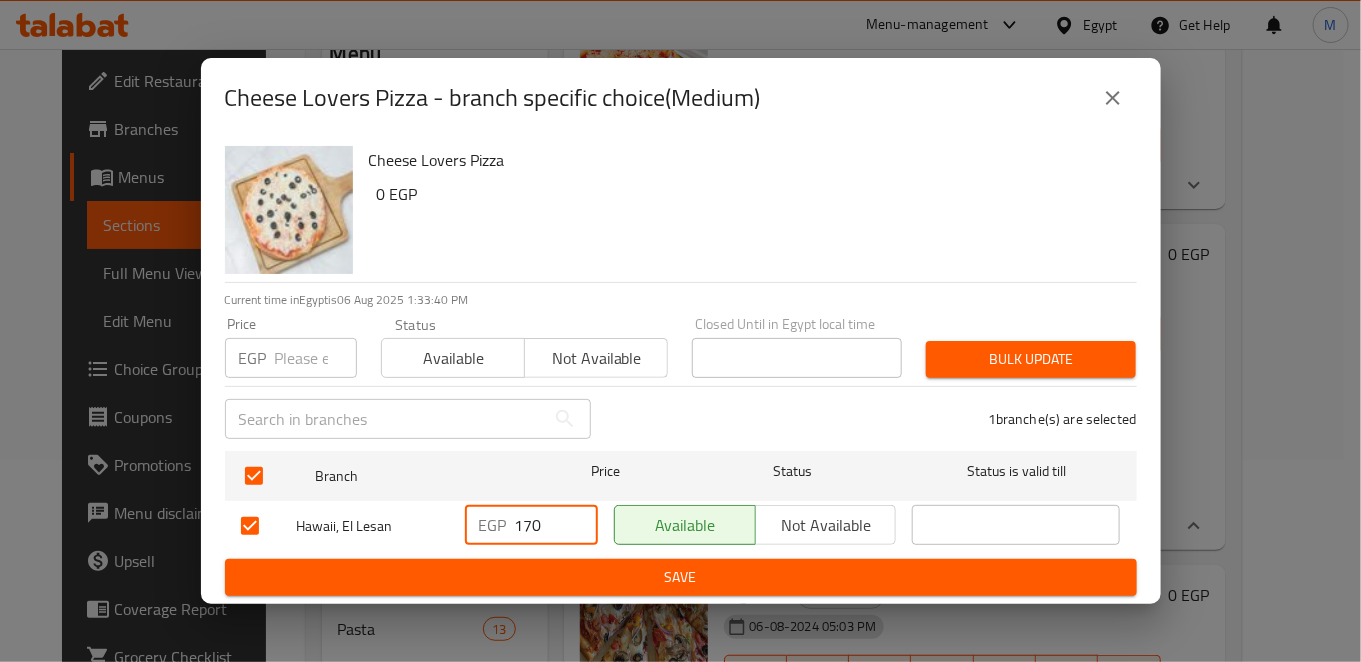 type on "170" 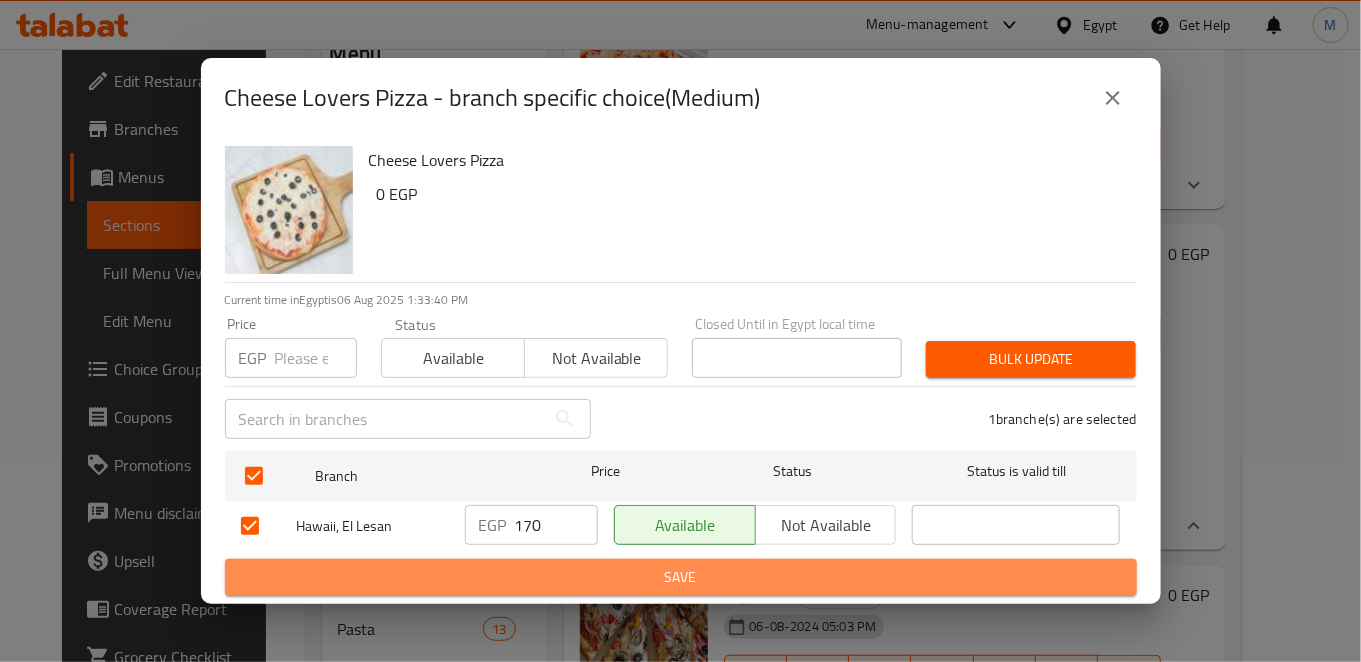 click on "Save" at bounding box center [681, 577] 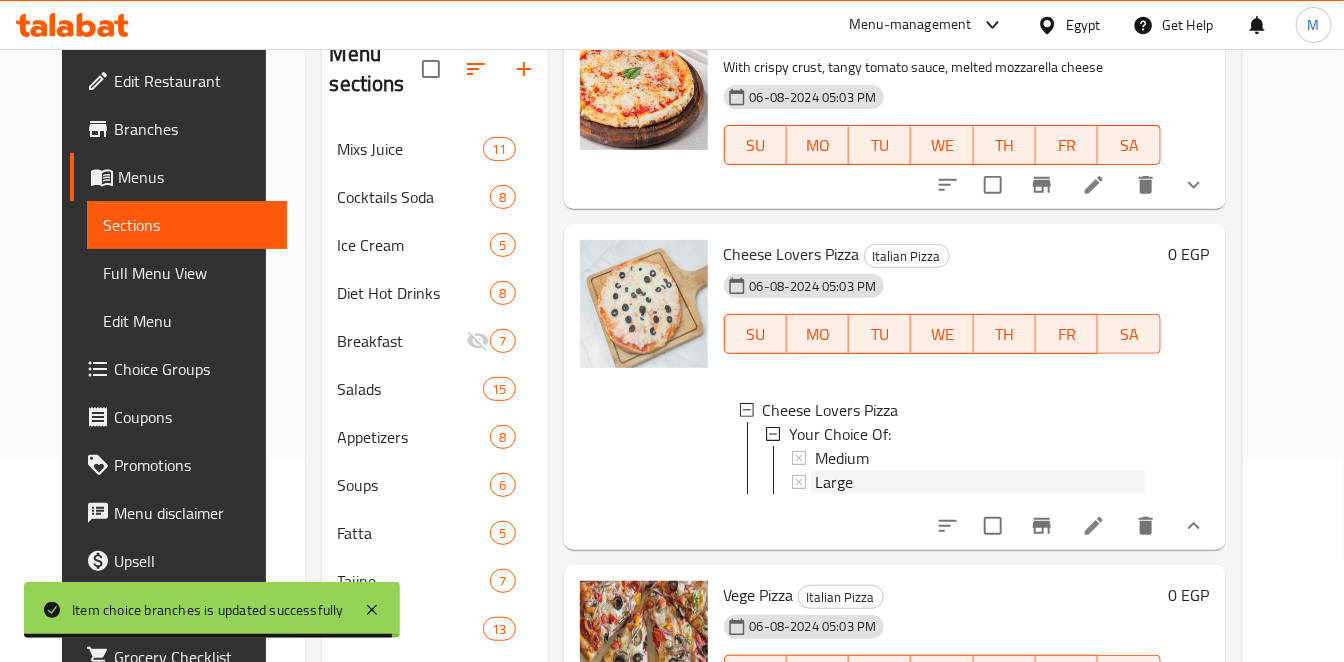 click on "Large" at bounding box center (980, 482) 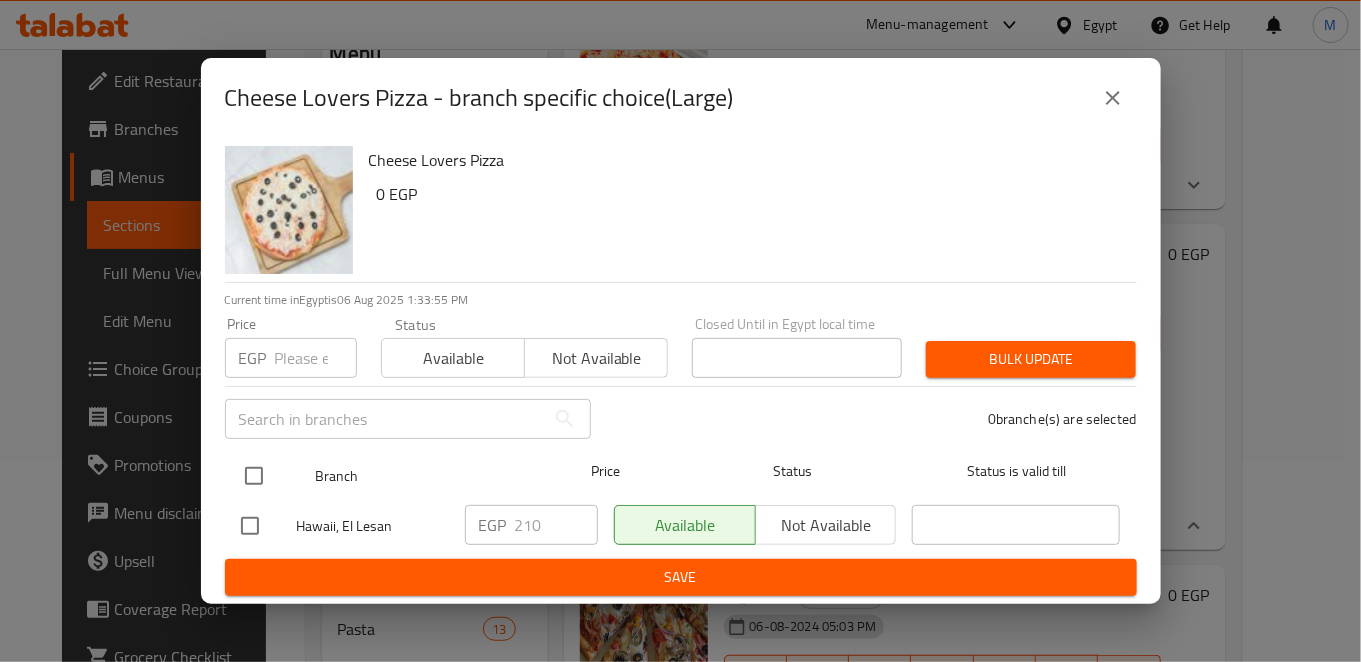 click at bounding box center [254, 476] 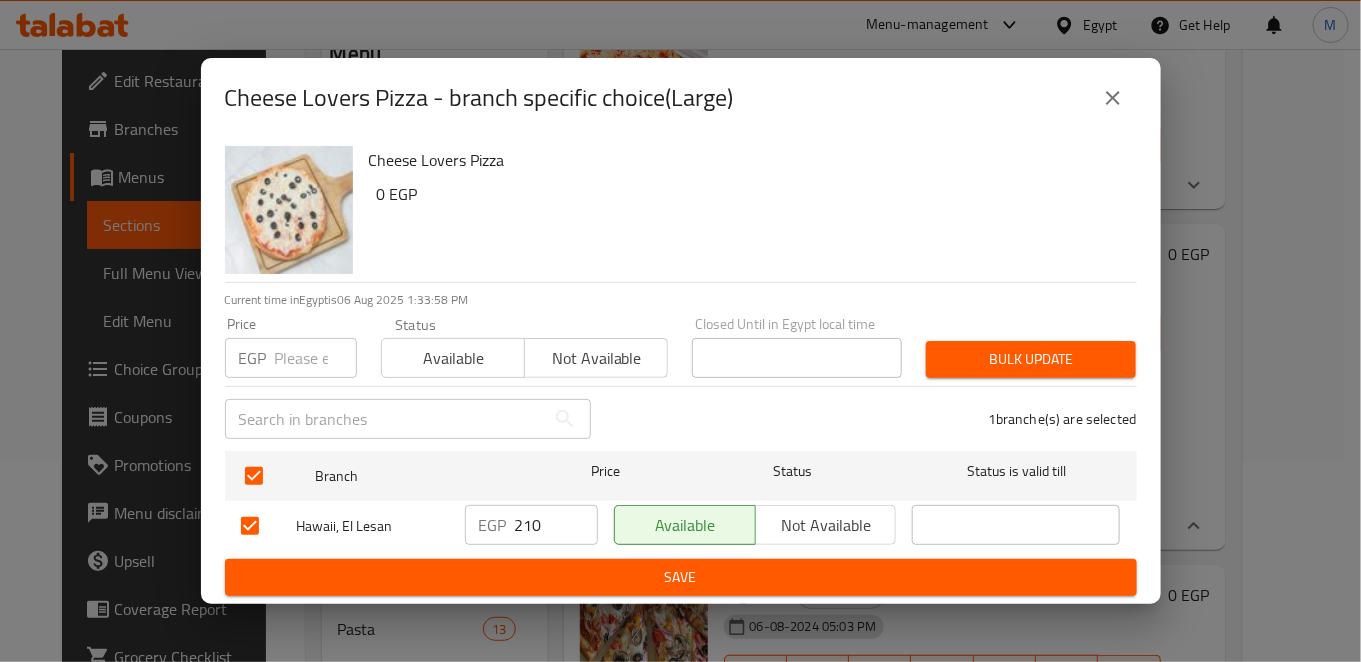 click on "210" at bounding box center [556, 525] 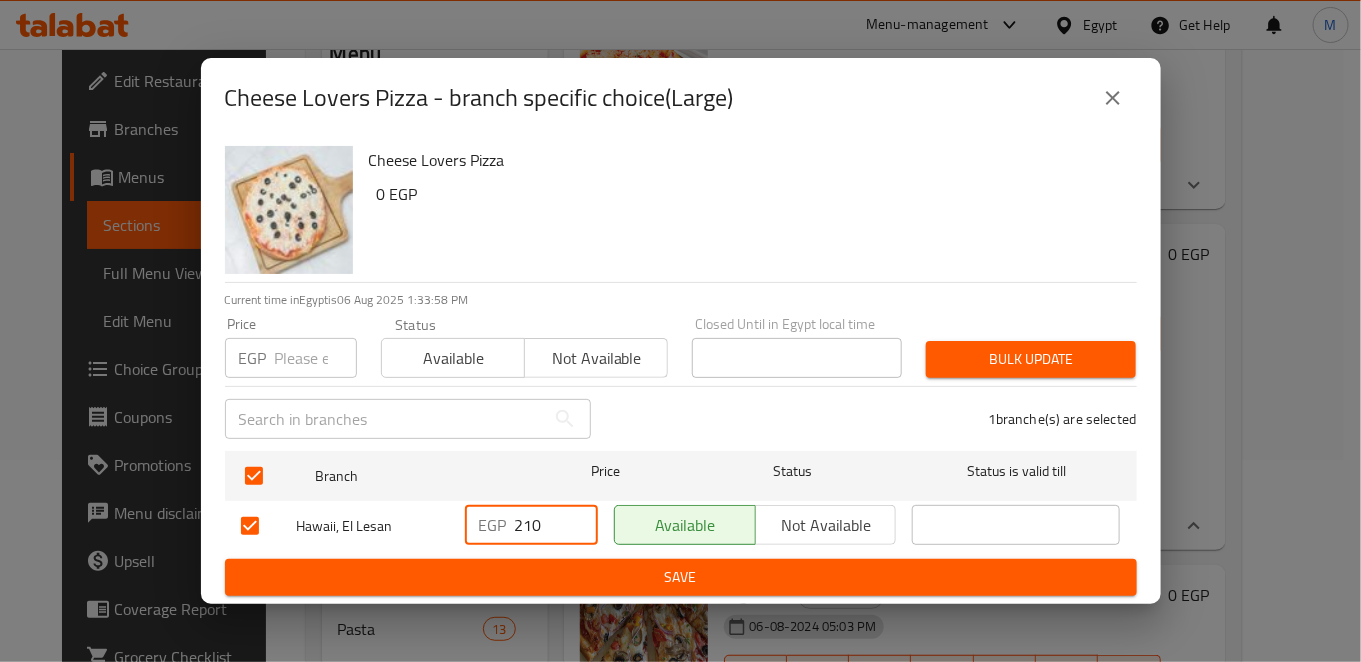 click on "210" at bounding box center (556, 525) 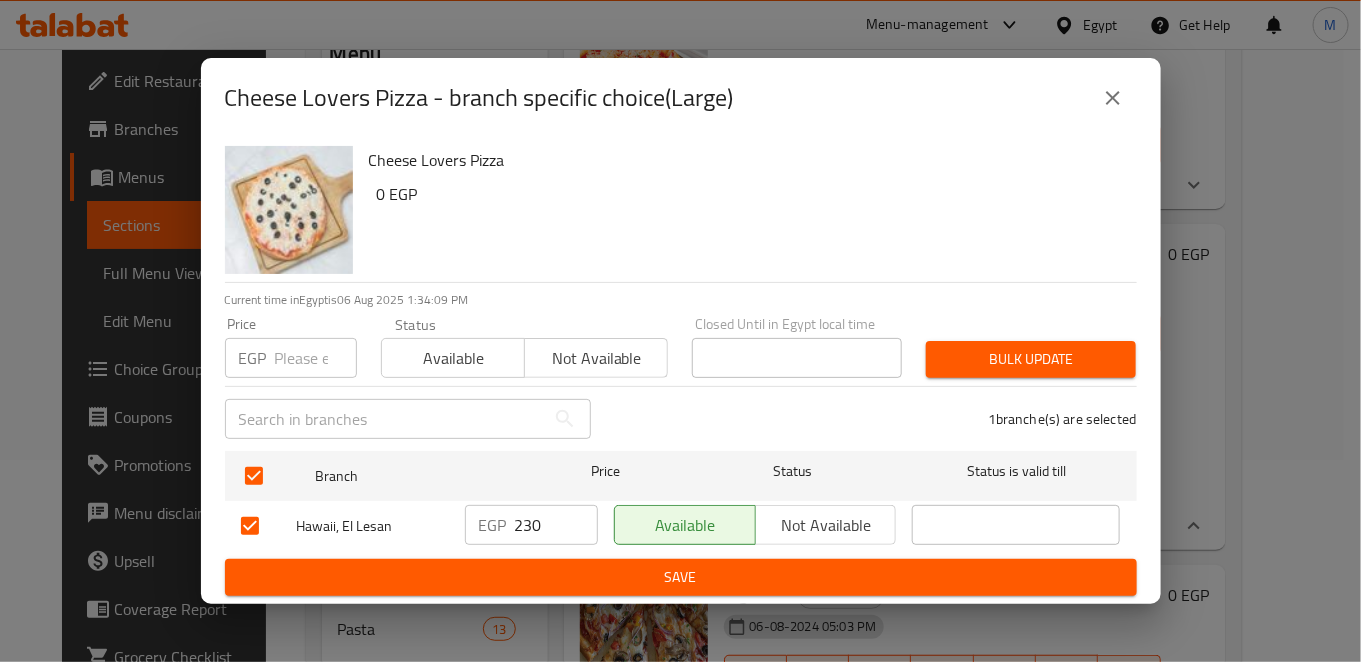 click on "230" at bounding box center [556, 525] 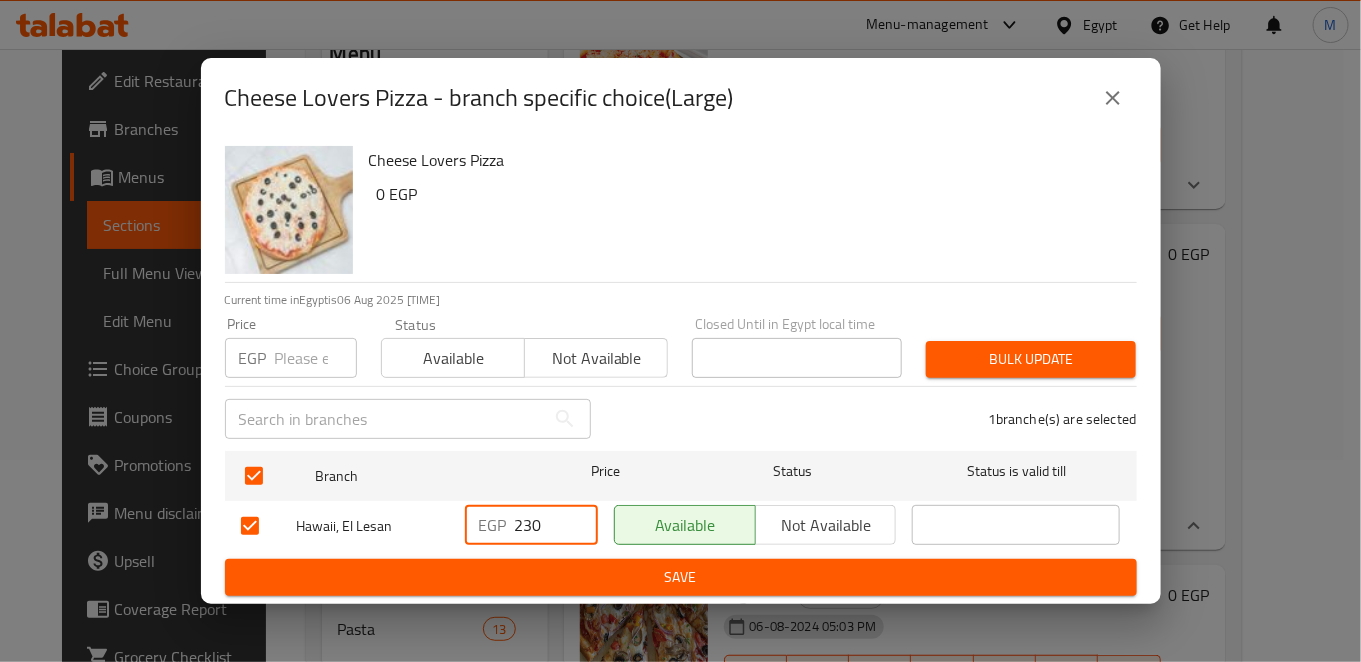 click on "230" at bounding box center (556, 525) 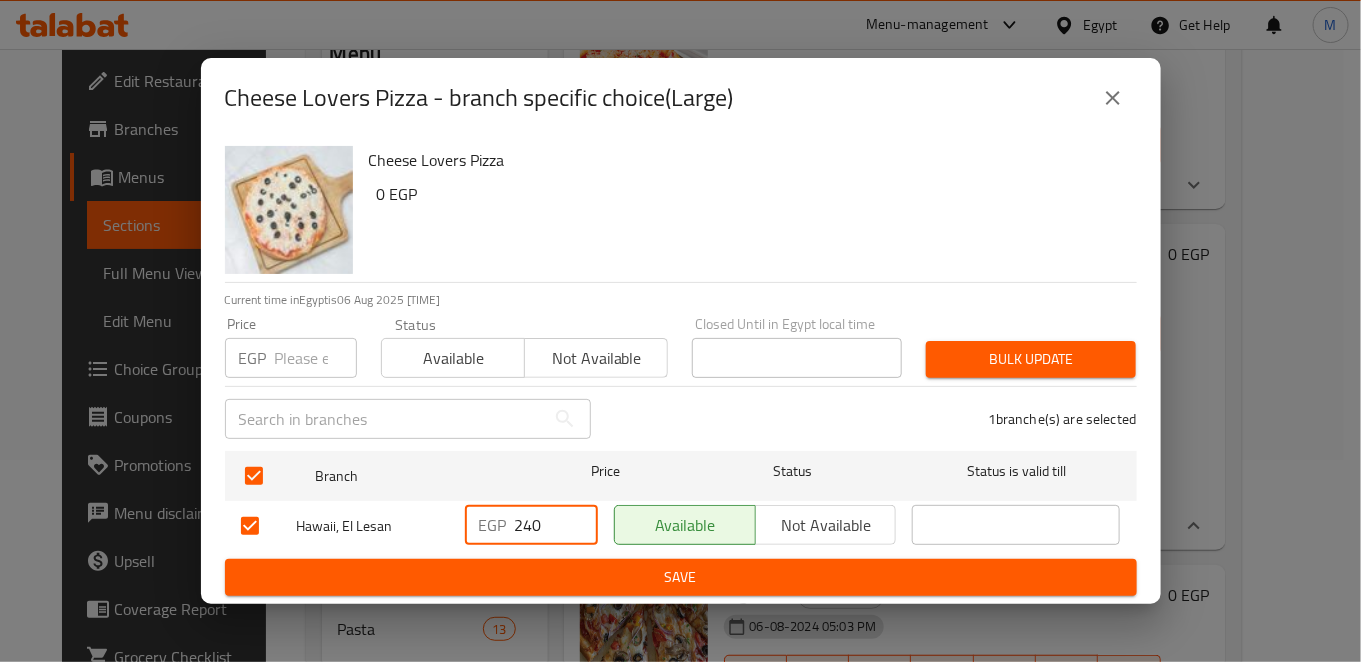 type on "240" 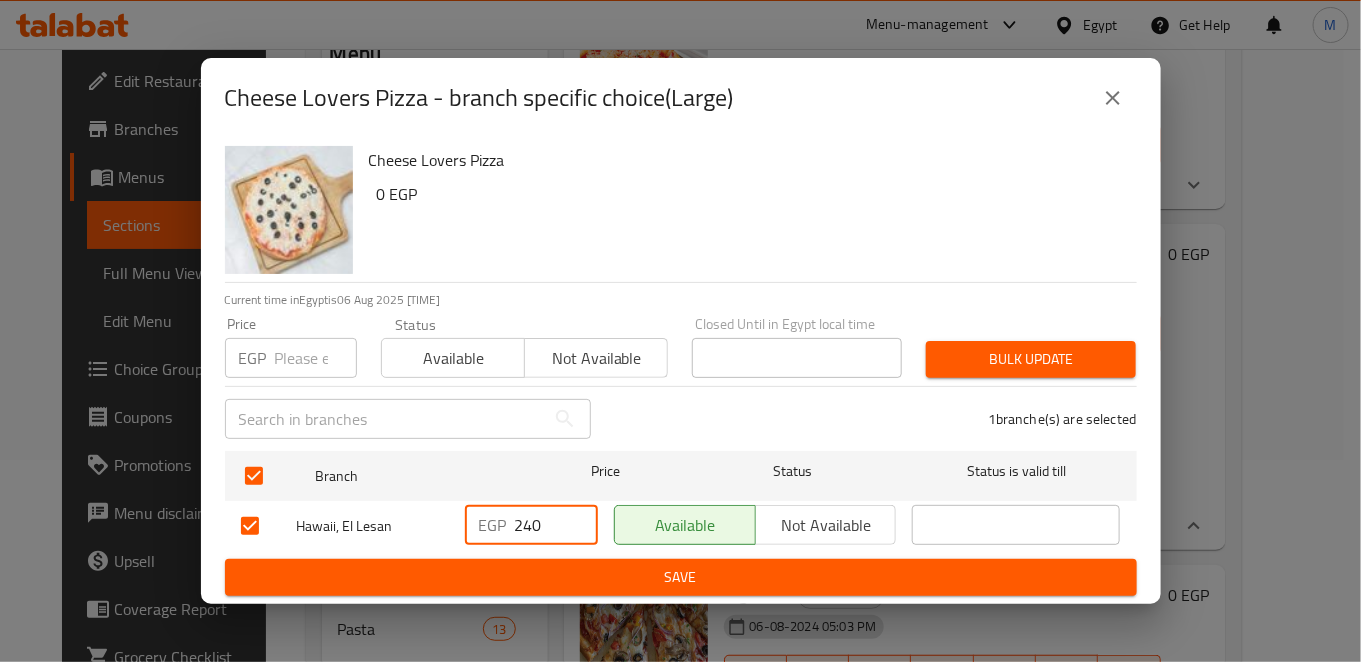 click on "Save" at bounding box center (681, 577) 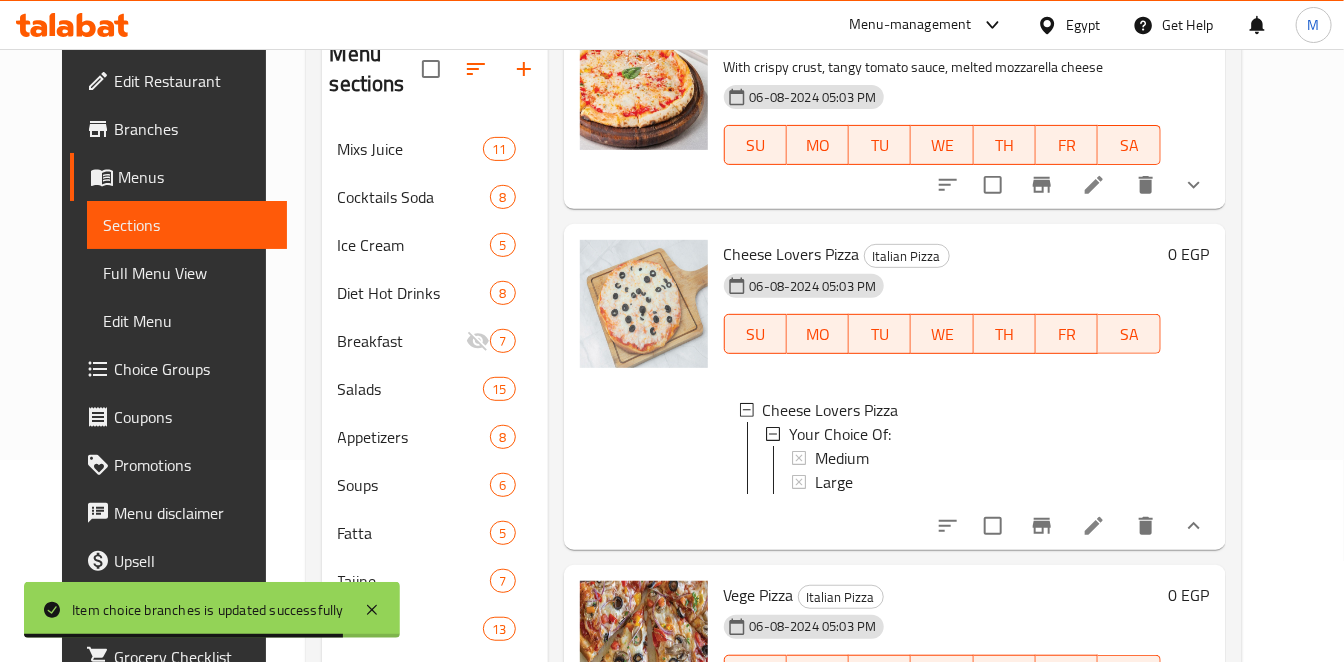 click 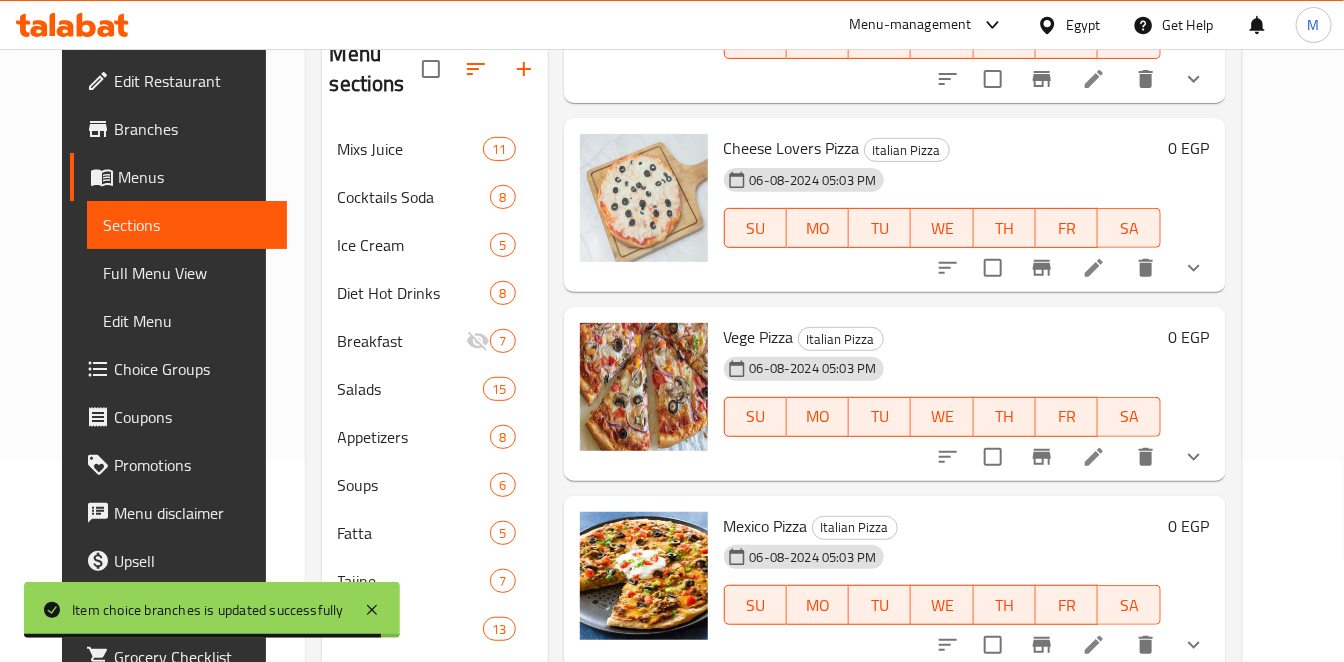 scroll, scrollTop: 222, scrollLeft: 0, axis: vertical 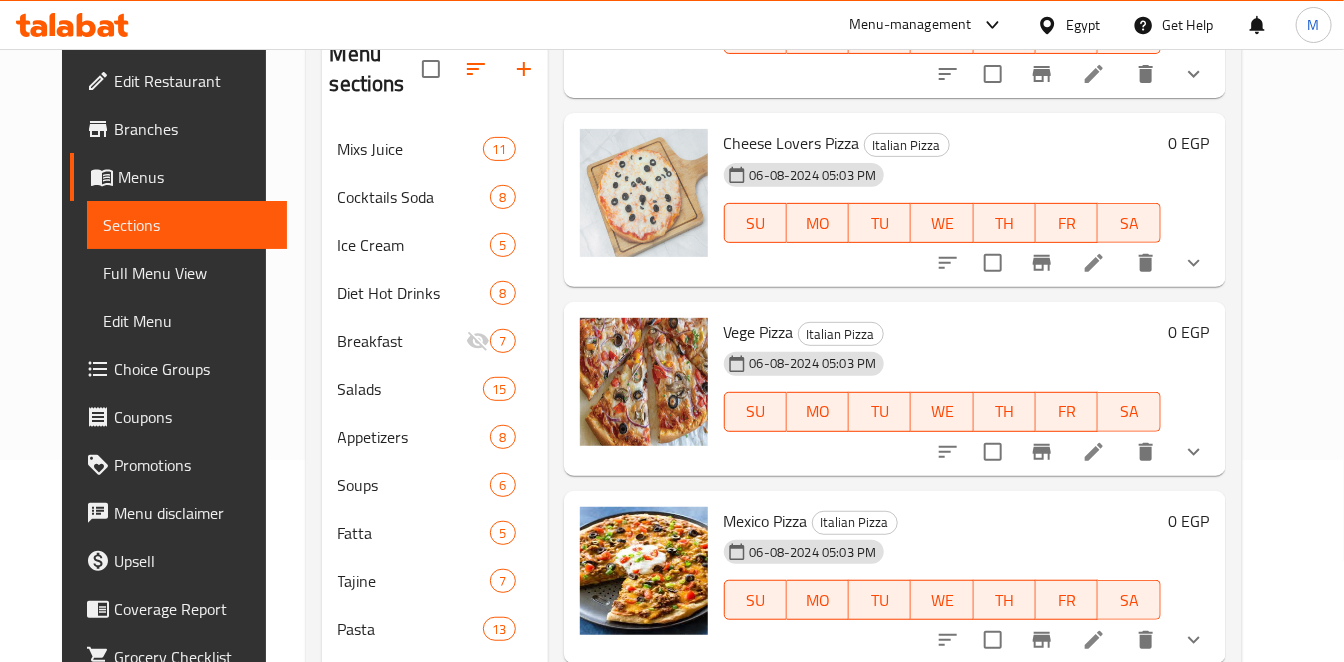 click at bounding box center [1194, 452] 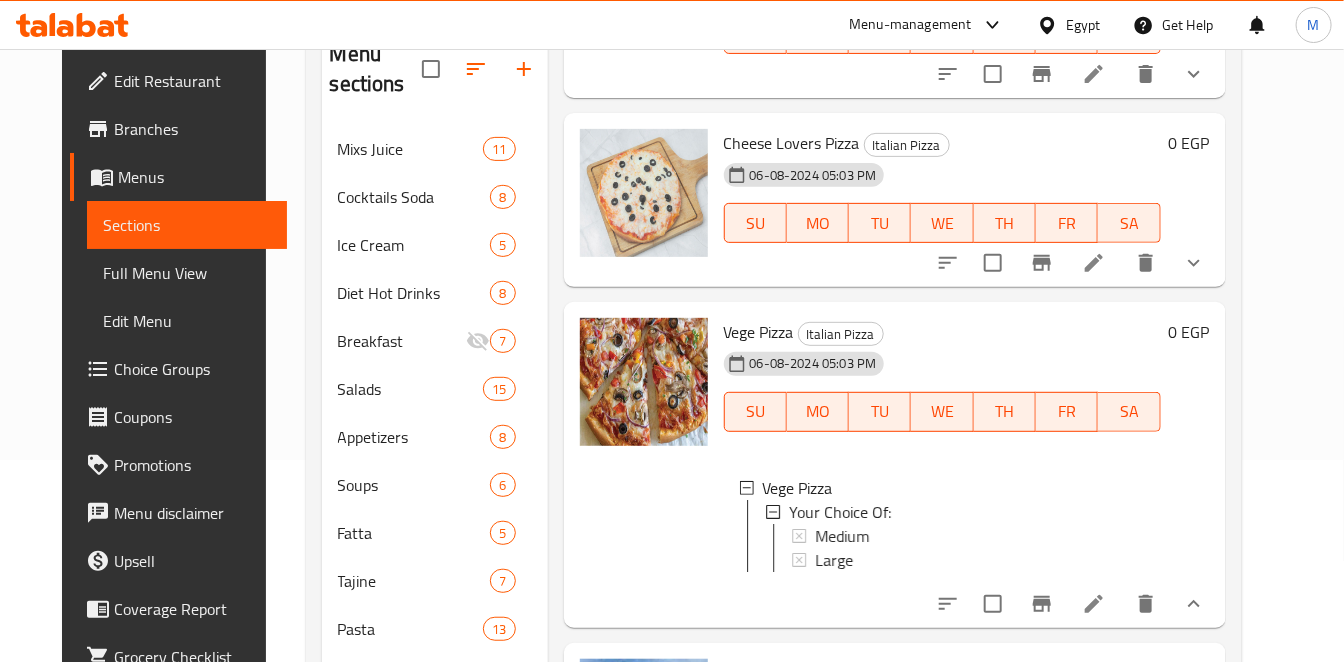 scroll, scrollTop: 2, scrollLeft: 0, axis: vertical 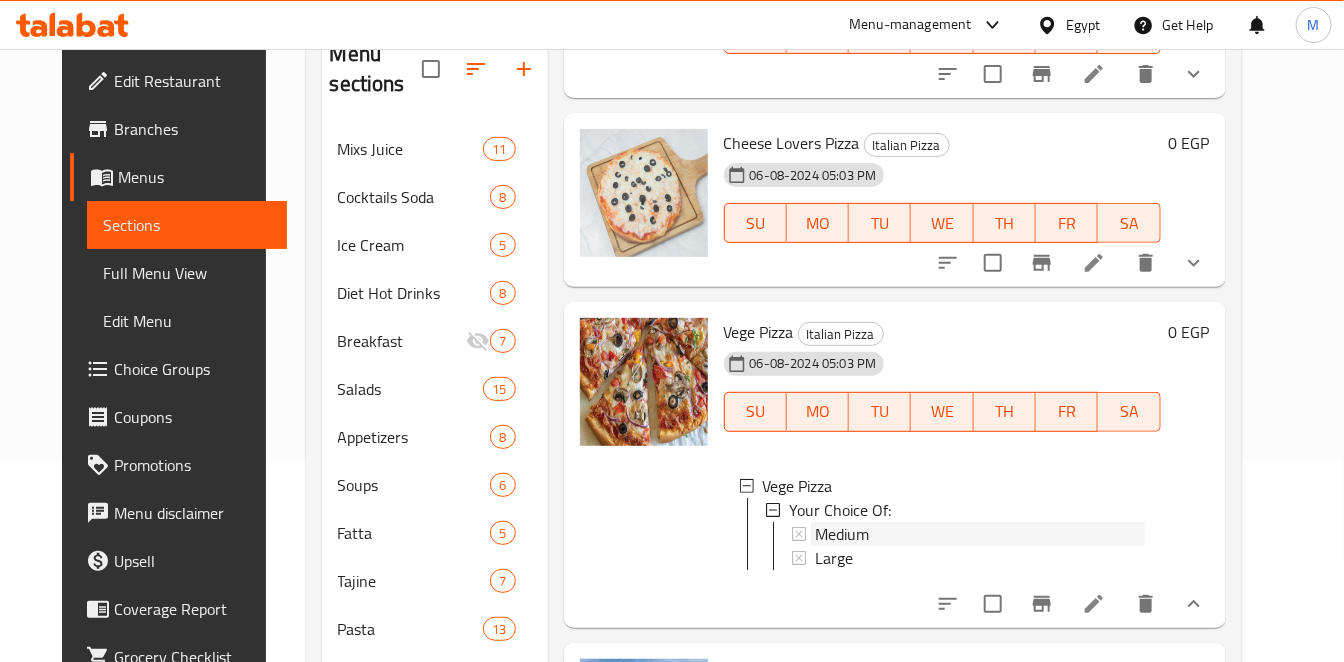 click on "Medium" at bounding box center [980, 534] 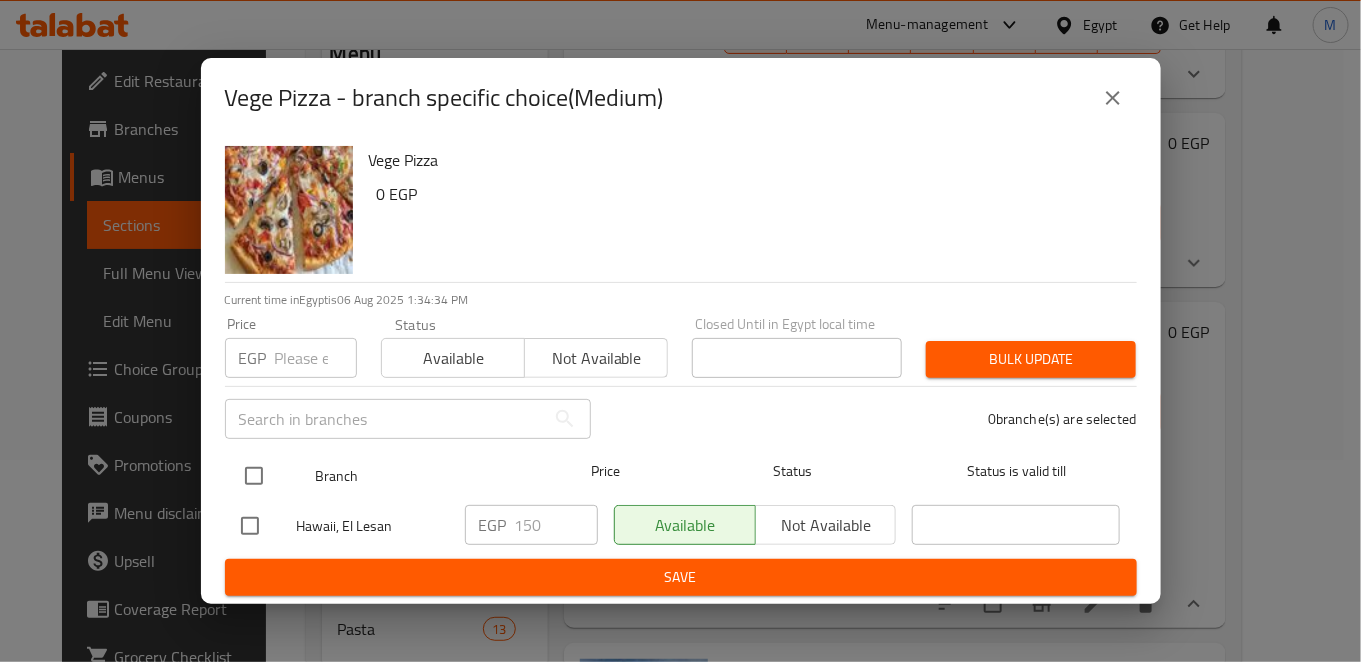 click at bounding box center [254, 476] 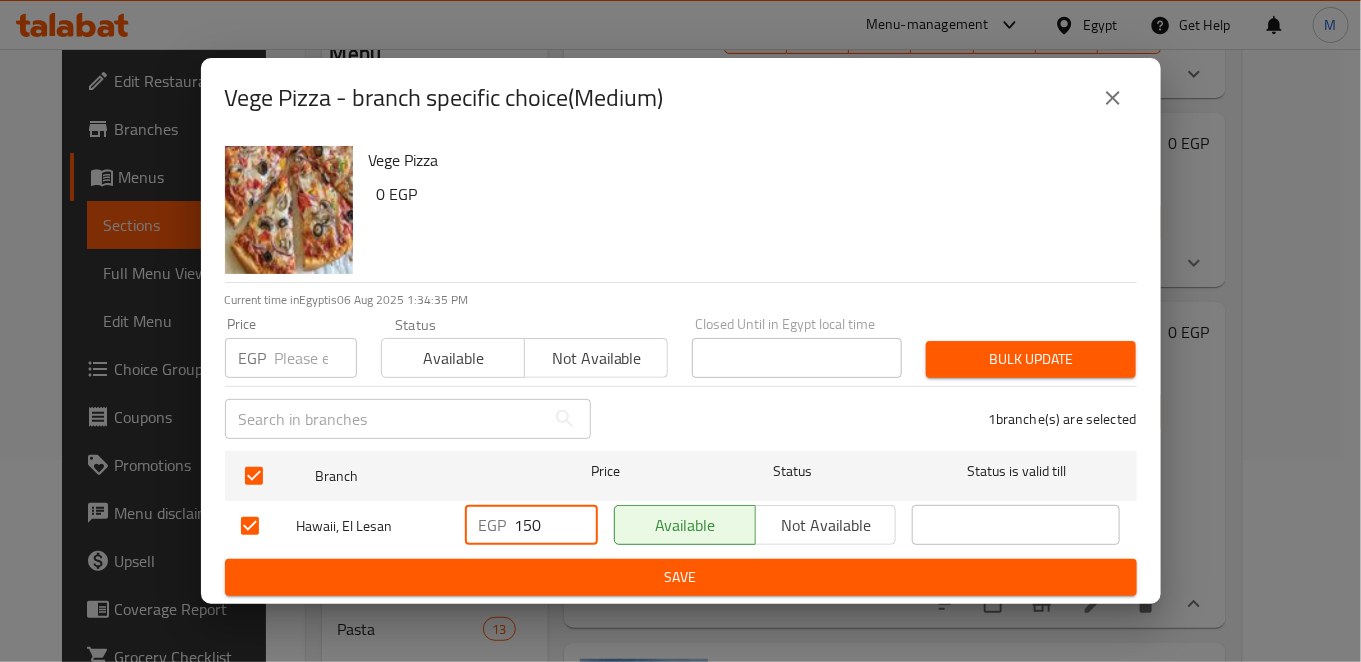 click on "150" at bounding box center [556, 525] 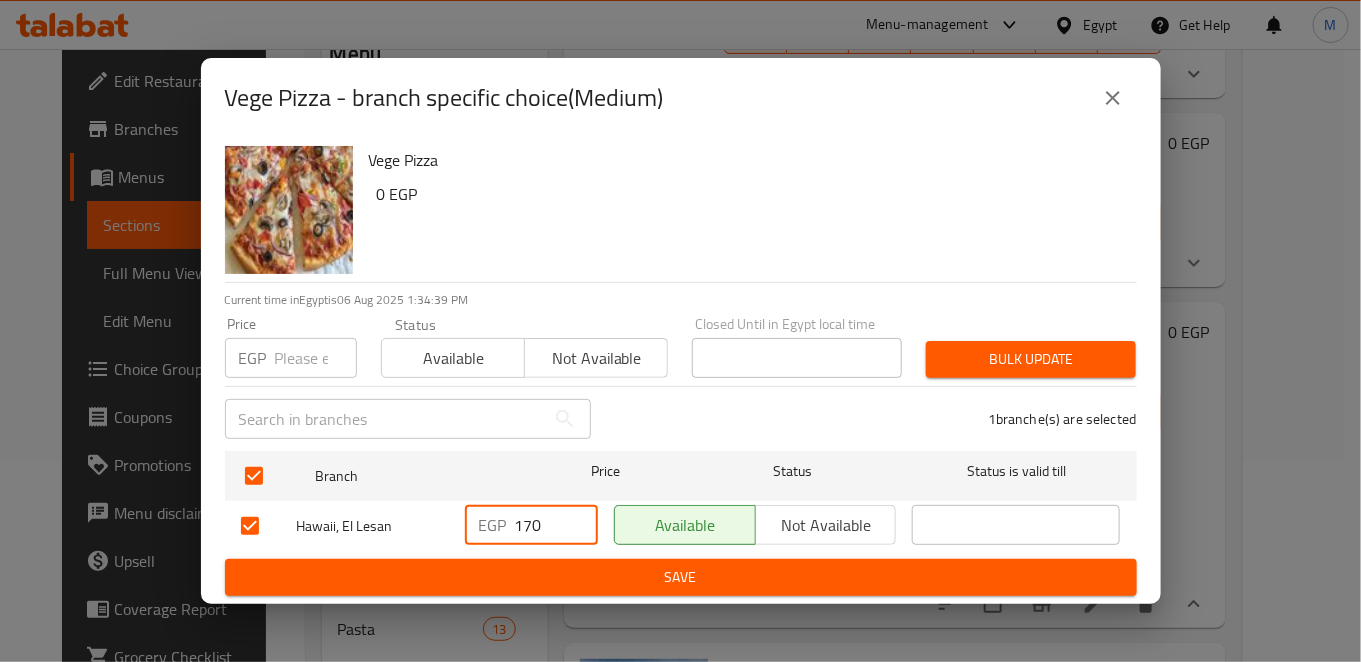 type on "170" 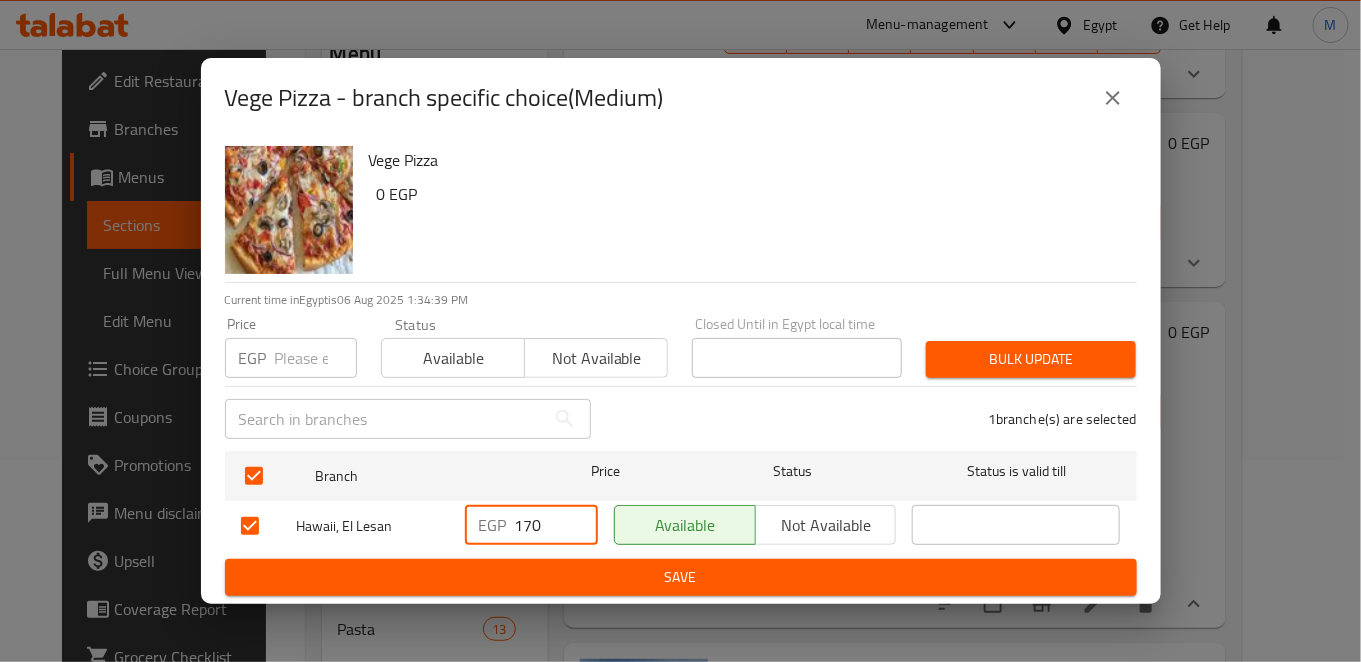 click on "Save" at bounding box center (681, 577) 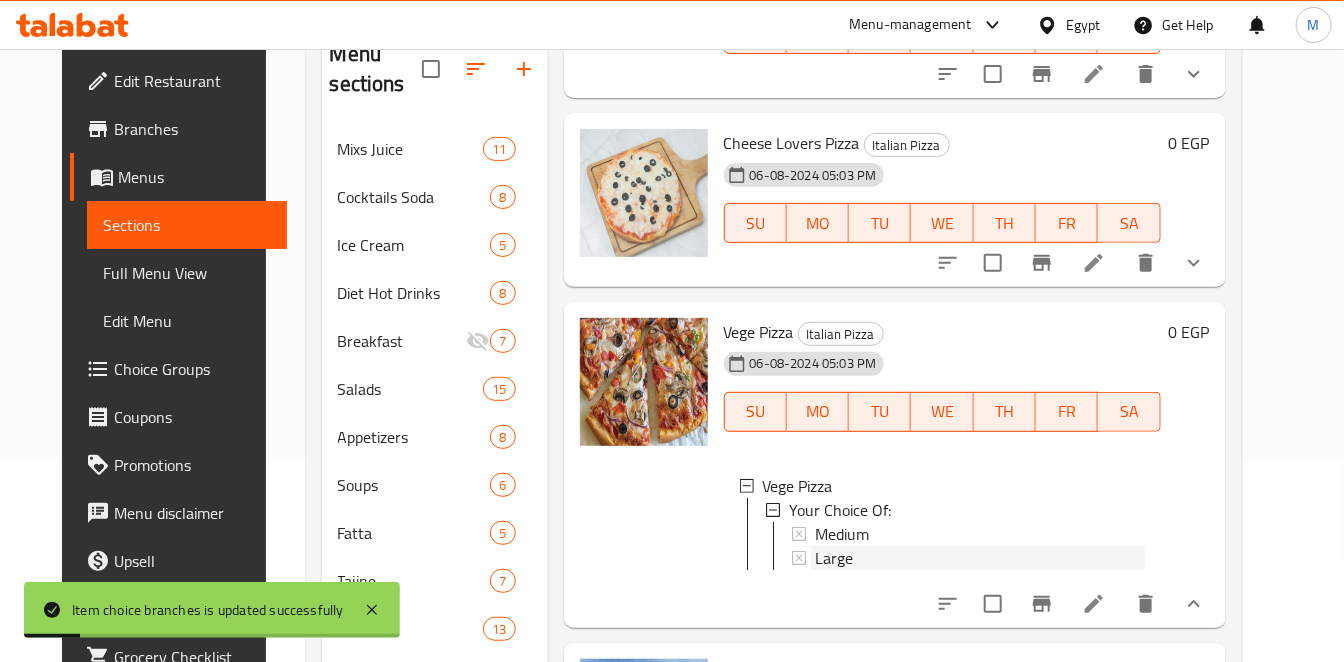 click on "Large" at bounding box center [980, 558] 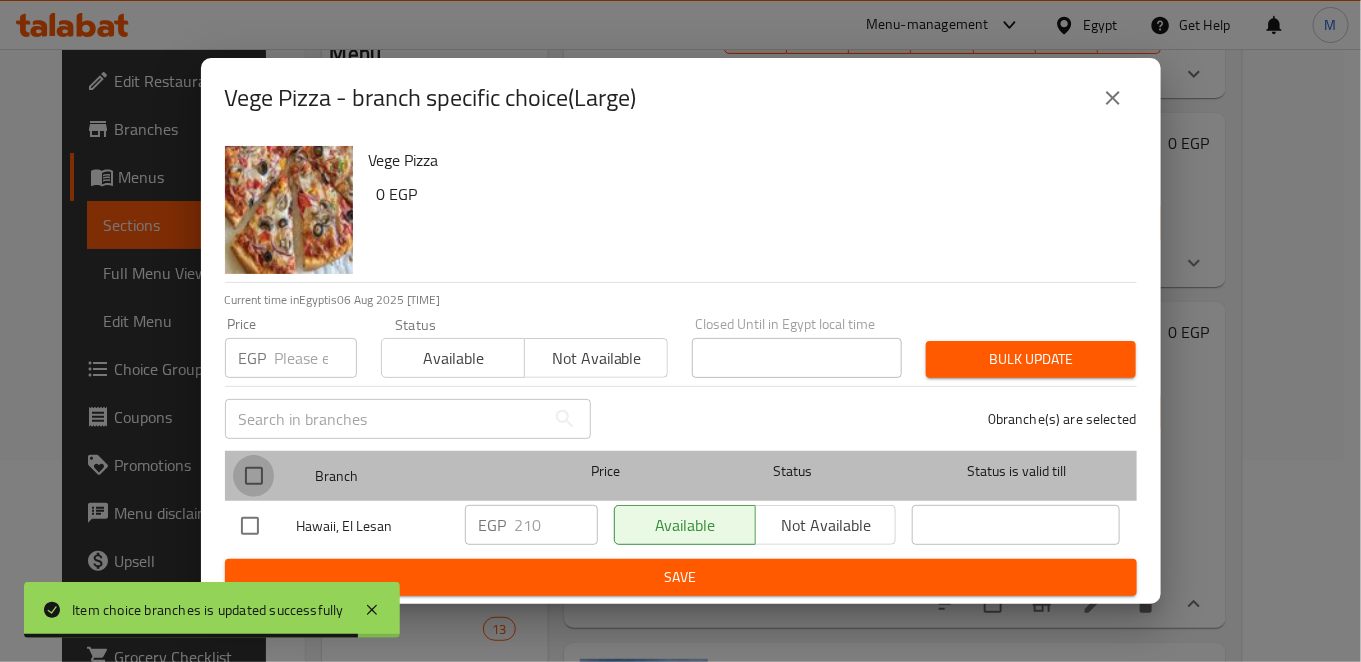 click at bounding box center [254, 476] 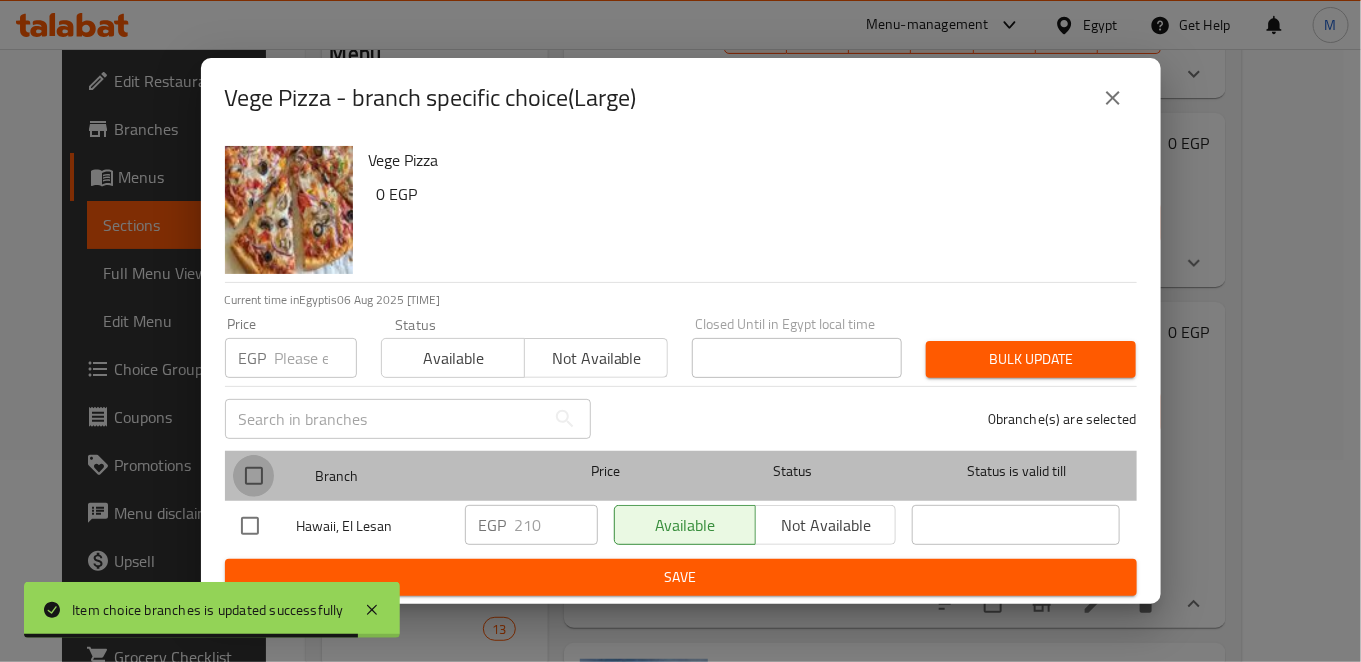 checkbox on "true" 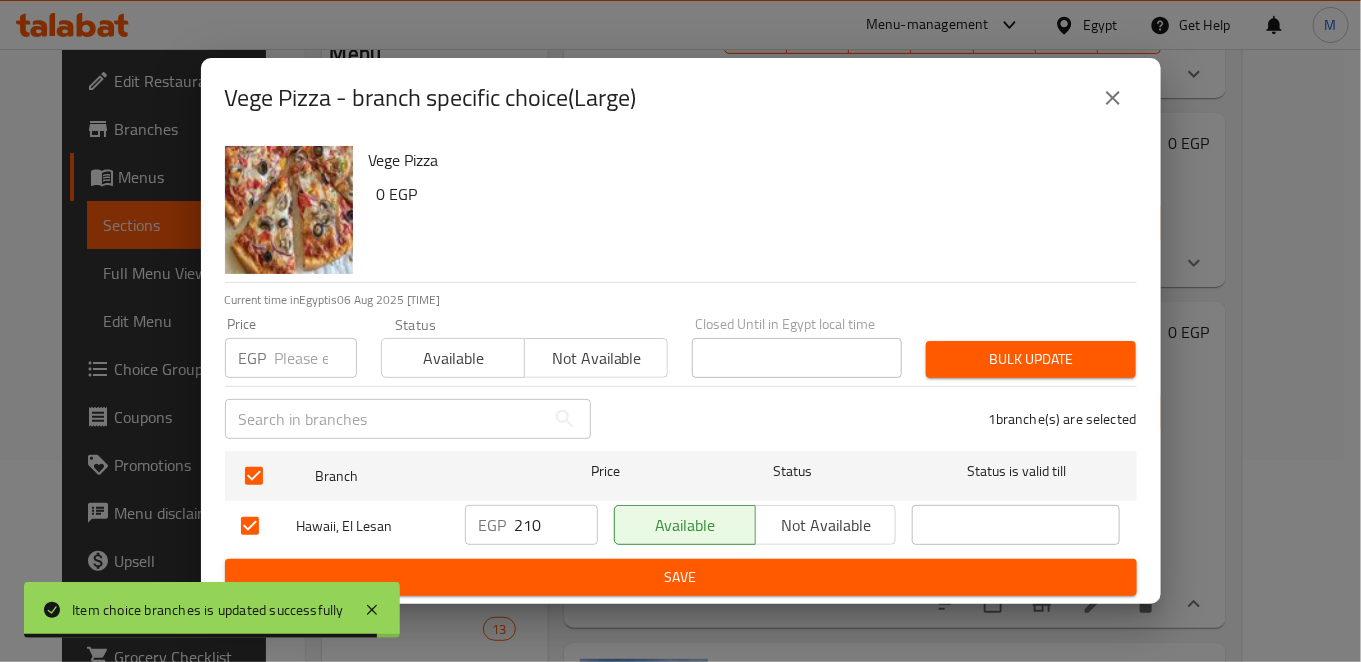 click on "210" at bounding box center [556, 525] 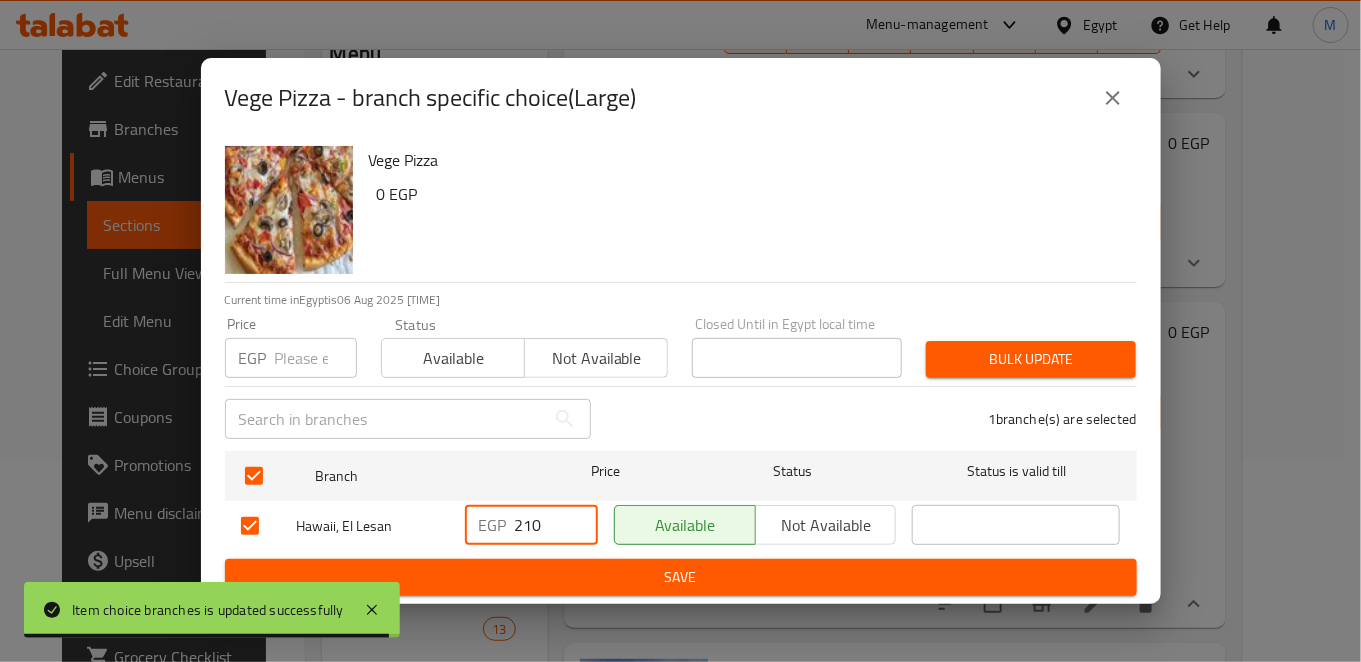 click on "210" at bounding box center (556, 525) 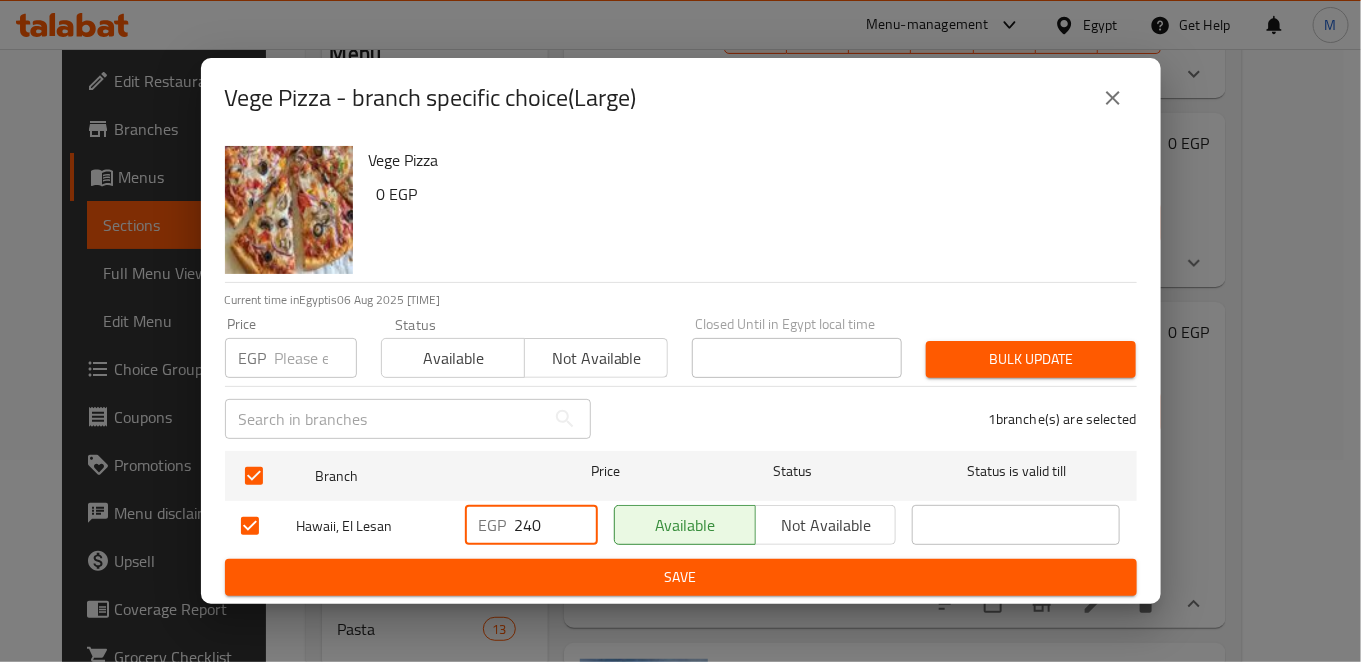 type on "240" 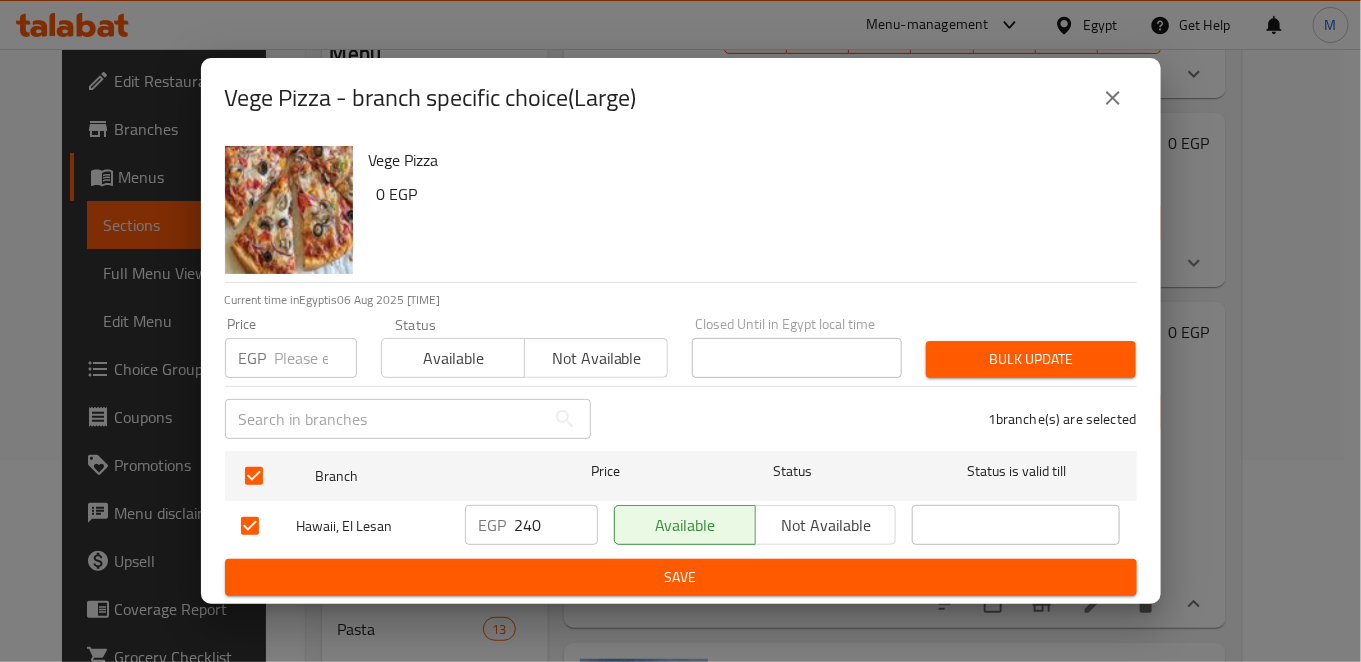 click on "Branch Price Status Status is valid till Hawaii, El Lesan EGP 240 ​ Available Not available ​ Save" at bounding box center (681, 519) 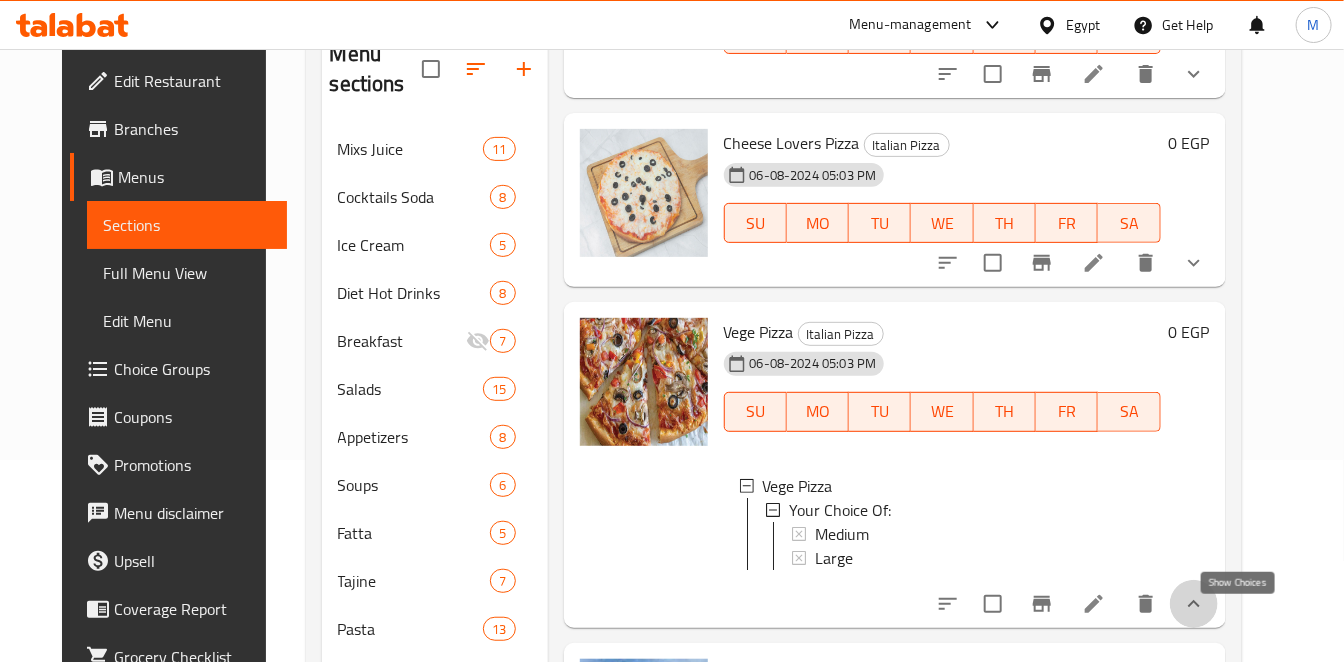 click 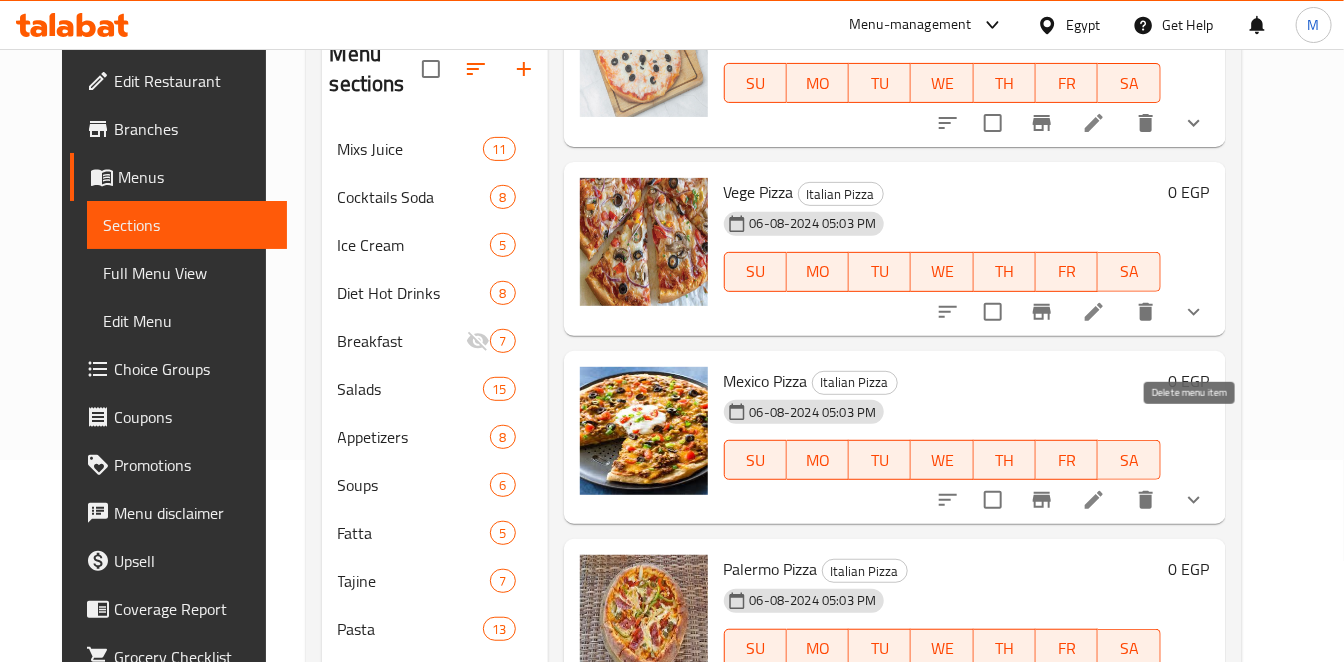 scroll, scrollTop: 444, scrollLeft: 0, axis: vertical 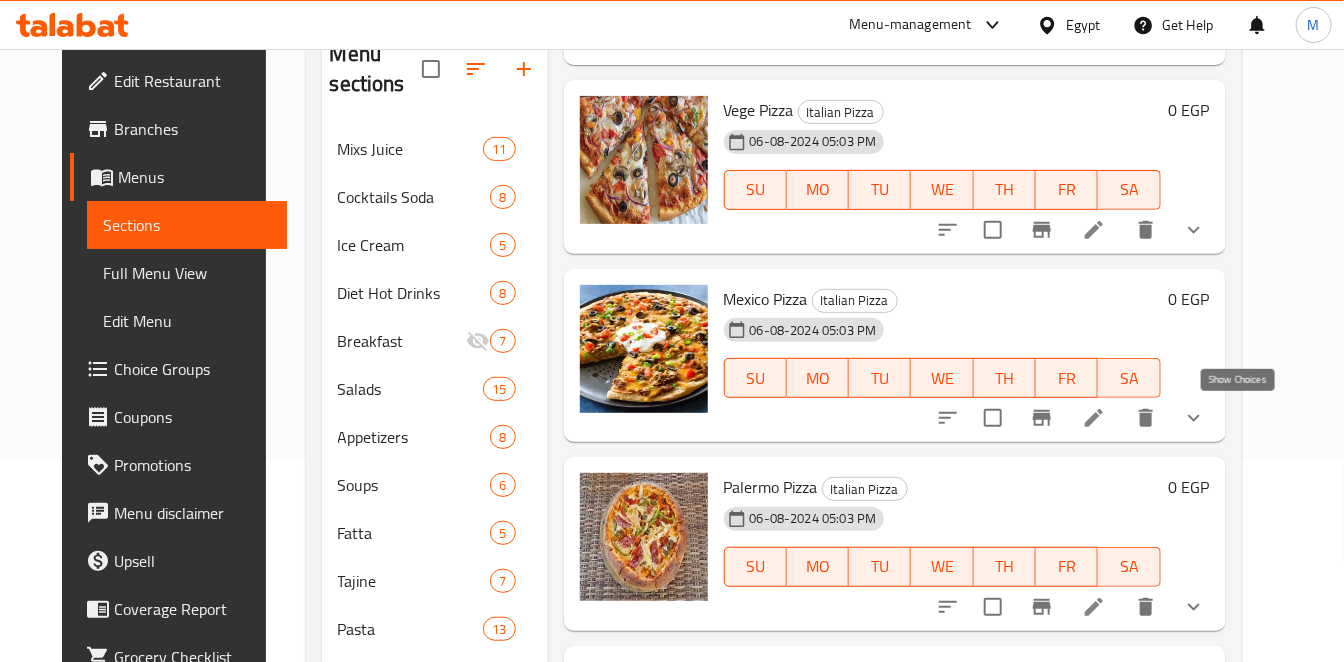 click 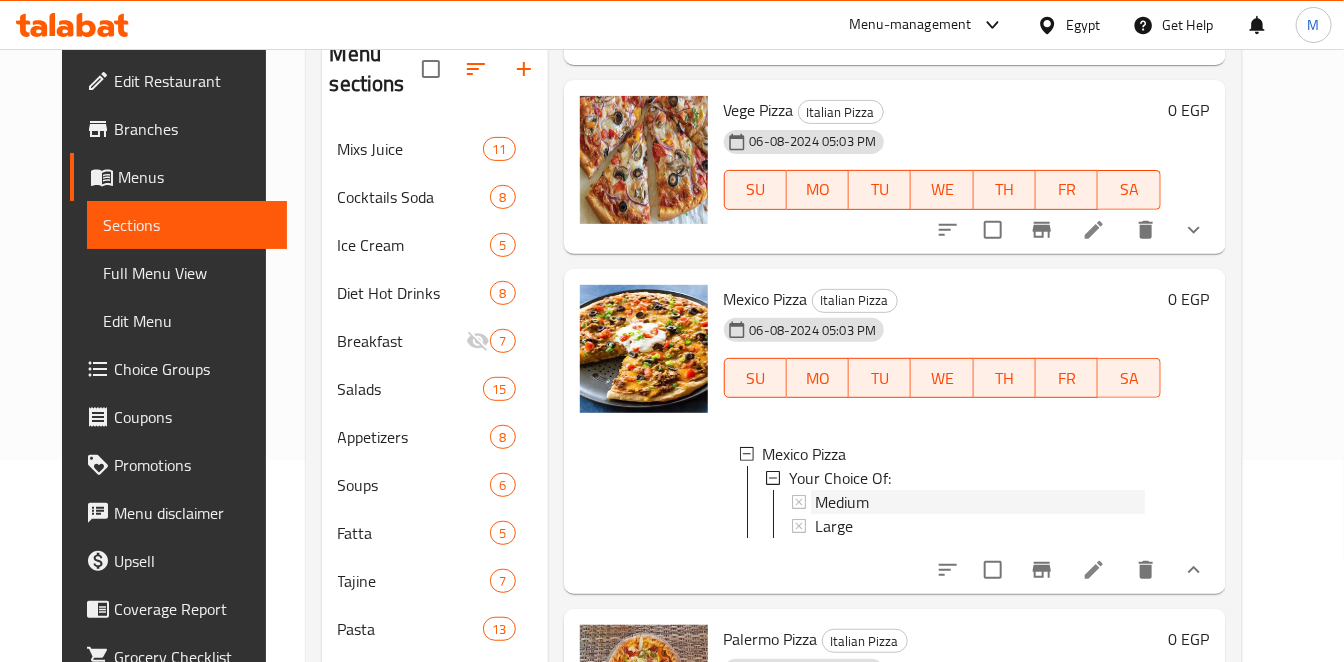 click on "Medium" at bounding box center (842, 502) 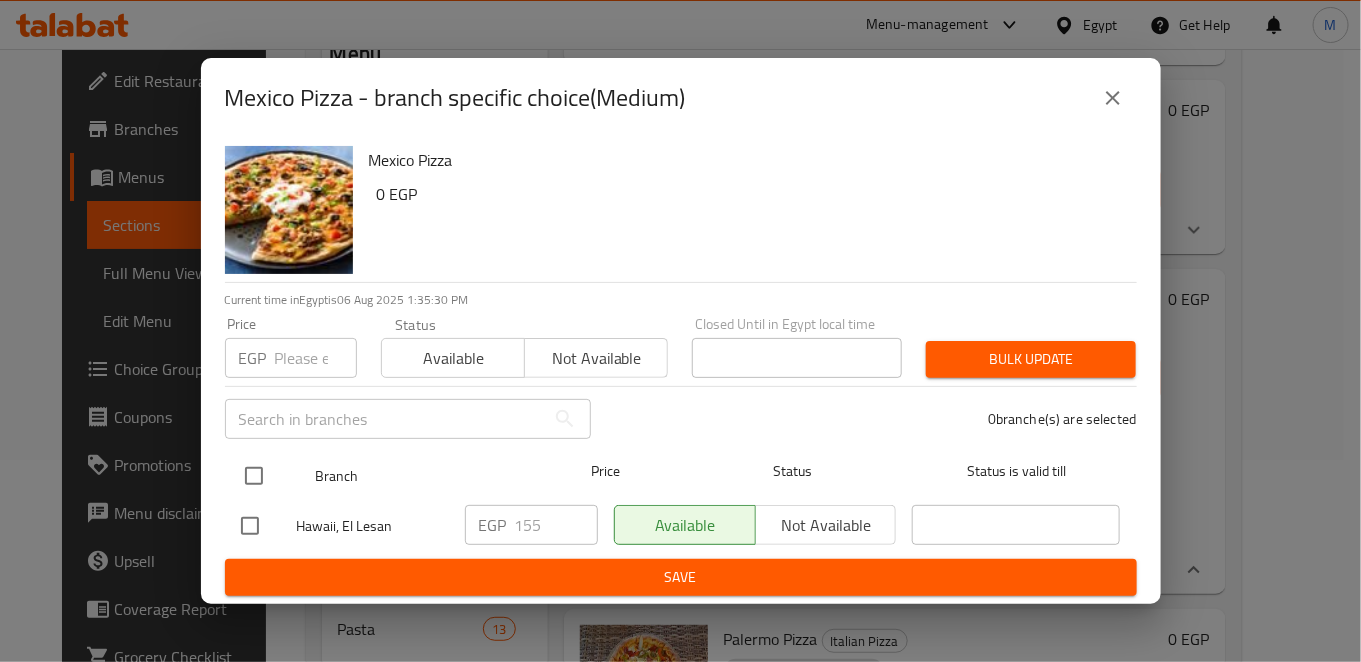 click at bounding box center (254, 476) 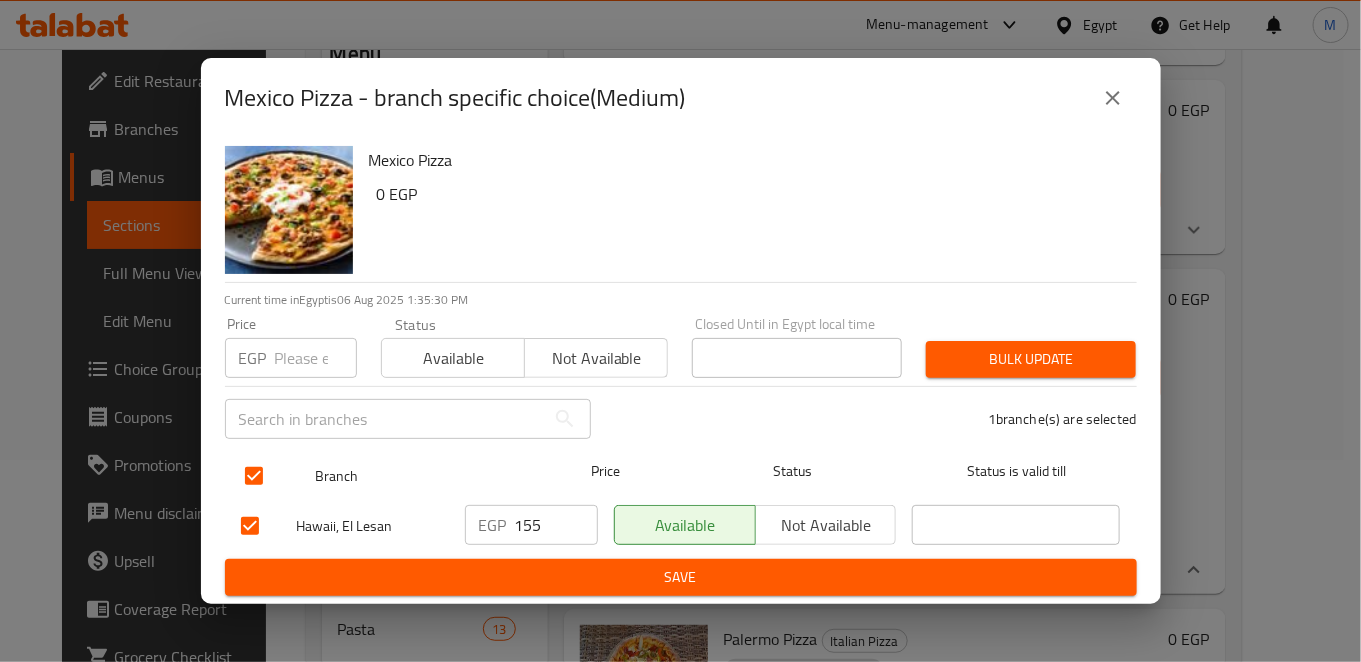 checkbox on "true" 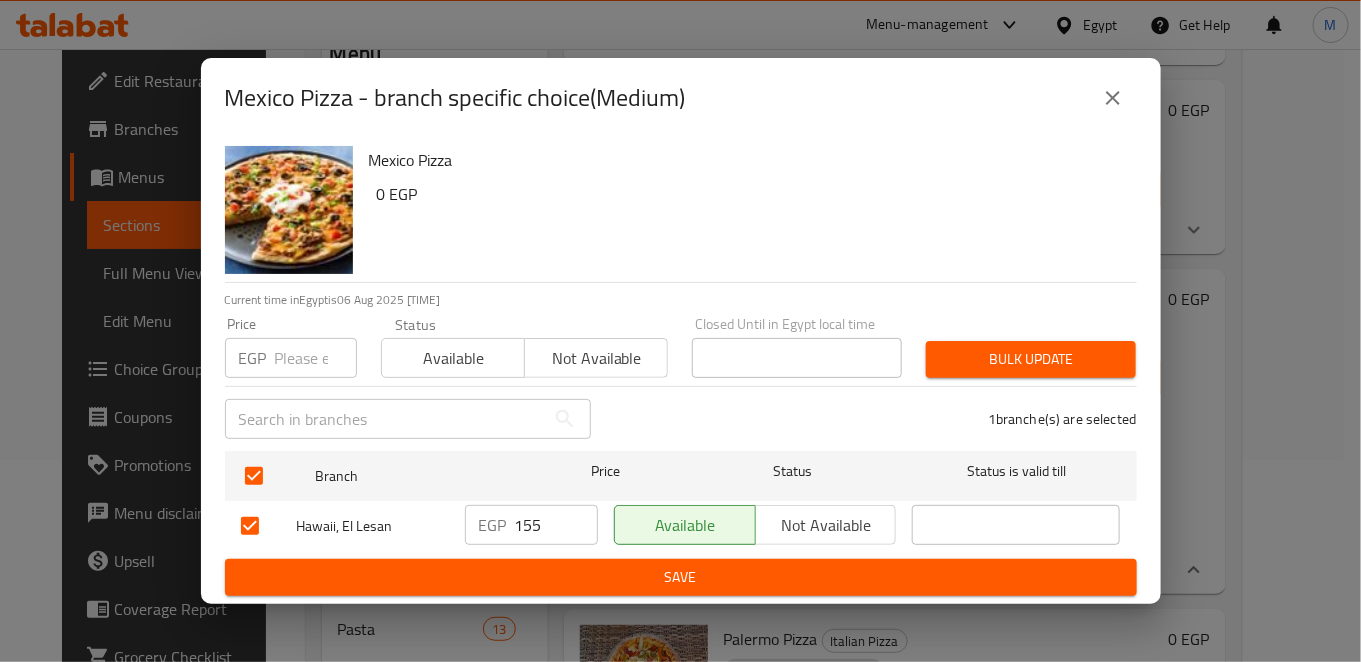 click on "155" at bounding box center (556, 525) 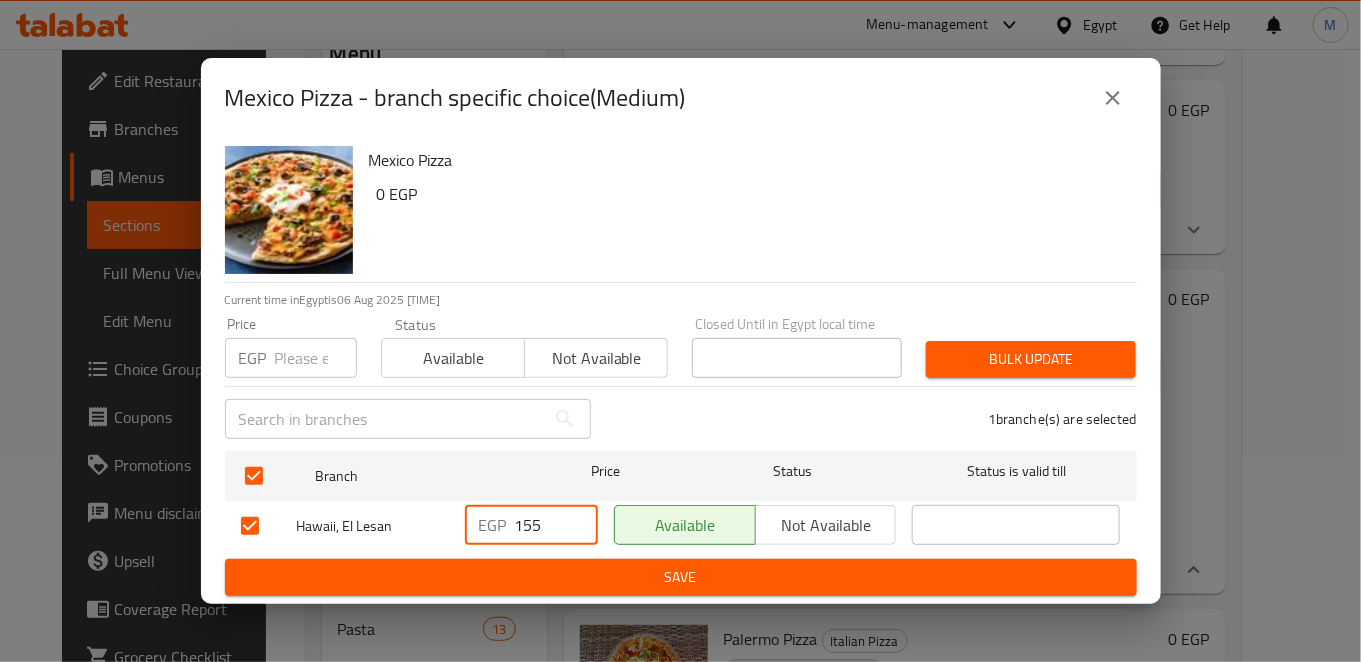 click on "155" at bounding box center (556, 525) 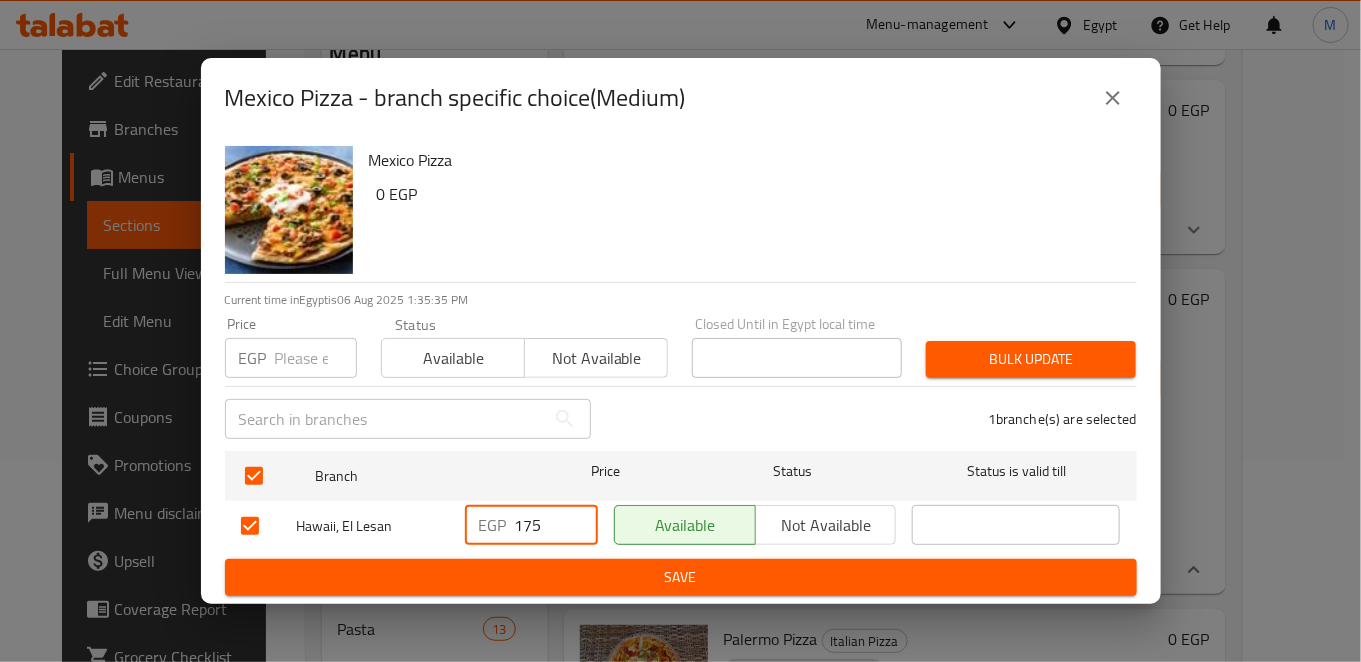type on "175" 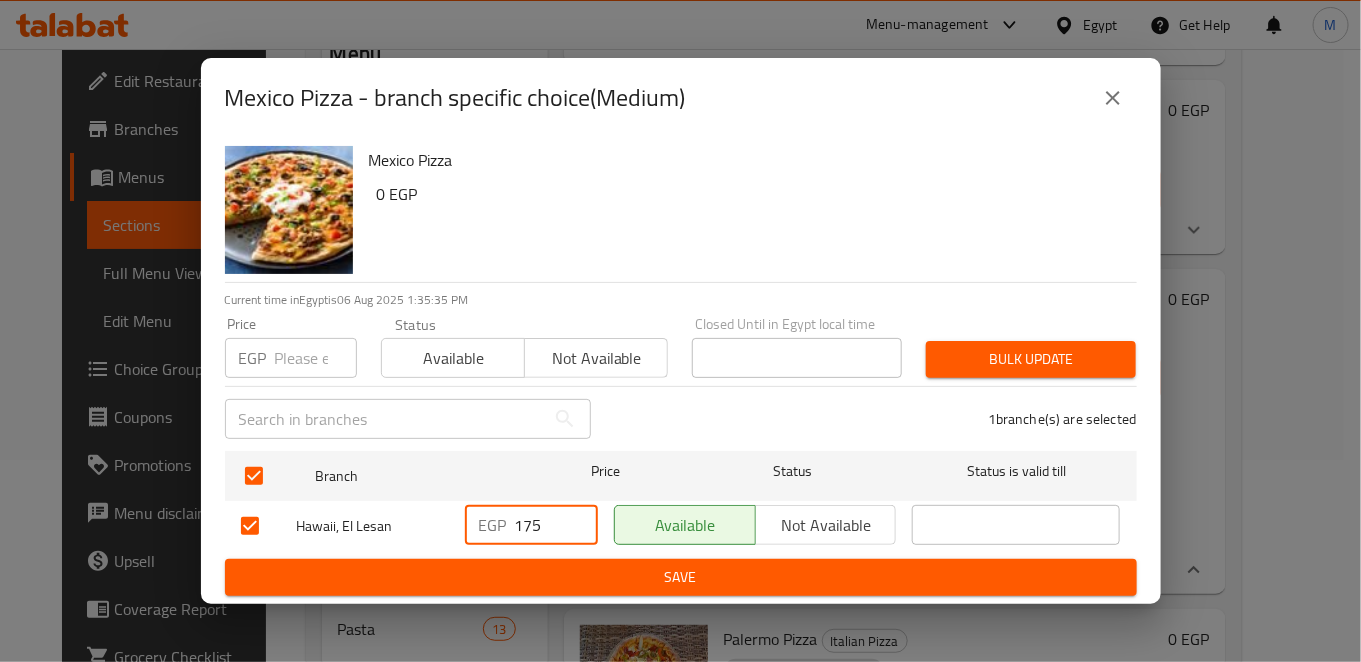 click on "Save" at bounding box center (681, 577) 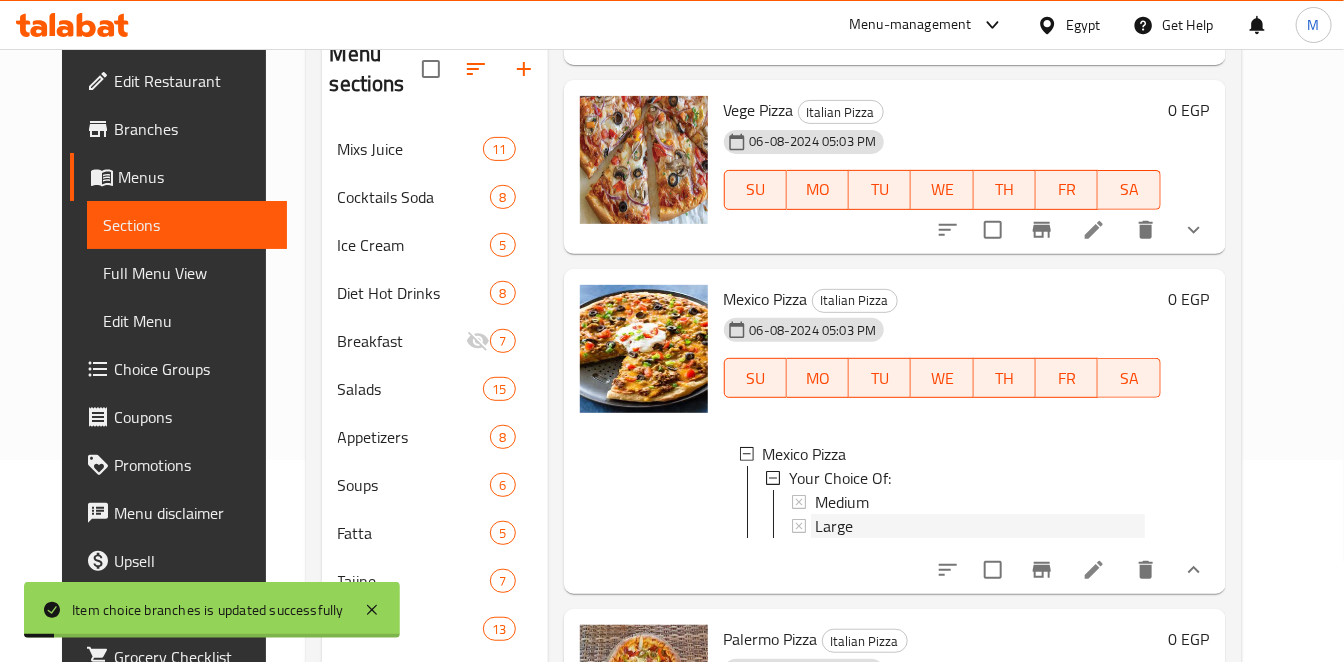 click on "Large" at bounding box center (834, 526) 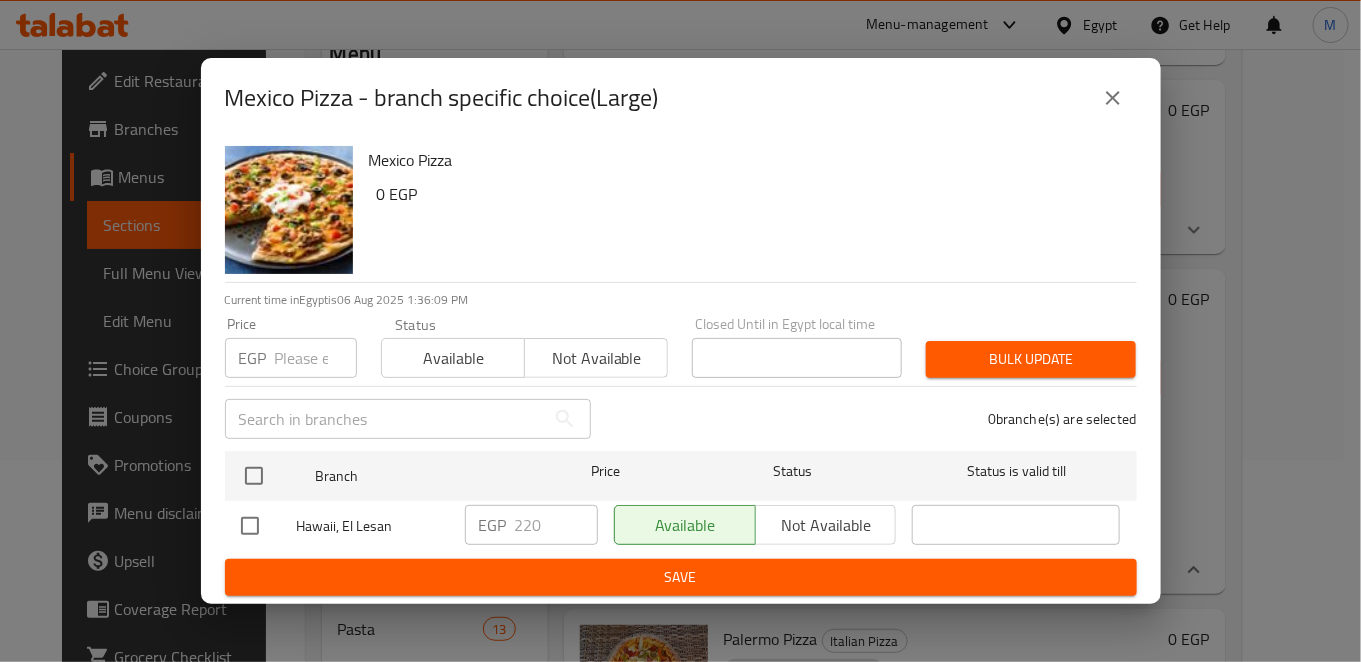 type 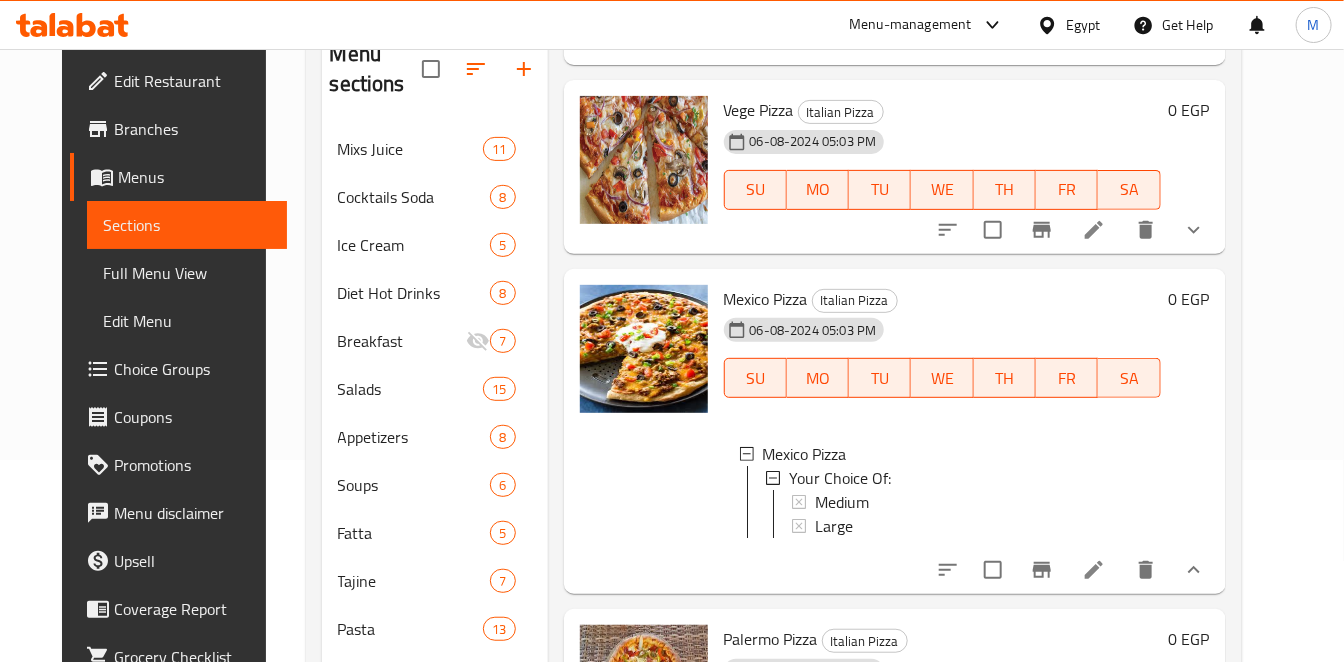 click on "Large" at bounding box center [834, 526] 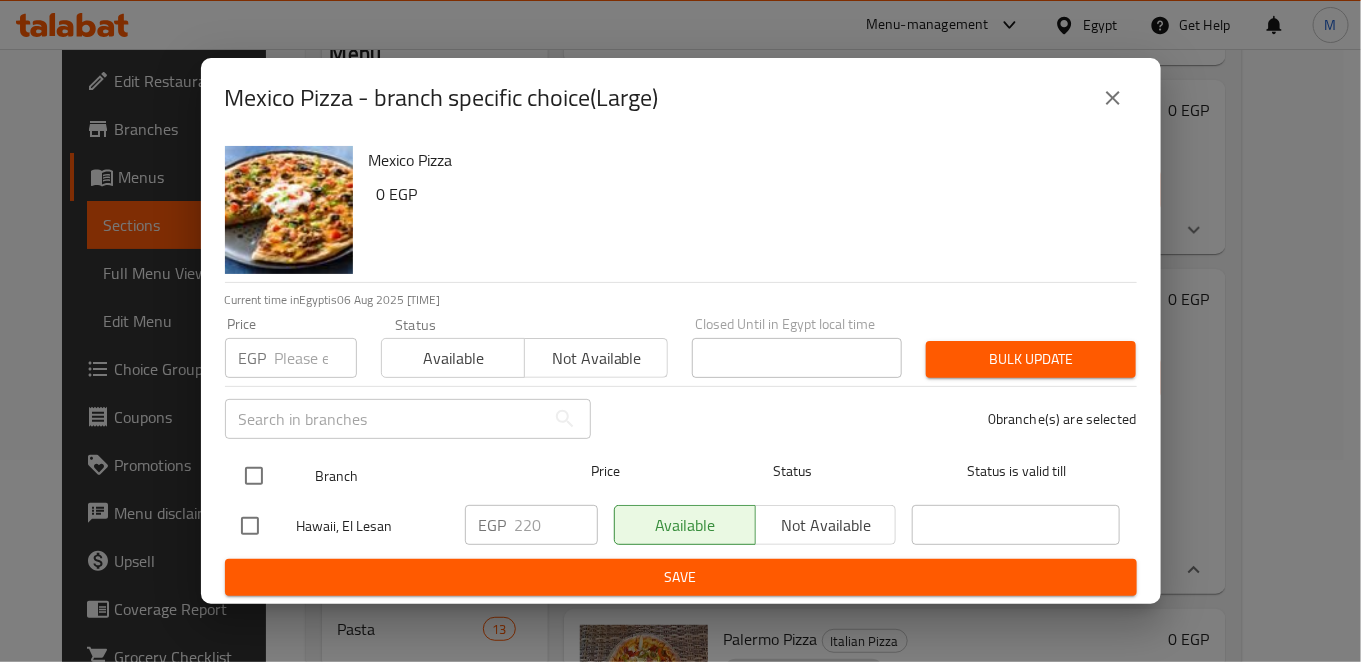 click at bounding box center [254, 476] 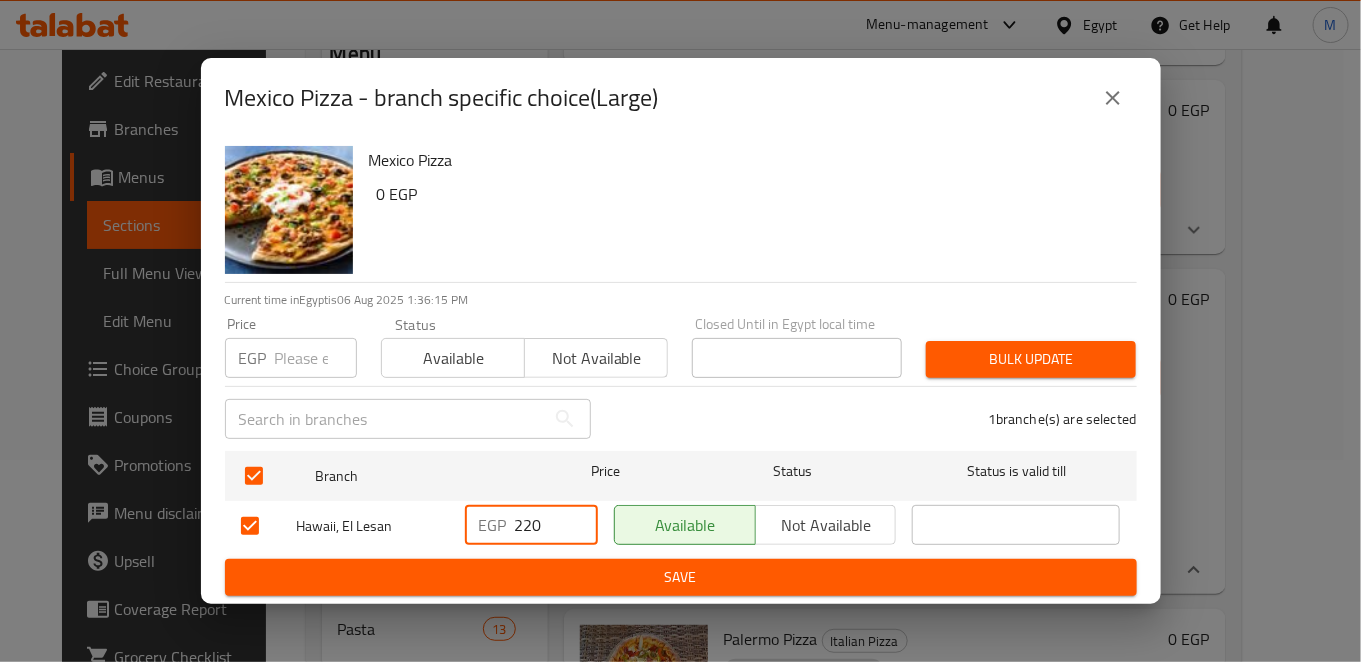 click on "220" at bounding box center (556, 525) 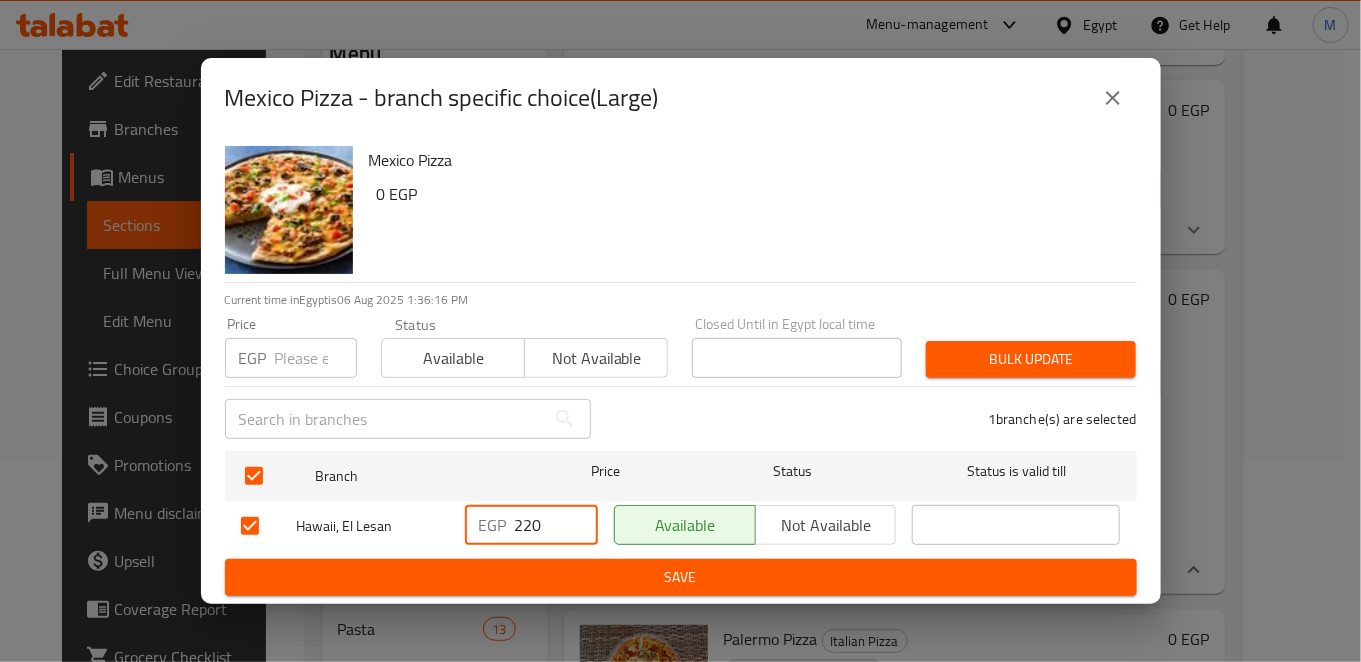 click on "220" at bounding box center (556, 525) 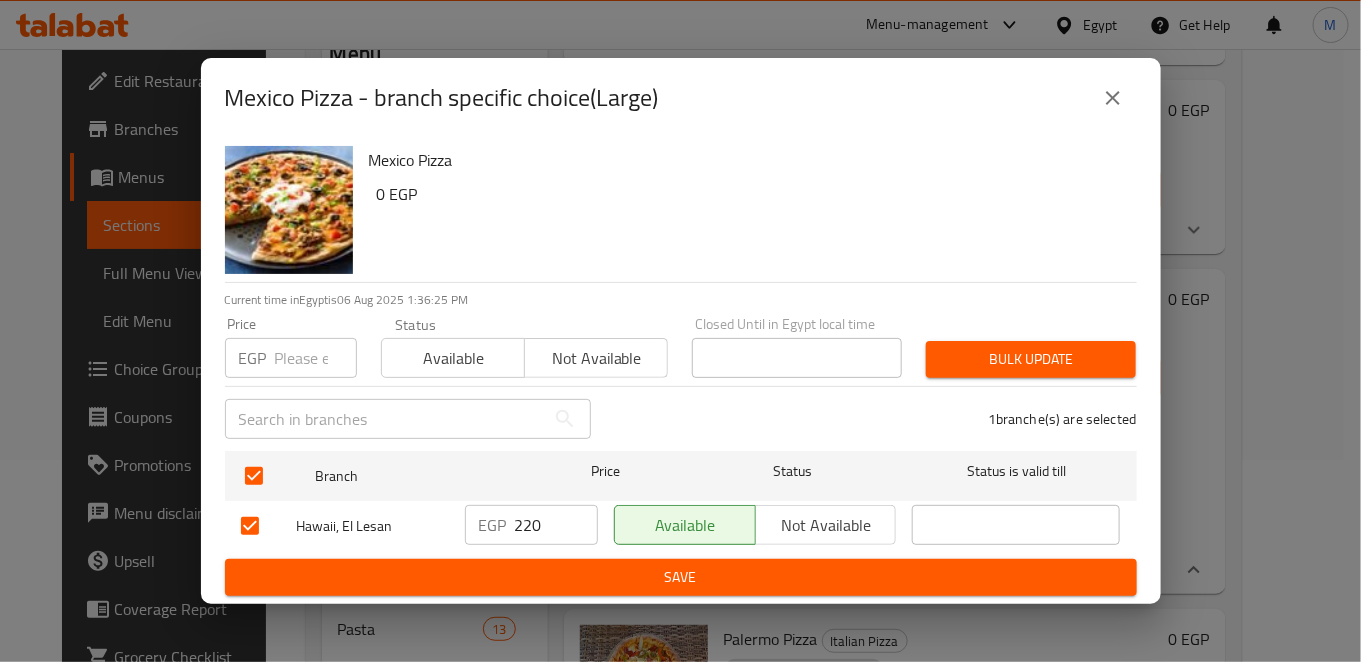 click on "0   EGP" at bounding box center (749, 194) 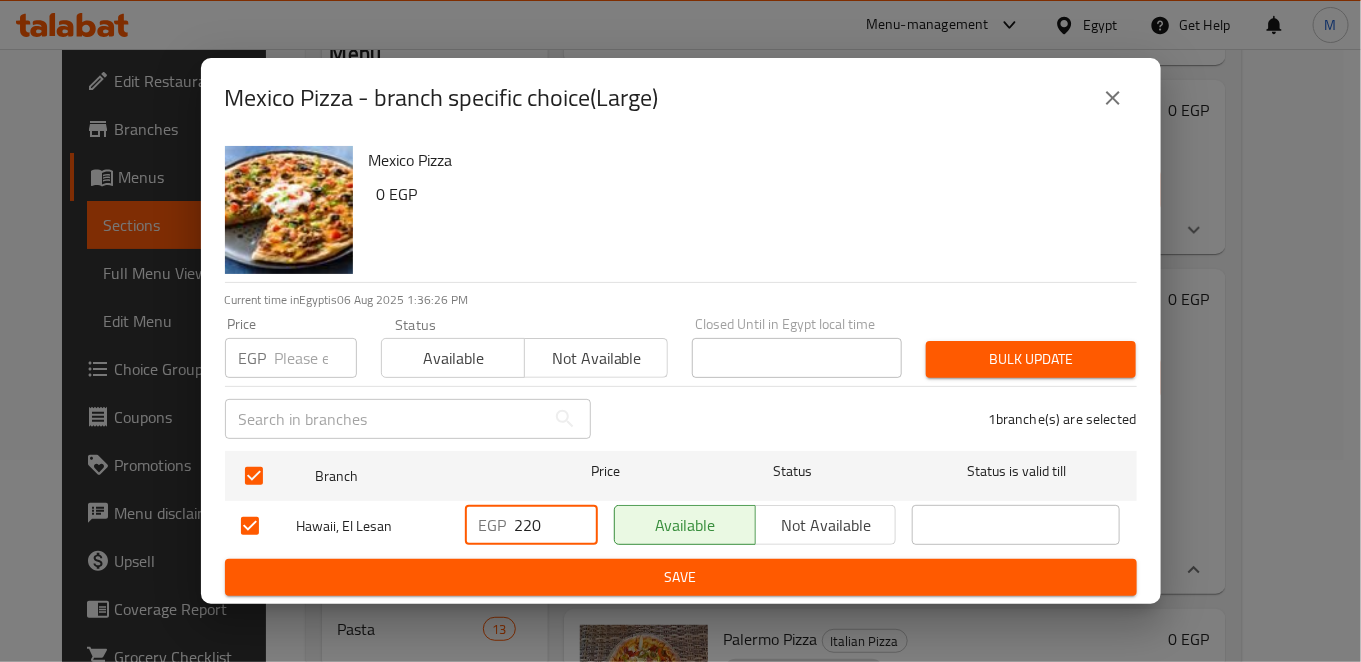 click on "220" at bounding box center (556, 525) 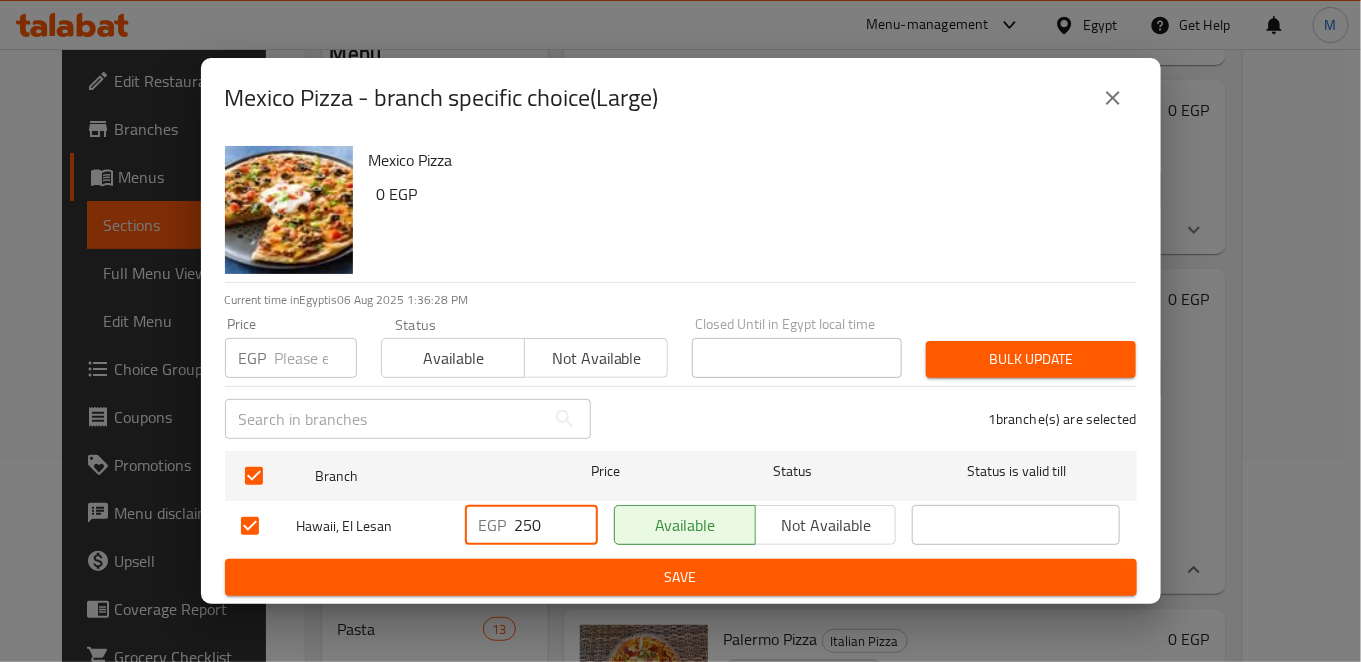 type on "250" 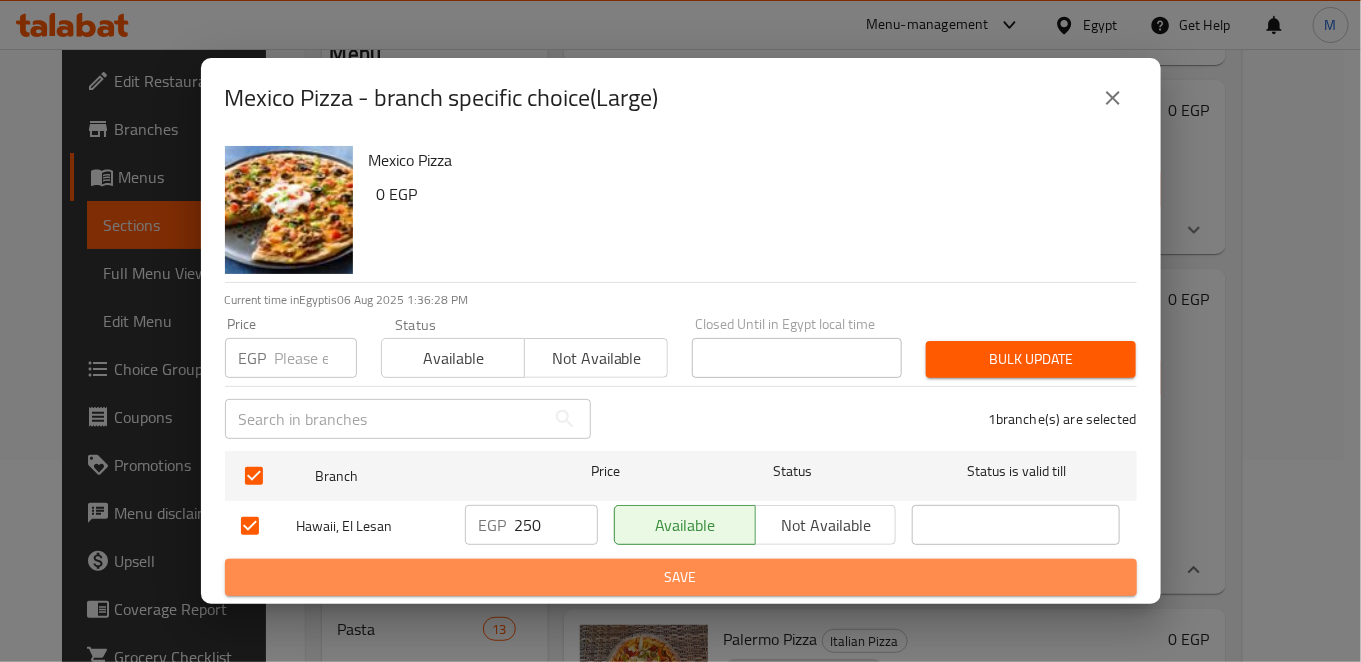 click on "Save" at bounding box center (681, 577) 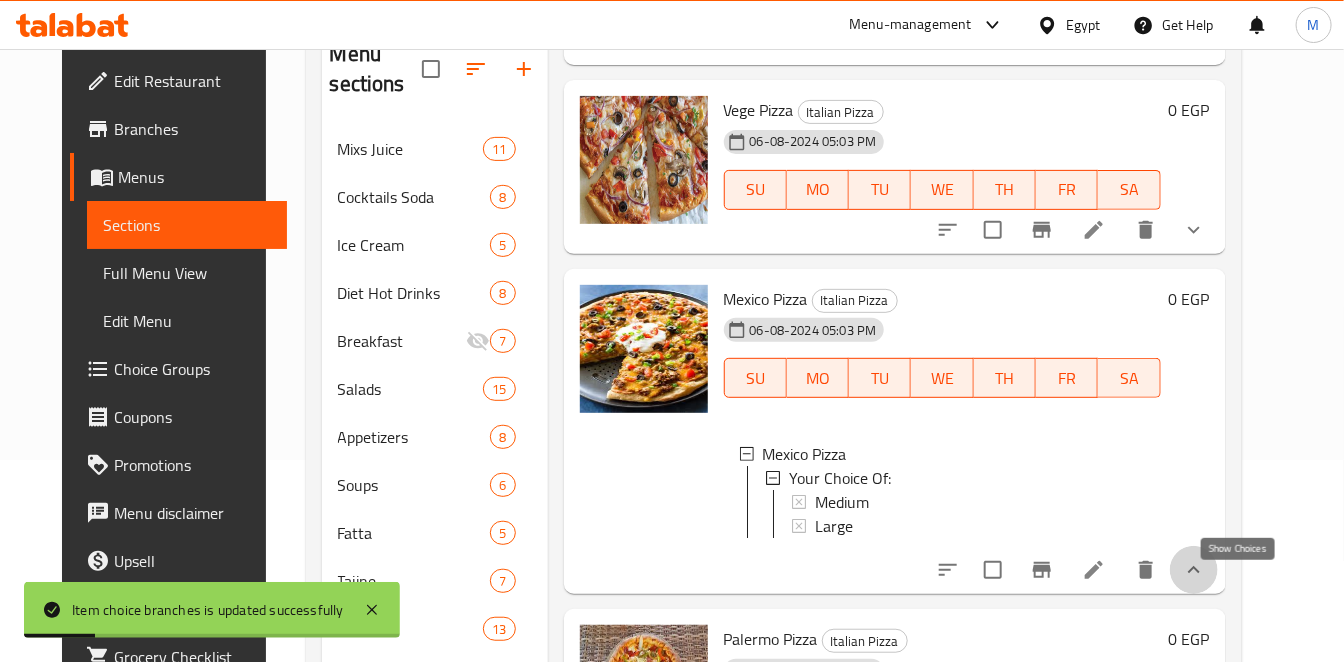 click 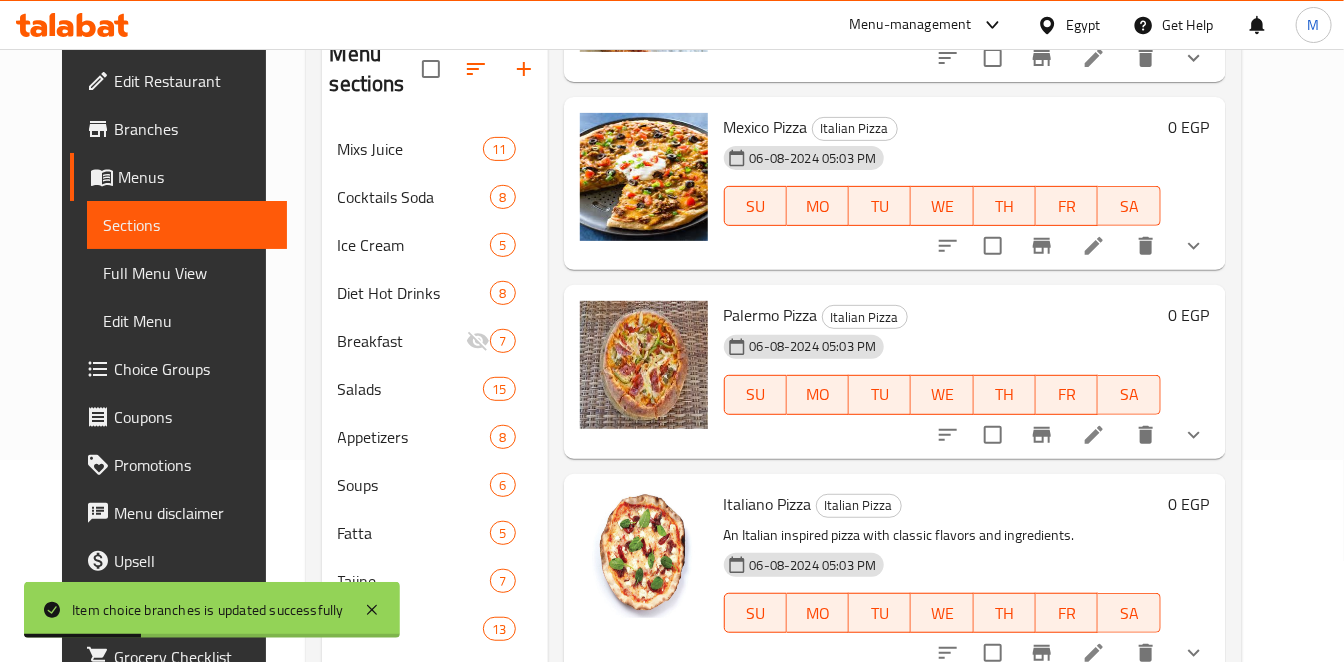 scroll, scrollTop: 666, scrollLeft: 0, axis: vertical 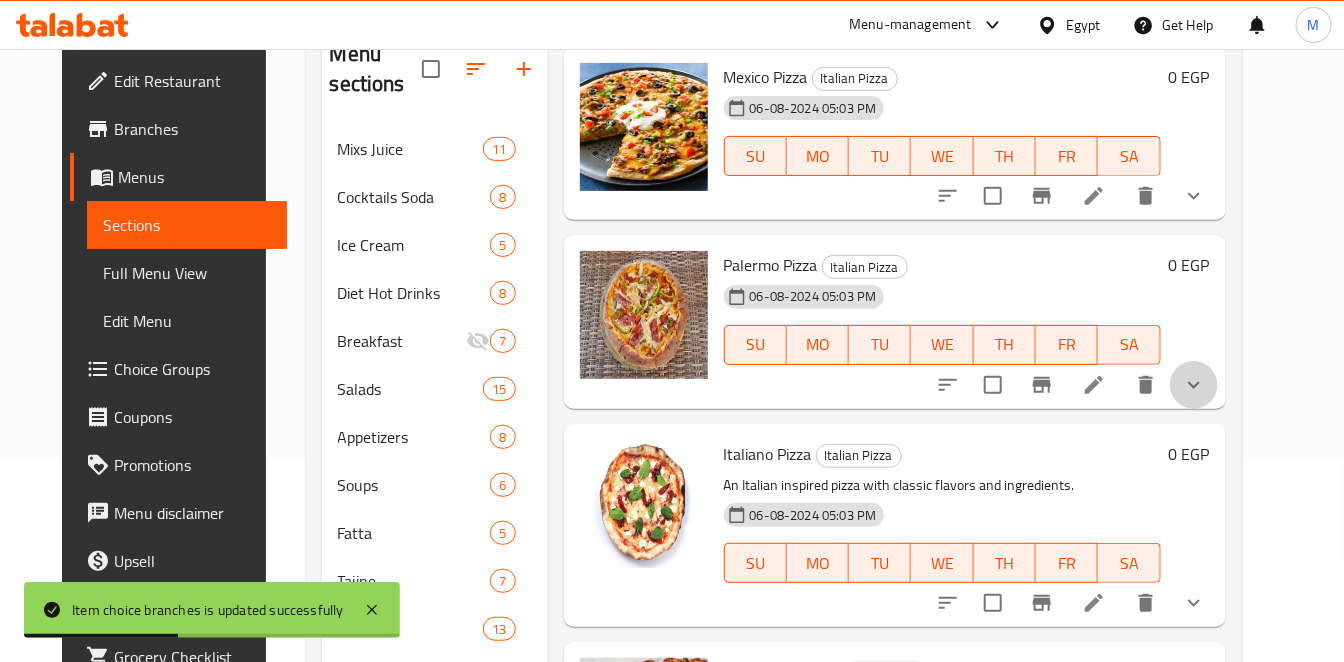 click at bounding box center [1194, 385] 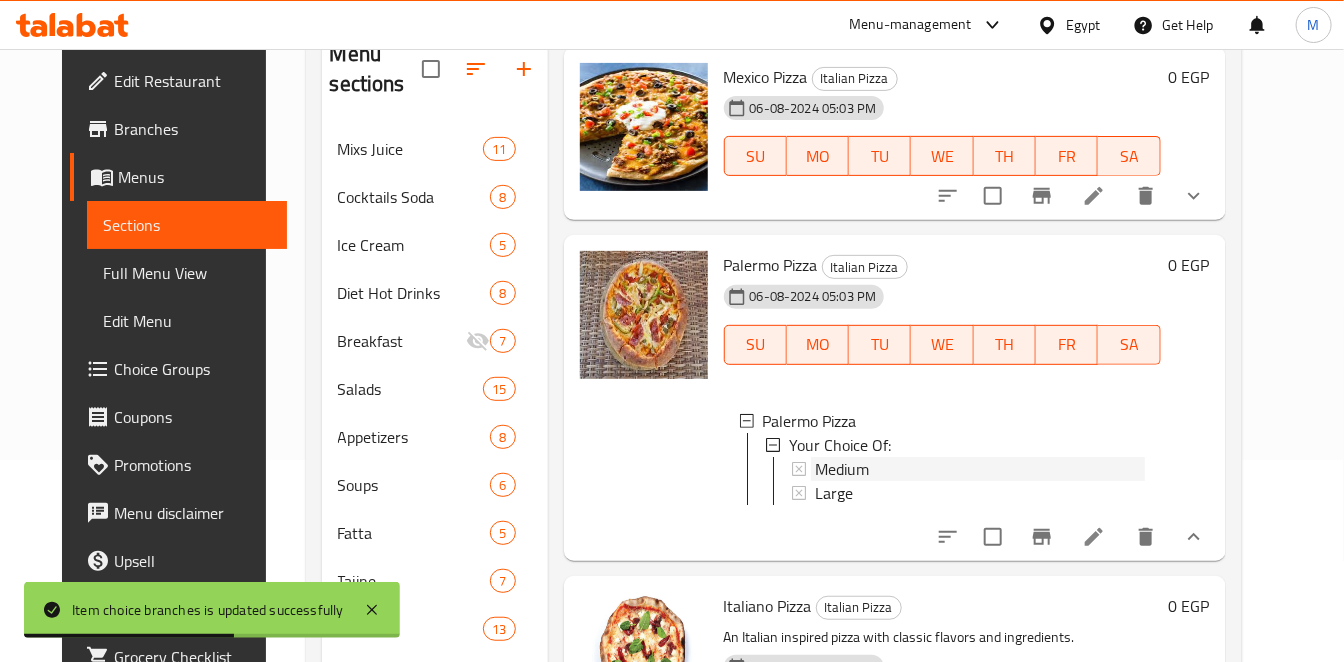 click on "Medium" at bounding box center (842, 469) 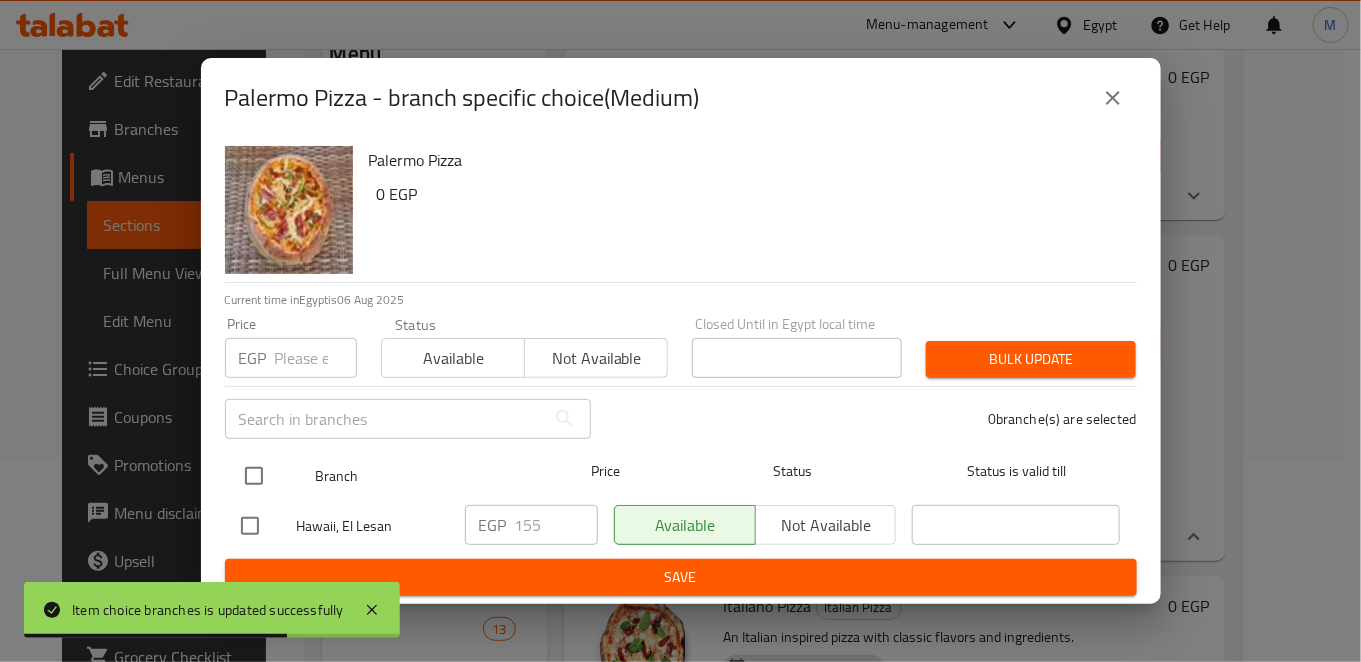 click at bounding box center [254, 476] 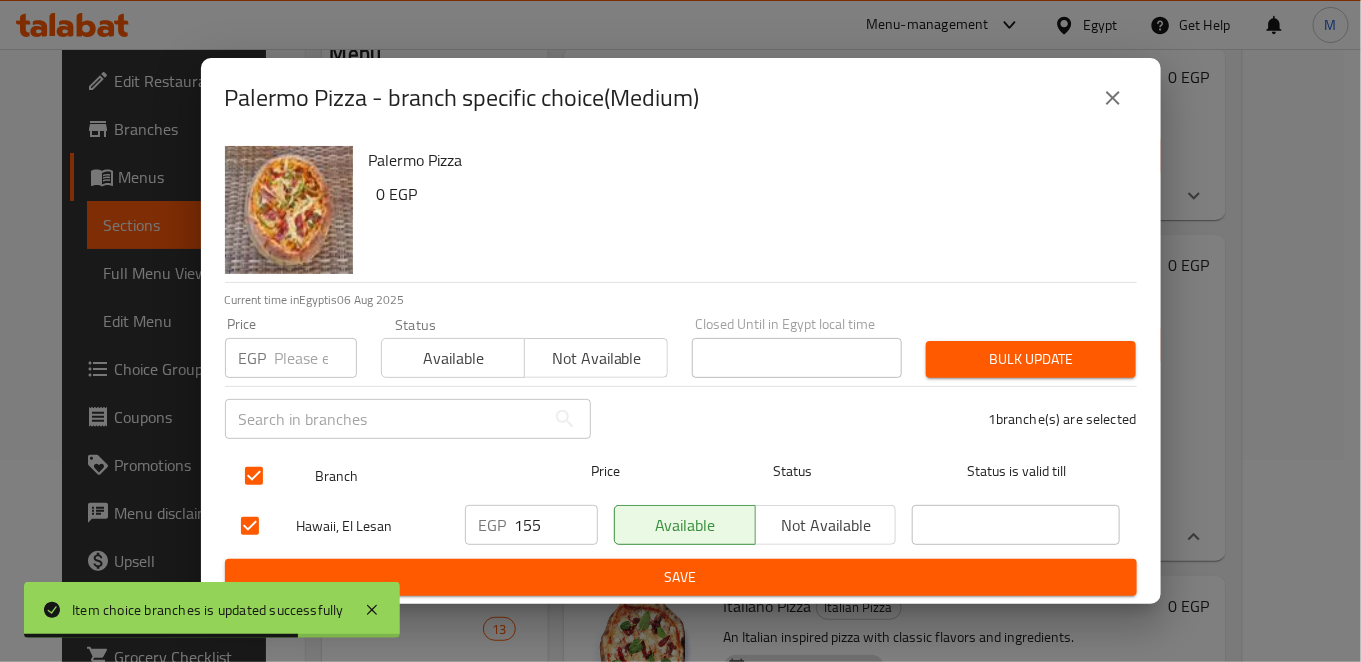 checkbox on "true" 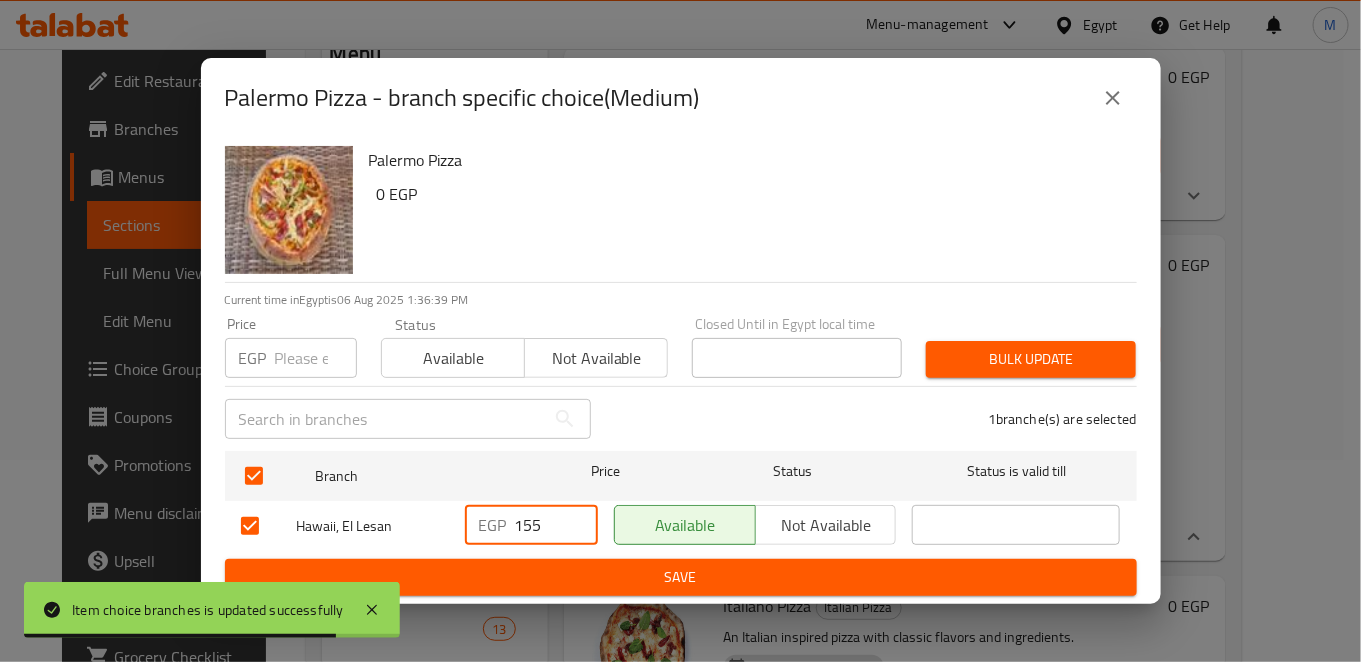 click on "155" at bounding box center [556, 525] 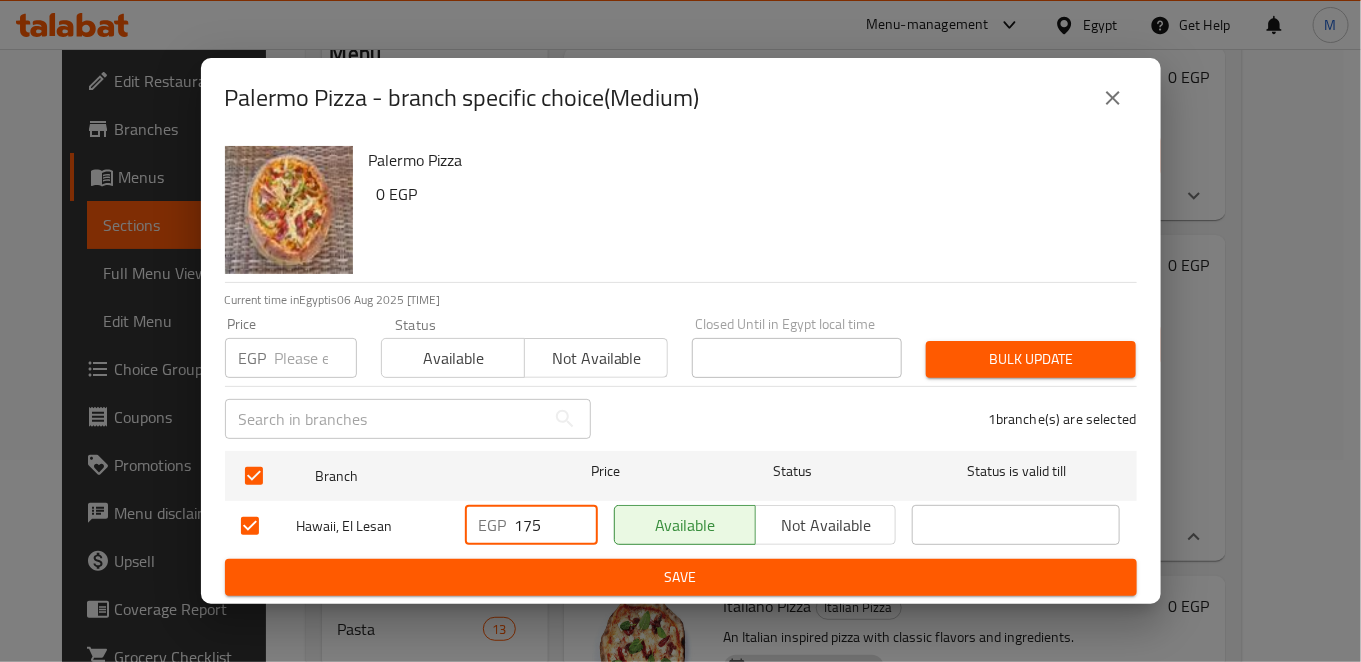 type on "175" 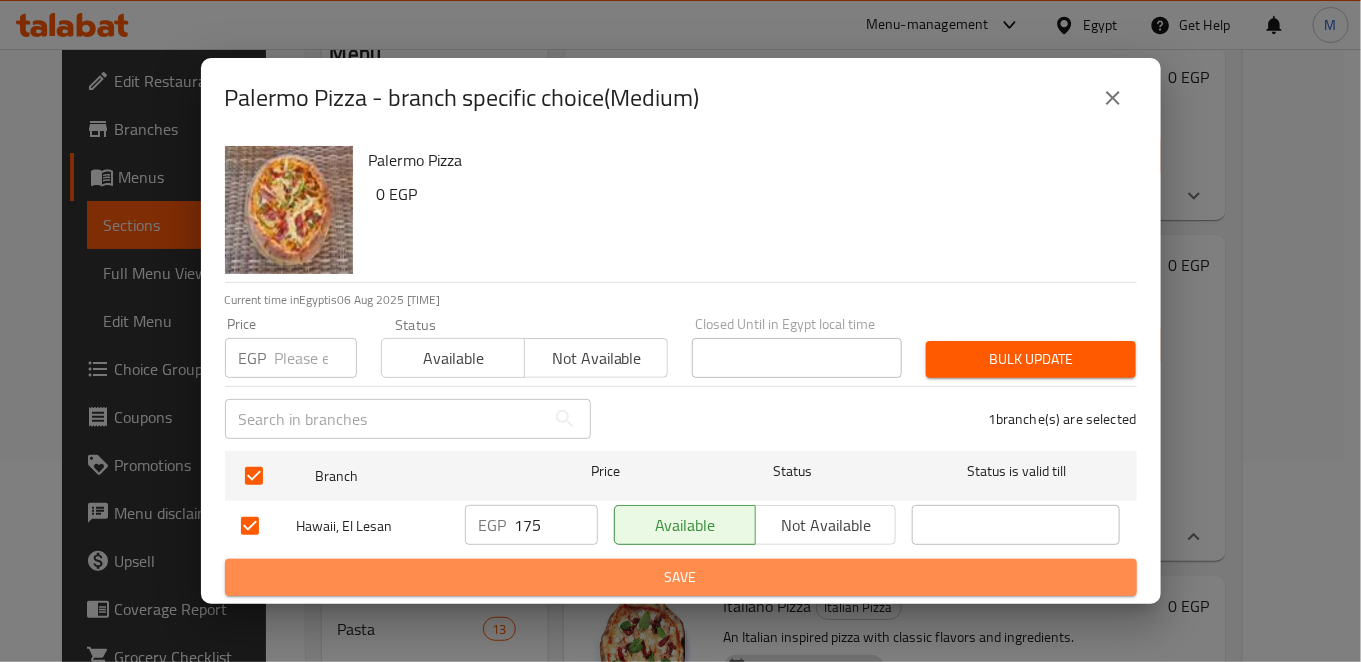click on "Save" at bounding box center [681, 577] 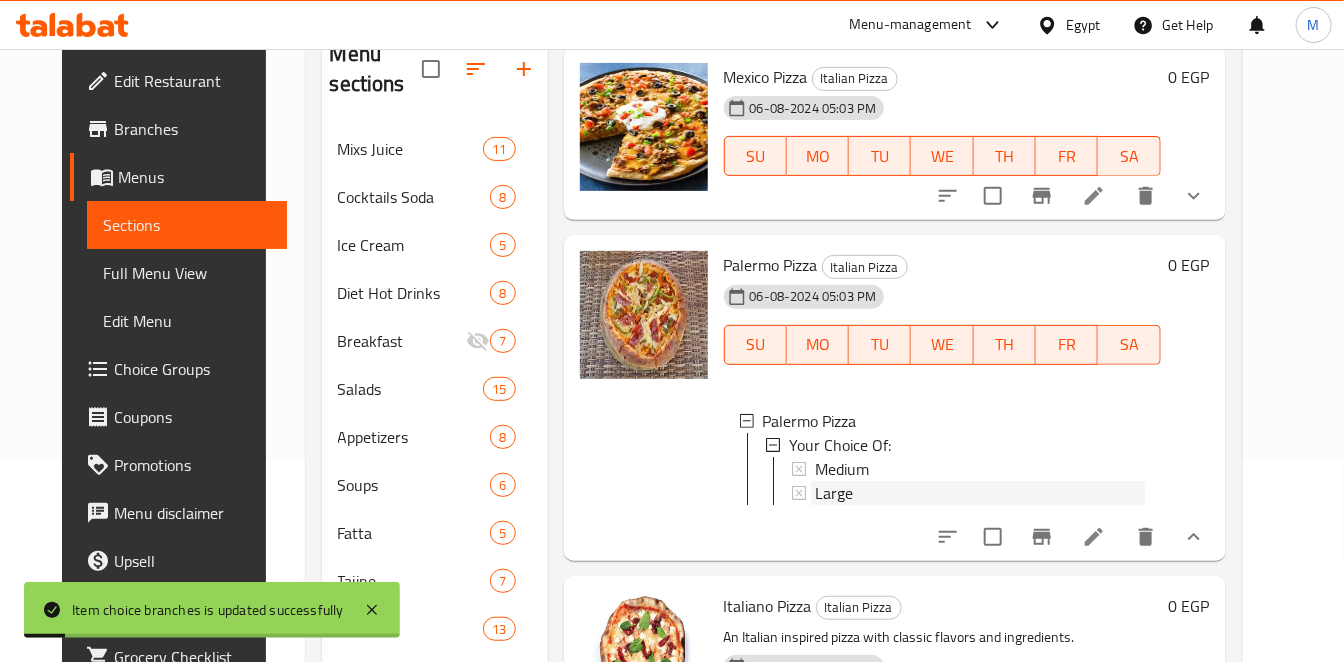 click on "Large" at bounding box center [834, 493] 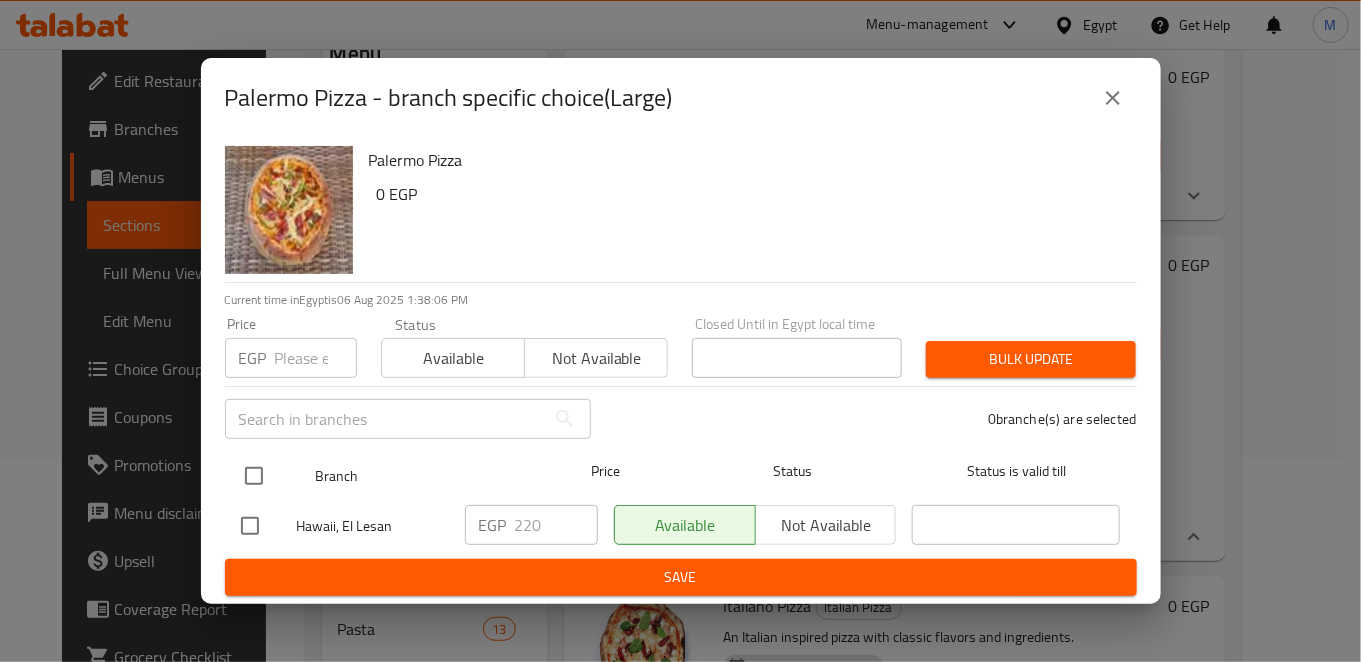 drag, startPoint x: 258, startPoint y: 475, endPoint x: 288, endPoint y: 493, distance: 34.98571 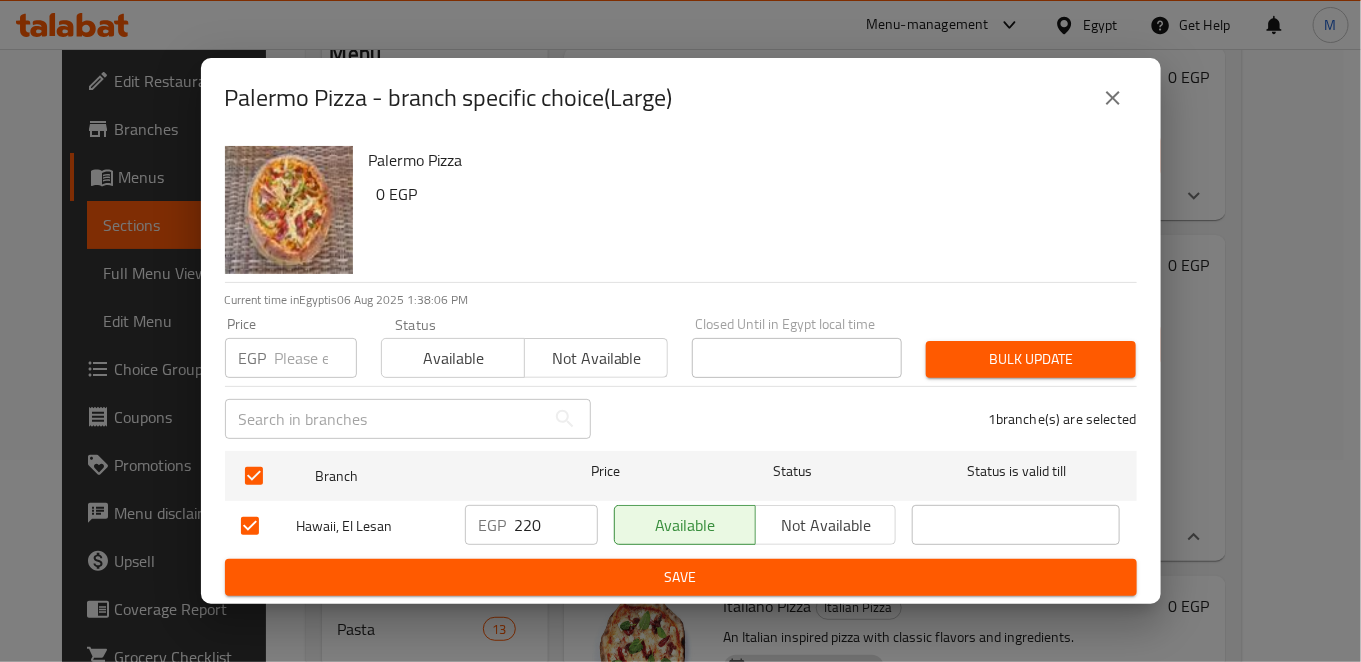click on "220" at bounding box center [556, 525] 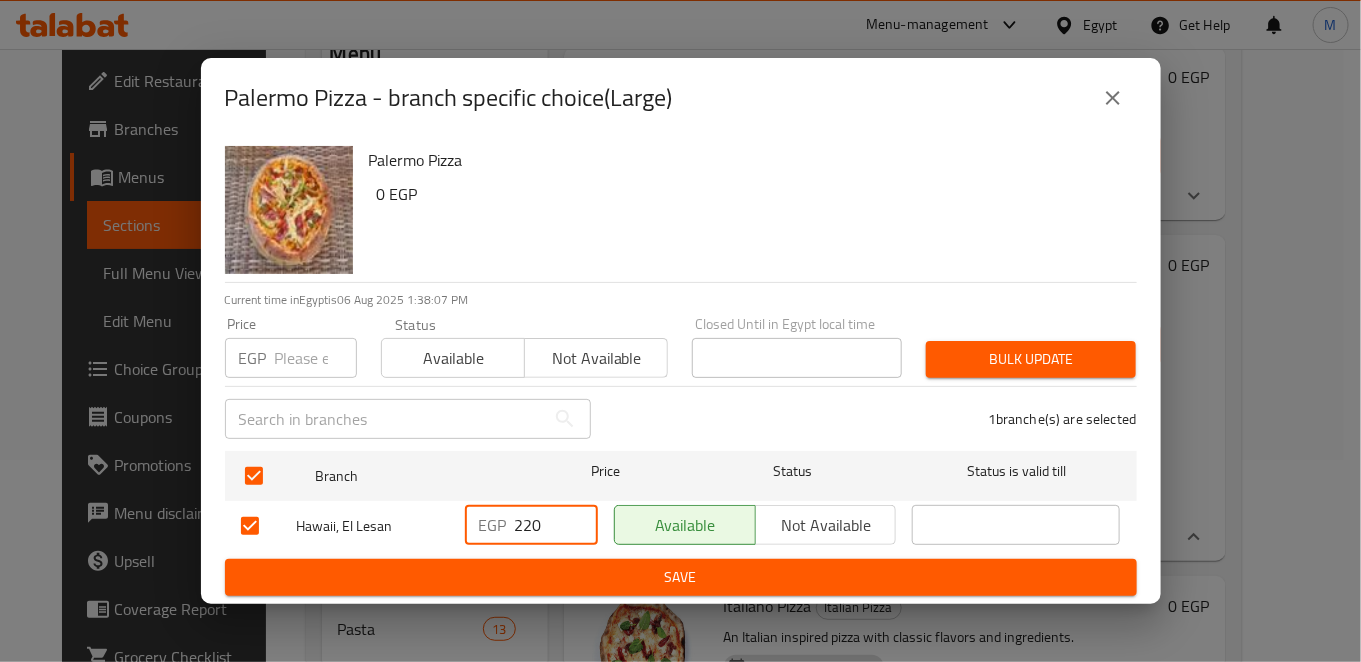 click on "220" at bounding box center [556, 525] 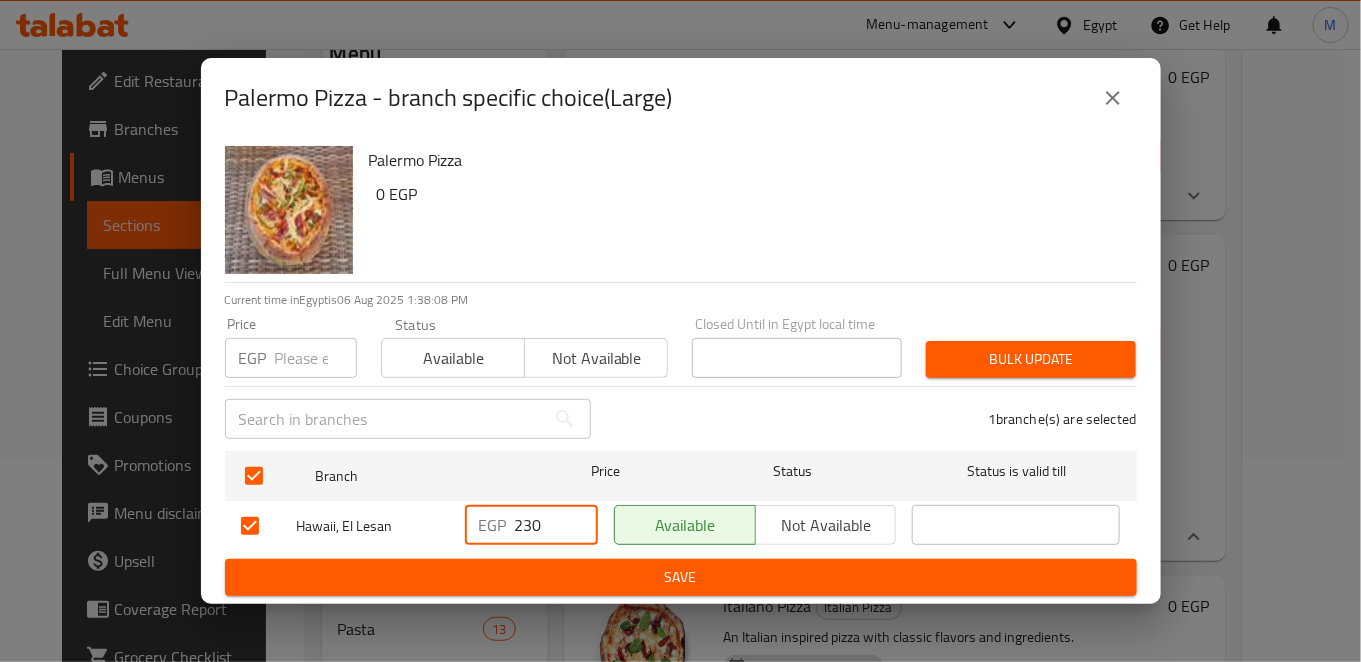 type on "230" 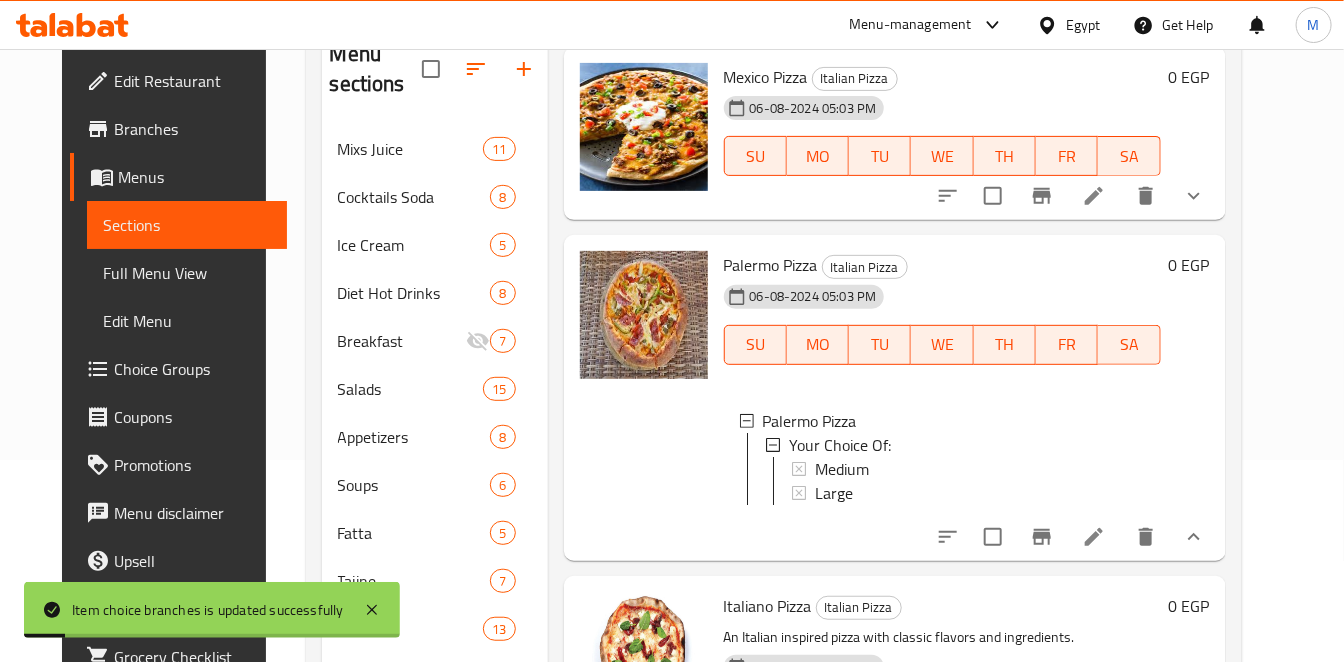 click 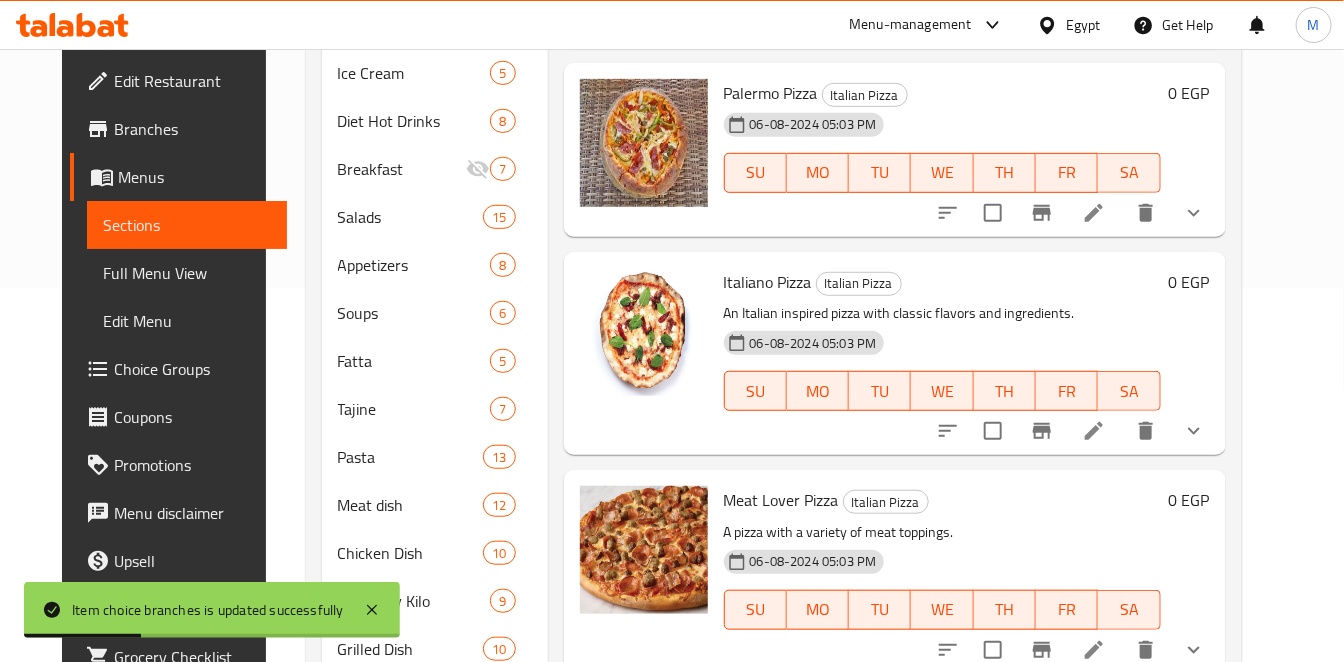 scroll, scrollTop: 408, scrollLeft: 0, axis: vertical 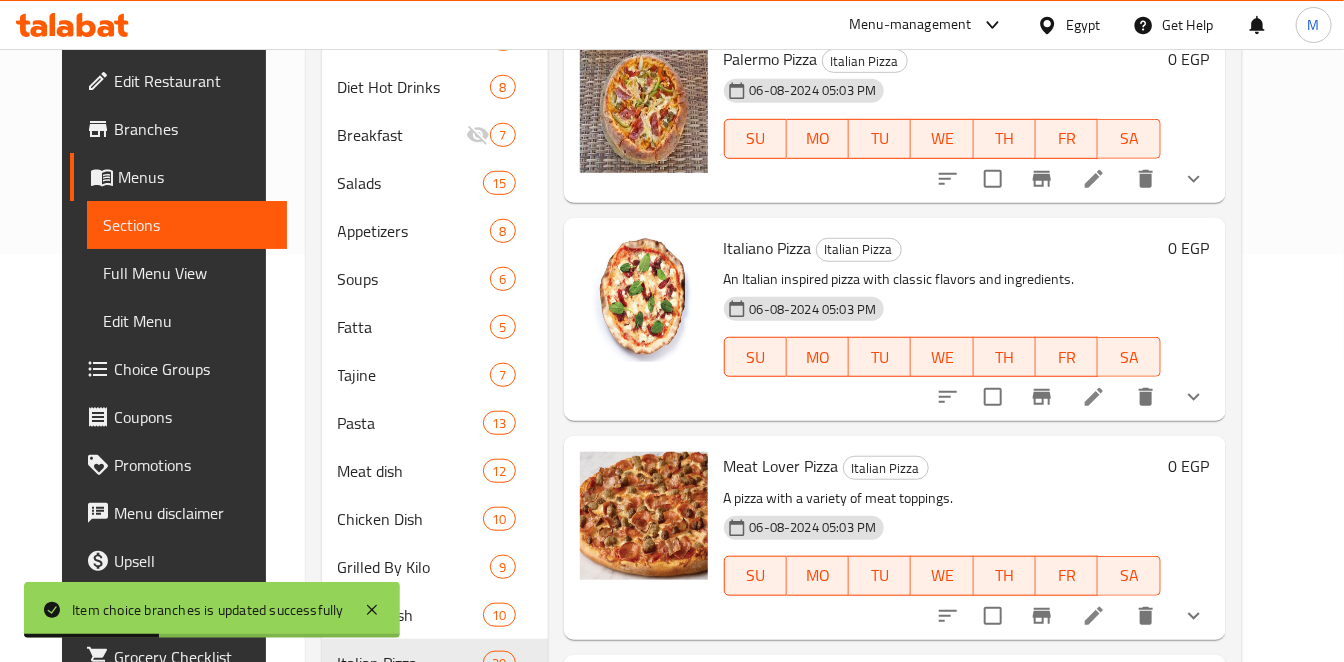 click at bounding box center (1194, 397) 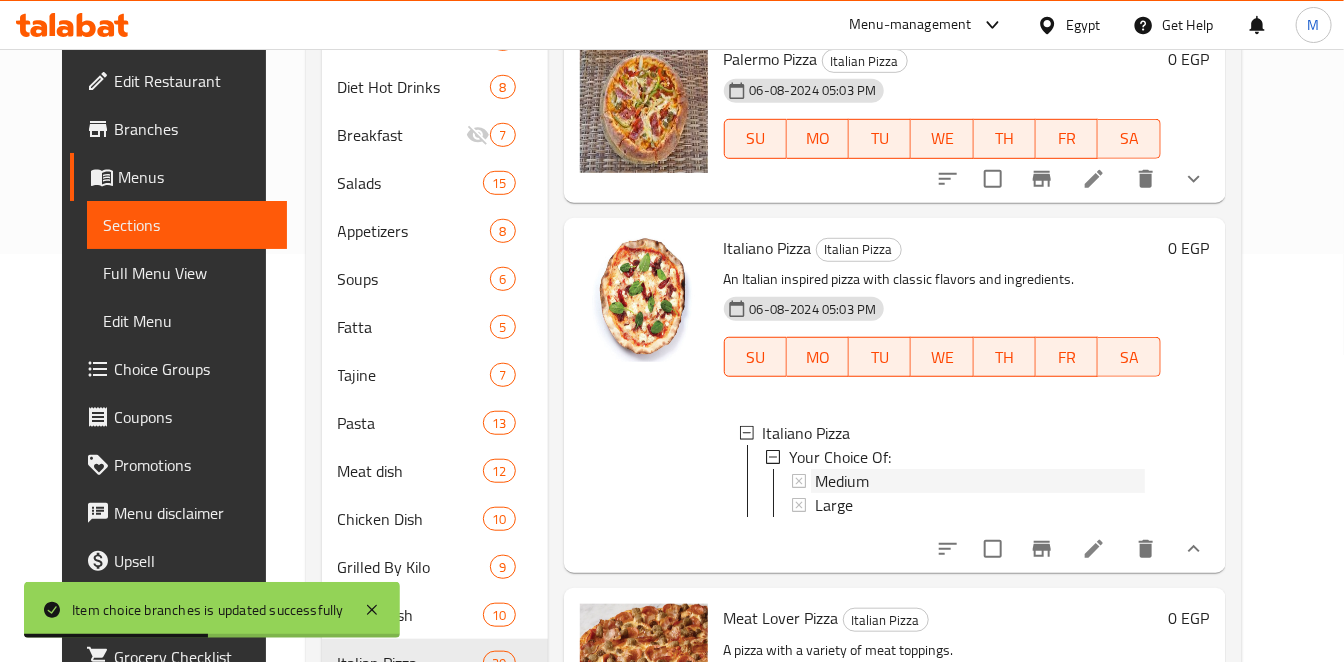 click on "Medium" at bounding box center [980, 481] 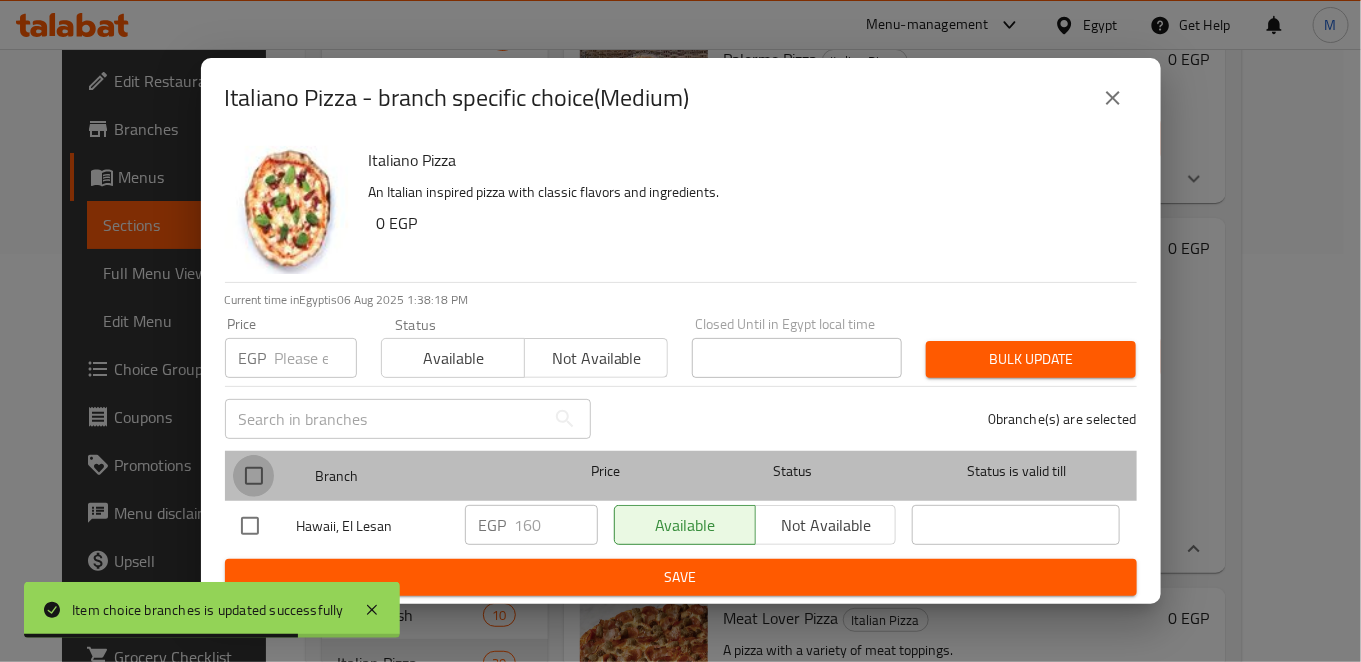 click at bounding box center (254, 476) 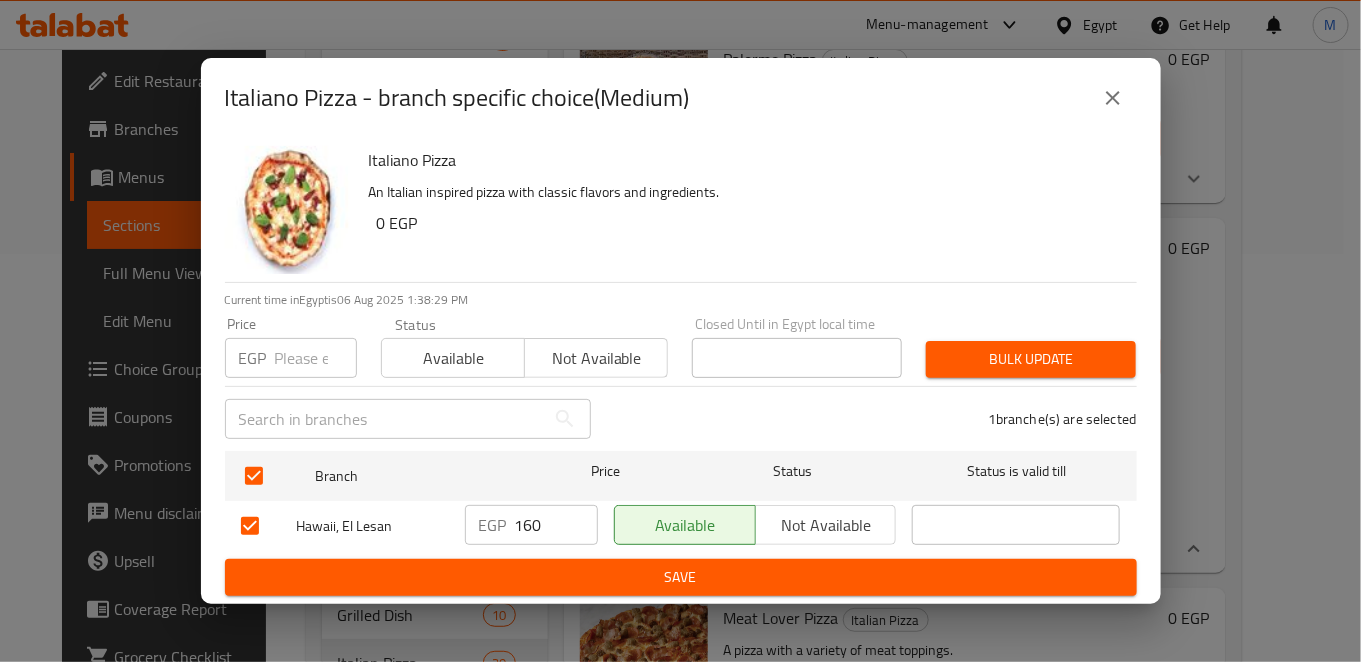 click on "160" at bounding box center (556, 525) 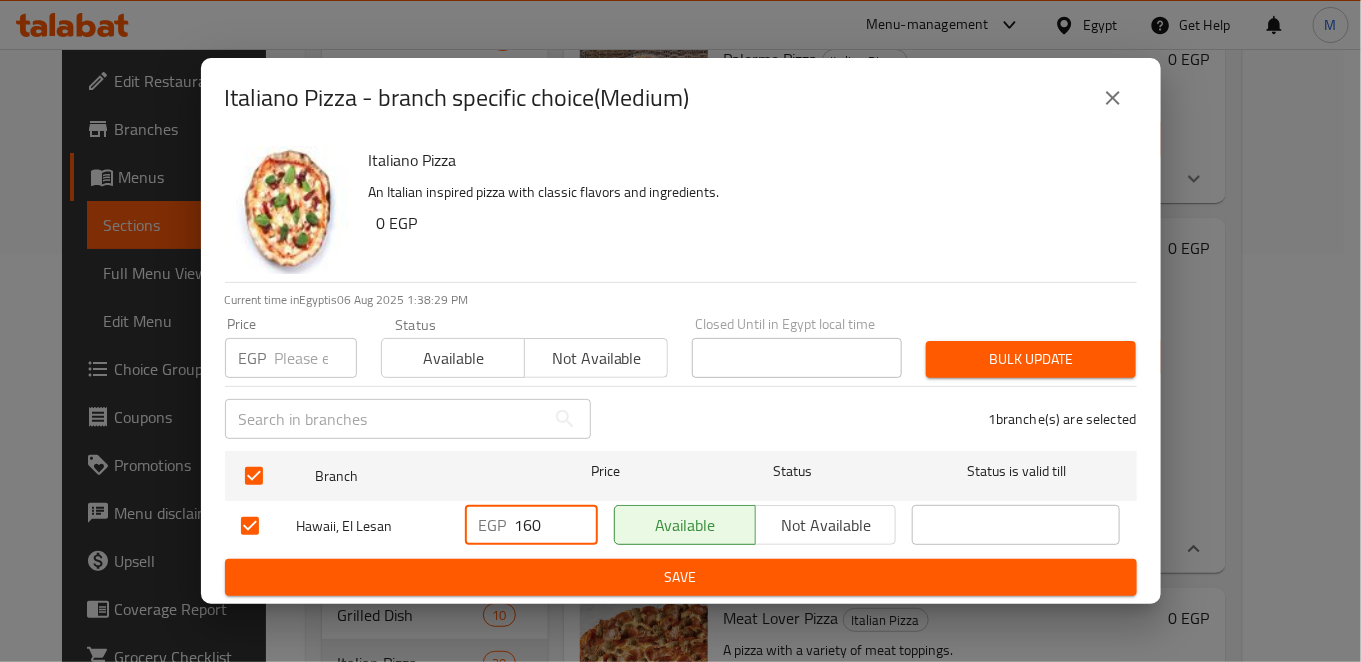 click on "160" at bounding box center [556, 525] 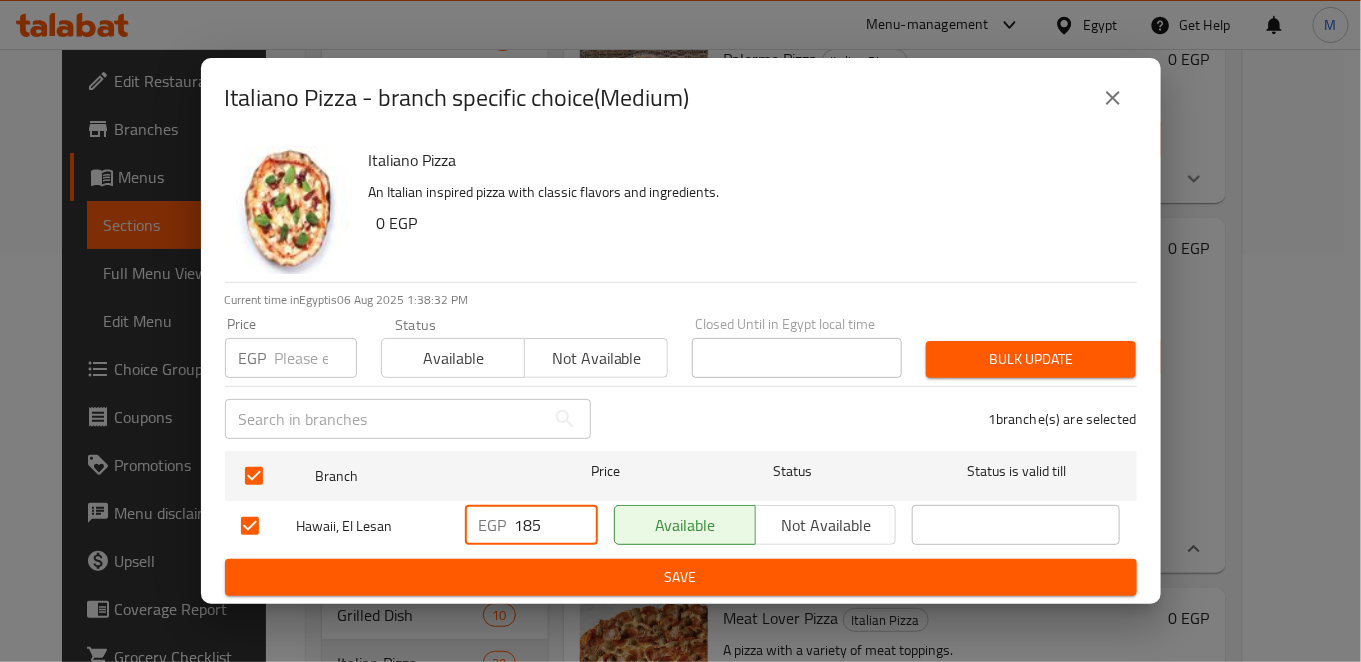 type on "185" 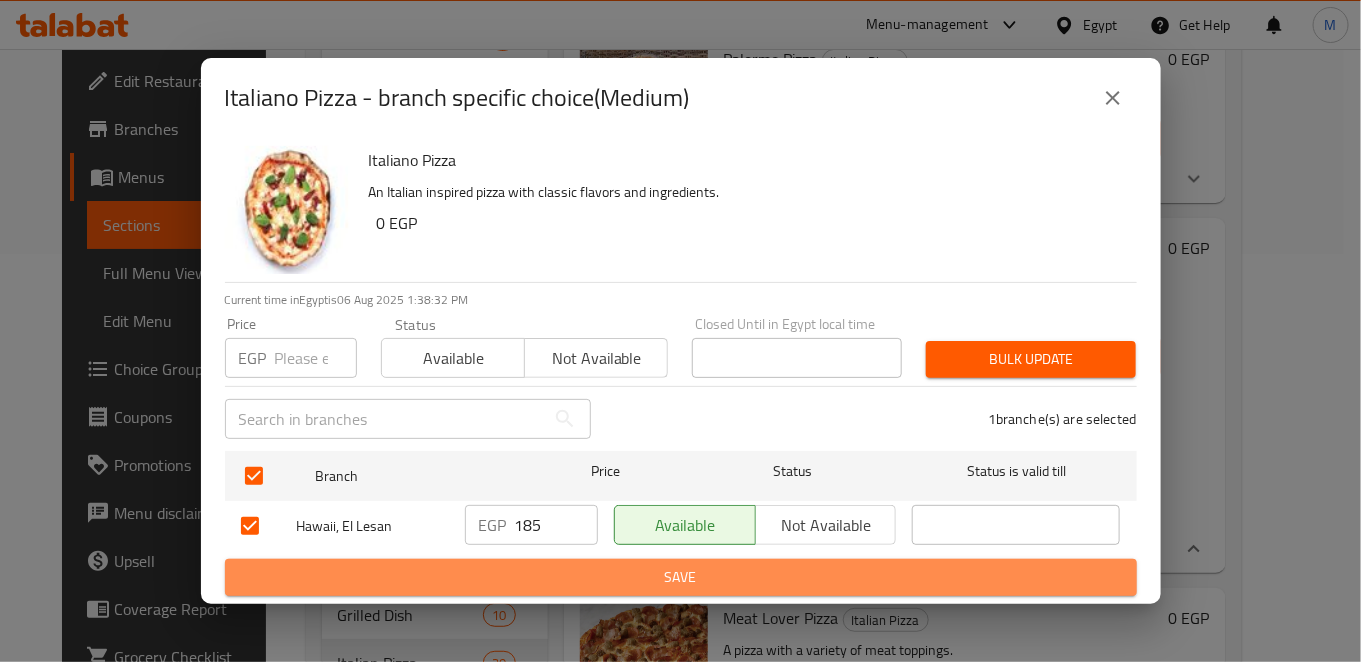click on "Save" at bounding box center [681, 577] 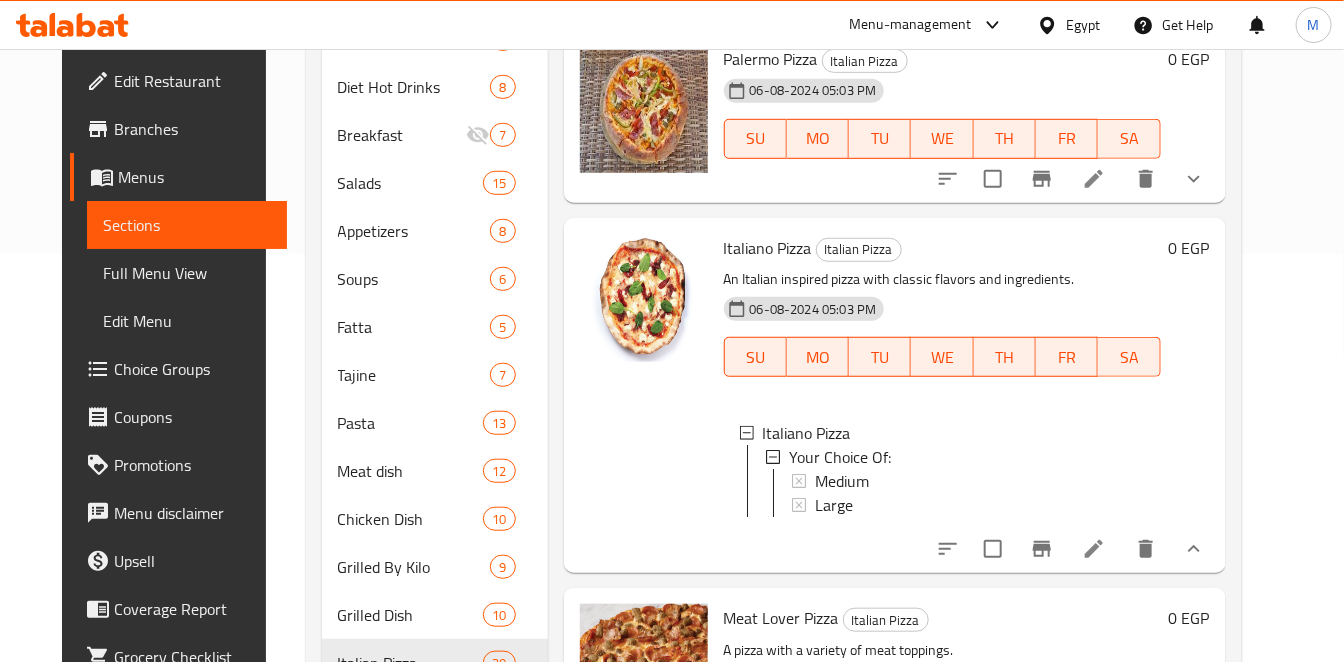 click on "Medium" at bounding box center (842, 481) 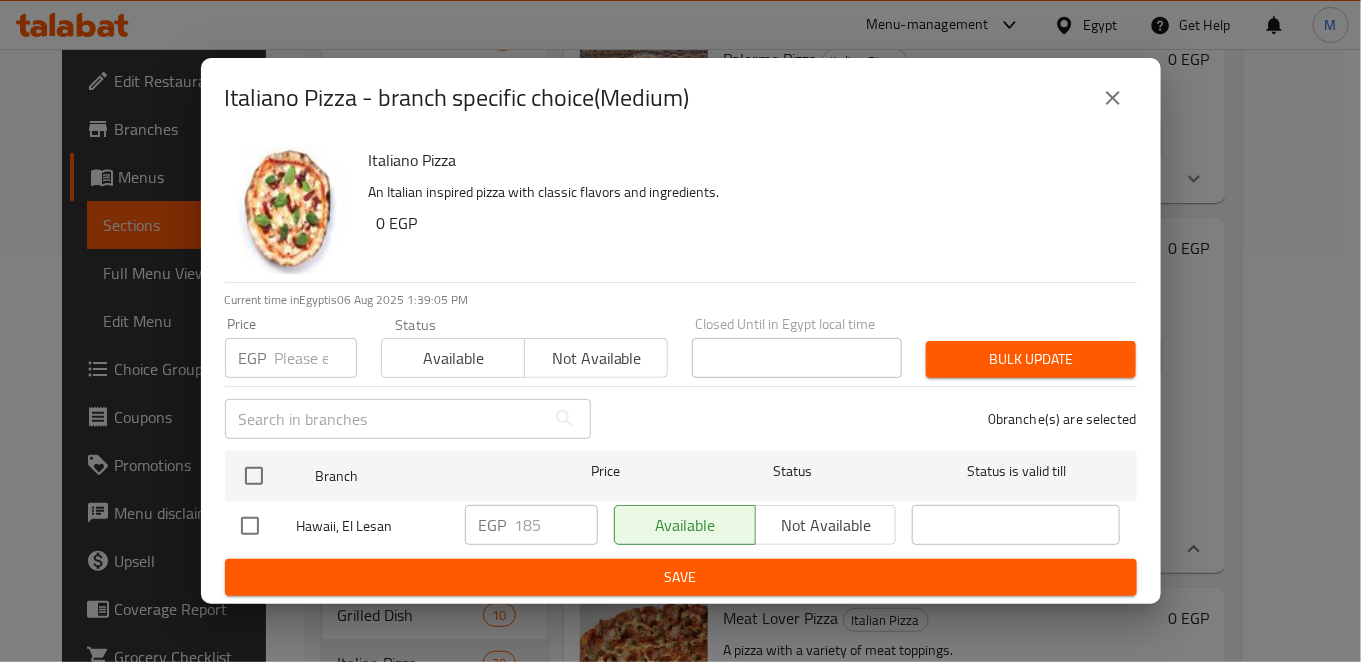 type 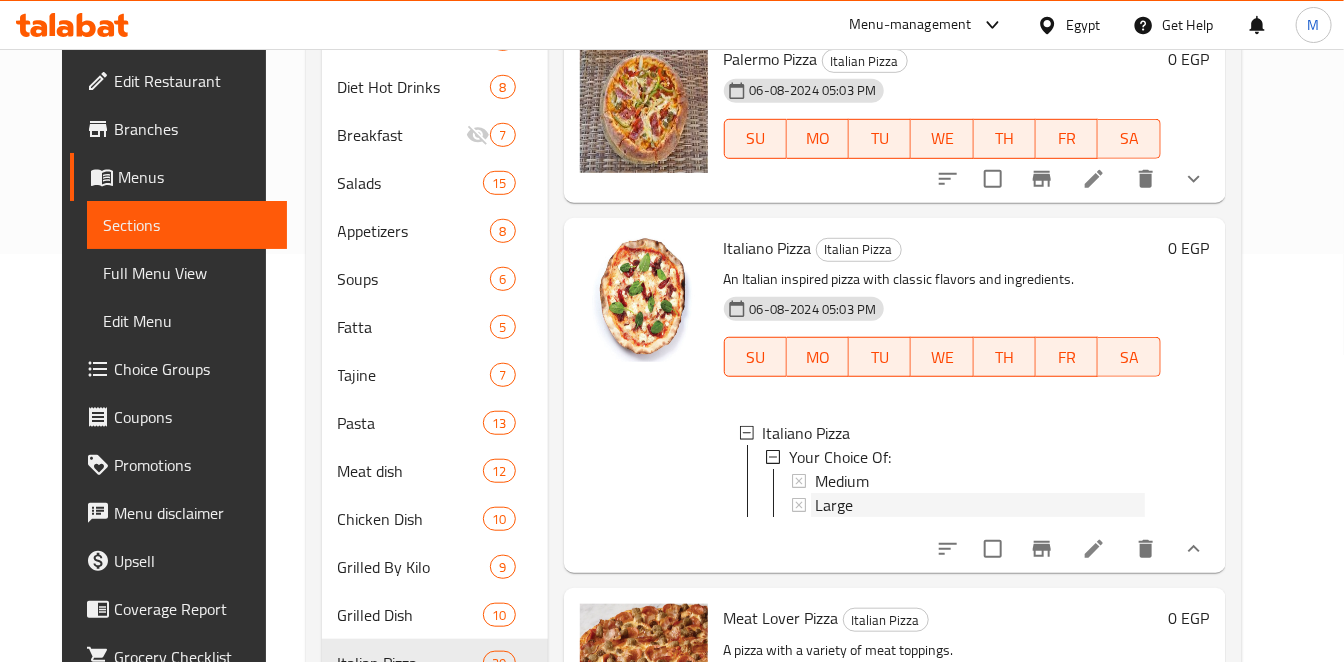 click on "Large" at bounding box center (834, 505) 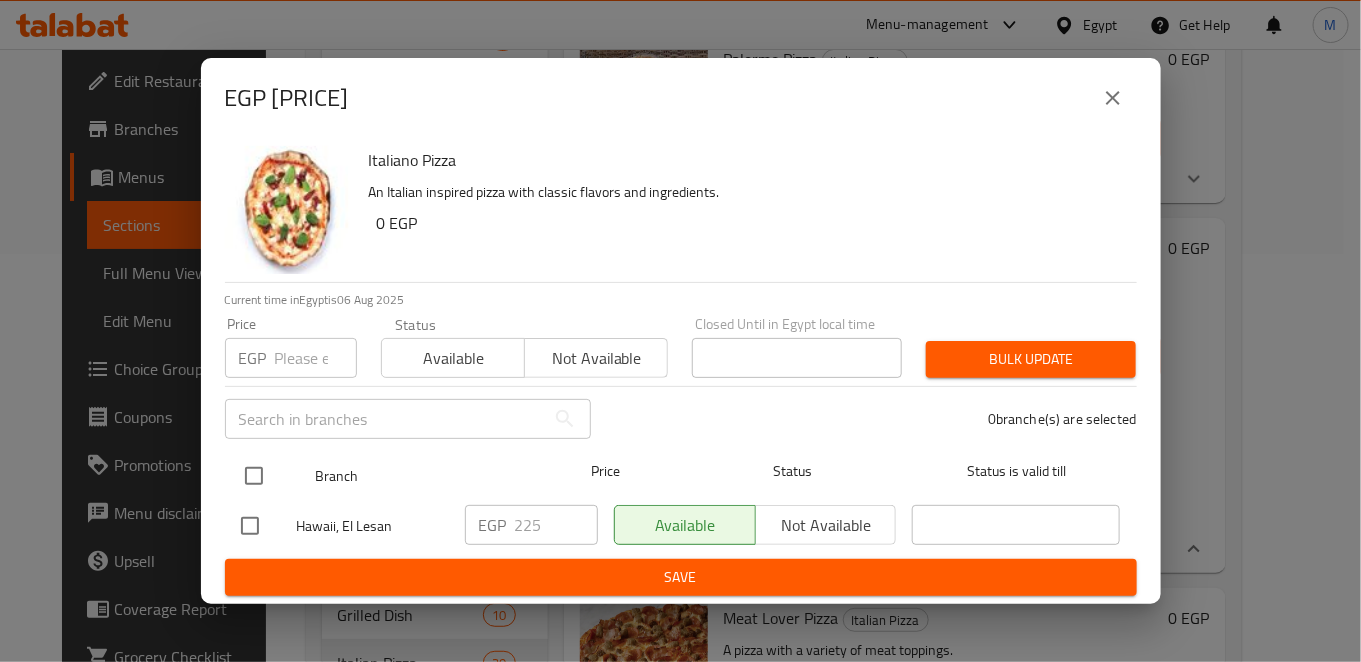 click at bounding box center (254, 476) 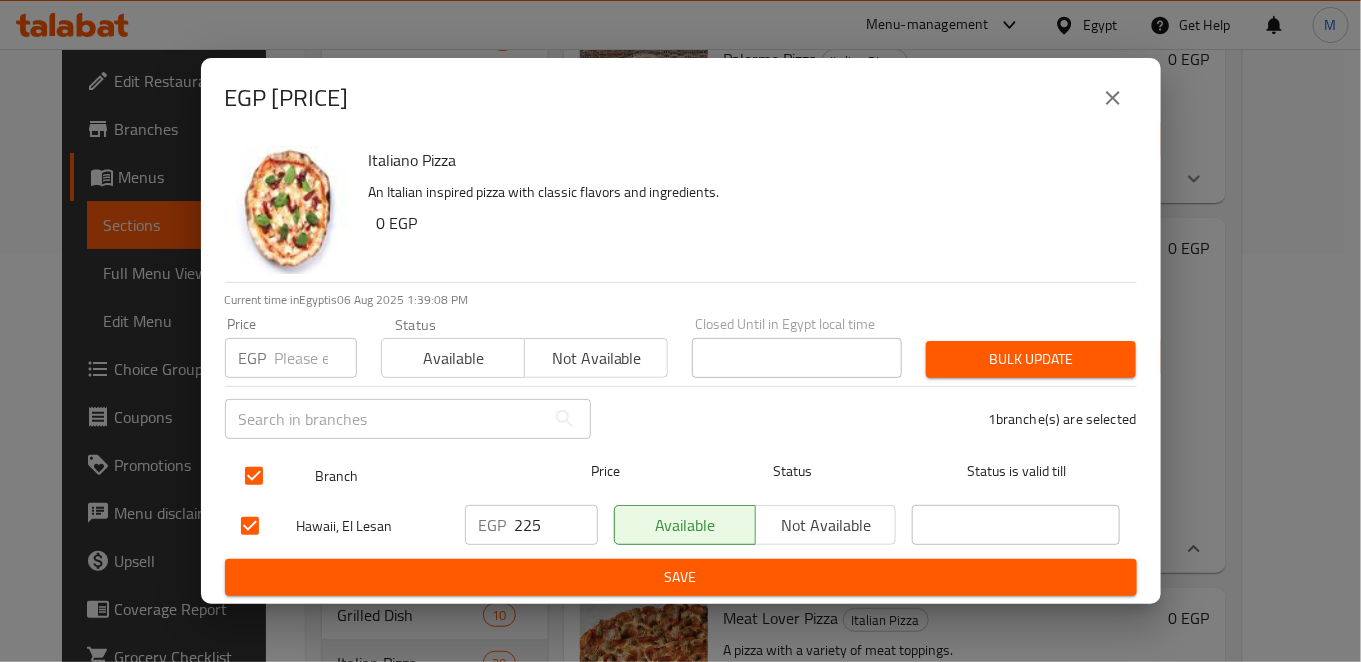 checkbox on "true" 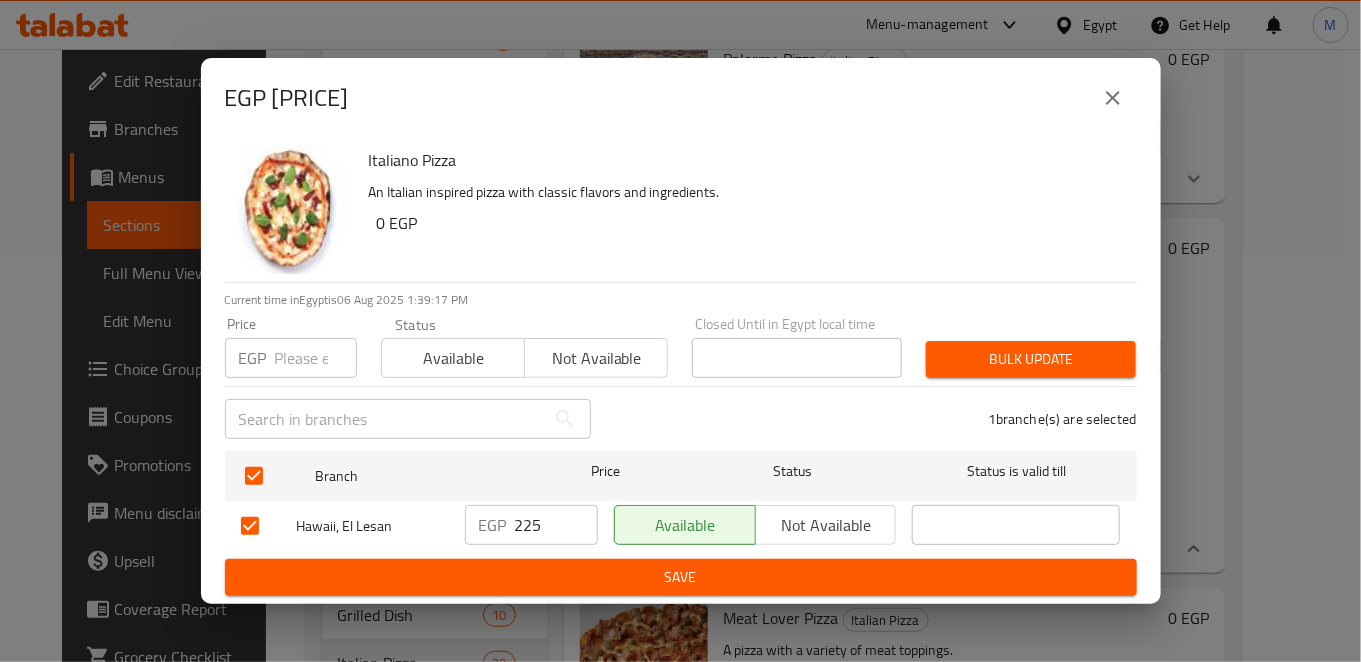click on "225" at bounding box center (556, 525) 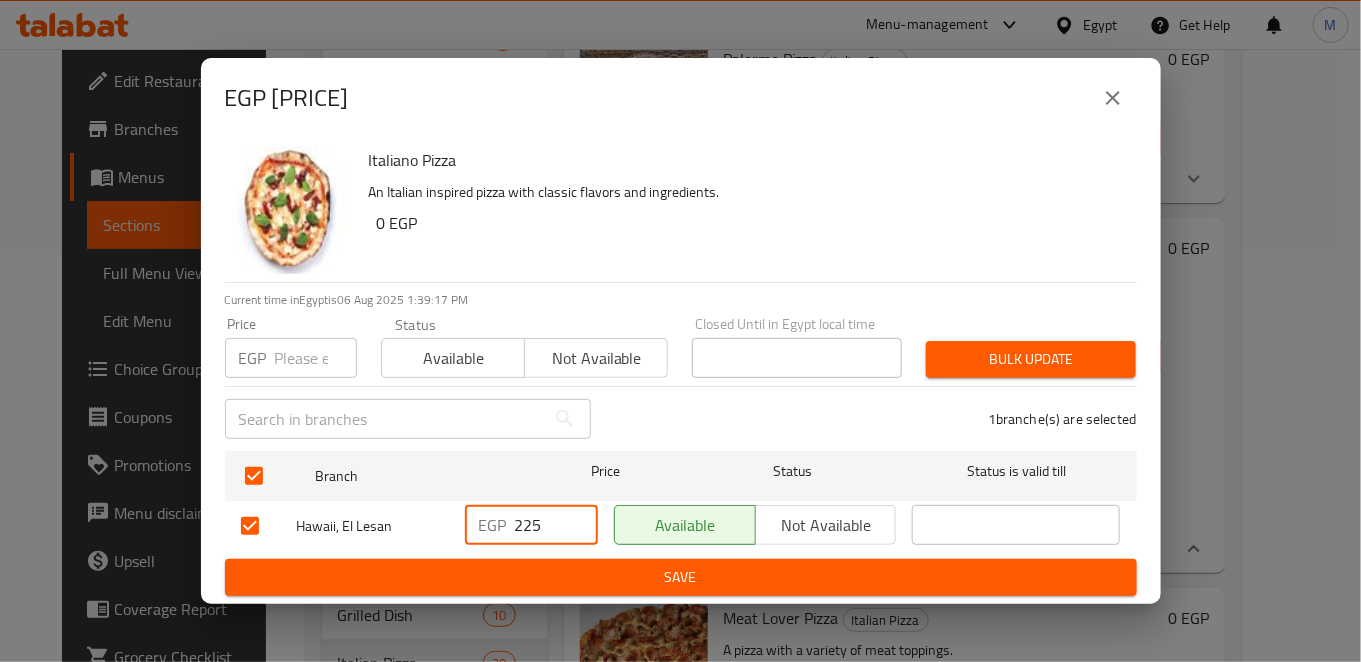 click on "225" at bounding box center (556, 525) 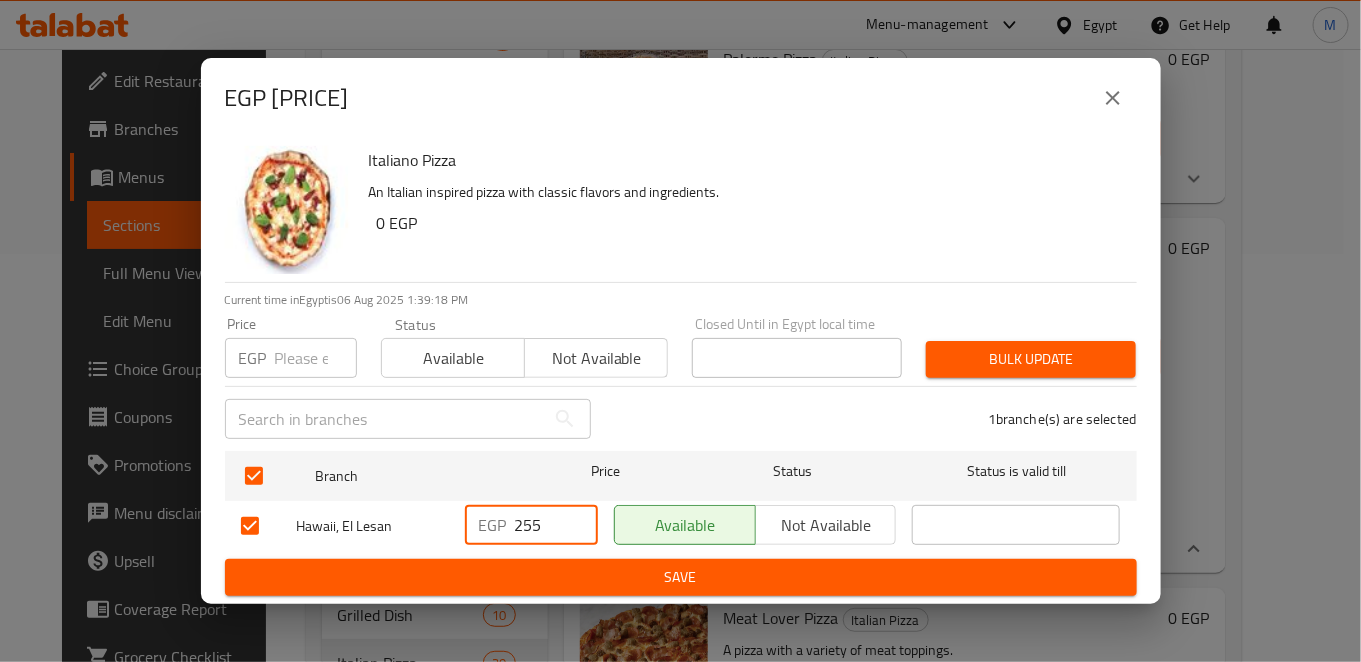 type on "255" 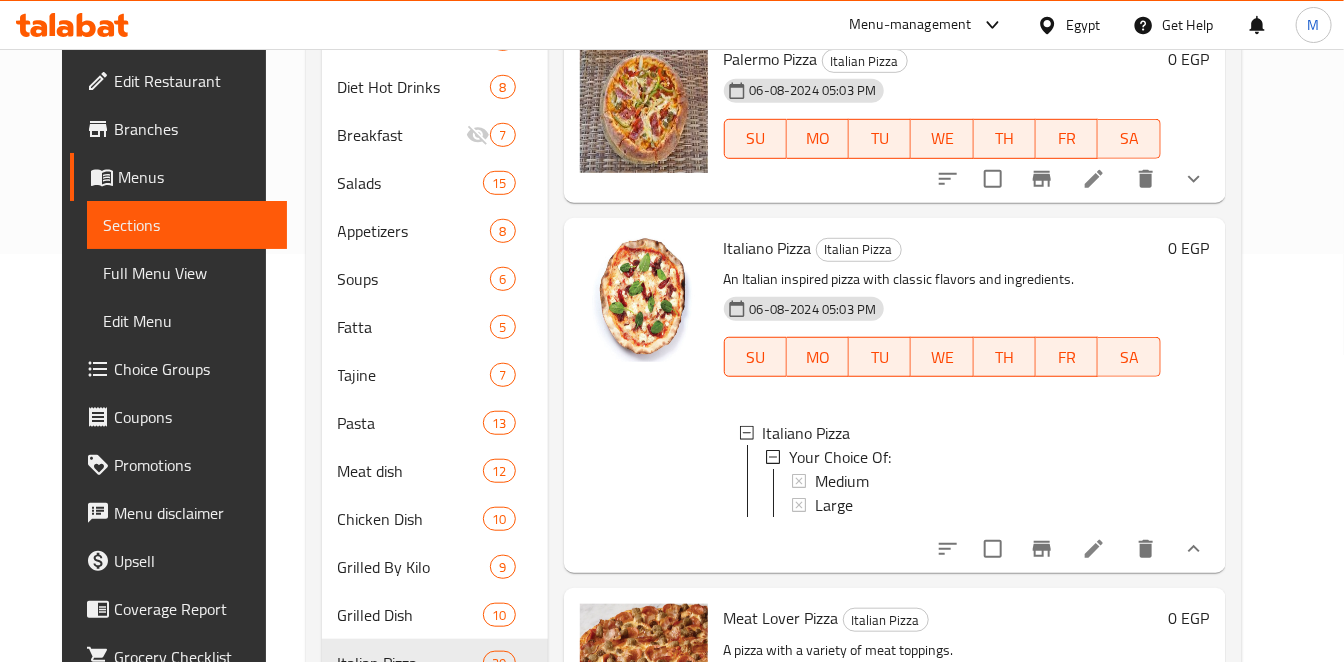 click on "Large" at bounding box center (980, 505) 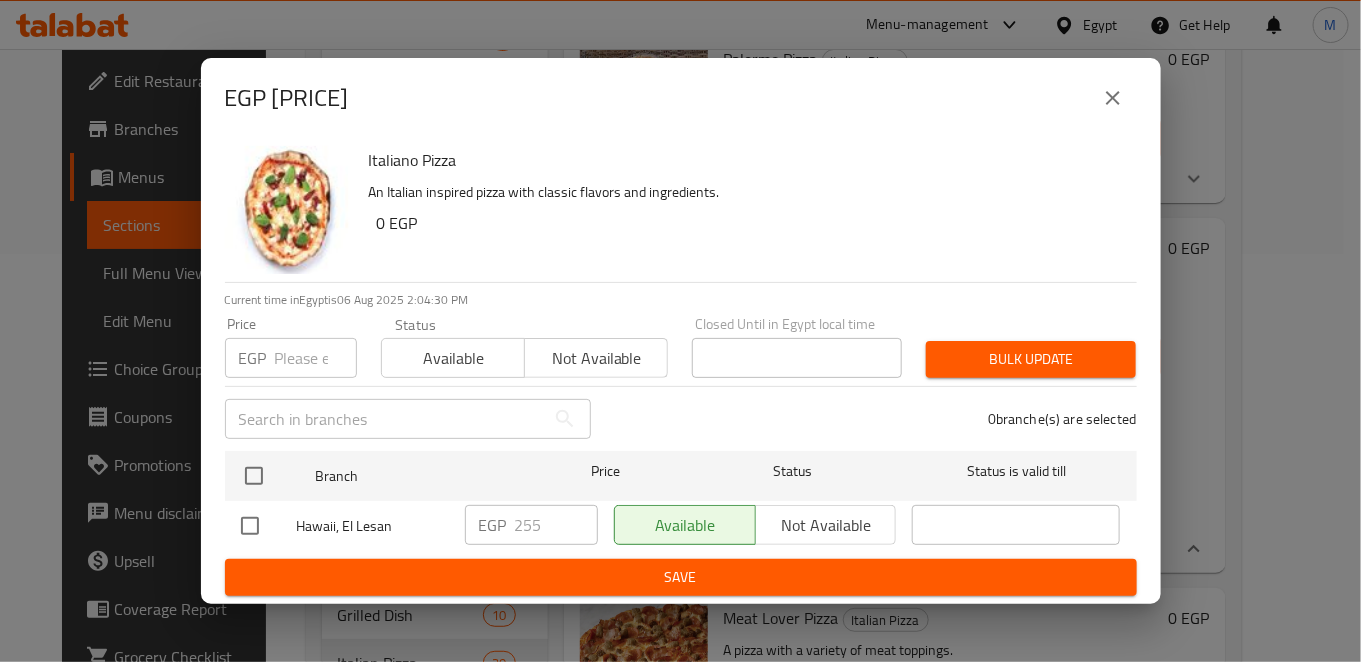 type 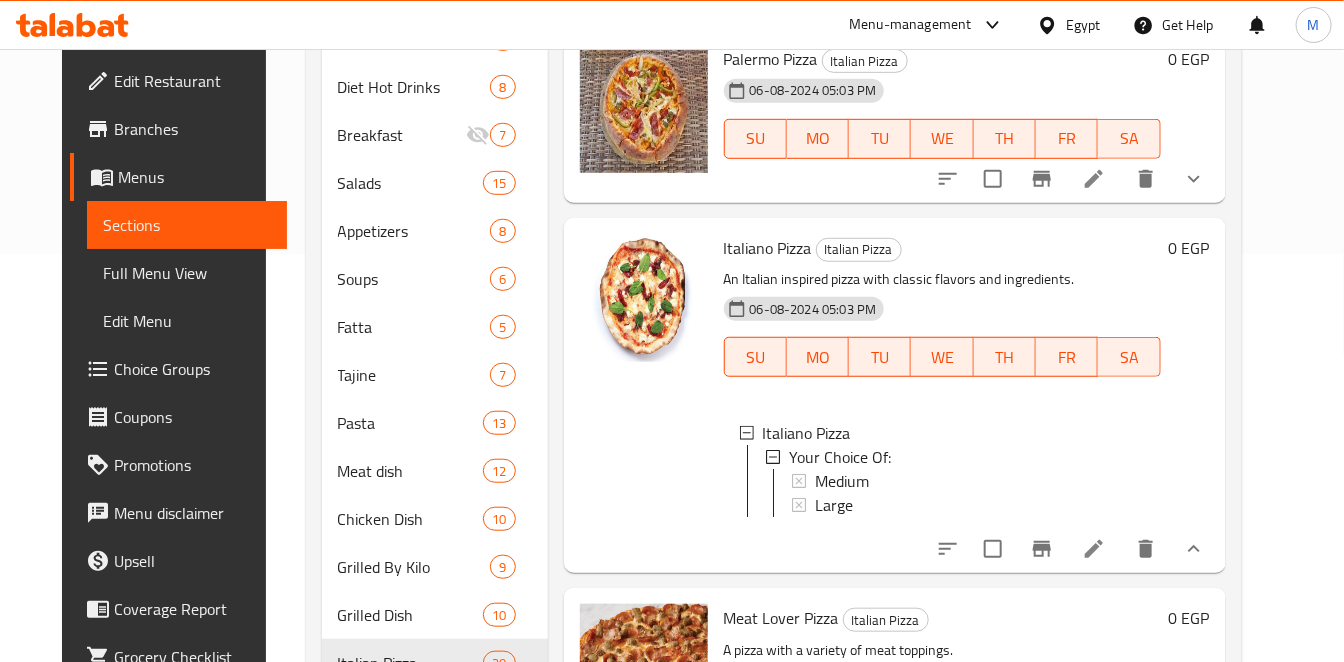 click 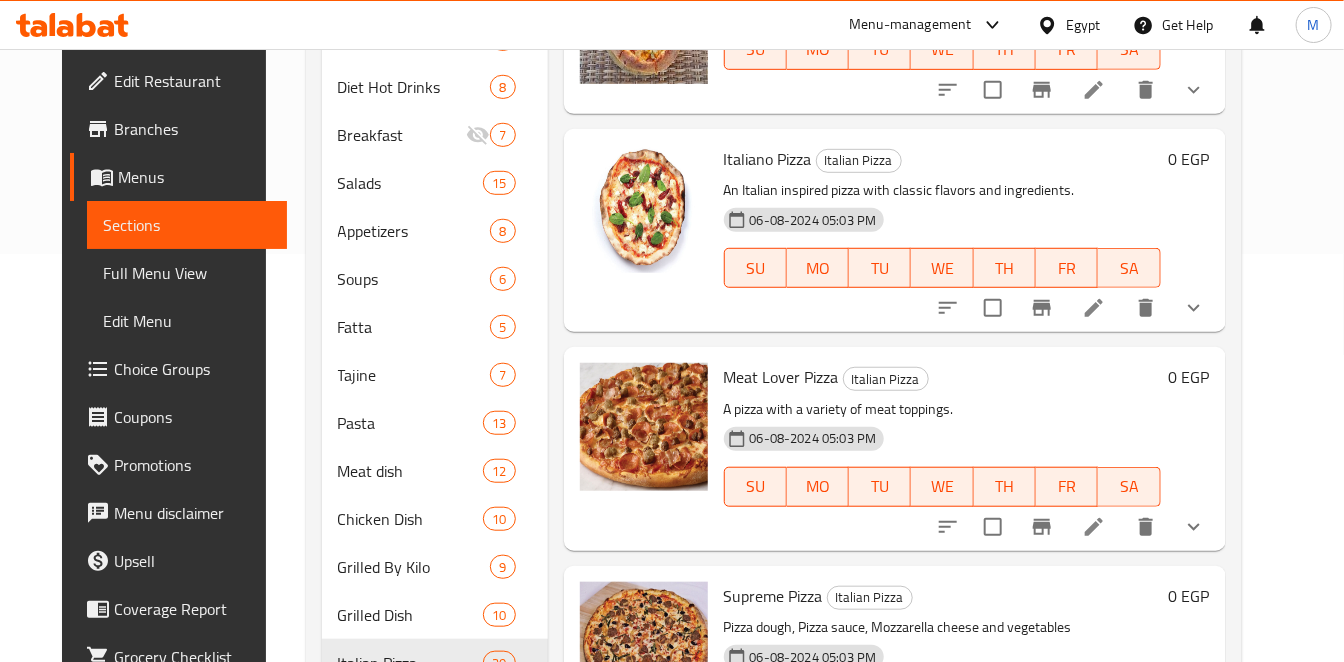 scroll, scrollTop: 777, scrollLeft: 0, axis: vertical 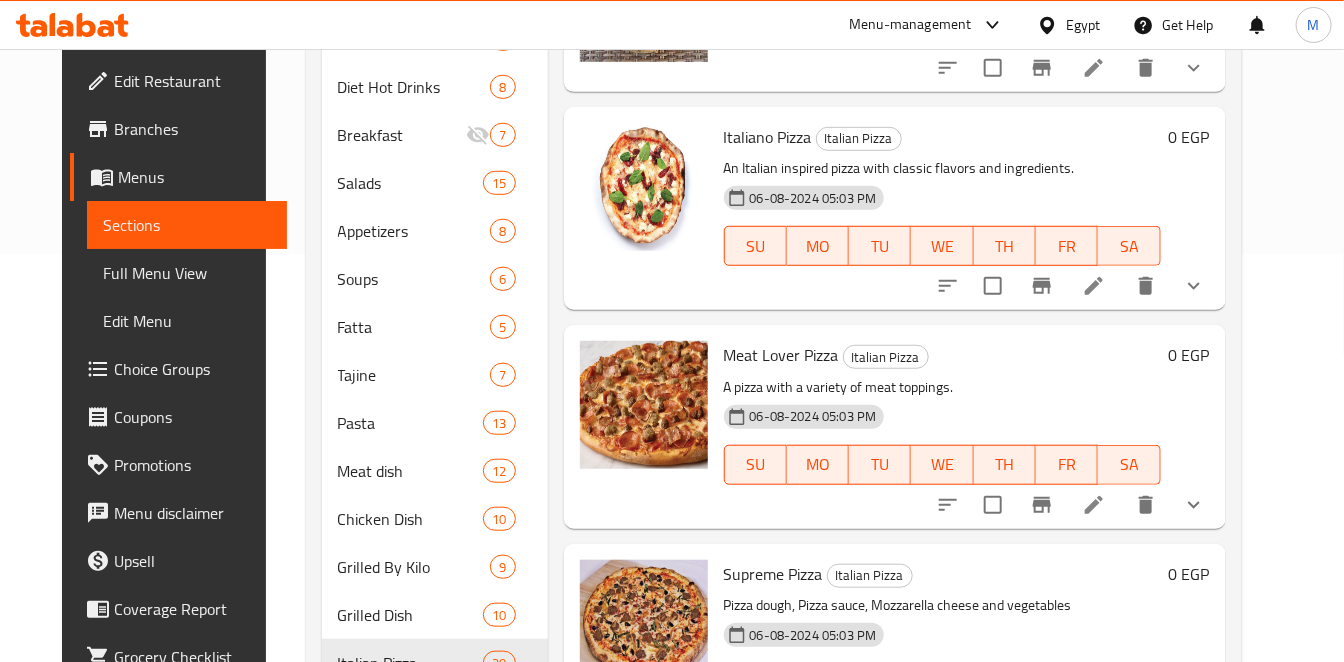 click 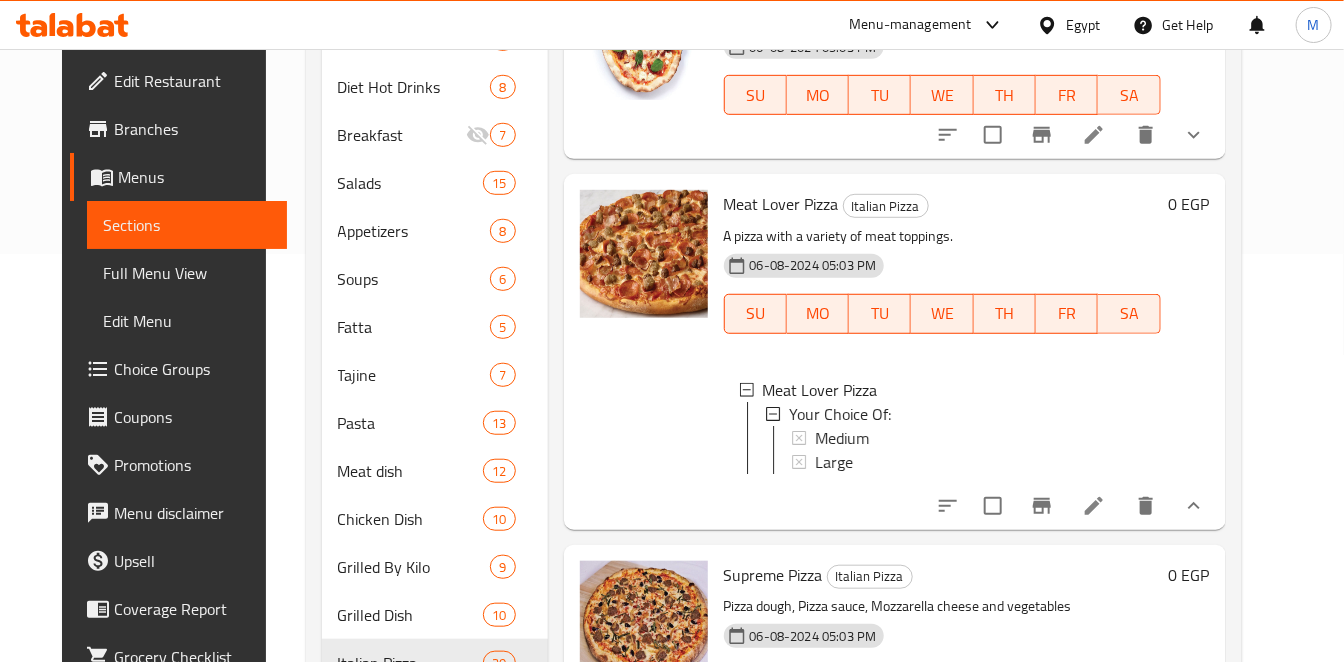 scroll, scrollTop: 1000, scrollLeft: 0, axis: vertical 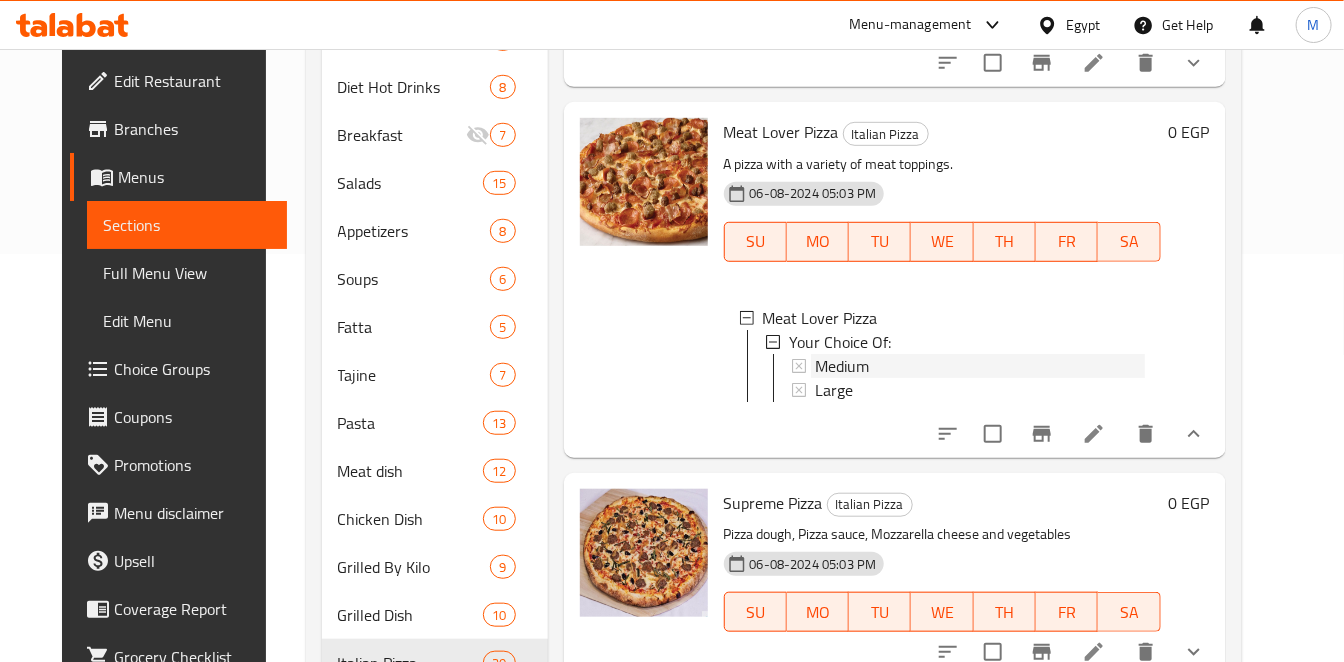 click on "Medium" at bounding box center (842, 366) 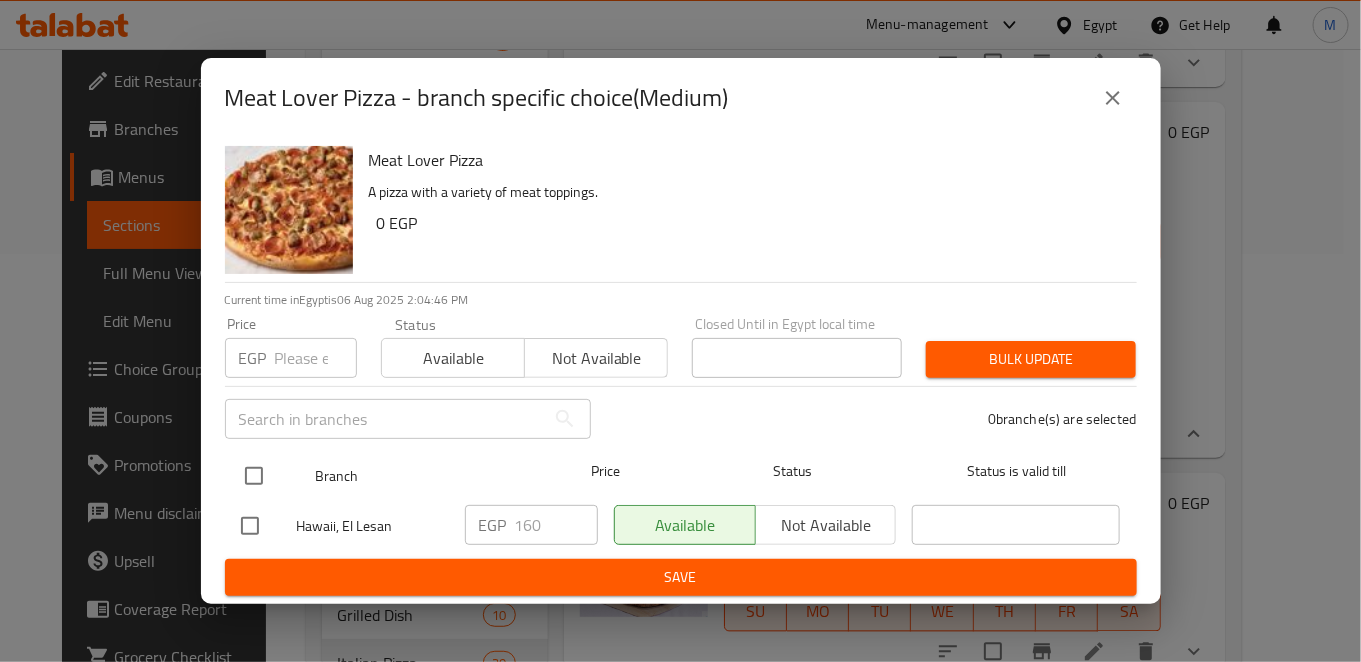click at bounding box center [254, 476] 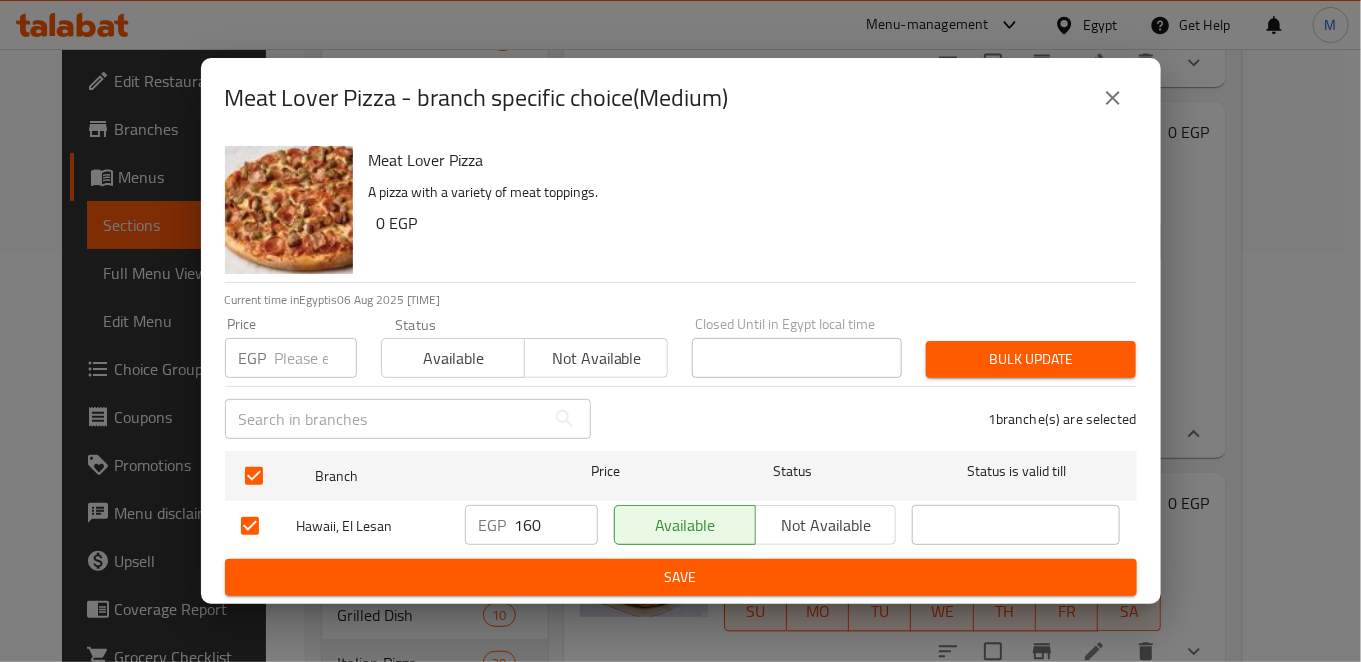 click on "160" at bounding box center (556, 525) 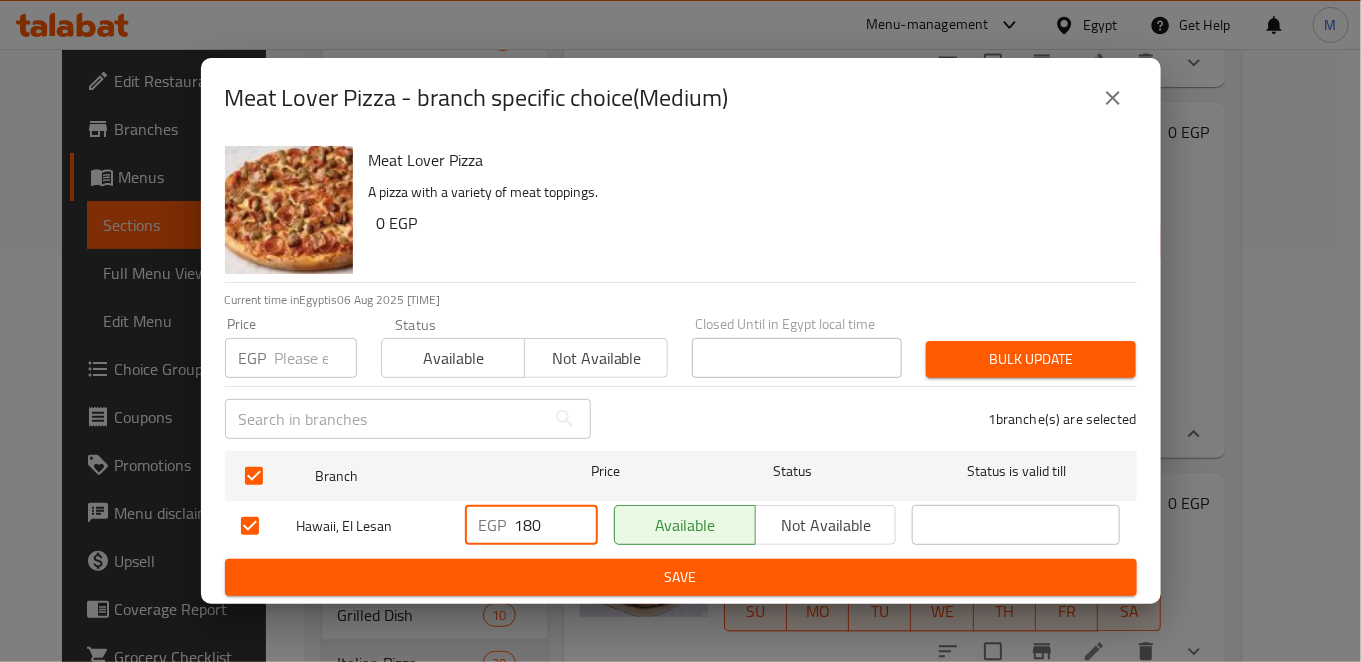 type on "180" 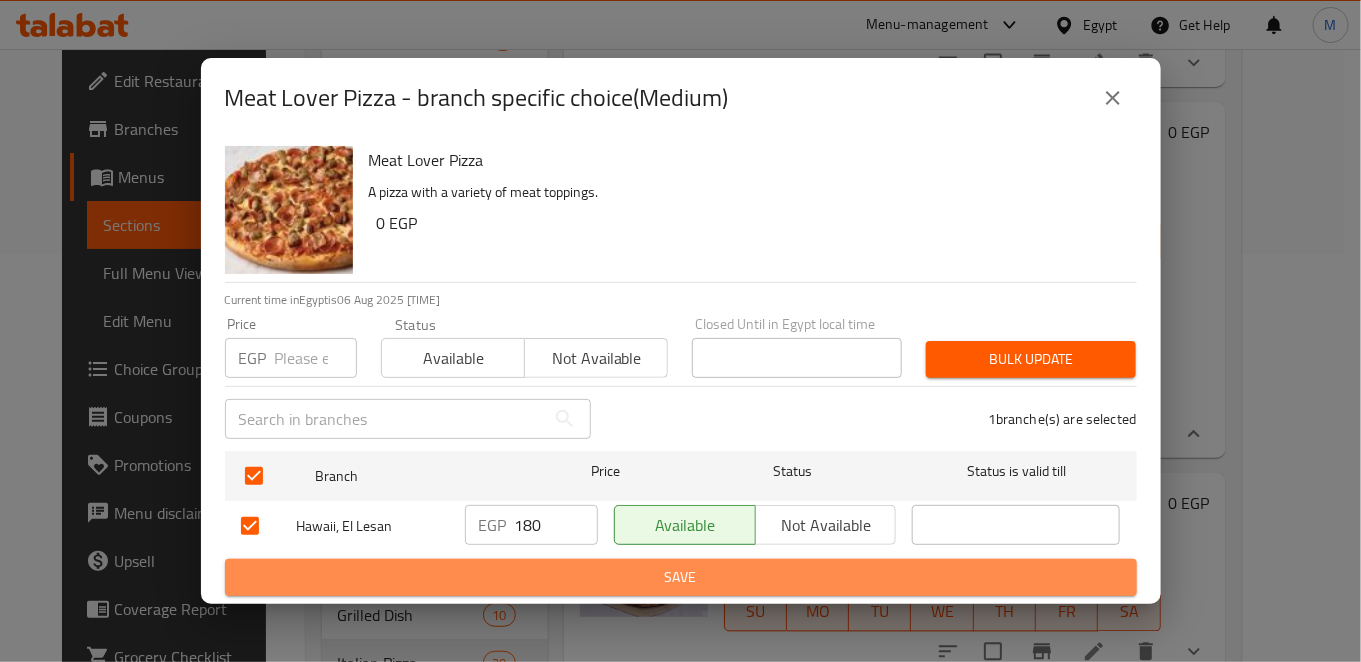 click on "Save" at bounding box center (681, 577) 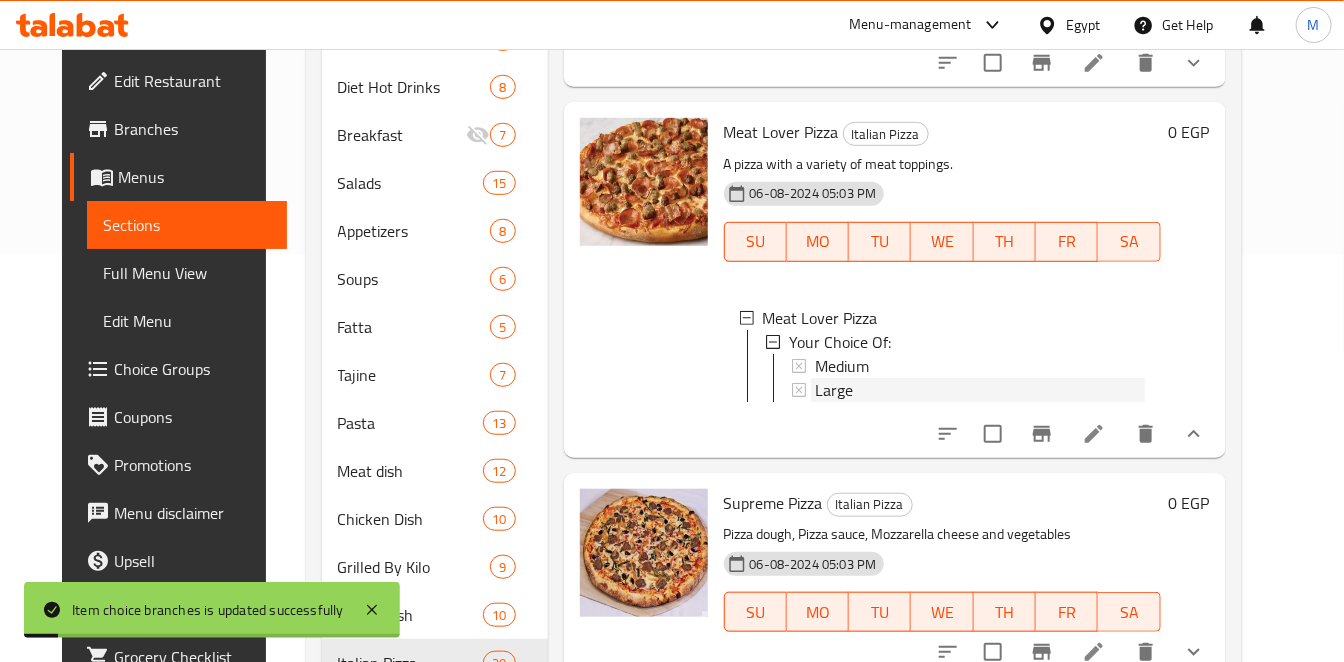 click on "Large" at bounding box center [980, 390] 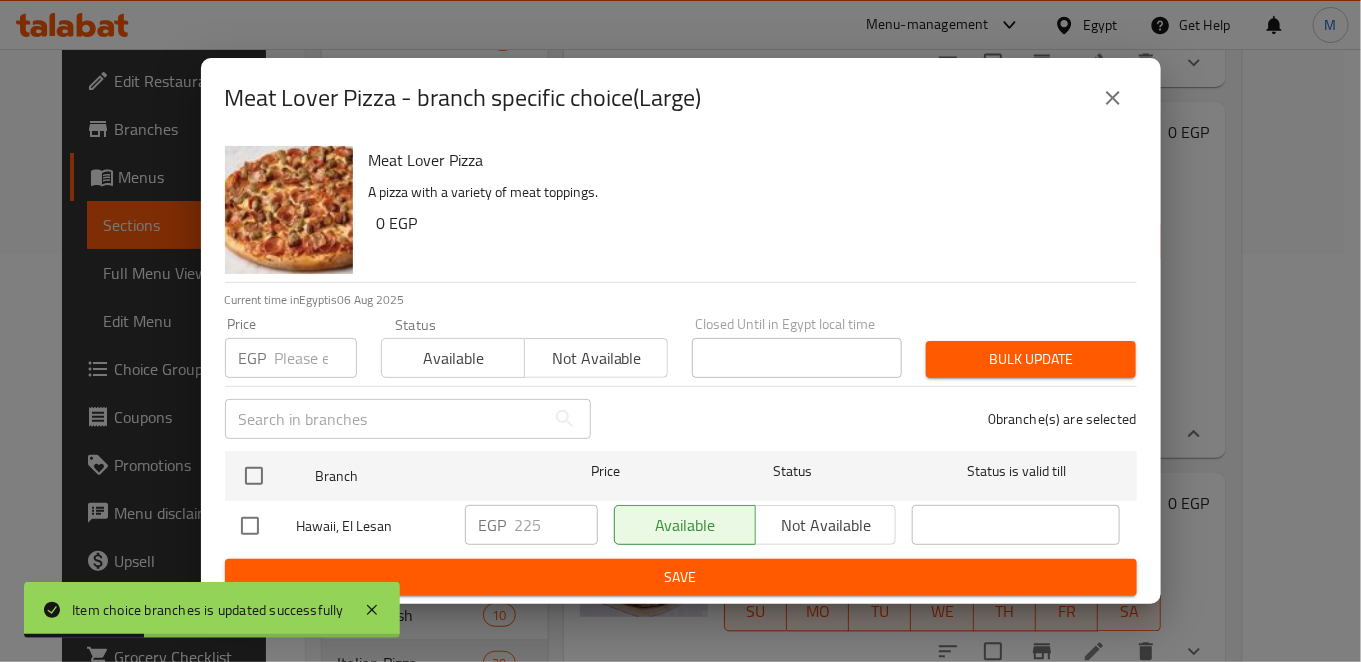 click at bounding box center (254, 476) 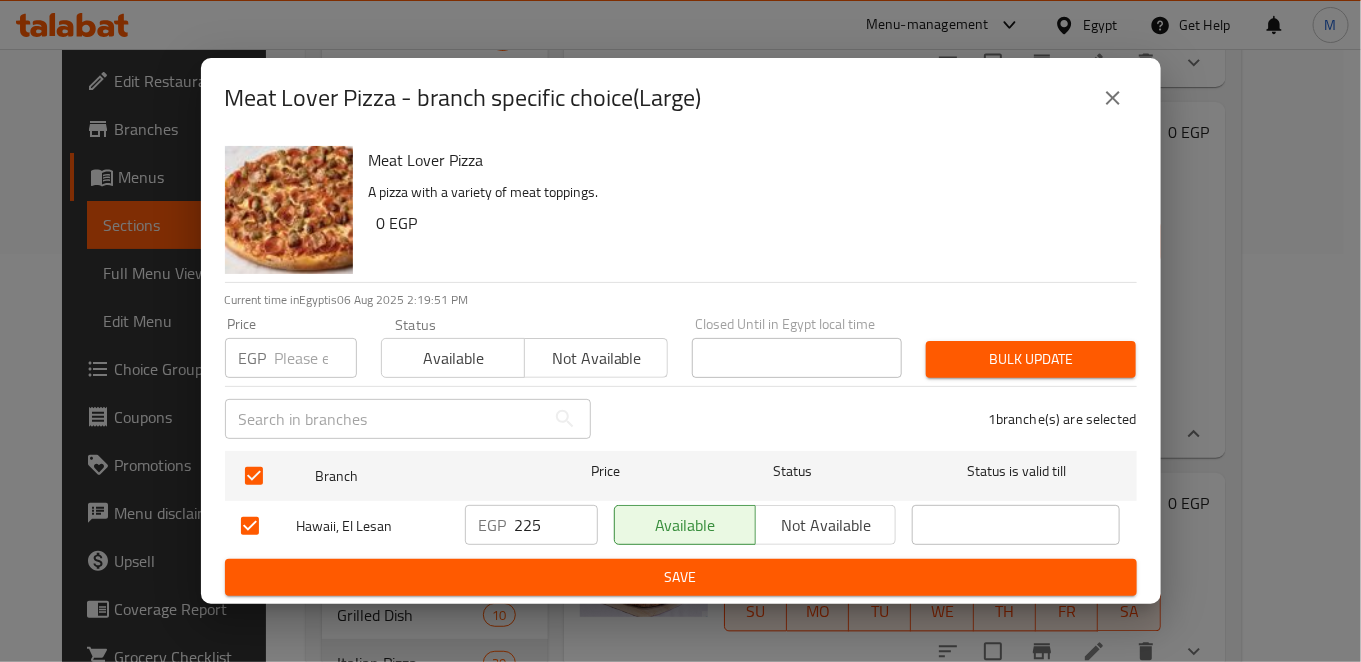 click on "0   EGP" at bounding box center (749, 223) 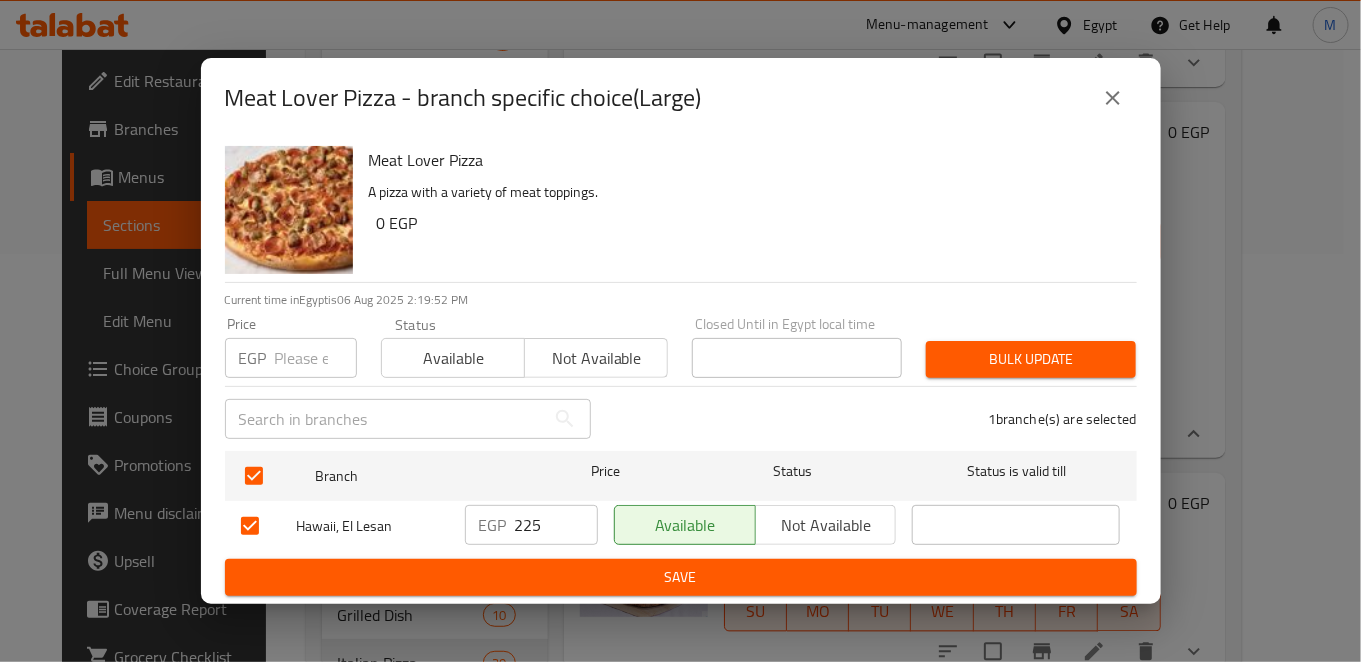 click on "Save" at bounding box center [681, 577] 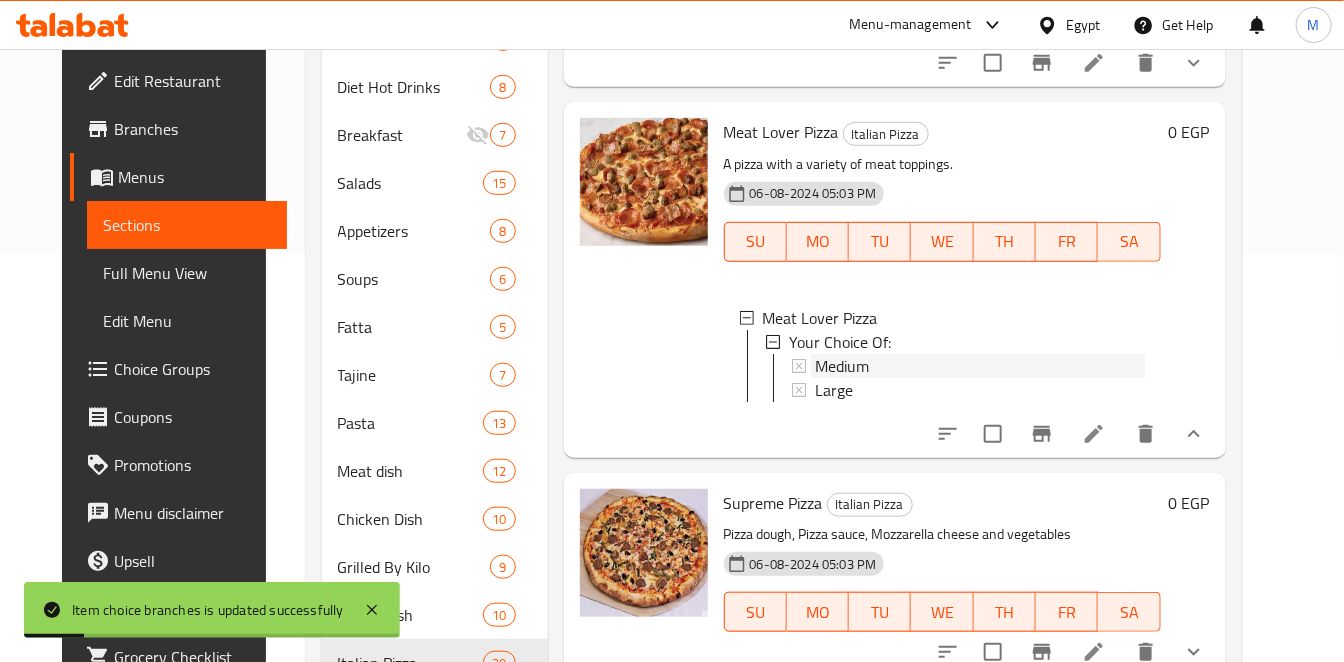 click on "Medium" at bounding box center (842, 366) 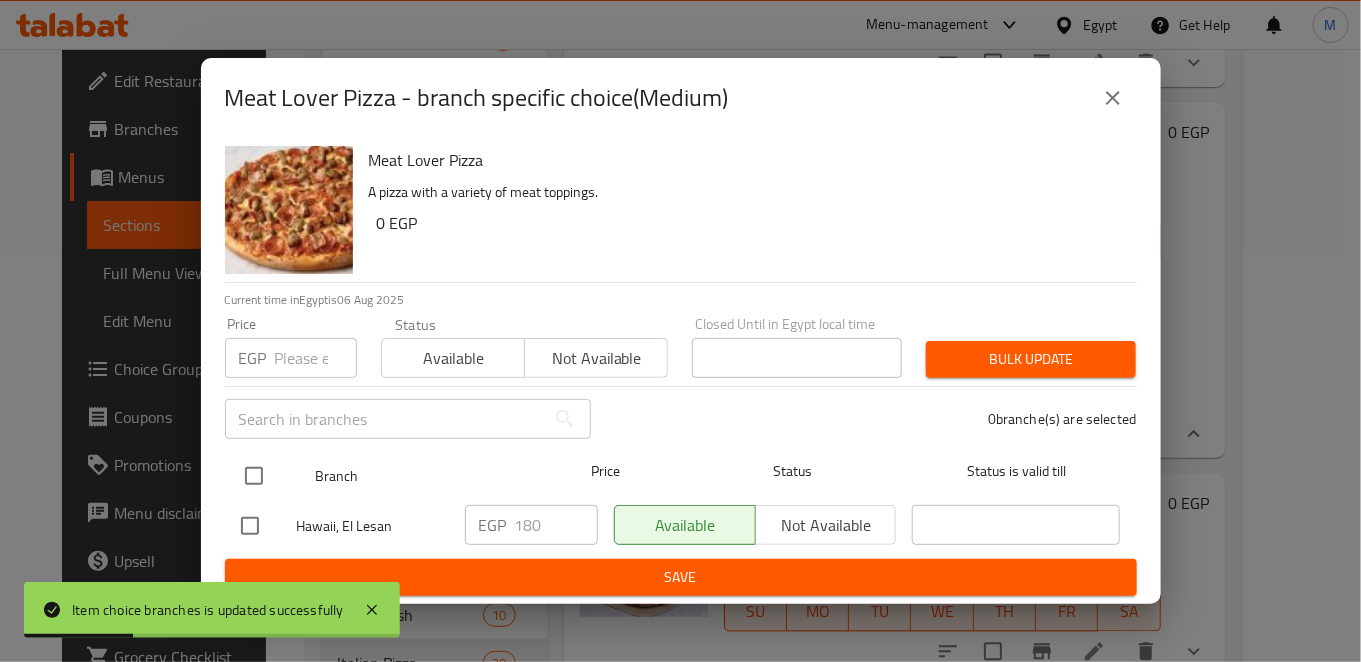 type 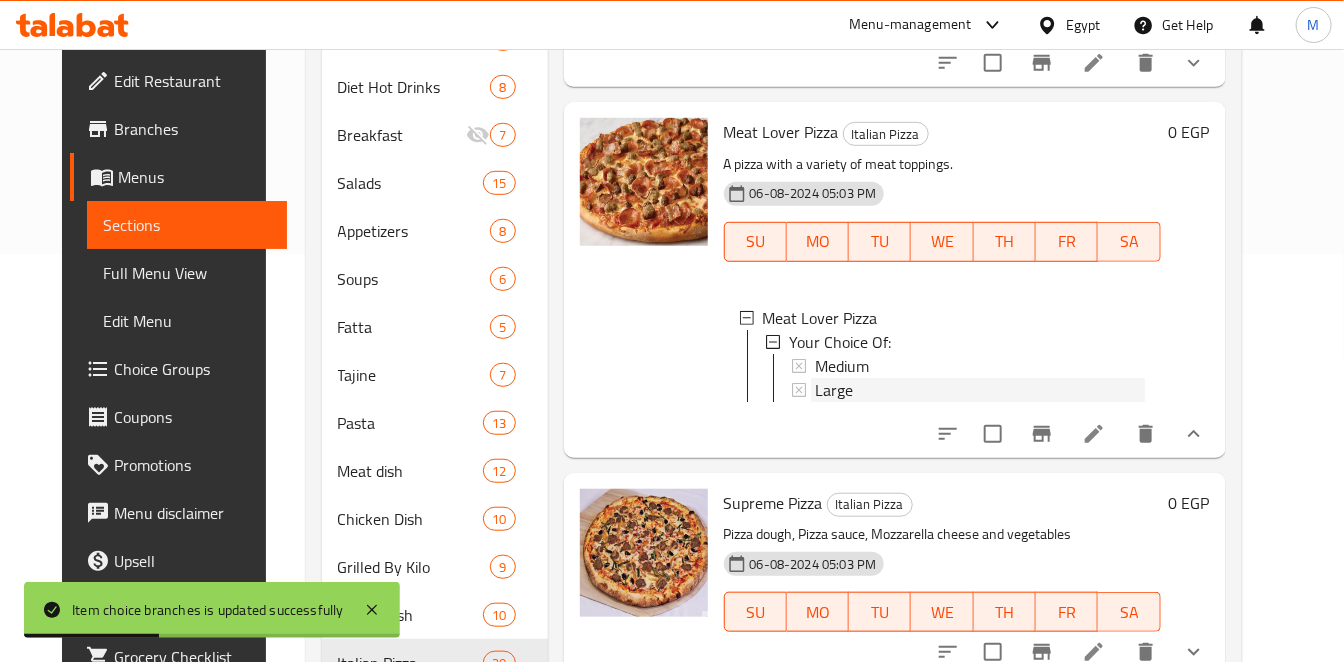 click on "Large" at bounding box center (834, 390) 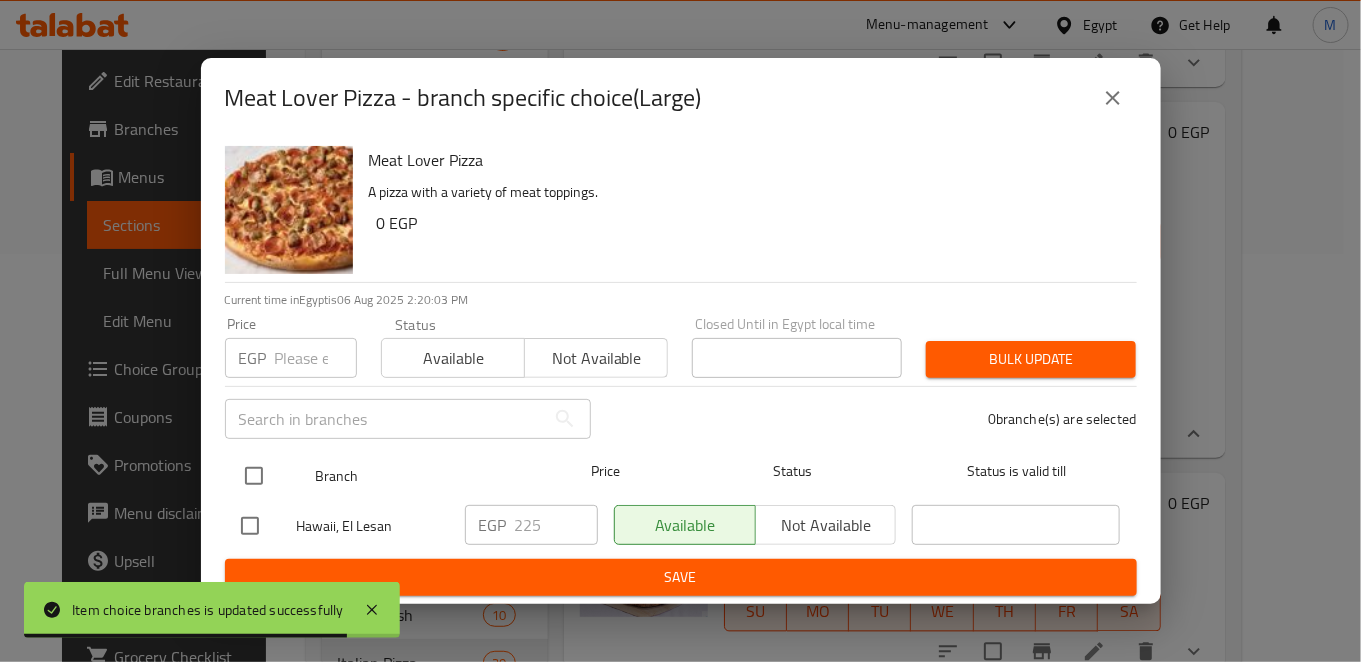 drag, startPoint x: 248, startPoint y: 500, endPoint x: 247, endPoint y: 484, distance: 16.03122 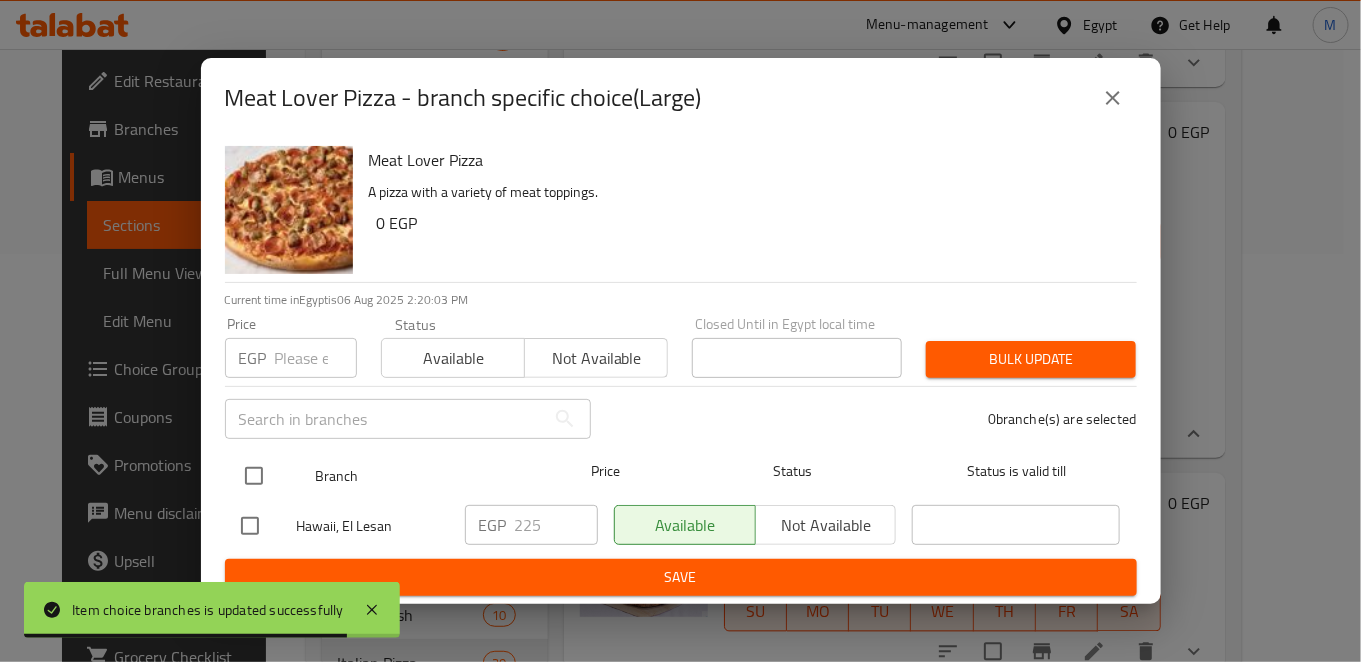 click on "Branch Price Status Status is valid till Hawaii, El Lesan EGP 225 ​ Available Not available ​" at bounding box center (681, 501) 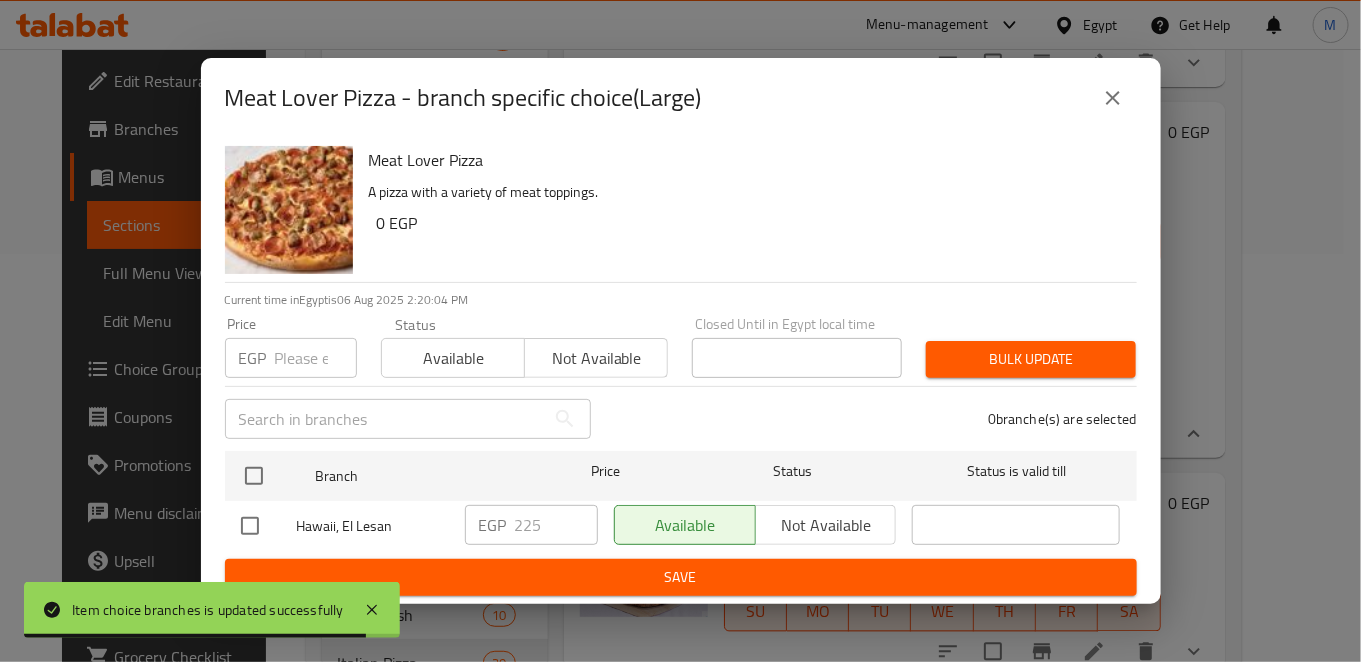 drag, startPoint x: 247, startPoint y: 482, endPoint x: 516, endPoint y: 534, distance: 273.97992 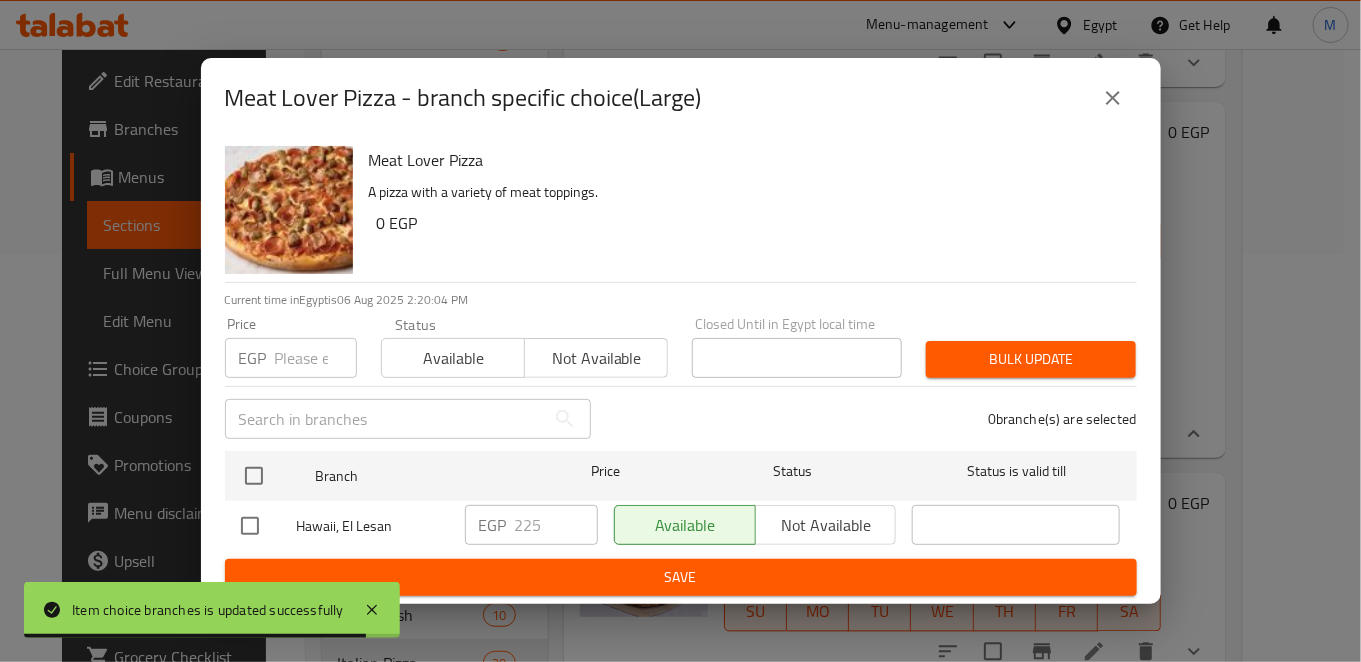 click at bounding box center (254, 476) 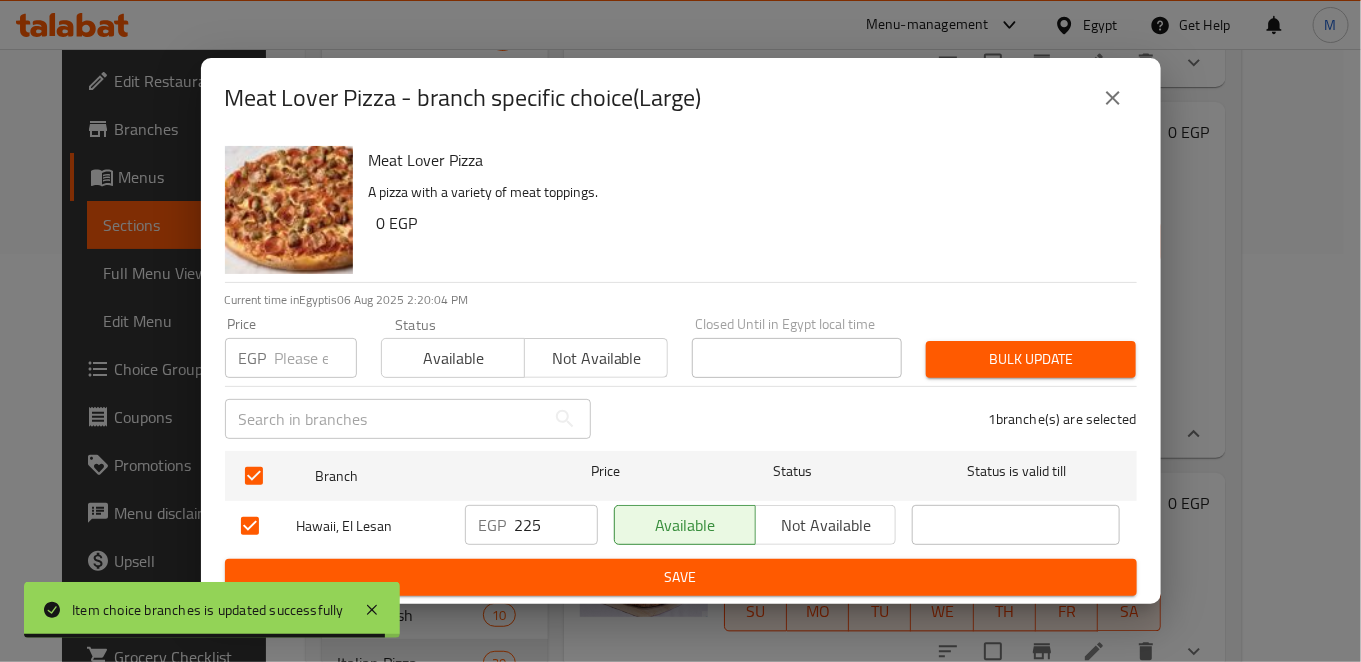 click on "225" at bounding box center (556, 525) 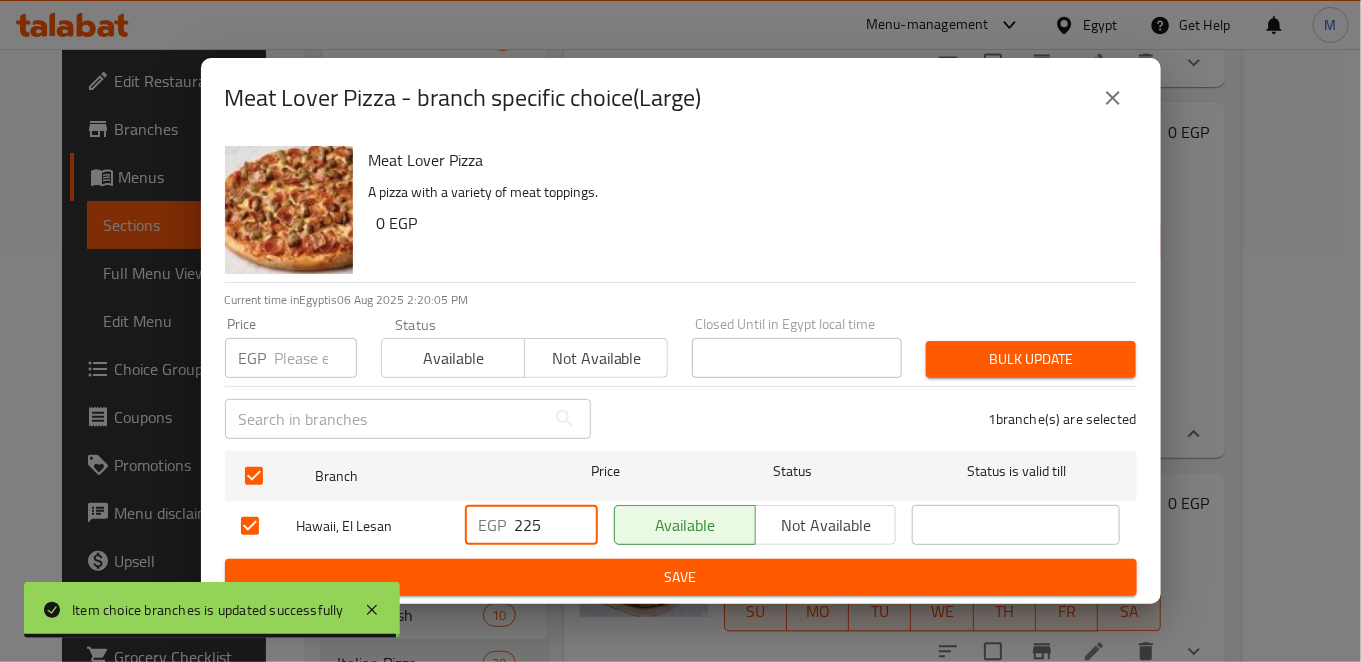 click on "225" at bounding box center (556, 525) 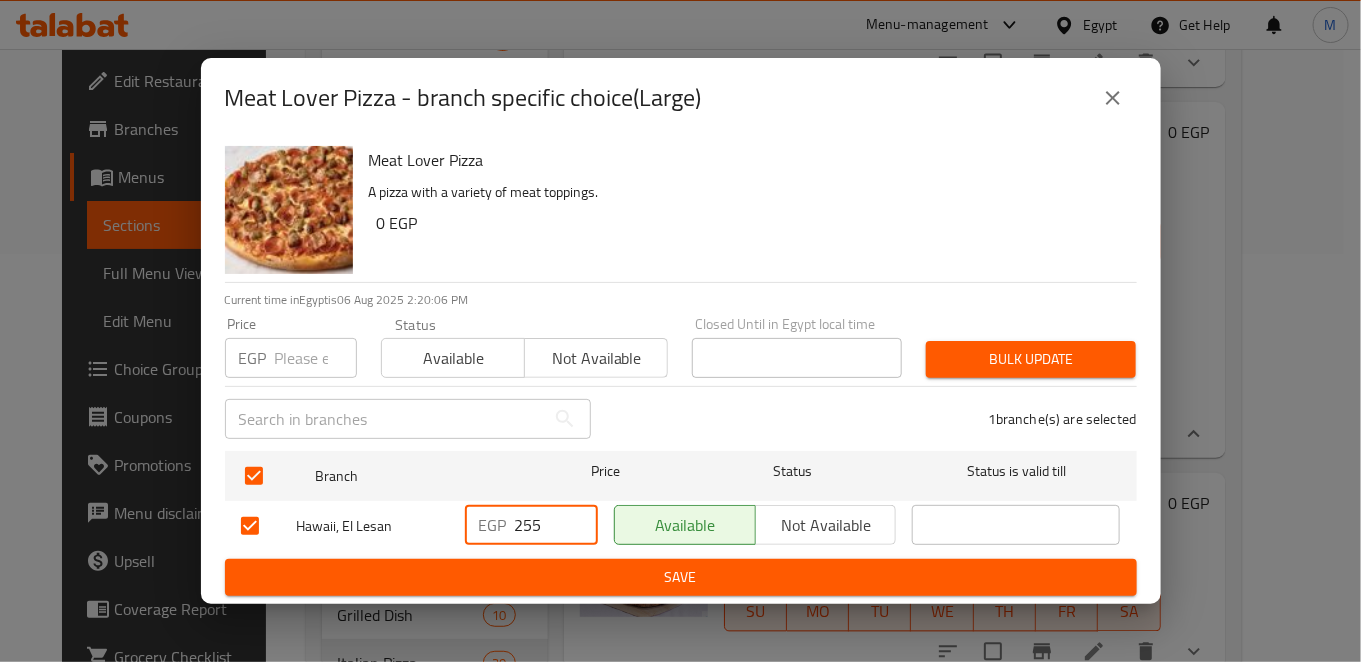 type on "255" 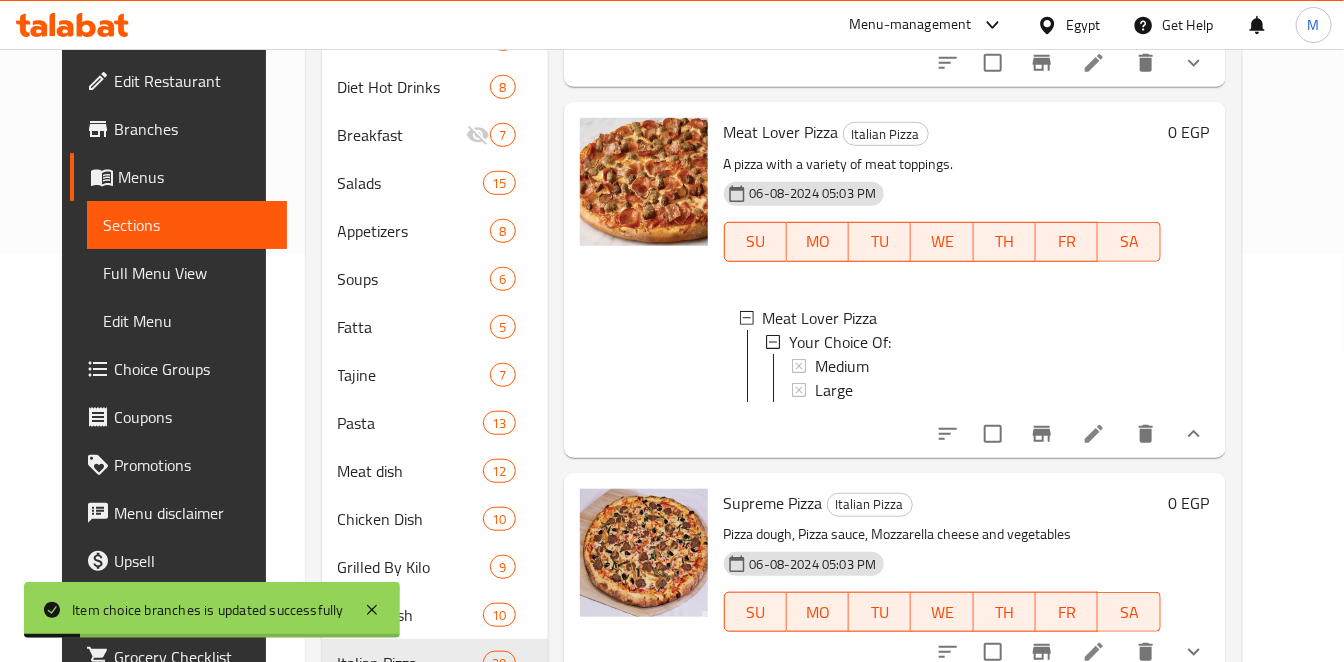 click at bounding box center [1194, 434] 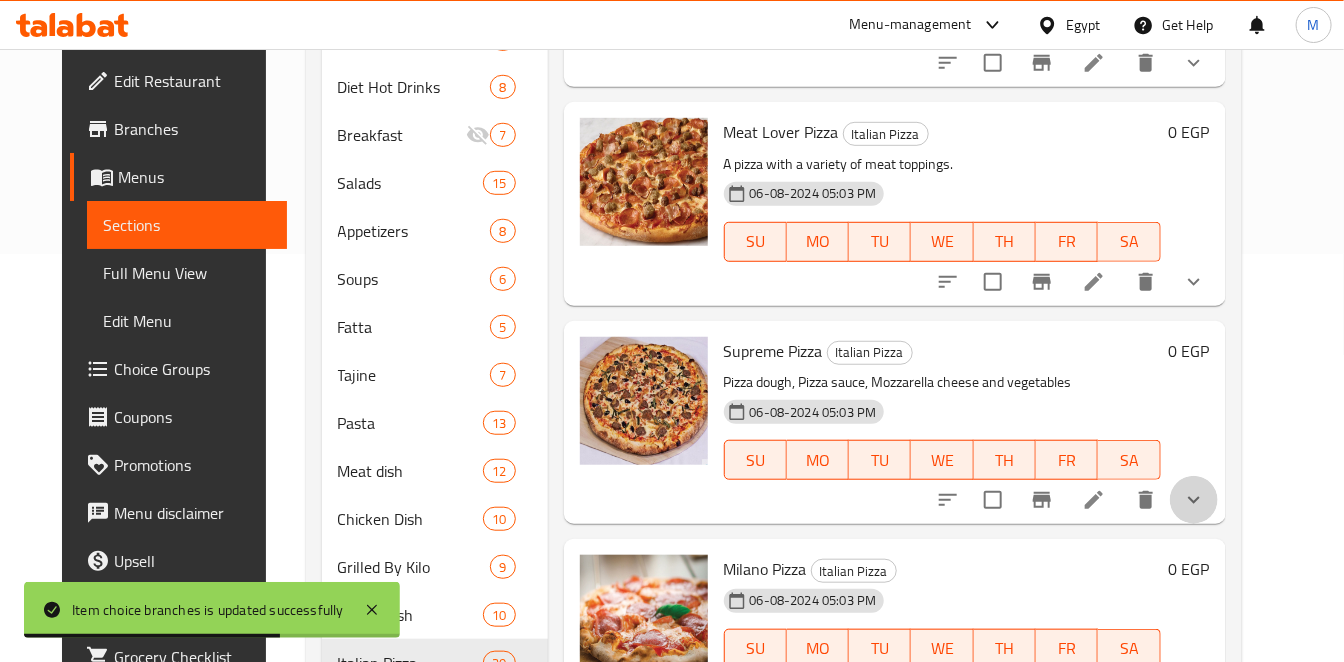 click at bounding box center (1194, 500) 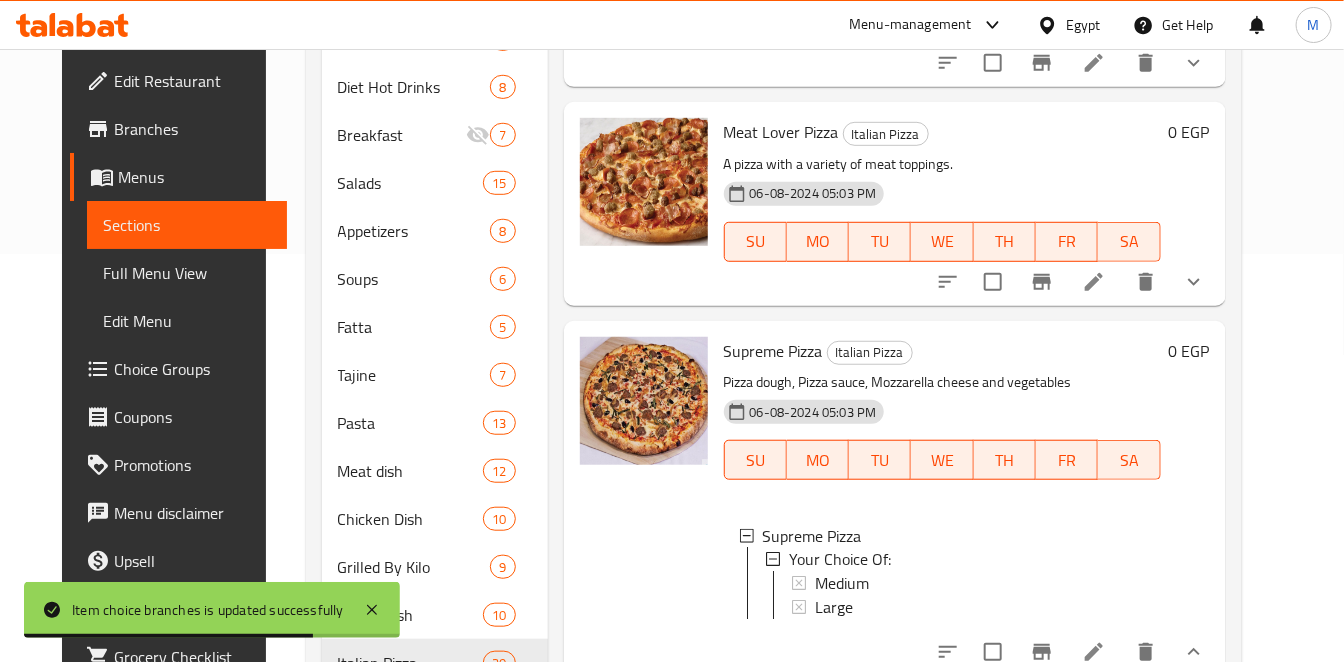 scroll, scrollTop: 2, scrollLeft: 0, axis: vertical 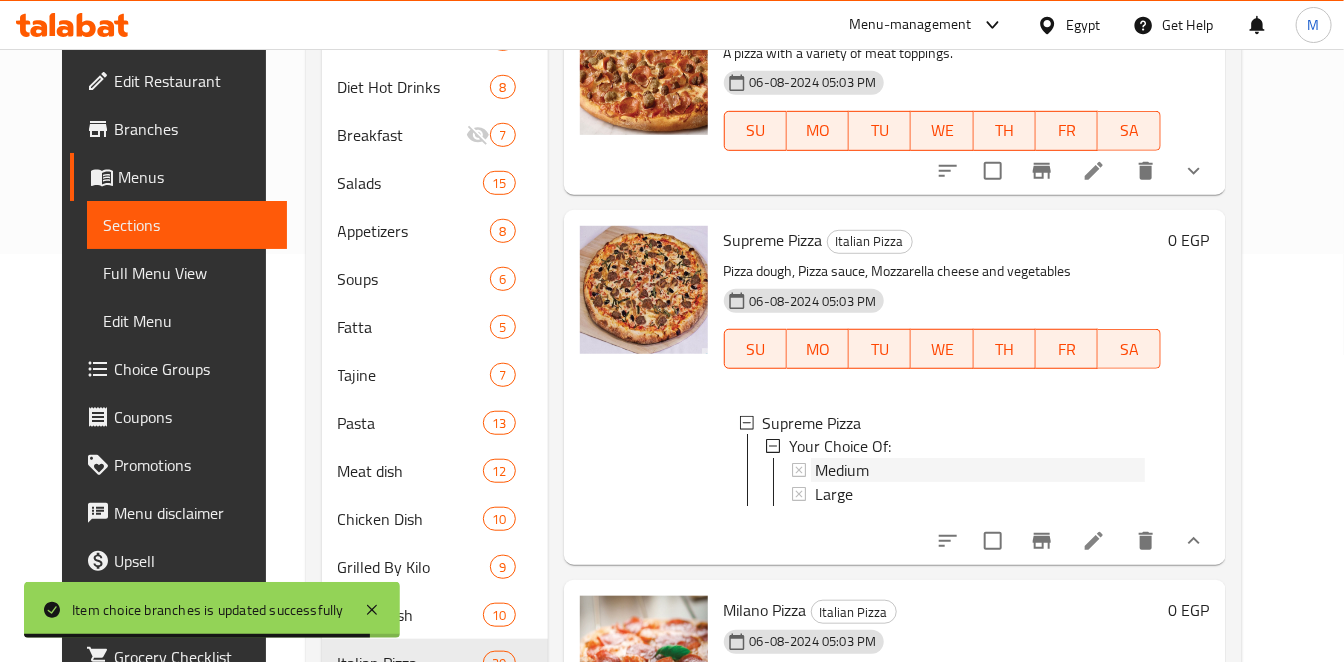 click on "Medium" at bounding box center (842, 471) 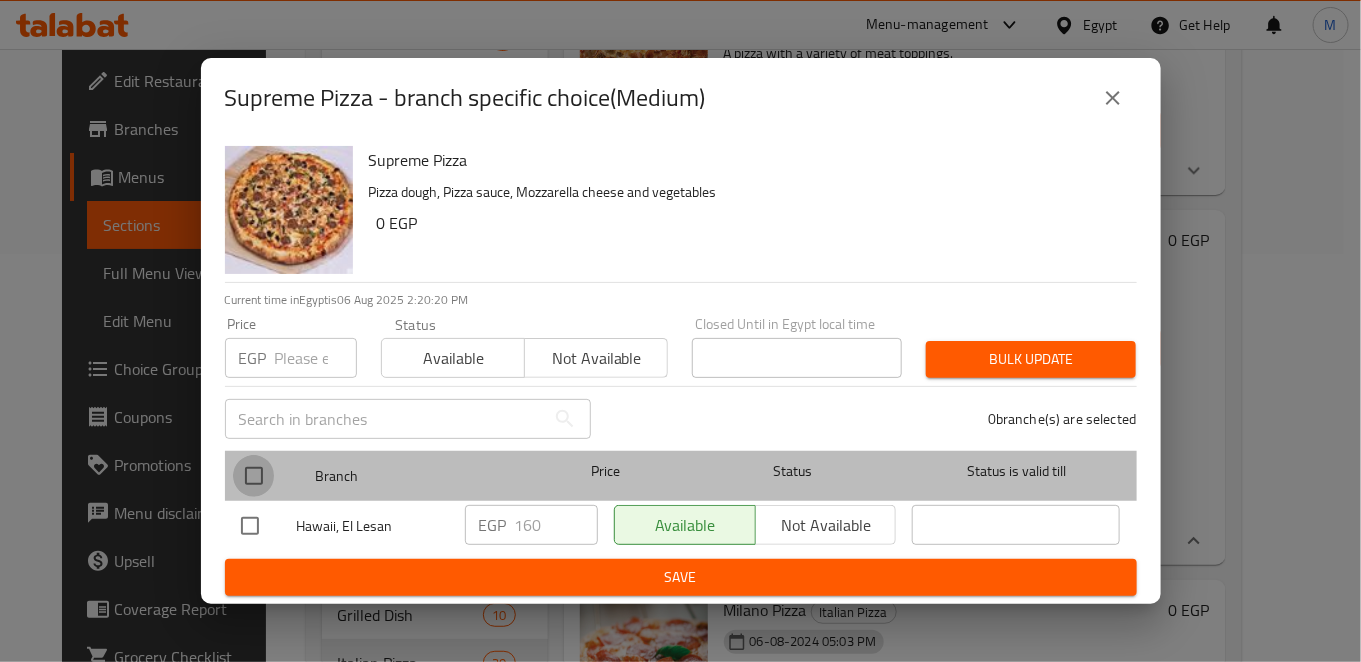 click at bounding box center [254, 476] 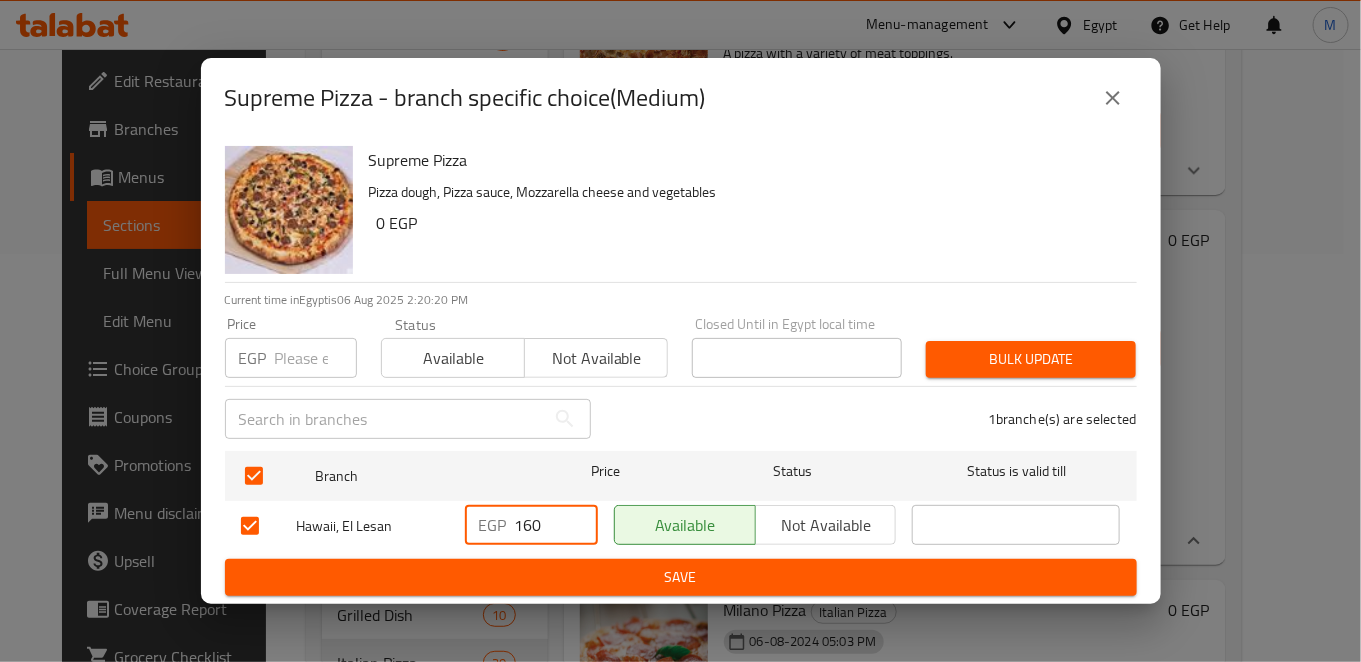 click on "160" at bounding box center (556, 525) 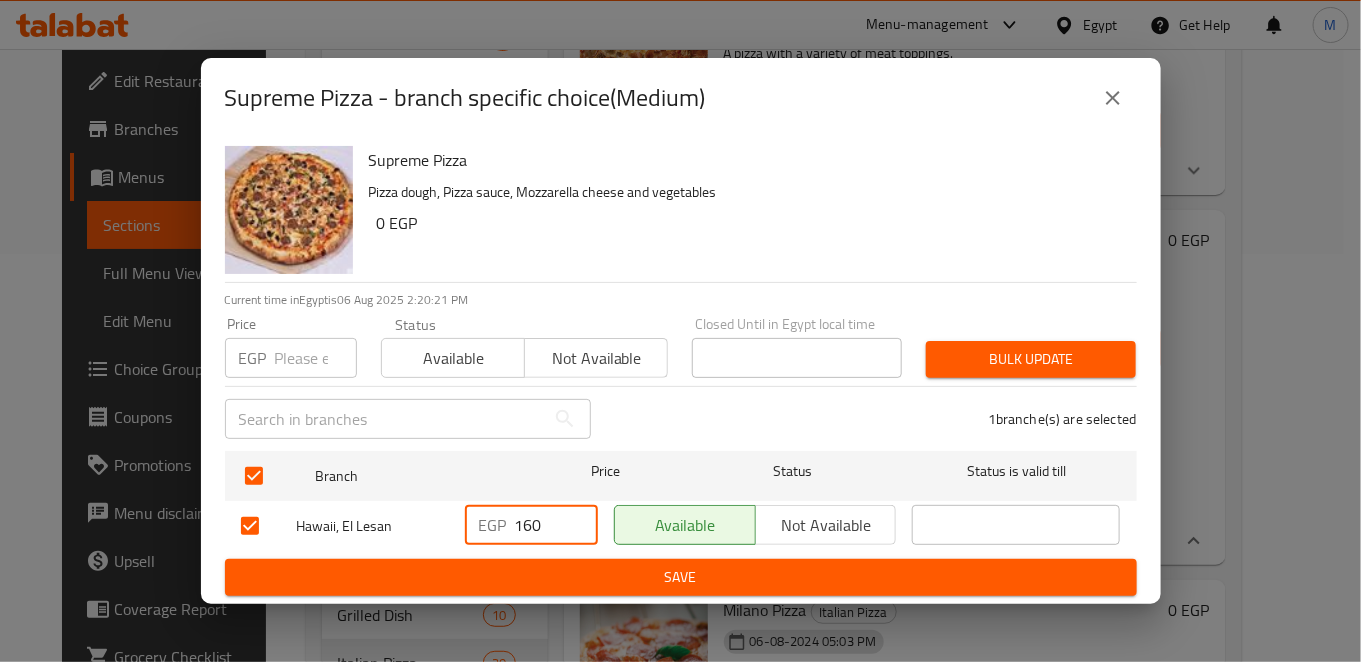 click on "160" at bounding box center [556, 525] 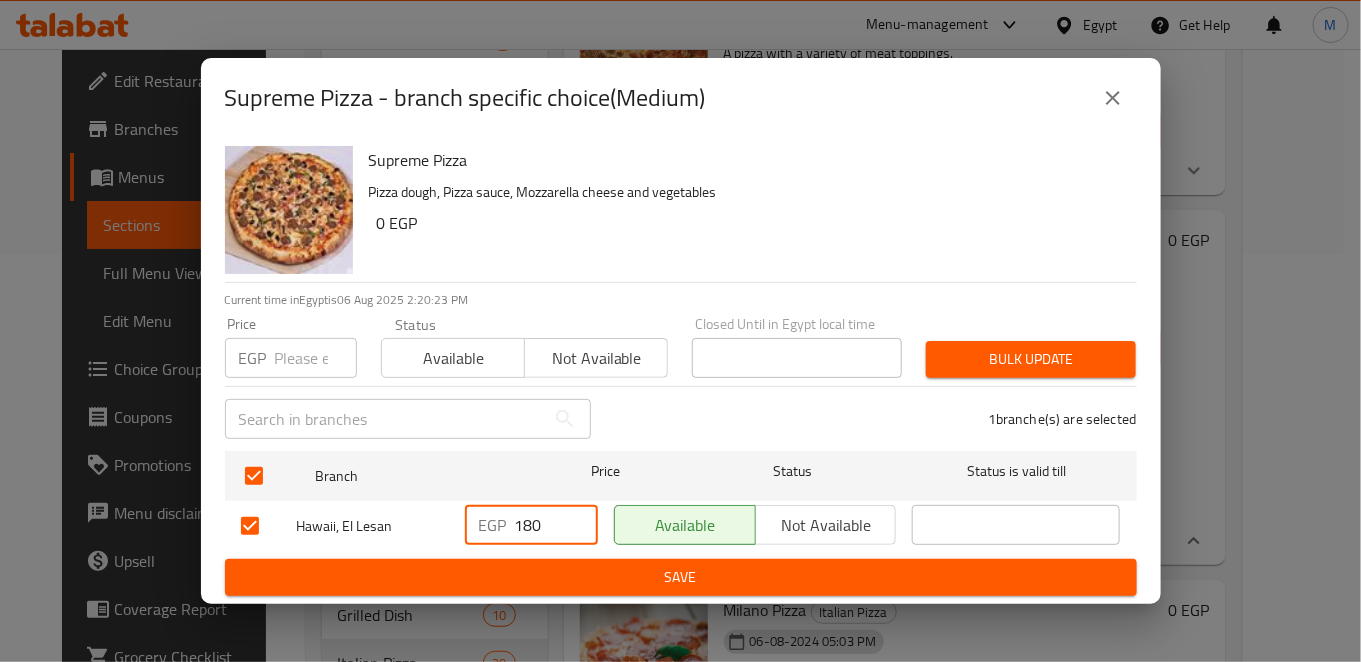 type on "180" 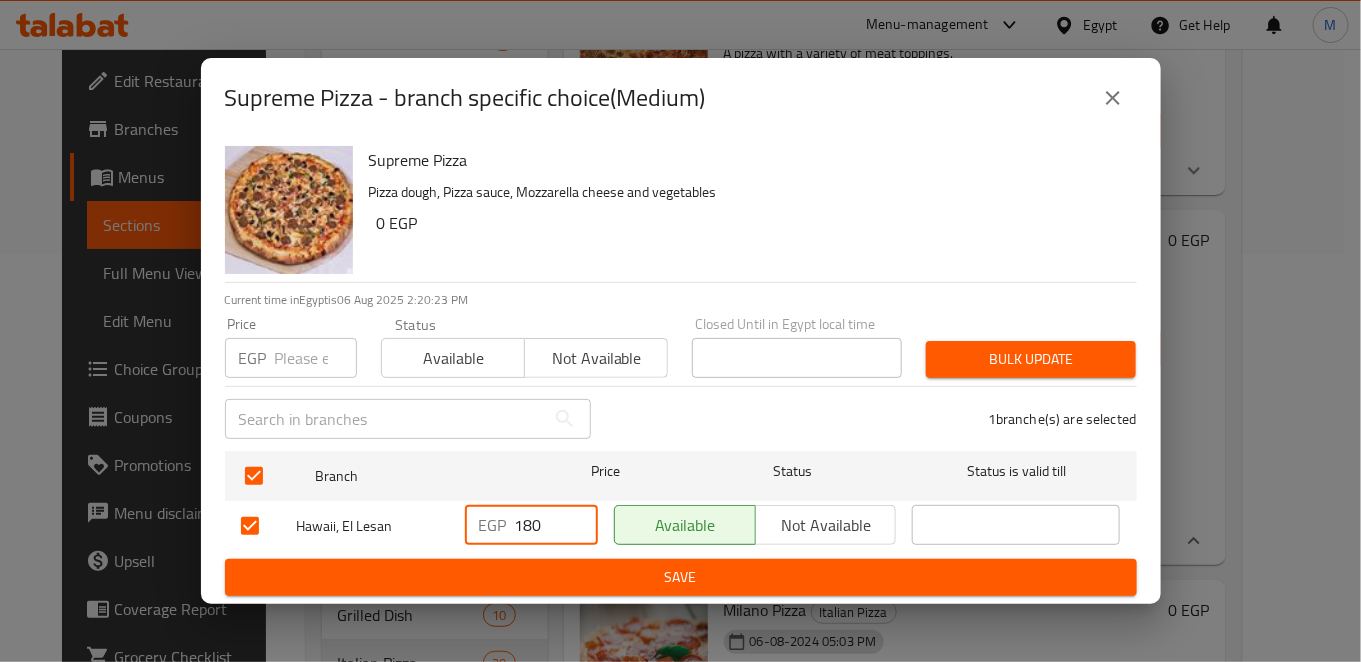 click on "EGP 180 ​" at bounding box center [531, 526] 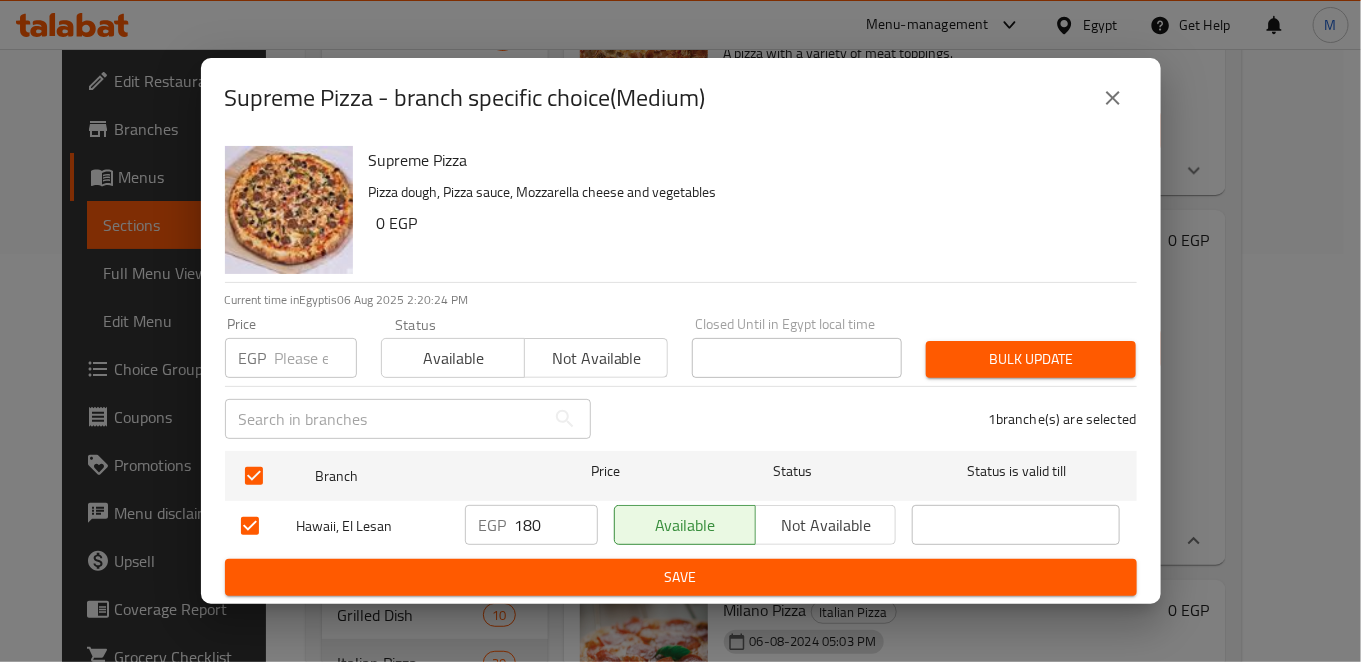 click on "Save" at bounding box center (681, 577) 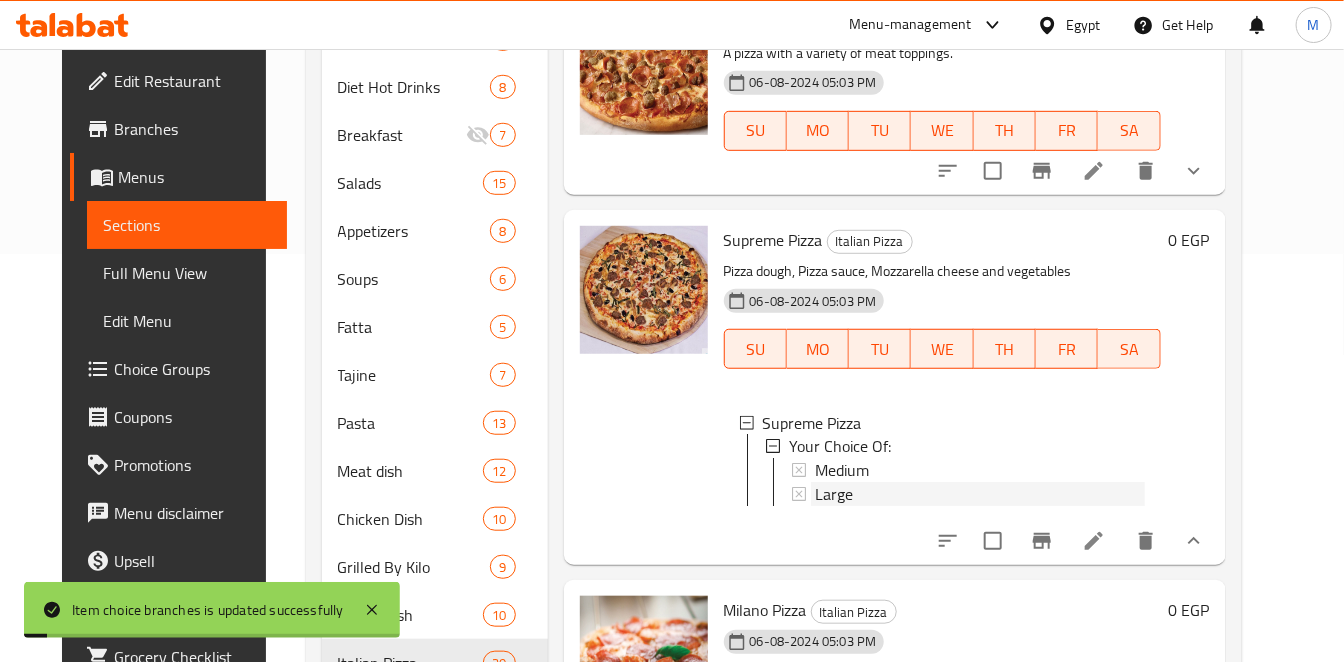 click on "Large" at bounding box center [980, 495] 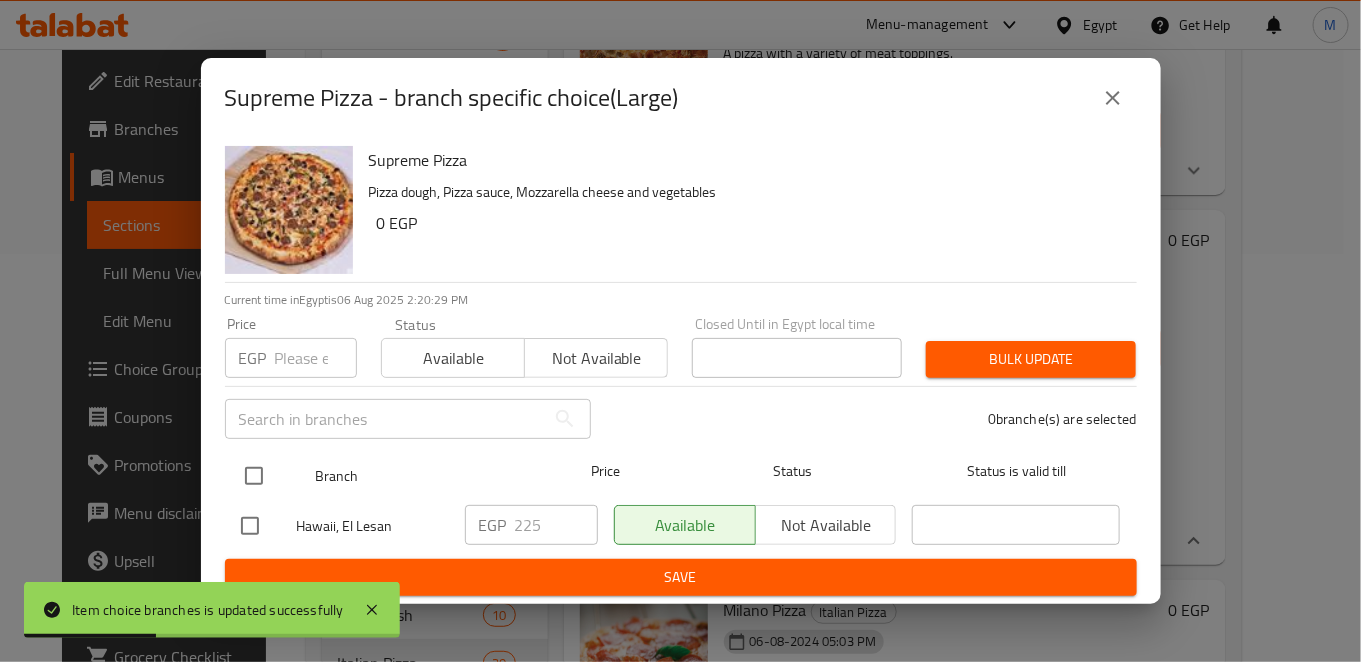 click at bounding box center (254, 476) 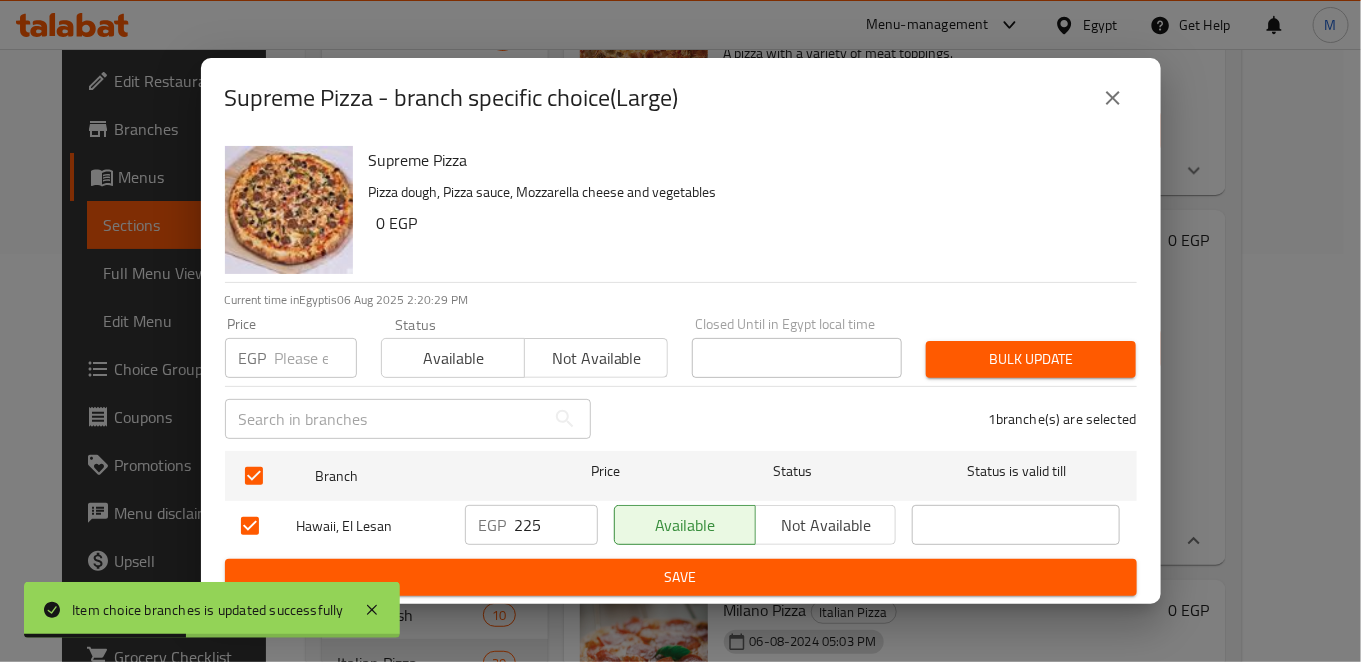 click on "225" at bounding box center [556, 525] 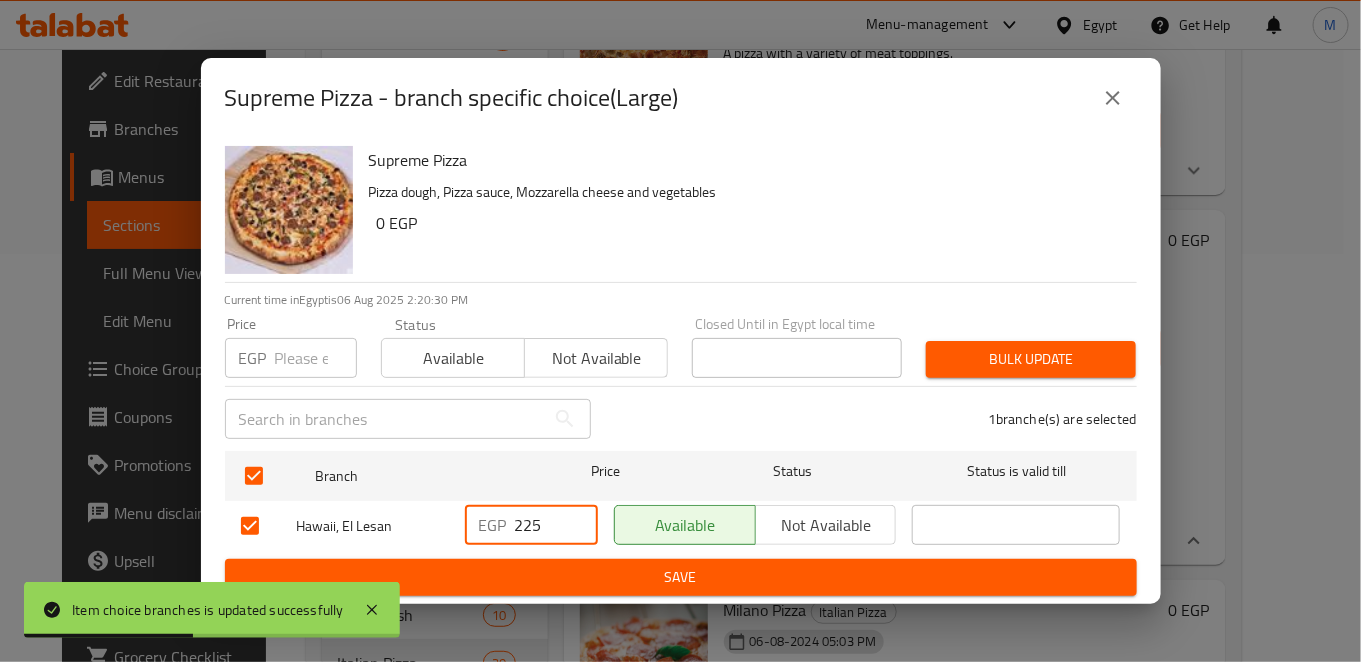 click on "225" at bounding box center [556, 525] 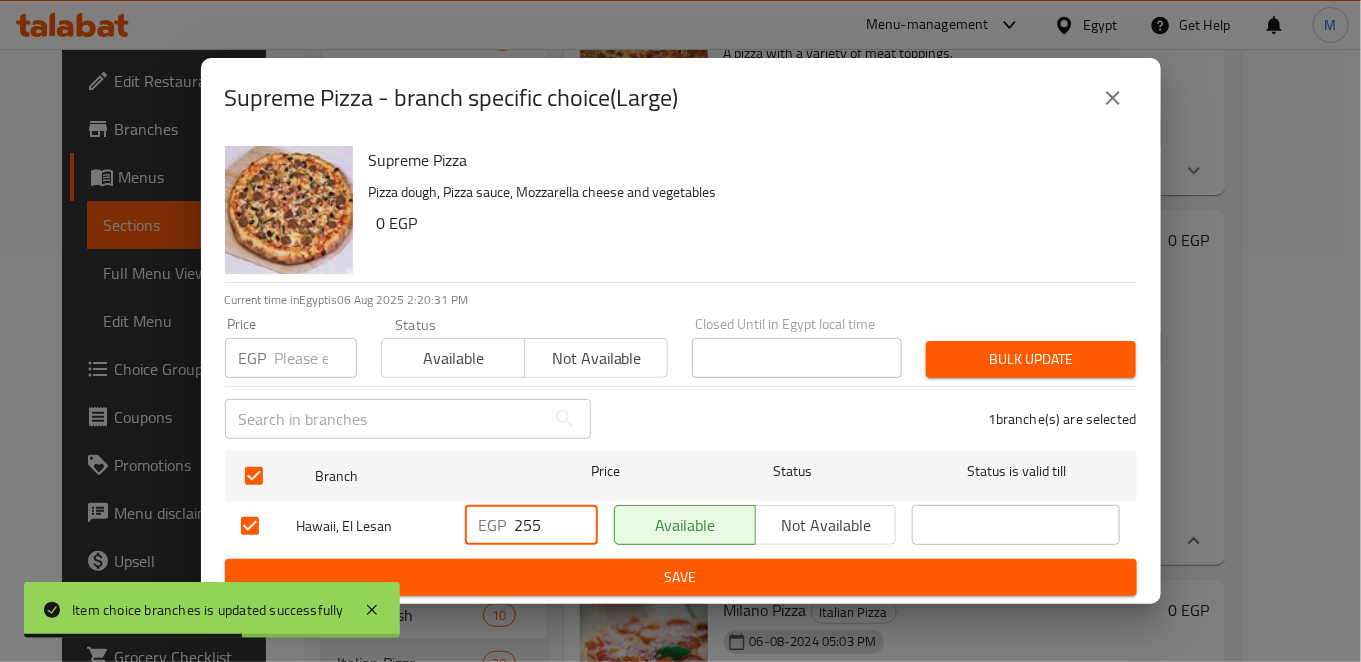 type on "255" 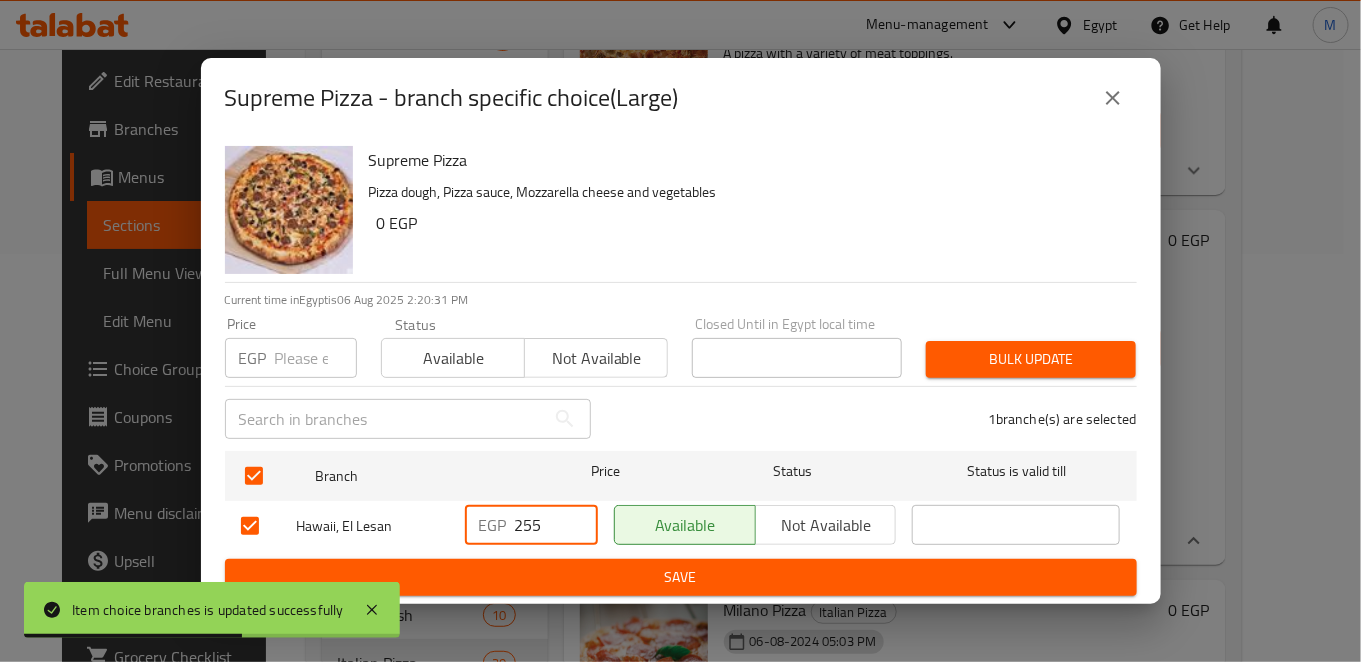 click on "Supreme Pizza Pizza dough, Pizza sauce, Mozzarella cheese and vegetables 0   EGP Current time in  Egypt  is  06 Aug 2025   2:20:31 PM Price EGP Price Status Available Not available Closed Until in Egypt local time Closed Until in Egypt local time Bulk update ​ 1  branche(s) are selected Branch Price Status Status is valid till Hawaii, El Lesan EGP 255 ​ Available Not available ​ Save" at bounding box center (681, 371) 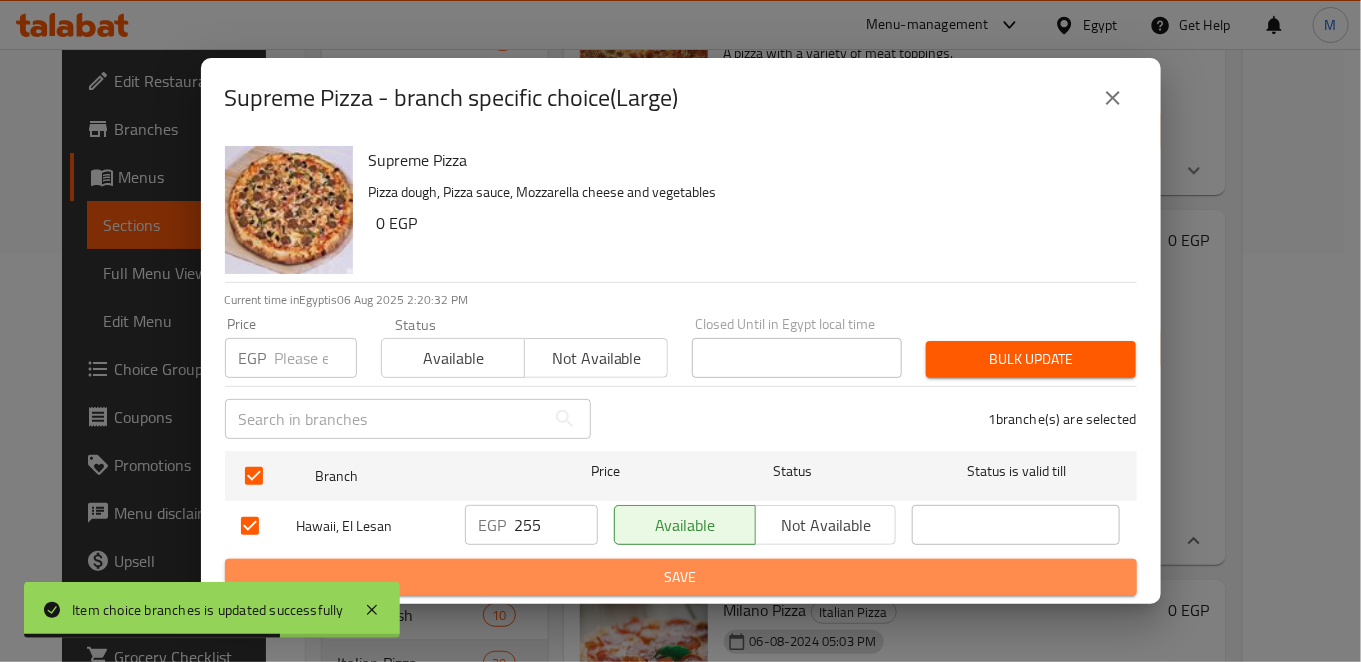 click on "Save" at bounding box center [681, 577] 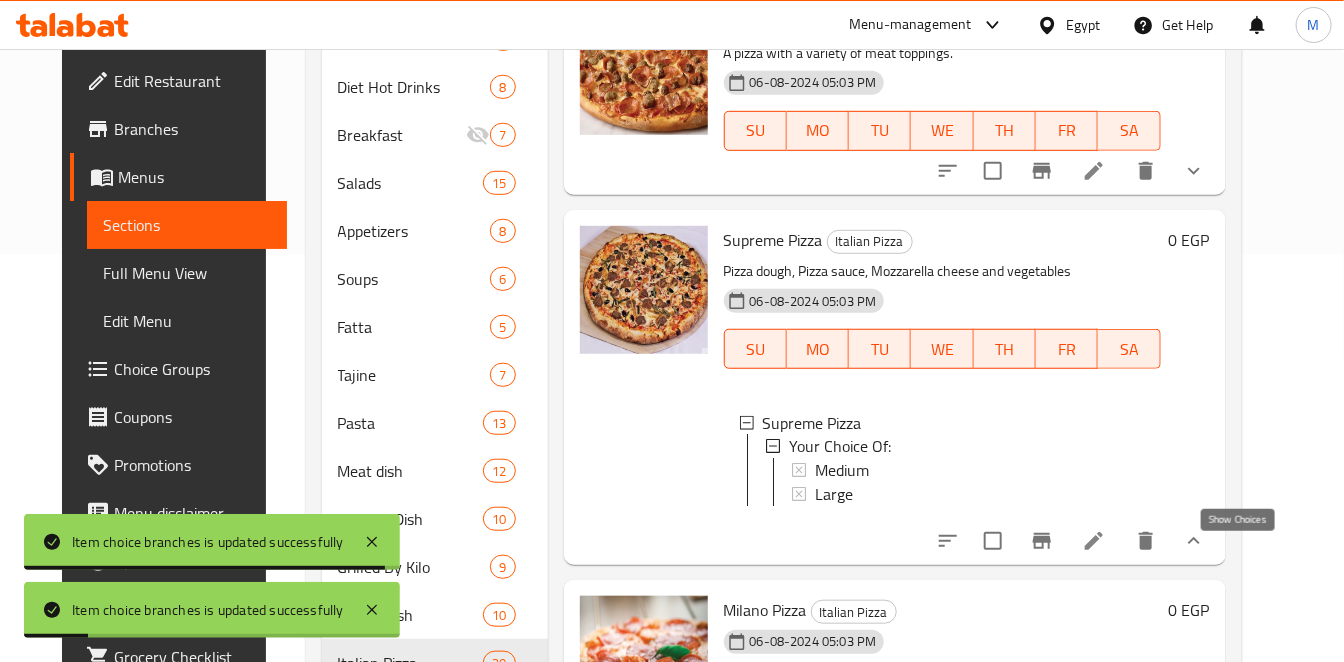 click 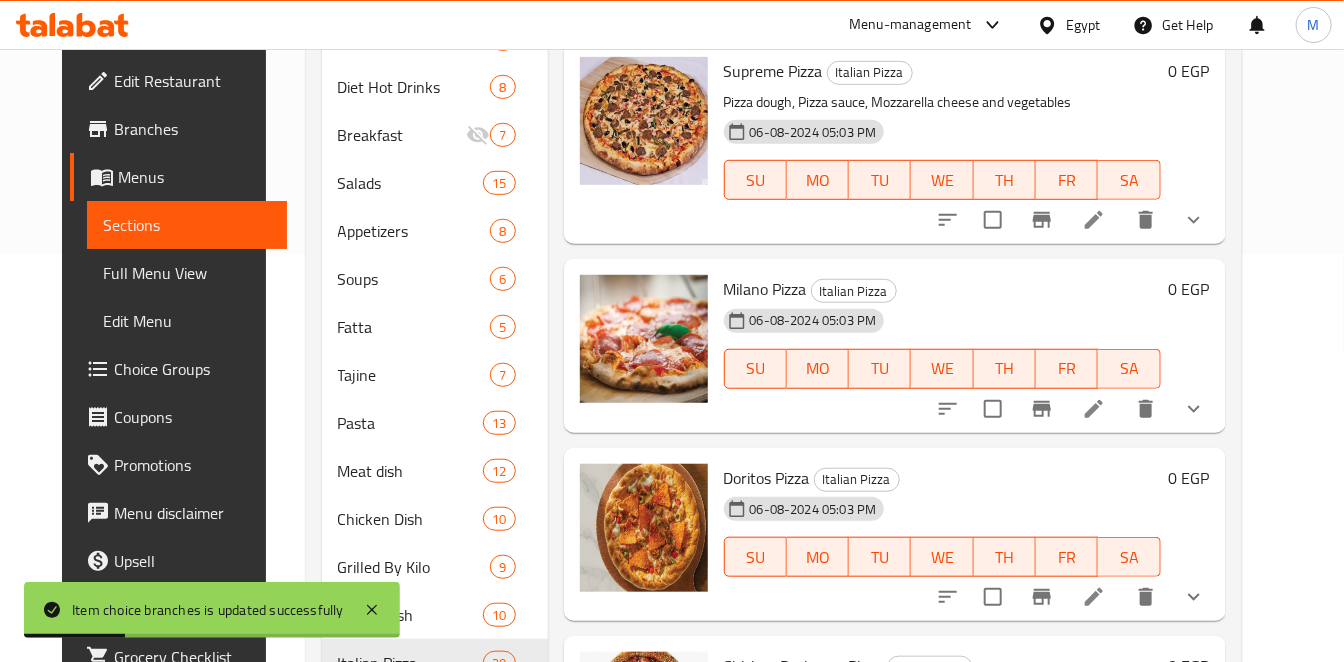 scroll, scrollTop: 1333, scrollLeft: 0, axis: vertical 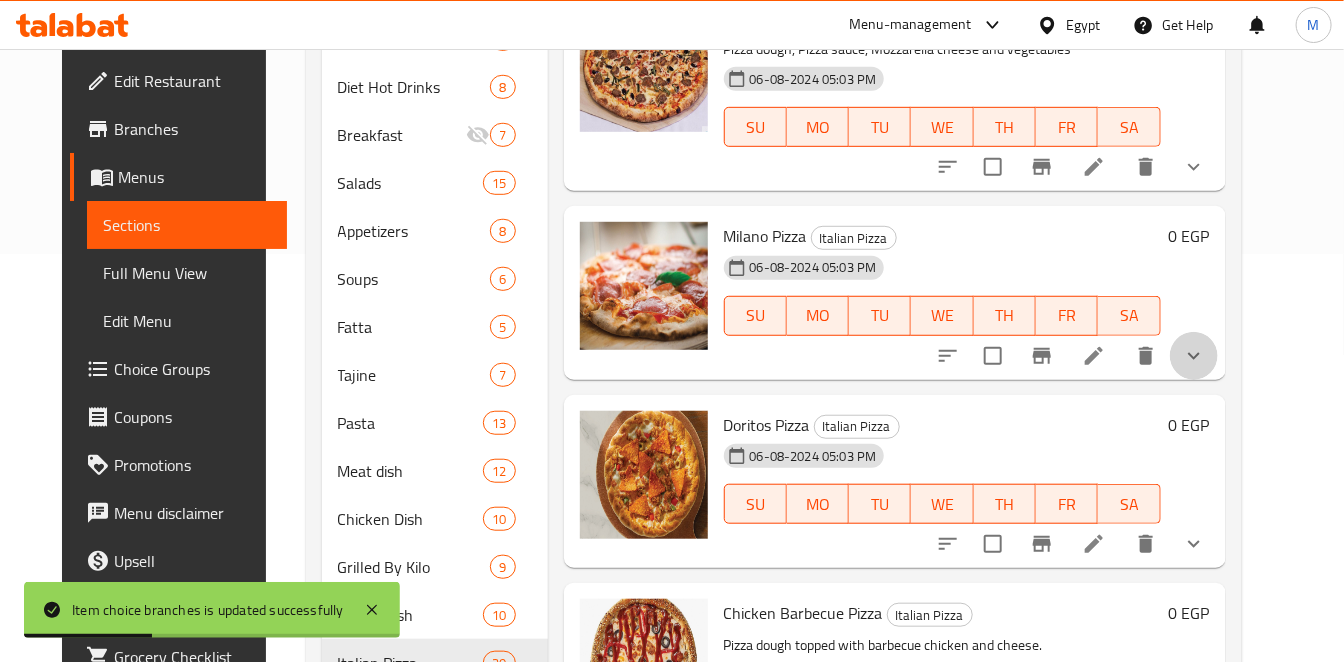 click at bounding box center [1194, 356] 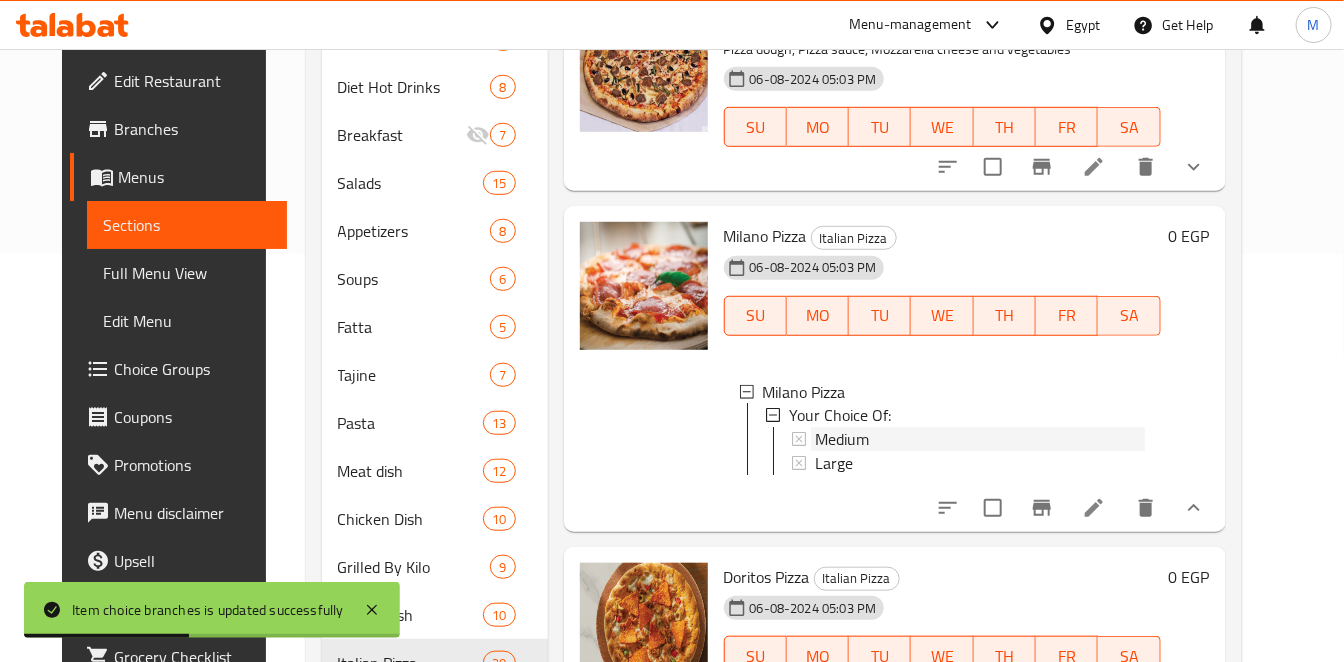 click on "Medium" at bounding box center [842, 440] 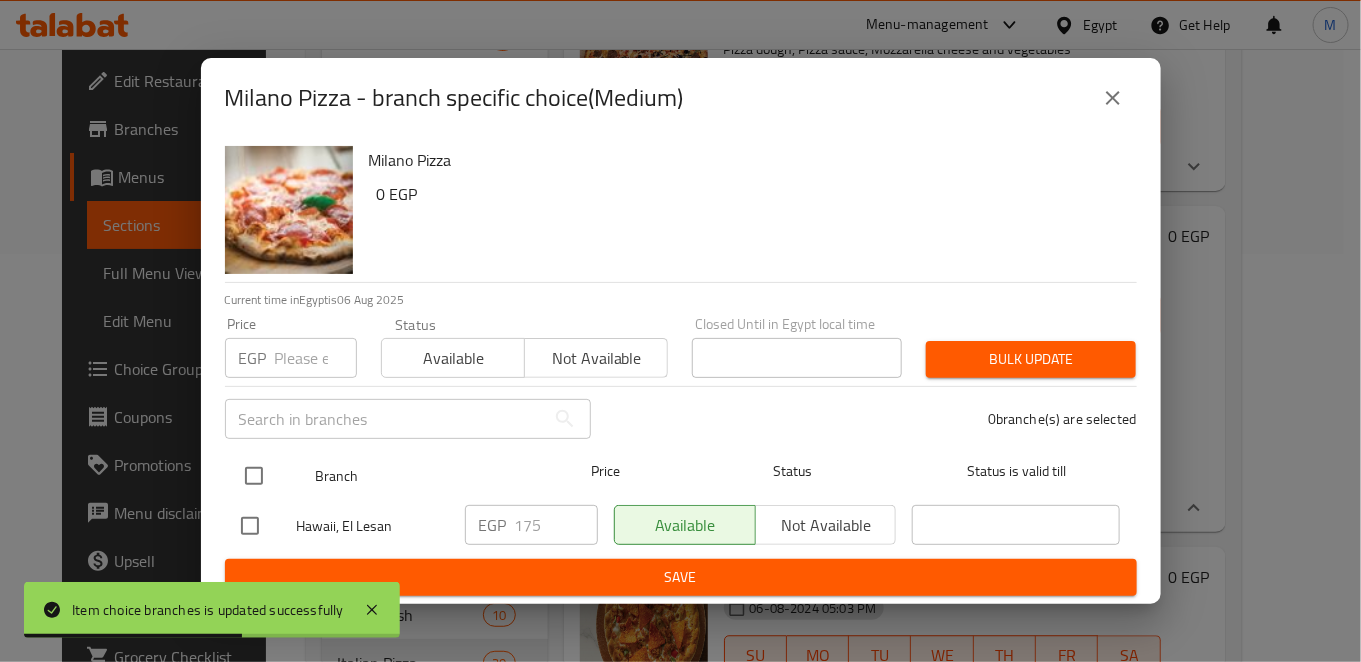 click at bounding box center (254, 476) 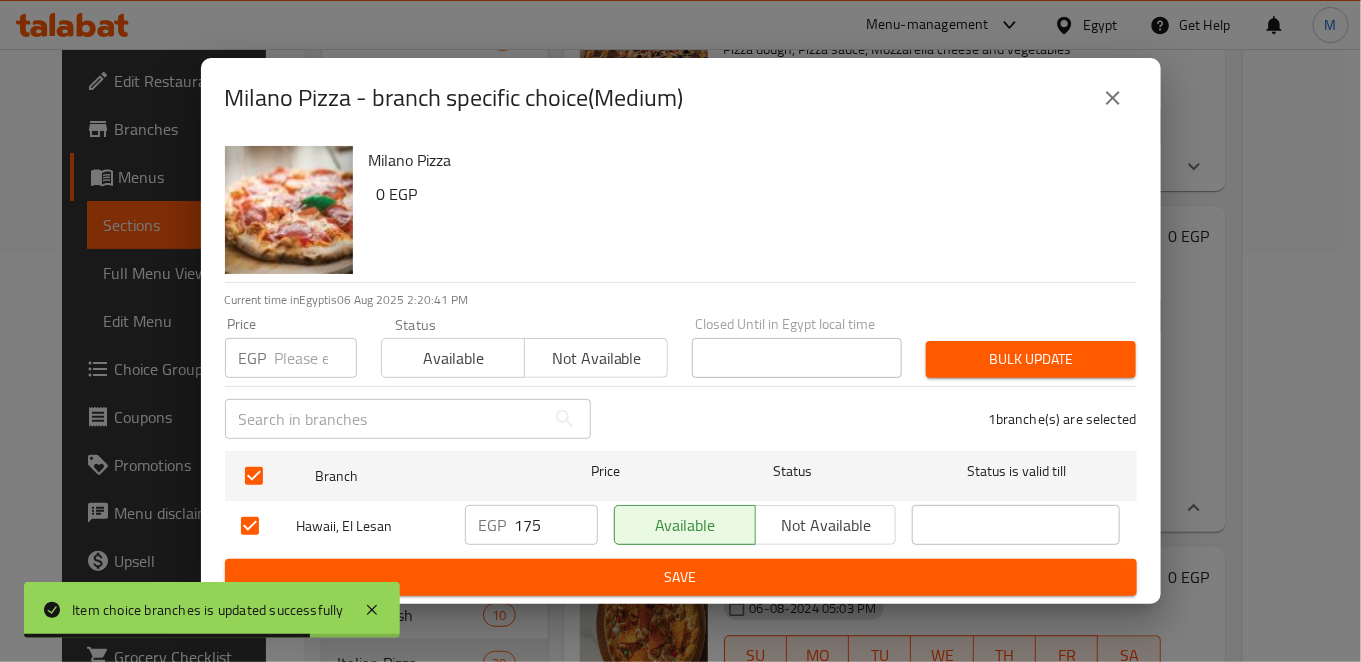 click on "175" at bounding box center [556, 525] 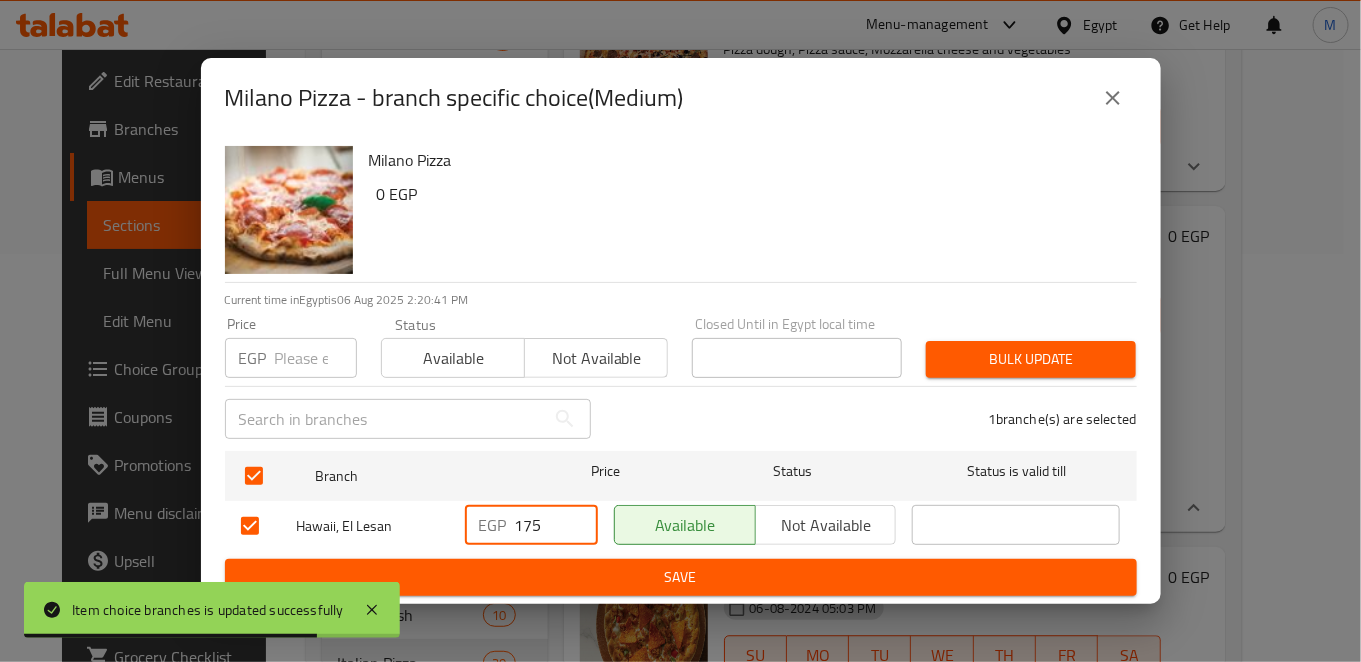 click on "175" at bounding box center [556, 525] 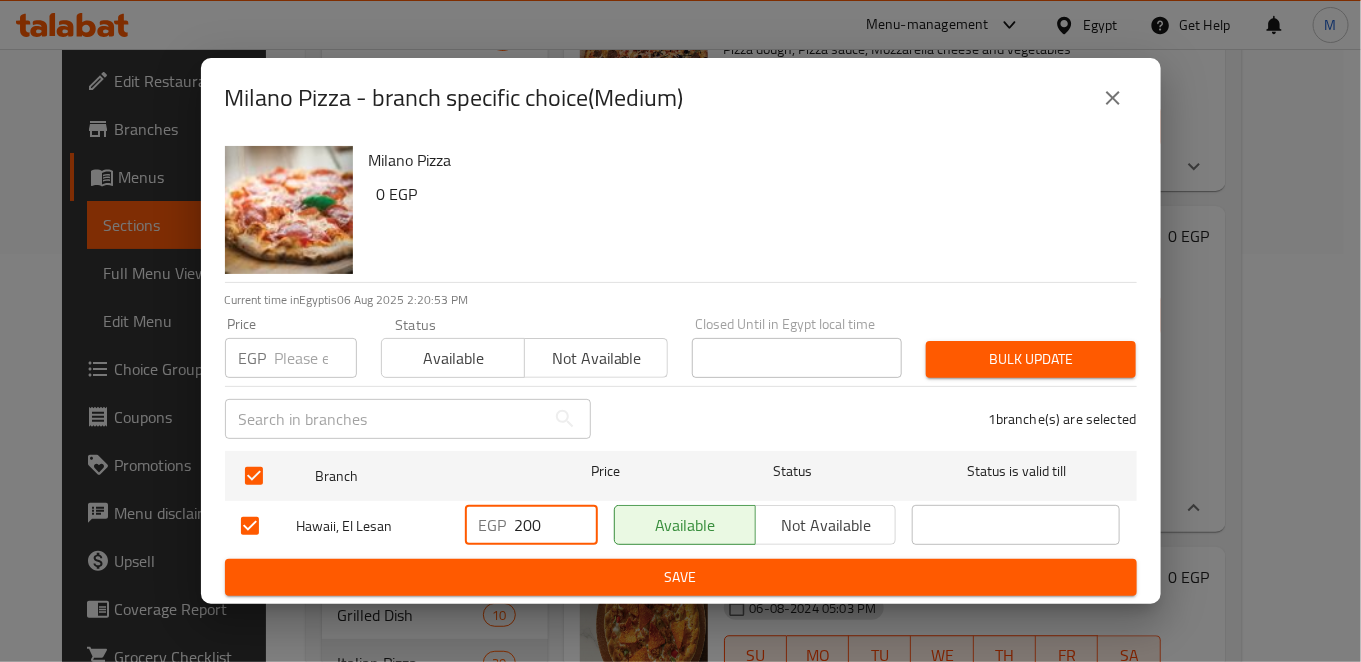 type on "200" 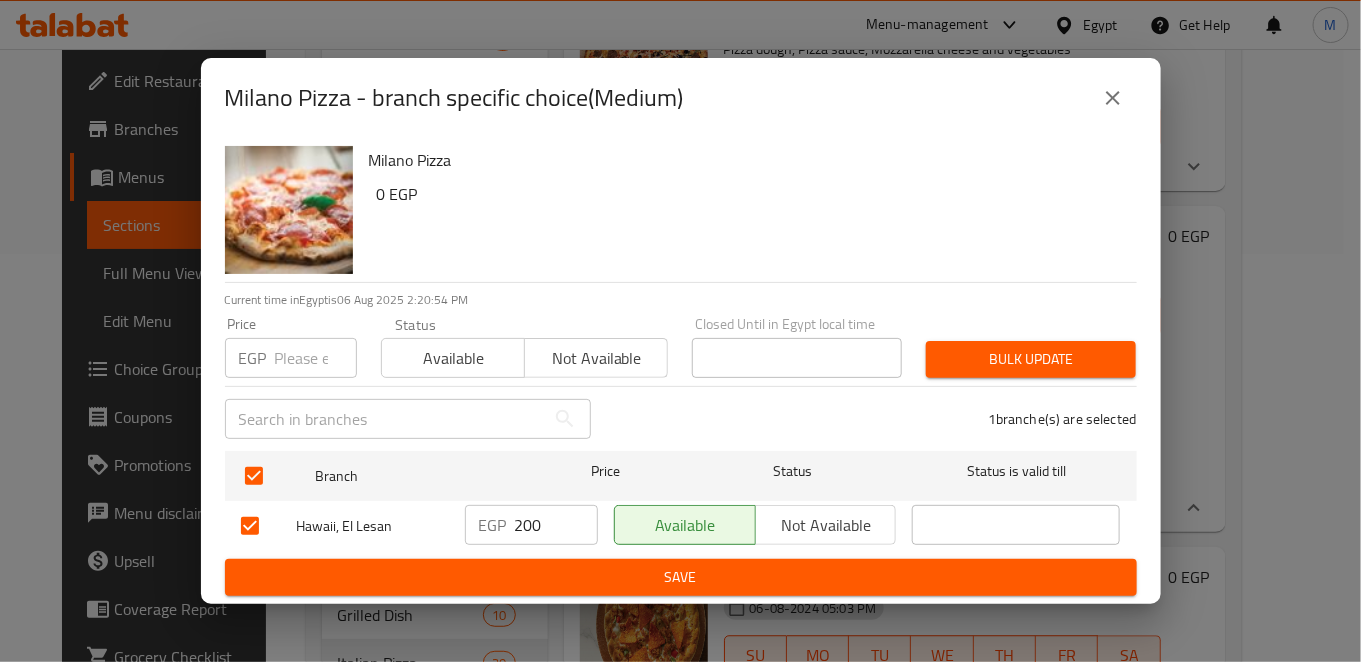click on "Milano Pizza 0   EGP Current time in  Egypt  is  06 Aug 2025   2:20:54 PM Price EGP Price Status Available Not available Closed Until in Egypt local time Closed Until in Egypt local time Bulk update ​ 1  branche(s) are selected Branch Price Status Status is valid till Hawaii, El Lesan EGP 200 ​ Available Not available ​ Save" at bounding box center (681, 371) 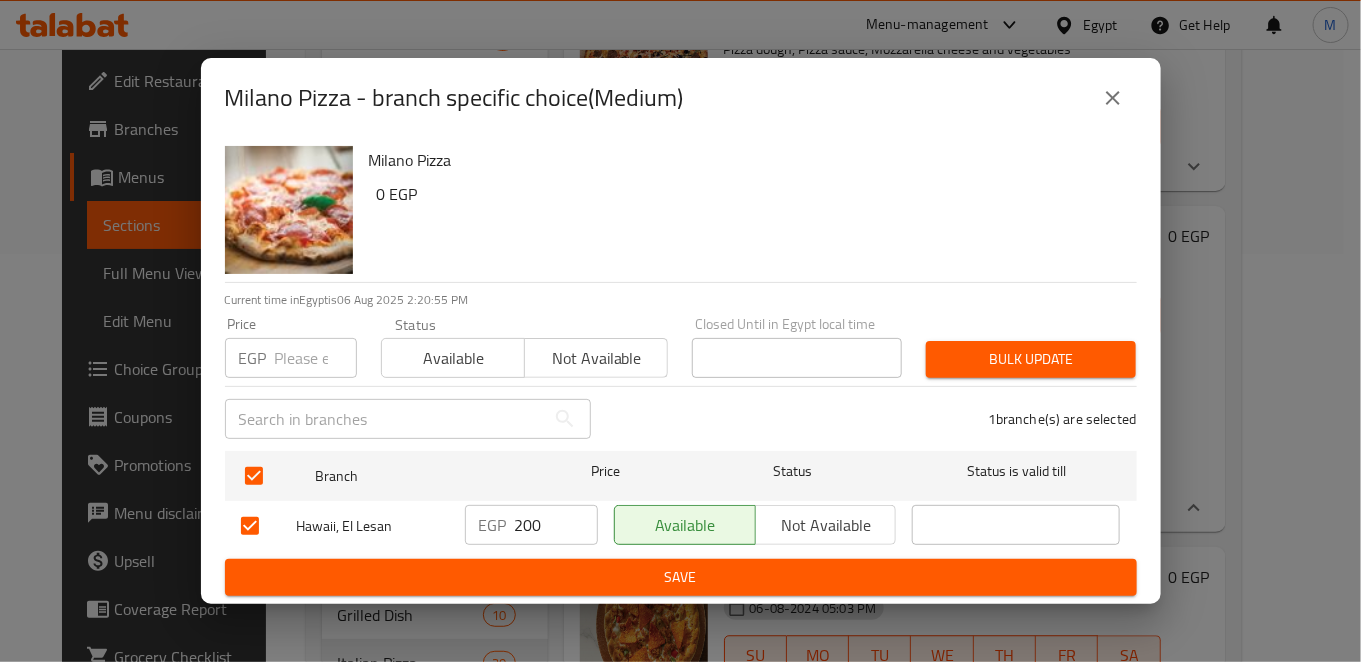 click on "Milano Pizza - branch specific choice(Medium) Milano Pizza 0   EGP Current time in  Egypt  is  06 Aug 2025   2:20:55 PM Price EGP Price Status Available Not available Closed Until in Egypt local time Closed Until in Egypt local time Bulk update ​ 1  branche(s) are selected Branch Price Status Status is valid till Hawaii, El Lesan EGP 200 ​ Available Not available ​ Save" at bounding box center [680, 331] 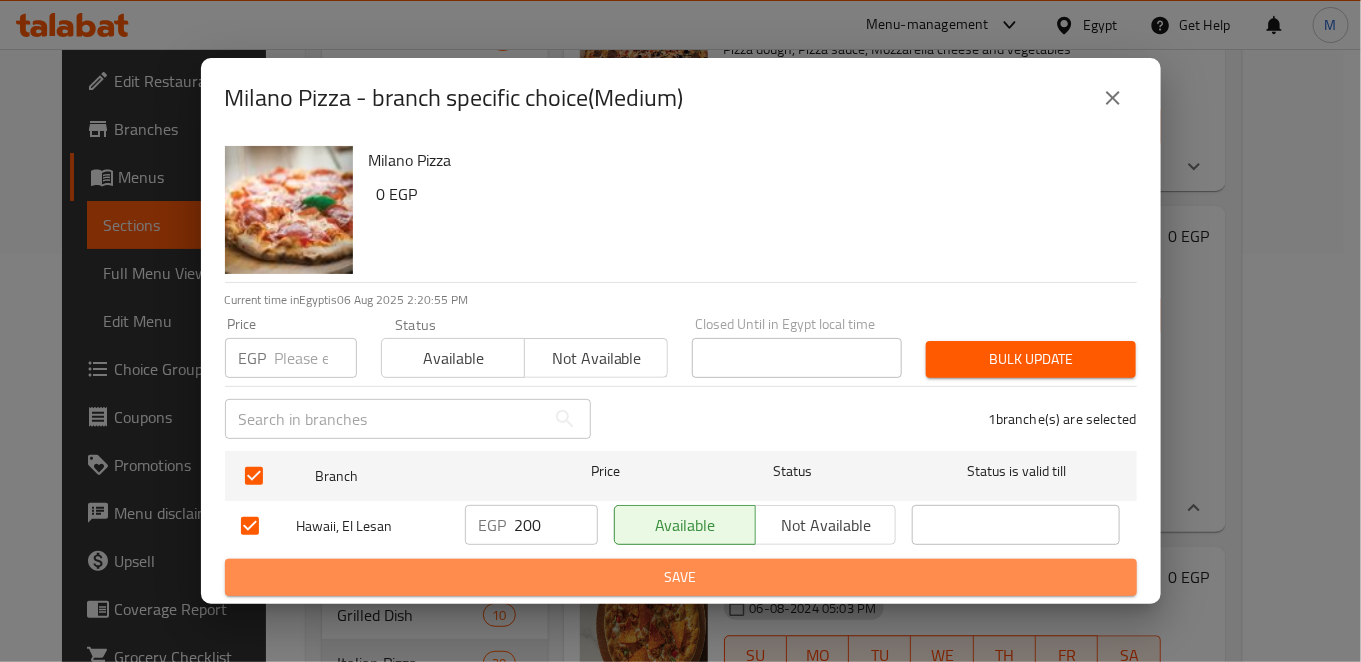 click on "Save" at bounding box center [681, 577] 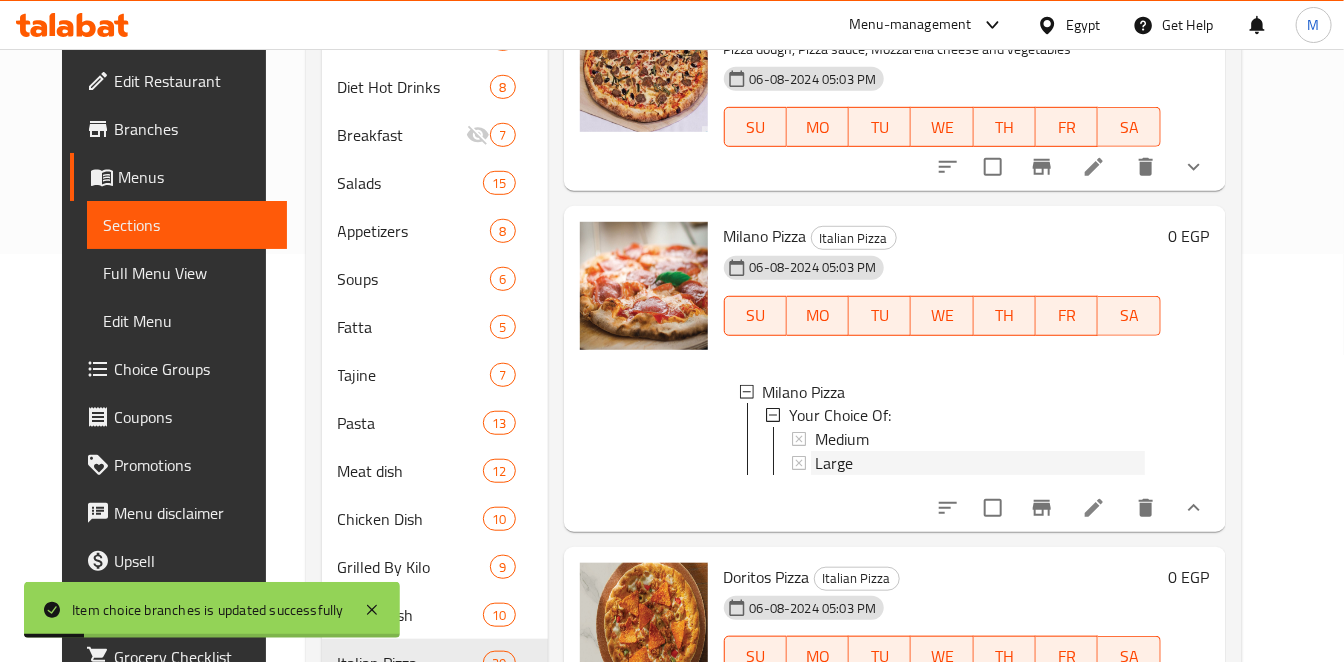 click on "Large" at bounding box center [834, 464] 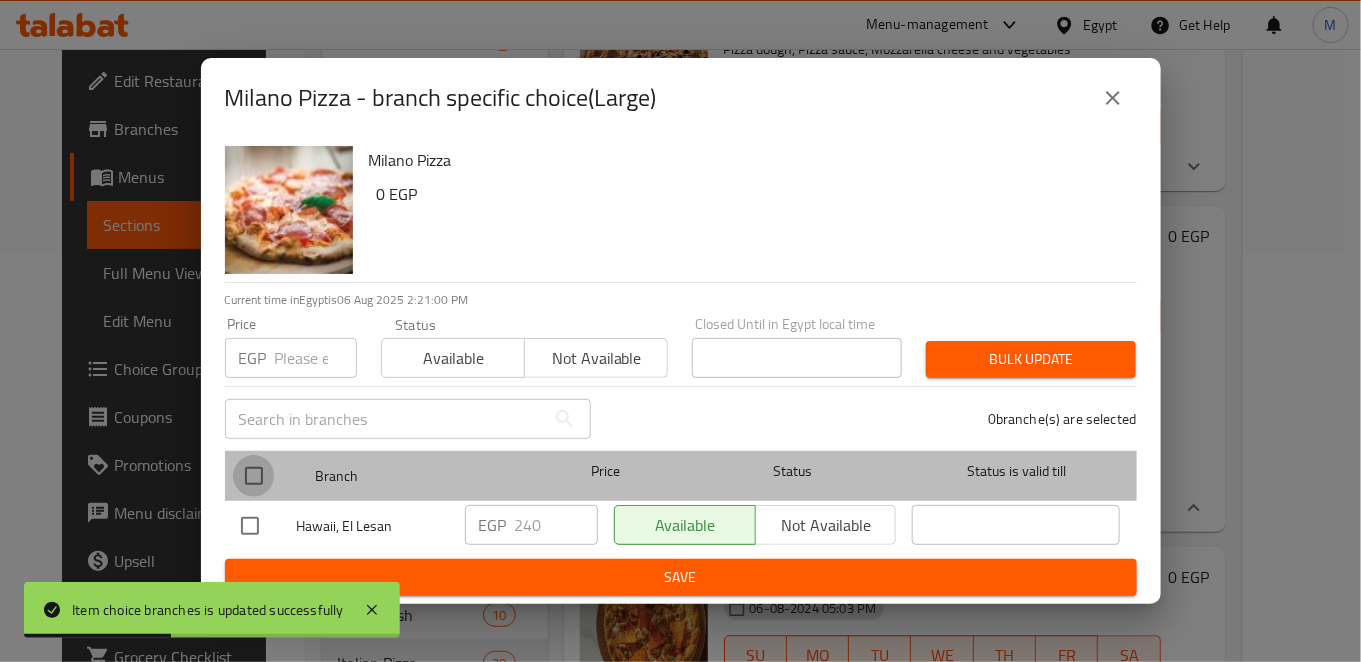 click at bounding box center [254, 476] 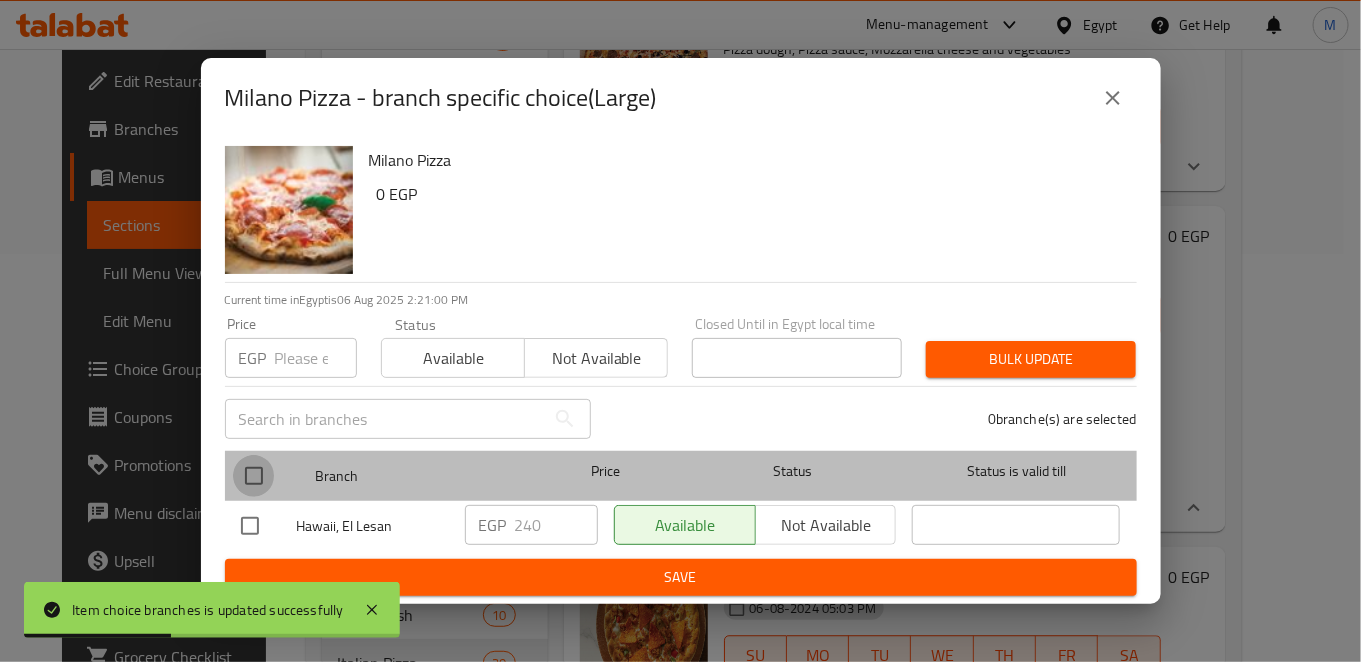 checkbox on "true" 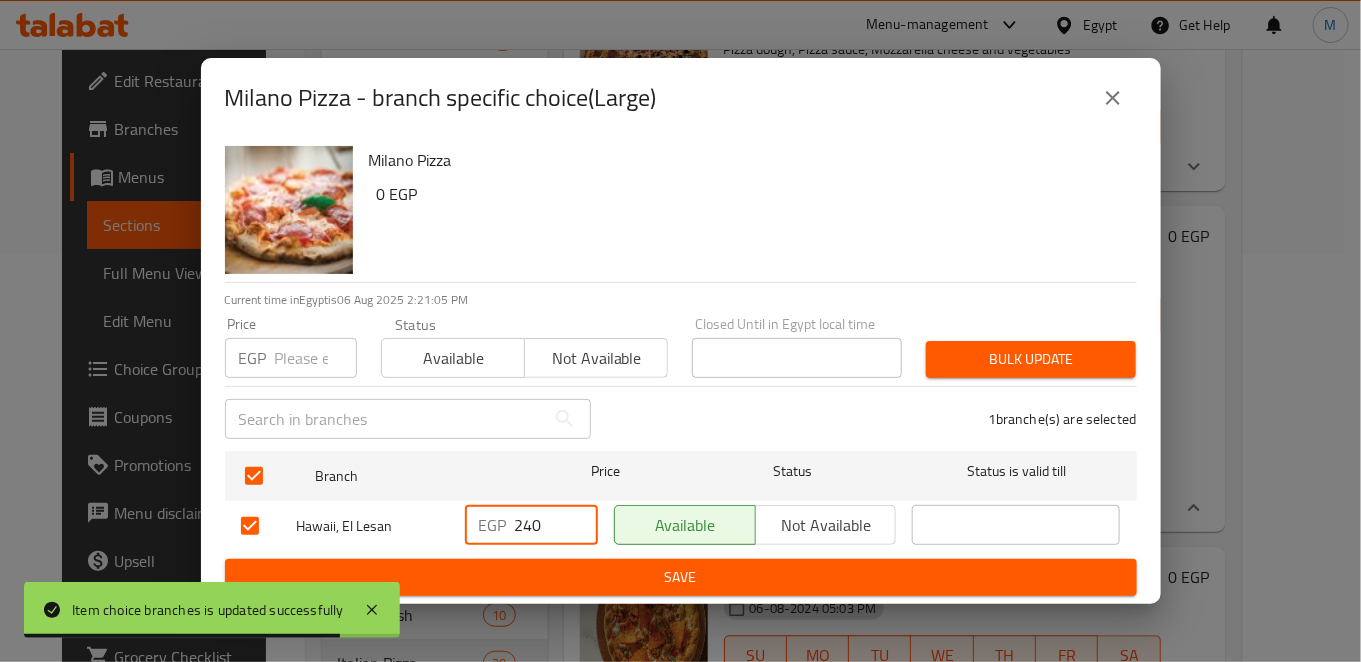 click on "240" at bounding box center [556, 525] 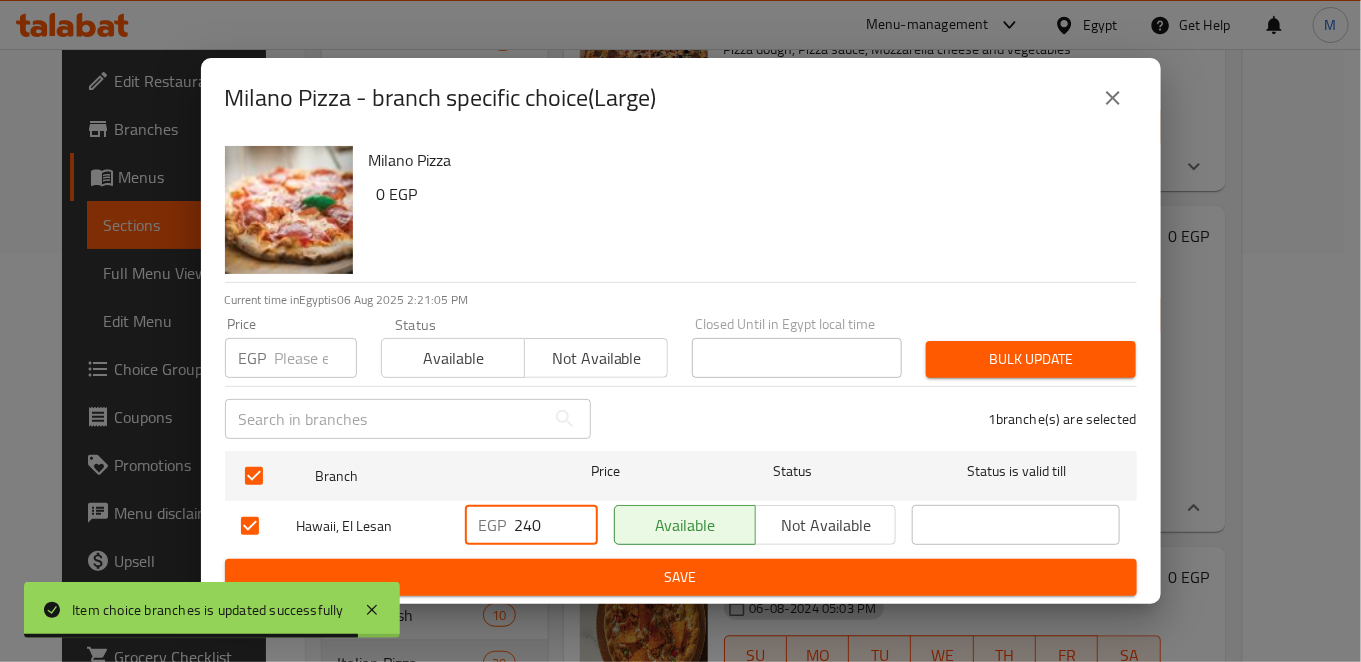click on "240" at bounding box center (556, 525) 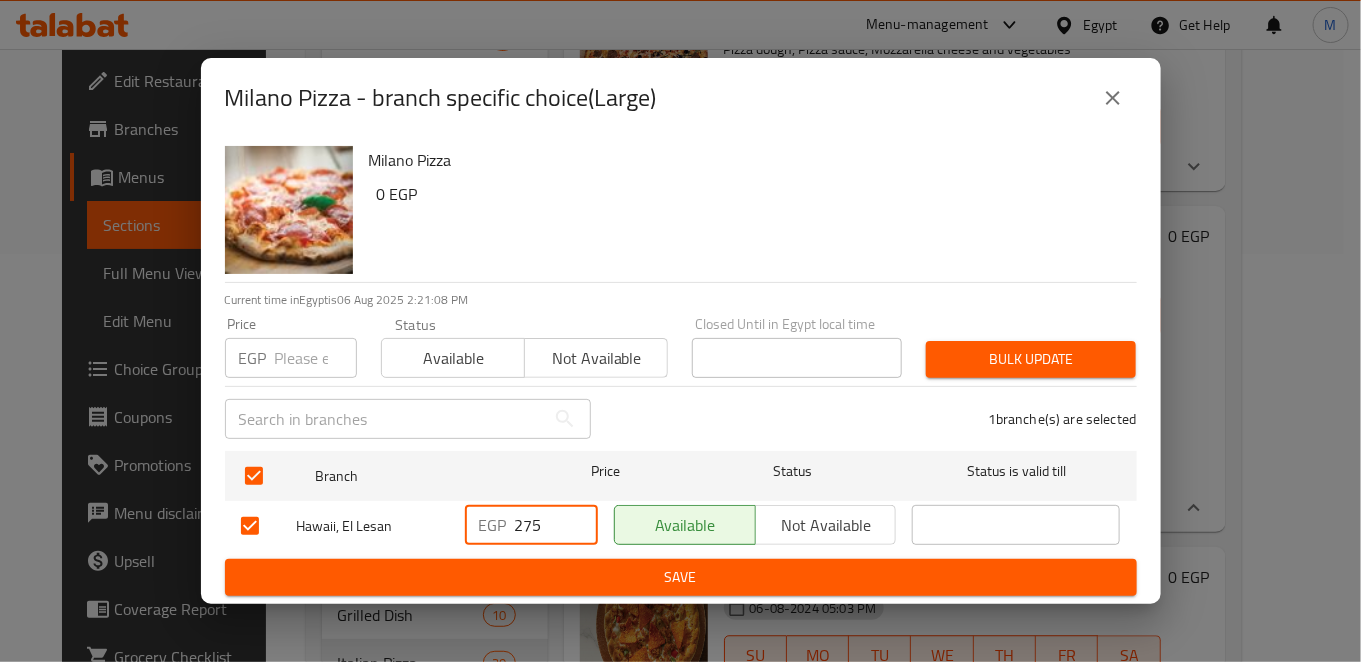 type on "275" 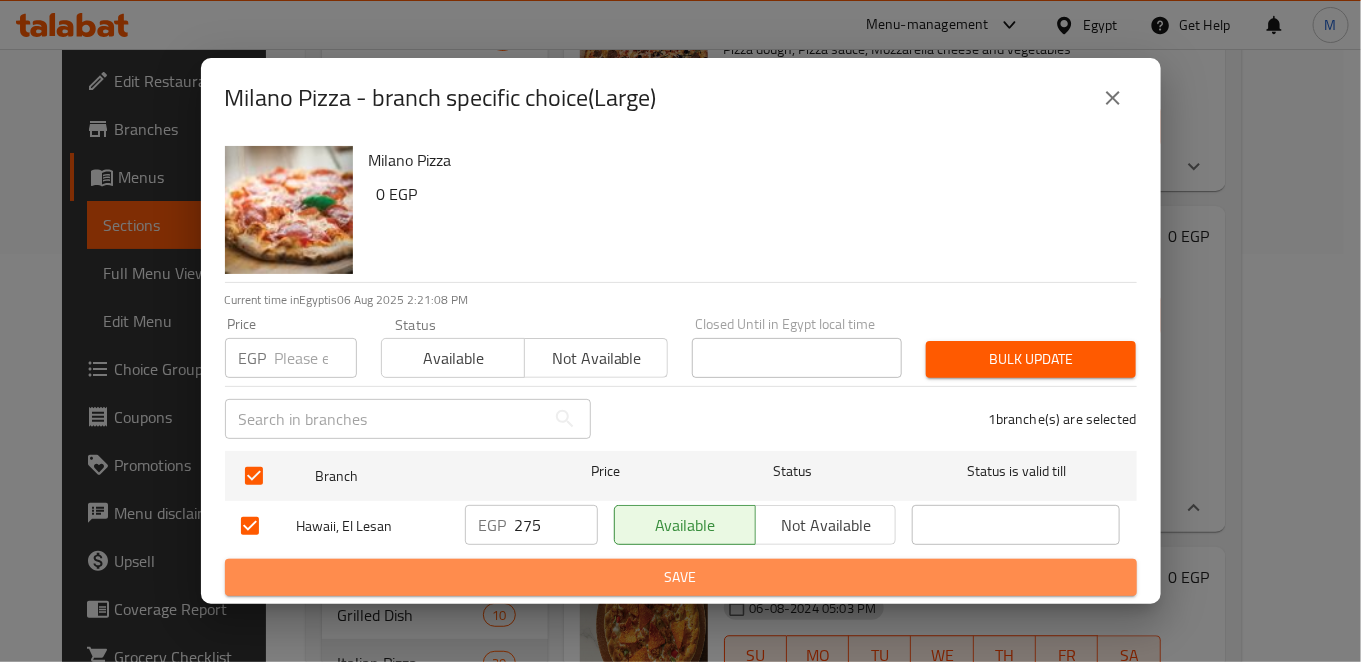 drag, startPoint x: 355, startPoint y: 565, endPoint x: 363, endPoint y: 545, distance: 21.540659 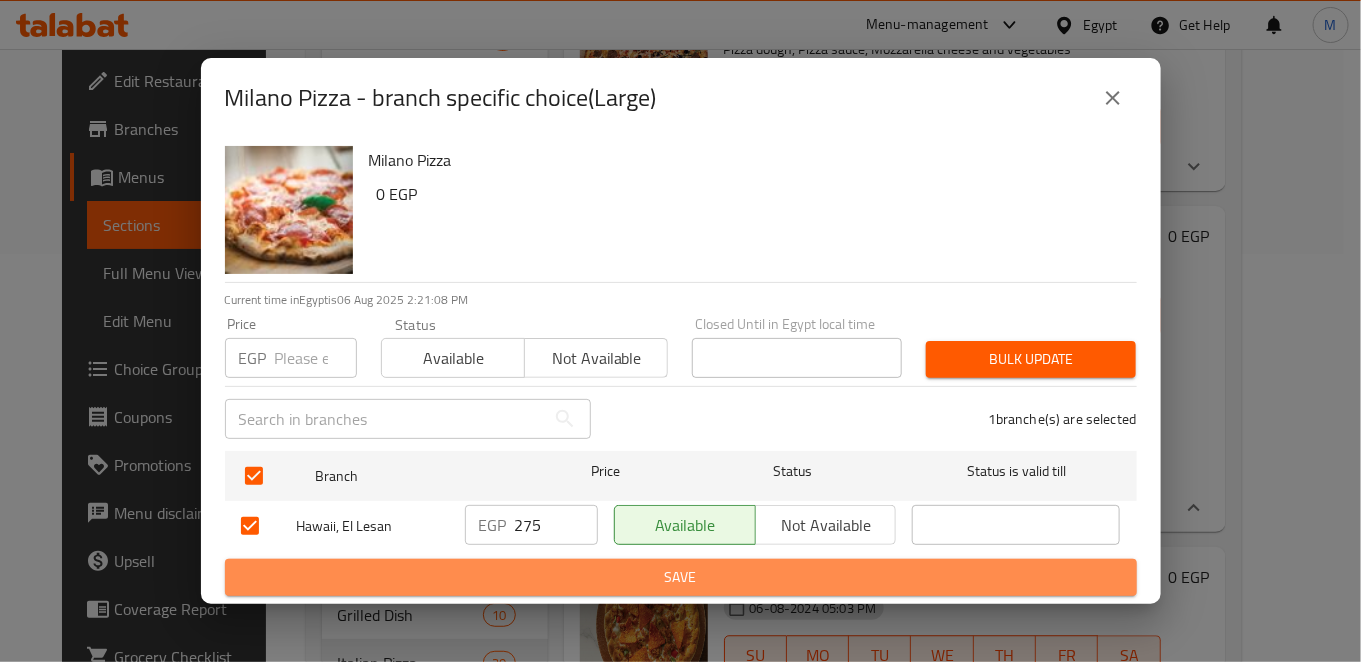 click on "Branch Price Status Status is valid till Hawaii, El Lesan EGP 275 ​ Available Not available ​ Save" at bounding box center (681, 519) 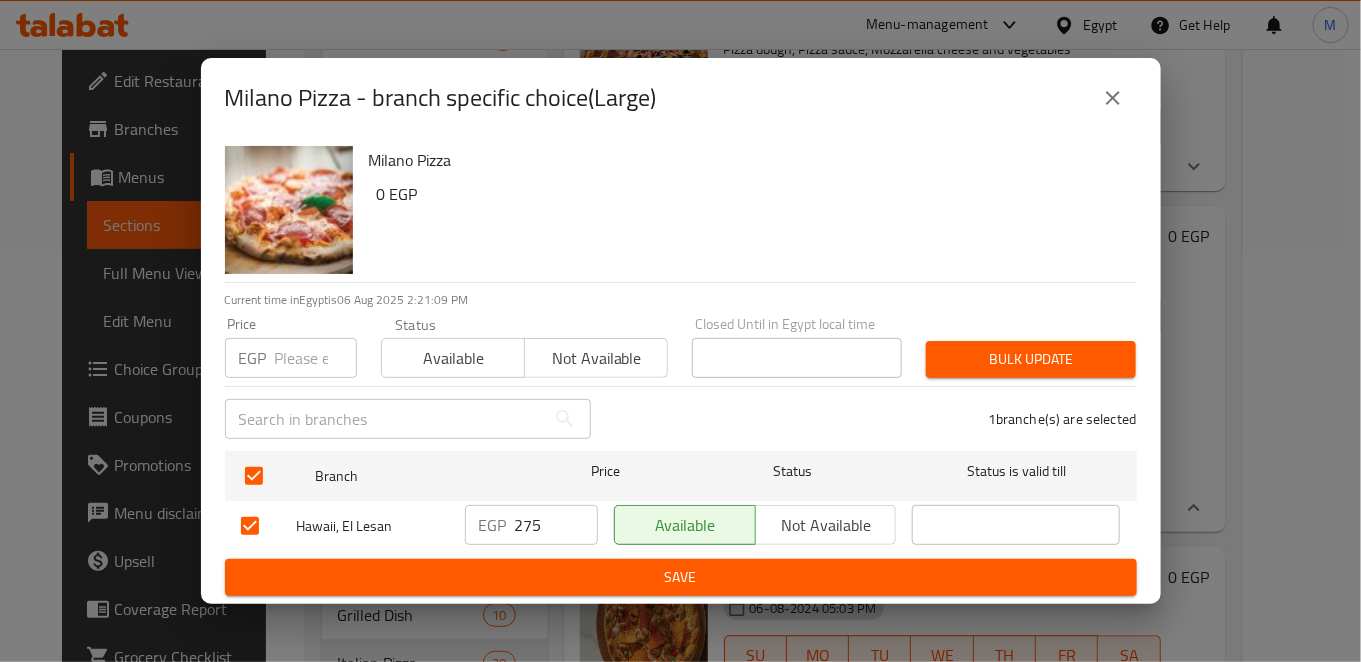 click on "Save" at bounding box center (681, 577) 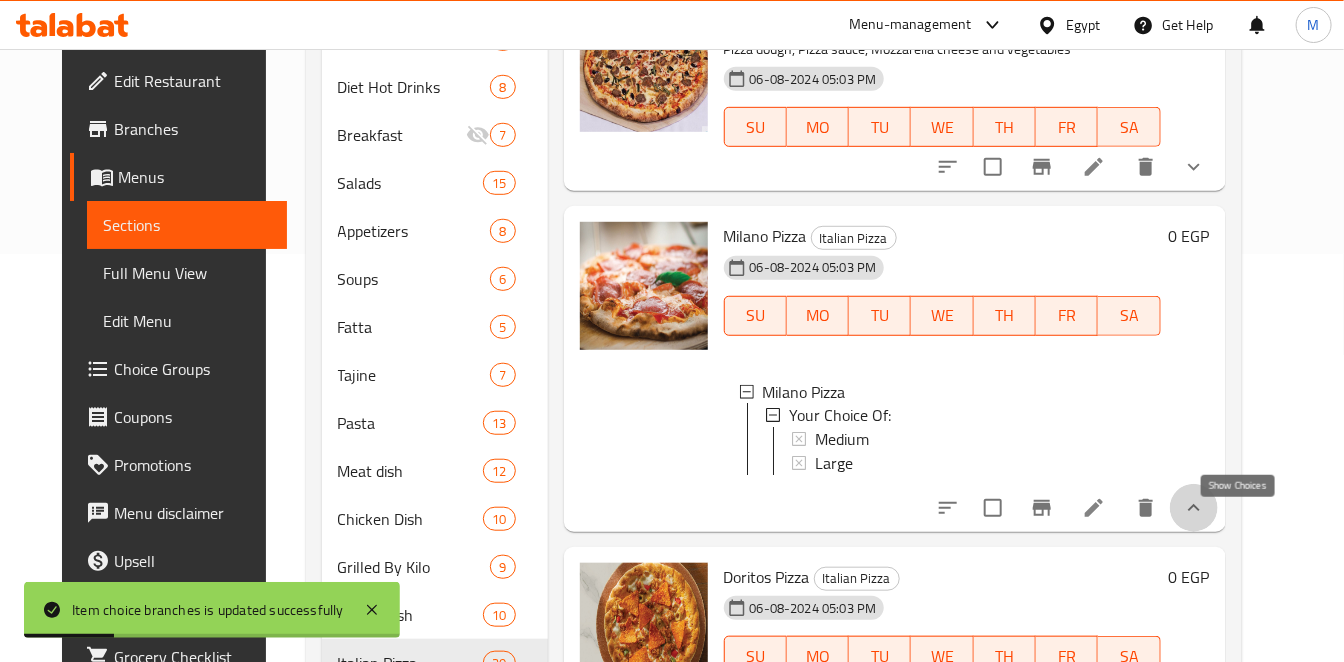 click 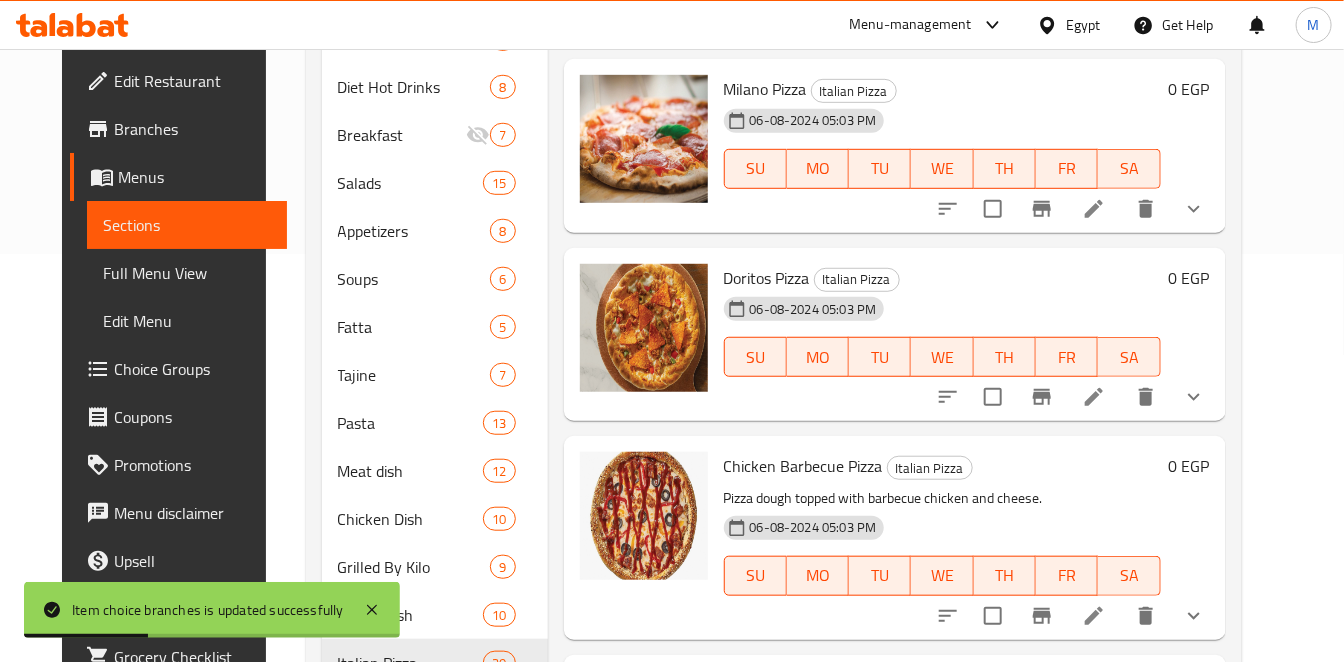 scroll, scrollTop: 1555, scrollLeft: 0, axis: vertical 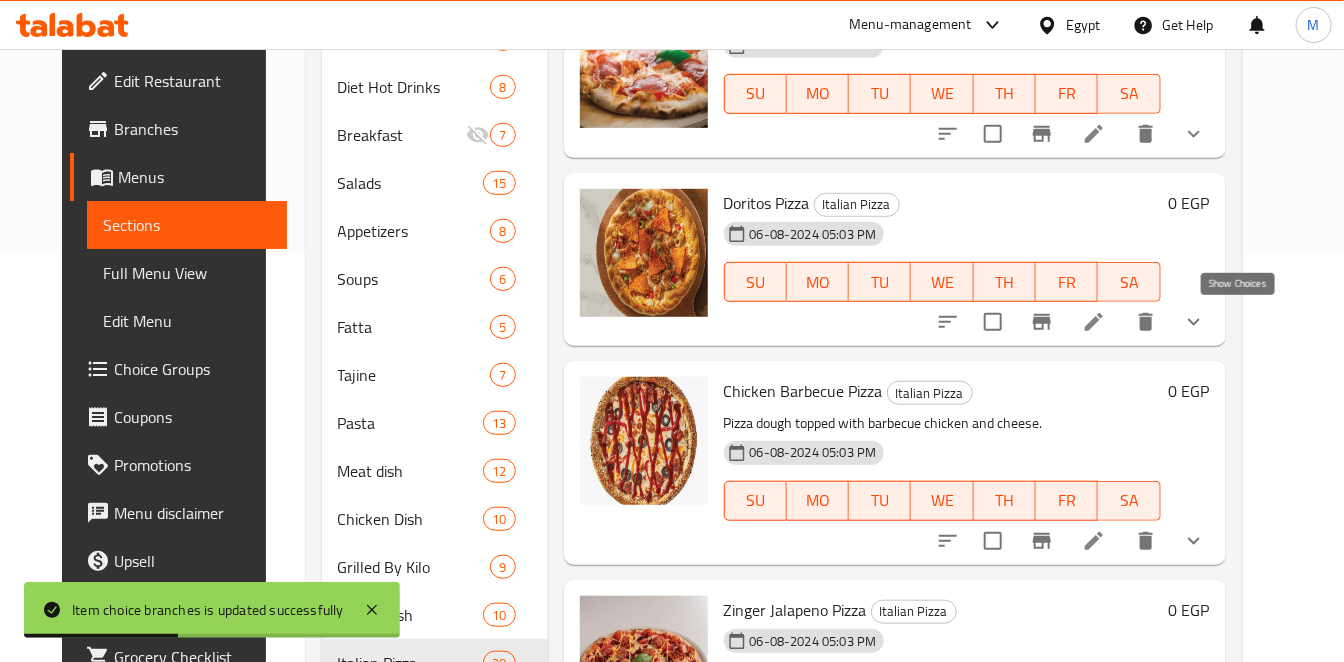 click 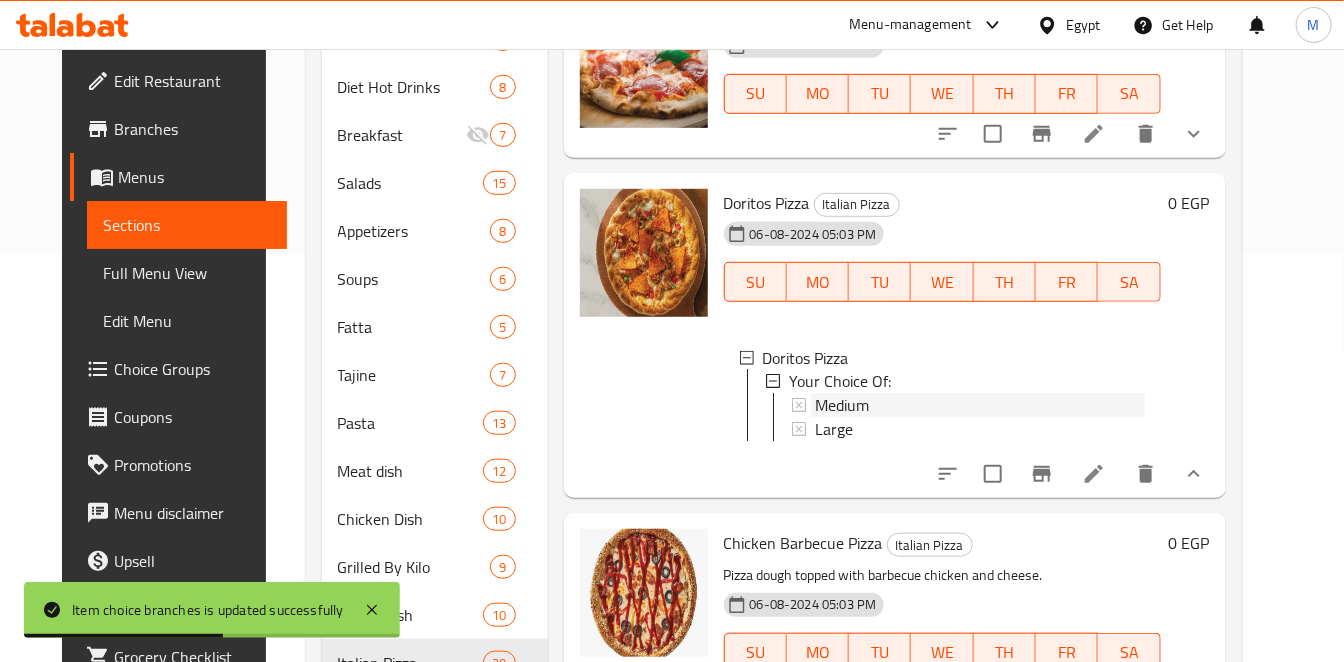 click on "Medium" at bounding box center [842, 406] 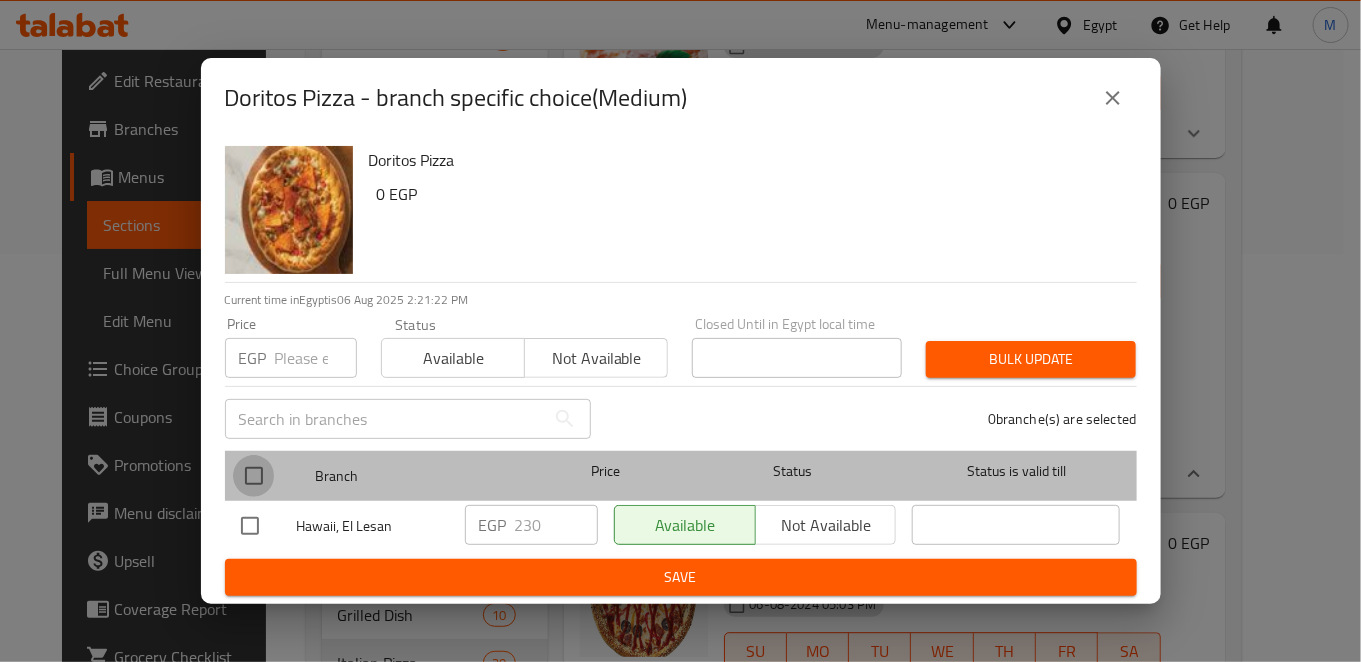 click at bounding box center [254, 476] 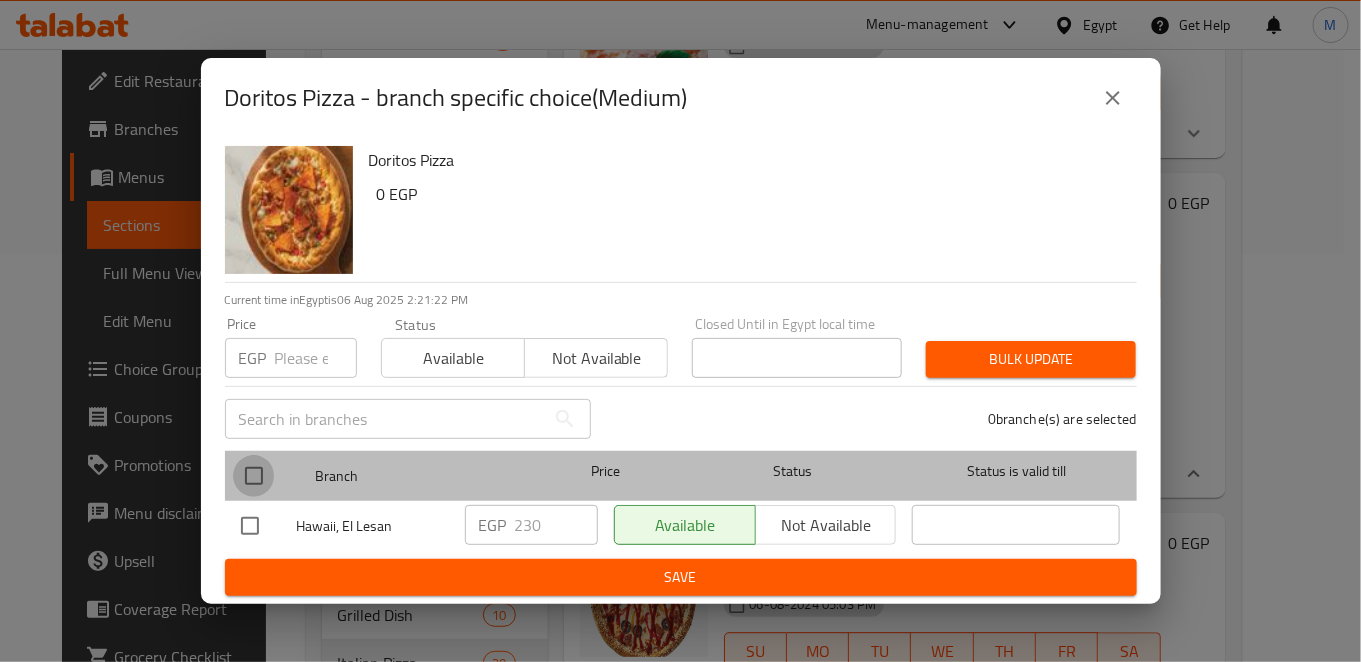 checkbox on "true" 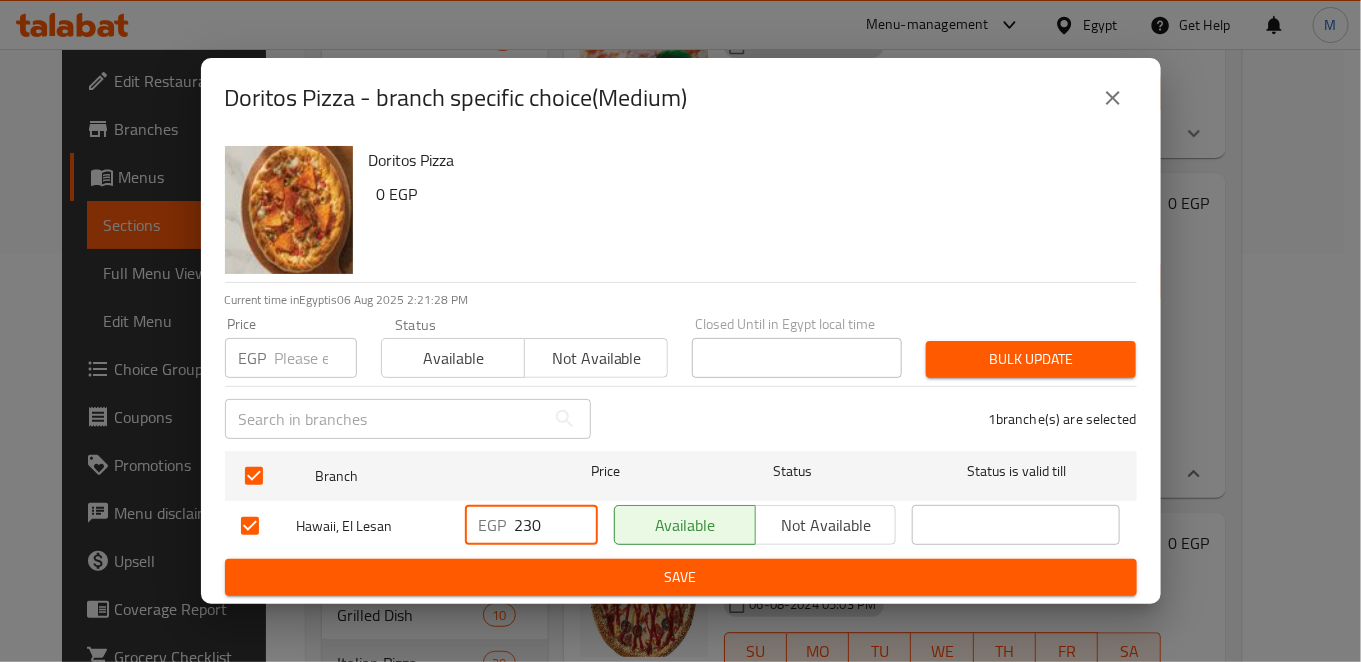 click on "230" at bounding box center [556, 525] 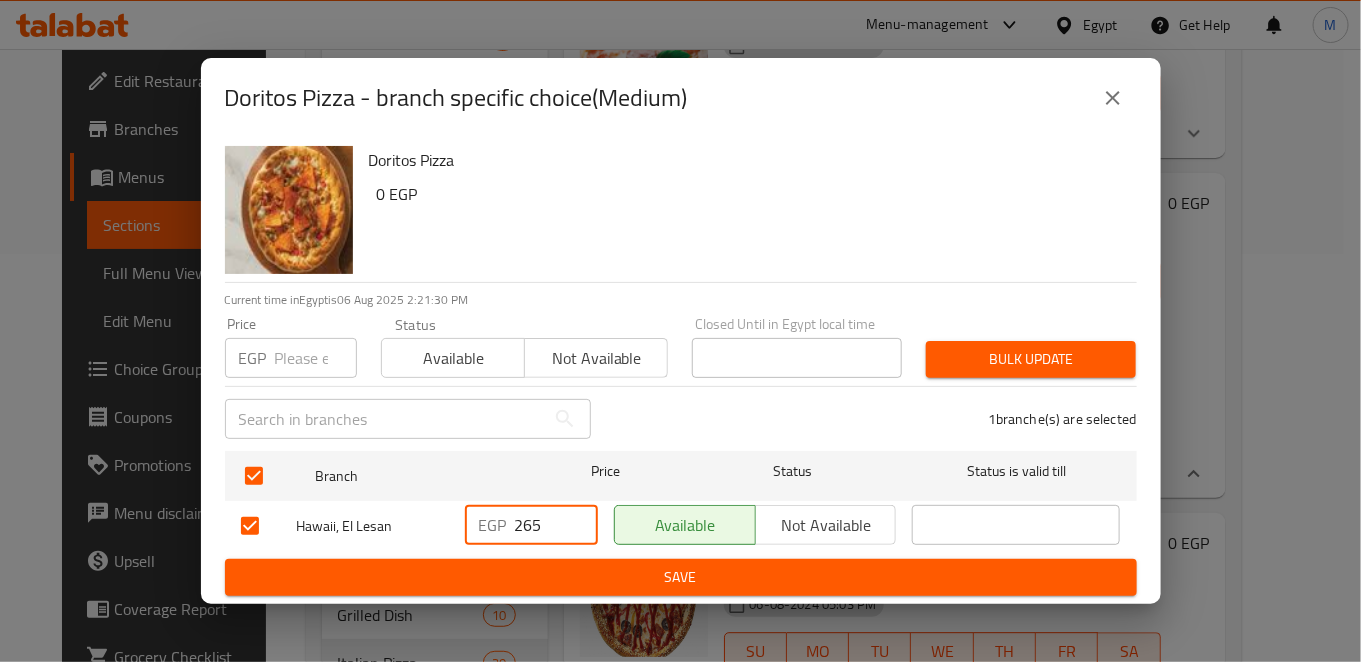 type on "265" 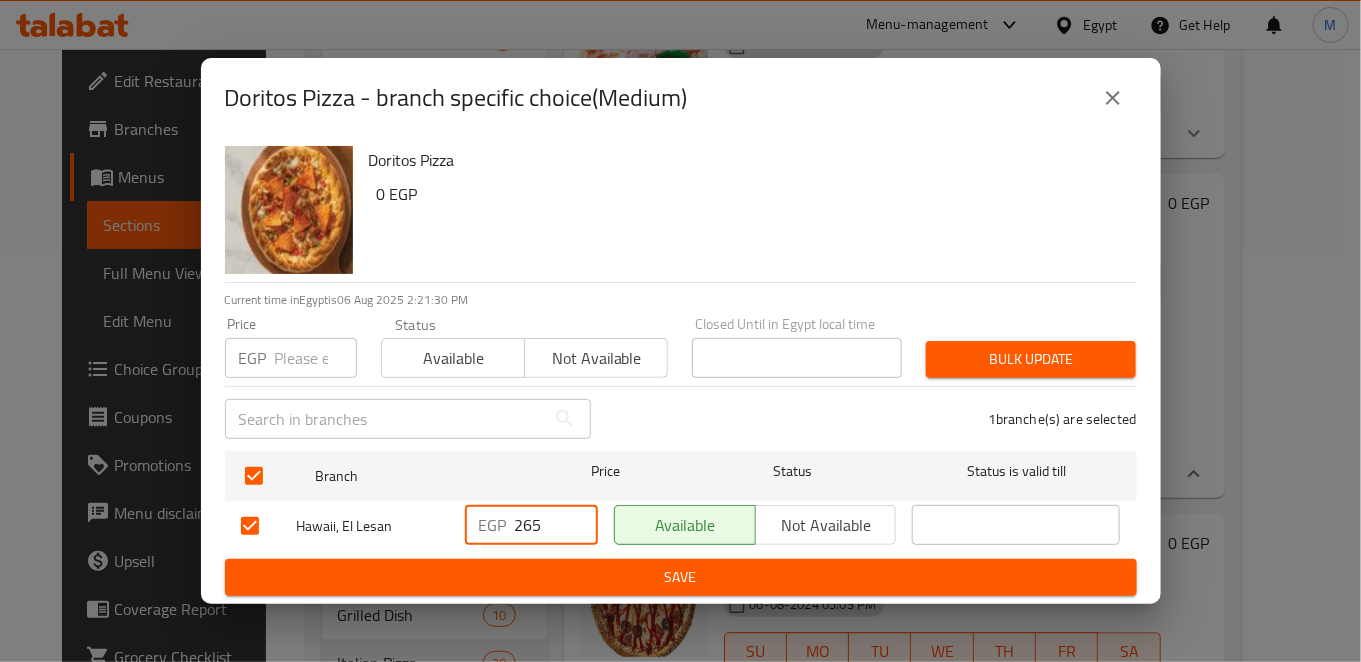 click on "Save" at bounding box center [681, 577] 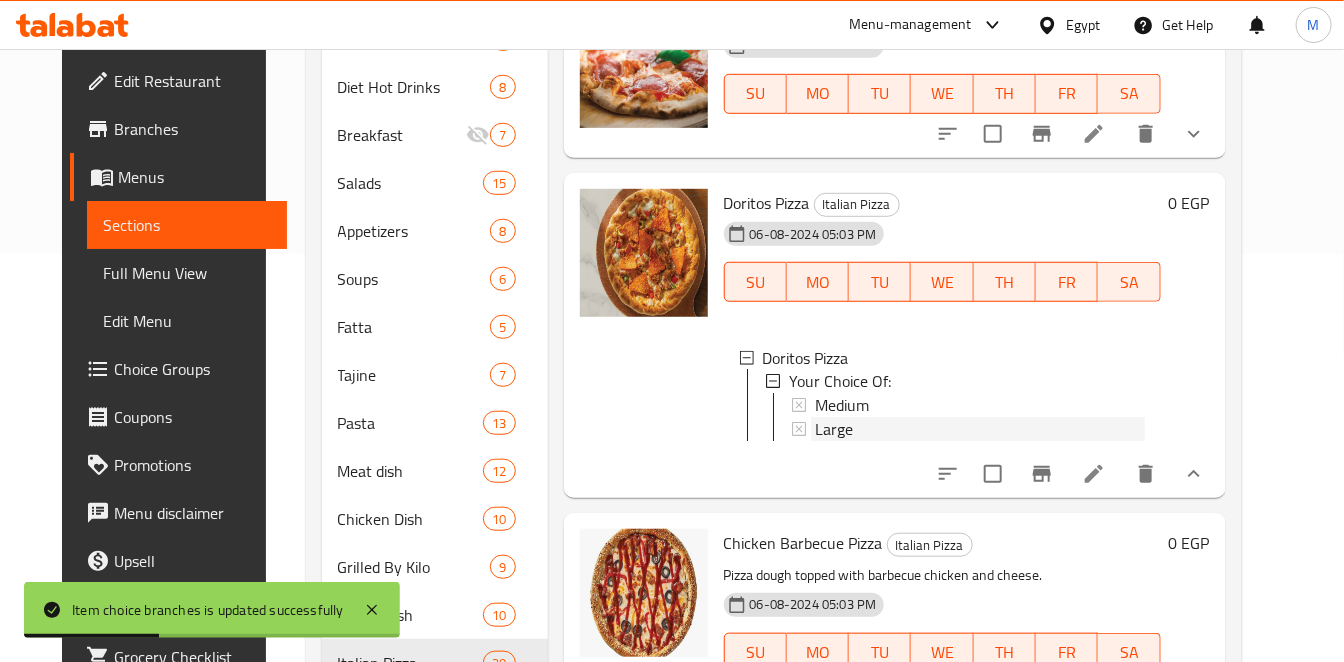 click on "Large" at bounding box center [834, 430] 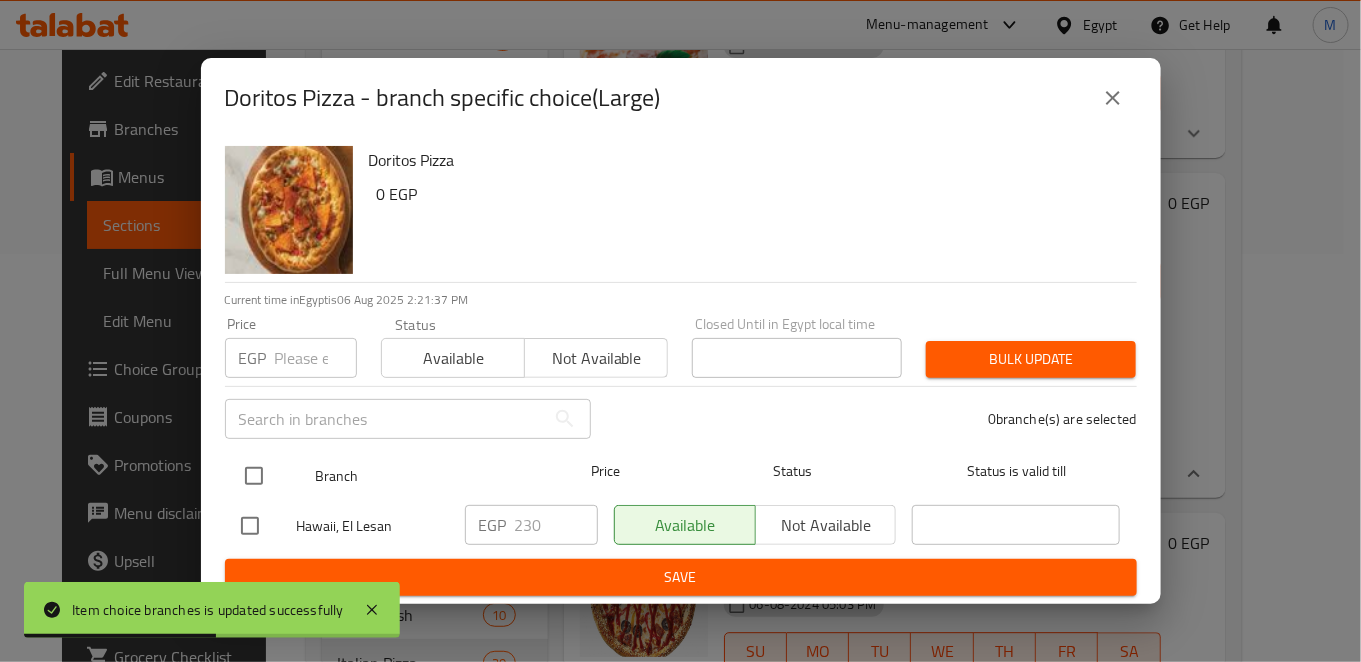 click at bounding box center (254, 476) 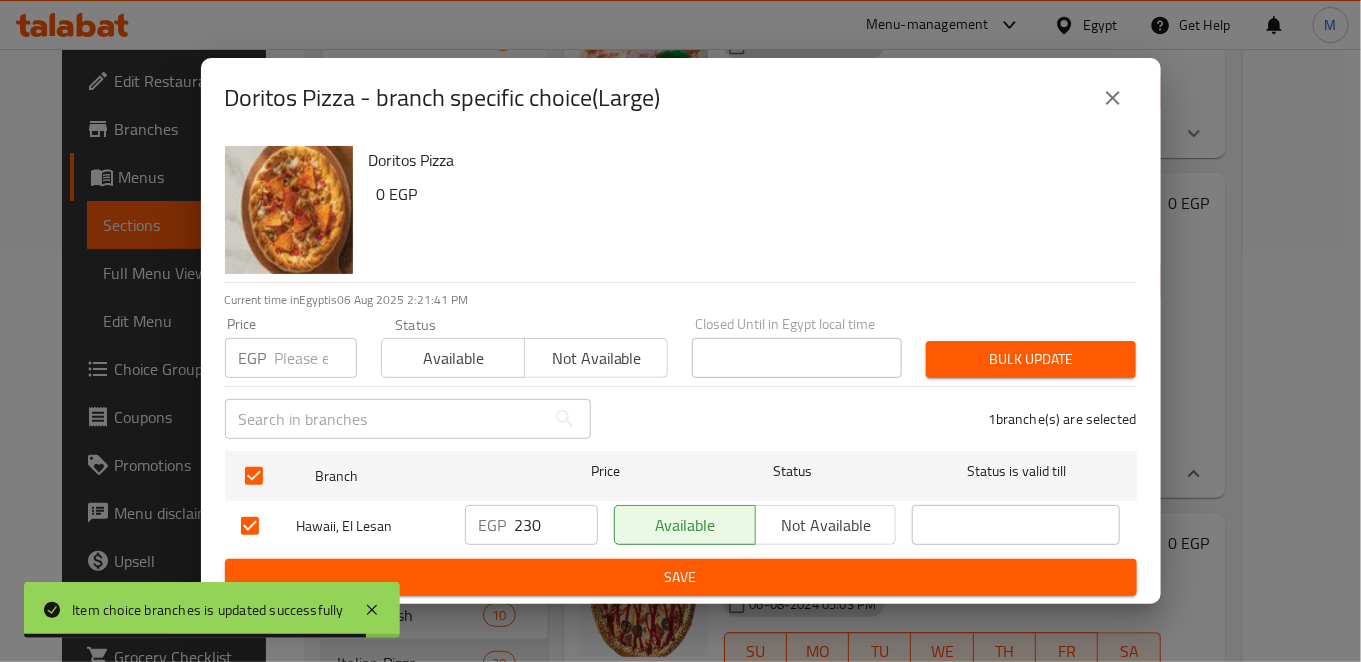click on "230" at bounding box center [556, 525] 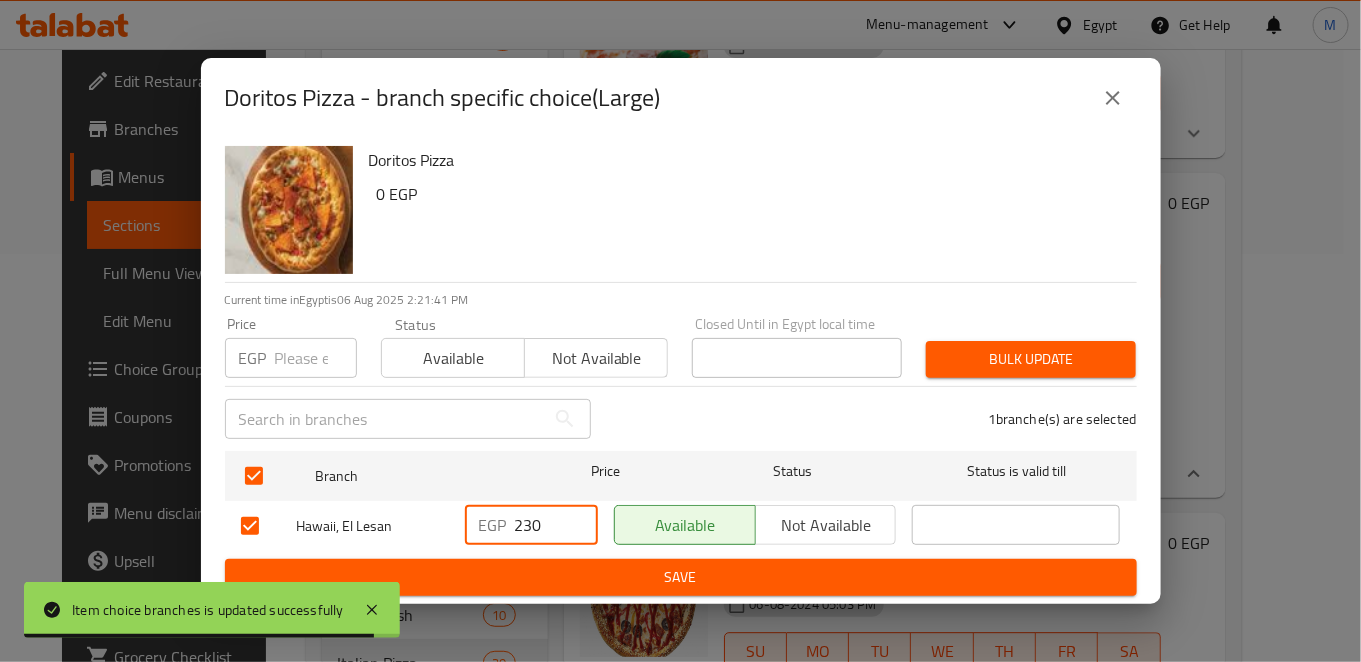 click on "230" at bounding box center [556, 525] 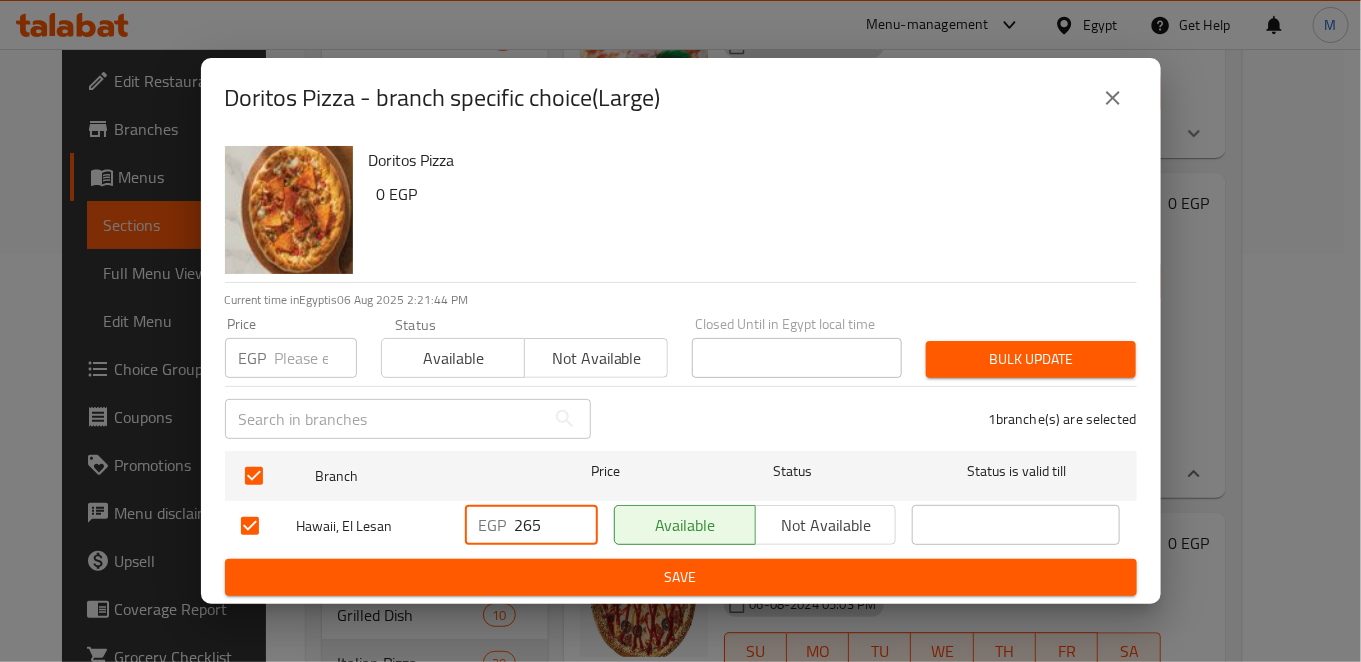 type on "265" 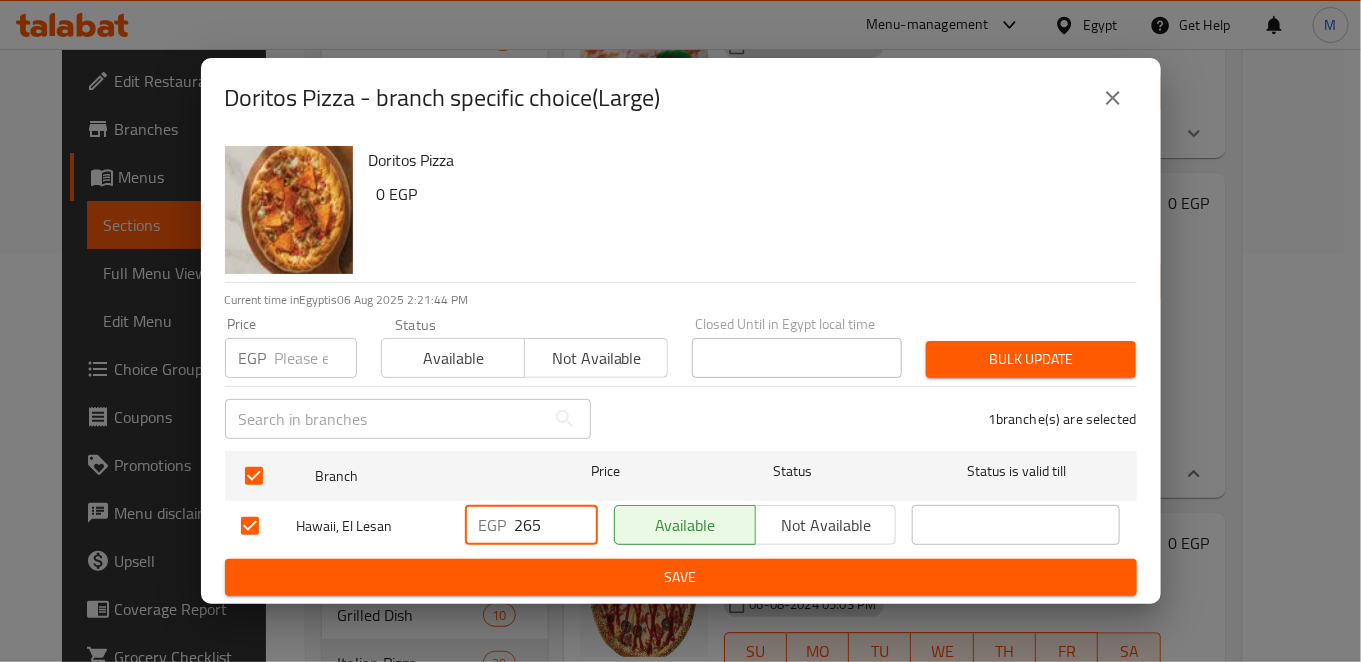 click on "Save" at bounding box center [681, 577] 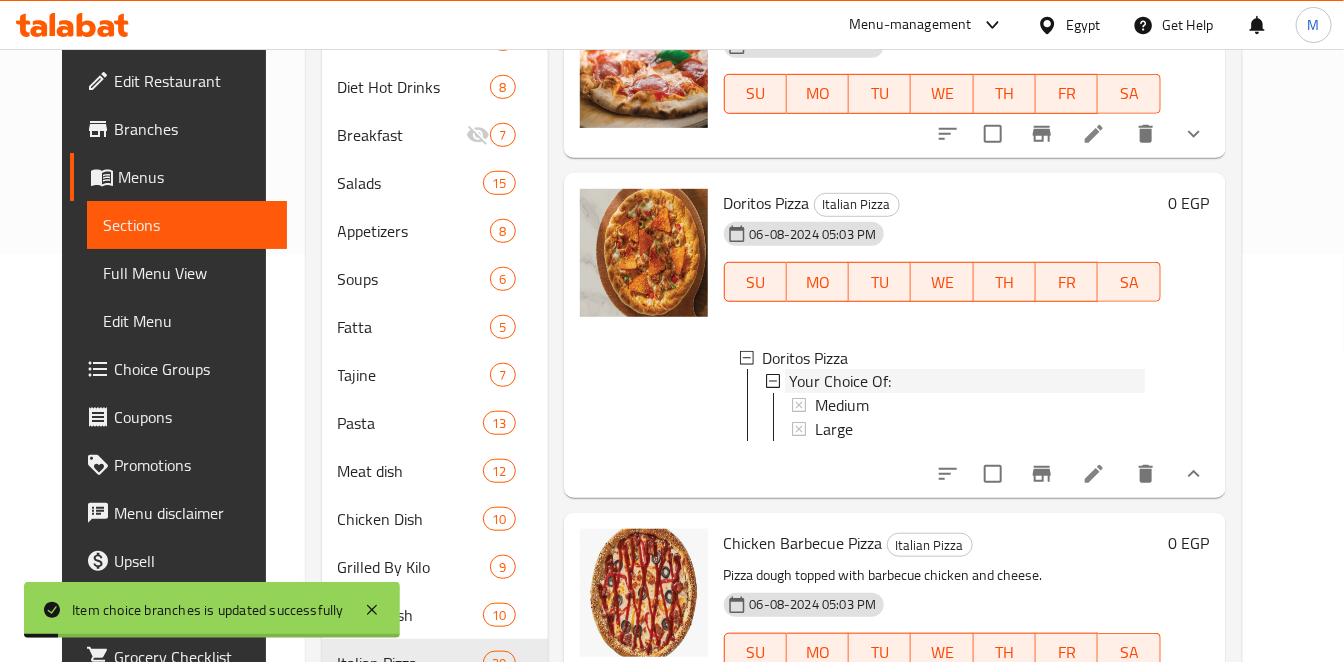 click on "Your Choice Of:" at bounding box center [840, 382] 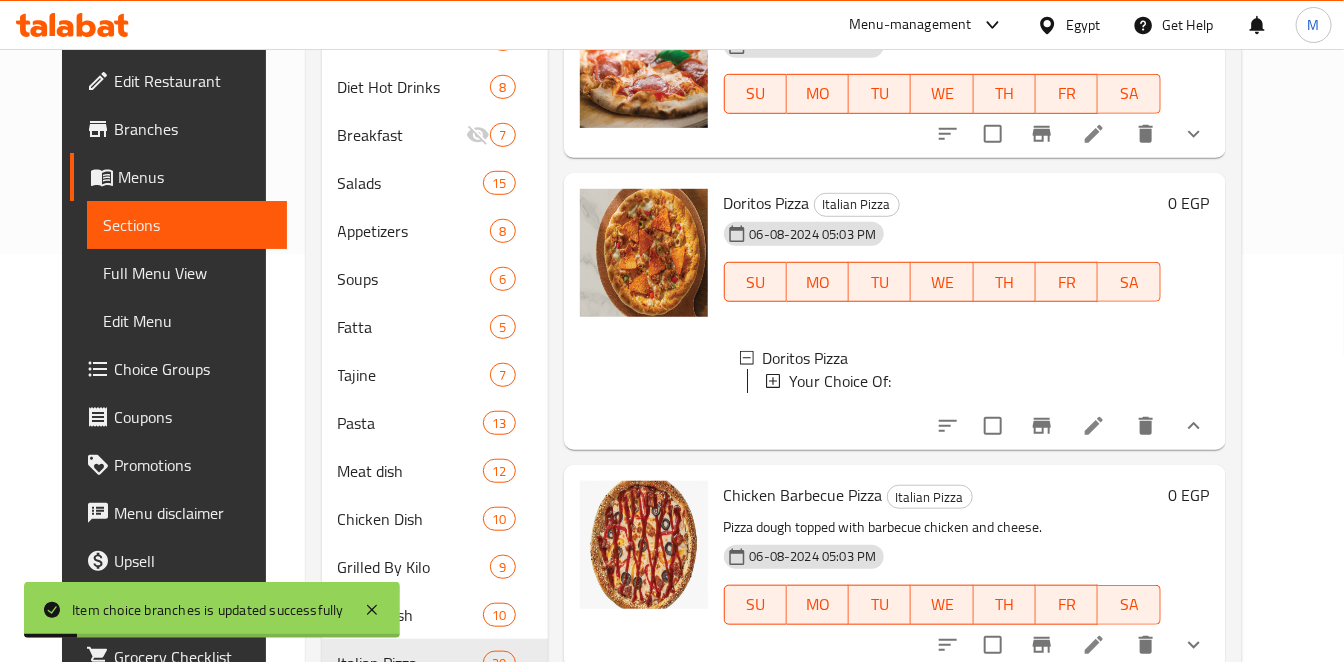 click on "Your Choice Of:" at bounding box center [840, 382] 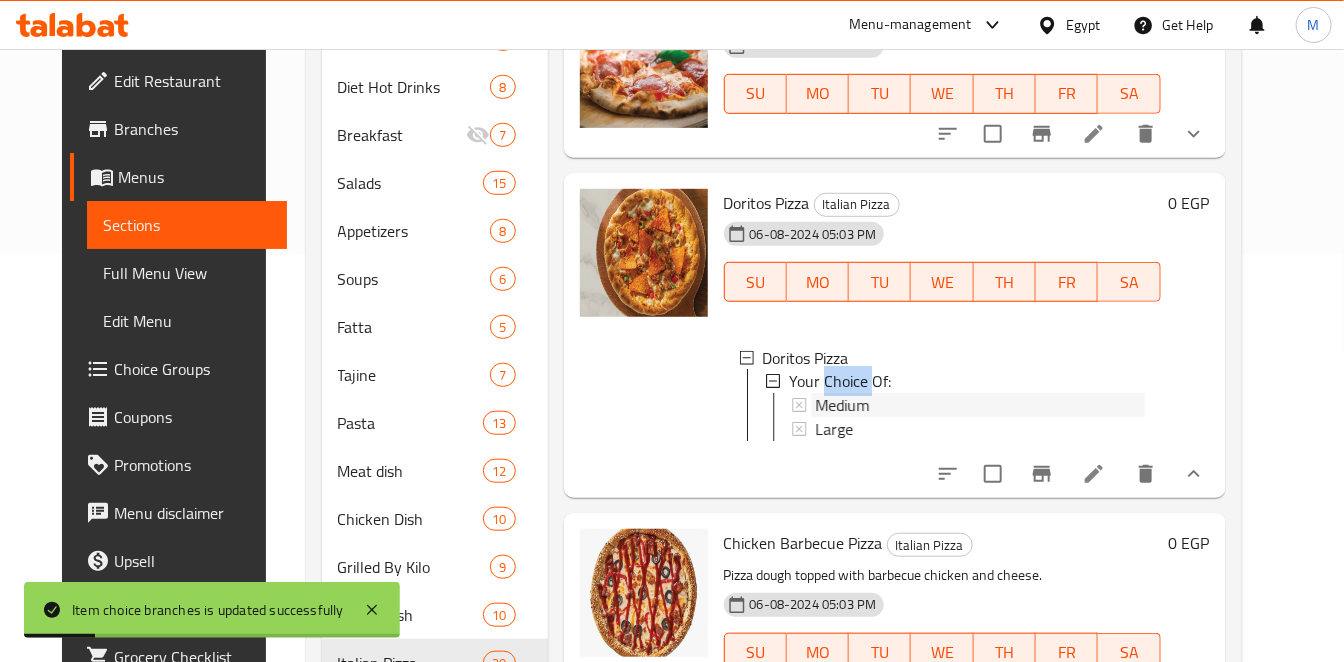 drag, startPoint x: 821, startPoint y: 387, endPoint x: 828, endPoint y: 408, distance: 22.135944 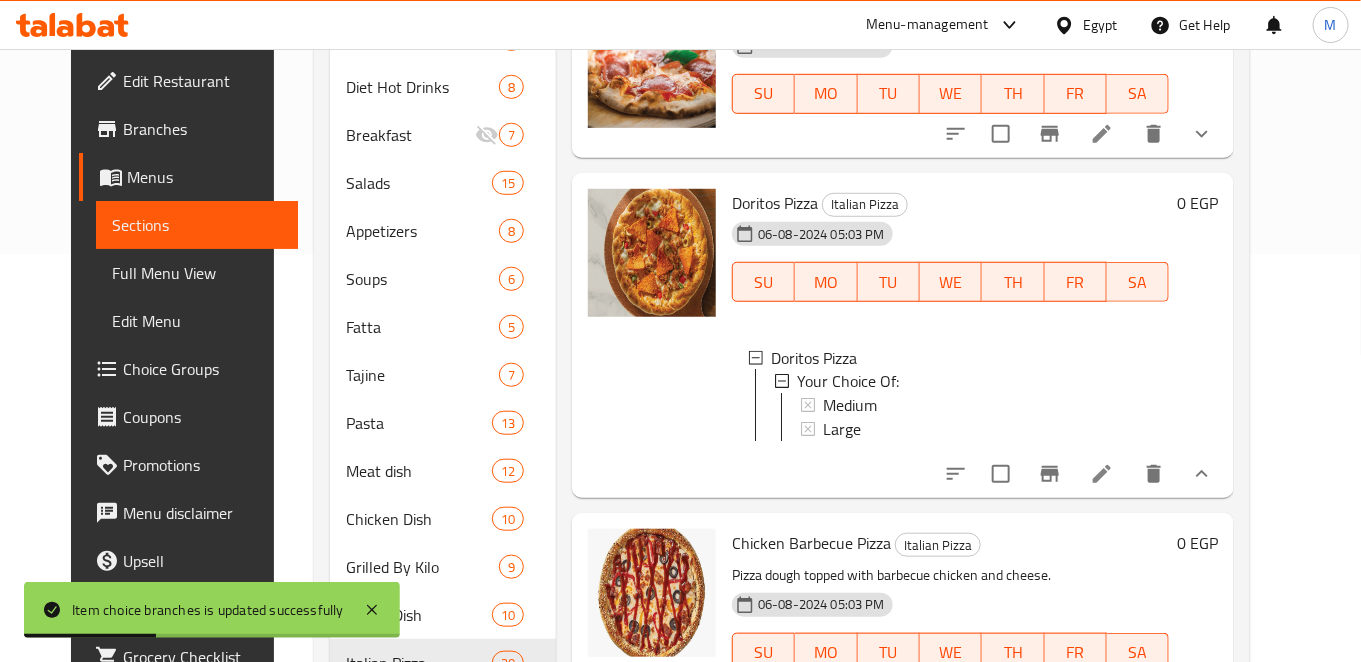 type 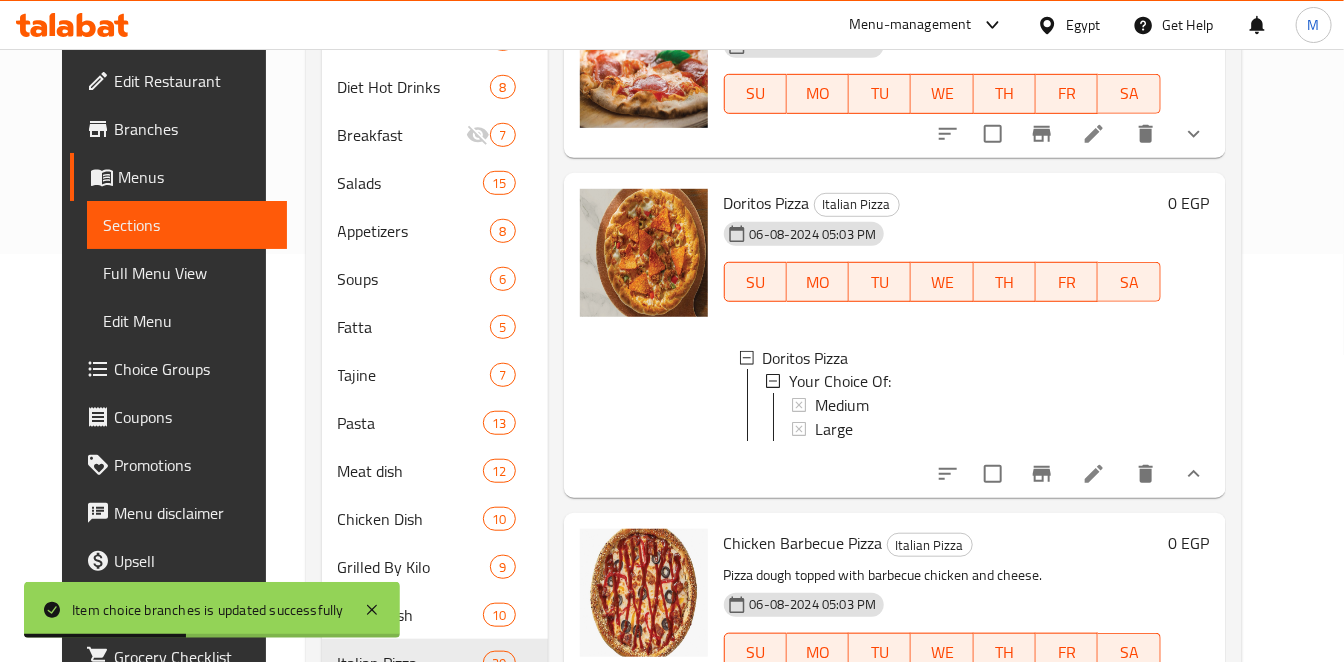 click on "Medium" at bounding box center [842, 406] 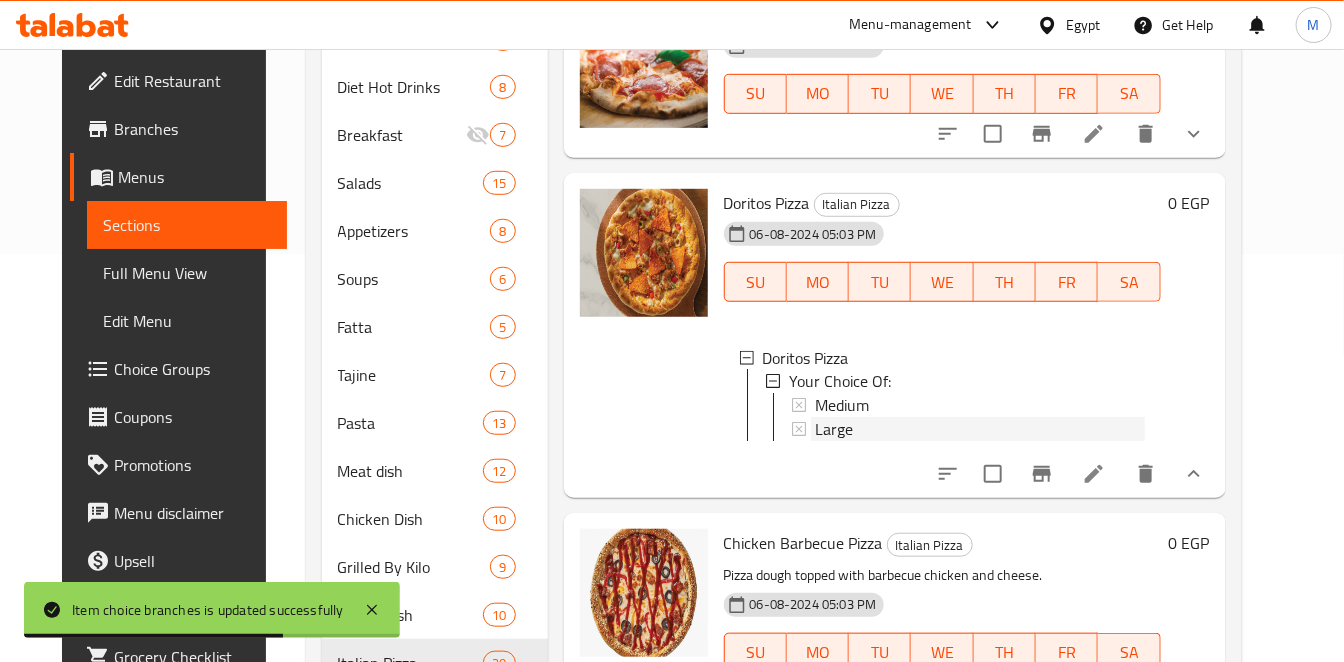 click on "Large" at bounding box center (980, 430) 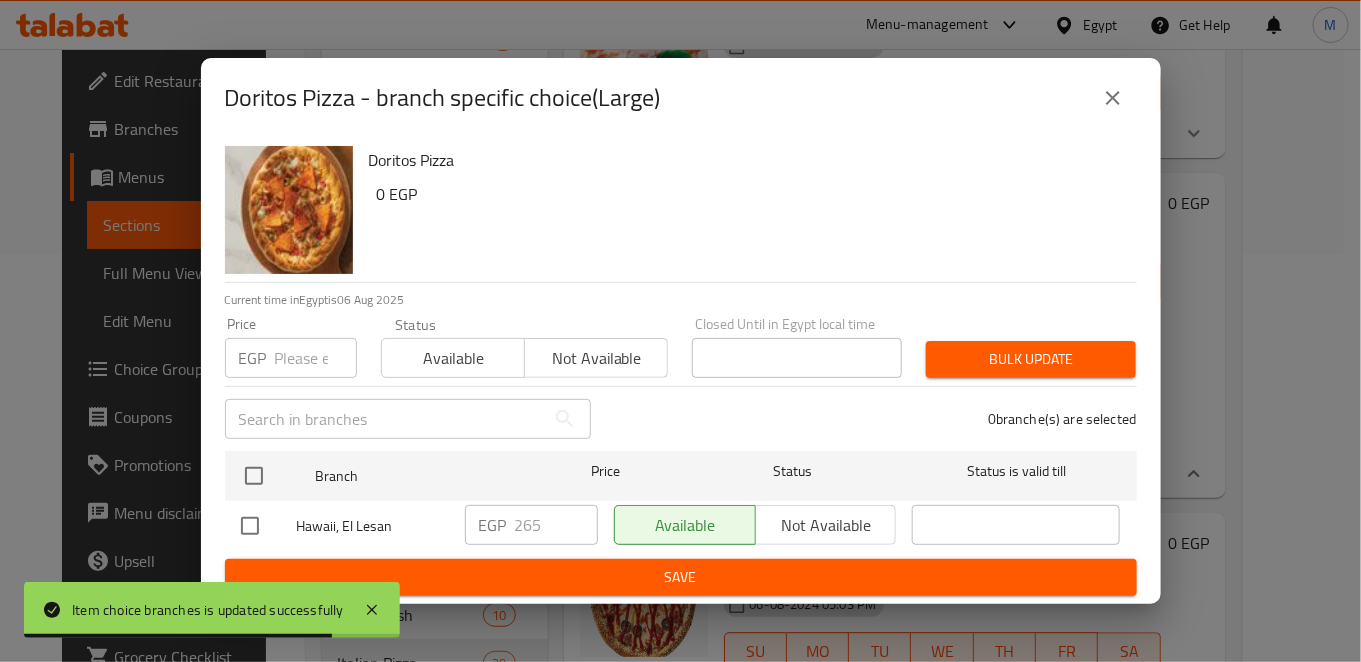 type 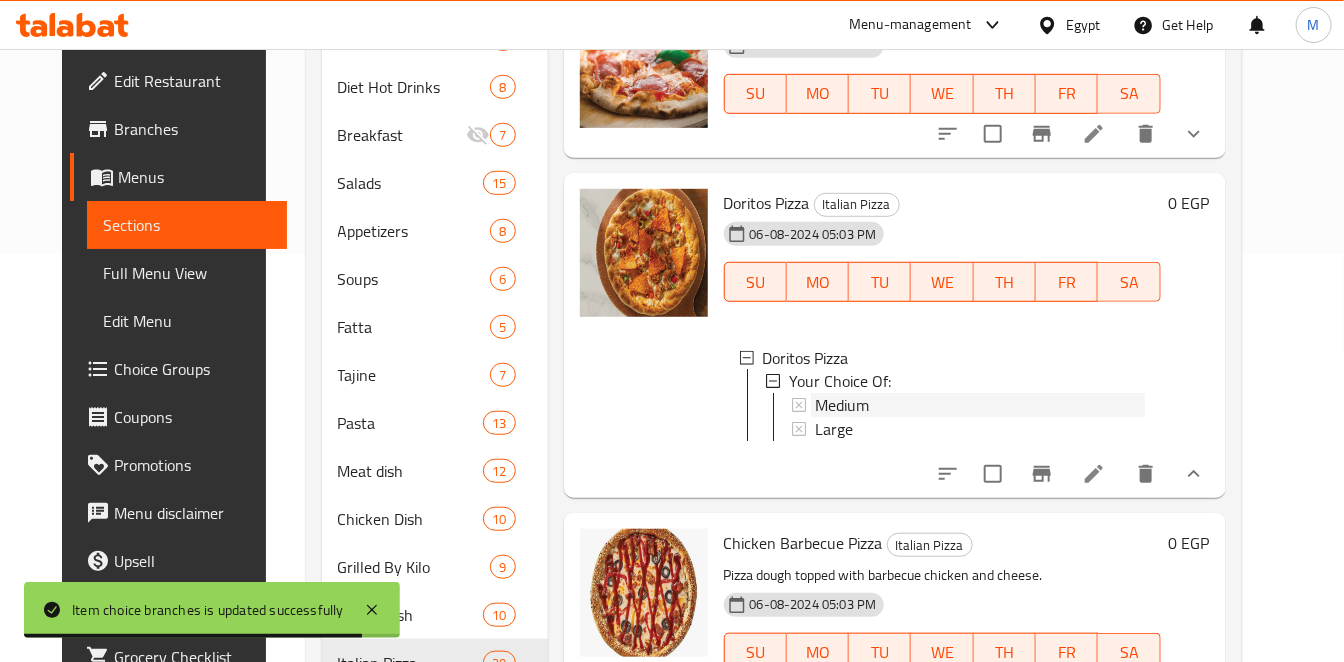 click on "Medium" at bounding box center (842, 406) 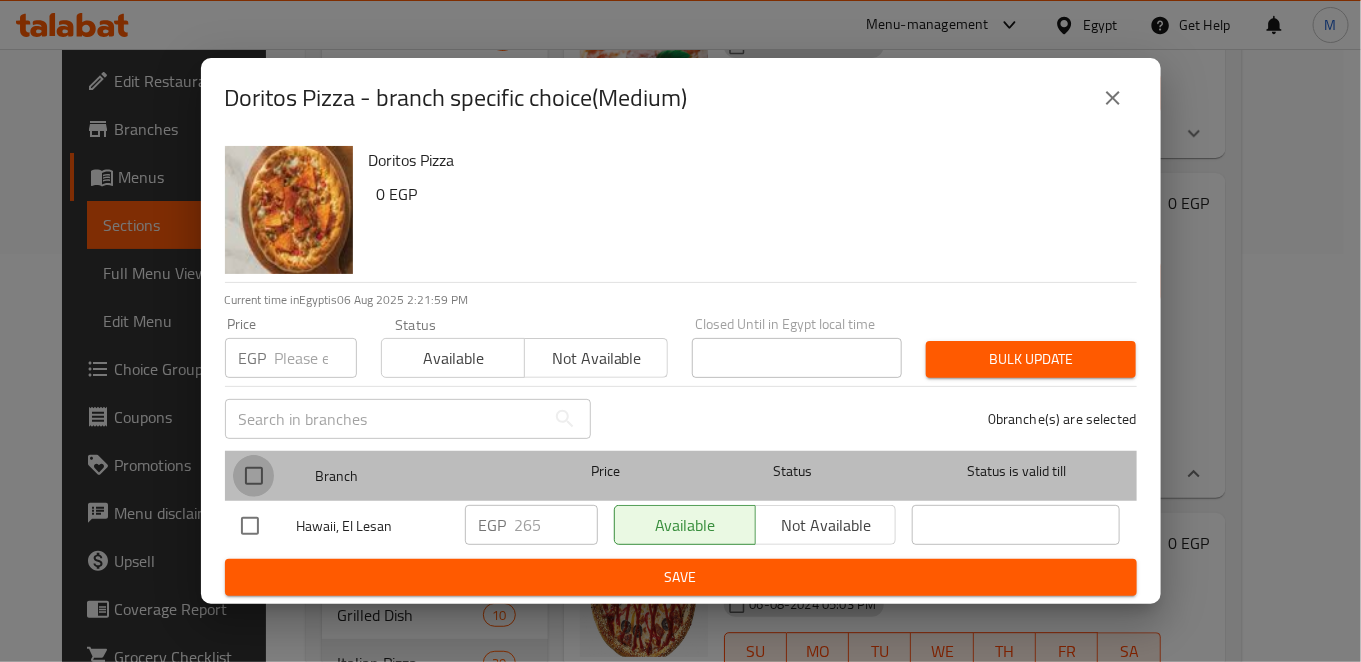 click at bounding box center (254, 476) 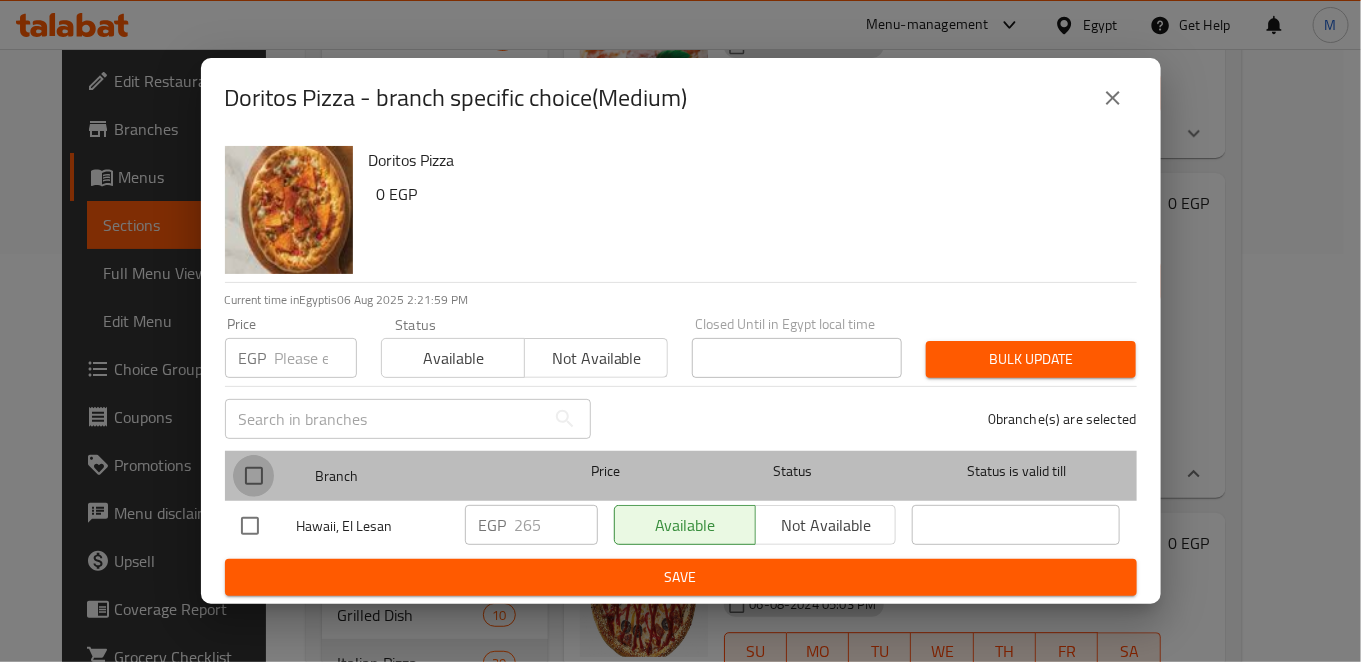 checkbox on "true" 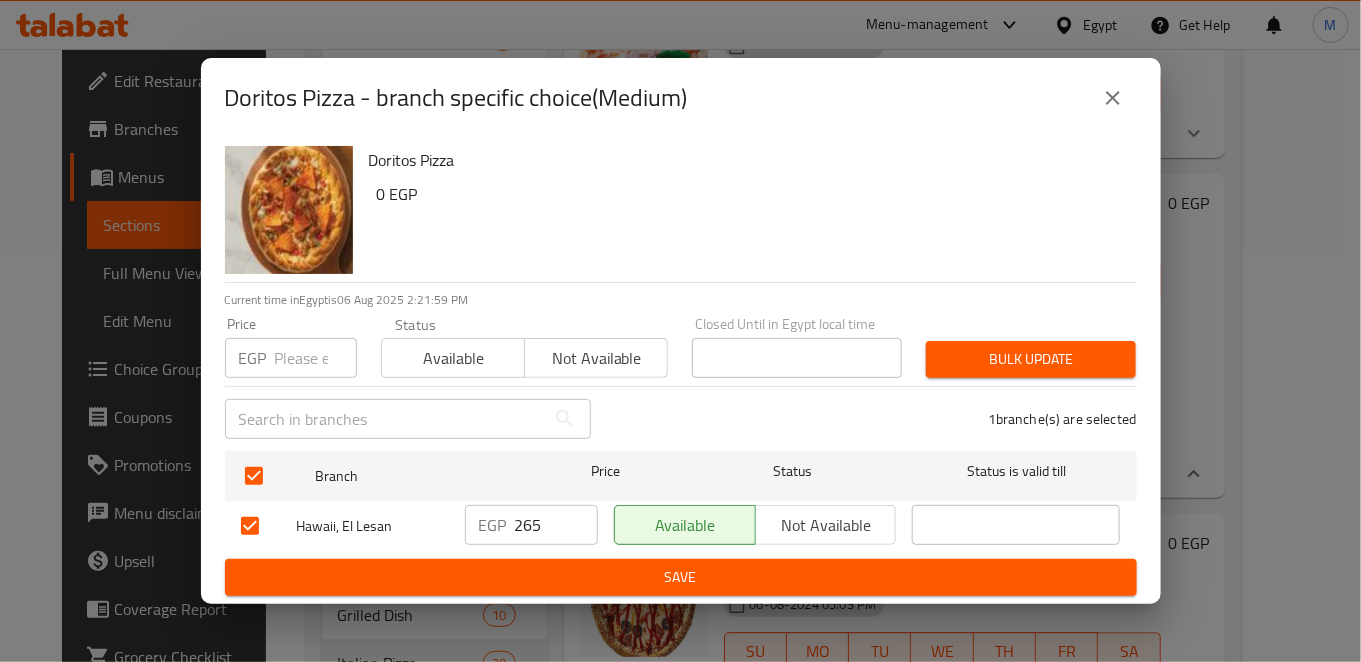 click on "265" at bounding box center (556, 525) 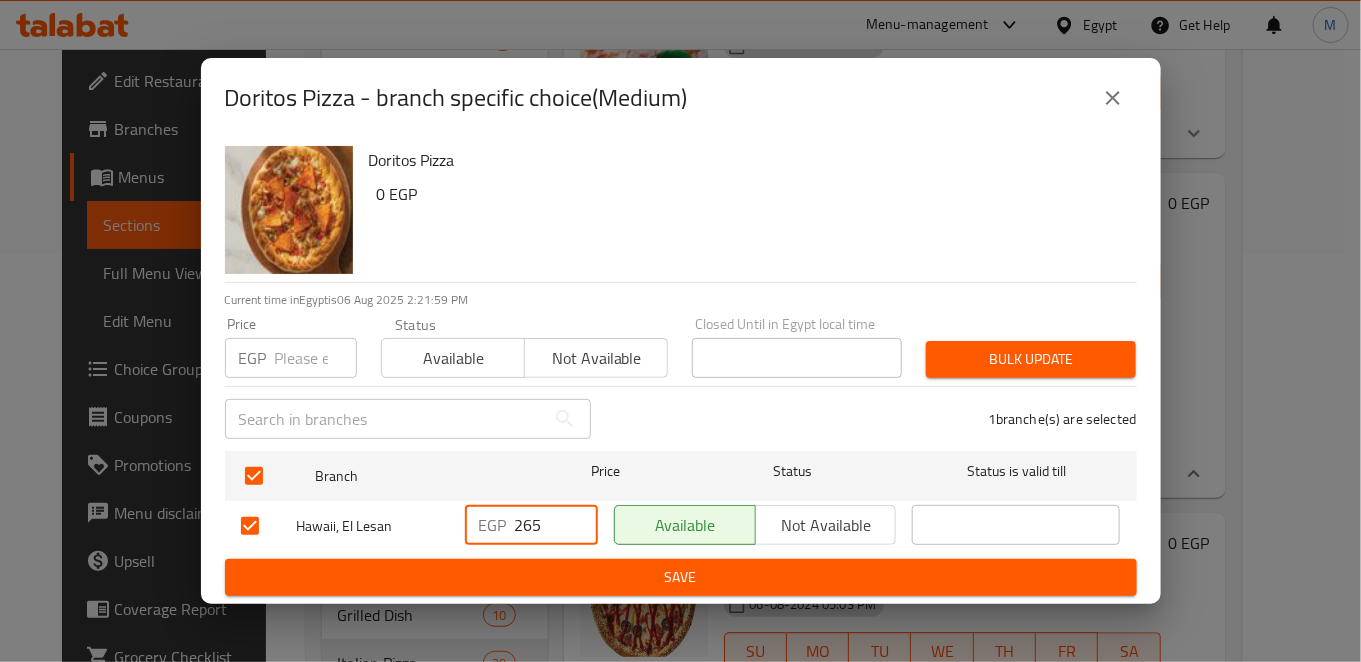 click on "265" at bounding box center [556, 525] 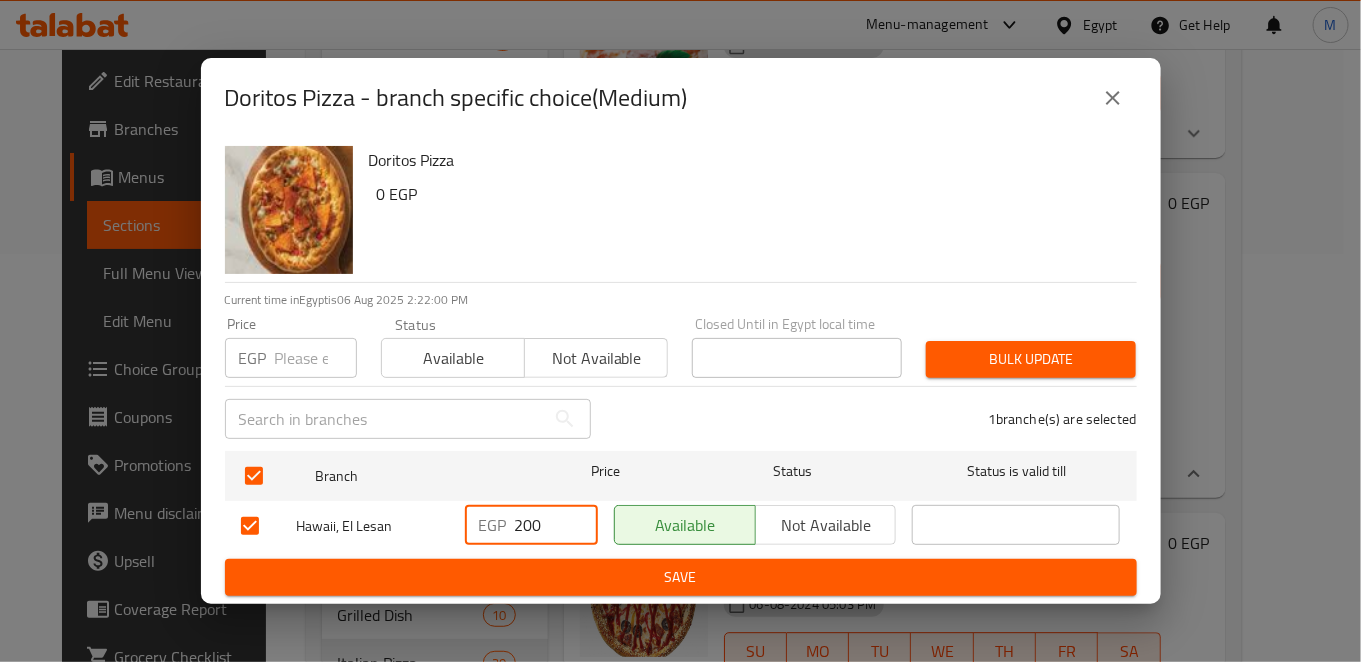 type on "200" 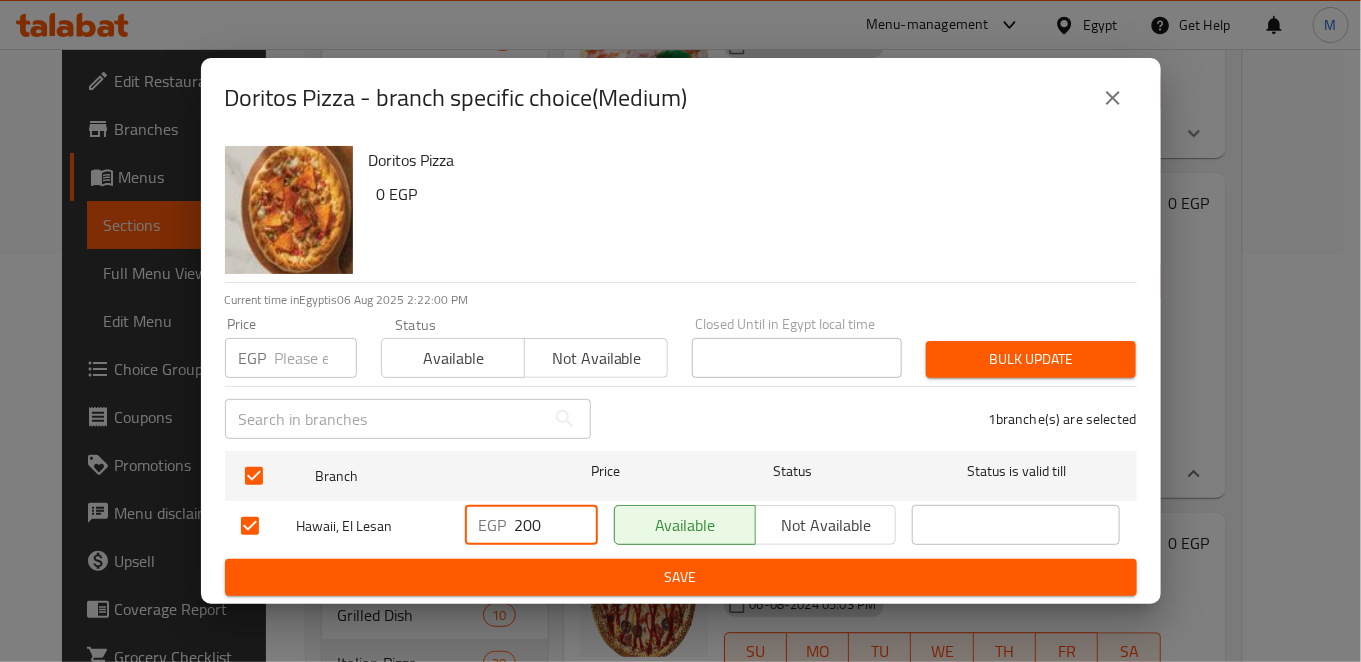click on "Save" at bounding box center (681, 577) 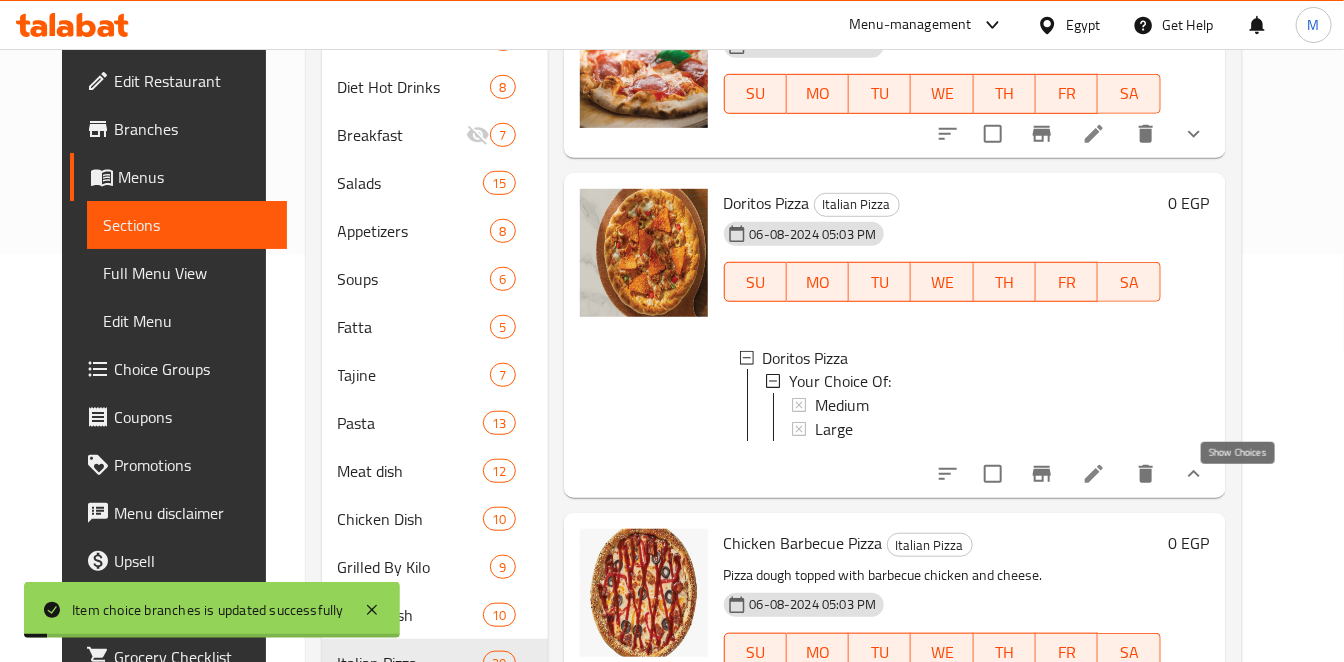 click 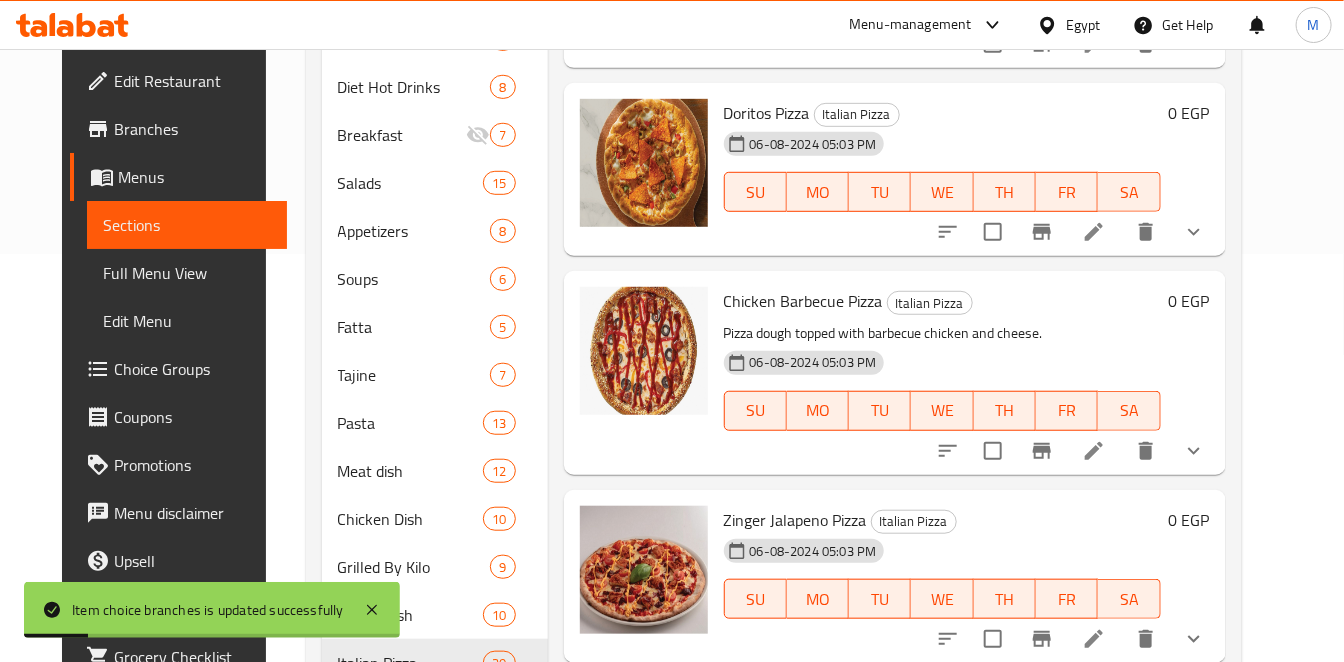 scroll, scrollTop: 1777, scrollLeft: 0, axis: vertical 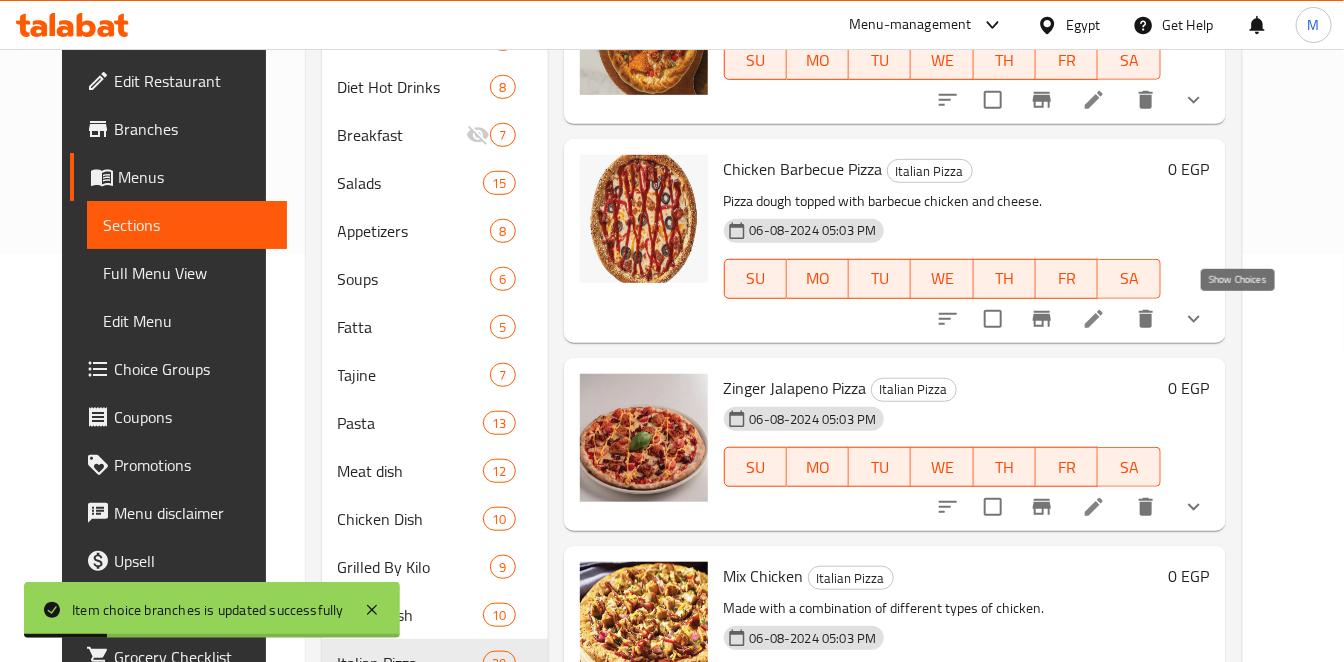 click 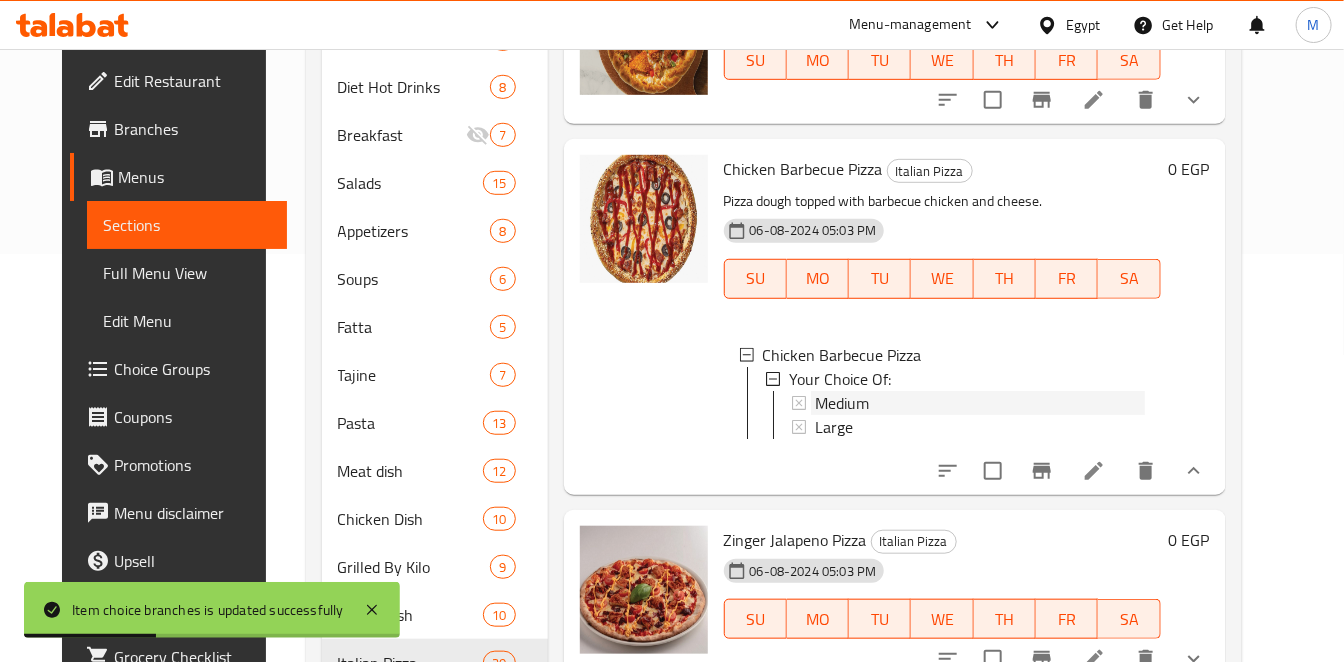 click on "Medium" at bounding box center [980, 403] 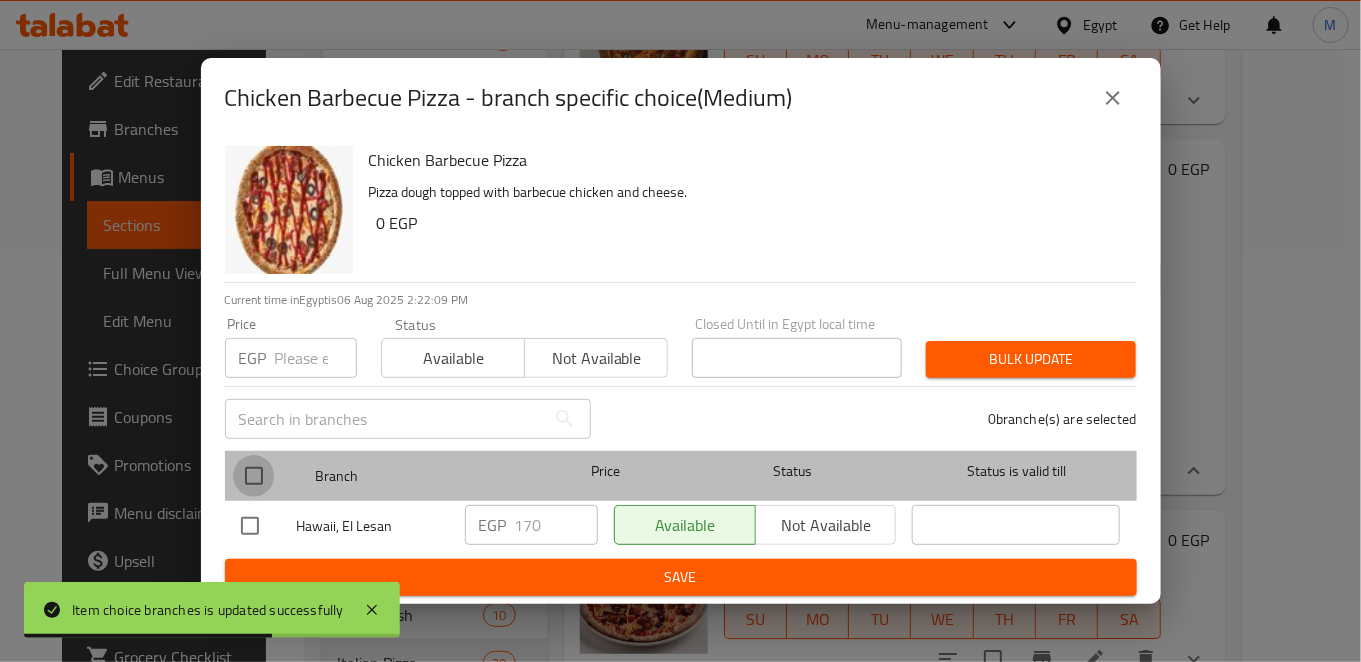 click at bounding box center (254, 476) 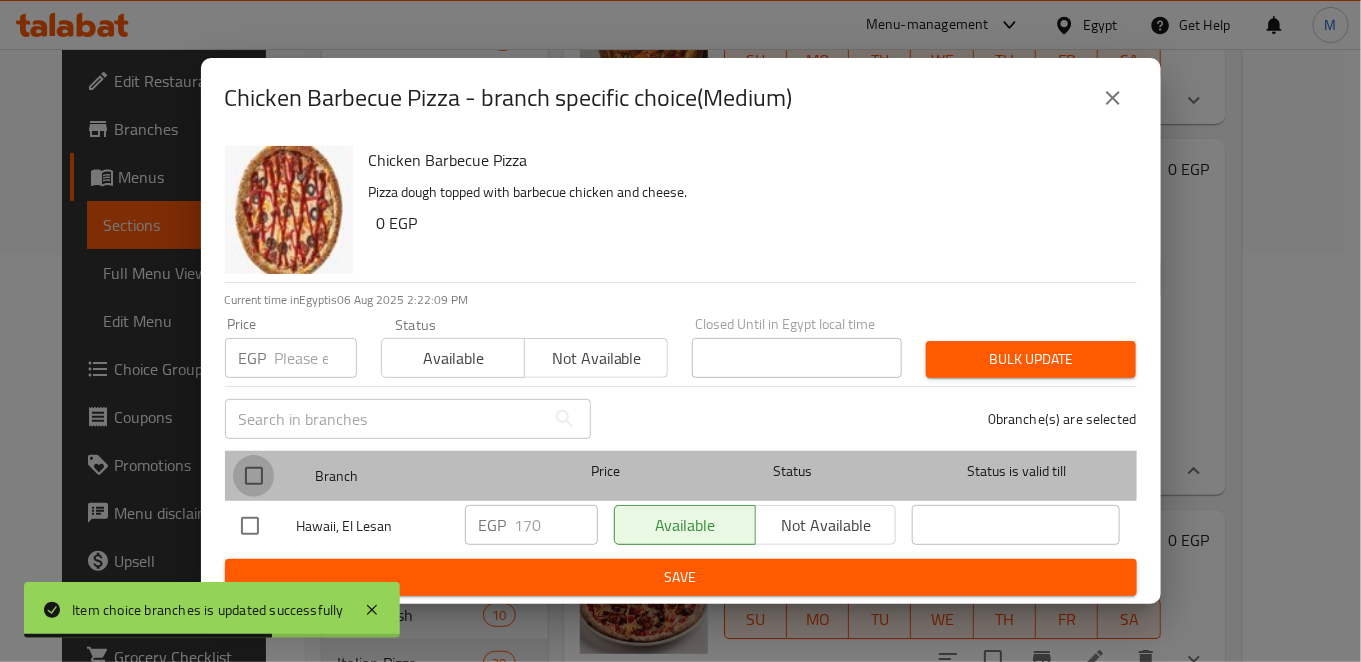 checkbox on "true" 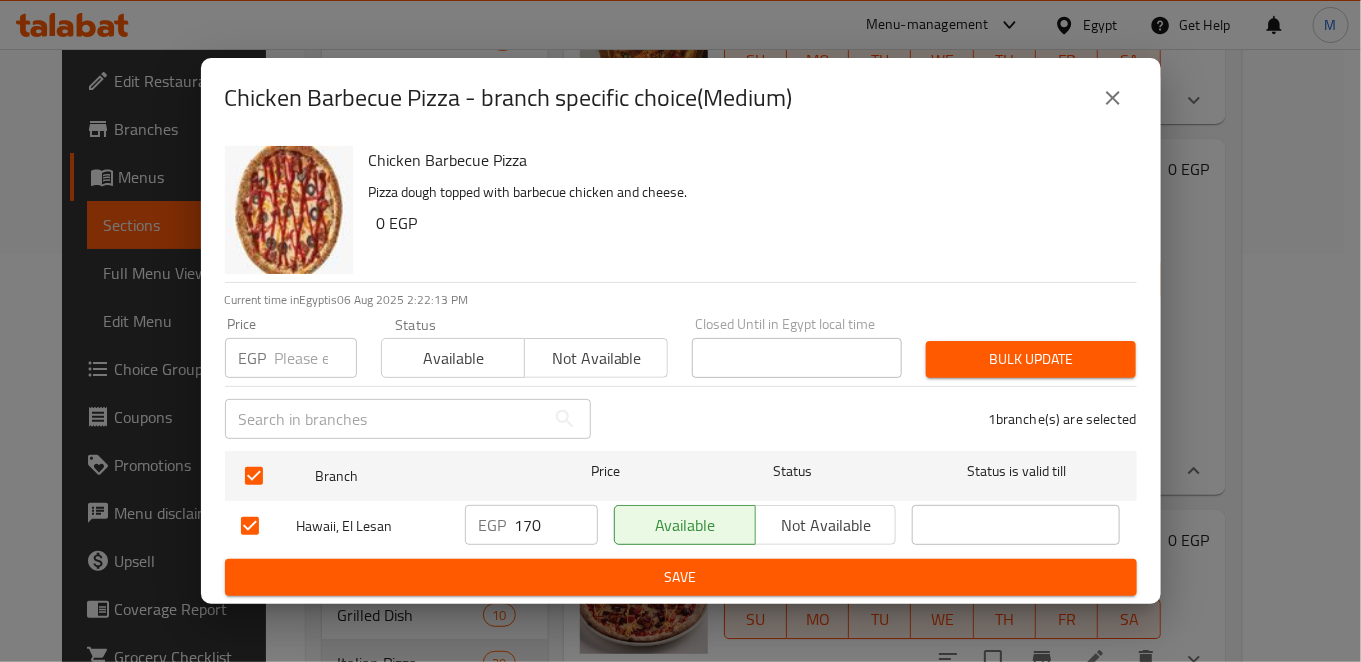 click on "170" at bounding box center [556, 525] 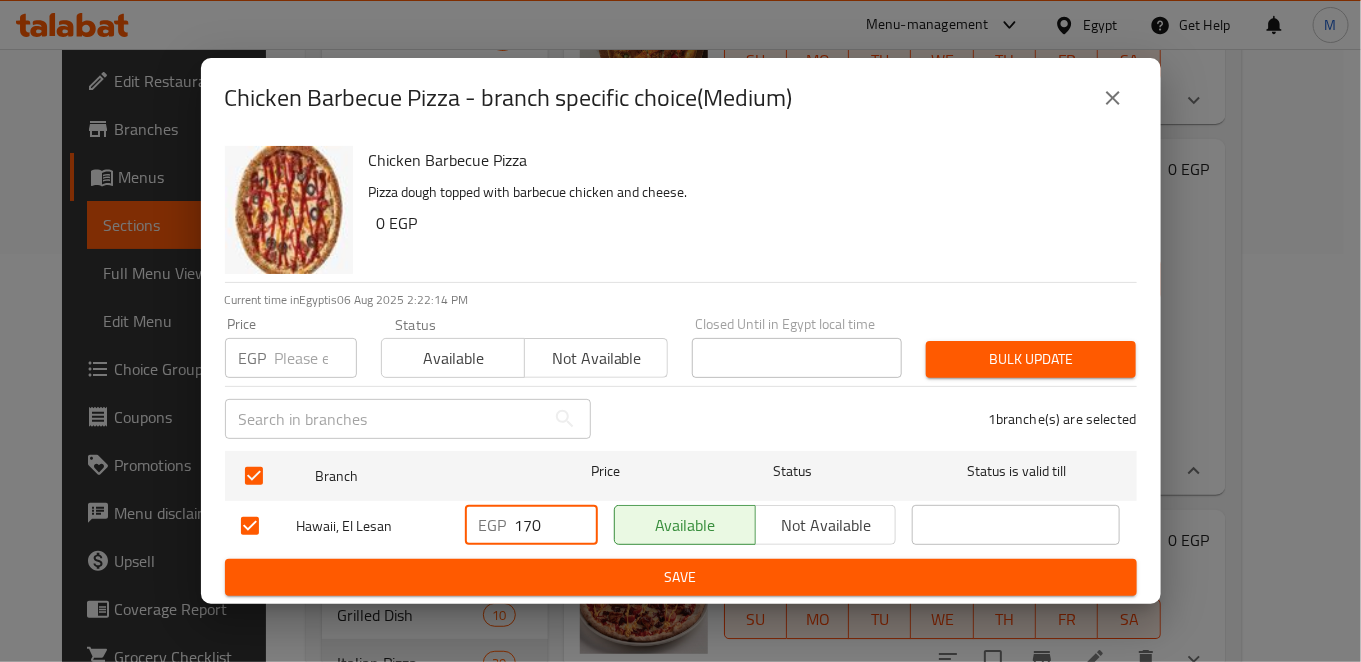 click on "170" at bounding box center (556, 525) 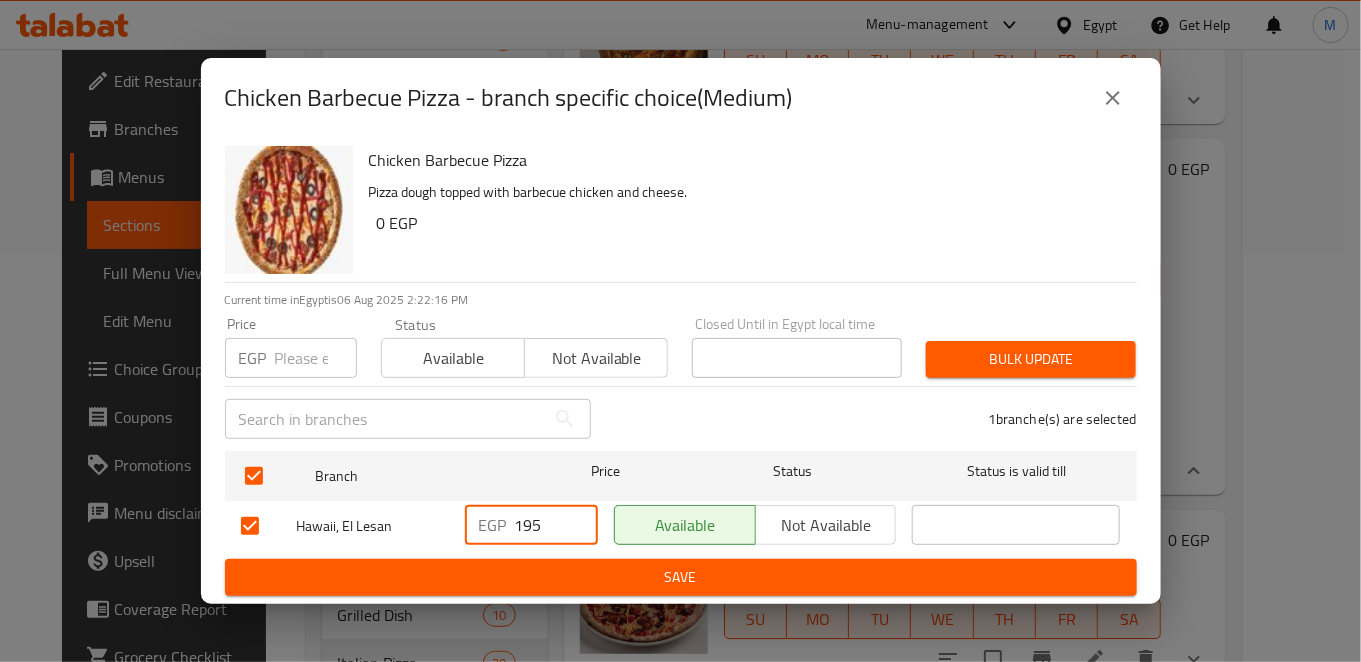 type on "195" 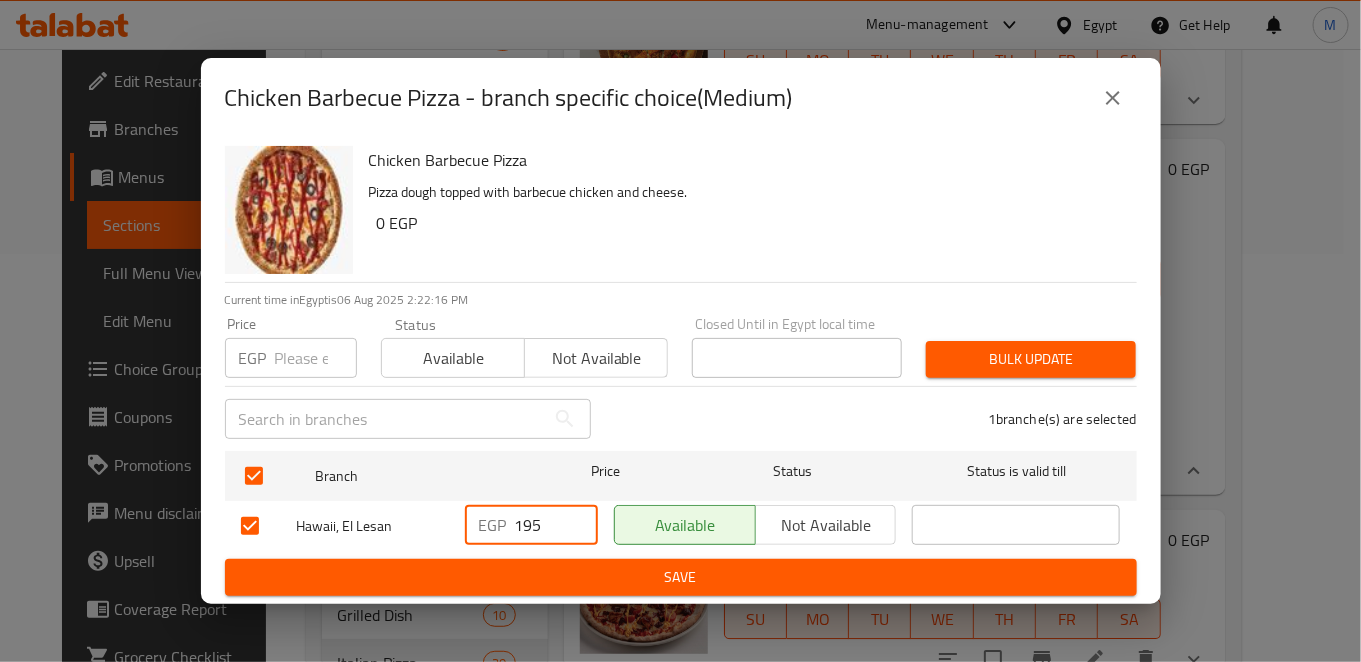 click on "Save" at bounding box center [681, 577] 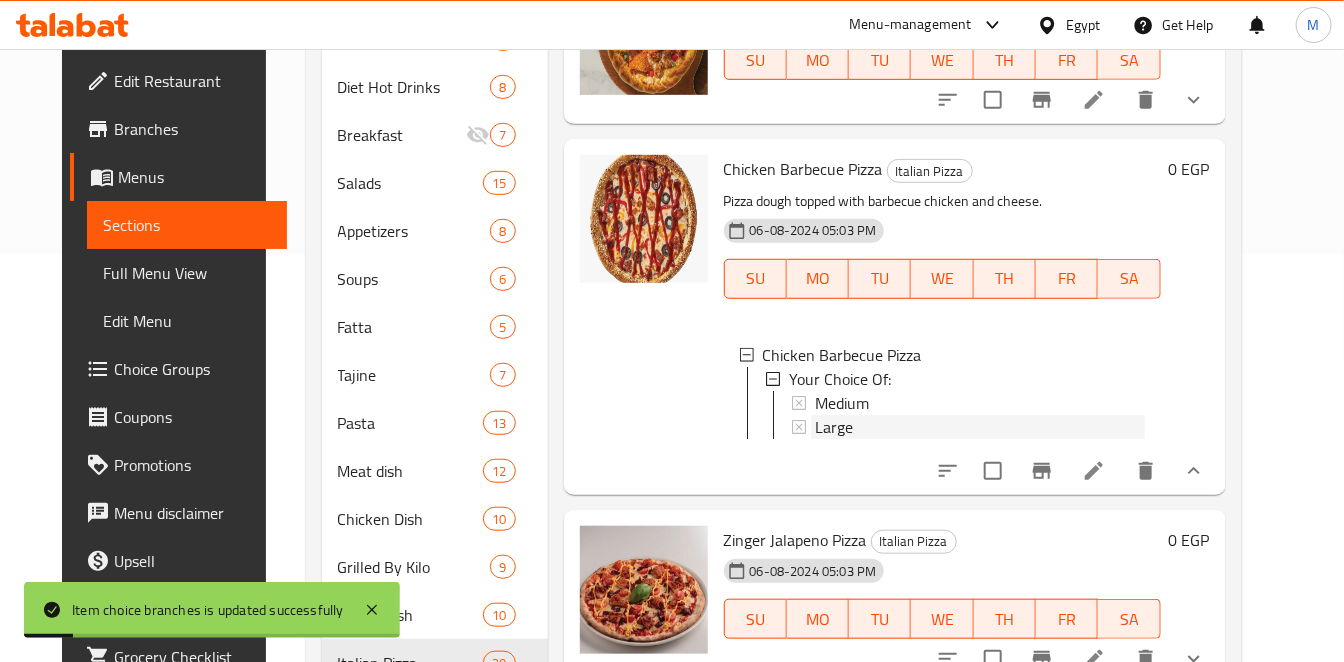 click on "Large" at bounding box center [834, 427] 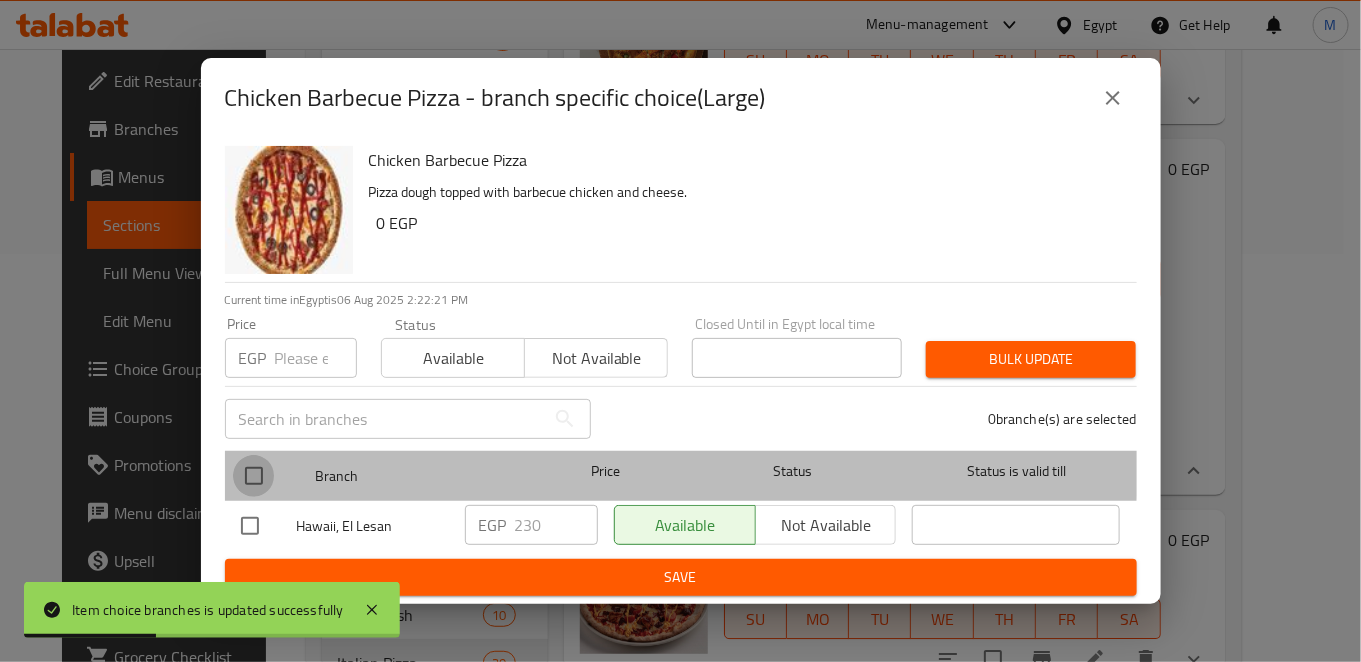 click at bounding box center (254, 476) 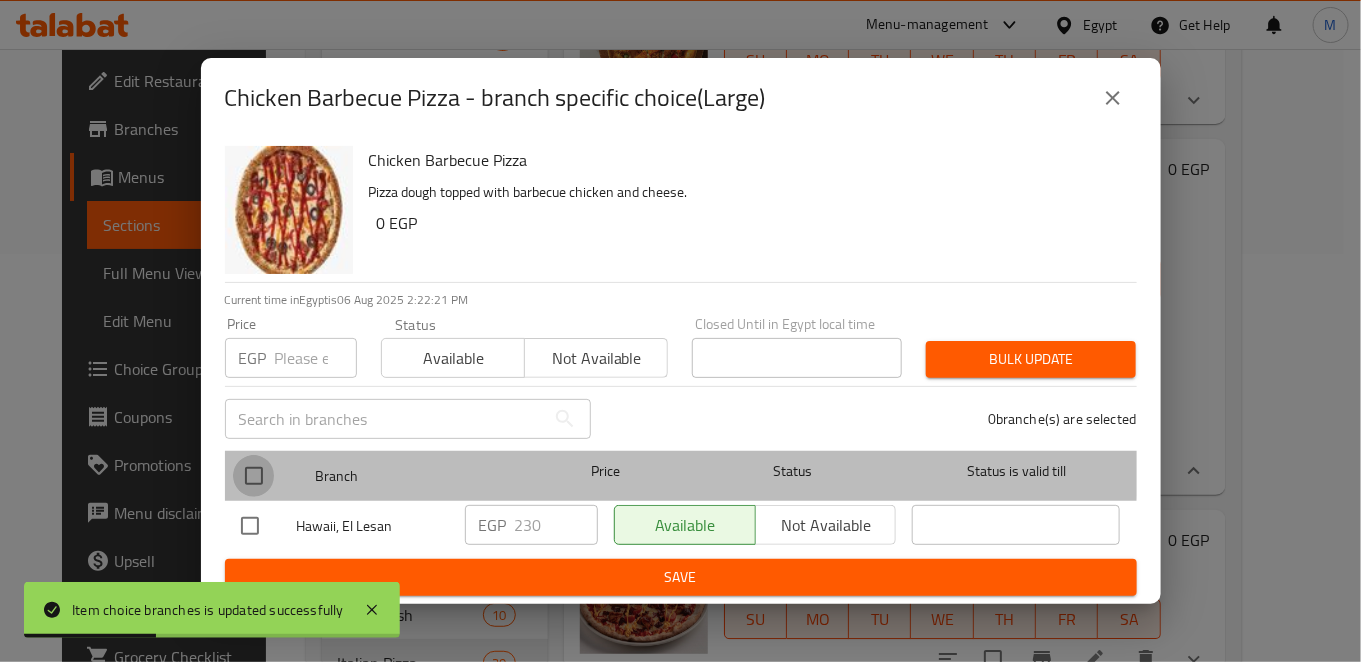 checkbox on "true" 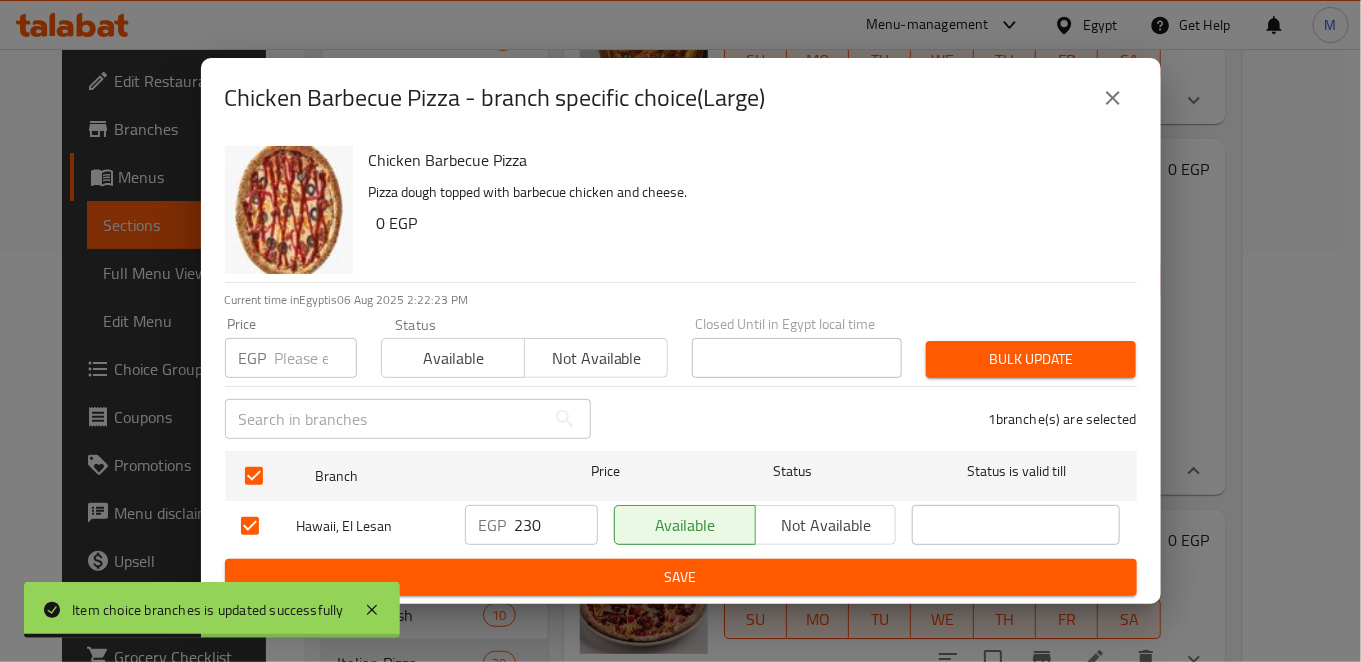 click on "230" at bounding box center (556, 525) 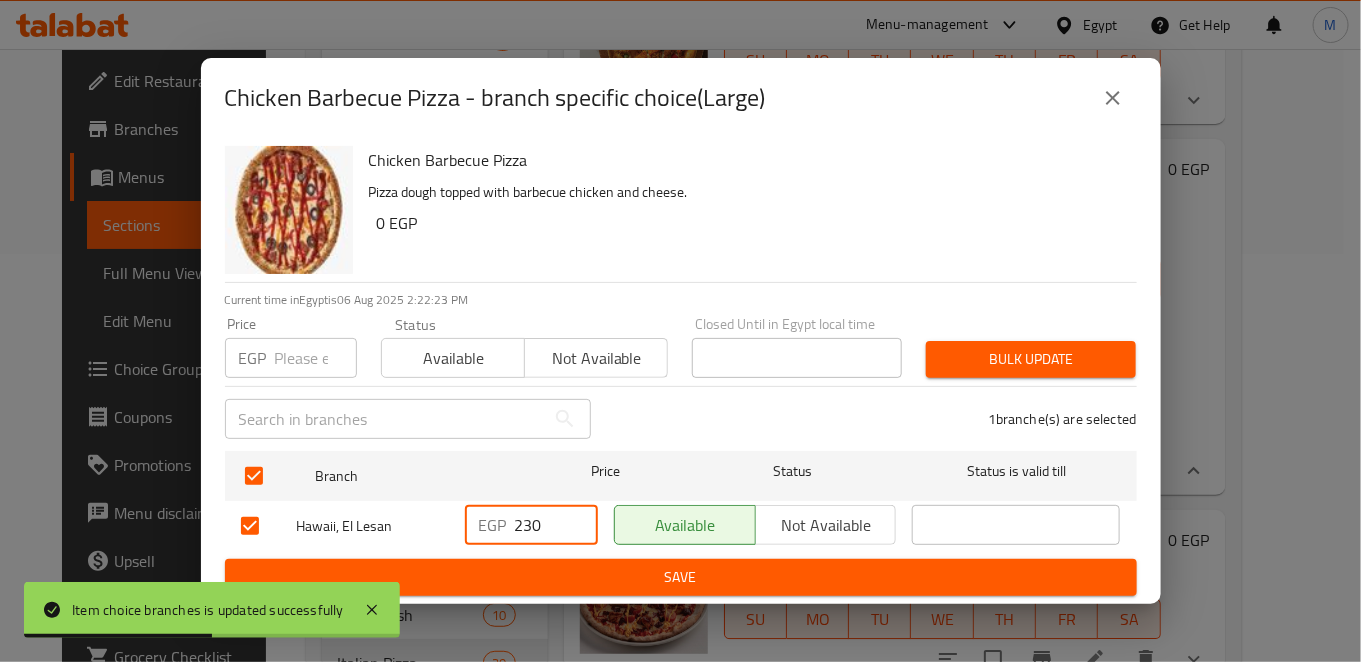 click on "230" at bounding box center [556, 525] 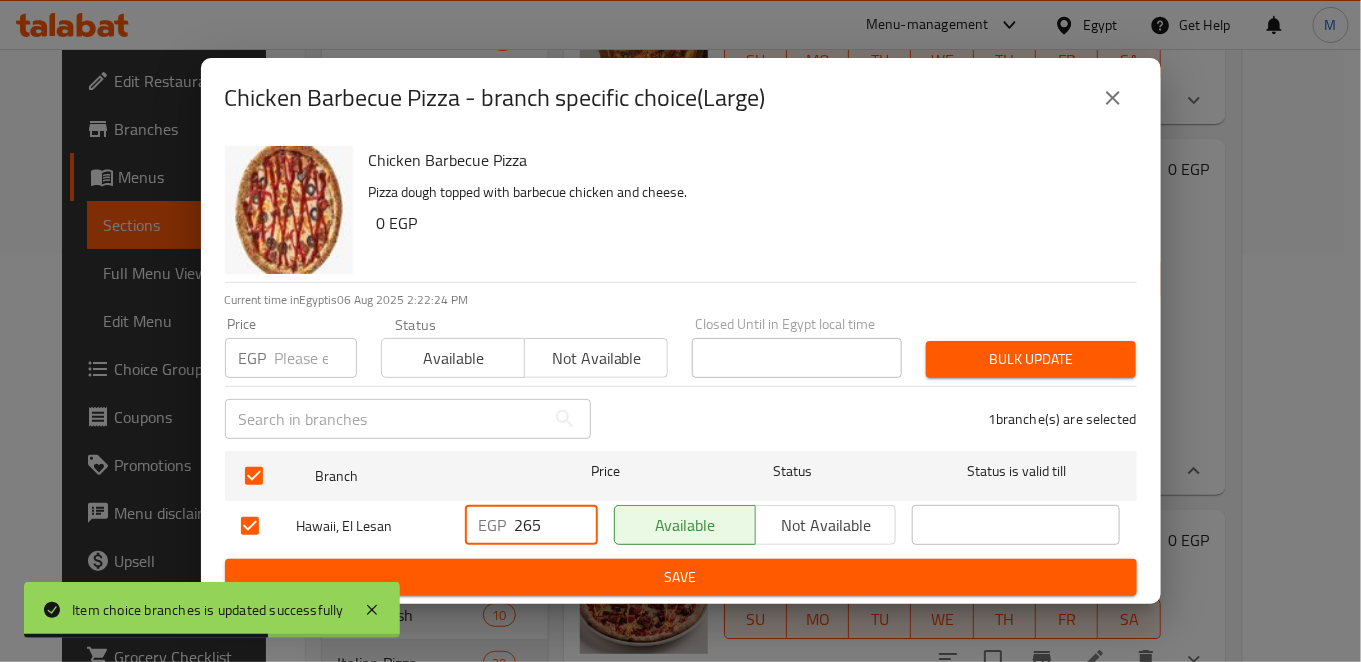 type on "265" 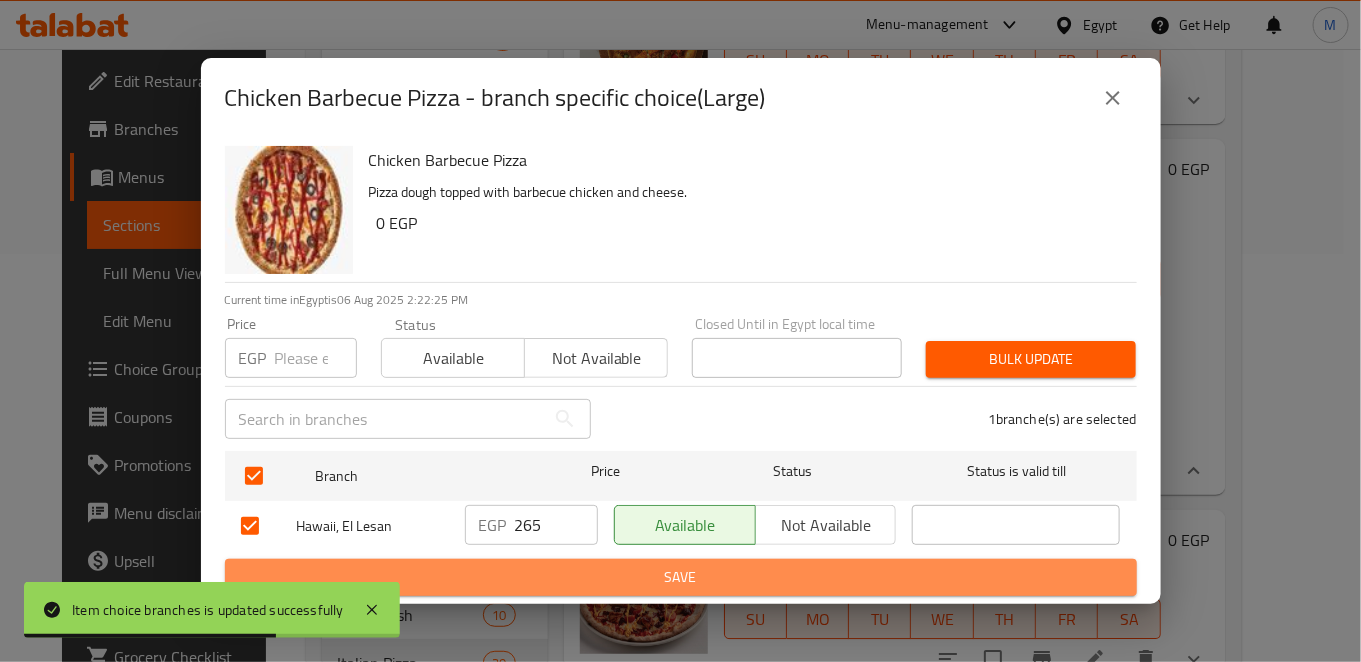 click on "Save" at bounding box center [681, 577] 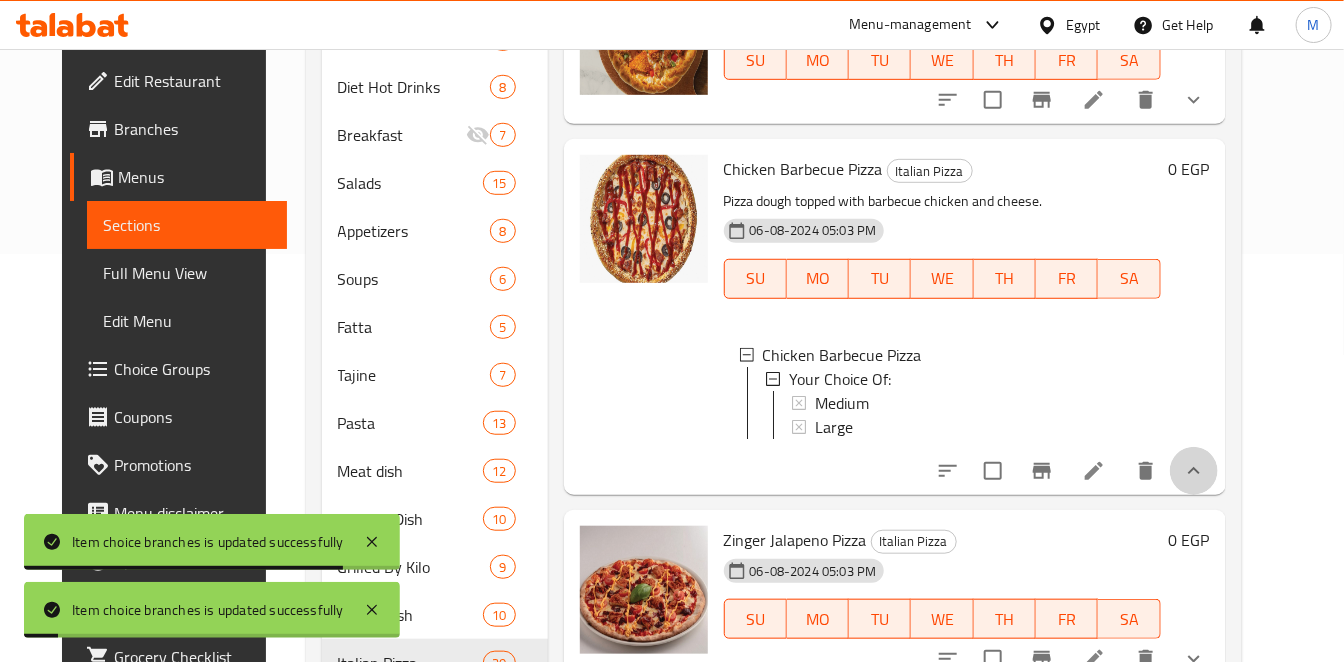 click at bounding box center [1194, 471] 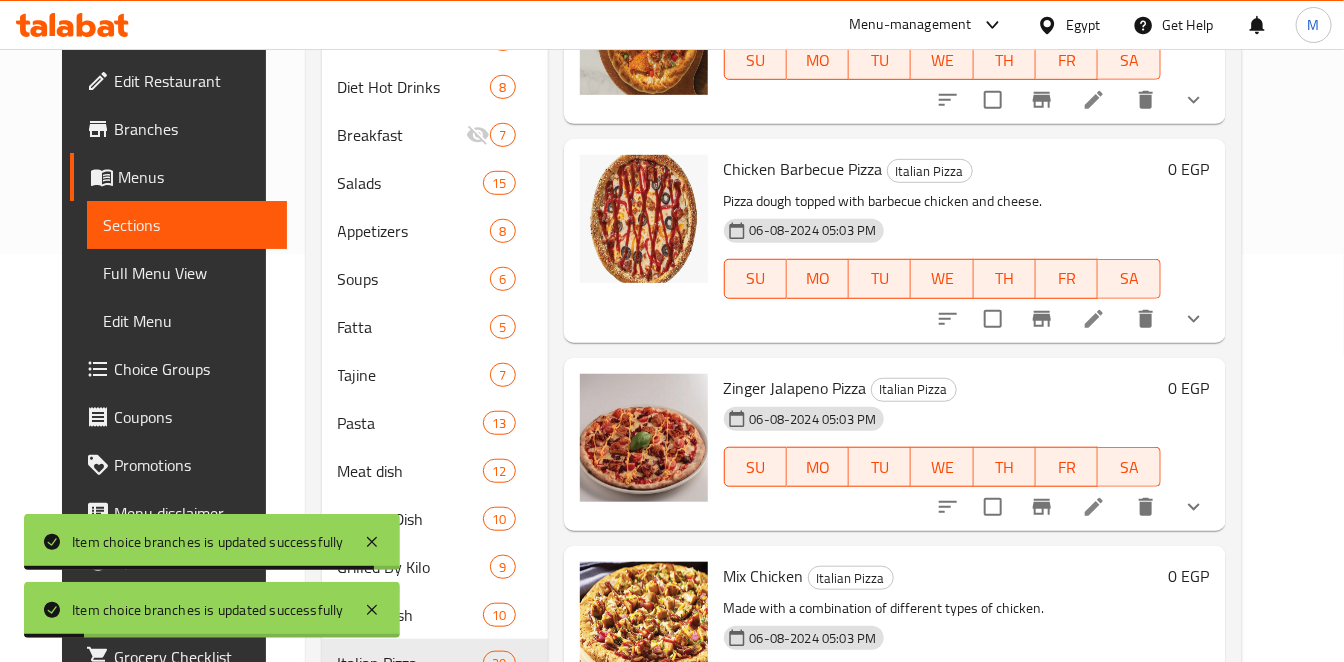 click 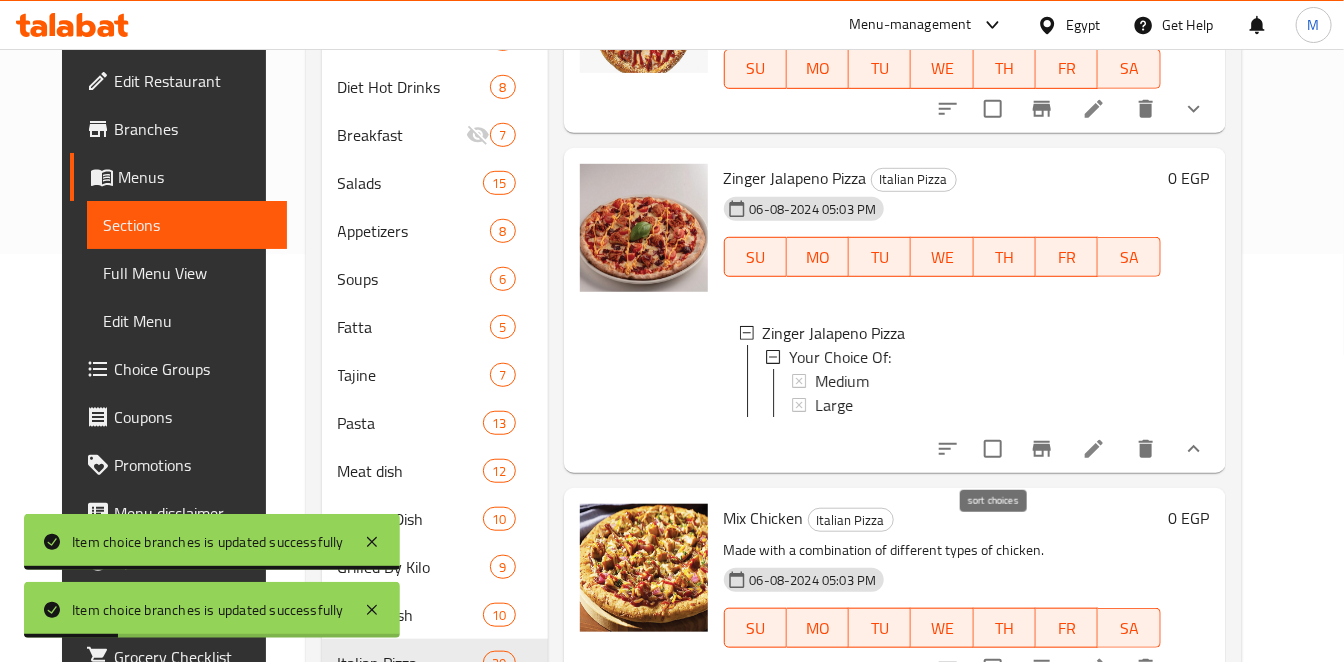 scroll, scrollTop: 2000, scrollLeft: 0, axis: vertical 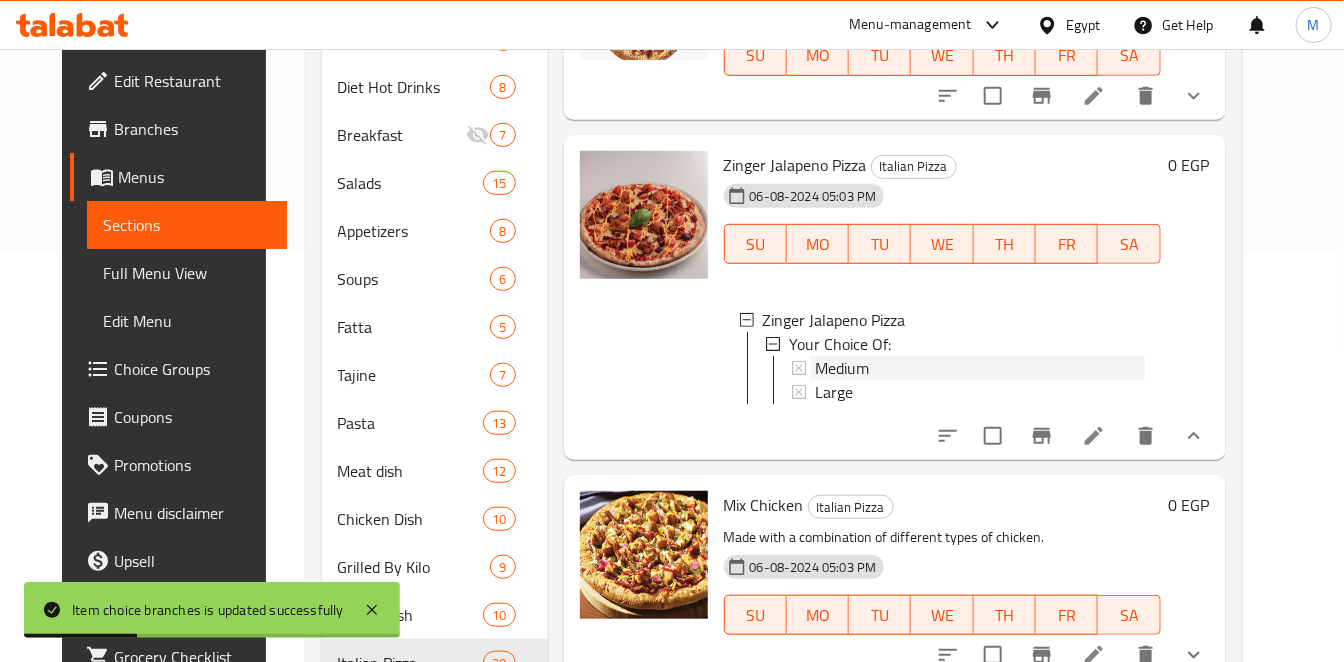 click on "Medium" at bounding box center (842, 368) 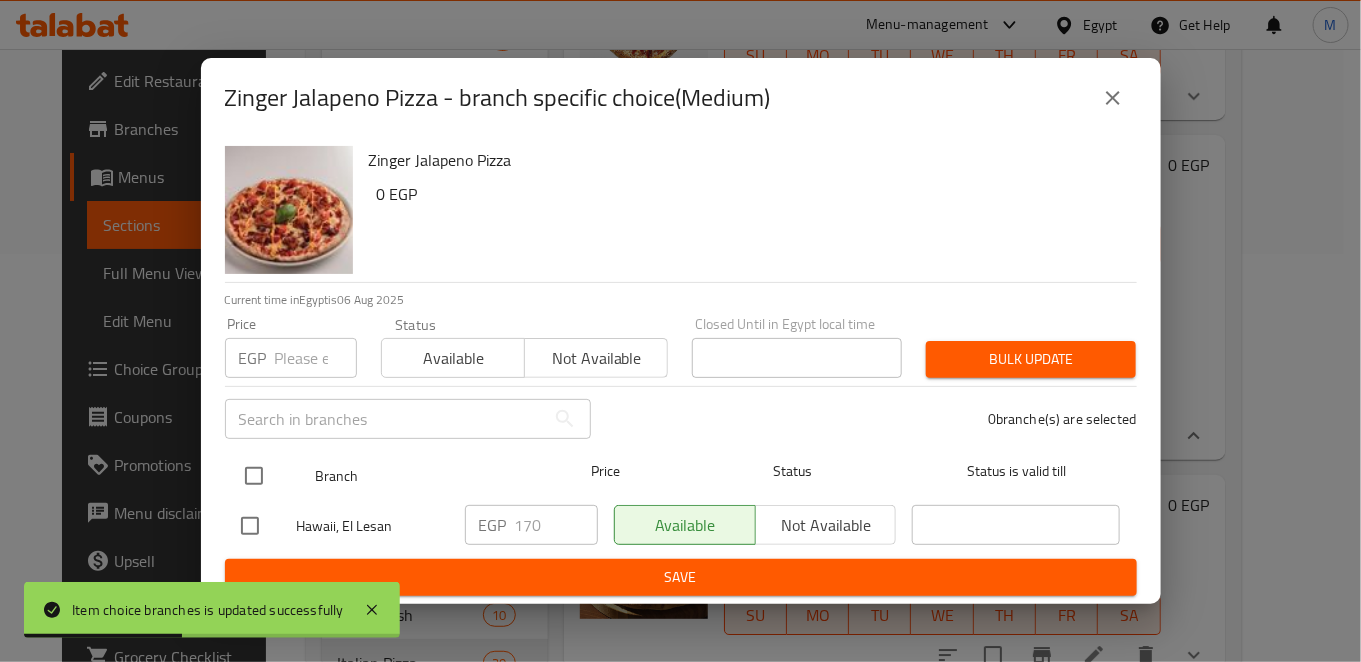 click at bounding box center (254, 476) 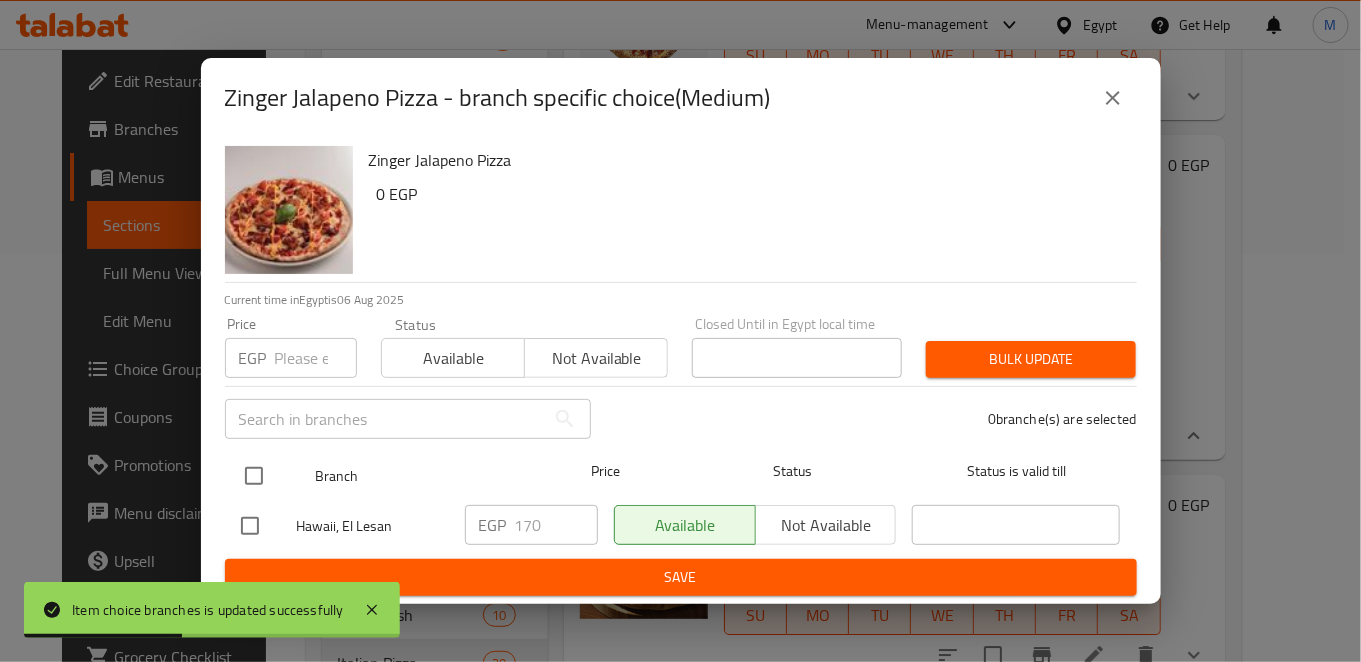checkbox on "true" 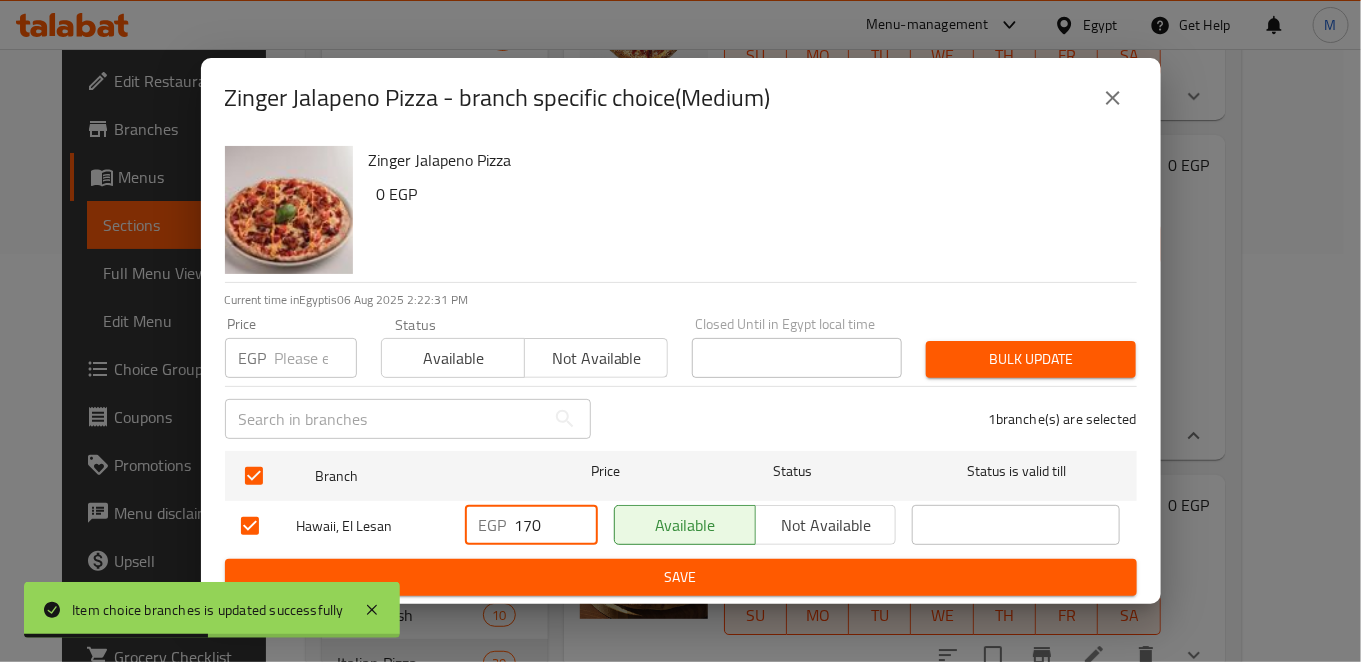 click on "170" at bounding box center (556, 525) 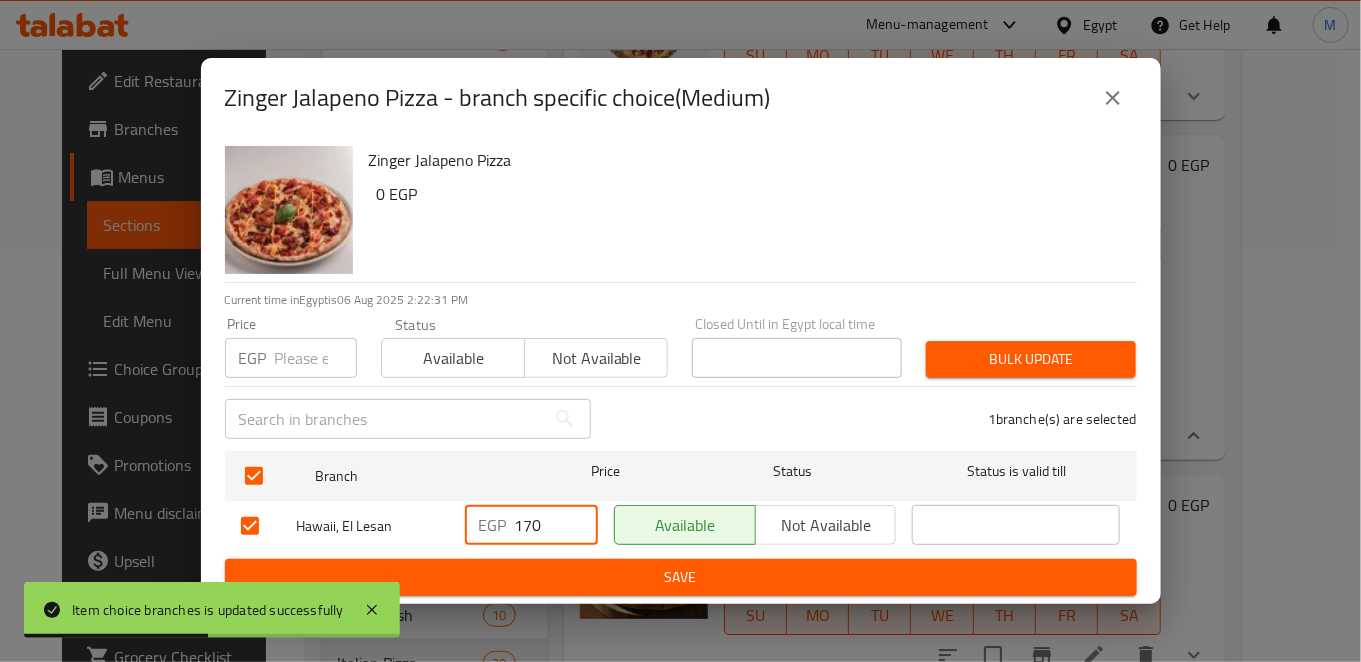click on "170" at bounding box center [556, 525] 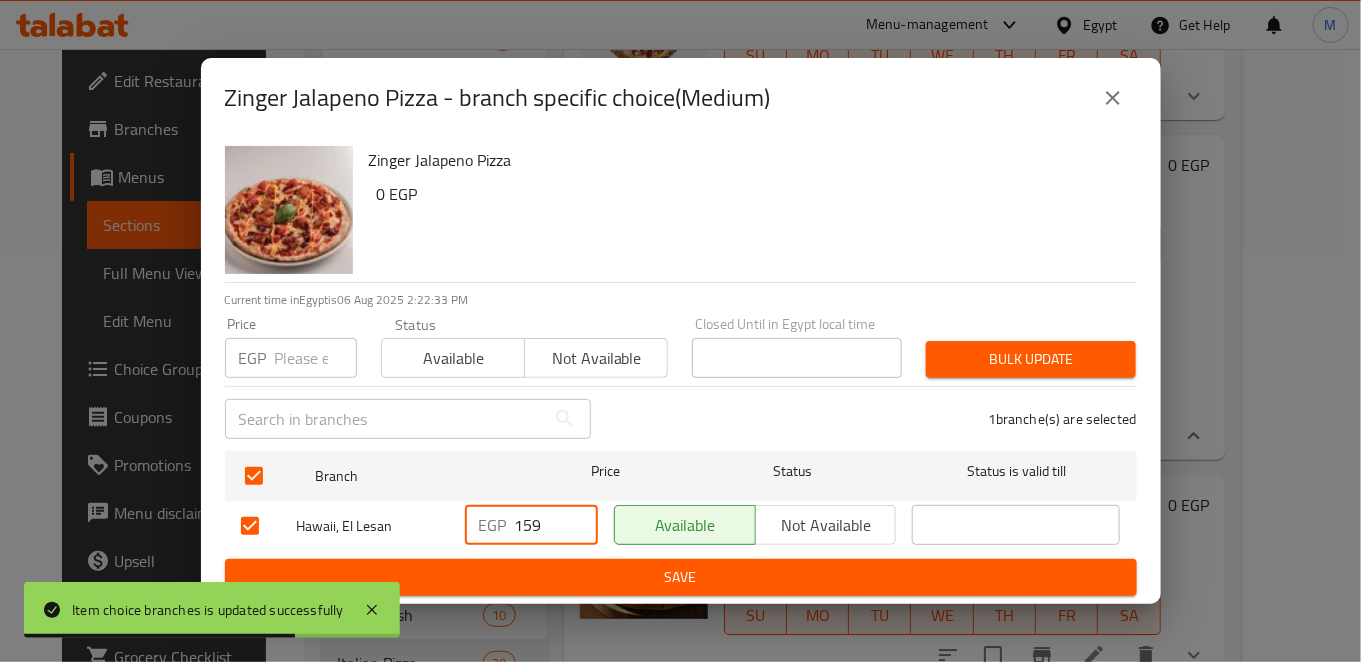 click on "159" at bounding box center (556, 525) 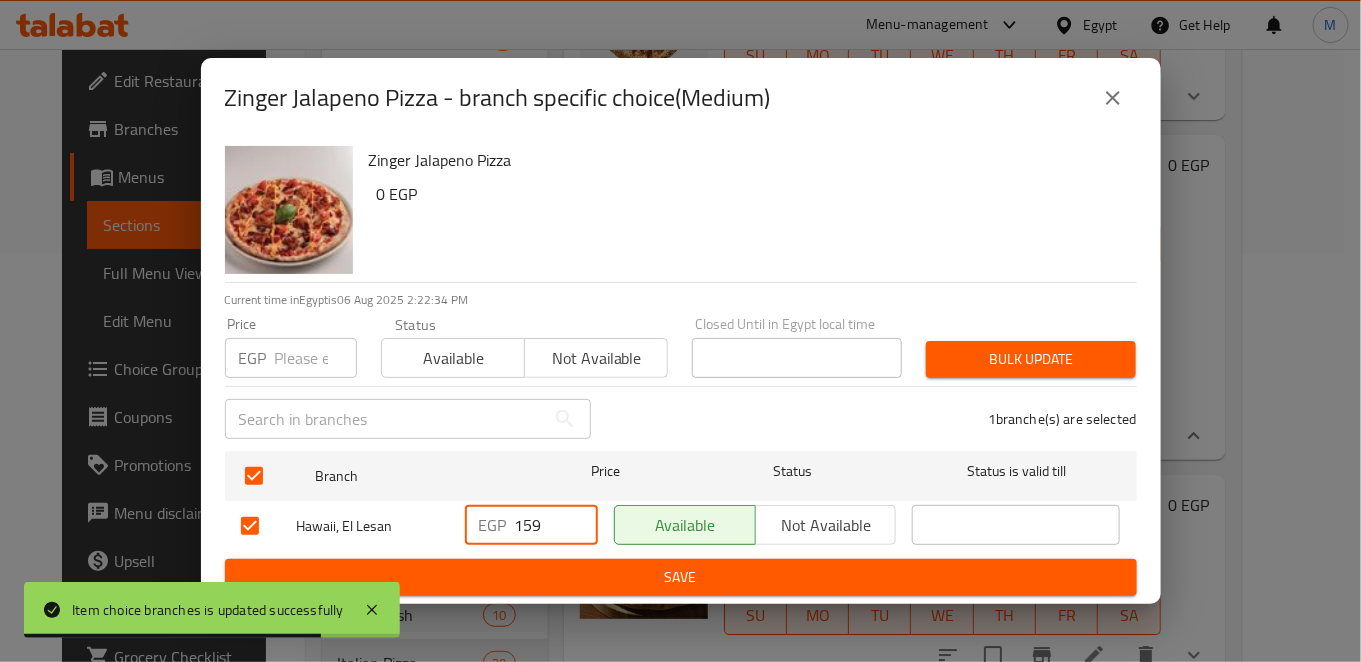 click on "159" at bounding box center [556, 525] 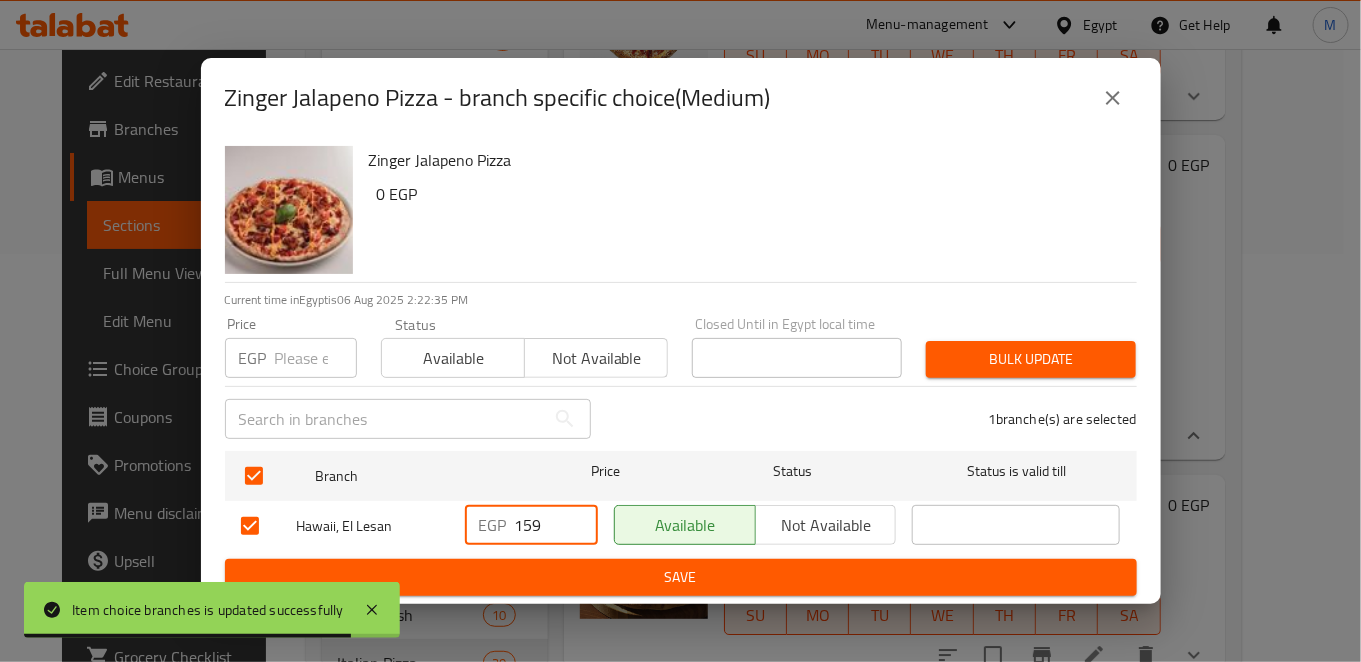 click on "159" at bounding box center (556, 525) 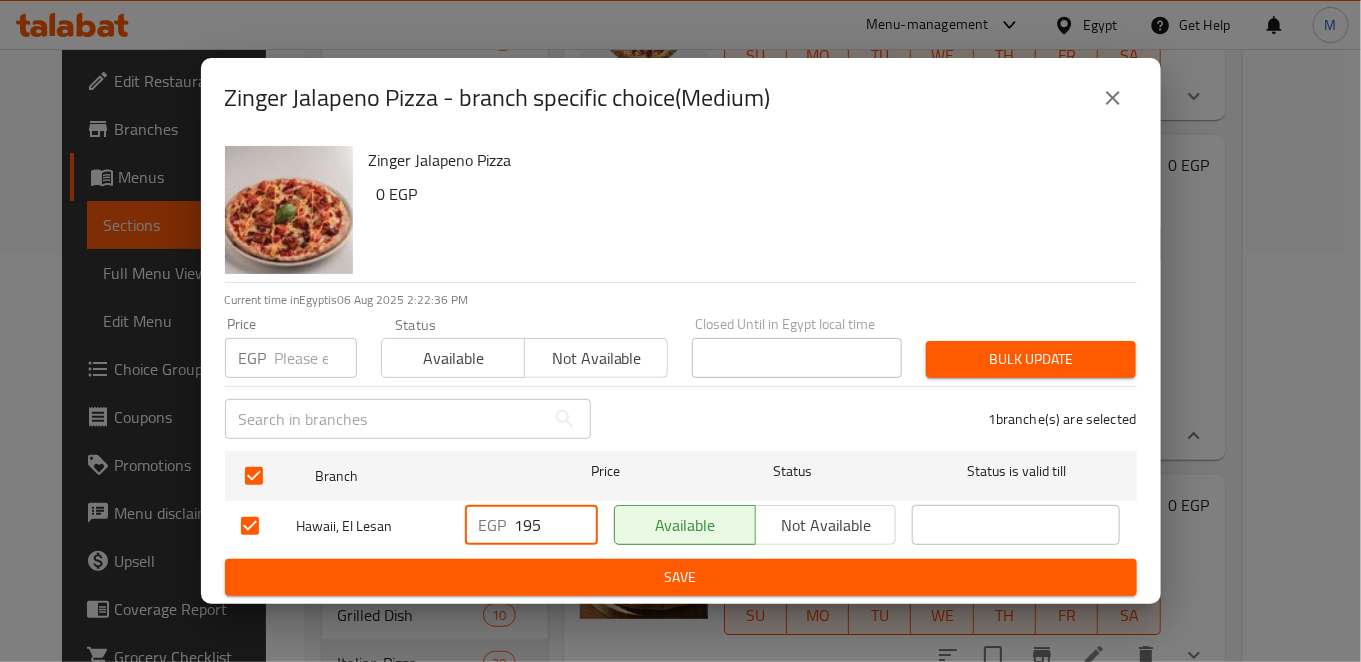 type on "195" 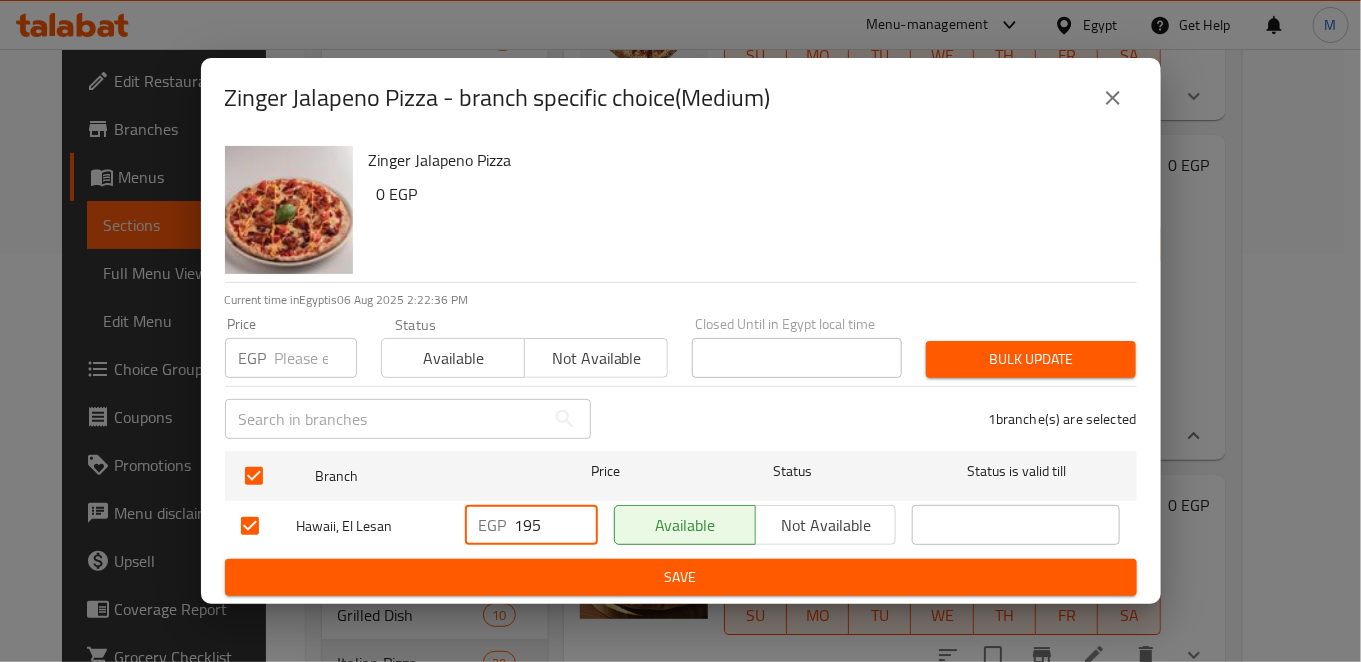 click on "Zinger Jalapeno Pizza 0   EGP Current time in  Egypt  is  06 Aug 2025   2:22:36 PM Price EGP Price Status Available Not available Closed Until in Egypt local time Closed Until in Egypt local time Bulk update ​ 1  branche(s) are selected Branch Price Status Status is valid till Hawaii, El Lesan EGP 195 ​ Available Not available ​ Save" at bounding box center (681, 371) 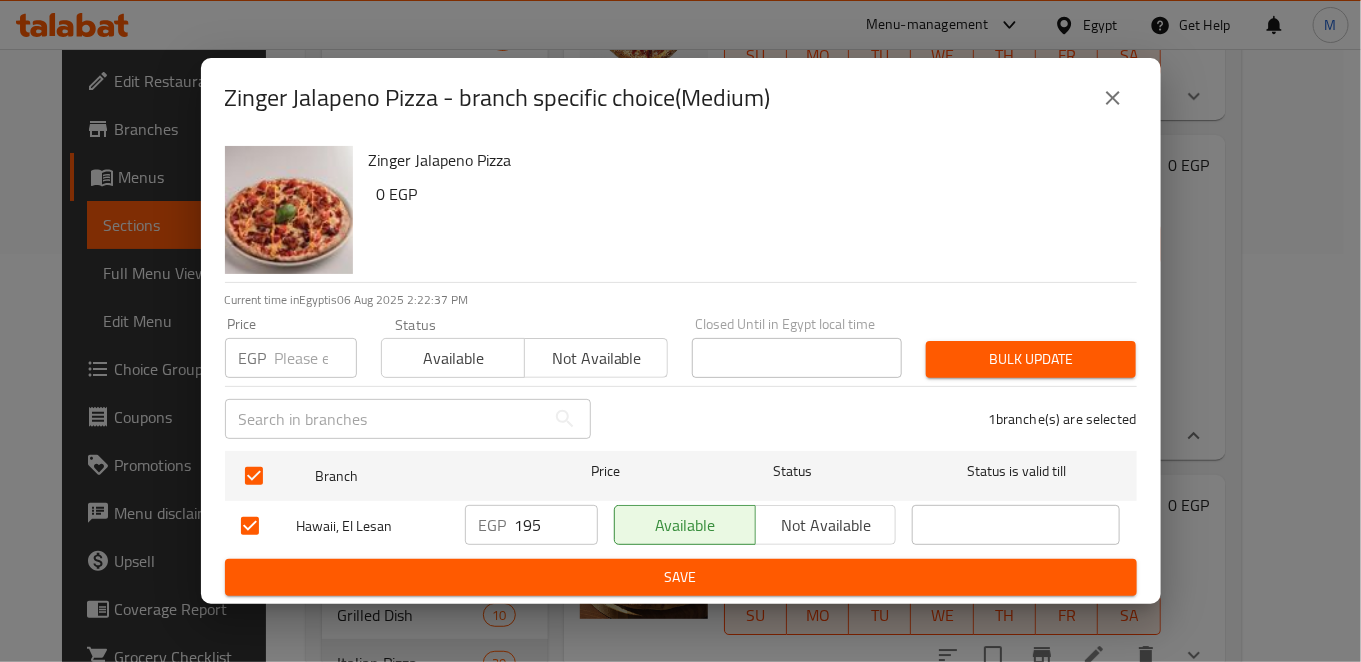 click on "Save" at bounding box center [681, 577] 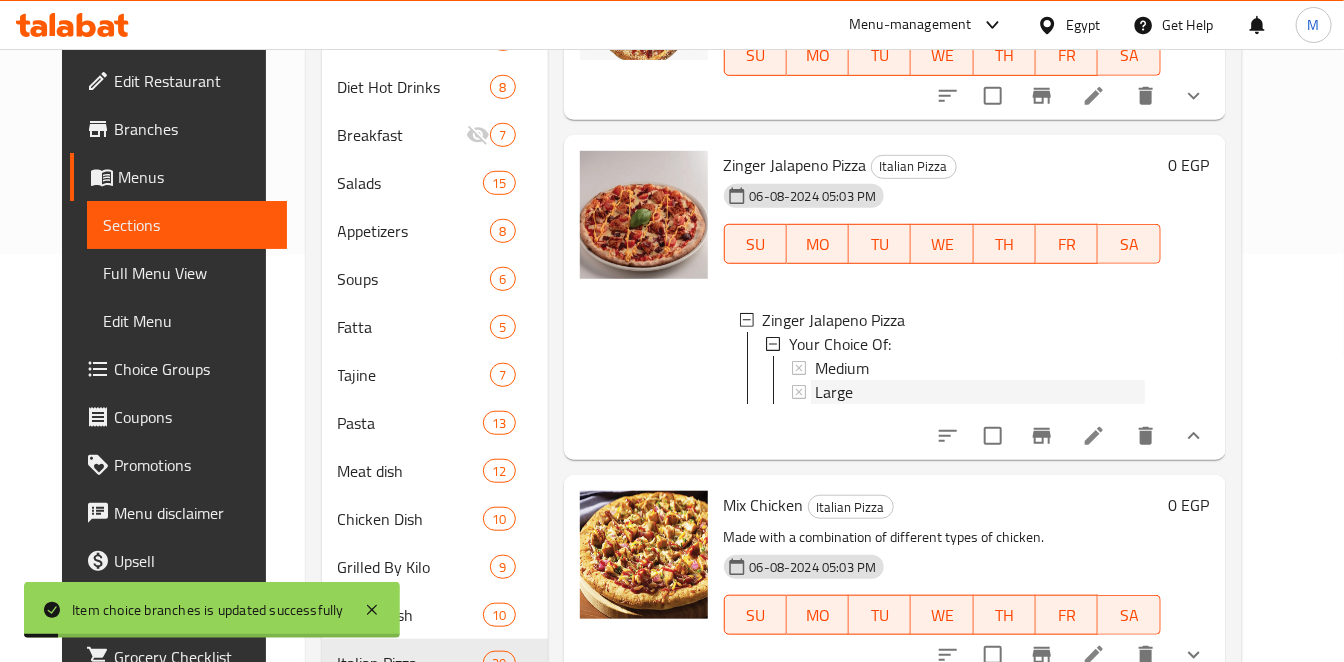 click on "Large" at bounding box center [834, 392] 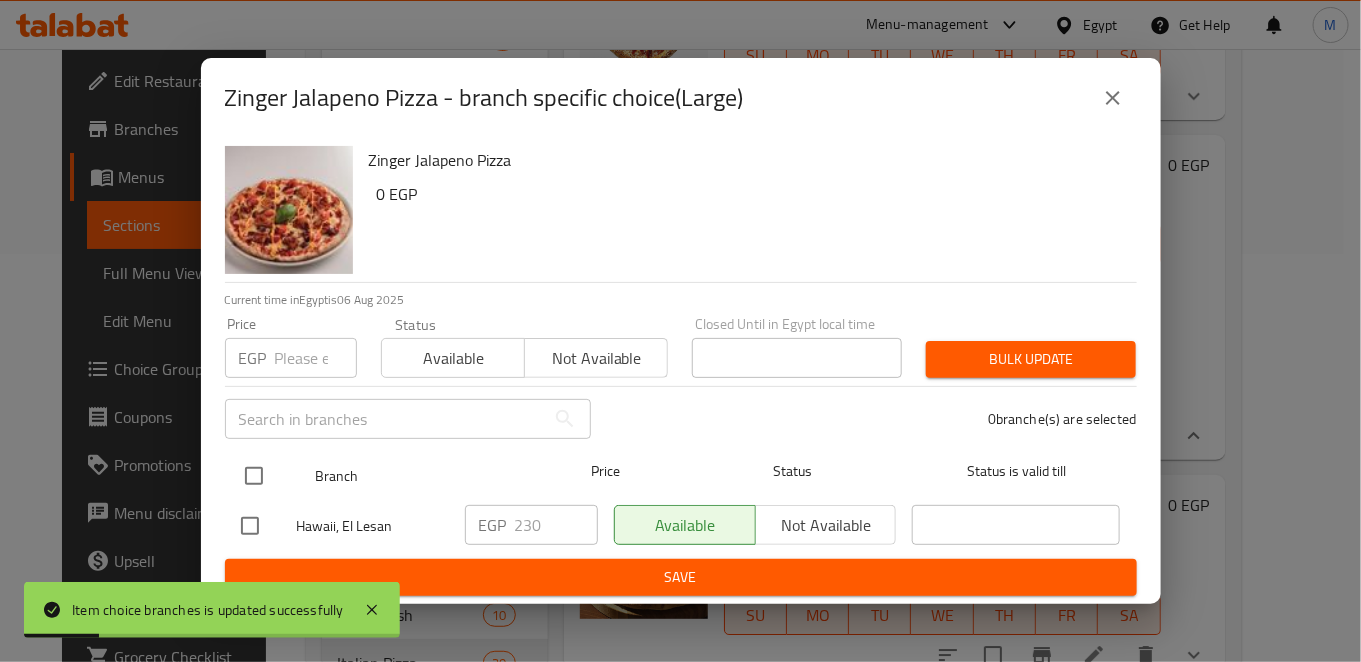click at bounding box center (254, 476) 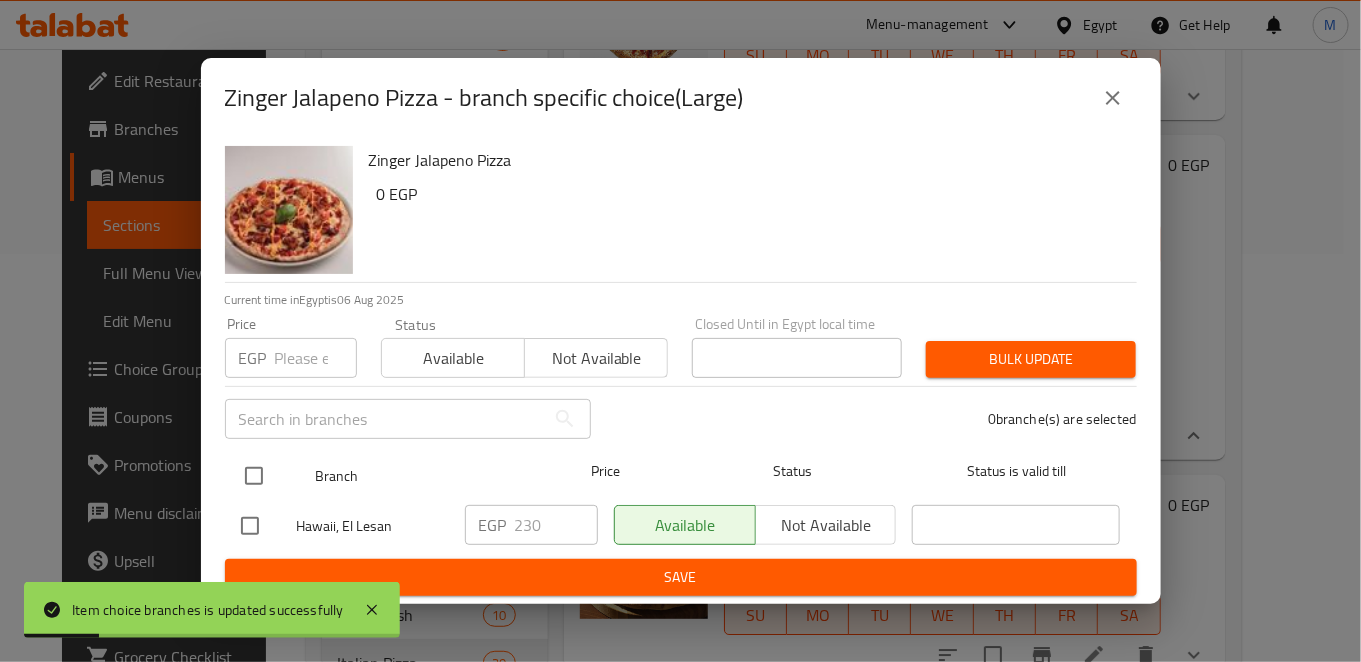 checkbox on "true" 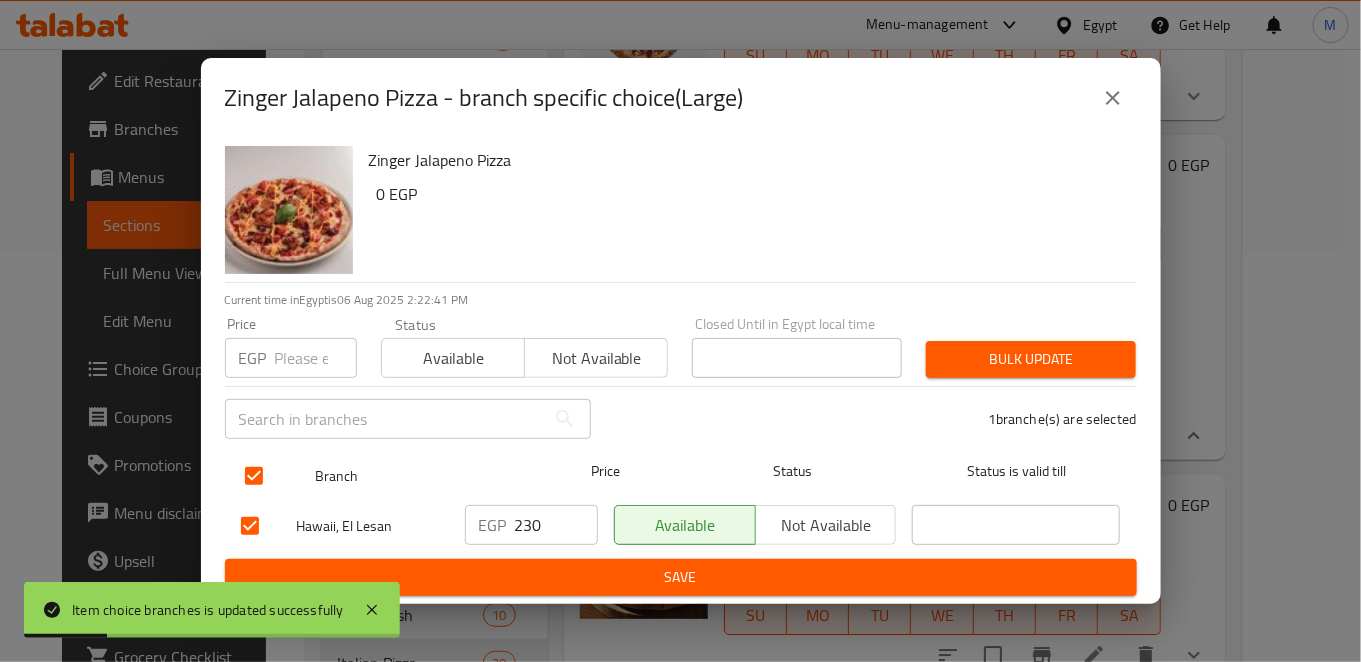 checkbox on "true" 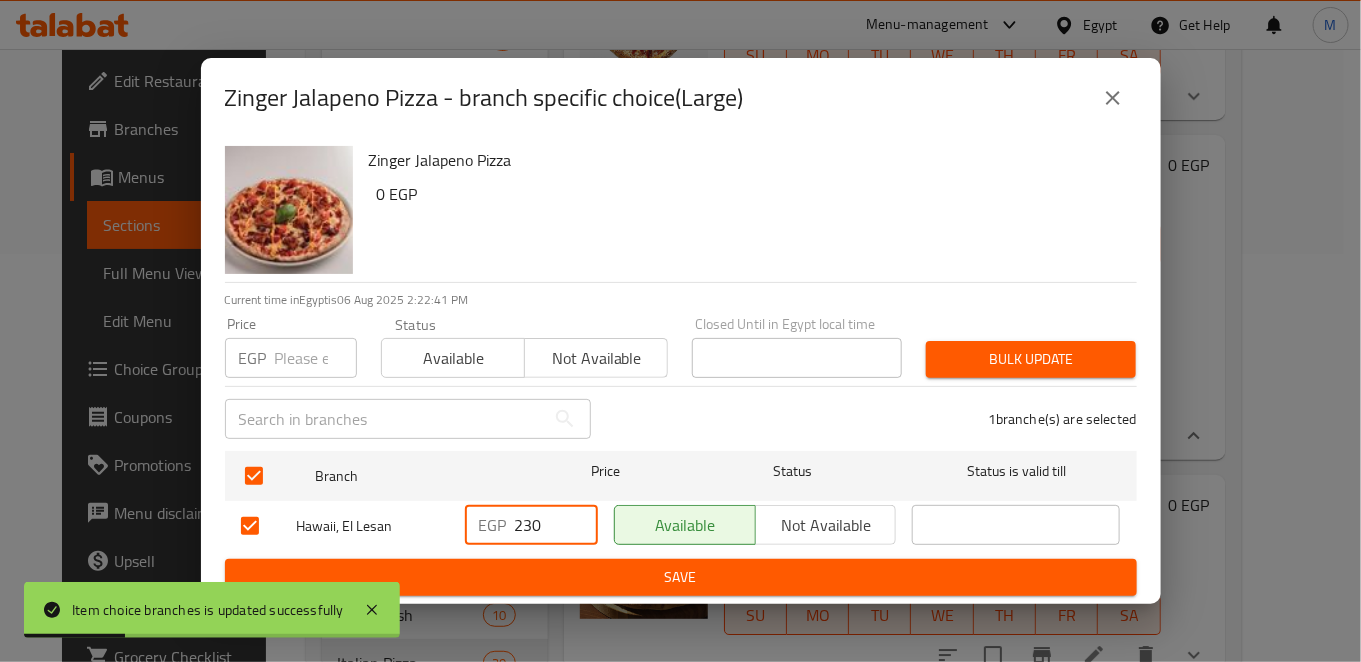 click on "230" at bounding box center [556, 525] 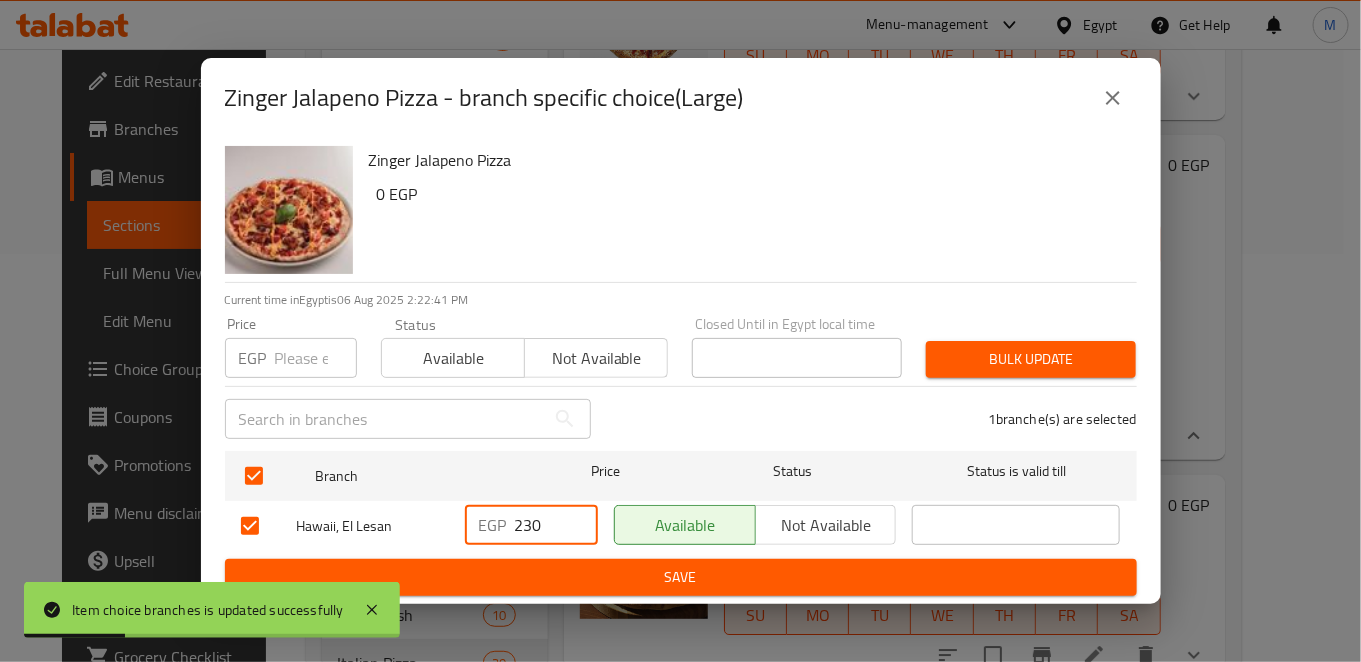click on "230" at bounding box center [556, 525] 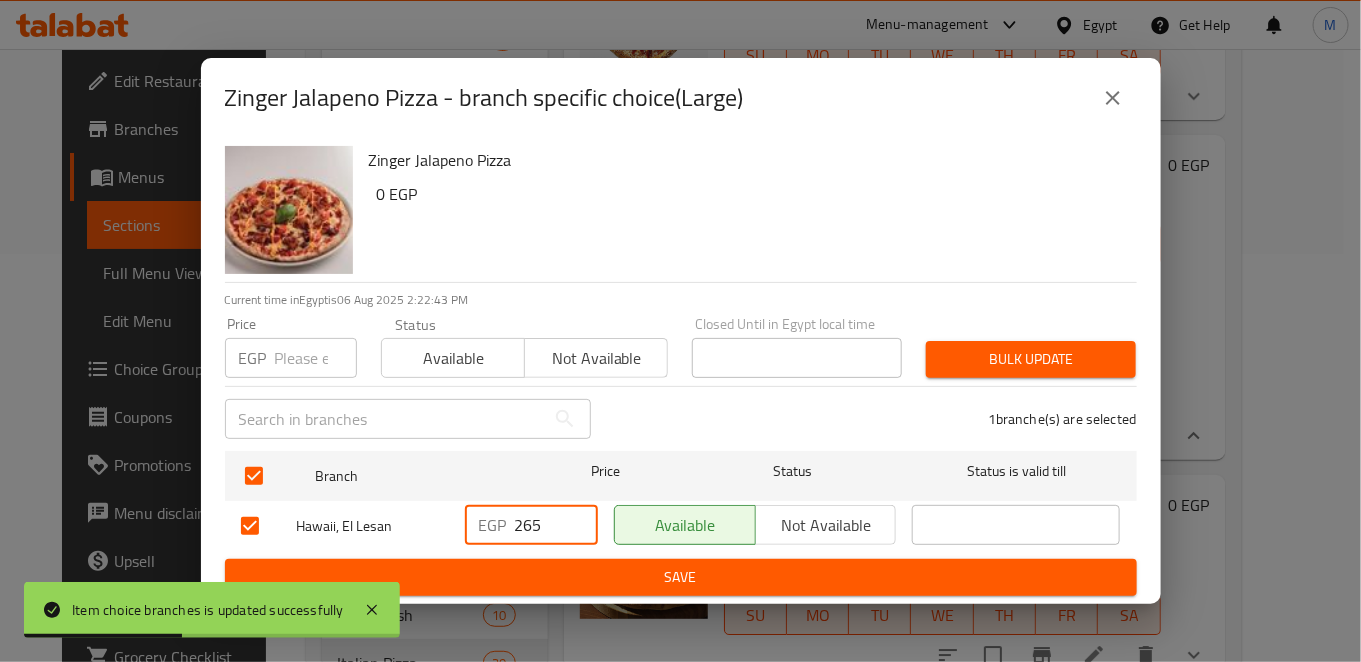 click on "265" at bounding box center [556, 525] 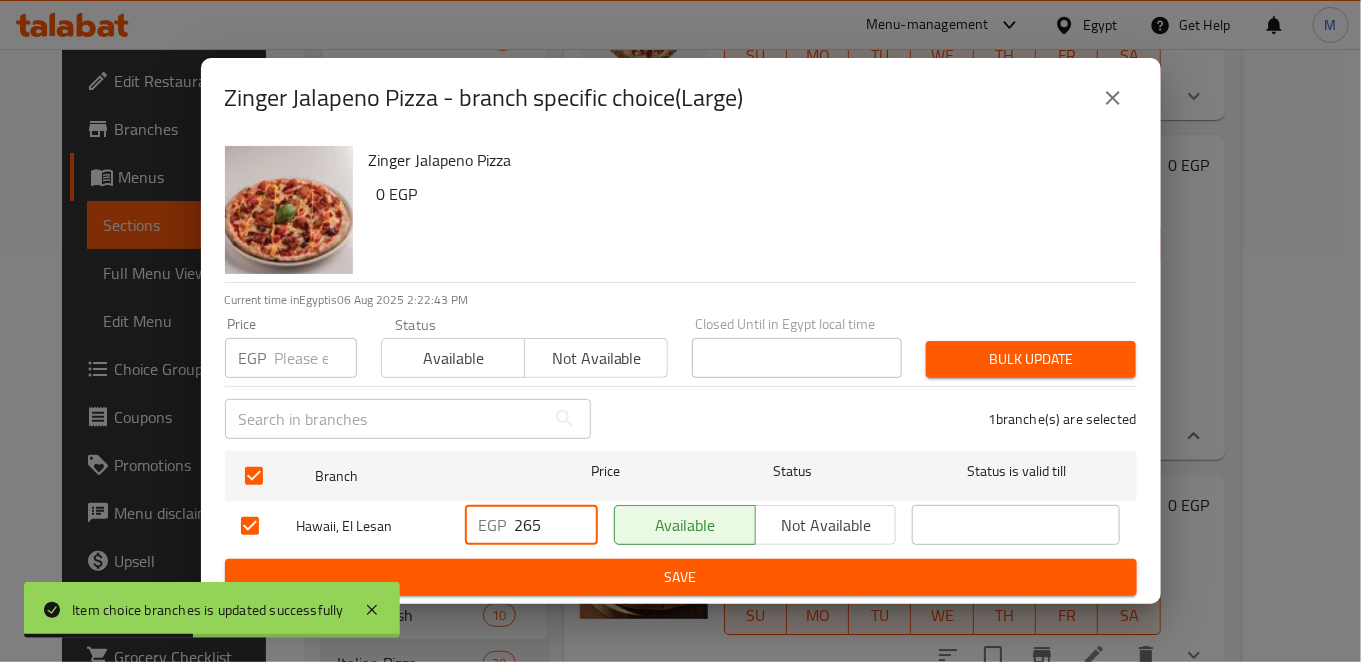 type on "265" 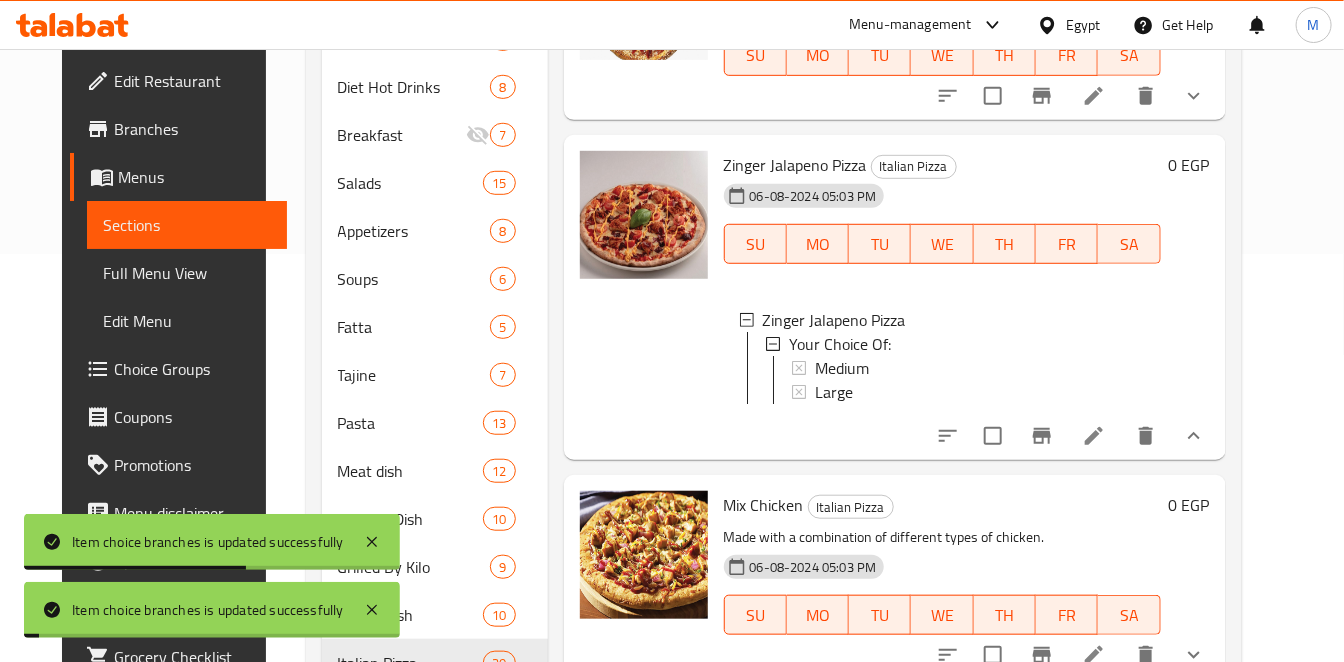click 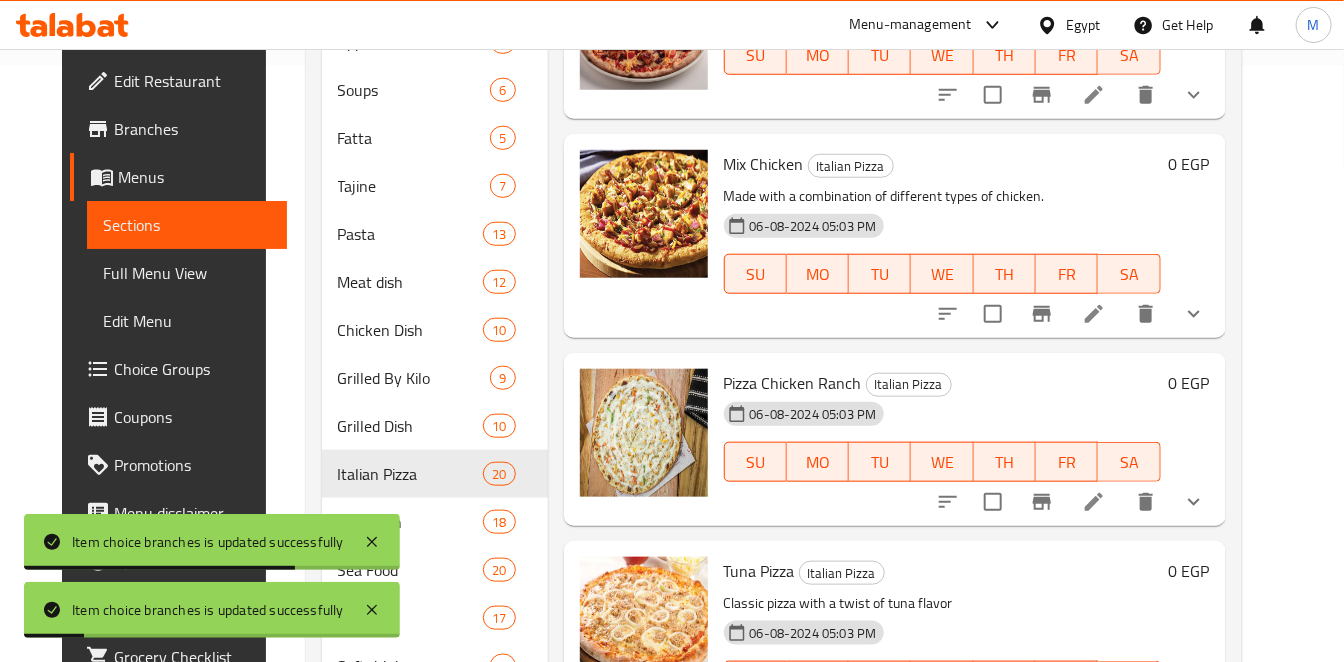 scroll, scrollTop: 877, scrollLeft: 0, axis: vertical 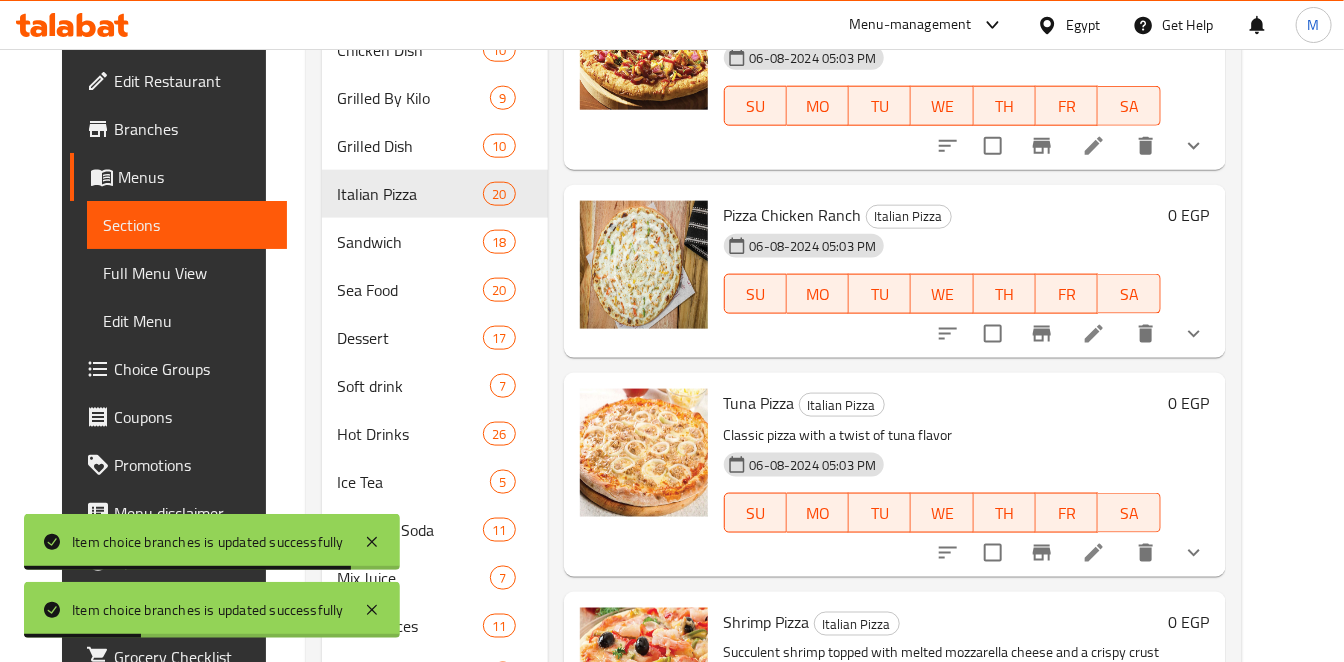 click at bounding box center (1194, 146) 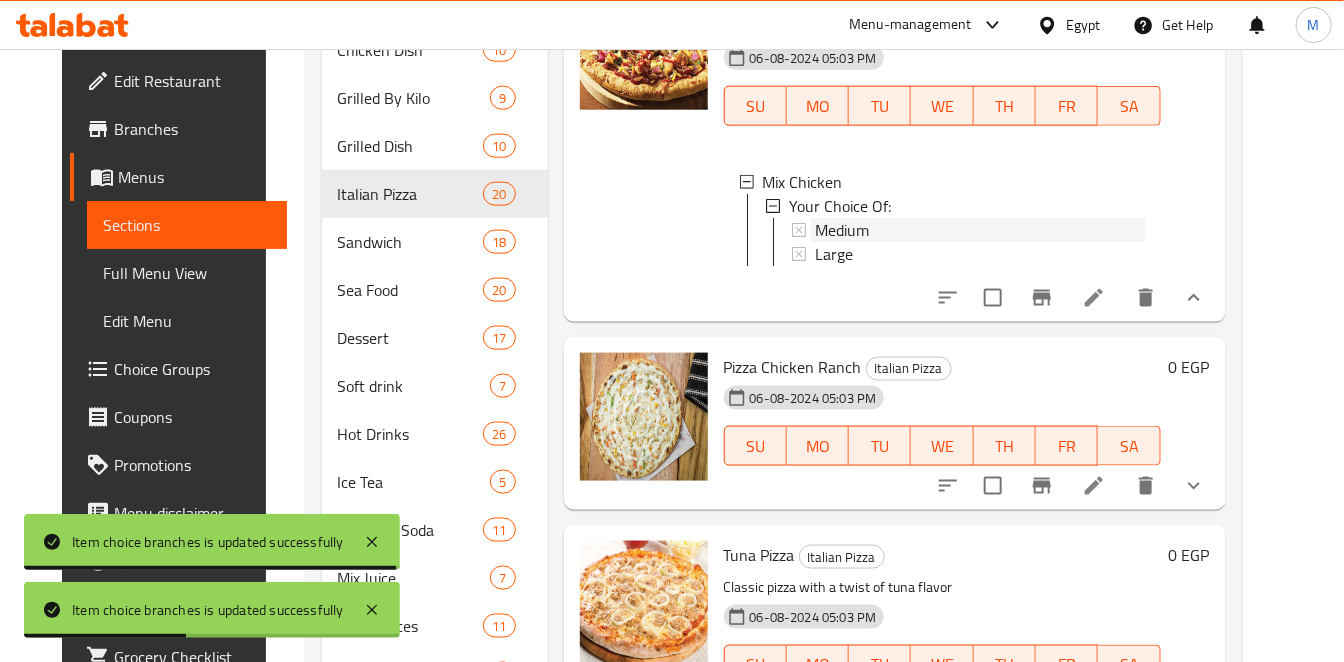 click on "Medium" at bounding box center (842, 230) 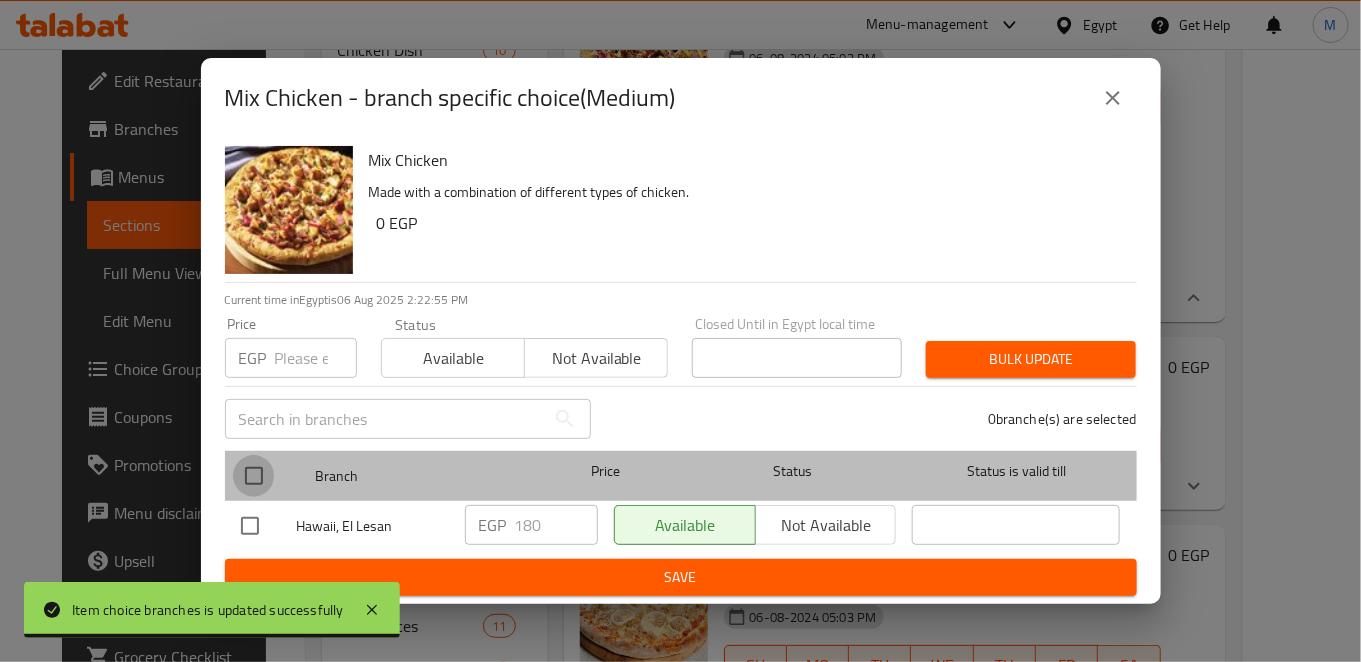 click at bounding box center (254, 476) 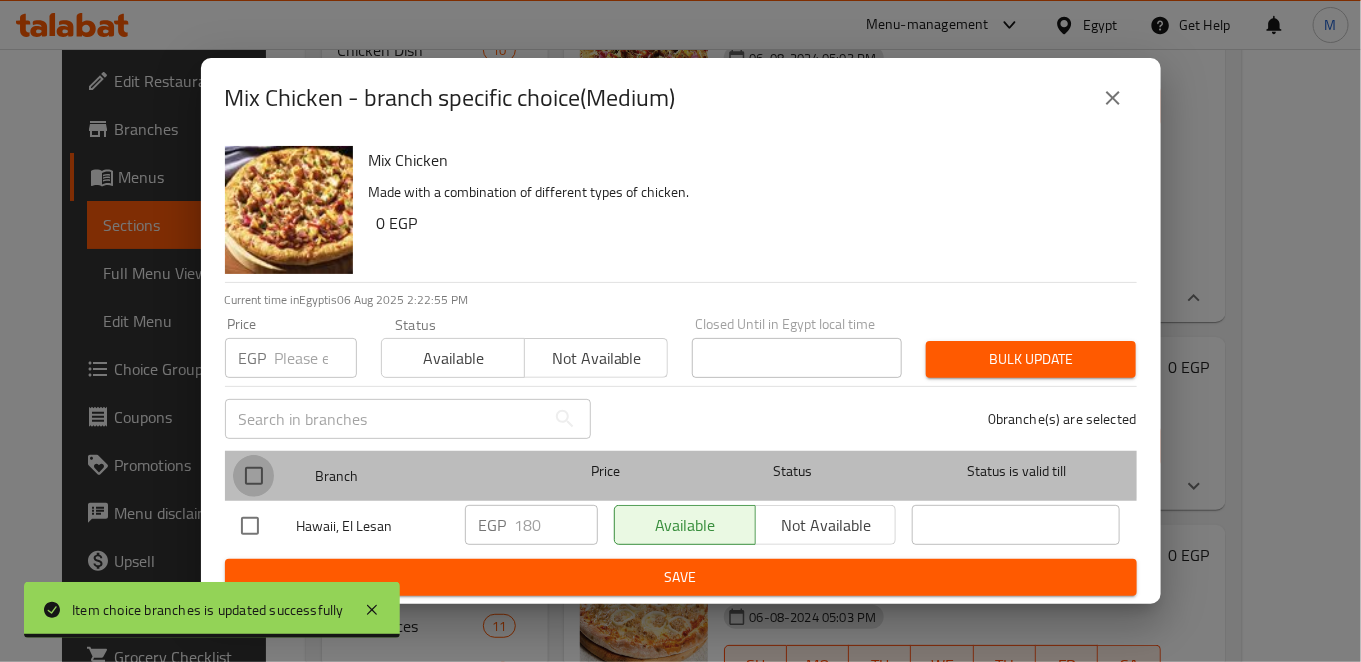 checkbox on "true" 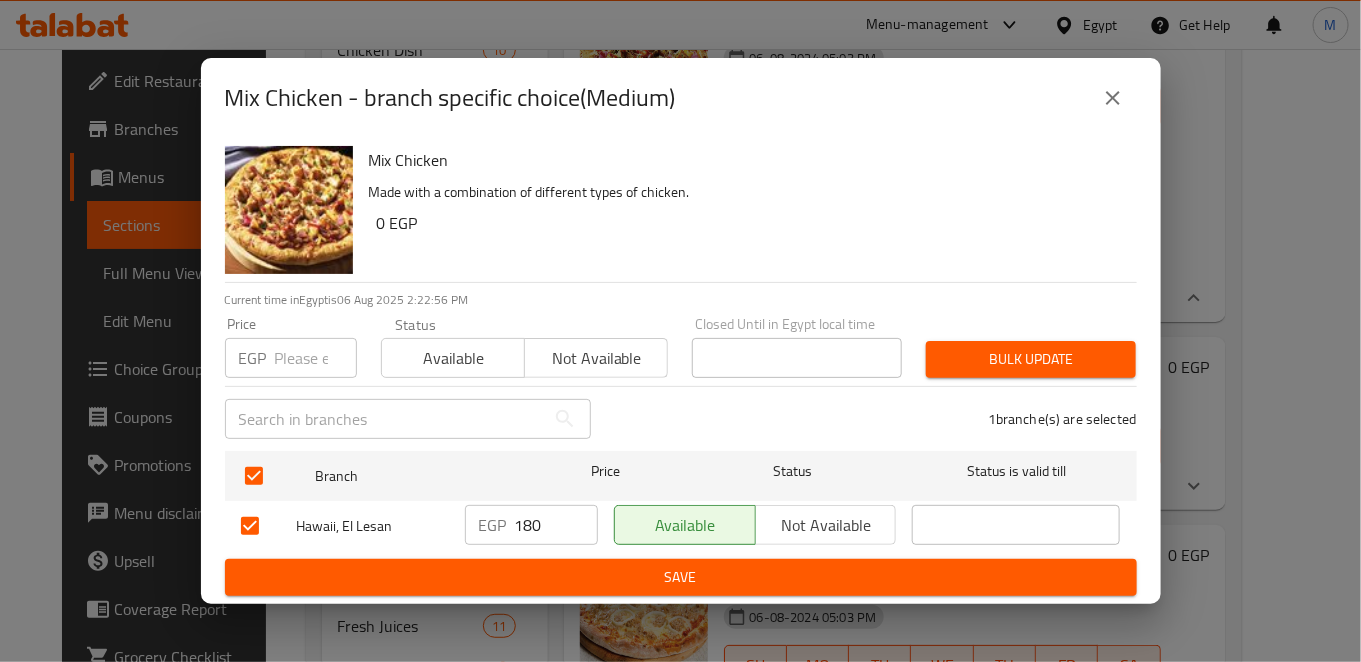 click on "180" at bounding box center (556, 525) 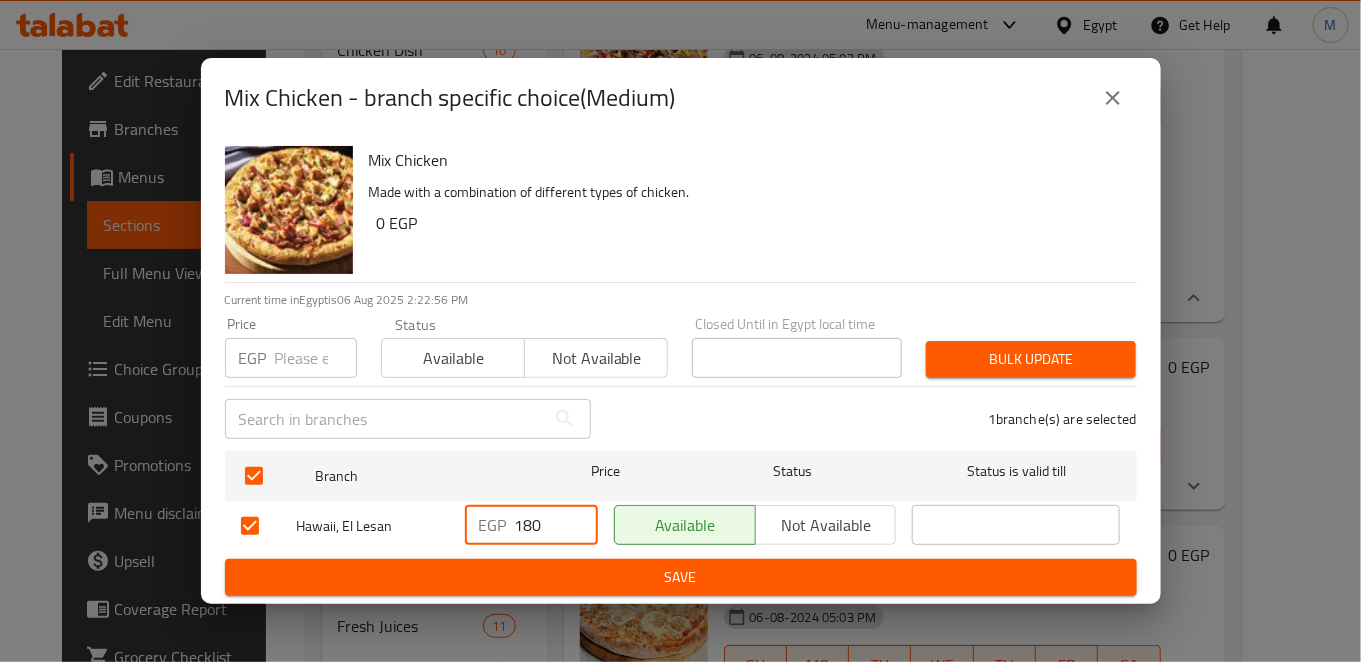 click on "180" at bounding box center (556, 525) 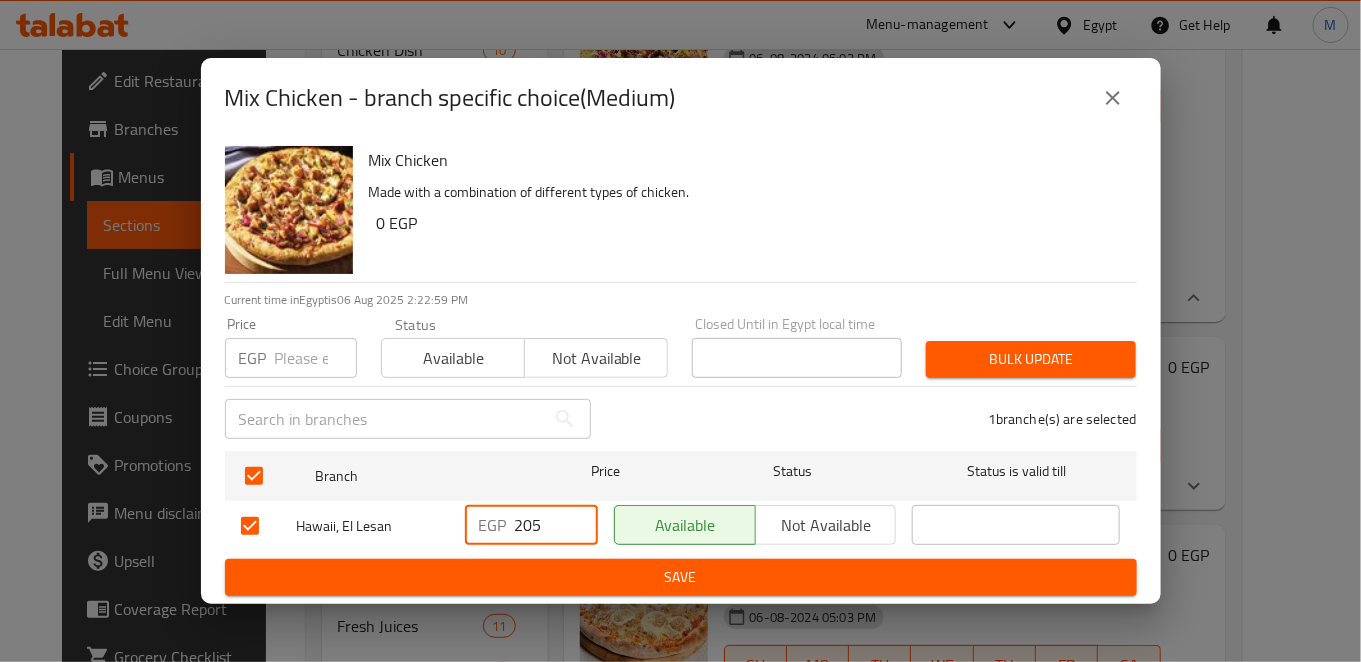 type on "205" 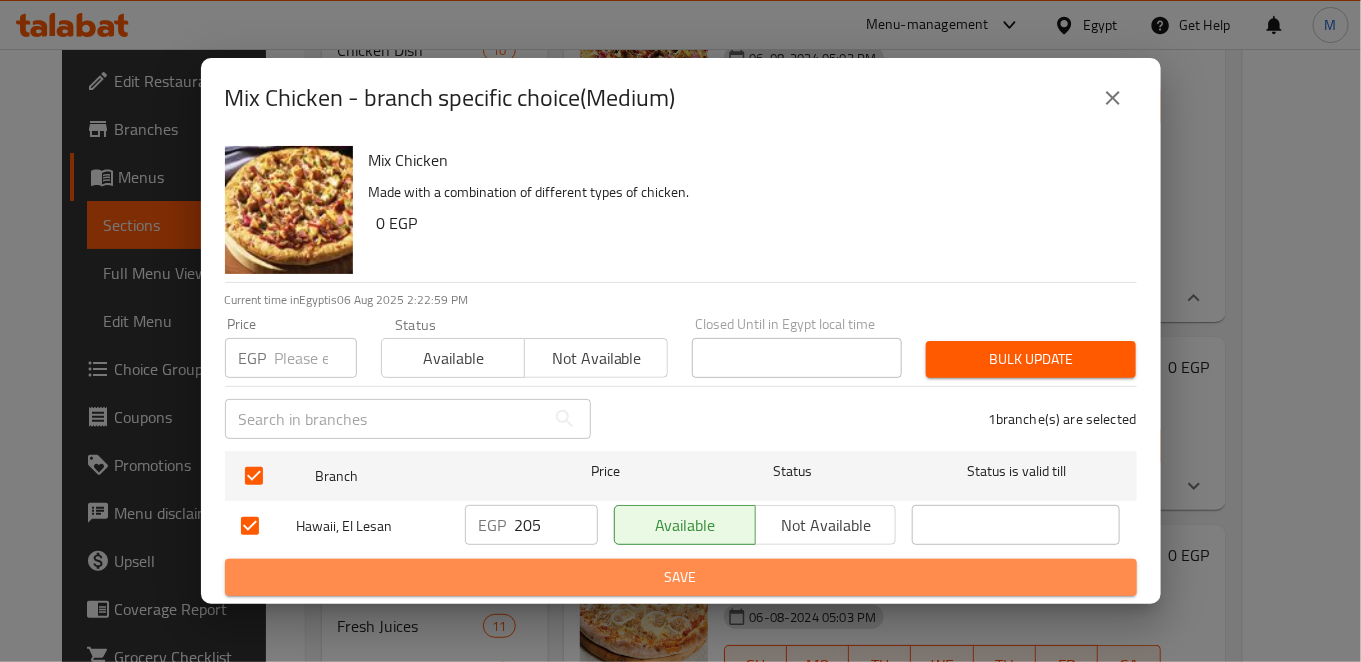 click on "Save" at bounding box center [681, 577] 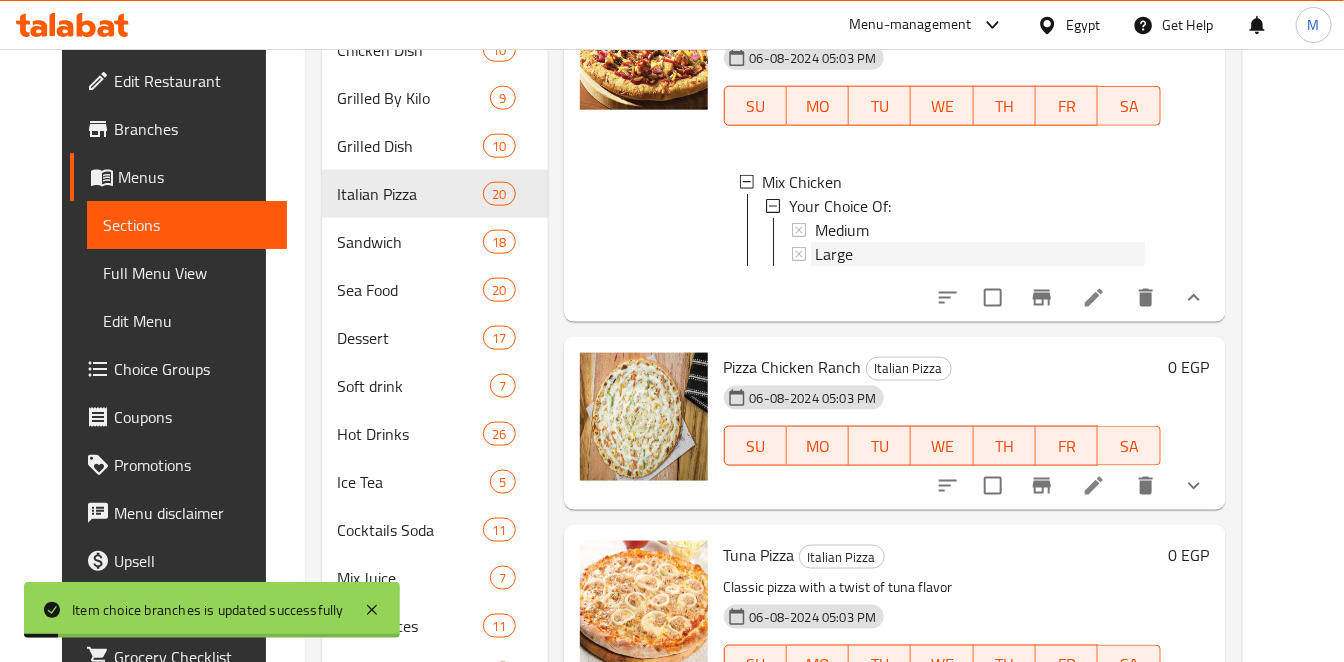 click on "Large" at bounding box center (980, 254) 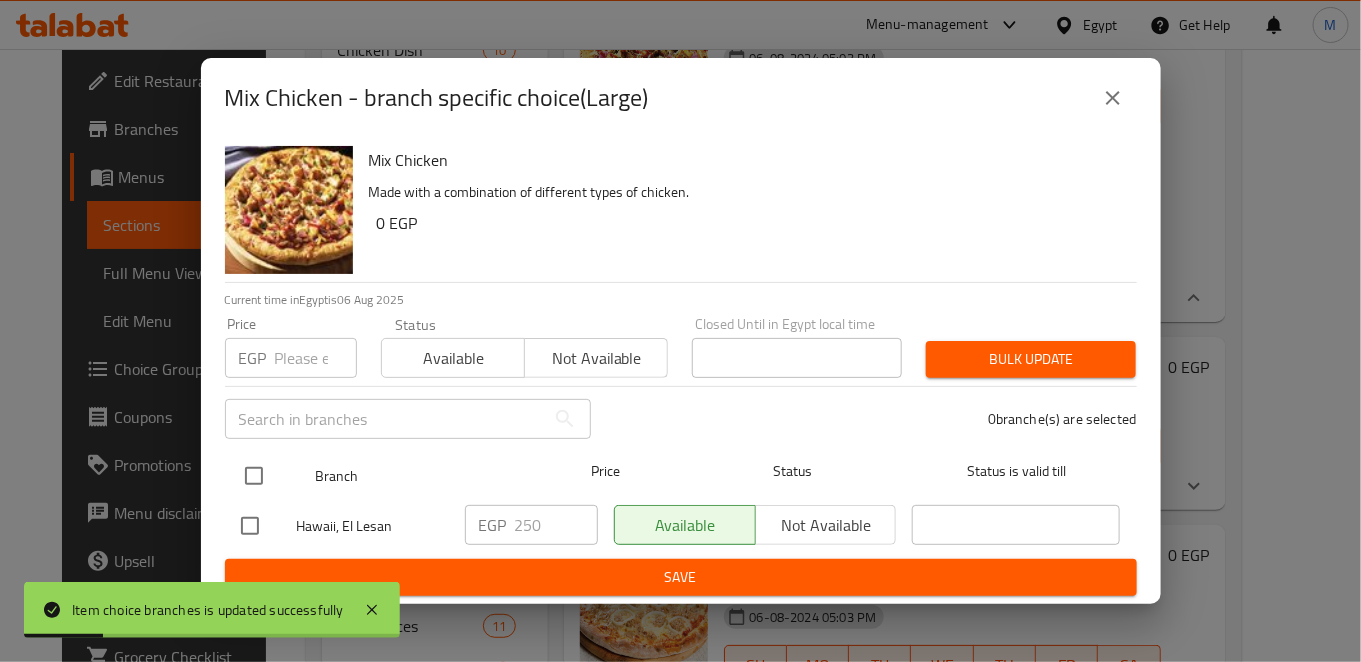 click at bounding box center (254, 476) 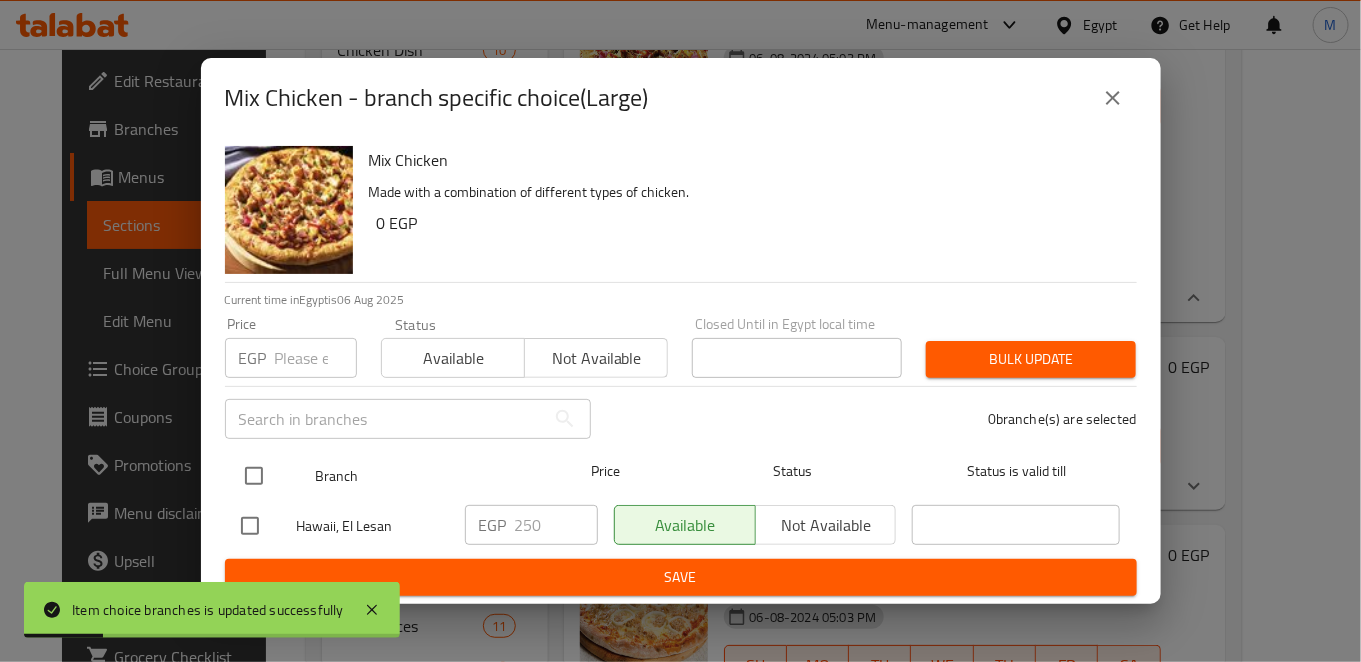 checkbox on "true" 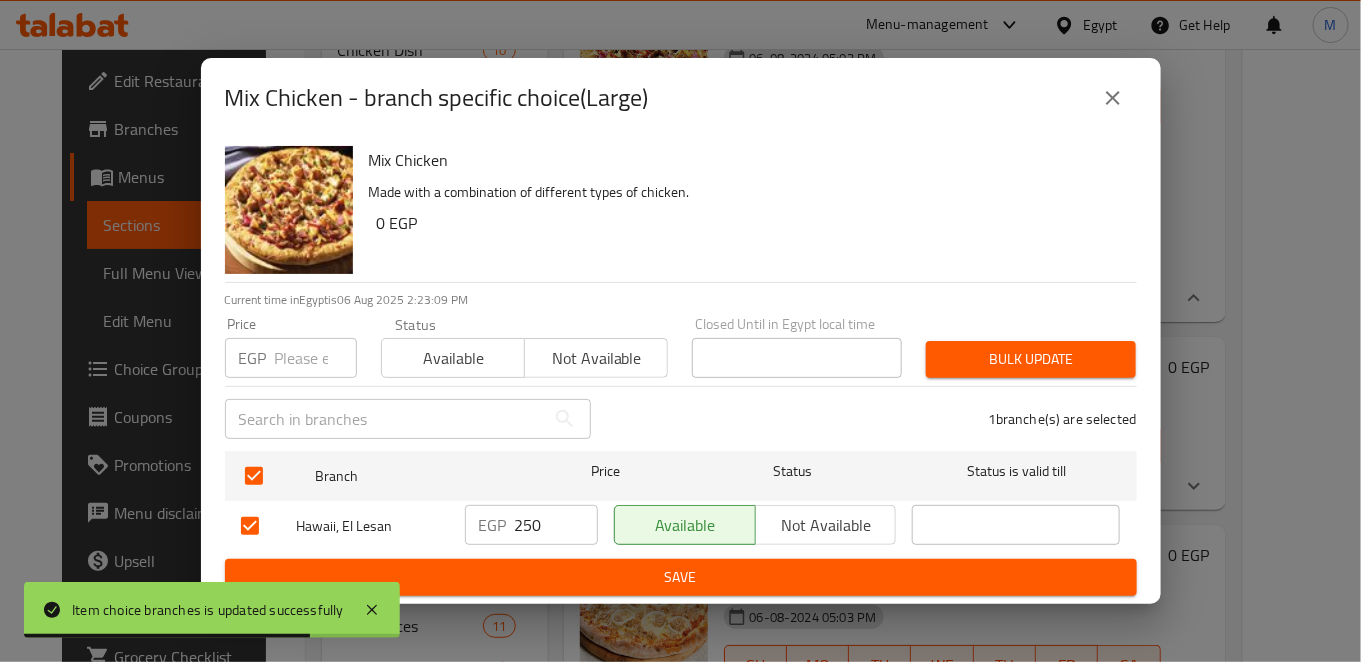 click on "250" at bounding box center (556, 525) 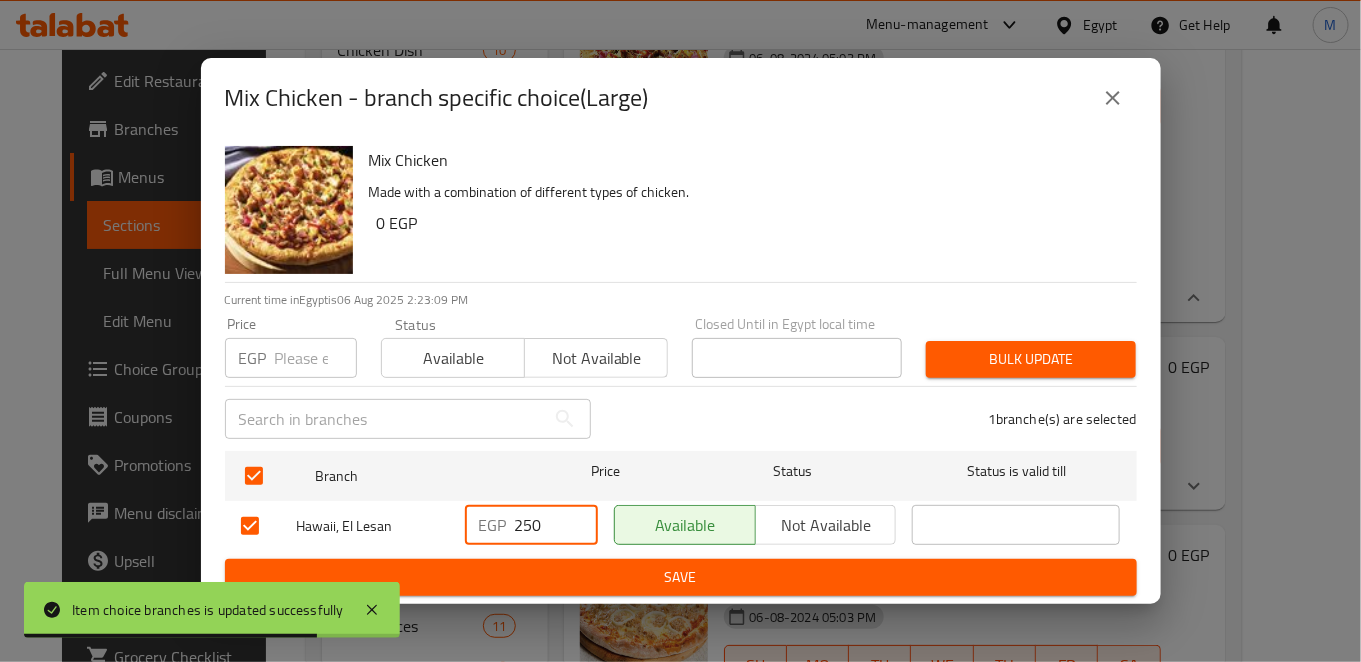click on "250" at bounding box center [556, 525] 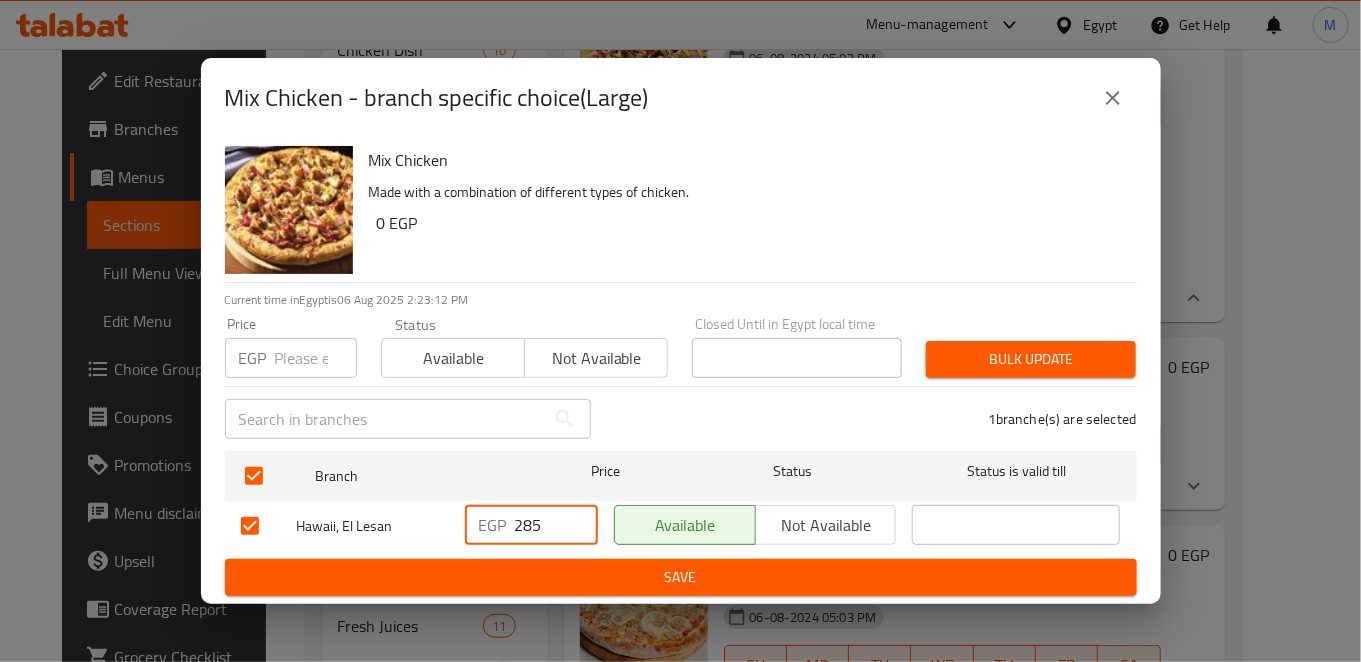 type on "285" 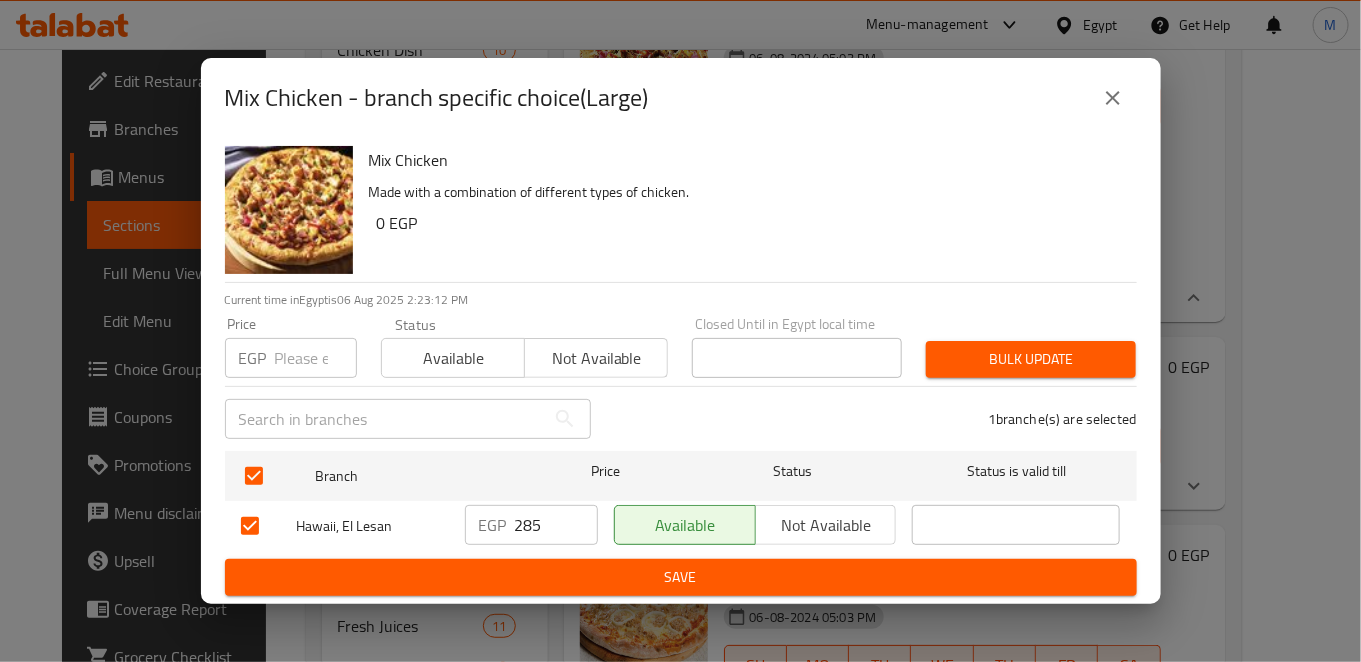 click on "Branch Price Status Status is valid till Hawaii, El Lesan EGP 285 ​ Available Not available ​" at bounding box center [681, 501] 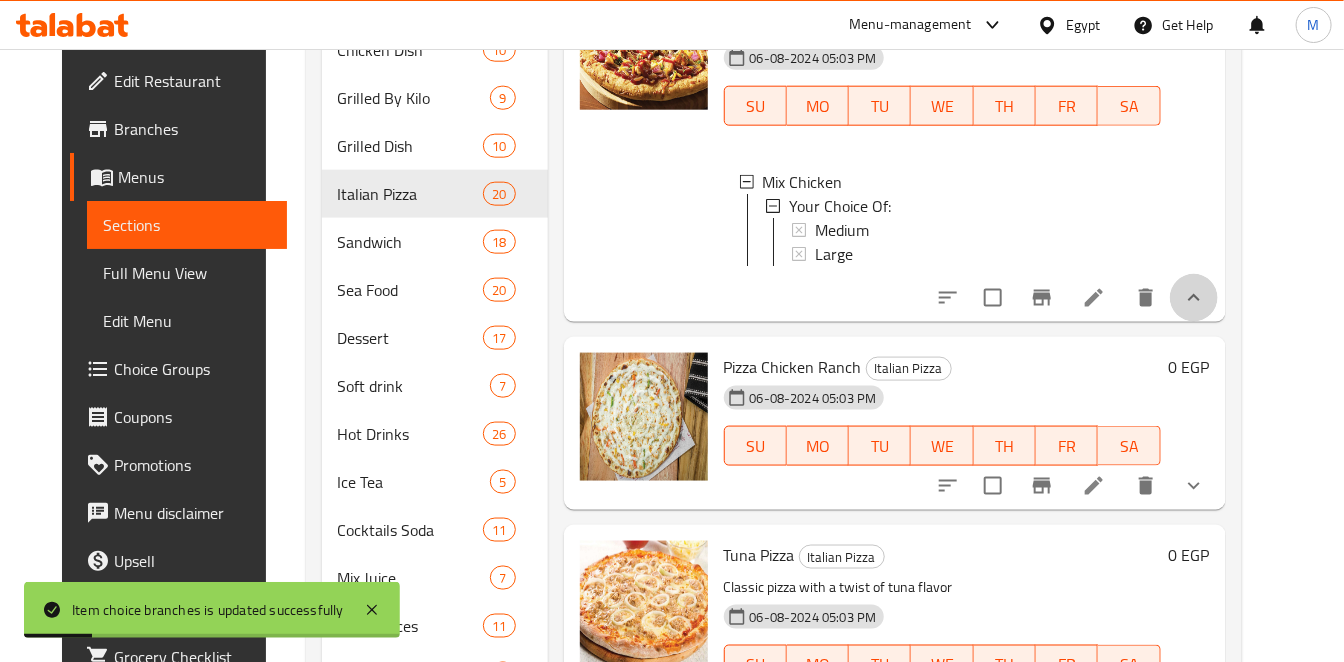 click at bounding box center (1194, 298) 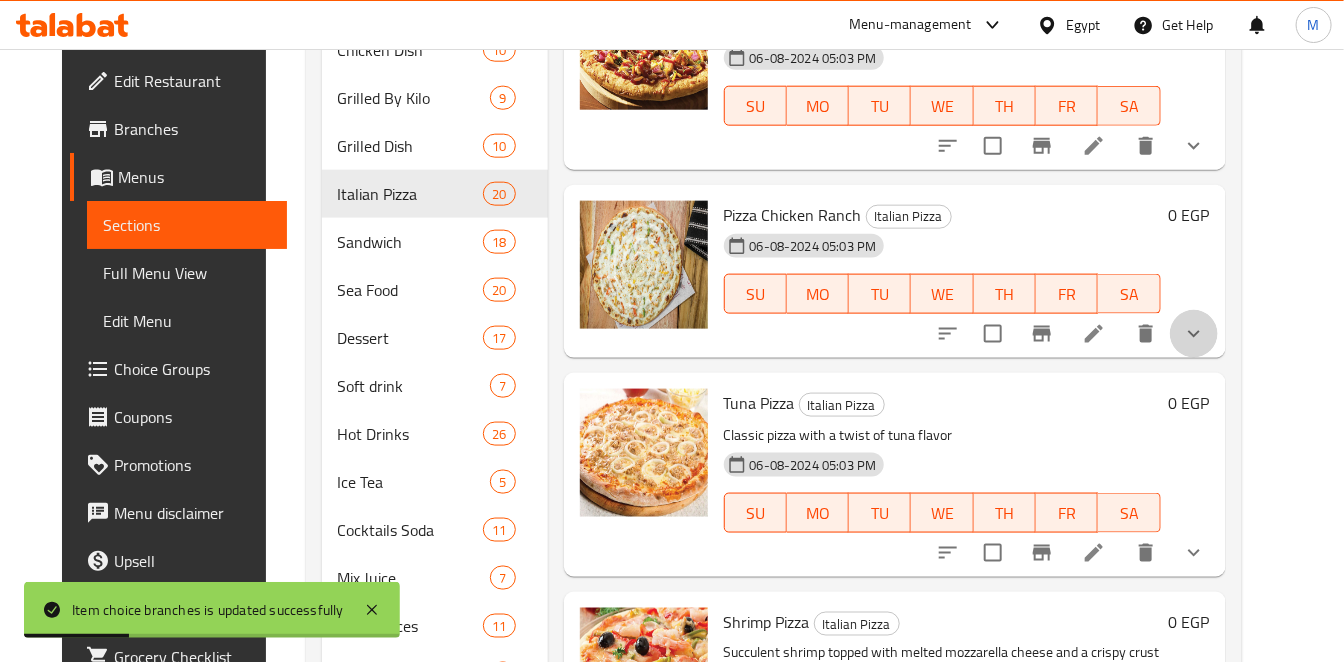 click 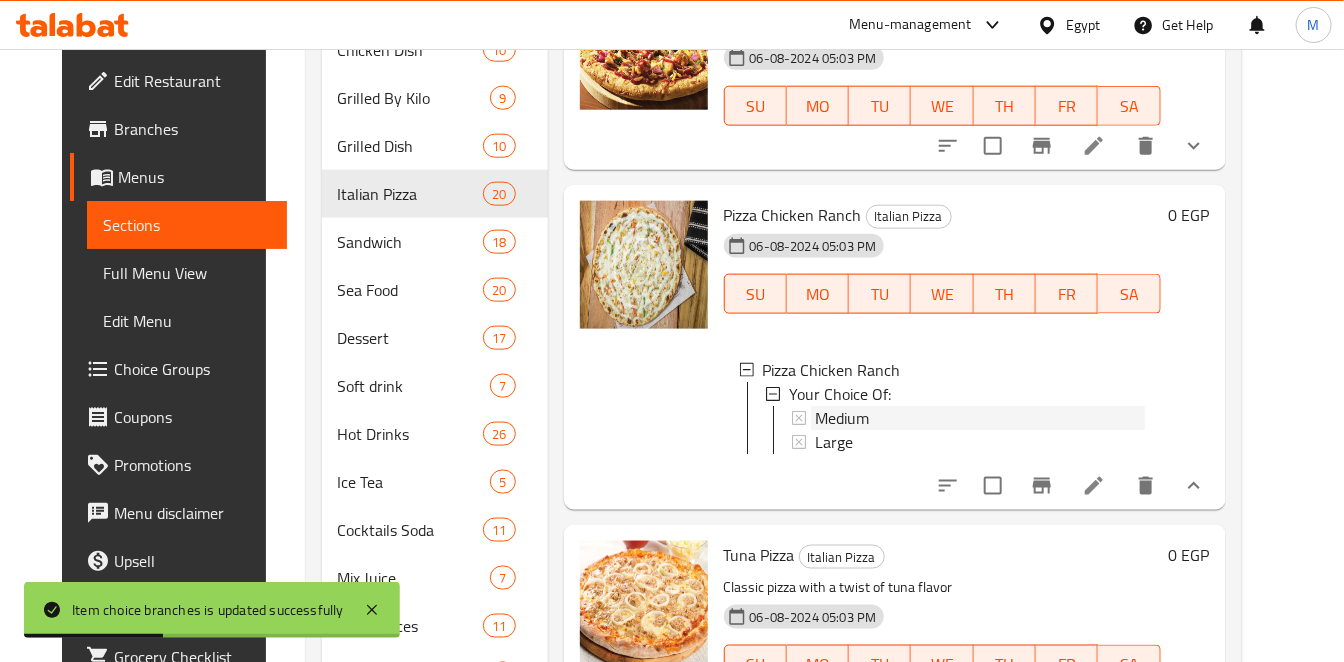 click on "Medium" at bounding box center [980, 418] 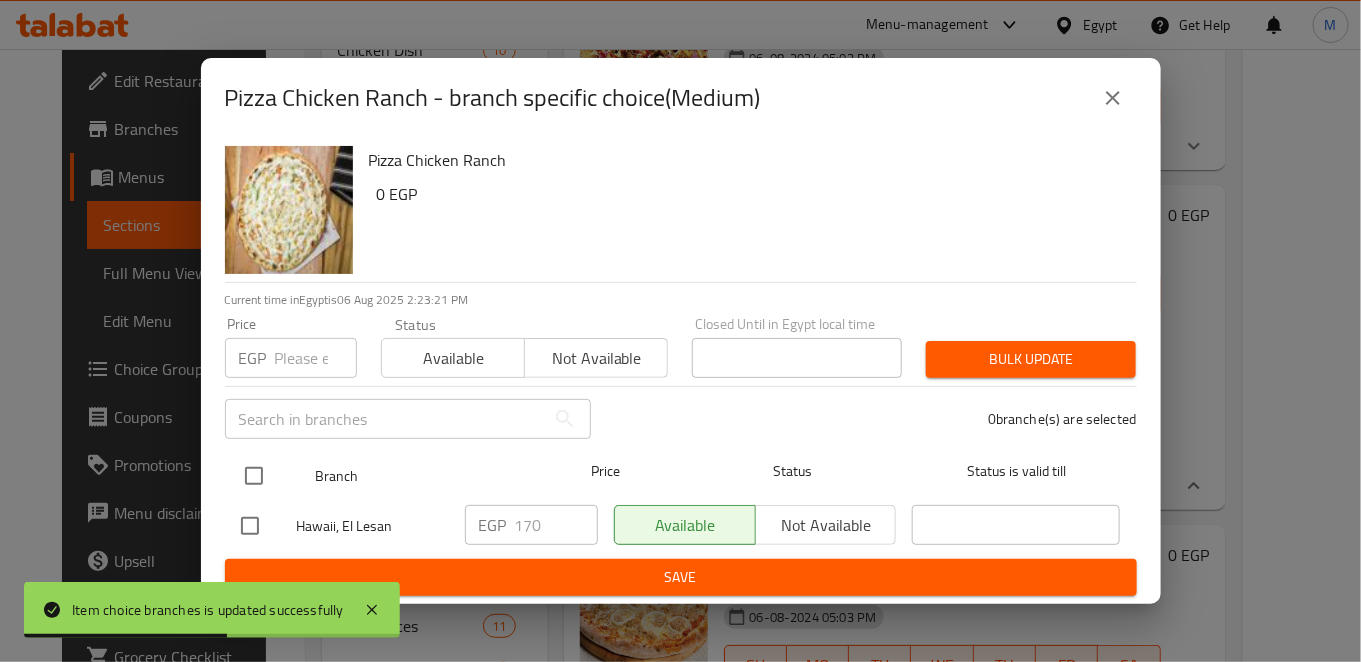 click at bounding box center (254, 476) 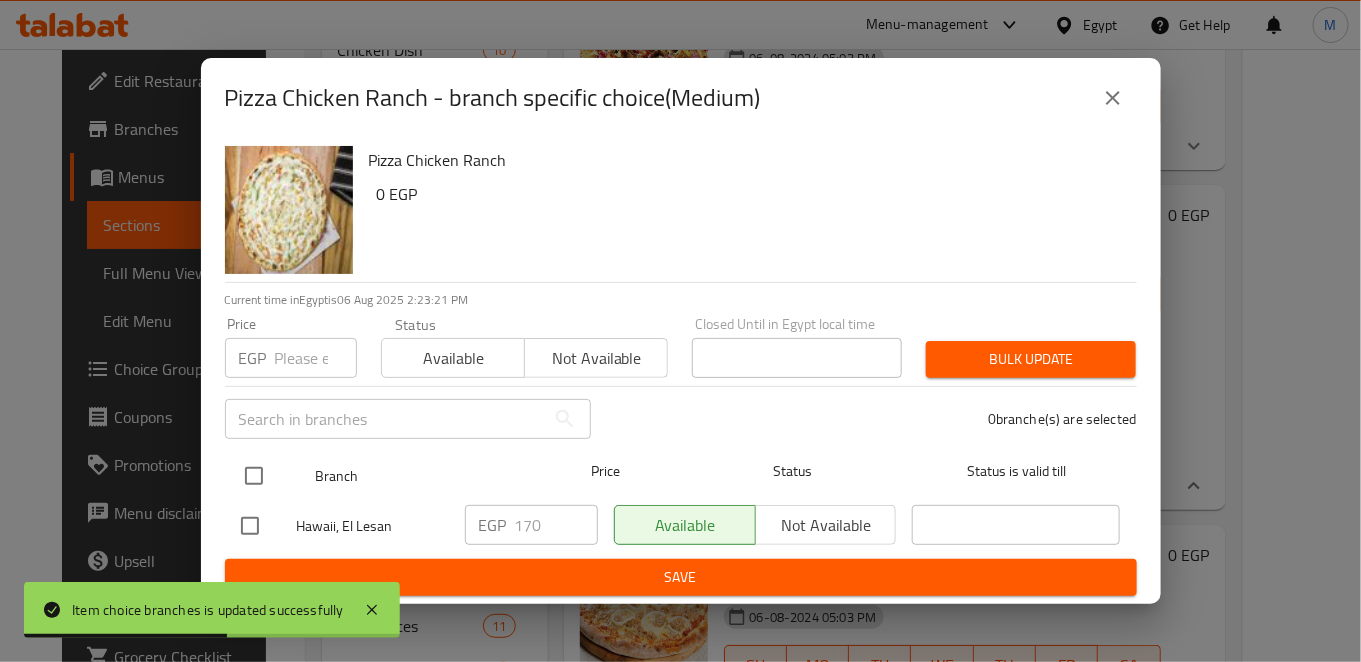 checkbox on "true" 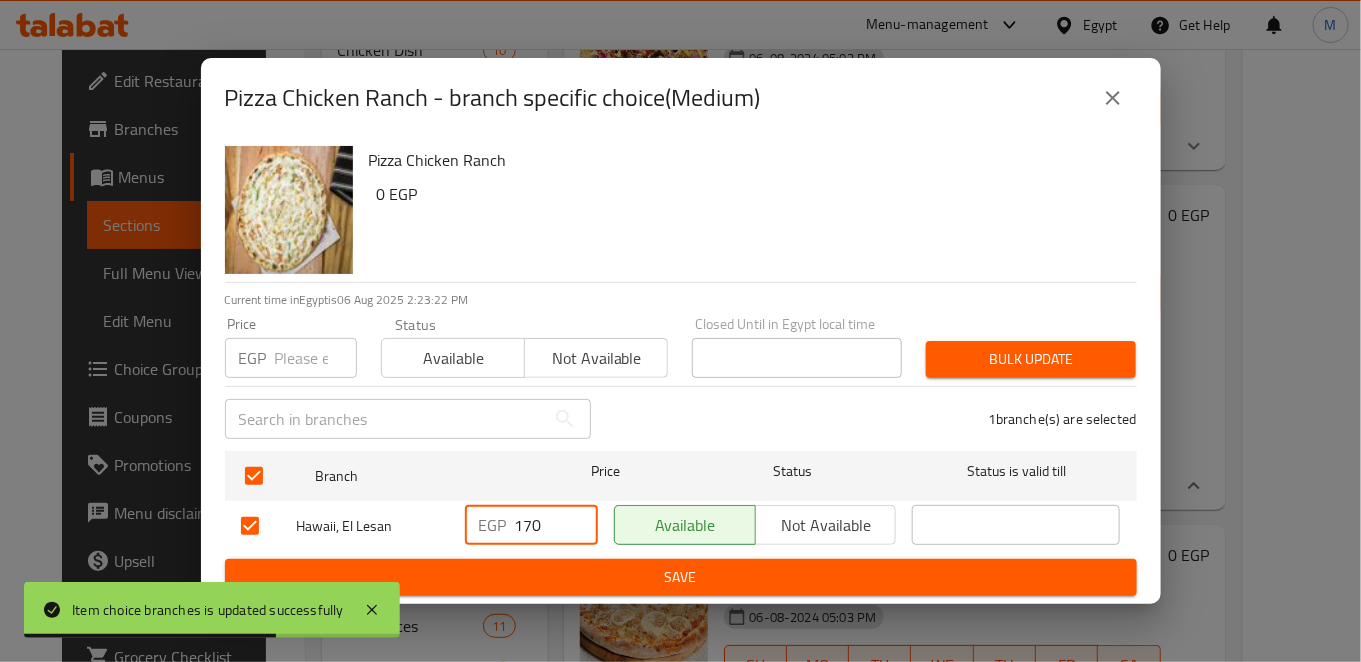 click on "170" at bounding box center [556, 525] 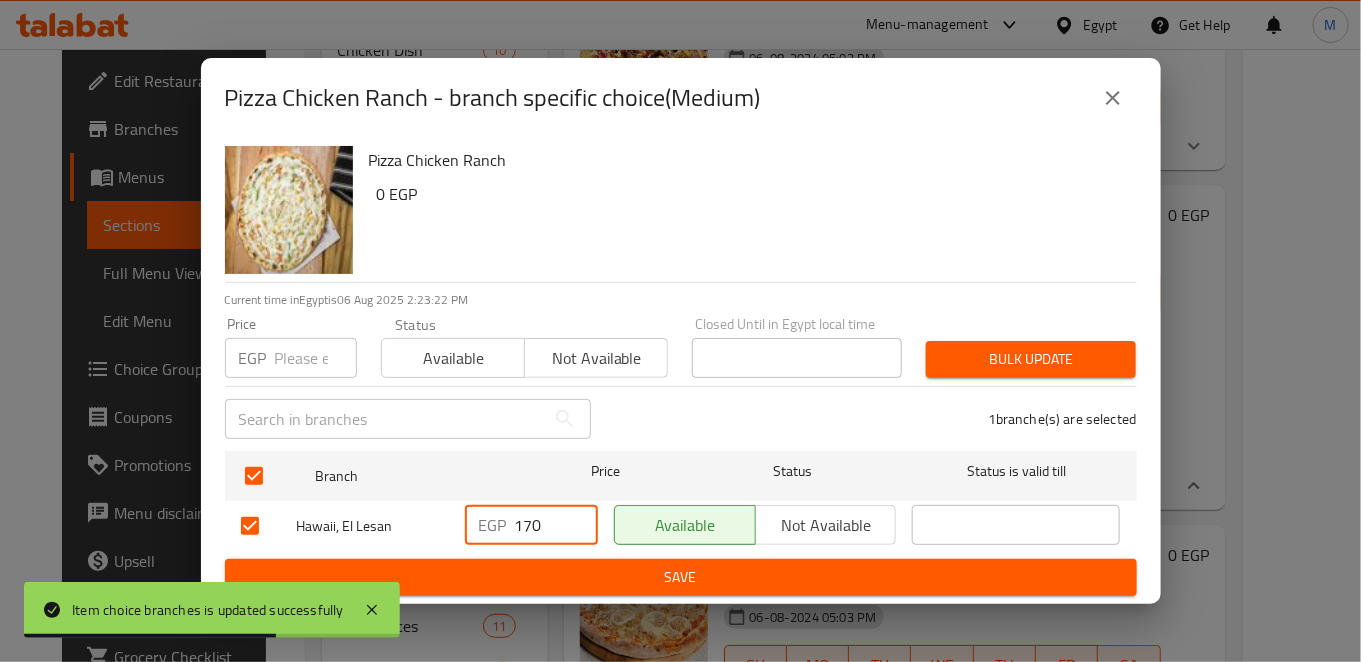 click on "170" at bounding box center [556, 525] 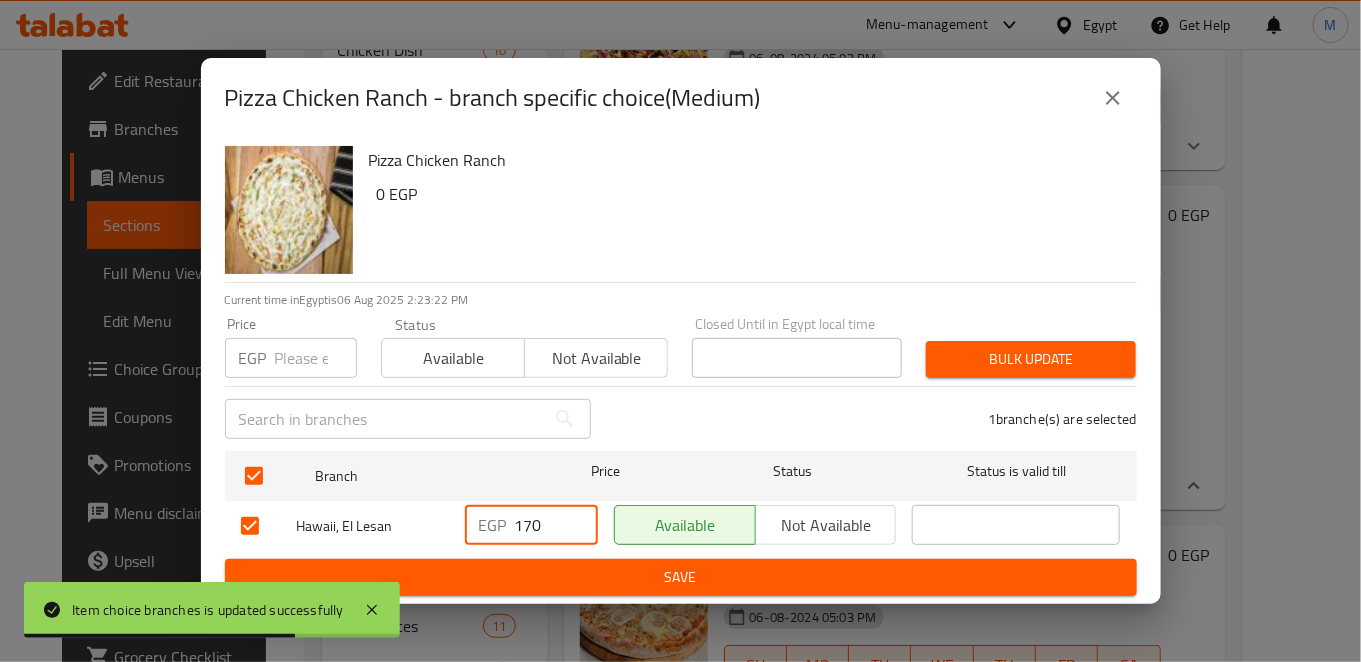 click on "170" at bounding box center (556, 525) 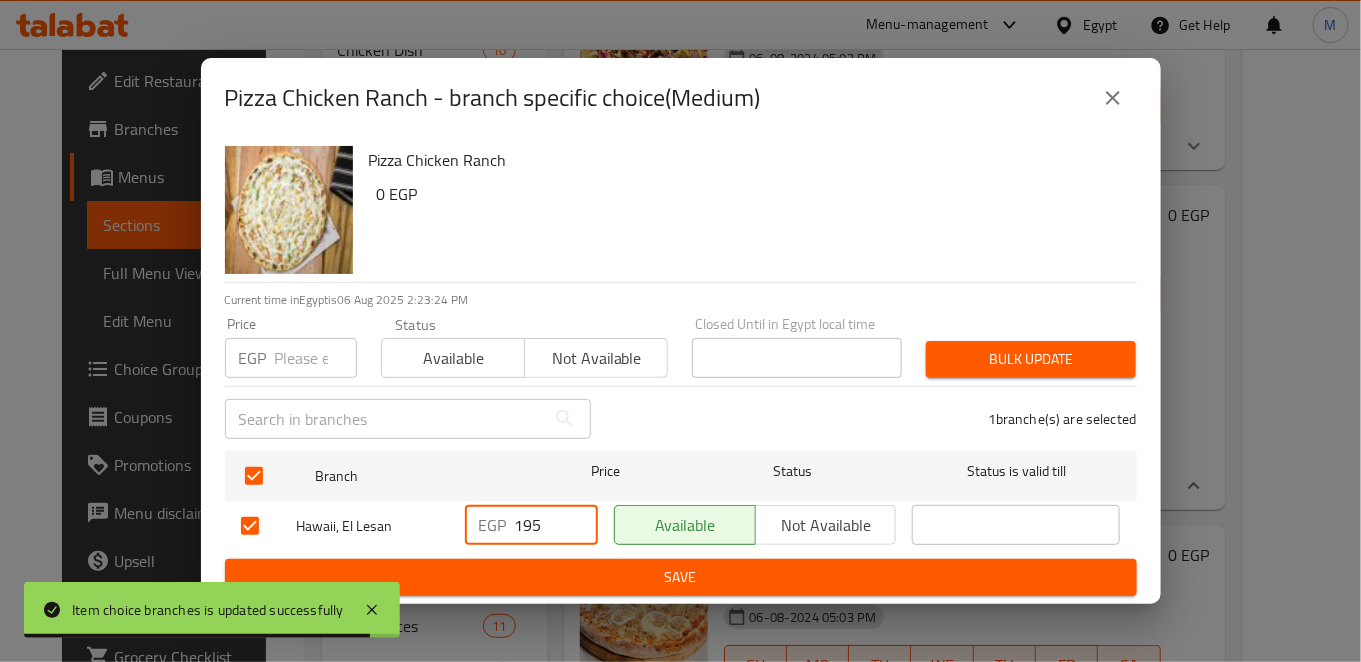 type on "195" 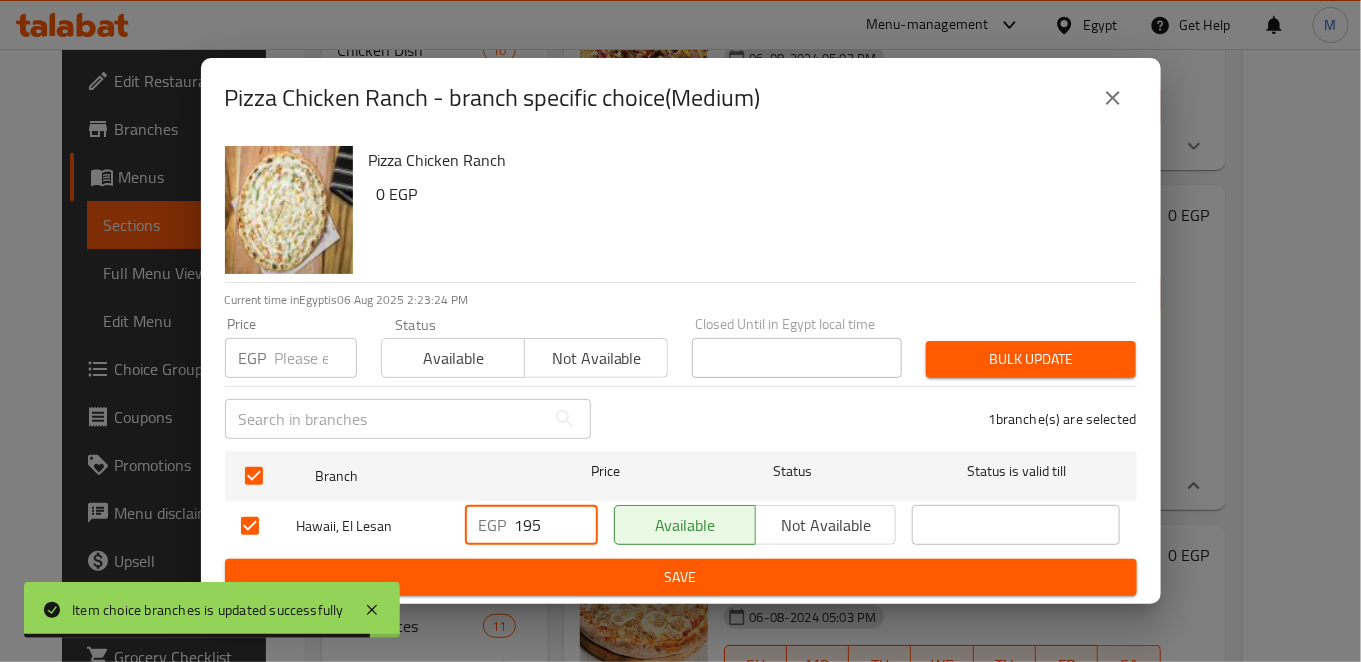 click on "Pizza Chicken Ranch - branch specific choice(Medium) Pizza Chicken Ranch 0   EGP Current time in  Egypt  is  06 Aug 2025   2:23:24 PM Price EGP Price Status Available Not available Closed Until in Egypt local time Closed Until in Egypt local time Bulk update ​ 1  branche(s) are selected Branch Price Status Status is valid till Hawaii, El Lesan EGP 195 ​ Available Not available ​ Save" at bounding box center [680, 331] 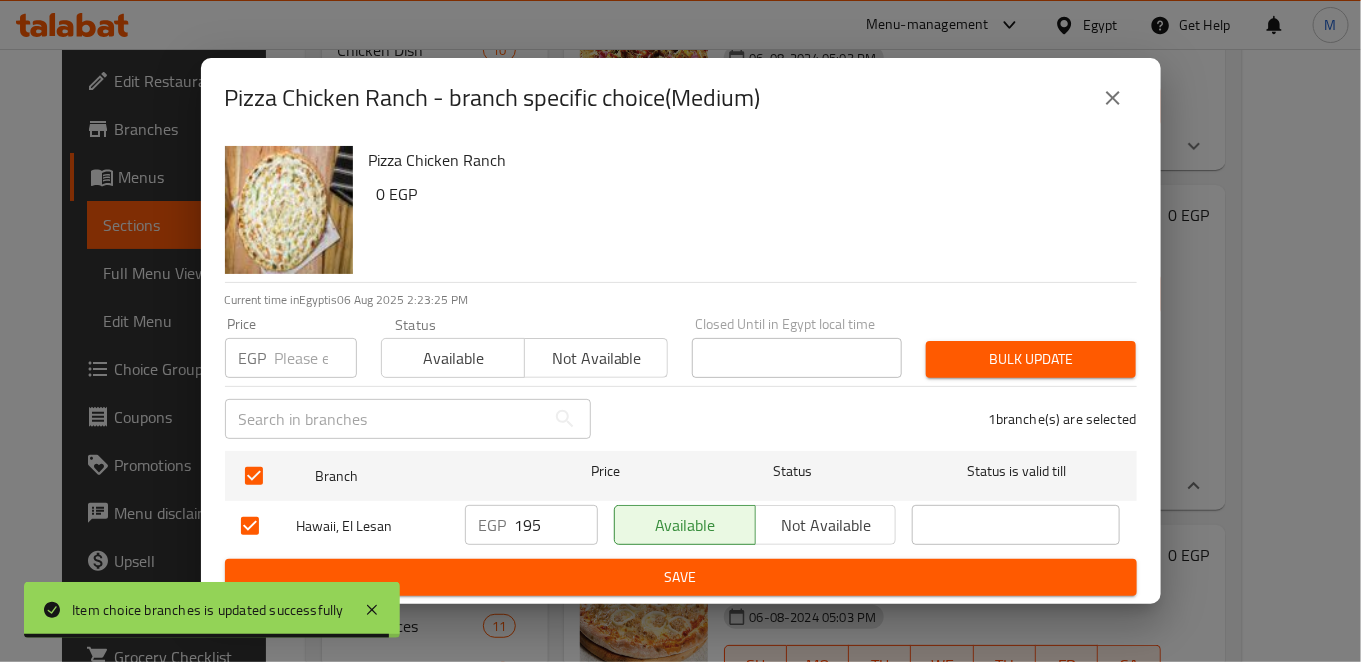 click on "Save" at bounding box center (681, 577) 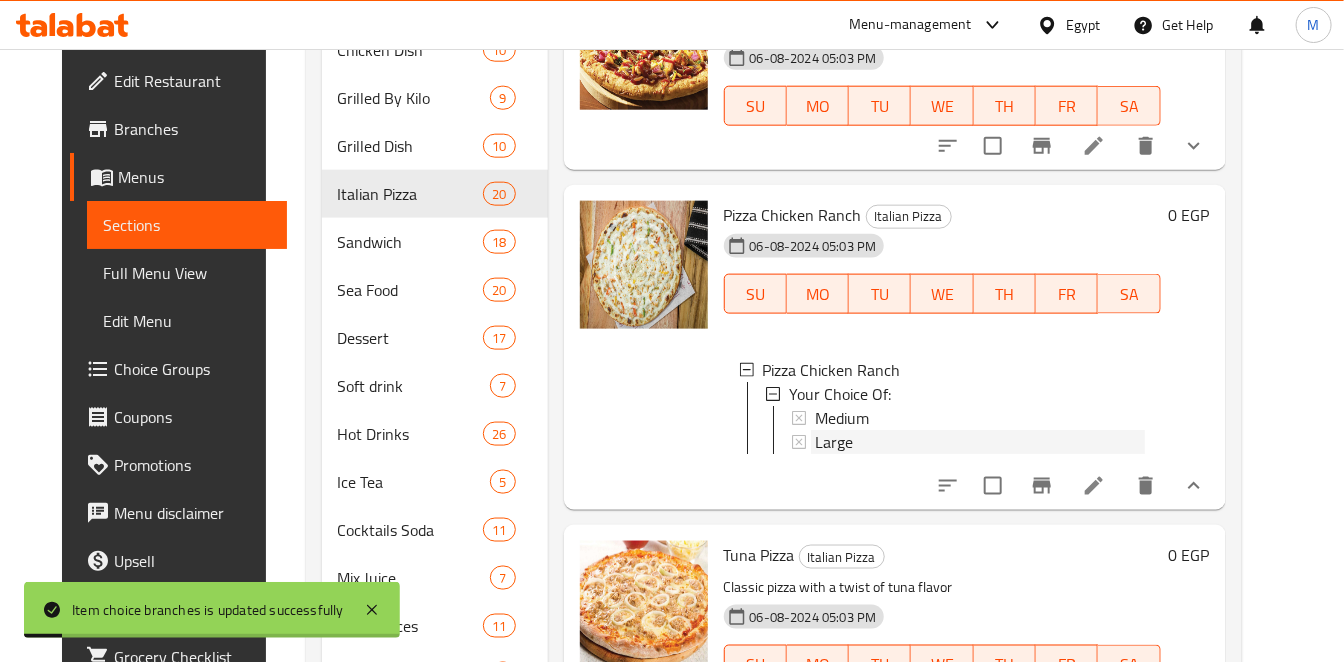 click on "Large" at bounding box center (980, 442) 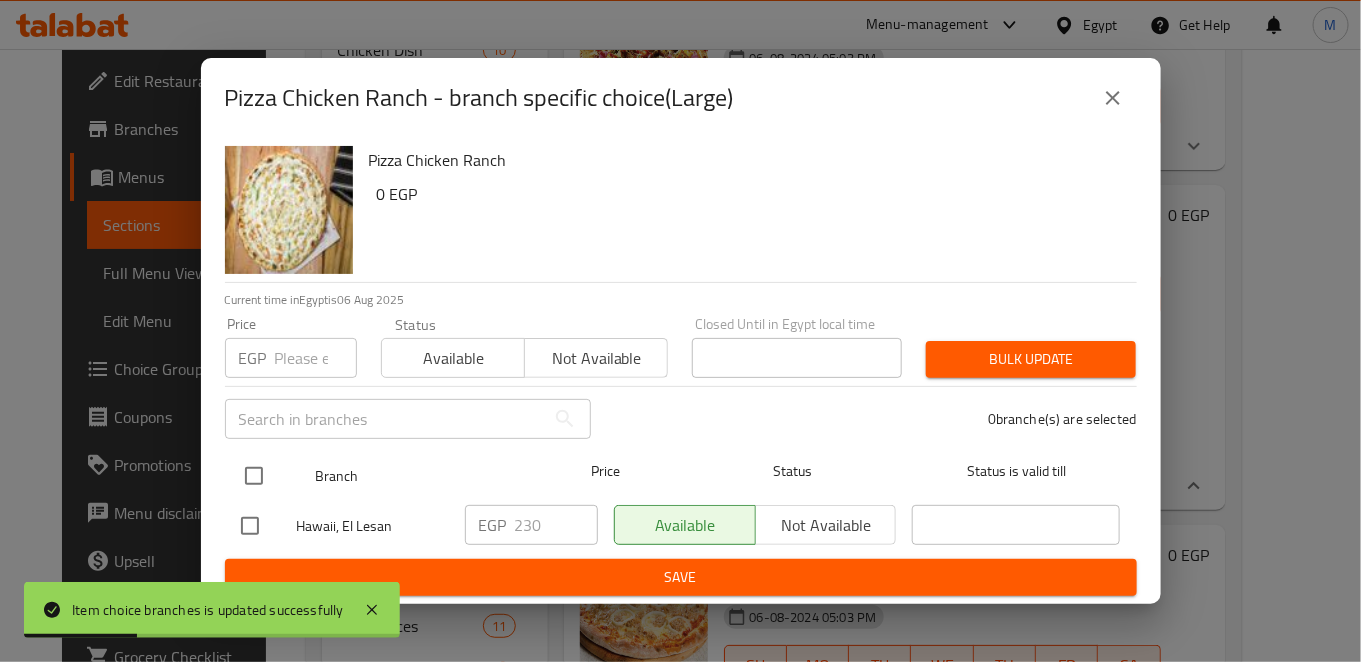 click at bounding box center (254, 476) 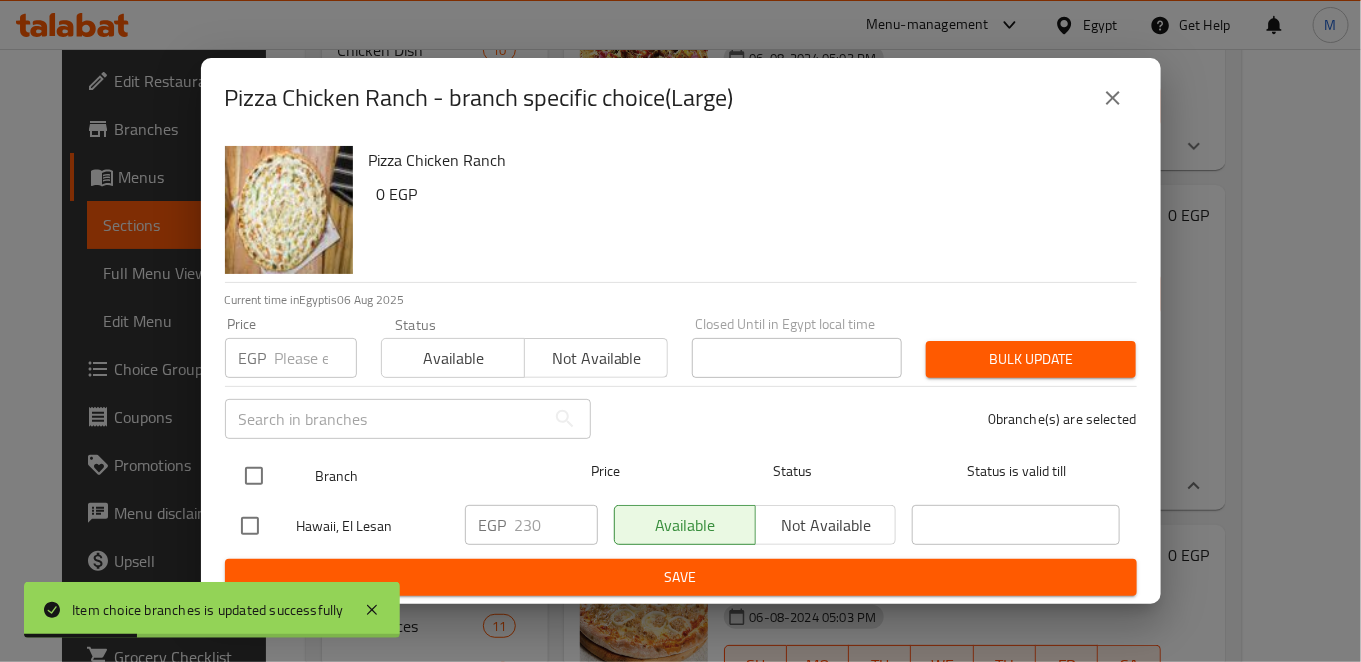 checkbox on "true" 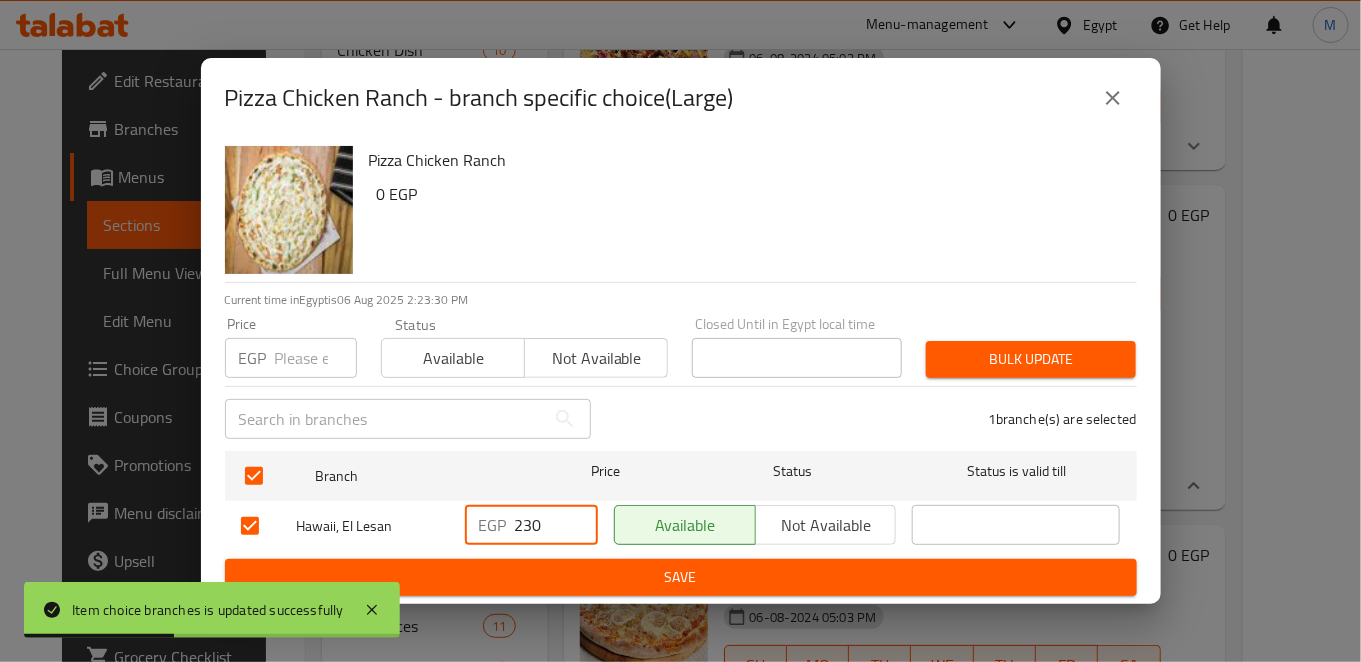 click on "230" at bounding box center [556, 525] 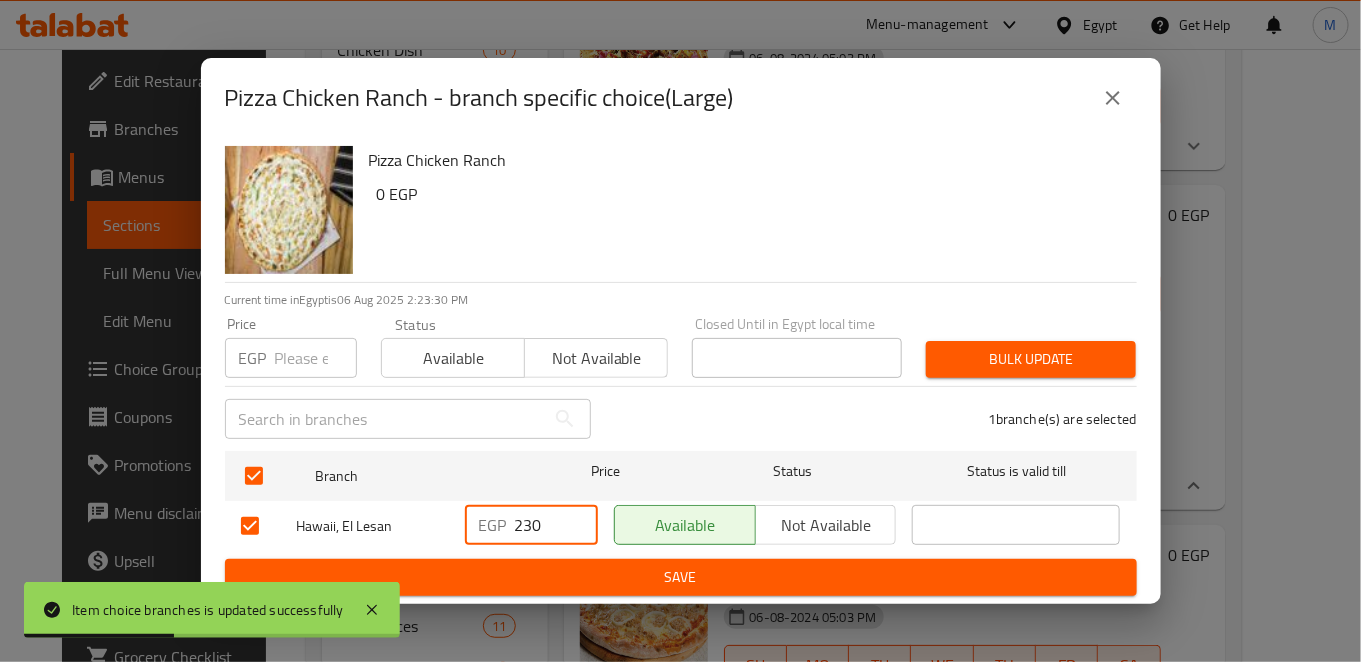 click on "230" at bounding box center [556, 525] 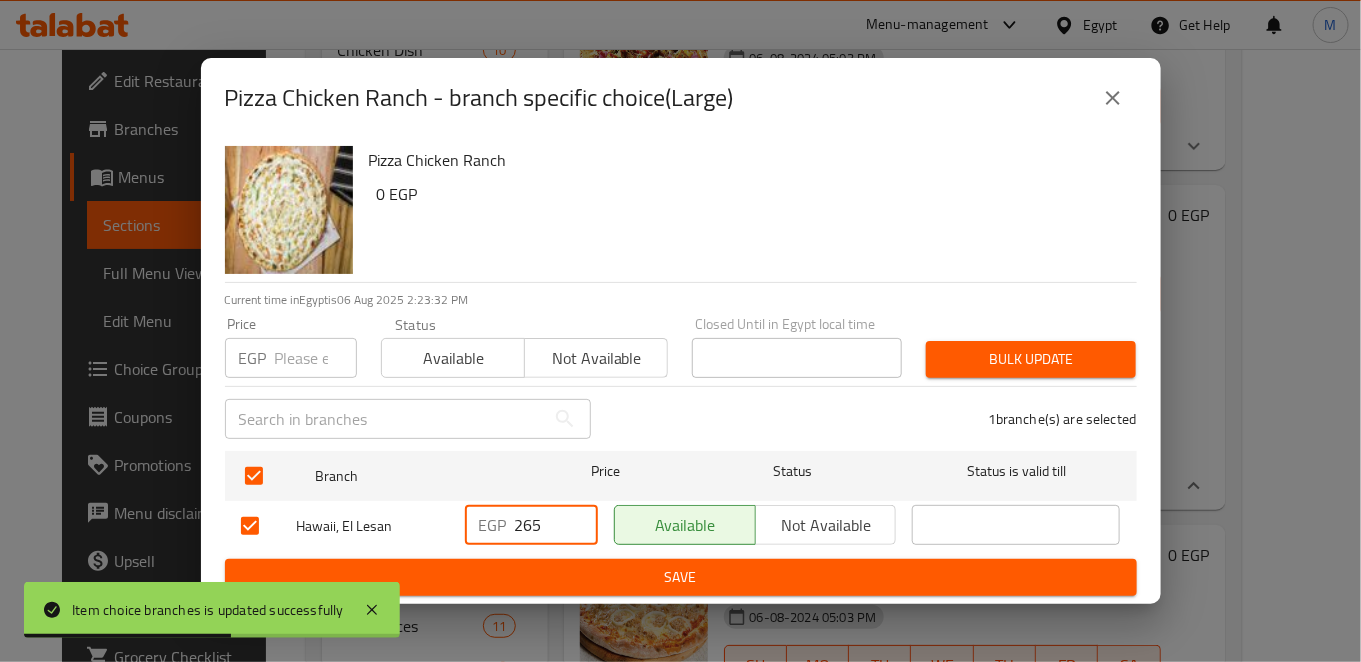 type on "265" 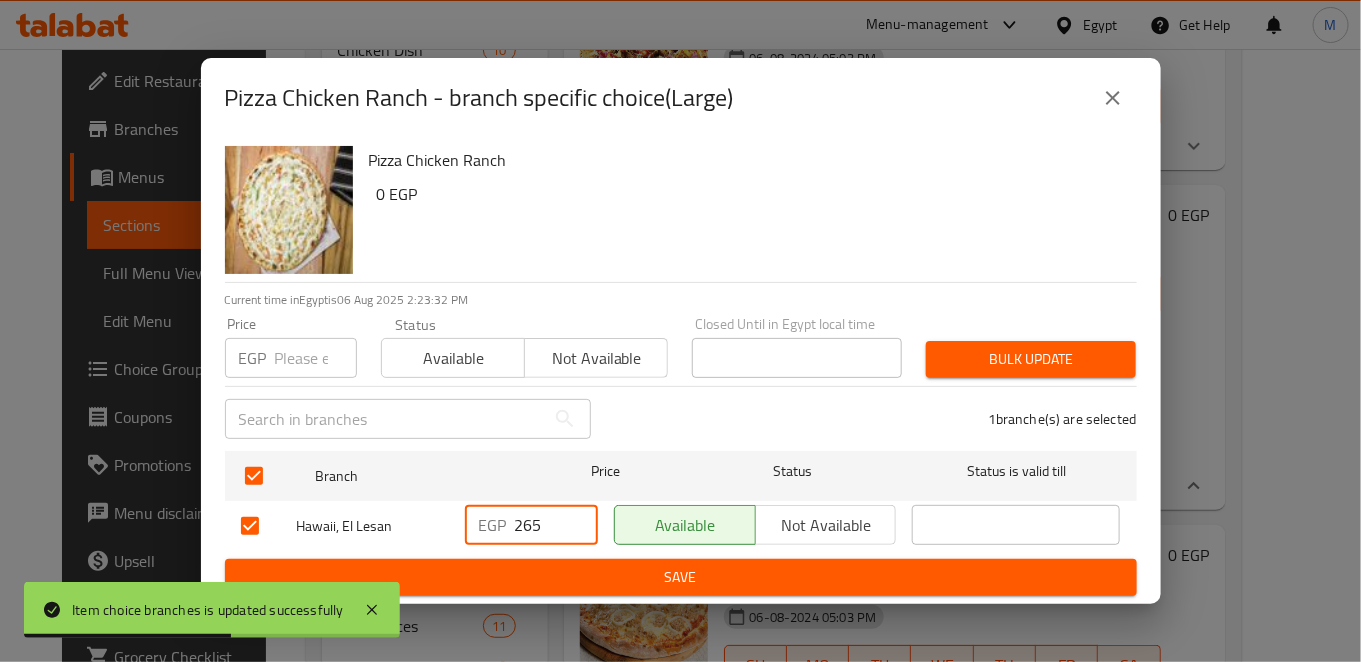 click on "Save" at bounding box center (681, 577) 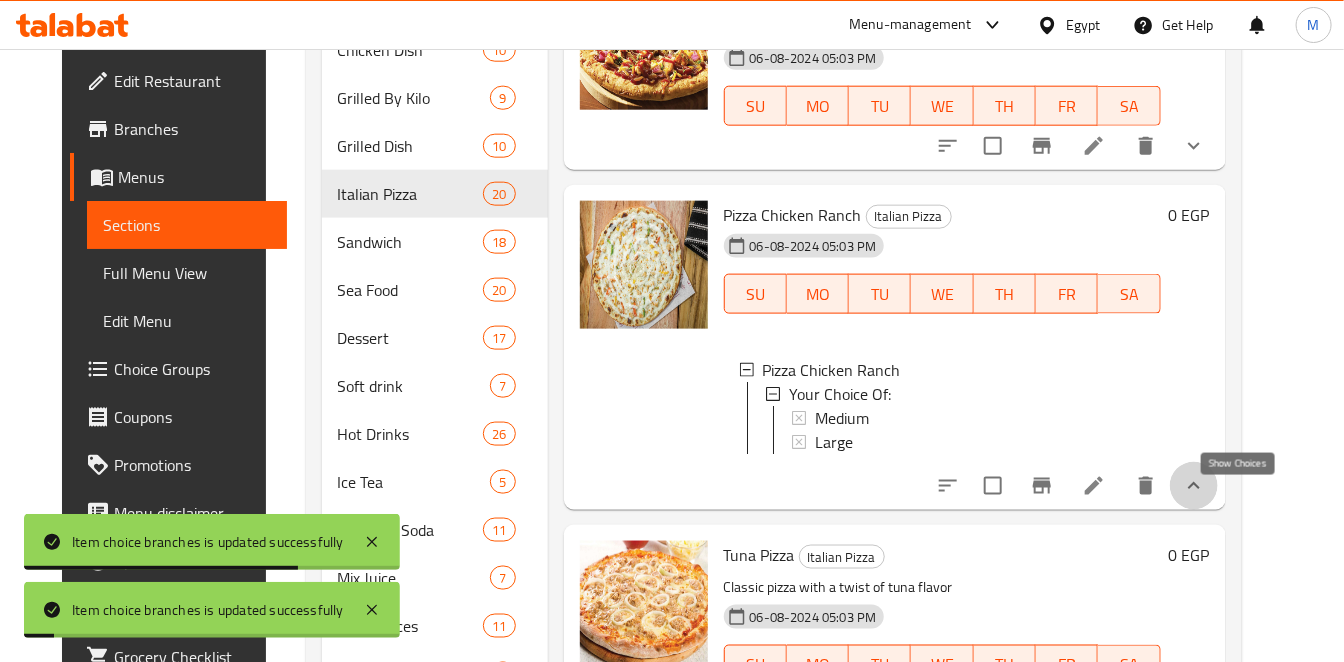 click 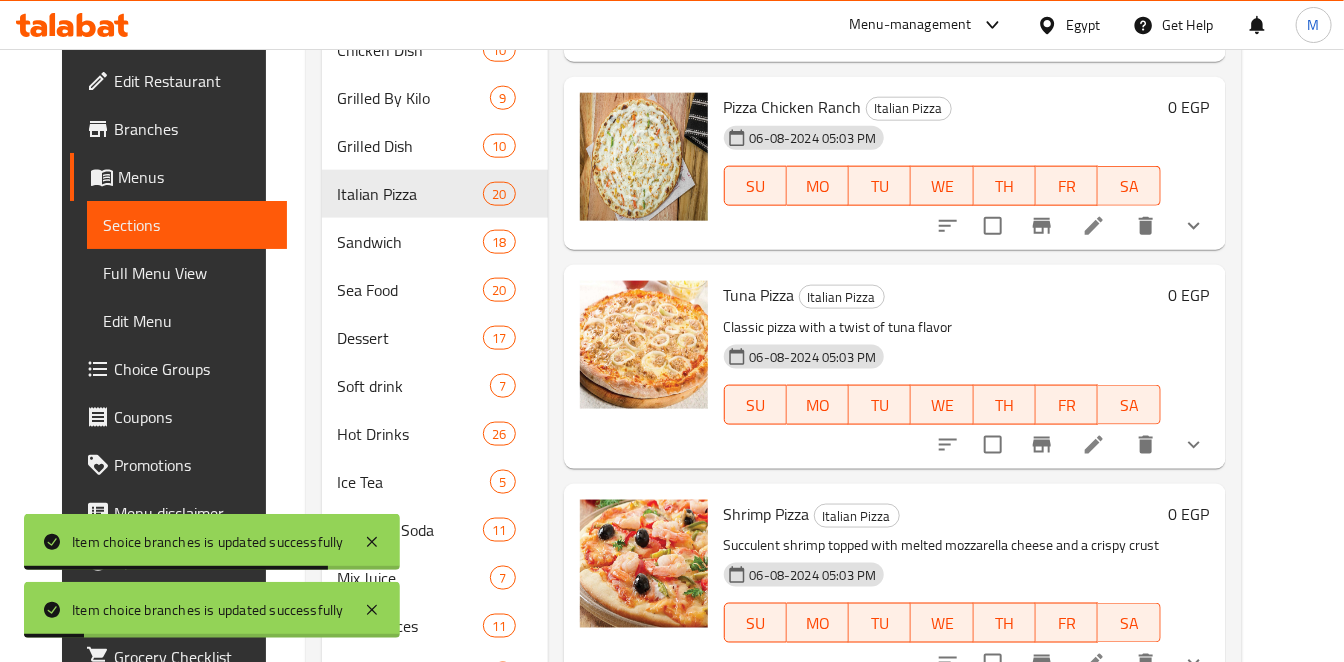 scroll, scrollTop: 2111, scrollLeft: 0, axis: vertical 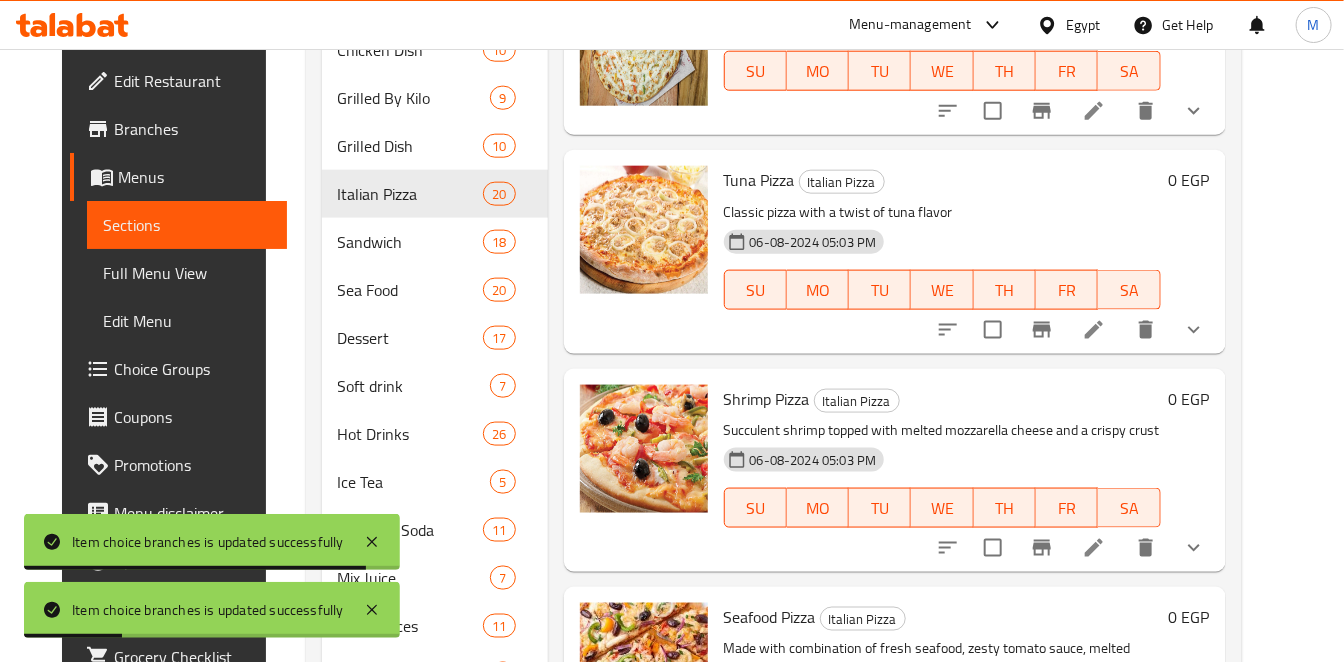 click 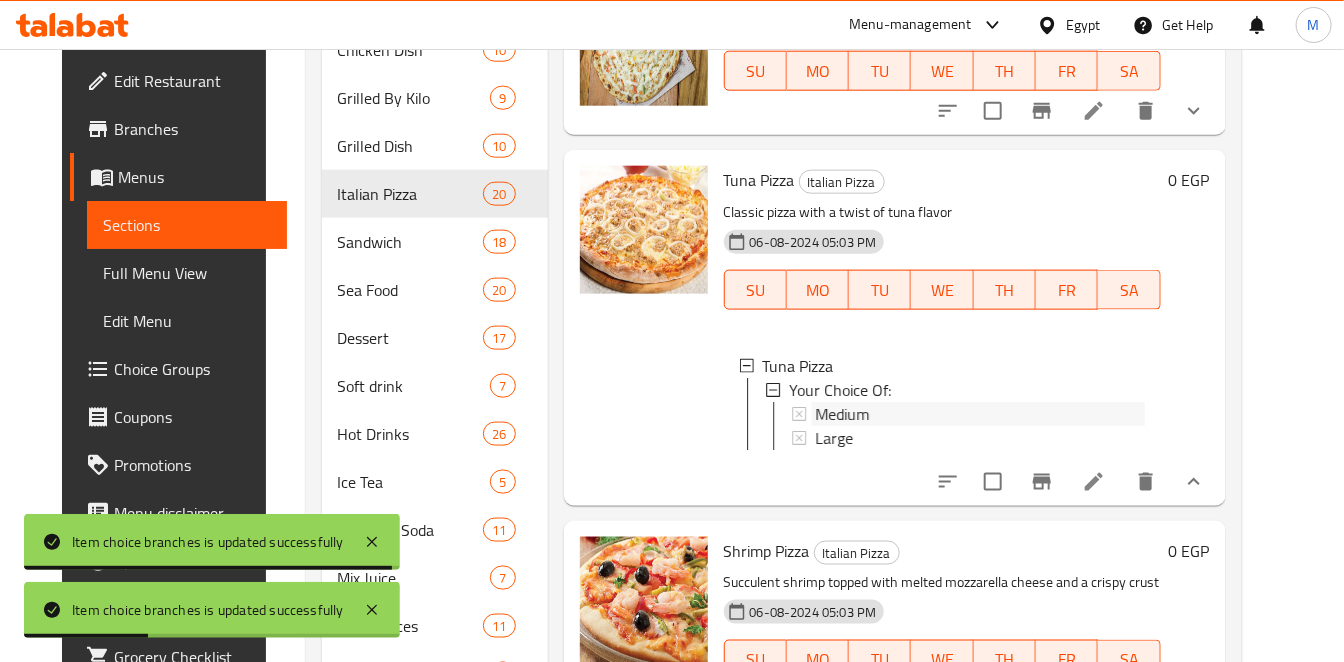 click on "Medium" at bounding box center (980, 414) 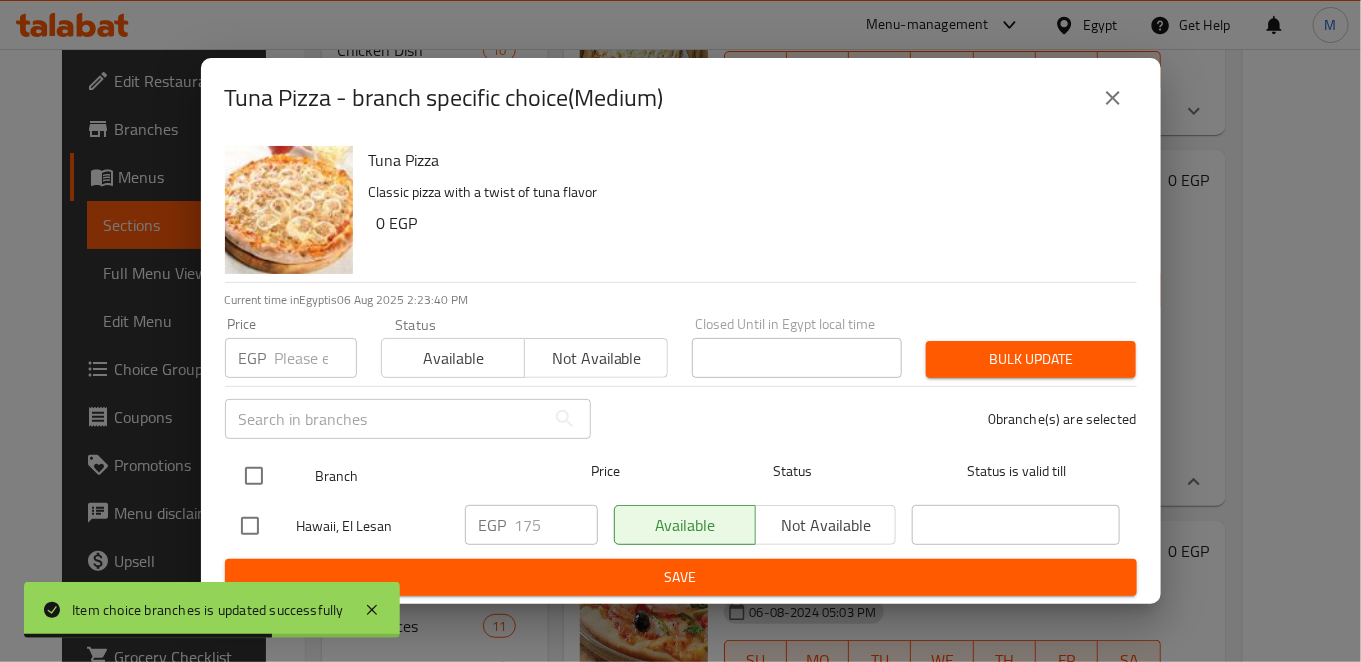 click at bounding box center [254, 476] 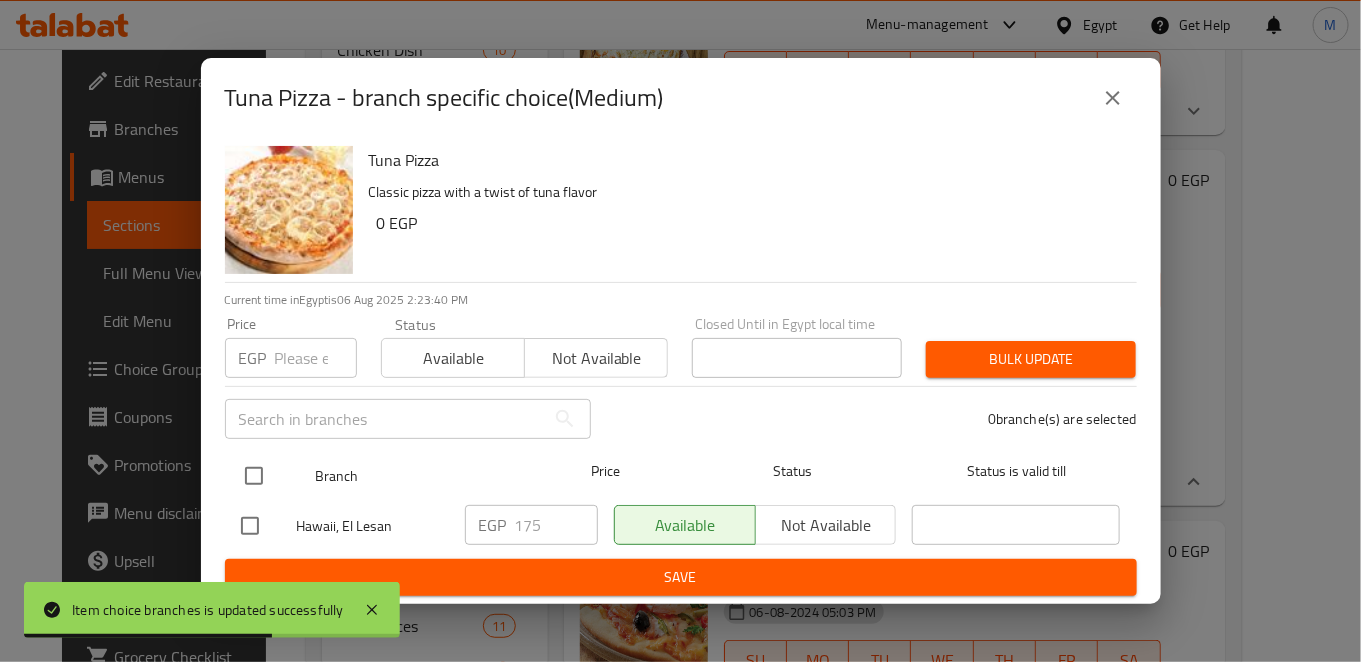 checkbox on "true" 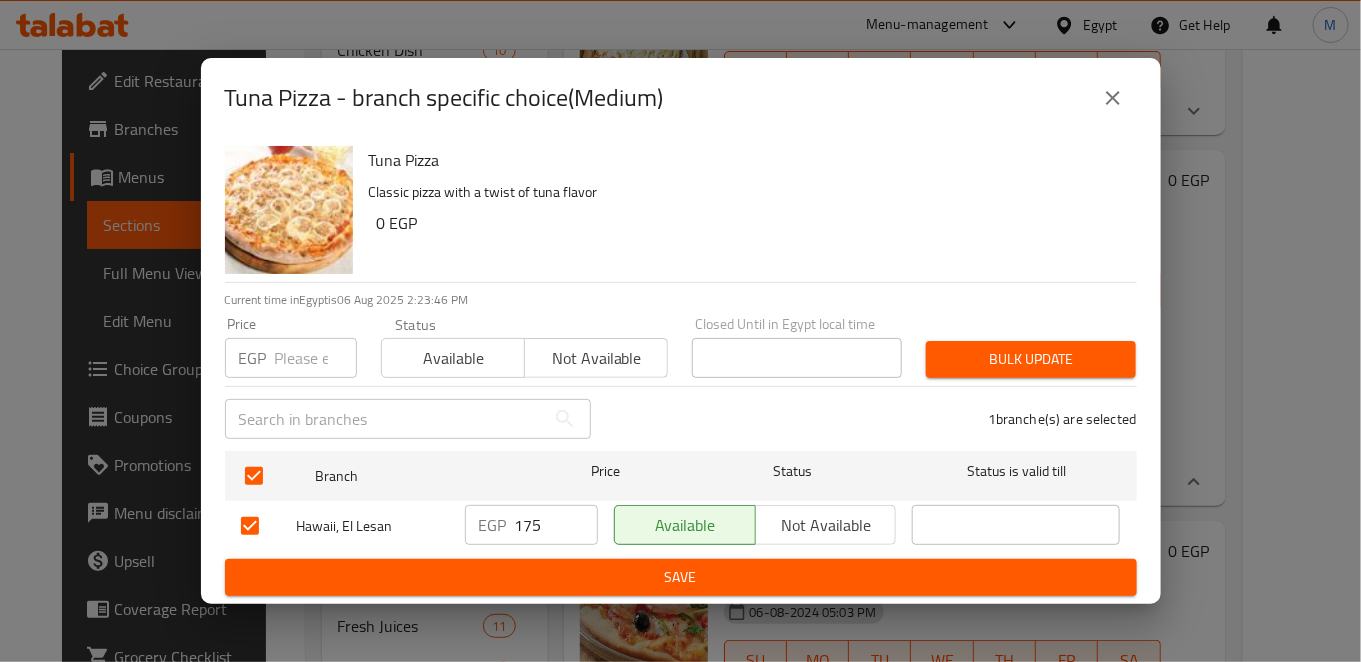 click on "175" at bounding box center (556, 525) 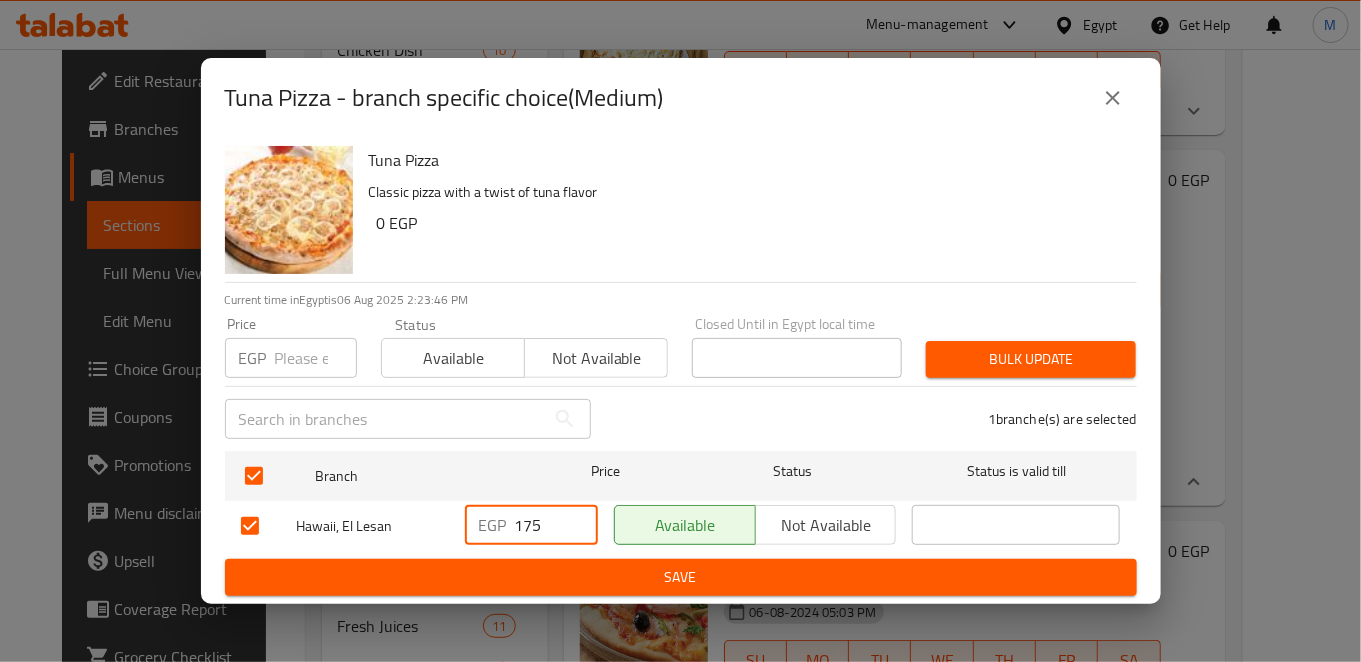 click on "175" at bounding box center [556, 525] 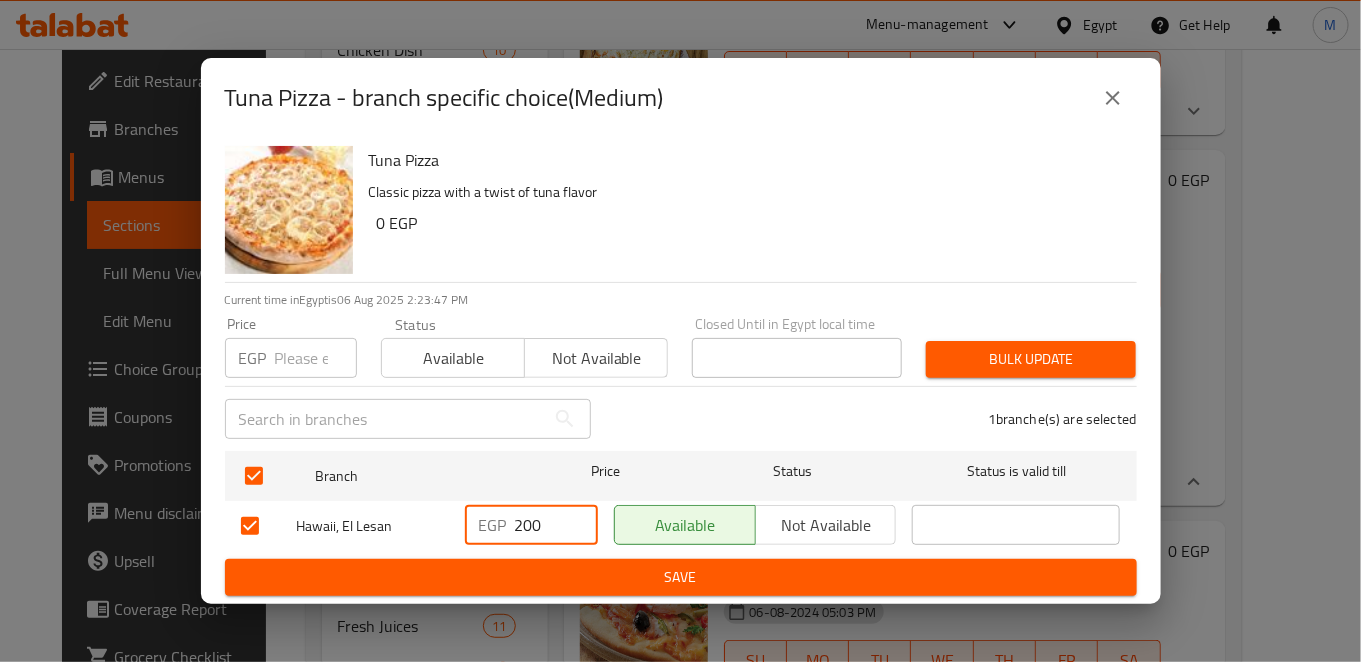 type on "200" 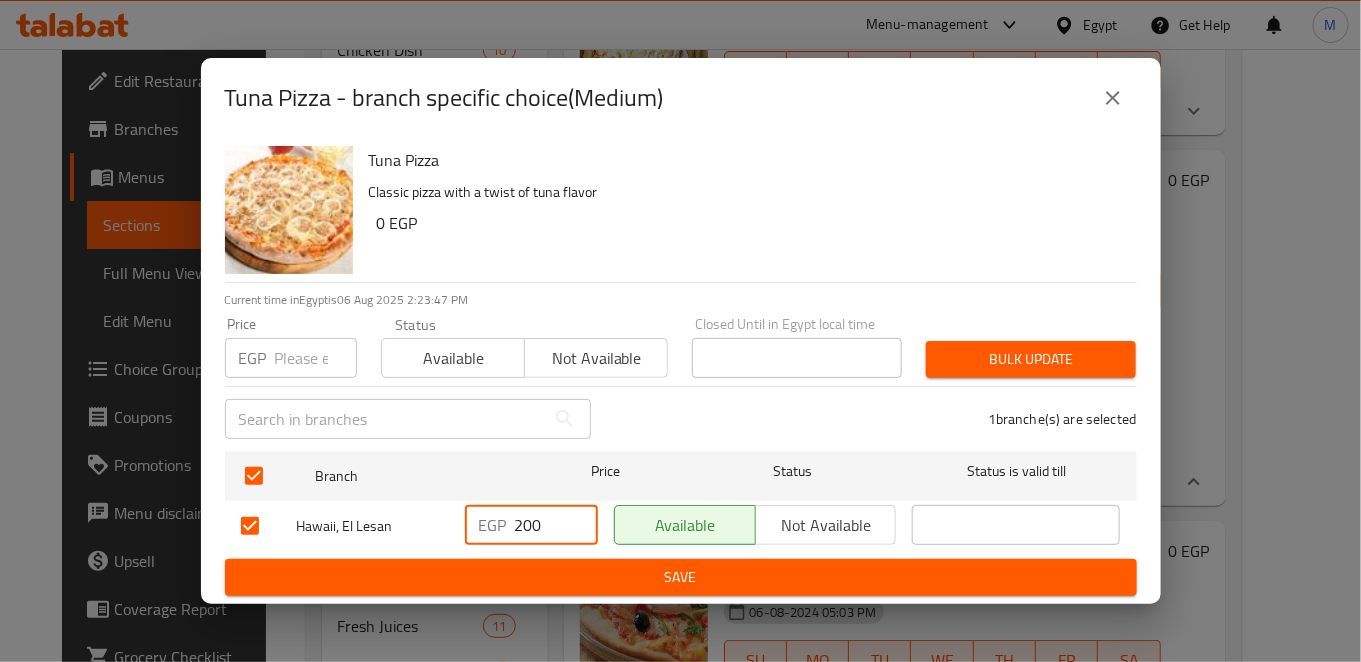 click on "Save" at bounding box center [681, 577] 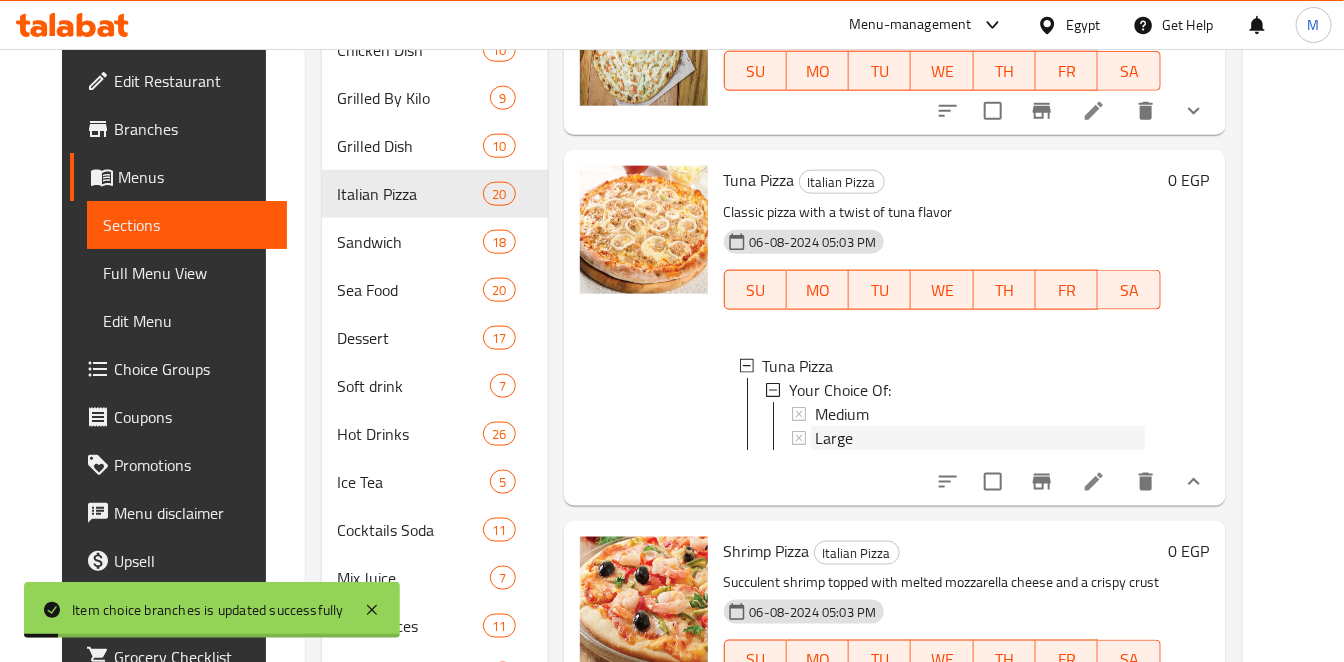 click on "Large" at bounding box center [834, 438] 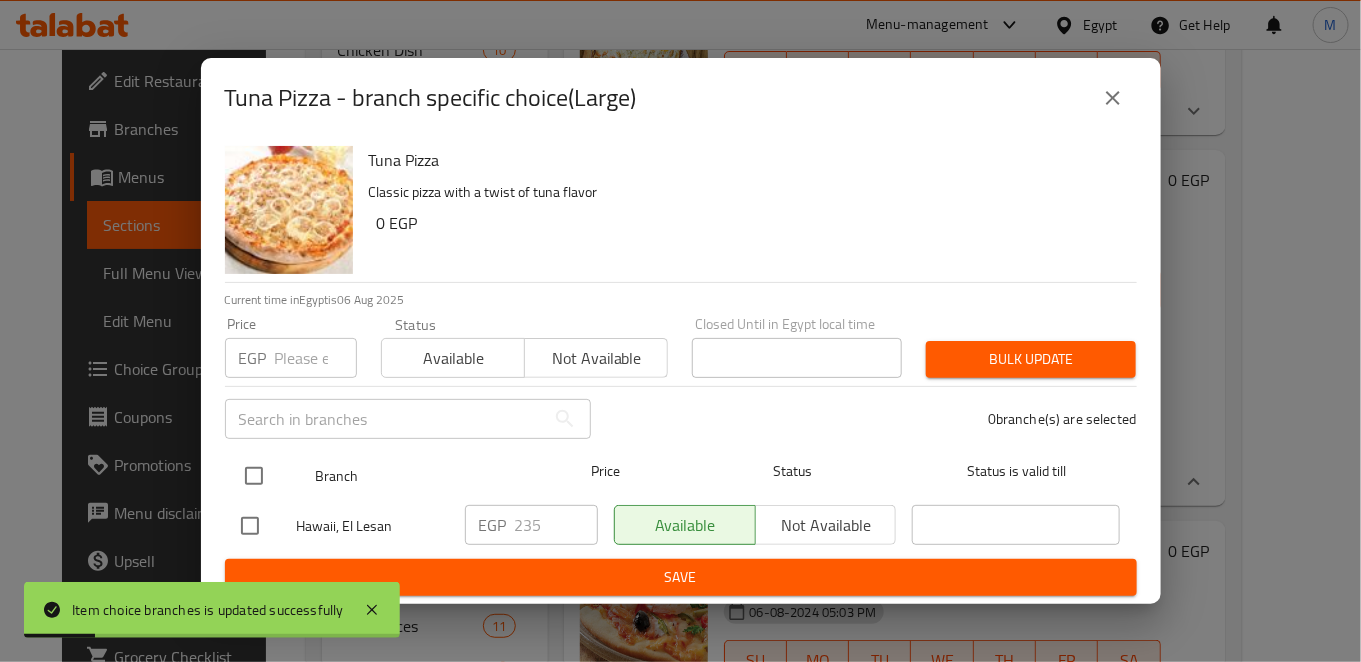 click at bounding box center [254, 476] 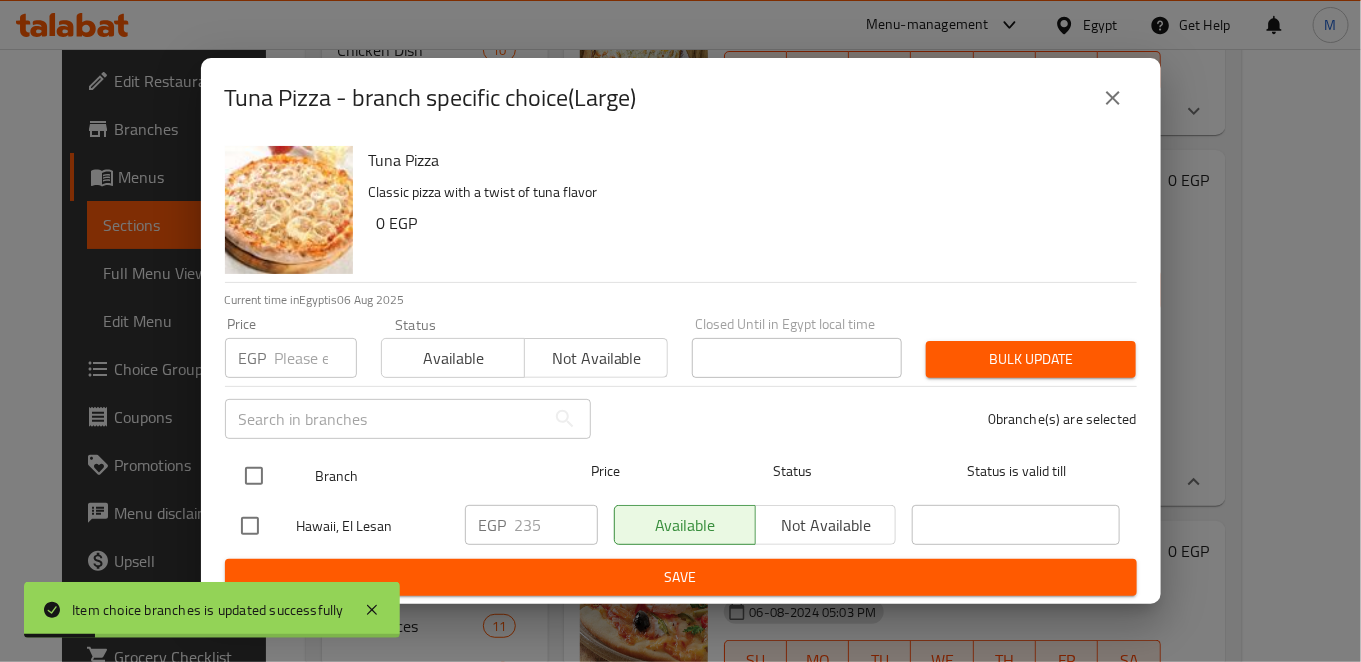 checkbox on "true" 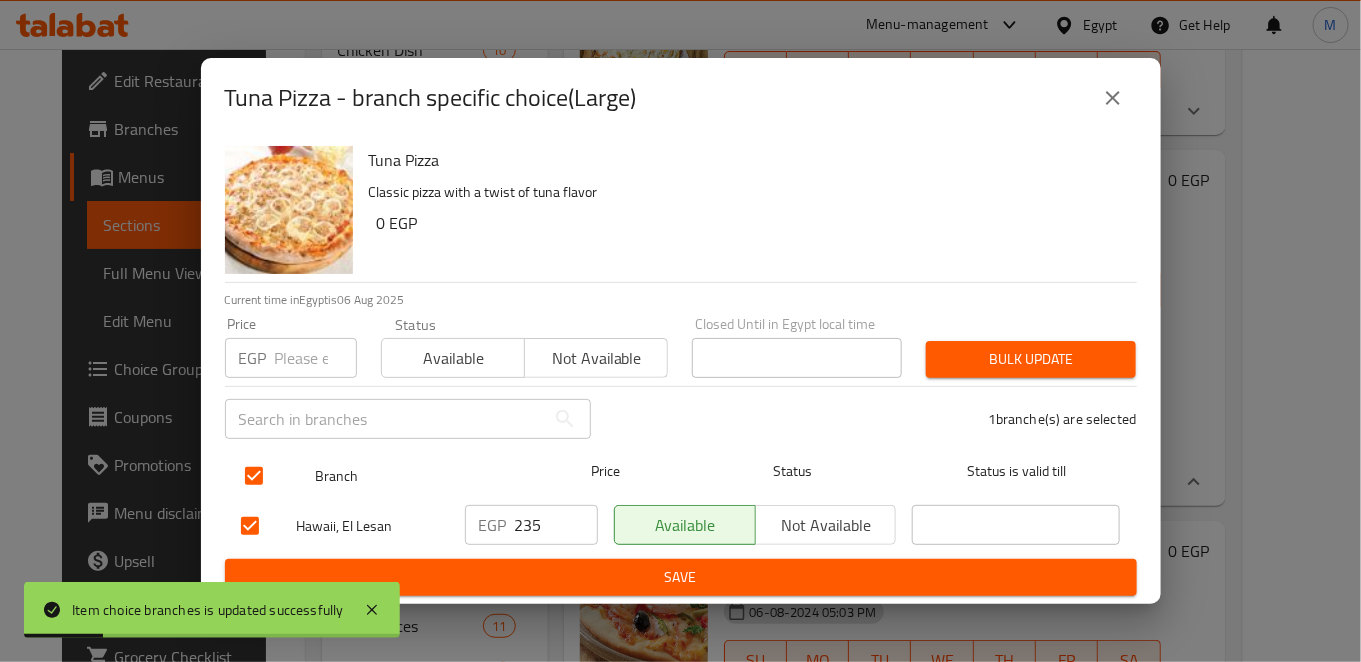 checkbox on "true" 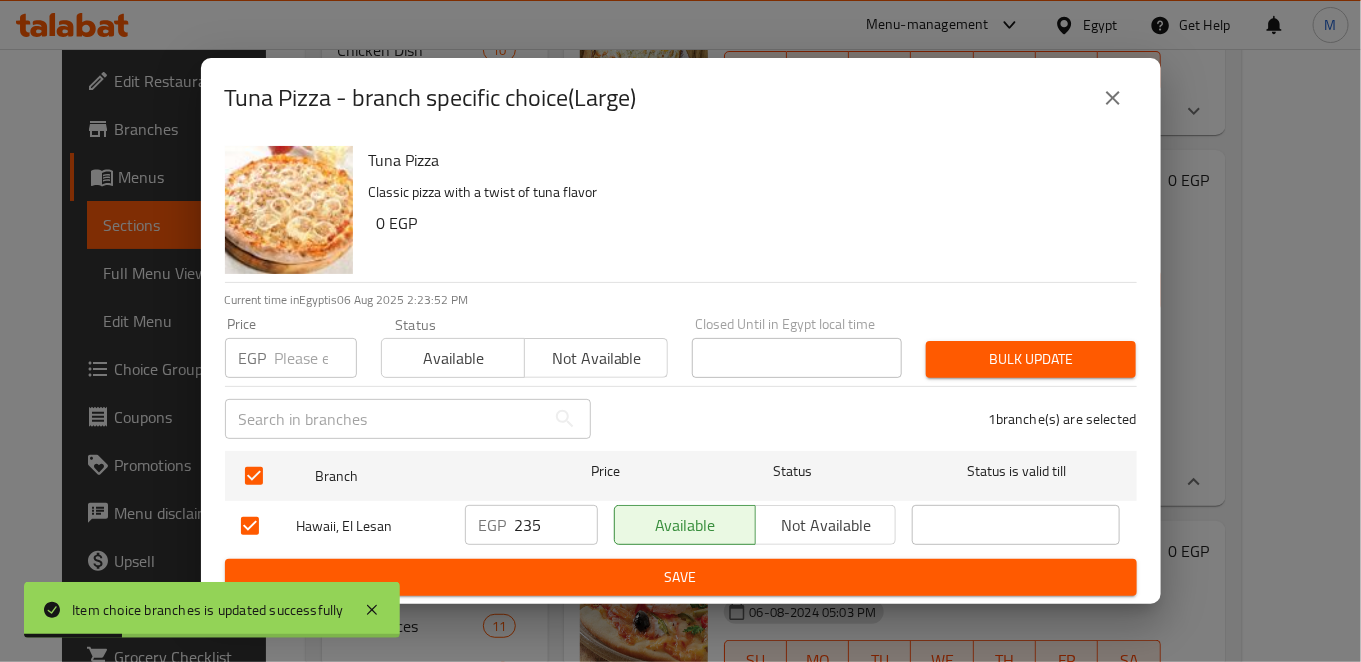 click on "235" at bounding box center (556, 525) 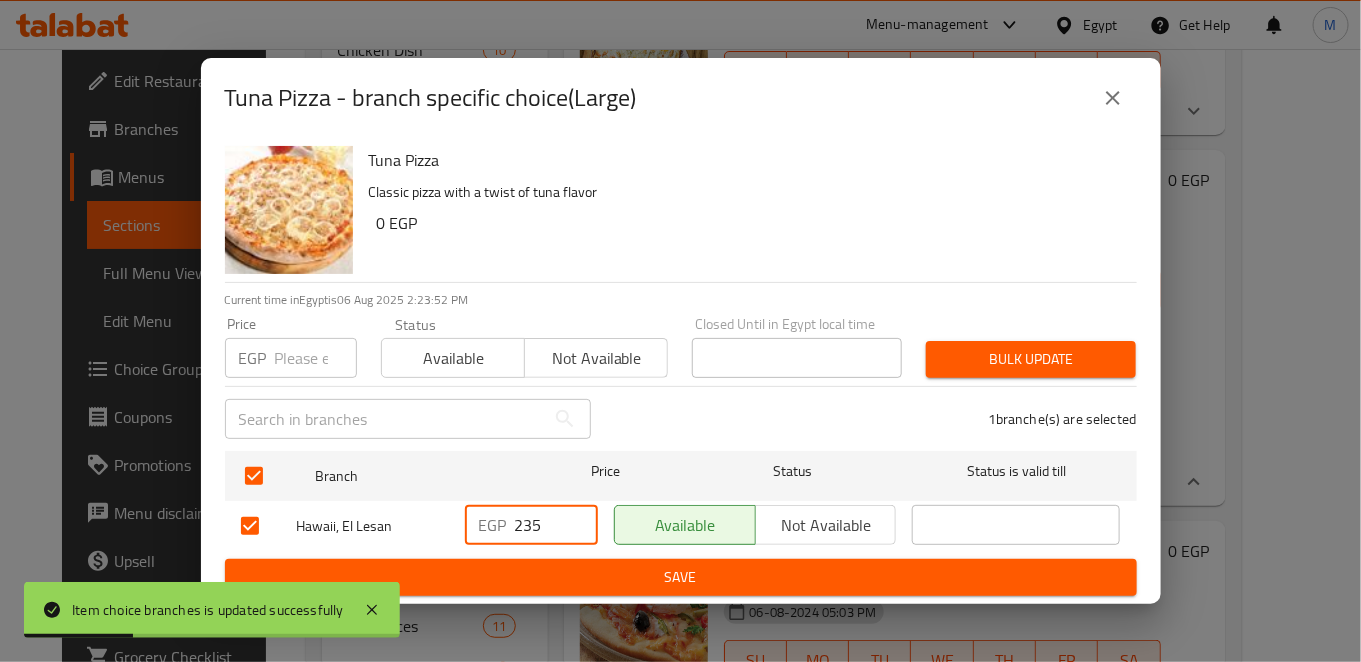 click on "235" at bounding box center [556, 525] 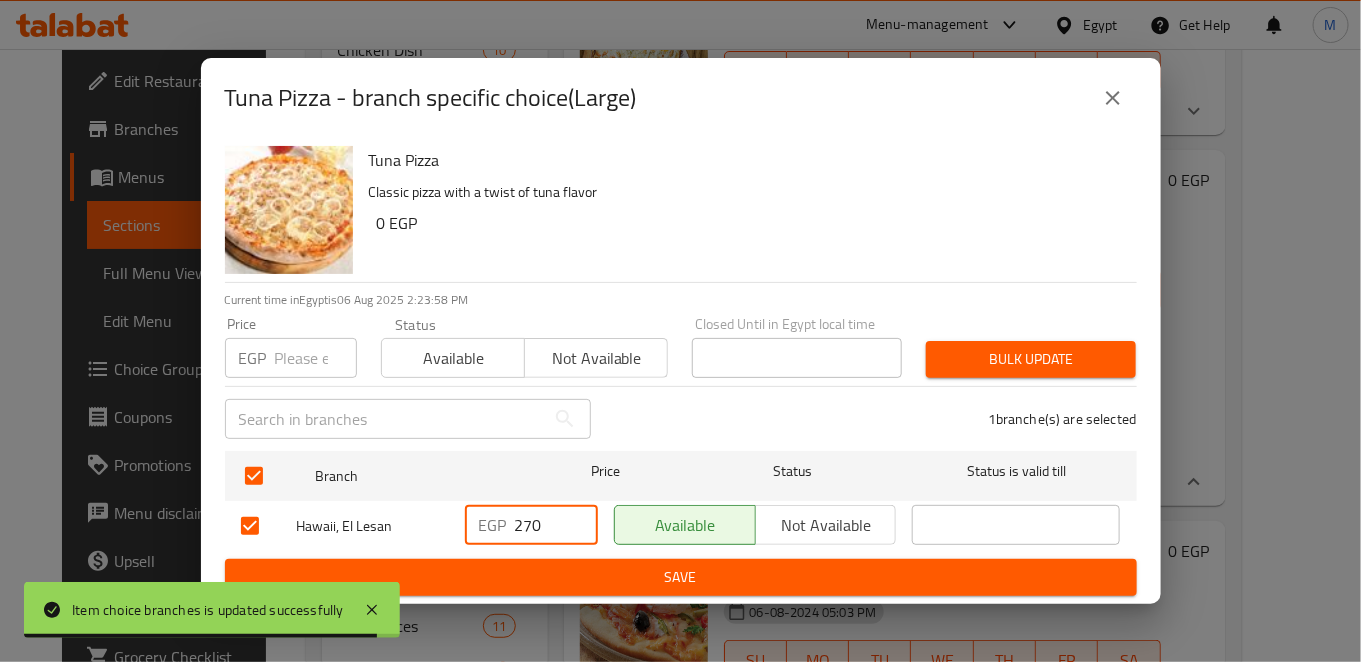 type on "270" 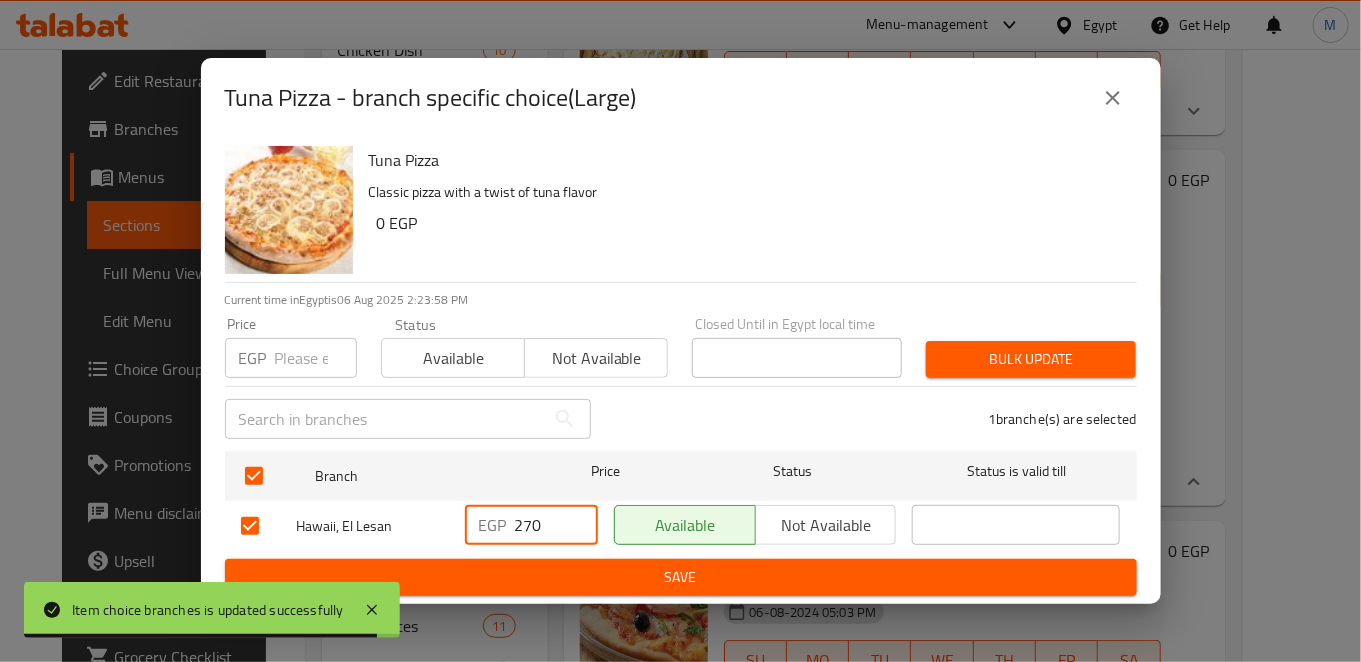 click on "Tuna Pizza - branch specific choice(Large) Tuna Pizza Classic pizza with a twist of tuna flavor 0   EGP Current time in  Egypt  is  06 Aug 2025   2:23:58 PM Price EGP Price Status Available Not available Closed Until in Egypt local time Closed Until in Egypt local time Bulk update ​ 1  branche(s) are selected Branch Price Status Status is valid till Hawaii, El Lesan EGP 270 ​ Available Not available ​ Save" at bounding box center [680, 331] 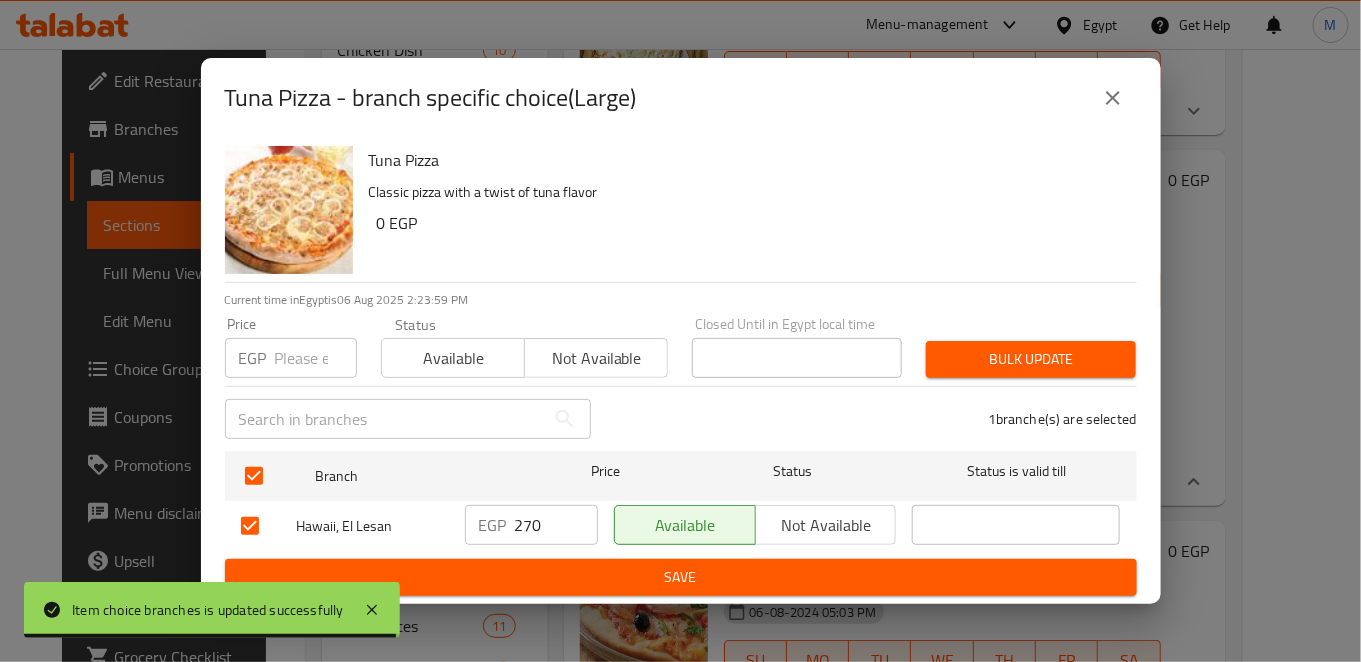click on "Save" at bounding box center (681, 577) 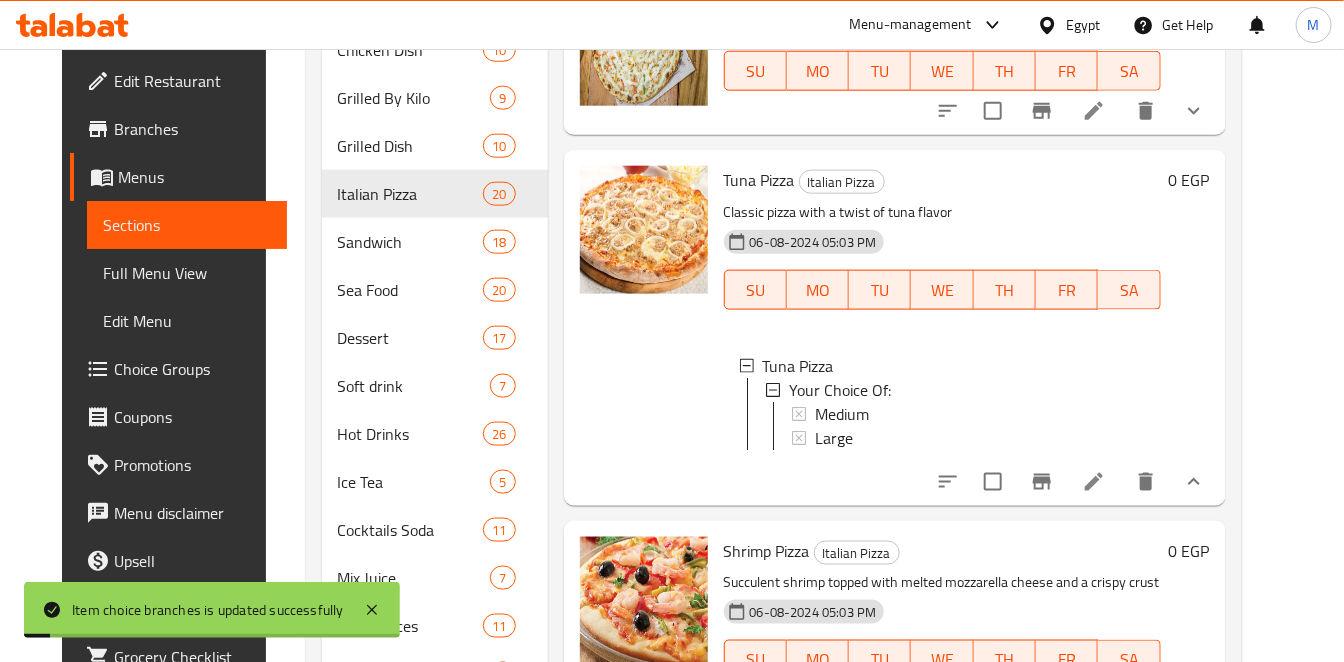 click at bounding box center [1194, 482] 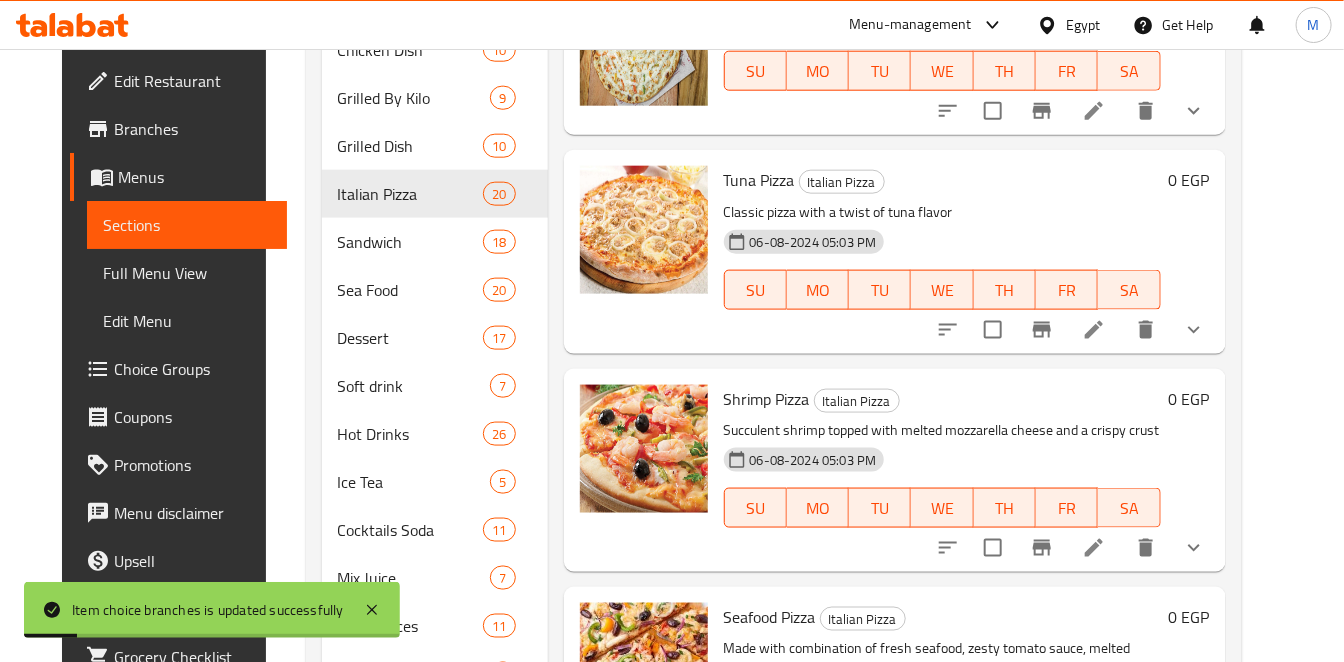 scroll, scrollTop: 2333, scrollLeft: 0, axis: vertical 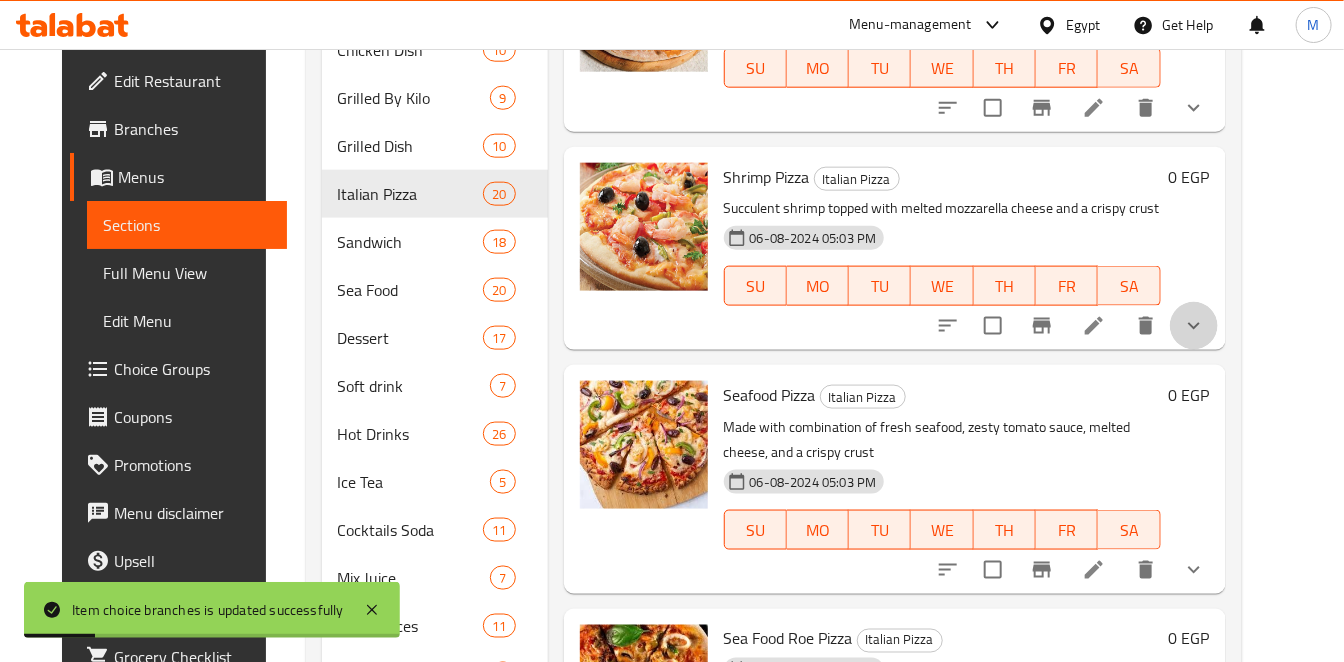 click at bounding box center (1194, 326) 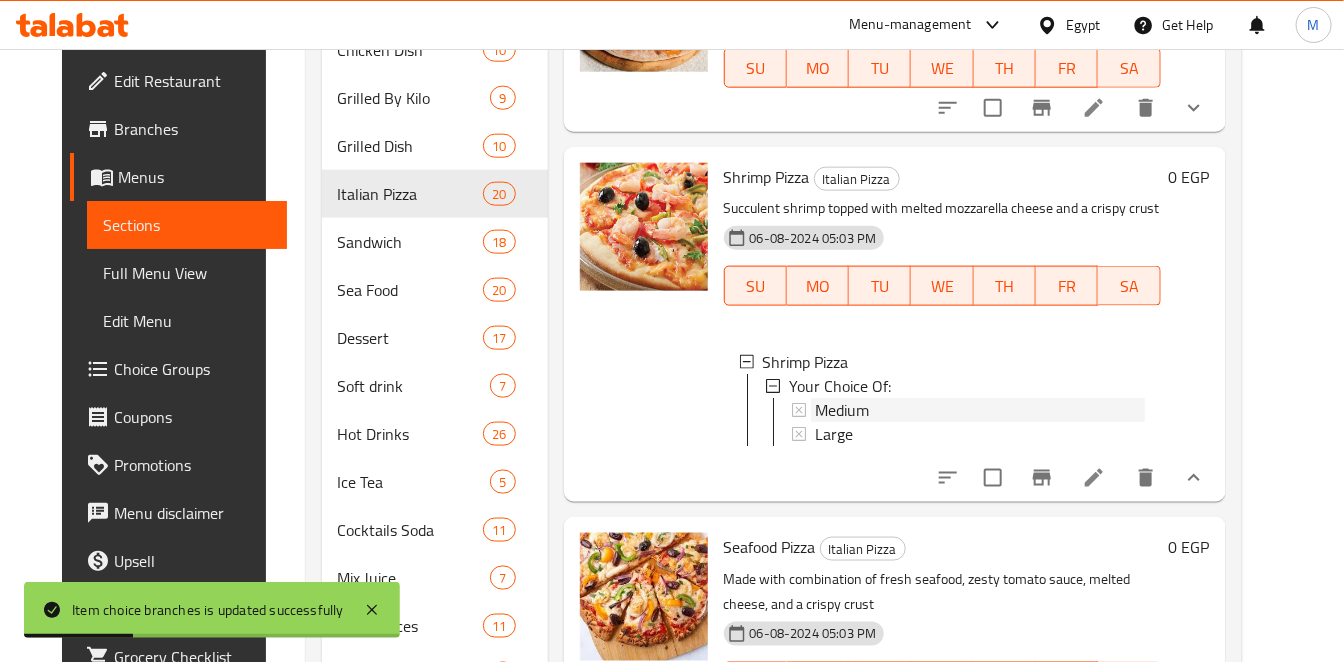 click on "Medium" at bounding box center [980, 410] 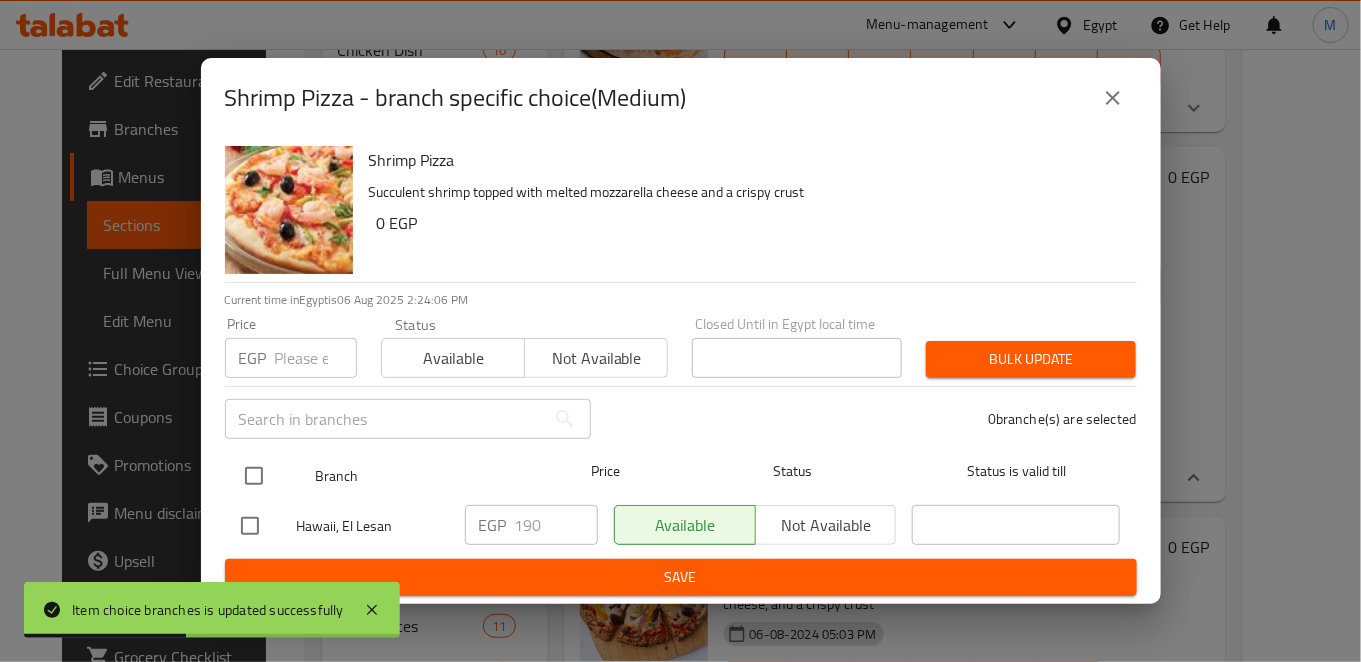 click at bounding box center [254, 476] 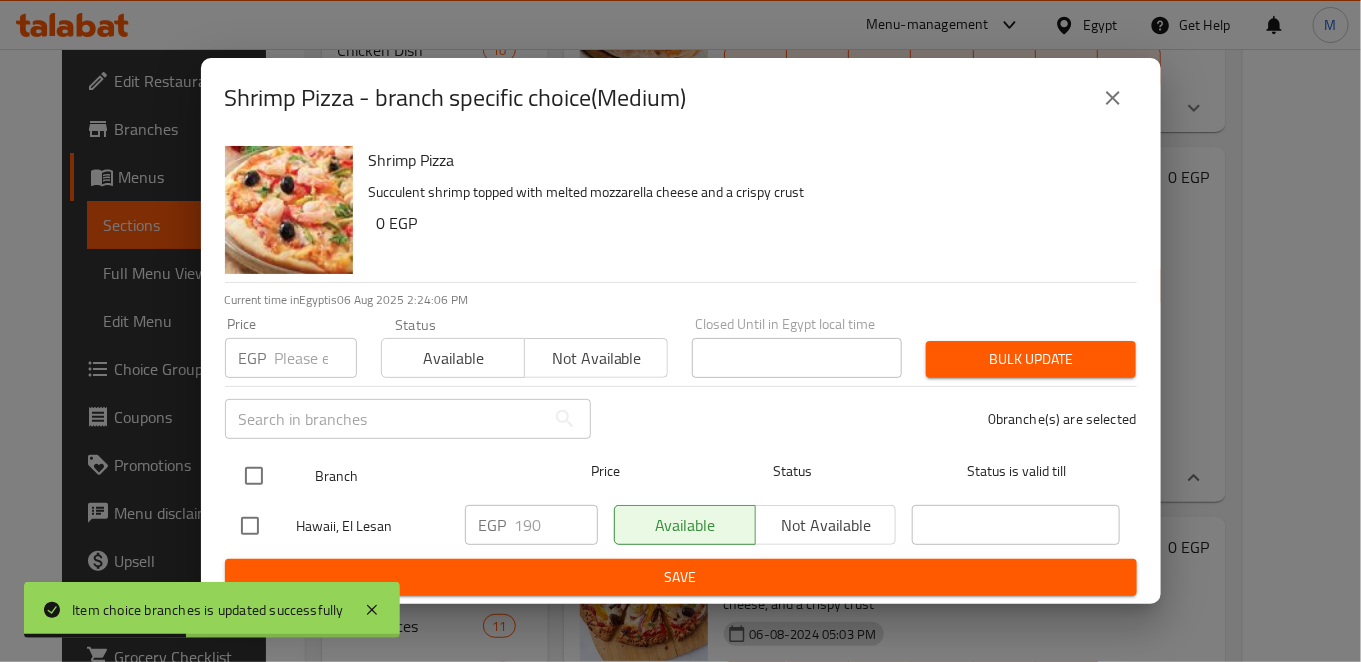 checkbox on "true" 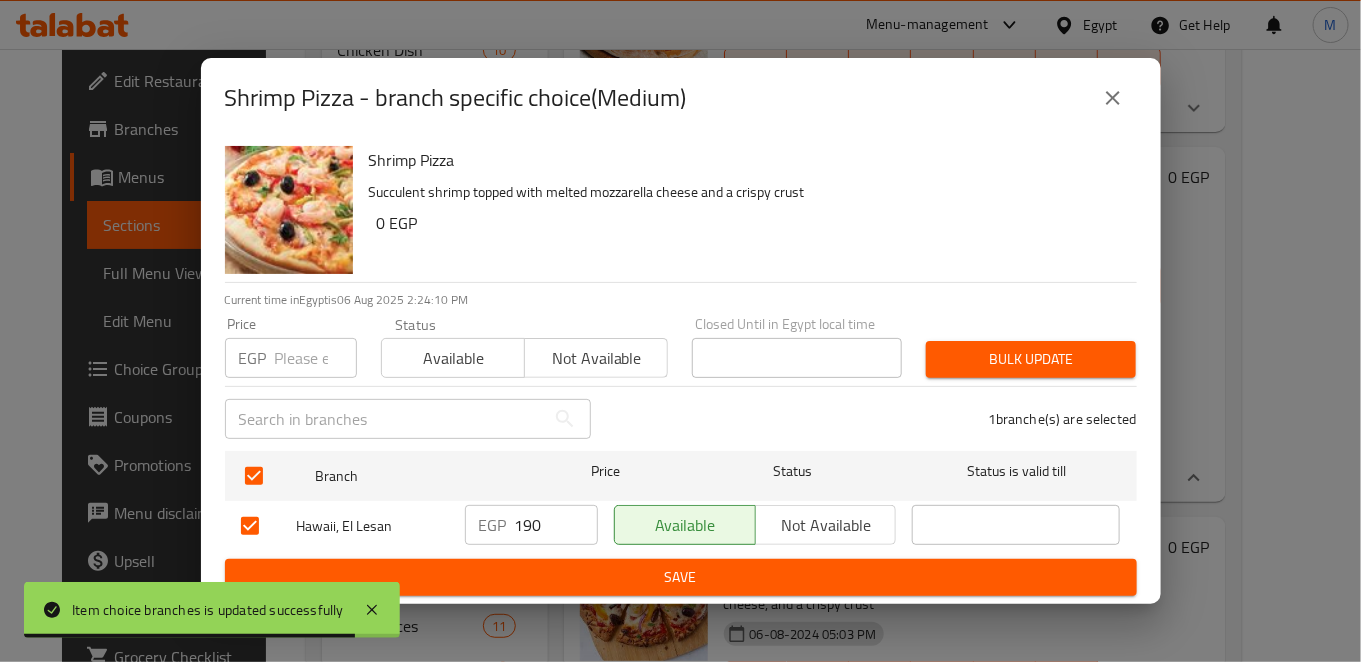 click on "190" at bounding box center [556, 525] 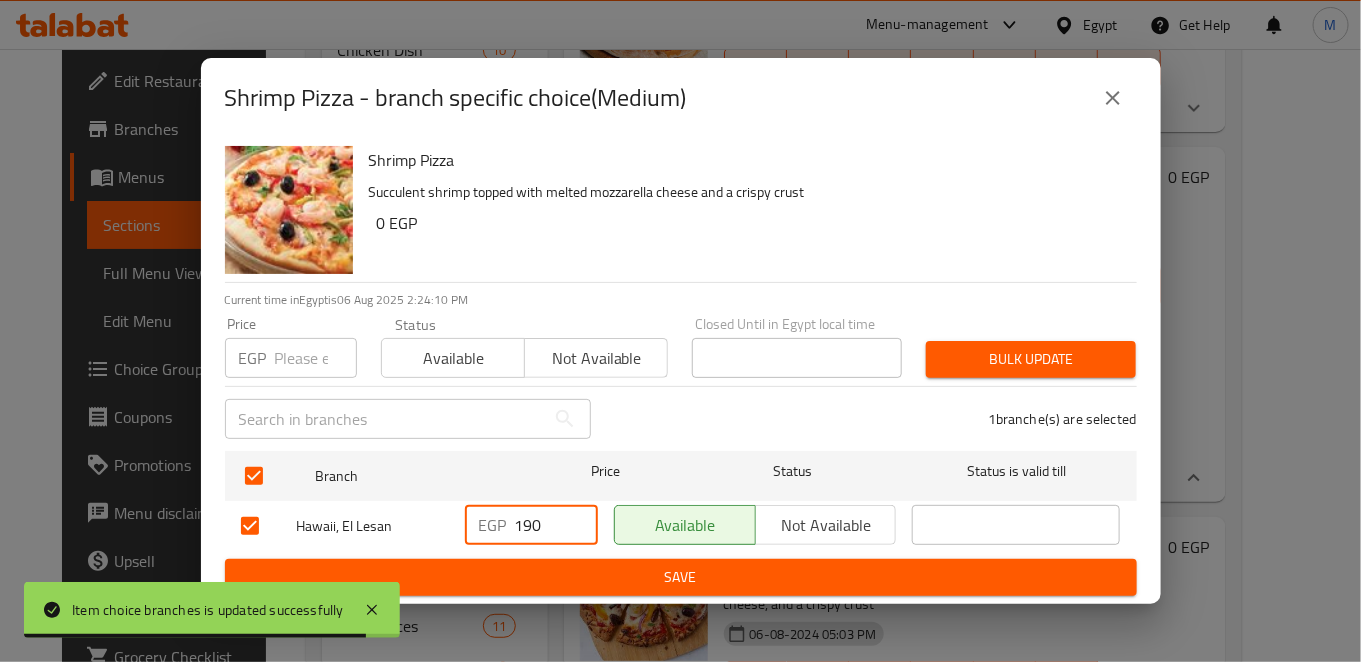 click on "190" at bounding box center [556, 525] 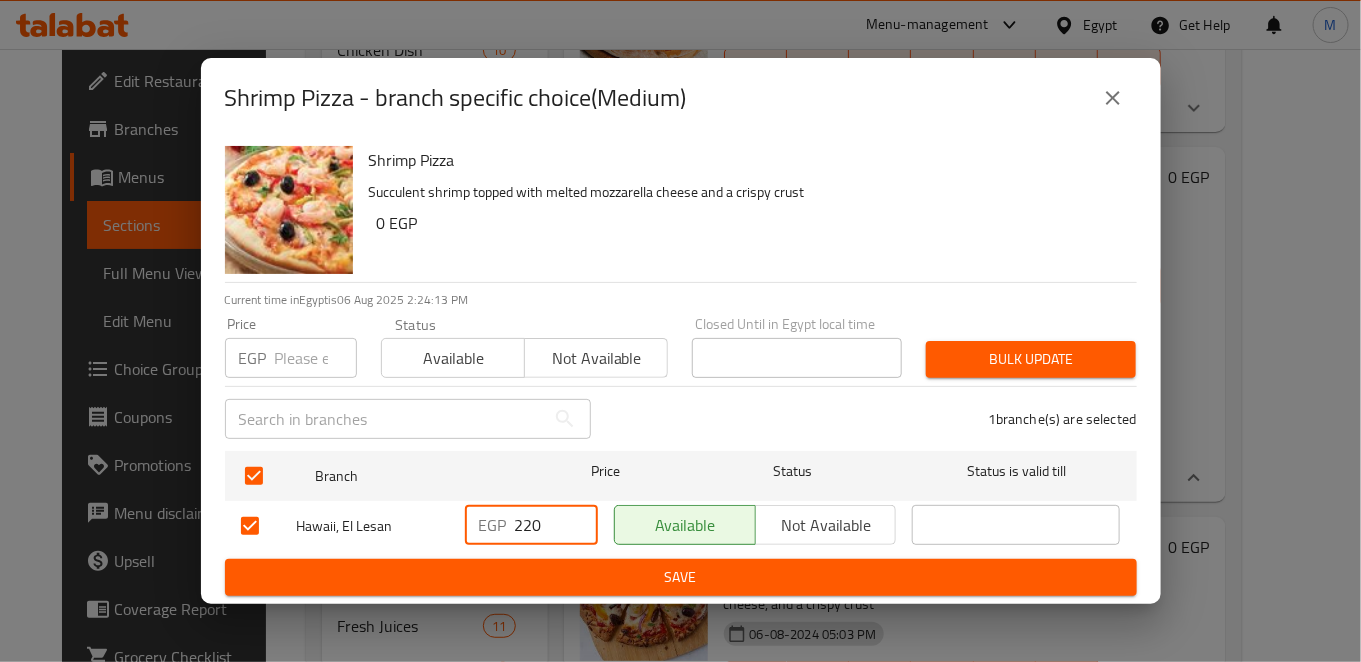 type on "220" 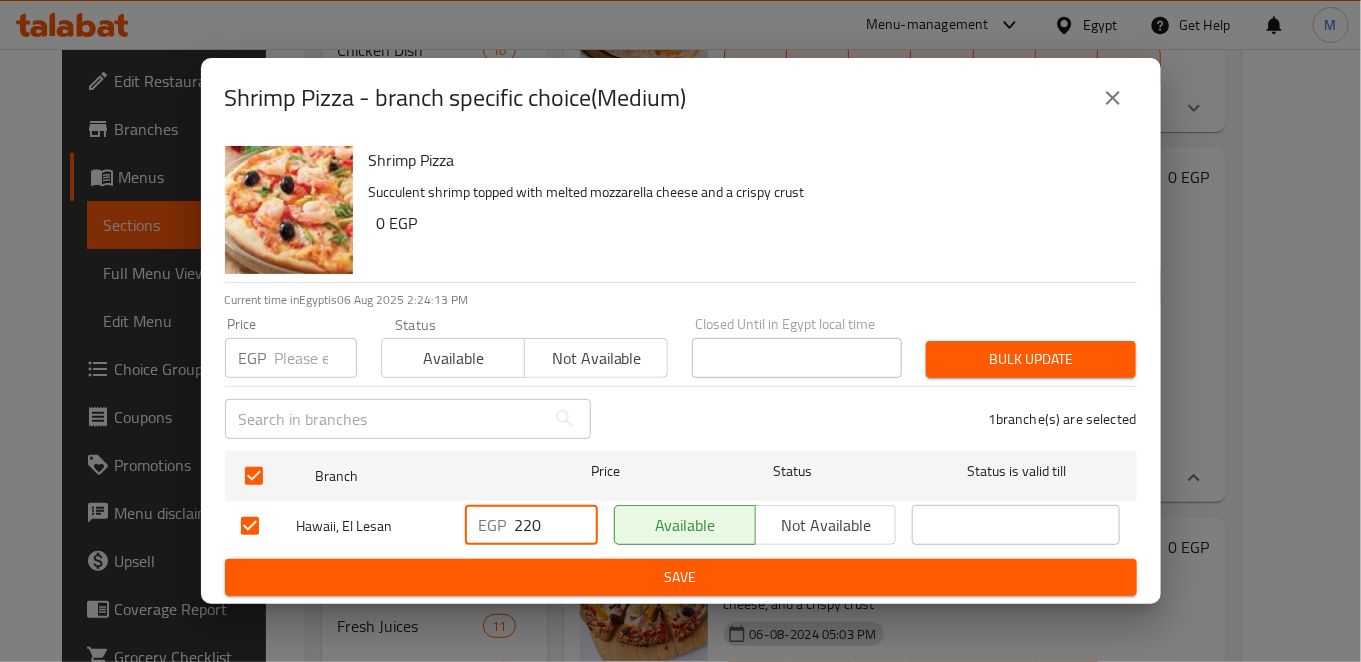 click on "Save" at bounding box center (681, 577) 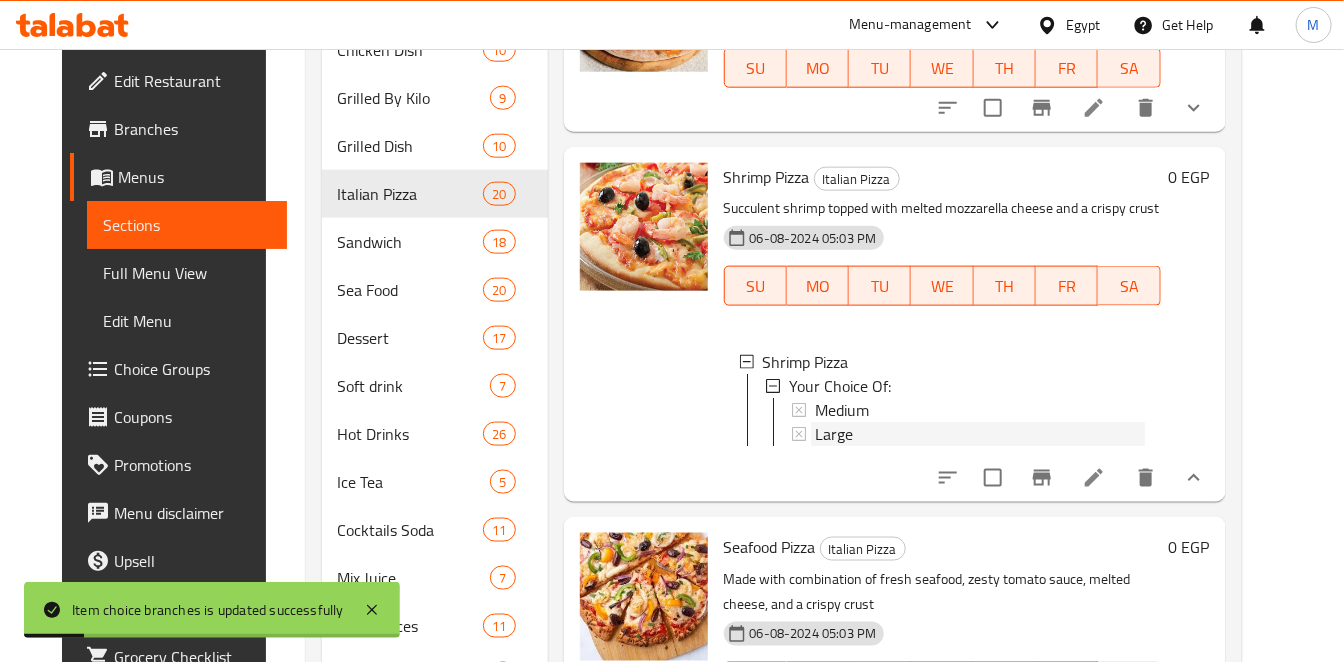 click on "Large" at bounding box center [980, 434] 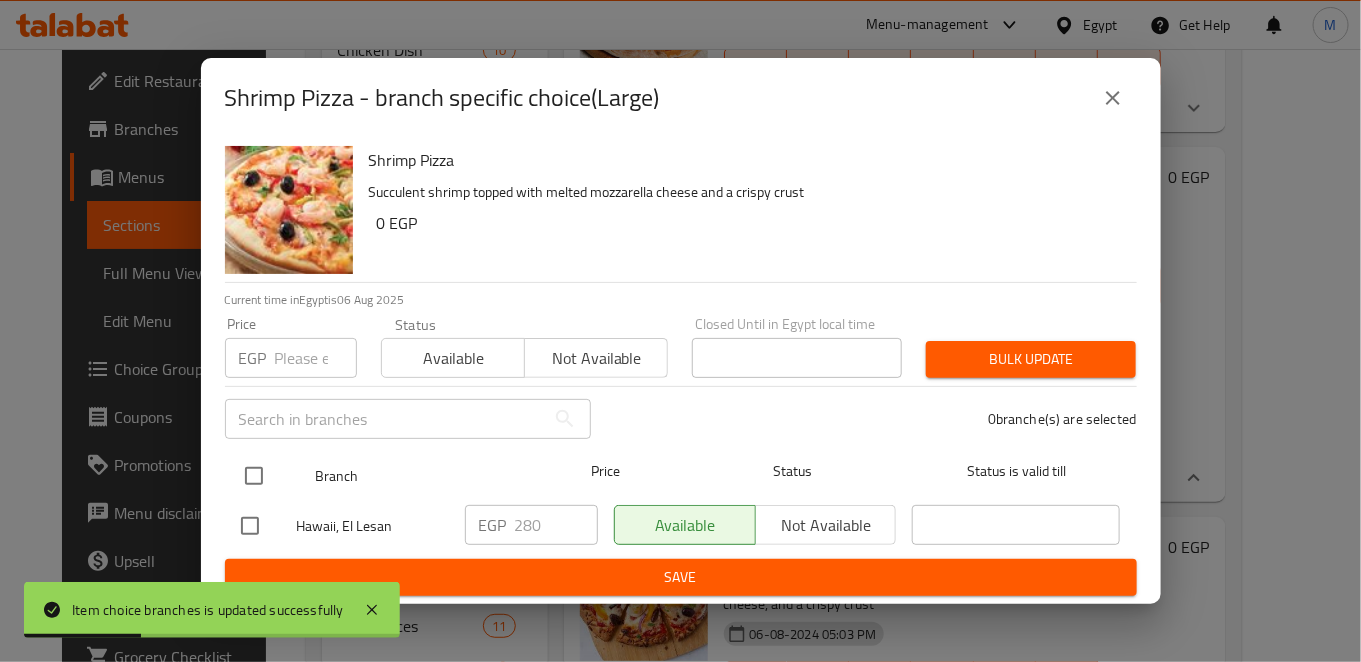 click at bounding box center [254, 476] 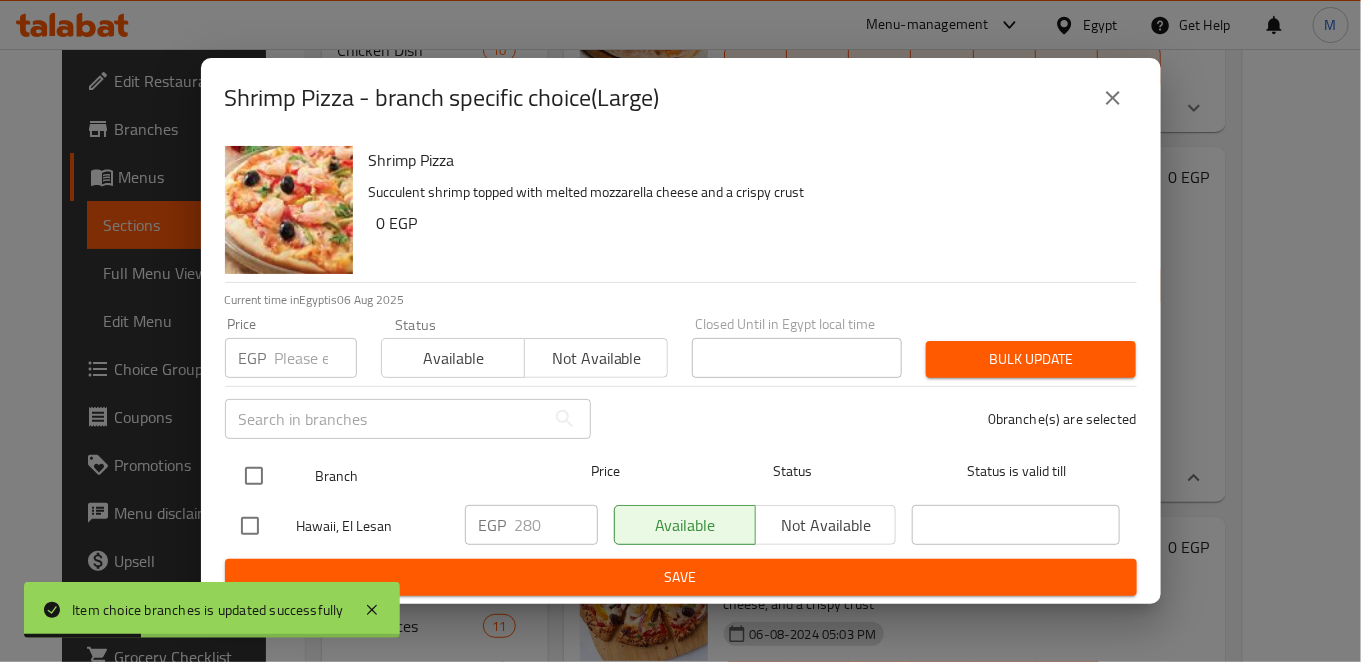 checkbox on "true" 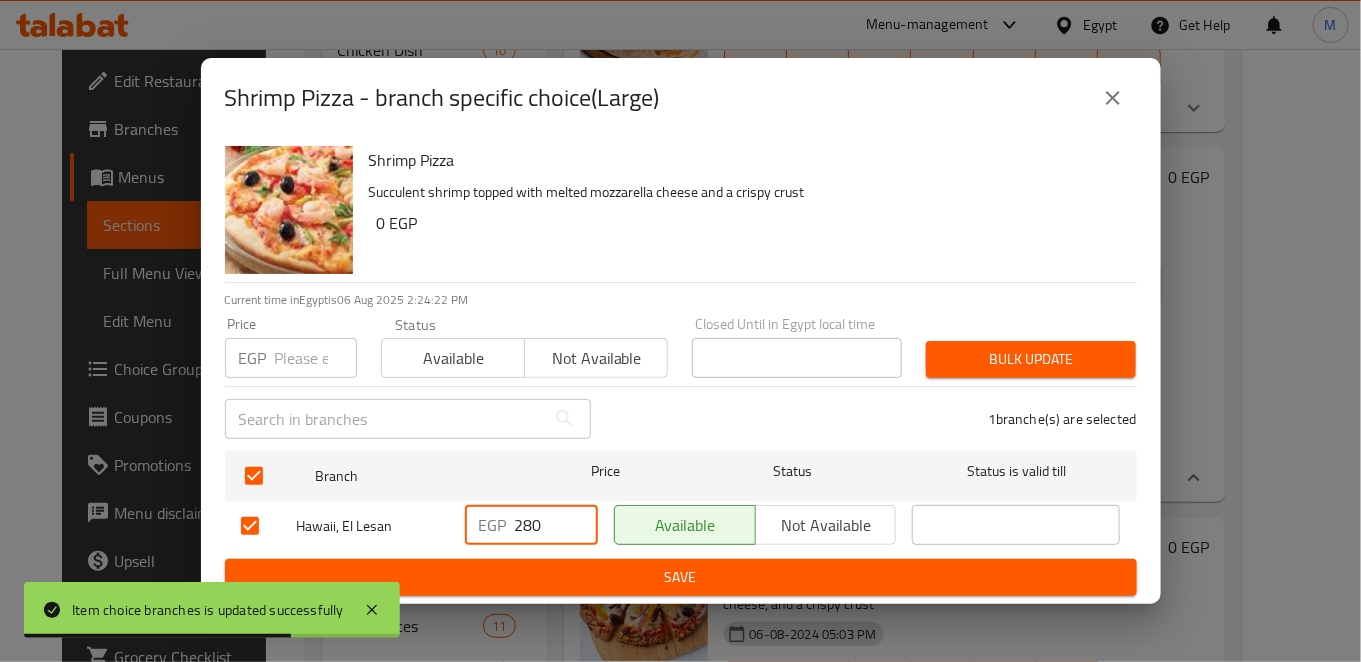 click on "280" at bounding box center (556, 525) 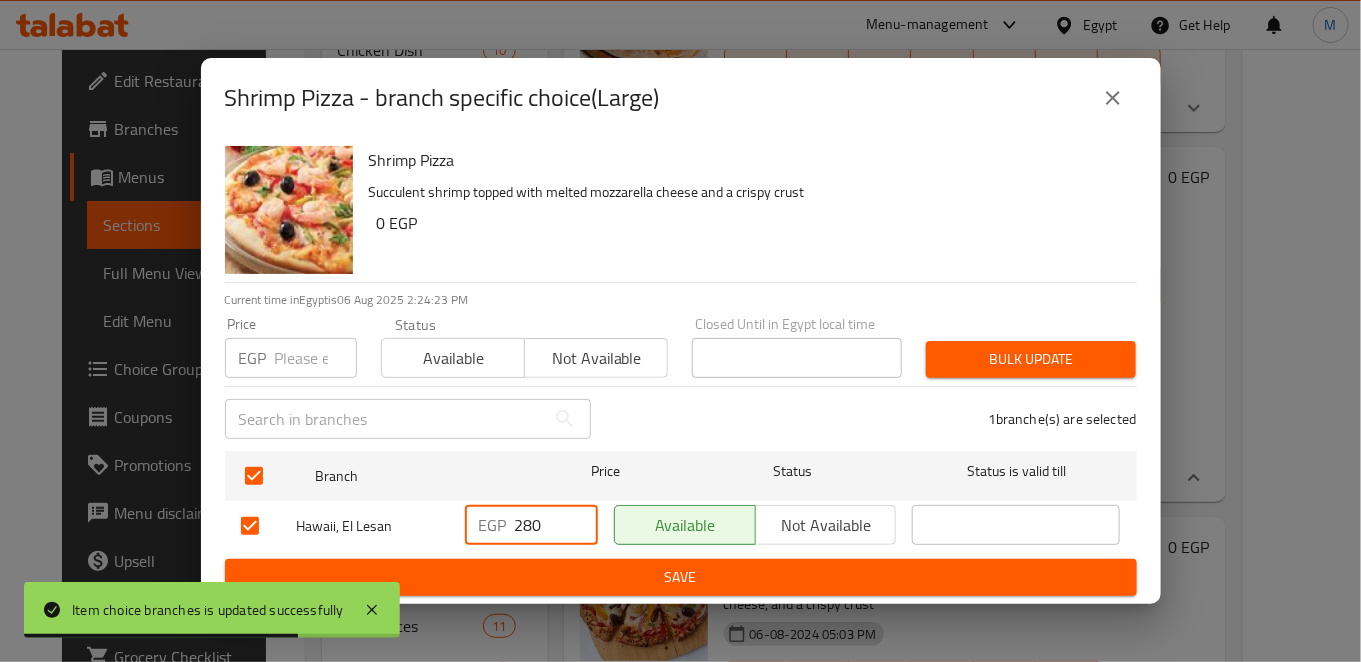 click on "280" at bounding box center (556, 525) 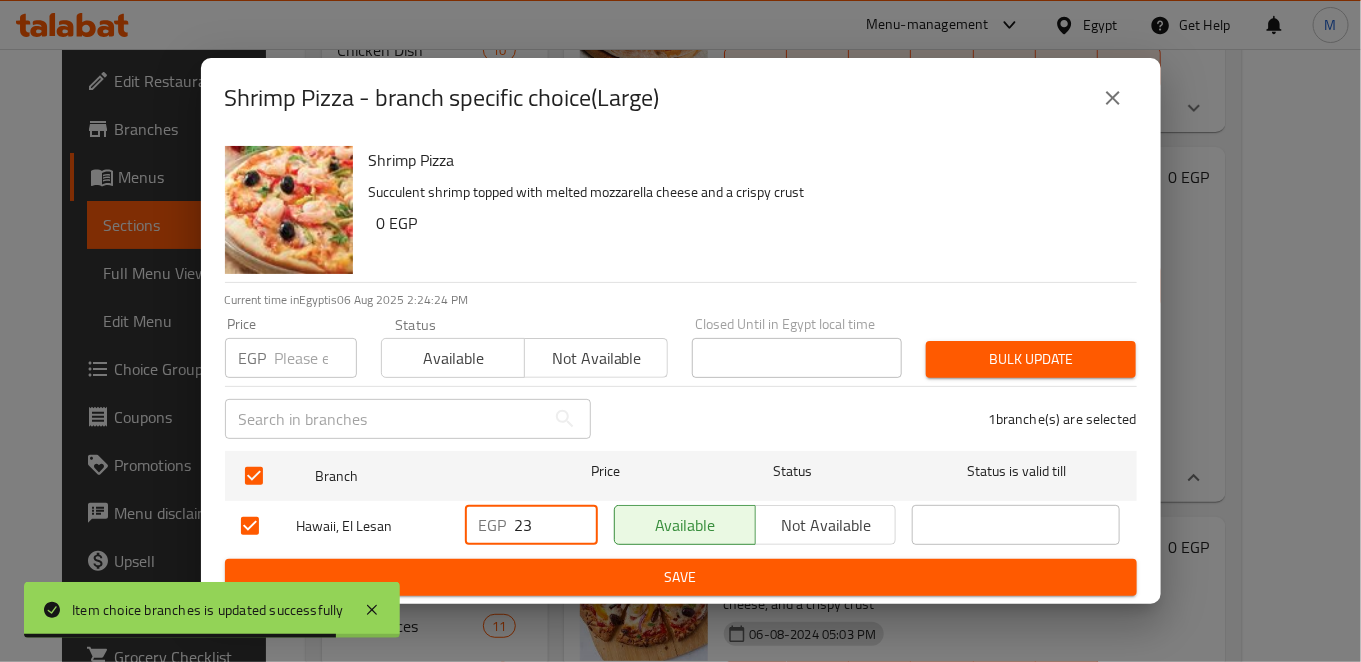 type on "2" 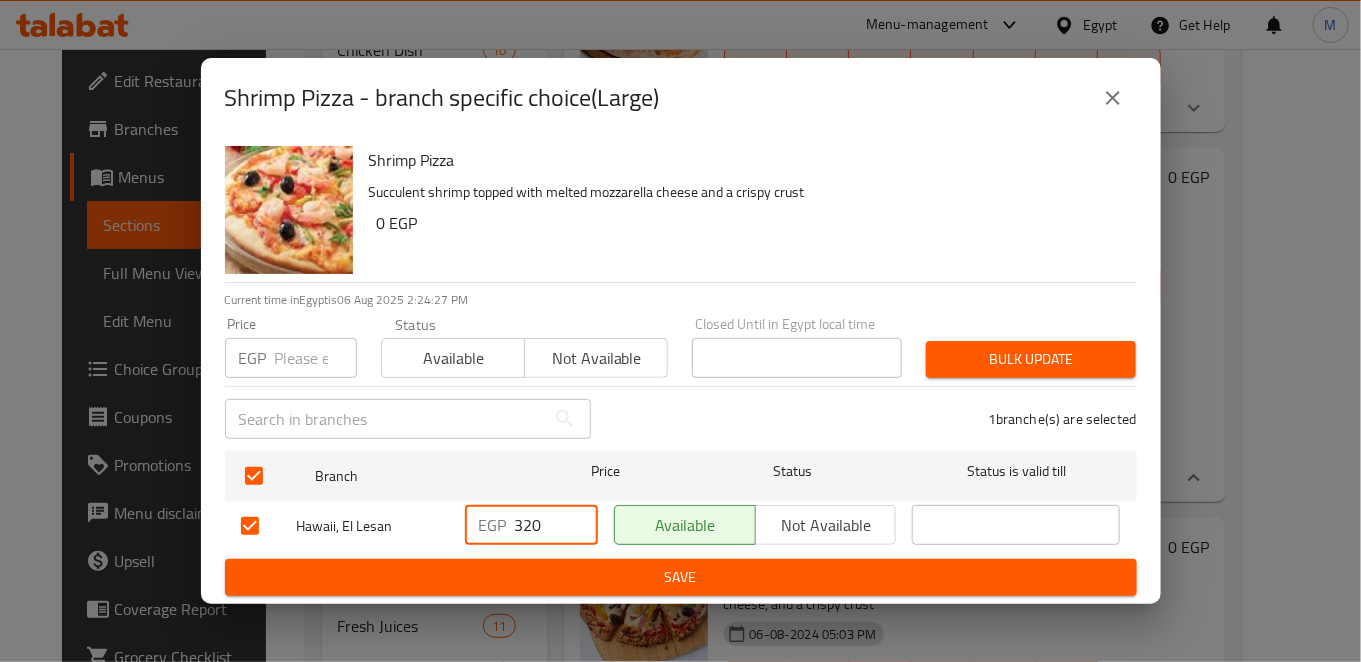 type on "320" 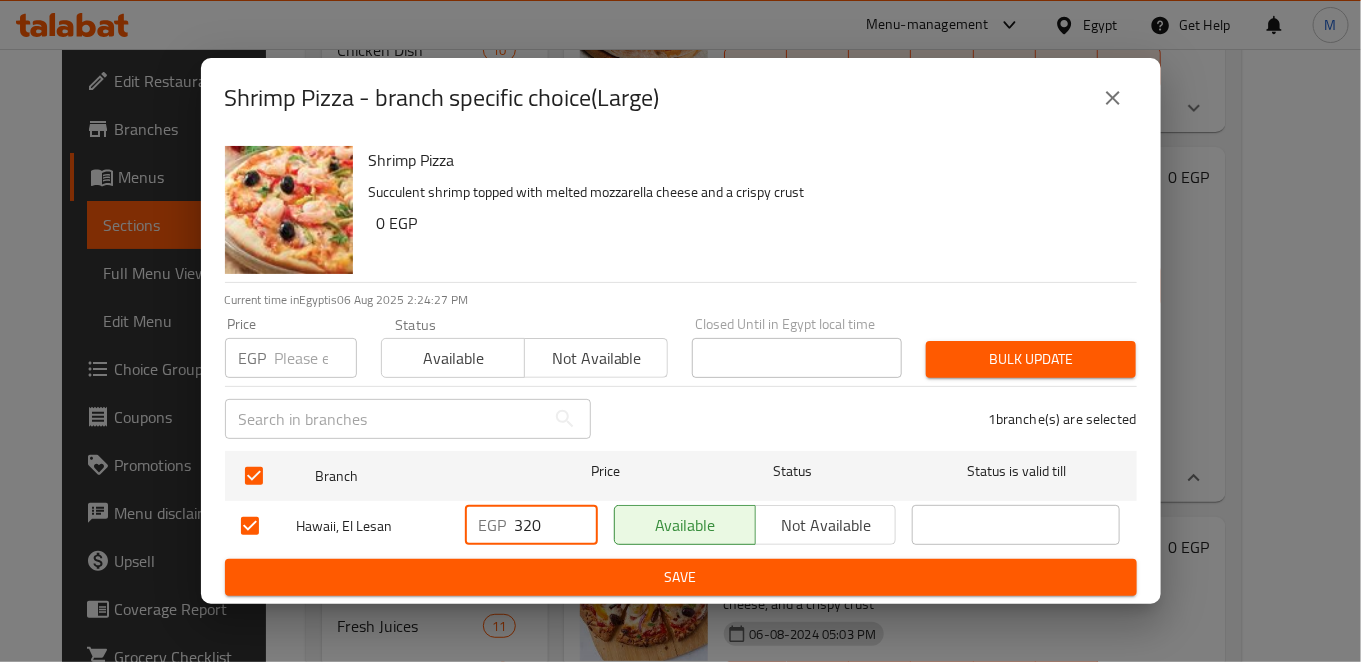 click on "Save" at bounding box center [681, 577] 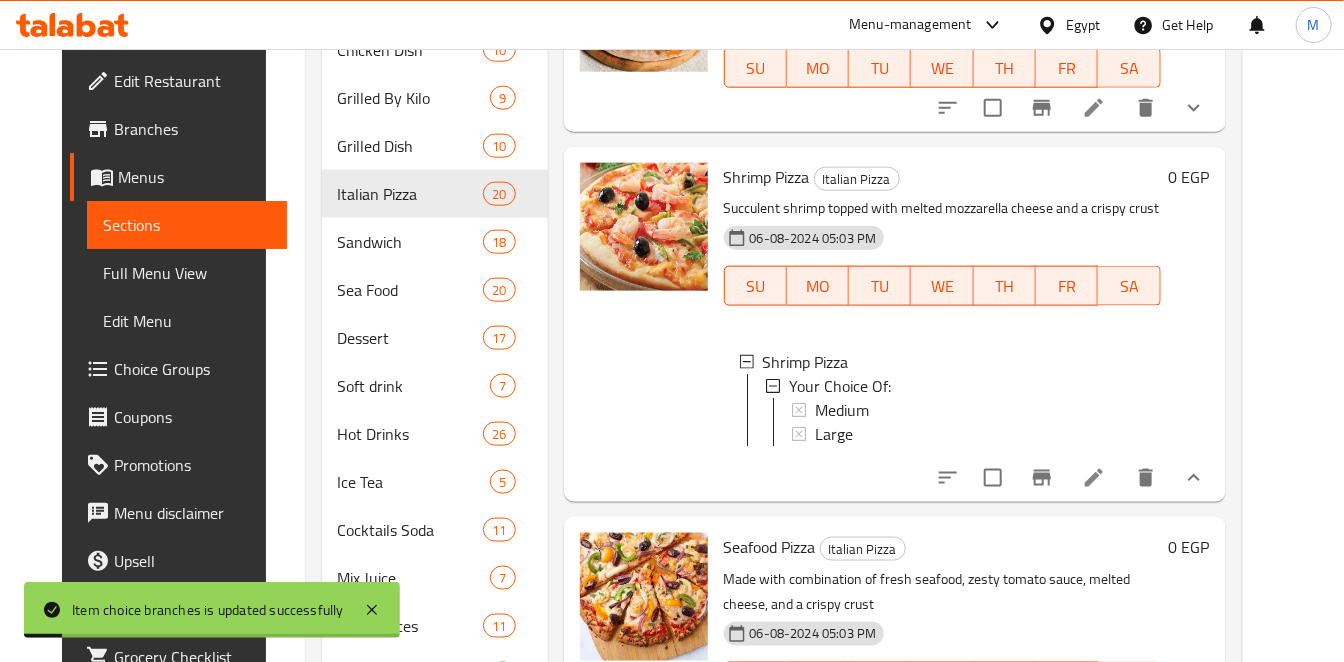 click at bounding box center [1194, 478] 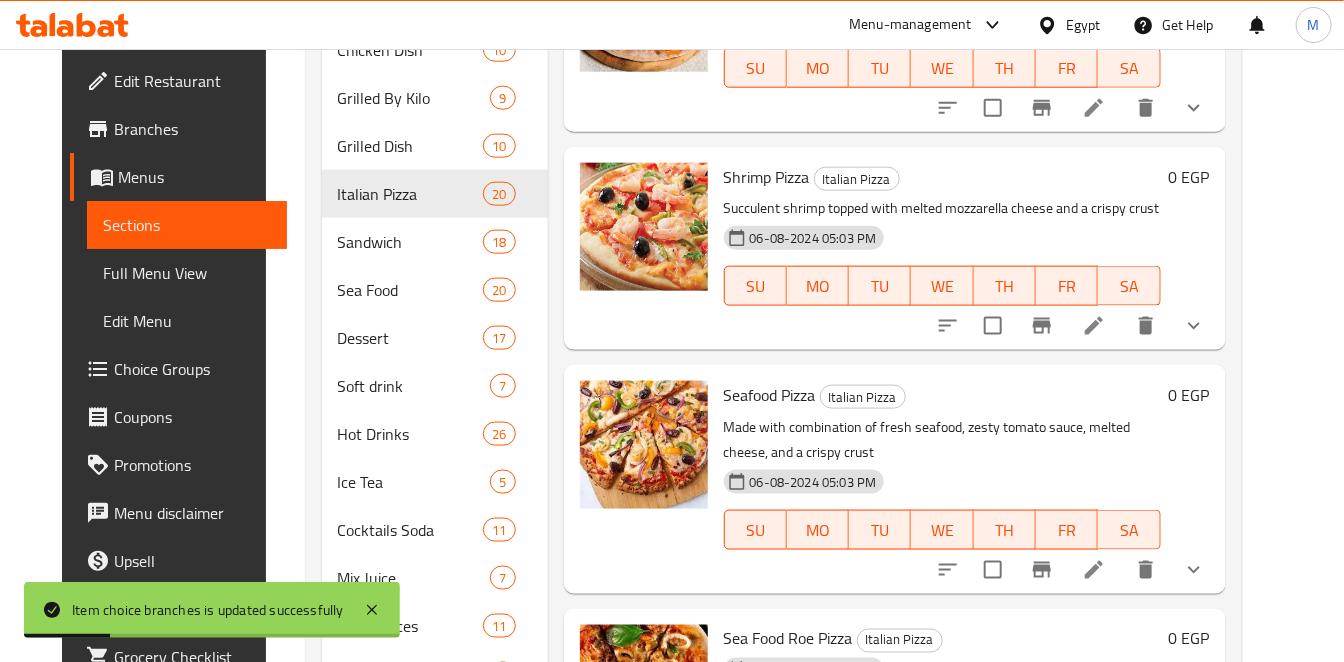 click at bounding box center (1194, 570) 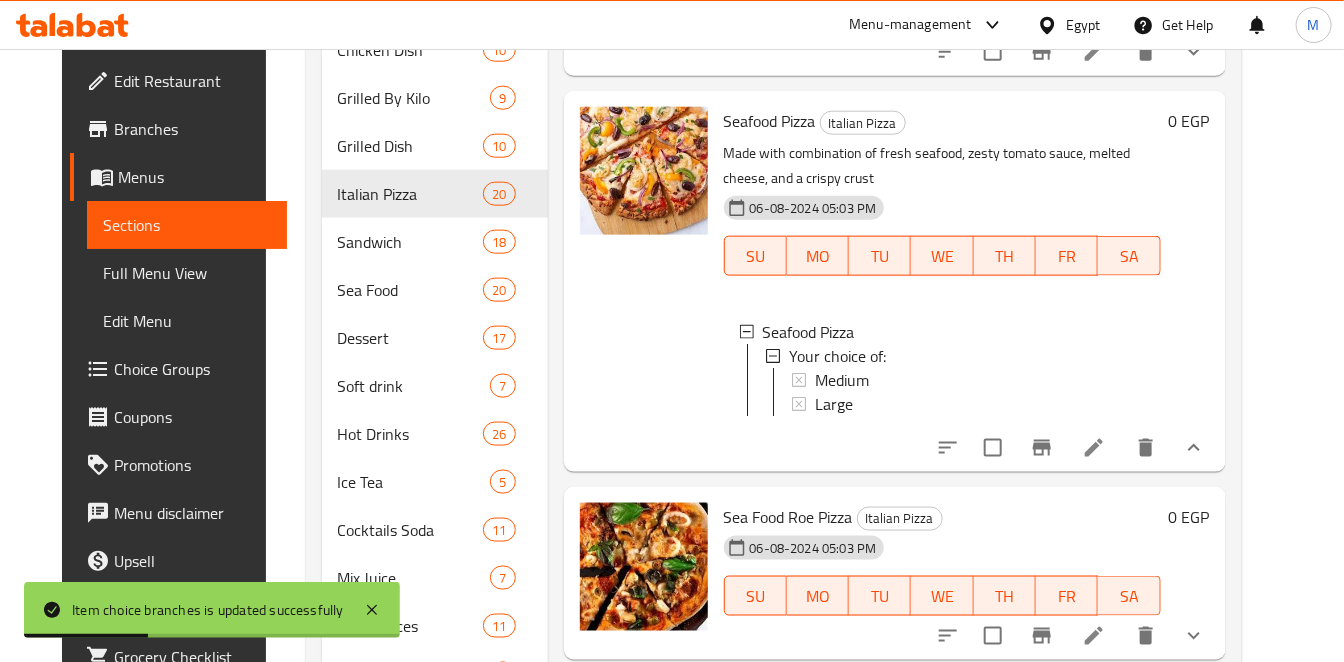 scroll, scrollTop: 2666, scrollLeft: 0, axis: vertical 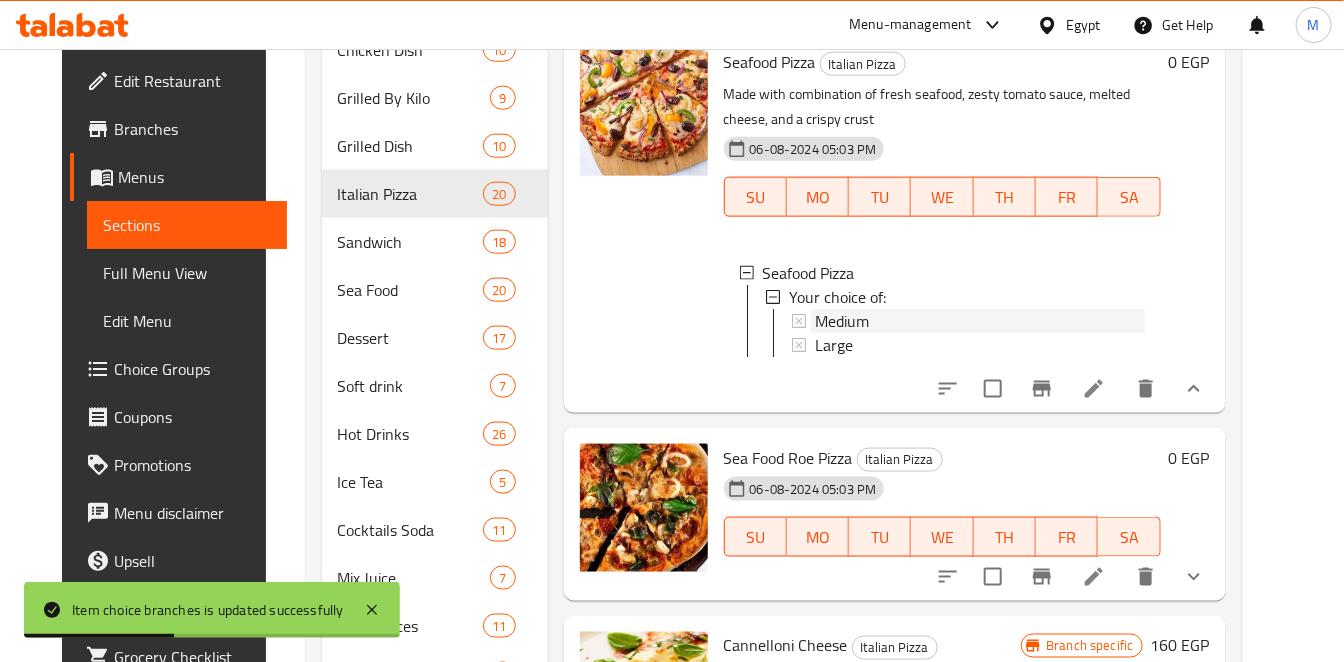 click on "Medium" at bounding box center (980, 321) 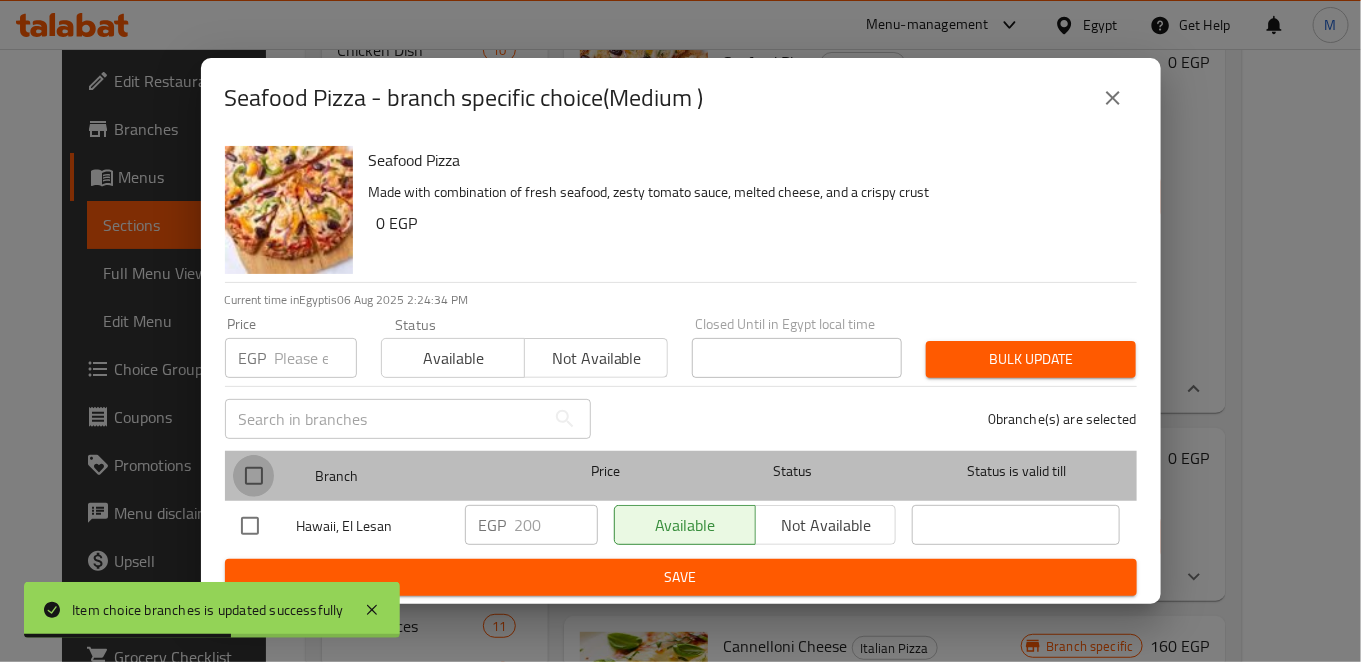 click at bounding box center [254, 476] 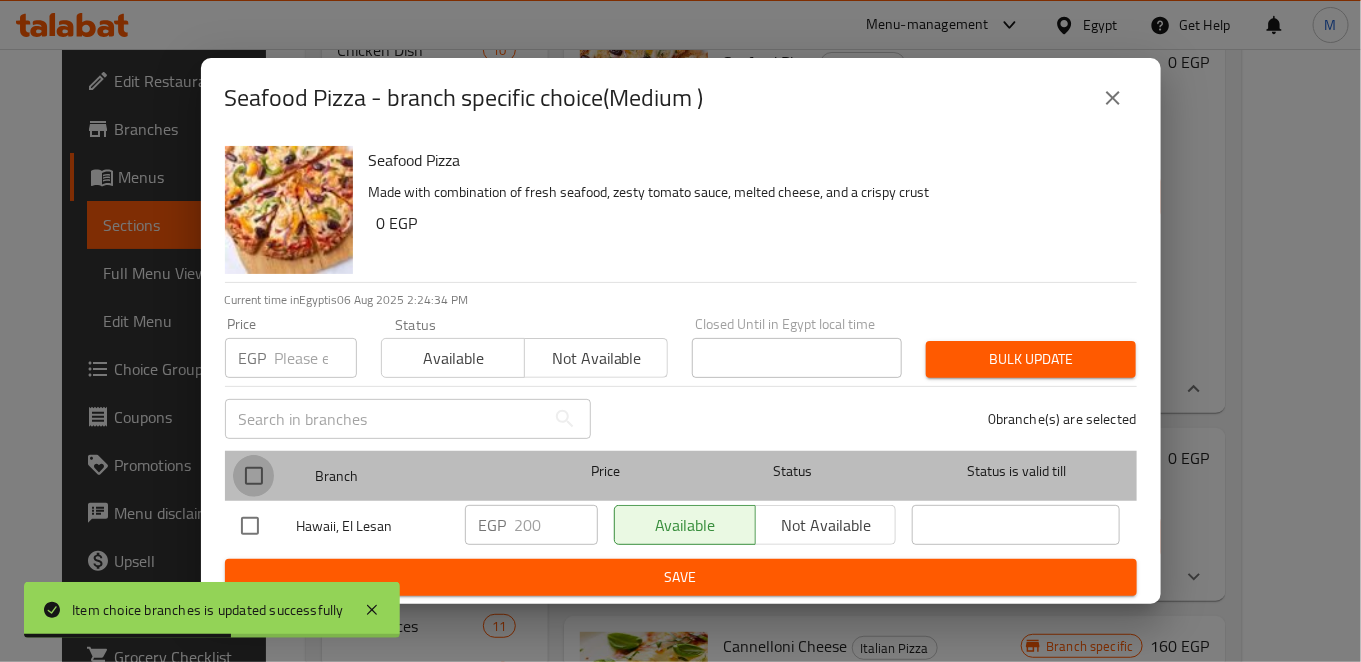 checkbox on "true" 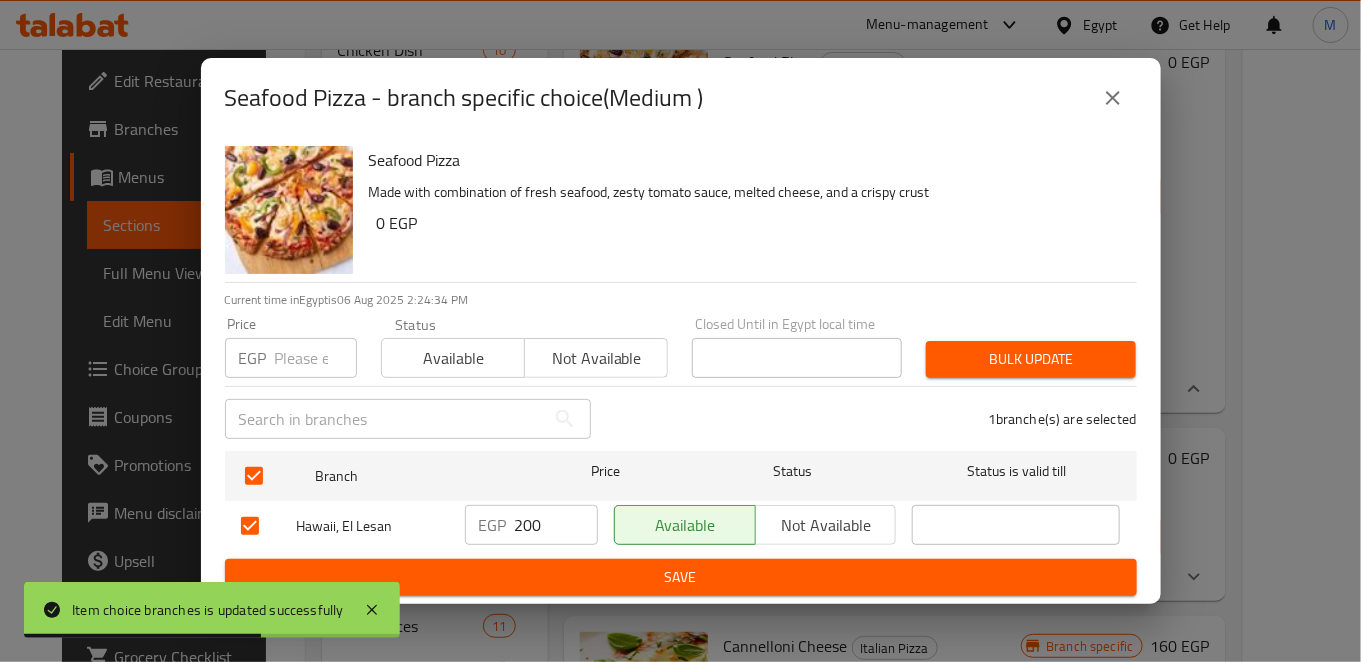 click on "200" at bounding box center (556, 525) 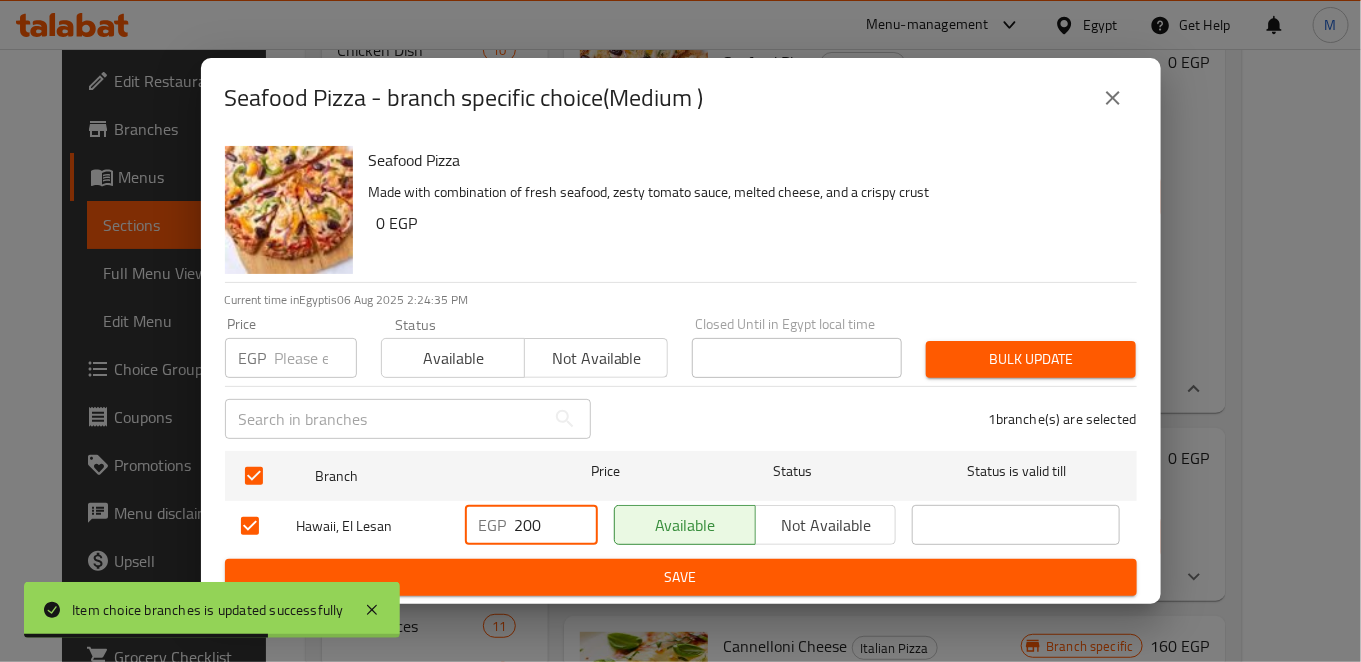 click on "200" at bounding box center (556, 525) 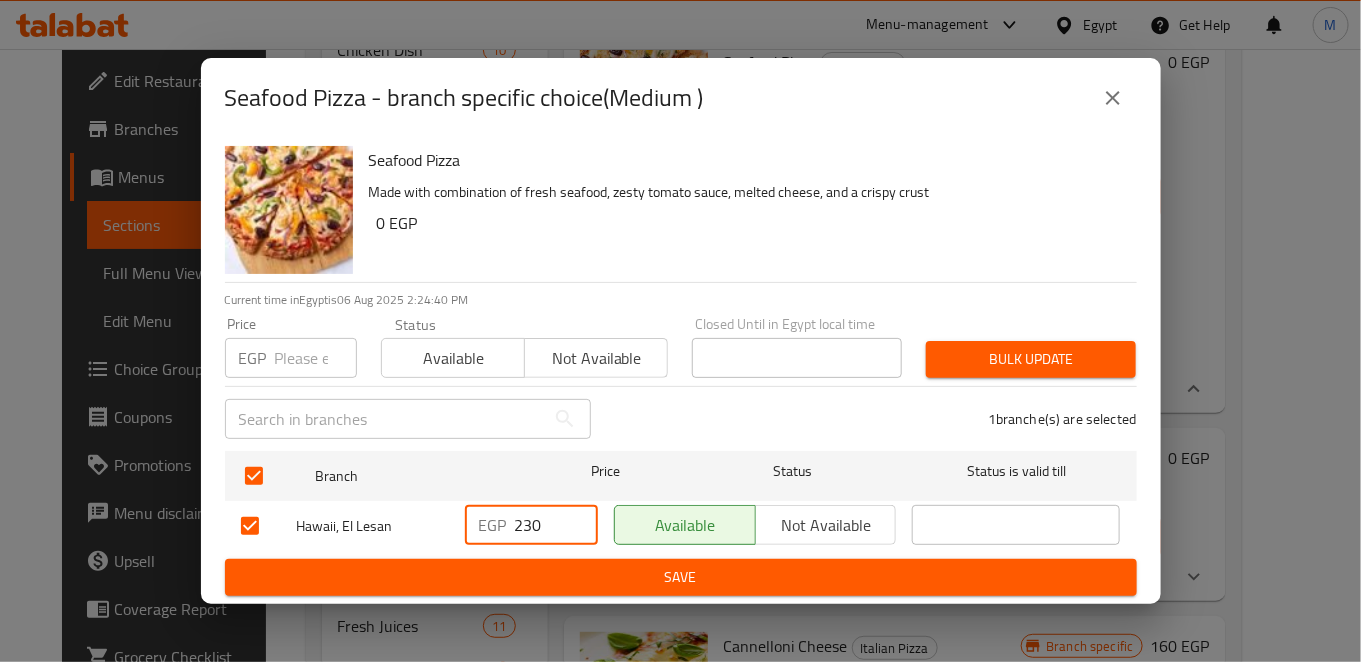 type on "230" 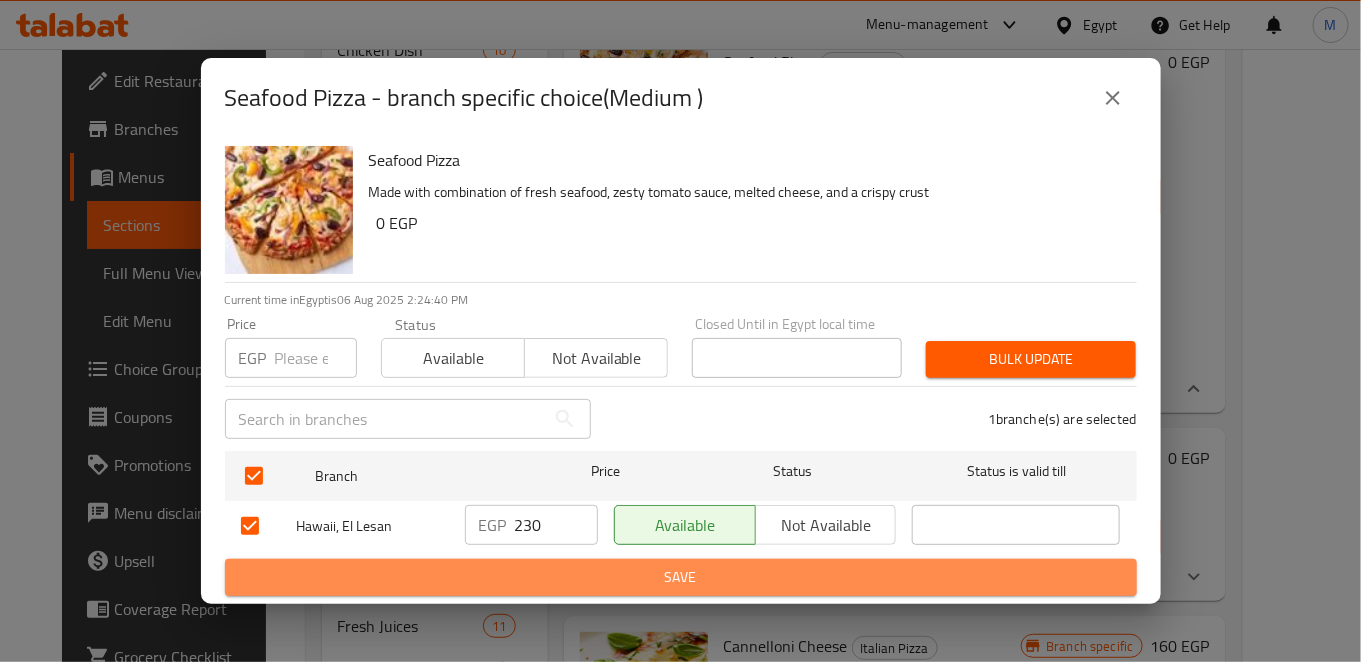 click on "Save" at bounding box center [681, 577] 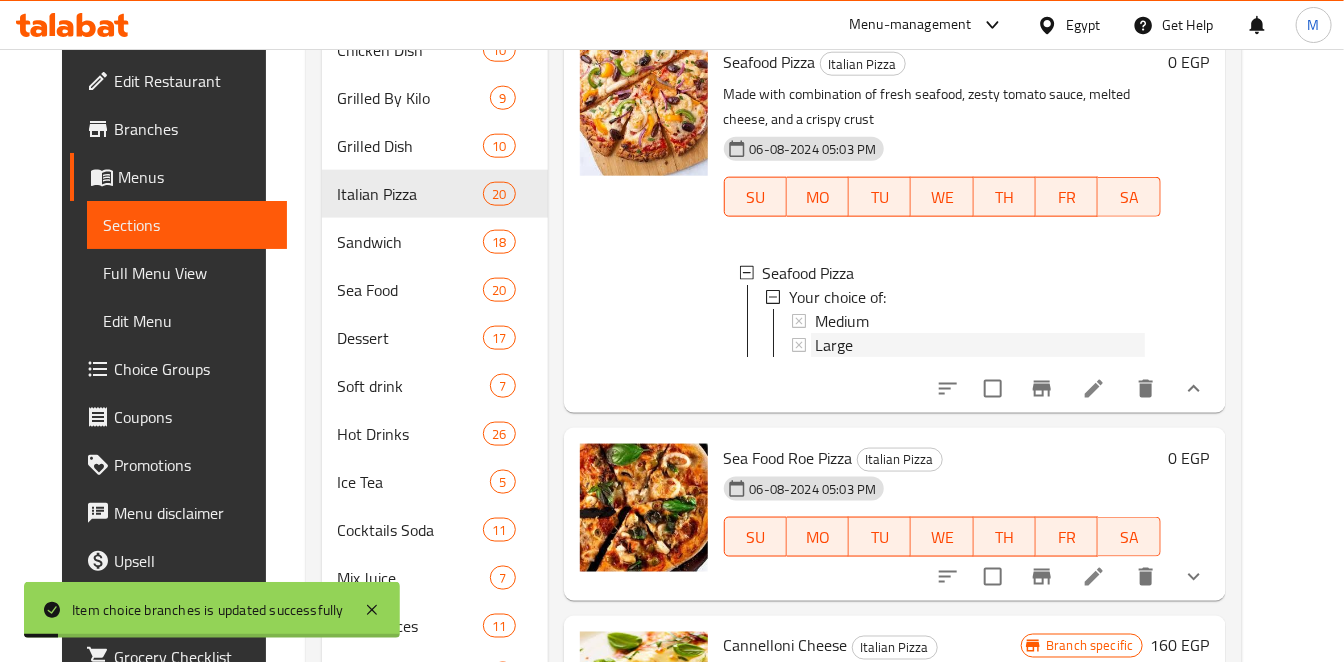 click on "Large" at bounding box center [980, 345] 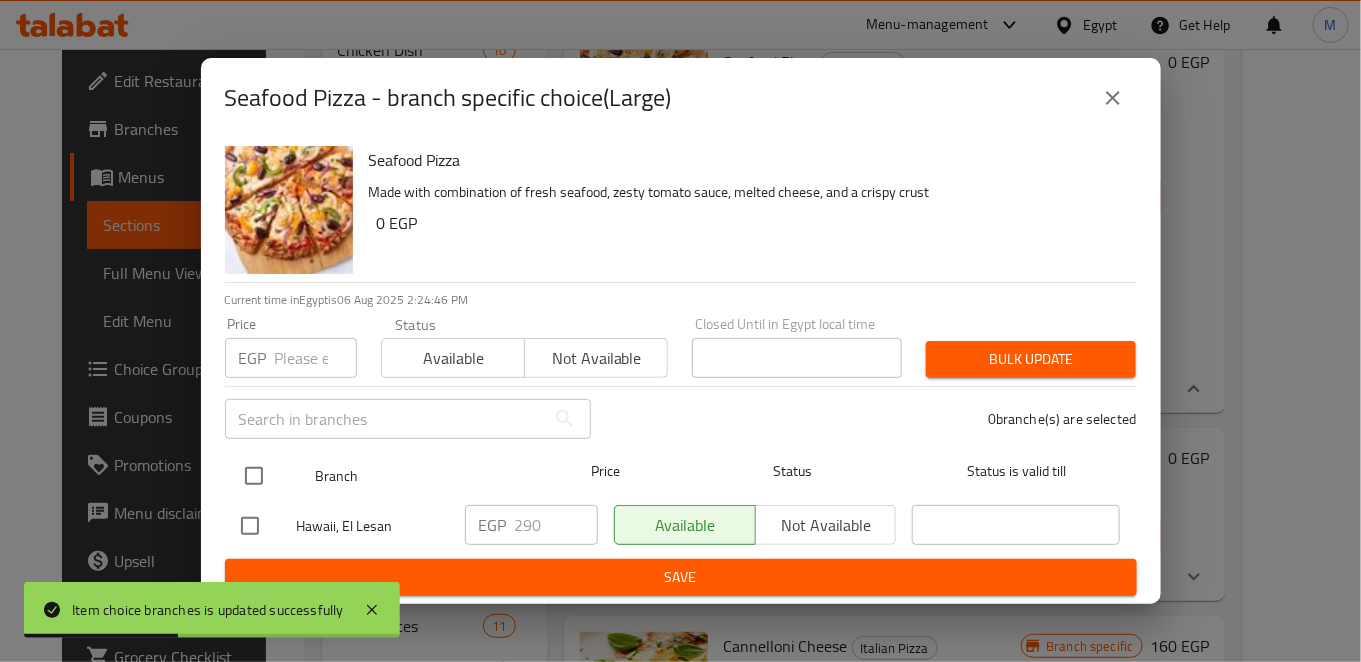 click at bounding box center [254, 476] 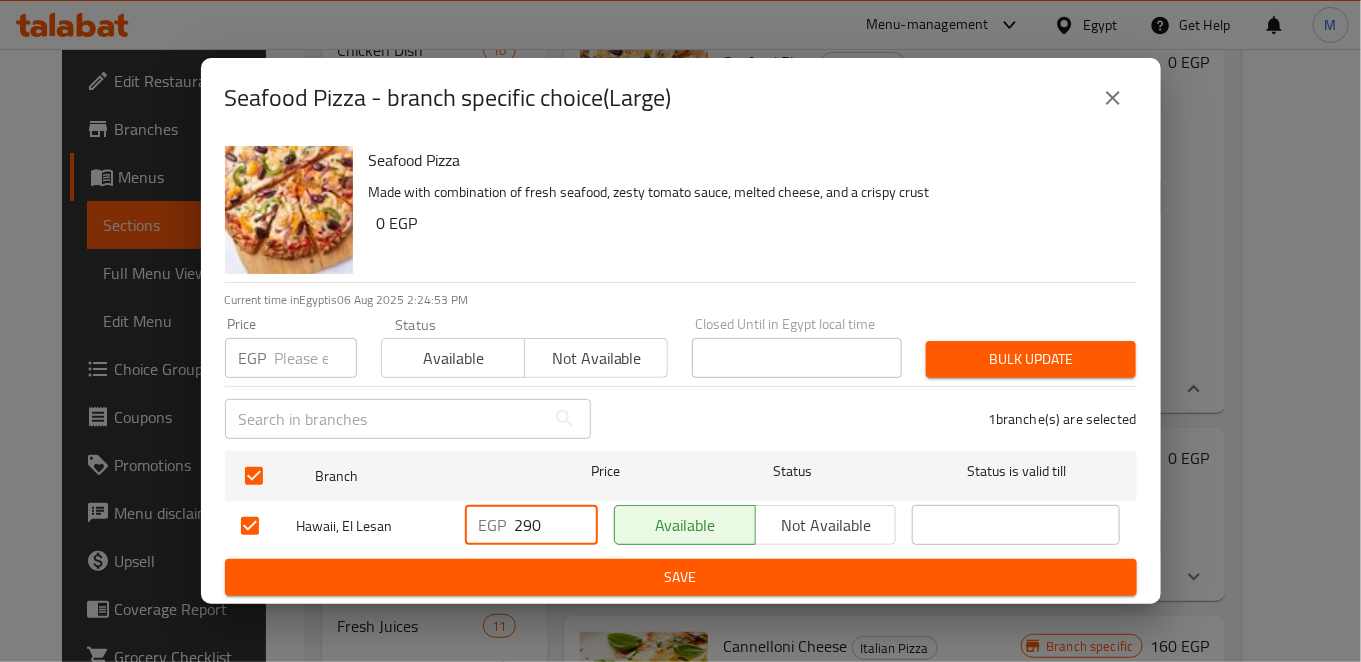 click on "290" at bounding box center (556, 525) 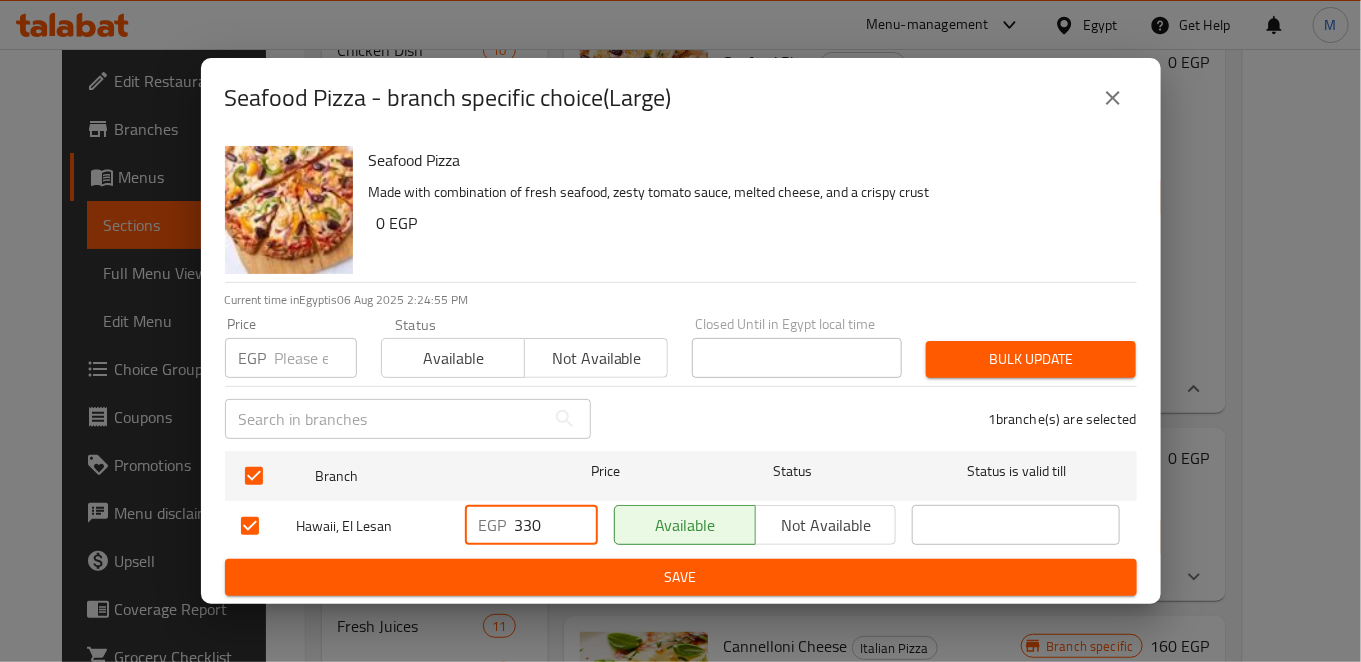 type on "330" 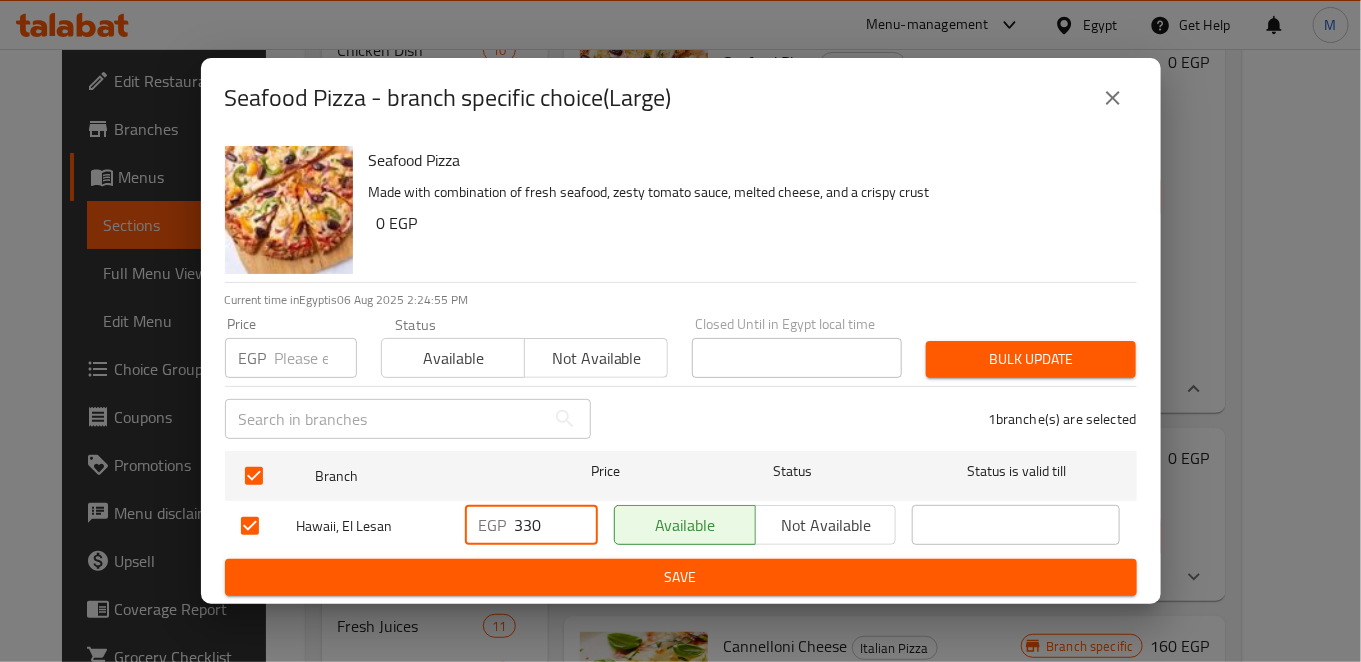 click on "Save" at bounding box center [681, 577] 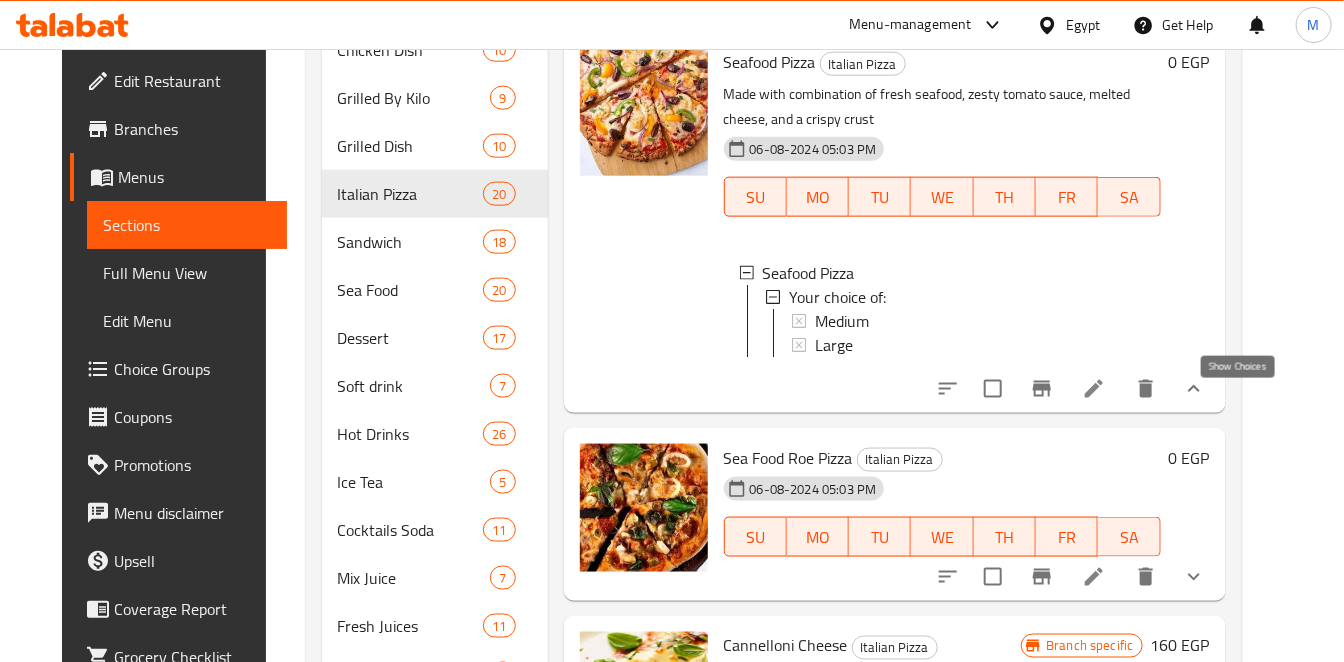 click 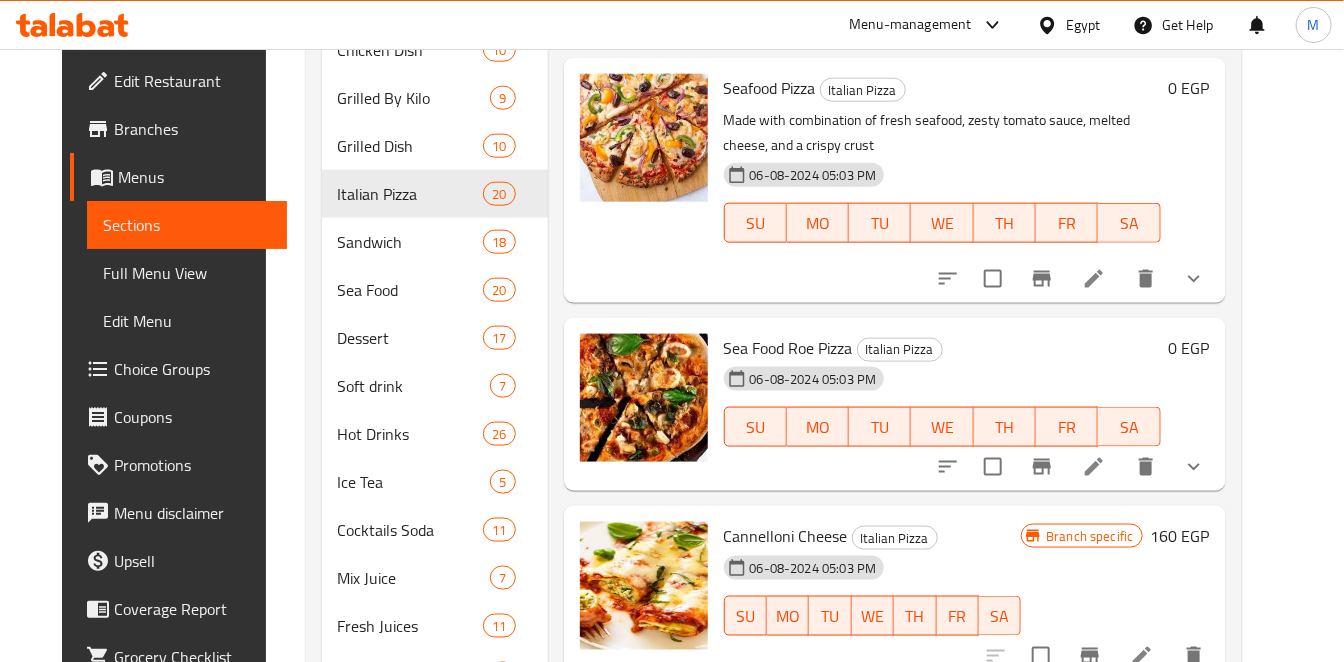 scroll, scrollTop: 2623, scrollLeft: 0, axis: vertical 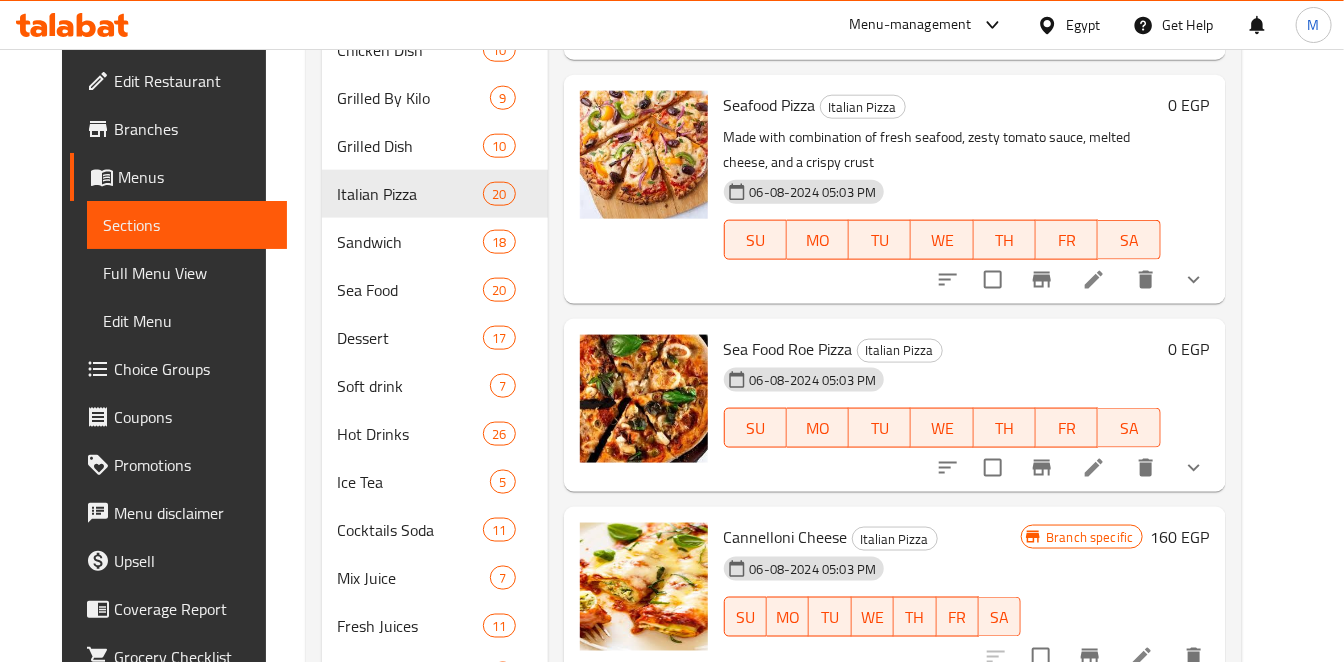 click at bounding box center (1071, 468) 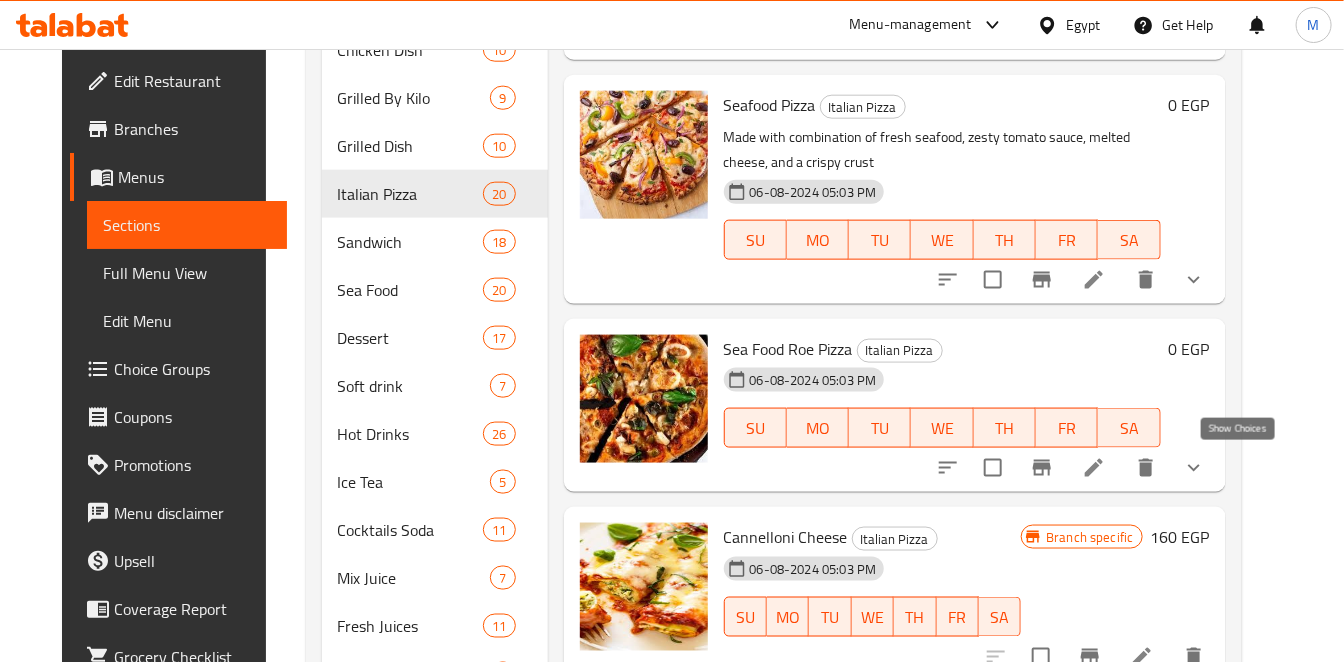 click 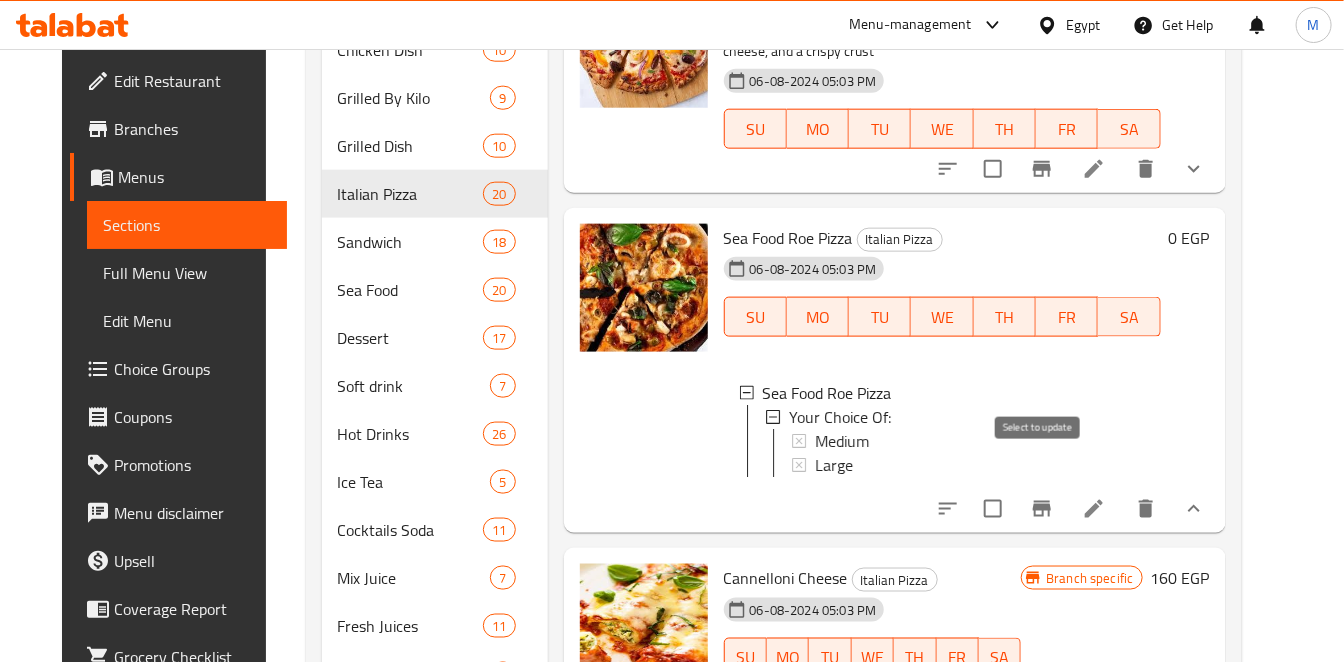 scroll, scrollTop: 2792, scrollLeft: 0, axis: vertical 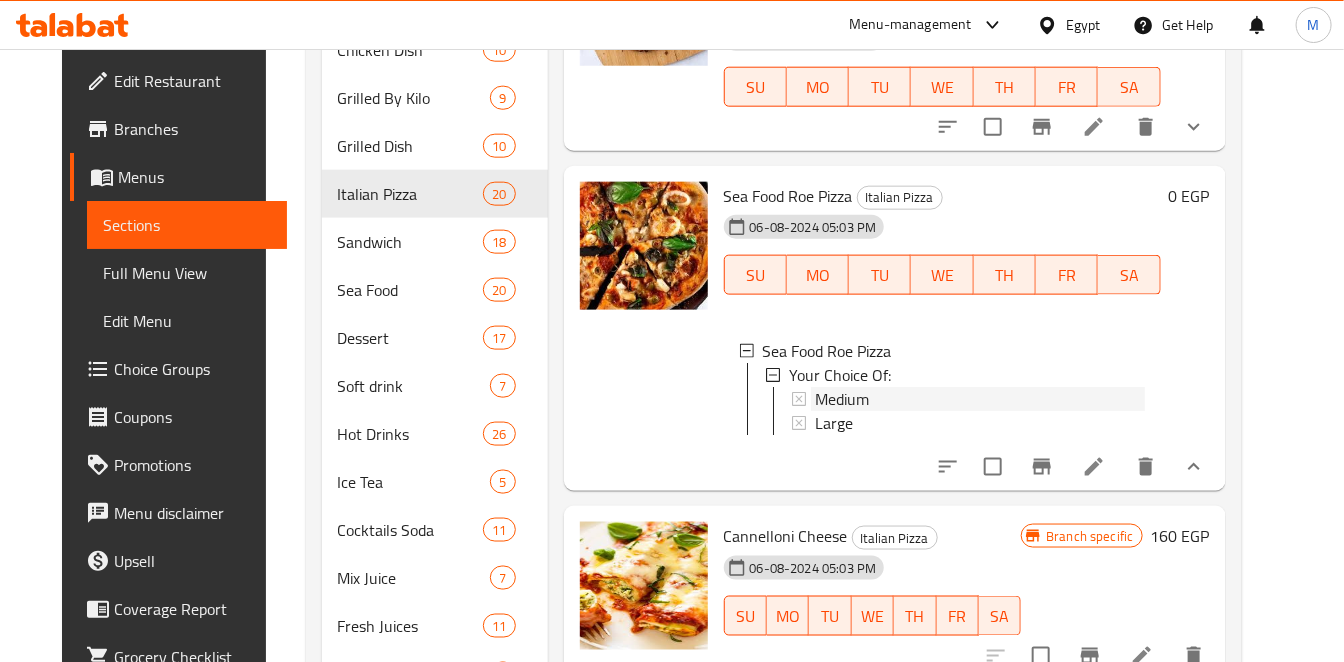 click on "Medium" at bounding box center (842, 399) 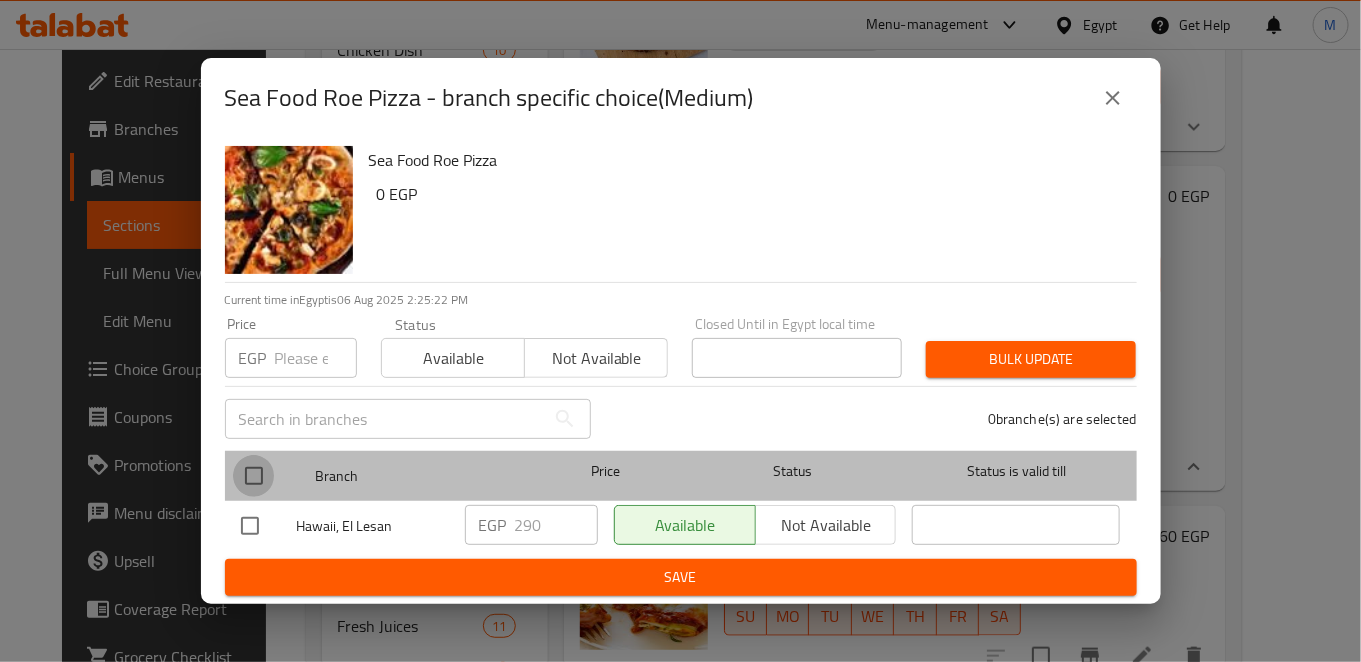 click at bounding box center [254, 476] 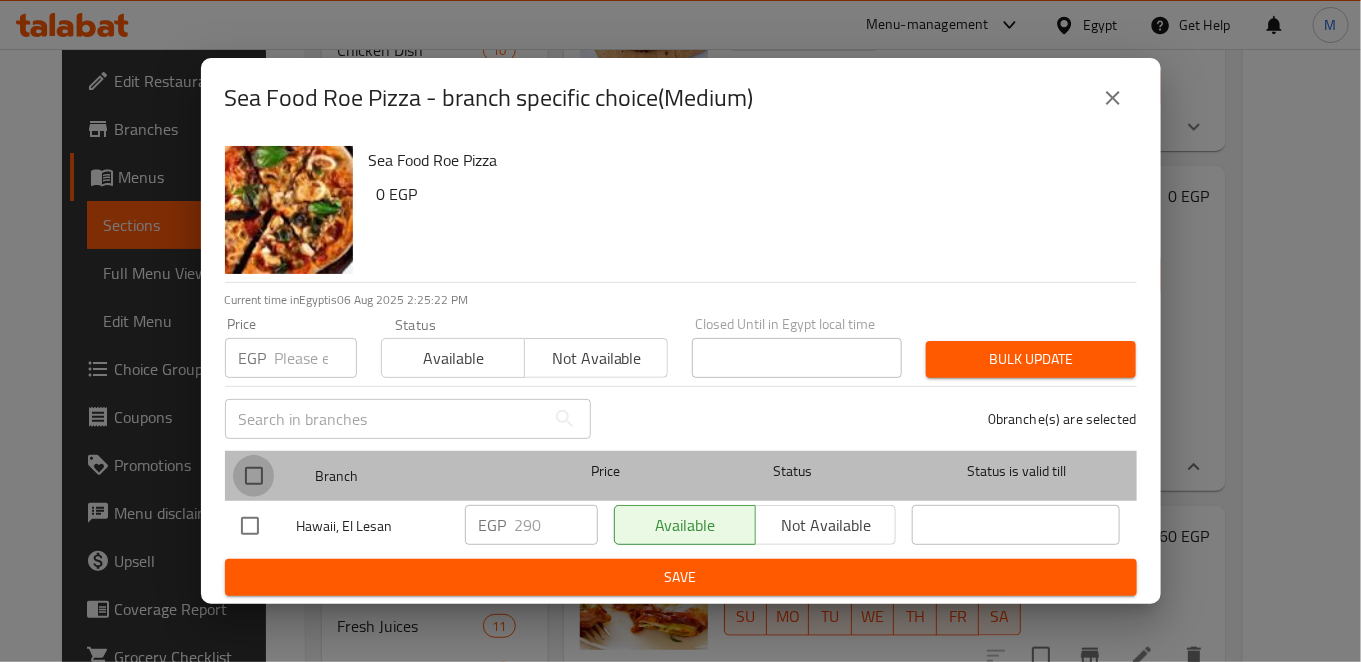 checkbox on "true" 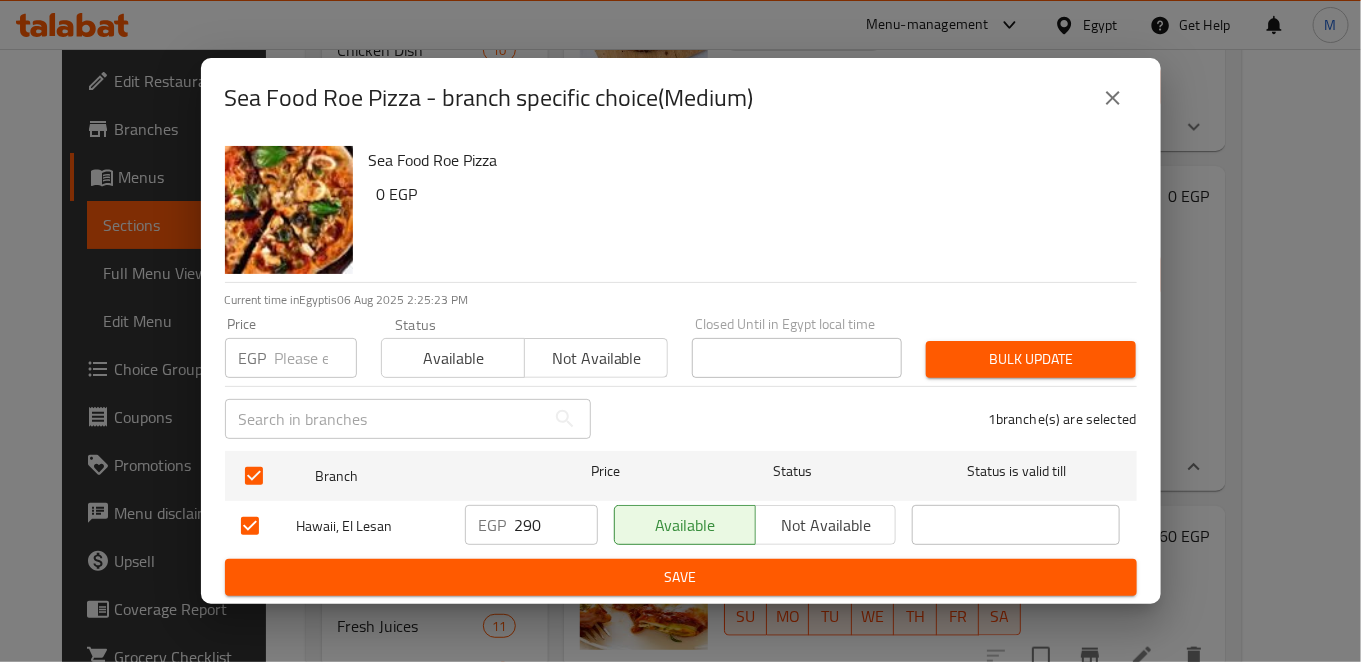 click on "EGP" at bounding box center [493, 525] 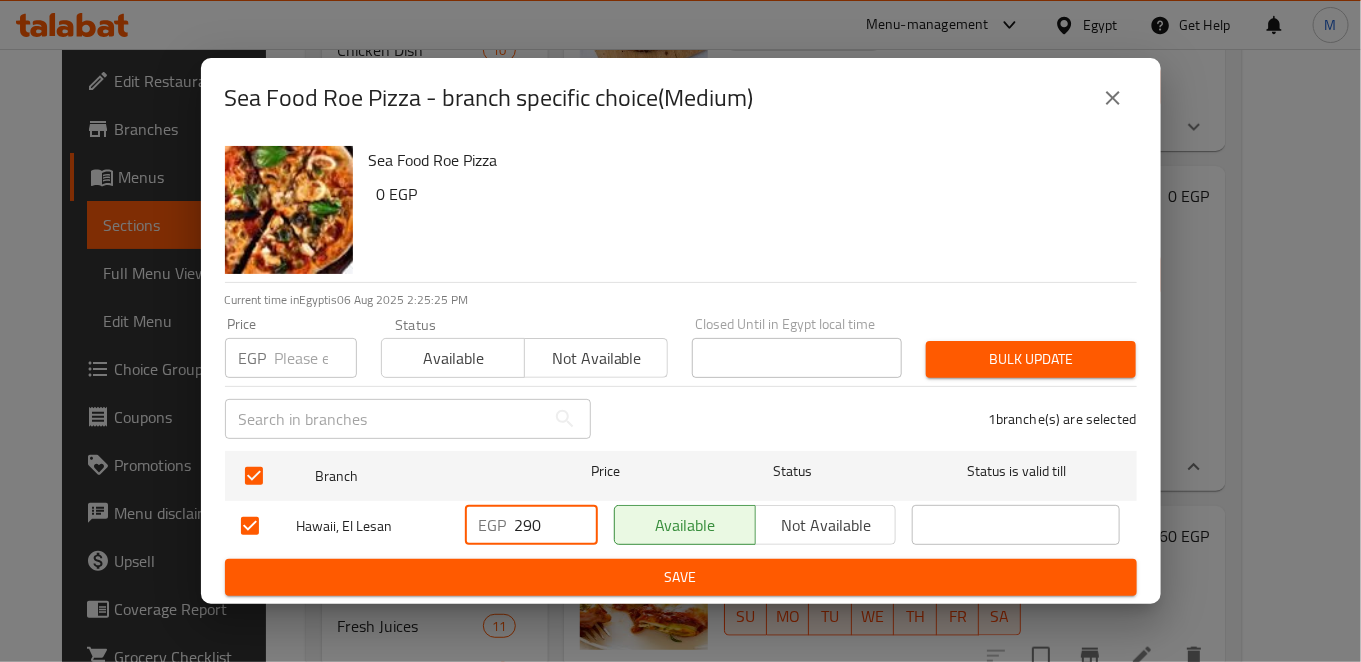 click on "290" at bounding box center [556, 525] 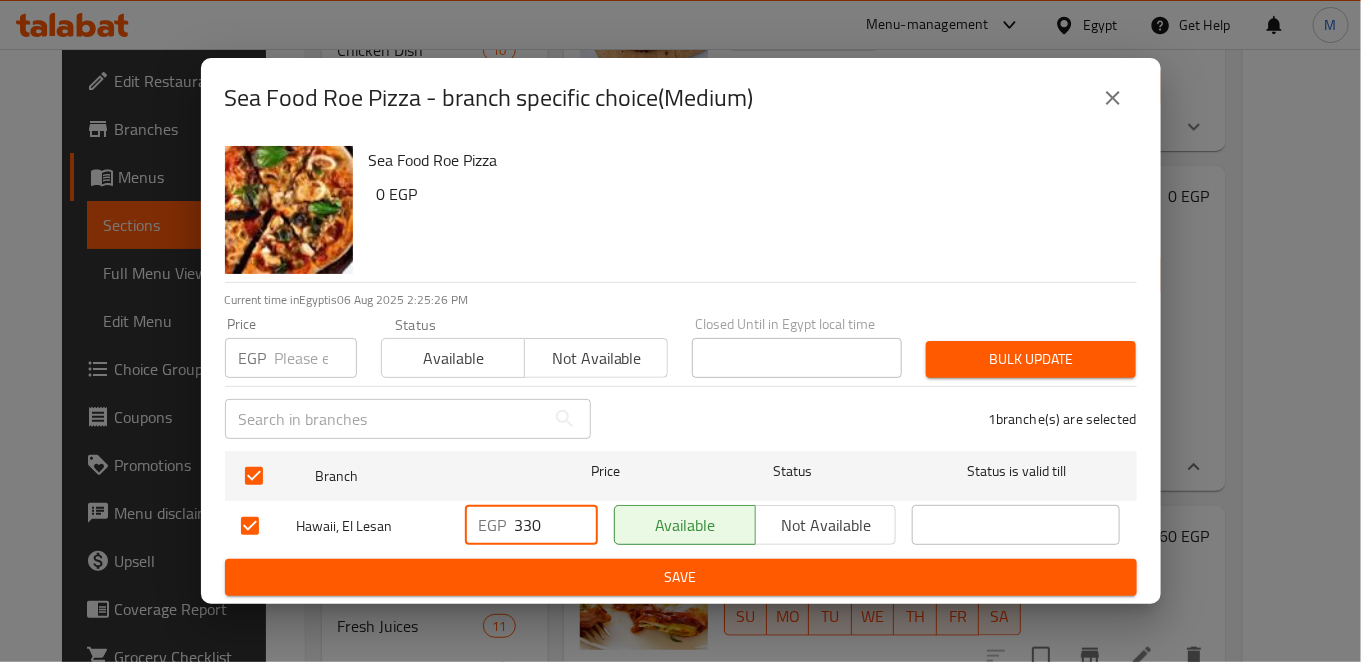 type on "330" 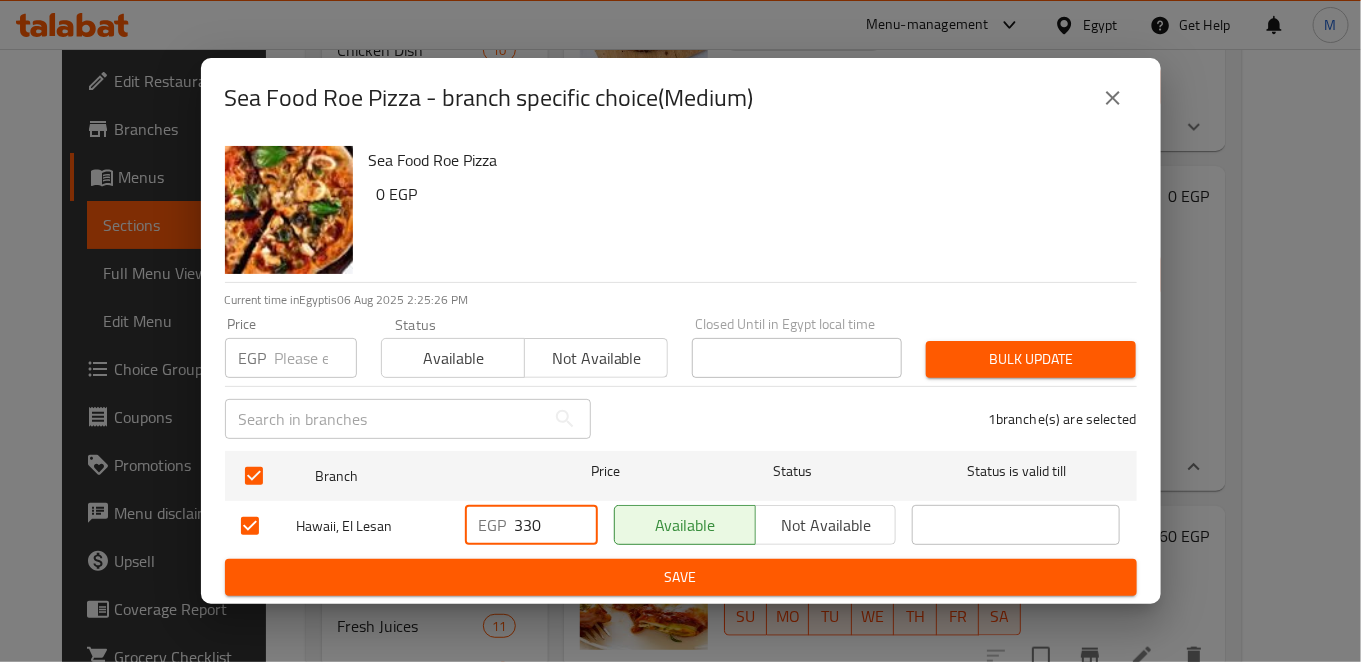 click on "Save" at bounding box center [681, 577] 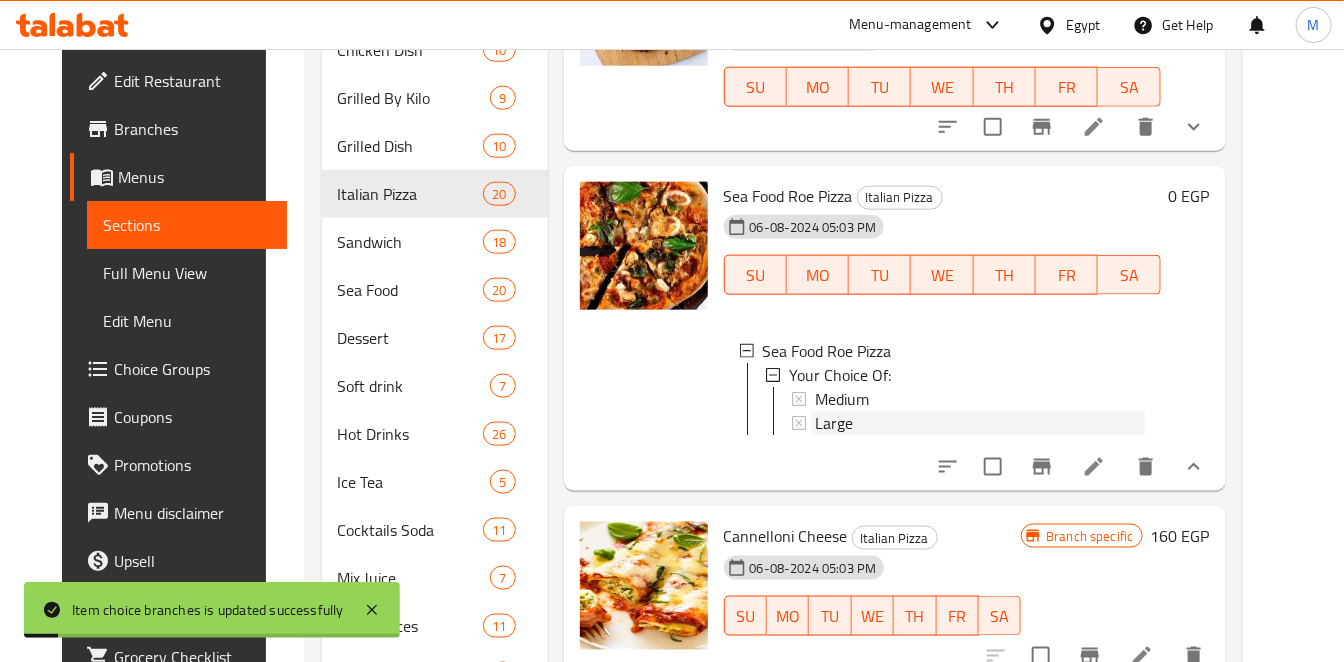 click on "Large" at bounding box center [980, 423] 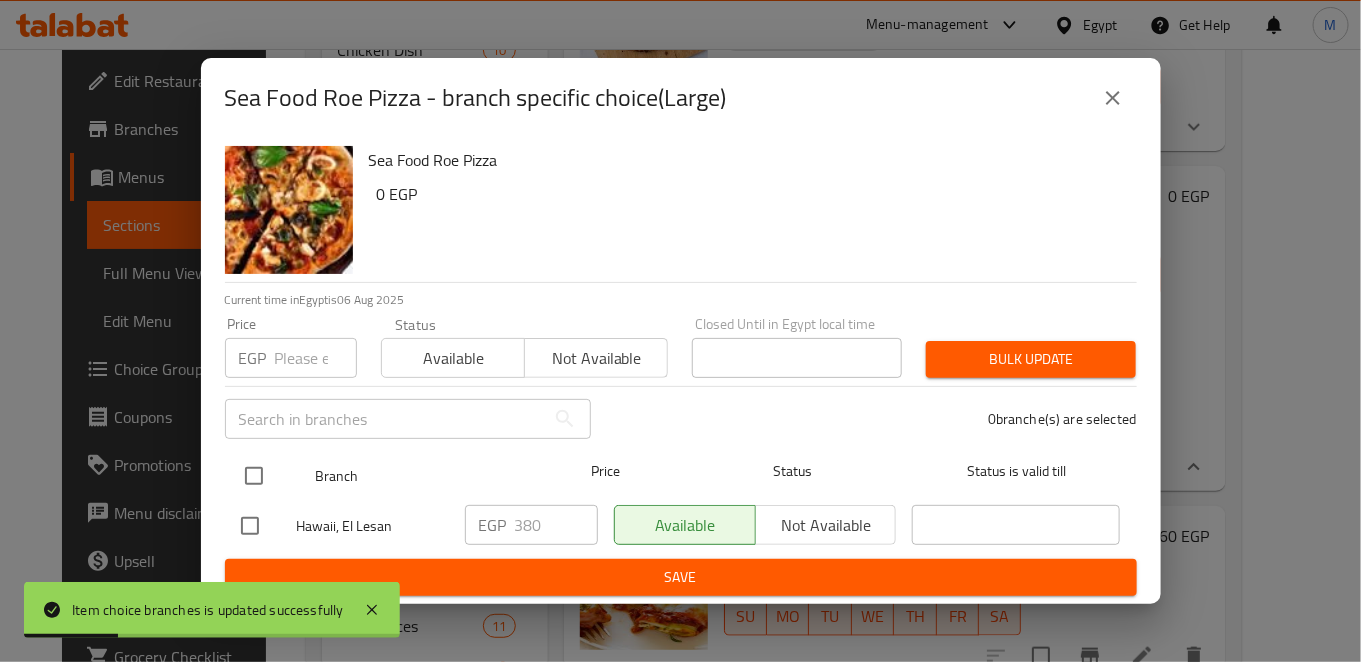 click at bounding box center [254, 476] 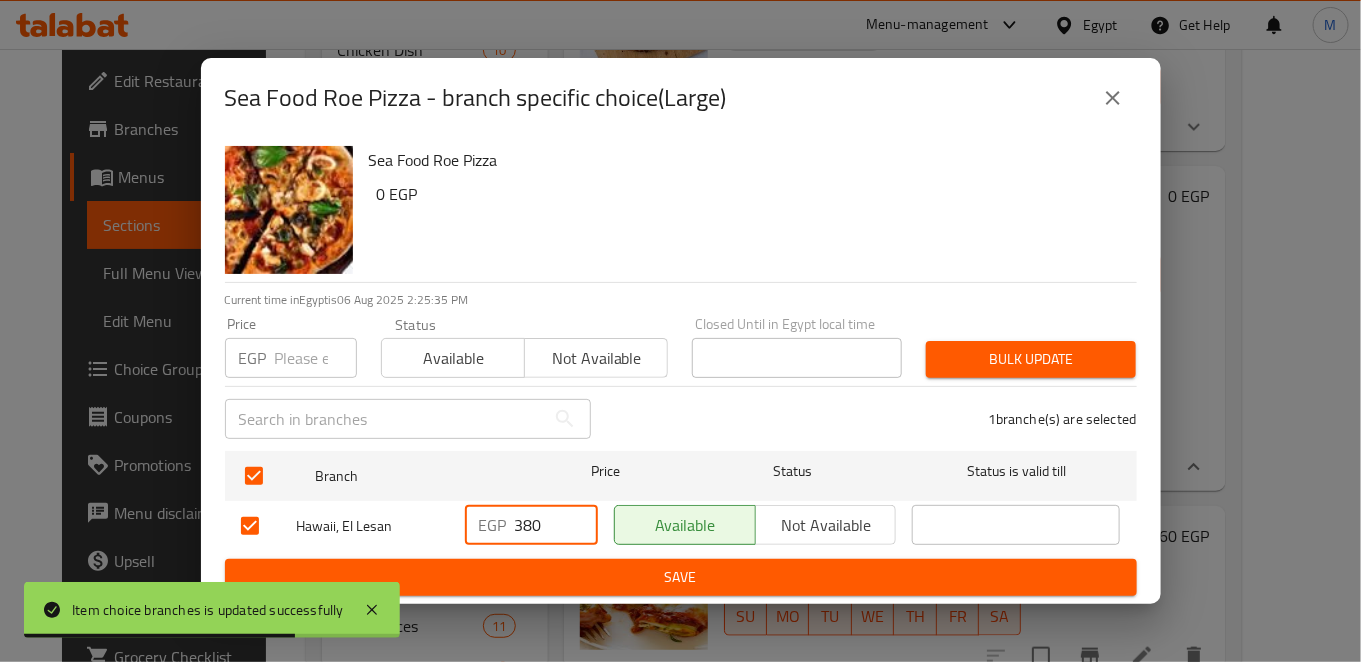 click on "380" at bounding box center (556, 525) 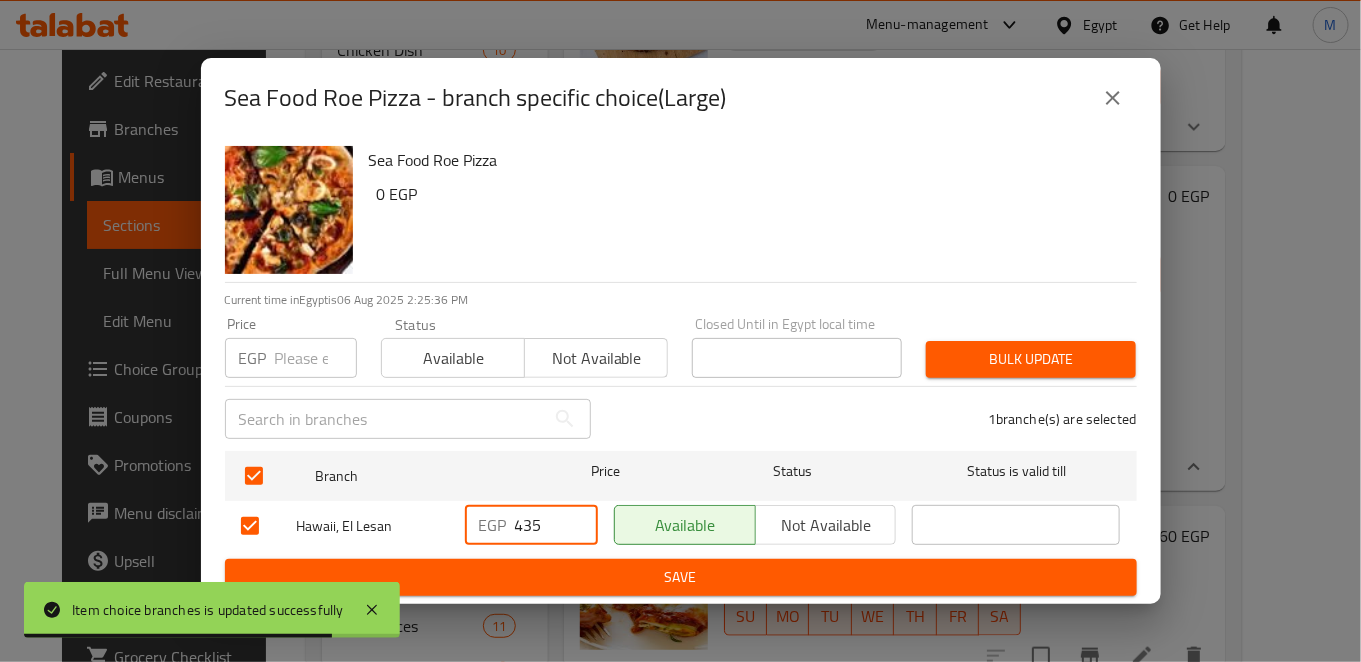 type on "435" 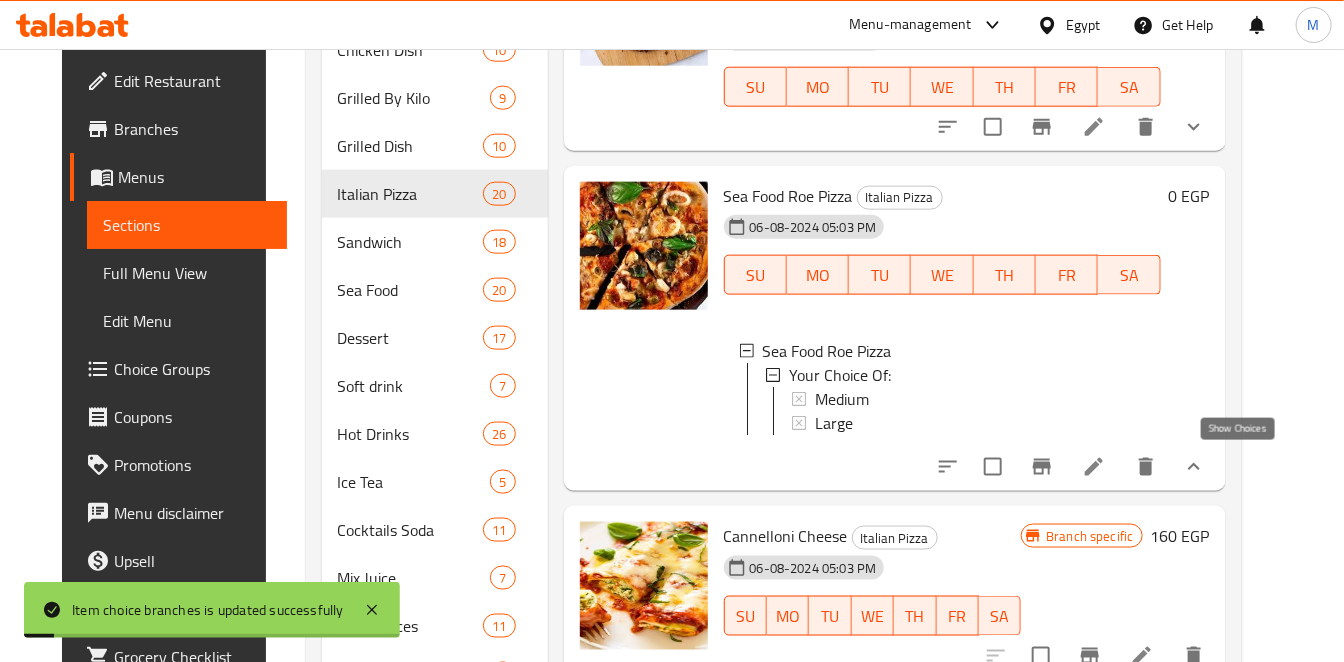 click 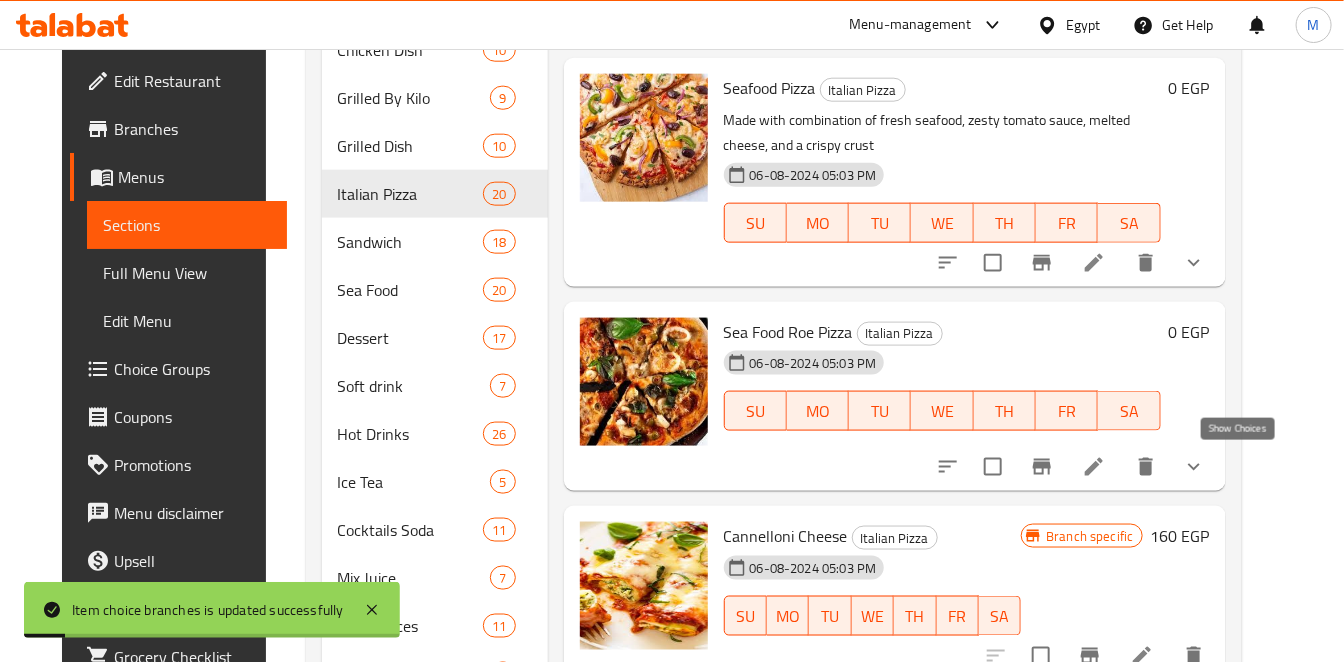 scroll, scrollTop: 2623, scrollLeft: 0, axis: vertical 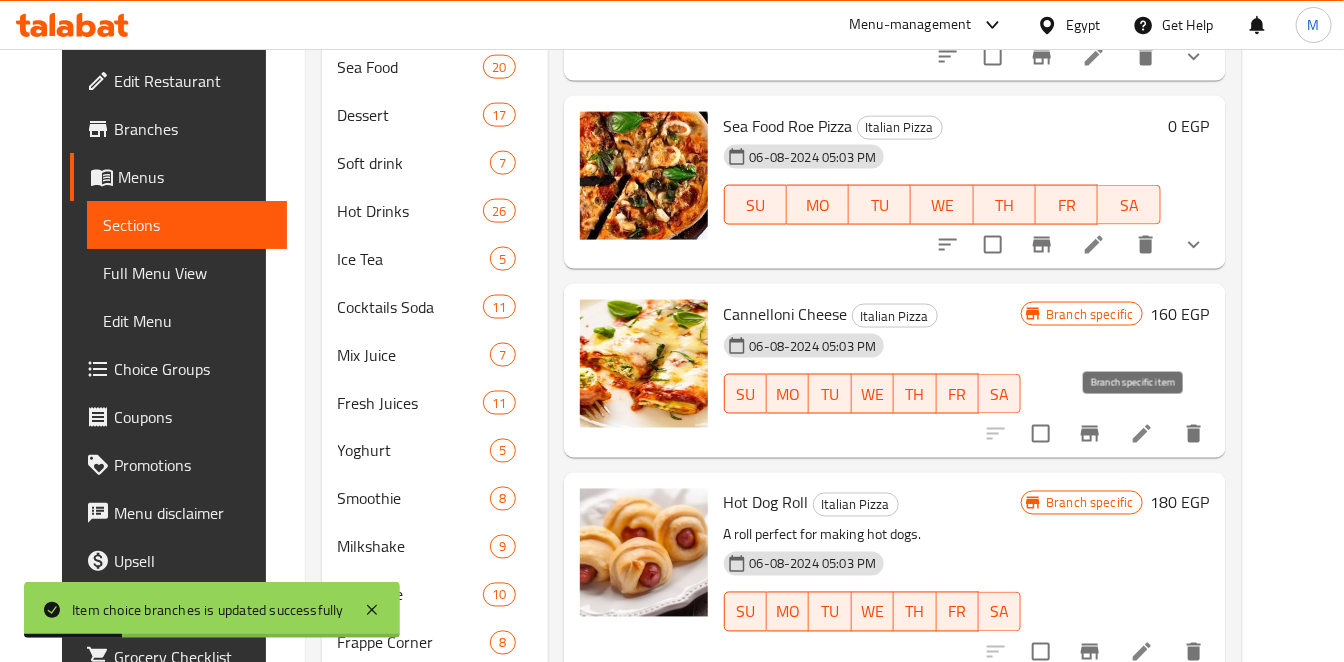 click 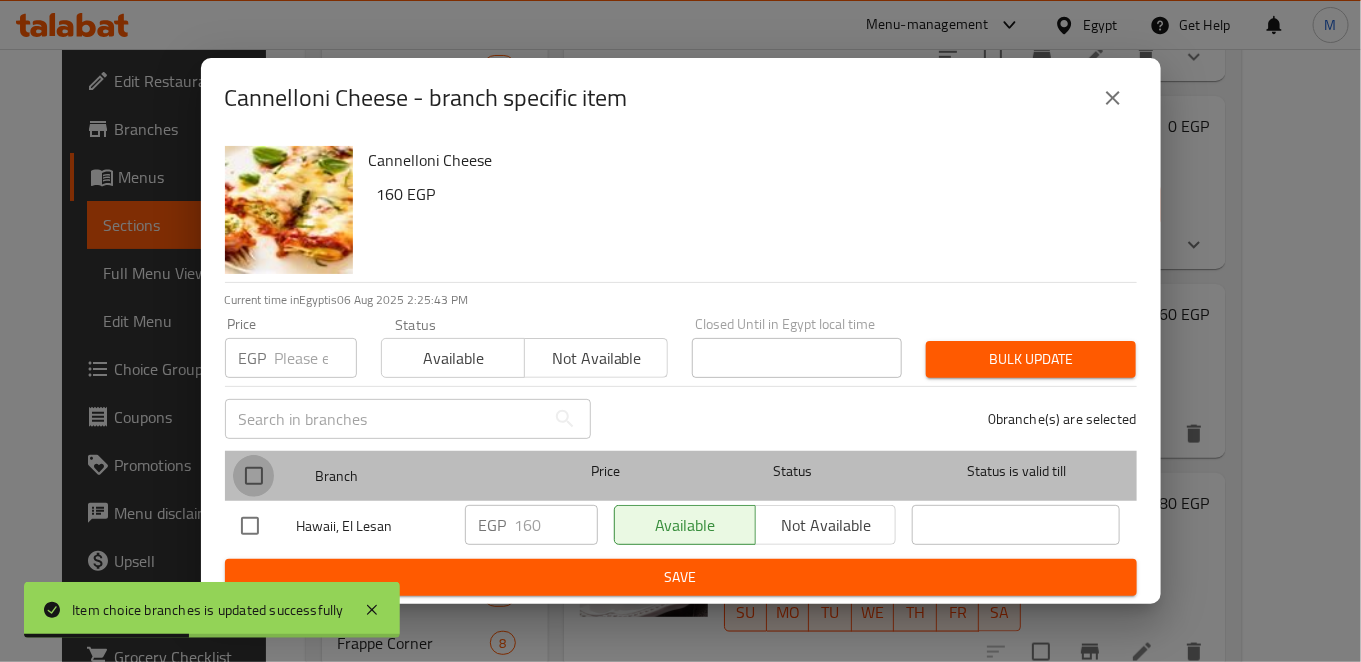 click at bounding box center [254, 476] 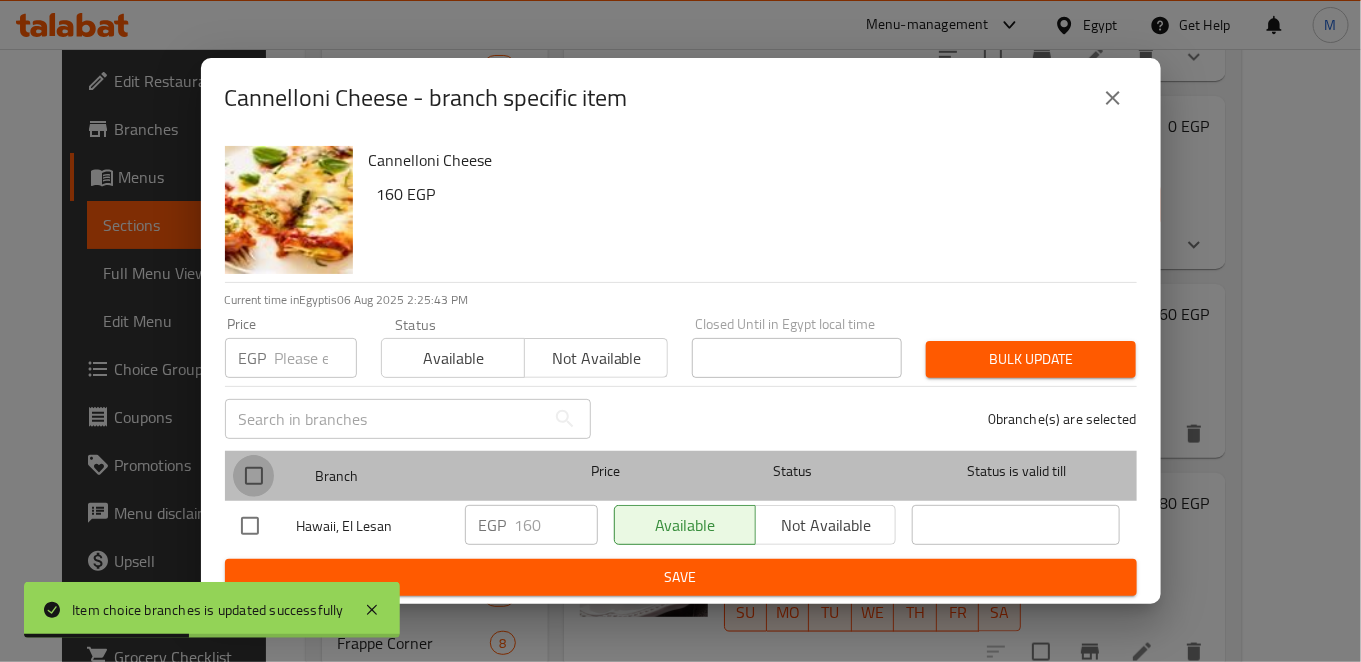 checkbox on "true" 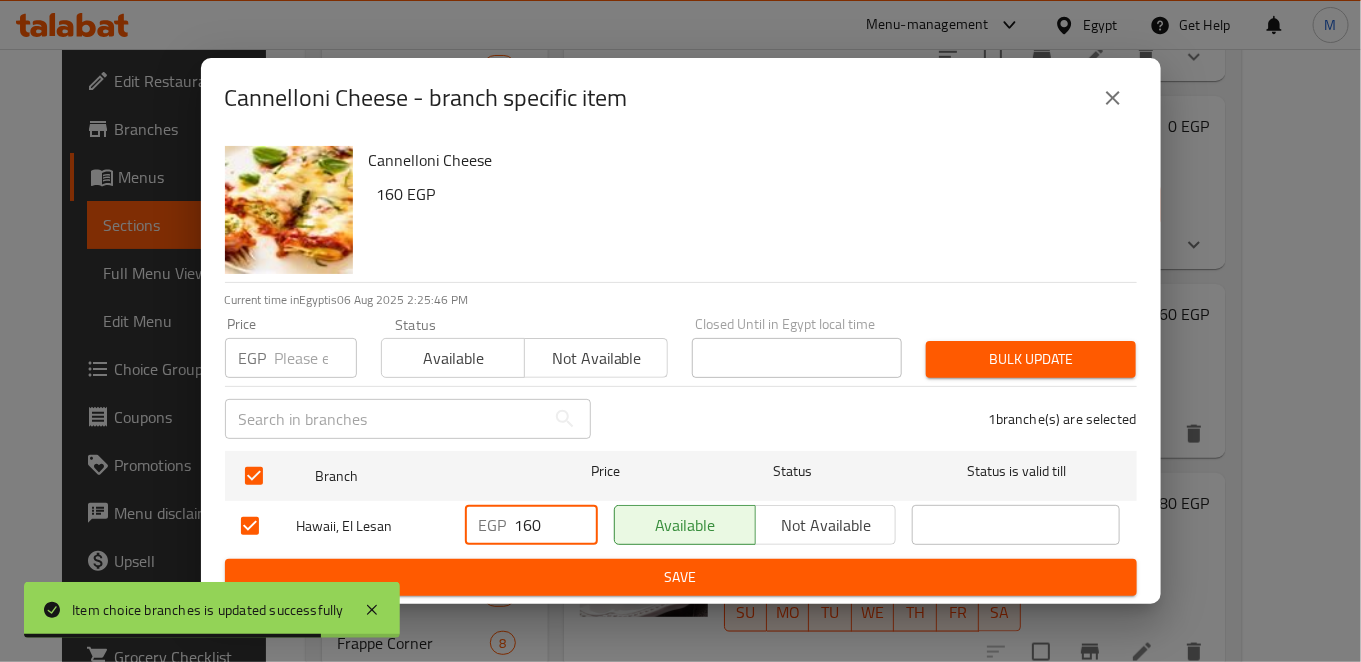 click on "160" at bounding box center (556, 525) 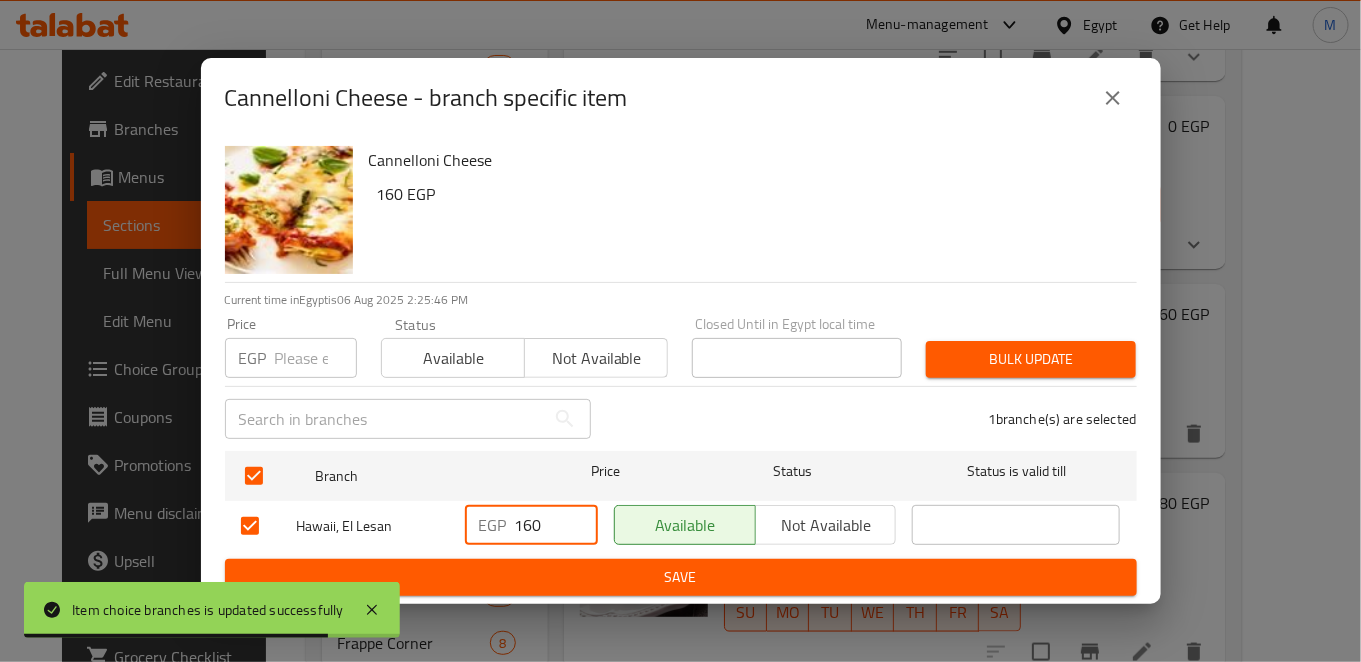 click on "160" at bounding box center (556, 525) 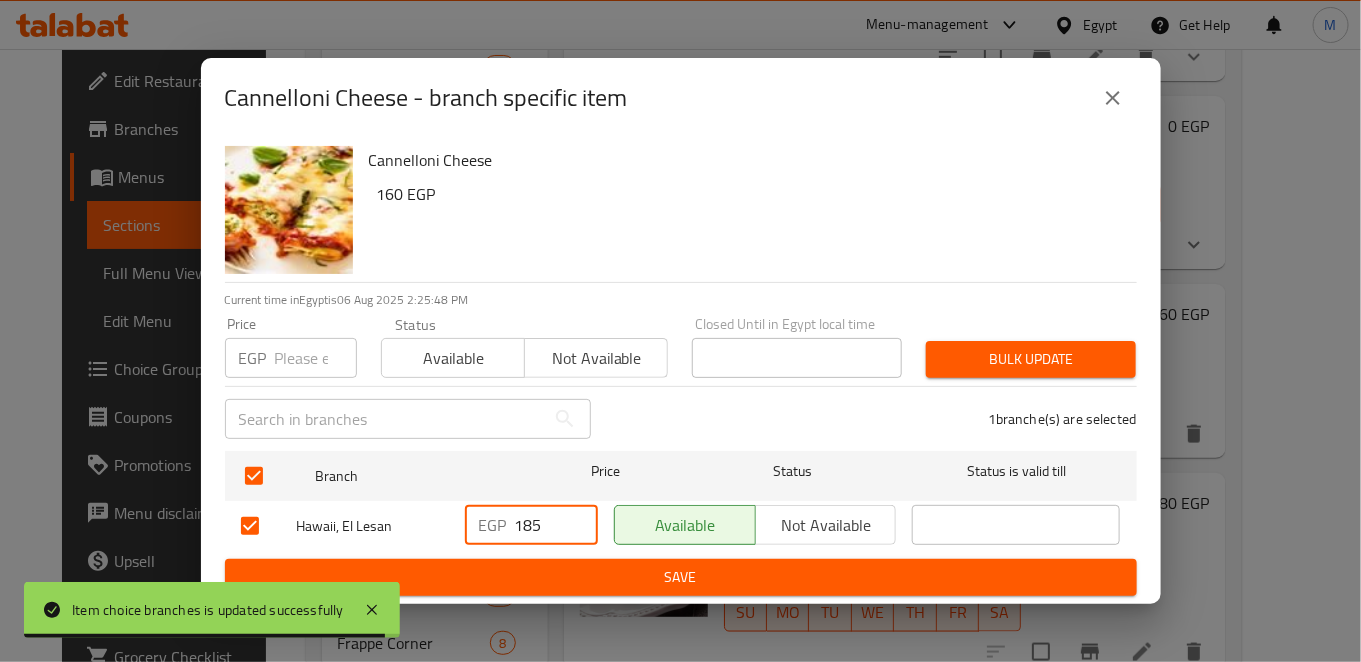 type on "185" 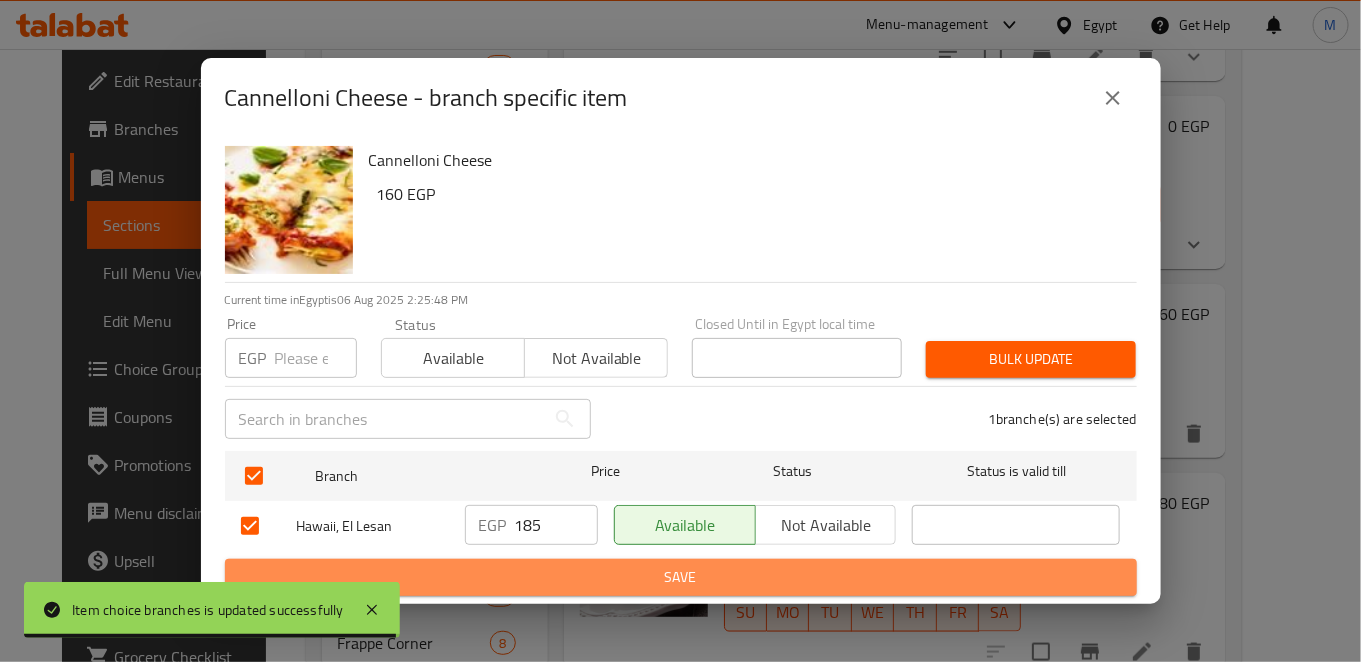 click on "Save" at bounding box center (681, 577) 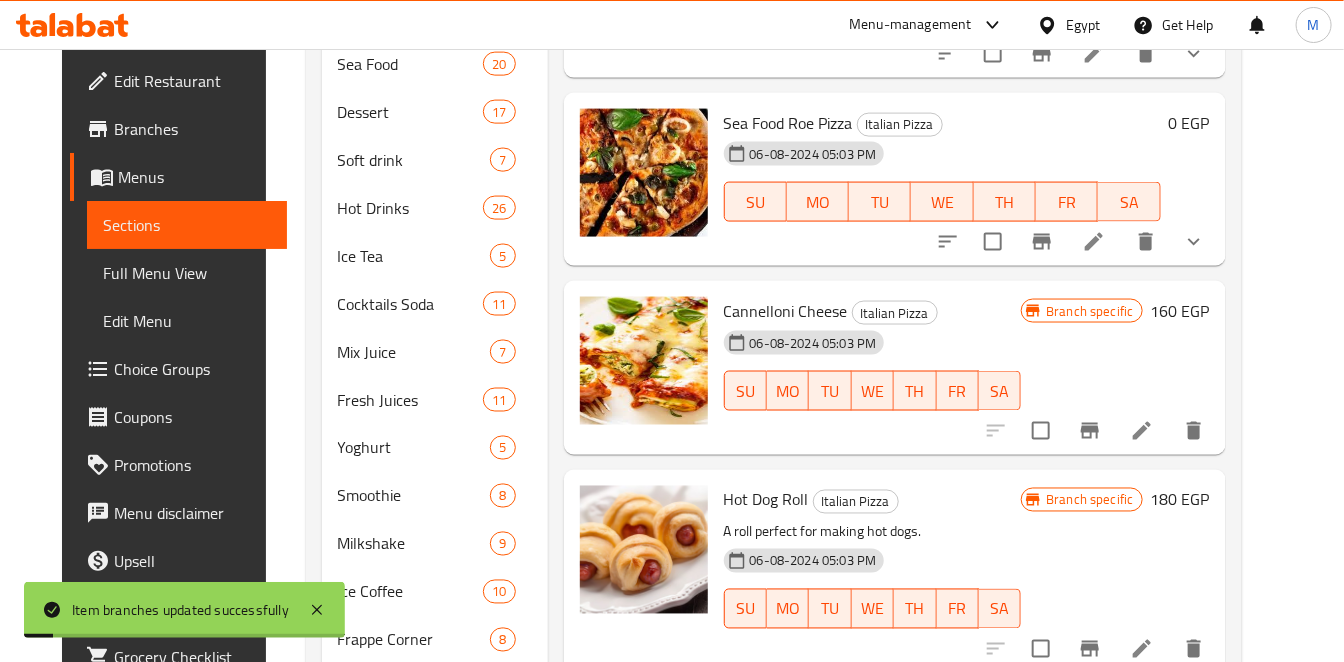 scroll, scrollTop: 1167, scrollLeft: 0, axis: vertical 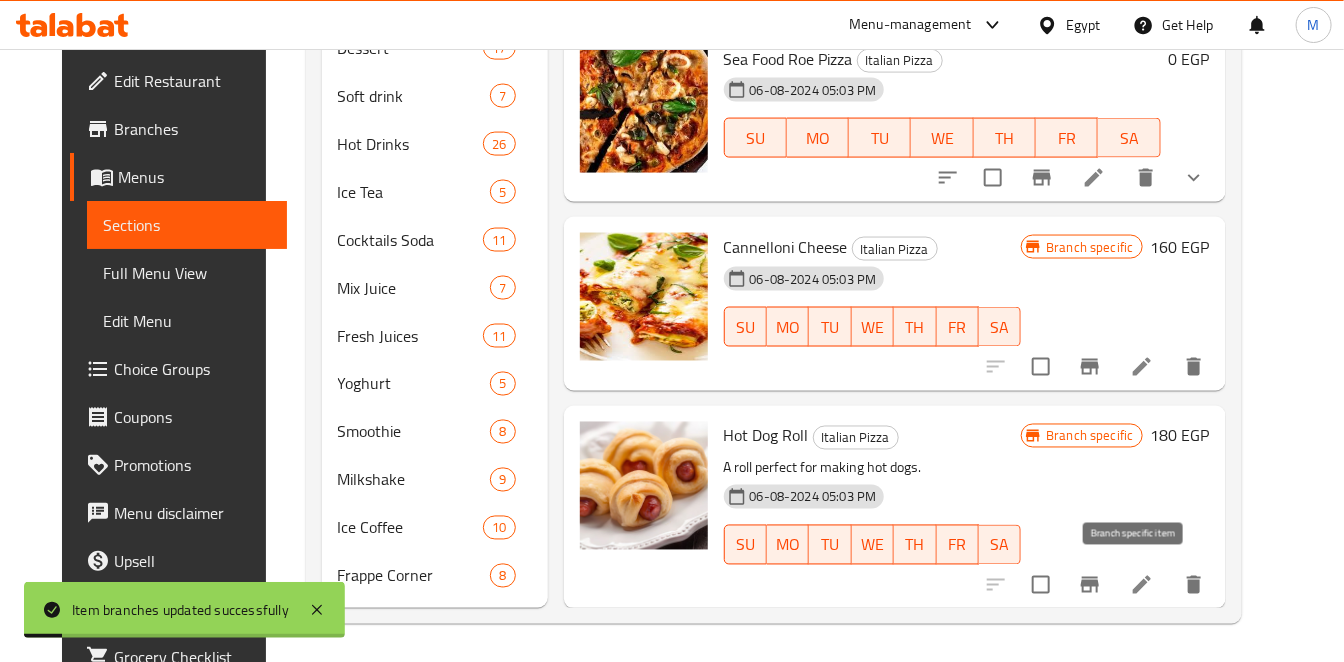 click at bounding box center (1090, 585) 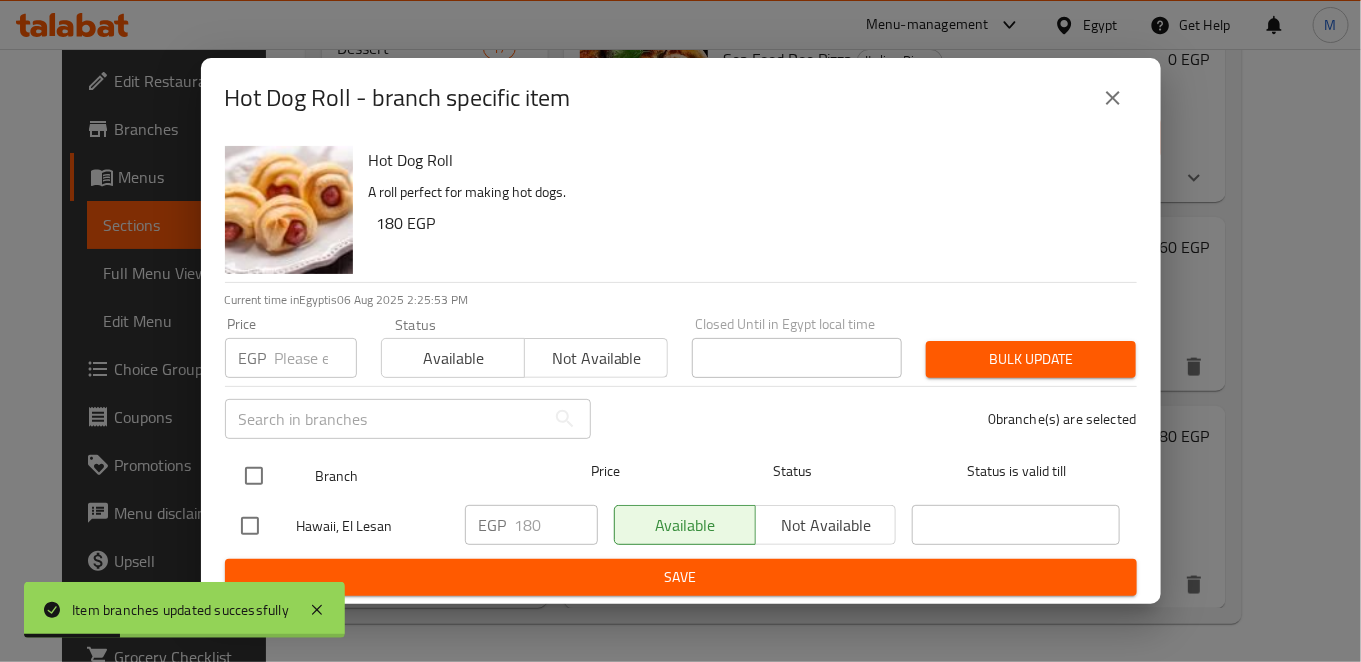click at bounding box center [254, 476] 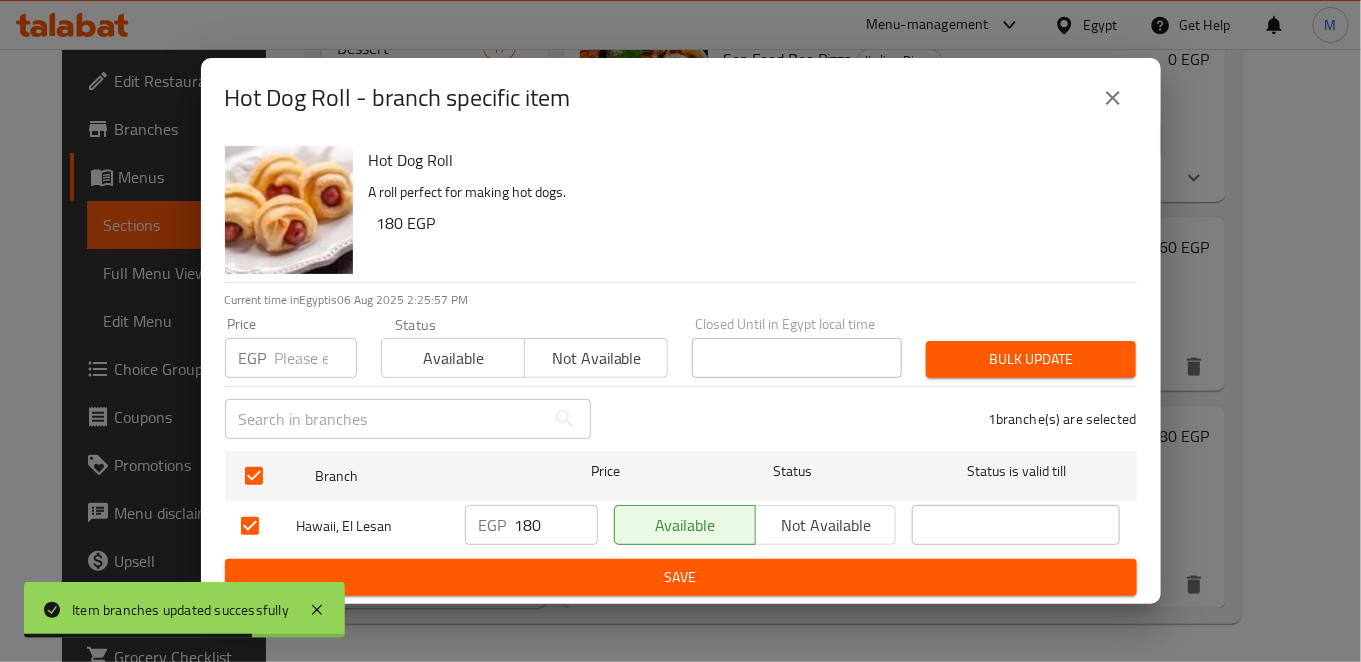 click on "180" at bounding box center (556, 525) 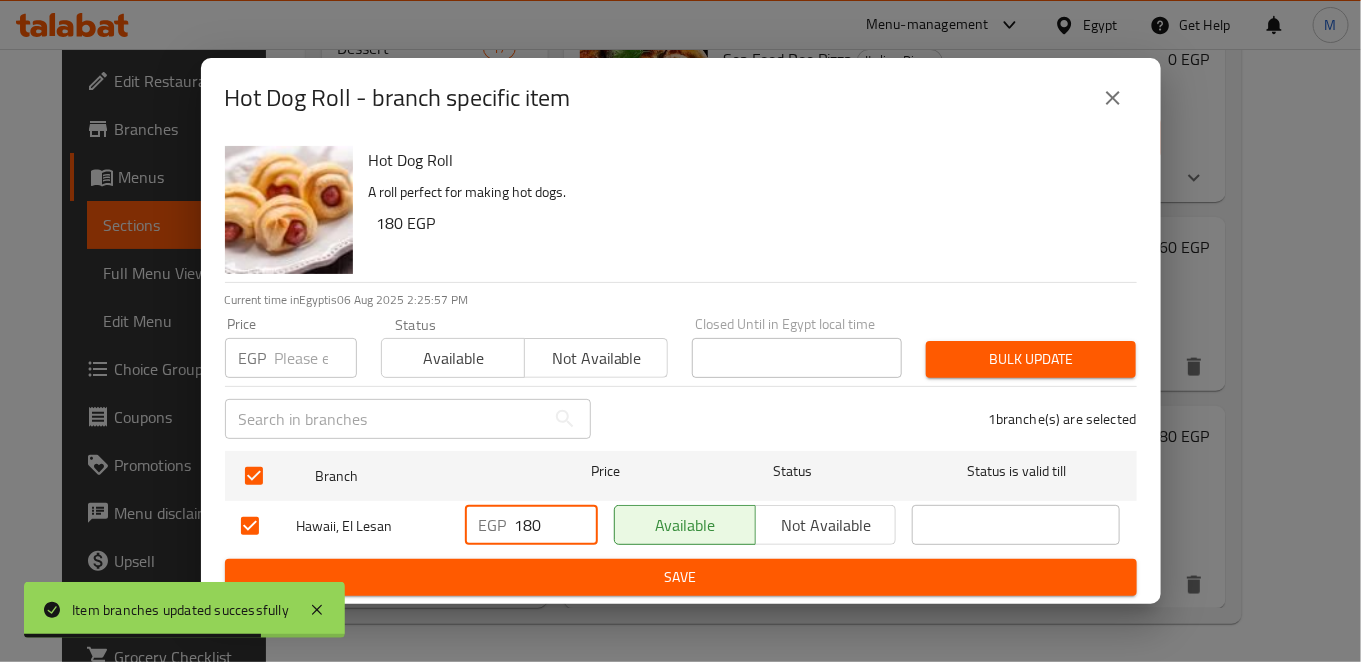 click on "180" at bounding box center (556, 525) 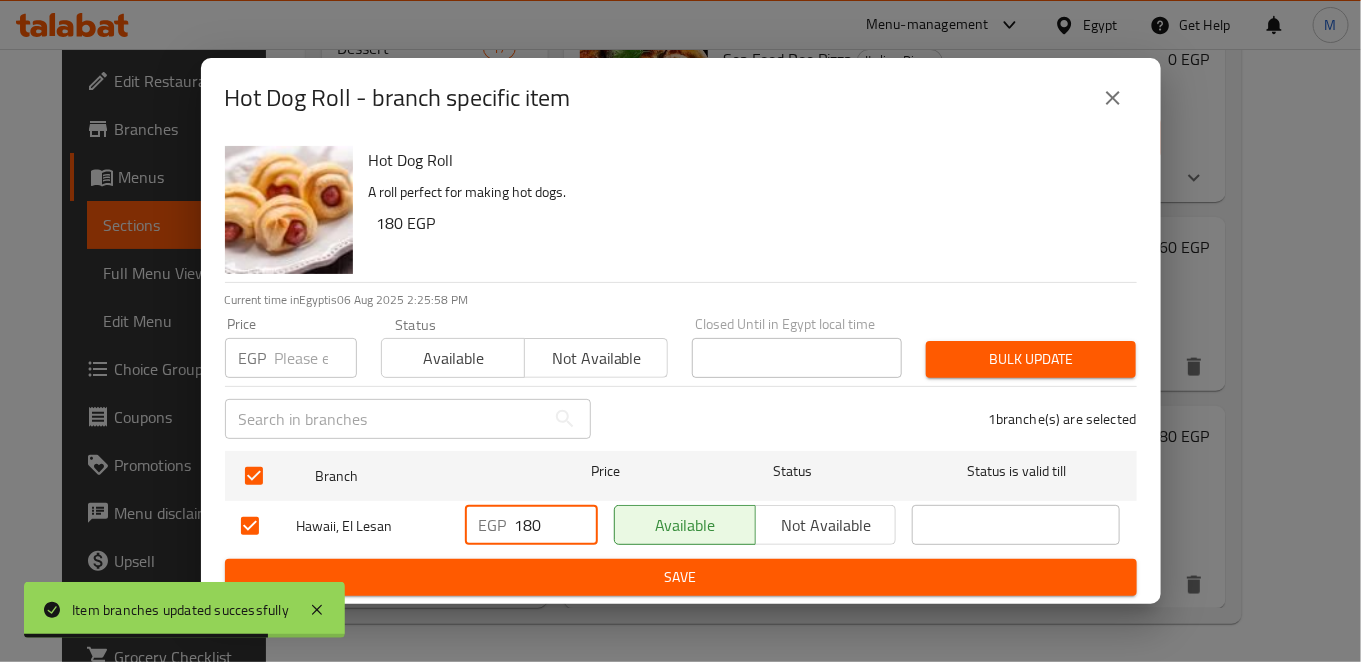 click on "180" at bounding box center [556, 525] 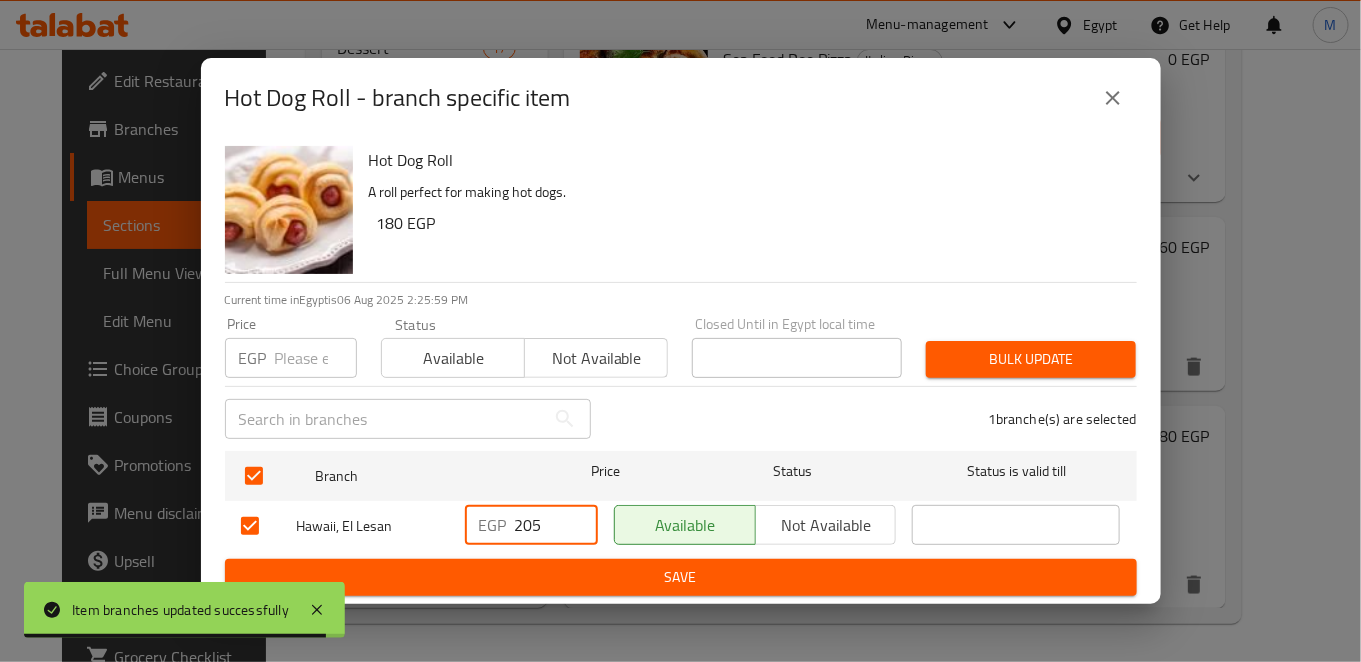 type on "205" 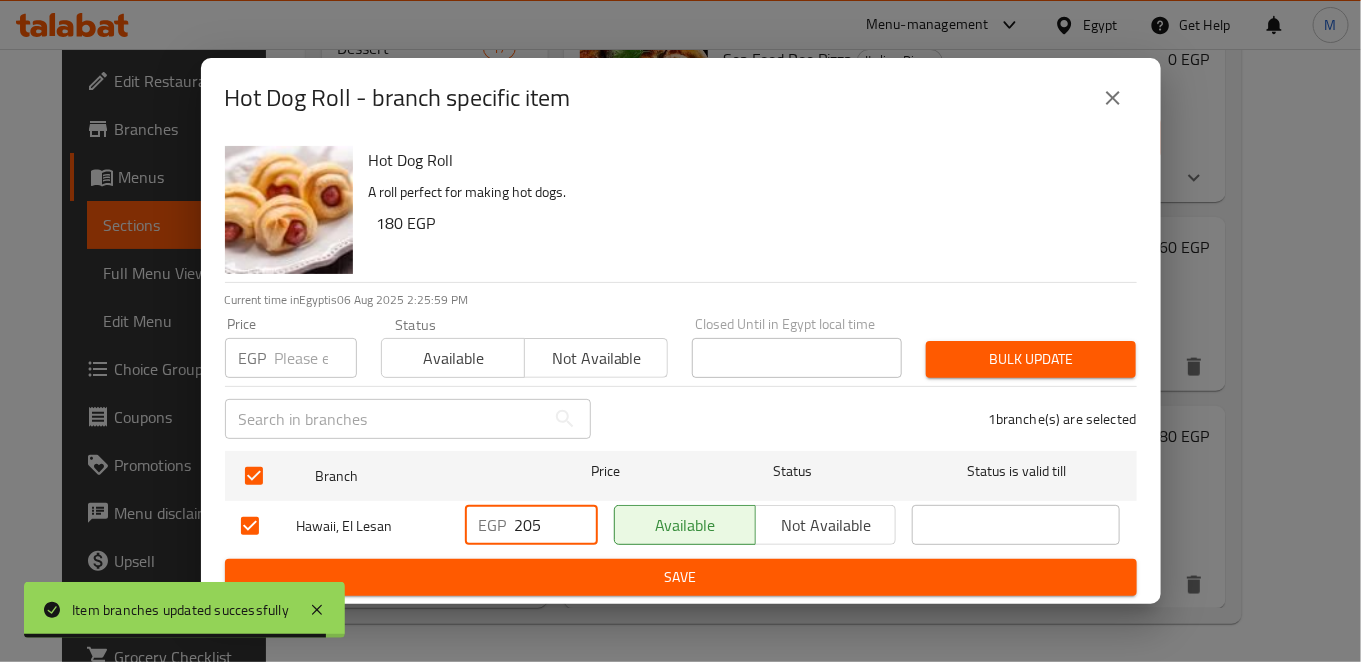 click on "EGP 205 ​" at bounding box center [531, 526] 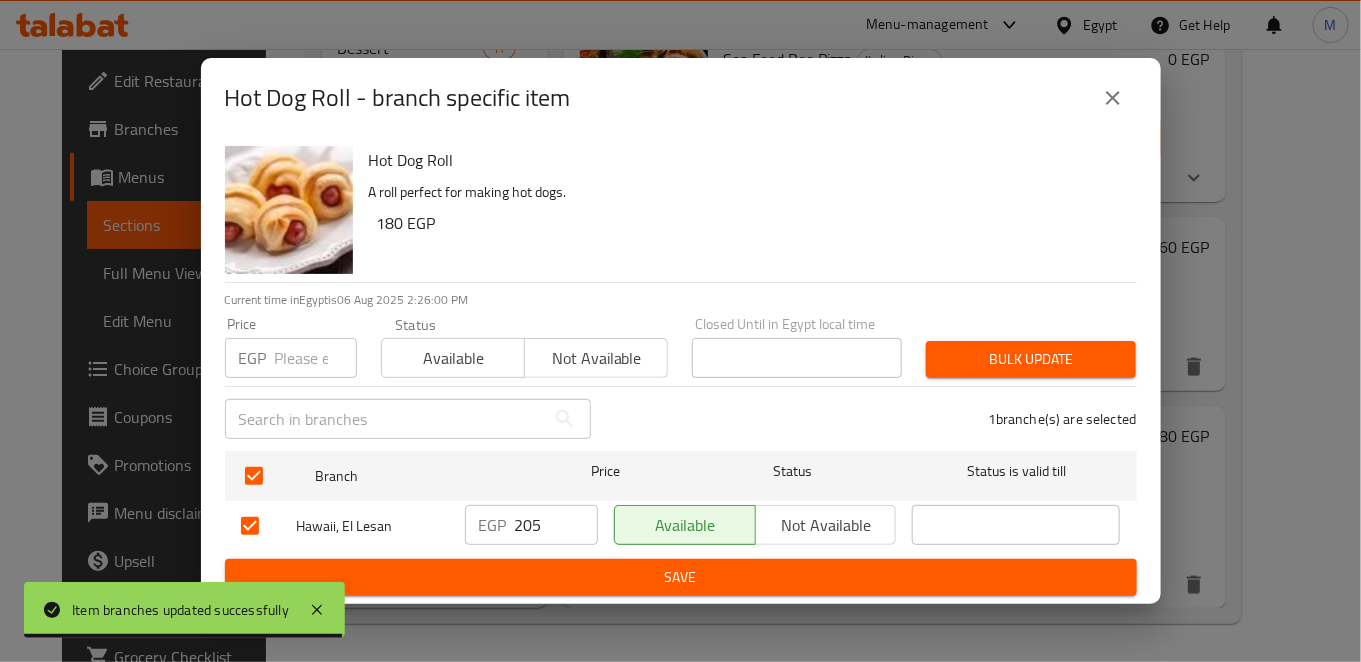 click on "Save" at bounding box center (681, 577) 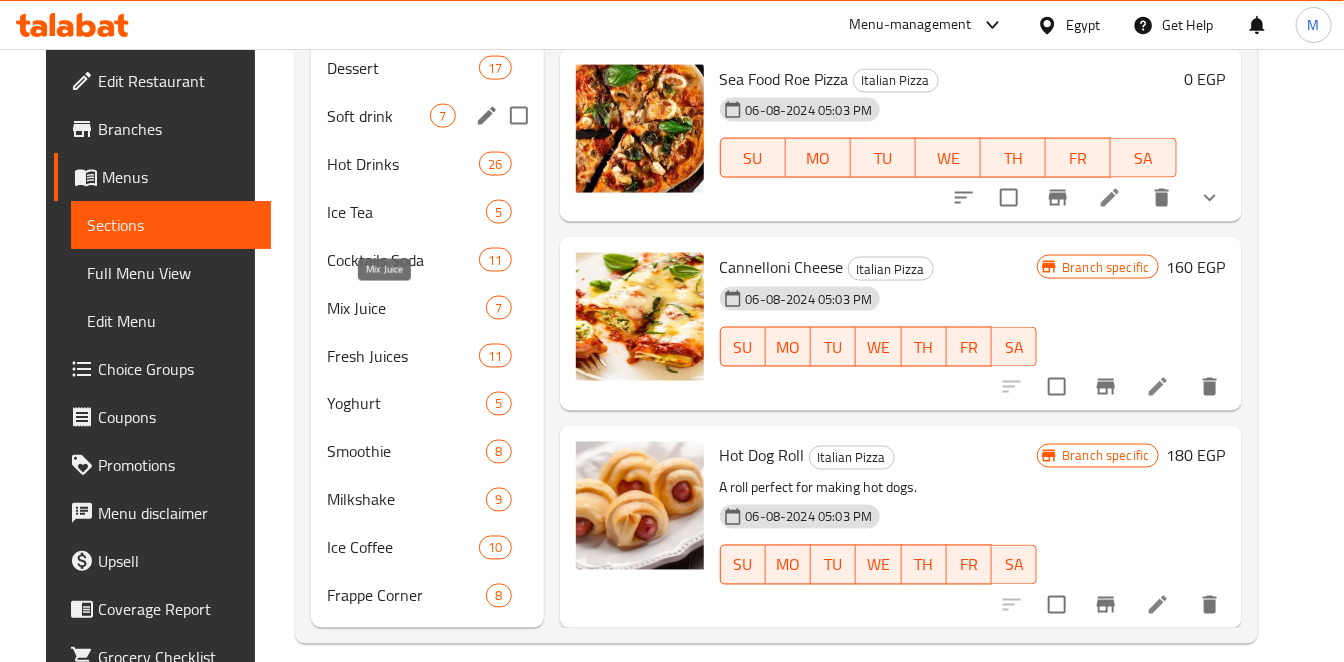 scroll, scrollTop: 834, scrollLeft: 0, axis: vertical 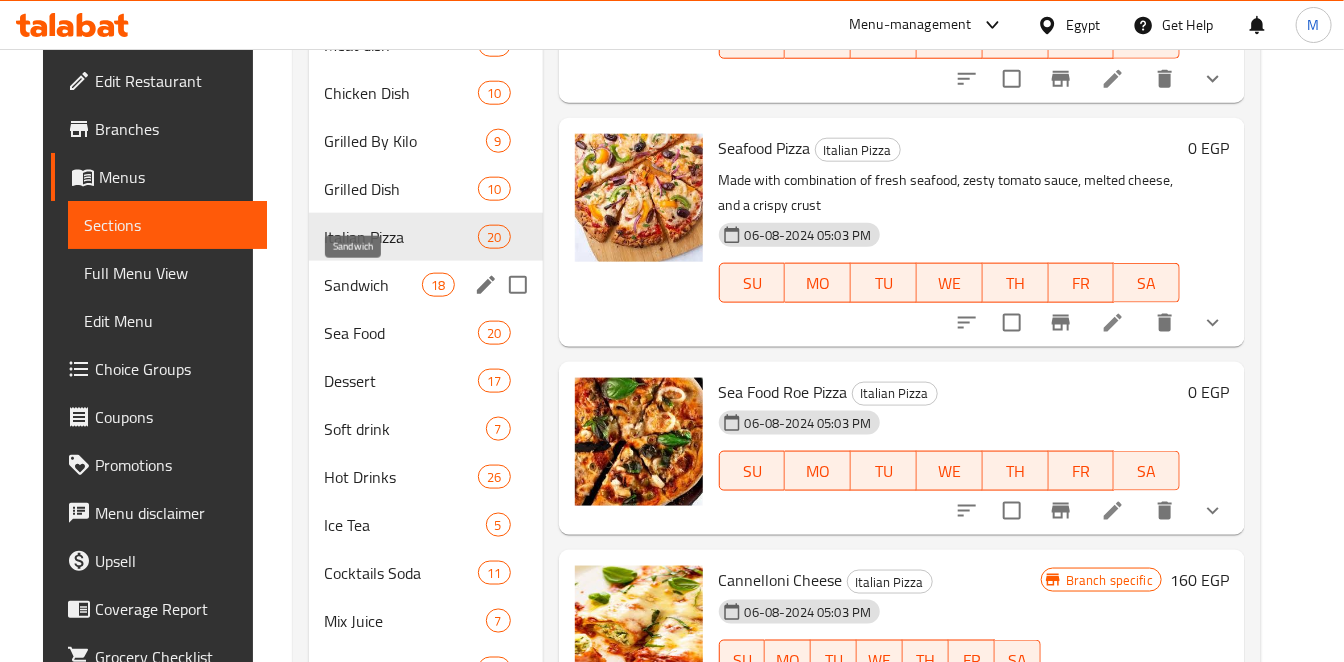 click on "Sandwich" at bounding box center [374, 285] 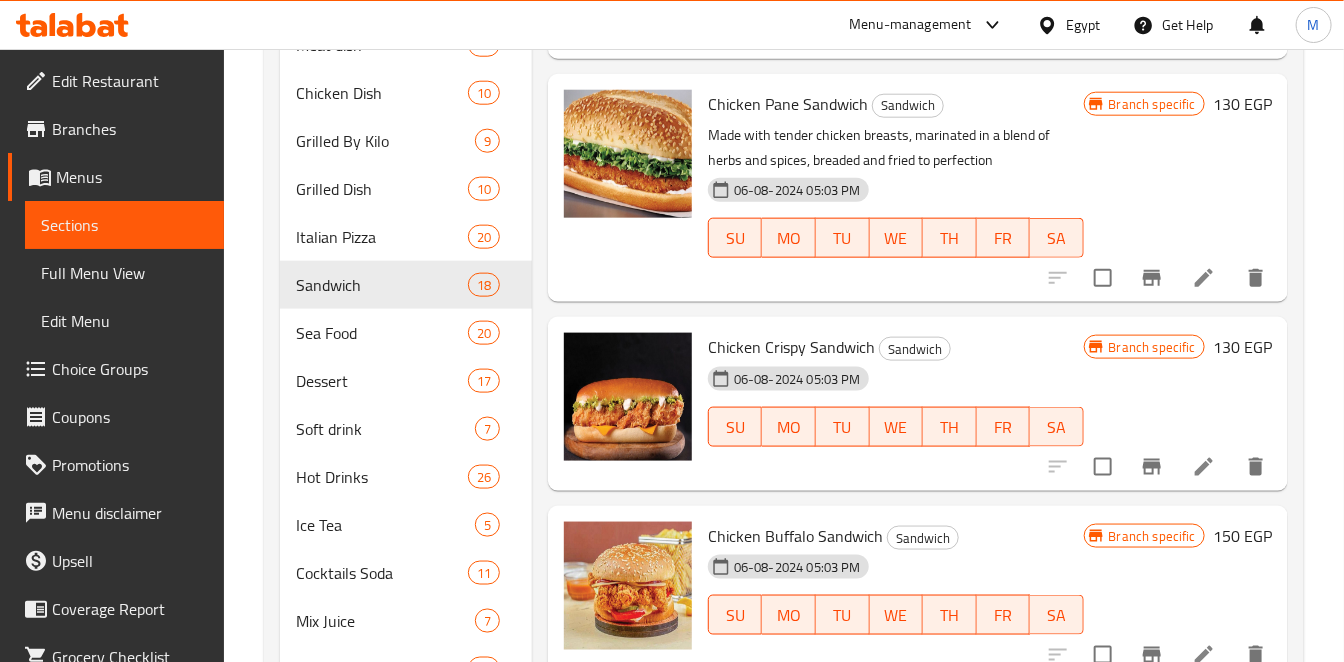 scroll, scrollTop: 0, scrollLeft: 0, axis: both 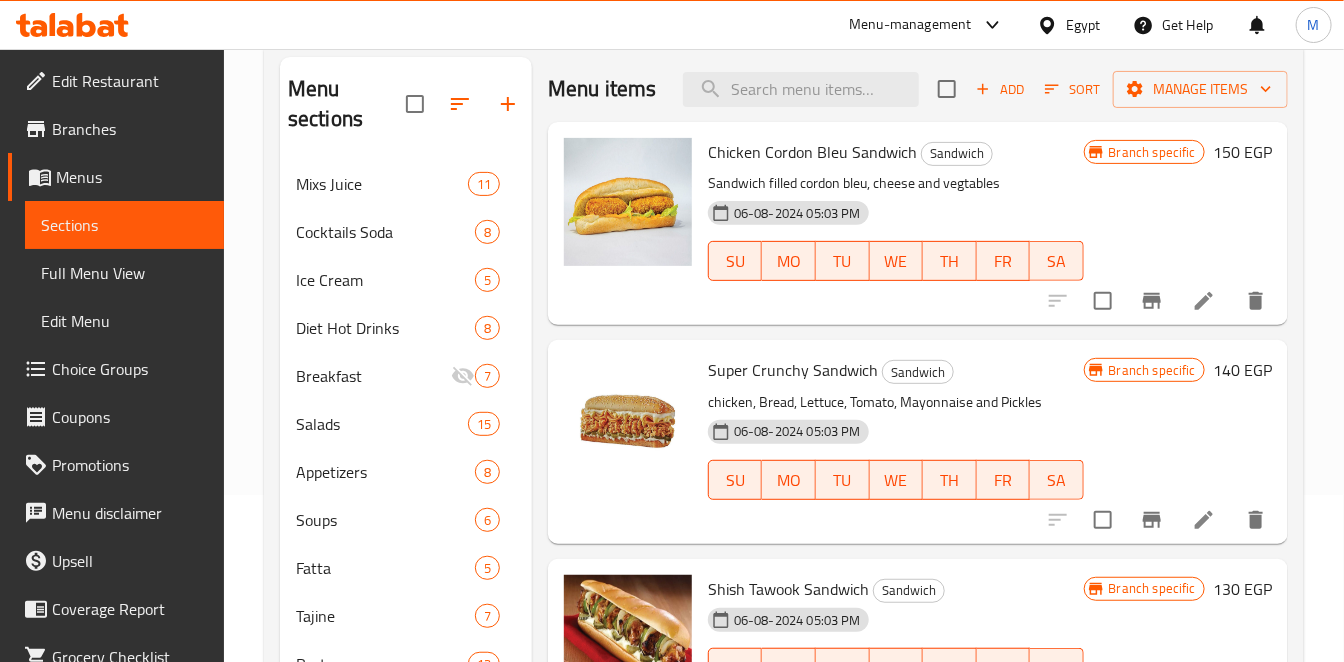 click at bounding box center [1152, 301] 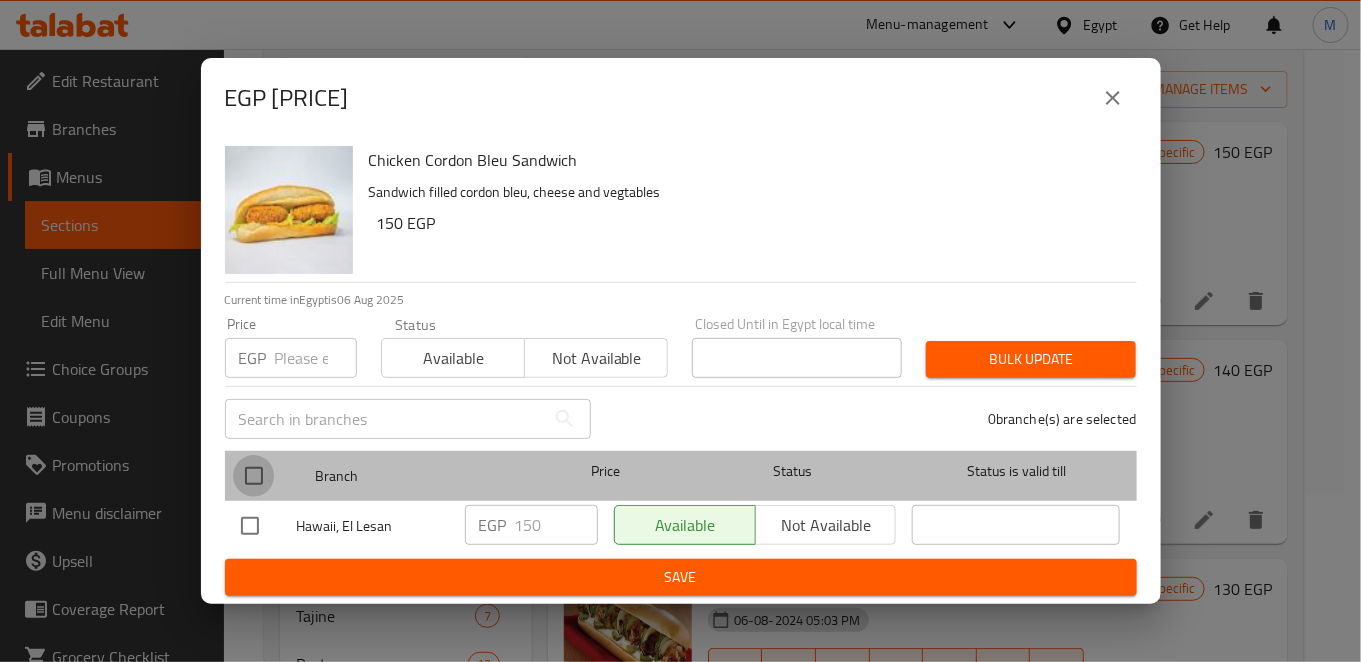click at bounding box center (254, 476) 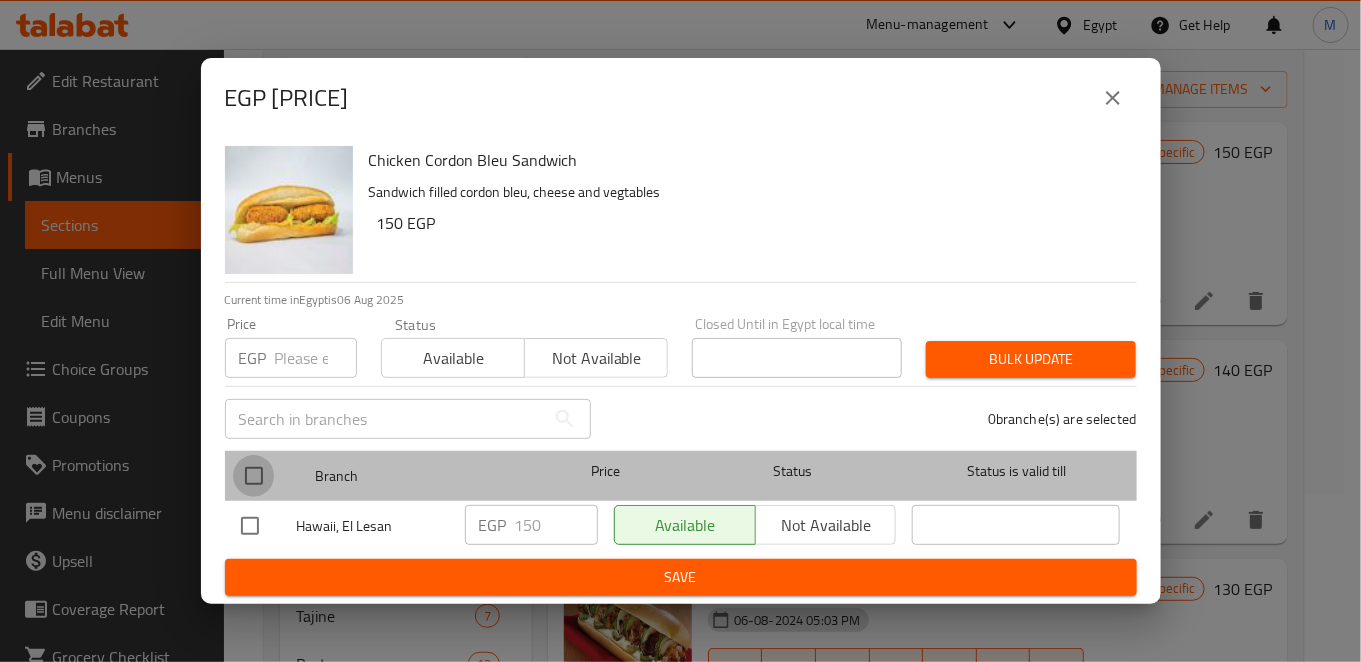 checkbox on "true" 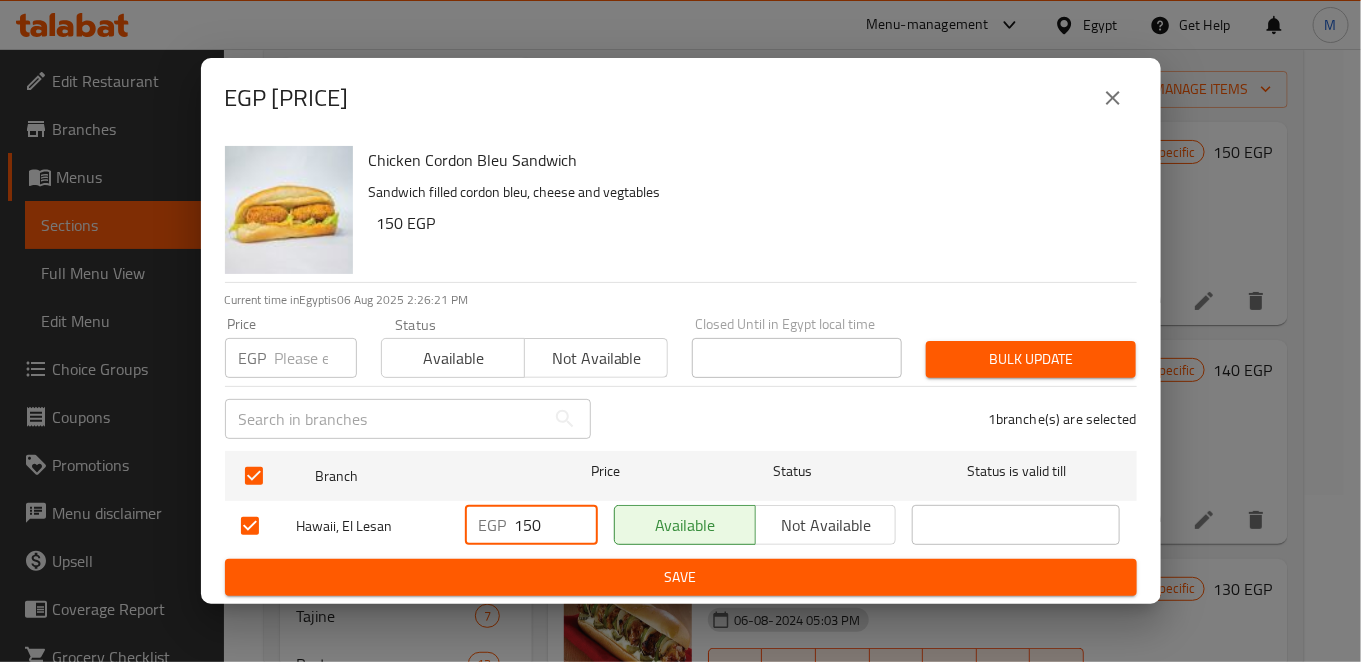 click on "150" at bounding box center (556, 525) 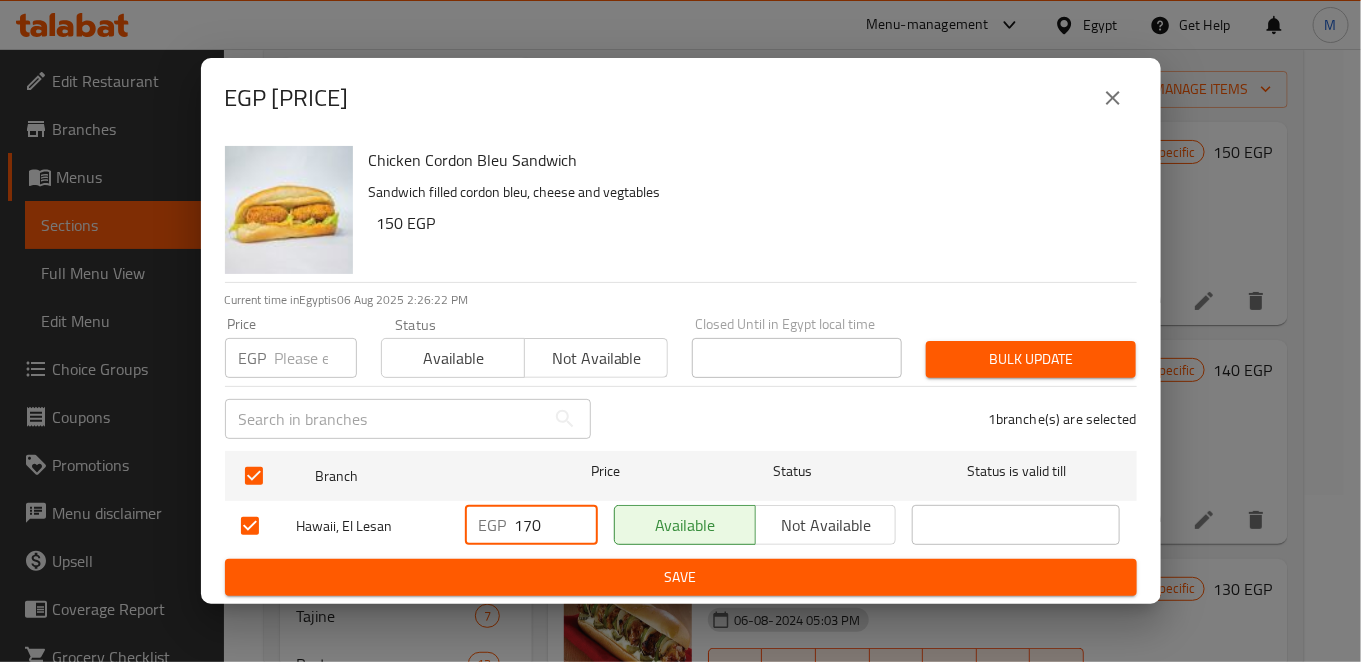 type on "170" 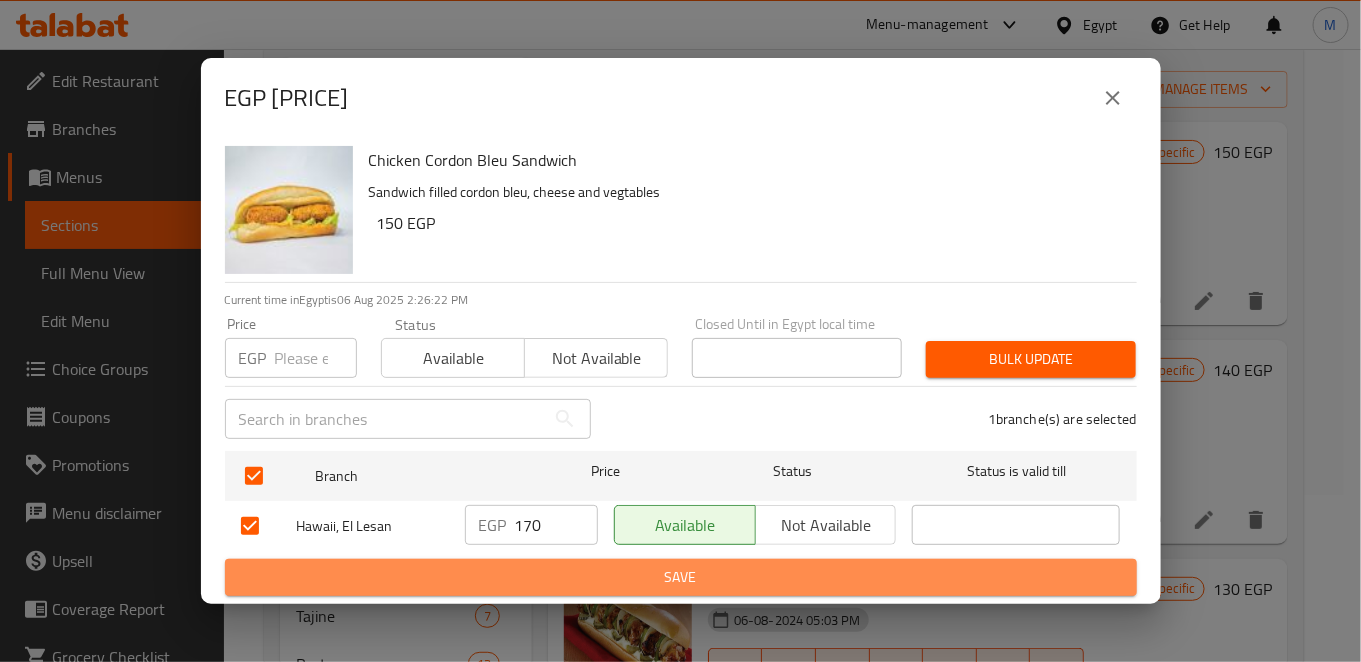 click on "Save" at bounding box center [681, 577] 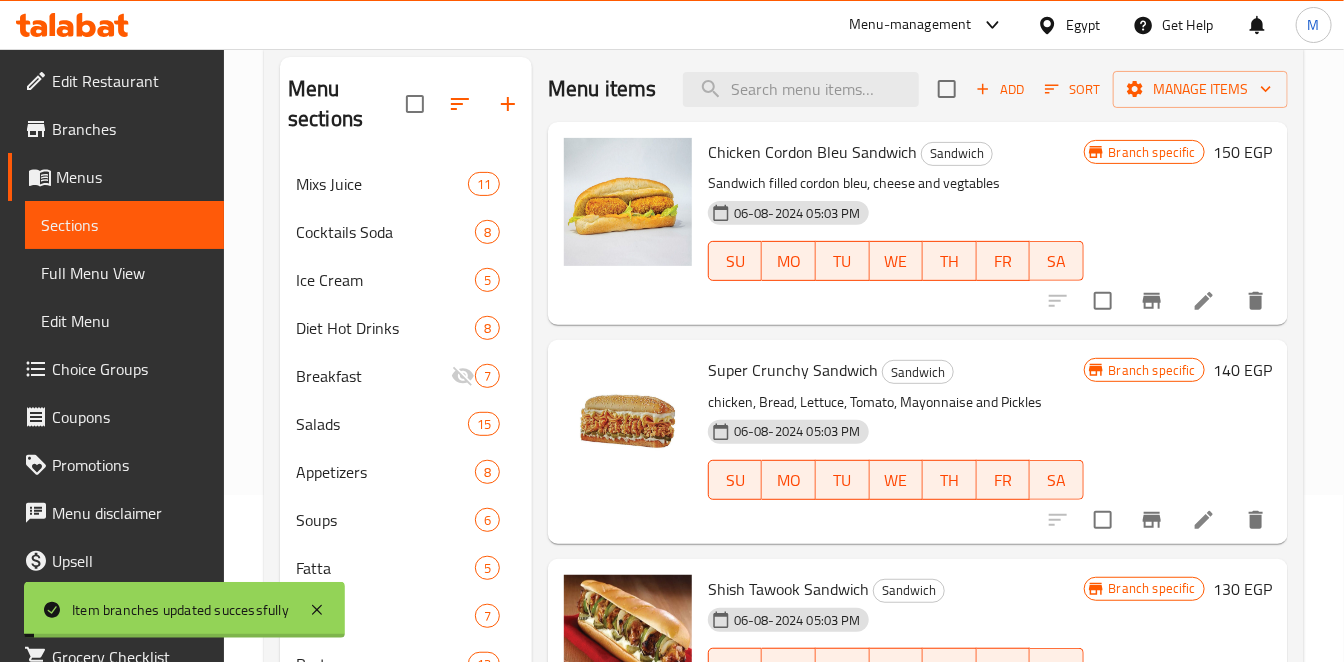 click at bounding box center (1152, 520) 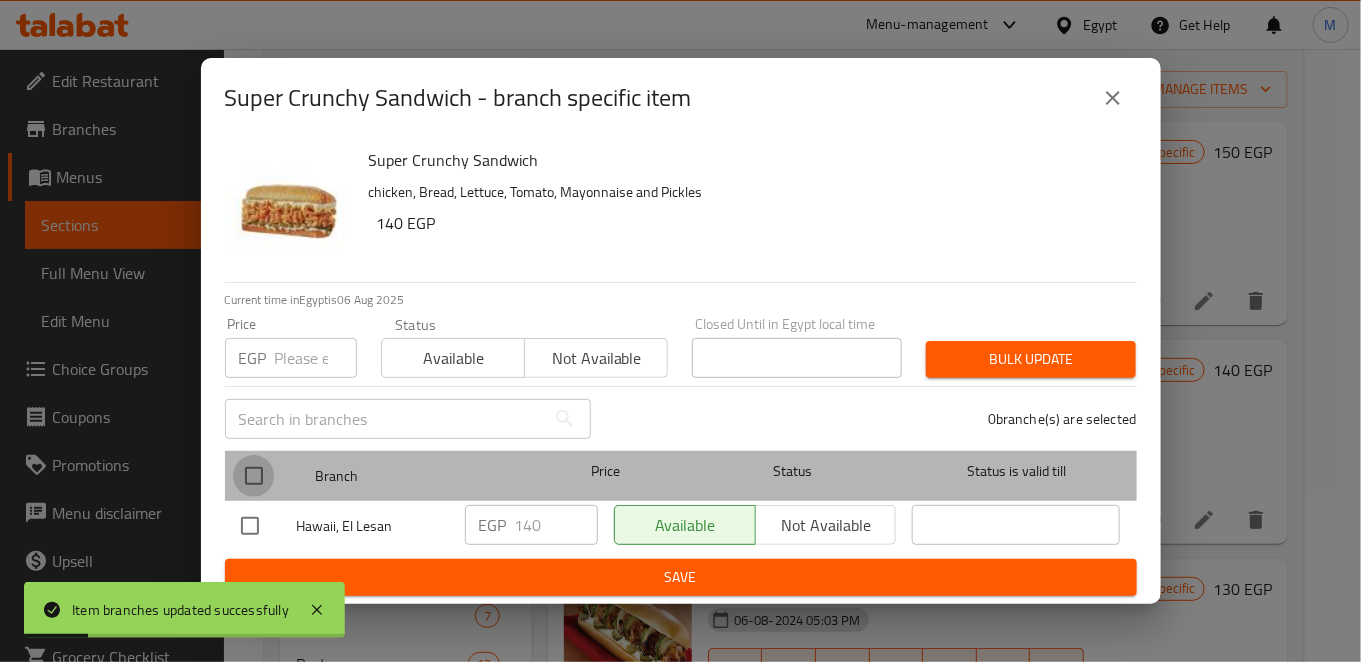 click at bounding box center [254, 476] 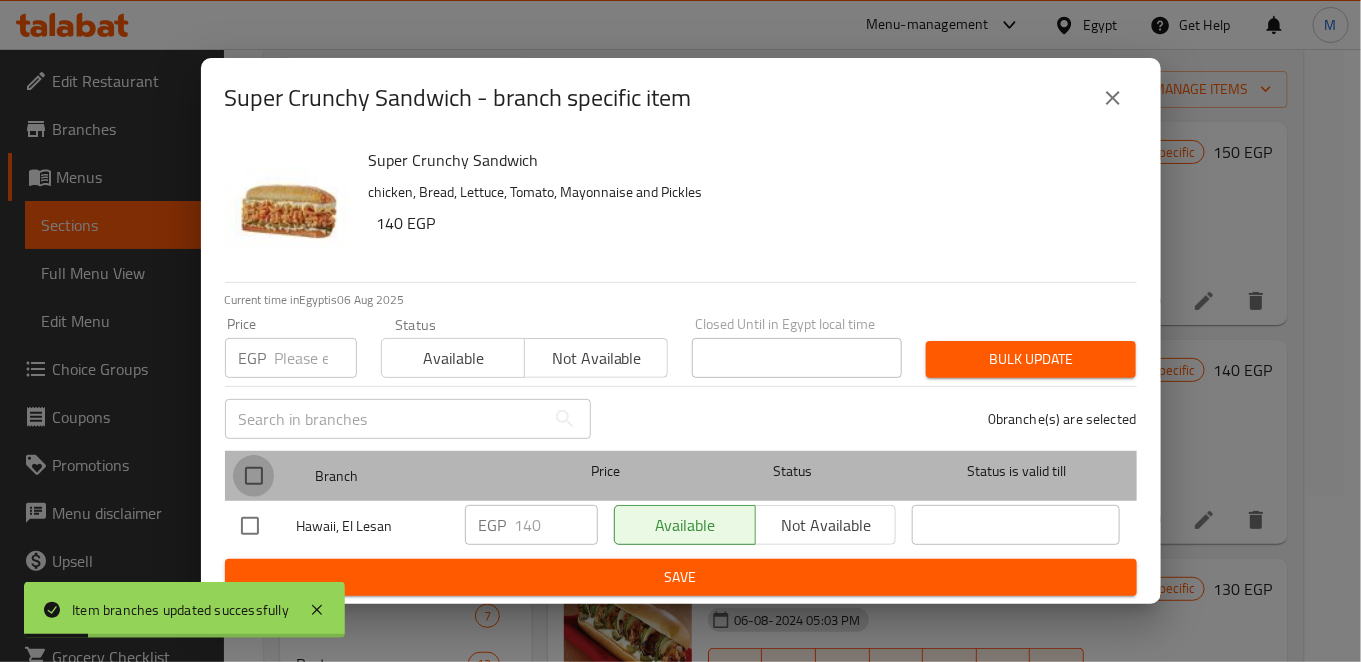 checkbox on "true" 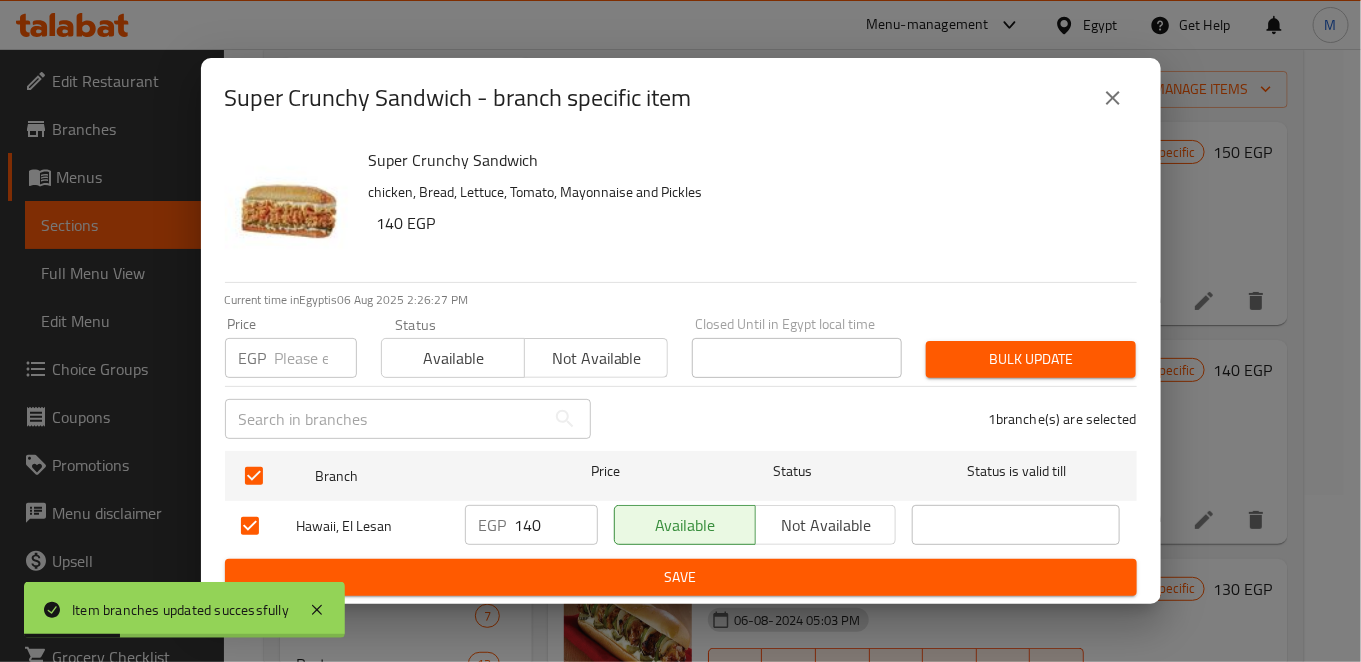 click on "140" at bounding box center (556, 525) 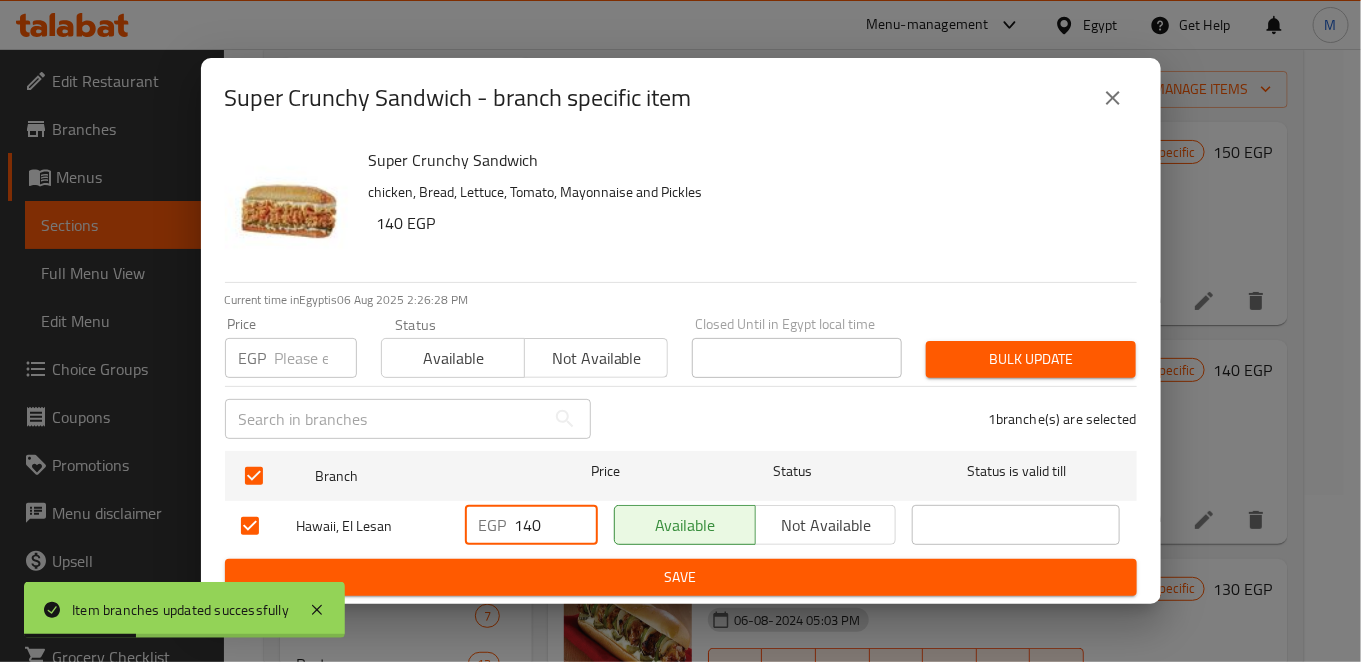 click on "140" at bounding box center [556, 525] 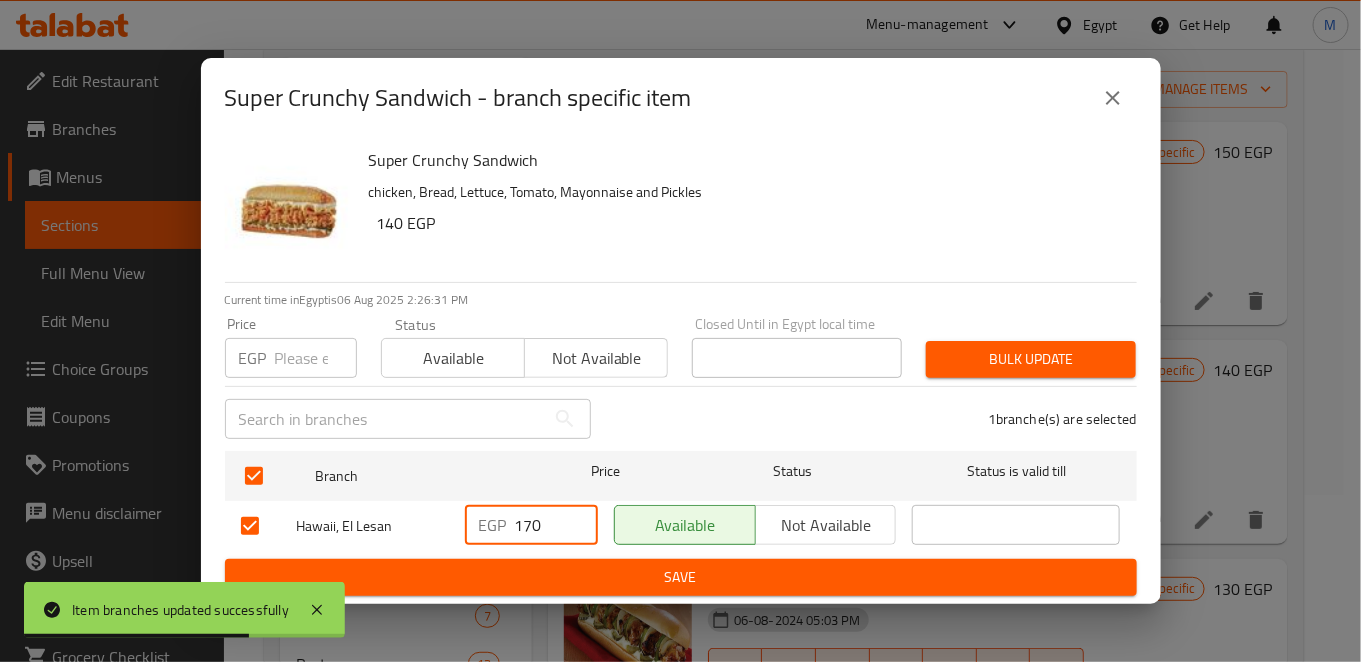 type on "170" 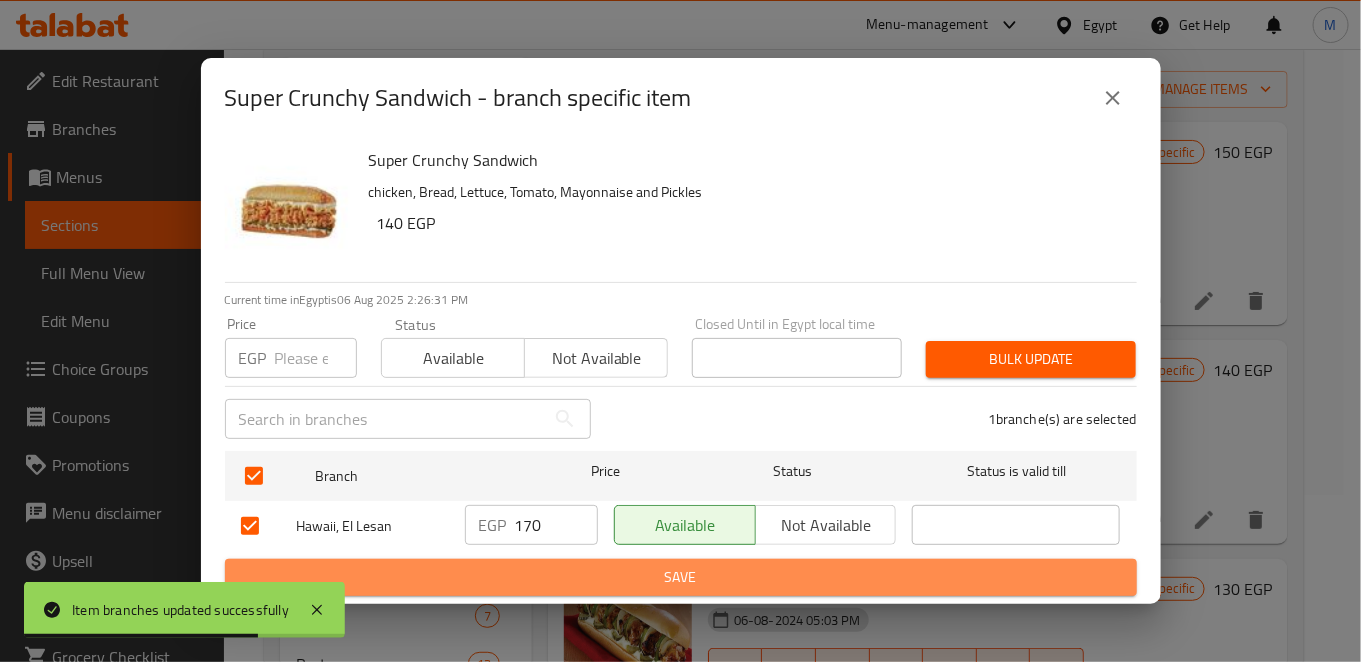 click on "Save" at bounding box center (681, 577) 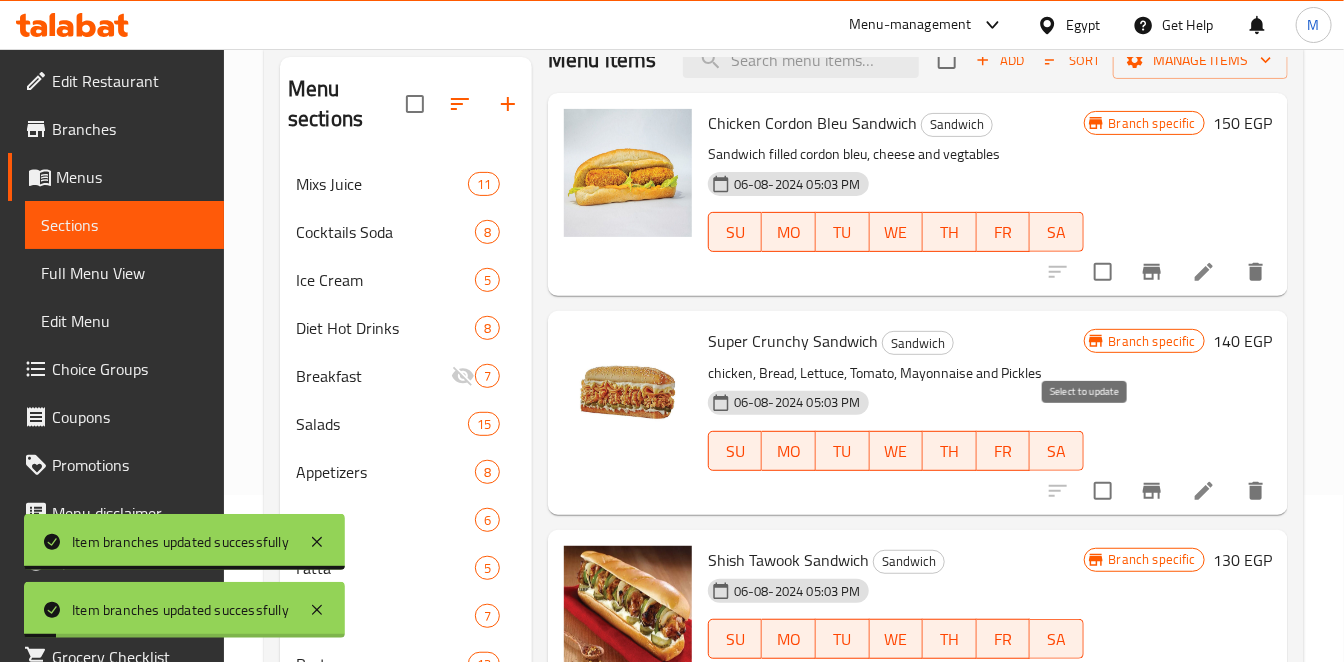 scroll, scrollTop: 111, scrollLeft: 0, axis: vertical 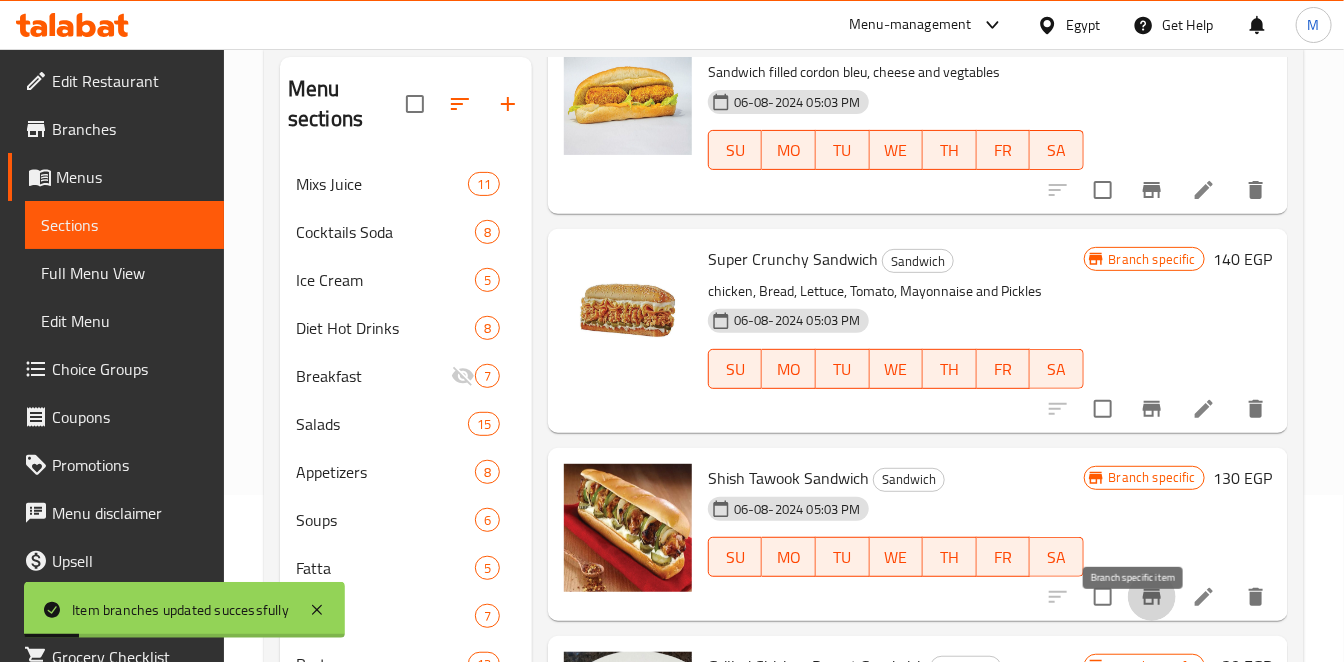 click 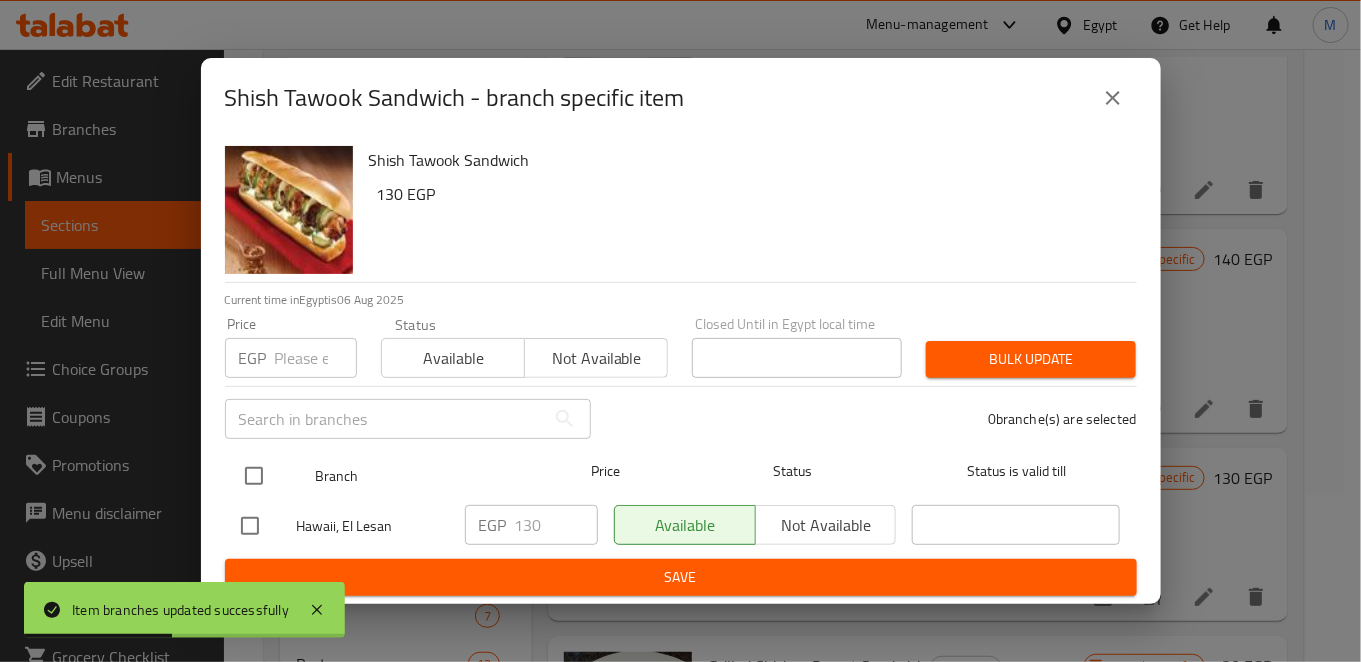 click at bounding box center (254, 476) 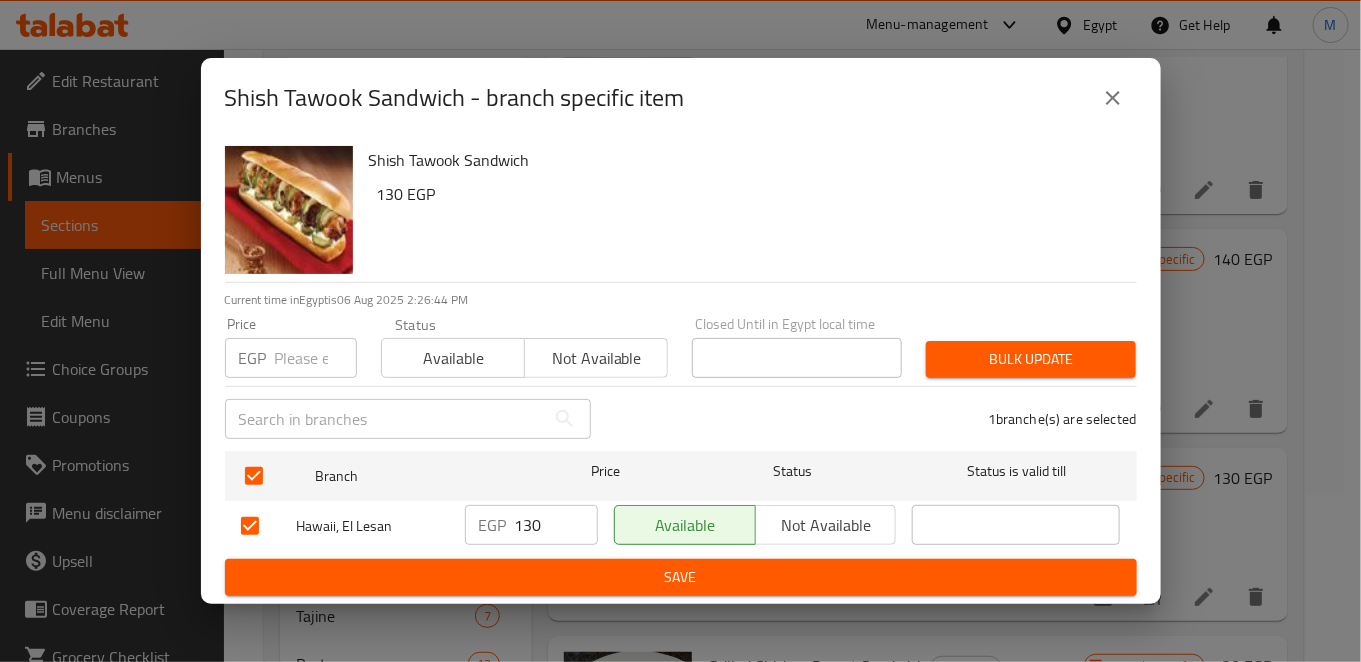 click on "130" at bounding box center (556, 525) 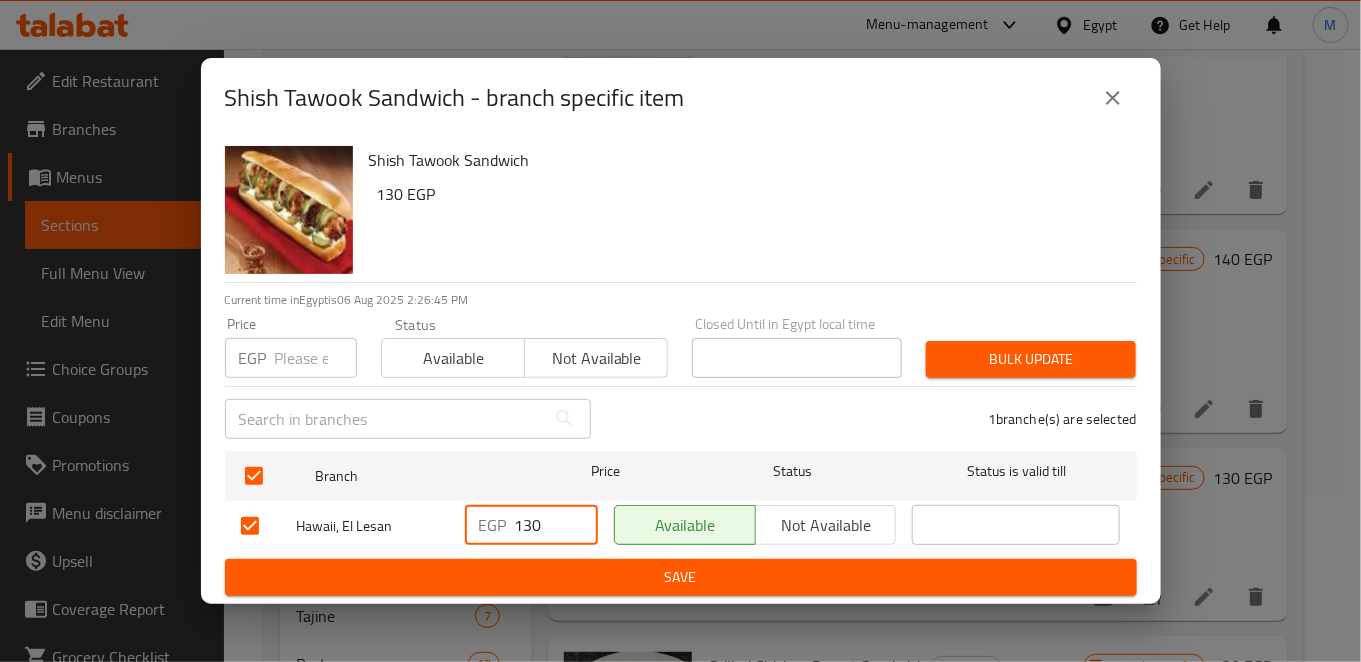 click on "130" at bounding box center (556, 525) 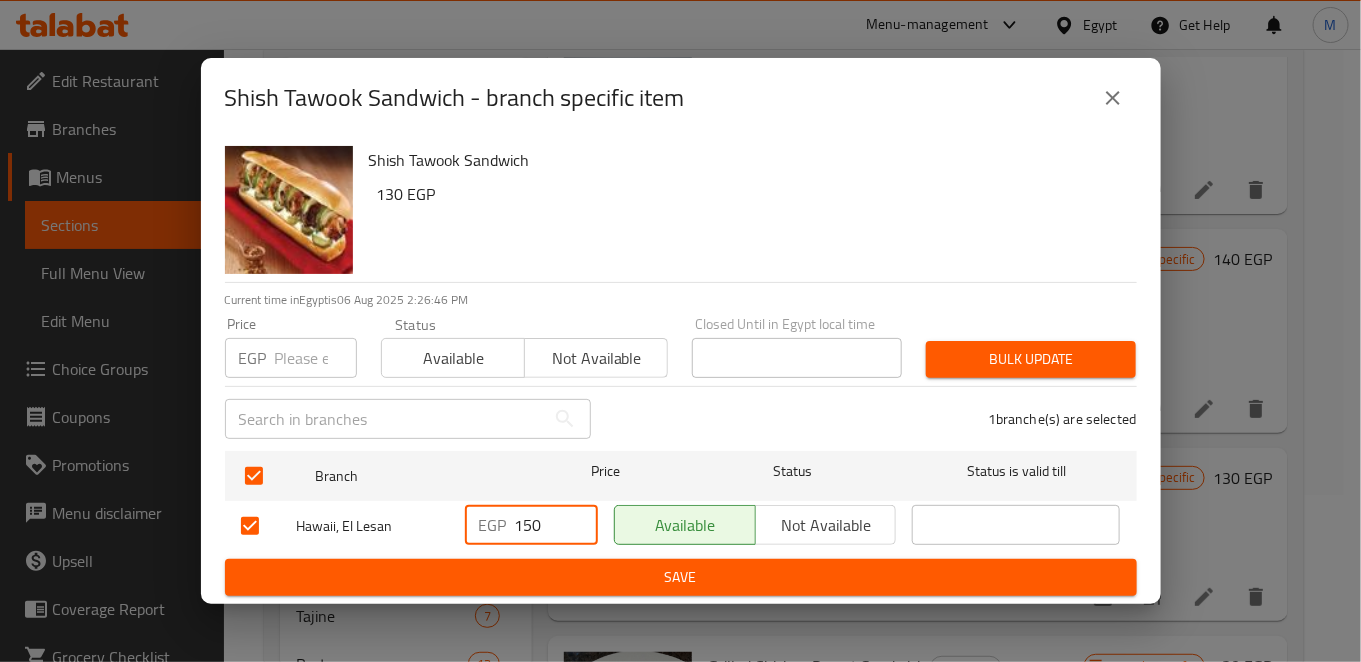 type on "150" 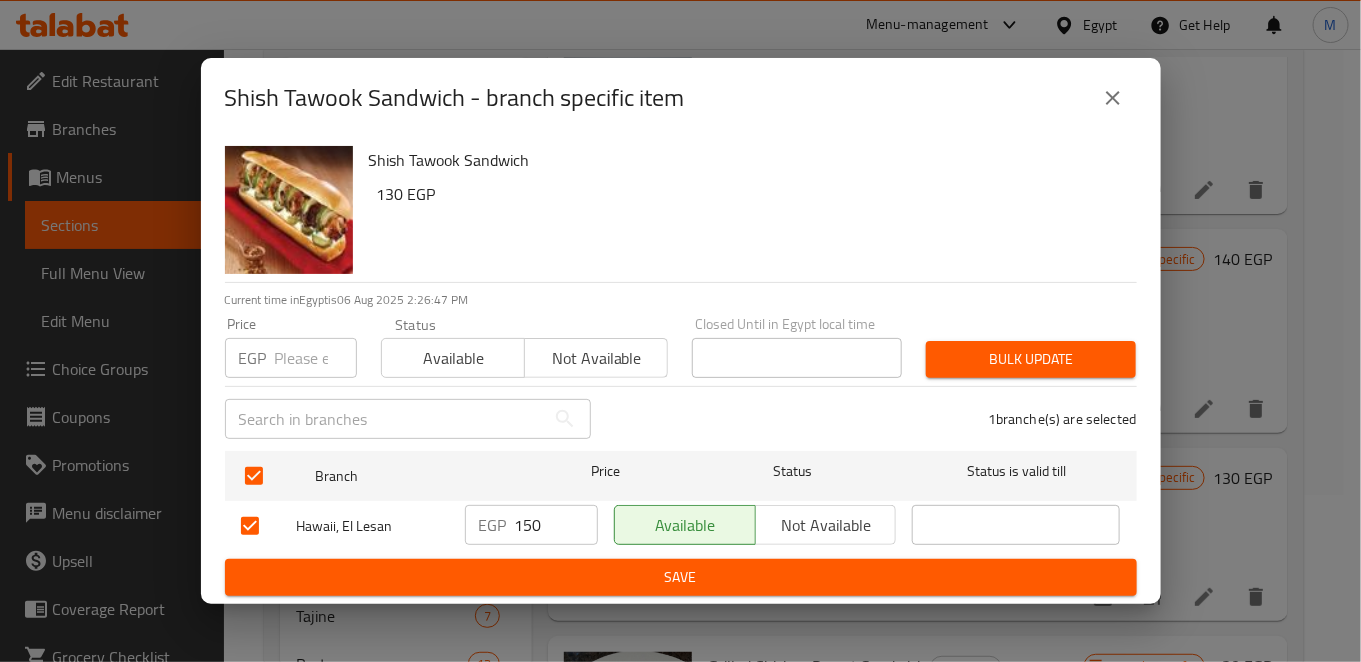 click on "Shish Tawook  Sandwich 130   EGP Current time in  Egypt  is  06 Aug 2025   2:26:47 PM Price EGP Price Status Available Not available Closed Until in Egypt local time Closed Until in Egypt local time Bulk update ​ 1  branche(s) are selected Branch Price Status Status is valid till Hawaii, El Lesan EGP 150 ​ Available Not available ​ Save" at bounding box center (681, 371) 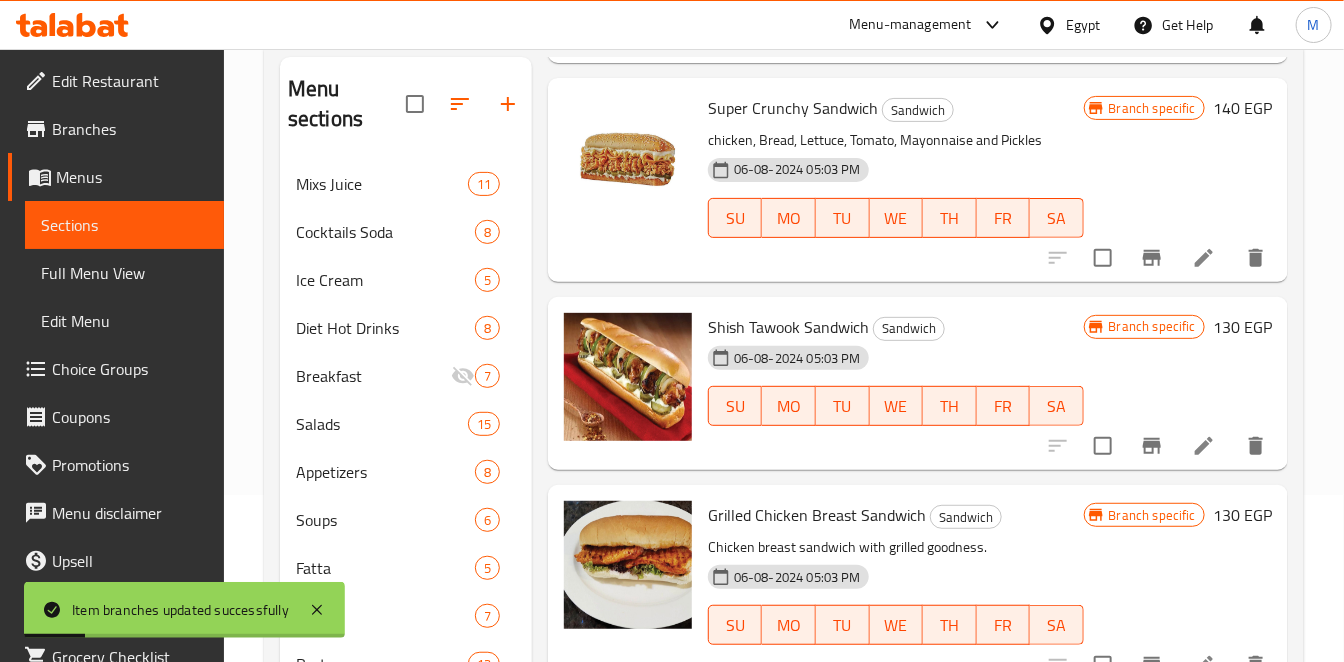 scroll, scrollTop: 333, scrollLeft: 0, axis: vertical 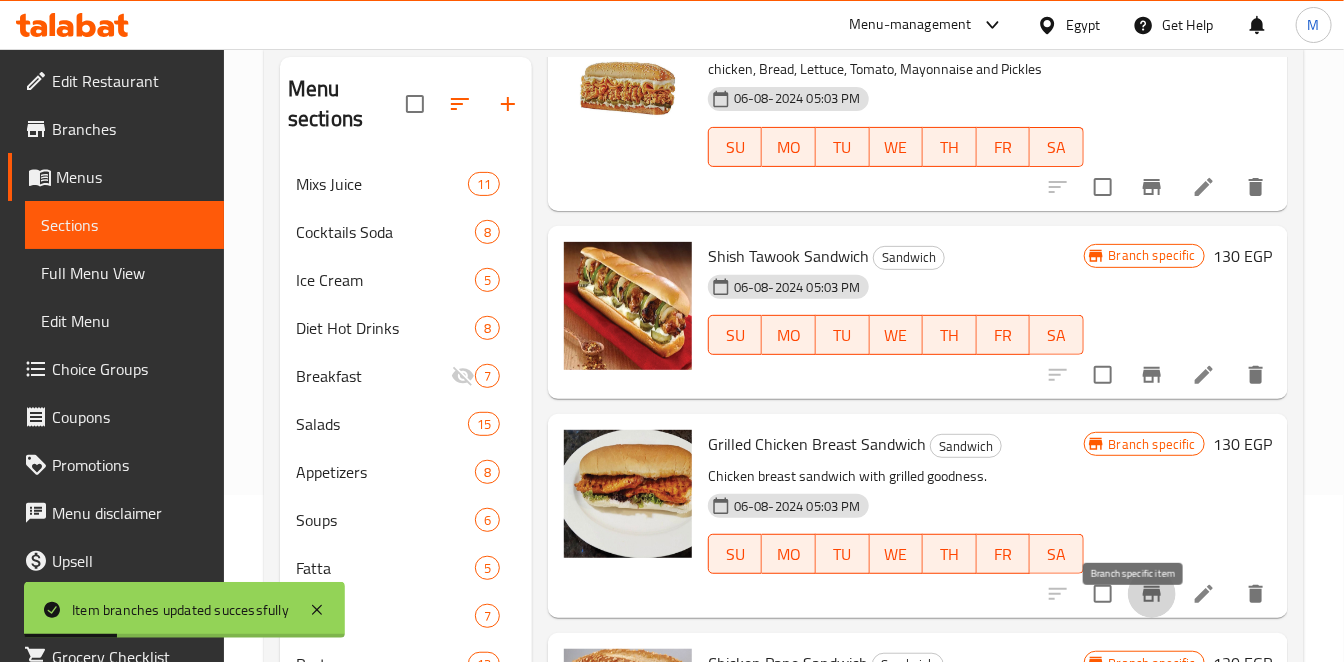 click 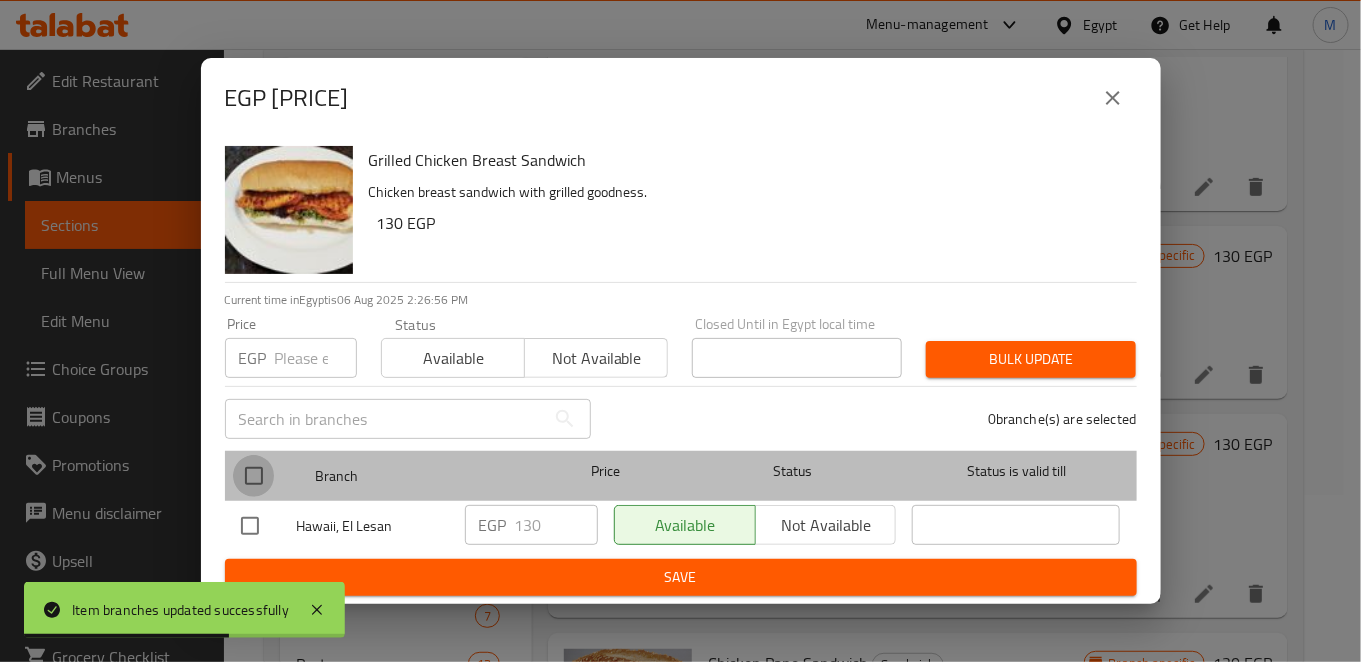 click at bounding box center [254, 476] 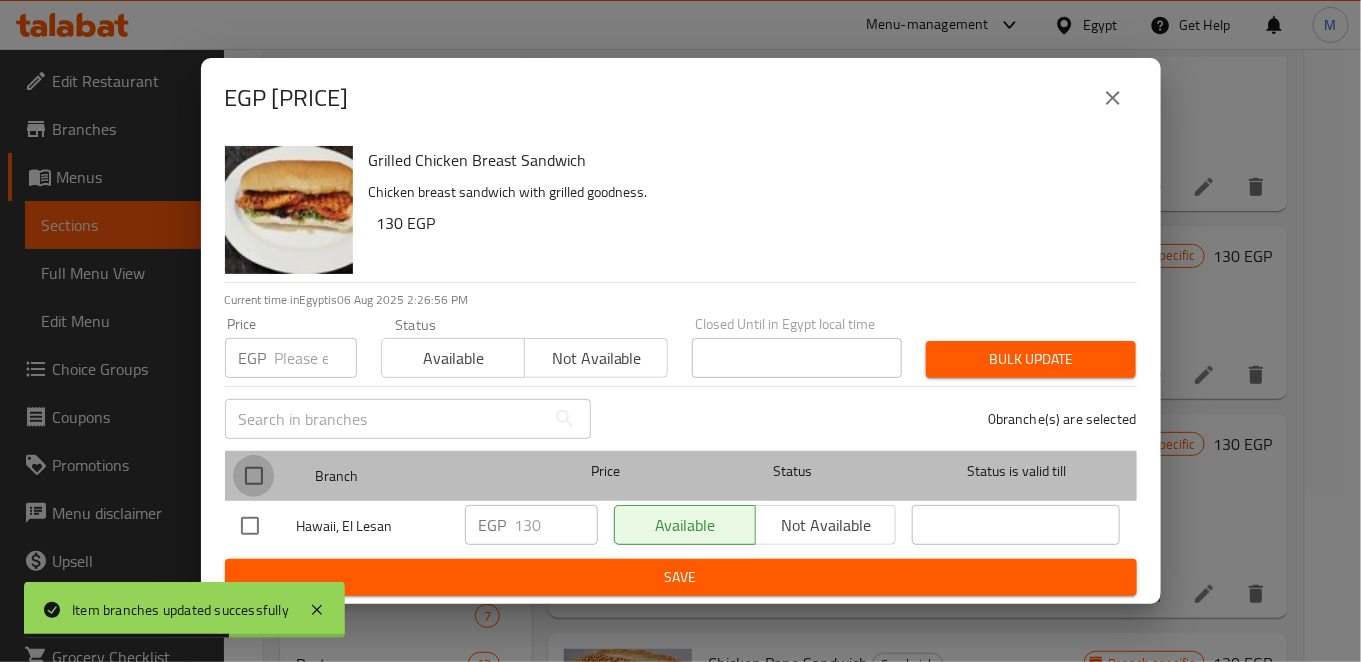checkbox on "true" 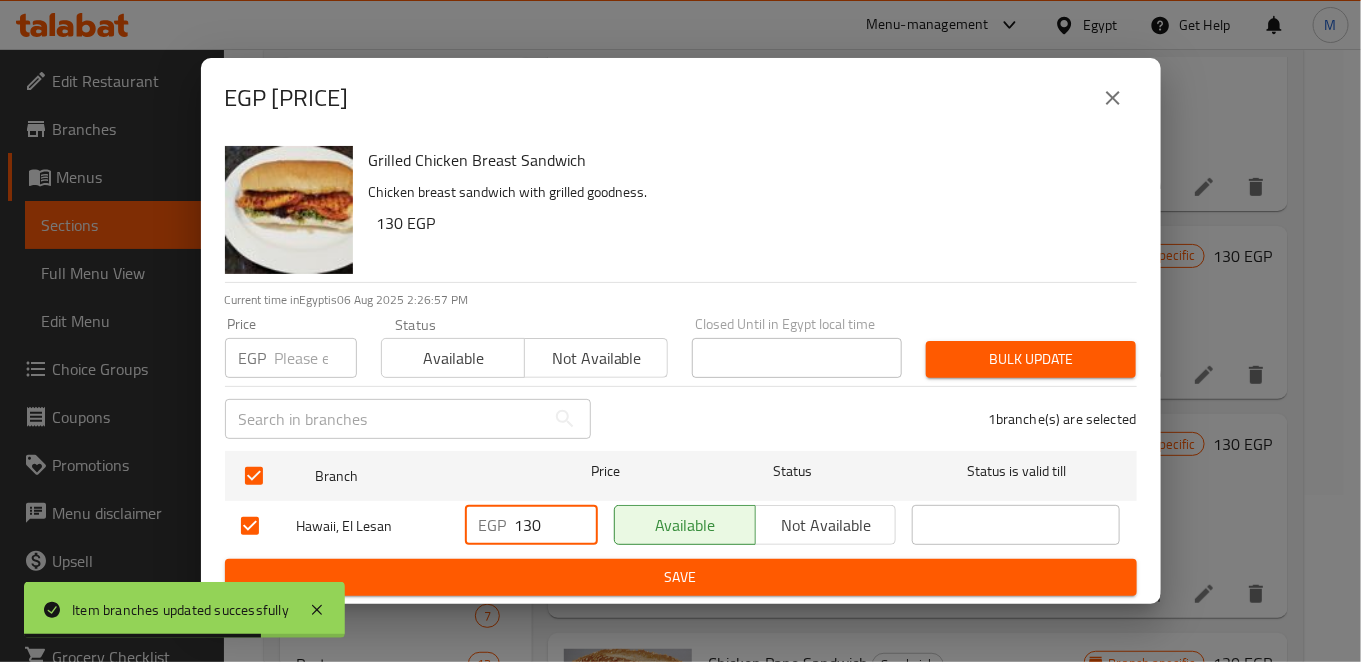 click on "130" at bounding box center (556, 525) 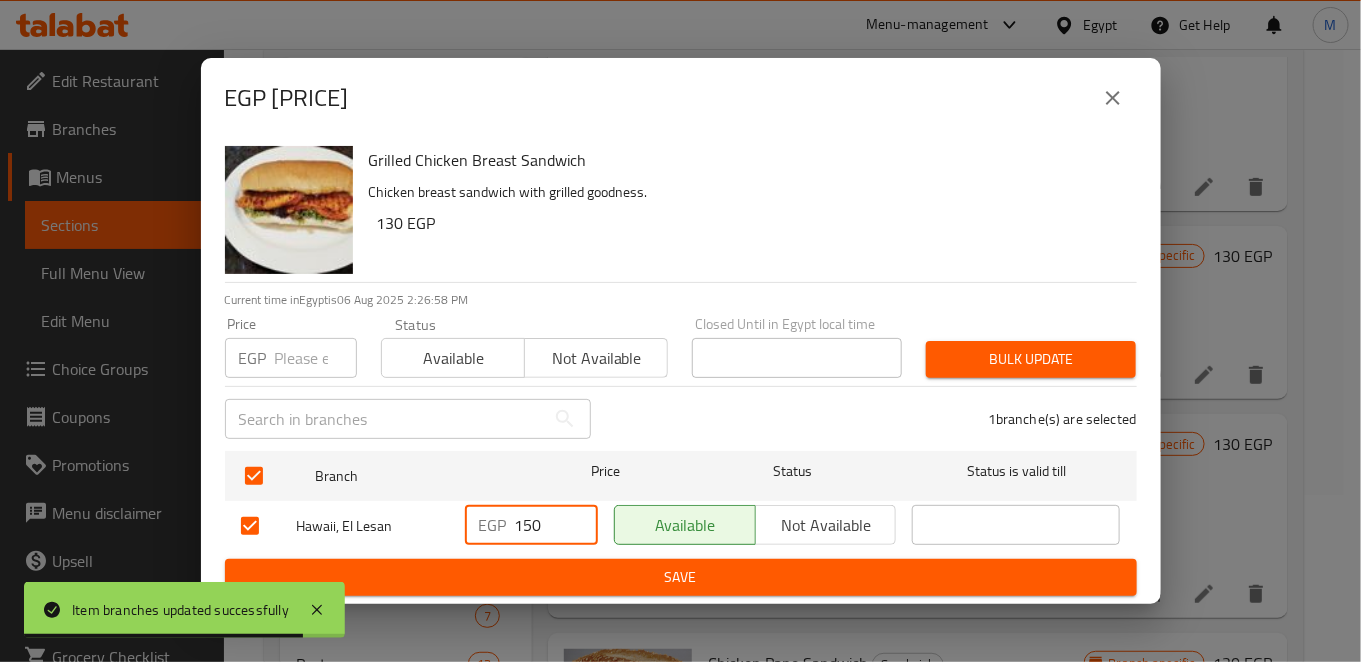 type on "150" 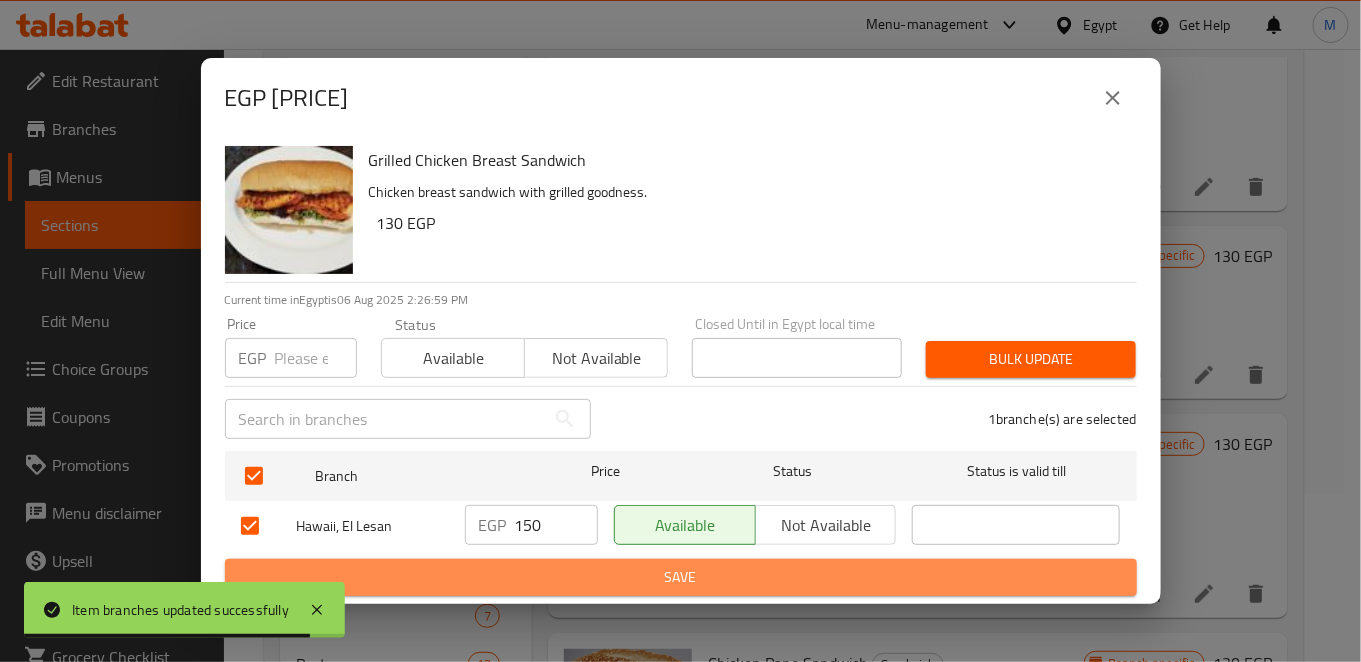 click on "Save" at bounding box center (681, 577) 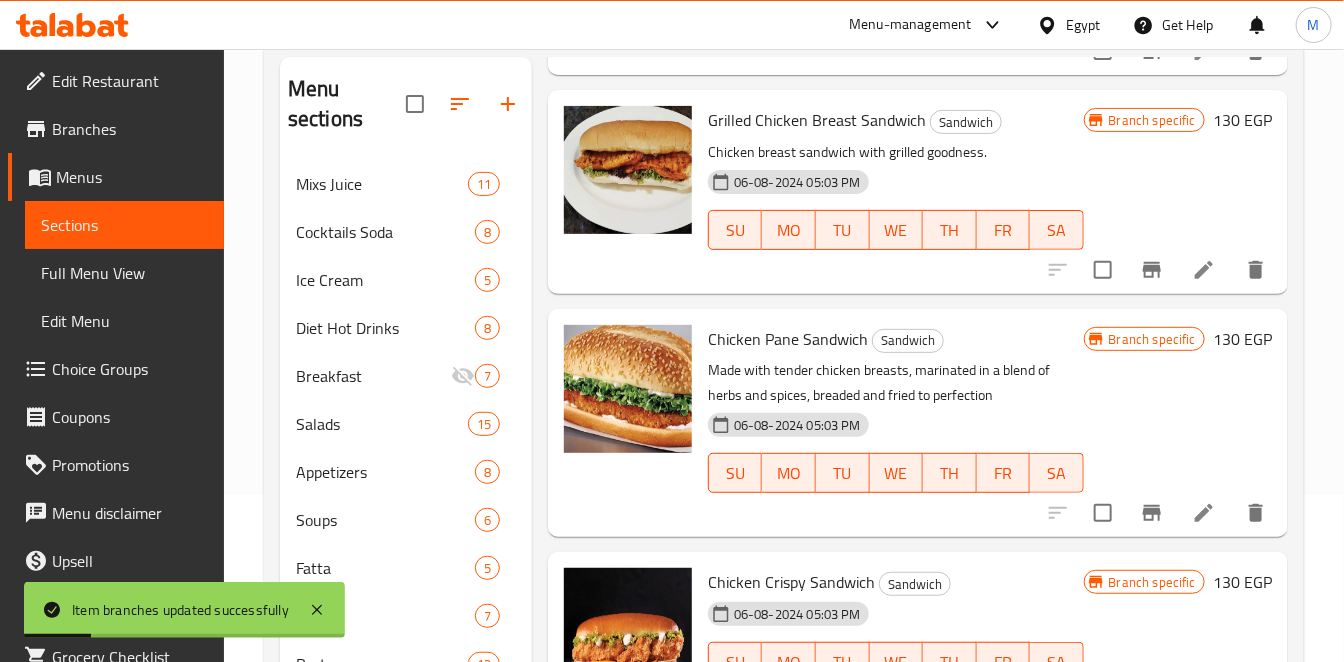 scroll, scrollTop: 666, scrollLeft: 0, axis: vertical 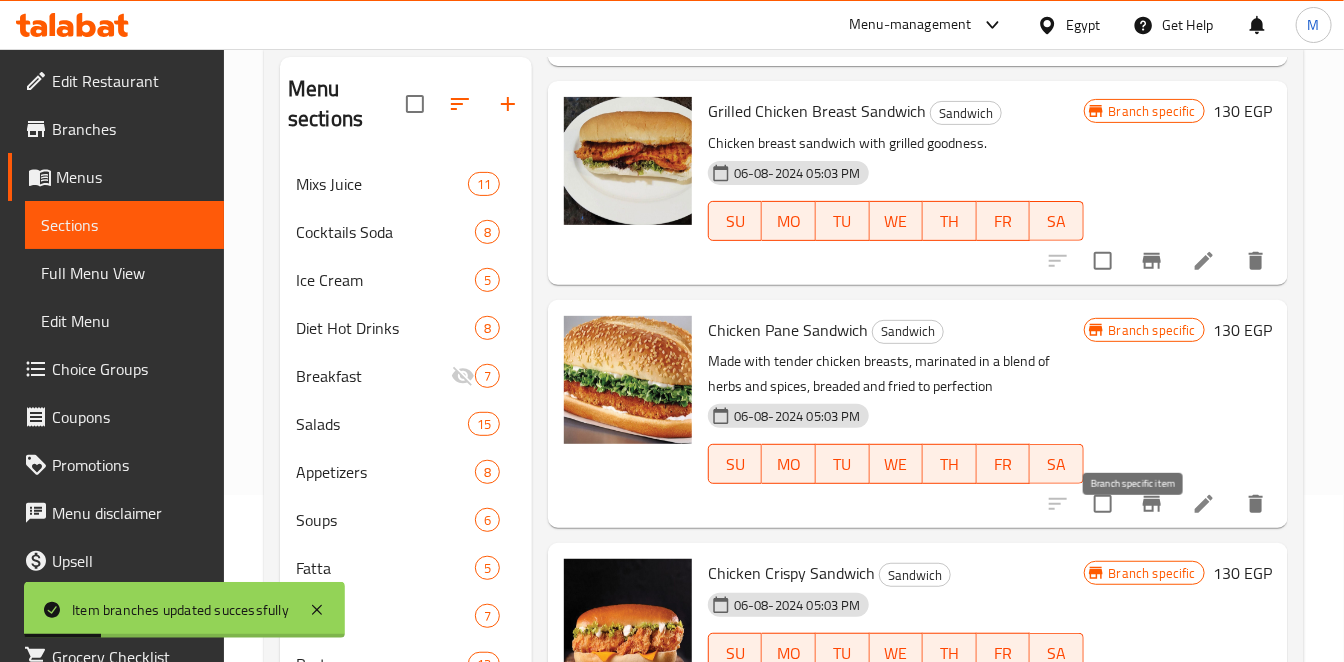click 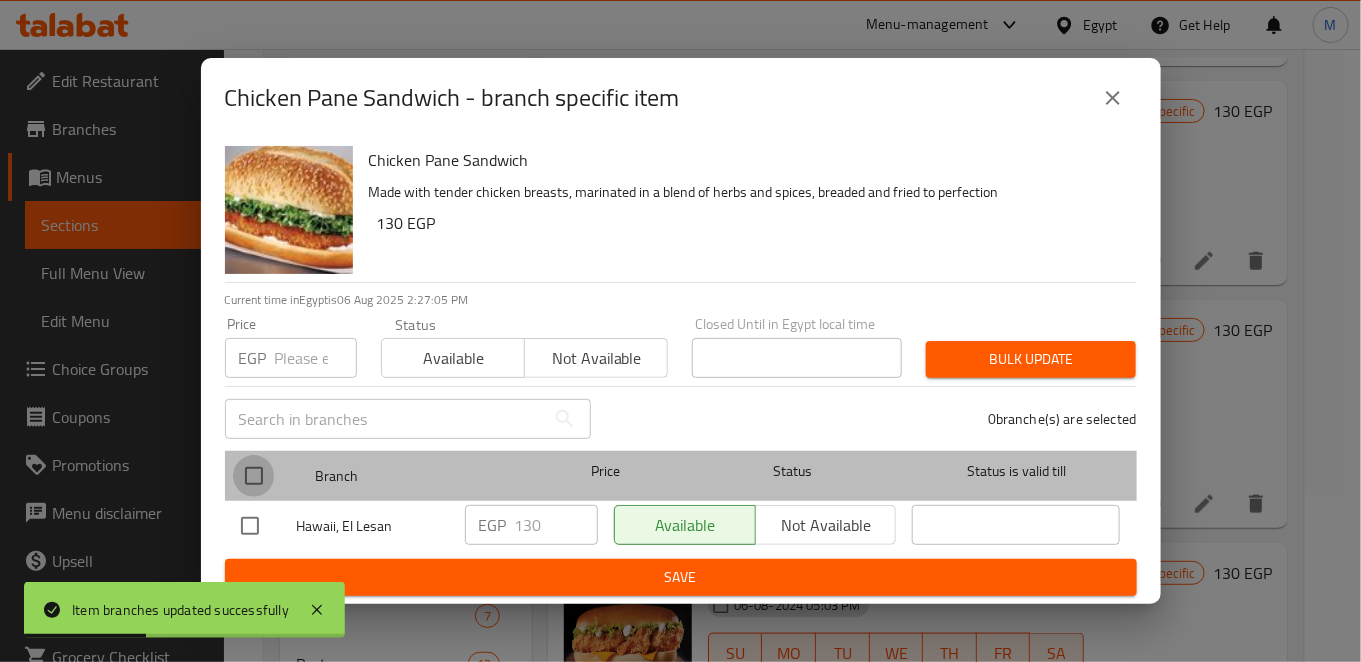 click at bounding box center [254, 476] 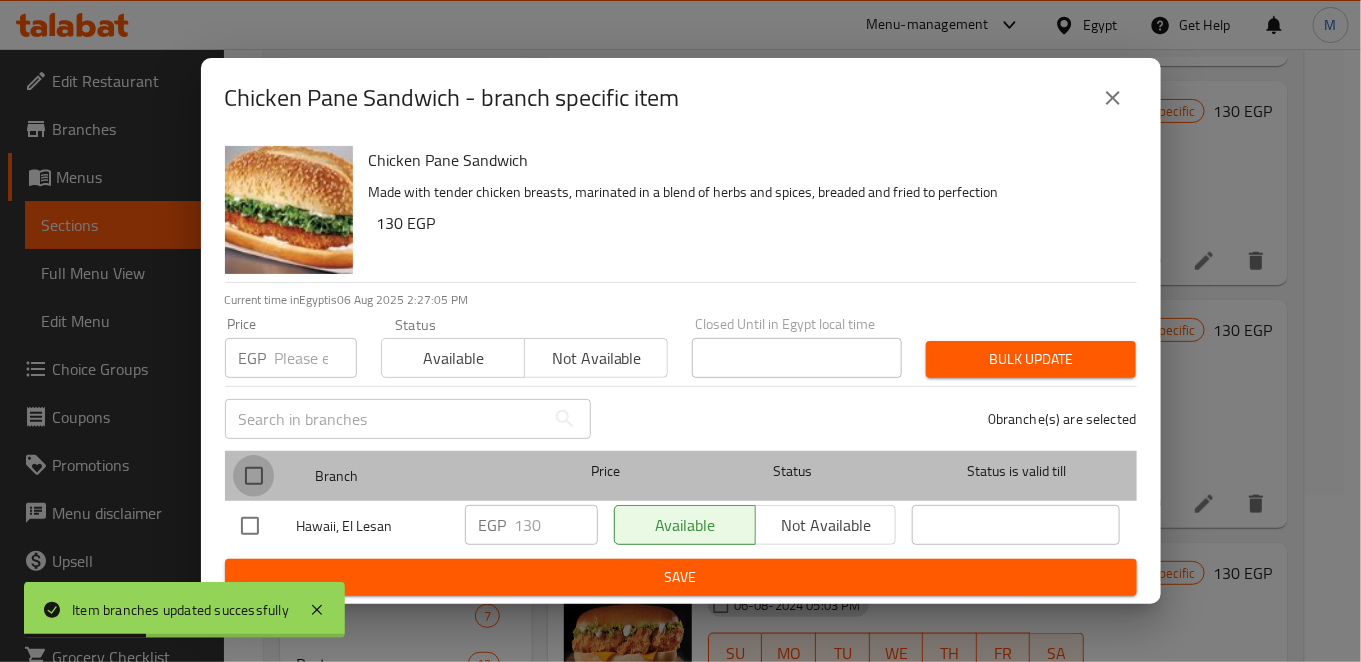 checkbox on "true" 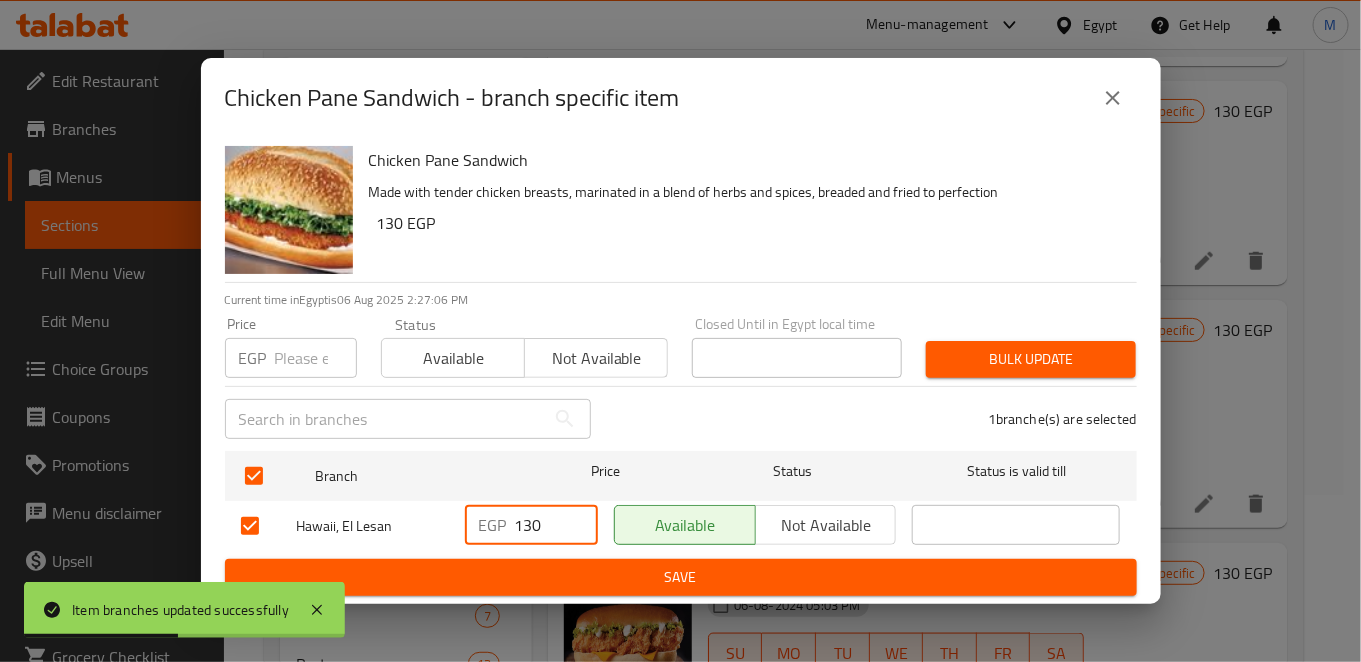 click on "130" at bounding box center (556, 525) 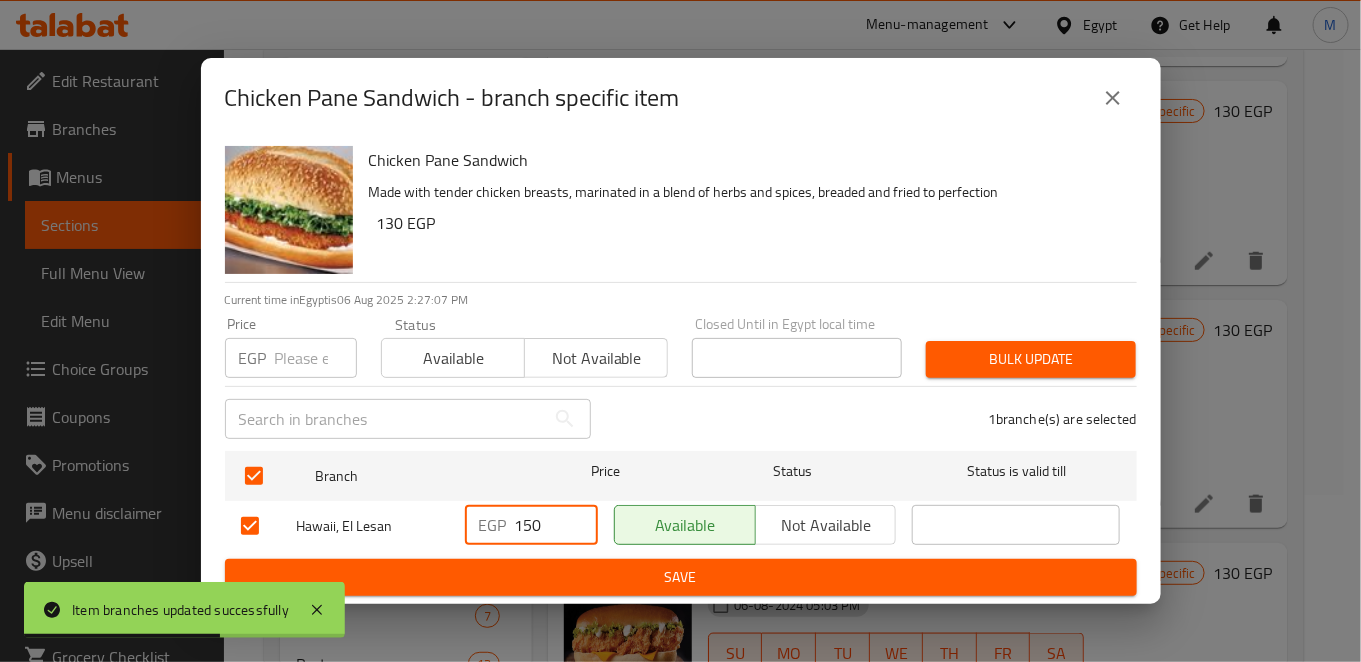 type on "150" 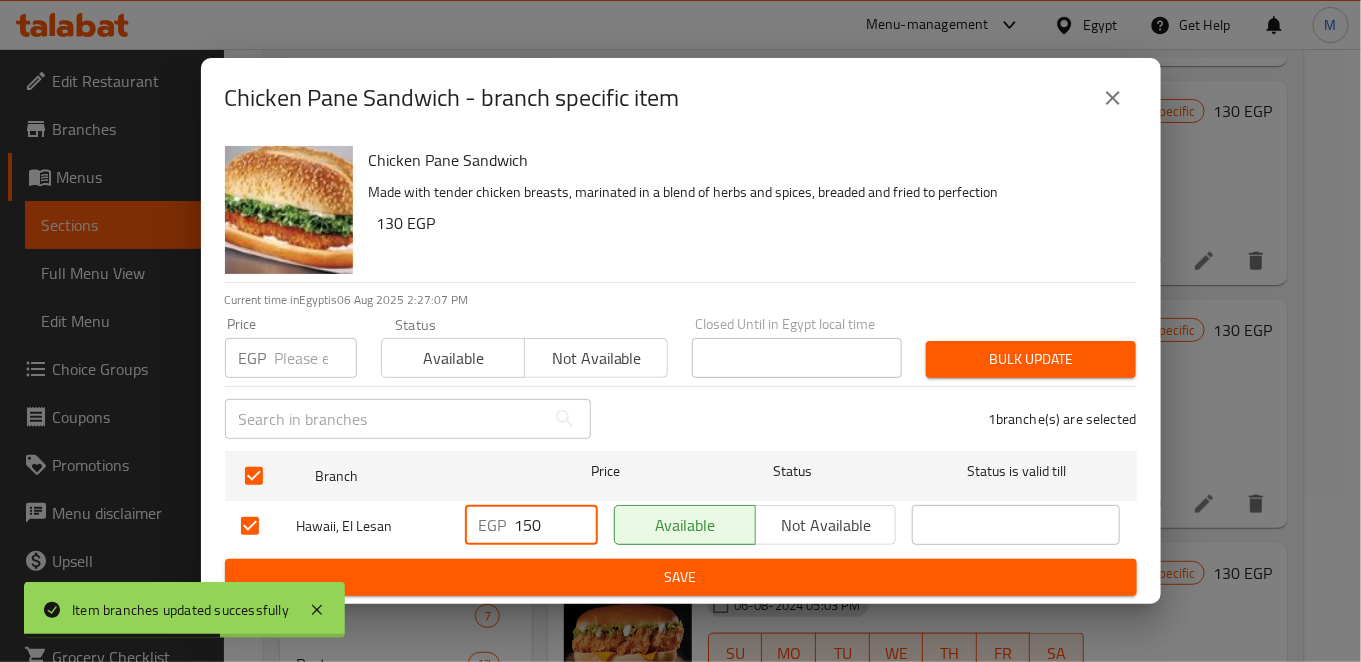 click on "Chicken Pane Sandwich - branch specific item Chicken Pane Sandwich Made with tender chicken breasts, marinated in a blend of herbs and spices, breaded and fried to perfection 130   EGP Current time in  Egypt  is  06 Aug 2025   2:27:07 PM Price EGP Price Status Available Not available Closed Until in Egypt local time Closed Until in Egypt local time Bulk update ​ 1  branche(s) are selected Branch Price Status Status is valid till Hawaii, El Lesan EGP 150 ​ Available Not available ​ Save" at bounding box center [680, 331] 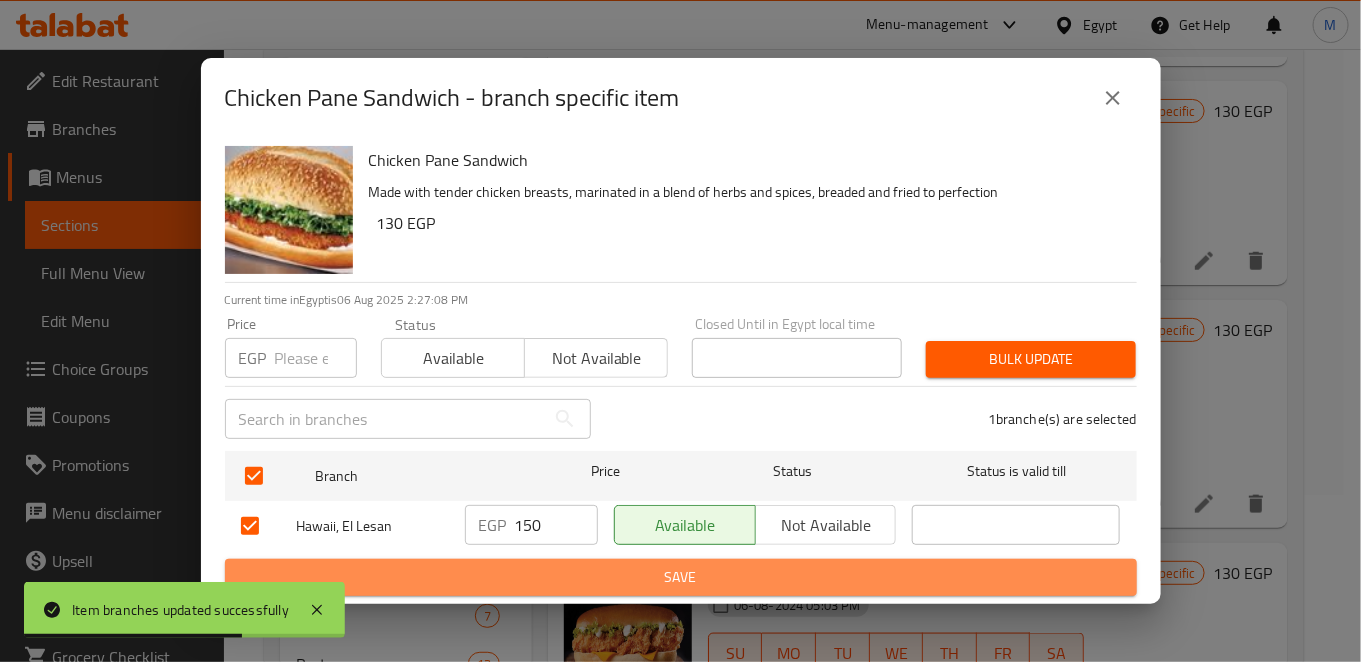 click on "Save" at bounding box center [681, 577] 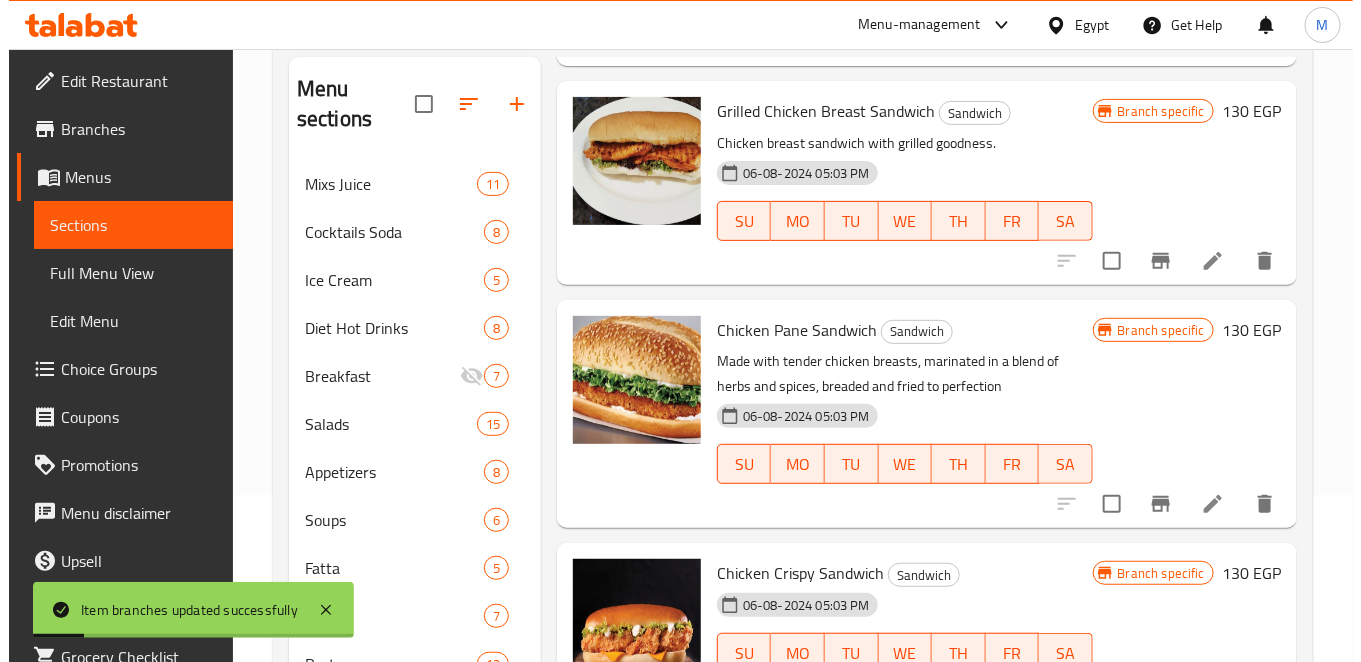 scroll, scrollTop: 541, scrollLeft: 0, axis: vertical 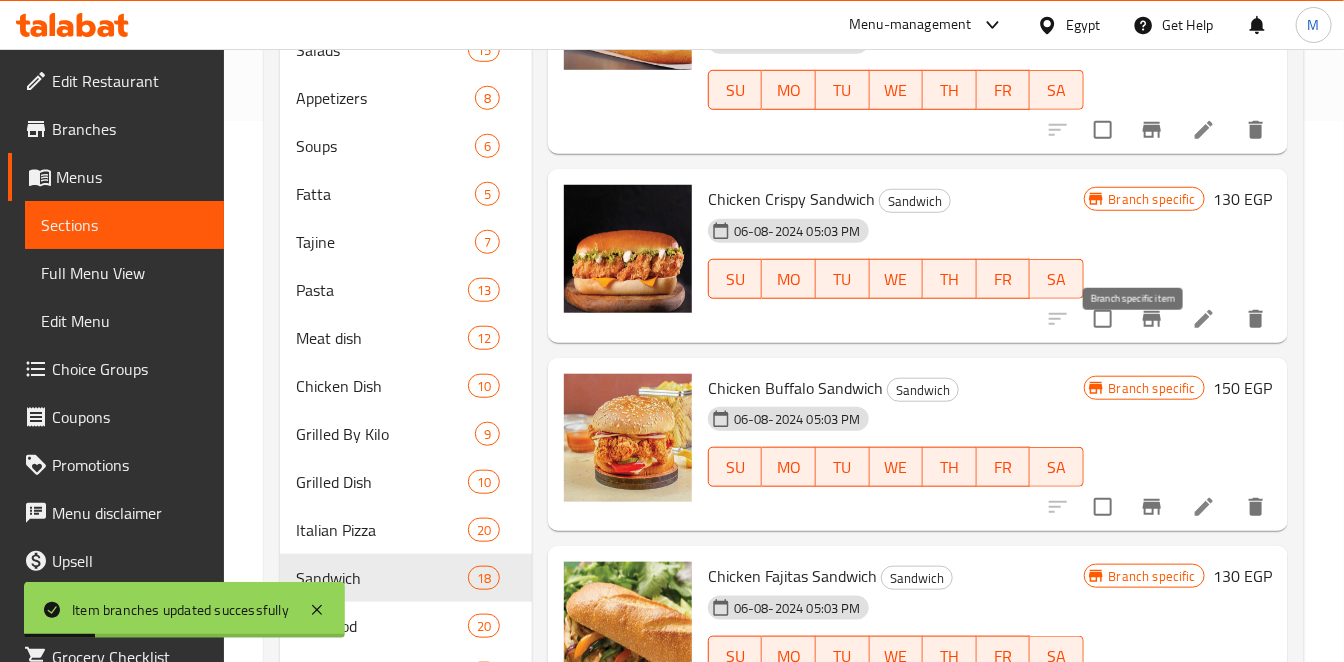click 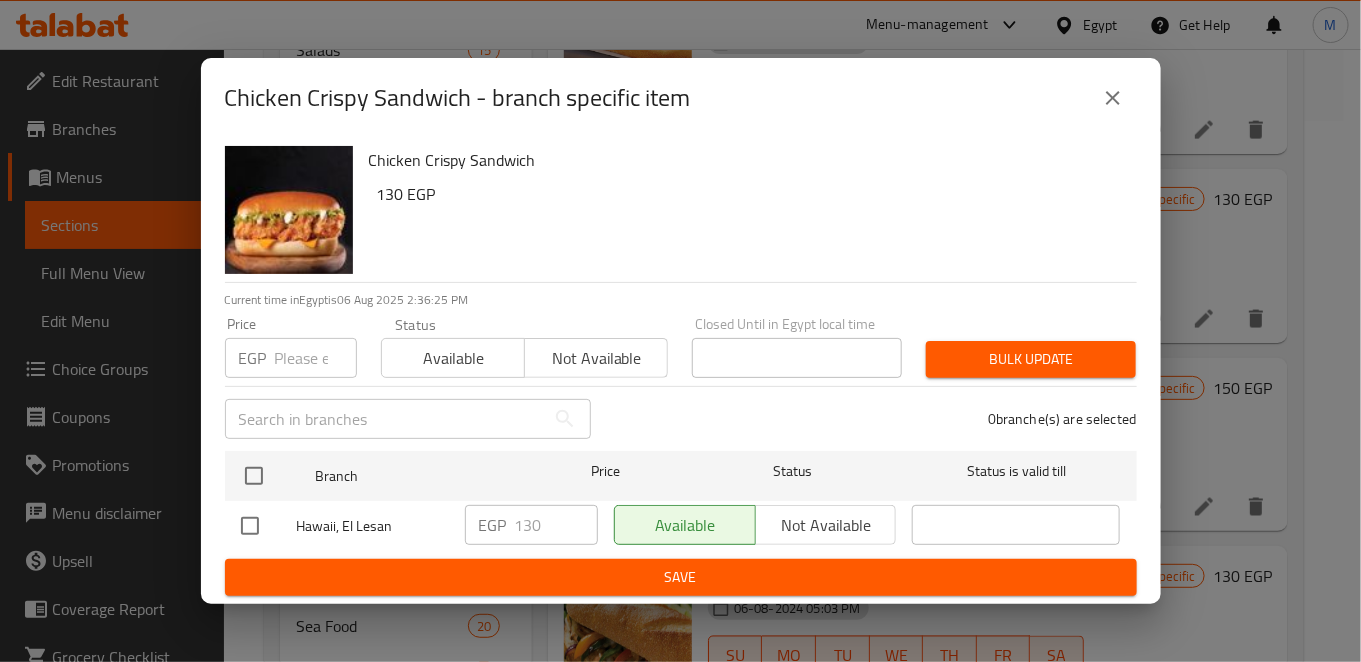 click on "Chicken Crispy Sandwich" at bounding box center [745, 160] 